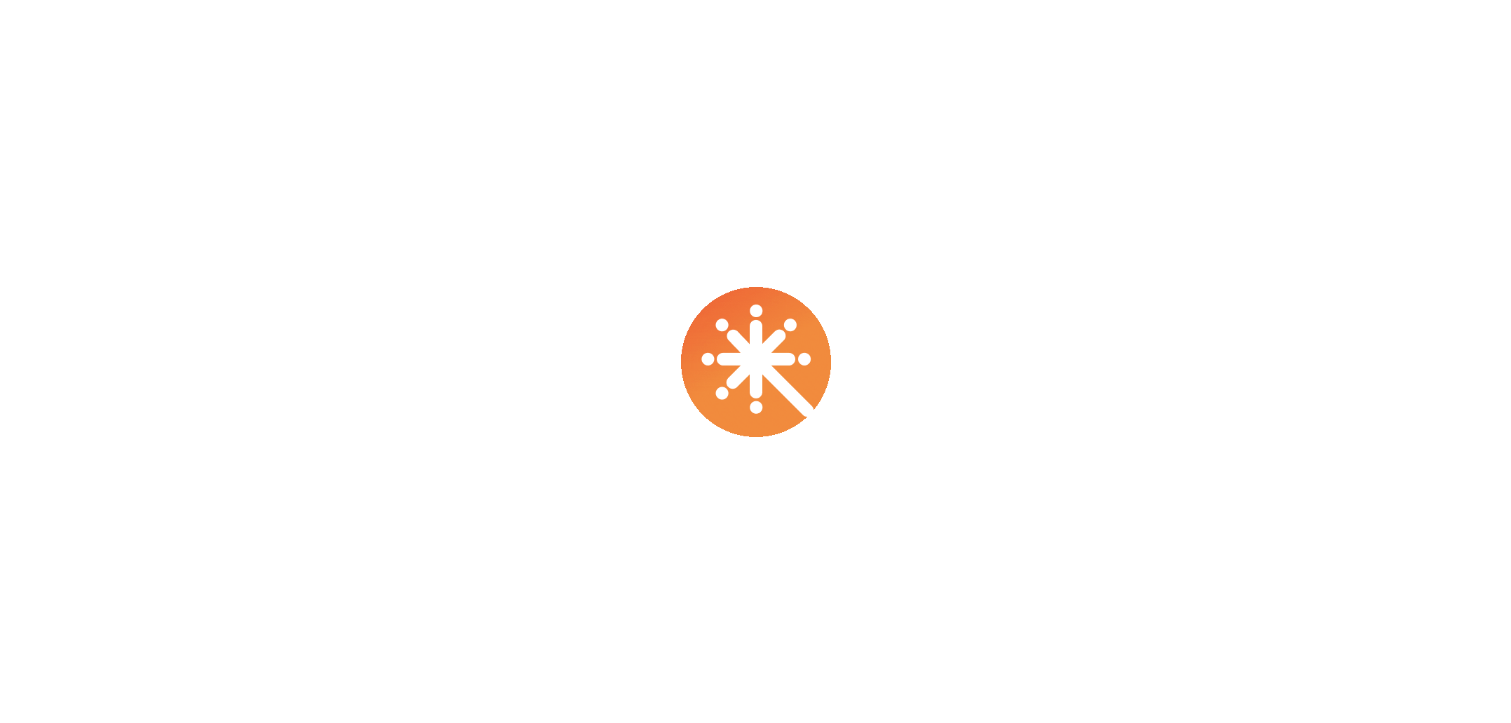 scroll, scrollTop: 0, scrollLeft: 0, axis: both 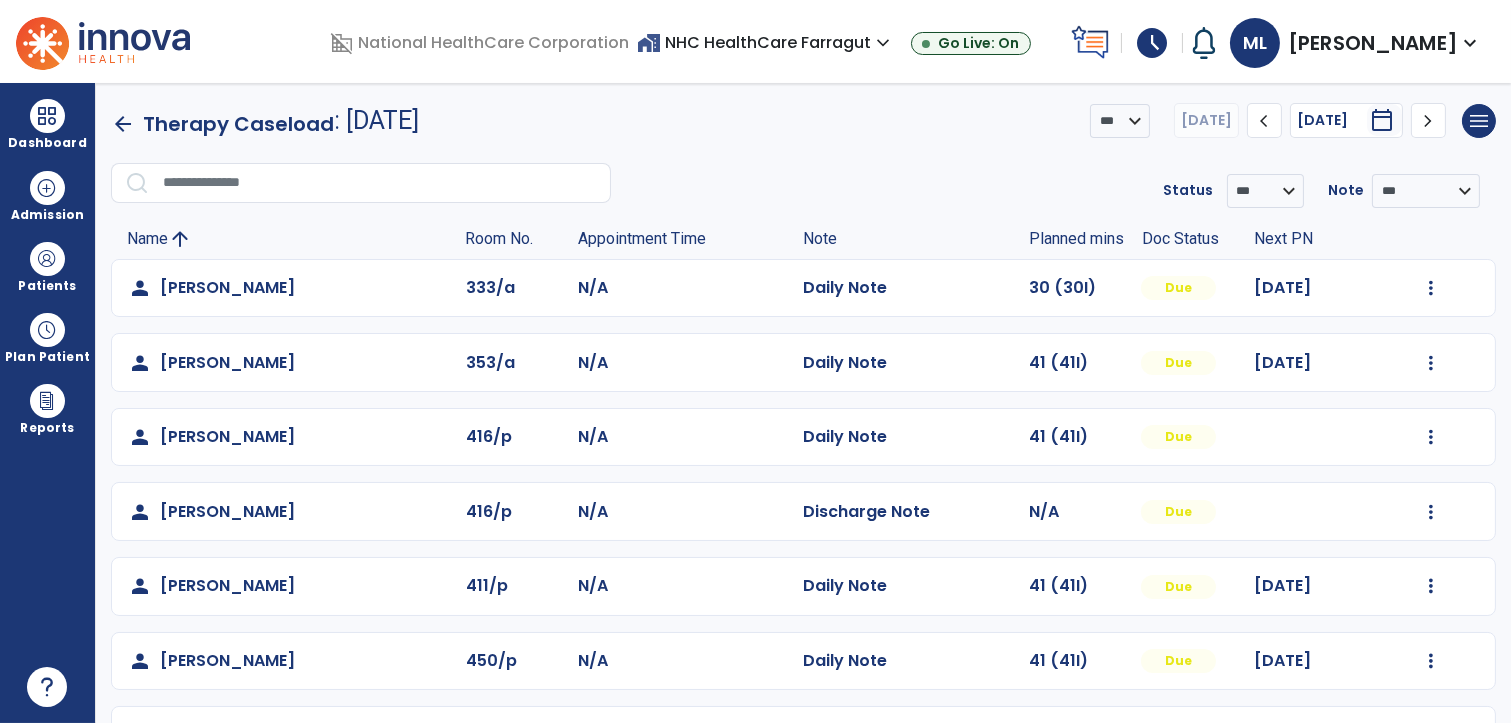 click on "schedule" at bounding box center (1152, 43) 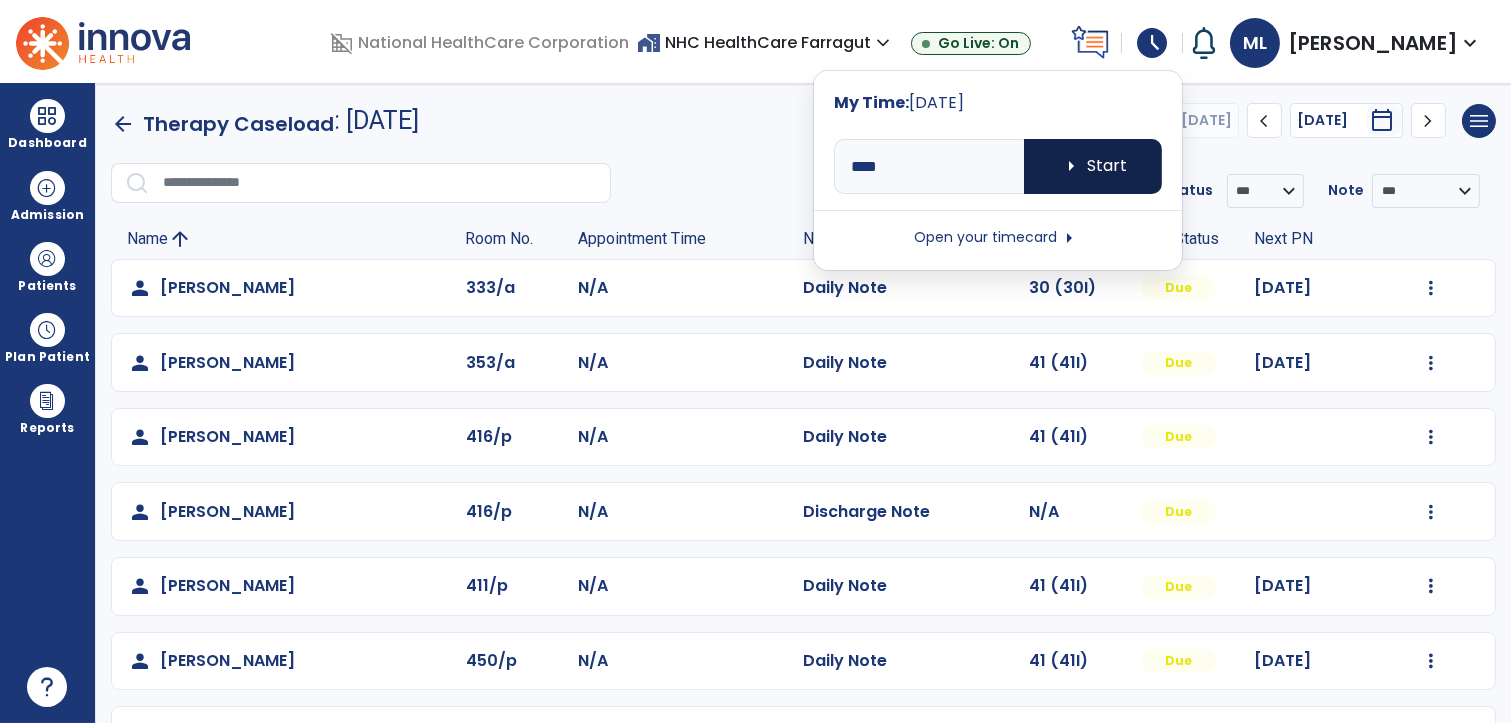 click on "arrow_right  Start" at bounding box center (1093, 166) 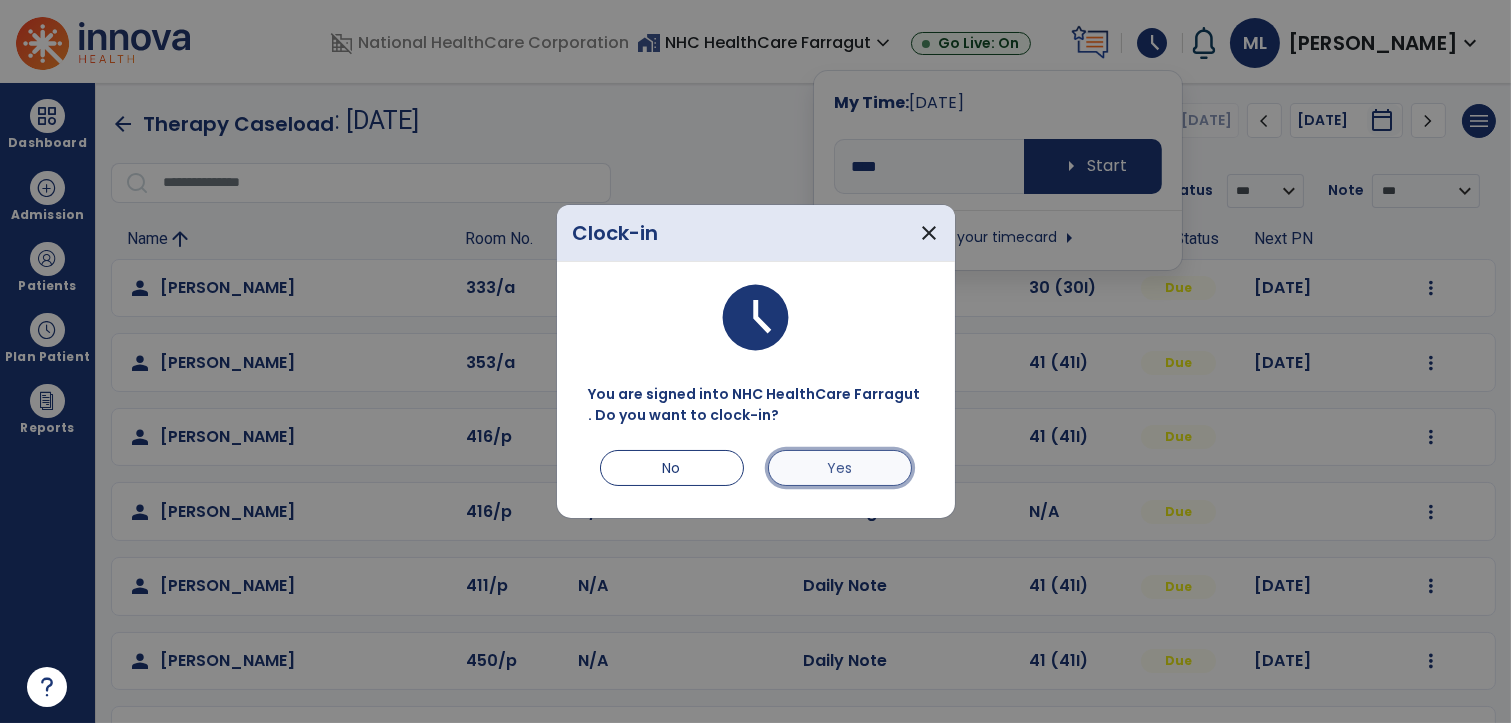 click on "Yes" at bounding box center [840, 468] 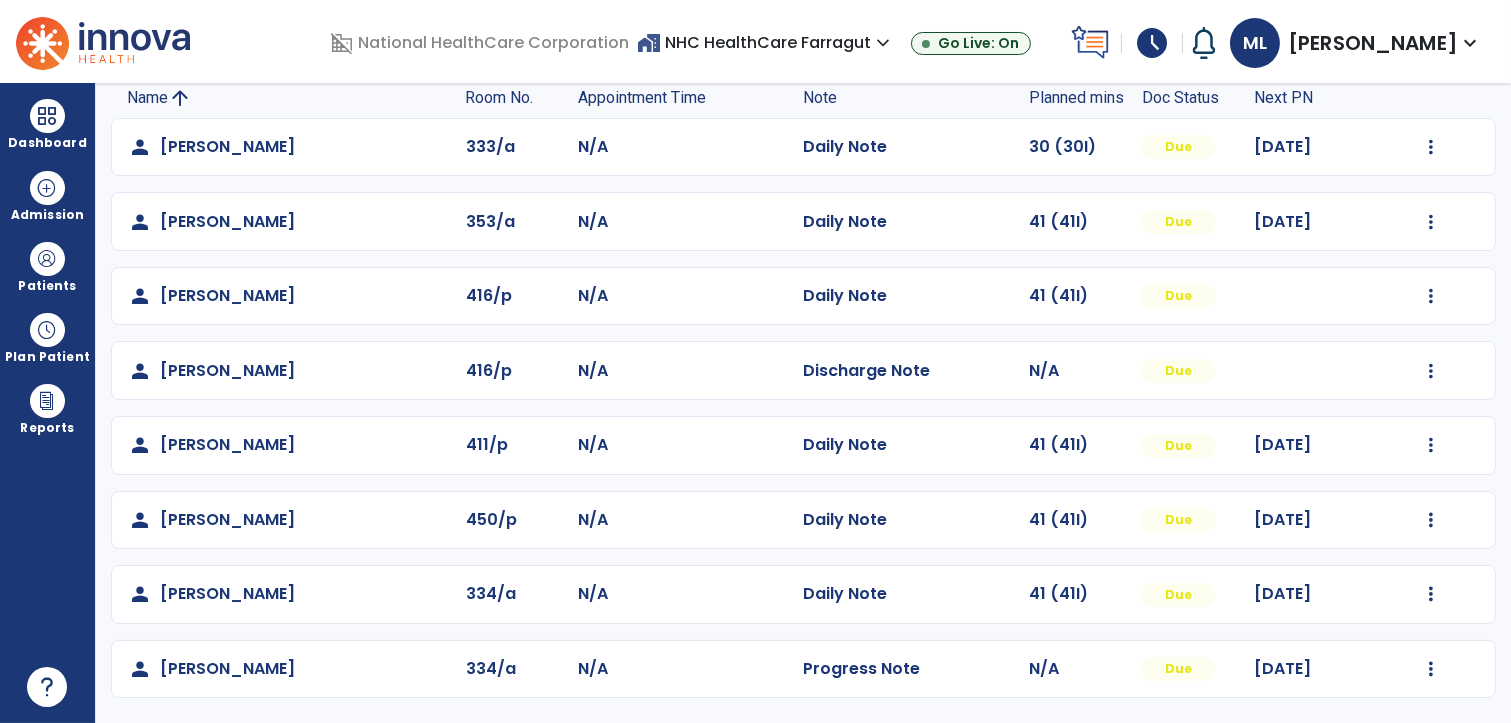 scroll, scrollTop: 0, scrollLeft: 0, axis: both 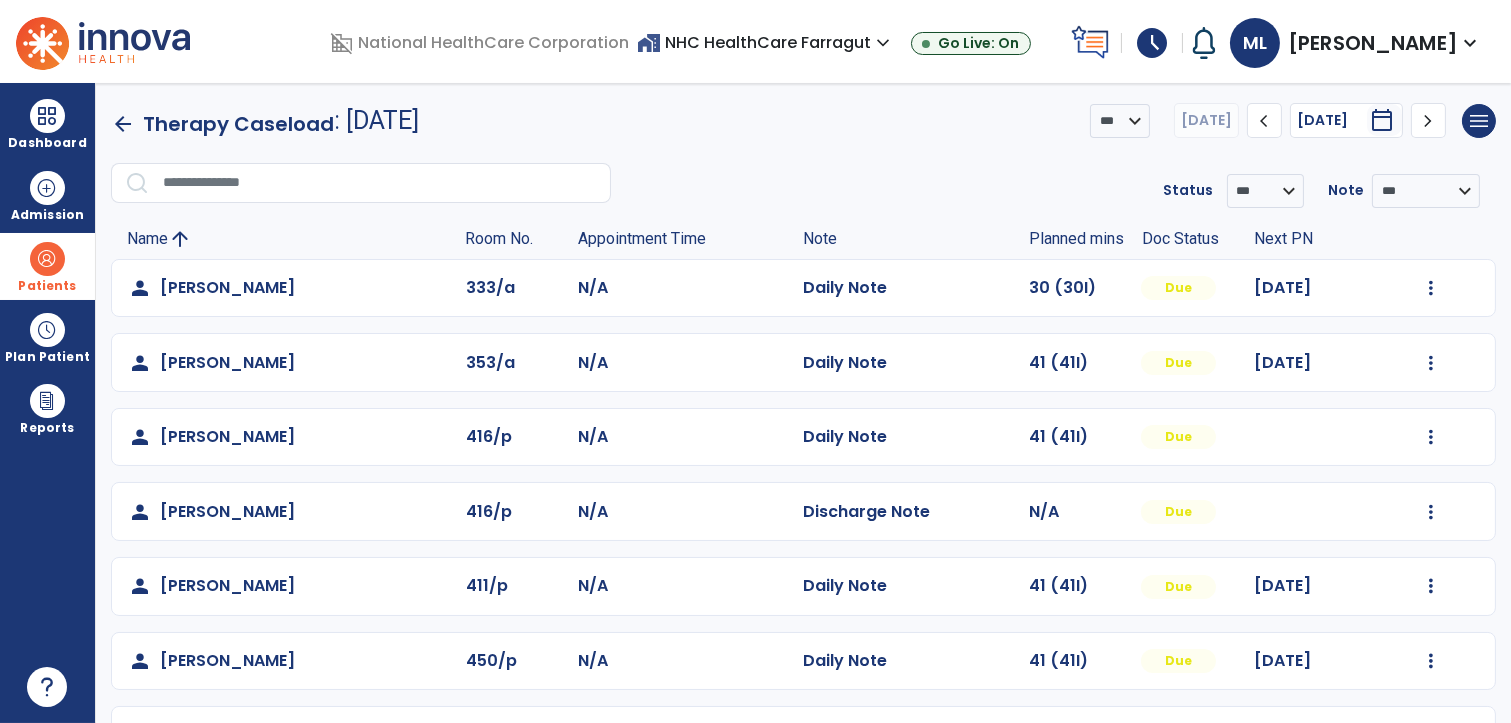 click on "Patients" at bounding box center (47, 266) 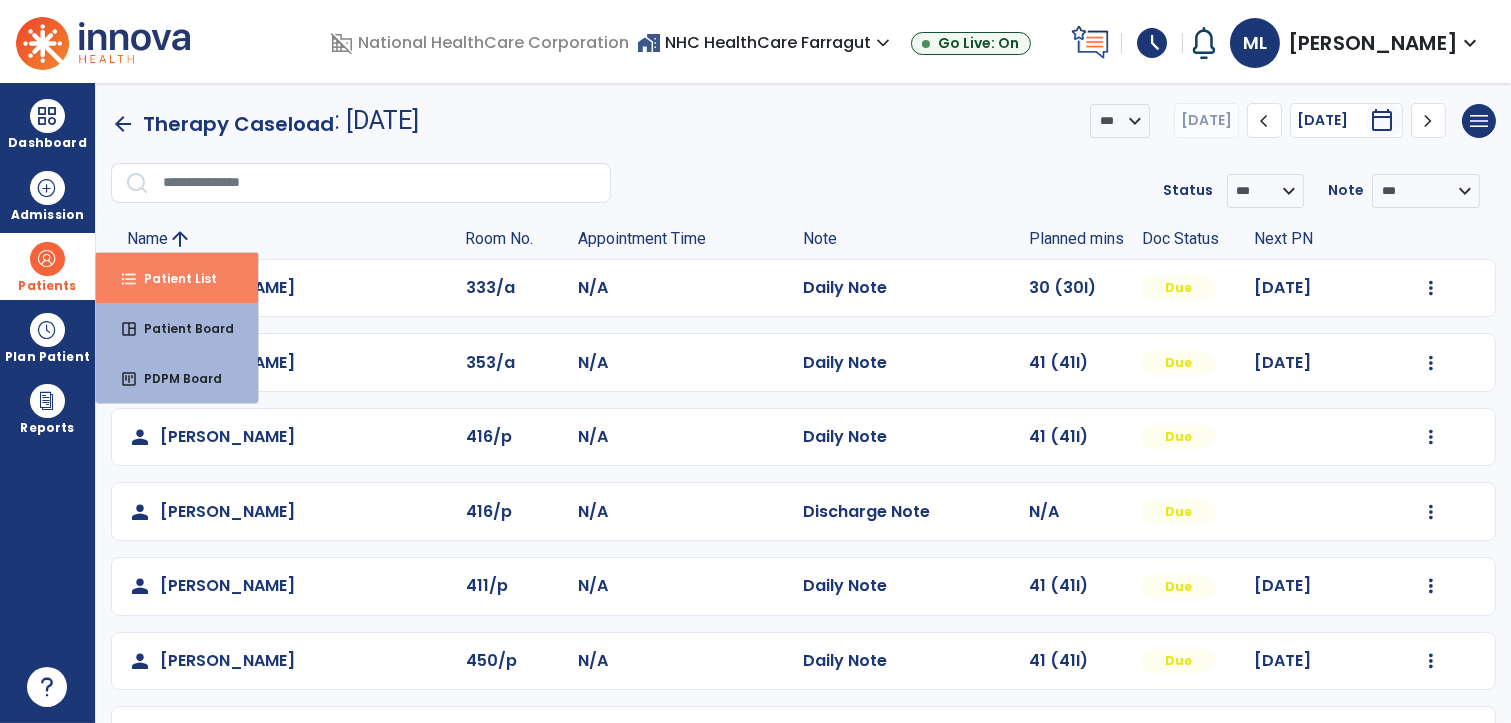 click on "format_list_bulleted  Patient List" at bounding box center [177, 278] 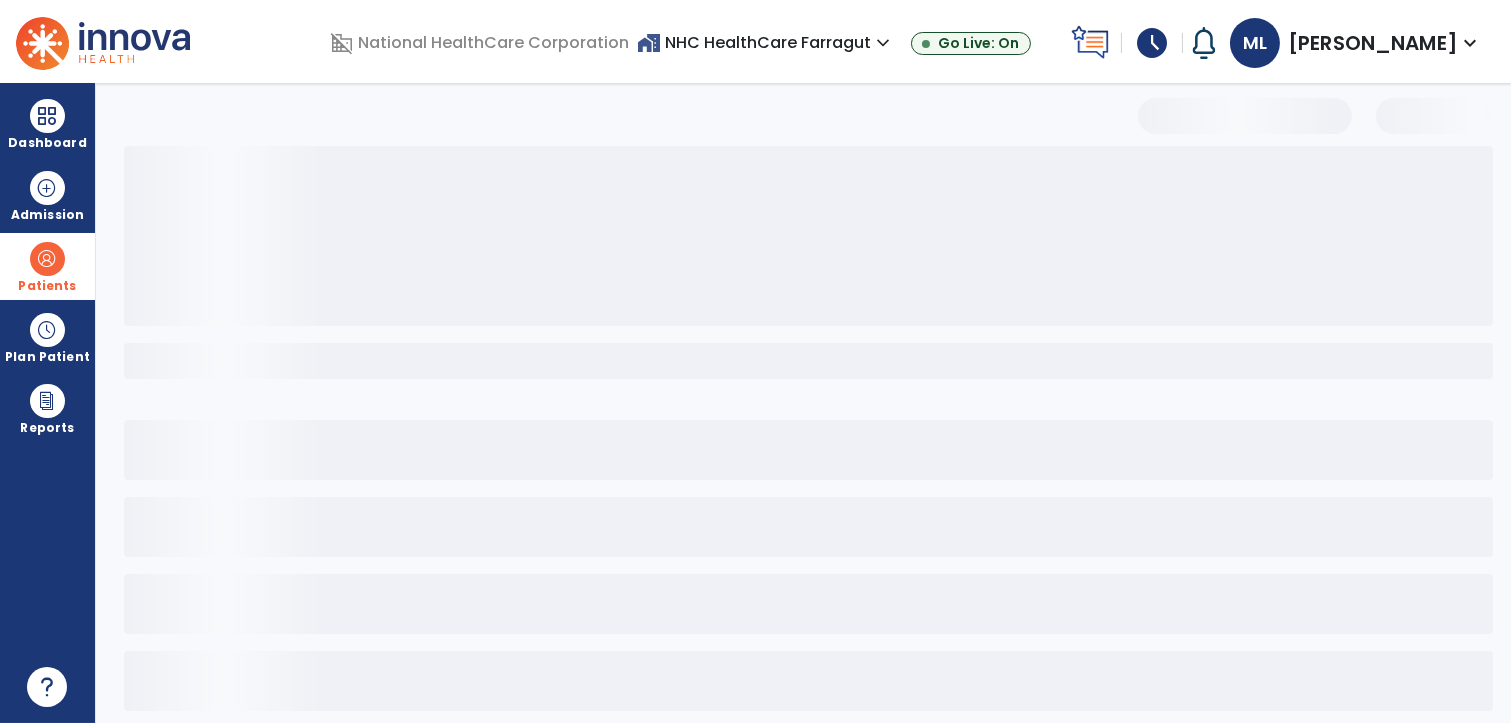 select on "***" 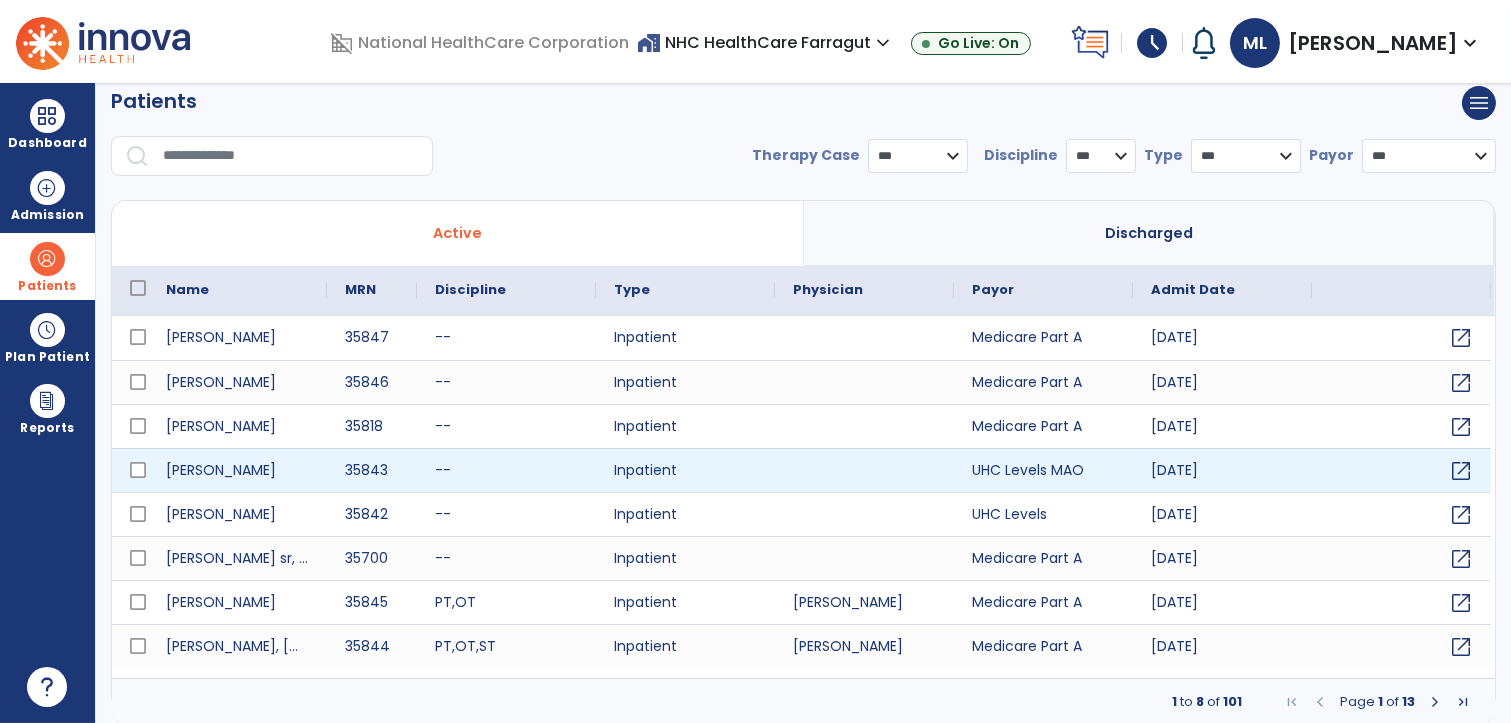 scroll, scrollTop: 19, scrollLeft: 0, axis: vertical 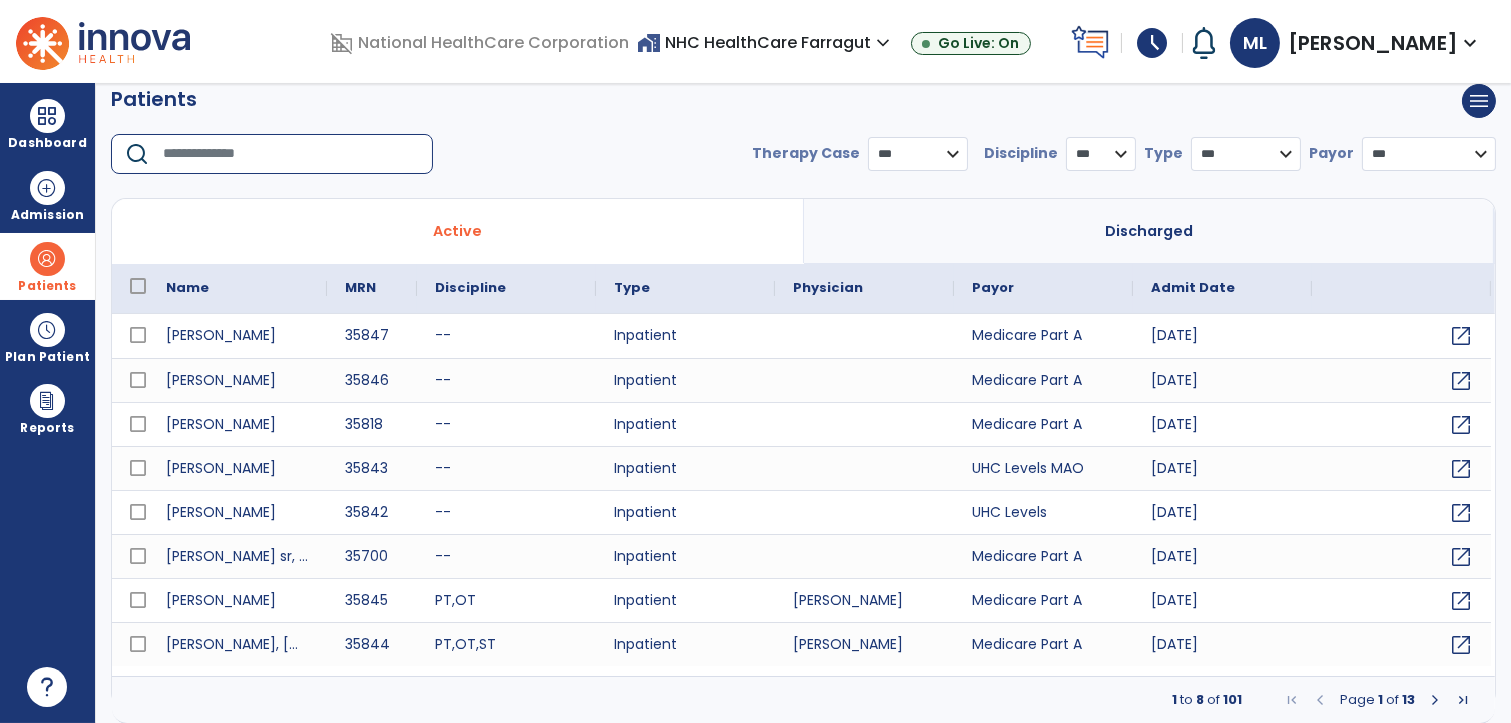click at bounding box center [291, 154] 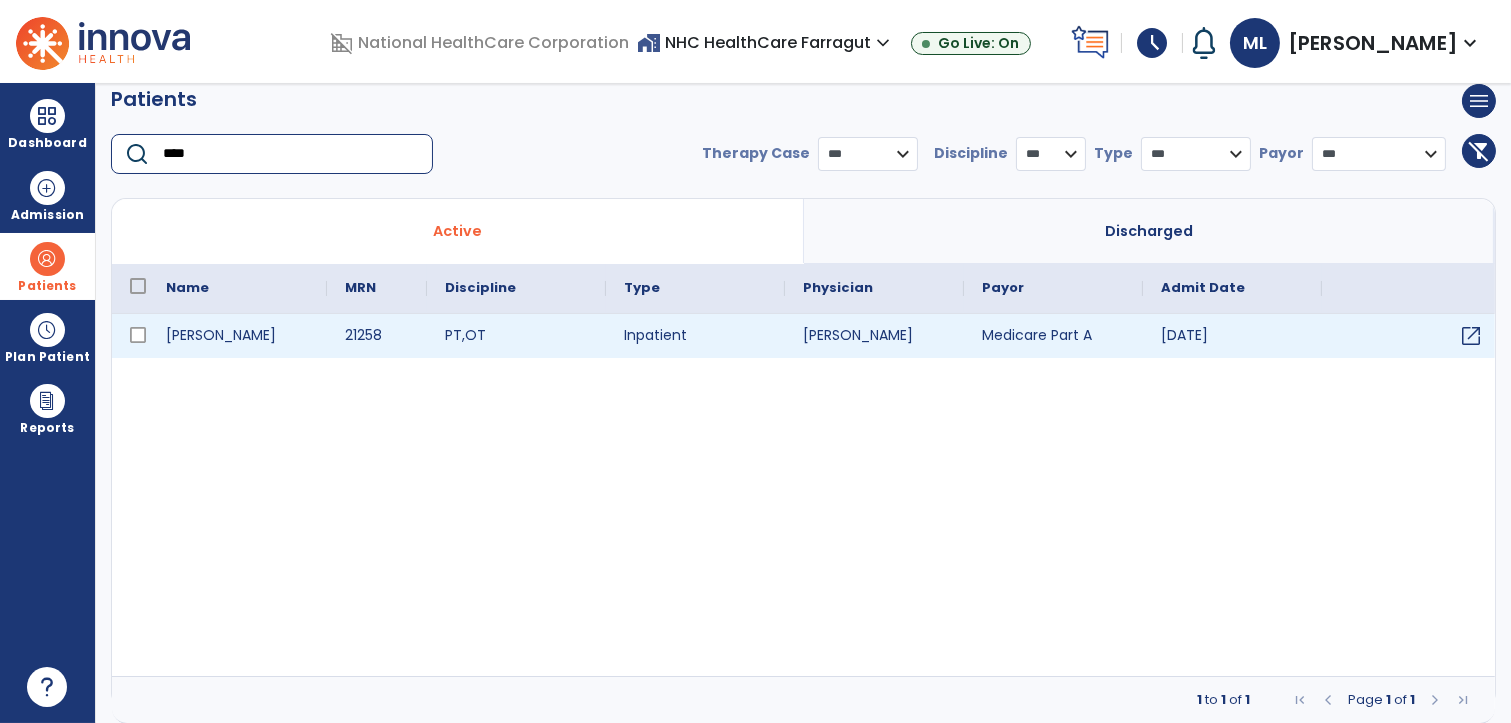 type on "****" 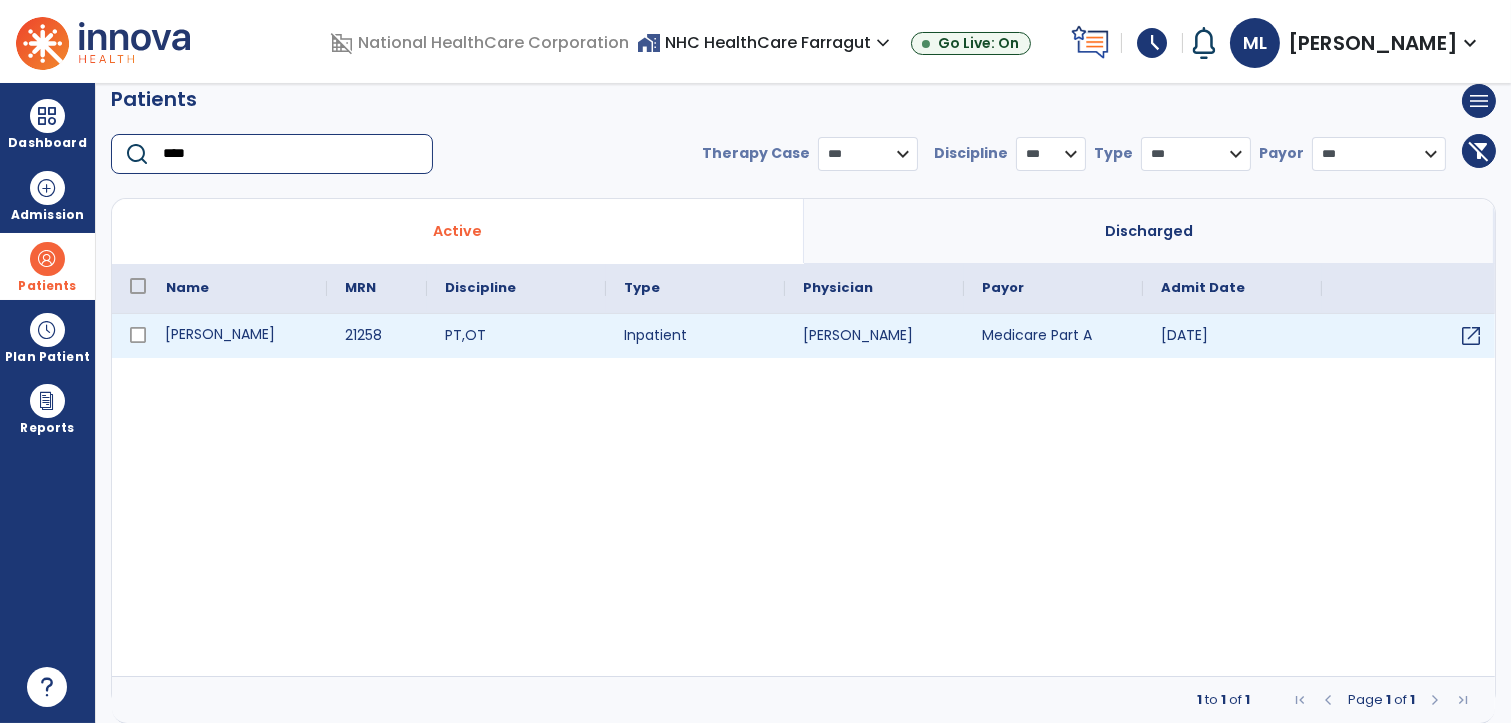 click on "[PERSON_NAME]" at bounding box center (237, 336) 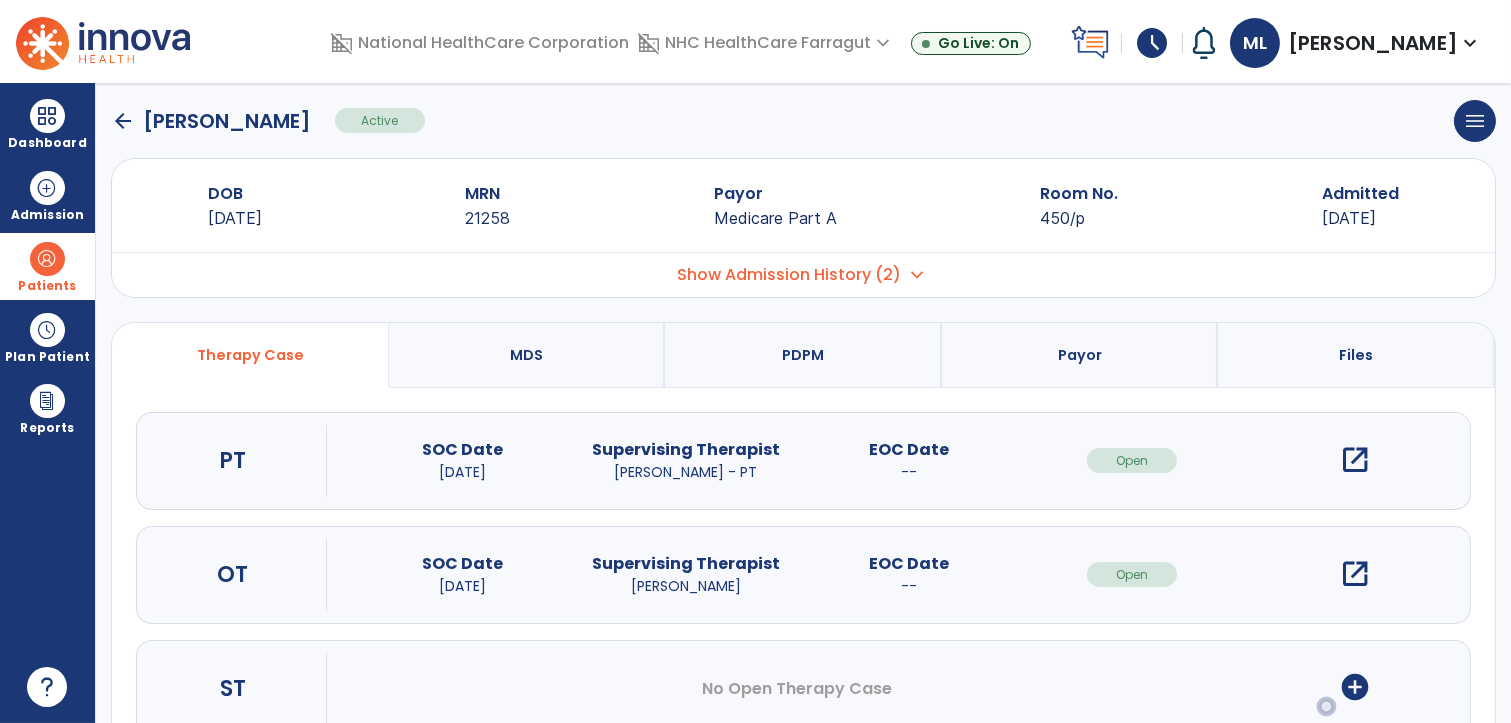 scroll, scrollTop: 0, scrollLeft: 0, axis: both 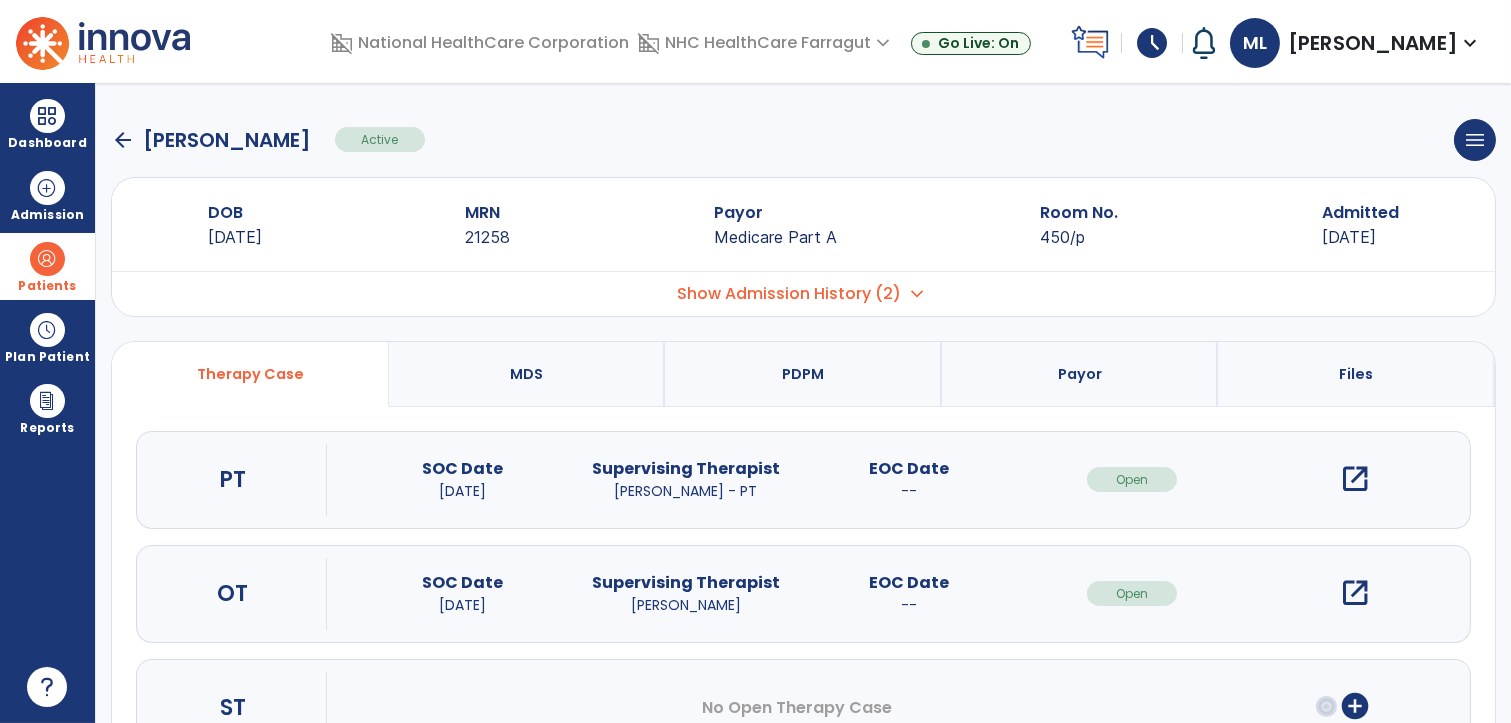 click on "open_in_new" at bounding box center [1355, 479] 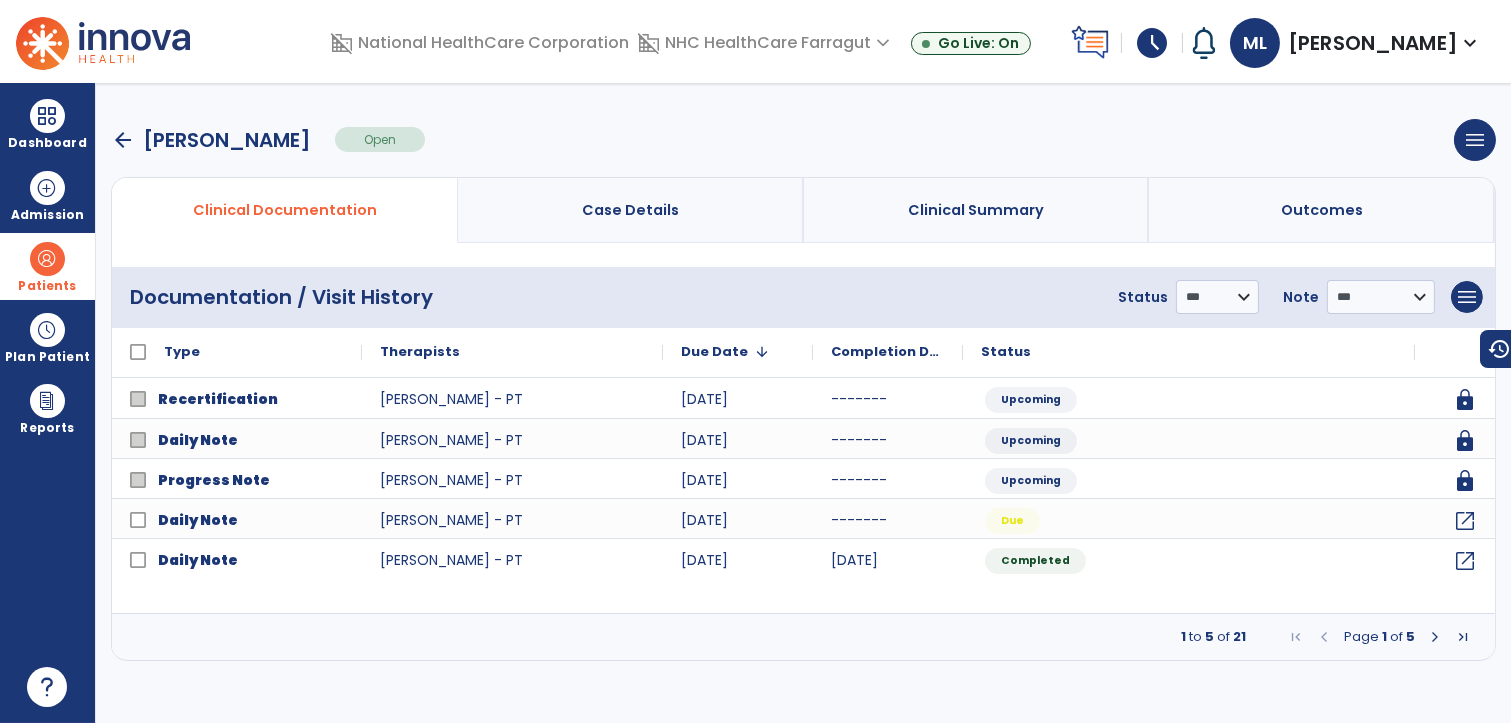 click at bounding box center [1435, 637] 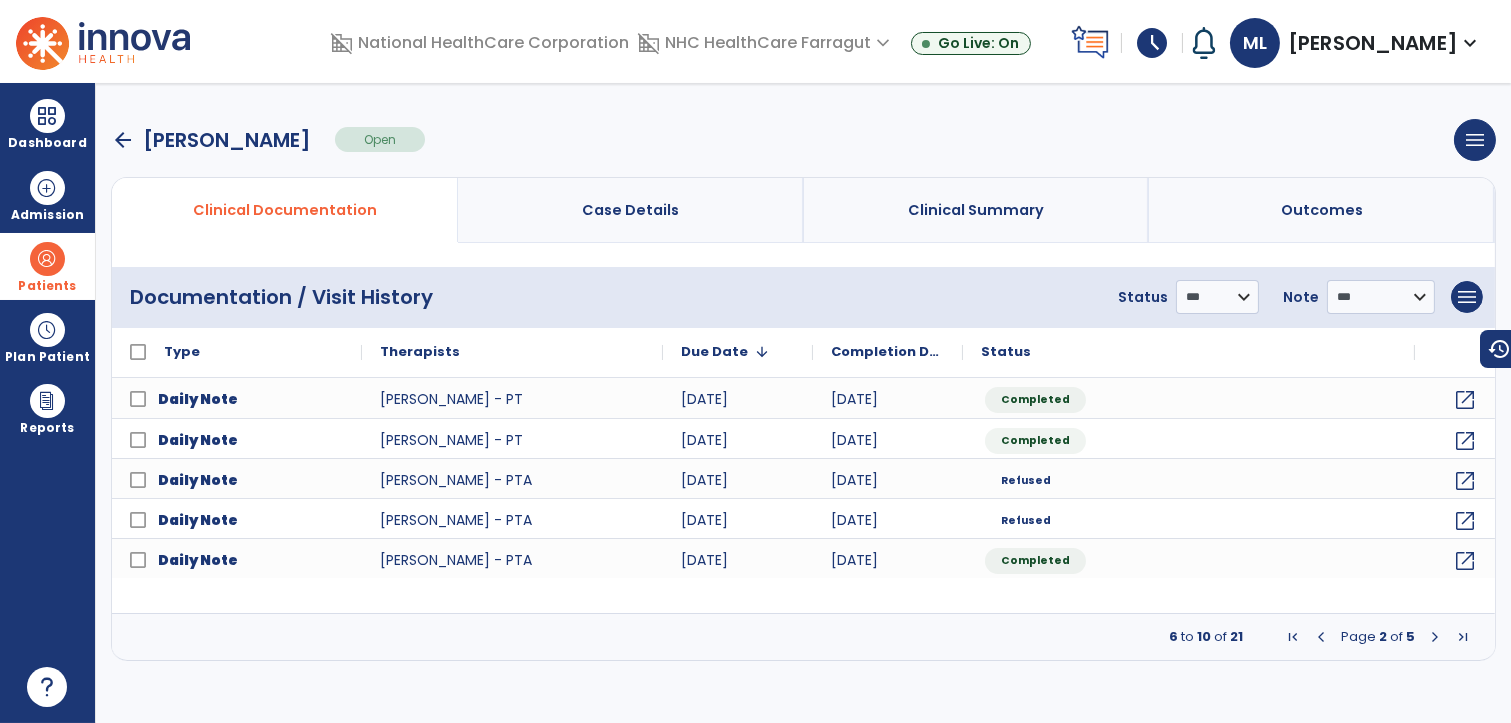 click at bounding box center [1435, 637] 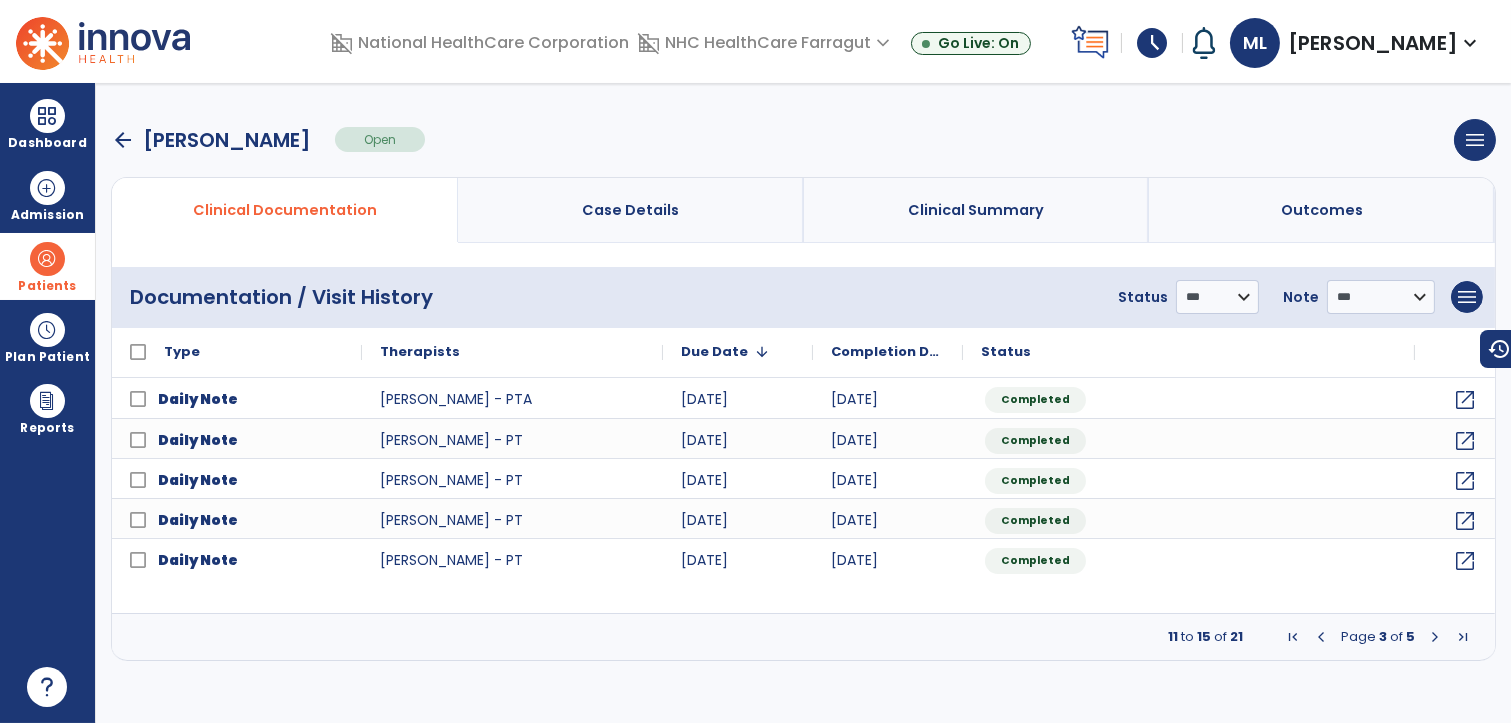 click at bounding box center (1435, 637) 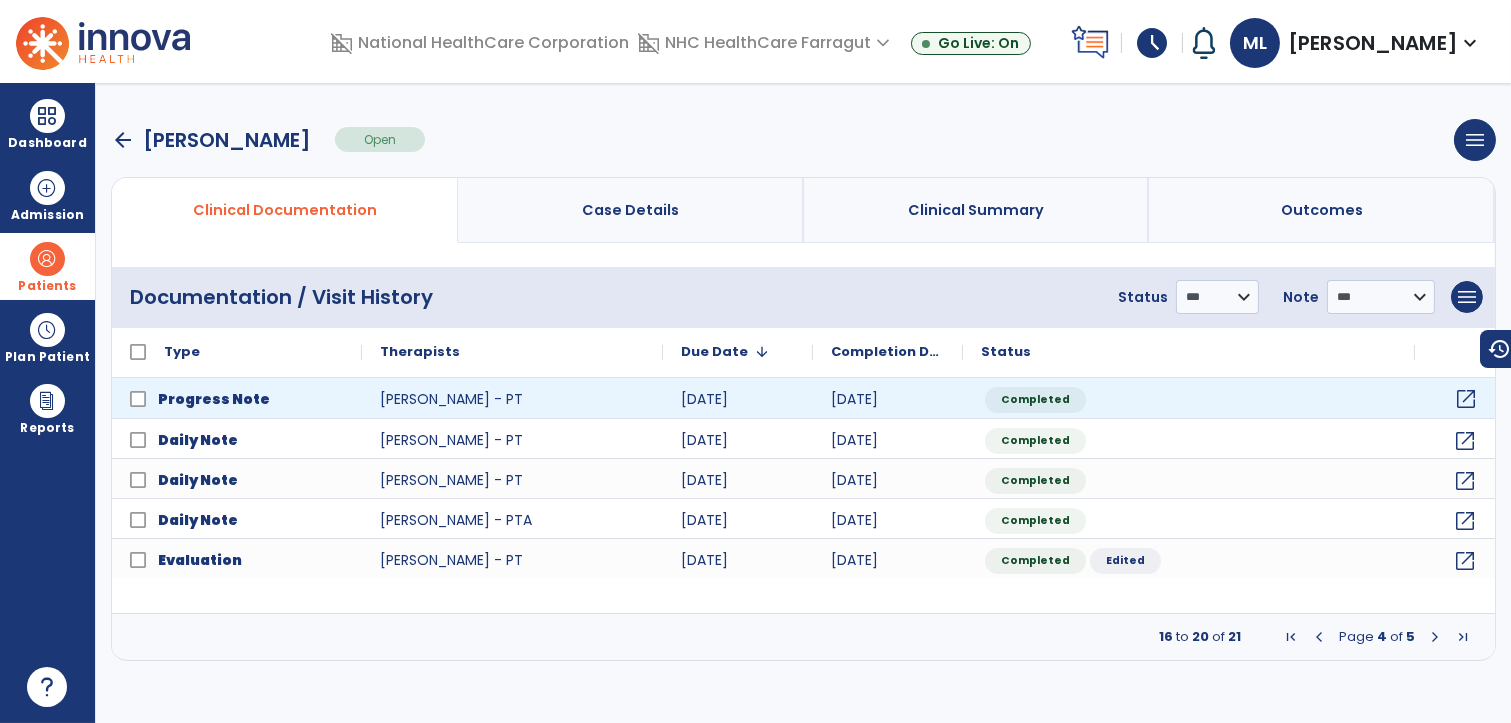 click on "open_in_new" 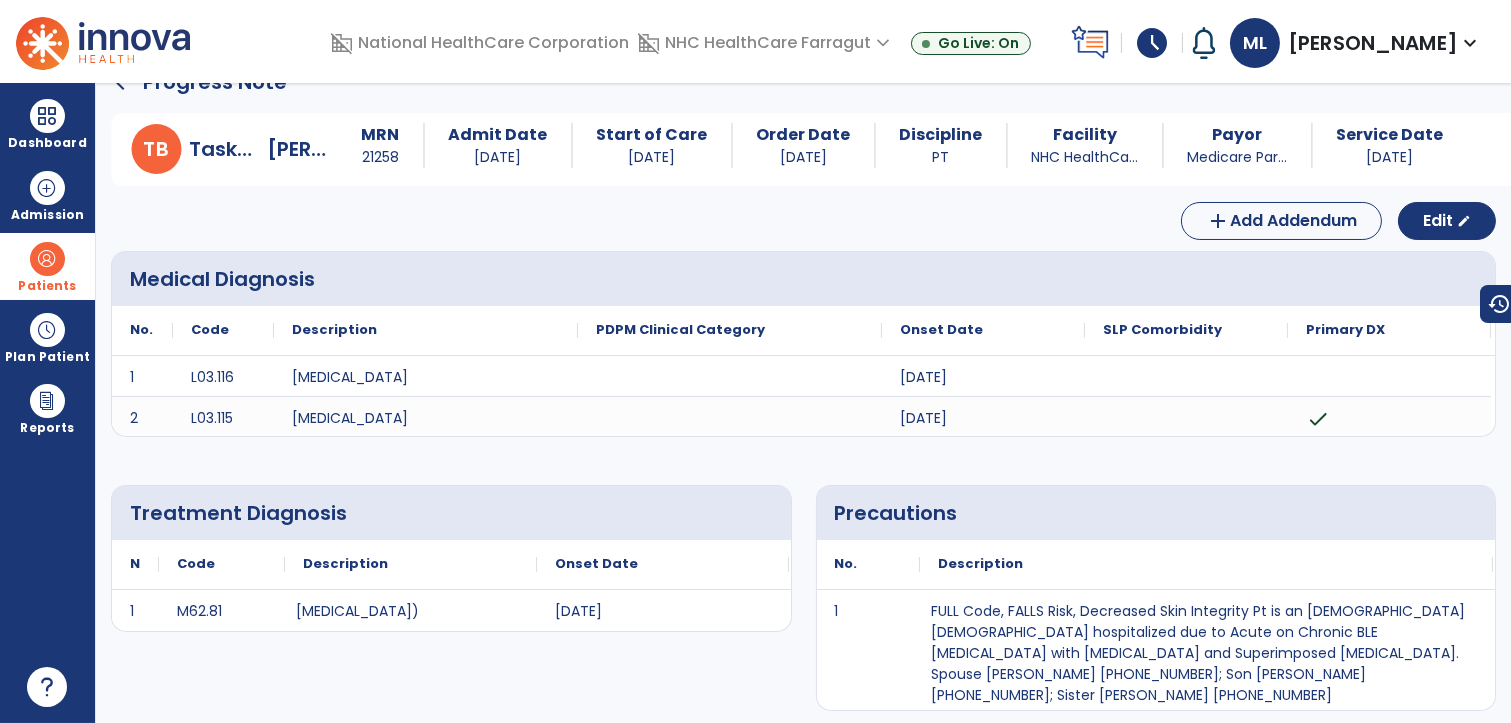 scroll, scrollTop: 0, scrollLeft: 0, axis: both 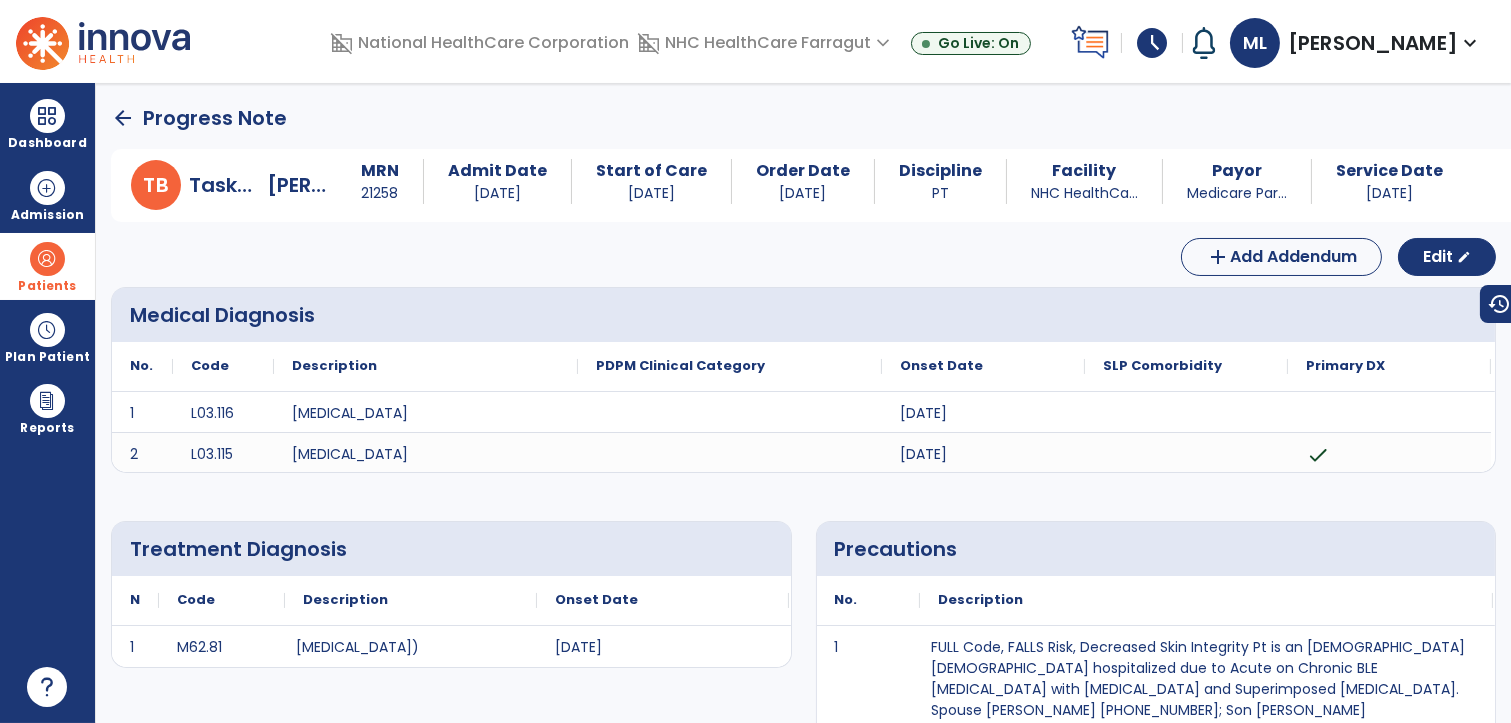 click on "arrow_back" 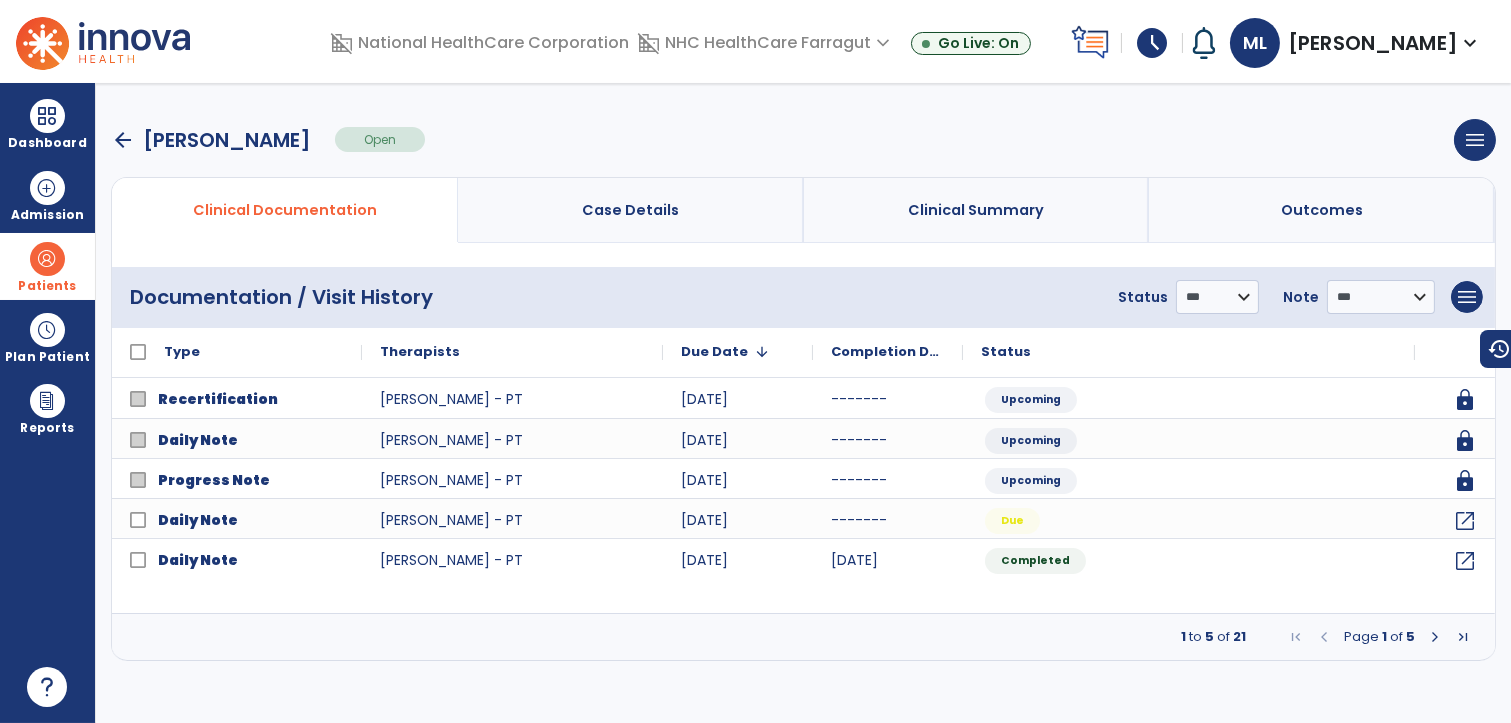click on "arrow_back   Tasket, Barbara  Open  menu   Edit Therapy Case   Delete Therapy Case   Close Therapy Case" at bounding box center (803, 140) 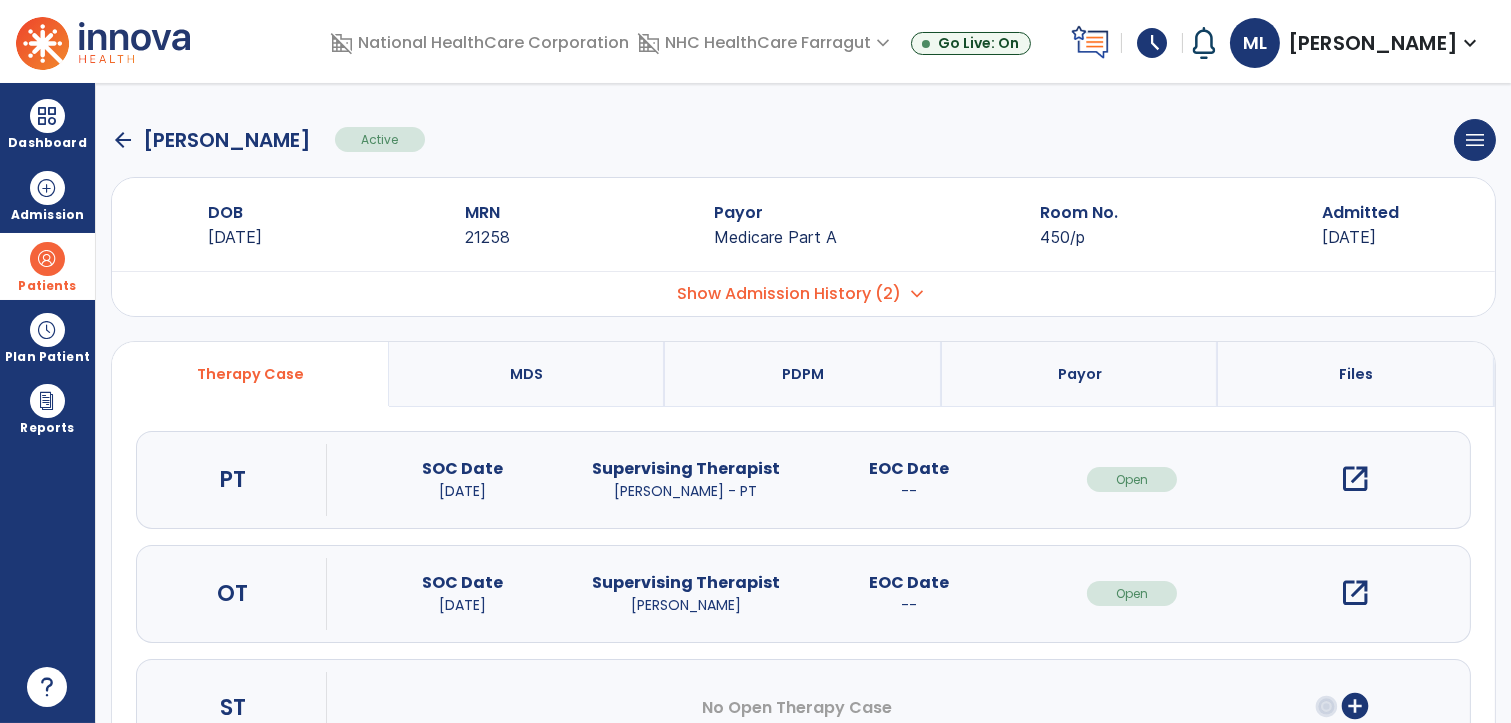 click on "arrow_back" 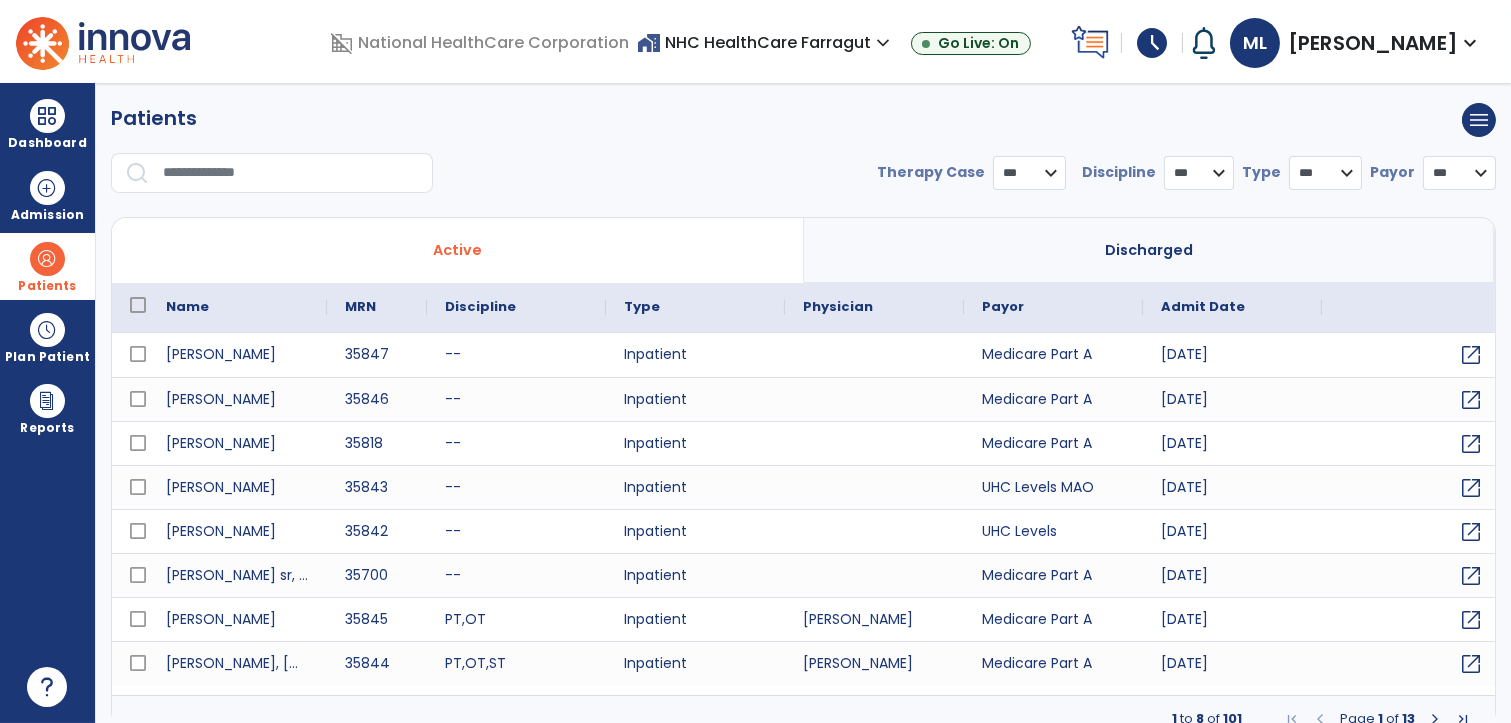 select on "***" 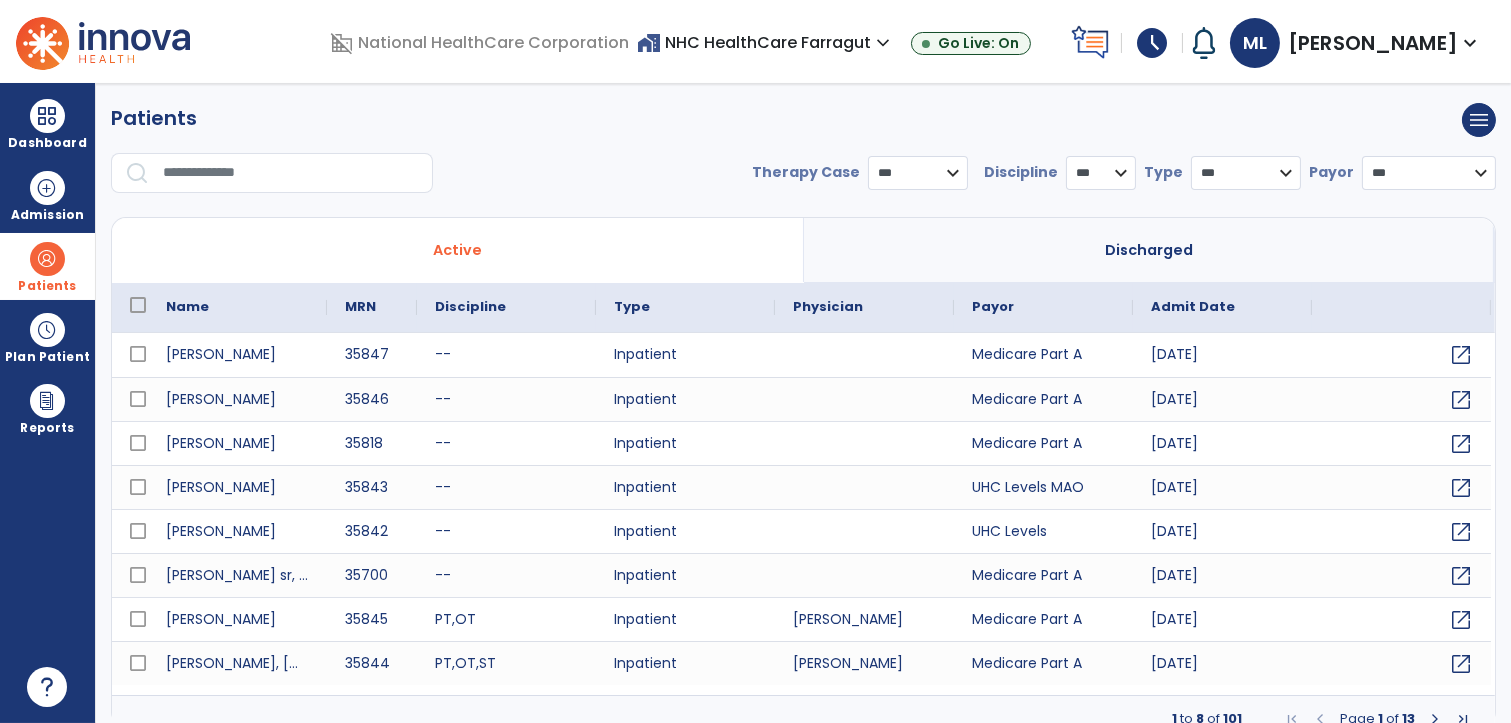 click at bounding box center [291, 173] 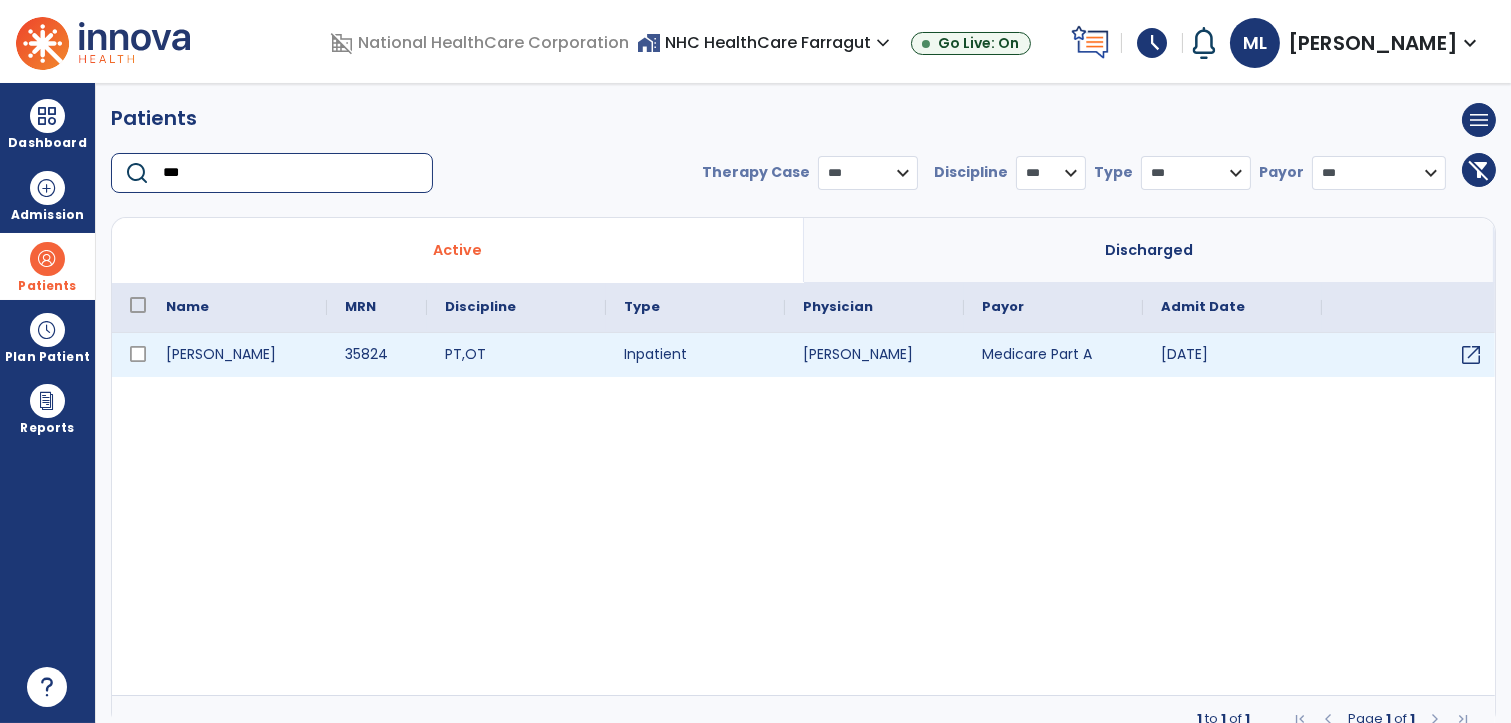 type on "***" 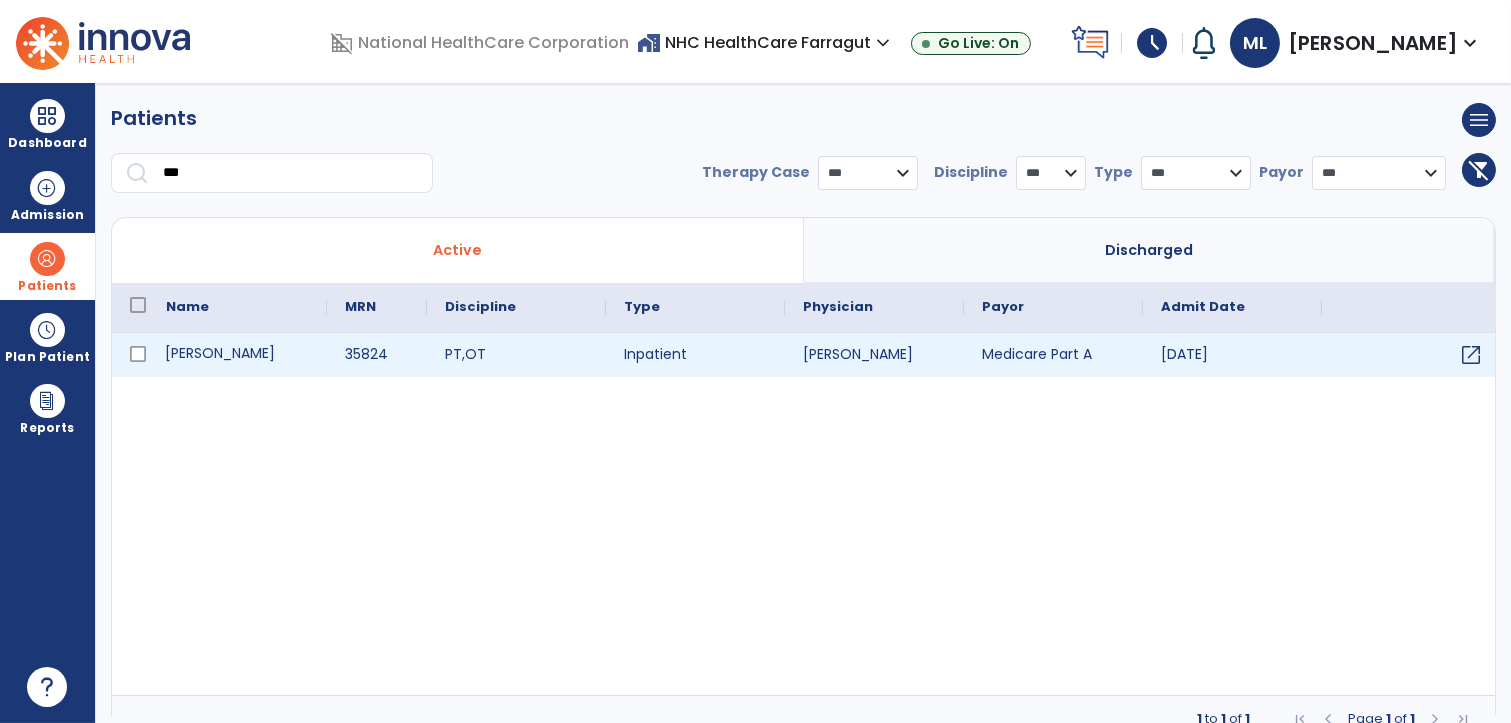 click on "Salyers, Patricia" at bounding box center [237, 355] 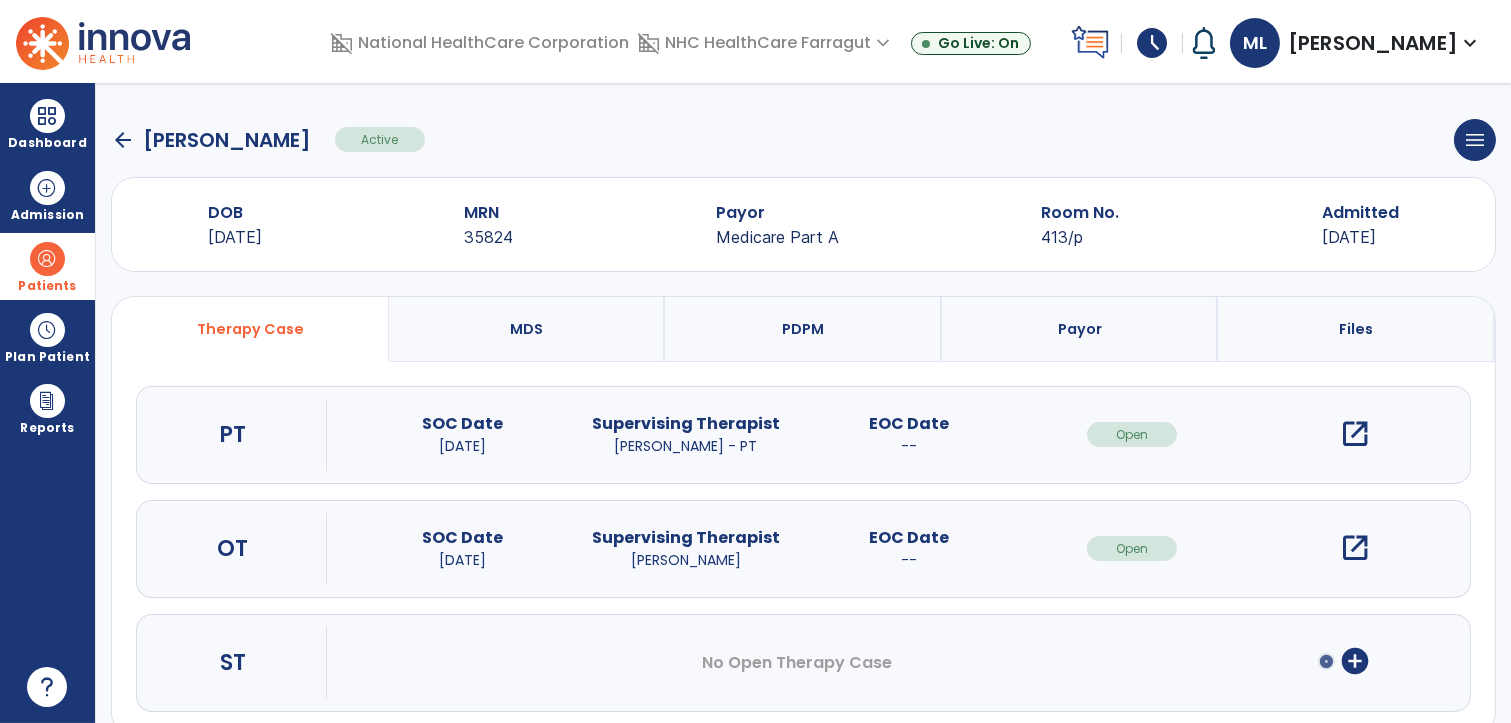 click on "open_in_new" at bounding box center (1355, 434) 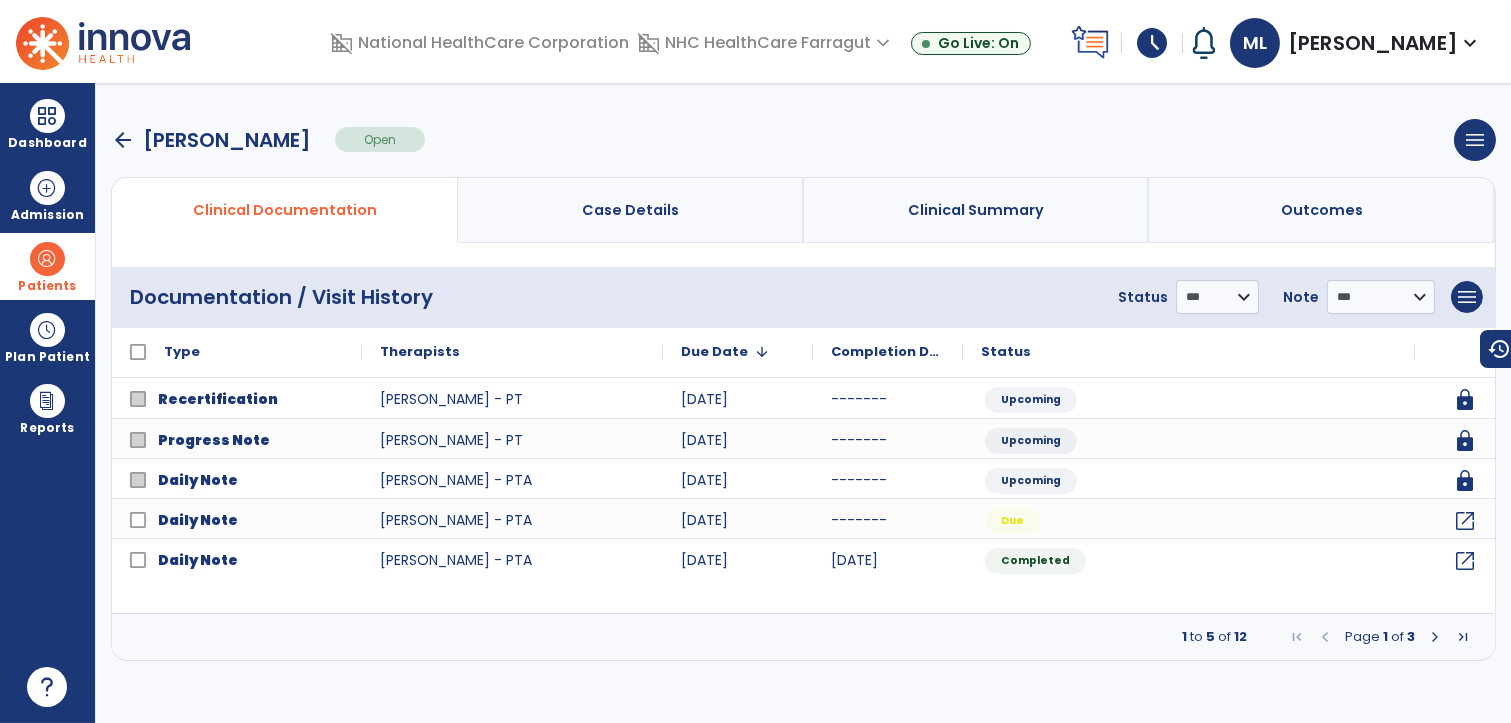 click on "arrow_back" at bounding box center [123, 140] 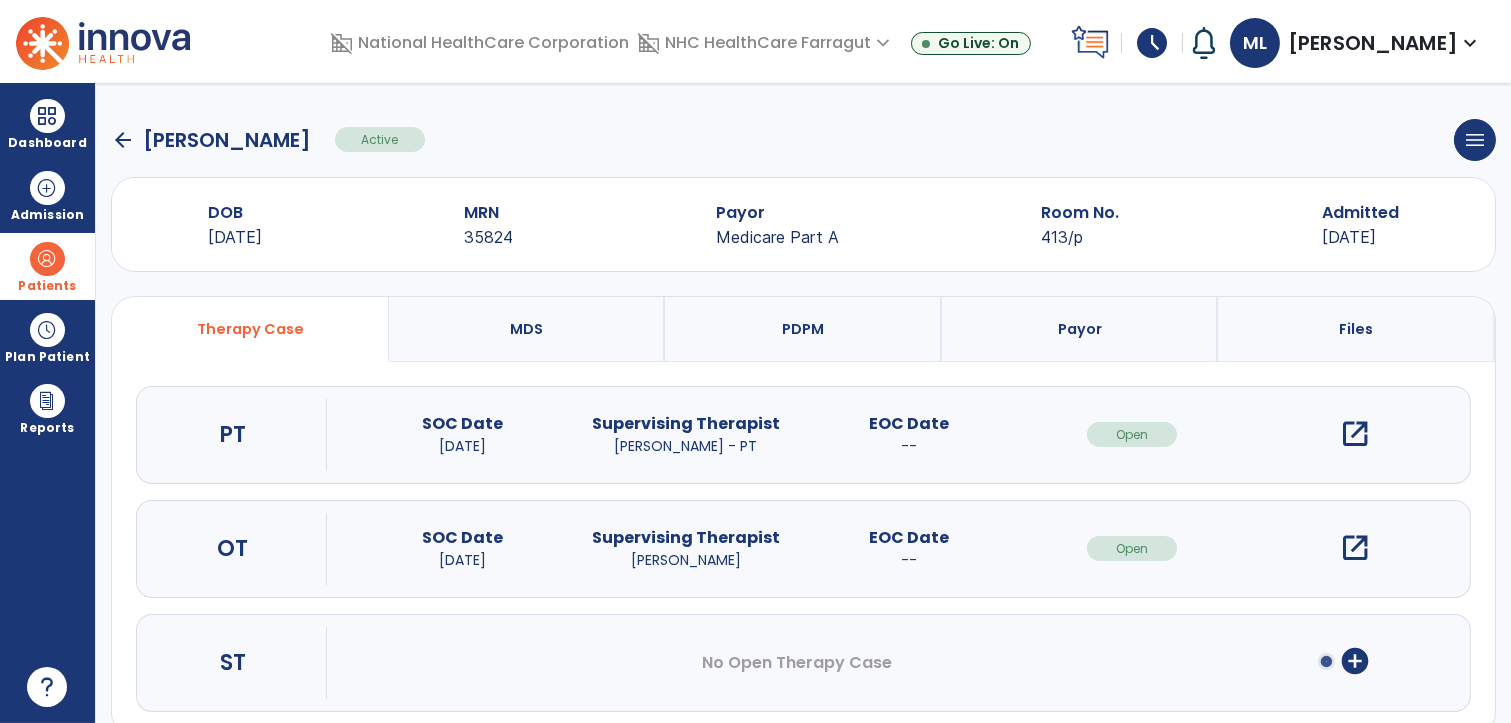 click on "arrow_back" 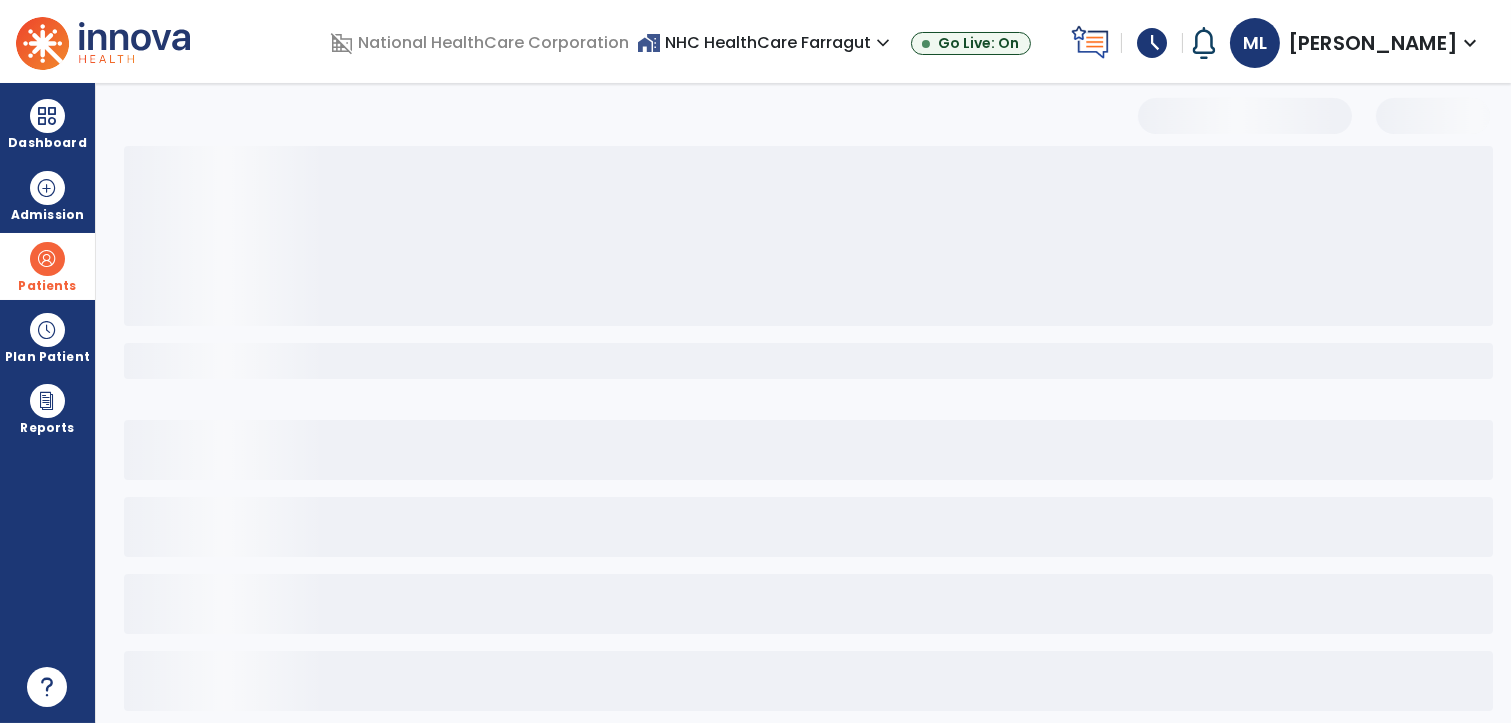 select on "***" 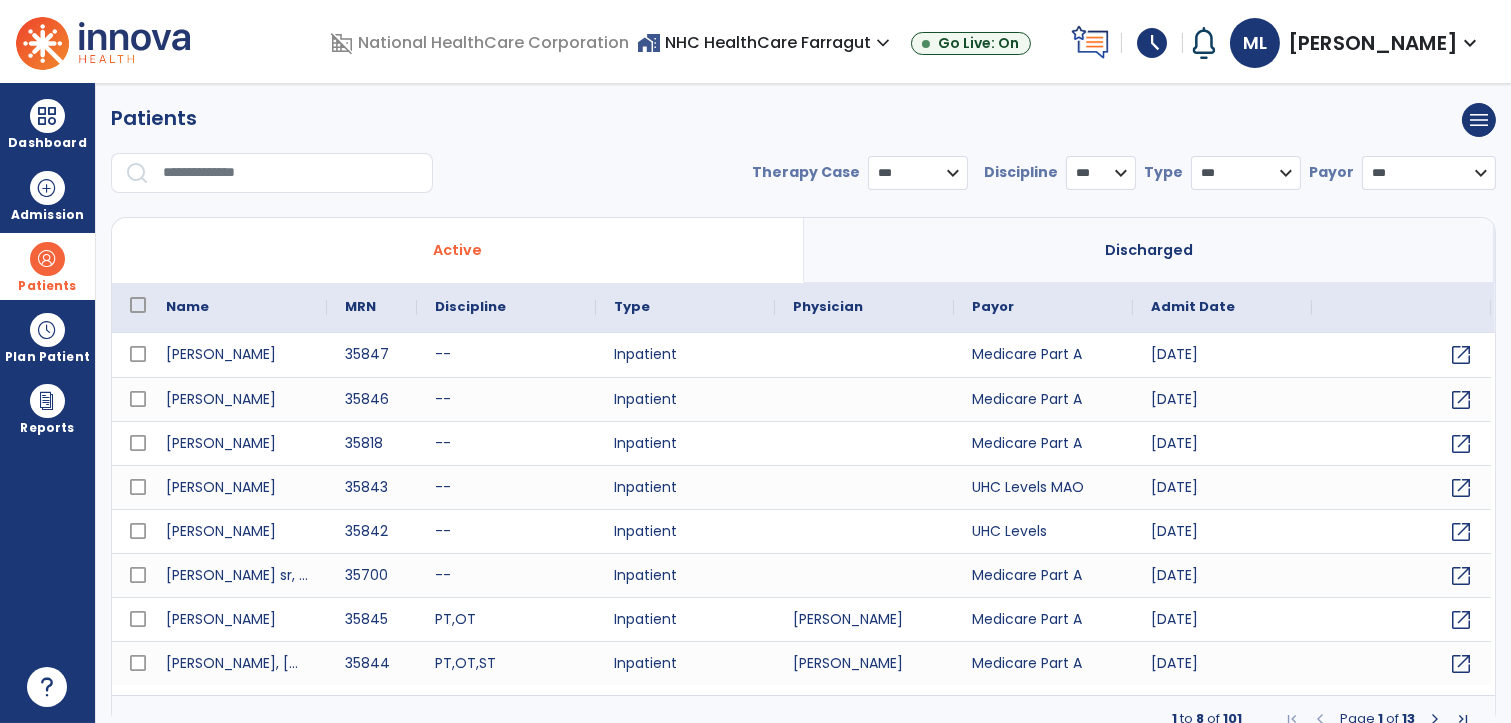 click at bounding box center (291, 173) 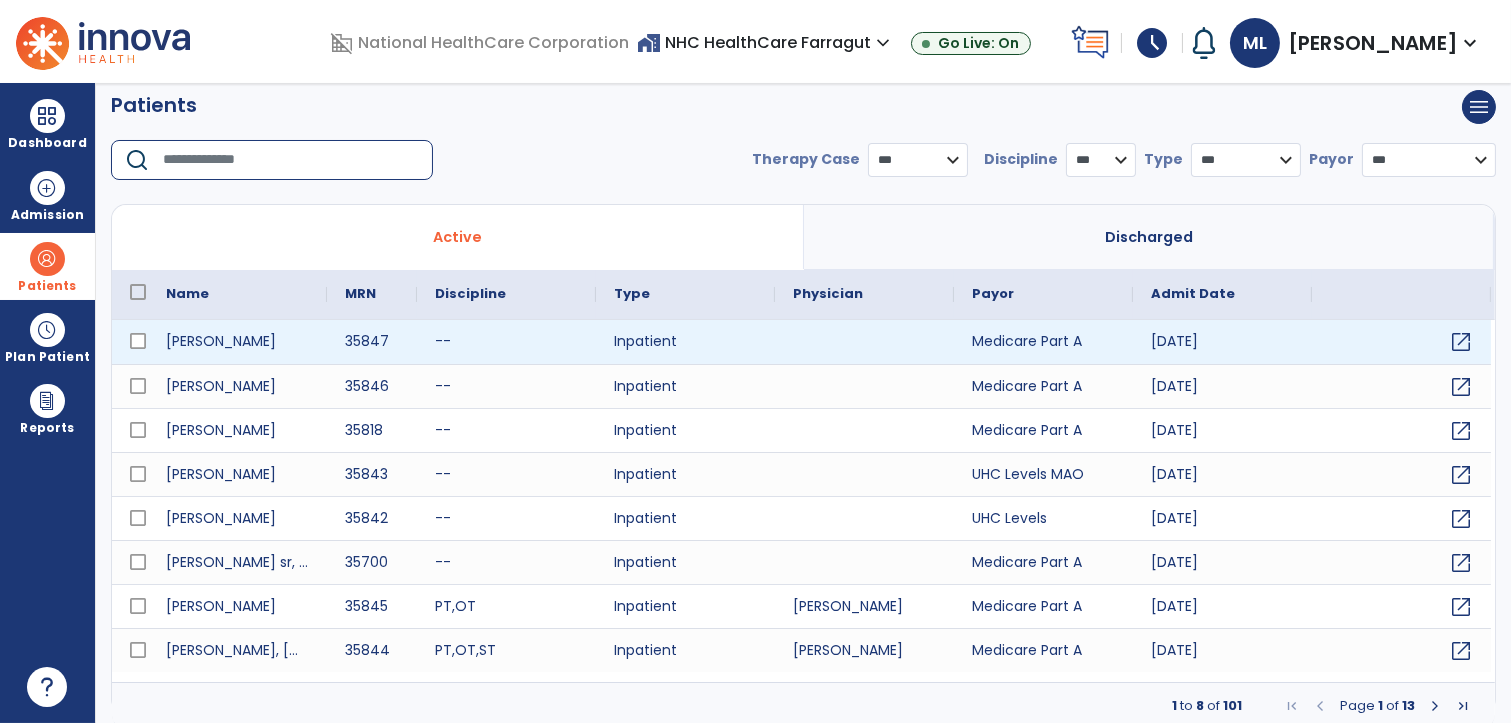 scroll, scrollTop: 19, scrollLeft: 0, axis: vertical 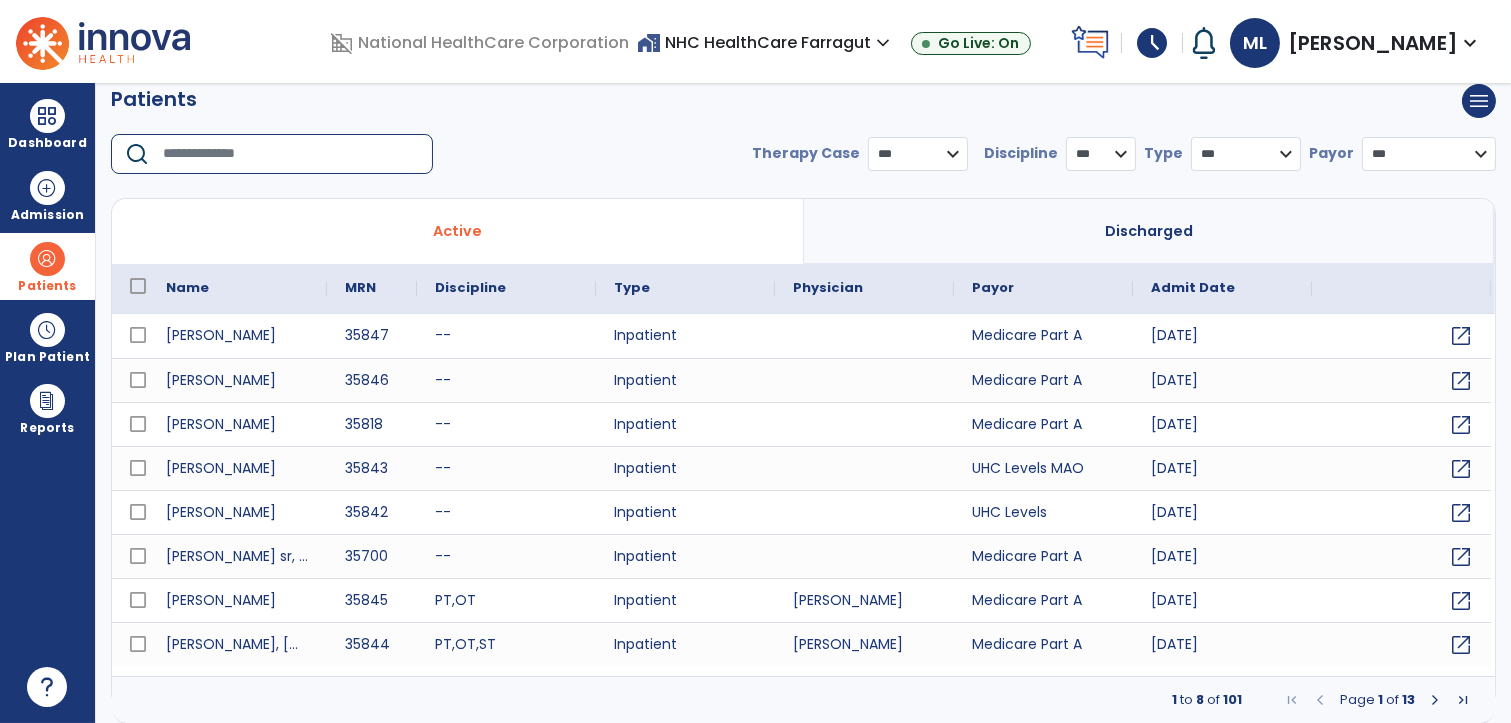 click at bounding box center (291, 154) 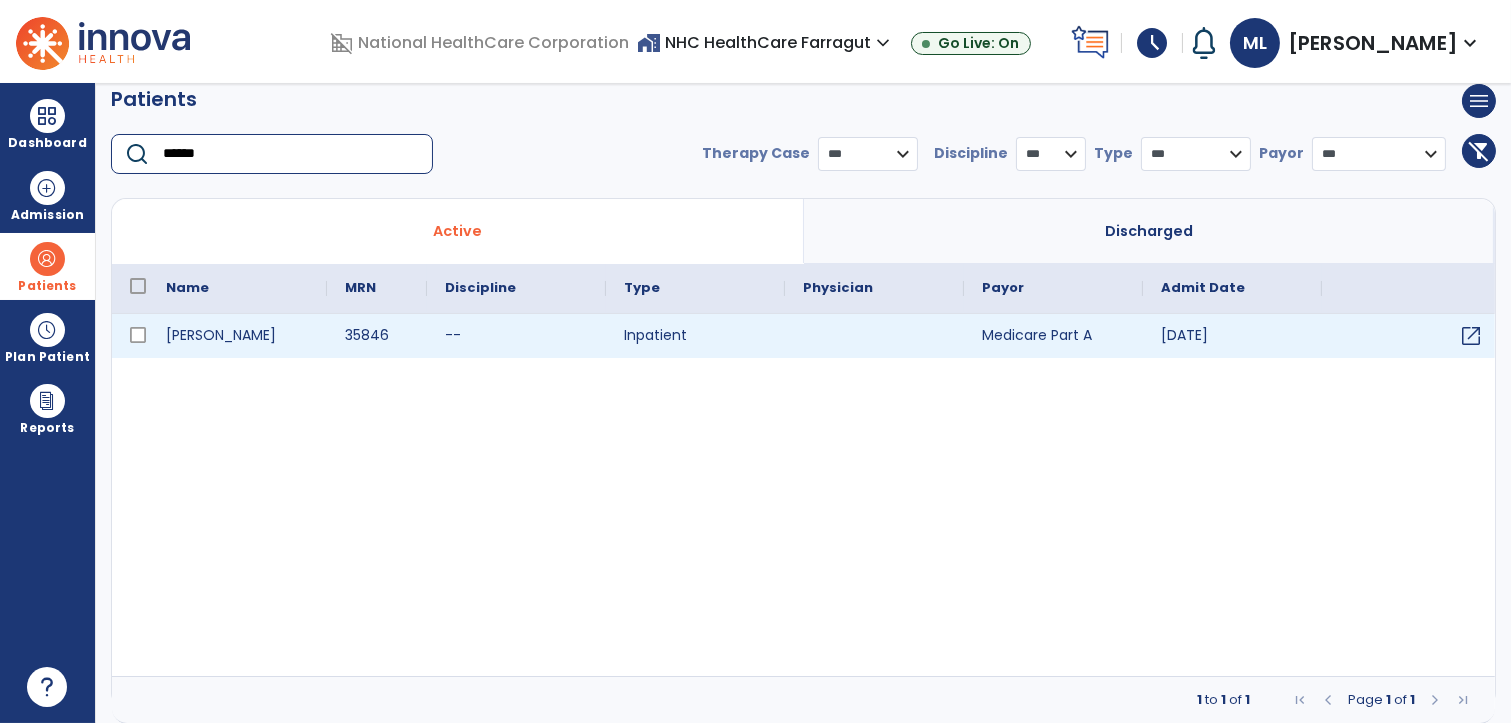 type on "******" 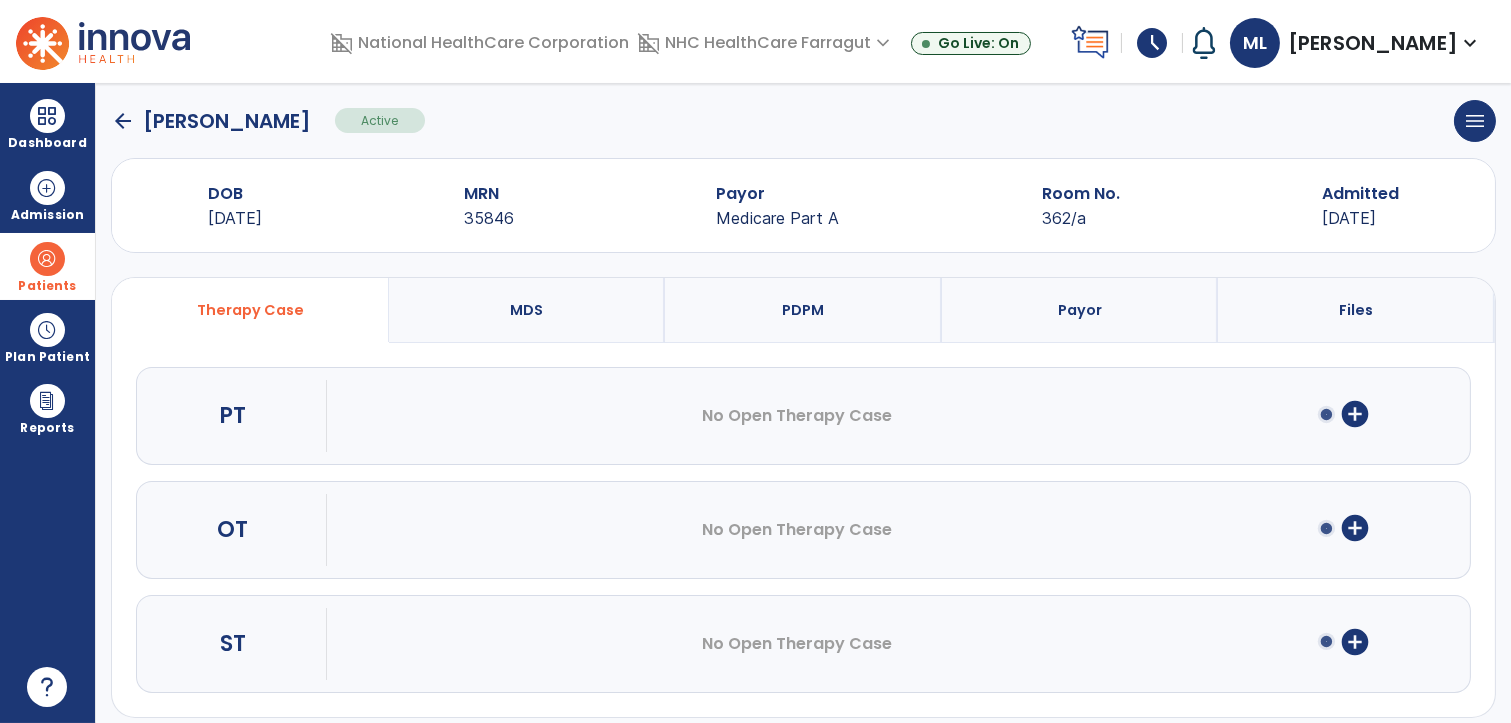 click on "add_circle" at bounding box center [1355, 414] 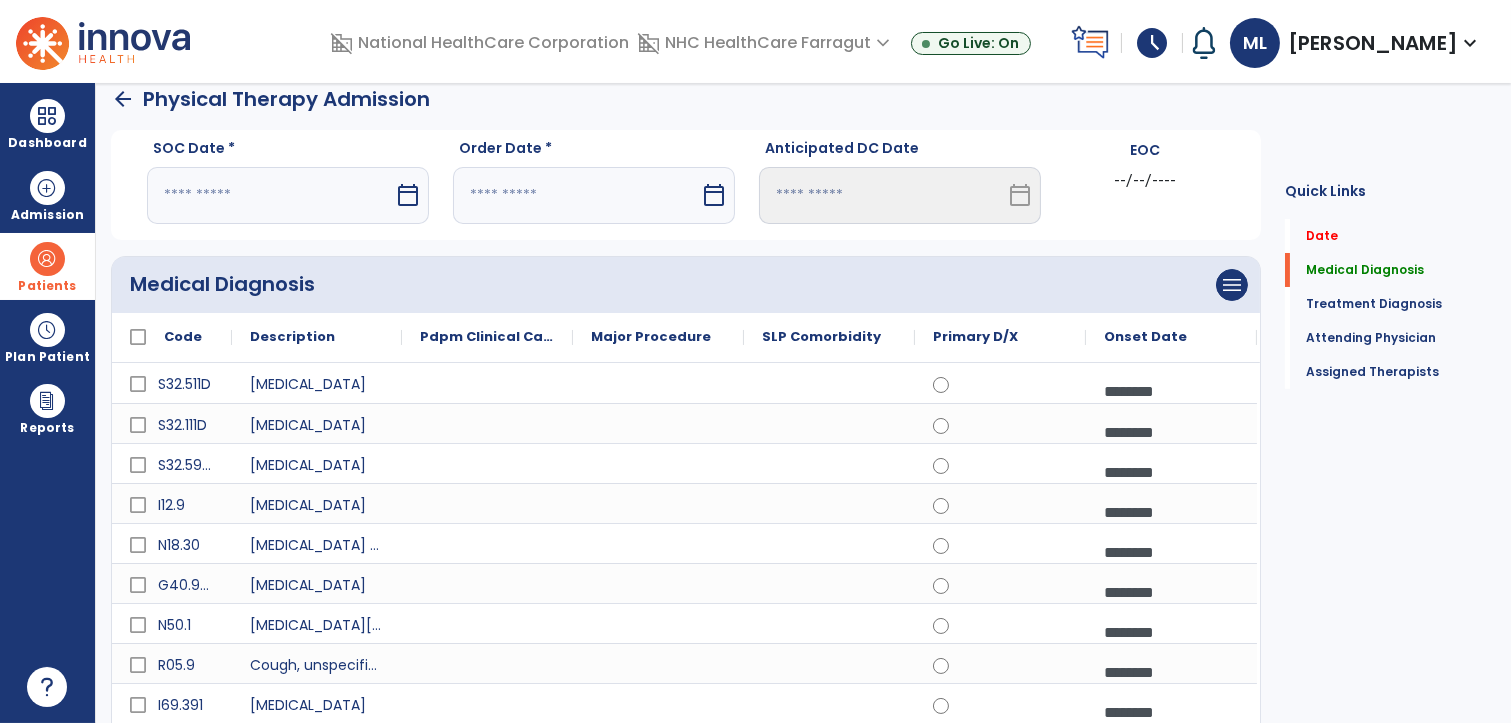 click at bounding box center (270, 195) 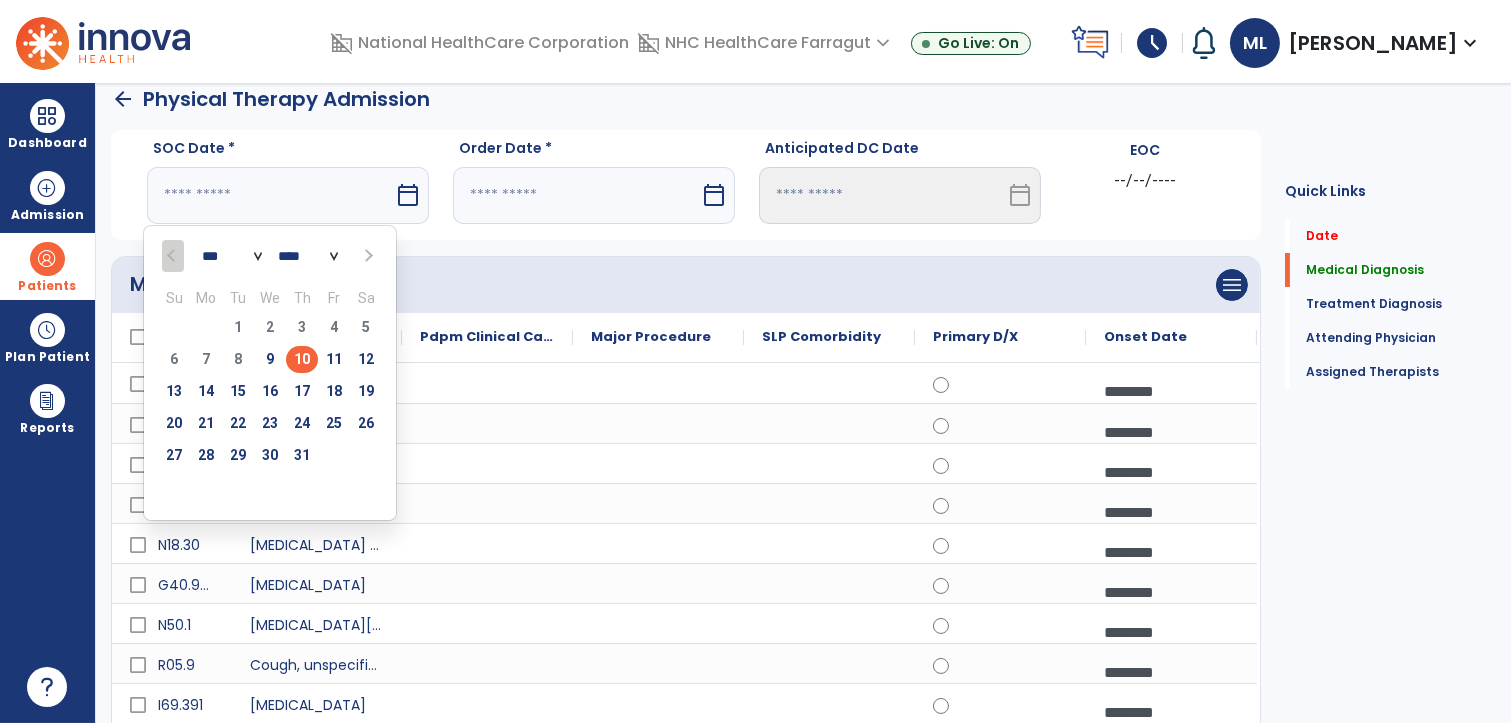 click on "10" at bounding box center (302, 359) 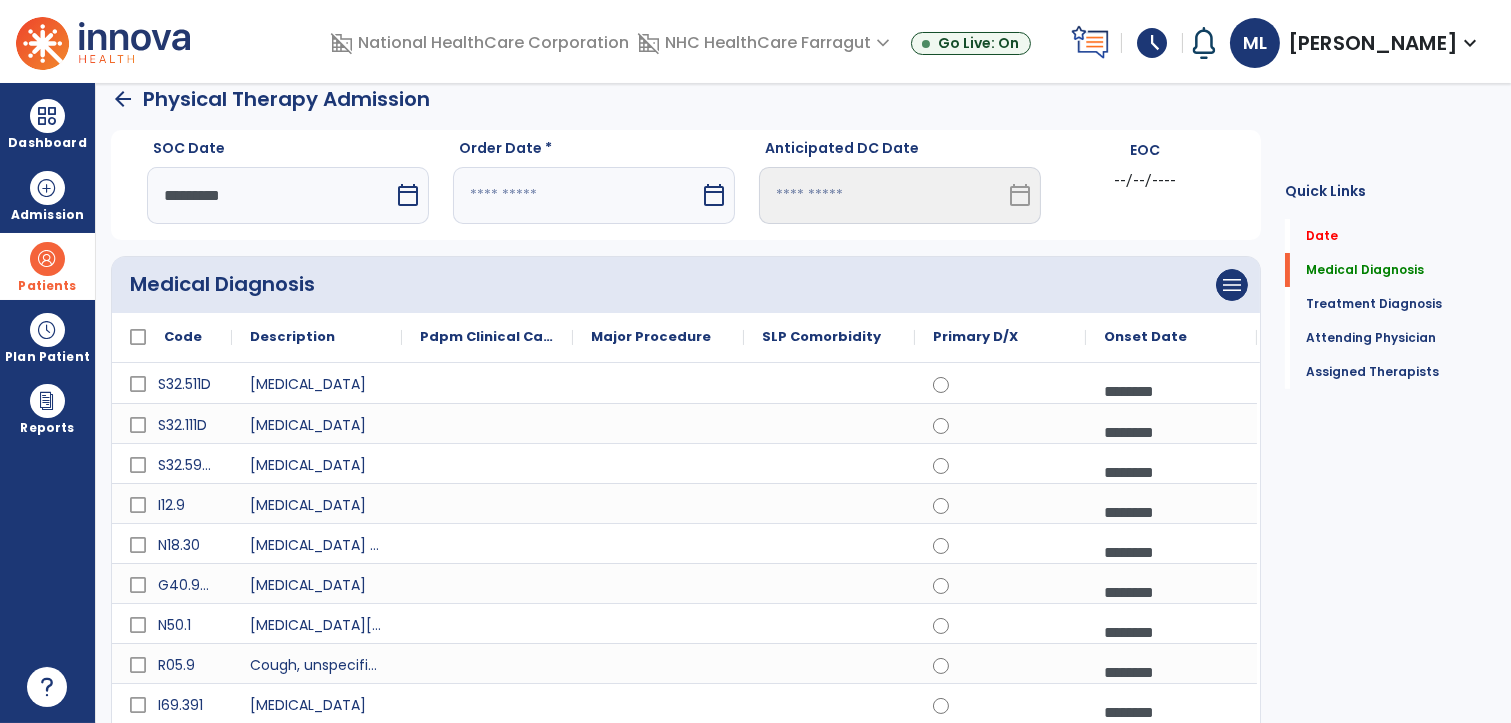 click at bounding box center (576, 195) 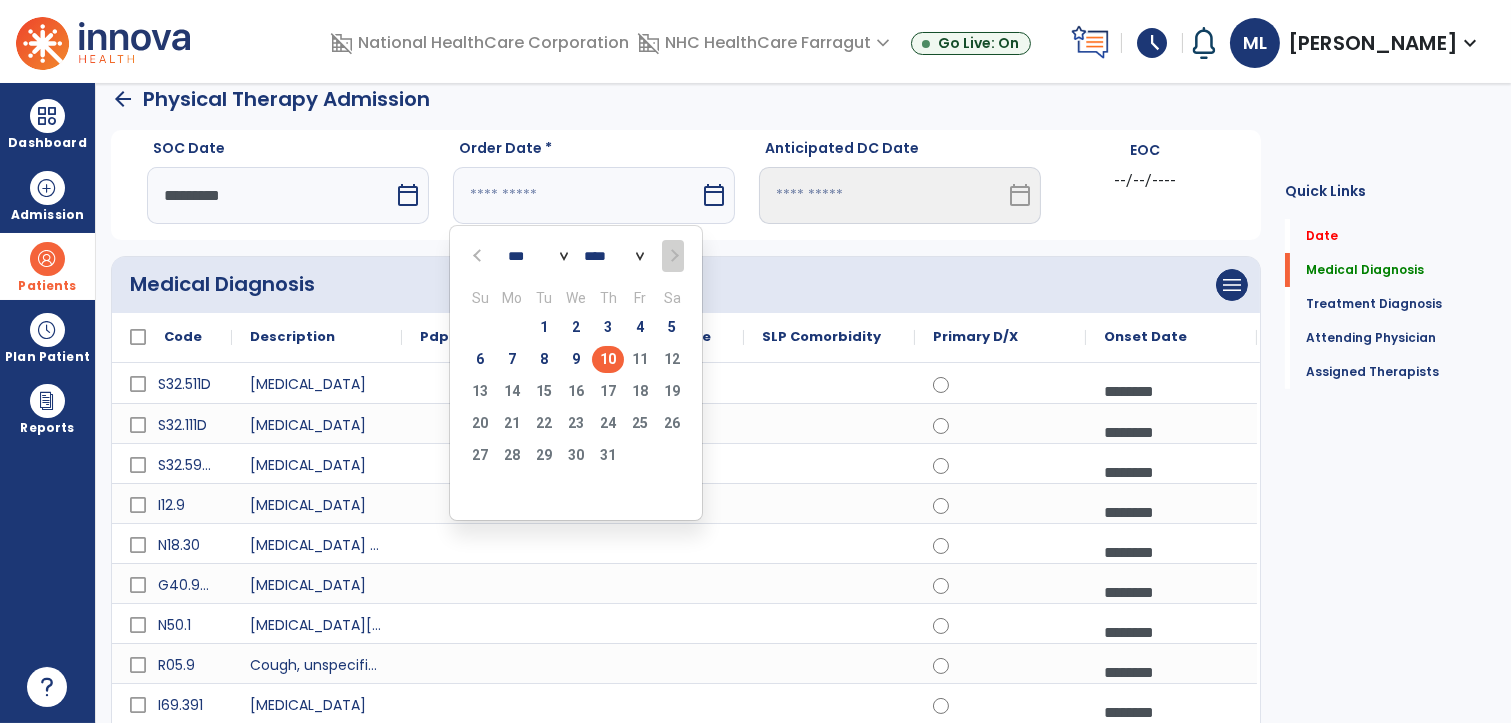 click on "10" at bounding box center (608, 359) 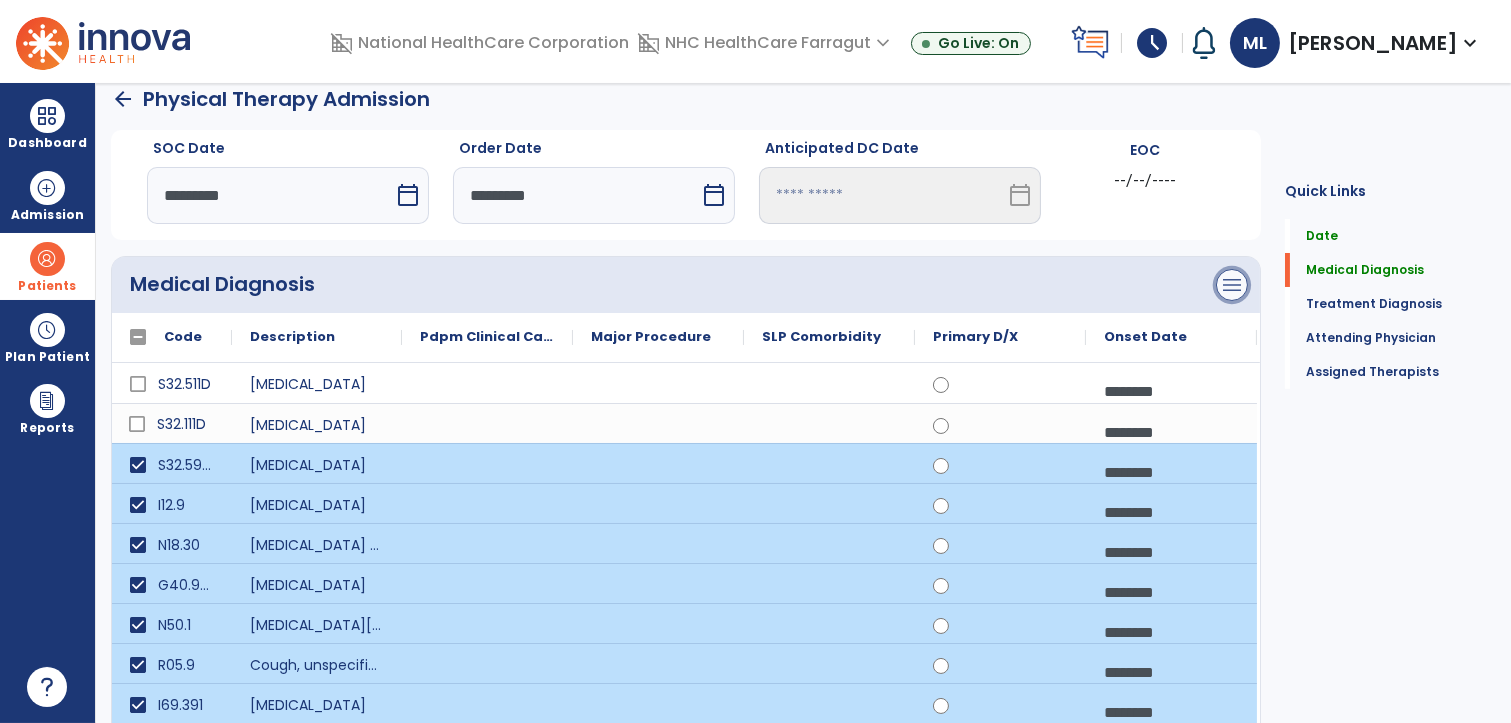 click on "menu" at bounding box center (1232, 285) 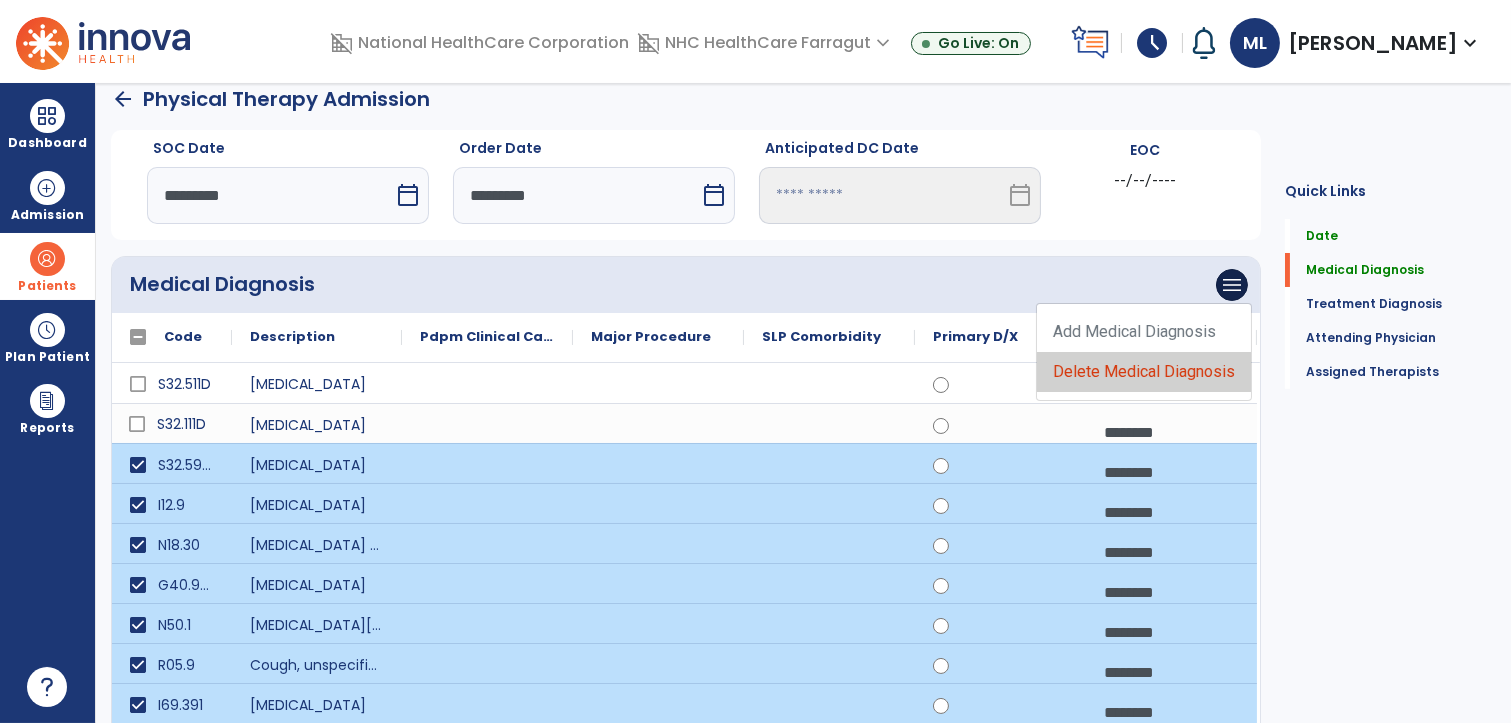 click on "Delete Medical Diagnosis" 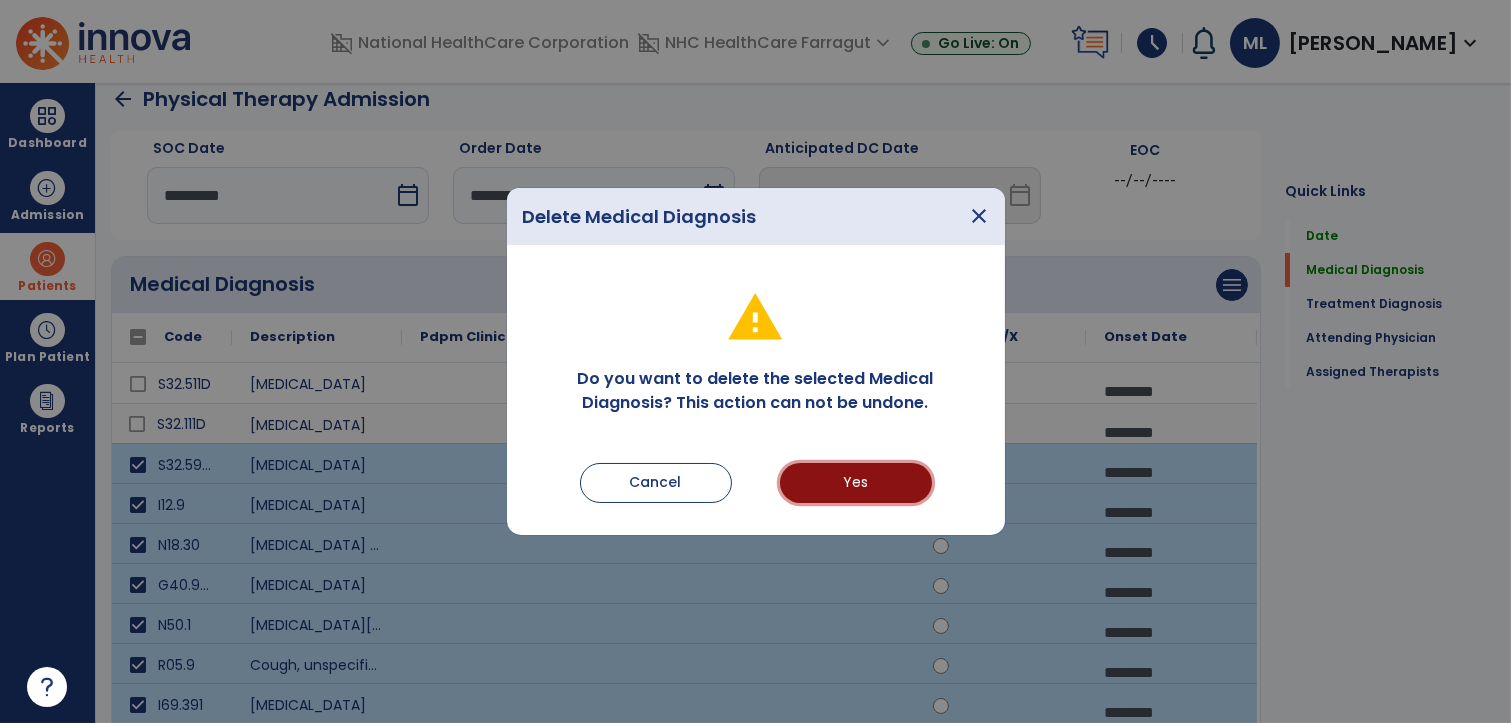 click on "Yes" at bounding box center [856, 483] 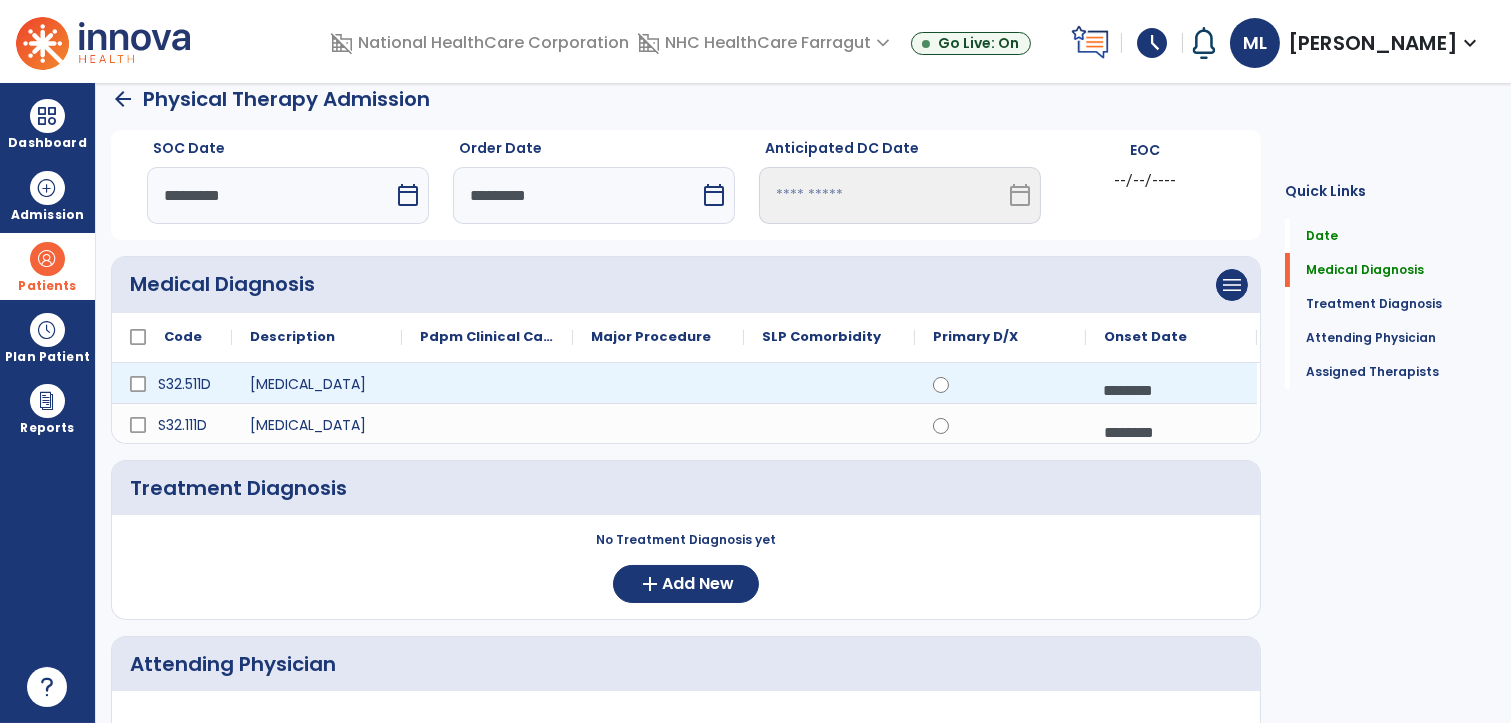 click on "********" at bounding box center (1171, 390) 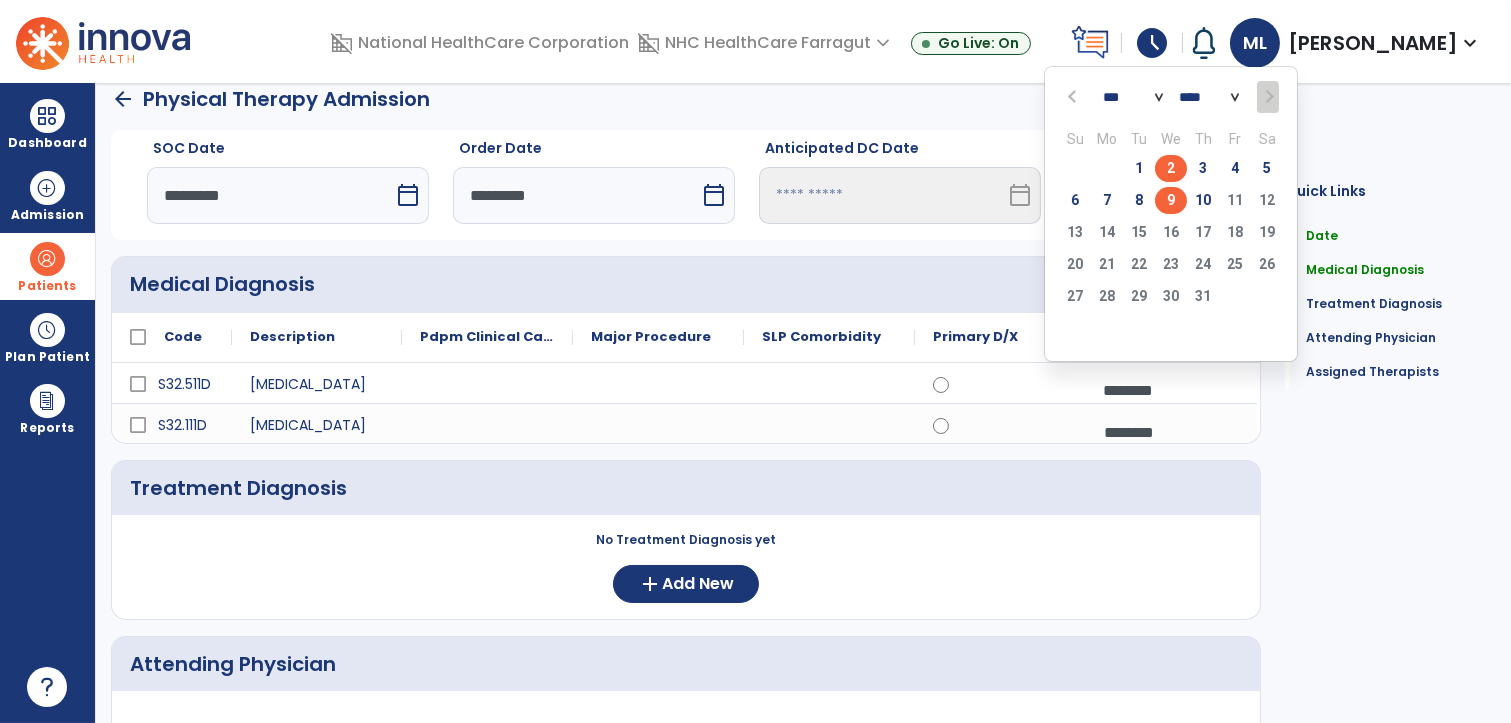 click on "2" 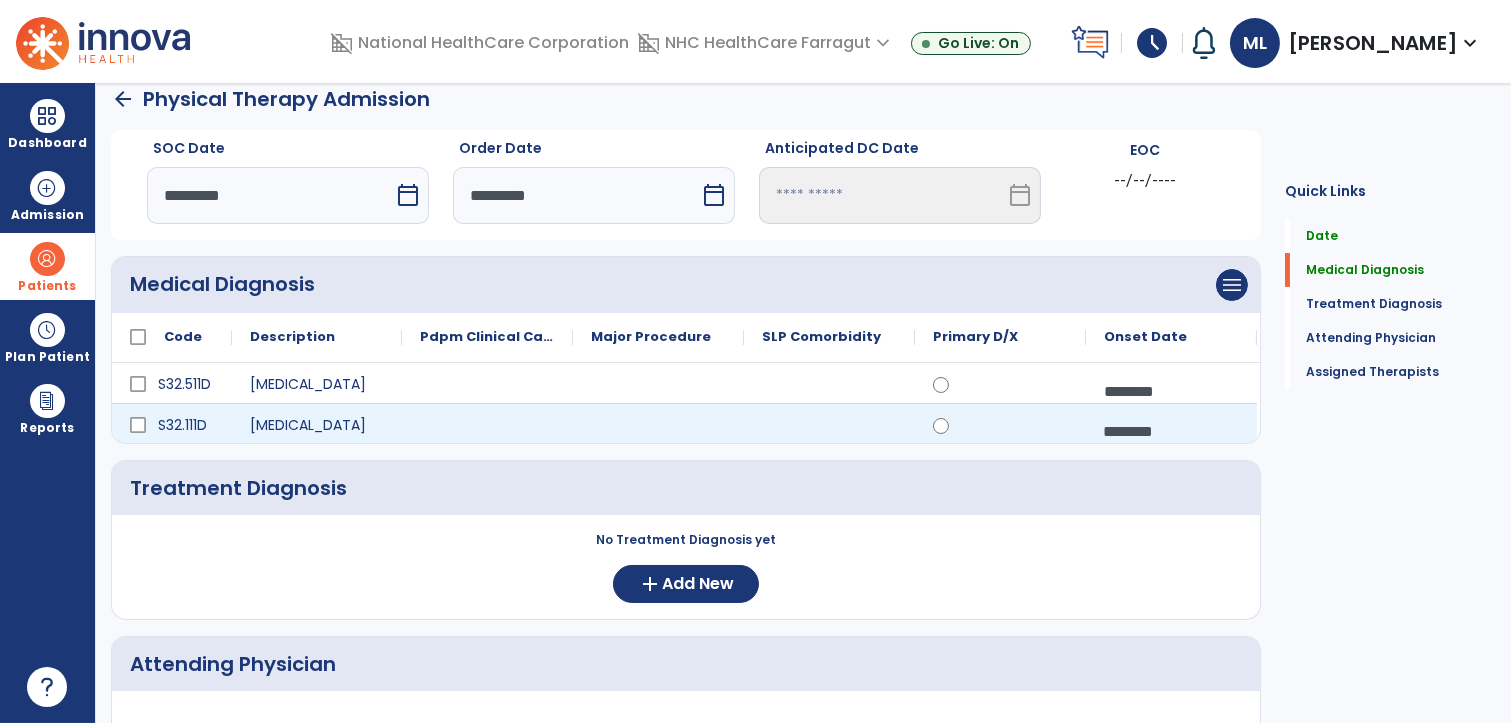 click on "********" at bounding box center [1171, 431] 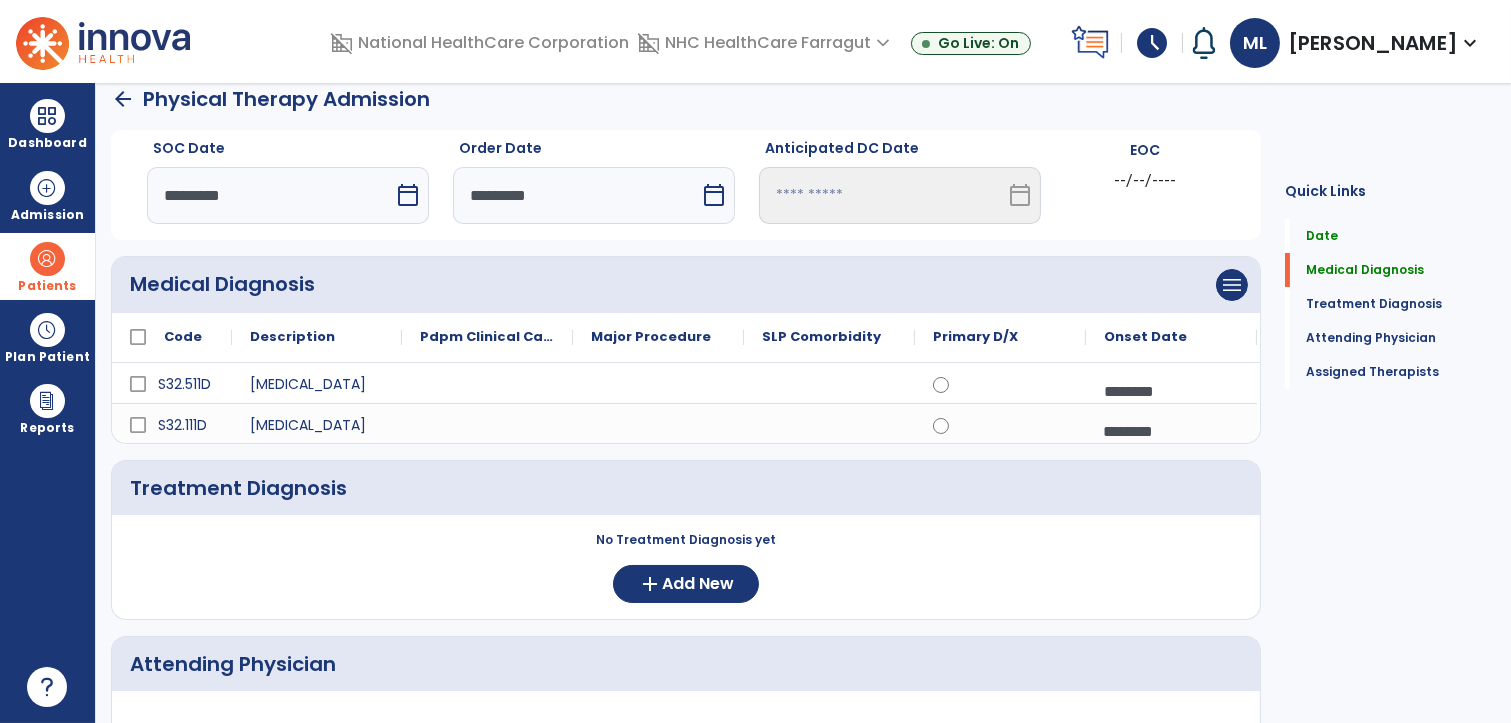 click on "Treatment Diagnosis     No Treatment Diagnosis yet  add  Add New" 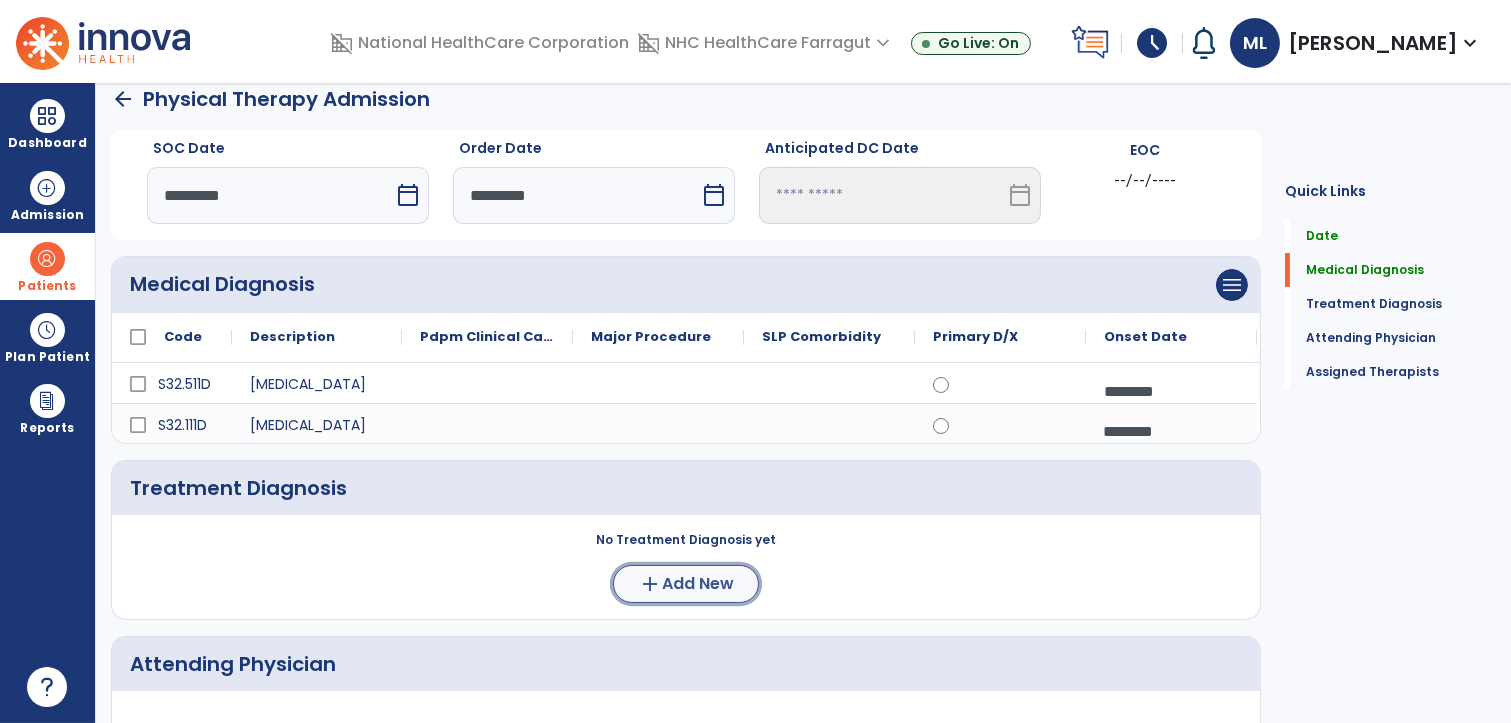 click on "Add New" 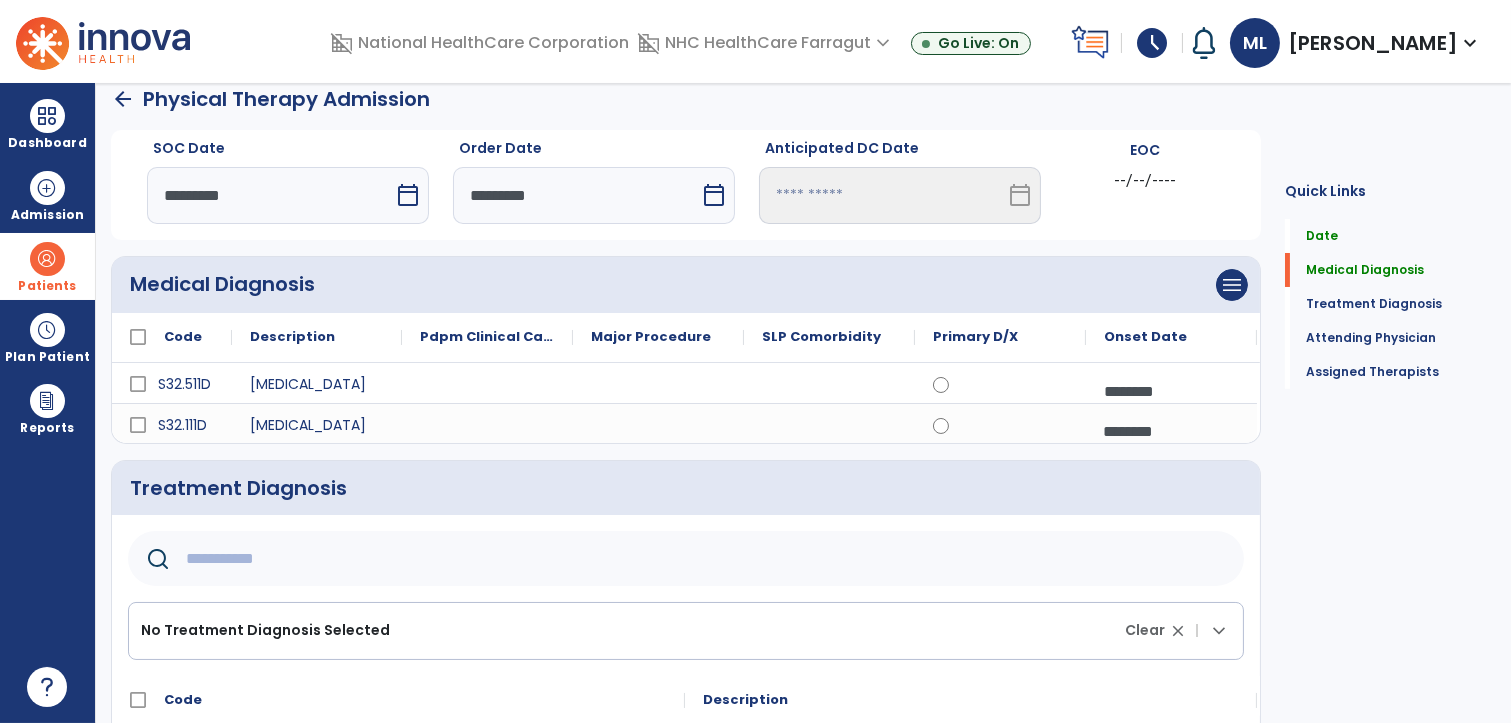 click 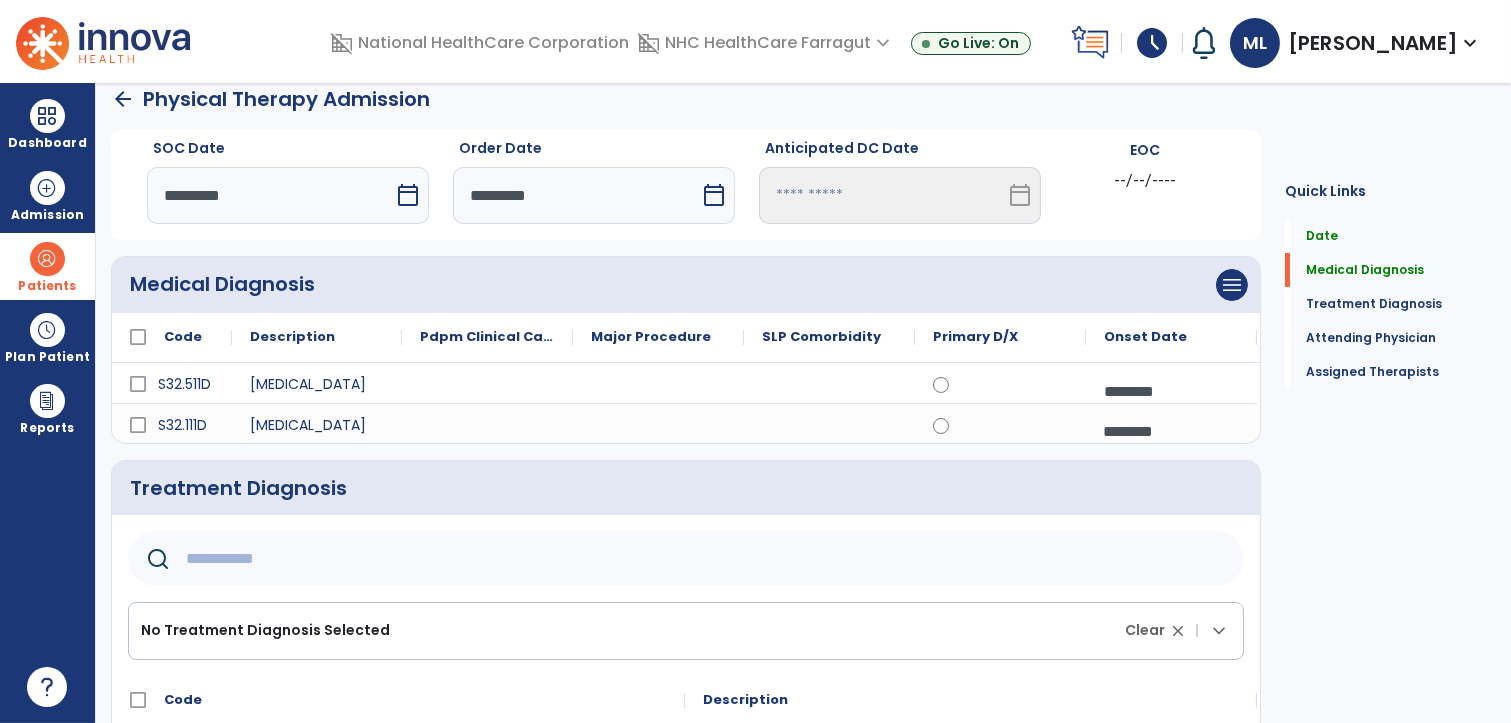 type on "*" 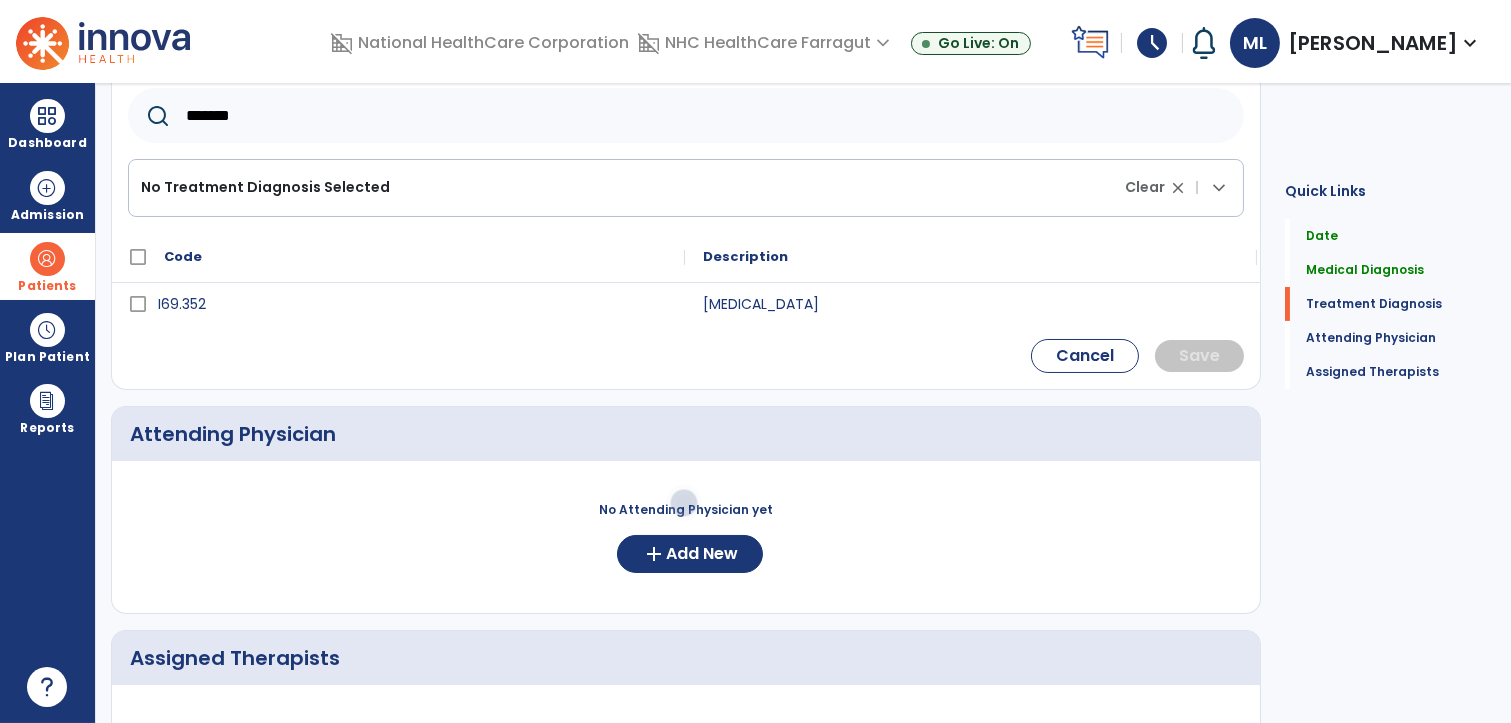 scroll, scrollTop: 467, scrollLeft: 0, axis: vertical 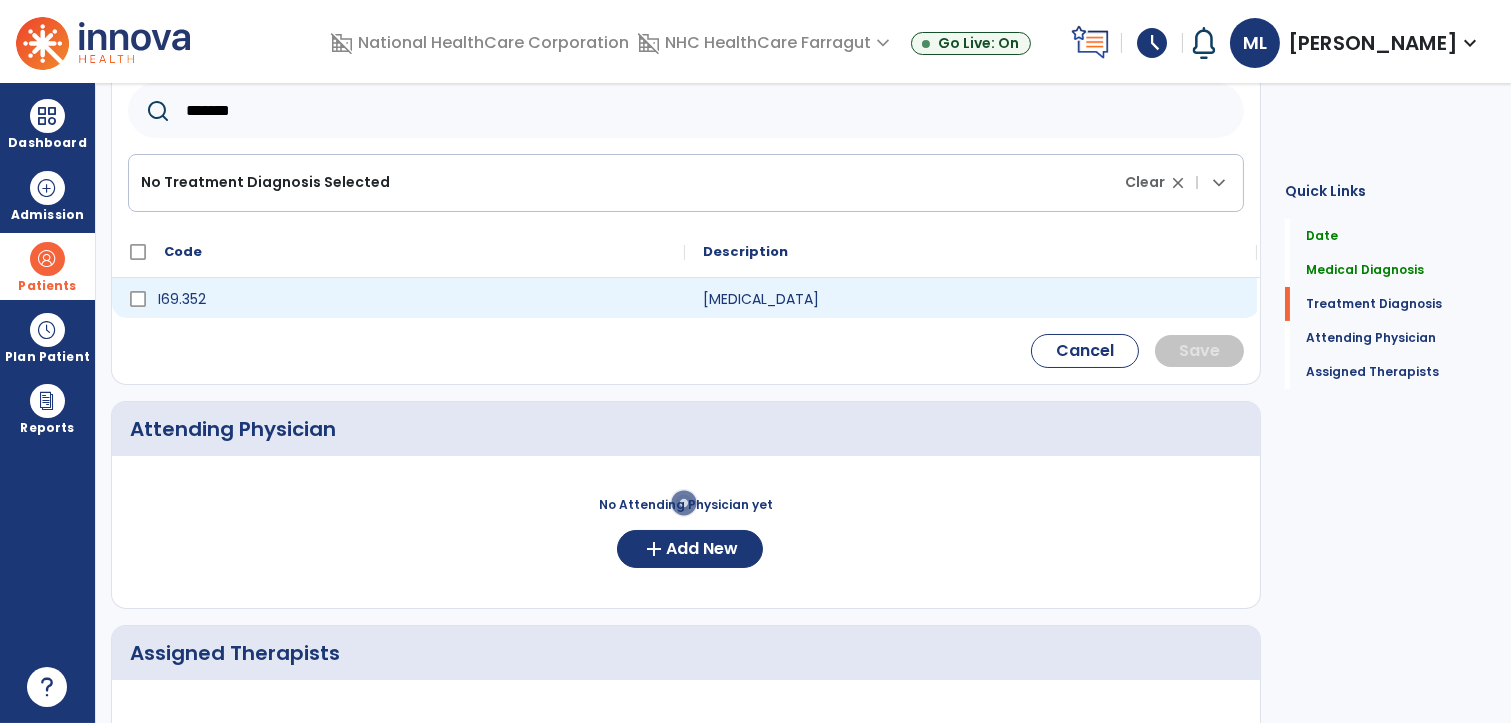 type on "*******" 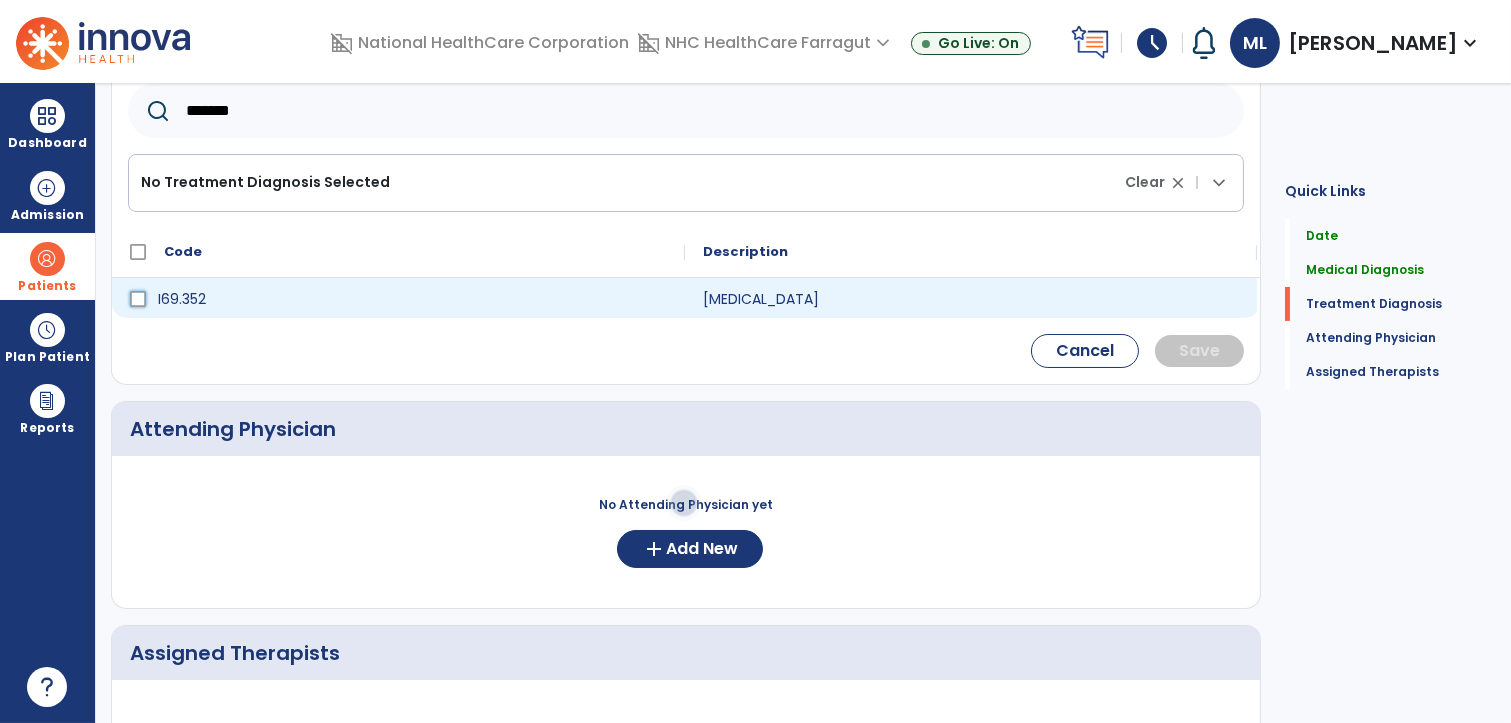 click on "I69.352" 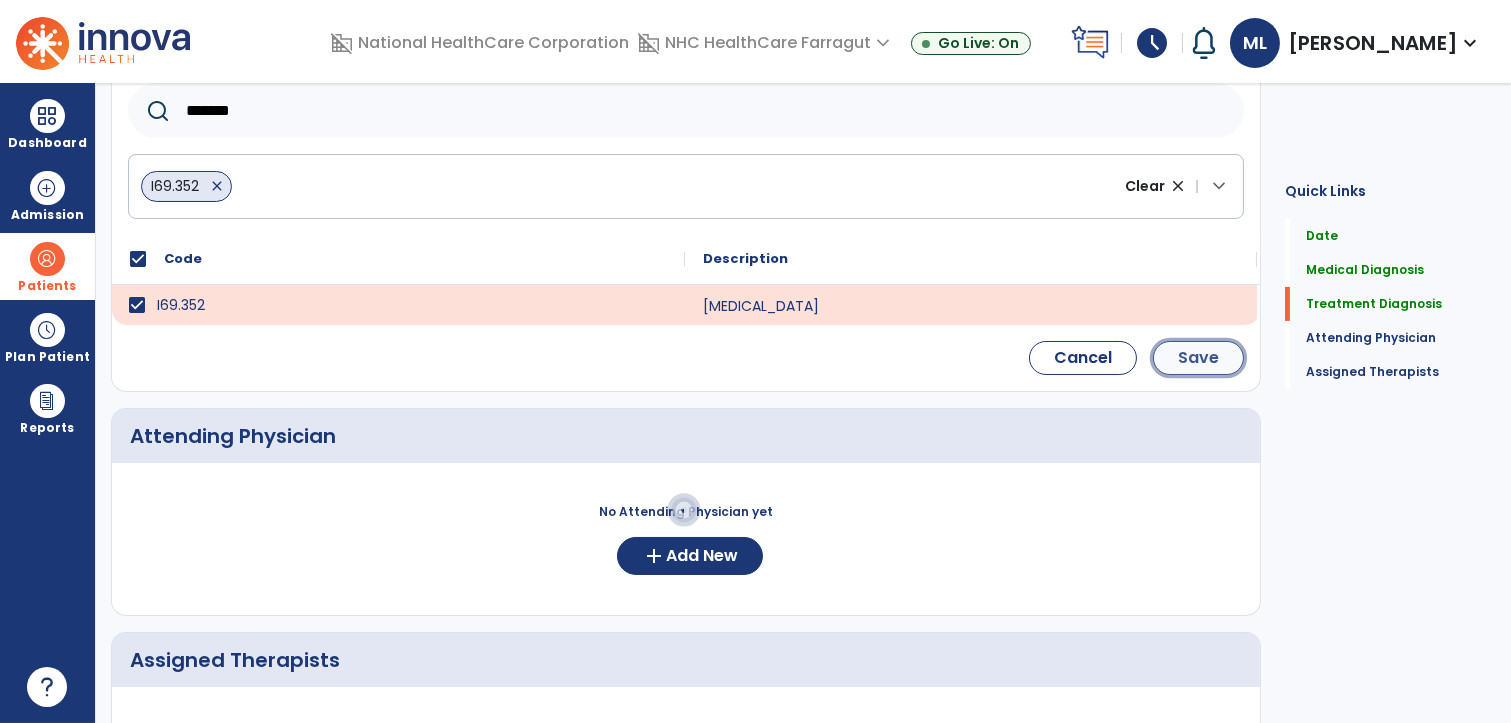 click on "Save" 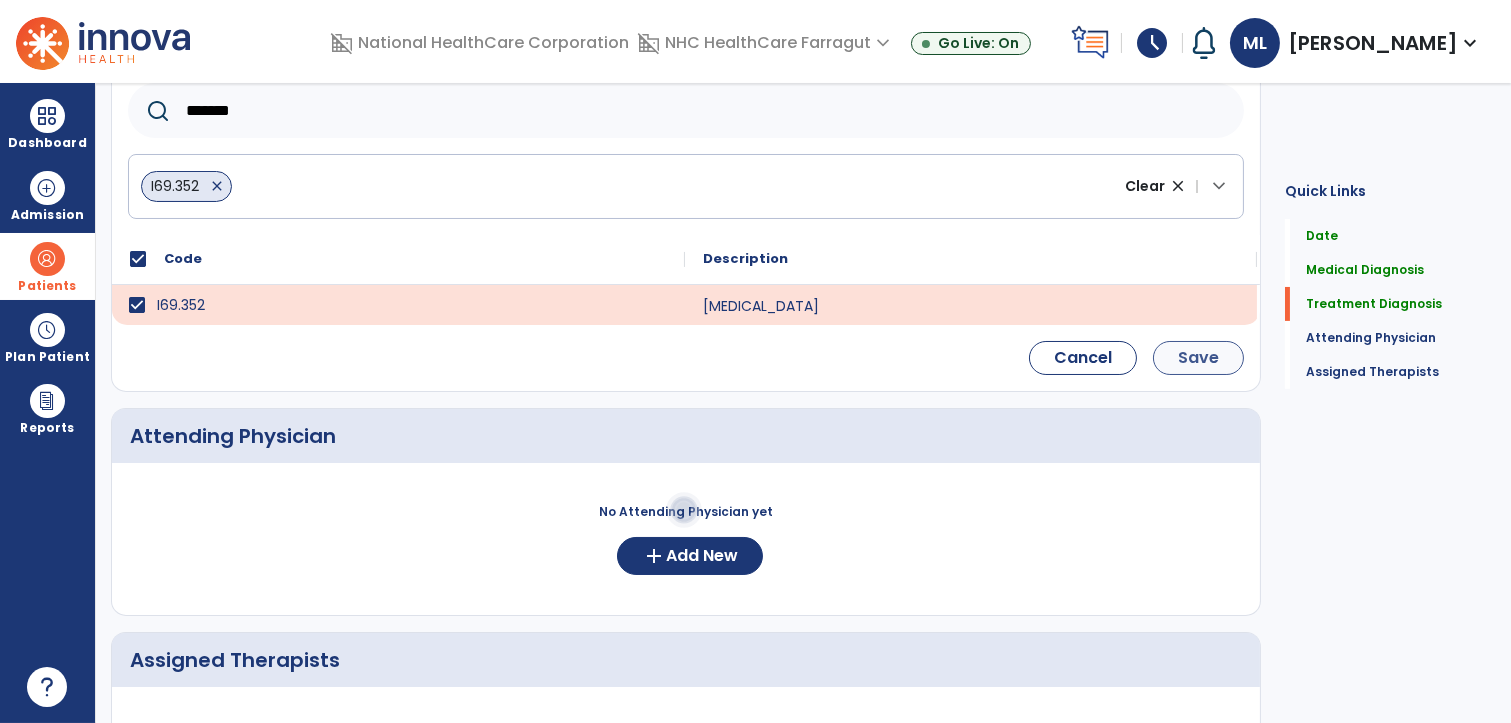 scroll, scrollTop: 301, scrollLeft: 0, axis: vertical 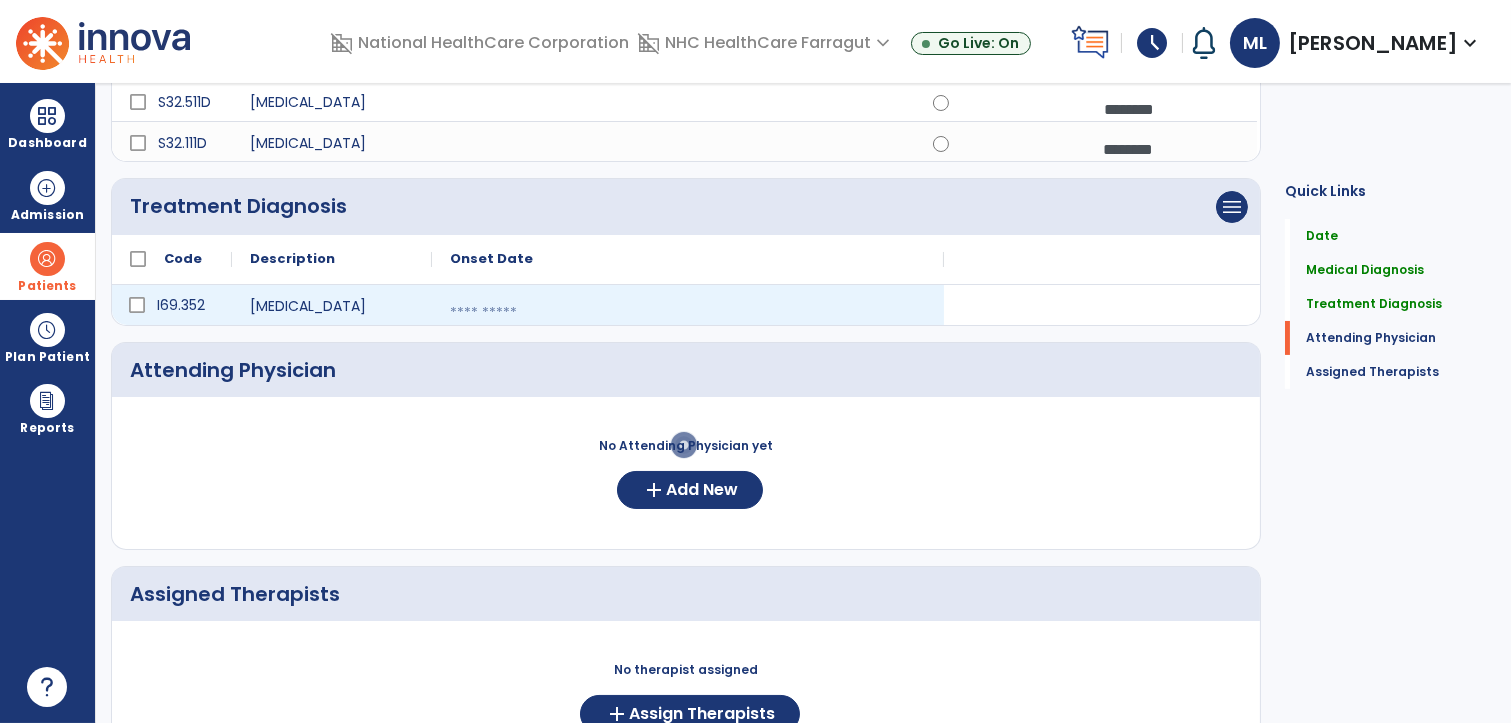 click at bounding box center (688, 313) 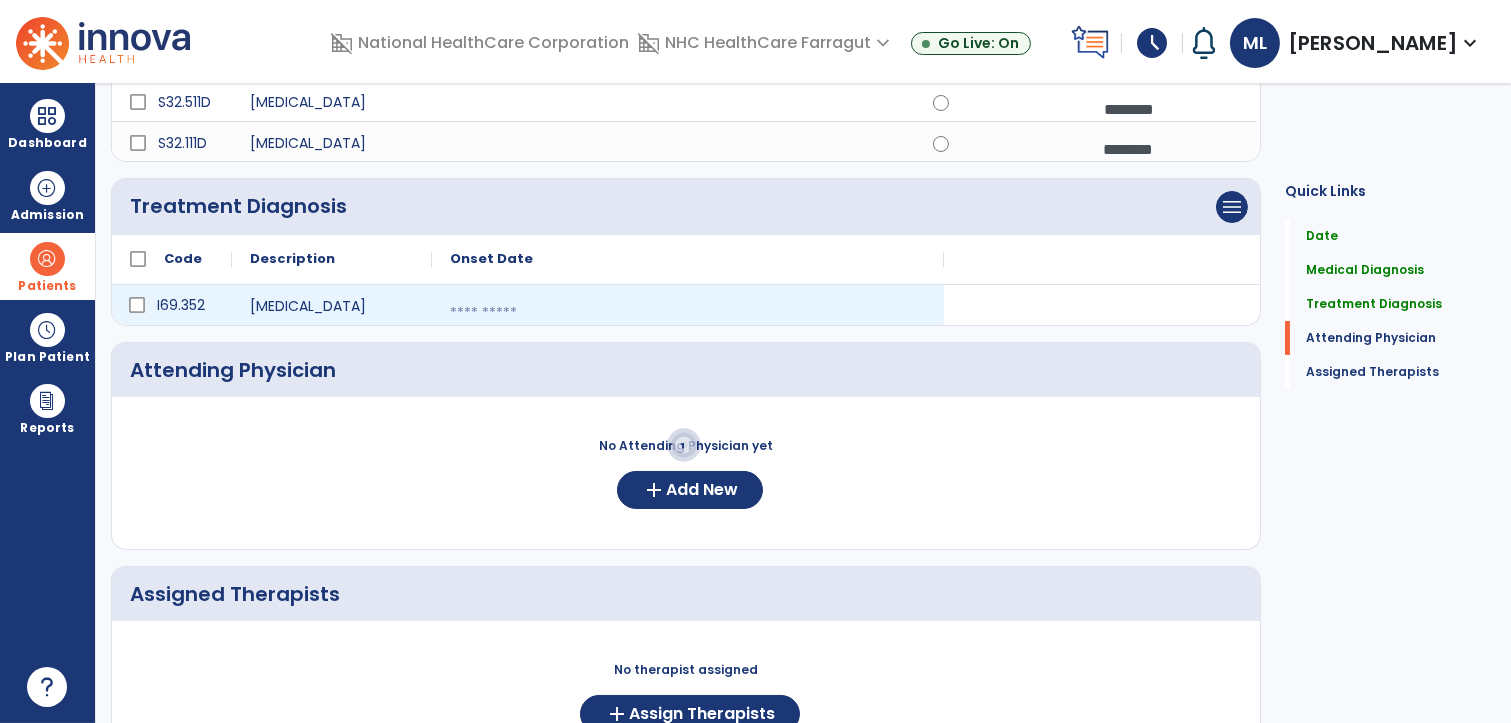 select on "*" 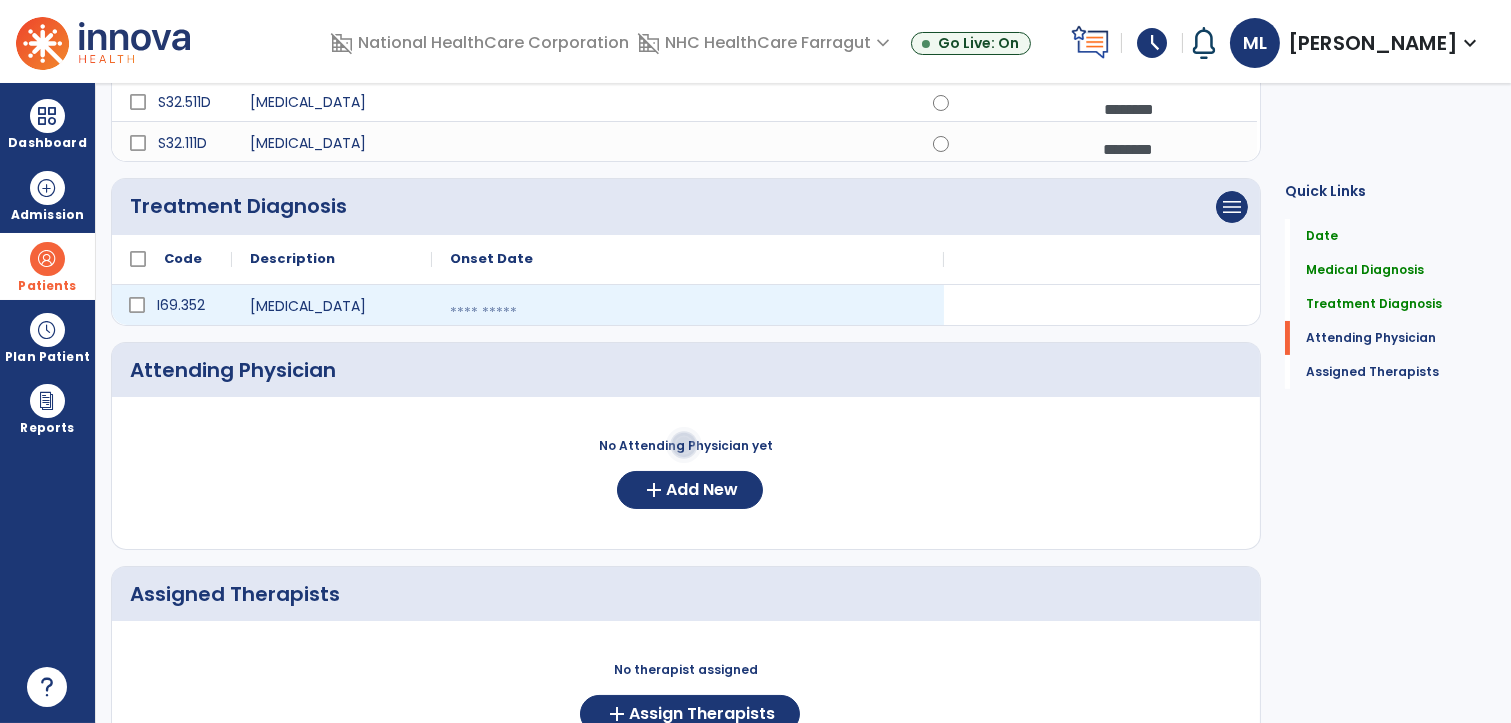 select on "****" 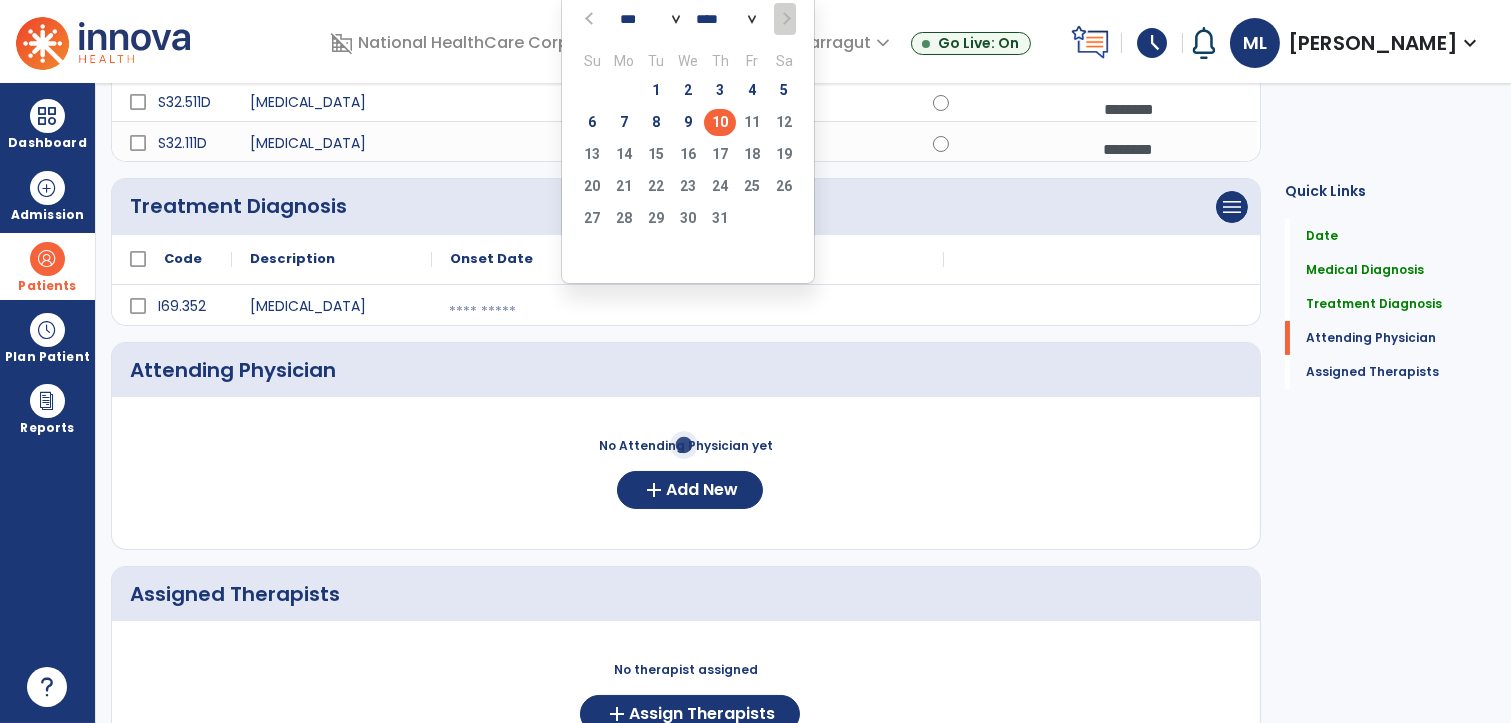 click on "10" 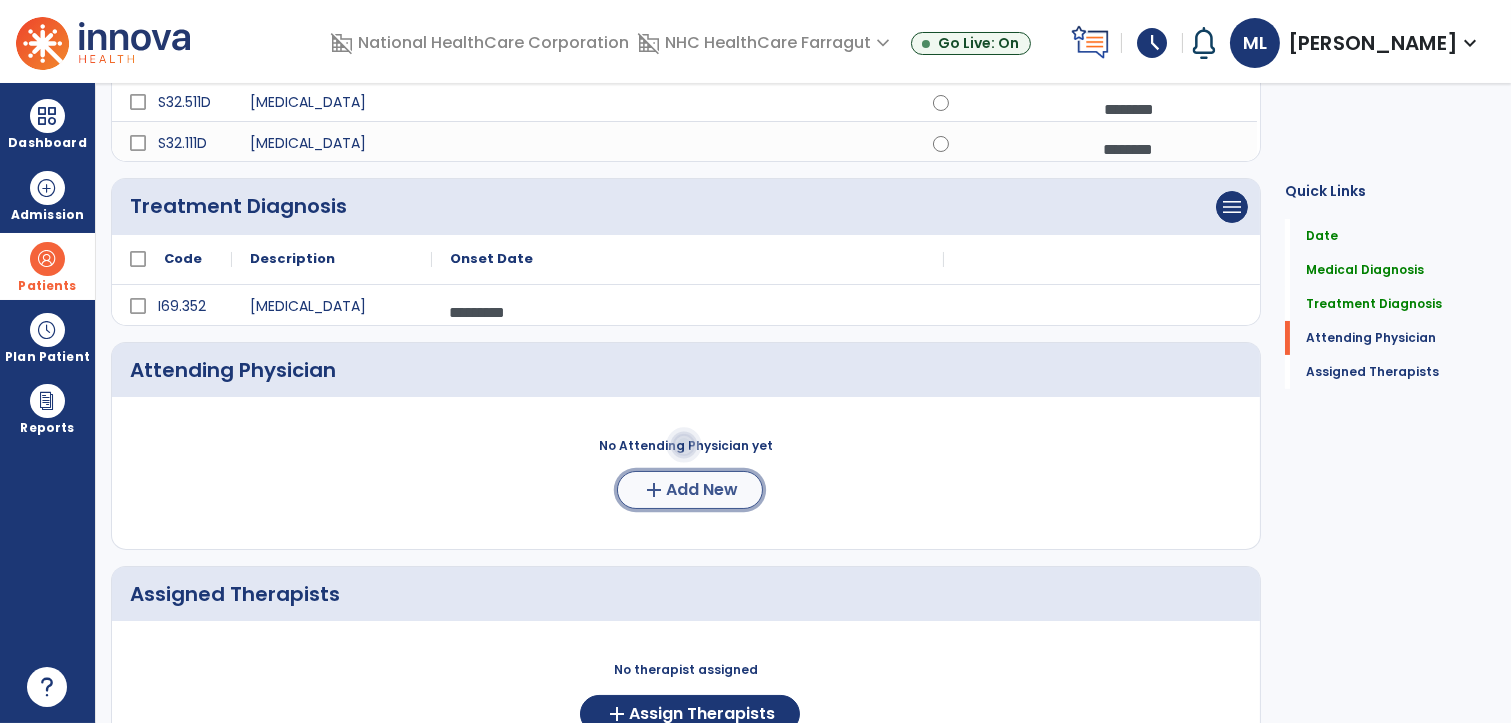 click on "Add New" 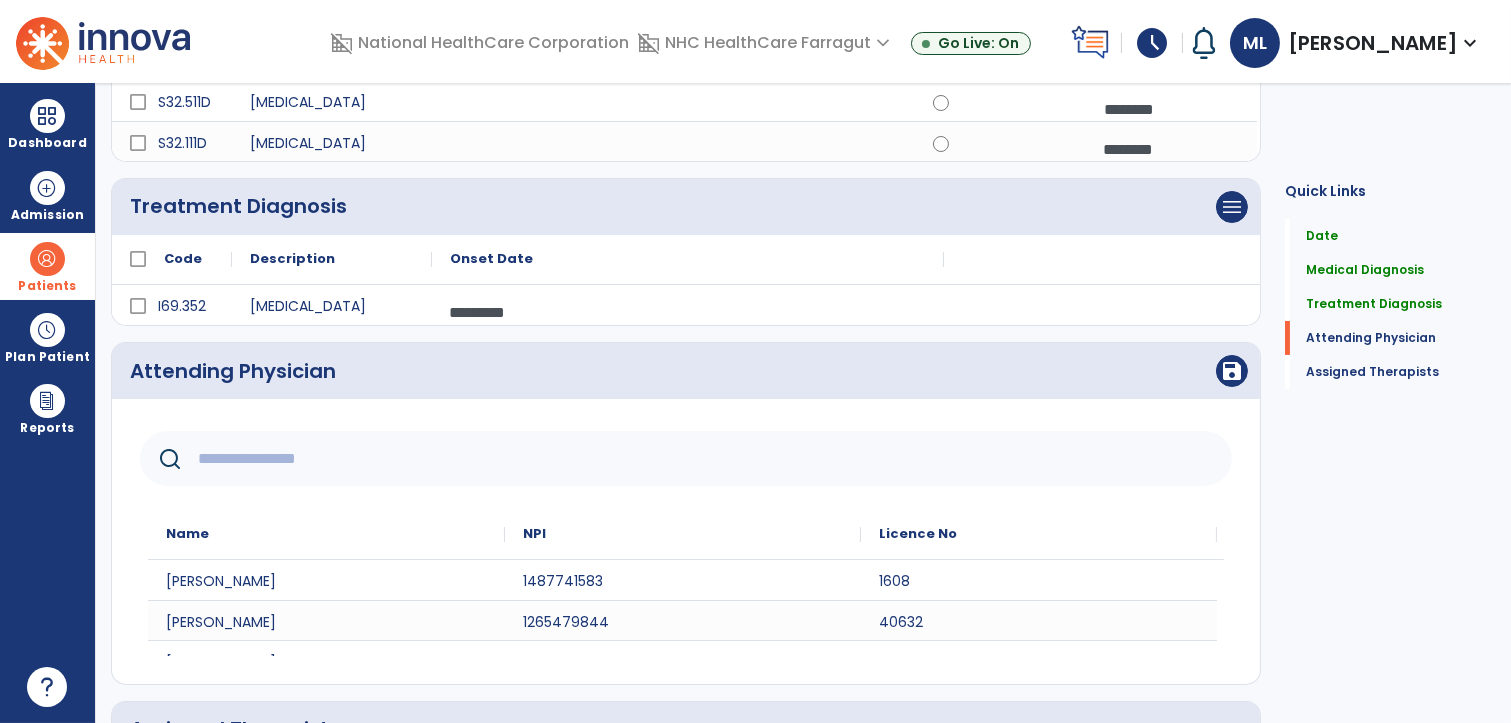 click 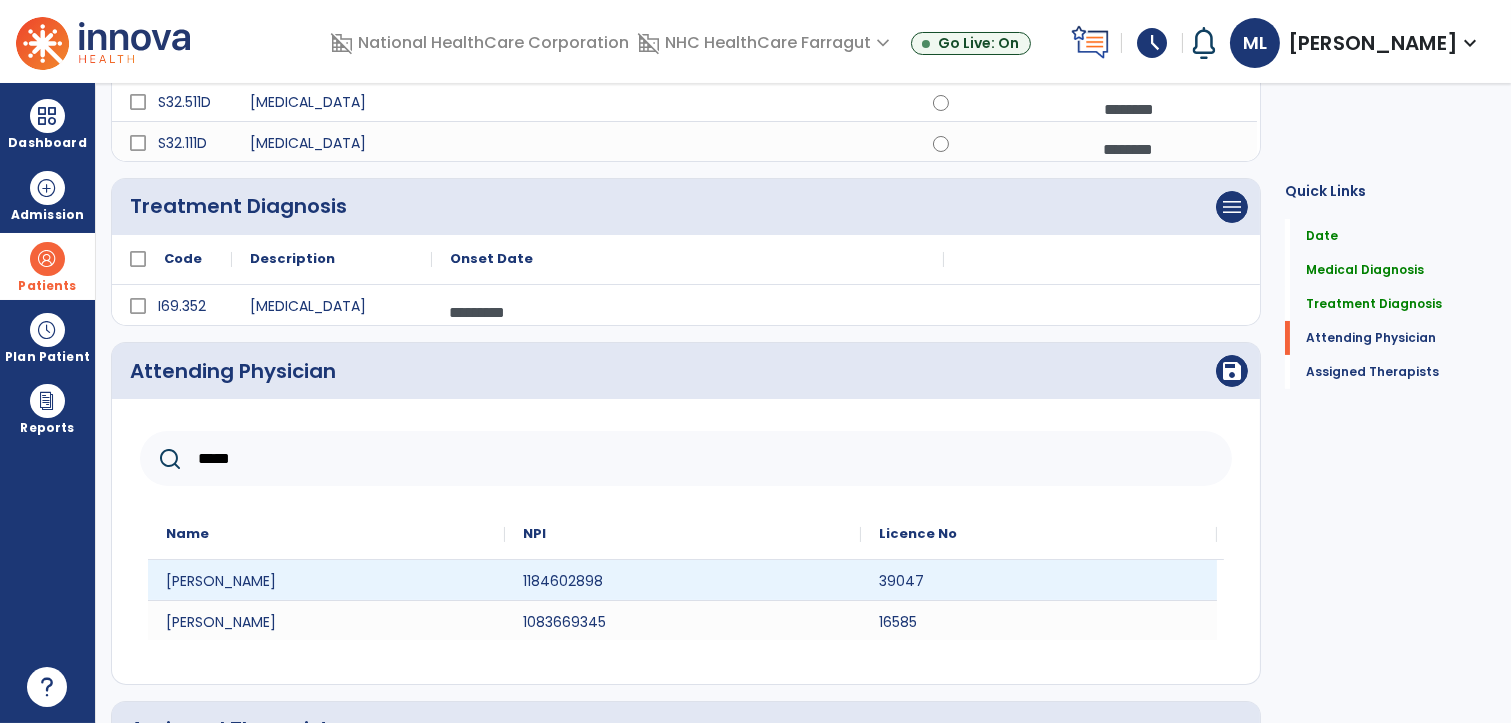 type on "*****" 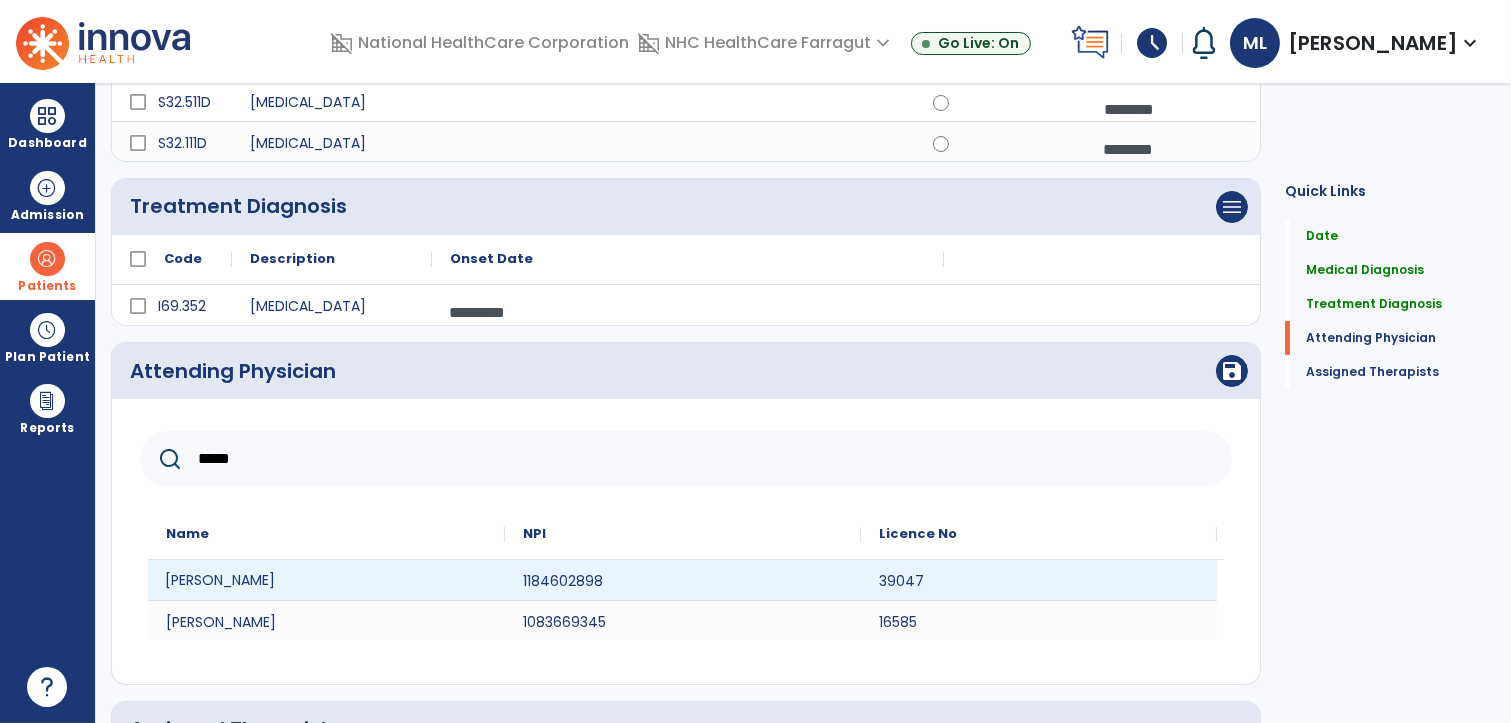 click on "James Davis" 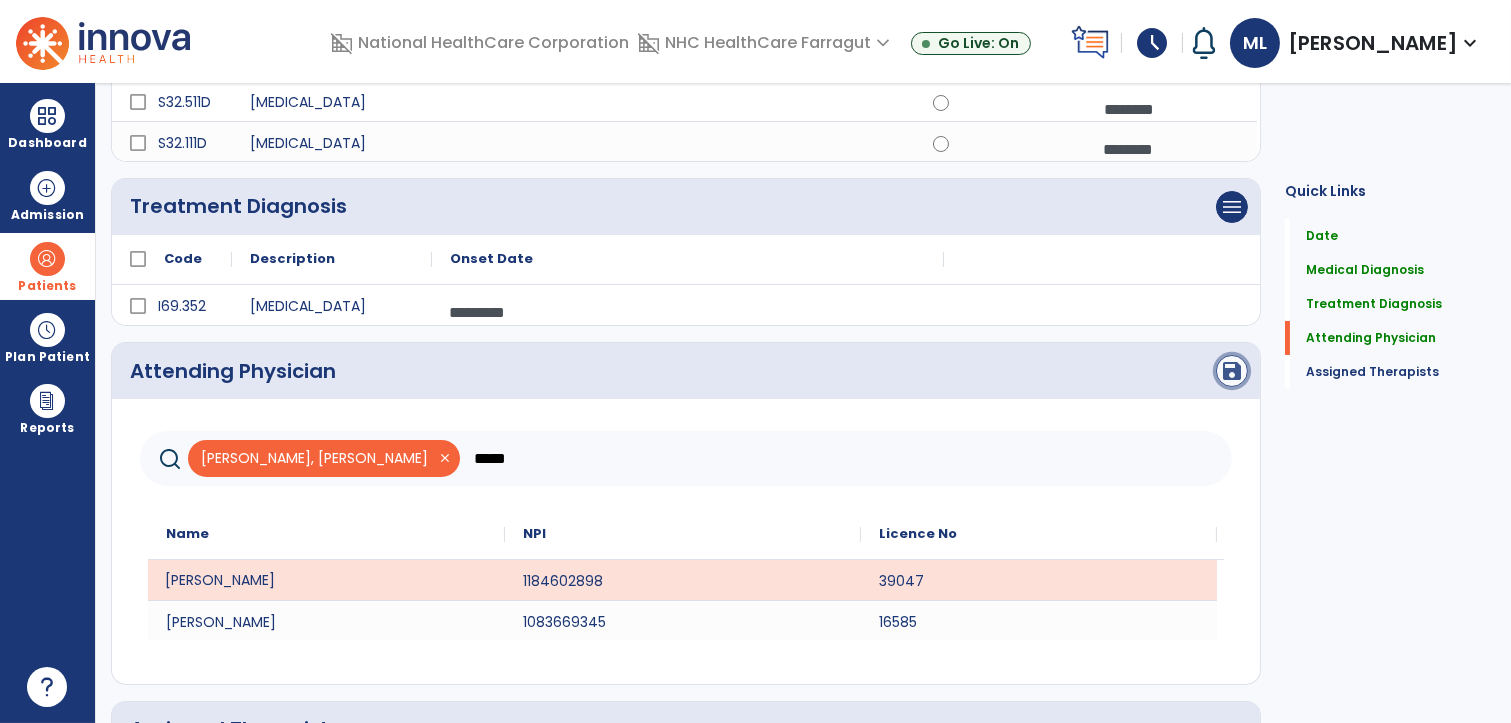 click on "save" 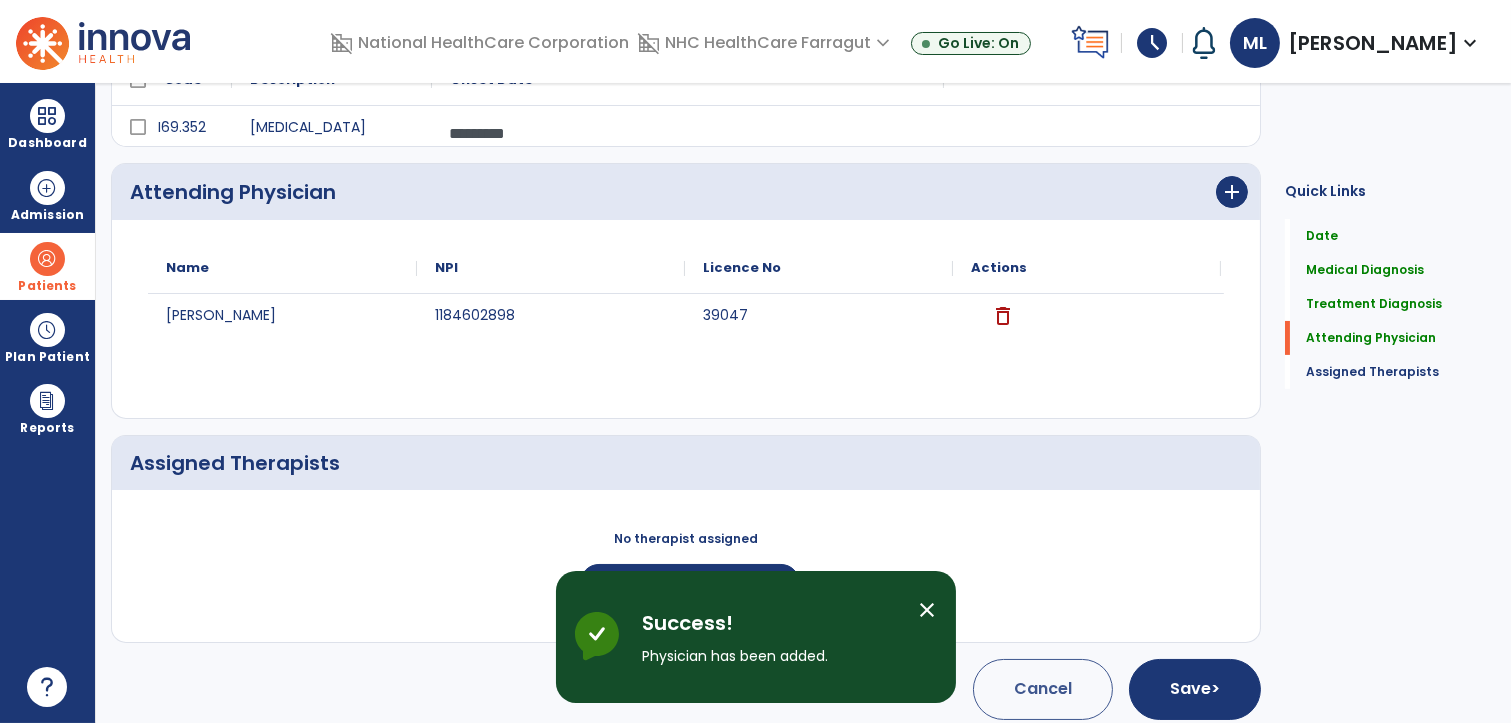 scroll, scrollTop: 491, scrollLeft: 0, axis: vertical 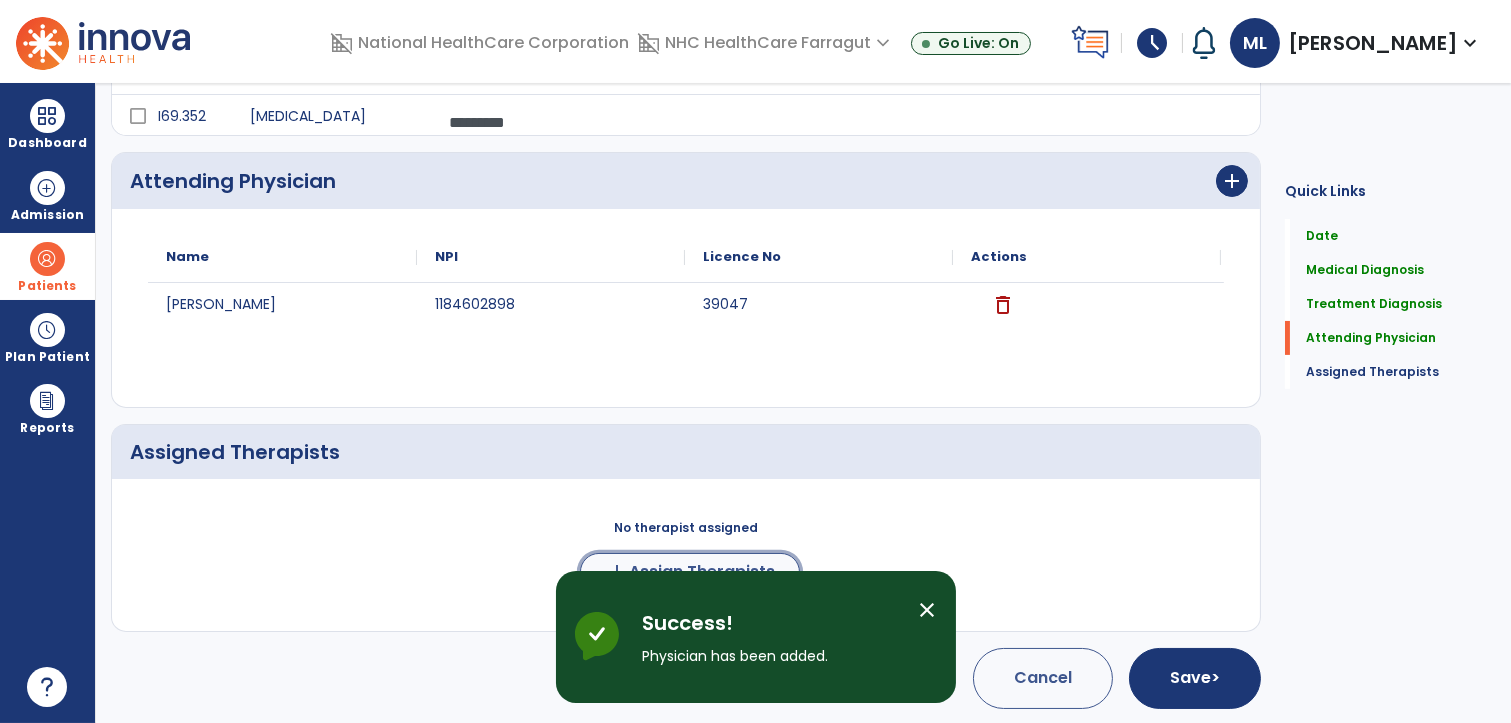 click on "Assign Therapists" 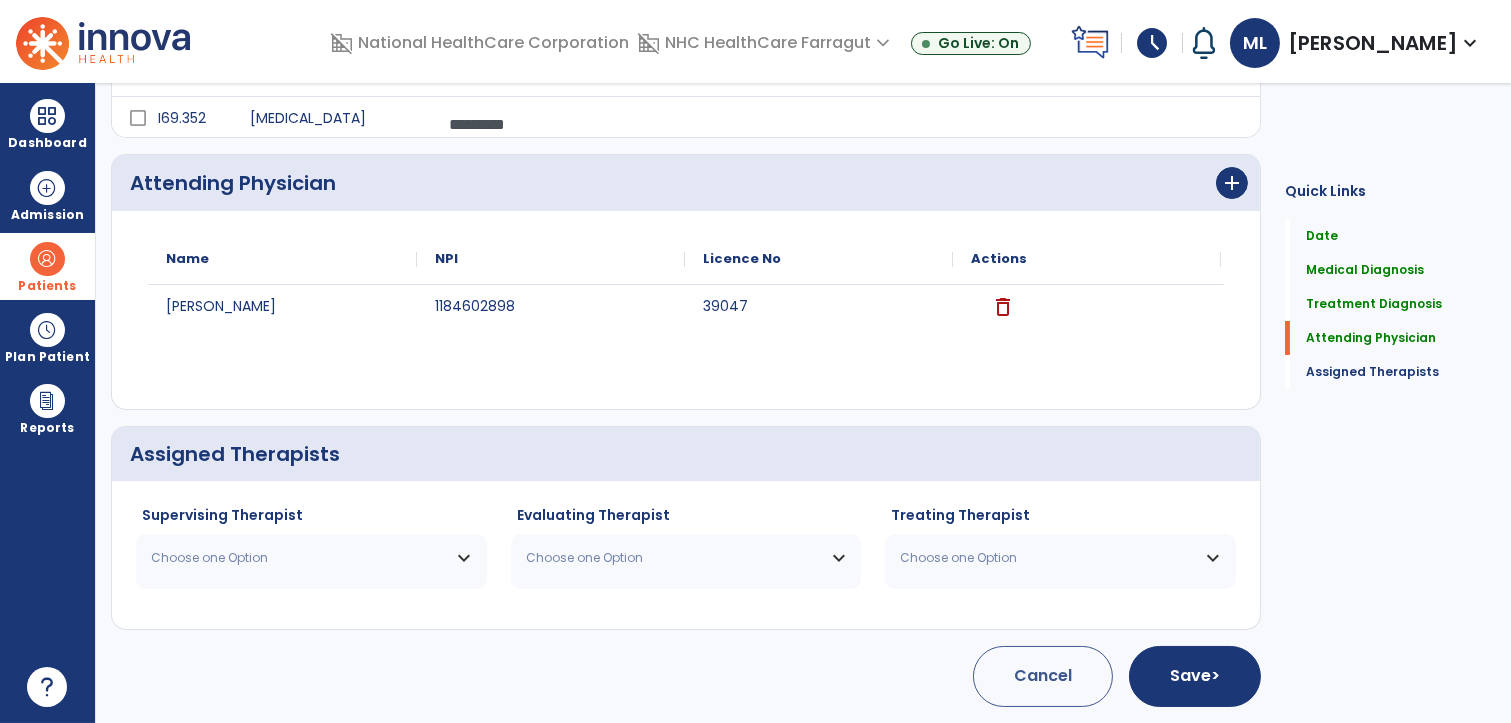 scroll, scrollTop: 488, scrollLeft: 0, axis: vertical 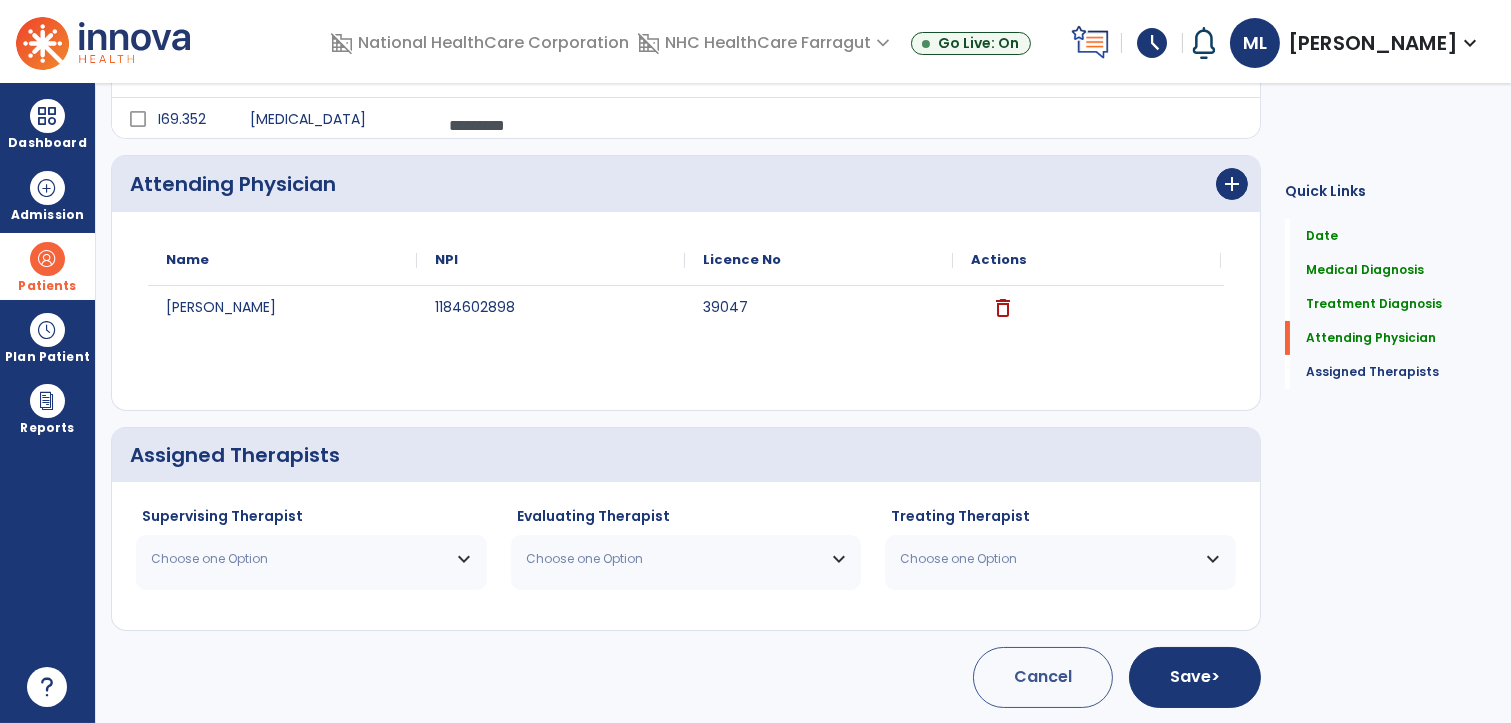 click on "Choose one Option" at bounding box center [299, 559] 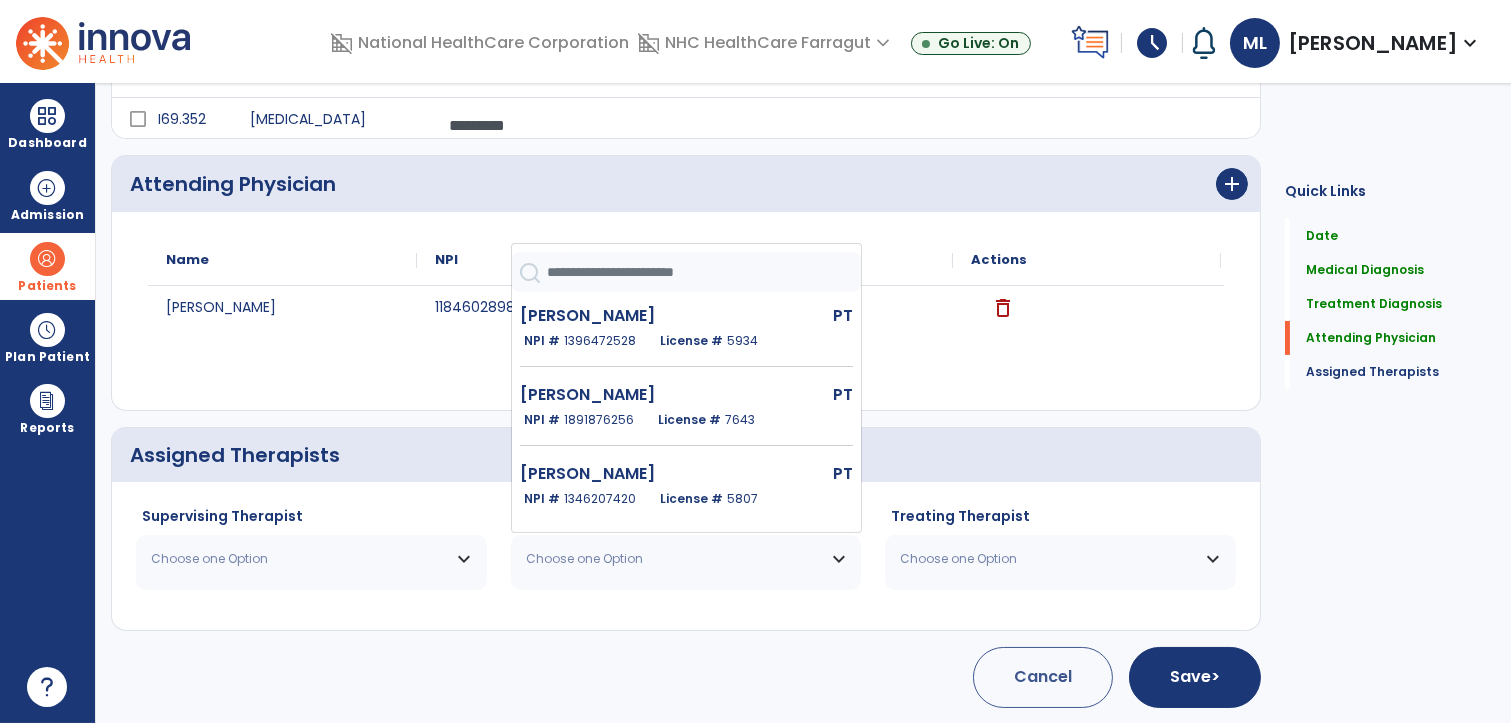 click 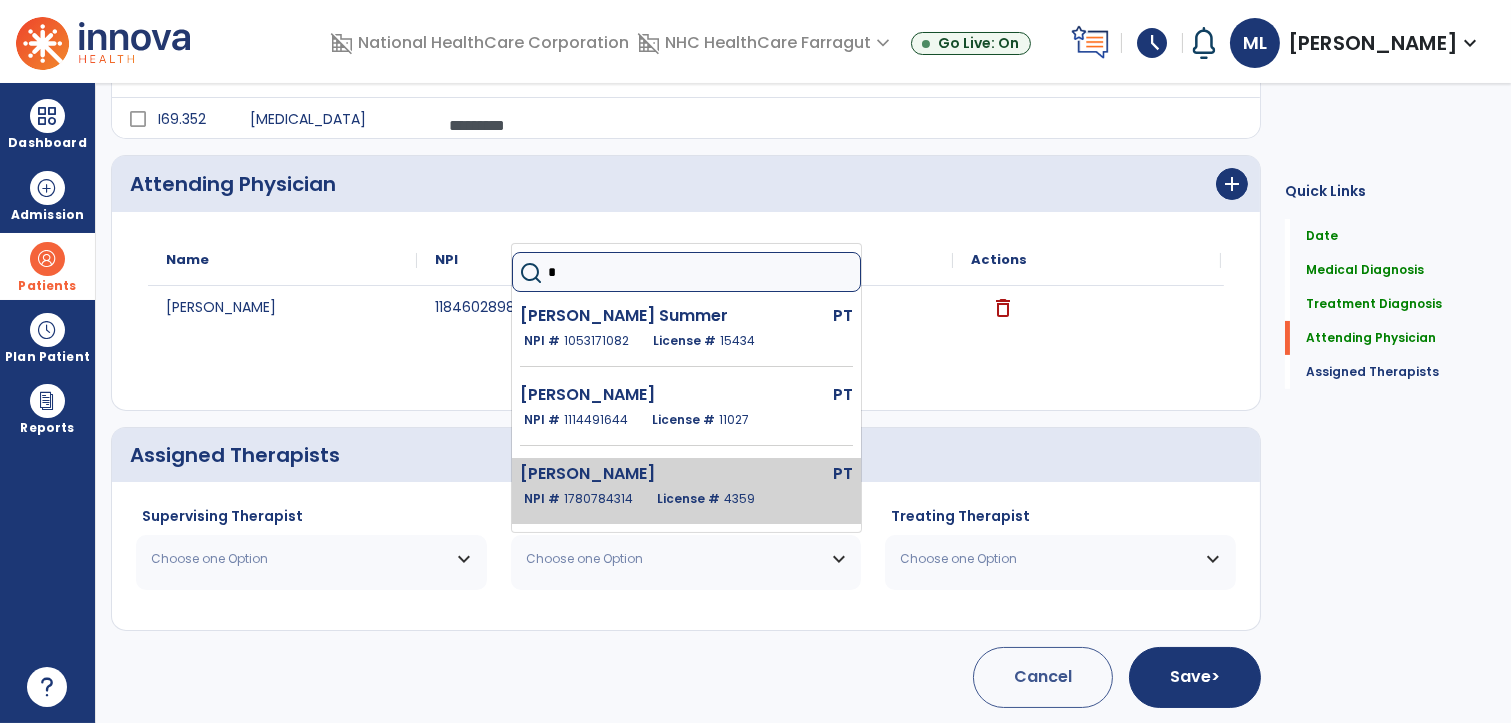 type on "*" 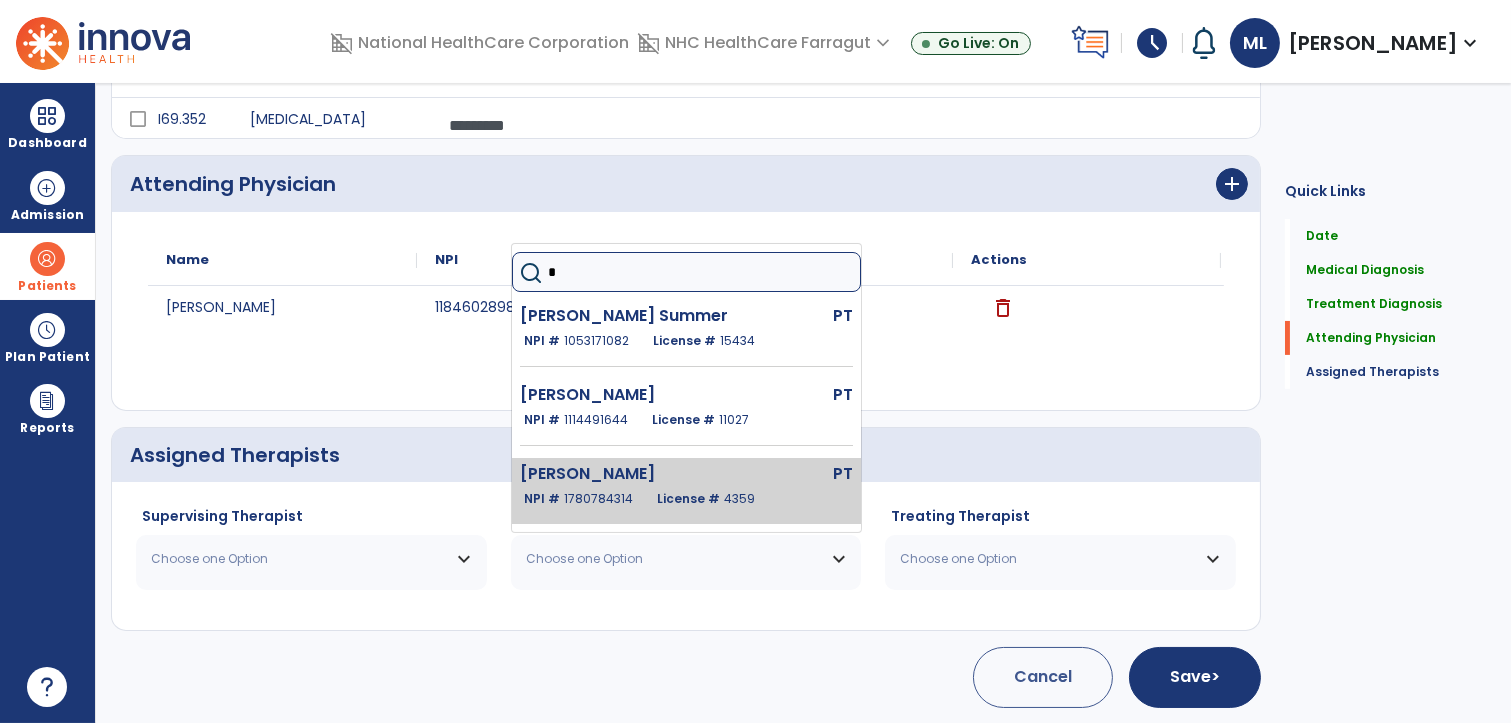 click on "Lewis Marian" 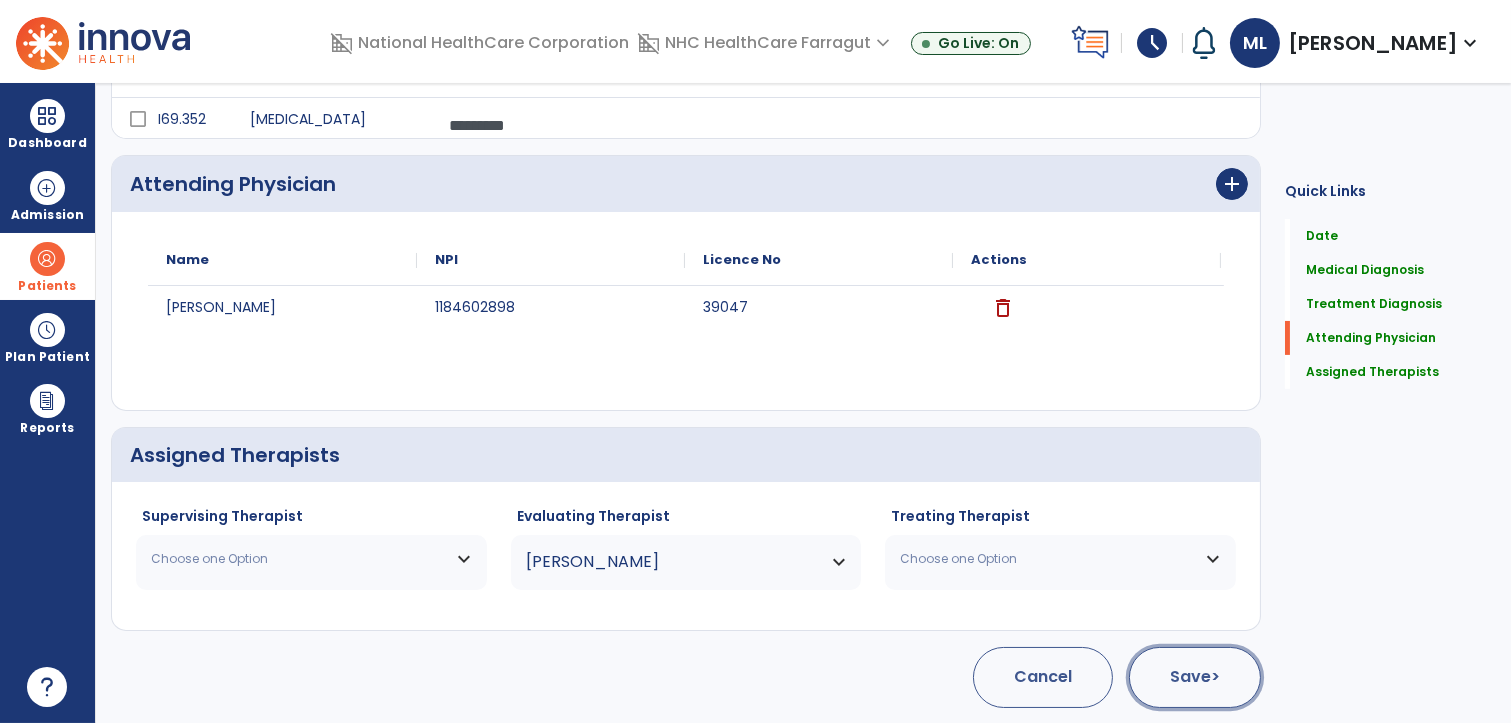 click on "Save  >" 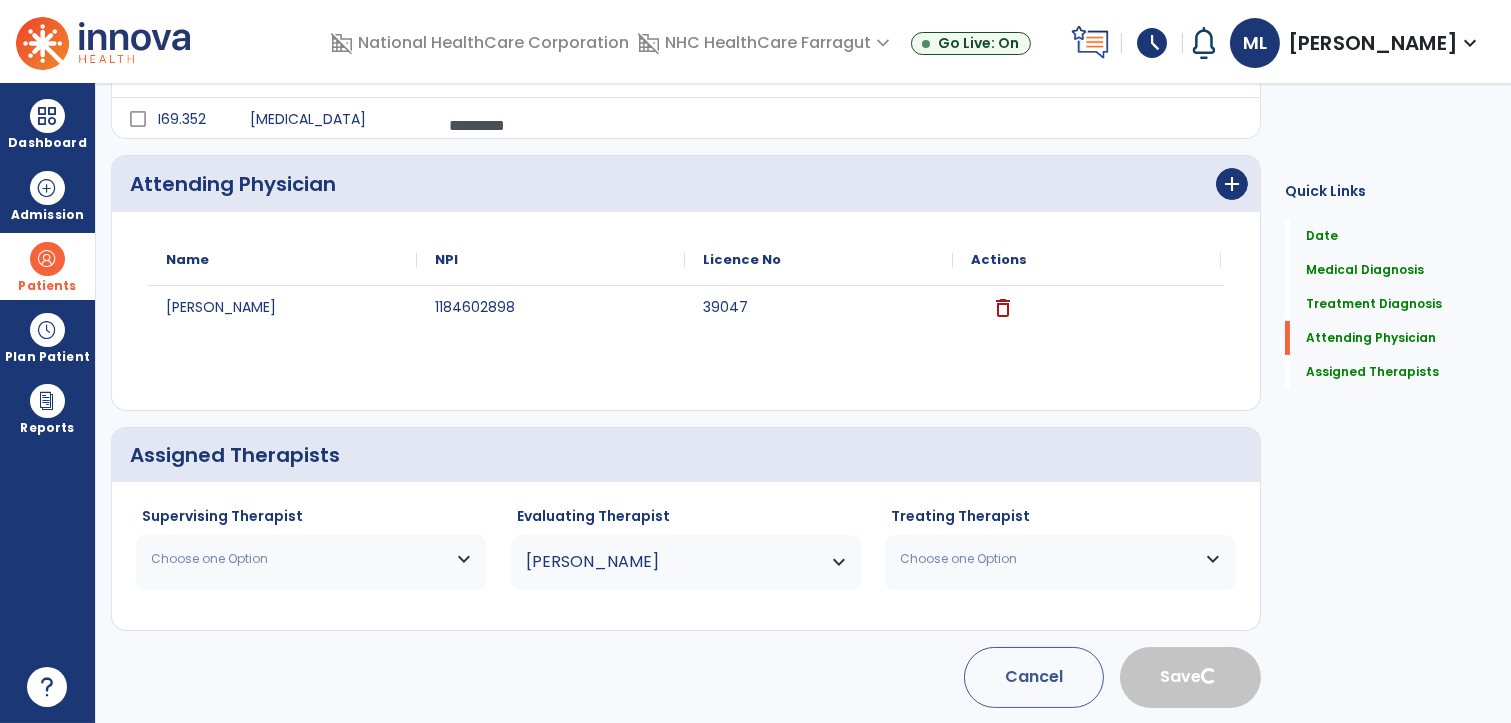 type 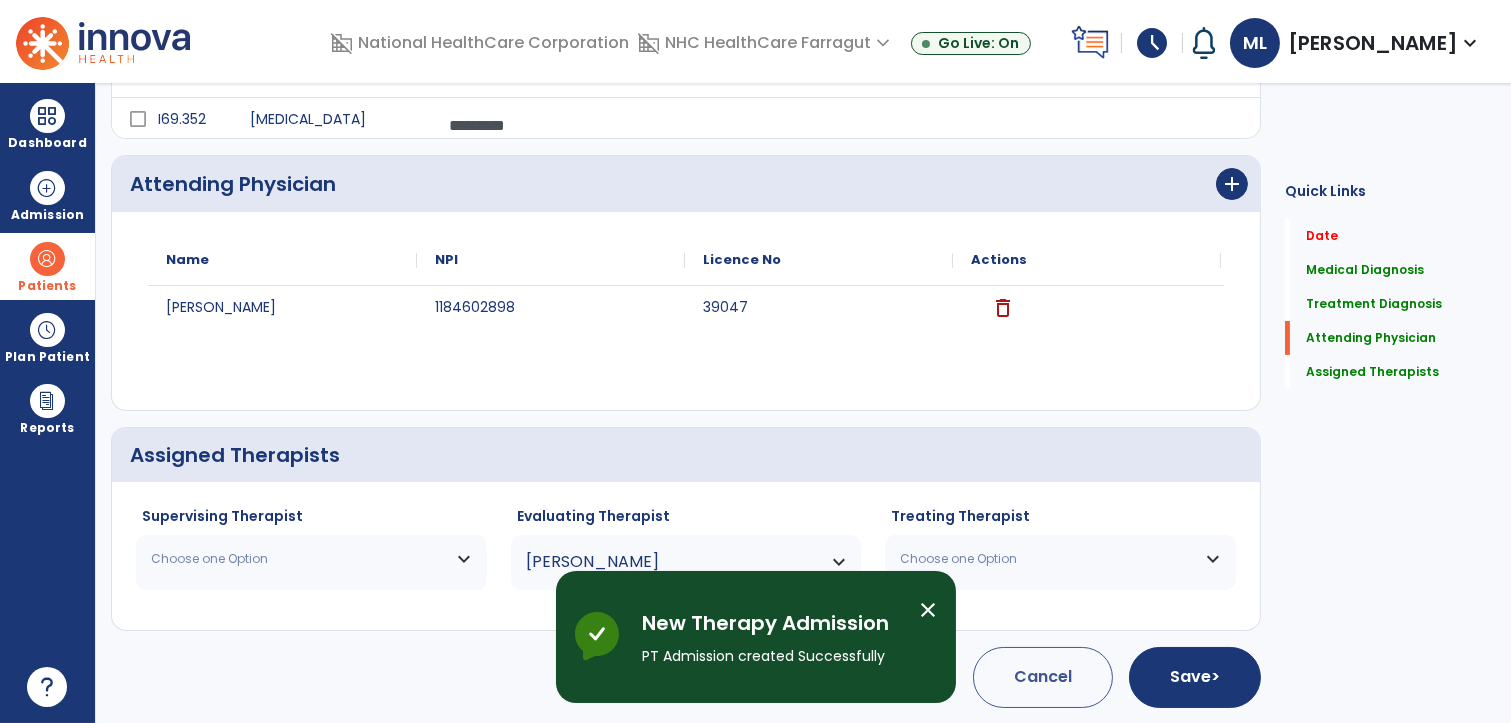 scroll, scrollTop: 36, scrollLeft: 0, axis: vertical 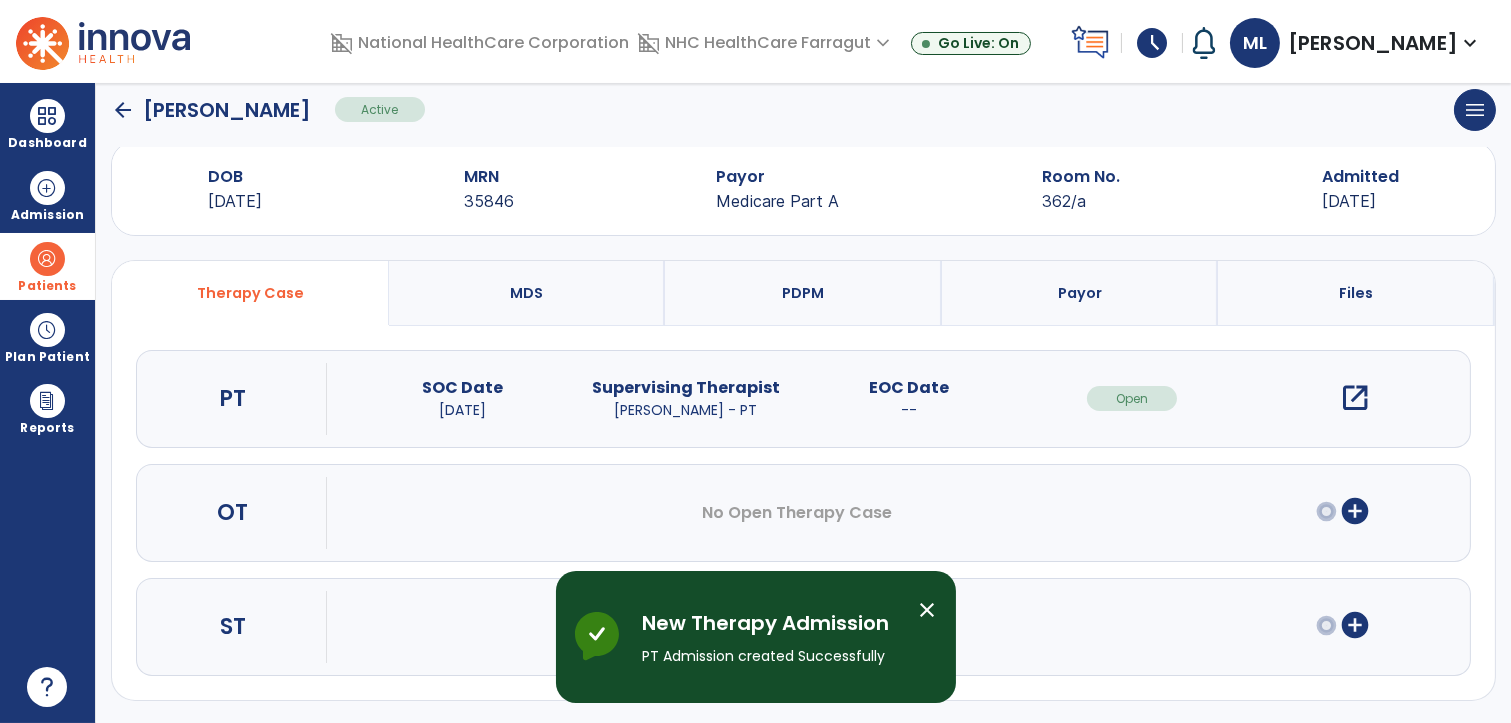 click on "arrow_back" 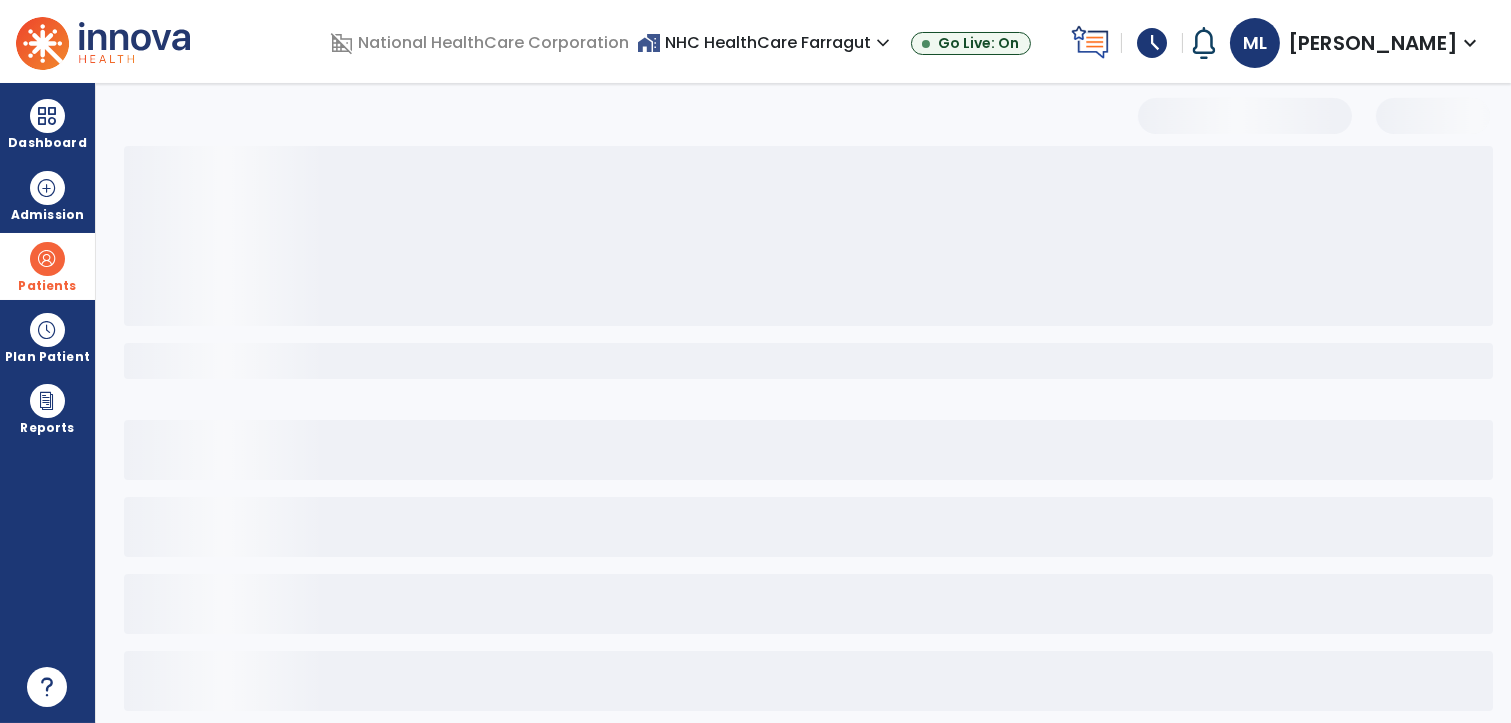 scroll, scrollTop: 19, scrollLeft: 0, axis: vertical 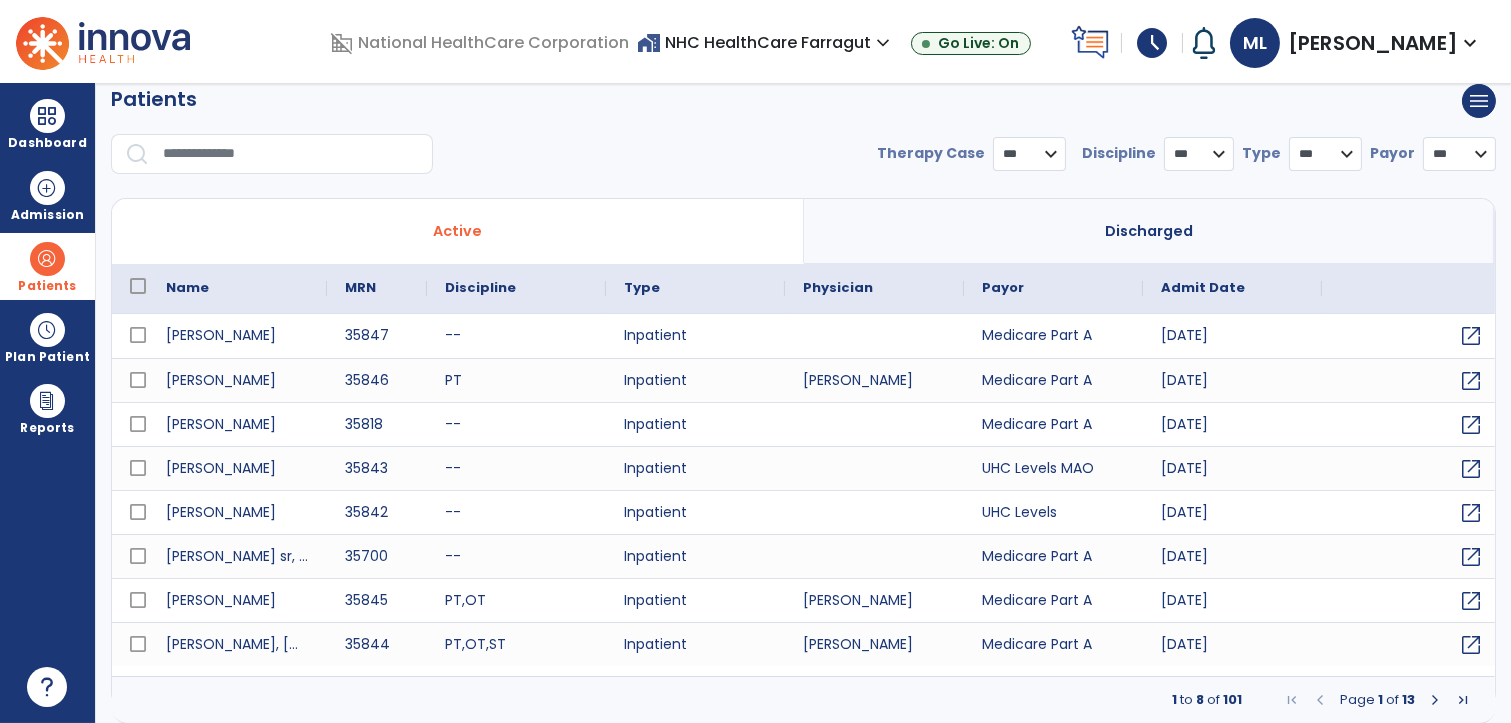 select on "***" 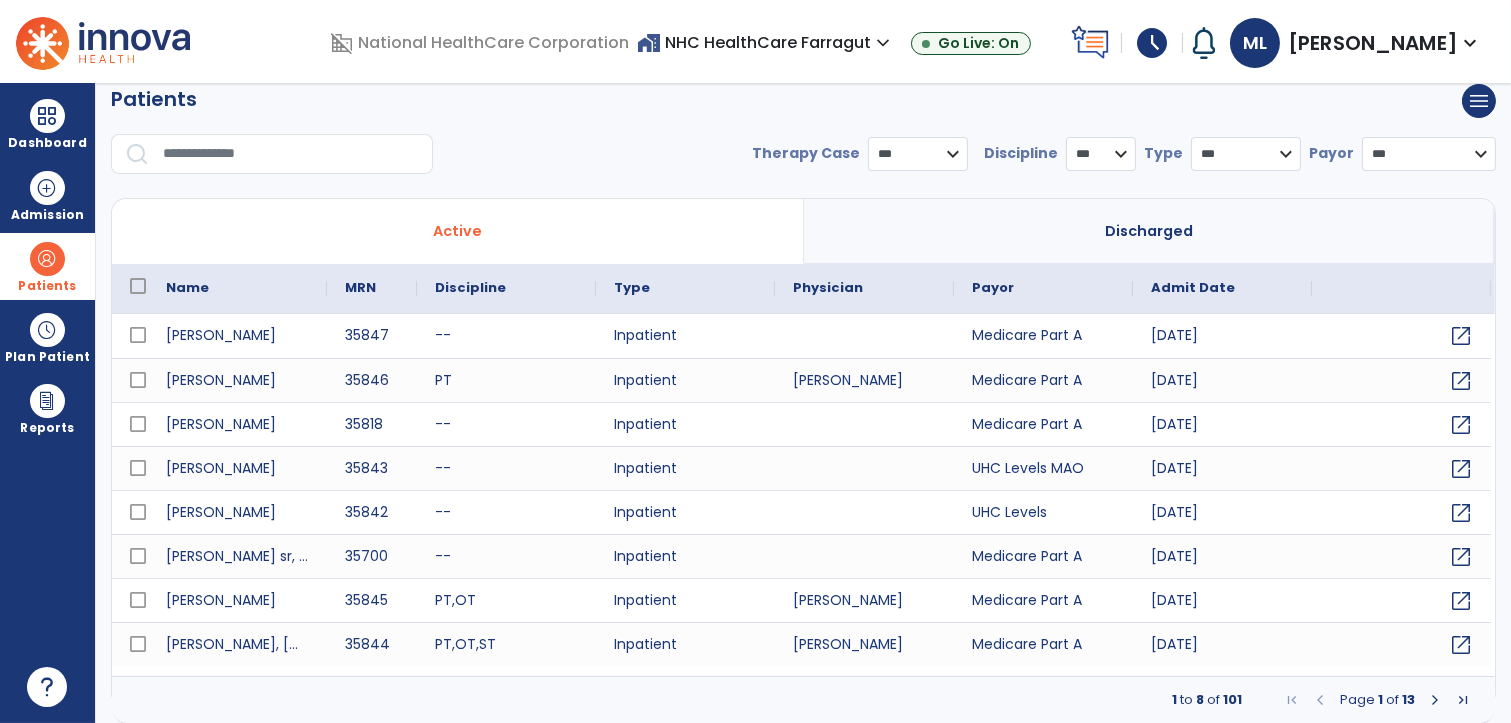 click at bounding box center [291, 154] 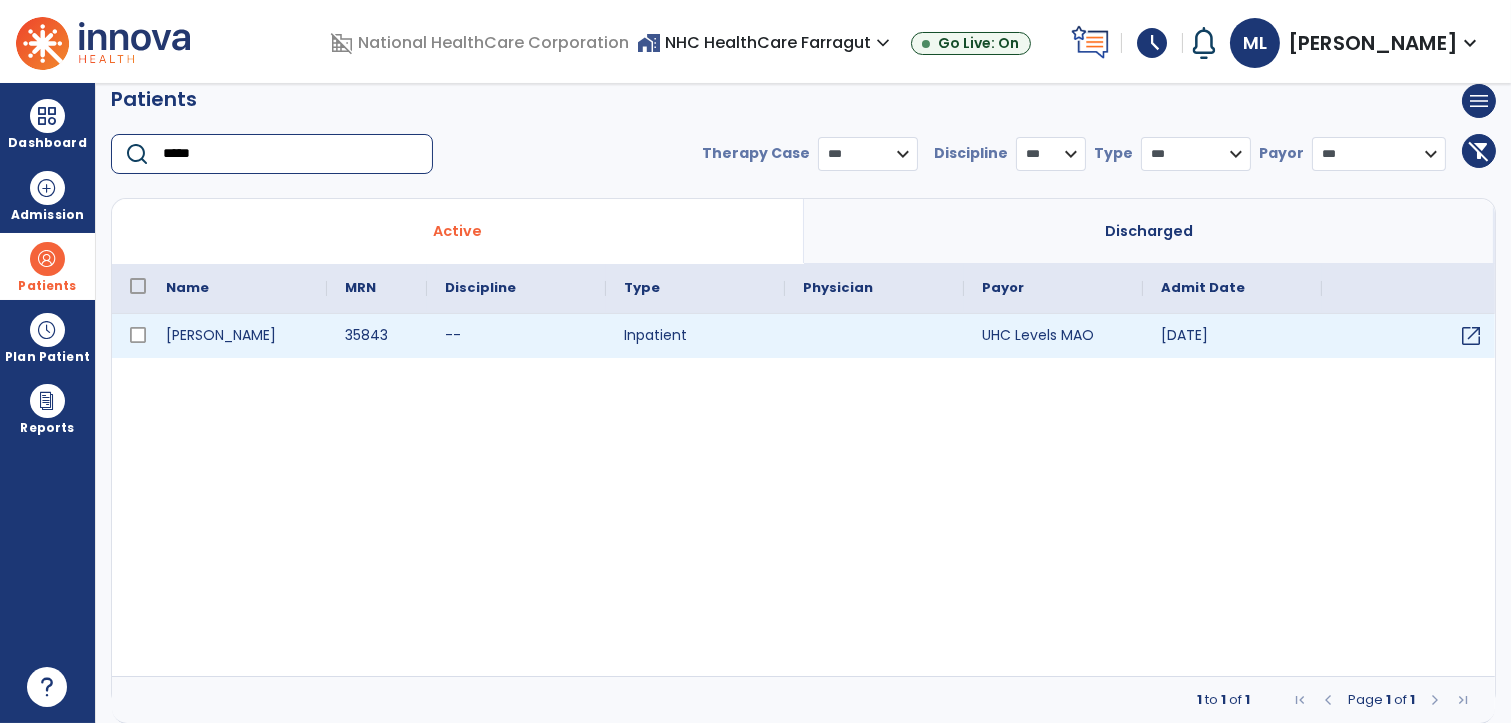 type on "*****" 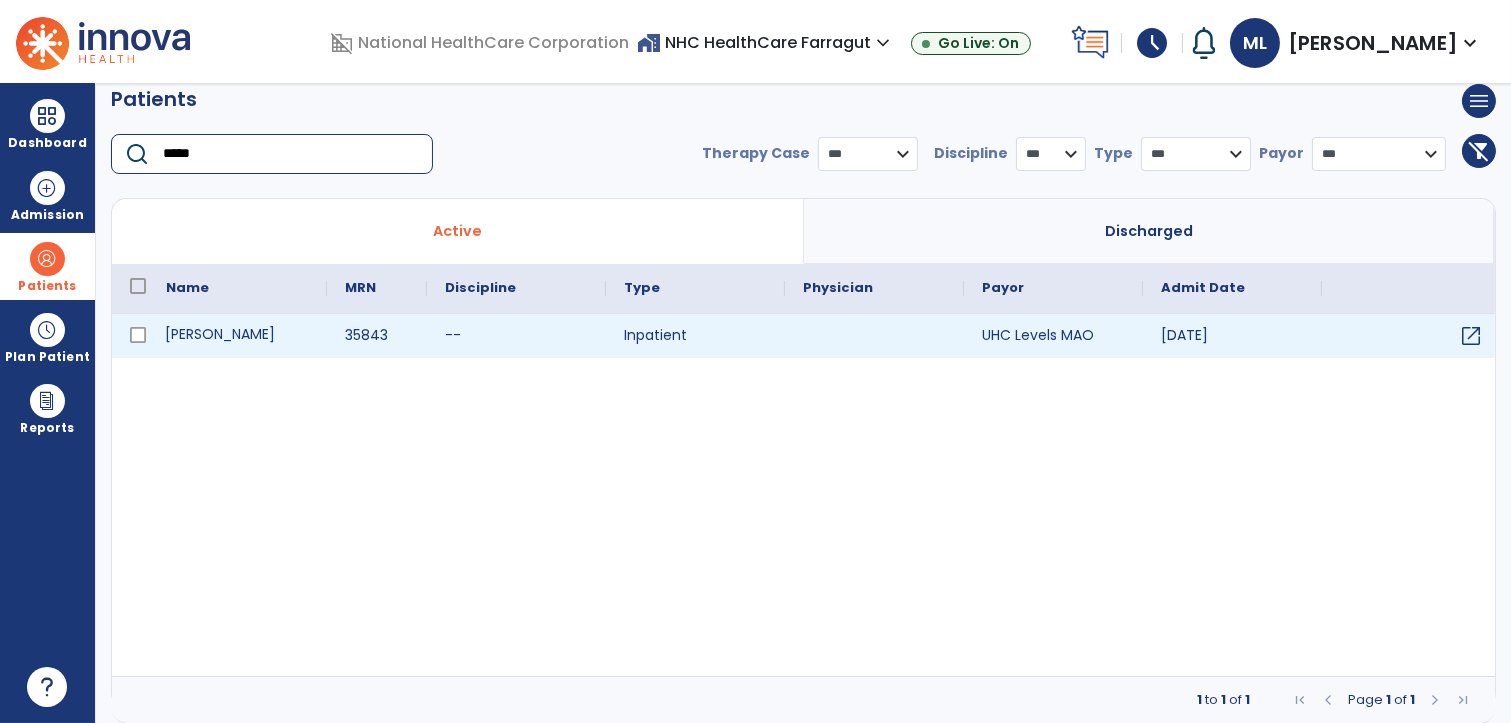 click on "[PERSON_NAME]" at bounding box center [237, 336] 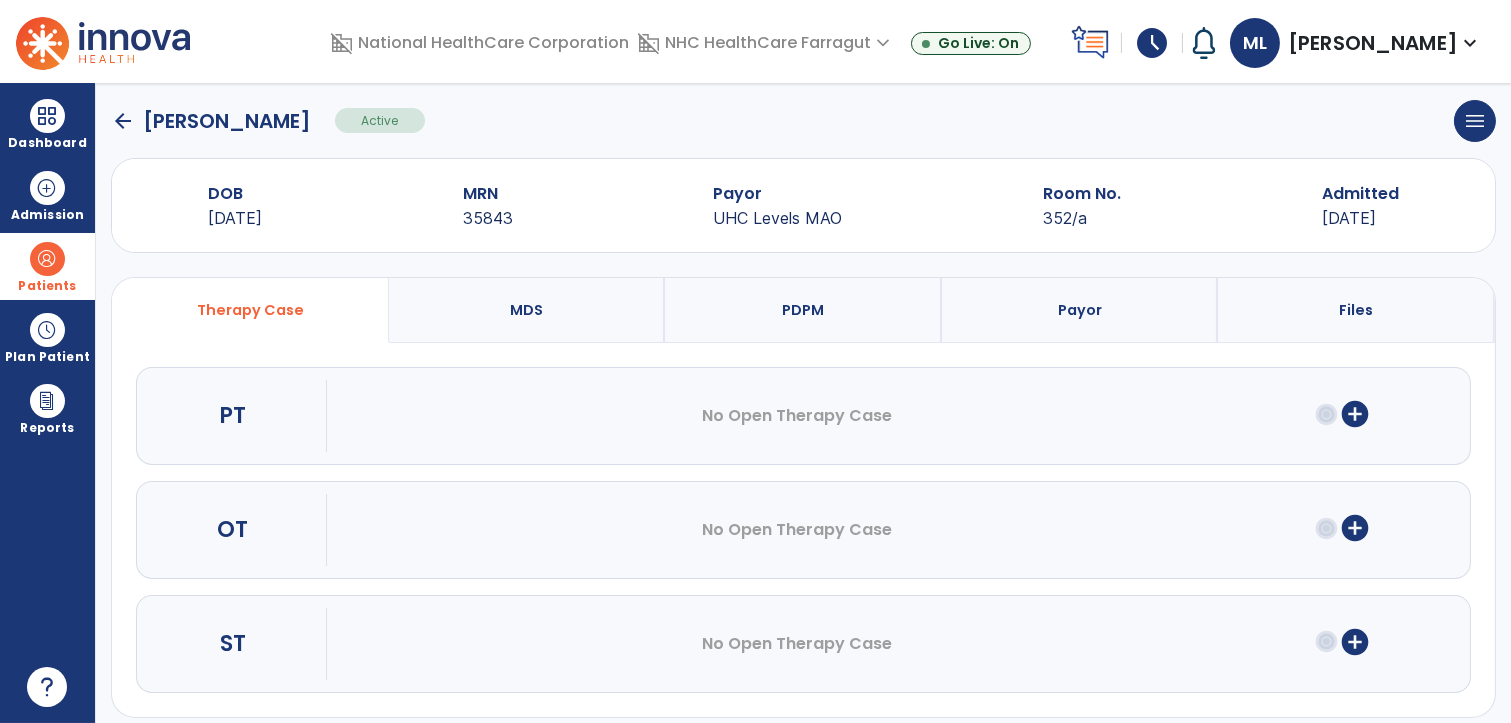 click on "add_circle" at bounding box center [1355, 414] 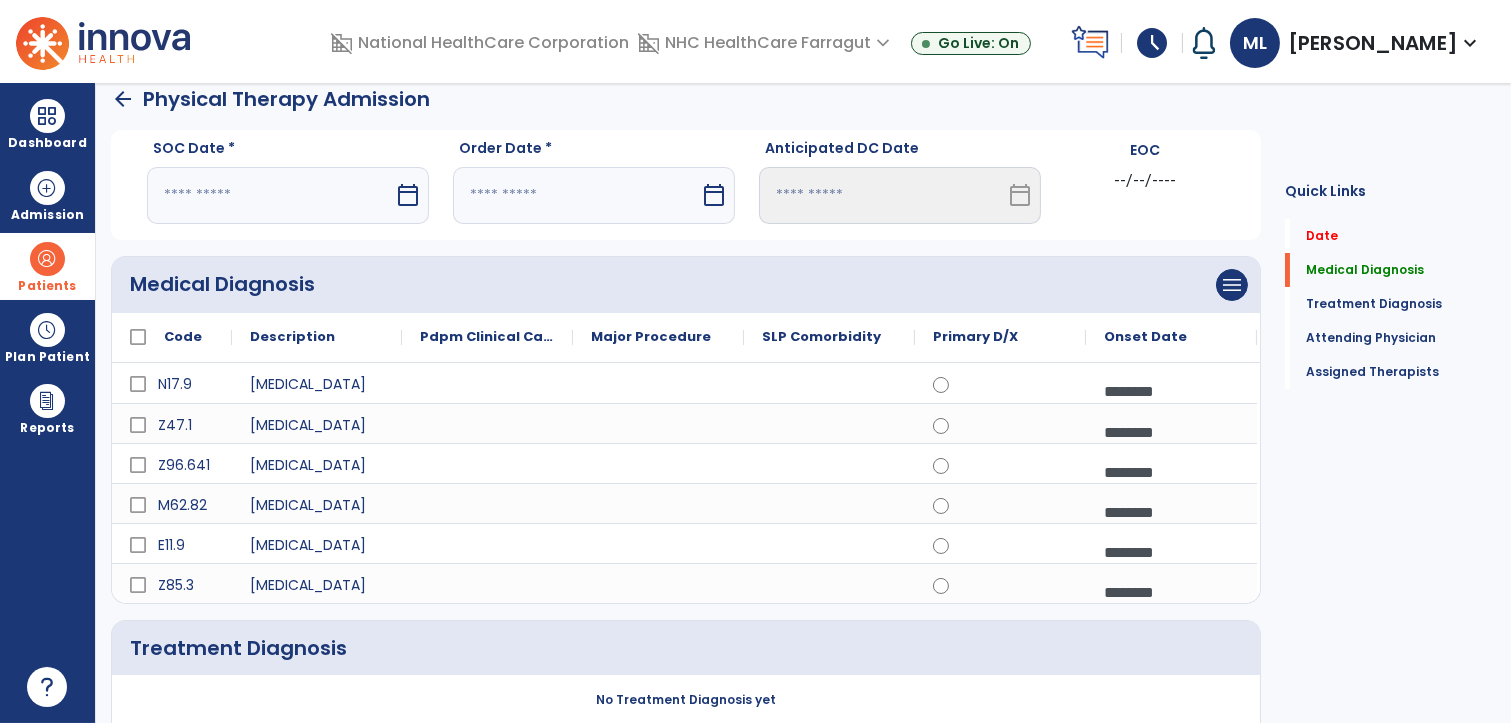 click at bounding box center (270, 195) 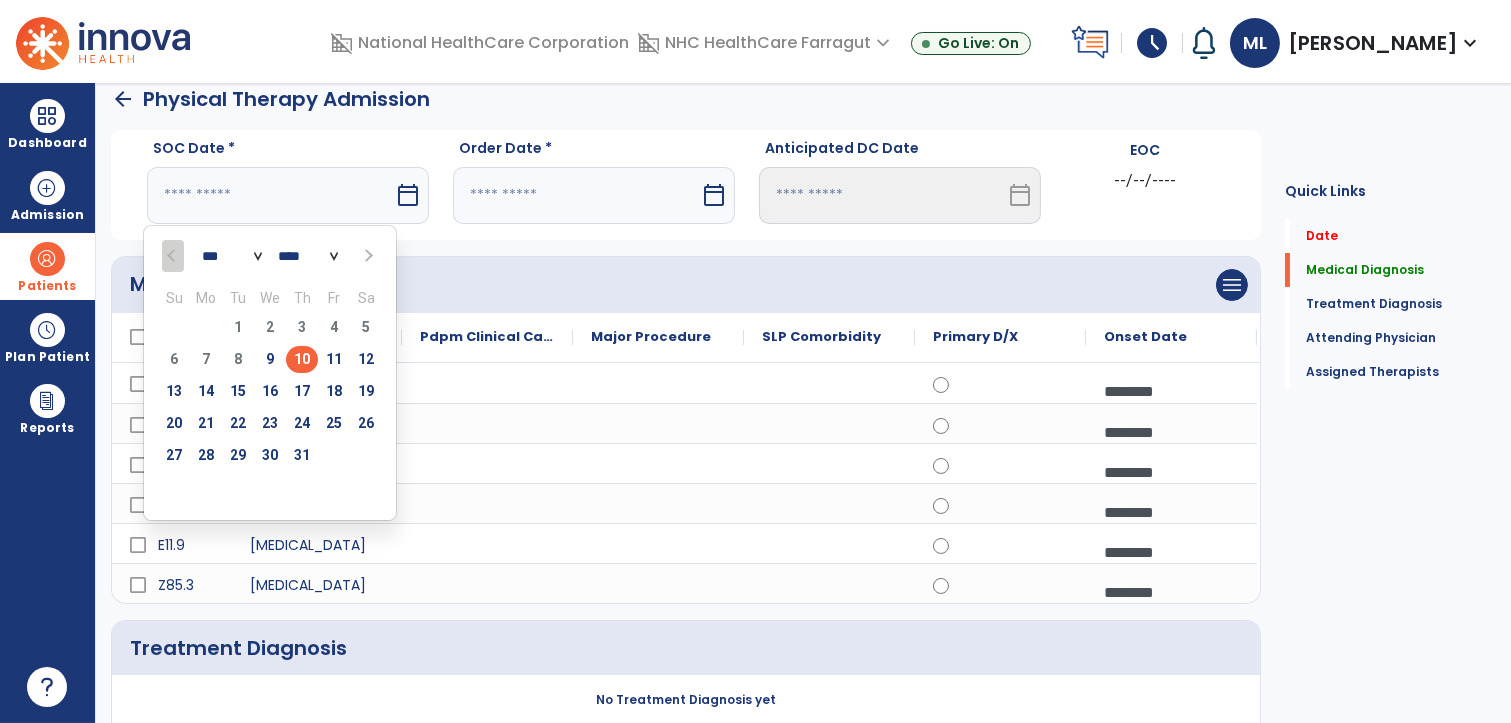 click on "10" at bounding box center (302, 359) 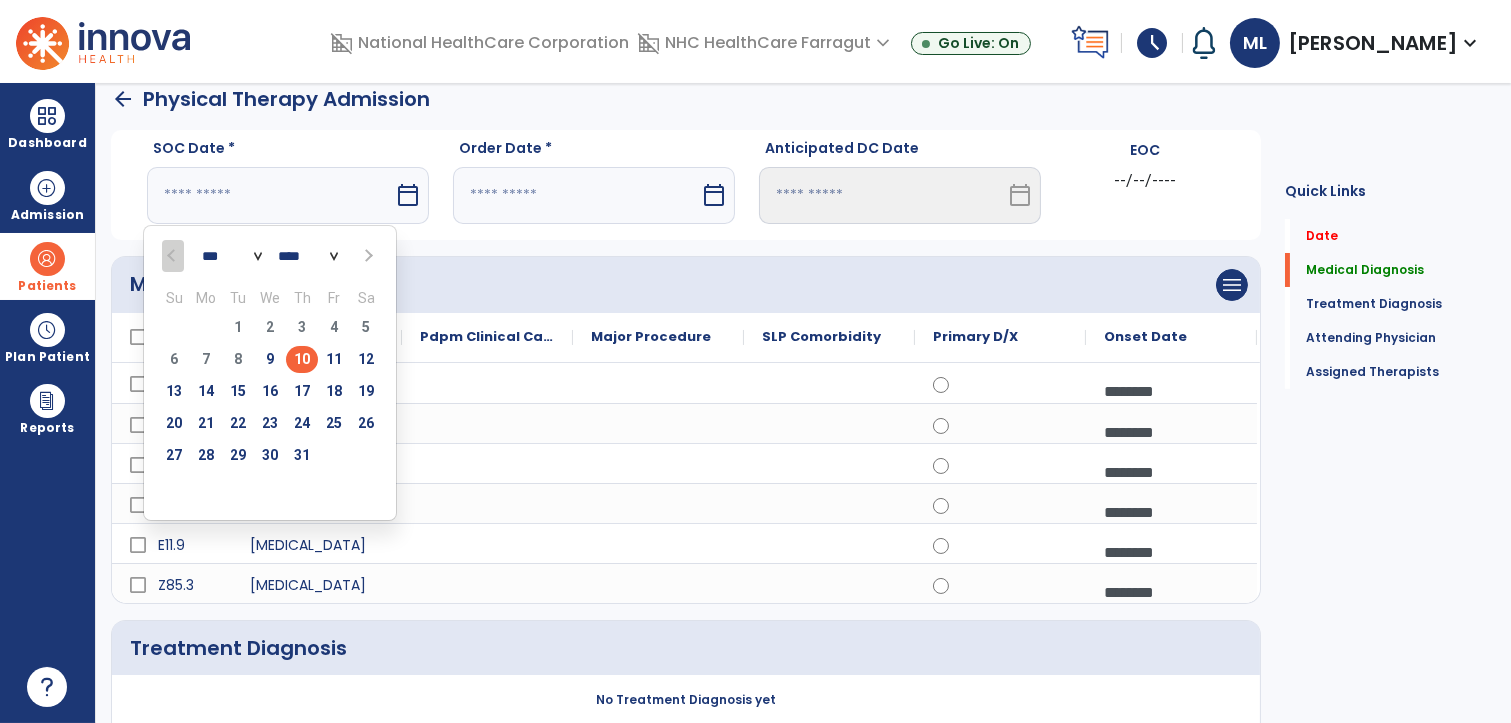 type on "*********" 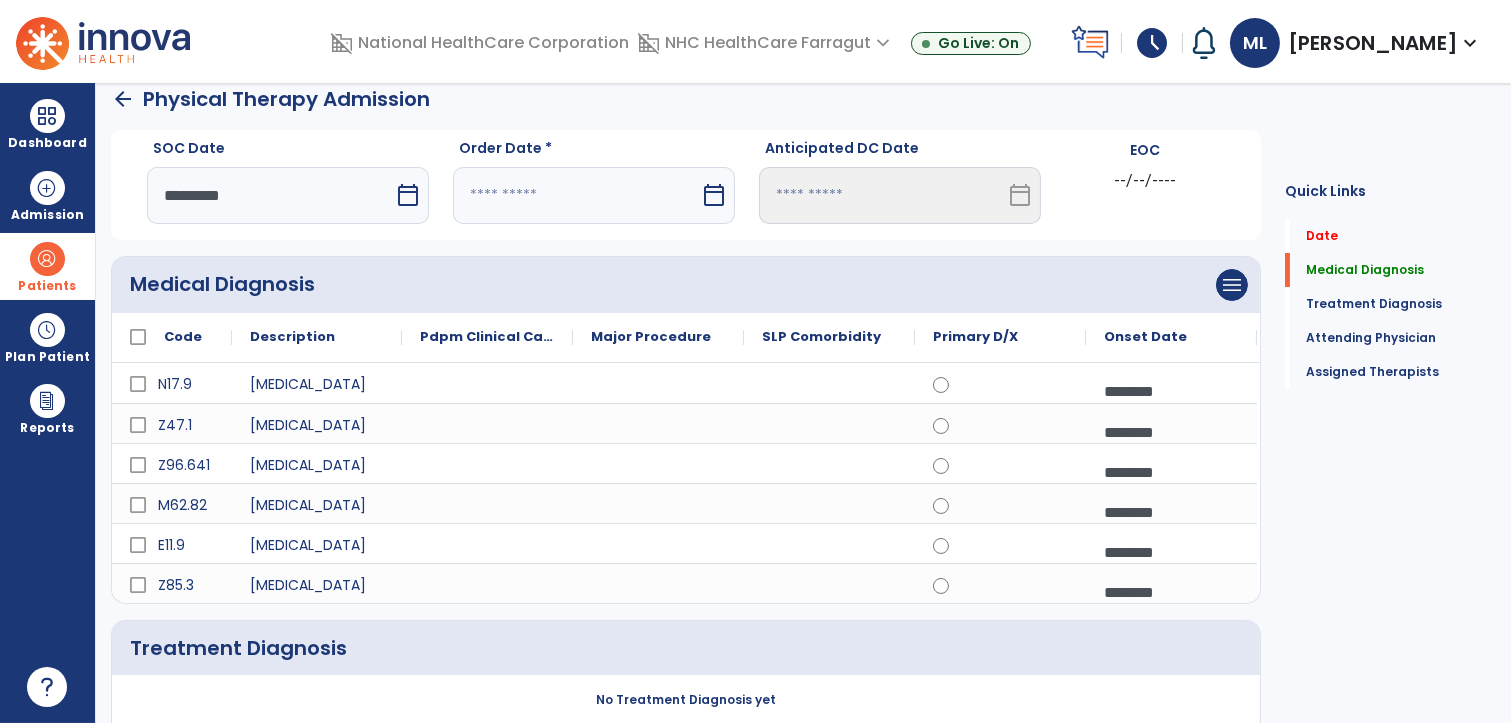 click at bounding box center (576, 195) 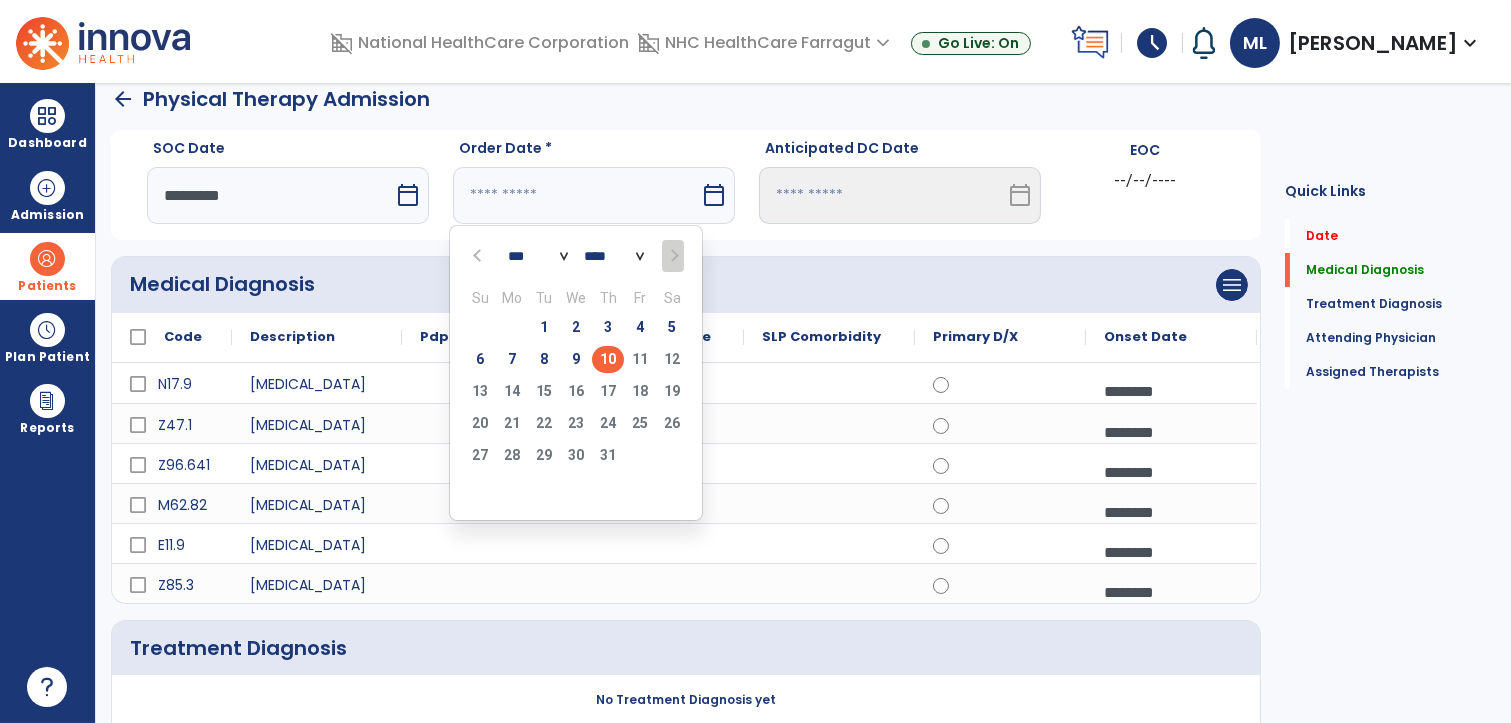 click on "10" at bounding box center (608, 359) 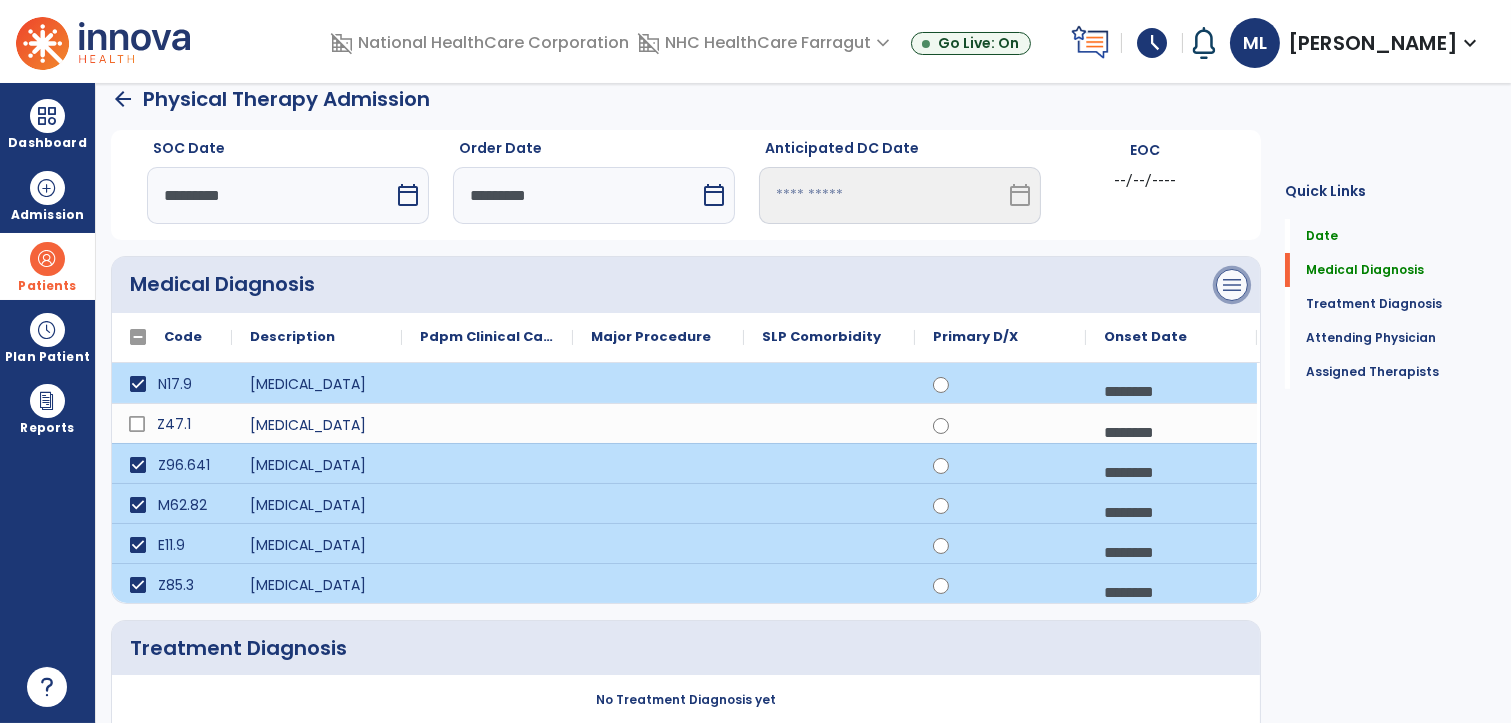click on "menu" at bounding box center (1232, 285) 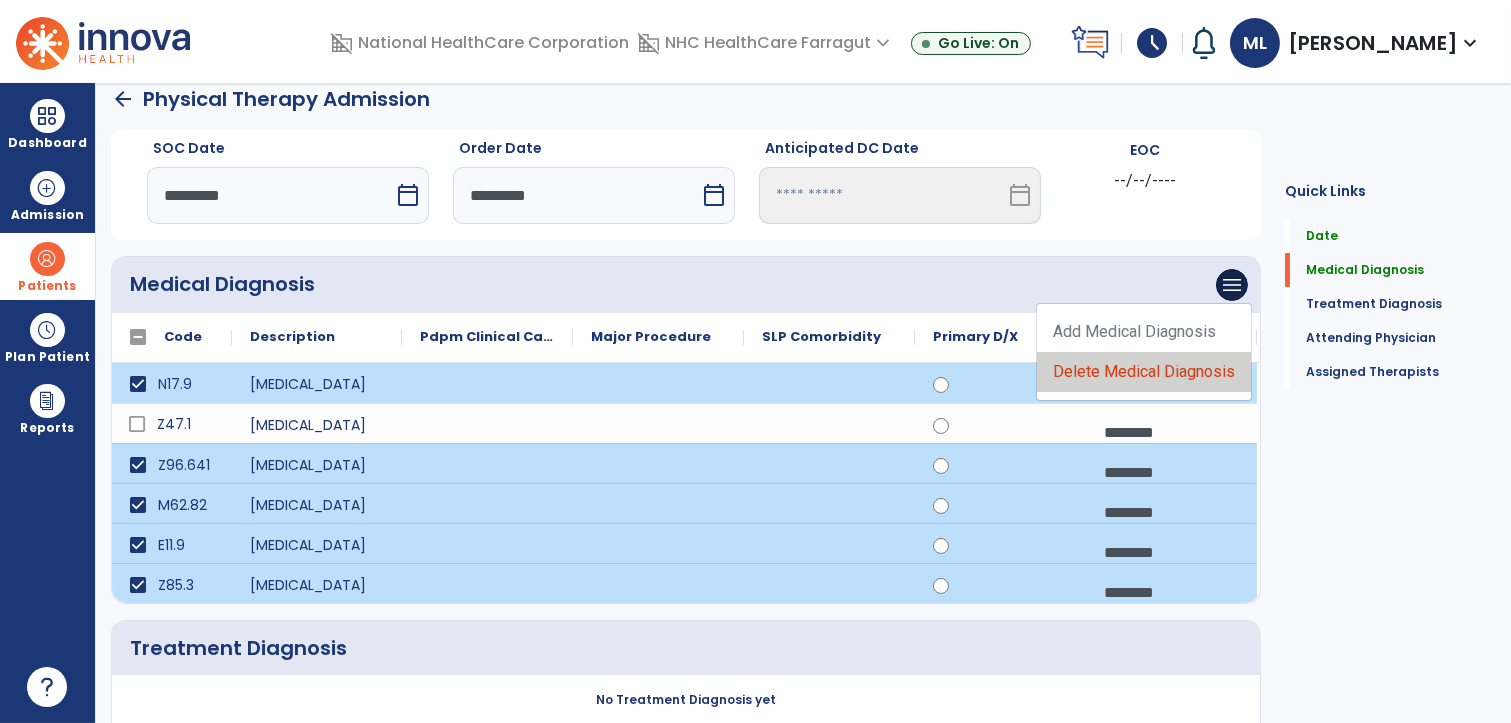 click on "Delete Medical Diagnosis" 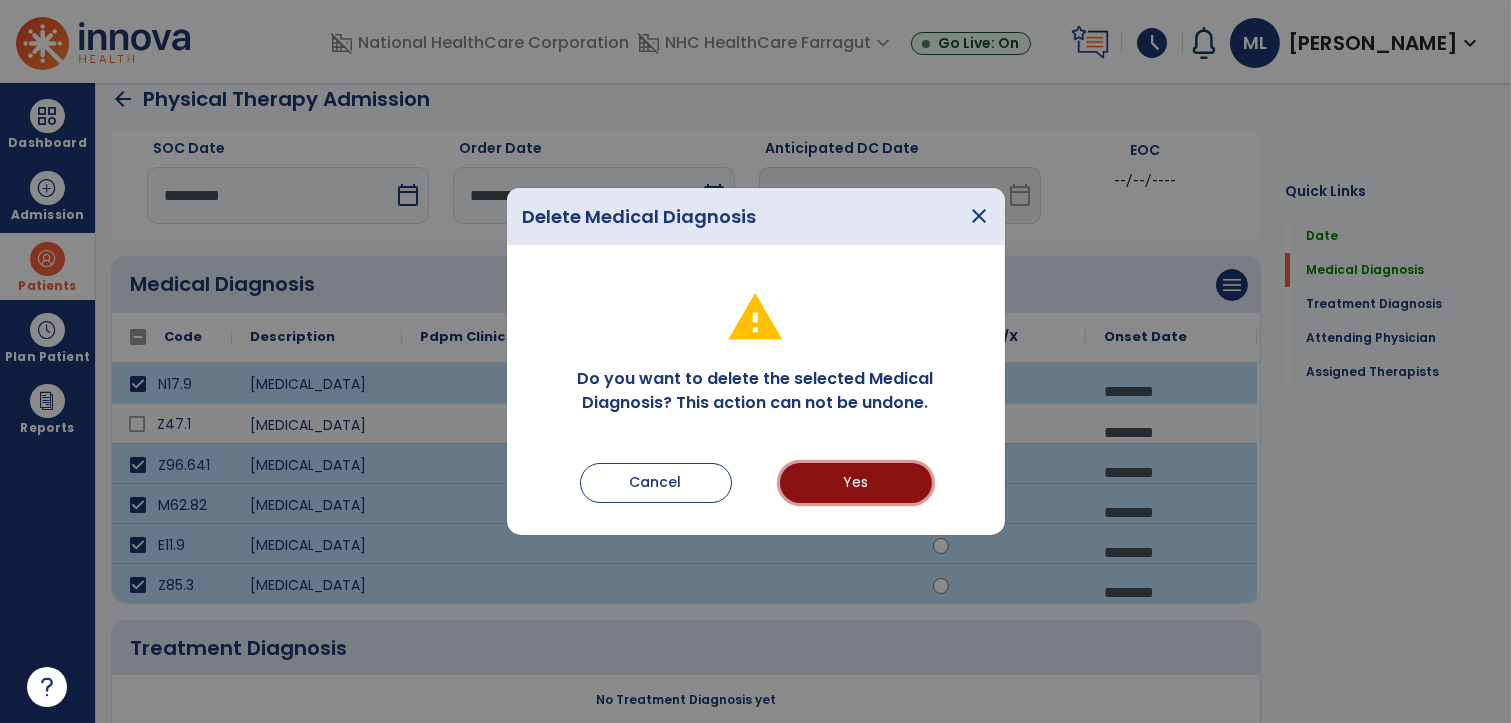 click on "Yes" at bounding box center [856, 483] 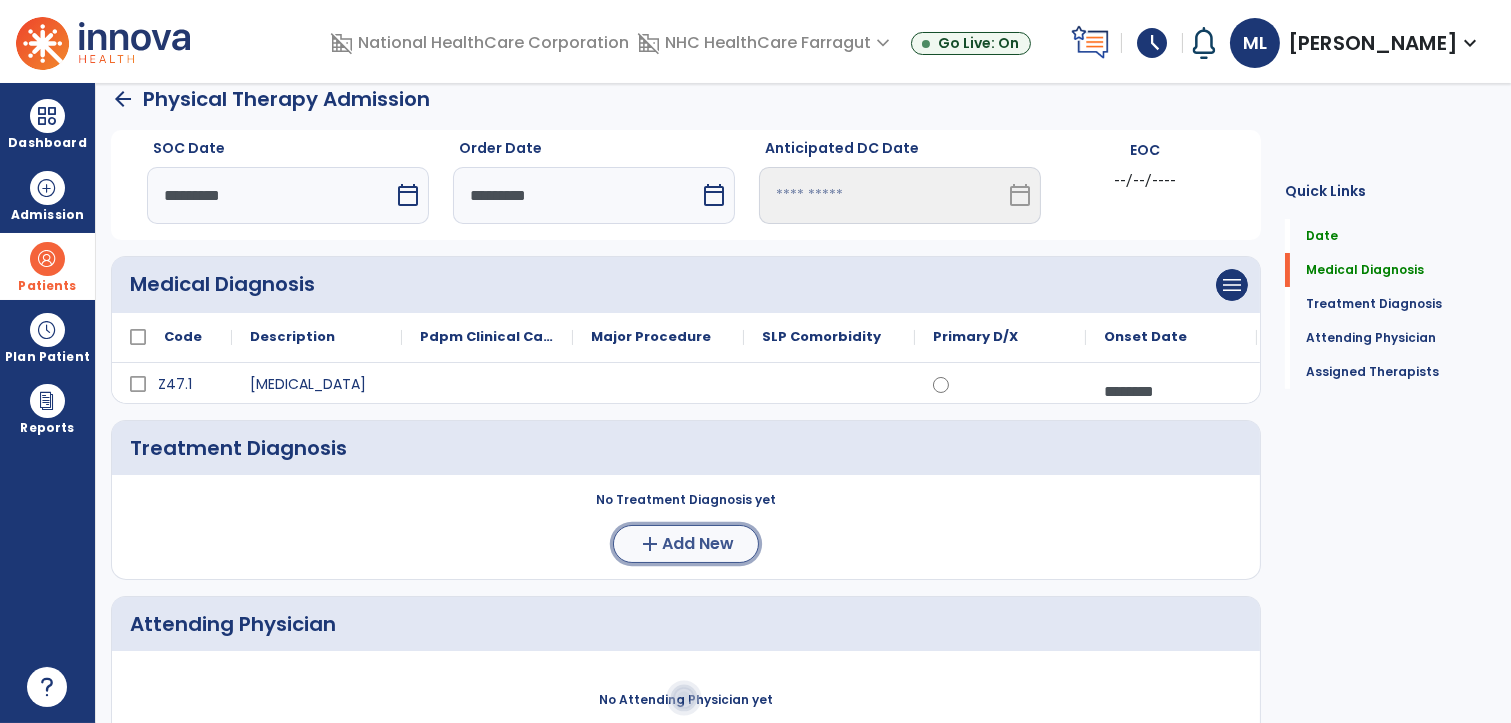 click on "Add New" 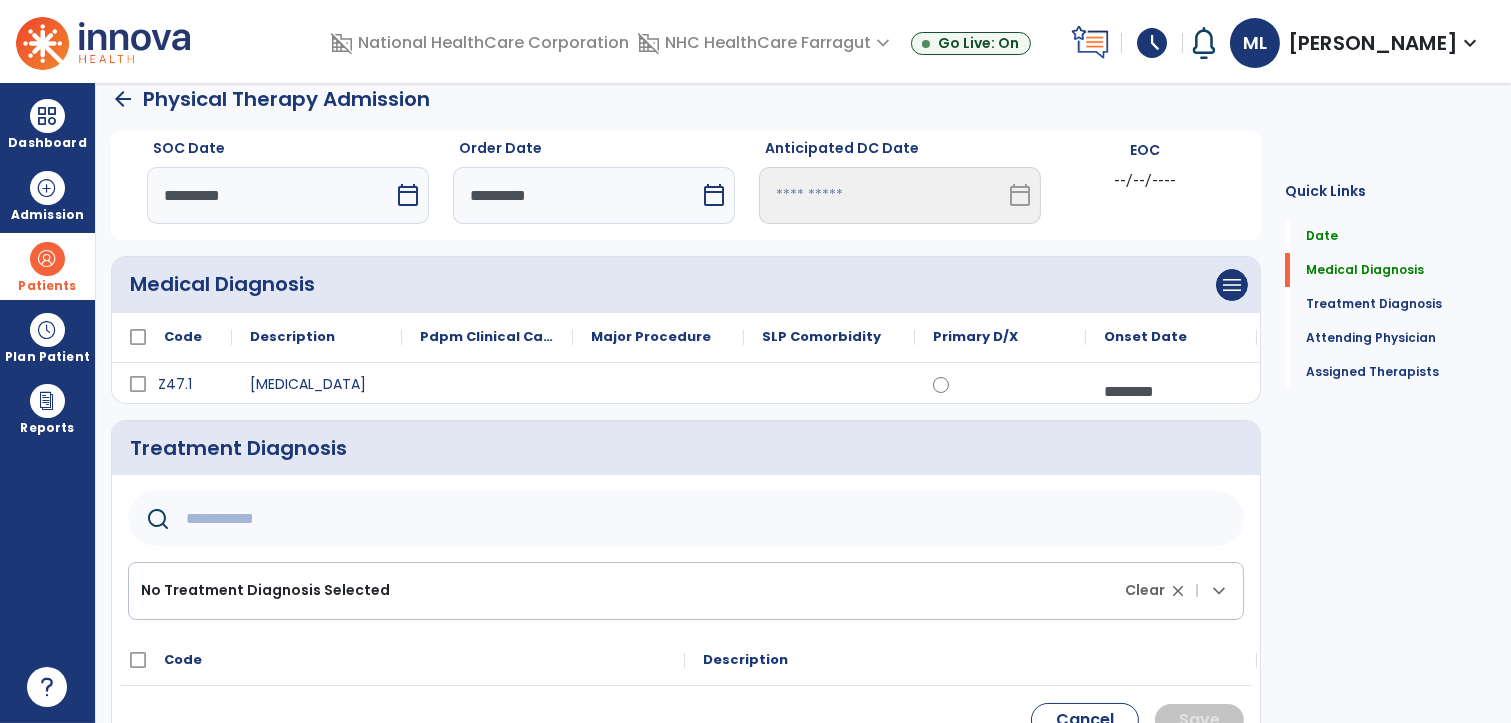 click 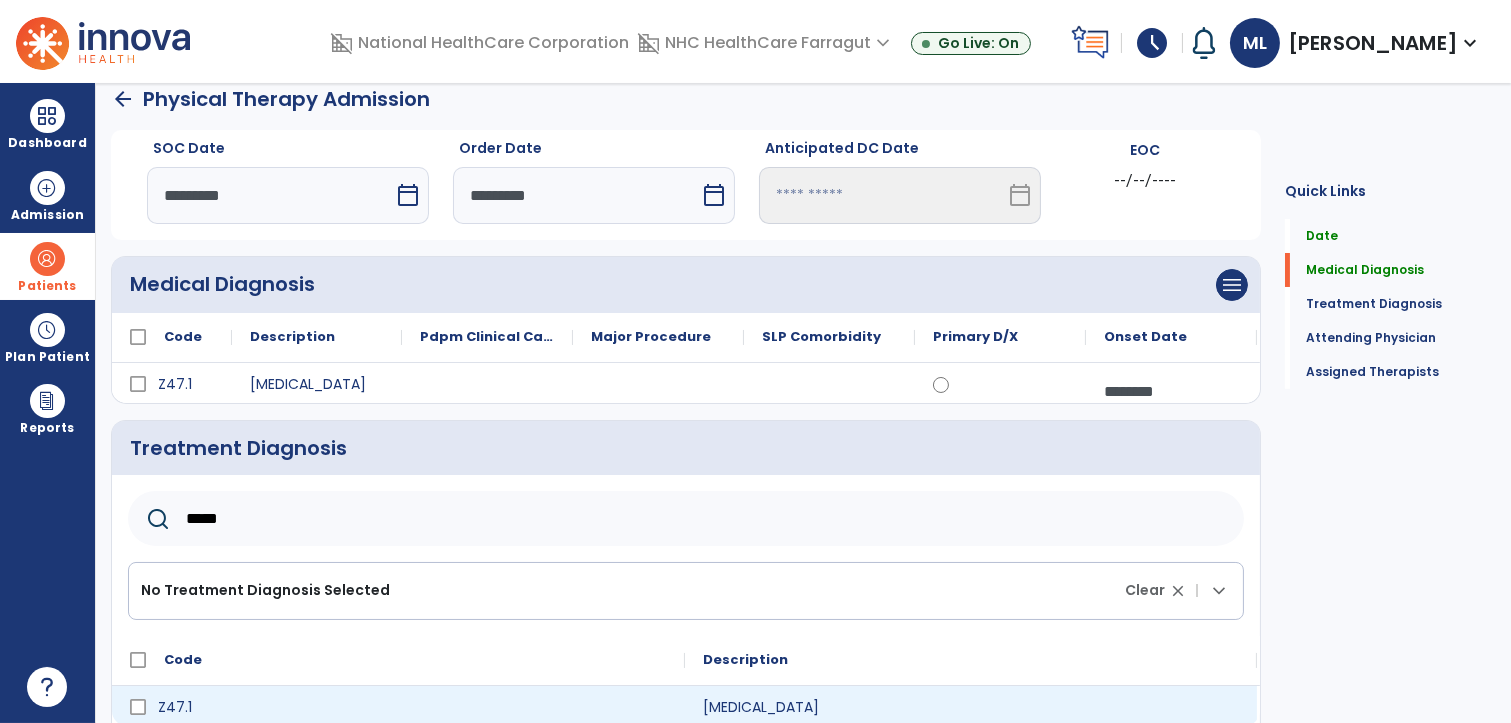type on "*****" 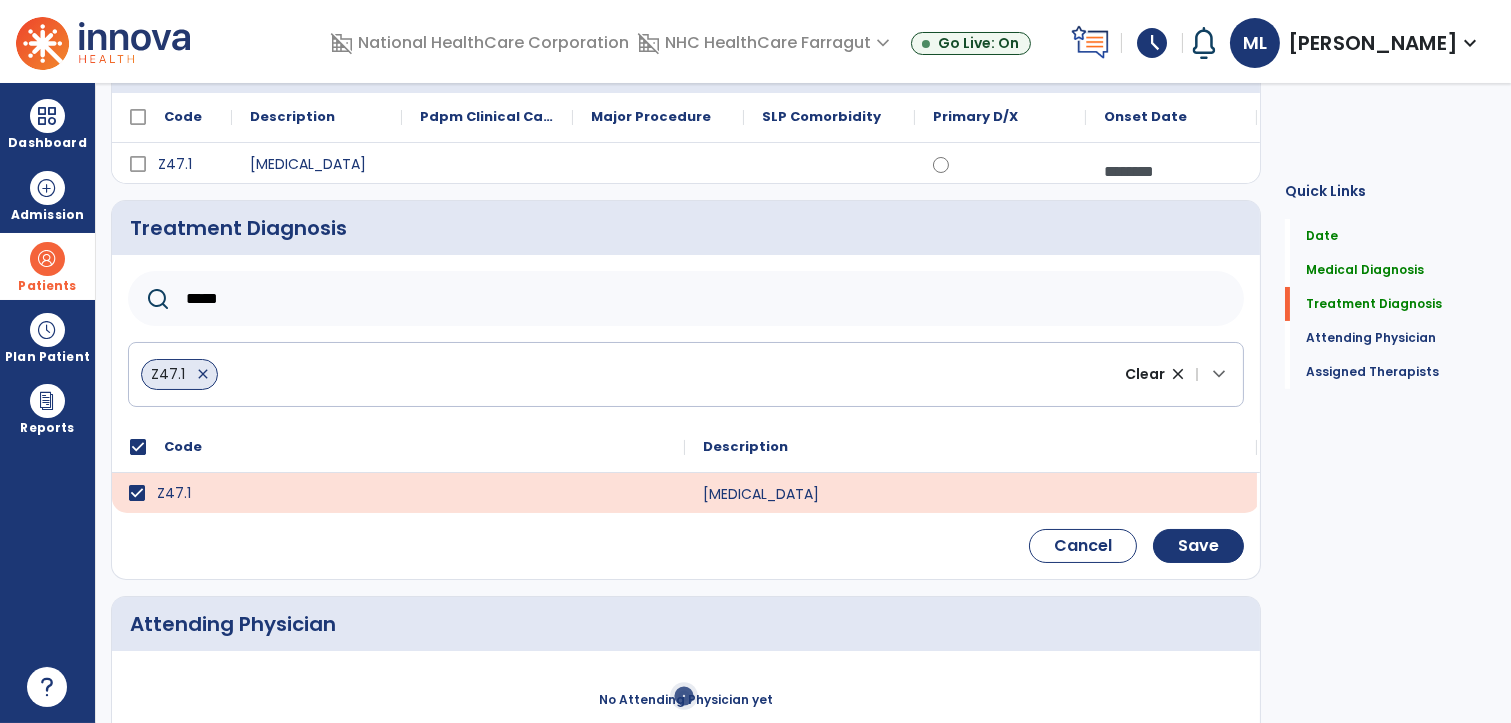 scroll, scrollTop: 241, scrollLeft: 0, axis: vertical 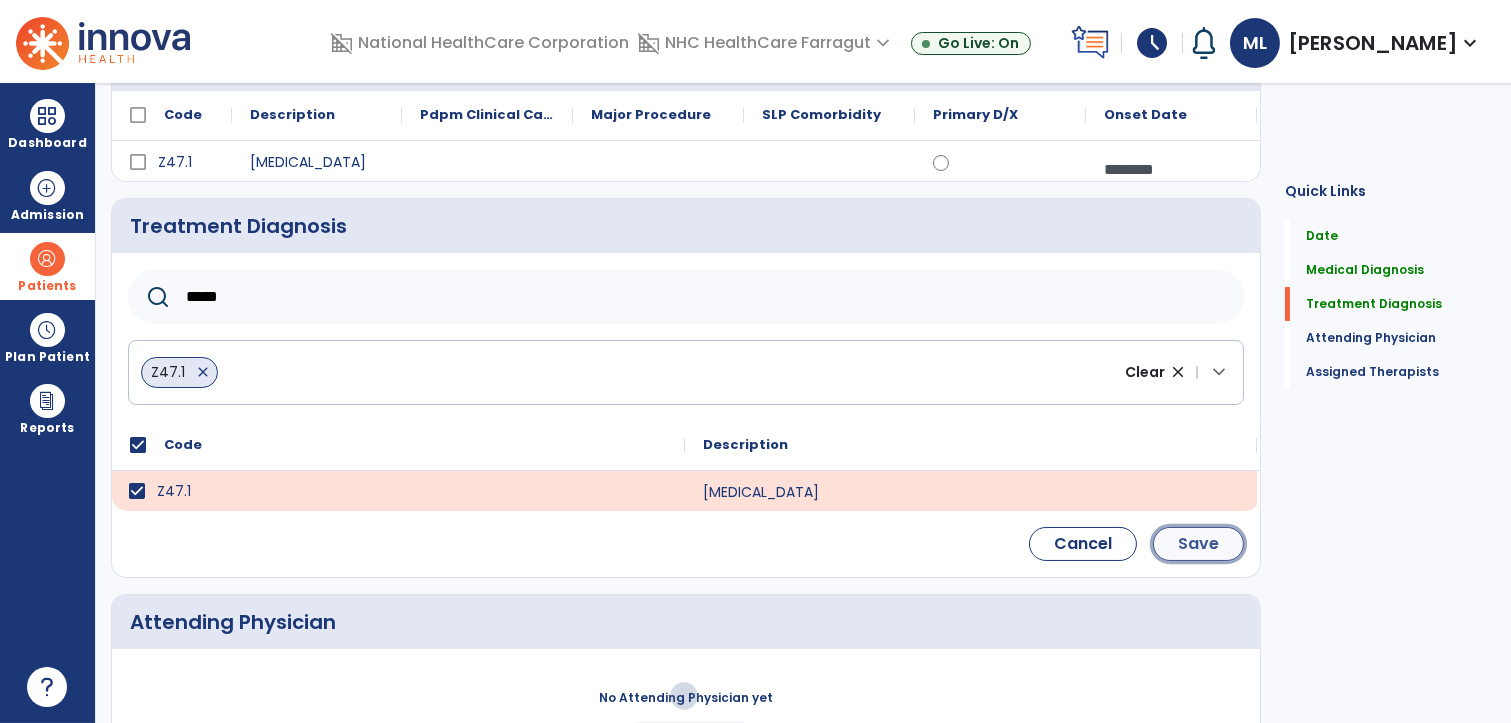 click on "Save" 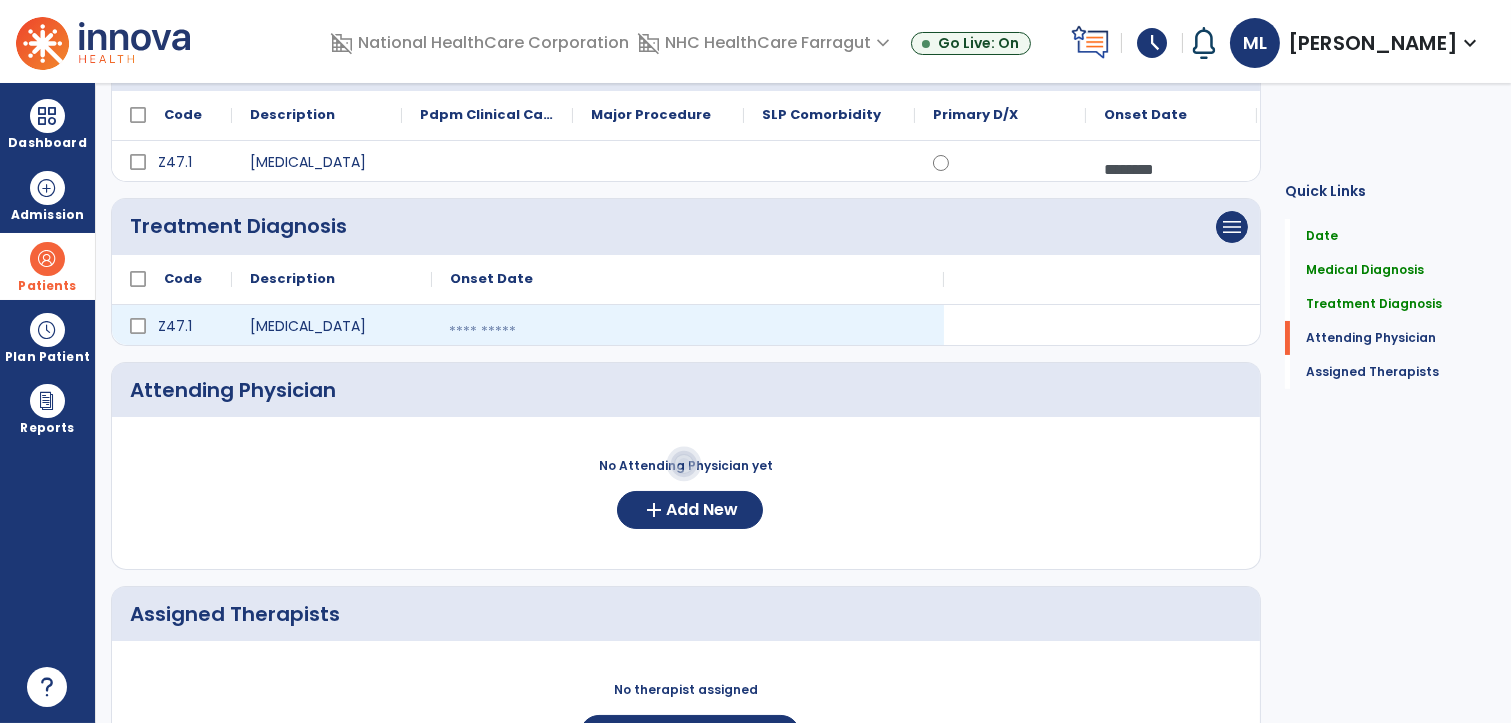 click at bounding box center [688, 332] 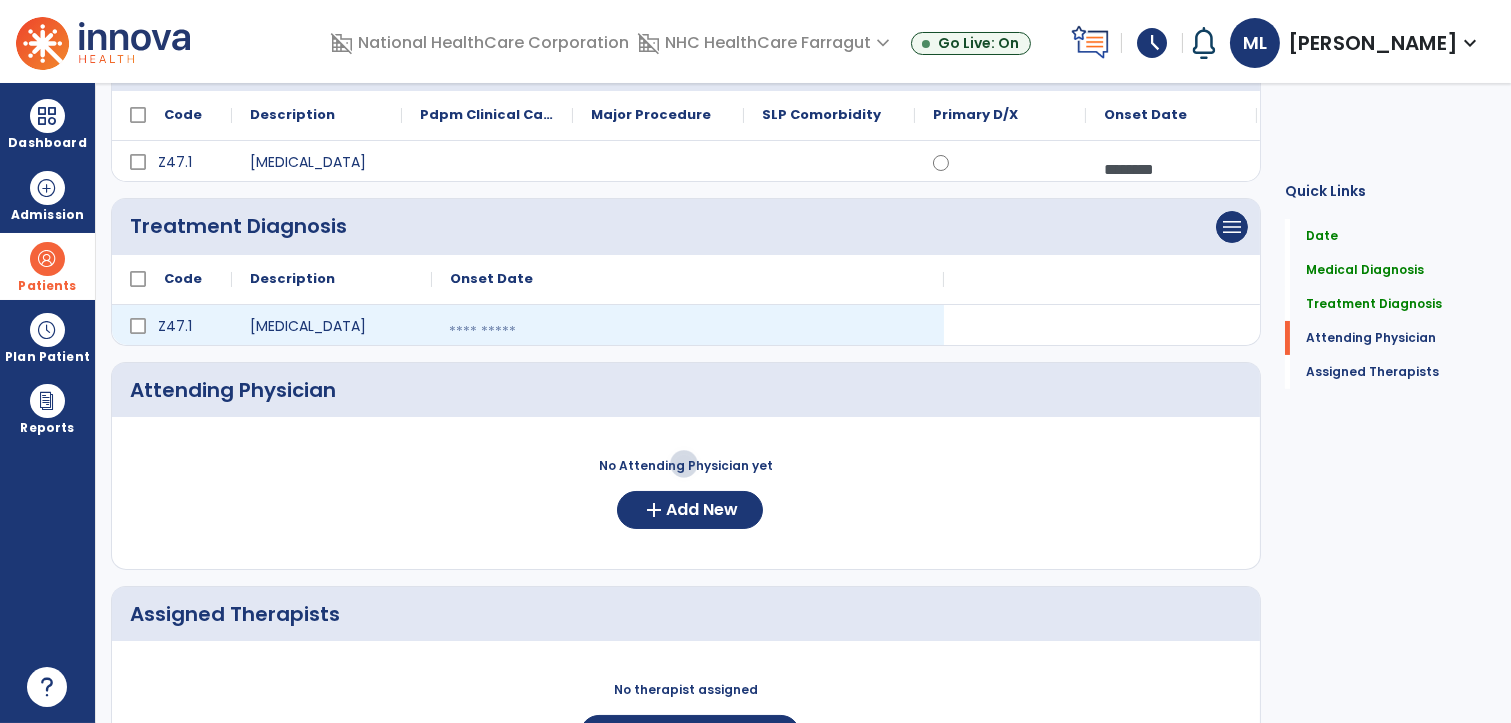 select on "*" 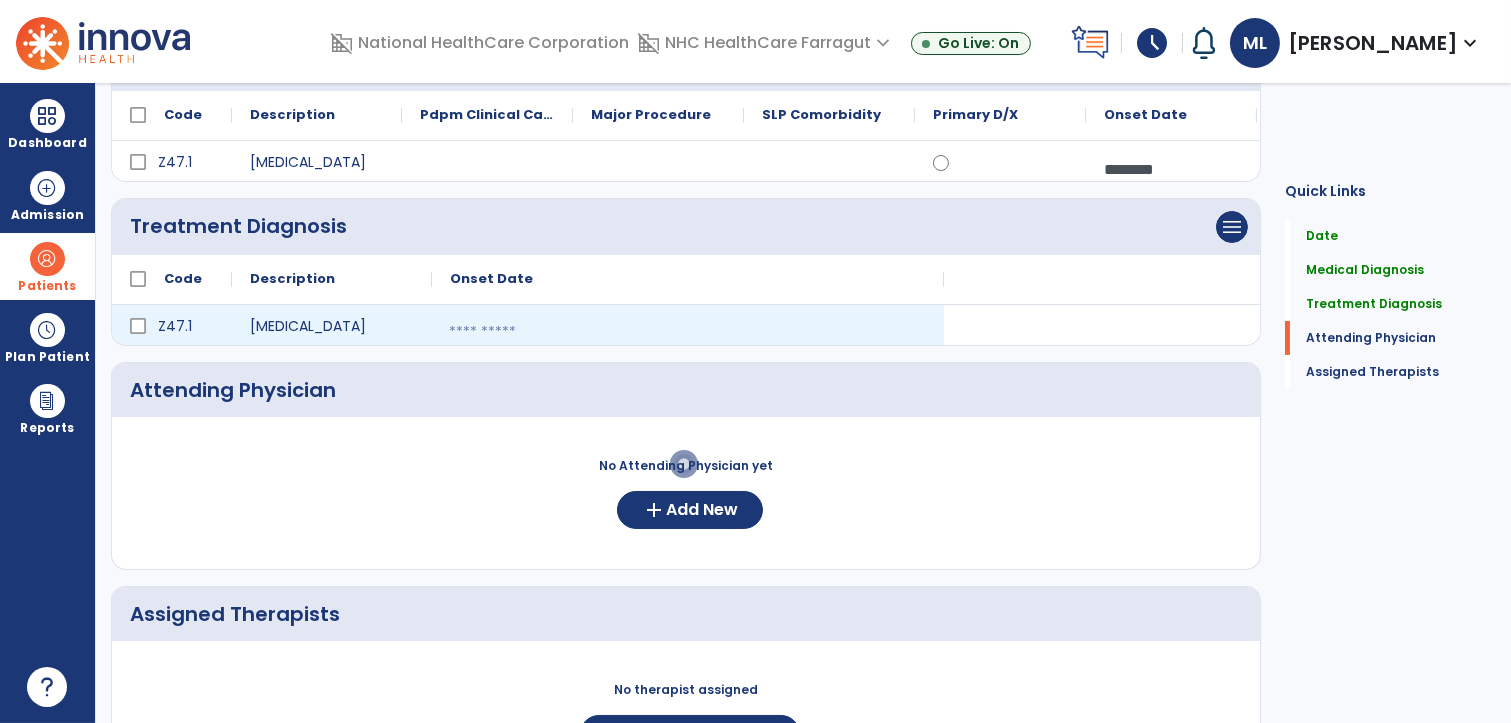select on "****" 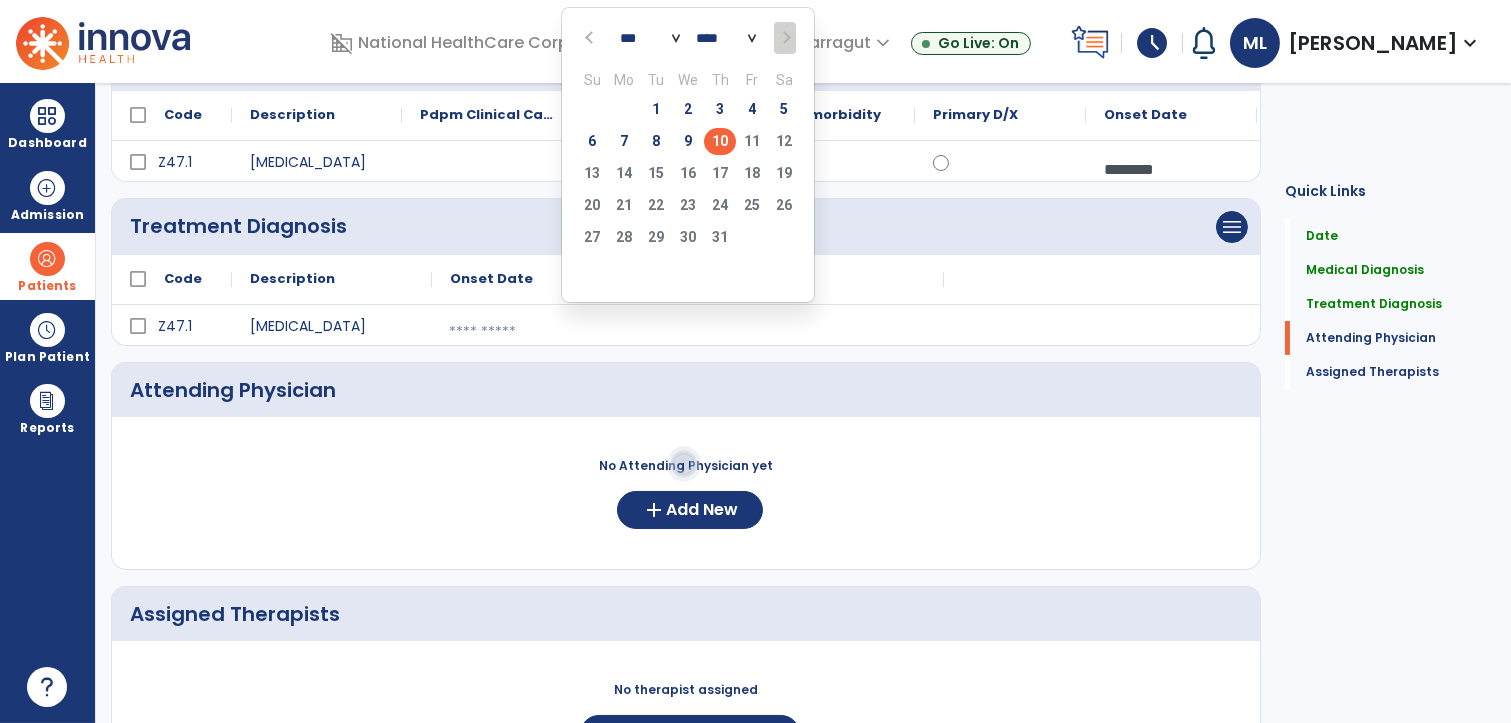 click on "10" 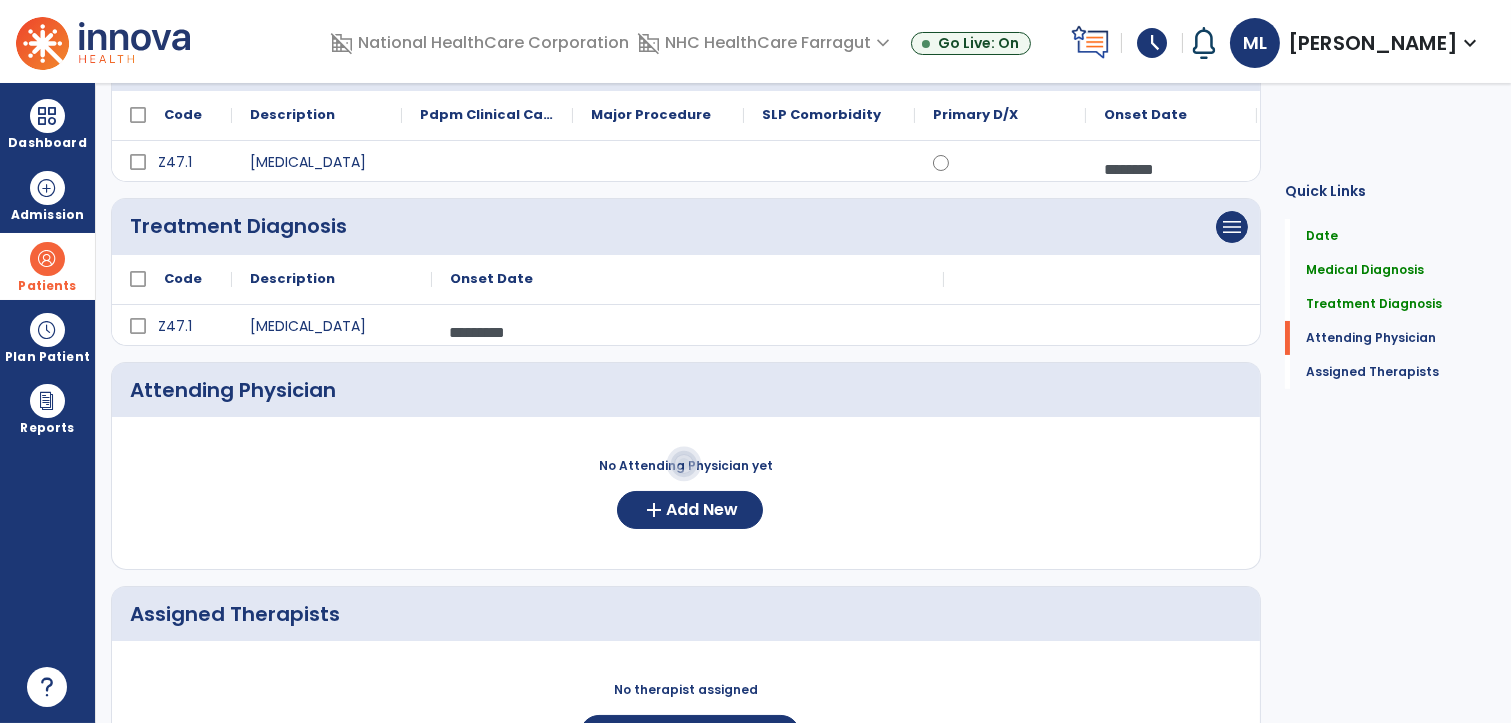 scroll, scrollTop: 130, scrollLeft: 0, axis: vertical 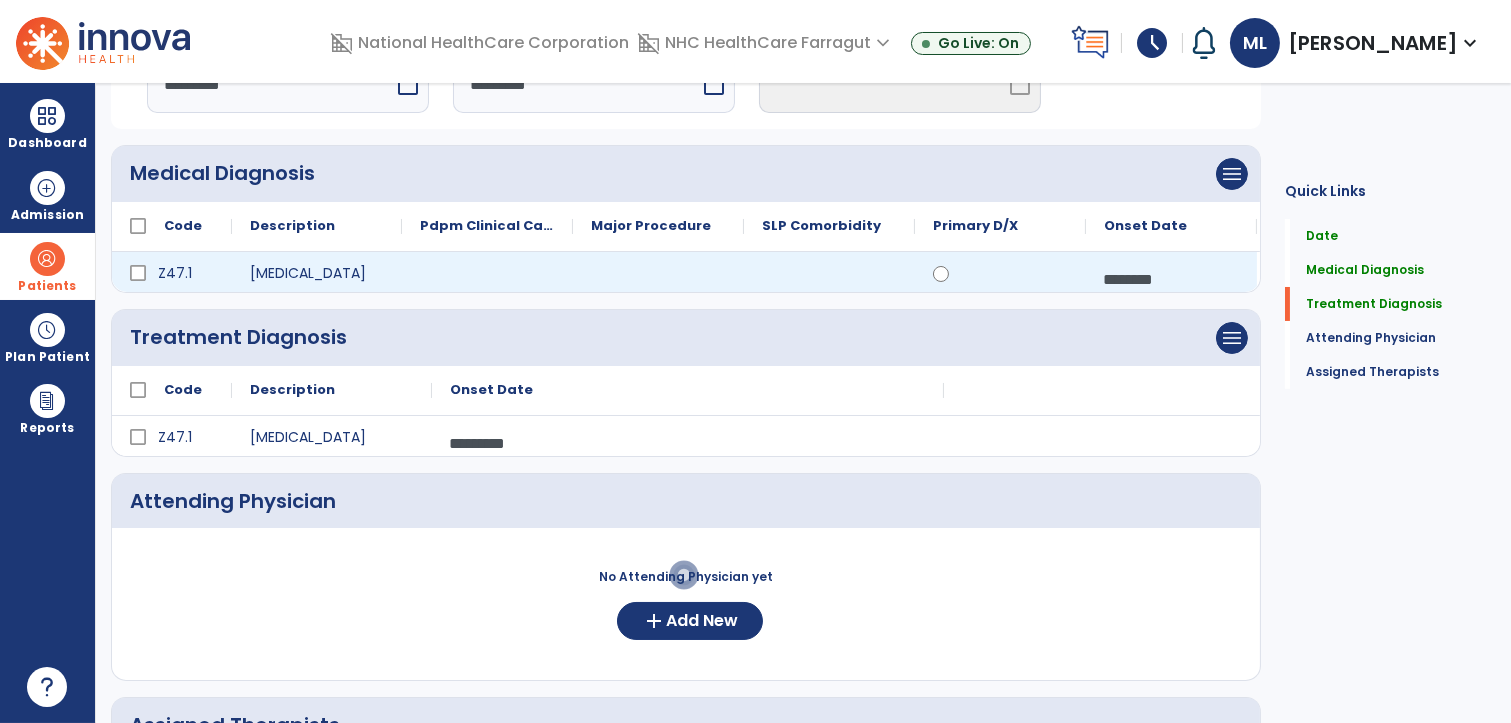 click on "********" at bounding box center [1171, 279] 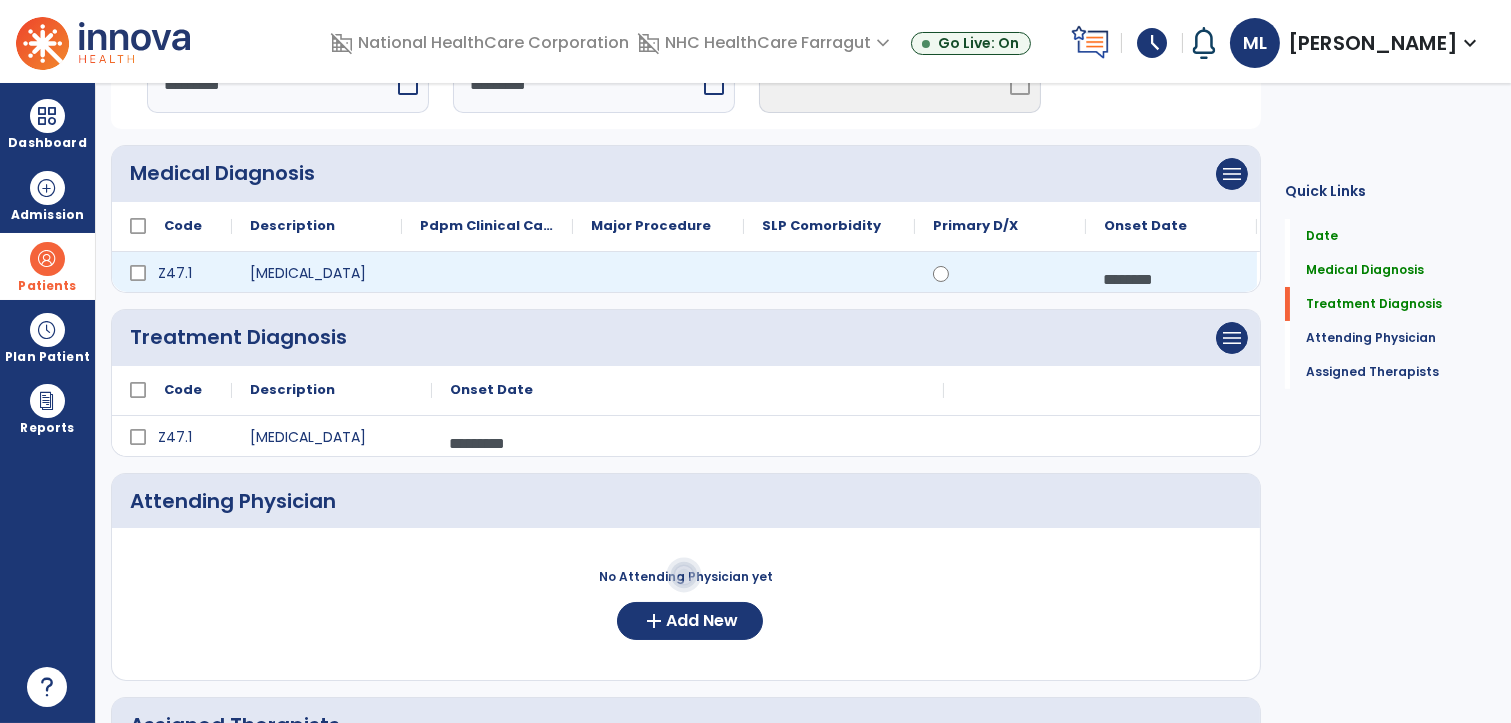 select on "*" 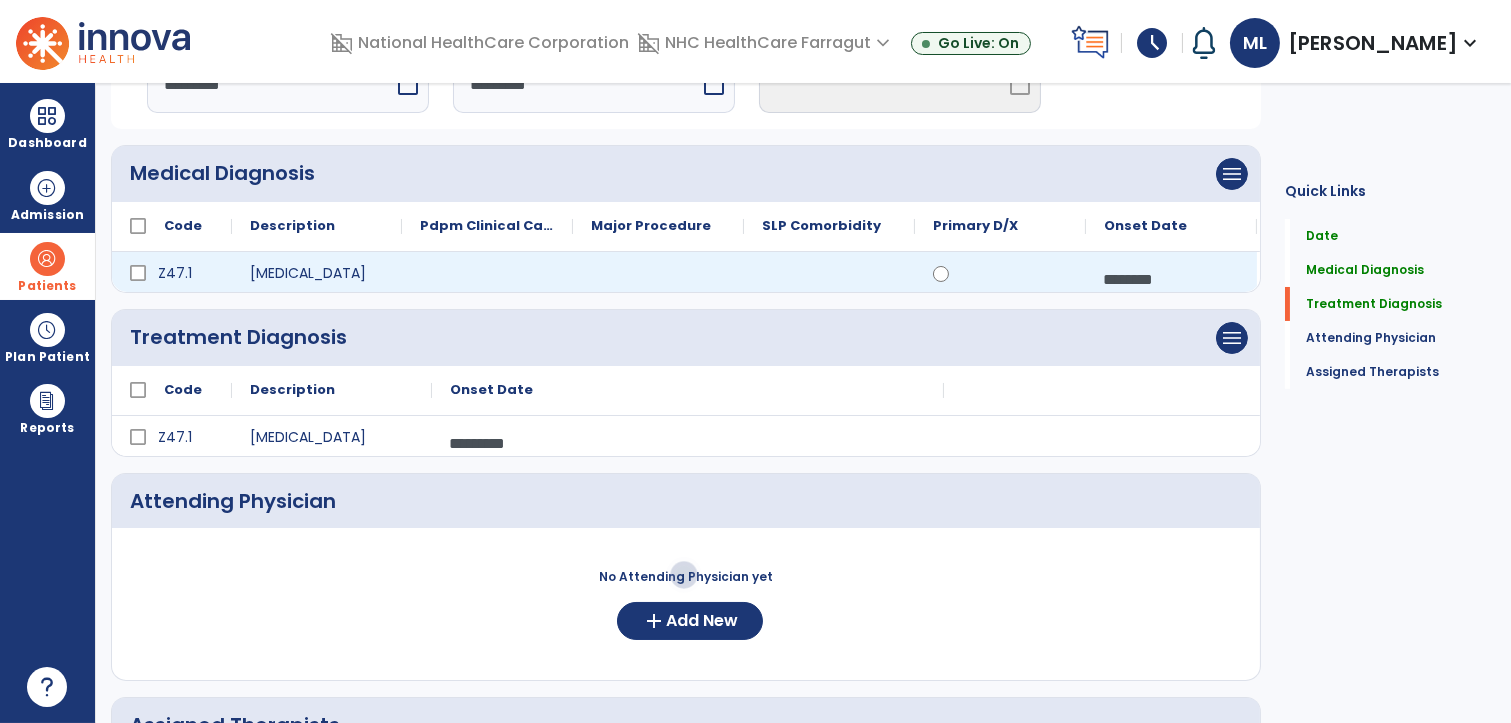 select on "****" 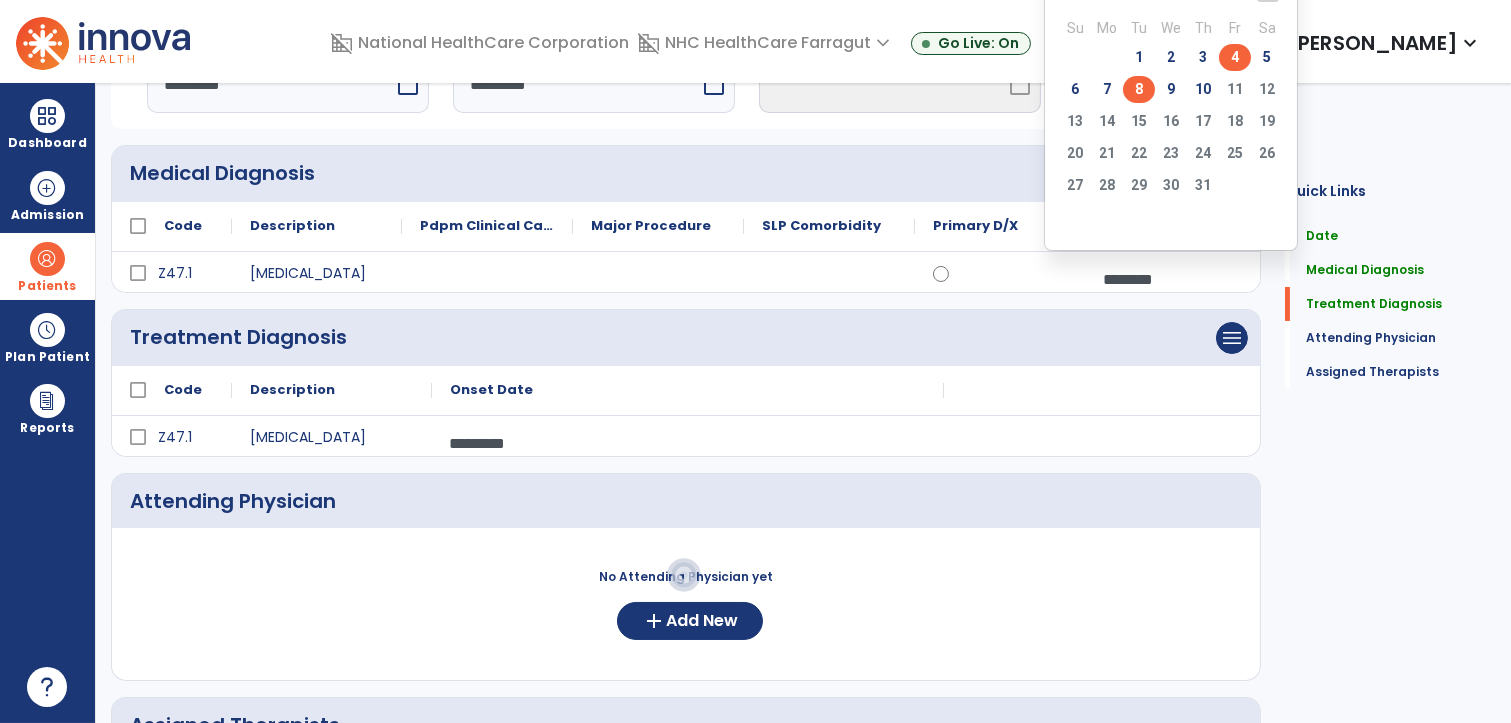 click on "4" 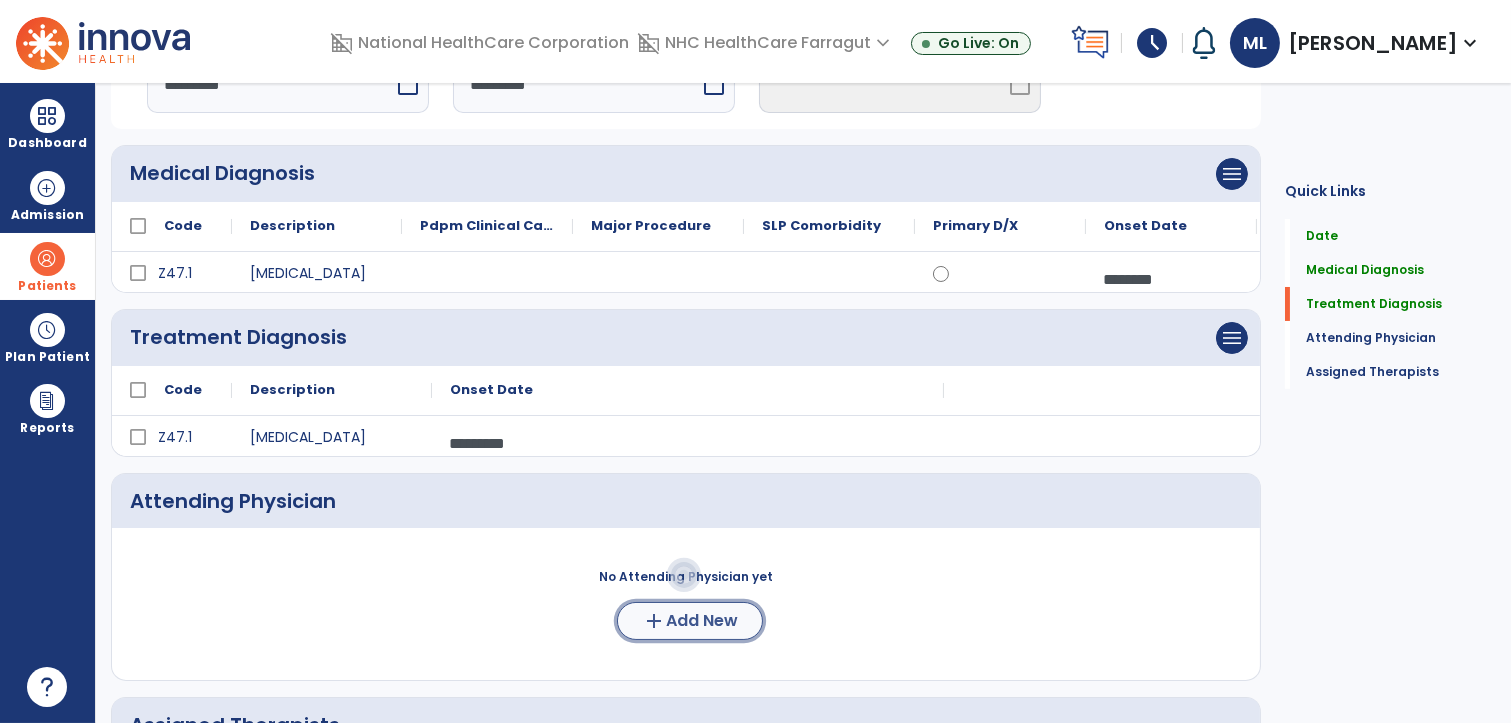 click on "Add New" 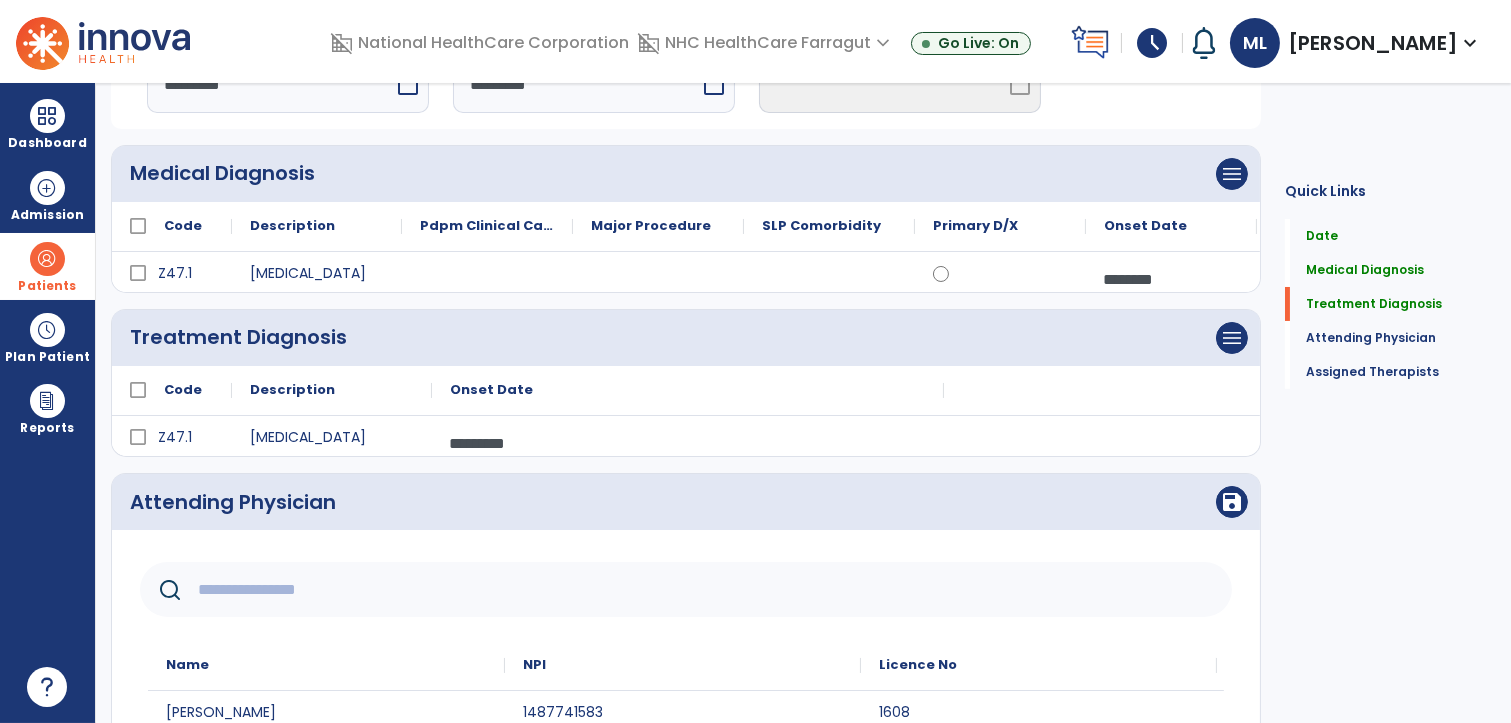 click 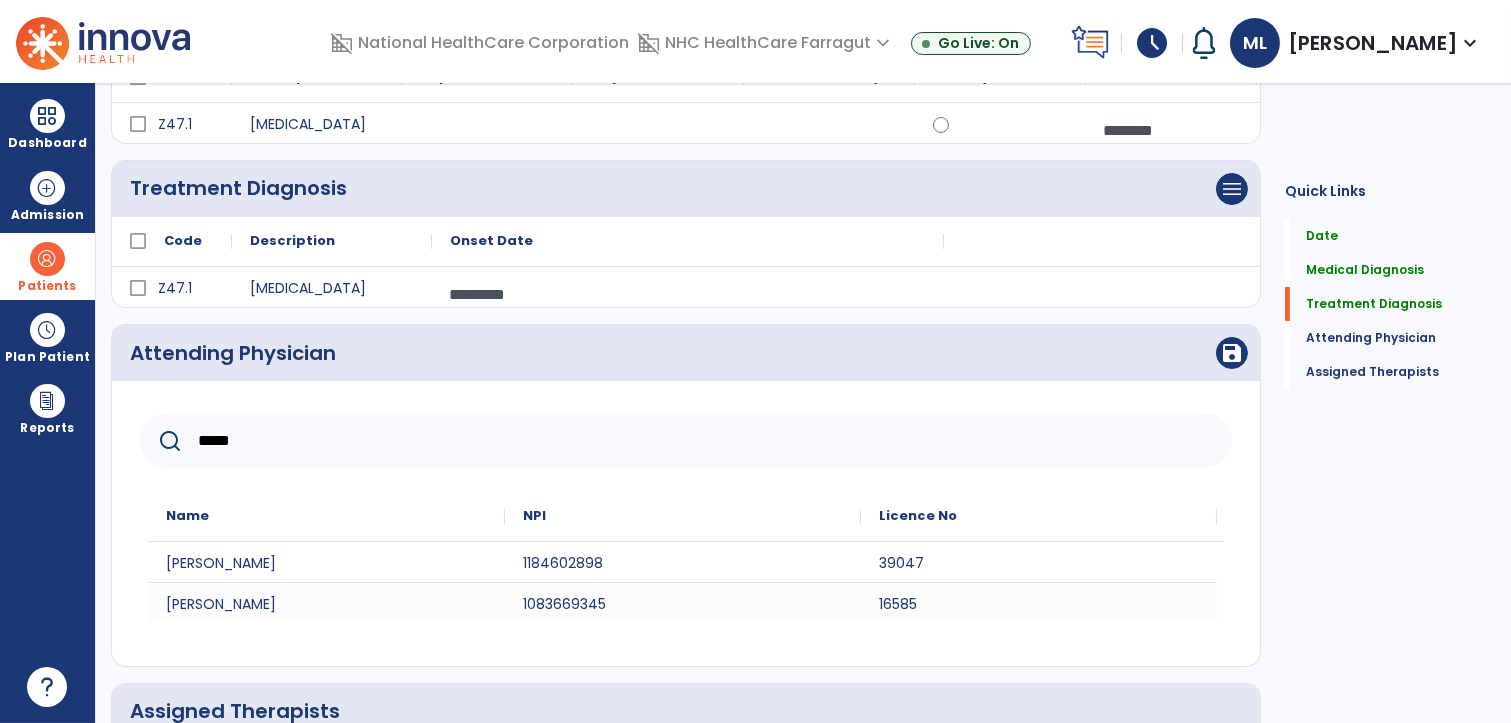 scroll, scrollTop: 352, scrollLeft: 0, axis: vertical 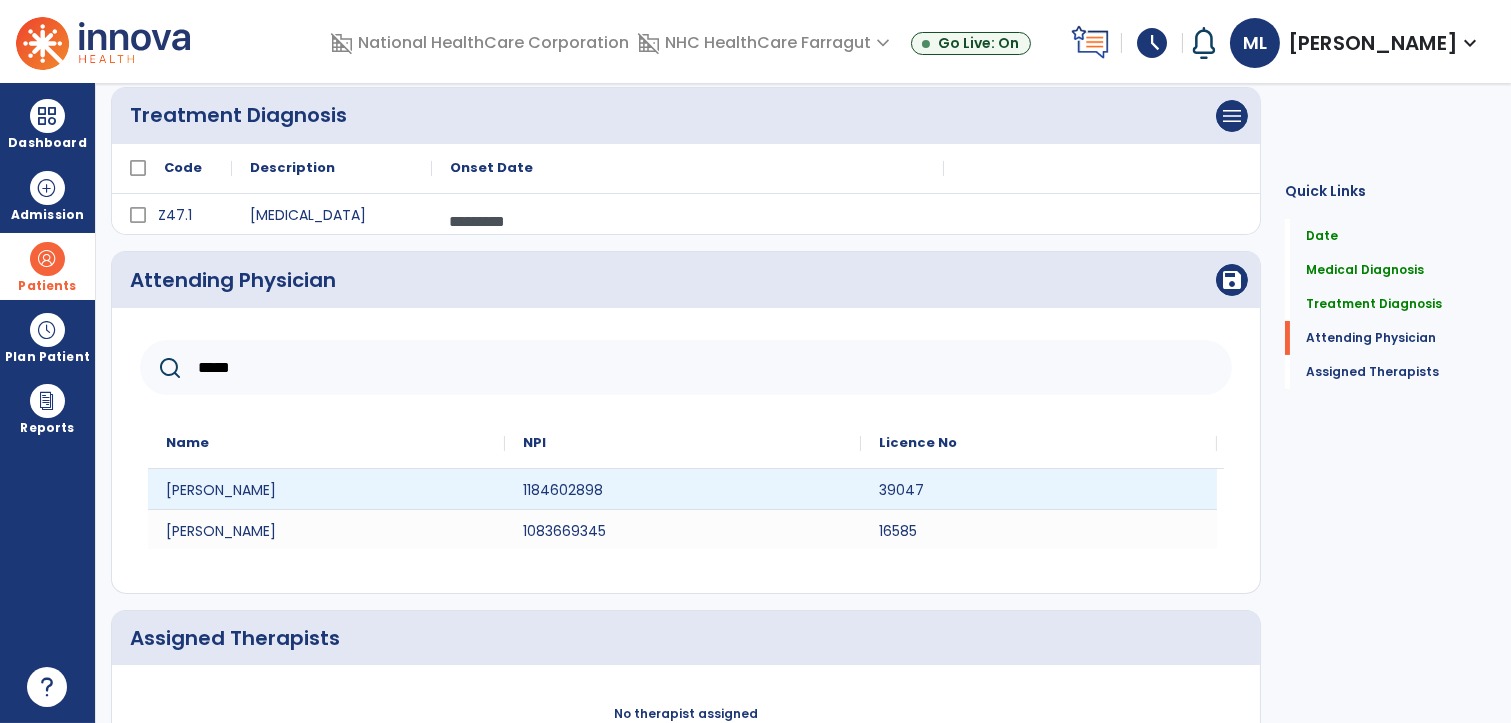 type on "*****" 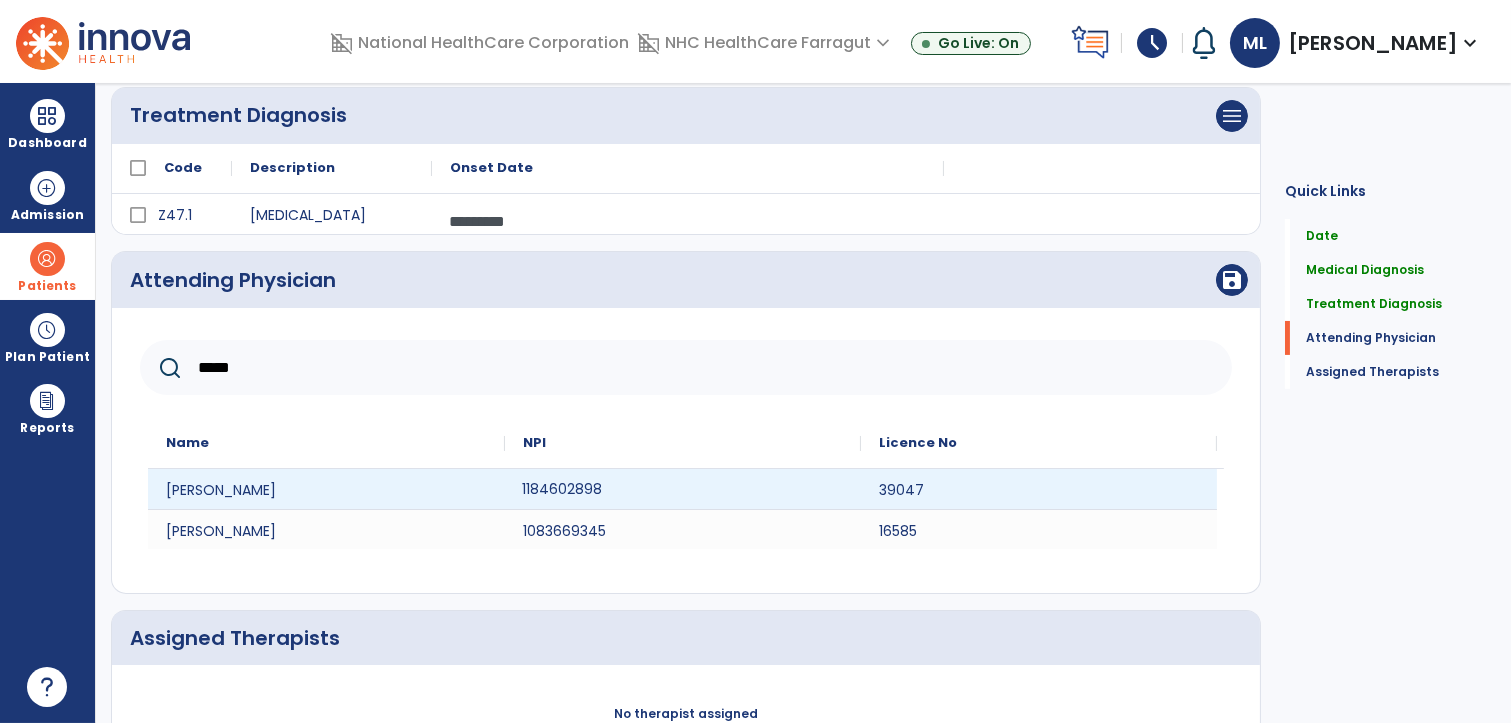 click on "1184602898" 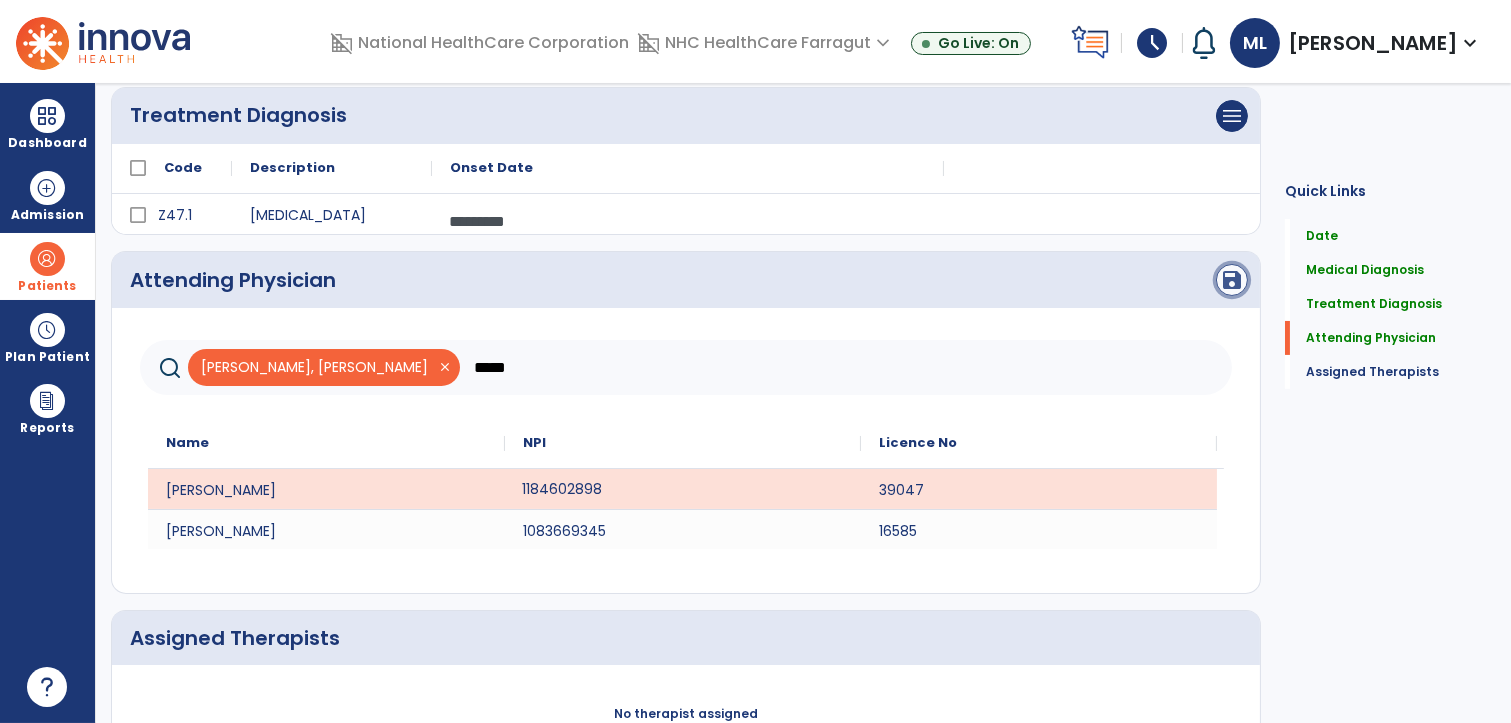 click on "save" 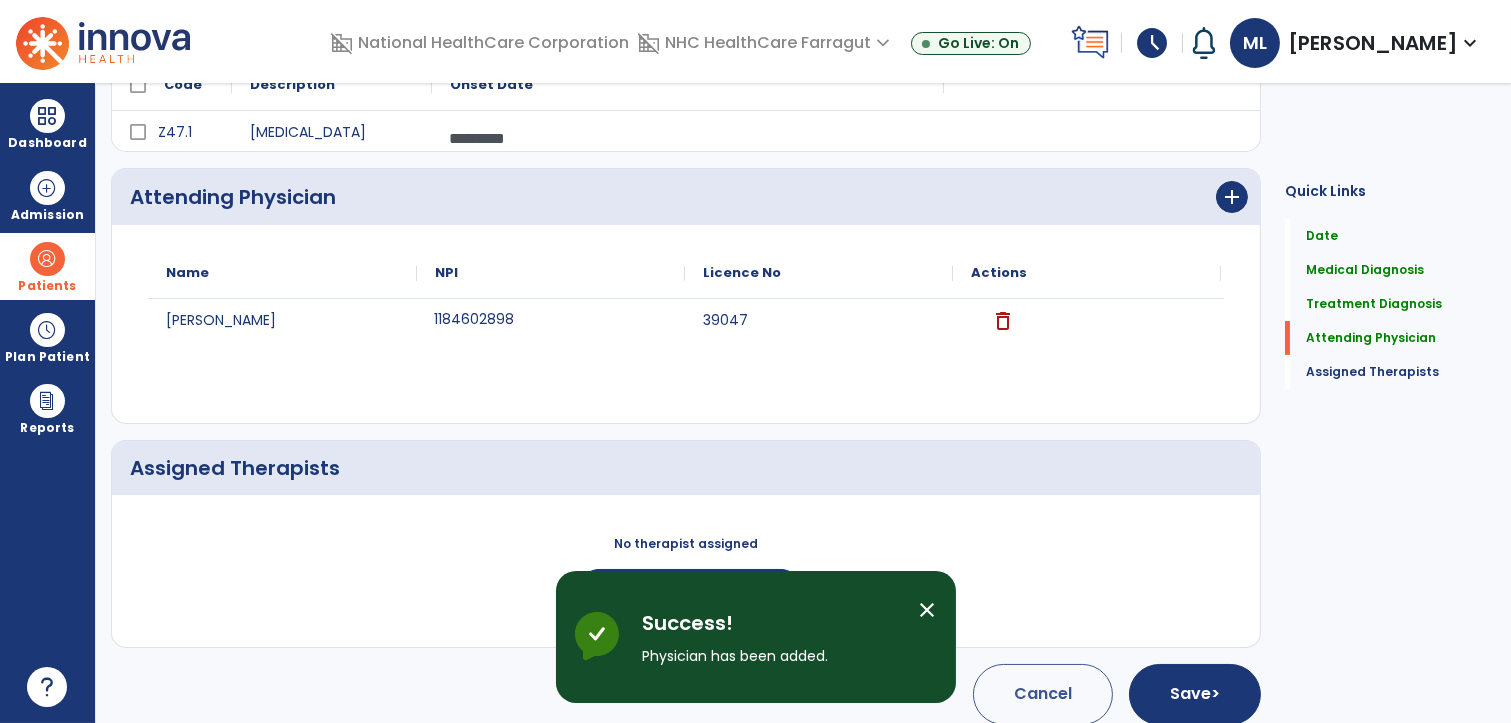 scroll, scrollTop: 451, scrollLeft: 0, axis: vertical 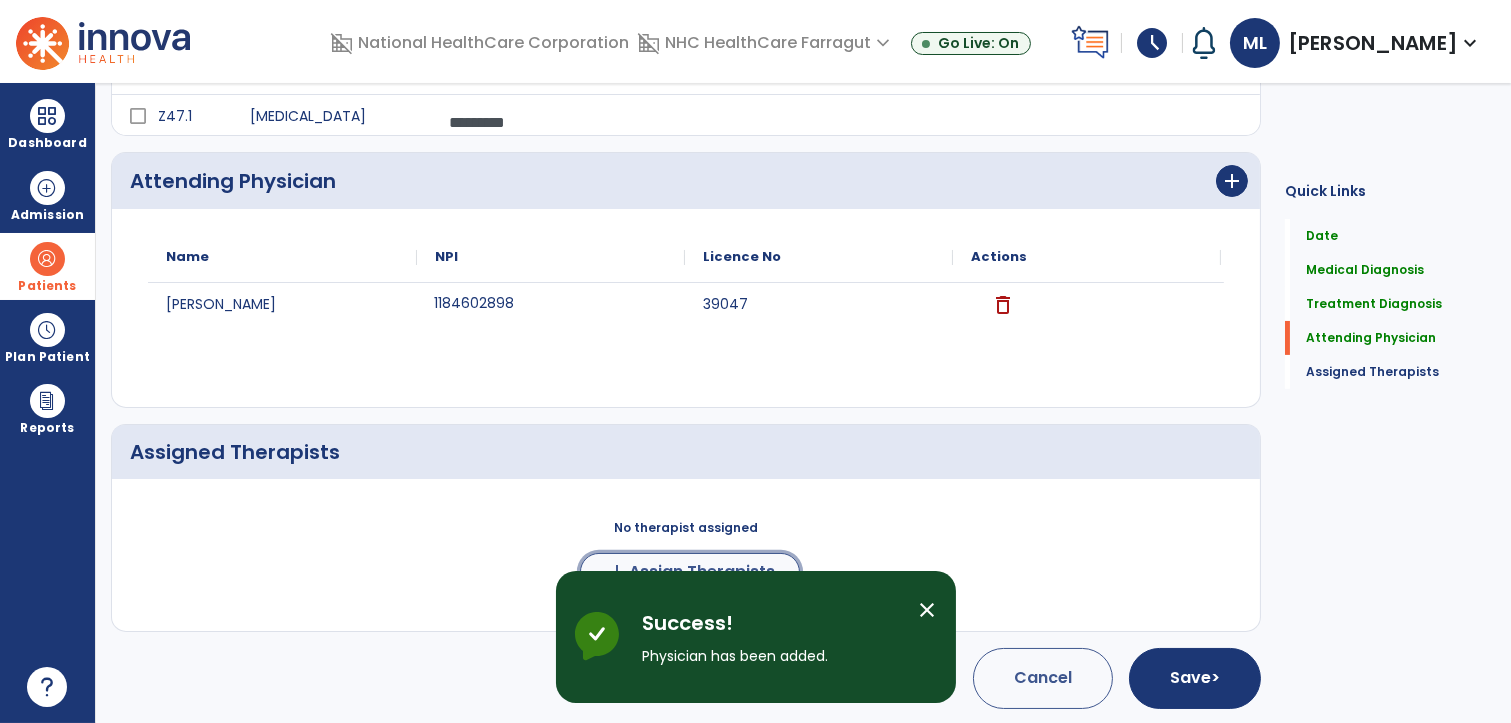click on "add  Assign Therapists" 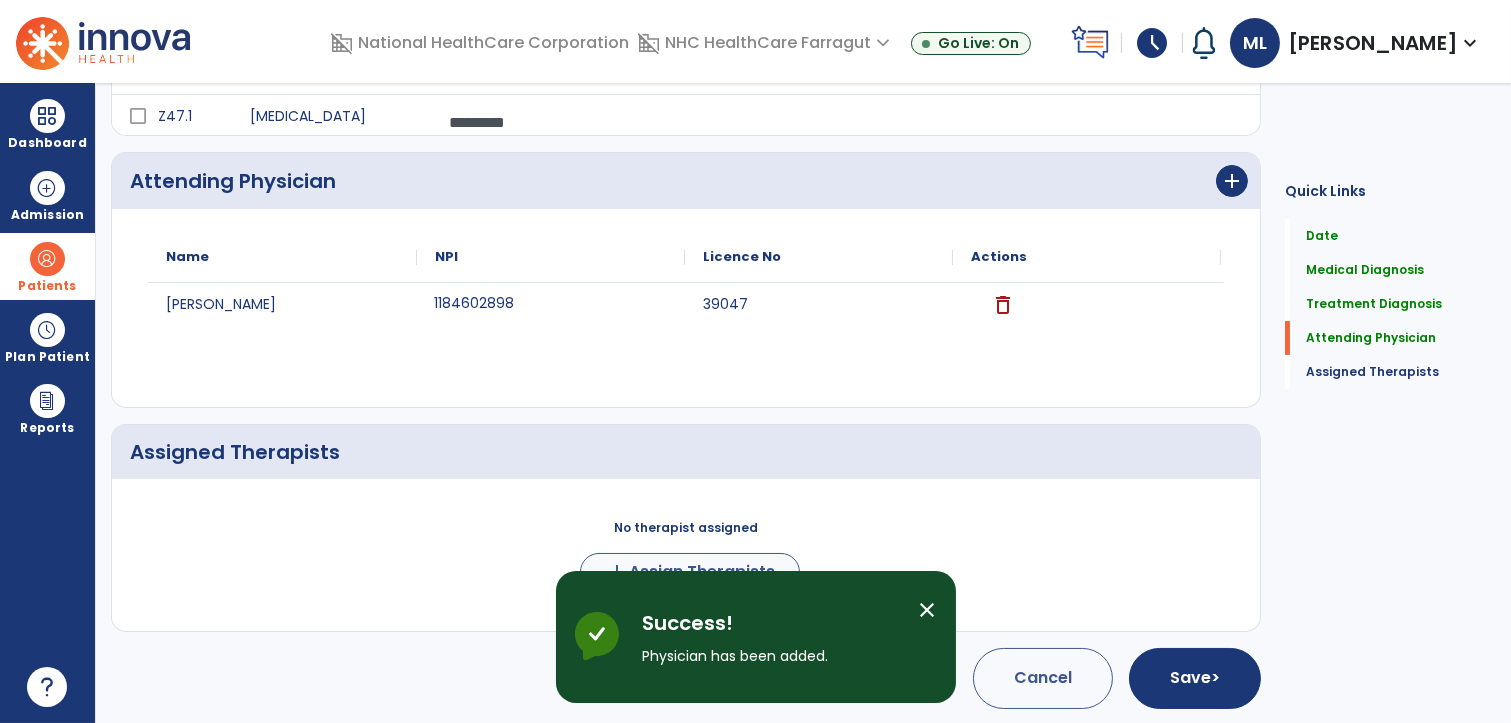 scroll, scrollTop: 448, scrollLeft: 0, axis: vertical 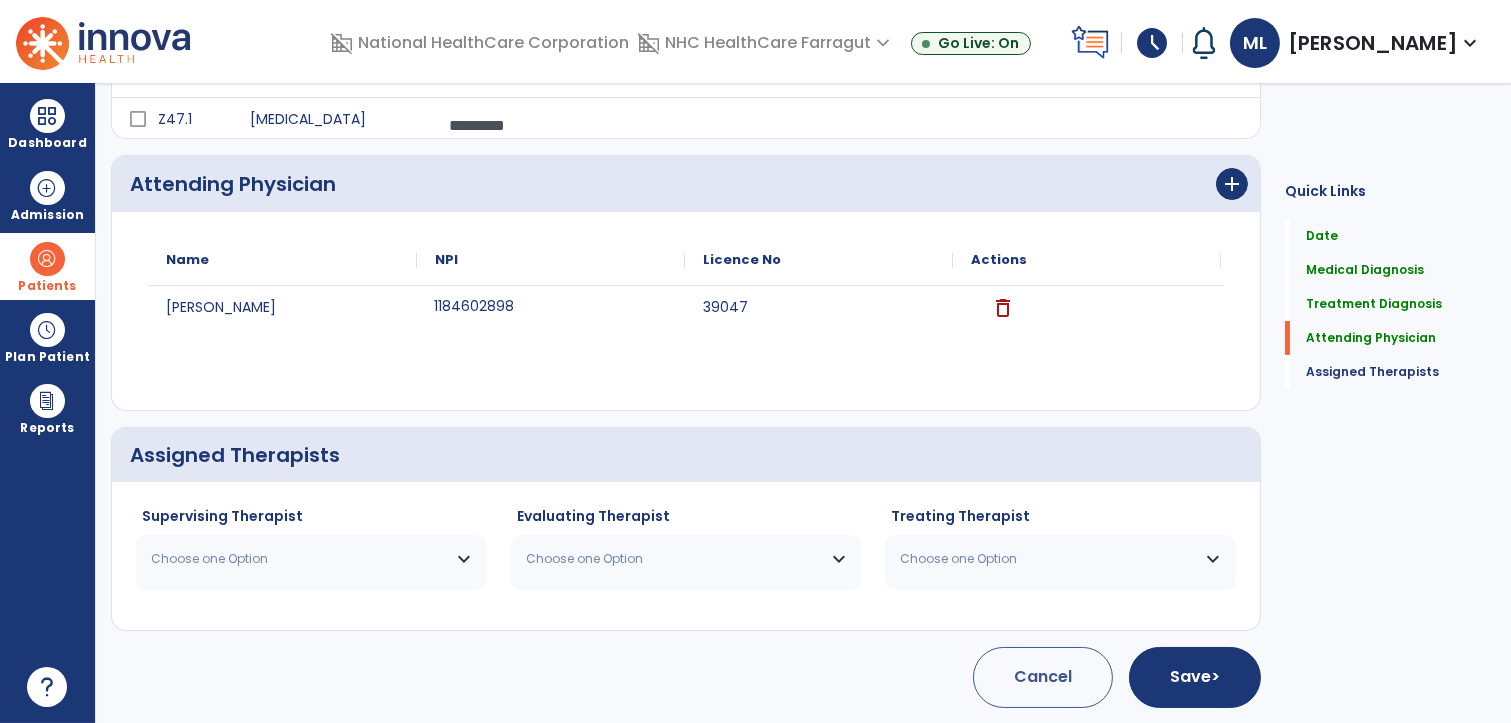 click on "Choose one Option" at bounding box center (311, 559) 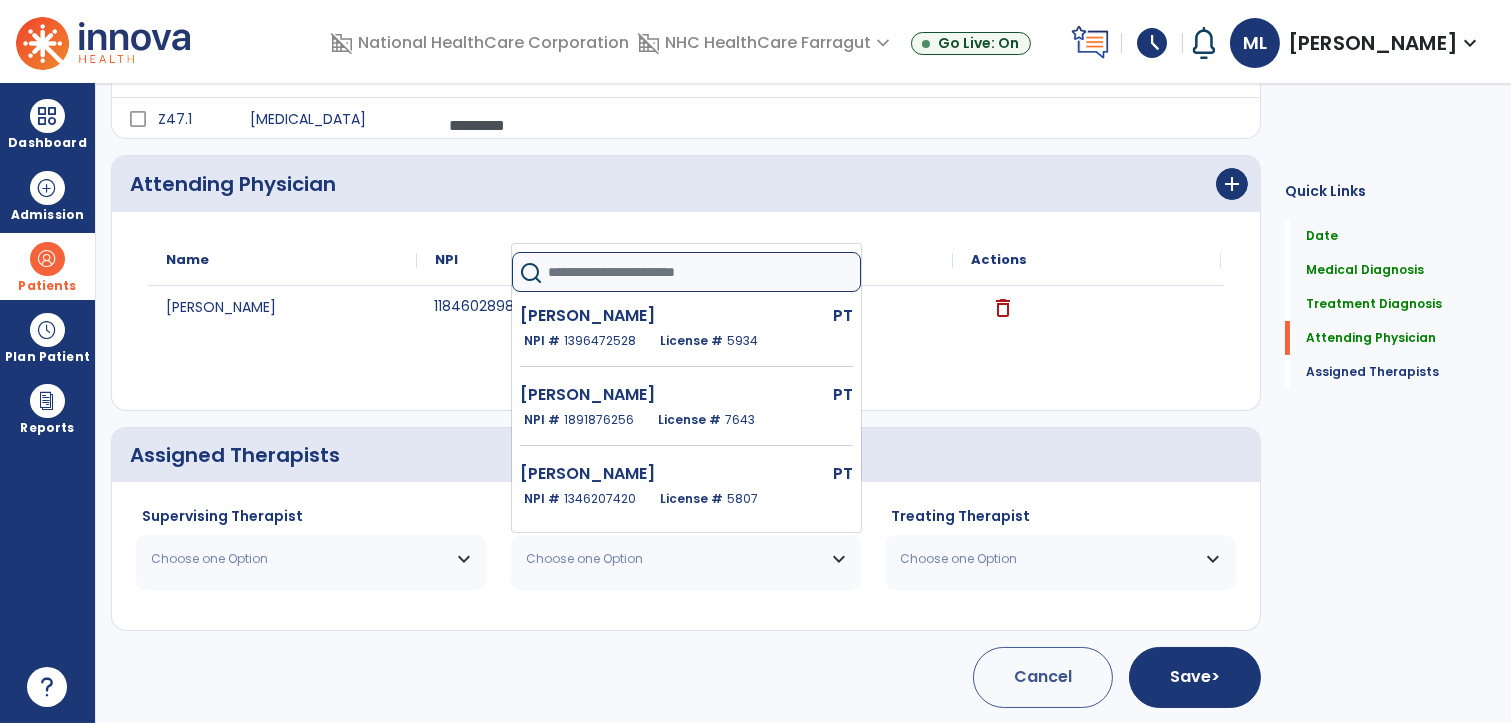 click 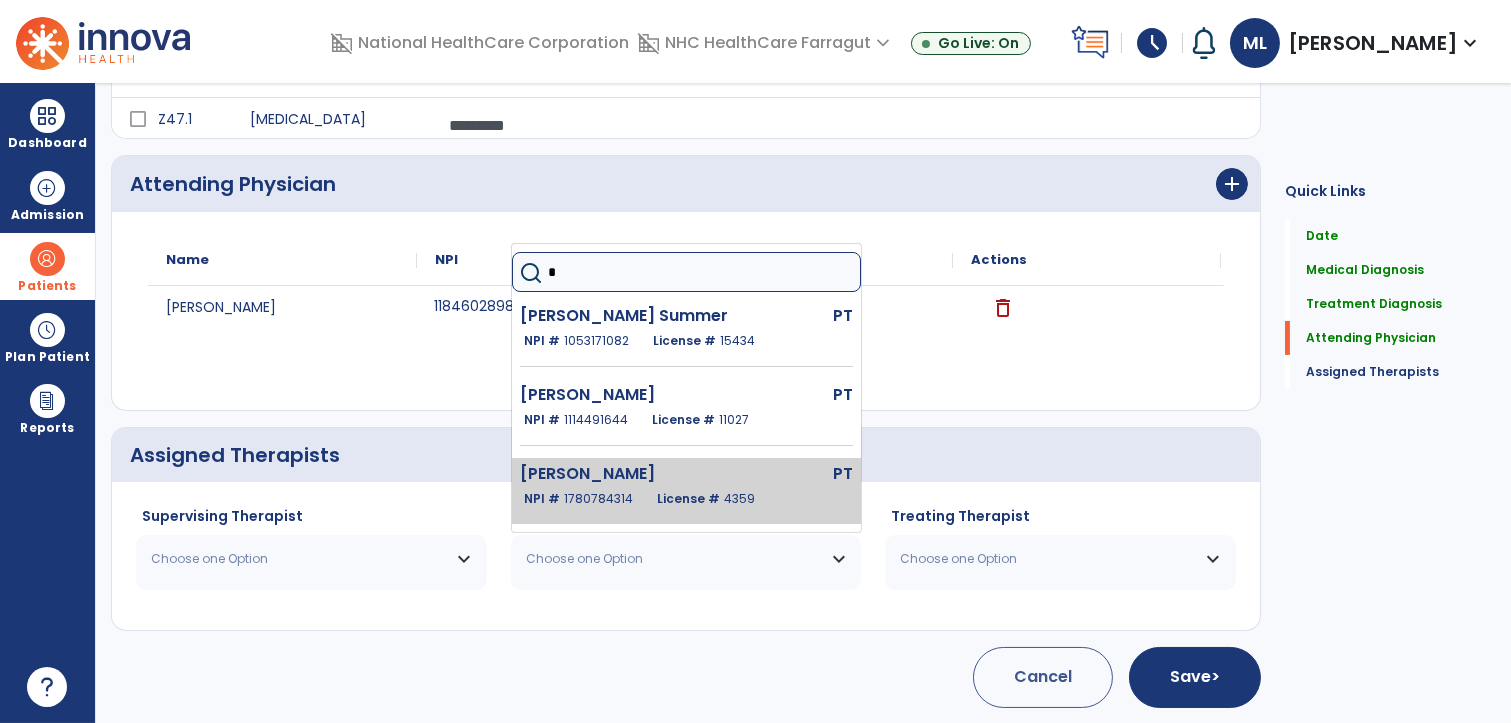 type on "*" 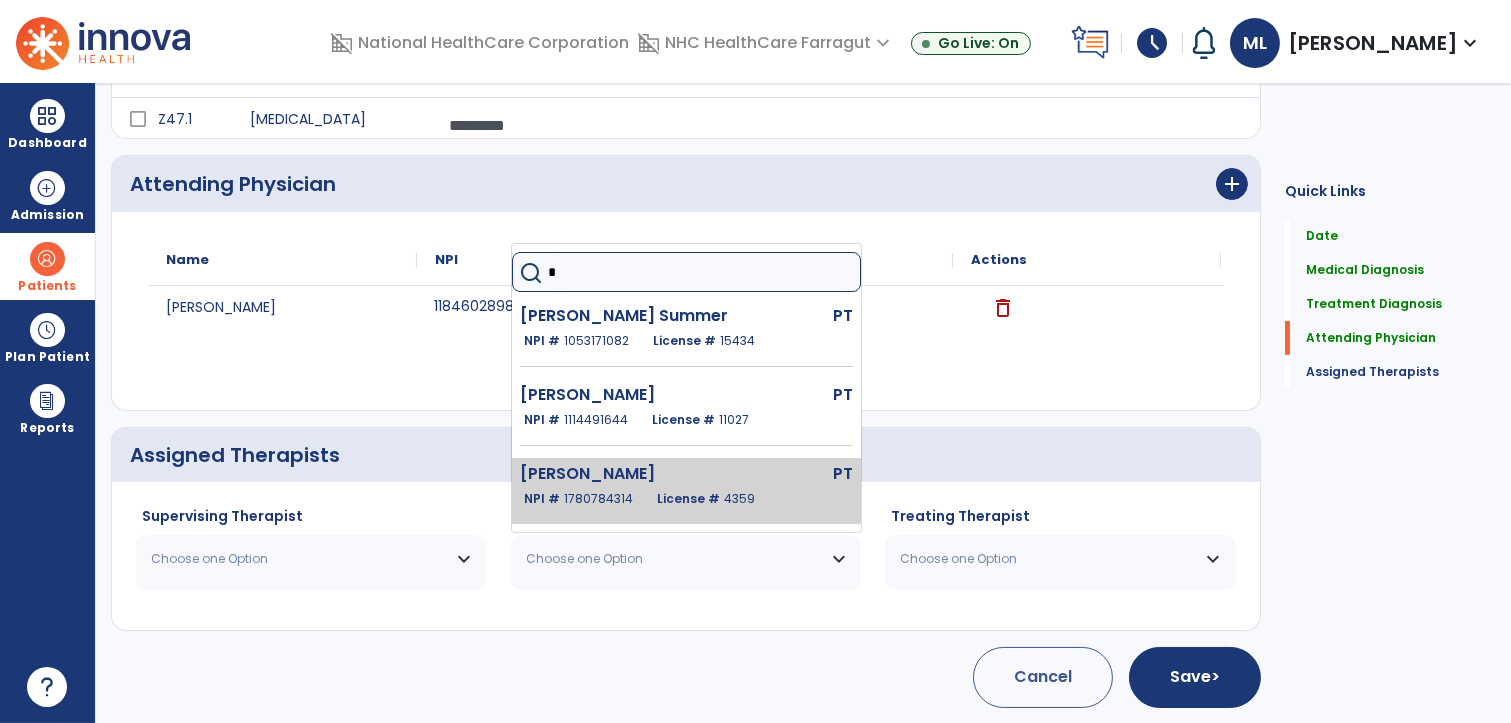 click on "1780784314" 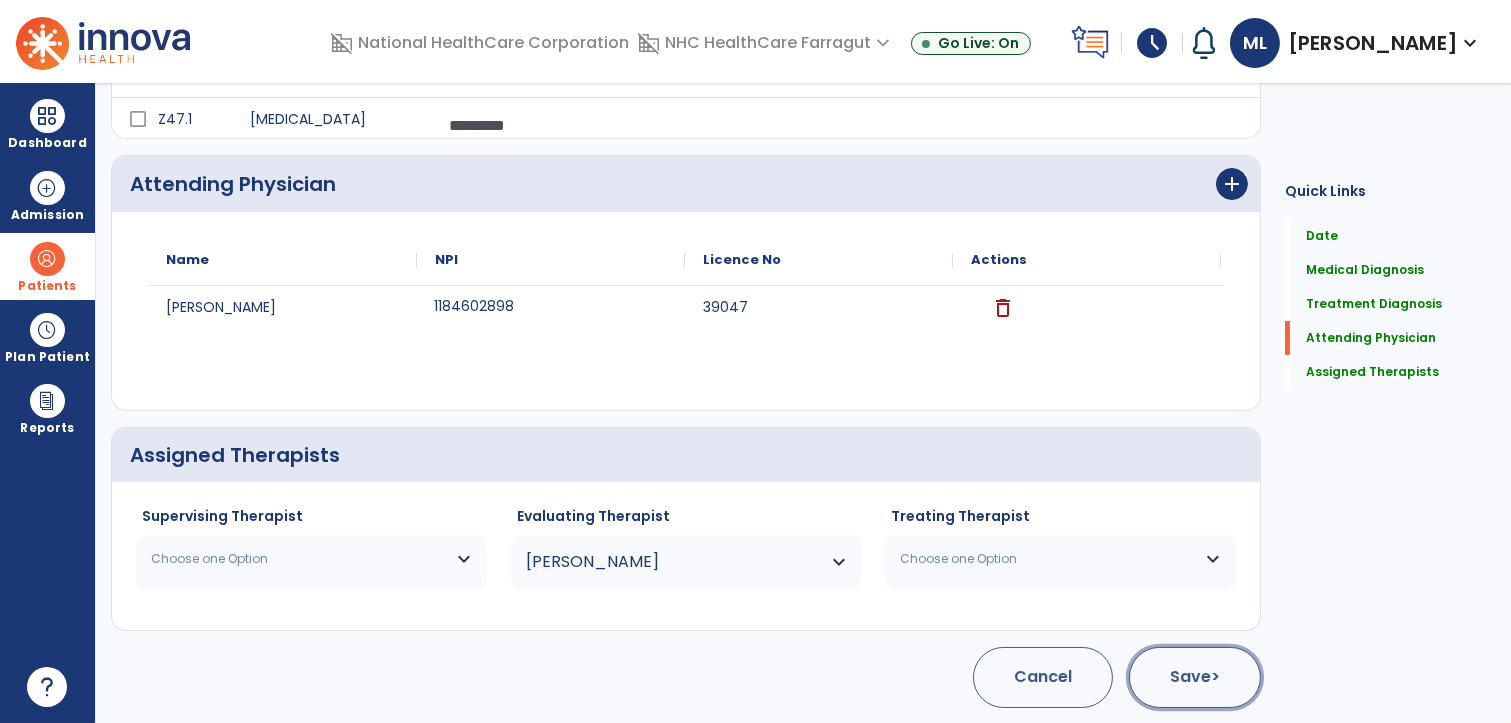click on "Save  >" 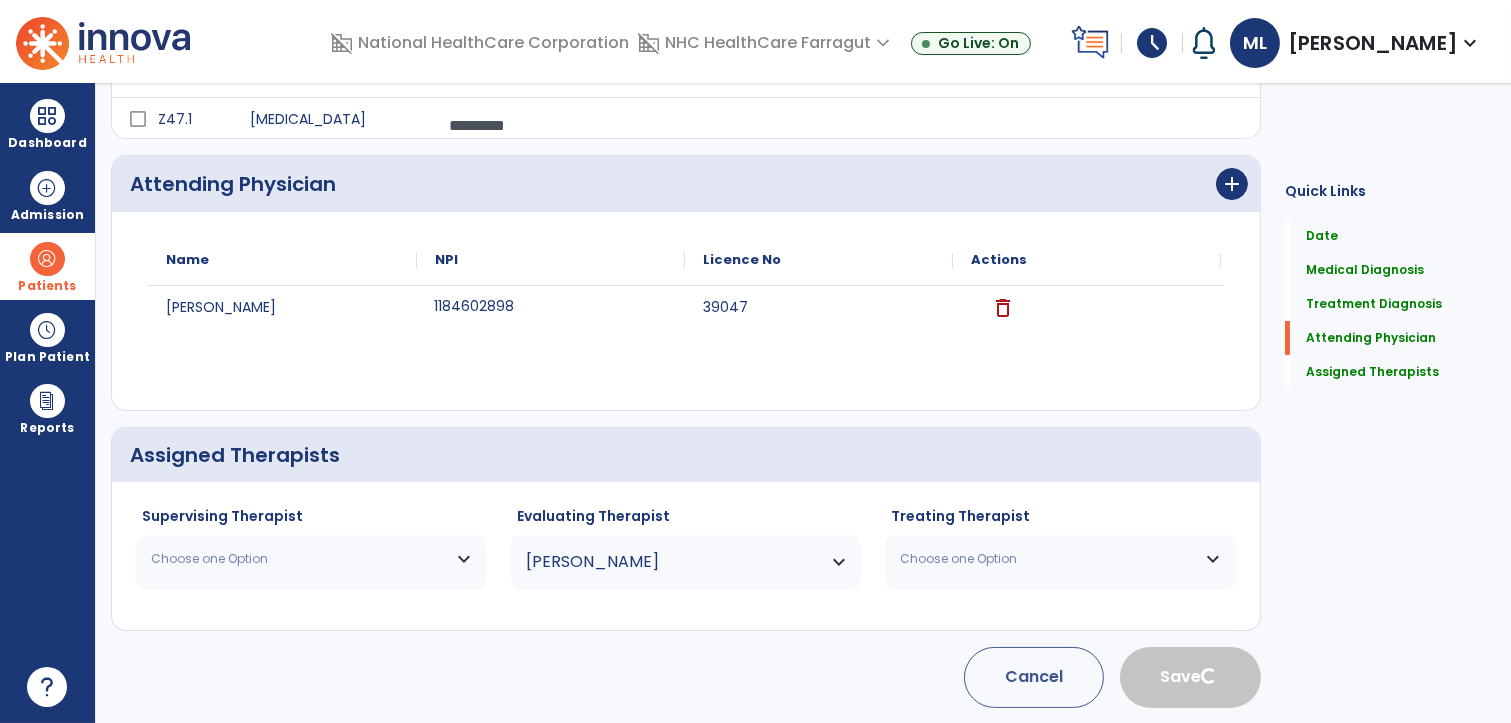 type 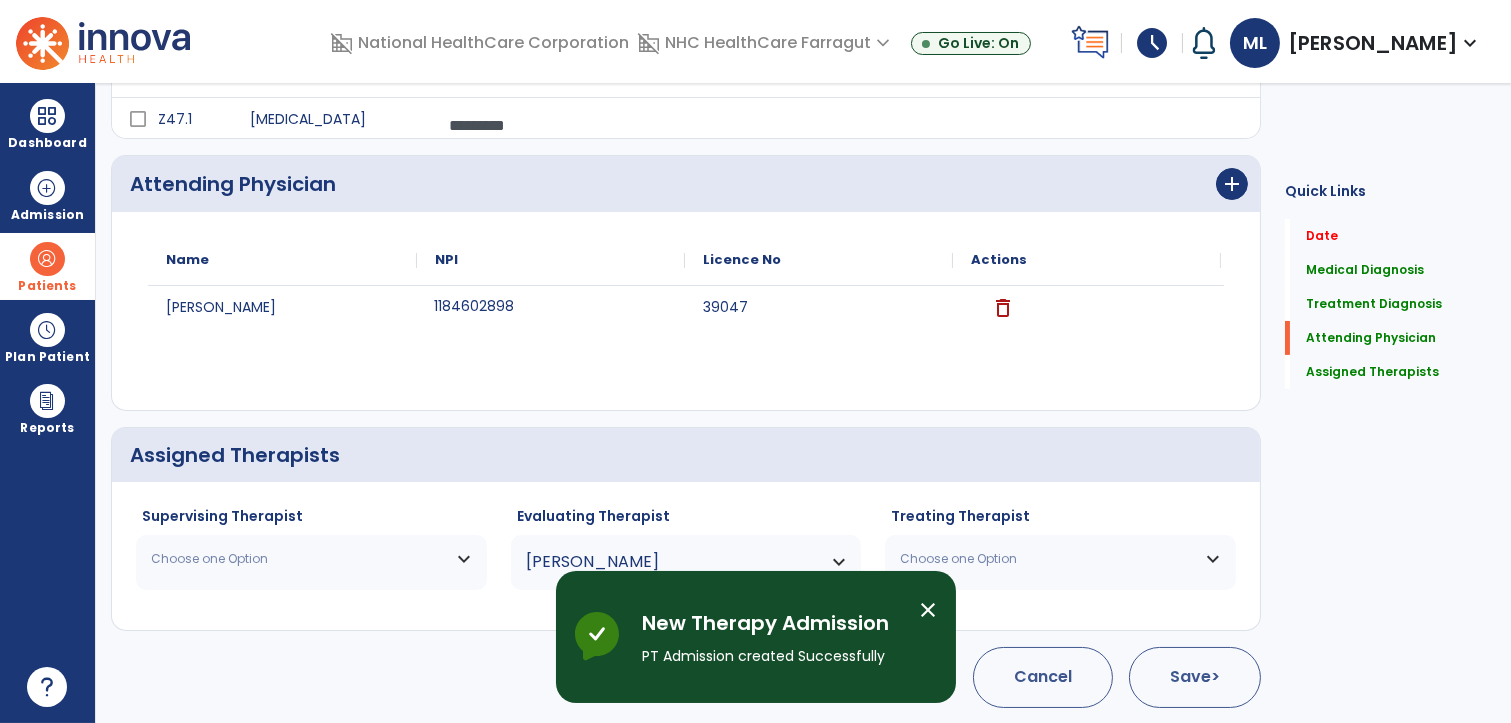scroll, scrollTop: 36, scrollLeft: 0, axis: vertical 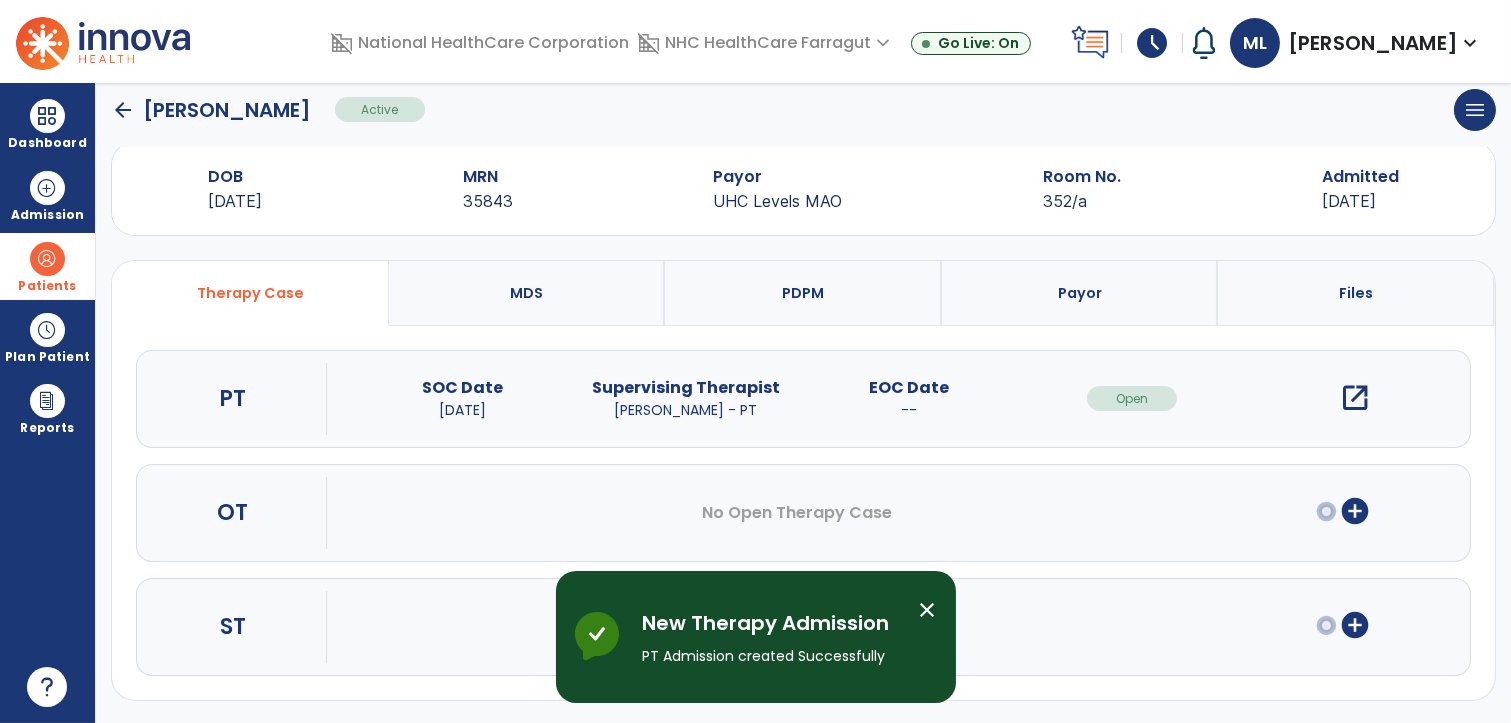 click on "arrow_back" 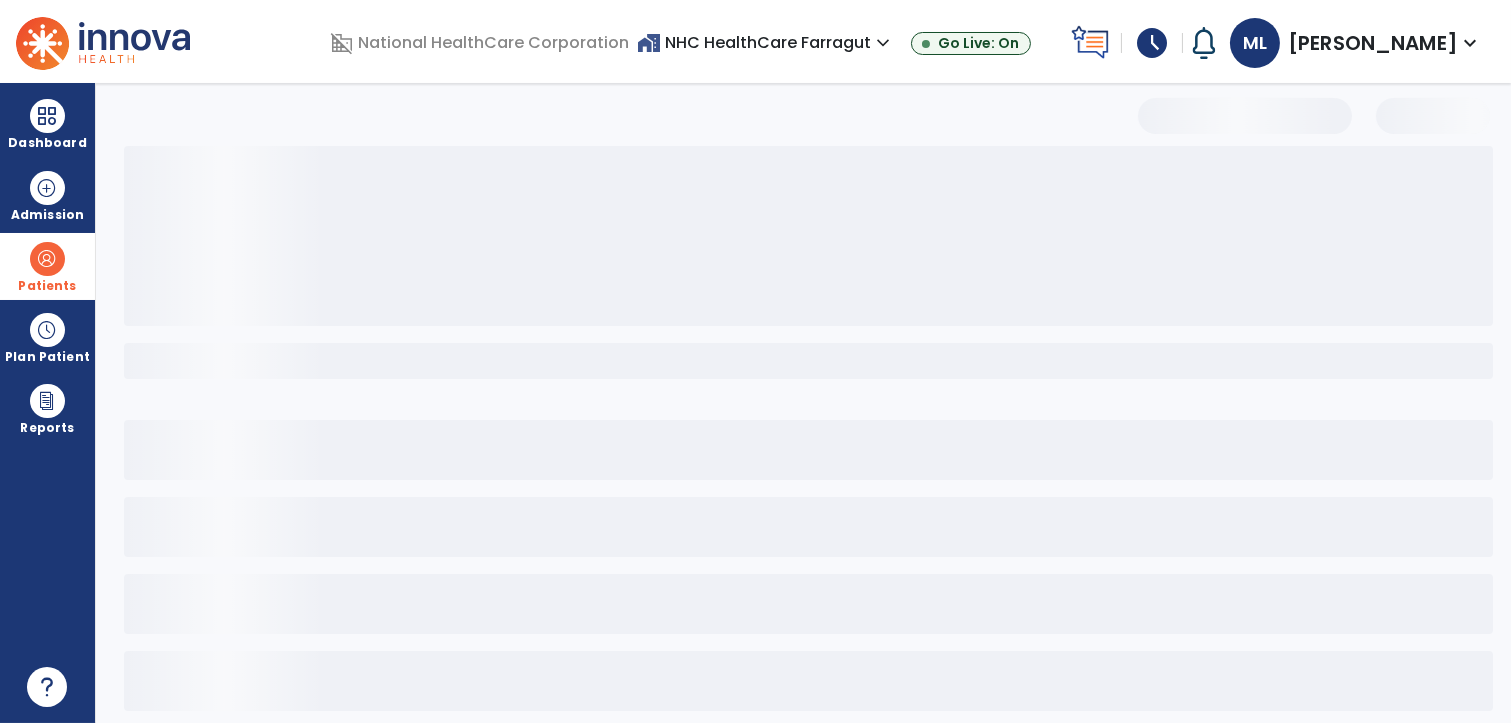 scroll, scrollTop: 19, scrollLeft: 0, axis: vertical 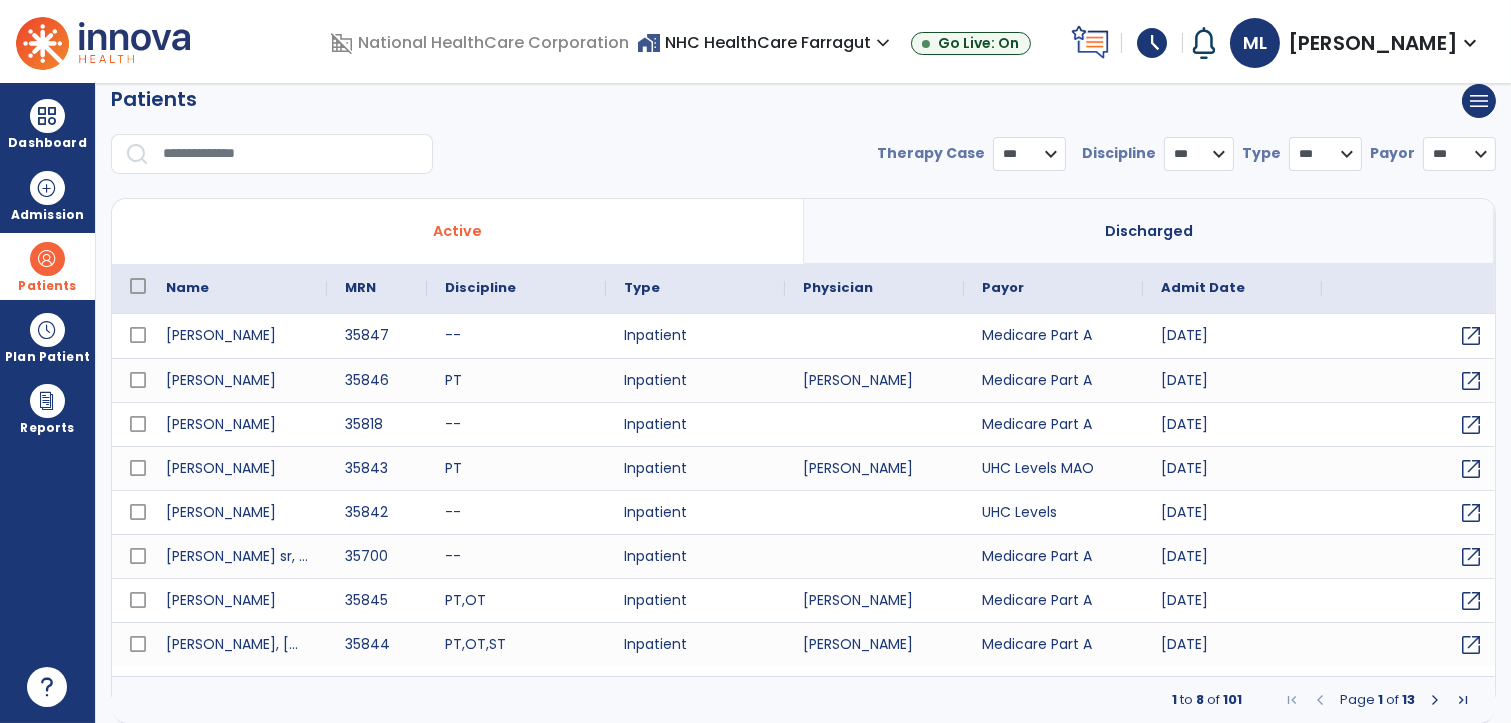 select on "***" 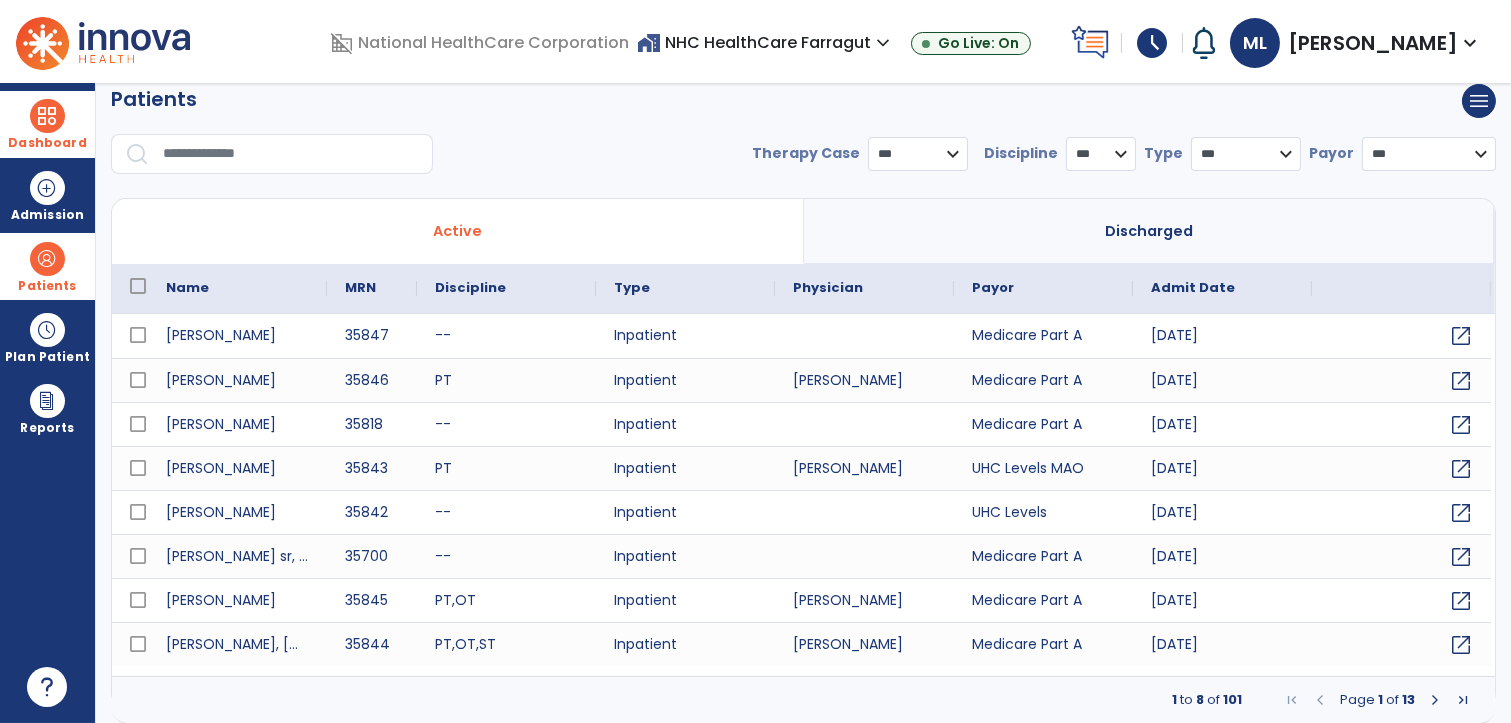 click at bounding box center [47, 116] 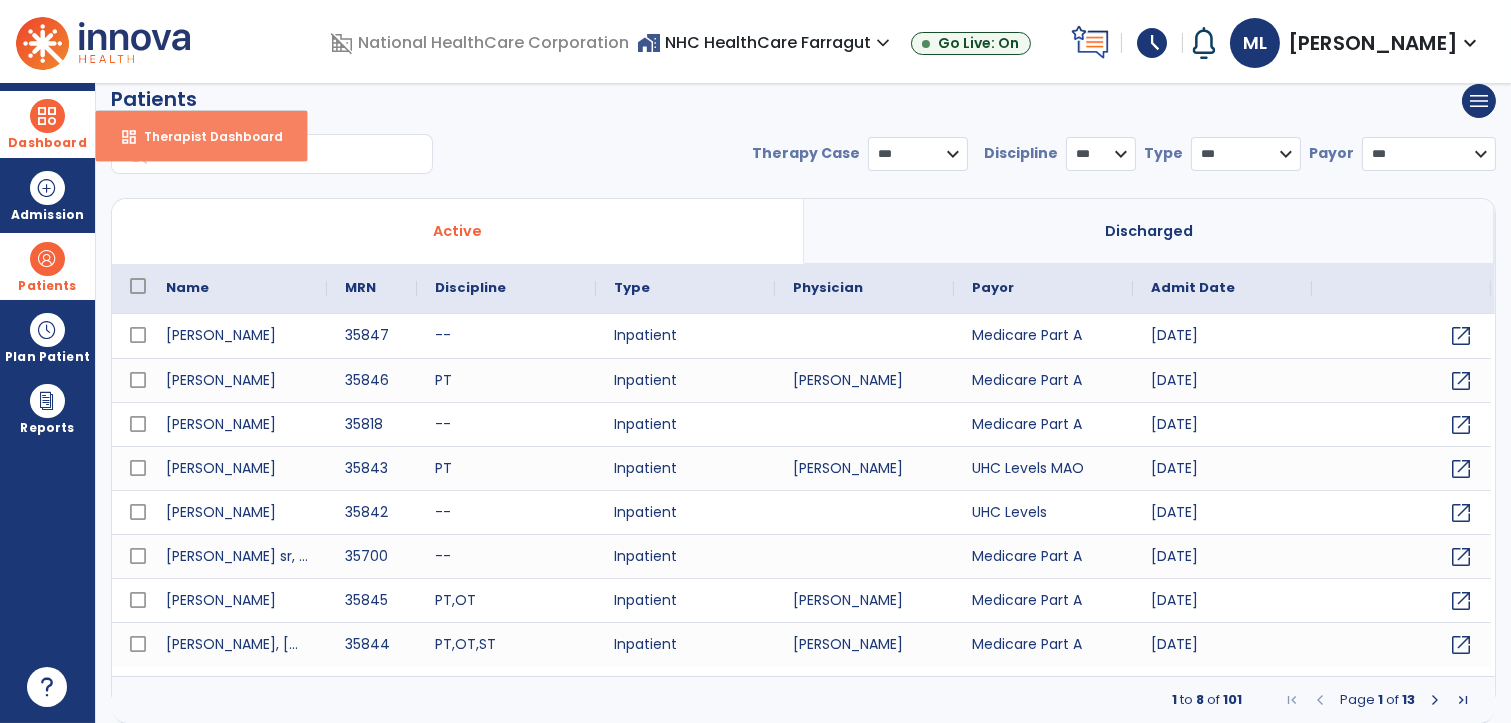 click on "dashboard  Therapist Dashboard" at bounding box center [201, 136] 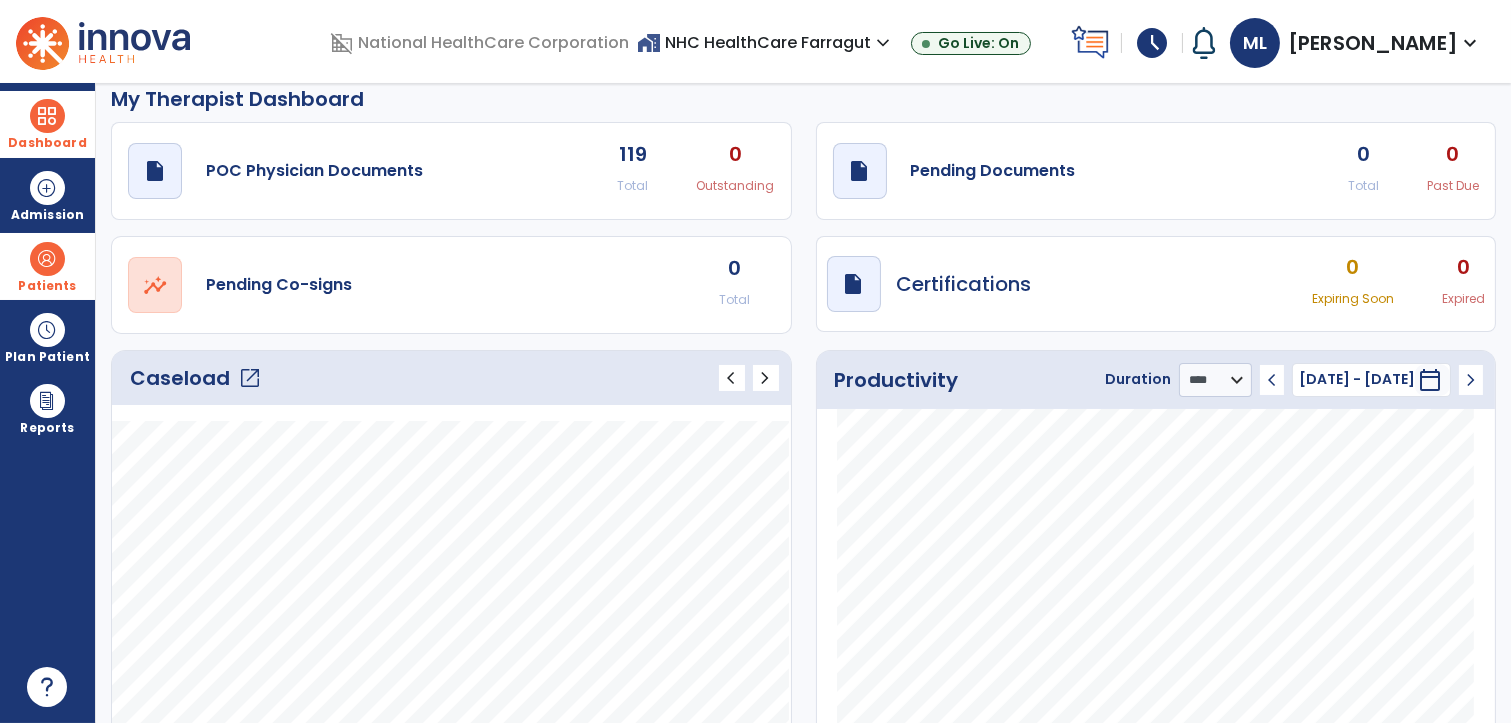 click on "Caseload   open_in_new" 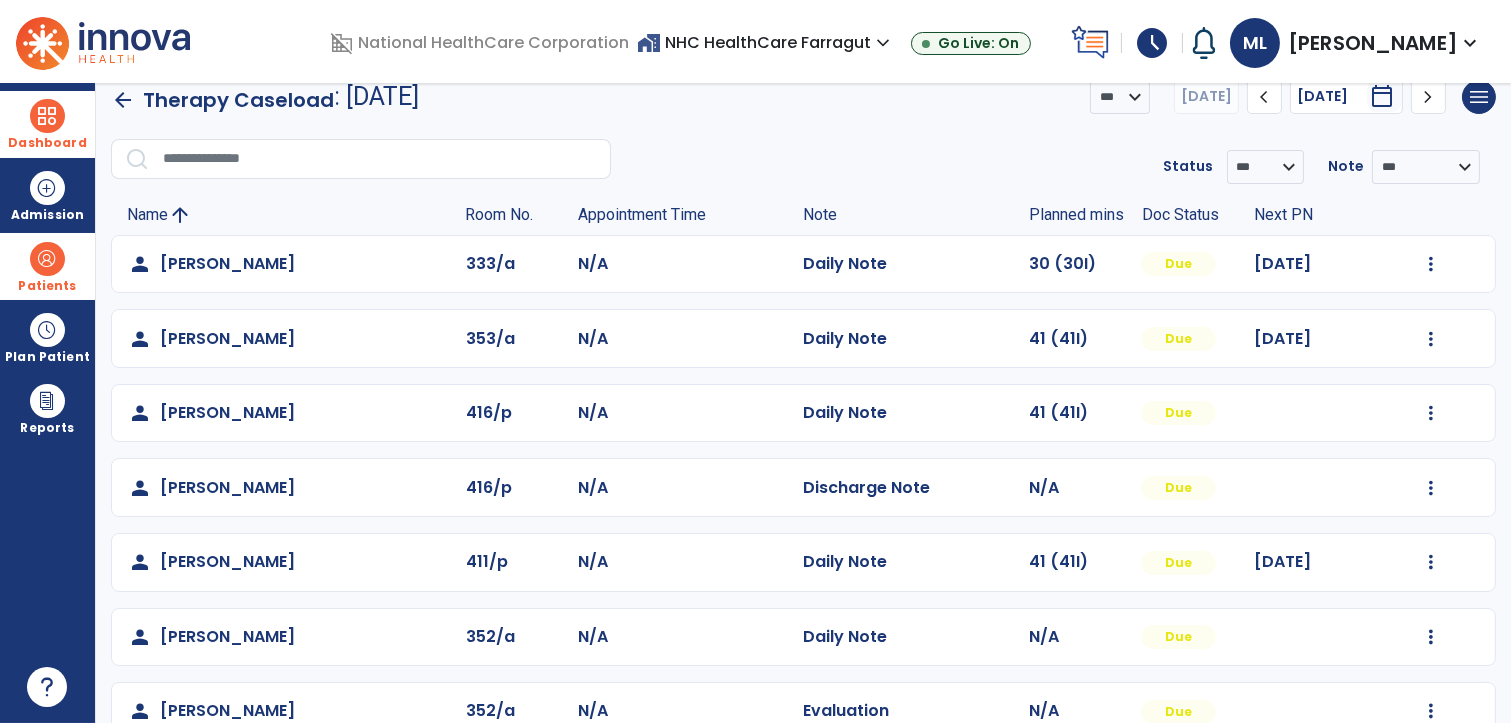 scroll, scrollTop: 0, scrollLeft: 0, axis: both 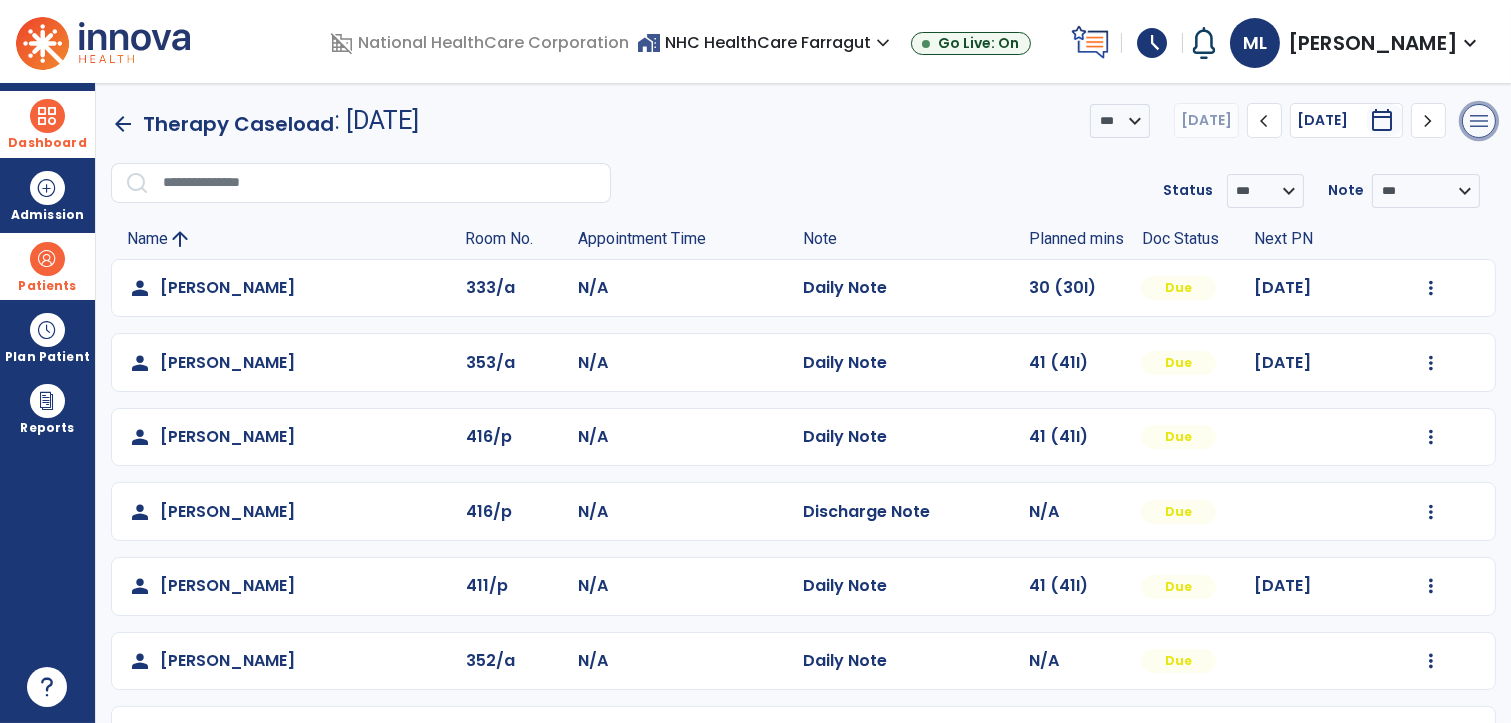 click on "menu" at bounding box center [1479, 121] 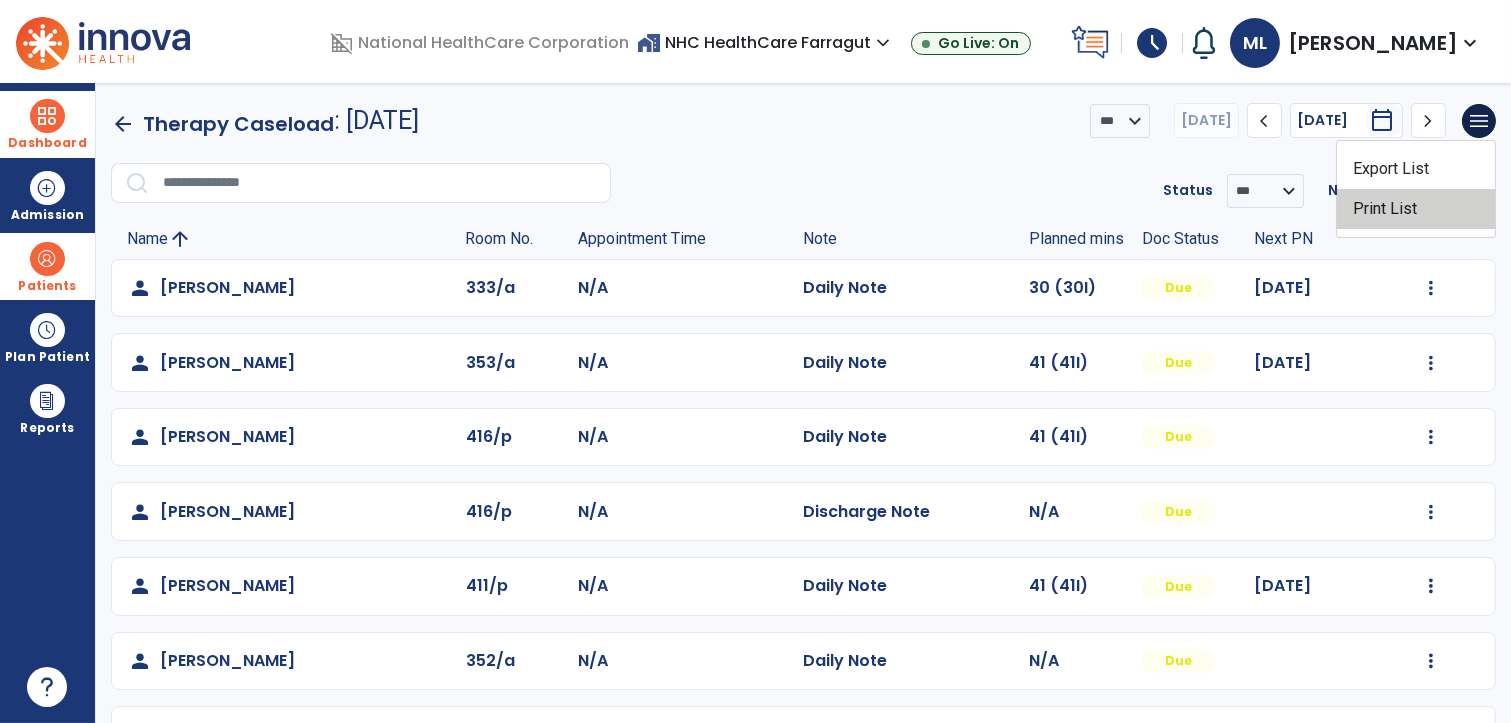 click on "Print List" 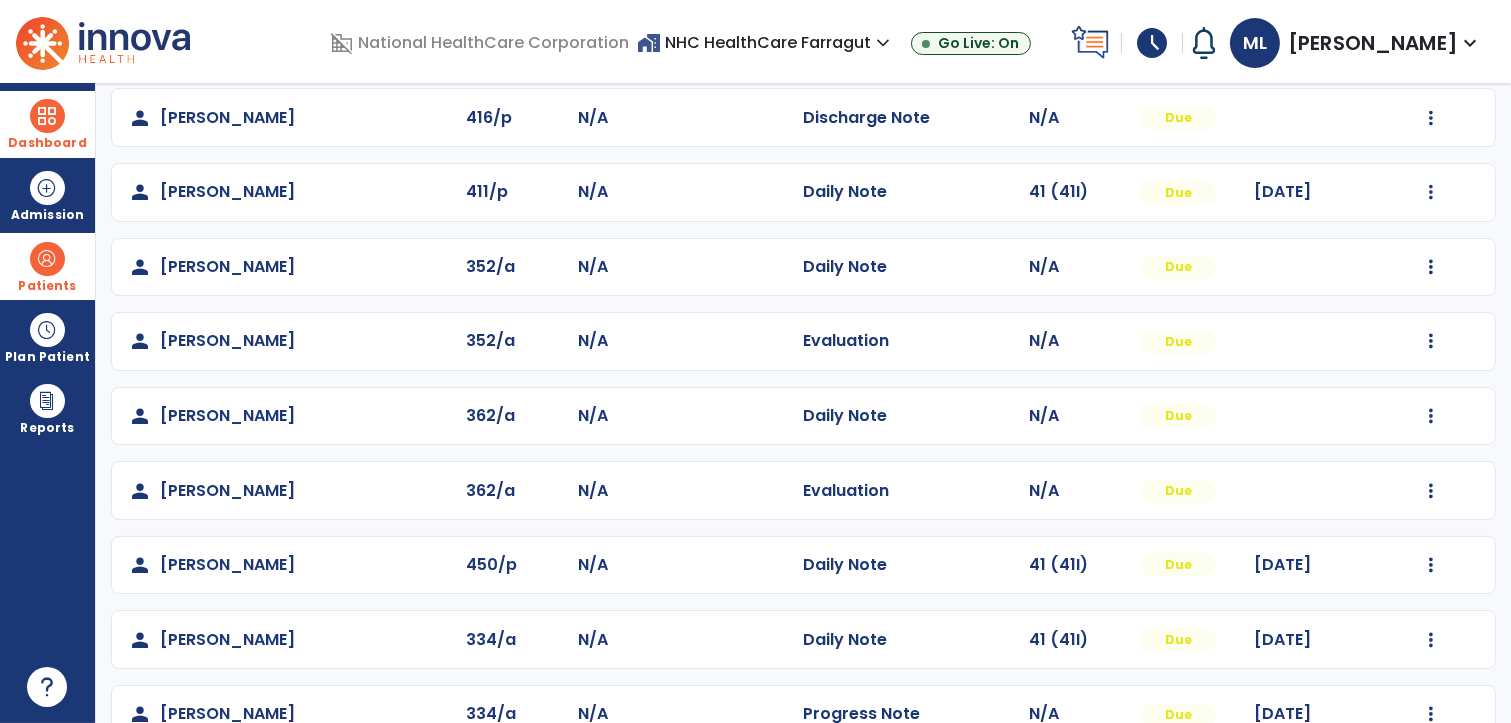 scroll, scrollTop: 445, scrollLeft: 0, axis: vertical 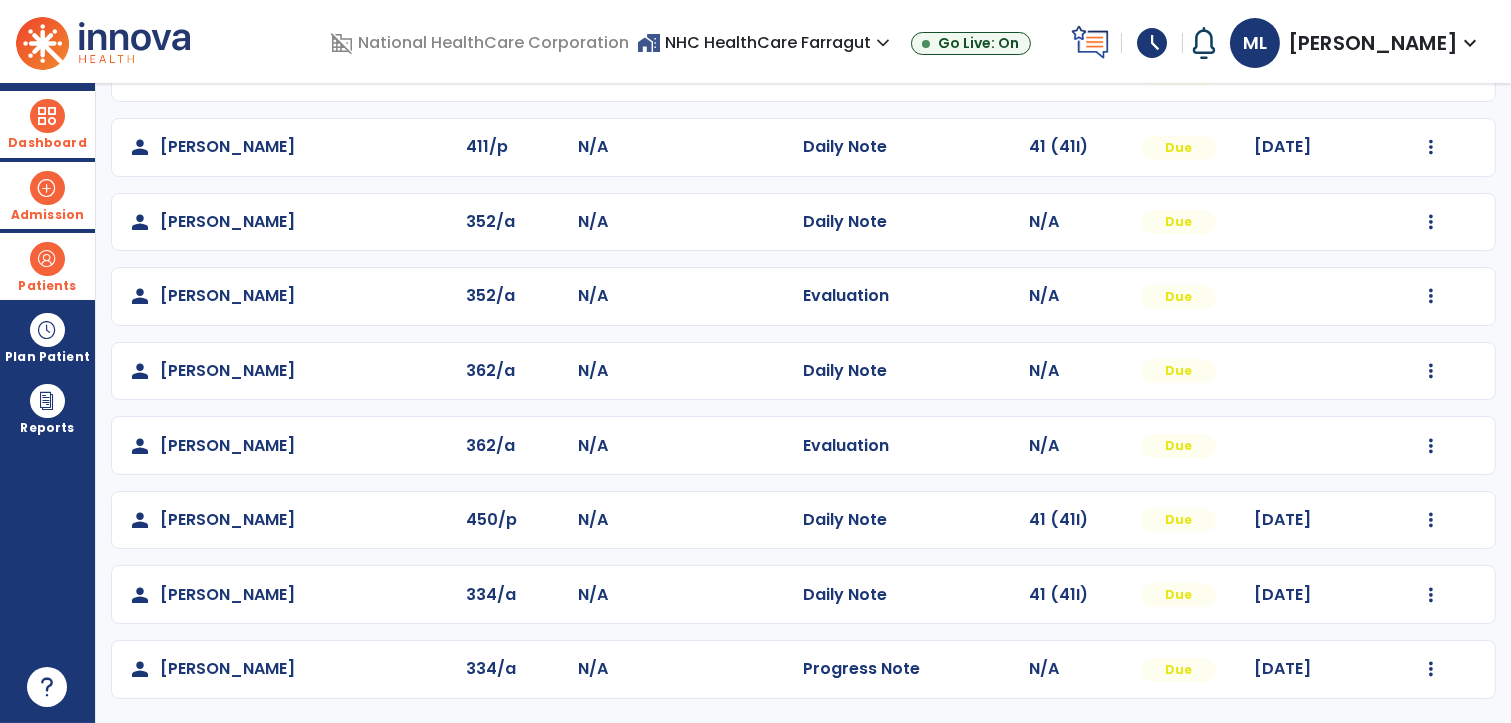 click at bounding box center (47, 188) 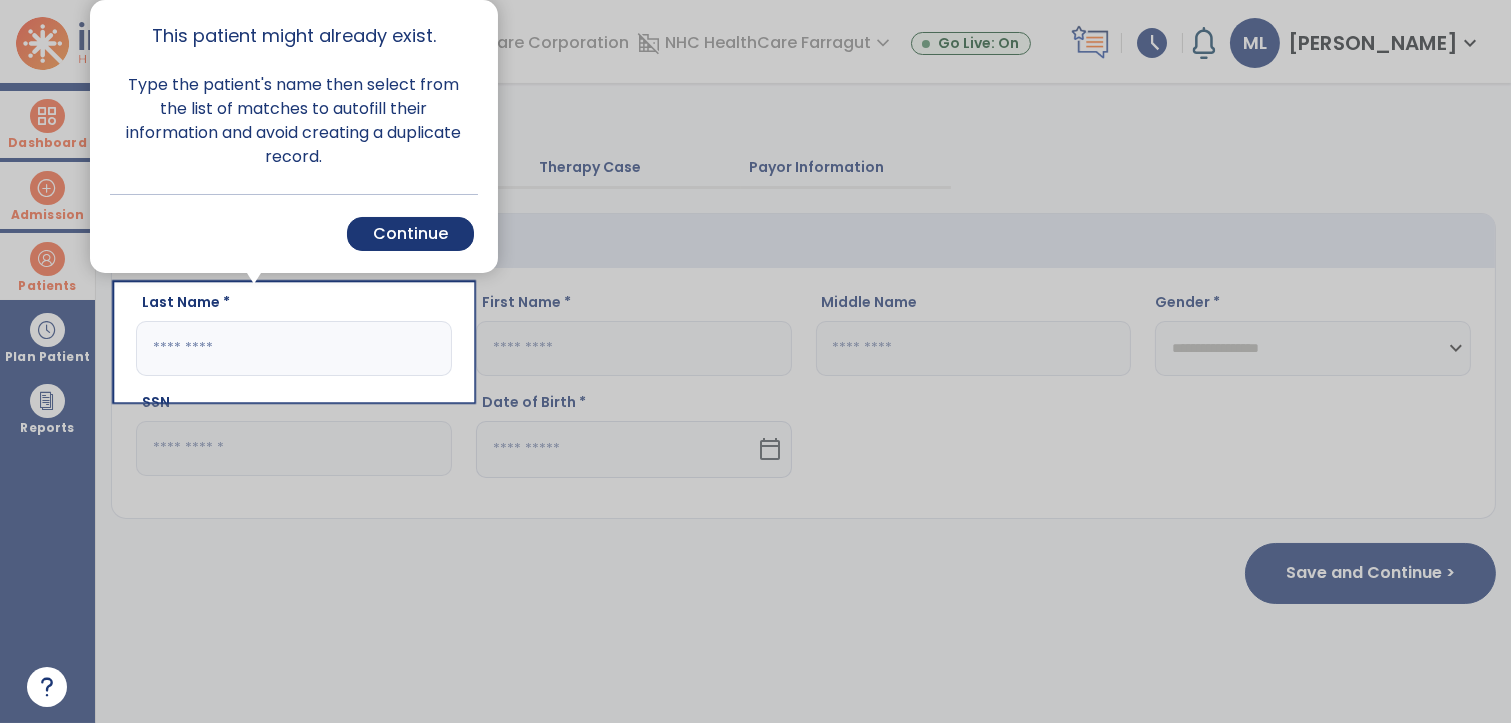 scroll, scrollTop: 0, scrollLeft: 0, axis: both 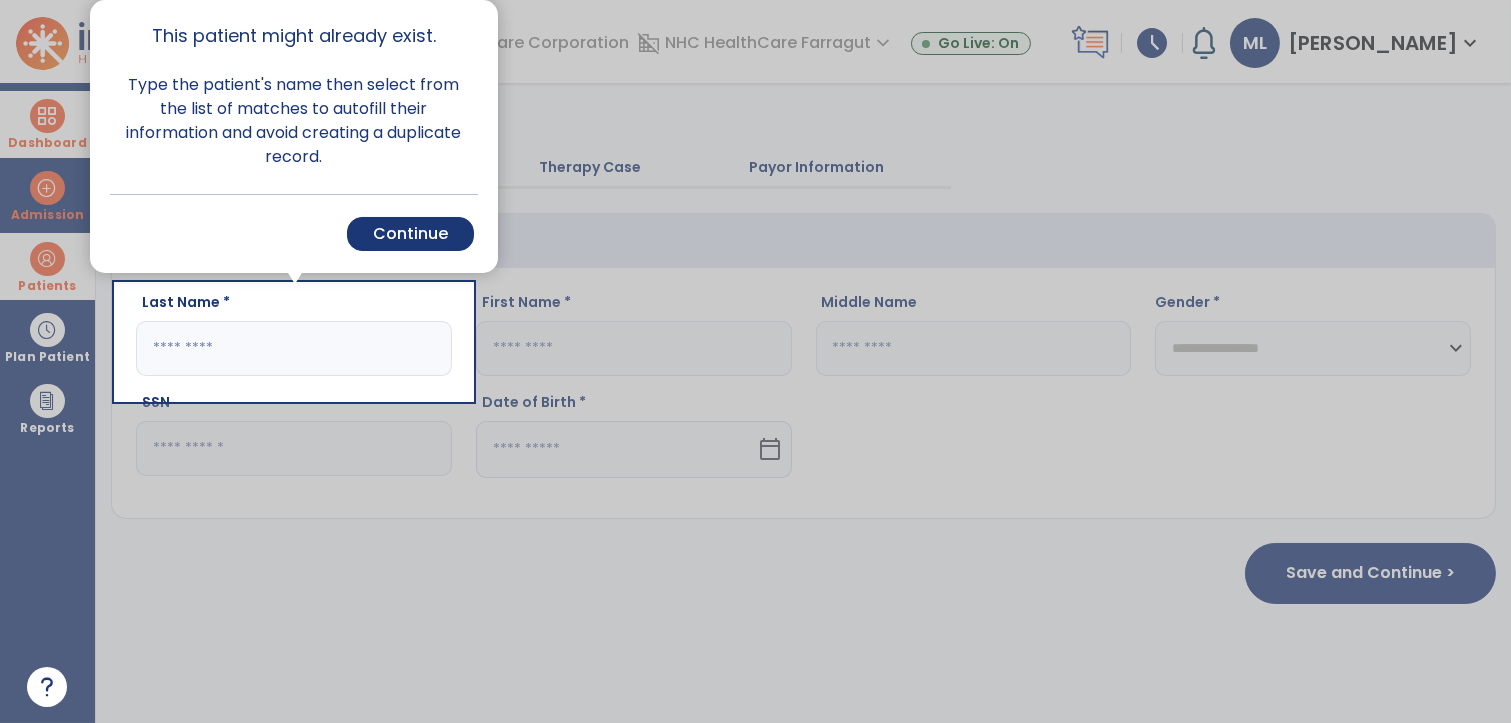 click at bounding box center [991, 361] 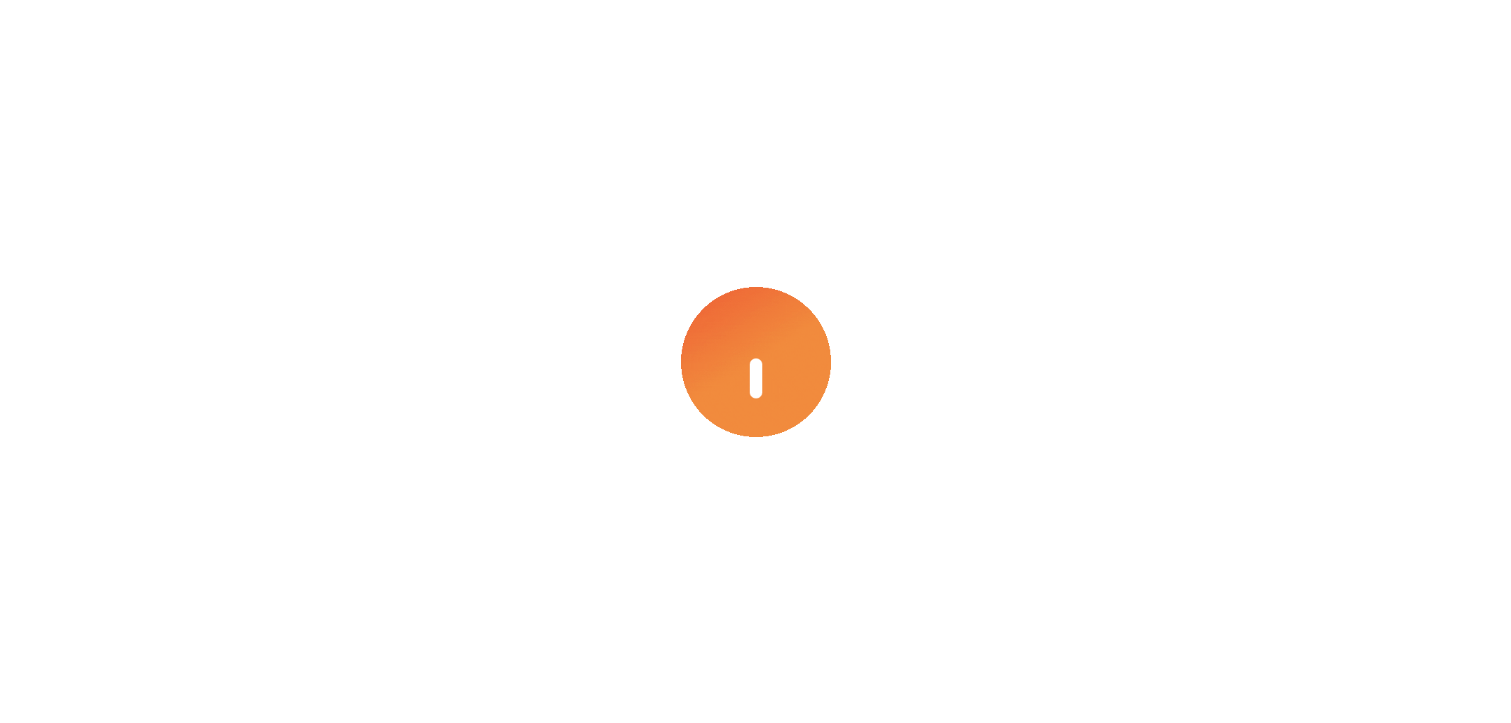 scroll, scrollTop: 0, scrollLeft: 0, axis: both 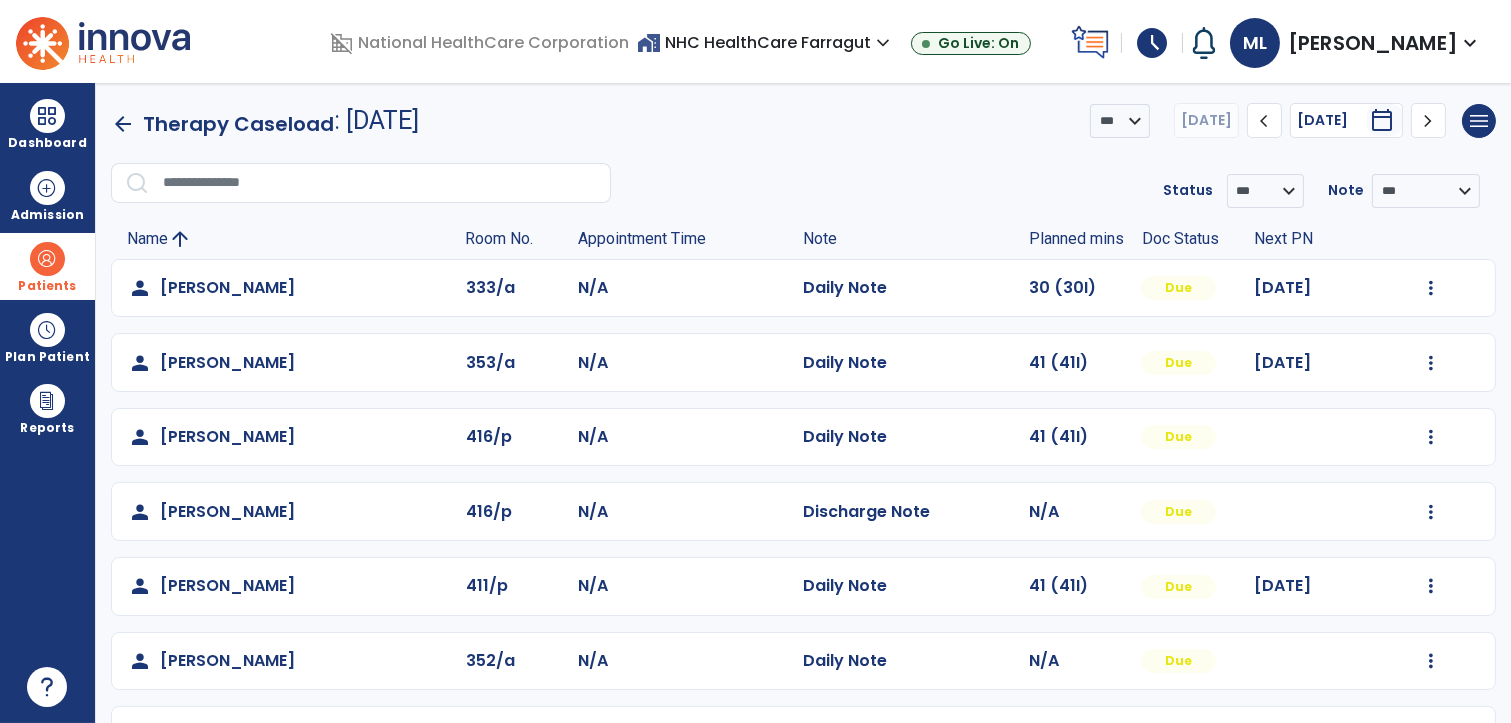click on "Patients" at bounding box center (47, 266) 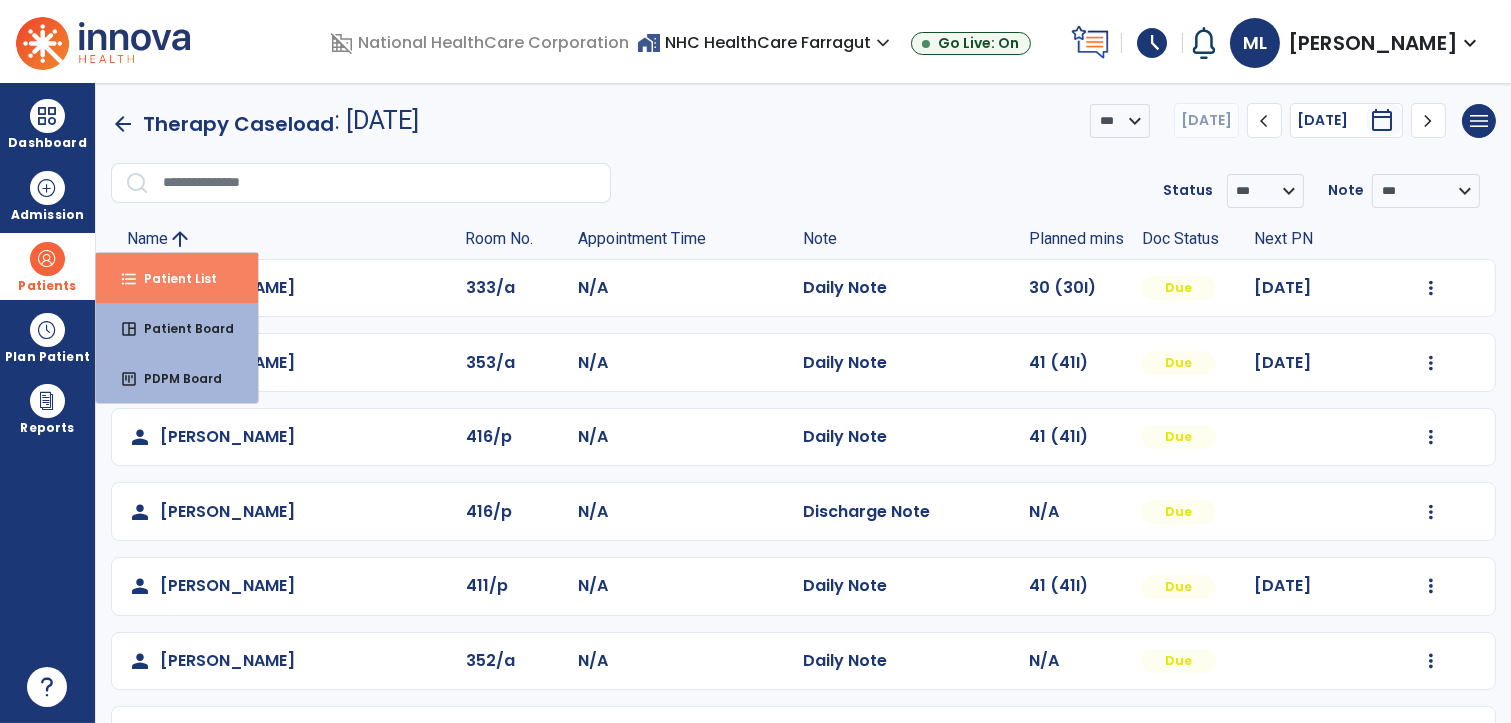 click on "Patient List" at bounding box center (172, 278) 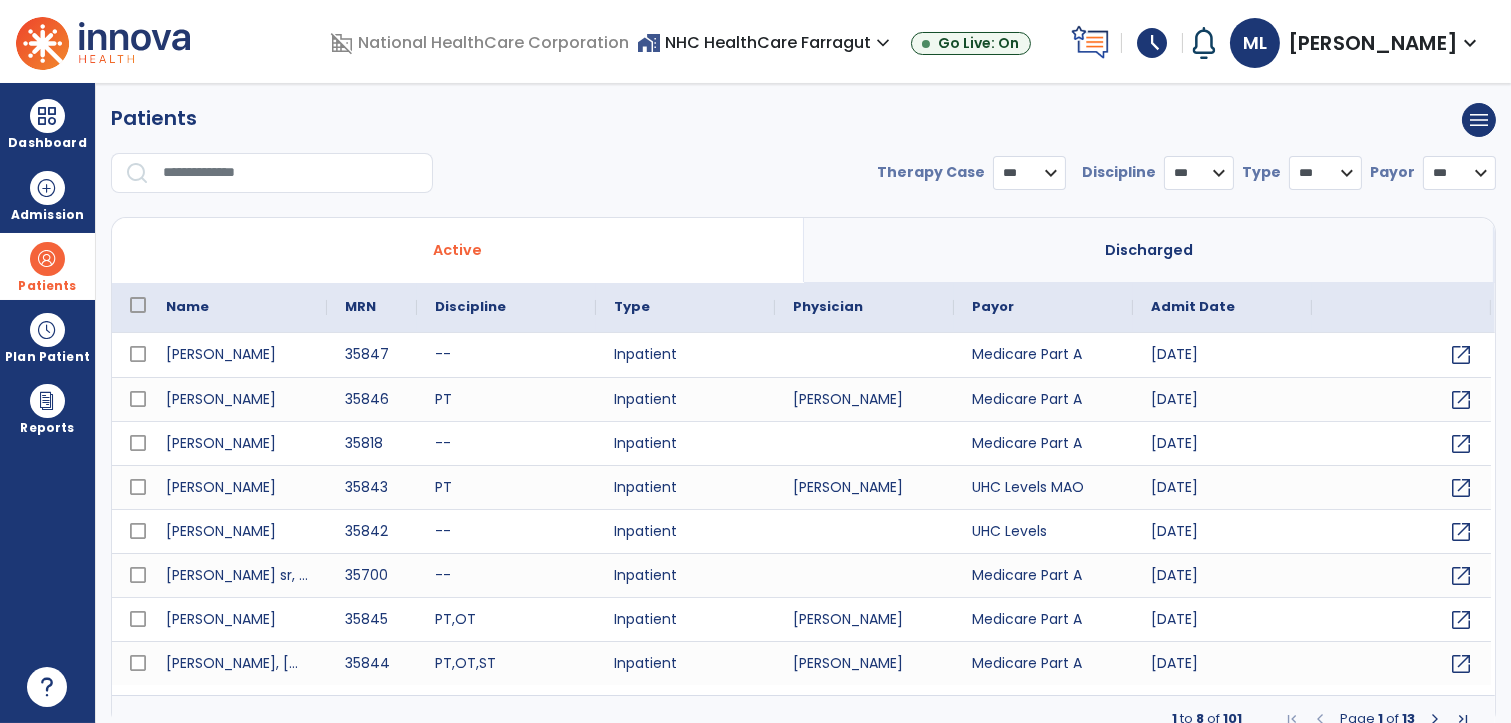 click at bounding box center (291, 173) 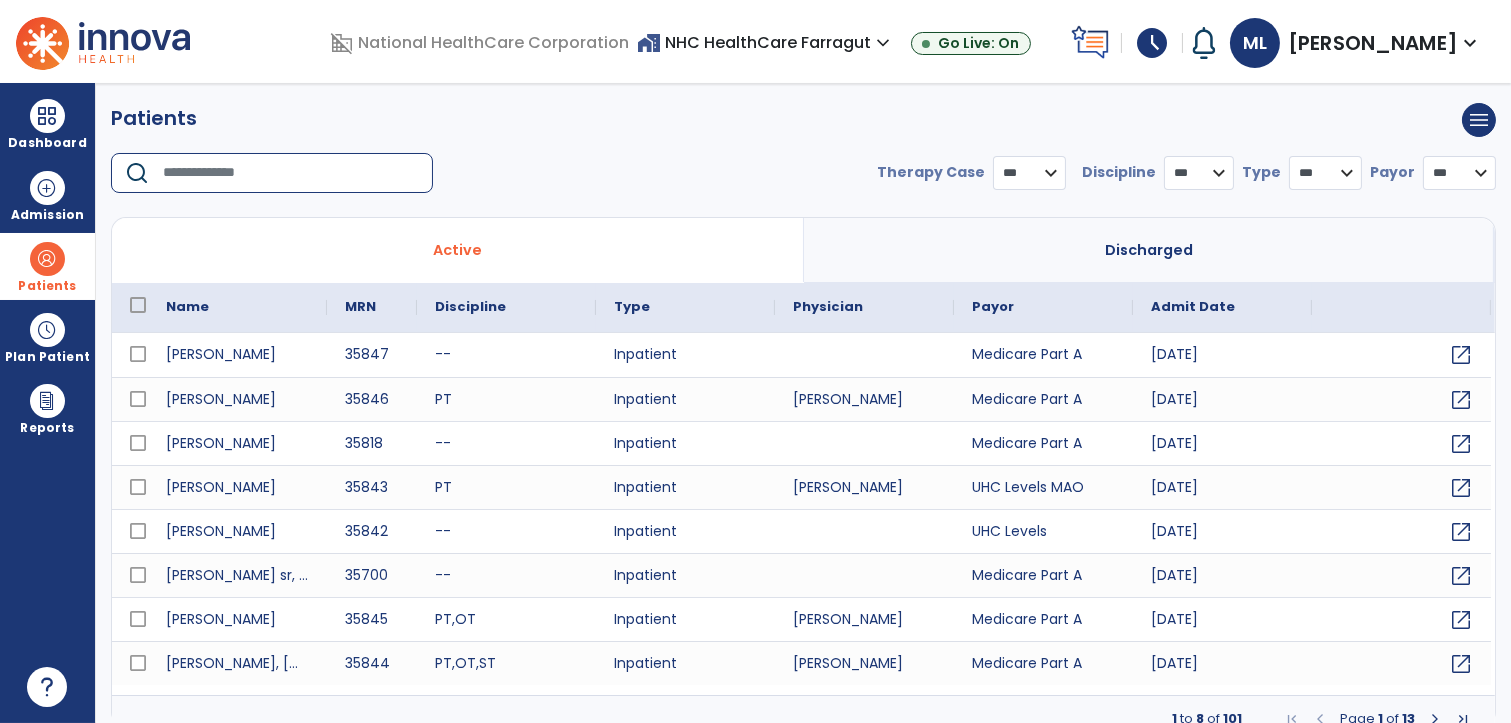 select on "***" 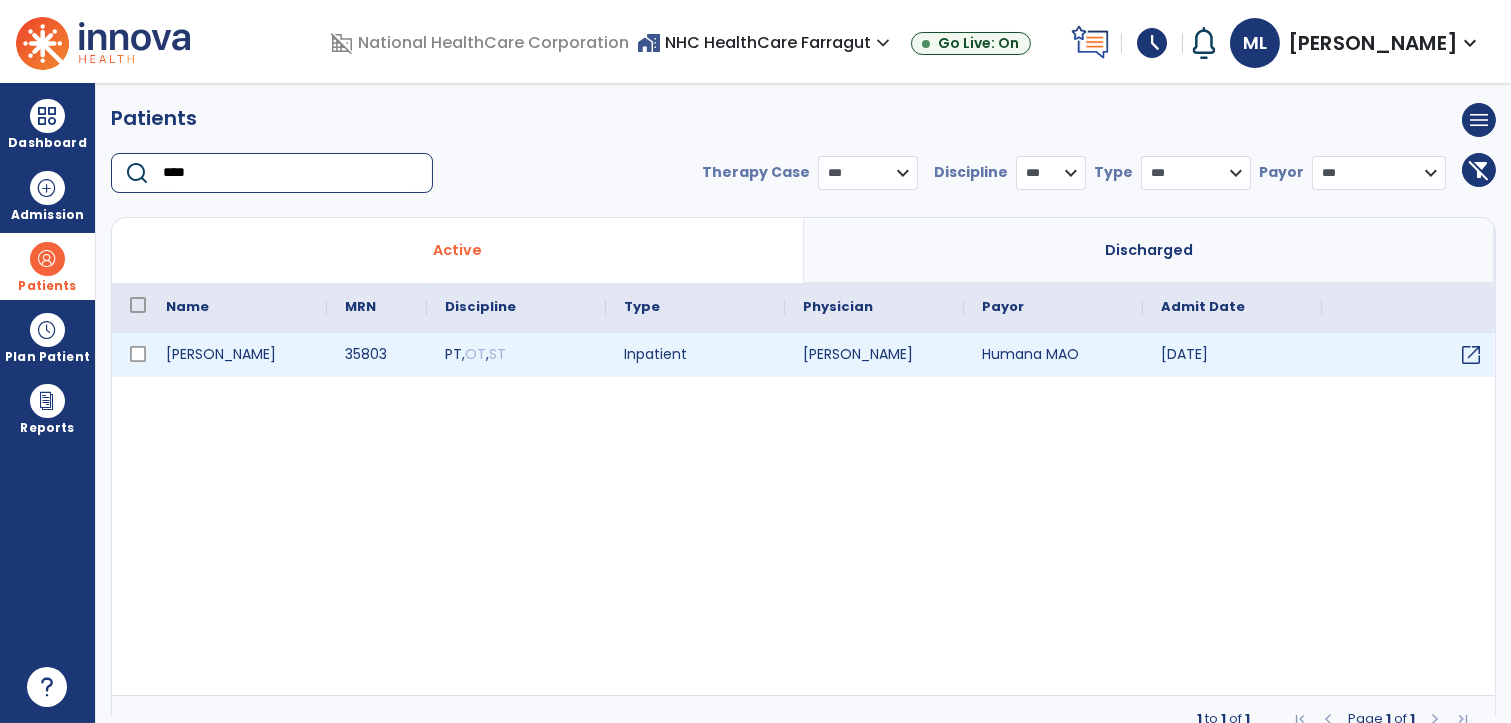 type on "****" 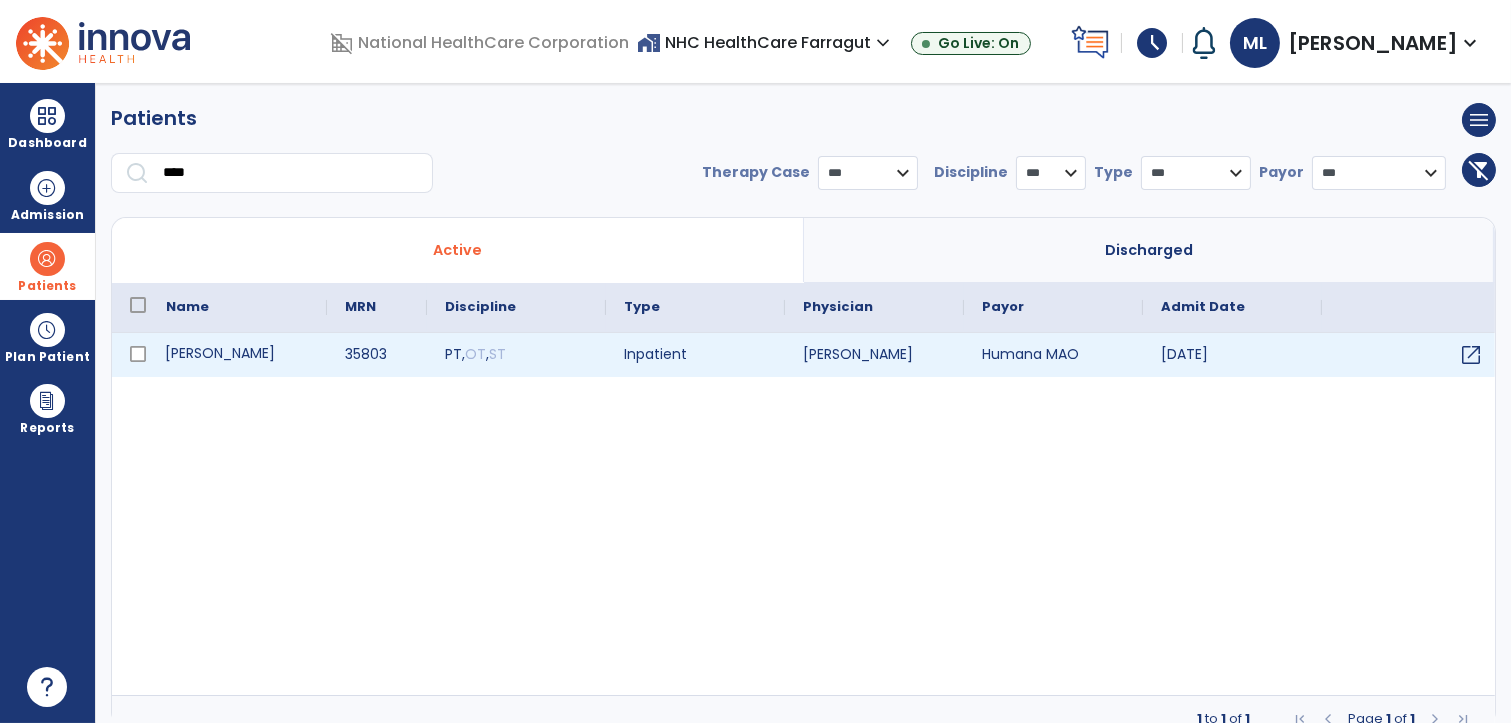 click on "[PERSON_NAME]" at bounding box center [237, 355] 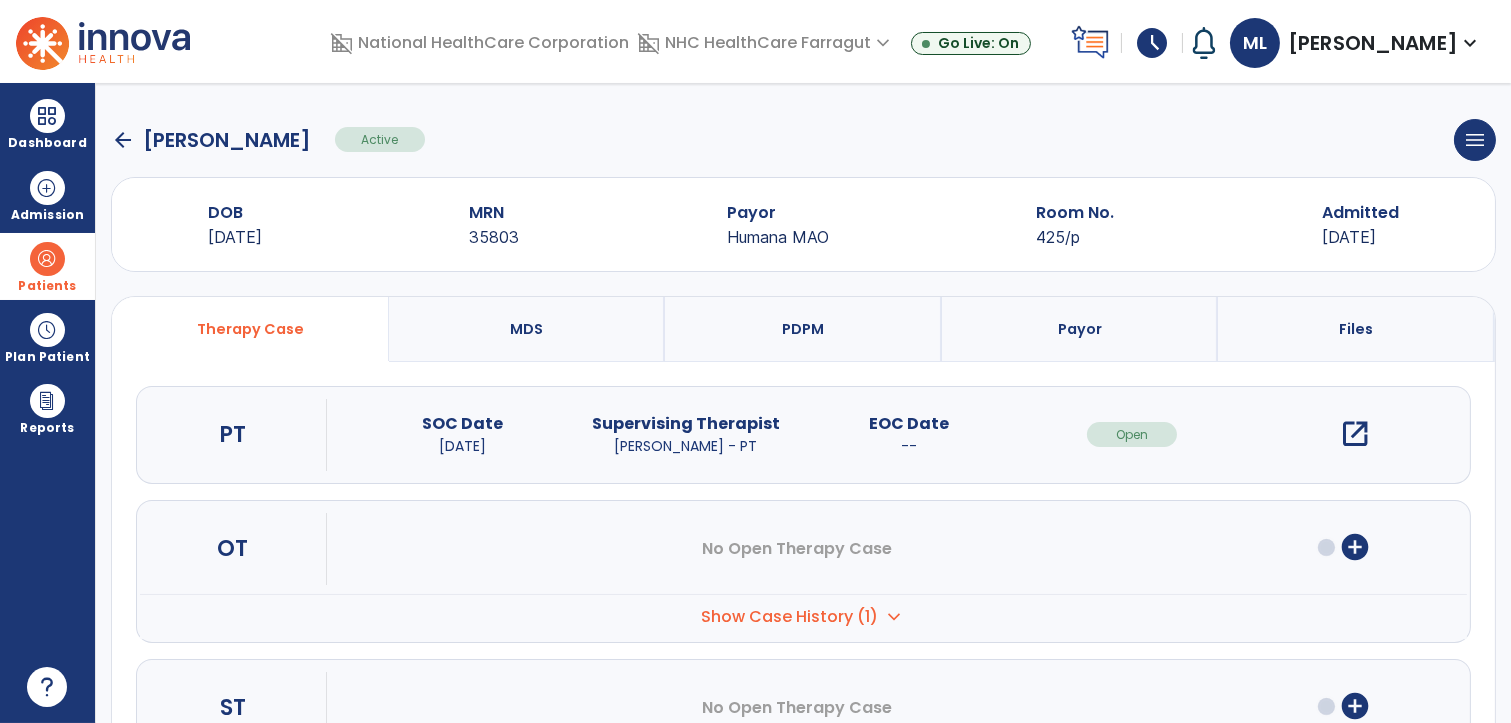 click on "open_in_new" at bounding box center [1355, 434] 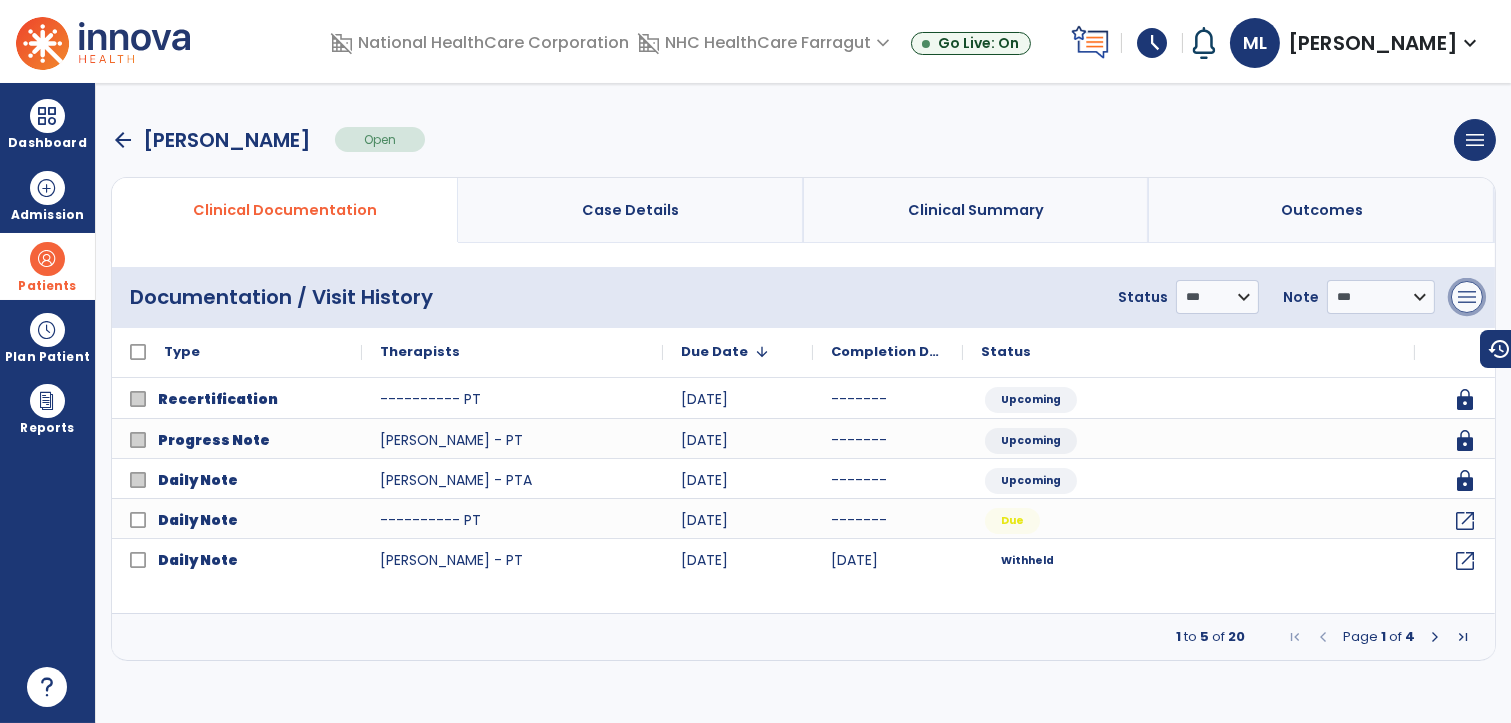 click on "menu" at bounding box center [1467, 297] 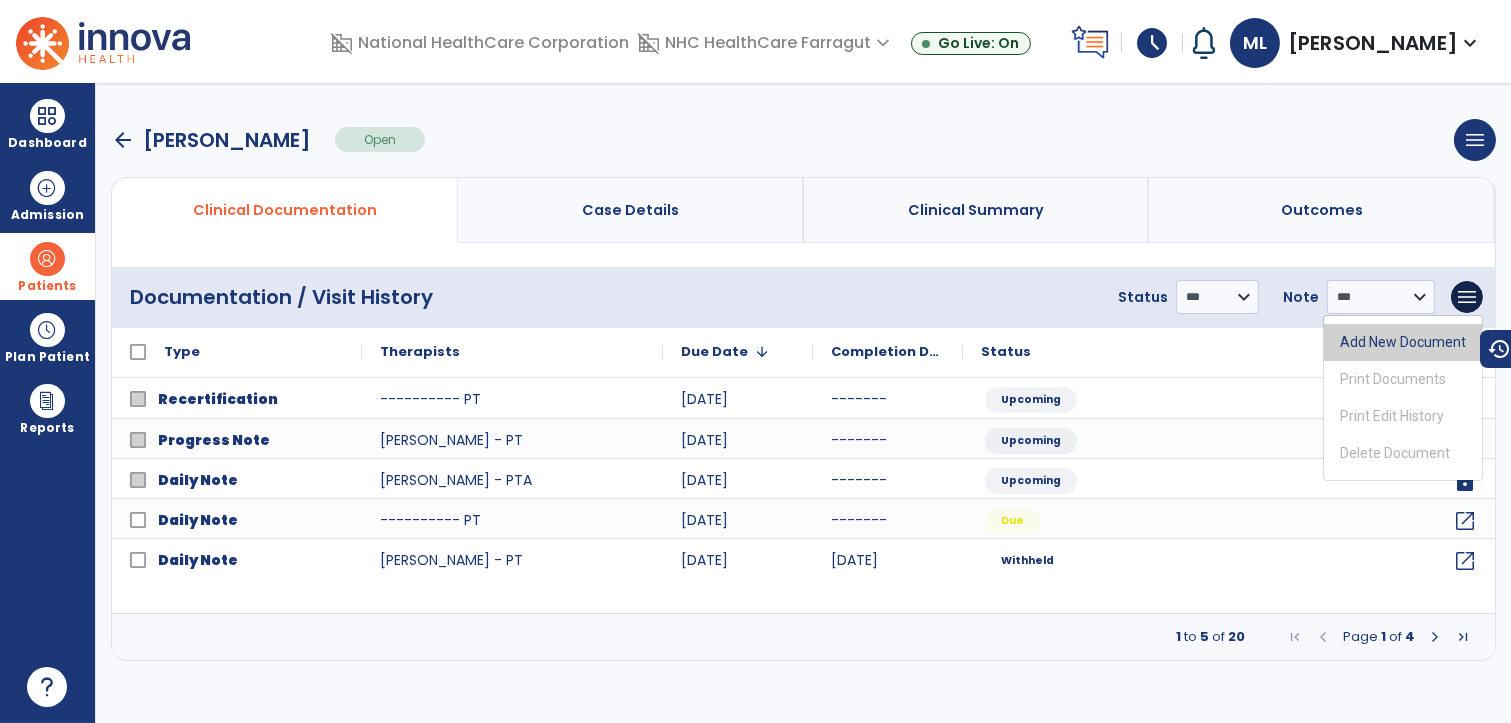 click on "Add New Document" at bounding box center (1403, 342) 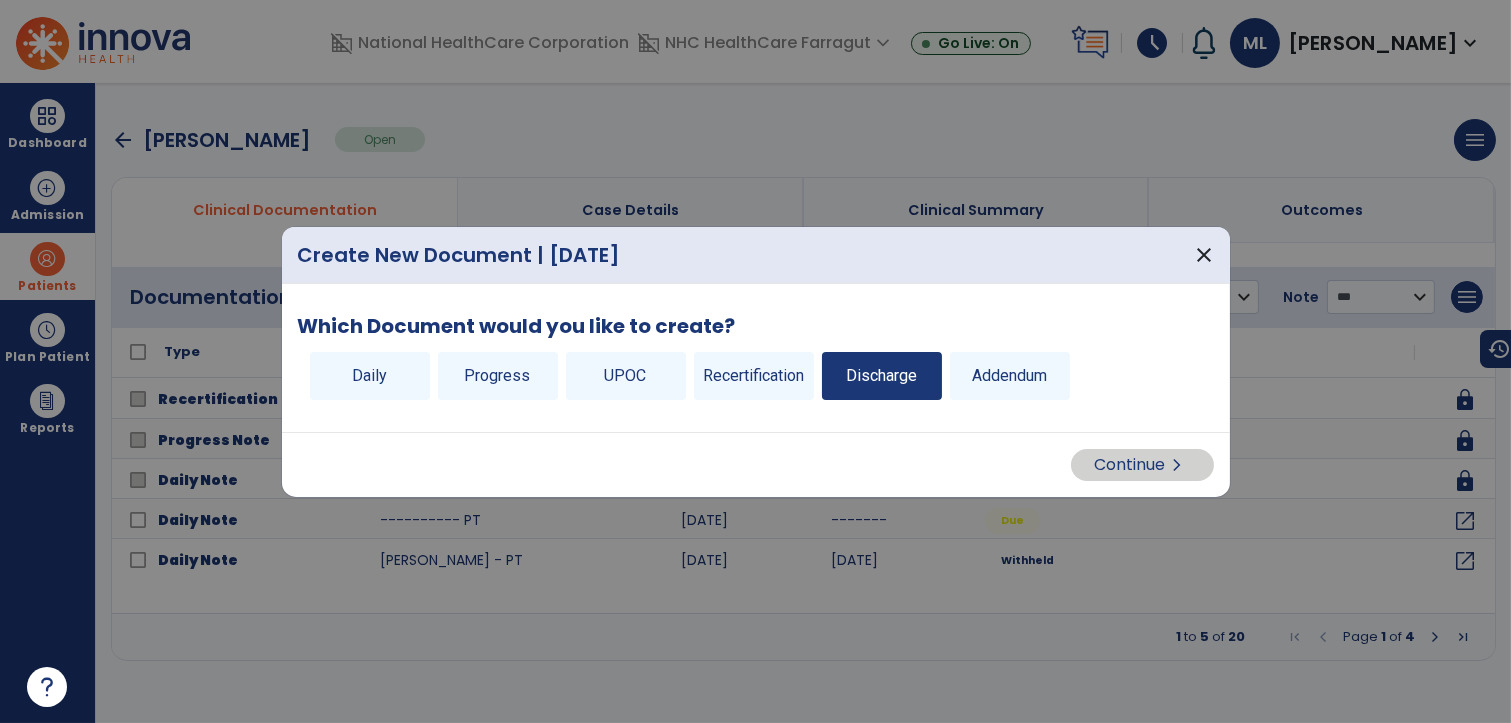 click on "Discharge" at bounding box center [882, 376] 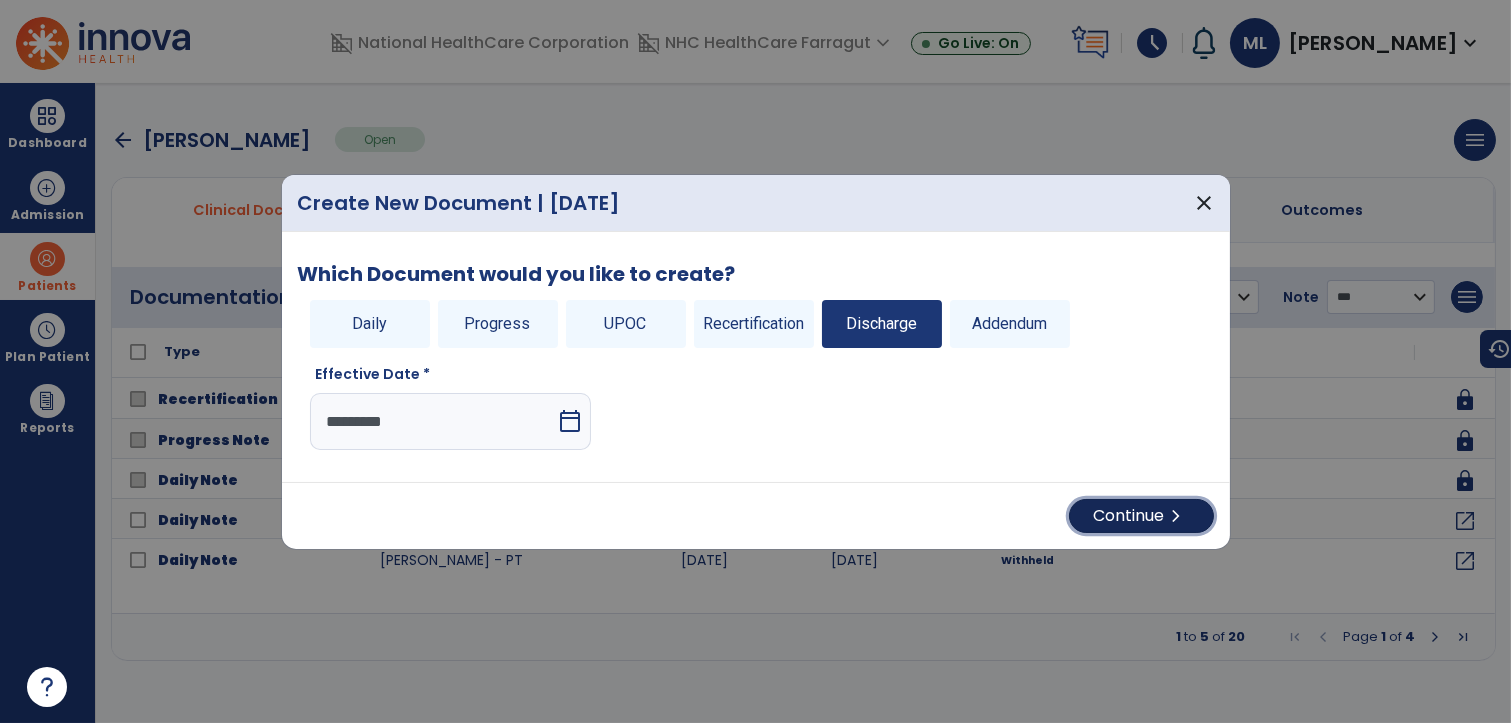 click on "Continue   chevron_right" at bounding box center [1141, 516] 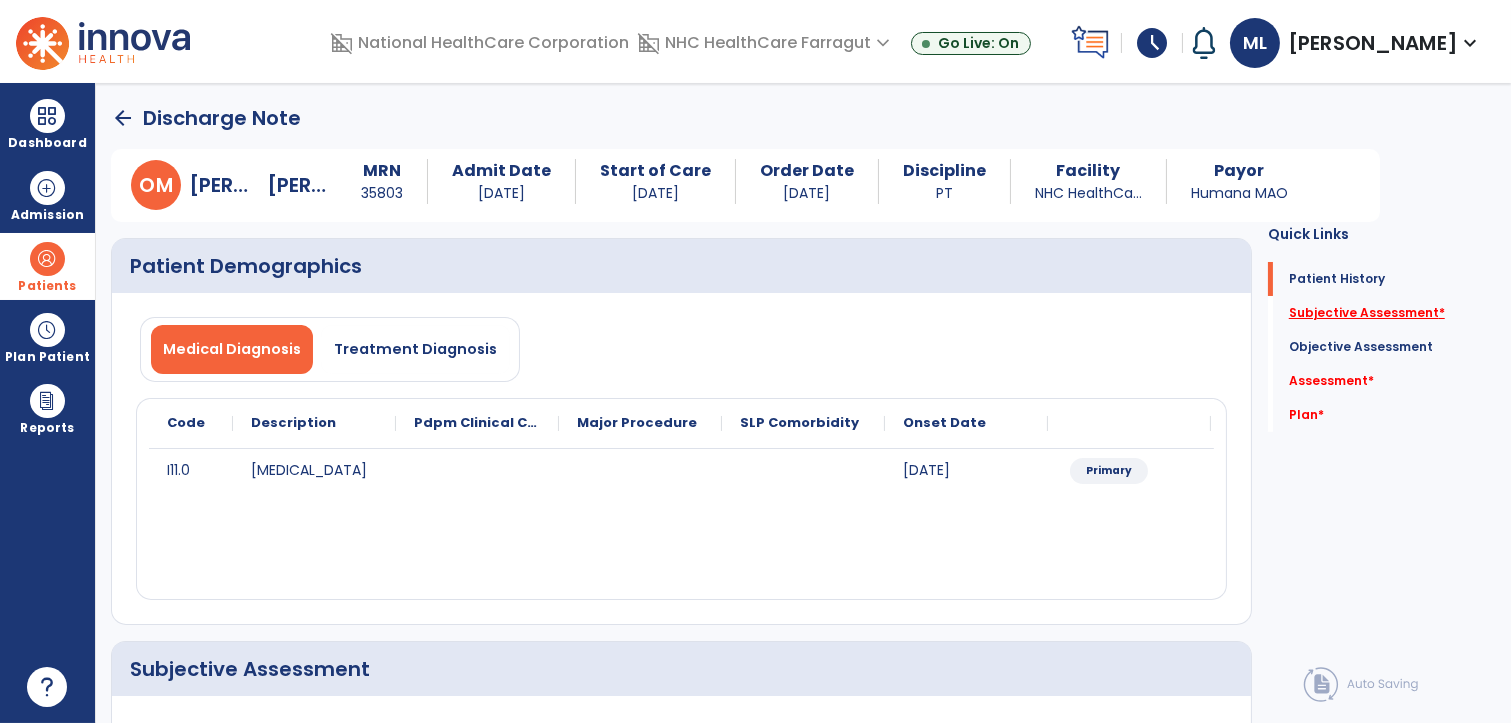 click on "Subjective Assessment   *" 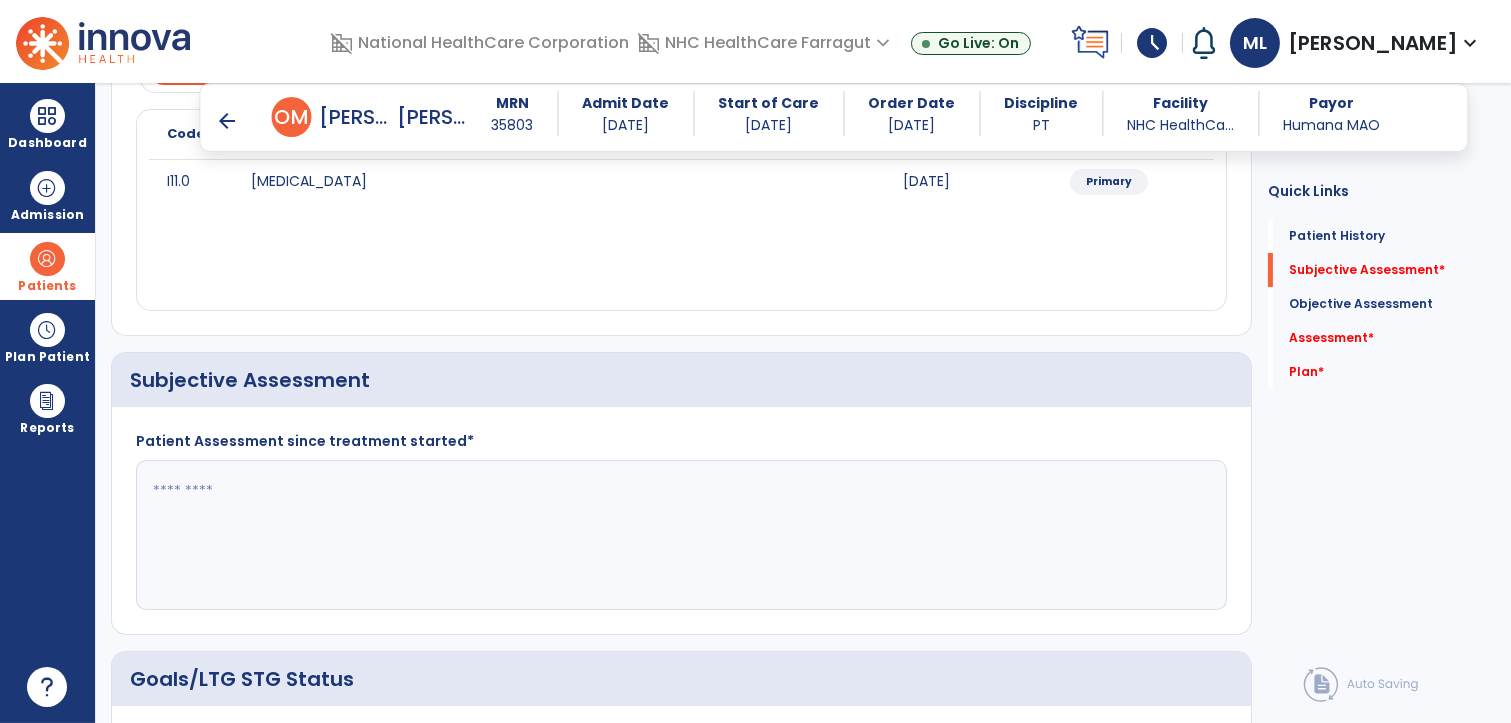 scroll, scrollTop: 378, scrollLeft: 0, axis: vertical 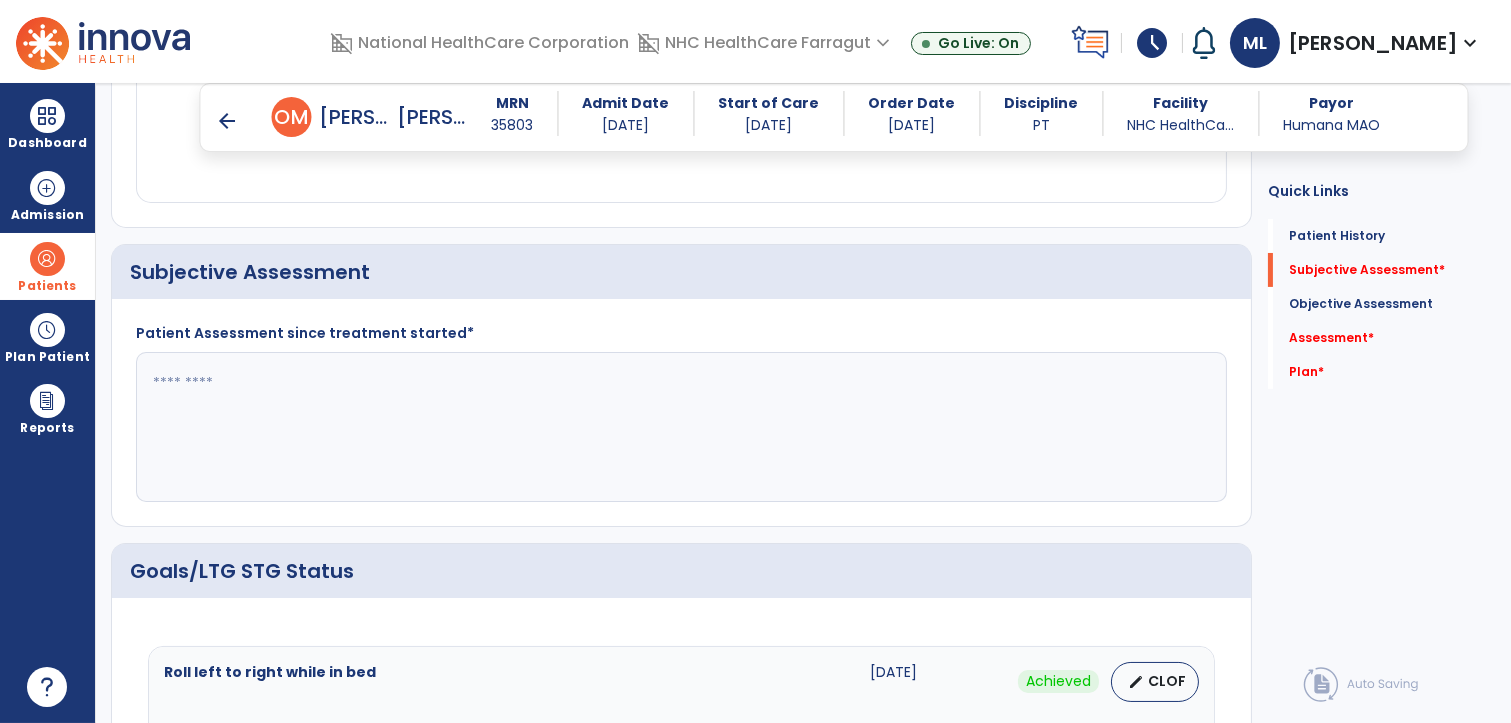 click 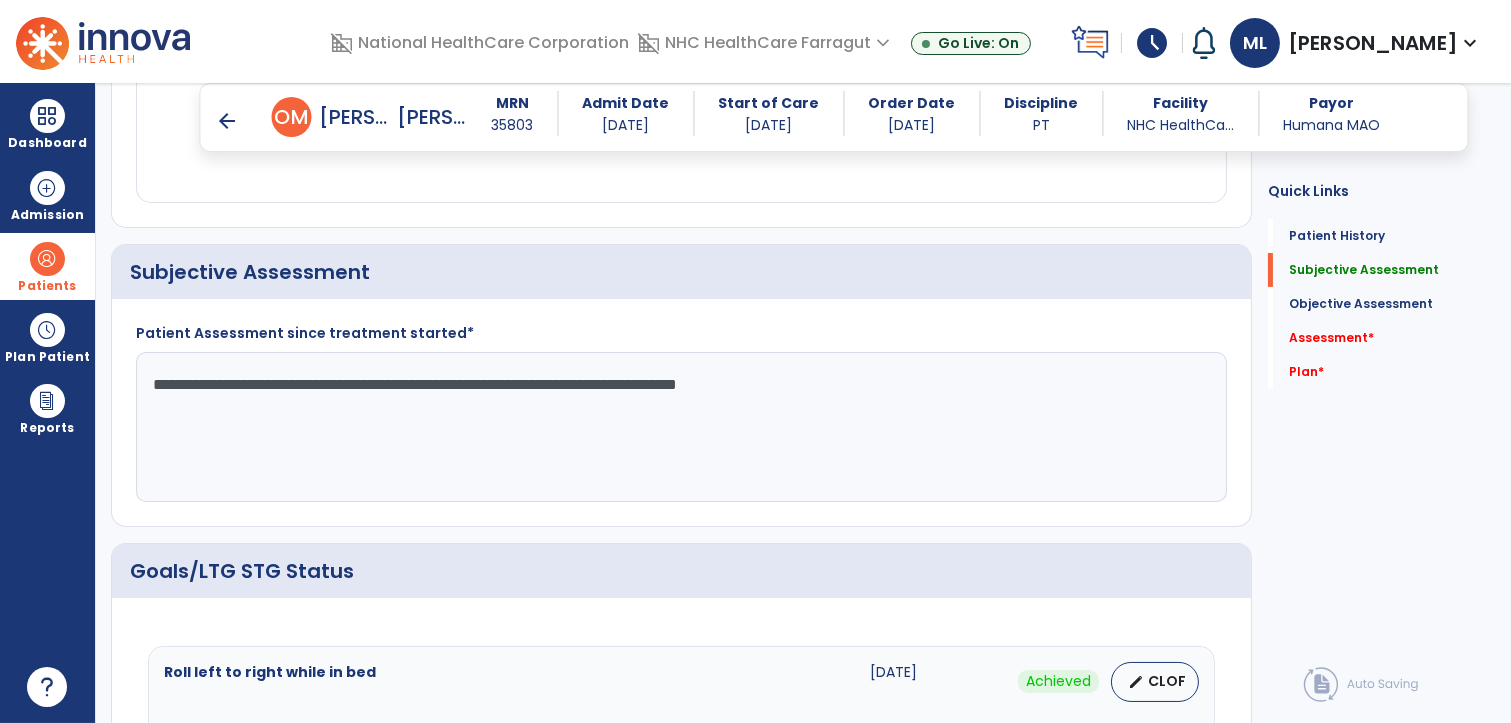 drag, startPoint x: 866, startPoint y: 398, endPoint x: 124, endPoint y: 413, distance: 742.1516 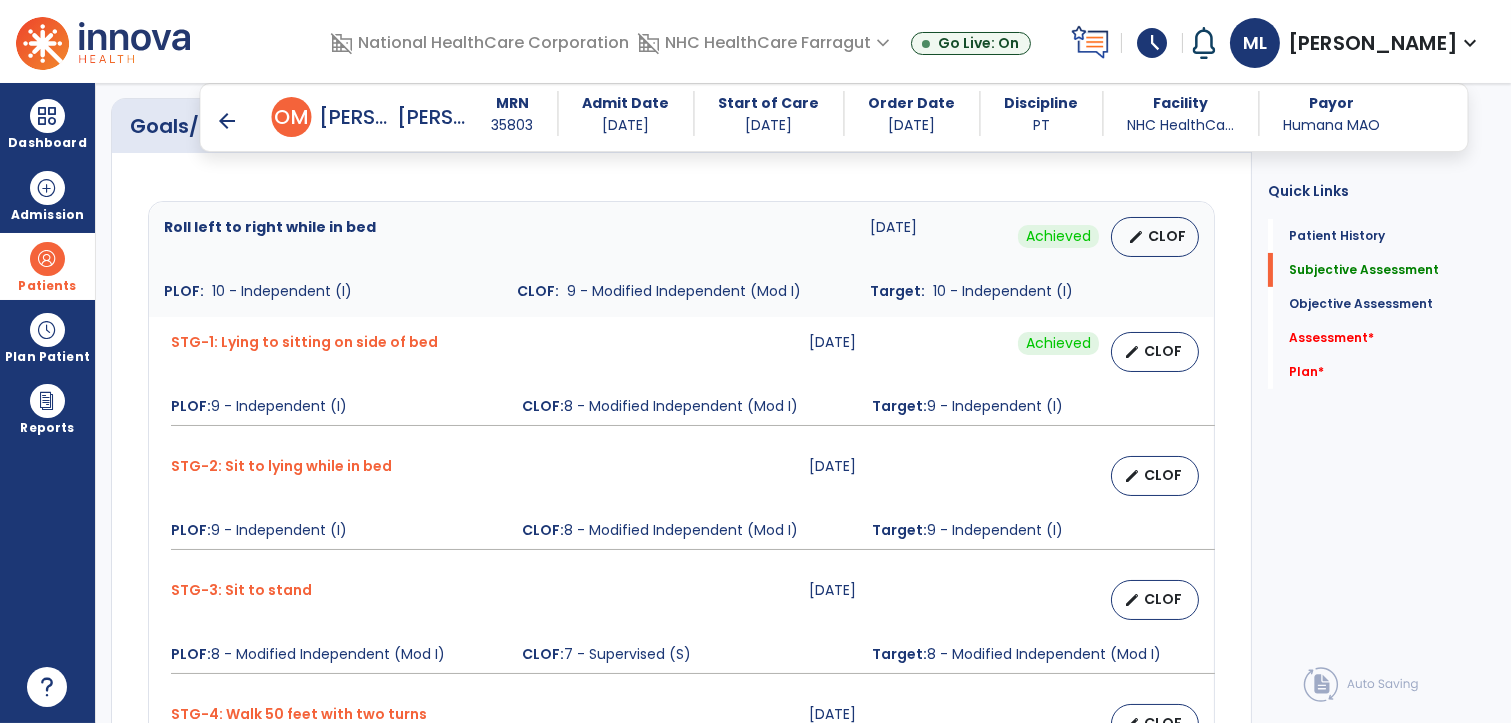 scroll, scrollTop: 934, scrollLeft: 0, axis: vertical 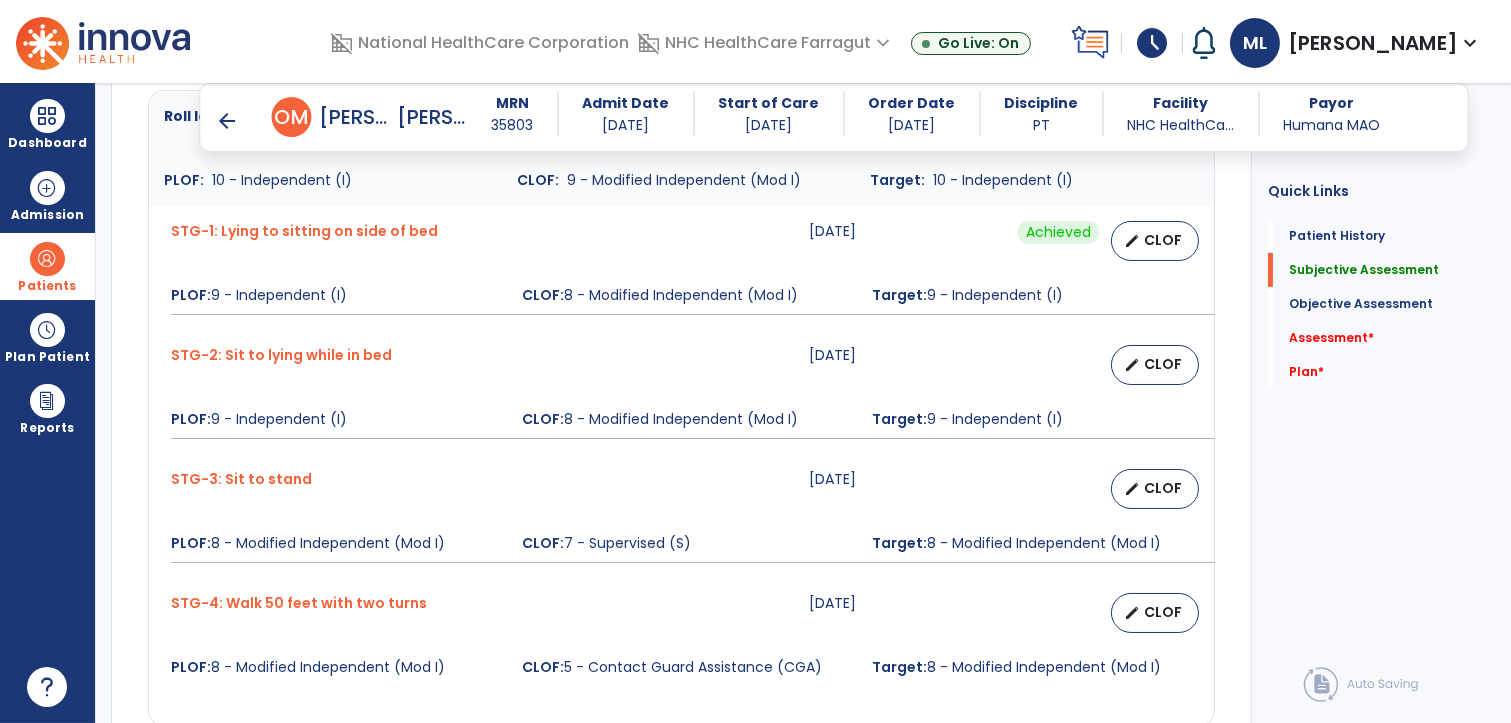 type on "**********" 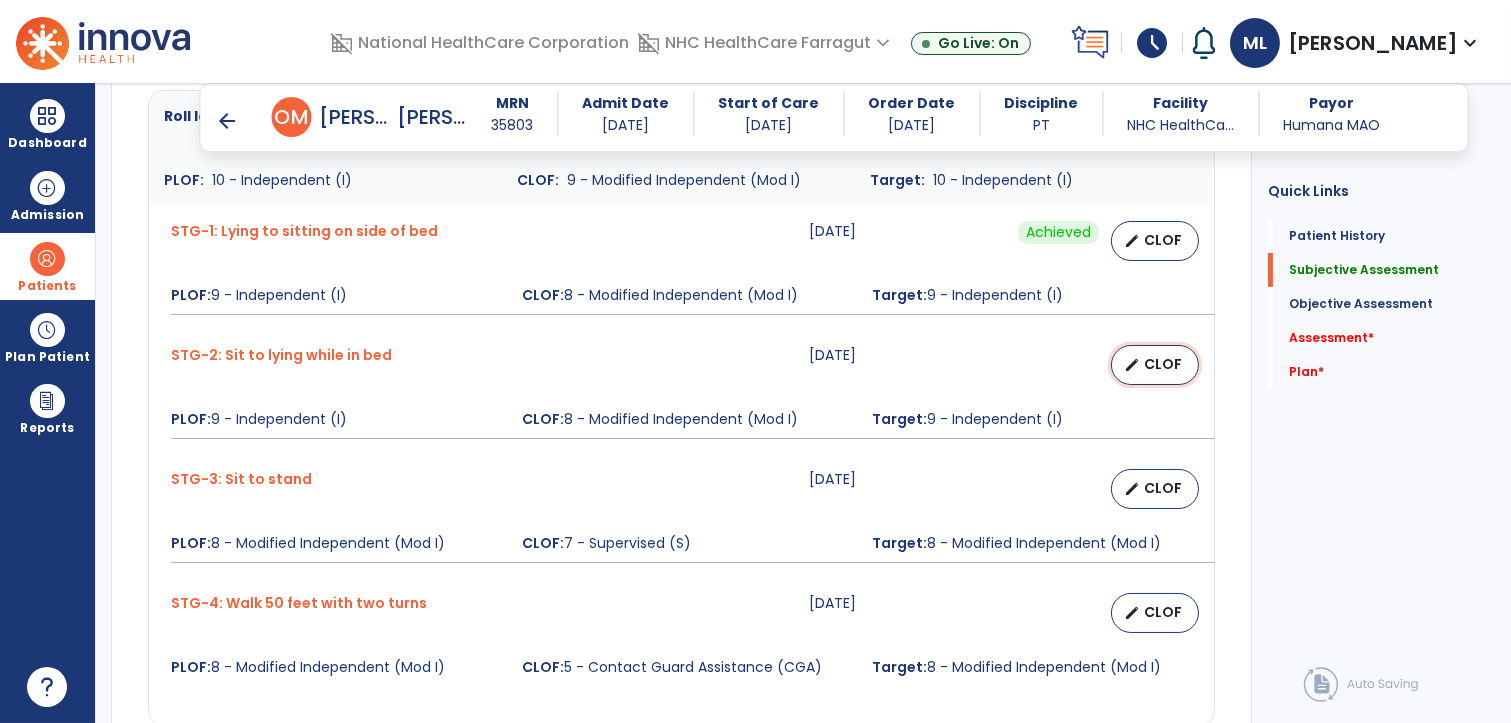 click on "CLOF" at bounding box center (1163, 364) 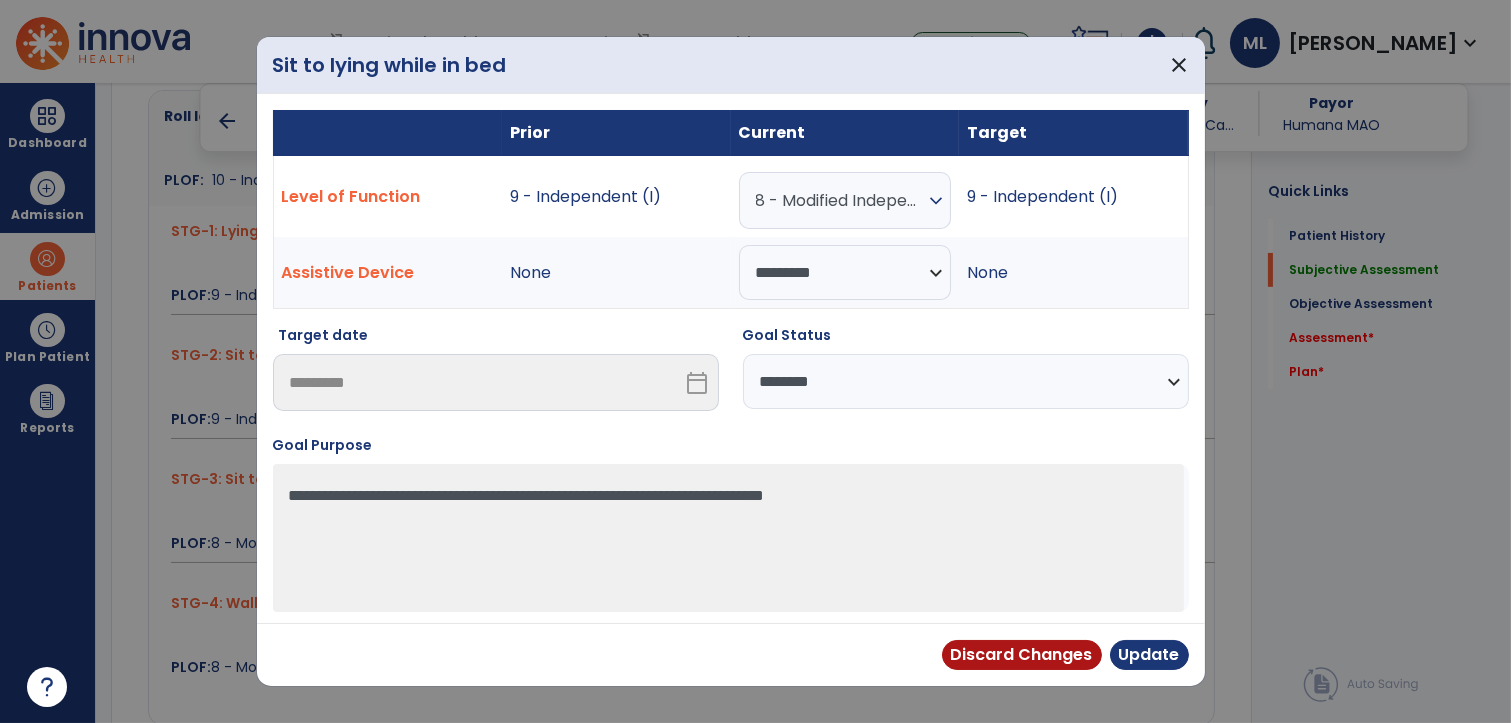 click on "**********" at bounding box center (966, 381) 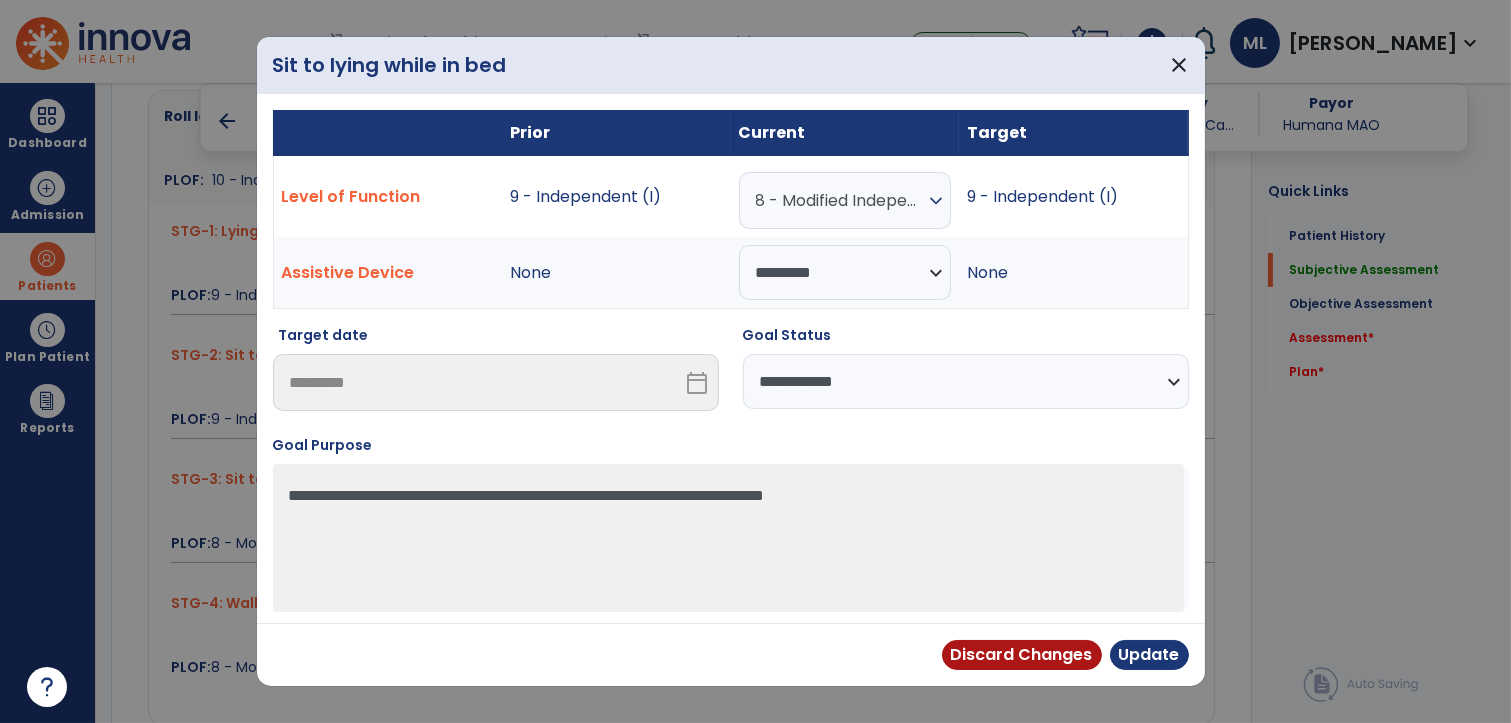 click on "**********" at bounding box center [966, 381] 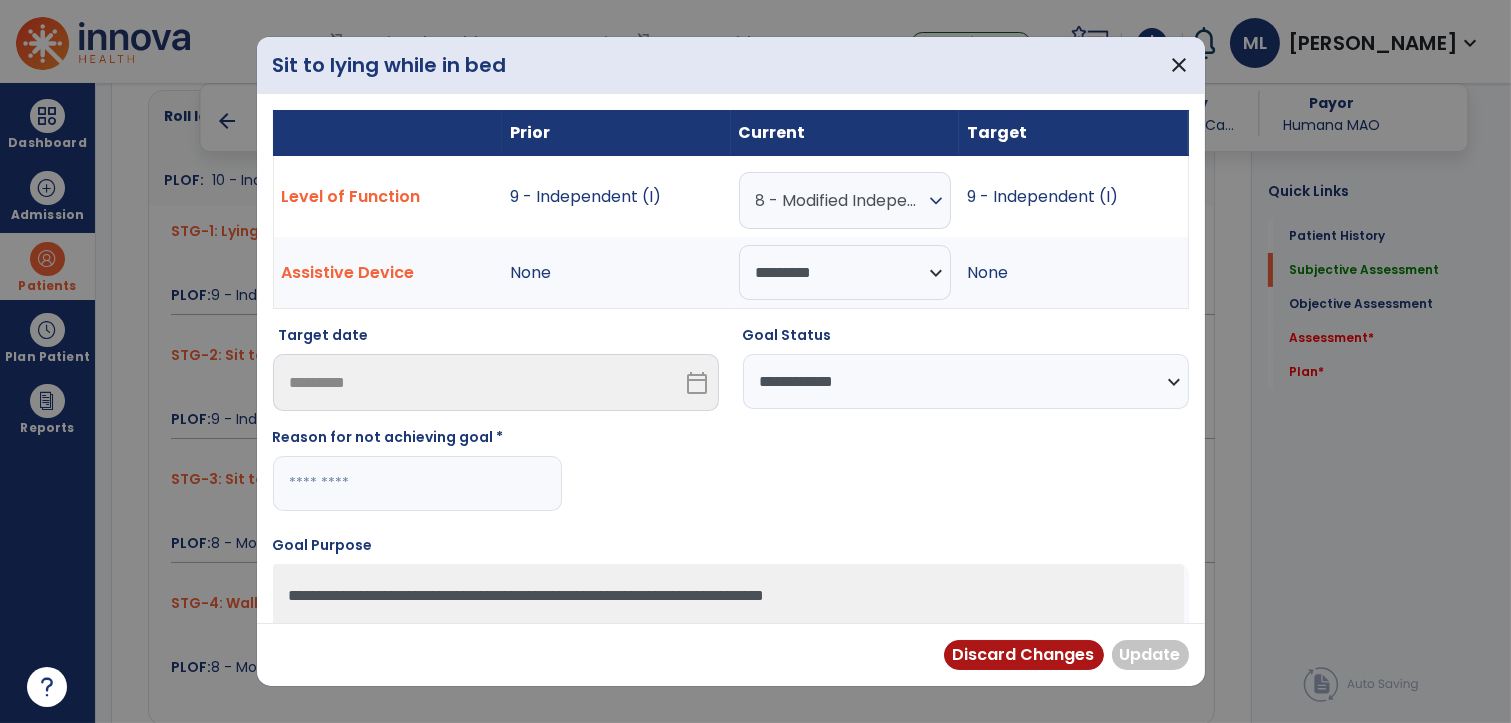 click at bounding box center [417, 483] 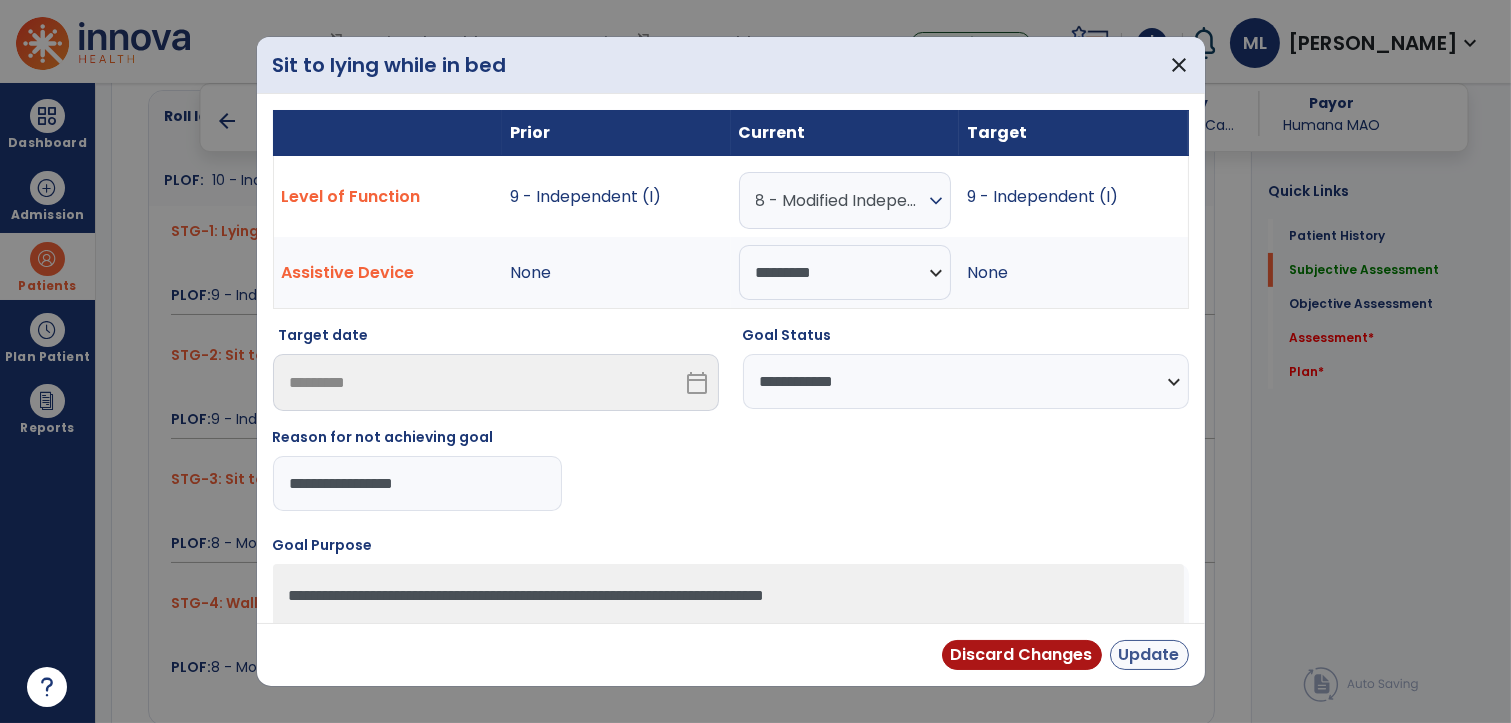 type on "**********" 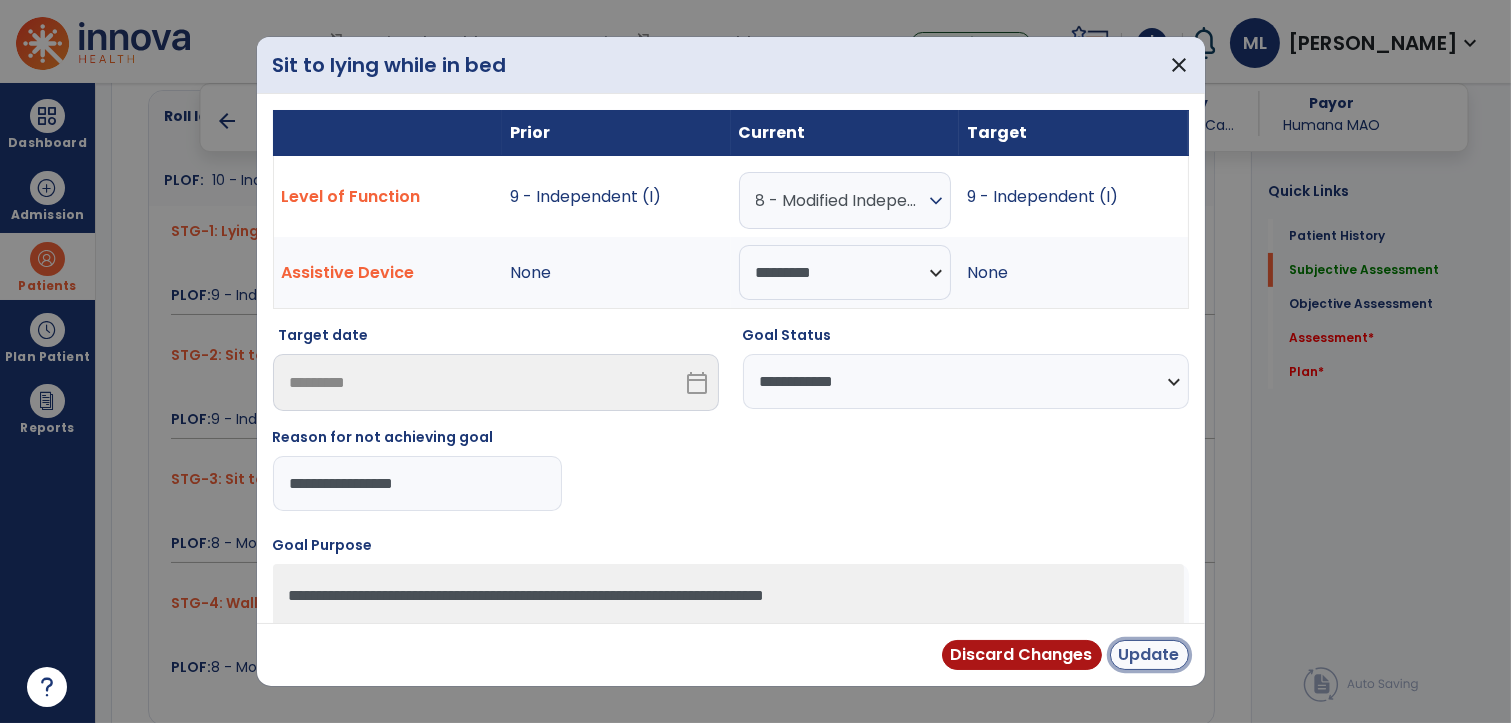 click on "Update" at bounding box center [1149, 655] 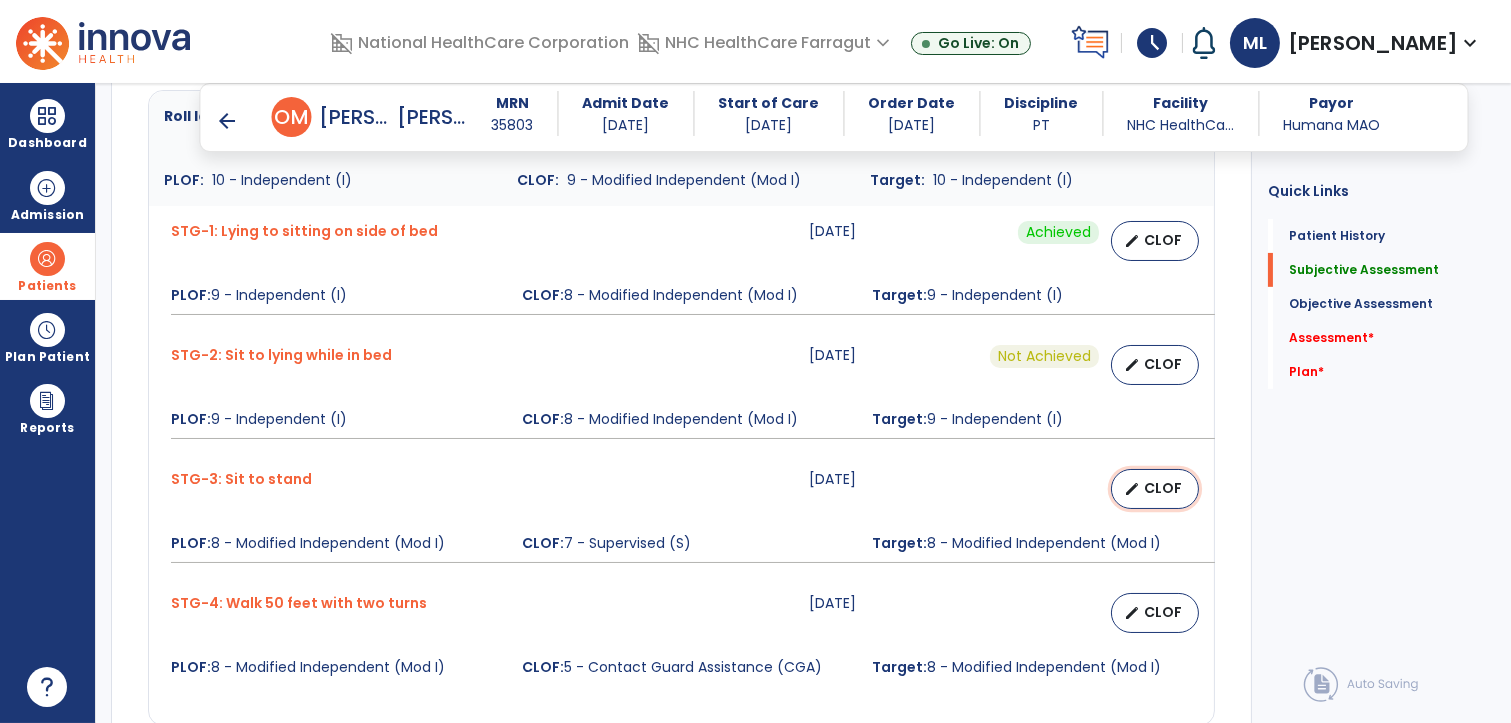 click on "CLOF" at bounding box center (1163, 488) 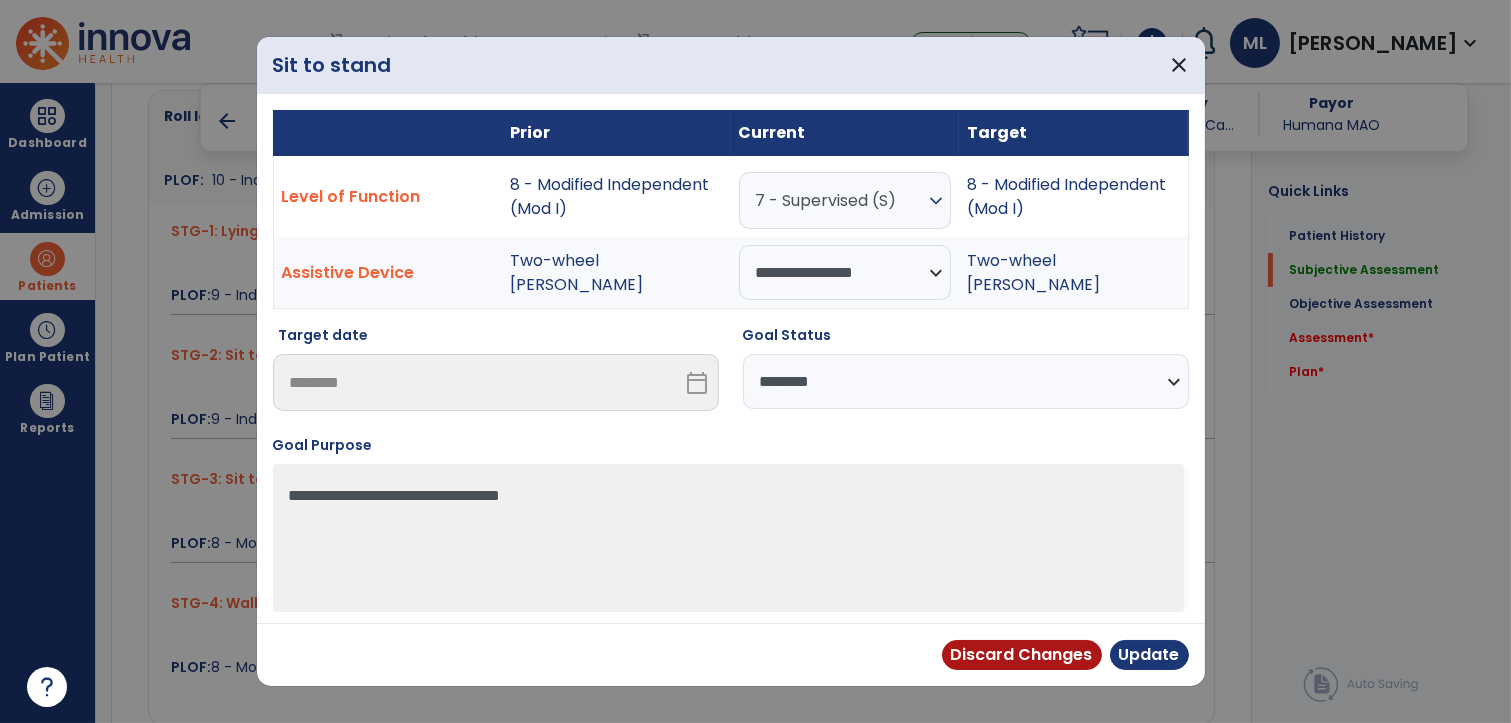 click on "**********" at bounding box center (966, 381) 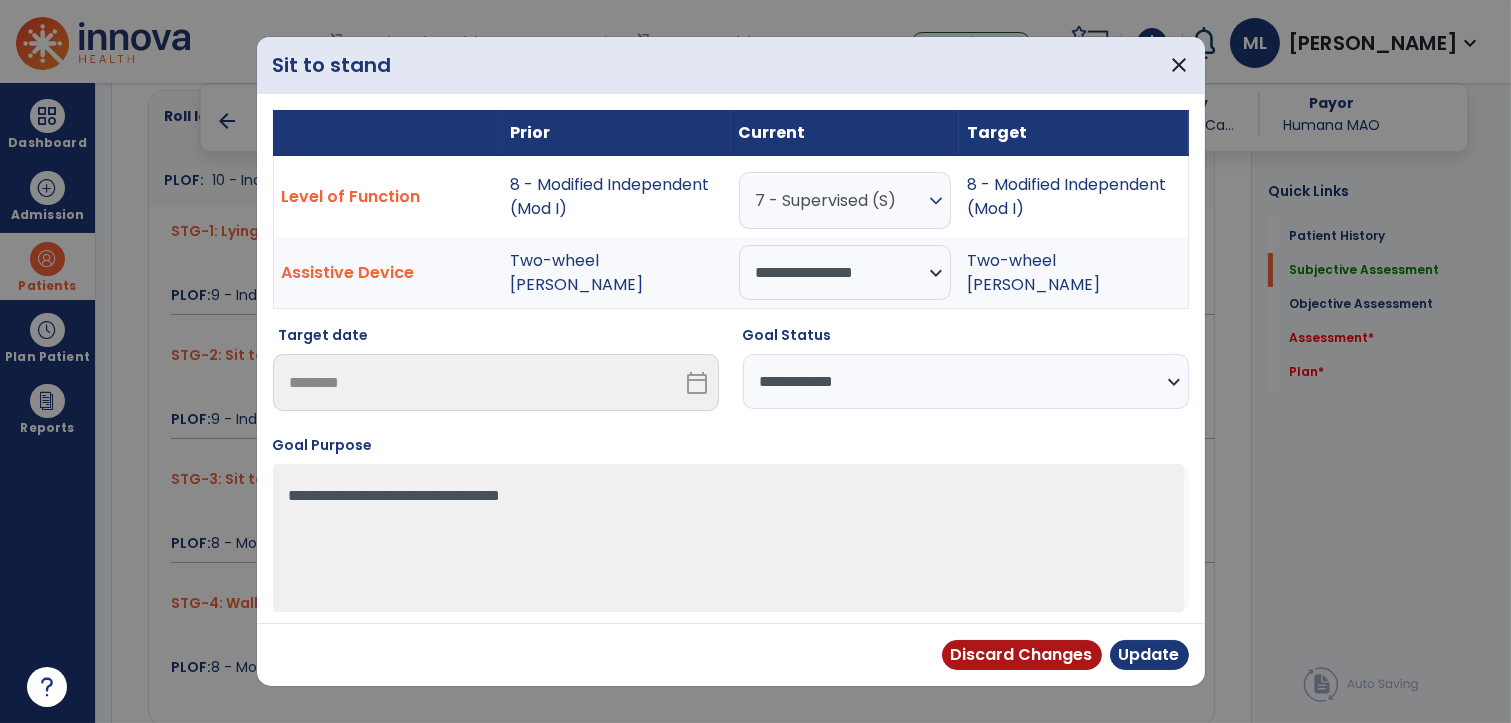 click on "**********" at bounding box center (966, 381) 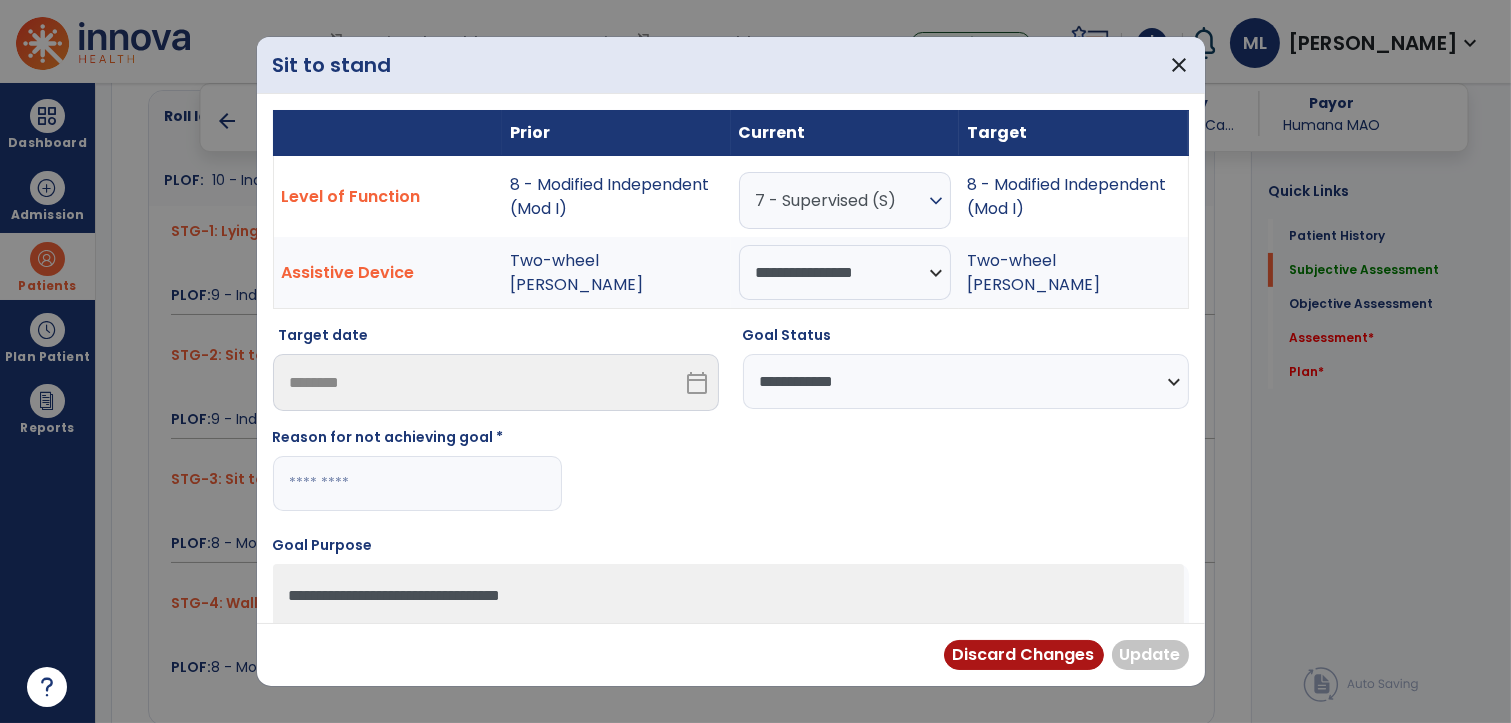 click at bounding box center (417, 483) 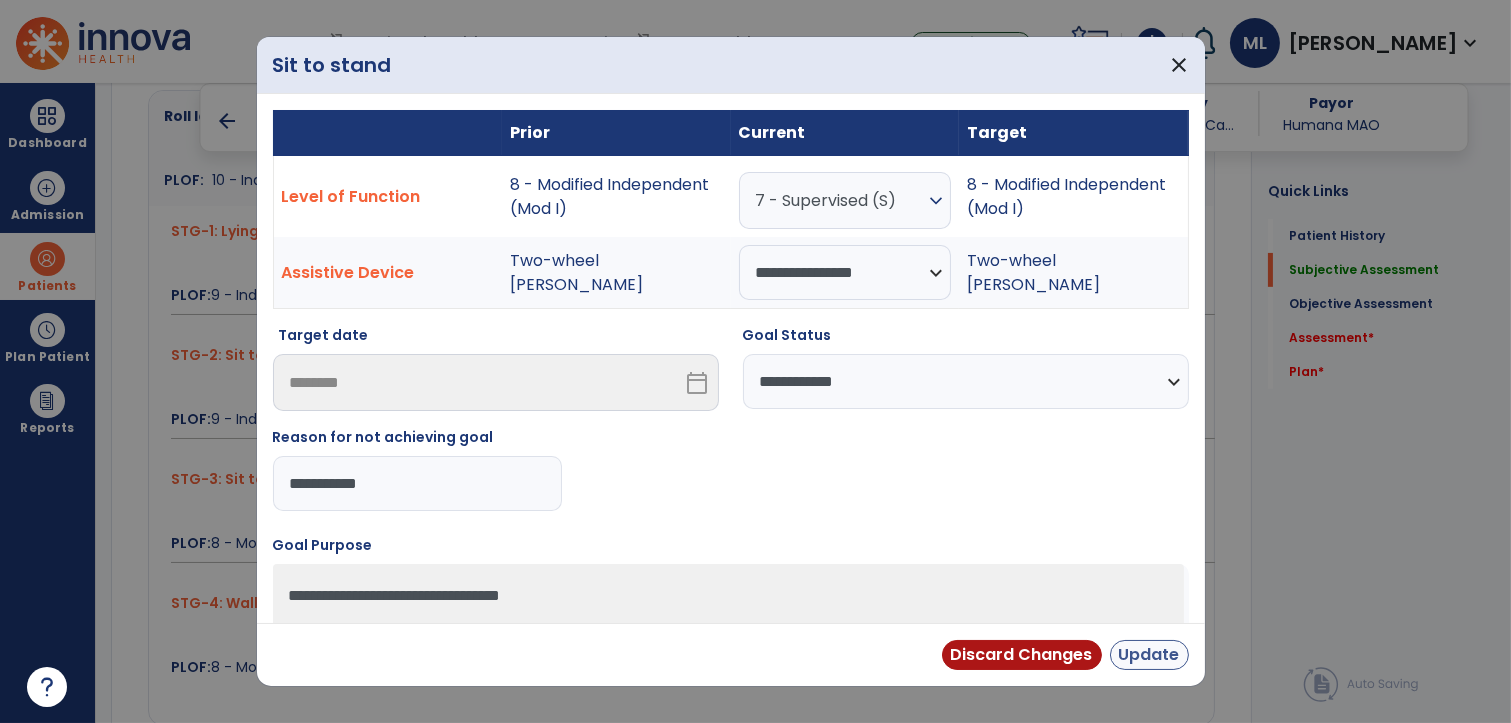 type on "**********" 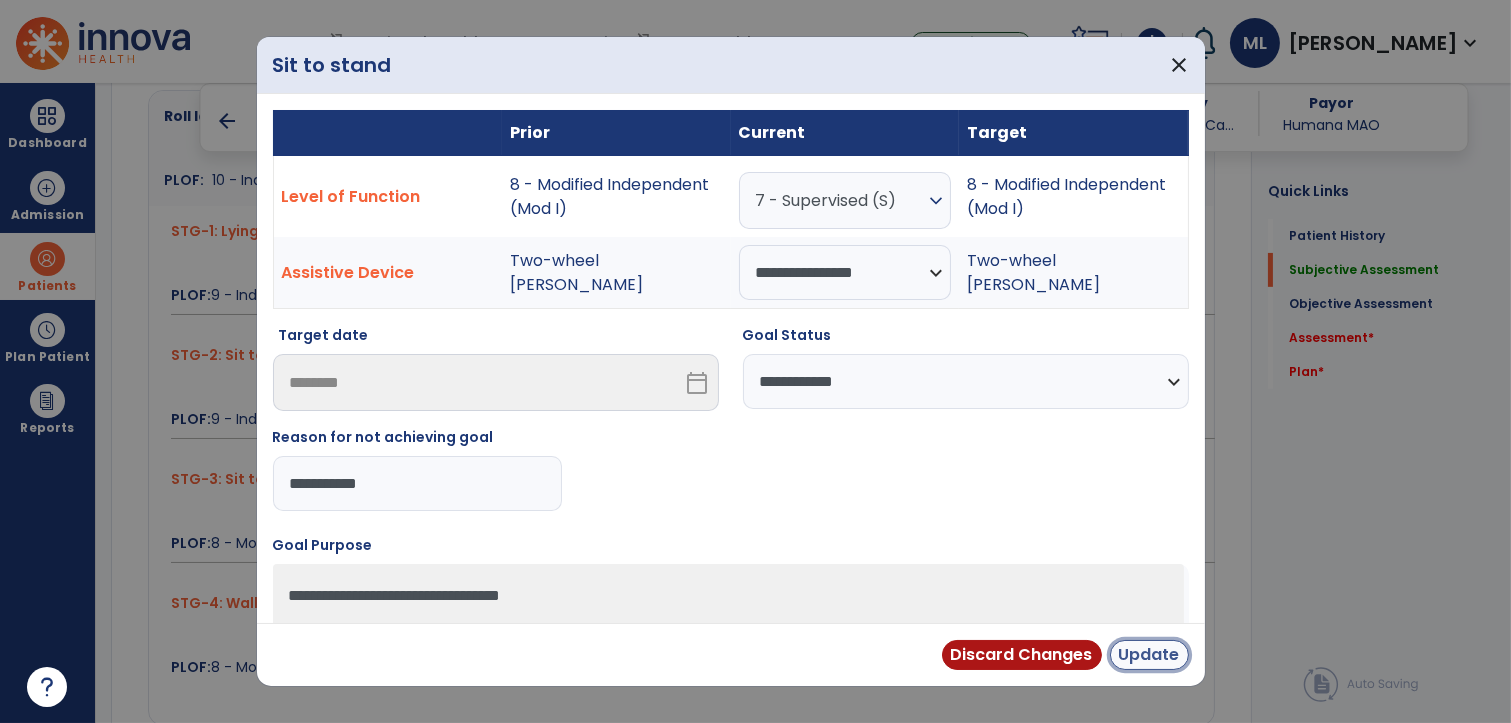 click on "Update" at bounding box center [1149, 655] 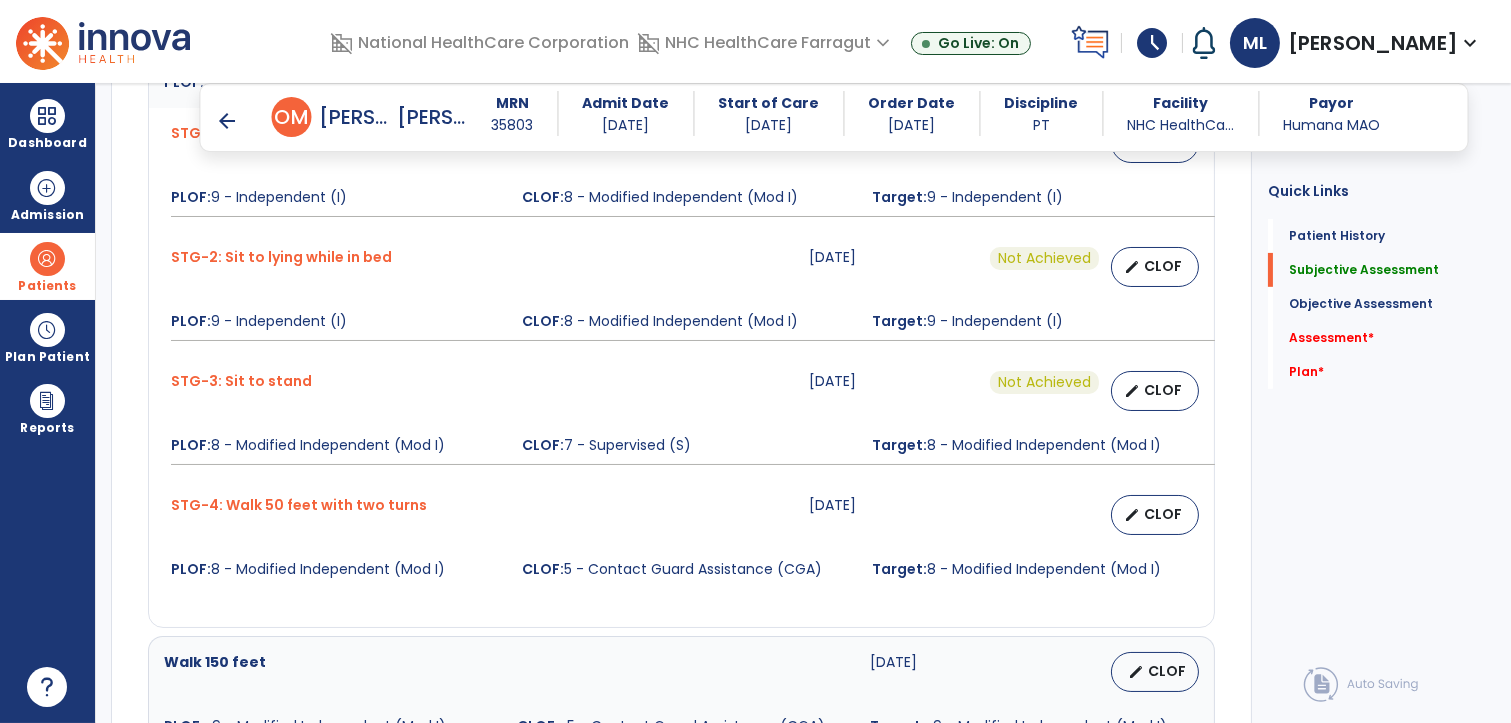 scroll, scrollTop: 1156, scrollLeft: 0, axis: vertical 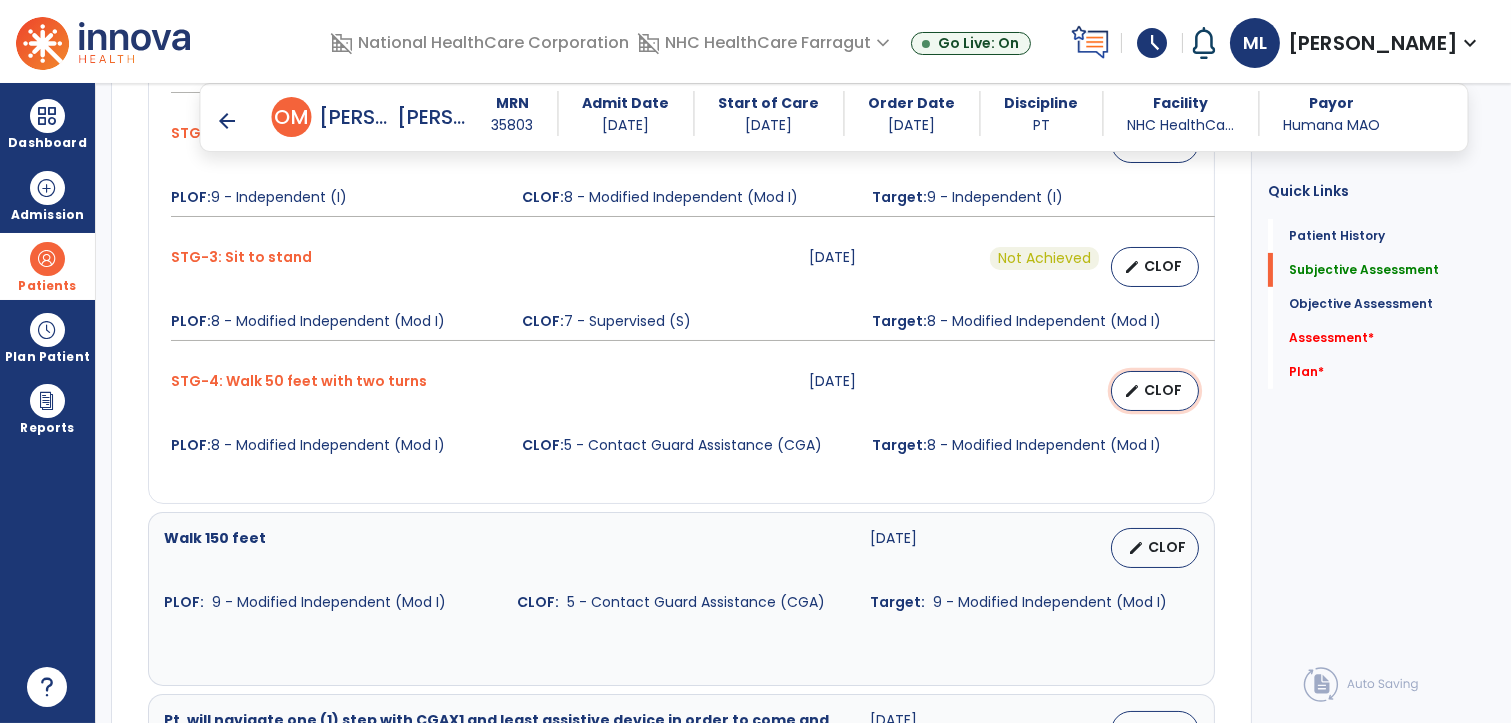 click on "CLOF" at bounding box center (1163, 390) 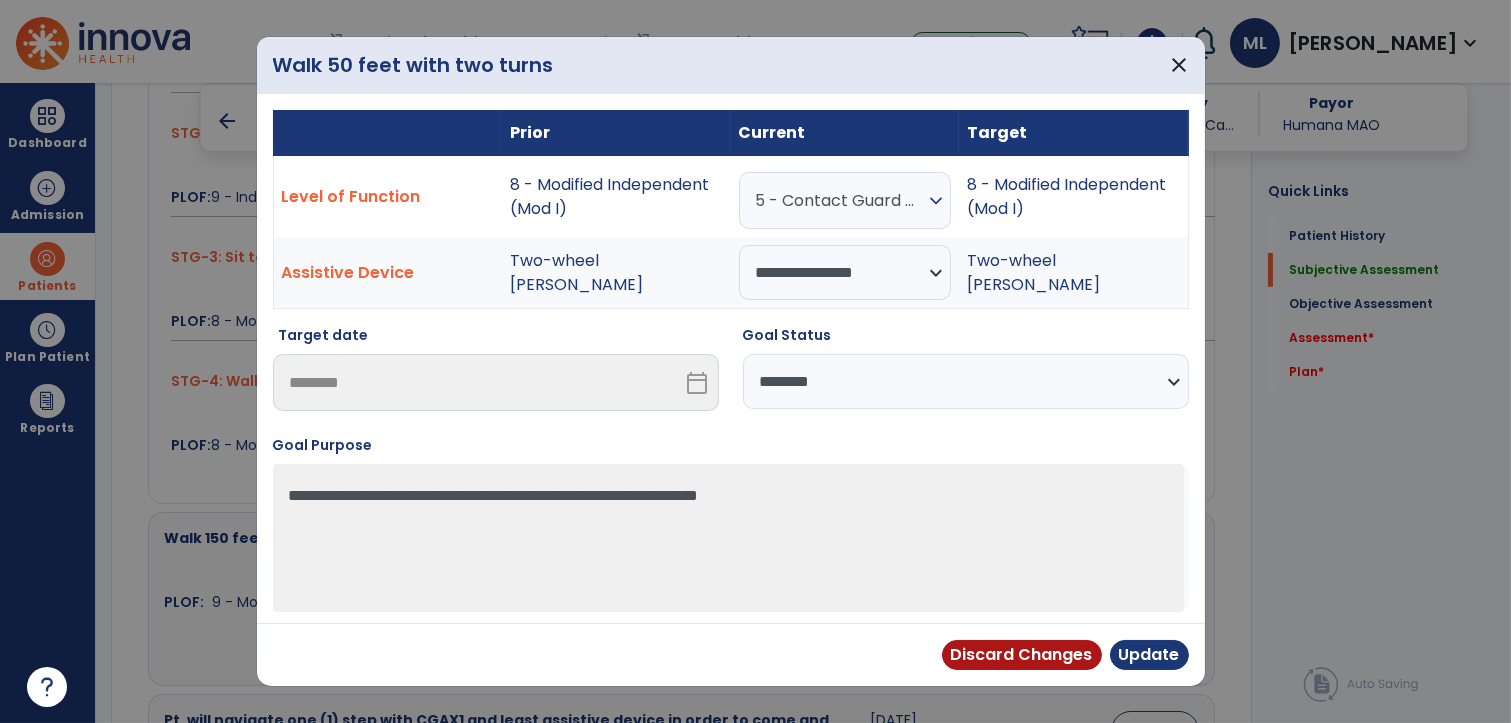 click on "**********" at bounding box center (966, 381) 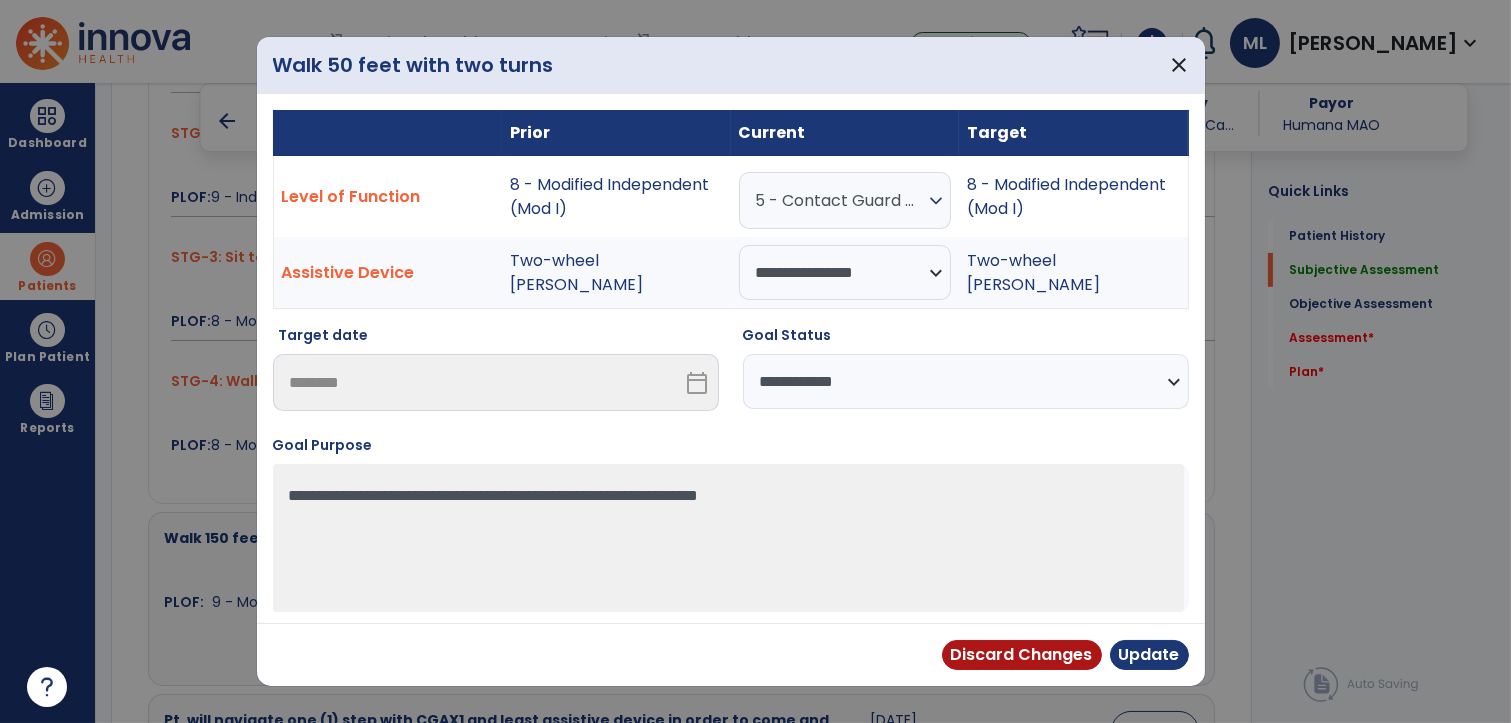 click on "**********" at bounding box center [966, 381] 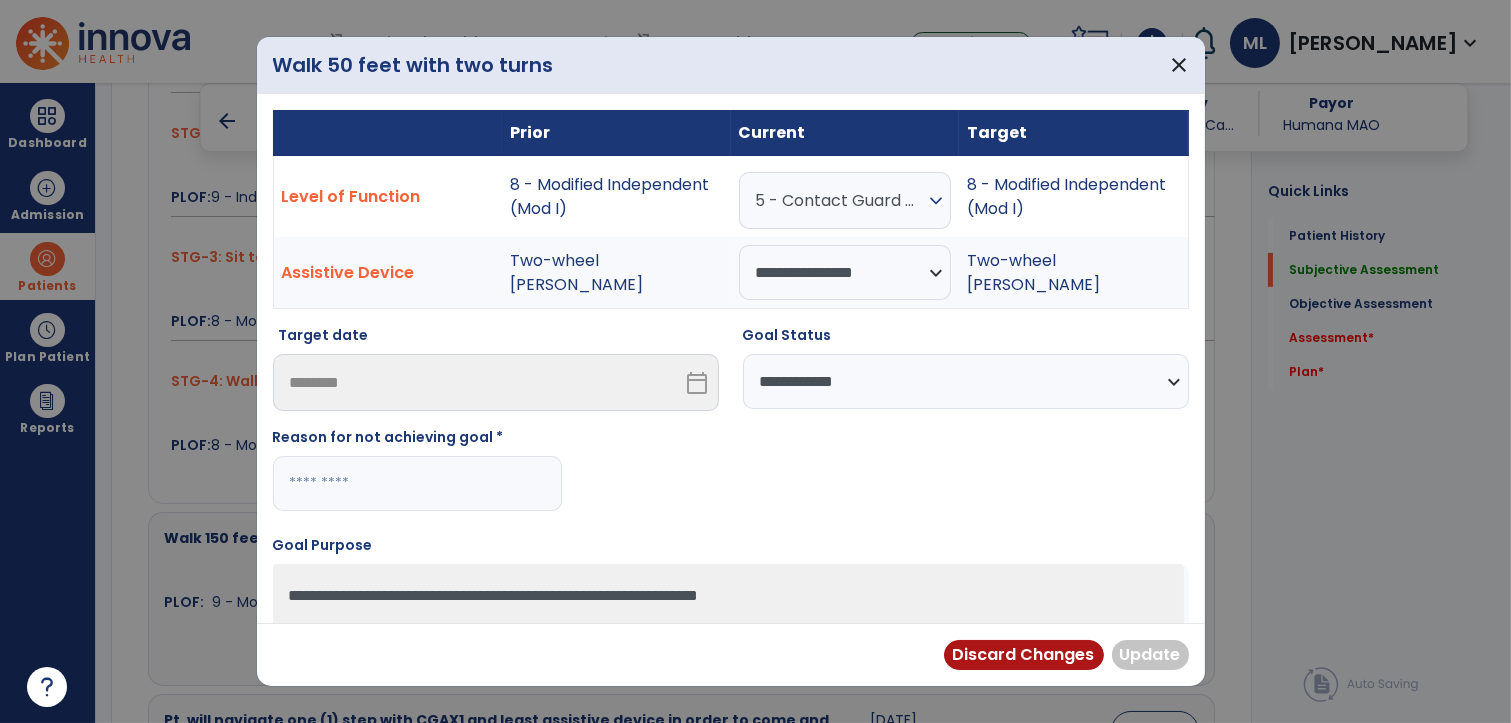click at bounding box center (417, 483) 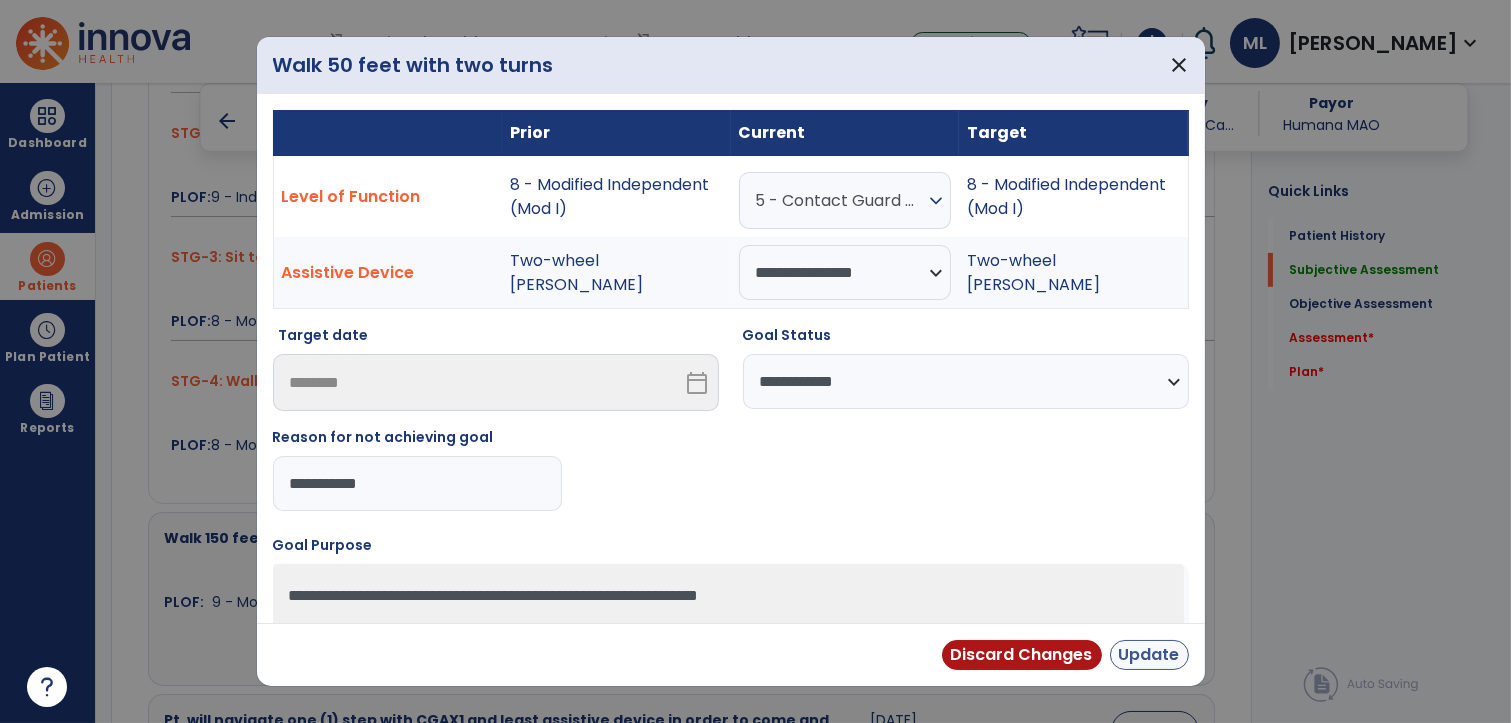 type on "**********" 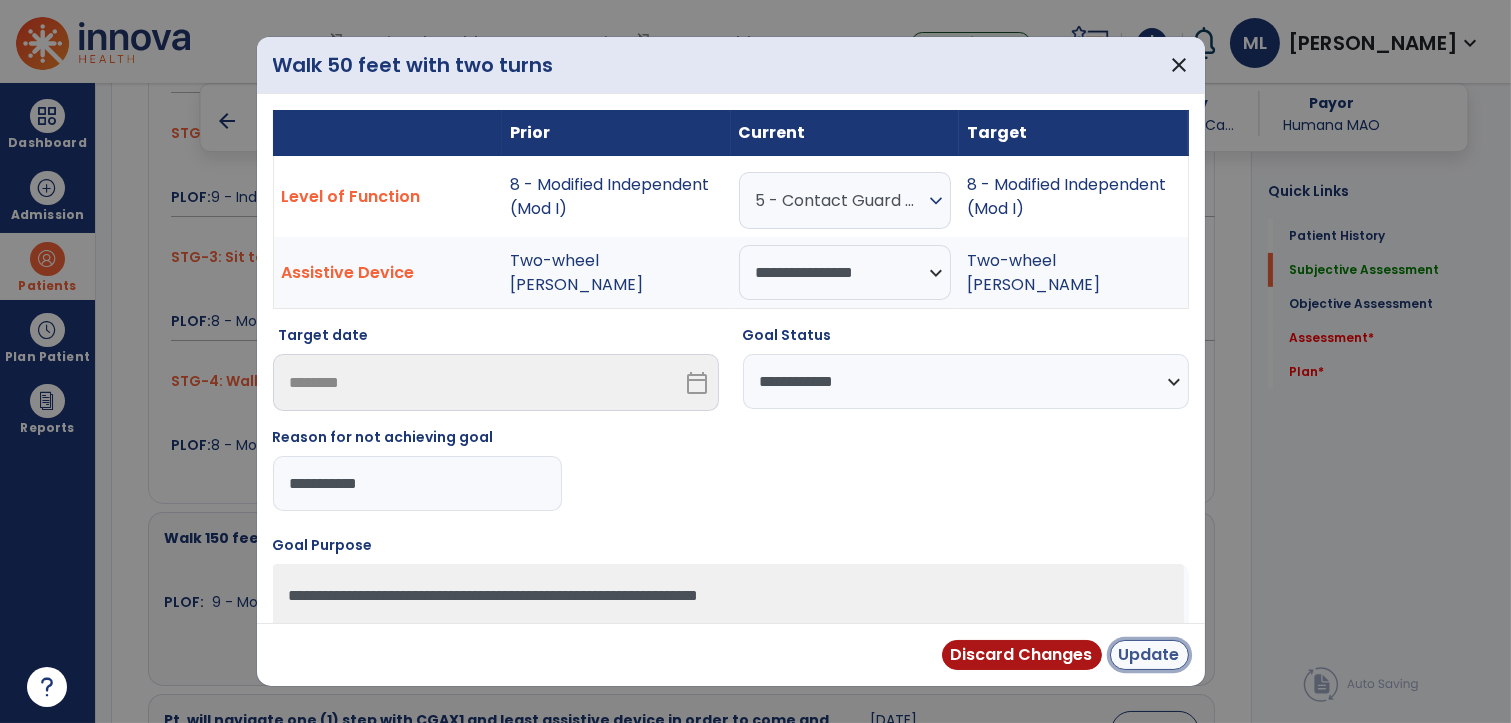 click on "Update" at bounding box center (1149, 655) 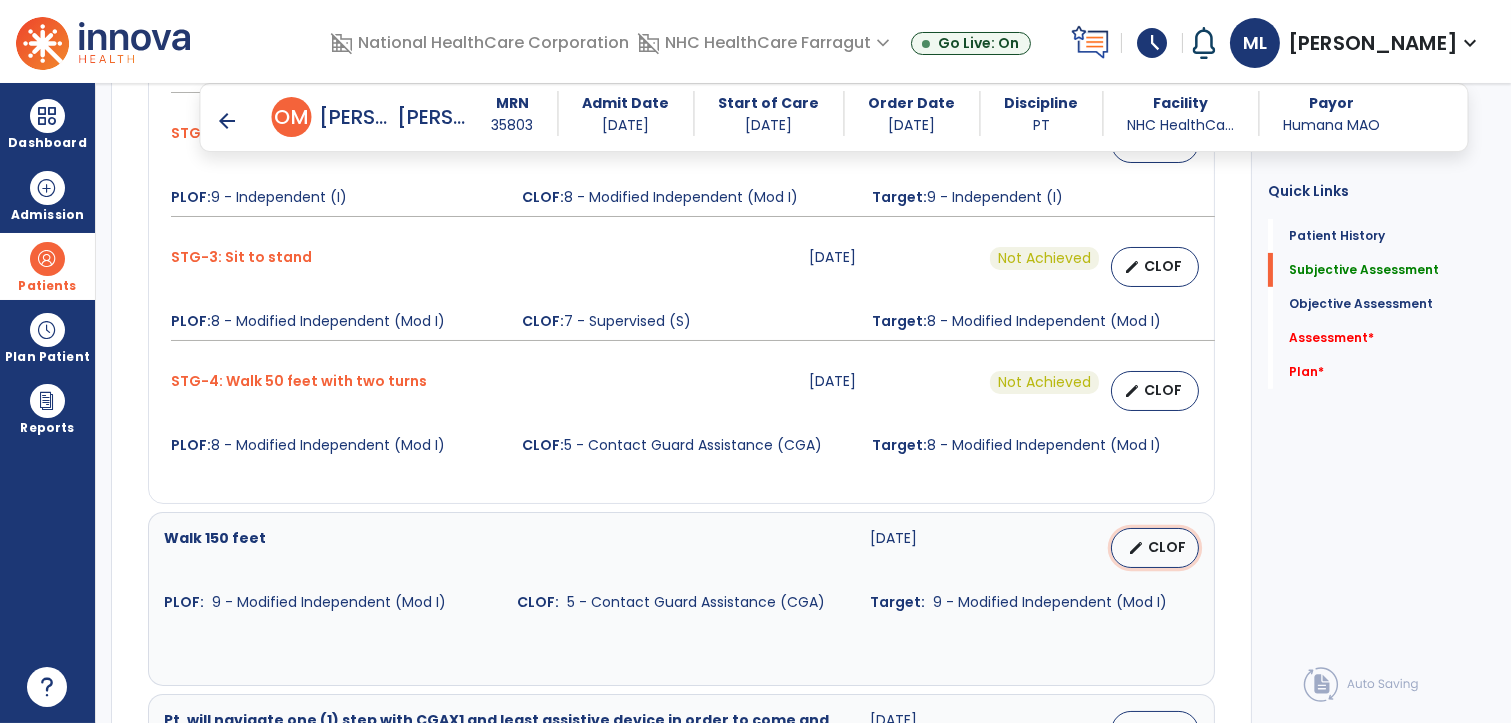 click on "edit   CLOF" at bounding box center (1155, 548) 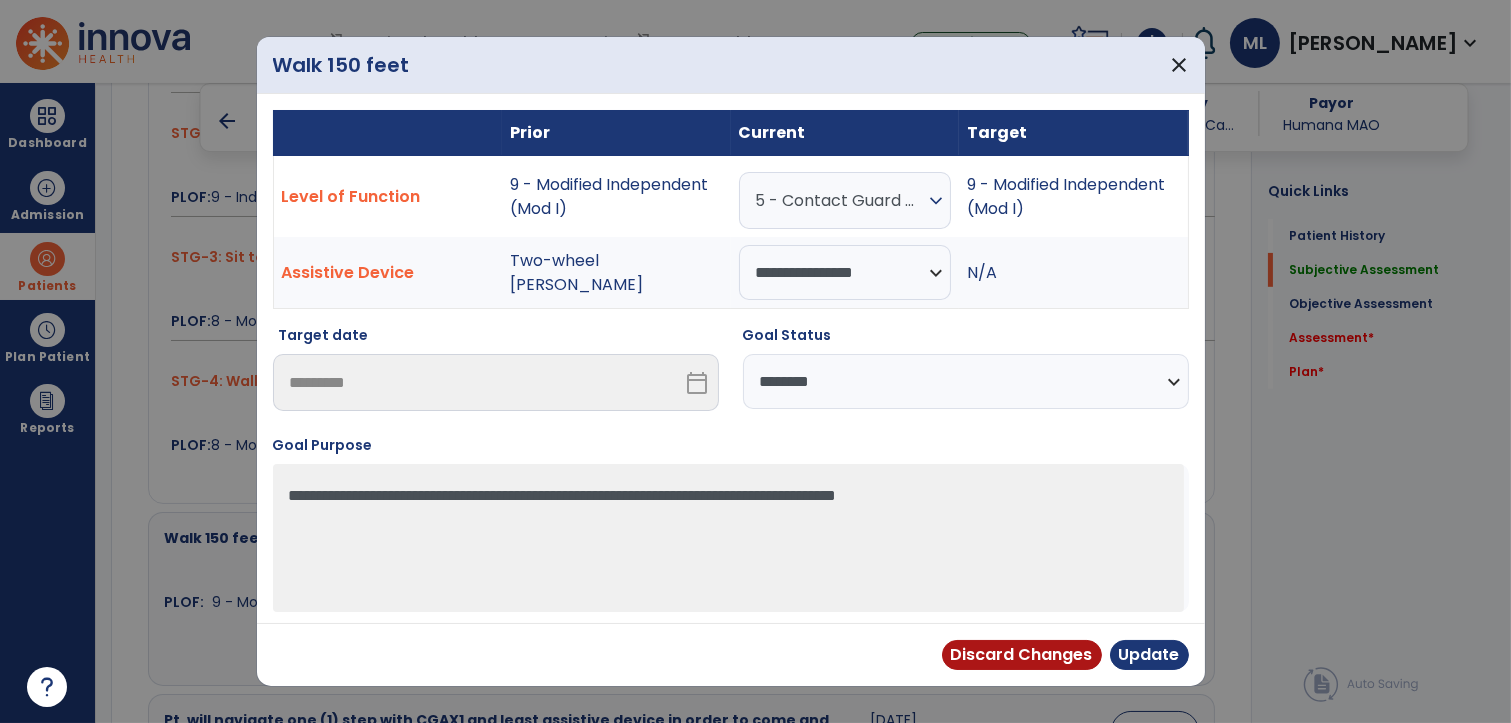 click on "**********" at bounding box center (966, 381) 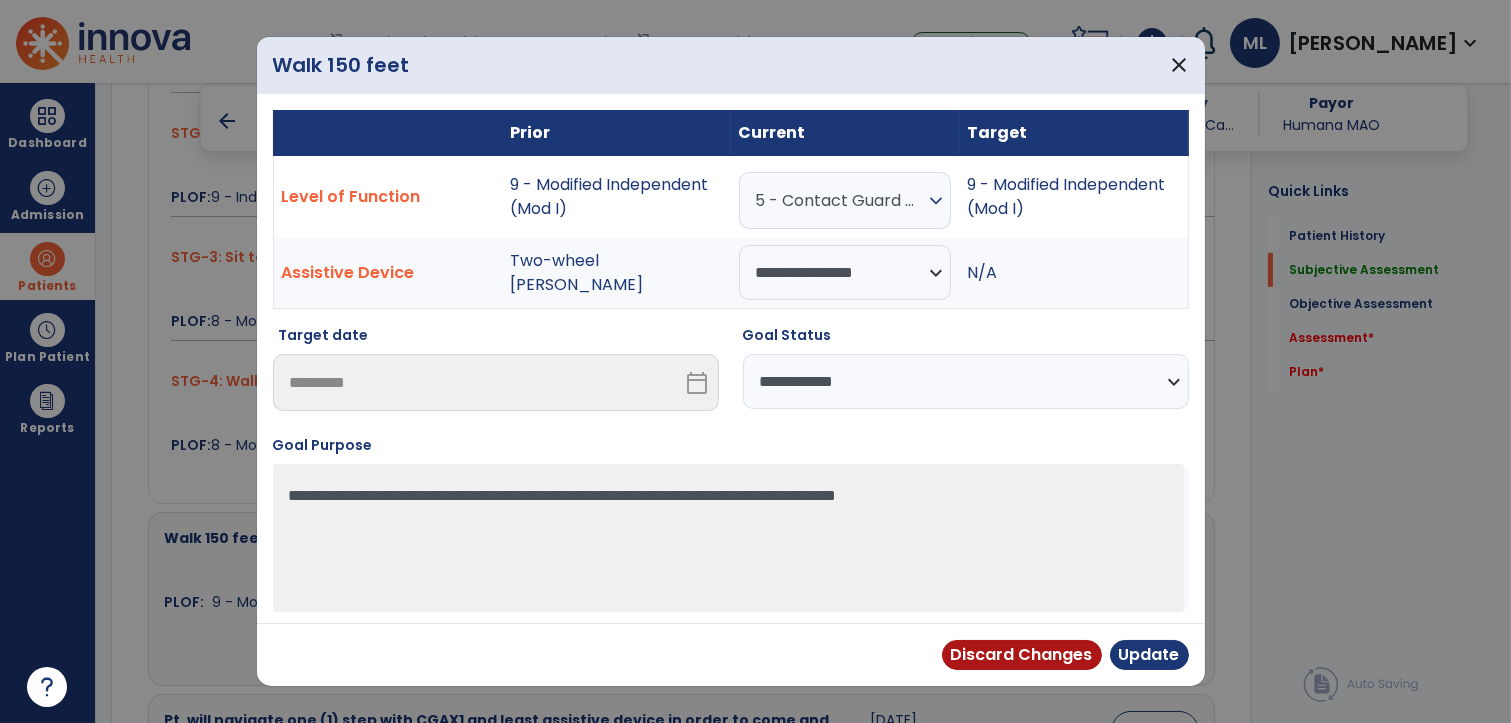 click on "**********" at bounding box center (966, 381) 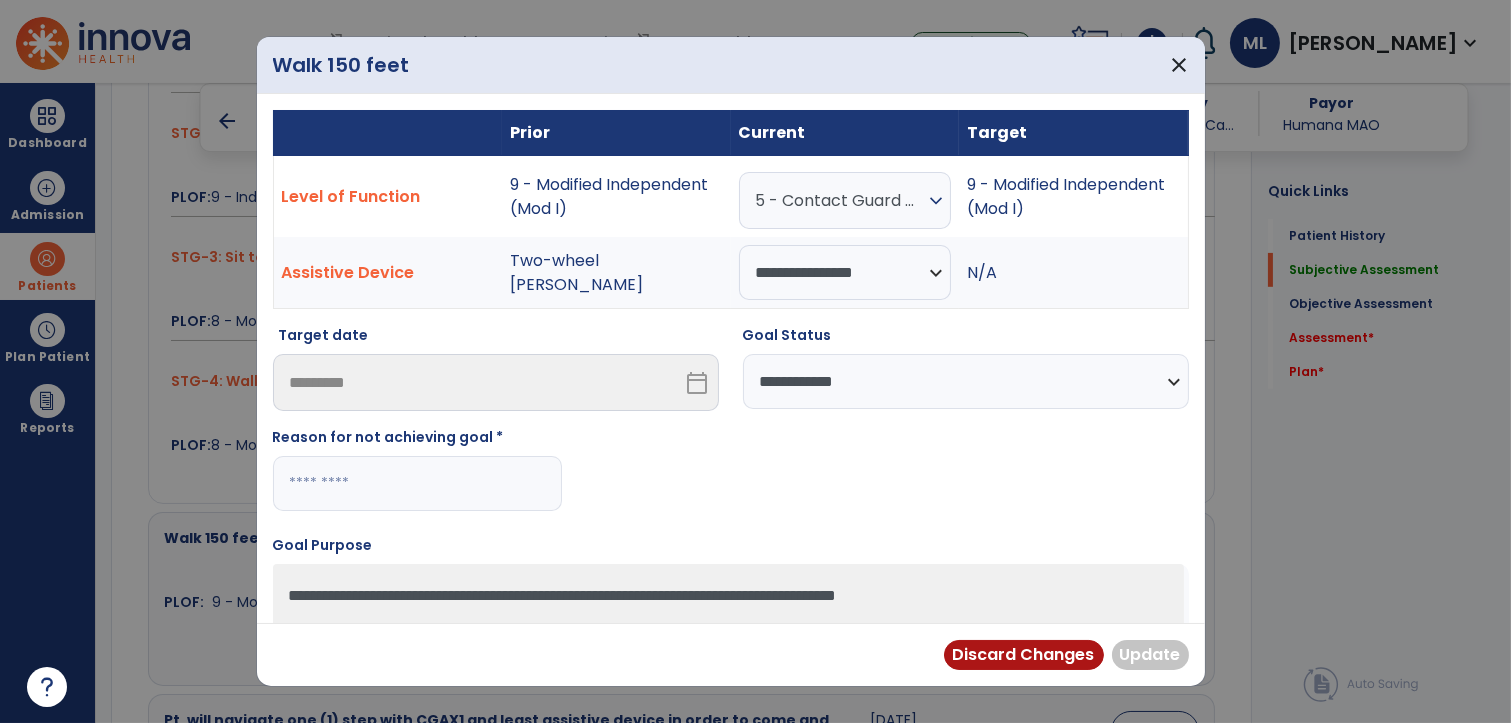 click at bounding box center (417, 483) 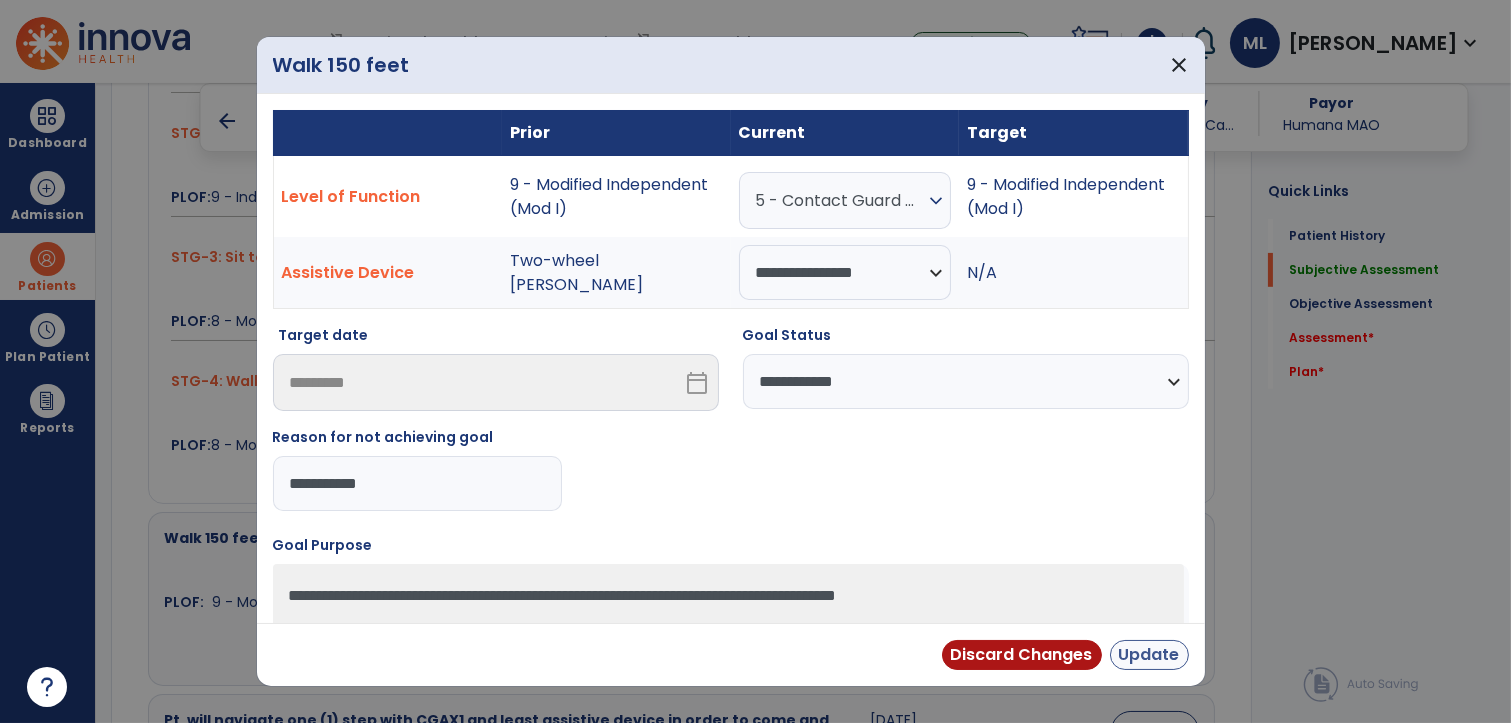 type on "**********" 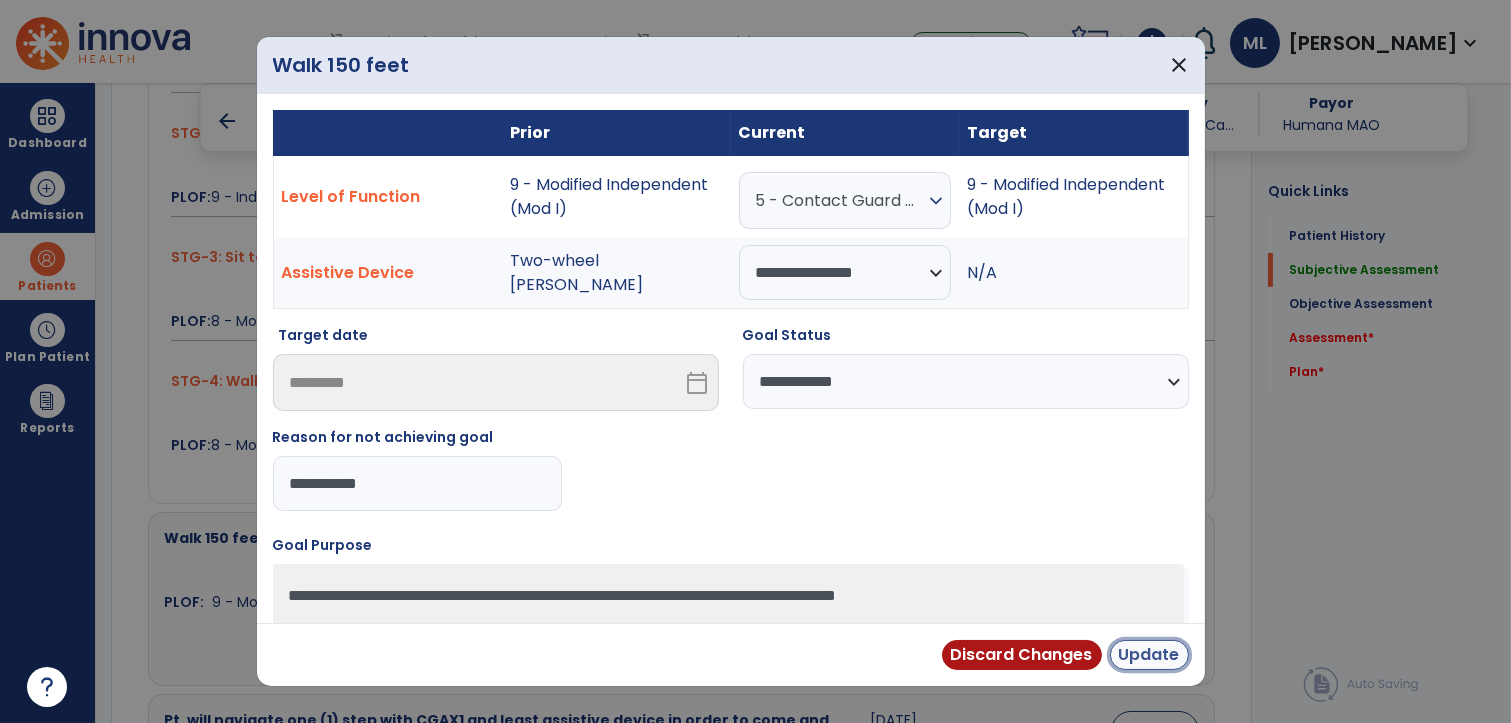 click on "Update" at bounding box center [1149, 655] 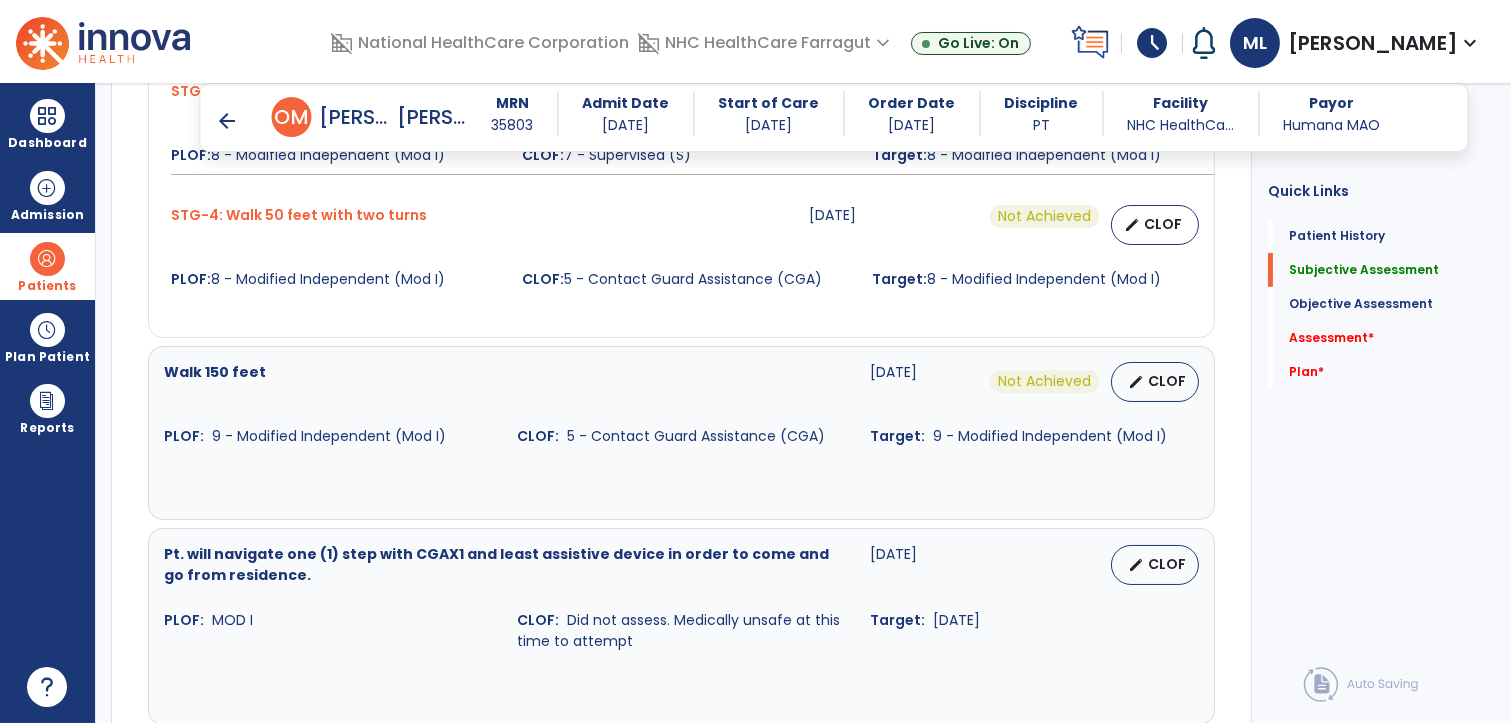 scroll, scrollTop: 1378, scrollLeft: 0, axis: vertical 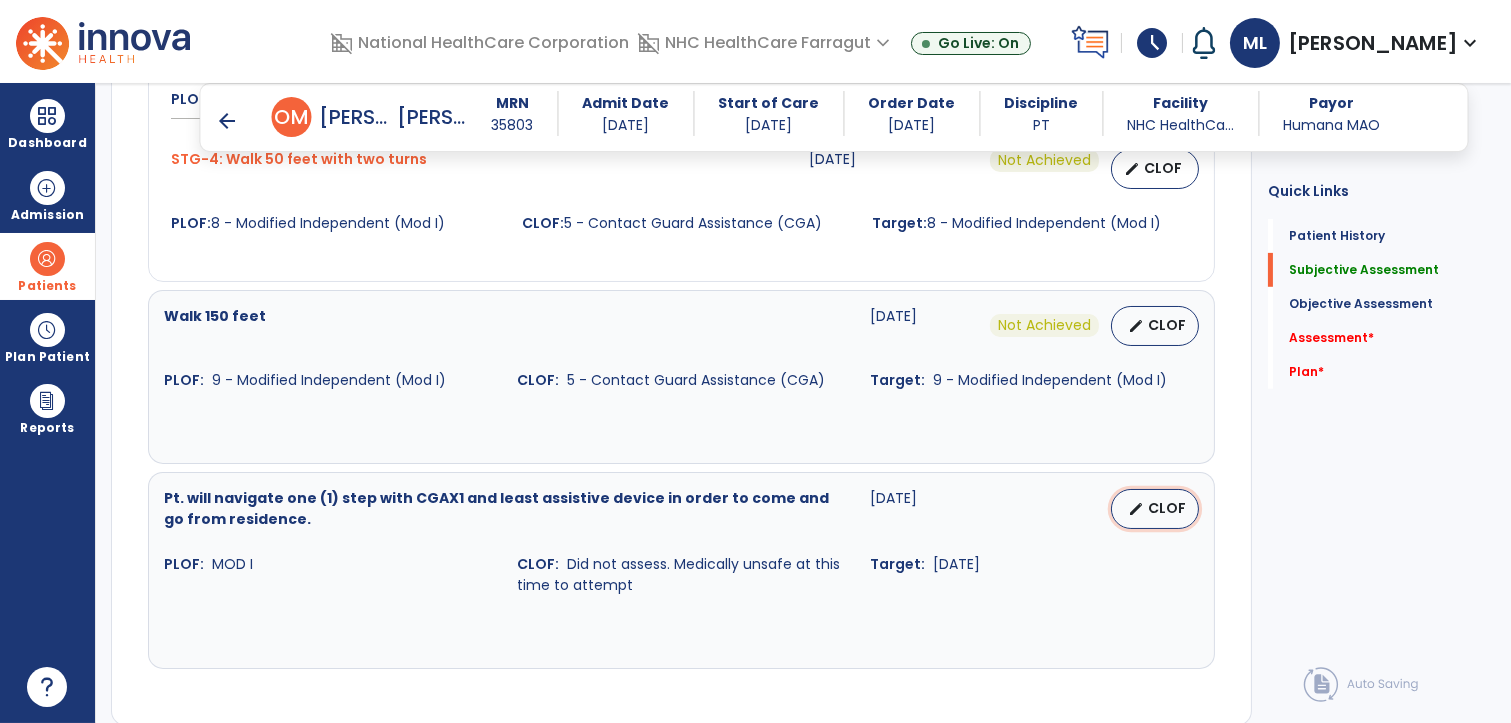 click on "CLOF" at bounding box center (1167, 508) 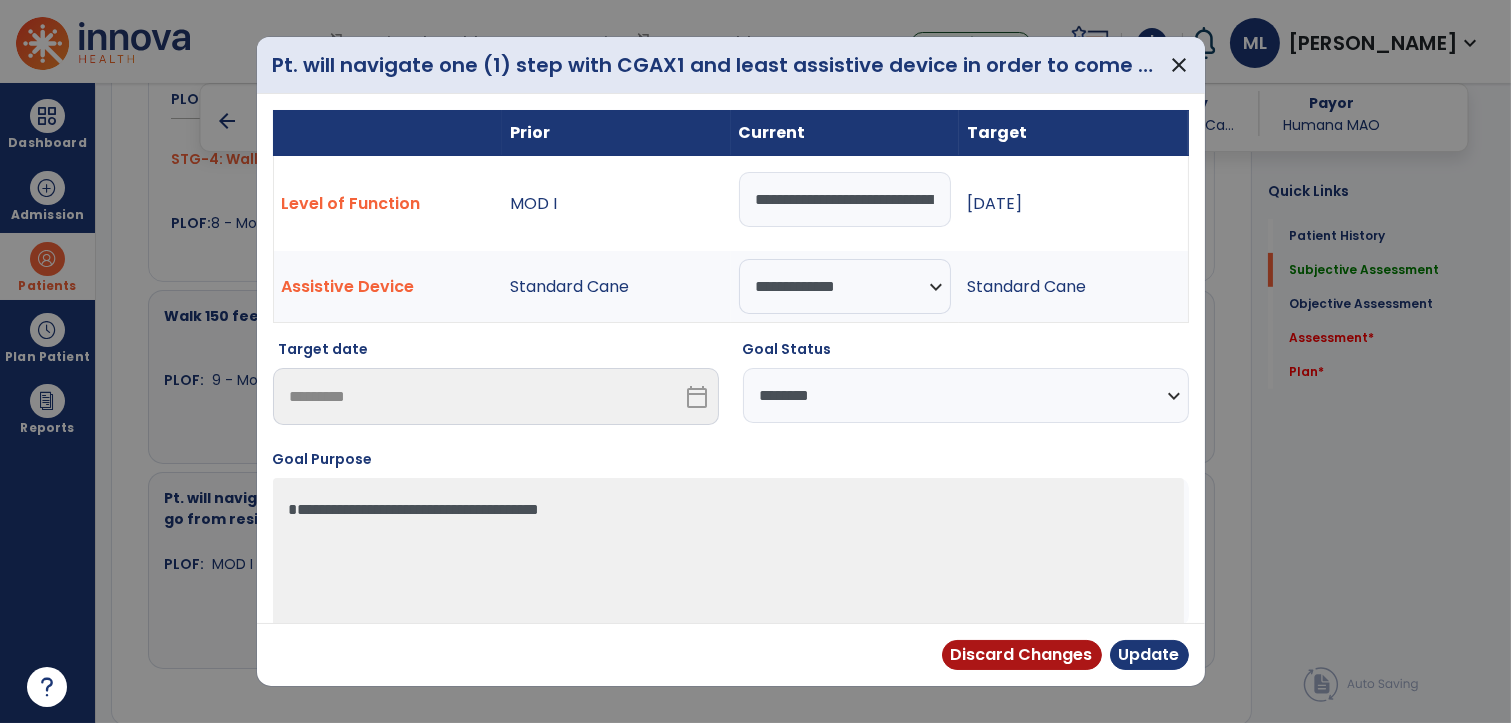 click on "**********" at bounding box center [966, 395] 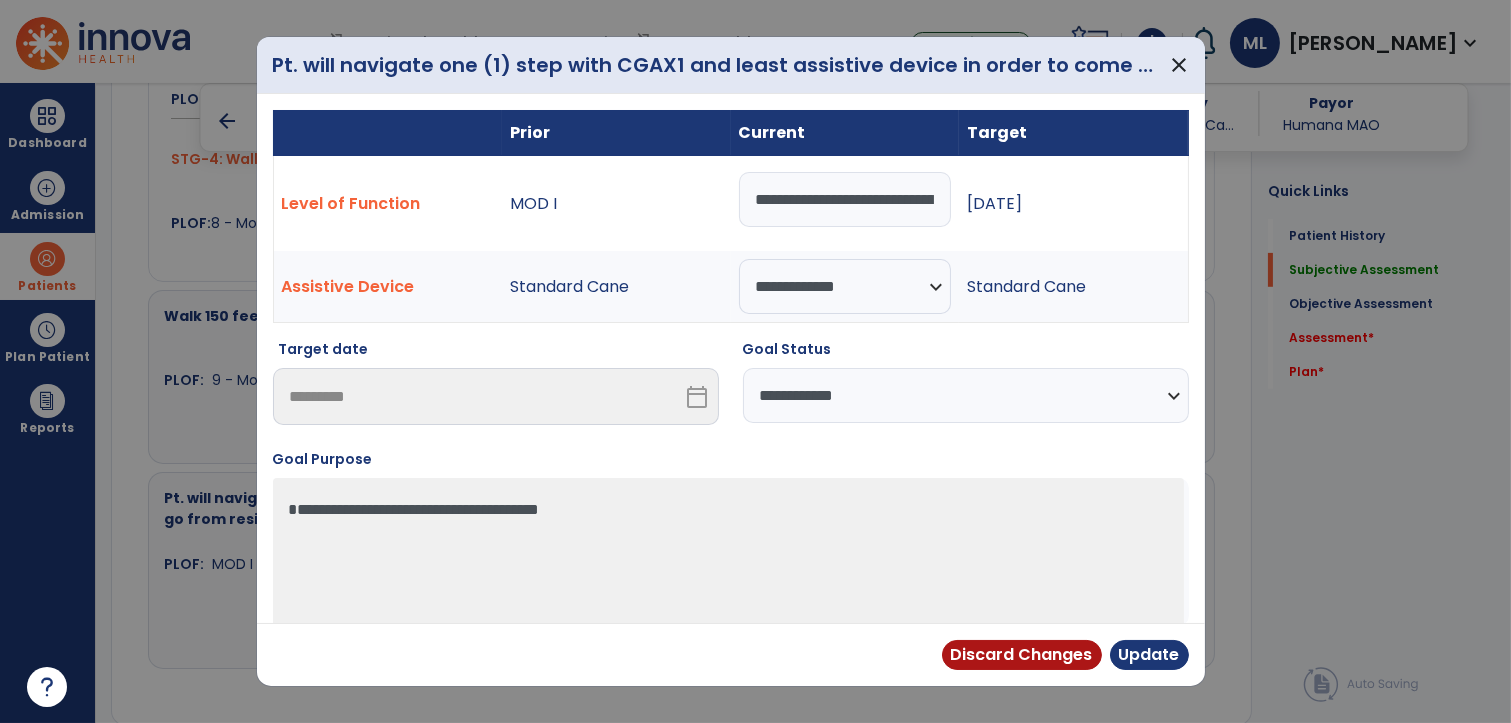 click on "**********" at bounding box center [966, 395] 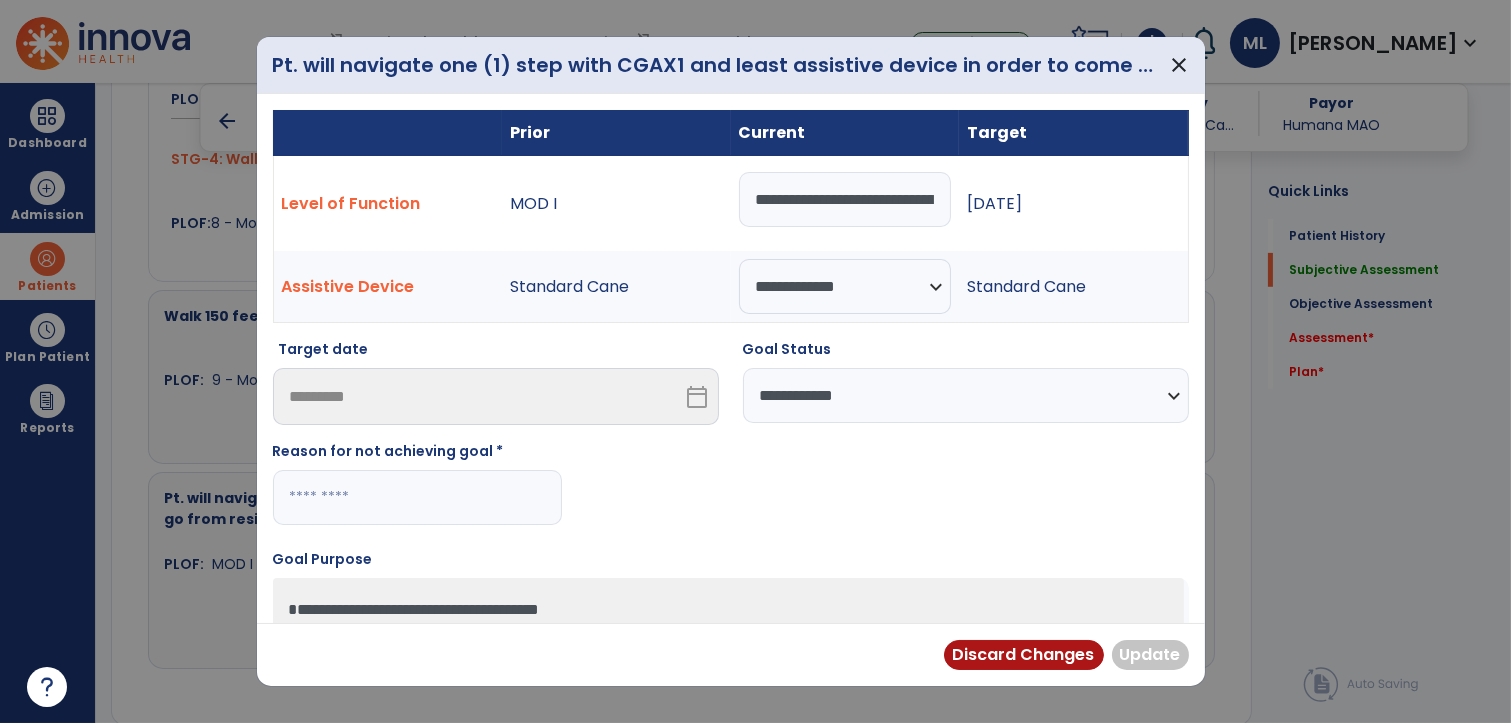 click at bounding box center (417, 497) 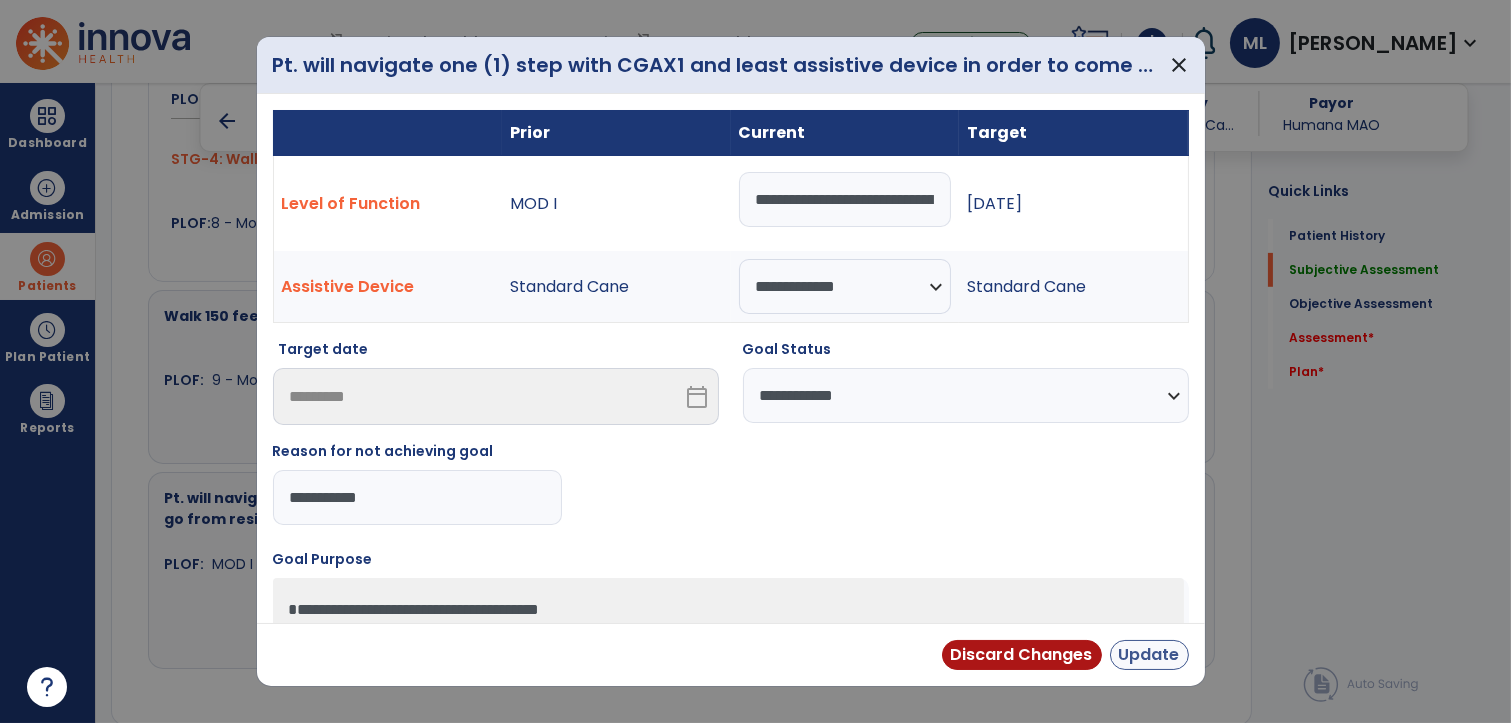 type on "**********" 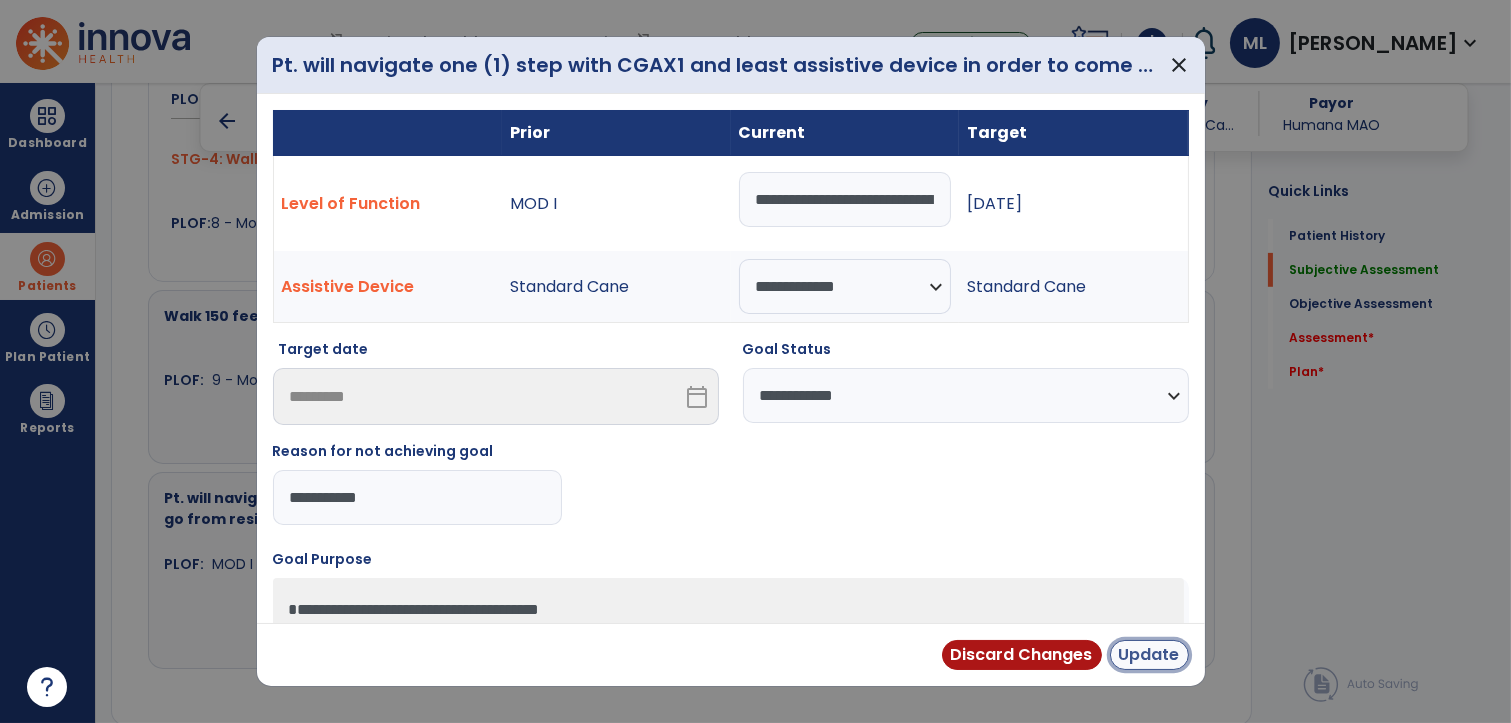click on "Update" at bounding box center (1149, 655) 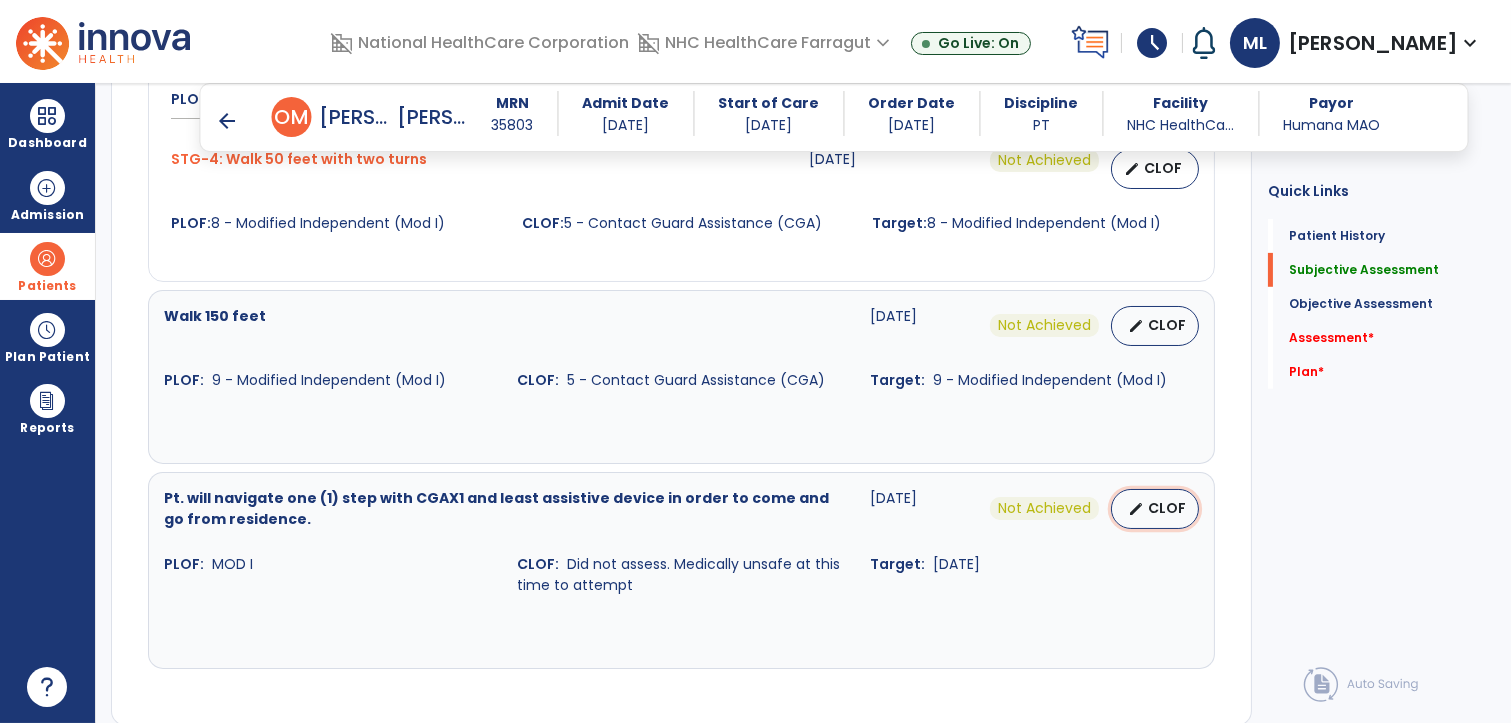 click on "CLOF" at bounding box center (1167, 508) 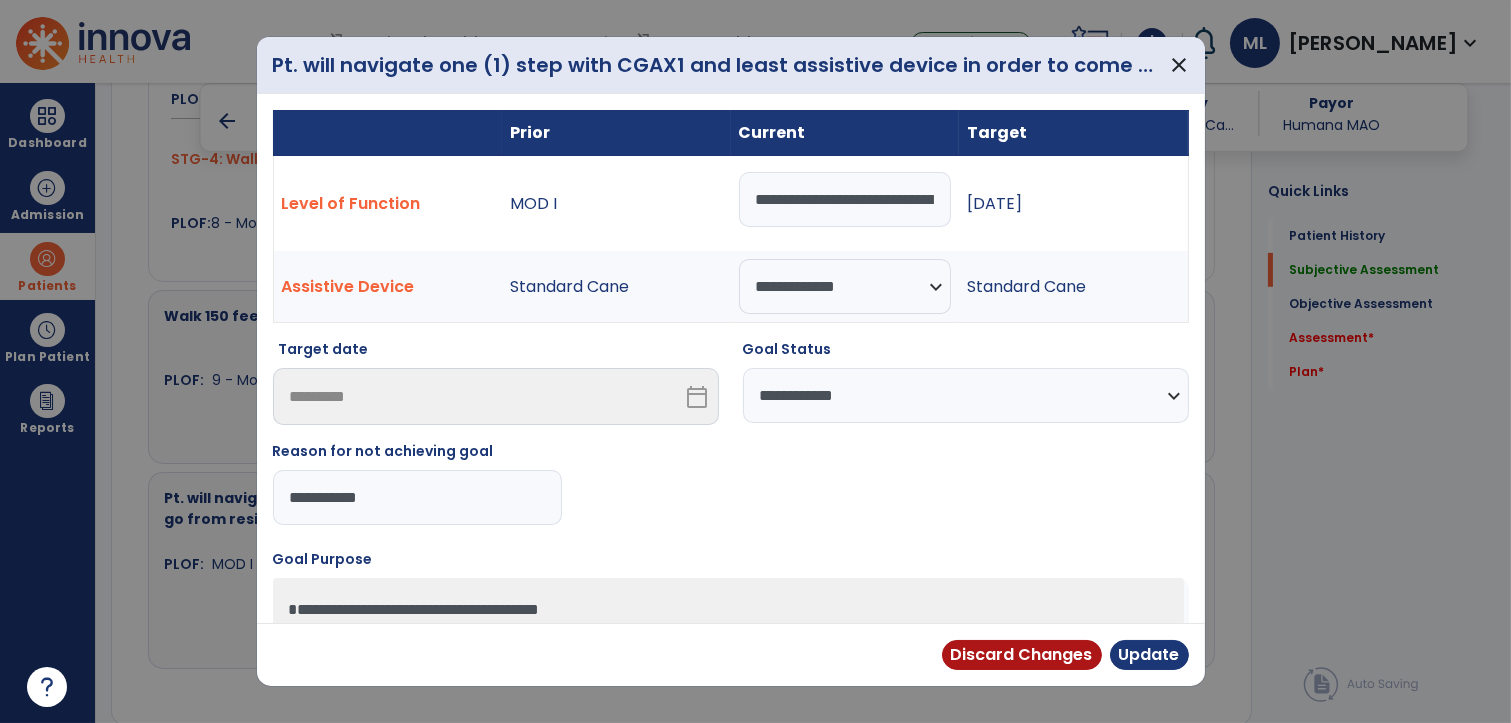 click on "**********" at bounding box center [966, 395] 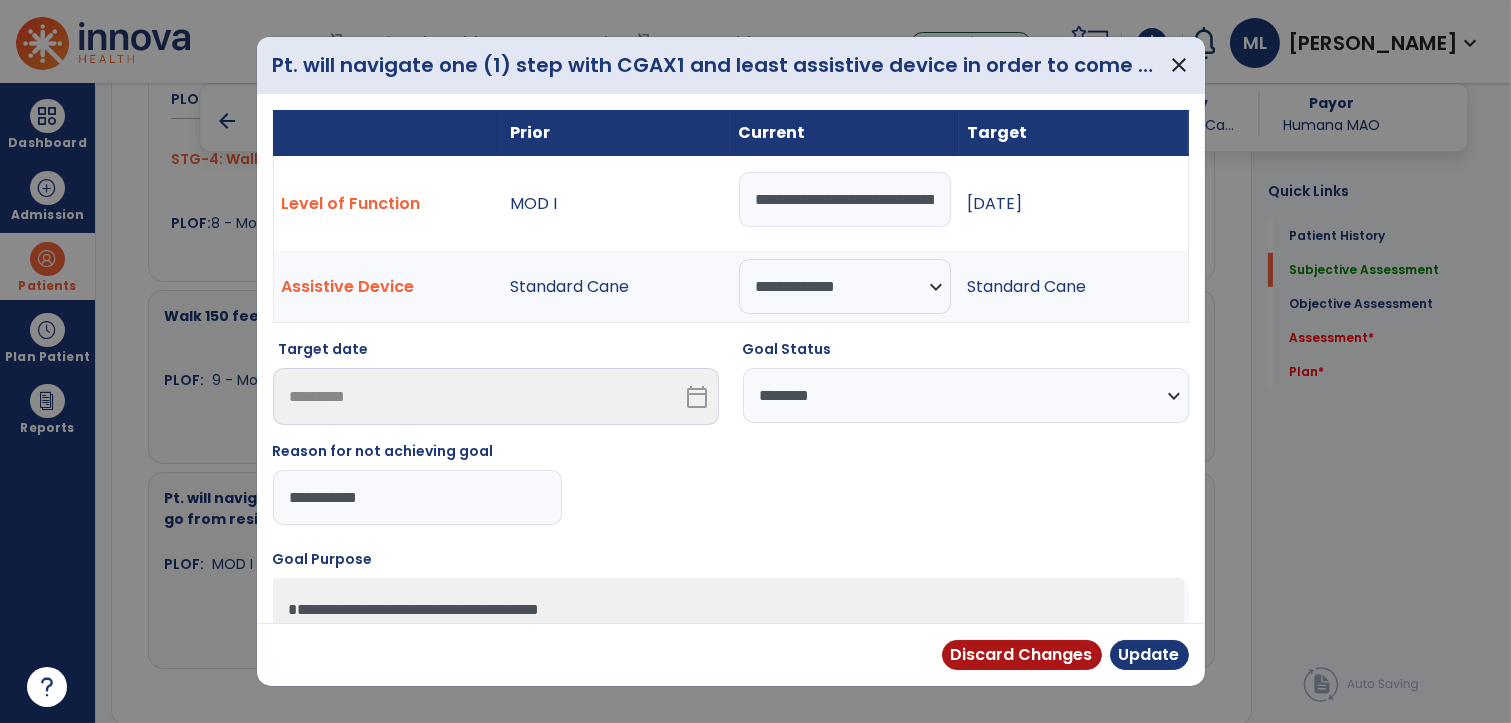 click on "**********" at bounding box center (966, 395) 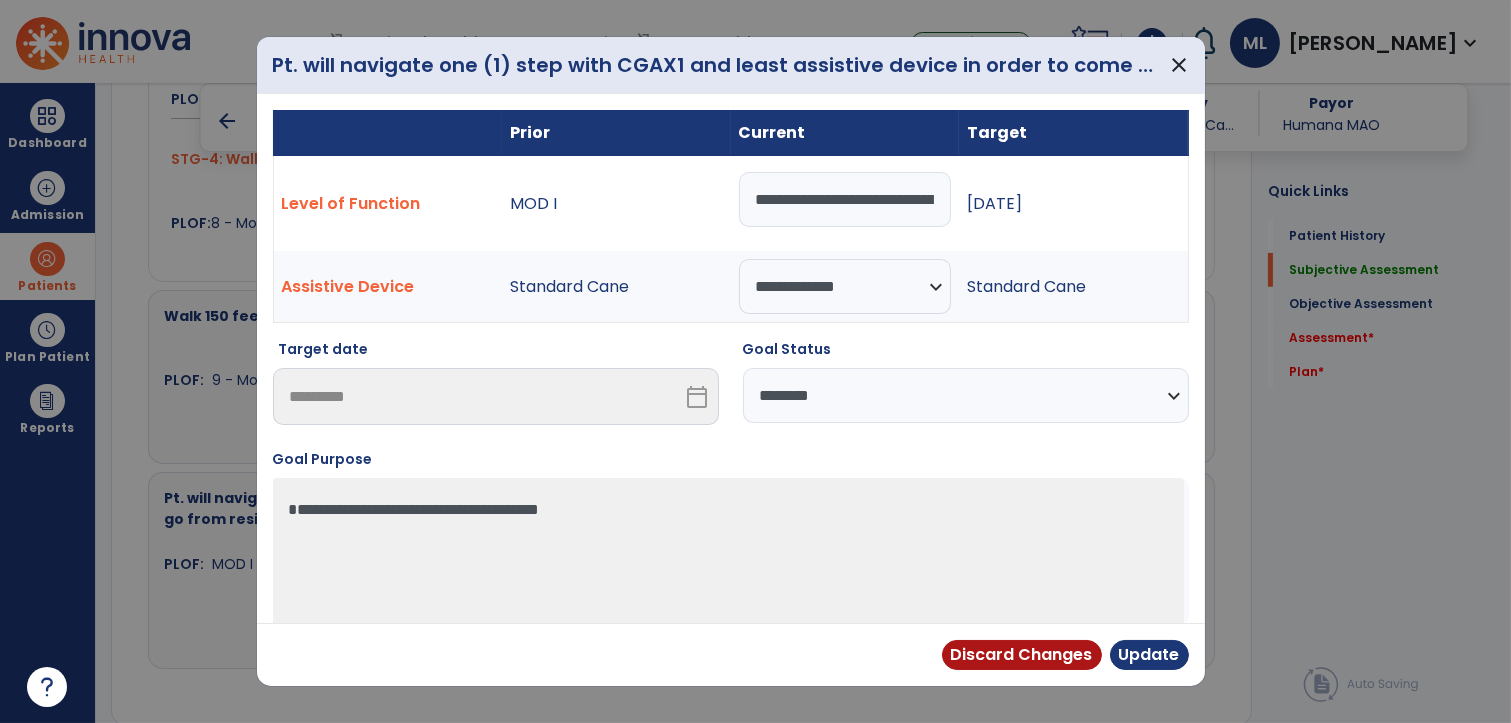 click on "**********" at bounding box center (966, 395) 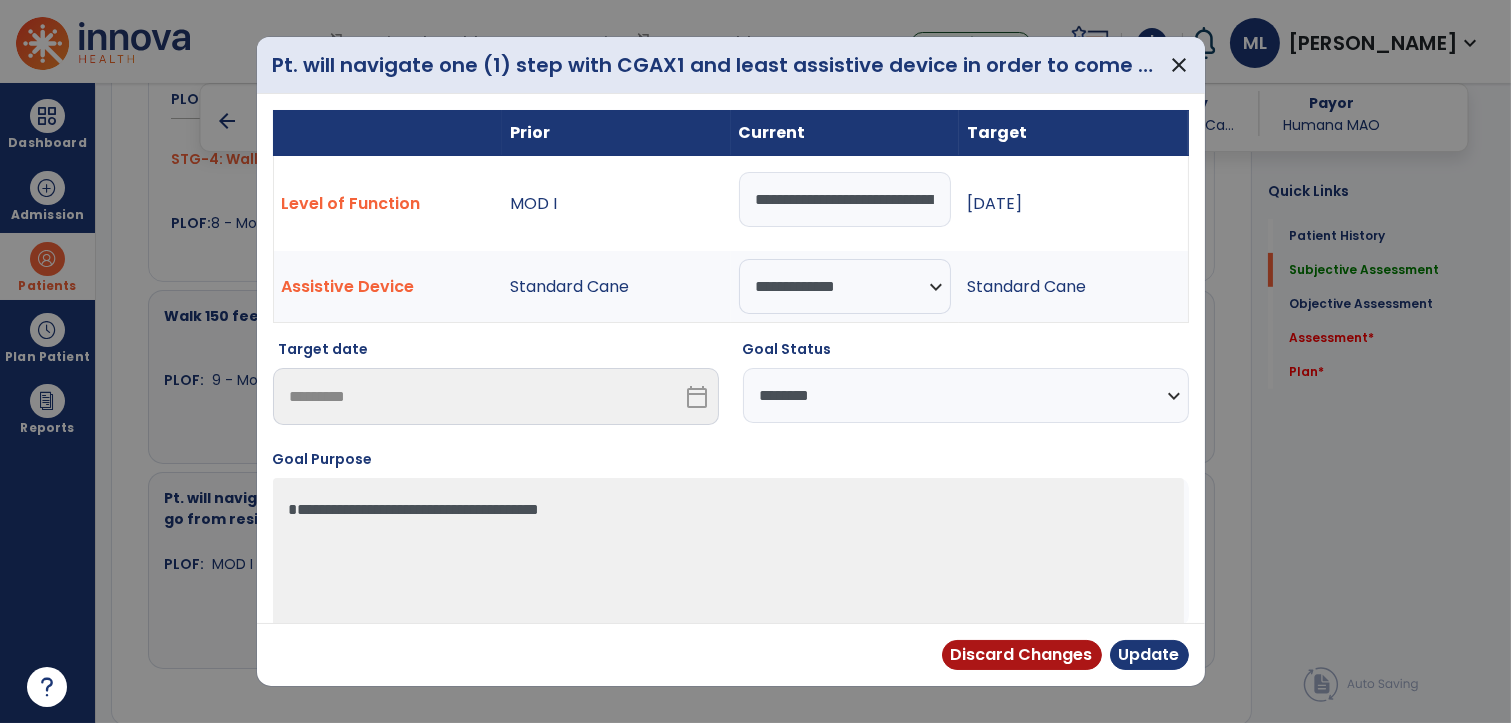select on "**********" 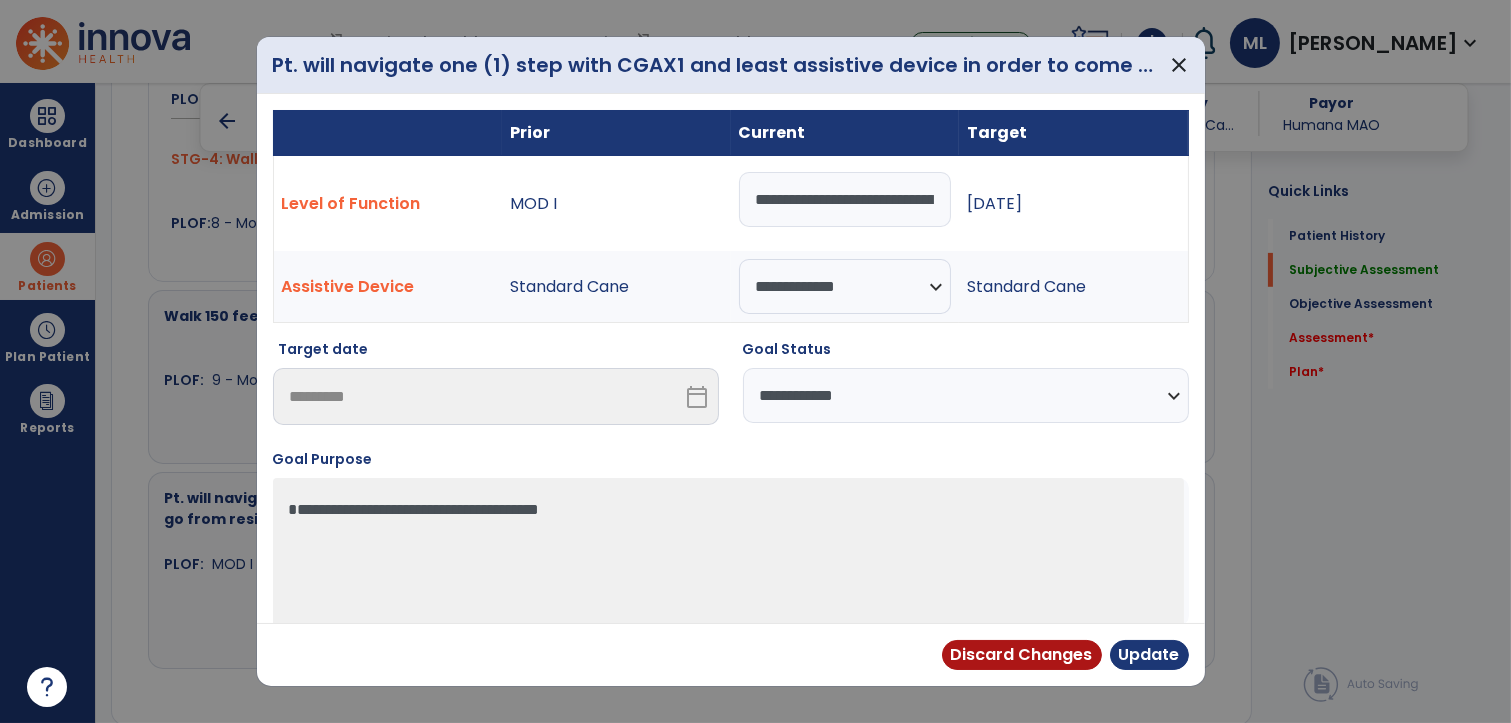 click on "**********" at bounding box center (966, 395) 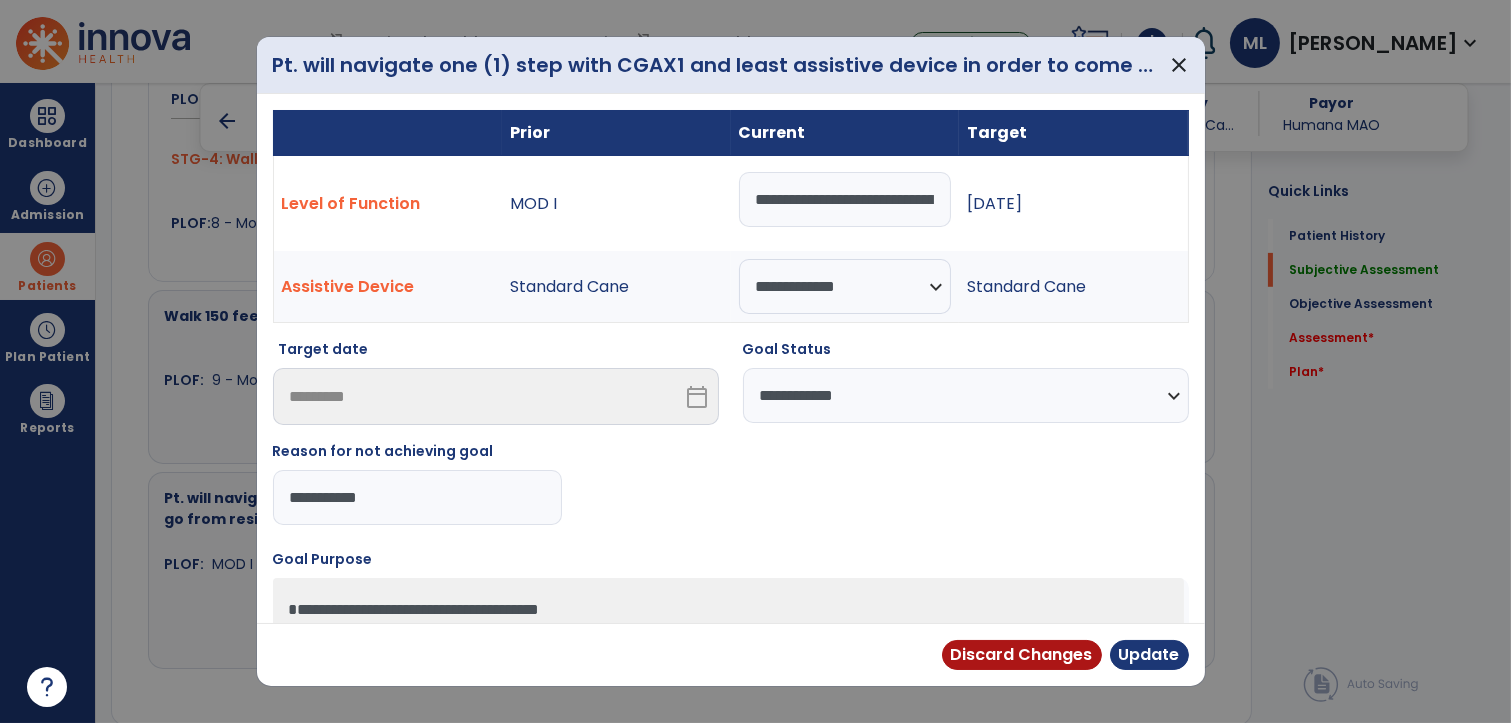 click on "**********" at bounding box center [845, 199] 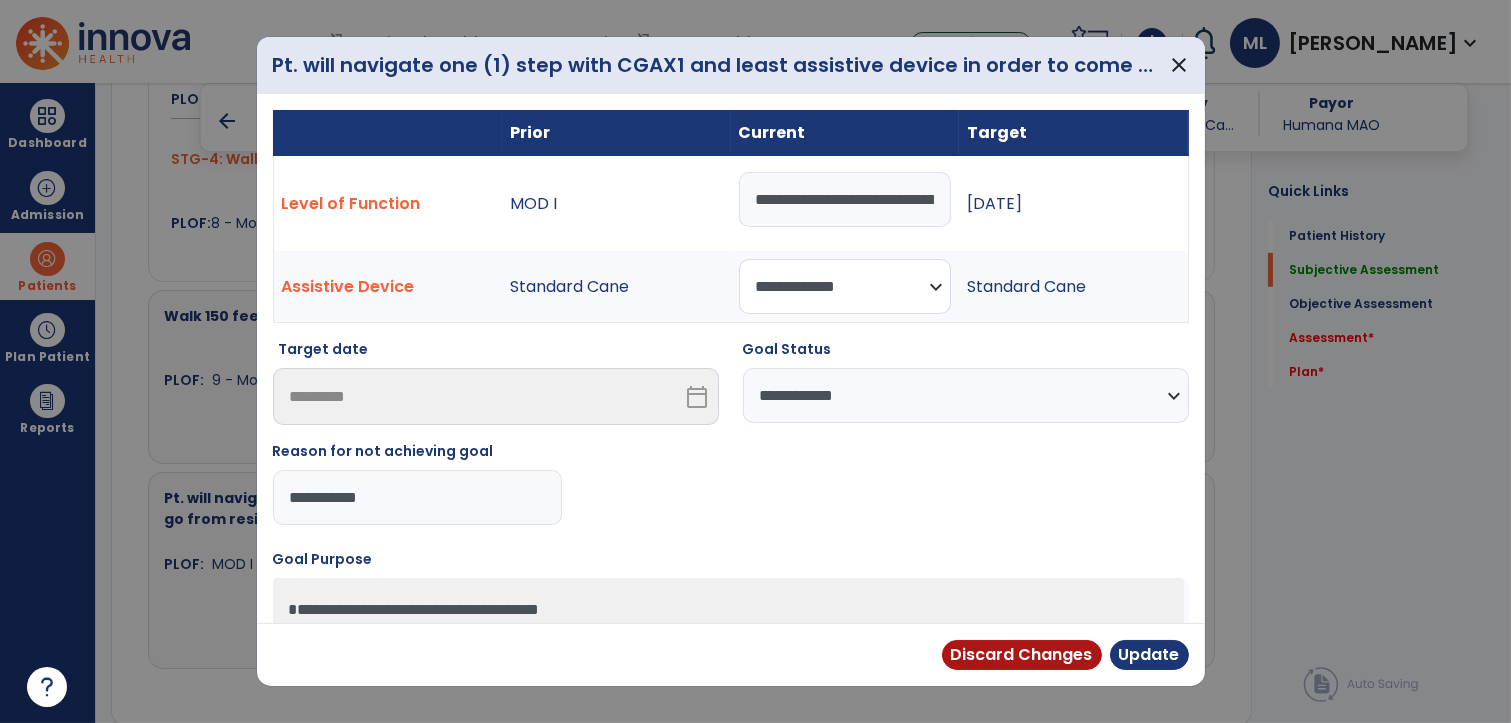 click on "**********" at bounding box center [845, 286] 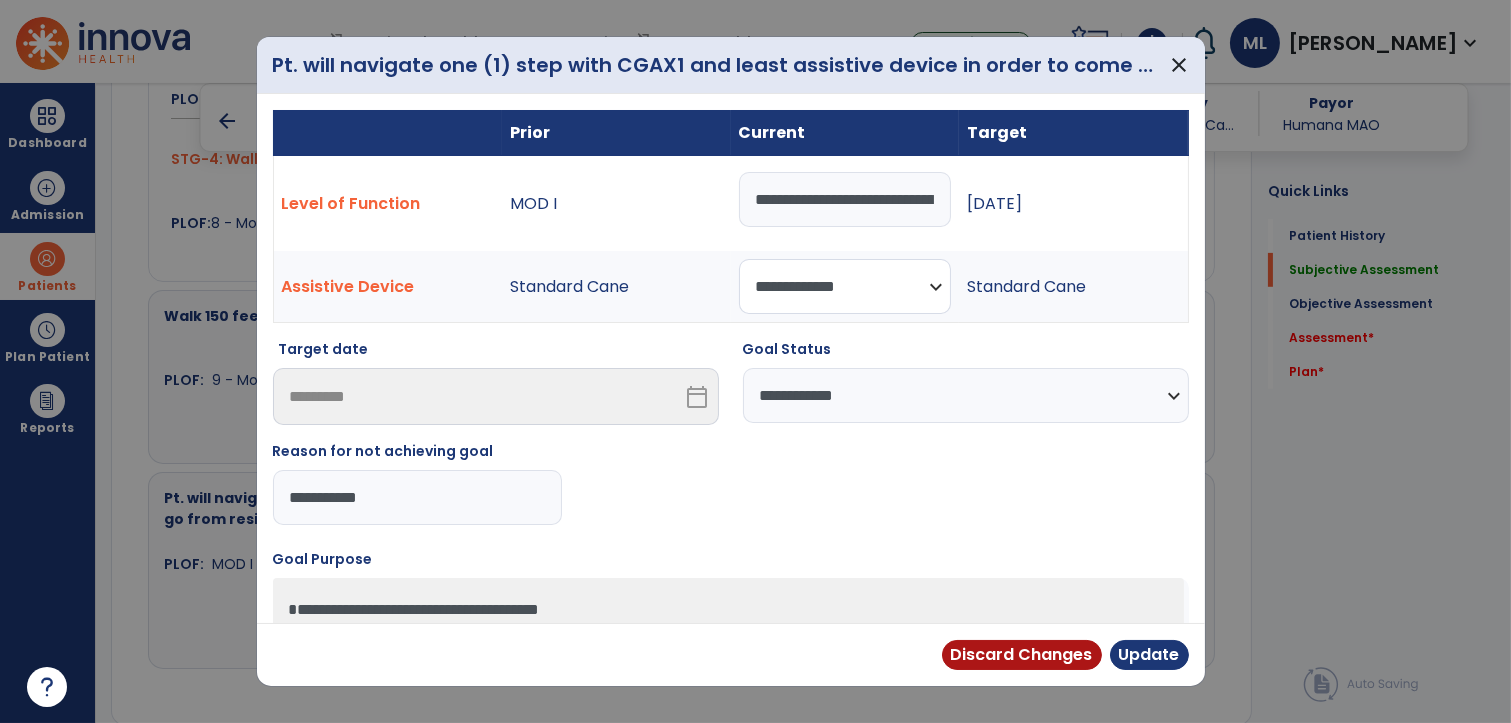 select on "**********" 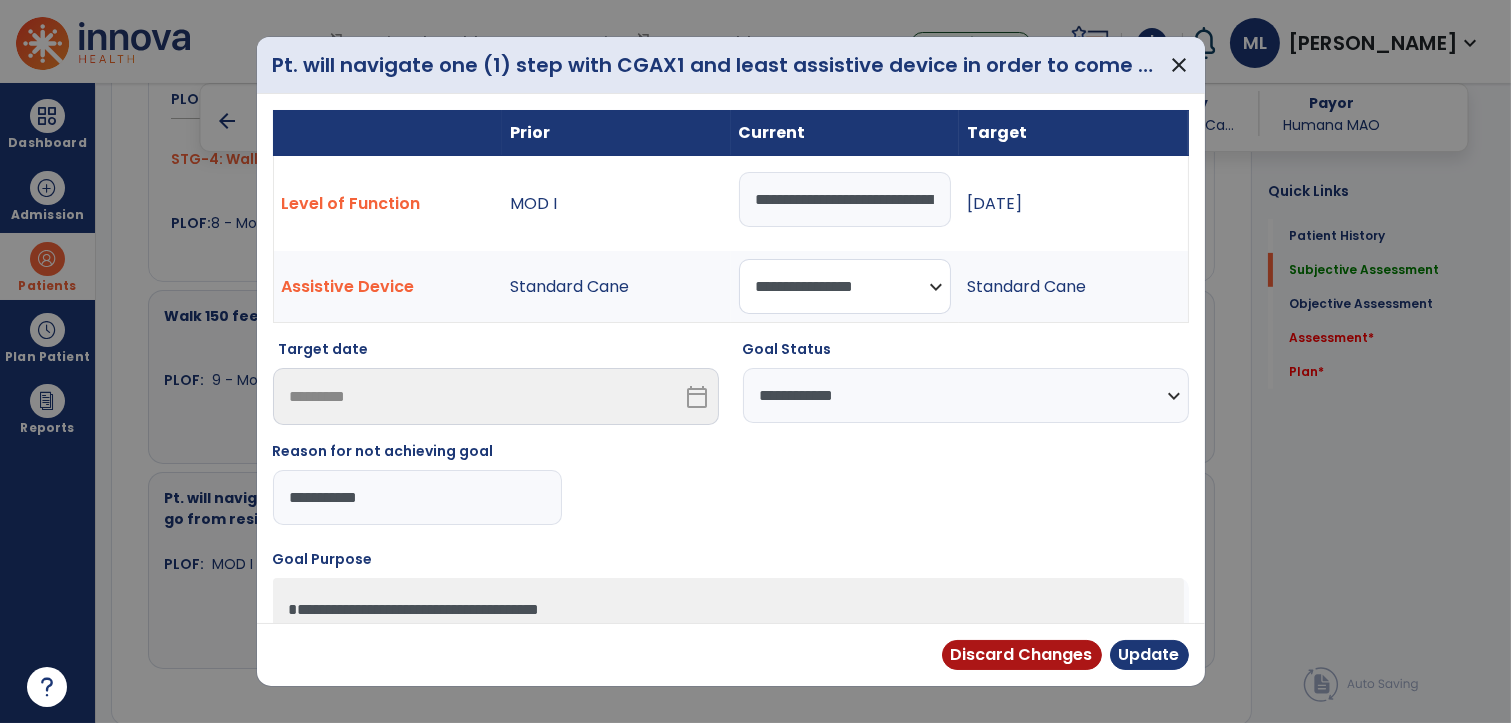 click on "**********" at bounding box center [845, 286] 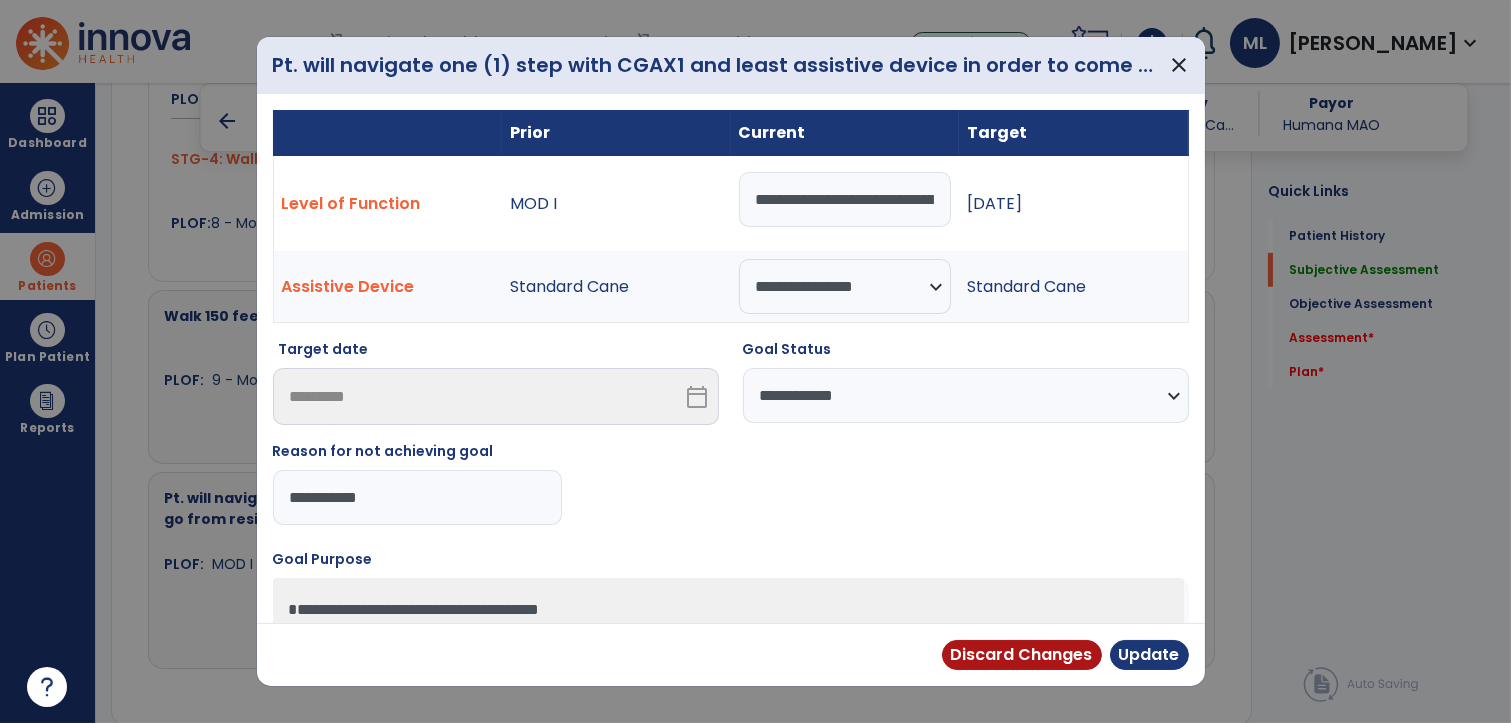 scroll, scrollTop: 0, scrollLeft: 264, axis: horizontal 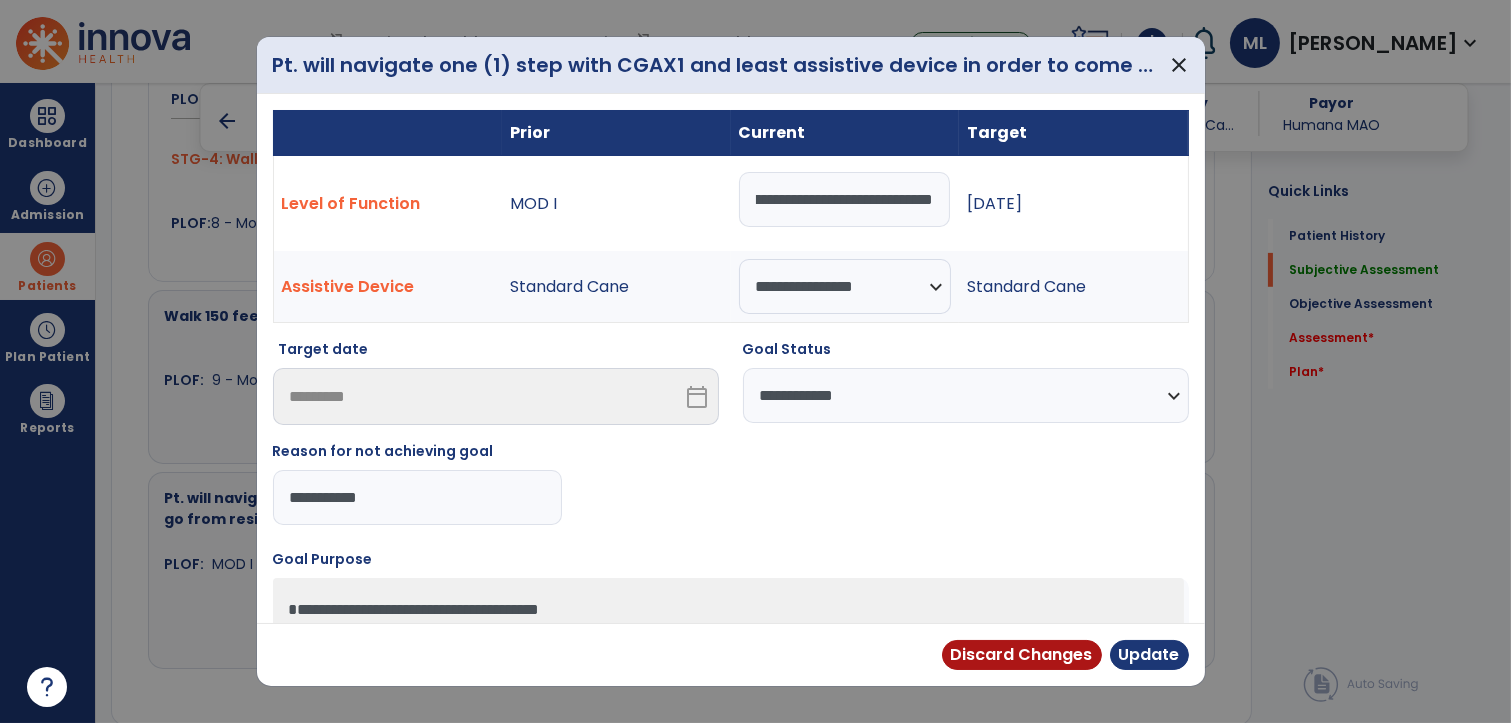 drag, startPoint x: 742, startPoint y: 198, endPoint x: 1041, endPoint y: 205, distance: 299.08194 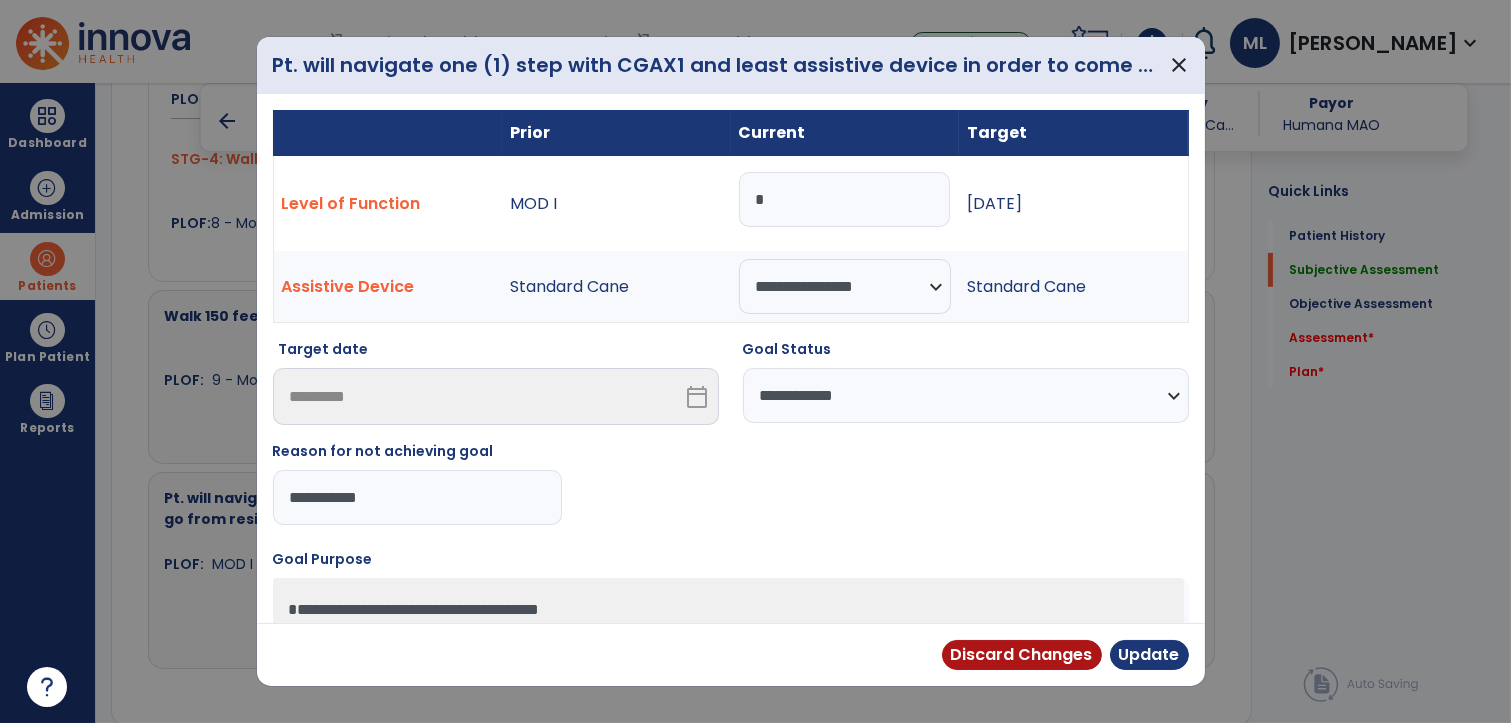 scroll, scrollTop: 0, scrollLeft: 0, axis: both 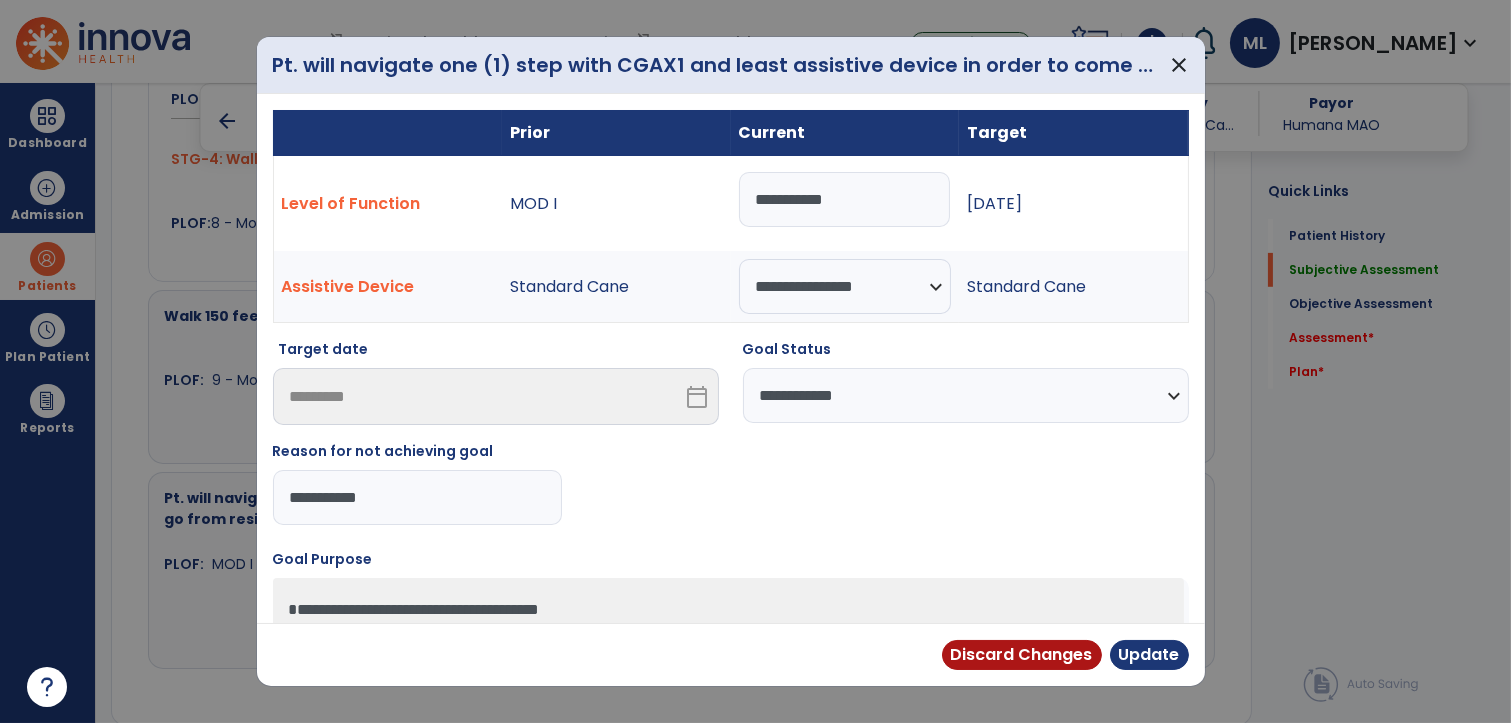 type on "**********" 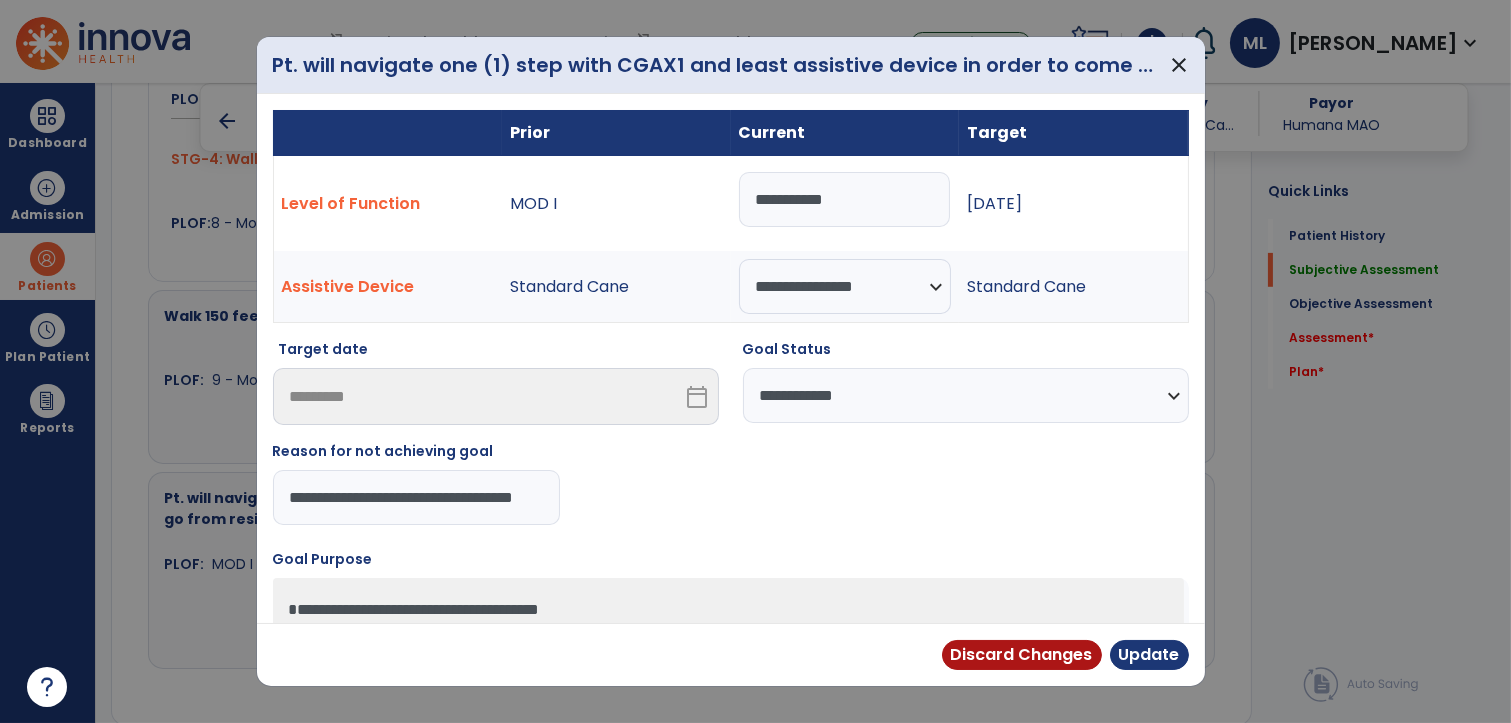 scroll, scrollTop: 0, scrollLeft: 51, axis: horizontal 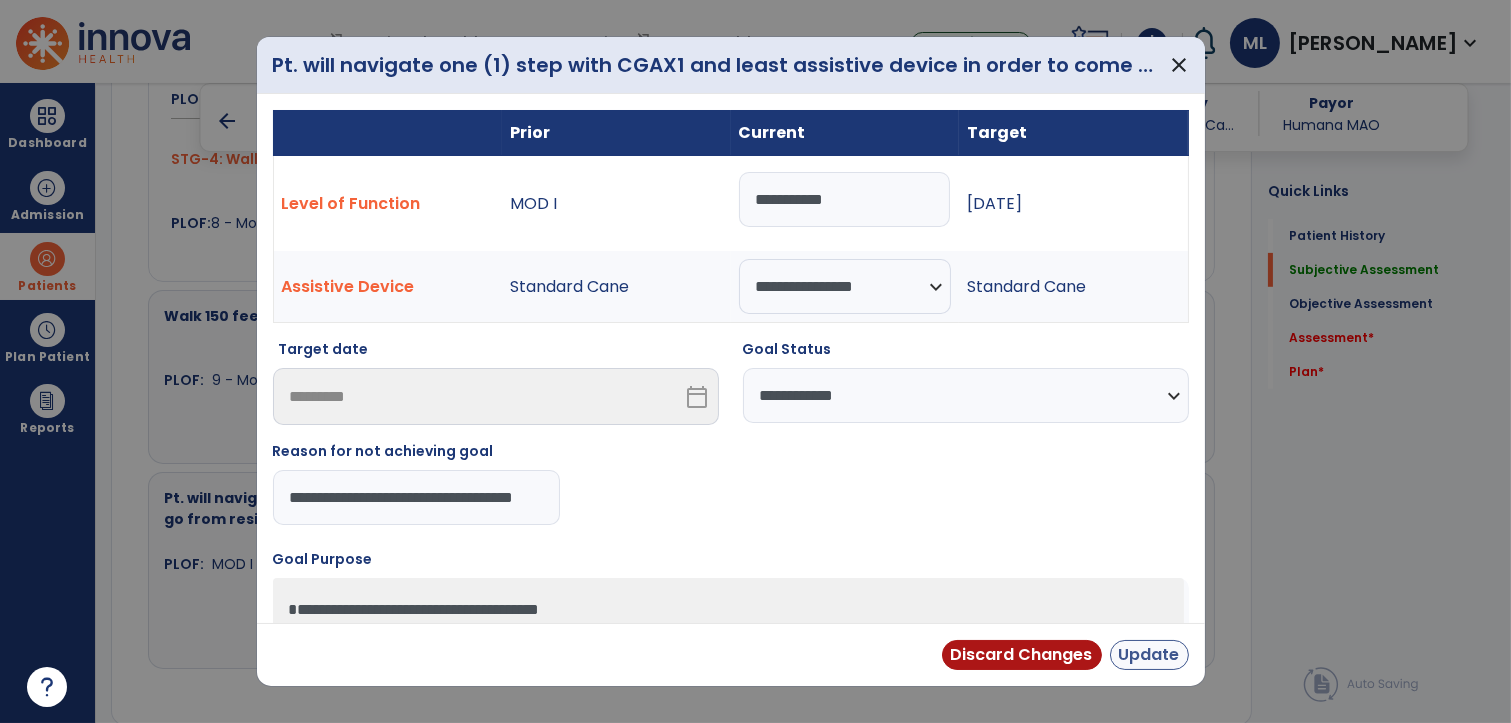 type on "**********" 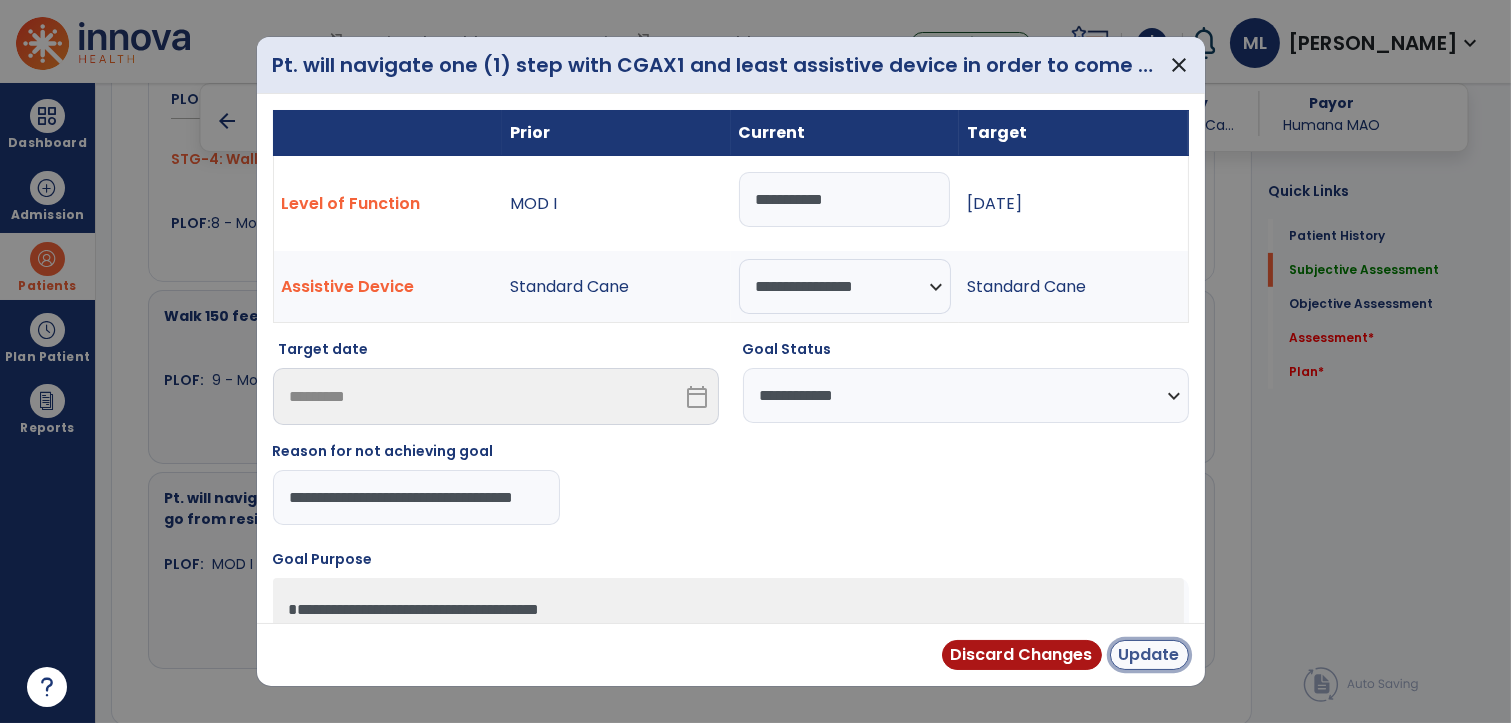 scroll, scrollTop: 0, scrollLeft: 0, axis: both 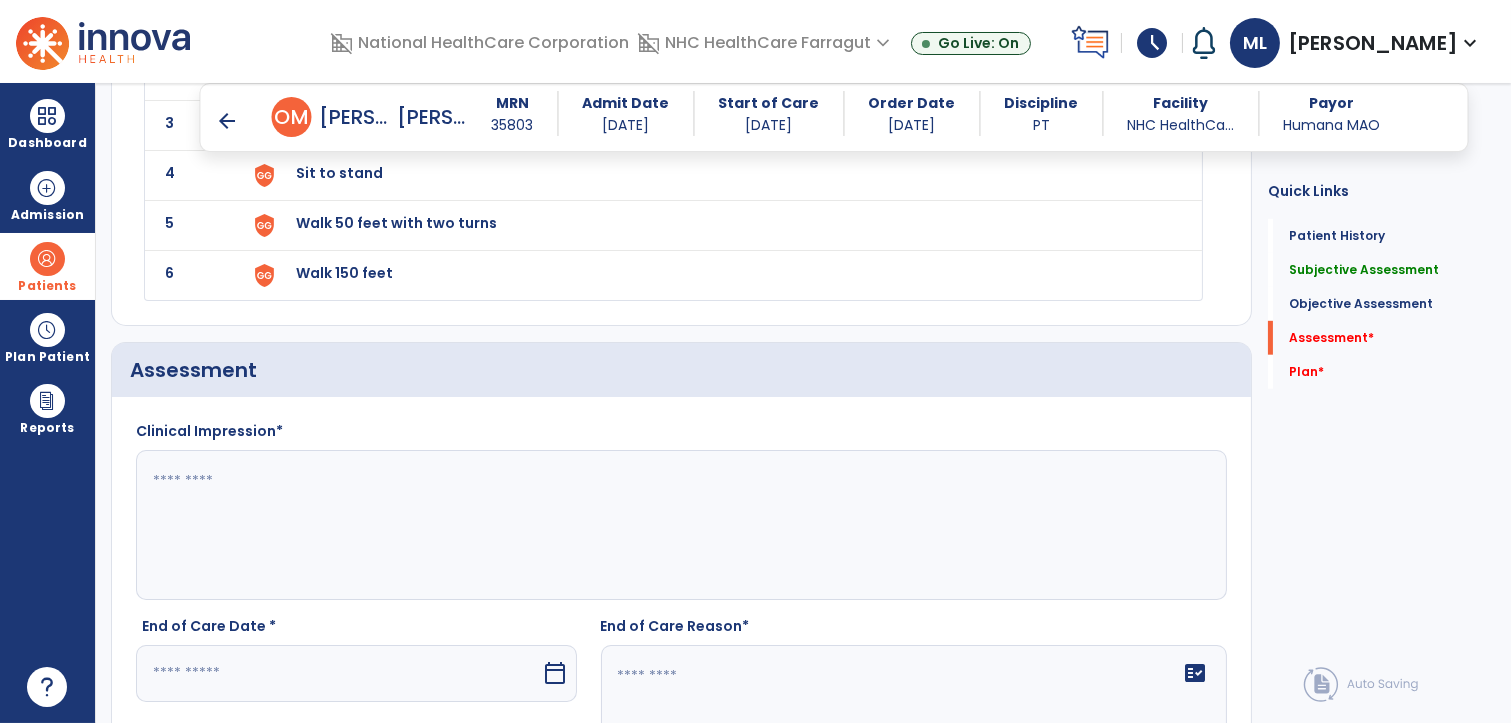 click 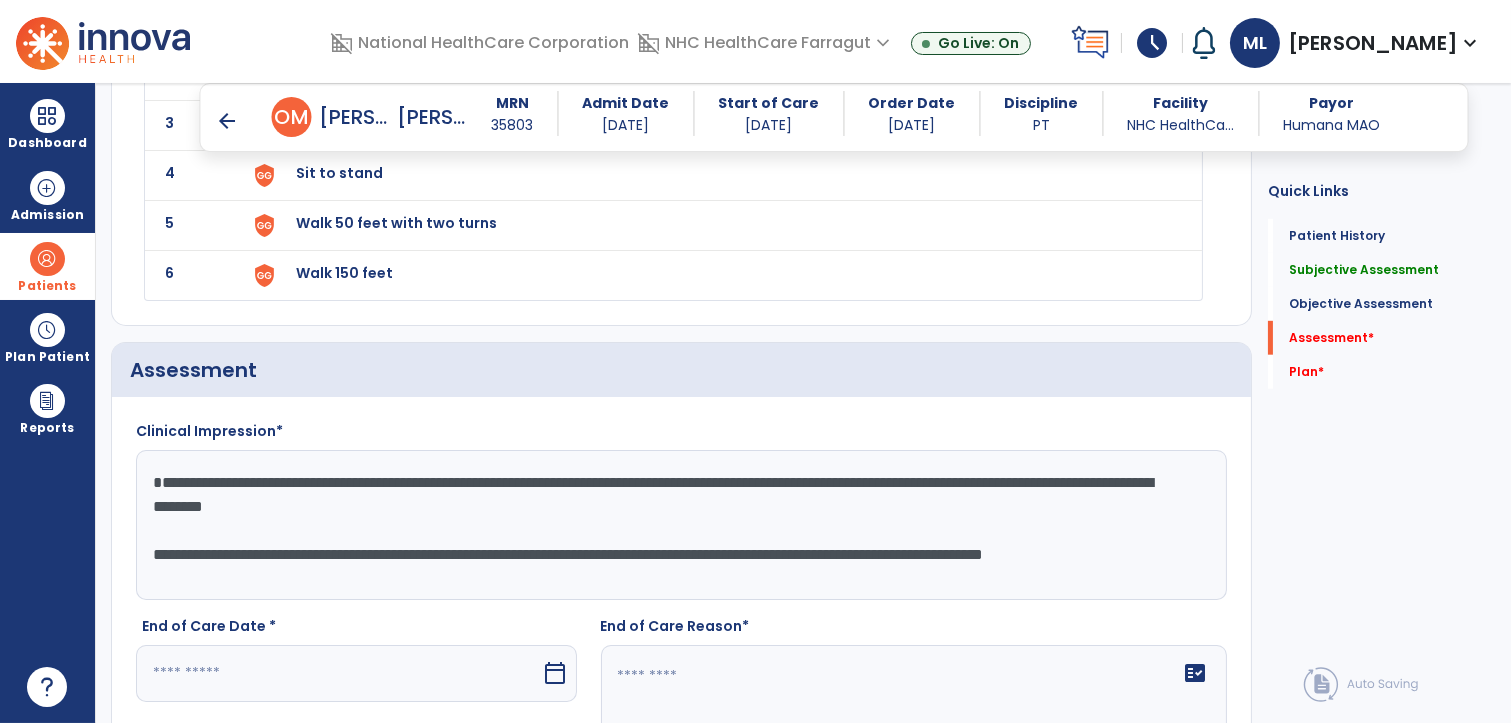 scroll, scrollTop: 40, scrollLeft: 0, axis: vertical 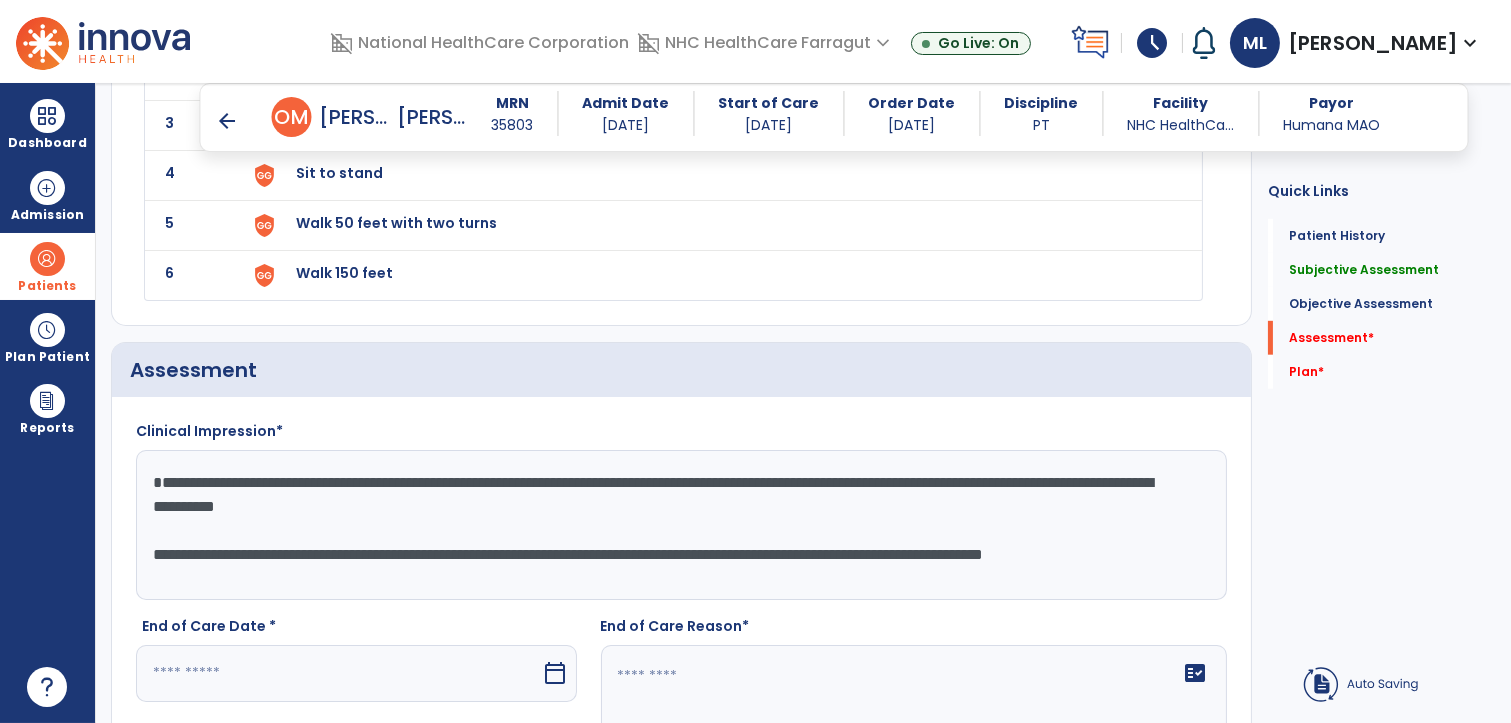 click on "**********" 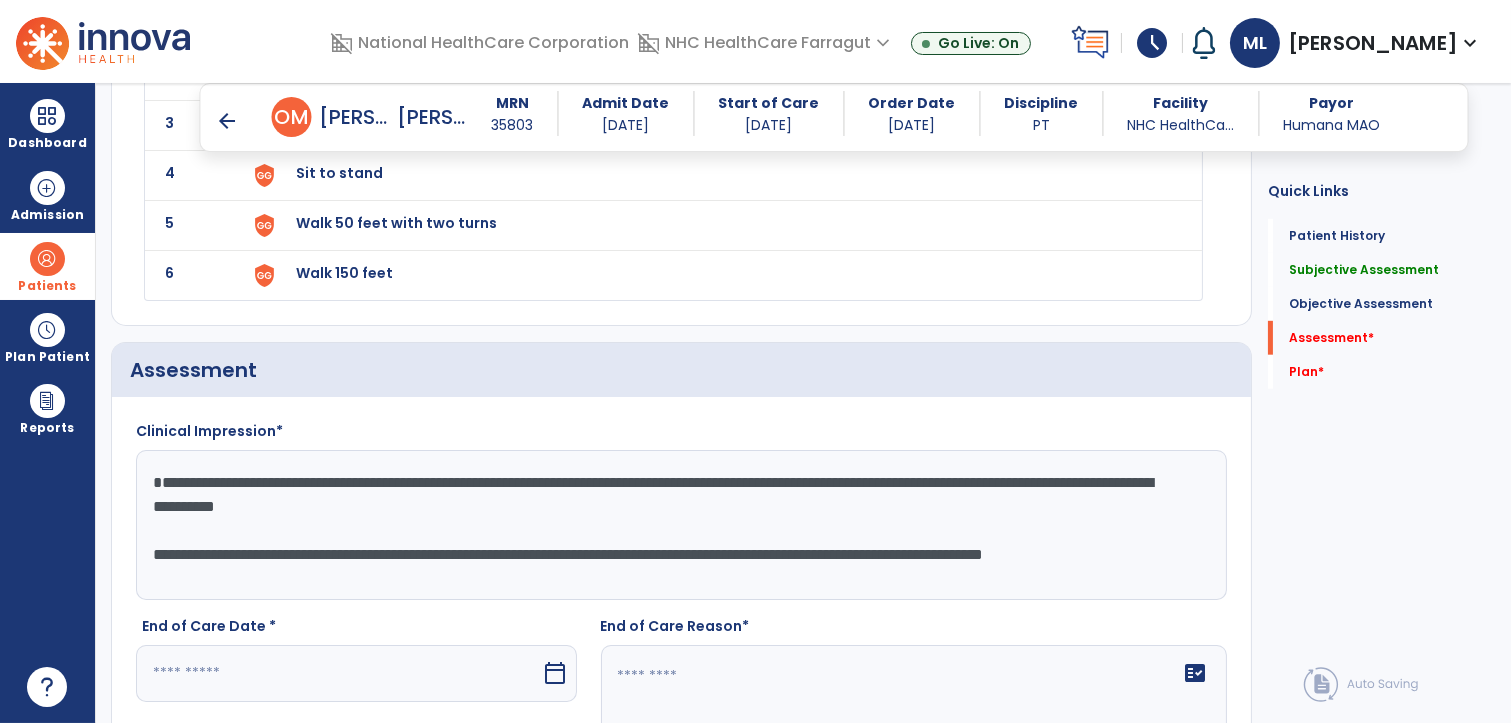 drag, startPoint x: 167, startPoint y: 566, endPoint x: 143, endPoint y: 570, distance: 24.33105 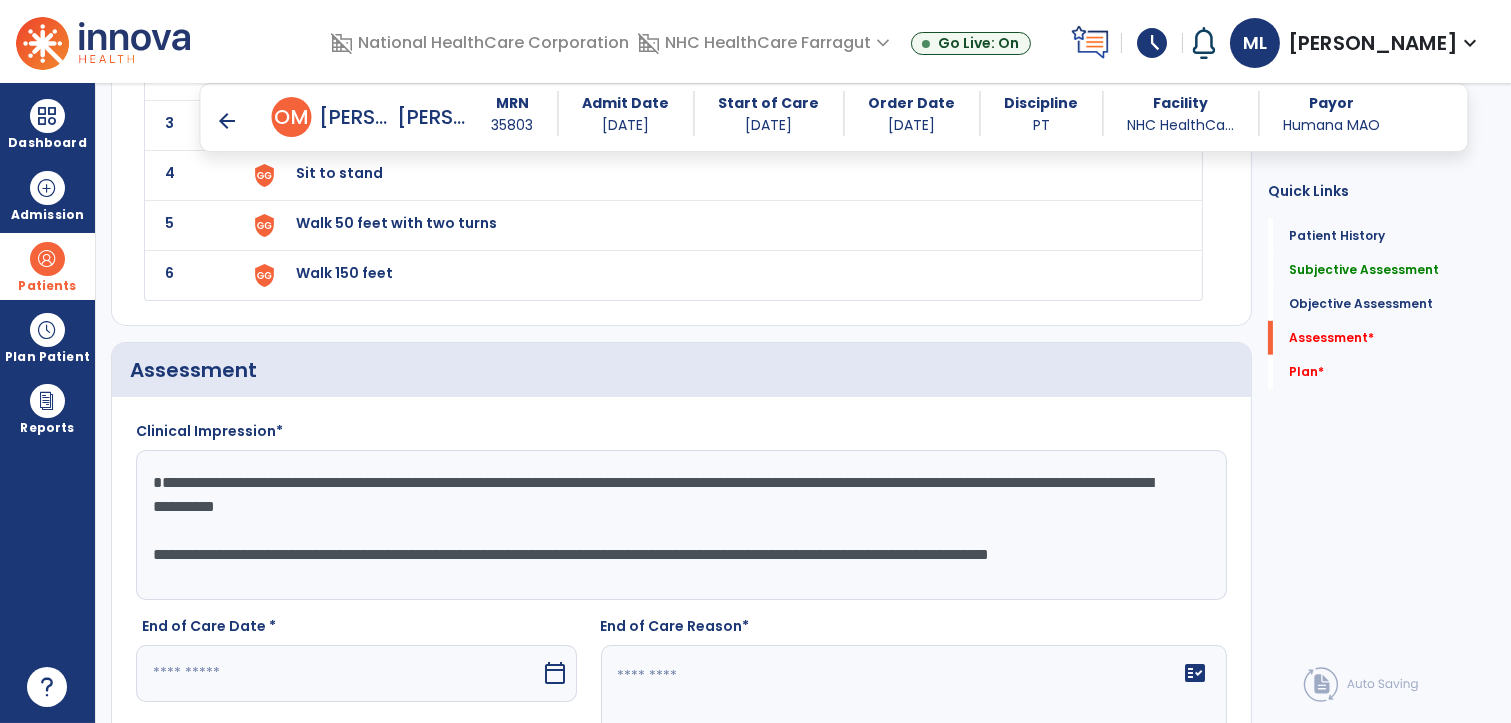 scroll, scrollTop: 48, scrollLeft: 0, axis: vertical 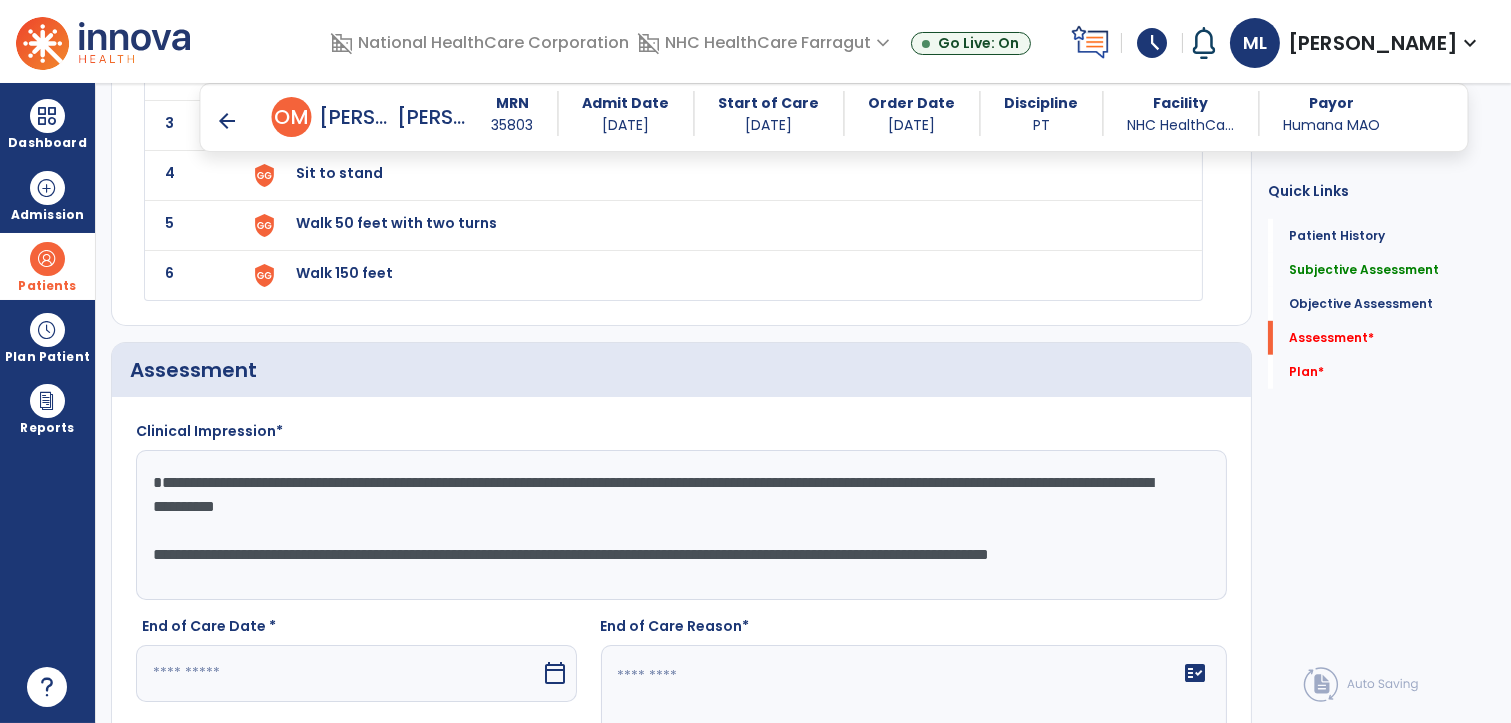 click on "**********" 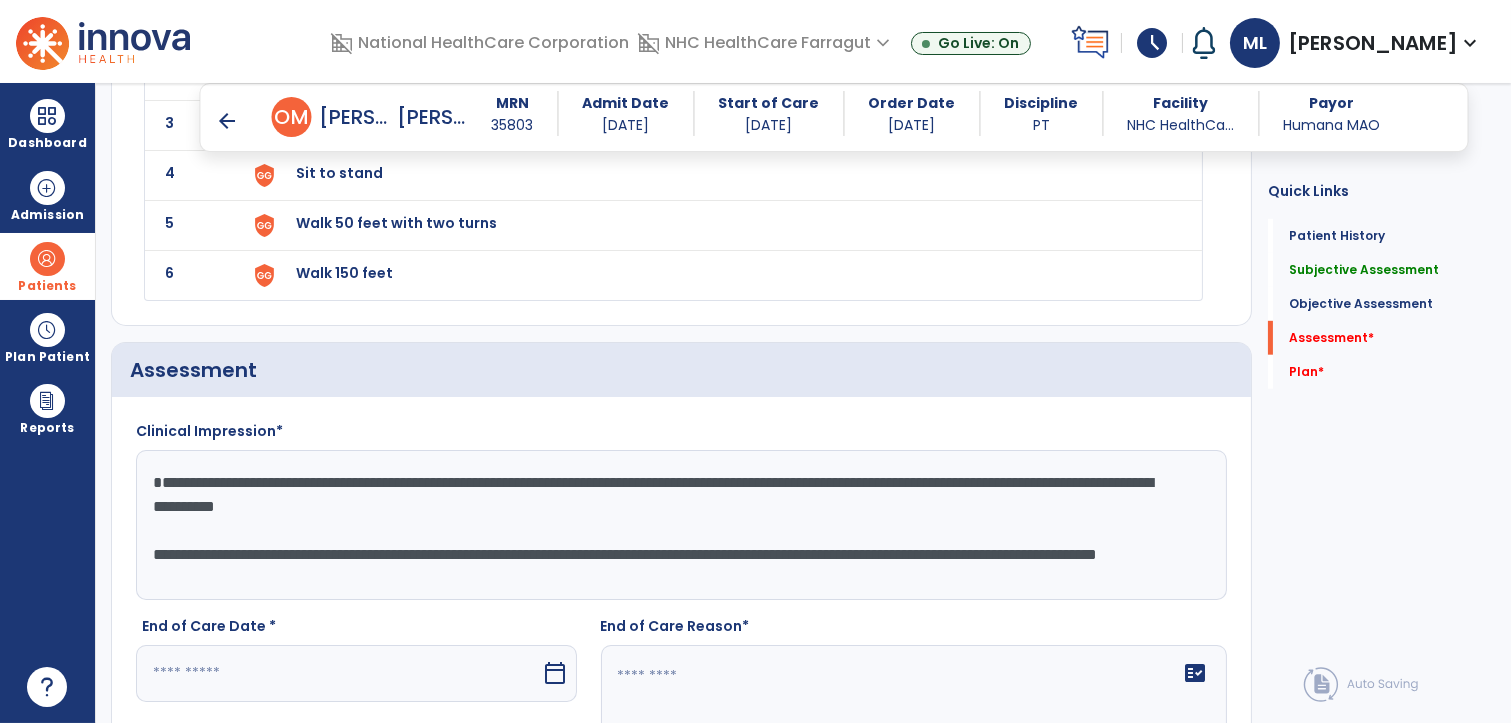 click on "**********" 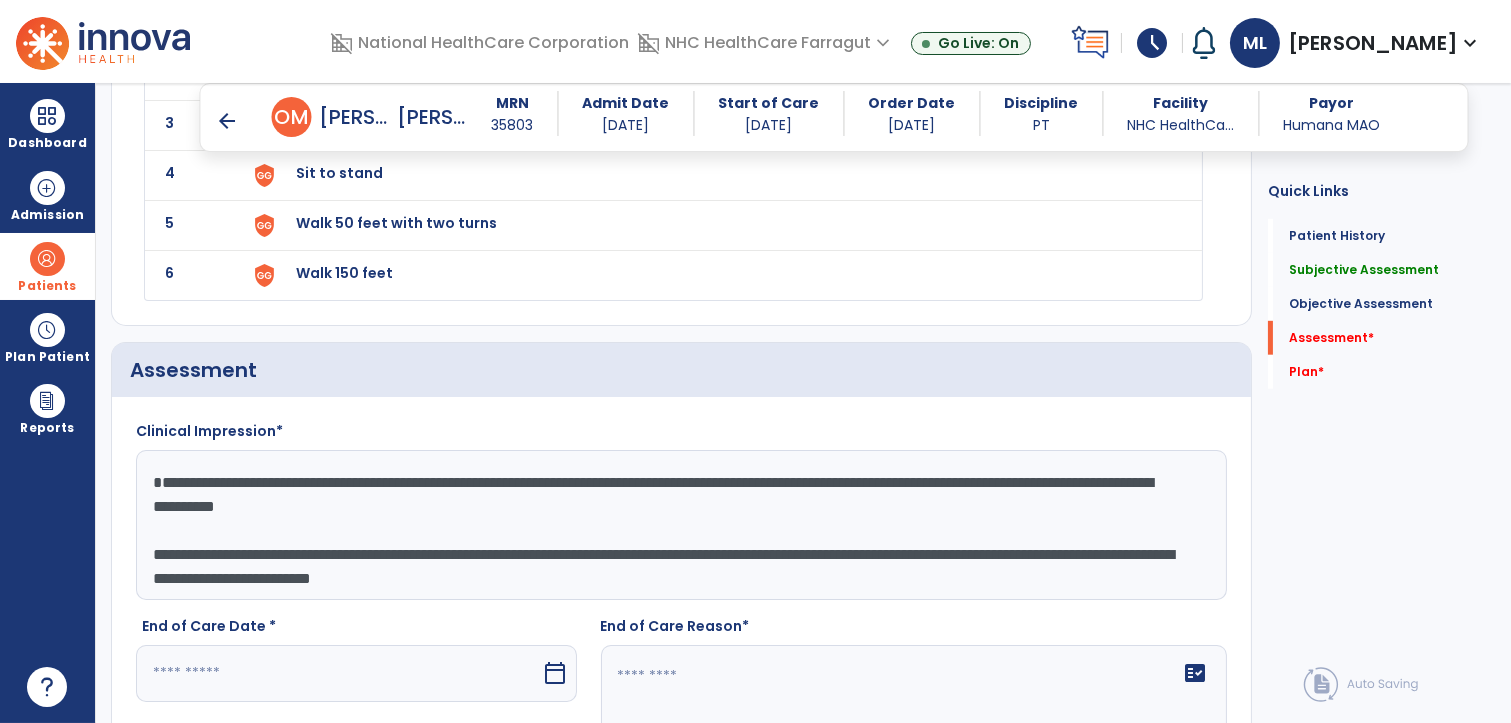 type on "**********" 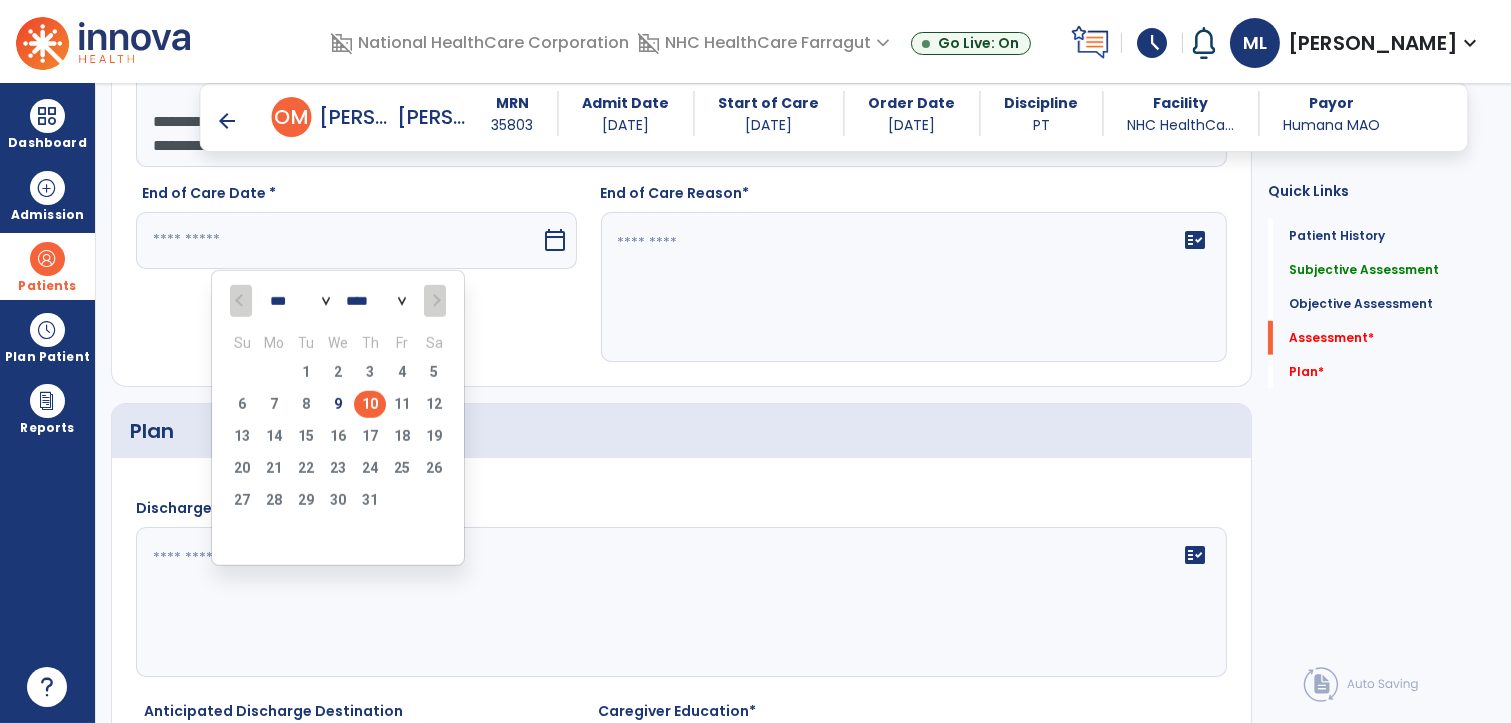 click on "10" at bounding box center (370, 404) 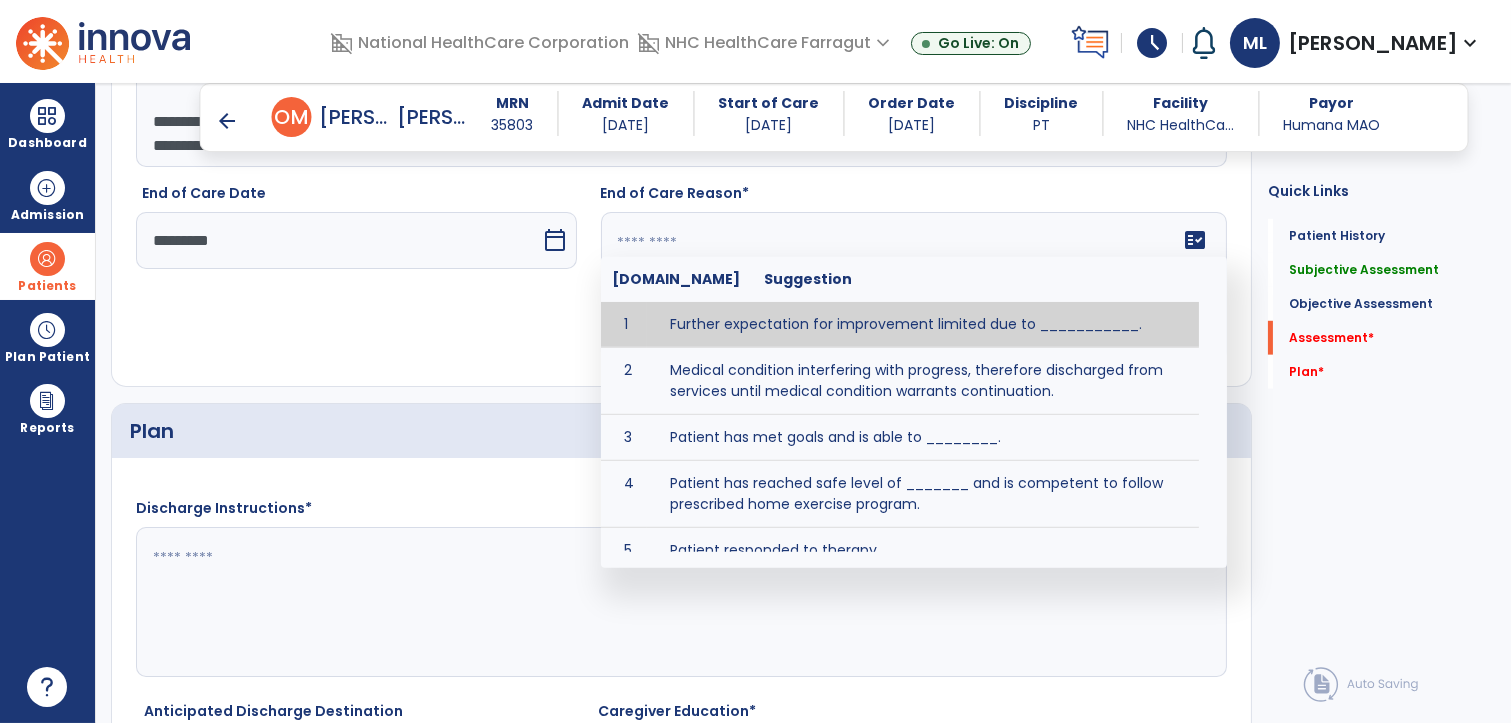 click on "fact_check  Sr.No Suggestion 1 Further expectation for improvement limited due to ___________. 2 Medical condition interfering with progress, therefore discharged from services until medical condition warrants continuation. 3 Patient has met goals and is able to ________. 4 Patient has reached safe level of _______ and is competent to follow prescribed home exercise program. 5 Patient responded to therapy ____________. 6 Unexpected facility discharge - patient continues to warrant further therapy and will be re-screened upon readmission. 7 Unstable medical condition makes continued services inappropriate at this time." 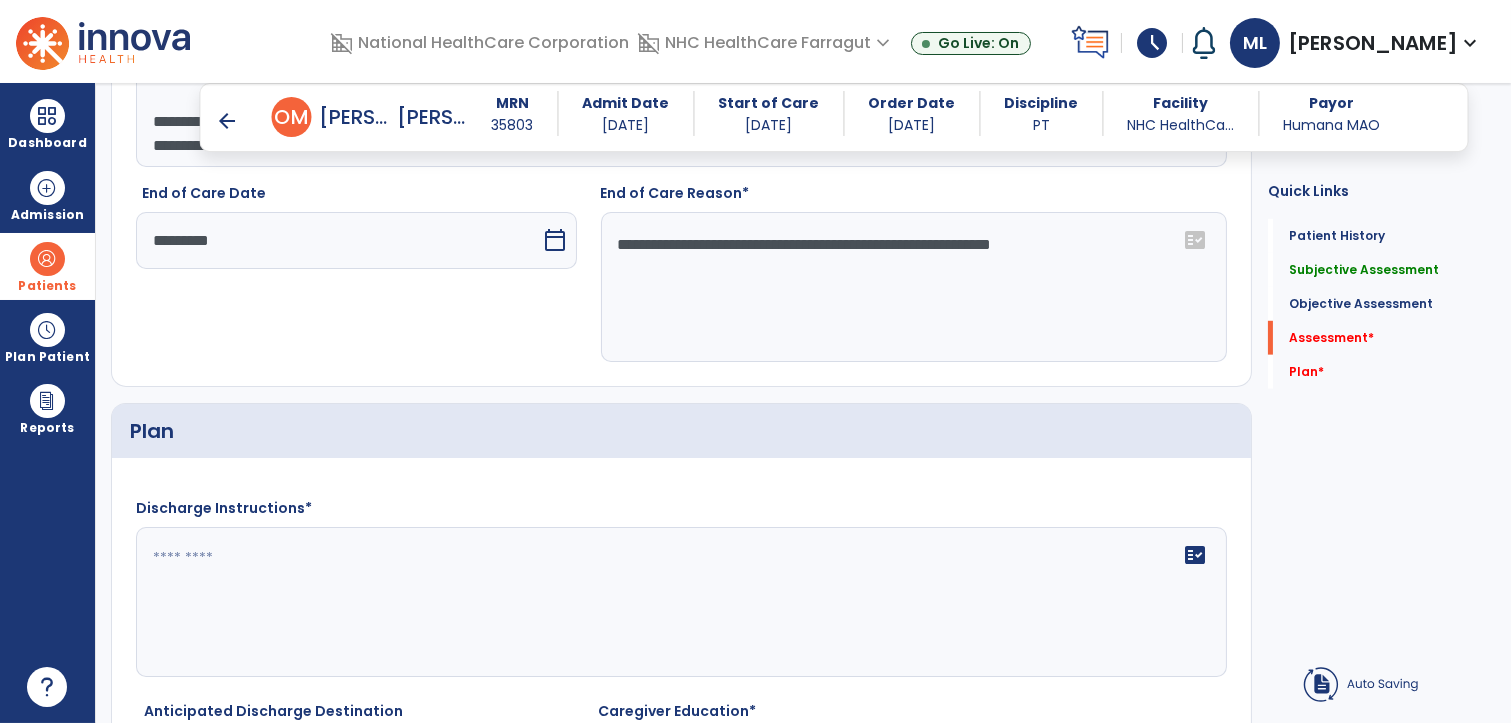 type on "**********" 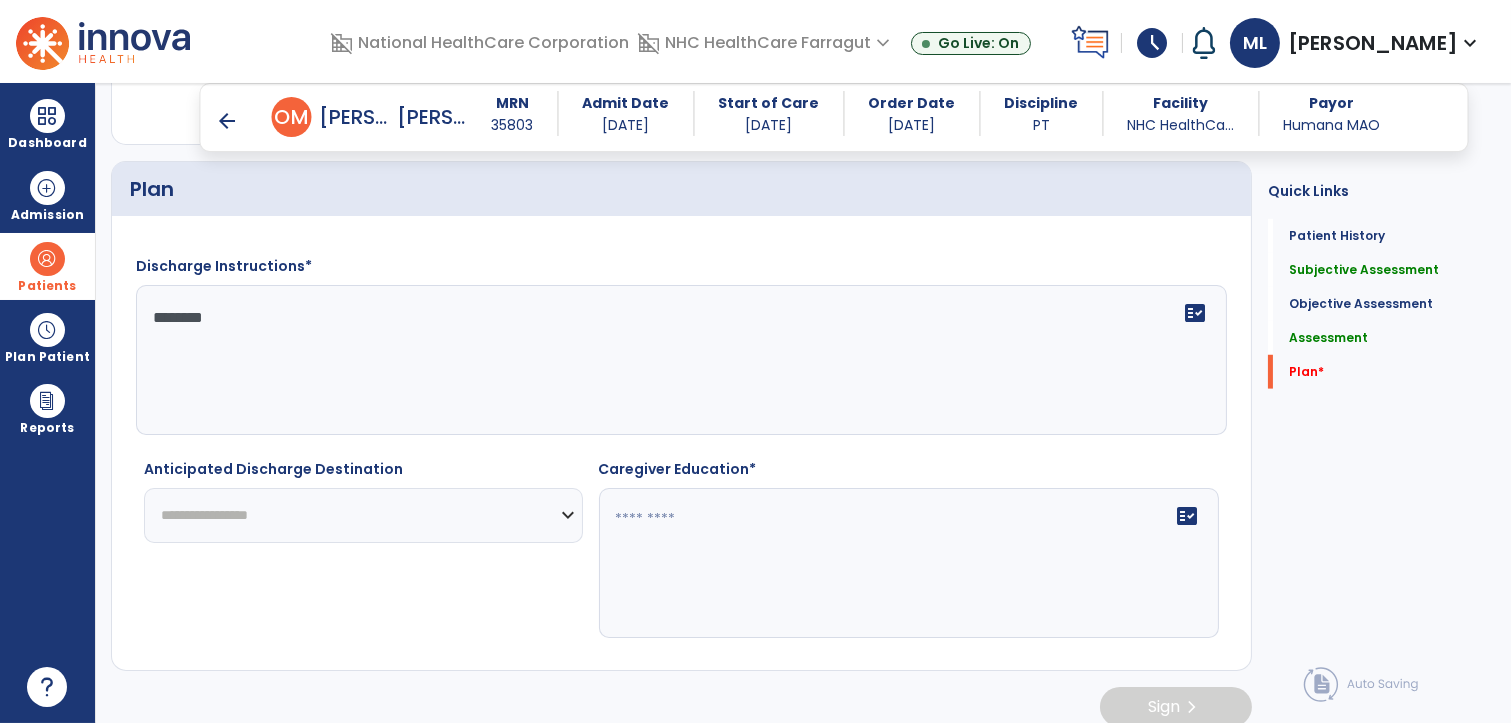 scroll, scrollTop: 2957, scrollLeft: 0, axis: vertical 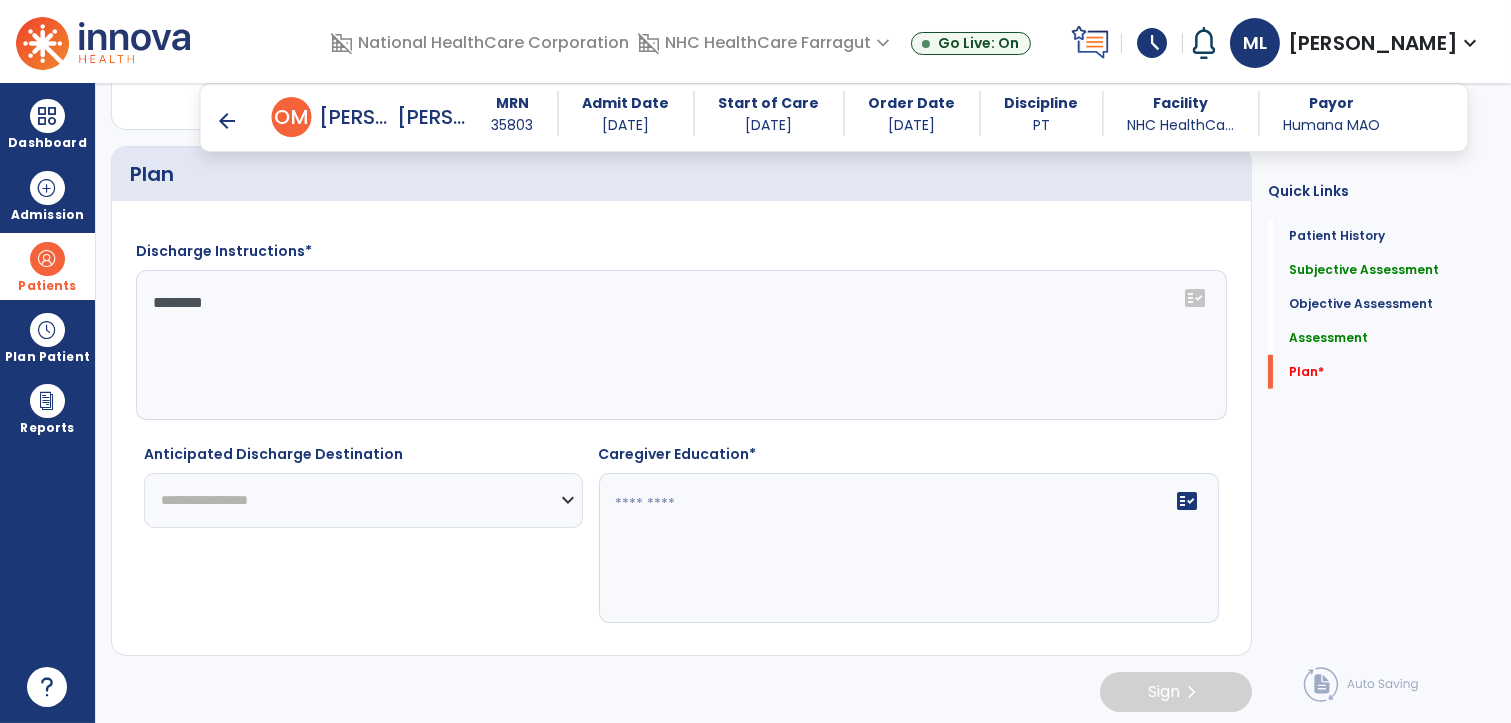 type on "********" 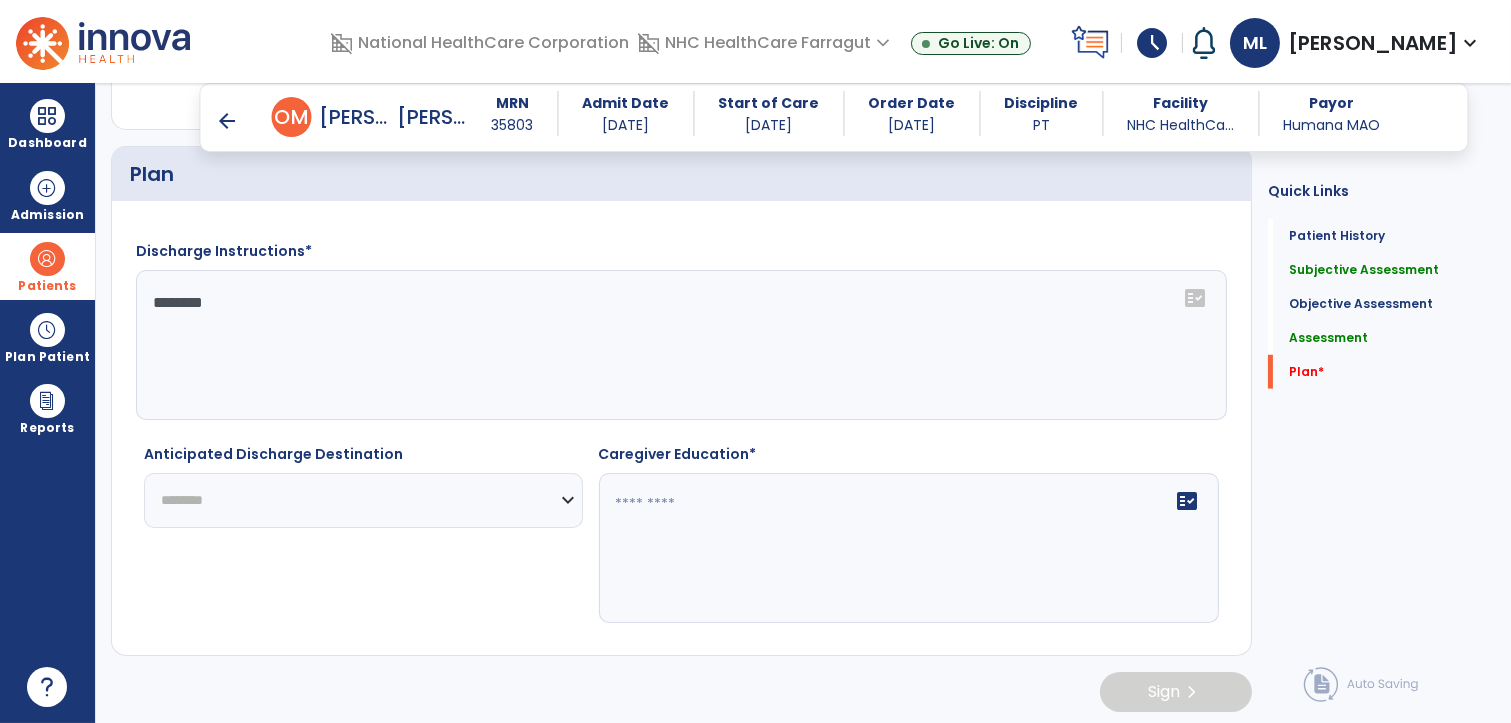 click on "**********" 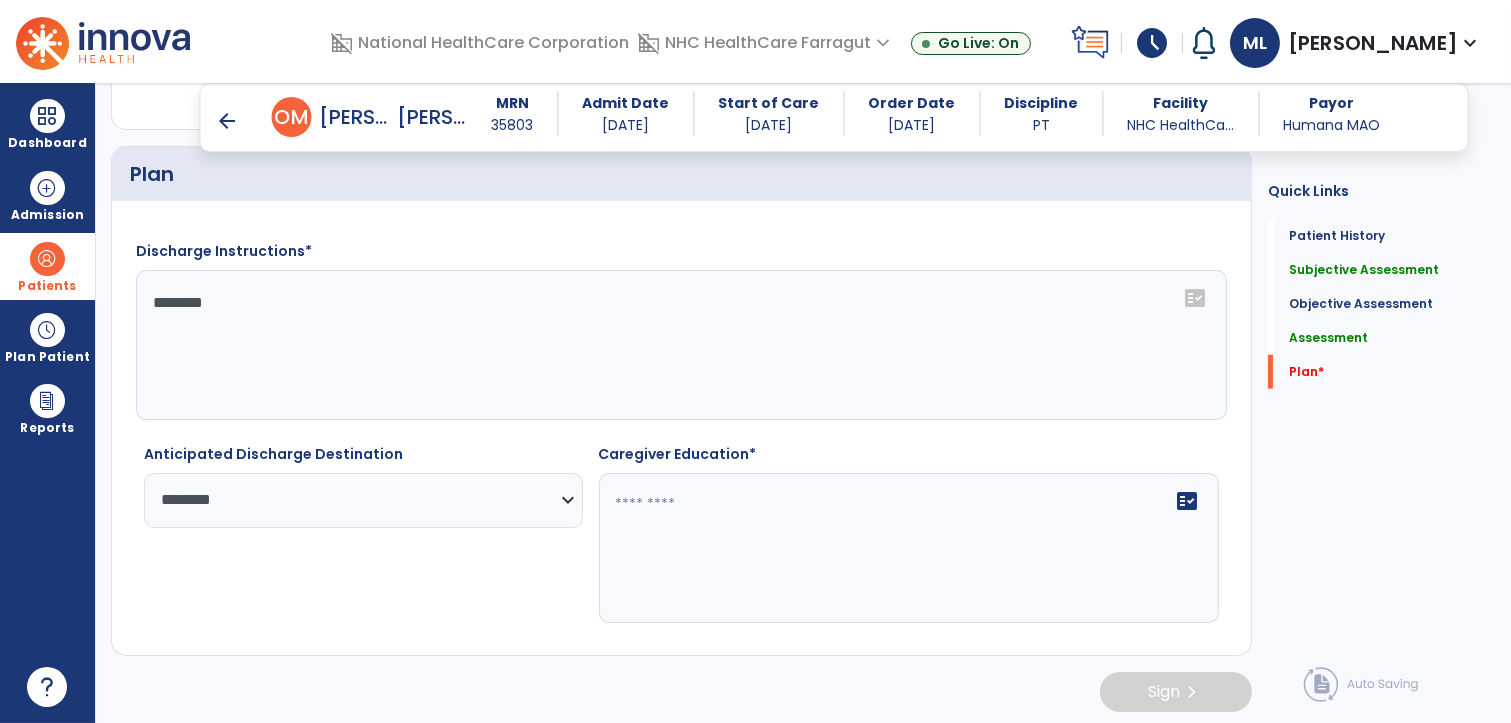 click 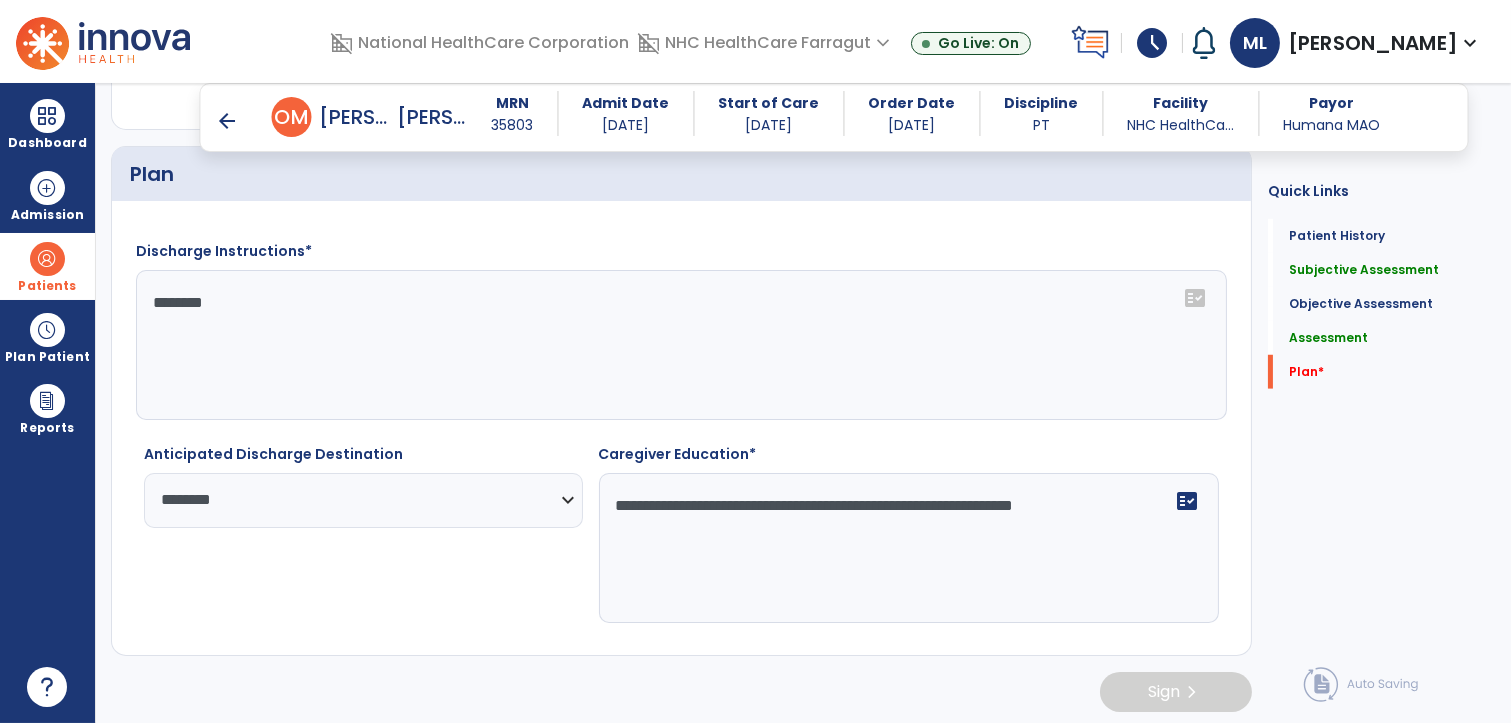 type on "**********" 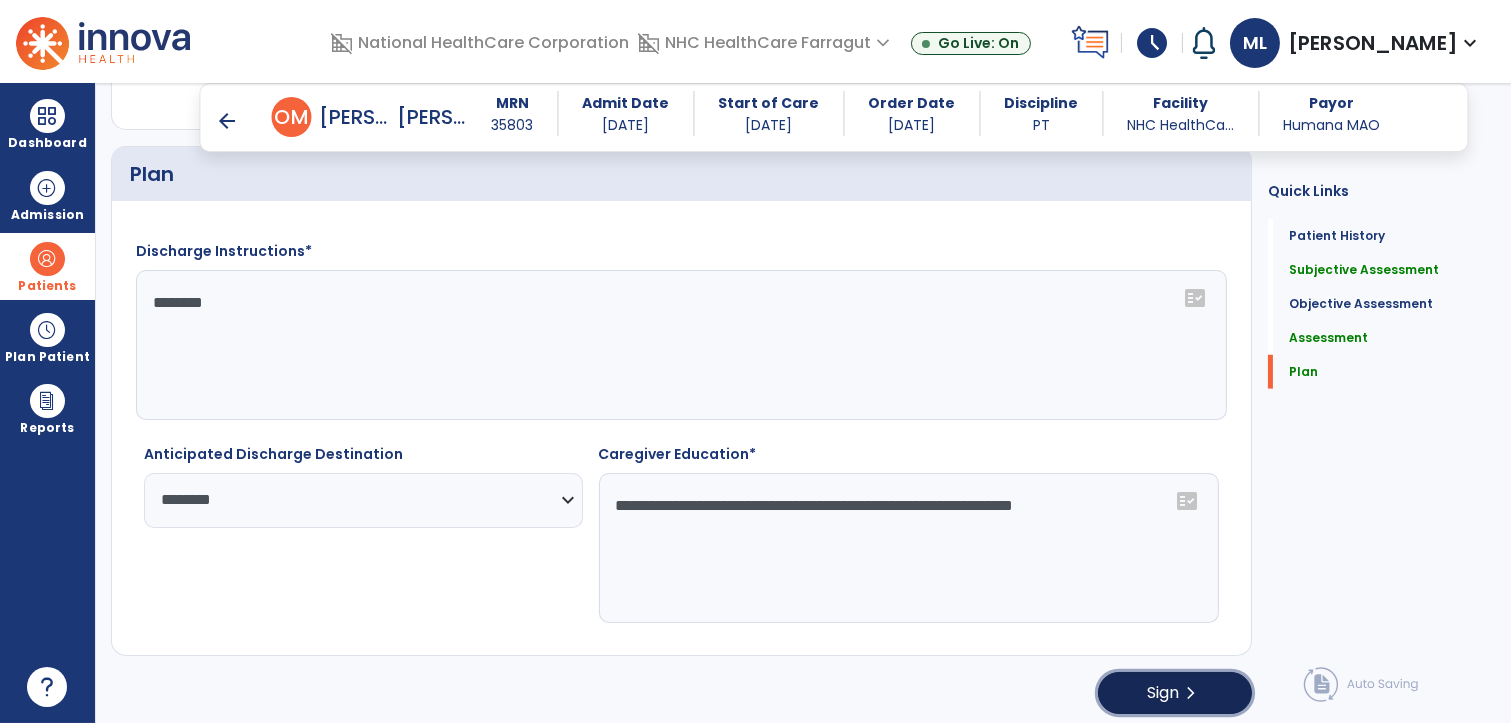 click on "Sign" 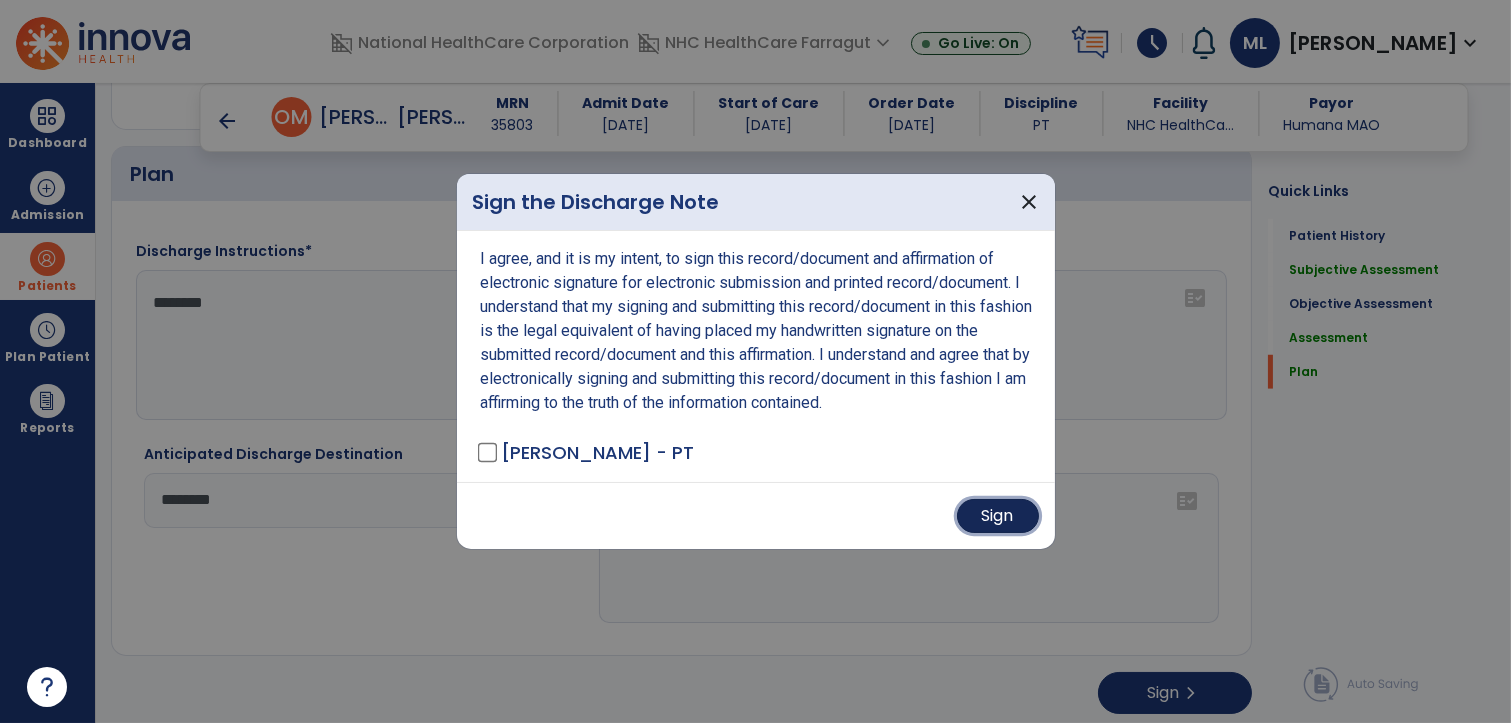 click on "Sign" at bounding box center [998, 516] 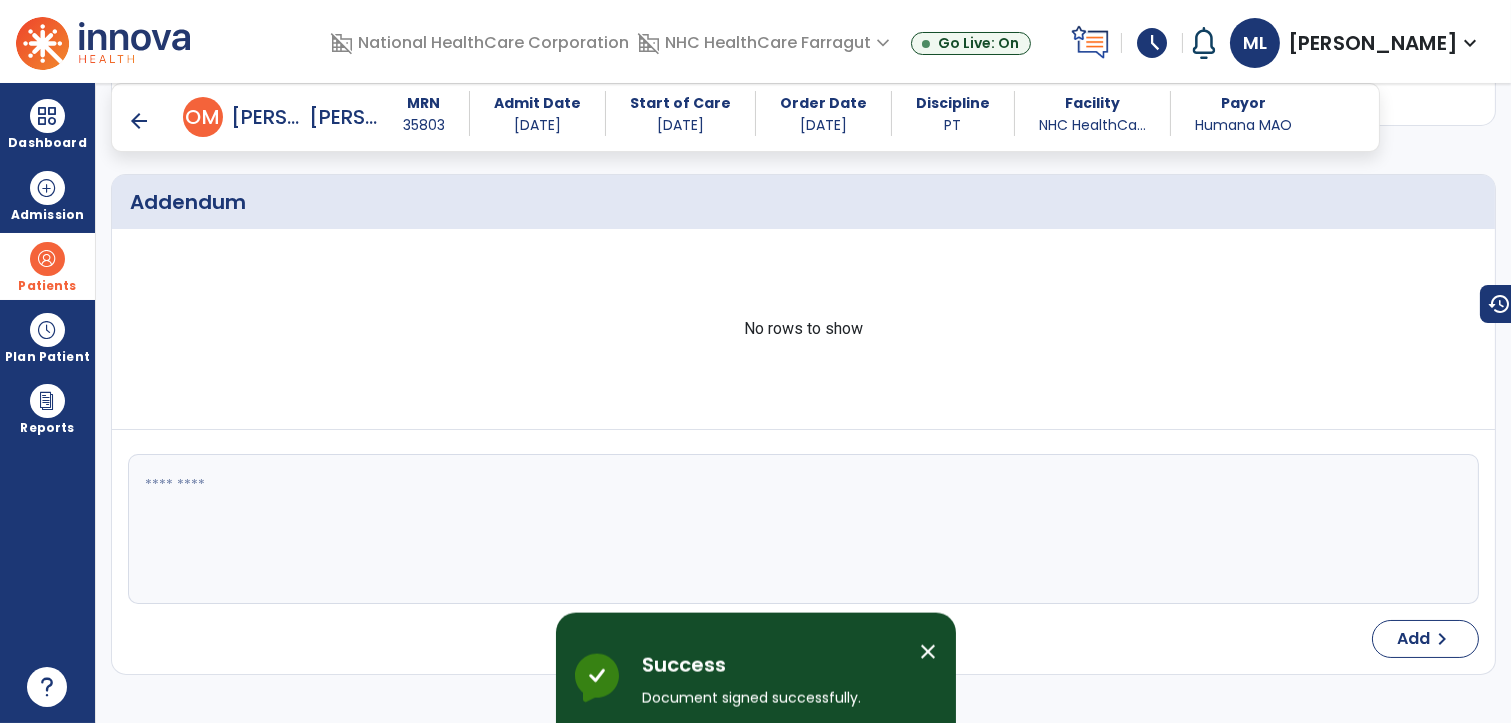 scroll, scrollTop: 0, scrollLeft: 0, axis: both 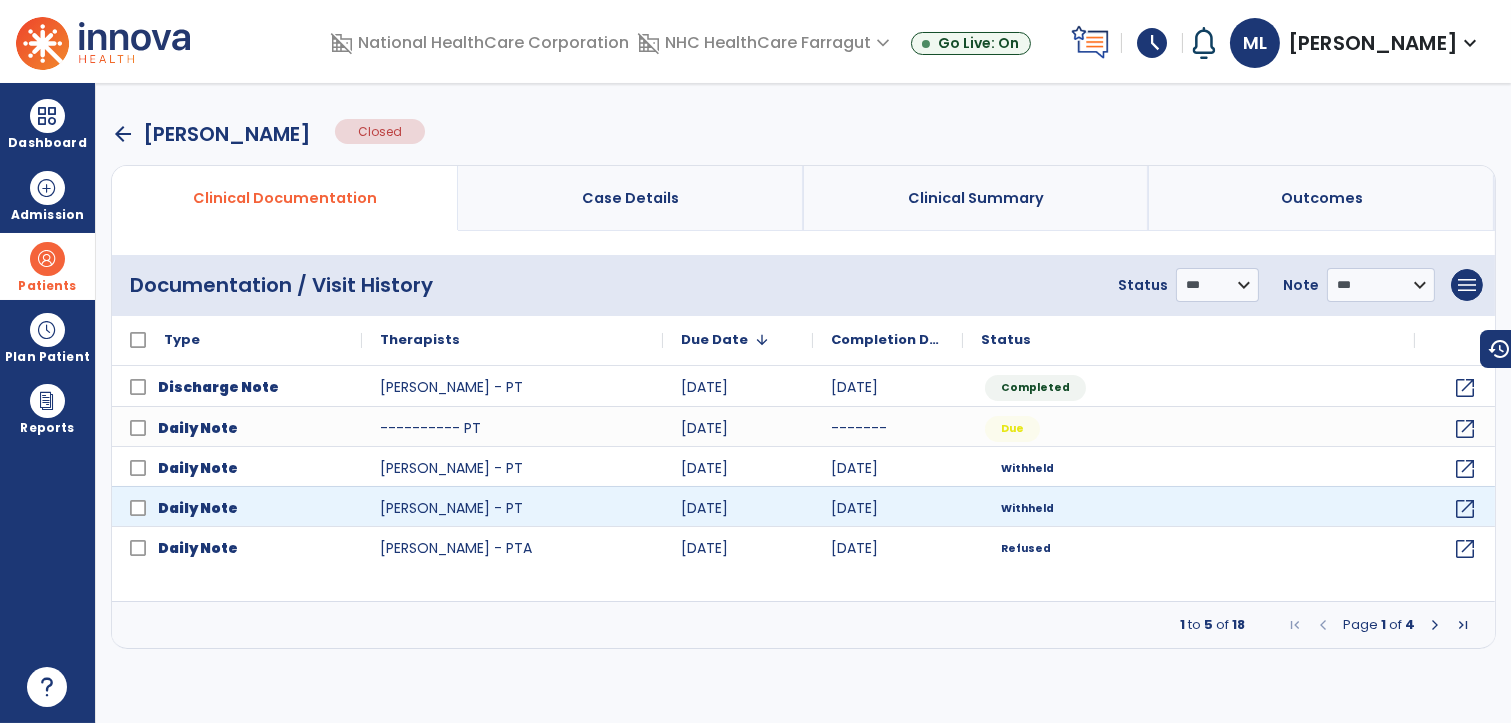 select on "********" 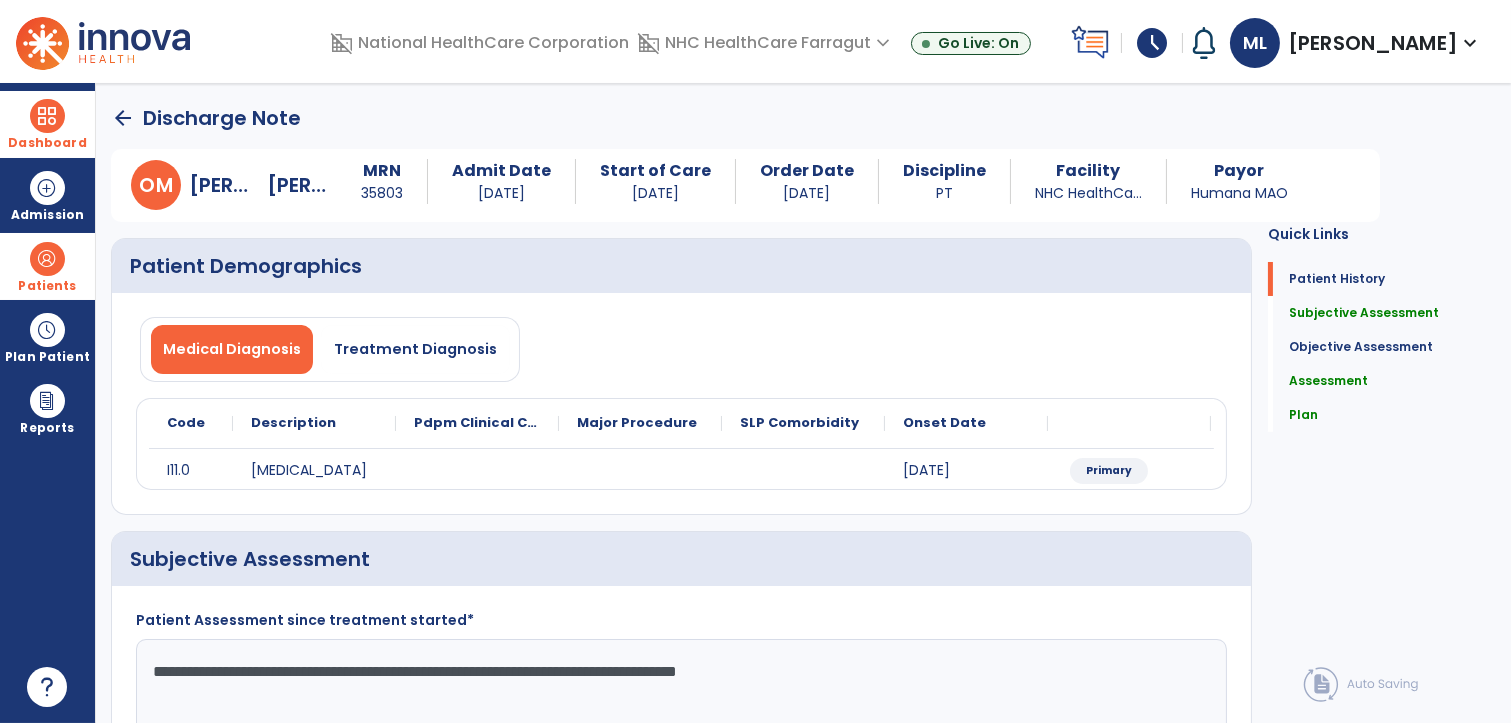 click on "Dashboard" at bounding box center (47, 124) 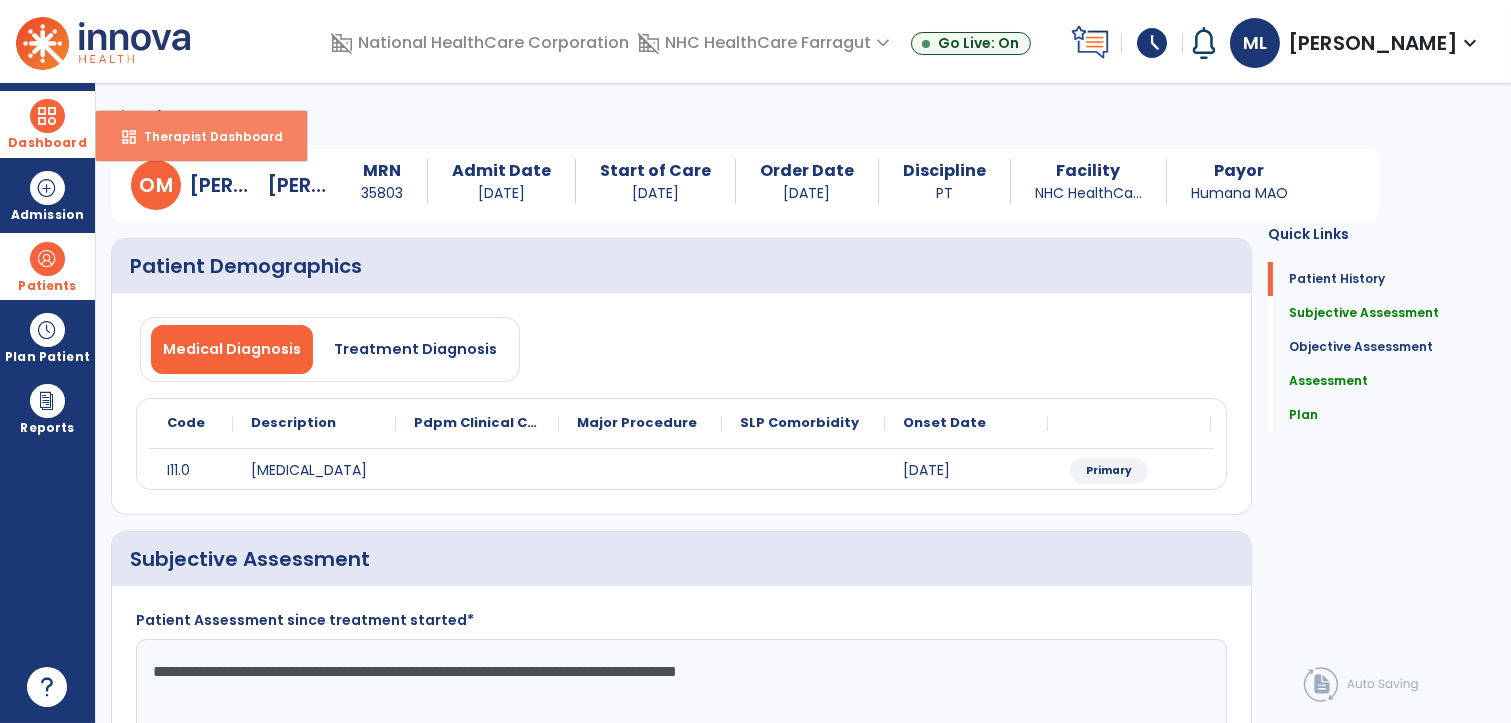 click on "dashboard  Therapist Dashboard" at bounding box center (201, 136) 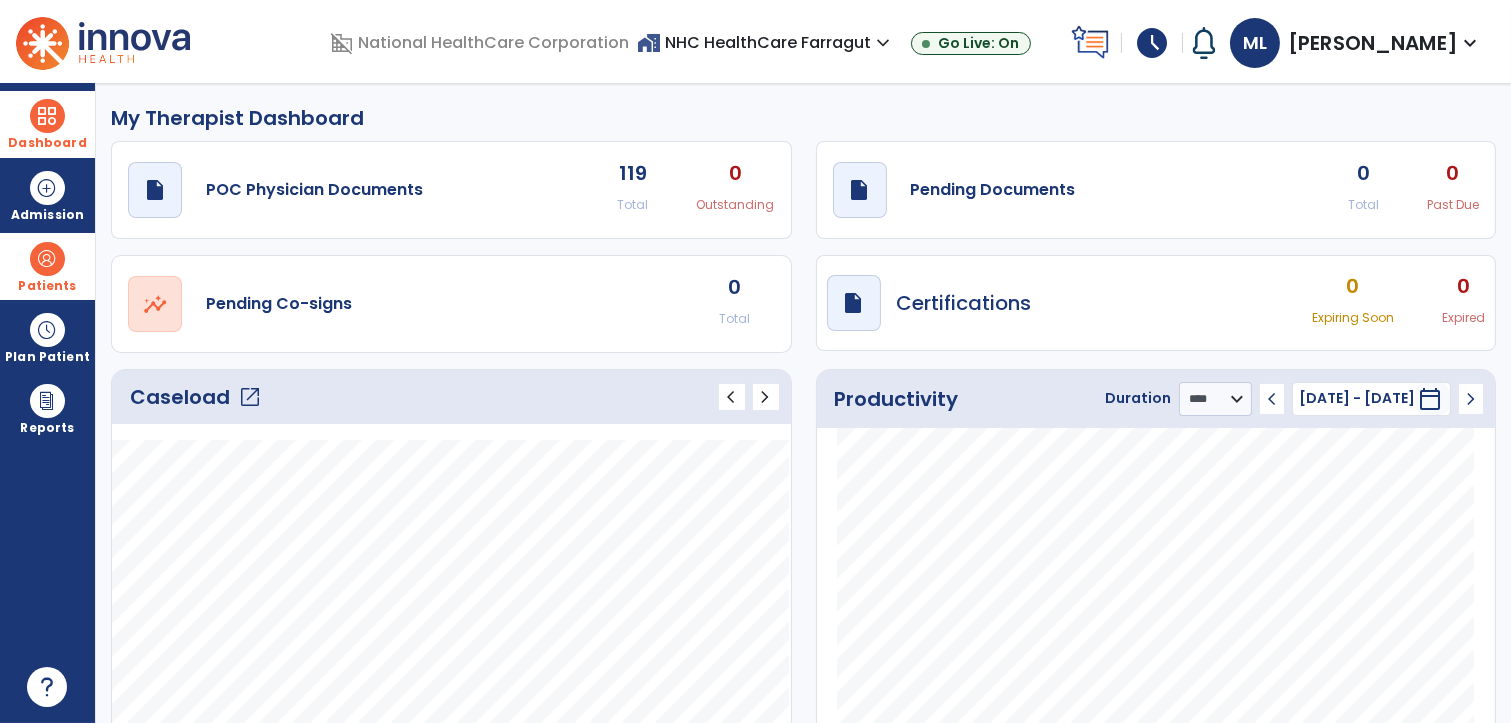 click on "Caseload   open_in_new" 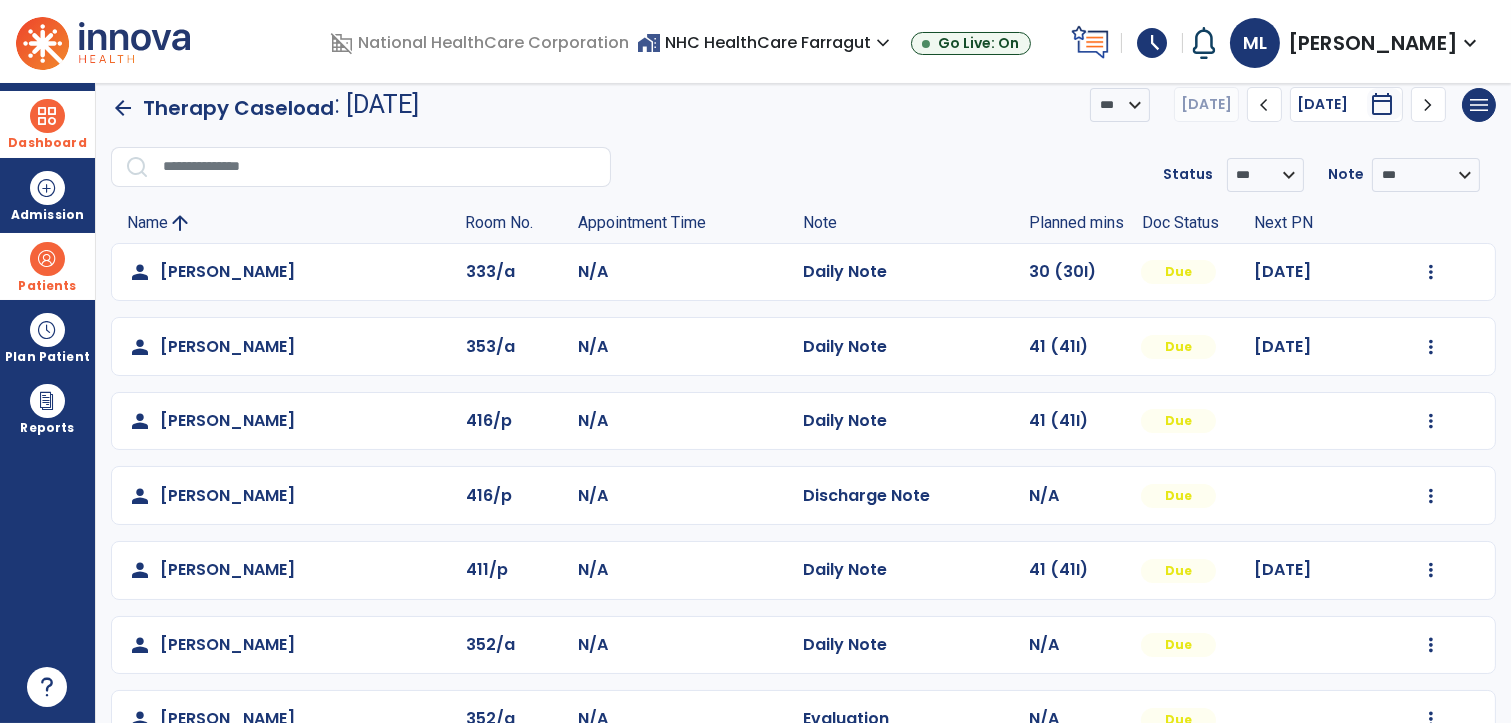scroll, scrollTop: 0, scrollLeft: 0, axis: both 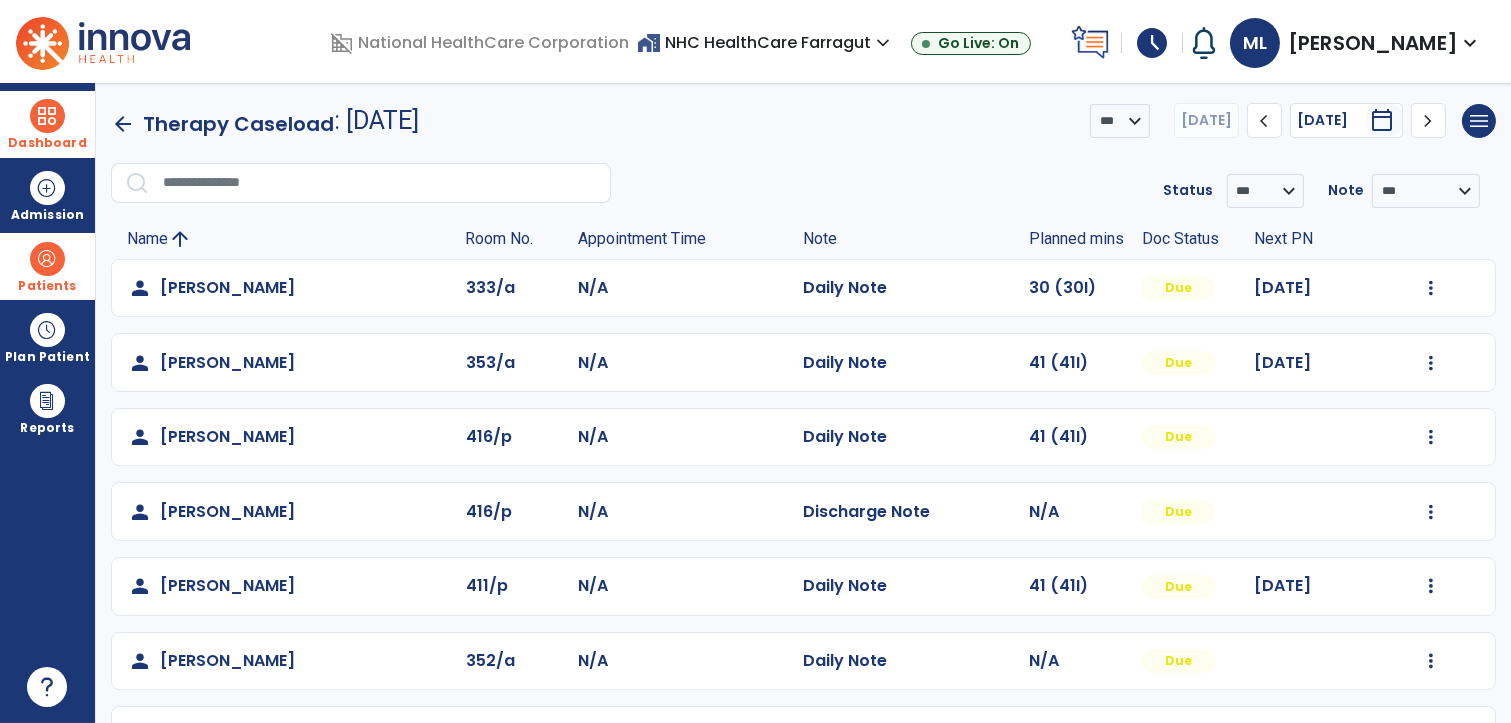 click at bounding box center [47, 259] 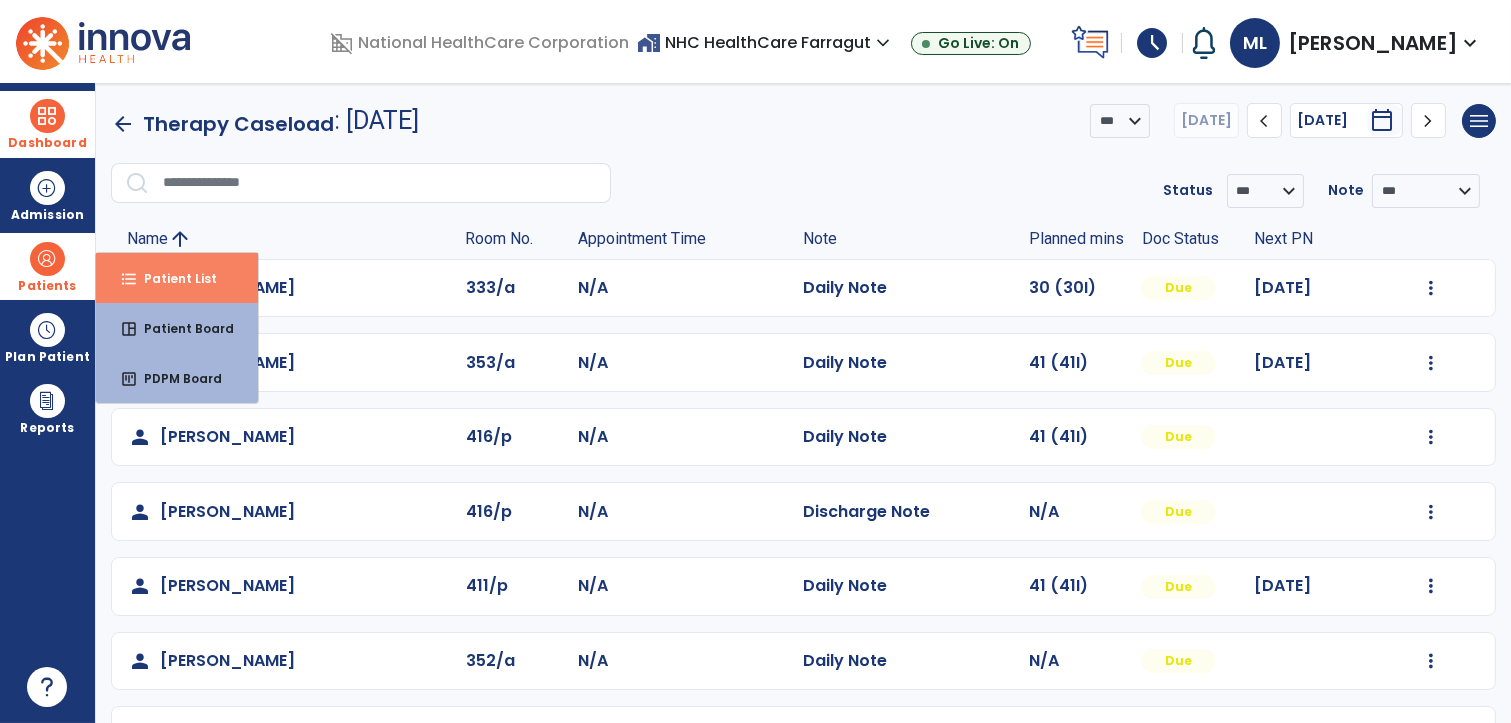 click on "format_list_bulleted  Patient List" at bounding box center [177, 278] 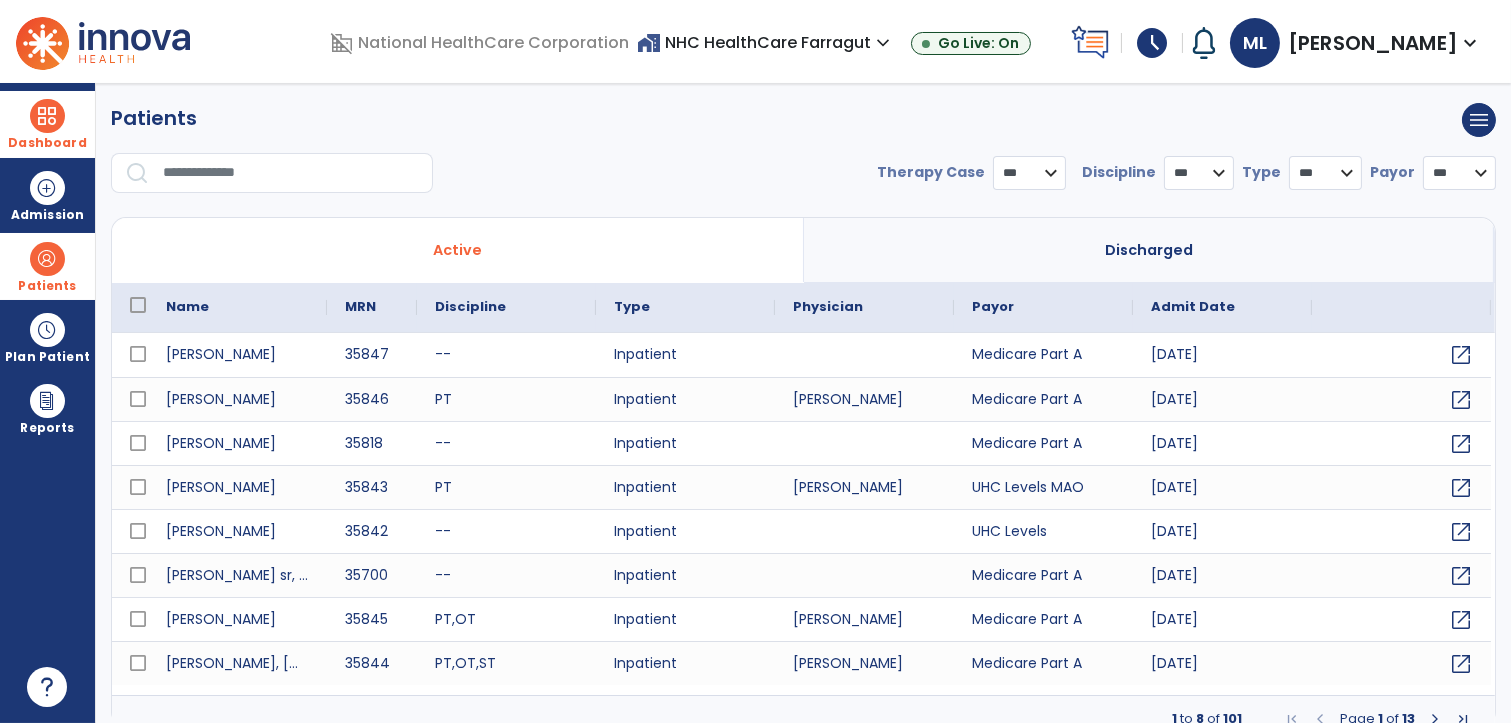 select on "***" 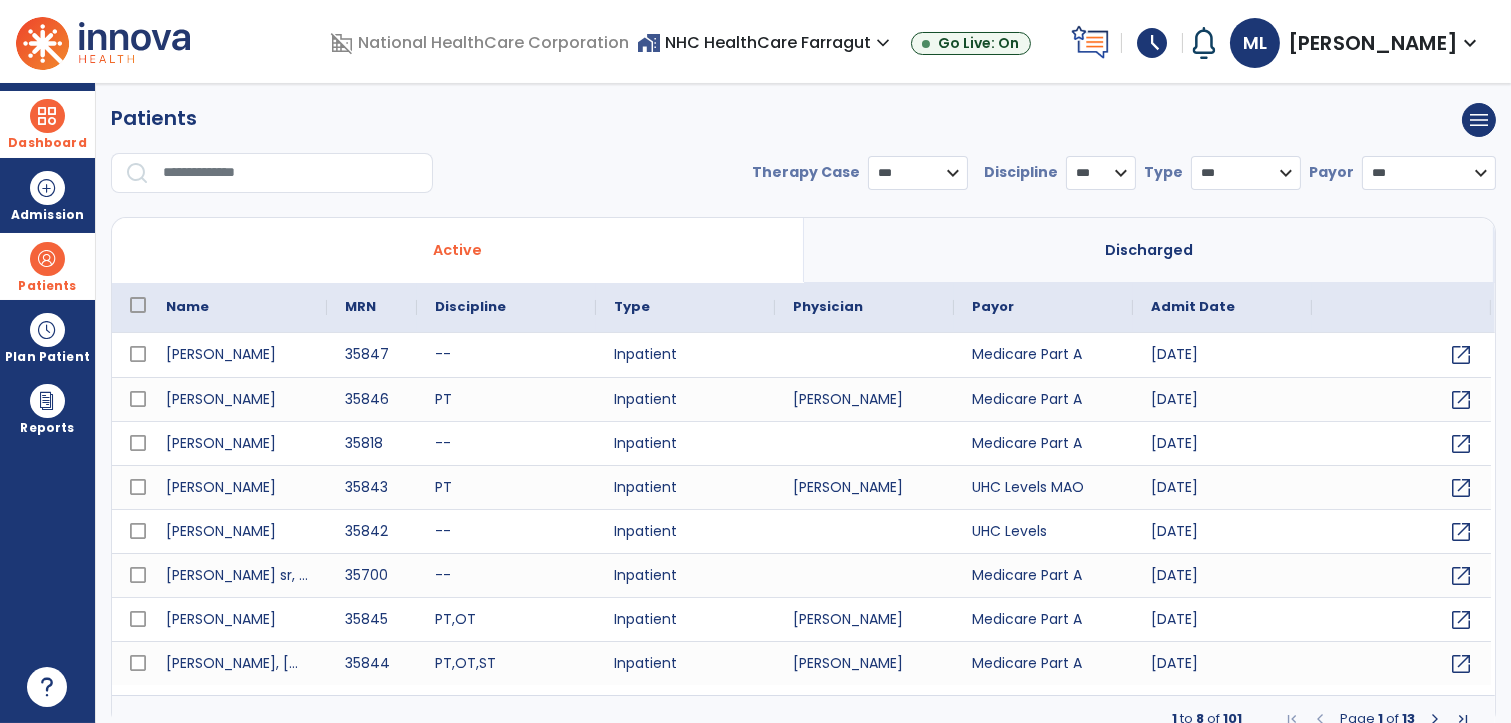 click at bounding box center [272, 173] 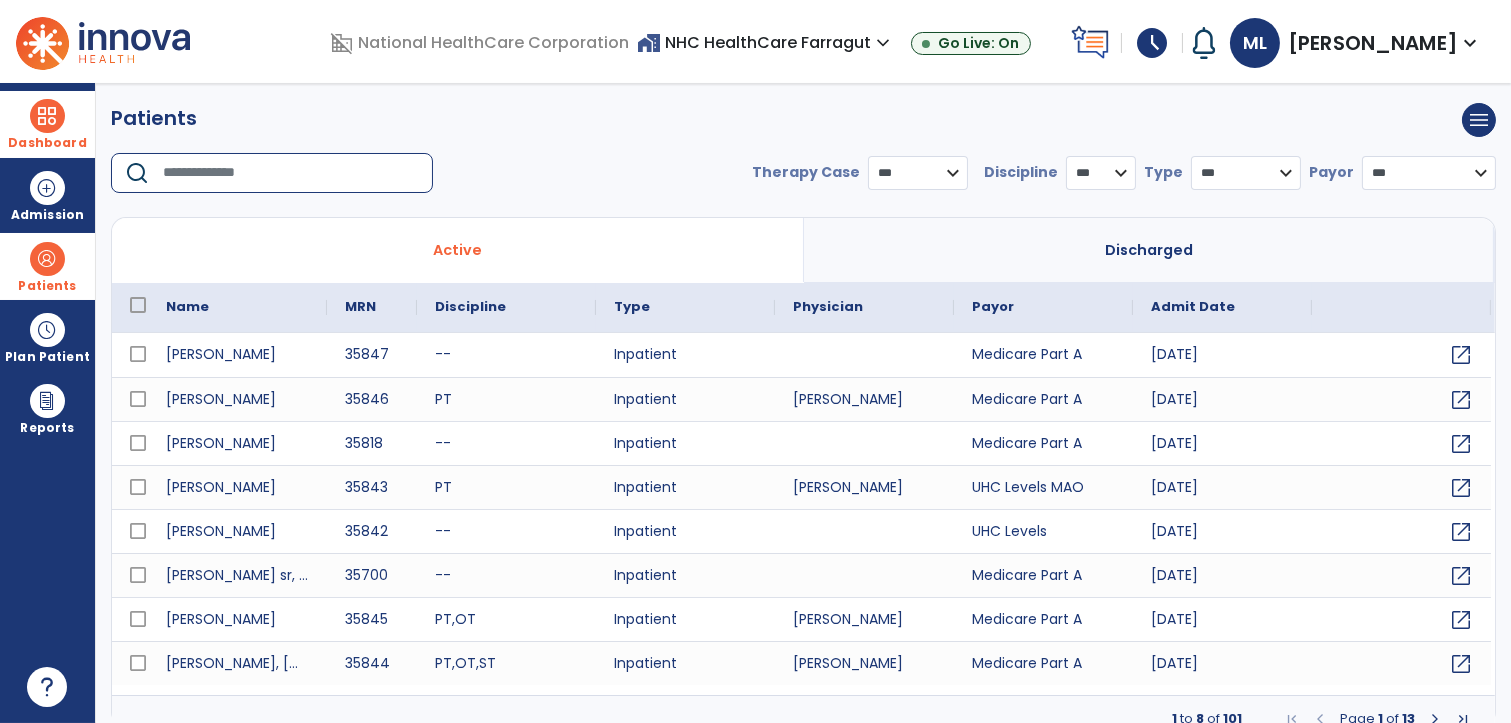 click at bounding box center (291, 173) 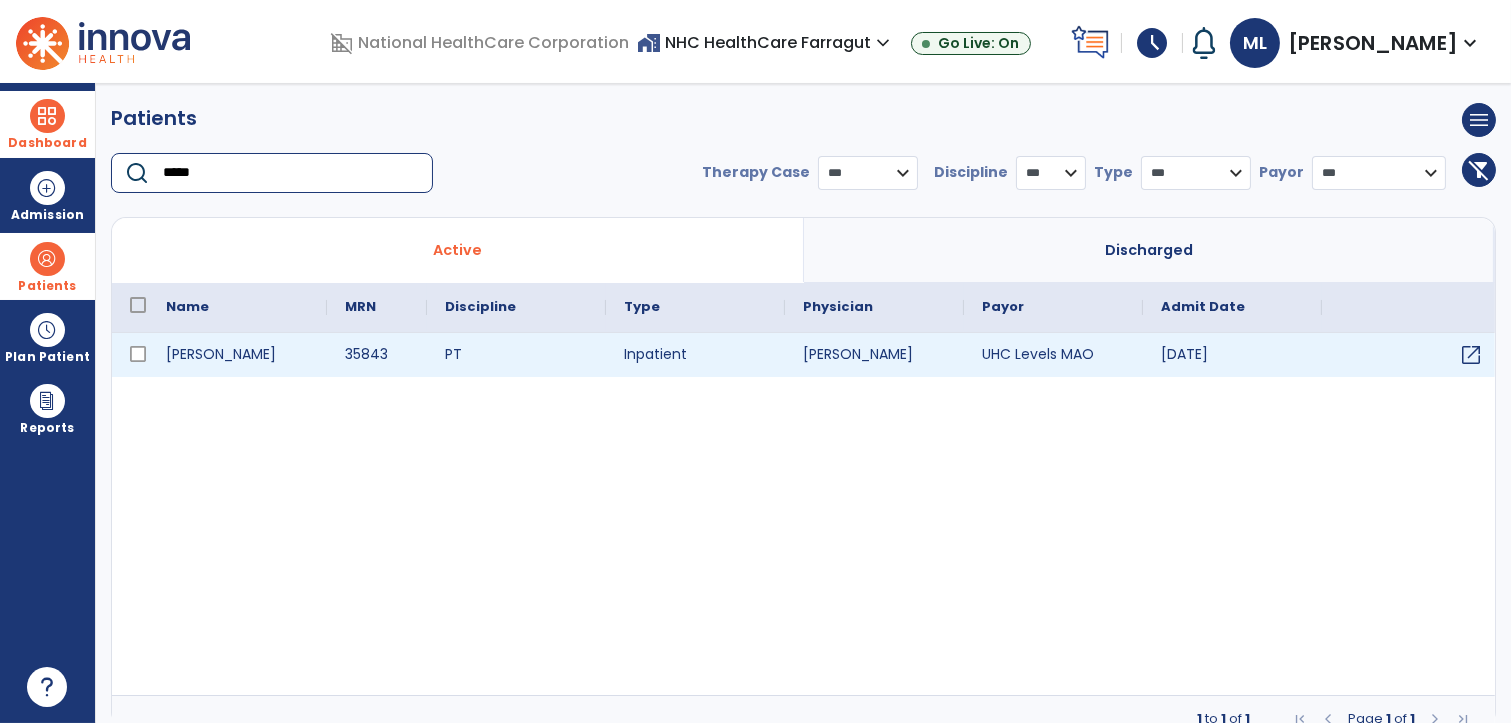 type on "*****" 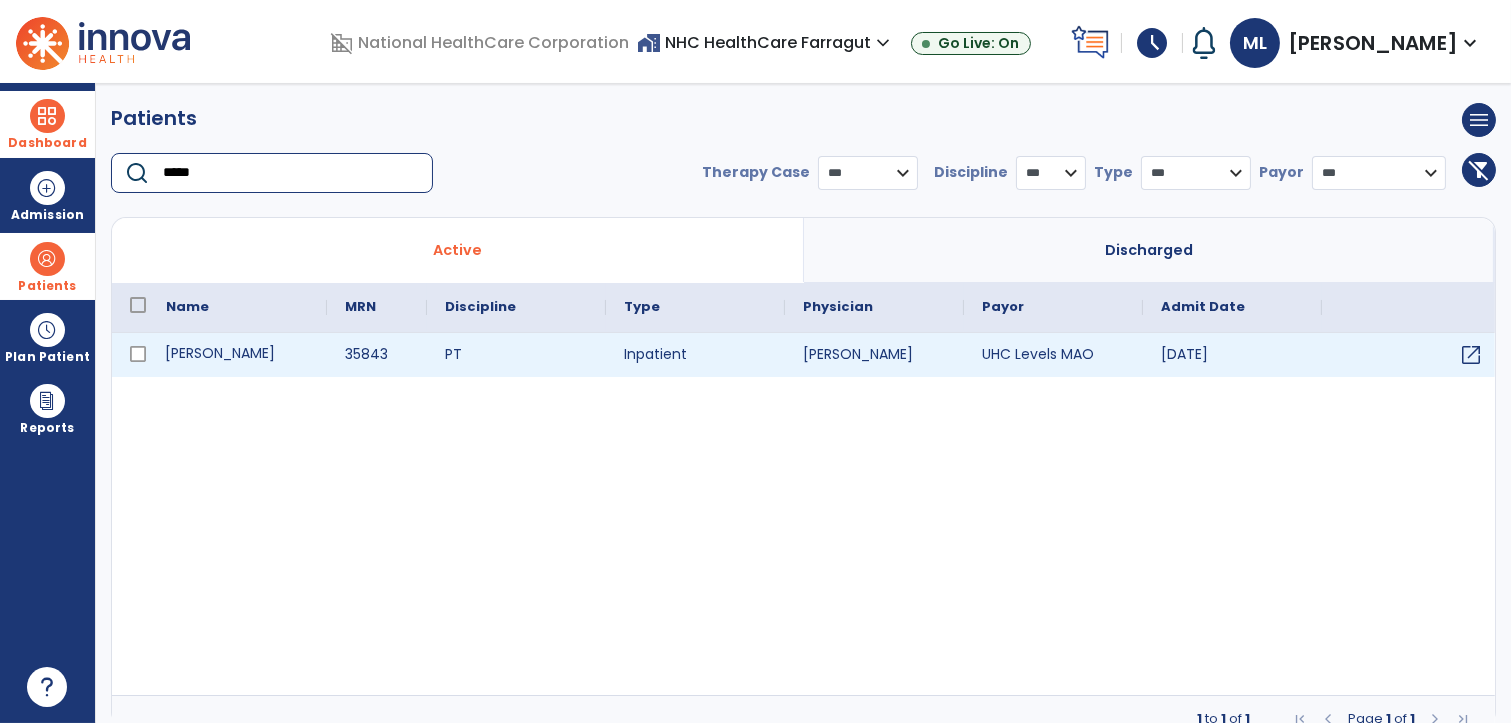 click on "[PERSON_NAME]" at bounding box center (237, 355) 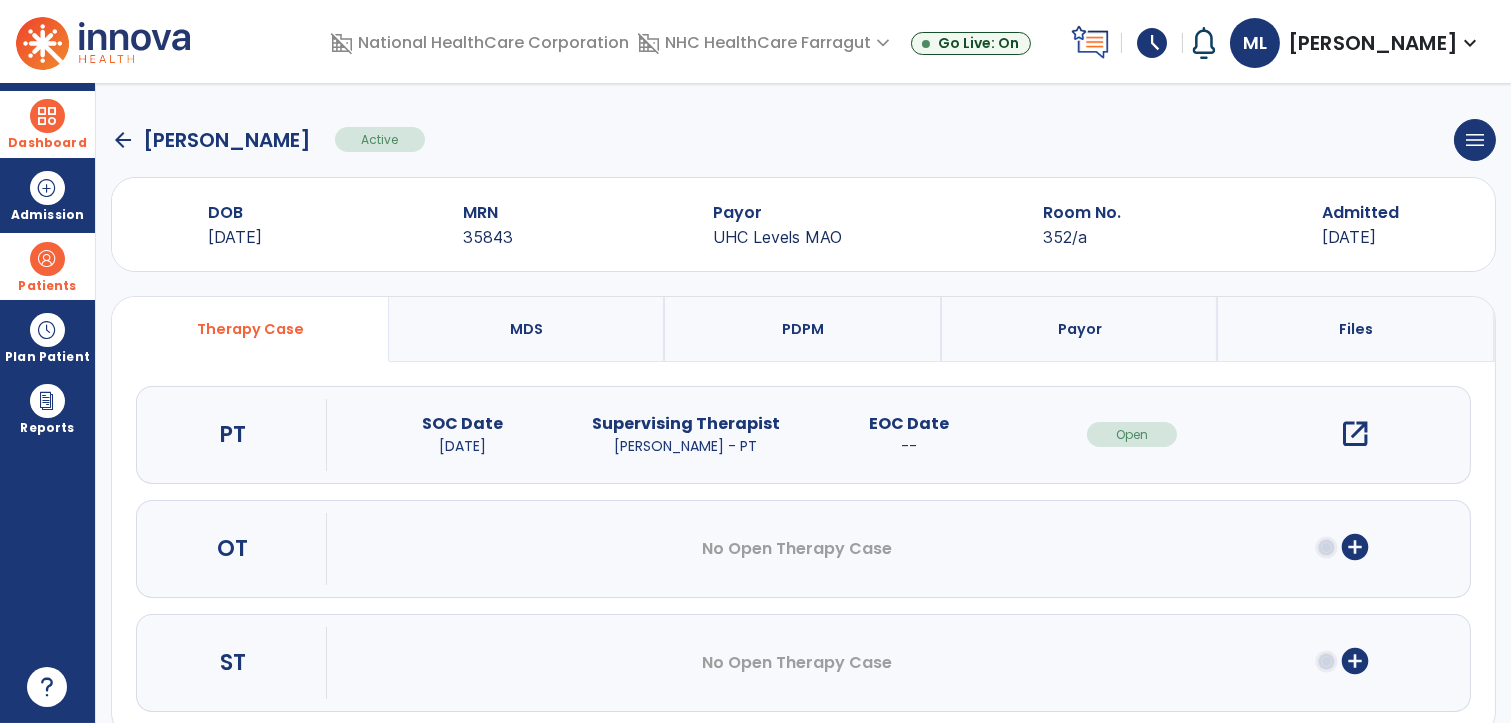 click at bounding box center [47, 116] 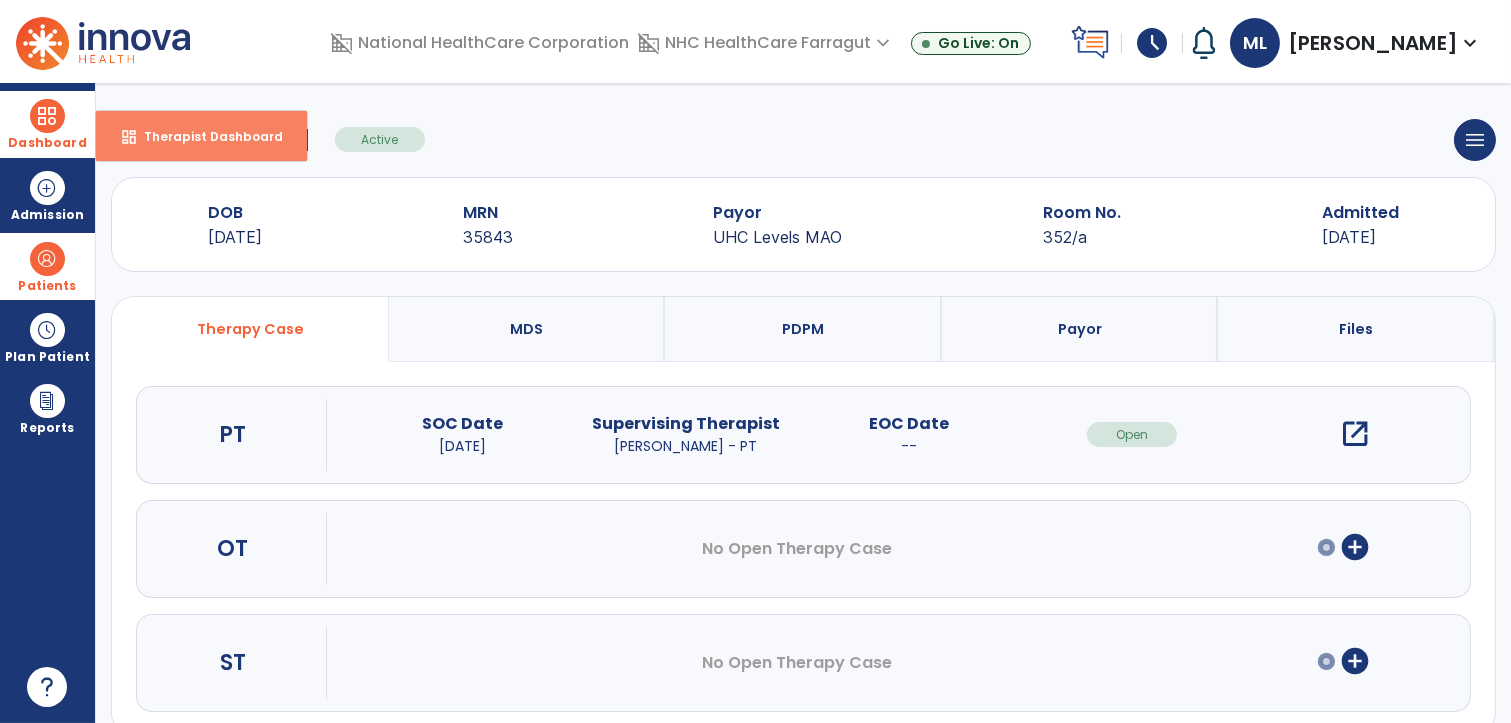click on "dashboard  Therapist Dashboard" at bounding box center [201, 136] 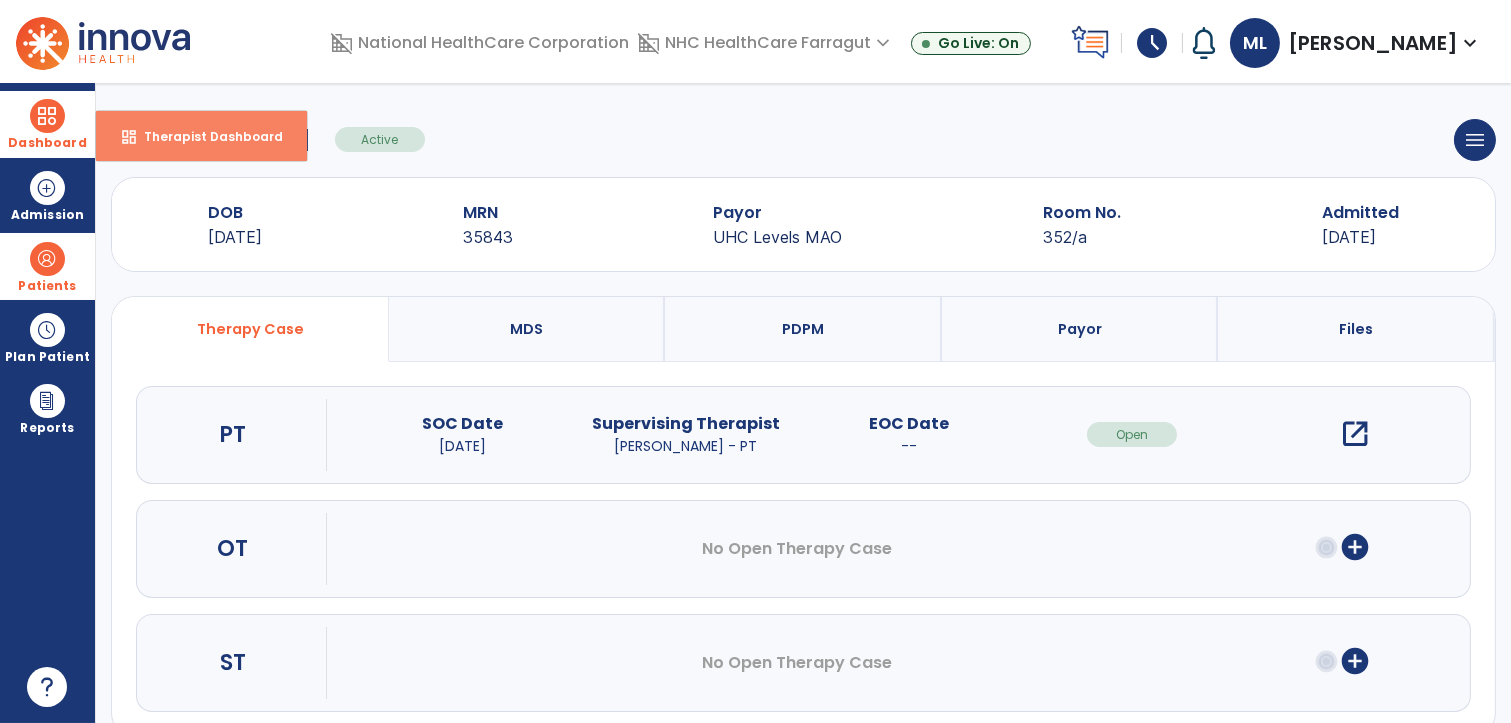 select on "****" 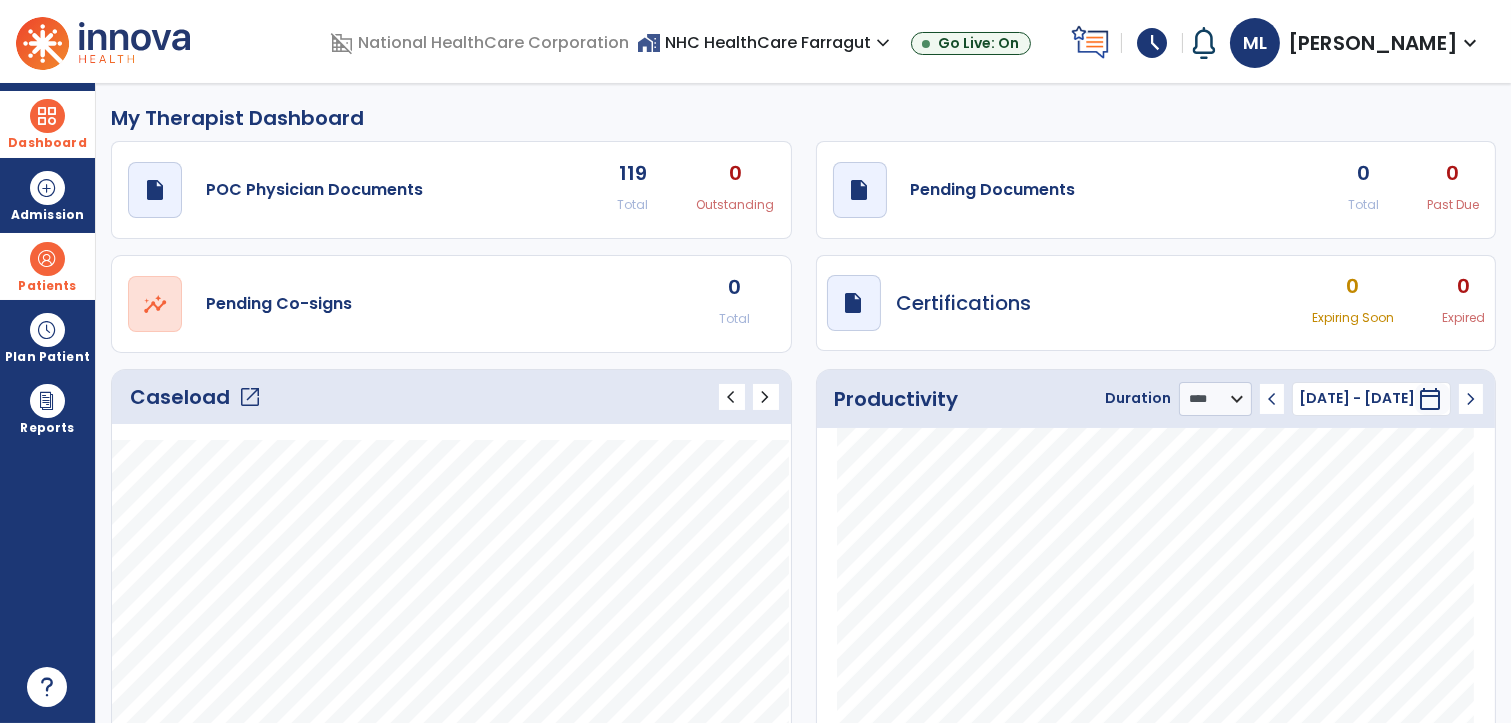 click on "Caseload   open_in_new" 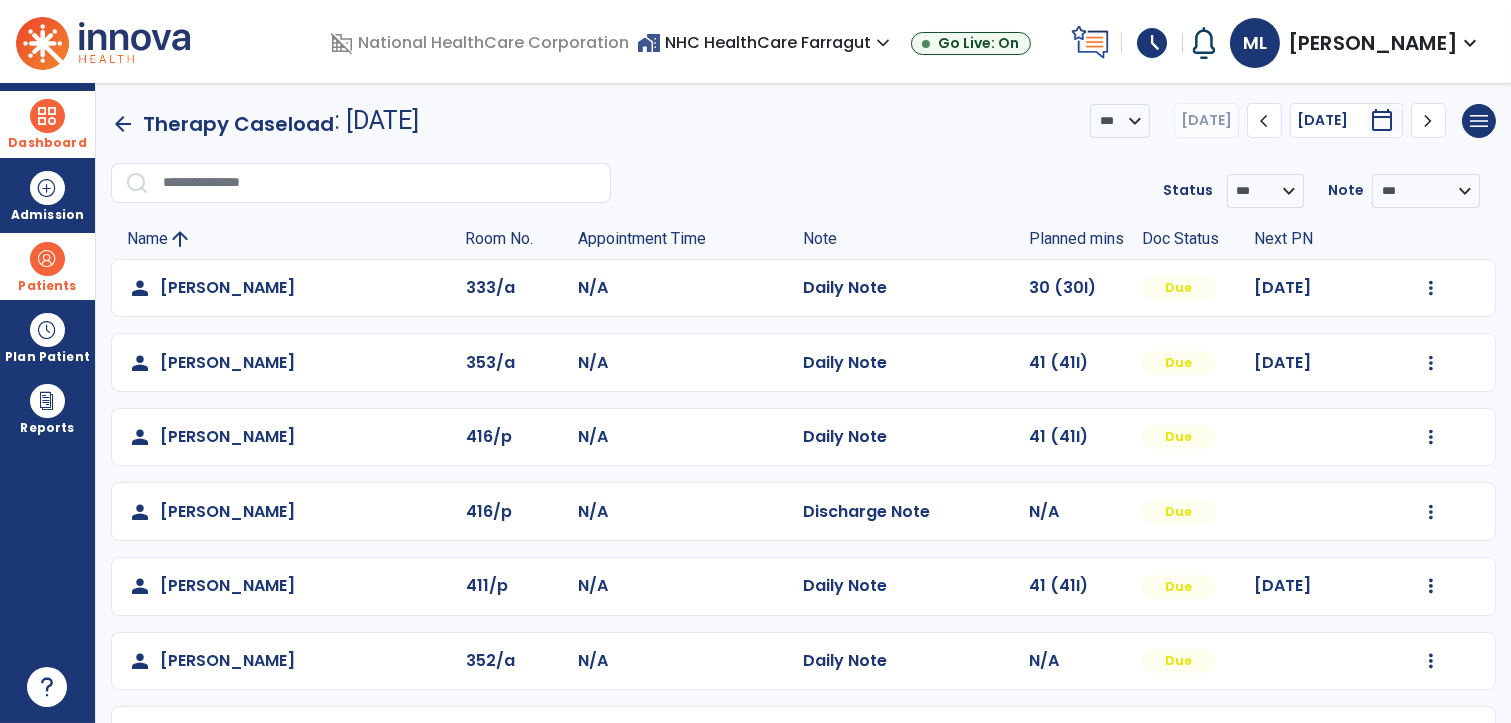 click at bounding box center (47, 116) 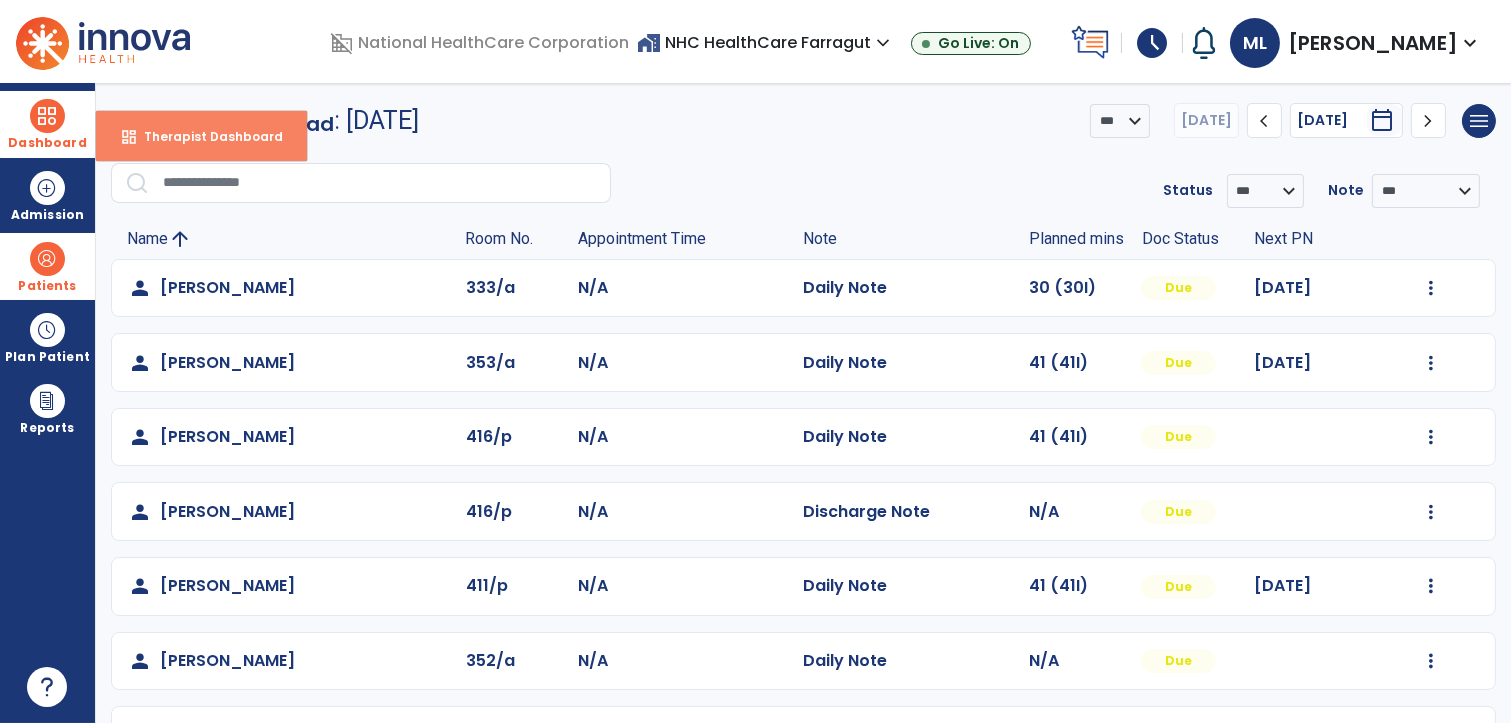 click on "Therapist Dashboard" at bounding box center [205, 136] 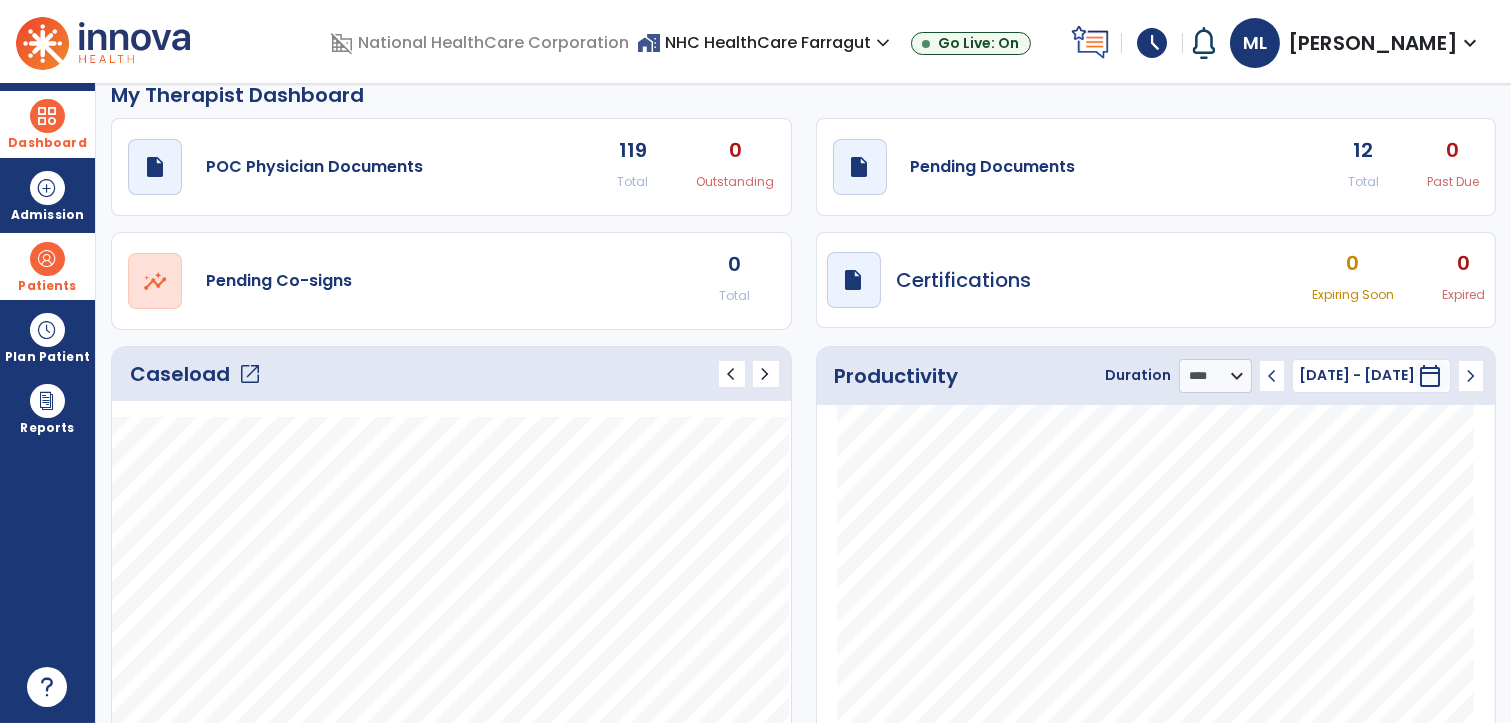 scroll, scrollTop: 0, scrollLeft: 0, axis: both 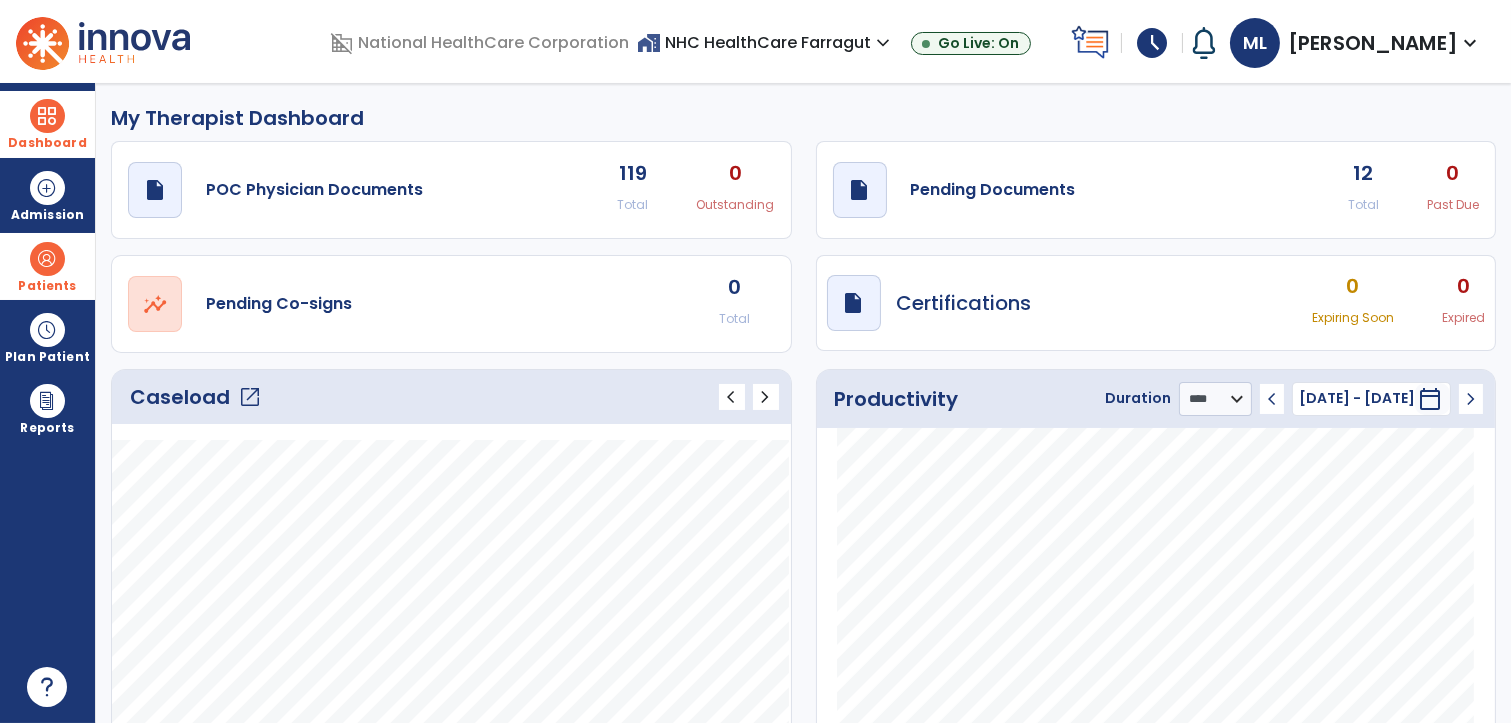 click on "Caseload   open_in_new" 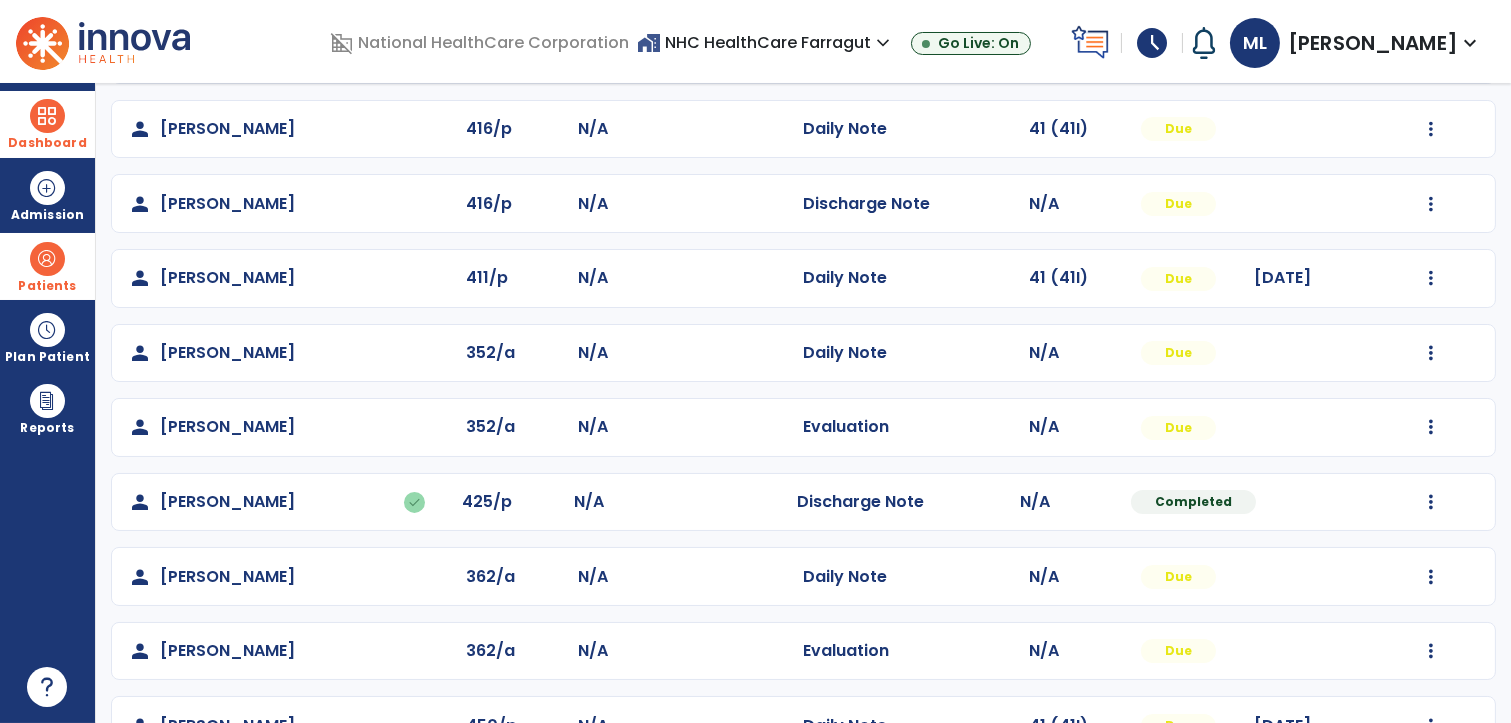scroll, scrollTop: 333, scrollLeft: 0, axis: vertical 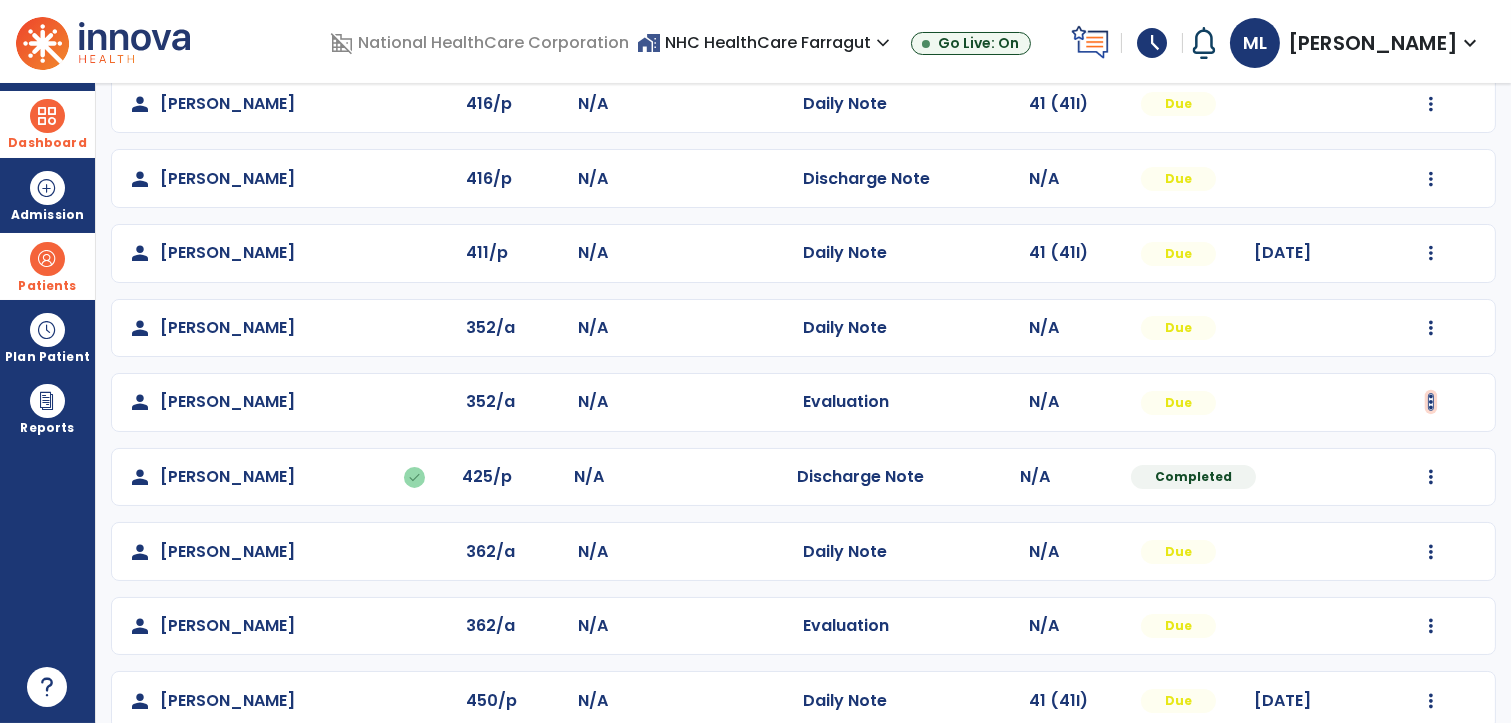 click at bounding box center [1431, -45] 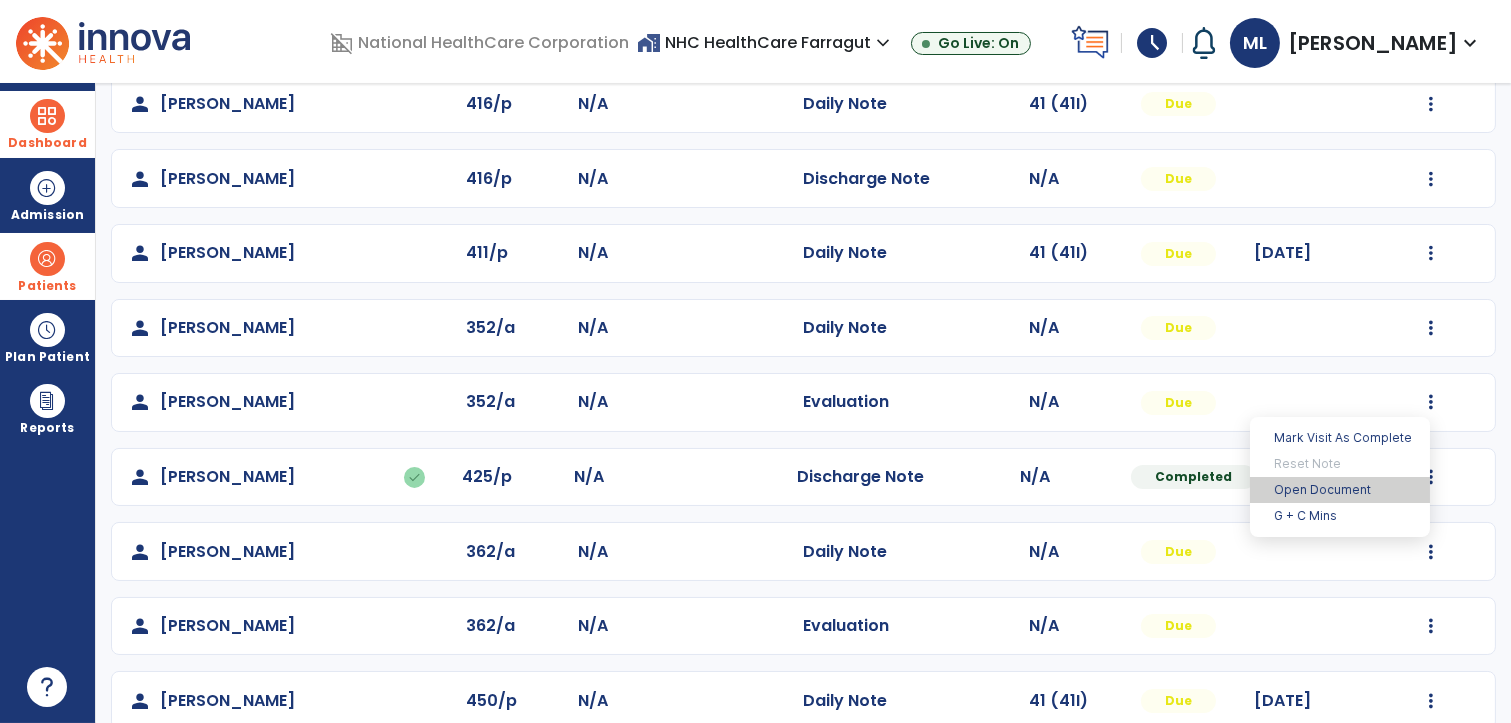 click on "Open Document" at bounding box center (1340, 490) 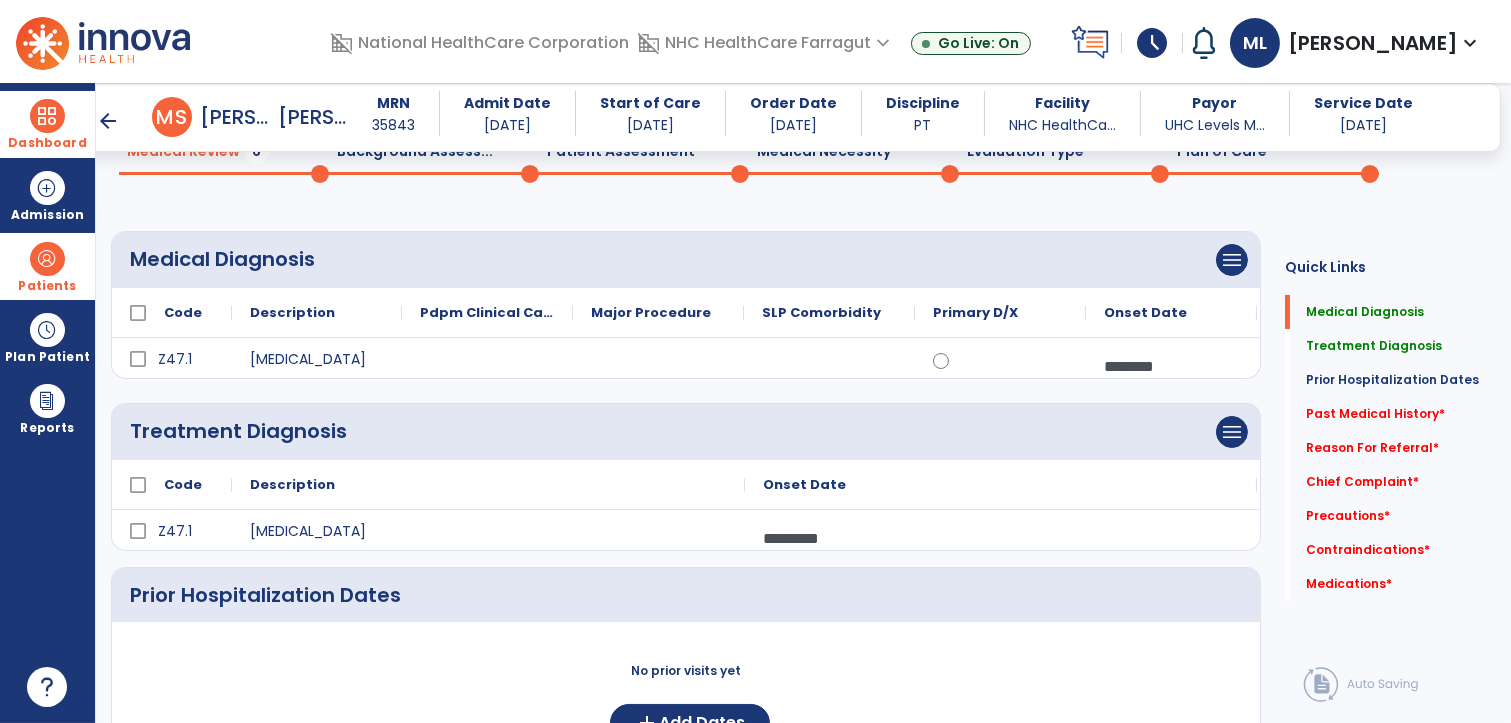 scroll, scrollTop: 59, scrollLeft: 0, axis: vertical 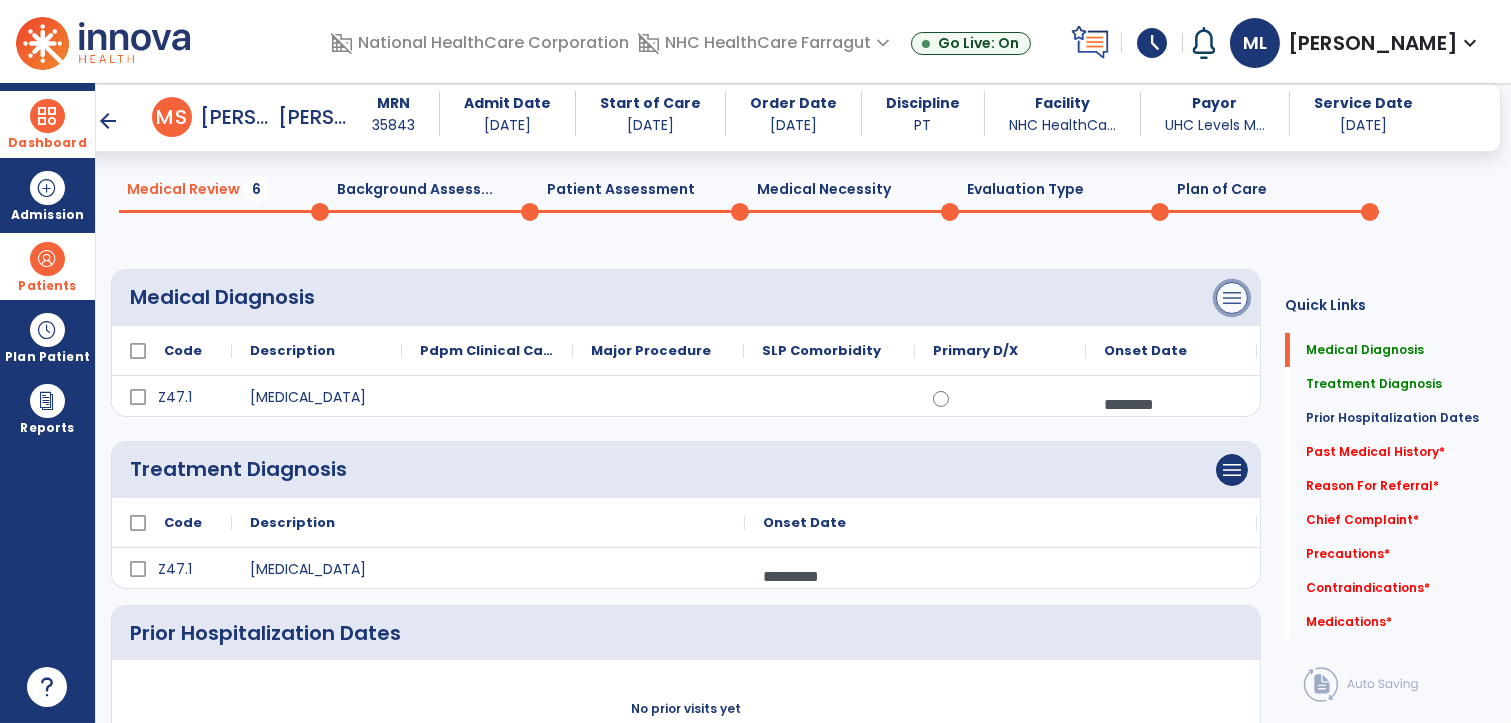 click on "menu" at bounding box center [1232, 298] 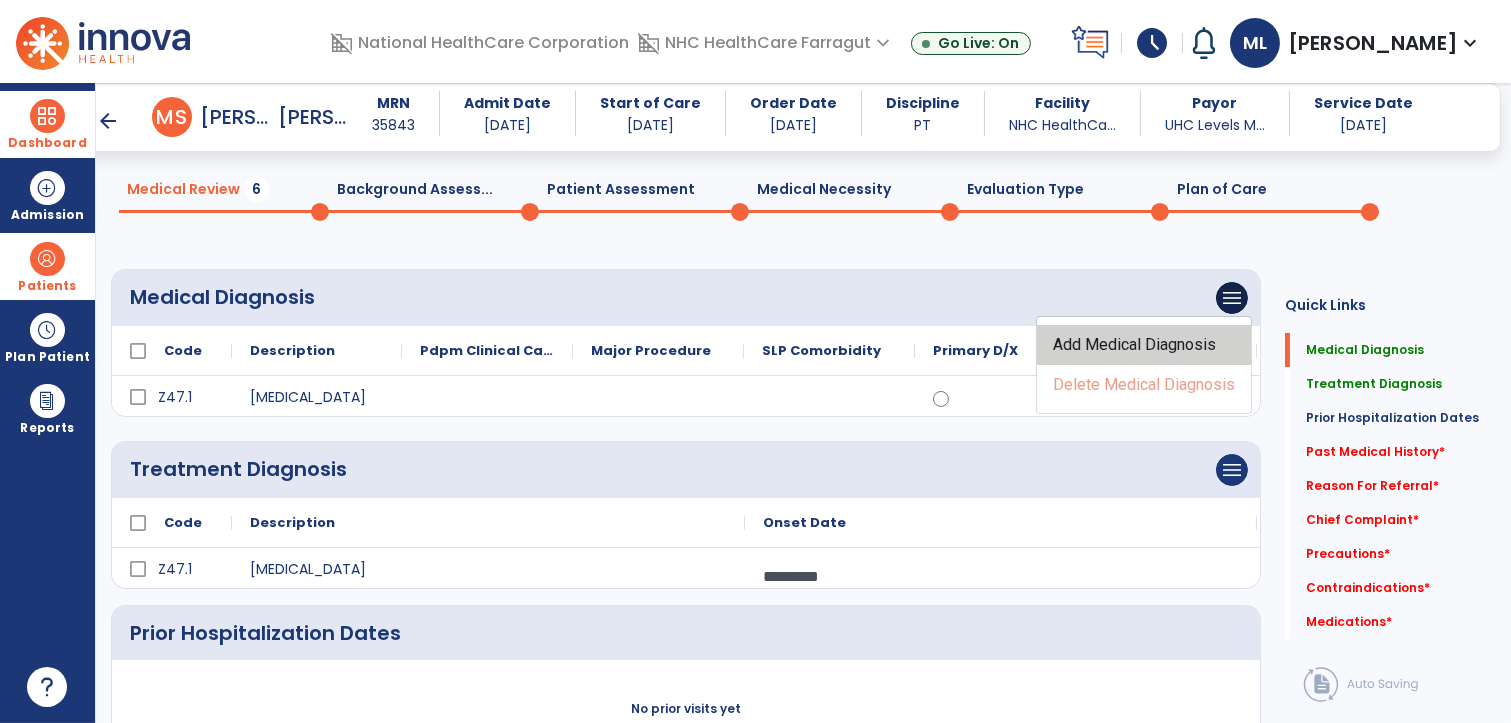 click on "Add Medical Diagnosis" 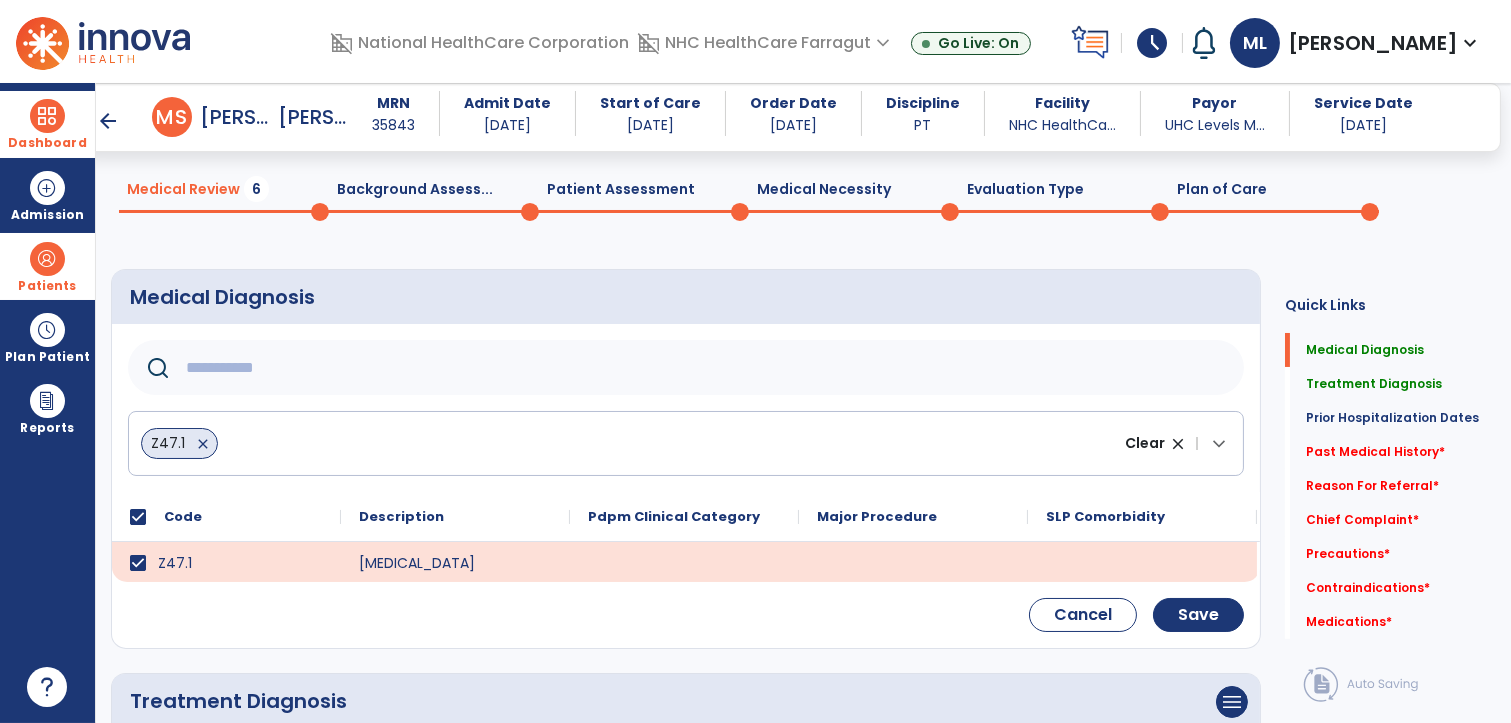 click 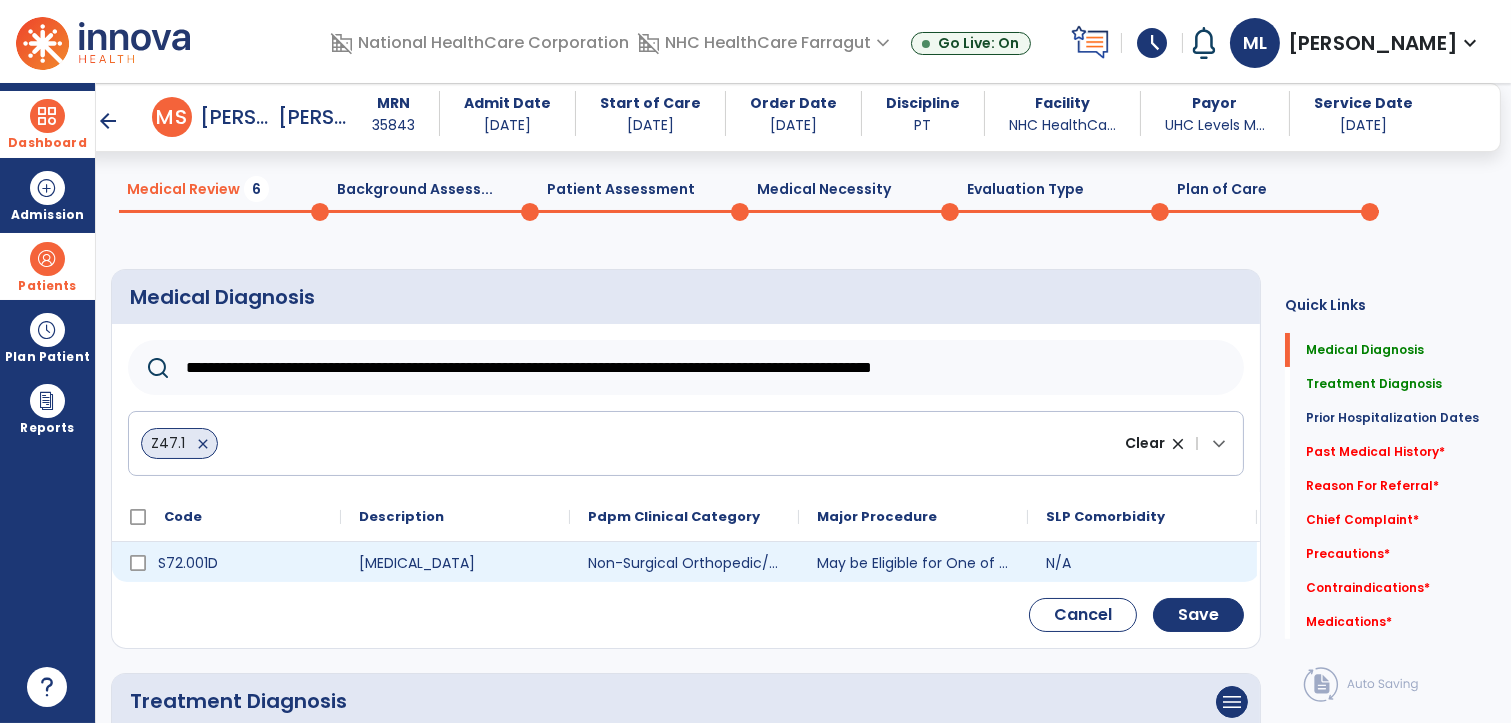 type on "**********" 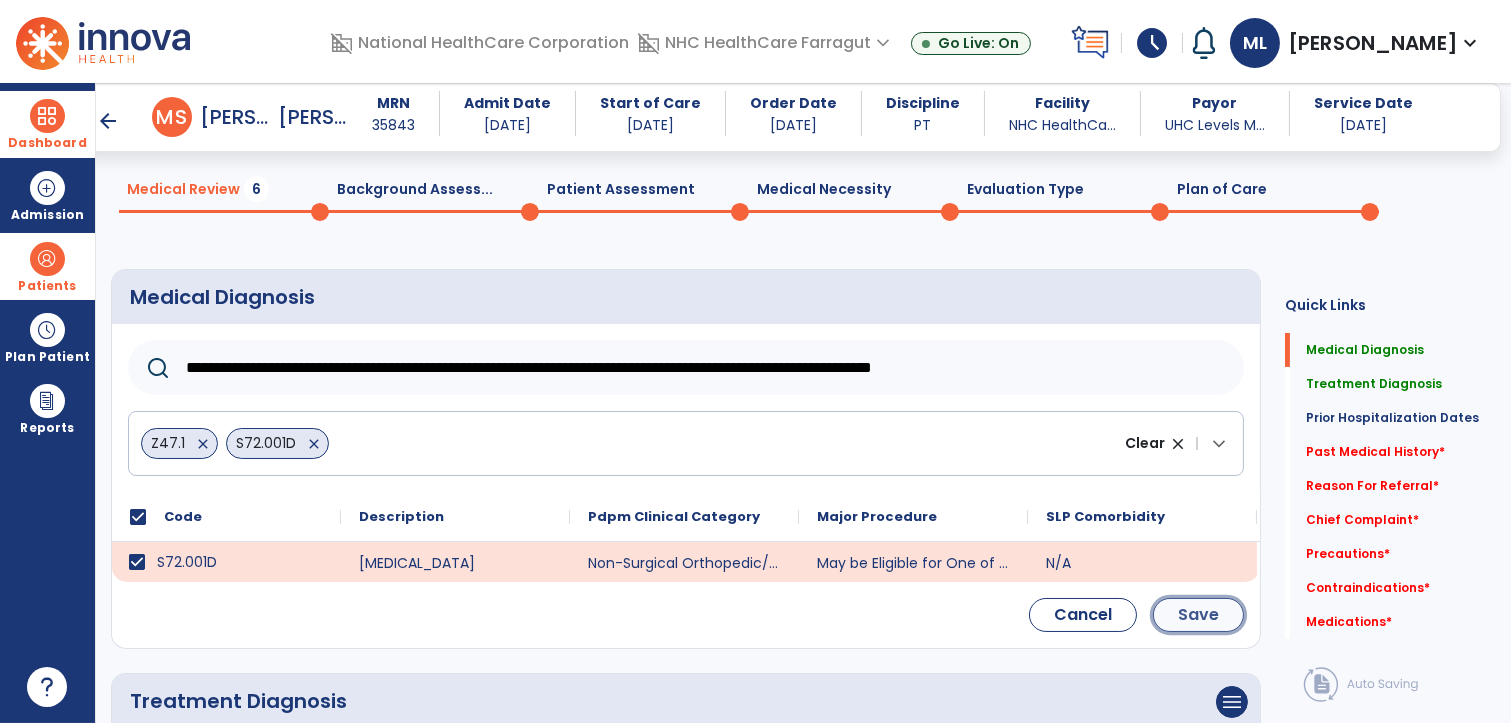 click on "Save" 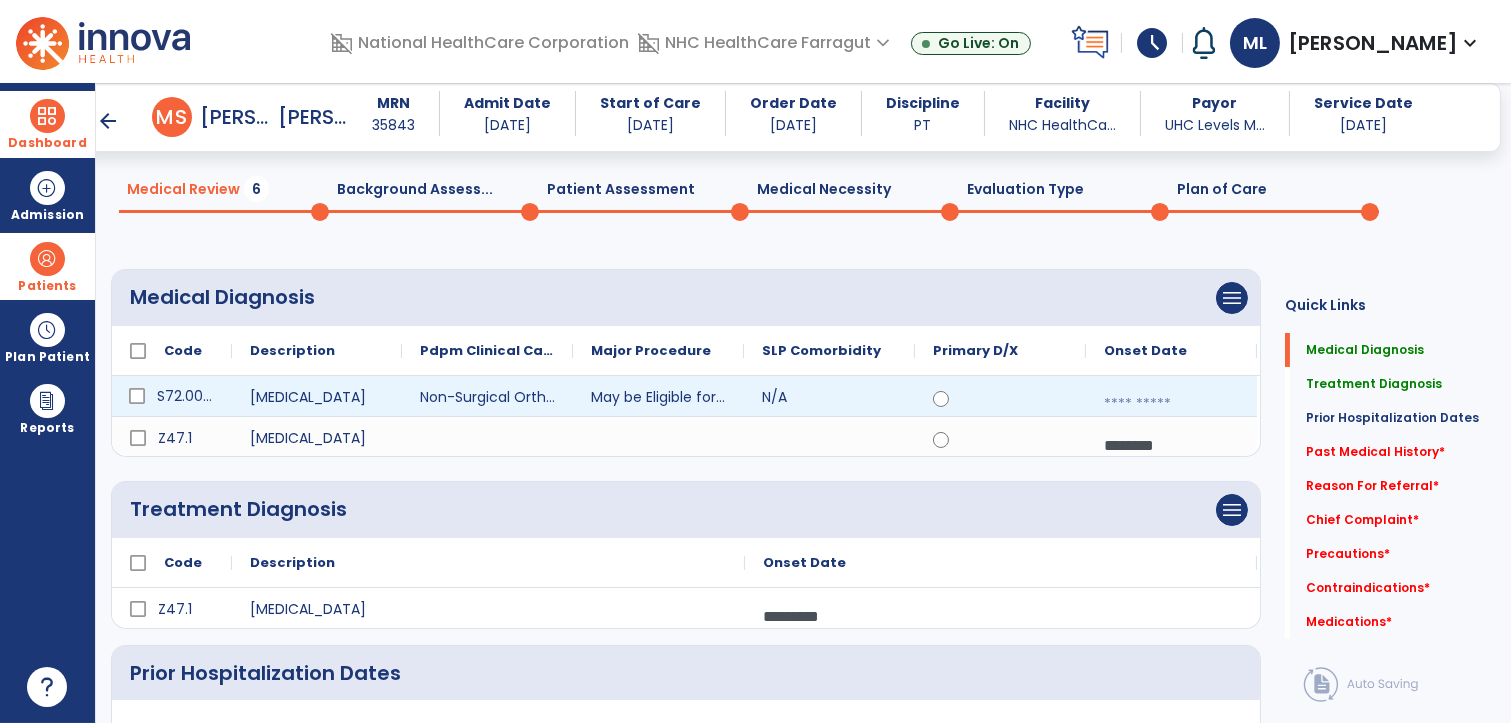 click at bounding box center [1171, 404] 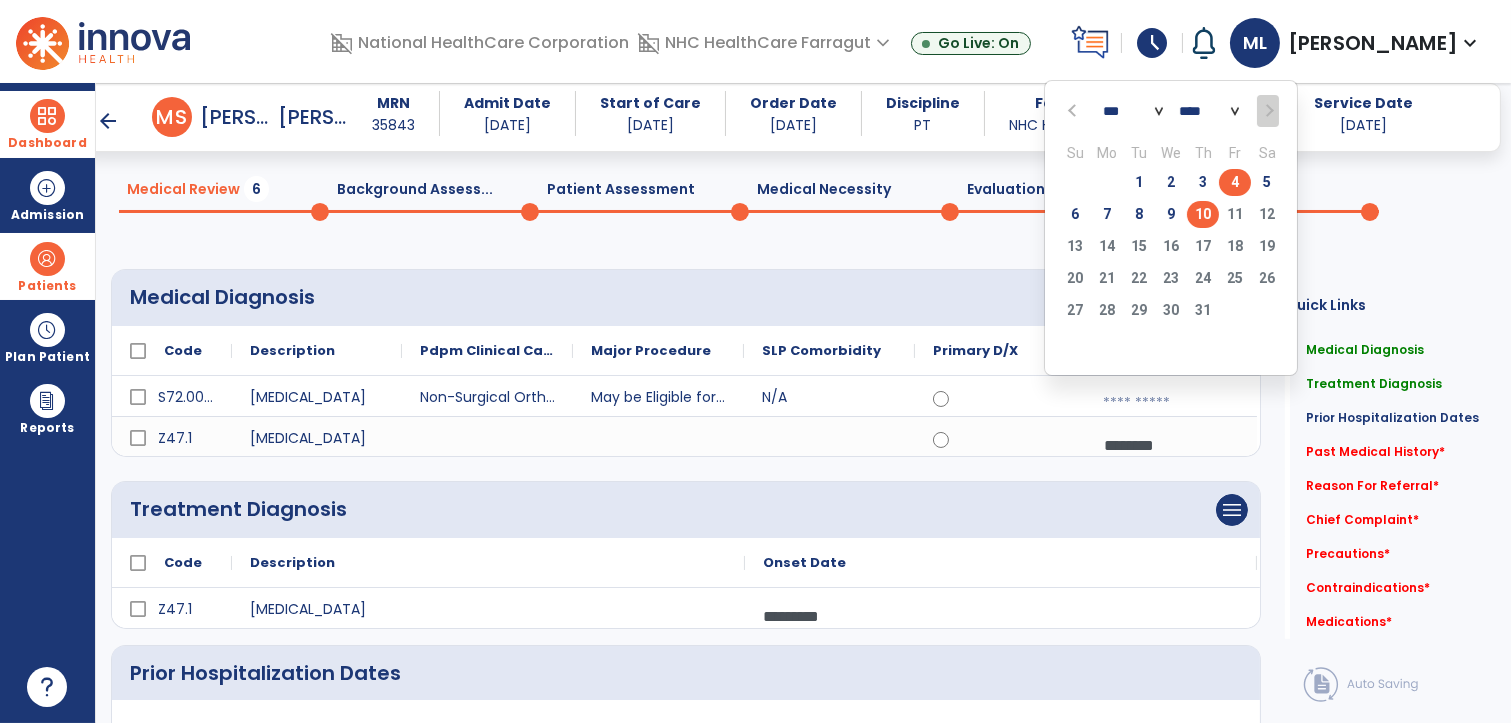 click on "4" 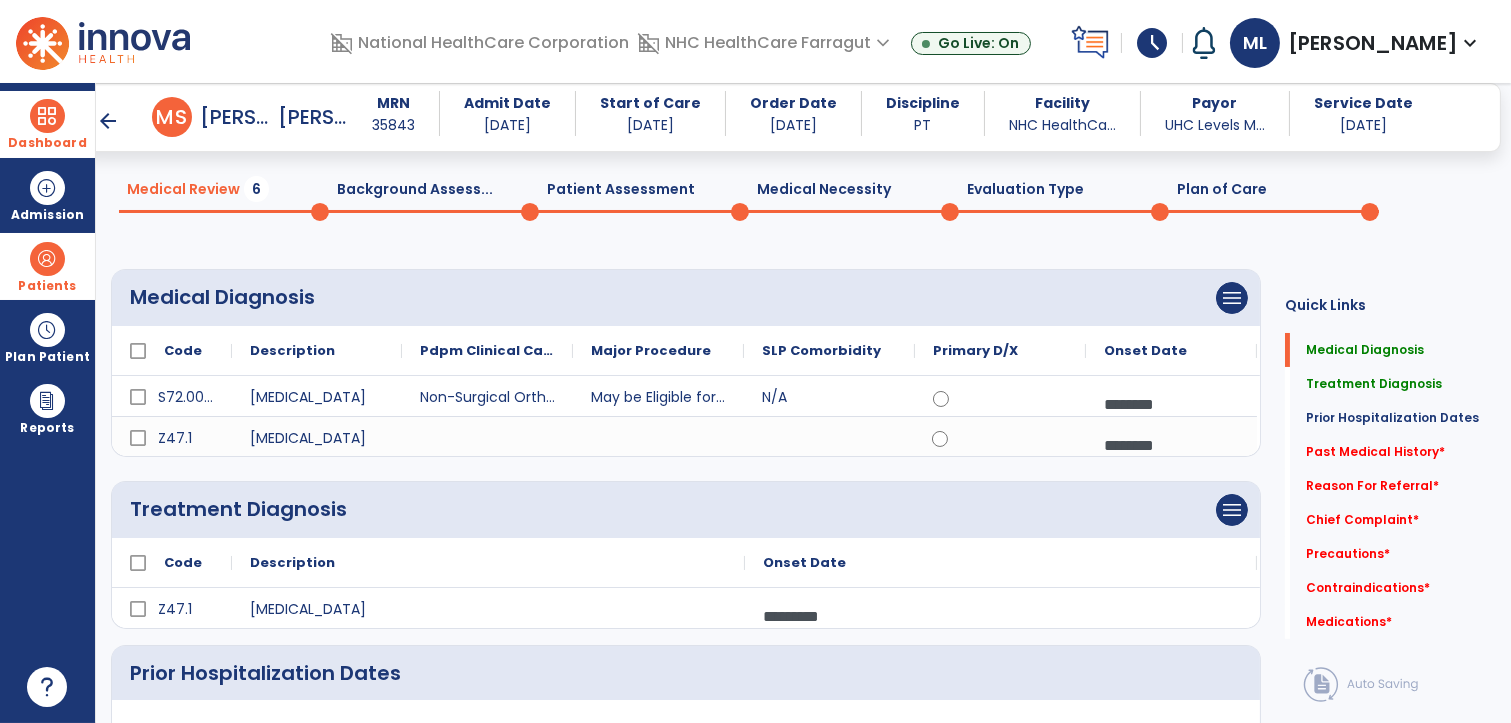 scroll, scrollTop: 170, scrollLeft: 0, axis: vertical 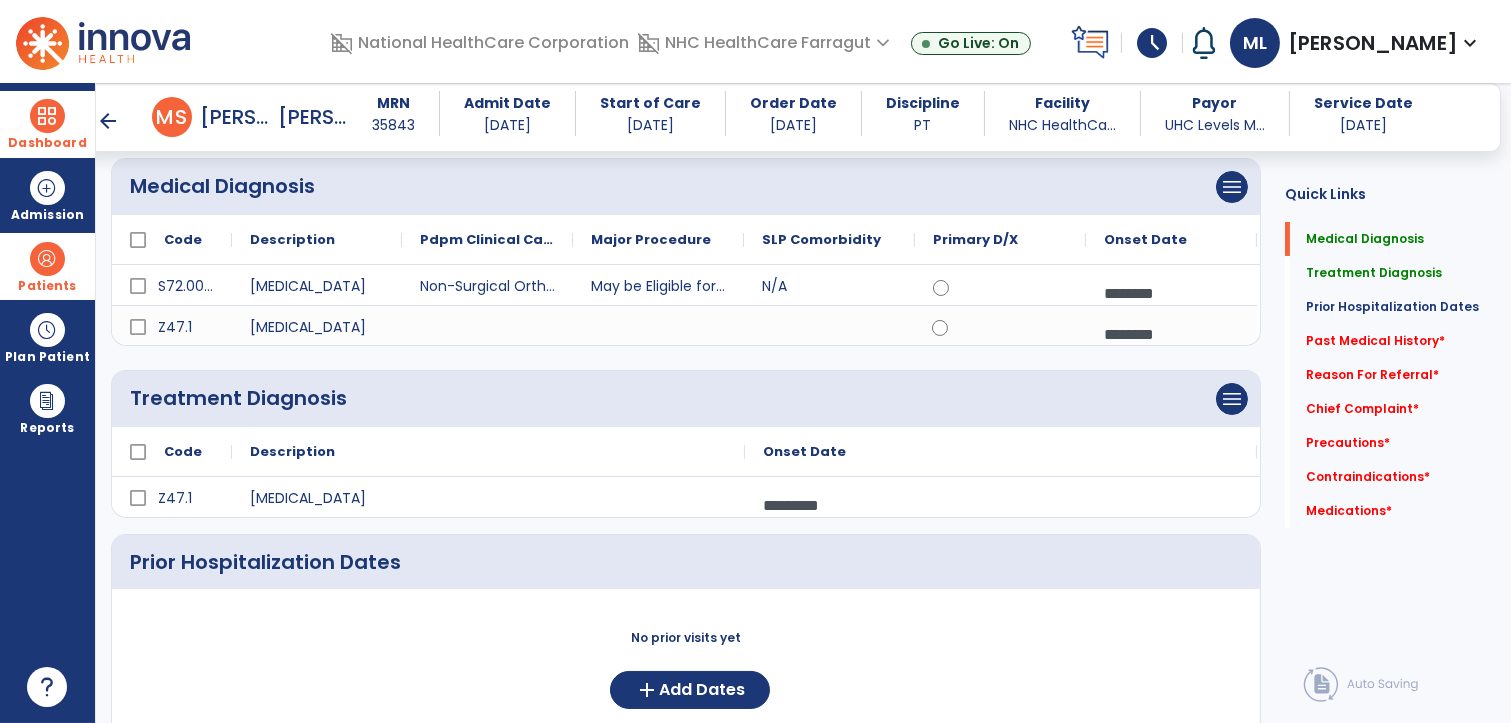 click on "No prior visits yet  add  Add Dates" 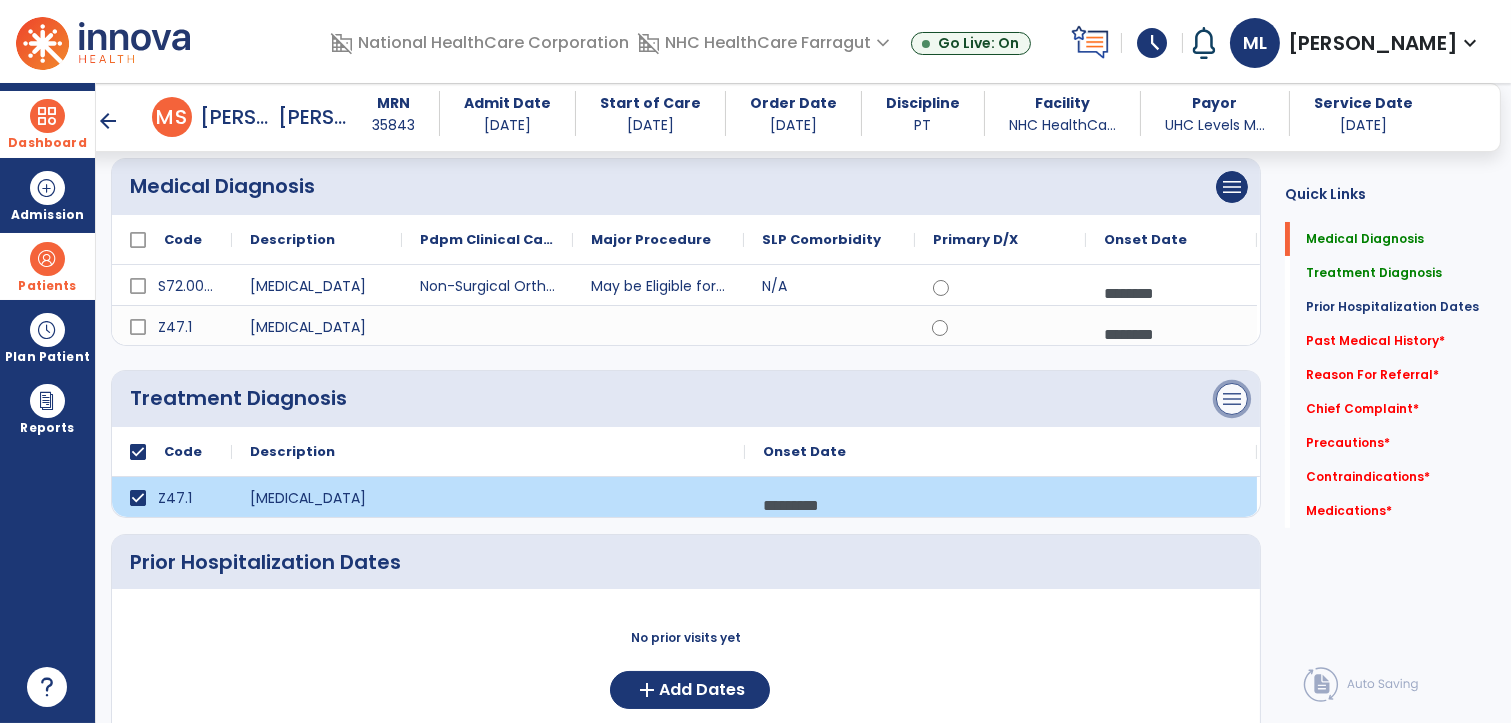 click on "menu" at bounding box center (1232, 187) 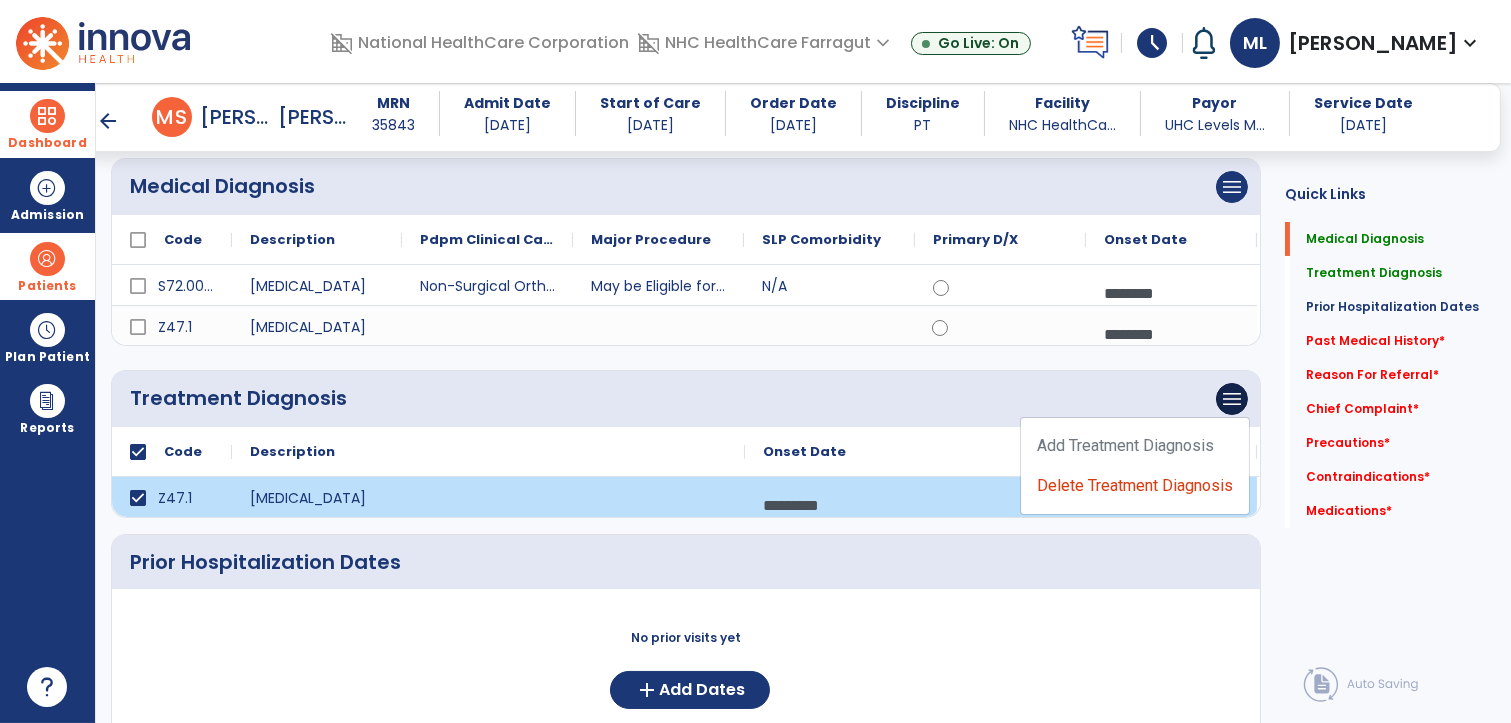 click on "Add Treatment Diagnosis   Delete Treatment Diagnosis" 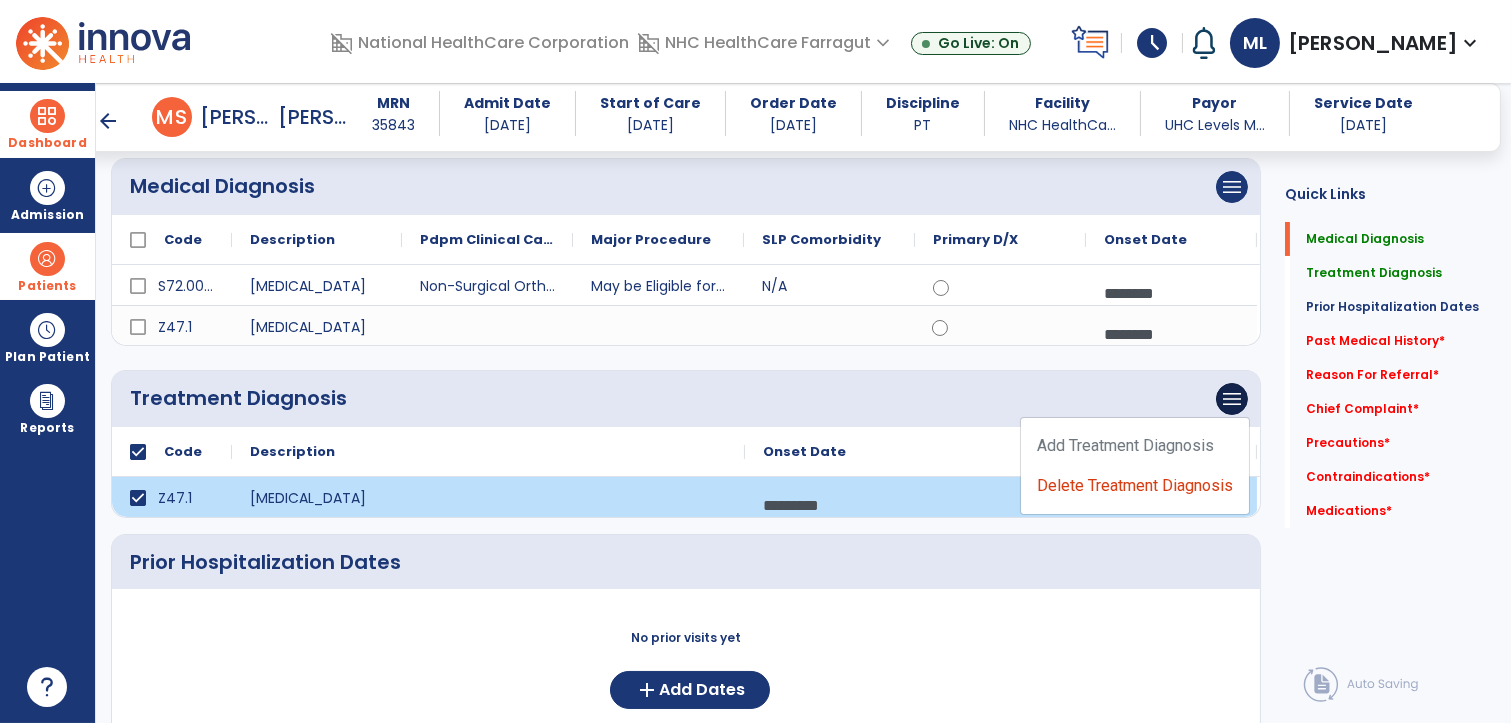 click 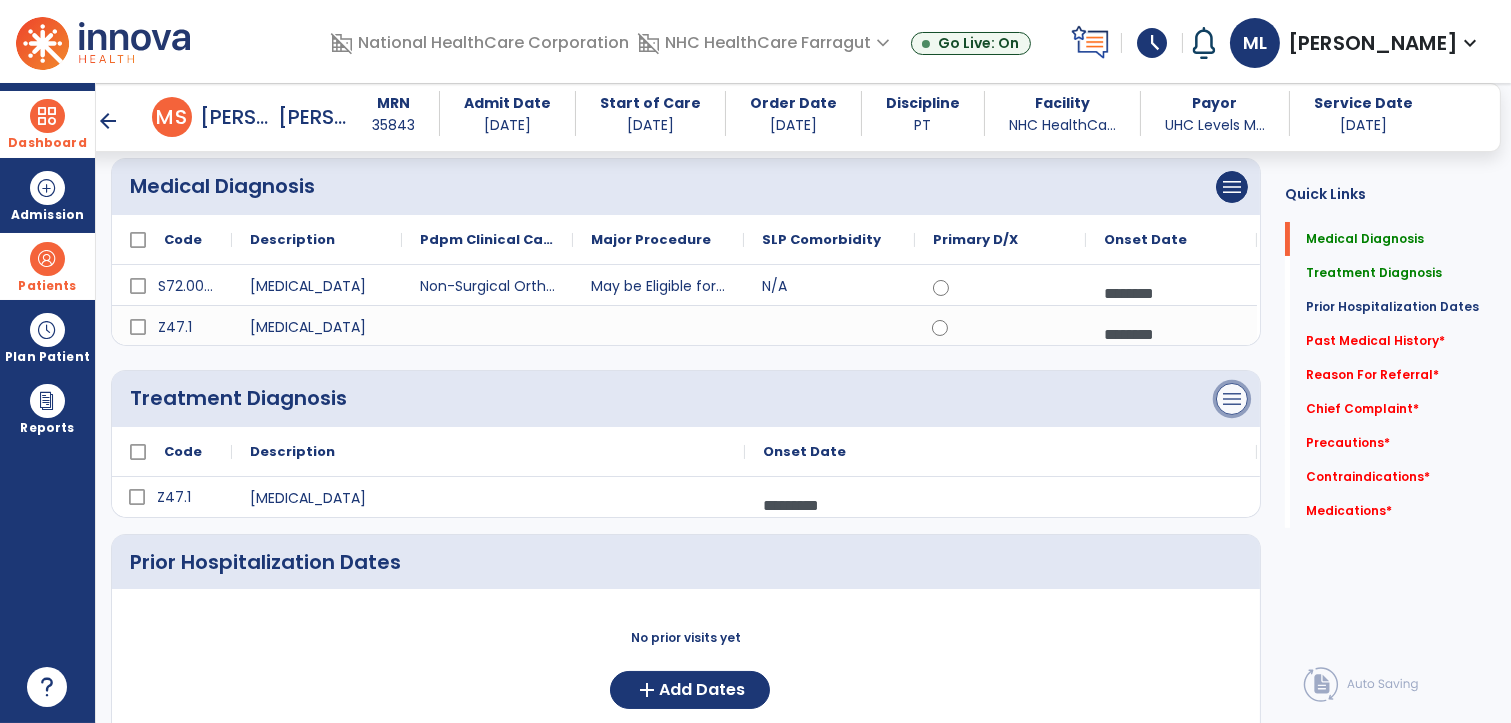 click on "menu" at bounding box center [1232, 187] 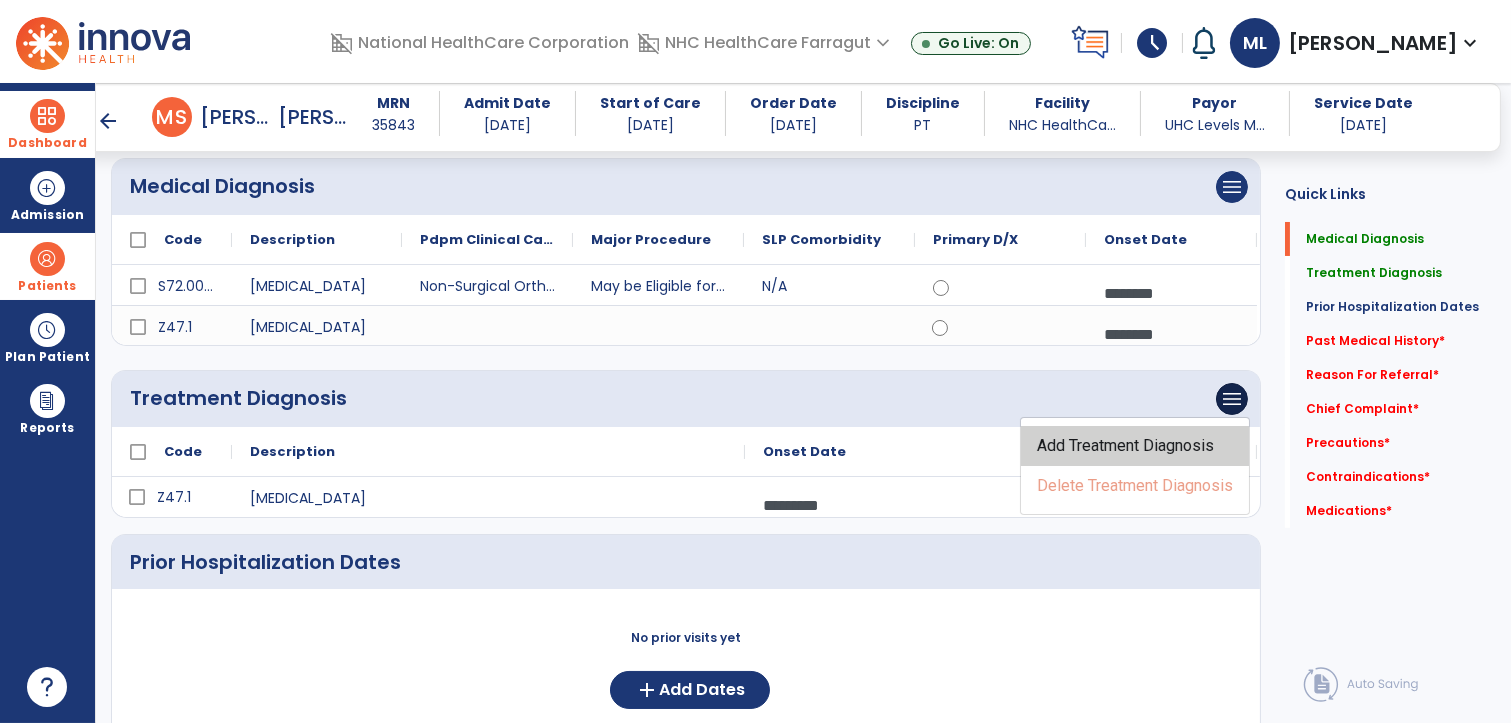 click on "Add Treatment Diagnosis" 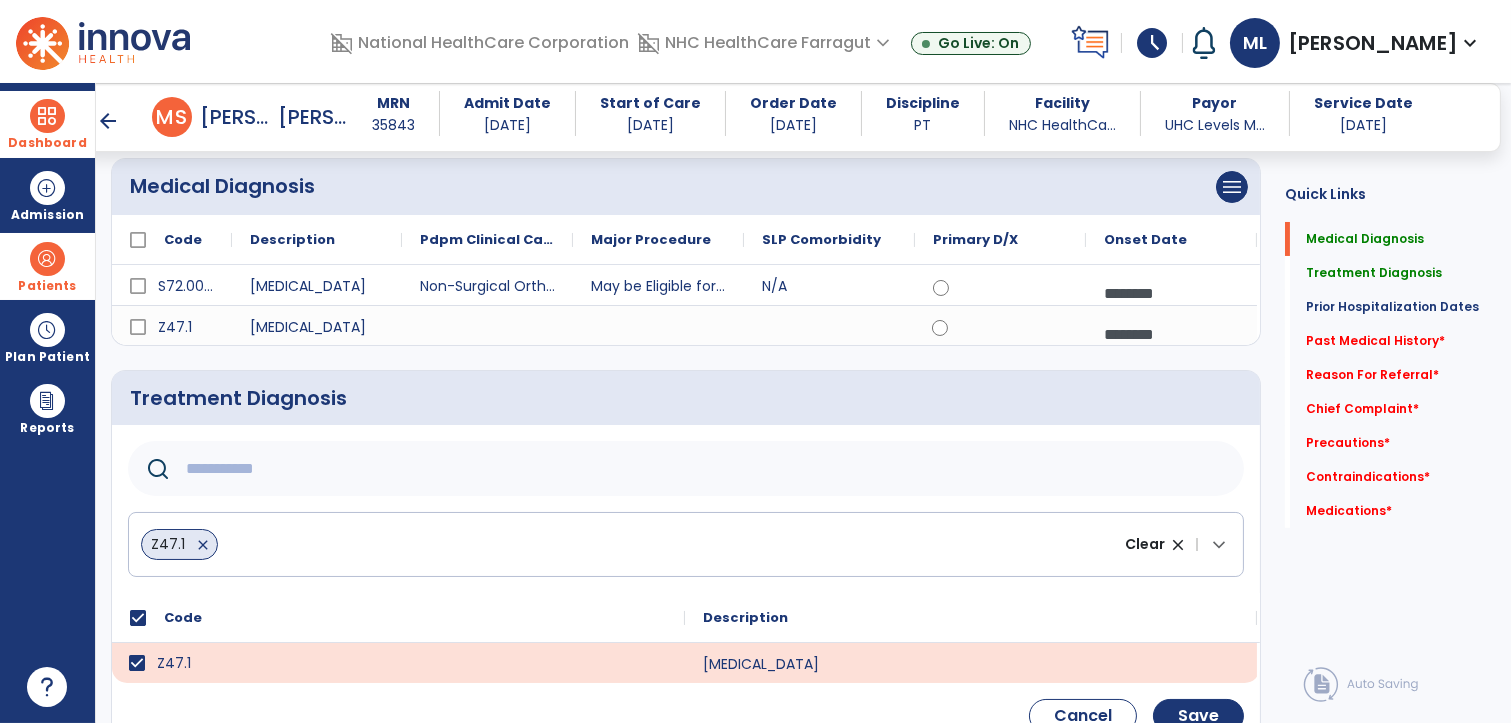 click 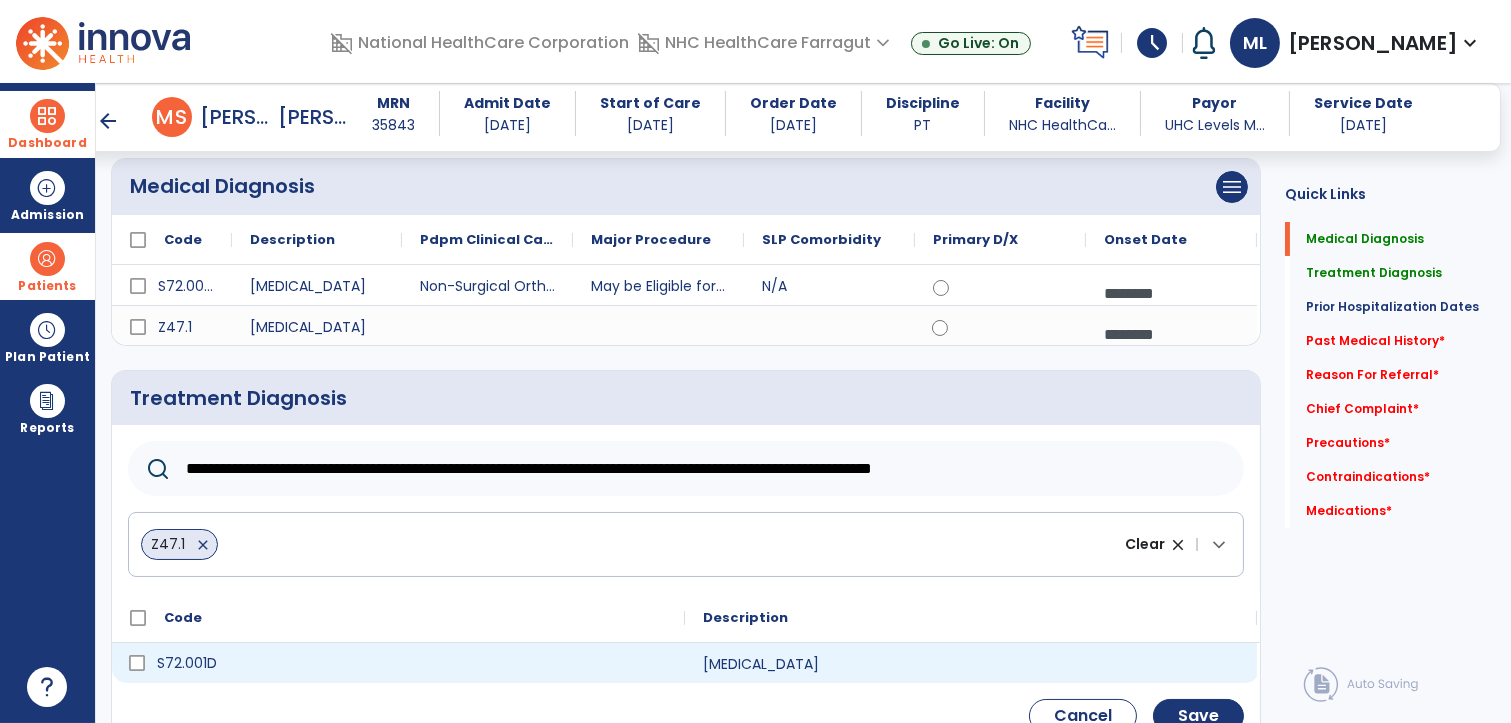 type on "**********" 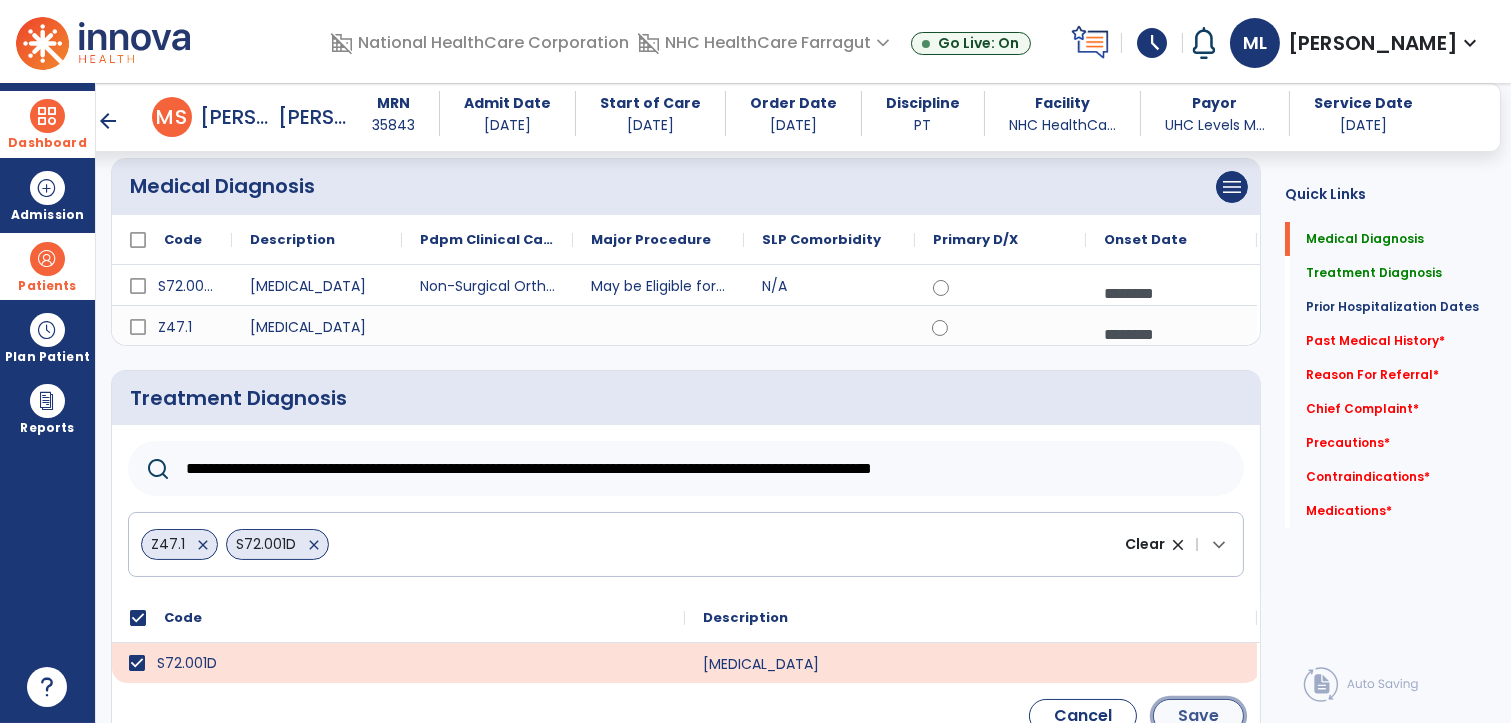 click on "Save" 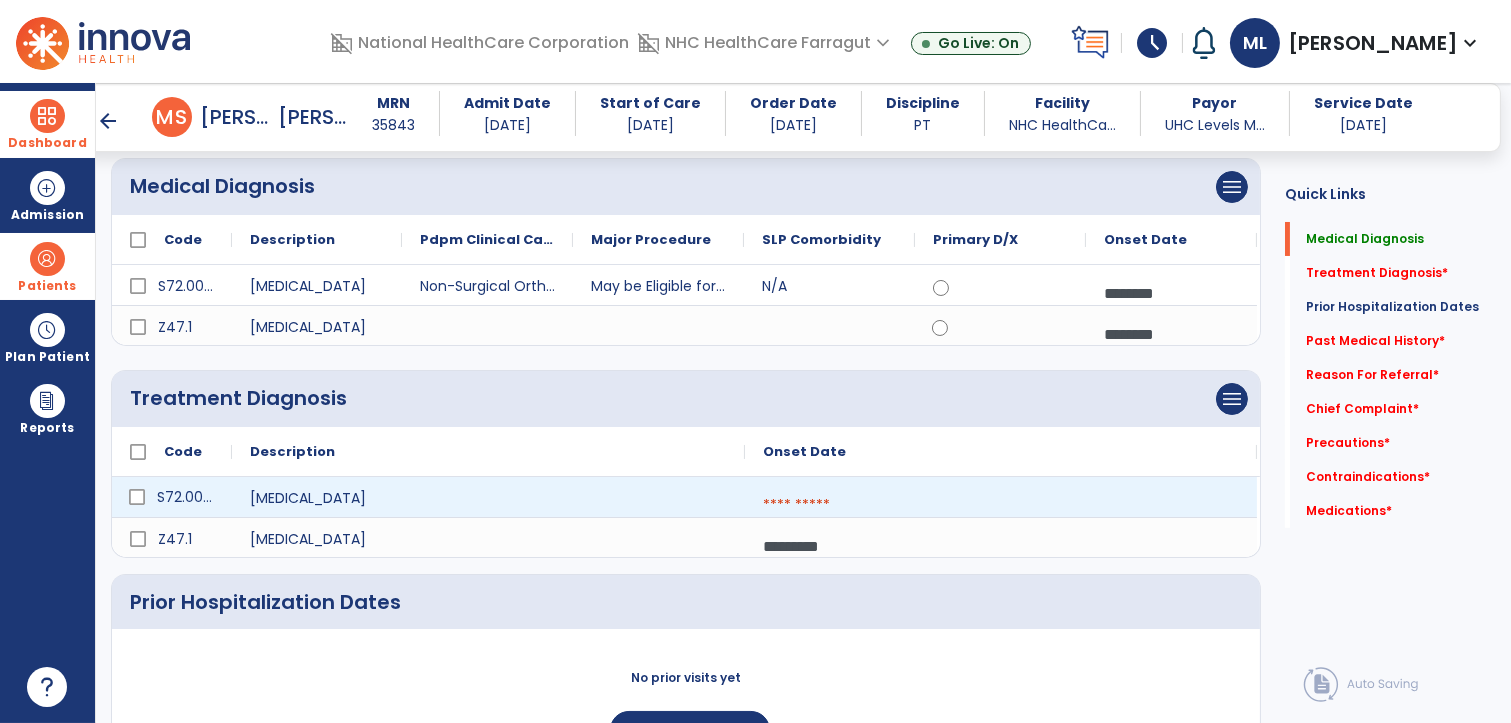 click at bounding box center (1001, 505) 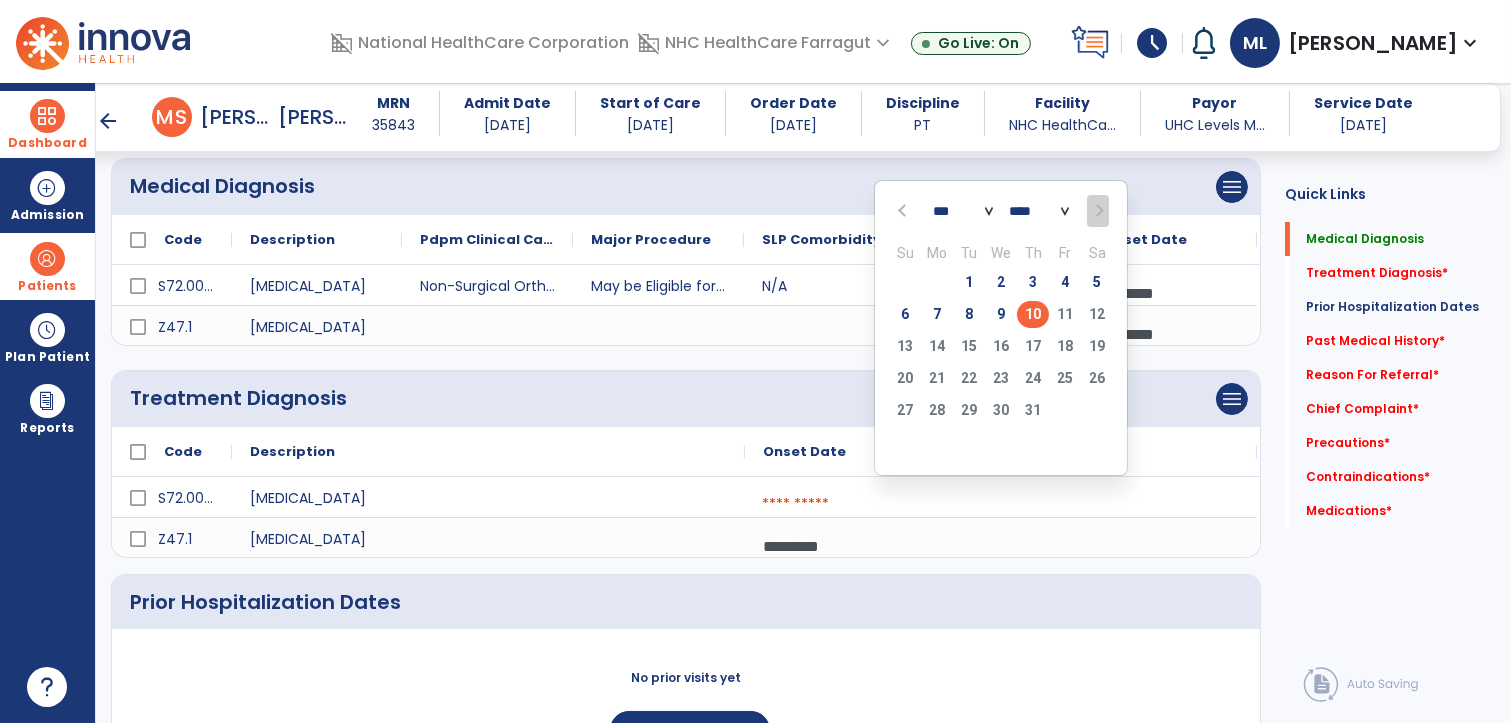 click on "10" 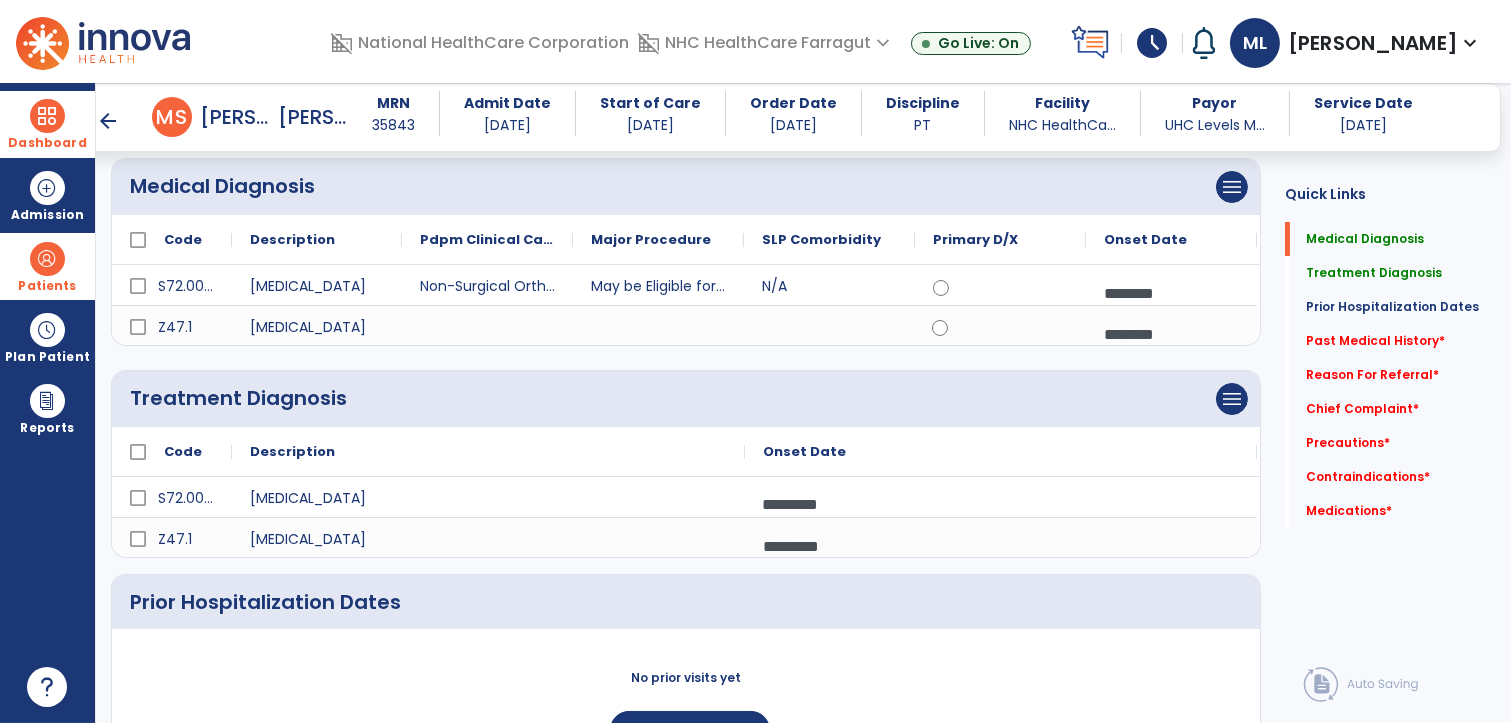 click on "domain_disabled   NHC HealthCare Farragut    expand_more   NHC HealthCare Farragut" at bounding box center (766, 43) 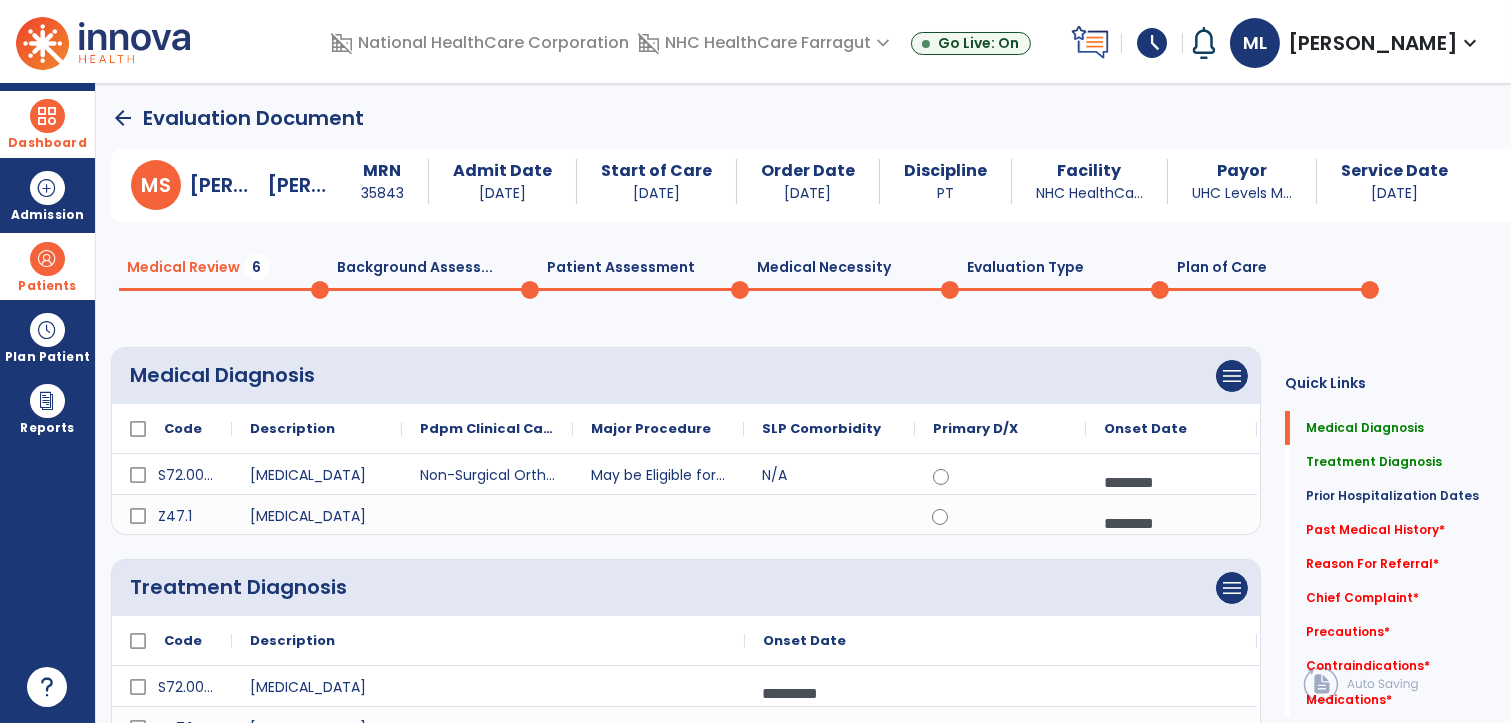 click at bounding box center [47, 116] 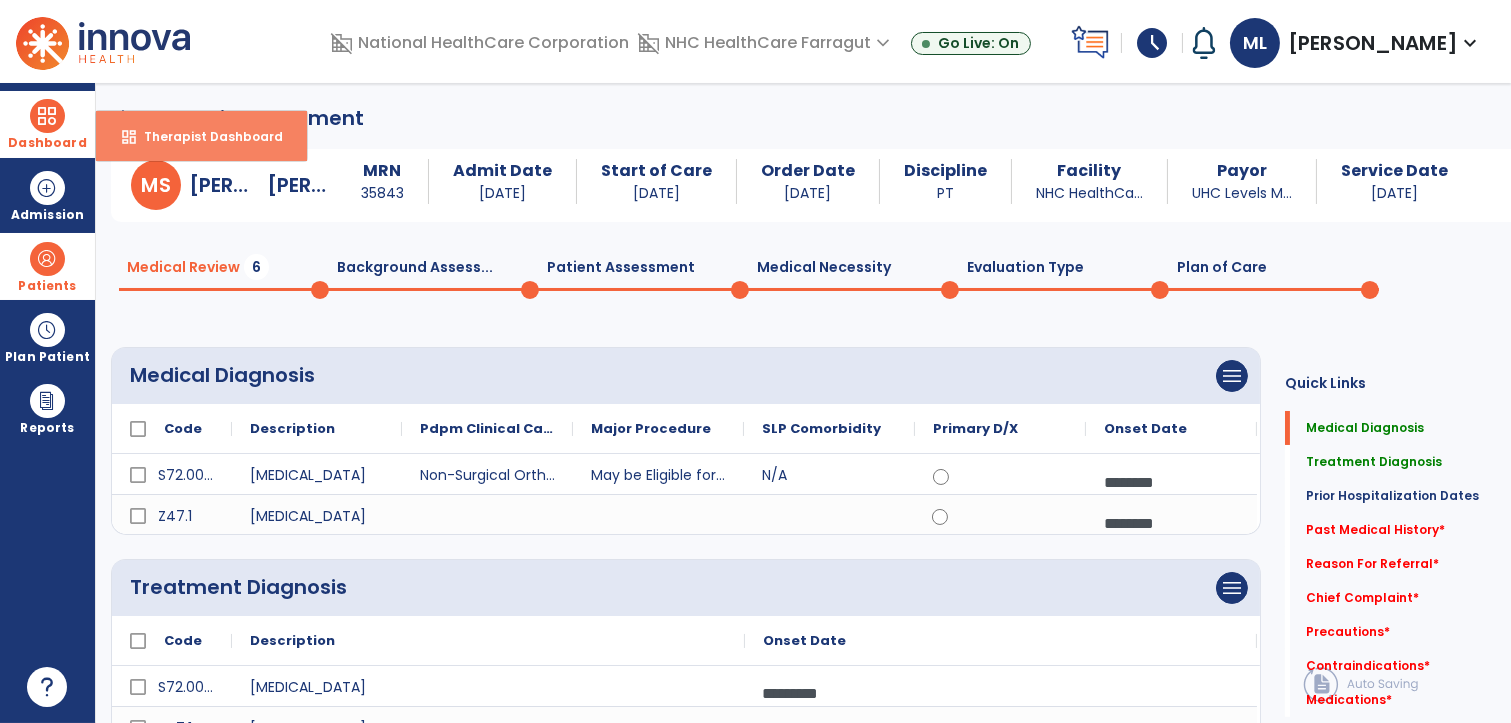 click on "dashboard  Therapist Dashboard" at bounding box center (201, 136) 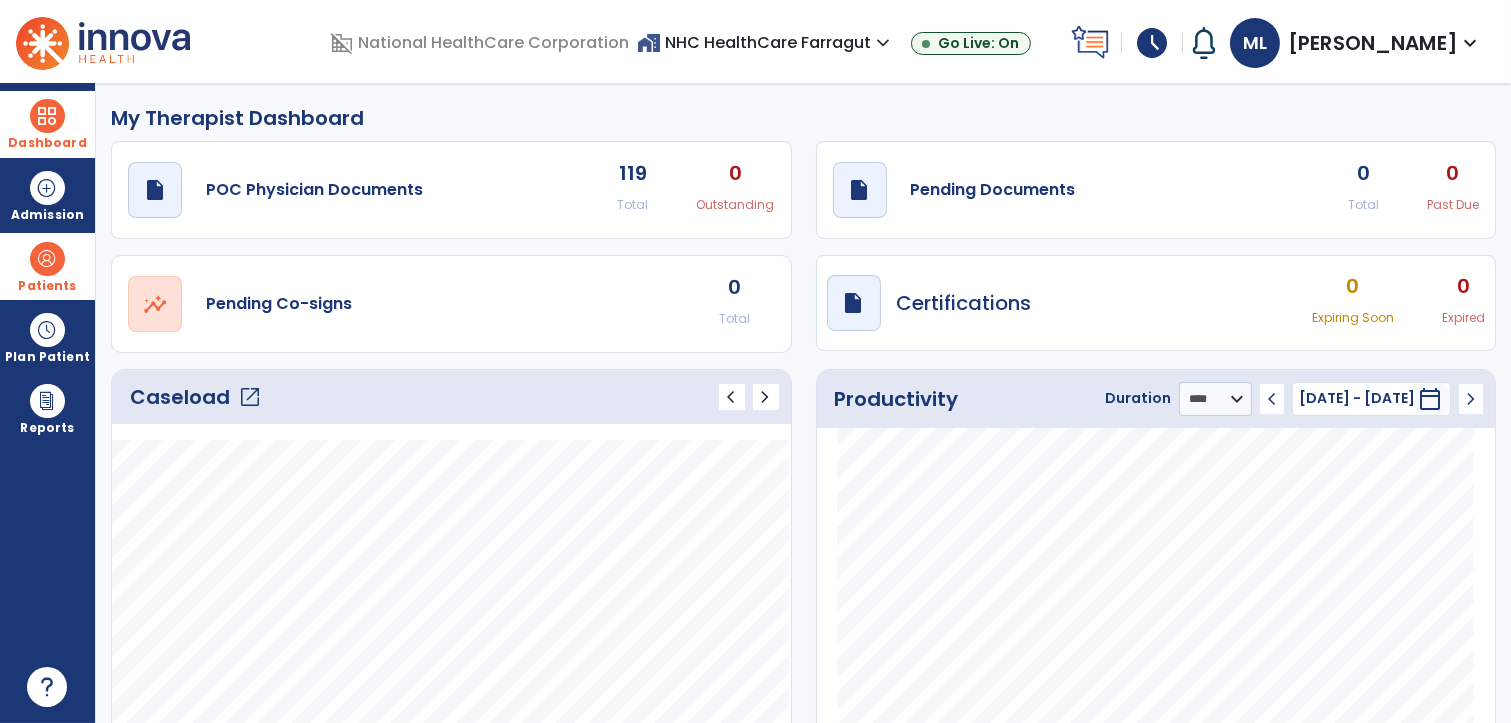 click on "Caseload   open_in_new" 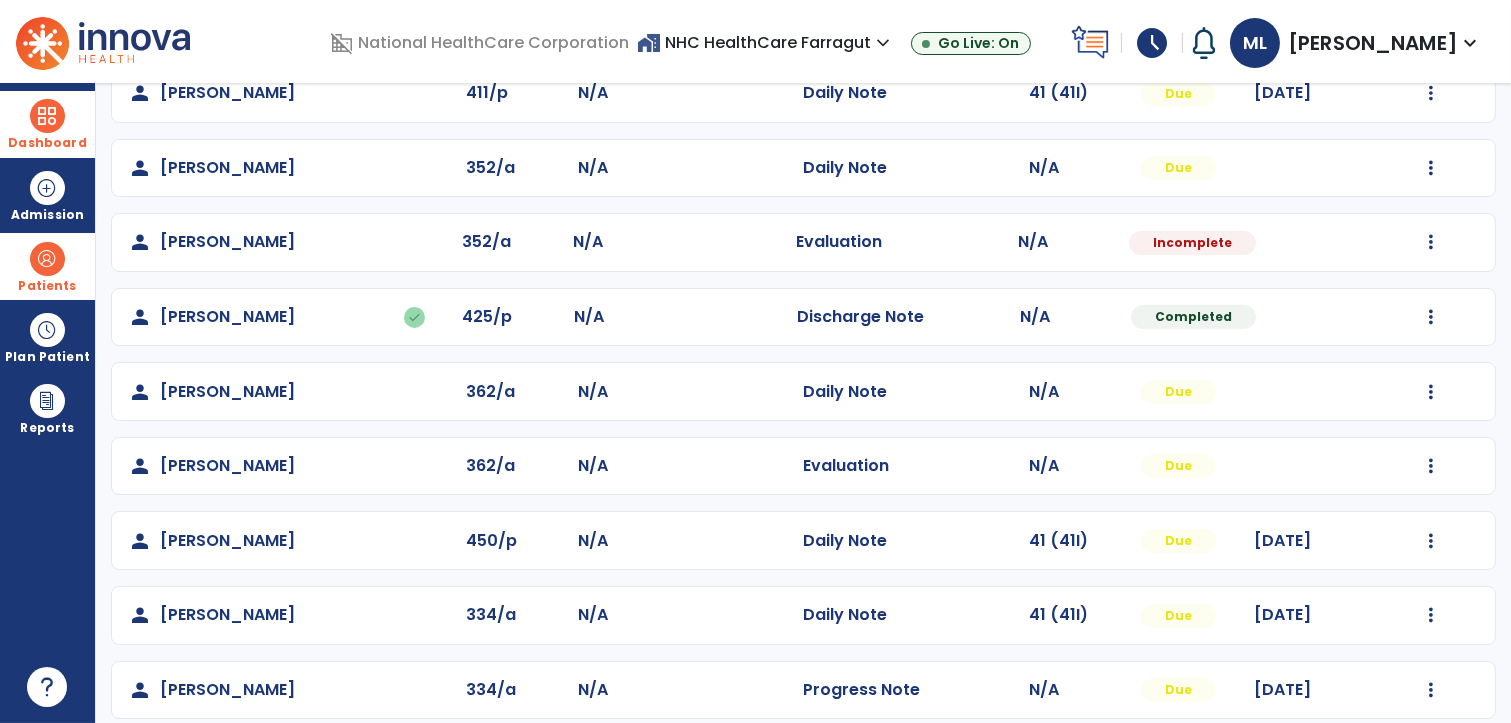 scroll, scrollTop: 520, scrollLeft: 0, axis: vertical 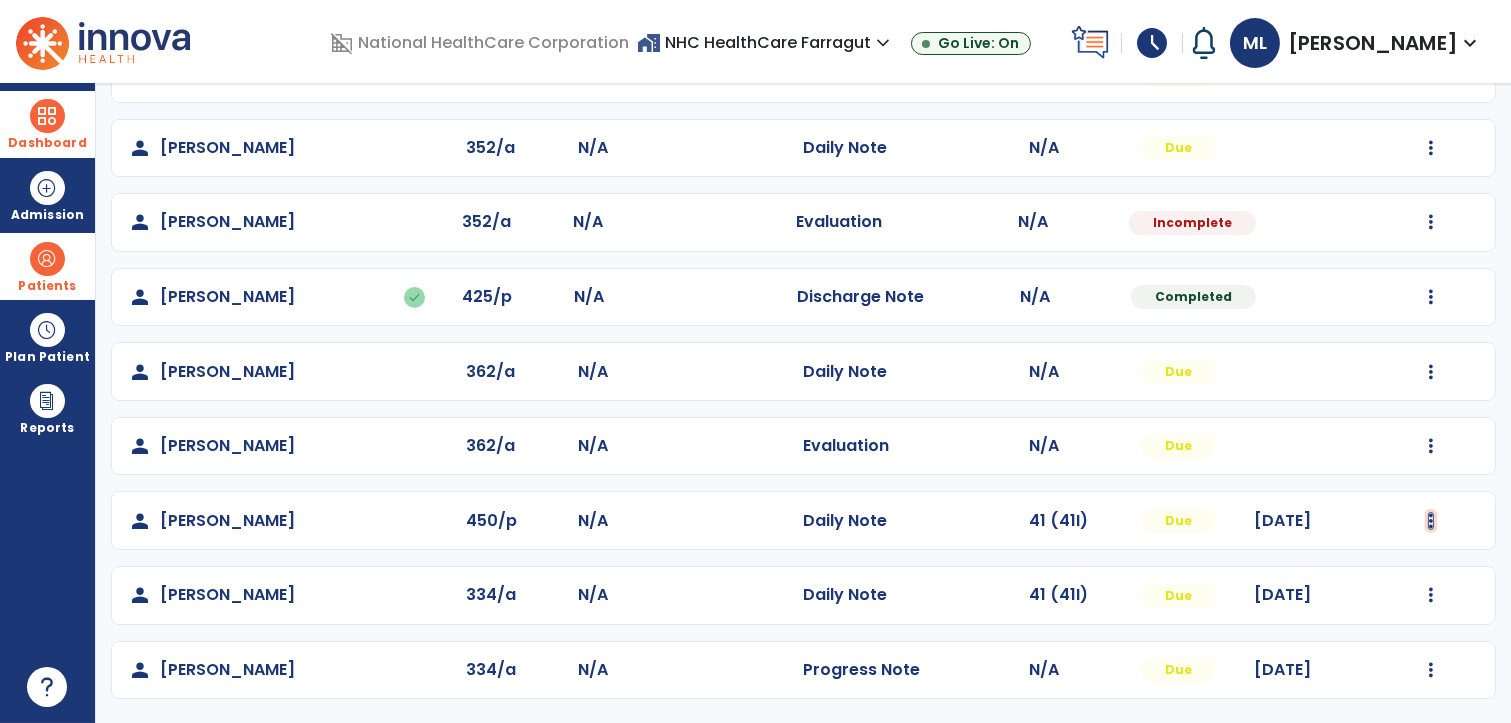 click at bounding box center [1431, -225] 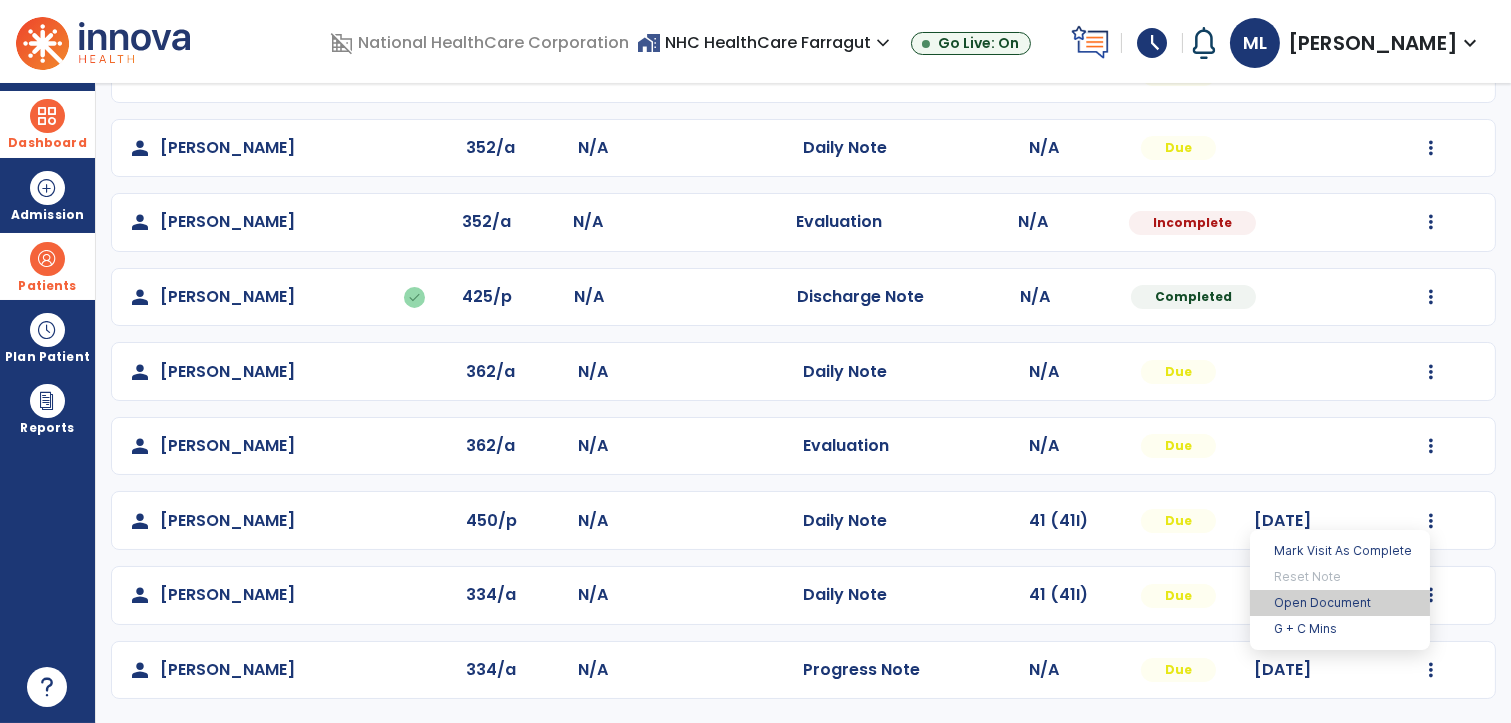 click on "Open Document" at bounding box center [1340, 603] 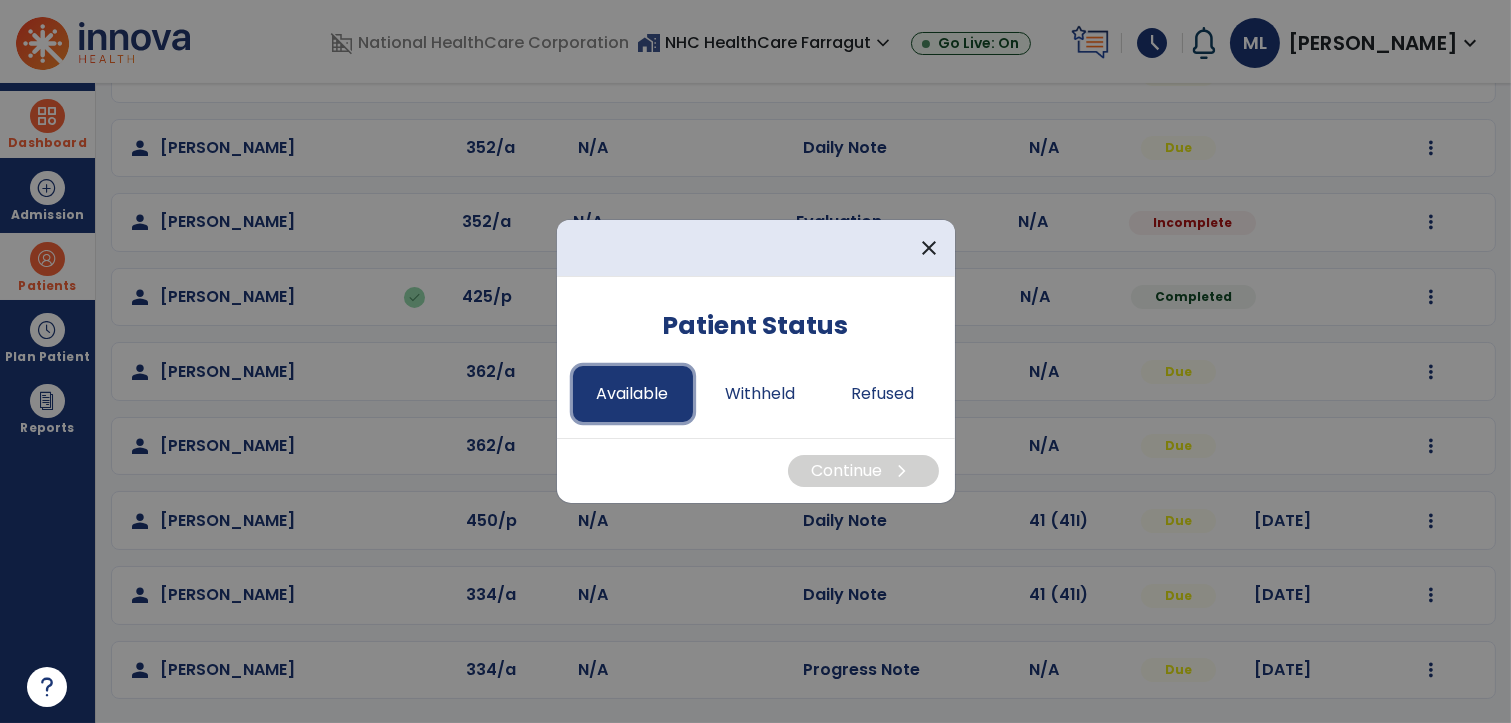 click on "Available" at bounding box center [633, 394] 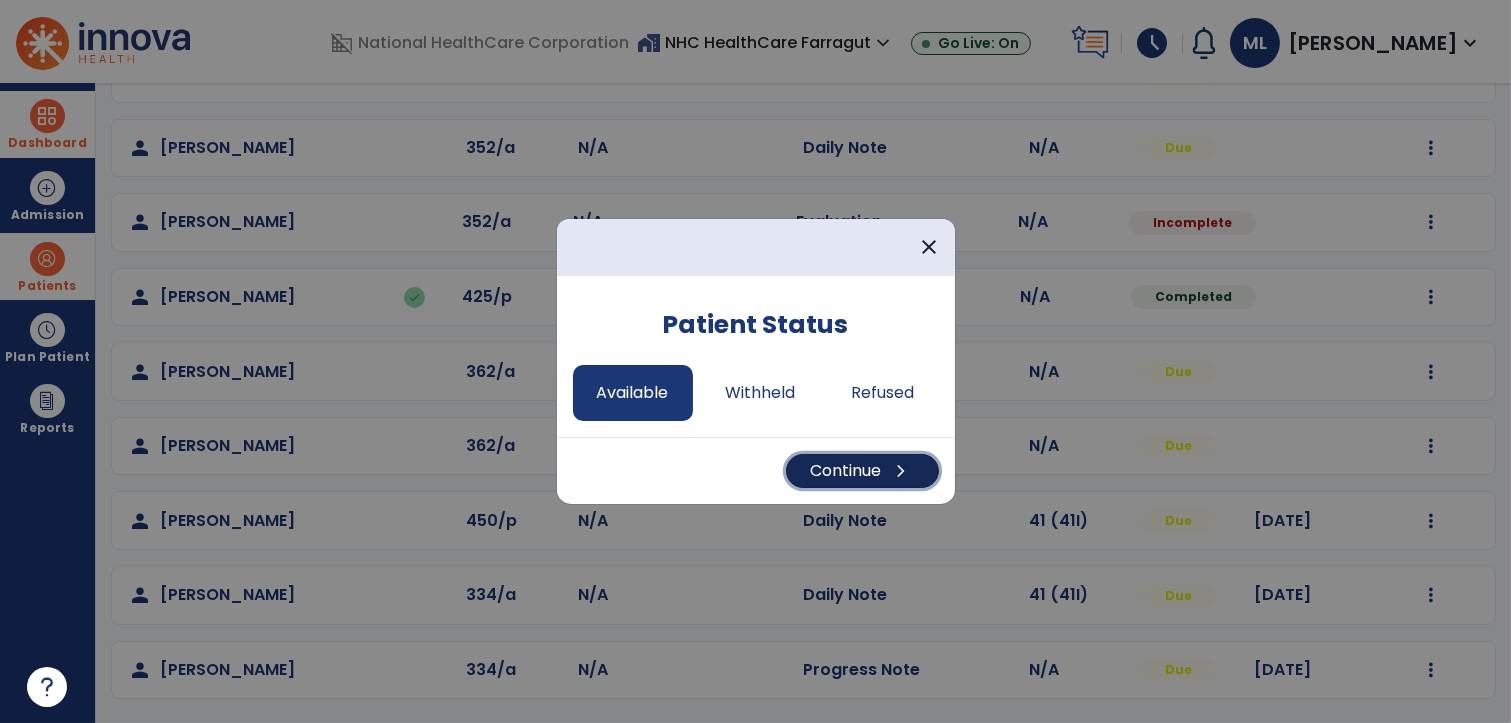click on "Continue   chevron_right" at bounding box center [862, 471] 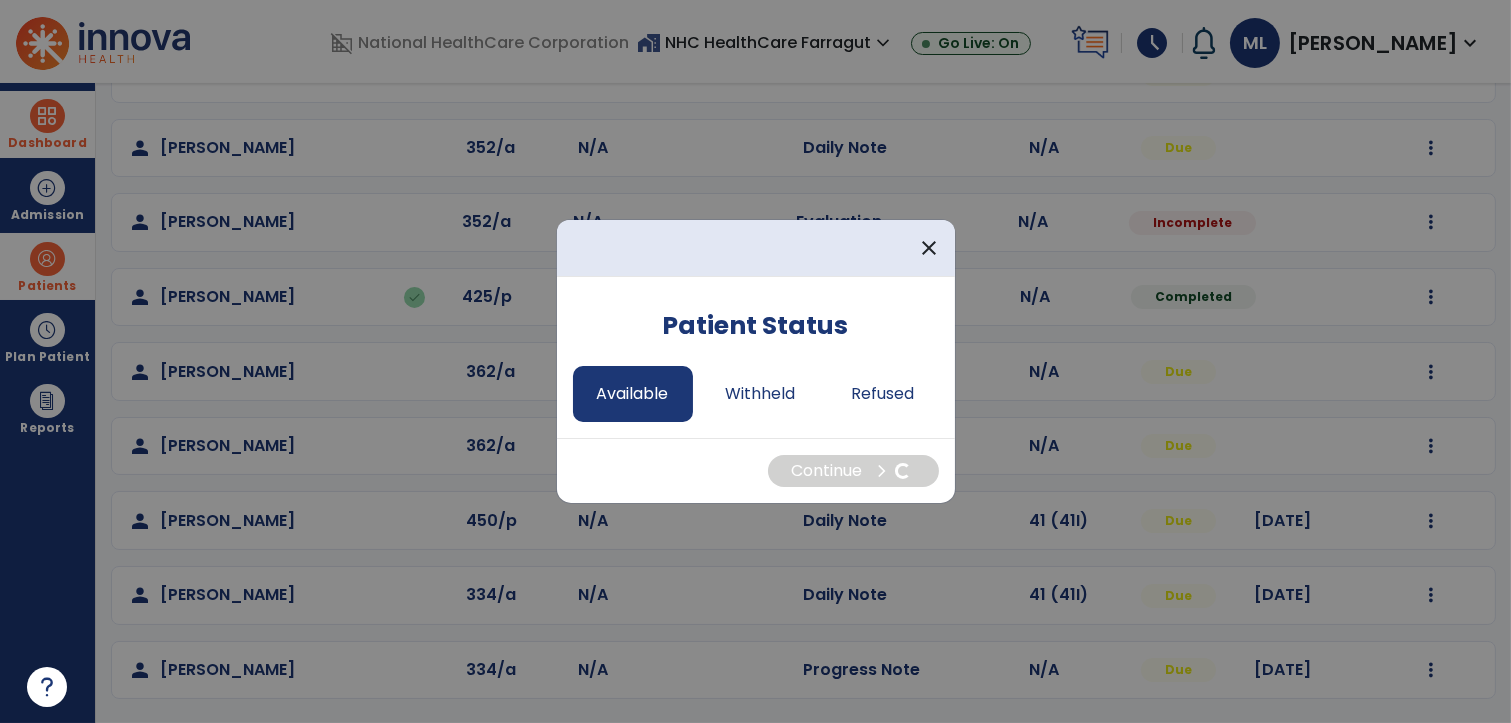 scroll, scrollTop: 0, scrollLeft: 0, axis: both 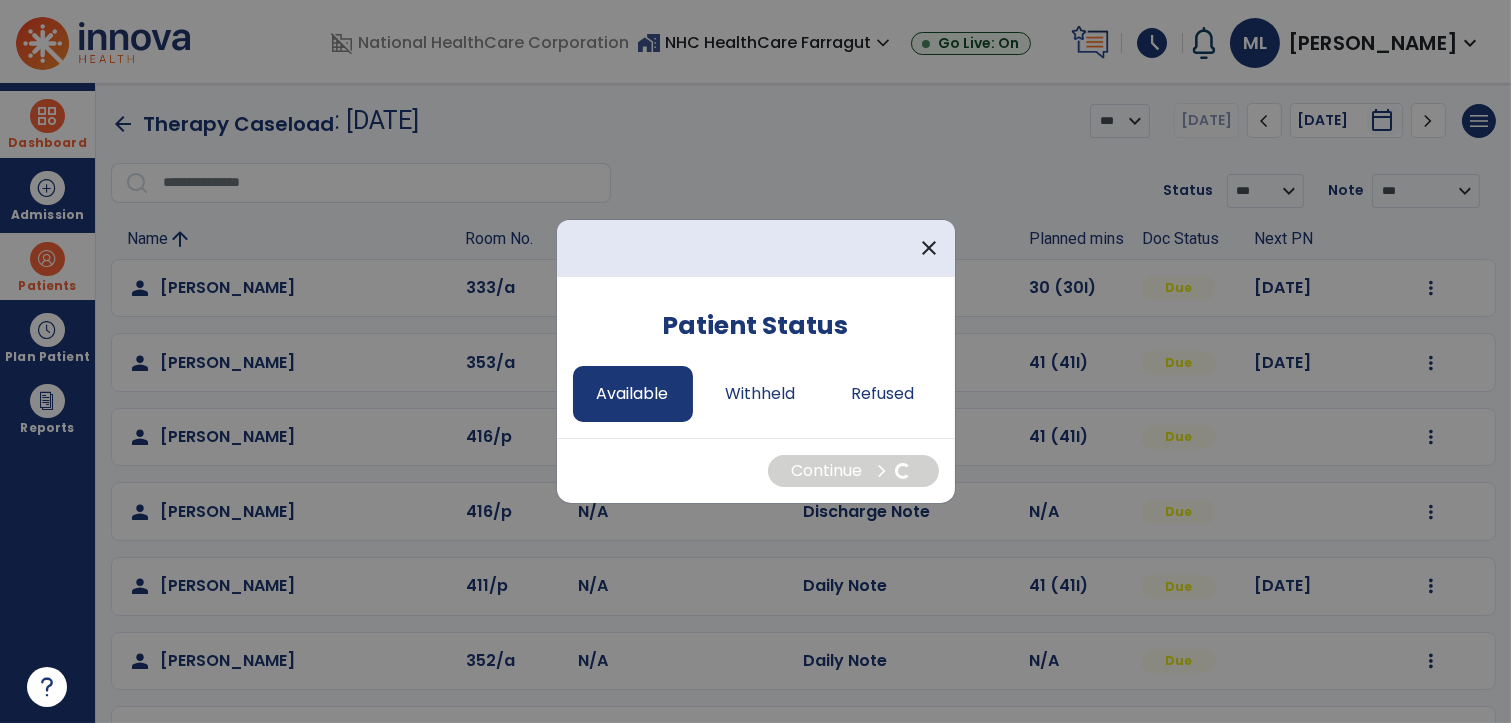select on "*" 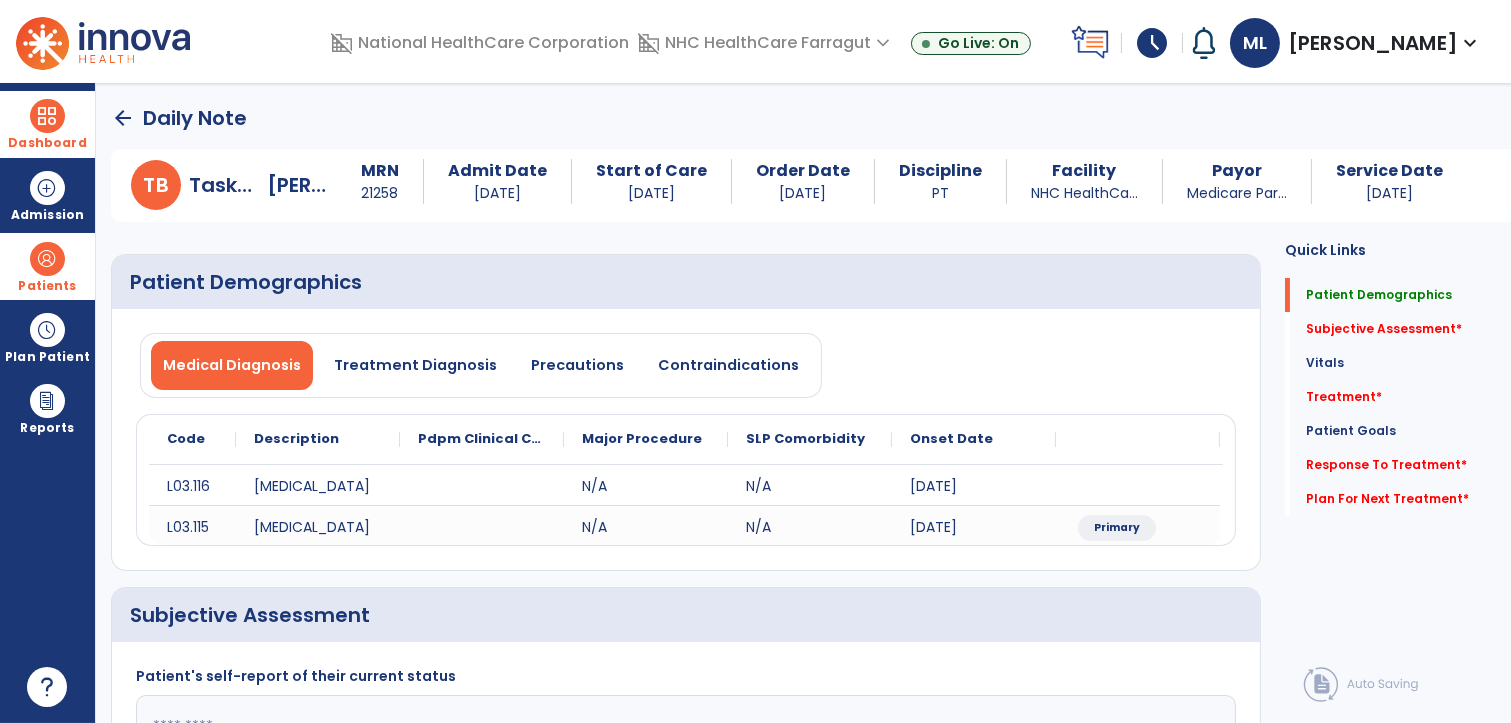 click on "Medical Diagnosis   Treatment Diagnosis   Precautions   Contraindications
Code
Description
Pdpm Clinical Category
N/A" 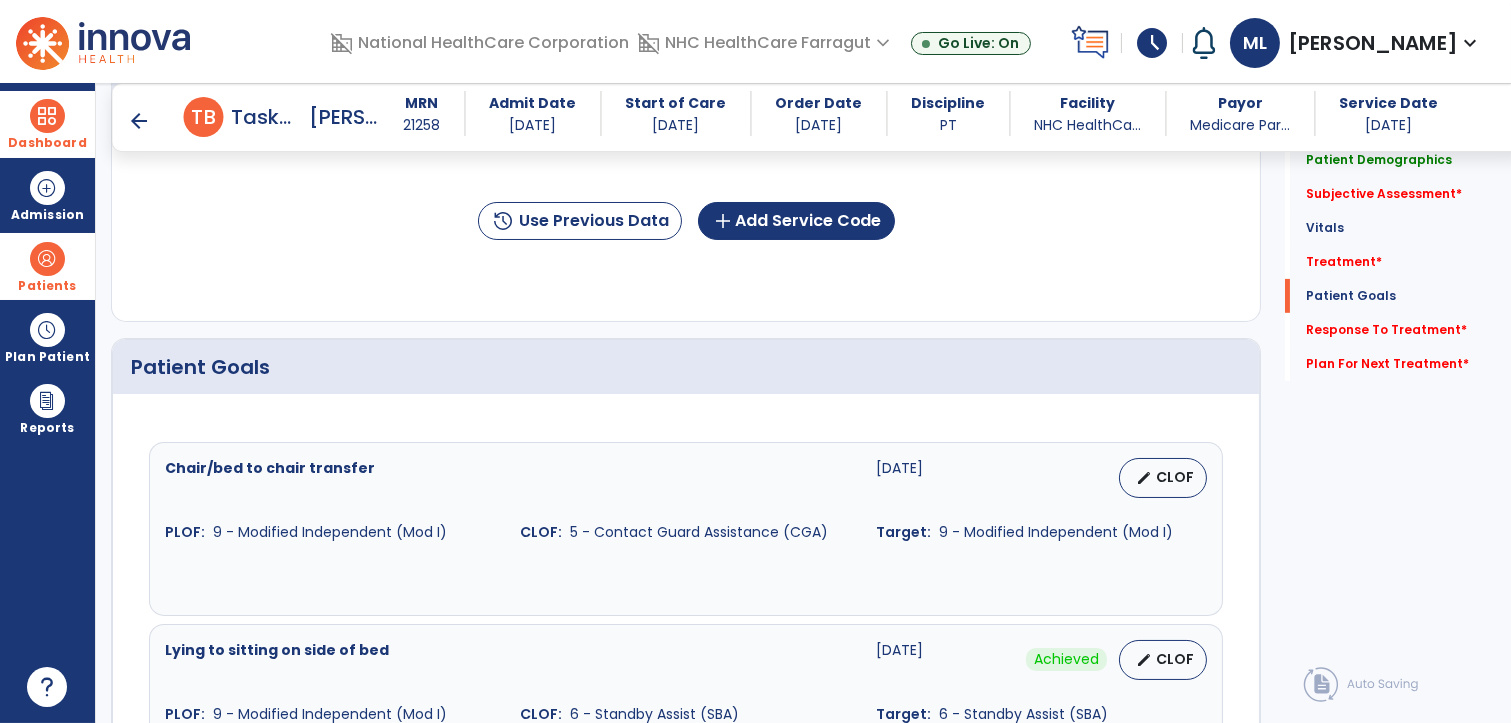 scroll, scrollTop: 1222, scrollLeft: 0, axis: vertical 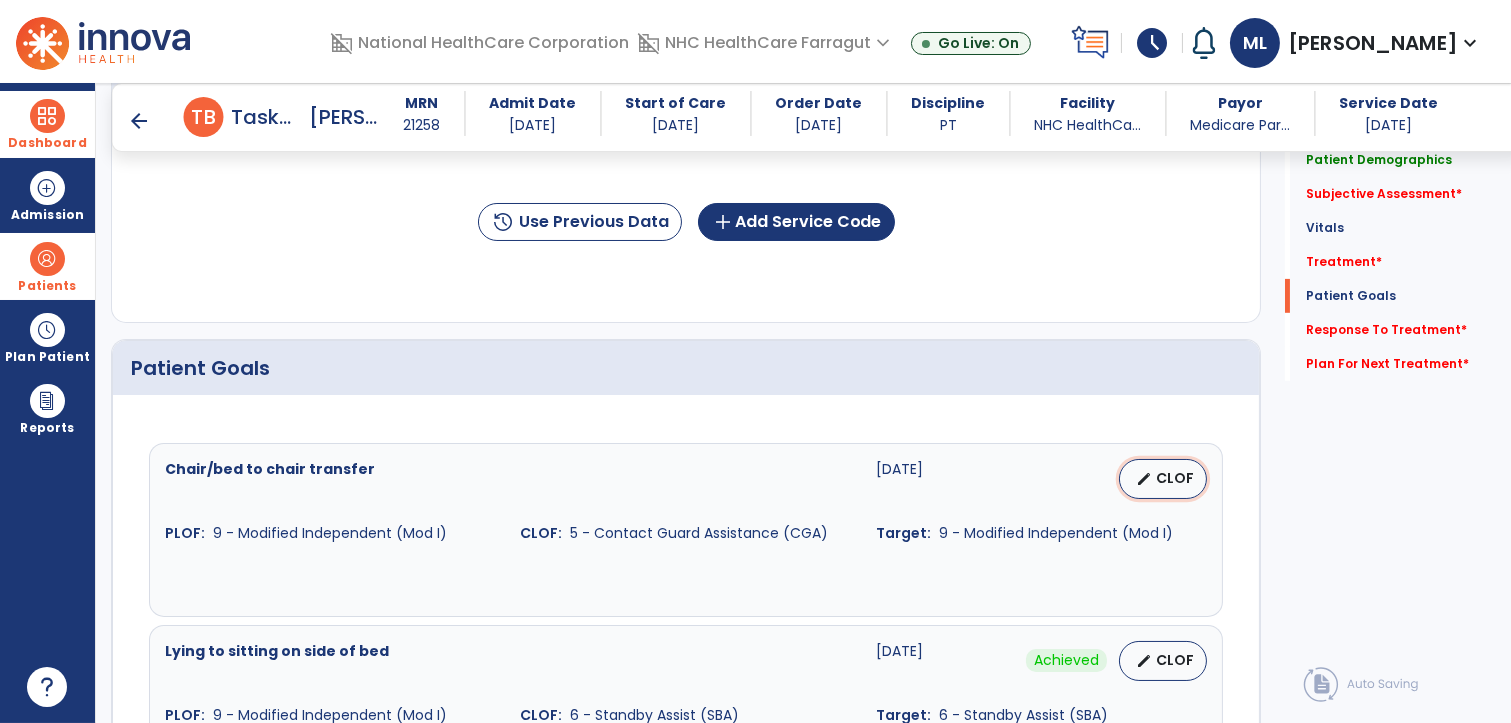 click on "edit   CLOF" at bounding box center (1163, 479) 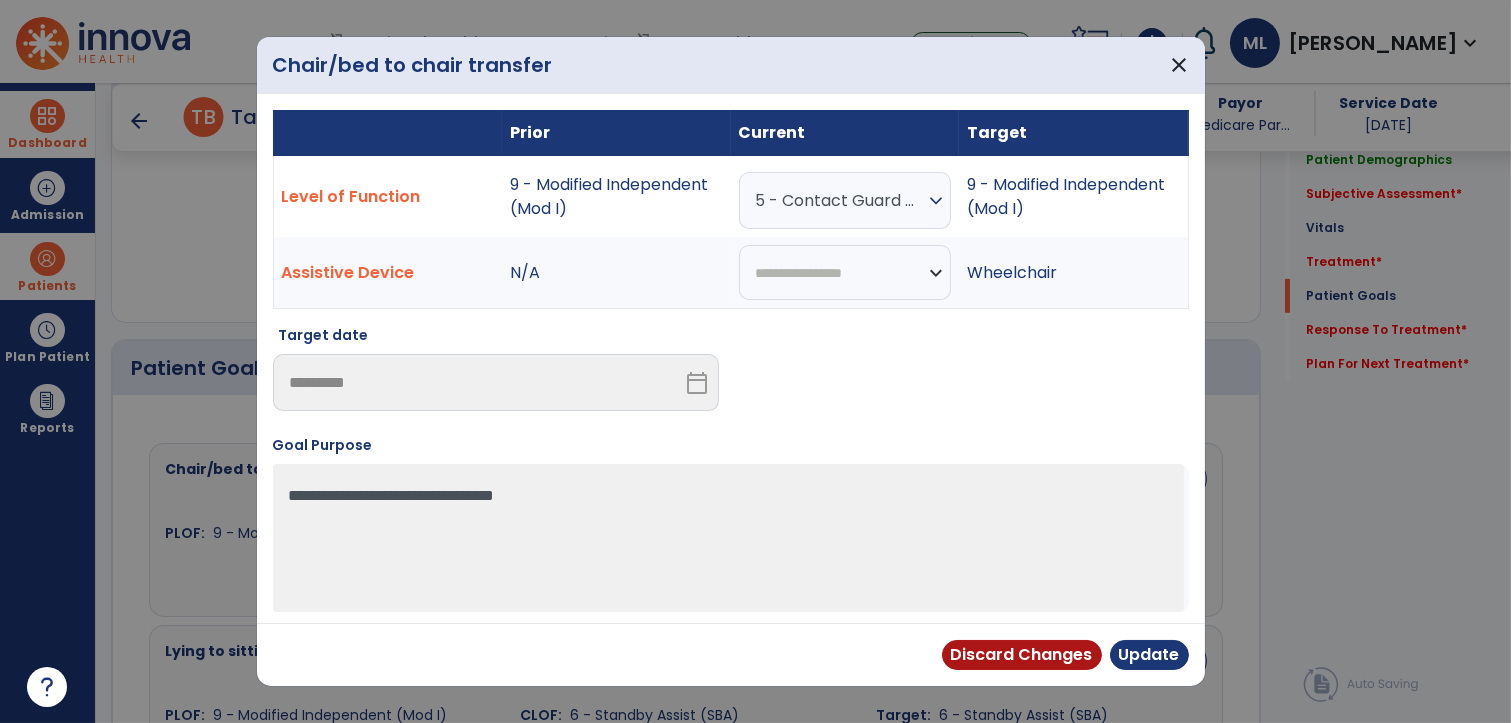 click on "5 - Contact Guard Assistance (CGA)" at bounding box center [840, 200] 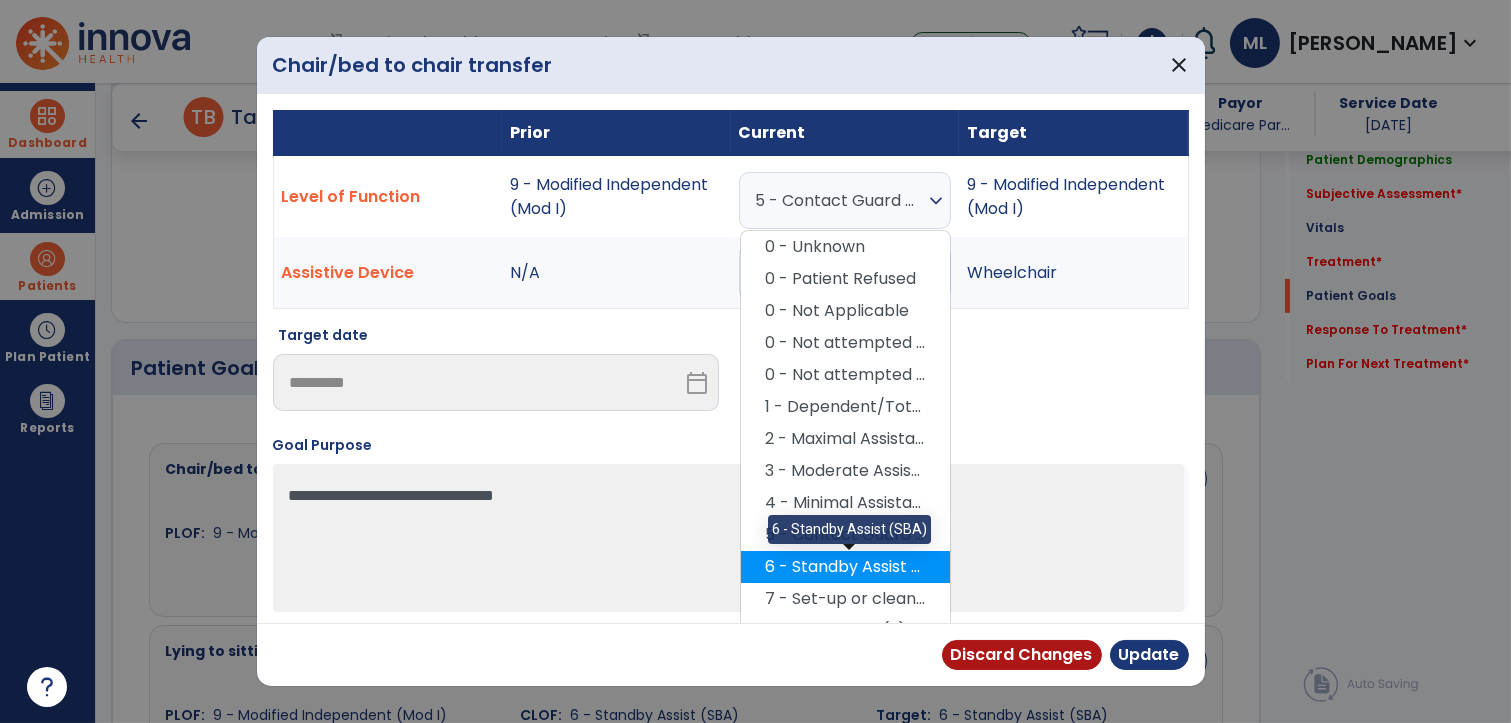 click on "6 - Standby Assist (SBA)" at bounding box center (845, 567) 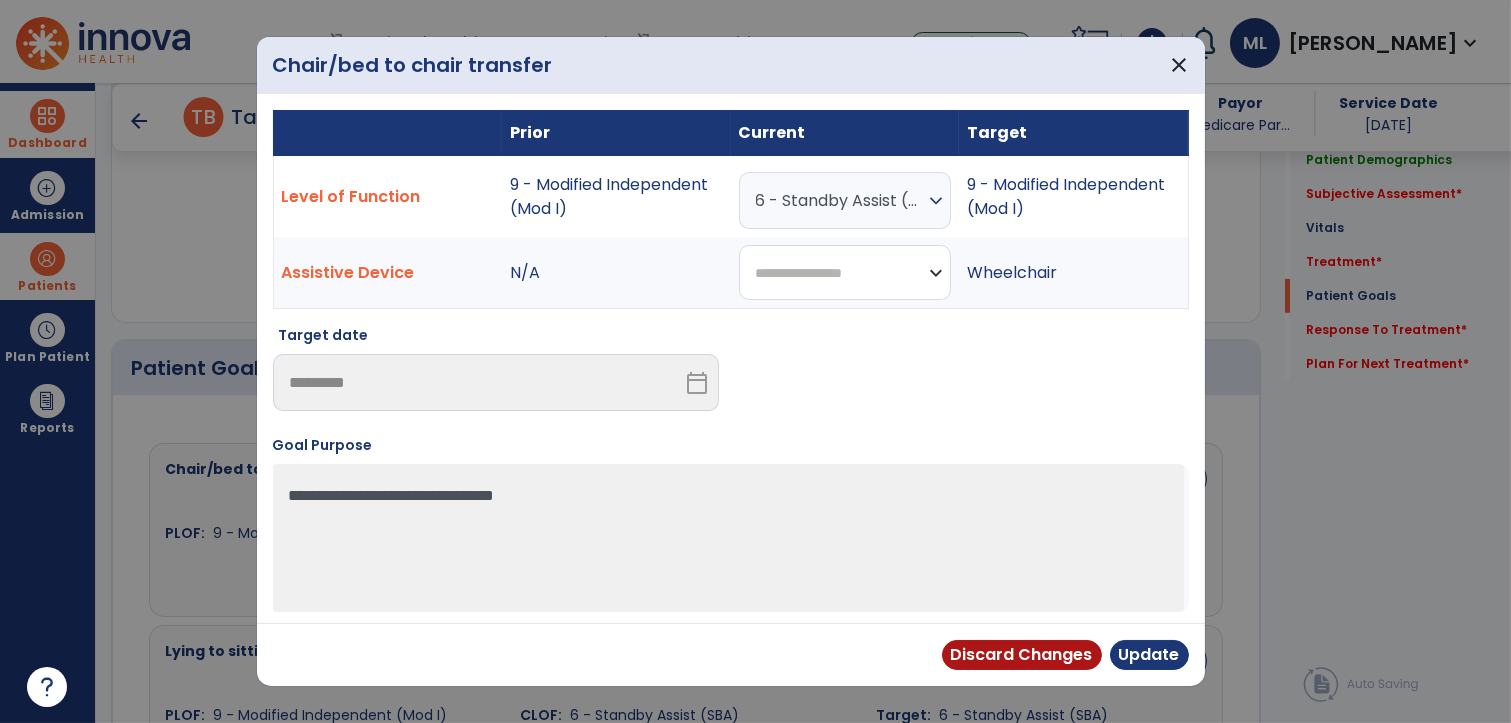 click on "**********" at bounding box center (845, 272) 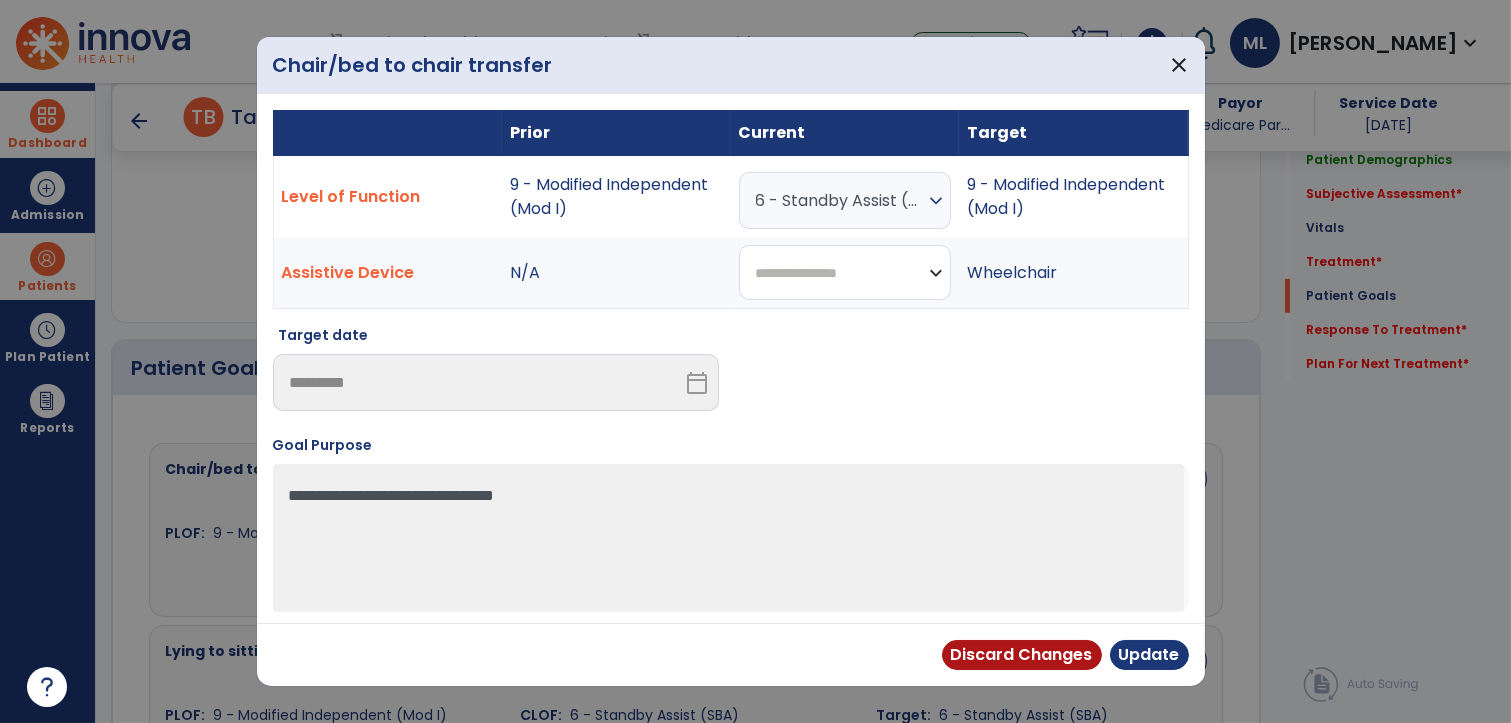 click on "**********" at bounding box center (845, 272) 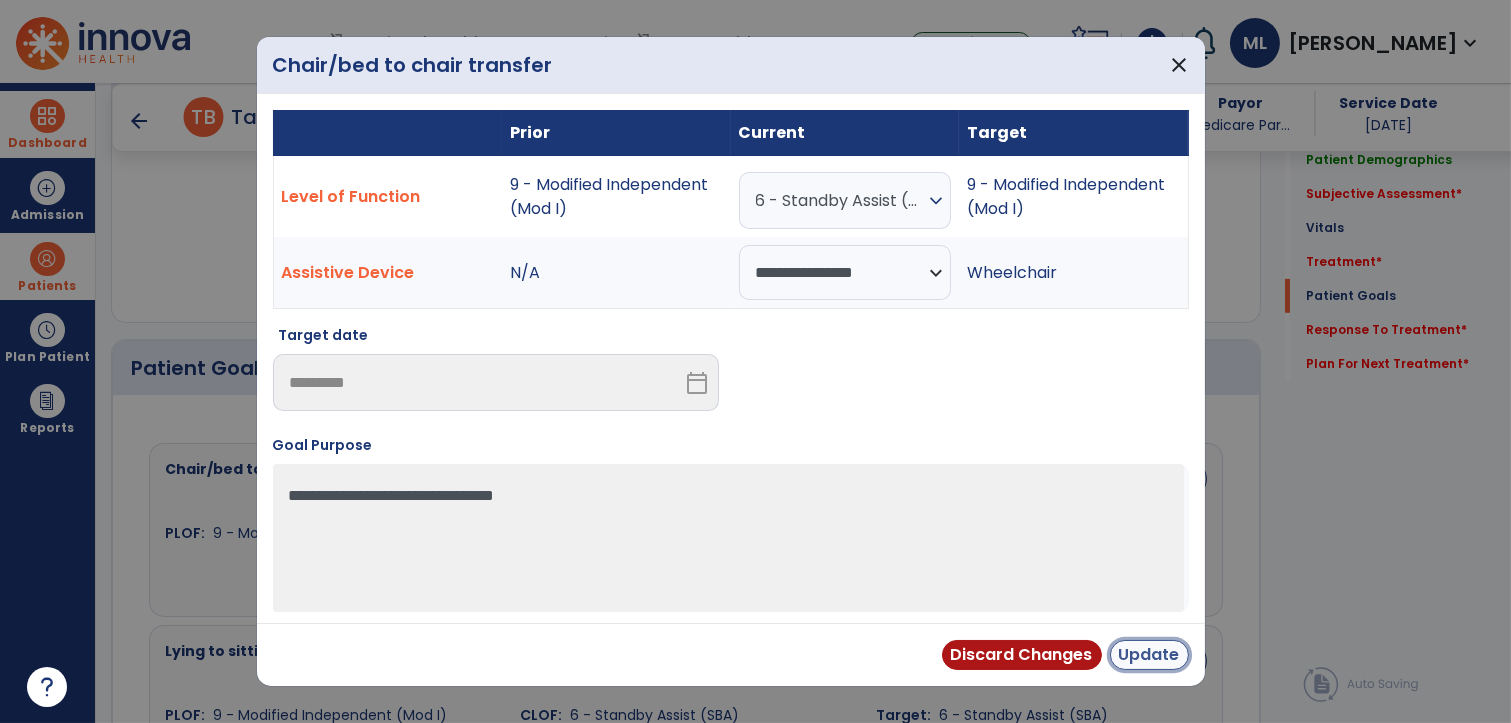 click on "Update" at bounding box center [1149, 655] 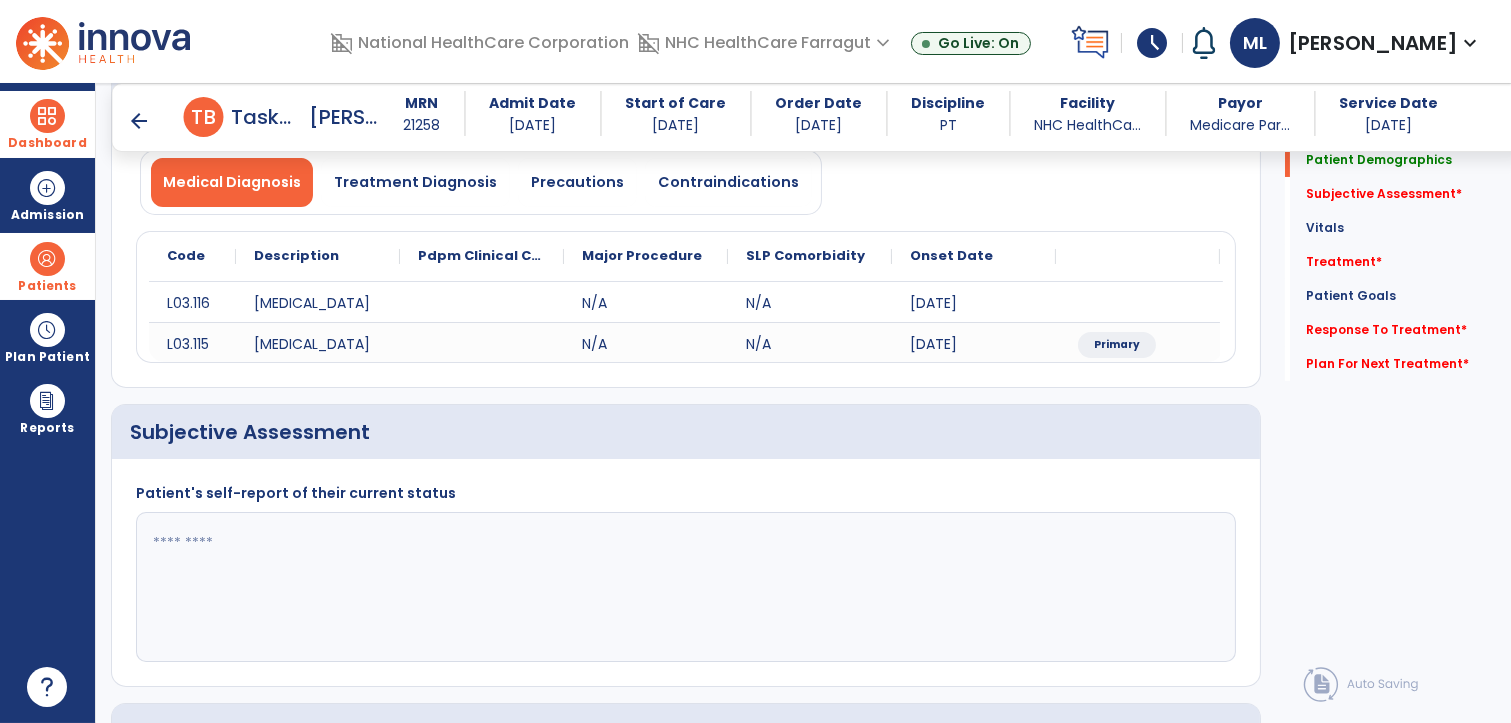 scroll, scrollTop: 111, scrollLeft: 0, axis: vertical 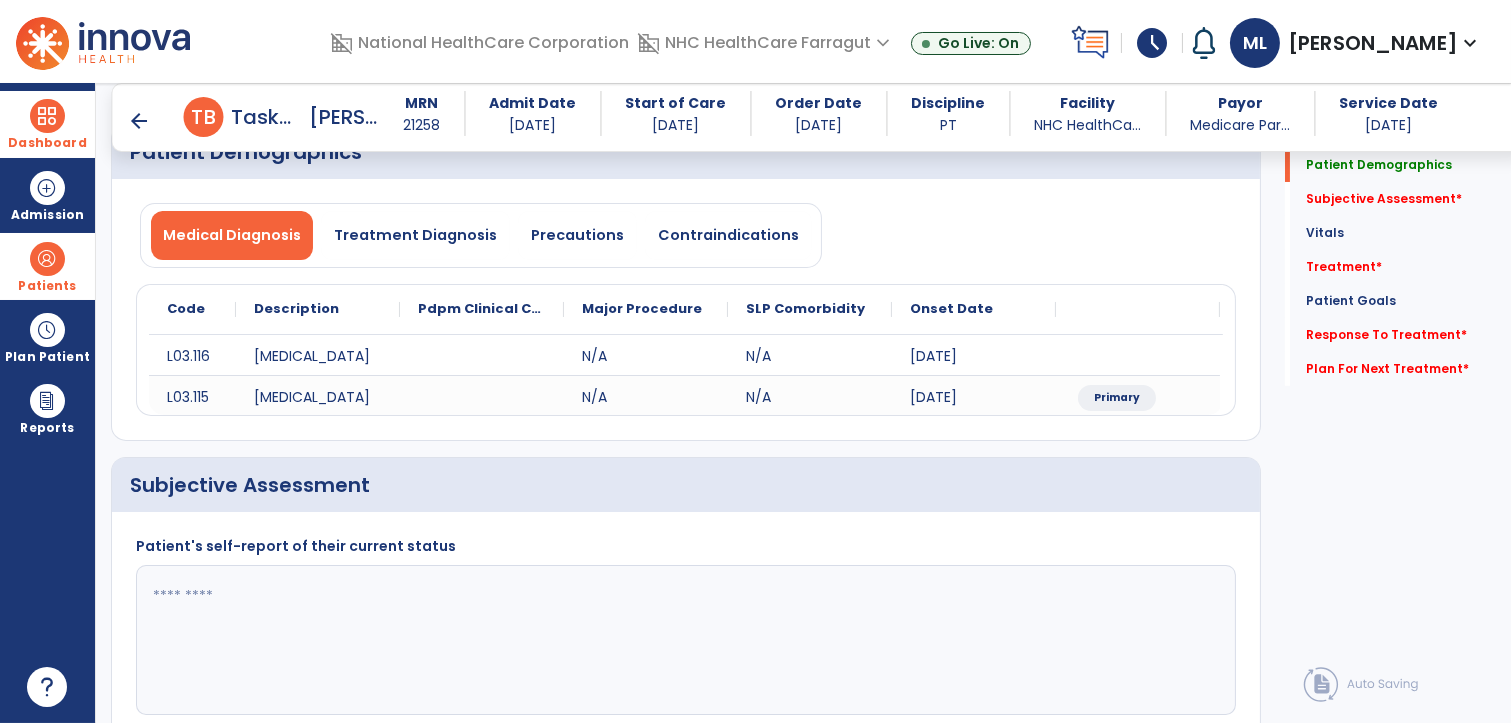 click 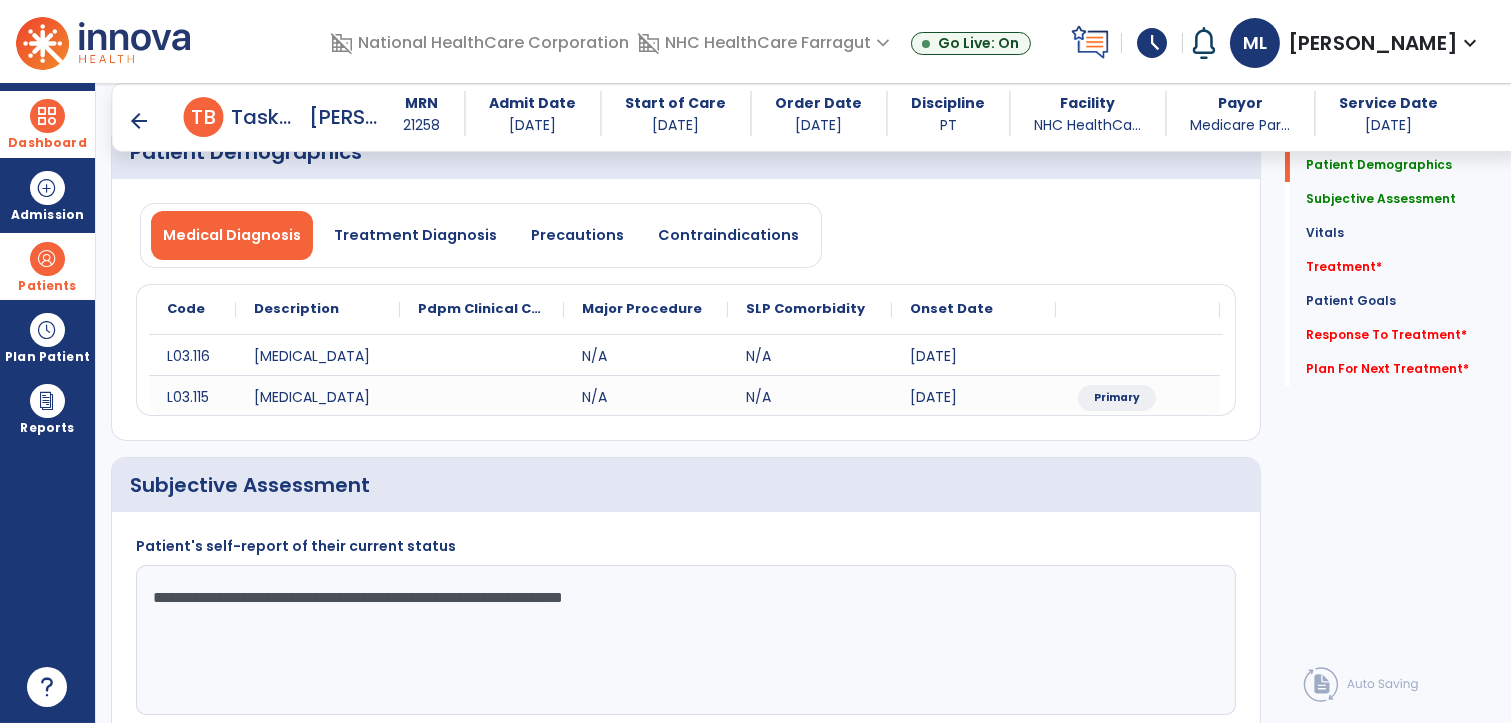 type on "**********" 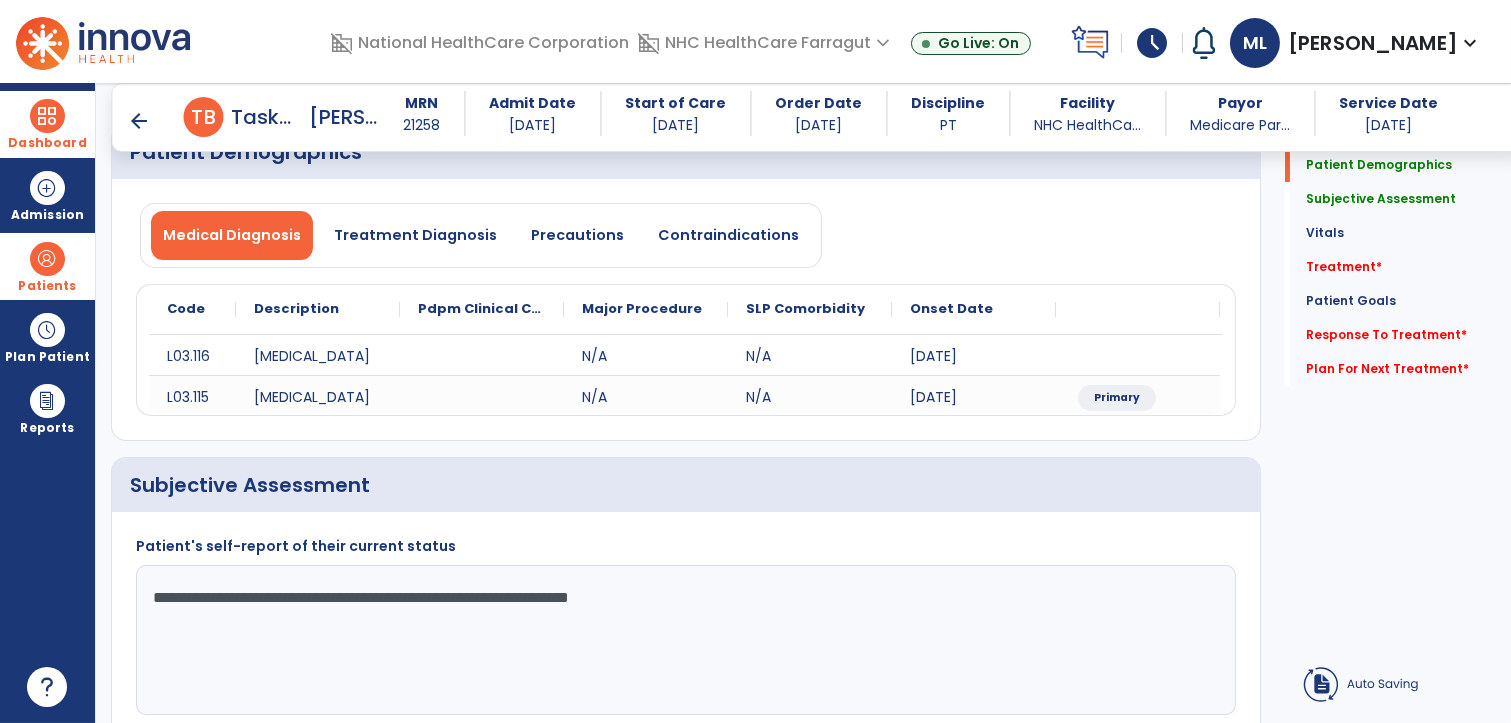 click on "**********" 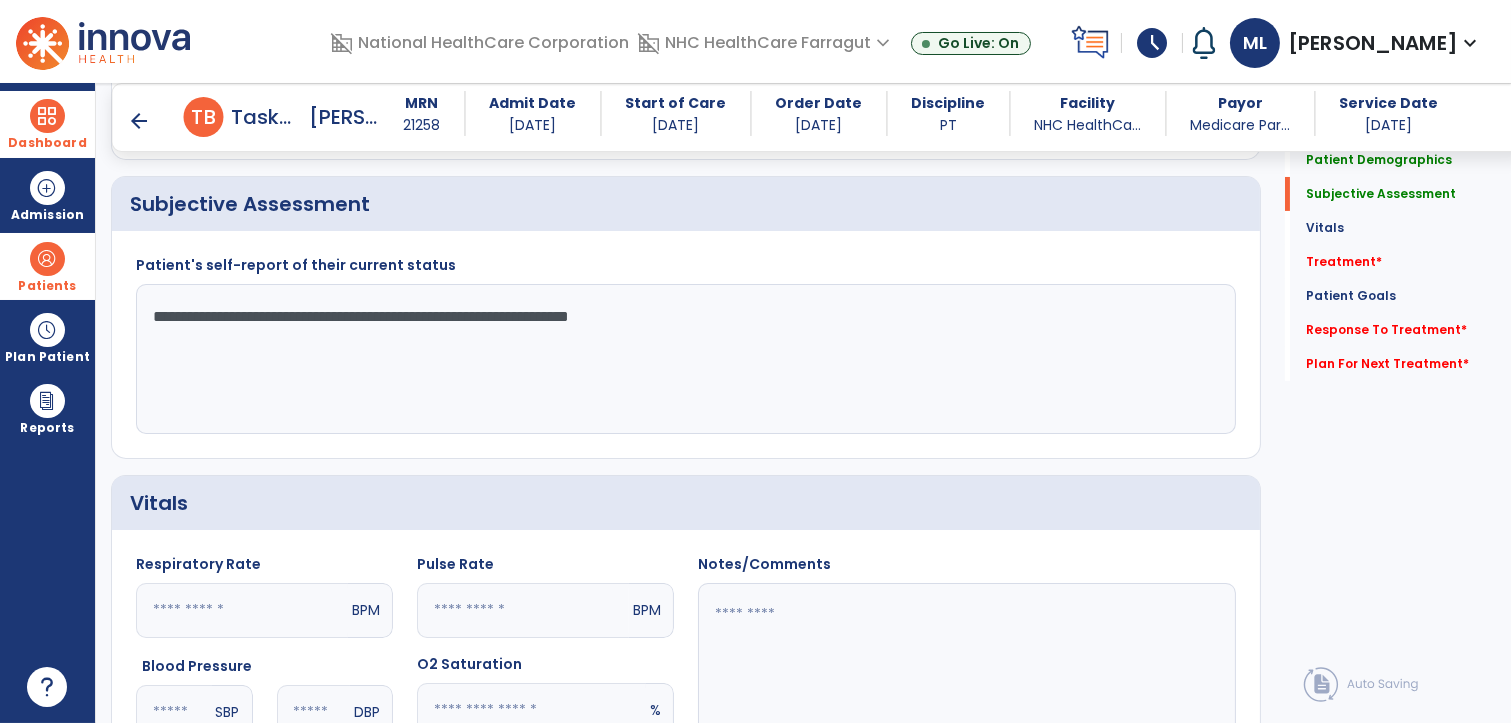 scroll, scrollTop: 444, scrollLeft: 0, axis: vertical 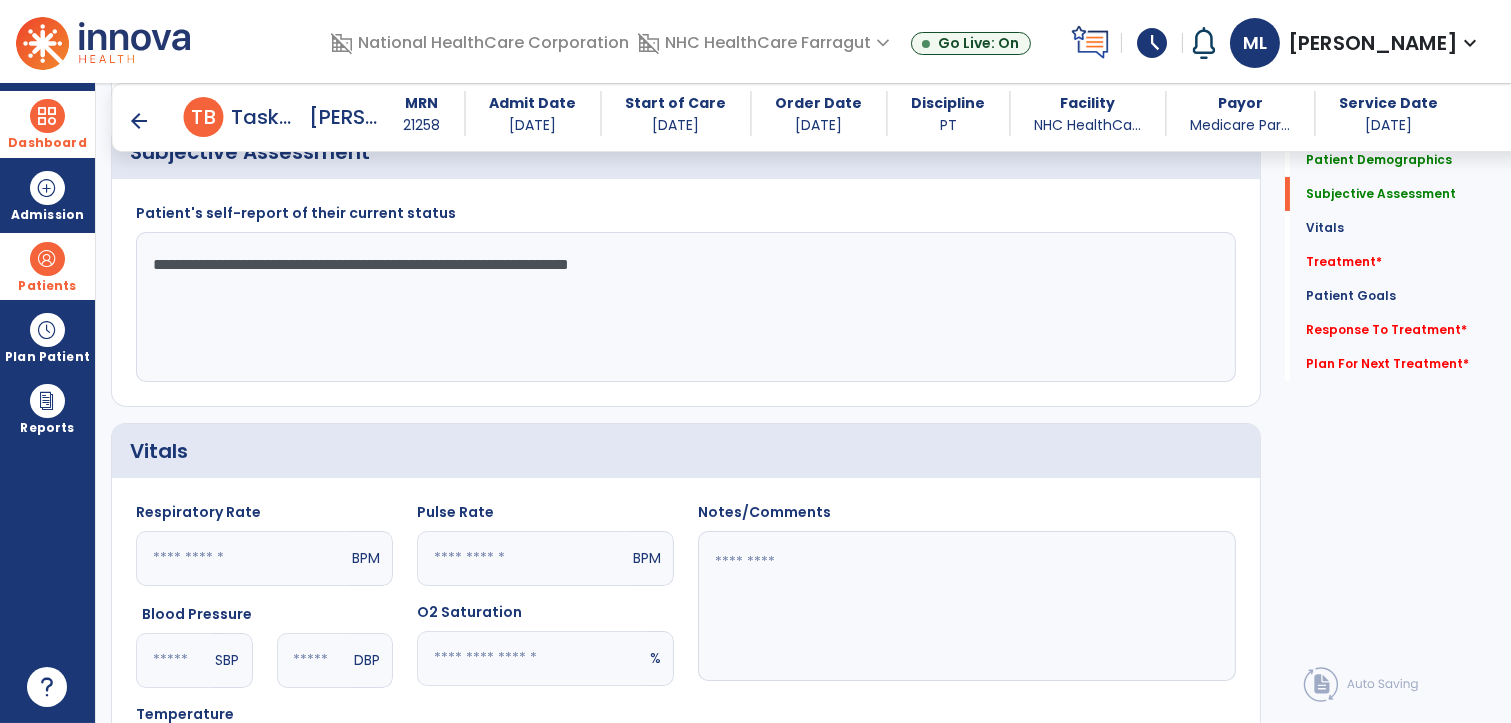 click on "**********" 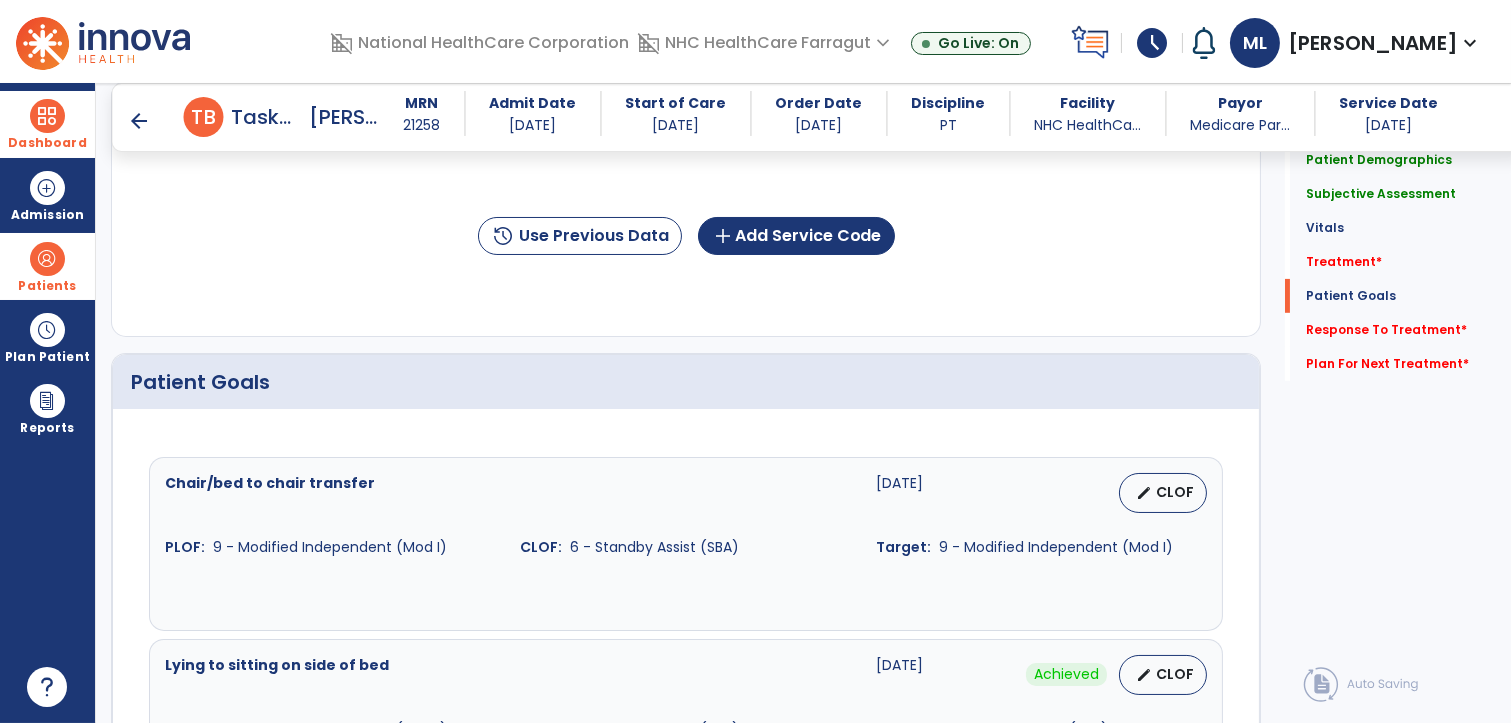 scroll, scrollTop: 1222, scrollLeft: 0, axis: vertical 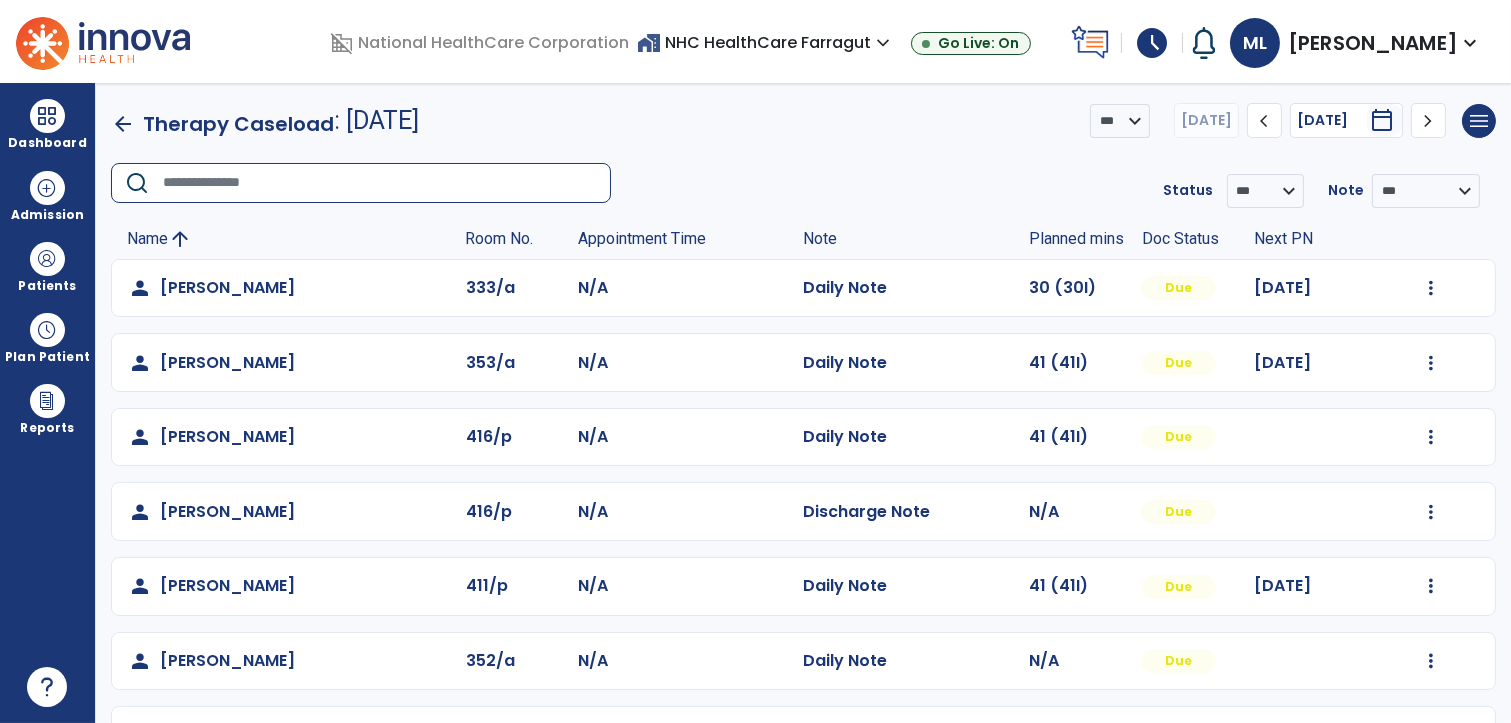 click 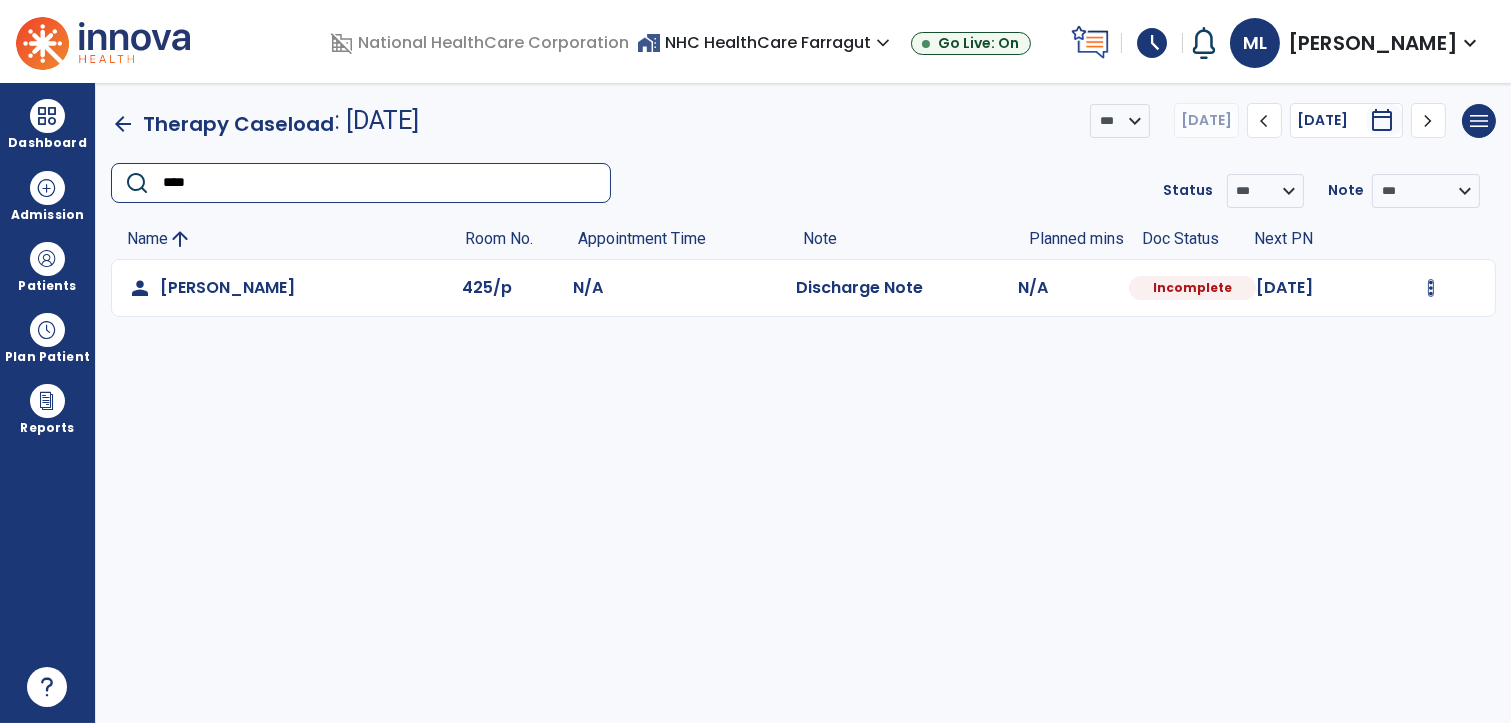 type on "****" 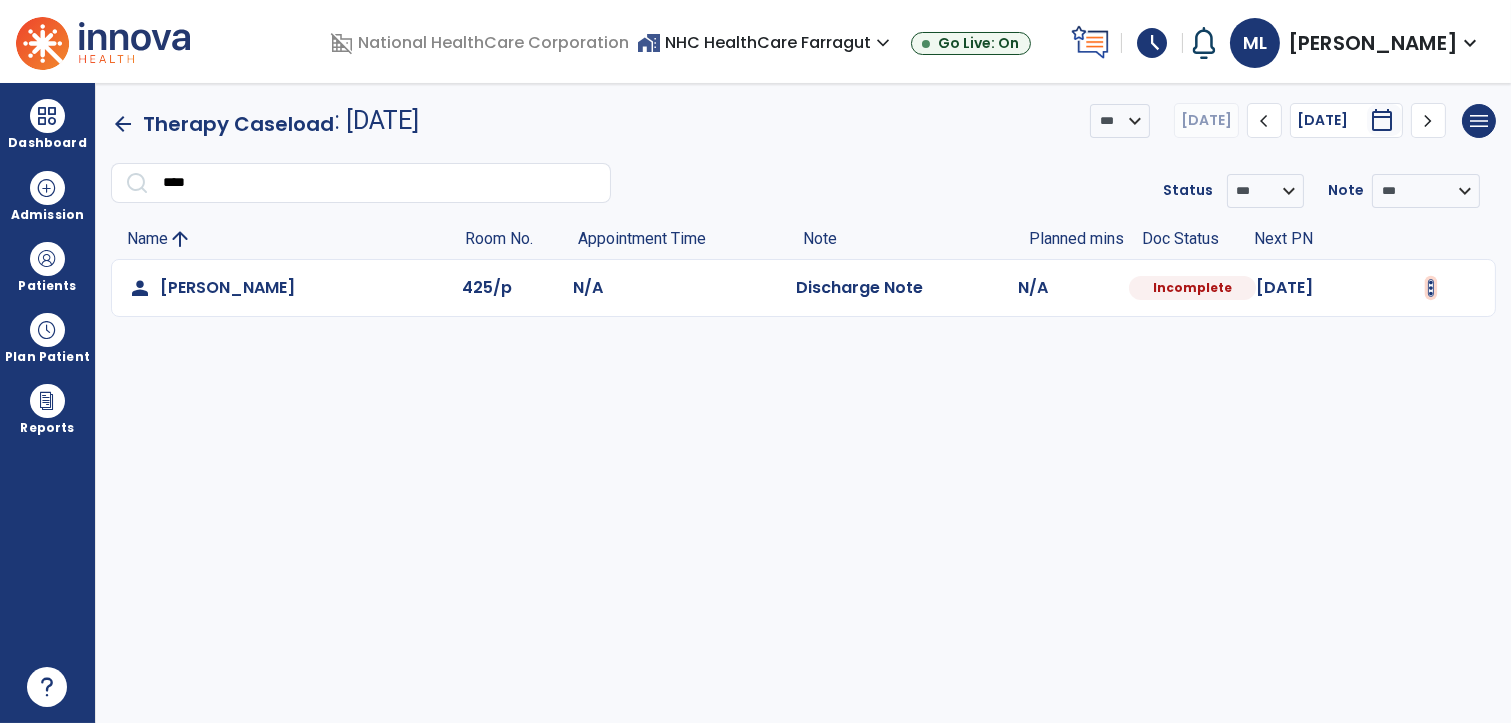 click at bounding box center [1431, 288] 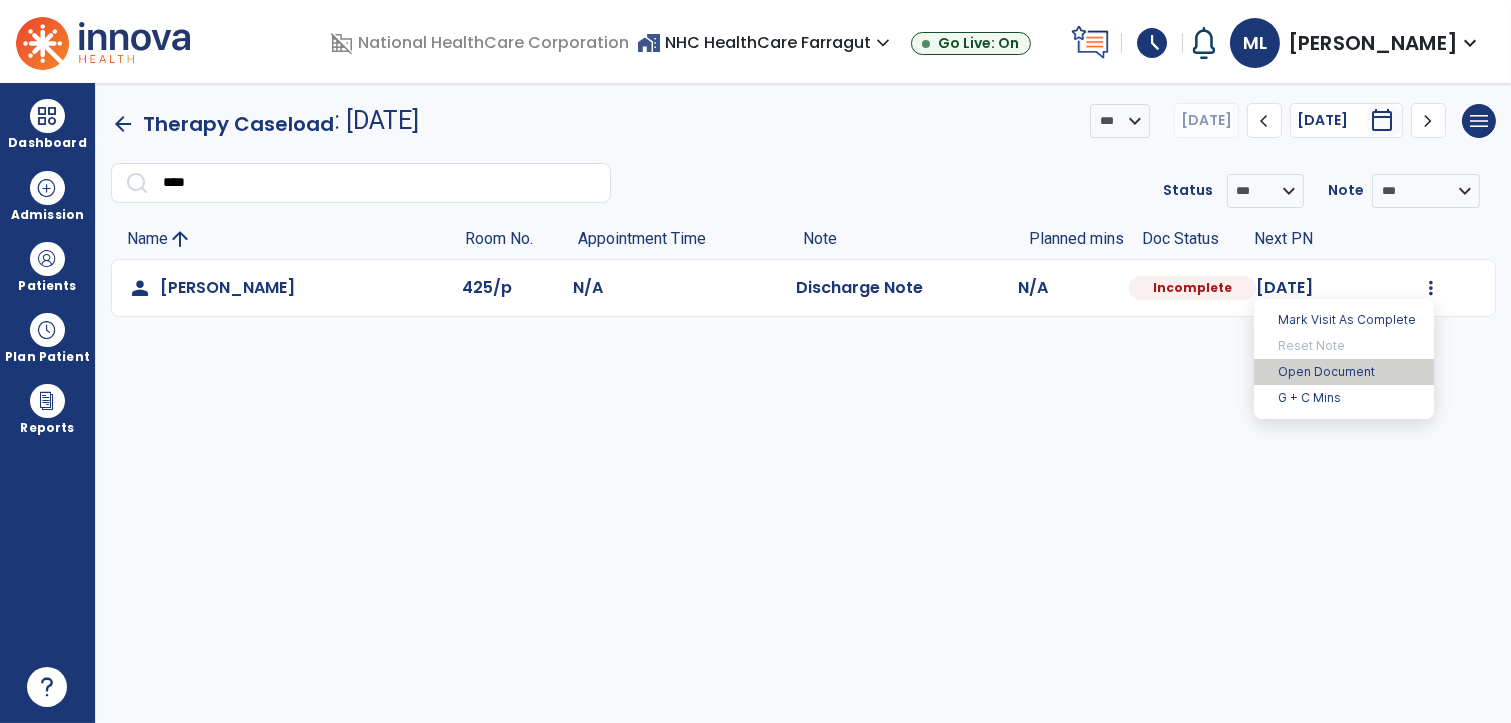 click on "Open Document" at bounding box center [1344, 372] 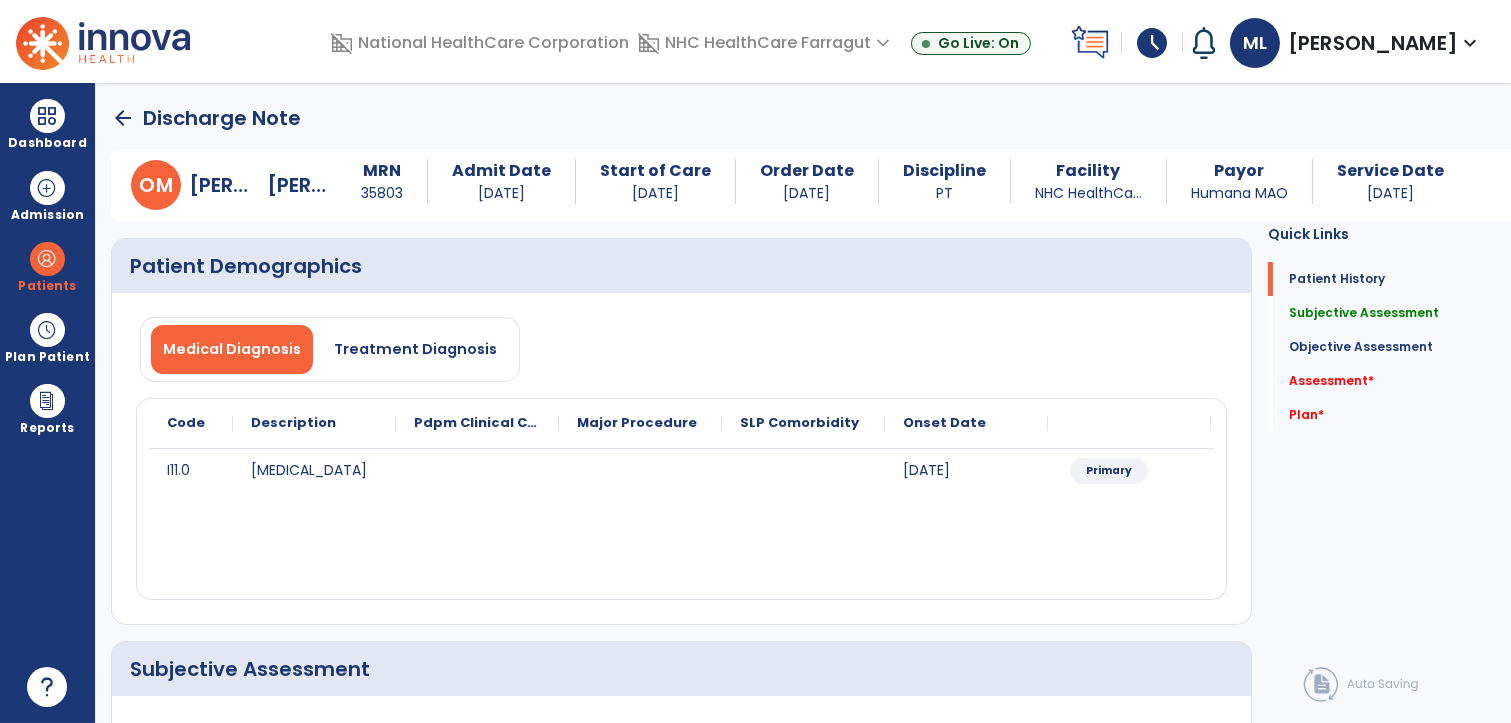click on "arrow_back" 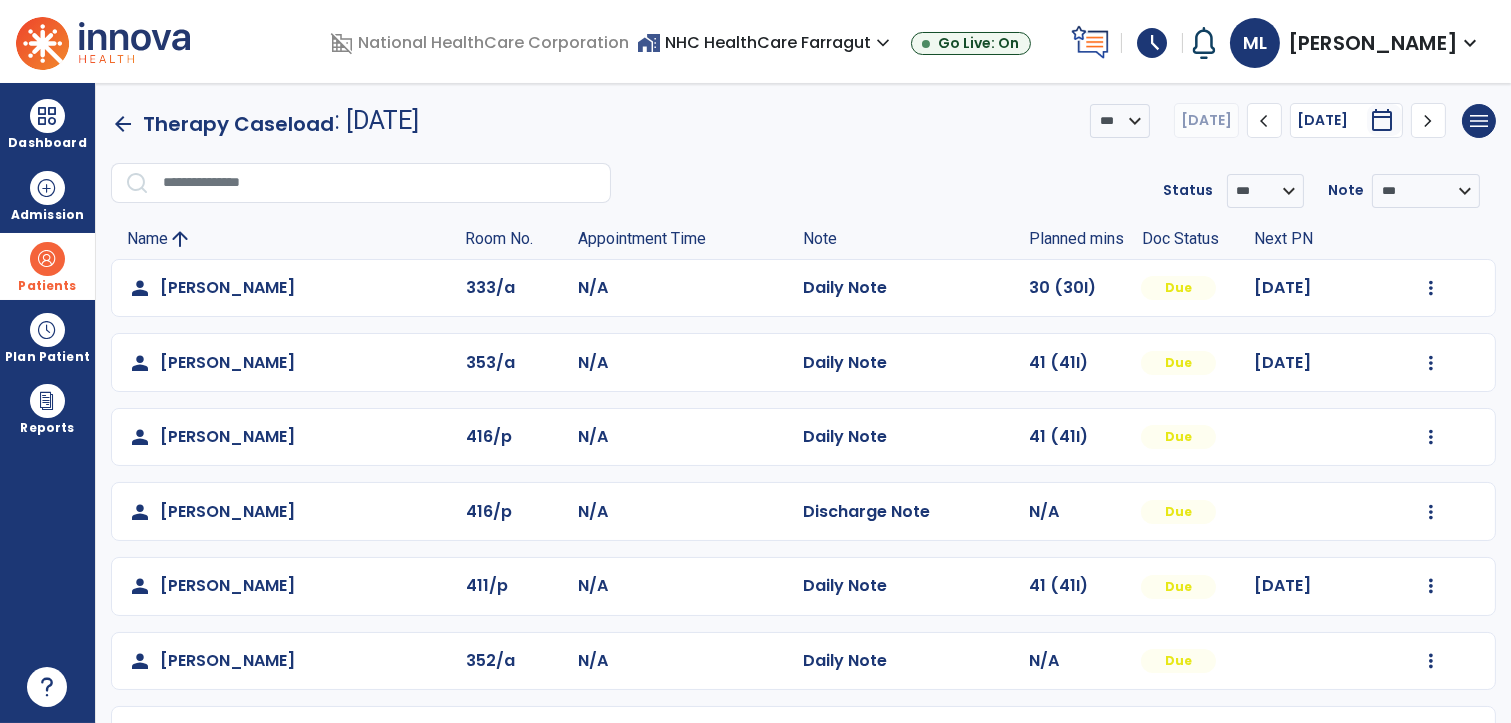 click on "Patients" at bounding box center (47, 266) 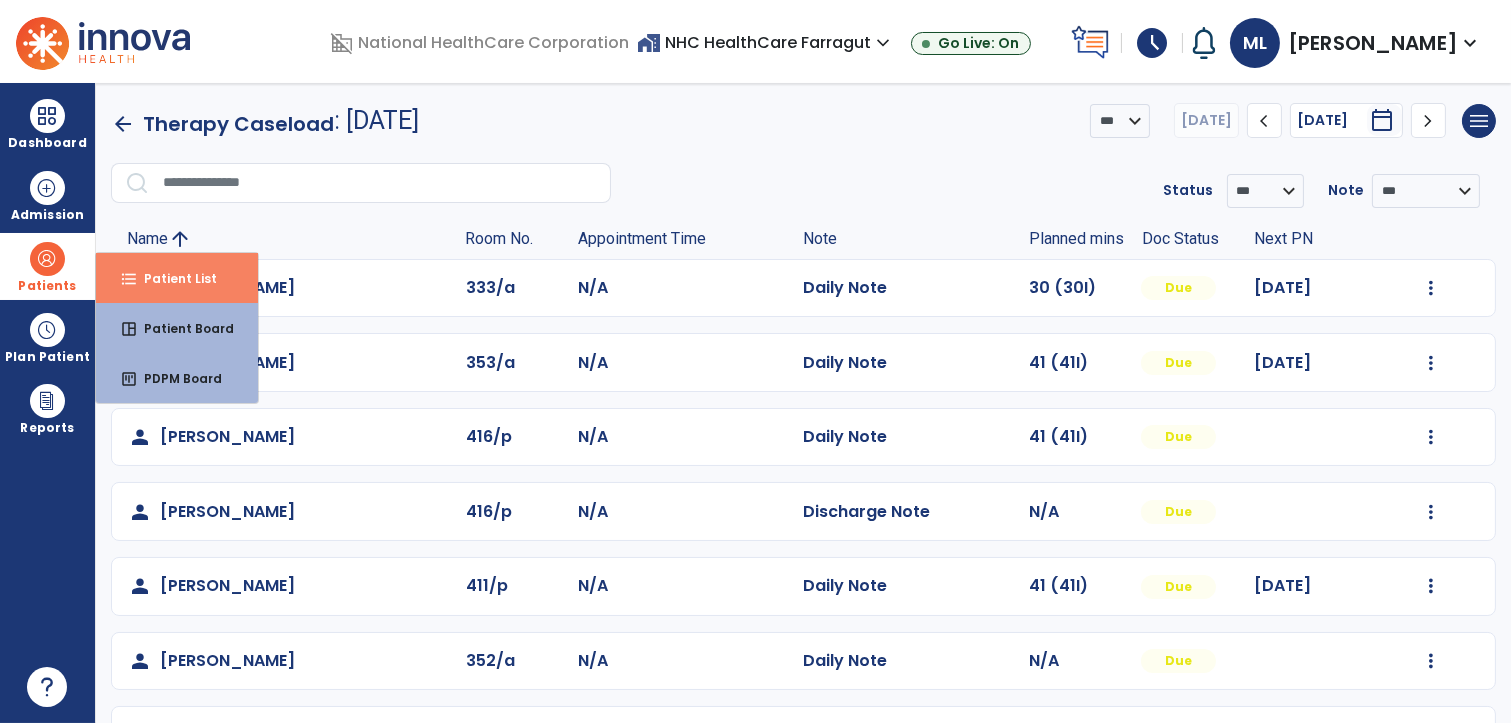 click on "format_list_bulleted  Patient List" at bounding box center (177, 278) 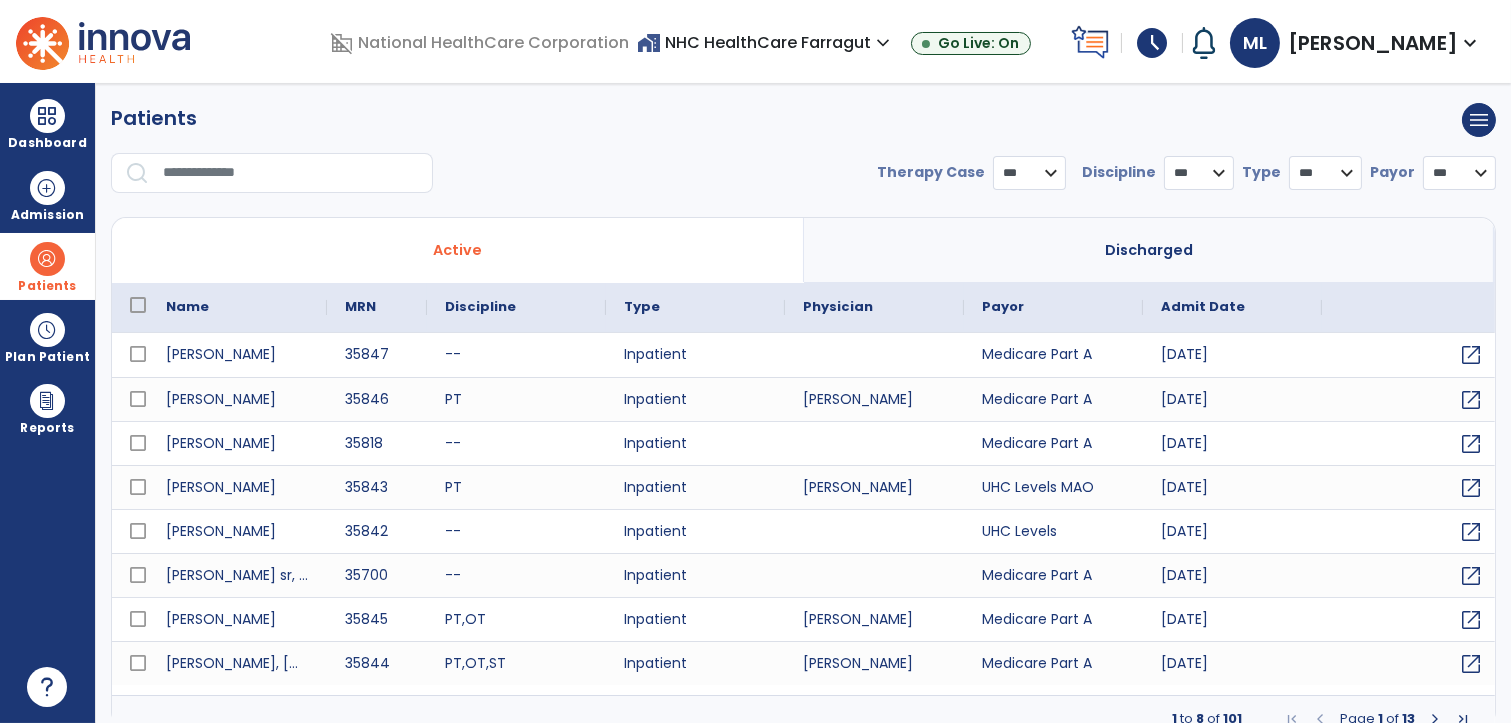 select on "***" 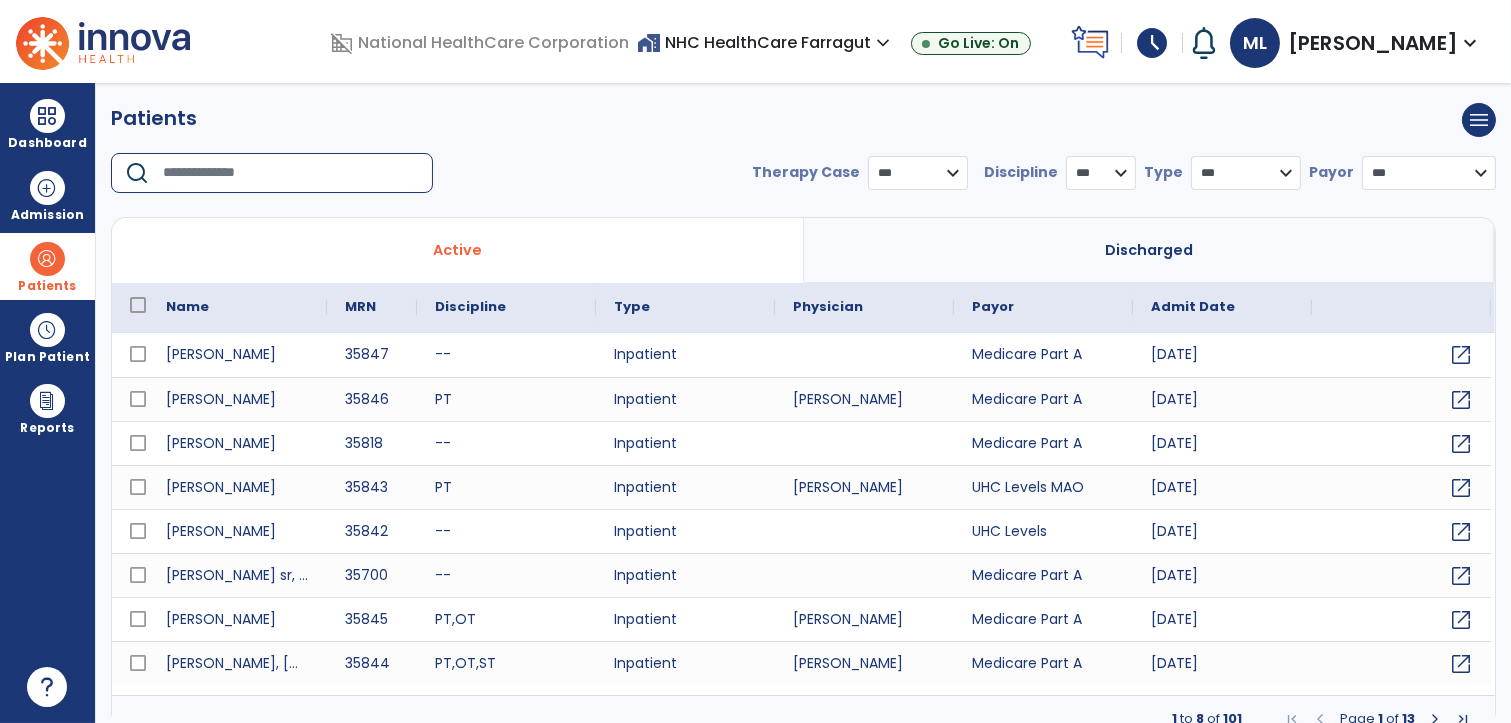 click at bounding box center [291, 173] 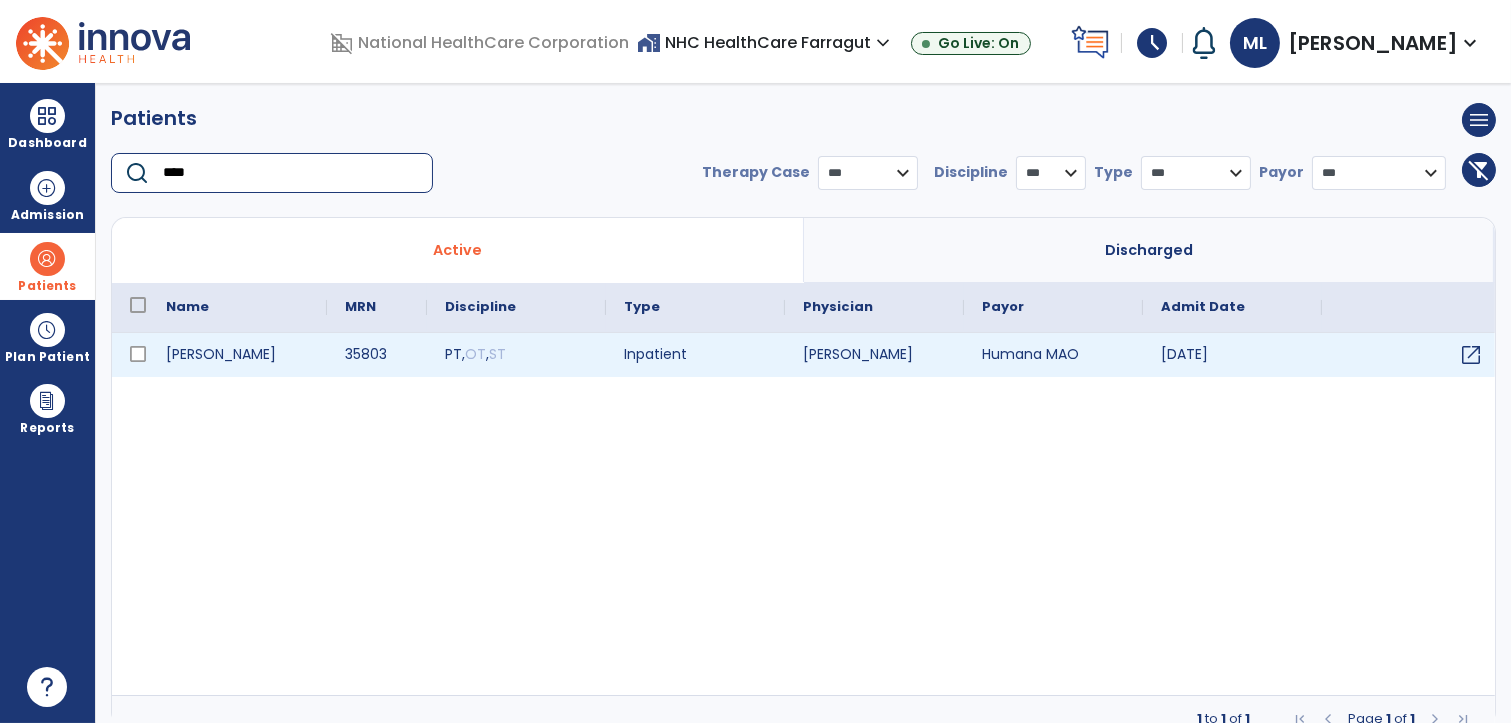 type on "****" 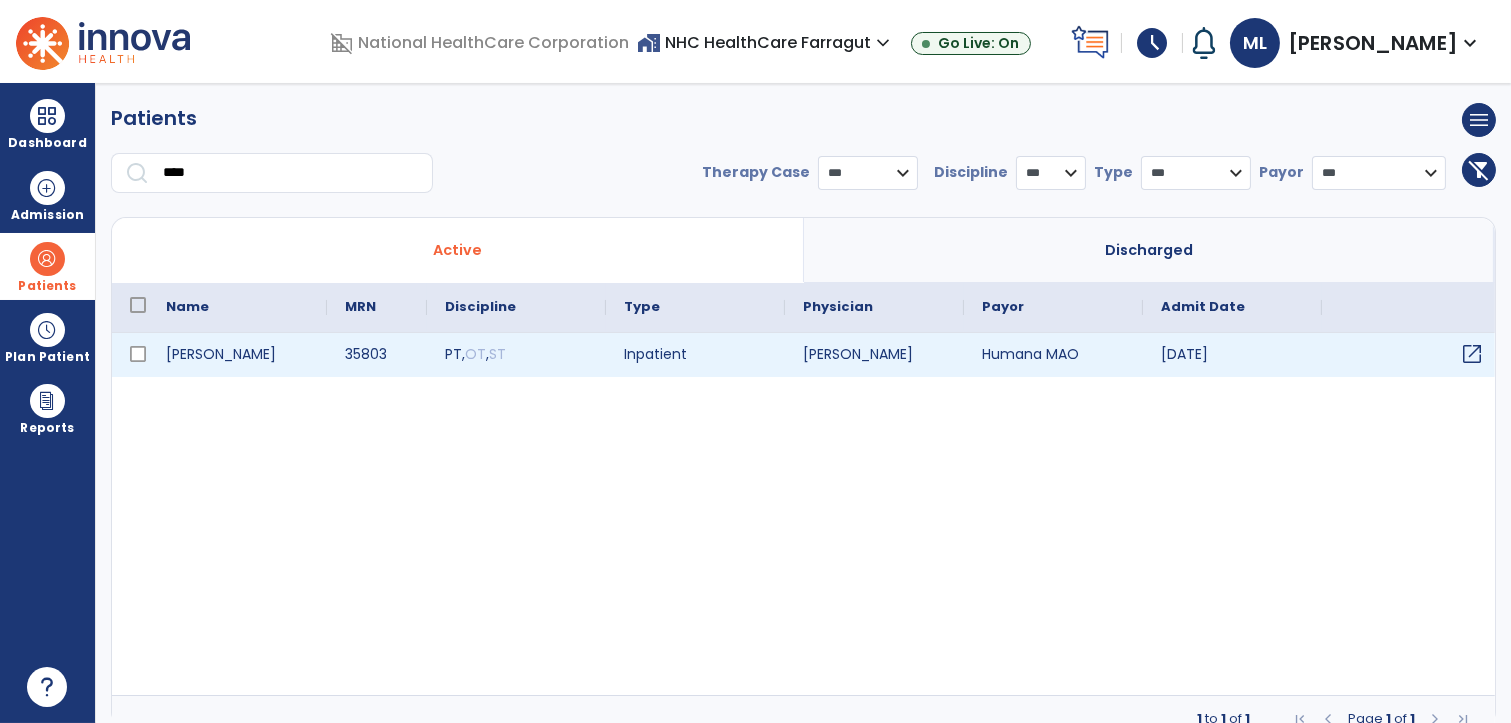 click on "open_in_new" at bounding box center (1472, 354) 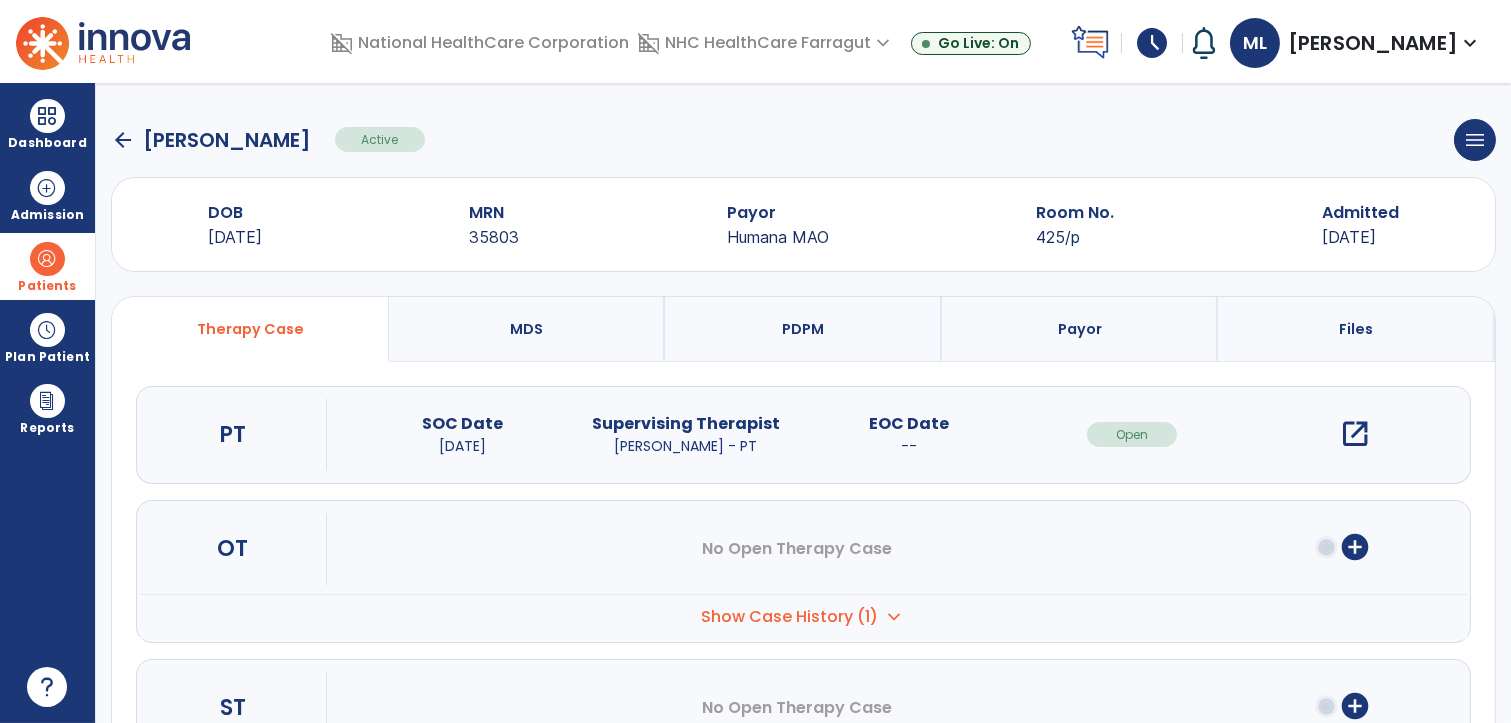 click on "open_in_new" at bounding box center [1355, 434] 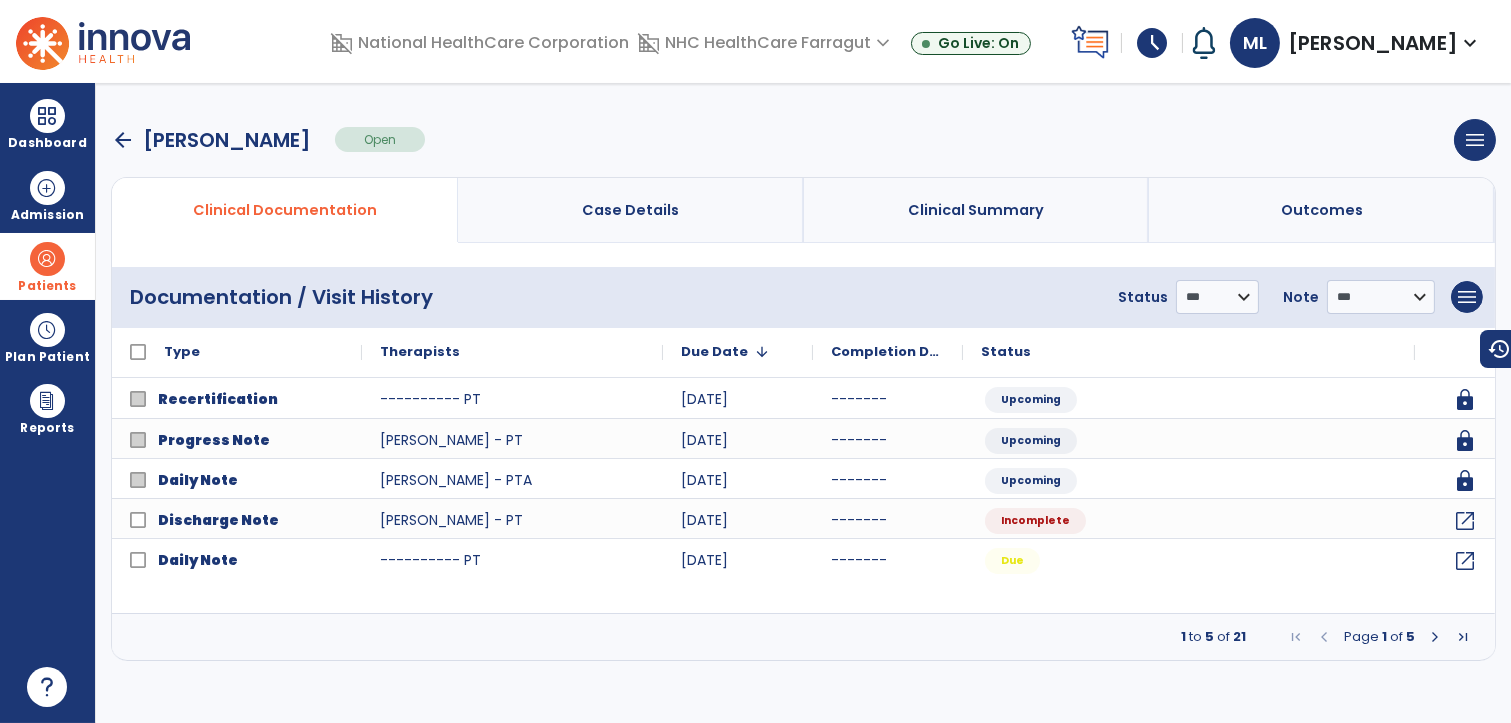 click at bounding box center [1435, 637] 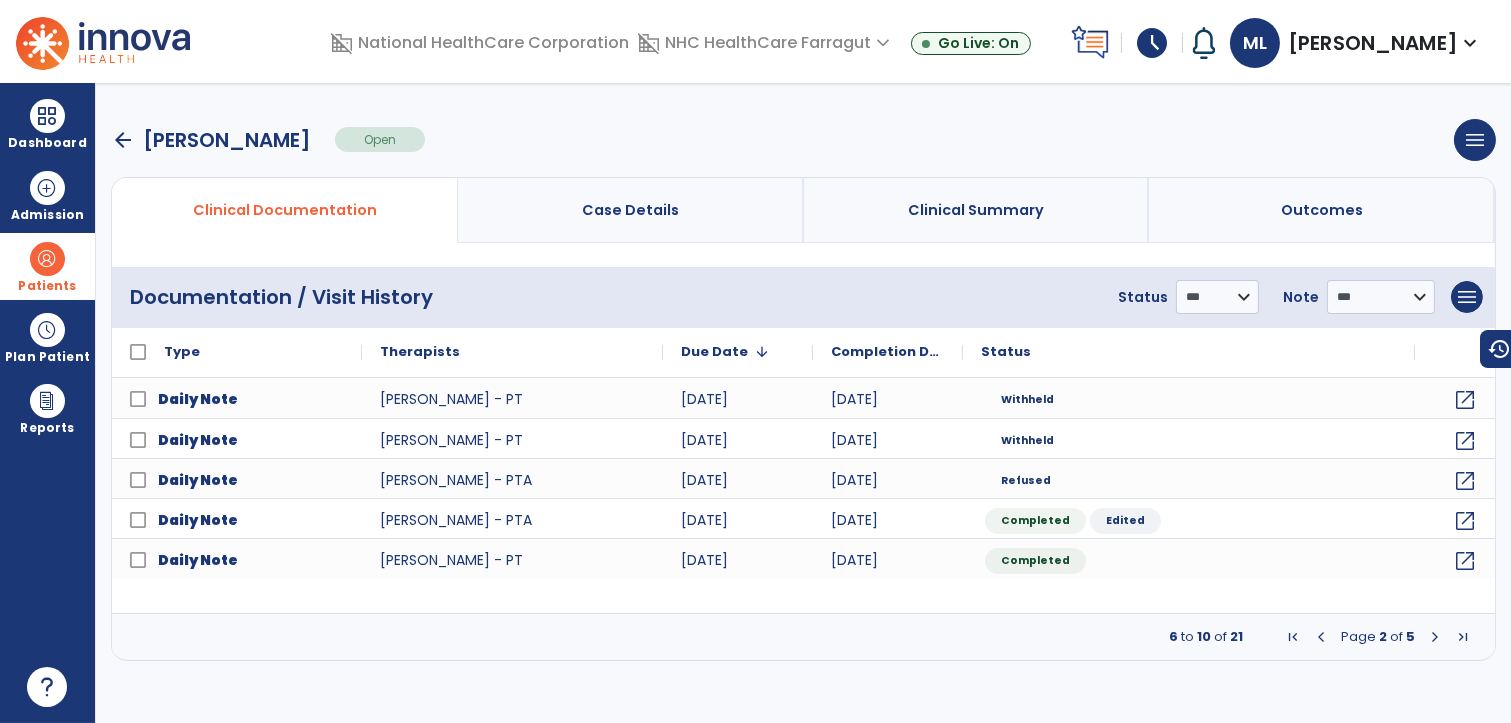 click at bounding box center (1435, 637) 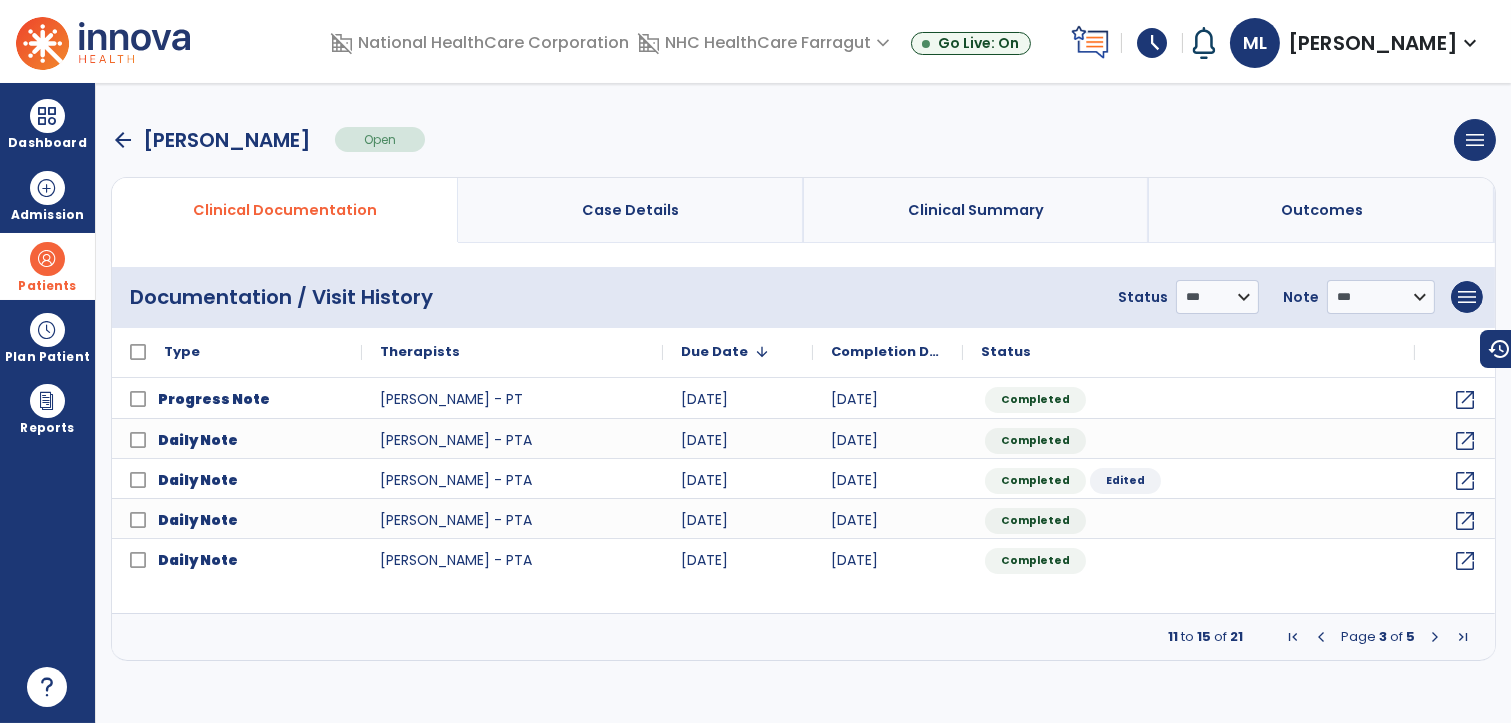 click at bounding box center (1435, 637) 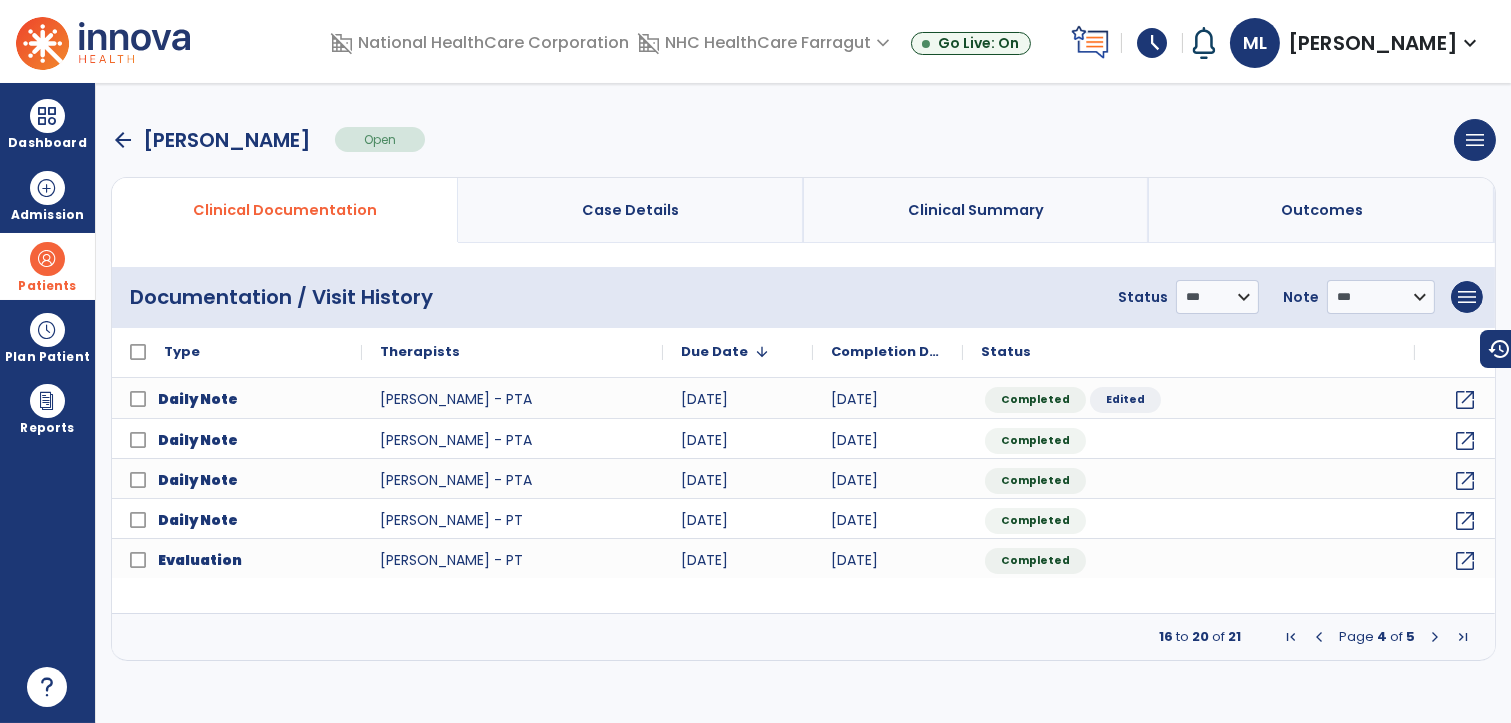 click at bounding box center (1435, 637) 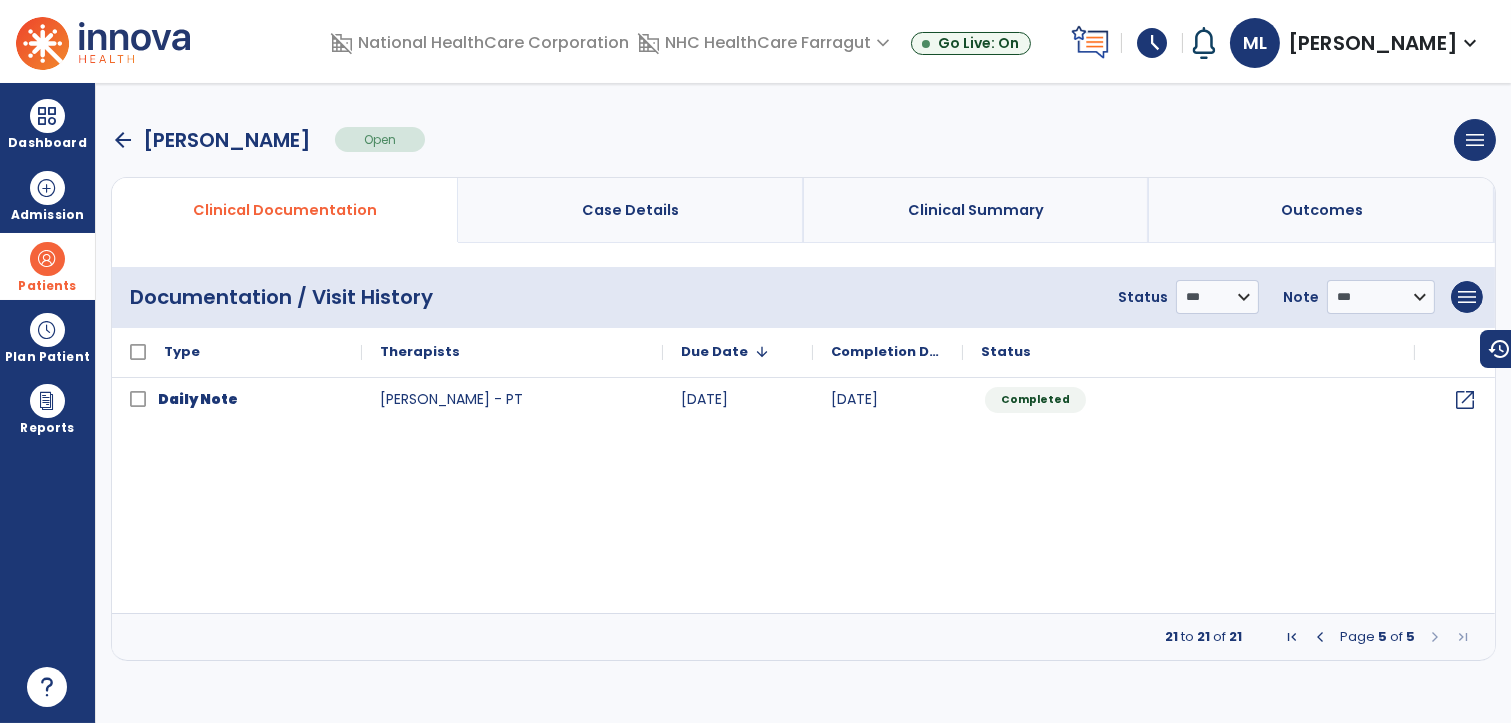 click at bounding box center [1320, 637] 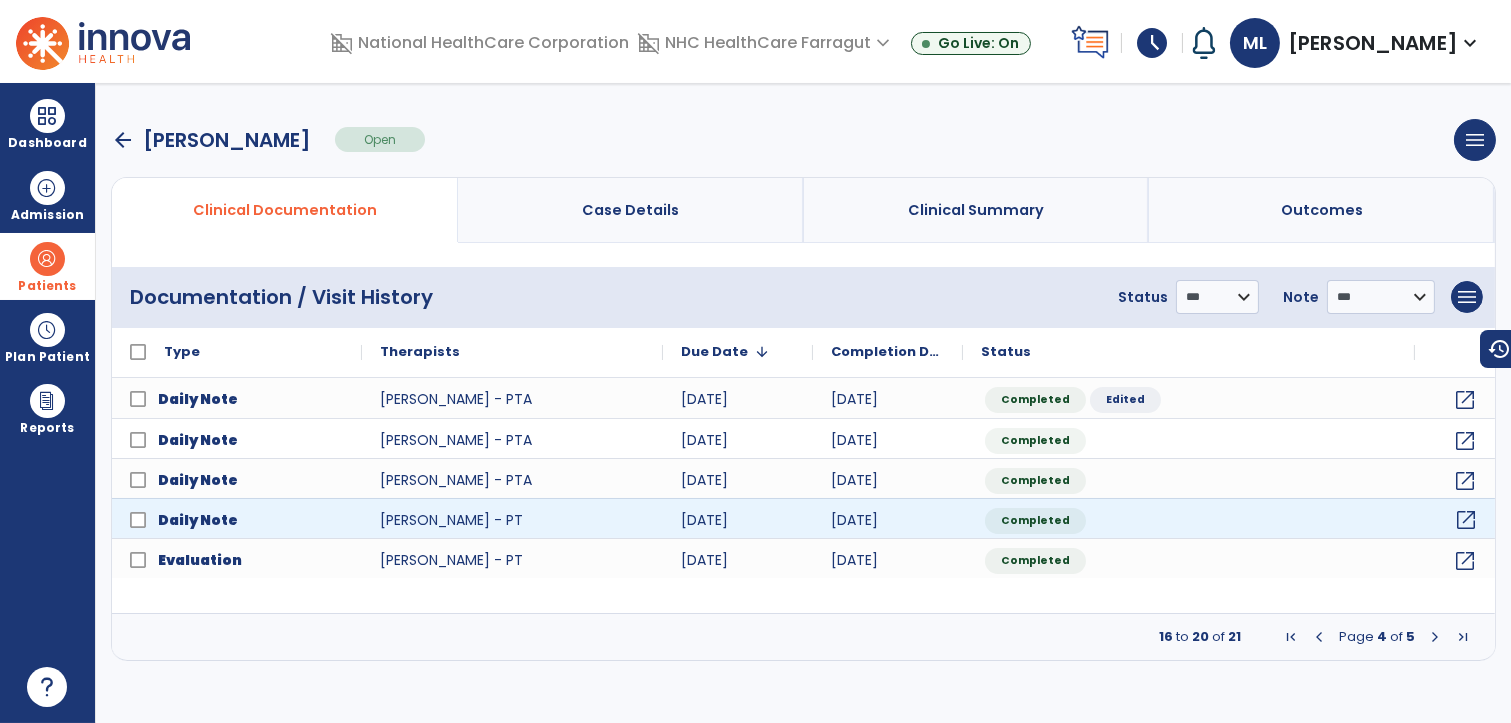 click on "open_in_new" 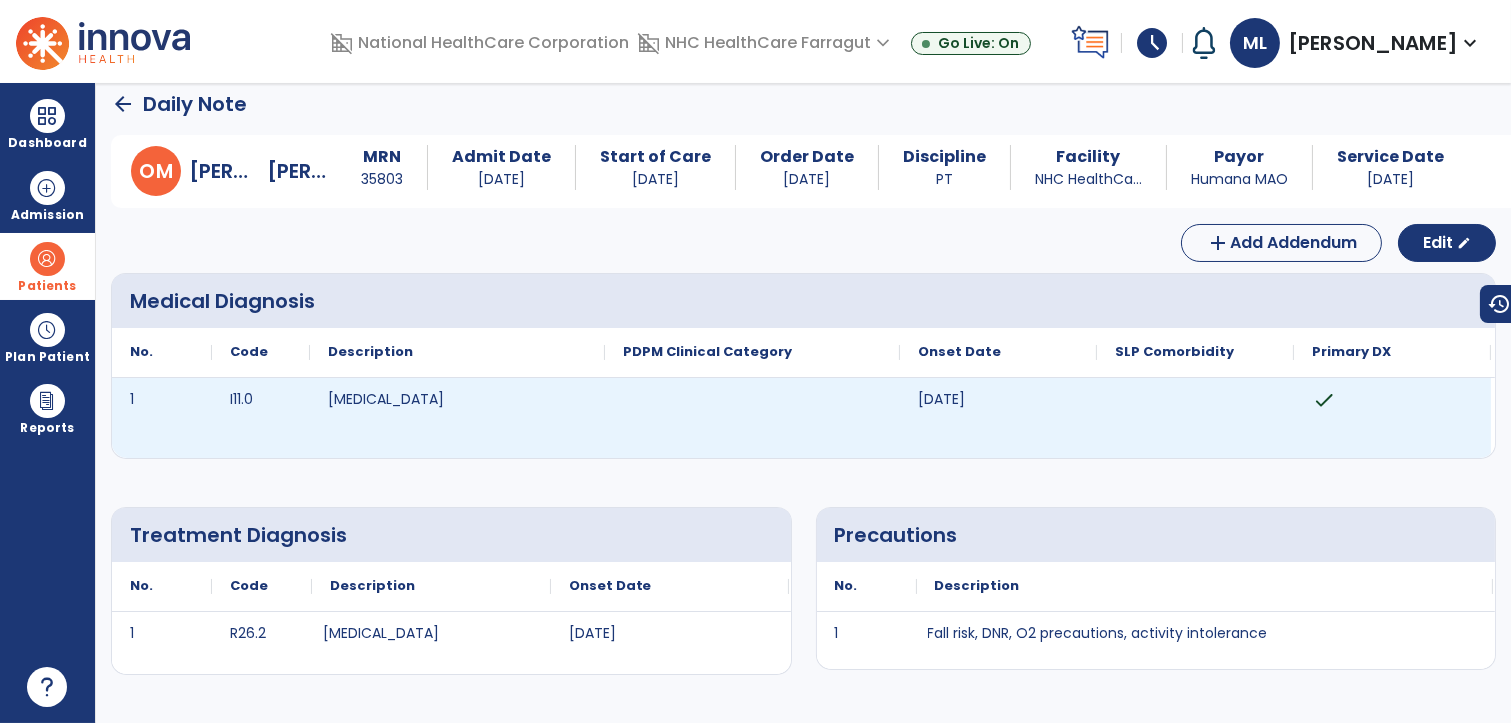 scroll, scrollTop: 0, scrollLeft: 0, axis: both 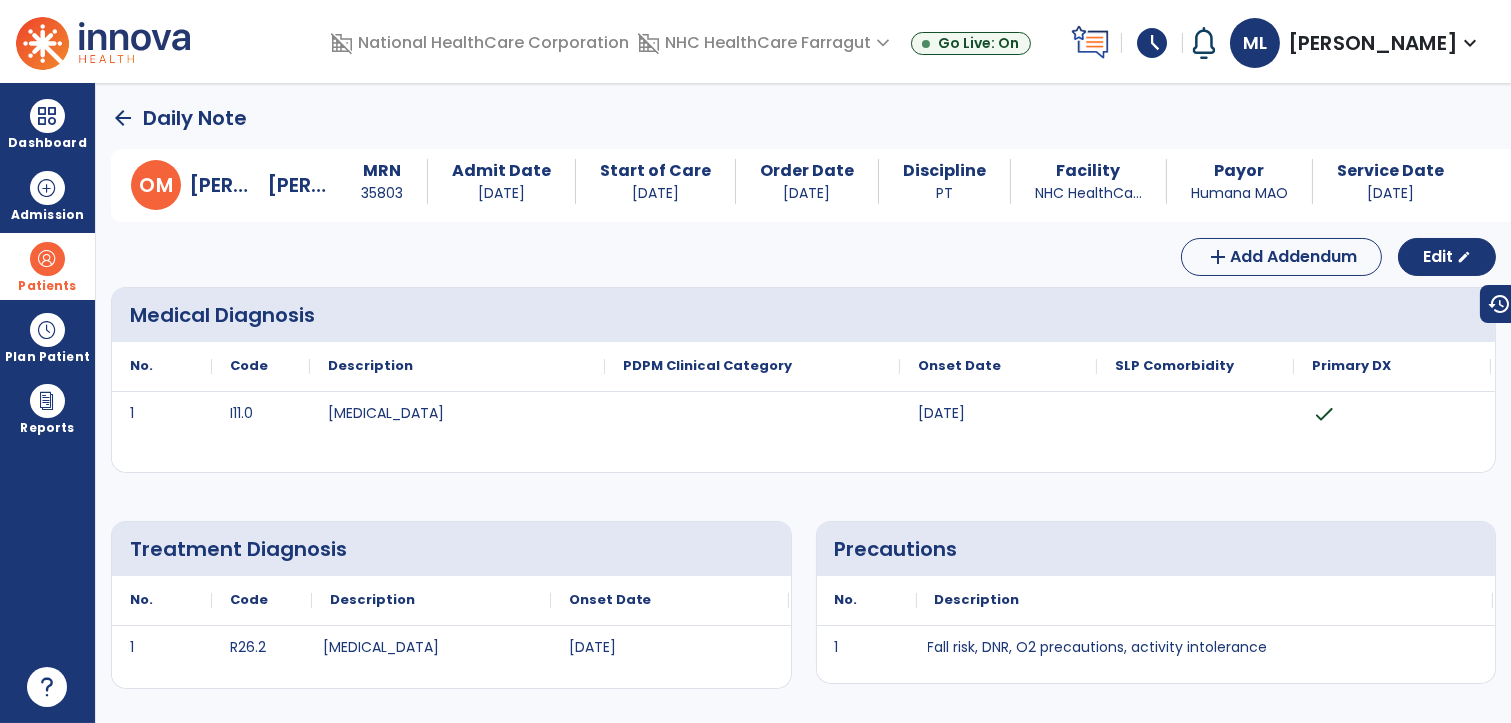 click on "arrow_back" 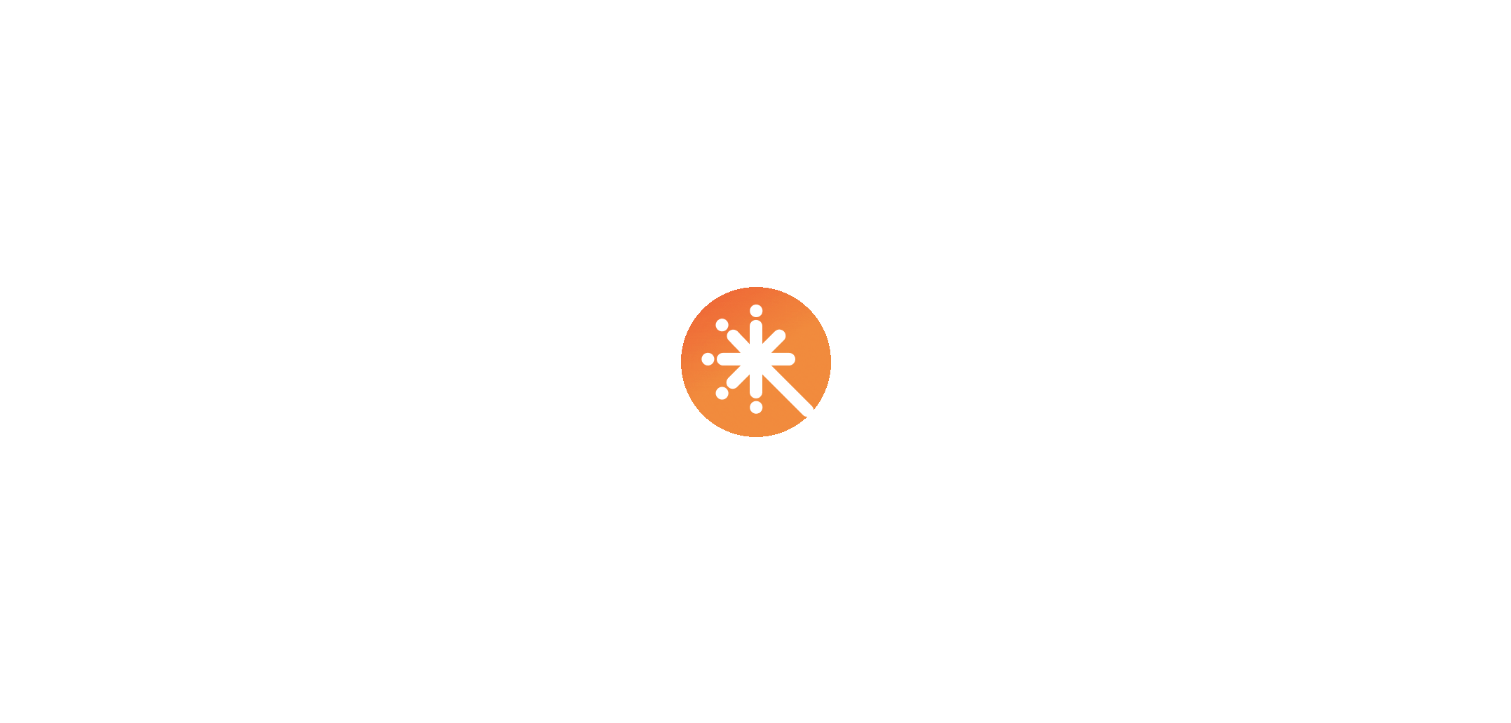 scroll, scrollTop: 0, scrollLeft: 0, axis: both 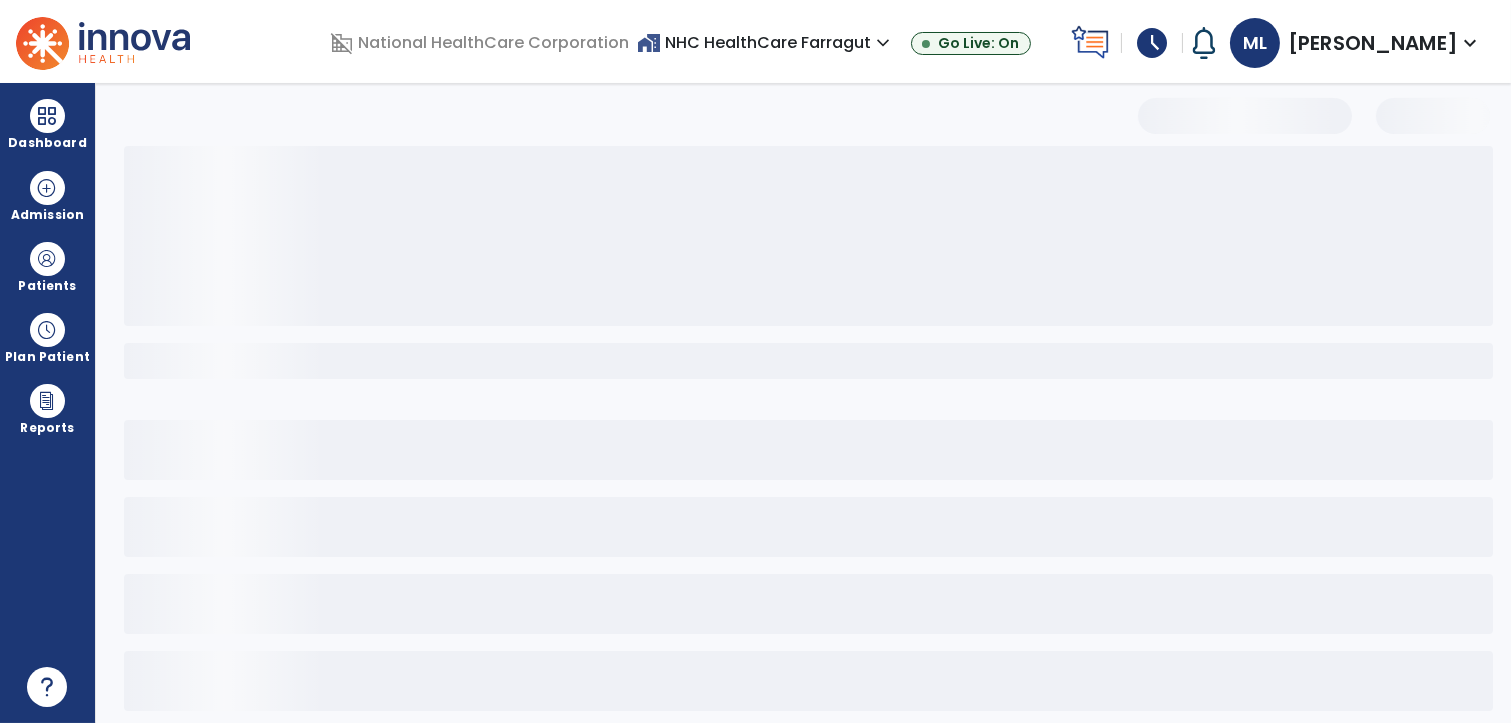 select on "*" 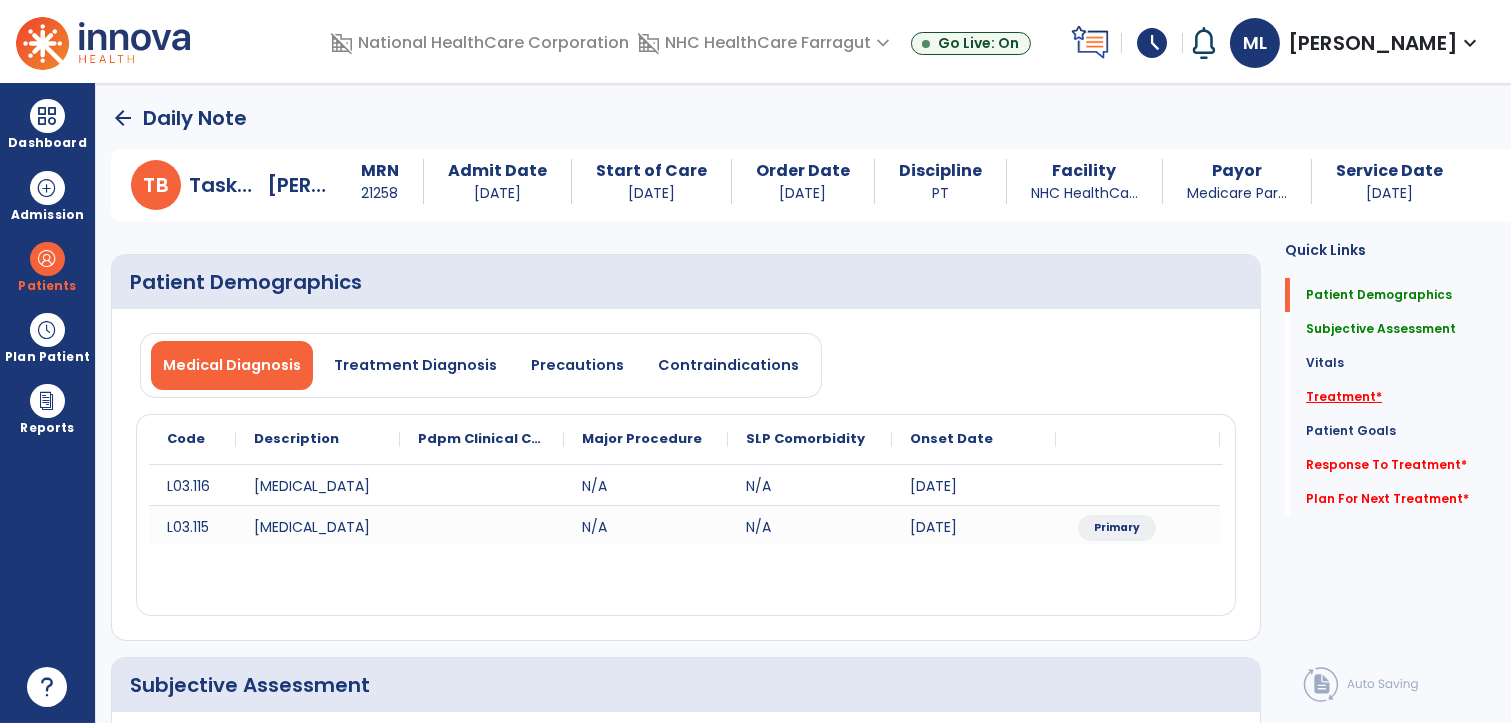click on "Treatment   *" 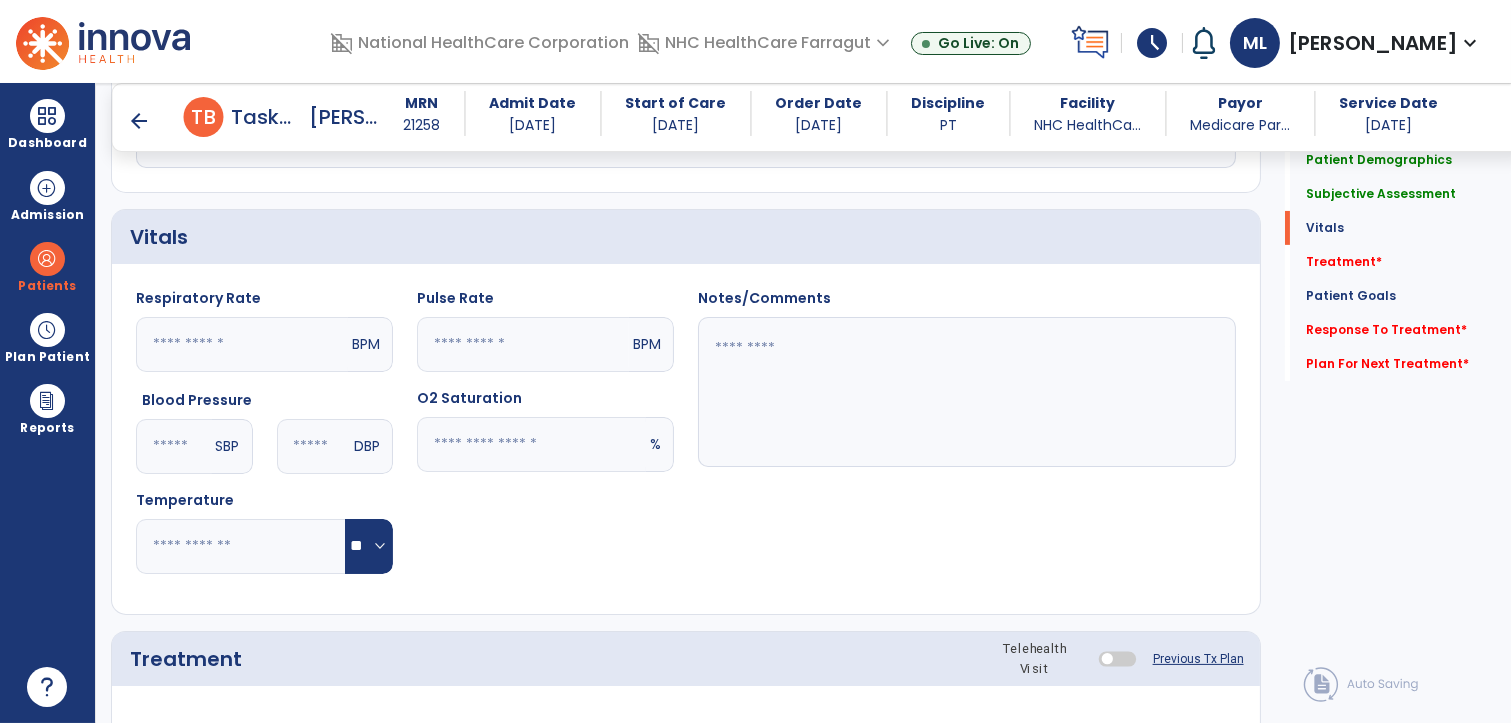 scroll, scrollTop: 1102, scrollLeft: 0, axis: vertical 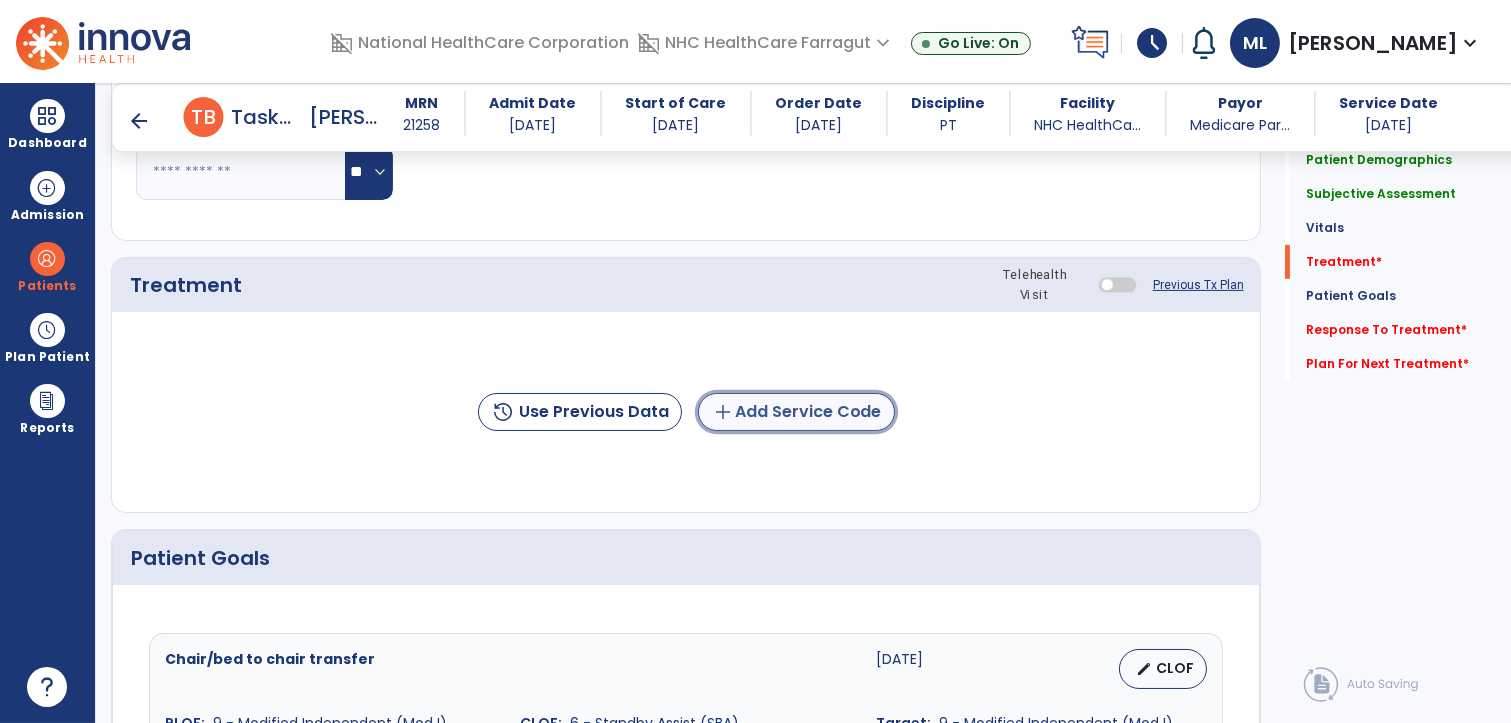 click on "add  Add Service Code" 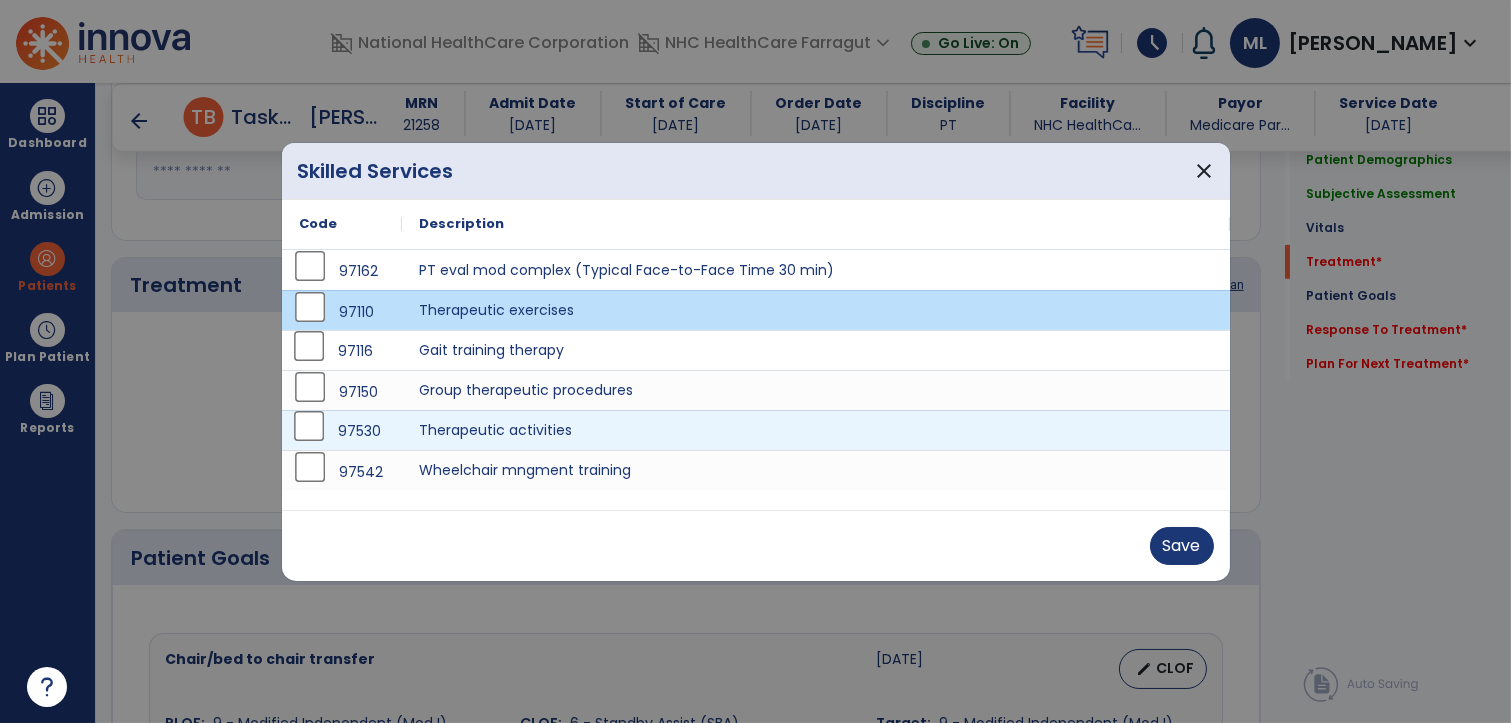 click on "97530" at bounding box center [342, 431] 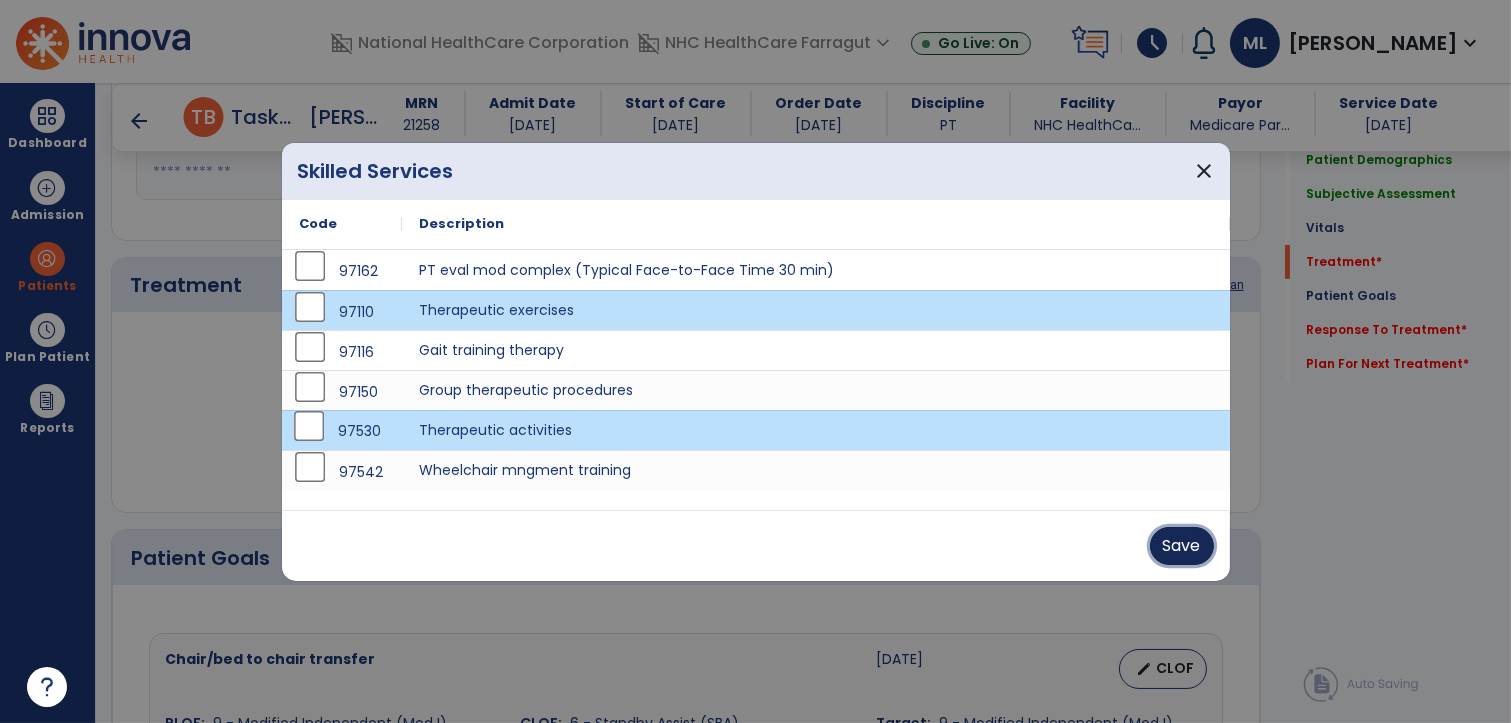 click on "Save" at bounding box center (1182, 546) 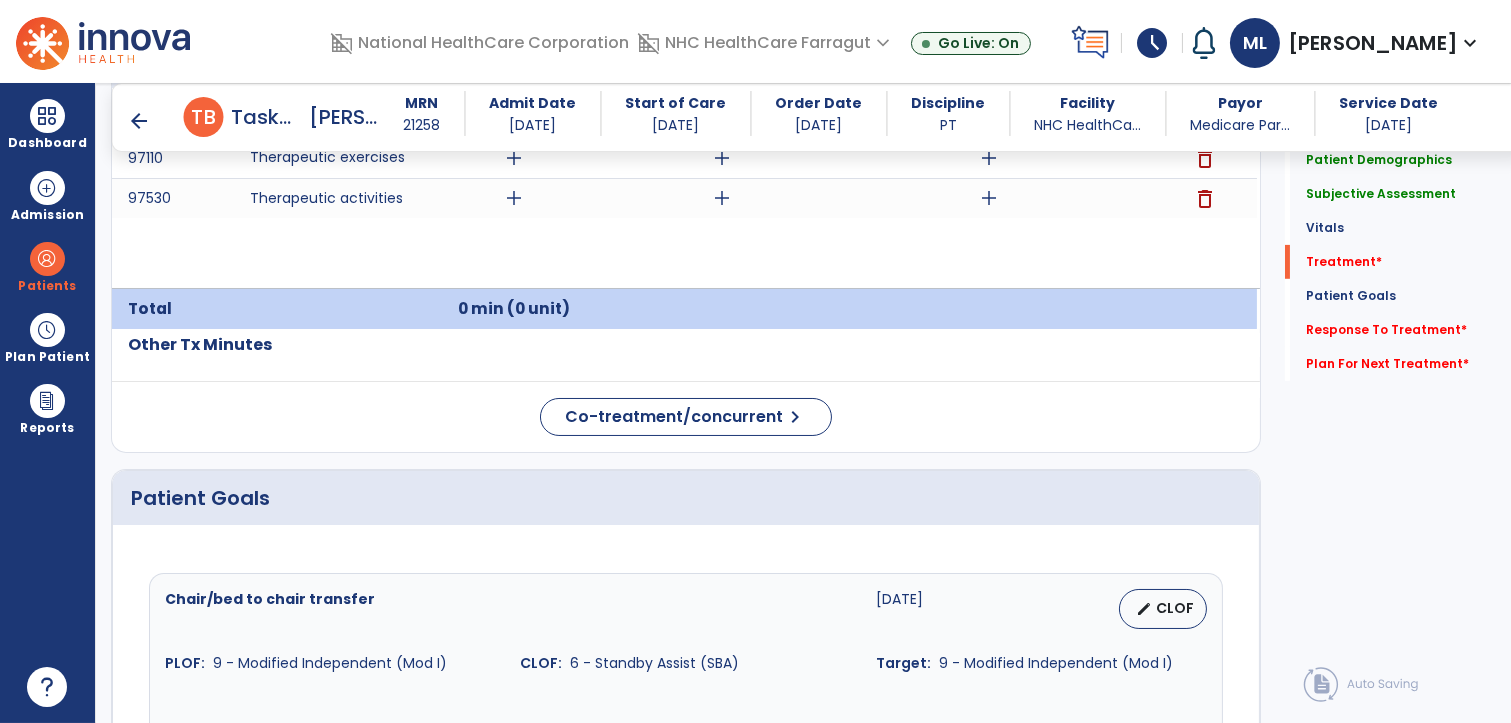 scroll, scrollTop: 1324, scrollLeft: 0, axis: vertical 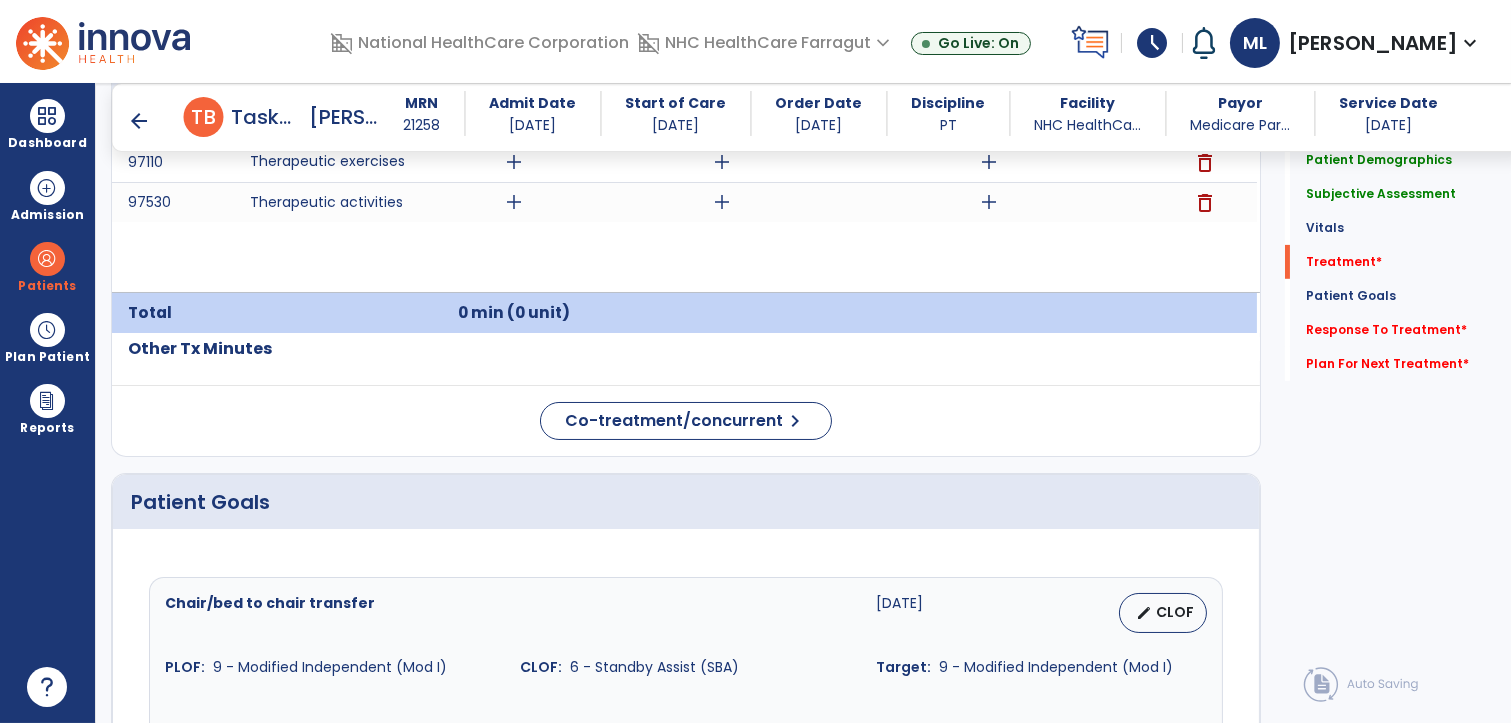 click on "Co-treatment/concurrent  chevron_right" 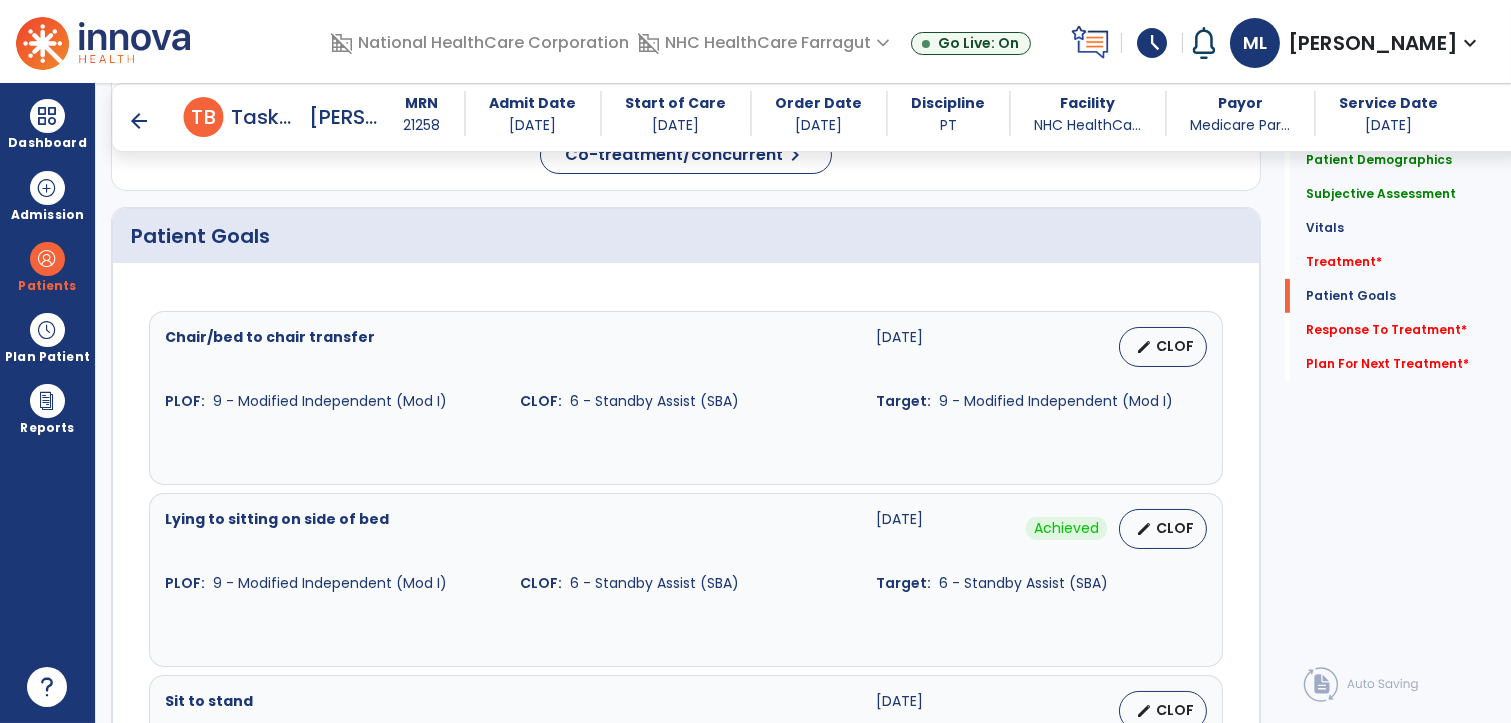 scroll, scrollTop: 1657, scrollLeft: 0, axis: vertical 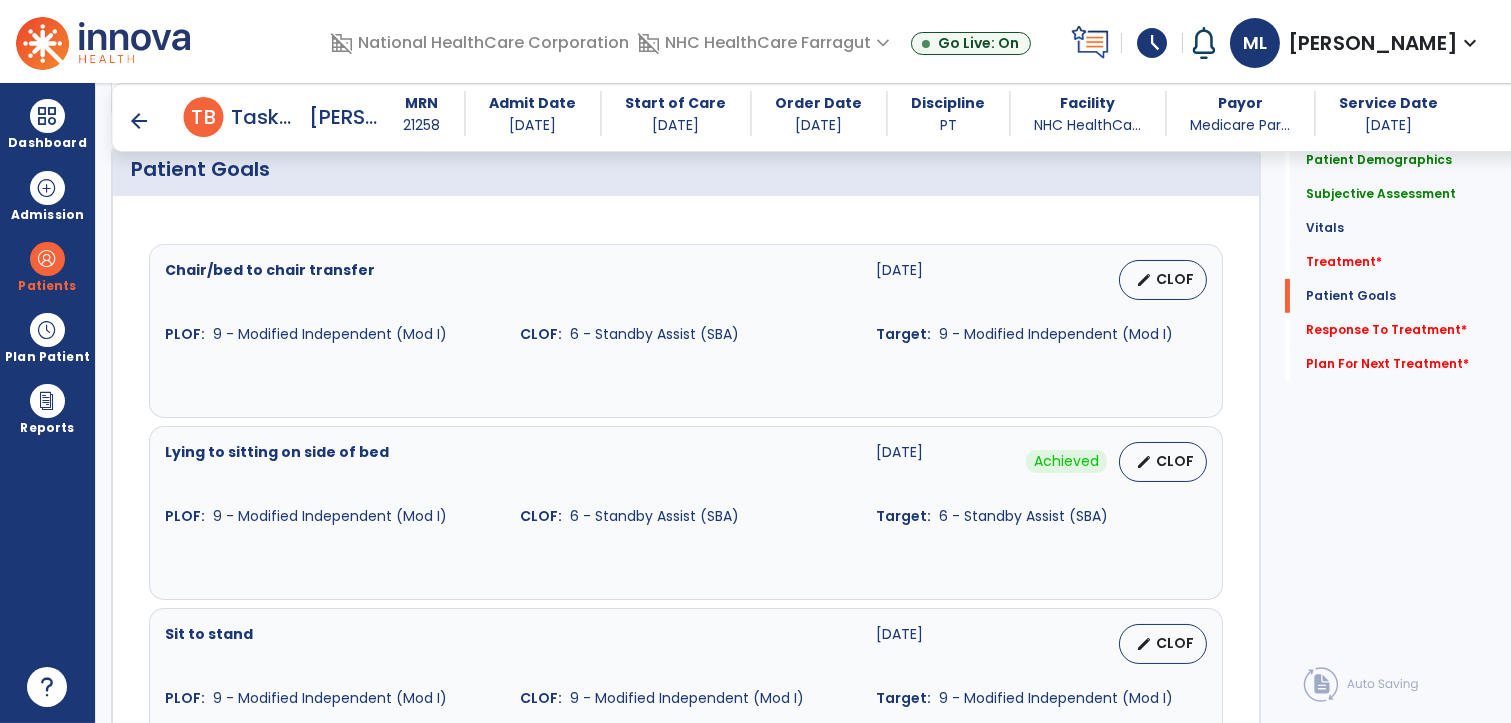 click on "Quick Links  Patient Demographics   Patient Demographics   Subjective Assessment   Subjective Assessment   Vitals   Vitals   Treatment   *  Treatment   *  Patient Goals   Patient Goals   Response To Treatment   *  Response To Treatment   *  Plan For Next Treatment   *  Plan For Next Treatment   *" 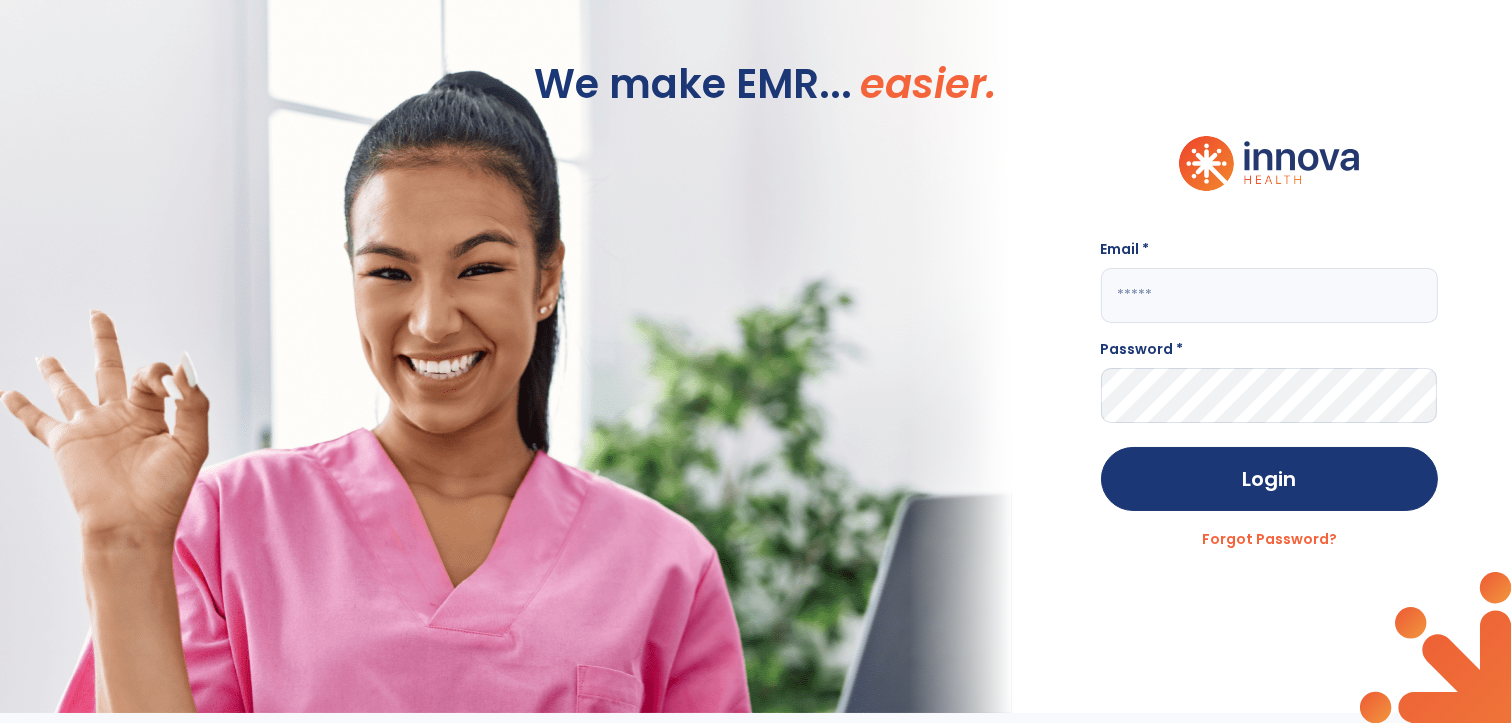 type on "**********" 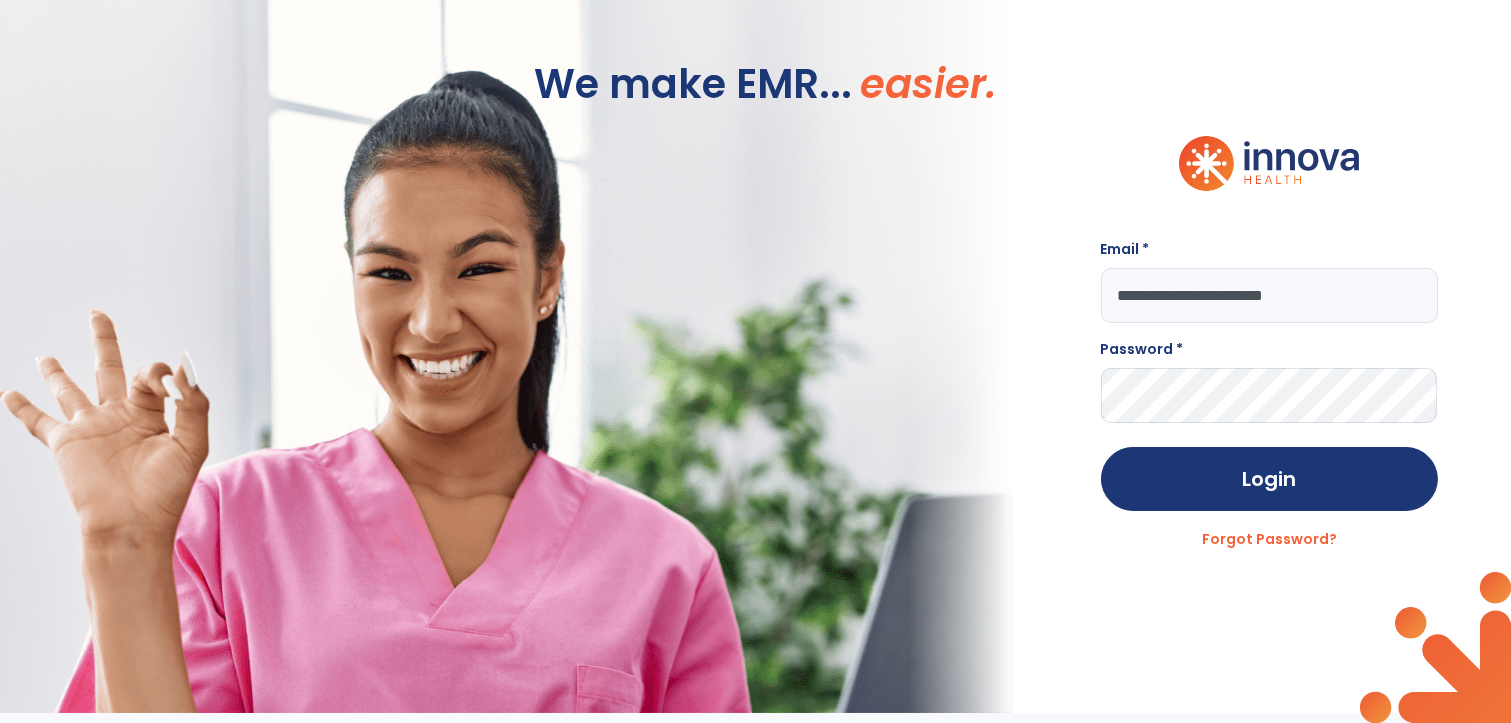scroll, scrollTop: 0, scrollLeft: 0, axis: both 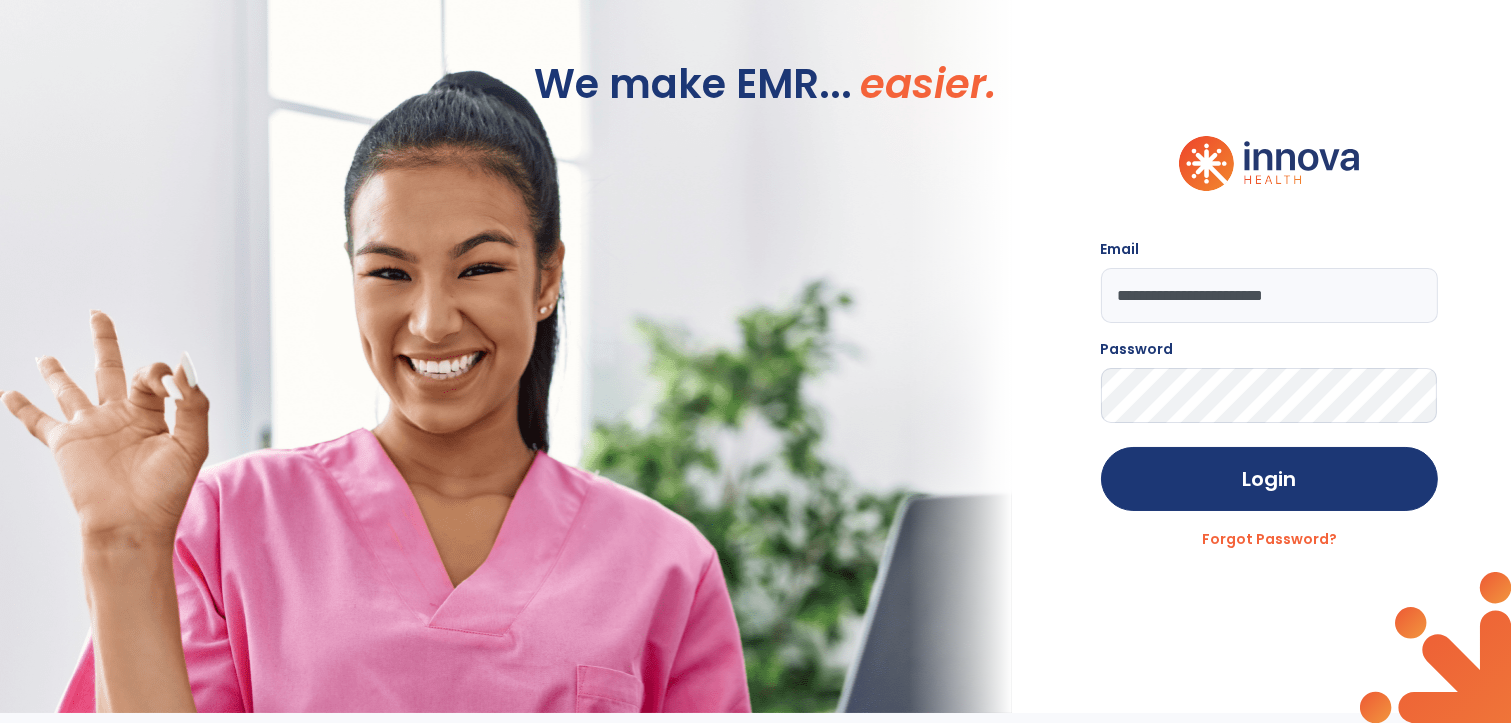 click on "We make EMR... easier." 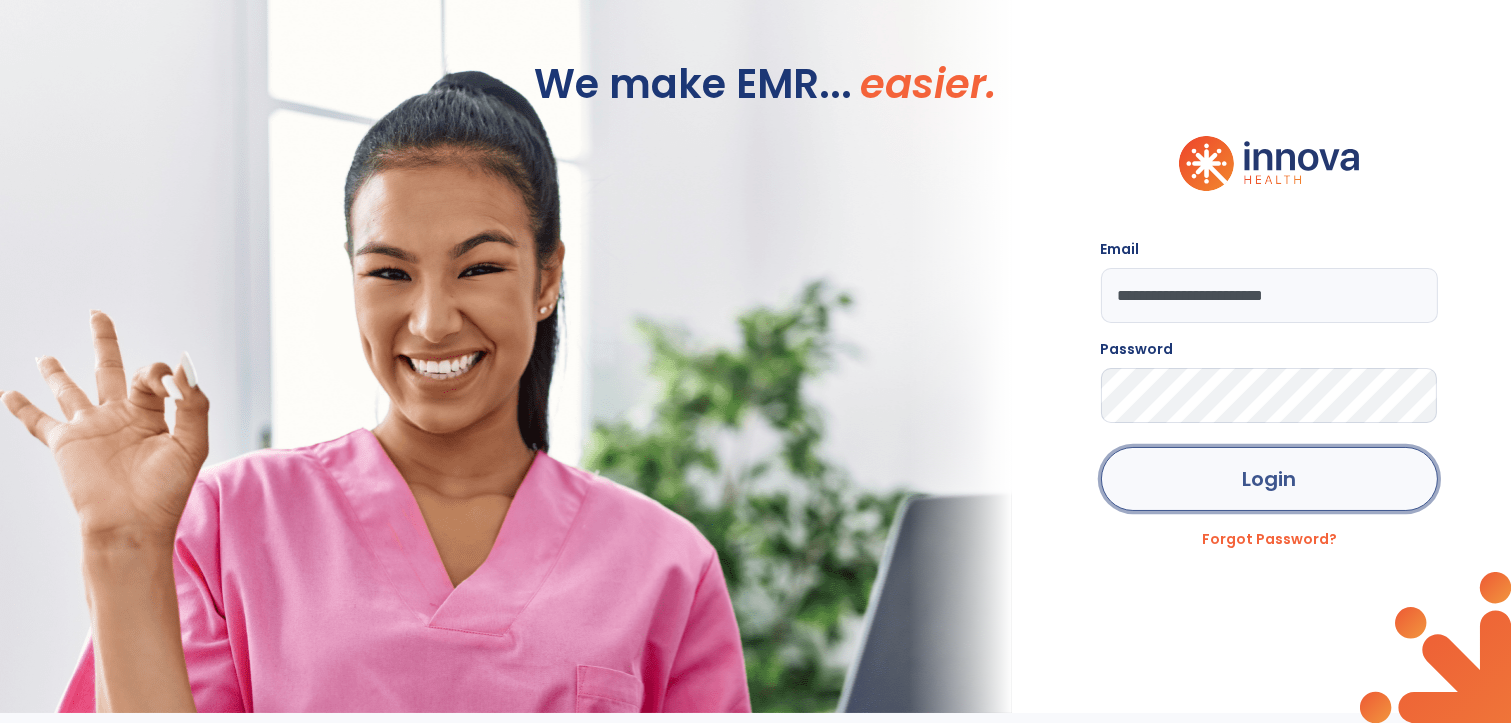 click on "Login" 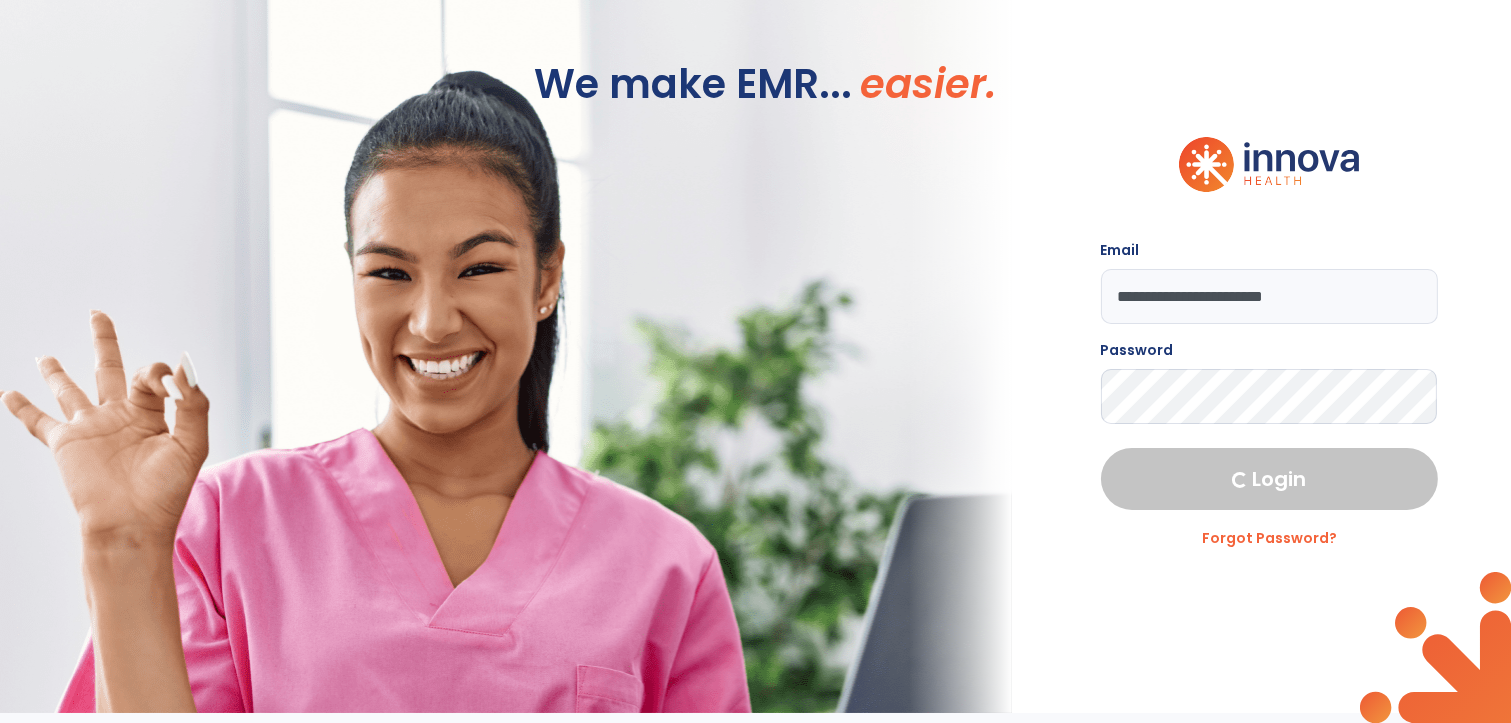 select on "****" 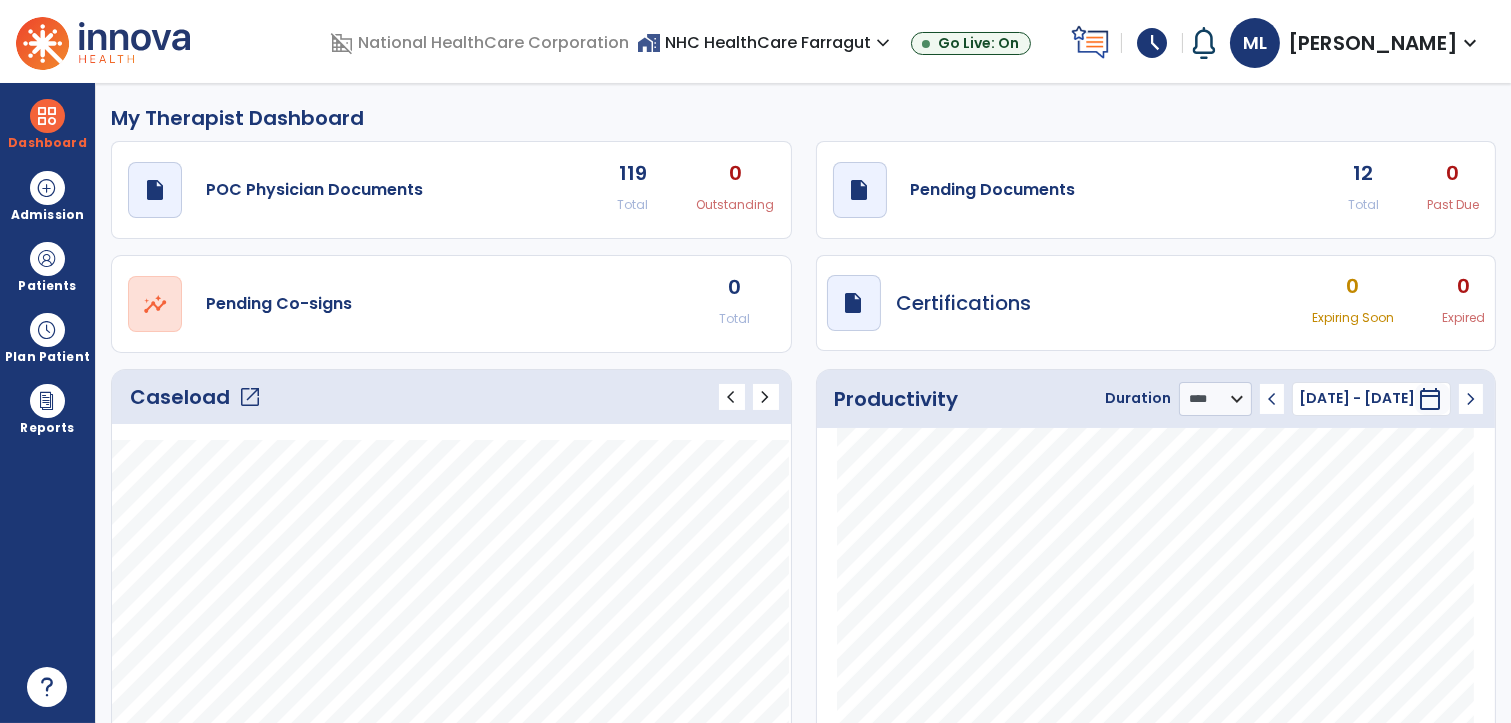 click on "Caseload   open_in_new" 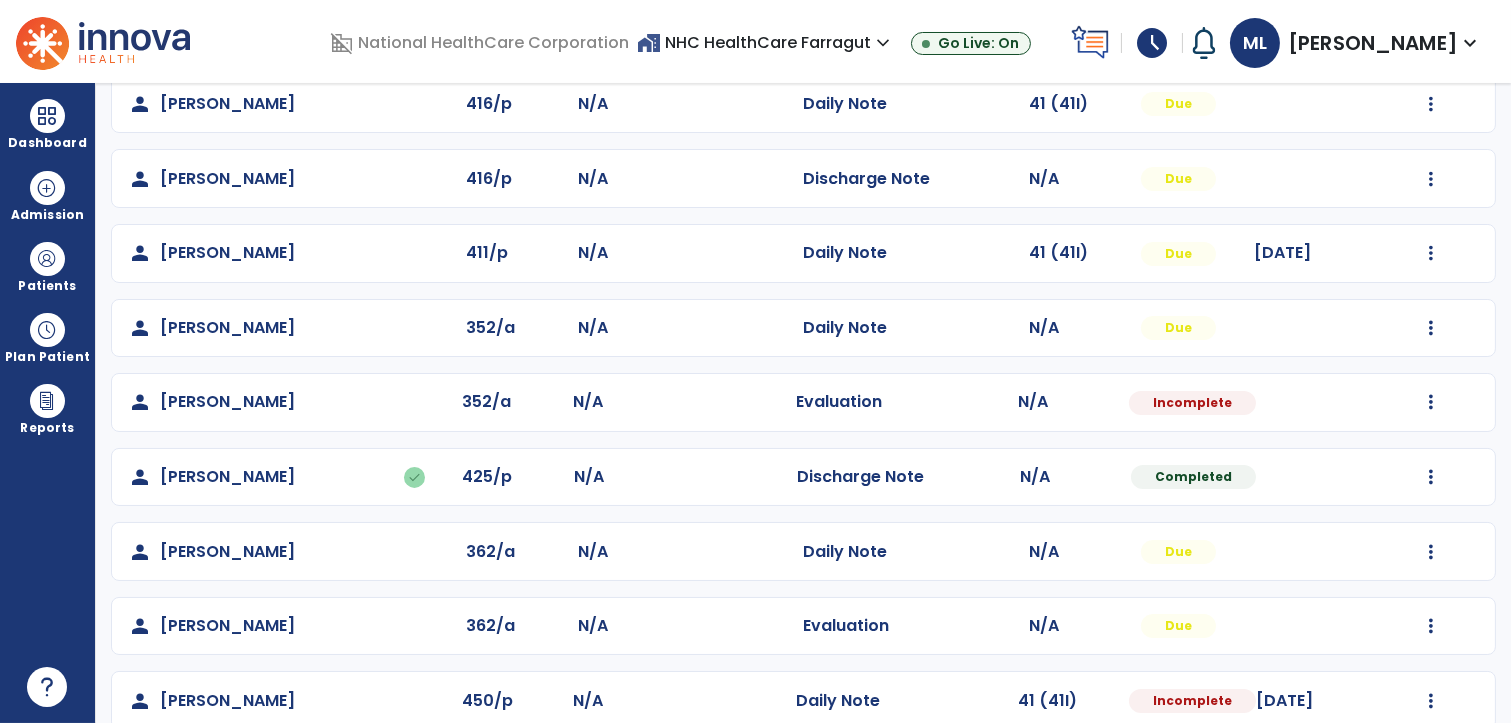 scroll, scrollTop: 444, scrollLeft: 0, axis: vertical 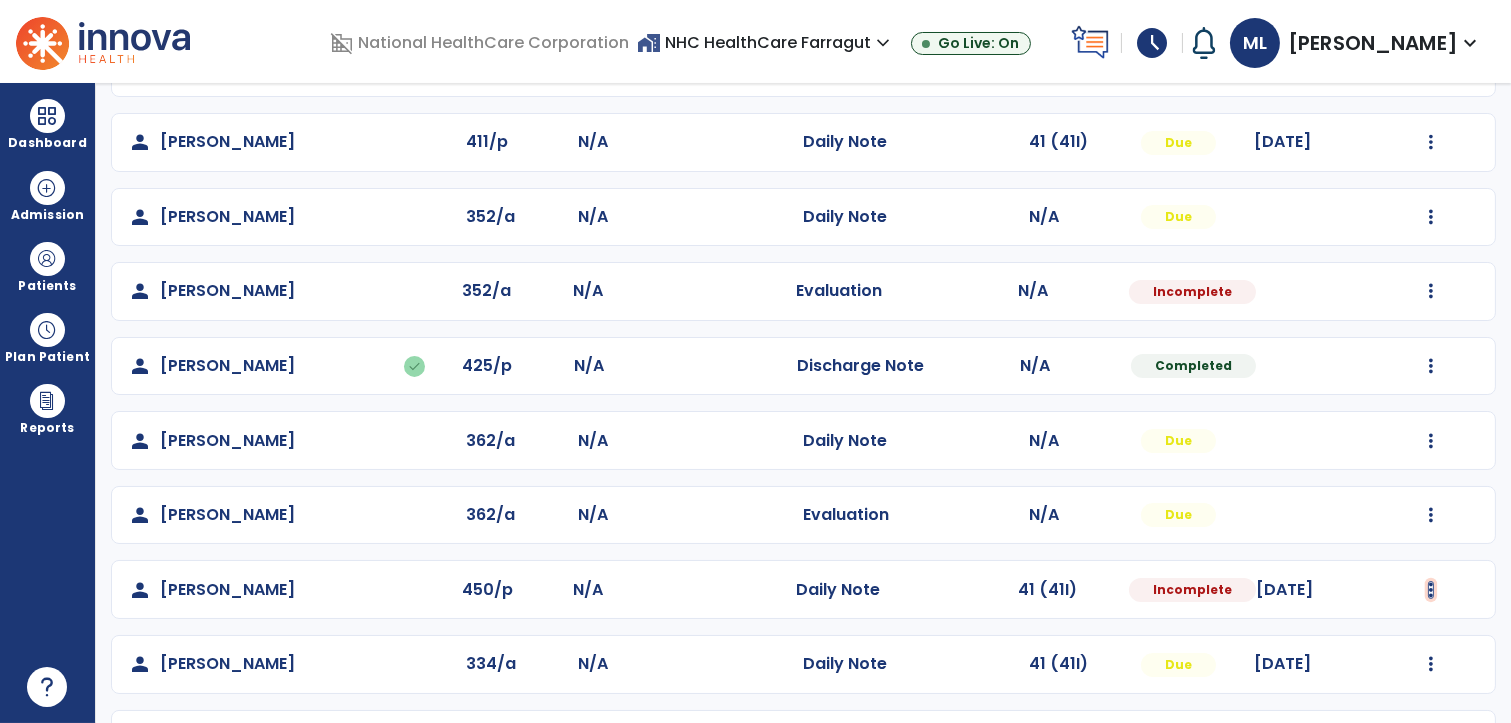 click at bounding box center (1431, -156) 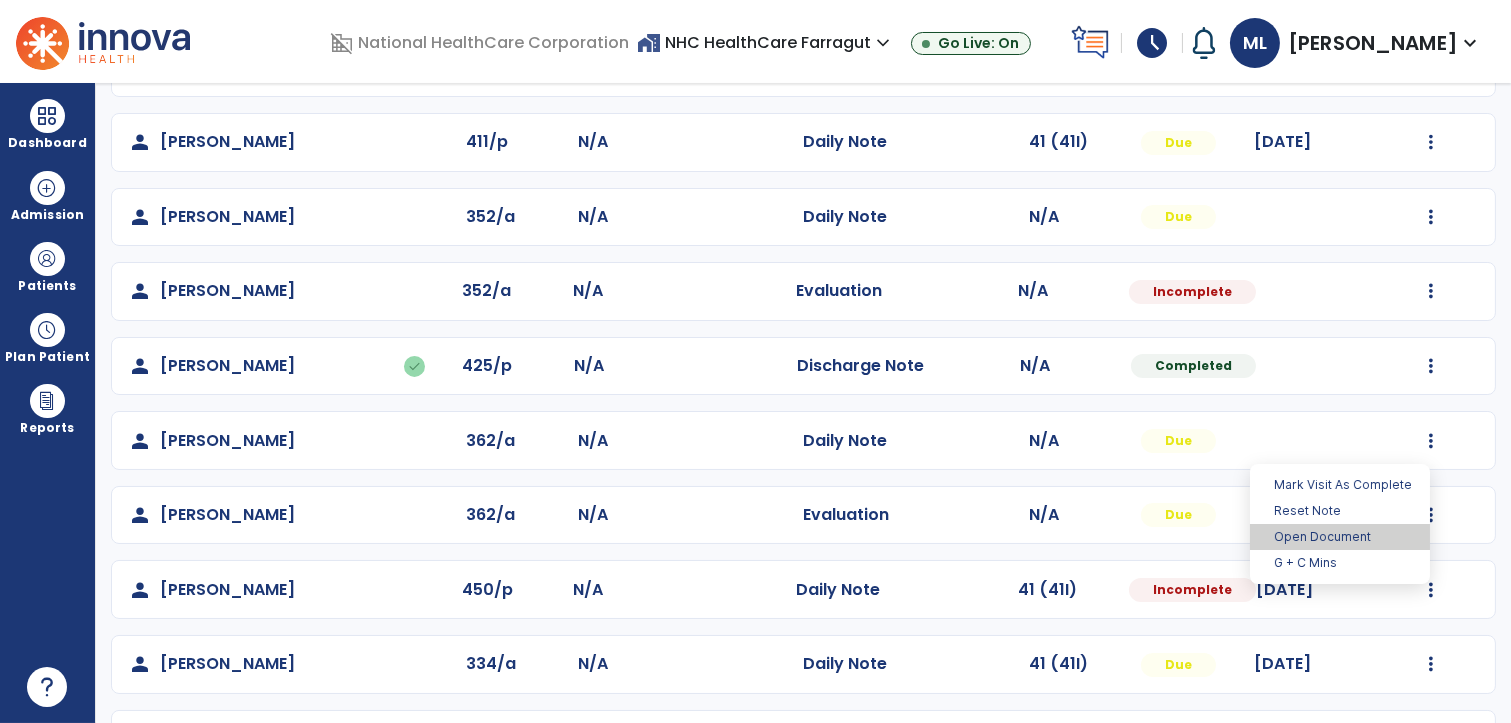 click on "Open Document" at bounding box center (1340, 537) 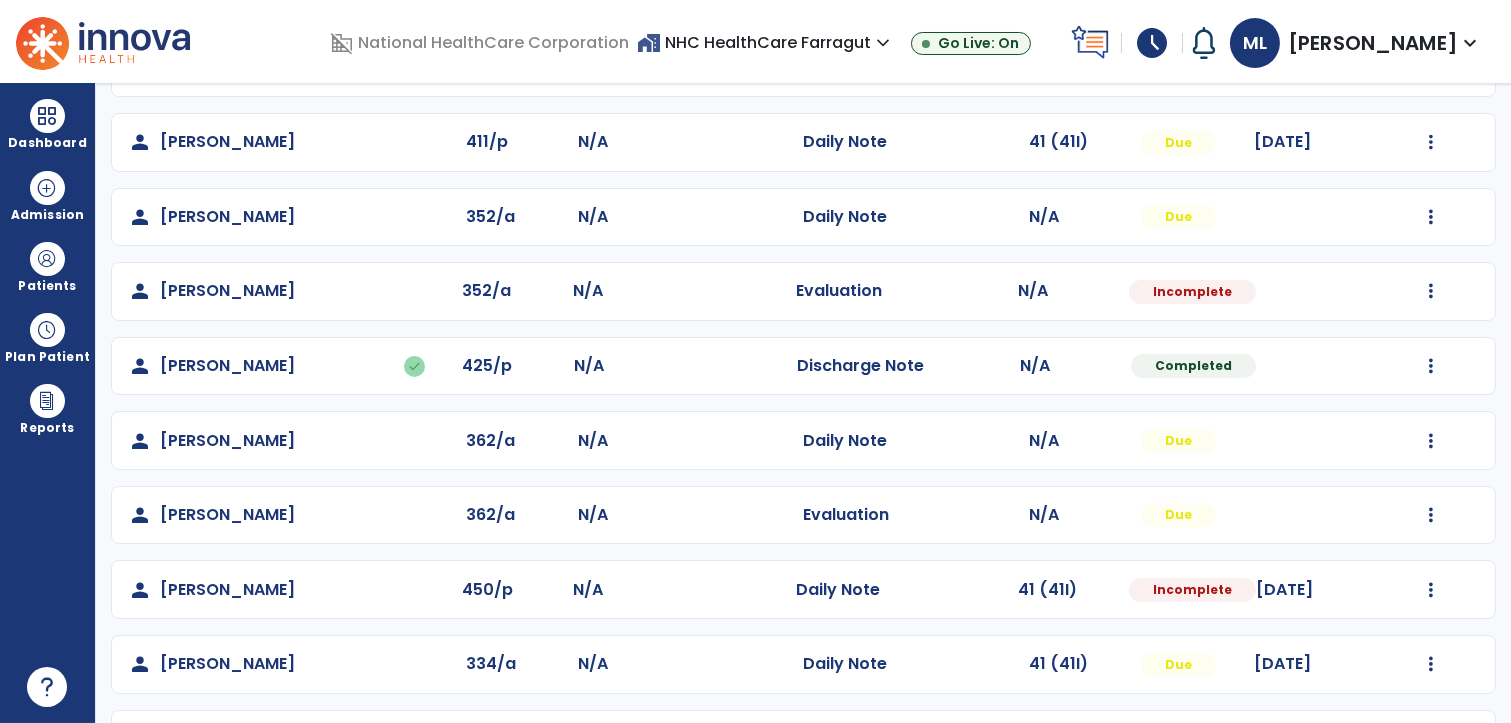 select on "*" 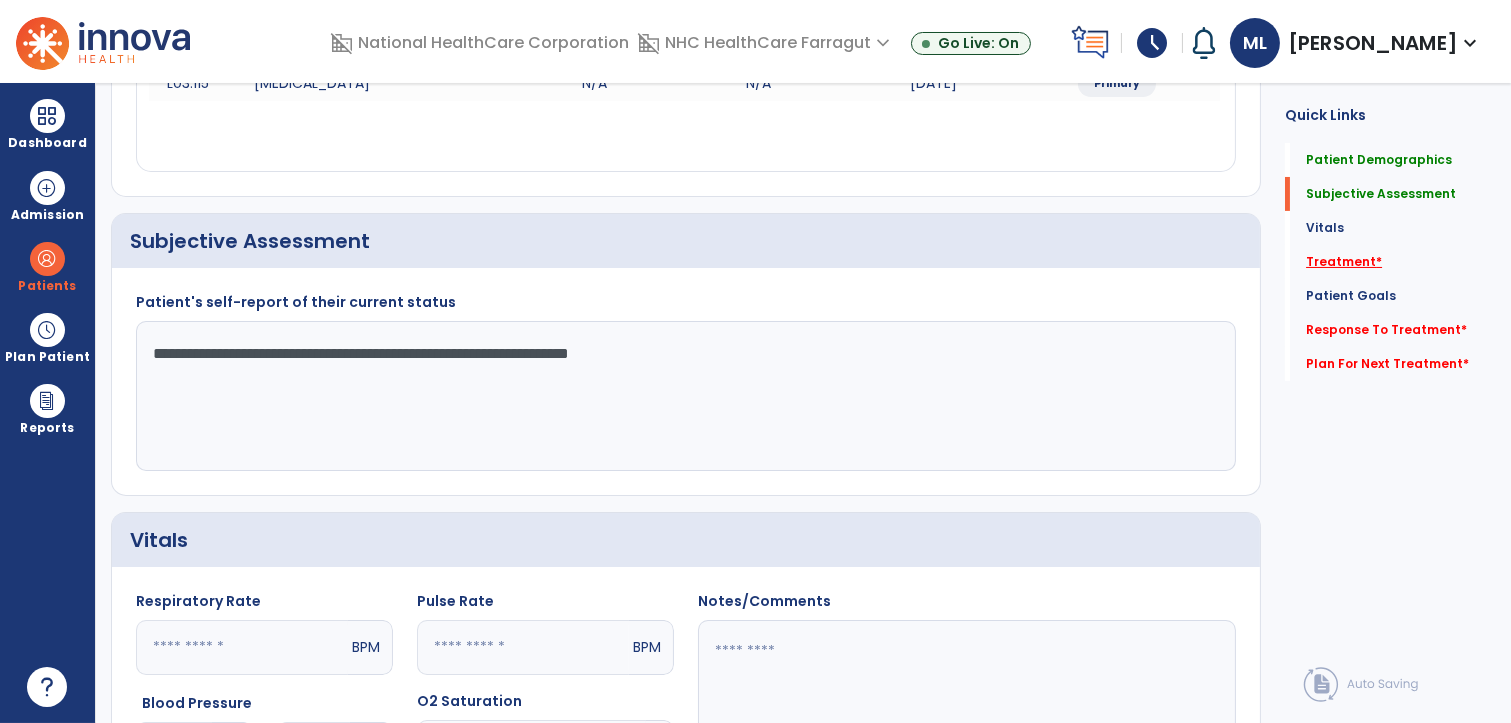click on "Treatment   *" 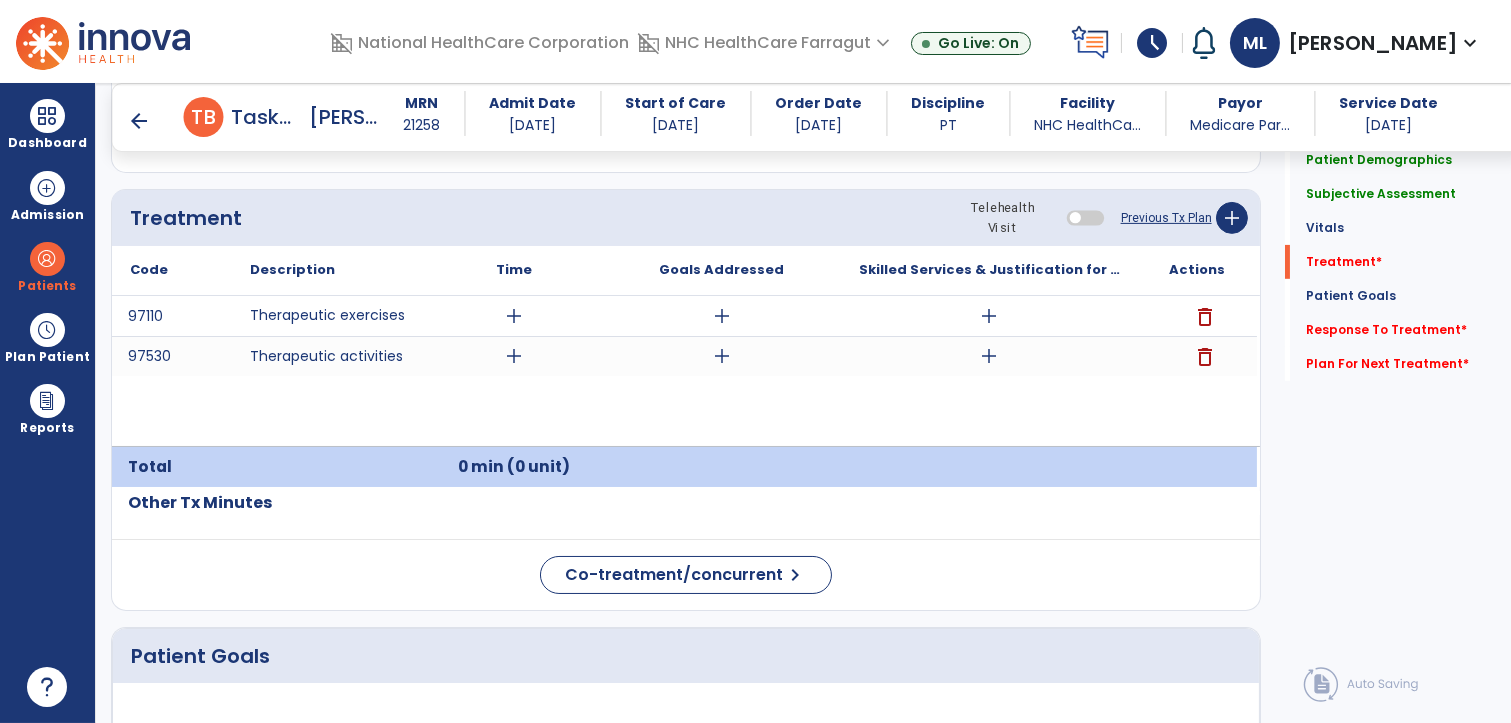 scroll, scrollTop: 1185, scrollLeft: 0, axis: vertical 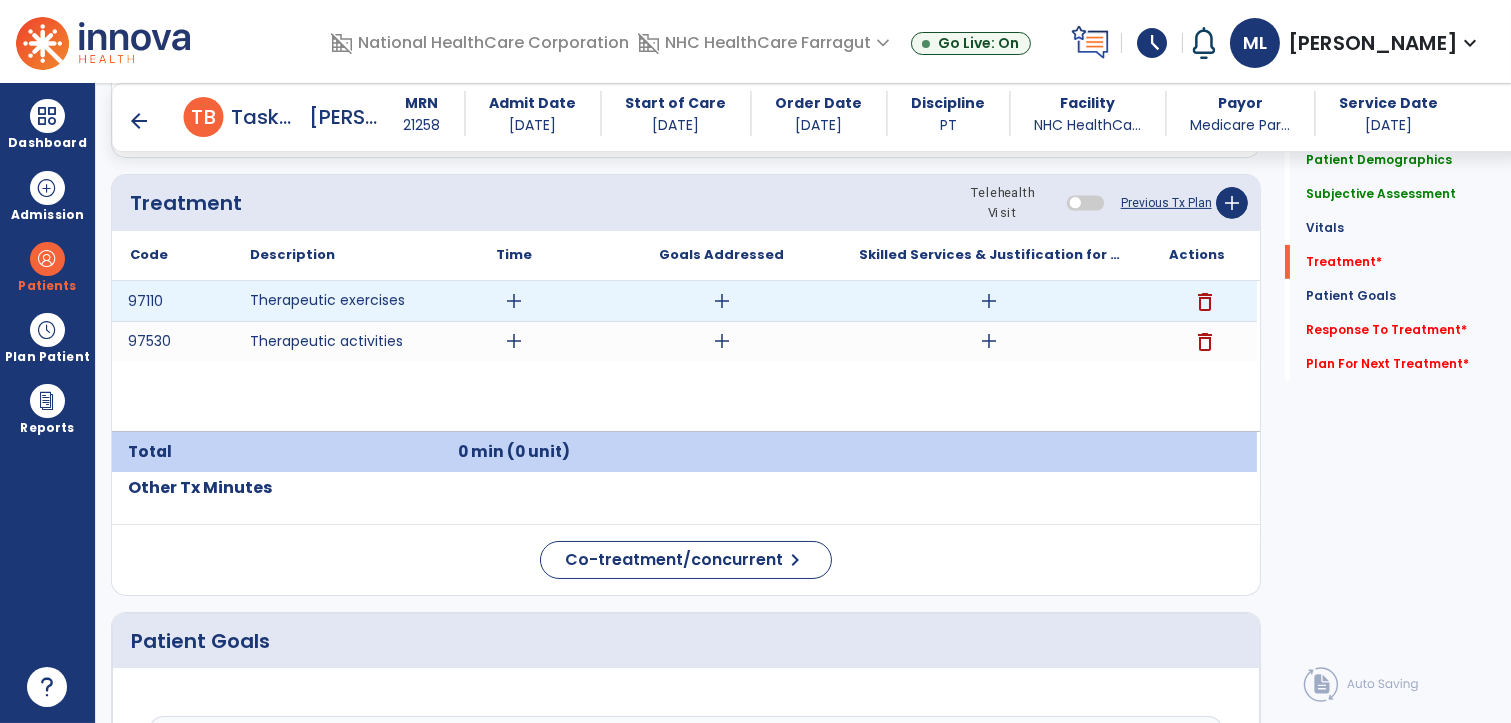click on "add" at bounding box center [989, 301] 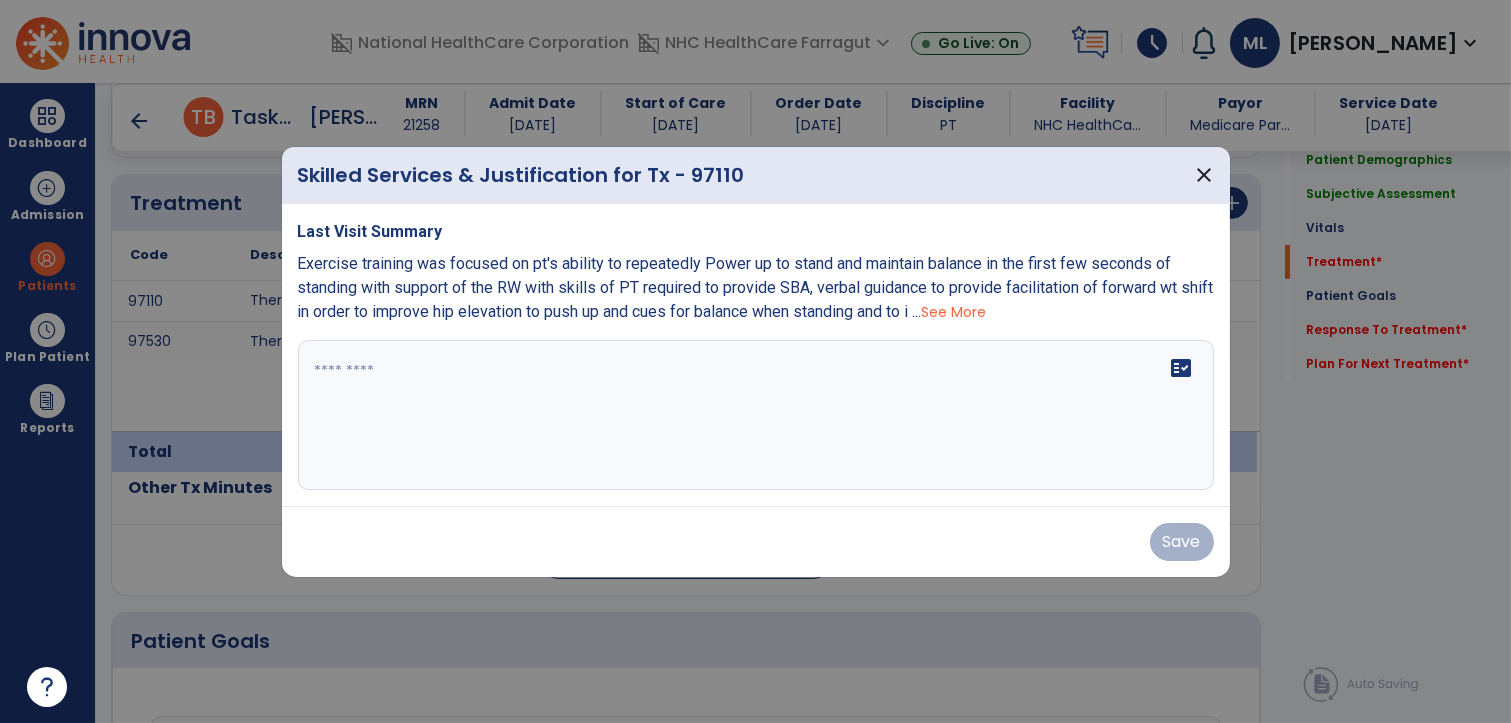 click on "See More" at bounding box center (954, 312) 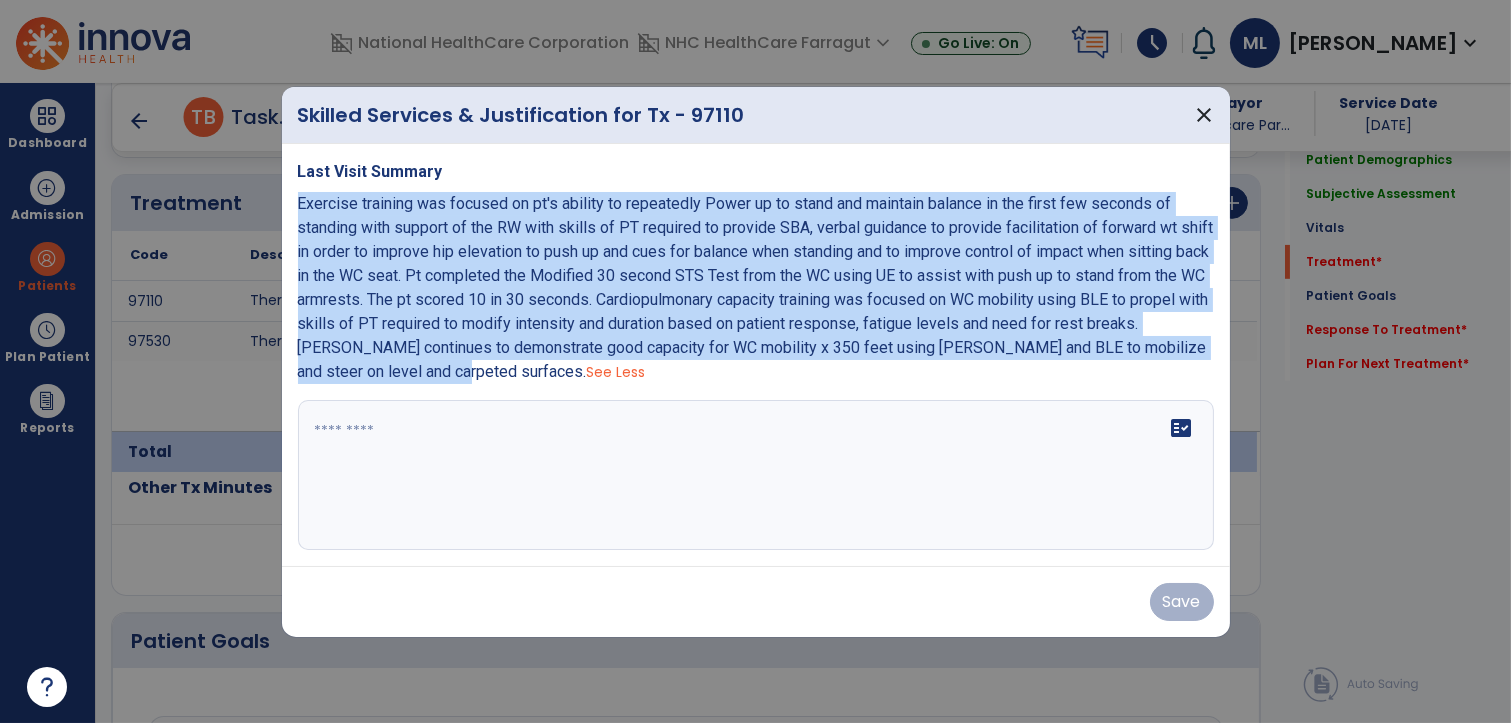 drag, startPoint x: 493, startPoint y: 372, endPoint x: 291, endPoint y: 209, distance: 259.56308 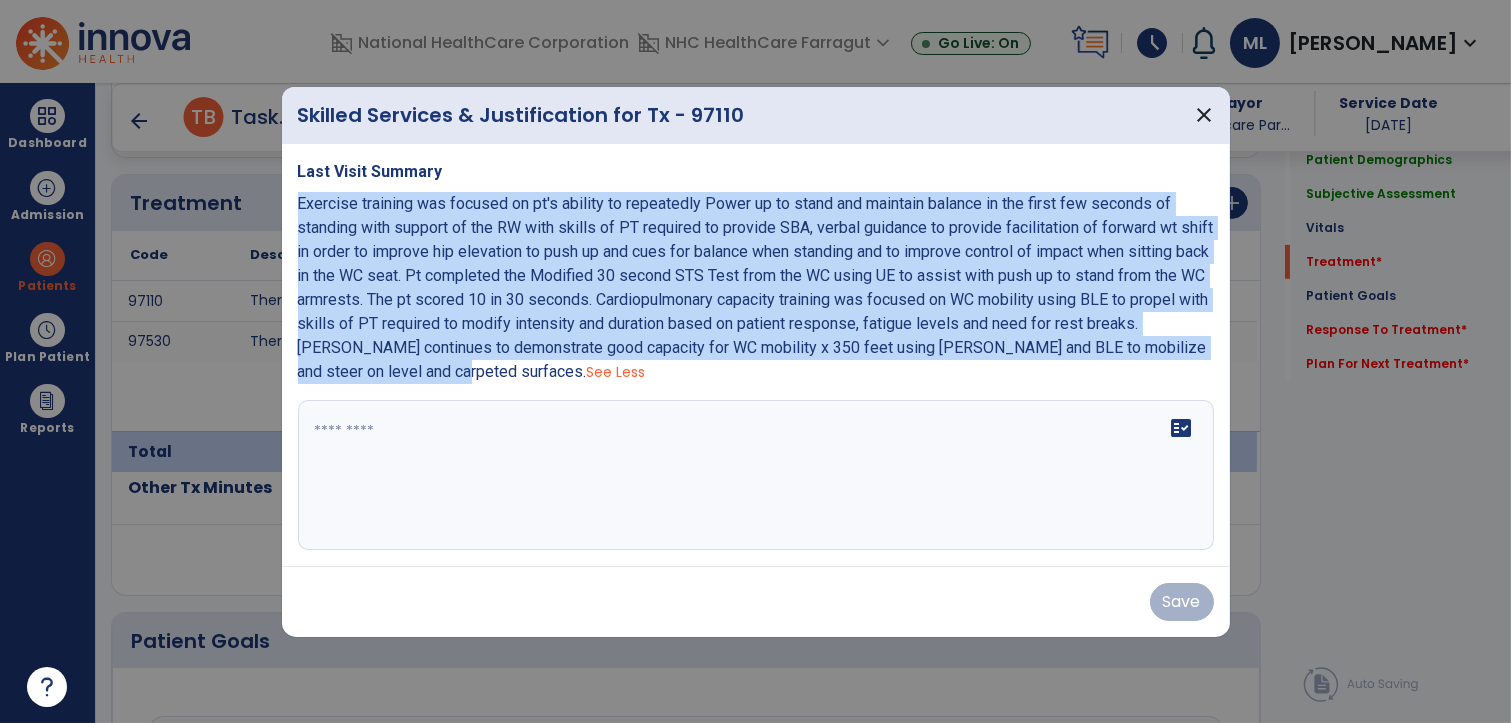 click on "Last Visit Summary Exercise training was focused on pt's ability to repeatedly Power up to stand and maintain balance in the first few seconds of standing with support of the RW with skills of PT required to provide SBA, verbal guidance to provide facilitation of forward wt shift in order to improve hip elevation to push up and cues for balance when standing and to improve control of impact when sitting back in the WC seat.
Pt completed the Modified 30 second STS Test from the WC using UE to assist with push up to stand from the WC armrests. The pt scored 10 in 30 seconds.
Cardiopulmonary capacity training was focused on WC mobility using BLE to propel with skills of PT required to modify intensity and duration based on patient response, fatigue levels and need for rest breaks.
Barbara continues to demonstrate good capacity for WC mobility x 350 feet using LUE and BLE to mobilize and steer on level and carpeted surfaces.
See Less   fact_check" at bounding box center [756, 355] 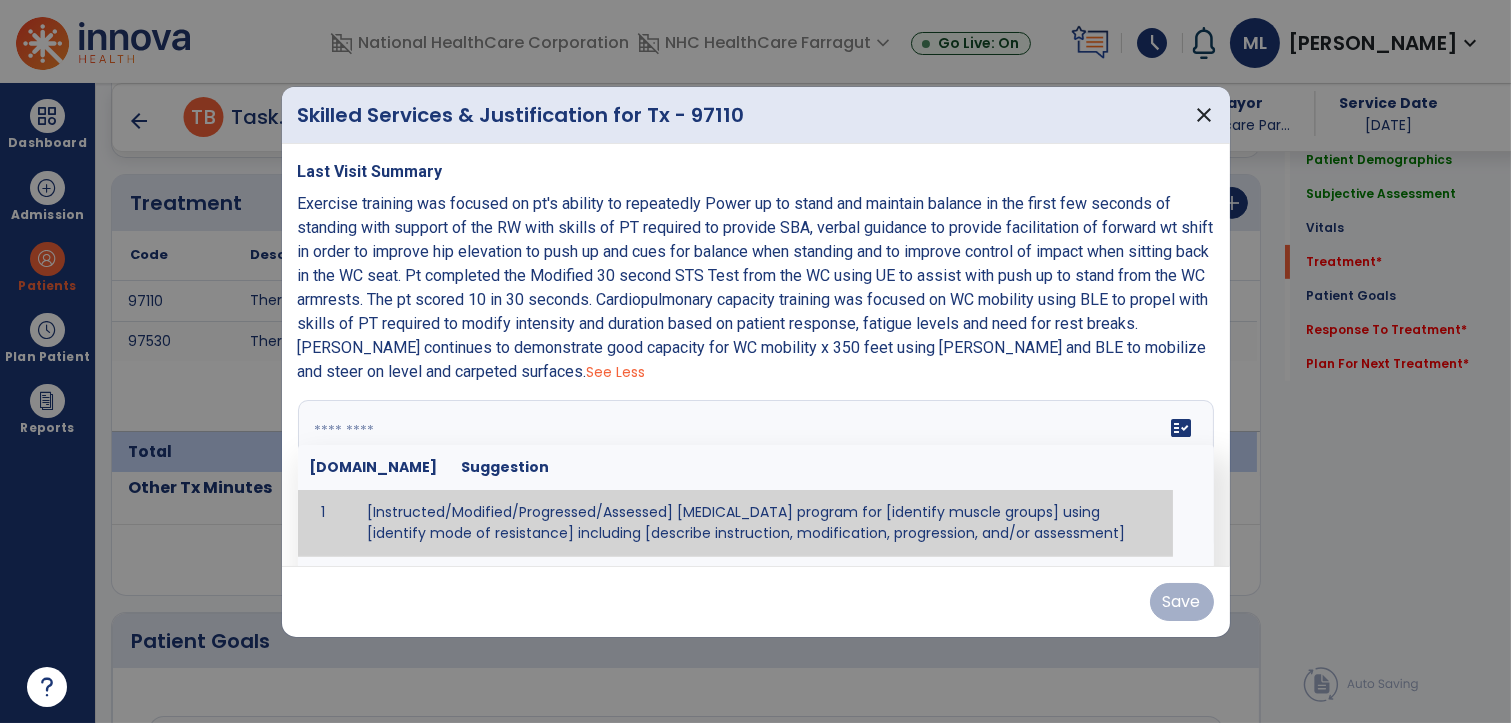 click on "fact_check  Sr.No Suggestion 1 [Instructed/Modified/Progressed/Assessed] resistive exercise program for [identify muscle groups] using [identify mode of resistance] including [describe instruction, modification, progression, and/or assessment] 2 [Instructed/Modified/Progressed/Assessed] aerobic exercise program using [identify equipment/mode] including [describe instruction, modification,progression, and/or assessment] 3 [Instructed/Modified/Progressed/Assessed] [PROM/A/AROM/AROM] program for [identify joint movements] using [contract-relax, over-pressure, inhibitory techniques, other] 4 [Assessed/Tested] aerobic capacity with administration of [aerobic capacity test]" at bounding box center [756, 475] 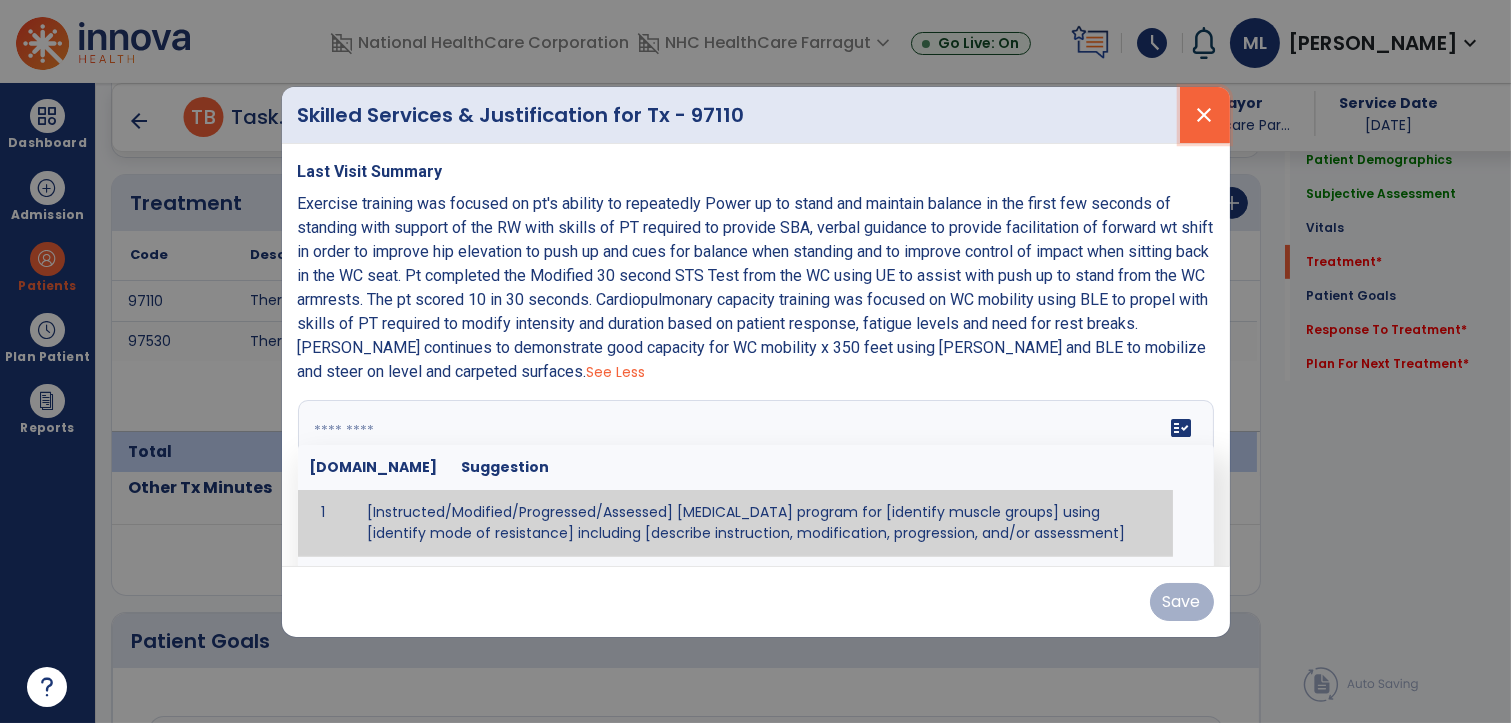 click on "close" at bounding box center (1205, 115) 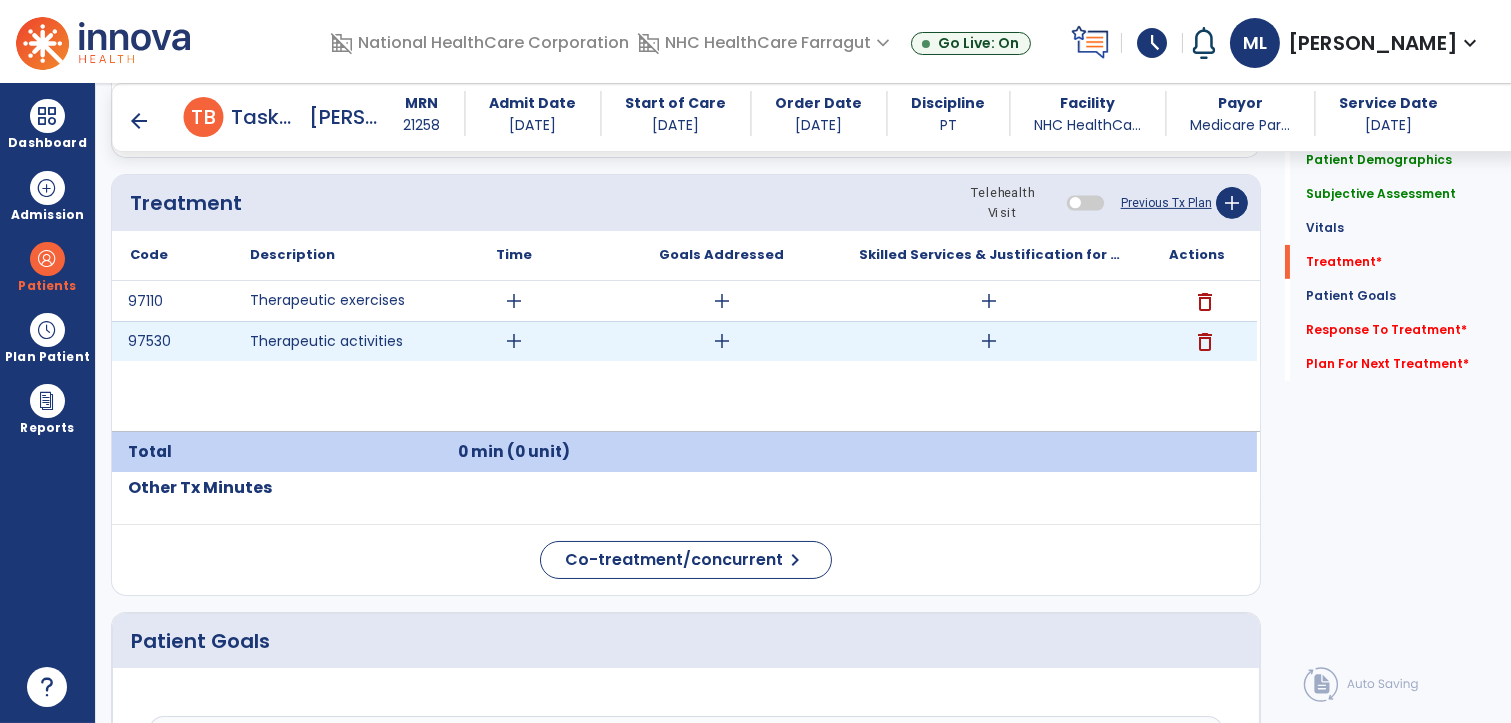 click on "add" at bounding box center [989, 341] 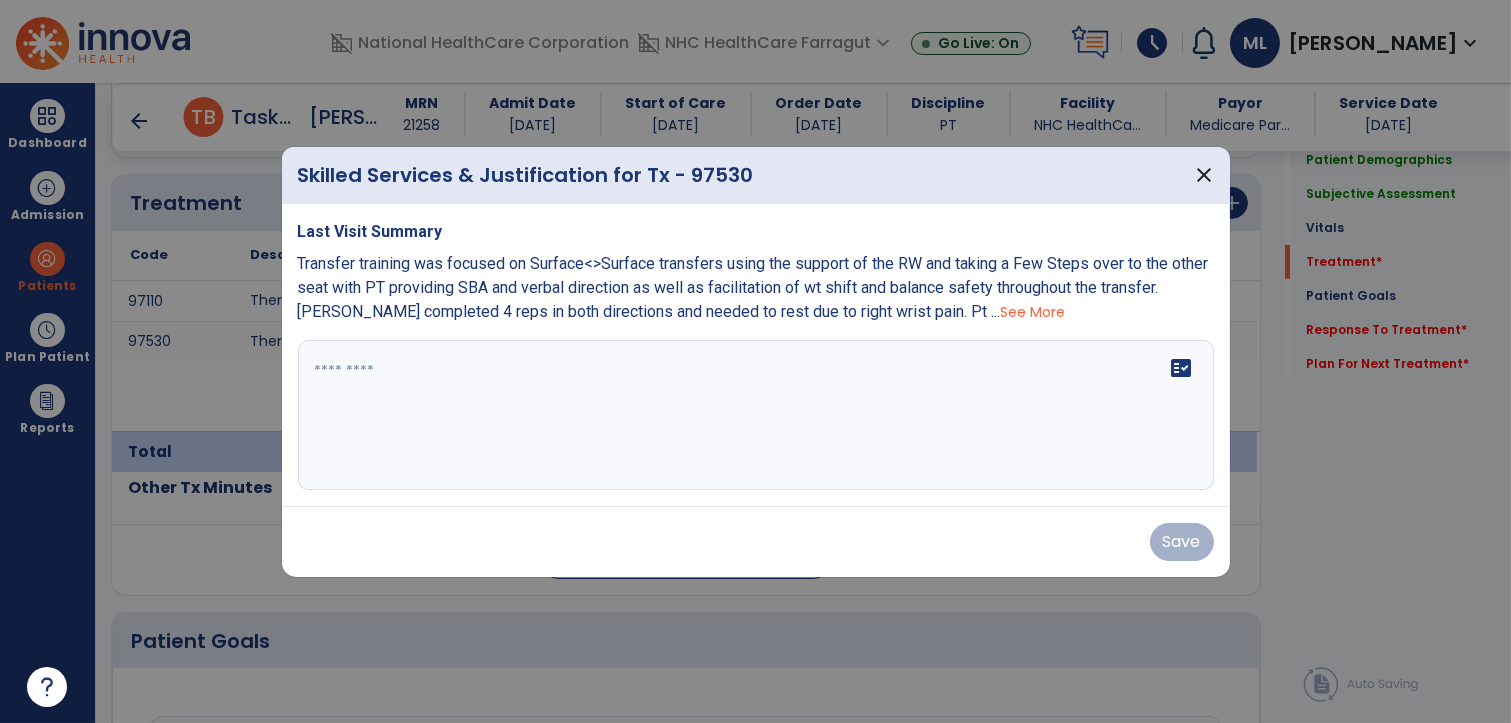click on "See More" at bounding box center (1033, 312) 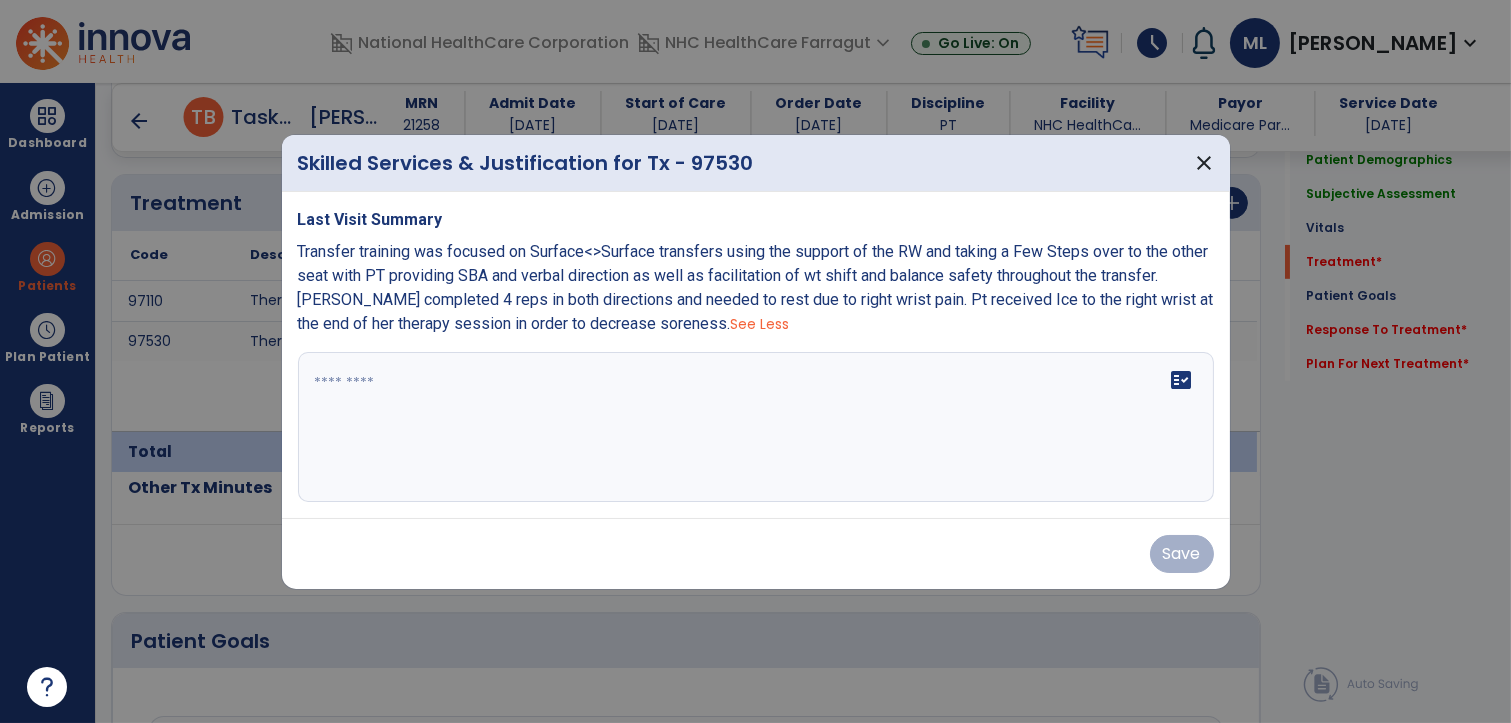 click on "Transfer training was focused on Surface<>Surface transfers using the support of the RW and taking a Few Steps over to the other seat with PT providing SBA and verbal direction as well as facilitation of wt shift and balance safety throughout the transfer. Barbara completed 4 reps in both directions and needed to rest due to right wrist pain.
Pt received Ice to the right wrist at the end of her therapy session in order to decrease soreness." at bounding box center (756, 287) 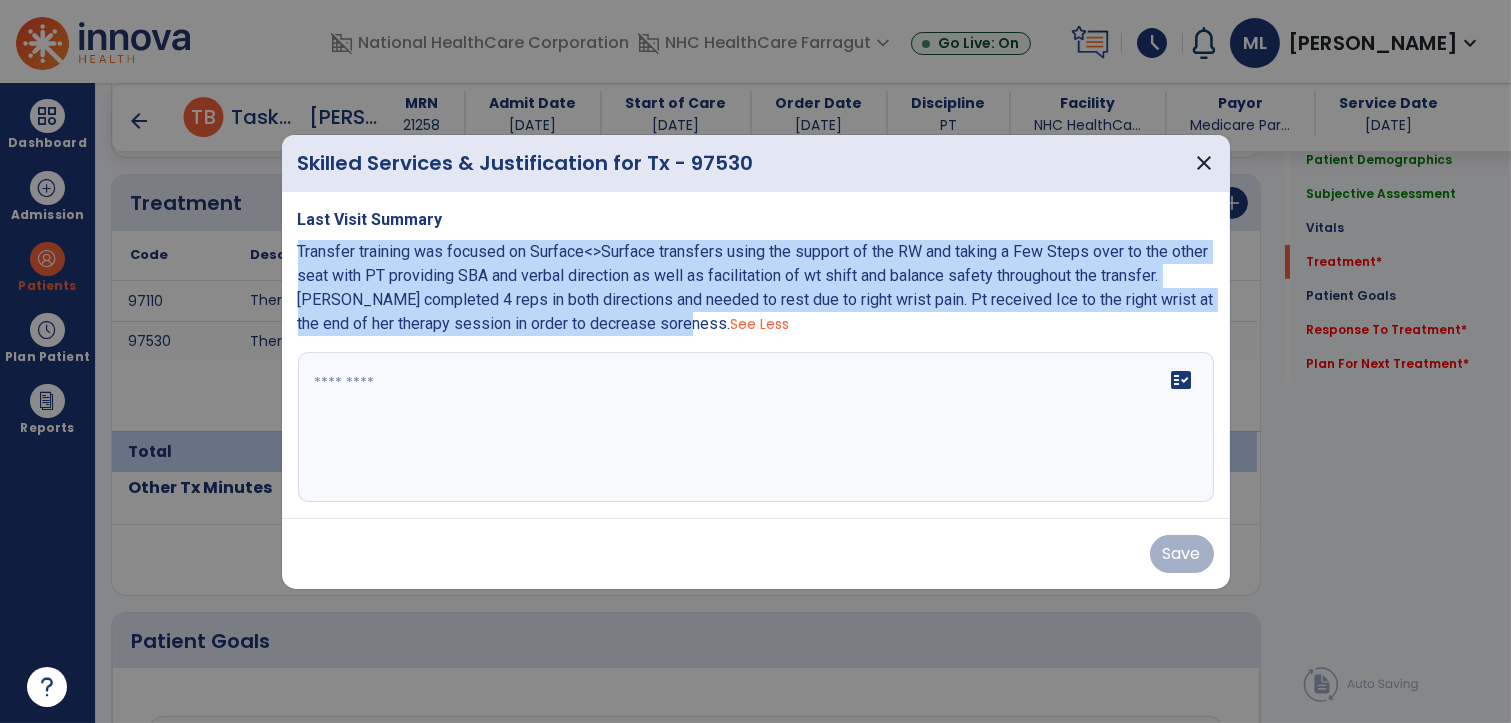 drag, startPoint x: 702, startPoint y: 326, endPoint x: 292, endPoint y: 261, distance: 415.12045 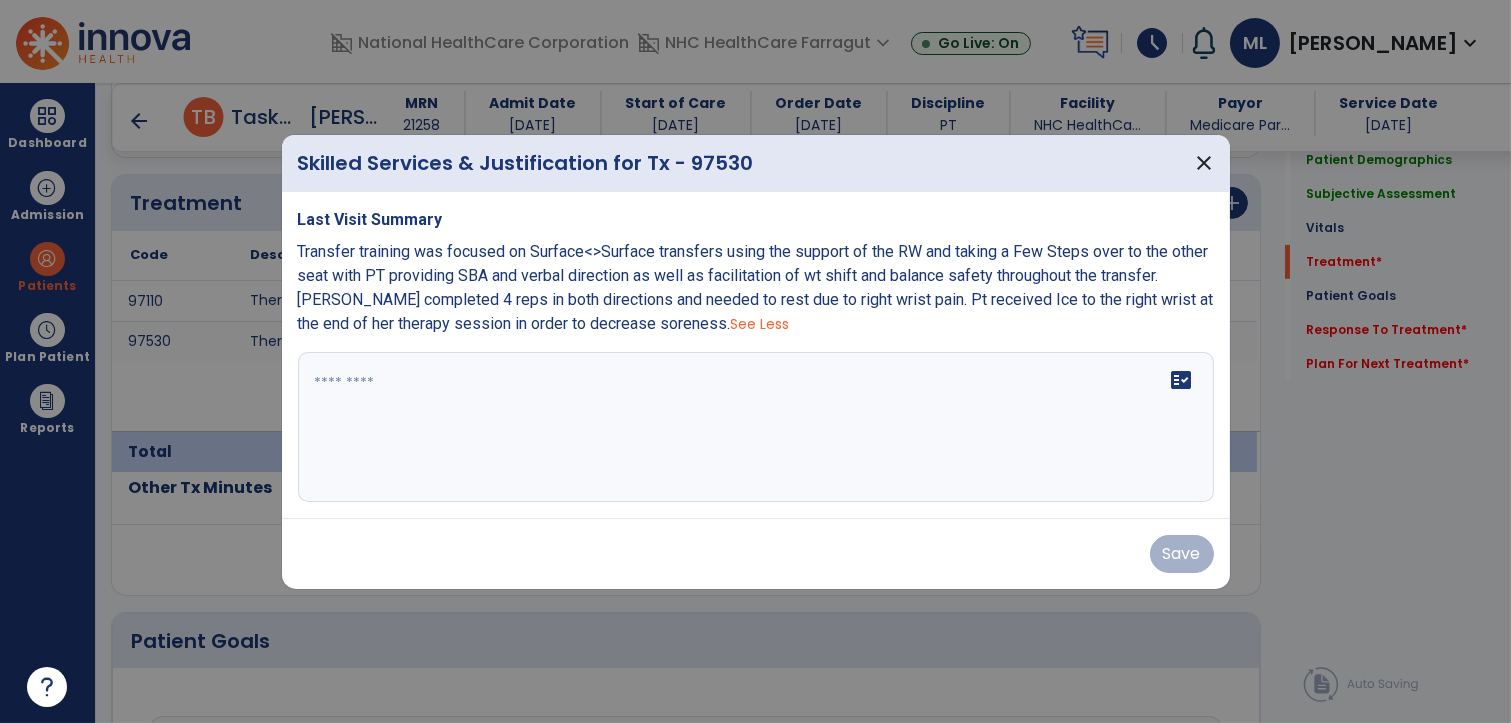 click on "fact_check" at bounding box center (756, 427) 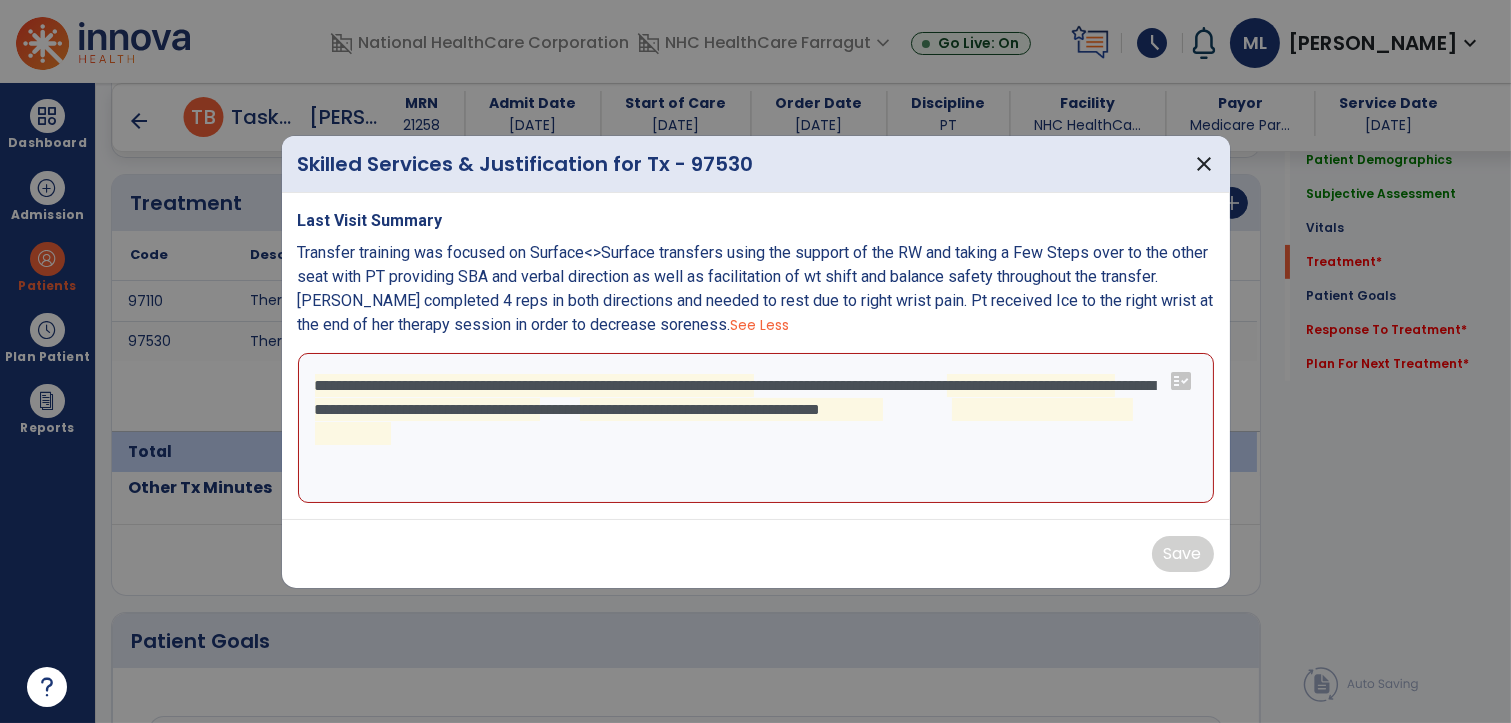 drag, startPoint x: 748, startPoint y: 409, endPoint x: 478, endPoint y: 450, distance: 273.0952 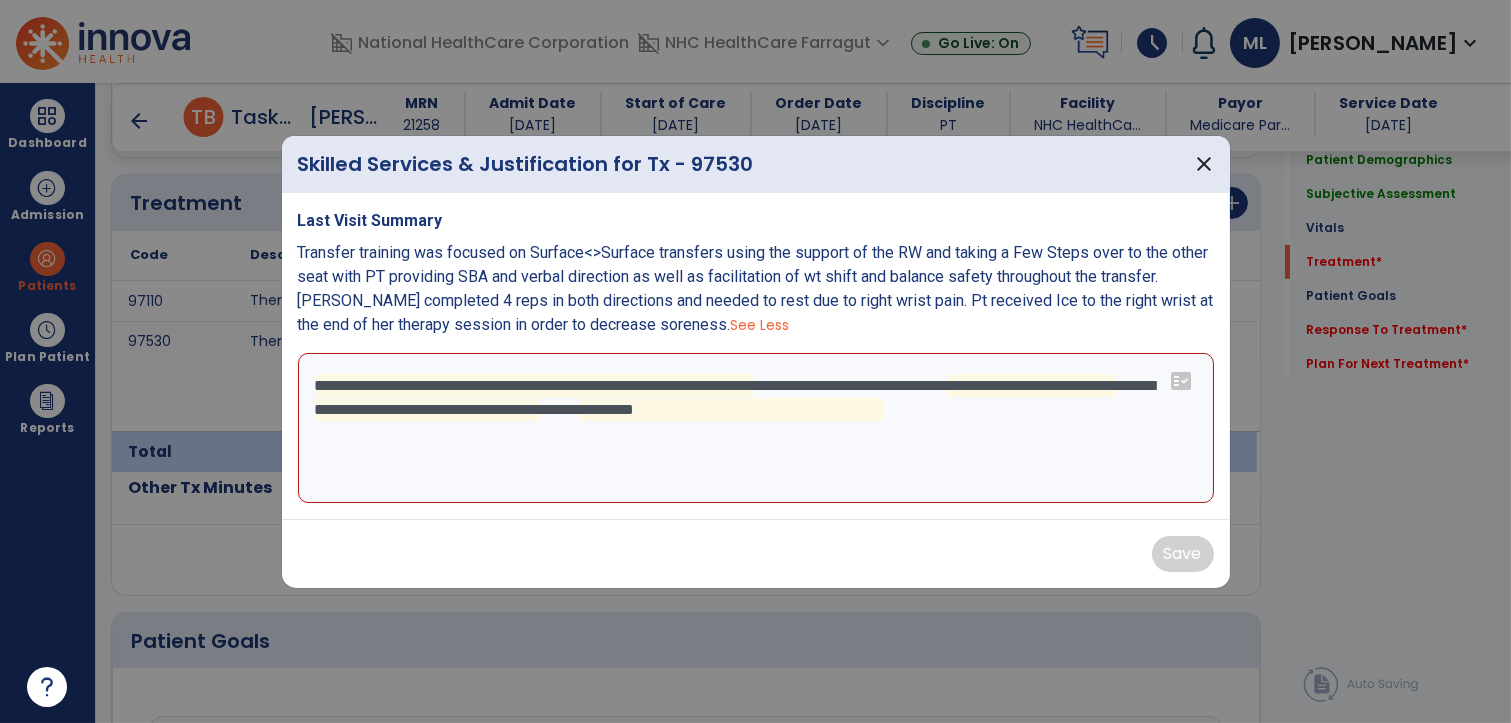 drag, startPoint x: 452, startPoint y: 438, endPoint x: 308, endPoint y: 377, distance: 156.38734 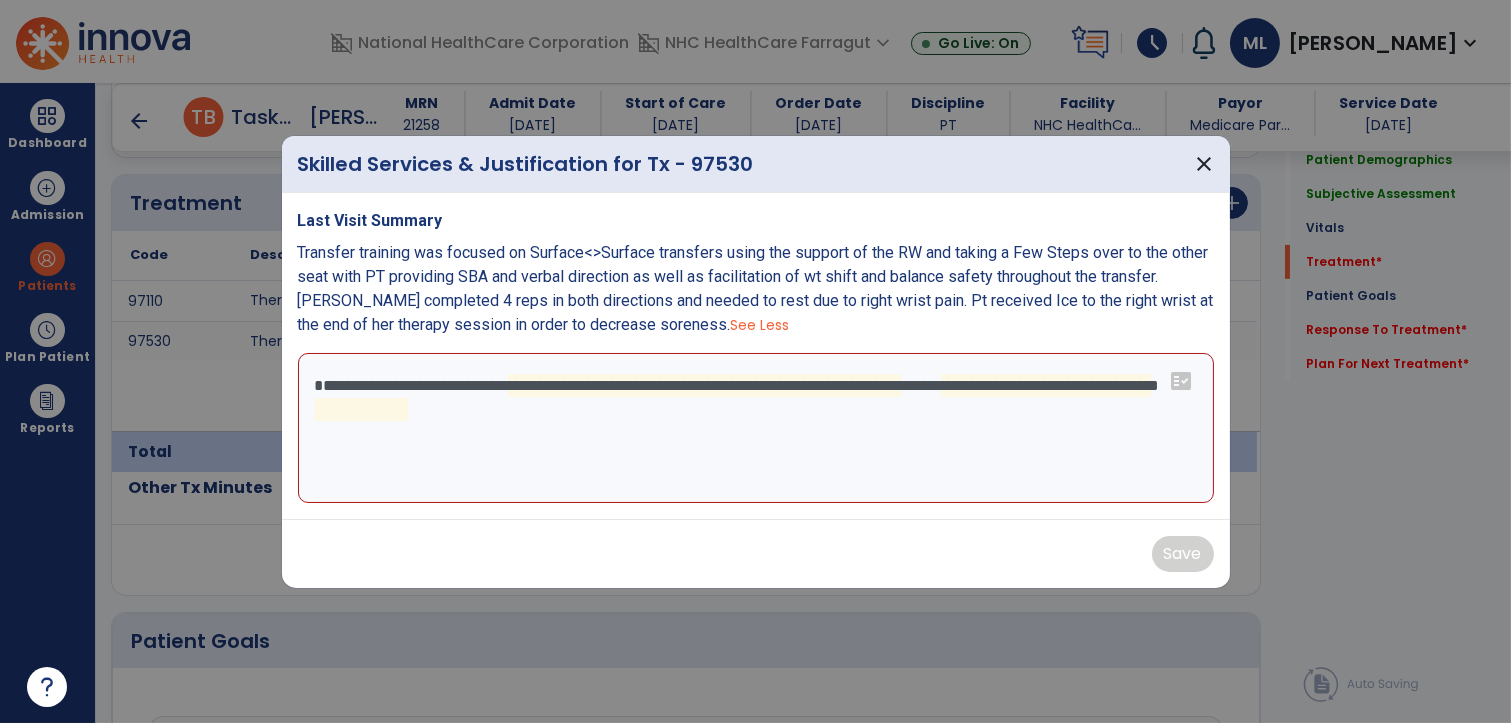 drag, startPoint x: 666, startPoint y: 425, endPoint x: 291, endPoint y: 374, distance: 378.45212 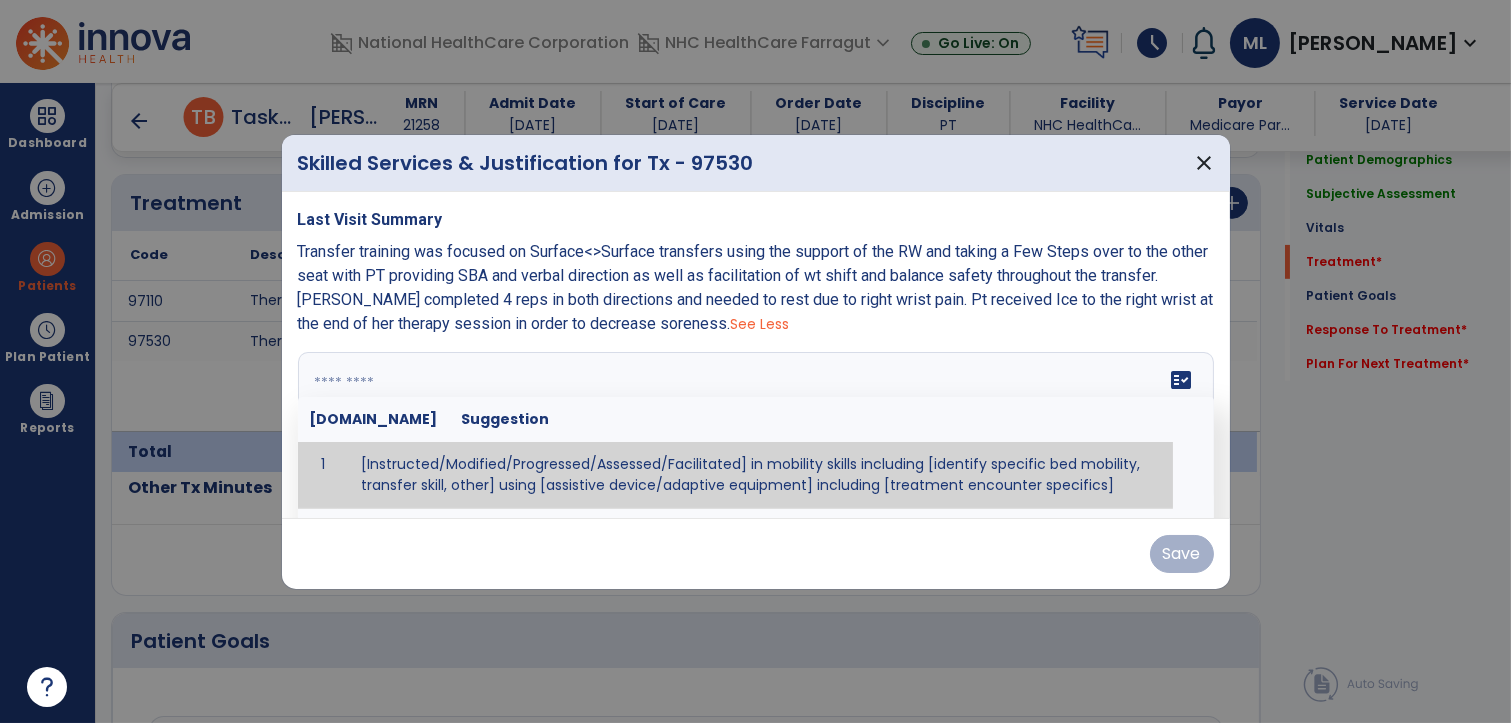 paste on "**********" 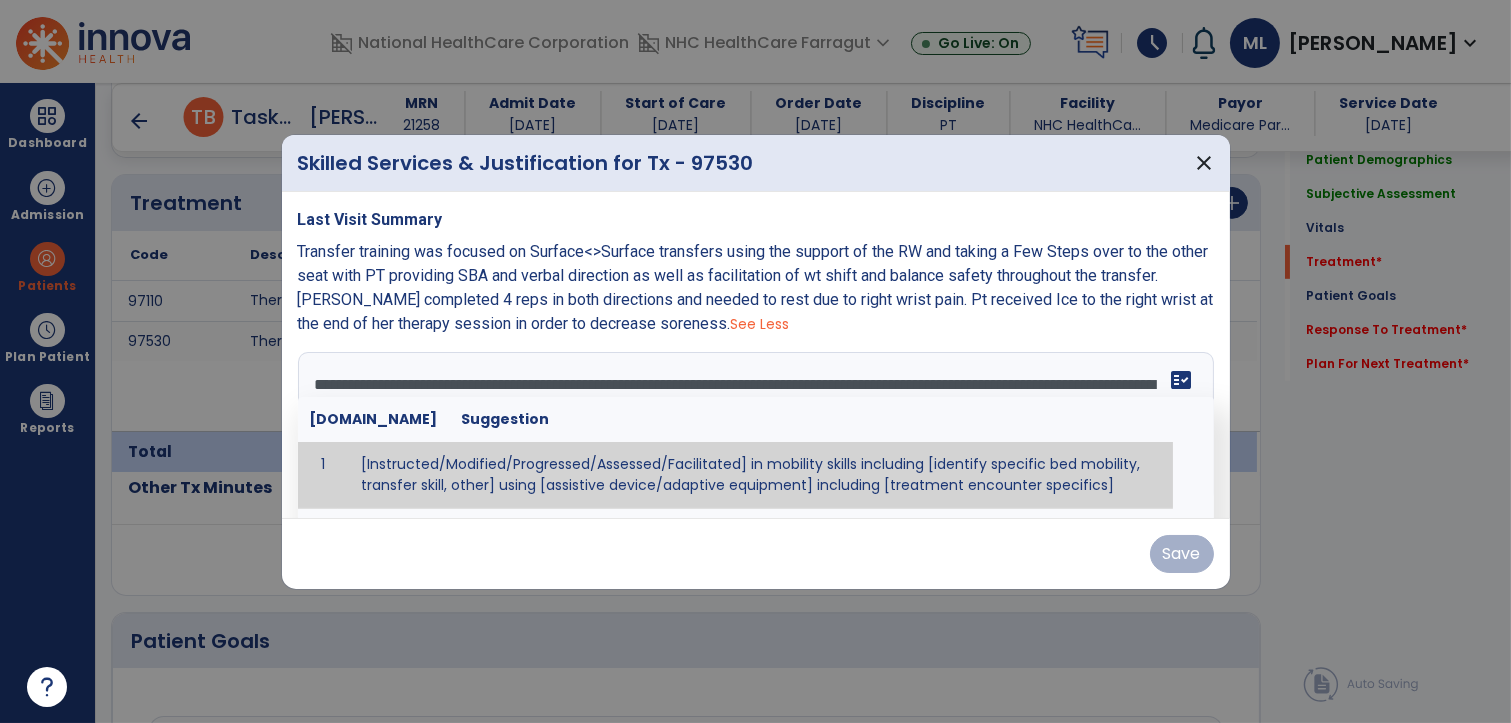 scroll, scrollTop: 40, scrollLeft: 0, axis: vertical 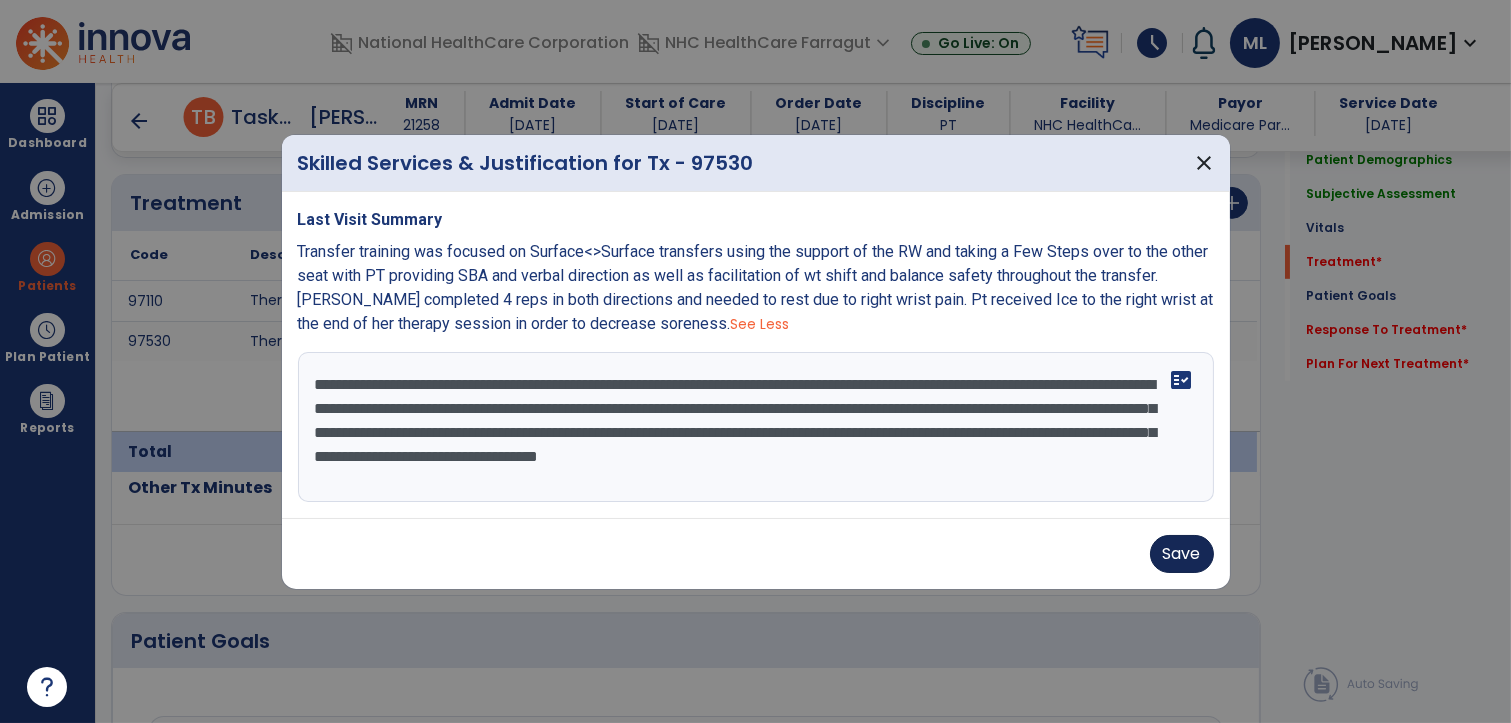 type on "**********" 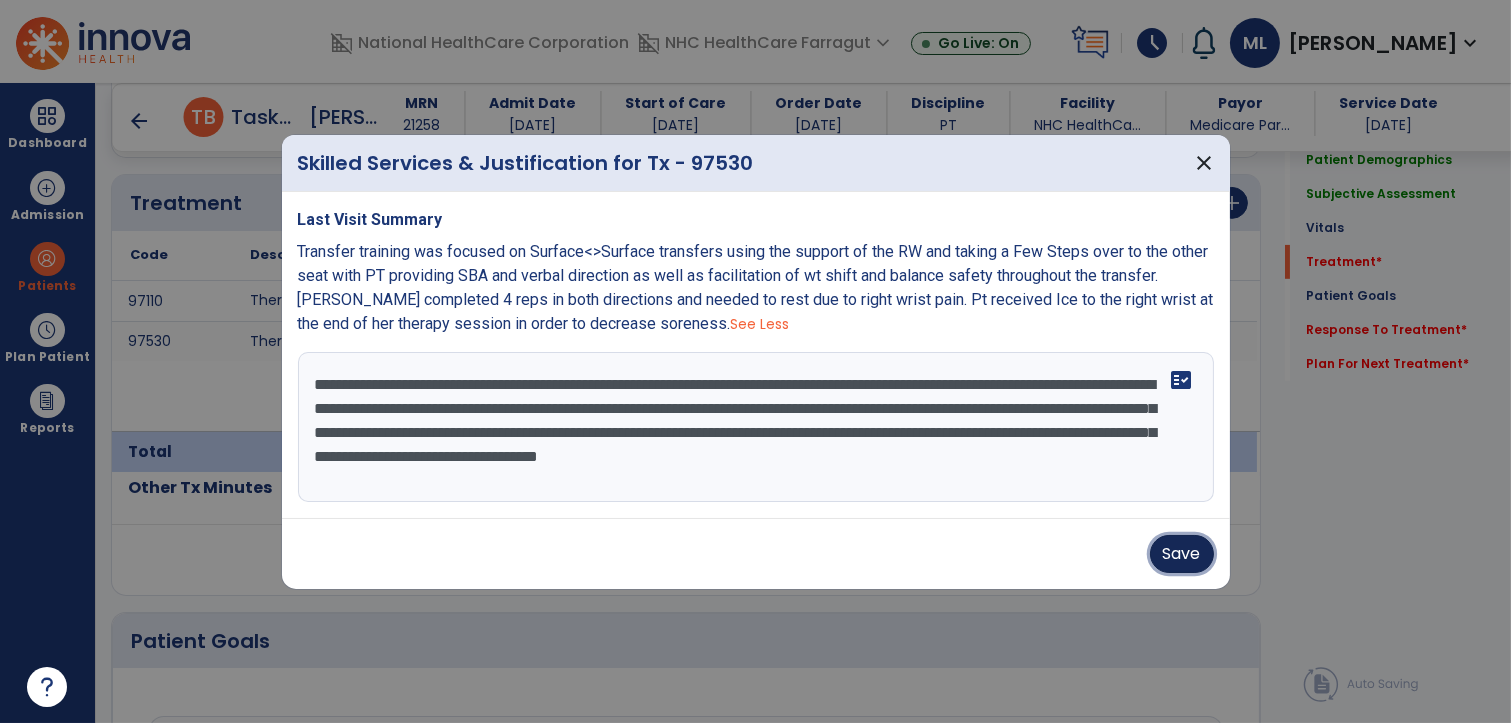 click on "Save" at bounding box center (1182, 554) 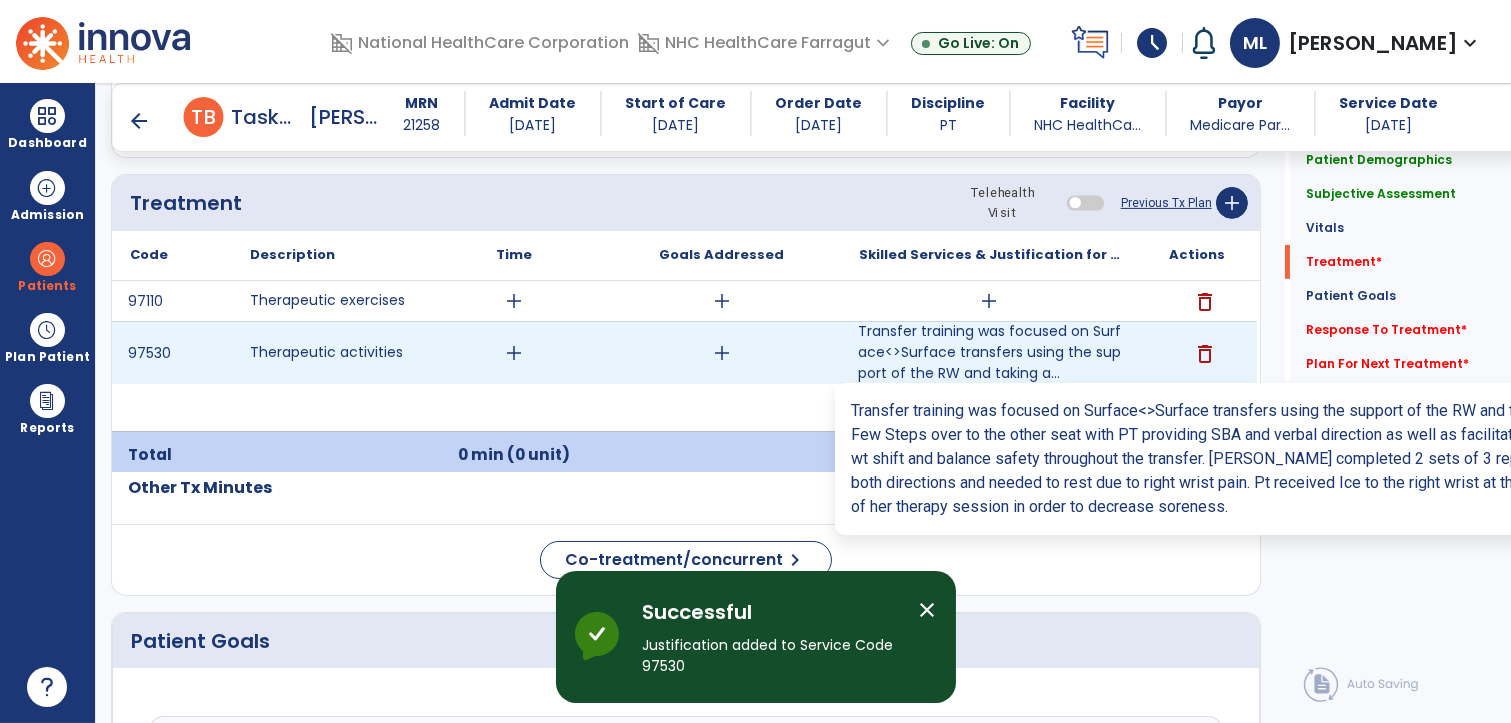 scroll, scrollTop: 1074, scrollLeft: 0, axis: vertical 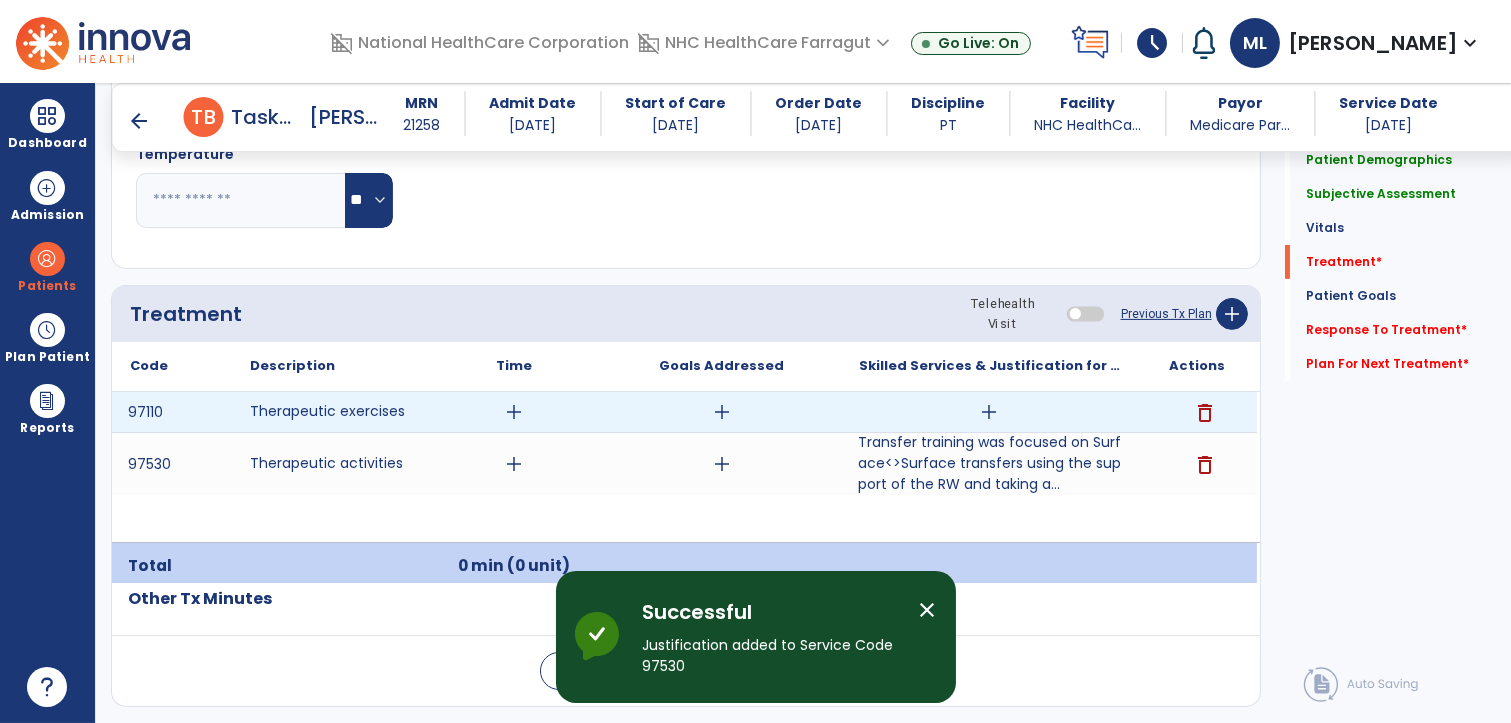 click on "add" at bounding box center [989, 412] 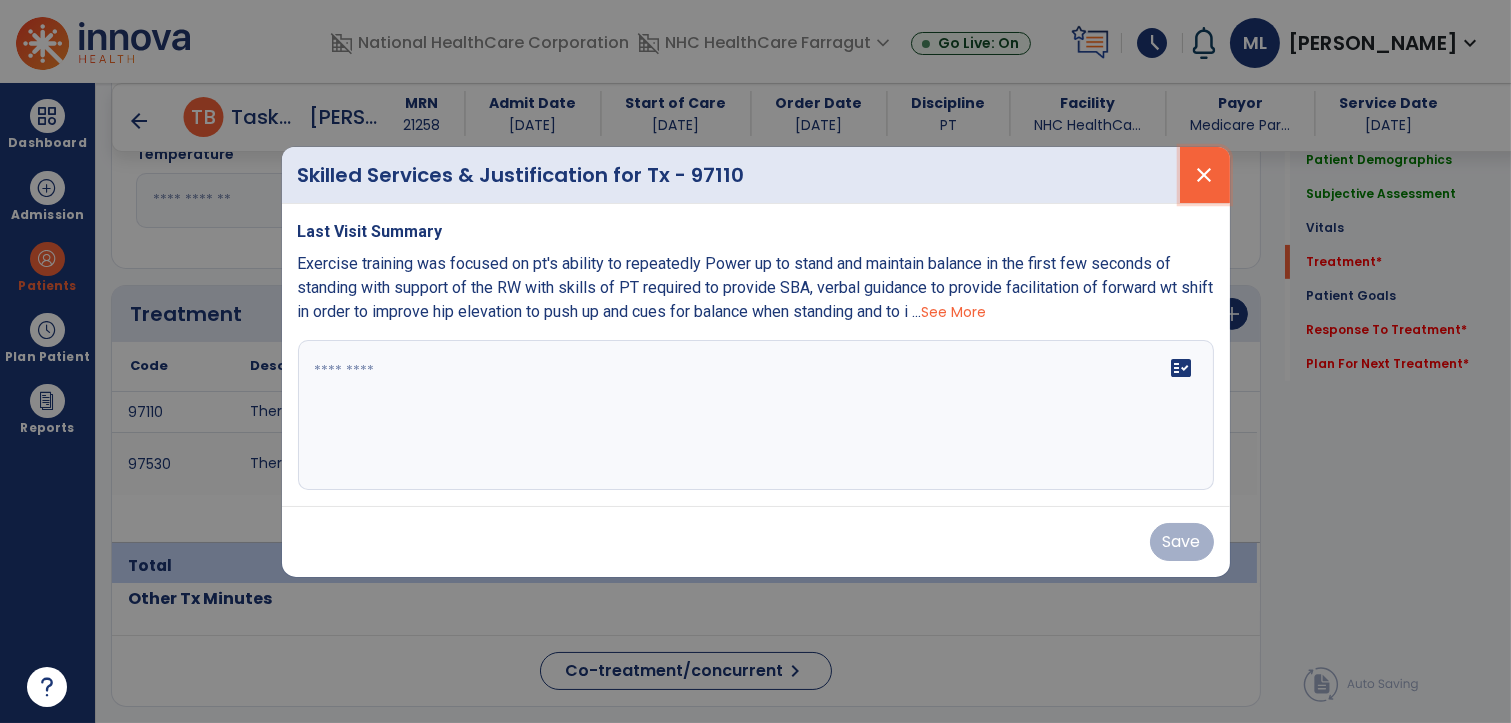 click on "close" at bounding box center (1205, 175) 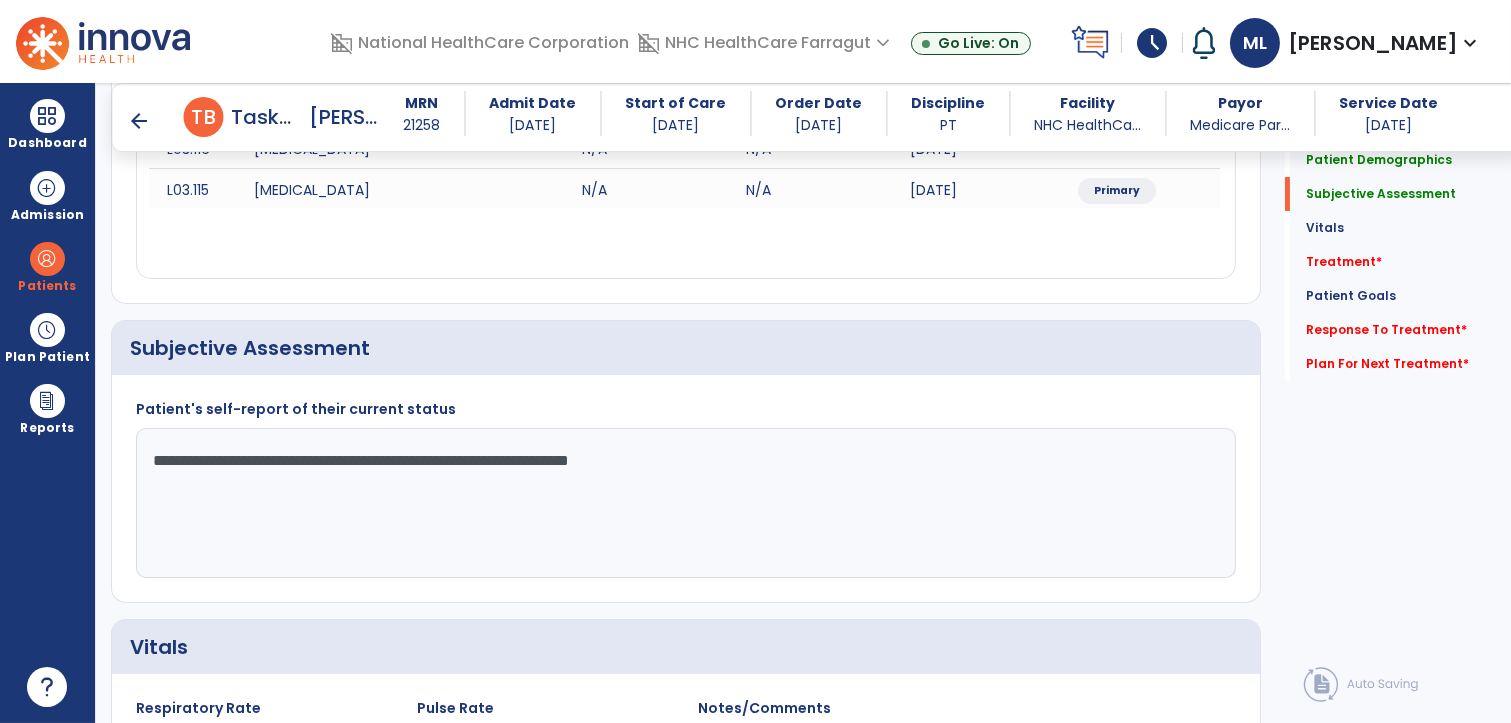 scroll, scrollTop: 333, scrollLeft: 0, axis: vertical 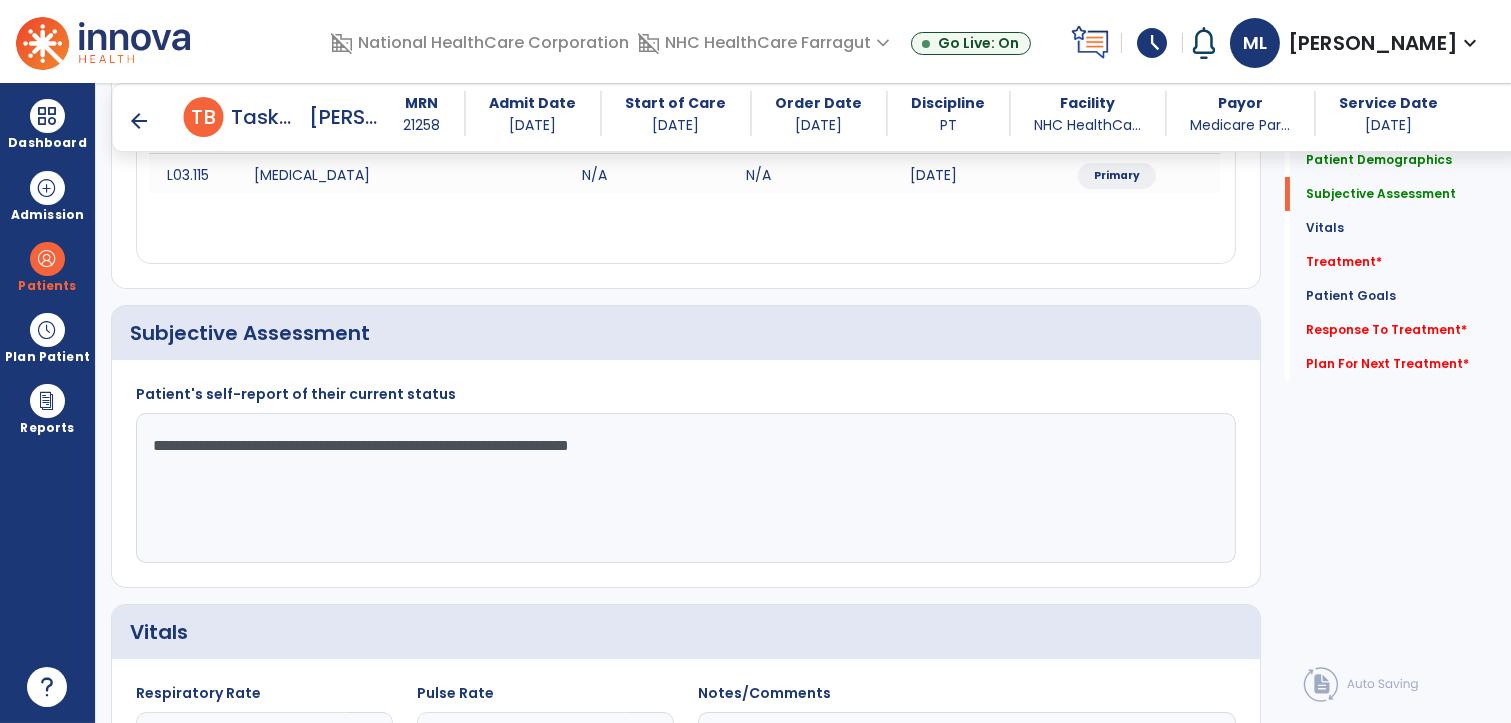 click on "**********" 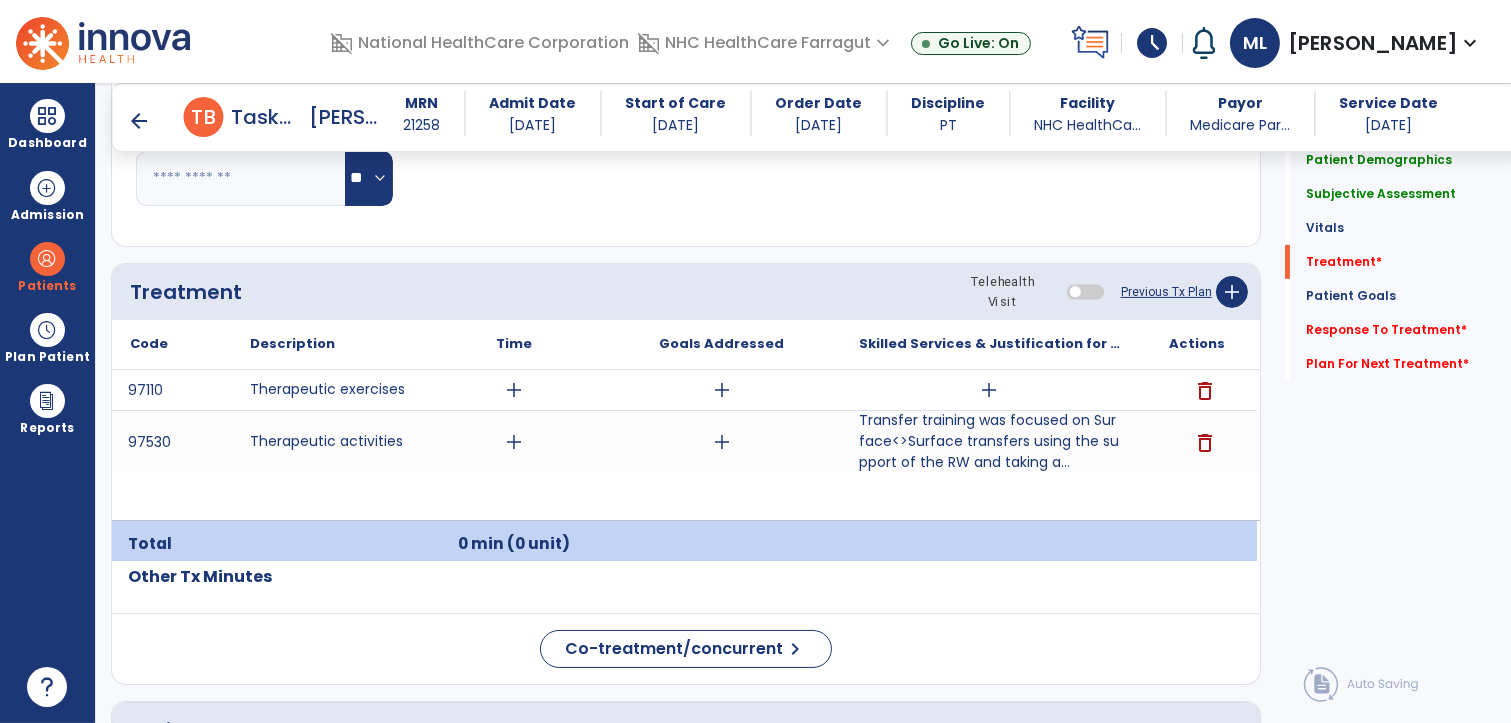 scroll, scrollTop: 1111, scrollLeft: 0, axis: vertical 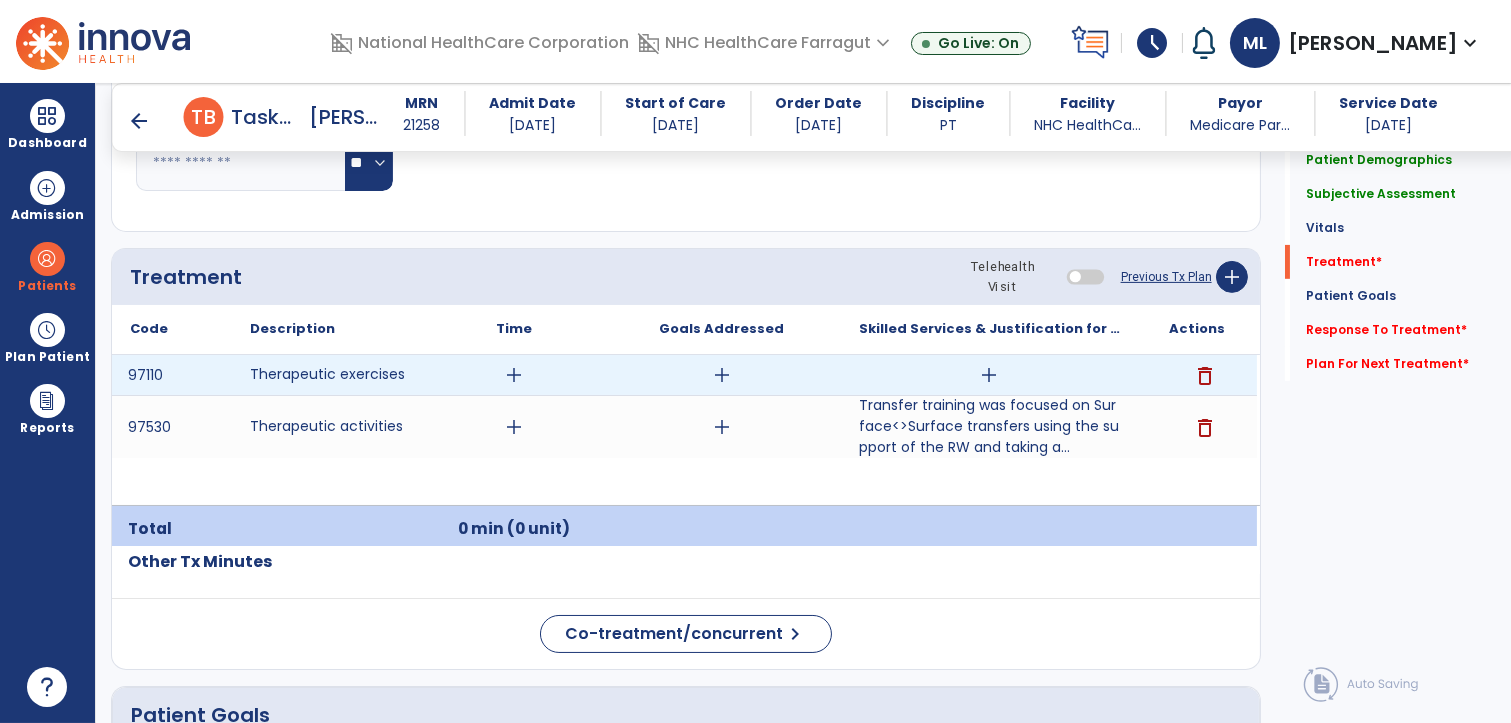type on "**********" 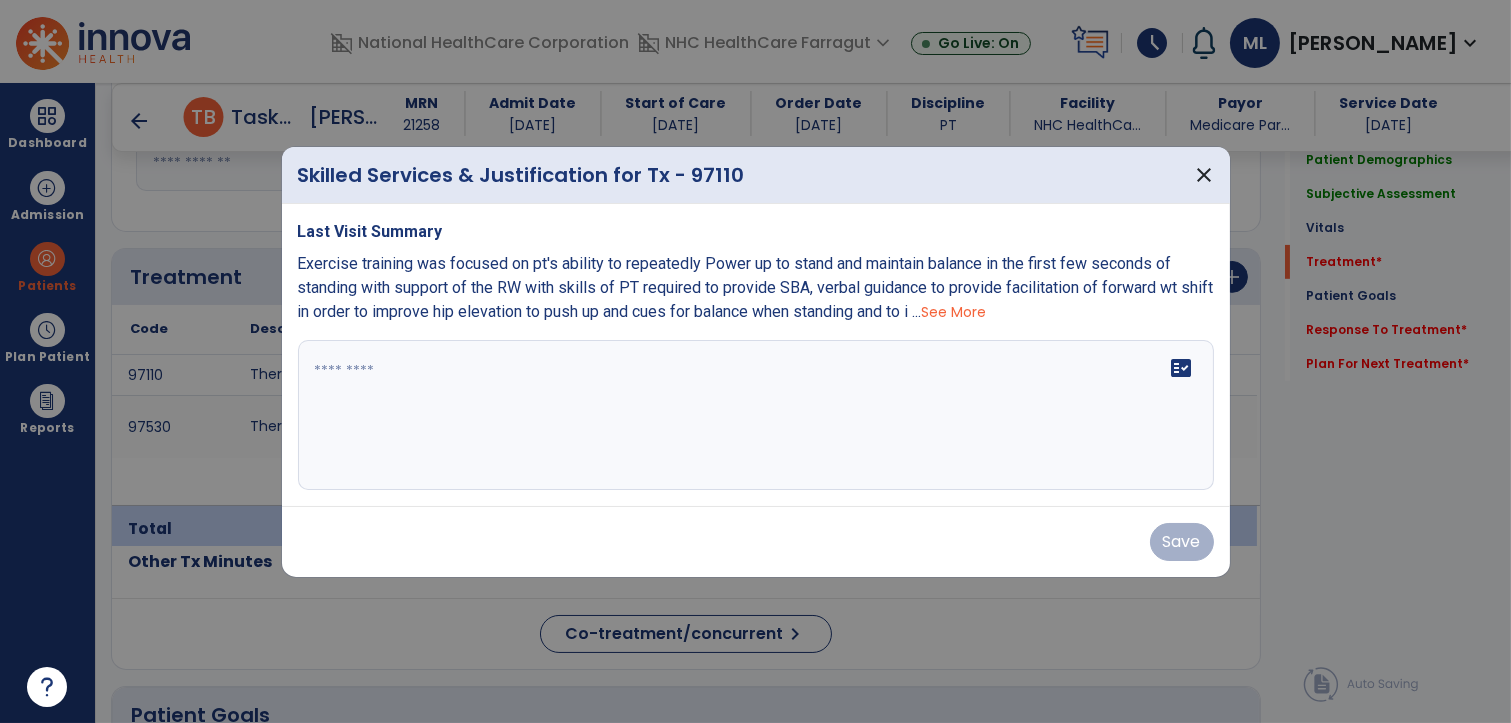 click on "fact_check" at bounding box center (756, 415) 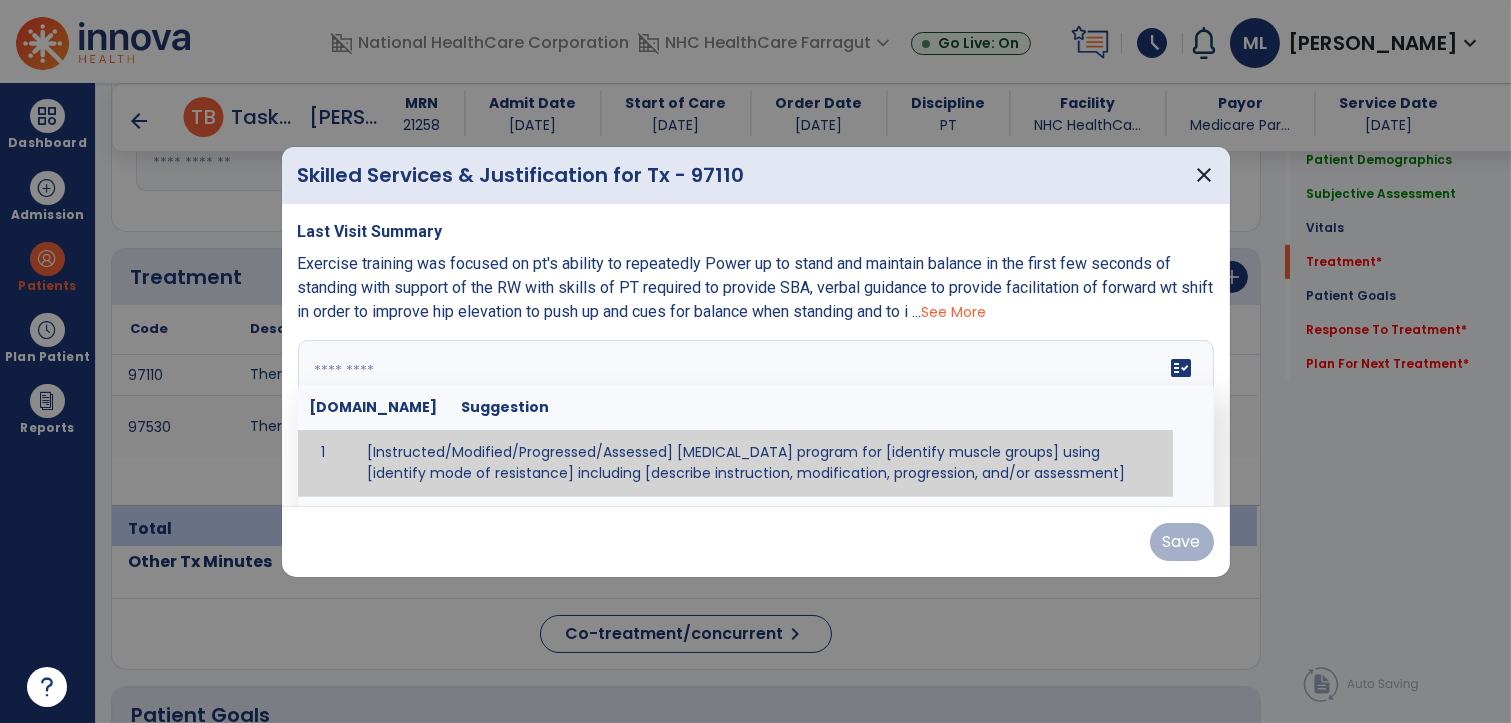 paste on "**********" 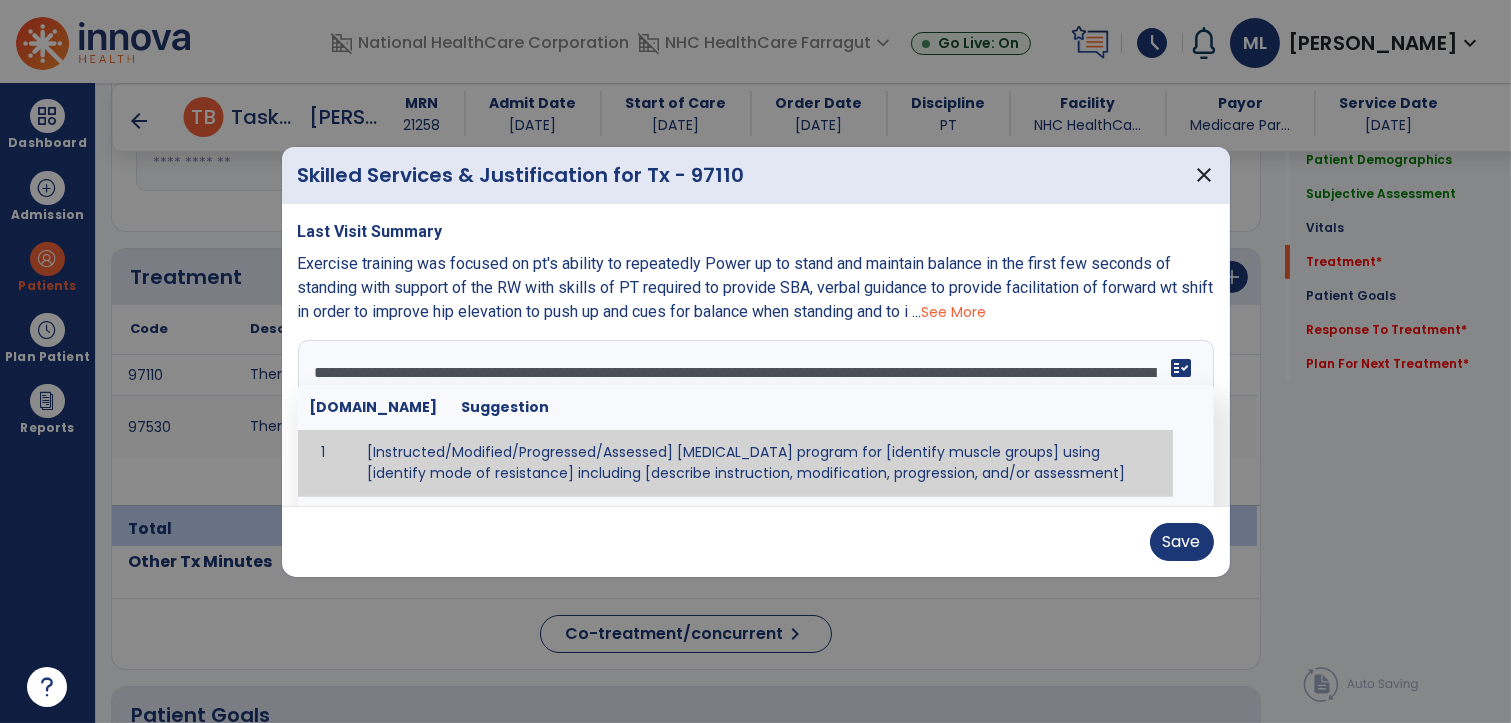 scroll, scrollTop: 351, scrollLeft: 0, axis: vertical 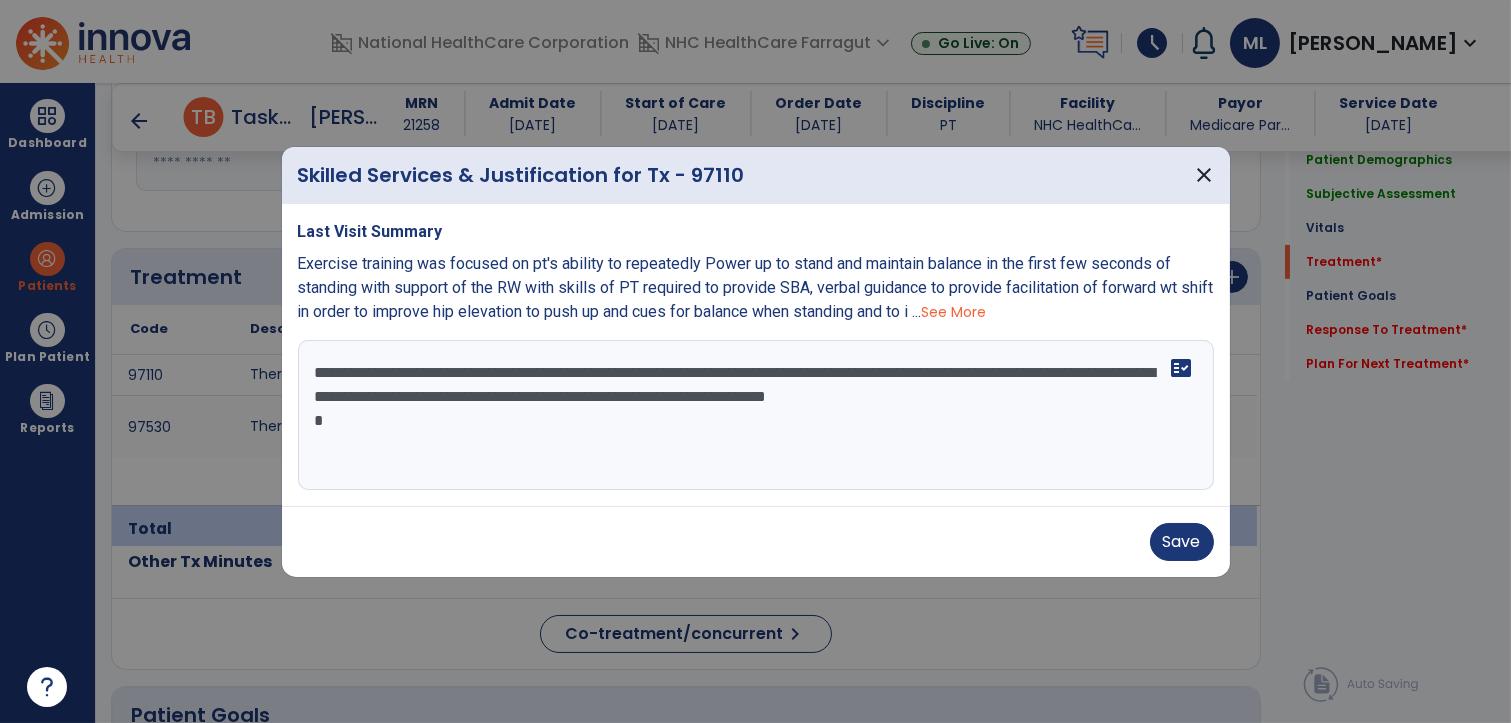 click at bounding box center (756, 415) 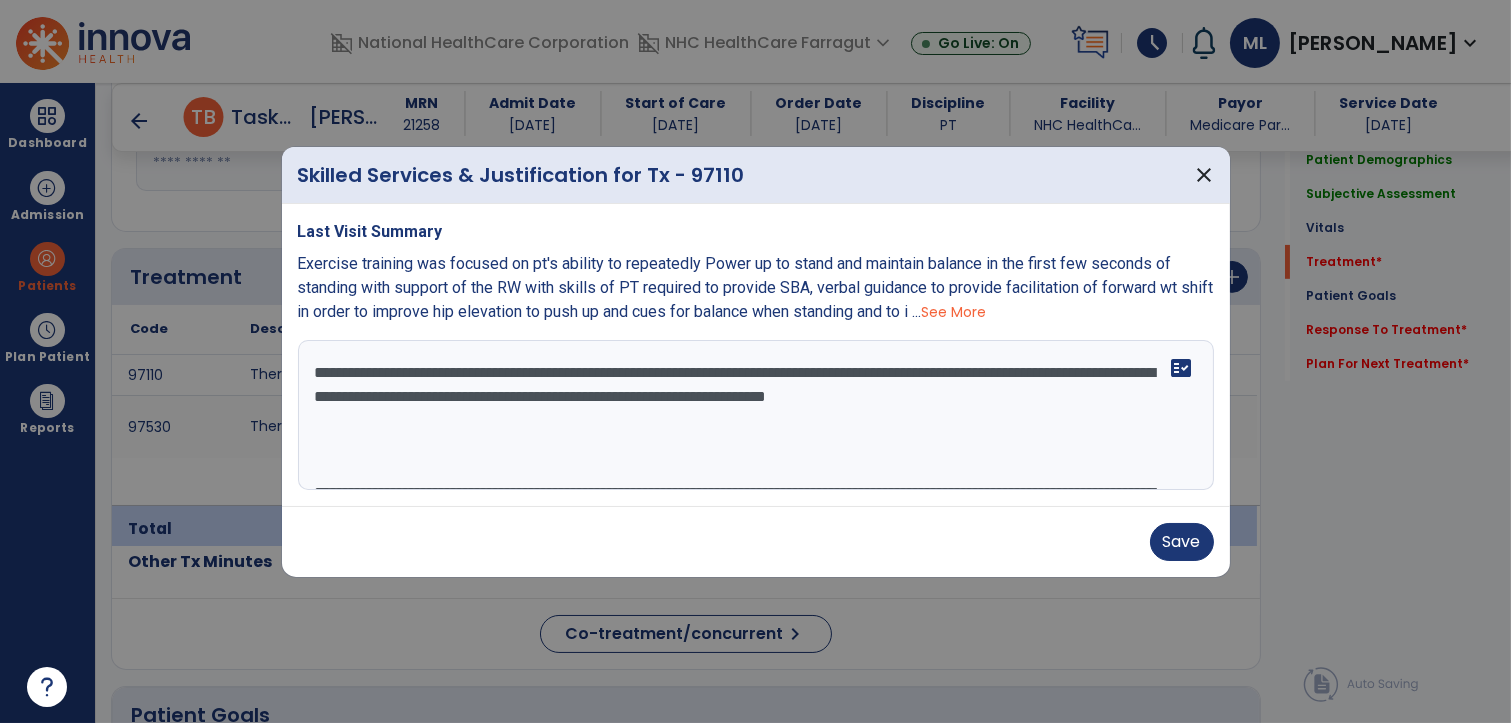 scroll, scrollTop: 74, scrollLeft: 0, axis: vertical 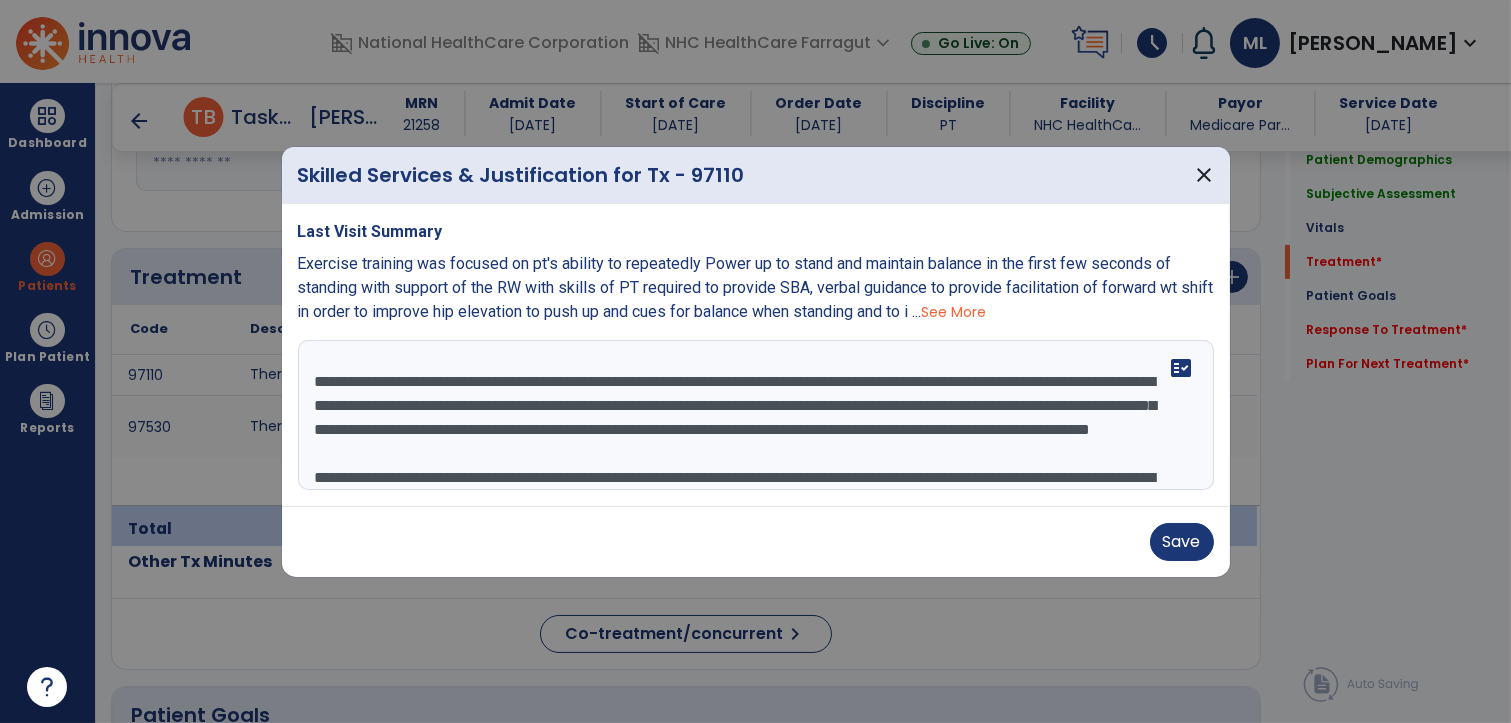 click at bounding box center (756, 415) 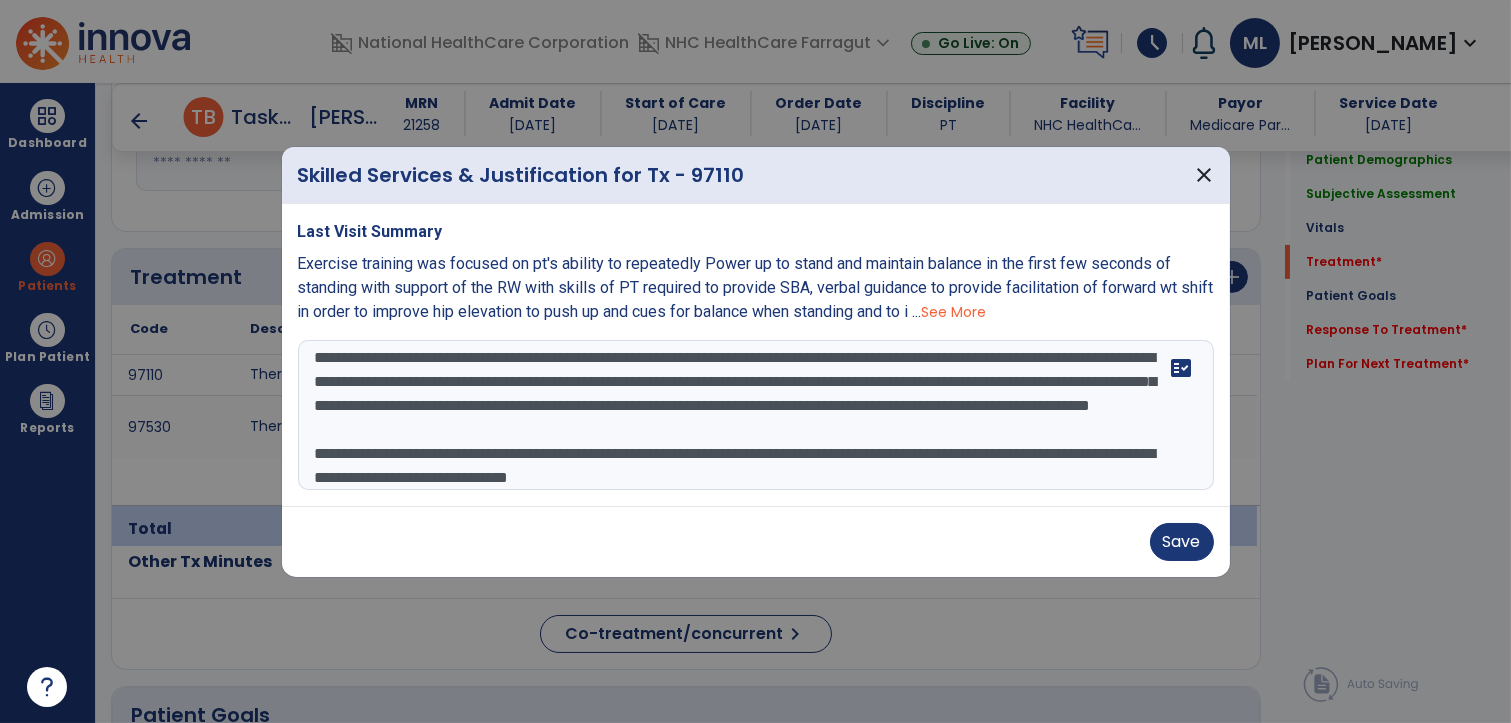 scroll, scrollTop: 87, scrollLeft: 0, axis: vertical 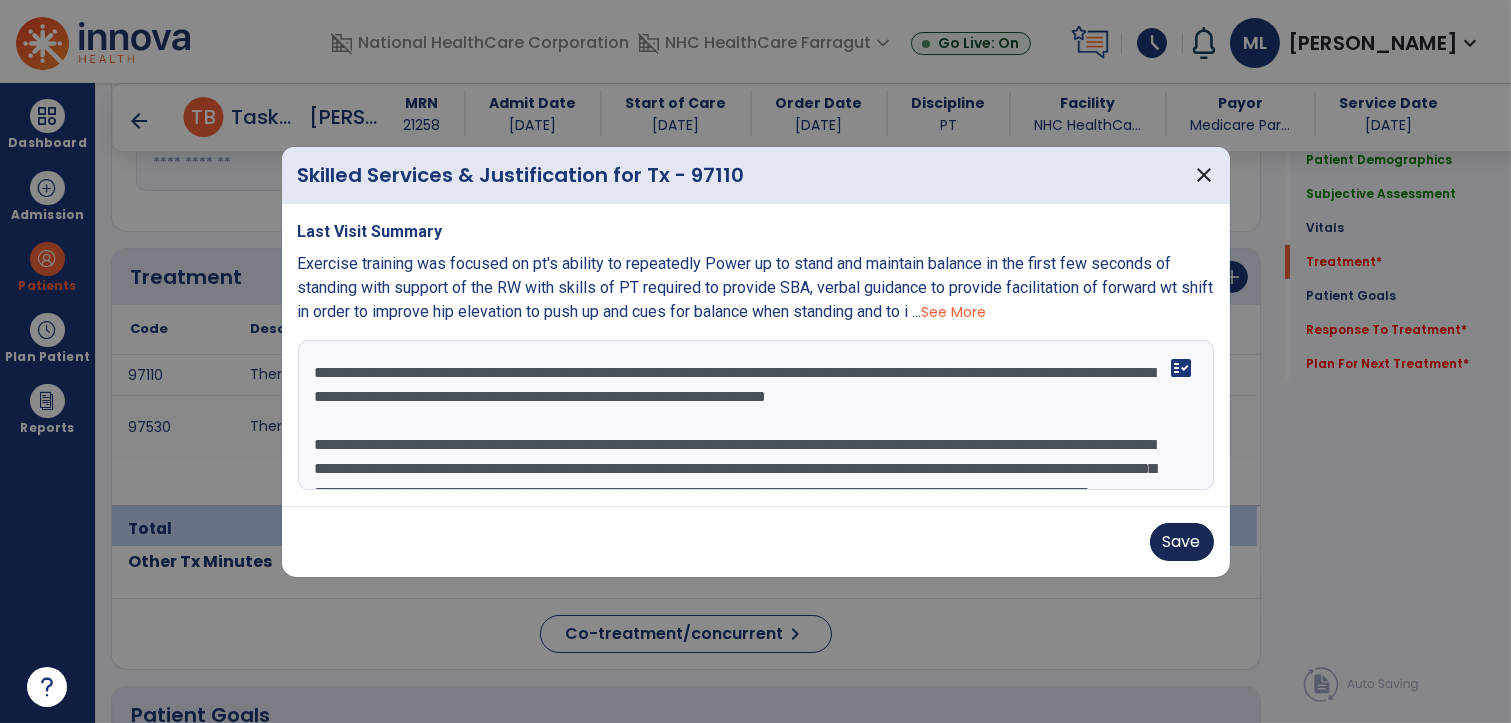 type on "**********" 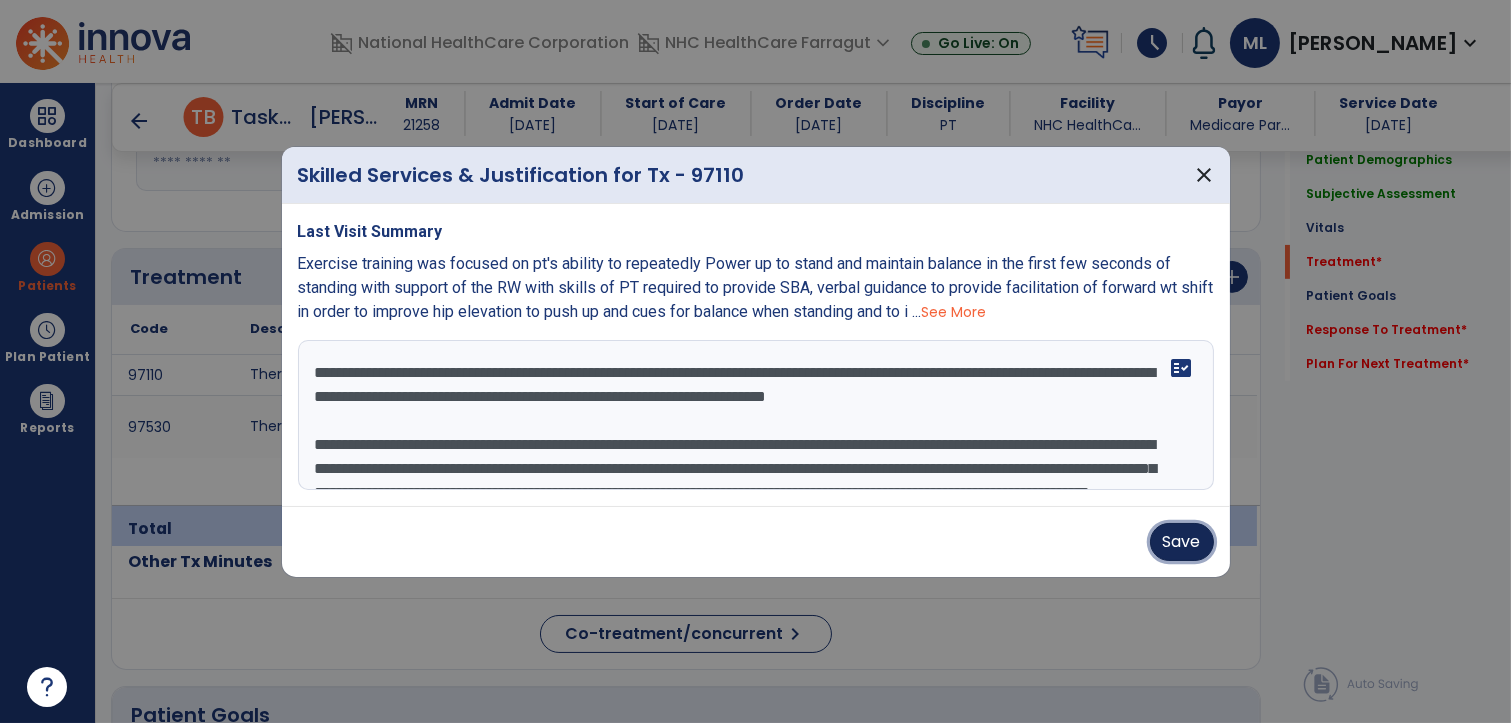click on "Save" at bounding box center [1182, 542] 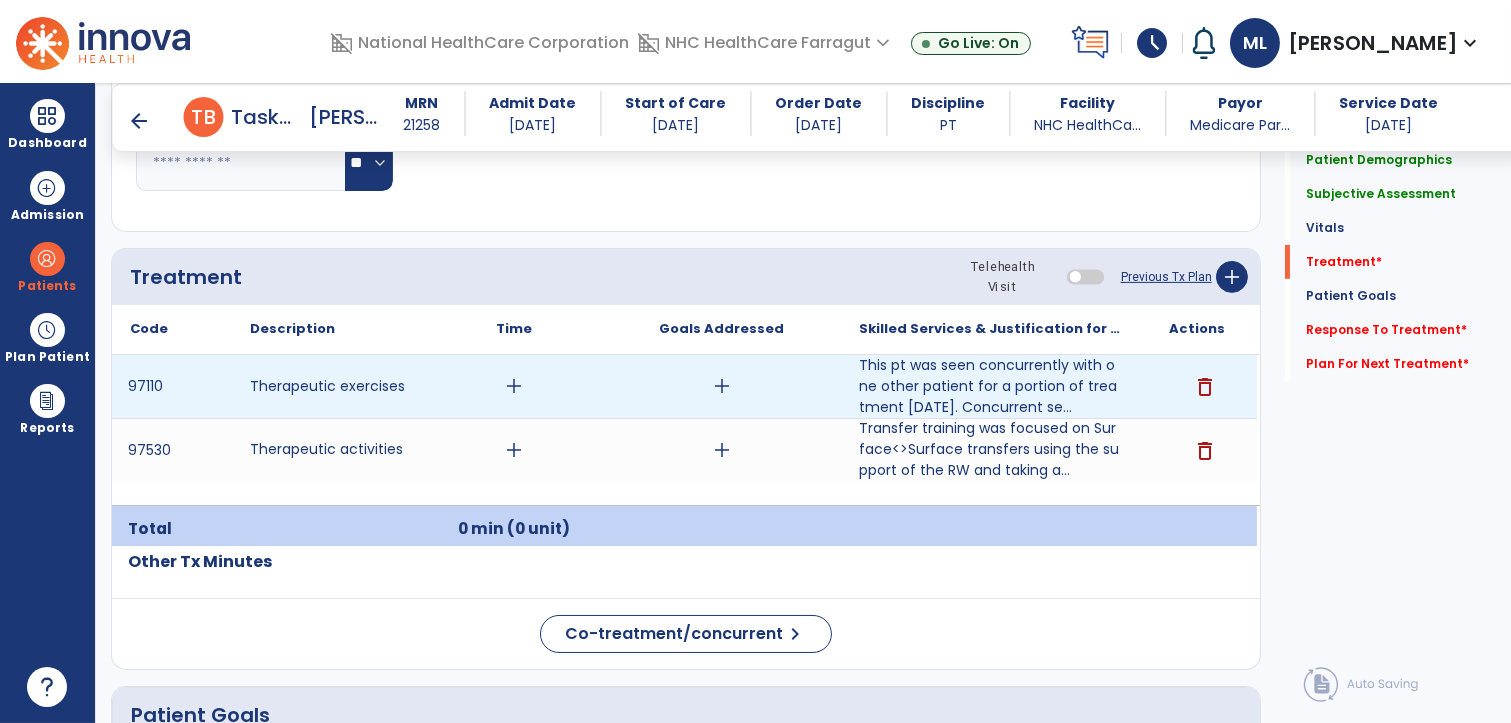 click on "add" at bounding box center [514, 386] 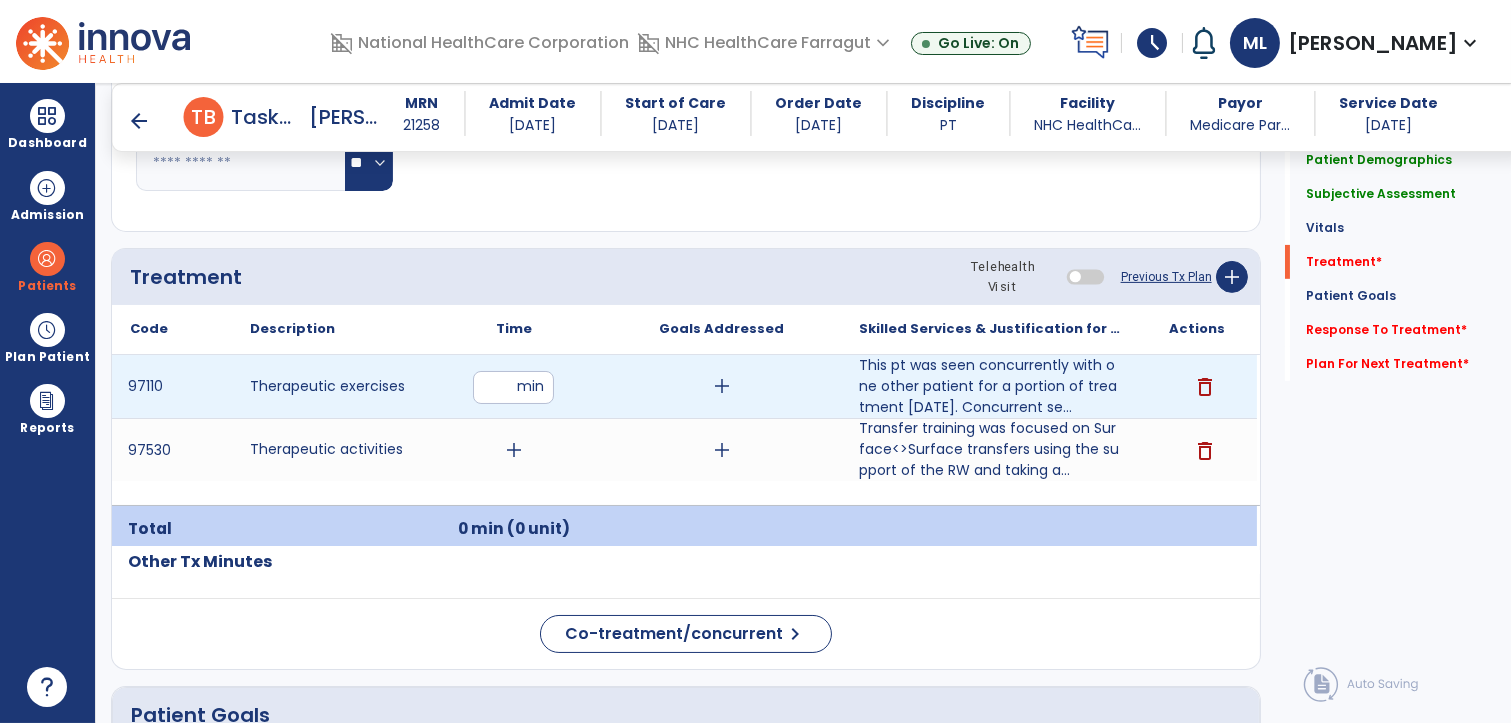 type on "**" 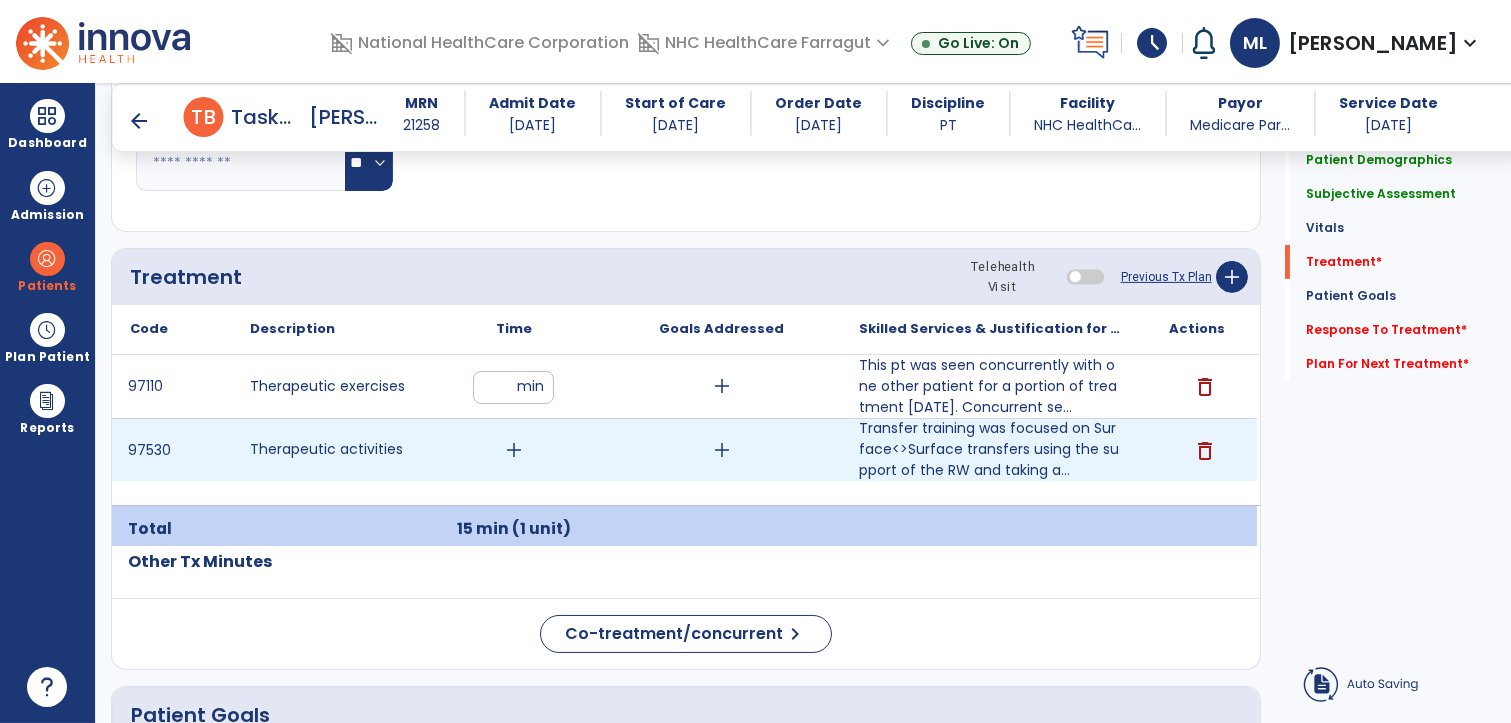click on "add" at bounding box center [514, 450] 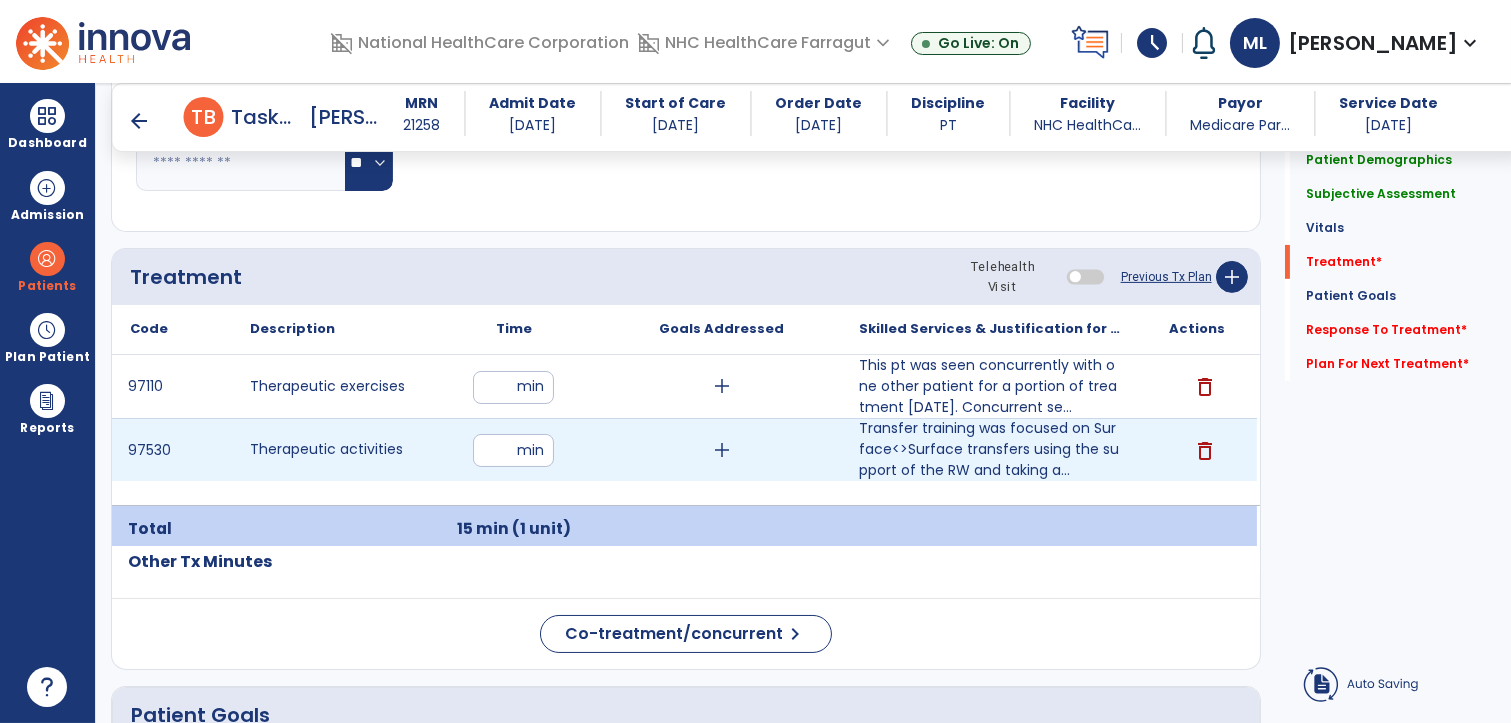 type on "**" 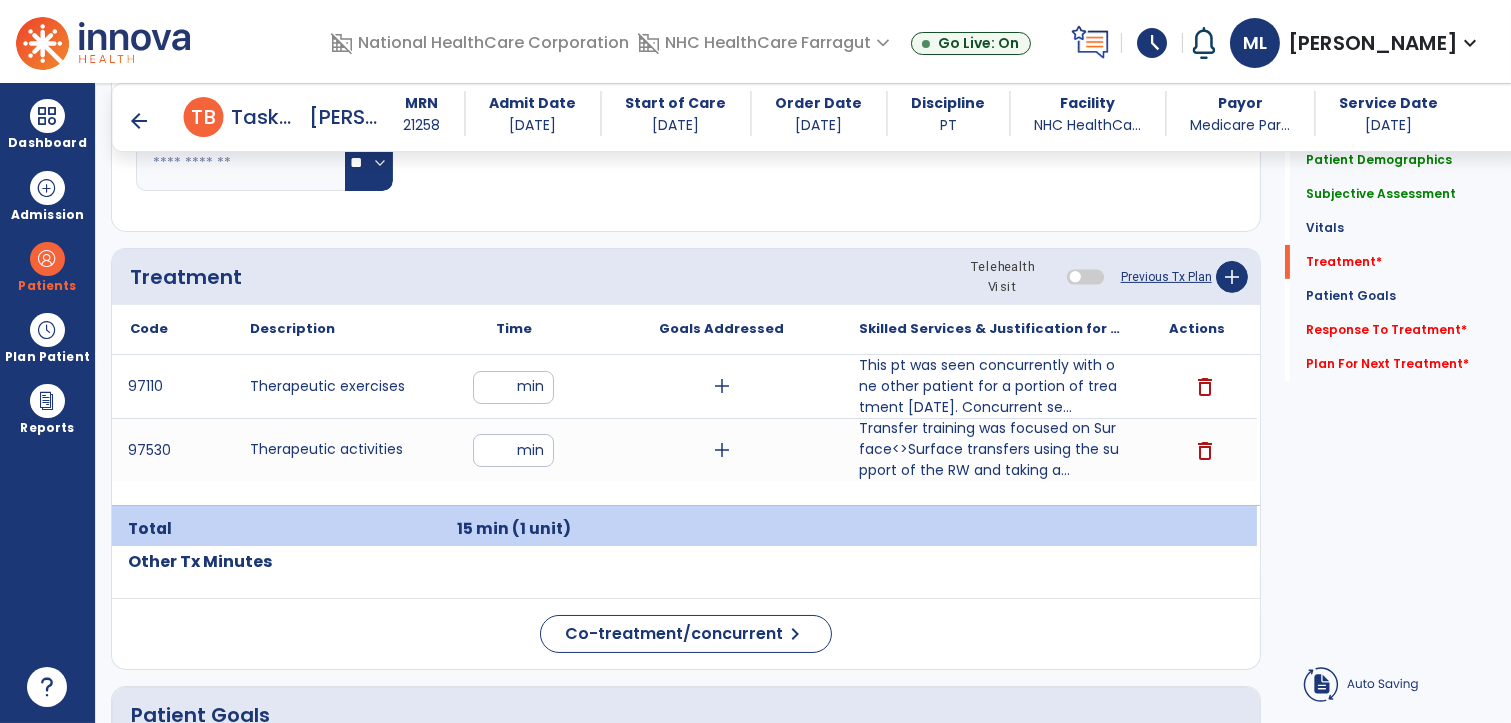 click on "Other Tx Minutes" 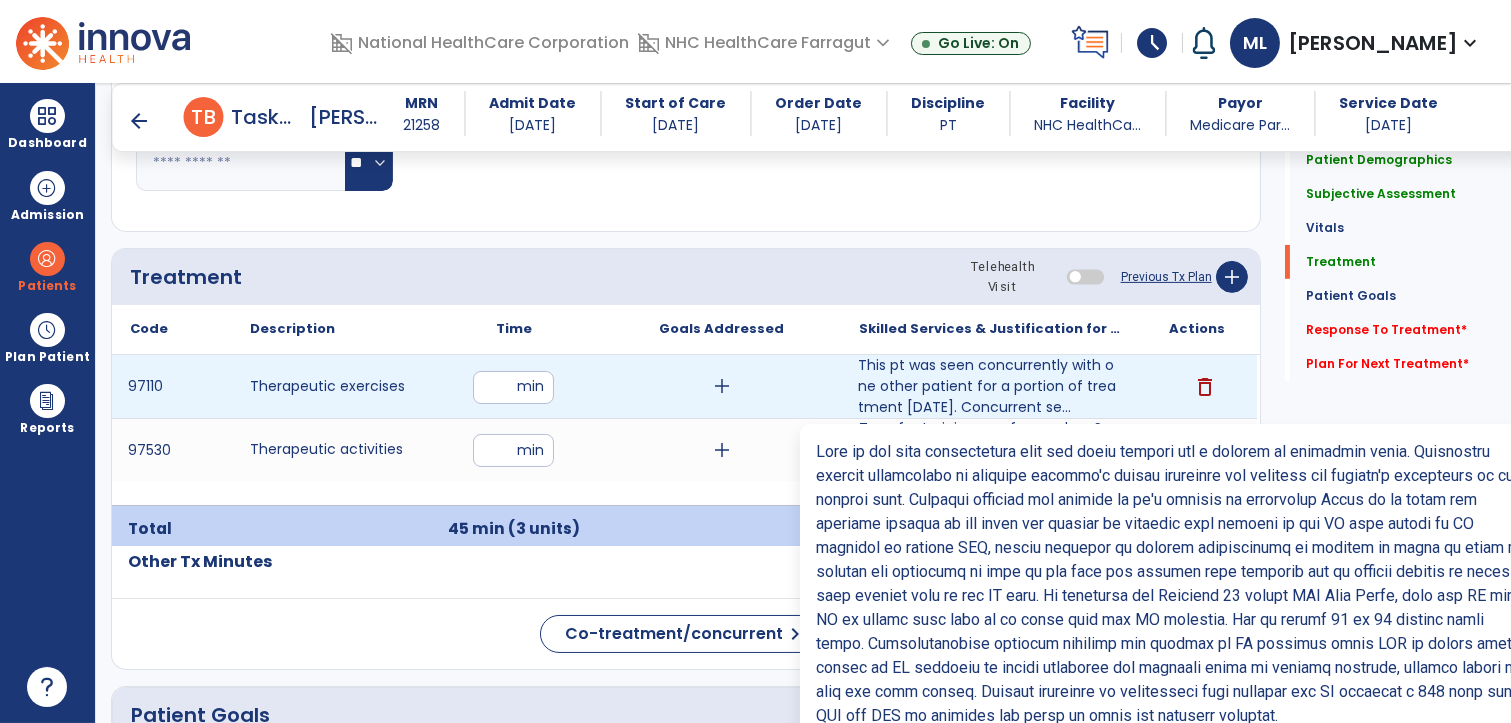 click on "This pt was seen concurrently with one other patient for a portion of treatment today. Concurrent se..." at bounding box center [989, 386] 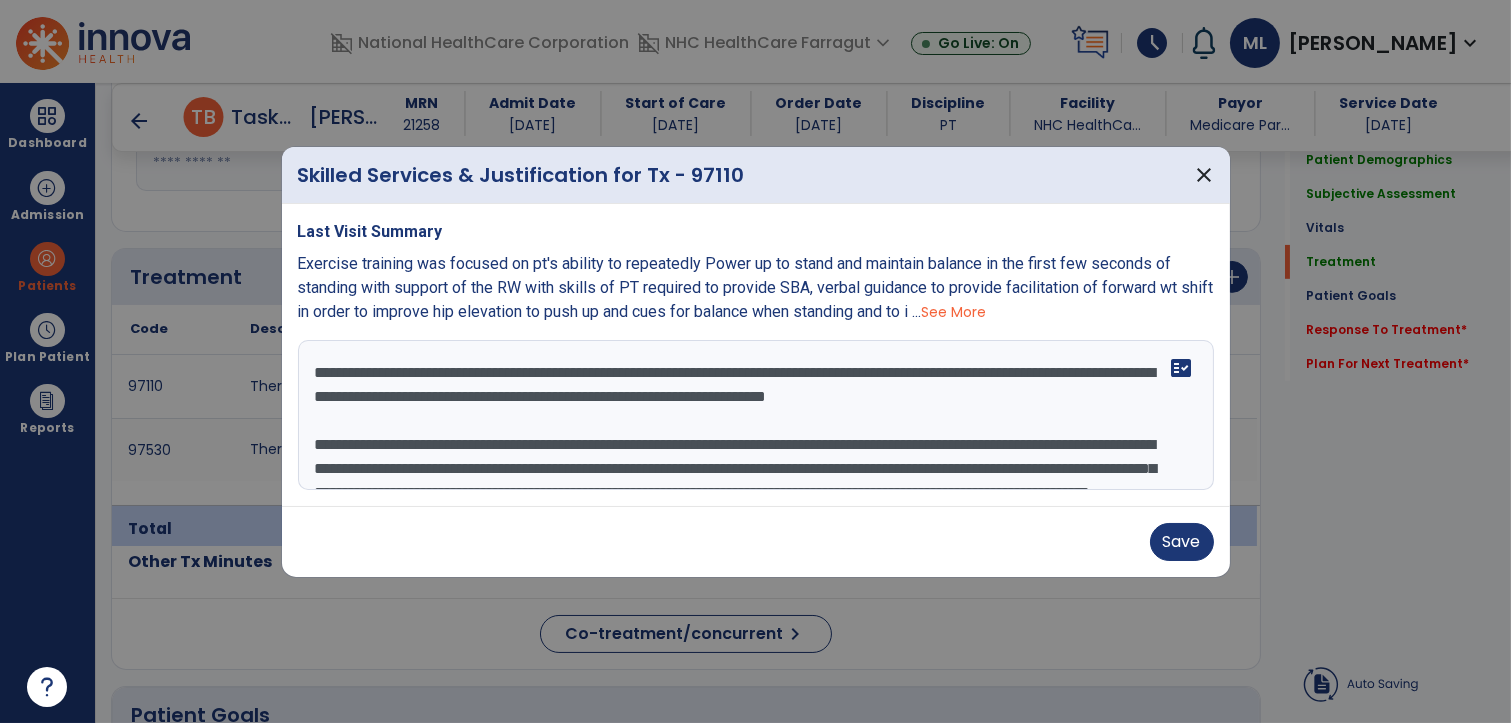 scroll, scrollTop: 87, scrollLeft: 0, axis: vertical 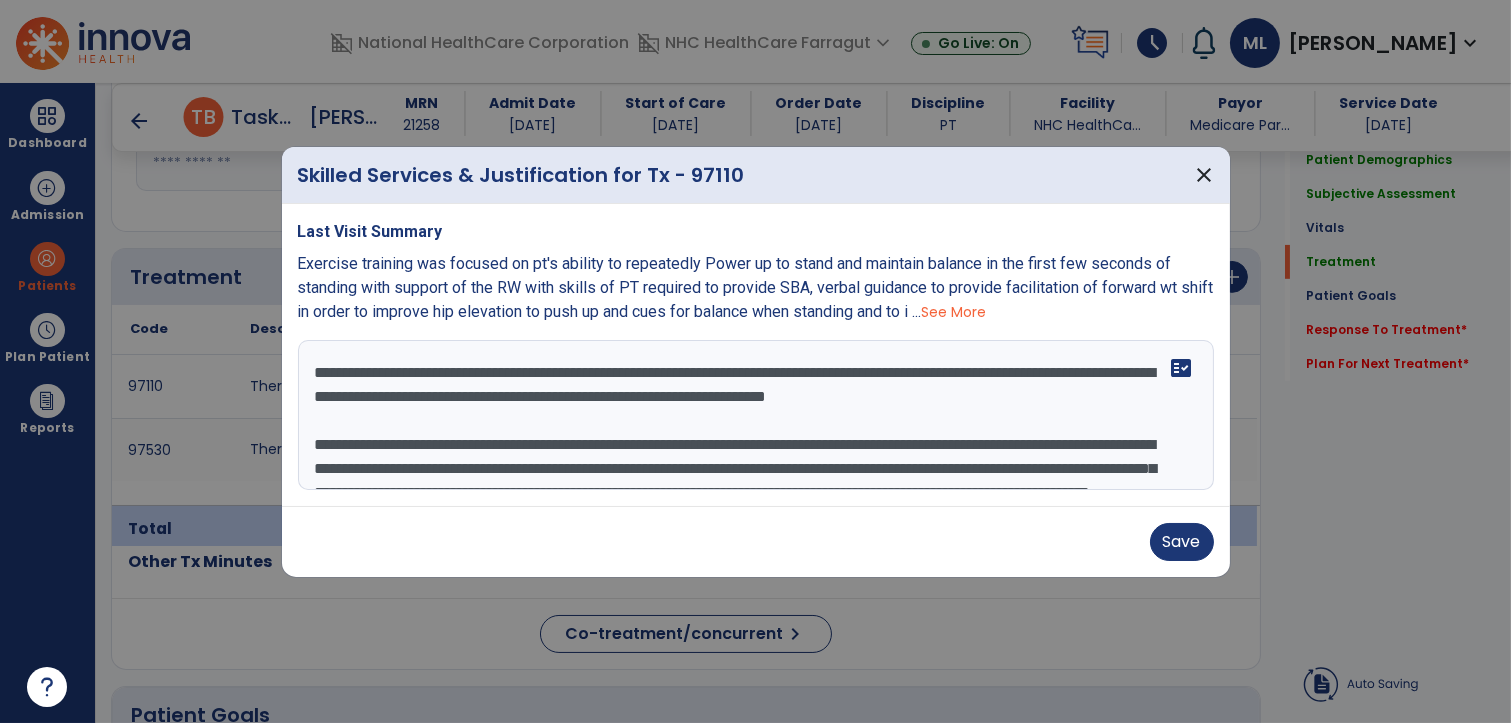 drag, startPoint x: 409, startPoint y: 417, endPoint x: 311, endPoint y: 372, distance: 107.837845 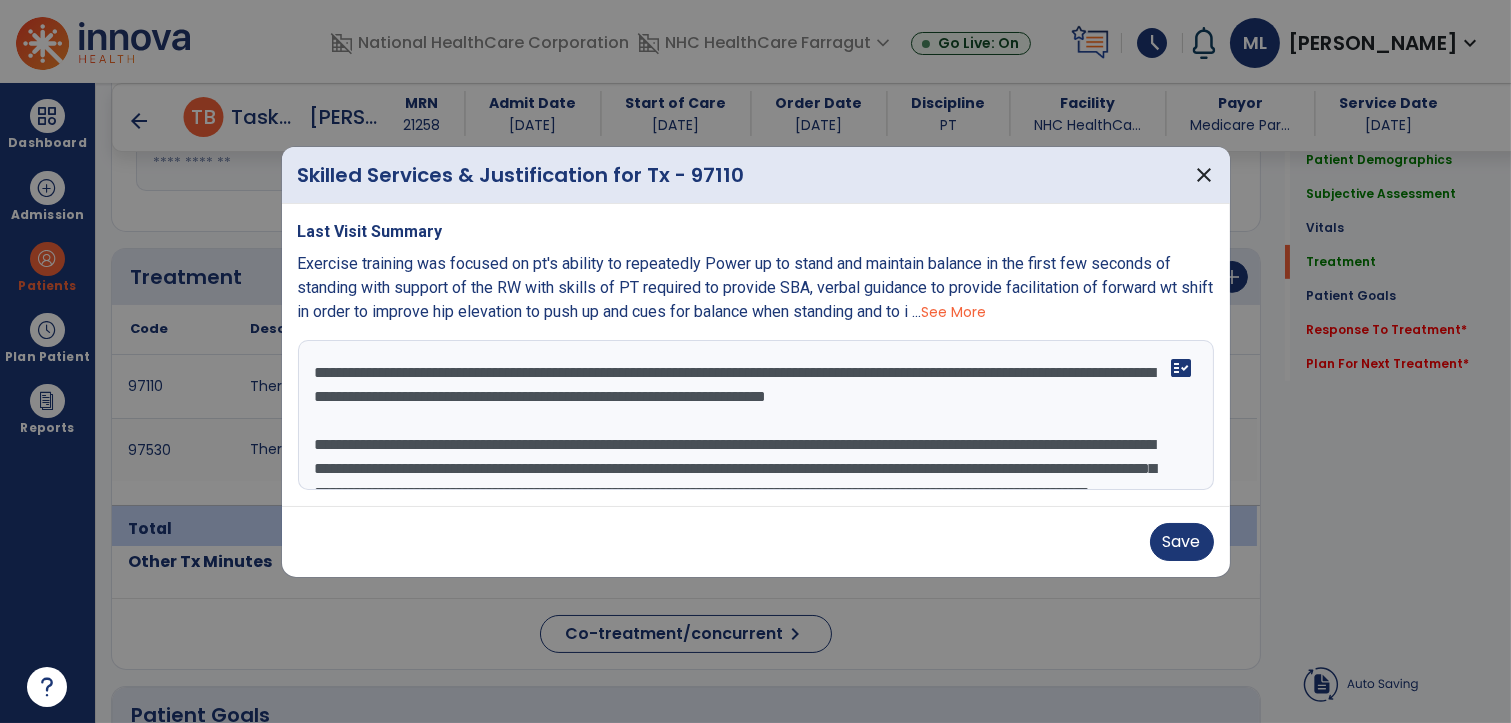 click at bounding box center (756, 415) 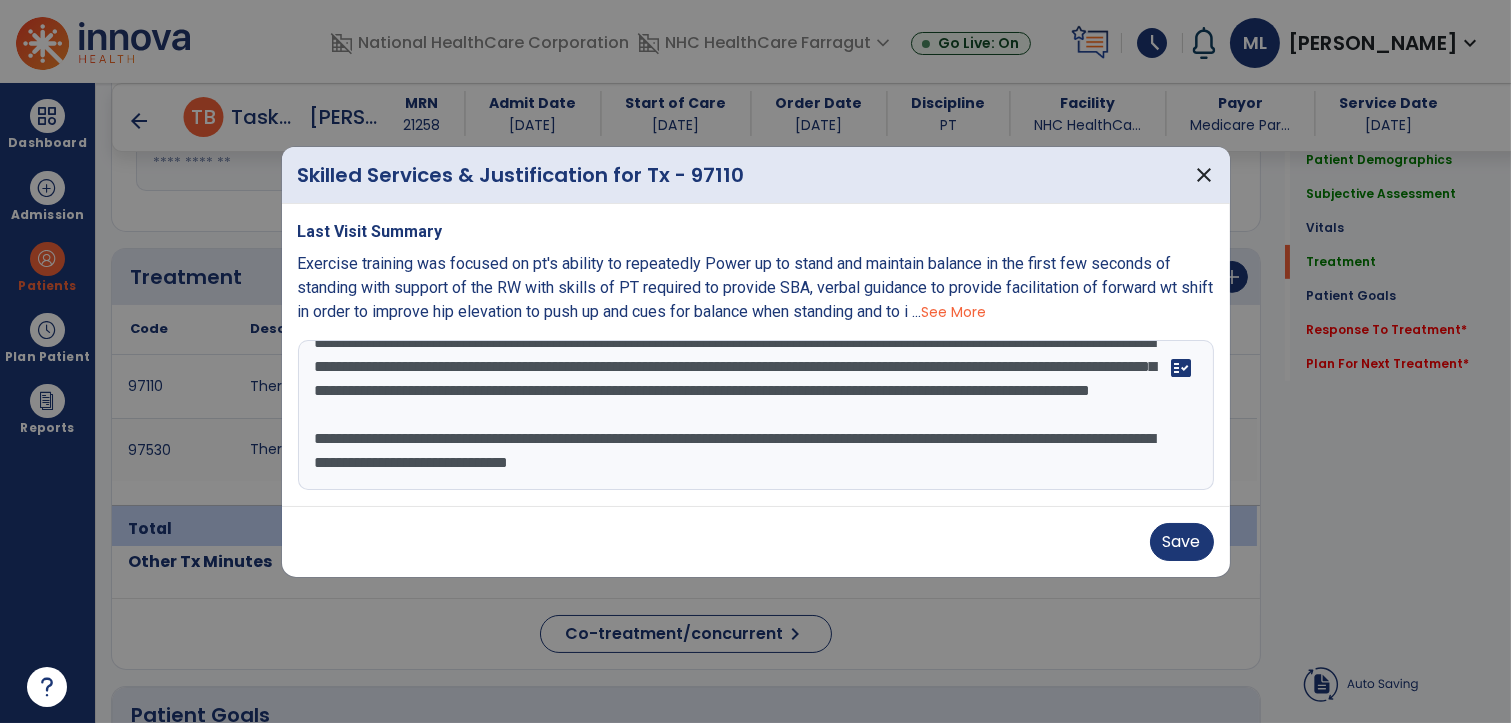scroll, scrollTop: 222, scrollLeft: 0, axis: vertical 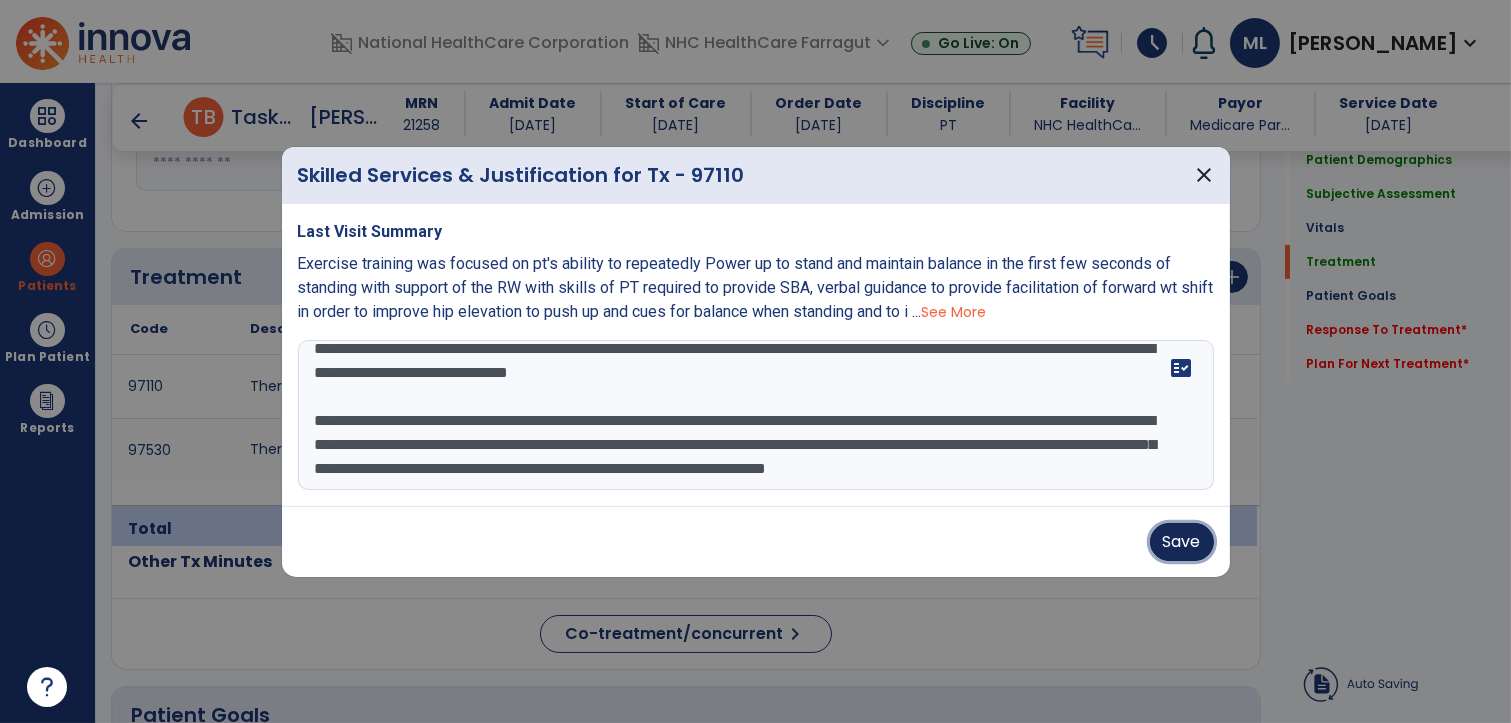 click on "Save" at bounding box center (1182, 542) 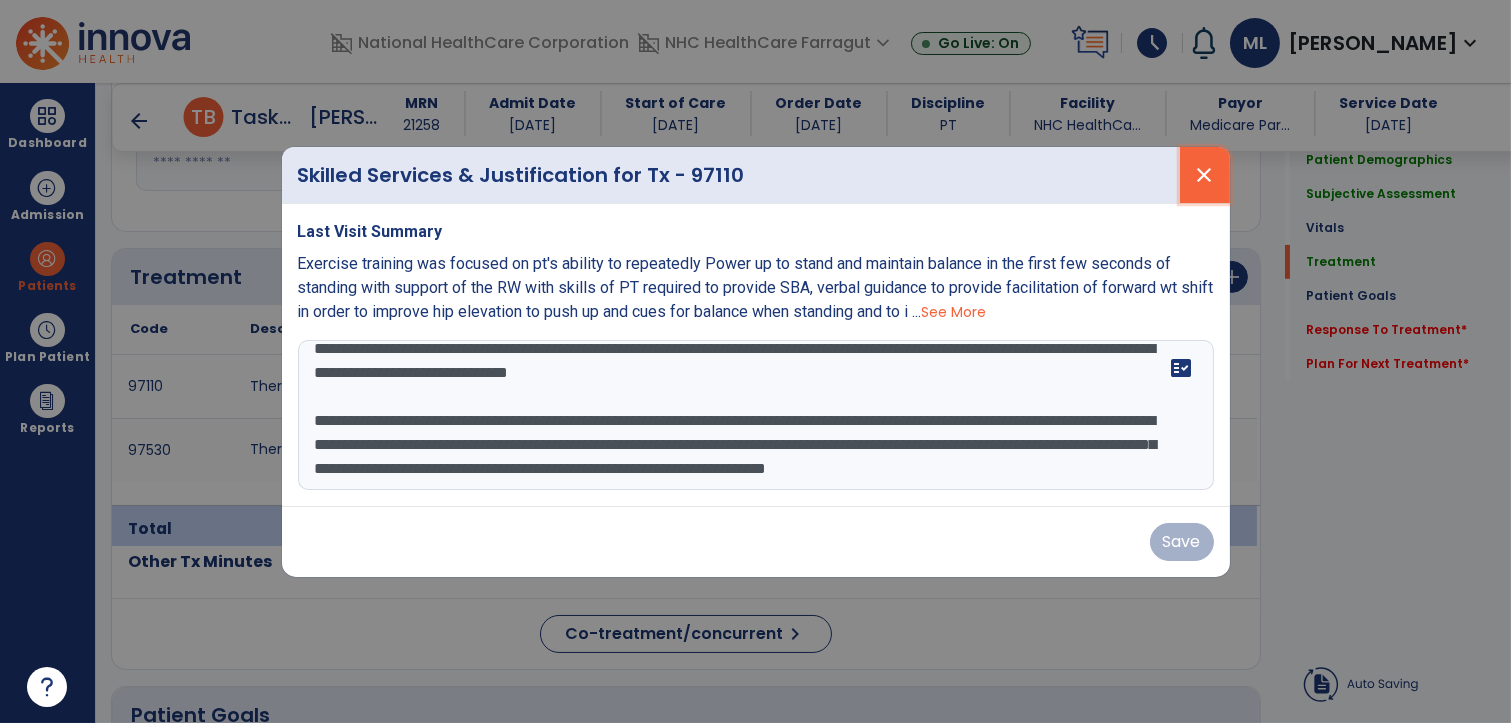 click on "close" at bounding box center (1205, 175) 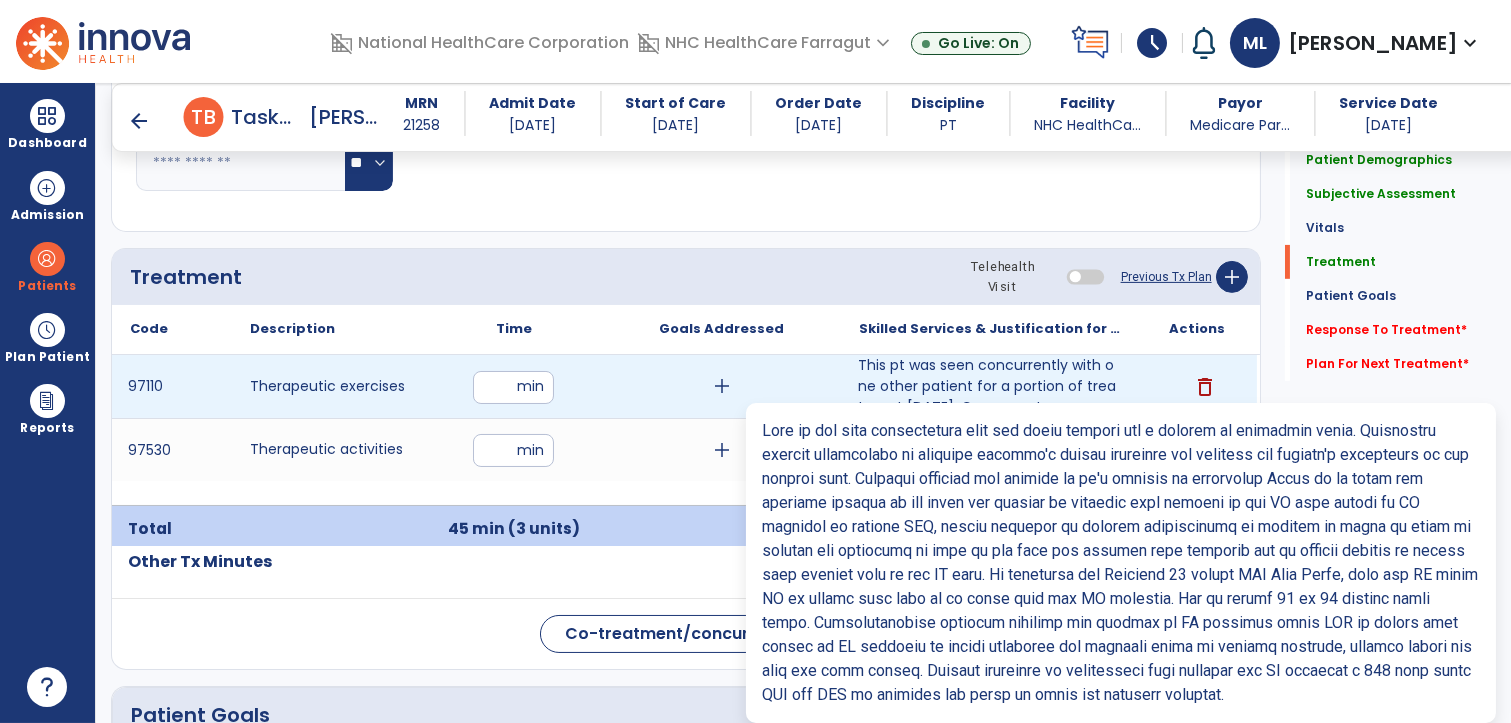 click on "This pt was seen concurrently with one other patient for a portion of treatment [DATE]. Concurrent se..." at bounding box center [989, 386] 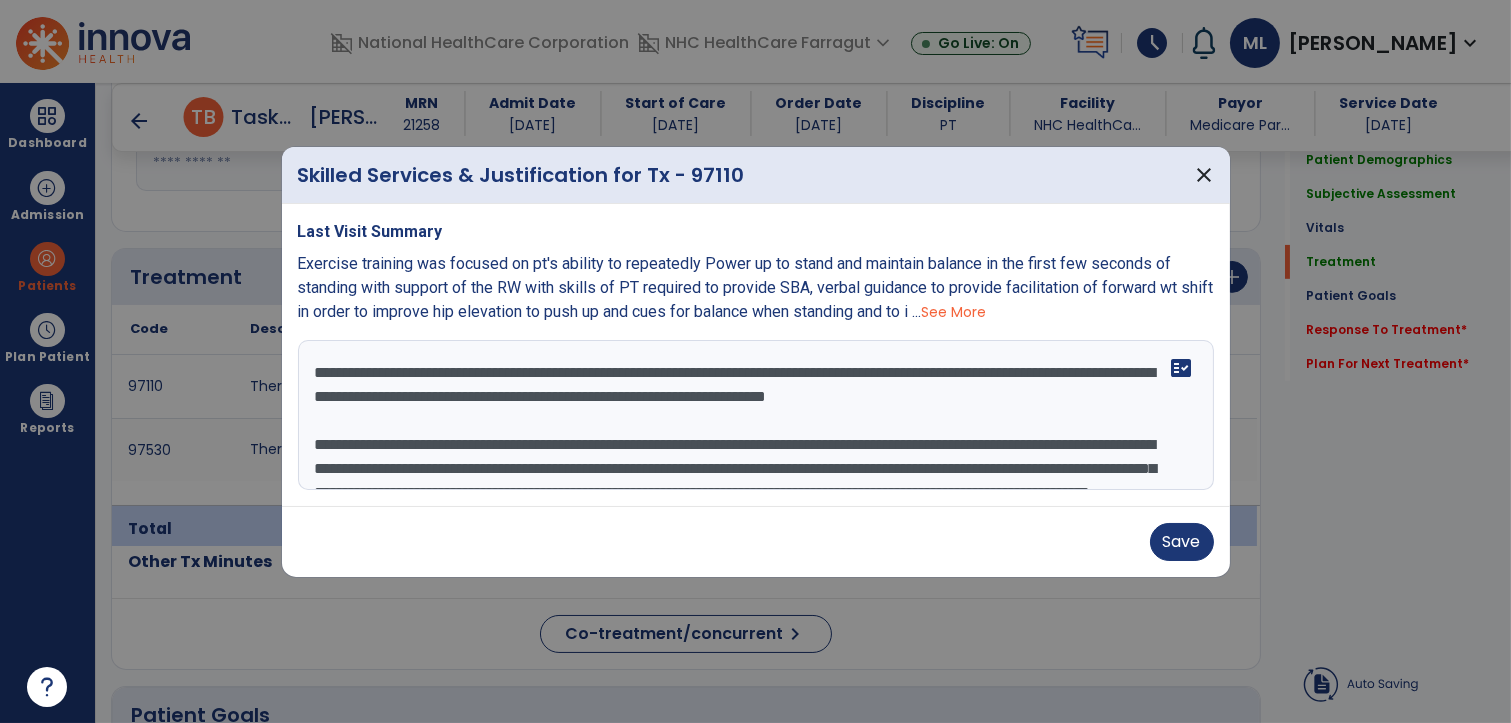 scroll, scrollTop: 281, scrollLeft: 0, axis: vertical 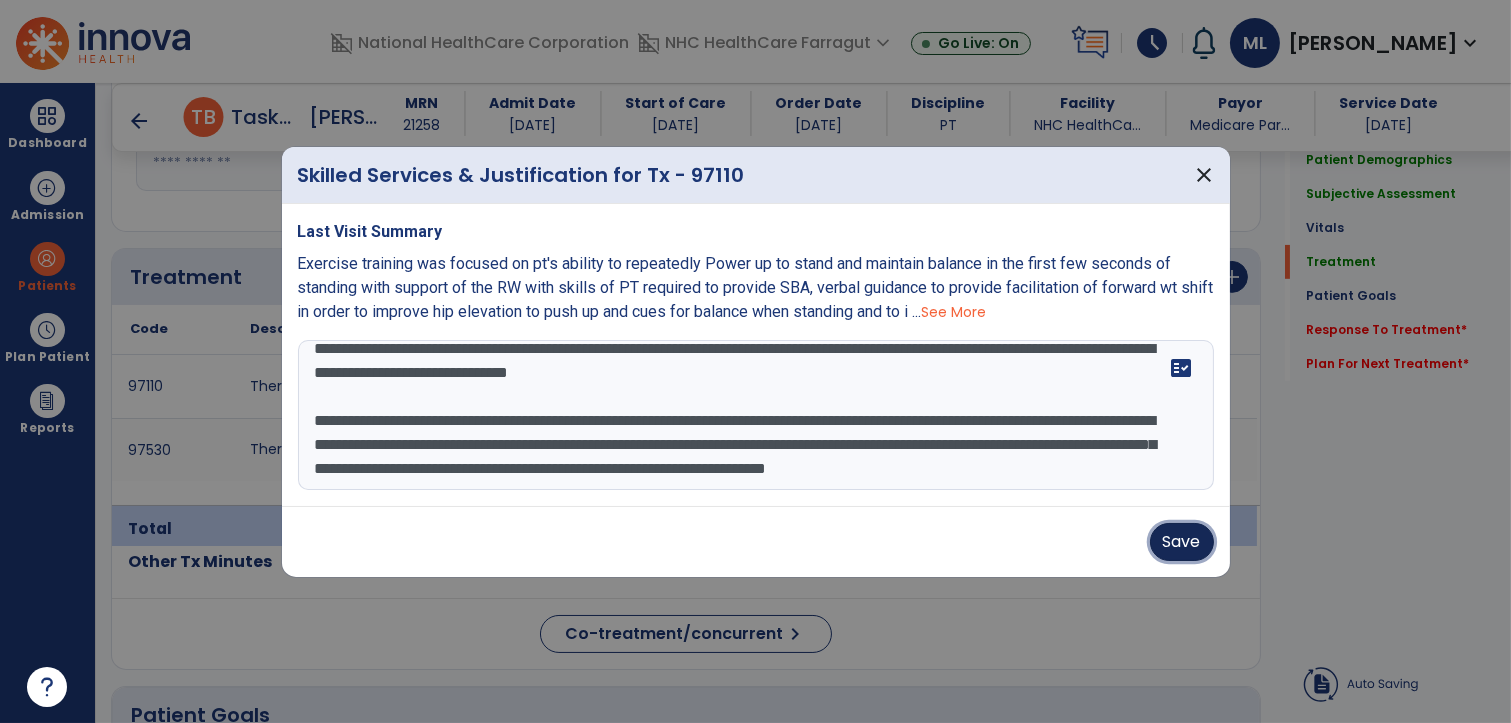 click on "Save" at bounding box center (1182, 542) 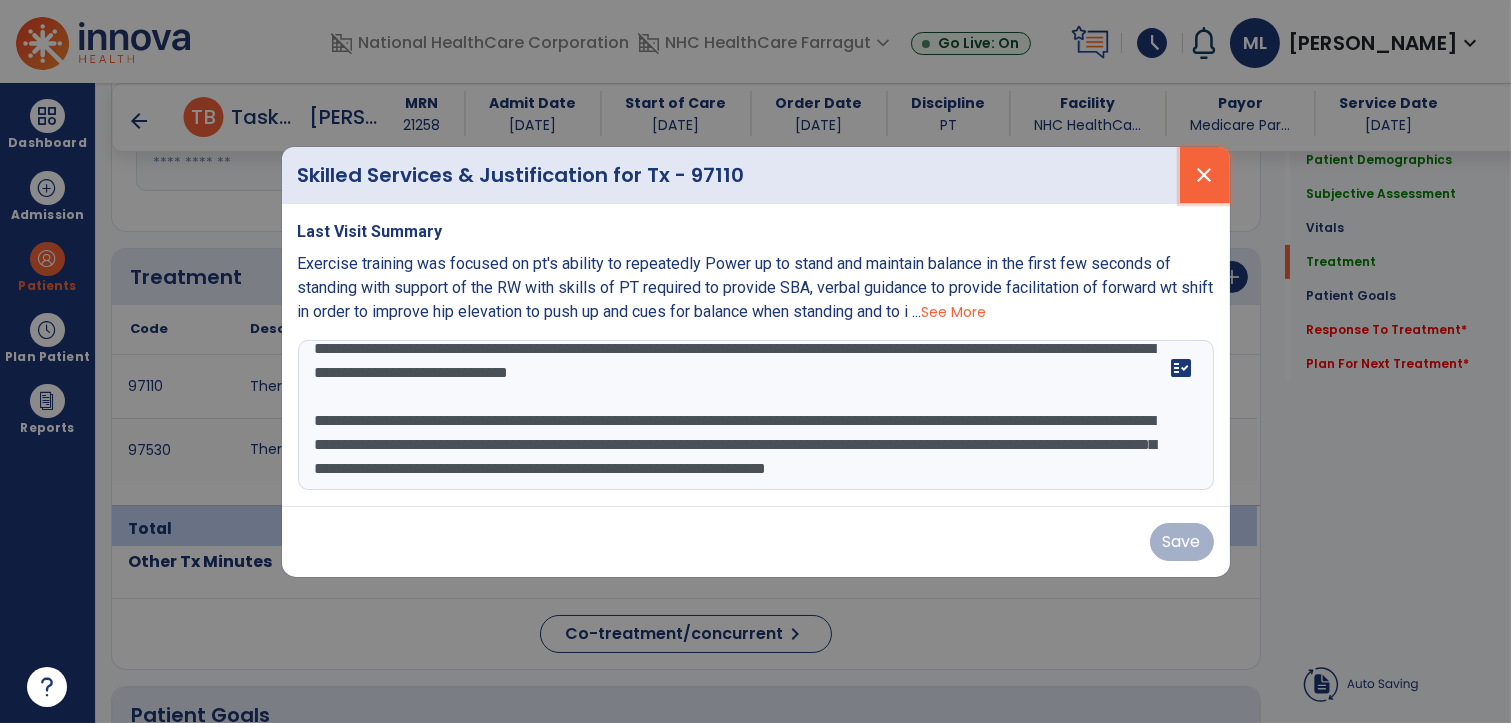 click on "close" at bounding box center (1205, 175) 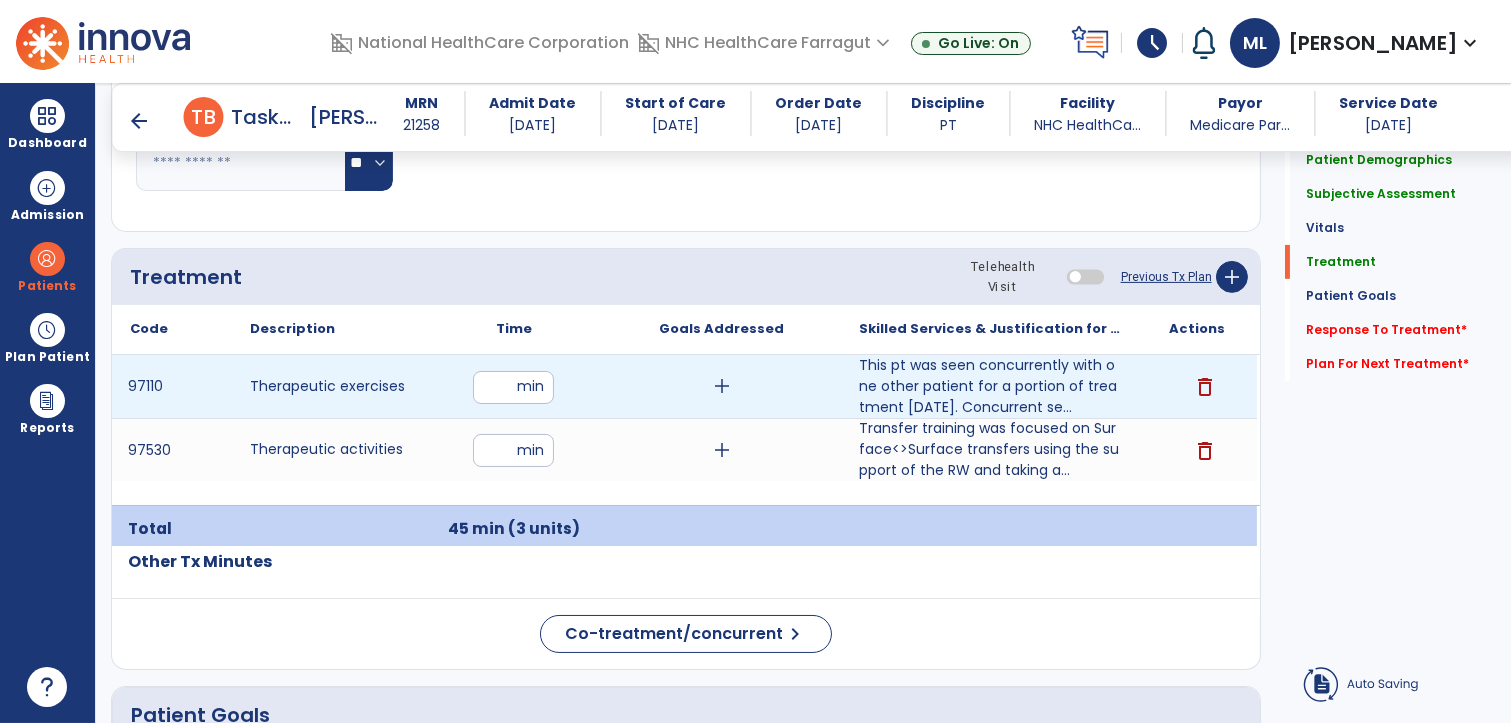 drag, startPoint x: 503, startPoint y: 390, endPoint x: 470, endPoint y: 390, distance: 33 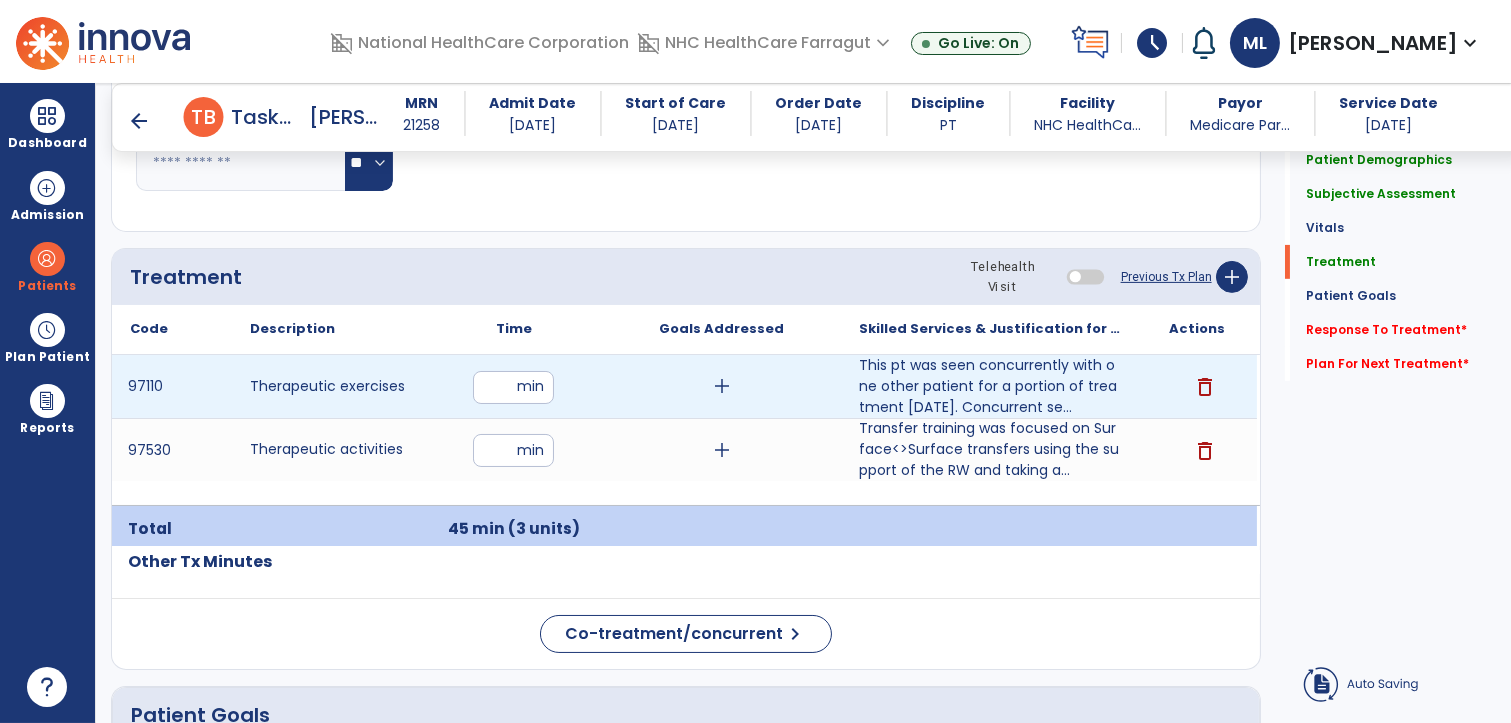 type on "**" 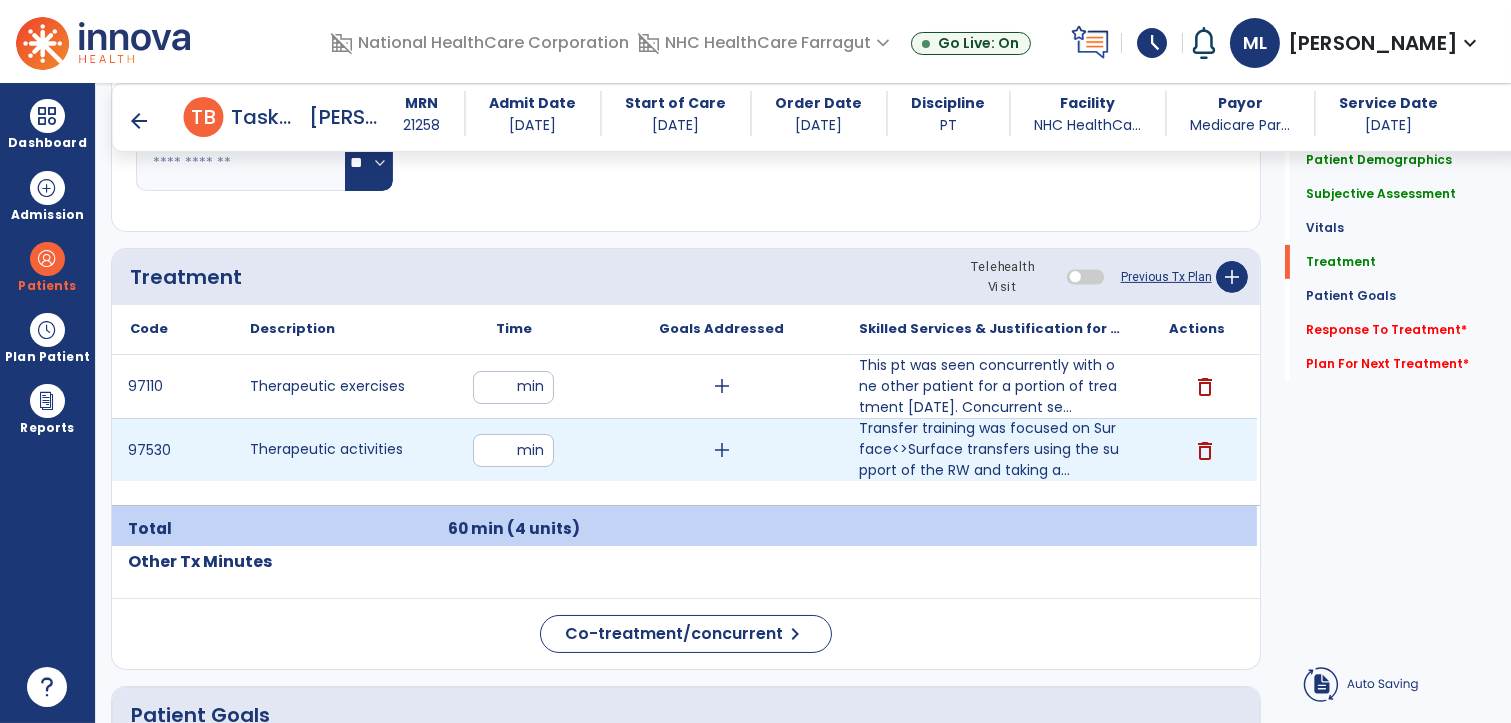 drag, startPoint x: 501, startPoint y: 450, endPoint x: 481, endPoint y: 446, distance: 20.396078 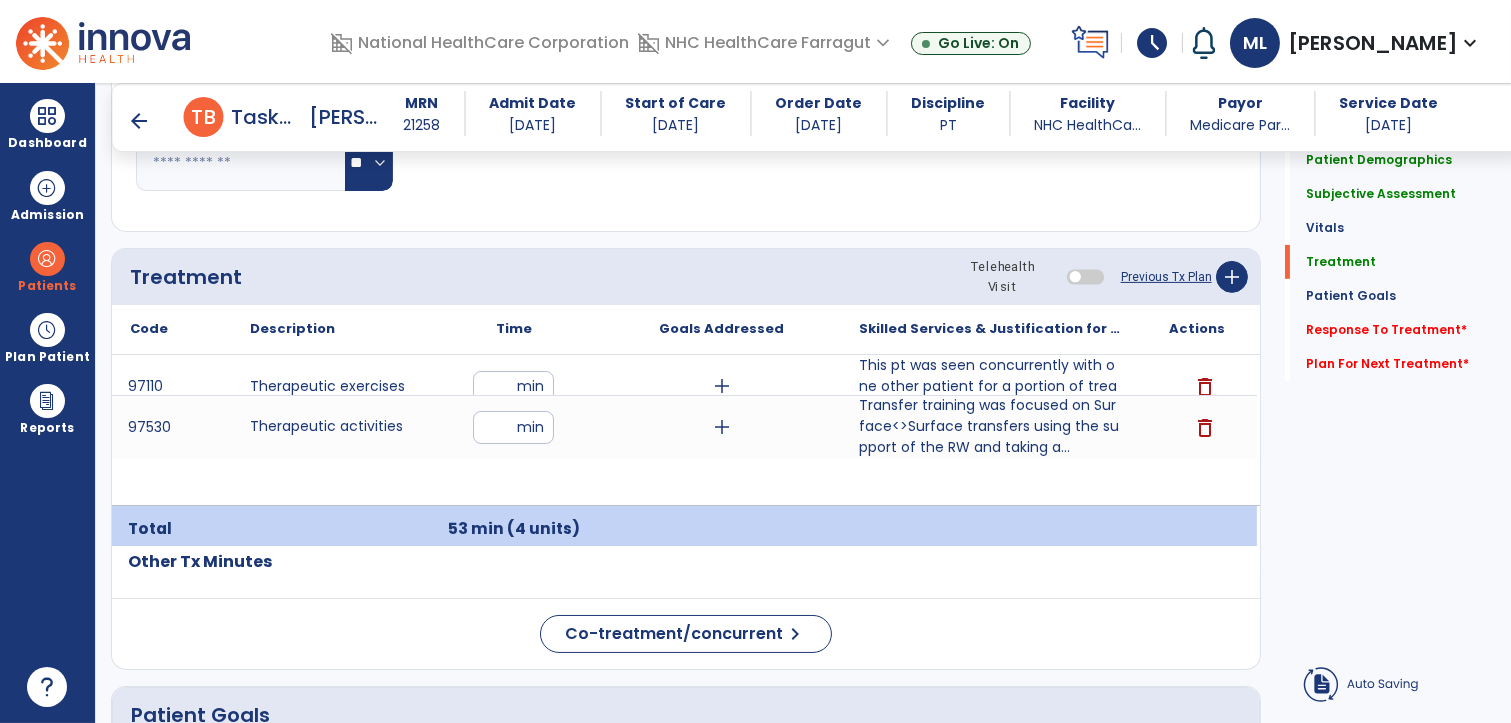 click on "Other Tx Minutes" 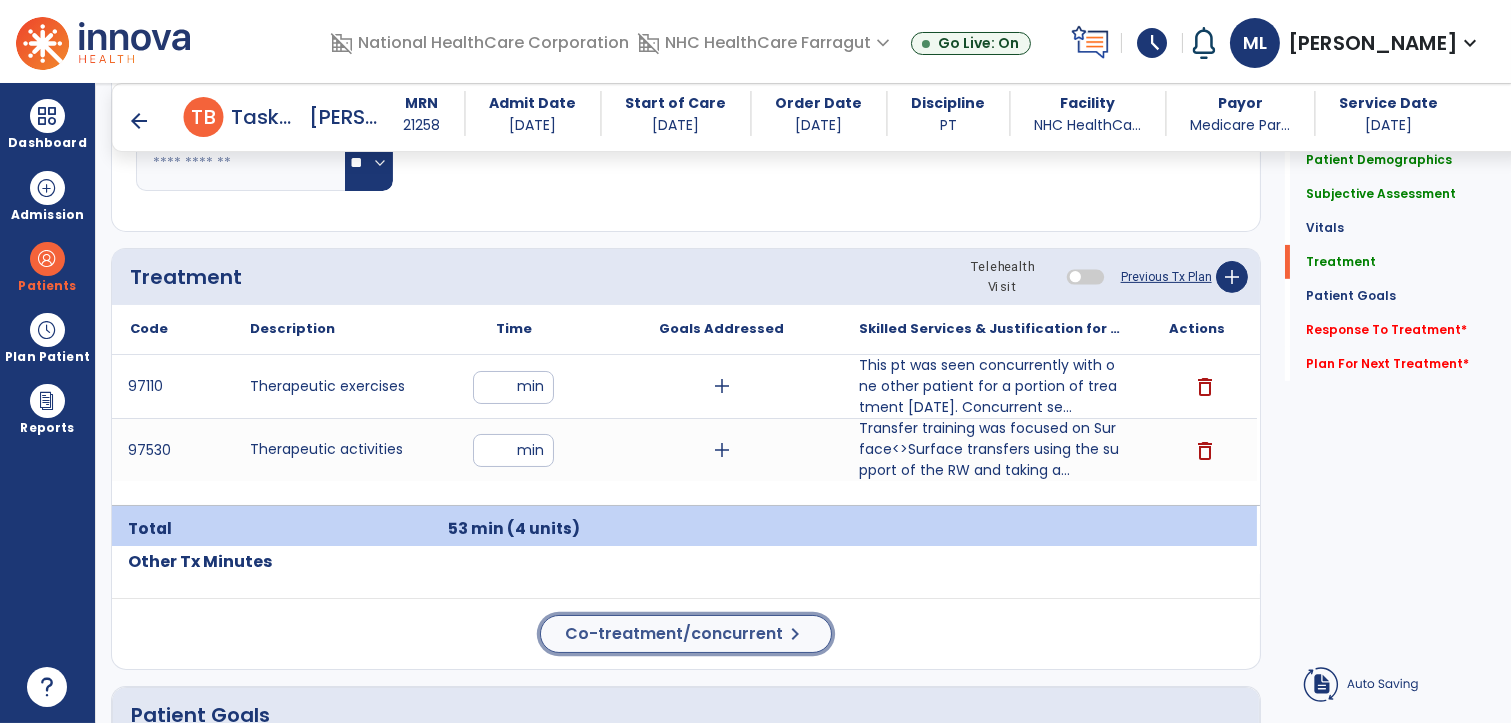 click on "Co-treatment/concurrent" 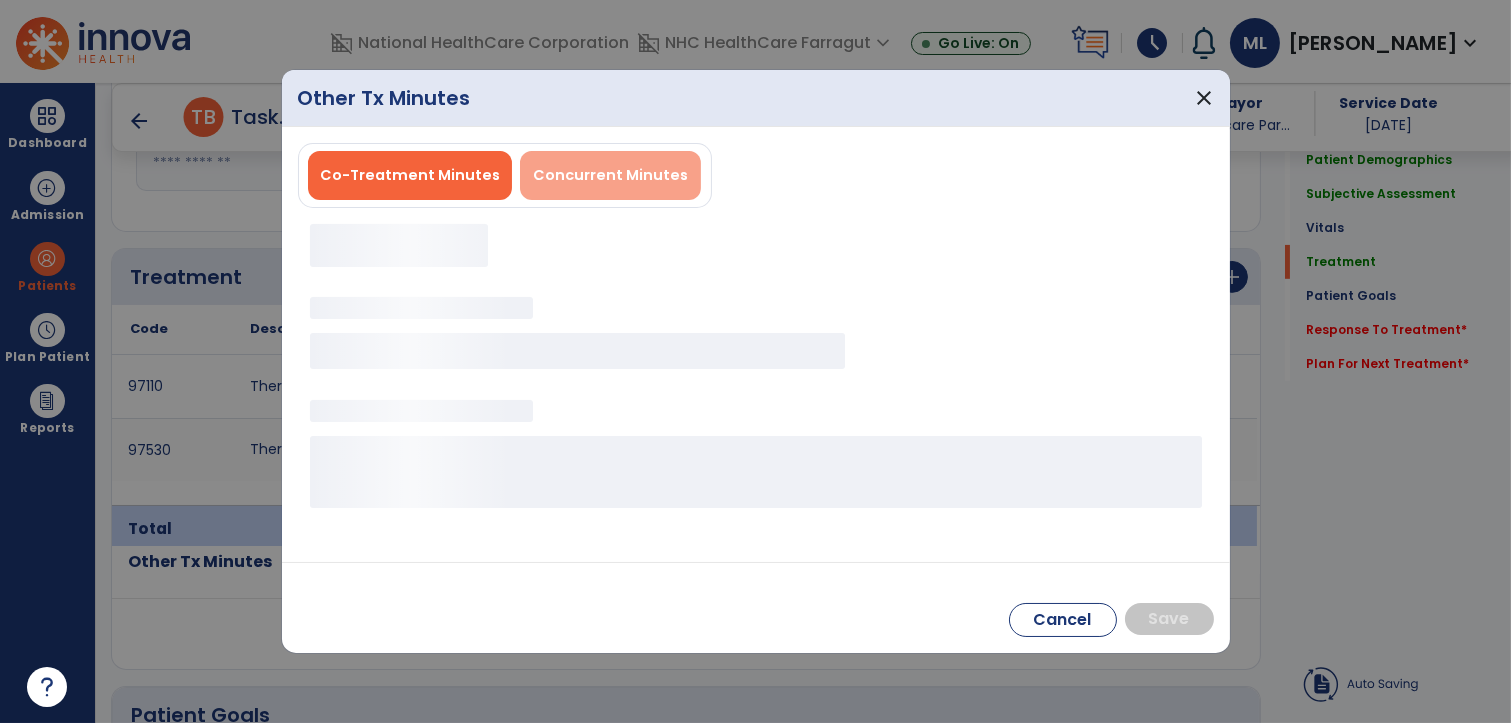 click on "Concurrent Minutes" at bounding box center [610, 175] 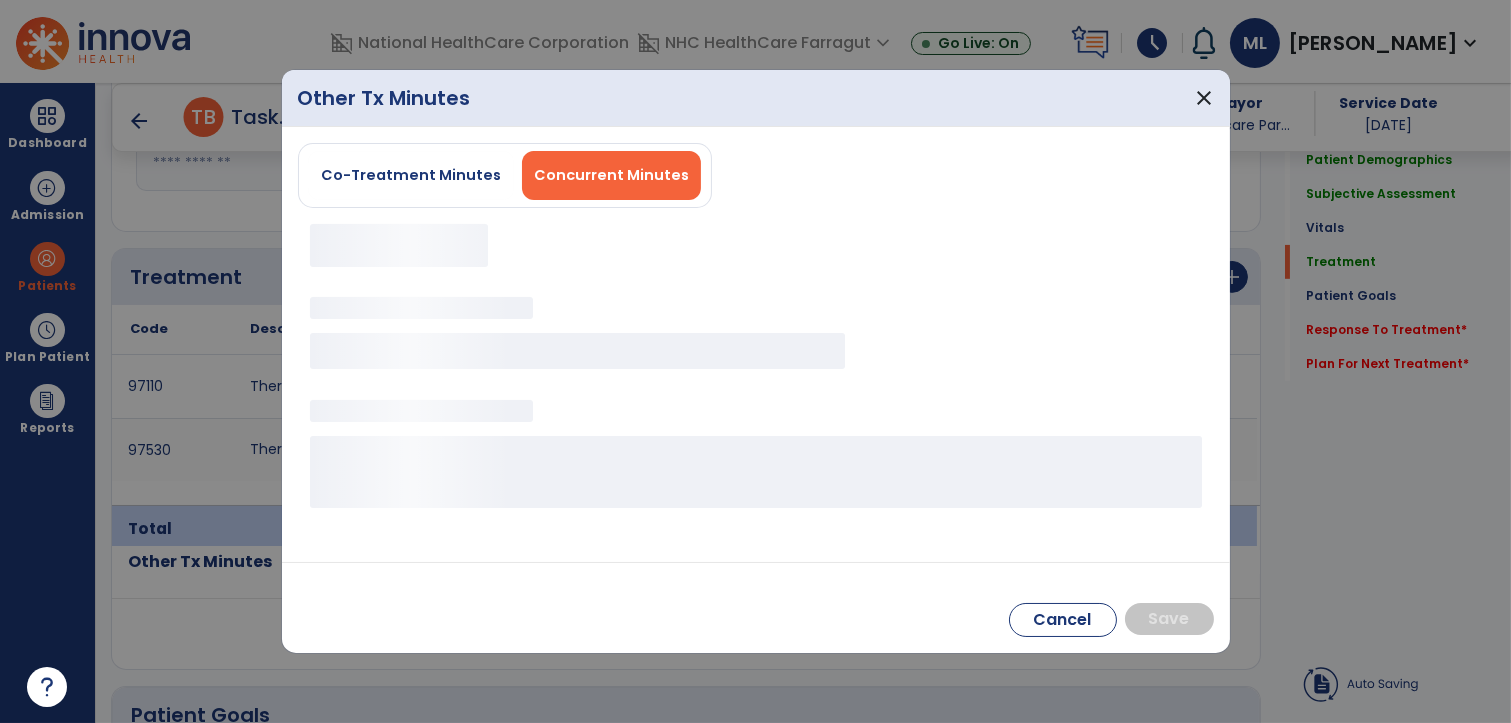click at bounding box center (399, 245) 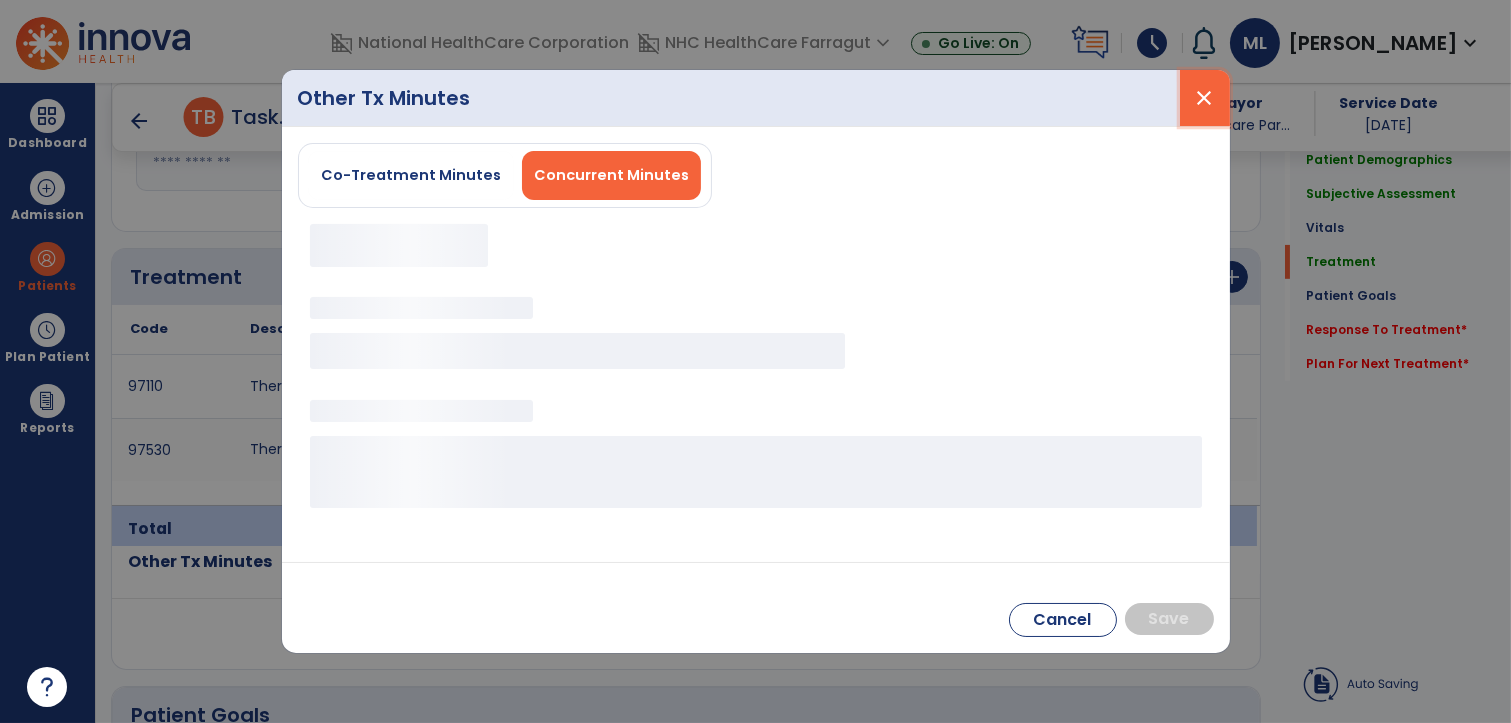 click on "close" at bounding box center [1205, 98] 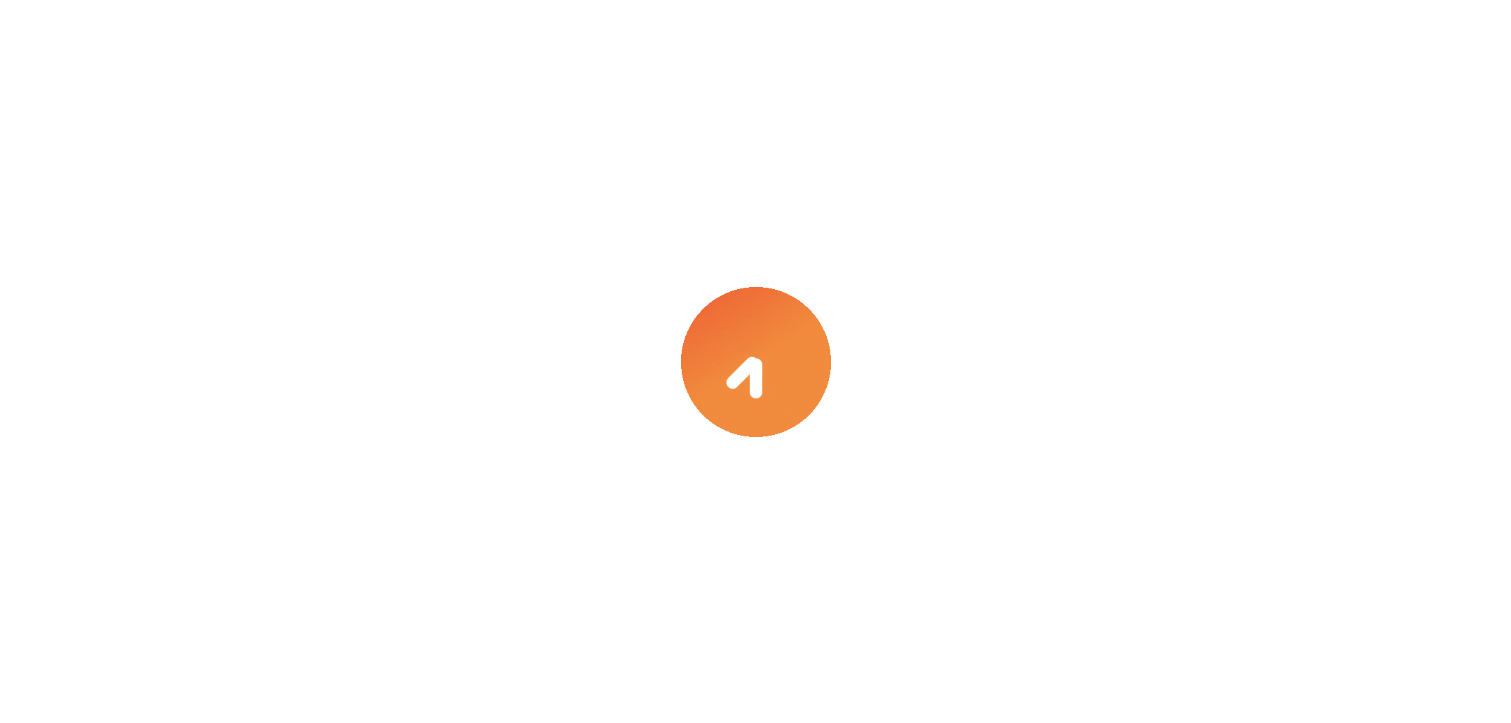 scroll, scrollTop: 0, scrollLeft: 0, axis: both 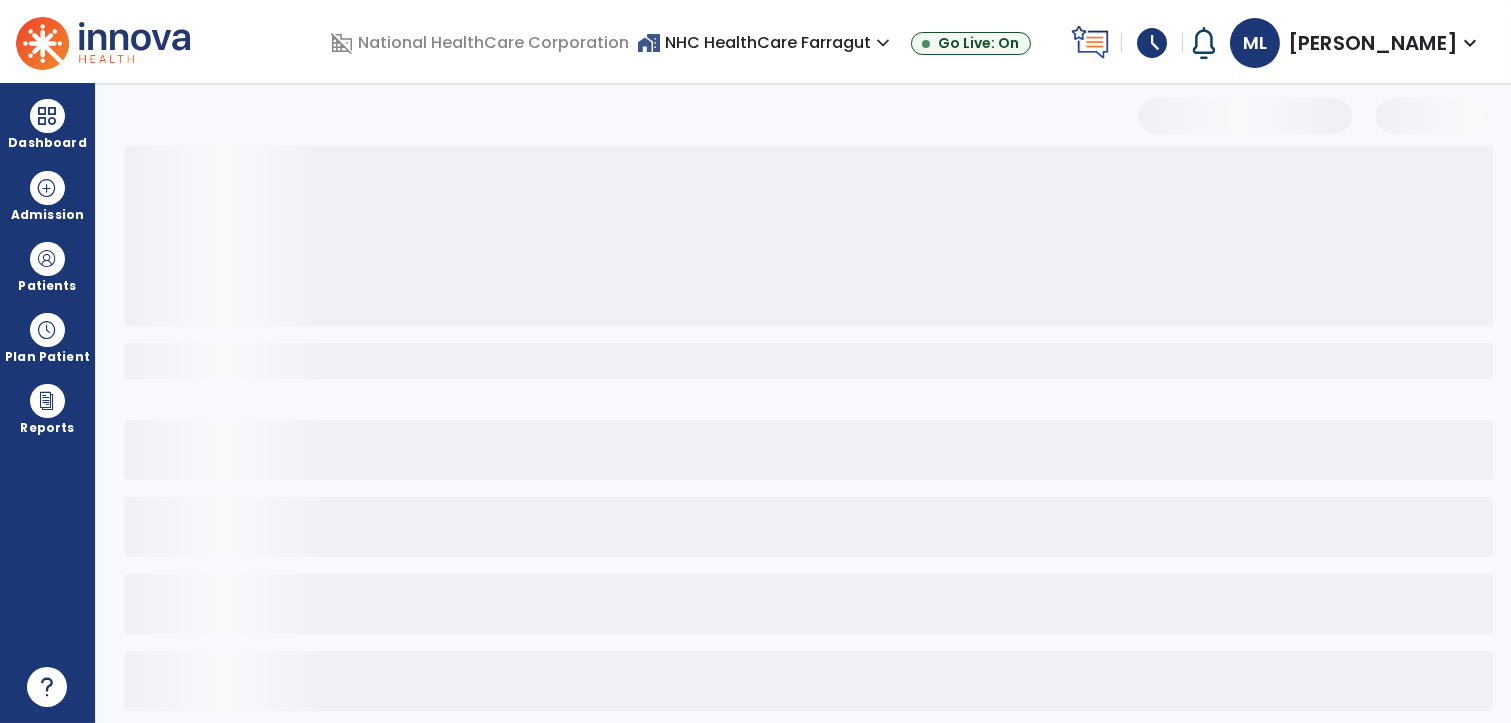 select on "*" 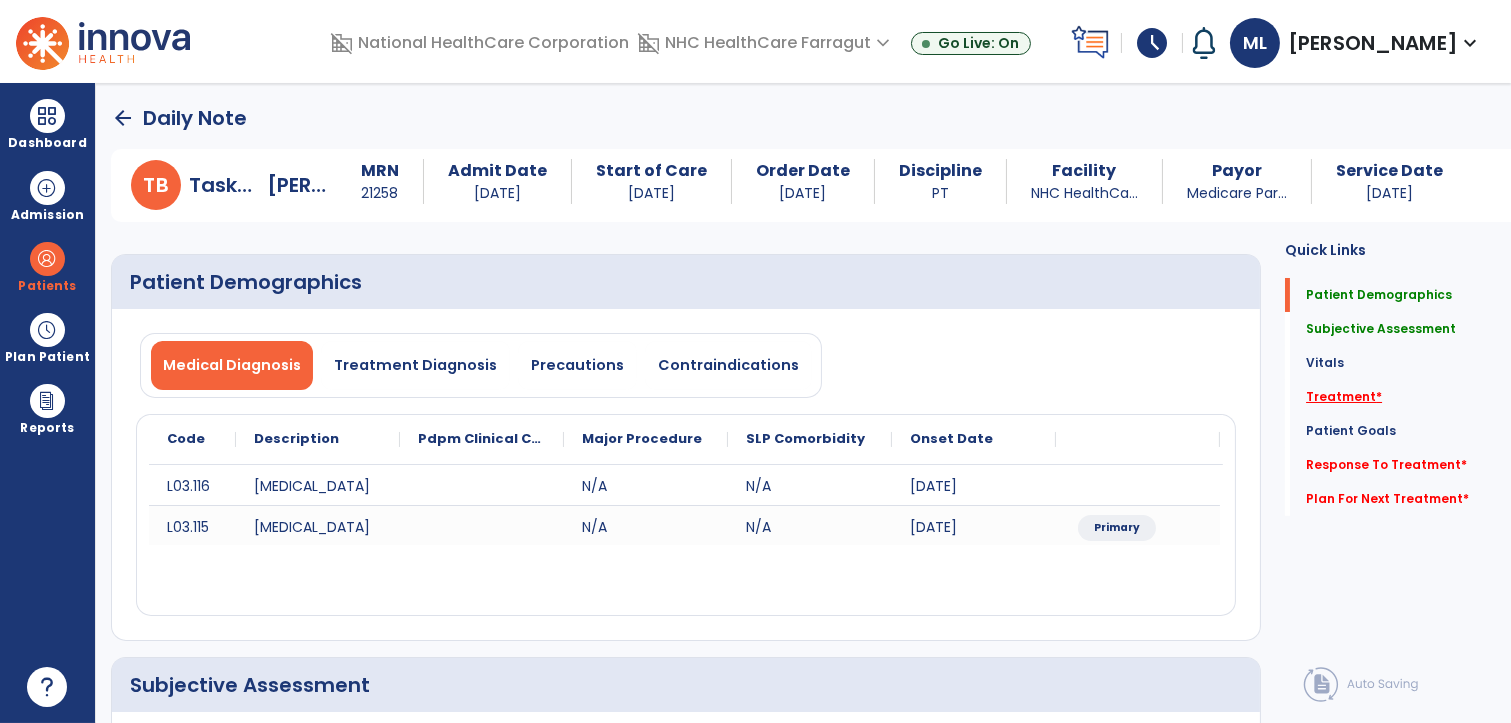 click on "Treatment   *" 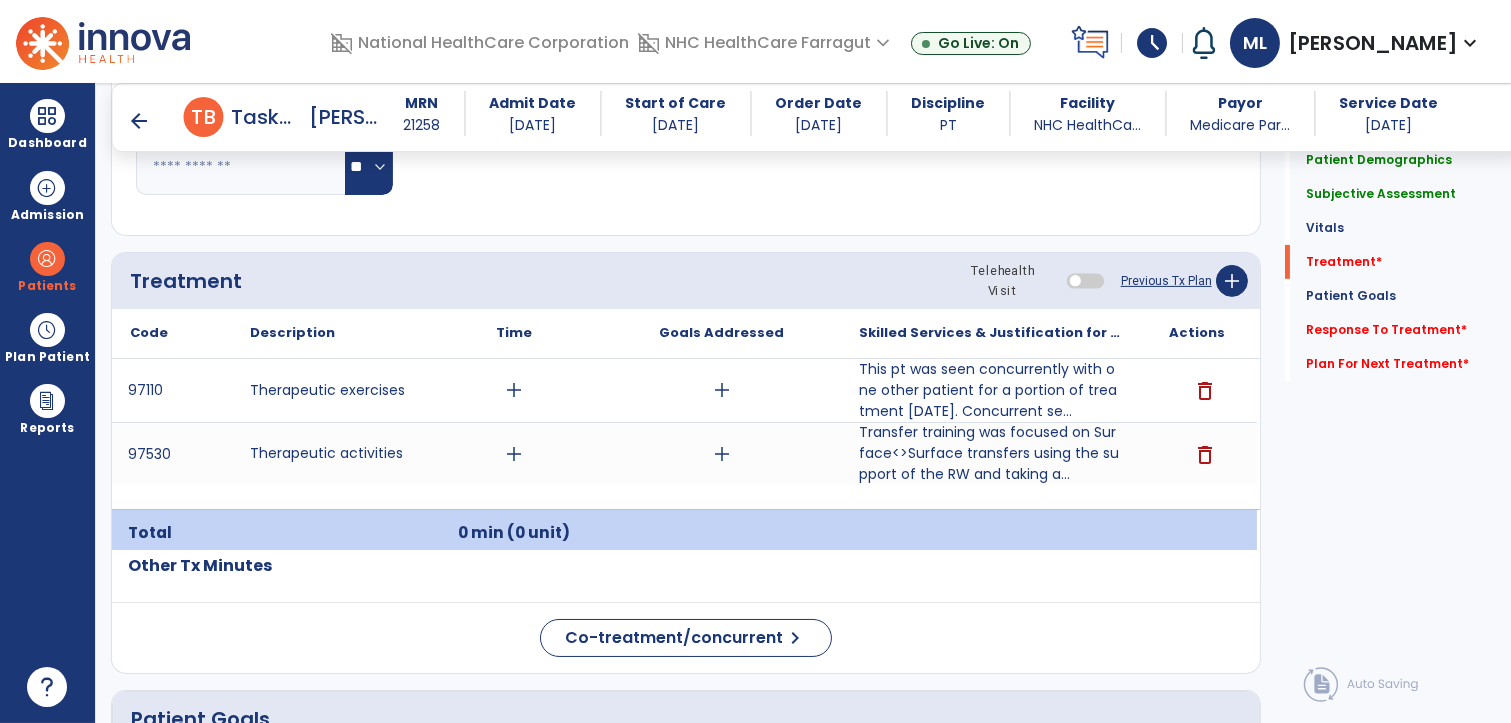 scroll, scrollTop: 1185, scrollLeft: 0, axis: vertical 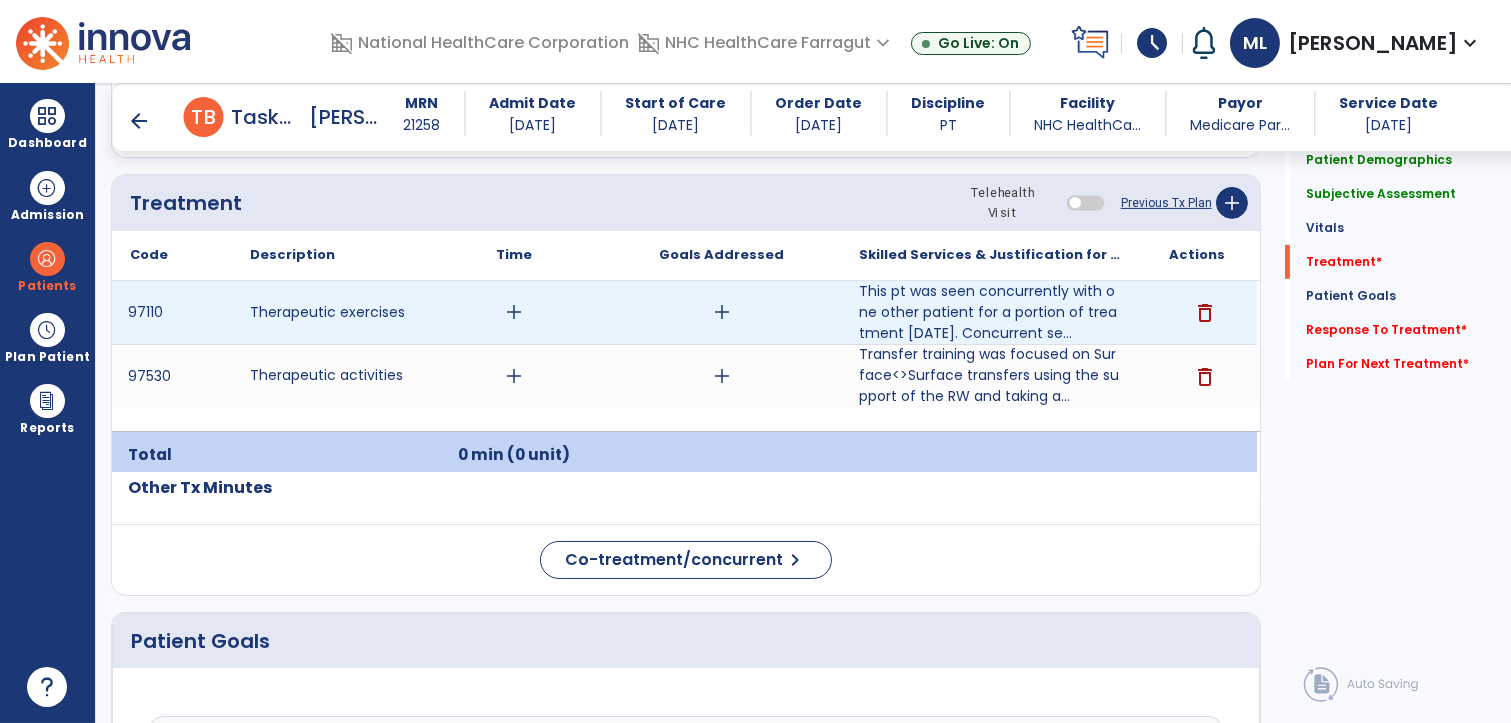 click on "add" at bounding box center [514, 312] 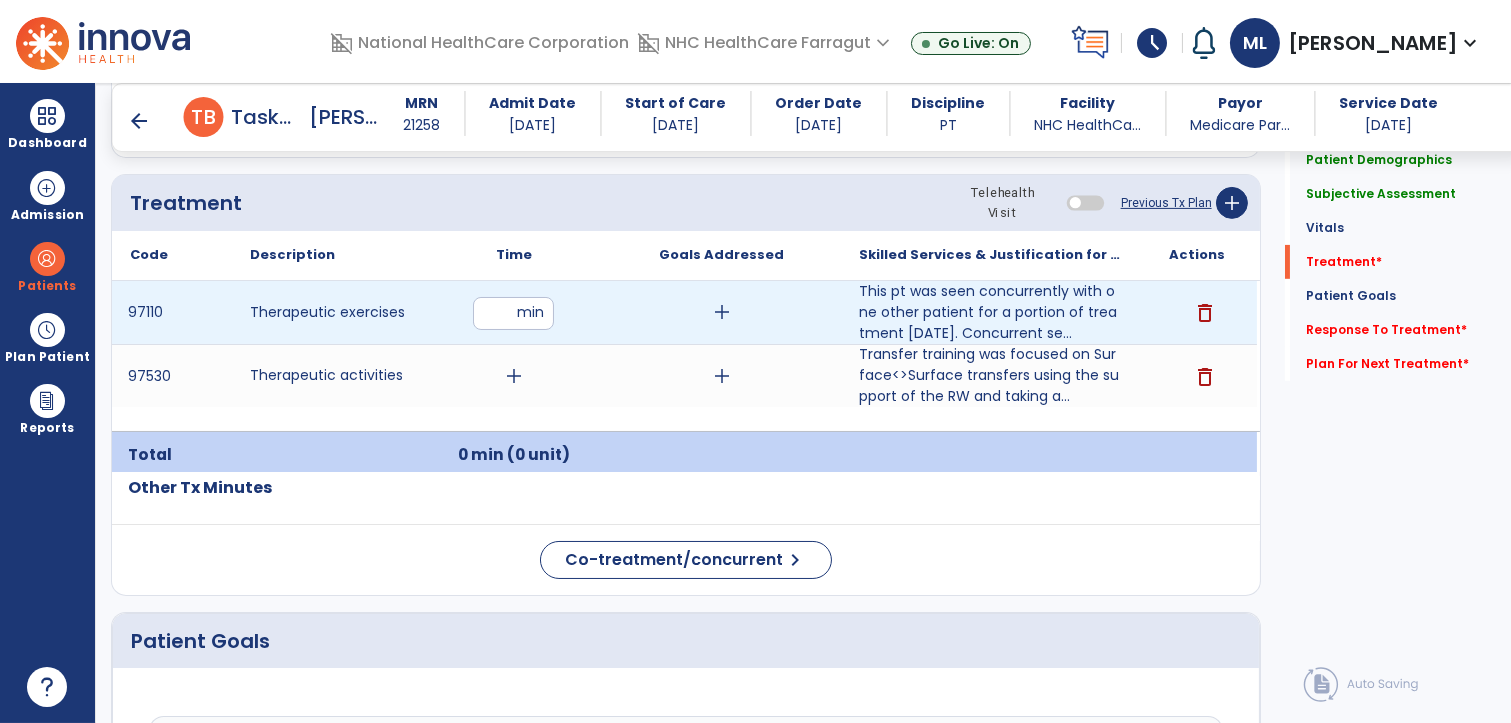 type on "**" 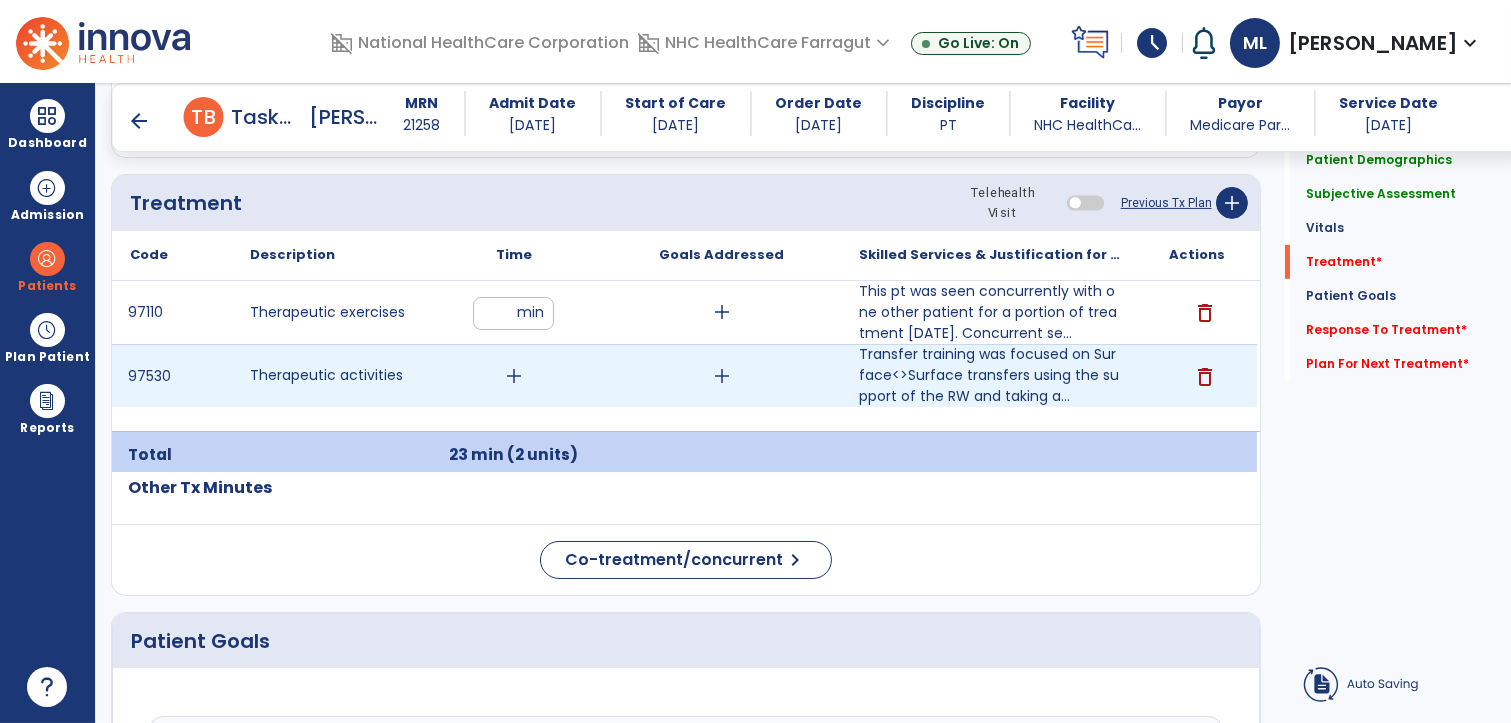 click on "add" at bounding box center (514, 376) 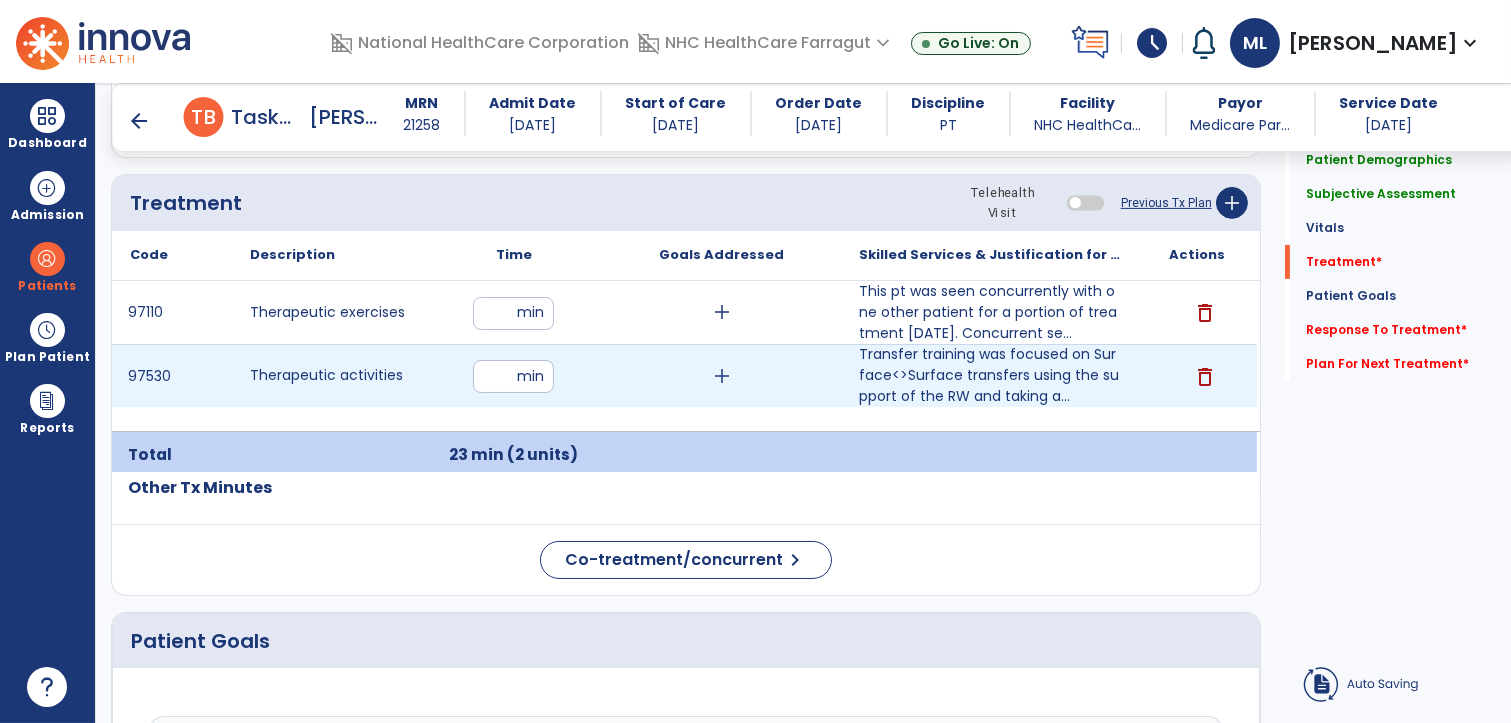 type on "**" 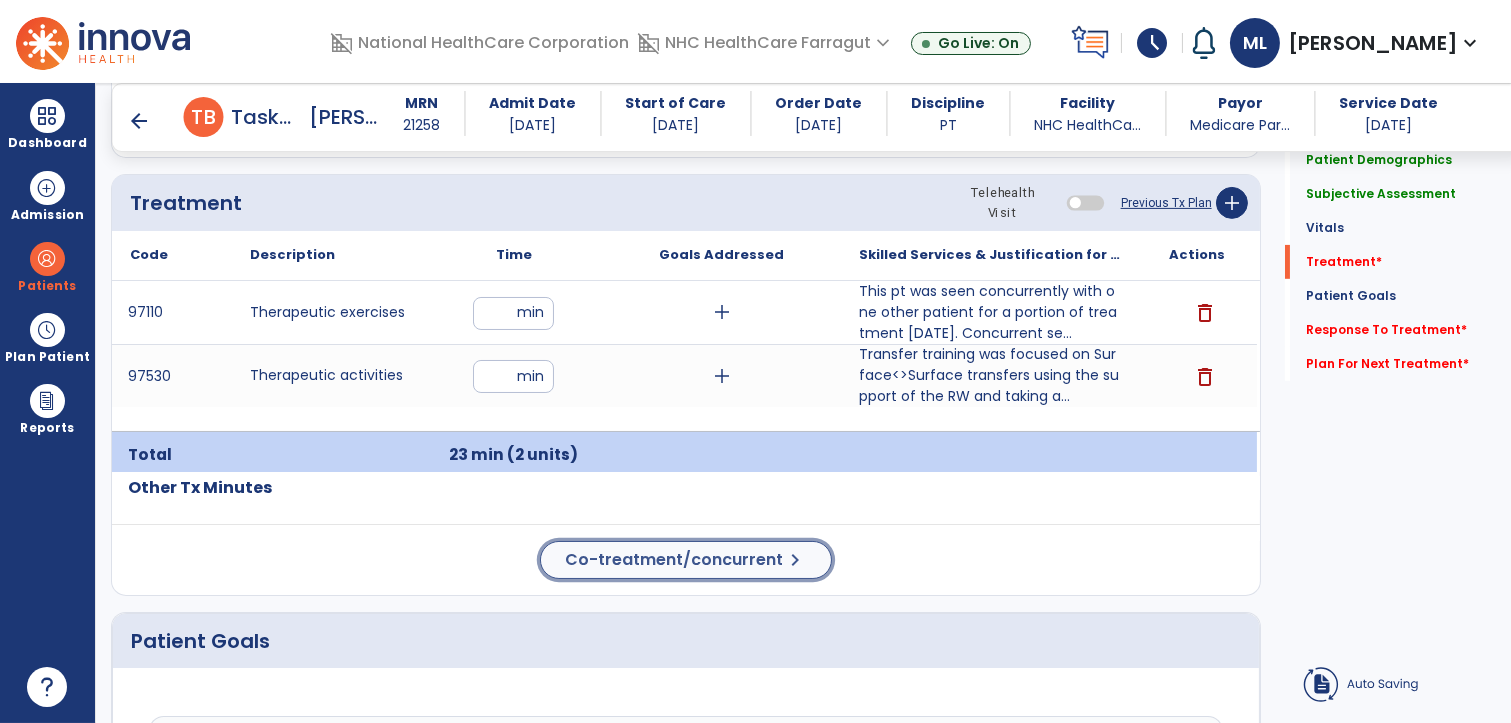 click on "Co-treatment/concurrent" 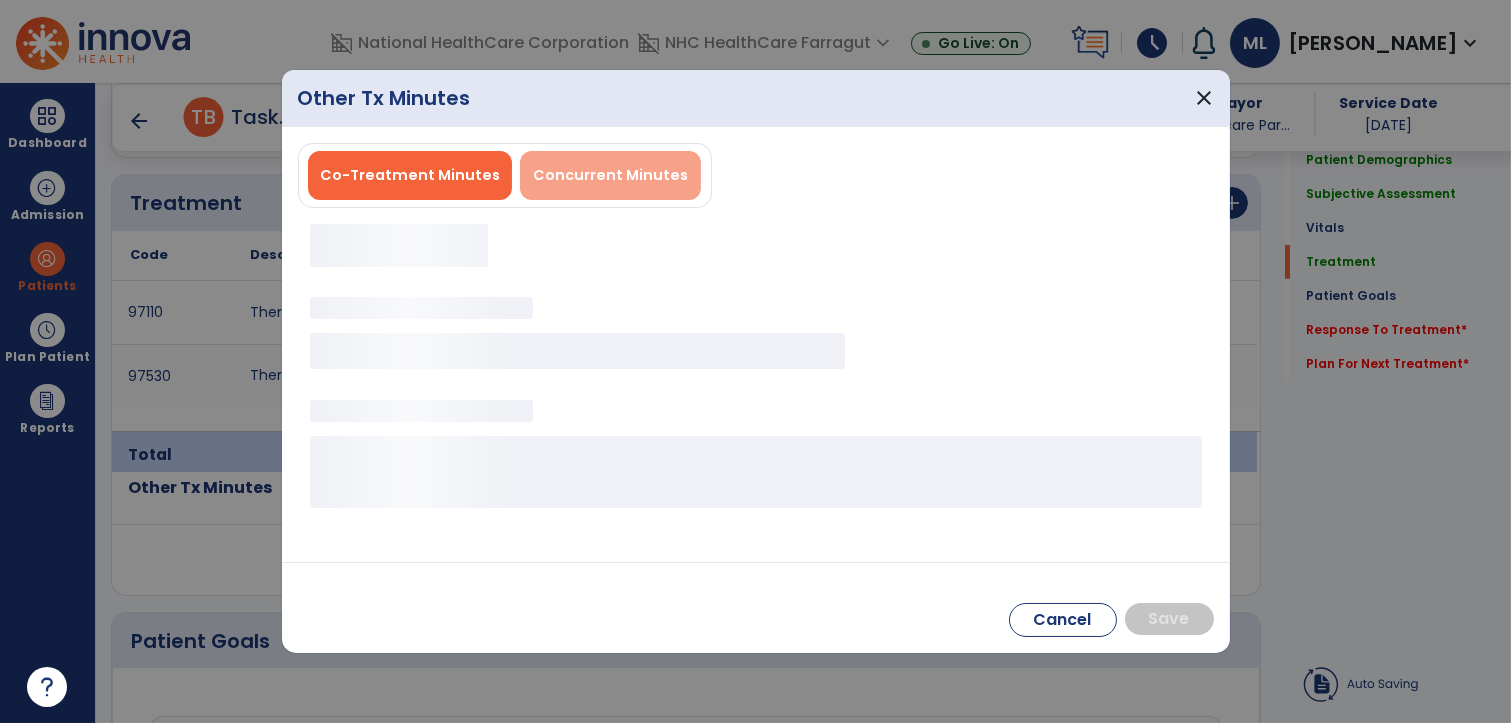 click on "Concurrent Minutes" at bounding box center [610, 175] 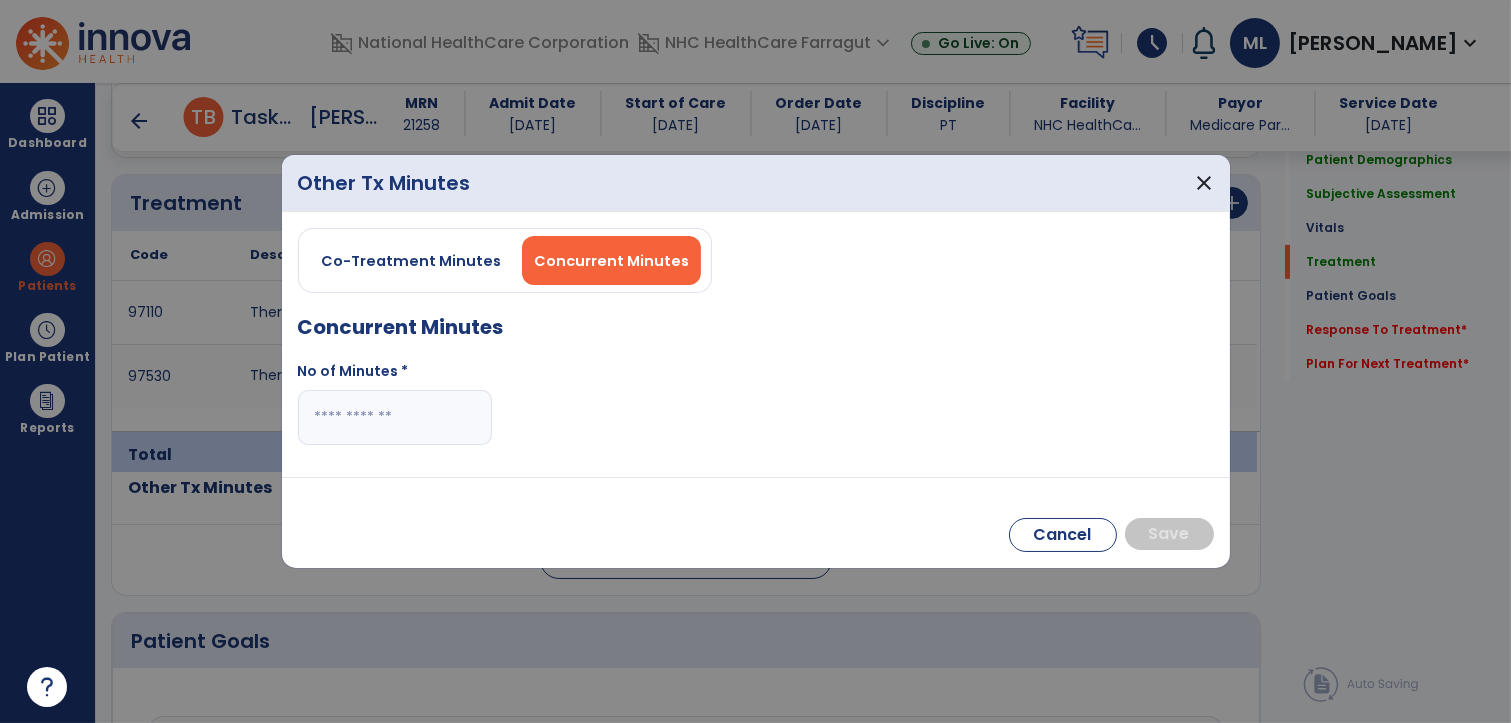 click at bounding box center [395, 417] 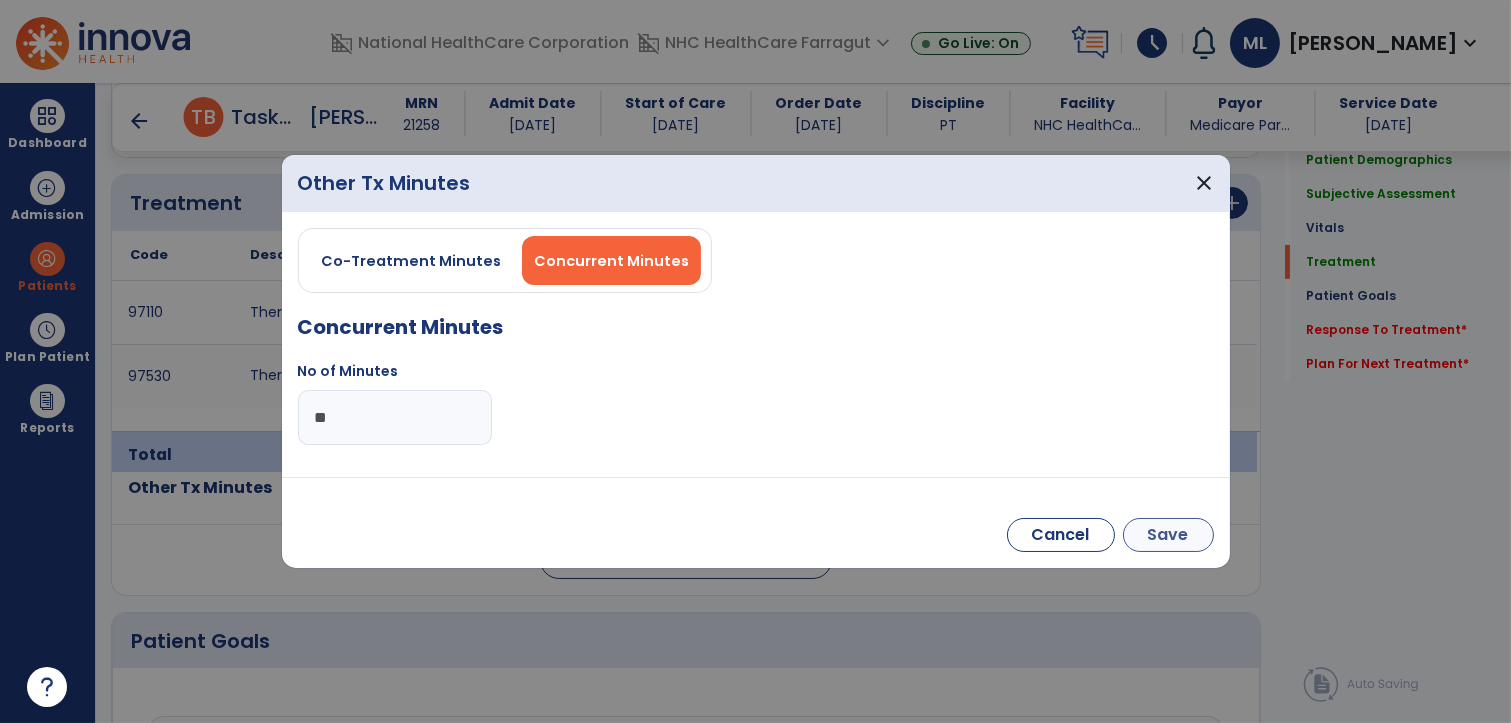 type on "**" 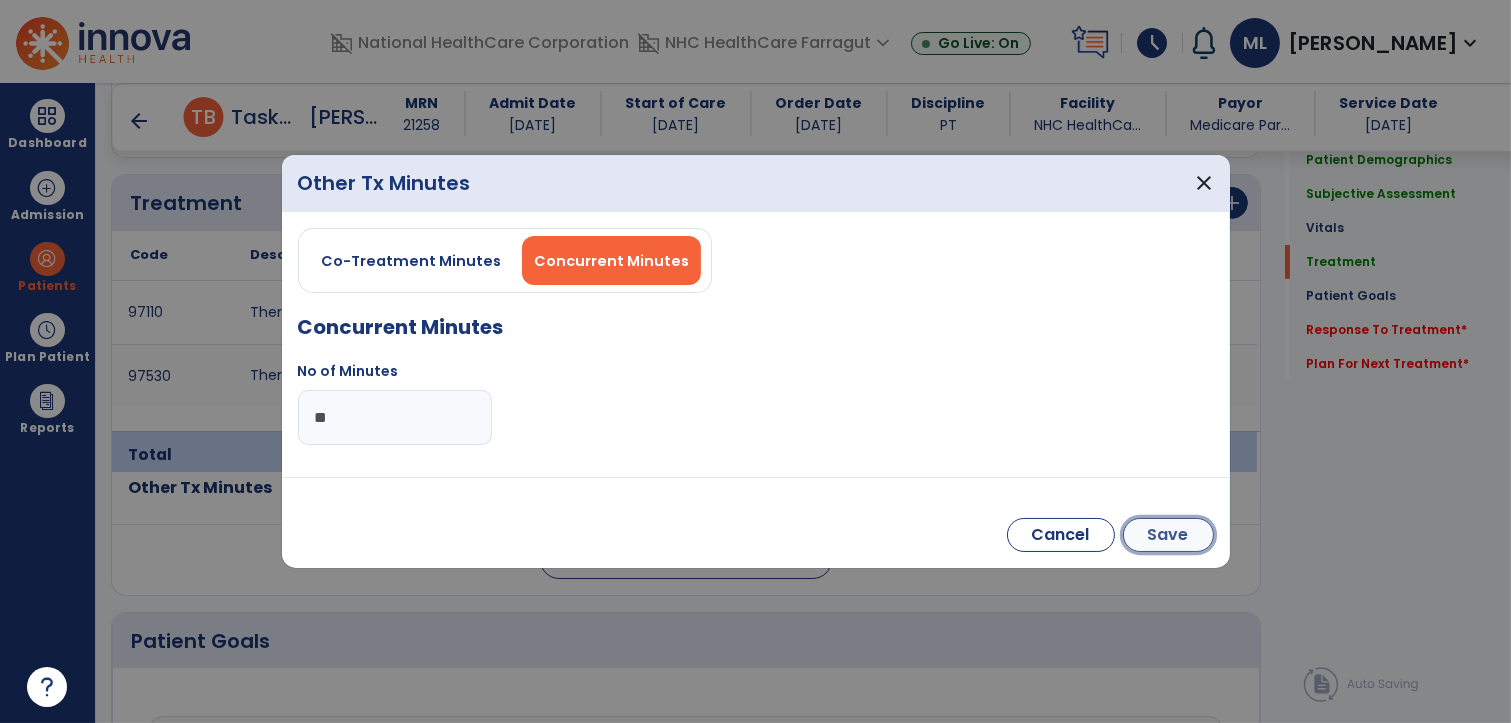 click on "Save" at bounding box center [1168, 535] 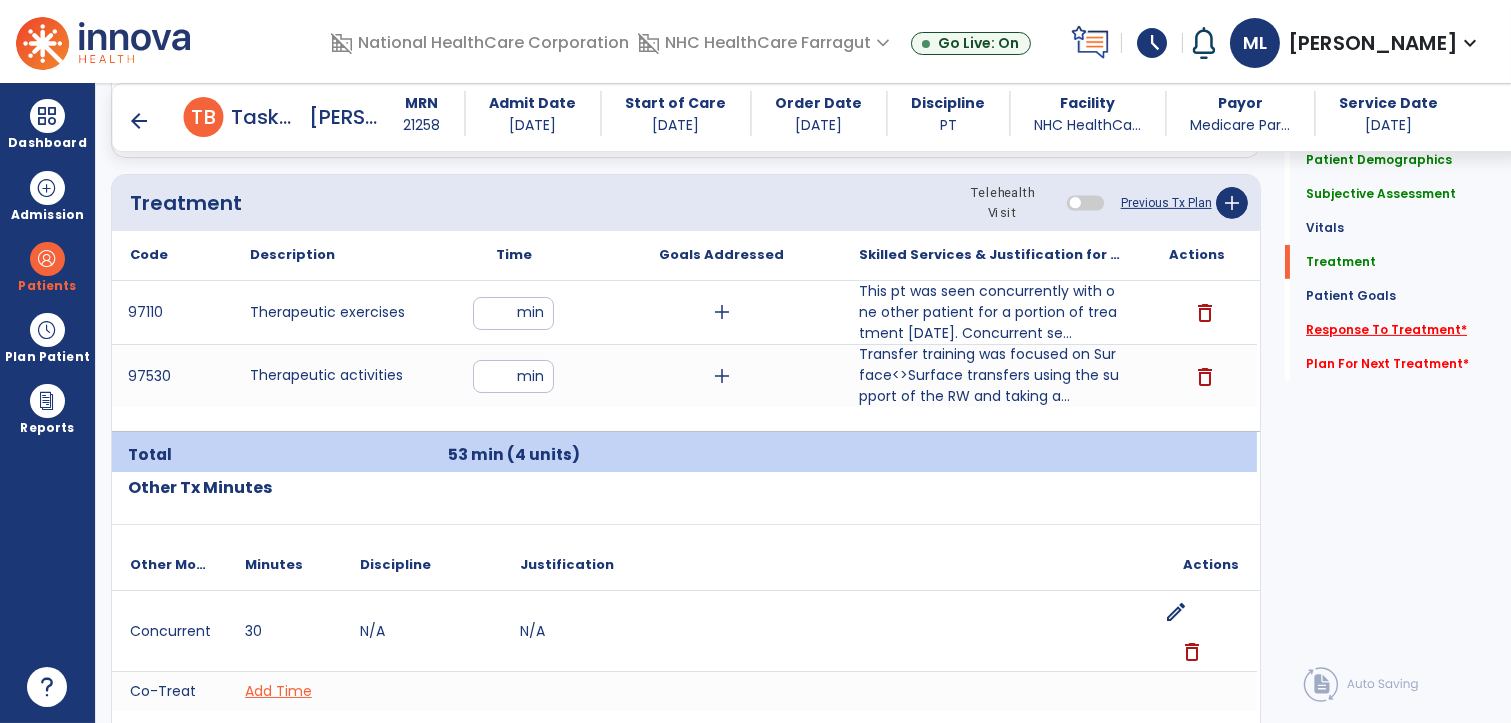 click on "Response To Treatment   *" 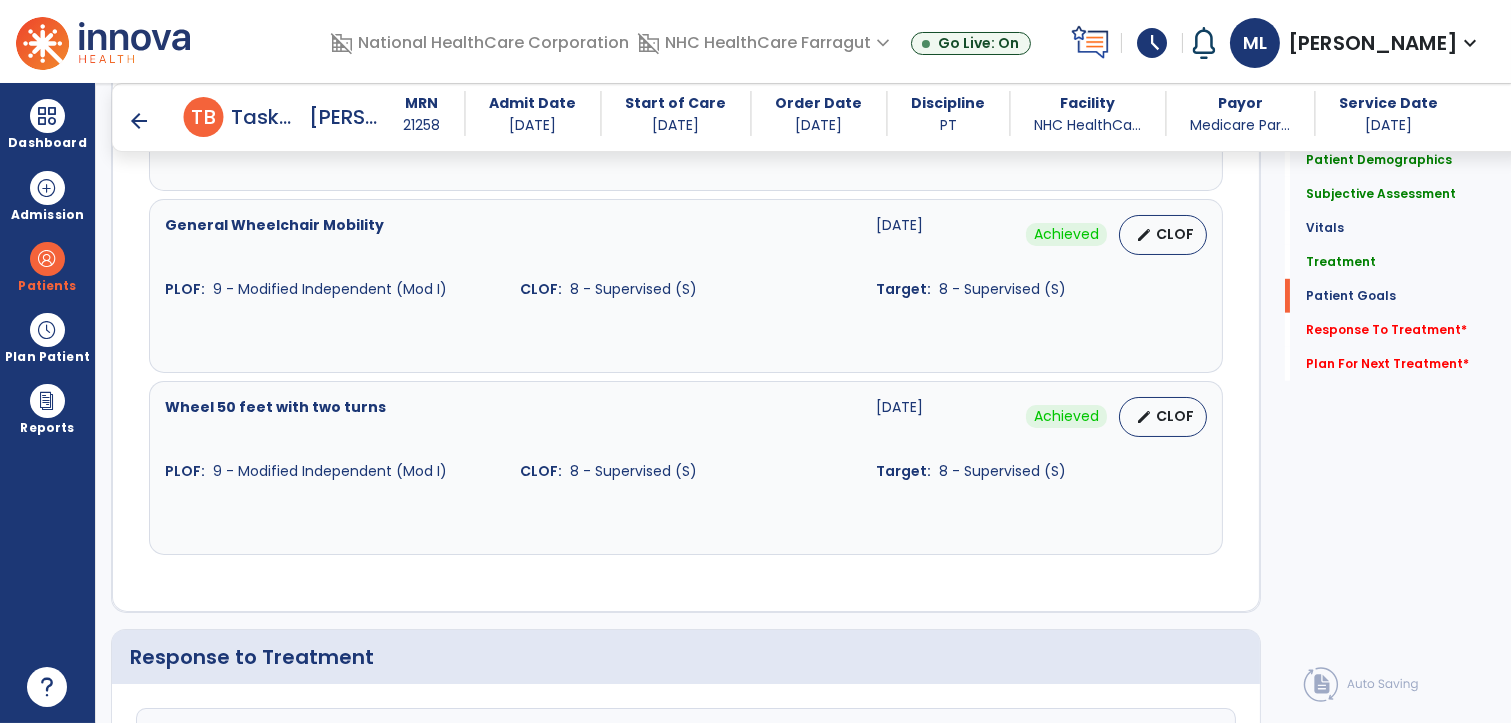 scroll, scrollTop: 2926, scrollLeft: 0, axis: vertical 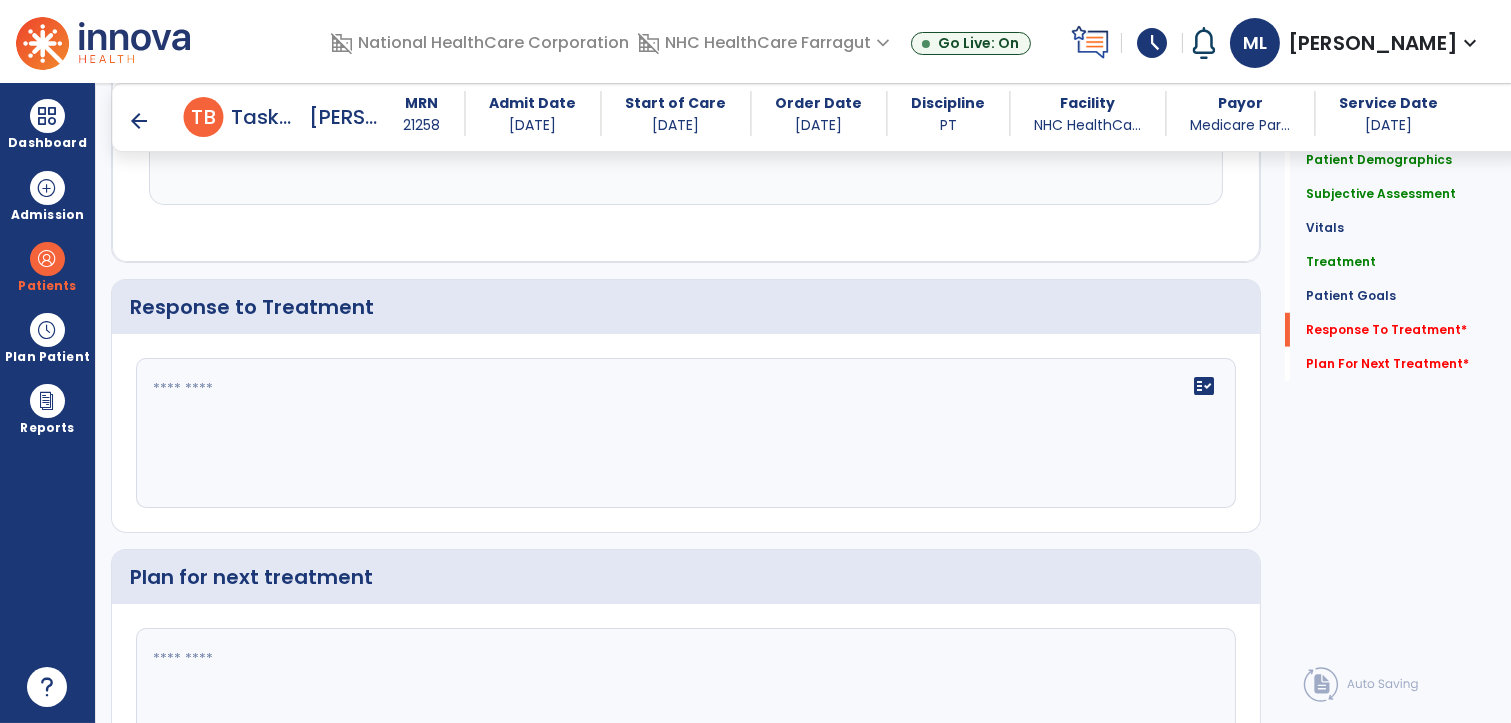click on "fact_check" 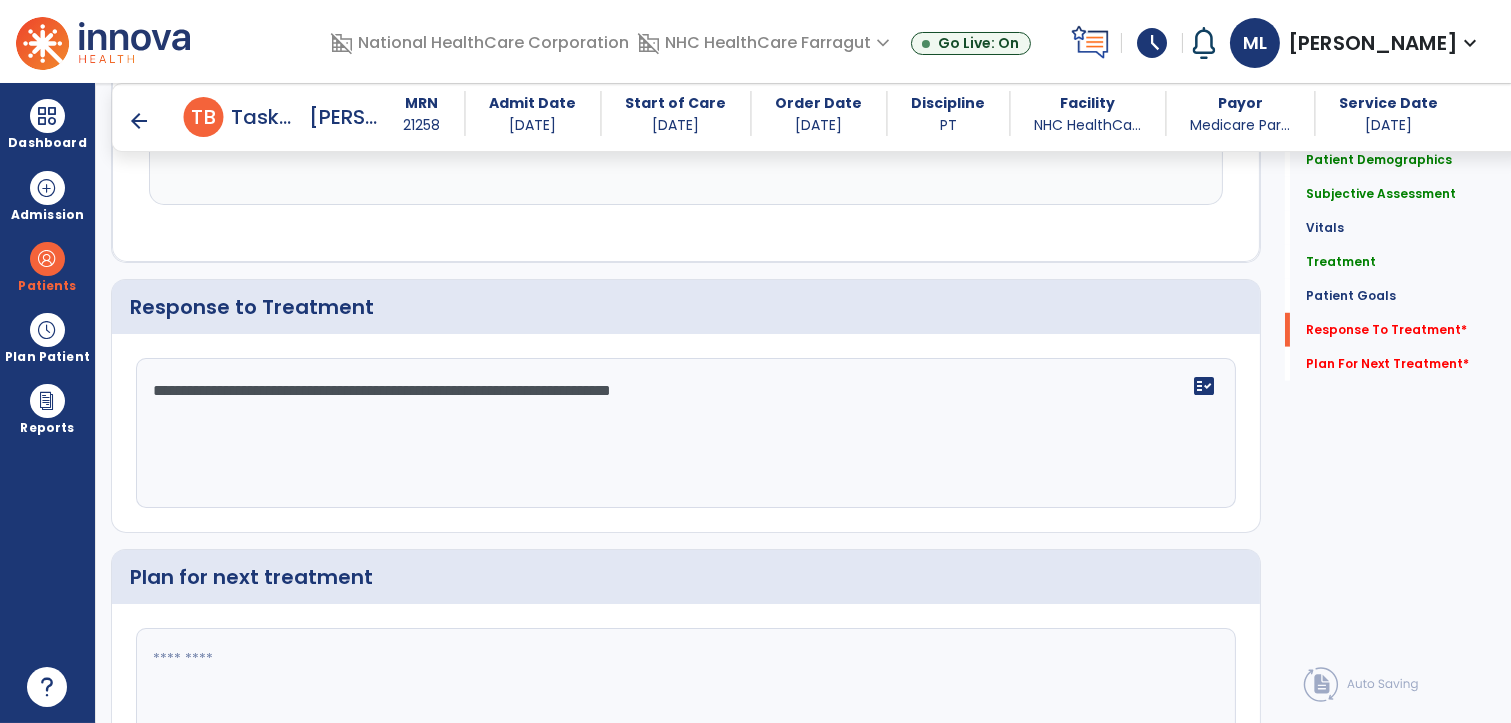 type on "**********" 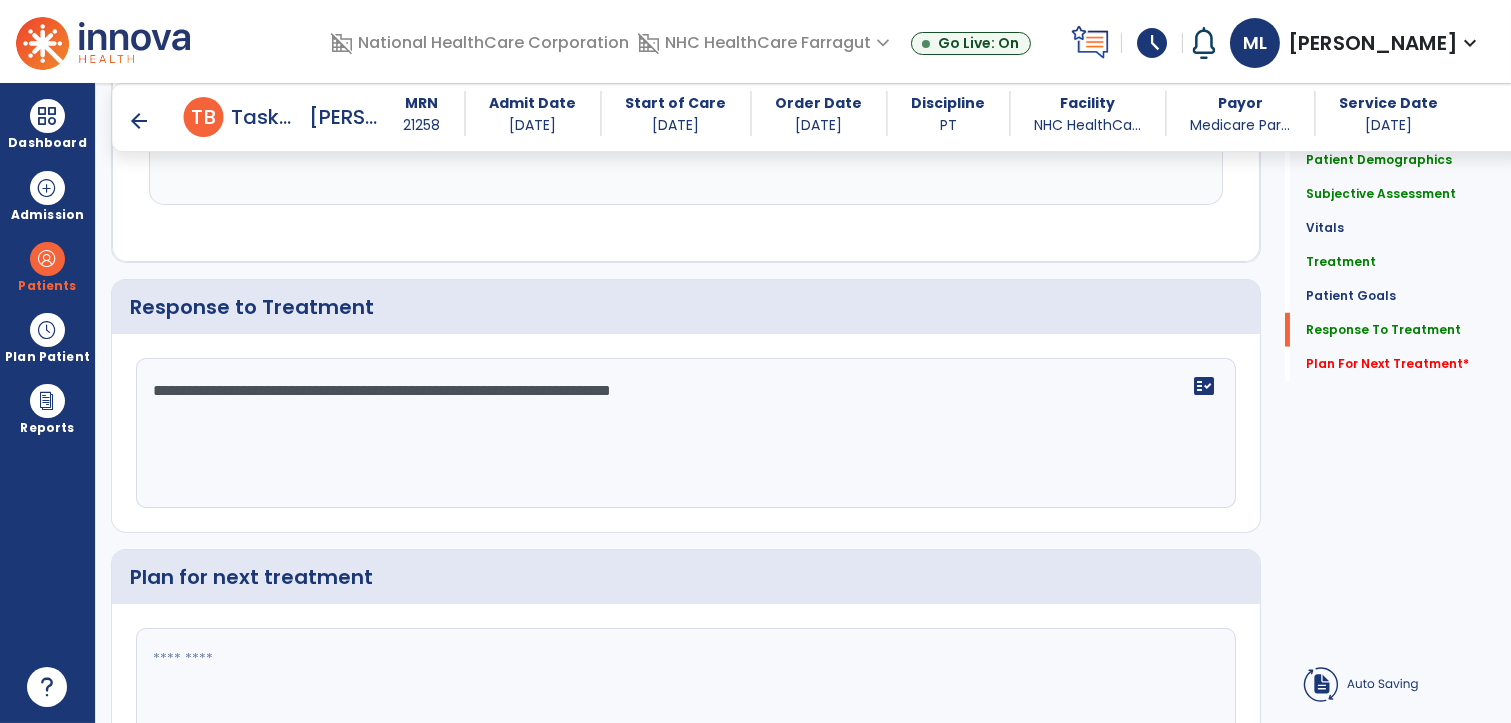 click 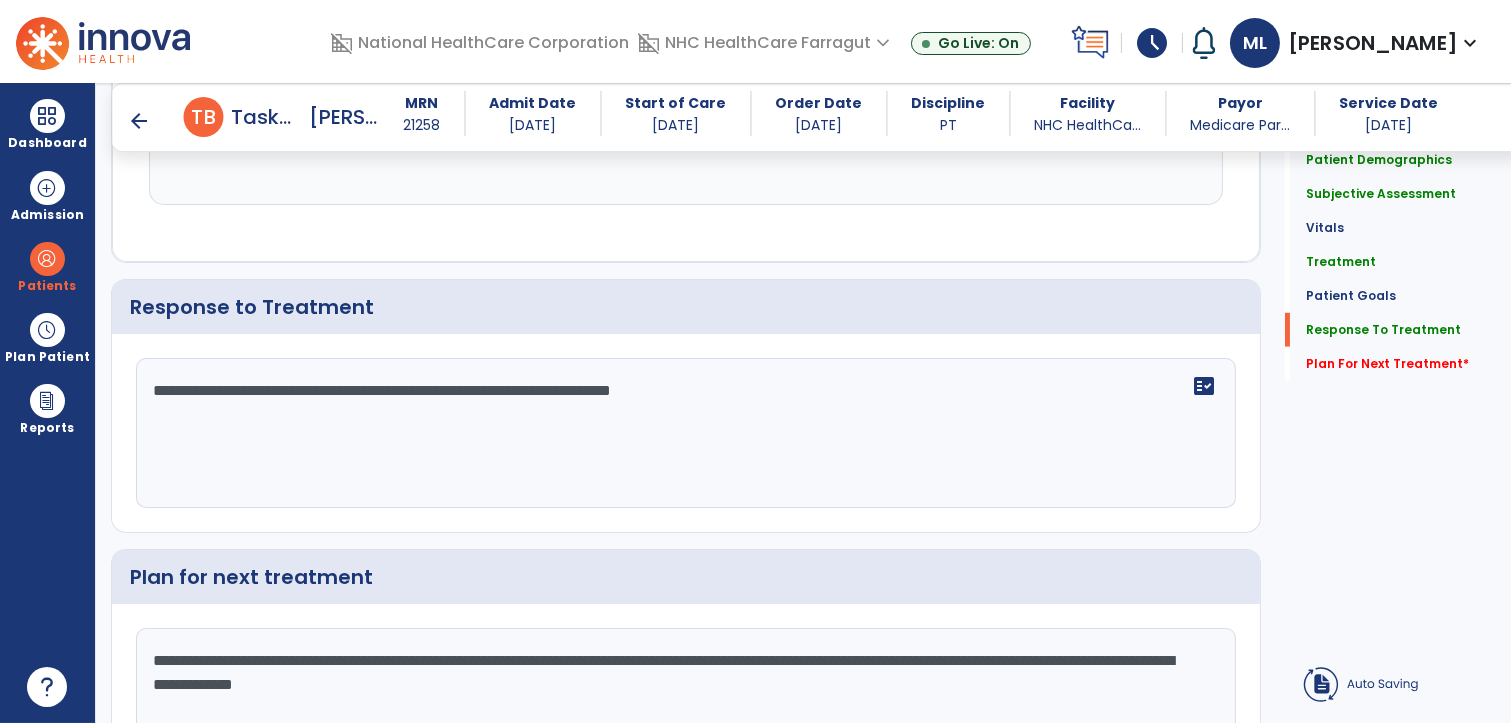 type on "**********" 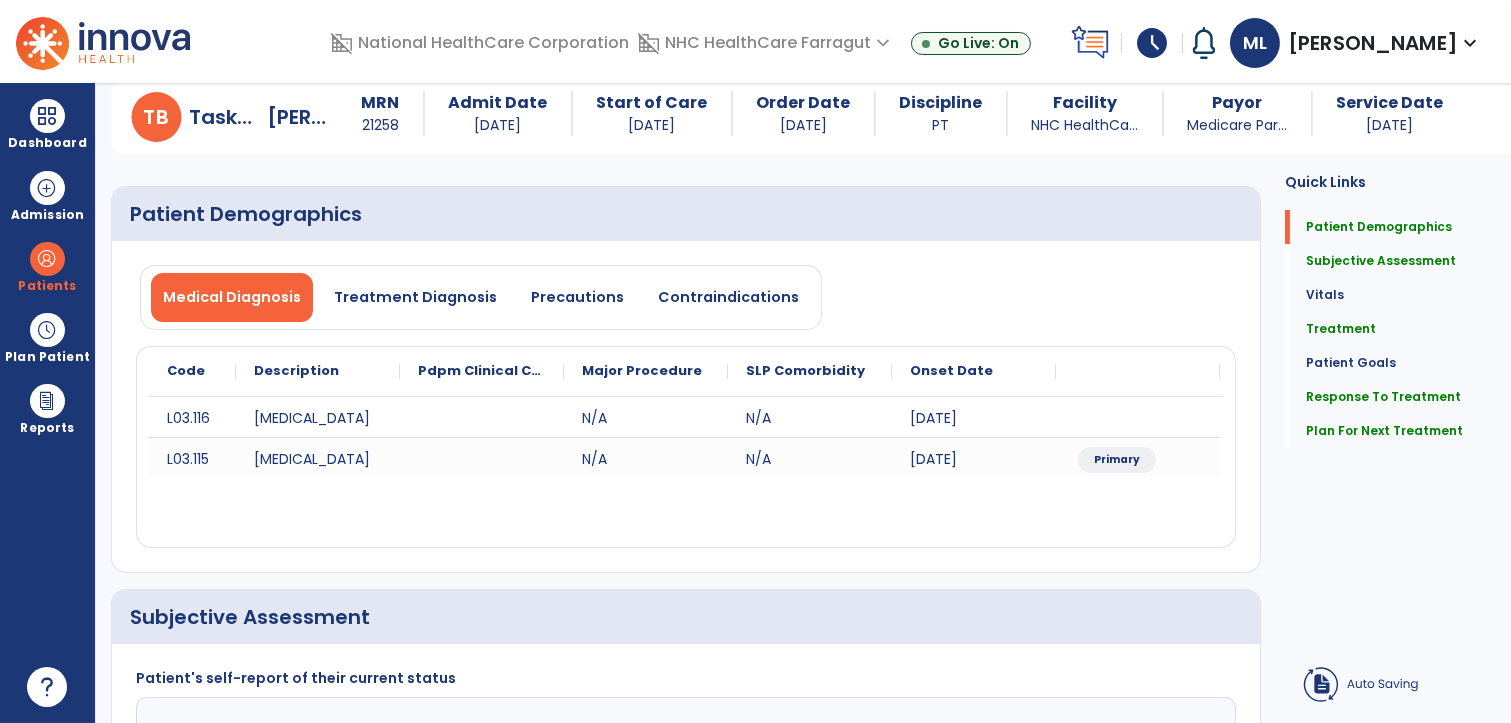 scroll, scrollTop: 0, scrollLeft: 0, axis: both 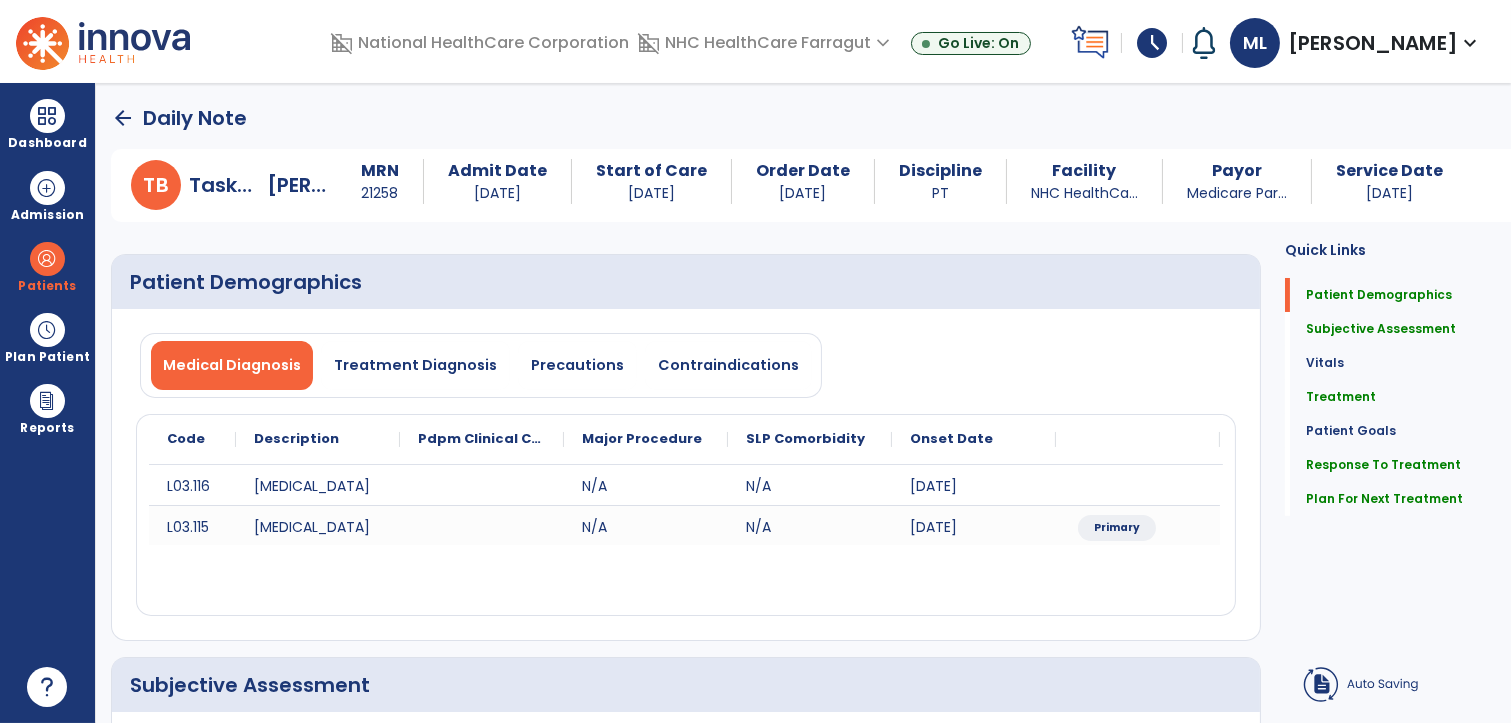 click on "arrow_back" 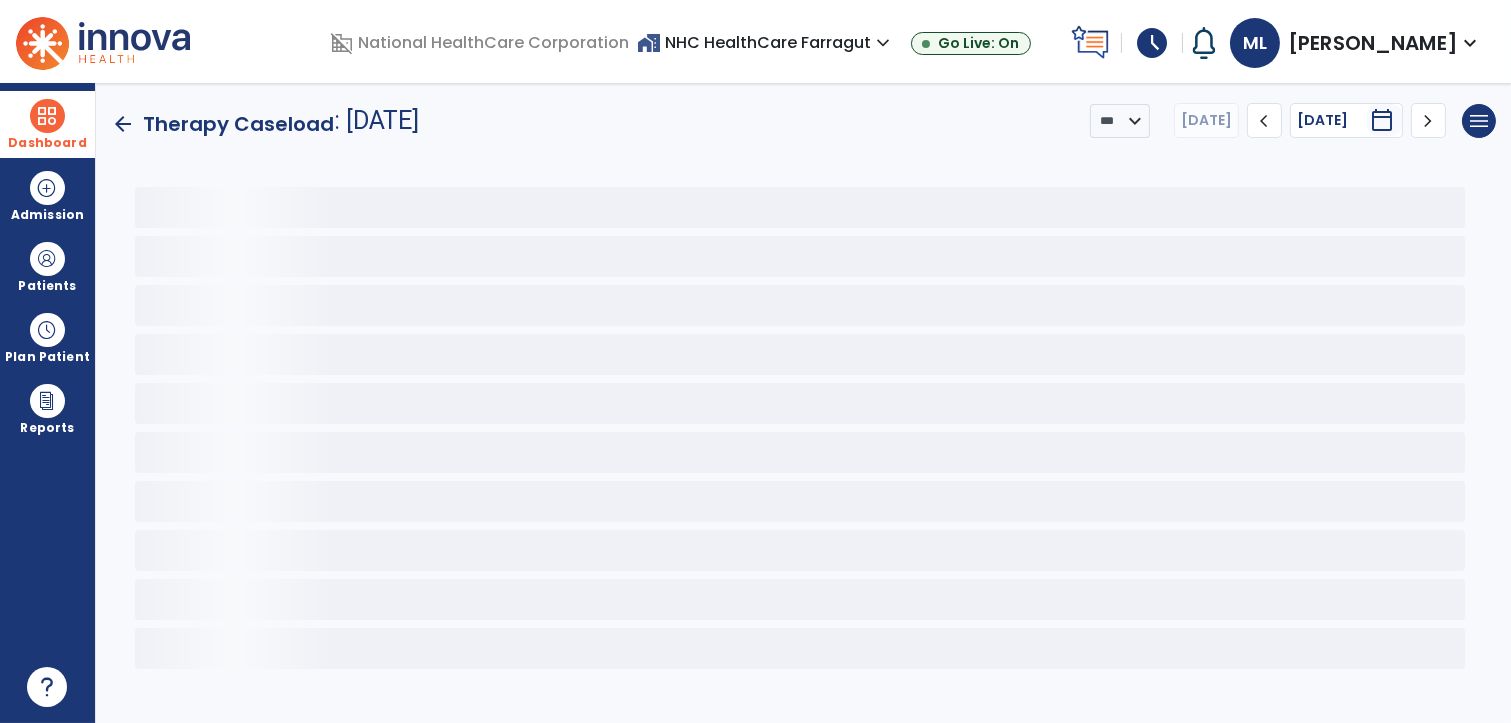 click at bounding box center (47, 116) 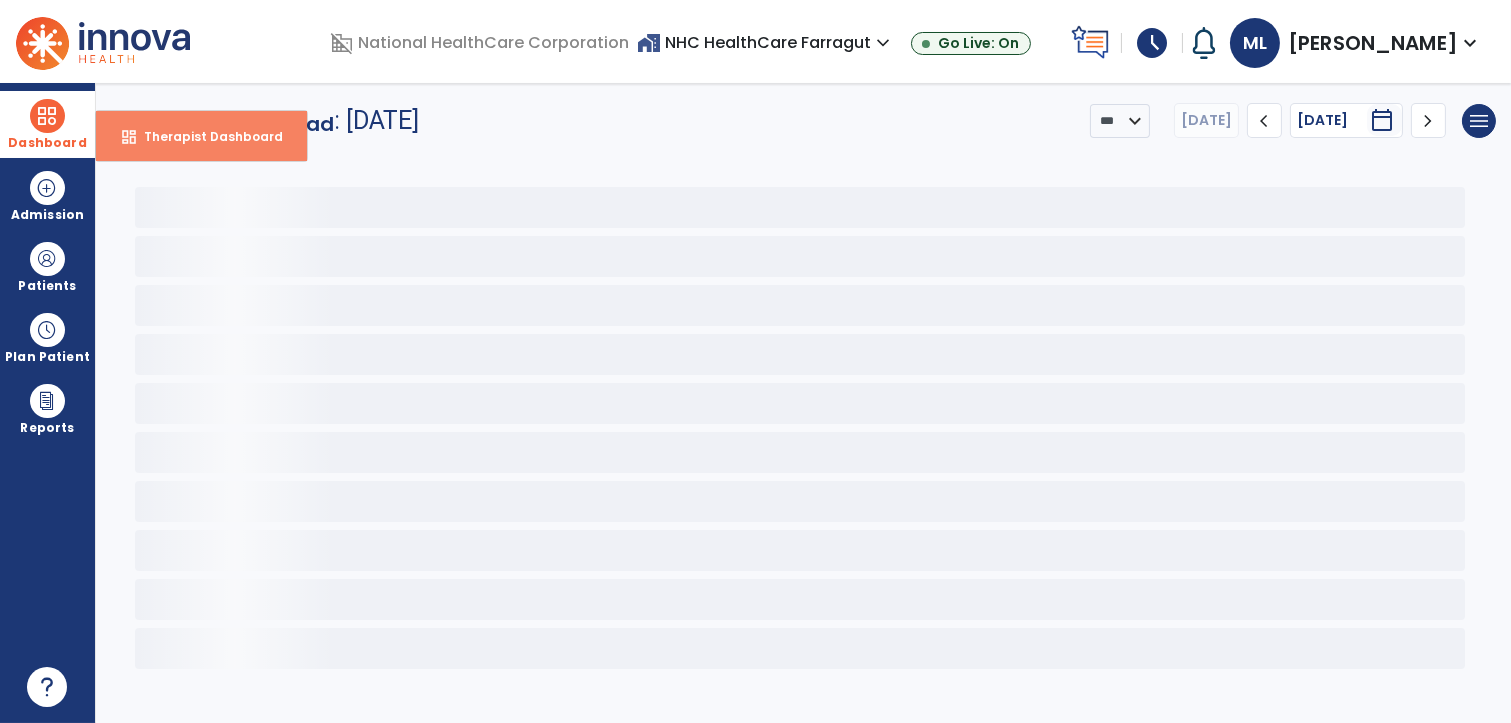 click on "dashboard  Therapist Dashboard" at bounding box center (201, 136) 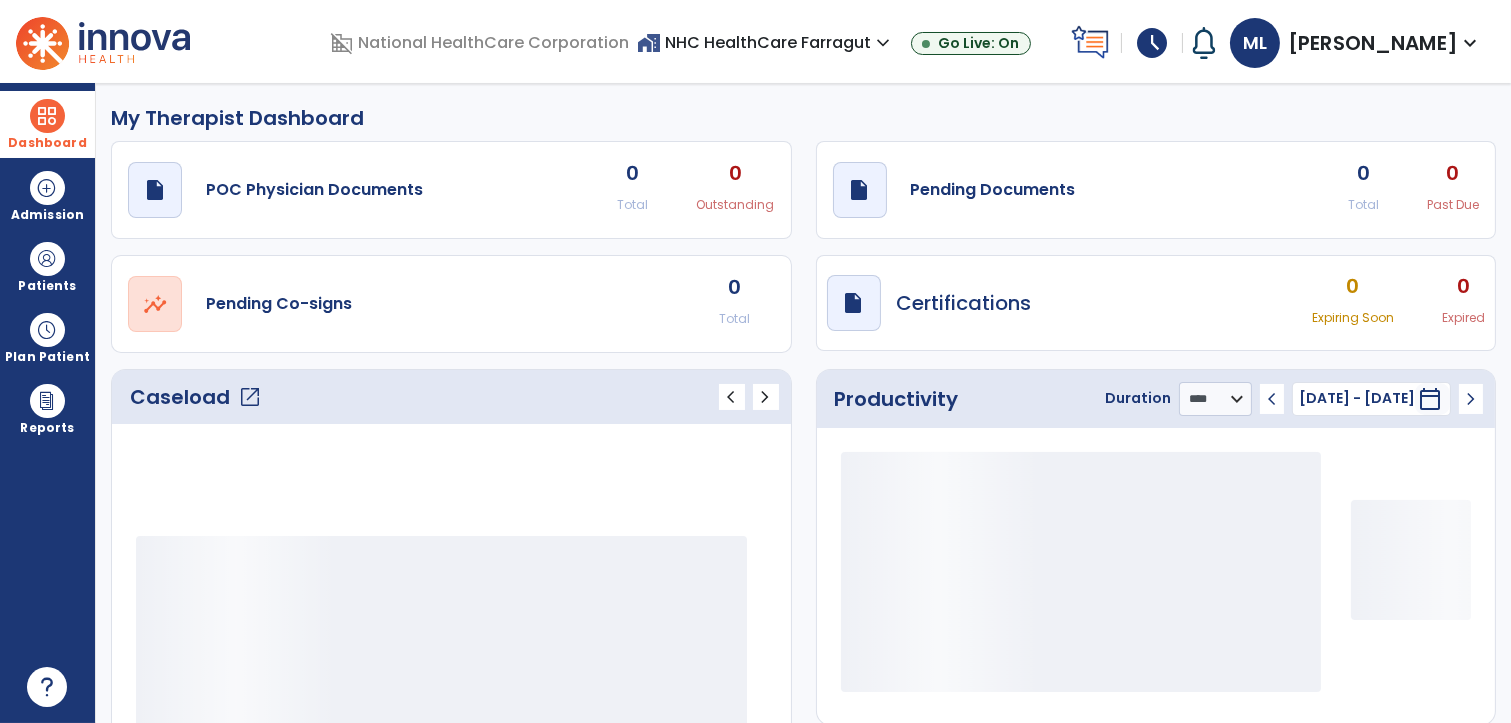 click on "Caseload   open_in_new" 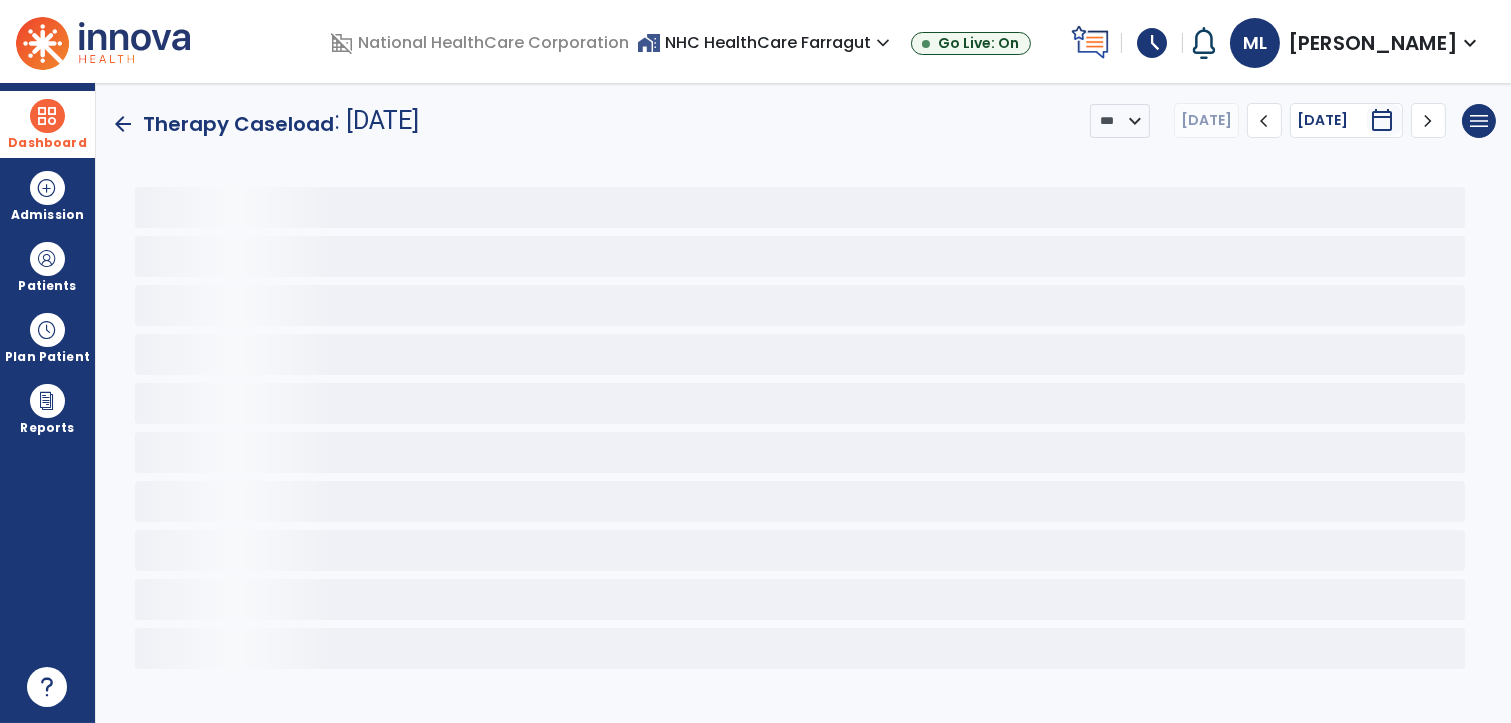 click at bounding box center (47, 116) 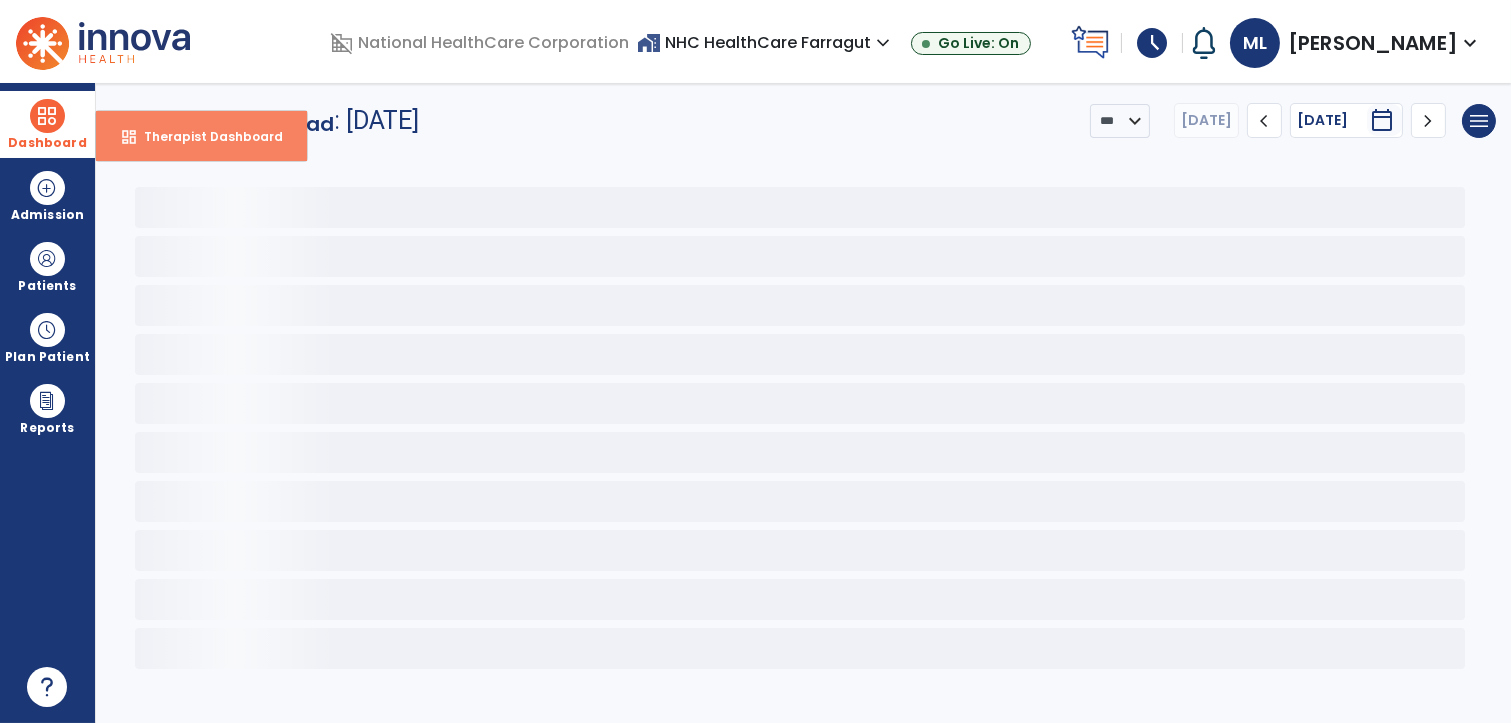 click on "Therapist Dashboard" at bounding box center [205, 136] 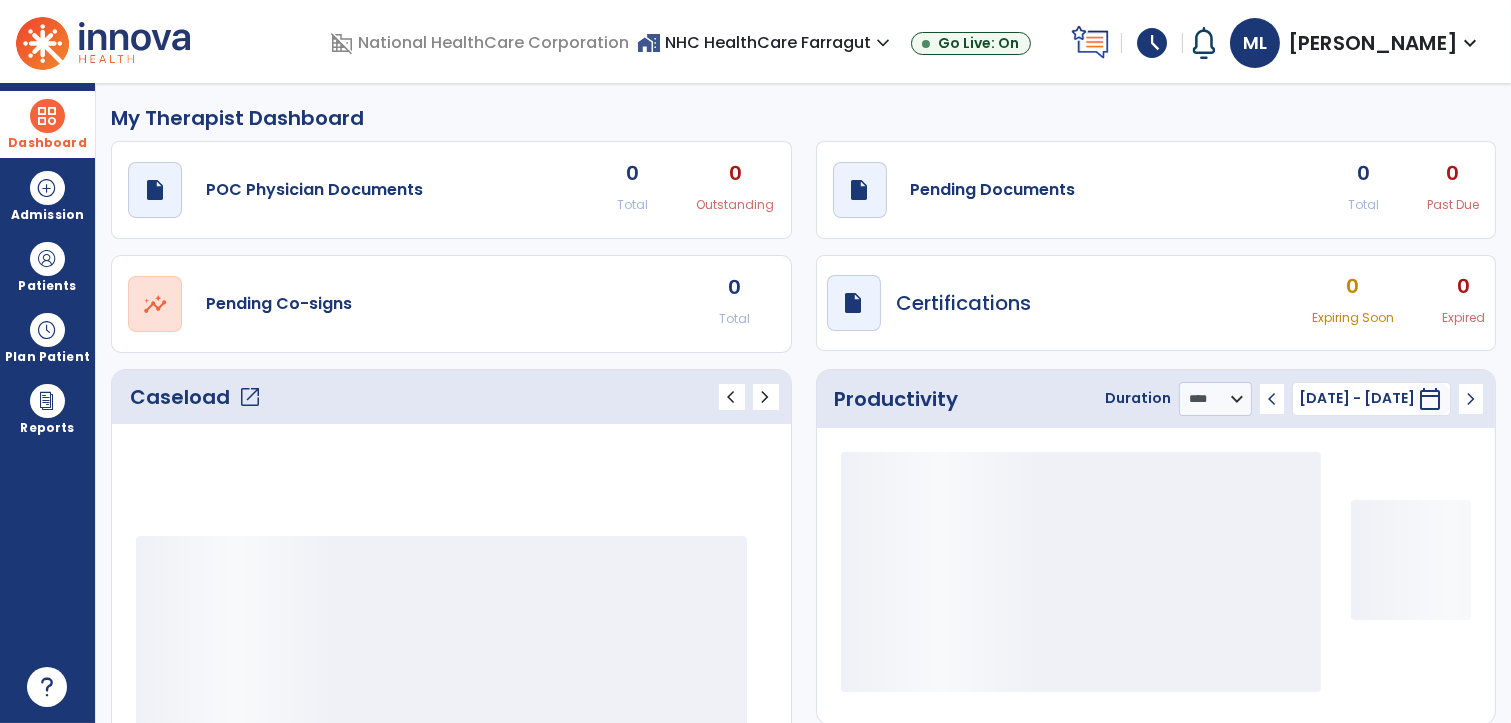 click on "Caseload   open_in_new" 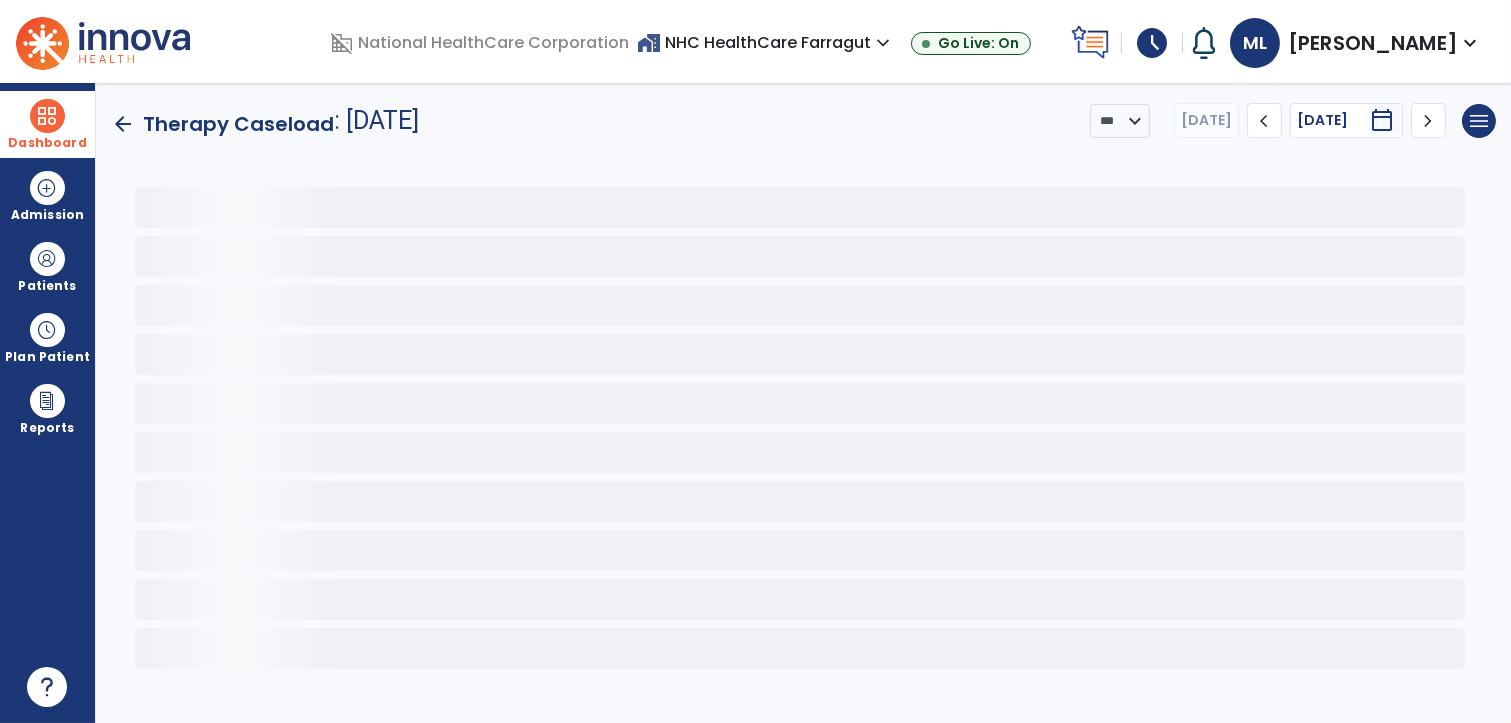 click on "arrow_back   Therapy Caseload  : [DATE] *** ****  [DATE]  chevron_left [DATE]  *********  calendar_today  chevron_right  menu   Export List   Print List" 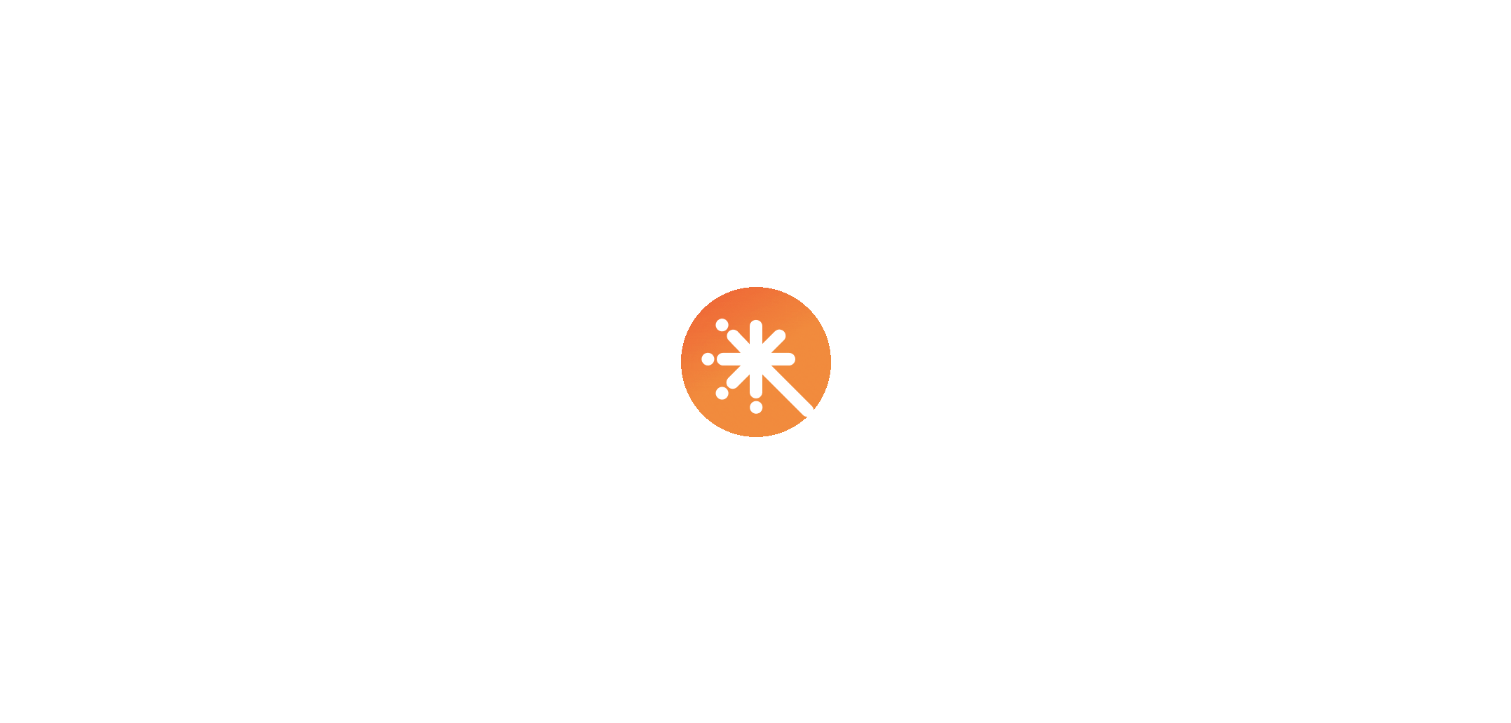 scroll, scrollTop: 0, scrollLeft: 0, axis: both 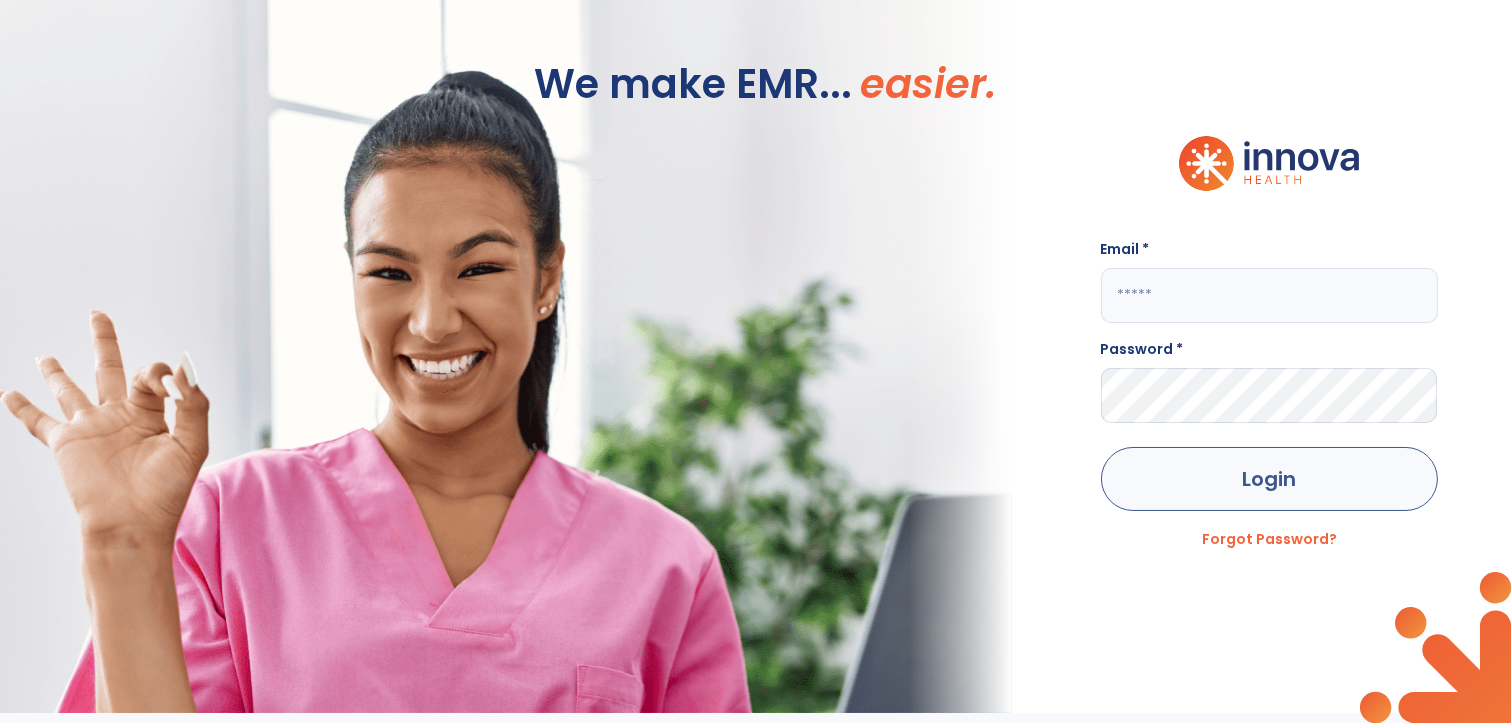 type on "**********" 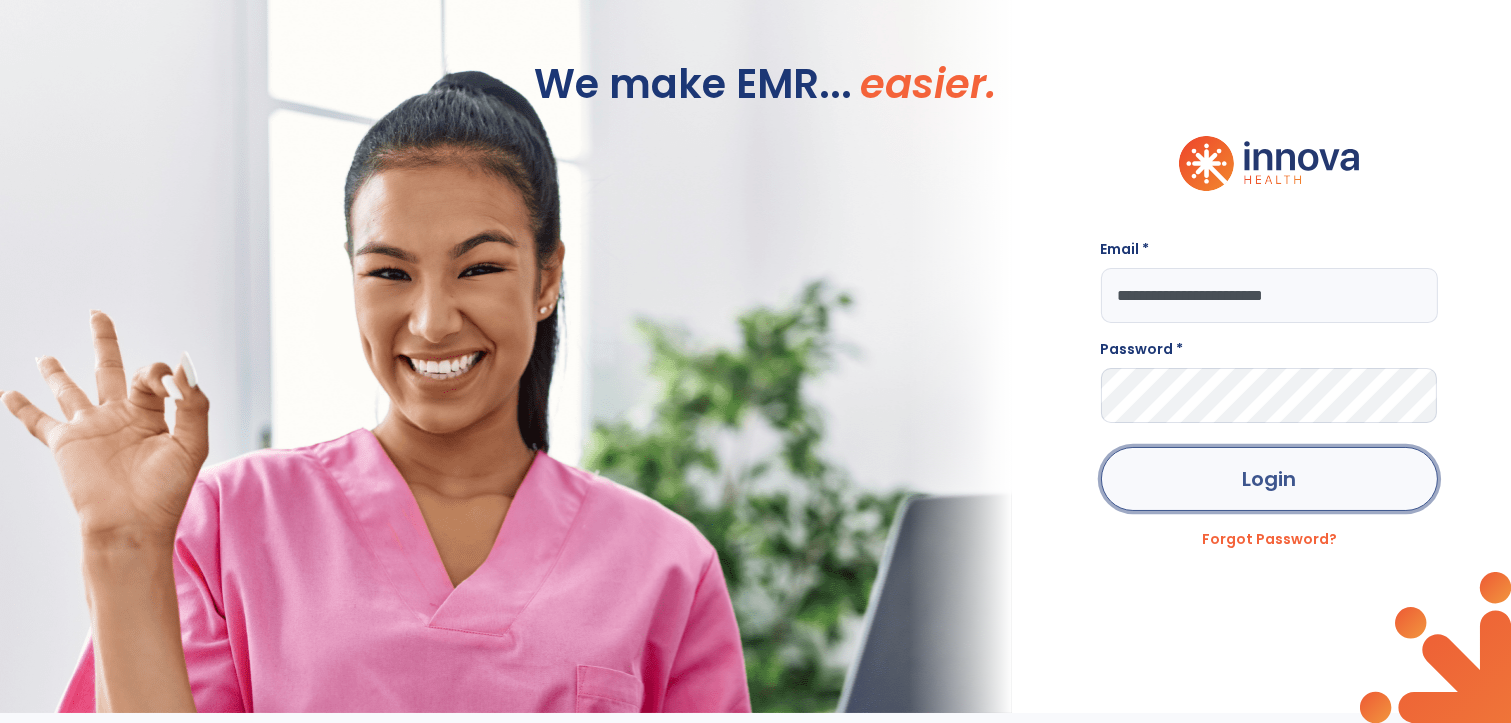 click on "Login" 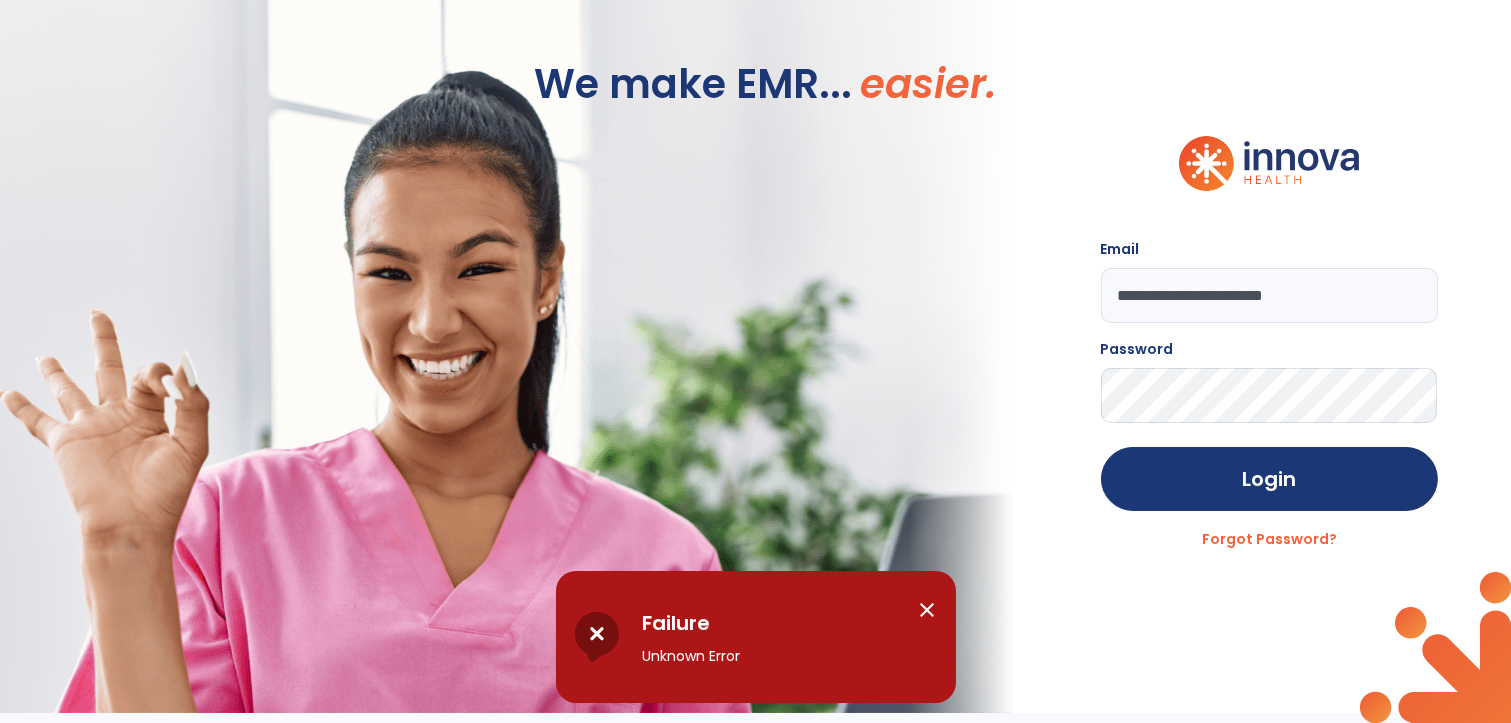 click on "**********" 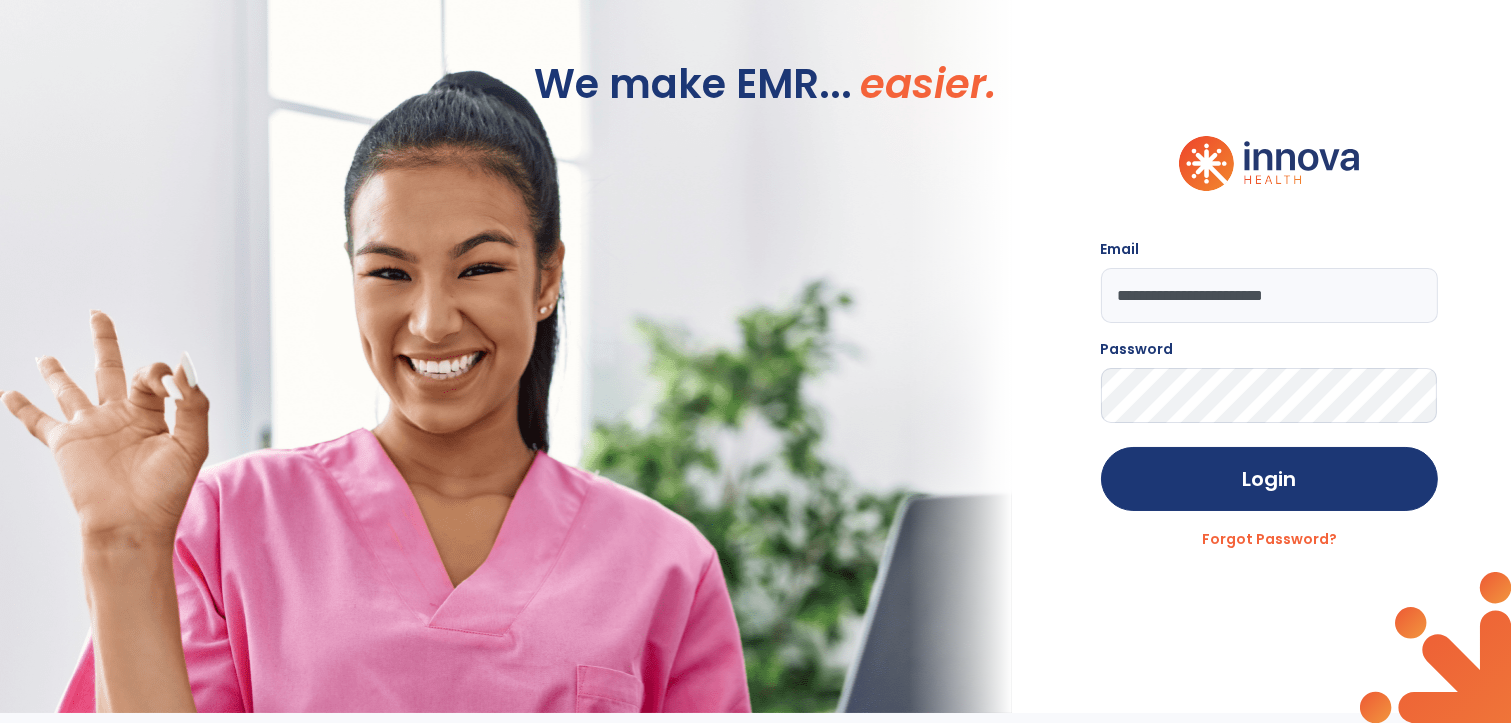 click on "Login" 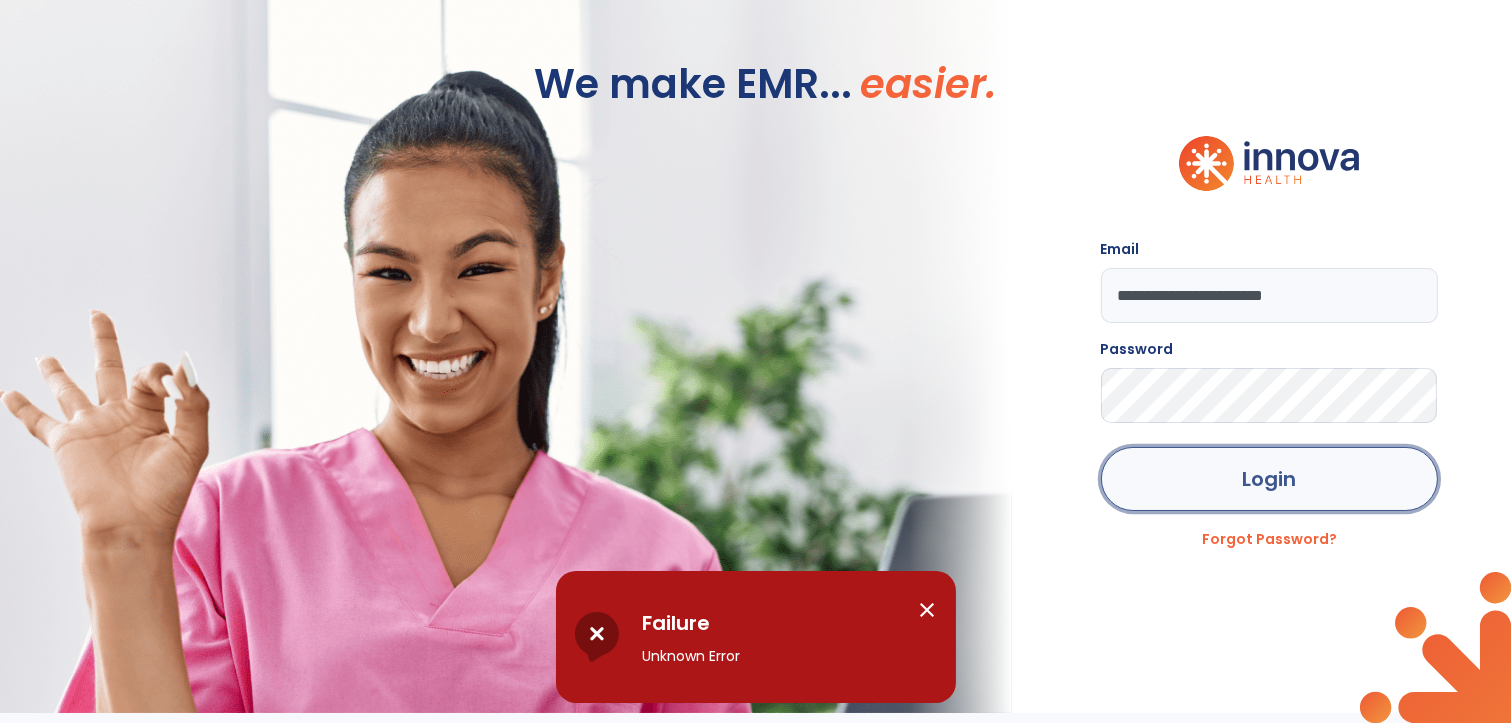 click on "Login" 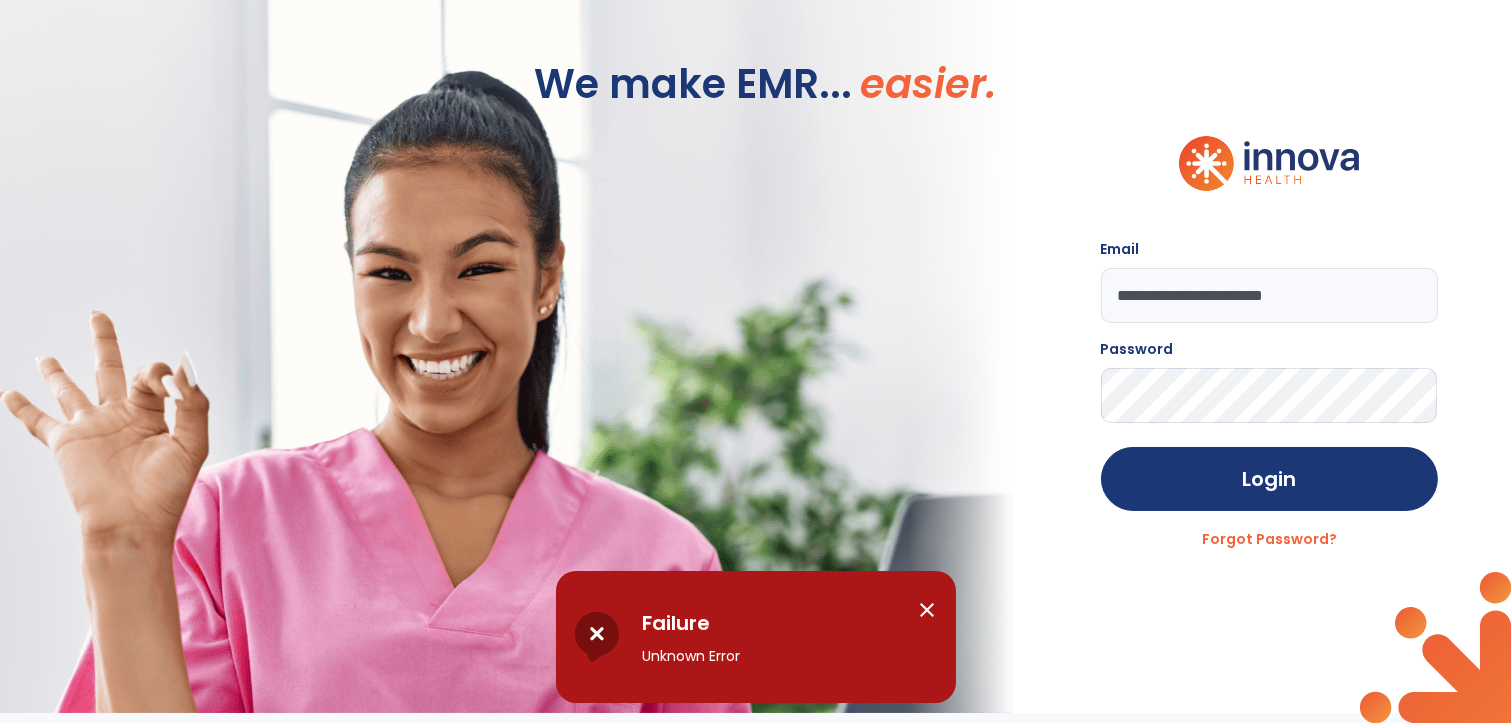 click on "**********" 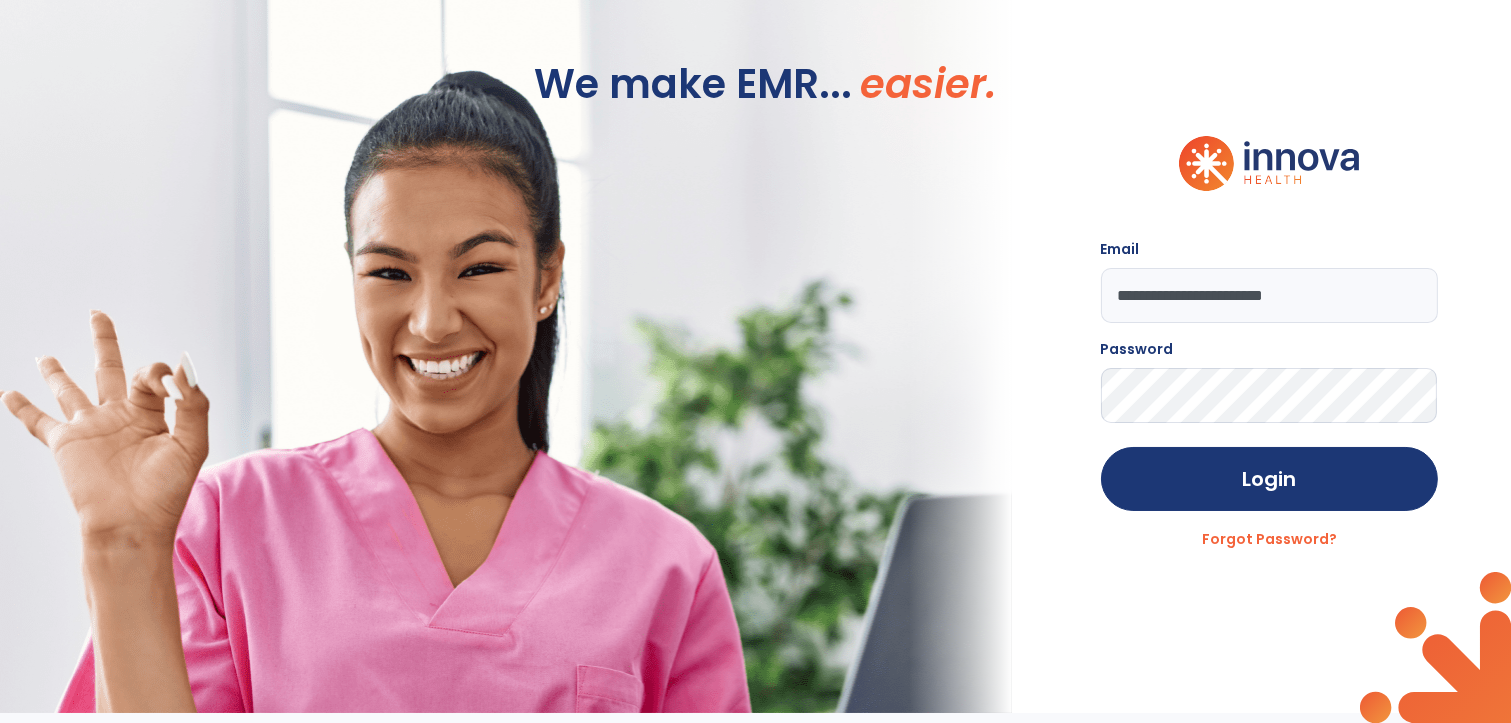click on "Login" 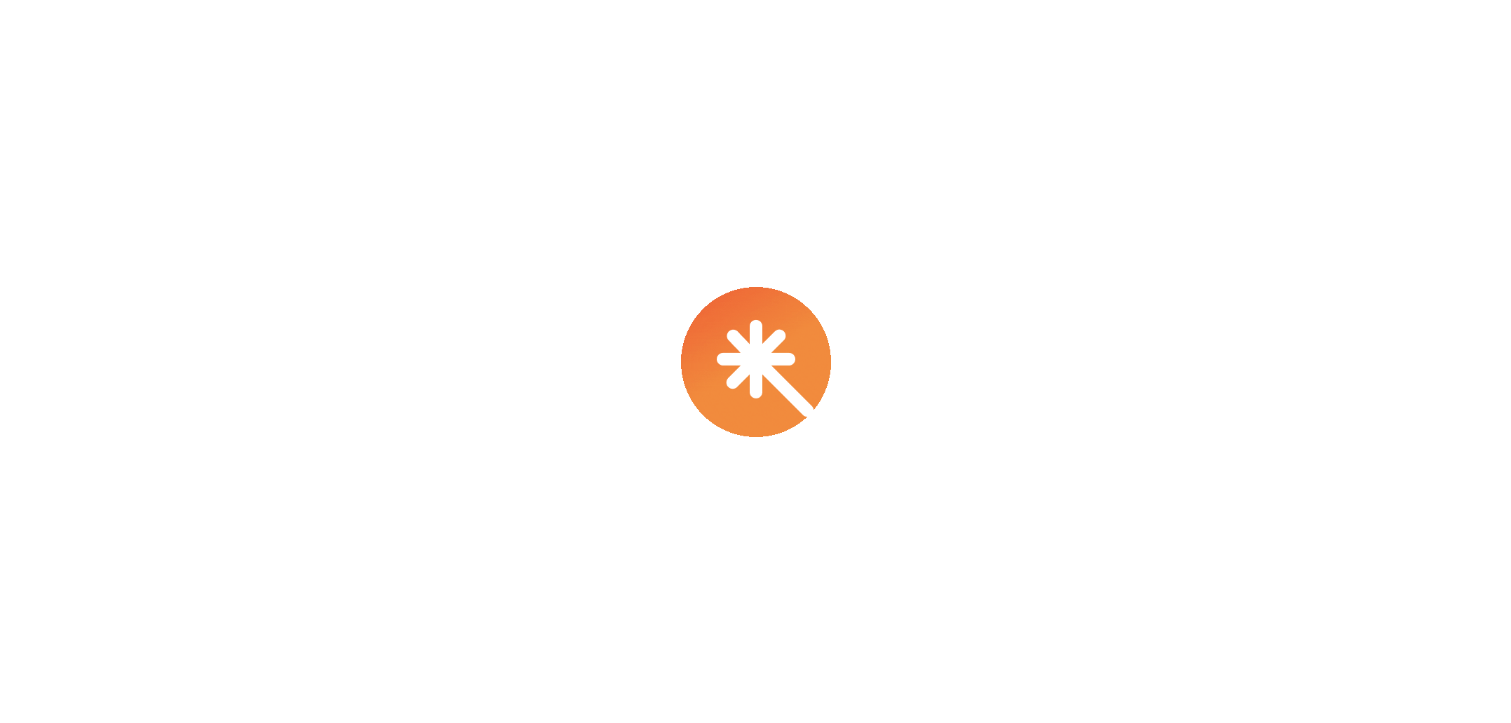 scroll, scrollTop: 0, scrollLeft: 0, axis: both 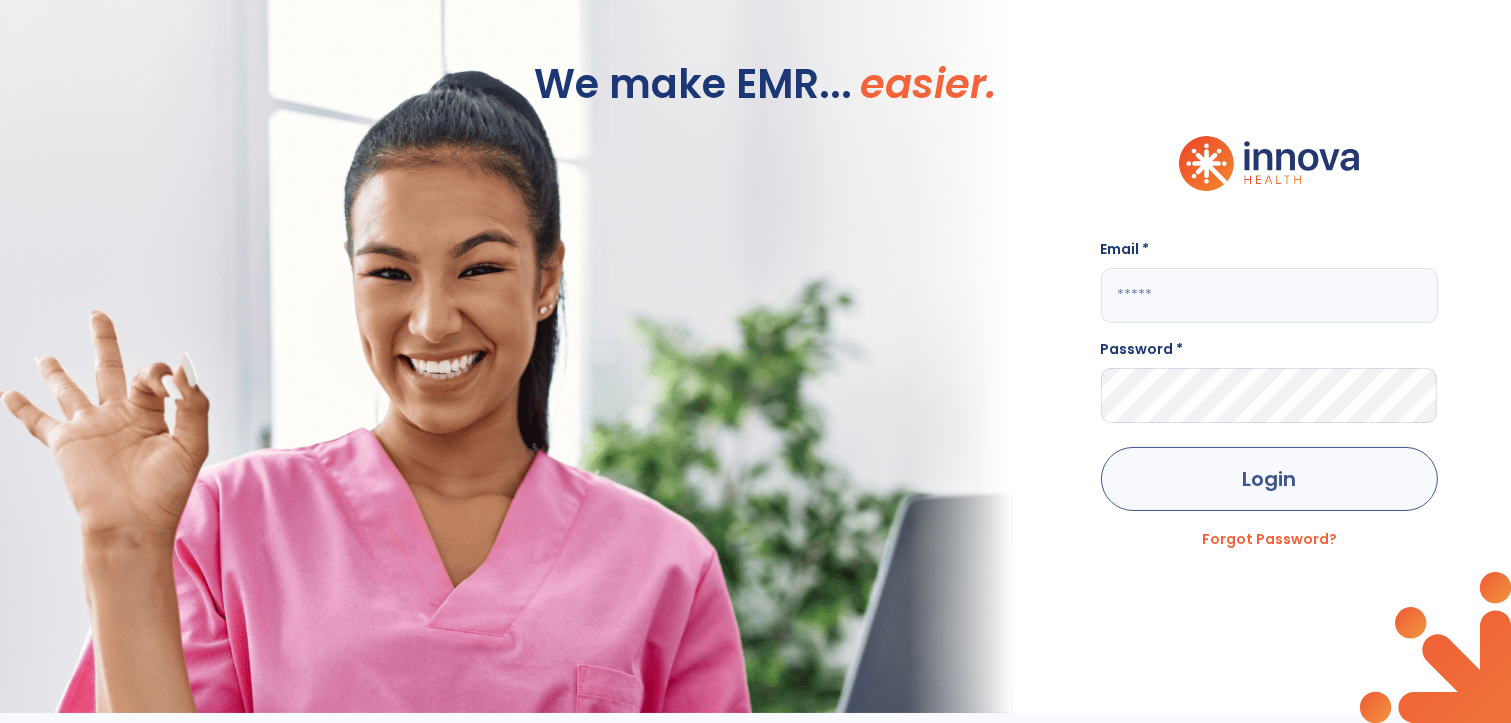 type on "**********" 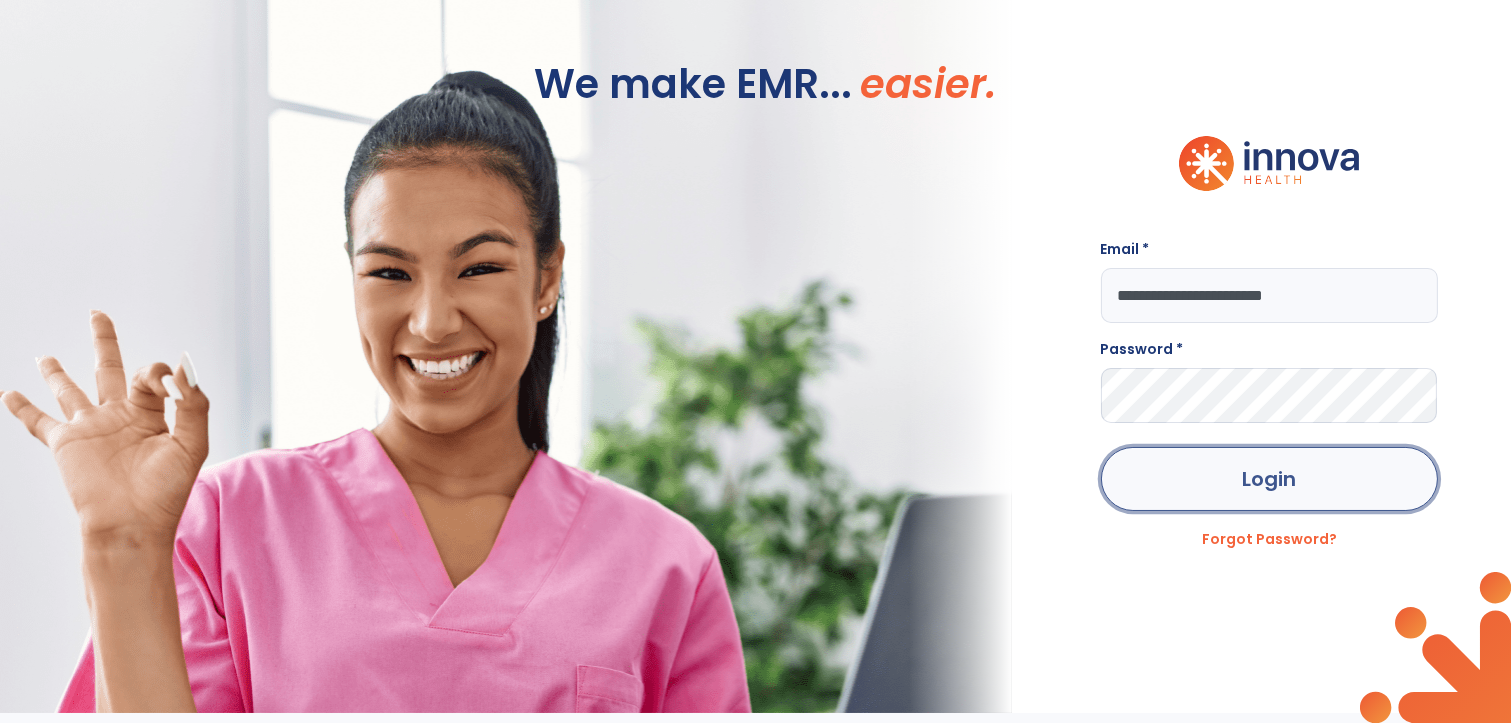 click on "Login" 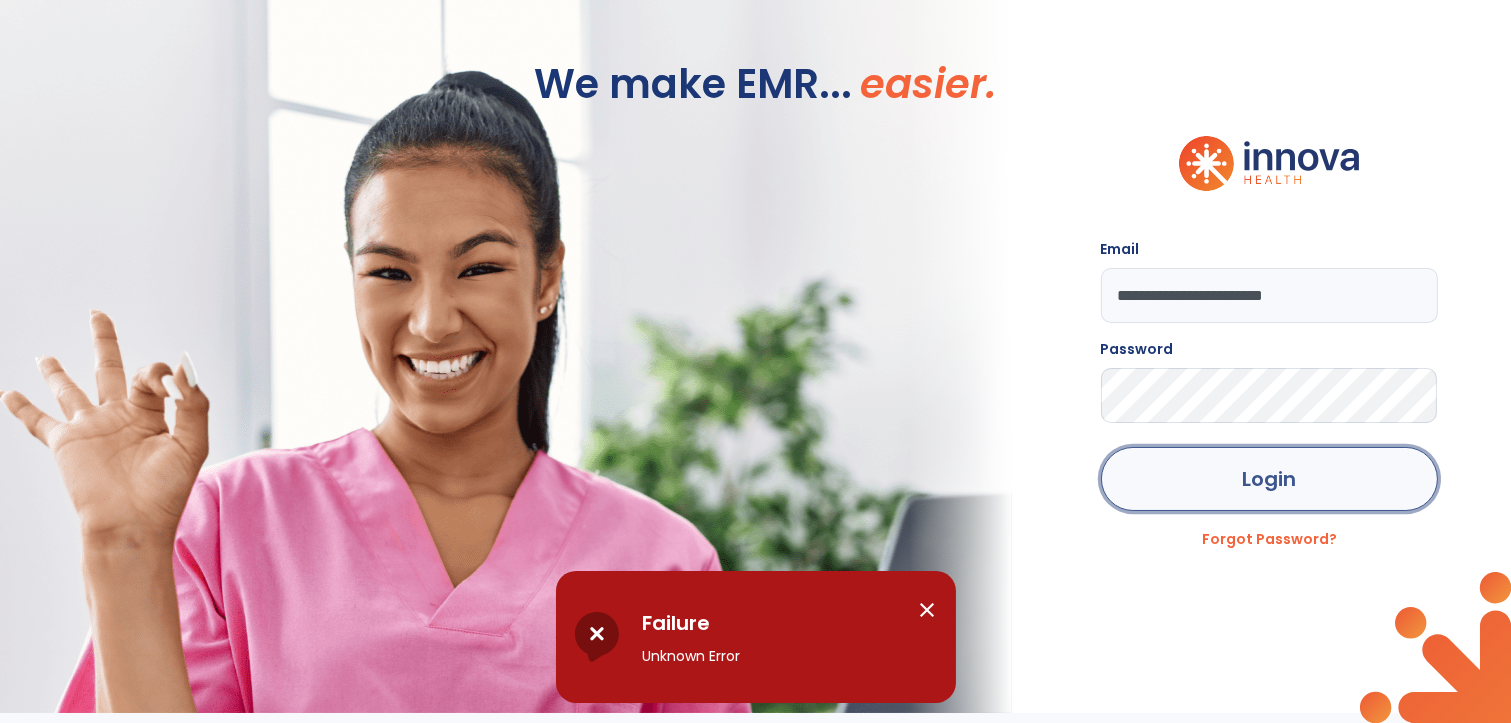 click on "Login" 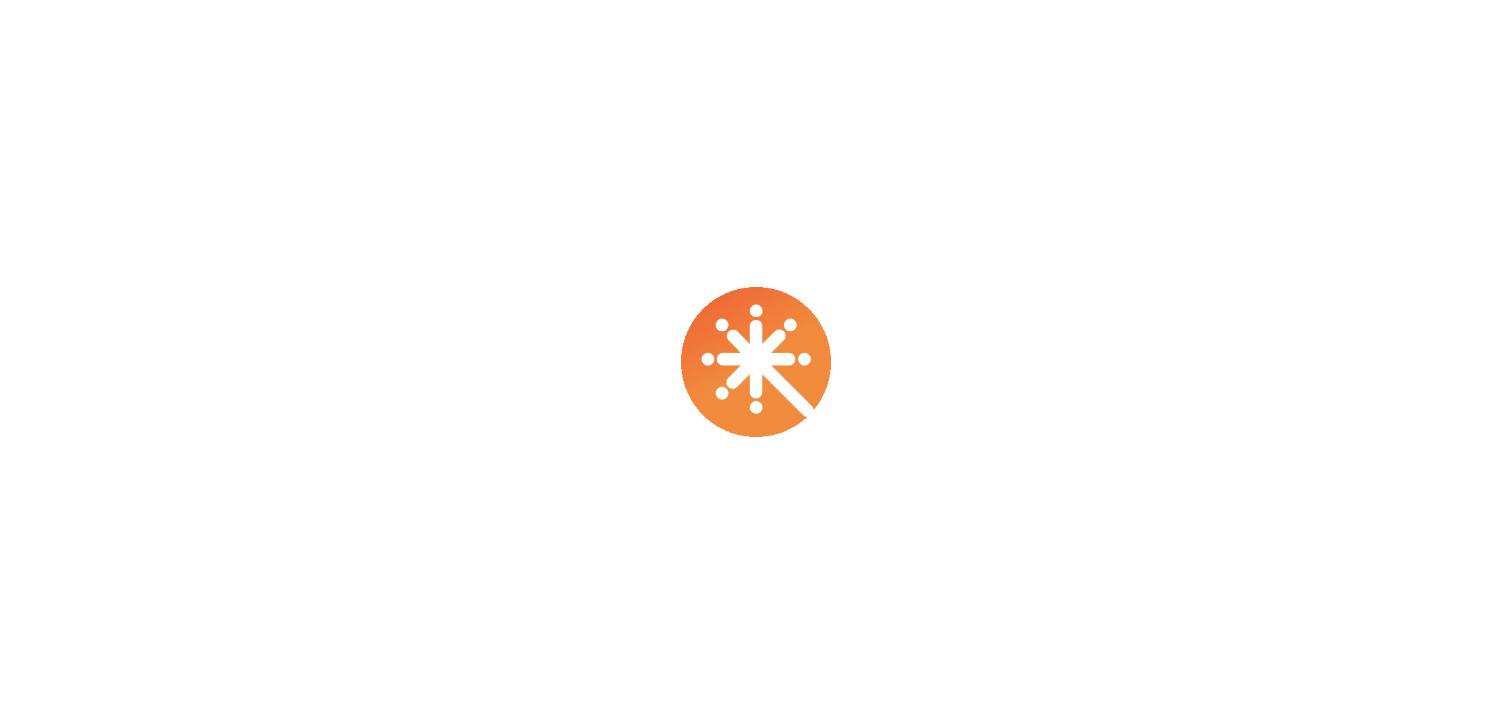 scroll, scrollTop: 0, scrollLeft: 0, axis: both 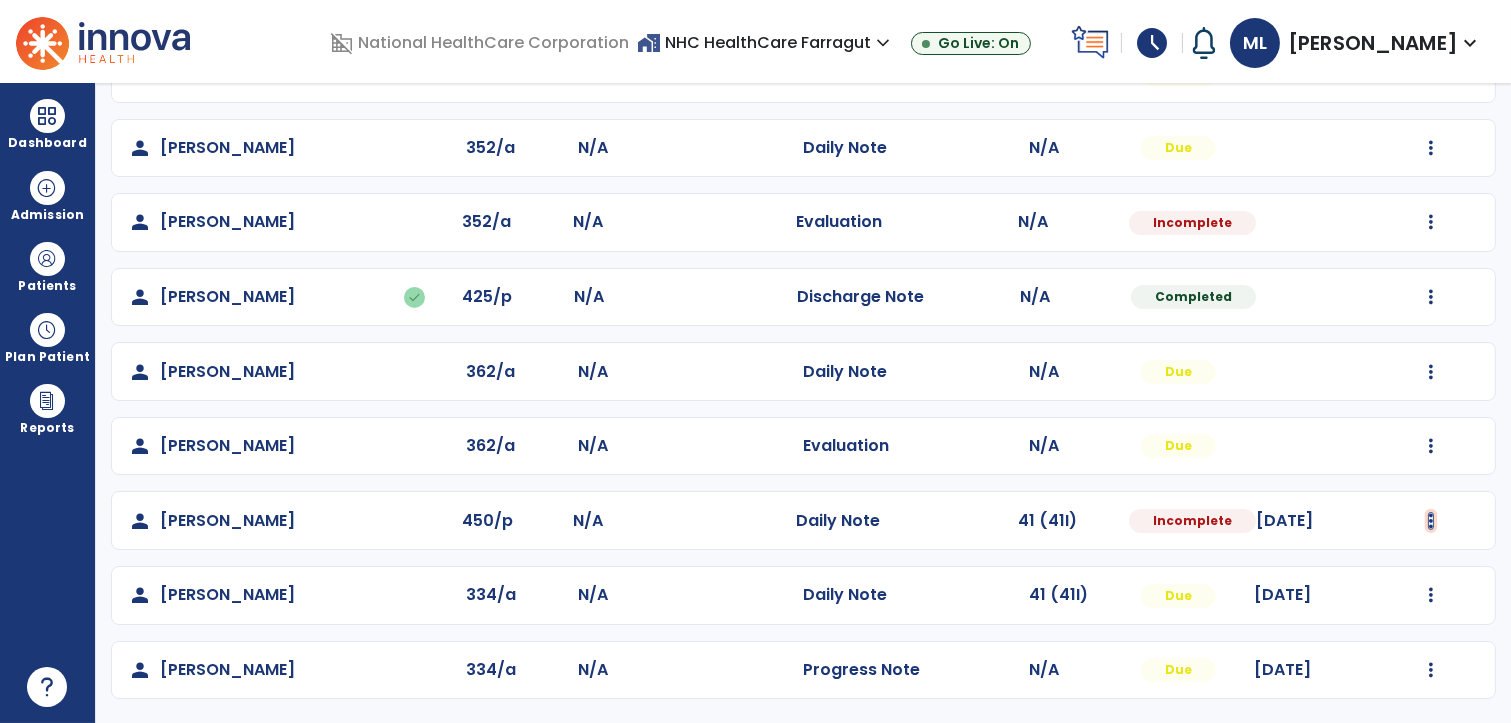 click at bounding box center [1431, -225] 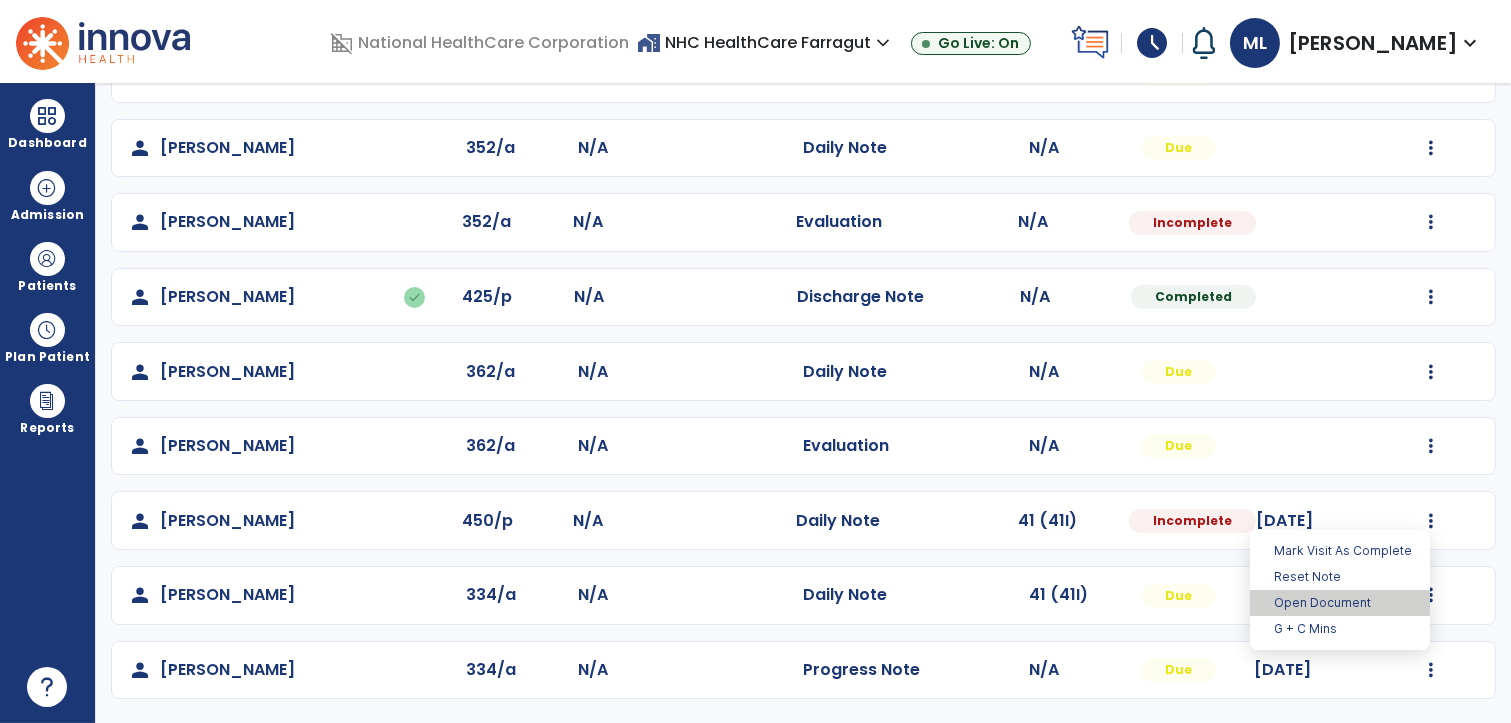 click on "Open Document" at bounding box center [1340, 603] 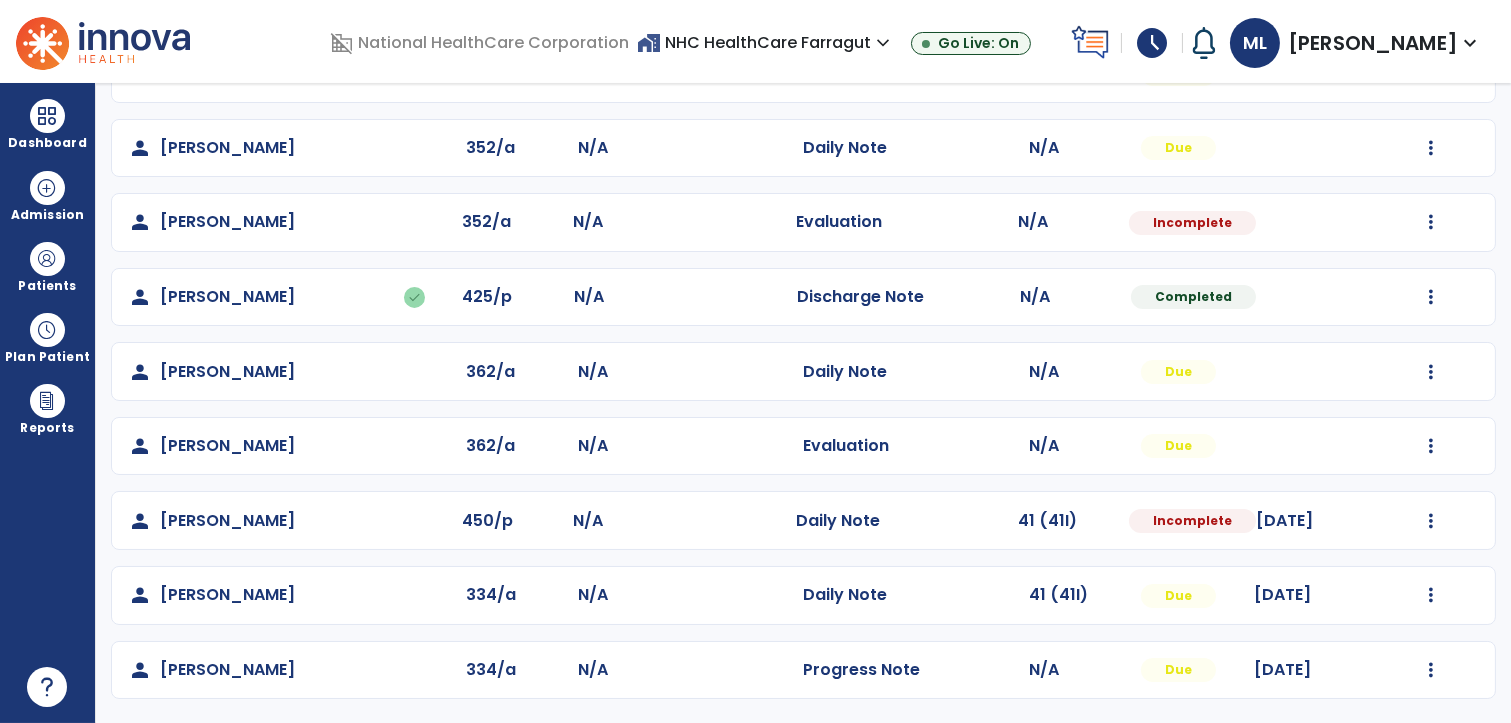 select on "*" 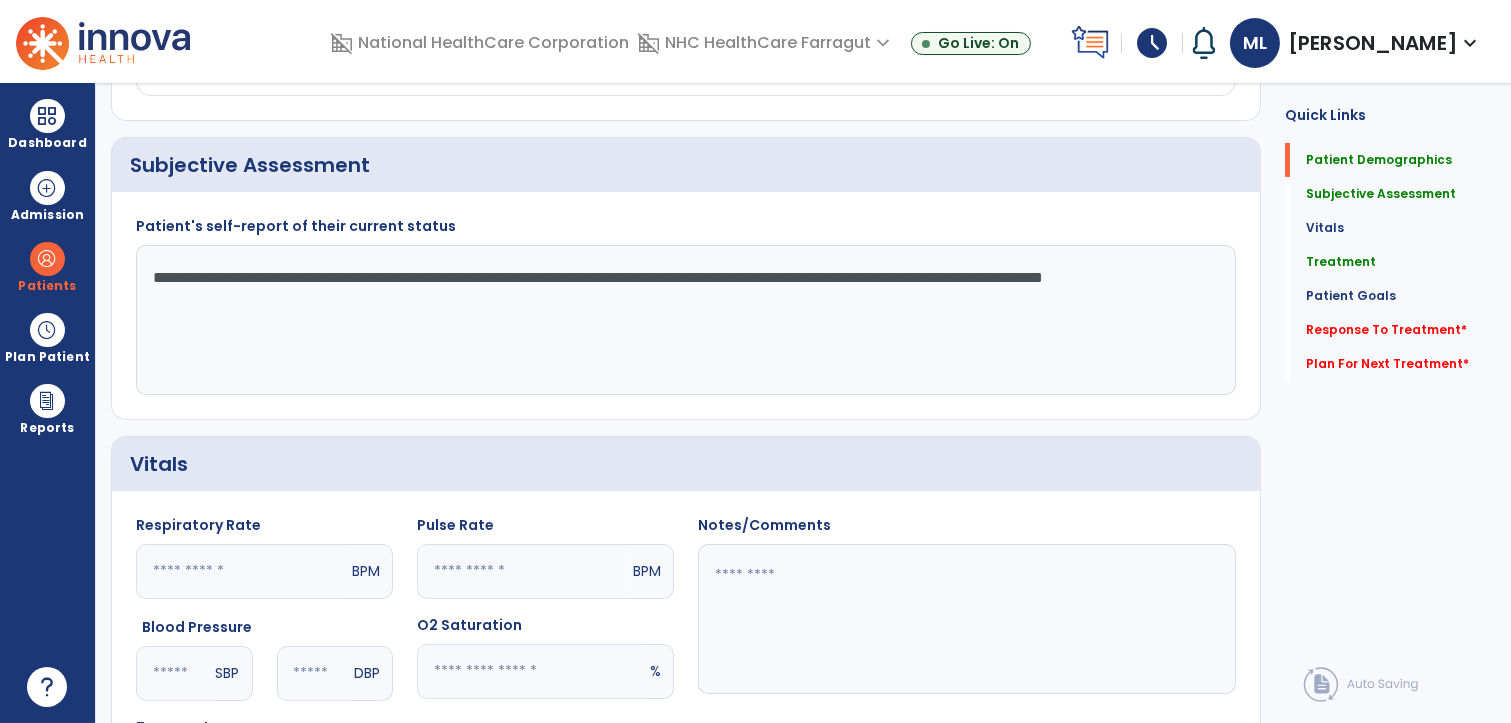scroll, scrollTop: 0, scrollLeft: 0, axis: both 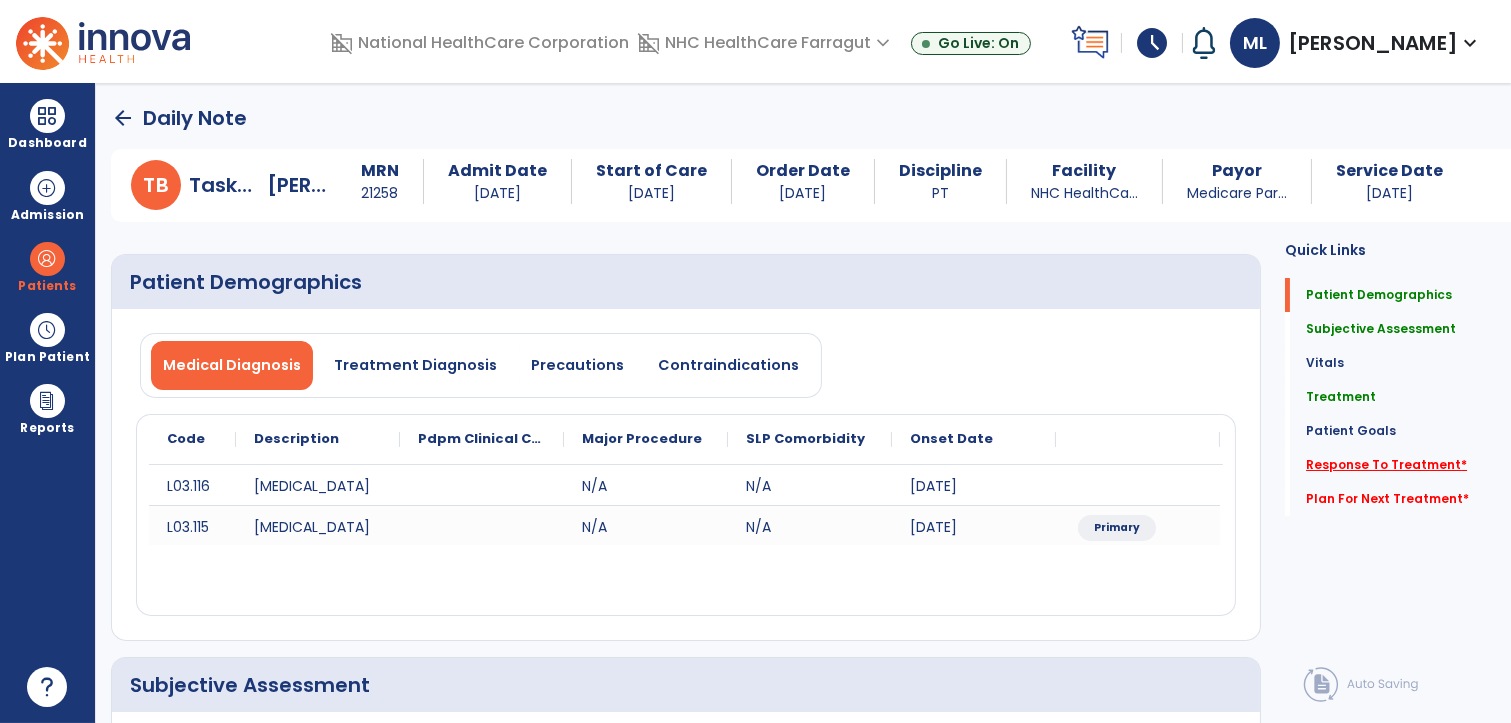 click on "Response To Treatment   *" 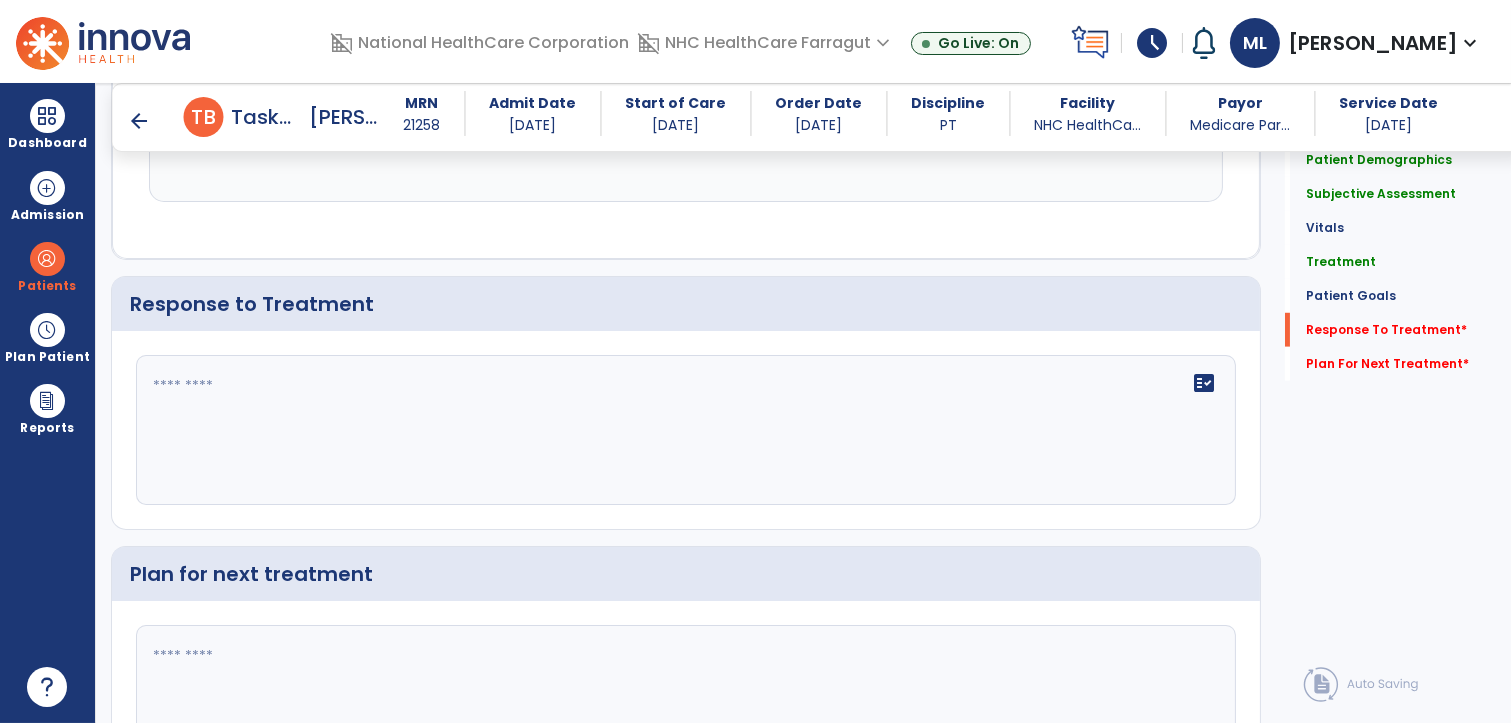 scroll, scrollTop: 2944, scrollLeft: 0, axis: vertical 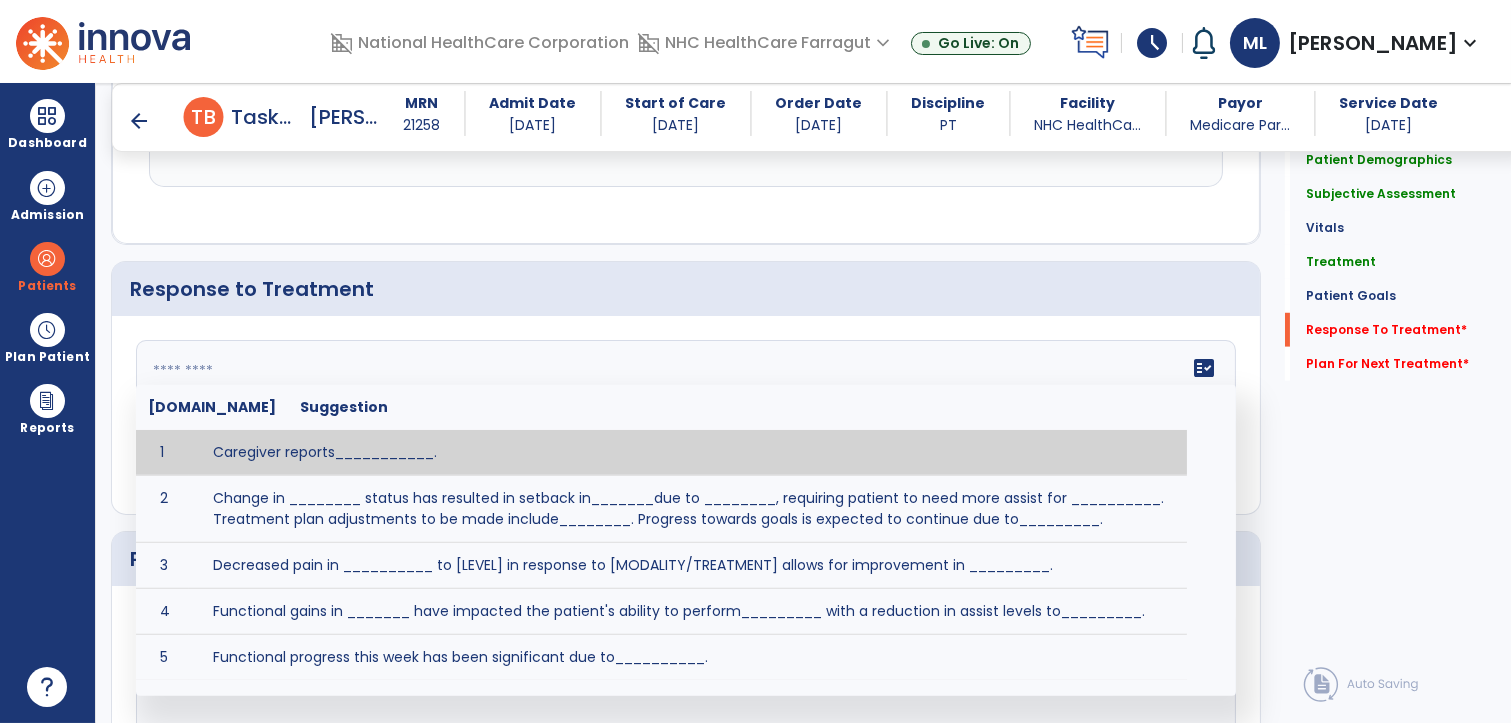 click on "fact_check  [DOMAIN_NAME] Suggestion 1 Caregiver reports___________. 2 Change in ________ status has resulted in setback in_______due to ________, requiring patient to need more assist for __________.   Treatment plan adjustments to be made include________.  Progress towards goals is expected to continue due to_________. 3 Decreased pain in __________ to [LEVEL] in response to [MODALITY/TREATMENT] allows for improvement in _________. 4 Functional gains in _______ have impacted the patient's ability to perform_________ with a reduction in assist levels to_________. 5 Functional progress this week has been significant due to__________. 6 Gains in ________ have improved the patient's ability to perform ______with decreased levels of assist to___________. 7 Improvement in ________allows patient to tolerate higher levels of challenges in_________. 8 Pain in [AREA] has decreased to [LEVEL] in response to [TREATMENT/MODALITY], allowing fore ease in completing__________. 9 10 11 12 13 14 15 16 17 18 19 20 21" 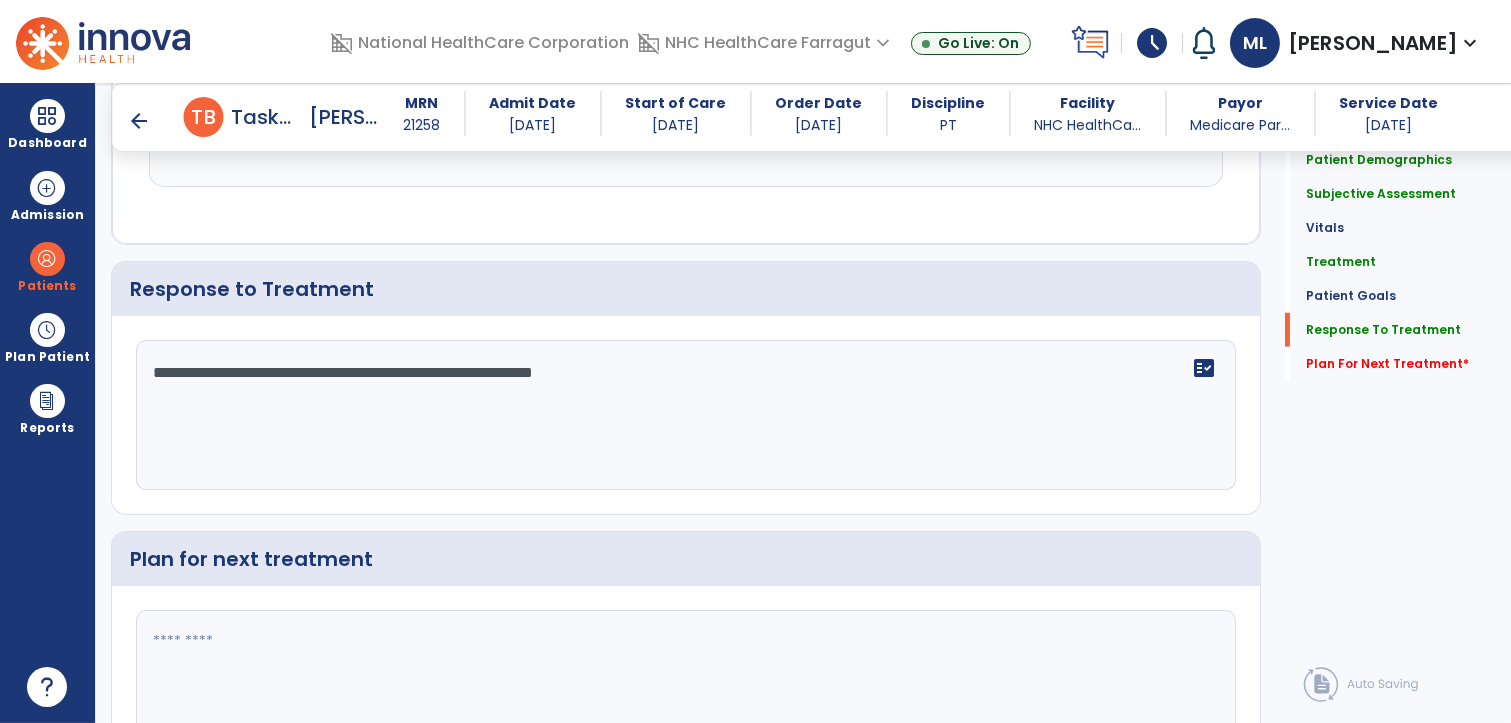 type on "**********" 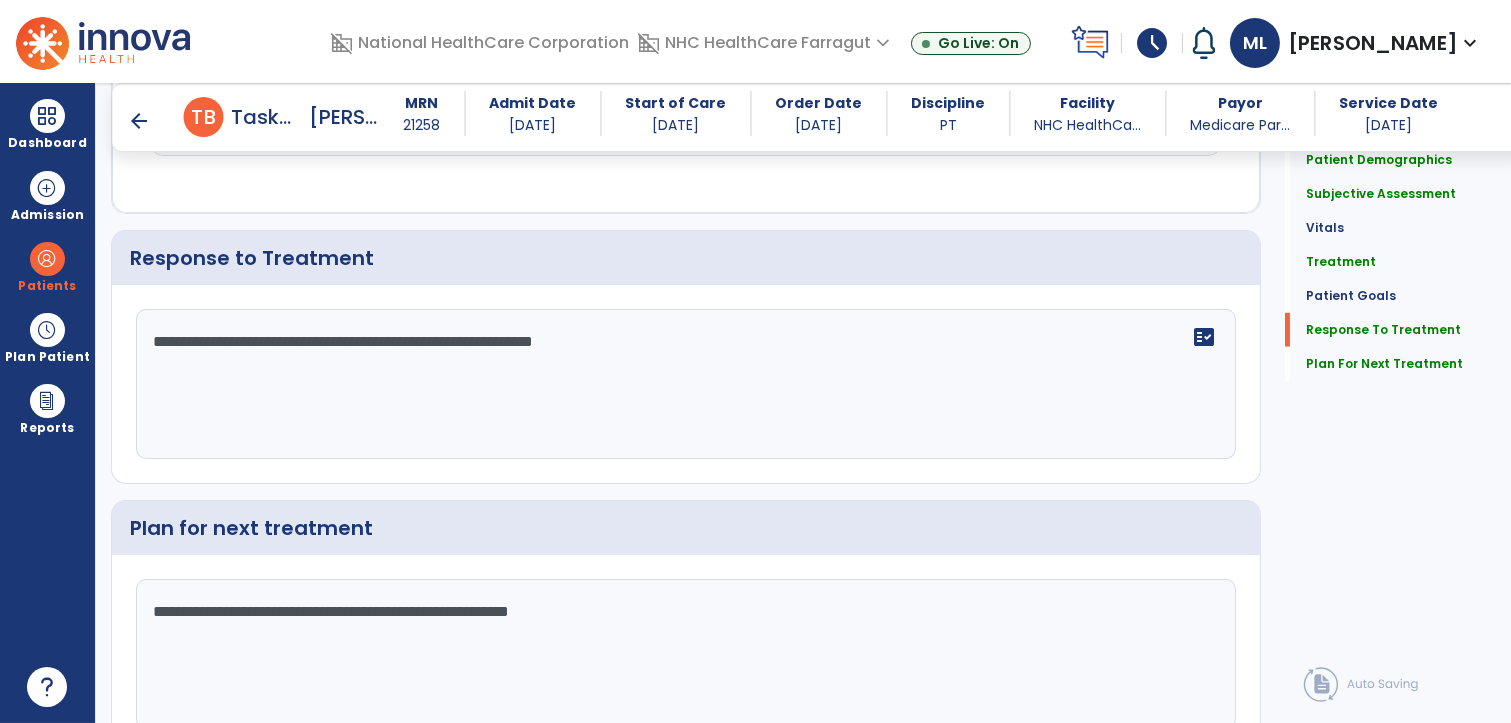 scroll, scrollTop: 3068, scrollLeft: 0, axis: vertical 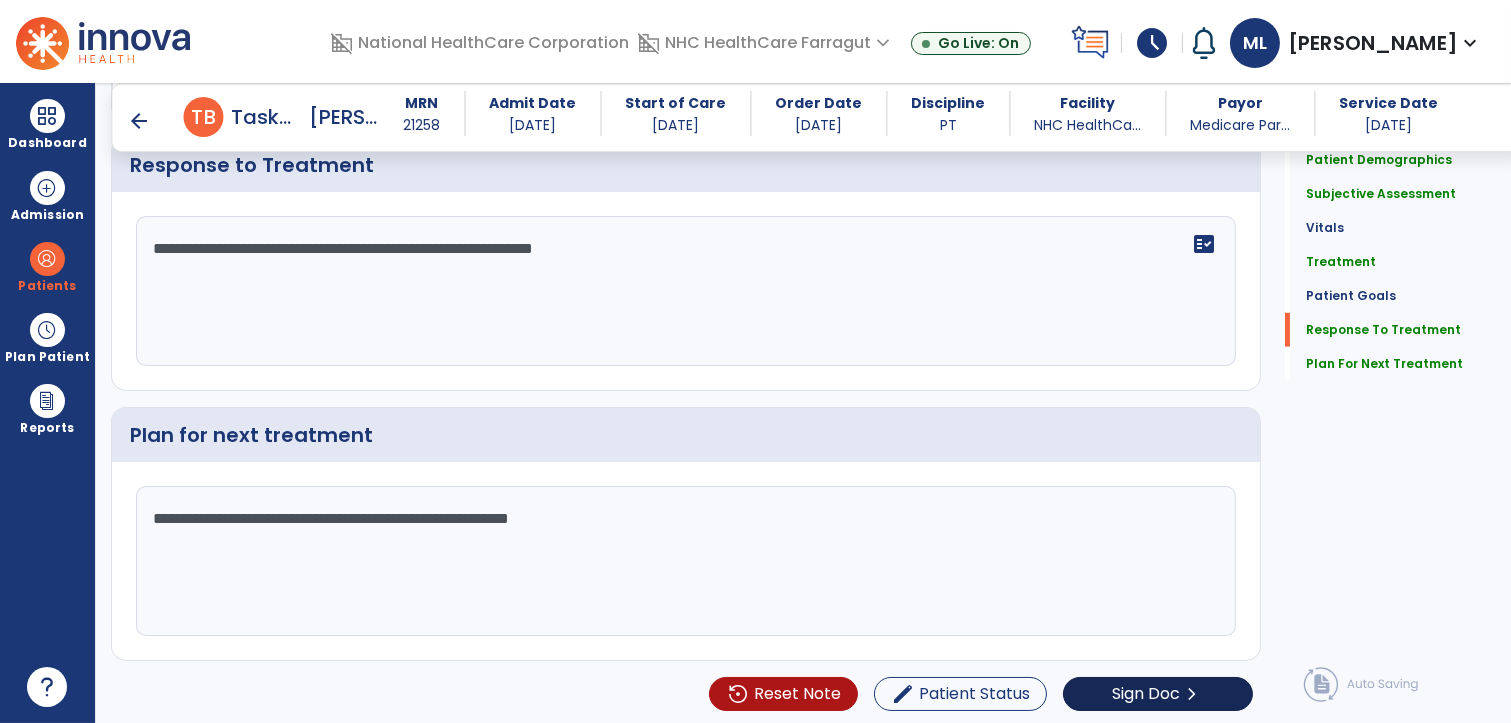 type on "**********" 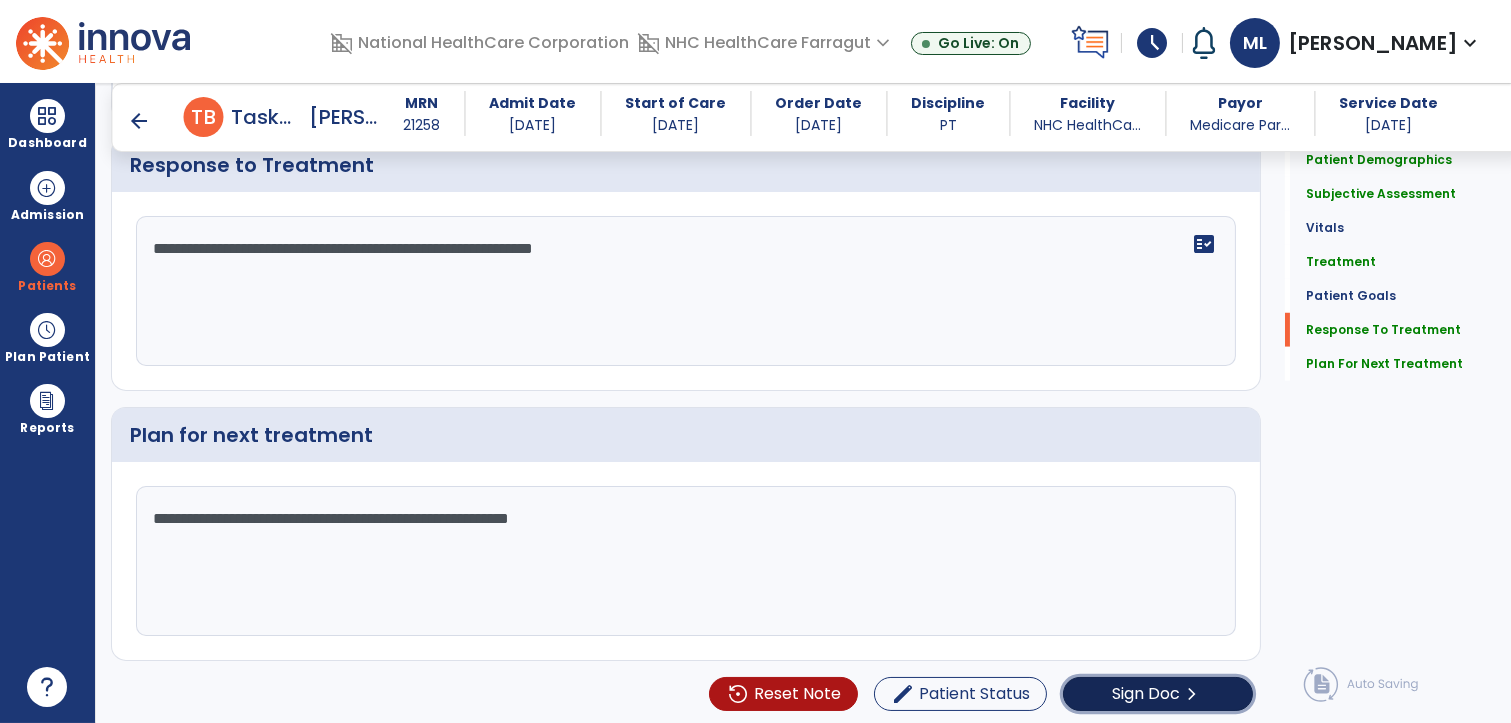 click on "Sign Doc" 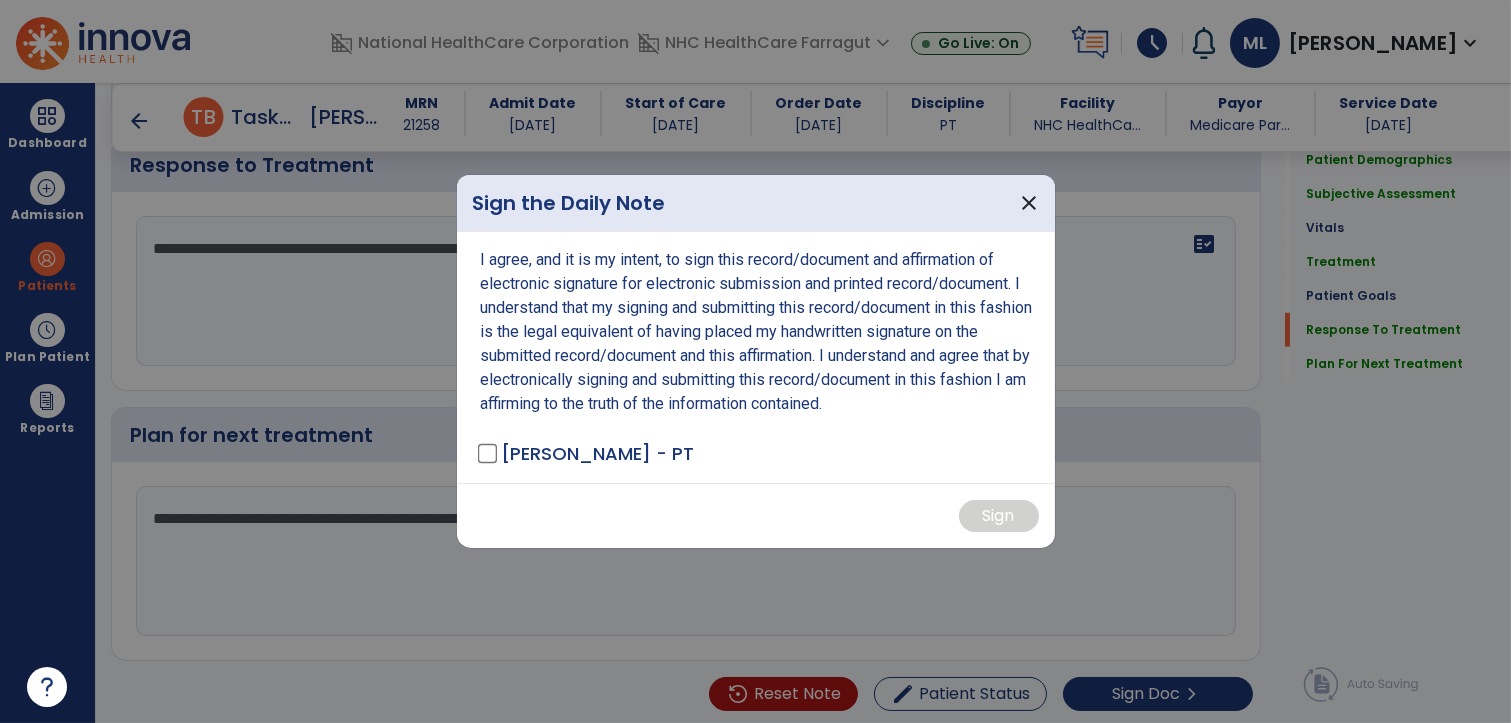 click on "I agree, and it is my intent, to sign this record/document and affirmation of electronic signature for electronic submission and printed record/document. I understand that my signing and submitting this record/document in this fashion is the legal equivalent of having placed my handwritten signature on the submitted record/document and this affirmation. I understand and agree that by electronically signing and submitting this record/document in this fashion I am affirming to the truth of the information contained.  [PERSON_NAME]  - PT" at bounding box center (756, 357) 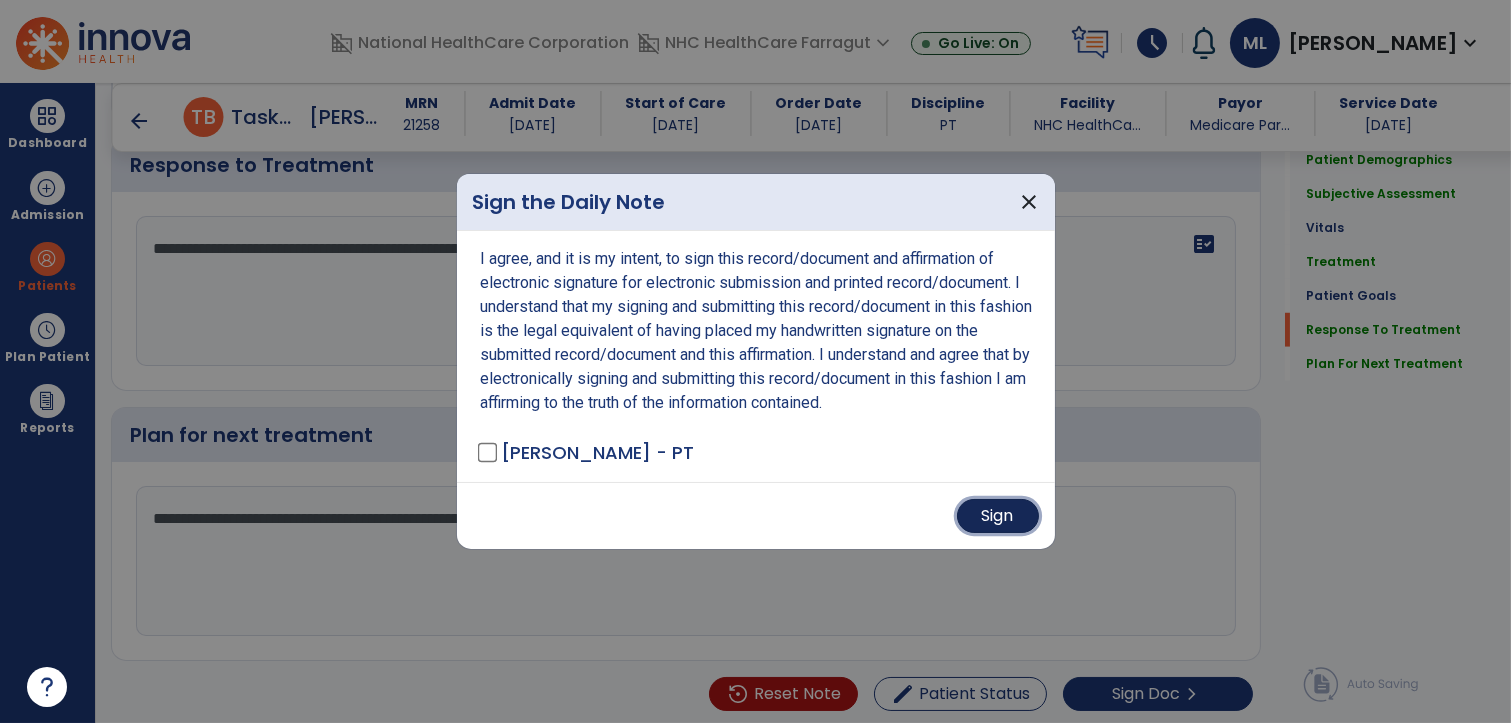 click on "Sign" at bounding box center (998, 516) 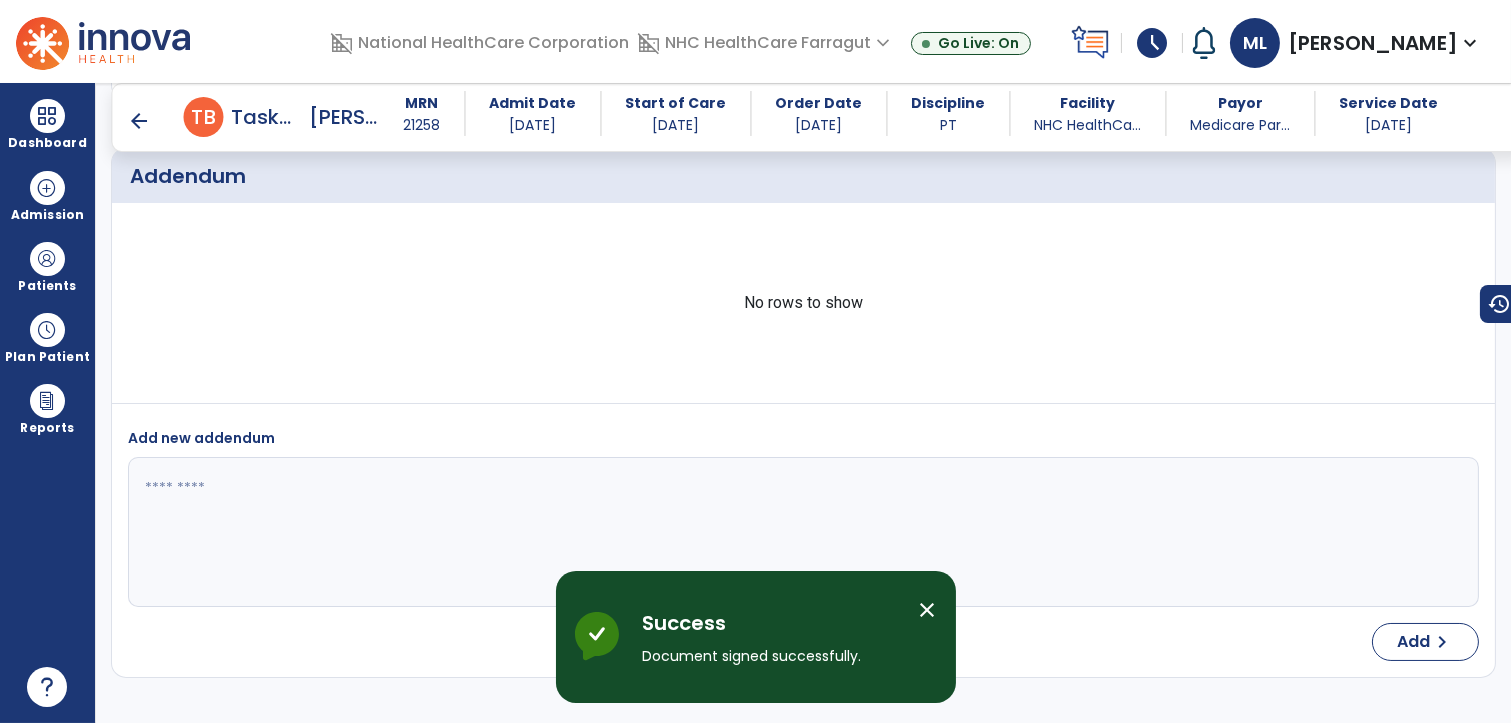 scroll, scrollTop: 4127, scrollLeft: 0, axis: vertical 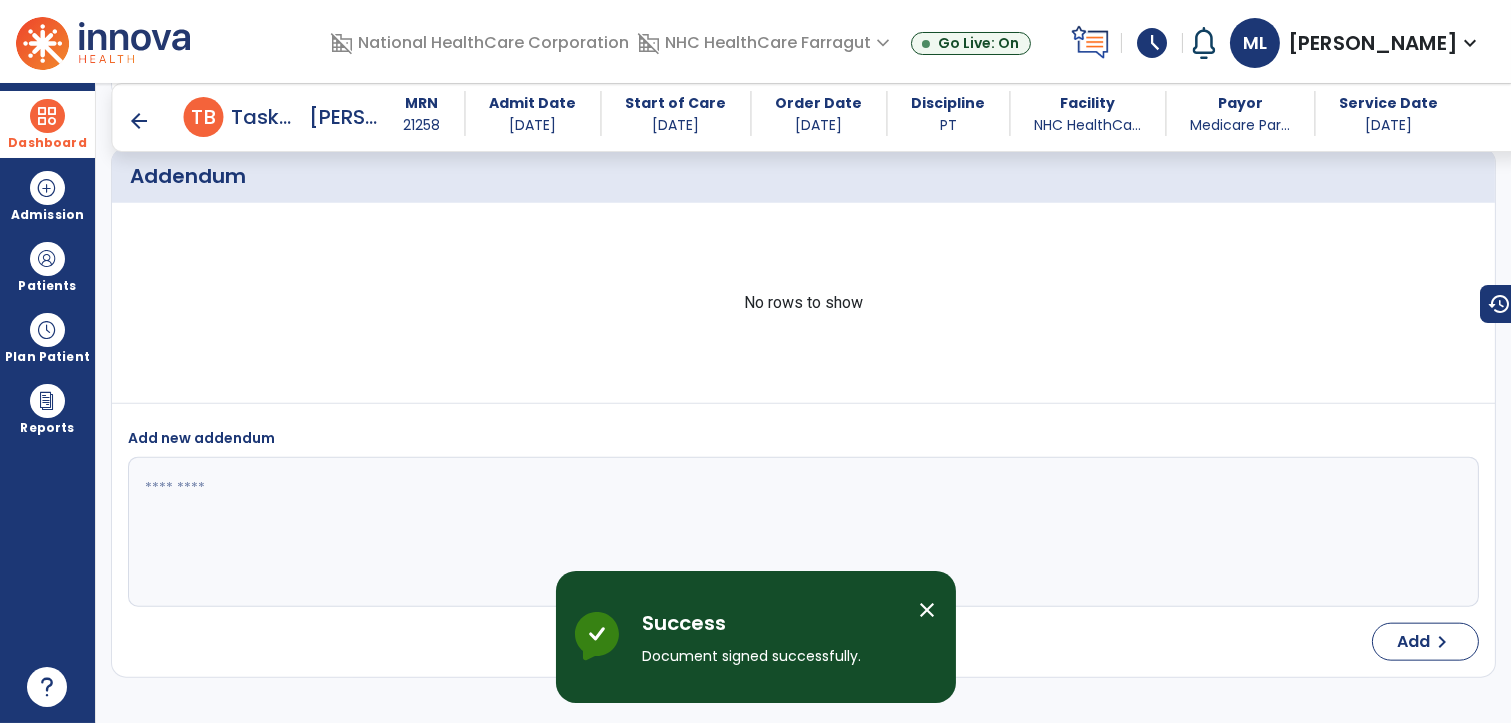 click on "Dashboard" at bounding box center (47, 124) 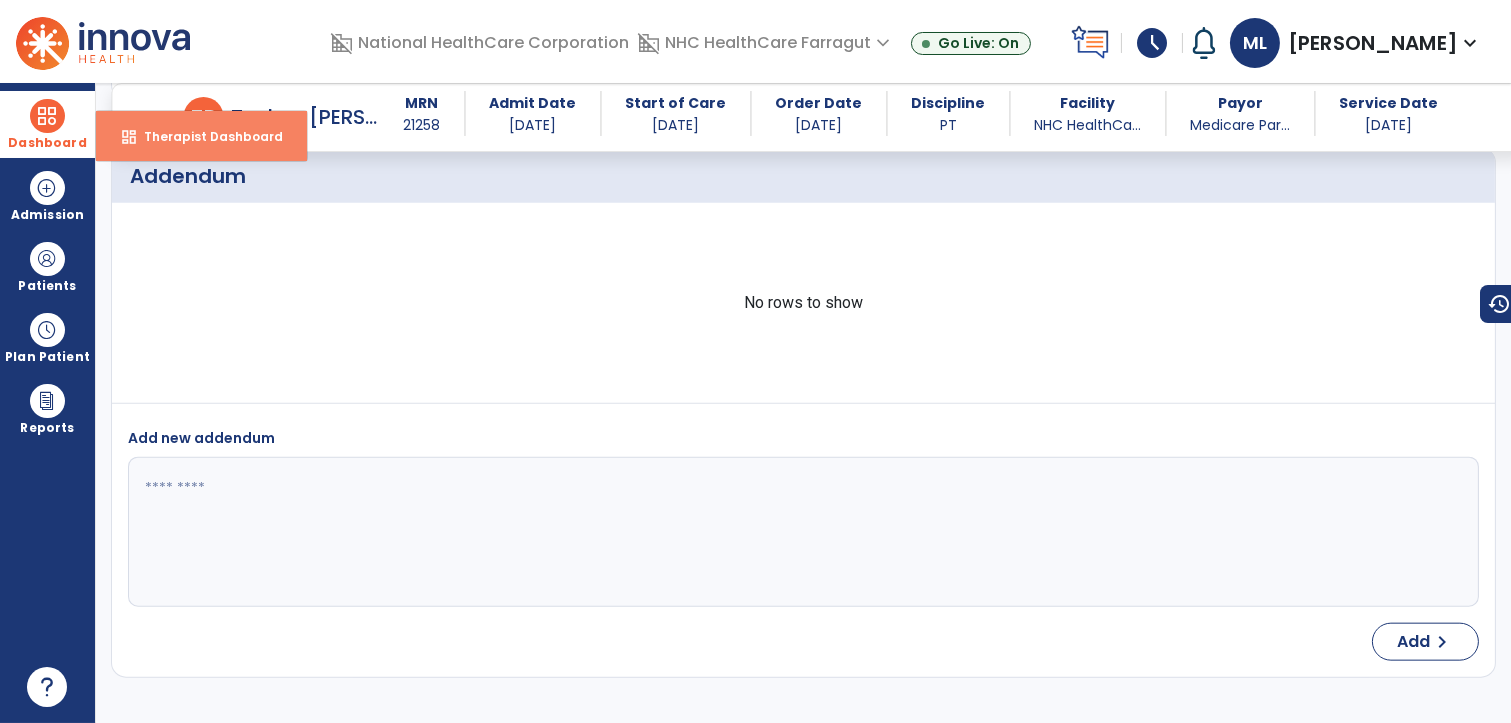 click on "dashboard  Therapist Dashboard" at bounding box center (201, 136) 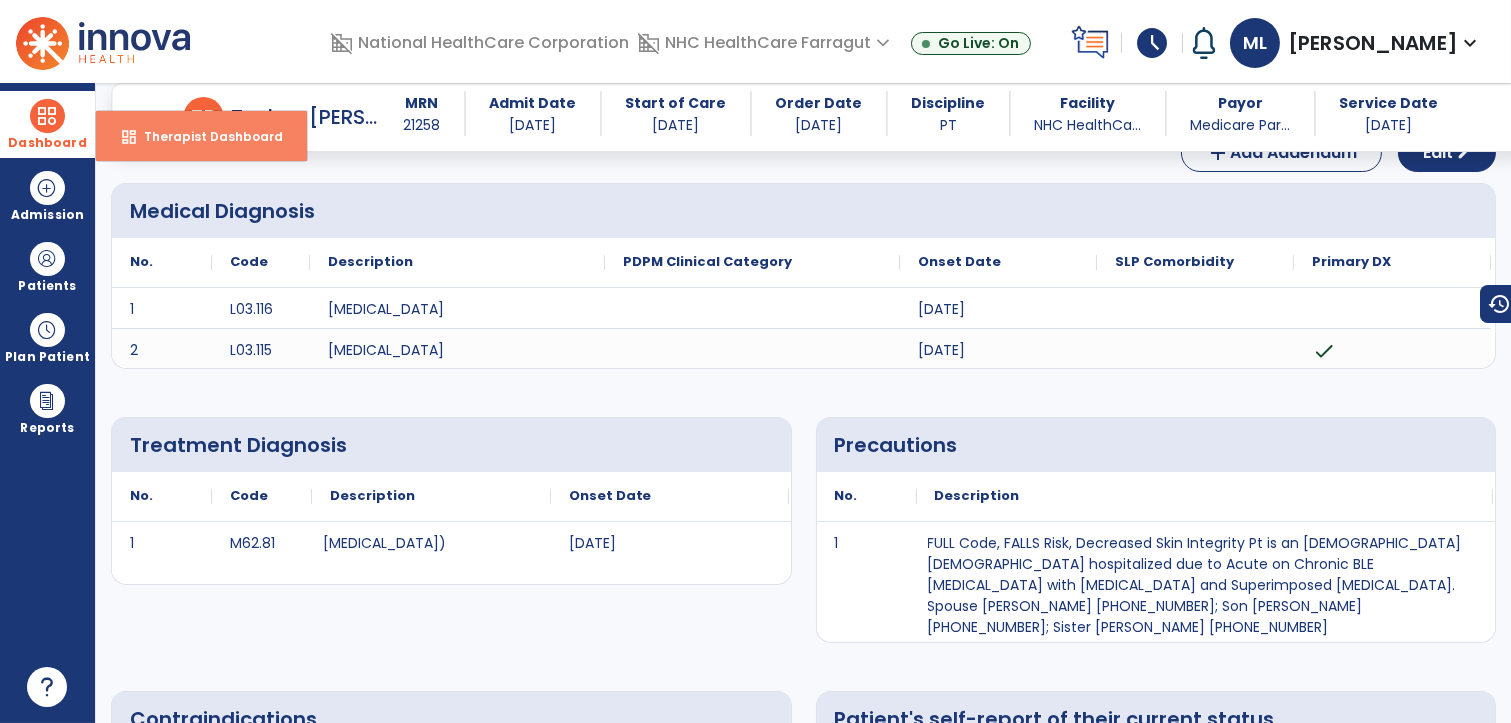 select on "****" 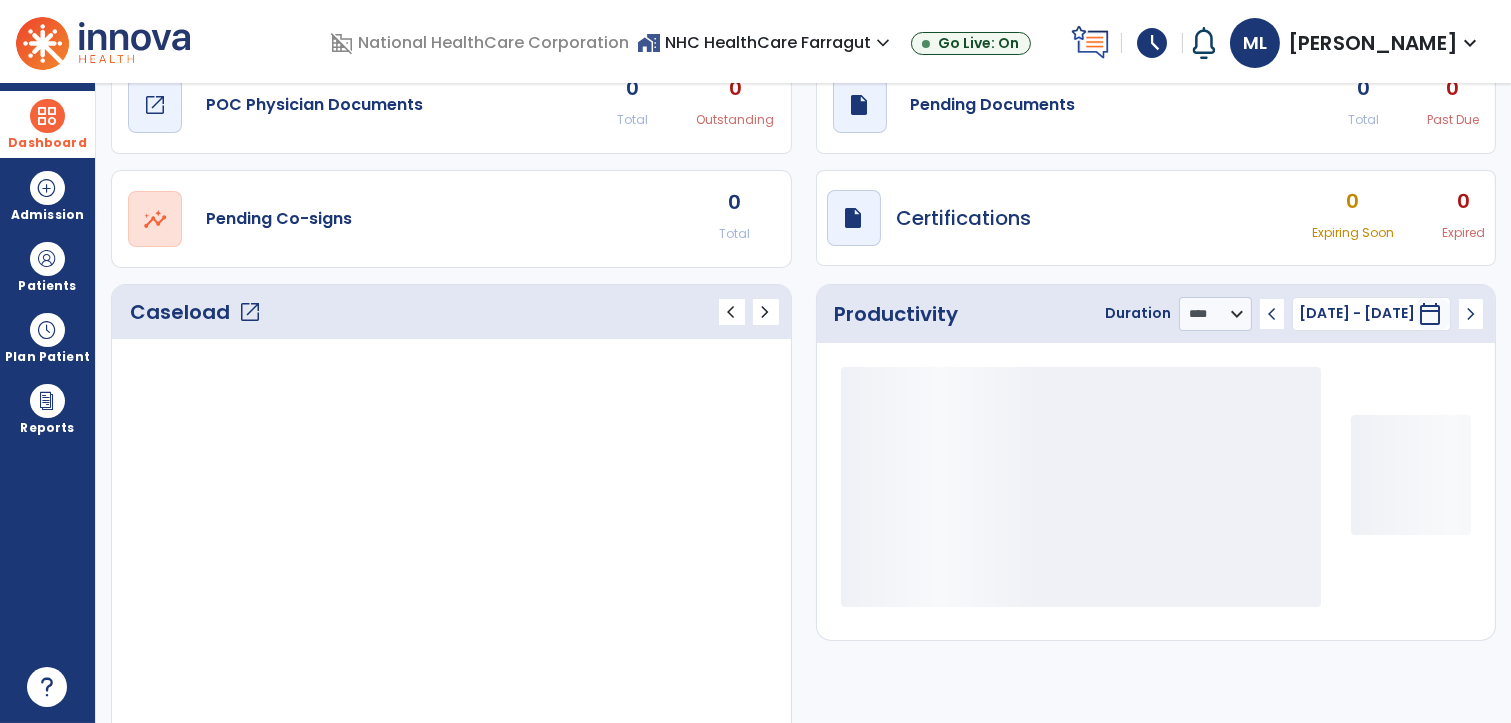 scroll, scrollTop: 85, scrollLeft: 0, axis: vertical 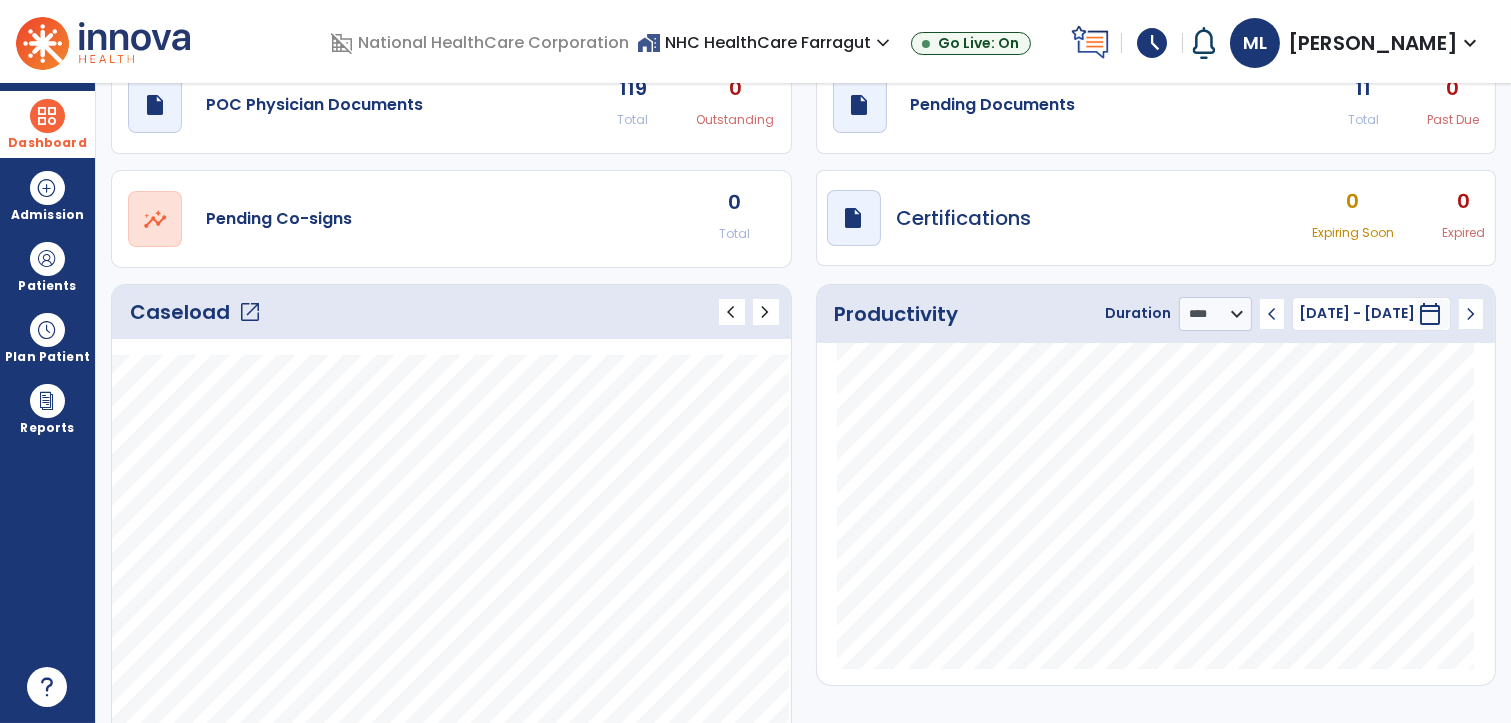 click on "Caseload   open_in_new" 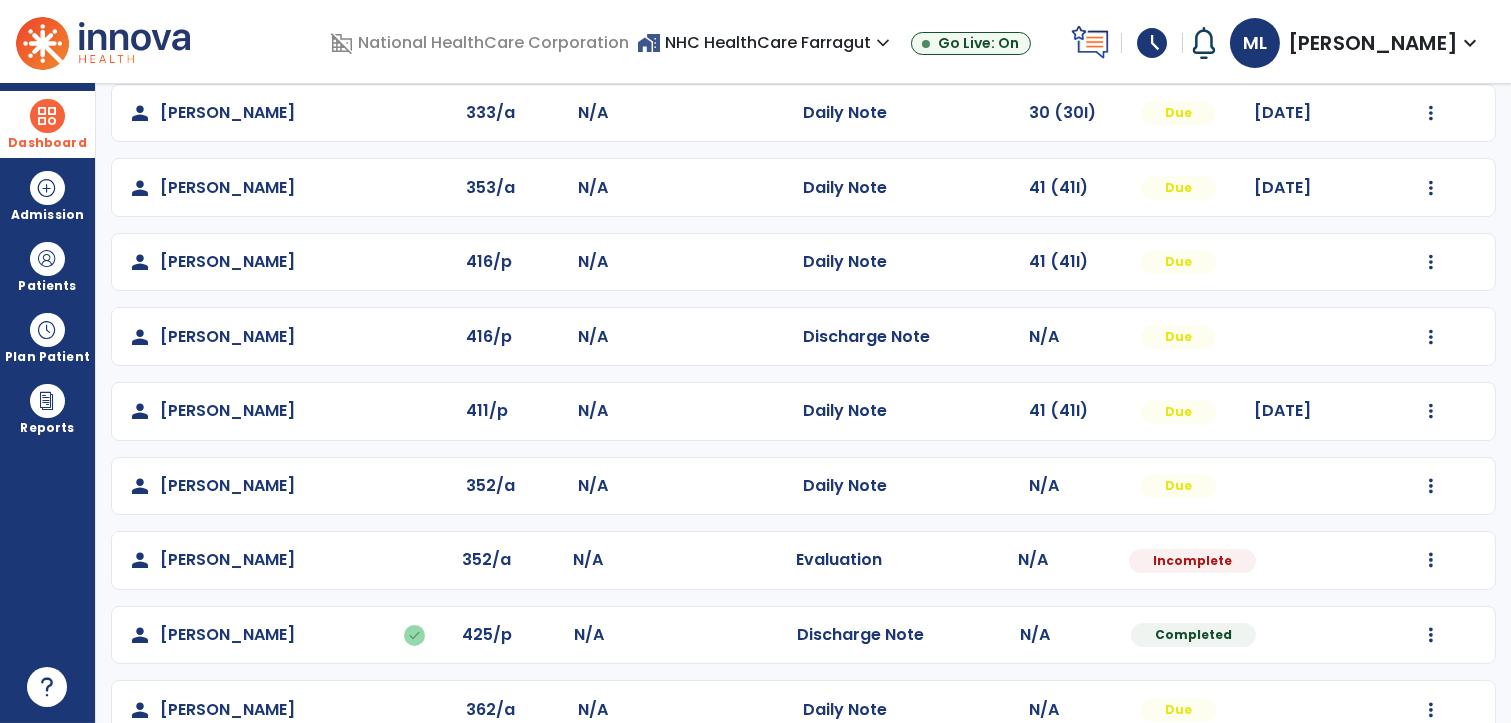 scroll, scrollTop: 222, scrollLeft: 0, axis: vertical 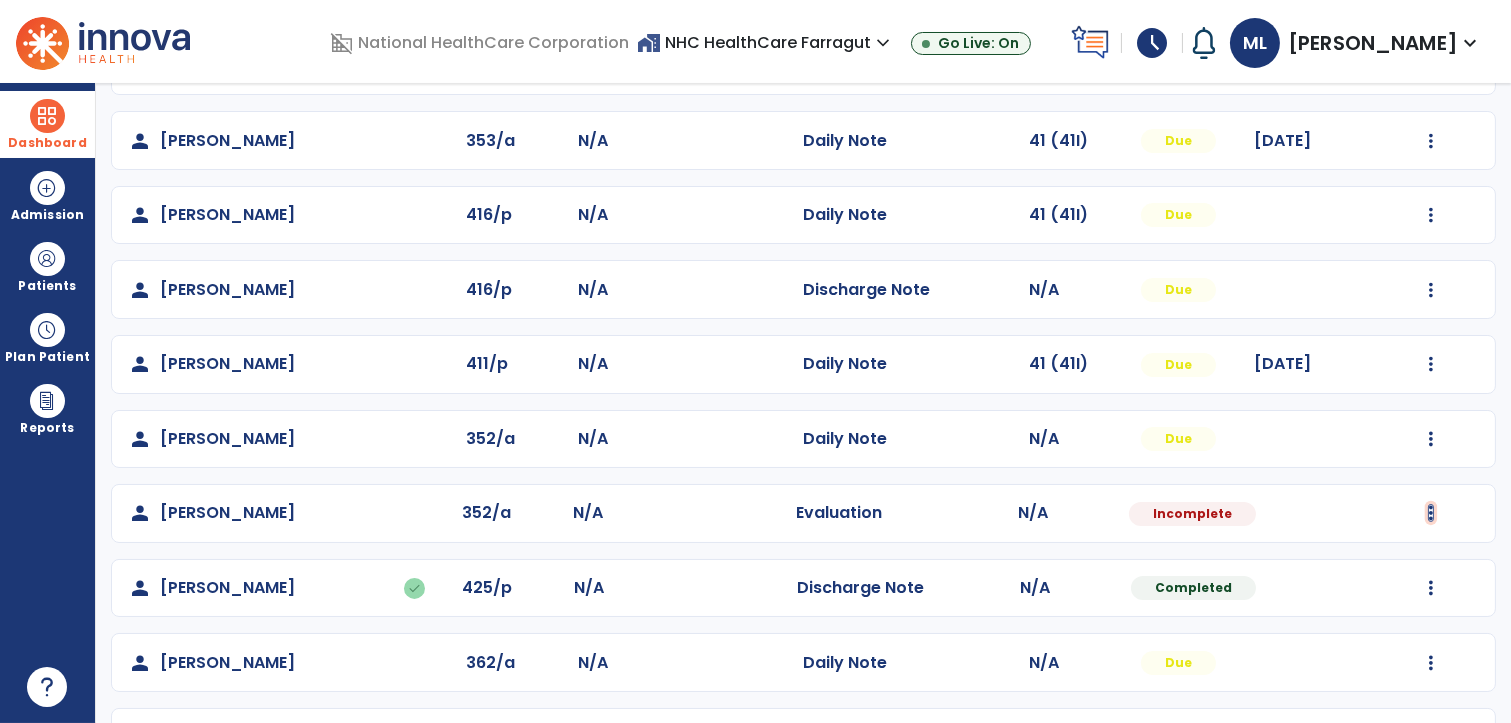 click at bounding box center [1431, 66] 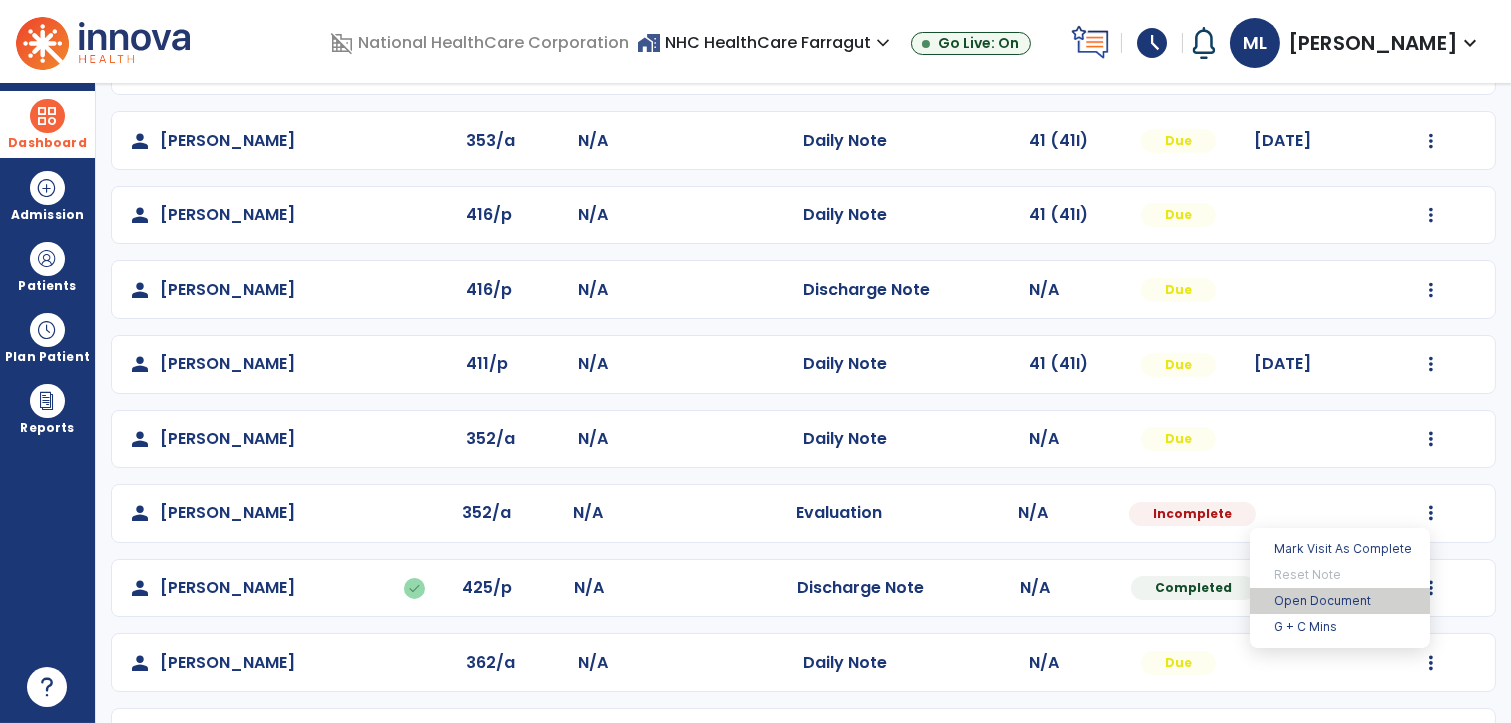 click on "Open Document" at bounding box center [1340, 601] 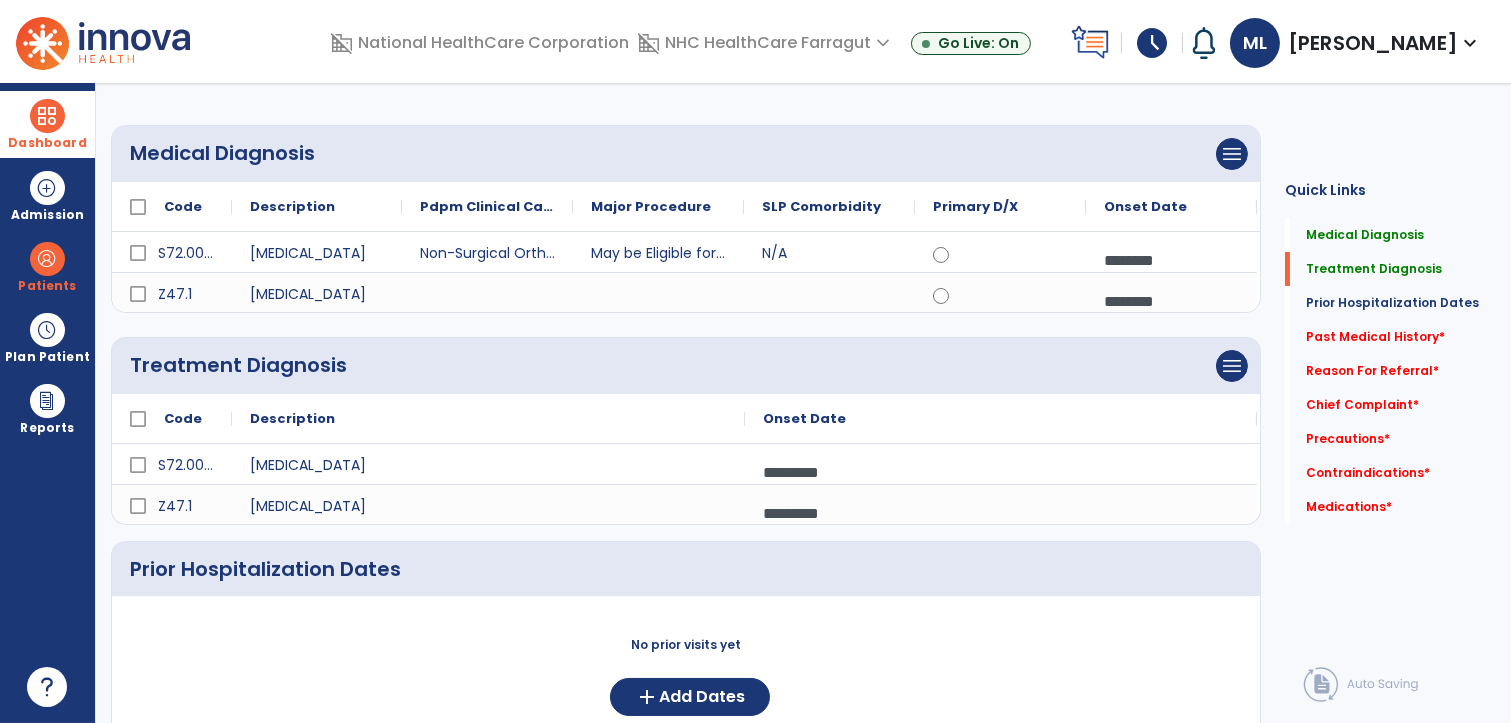 click on "No prior visits yet  add  Add Dates" 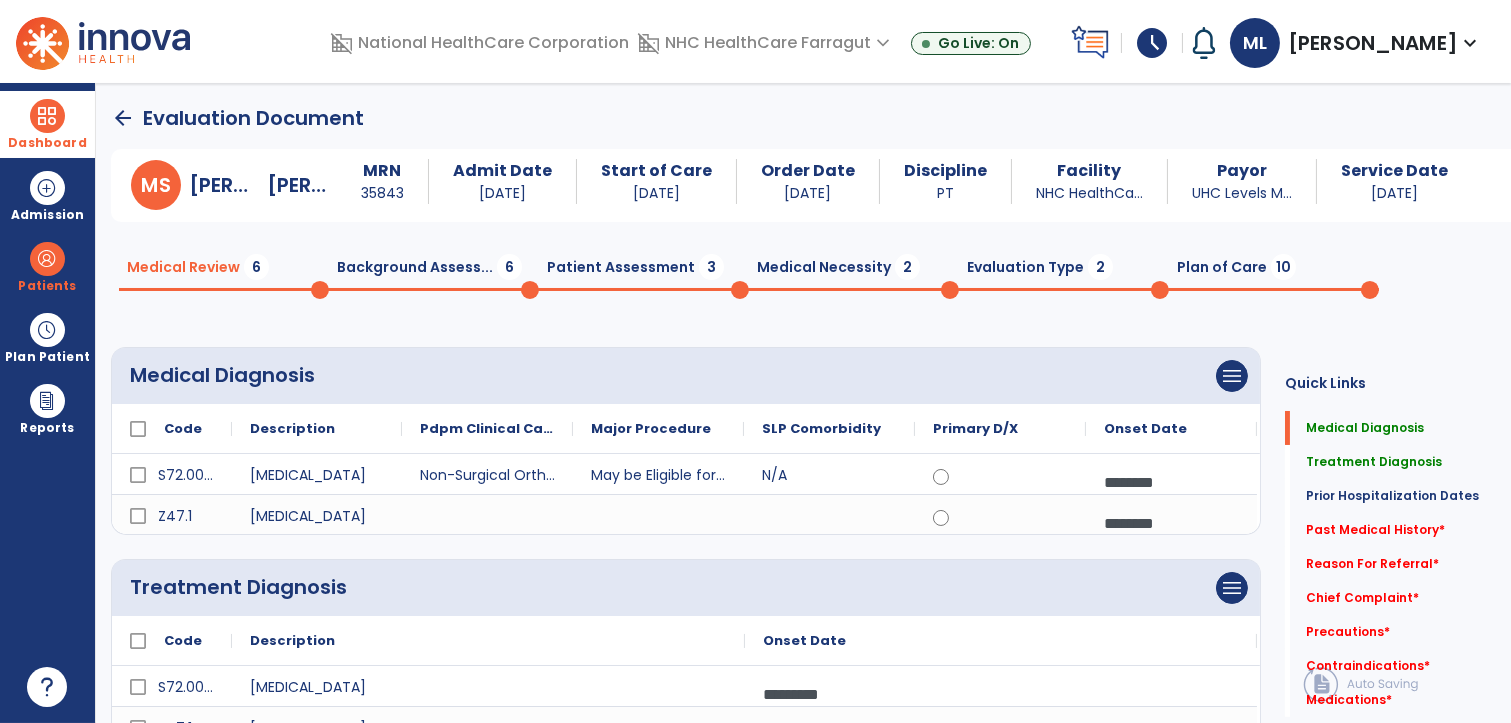 scroll, scrollTop: 0, scrollLeft: 0, axis: both 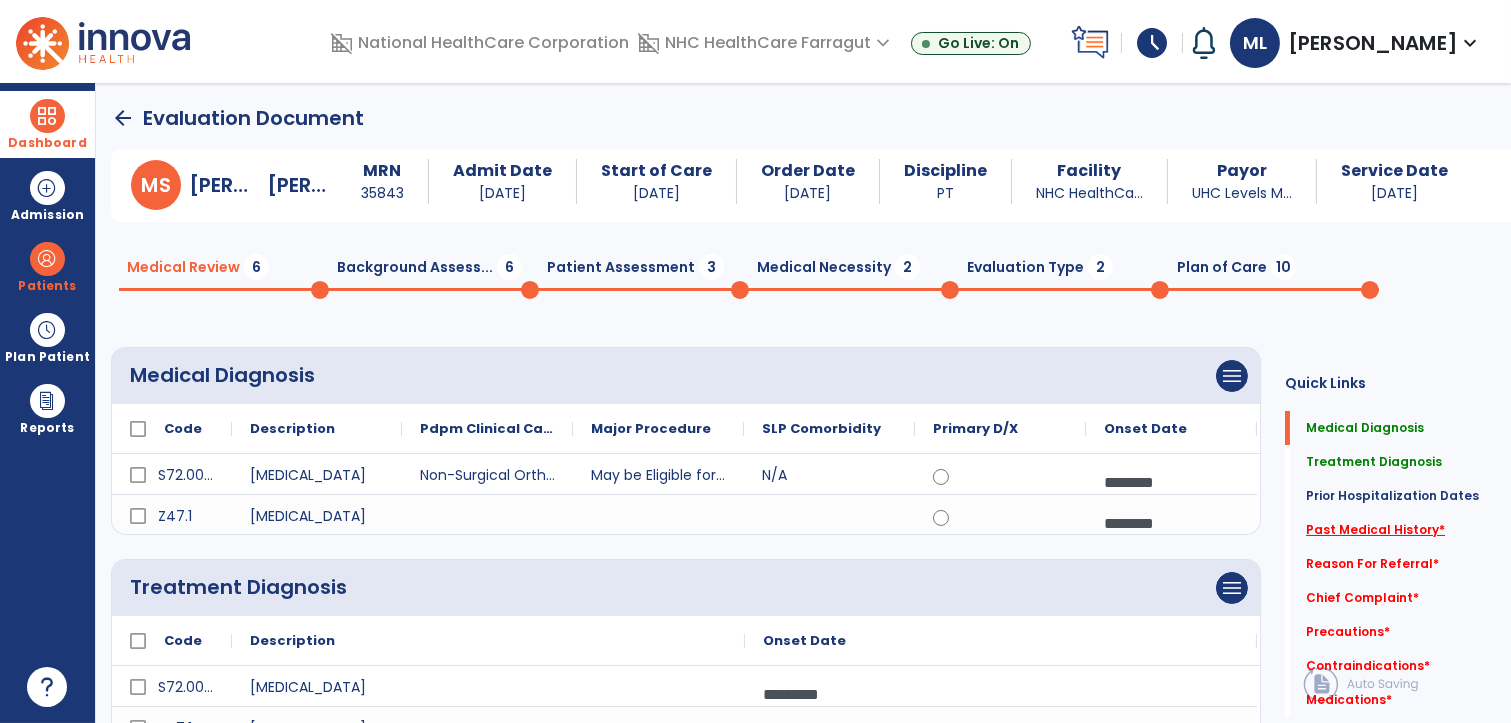 click on "Past Medical History   *" 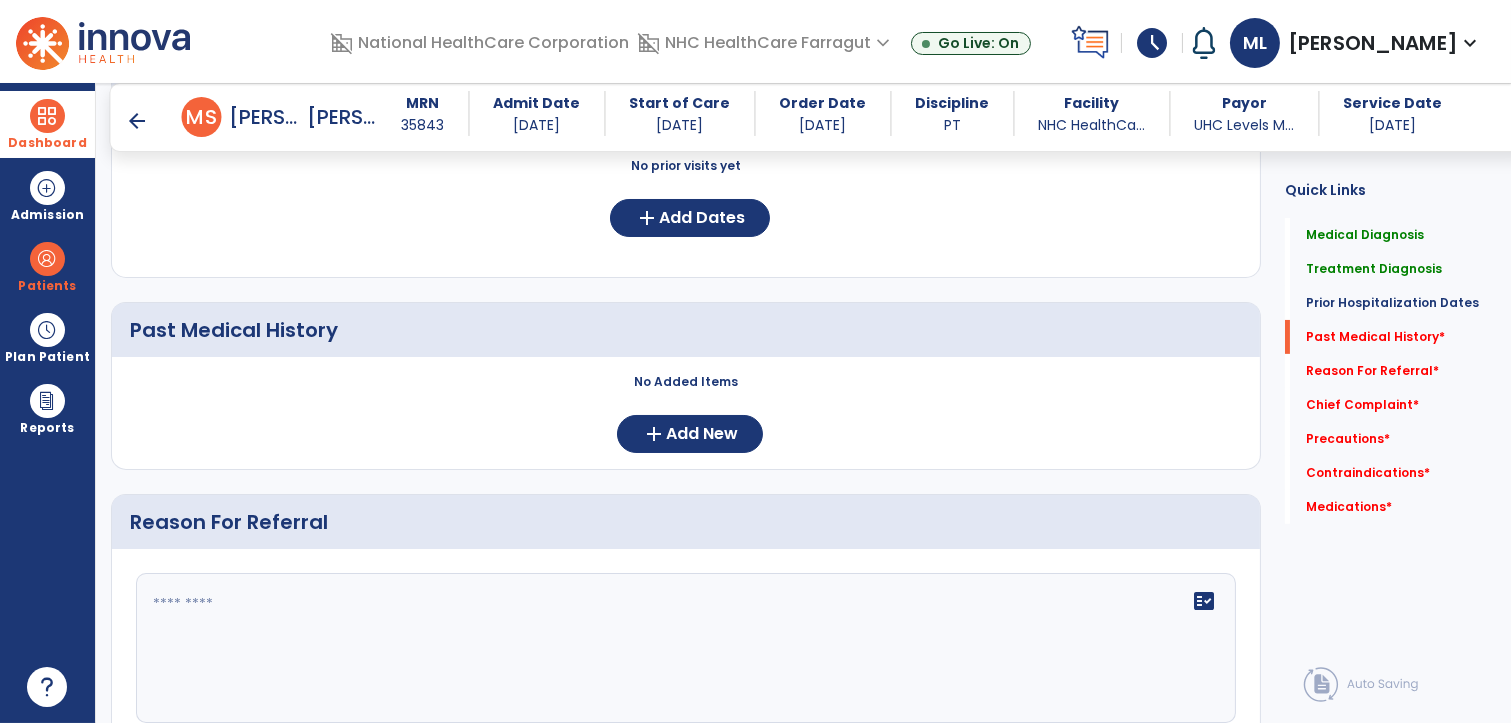 scroll, scrollTop: 683, scrollLeft: 0, axis: vertical 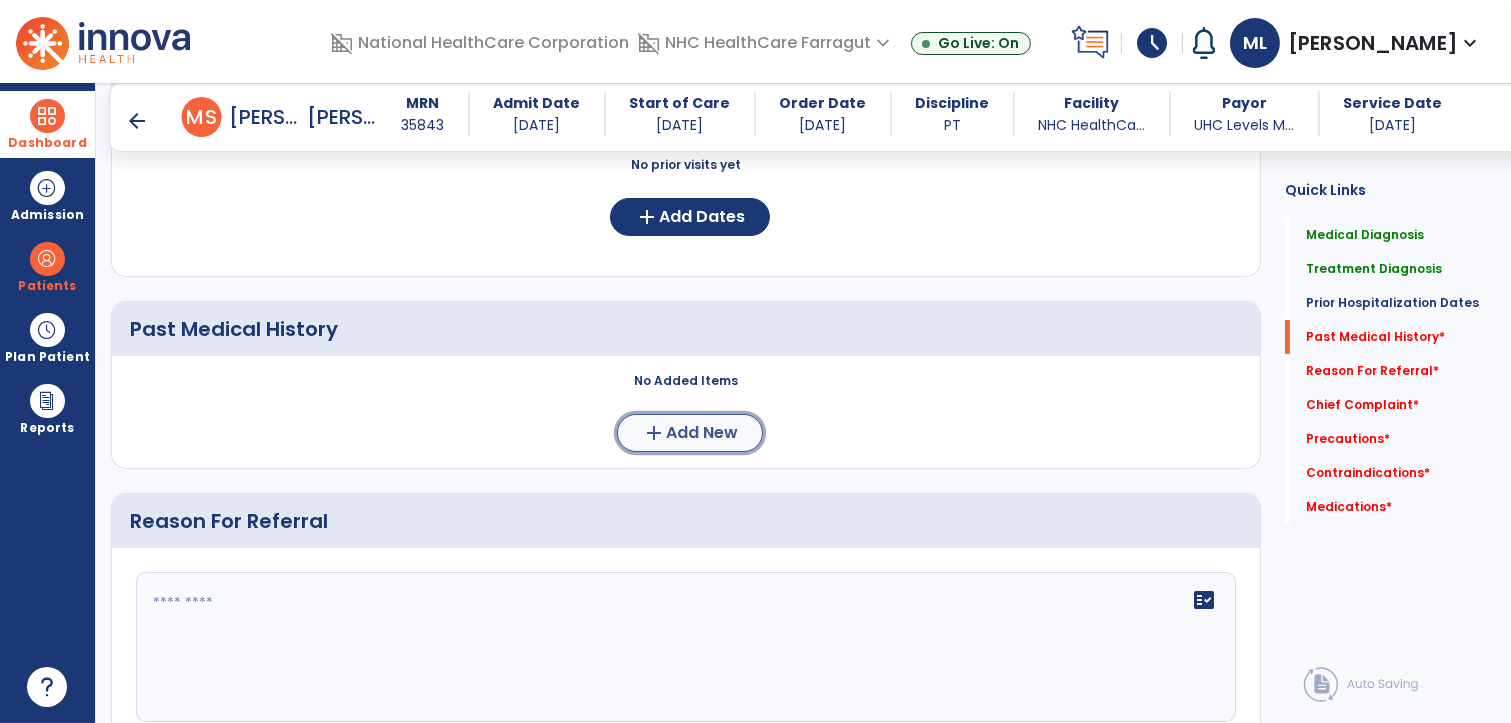click on "add  Add New" 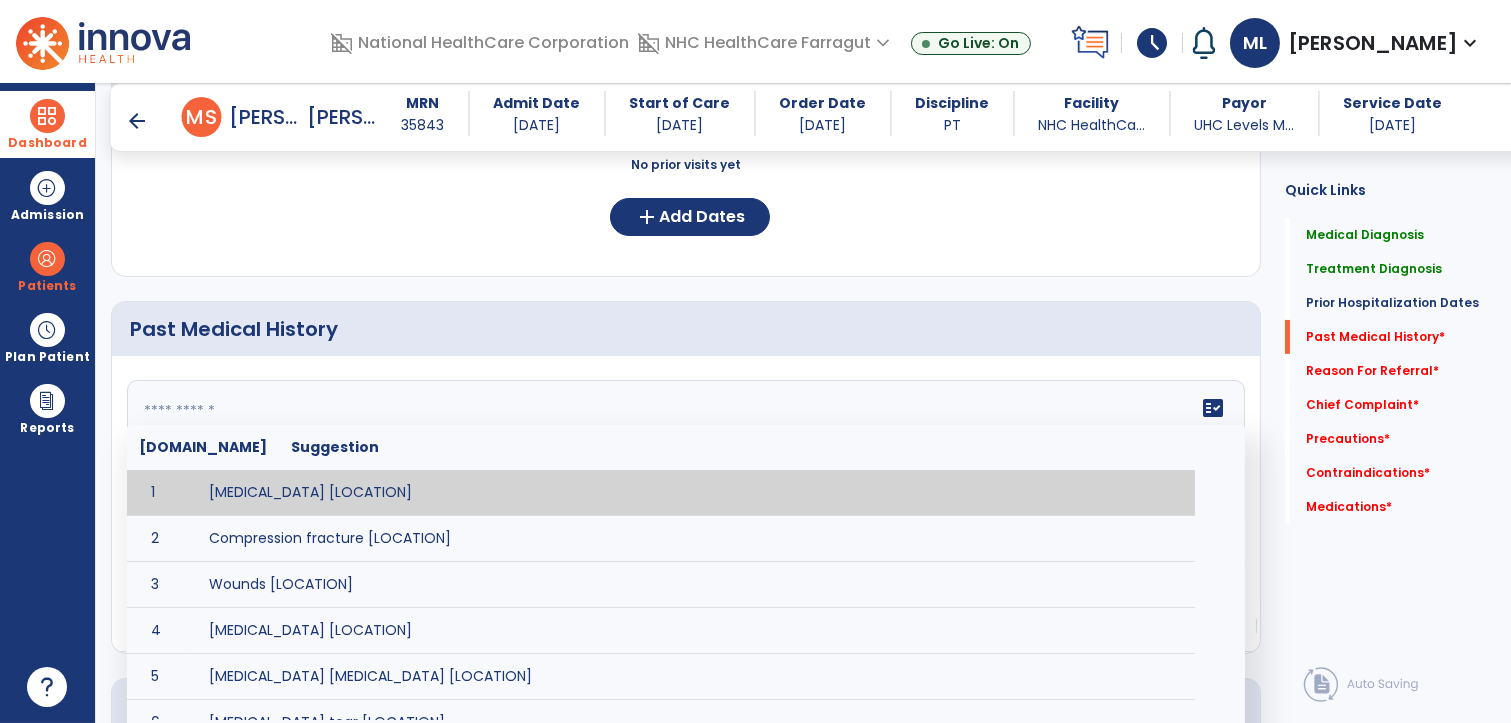 click 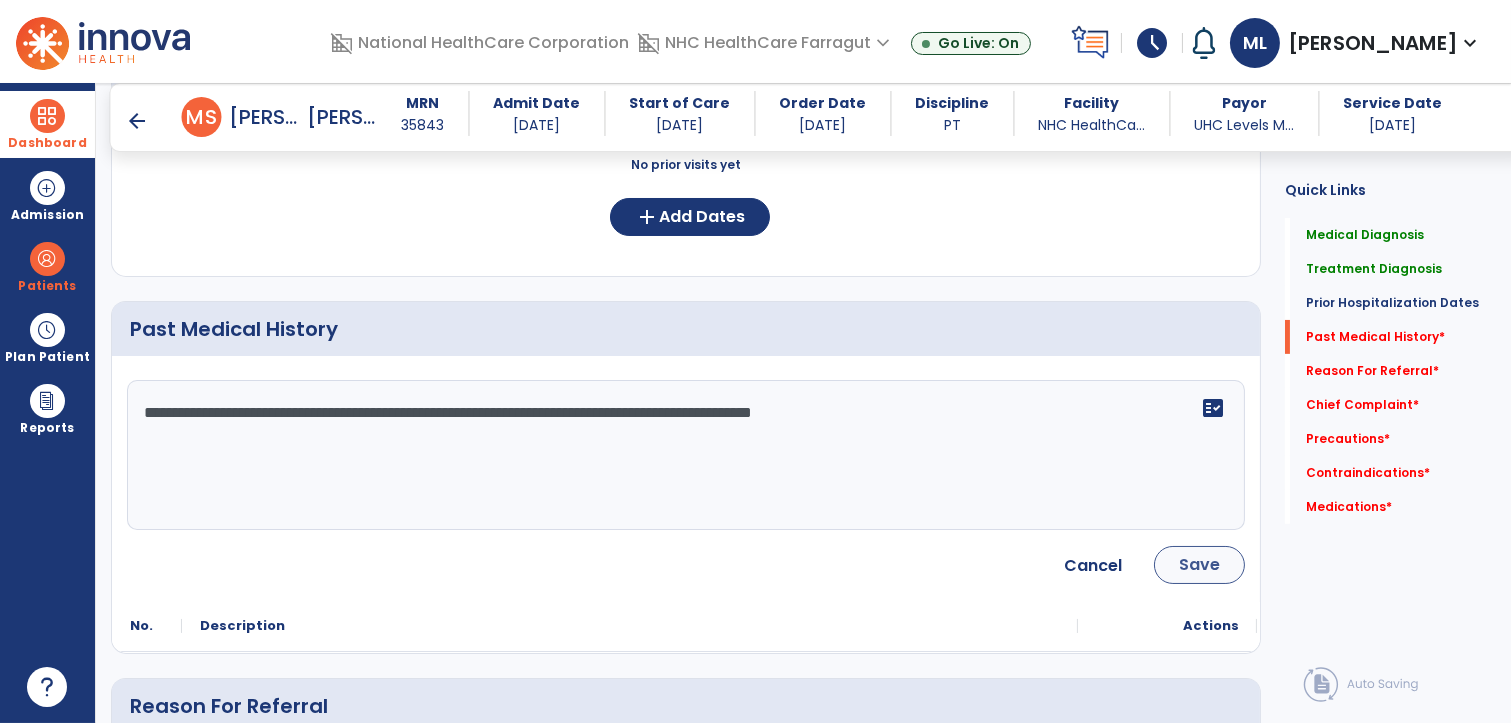 type on "**********" 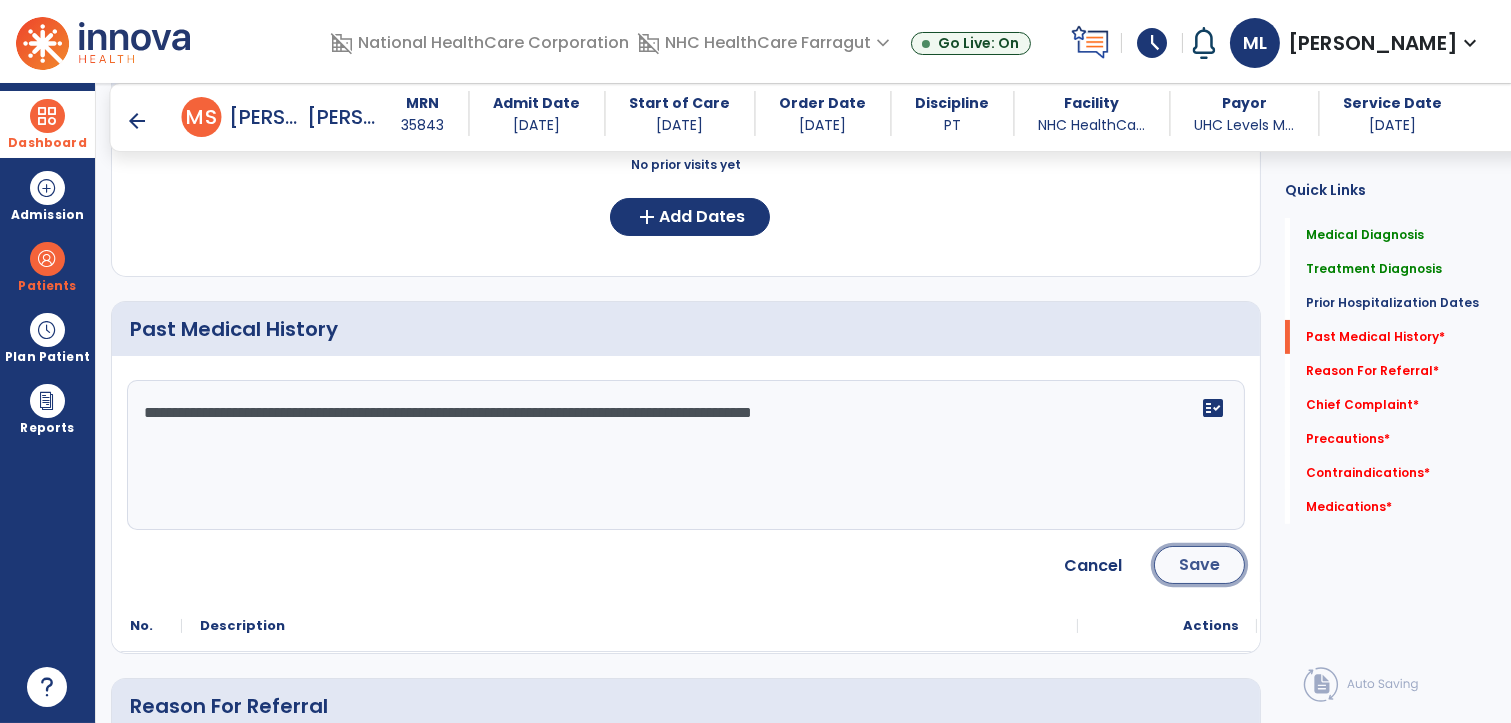 click on "Save" 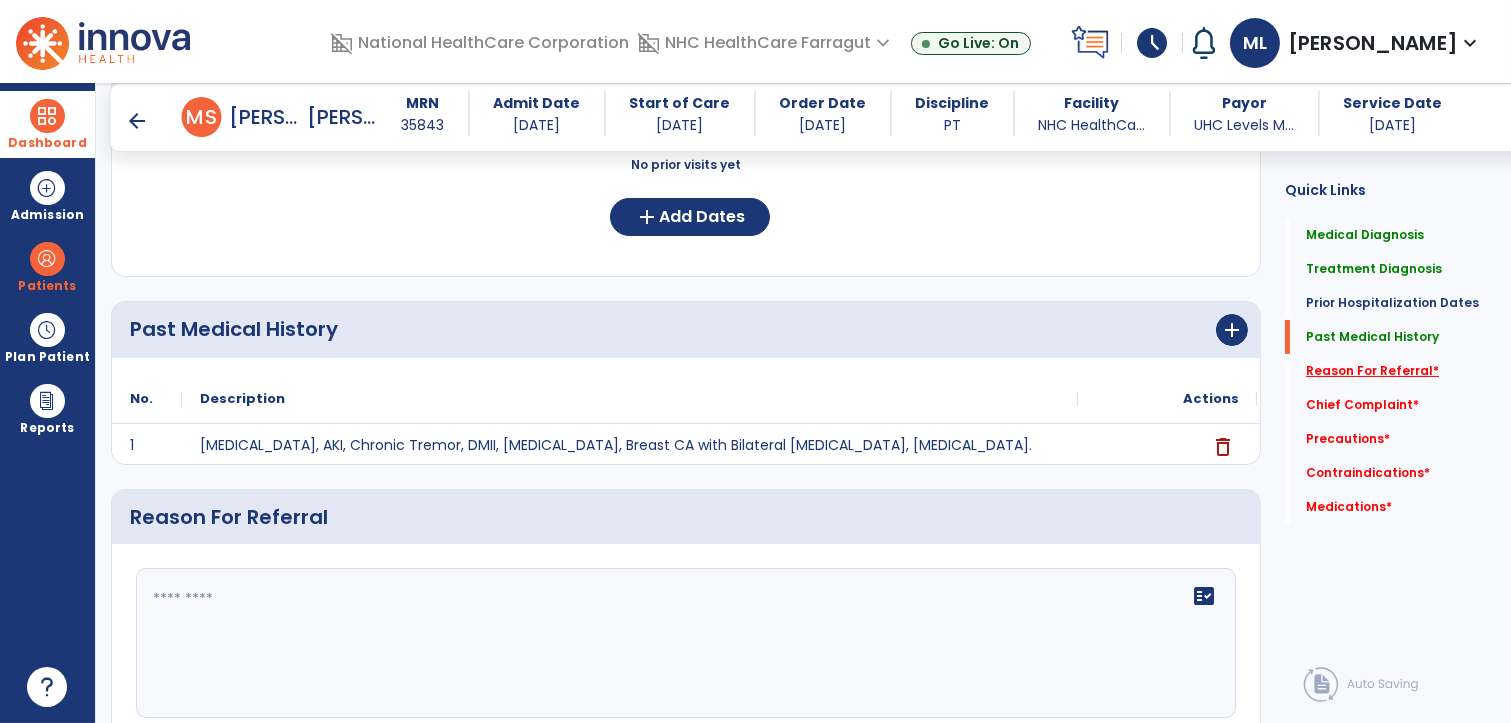click on "Reason For Referral   *" 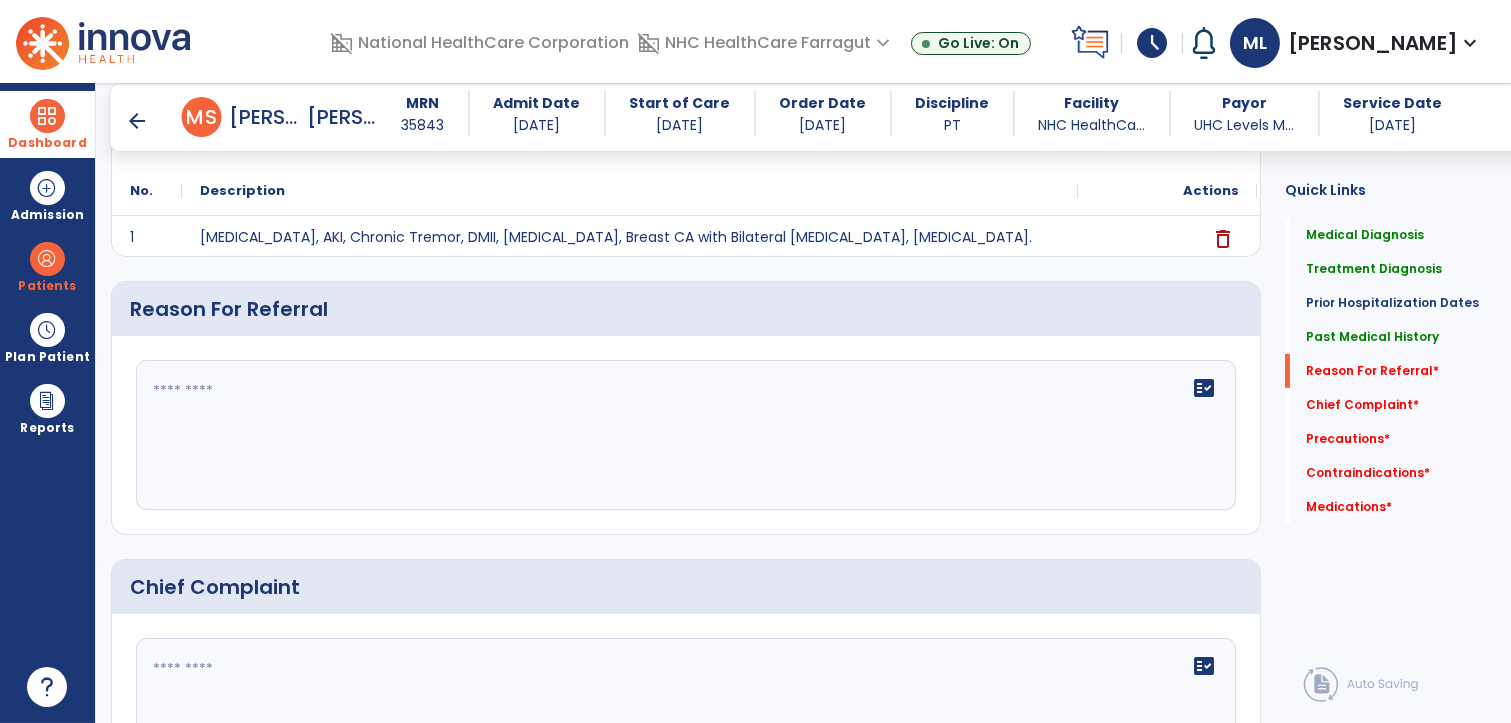 scroll, scrollTop: 895, scrollLeft: 0, axis: vertical 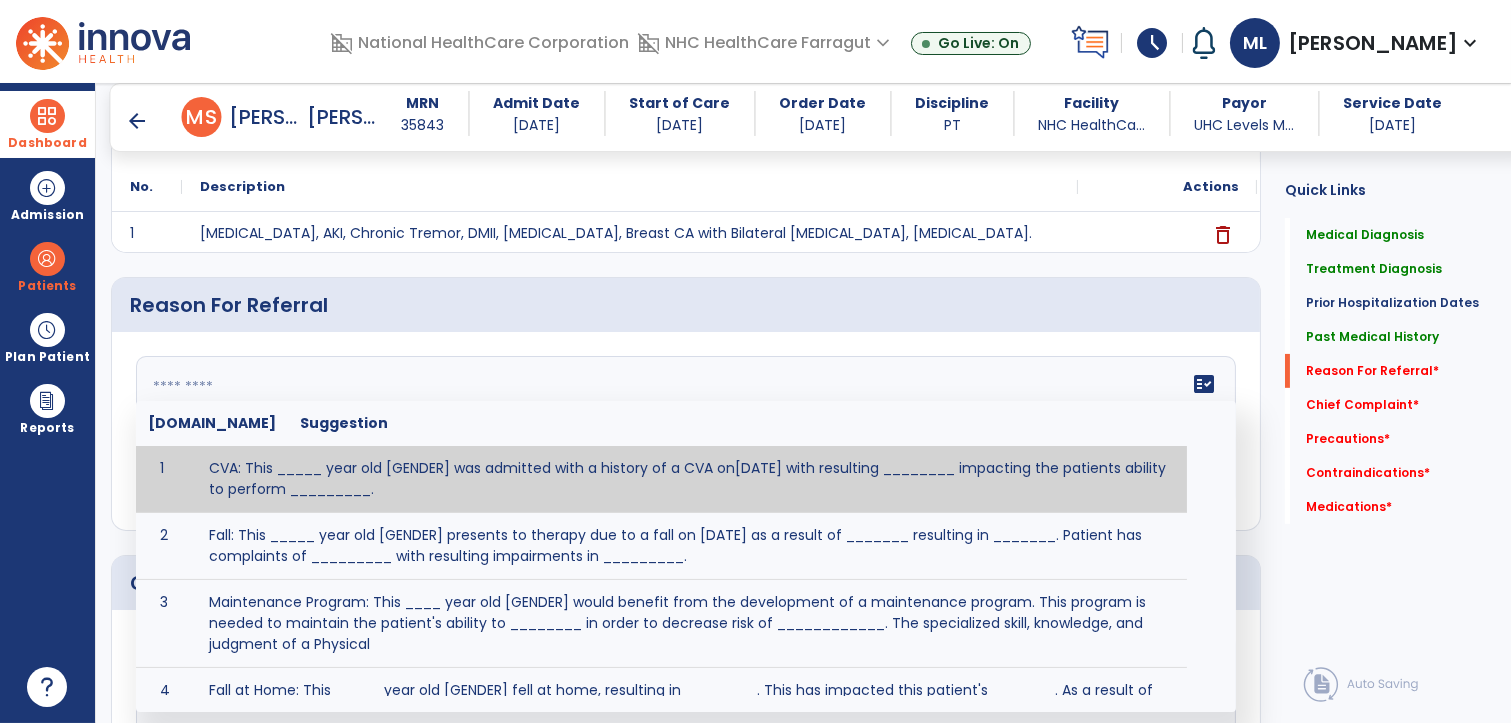 click 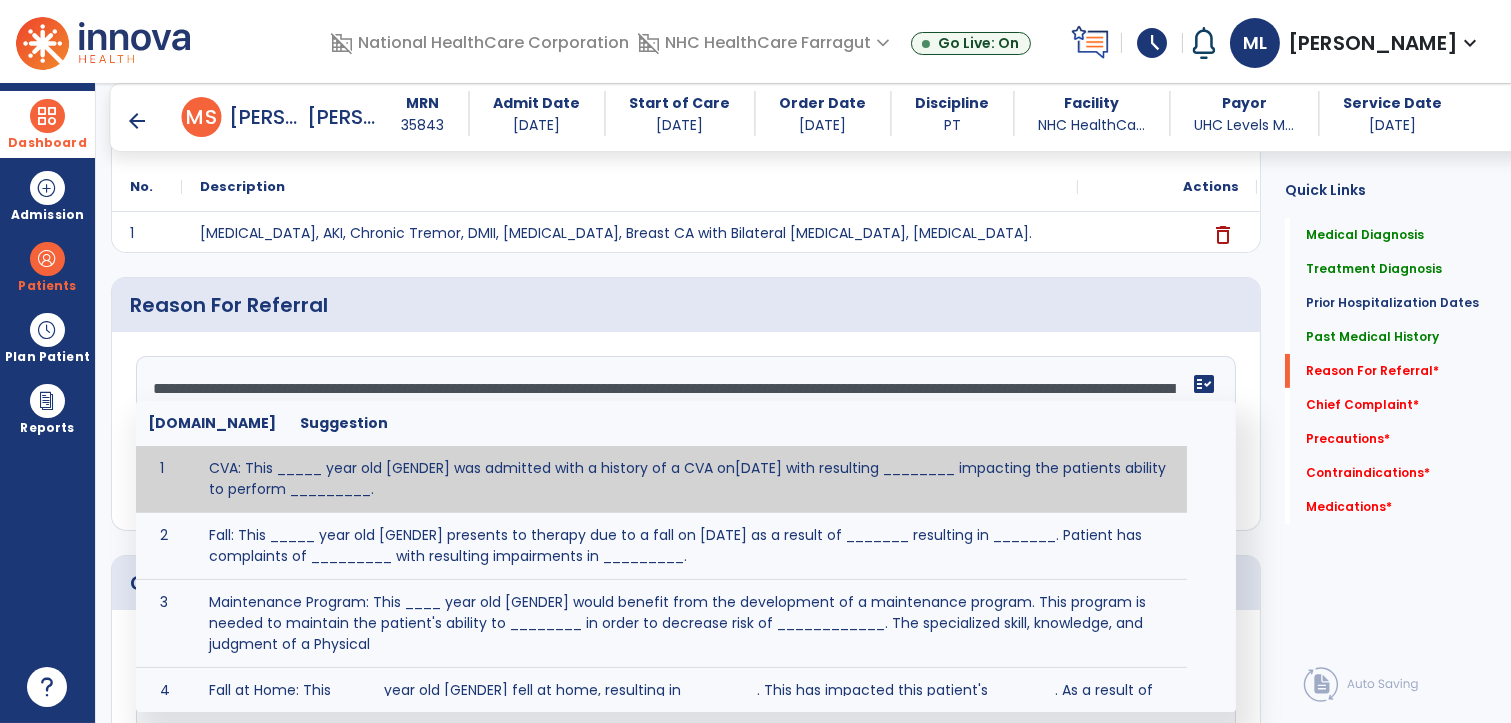 scroll, scrollTop: 63, scrollLeft: 0, axis: vertical 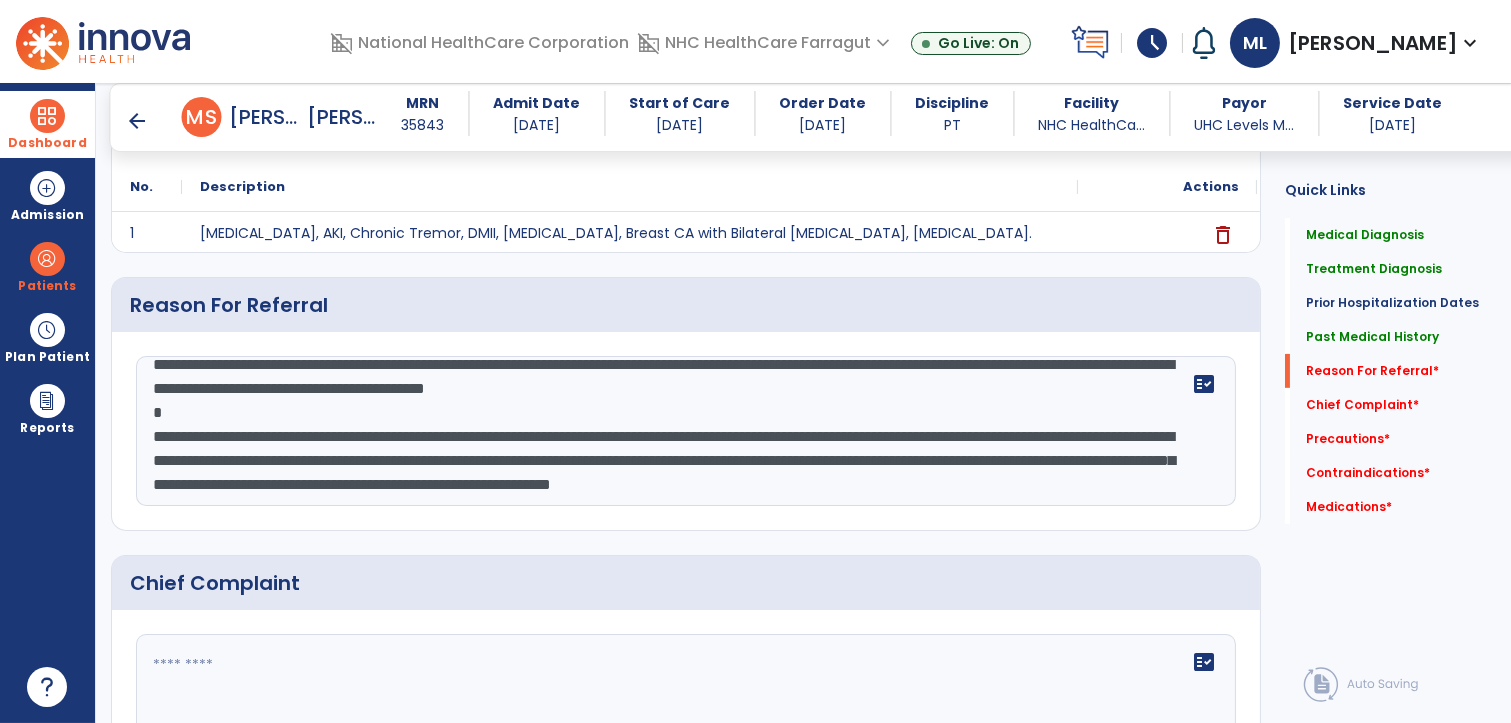 type on "**********" 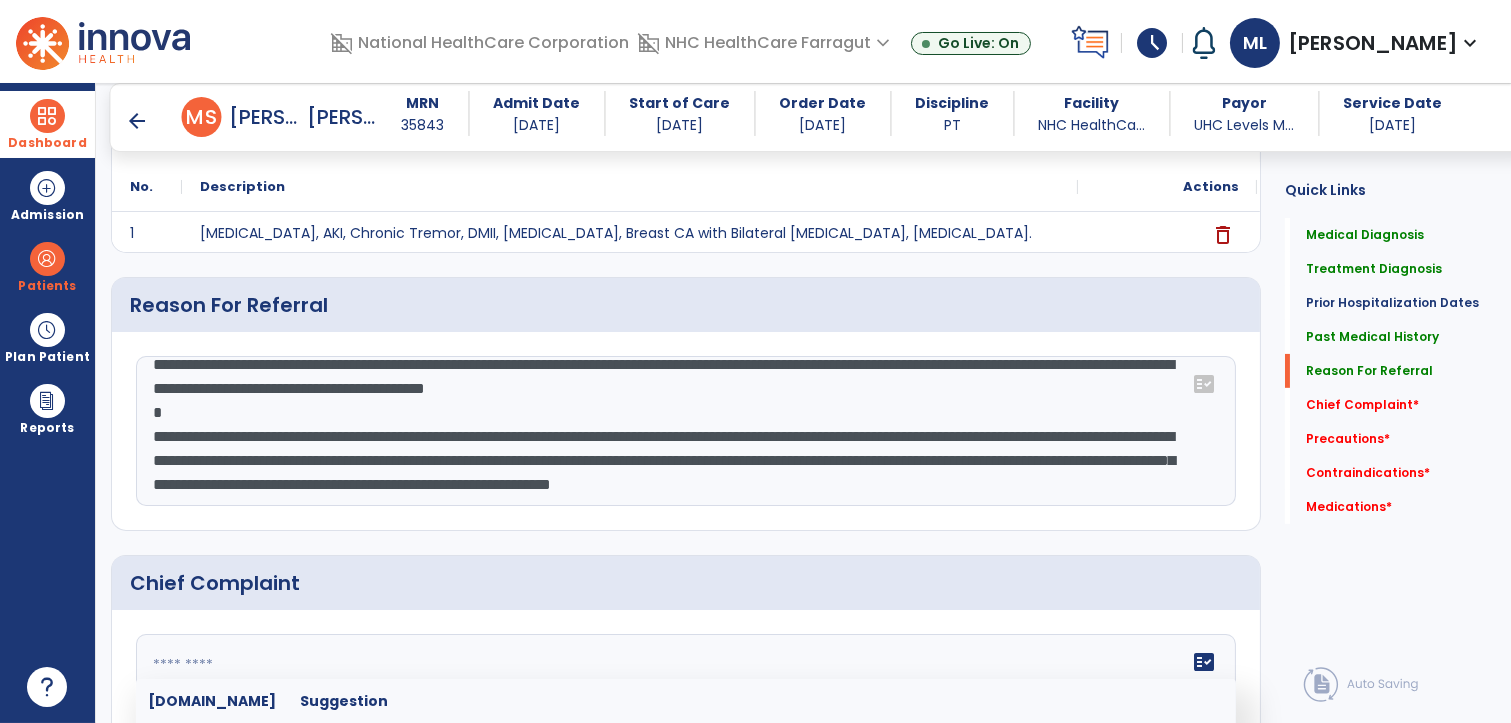 click 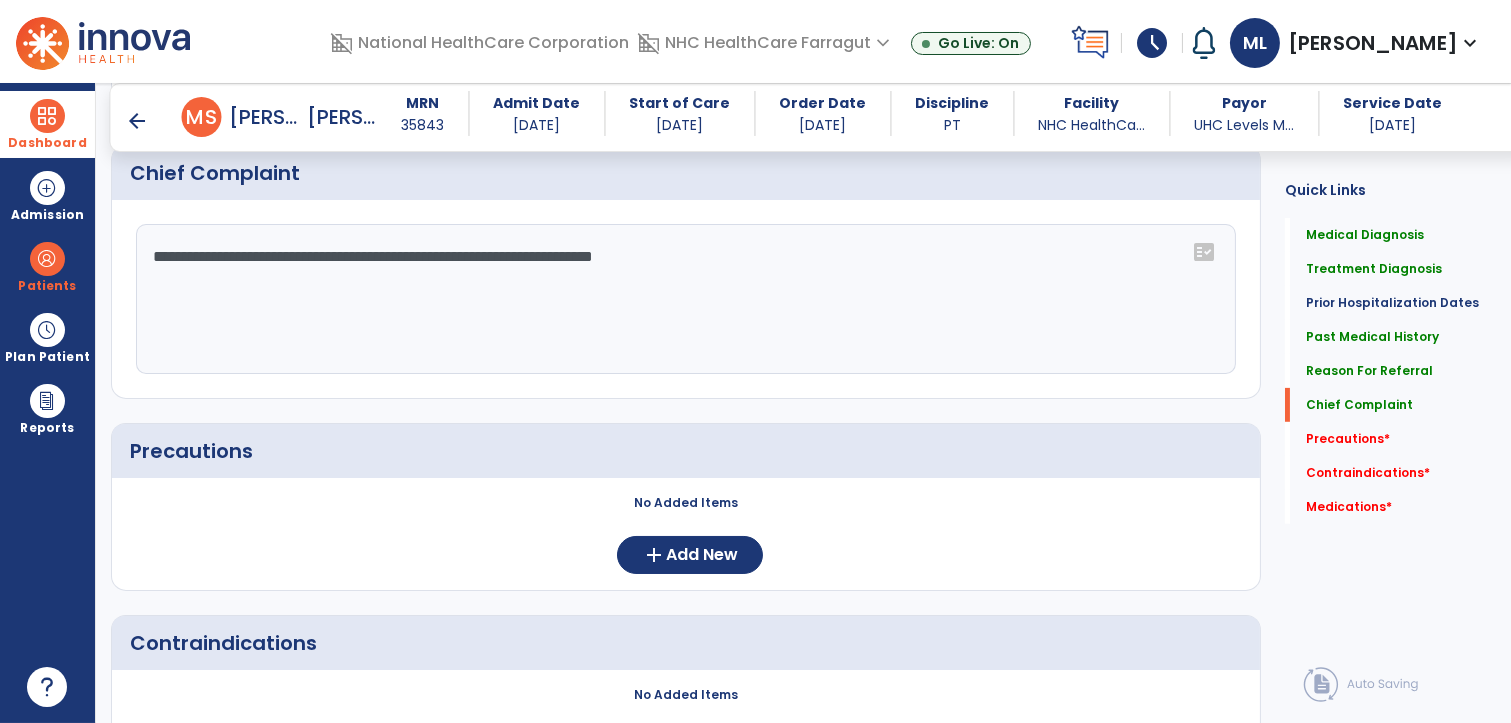 scroll, scrollTop: 1341, scrollLeft: 0, axis: vertical 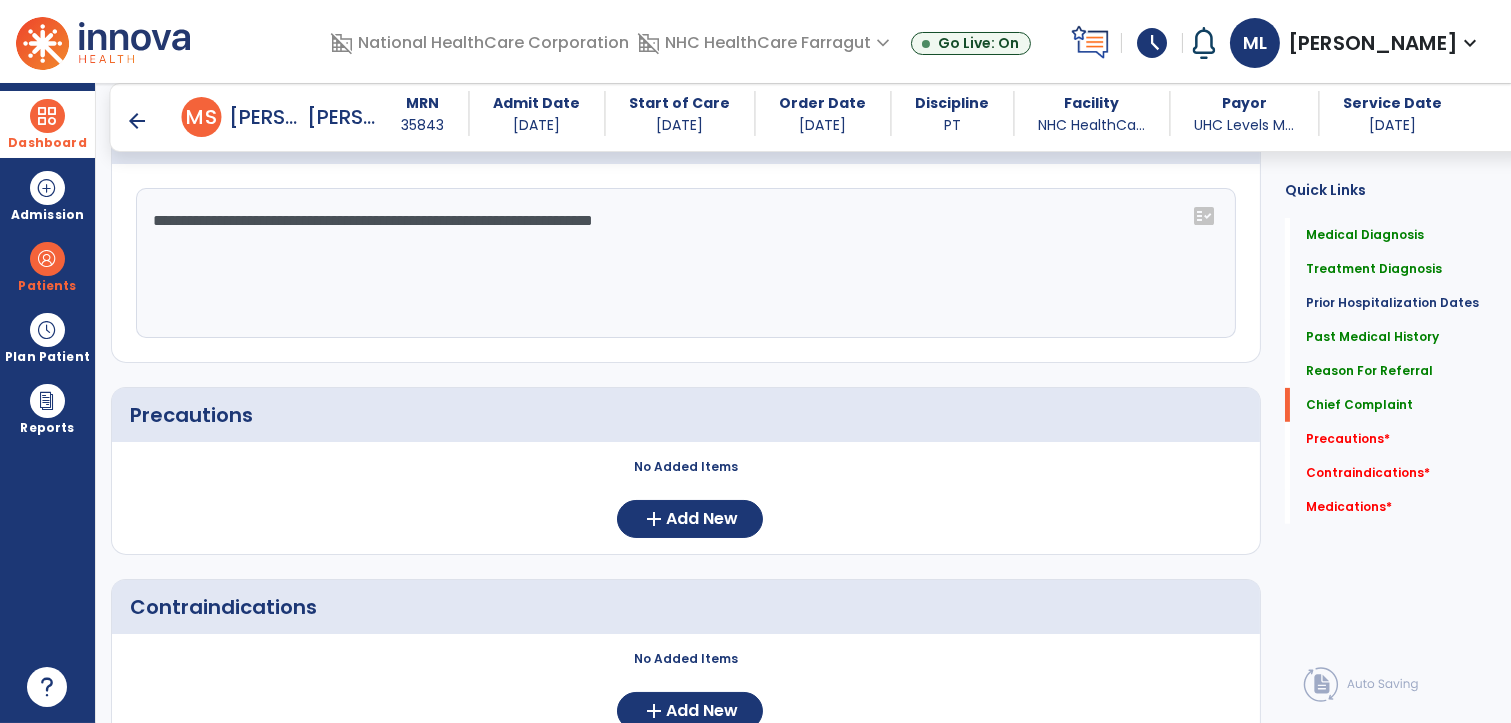 type on "**********" 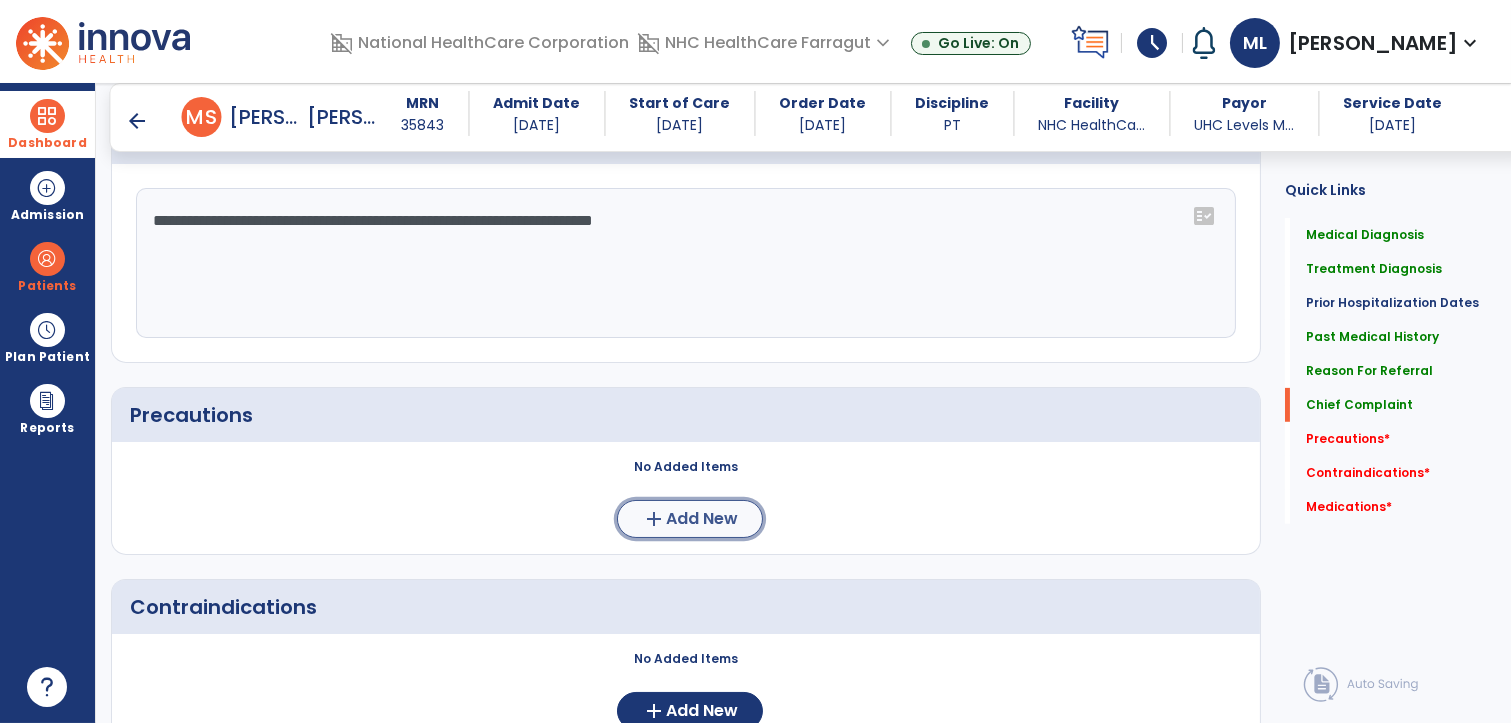 click on "add  Add New" 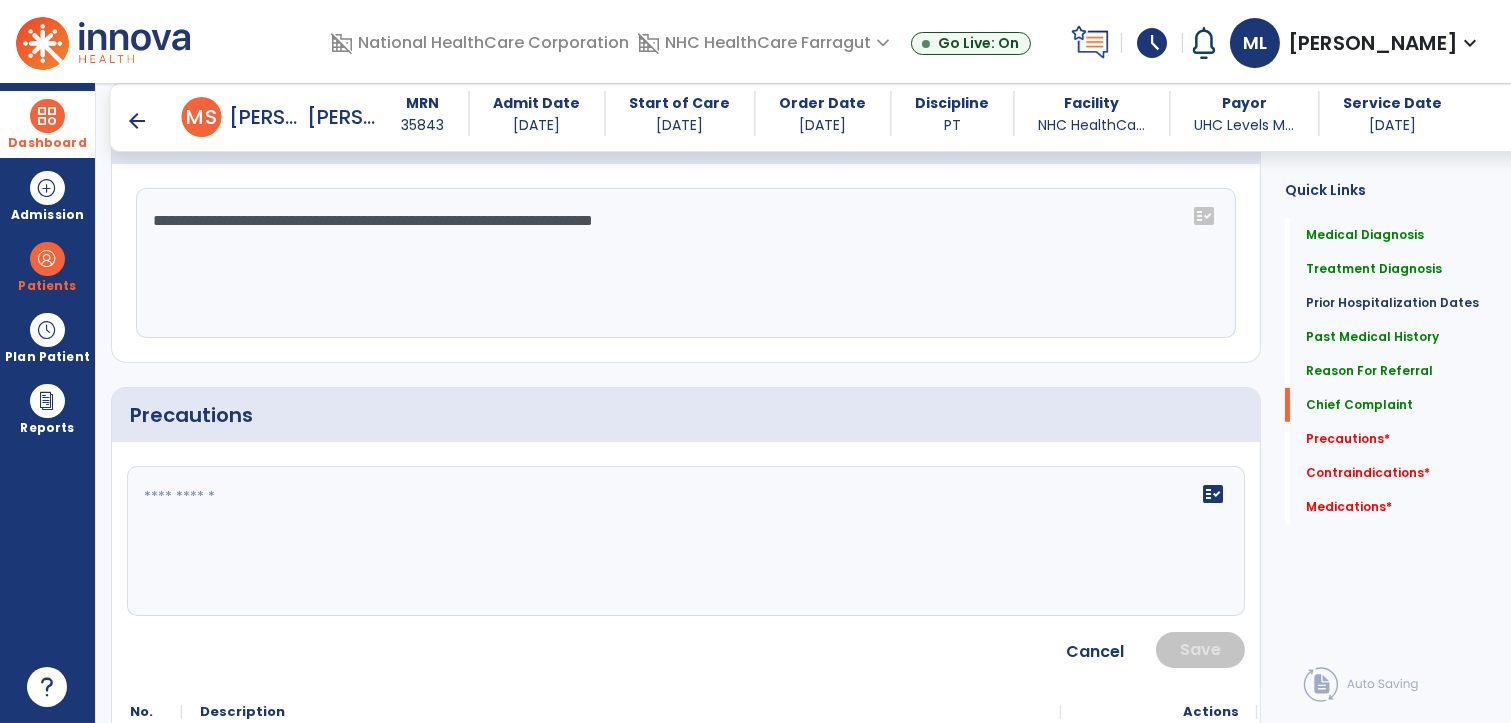 click 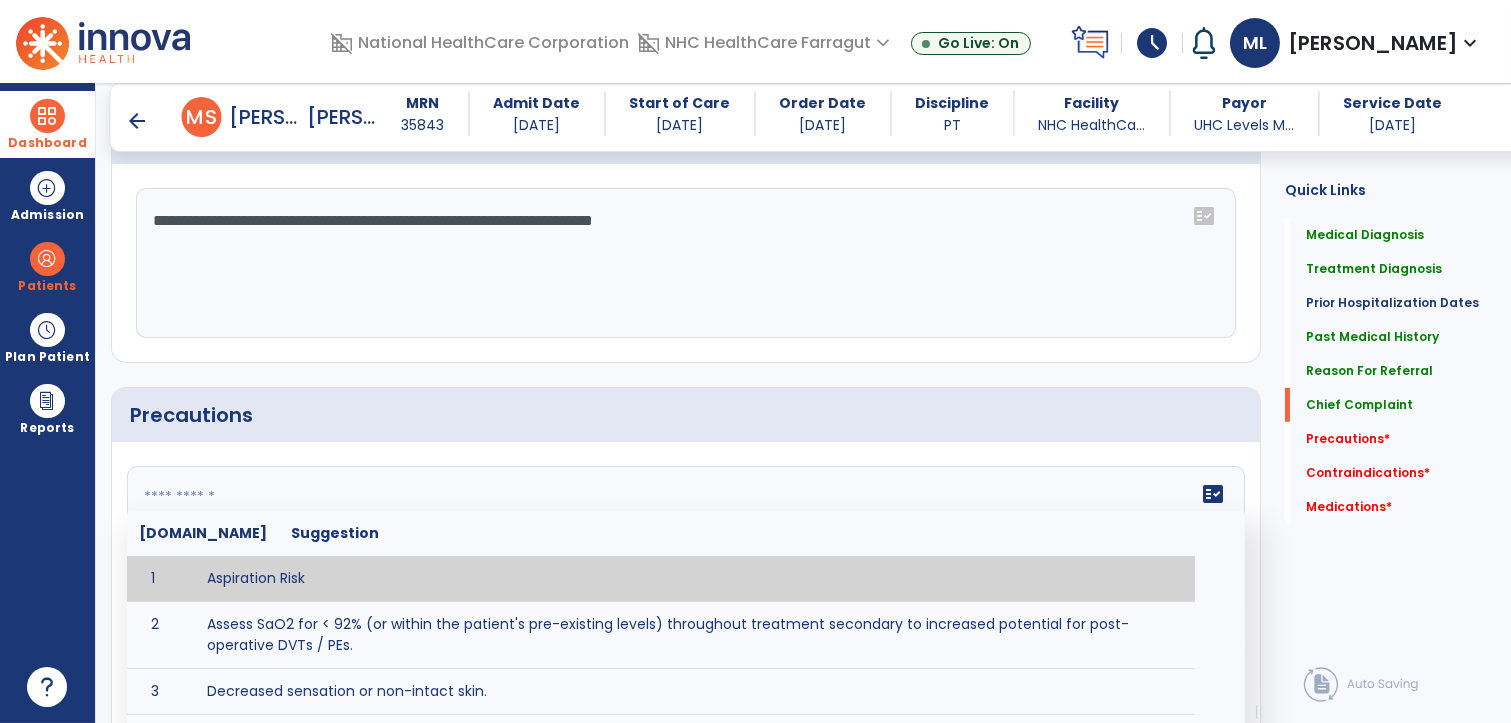 paste on "**********" 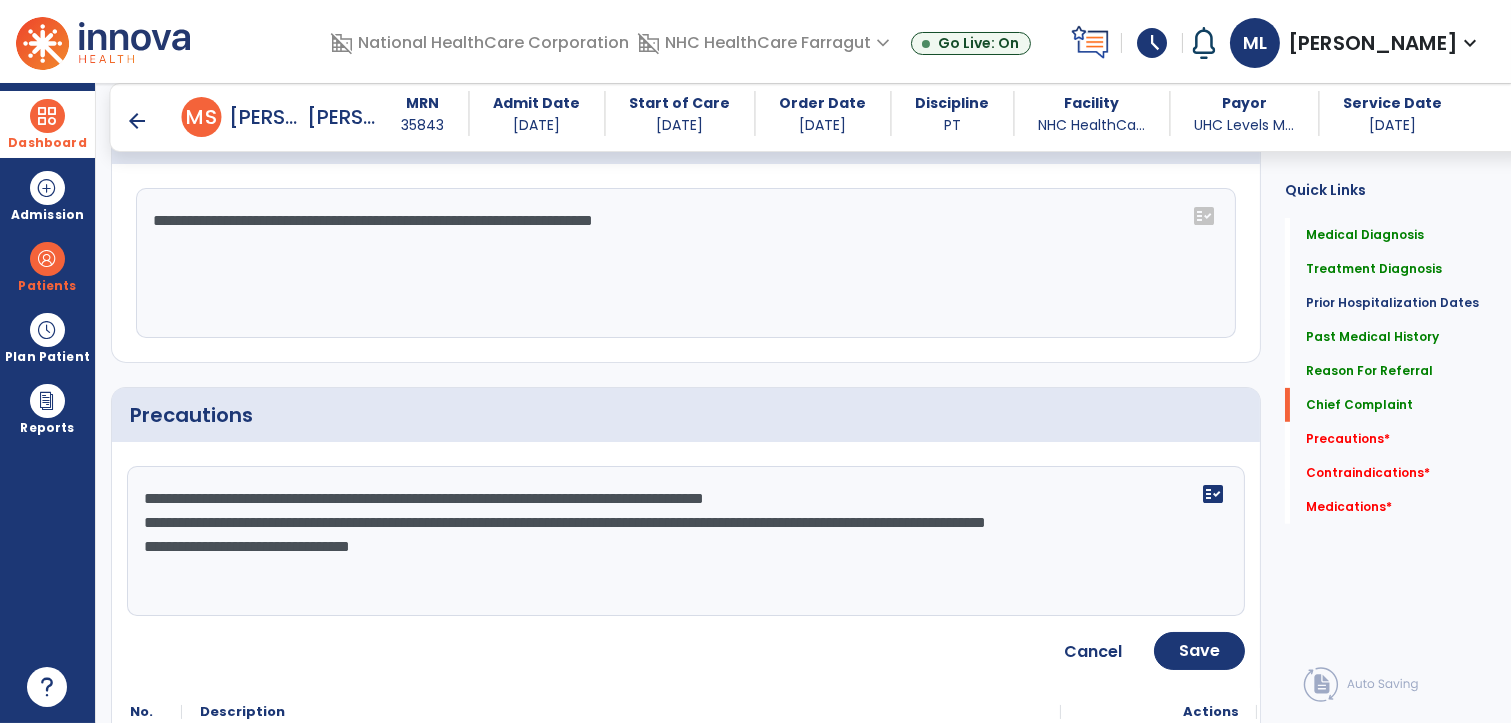 click on "**********" 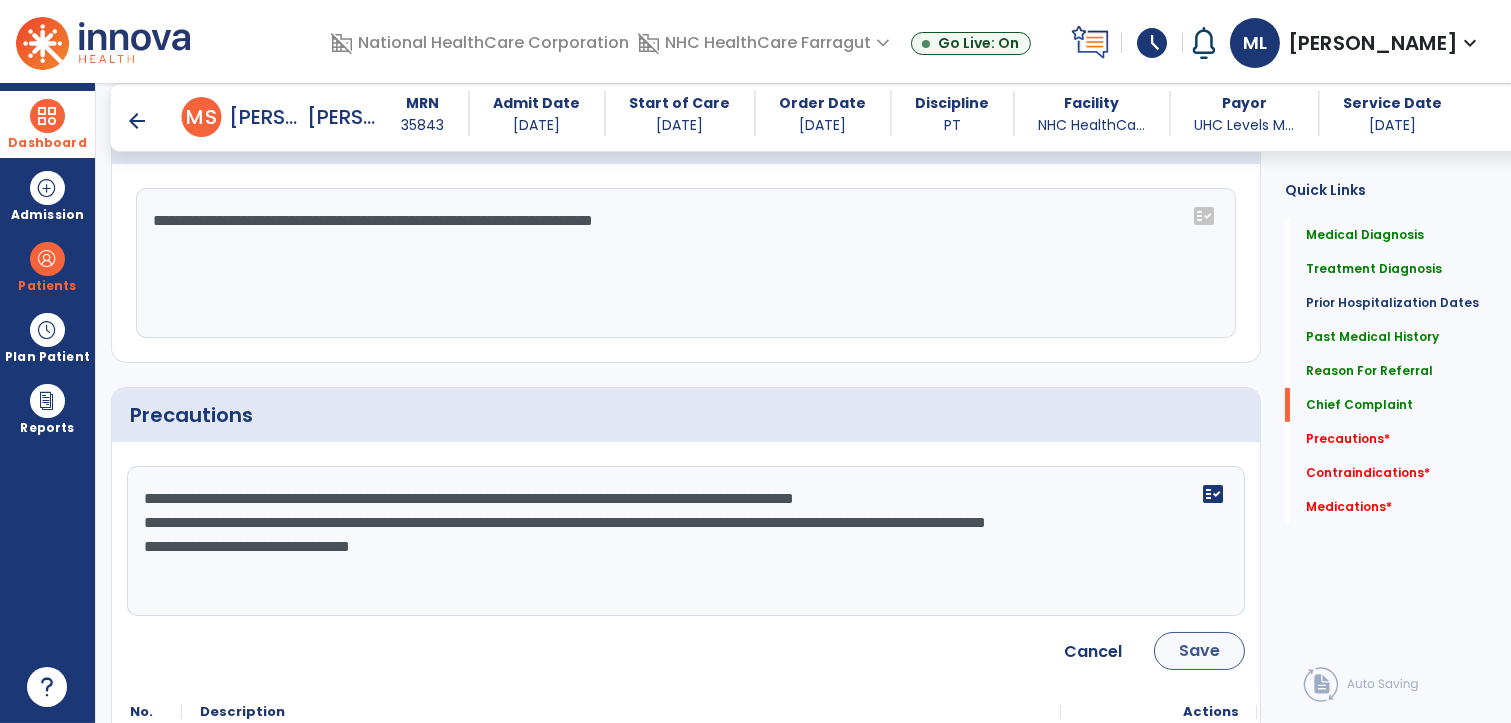 type on "**********" 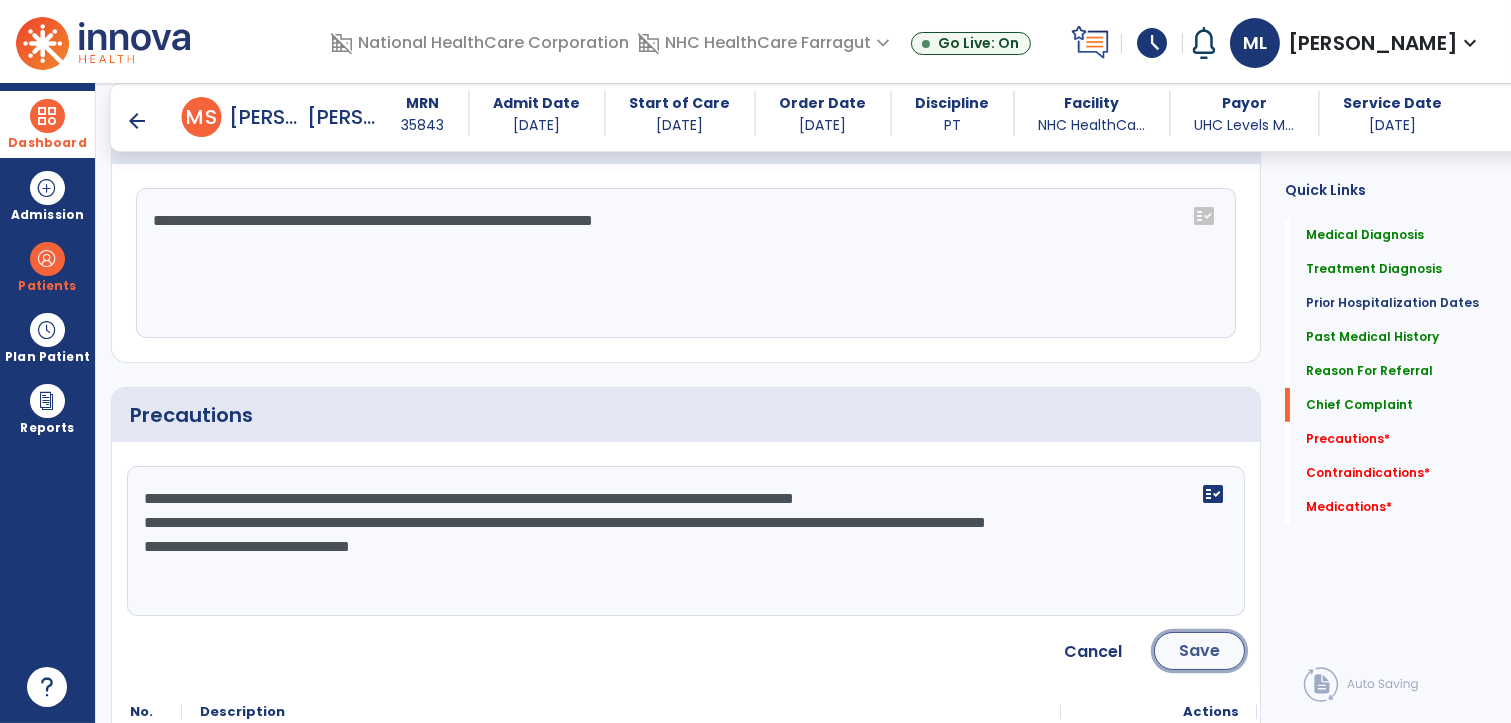 click on "Save" 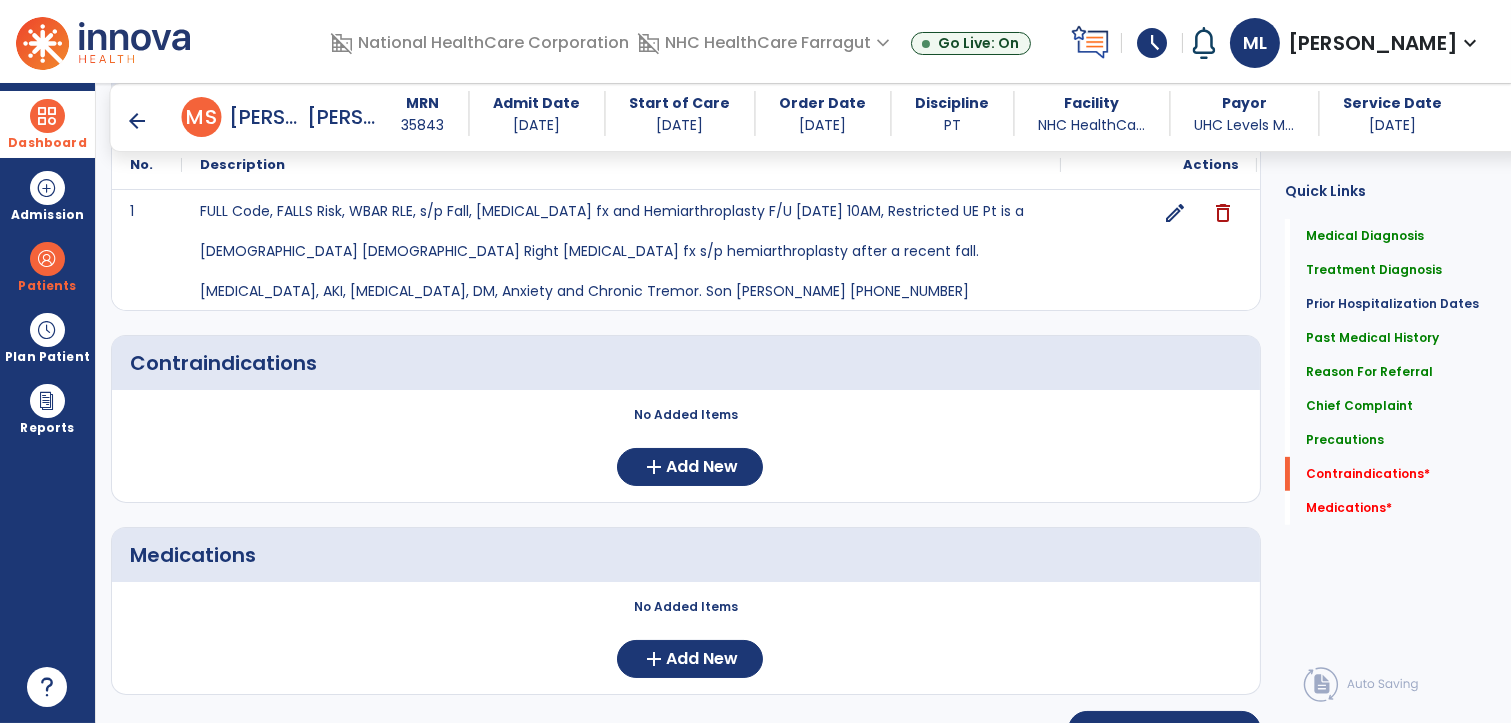 scroll, scrollTop: 1700, scrollLeft: 0, axis: vertical 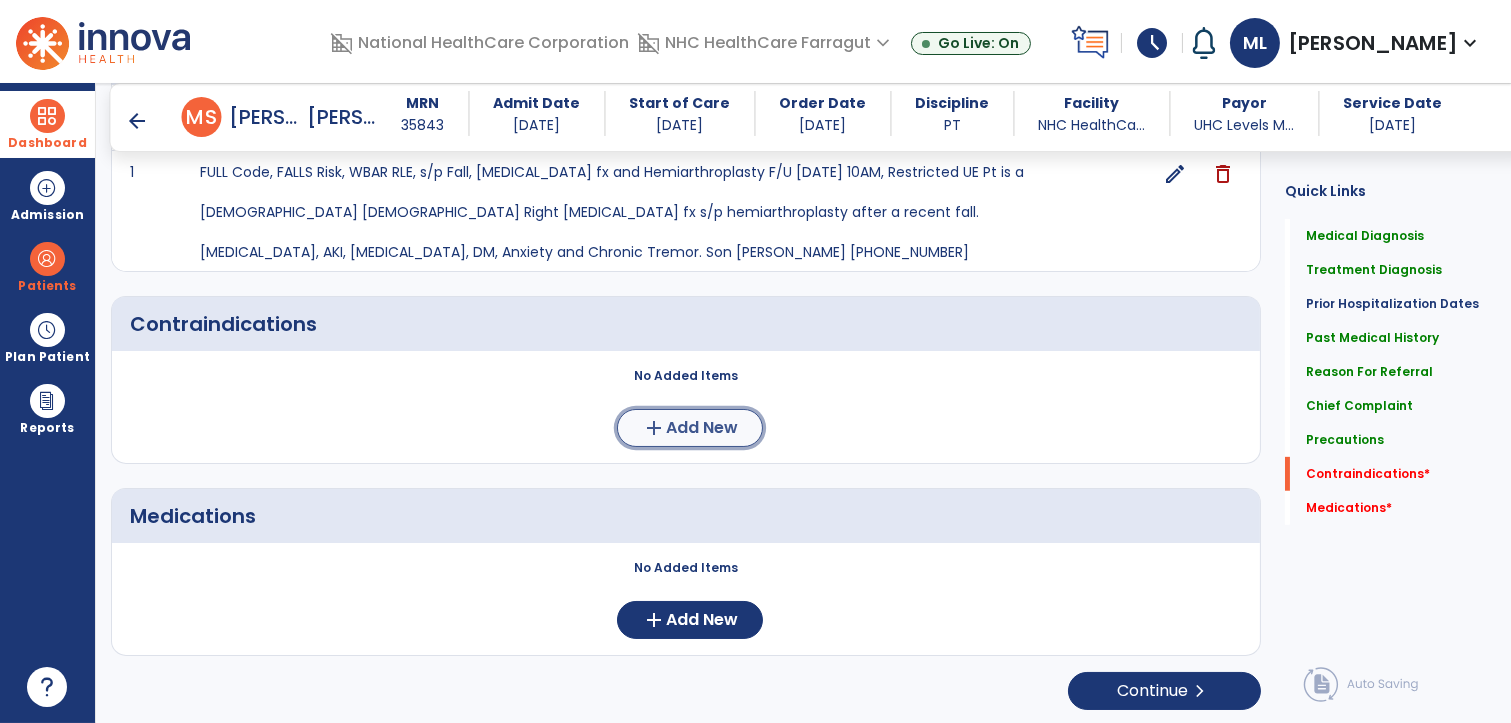 click on "Add New" 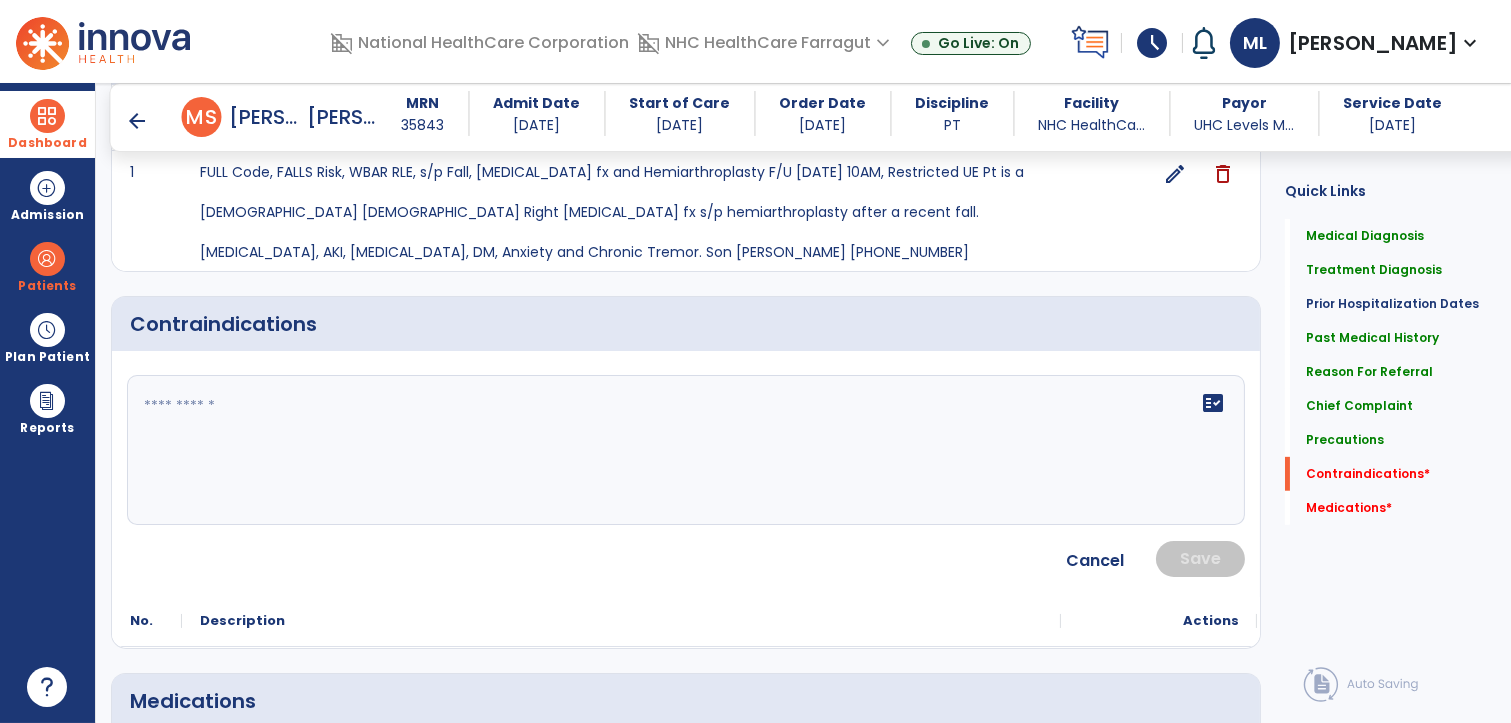 click on "fact_check" 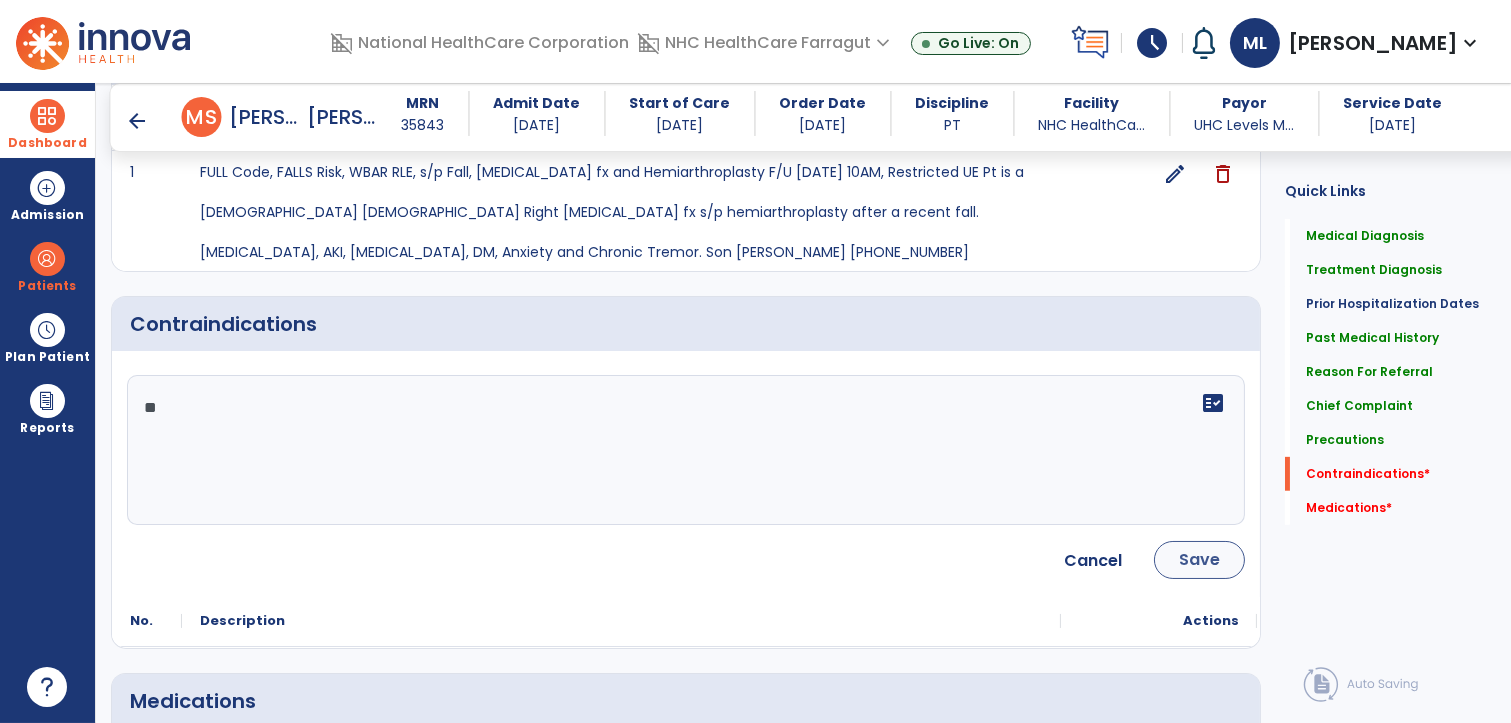 type 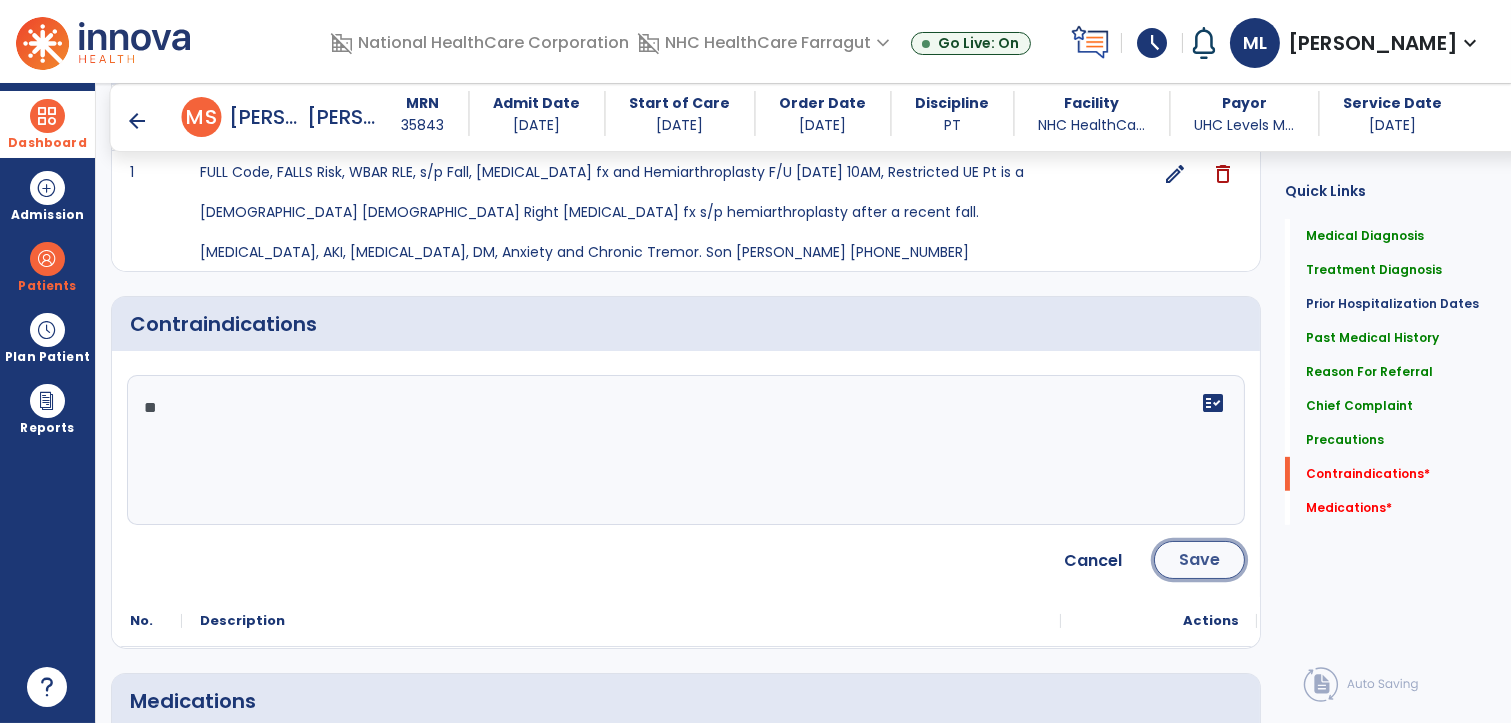 click on "Save" 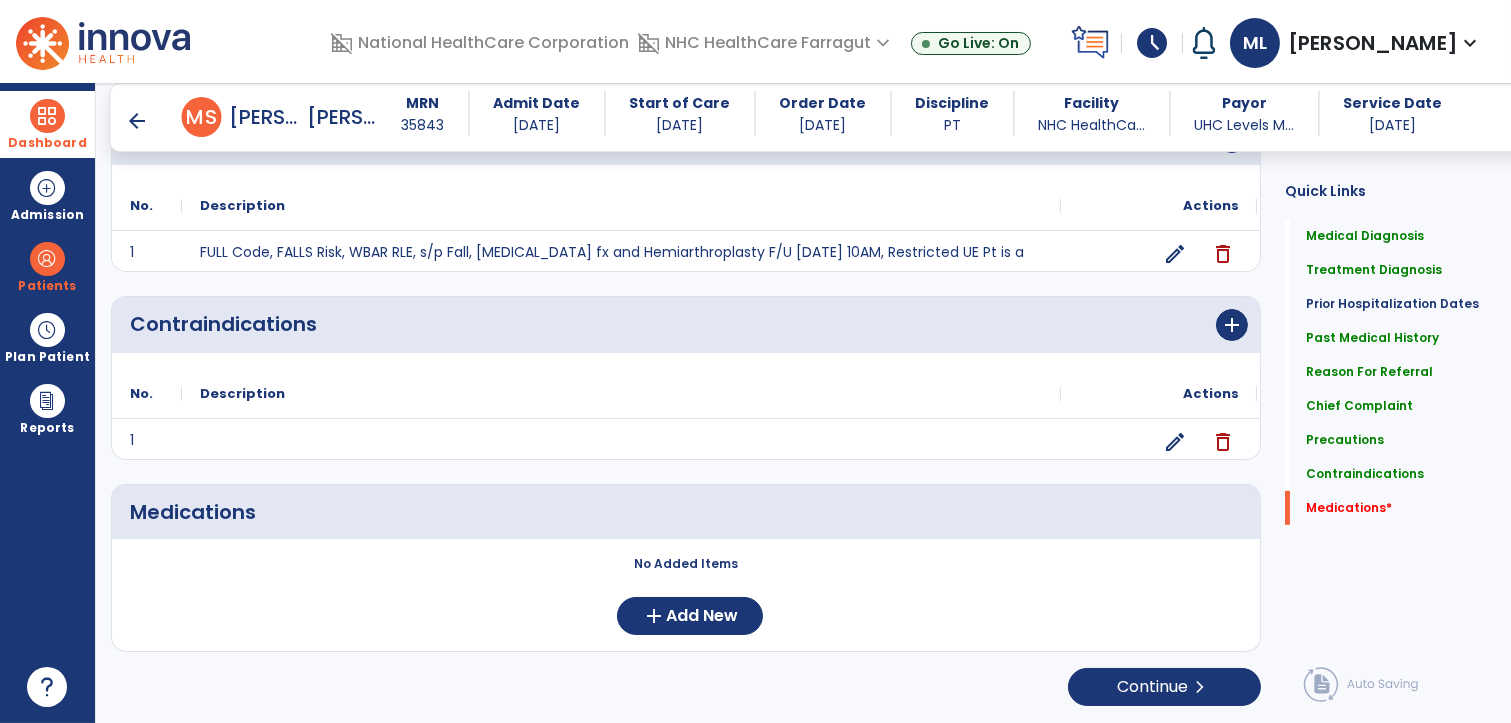 scroll, scrollTop: 1696, scrollLeft: 0, axis: vertical 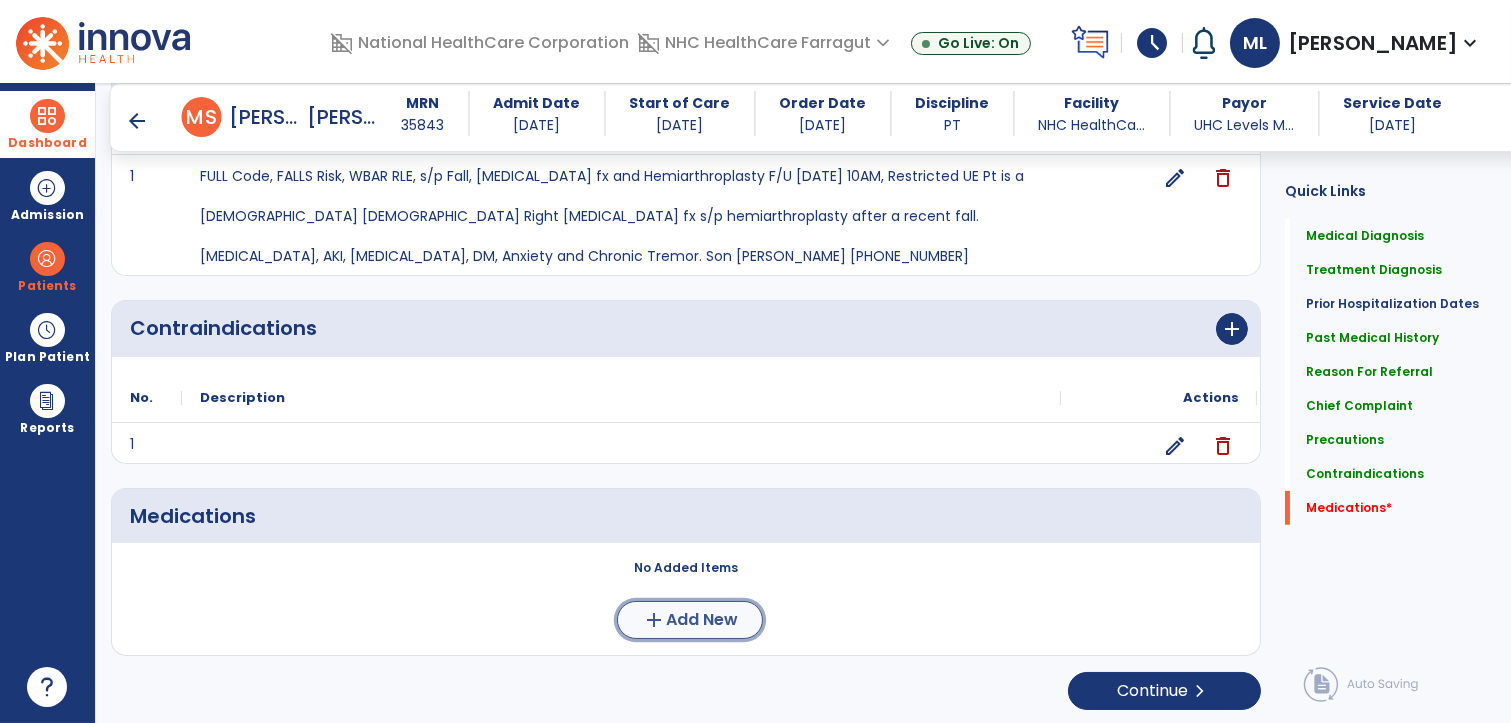 click on "Add New" 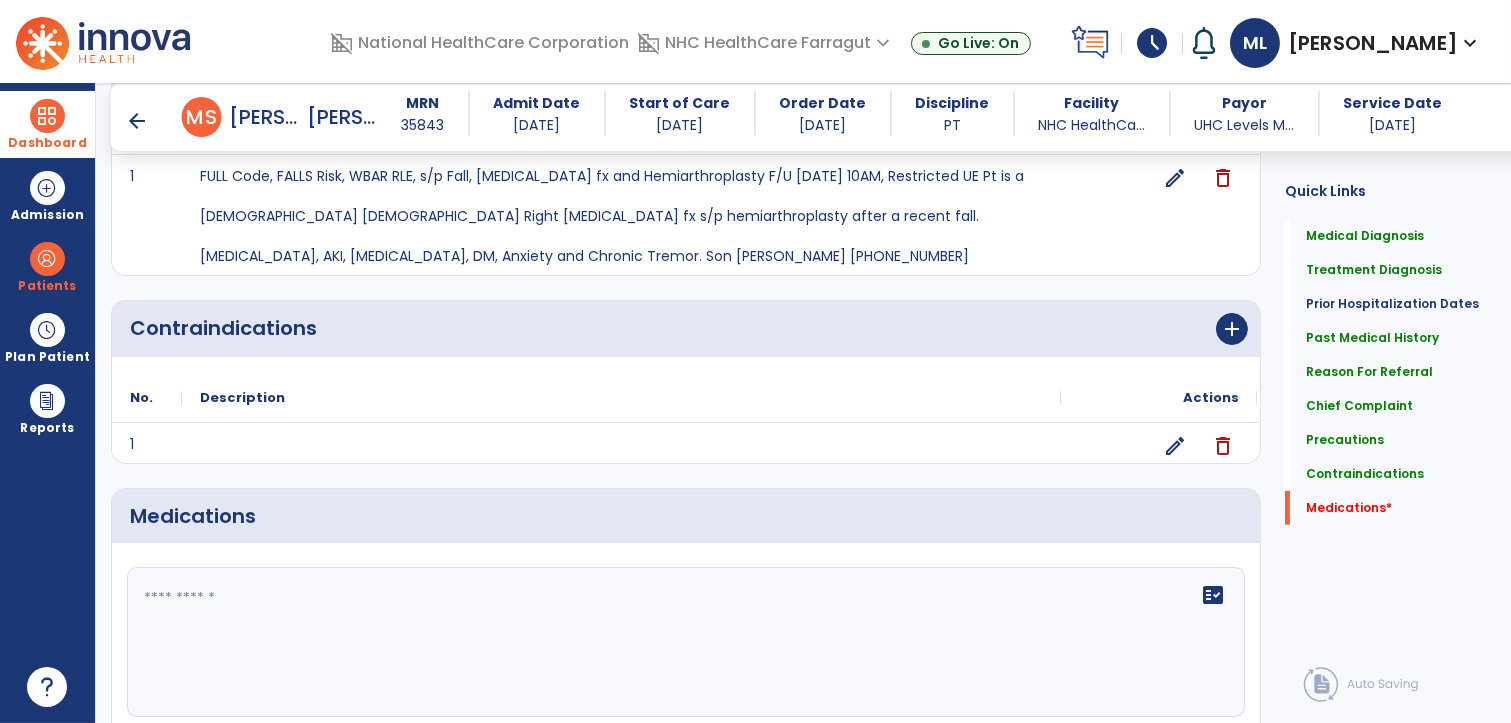 click on "fact_check" 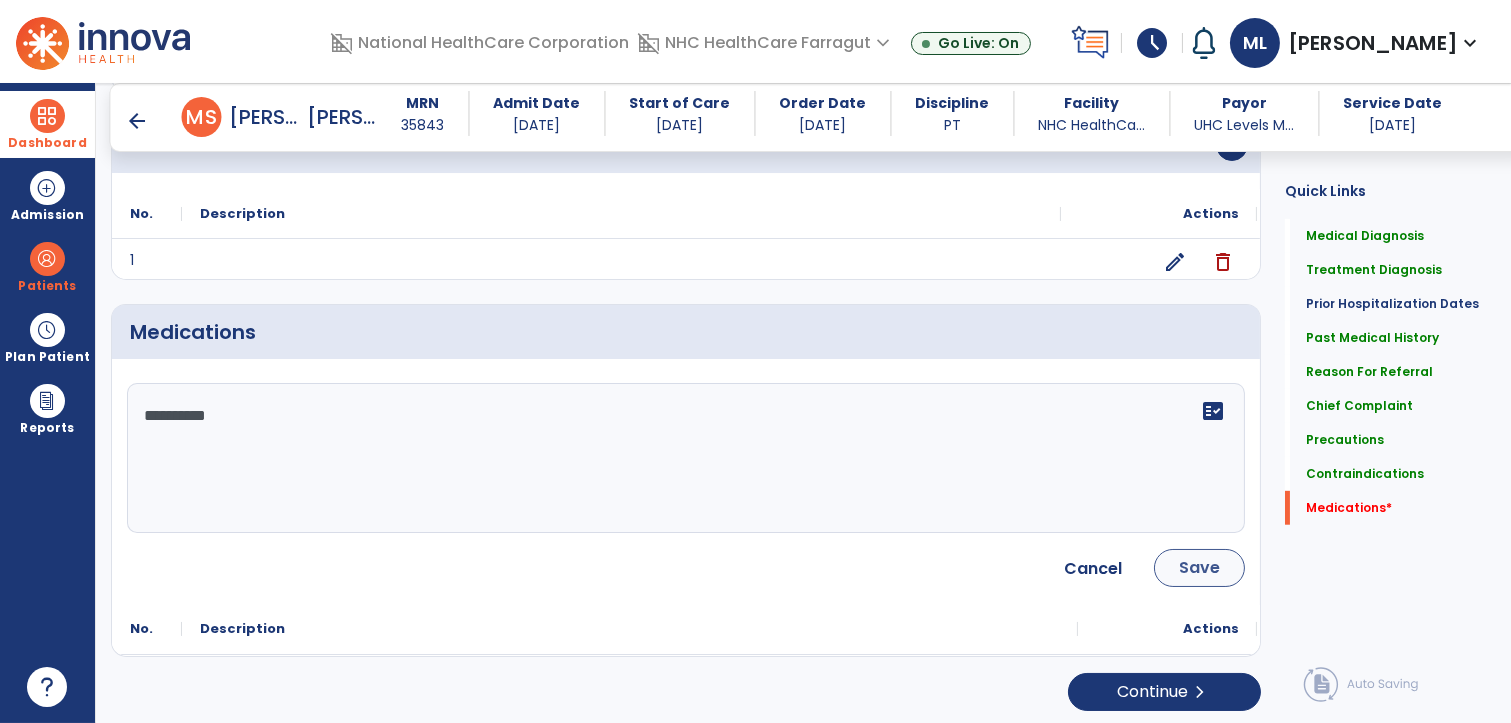 type on "**********" 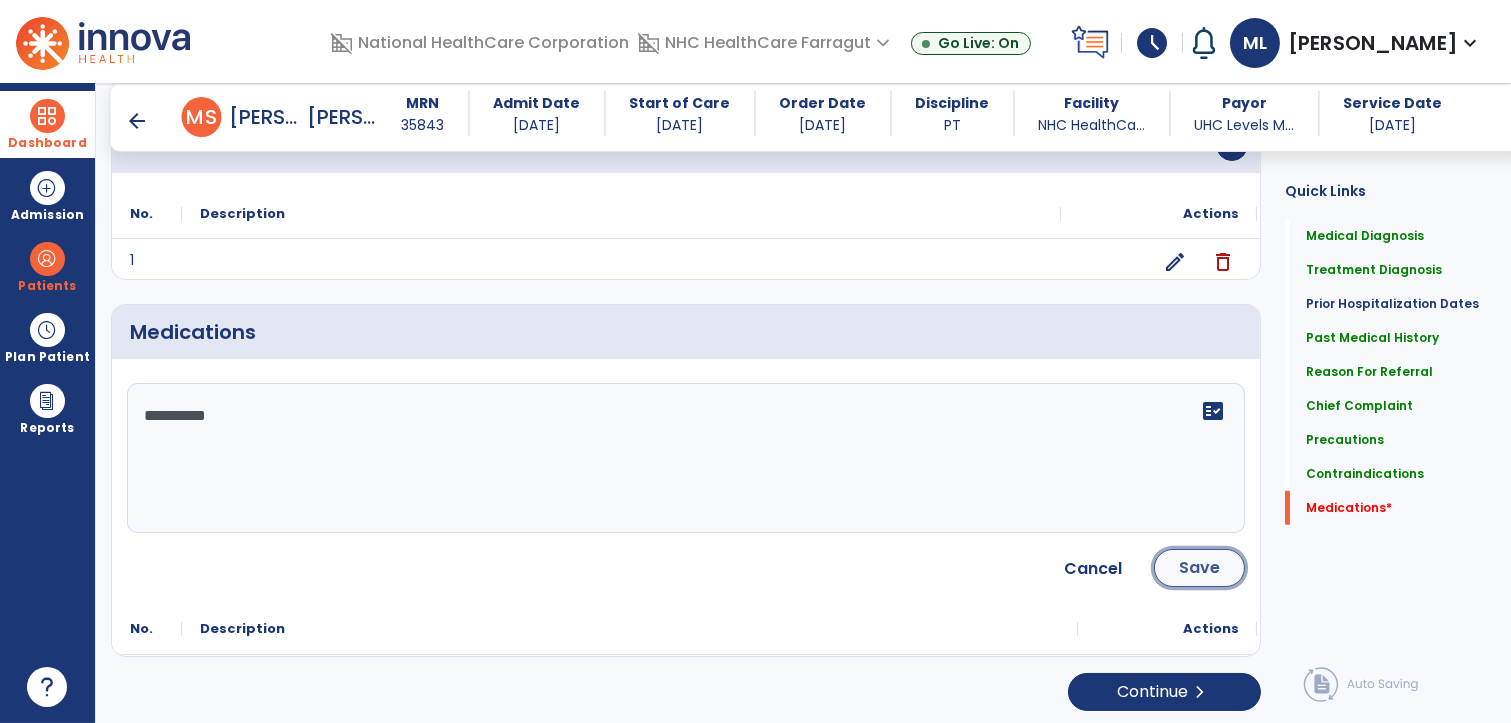 click on "Save" 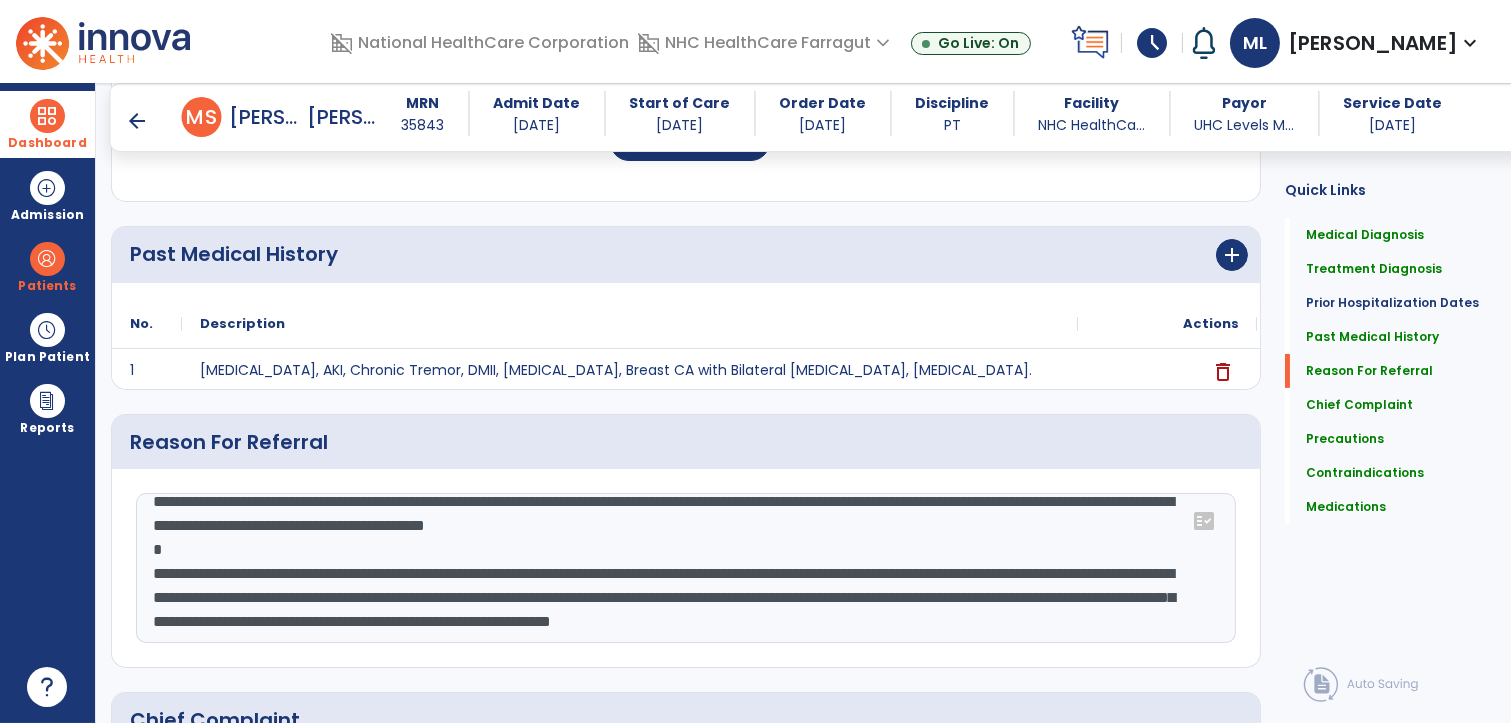 scroll, scrollTop: 723, scrollLeft: 0, axis: vertical 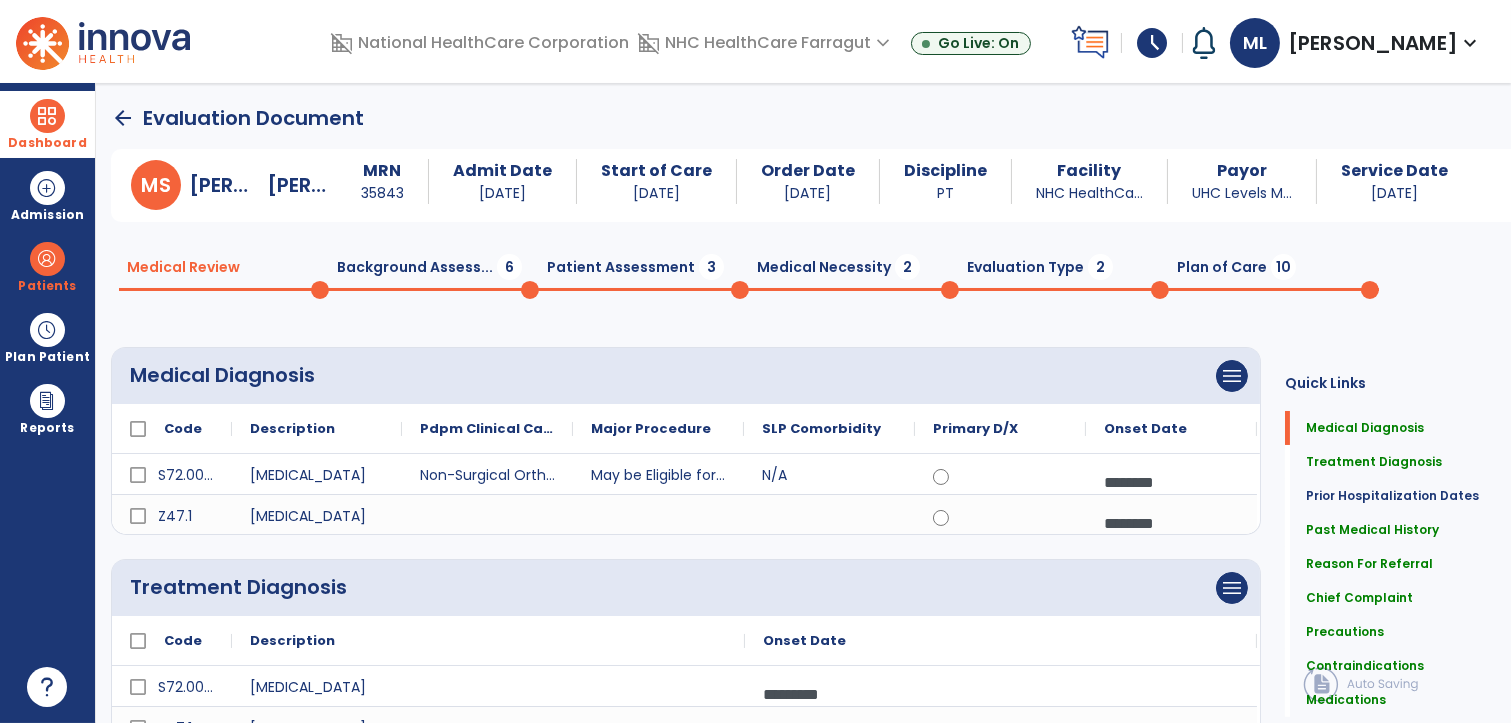 click on "Background Assess...  6" 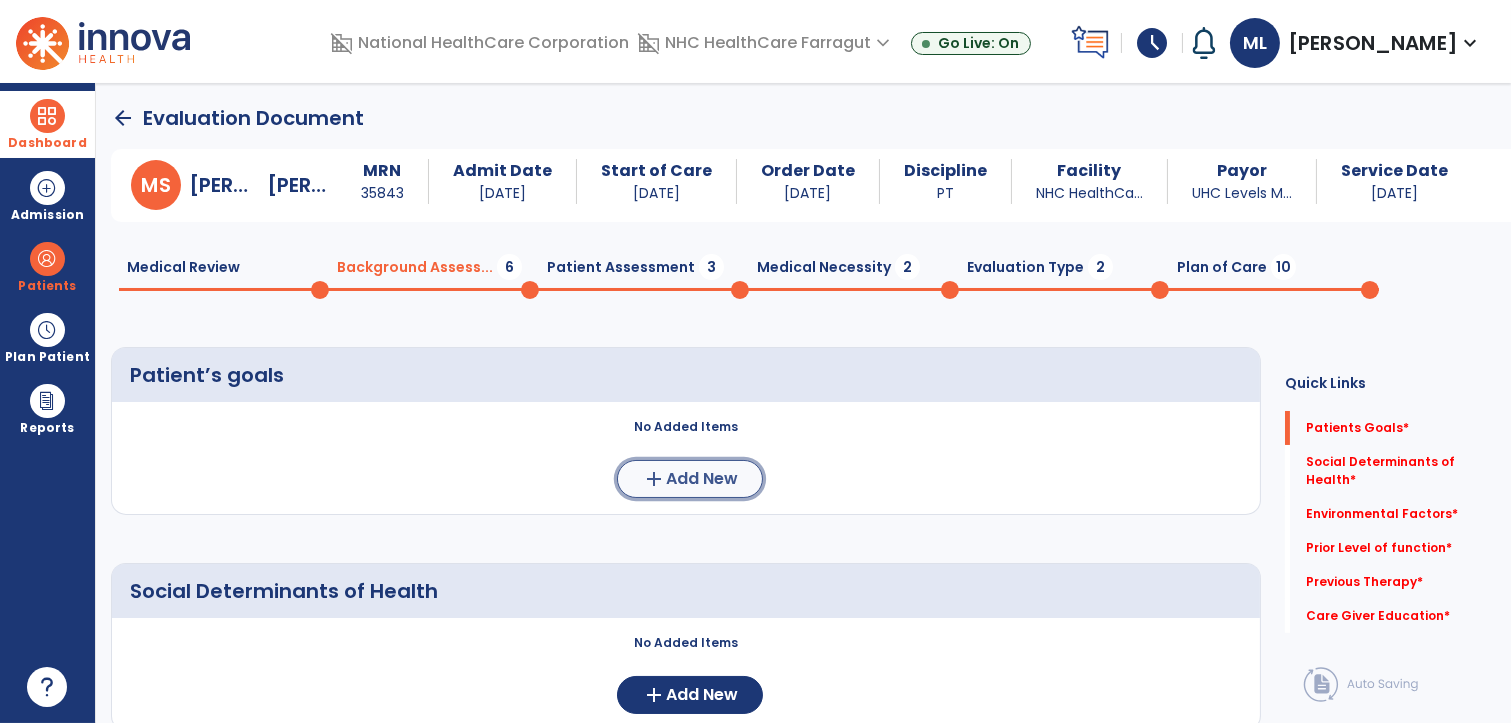 click on "Add New" 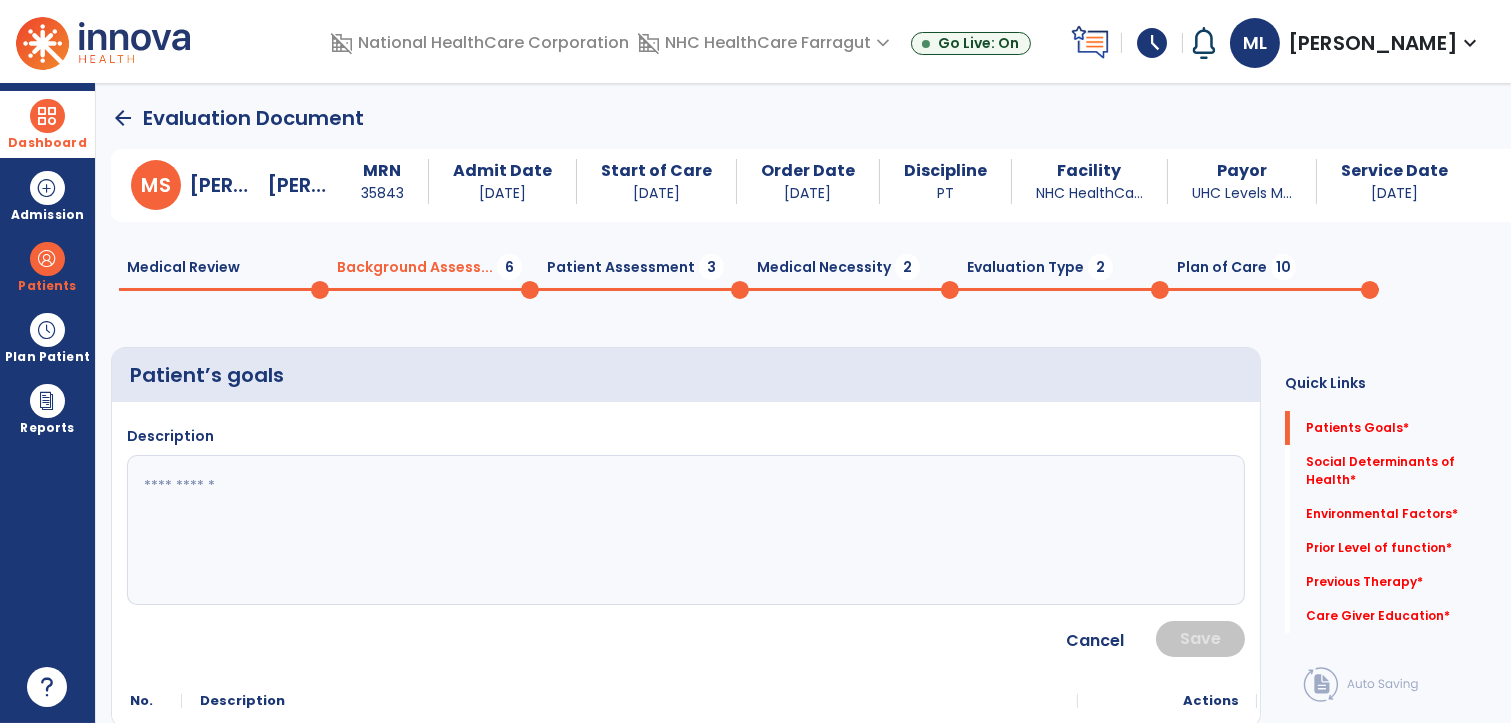 click 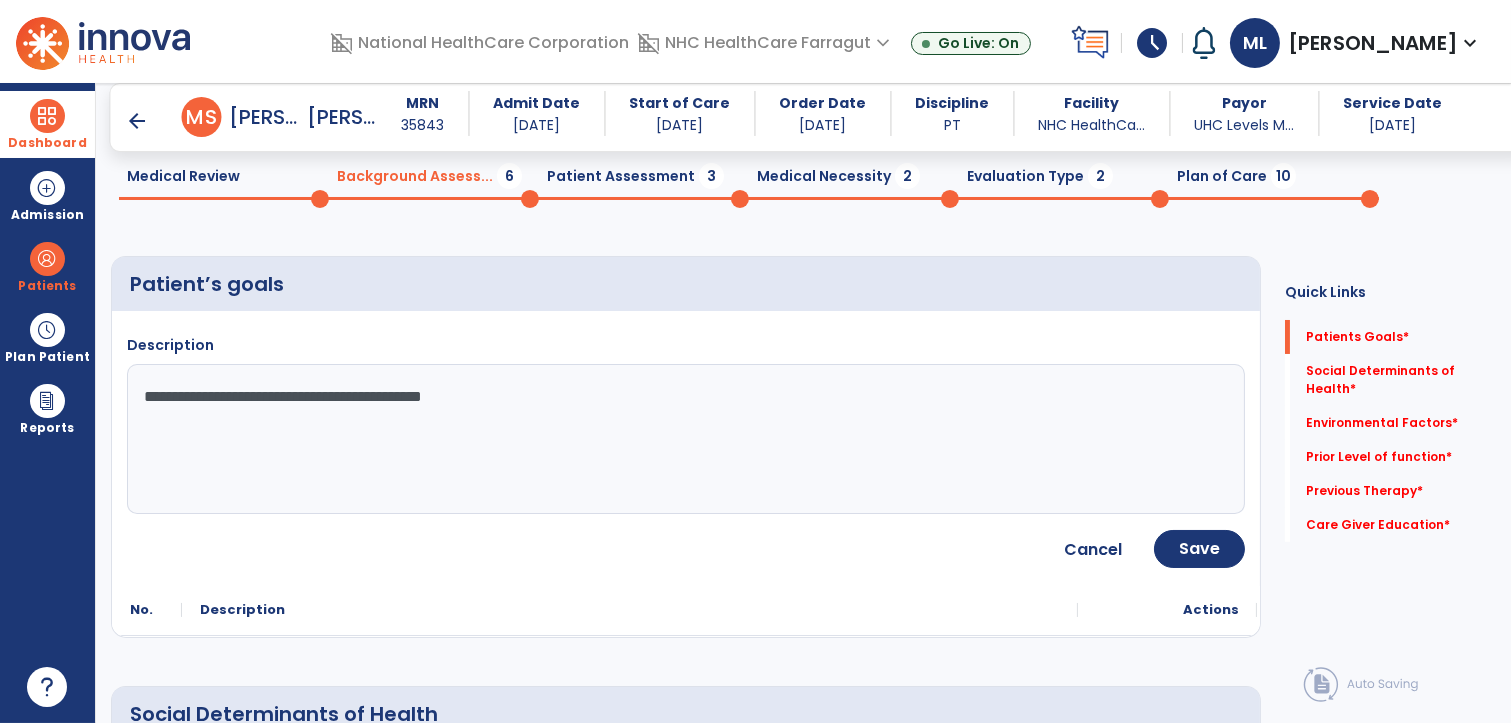 scroll, scrollTop: 111, scrollLeft: 0, axis: vertical 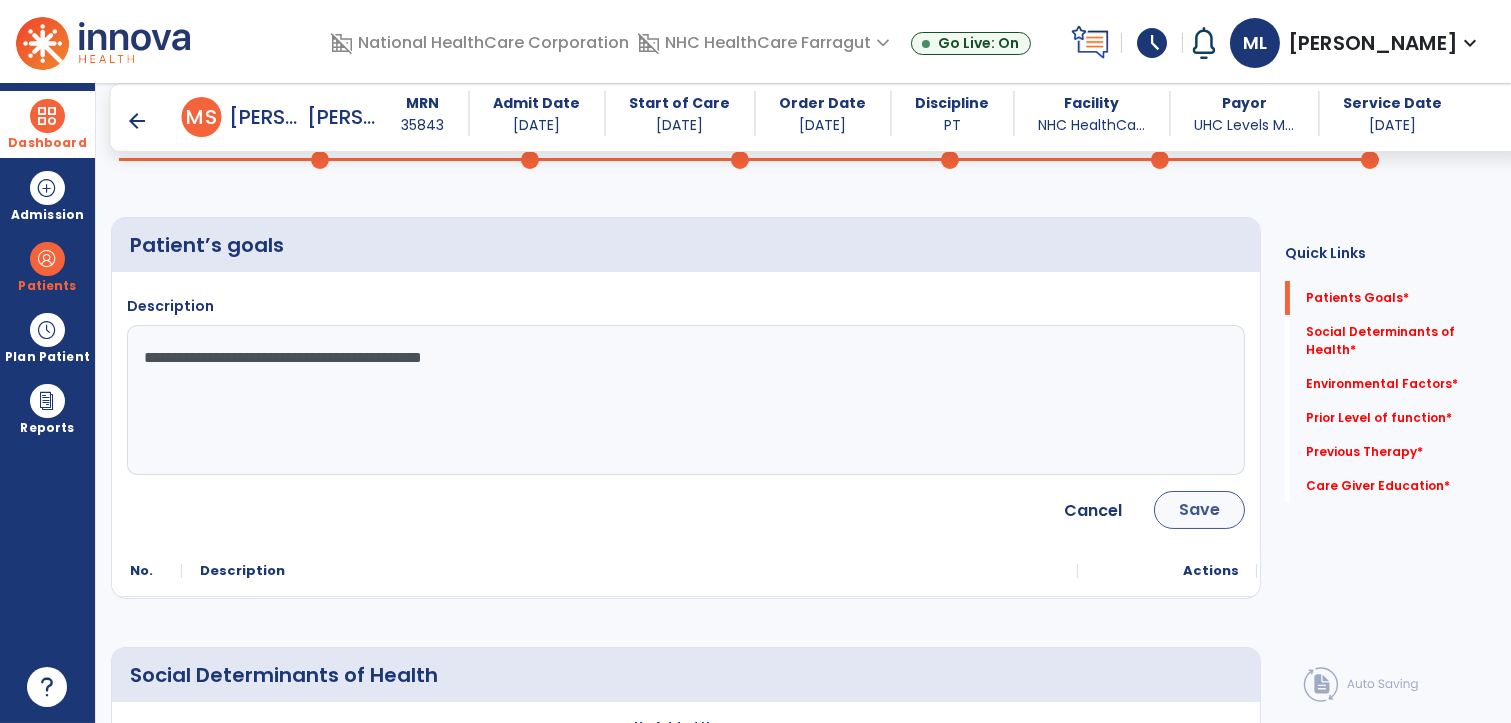 type on "**********" 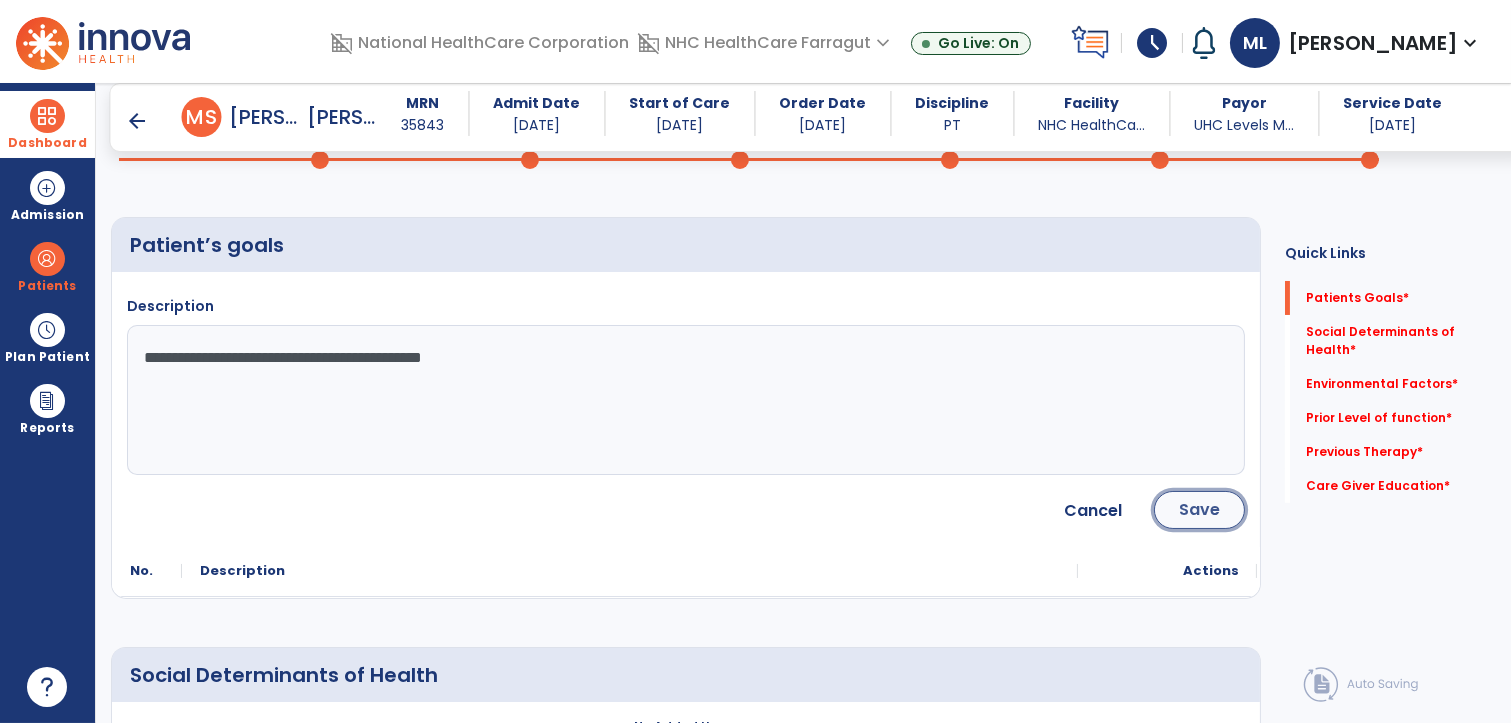 click on "Save" 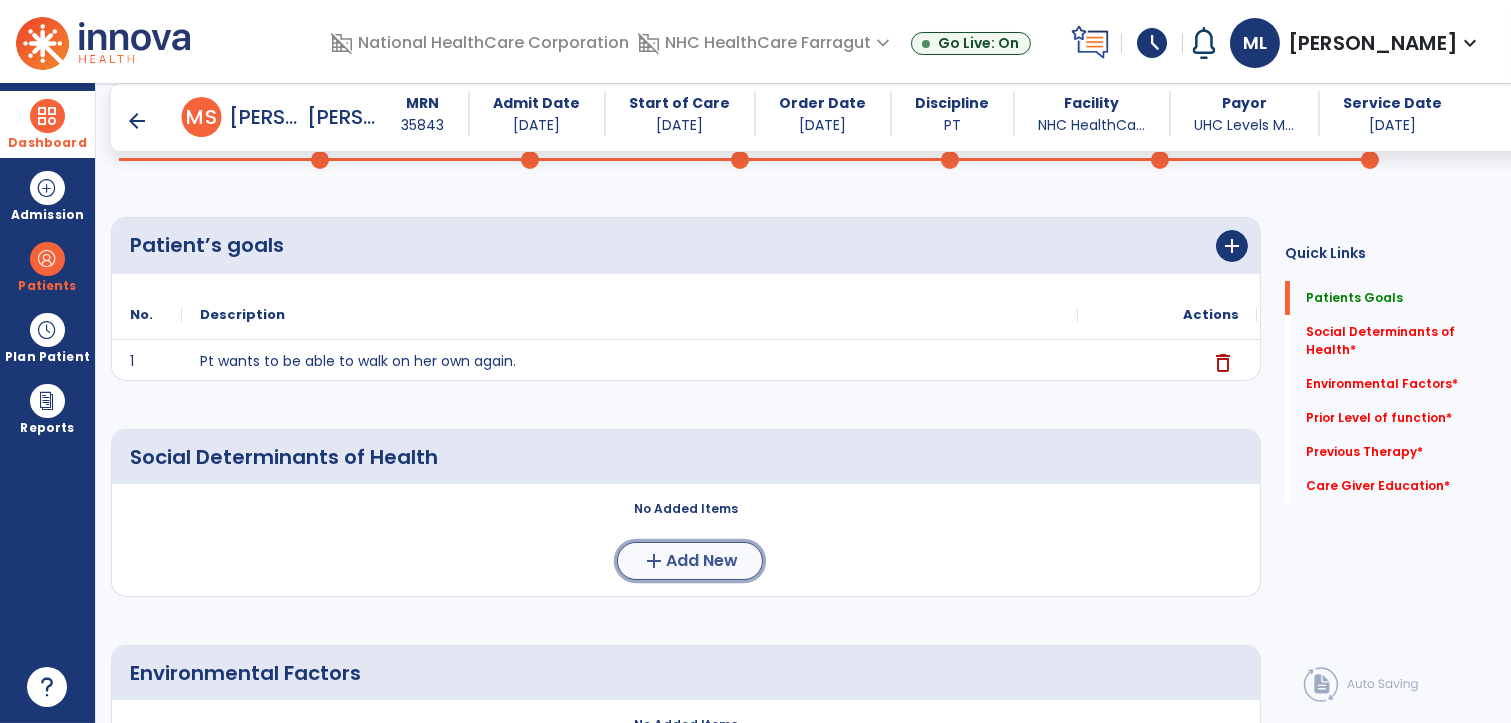 click on "Add New" 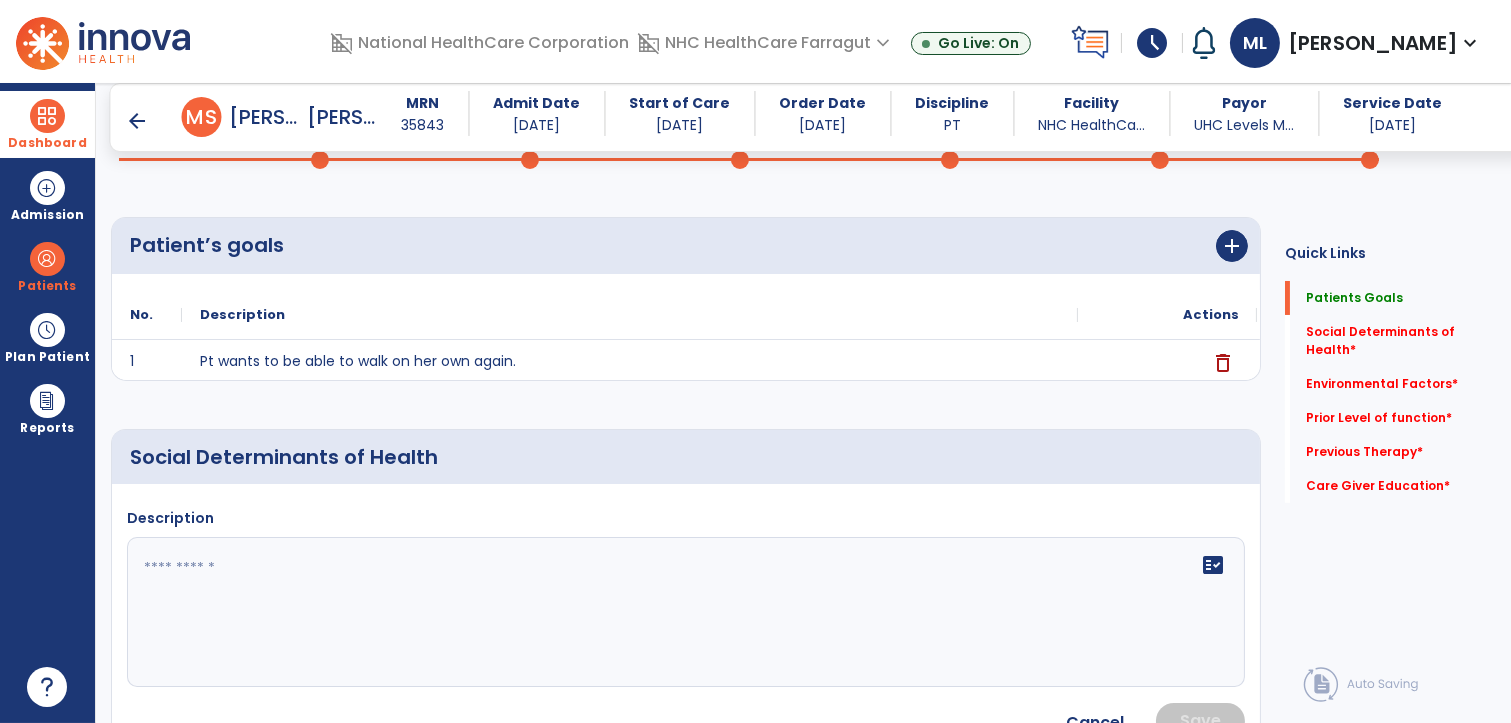 click 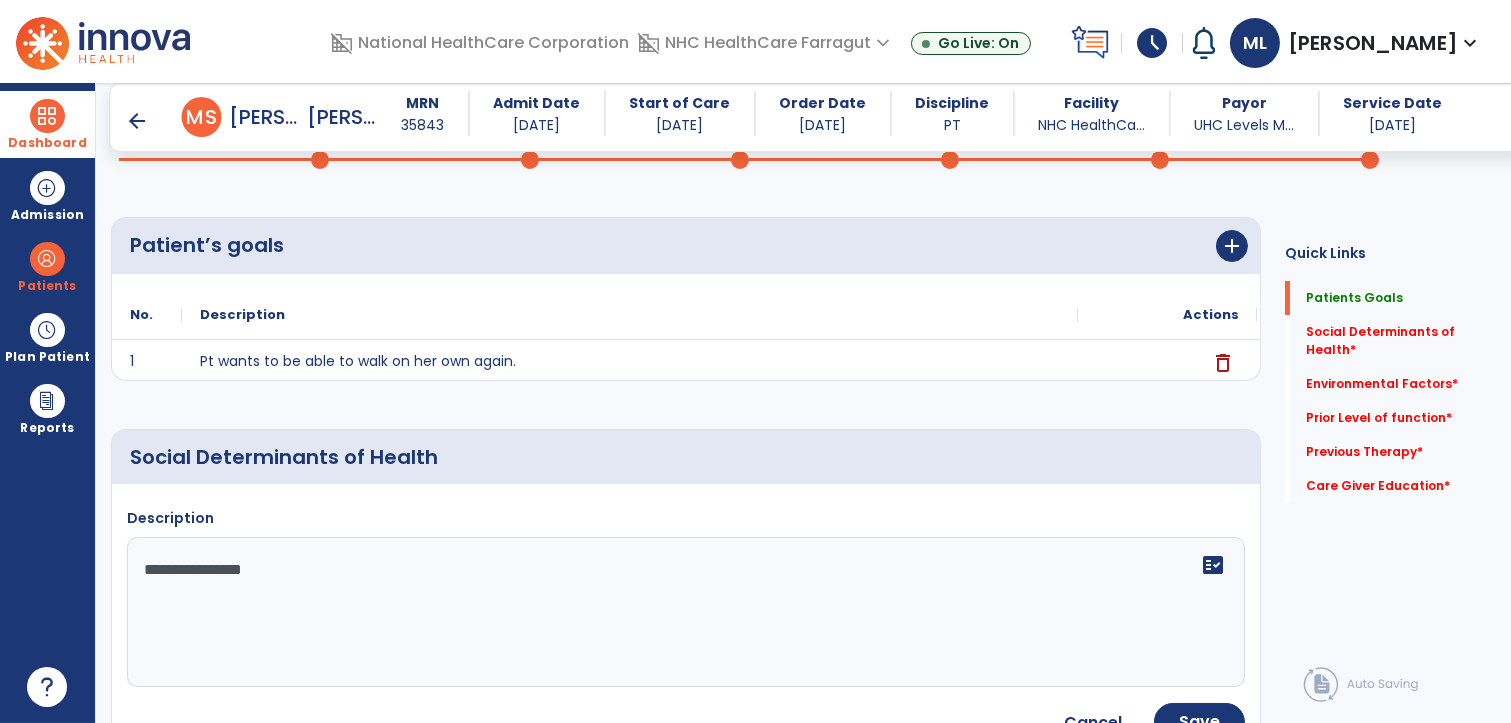 click on "**********" 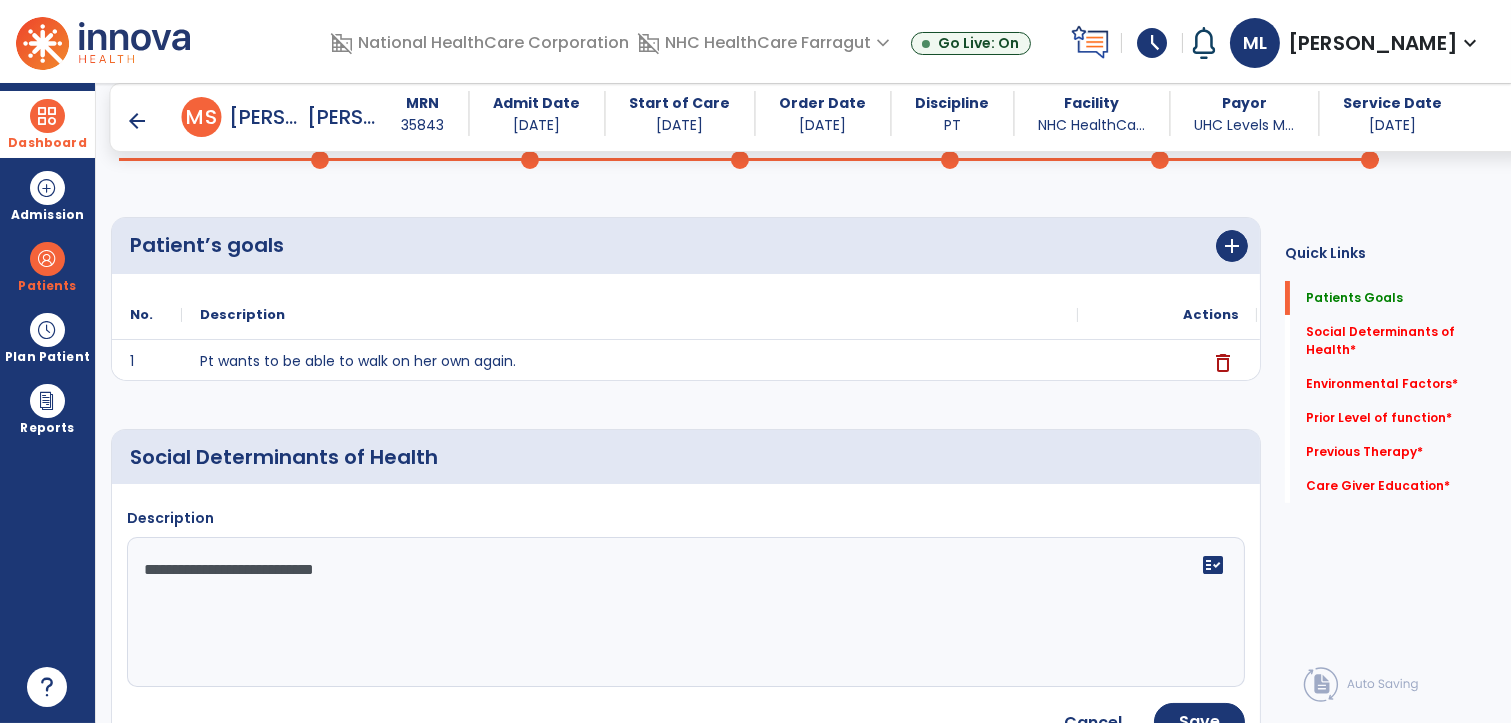 click on "**********" 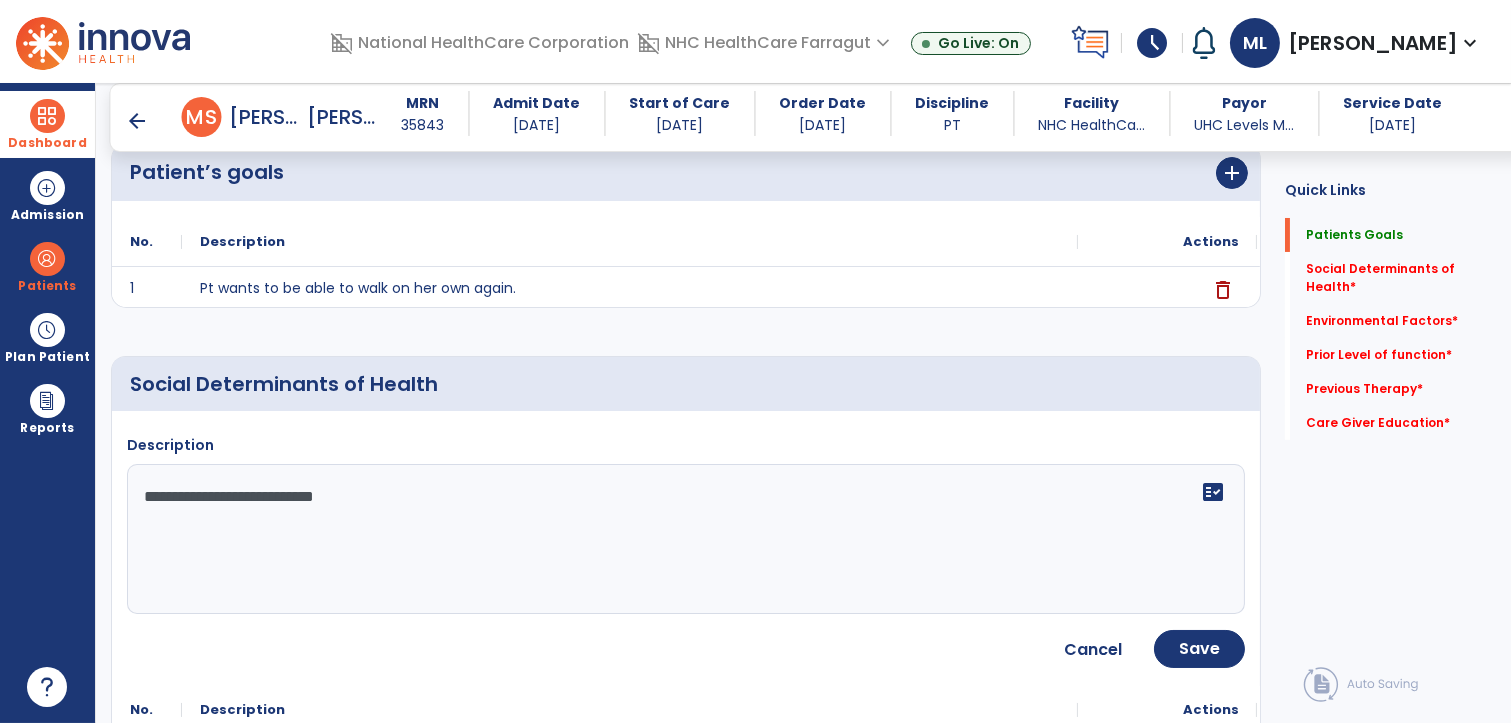 scroll, scrollTop: 222, scrollLeft: 0, axis: vertical 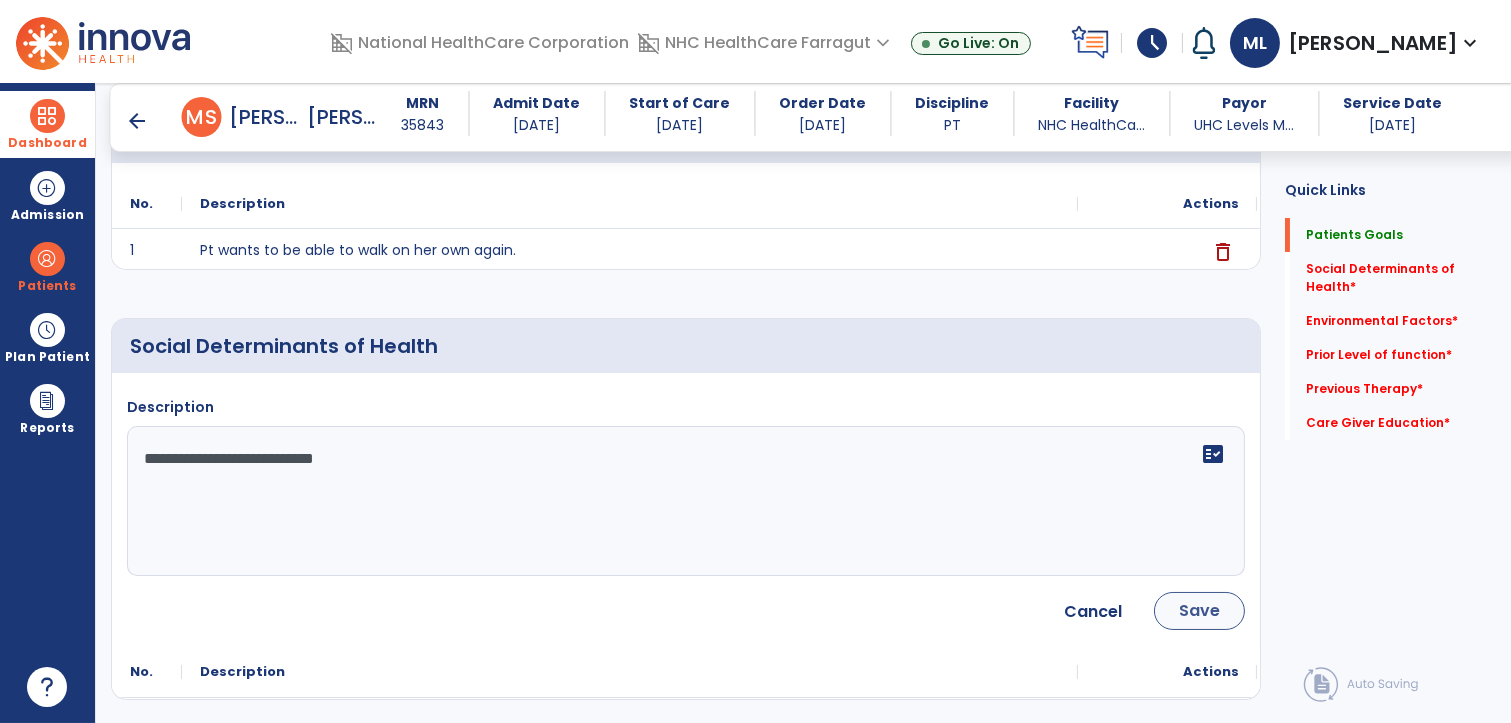 type on "**********" 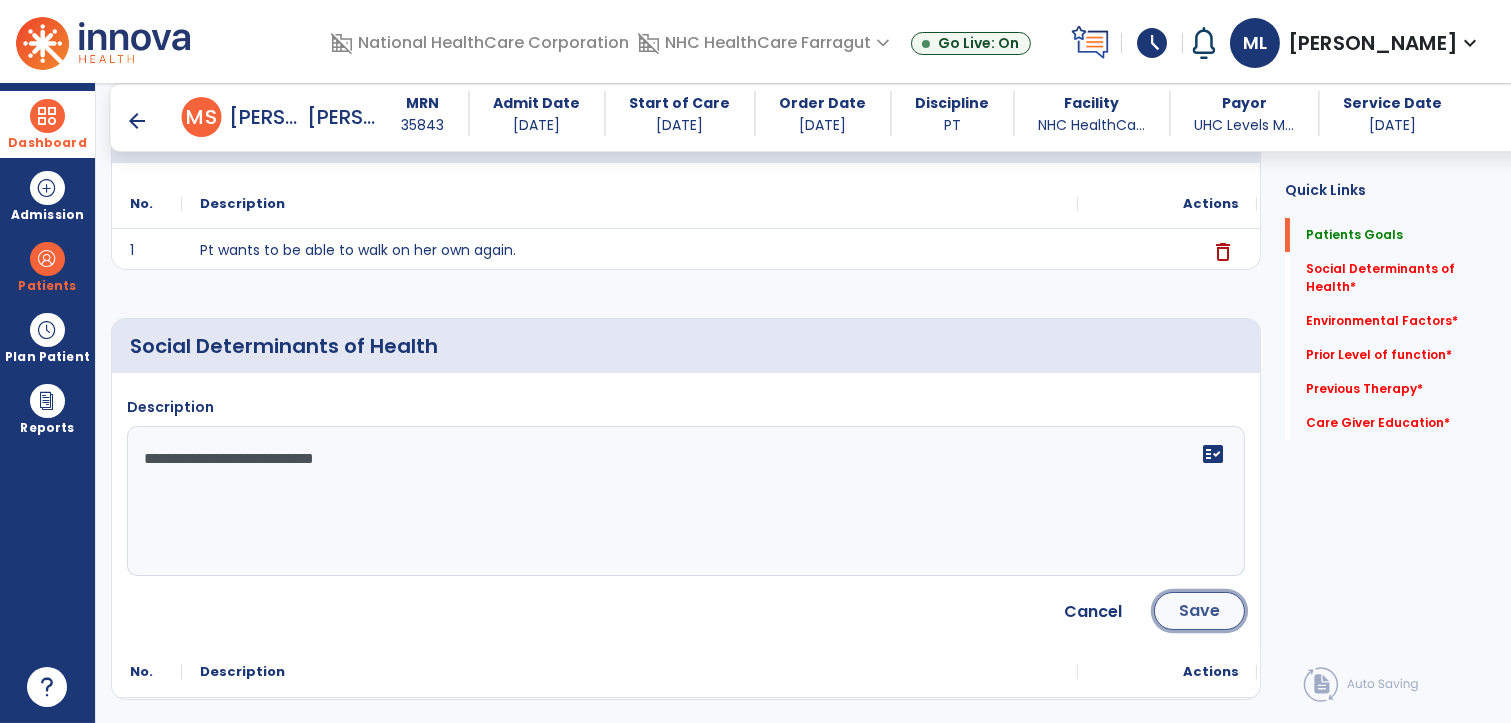 click on "Save" 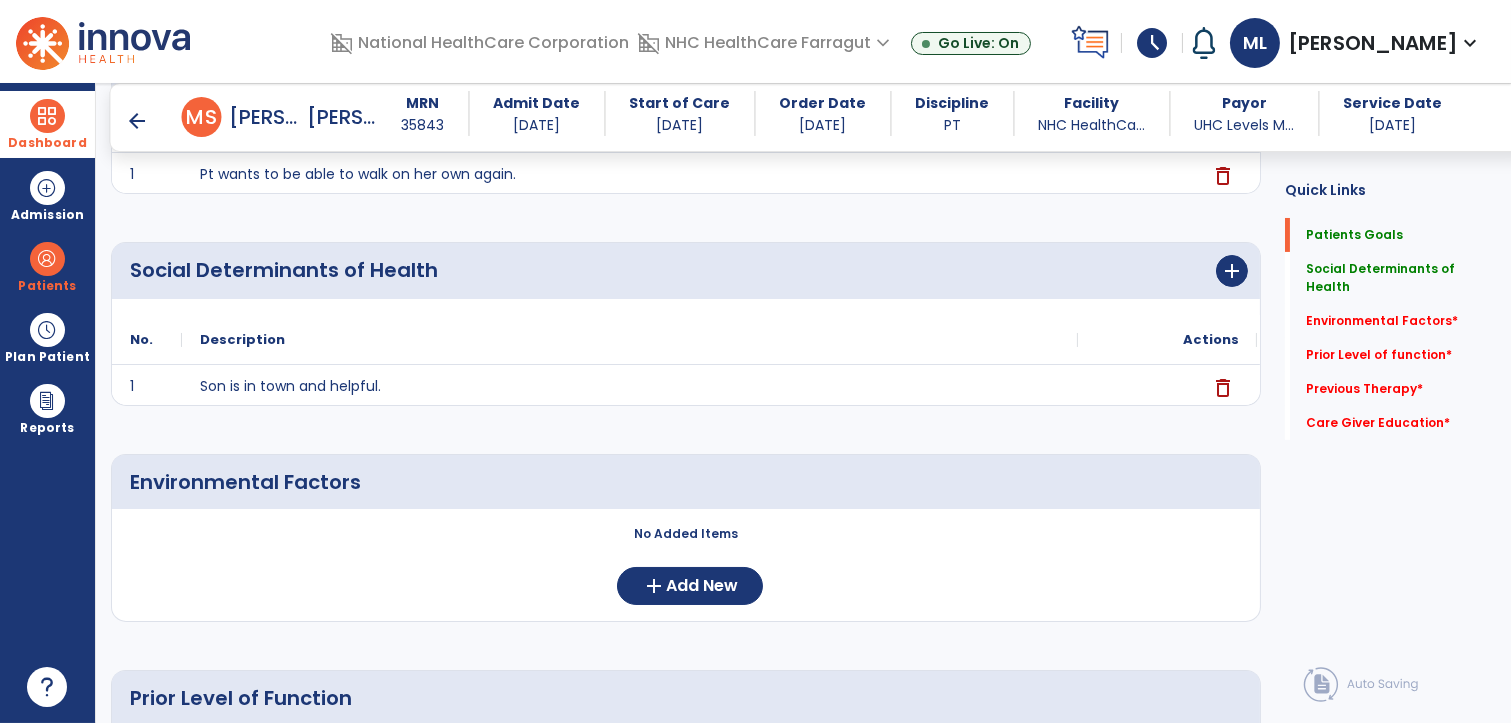 scroll, scrollTop: 333, scrollLeft: 0, axis: vertical 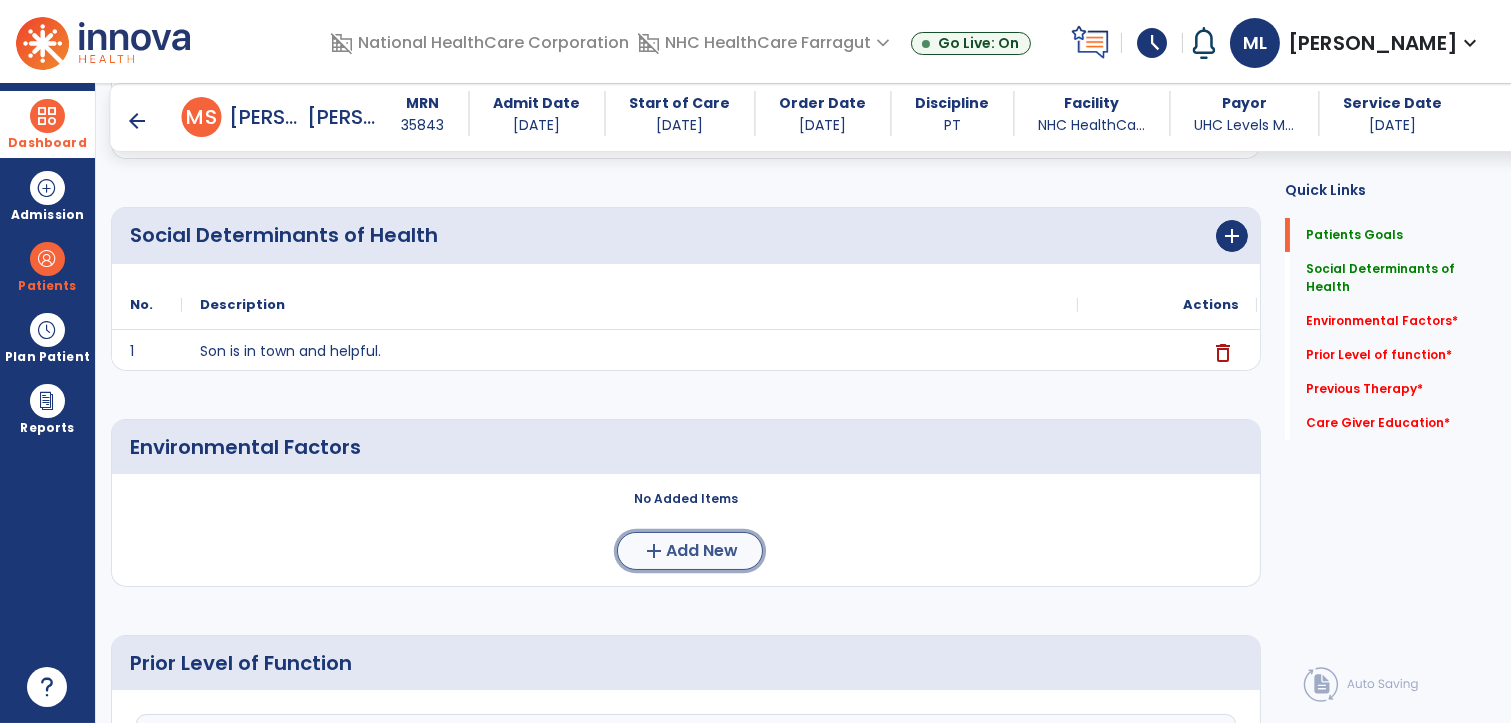 click on "Add New" 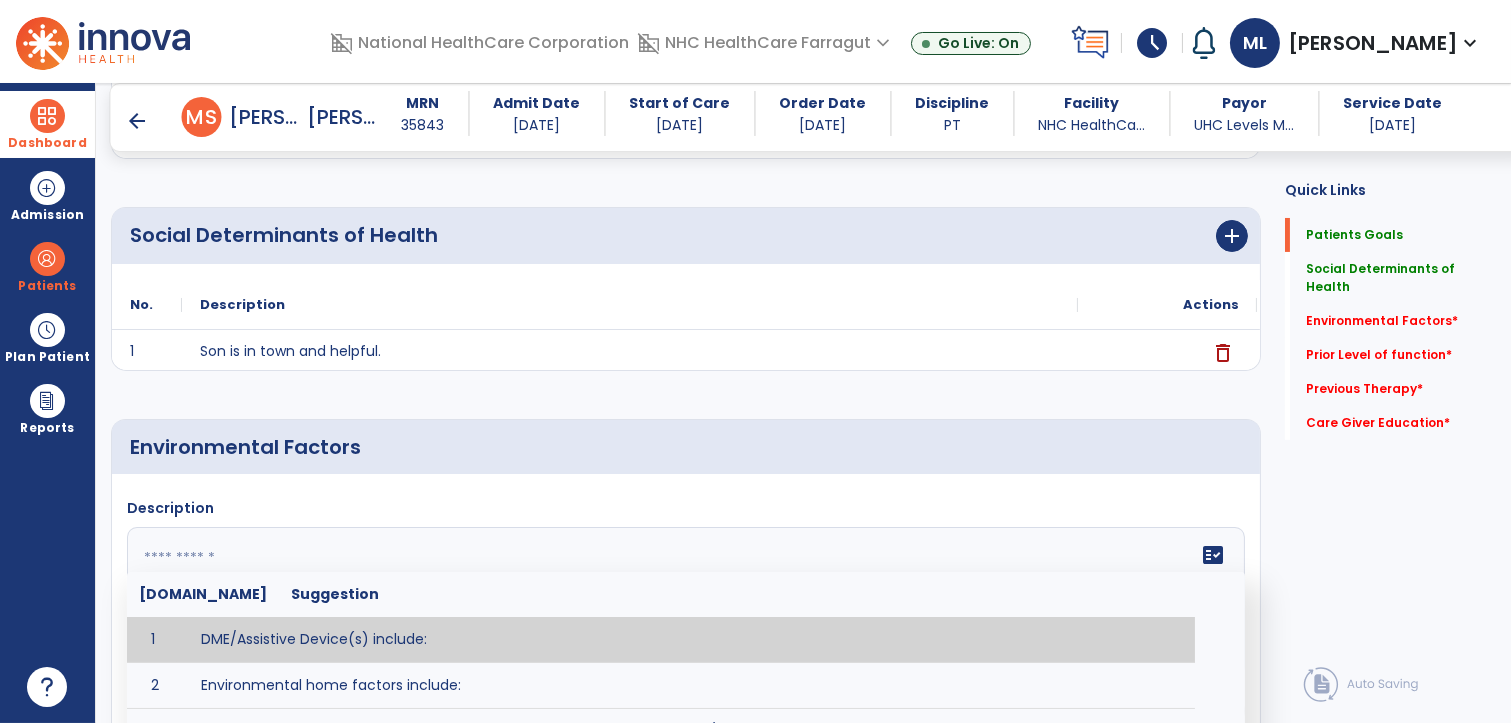 click 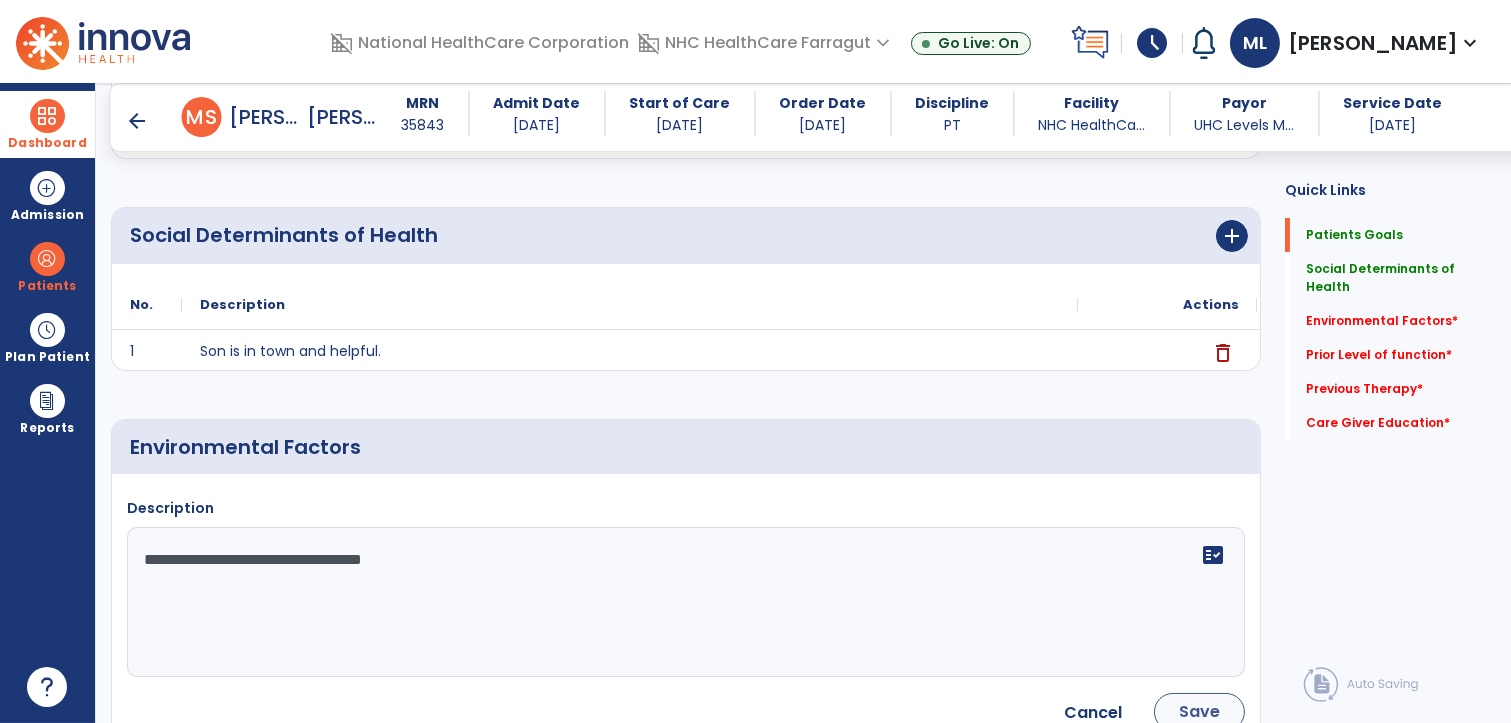 type on "**********" 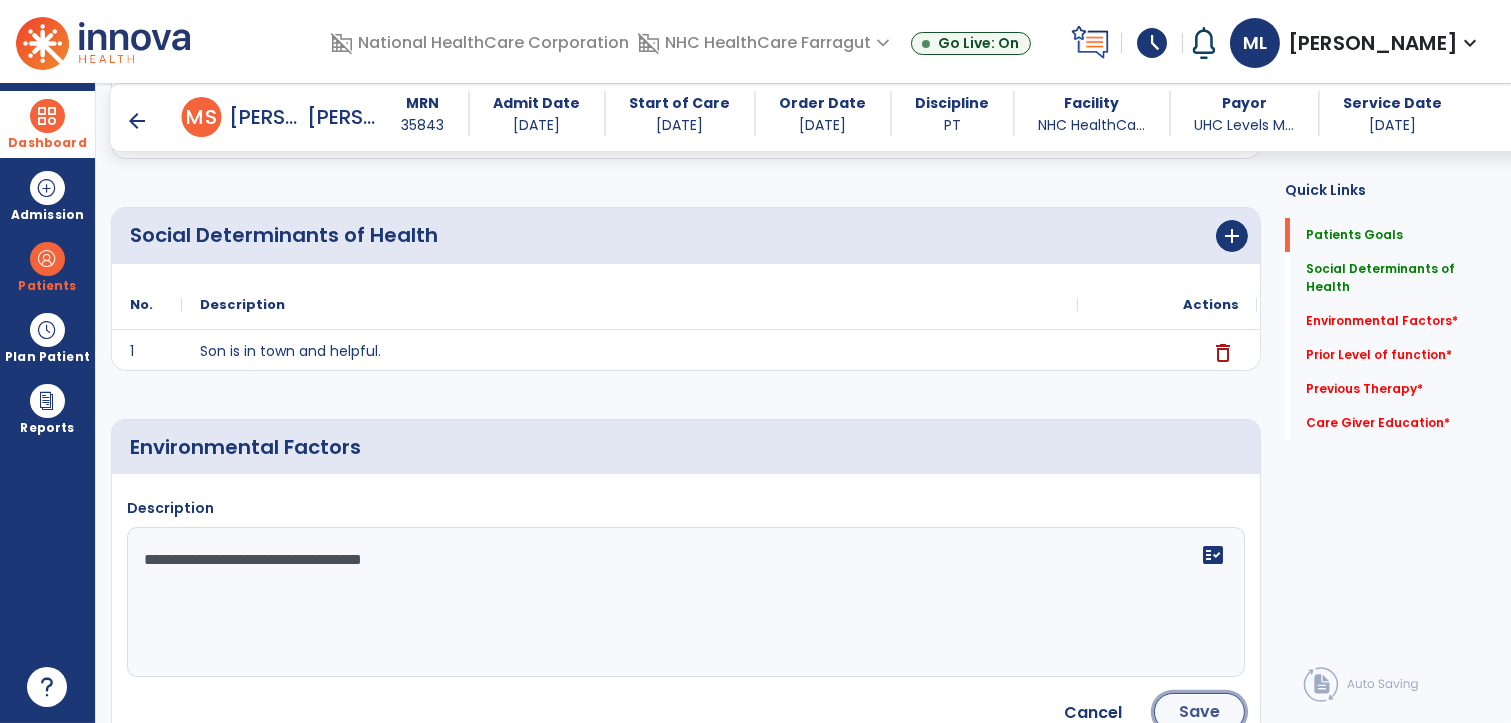 click on "Save" 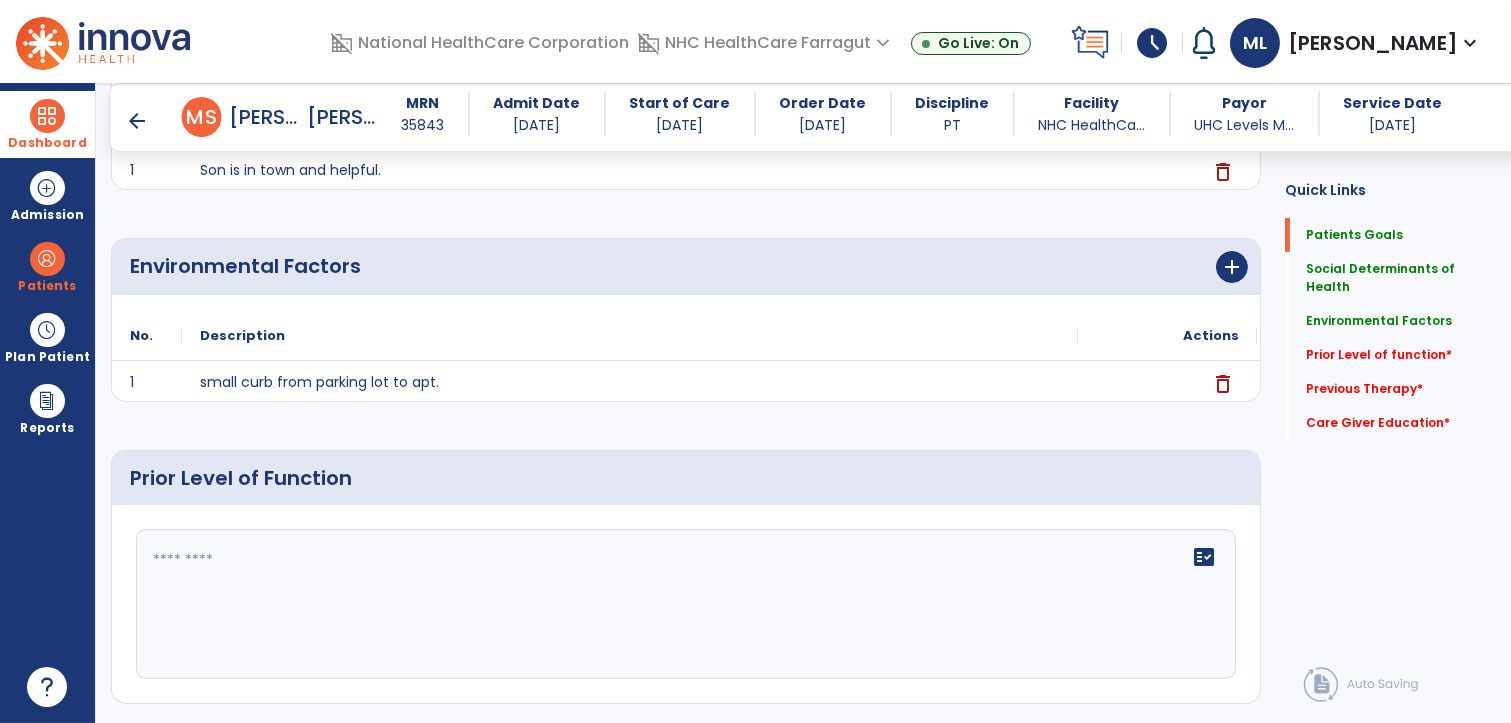 scroll, scrollTop: 666, scrollLeft: 0, axis: vertical 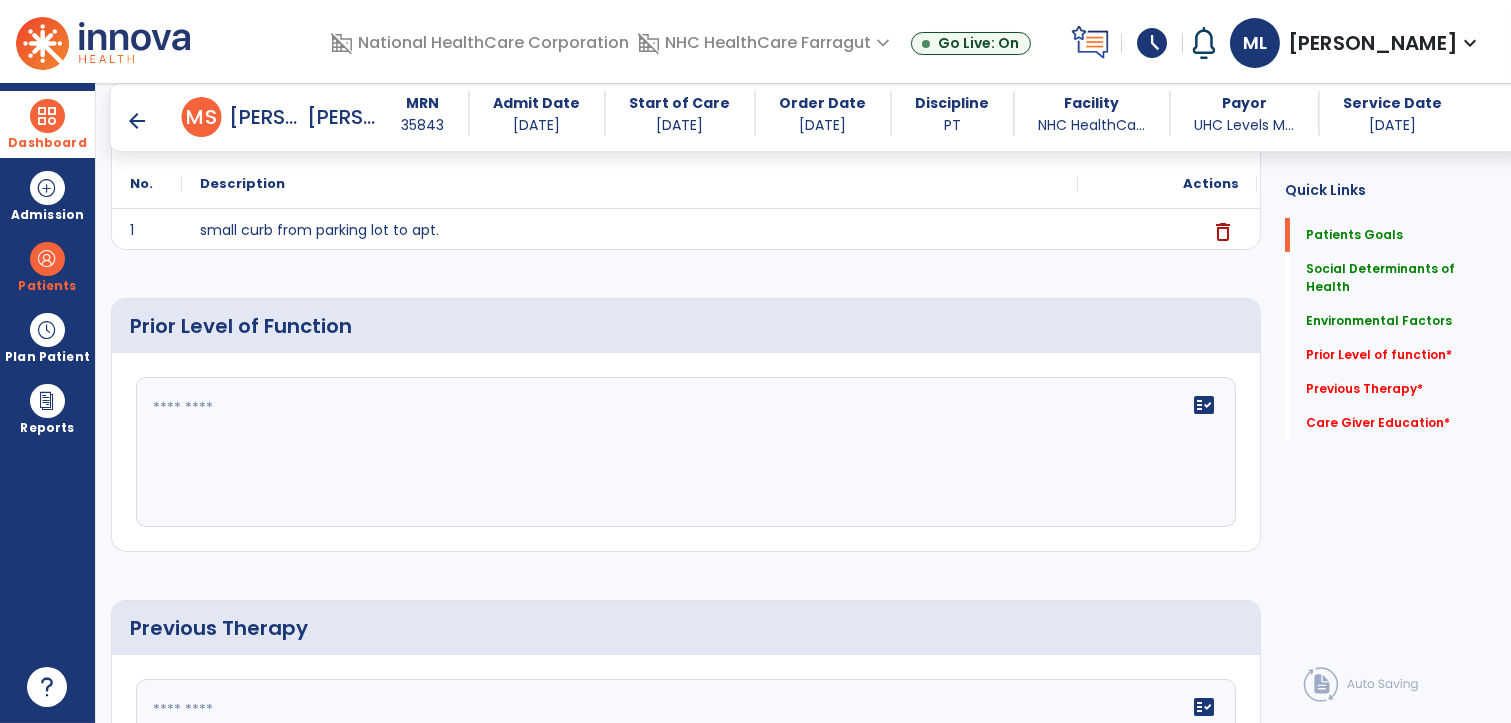 click on "fact_check" 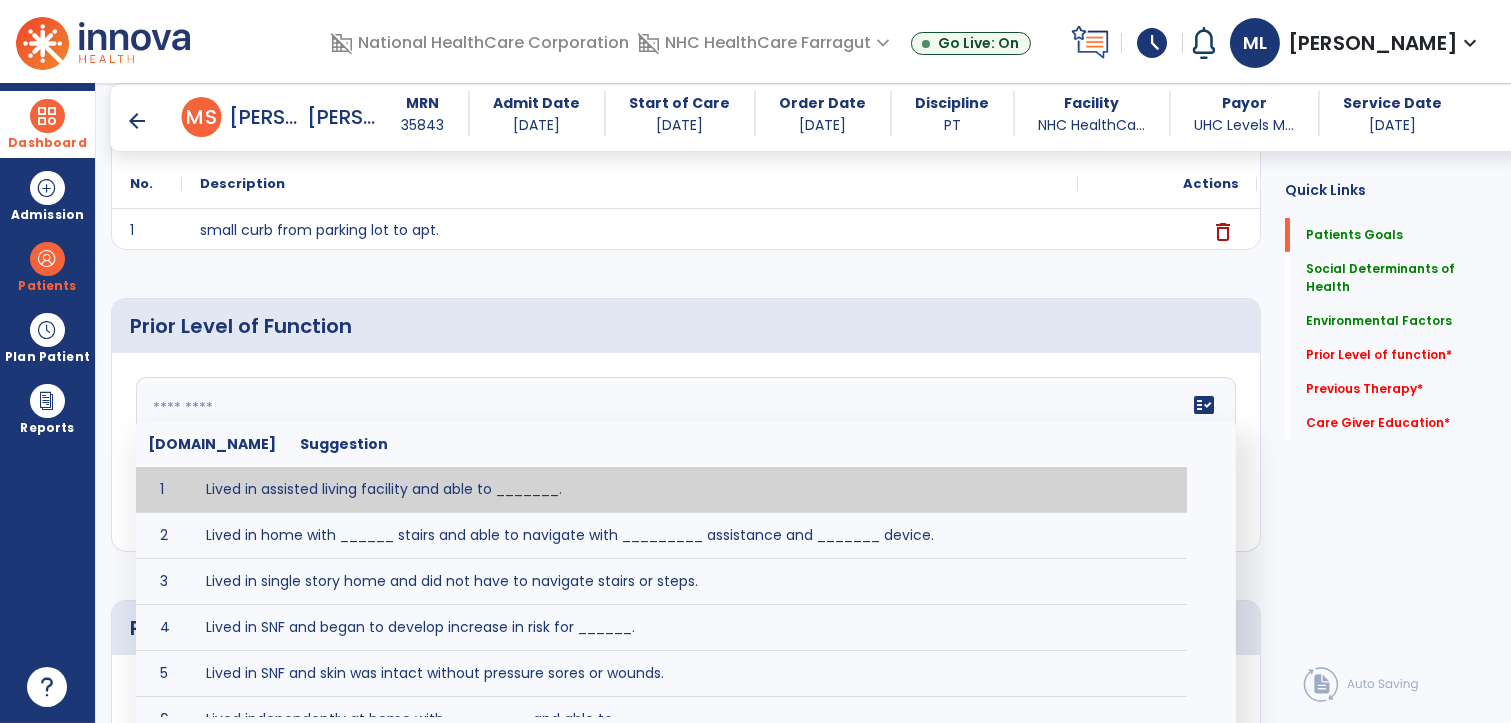 paste on "**********" 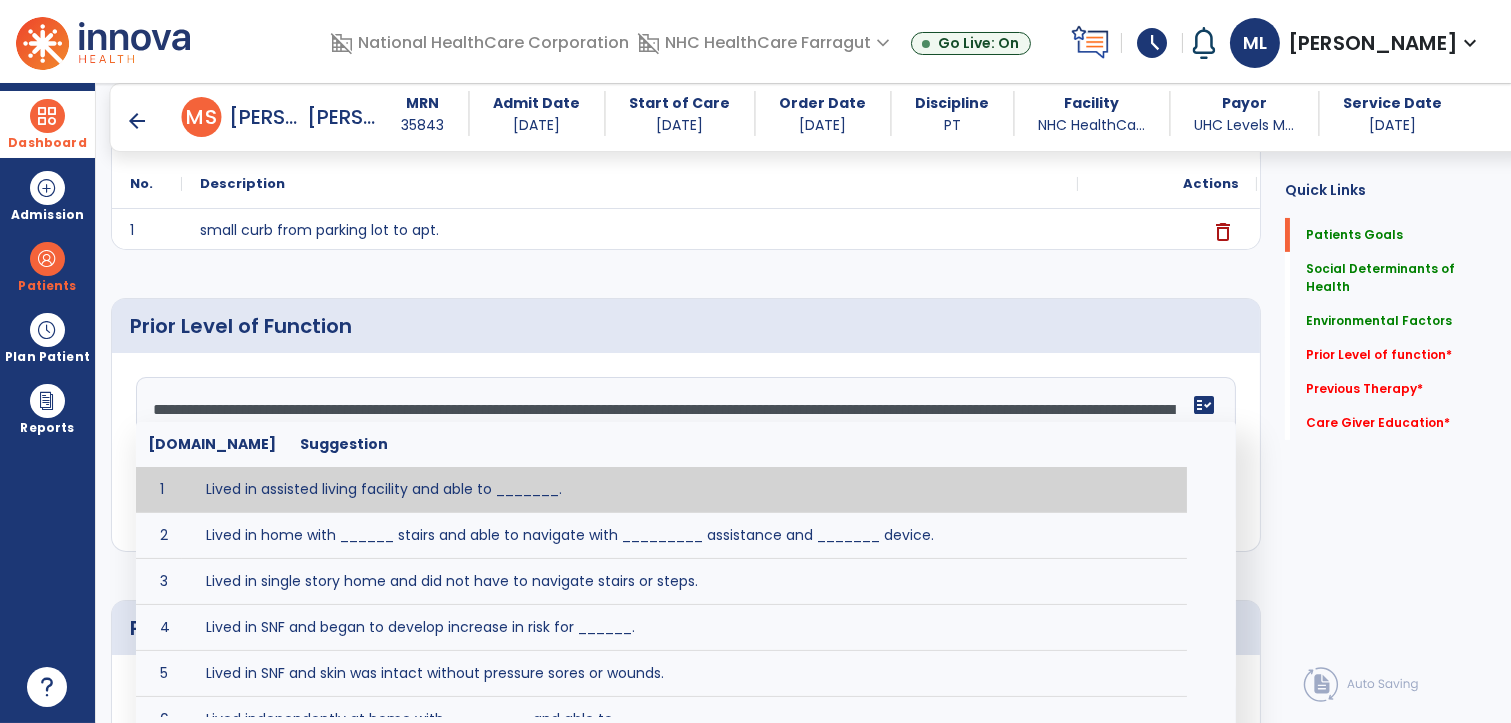 scroll, scrollTop: 16, scrollLeft: 0, axis: vertical 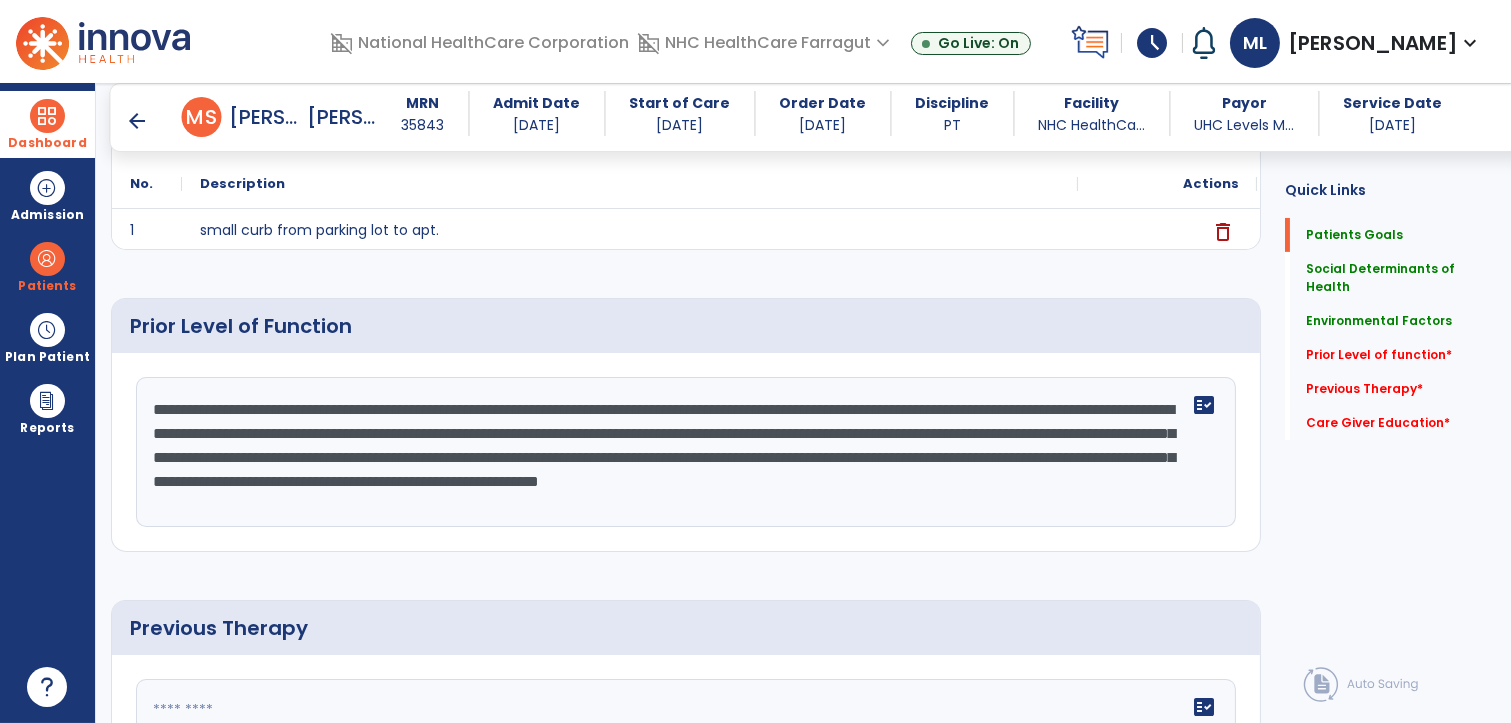 click on "**********" 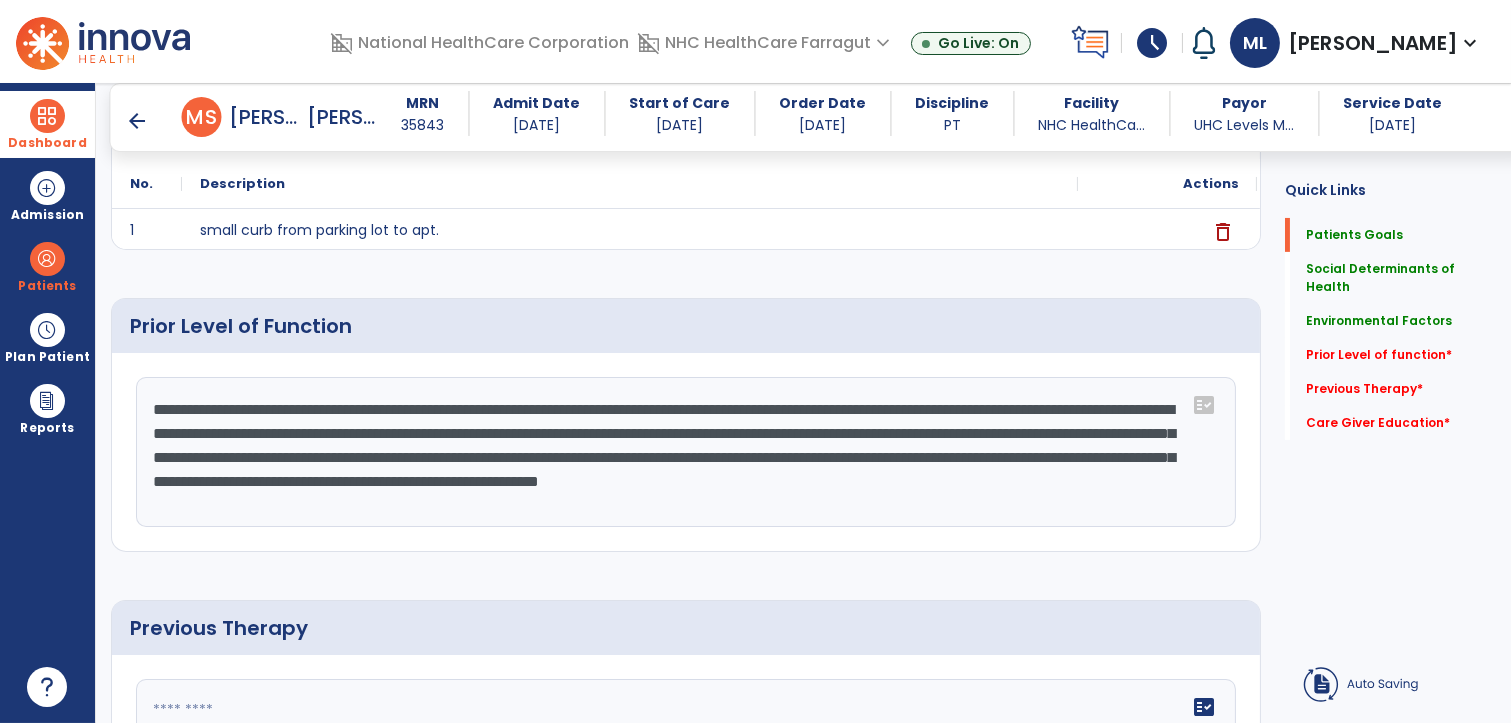 scroll, scrollTop: 24, scrollLeft: 0, axis: vertical 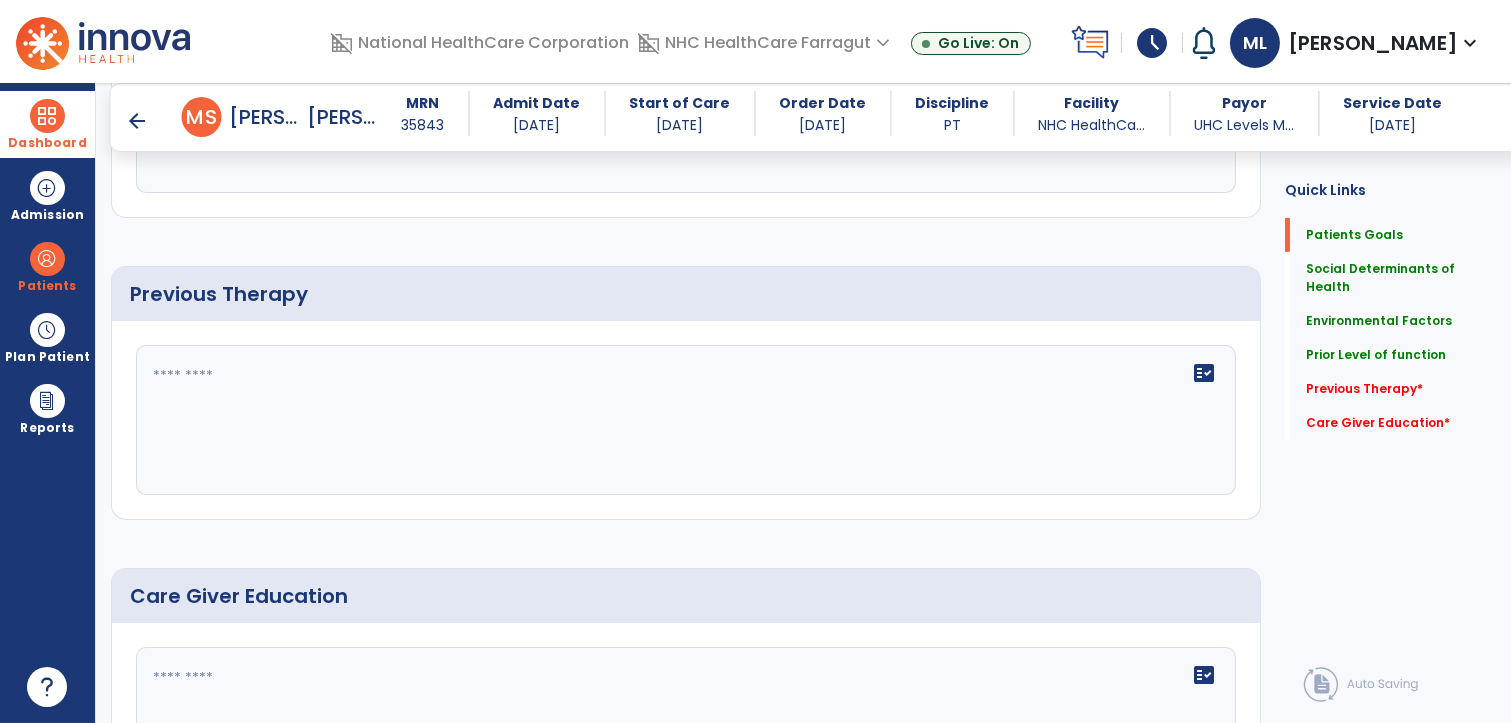 type on "**********" 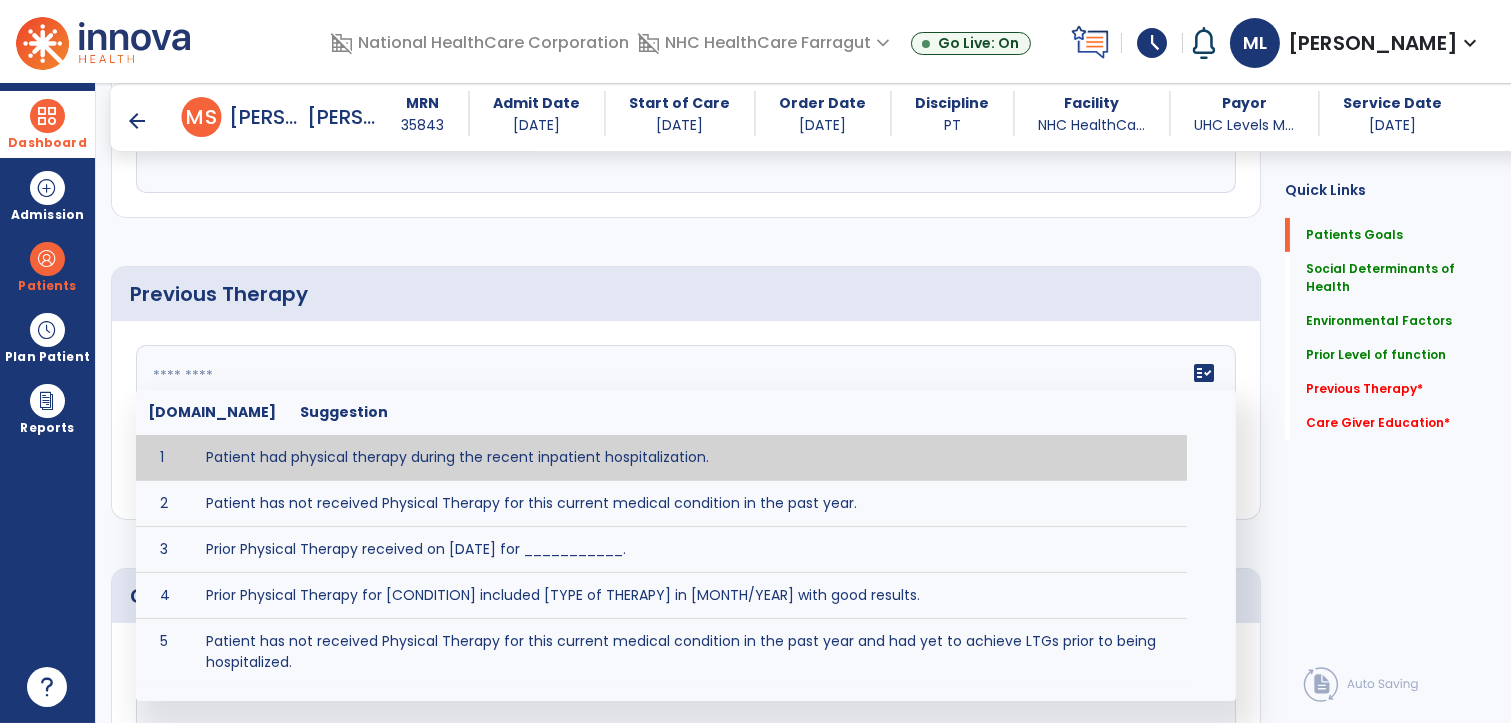 type on "**********" 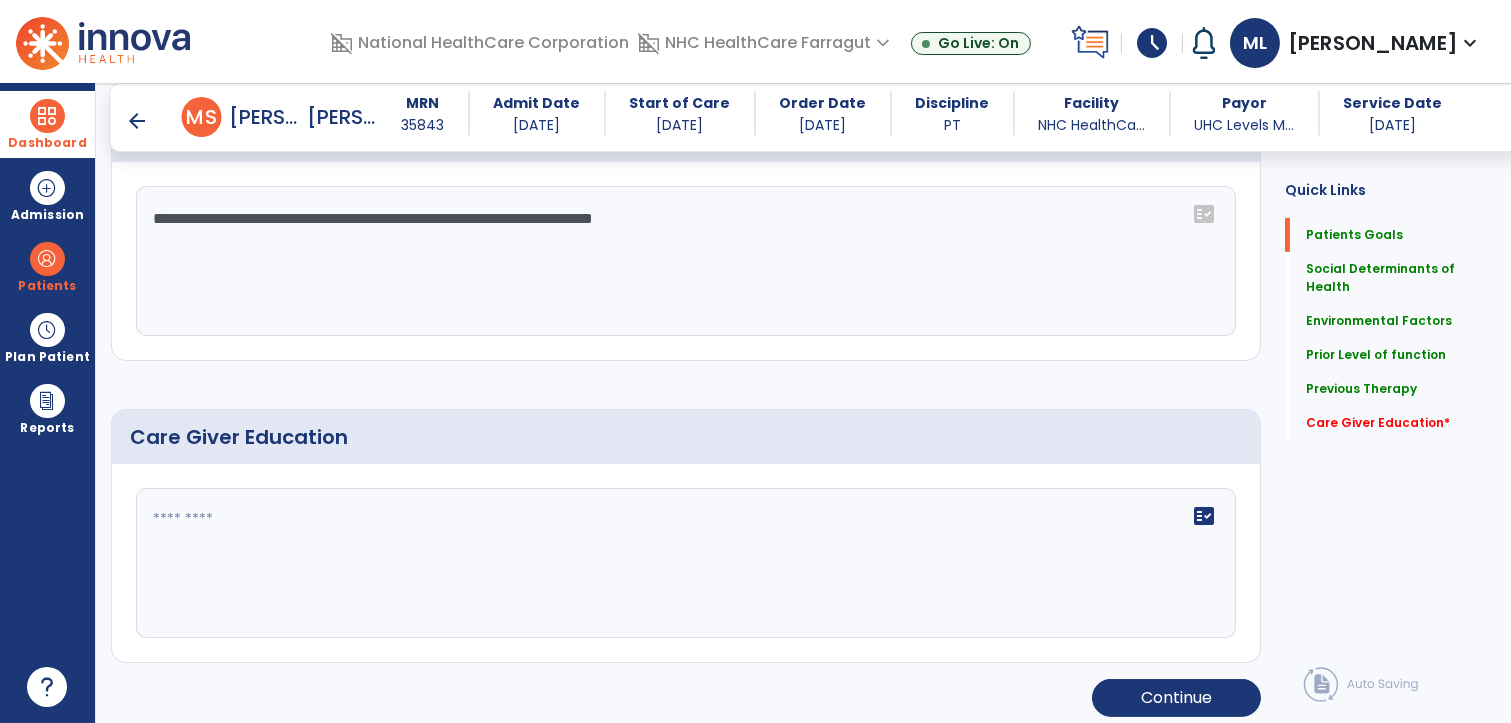 scroll, scrollTop: 1167, scrollLeft: 0, axis: vertical 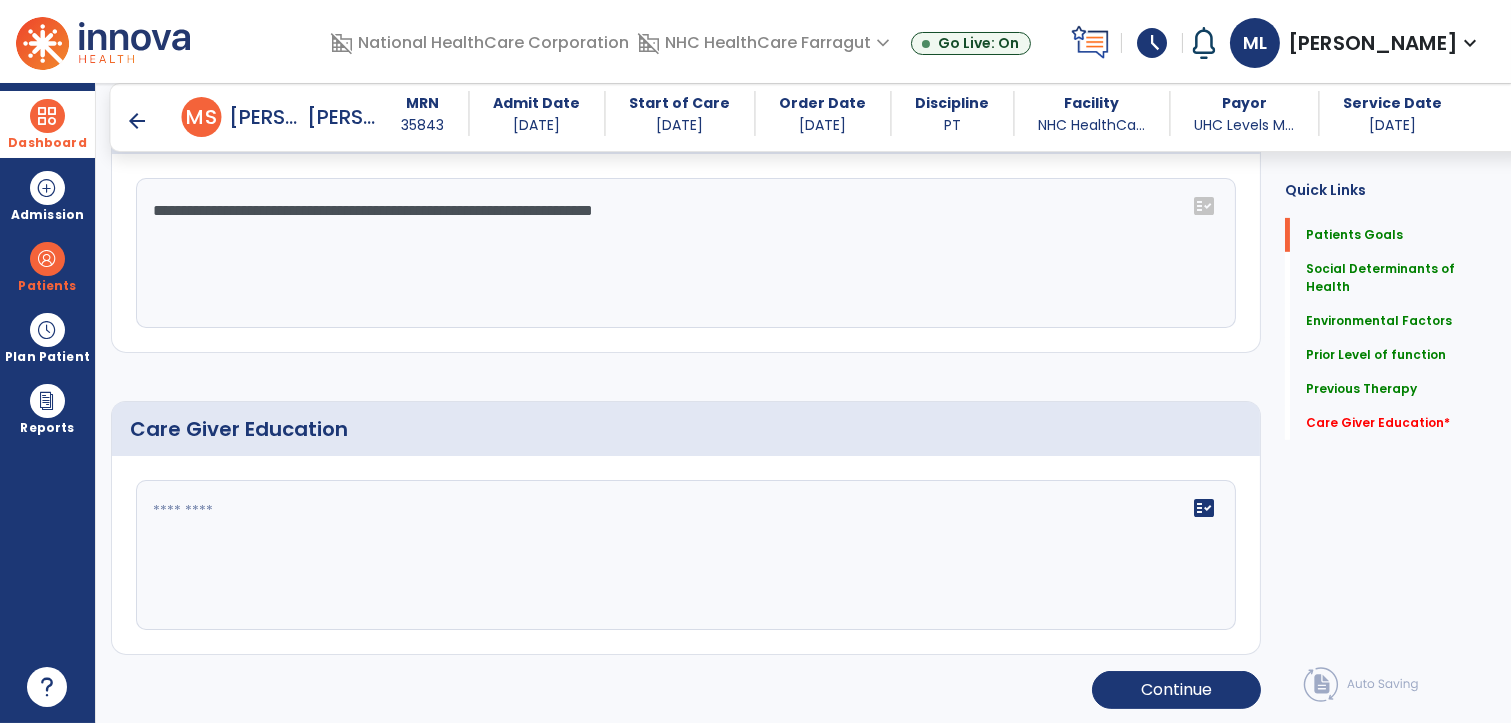click 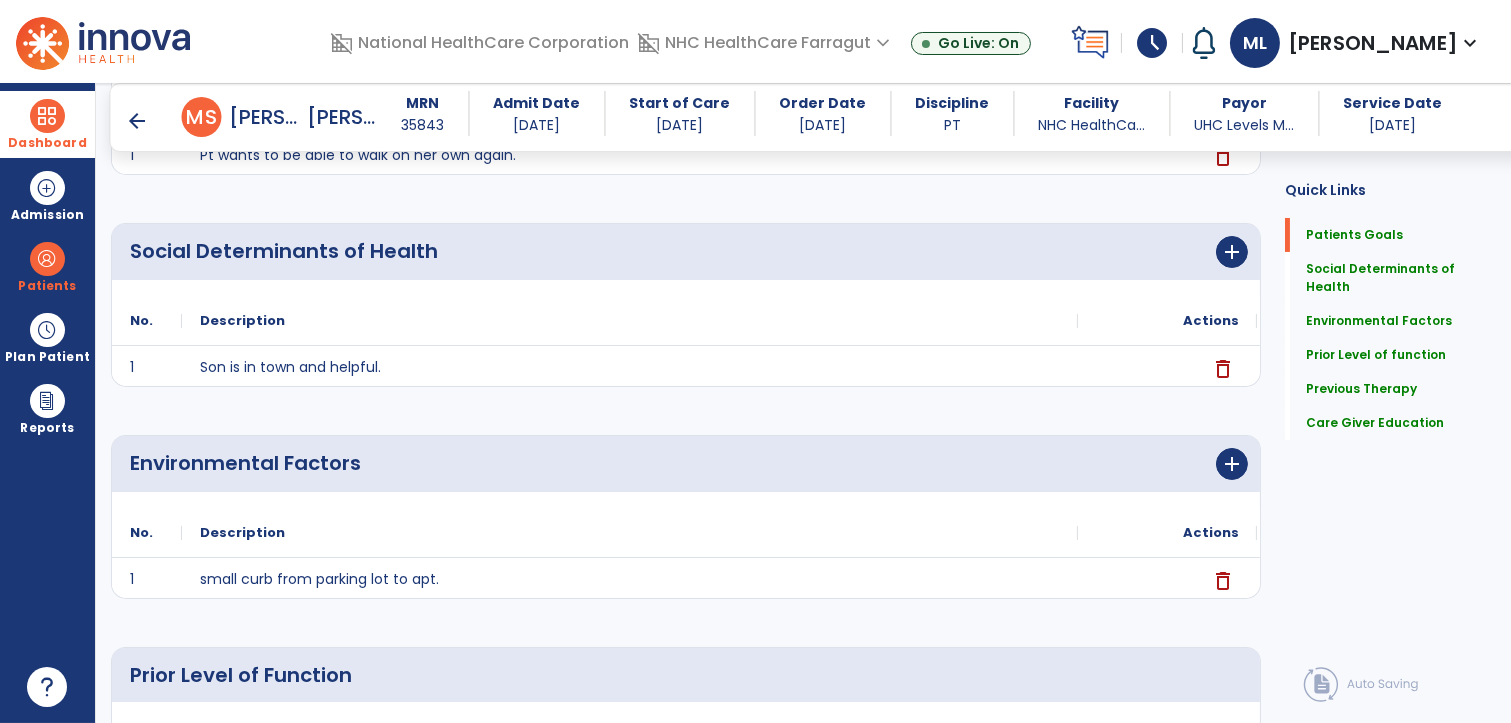 scroll, scrollTop: 278, scrollLeft: 0, axis: vertical 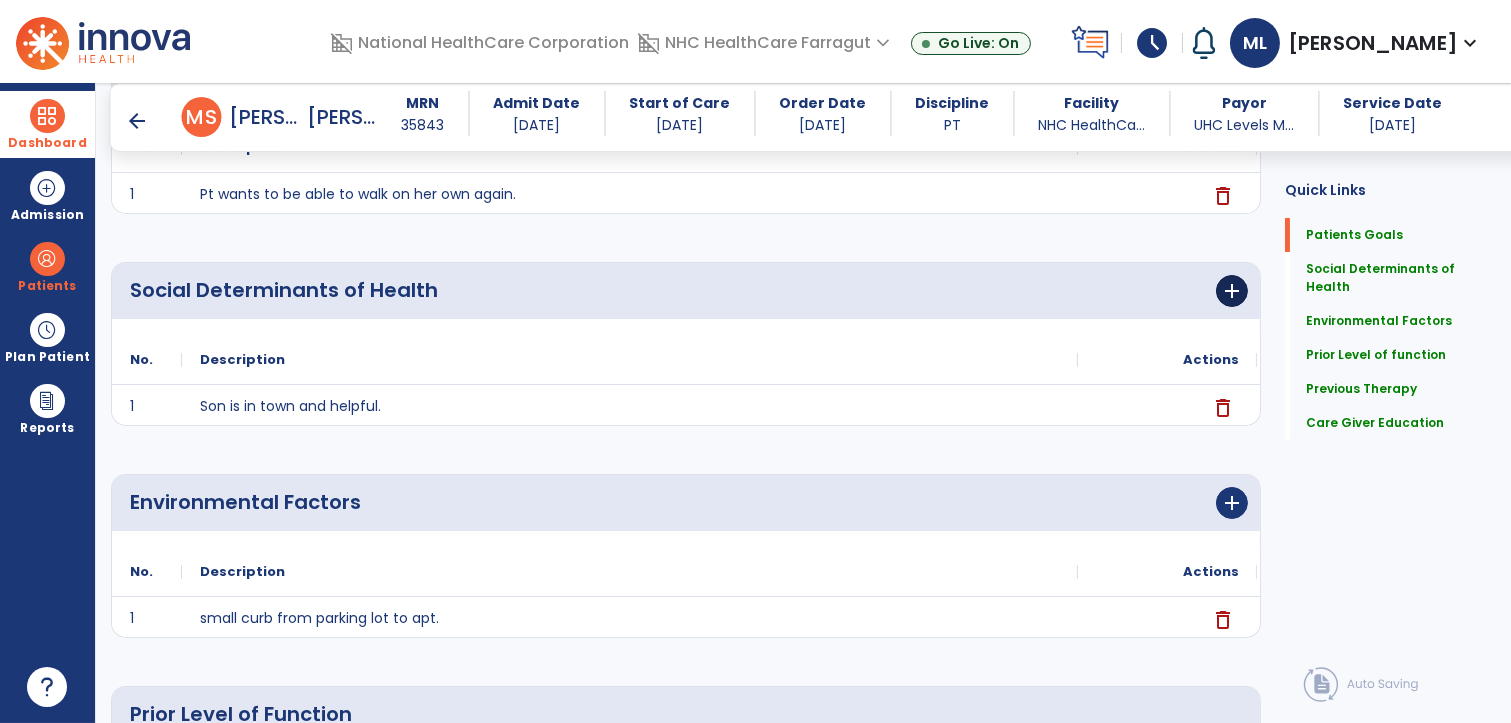 type on "**********" 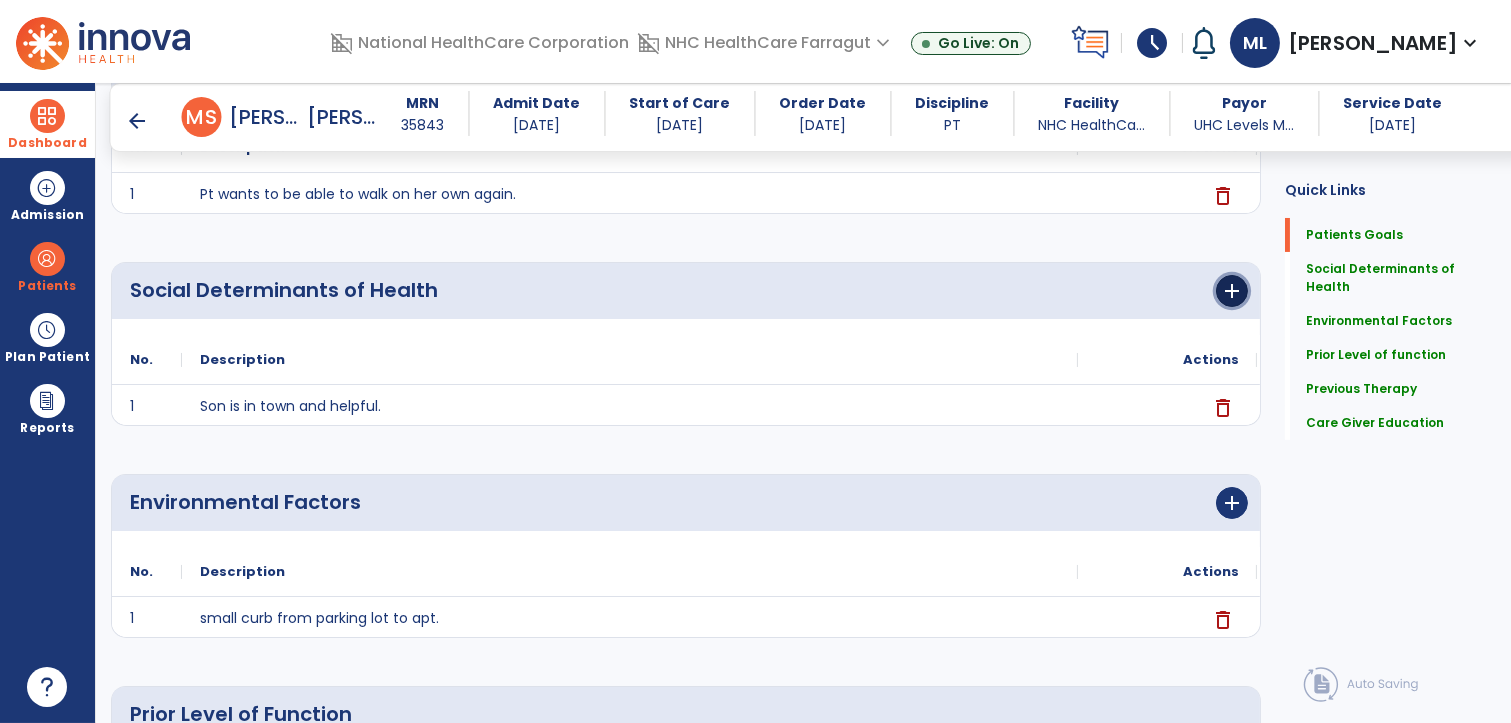 click on "add" 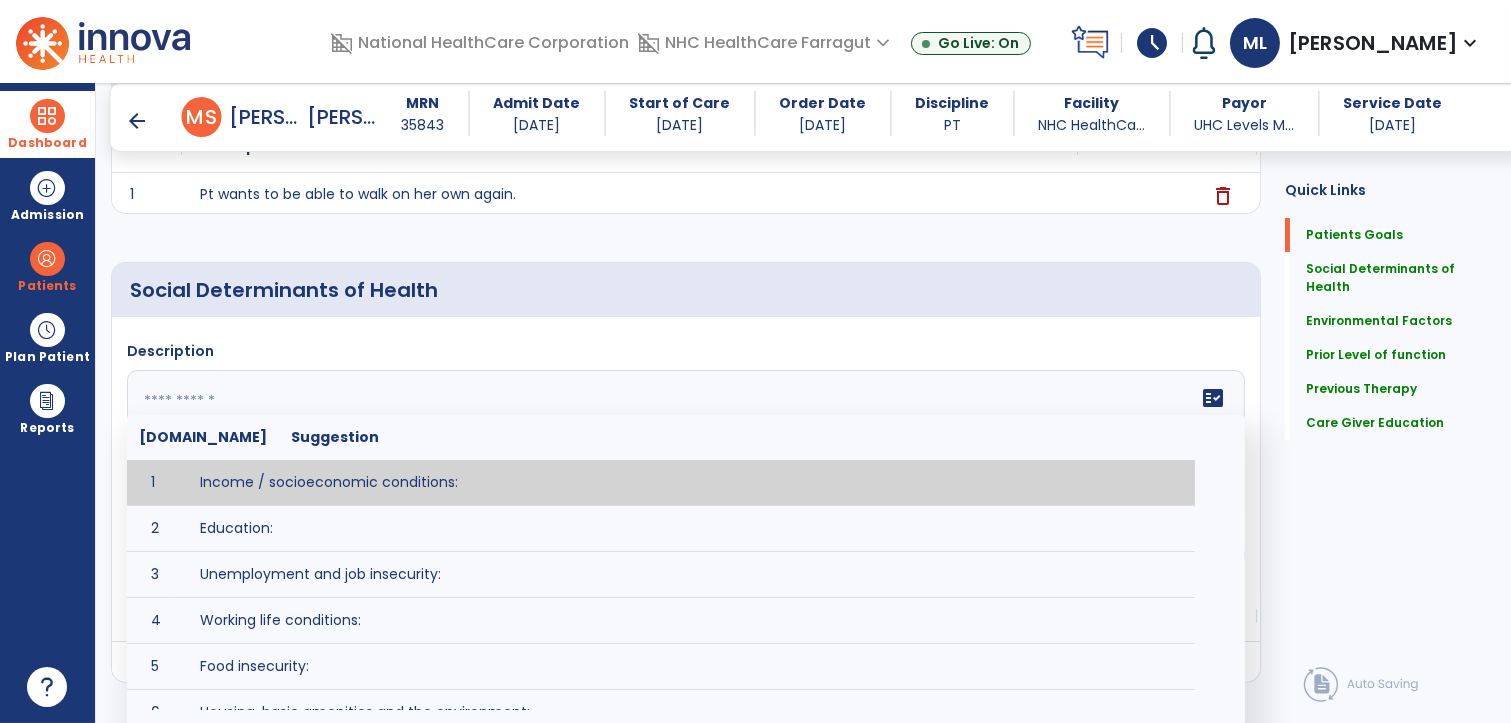 click 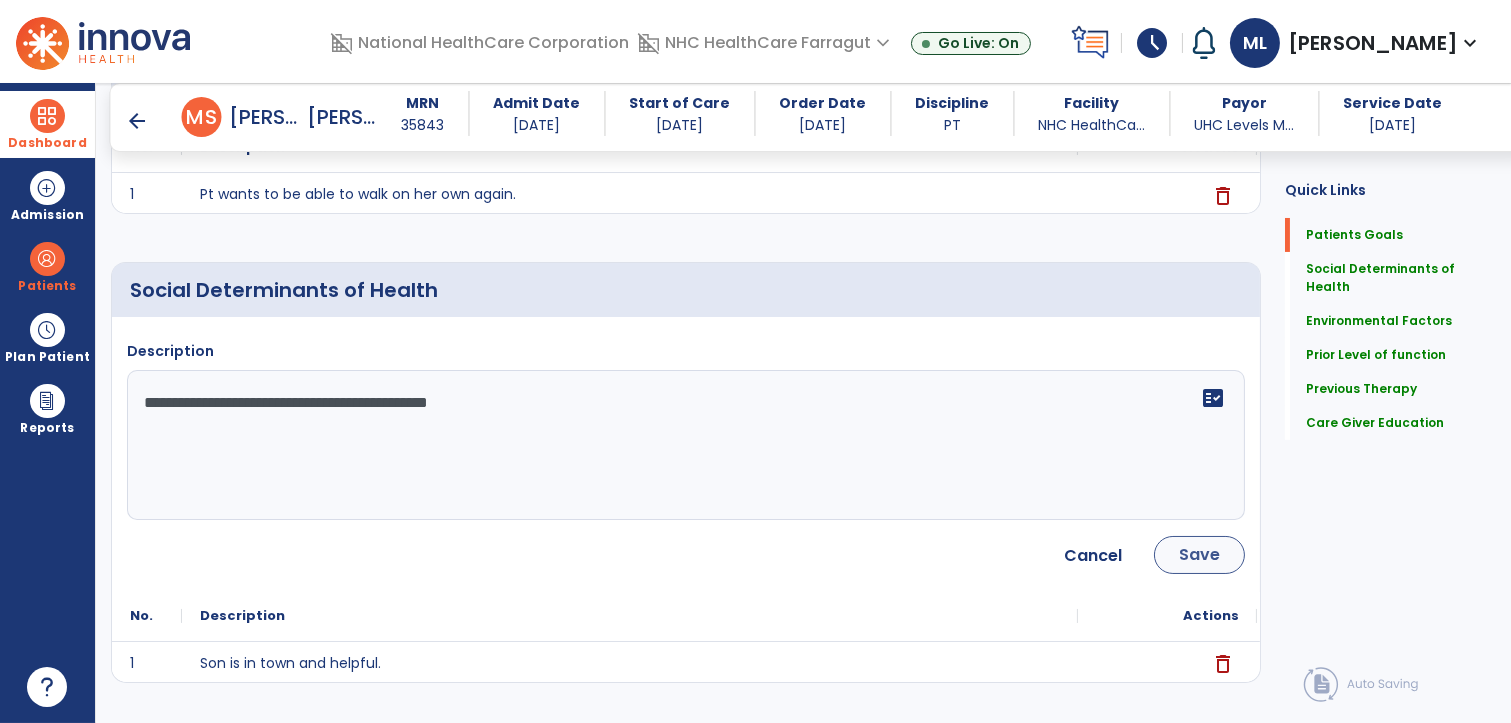 type on "**********" 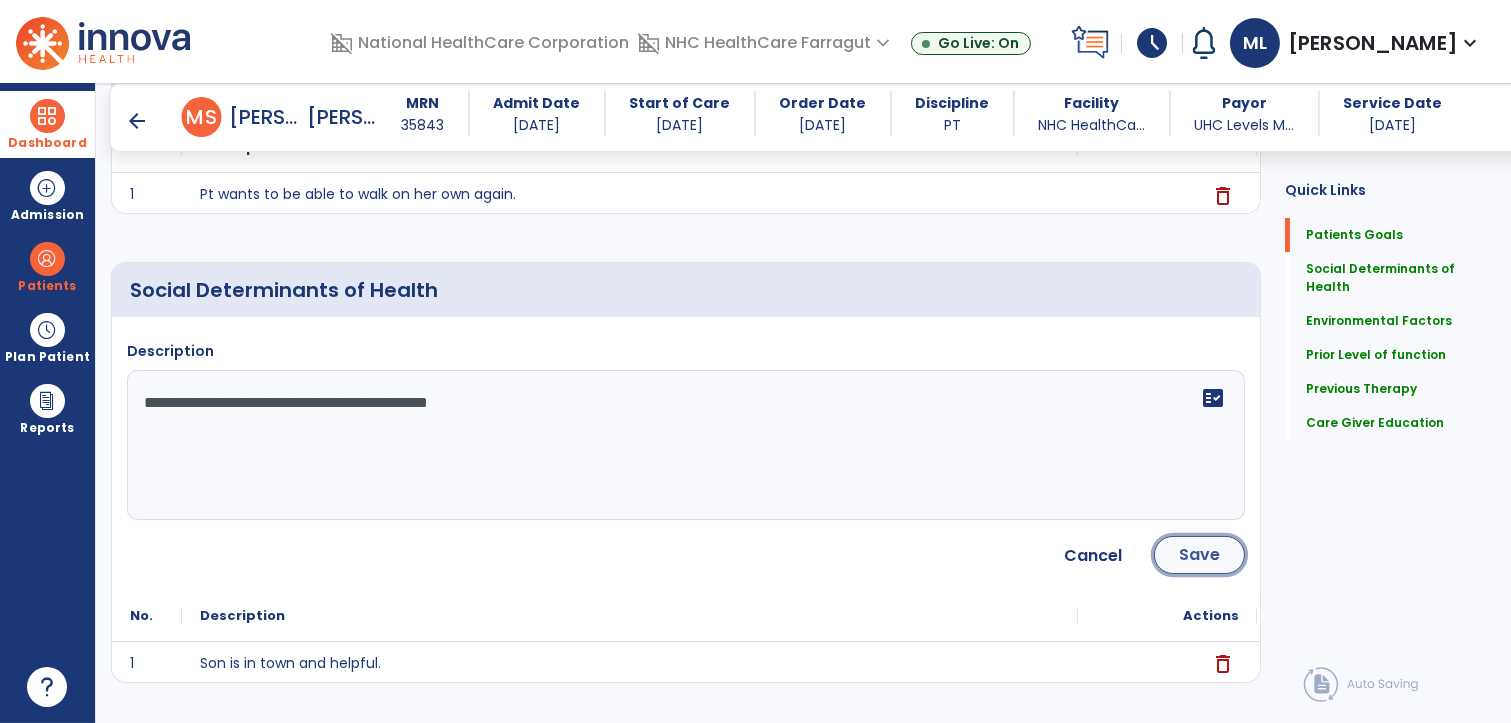 click on "Save" 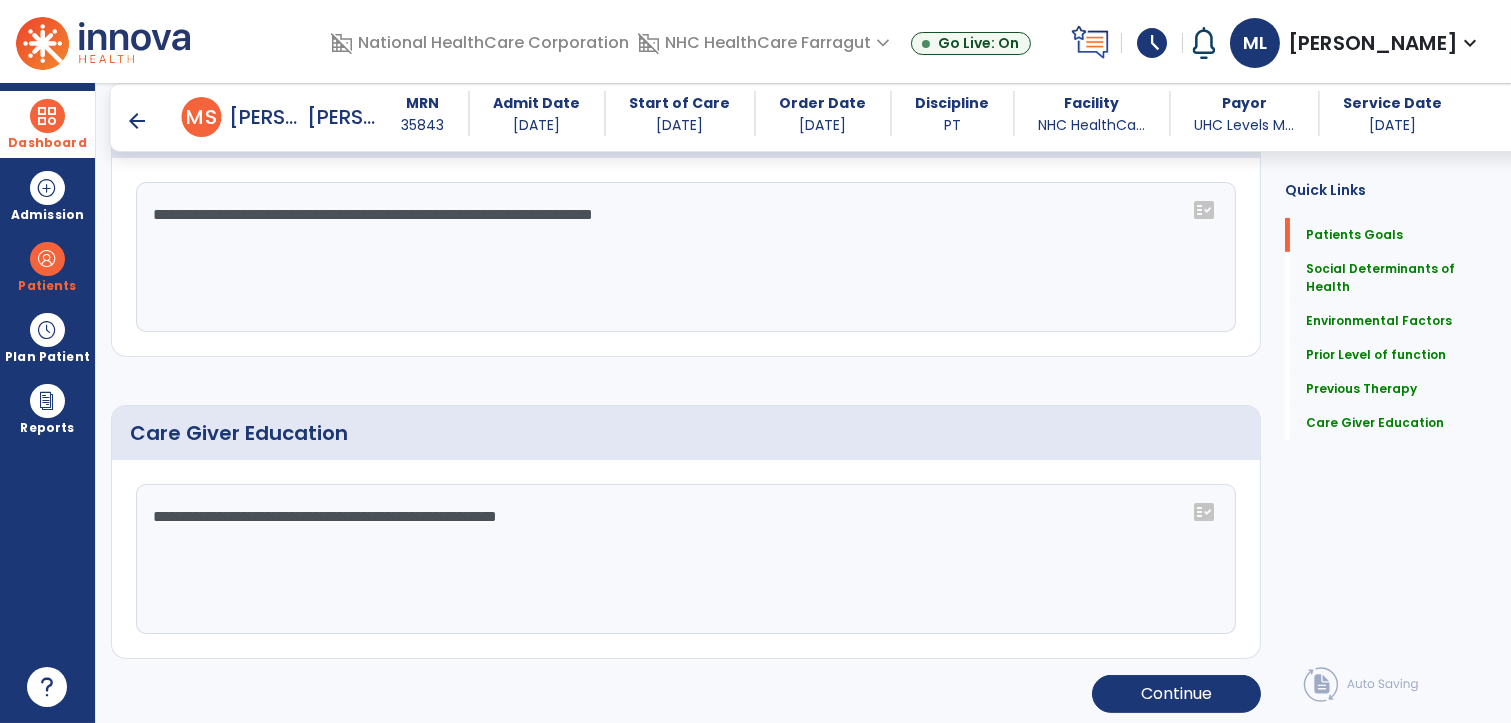 scroll, scrollTop: 1207, scrollLeft: 0, axis: vertical 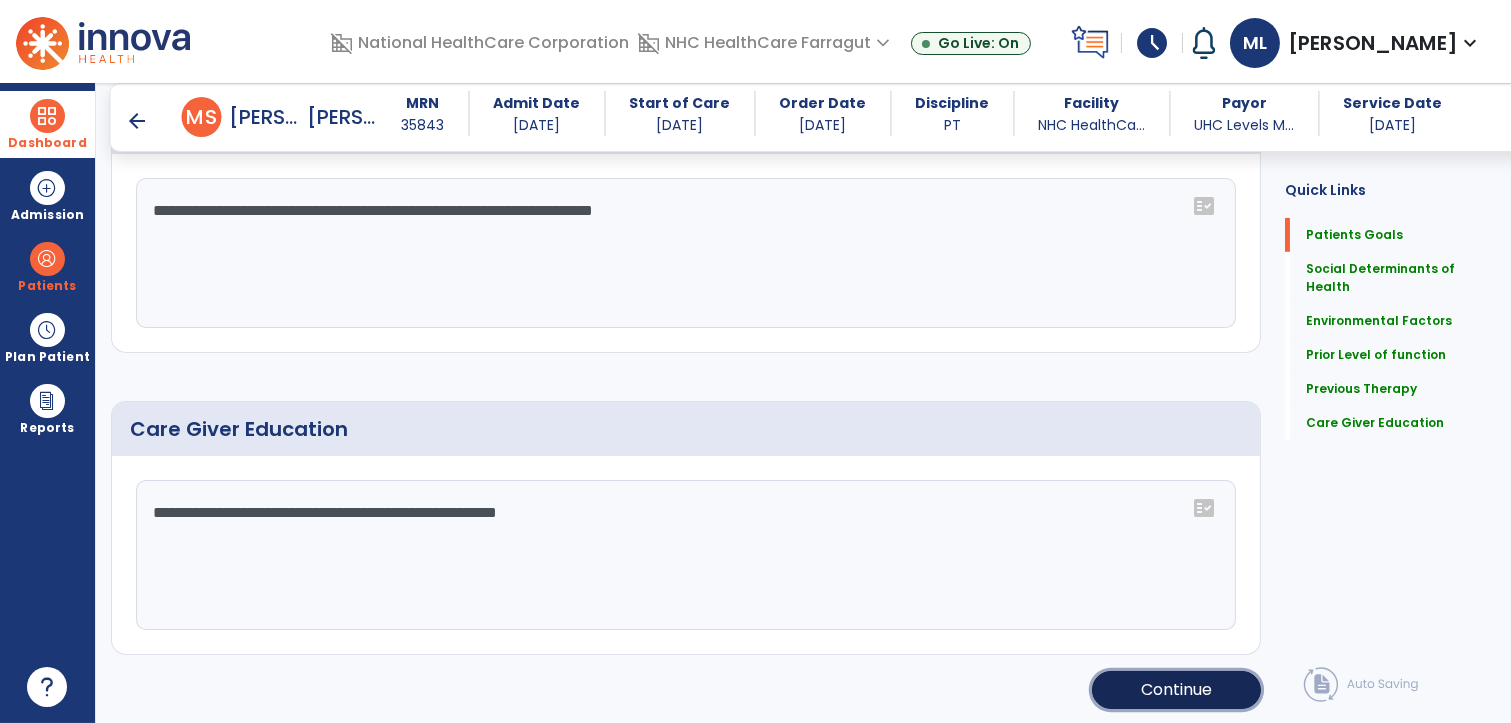 click on "Continue" 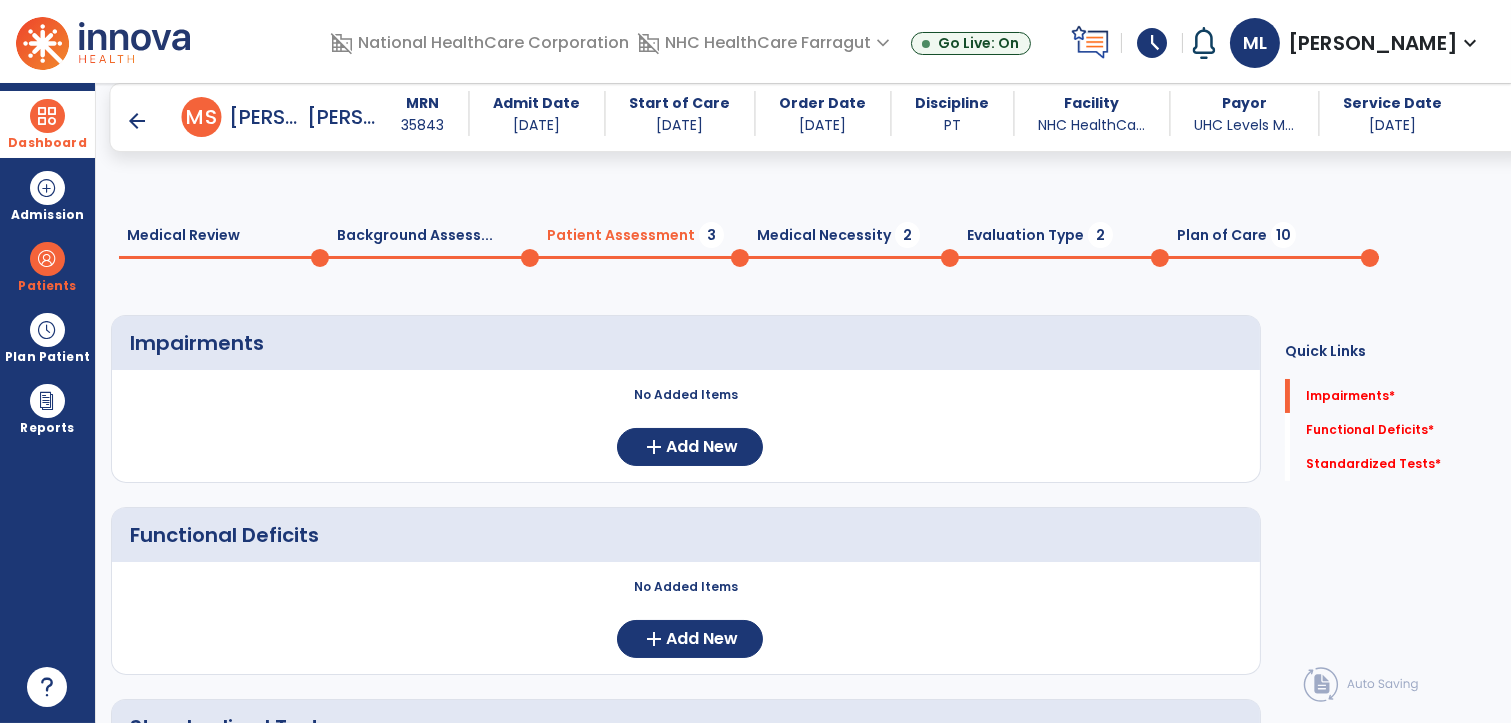 scroll, scrollTop: 0, scrollLeft: 0, axis: both 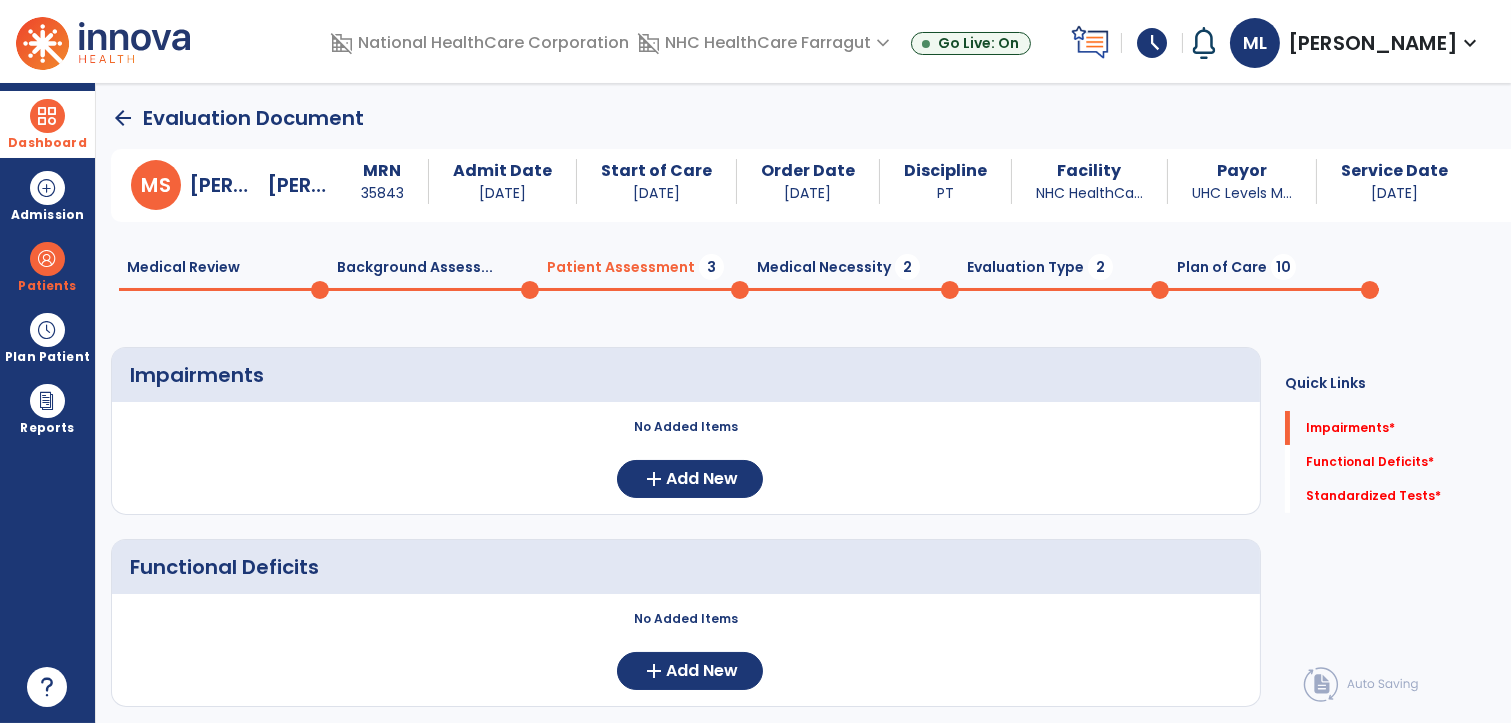 click on "Medical Necessity  2" 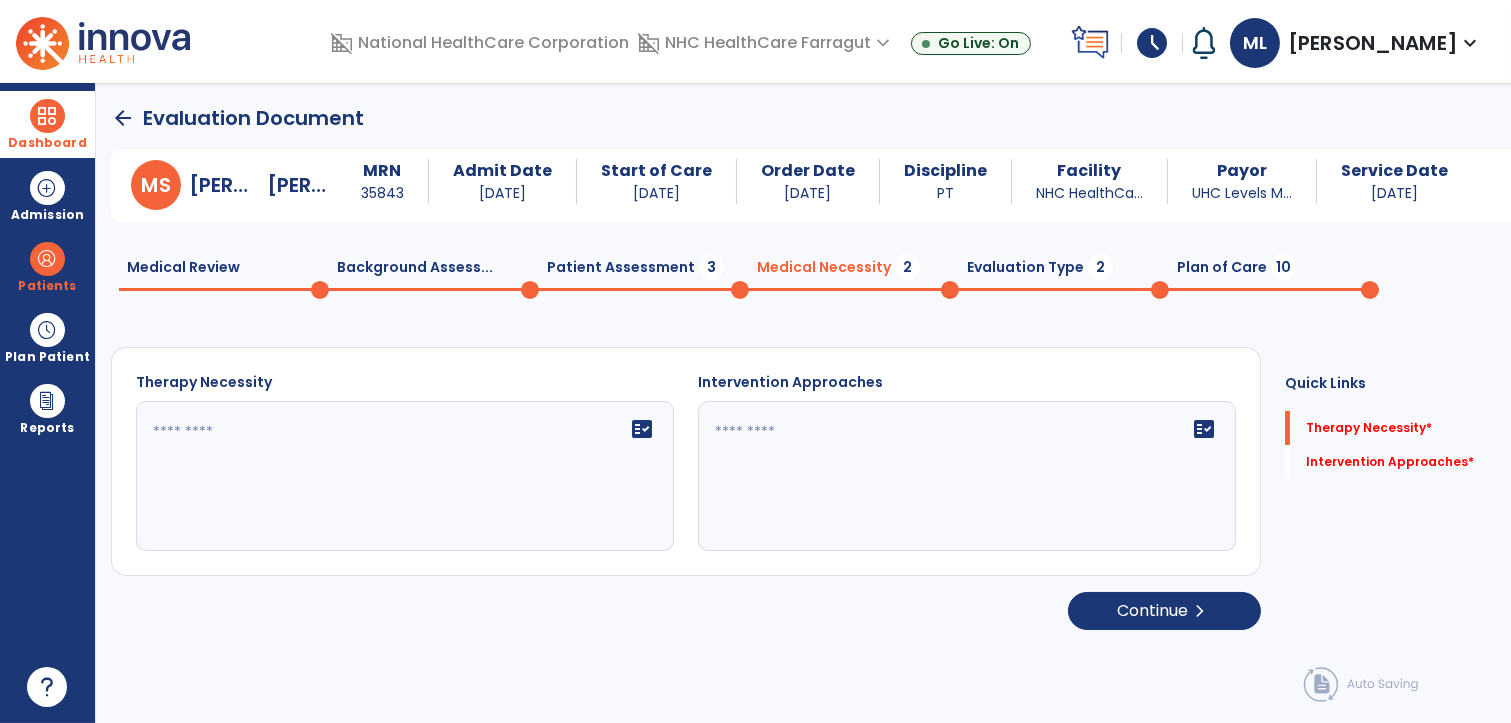 click on "fact_check" 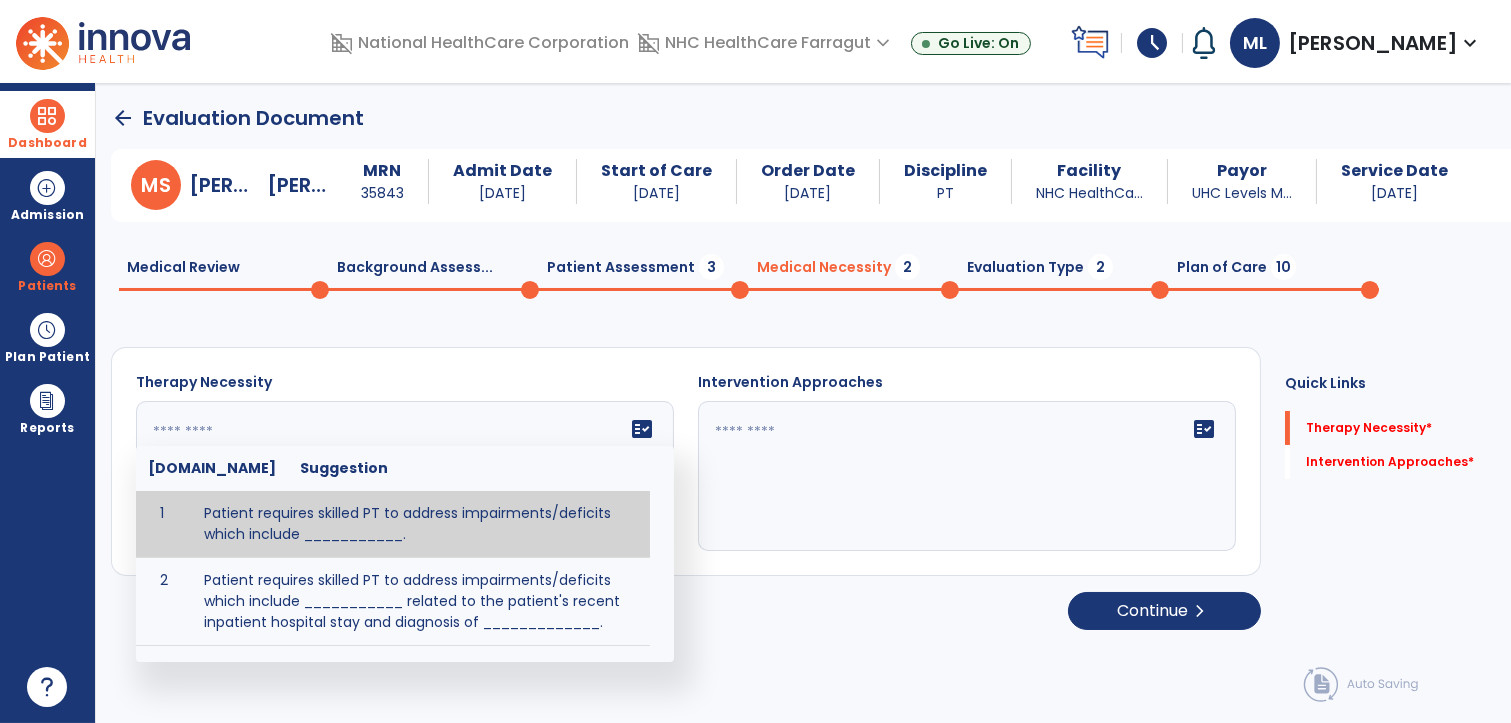 paste on "**********" 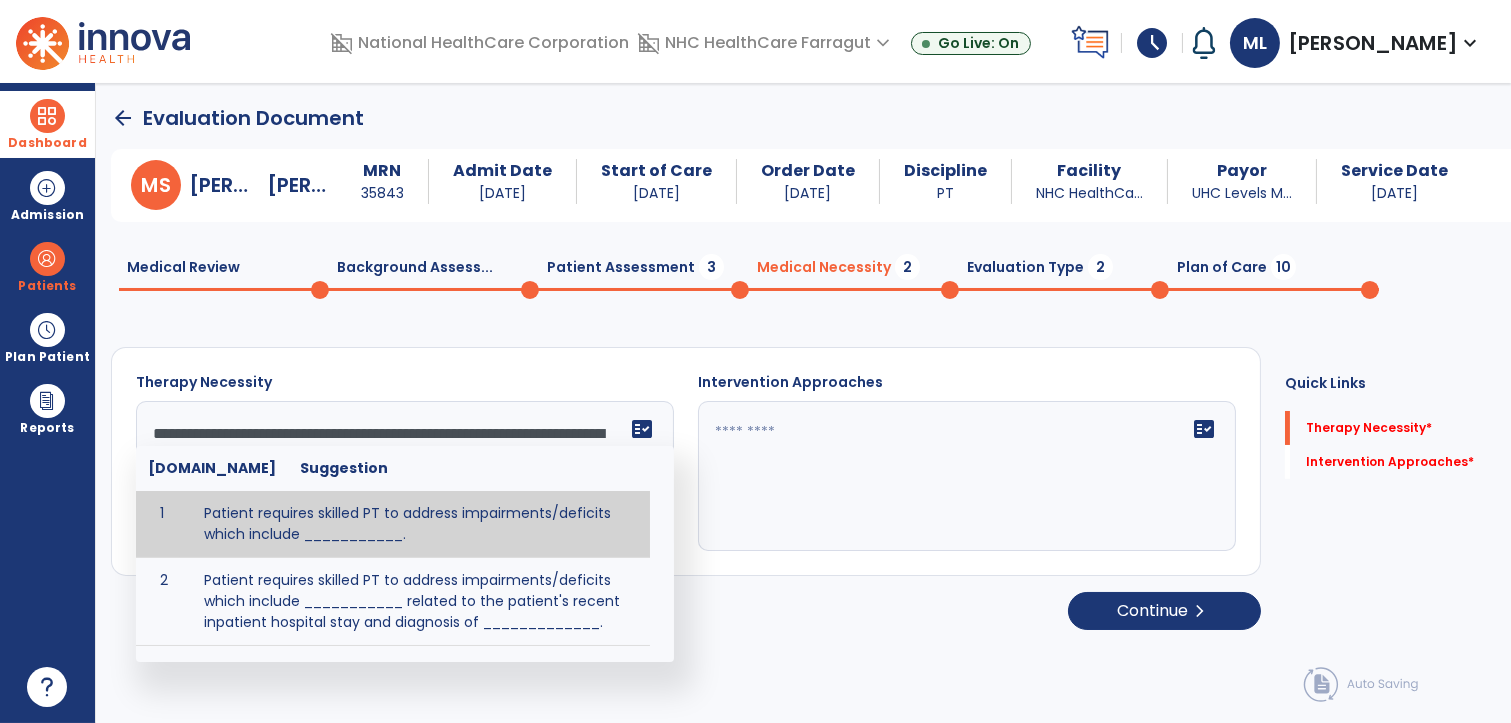 scroll, scrollTop: 183, scrollLeft: 0, axis: vertical 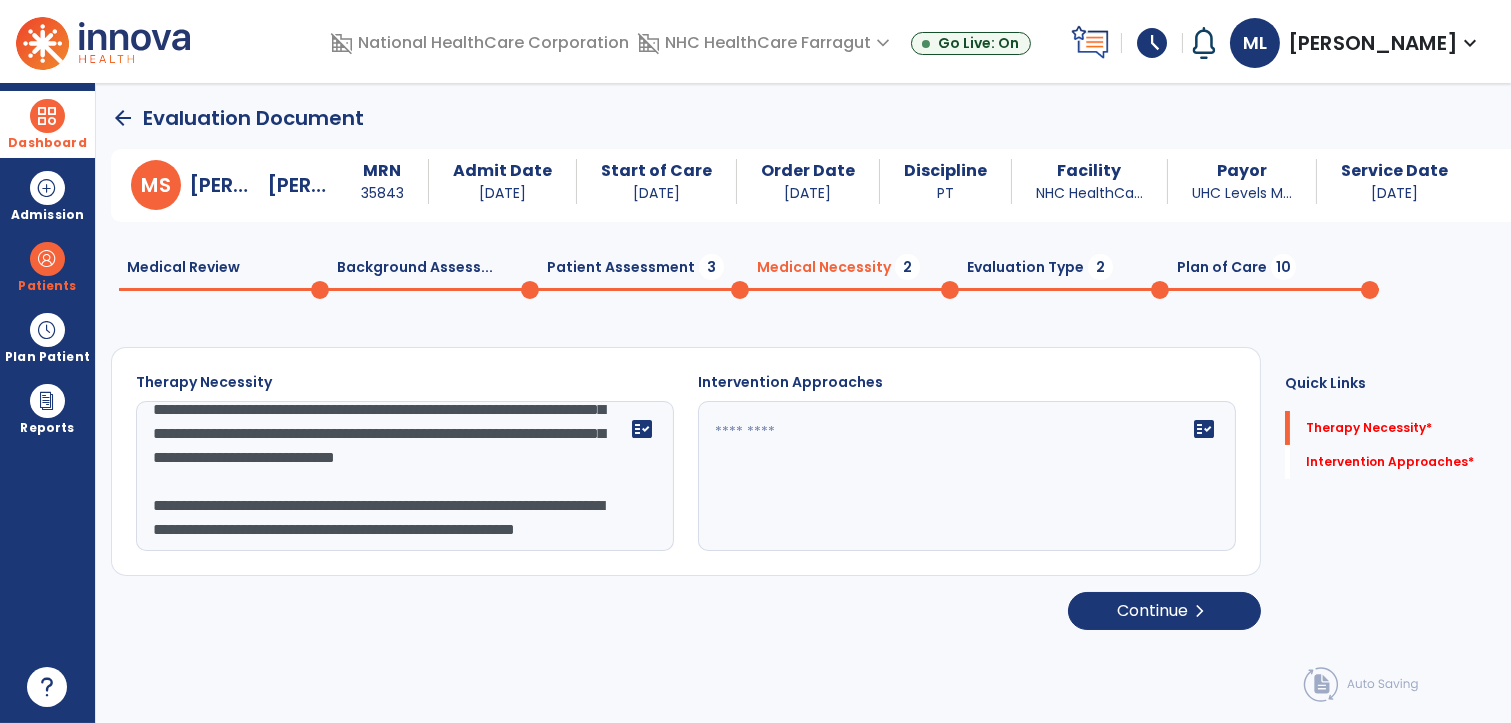 type on "**********" 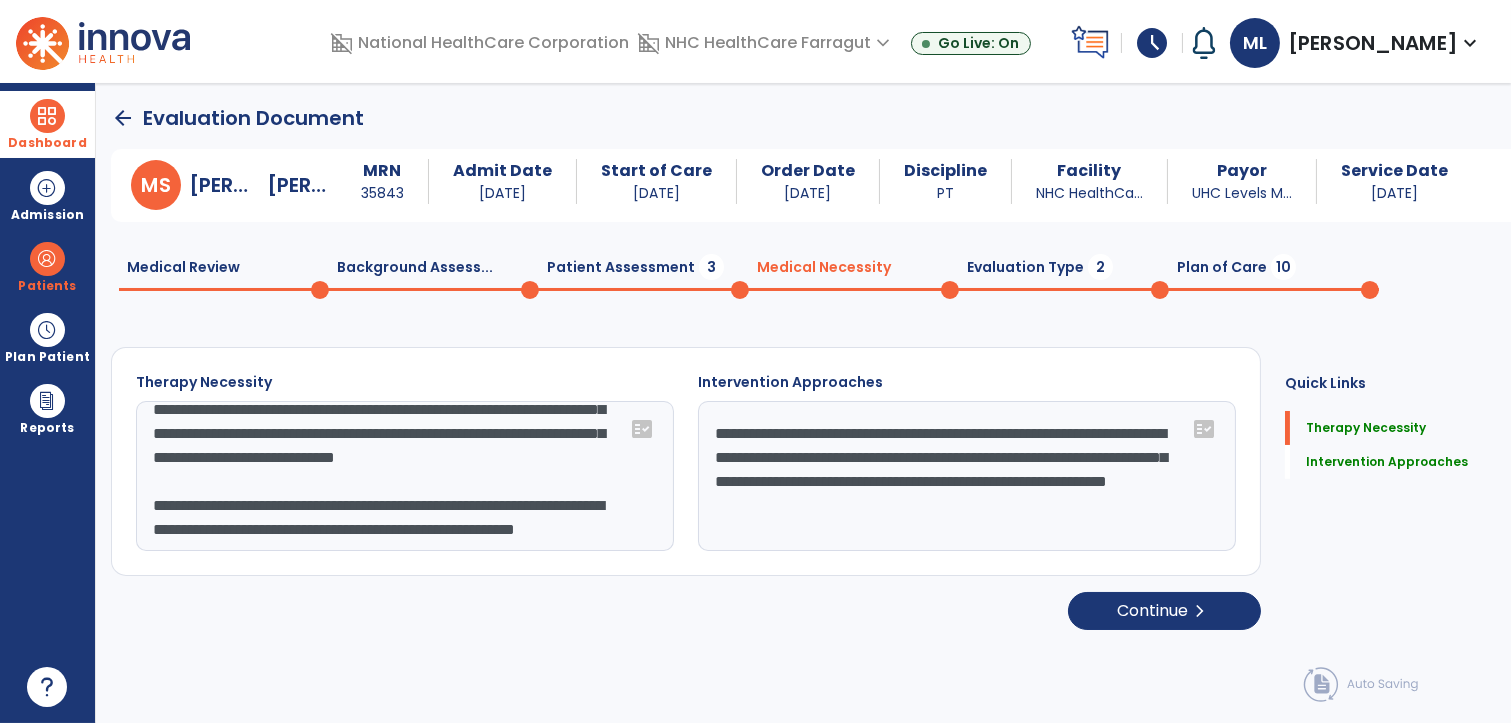 click on "**********" 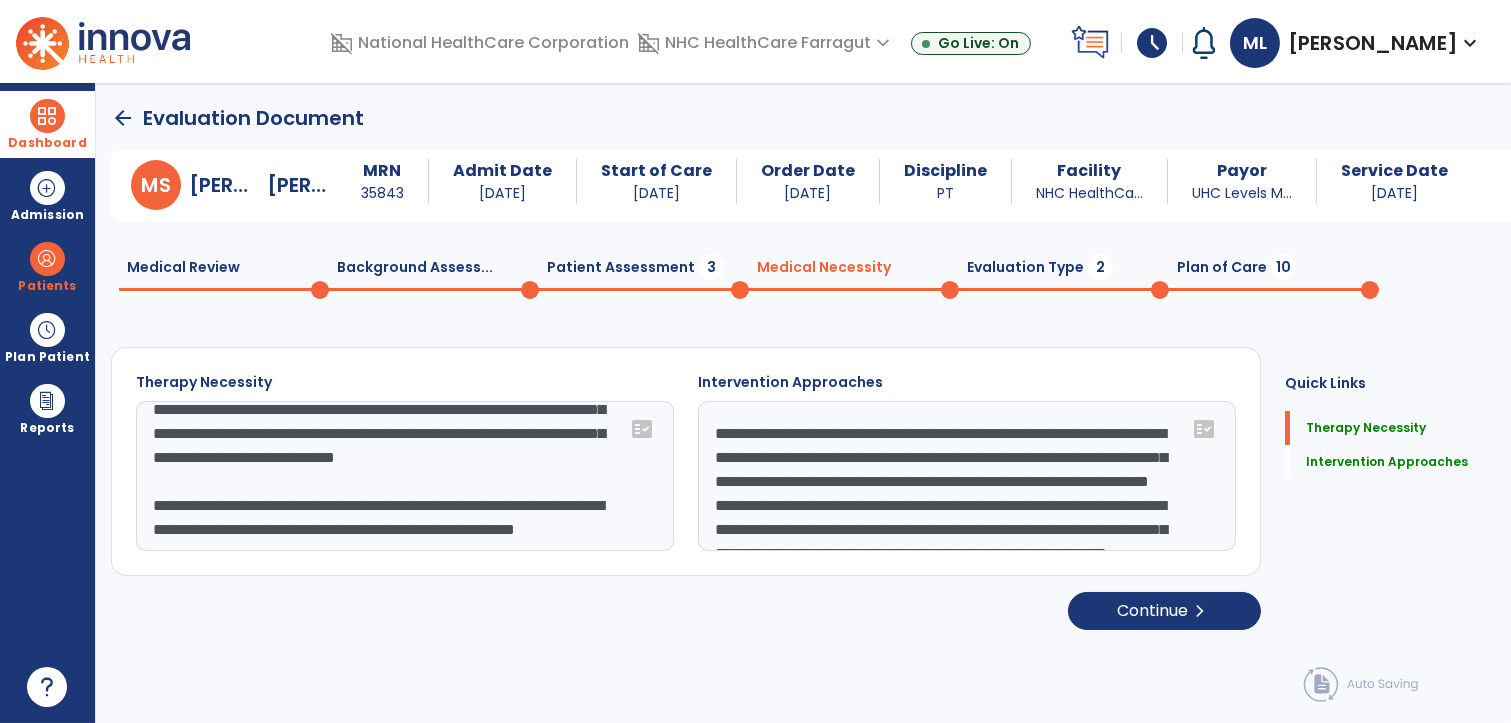 scroll, scrollTop: 15, scrollLeft: 0, axis: vertical 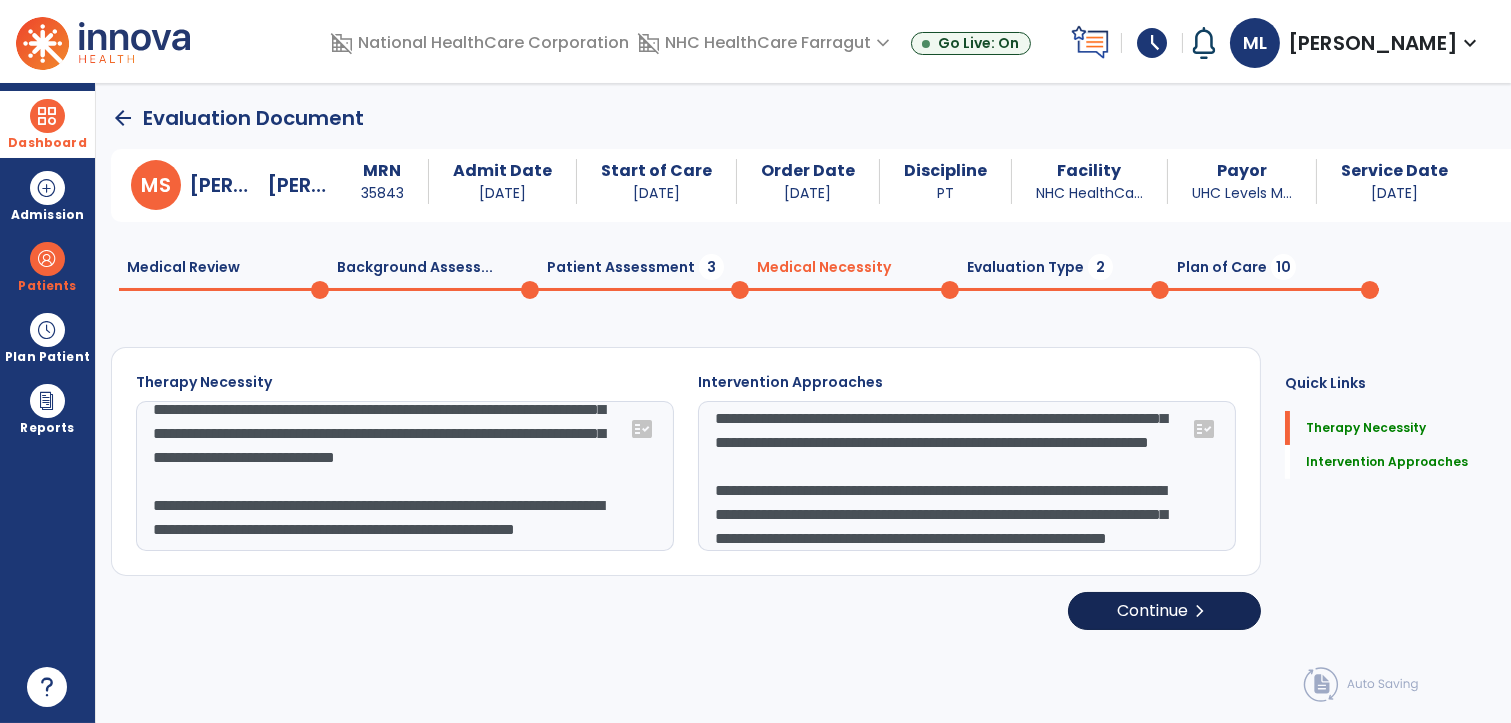 type on "**********" 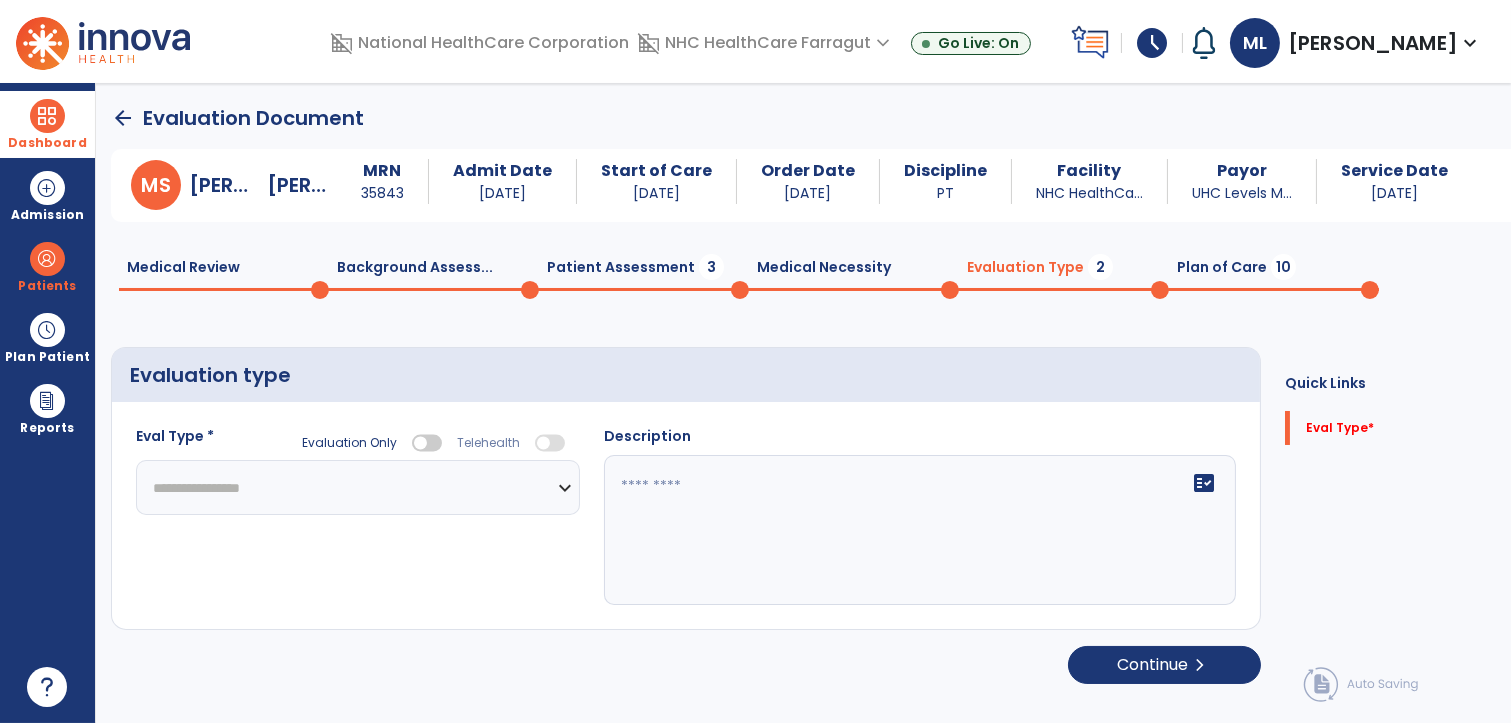 click on "**********" 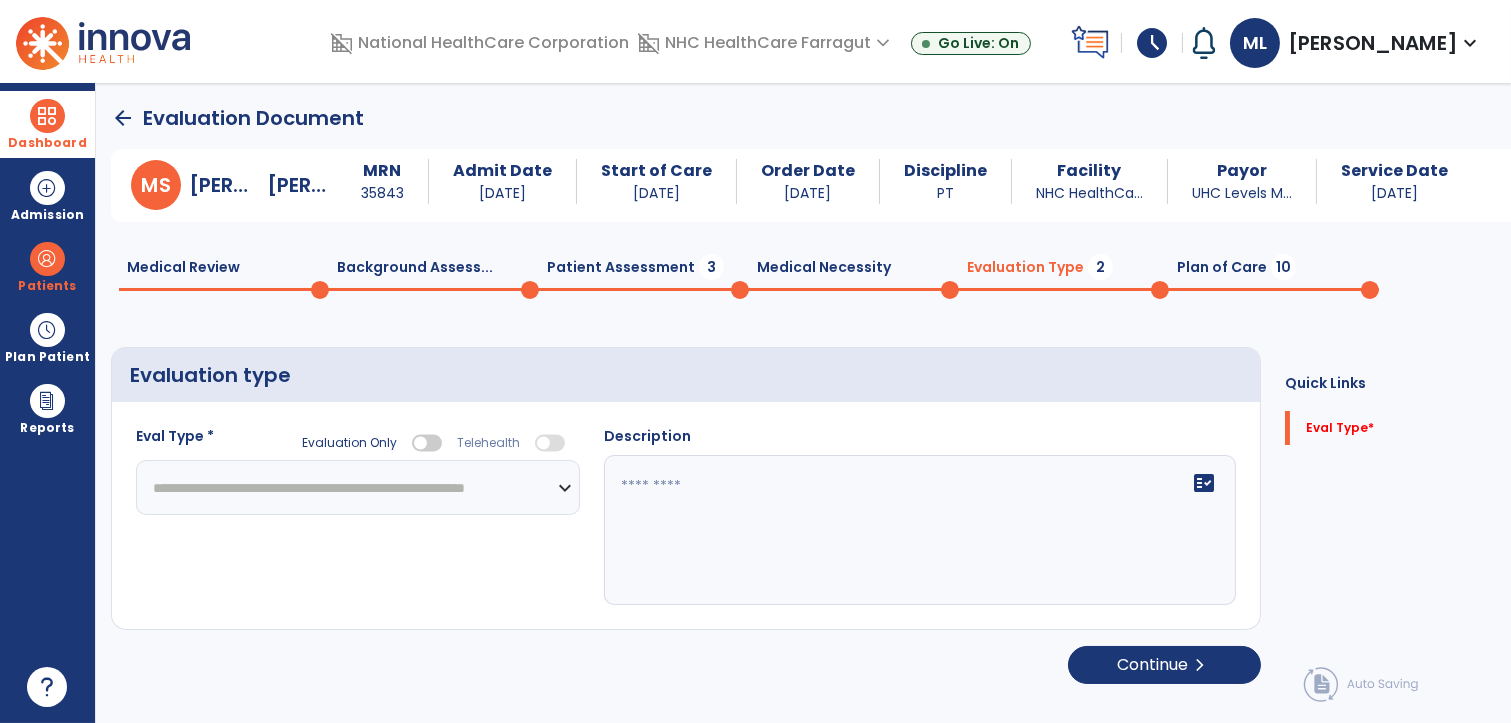 click on "**********" 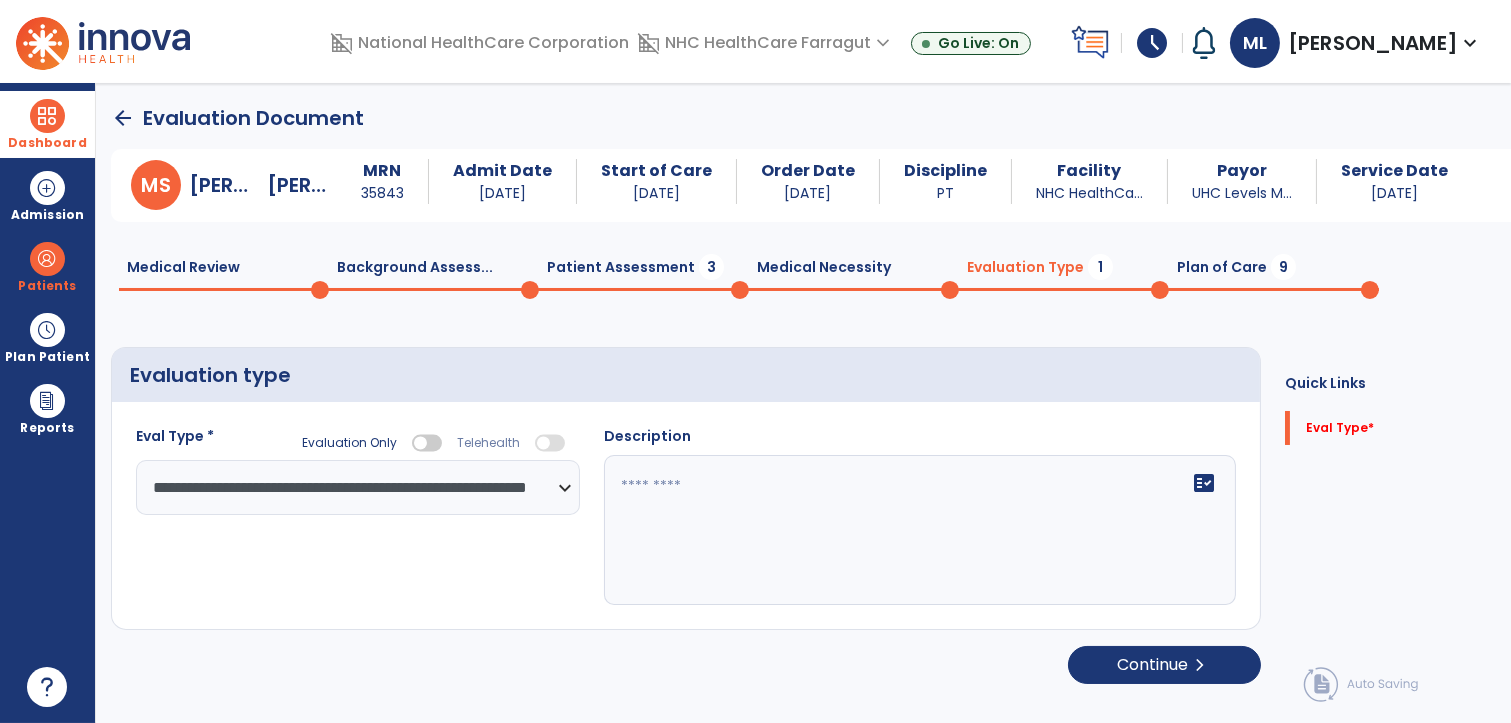 click on "fact_check" 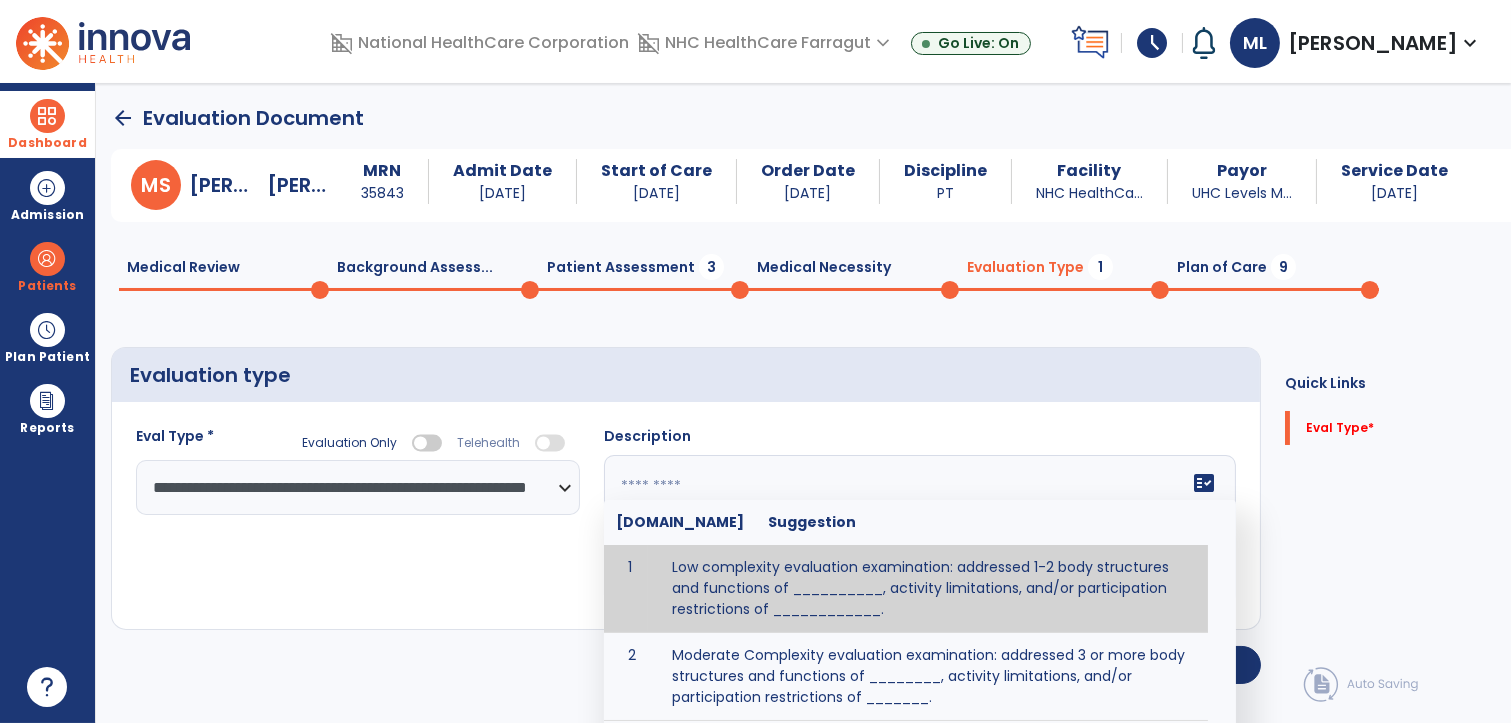 paste on "**********" 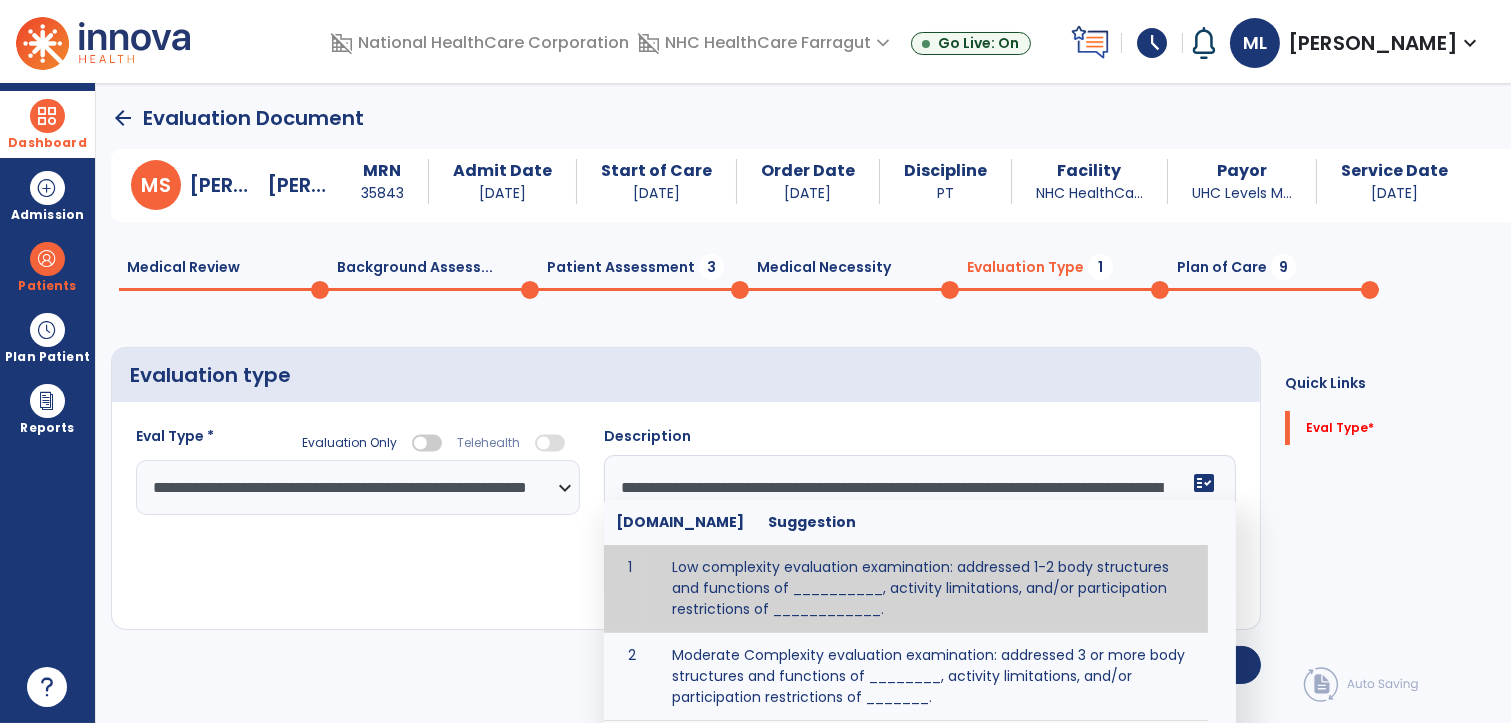 scroll, scrollTop: 87, scrollLeft: 0, axis: vertical 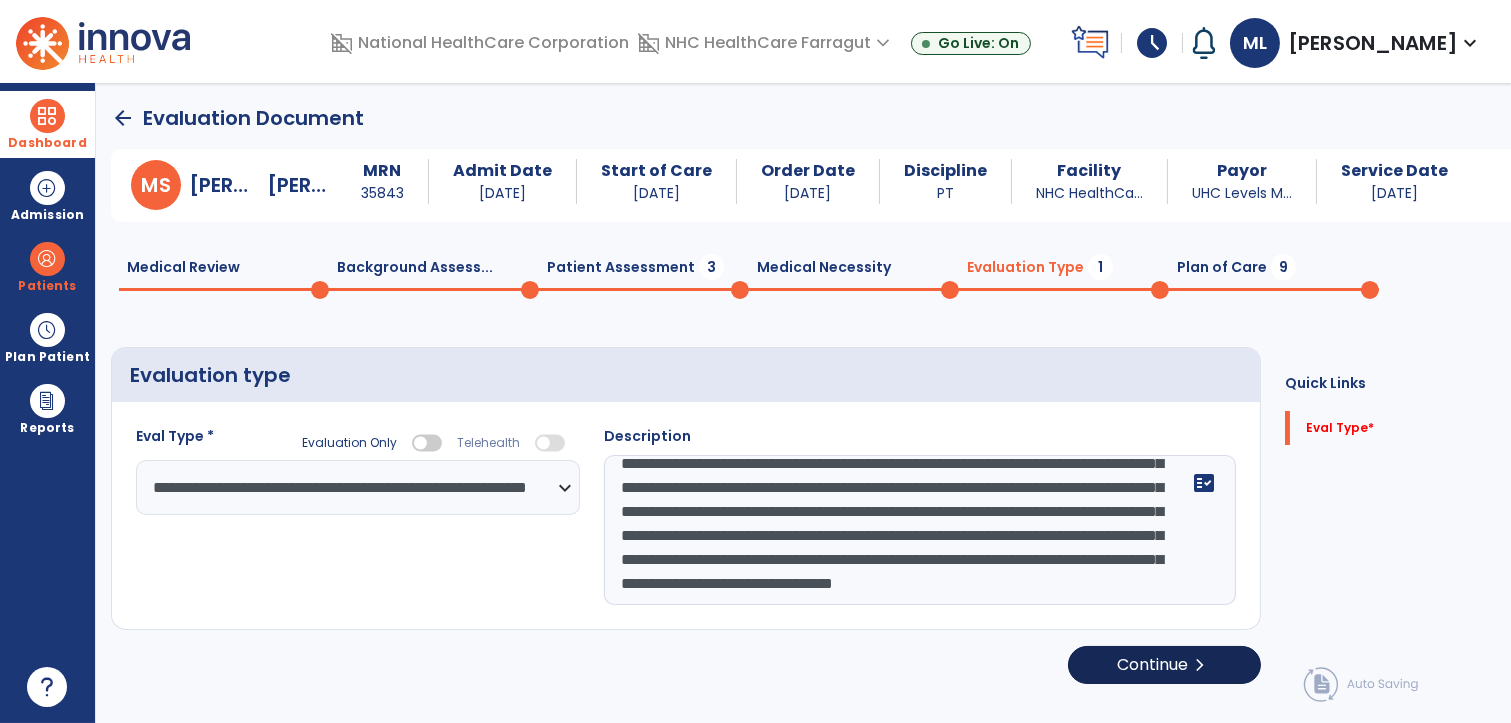 type on "**********" 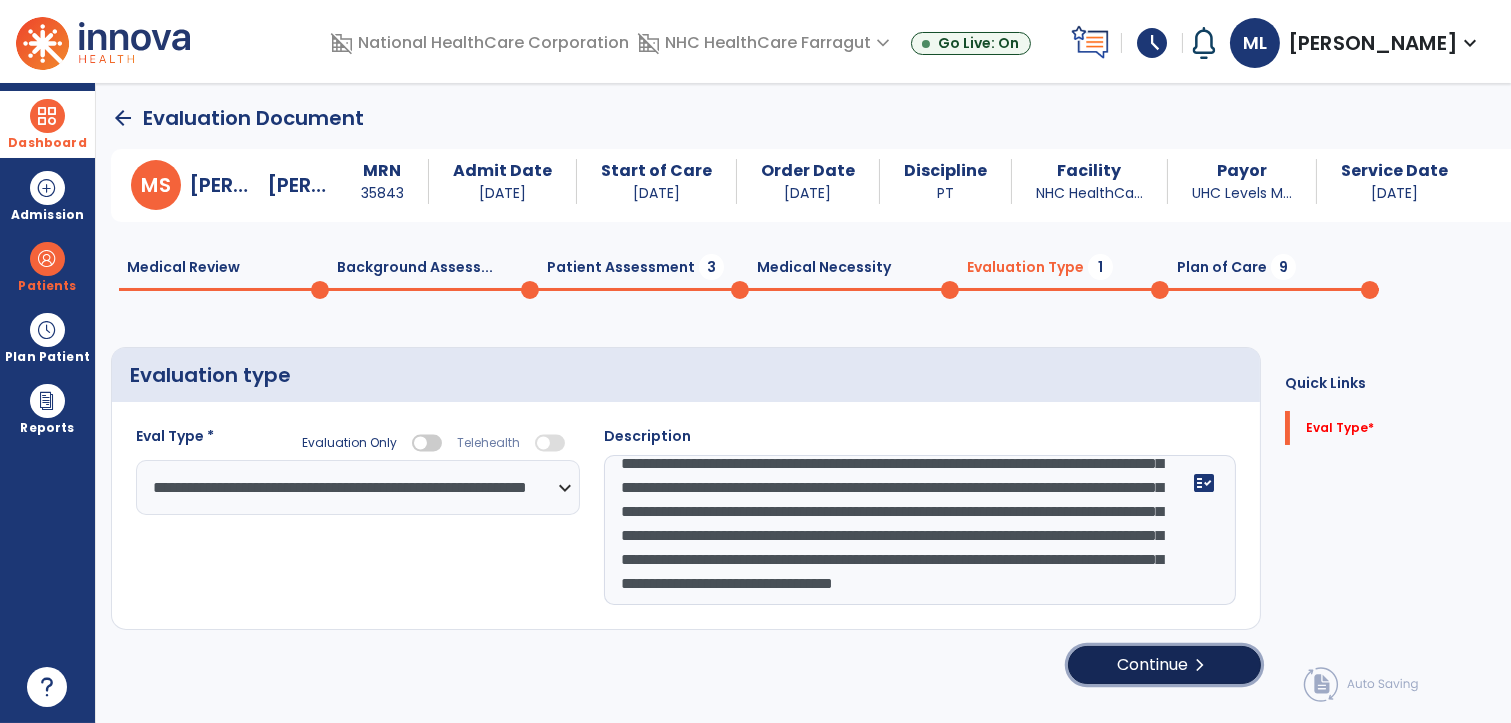click on "Continue  chevron_right" 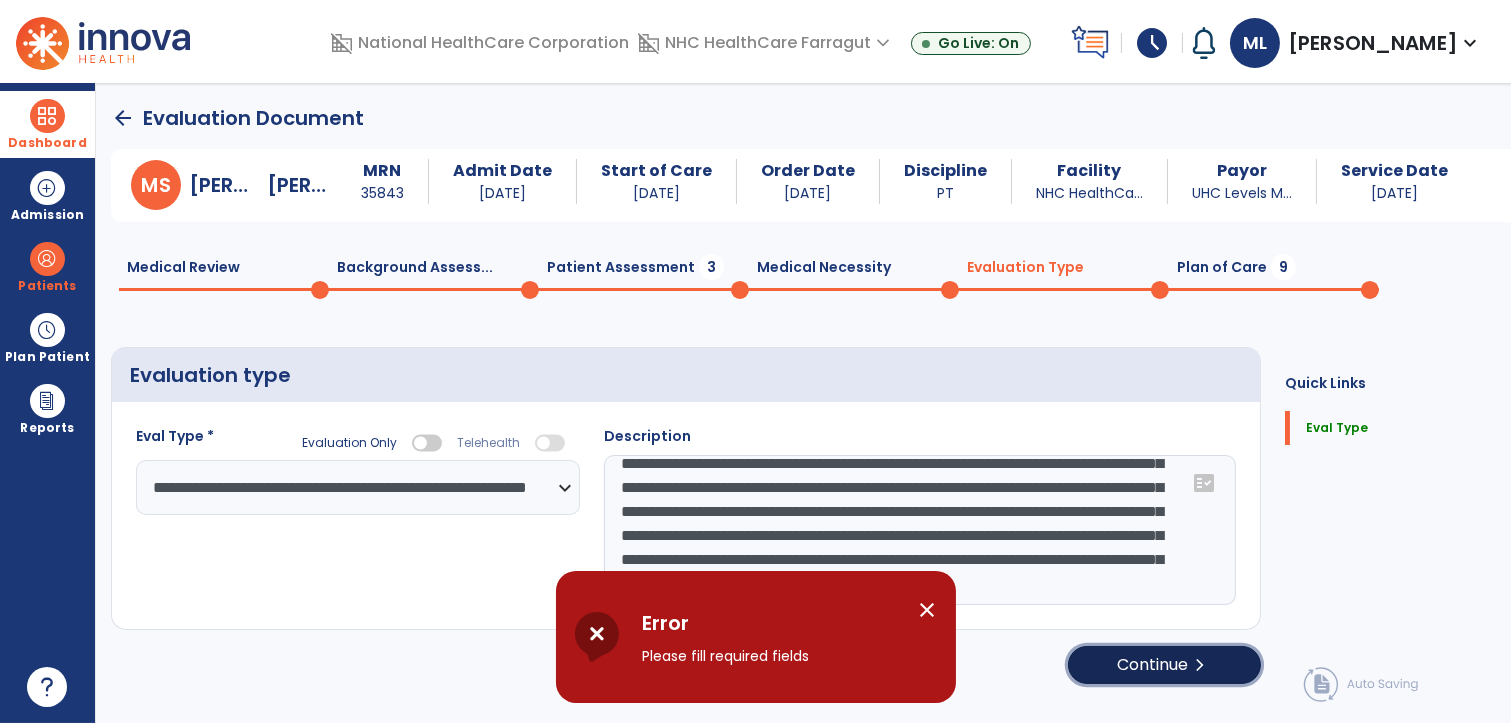 click on "Continue  chevron_right" 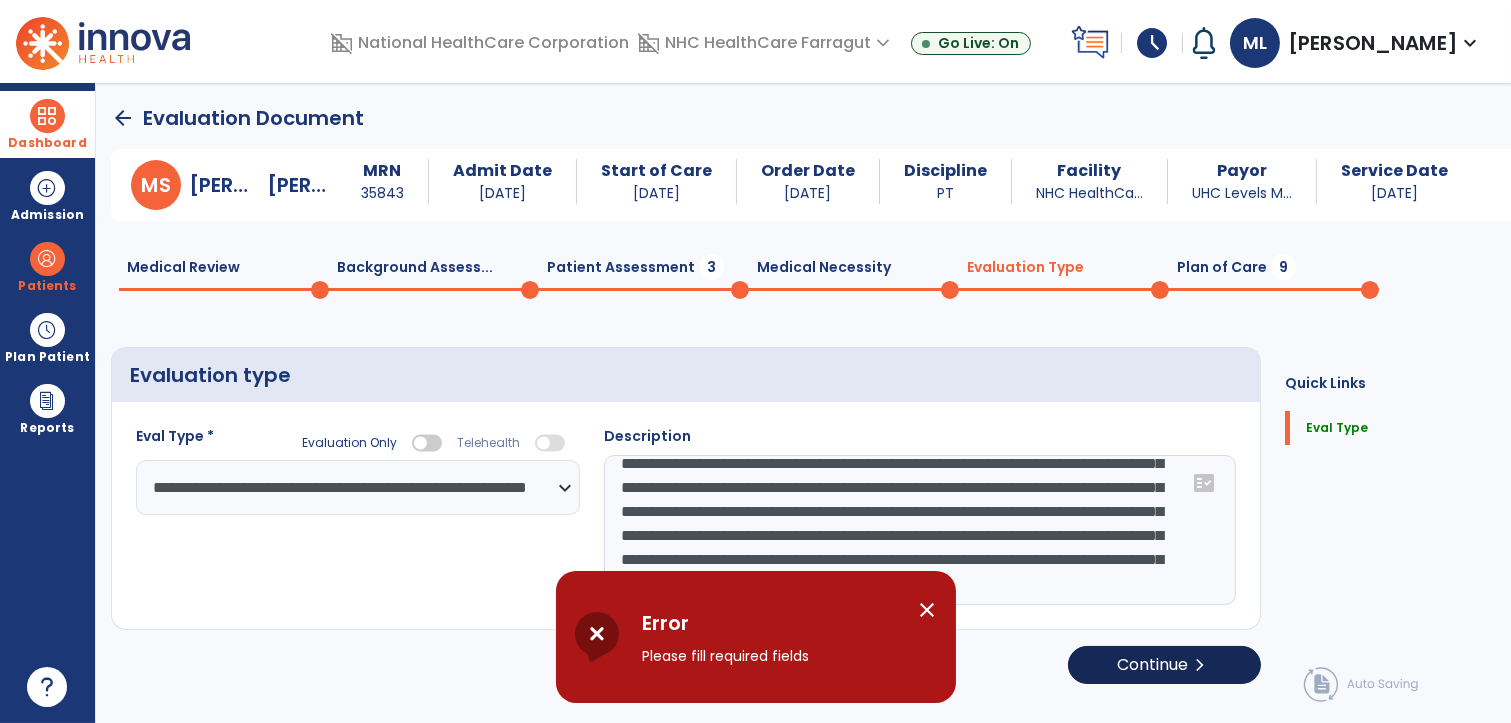 select on "*****" 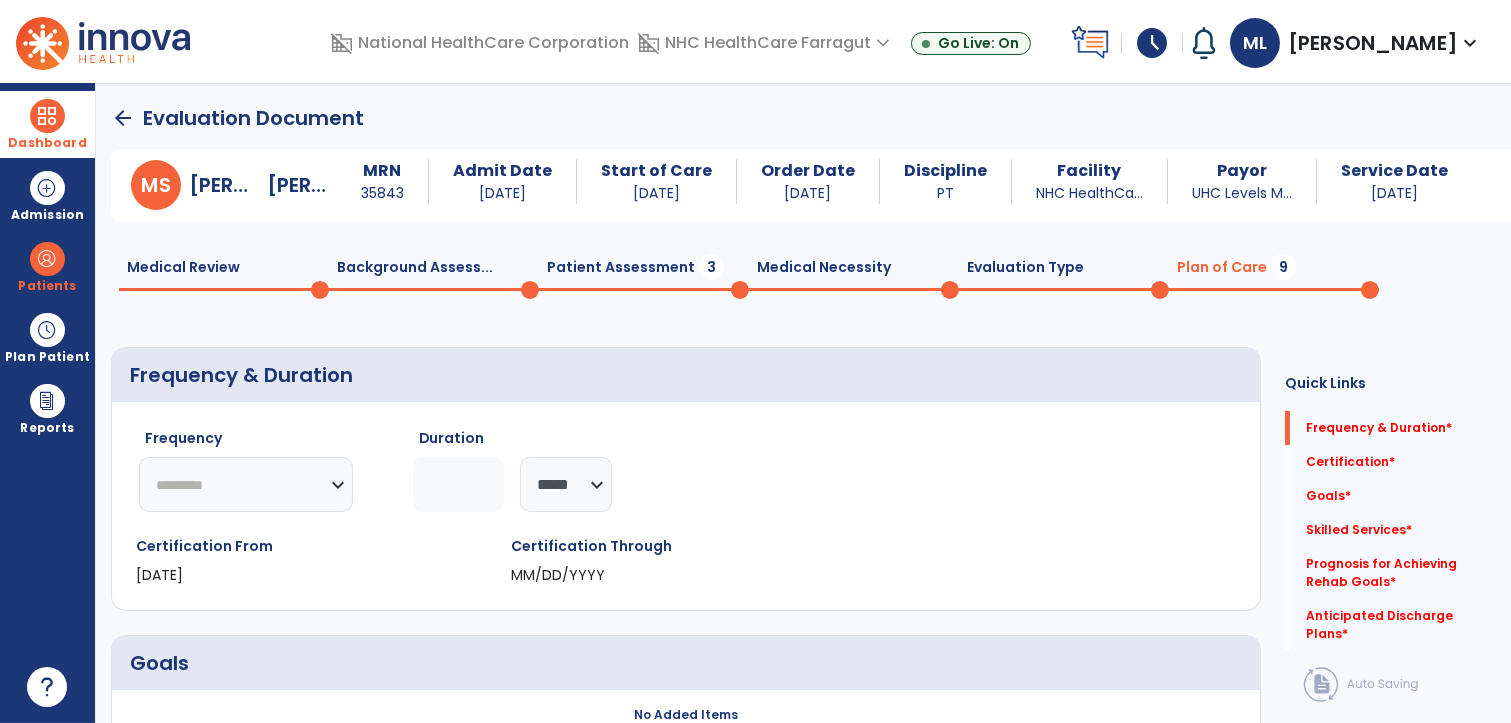 click on "********* ** ** ** ** ** ** **" 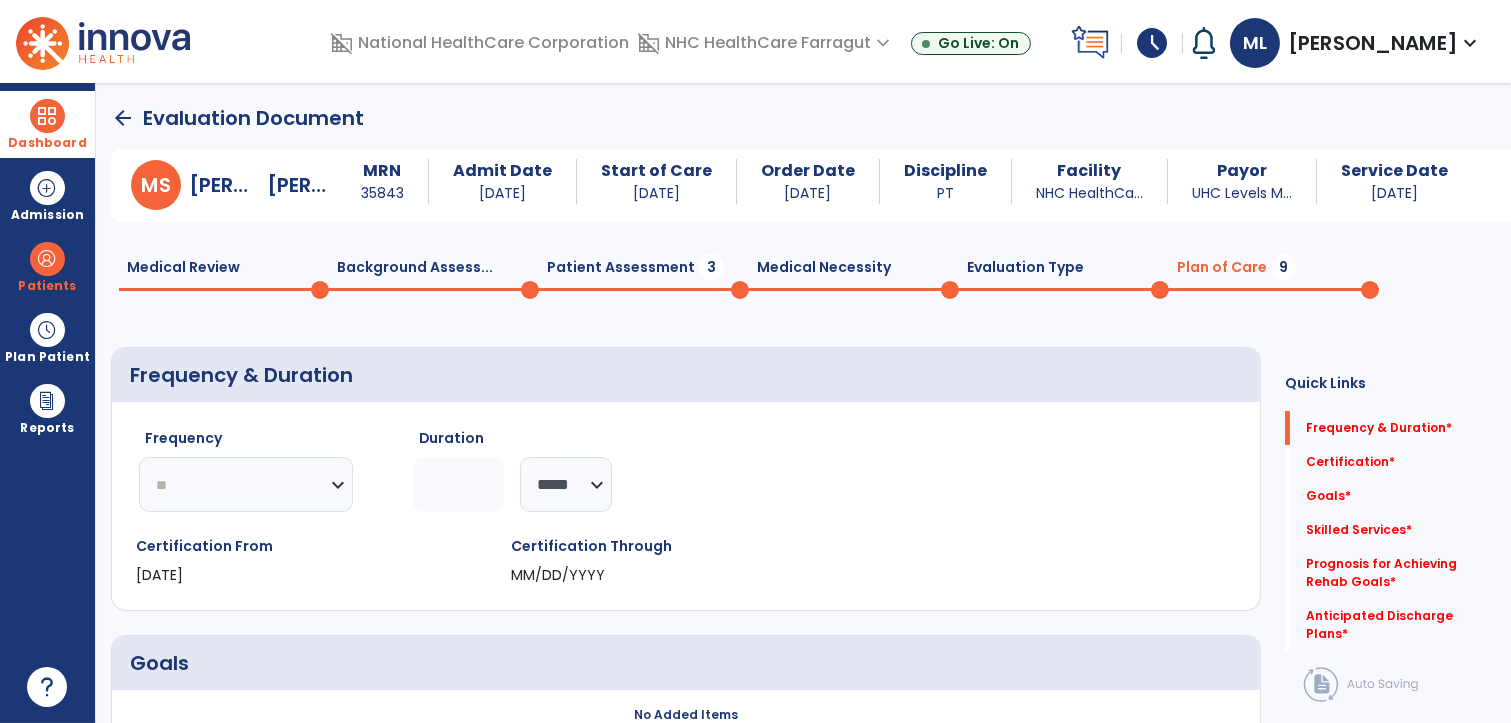 click on "********* ** ** ** ** ** ** **" 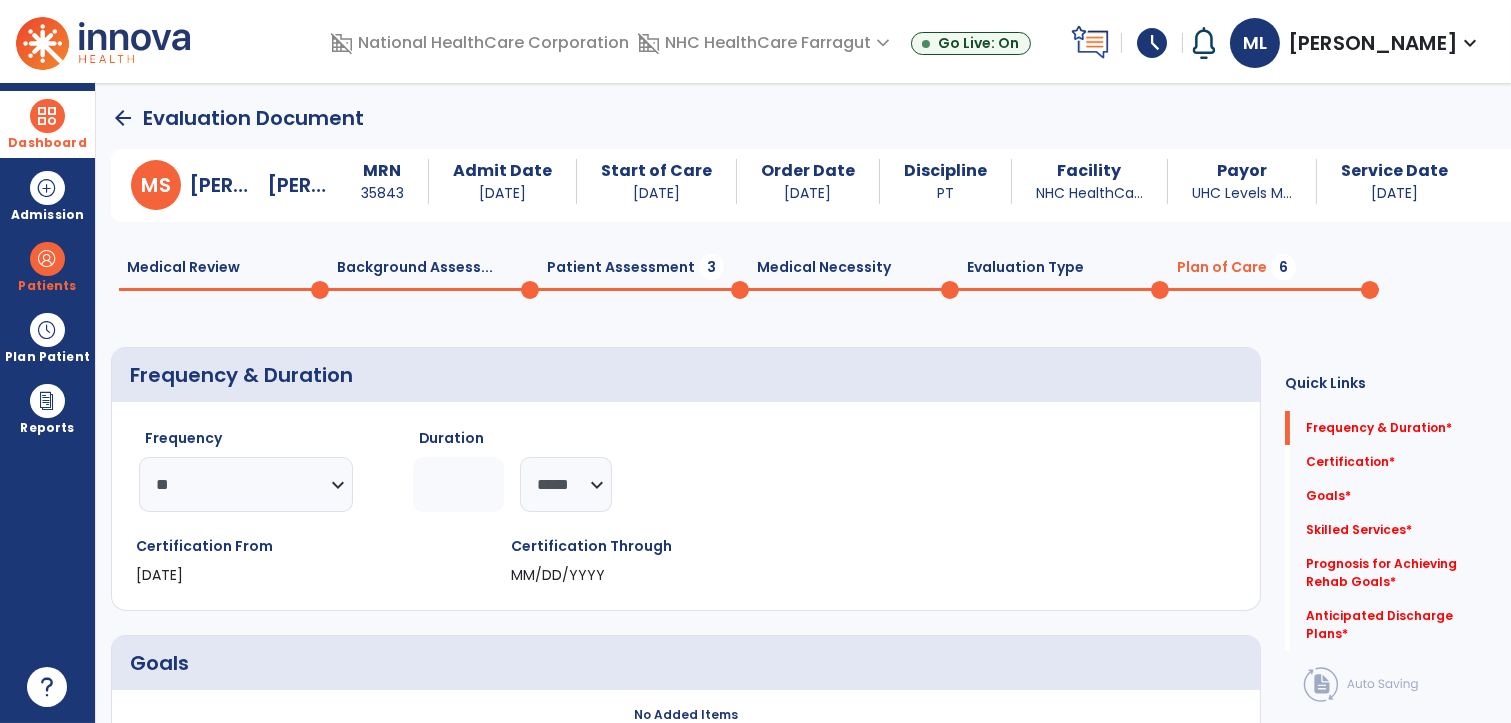click 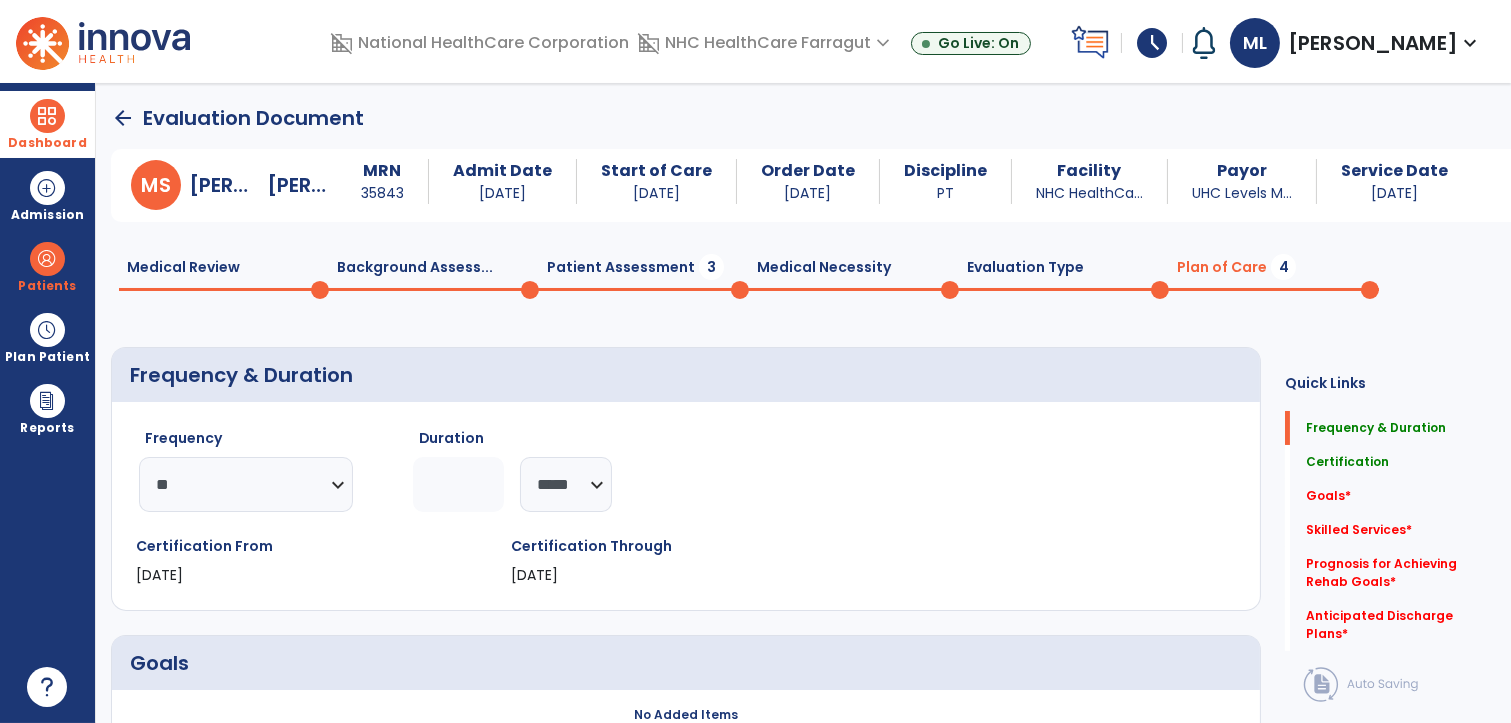 type on "**" 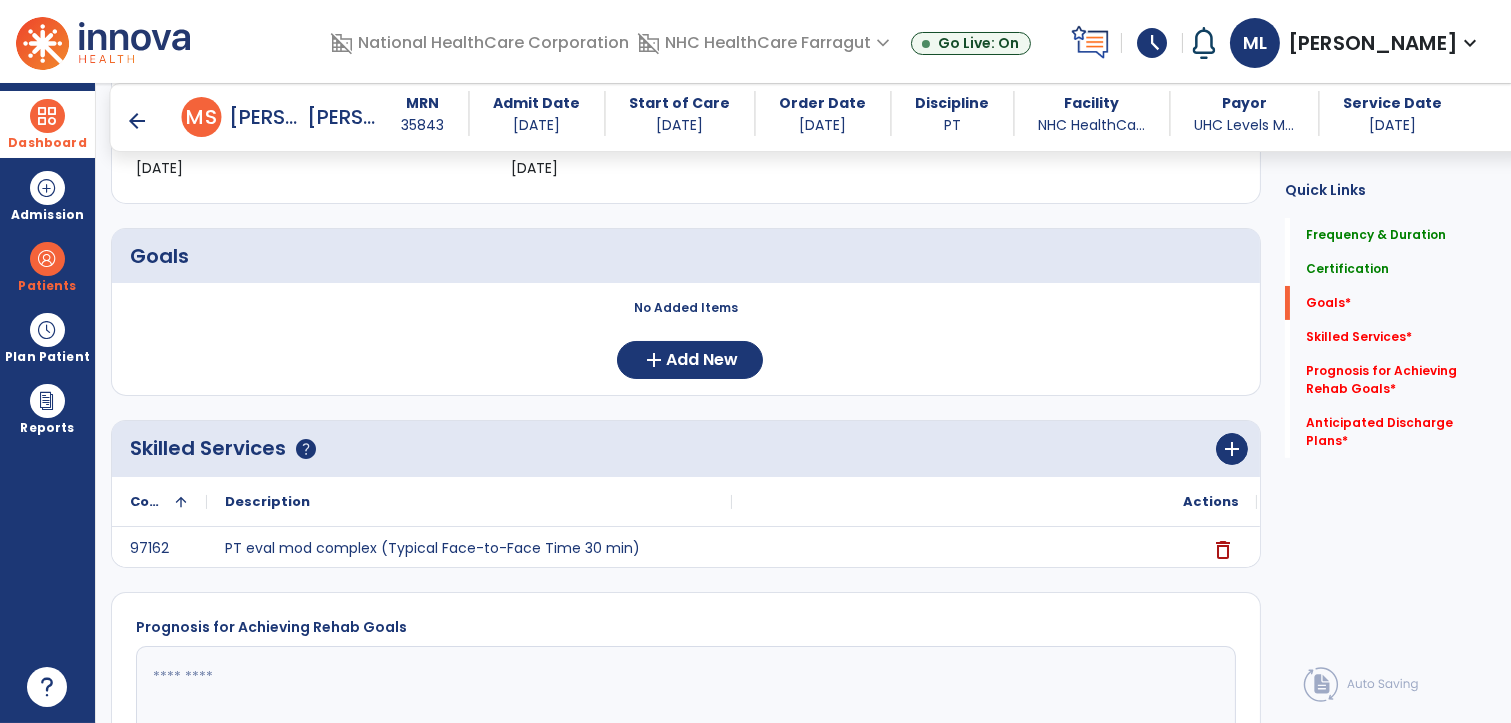 scroll, scrollTop: 444, scrollLeft: 0, axis: vertical 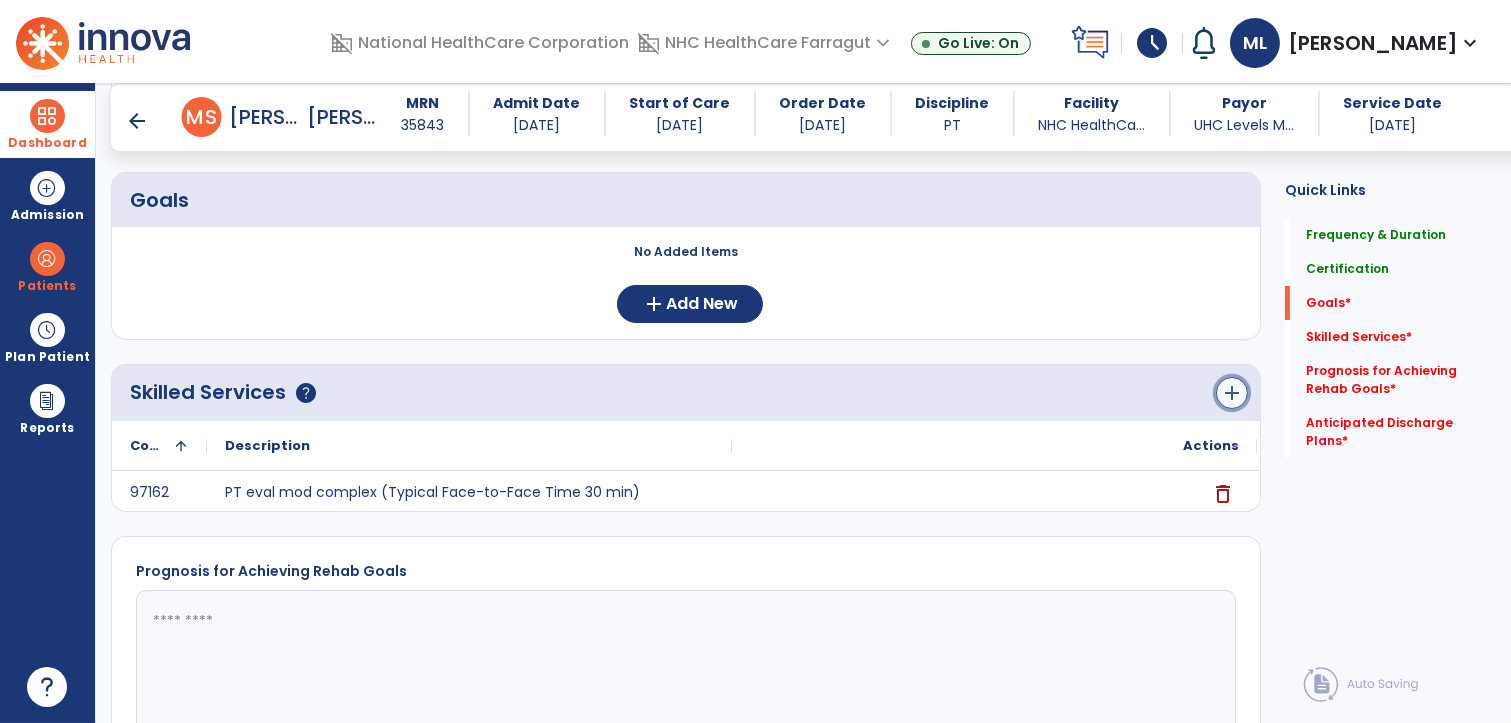 click on "add" 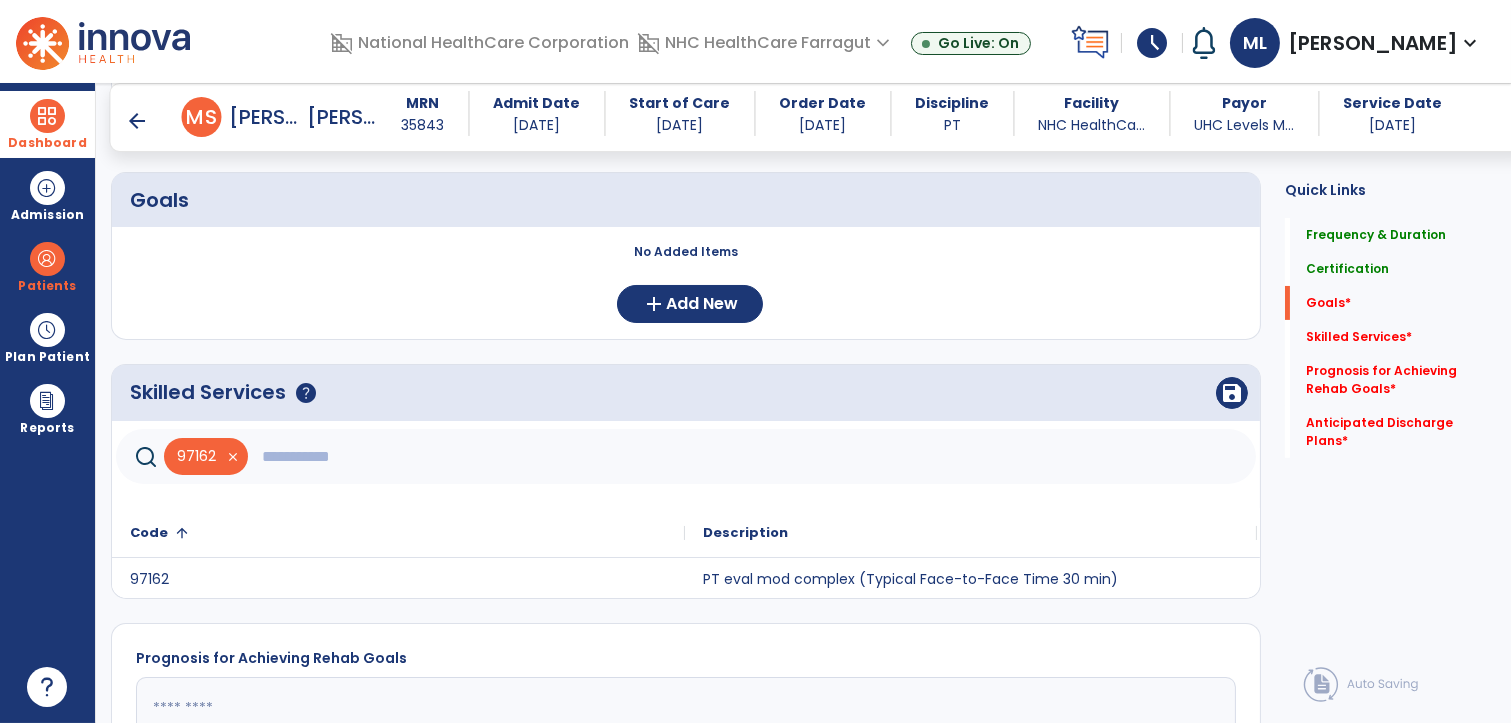click 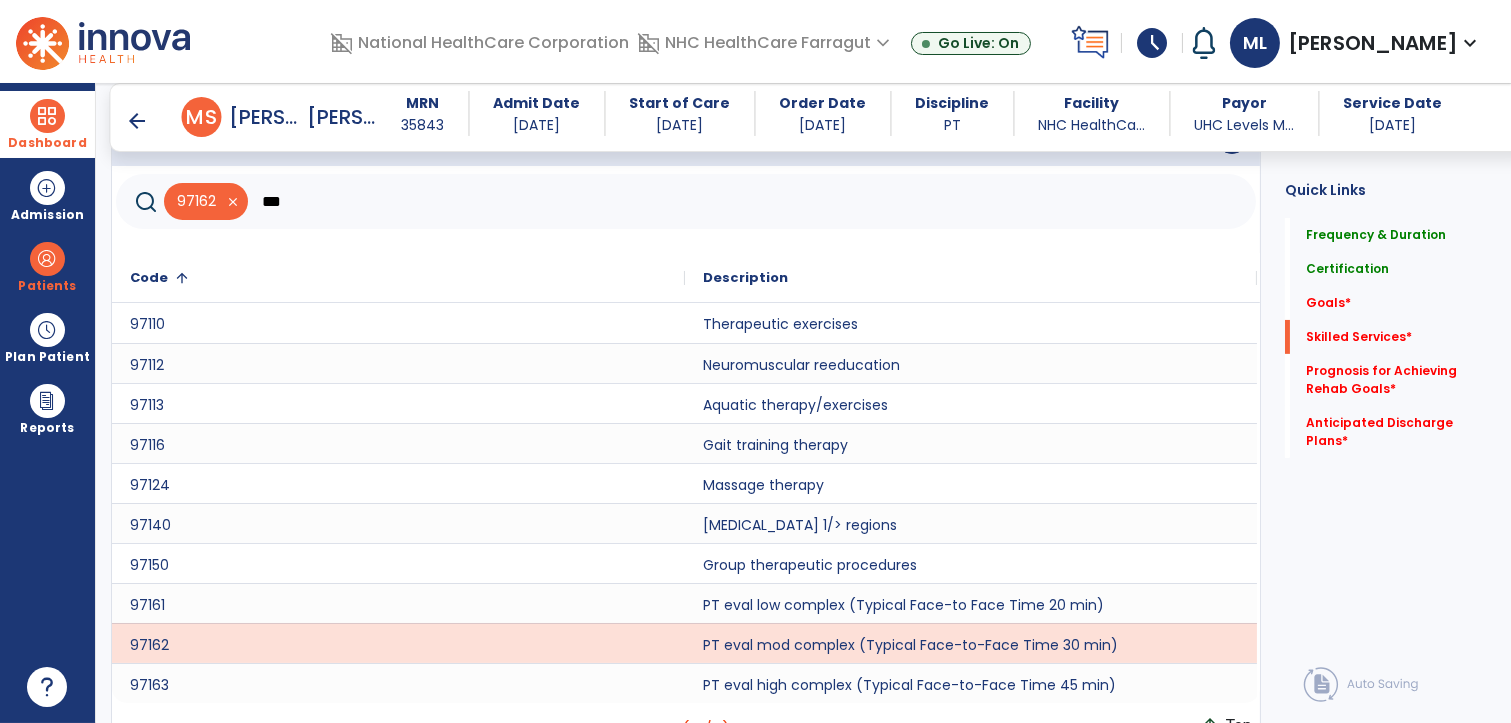scroll, scrollTop: 725, scrollLeft: 0, axis: vertical 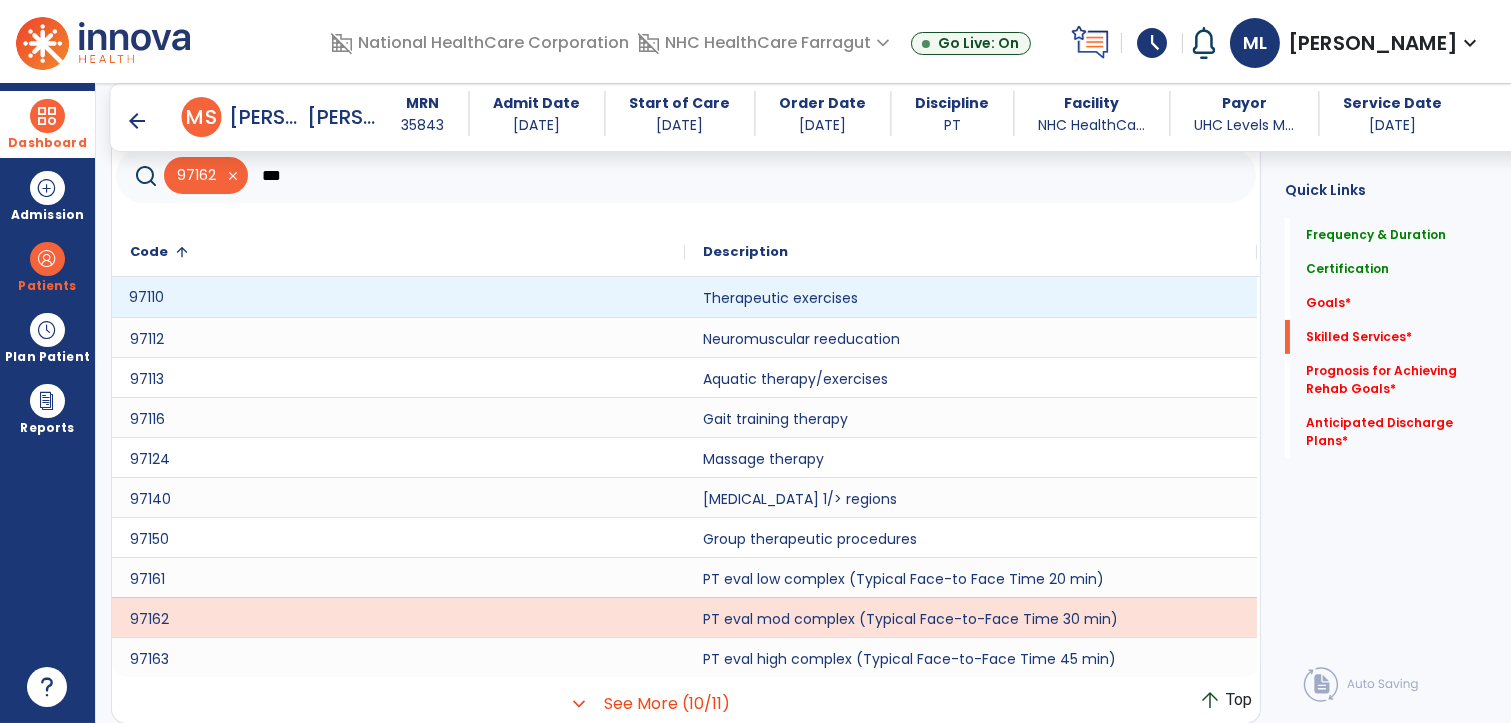 click on "97110" 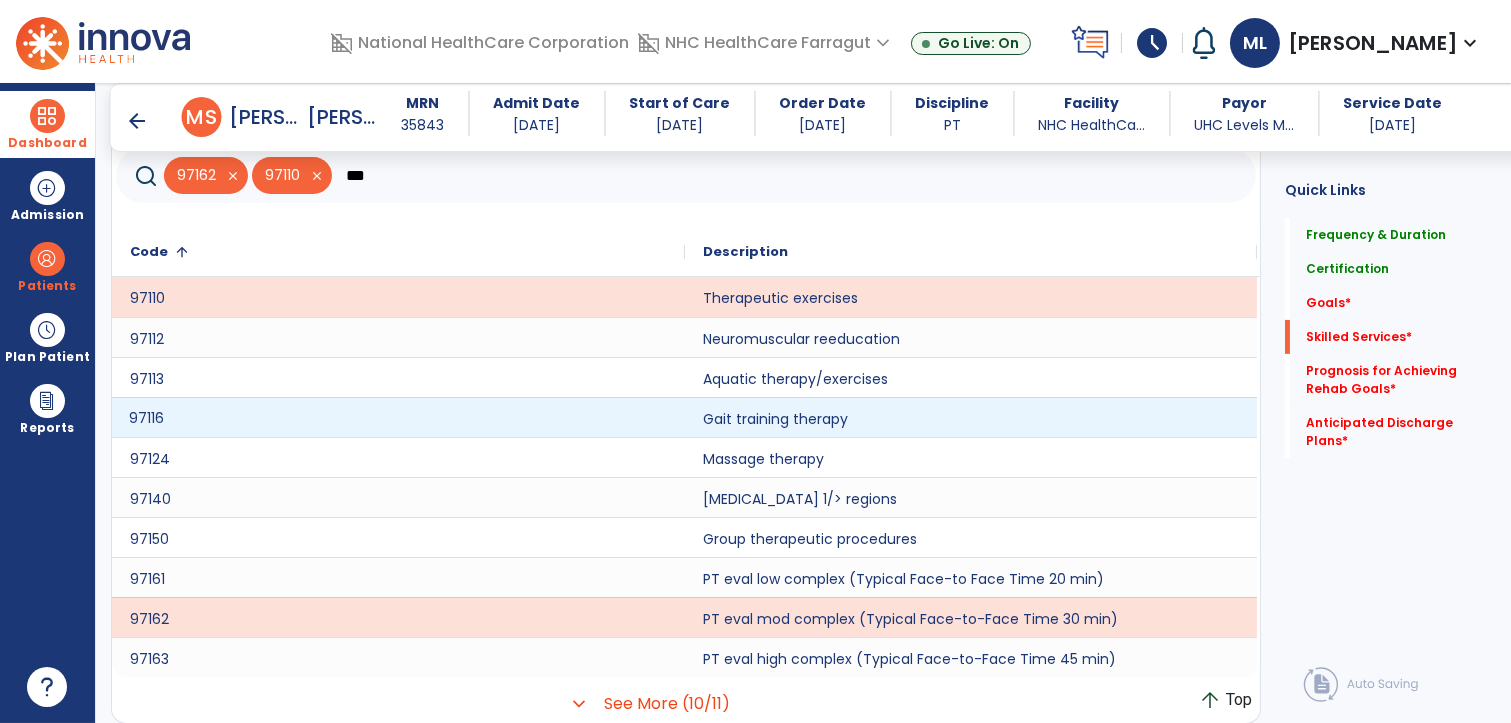 click on "97116" 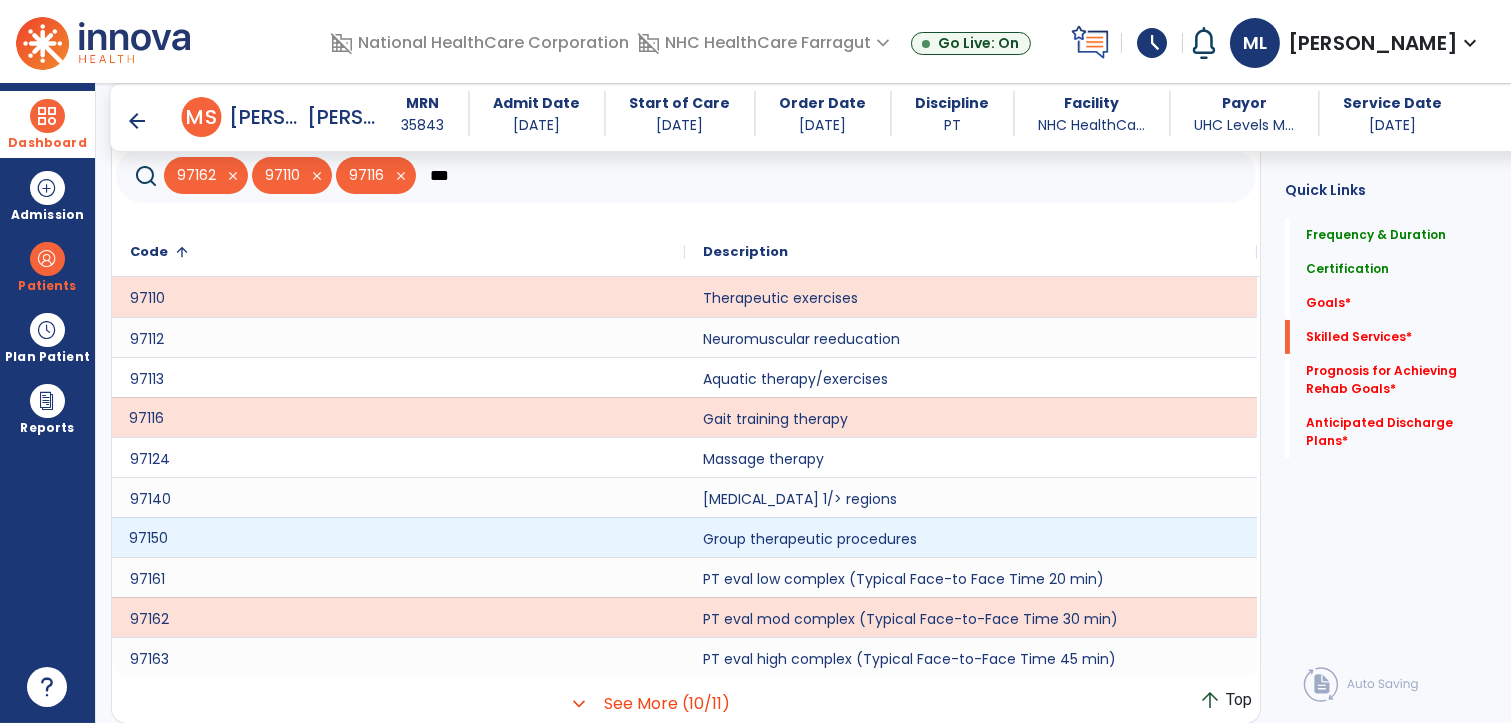 click on "97150" 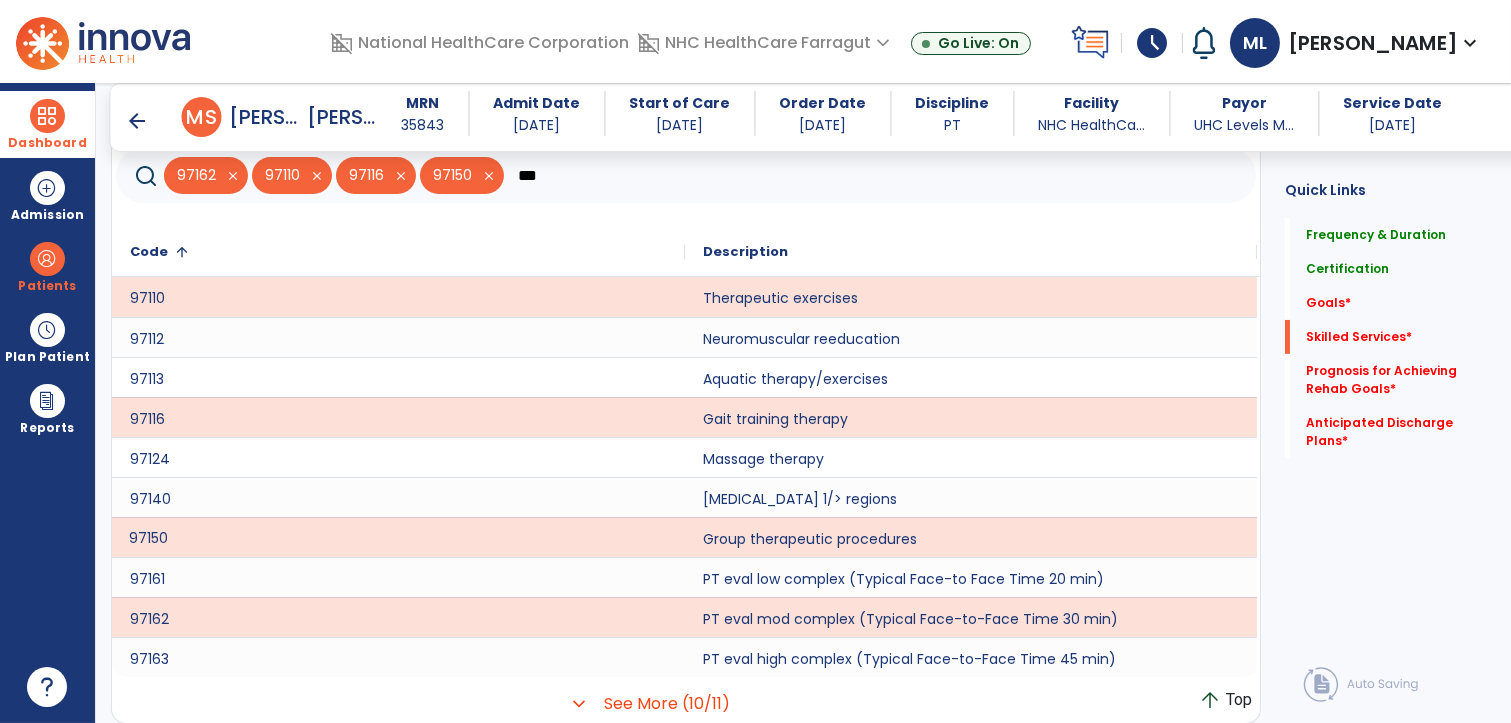 click on "***" 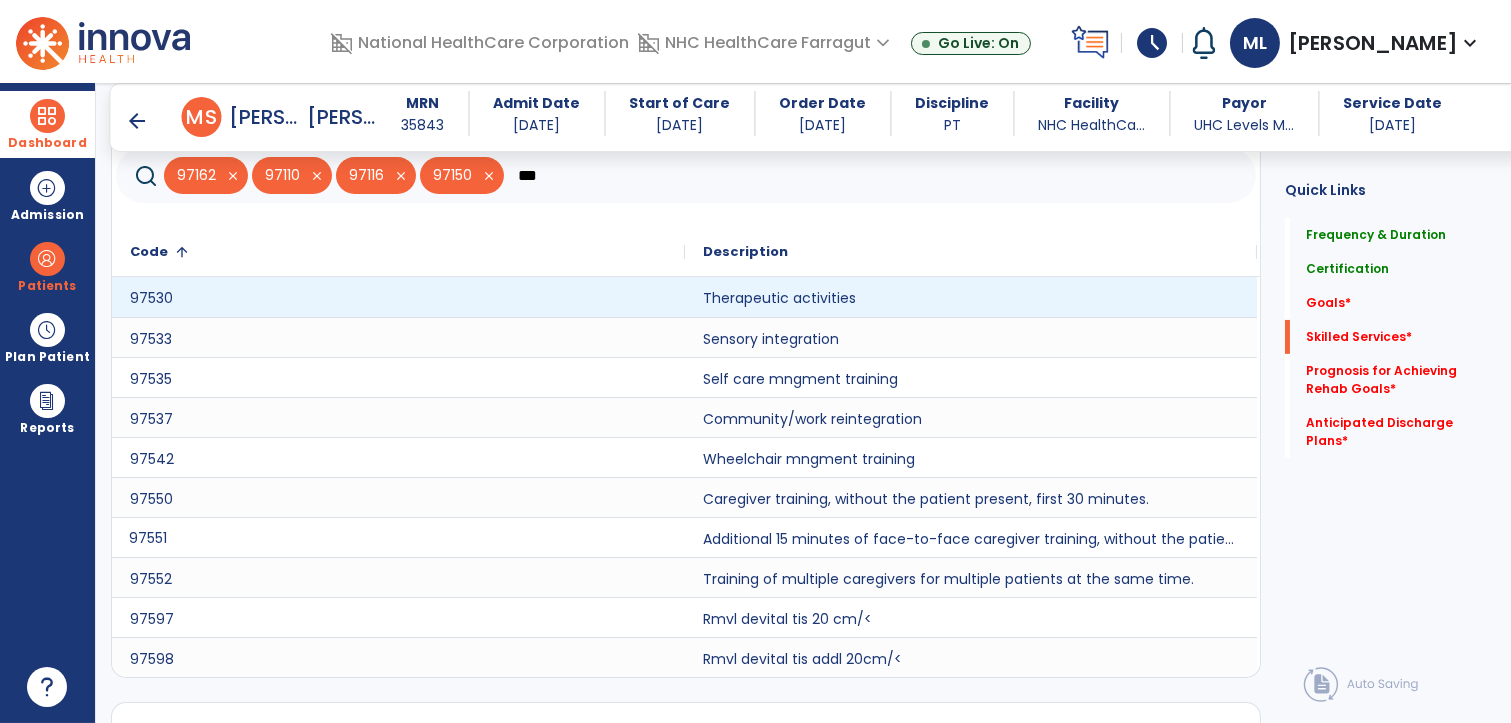 type on "***" 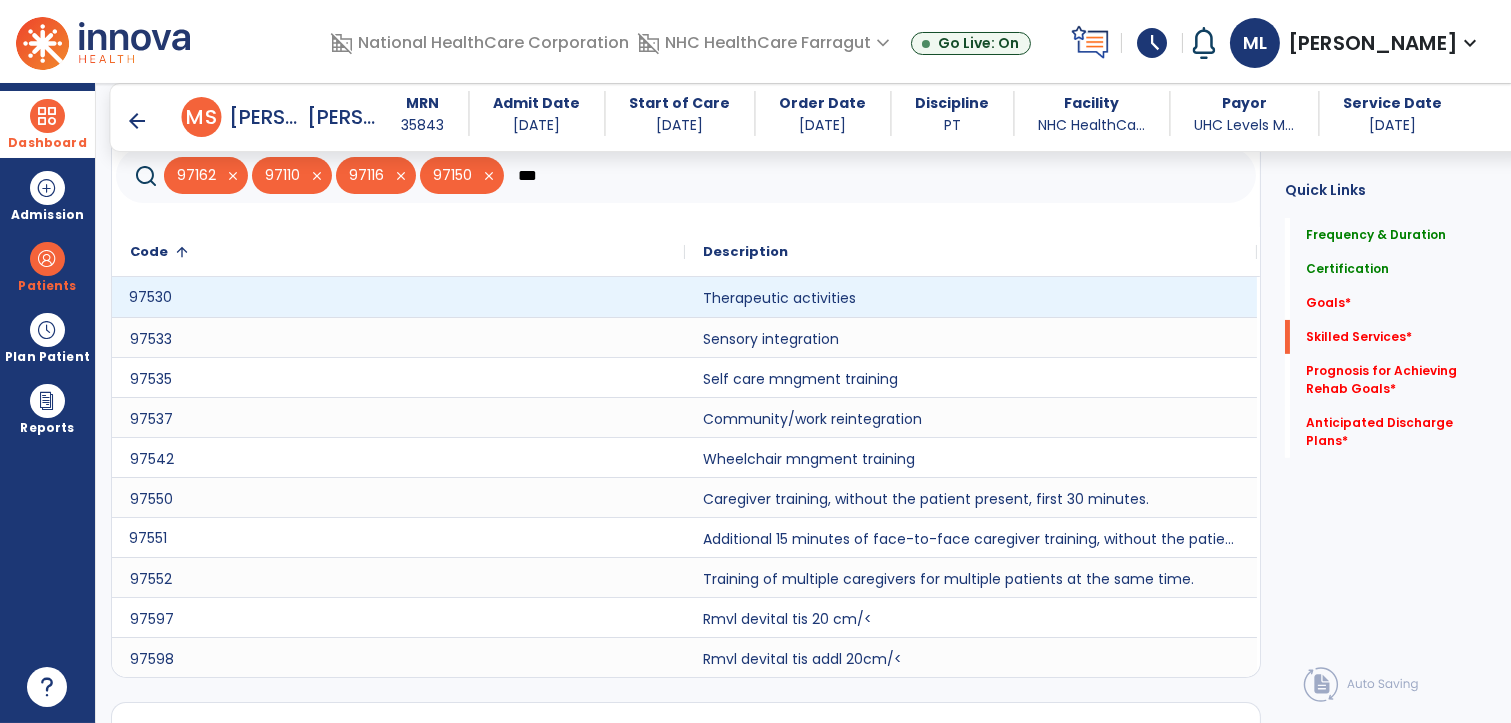 click on "97530" 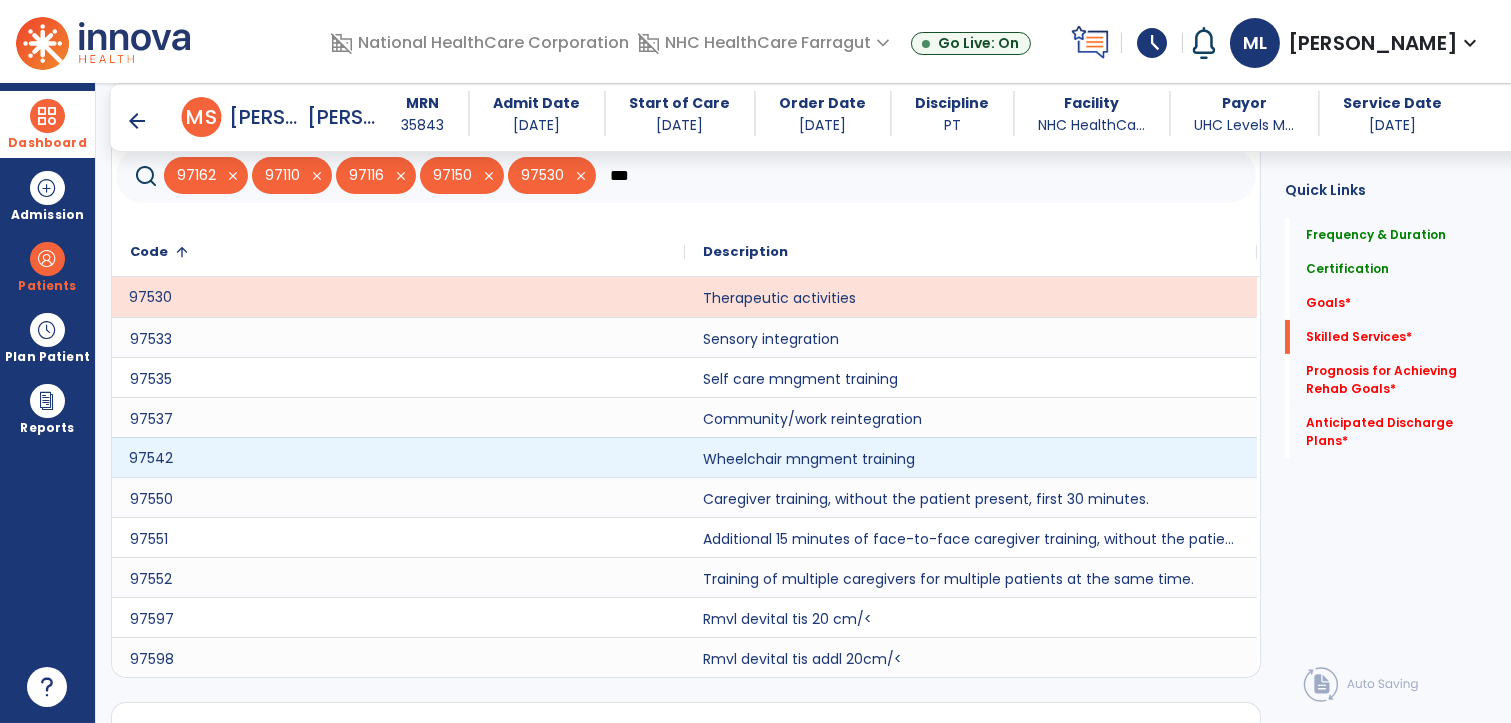 click on "97542" 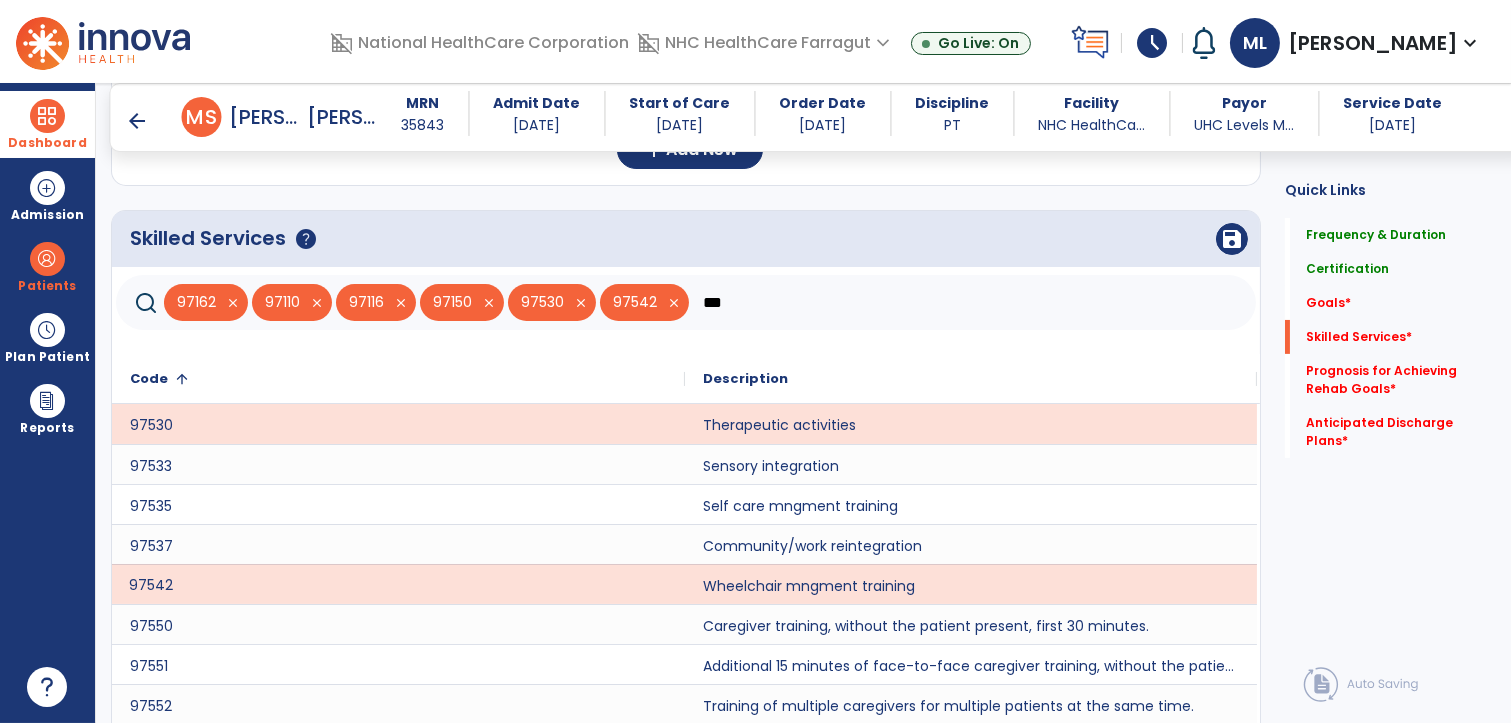 scroll, scrollTop: 503, scrollLeft: 0, axis: vertical 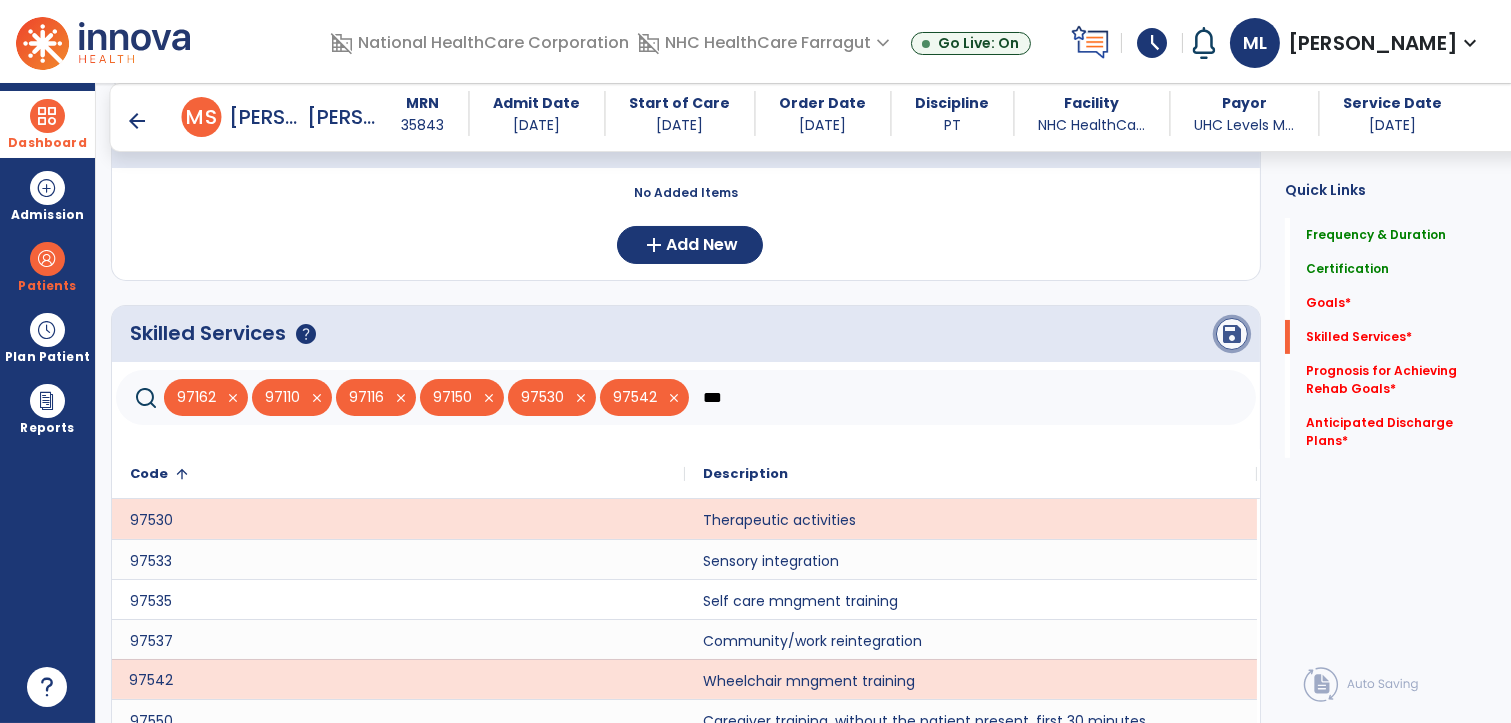 click on "save" 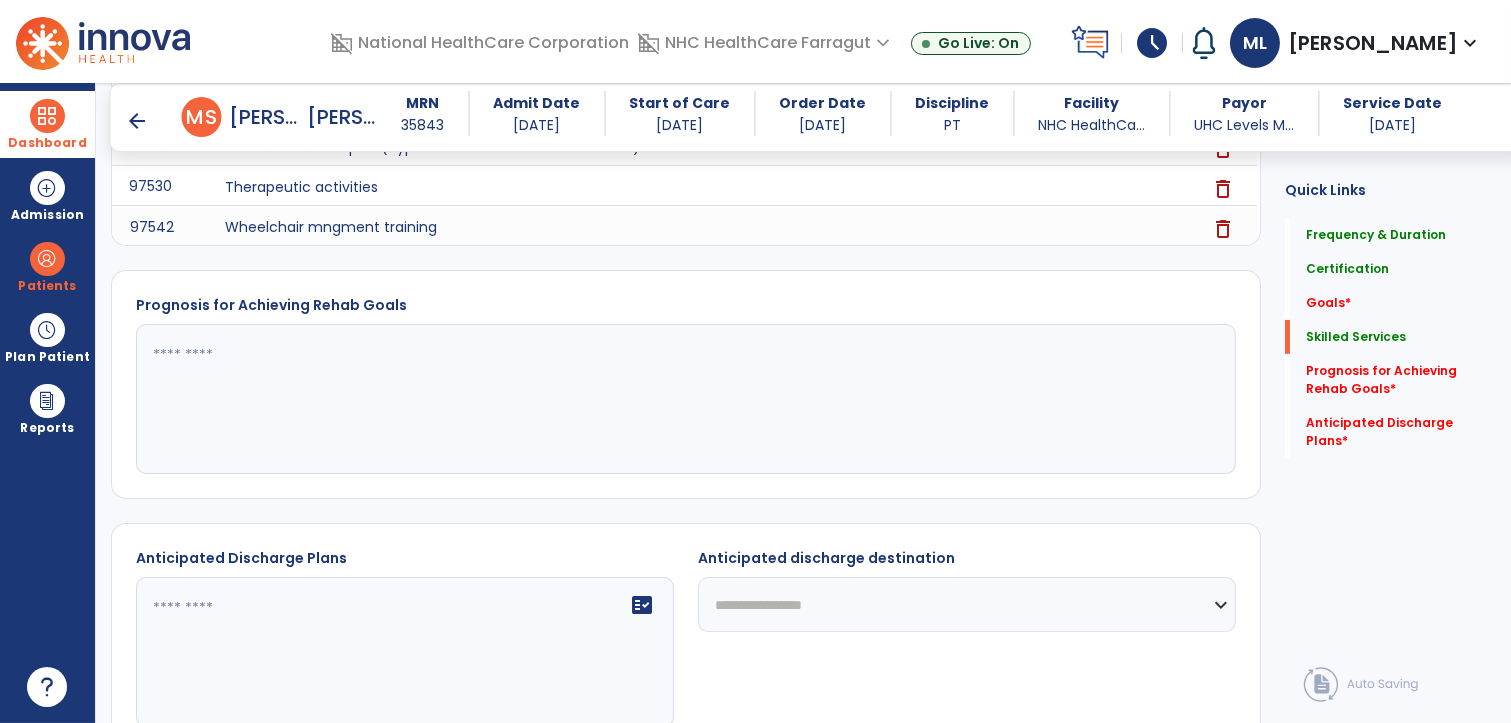 scroll, scrollTop: 1034, scrollLeft: 0, axis: vertical 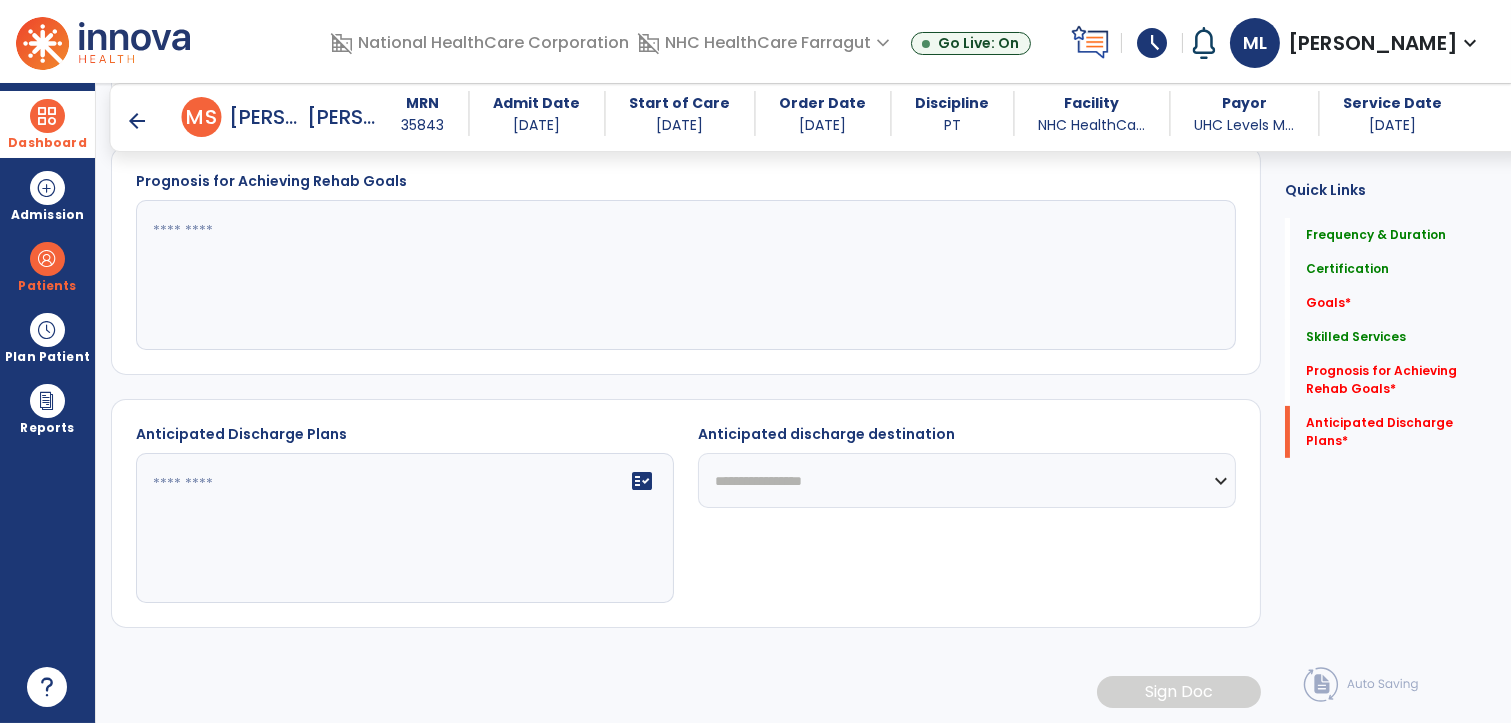 click 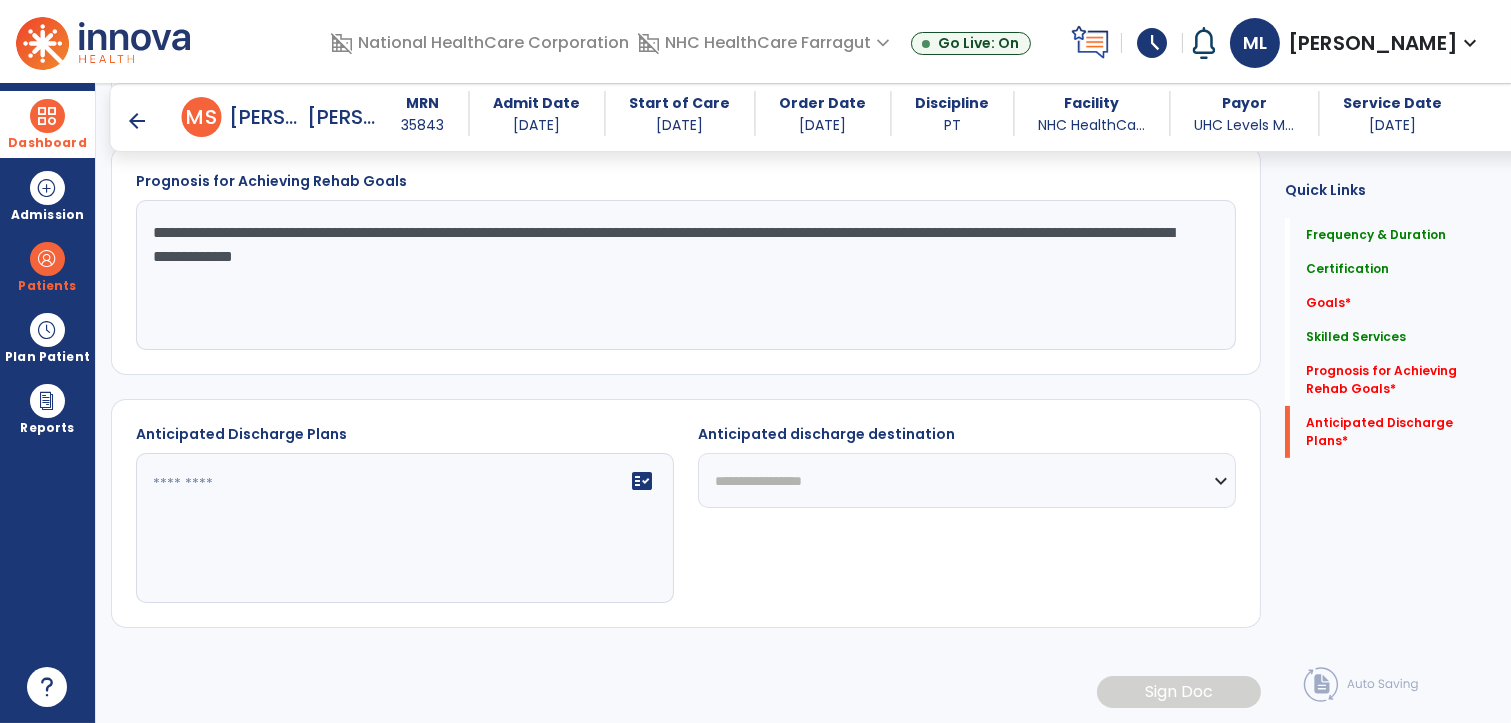 type on "**********" 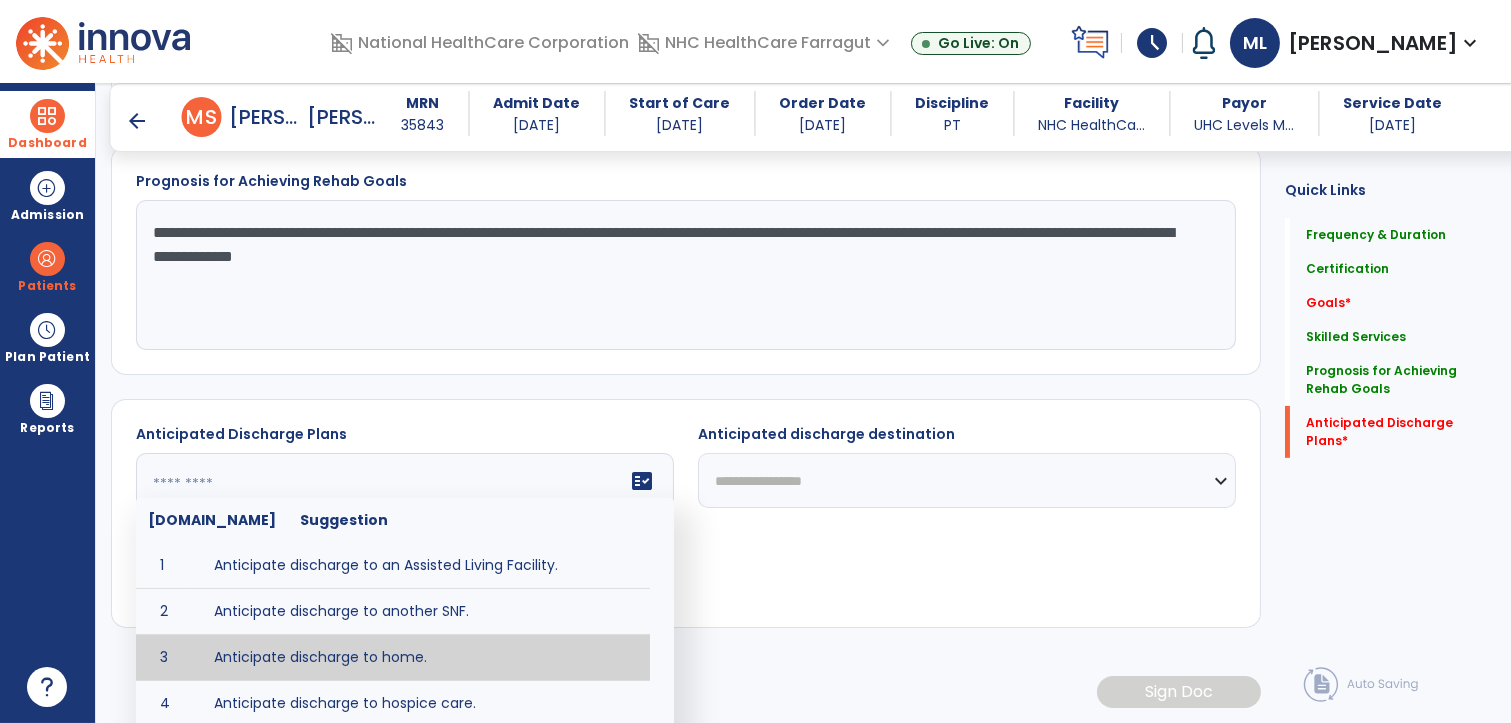 type on "**********" 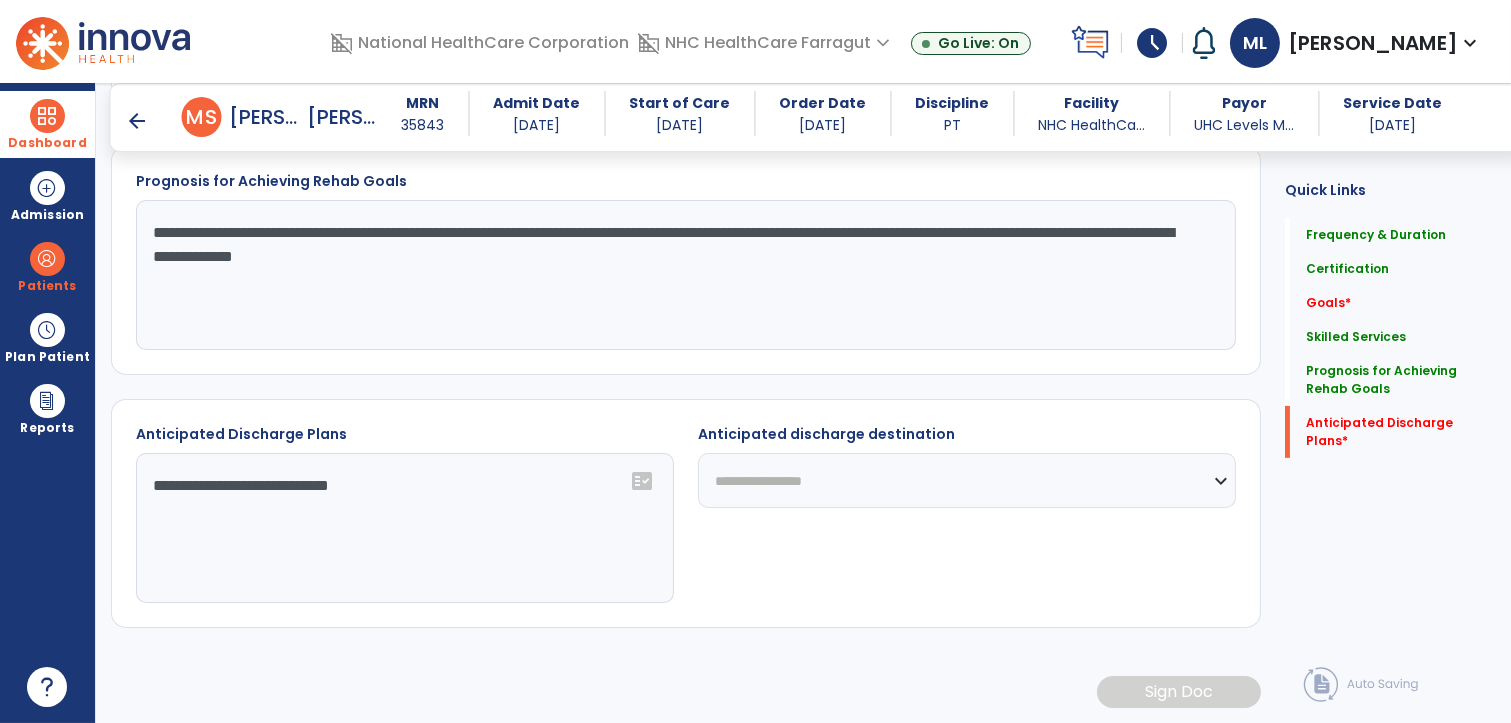 click on "**********" 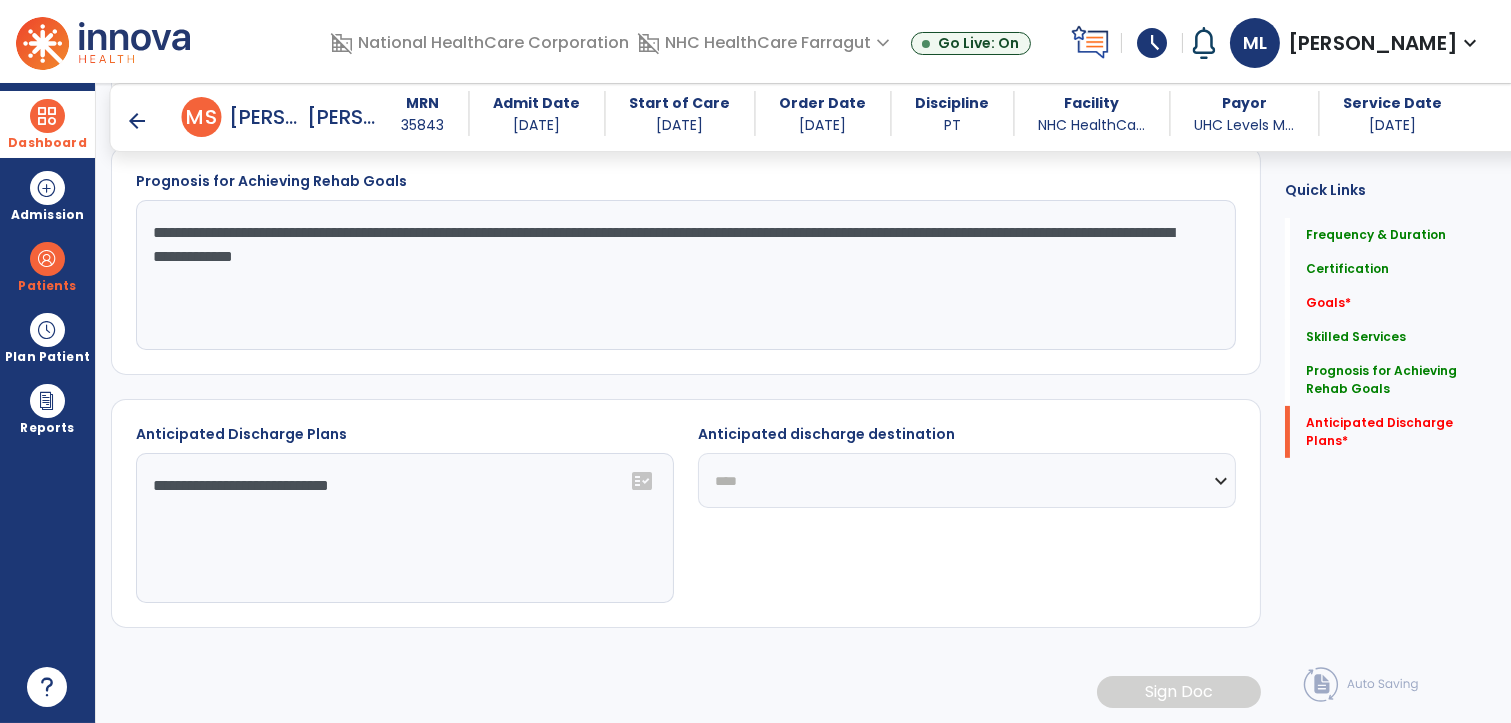 click on "**********" 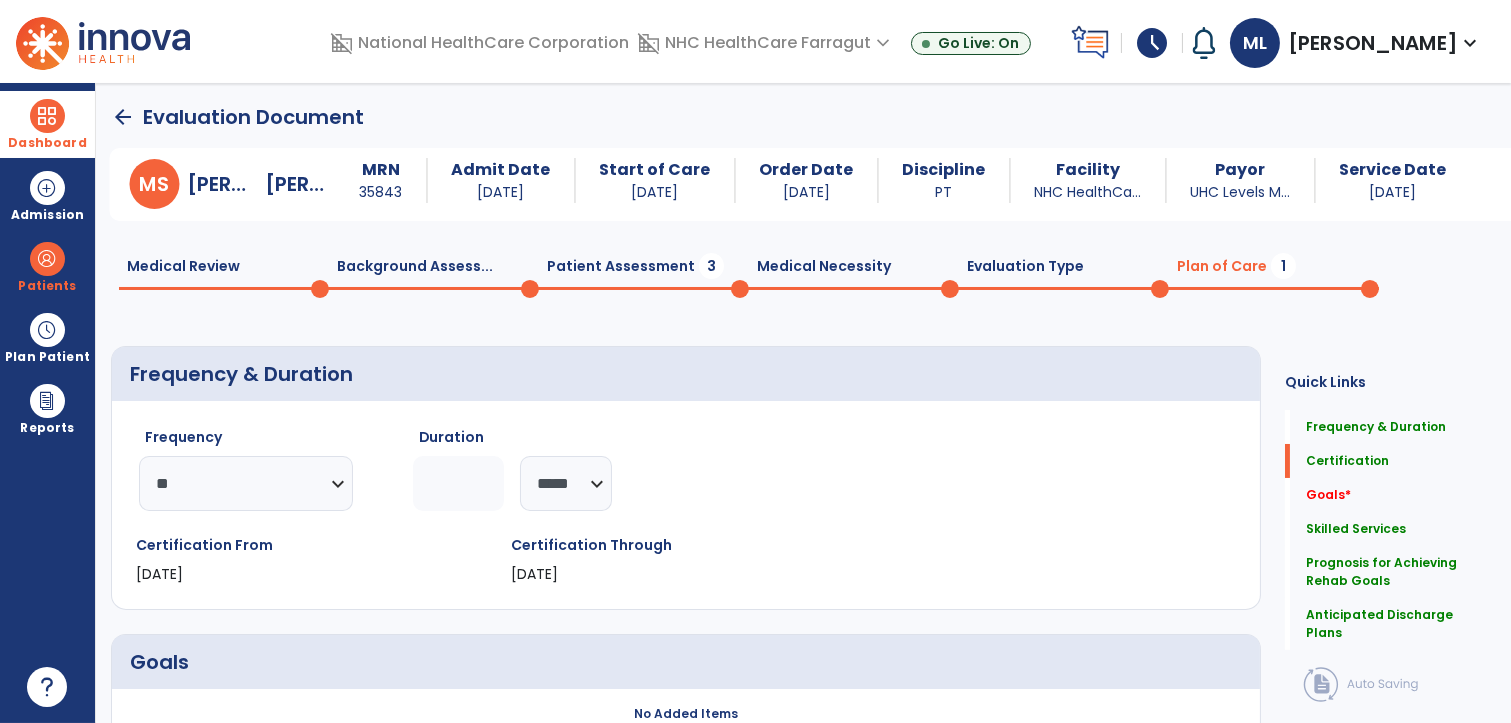 scroll, scrollTop: 0, scrollLeft: 0, axis: both 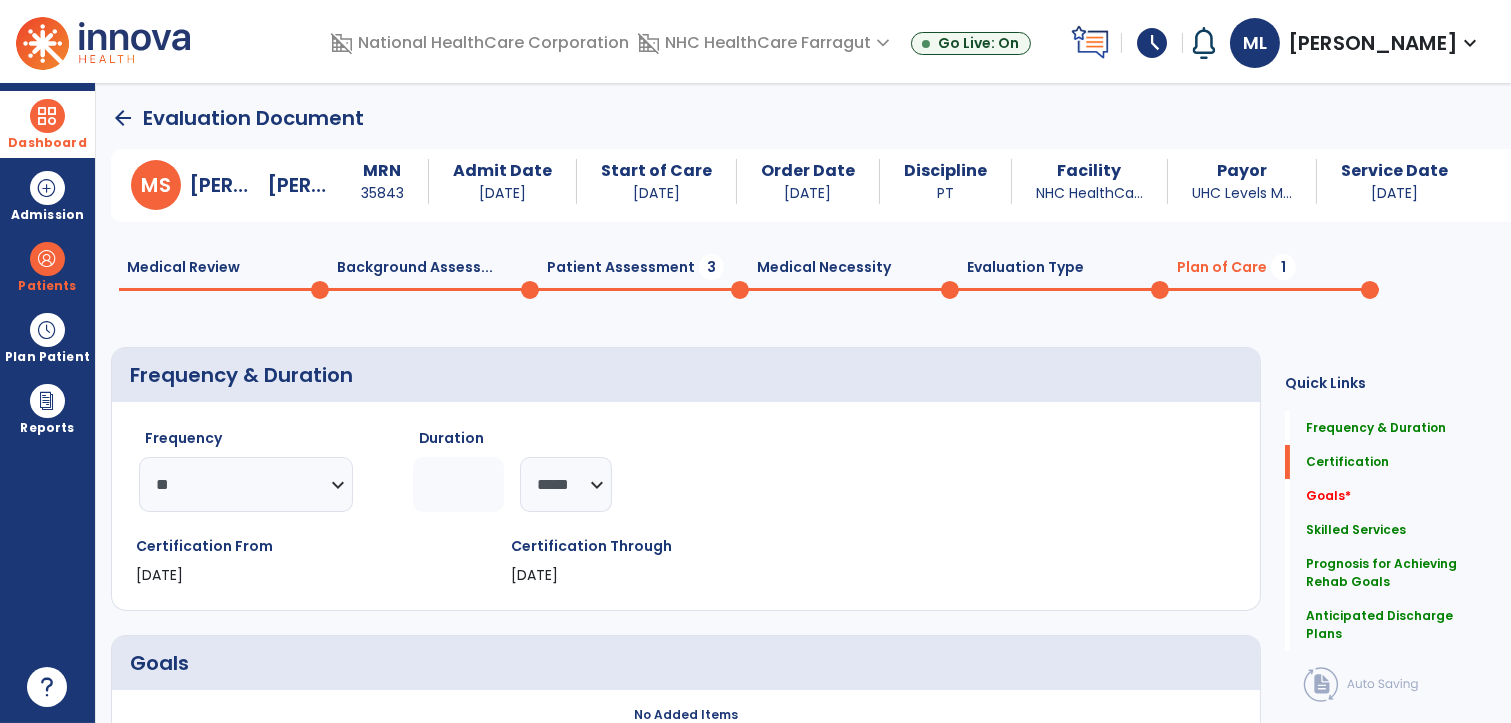 click on "Patient Assessment  3" 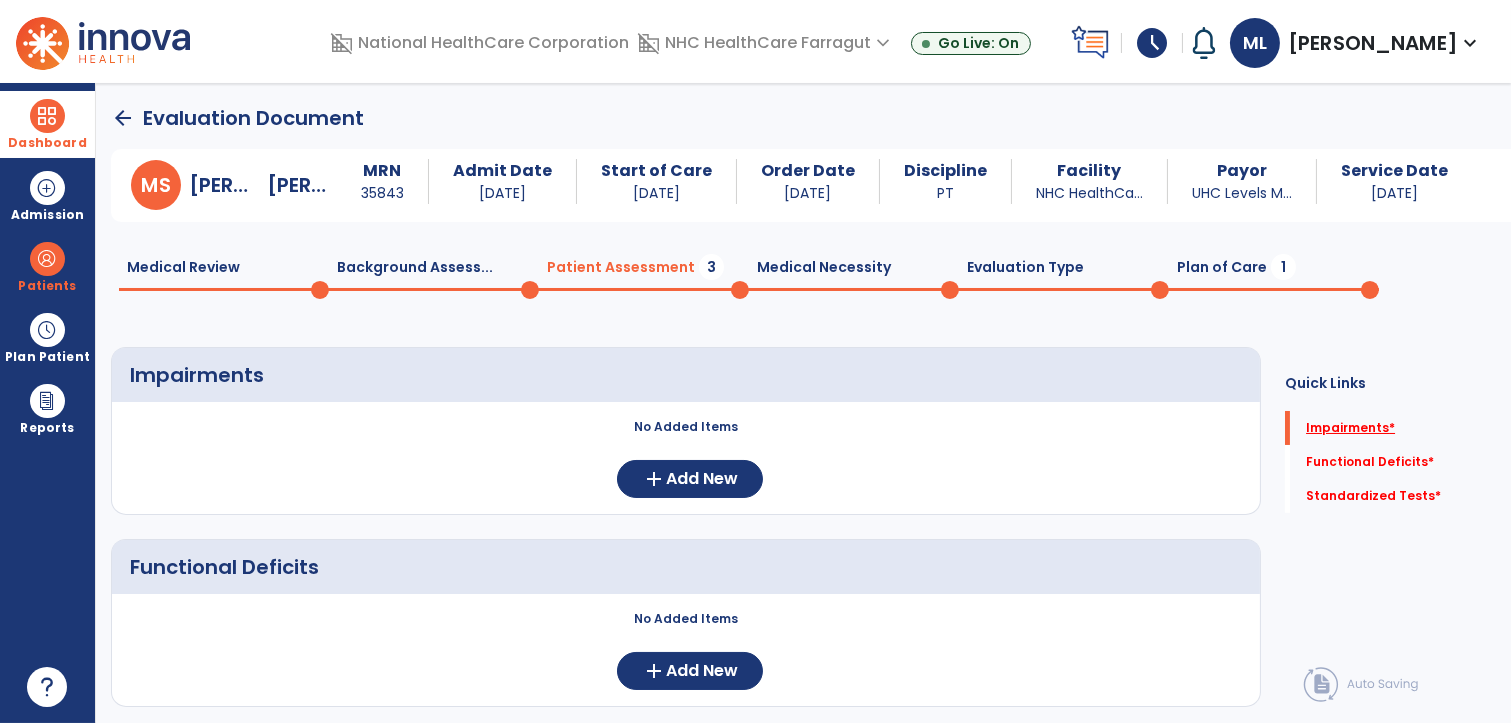click on "Impairments   *" 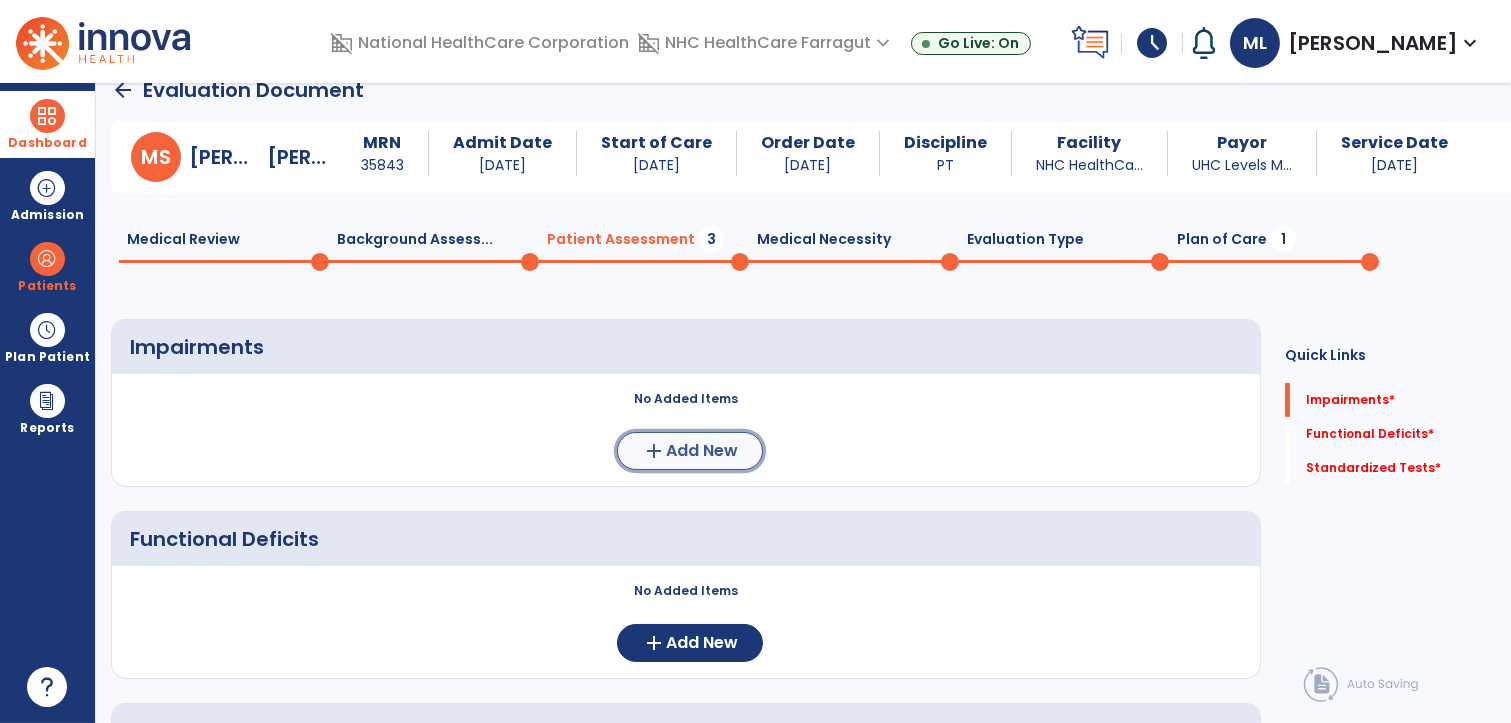 click on "add  Add New" 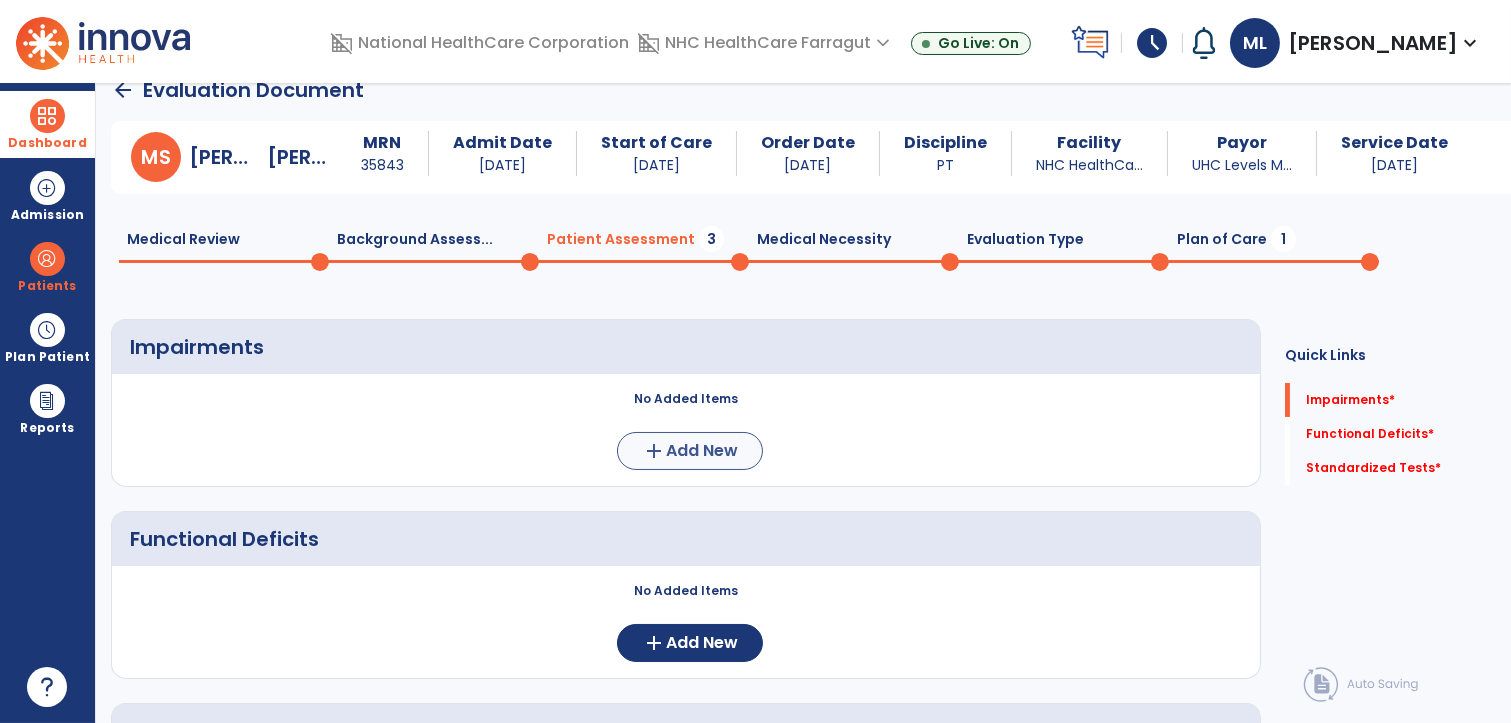 scroll, scrollTop: 0, scrollLeft: 0, axis: both 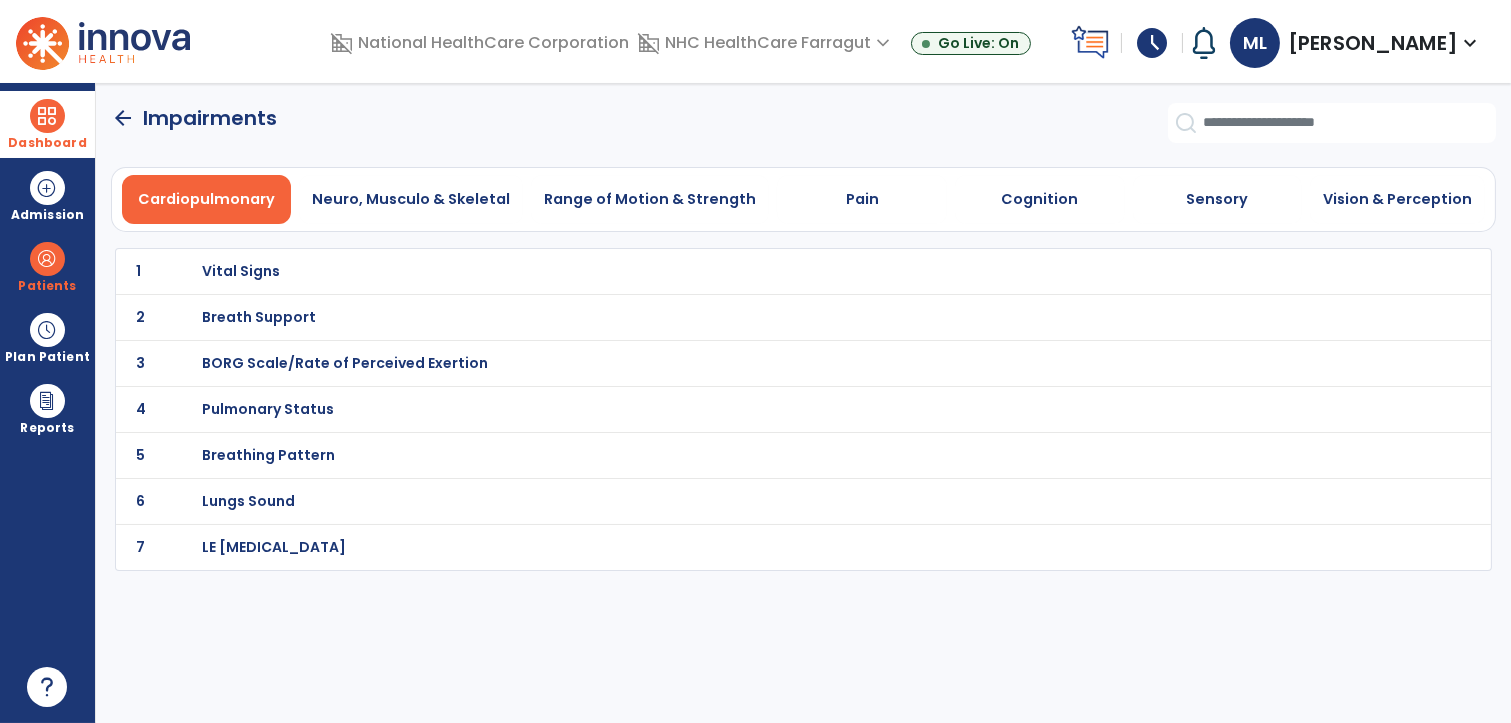click on "Vital Signs" at bounding box center [241, 271] 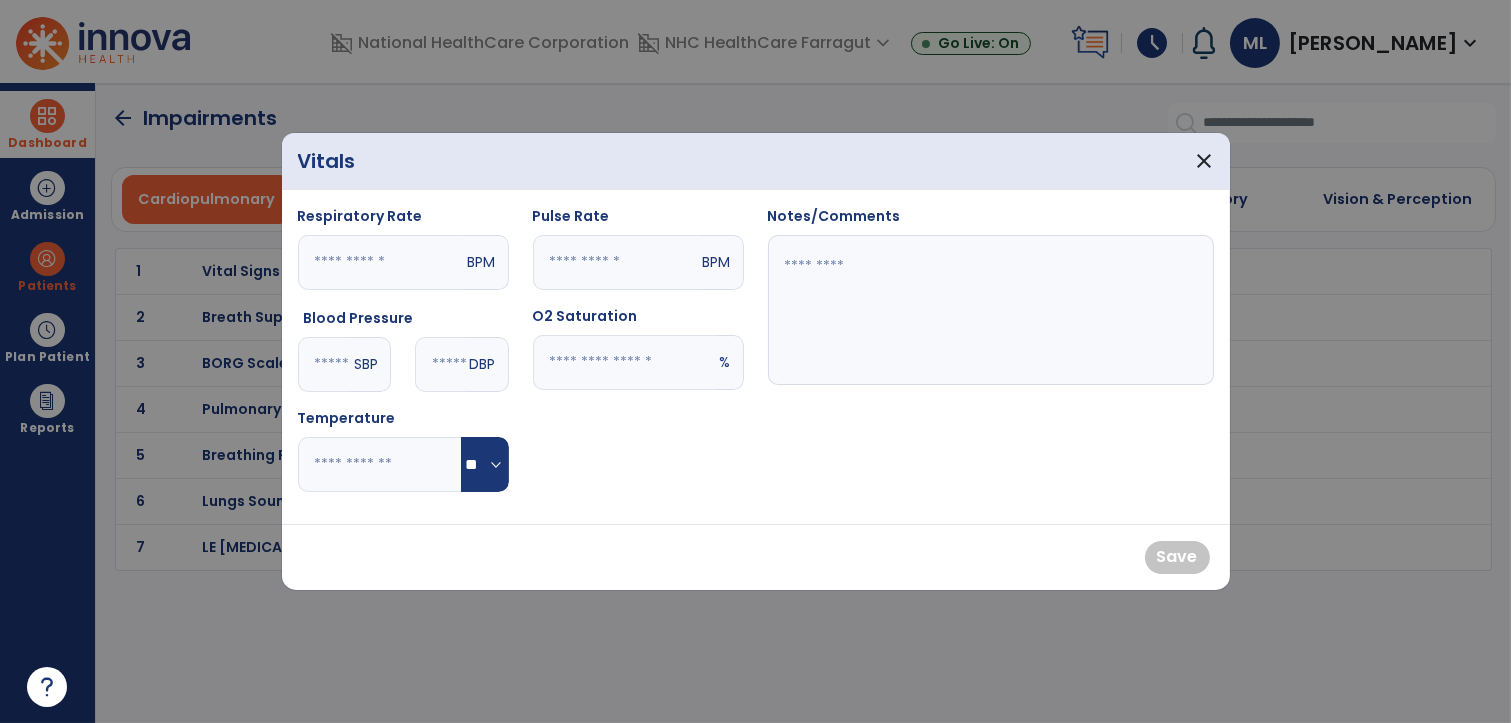 click at bounding box center (991, 310) 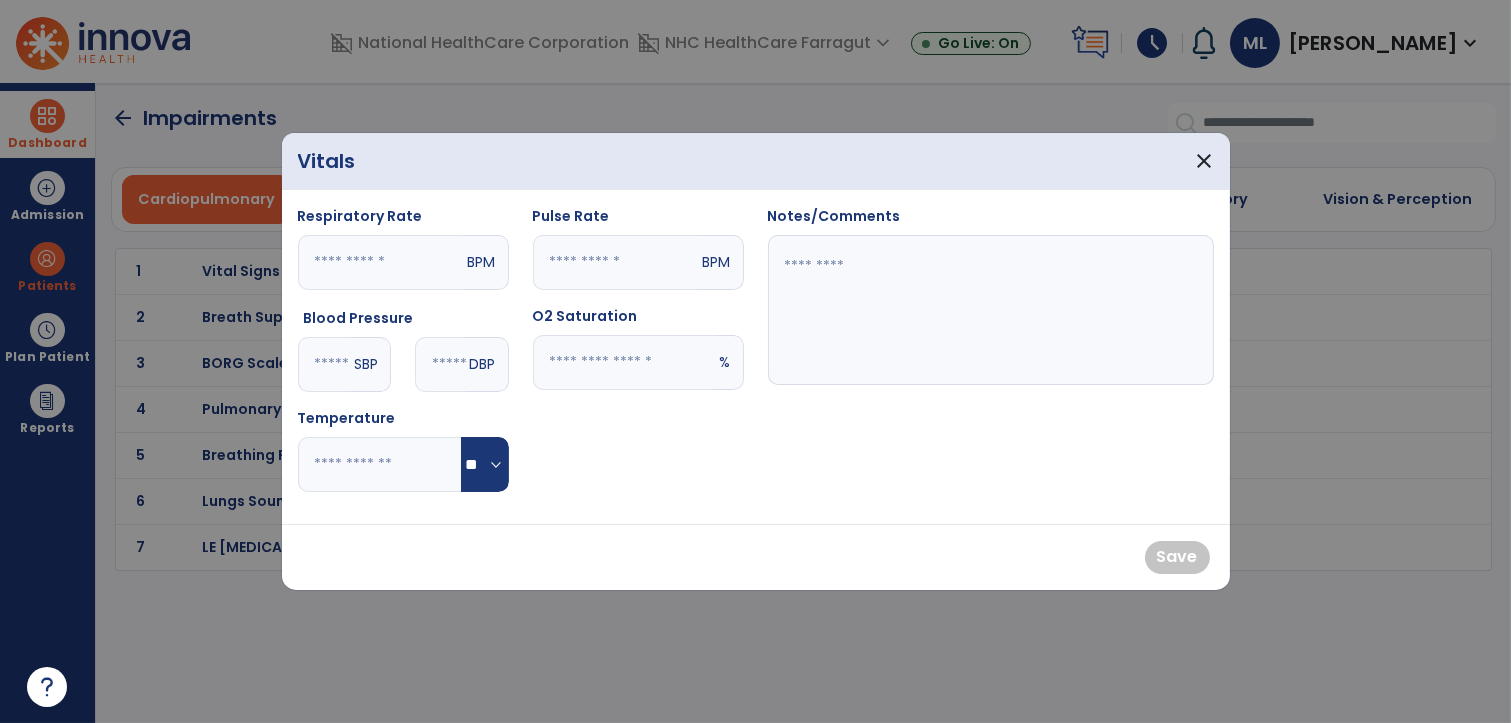 click at bounding box center [991, 310] 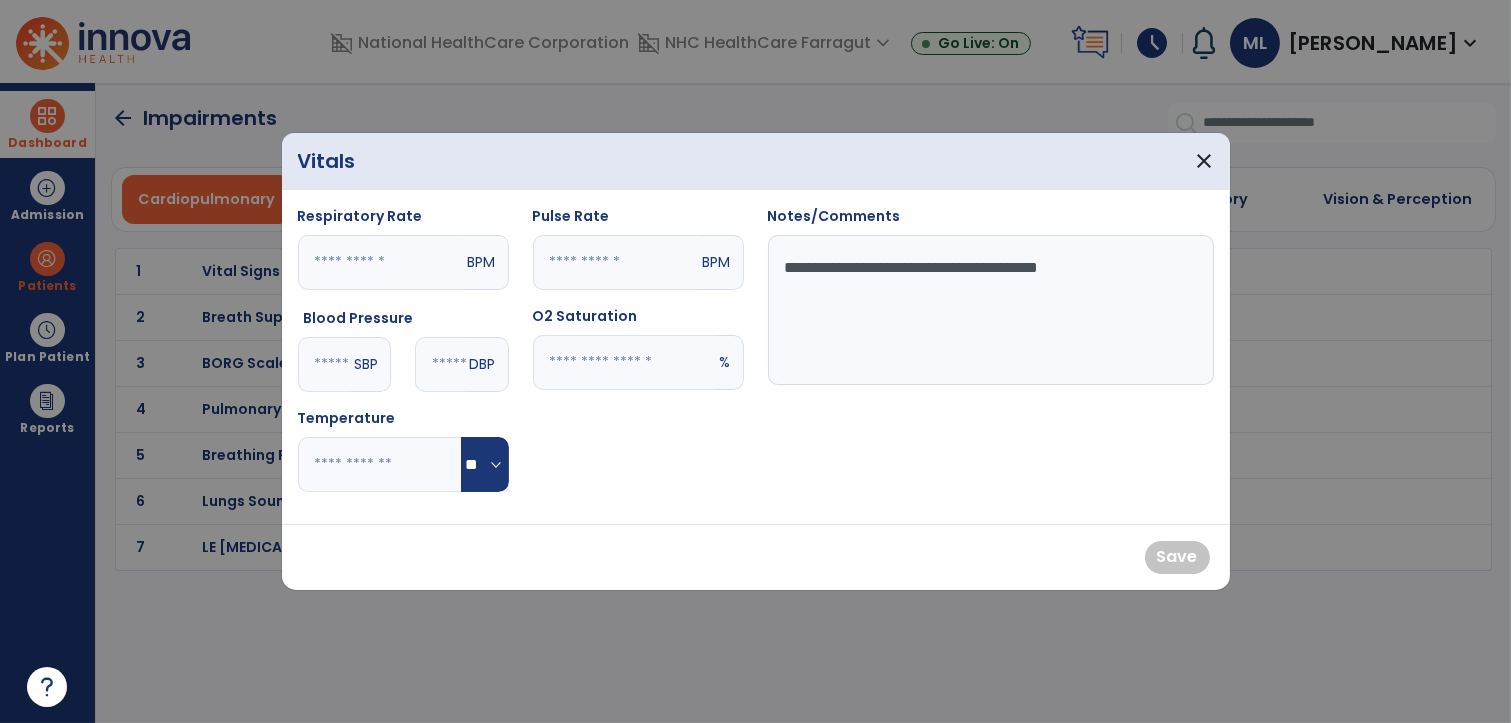 type on "**********" 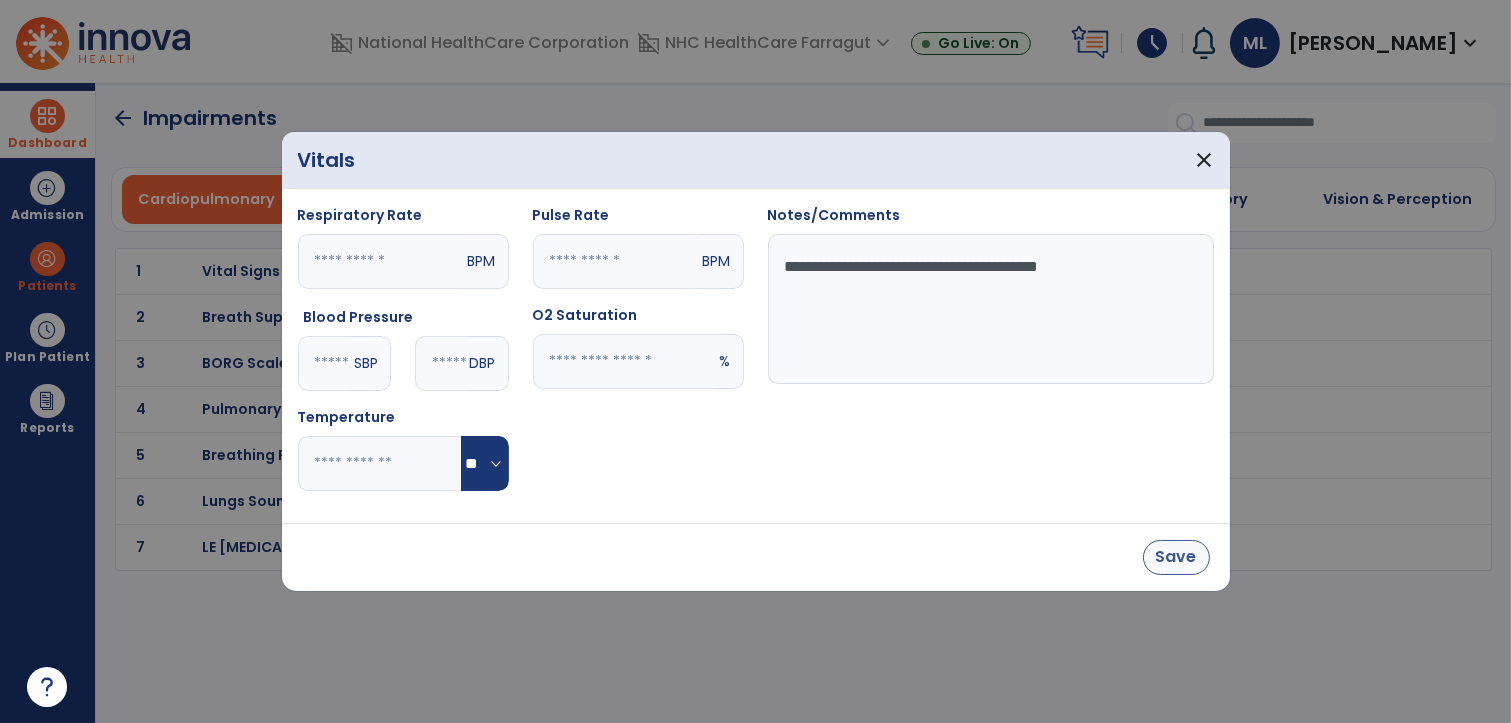 type on "**" 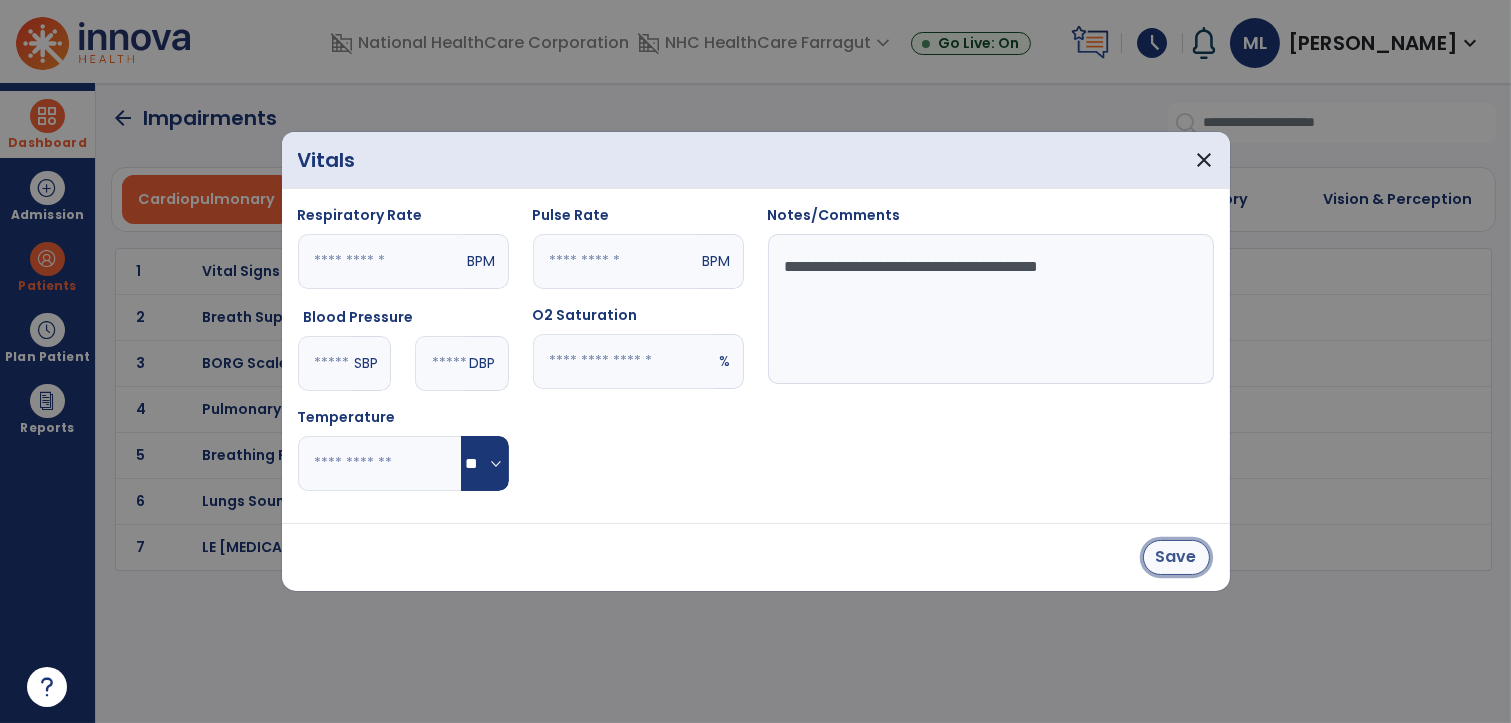 click on "Save" at bounding box center (1176, 557) 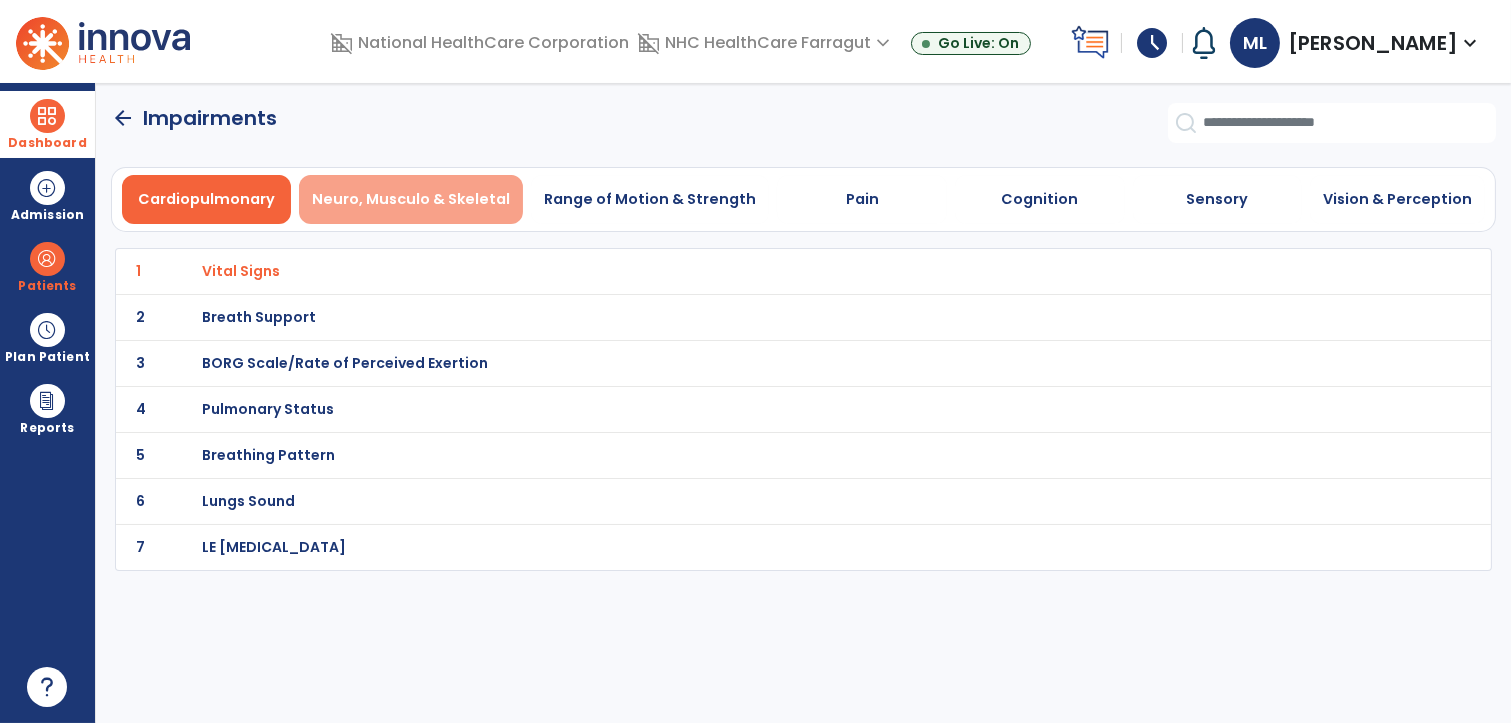 click on "Neuro, Musculo & Skeletal" at bounding box center (411, 199) 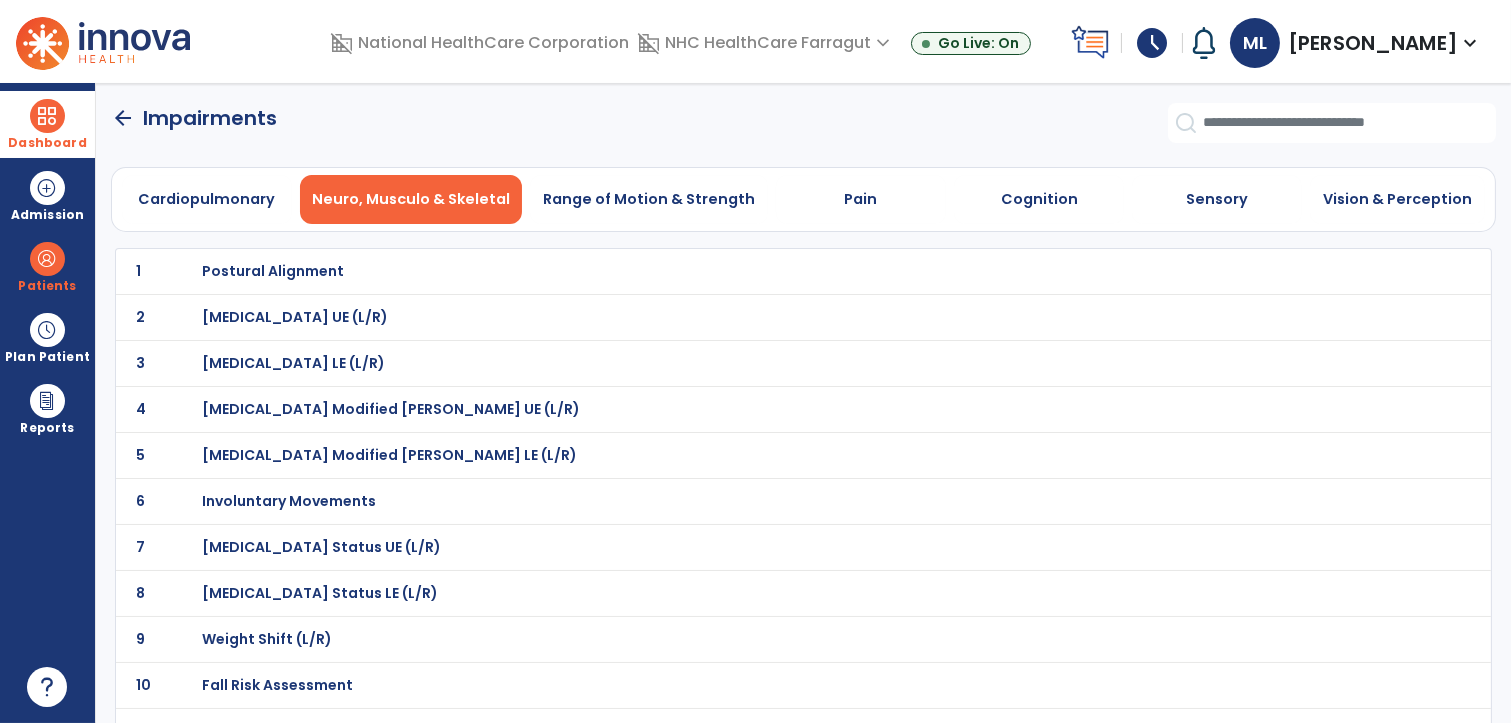 click on "Weight Bearing Status LE (L/R)" at bounding box center [273, 271] 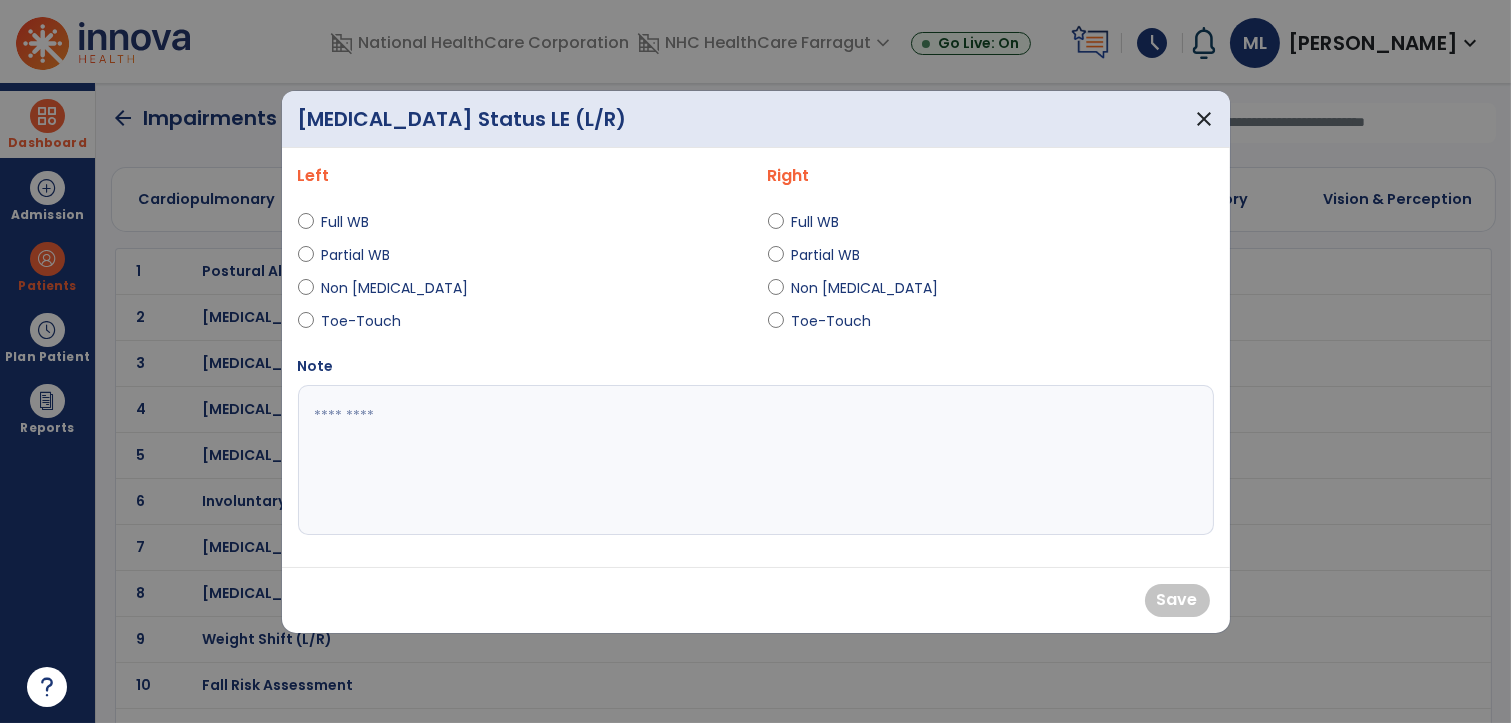 click on "Full WB" at bounding box center [357, 222] 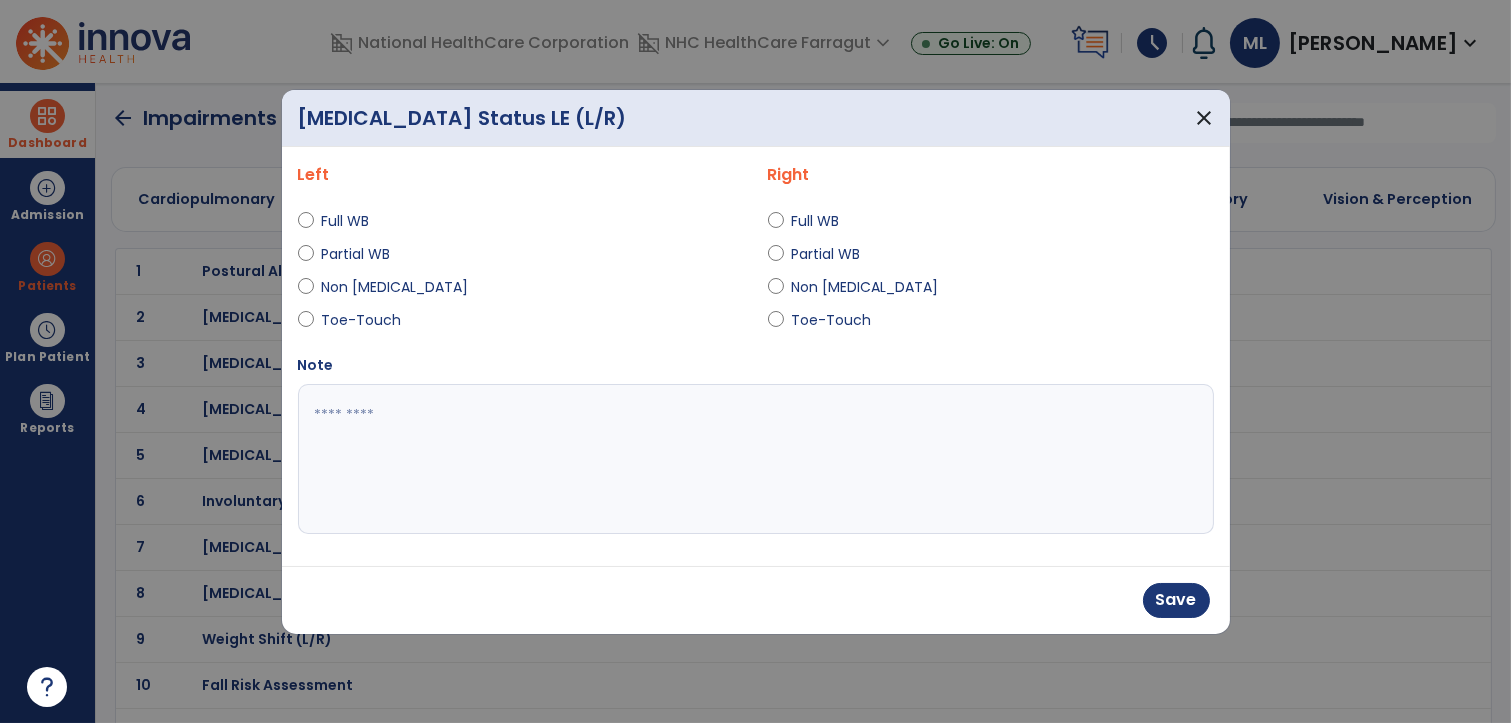 click on "Full WB" at bounding box center [827, 221] 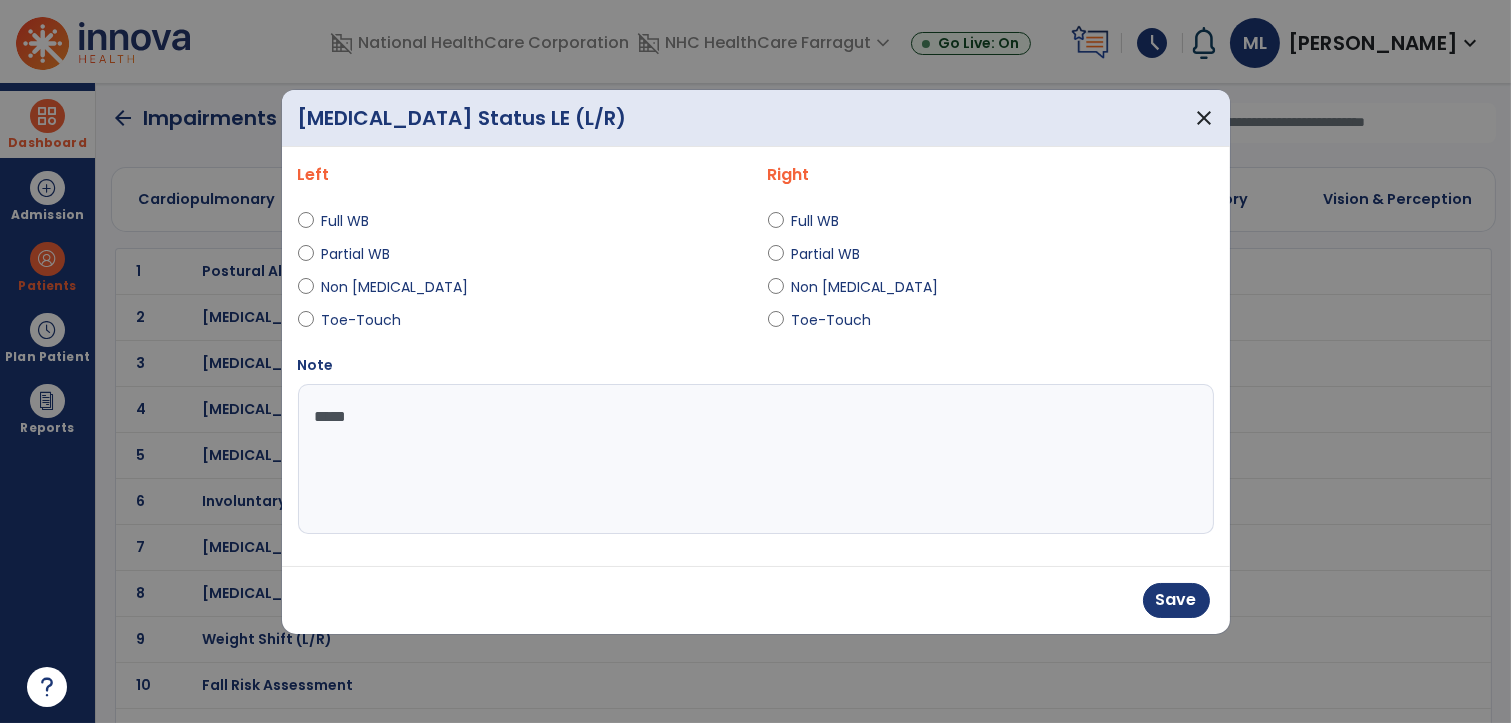 click on "****" at bounding box center (756, 459) 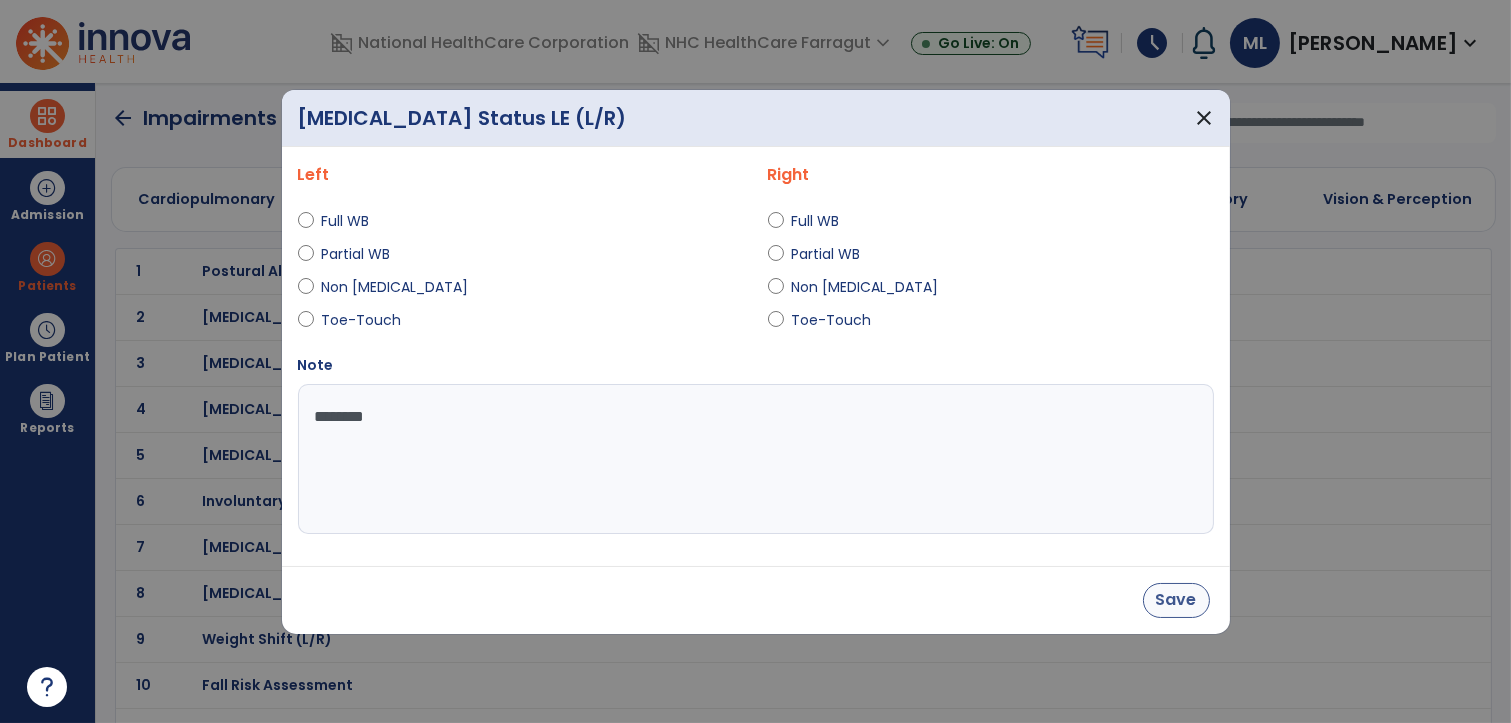 type on "********" 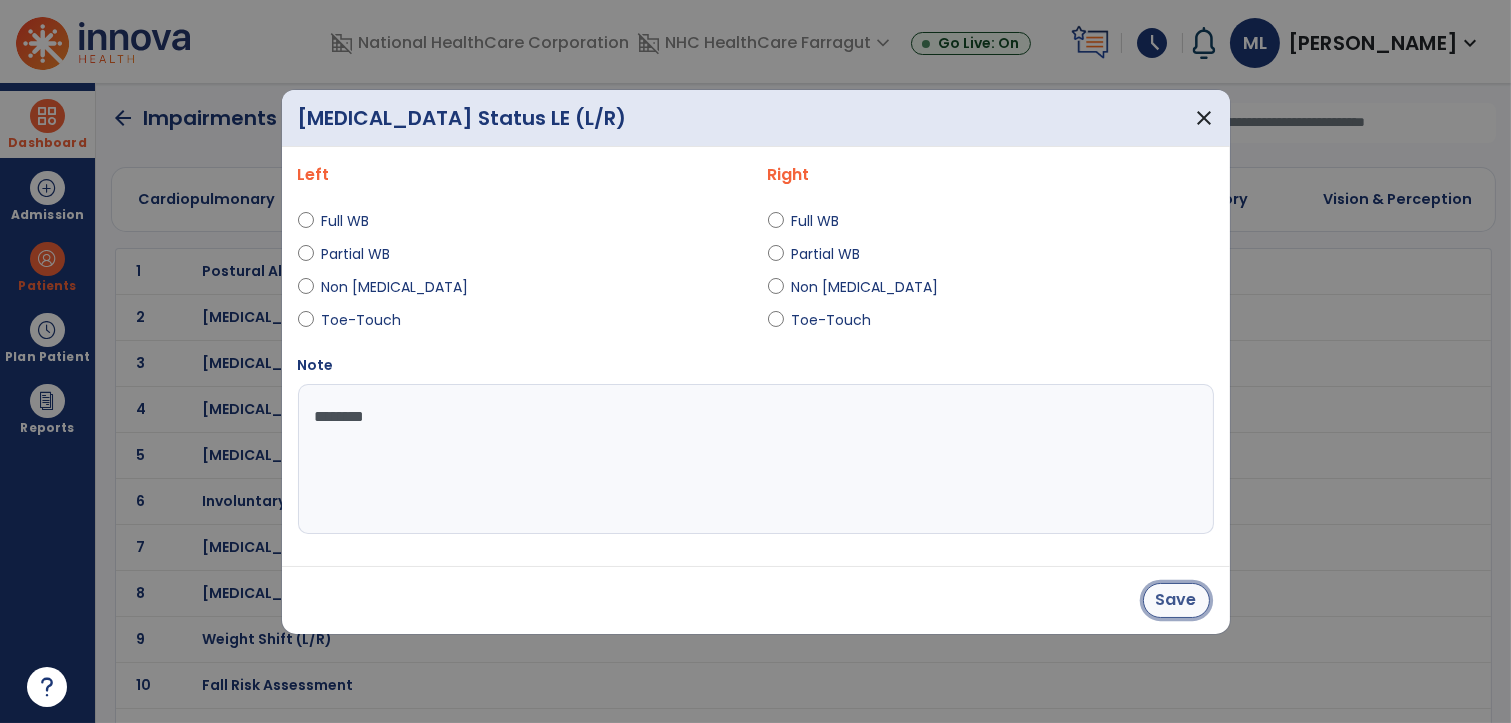 click on "Save" at bounding box center [1176, 600] 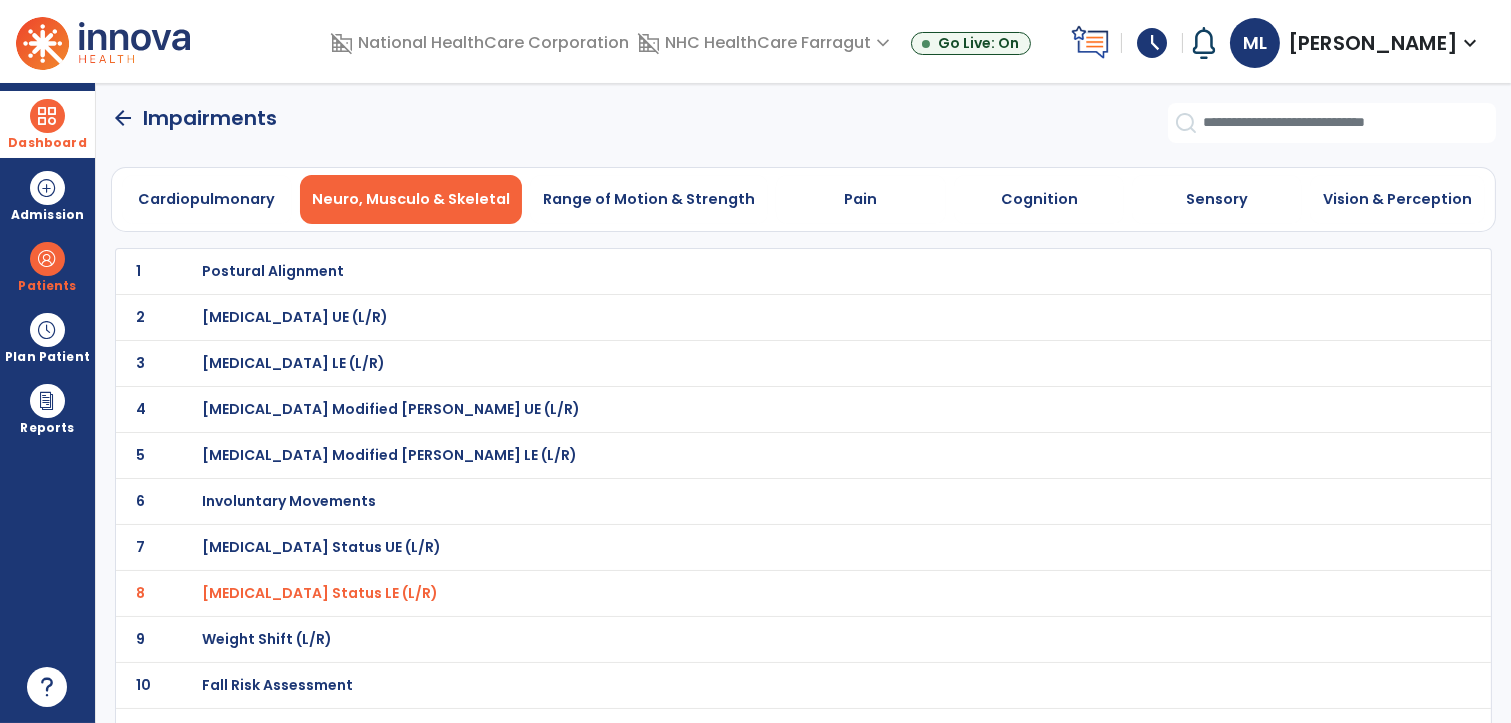 drag, startPoint x: 689, startPoint y: 126, endPoint x: 677, endPoint y: 126, distance: 12 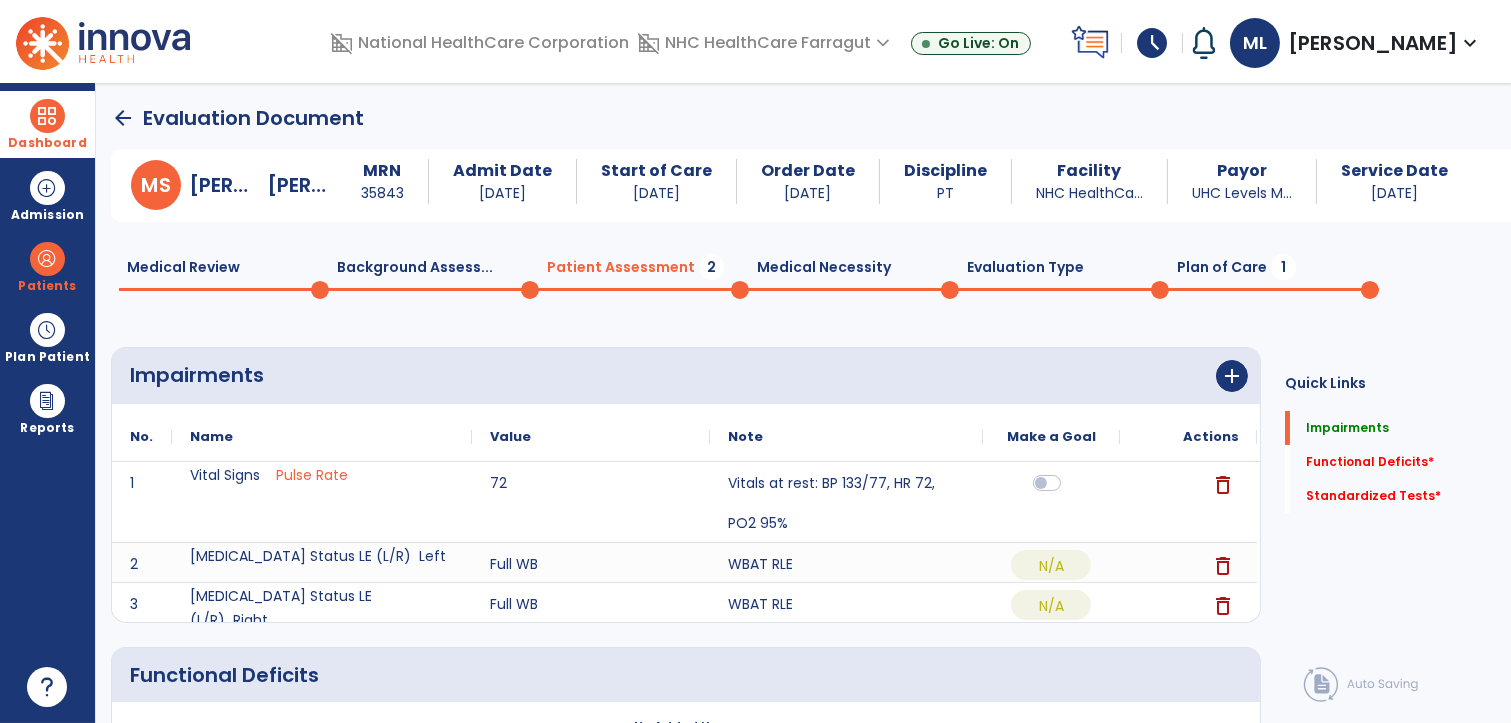 click on "Medical Review  0" 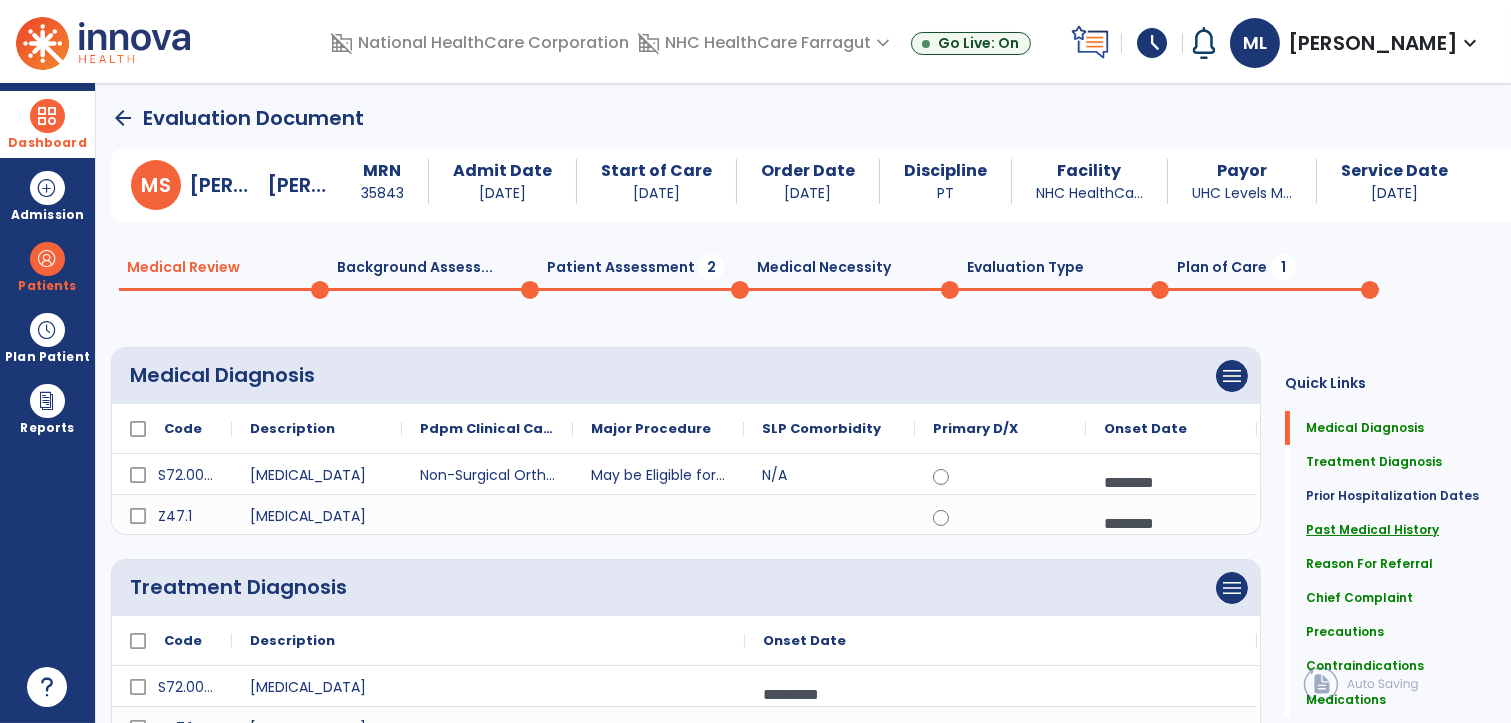 scroll, scrollTop: 111, scrollLeft: 0, axis: vertical 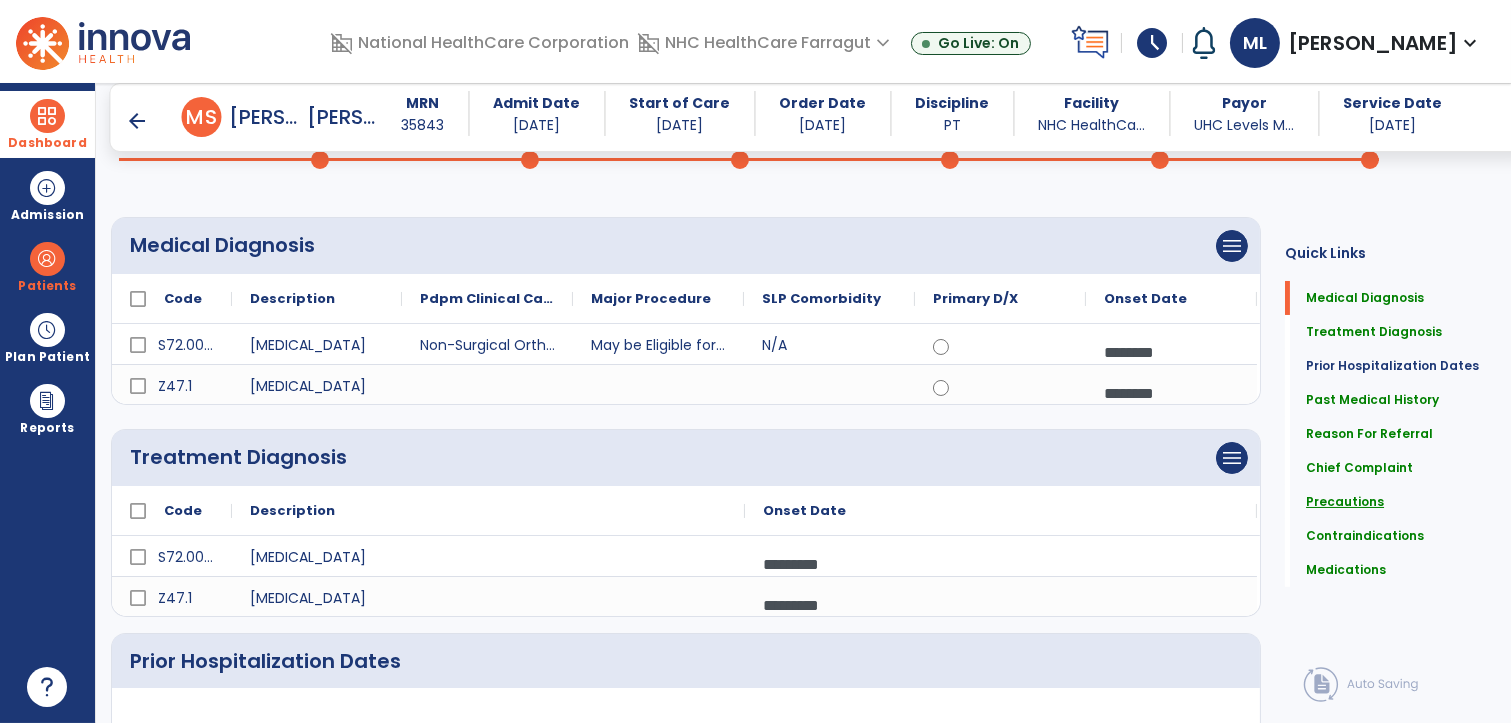 click on "Precautions" 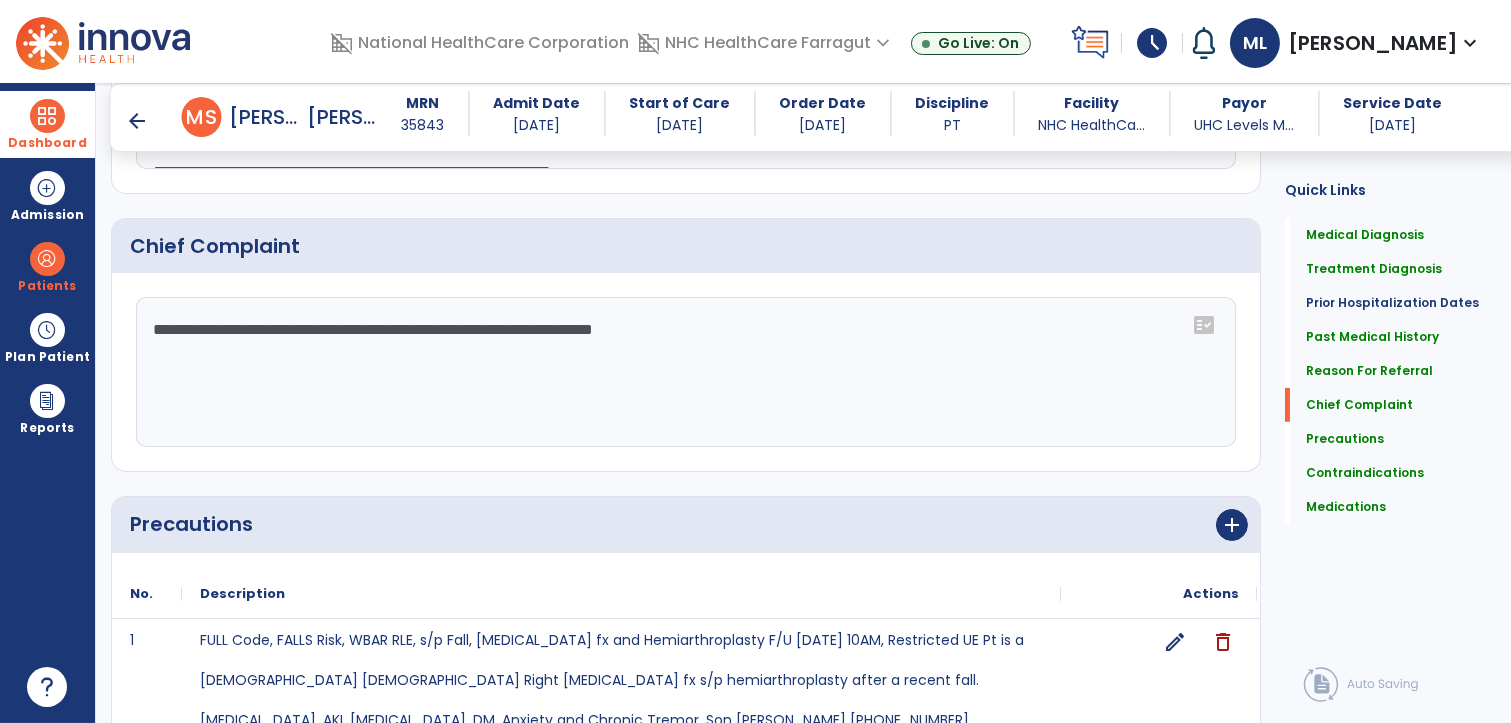 scroll, scrollTop: 1445, scrollLeft: 0, axis: vertical 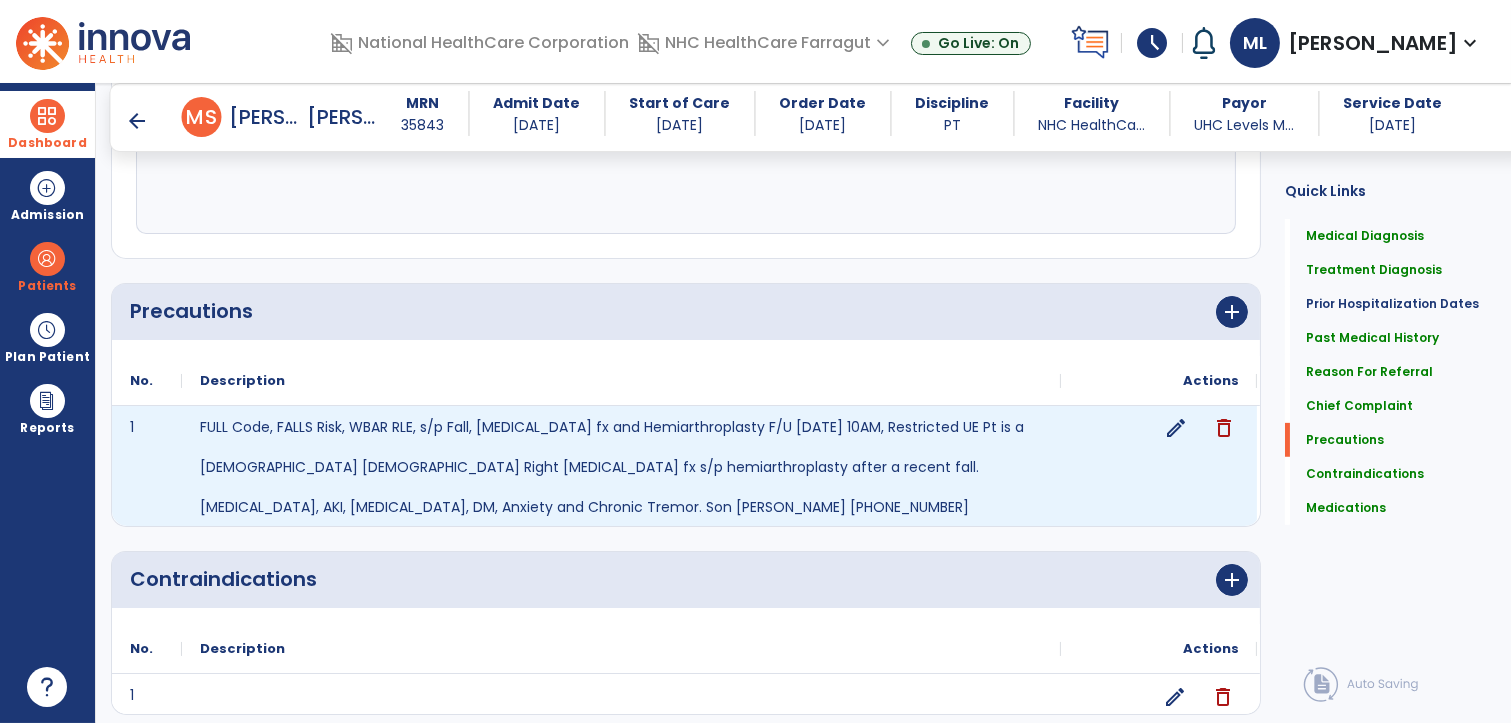 click on "edit" 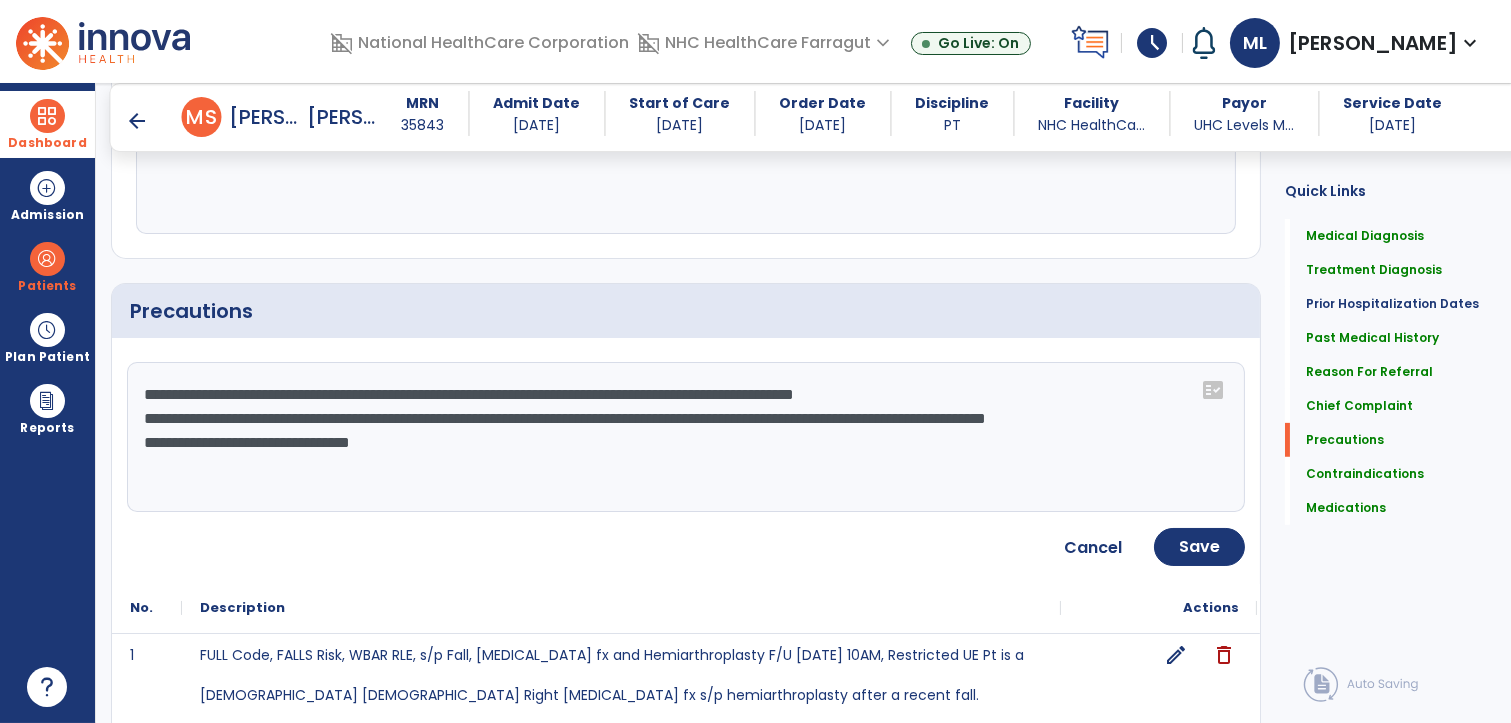 drag, startPoint x: 596, startPoint y: 478, endPoint x: 127, endPoint y: 392, distance: 476.81967 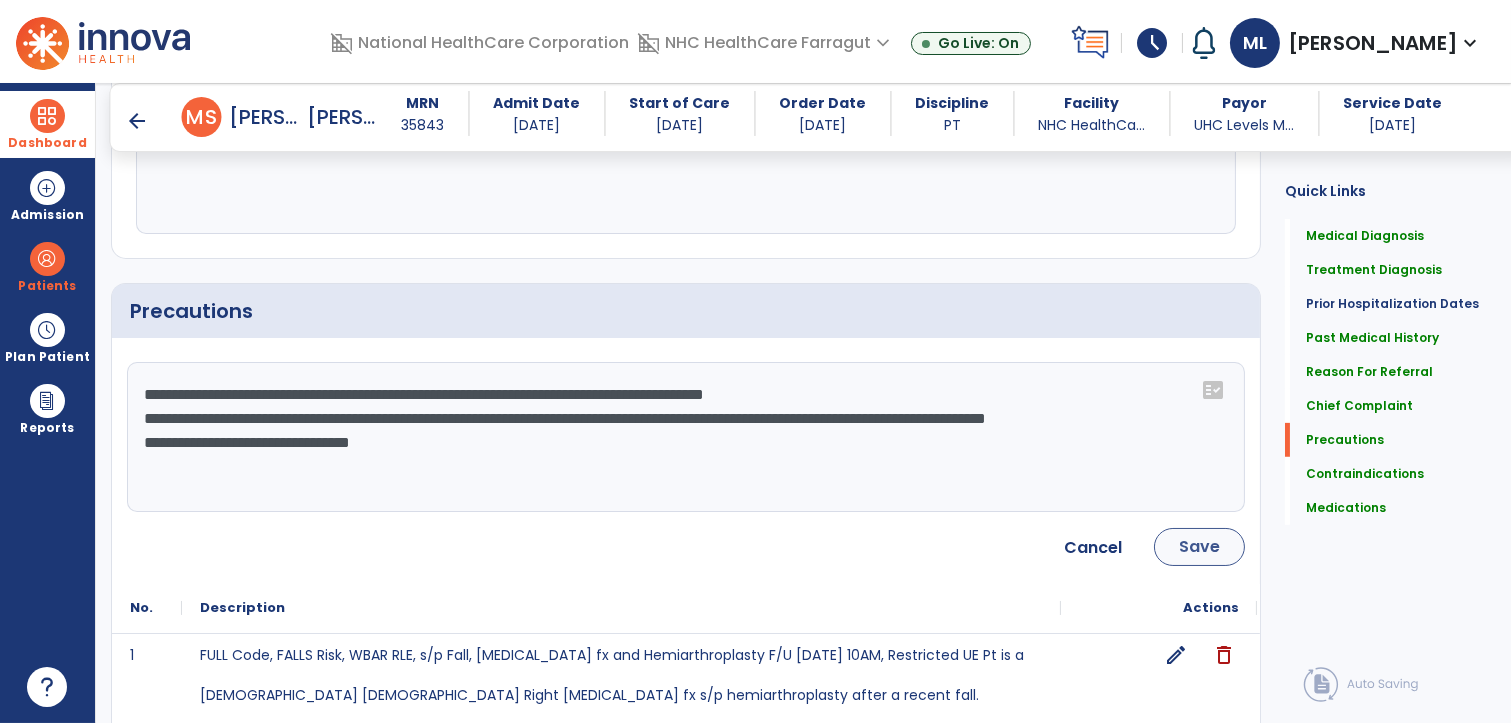 type on "**********" 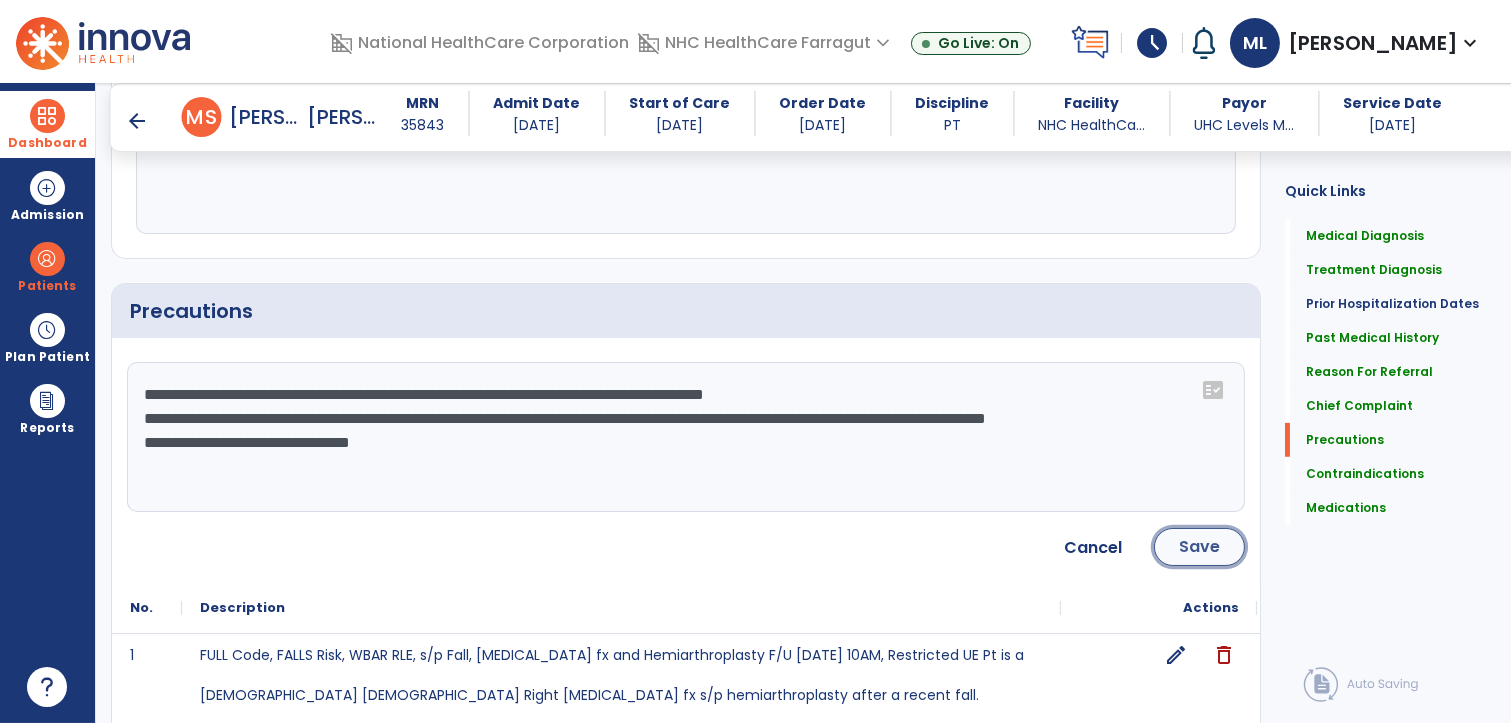 click on "Save" 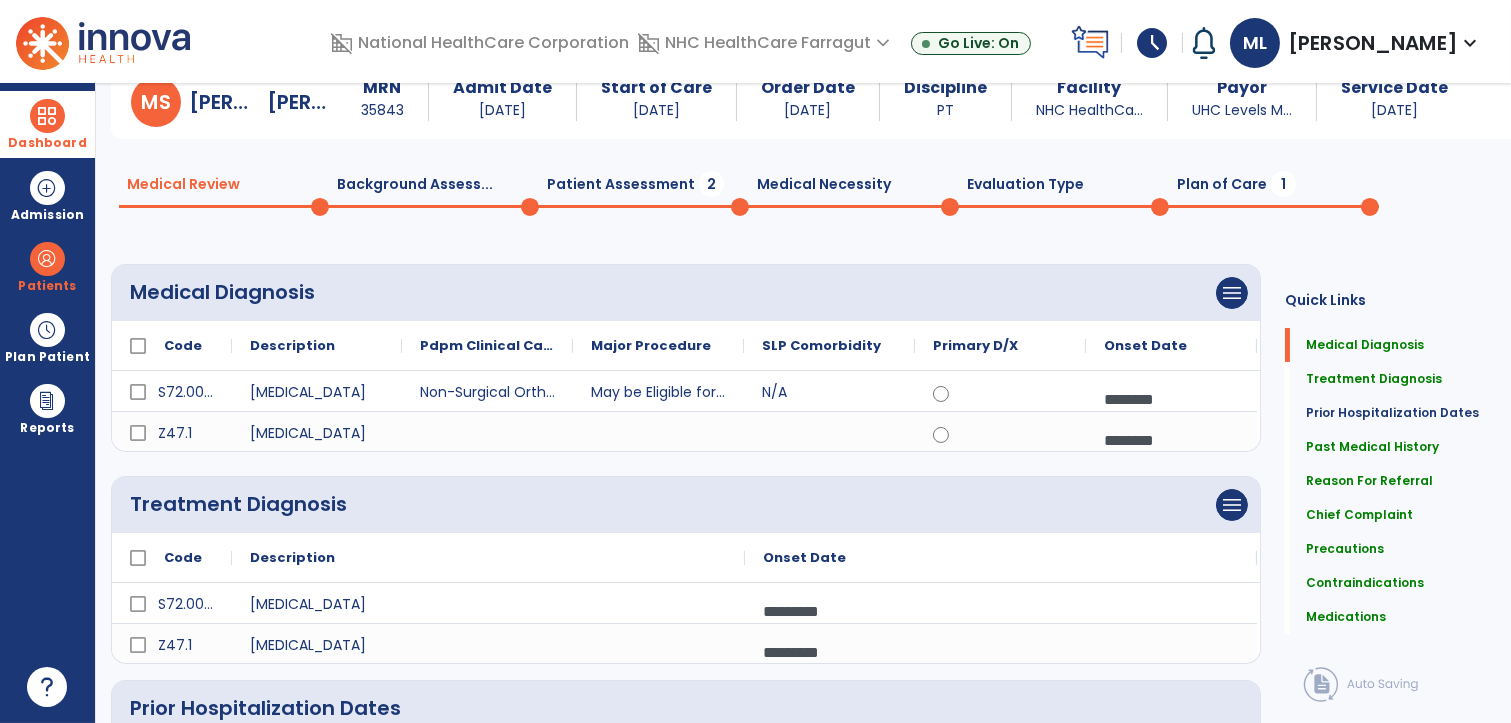 scroll, scrollTop: 0, scrollLeft: 0, axis: both 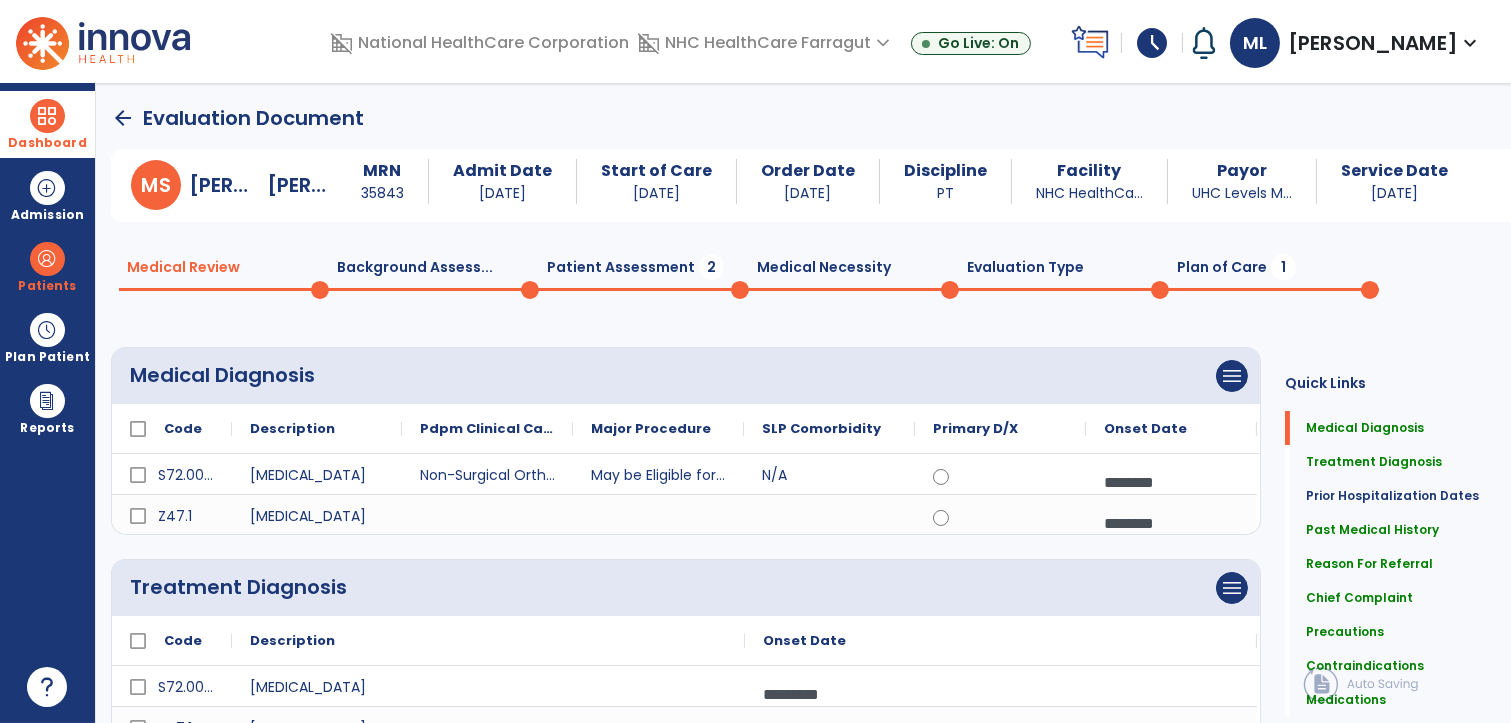 click on "Patient Assessment  2" 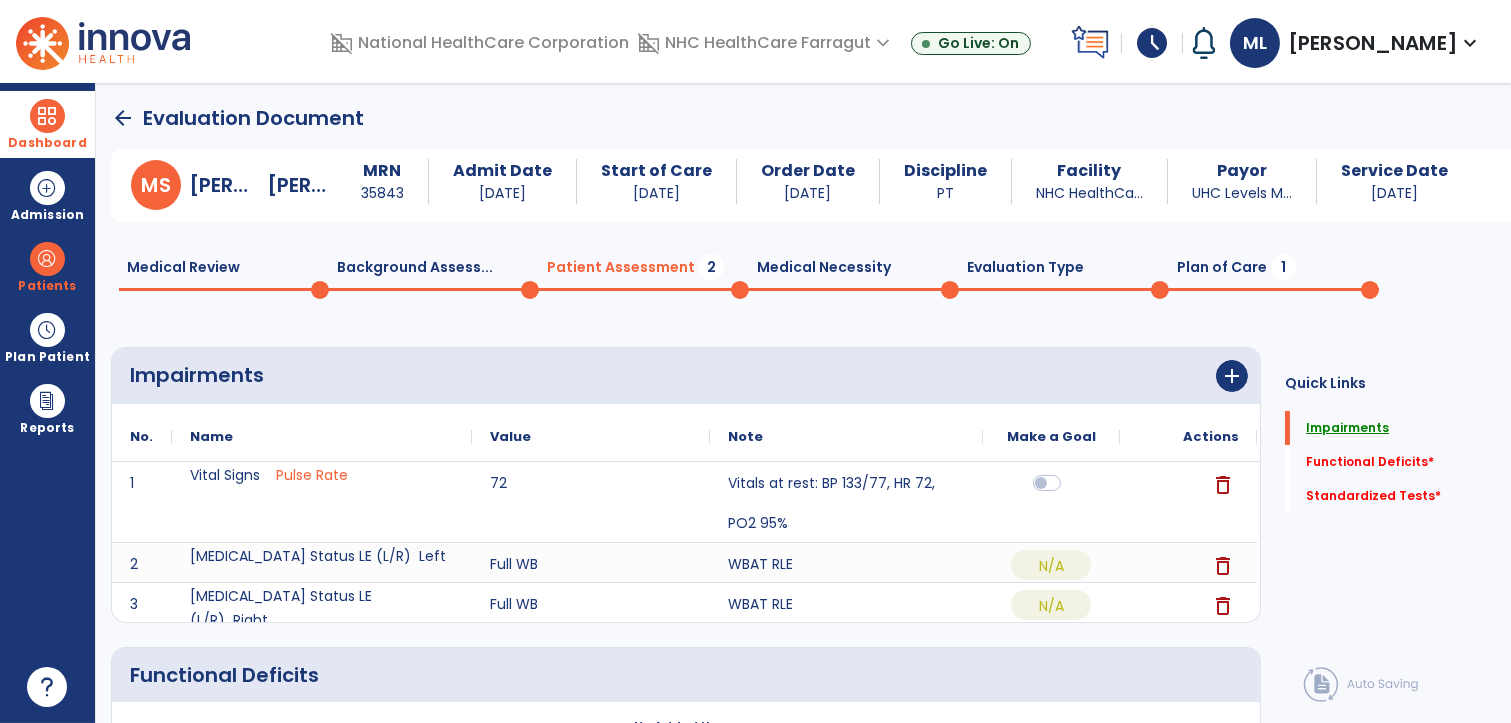 click on "Impairments" 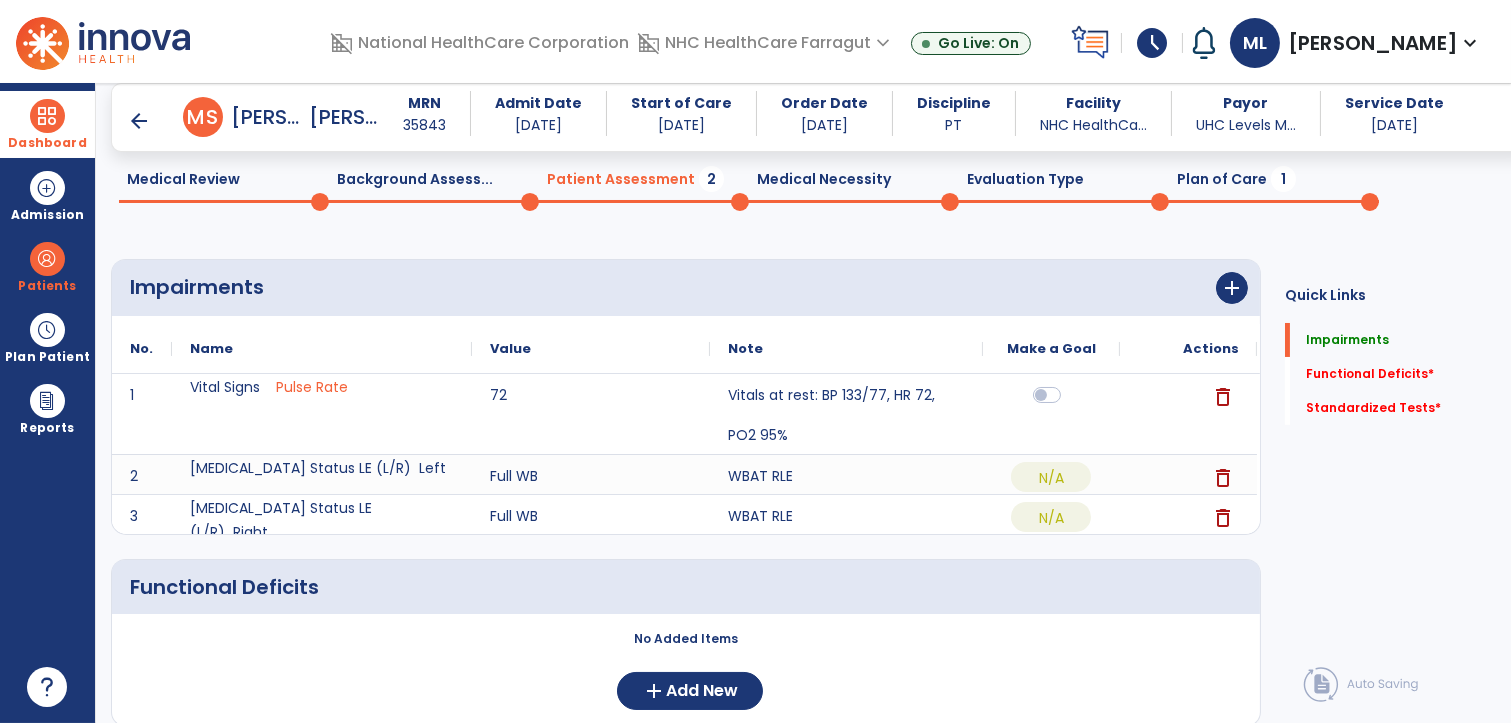 scroll, scrollTop: 82, scrollLeft: 0, axis: vertical 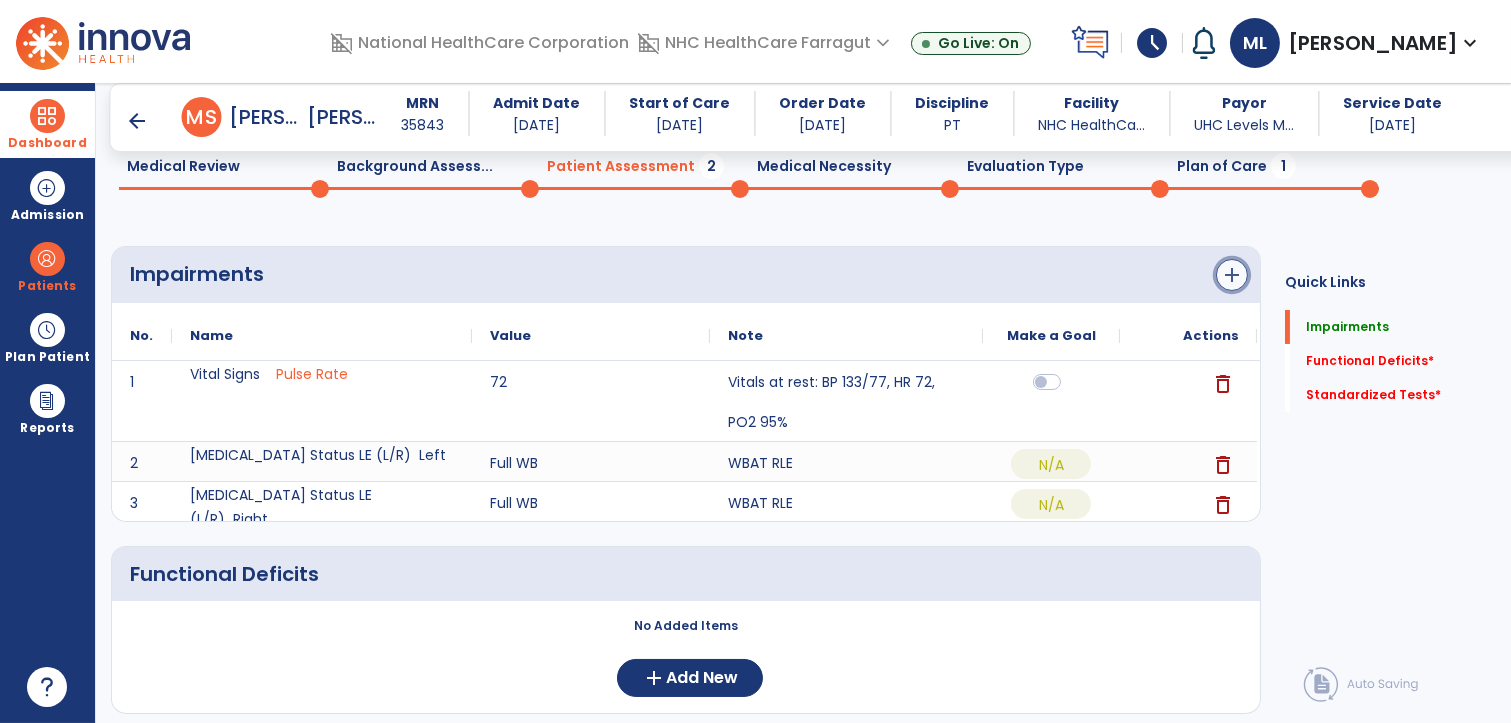 click on "add" 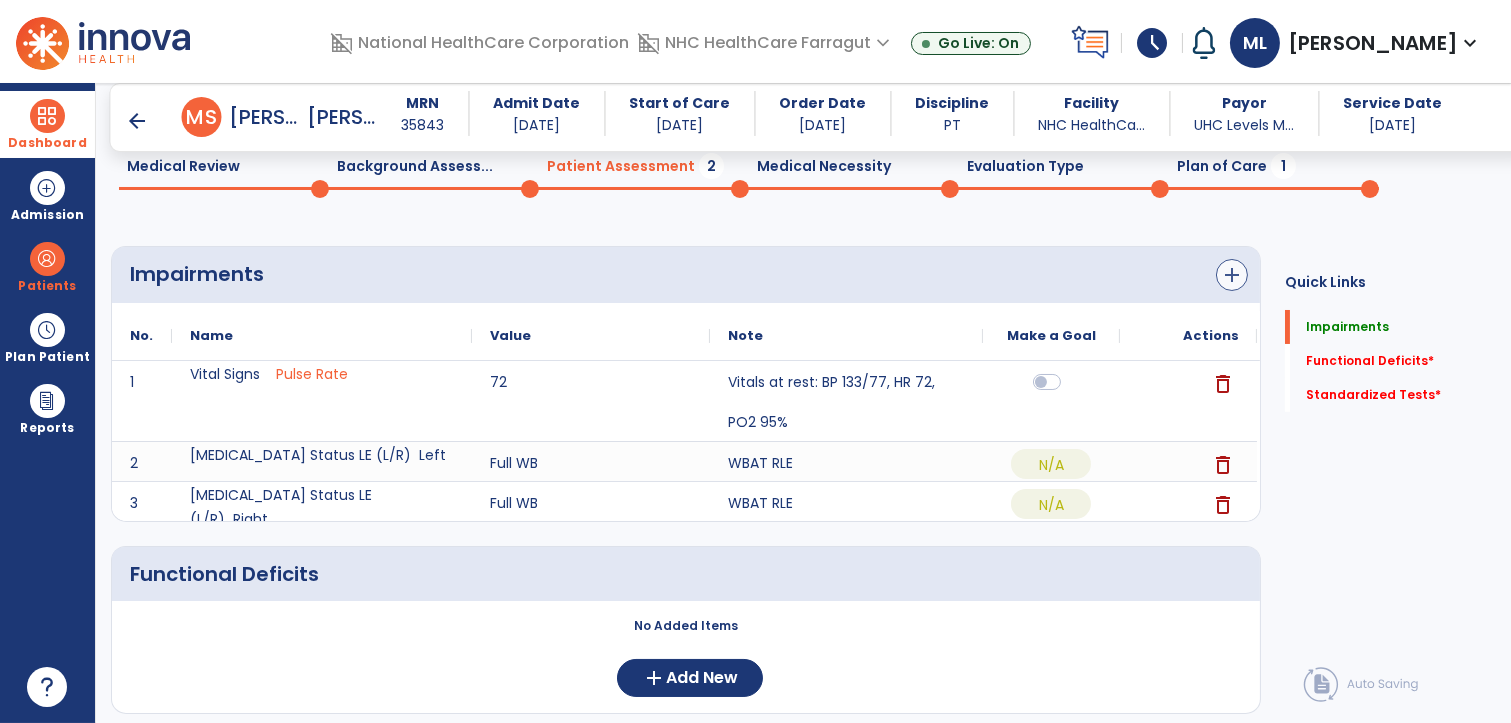 scroll, scrollTop: 0, scrollLeft: 0, axis: both 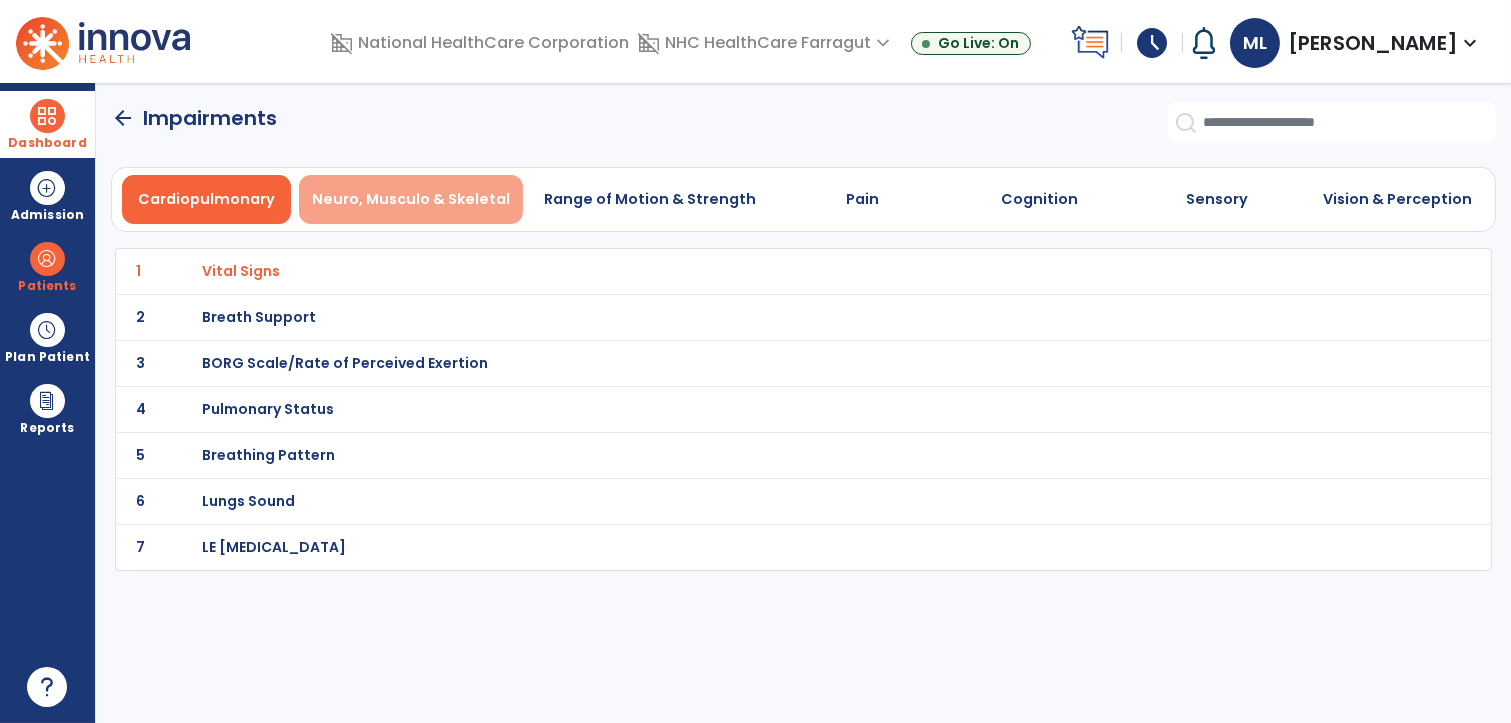 click on "Neuro, Musculo & Skeletal" at bounding box center (411, 199) 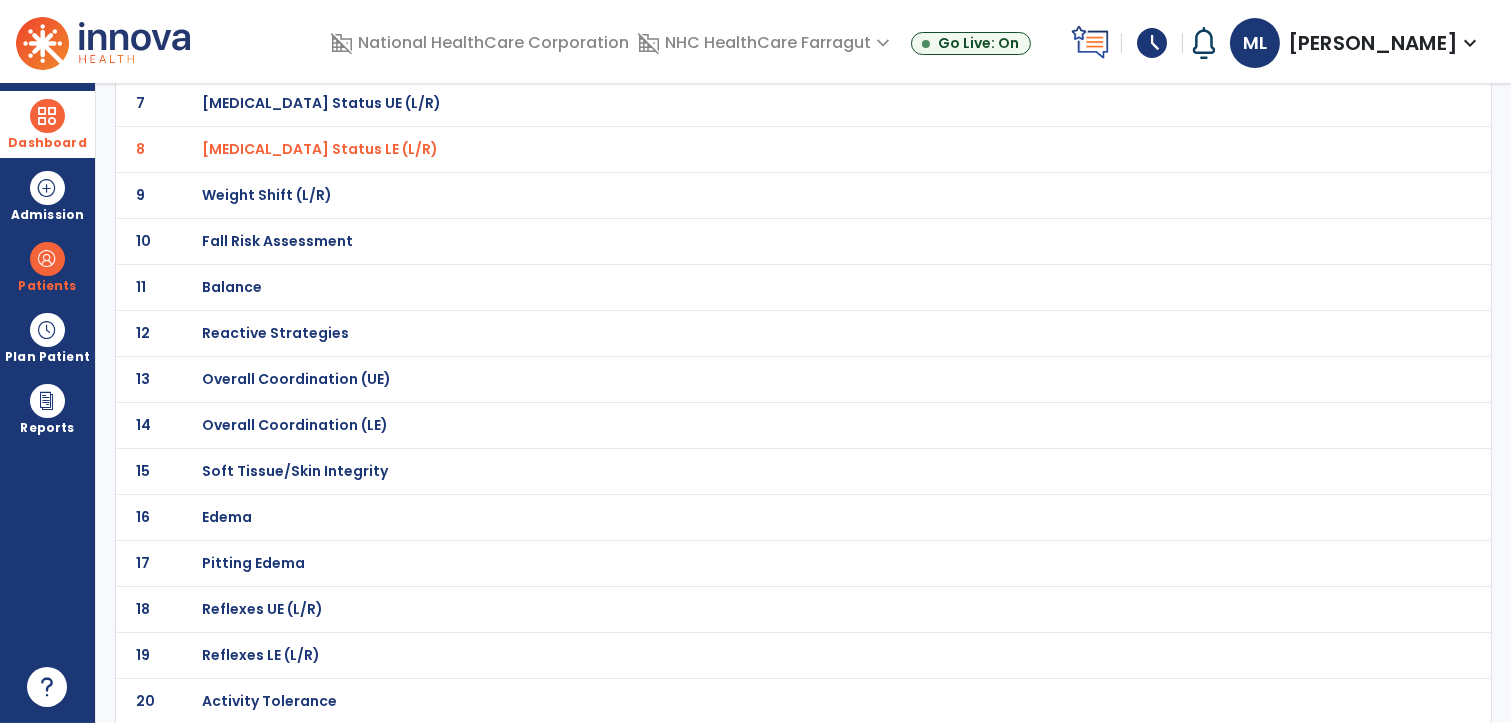 scroll, scrollTop: 555, scrollLeft: 0, axis: vertical 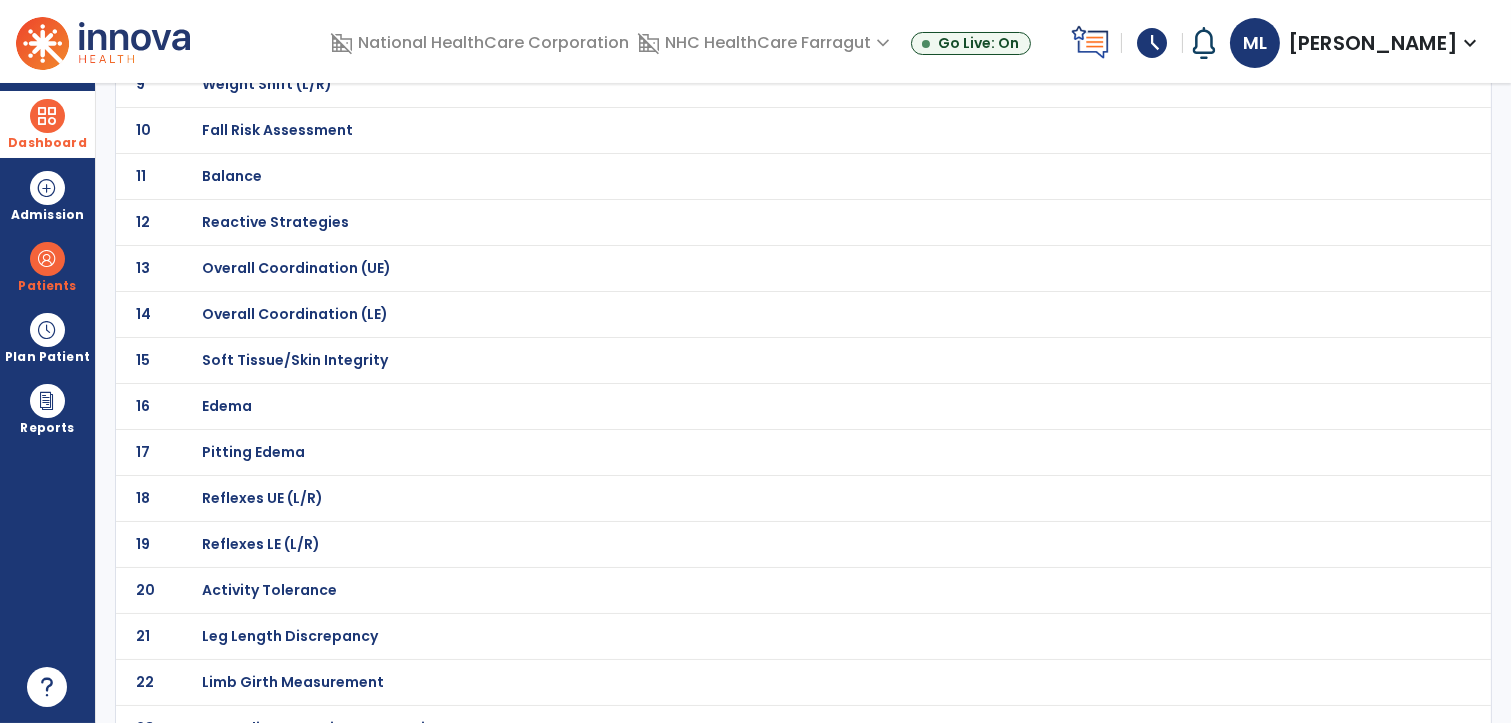 click on "Fall Risk Assessment" at bounding box center [273, -284] 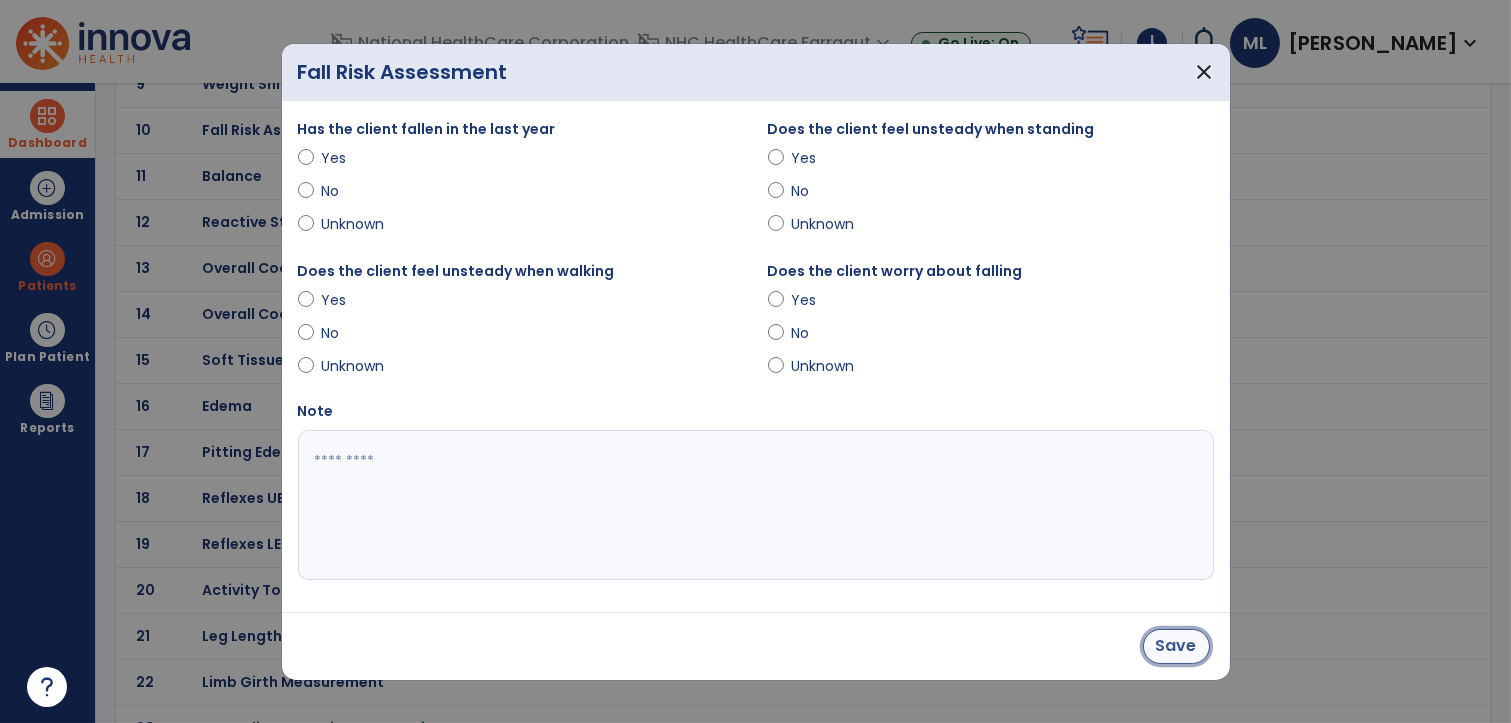 click on "Save" at bounding box center (1176, 646) 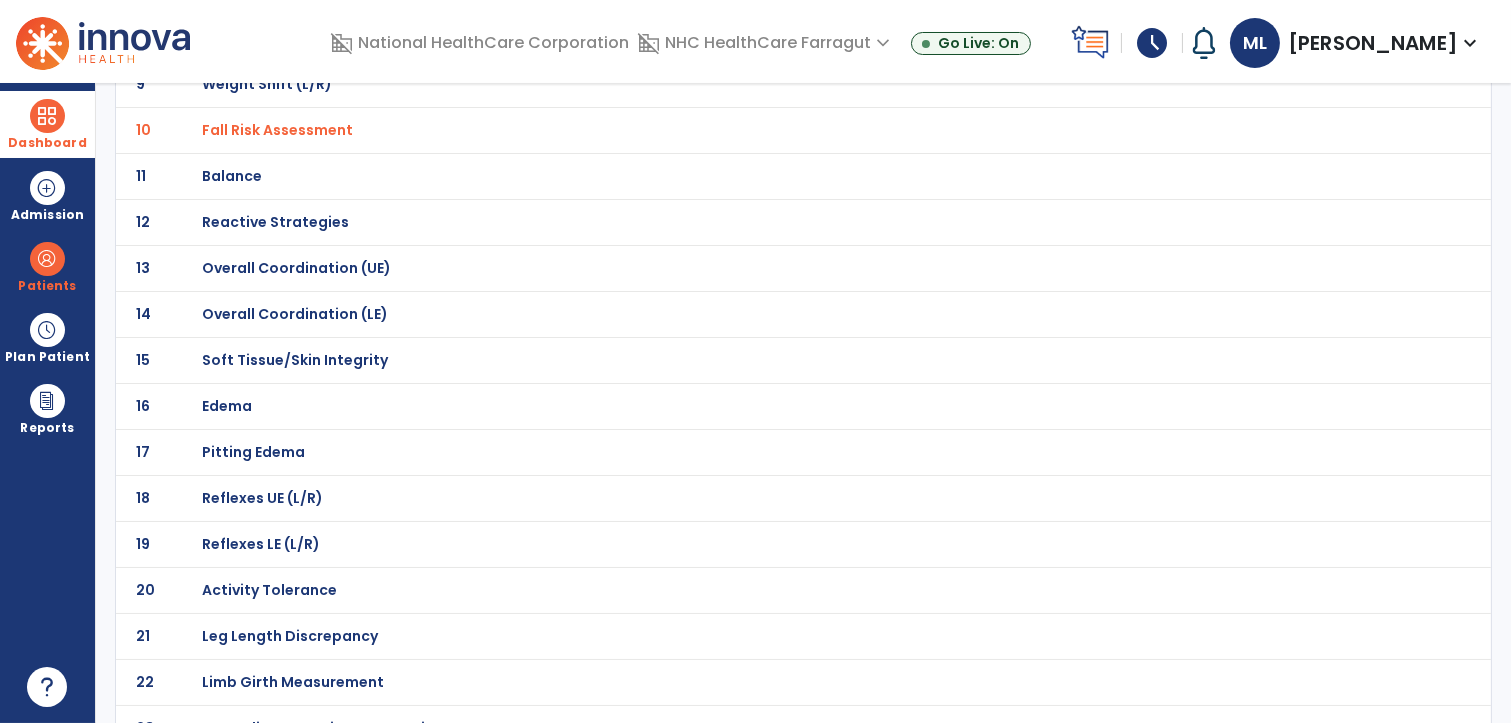 click on "Overall Coordination (LE)" at bounding box center (273, -284) 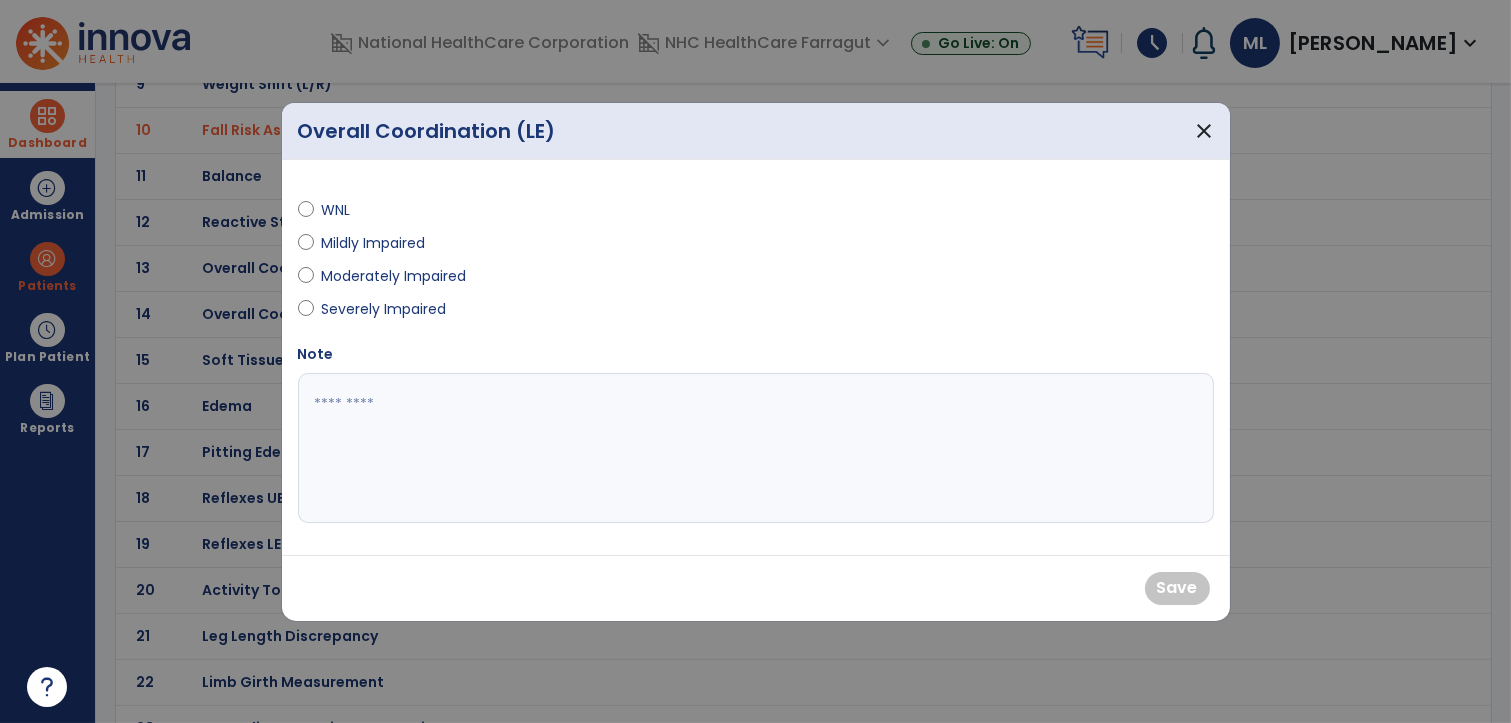 click on "Moderately Impaired" at bounding box center (394, 276) 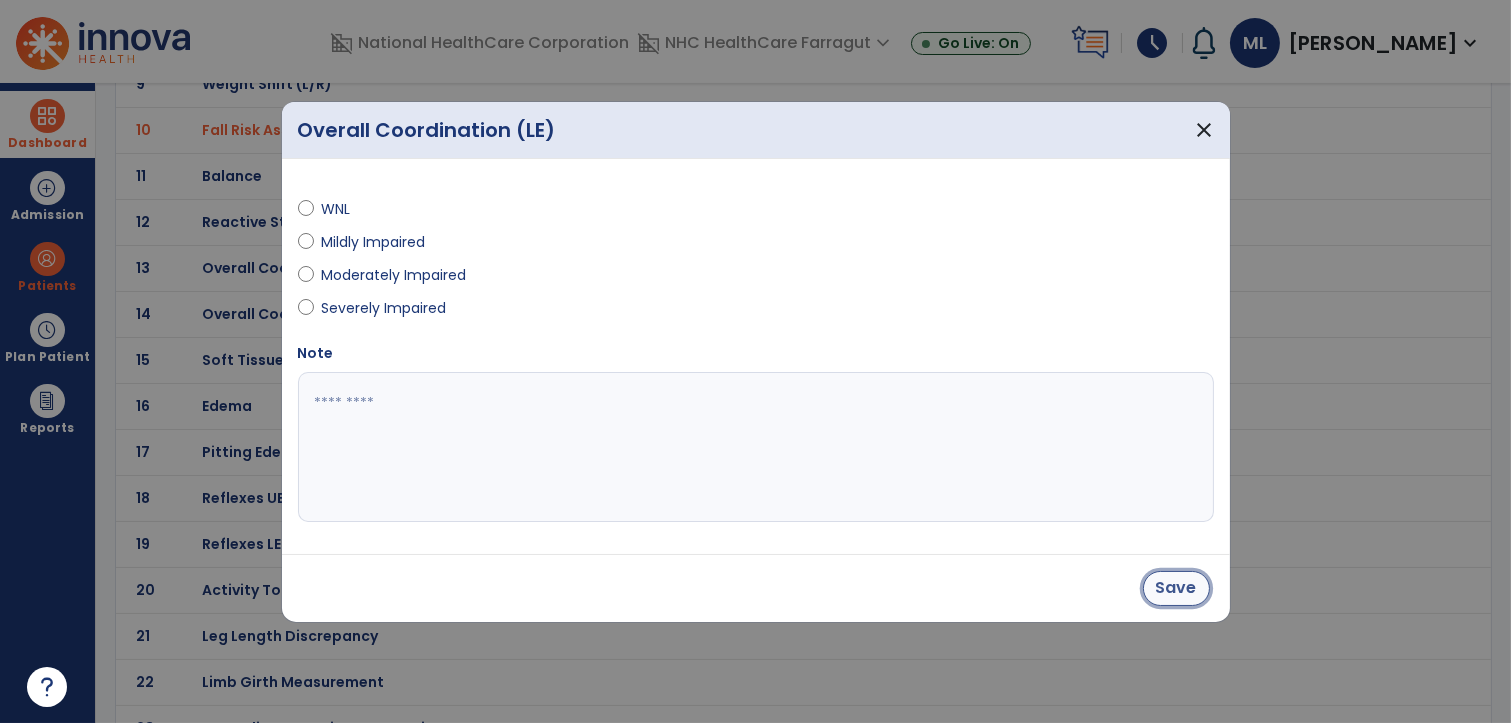 click on "Save" at bounding box center (1176, 588) 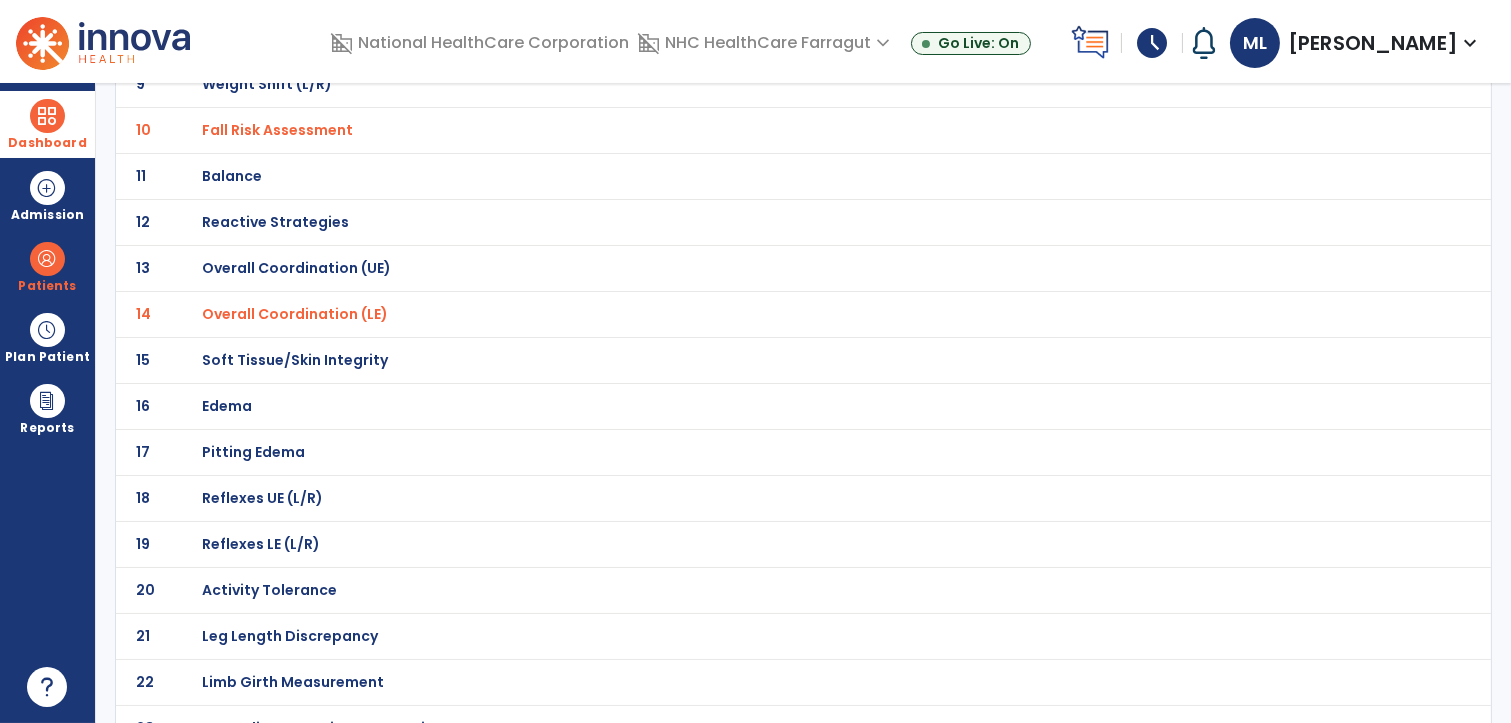 click on "Balance" at bounding box center (273, -284) 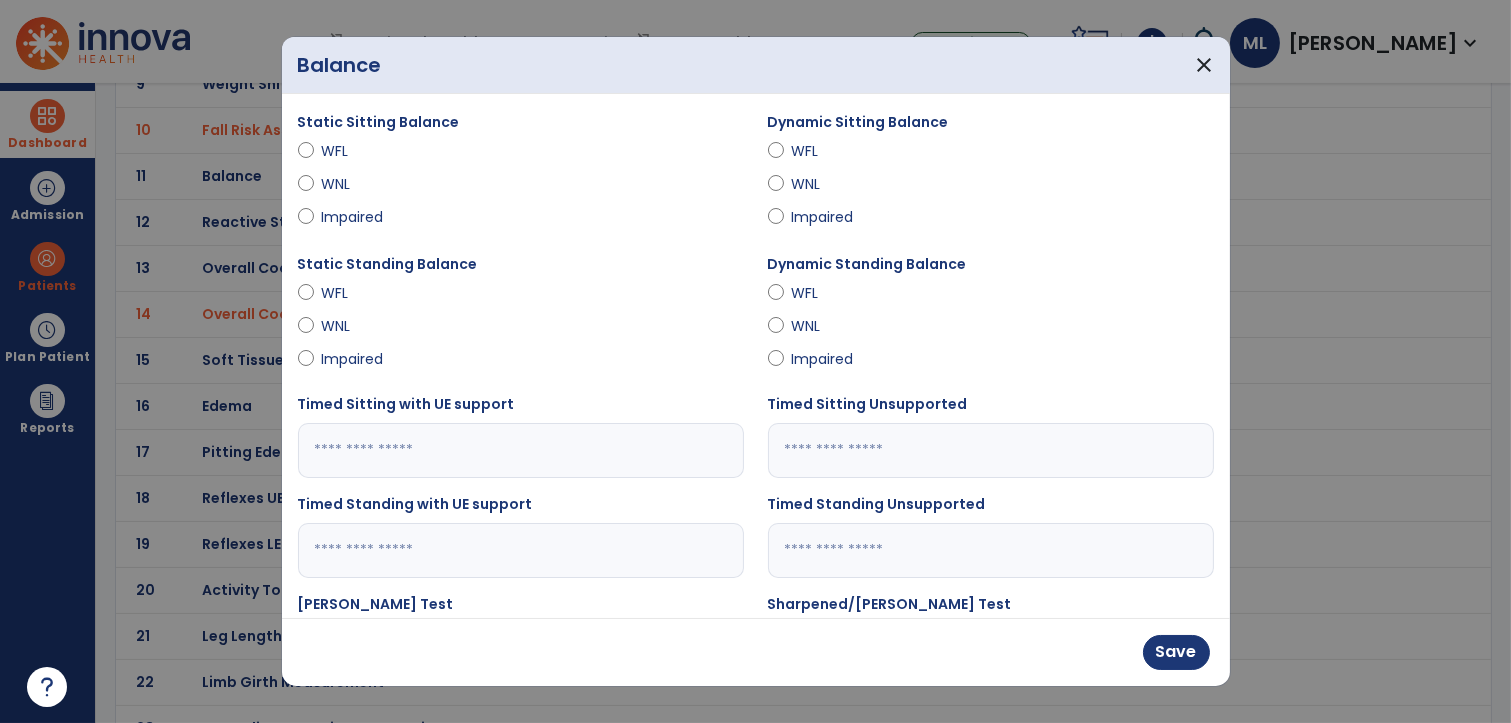click on "Impaired" at bounding box center [357, 359] 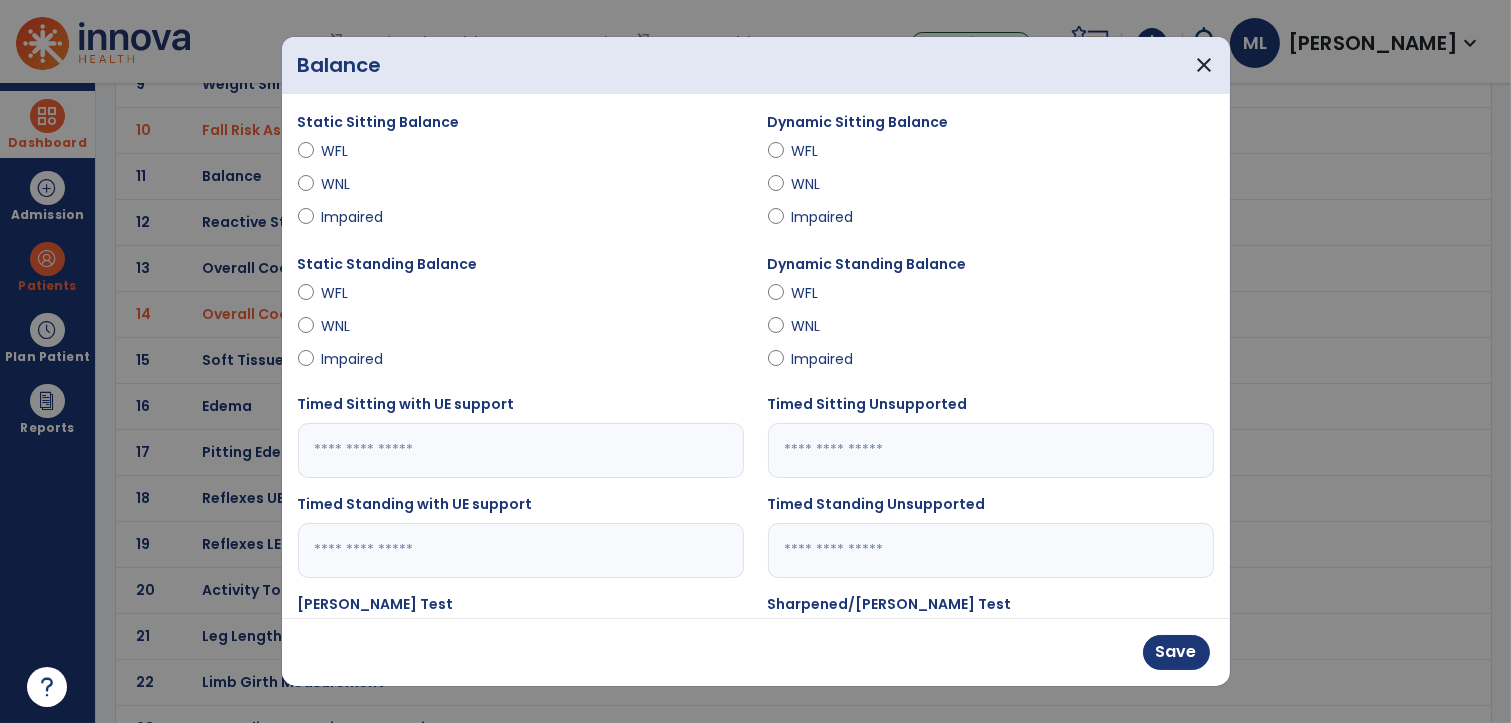 click on "Impaired" at bounding box center [827, 359] 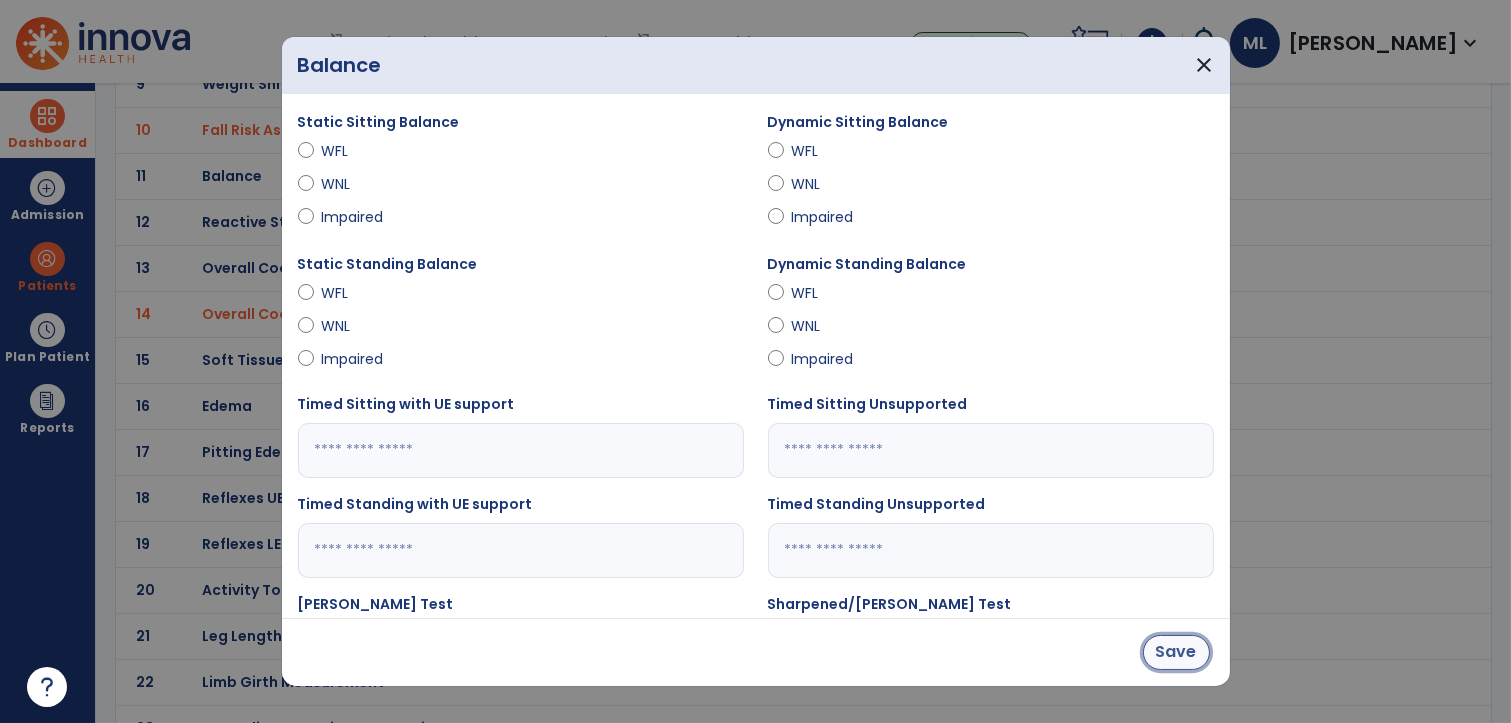 click on "Save" at bounding box center (1176, 652) 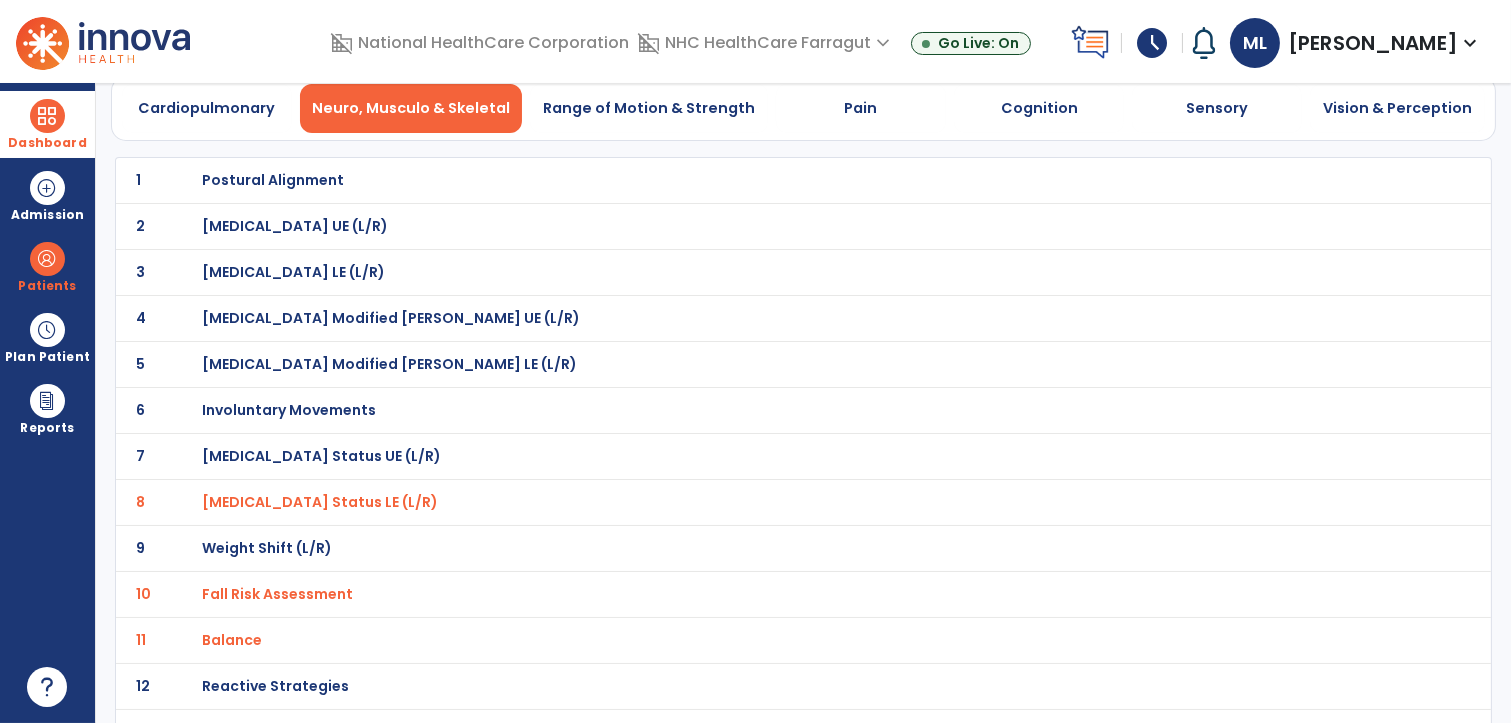 scroll, scrollTop: 6, scrollLeft: 0, axis: vertical 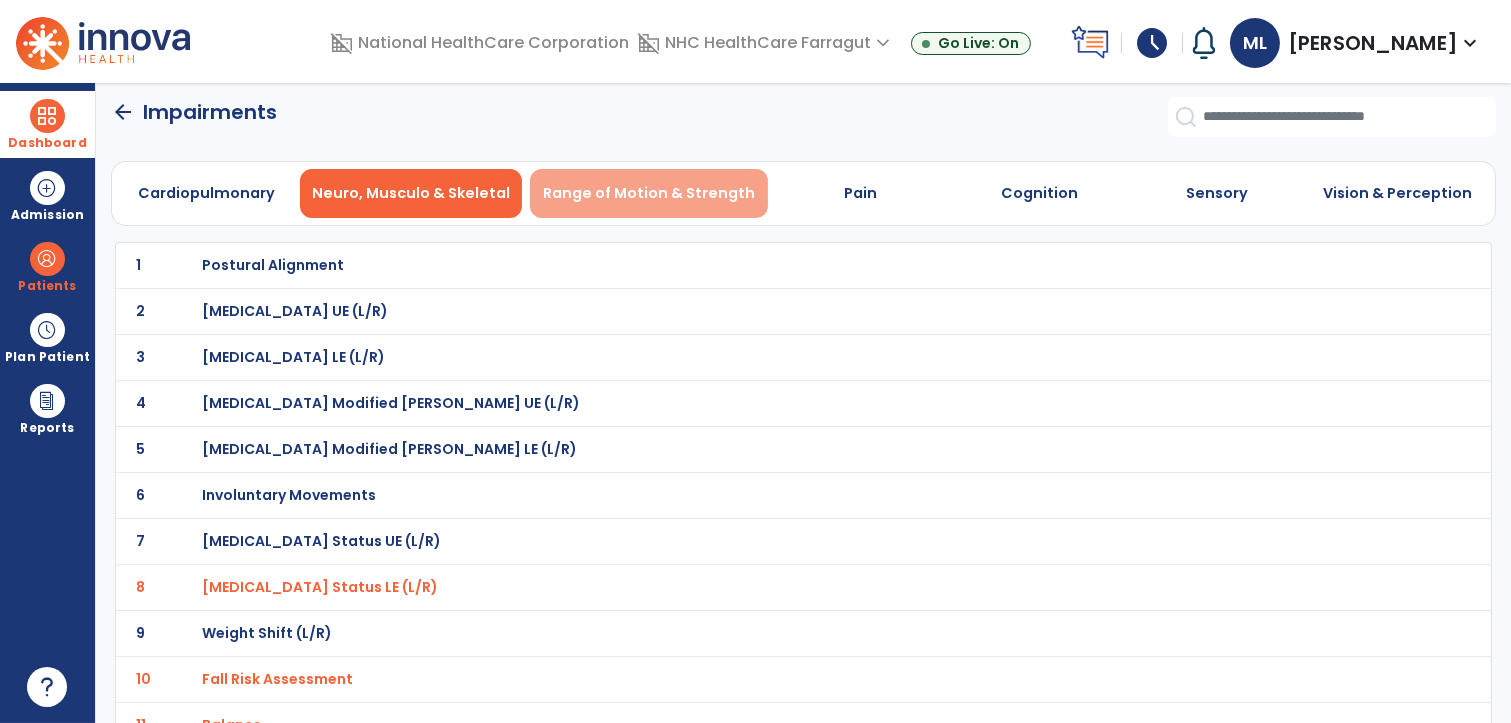 click on "Range of Motion & Strength" at bounding box center (649, 193) 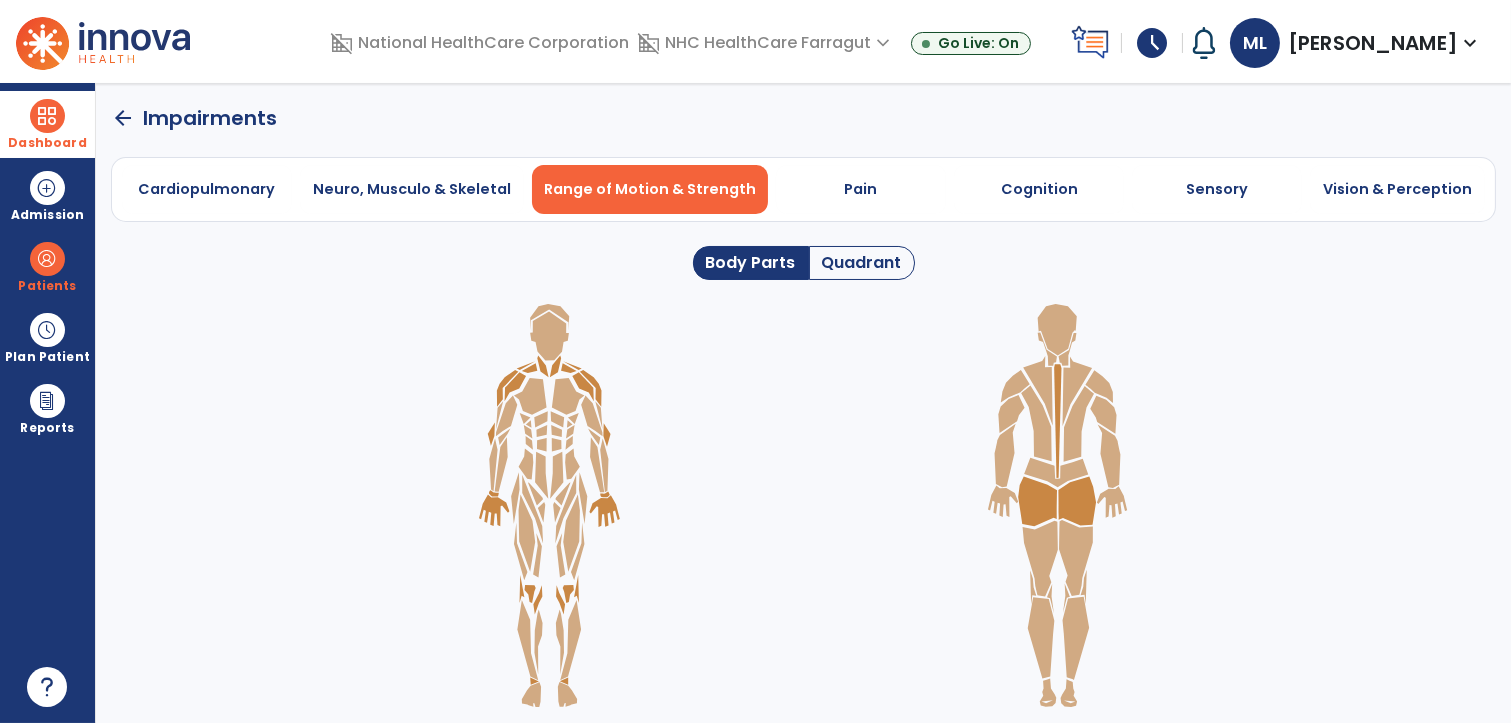 click 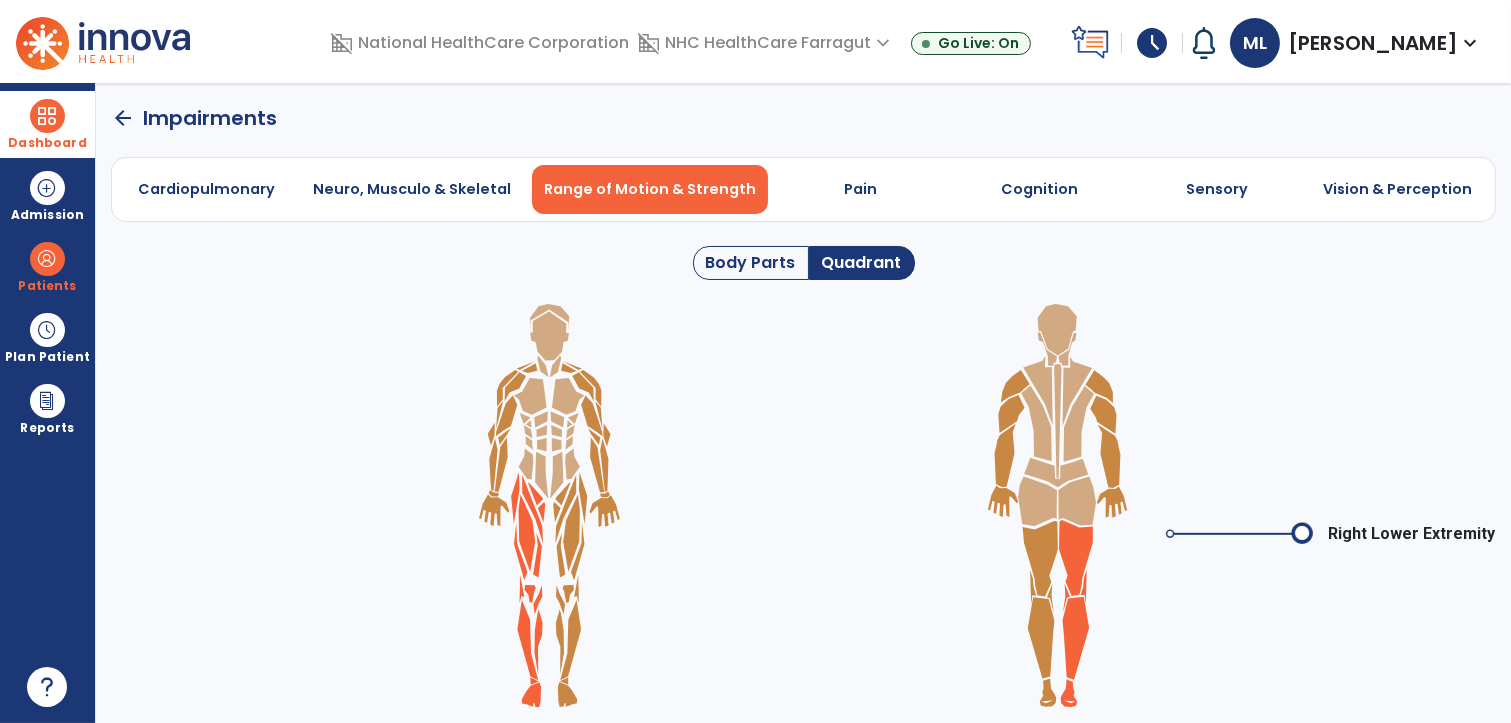 click 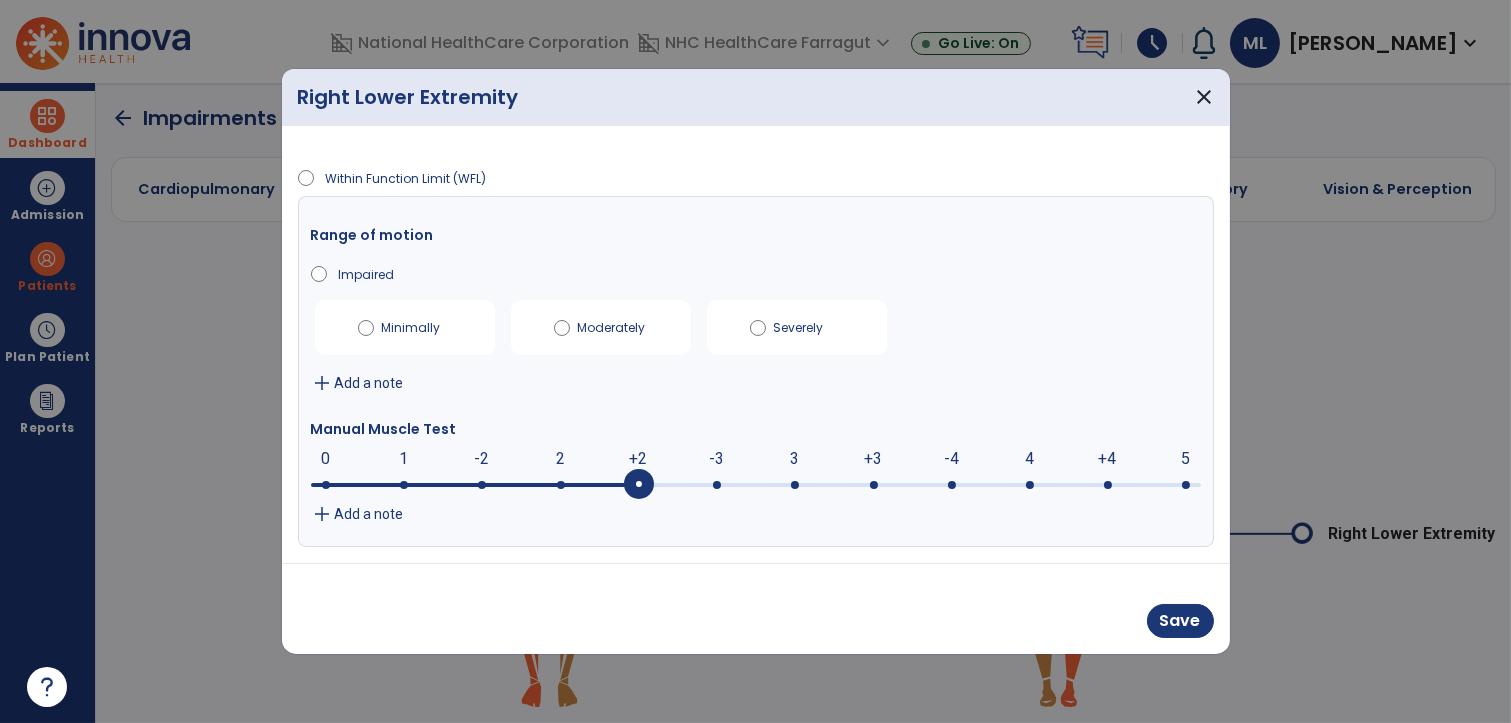 click at bounding box center (756, 483) 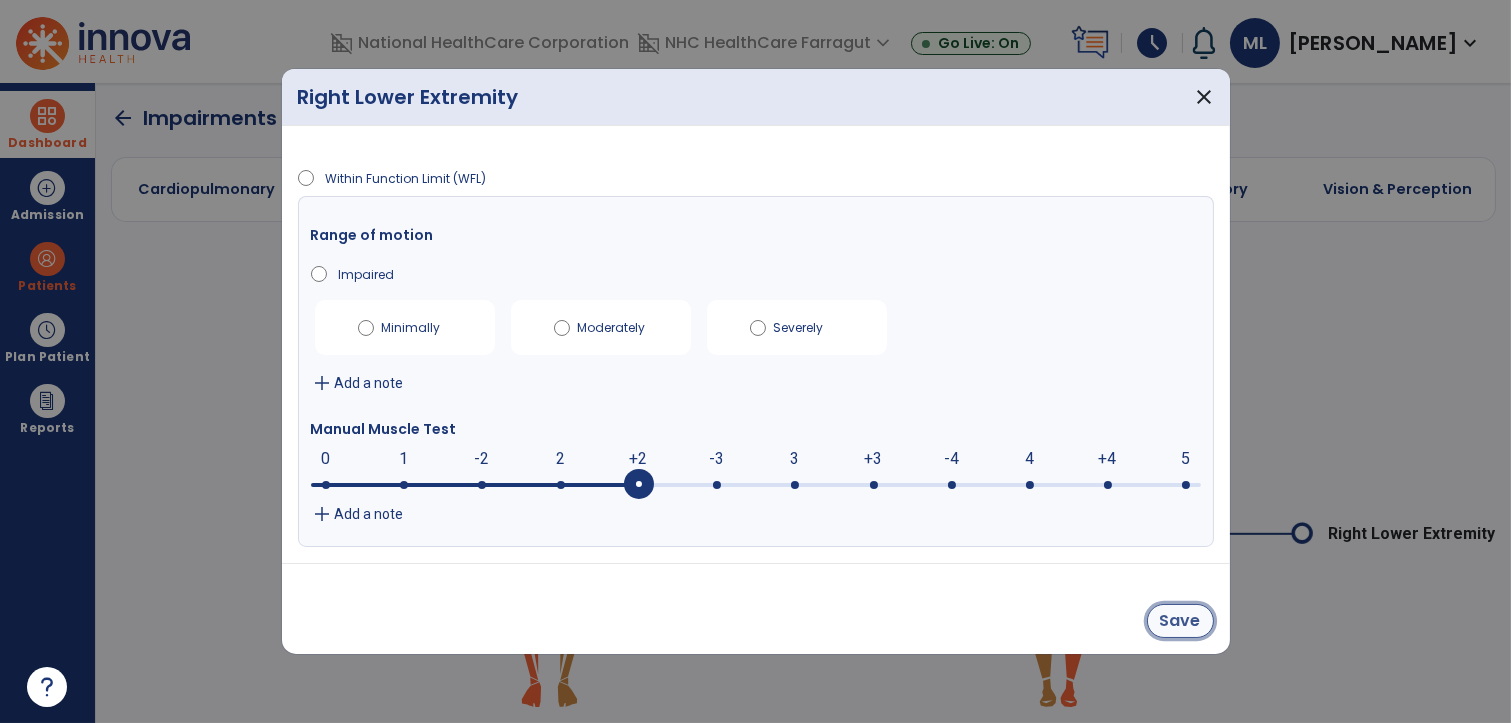 click on "Save" at bounding box center [1180, 621] 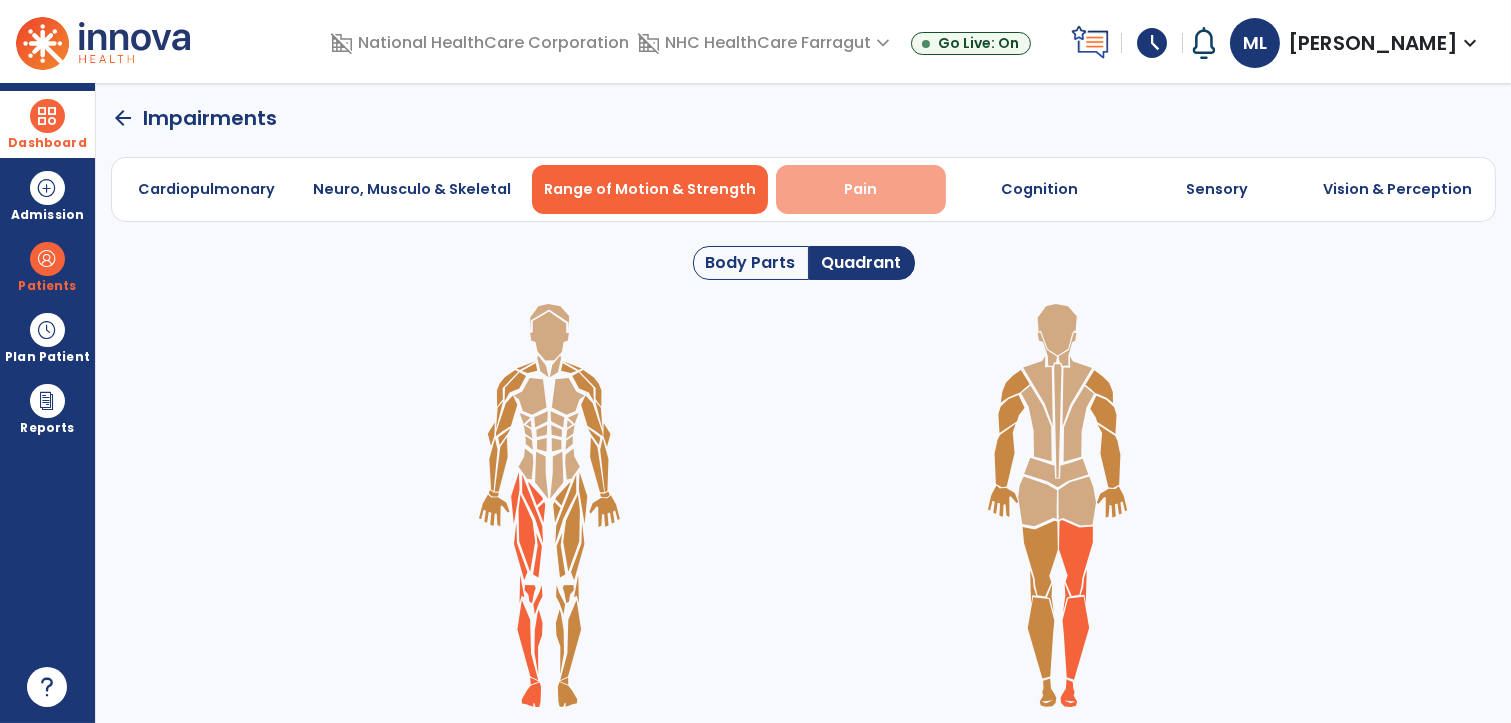 click on "Pain" at bounding box center (860, 189) 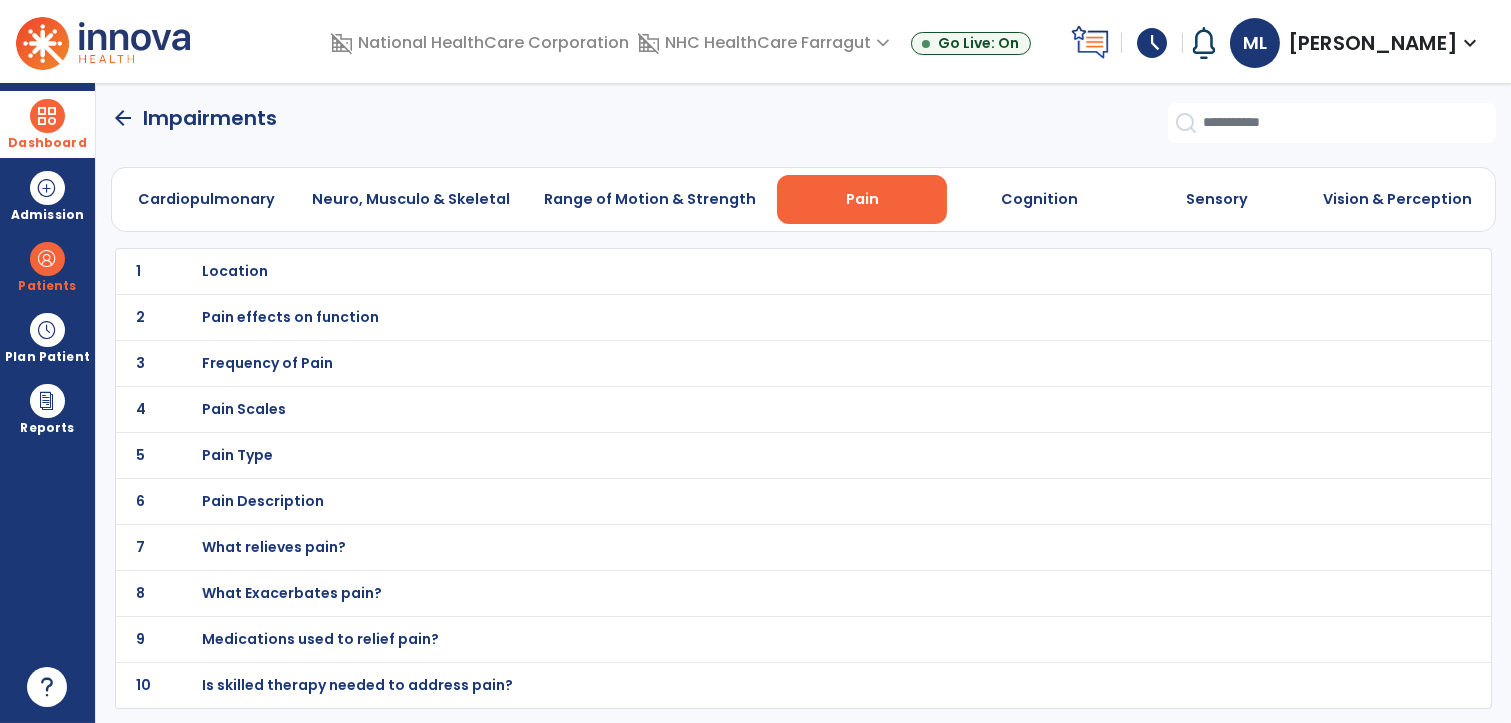 click on "Location" at bounding box center [235, 271] 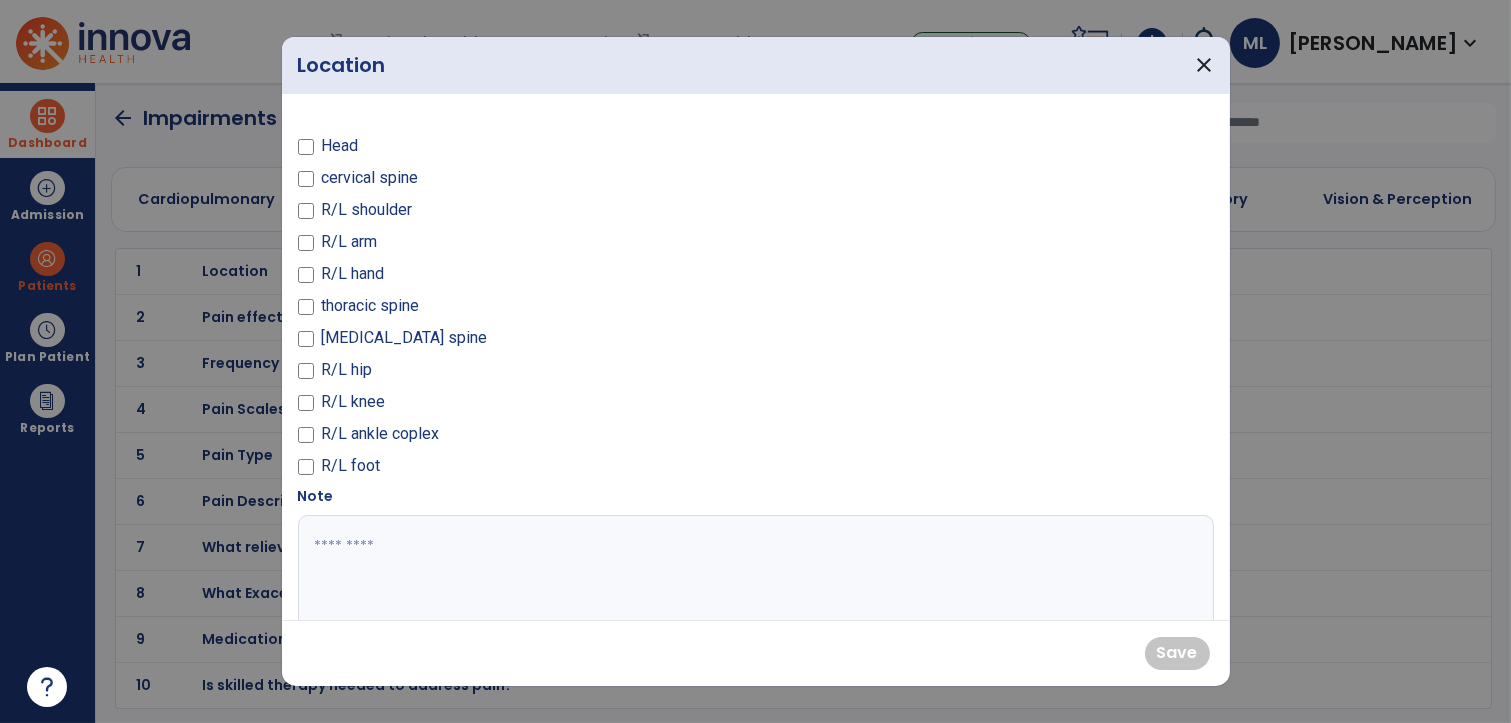 click on "R/L hip" at bounding box center (347, 370) 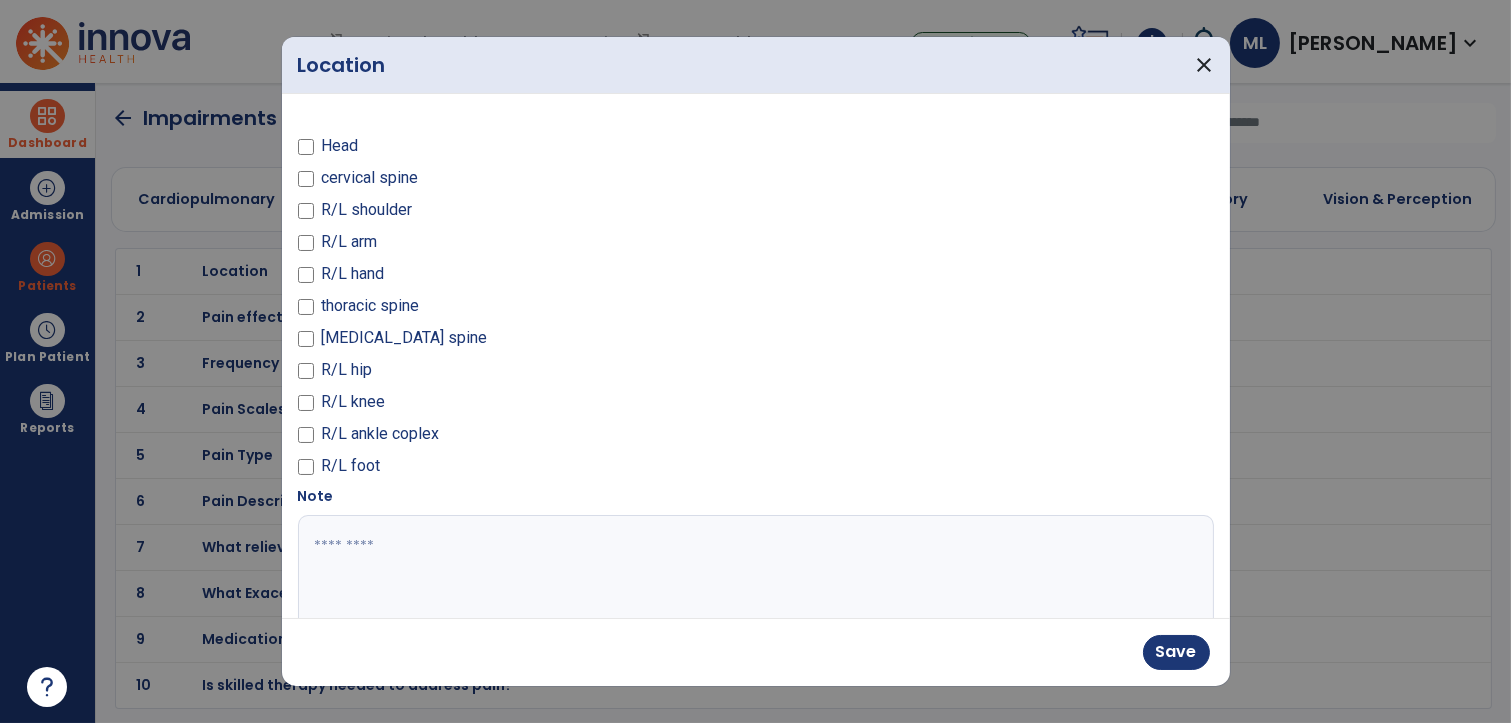 click at bounding box center [754, 590] 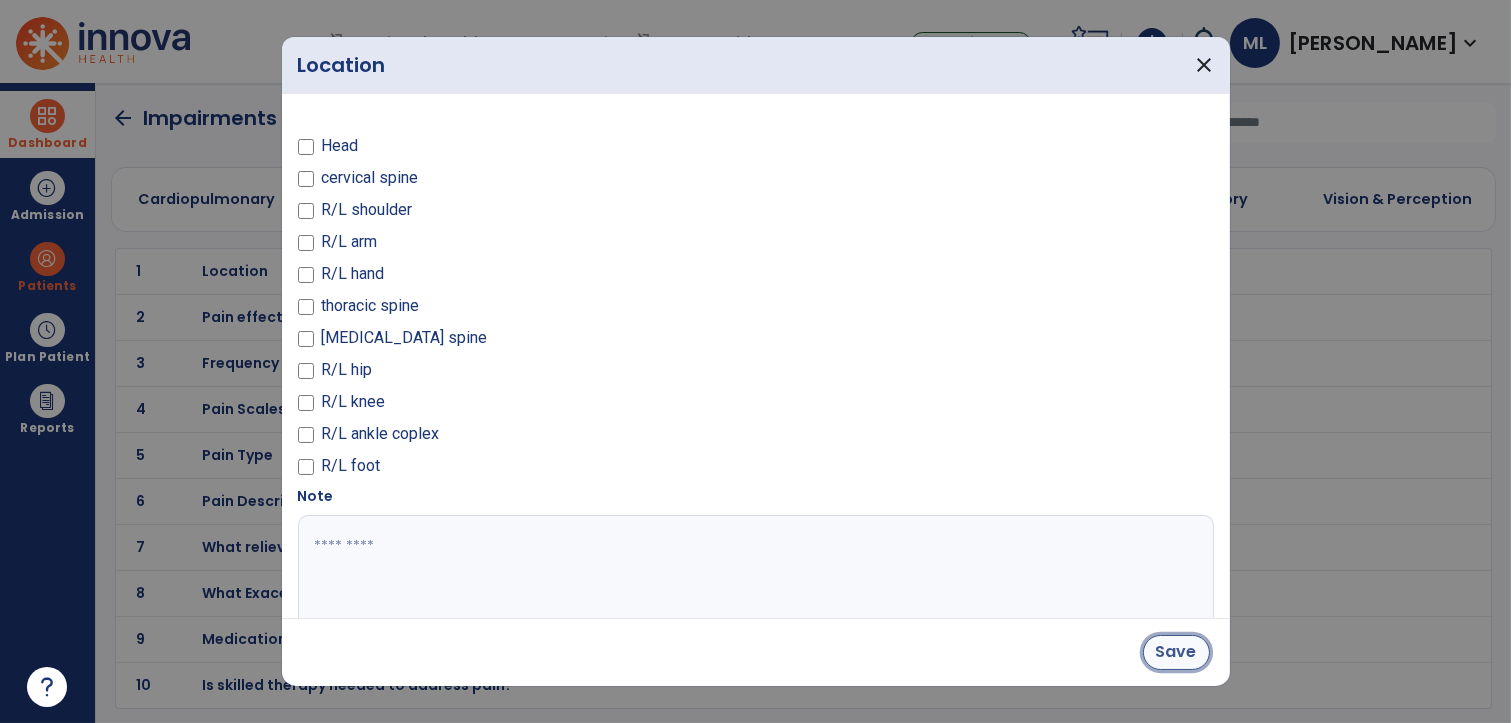 click on "Save" at bounding box center (1176, 652) 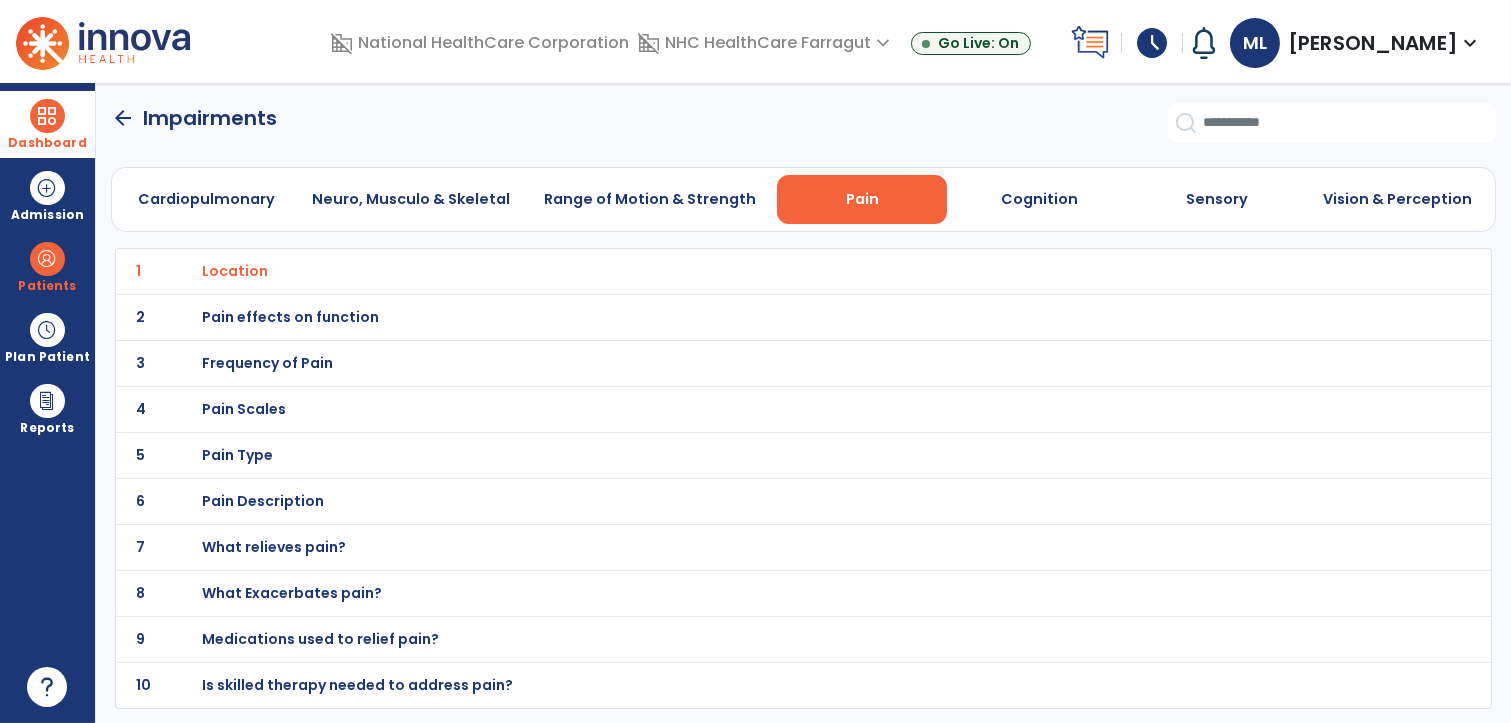 click on "Pain effects on function" at bounding box center [235, 271] 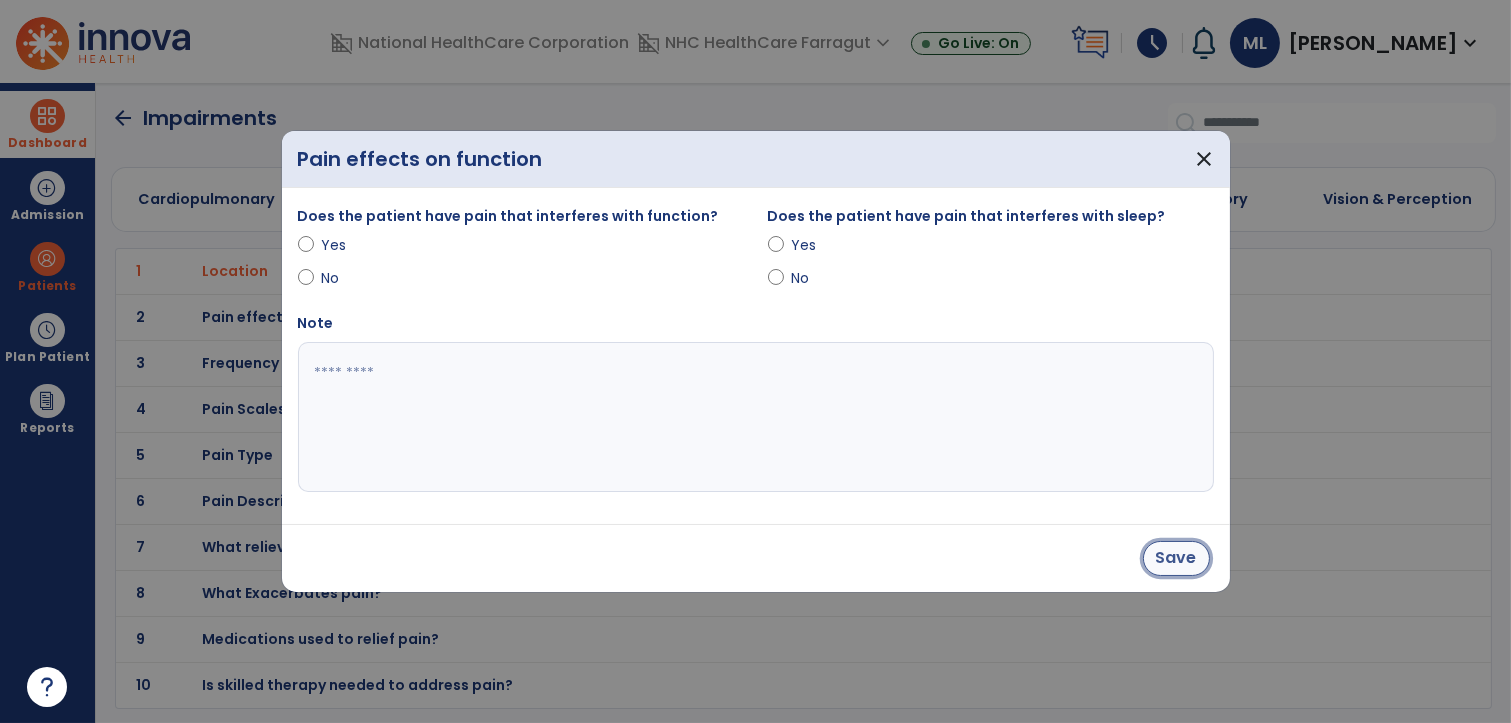 click on "Save" at bounding box center [1176, 558] 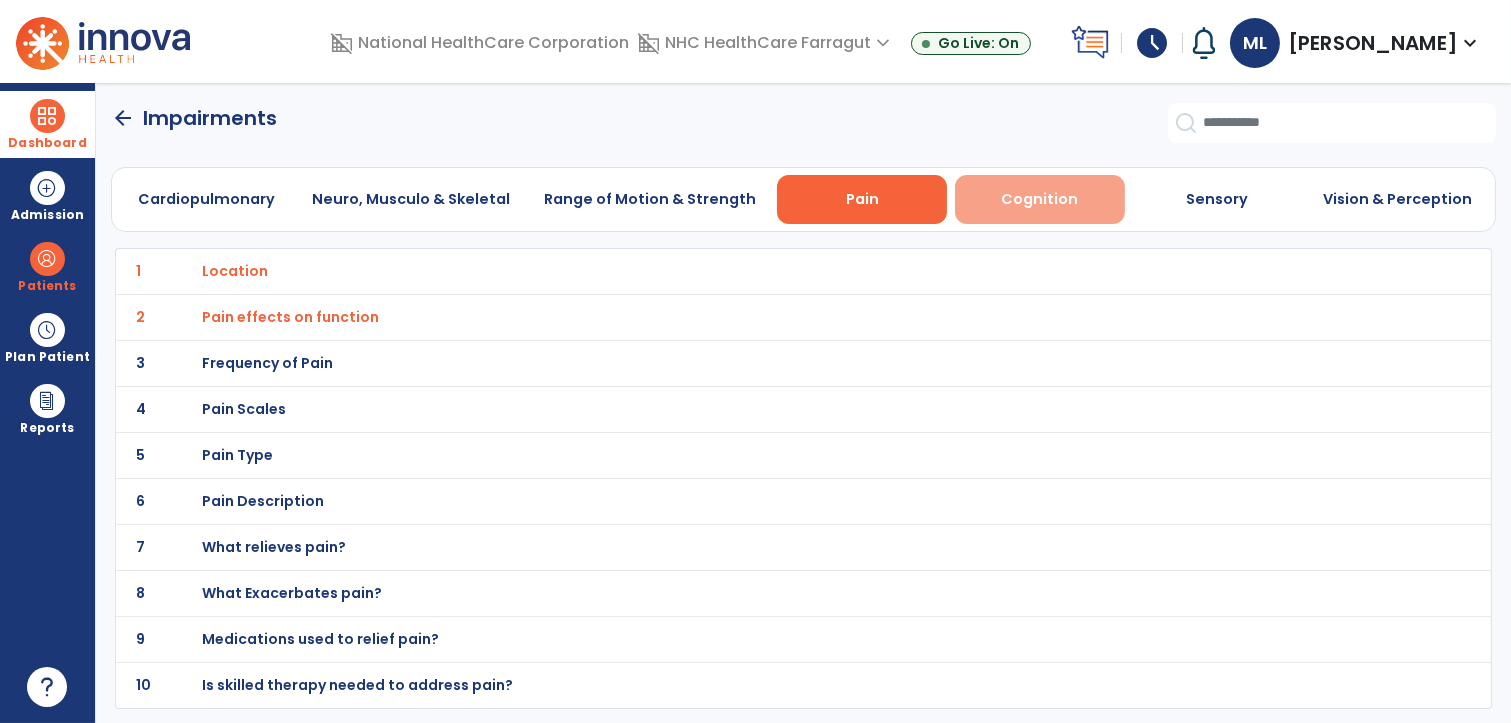 click on "Cognition" at bounding box center (1039, 199) 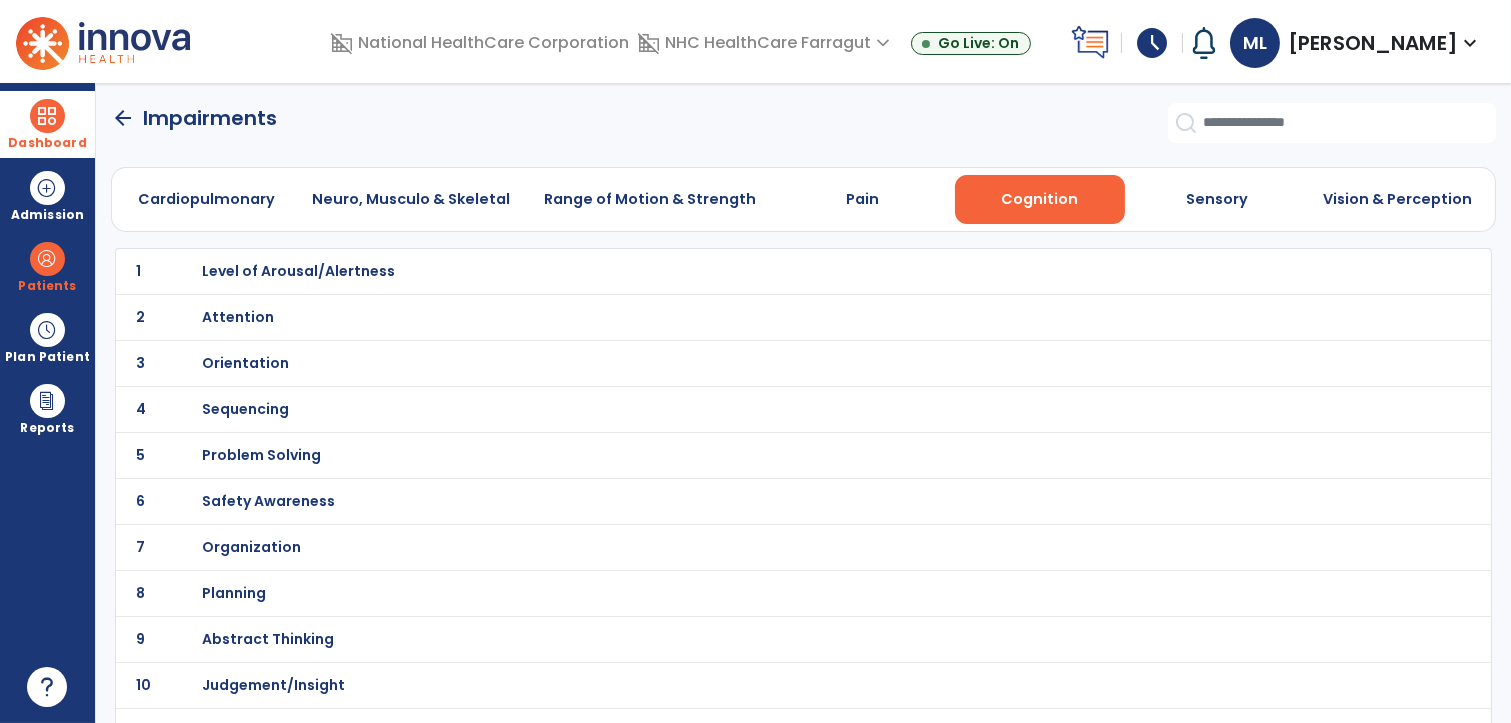 click on "Level of Arousal/Alertness" at bounding box center [298, 271] 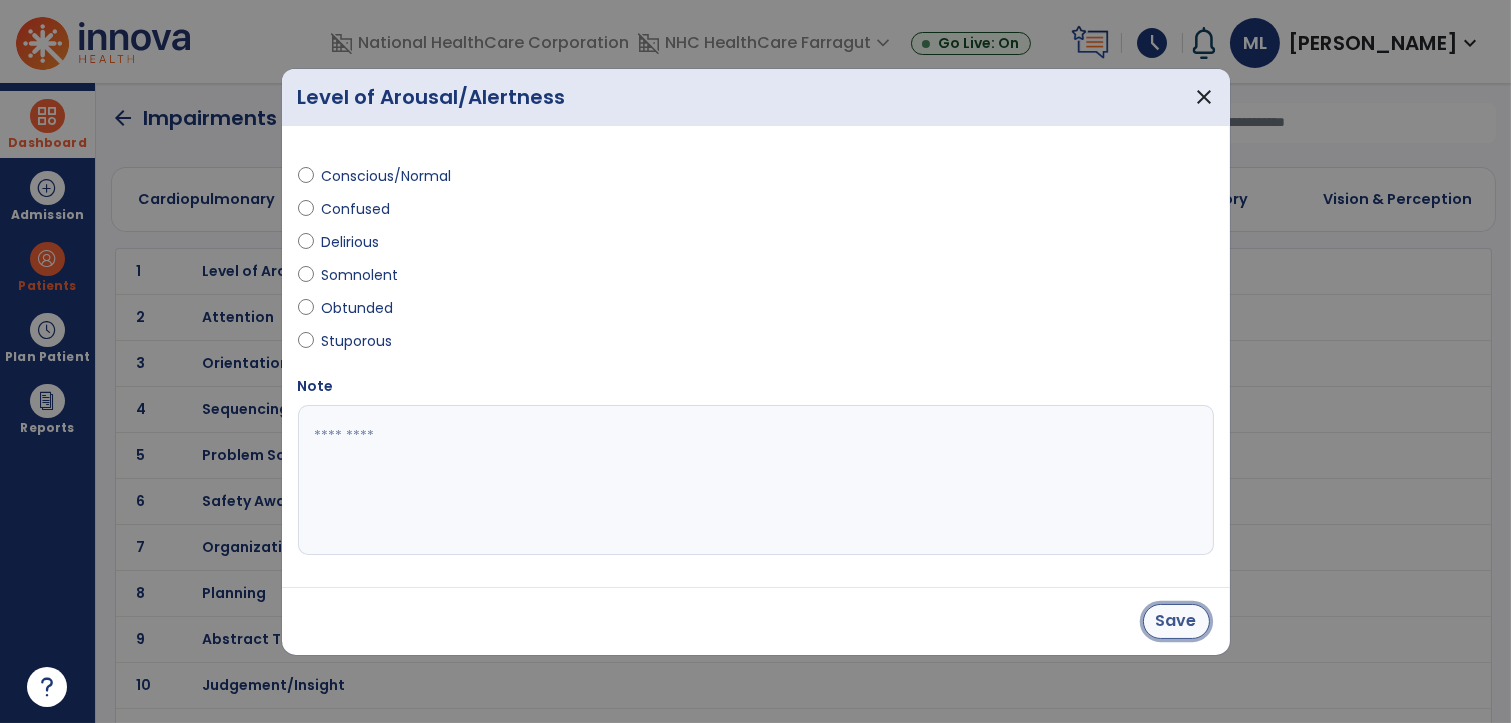 click on "Save" at bounding box center [1176, 621] 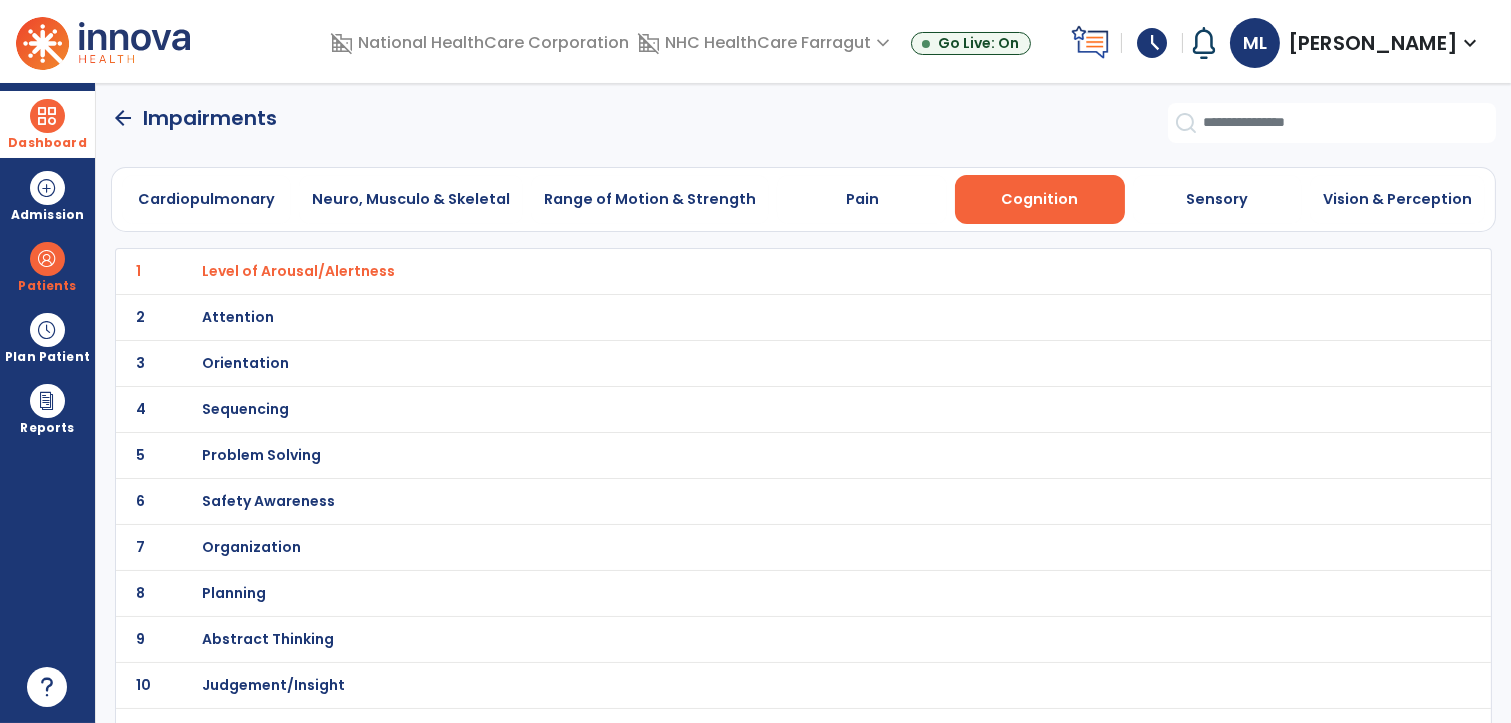 click on "Orientation" at bounding box center (298, 271) 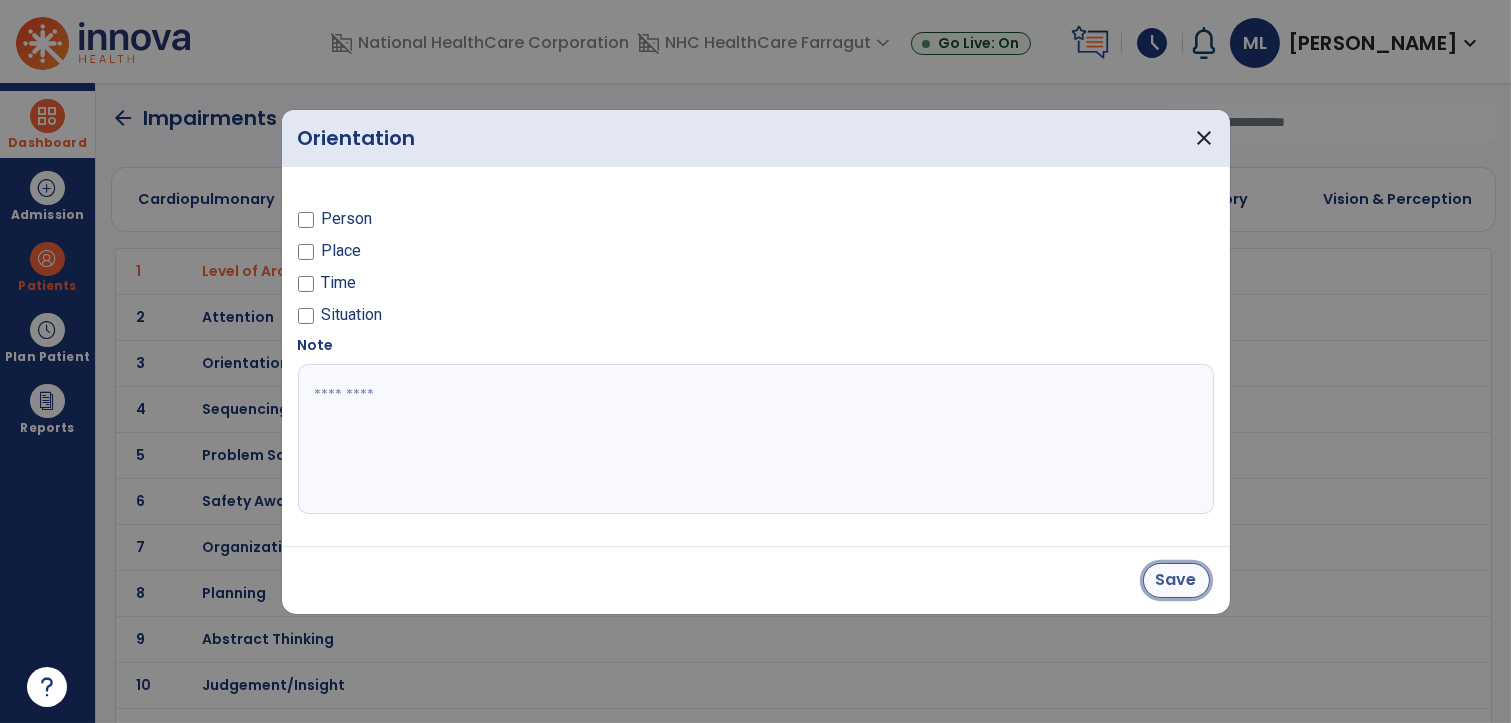 click on "Save" at bounding box center (1176, 580) 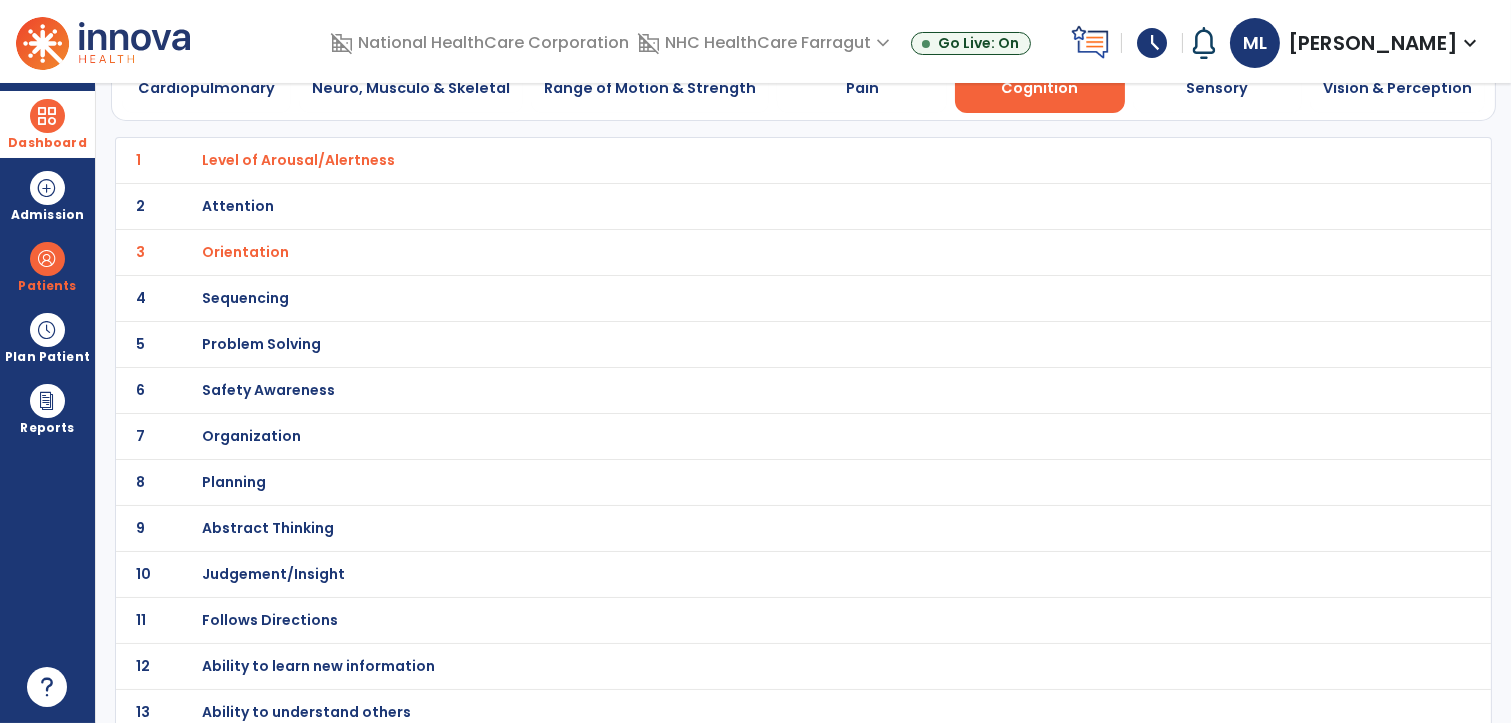 scroll, scrollTop: 122, scrollLeft: 0, axis: vertical 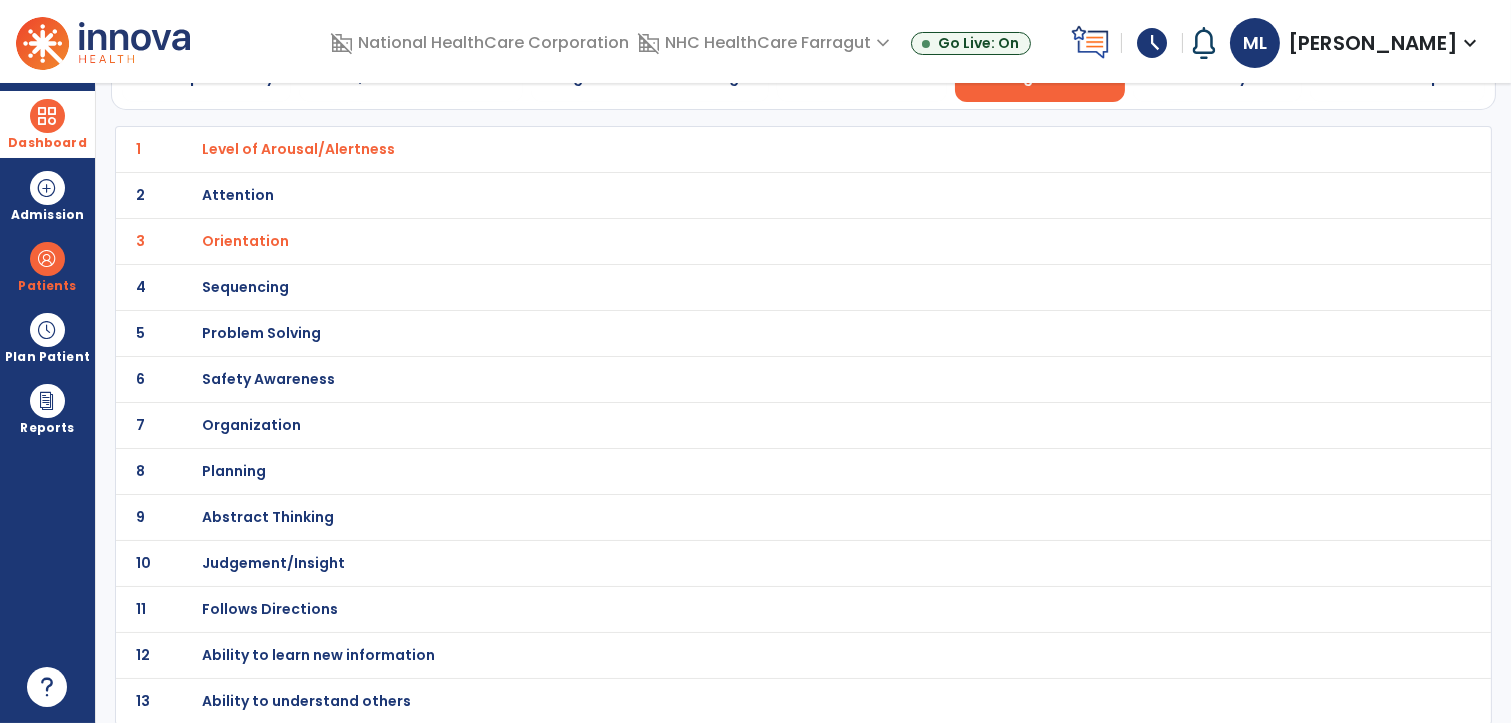 click on "Judgement/Insight" at bounding box center [298, 149] 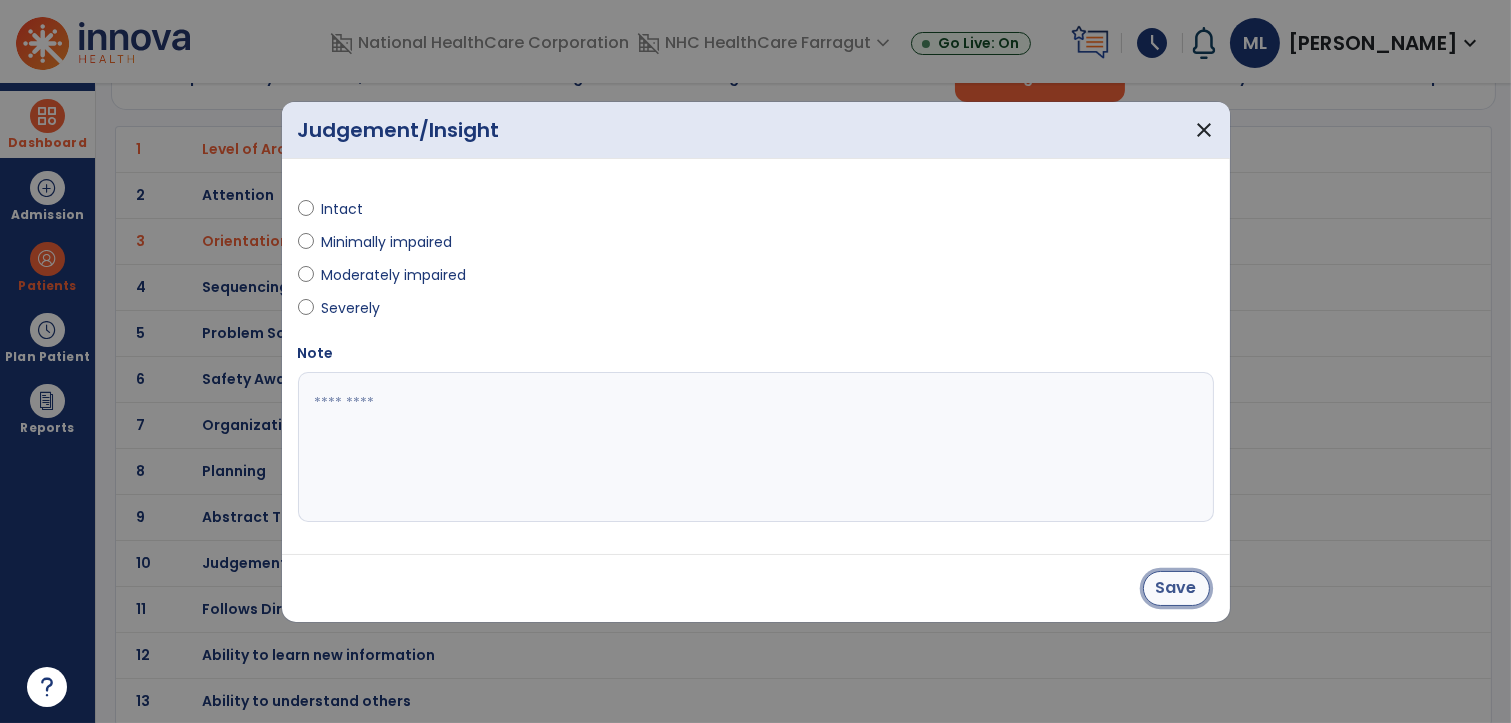 click on "Save" at bounding box center (1176, 588) 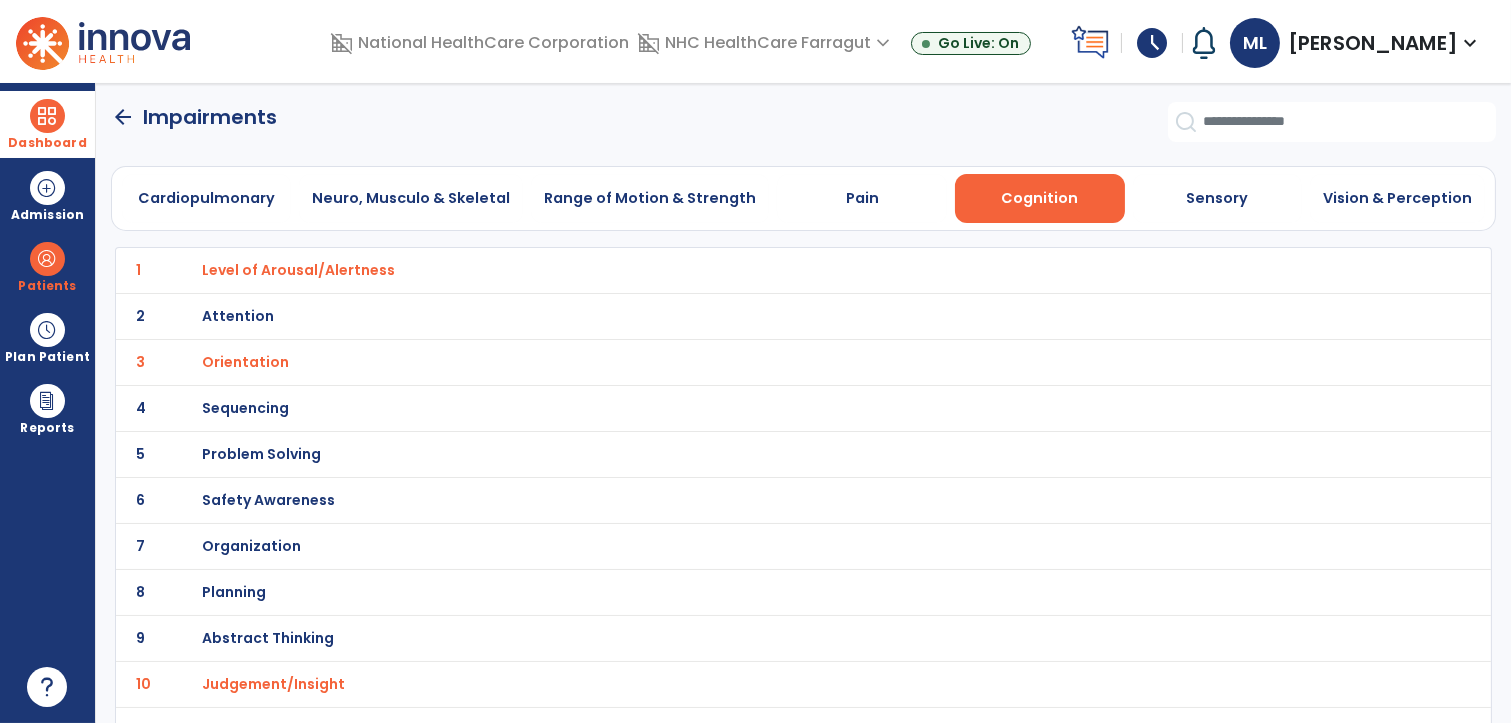 scroll, scrollTop: 0, scrollLeft: 0, axis: both 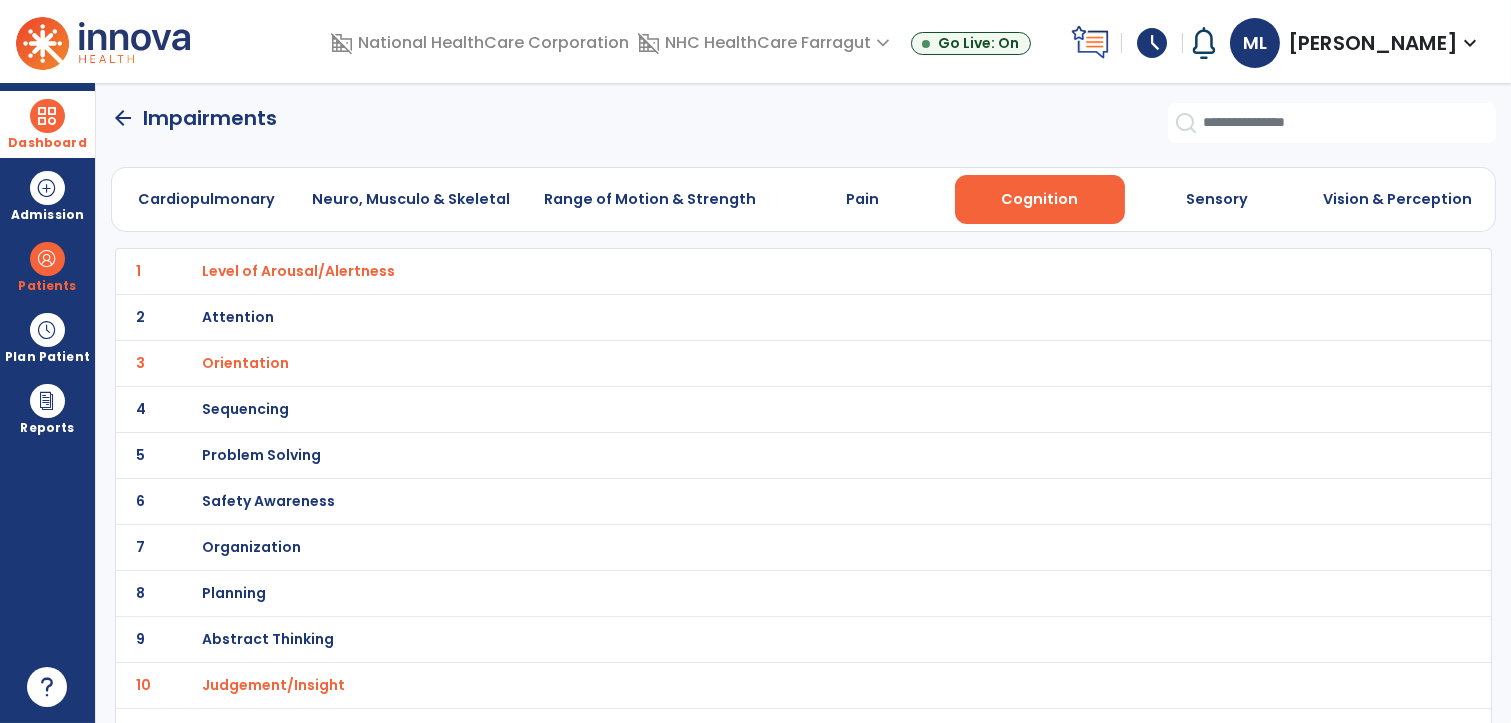 click on "arrow_back" 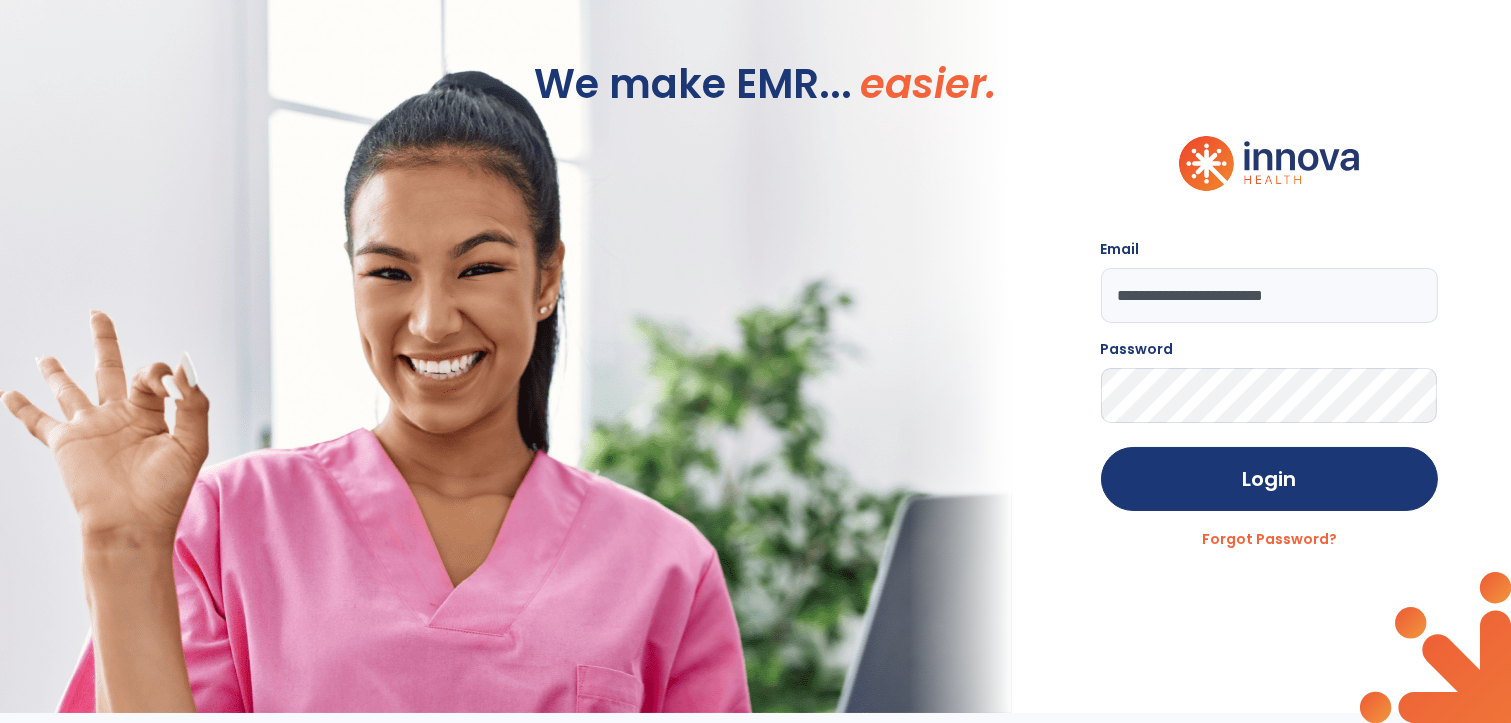 click on "We make EMR... easier." 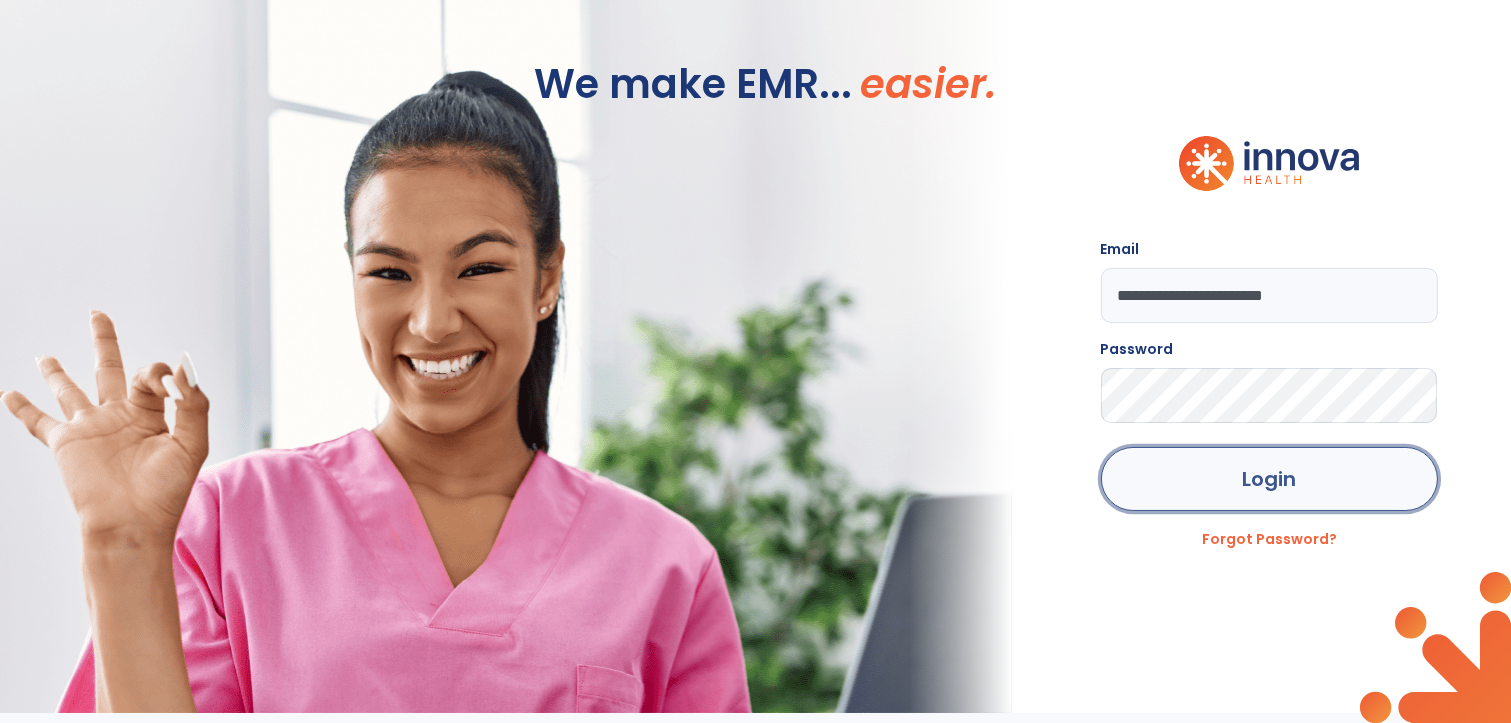 click on "Login" 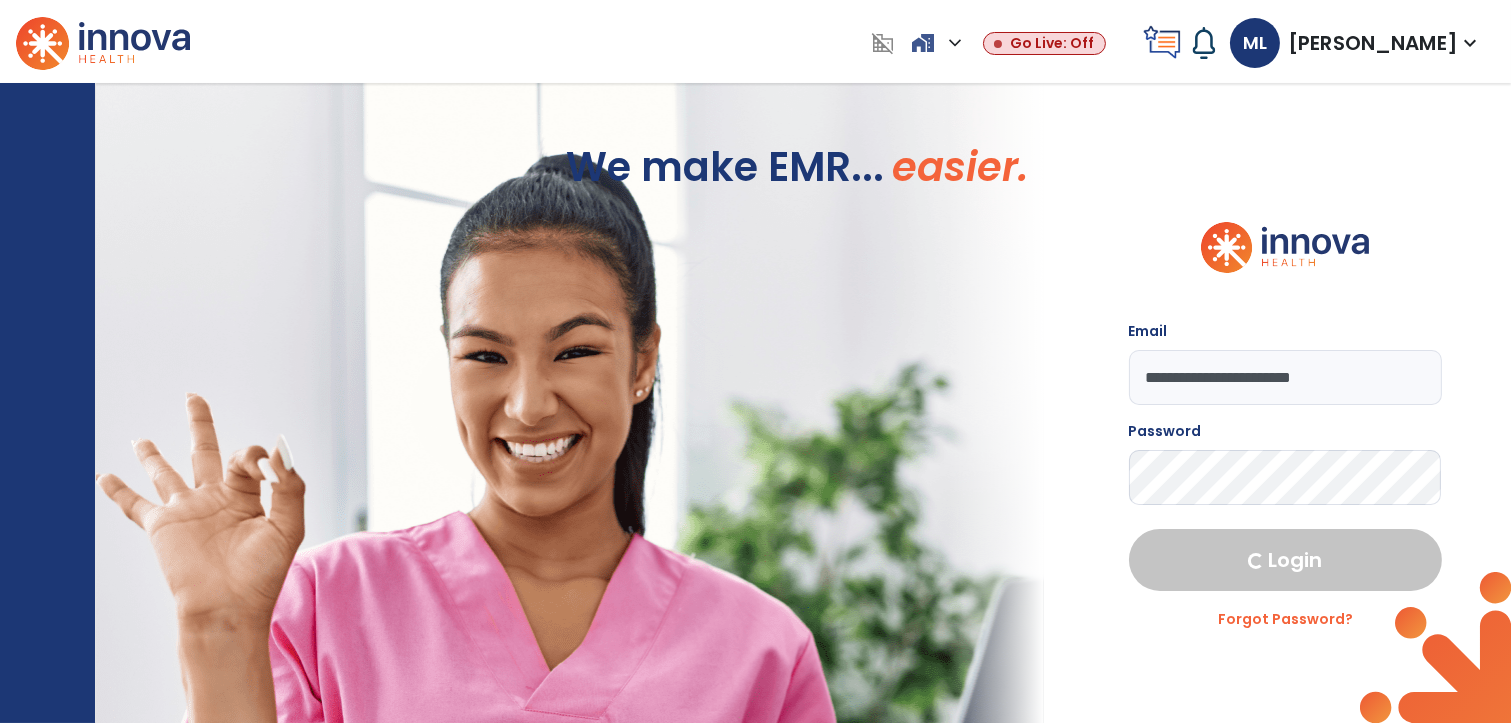 select on "****" 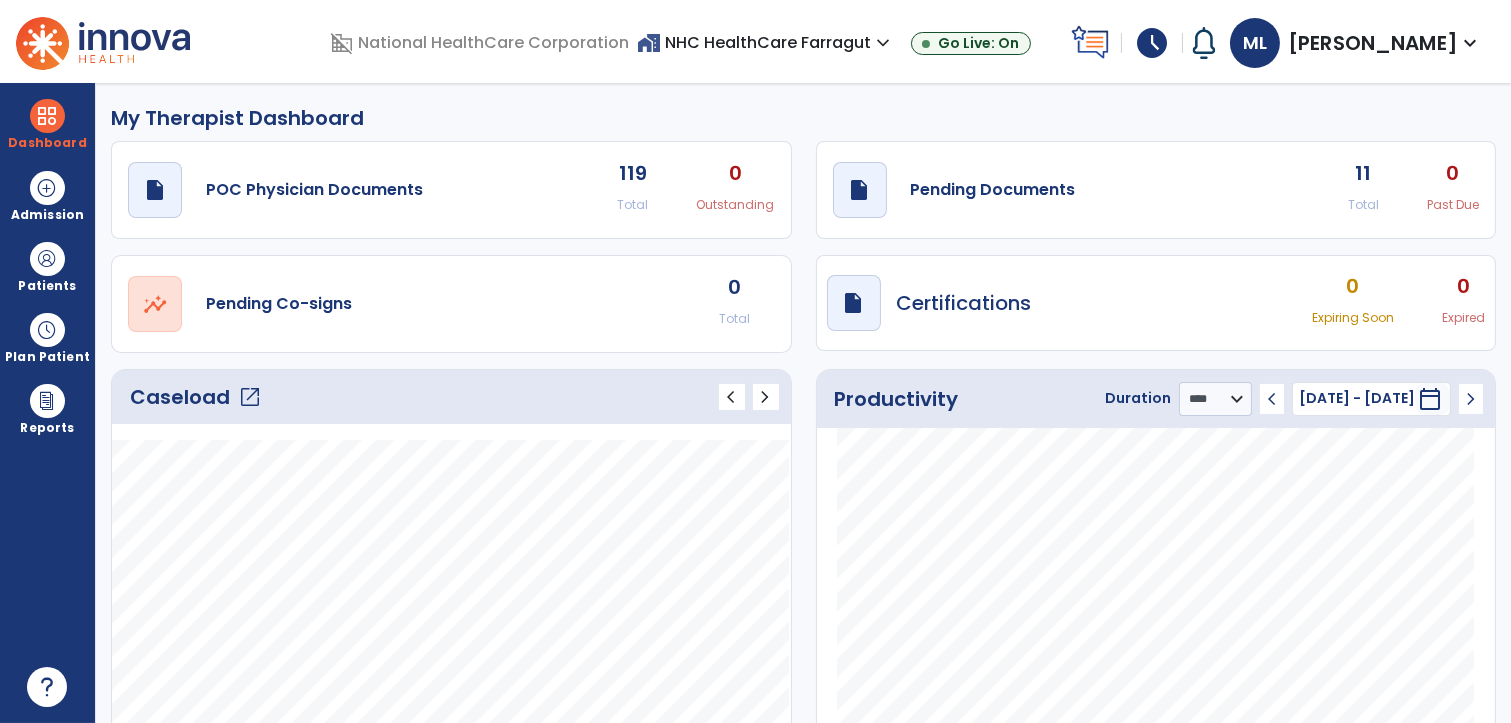 click on "Caseload   open_in_new" 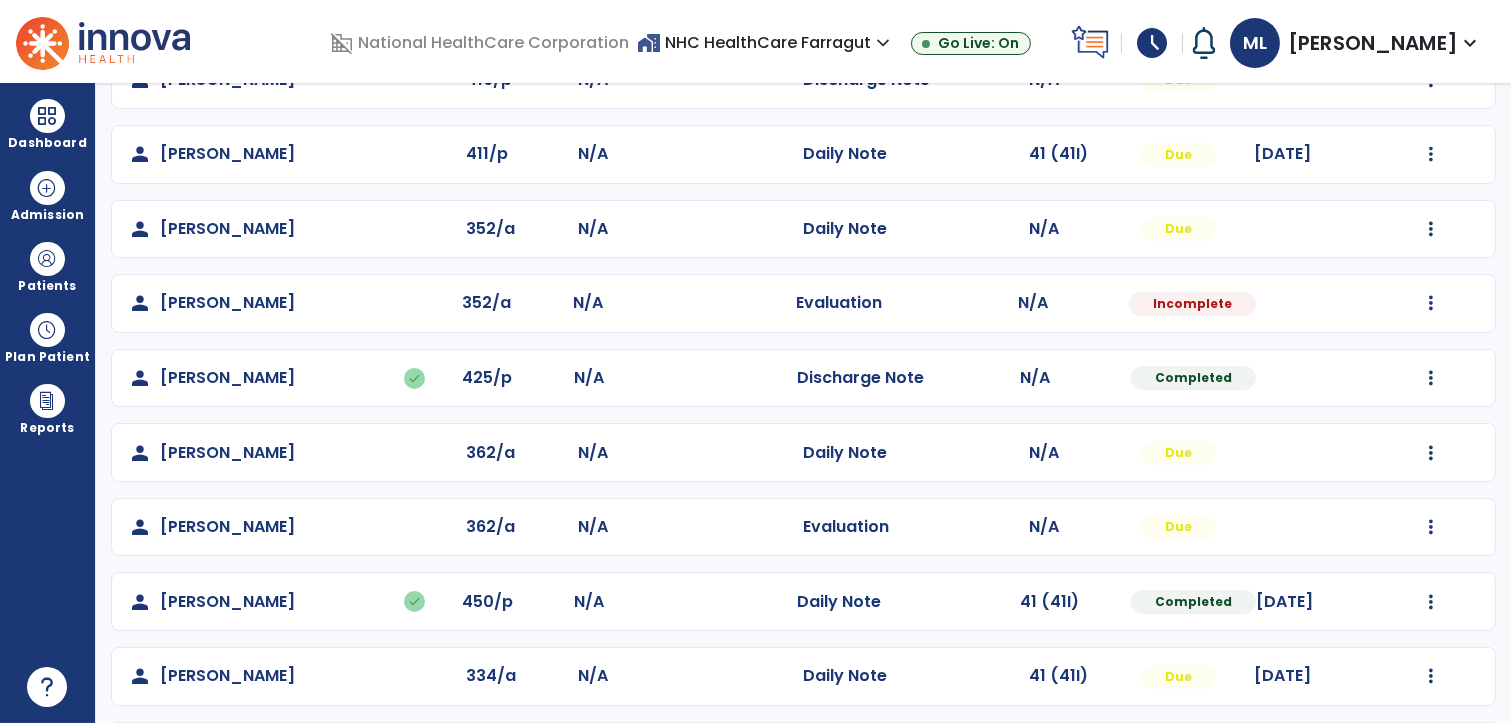 scroll, scrollTop: 520, scrollLeft: 0, axis: vertical 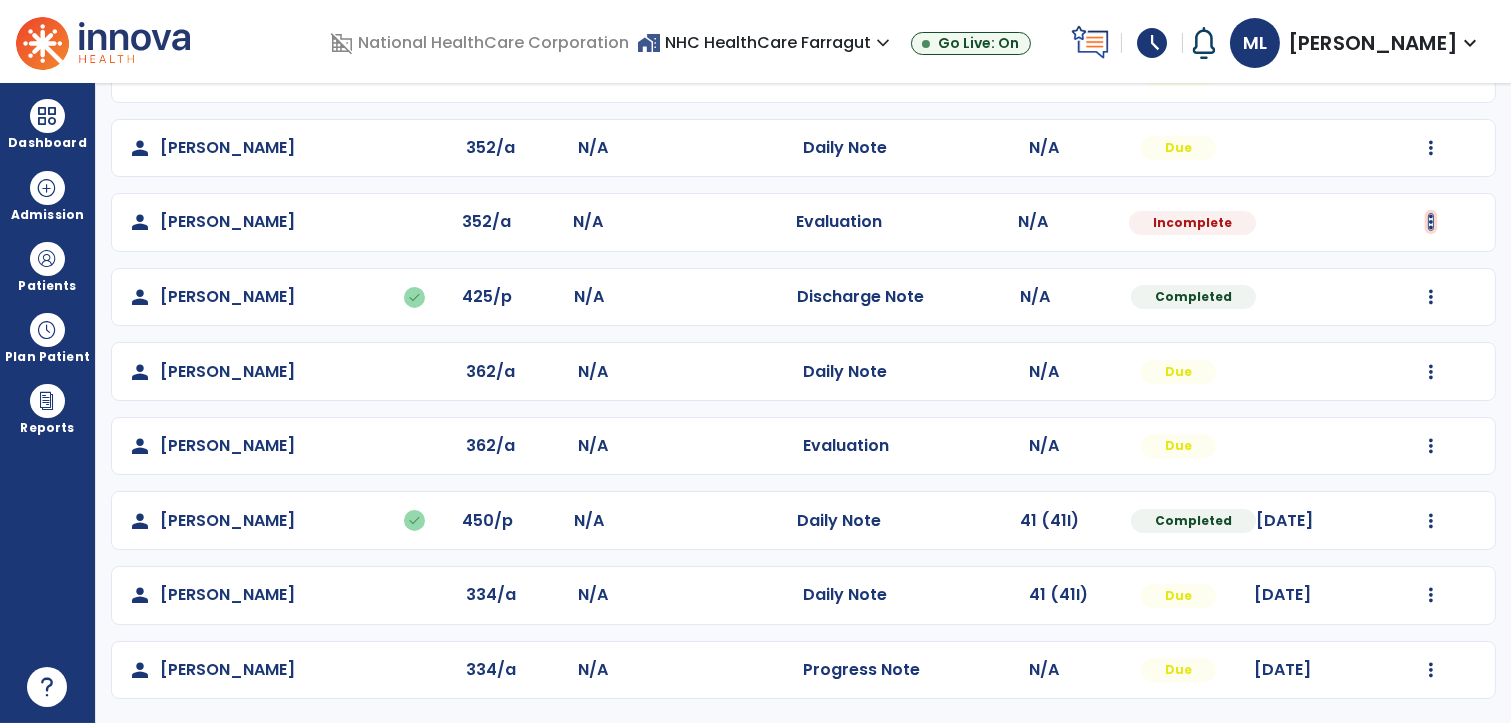 click at bounding box center (1431, -225) 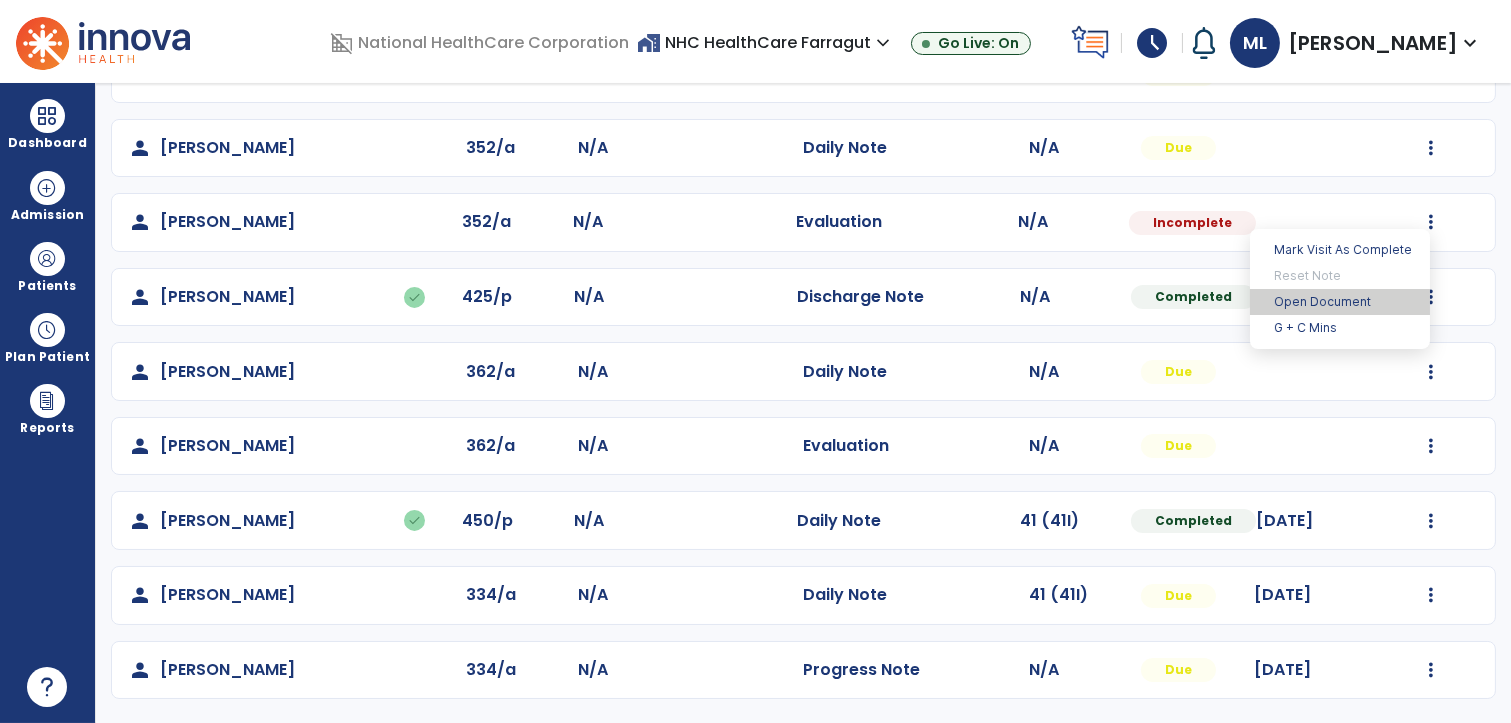 click on "Open Document" at bounding box center (1340, 302) 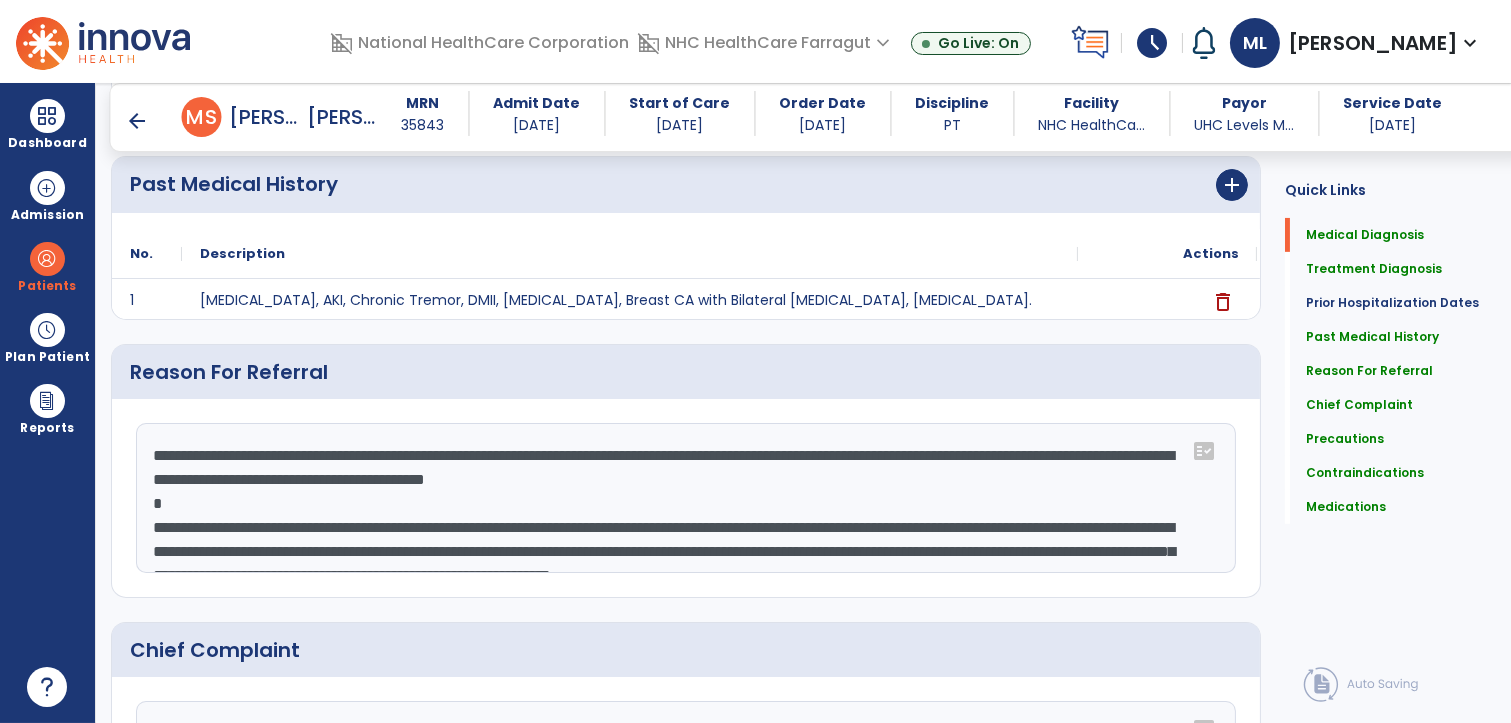 scroll, scrollTop: 888, scrollLeft: 0, axis: vertical 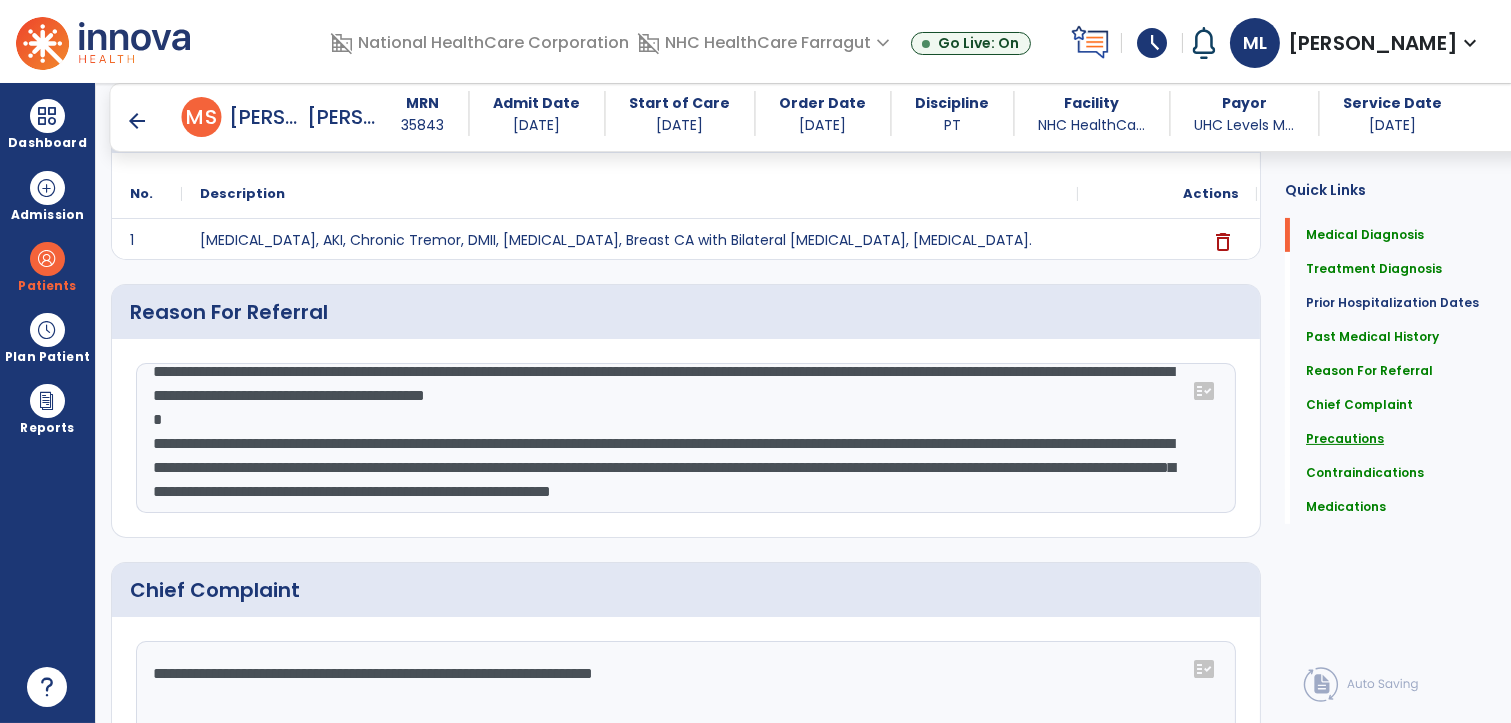 click on "Precautions" 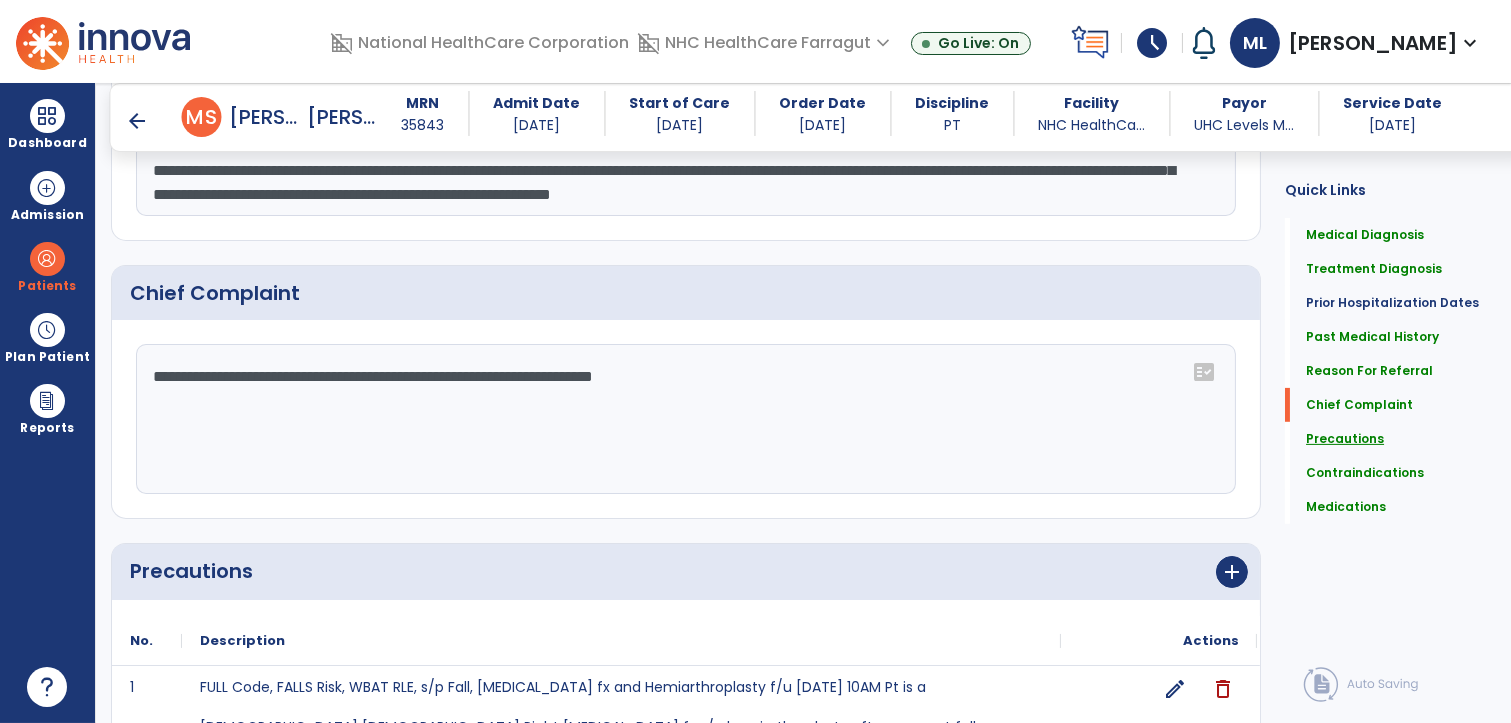 scroll, scrollTop: 1445, scrollLeft: 0, axis: vertical 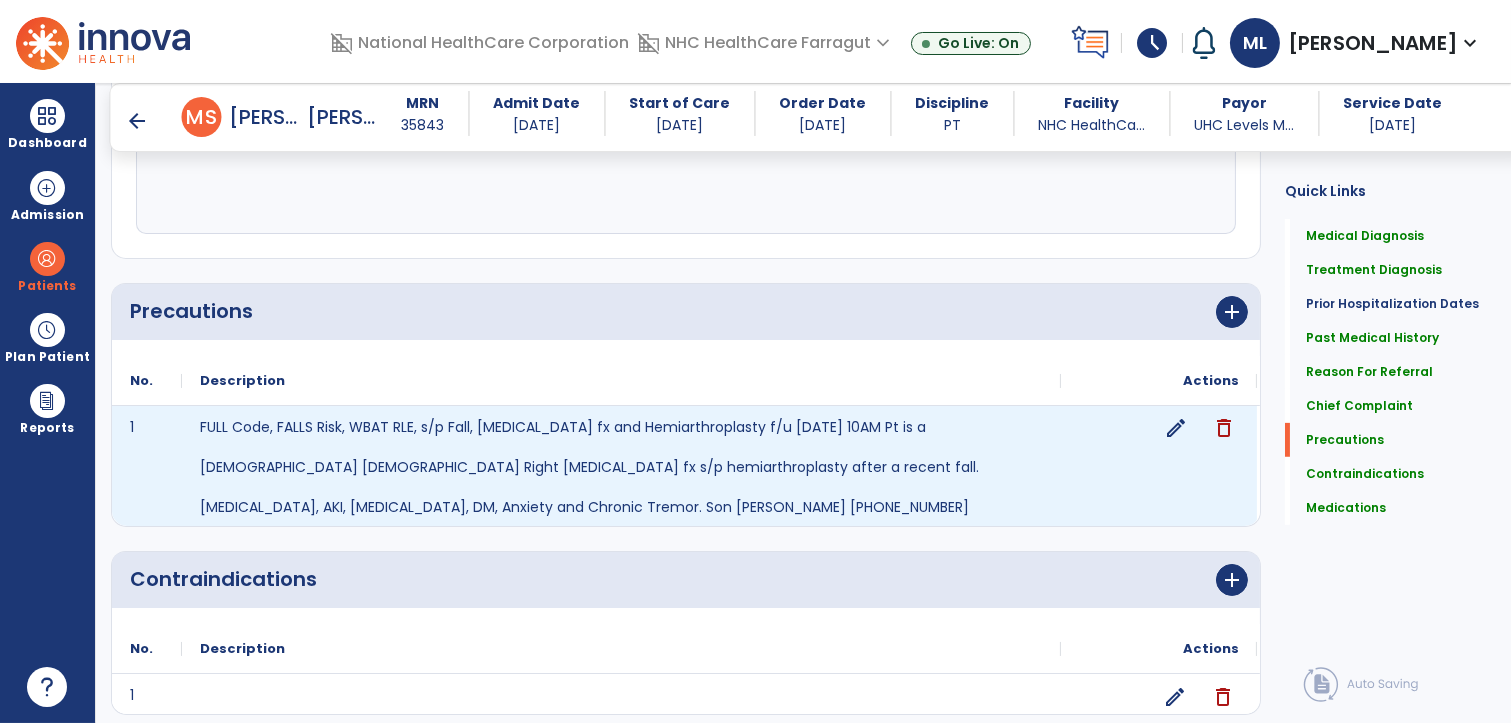 click on "edit" 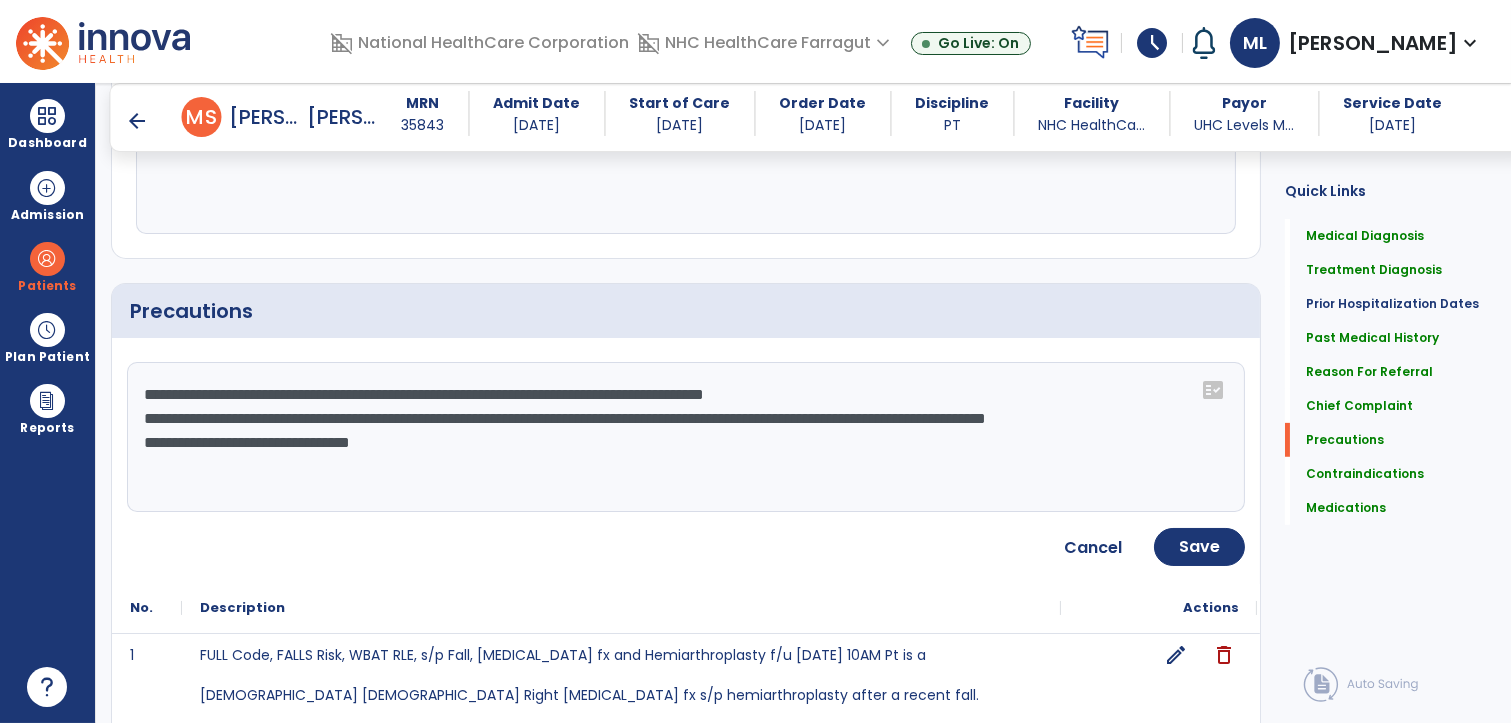 click on "**********" 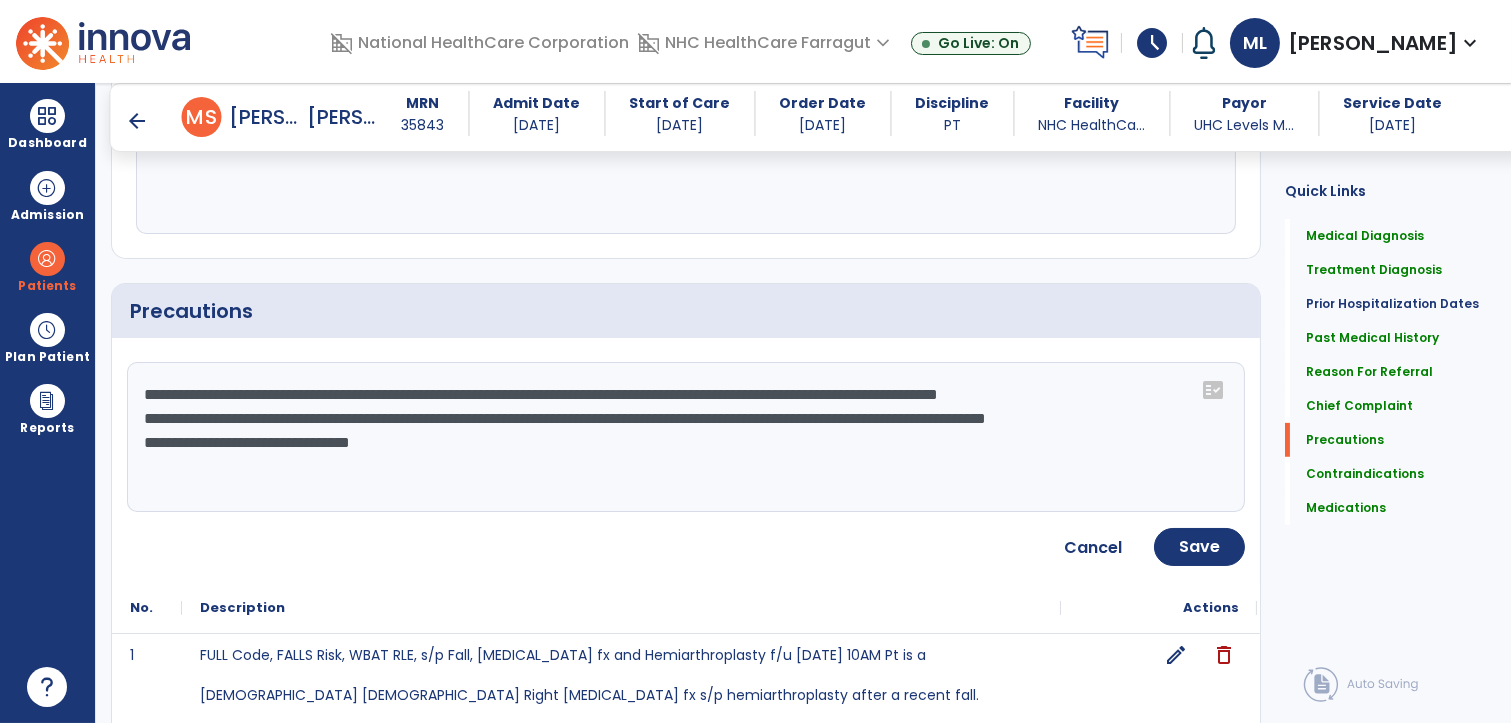 click on "**********" 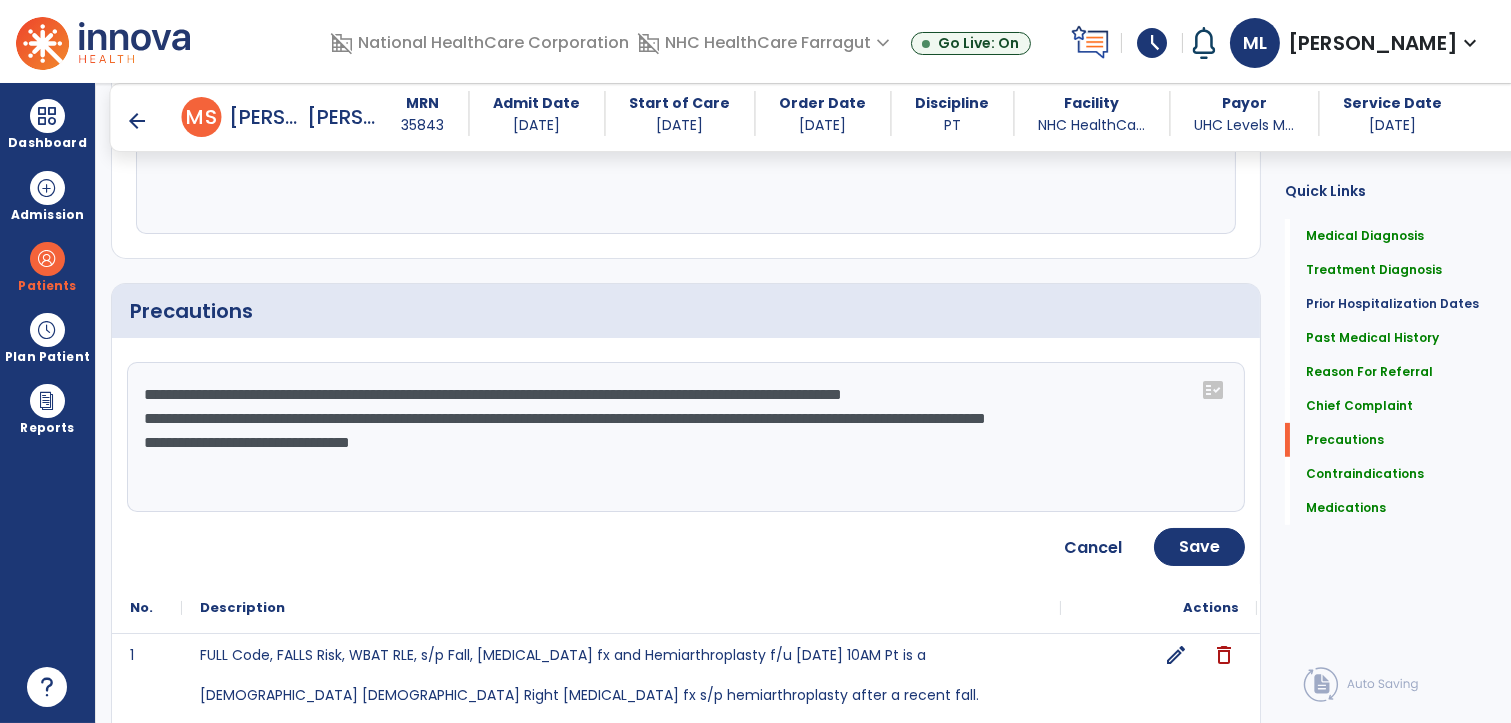click on "**********" 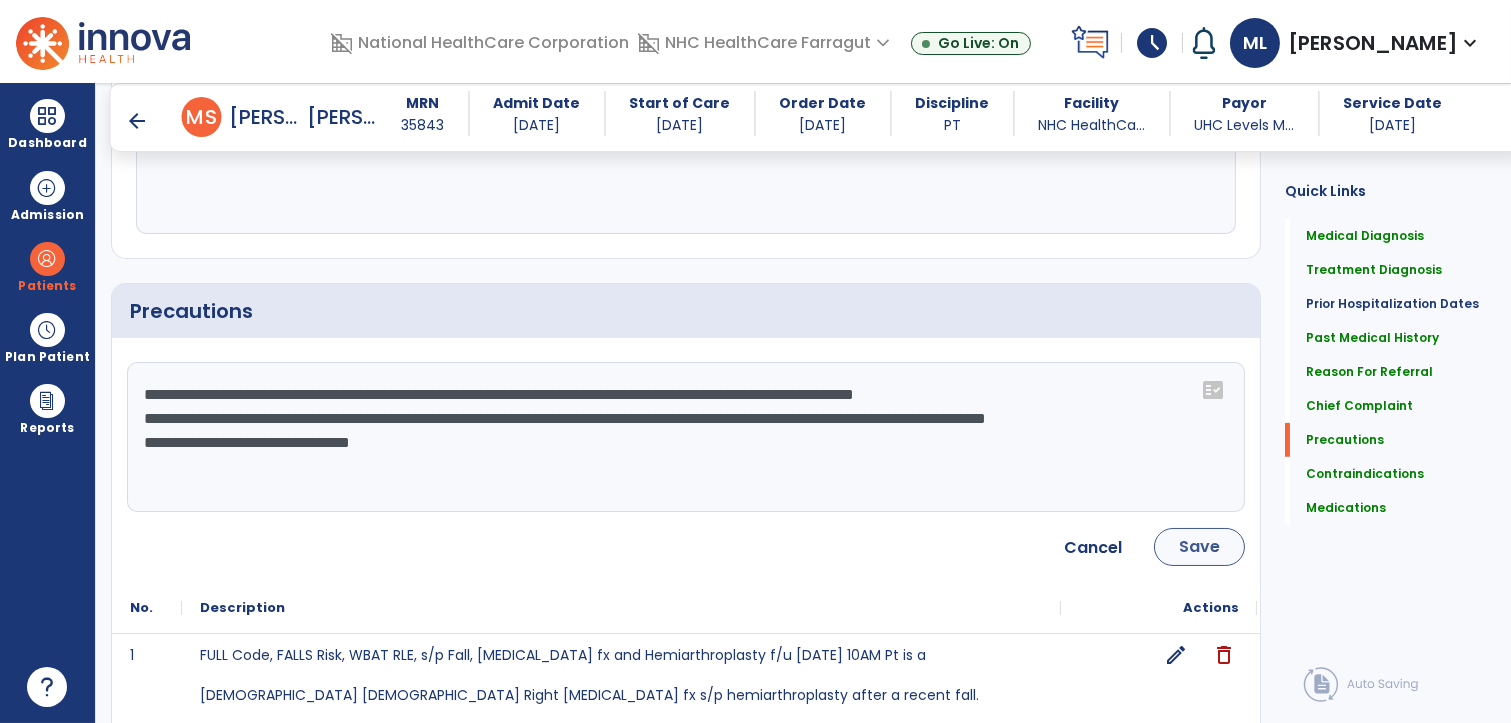 type on "**********" 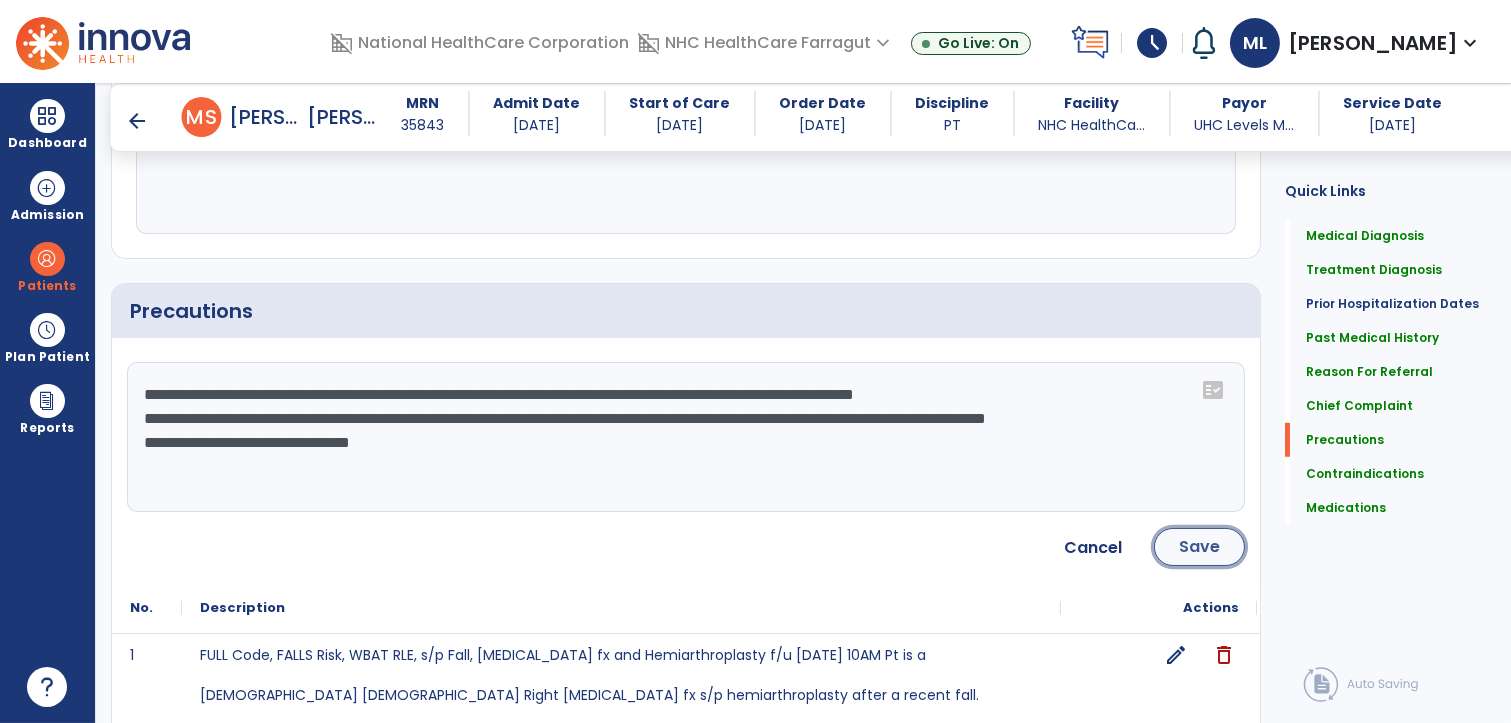 click on "Save" 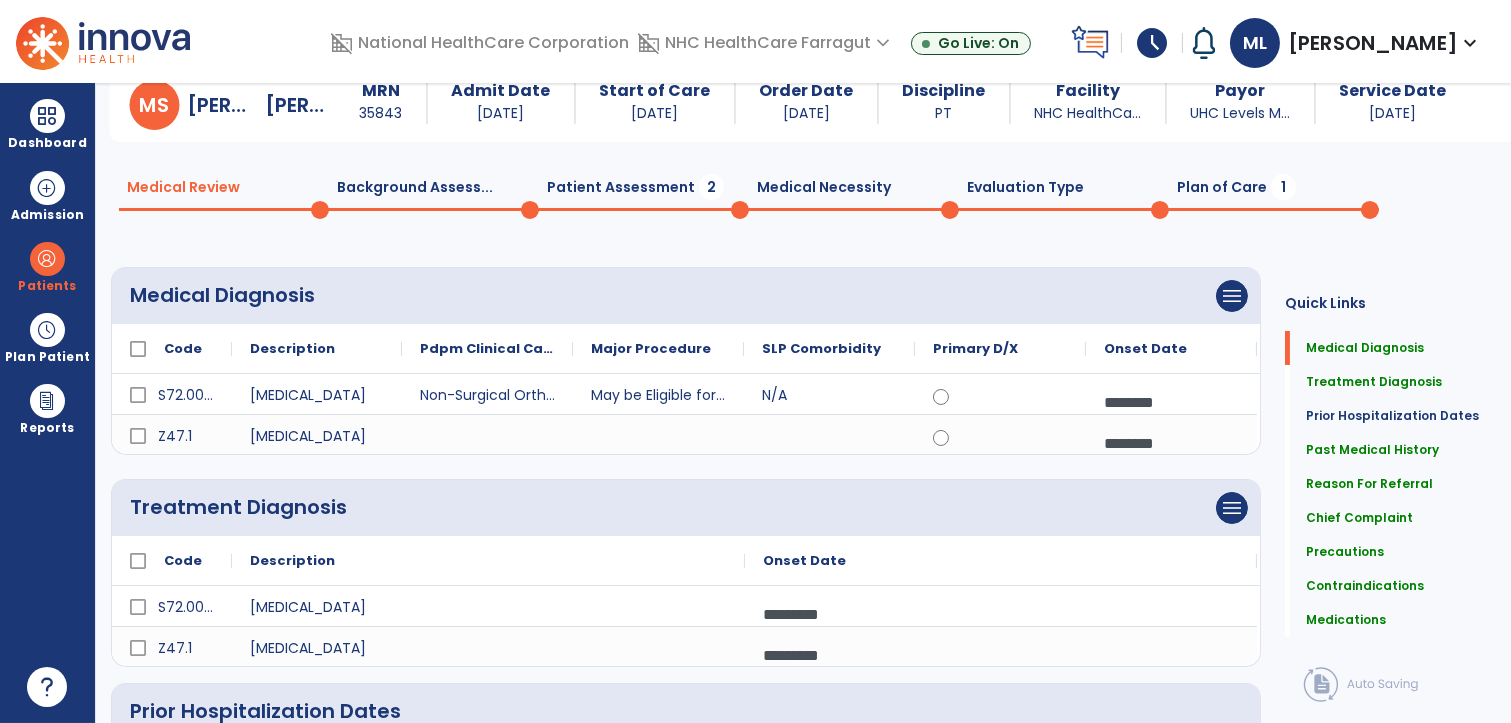 scroll, scrollTop: 0, scrollLeft: 0, axis: both 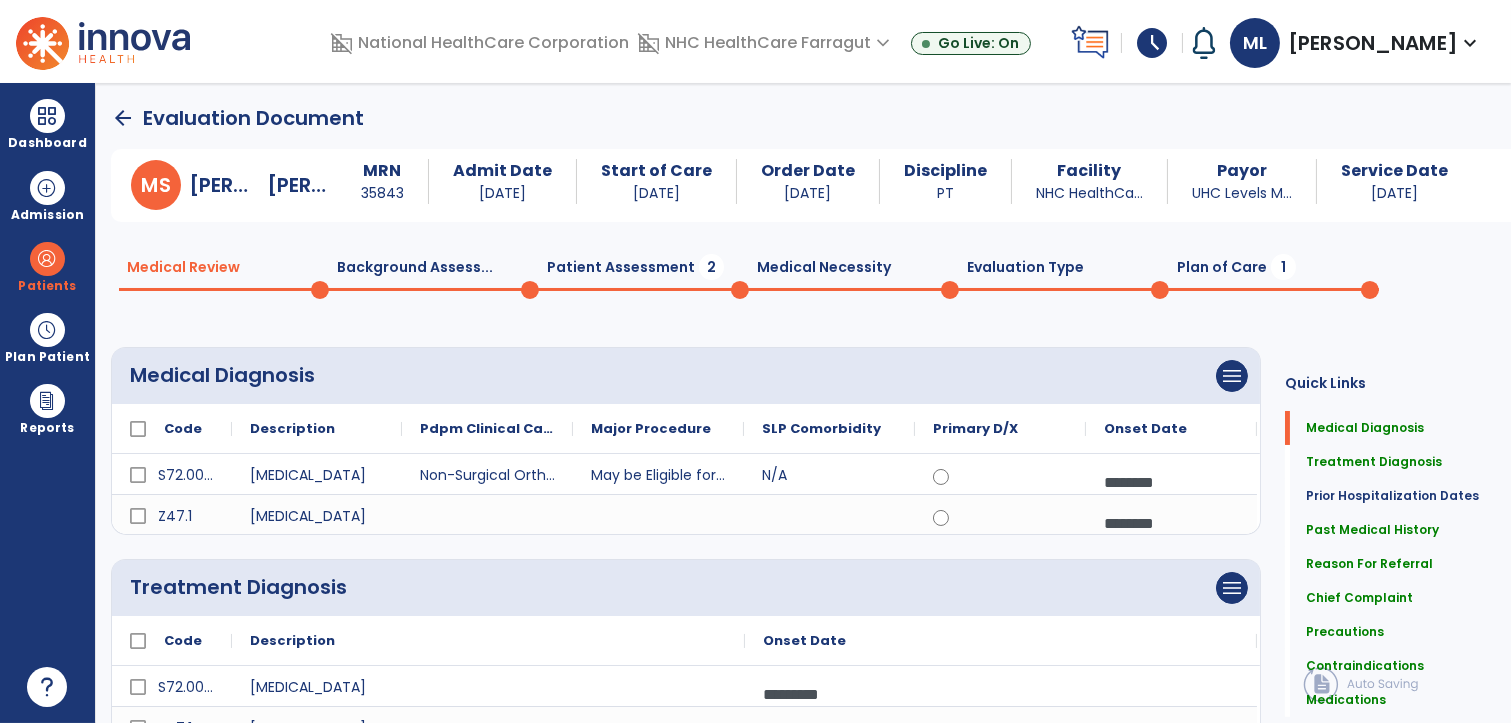 click on "Patient Assessment  2" 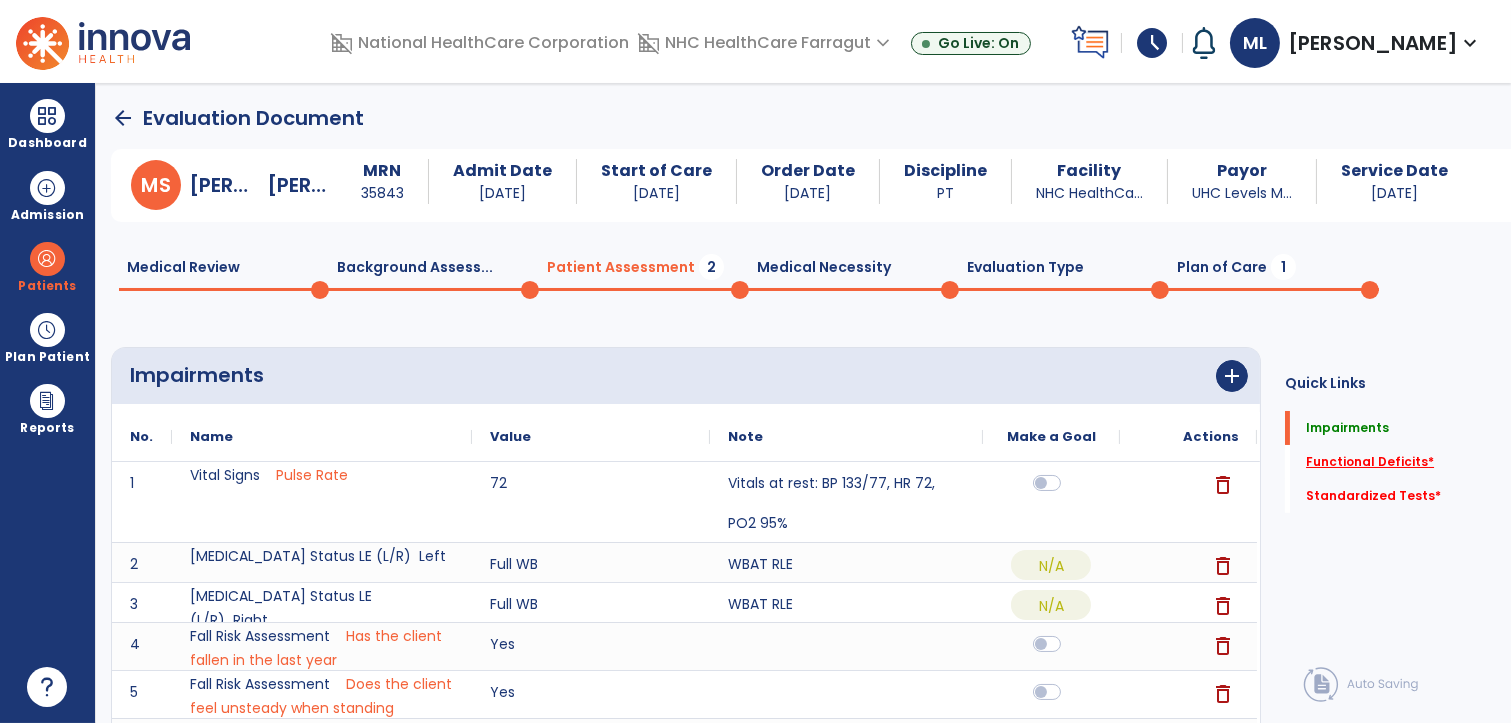 click on "Functional Deficits   *" 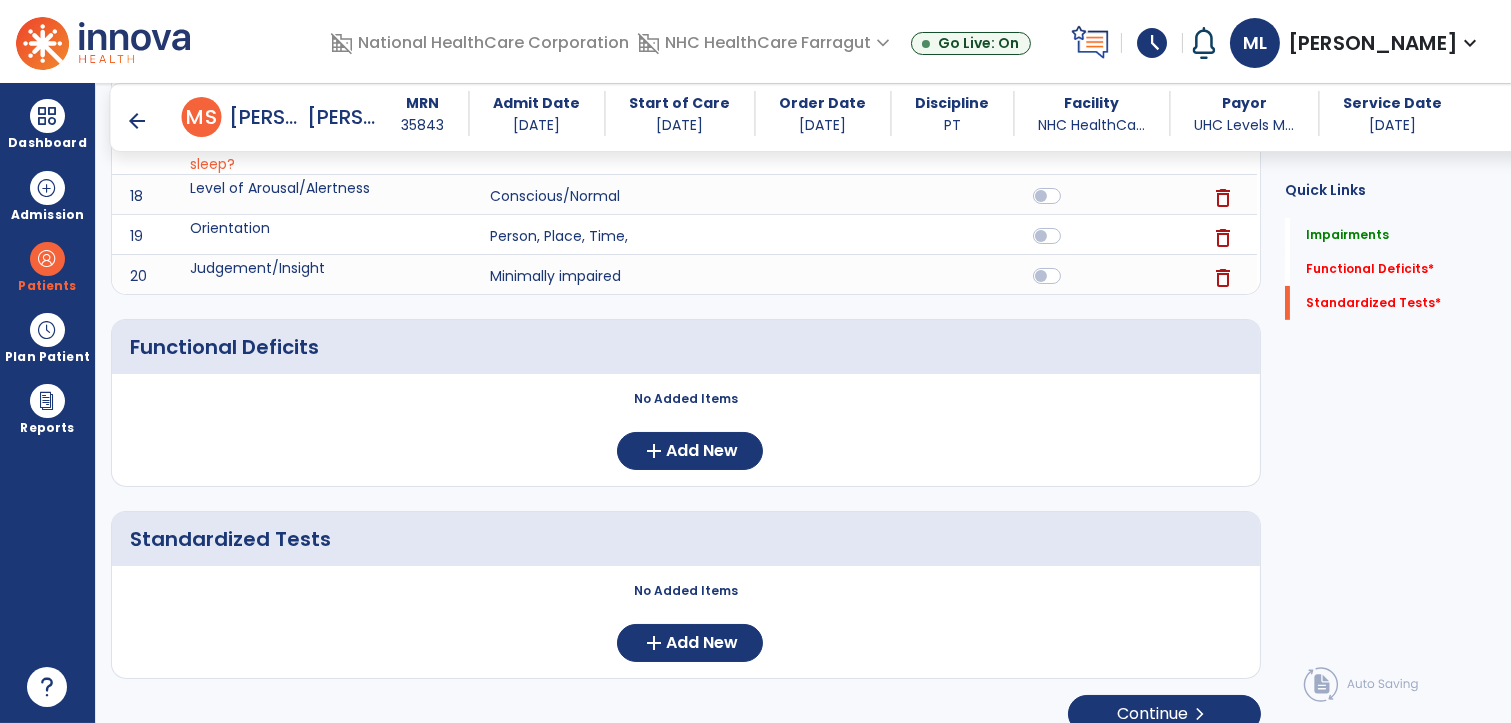 scroll, scrollTop: 1104, scrollLeft: 0, axis: vertical 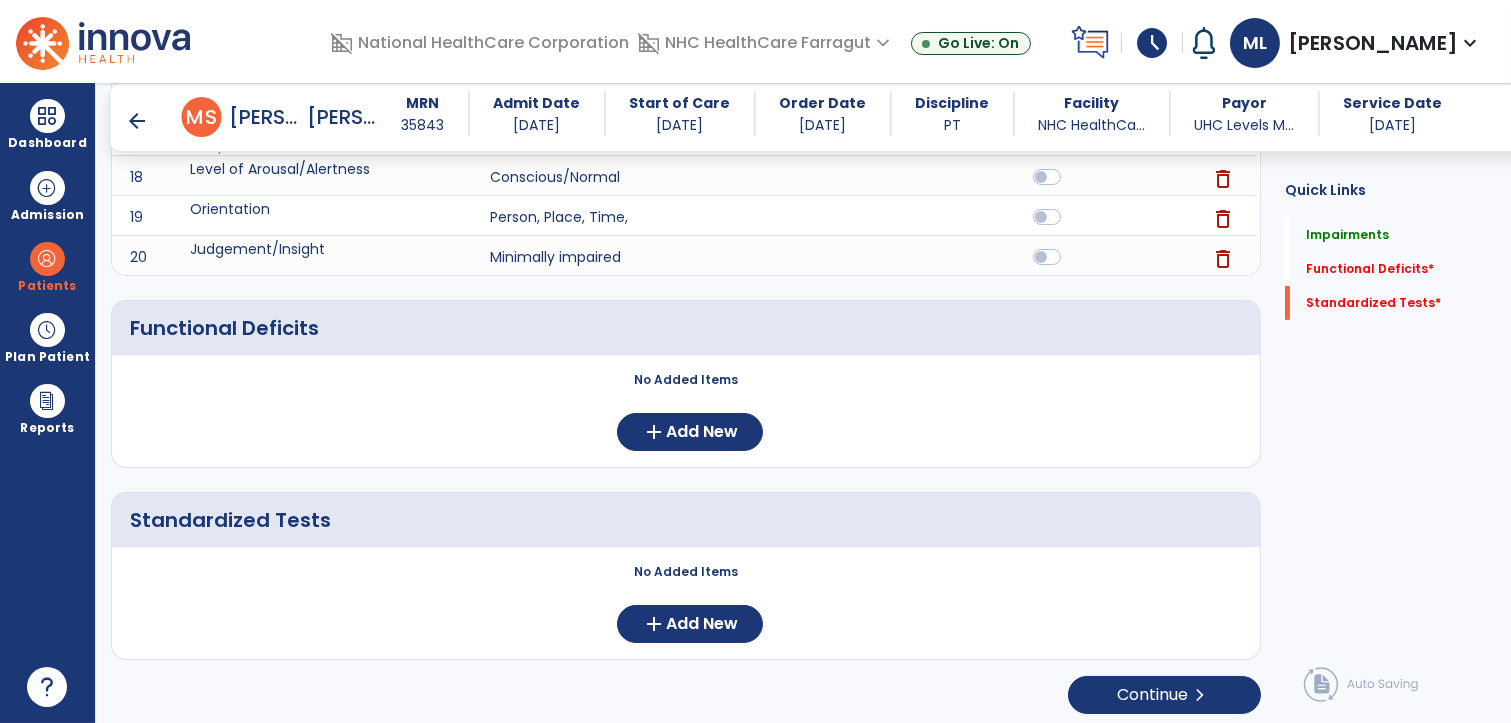 click on "No Added Items  add  Add New" 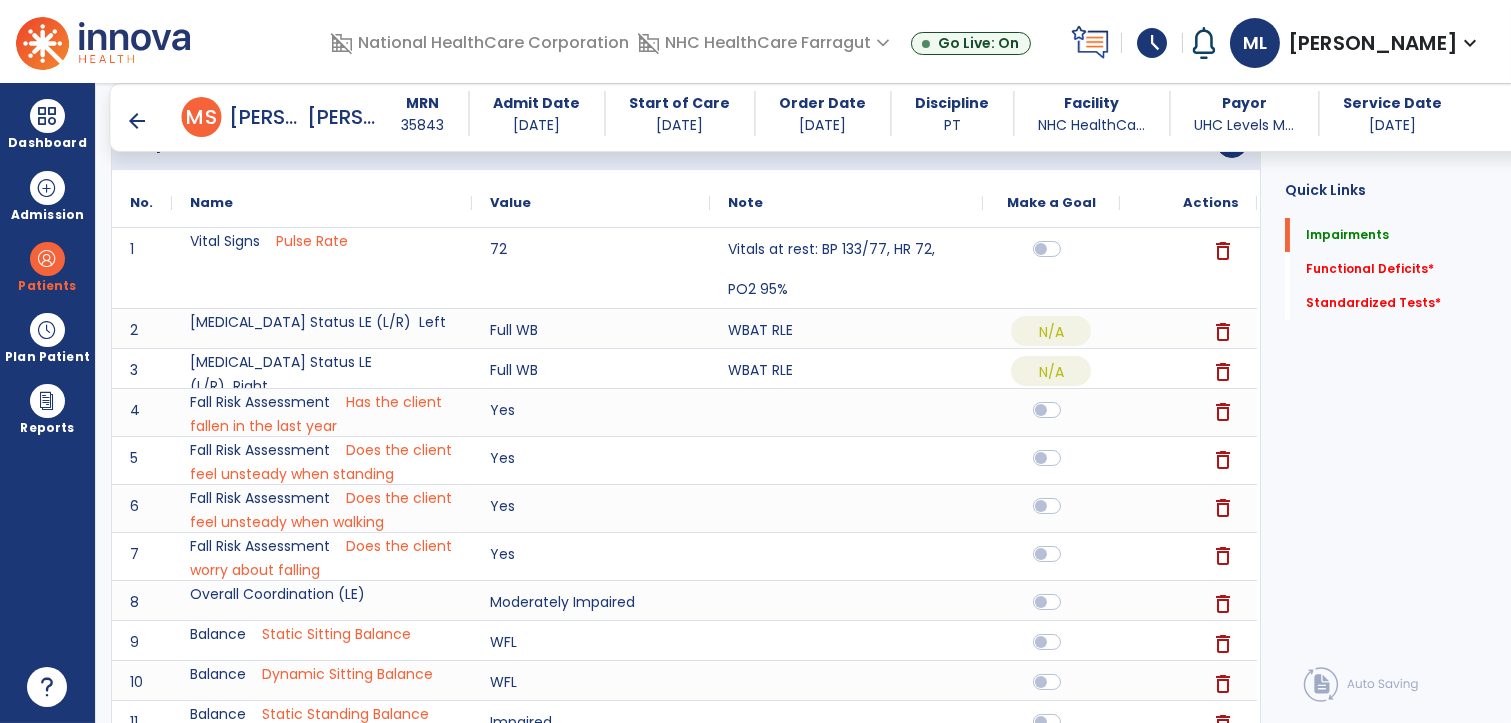 scroll, scrollTop: 104, scrollLeft: 0, axis: vertical 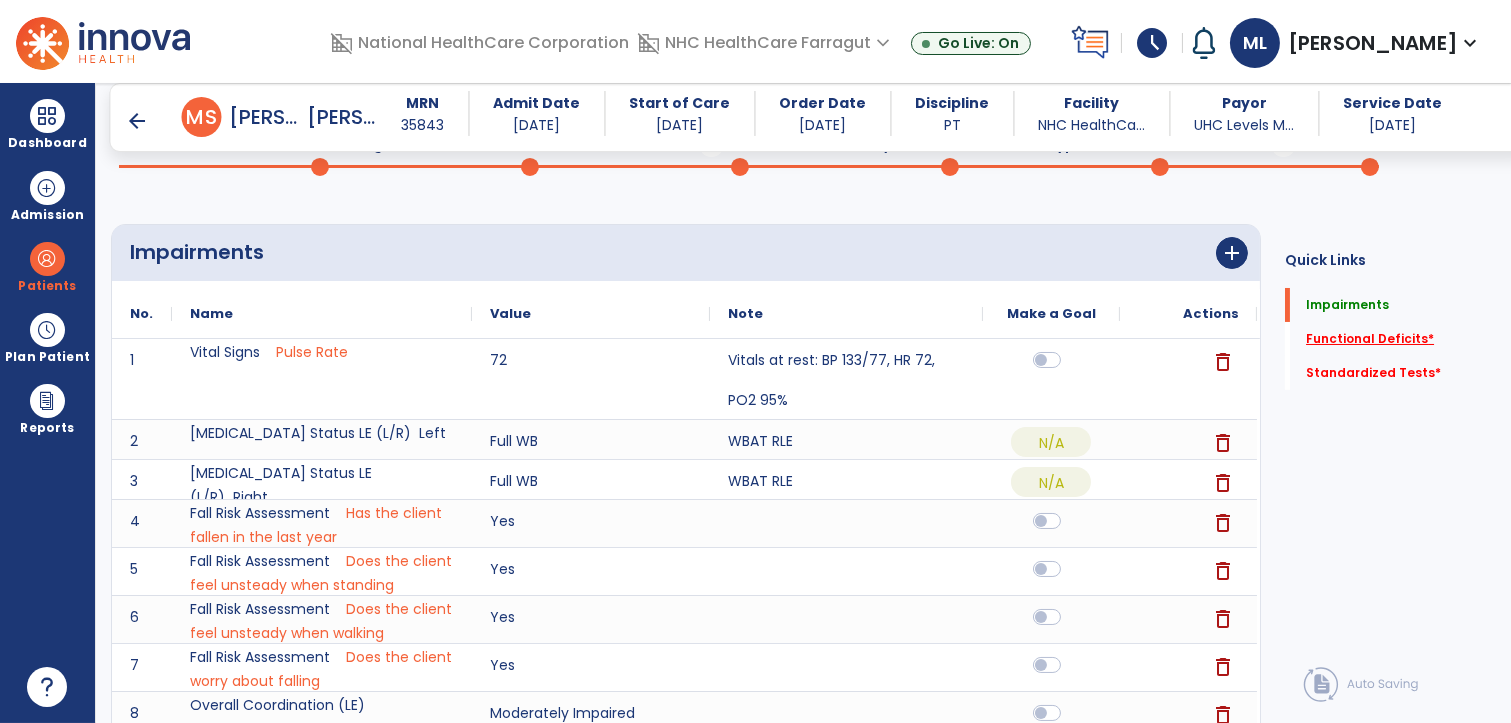 click on "Functional Deficits   *" 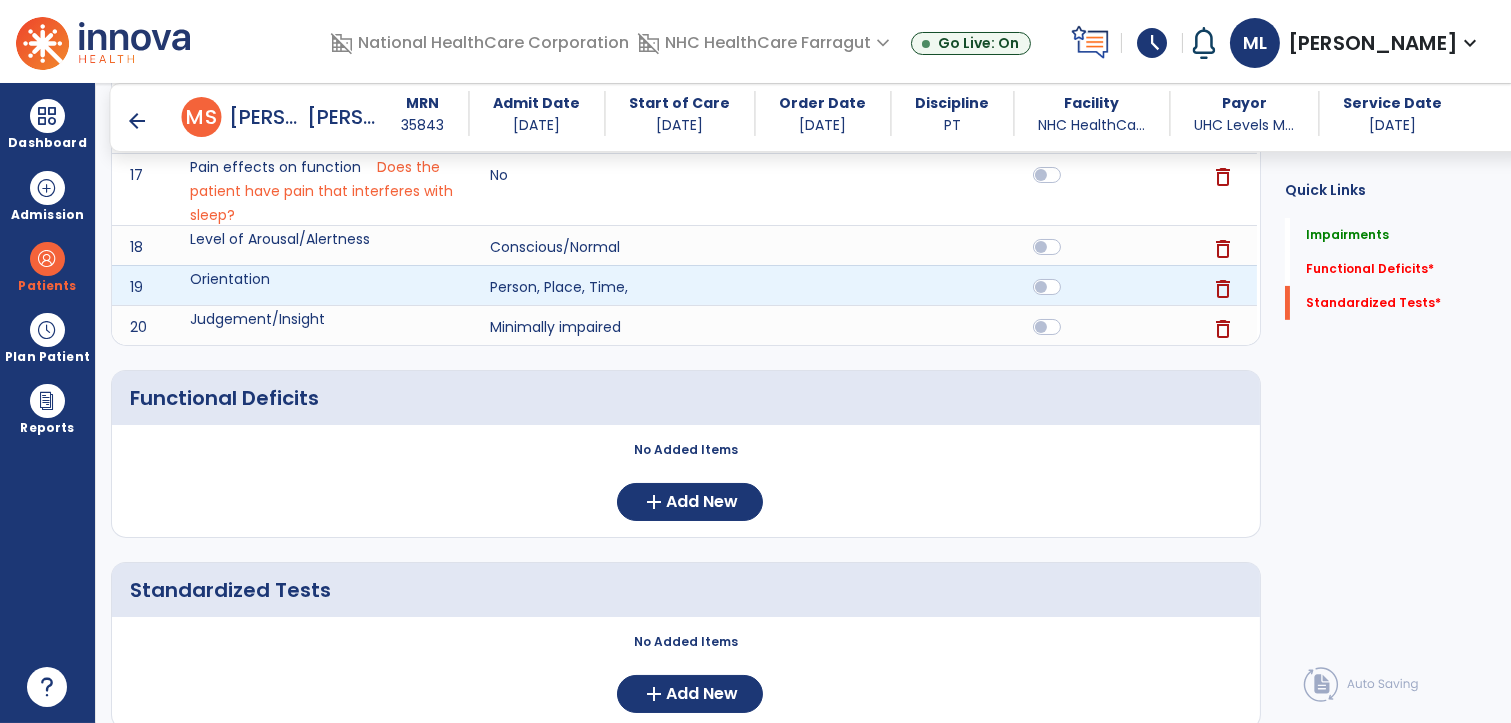 scroll, scrollTop: 1085, scrollLeft: 0, axis: vertical 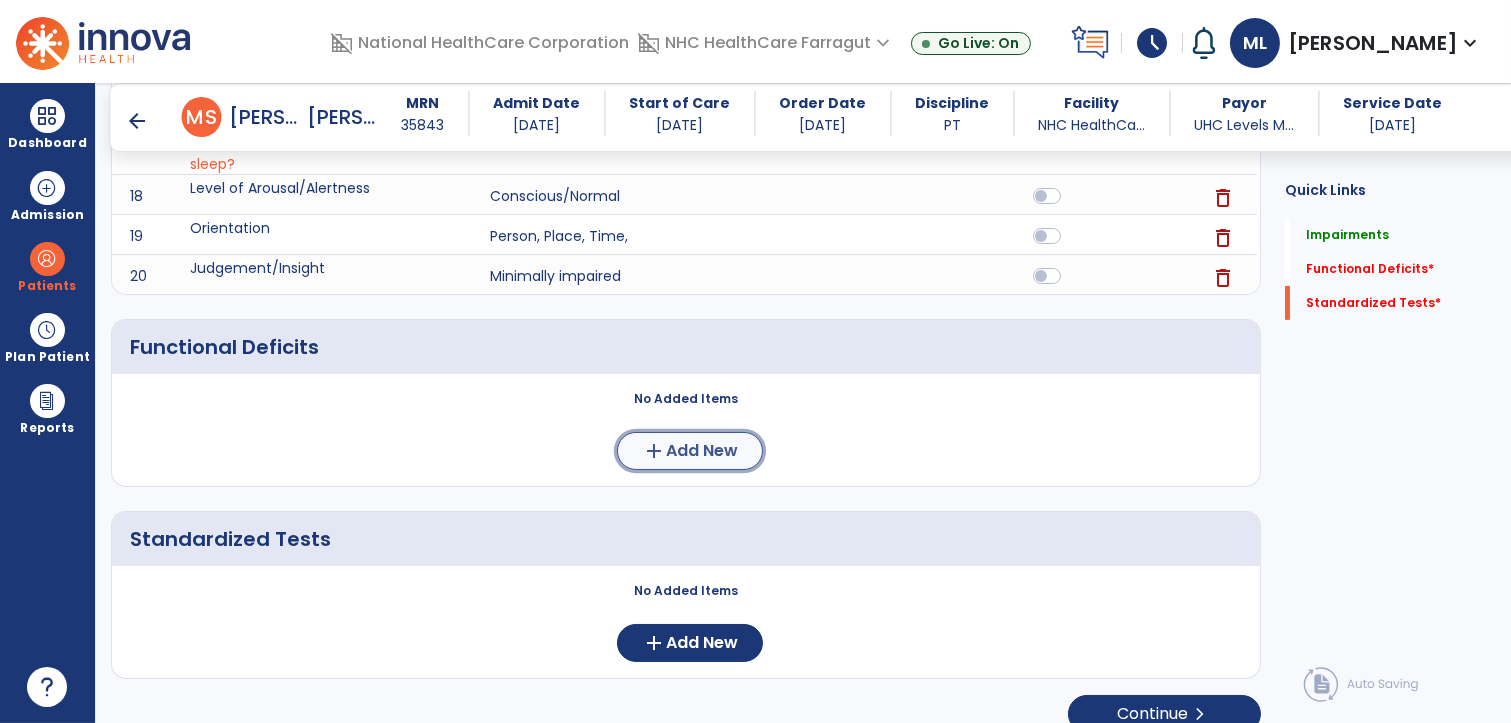 click on "add  Add New" 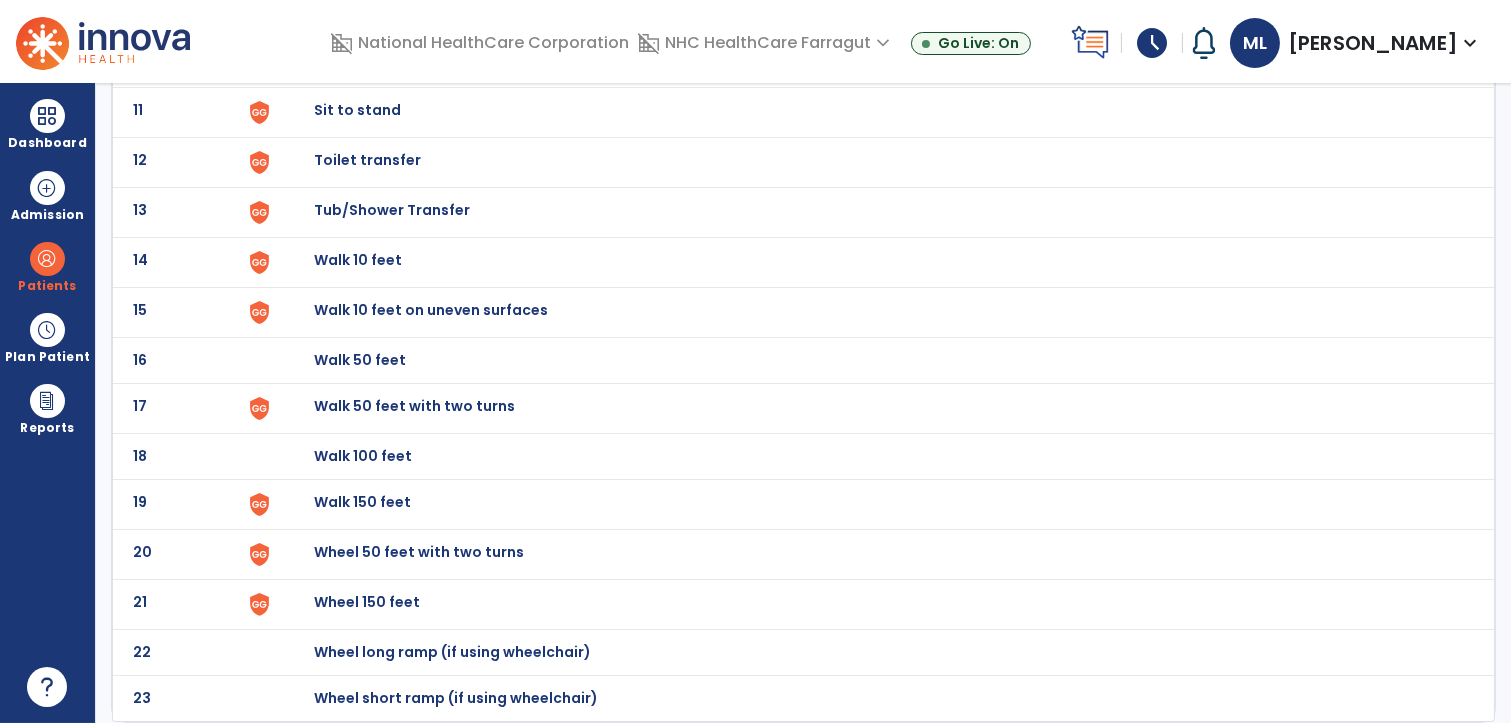 scroll, scrollTop: 0, scrollLeft: 0, axis: both 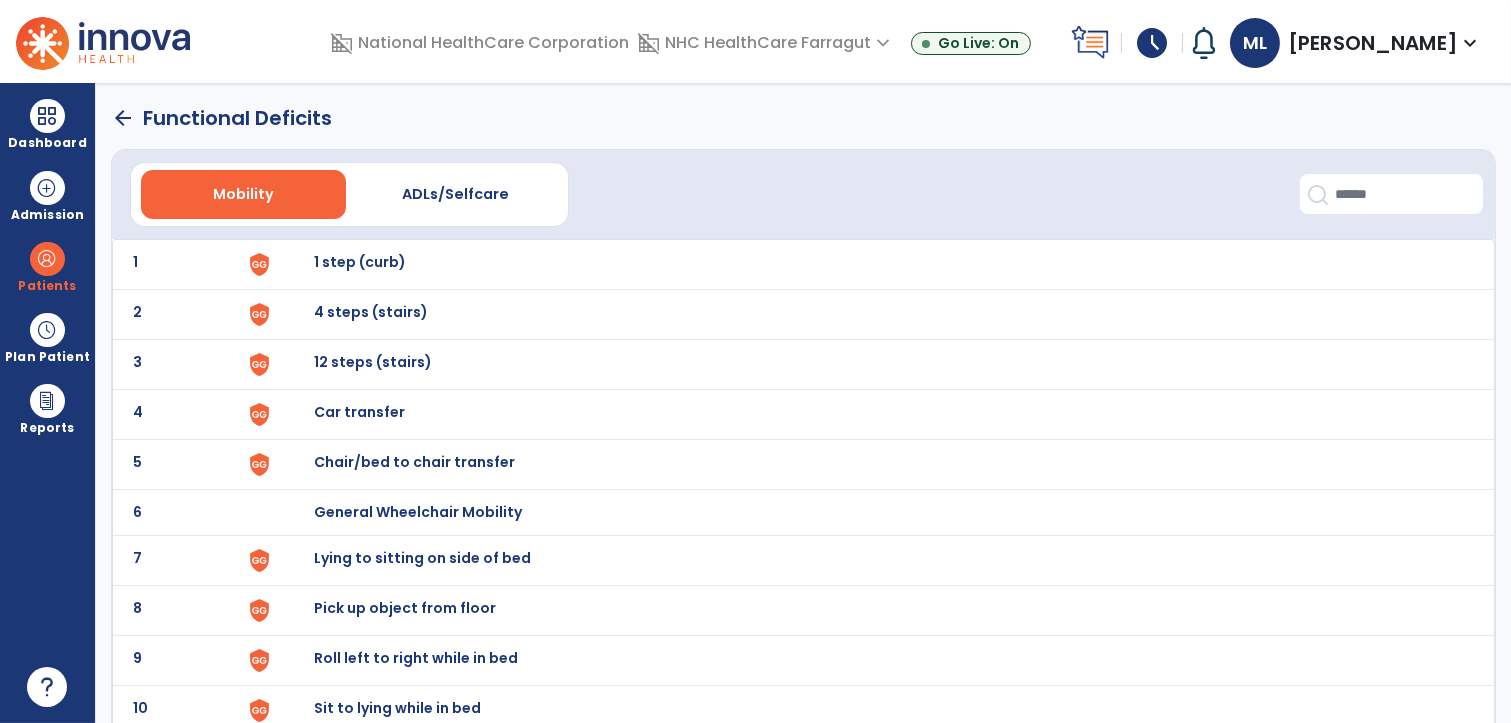 click on "1 step (curb)" at bounding box center (360, 262) 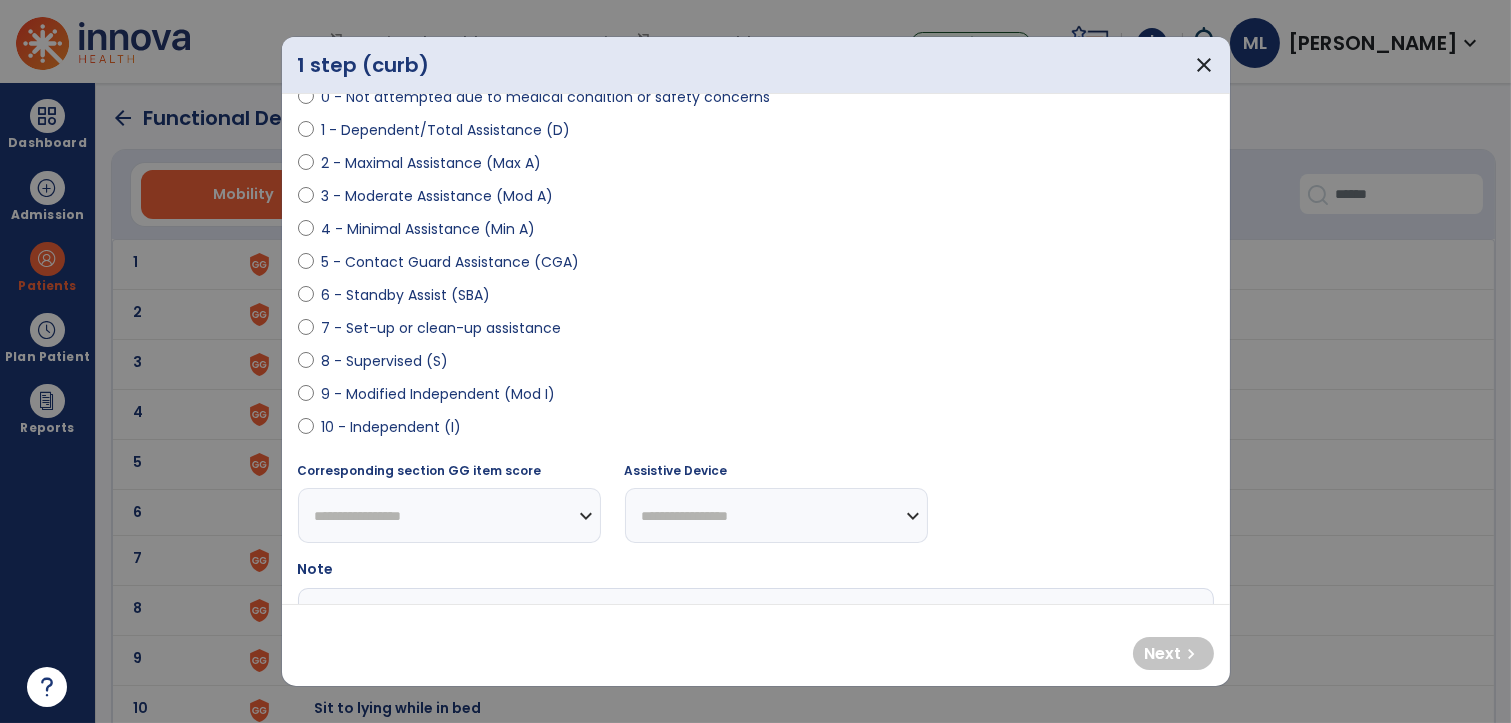 scroll, scrollTop: 222, scrollLeft: 0, axis: vertical 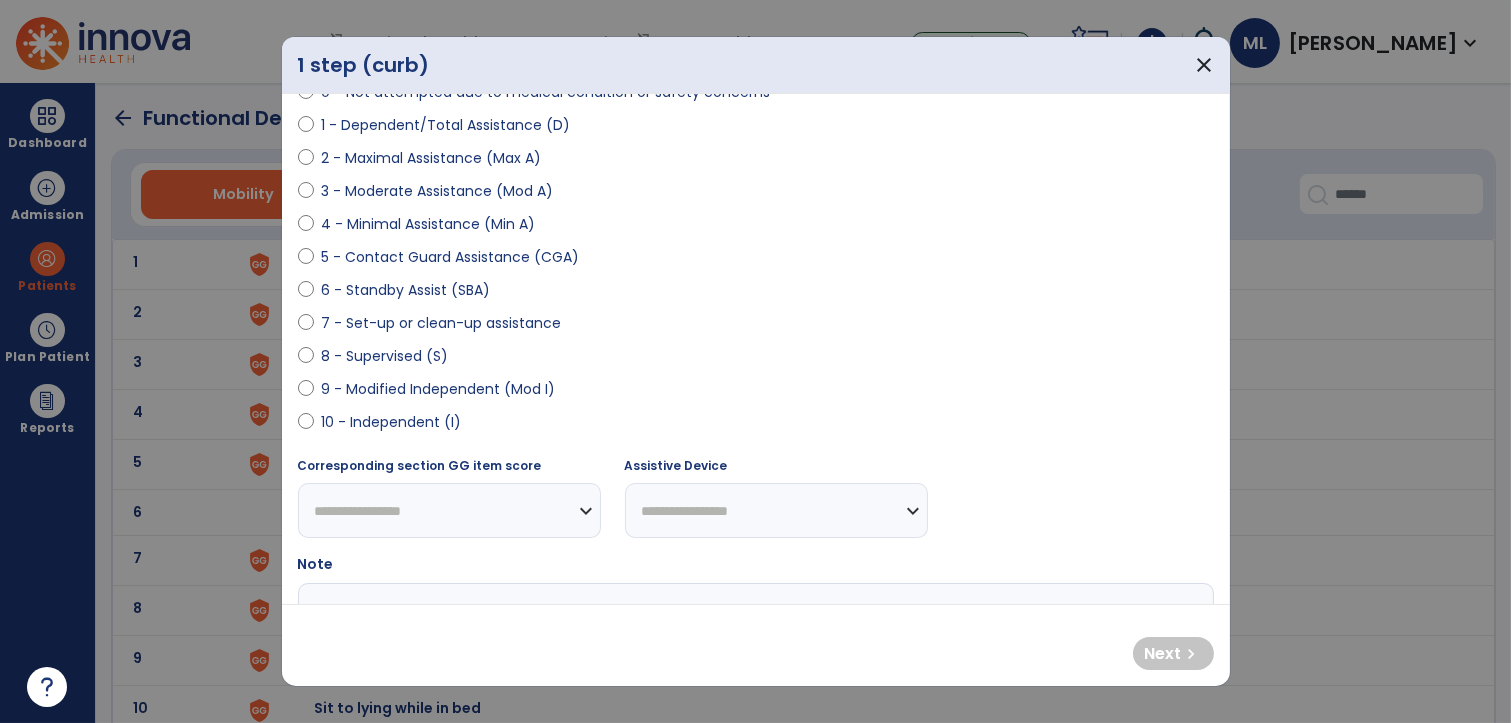 click on "9 - Modified Independent (Mod I)" at bounding box center (439, 389) 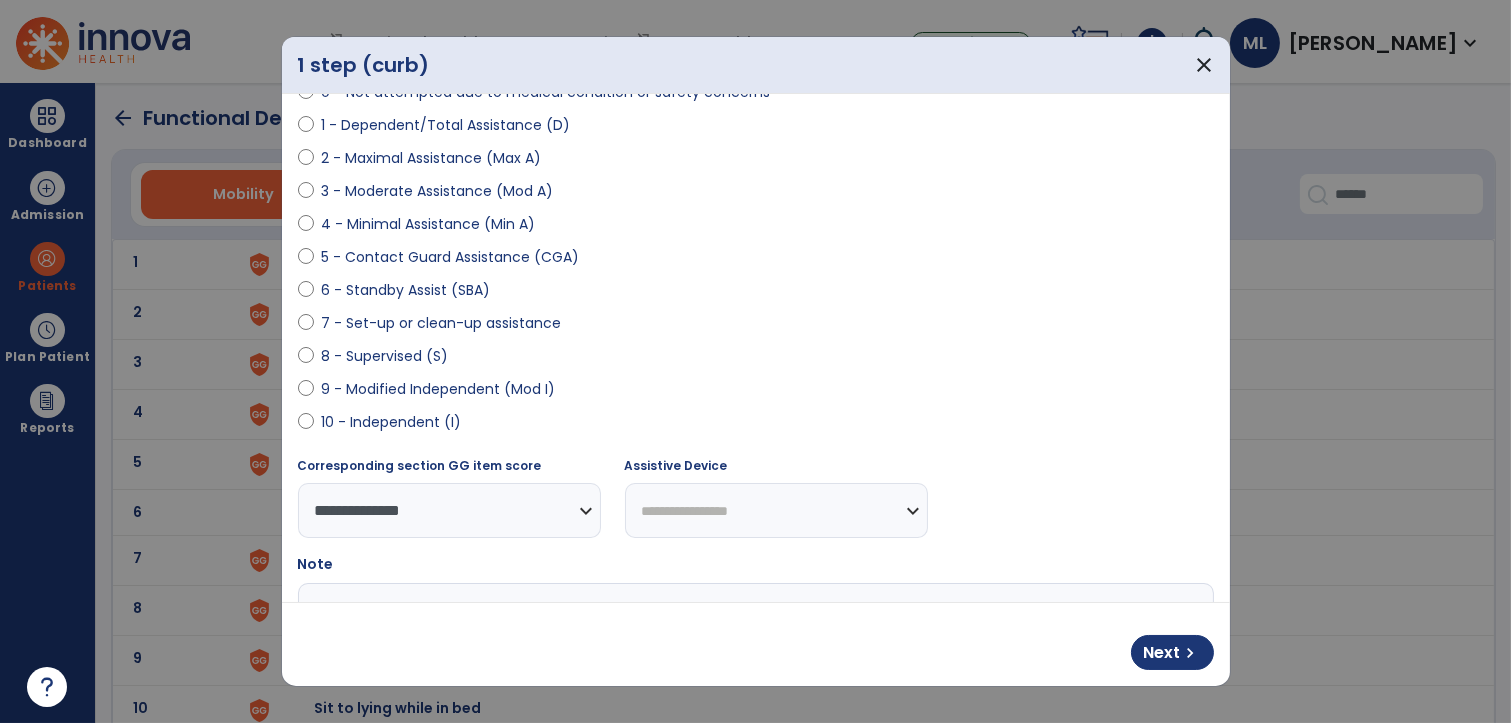 click on "**********" at bounding box center (776, 510) 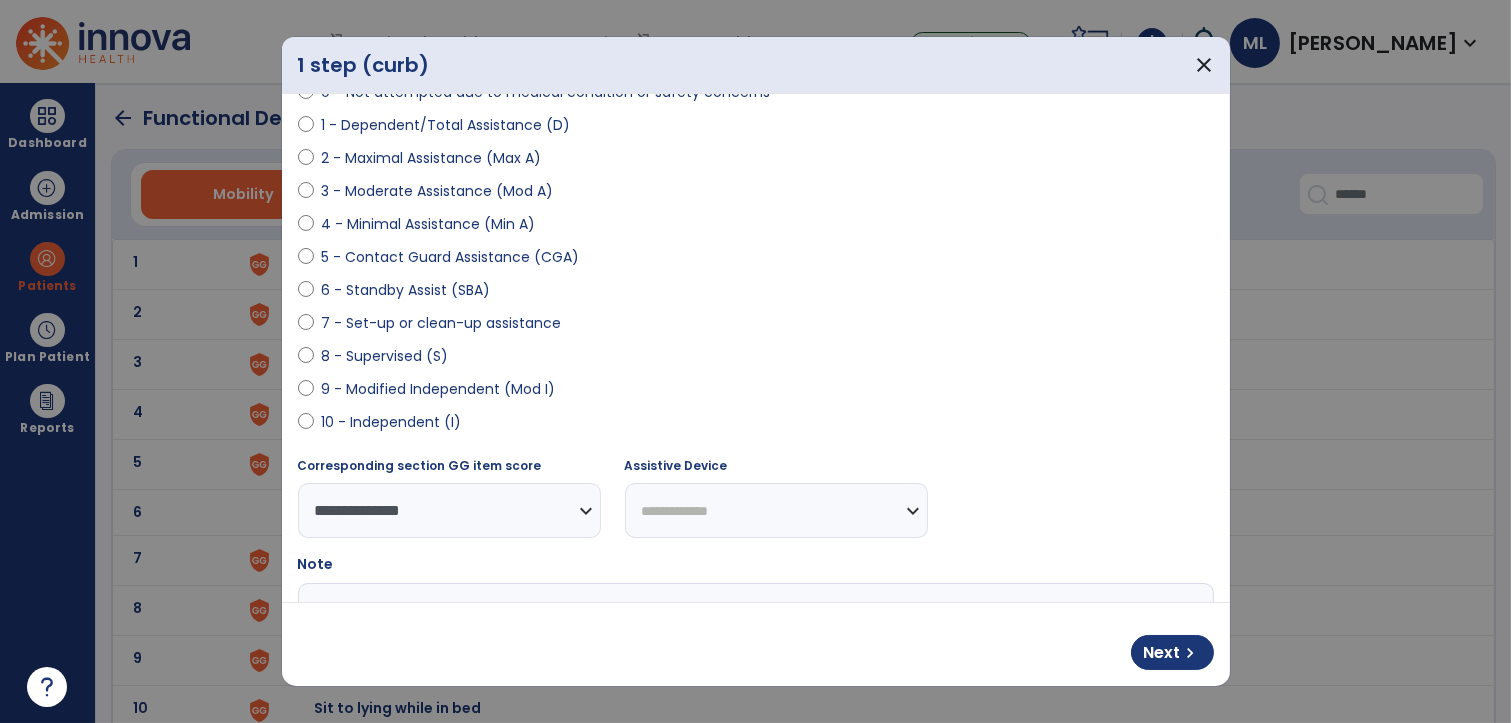 click on "**********" at bounding box center [776, 510] 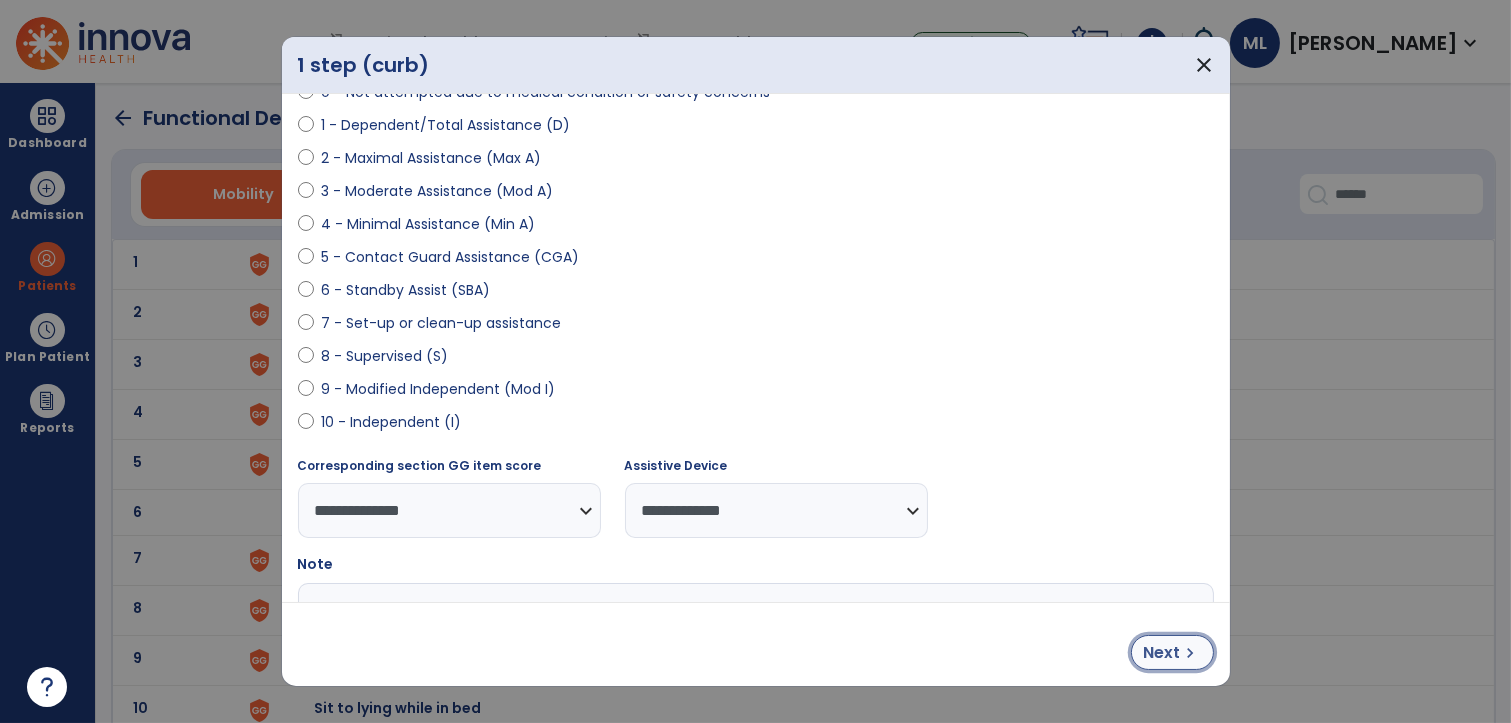 click on "Next" at bounding box center [1162, 653] 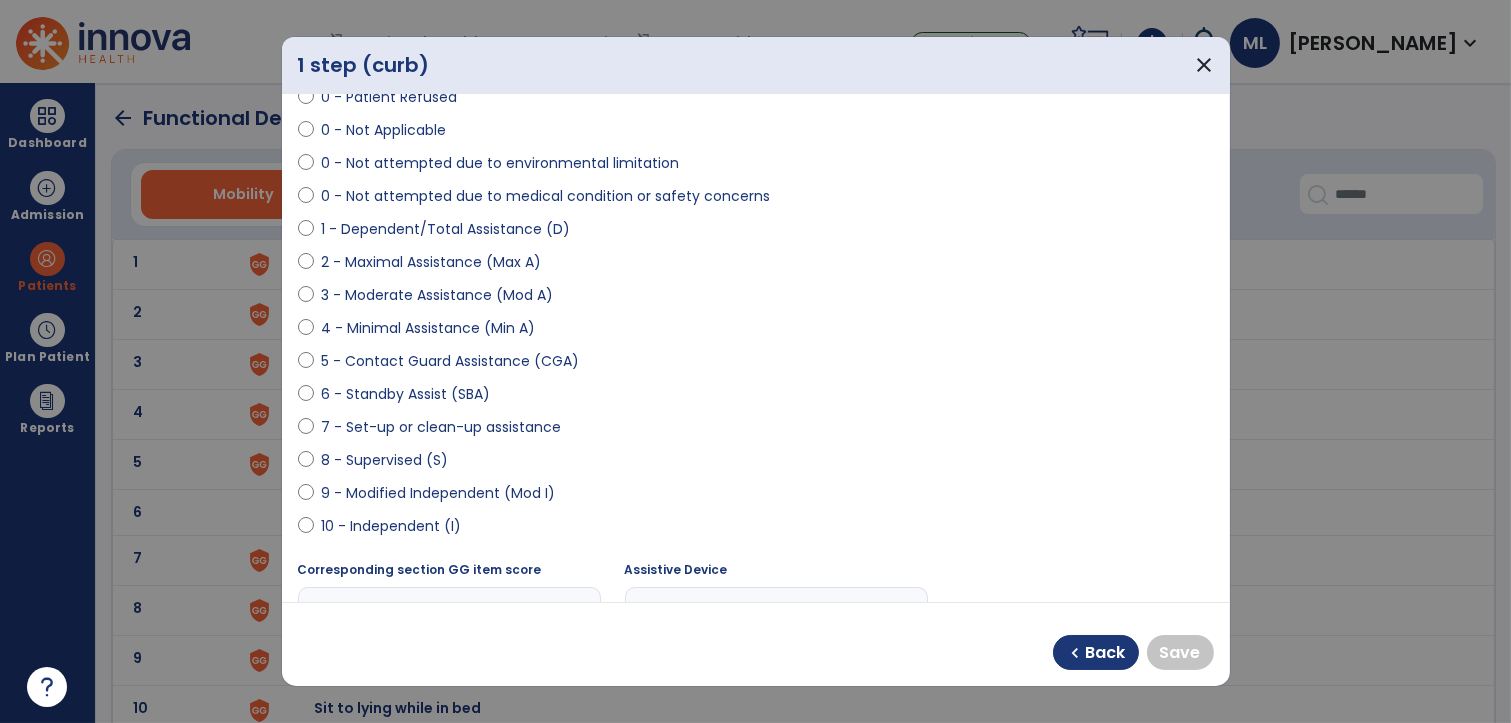 scroll, scrollTop: 0, scrollLeft: 0, axis: both 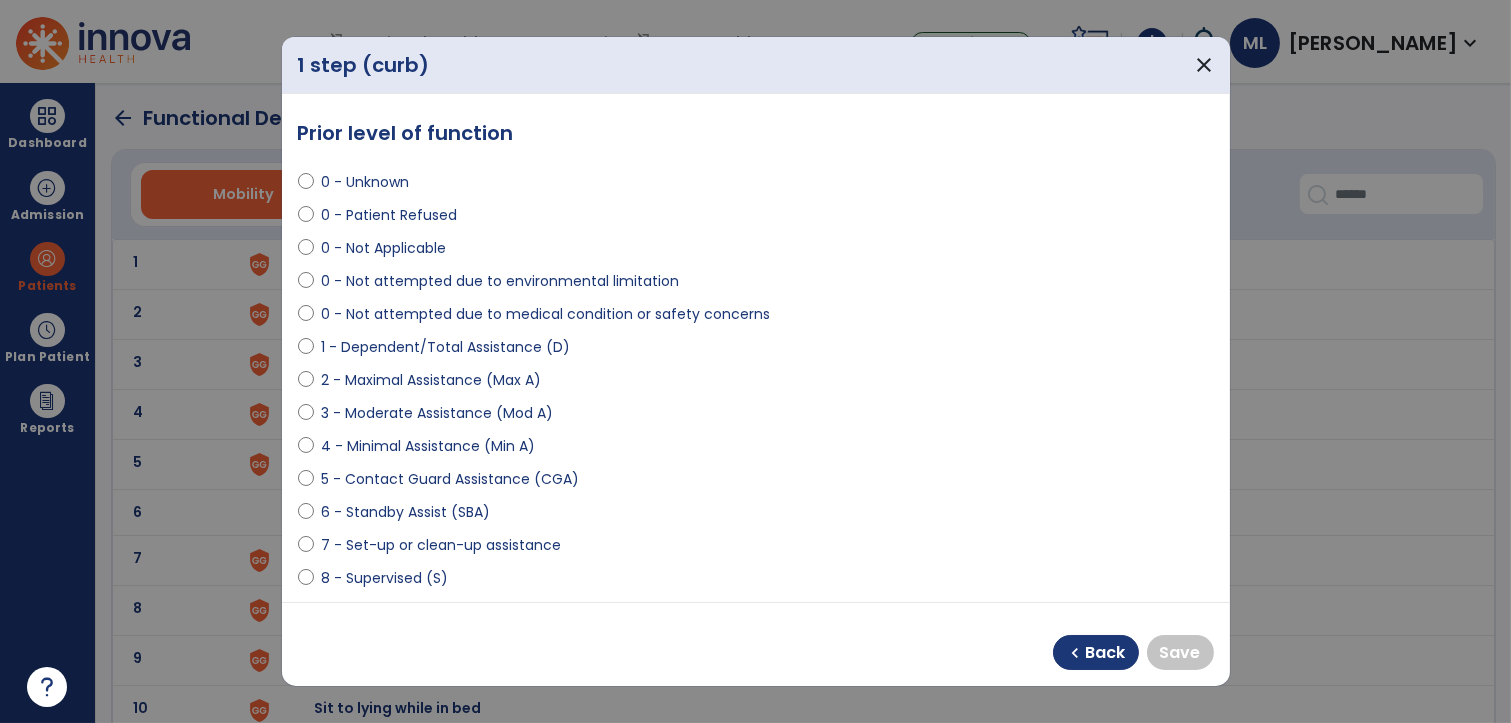click on "0 - Not attempted due to medical condition or safety concerns" at bounding box center [546, 314] 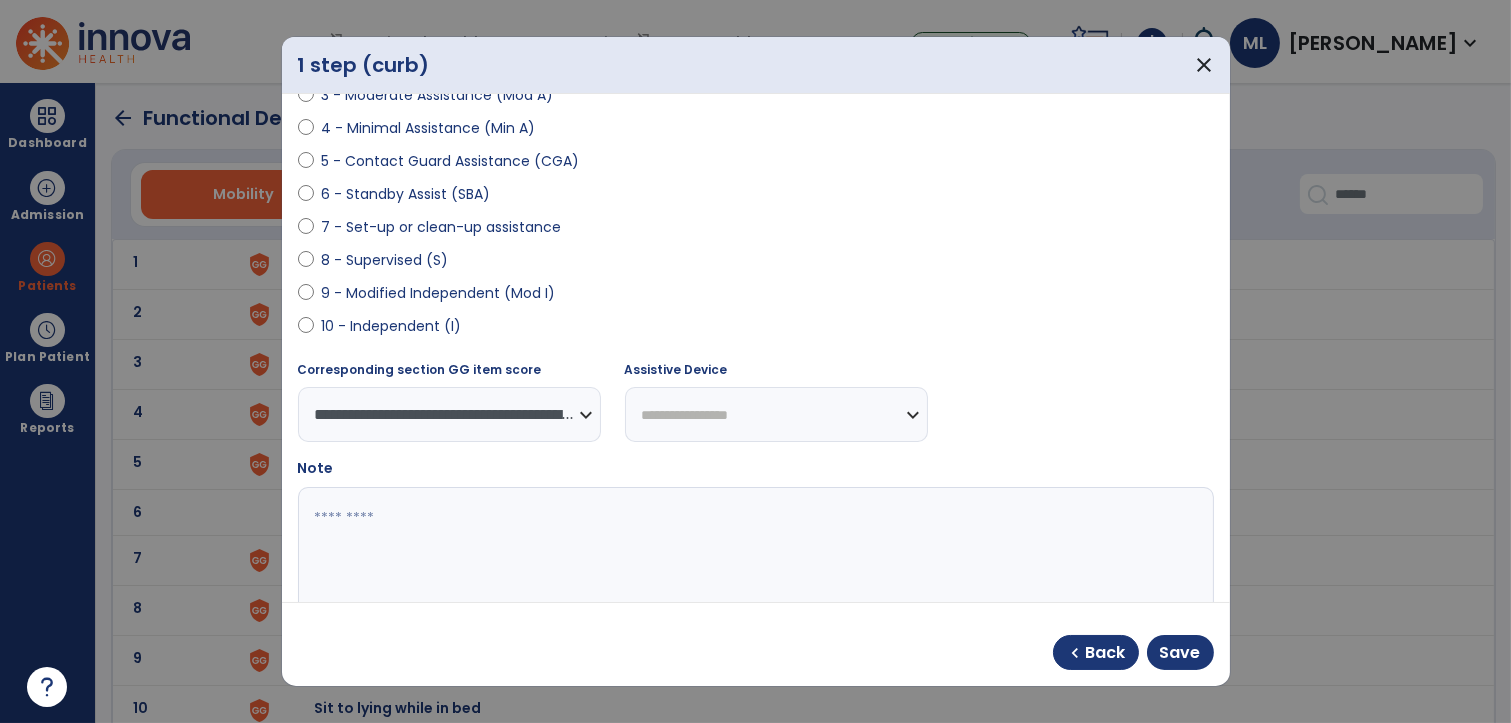 scroll, scrollTop: 333, scrollLeft: 0, axis: vertical 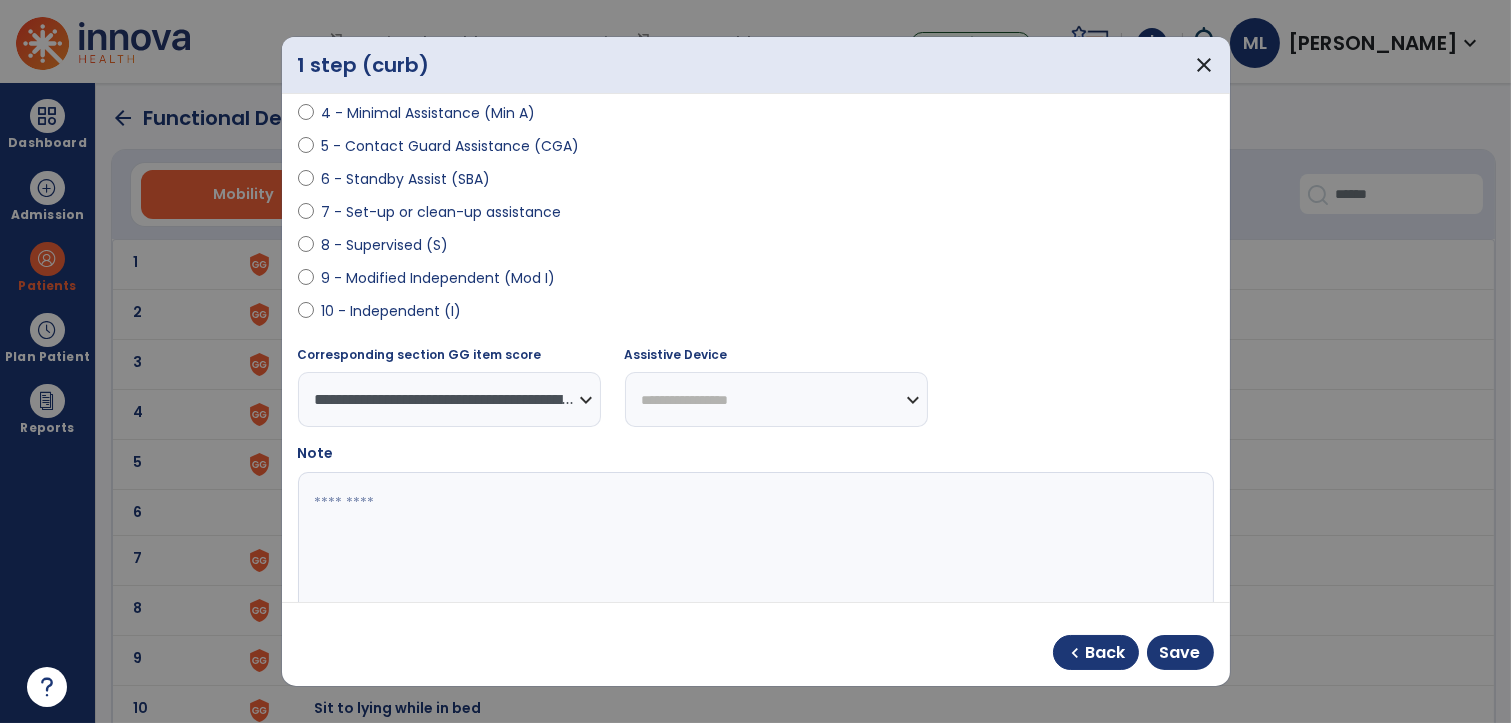 click on "**********" at bounding box center [776, 399] 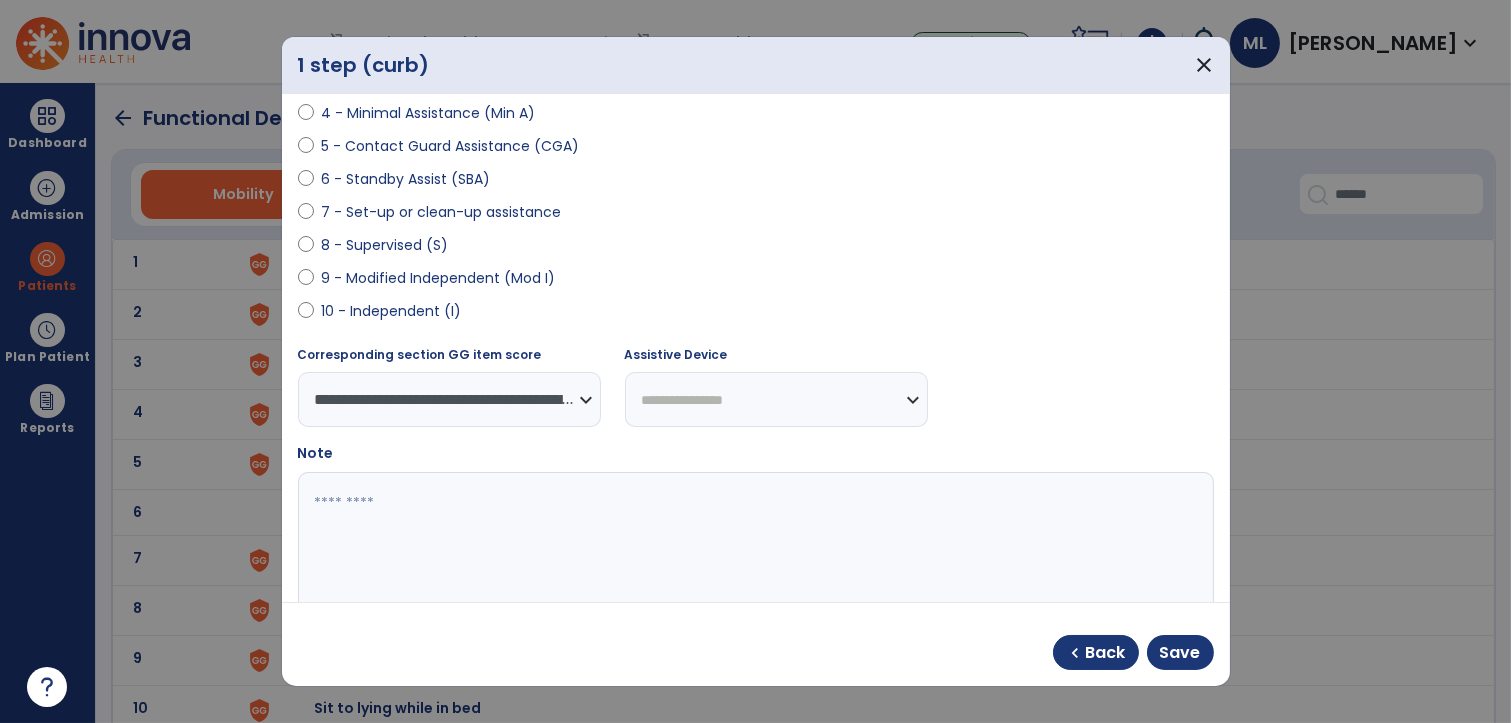 click on "**********" at bounding box center [776, 399] 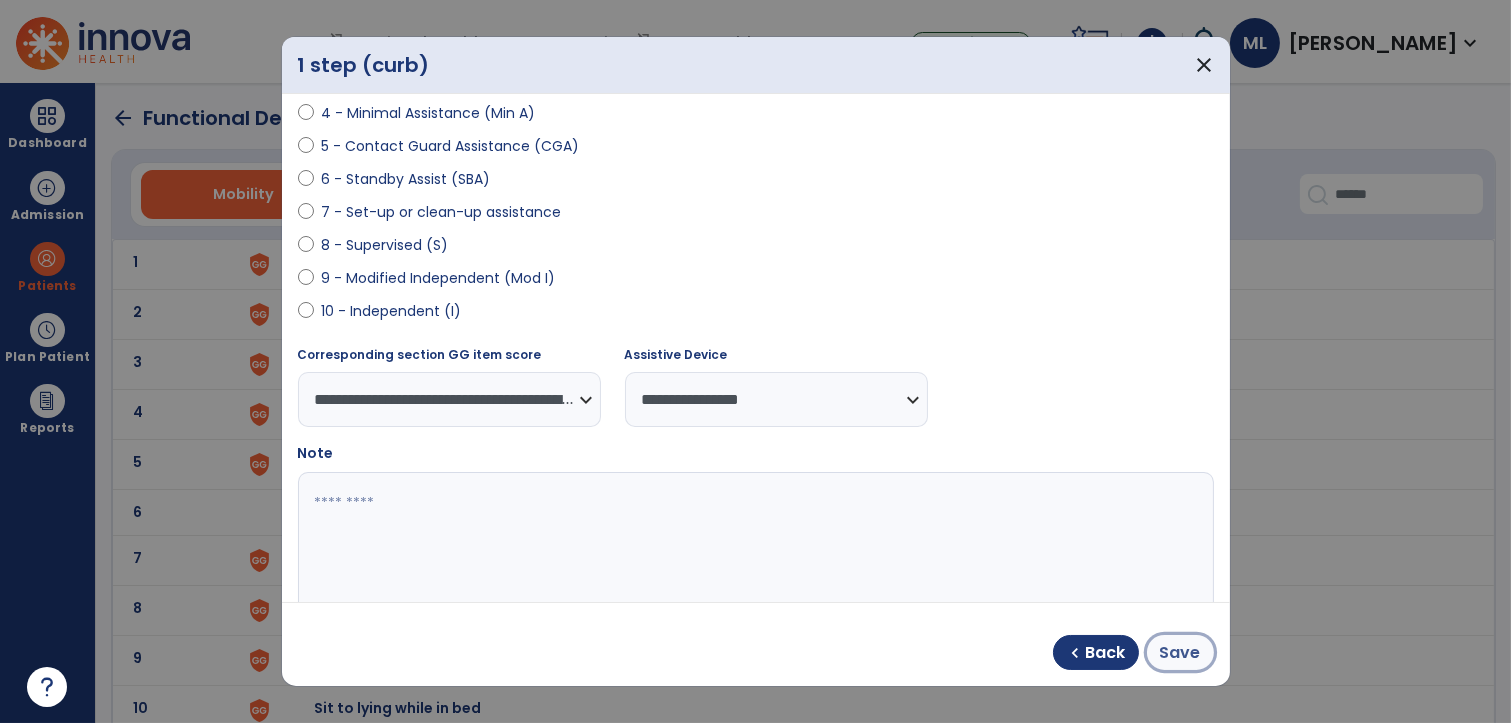 click on "Save" at bounding box center [1180, 653] 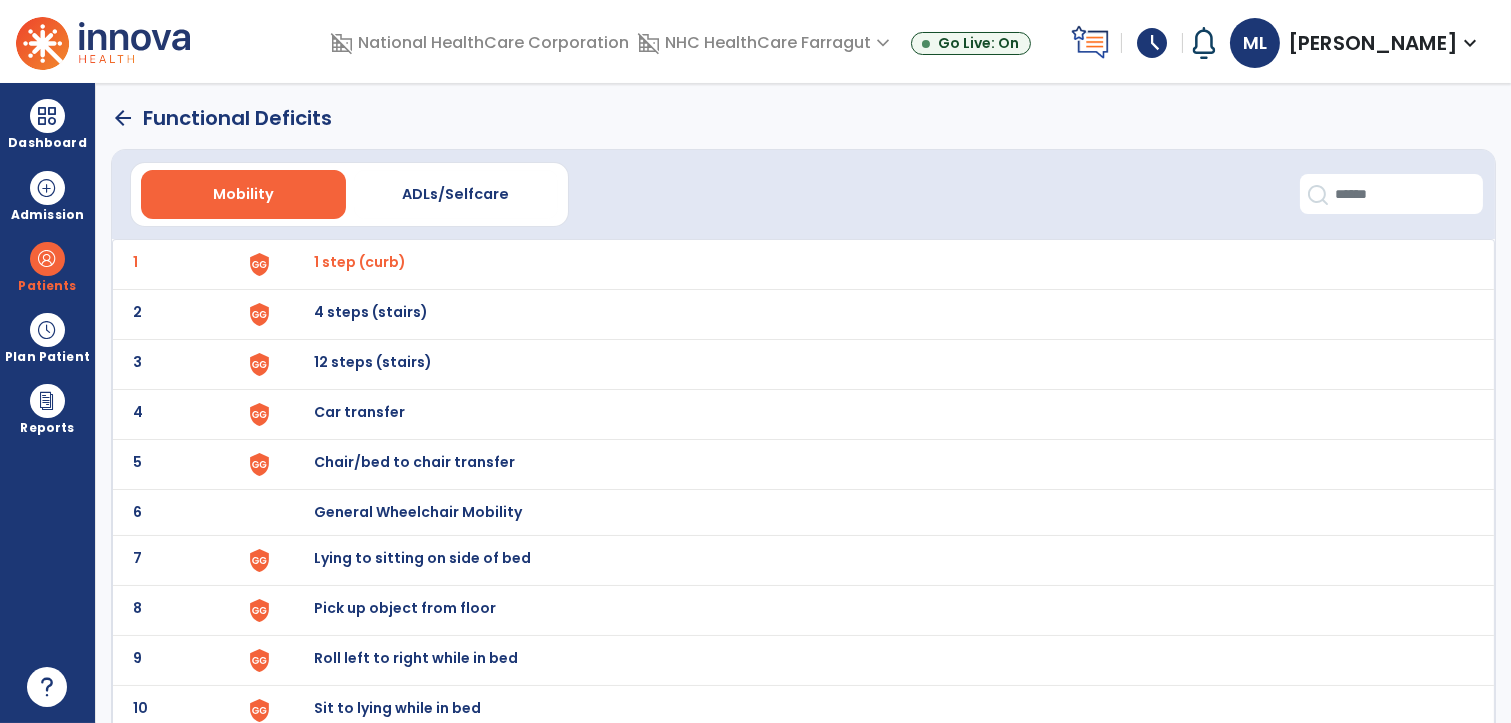 click on "Chair/bed to chair transfer" at bounding box center (360, 262) 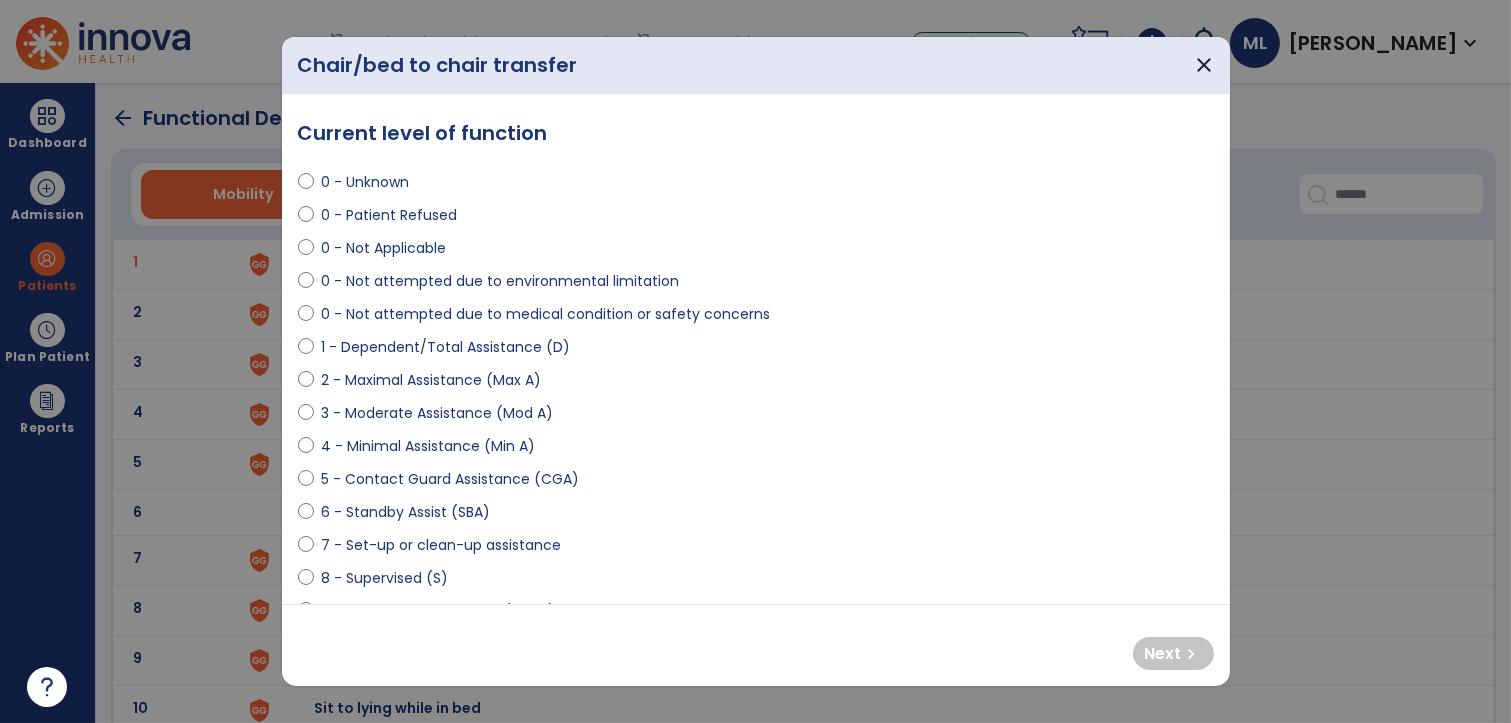 click on "4 - Minimal Assistance (Min A)" at bounding box center [429, 446] 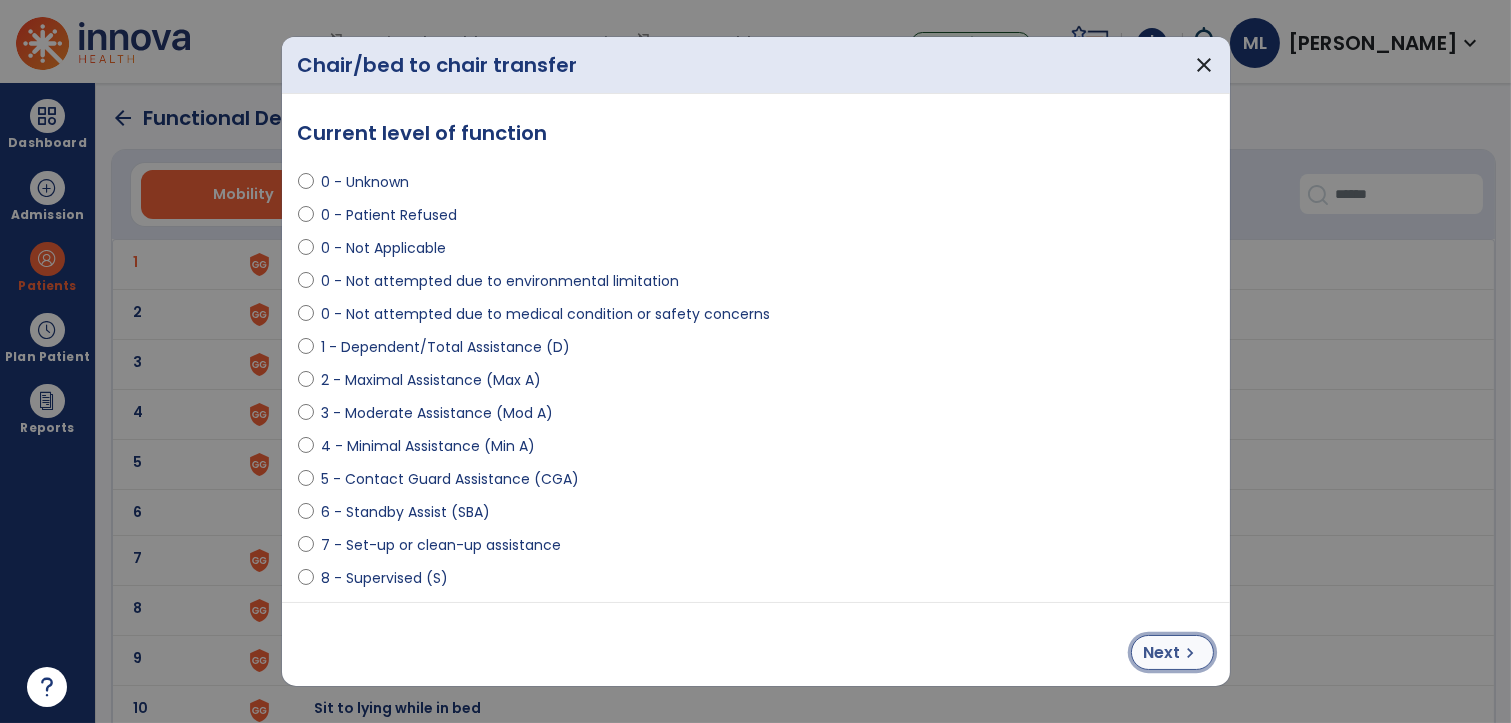 click on "Next" at bounding box center [1162, 653] 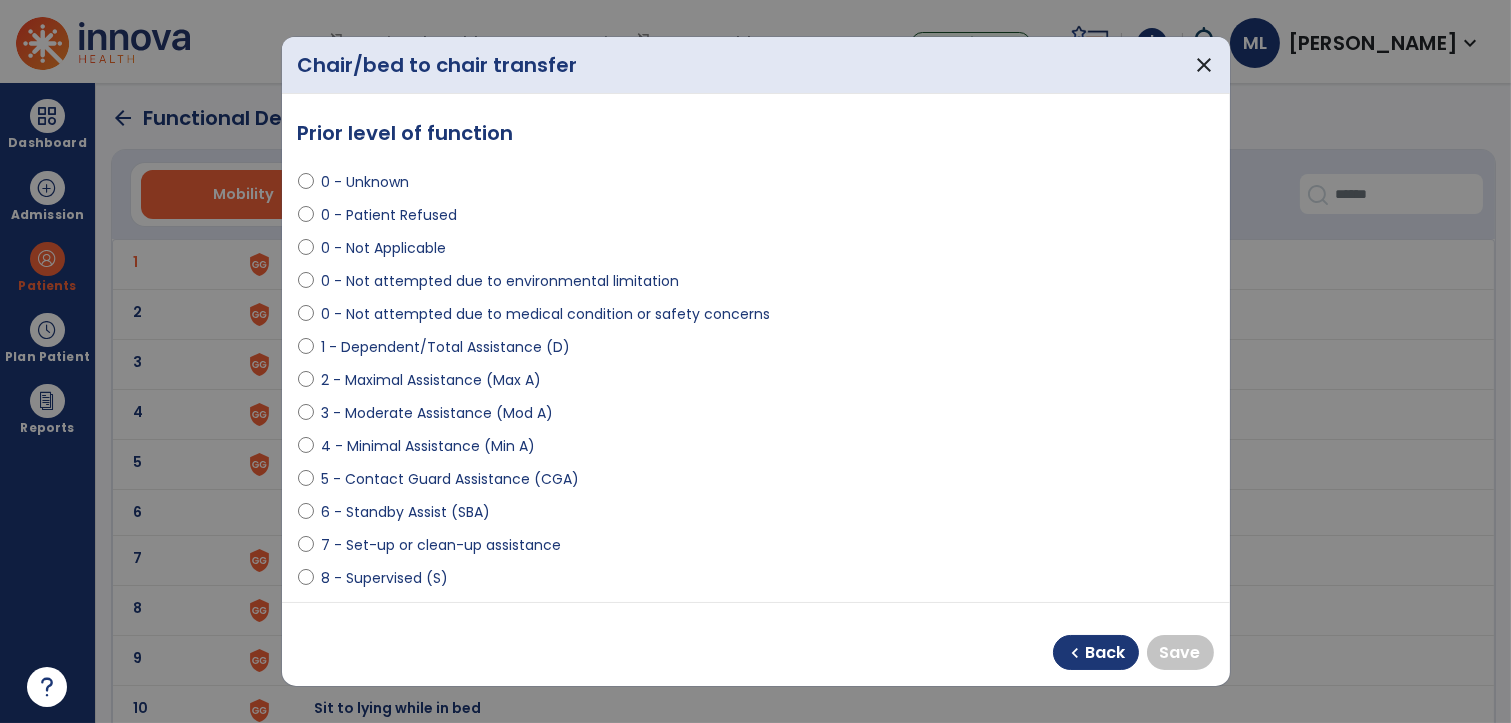 scroll, scrollTop: 384, scrollLeft: 0, axis: vertical 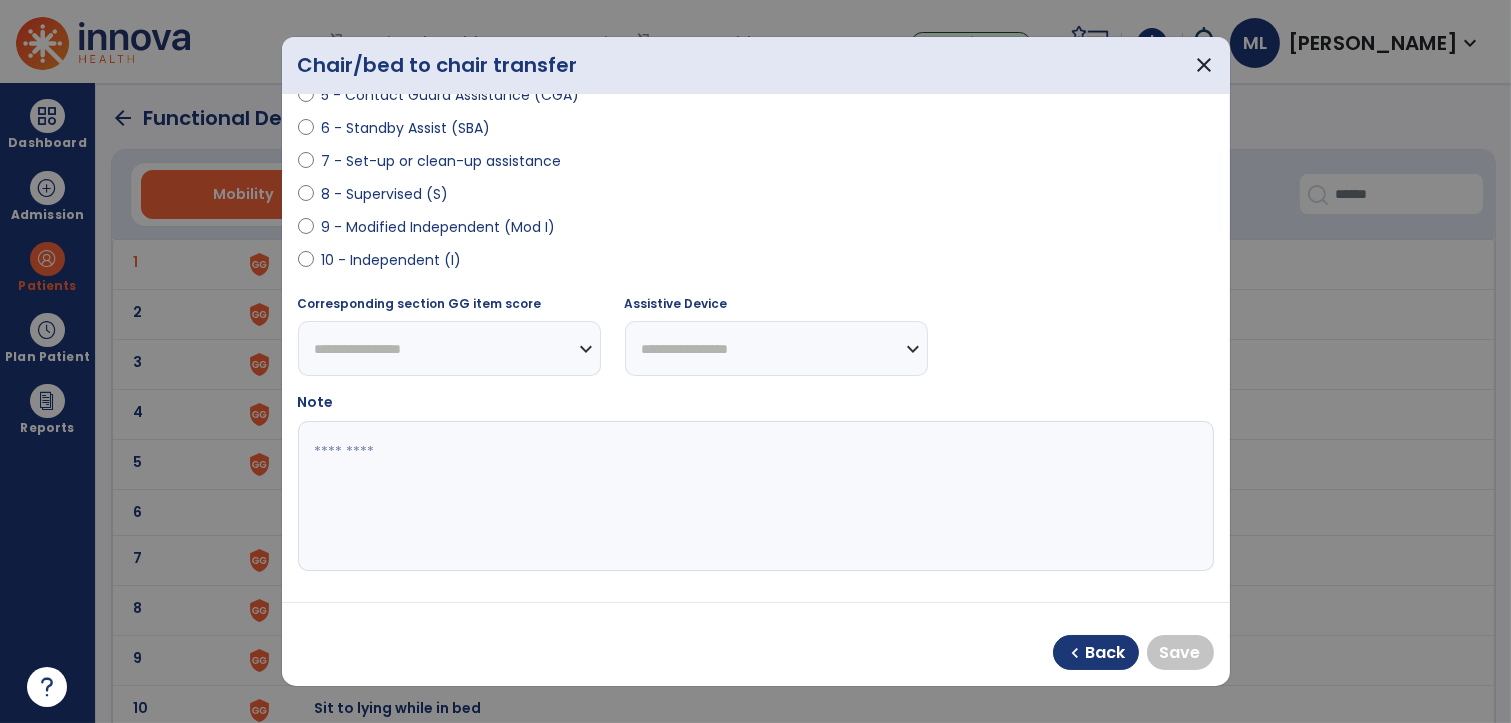 click on "10 - Independent (I)" at bounding box center (392, 260) 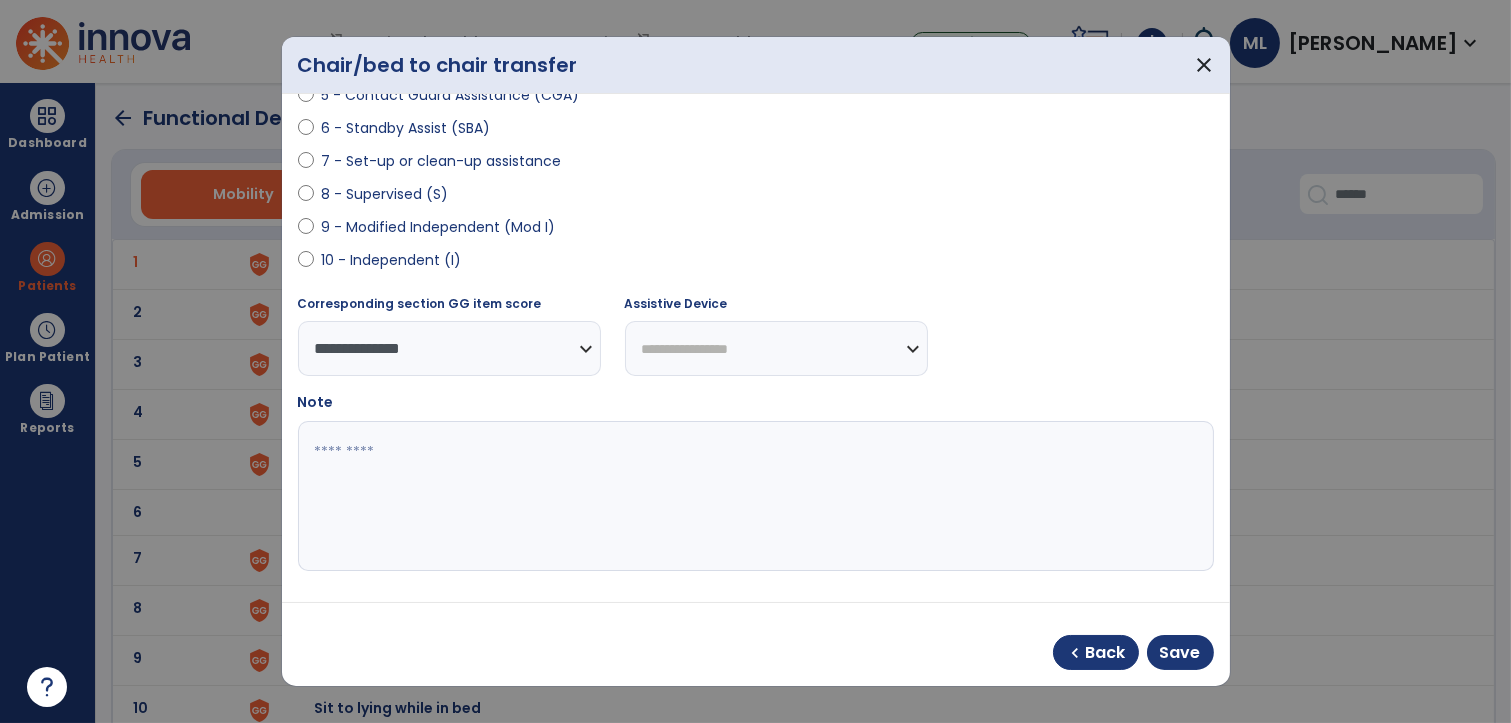 click at bounding box center [754, 496] 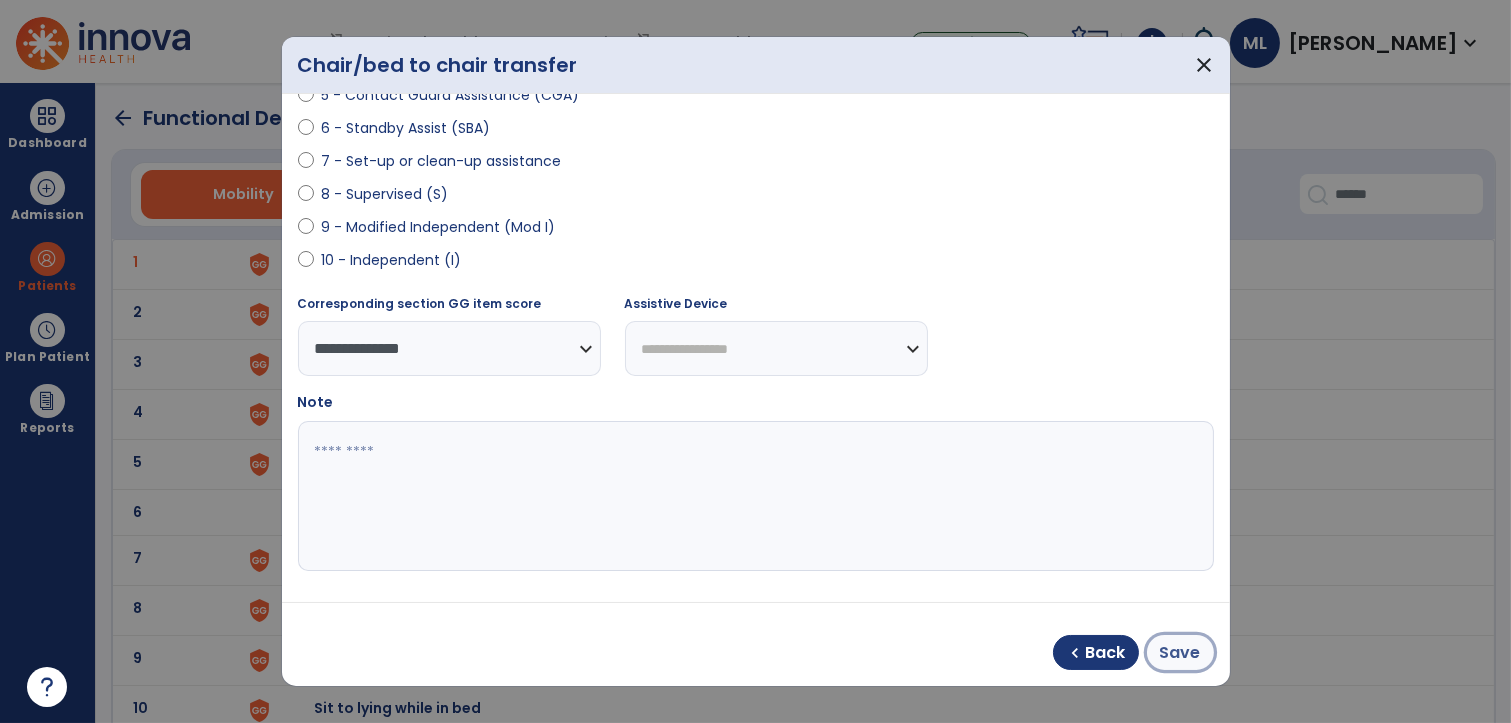 click on "Save" at bounding box center [1180, 653] 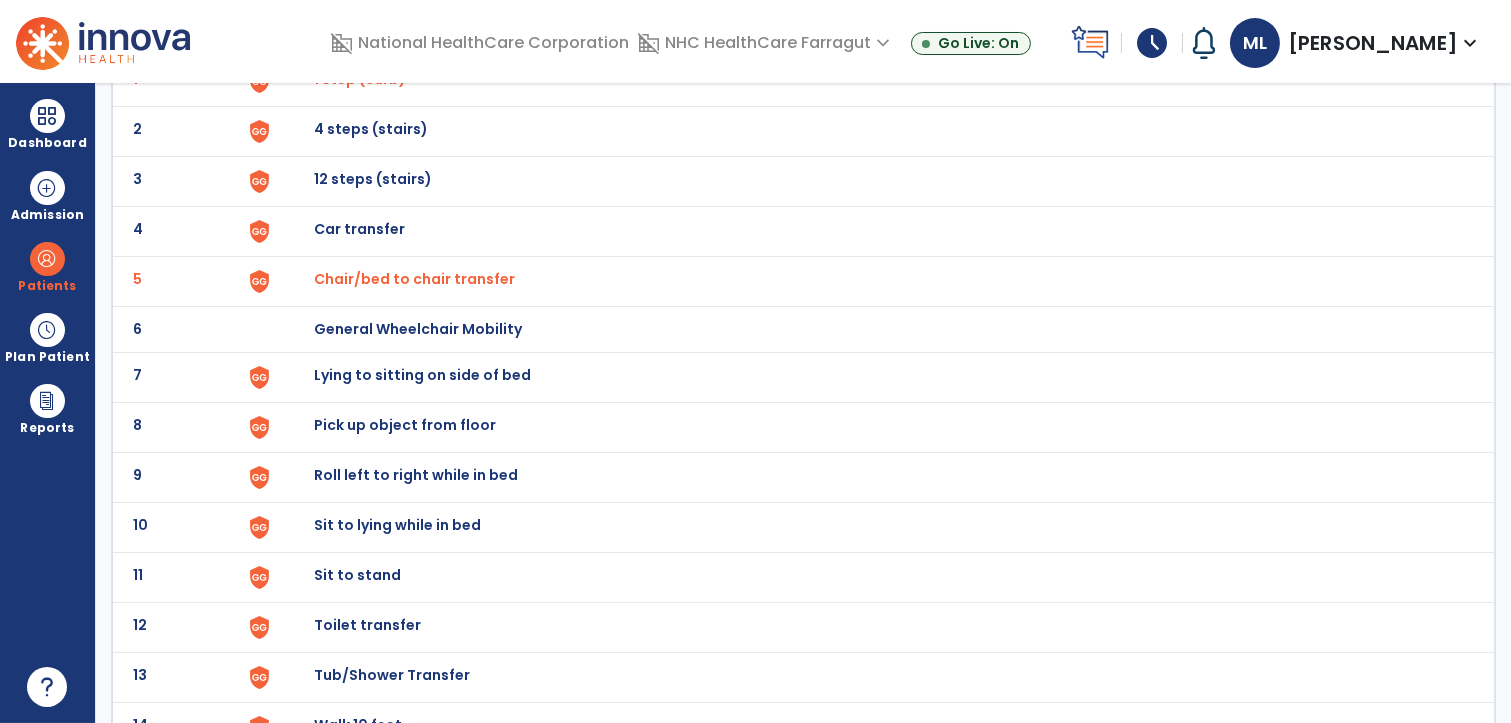 scroll, scrollTop: 222, scrollLeft: 0, axis: vertical 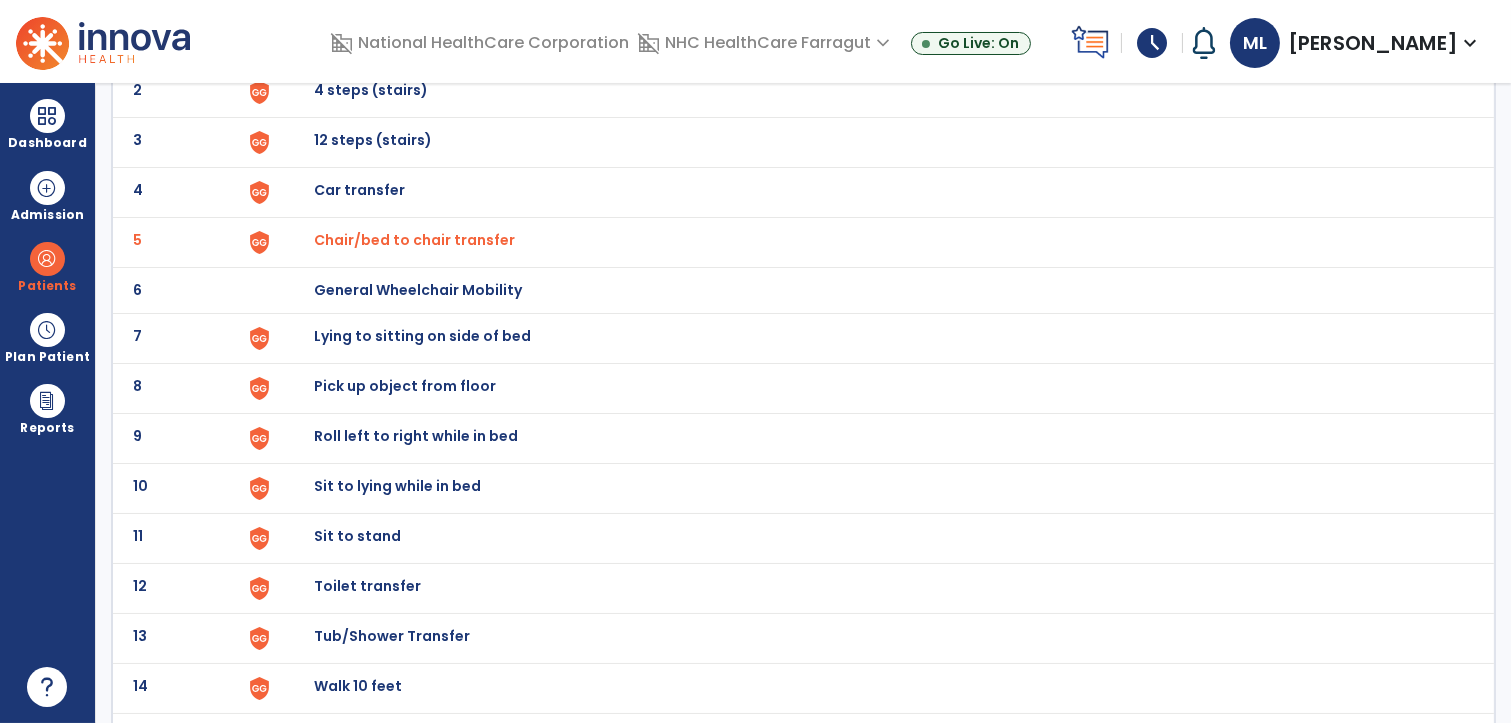 click on "Lying to sitting on side of bed" at bounding box center [360, 40] 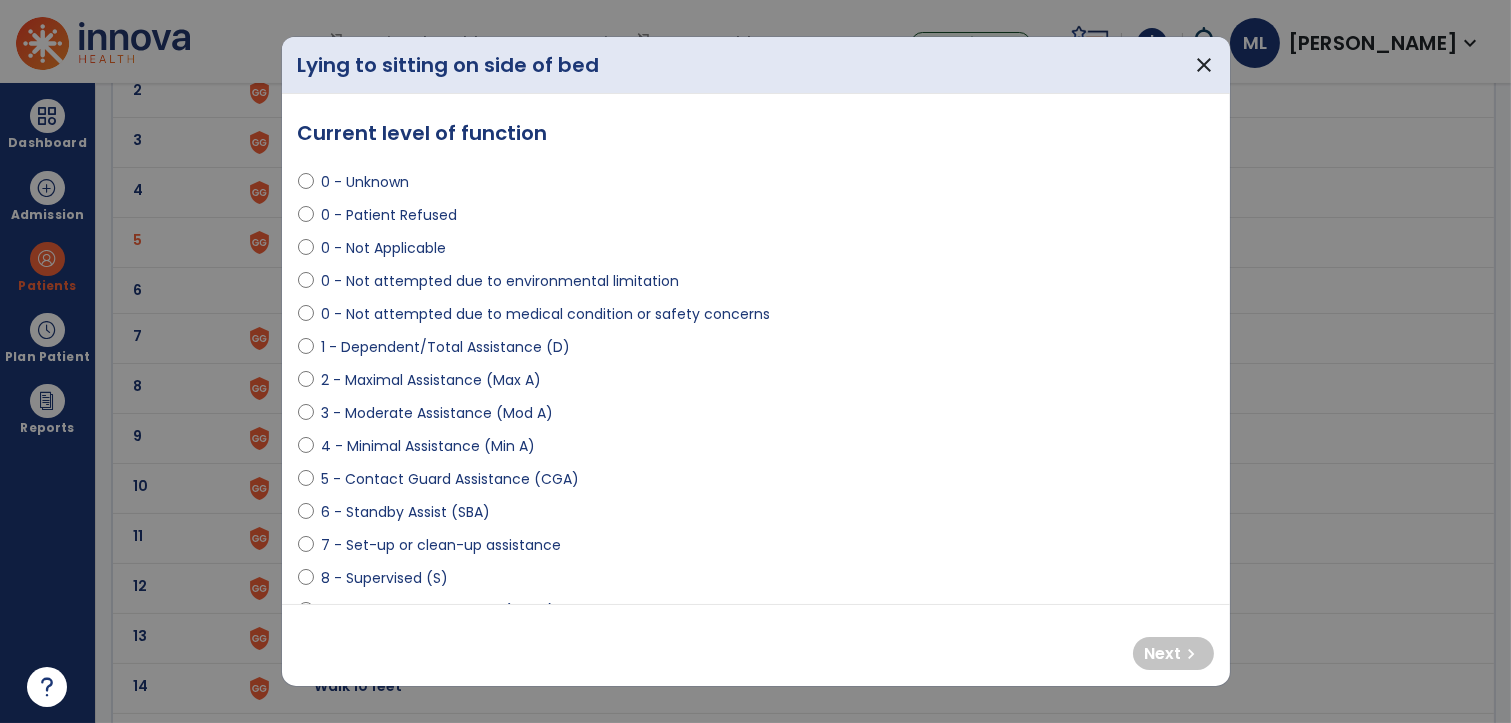 click on "3 - Moderate Assistance (Mod A)" at bounding box center (438, 413) 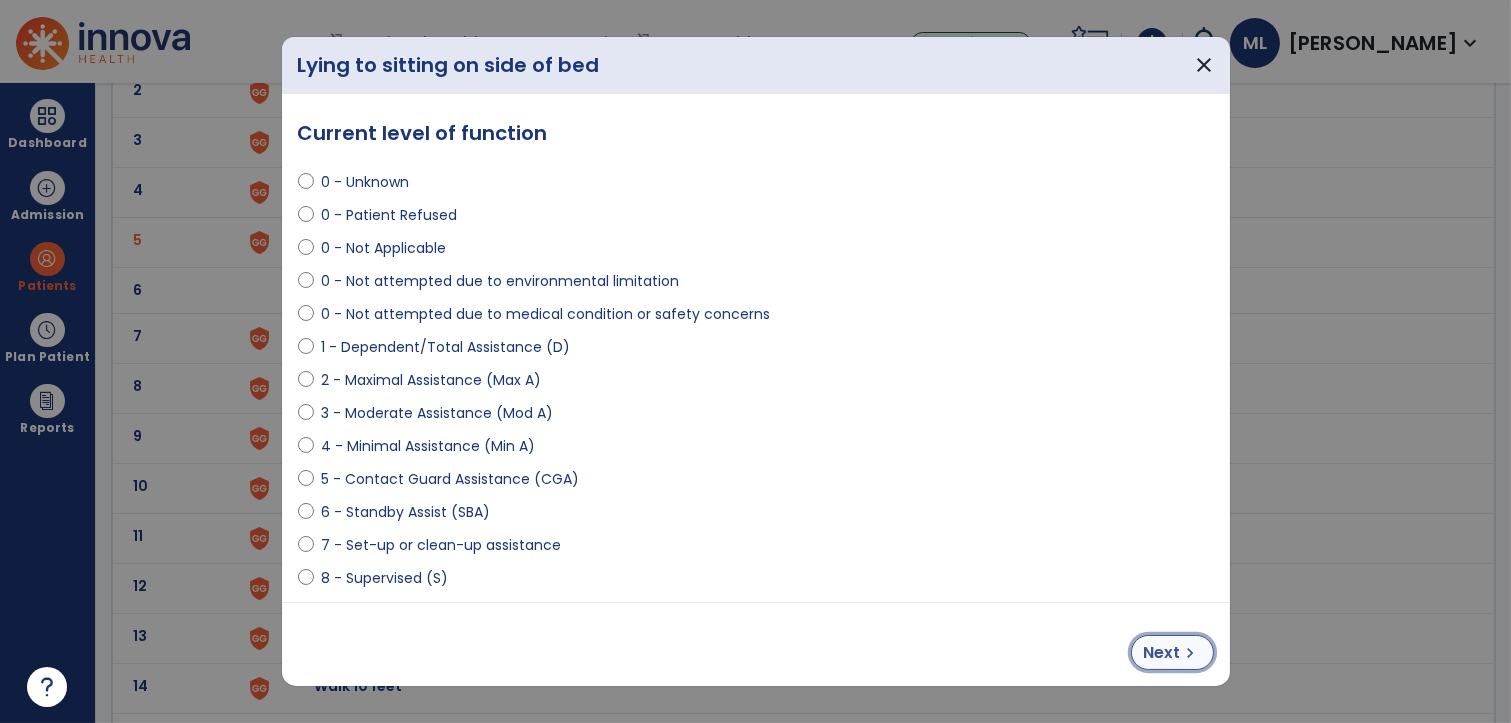 click on "Next" at bounding box center [1162, 653] 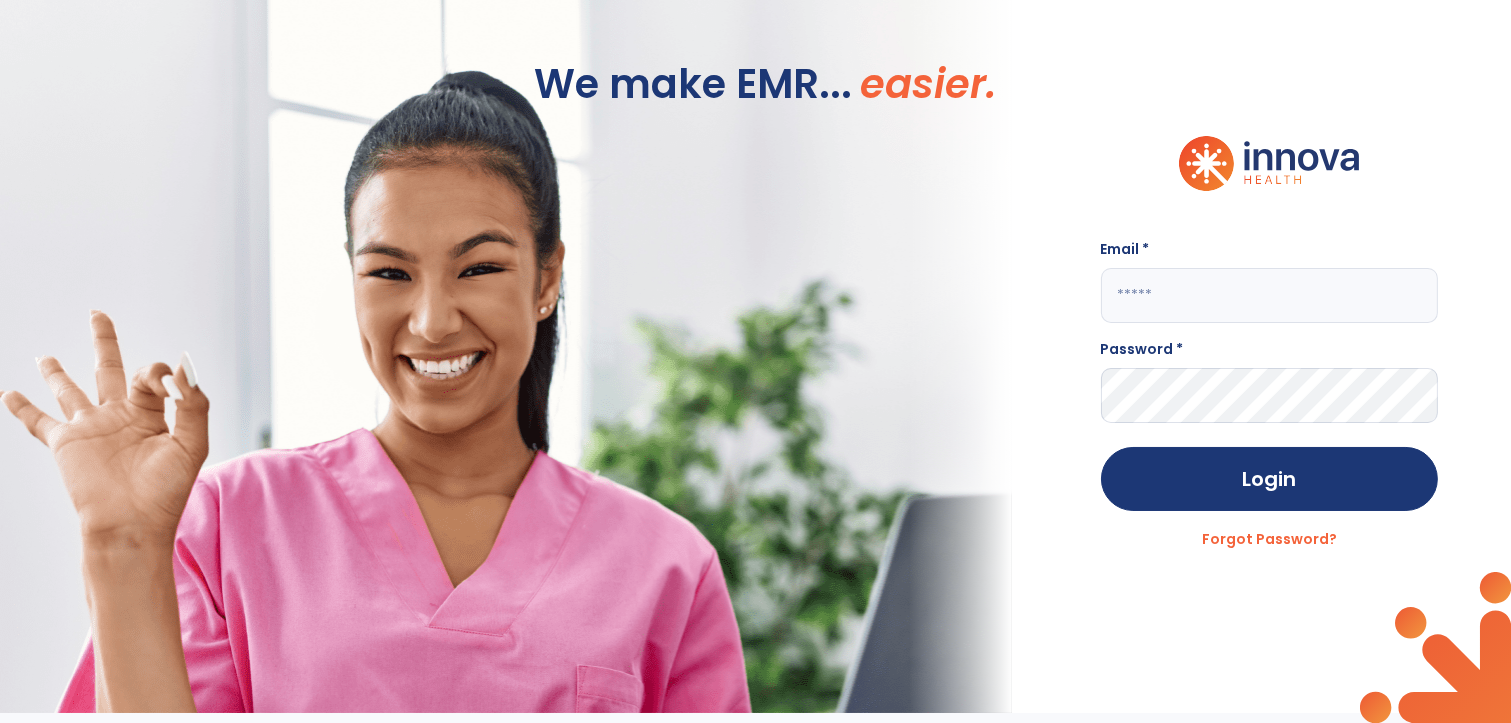 scroll, scrollTop: 0, scrollLeft: 0, axis: both 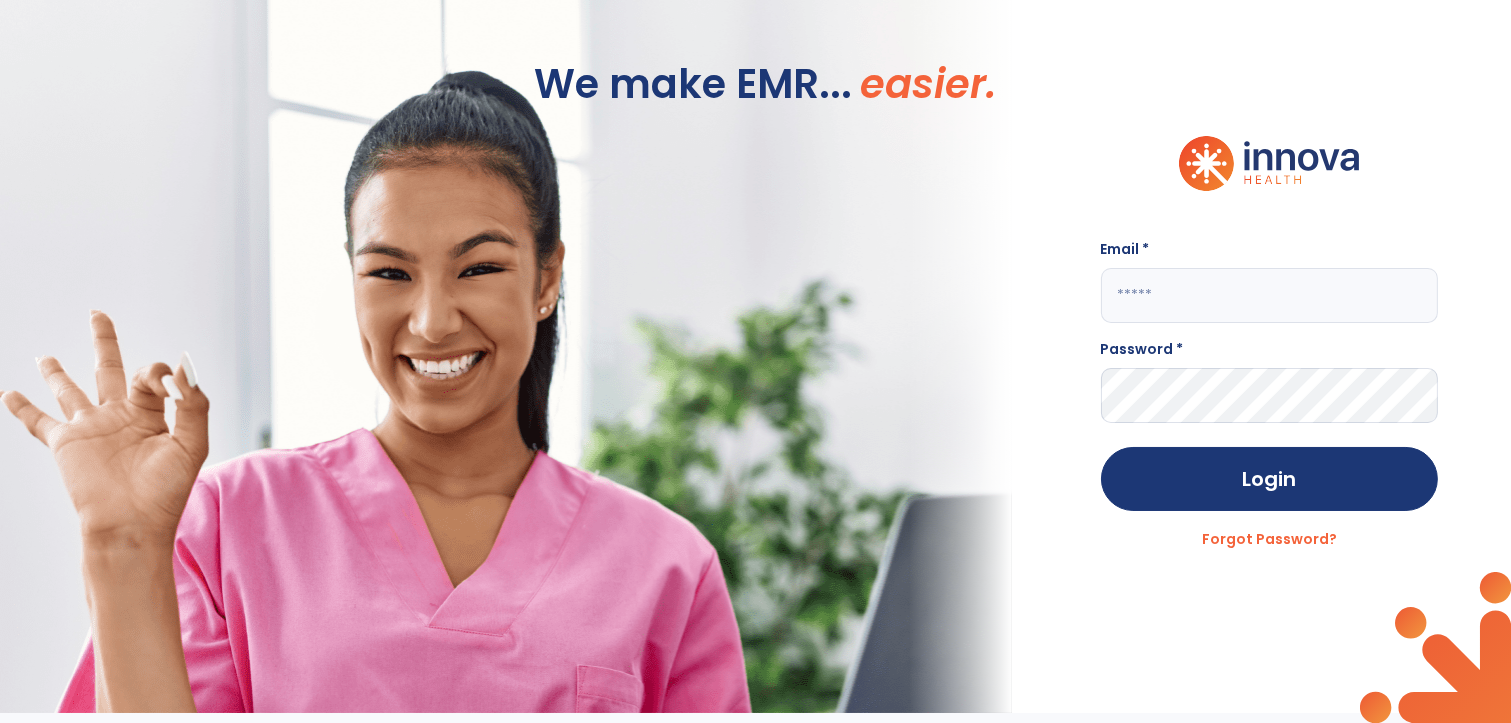 type on "**********" 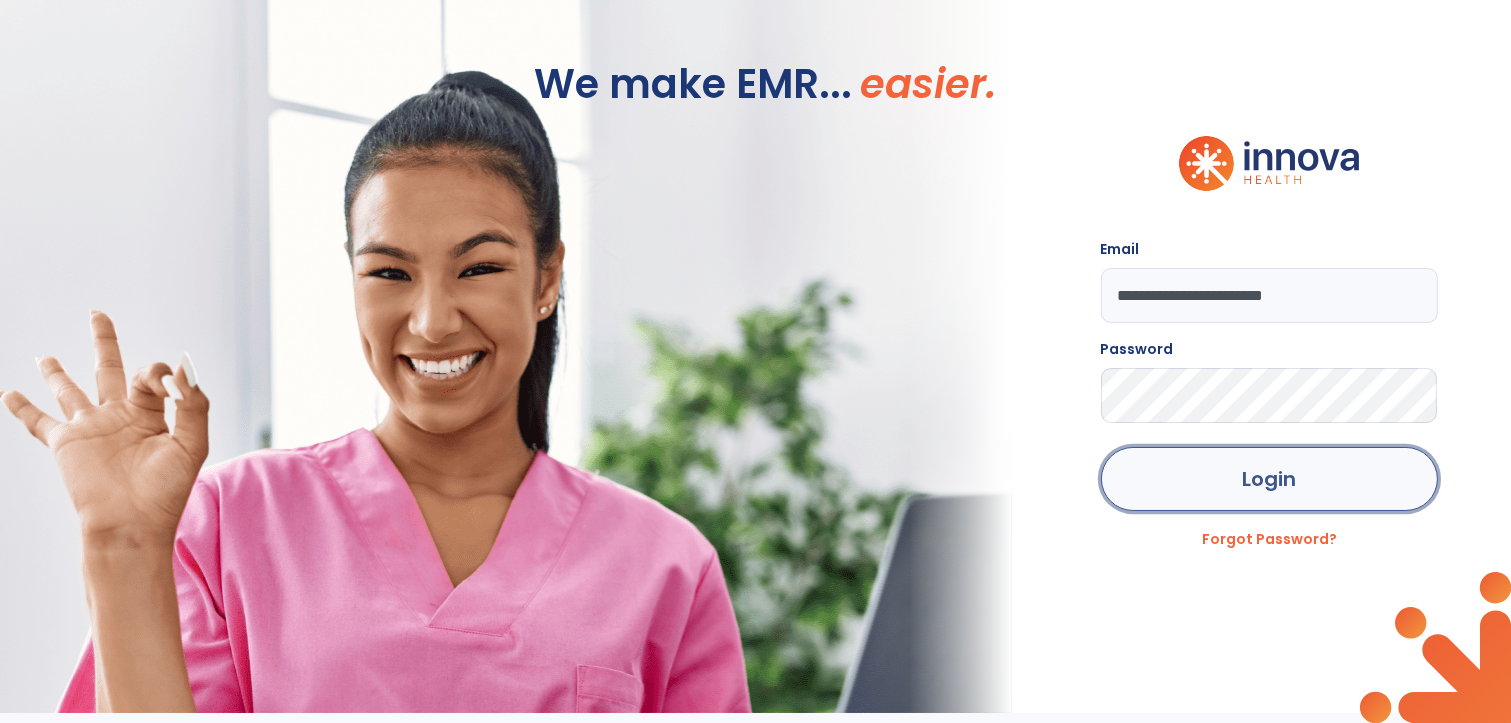 click on "Login" 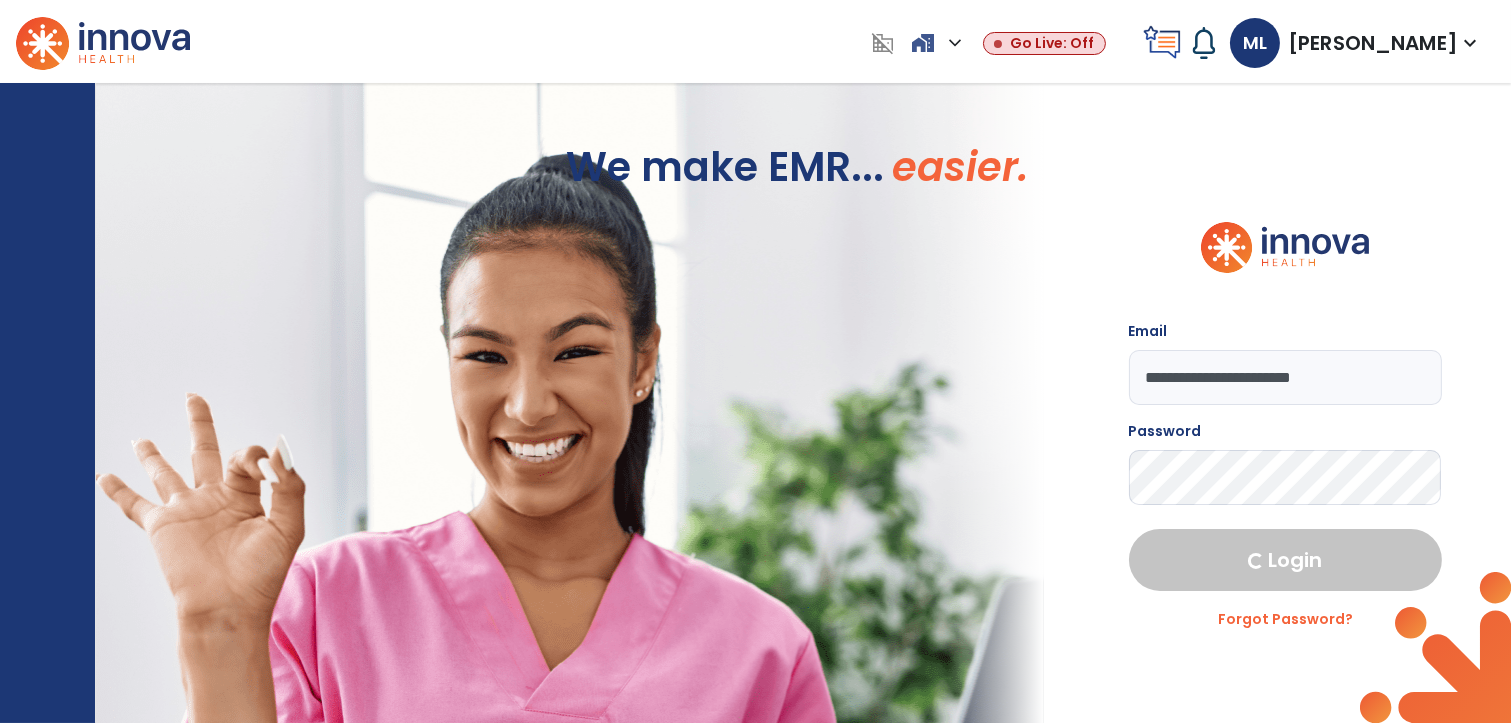 select on "****" 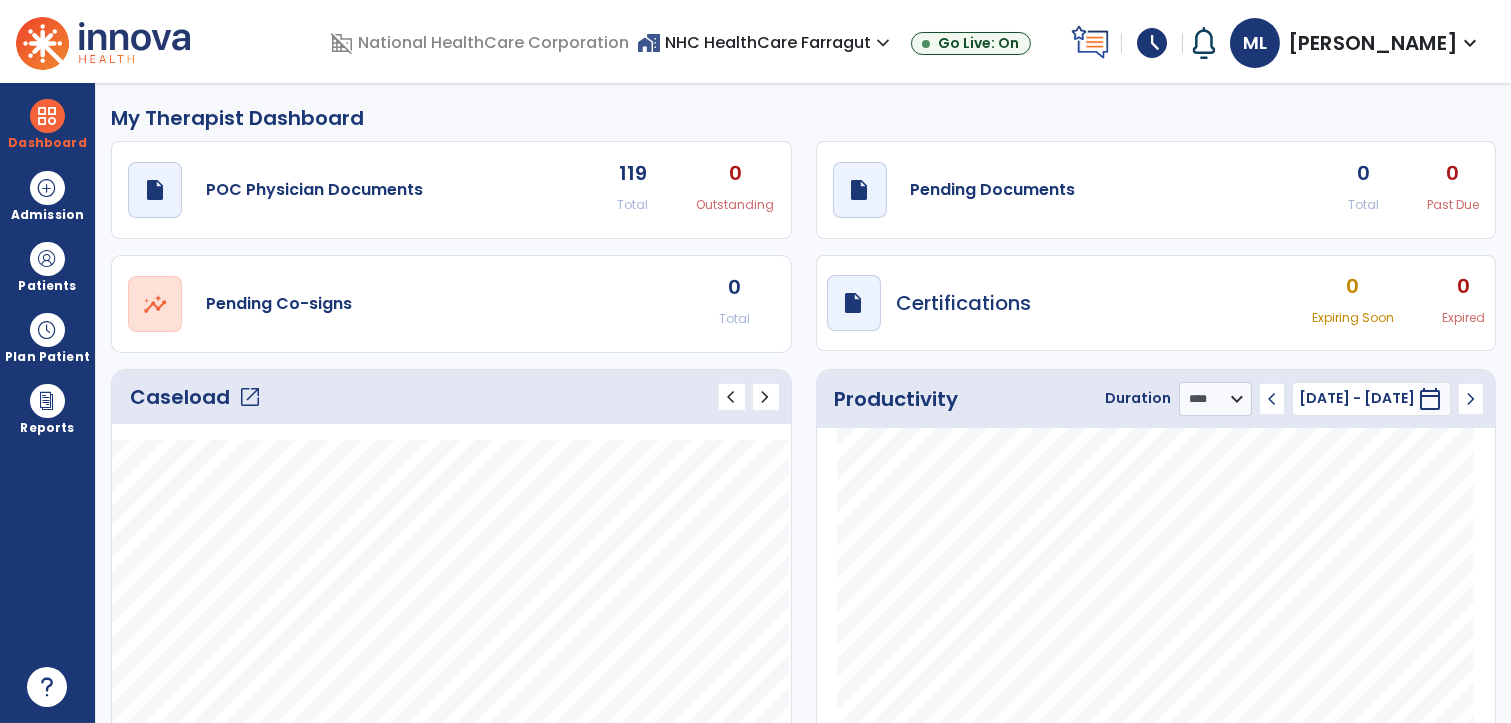 click on "Caseload   open_in_new" 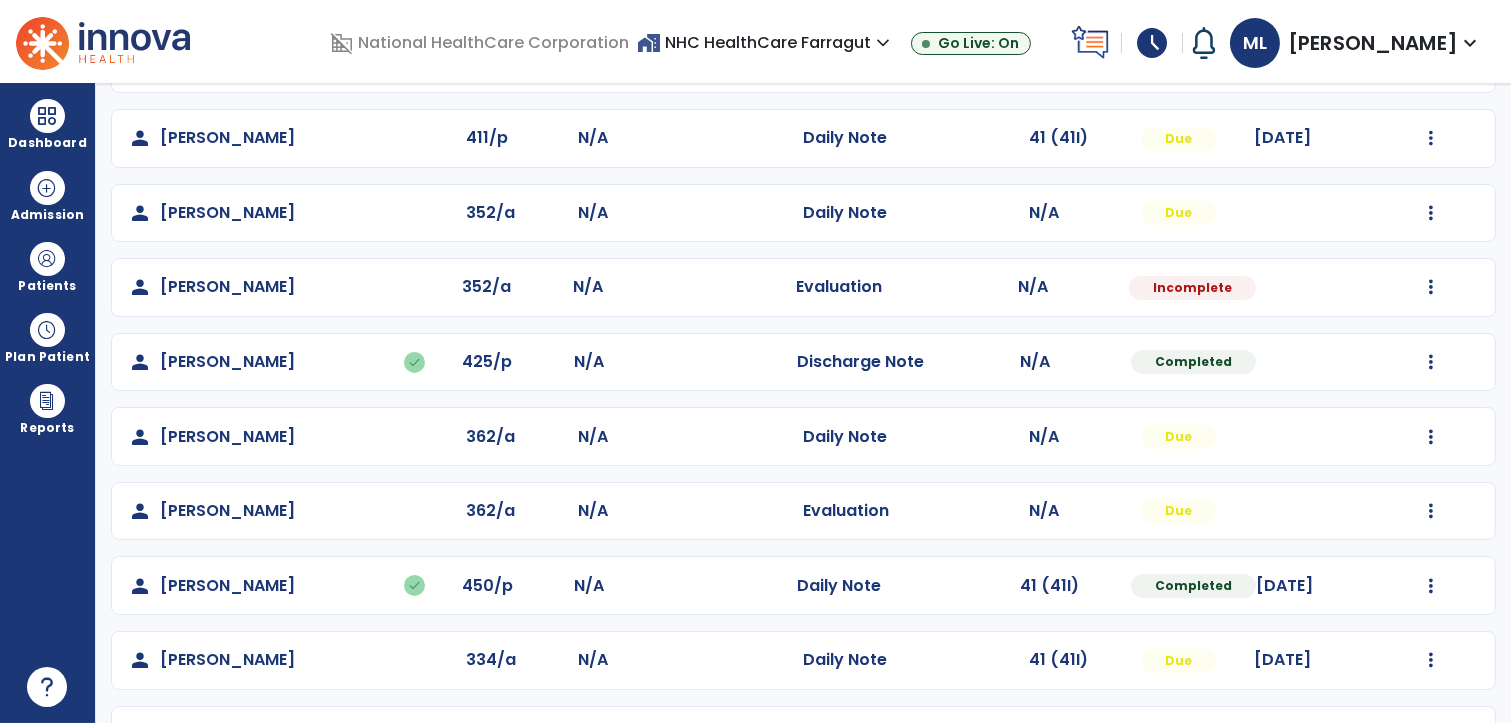 scroll, scrollTop: 409, scrollLeft: 0, axis: vertical 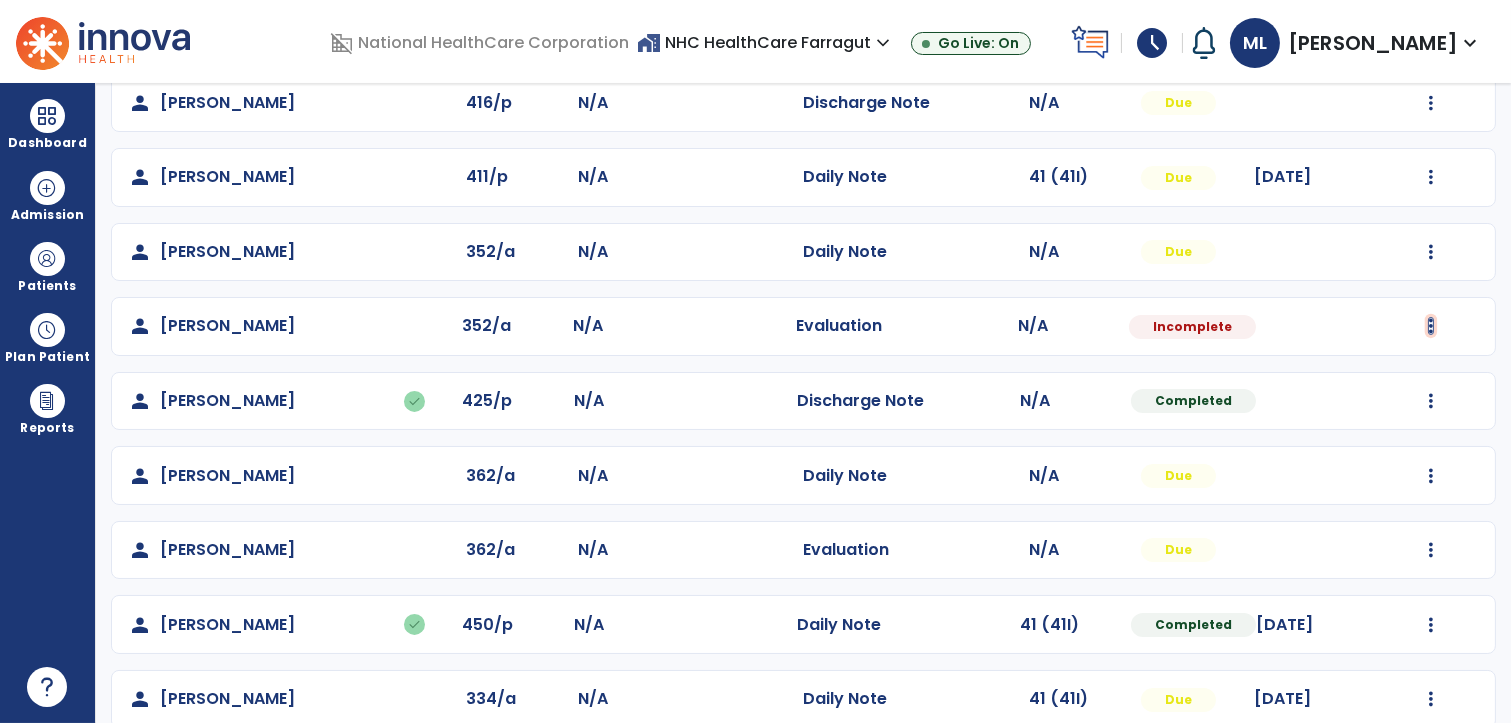 click at bounding box center (1431, -121) 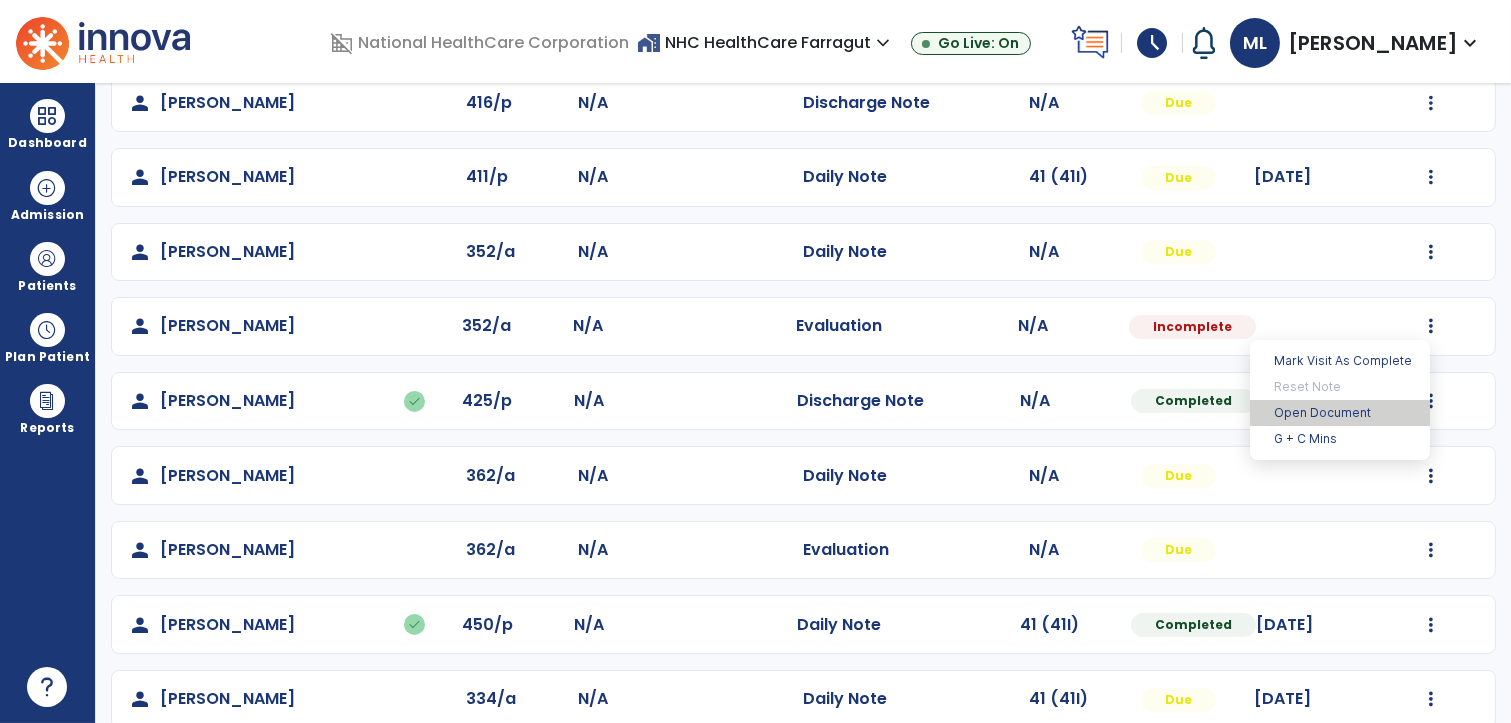 click on "Open Document" at bounding box center [1340, 413] 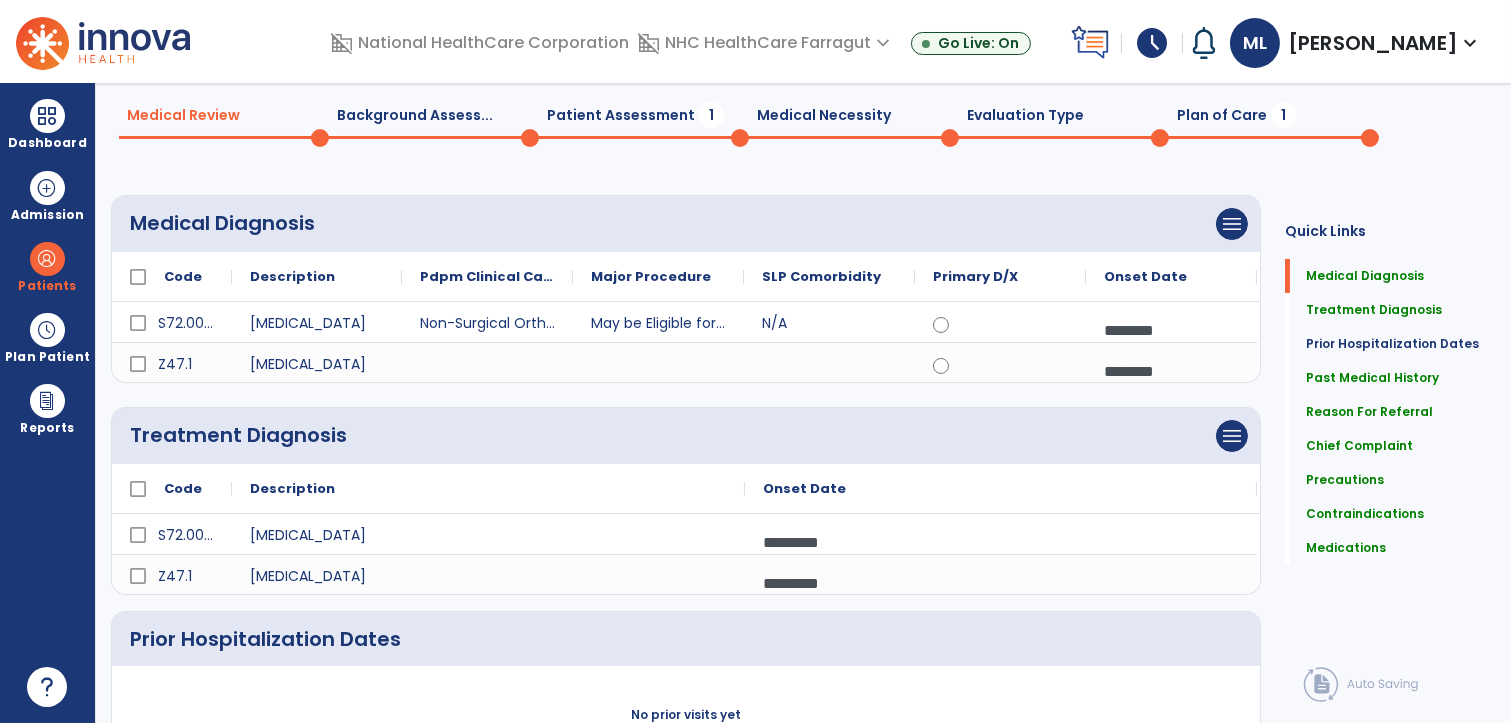 scroll, scrollTop: 0, scrollLeft: 0, axis: both 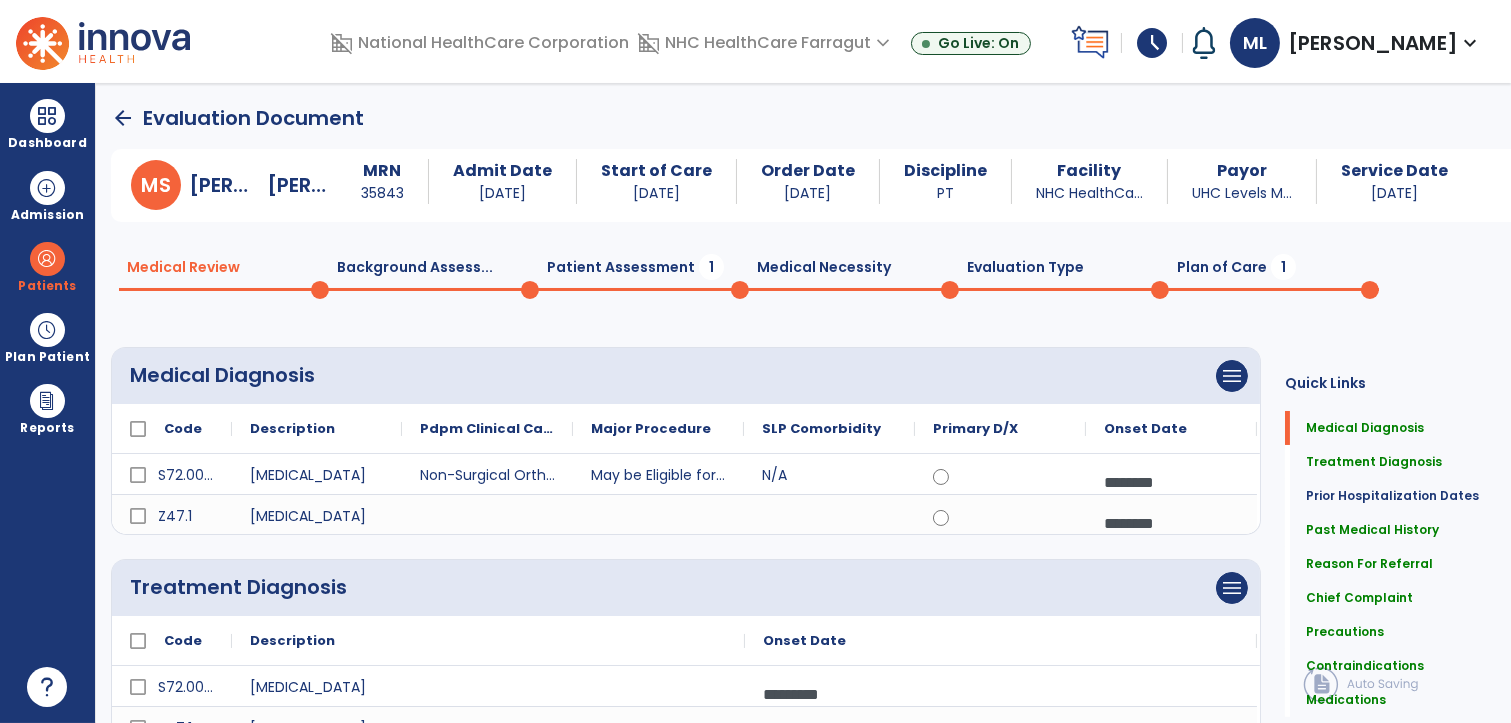 click on "Patient Assessment  1" 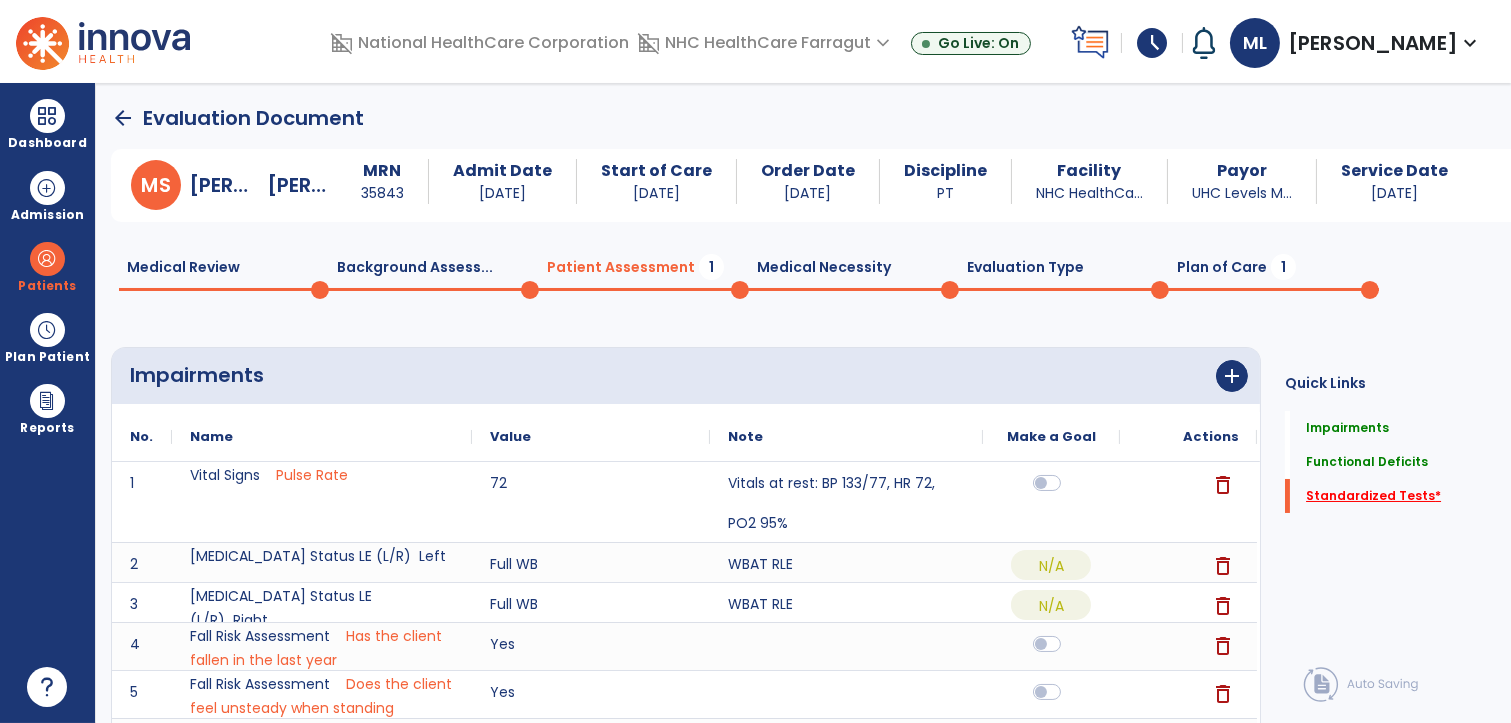 click on "Standardized Tests   *" 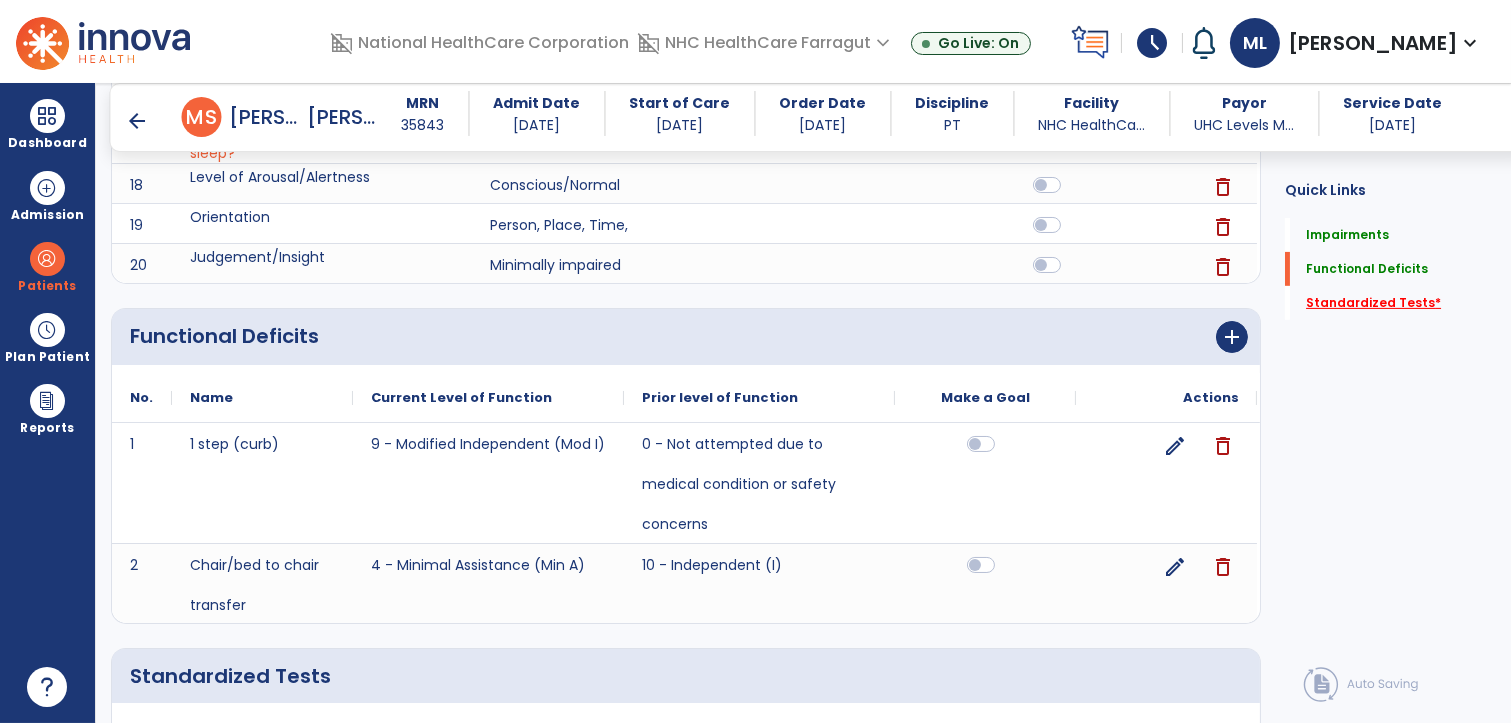 scroll, scrollTop: 1258, scrollLeft: 0, axis: vertical 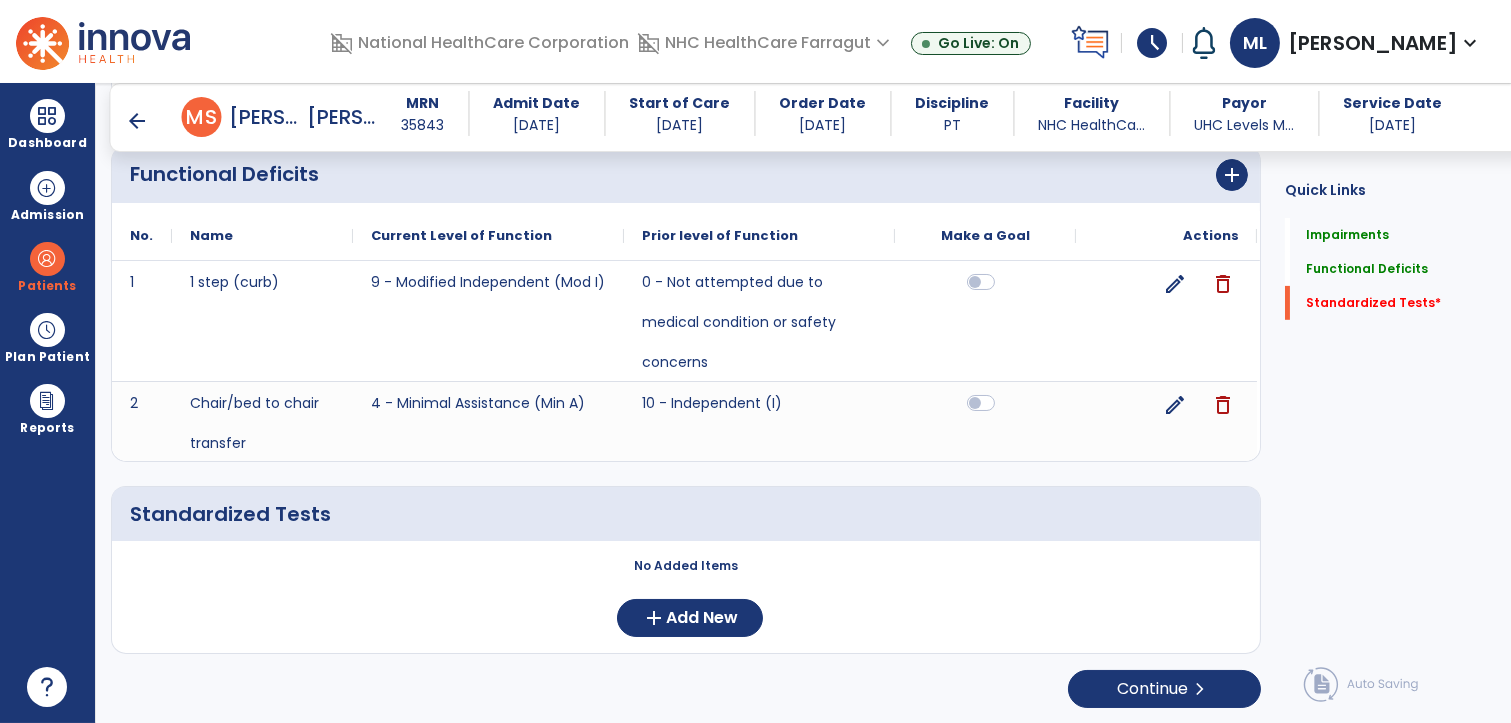 click on "No Added Items  add  Add New" 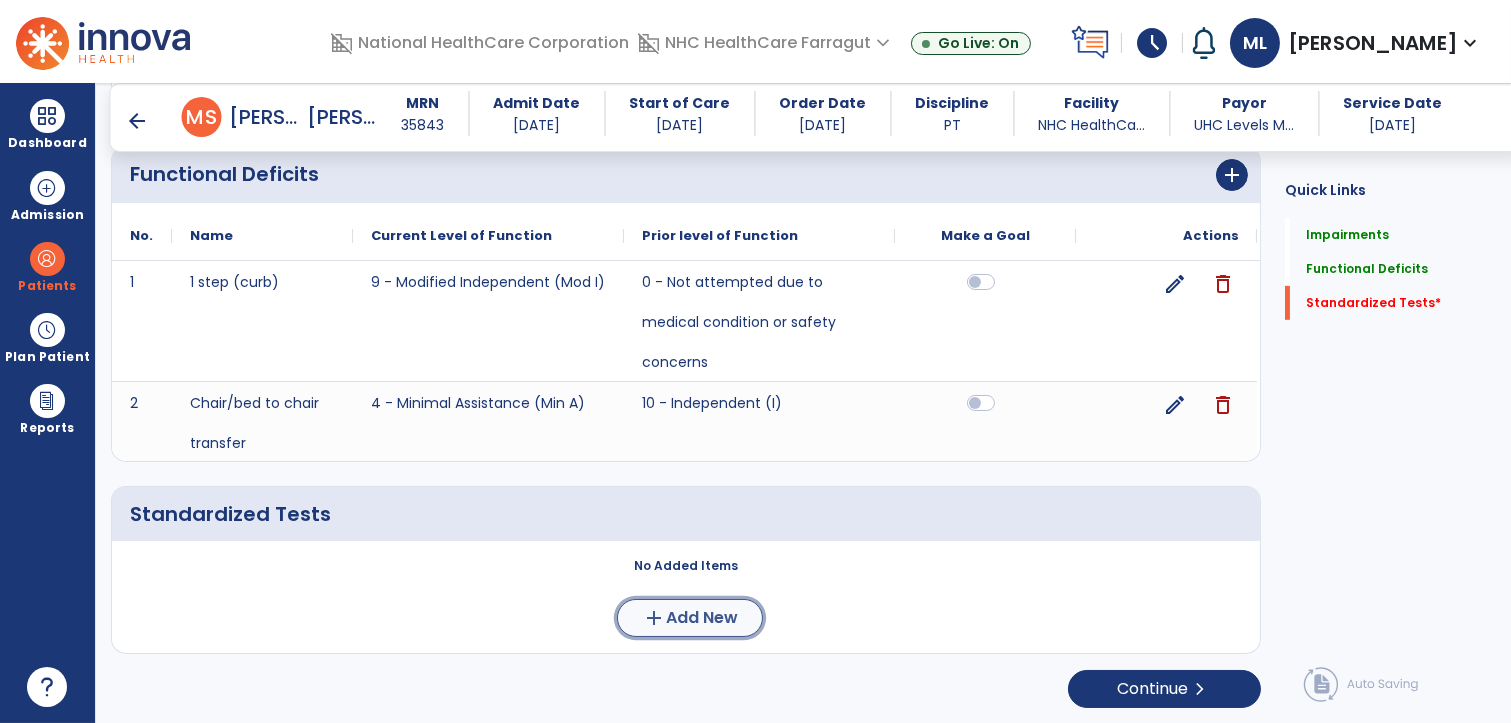 click on "add  Add New" 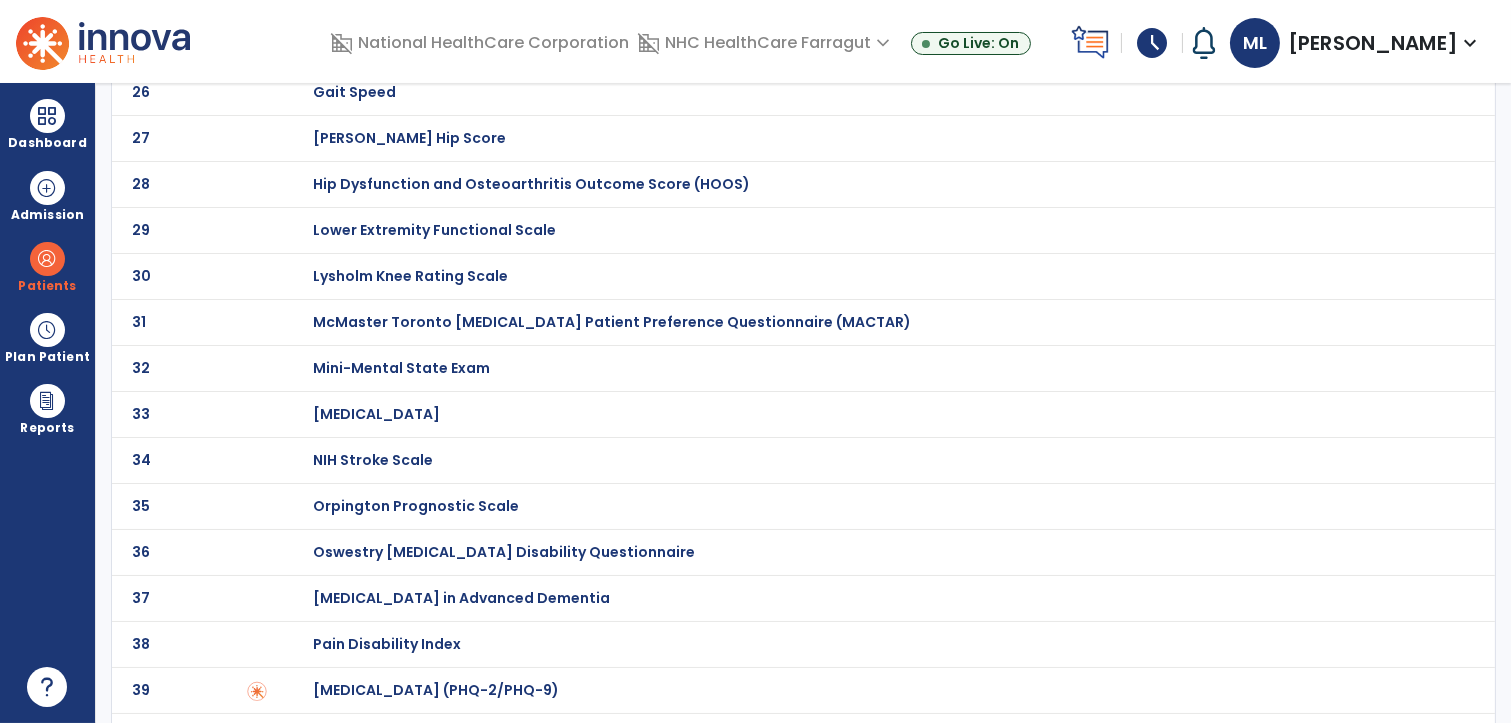 scroll, scrollTop: 0, scrollLeft: 0, axis: both 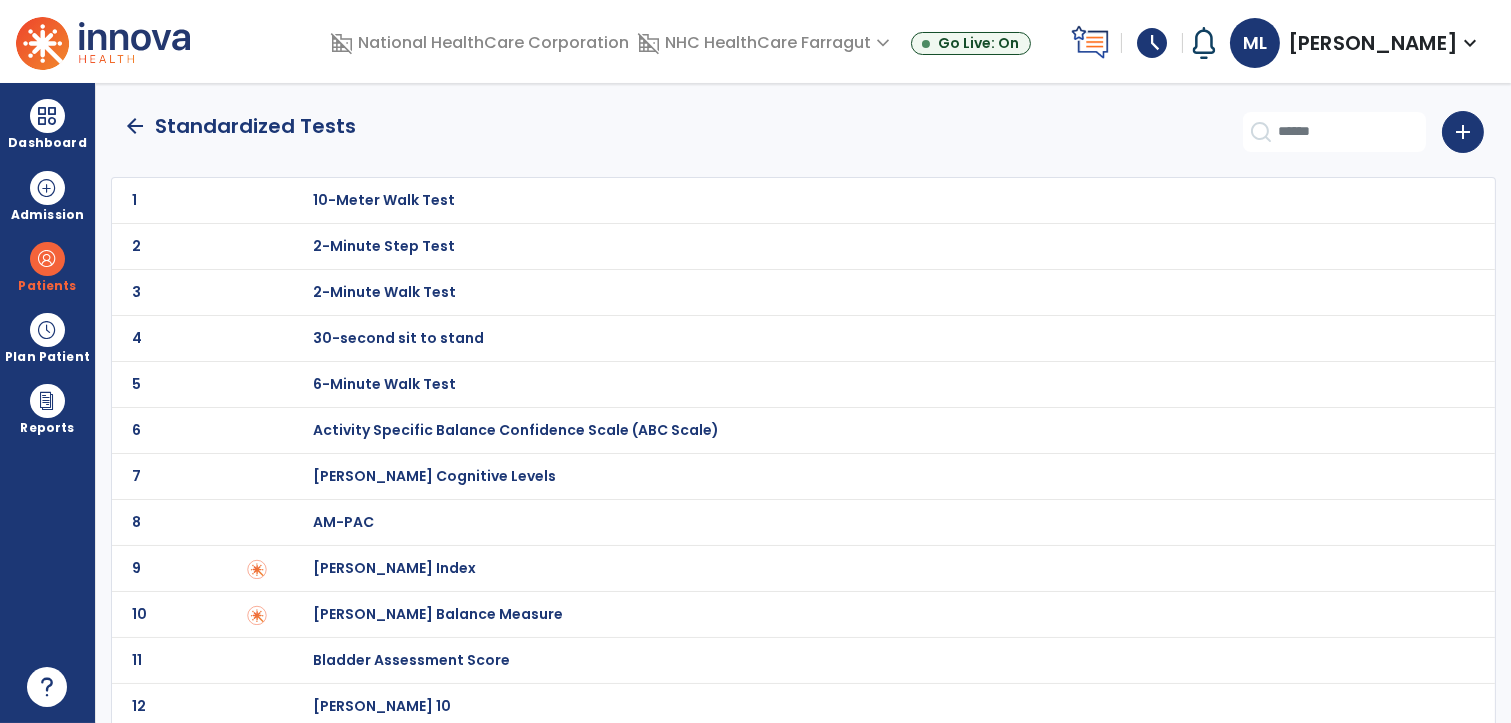 click on "30-second sit to stand" at bounding box center [384, 200] 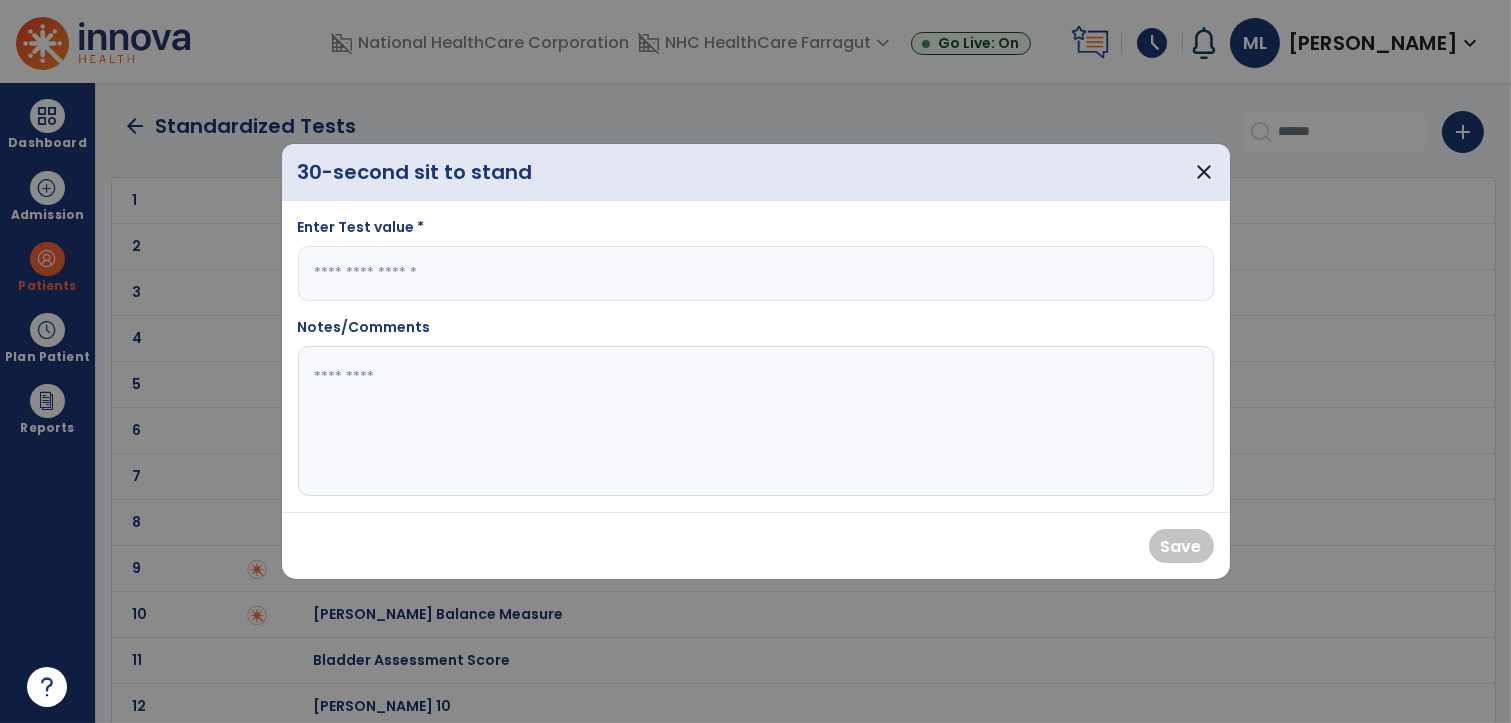 click at bounding box center (756, 273) 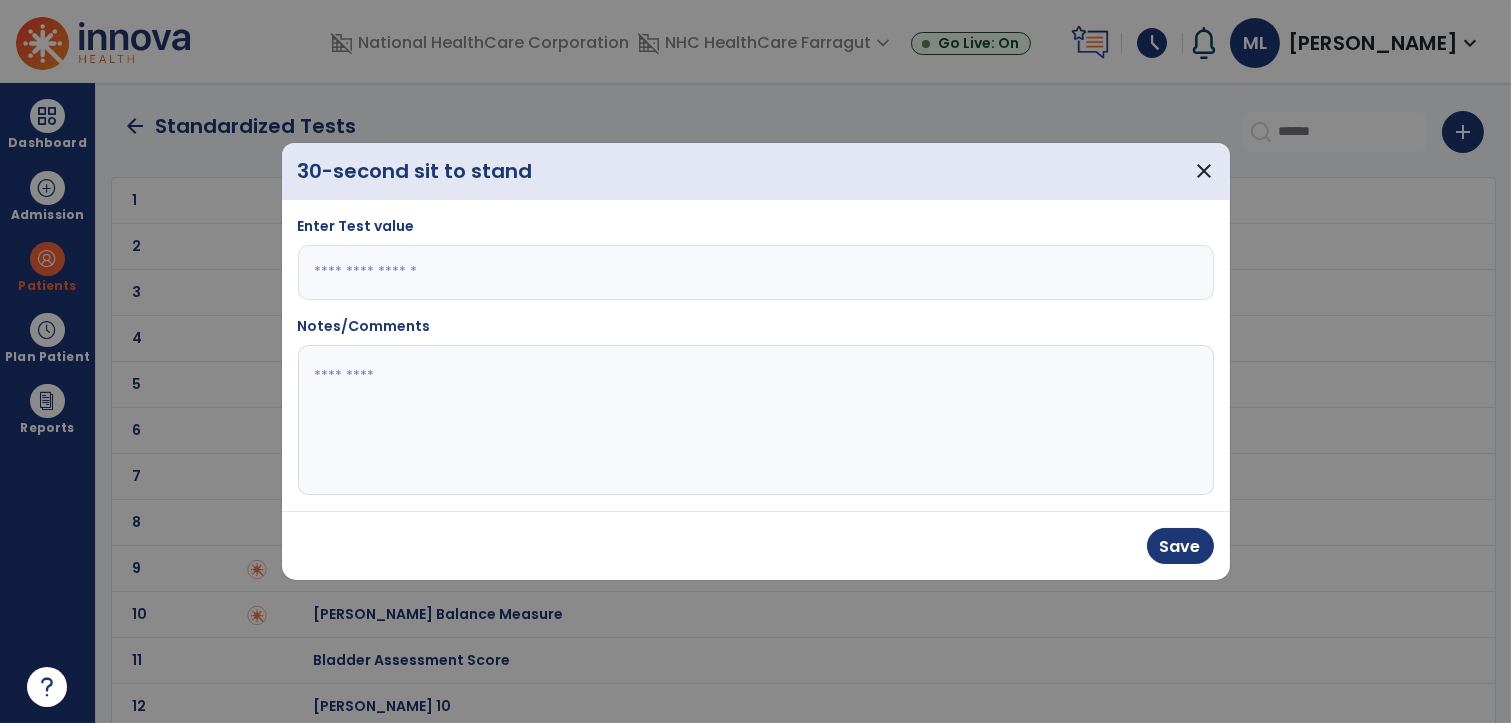 type on "*" 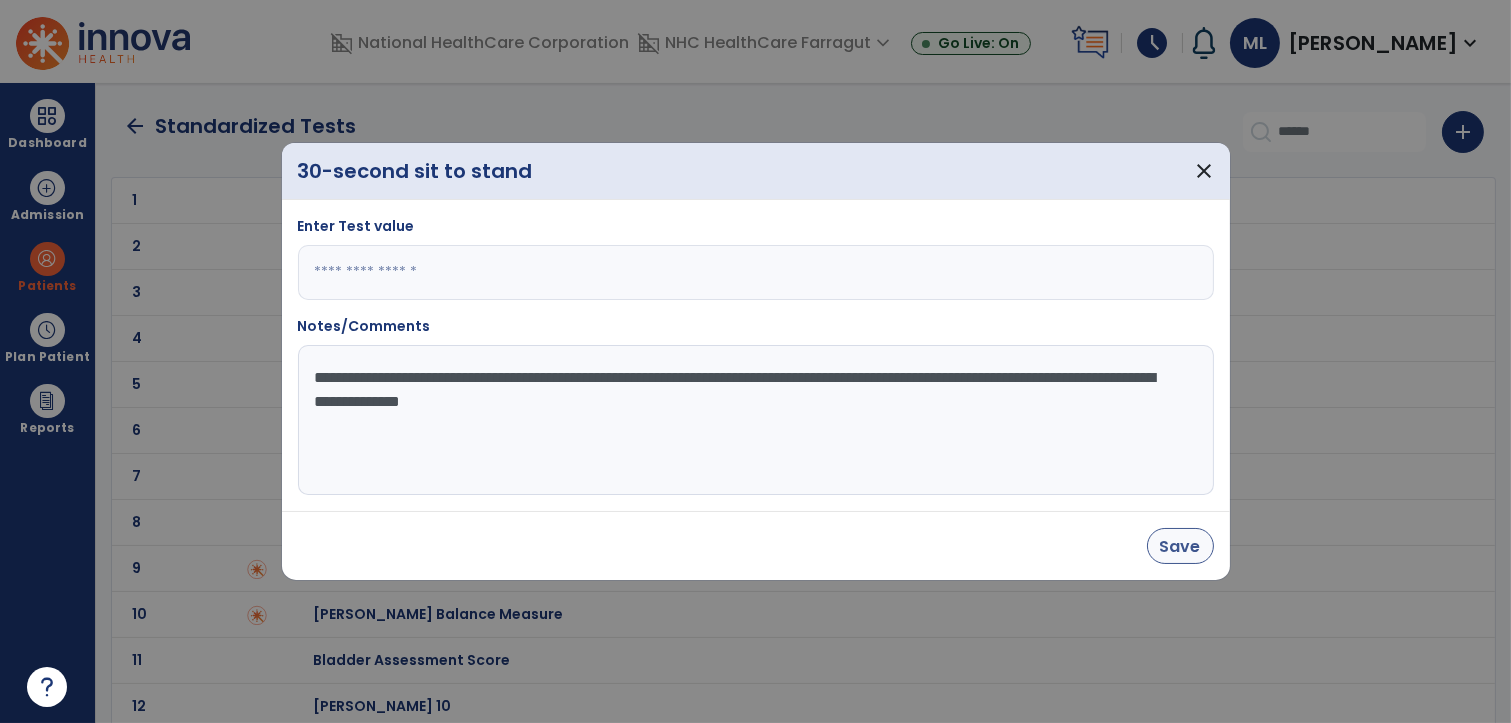 type on "**********" 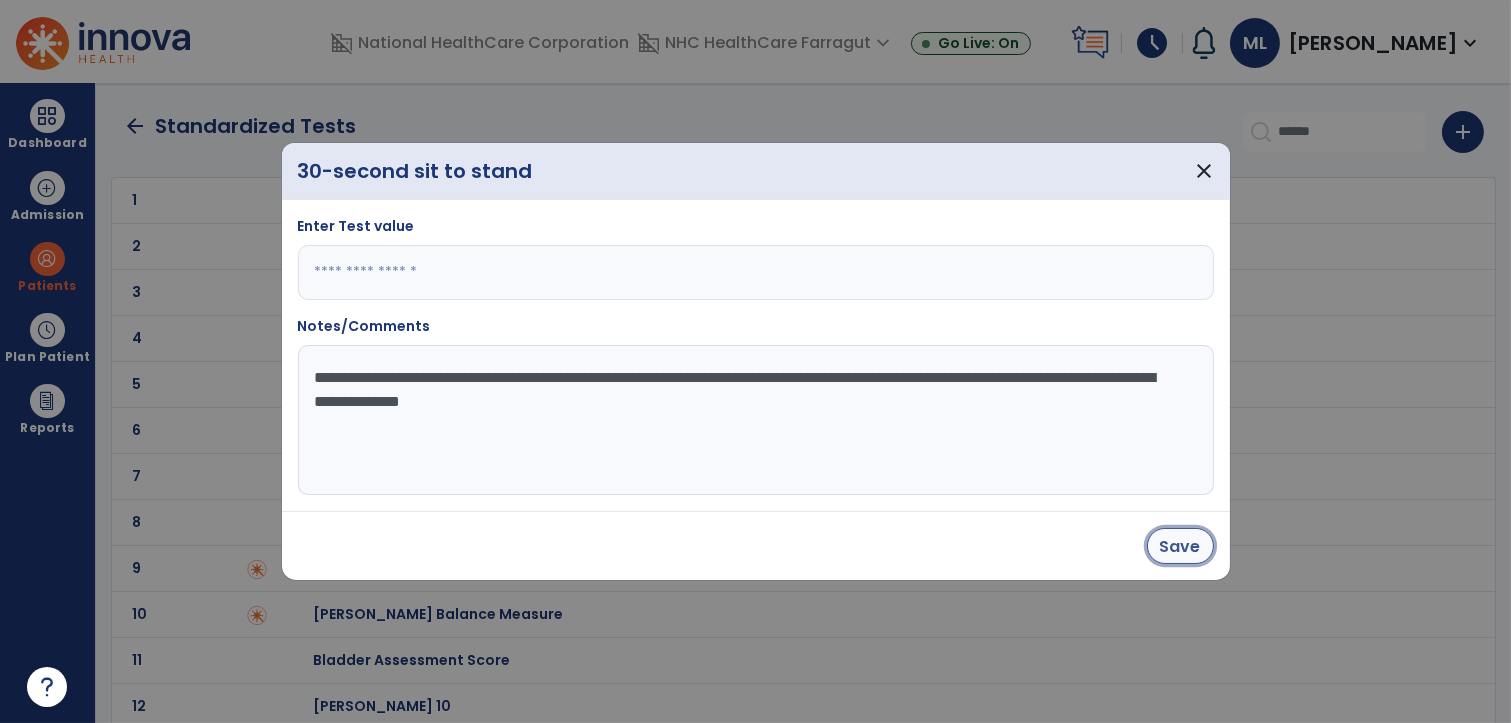 click on "Save" at bounding box center [1180, 546] 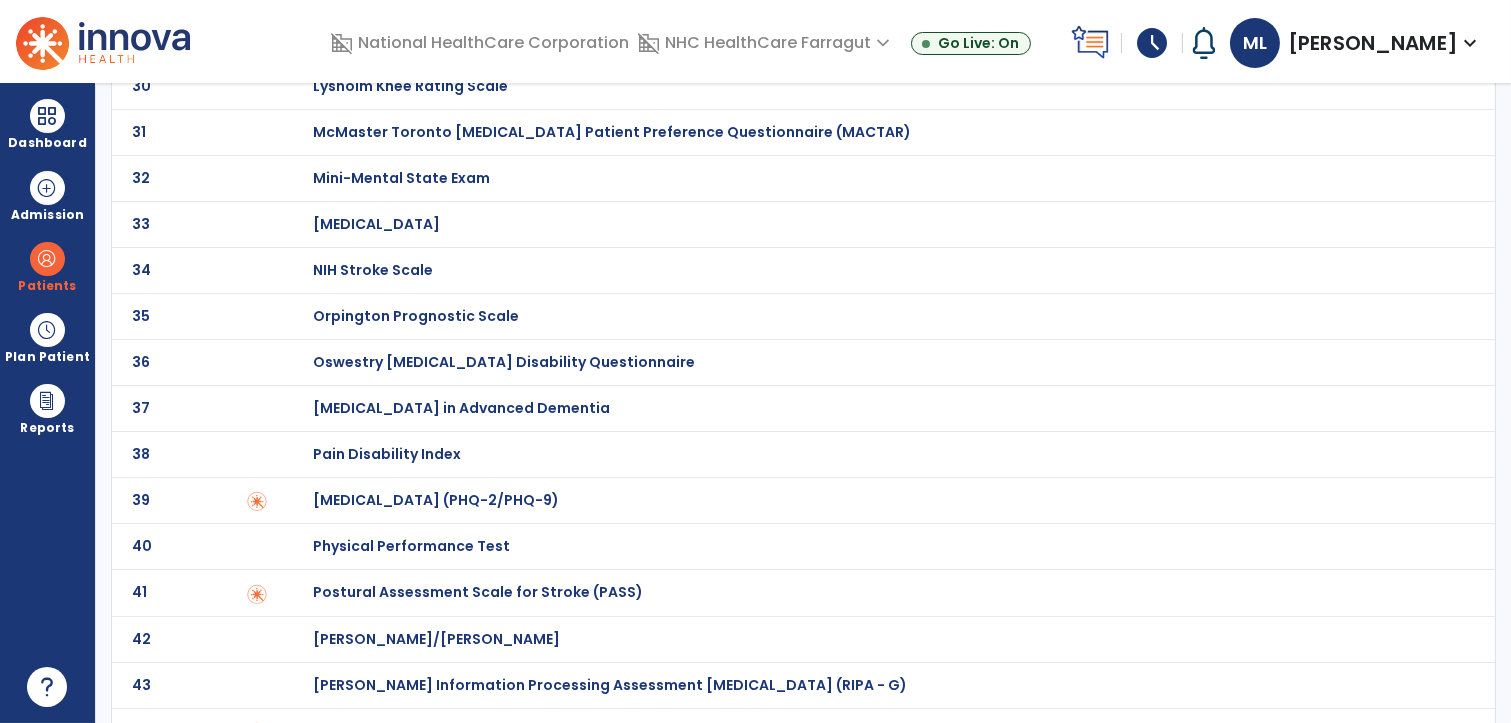 scroll, scrollTop: 1797, scrollLeft: 0, axis: vertical 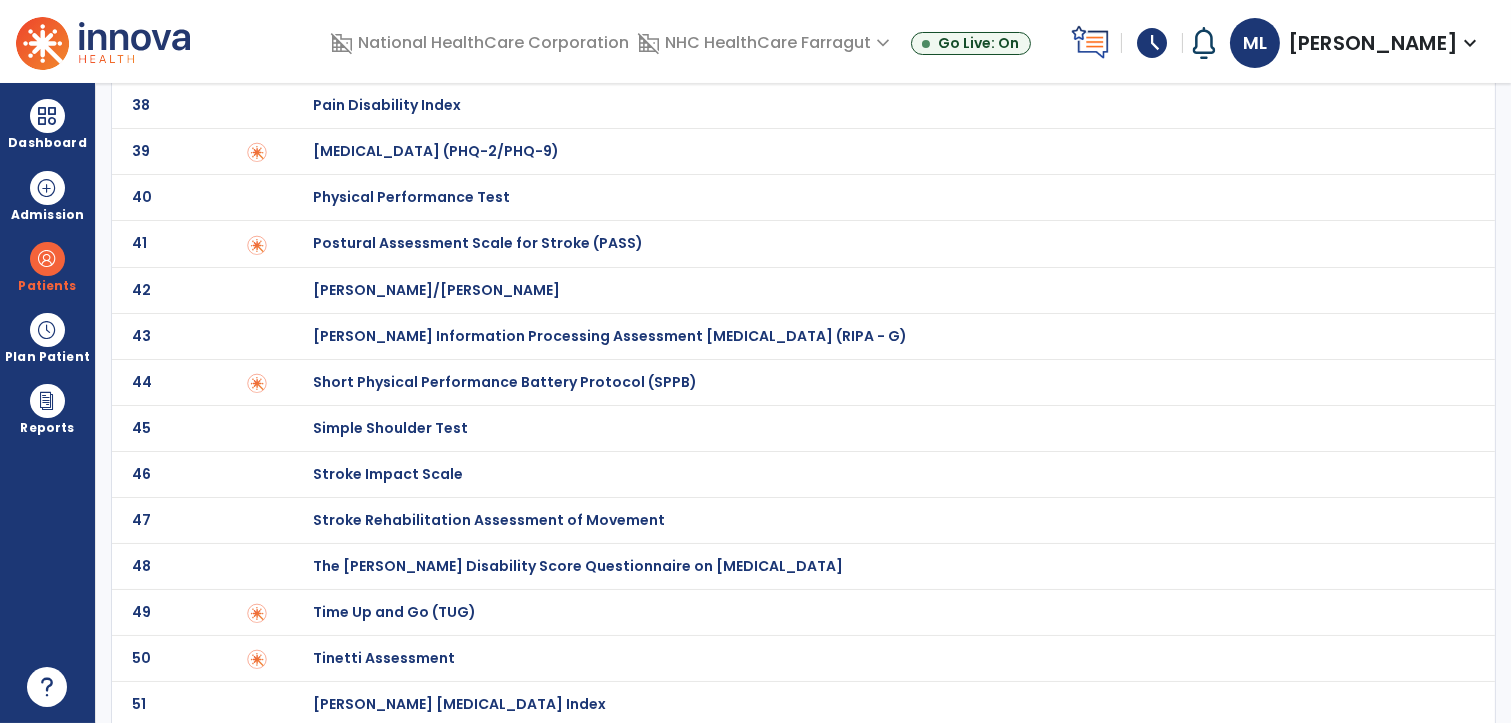 click on "Time Up and Go (TUG)" at bounding box center (384, -1597) 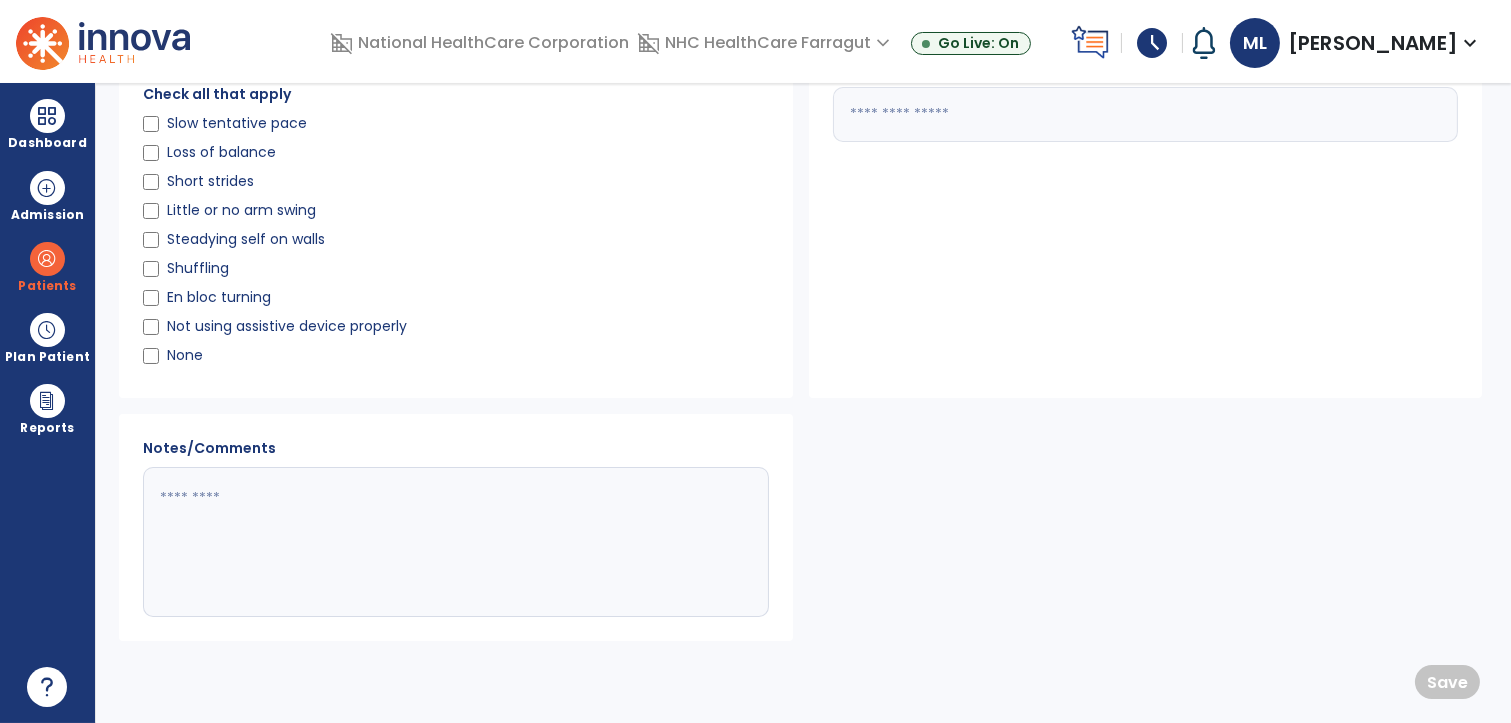 scroll, scrollTop: 0, scrollLeft: 0, axis: both 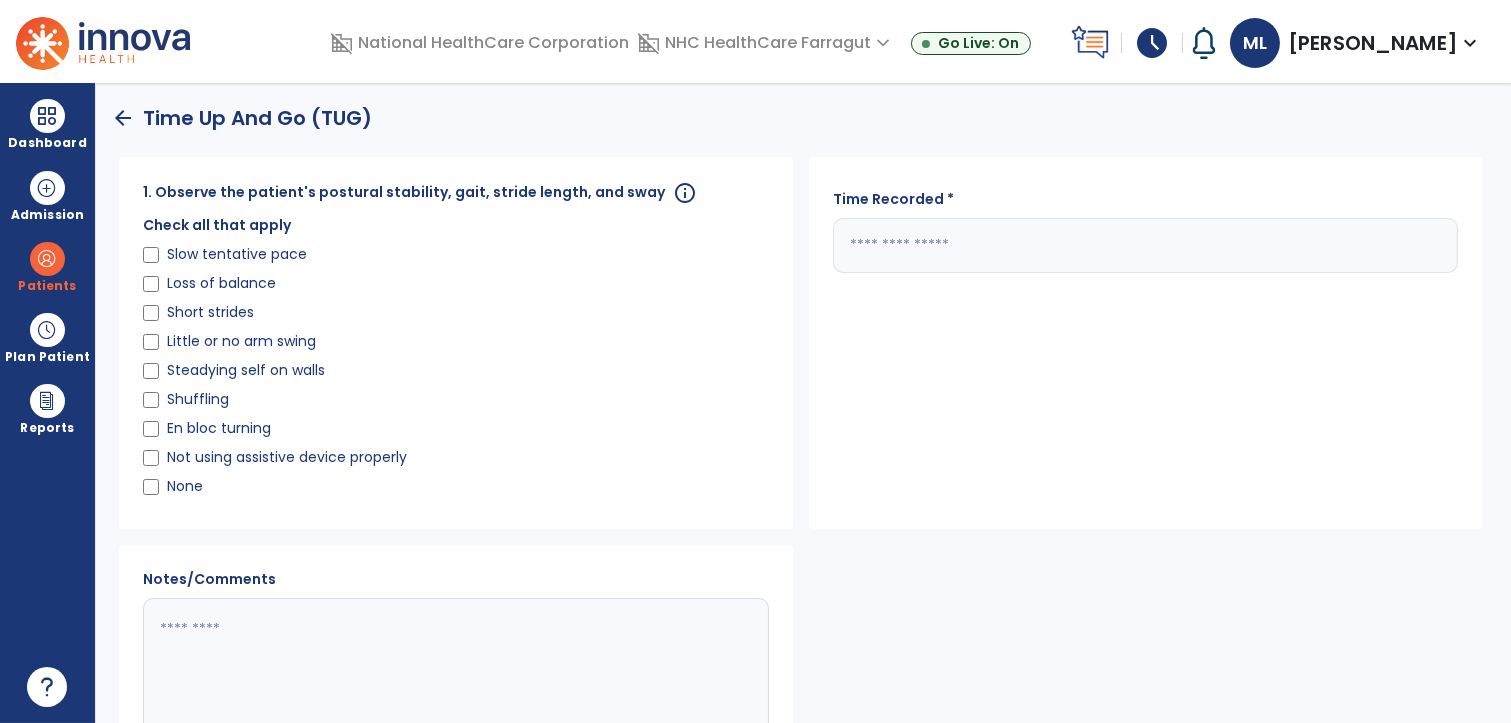 click 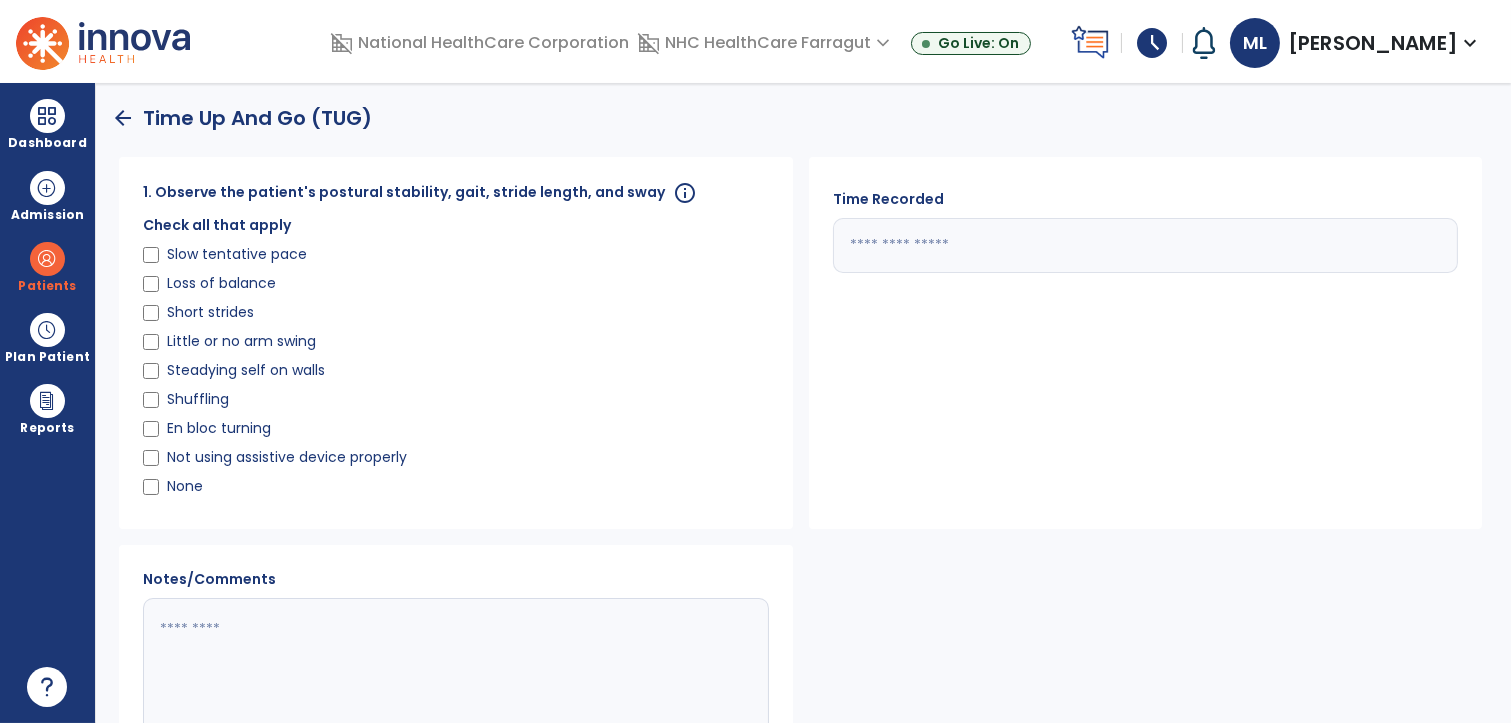 type on "*" 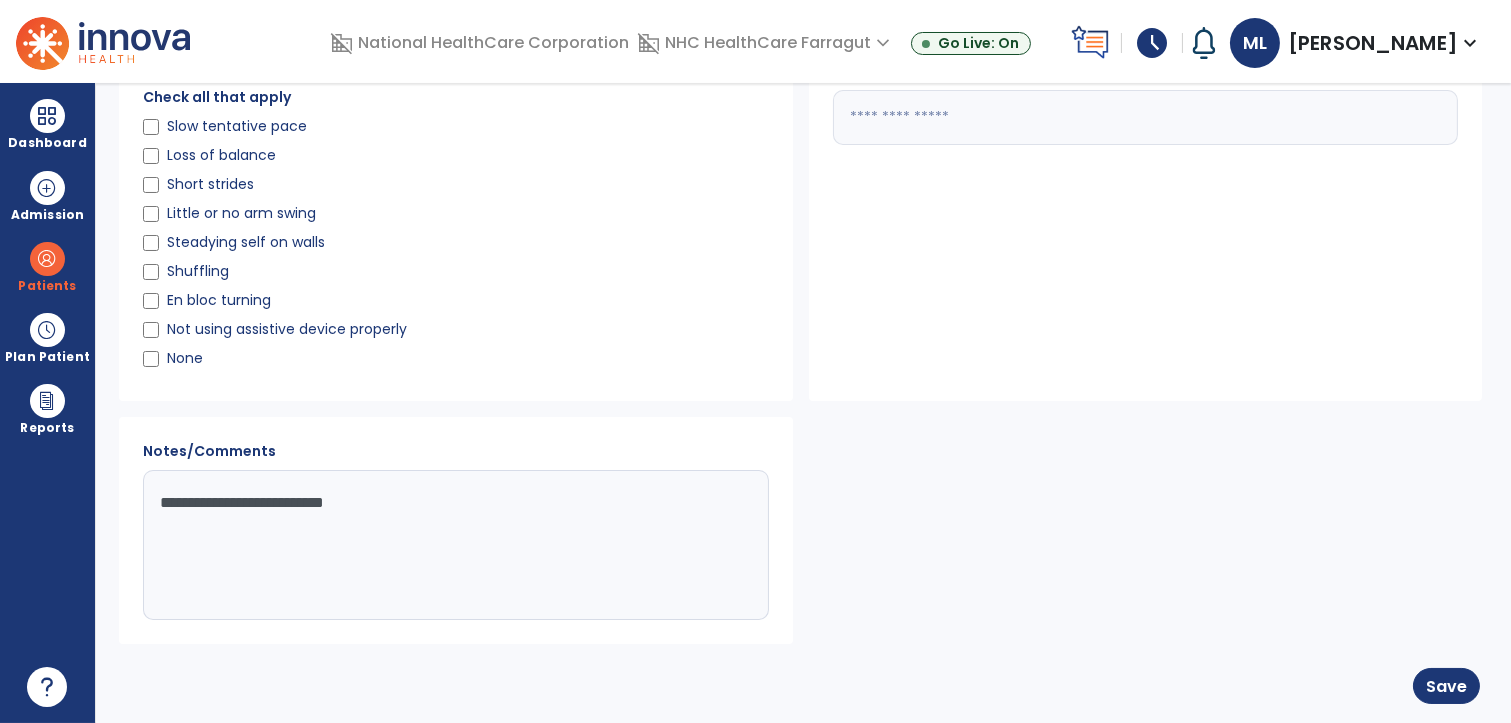 scroll, scrollTop: 133, scrollLeft: 0, axis: vertical 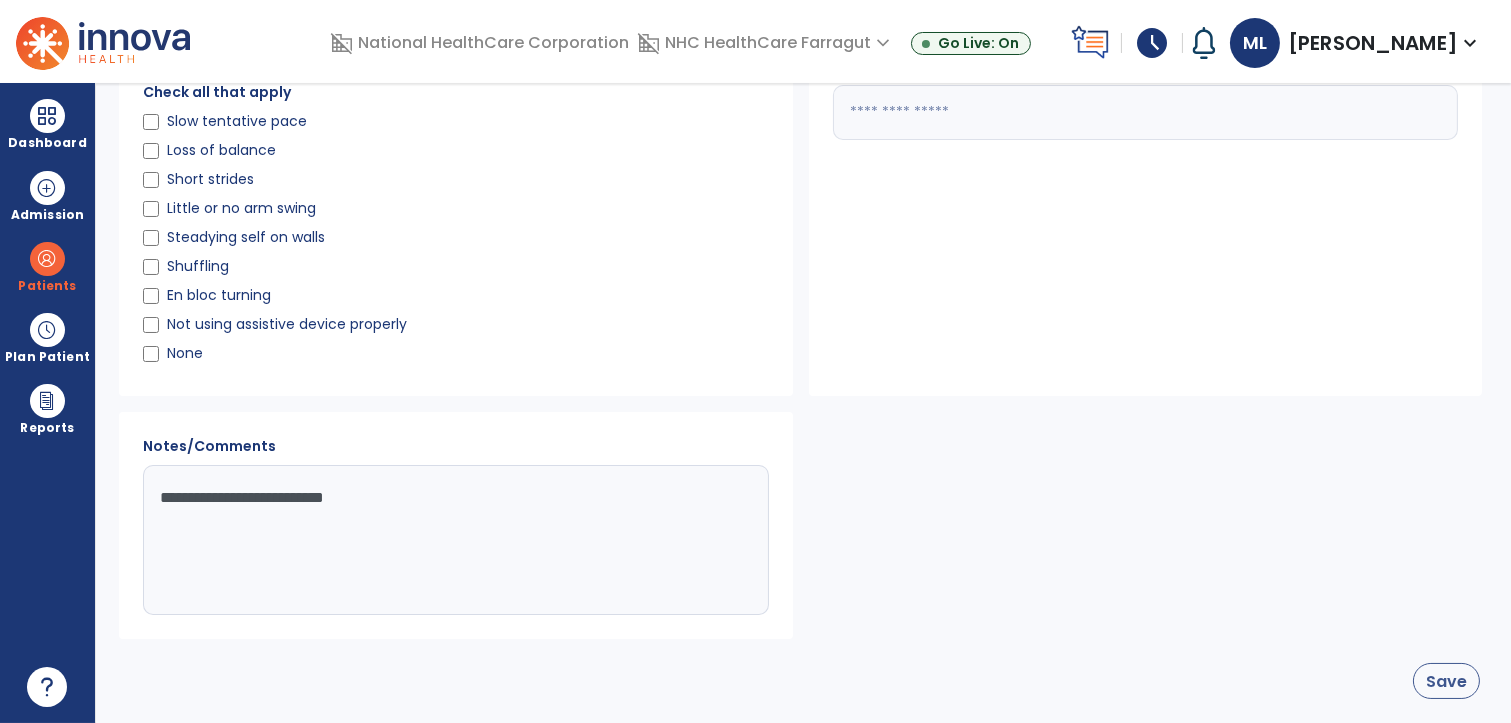 type on "**********" 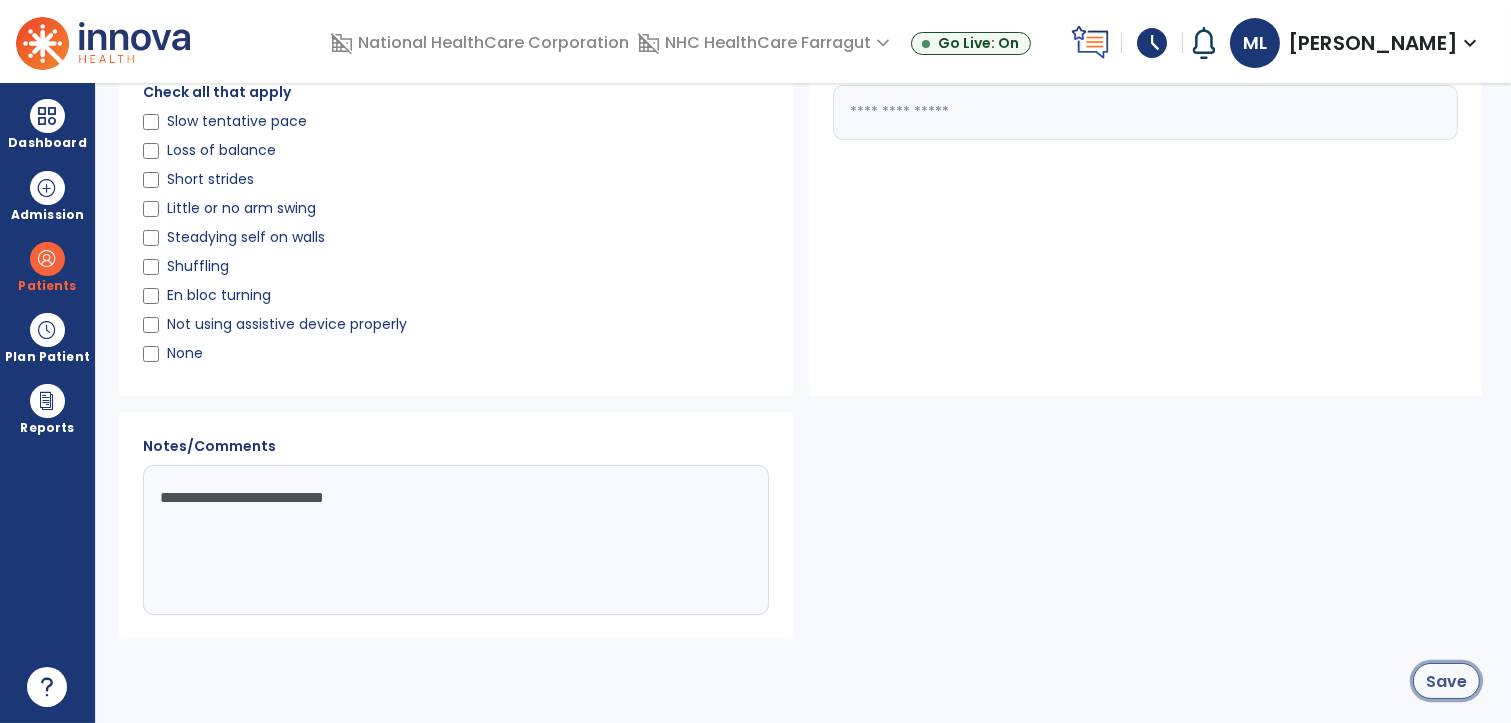 click on "Save" 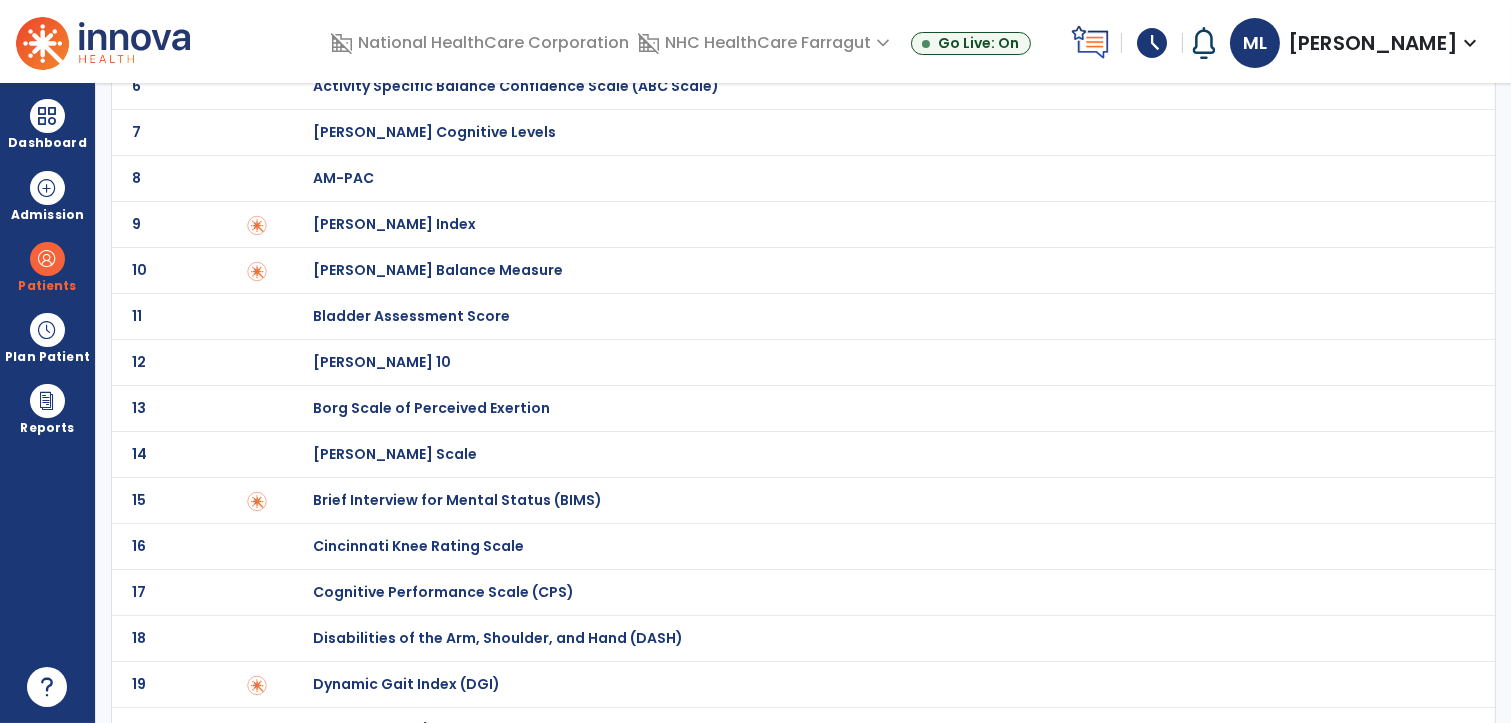 scroll, scrollTop: 0, scrollLeft: 0, axis: both 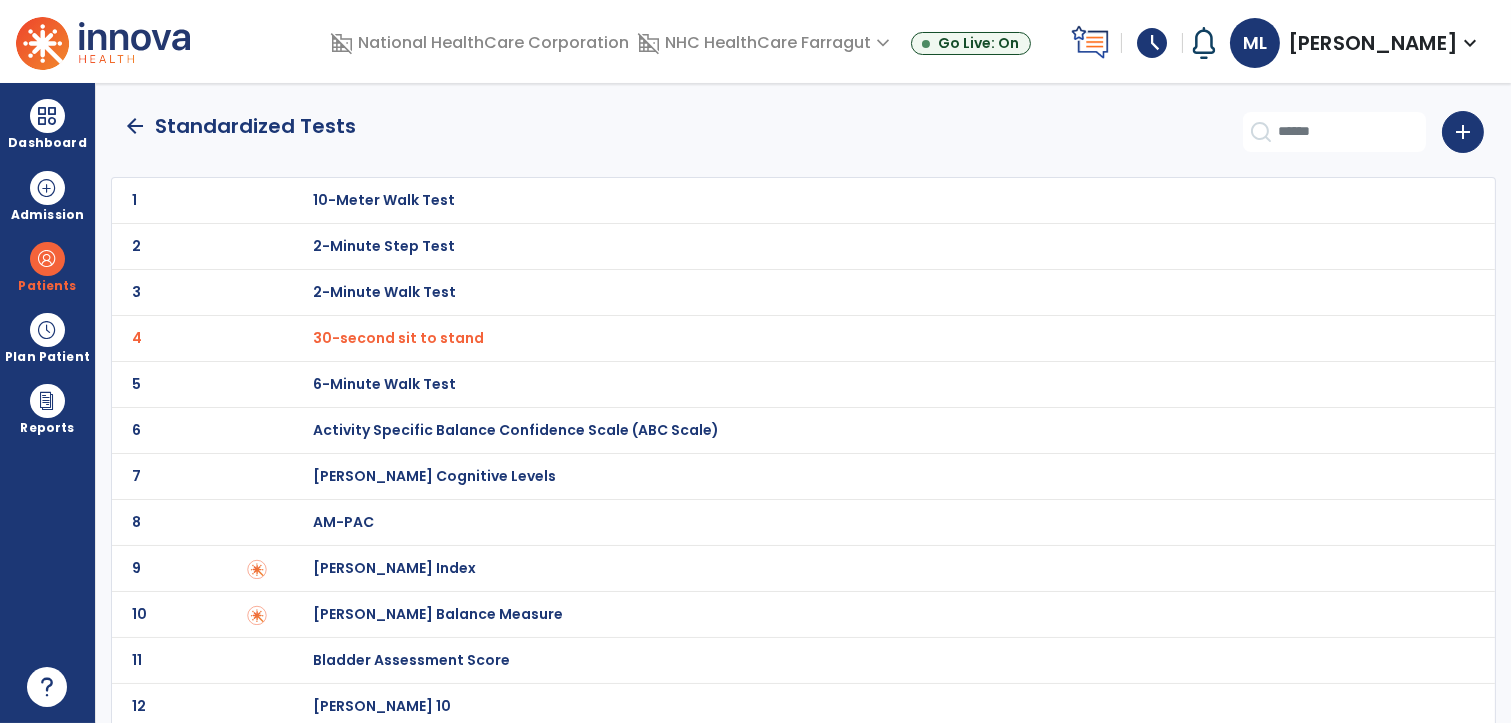 click on "arrow_back" 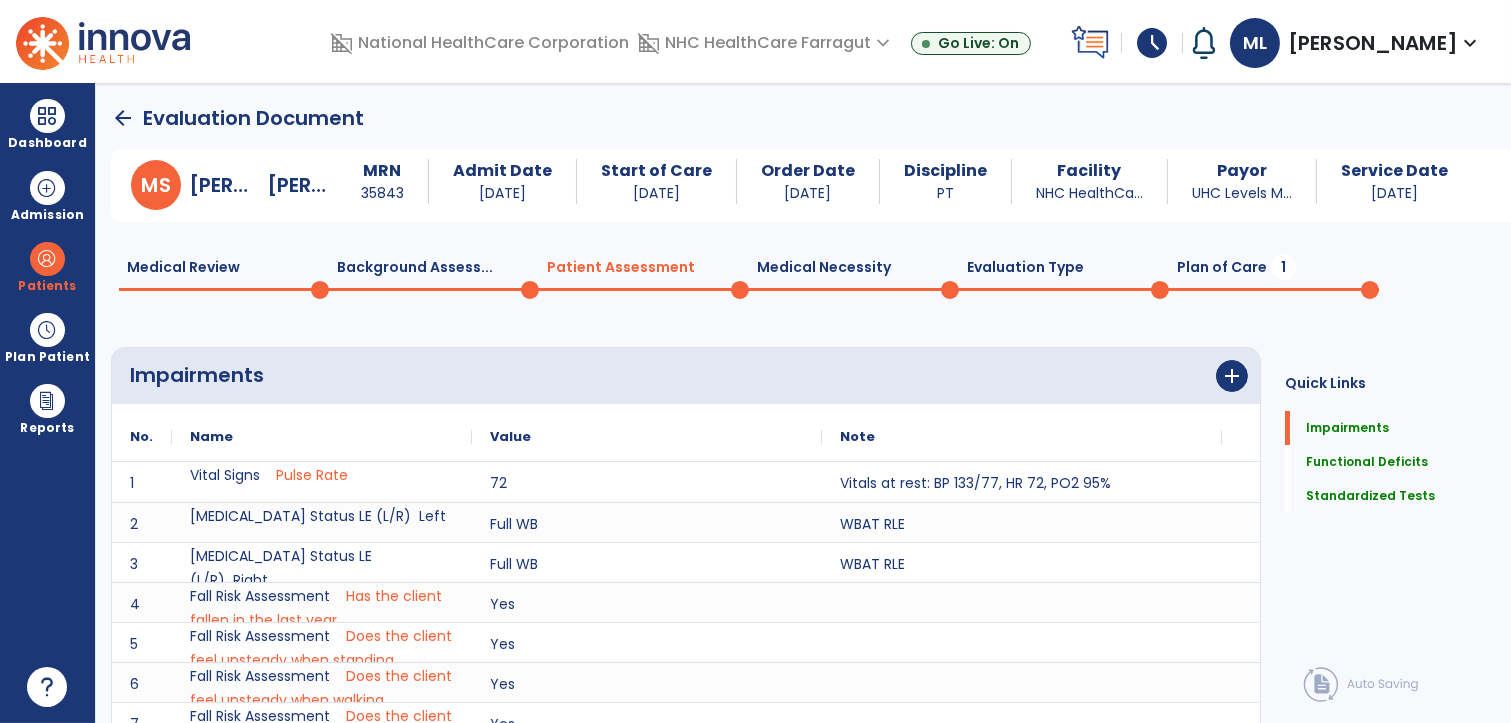 scroll, scrollTop: 1, scrollLeft: 0, axis: vertical 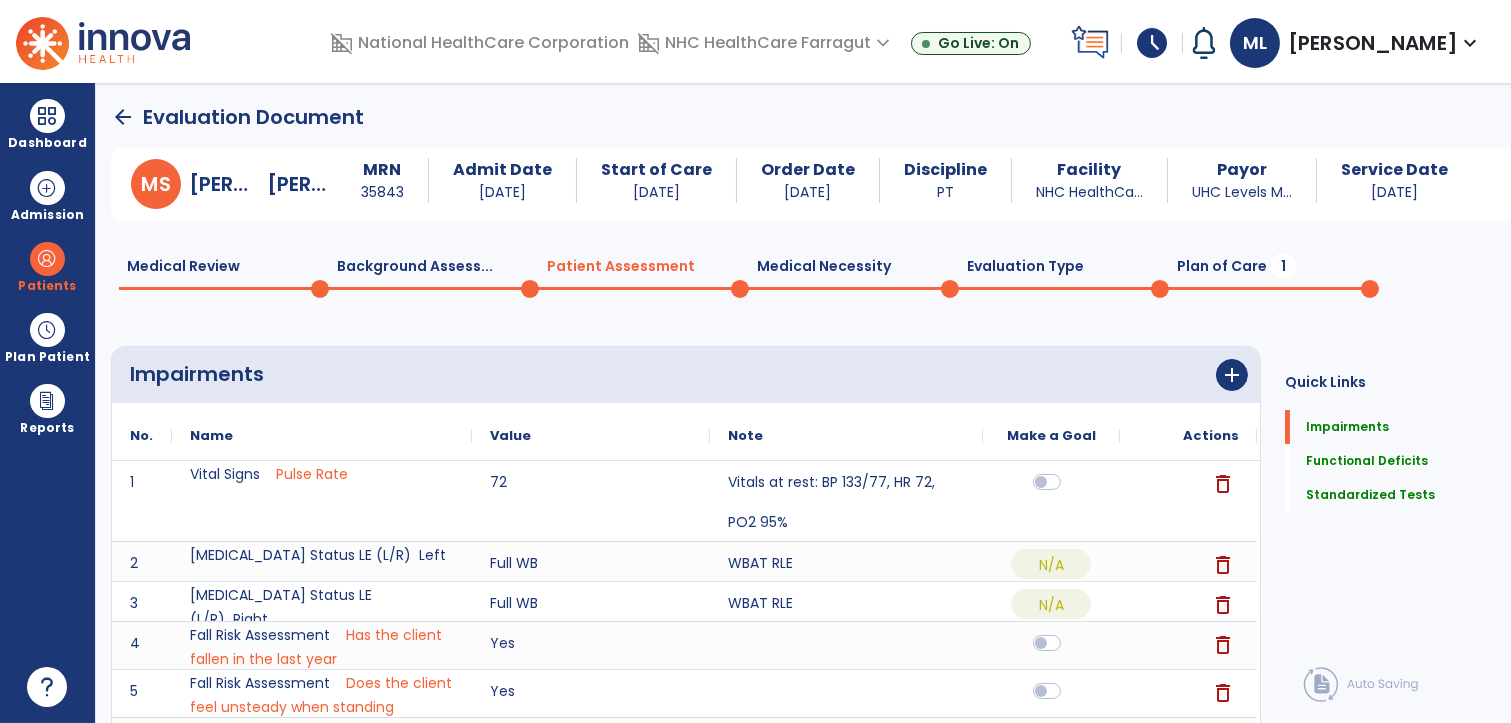 click on "Plan of Care  1" 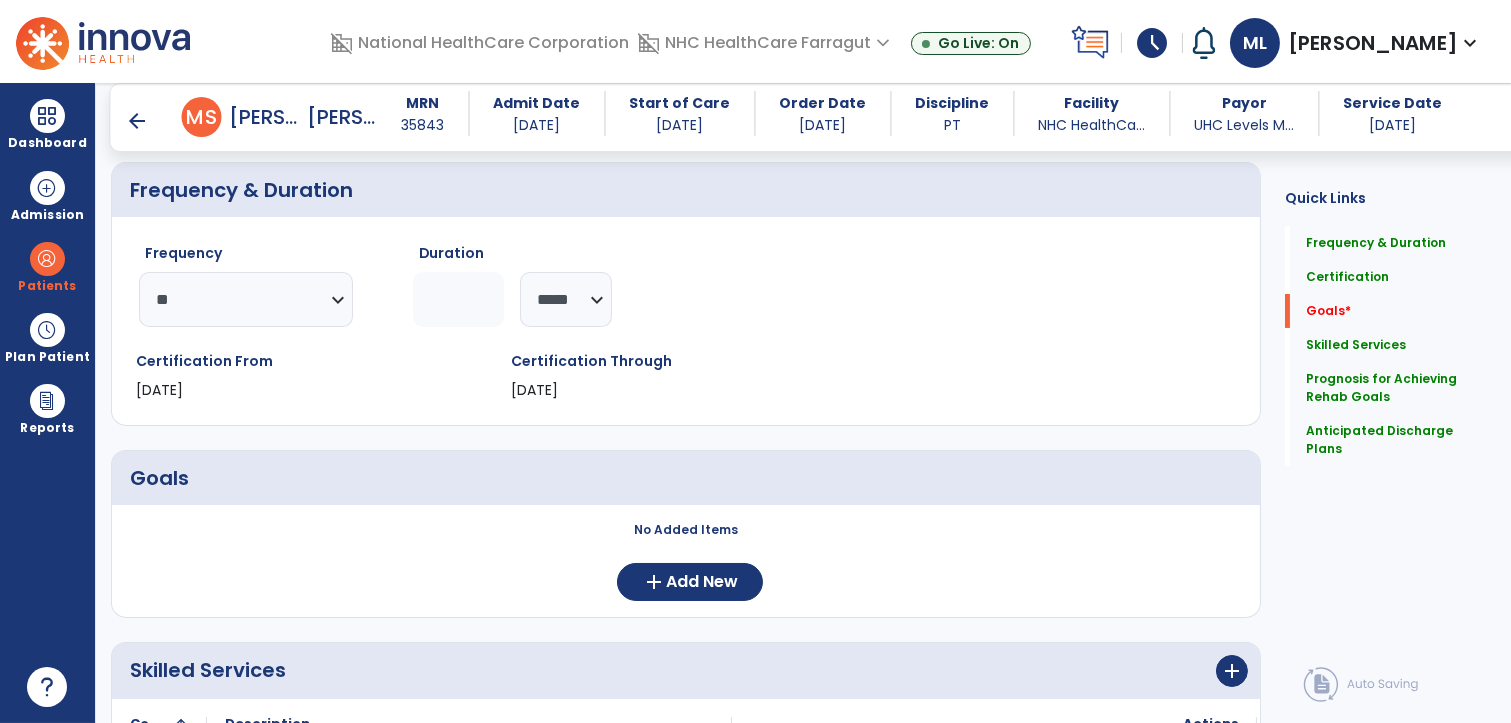 scroll, scrollTop: 0, scrollLeft: 0, axis: both 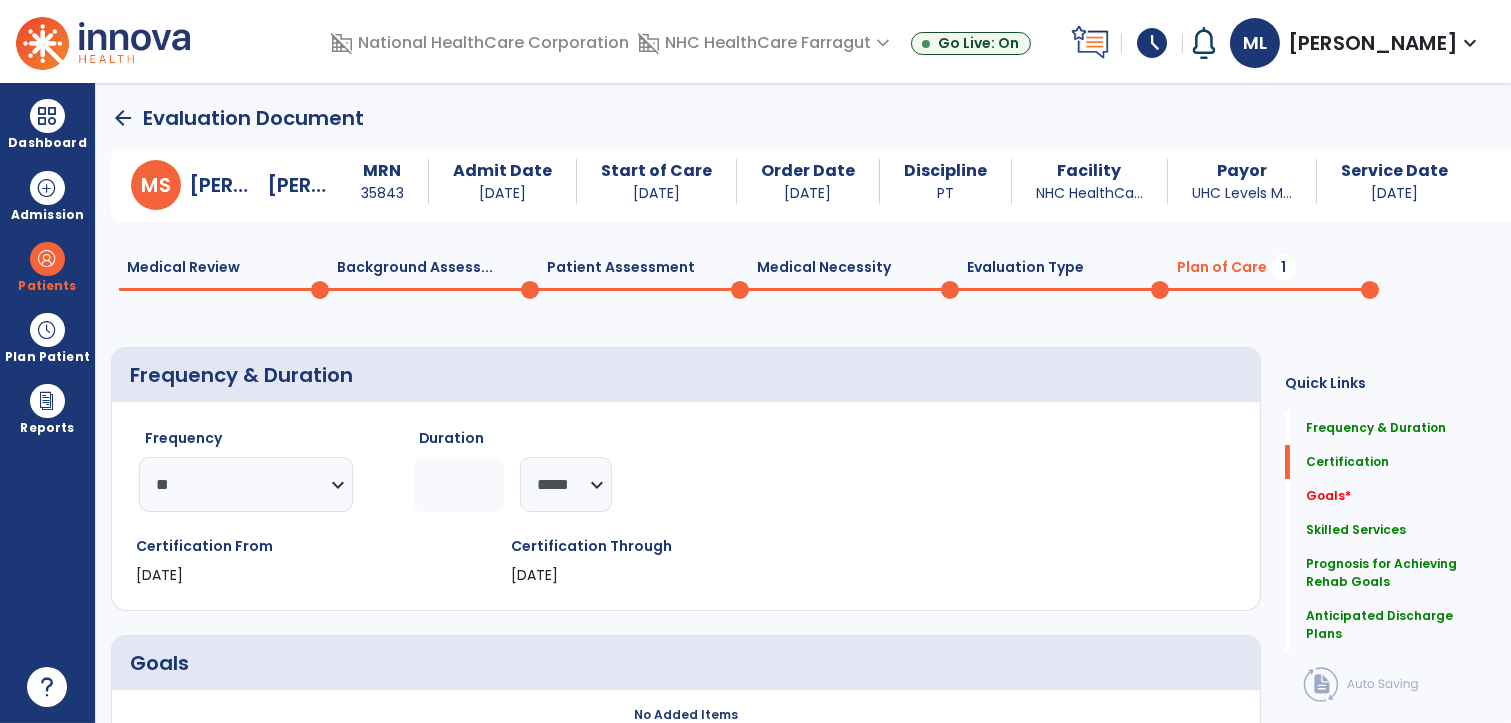 click on "Patient Assessment  0" 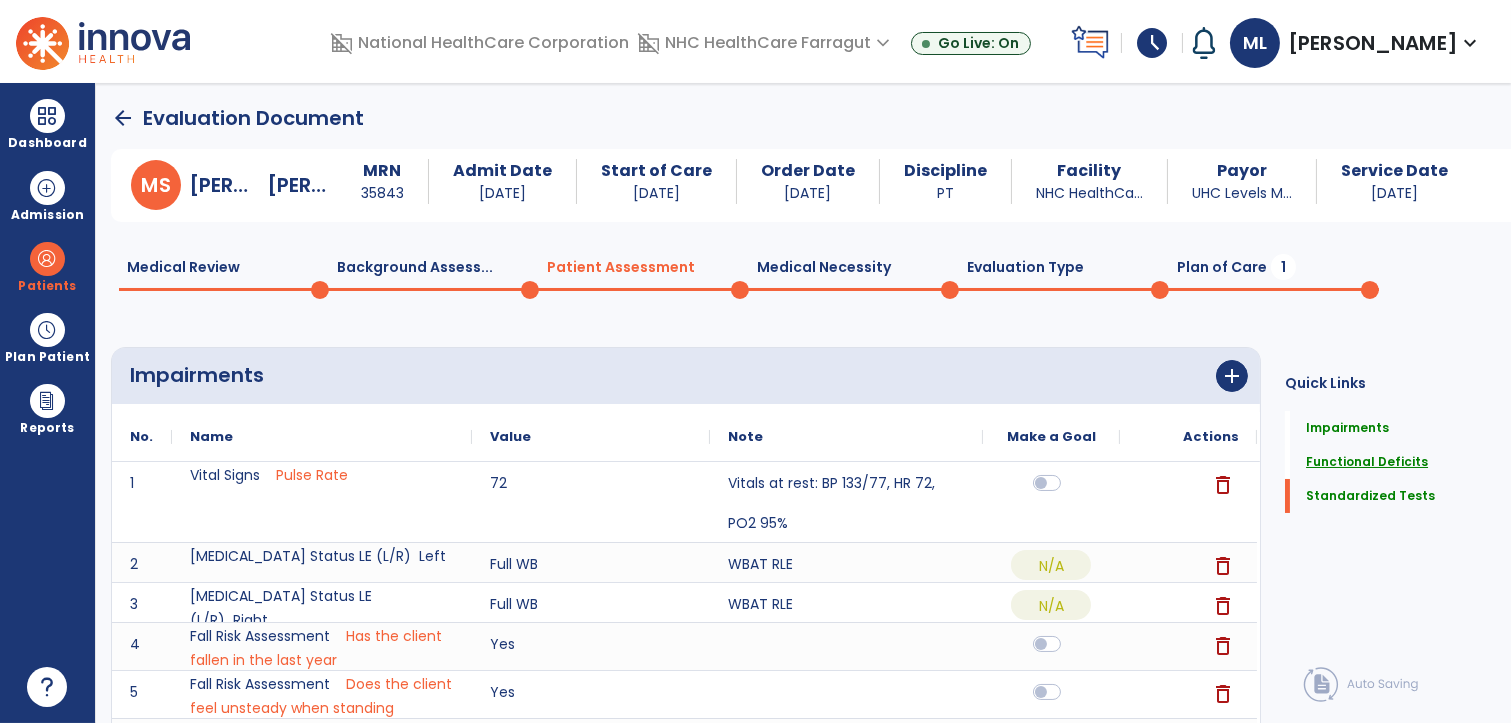 click on "Functional Deficits" 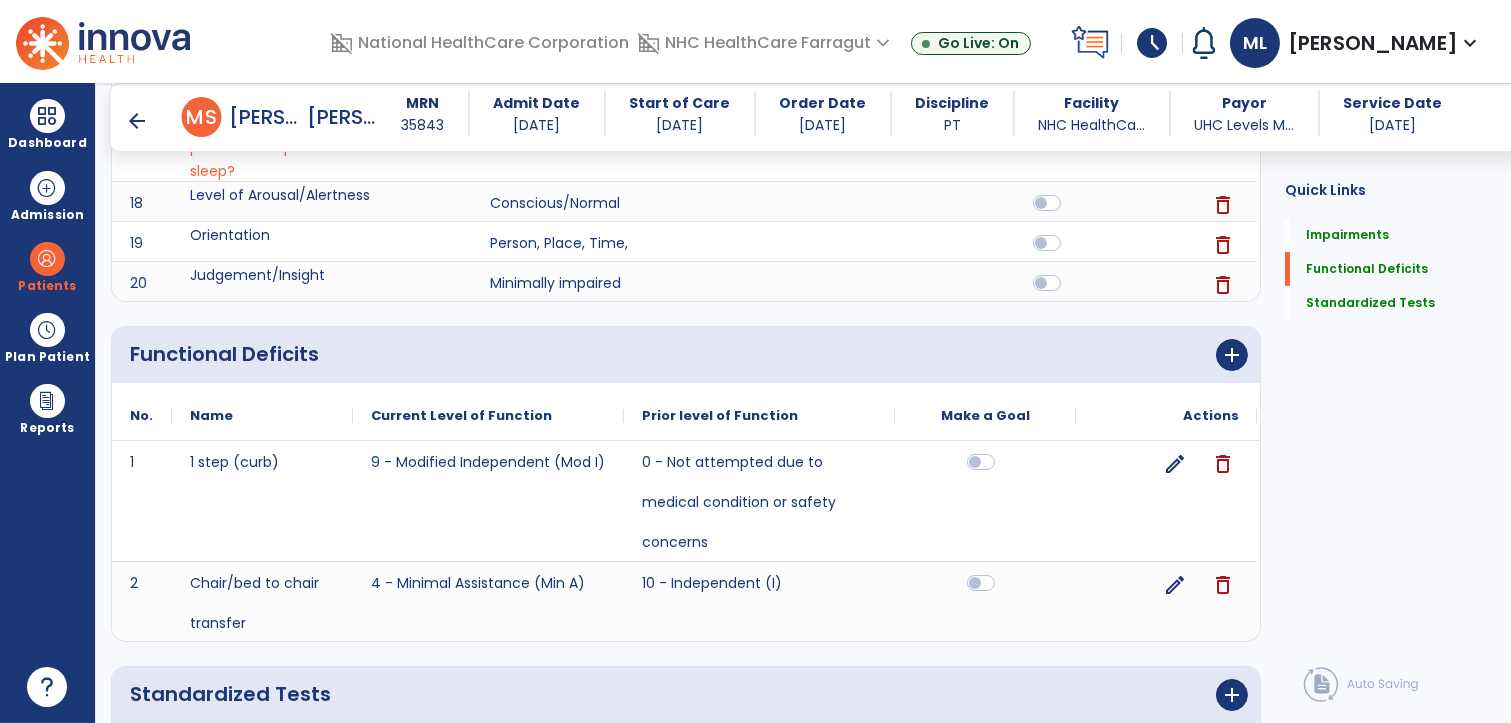 scroll, scrollTop: 1178, scrollLeft: 0, axis: vertical 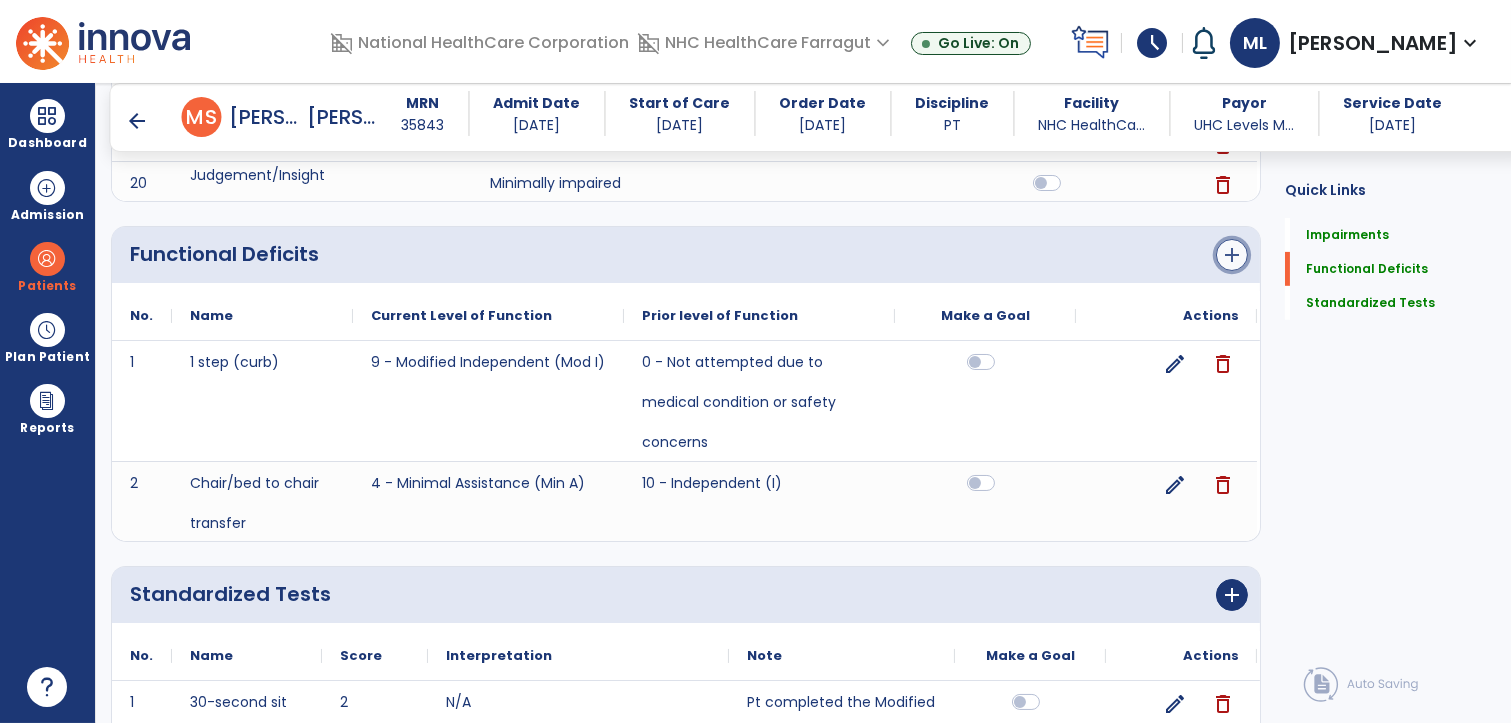click on "add" 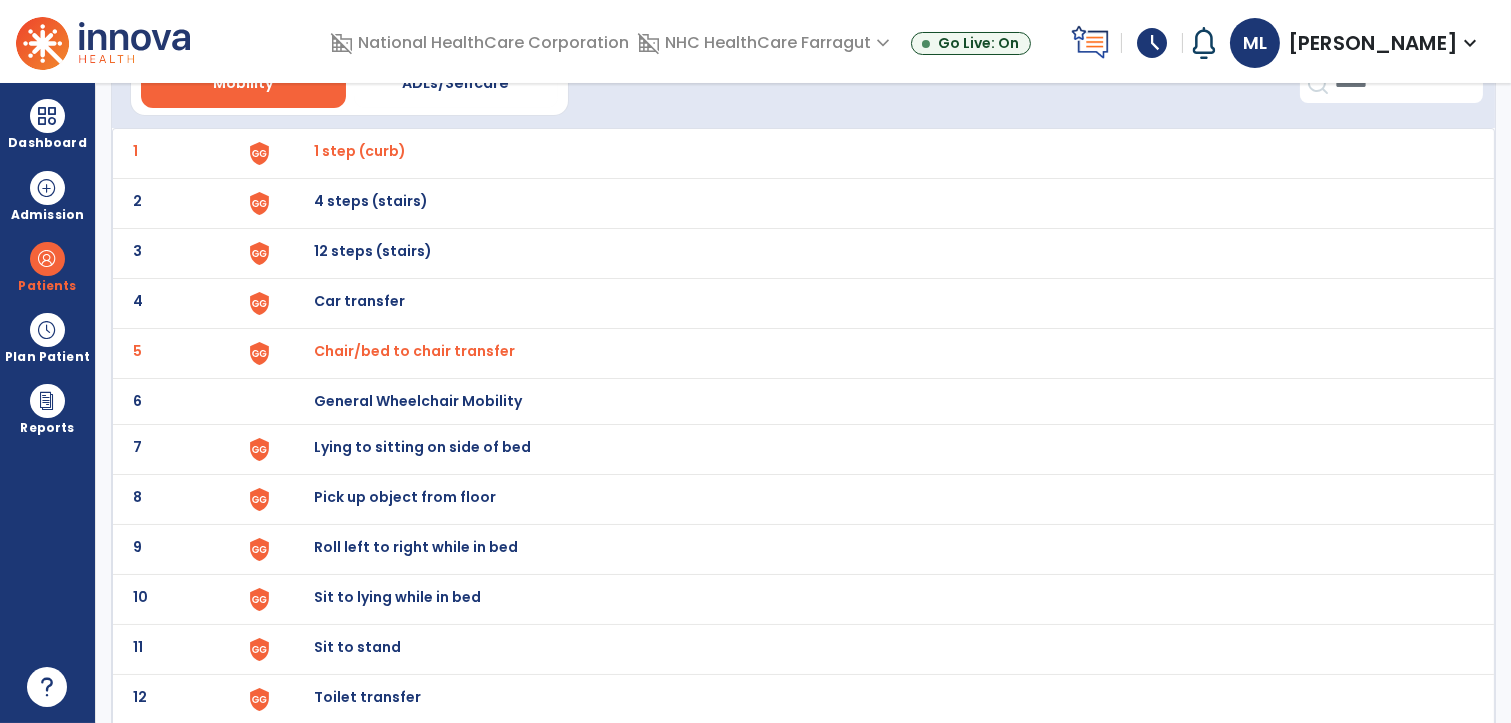 scroll, scrollTop: 222, scrollLeft: 0, axis: vertical 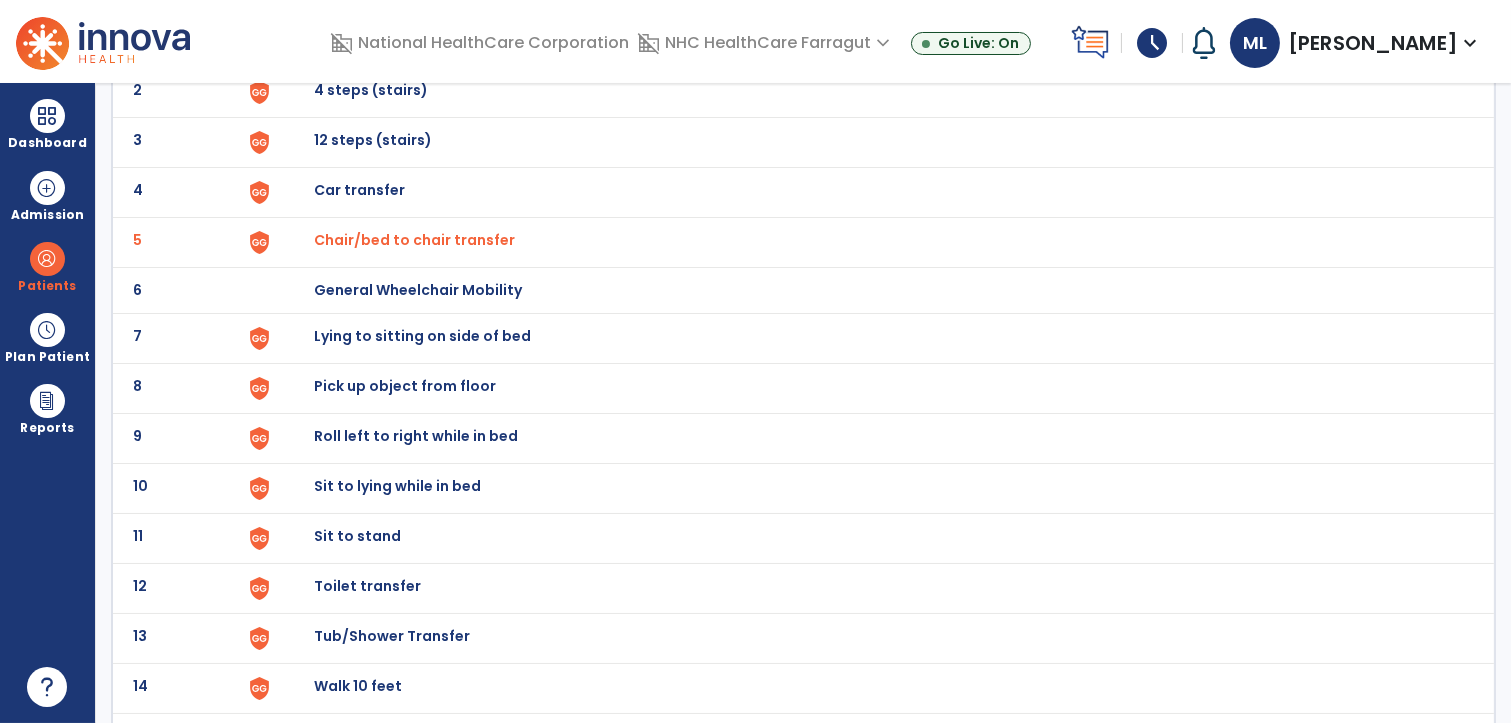 click on "Lying to sitting on side of bed" at bounding box center [360, 40] 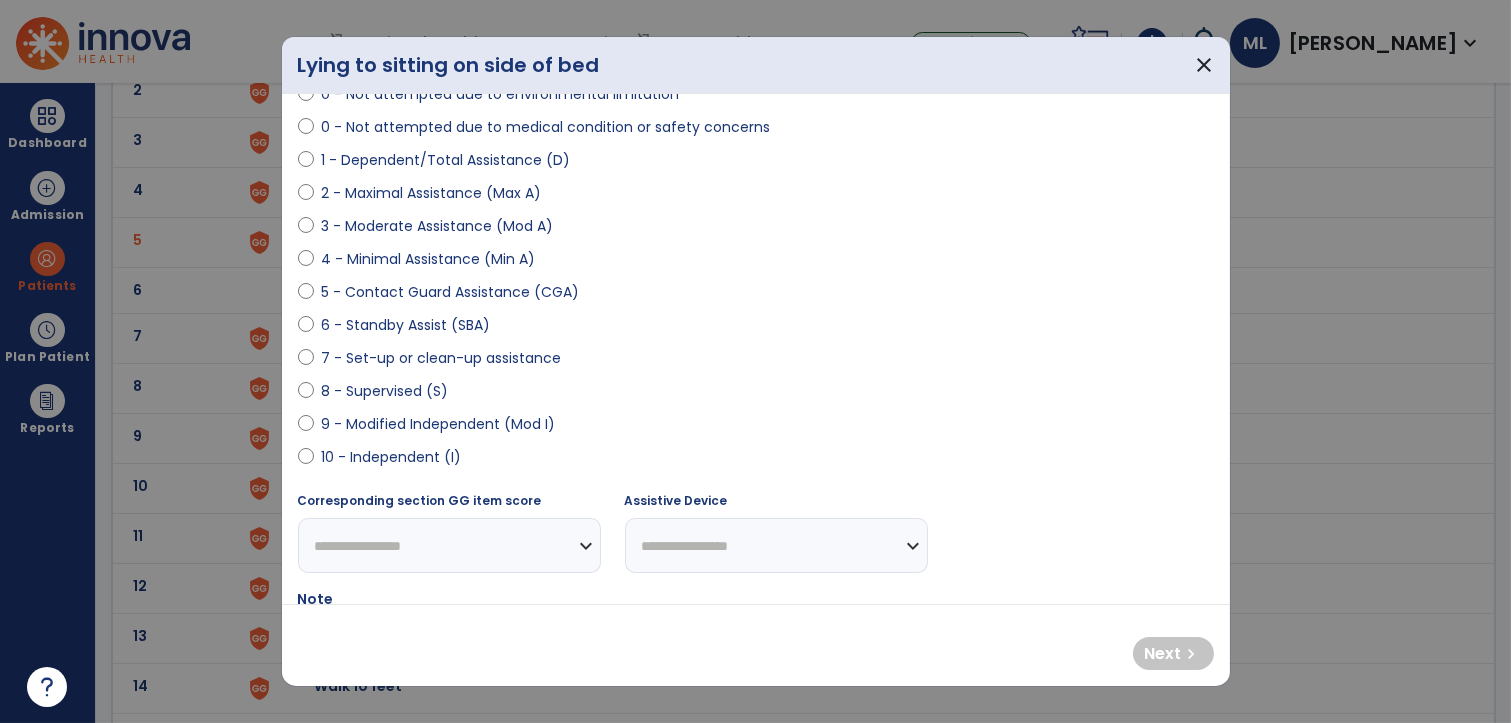 scroll, scrollTop: 222, scrollLeft: 0, axis: vertical 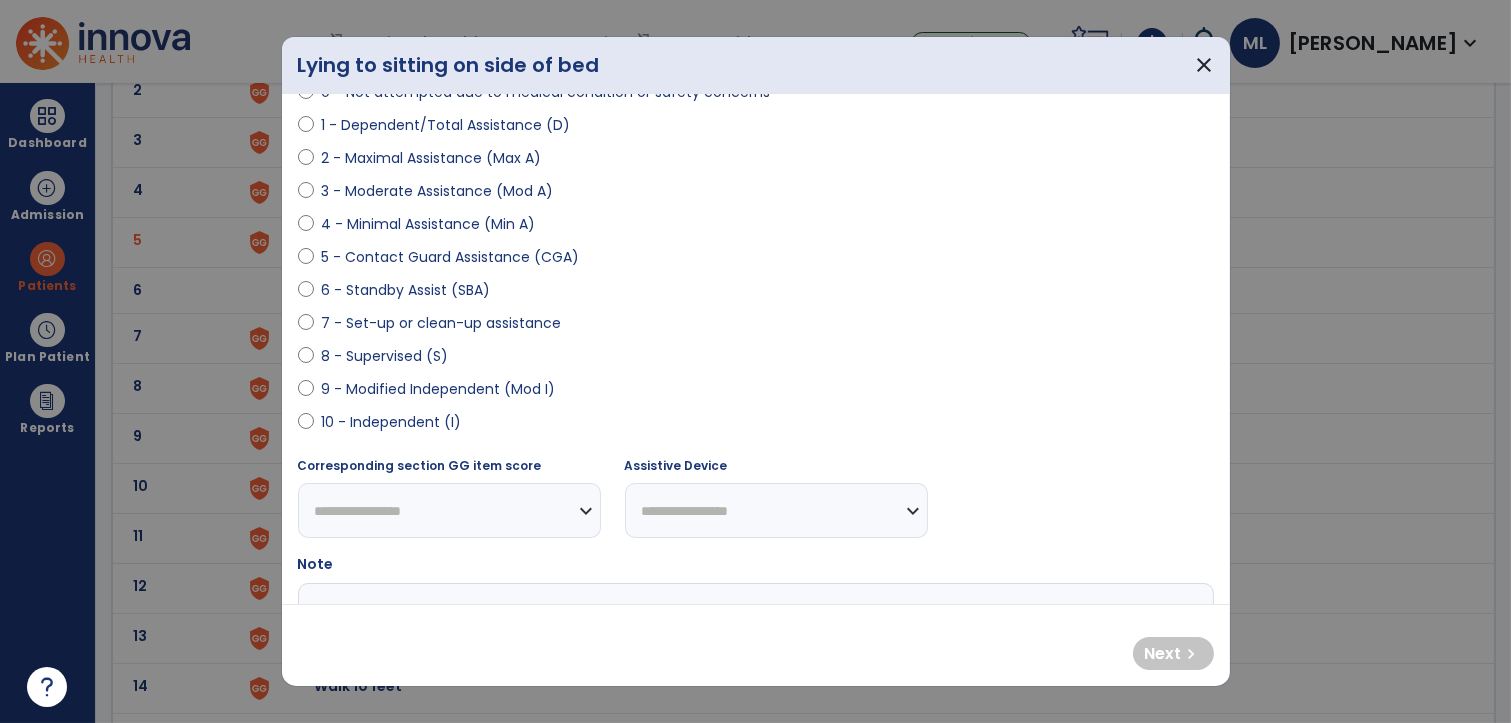 click on "3 - Moderate Assistance (Mod A)" at bounding box center [438, 191] 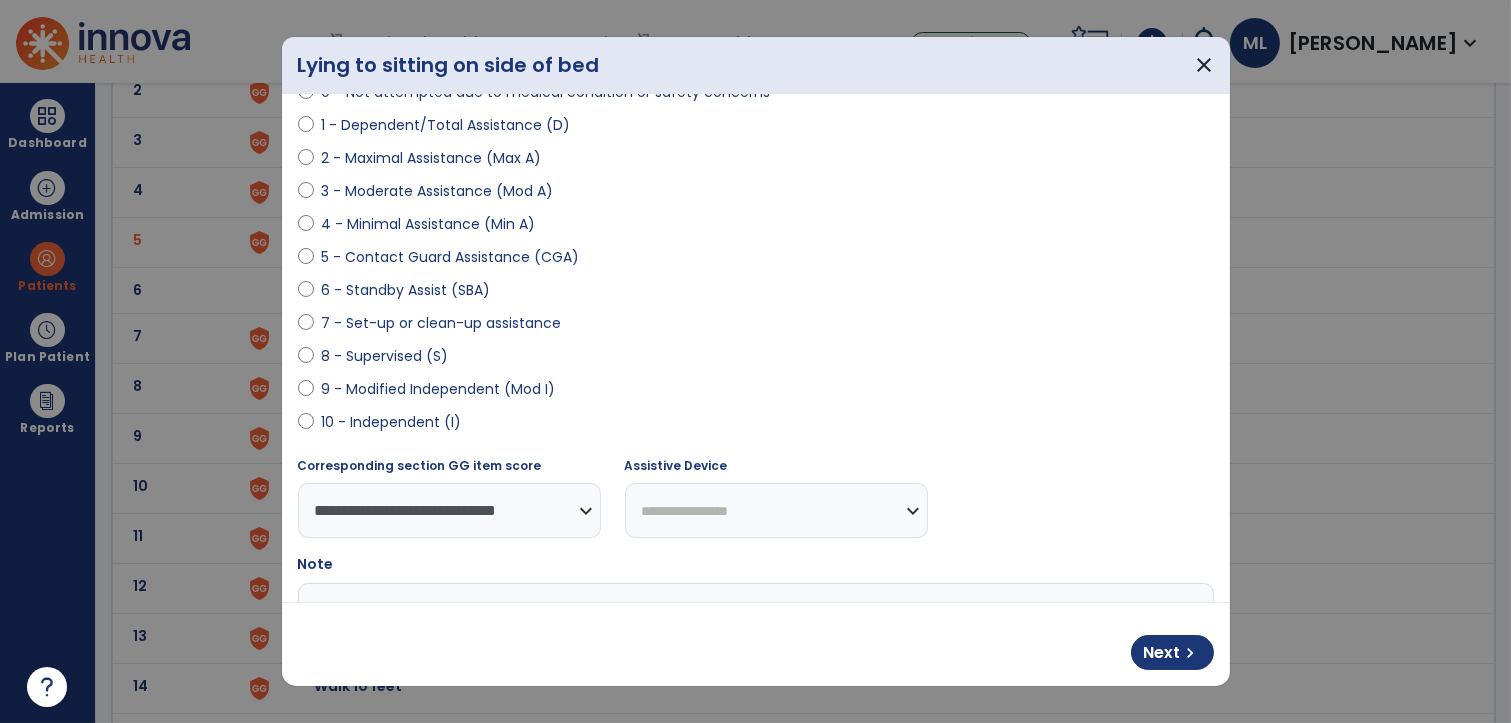click on "**********" at bounding box center (776, 510) 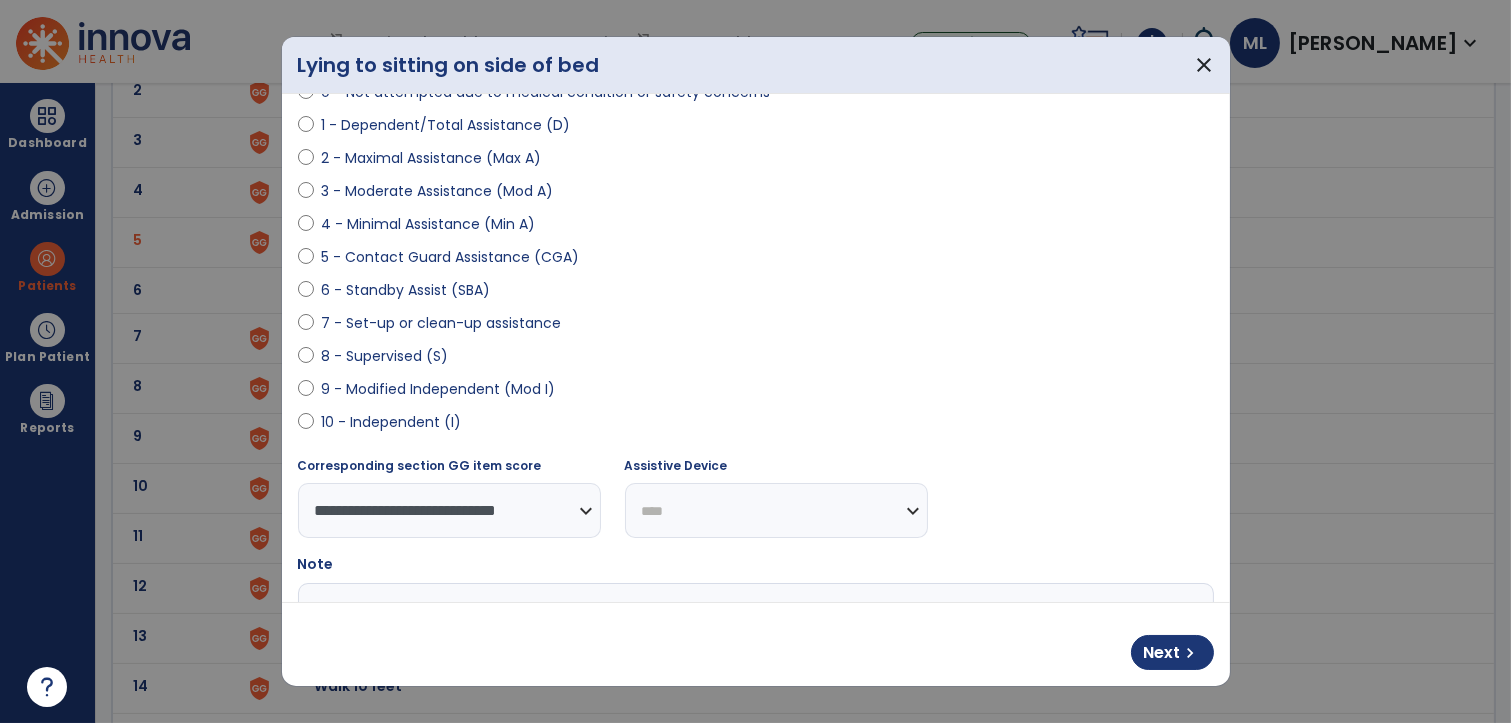 click on "**********" at bounding box center (776, 510) 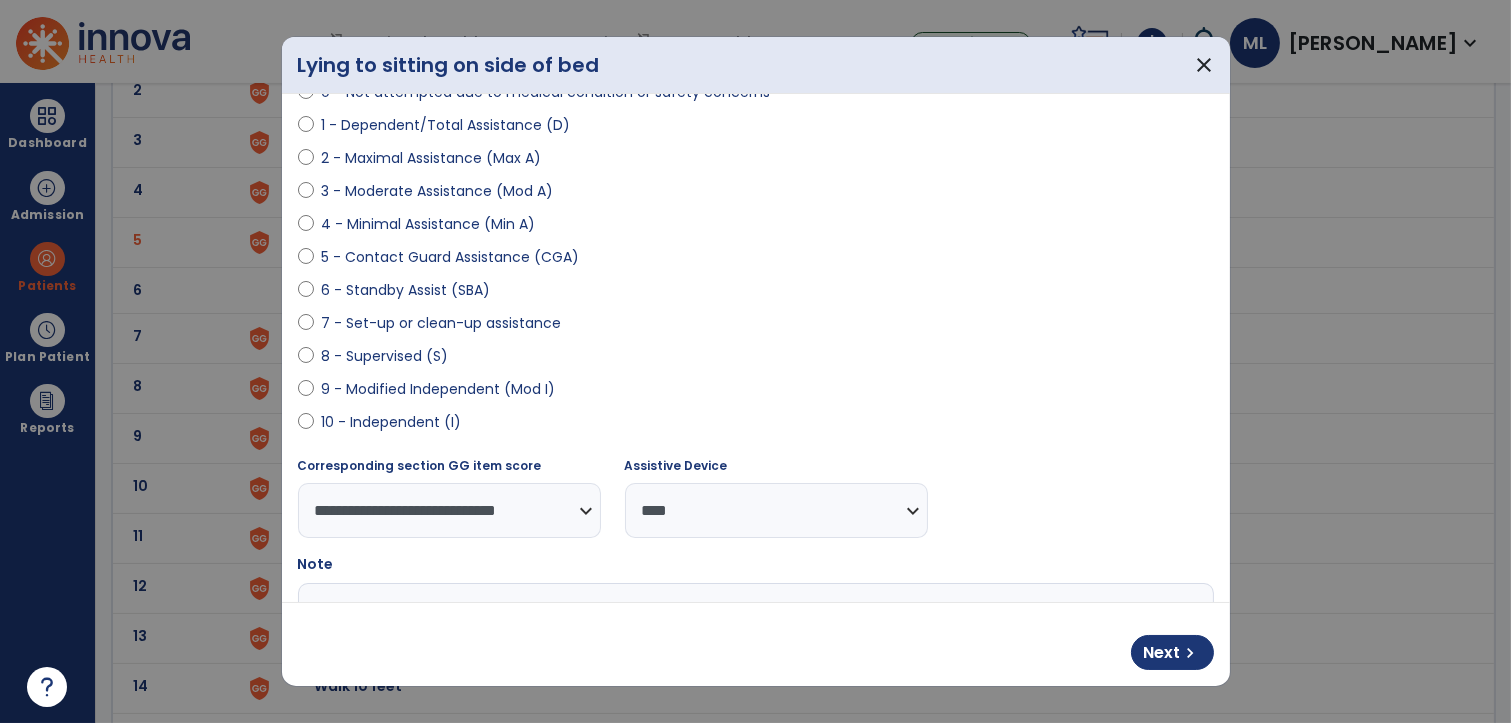 click at bounding box center [754, 658] 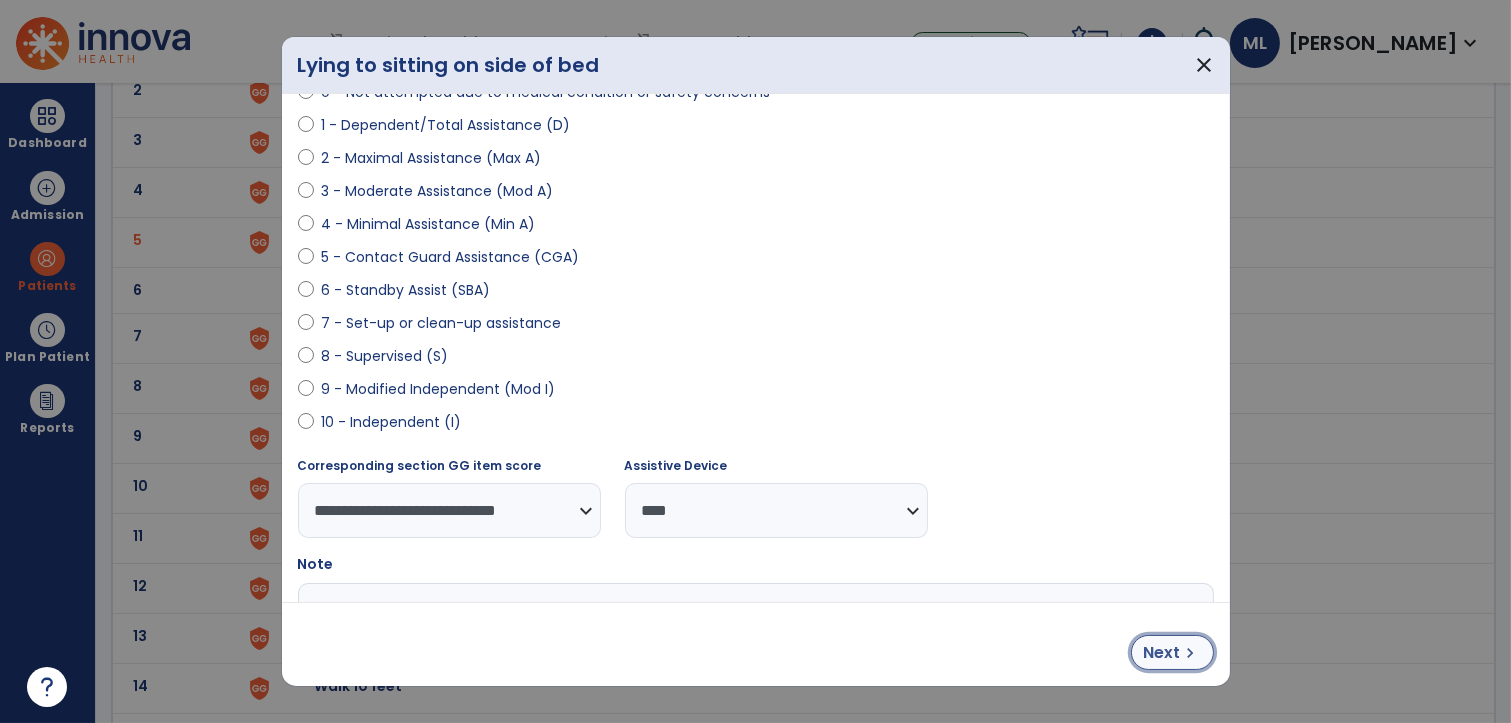 click on "Next  chevron_right" at bounding box center (1172, 652) 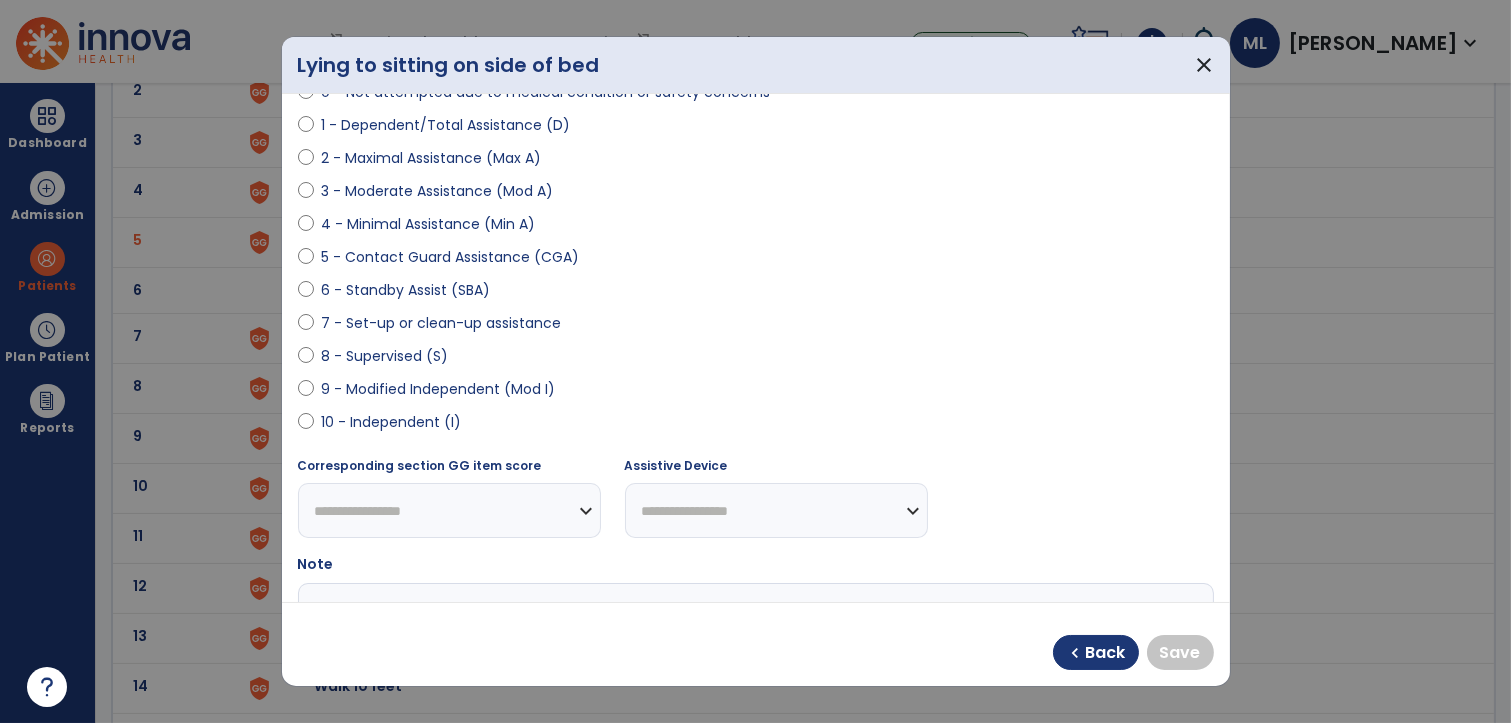 click on "10 - Independent (I)" at bounding box center [392, 422] 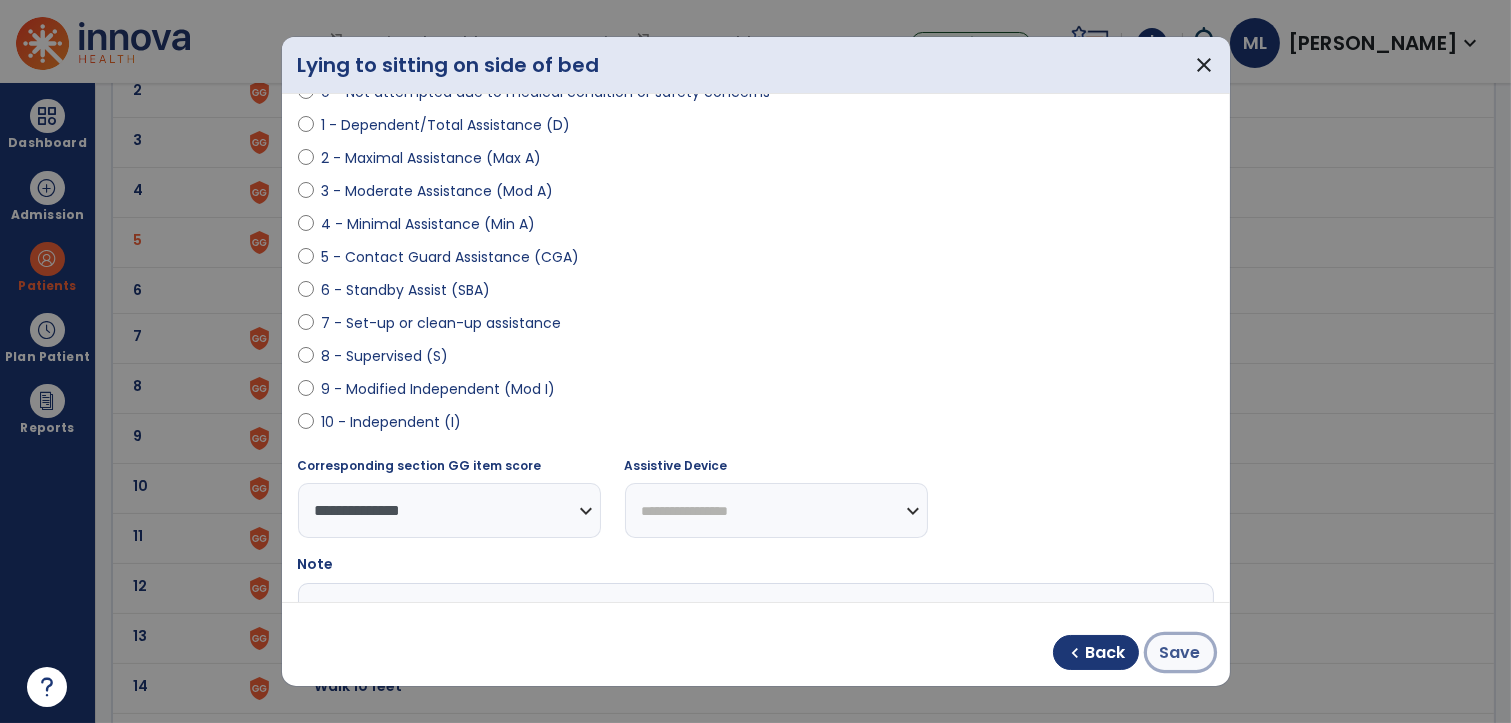 click on "Save" at bounding box center (1180, 653) 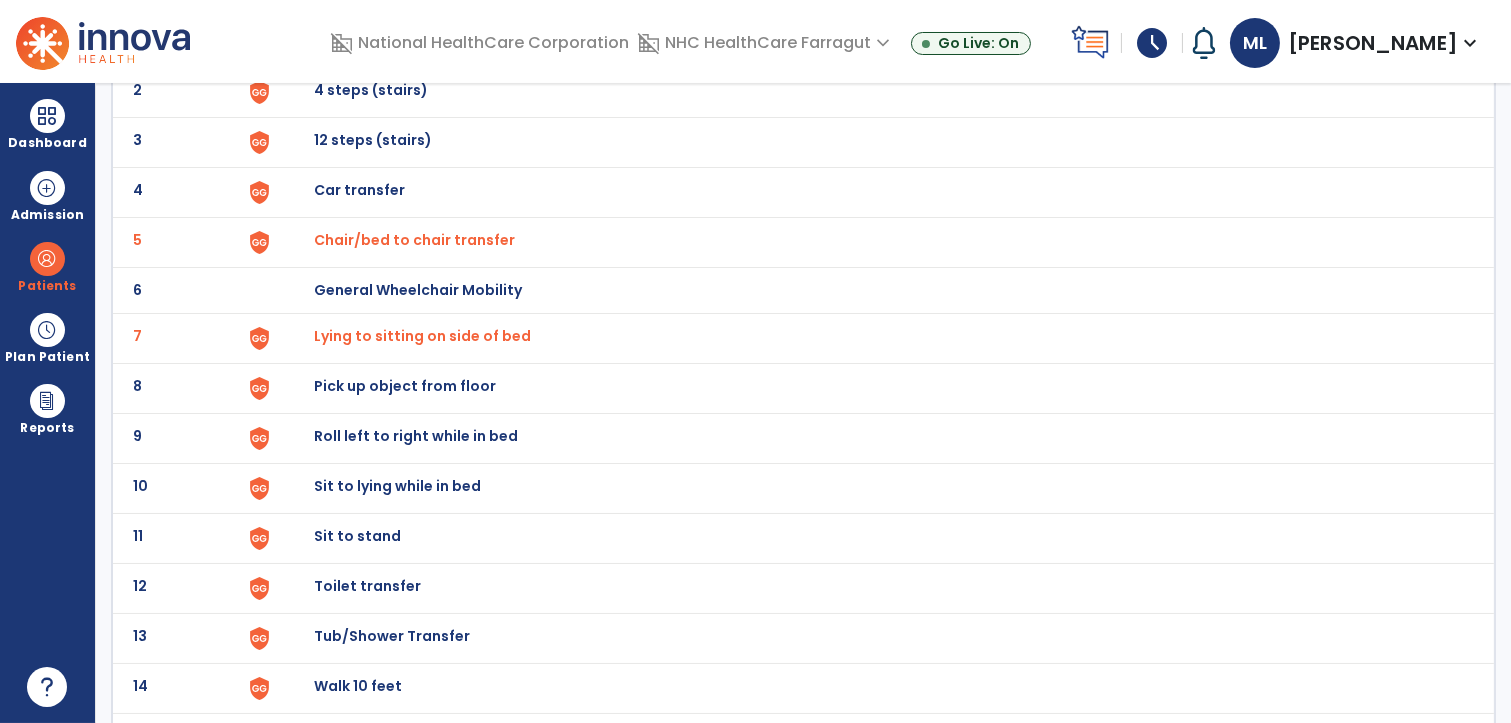 click on "Sit to lying while in bed" at bounding box center [360, 40] 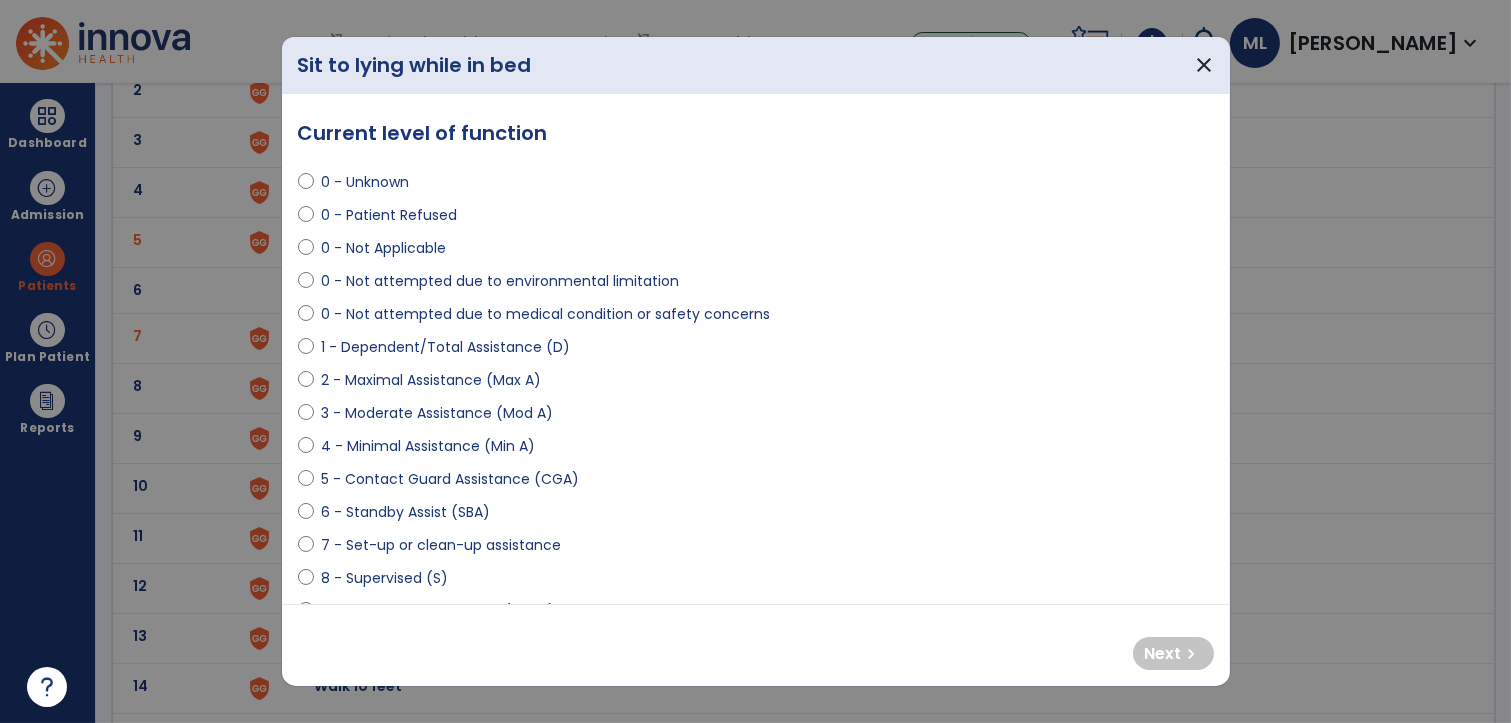 click on "3 - Moderate Assistance (Mod A)" at bounding box center [438, 413] 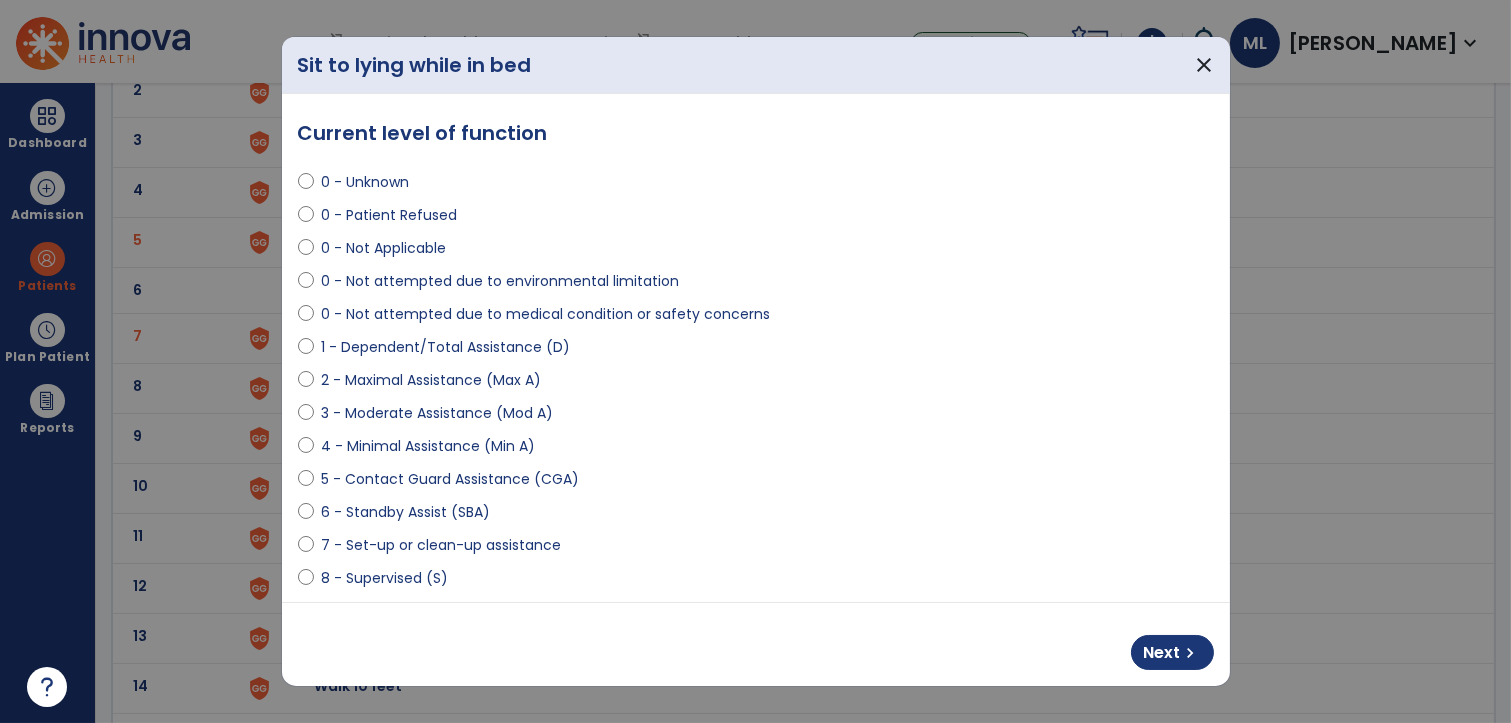 select on "**********" 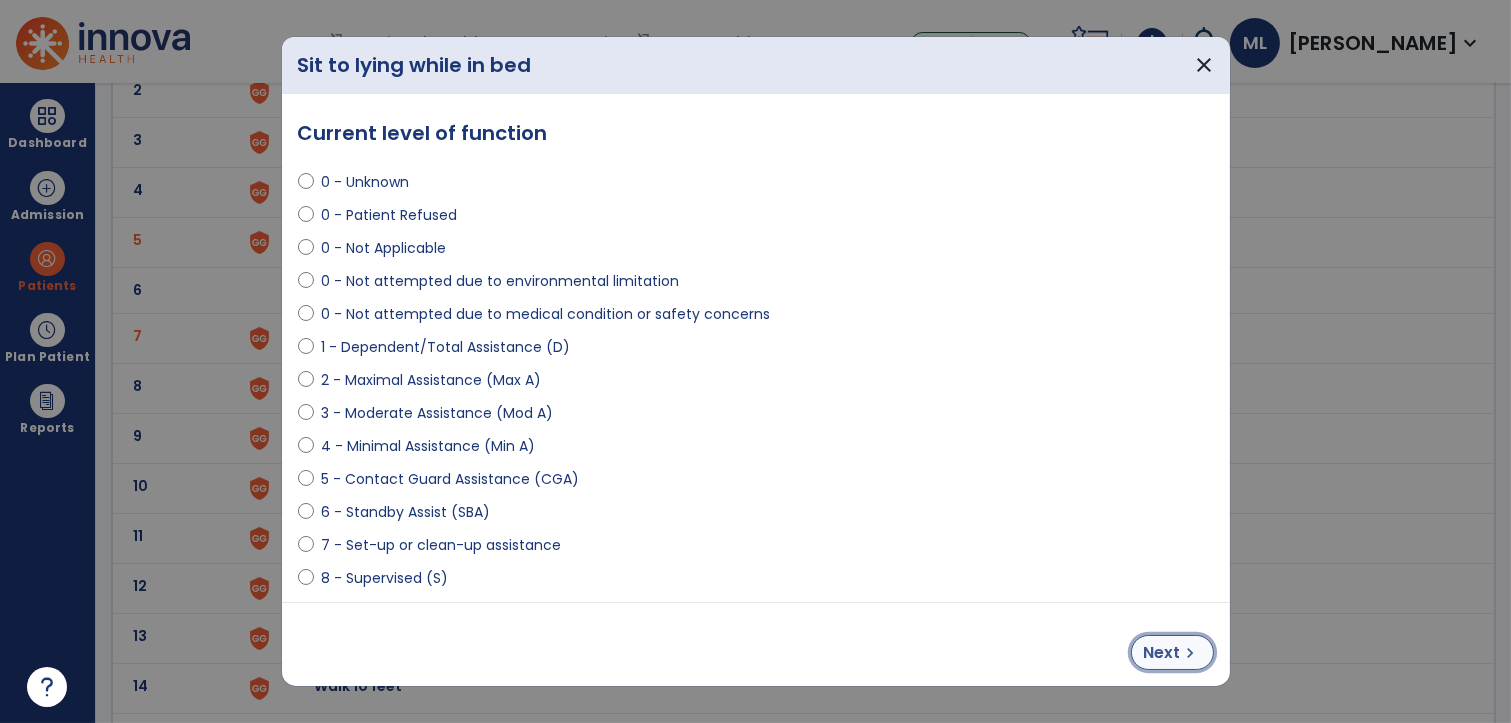 click on "Next" at bounding box center (1162, 653) 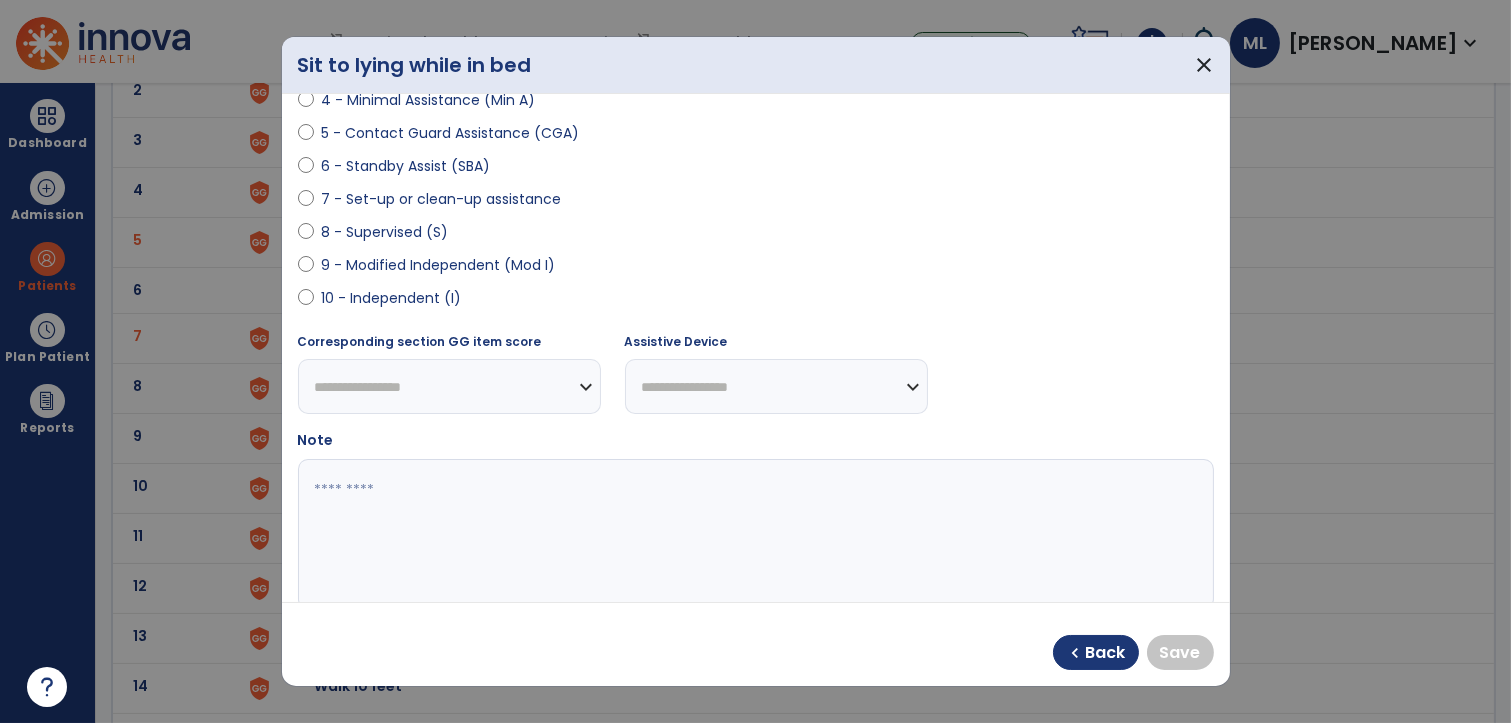 scroll, scrollTop: 384, scrollLeft: 0, axis: vertical 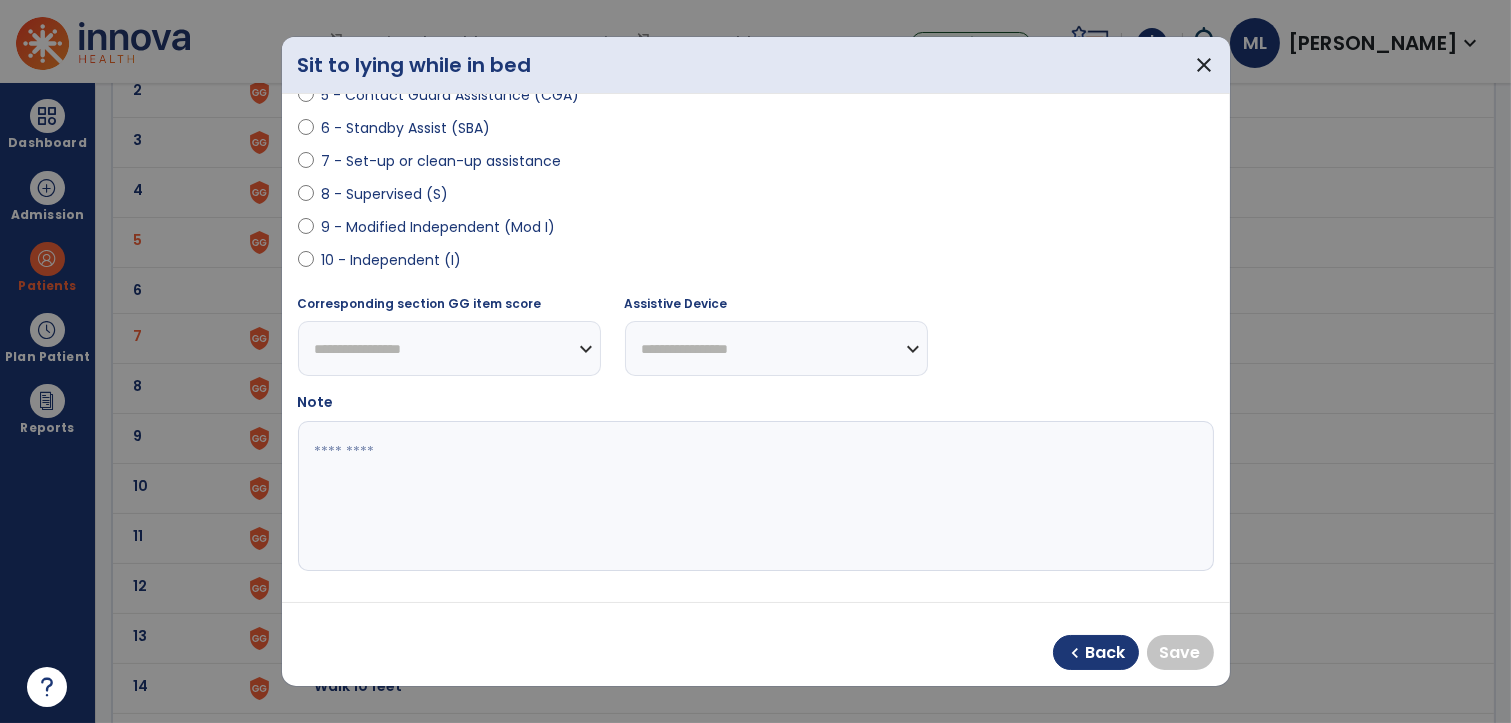 click on "10 - Independent (I)" at bounding box center [392, 260] 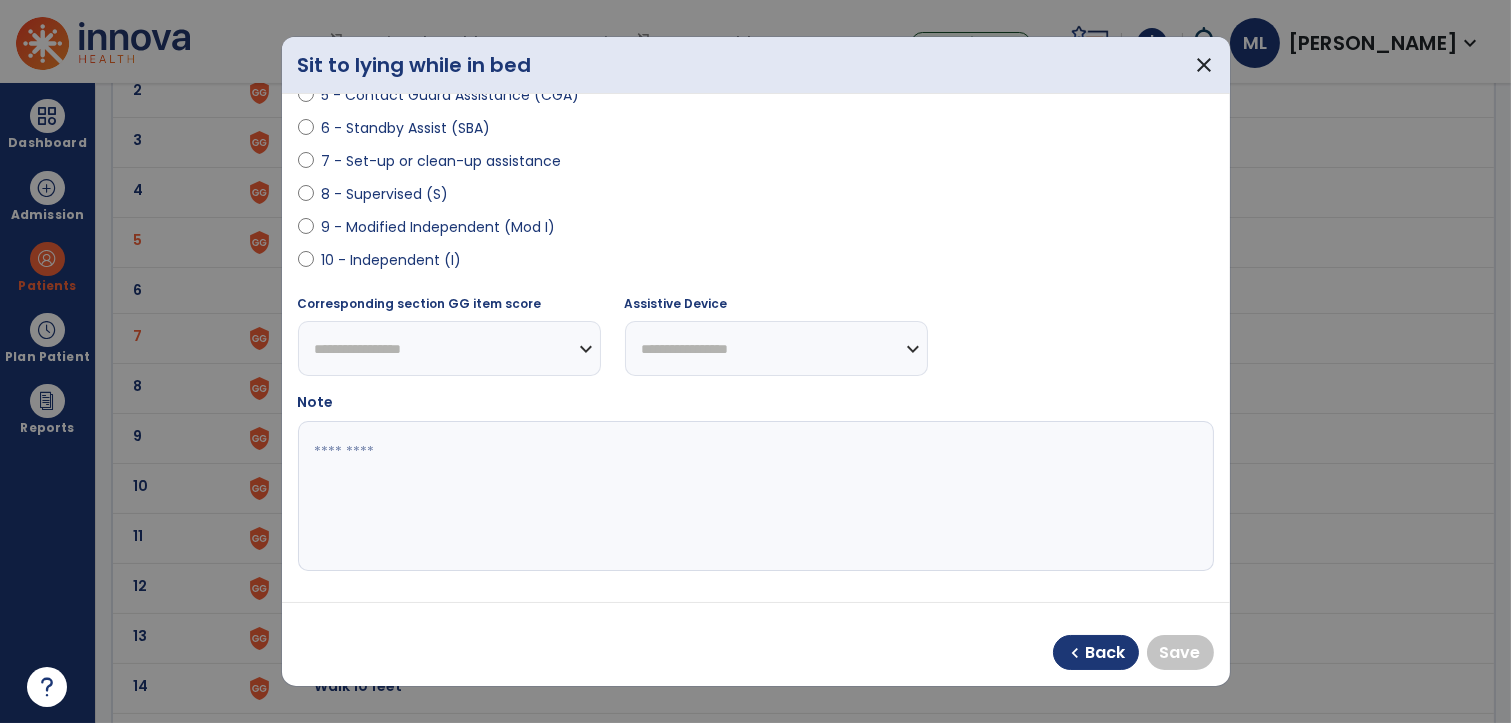 select on "**********" 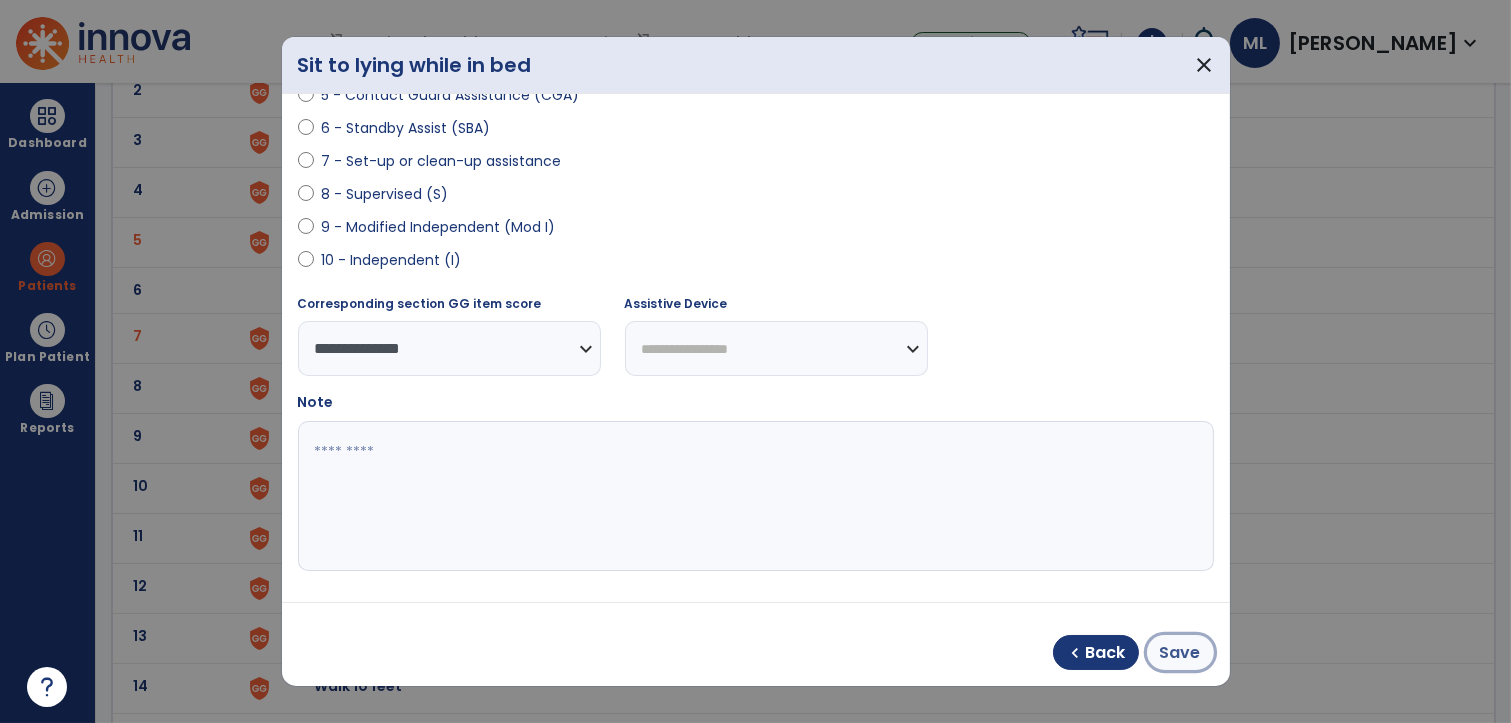 click on "Save" at bounding box center (1180, 653) 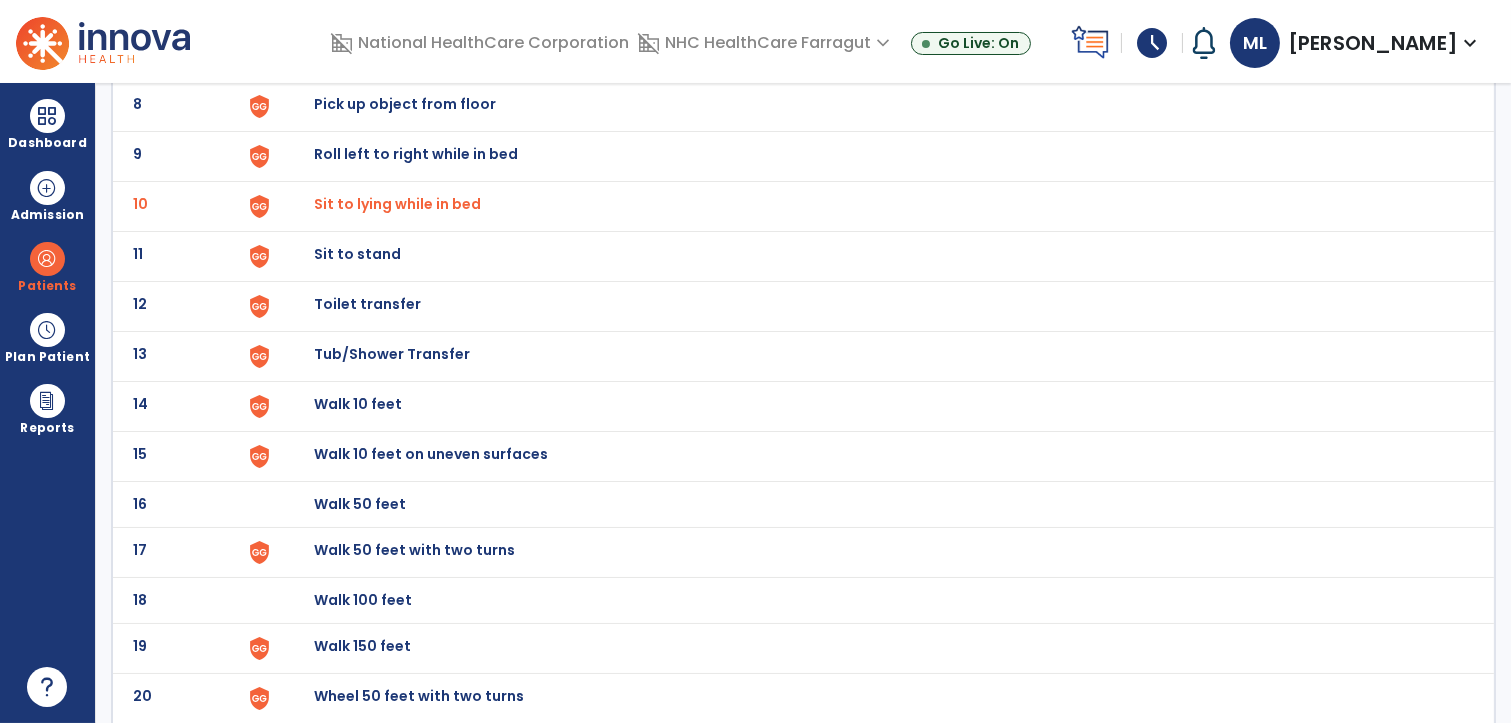 scroll, scrollTop: 555, scrollLeft: 0, axis: vertical 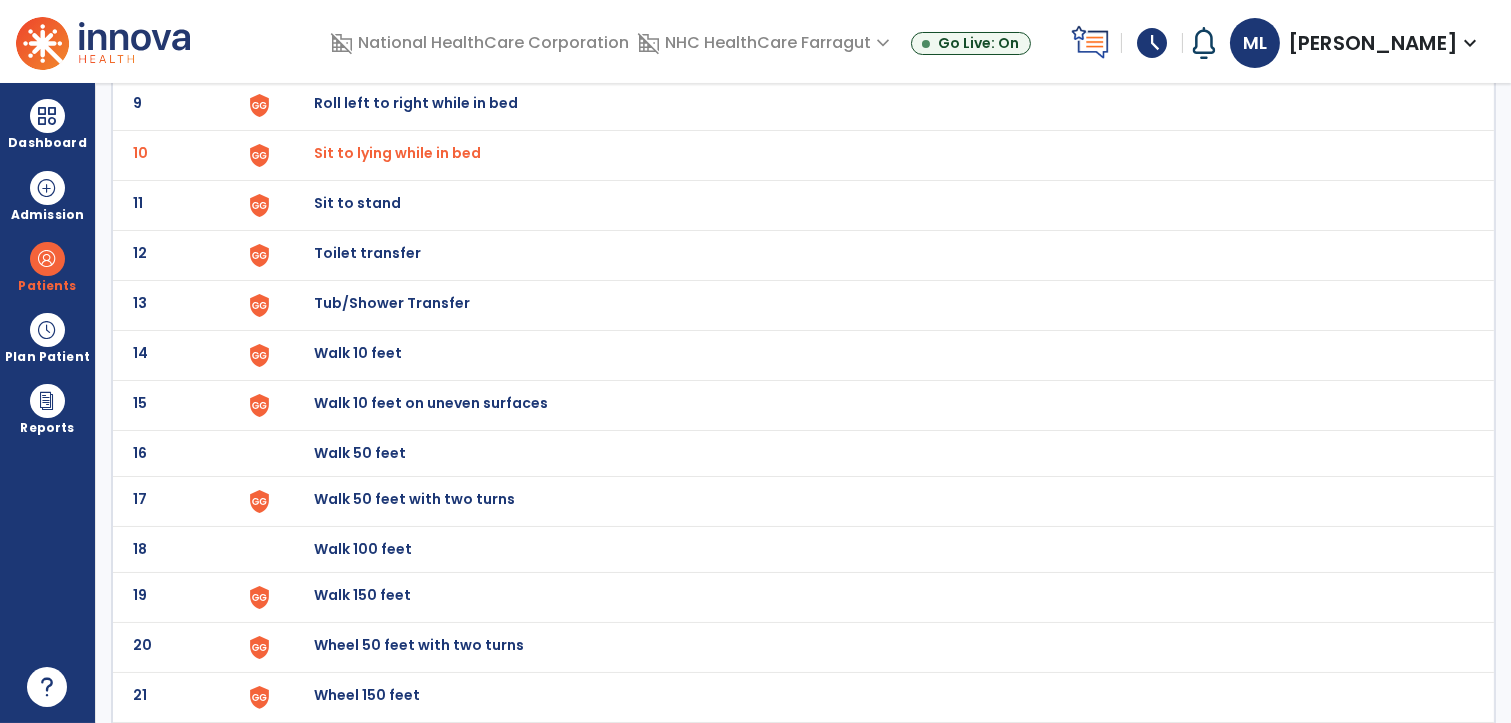 click on "Walk 10 feet" at bounding box center [360, -293] 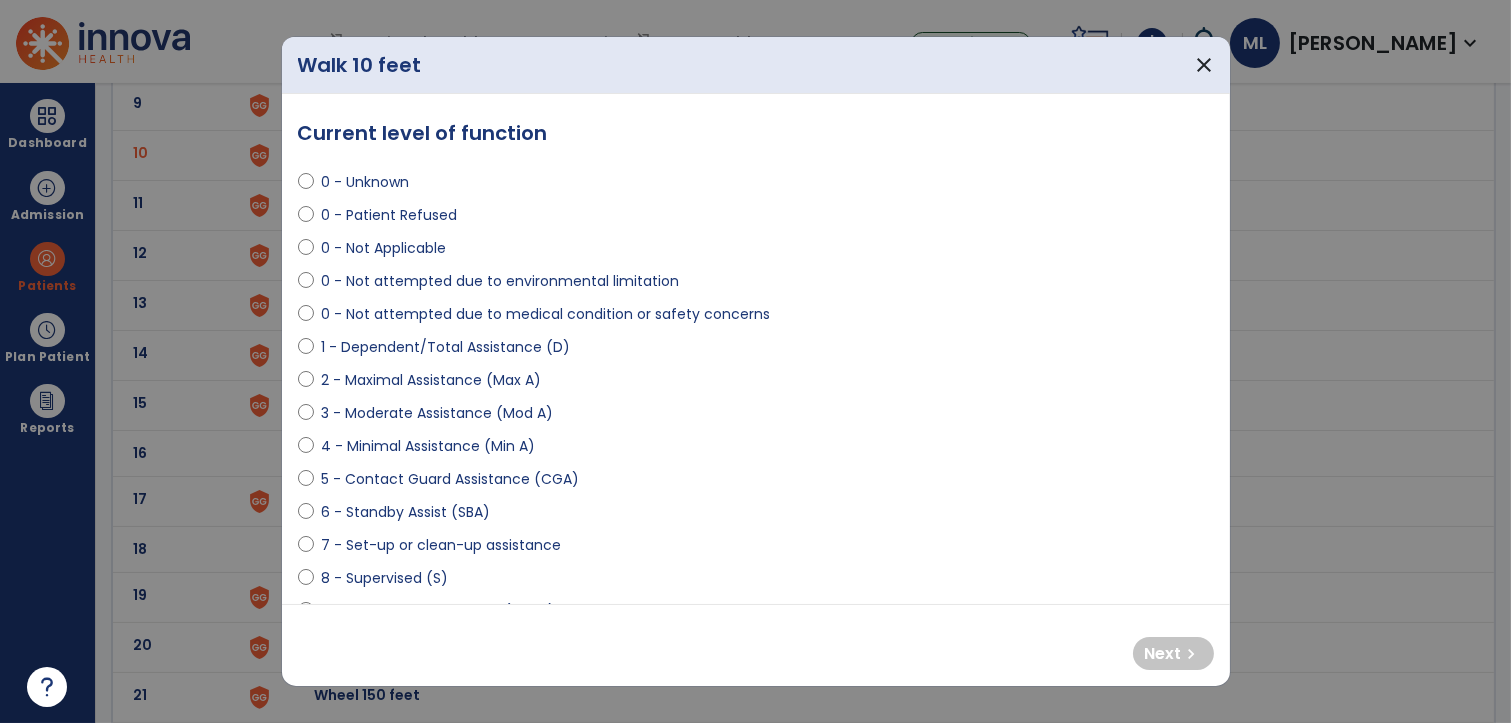 select on "**********" 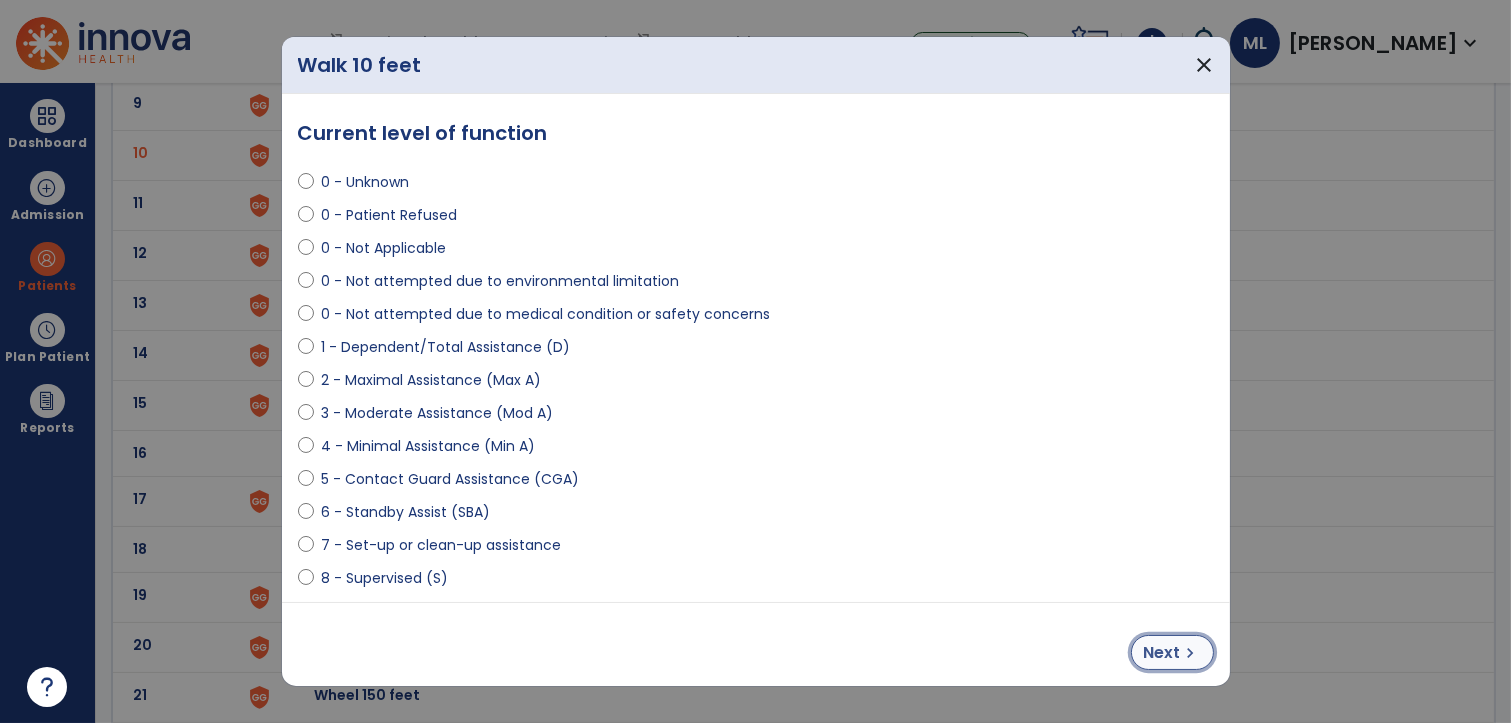 click on "Next" at bounding box center [1162, 653] 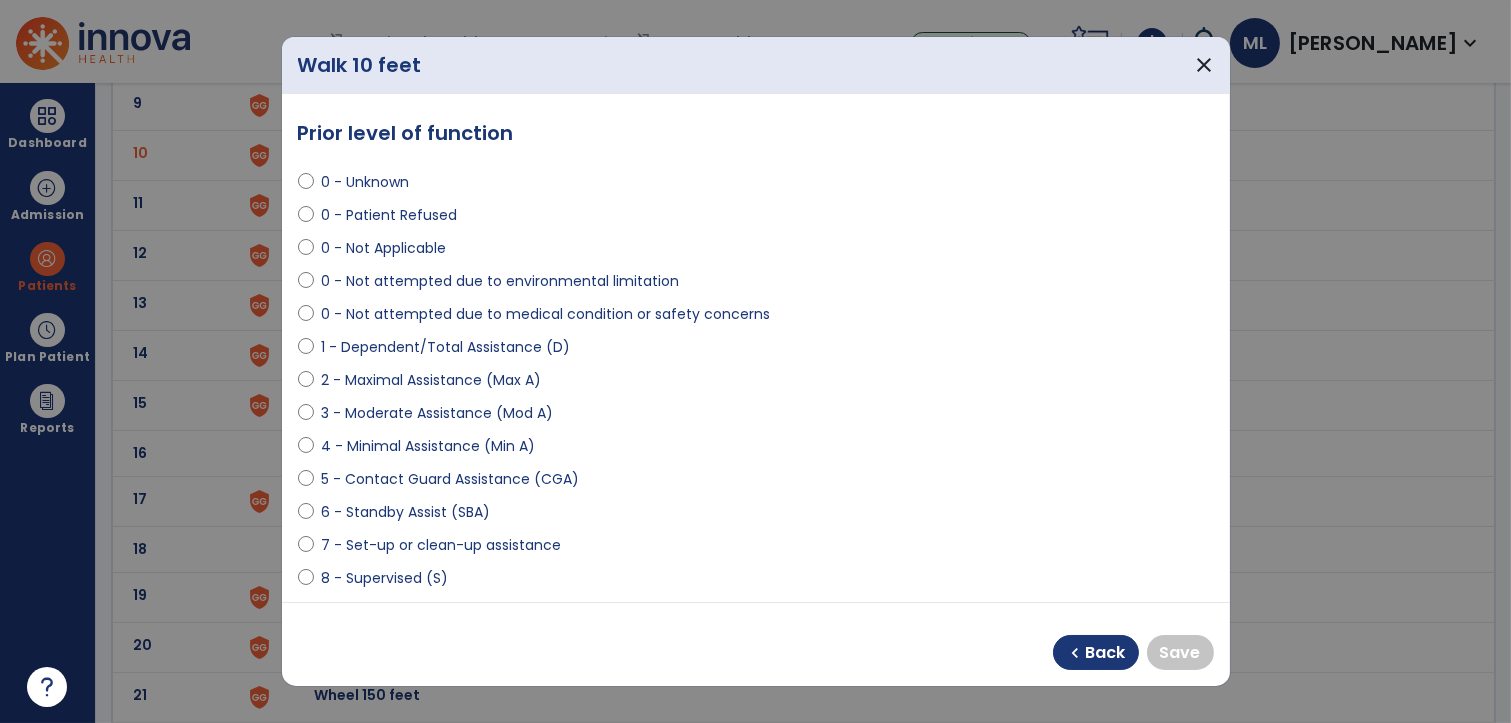 scroll, scrollTop: 222, scrollLeft: 0, axis: vertical 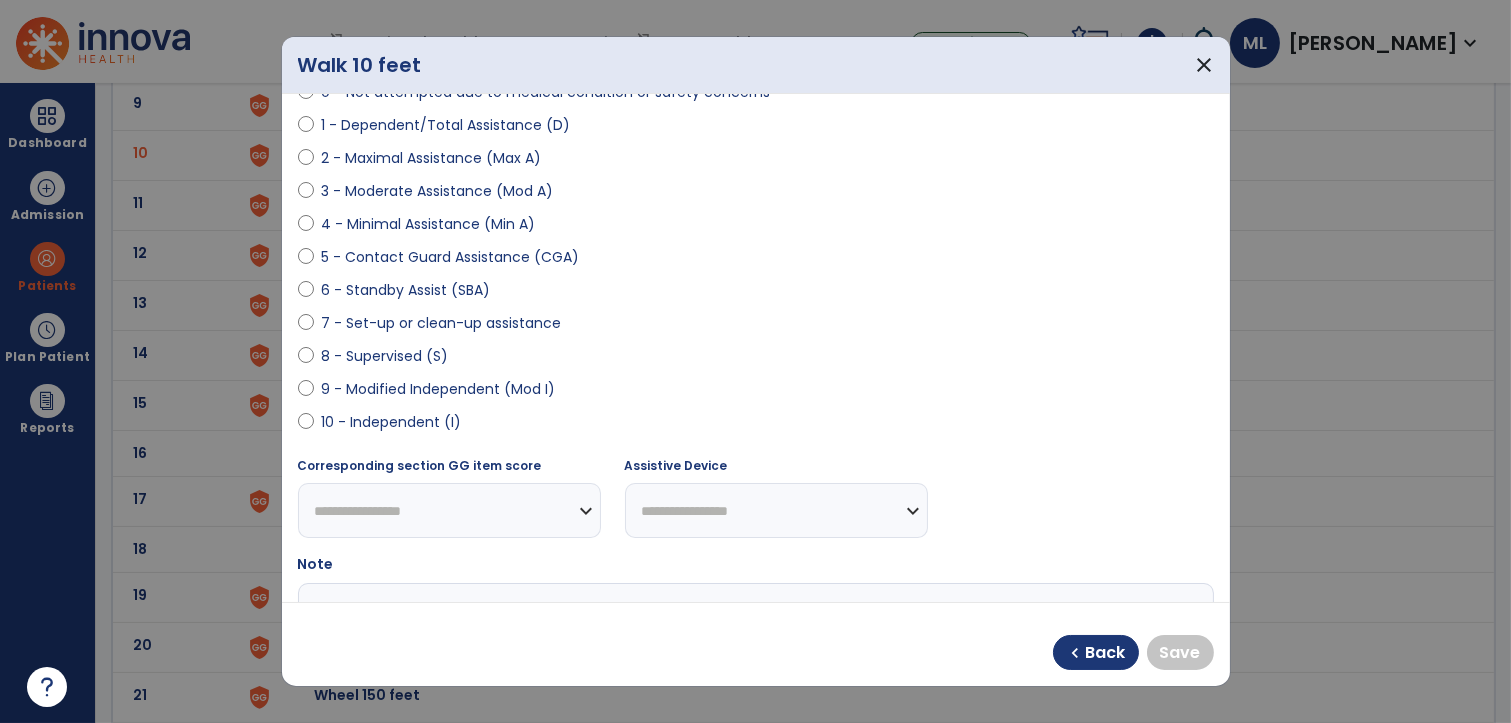 click on "10 - Independent (I)" at bounding box center [392, 422] 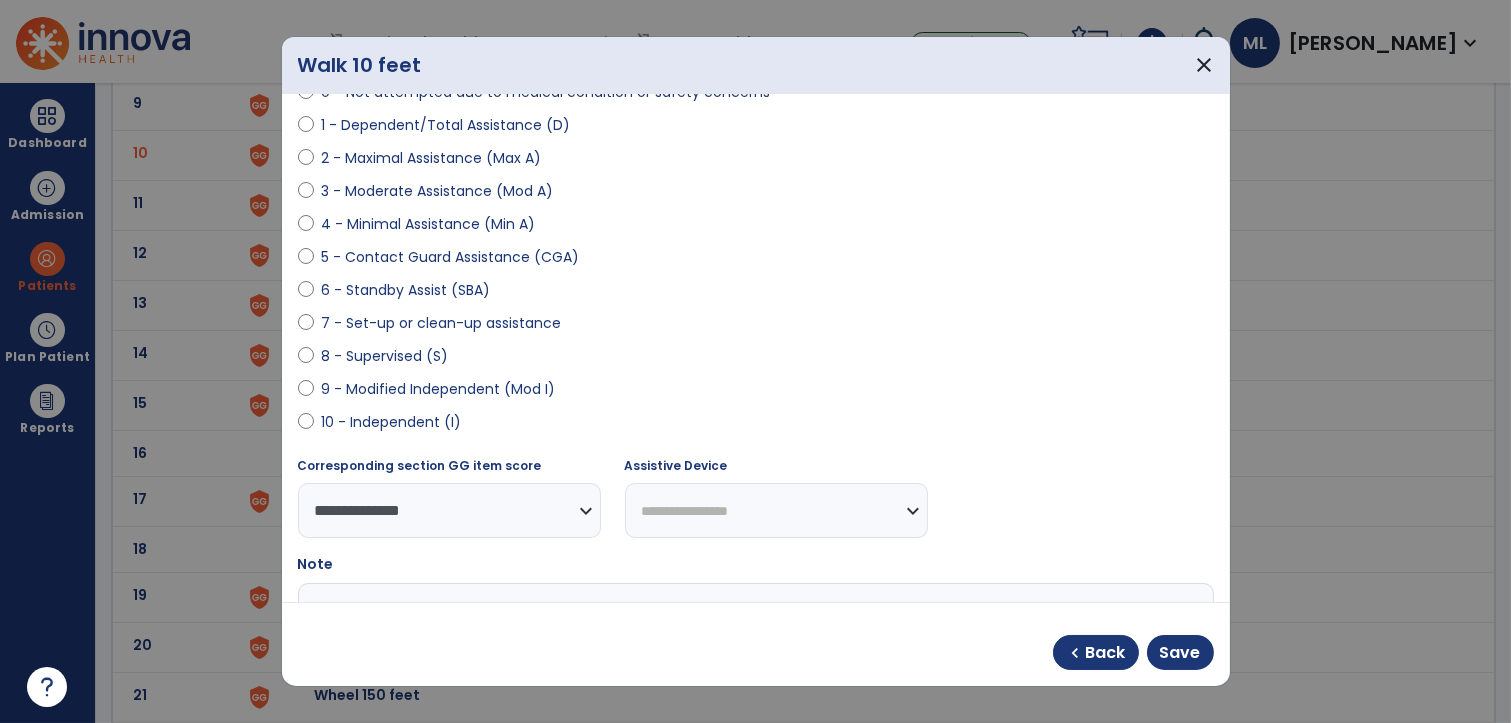click on "**********" at bounding box center [776, 510] 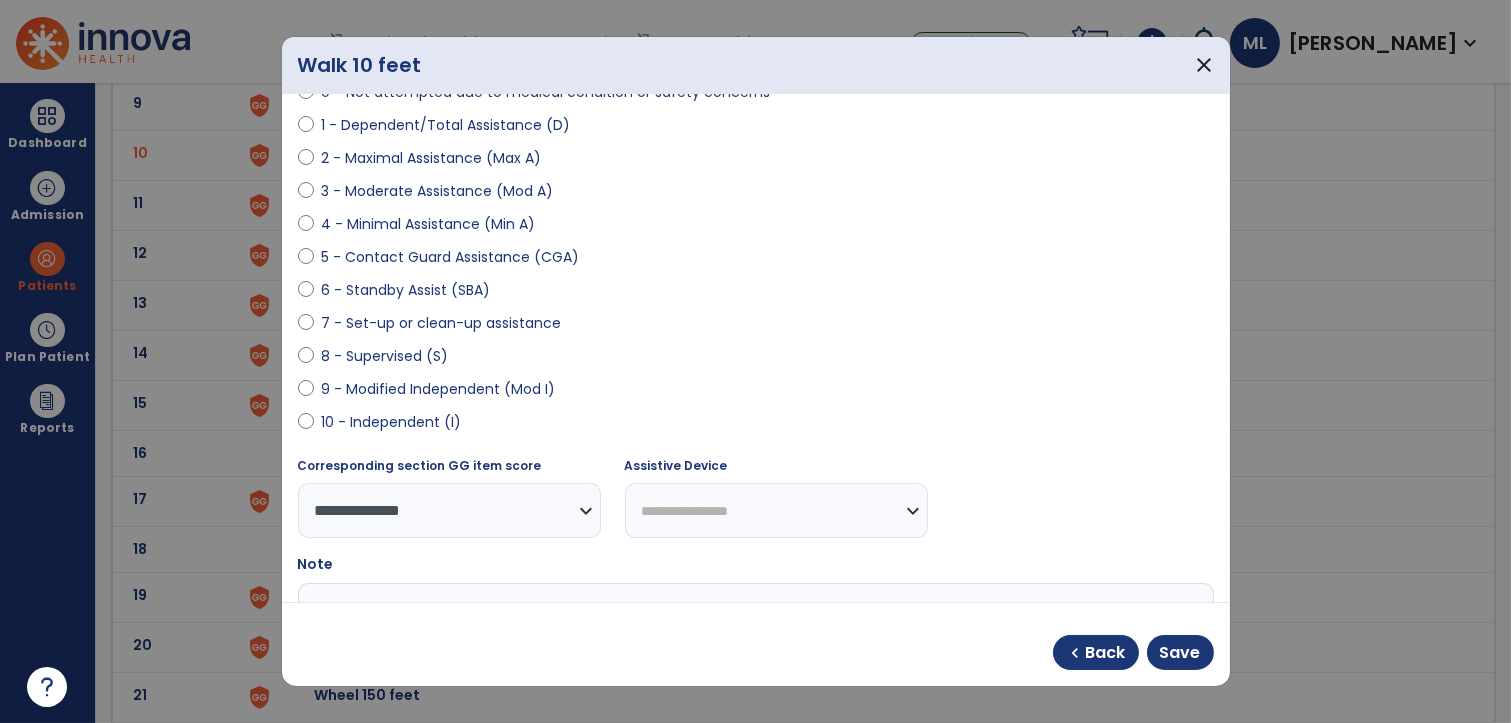 select on "****" 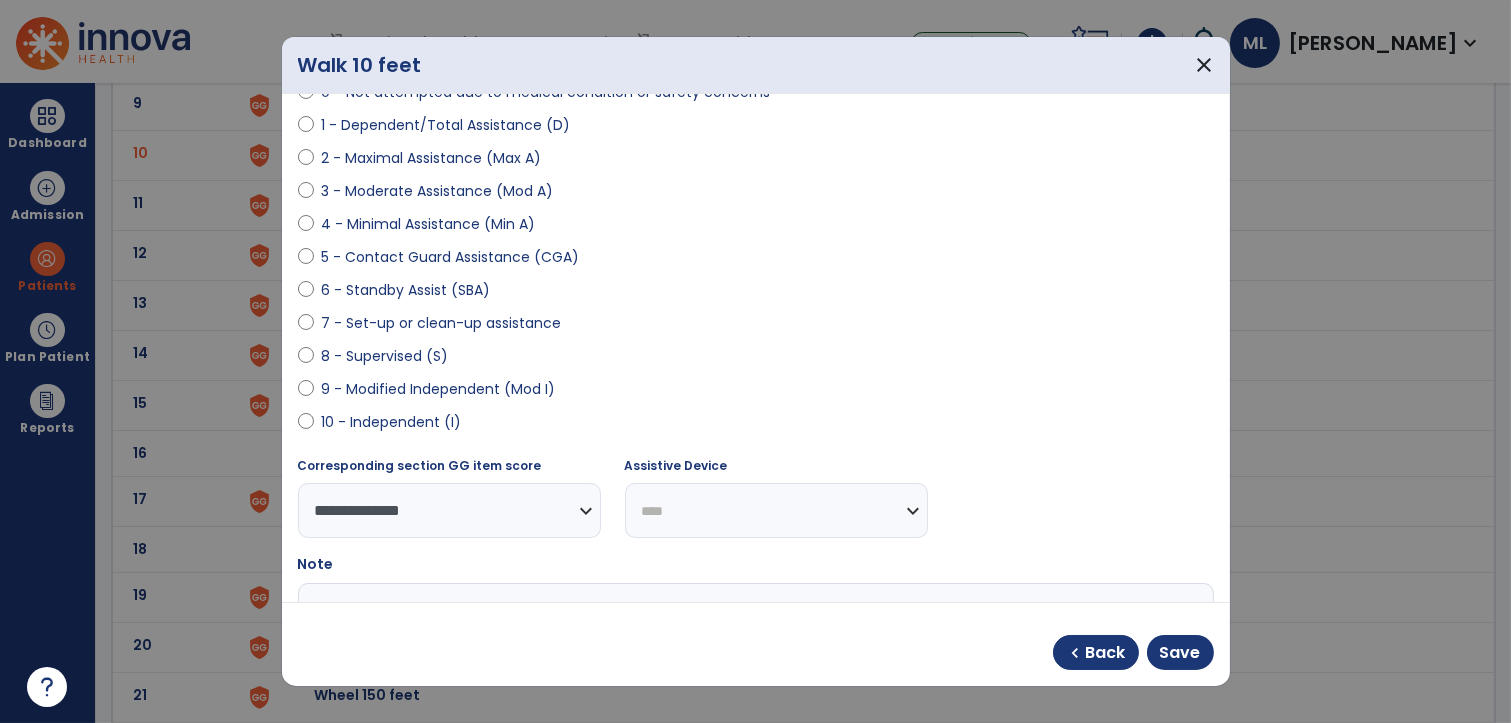 click on "**********" at bounding box center [776, 510] 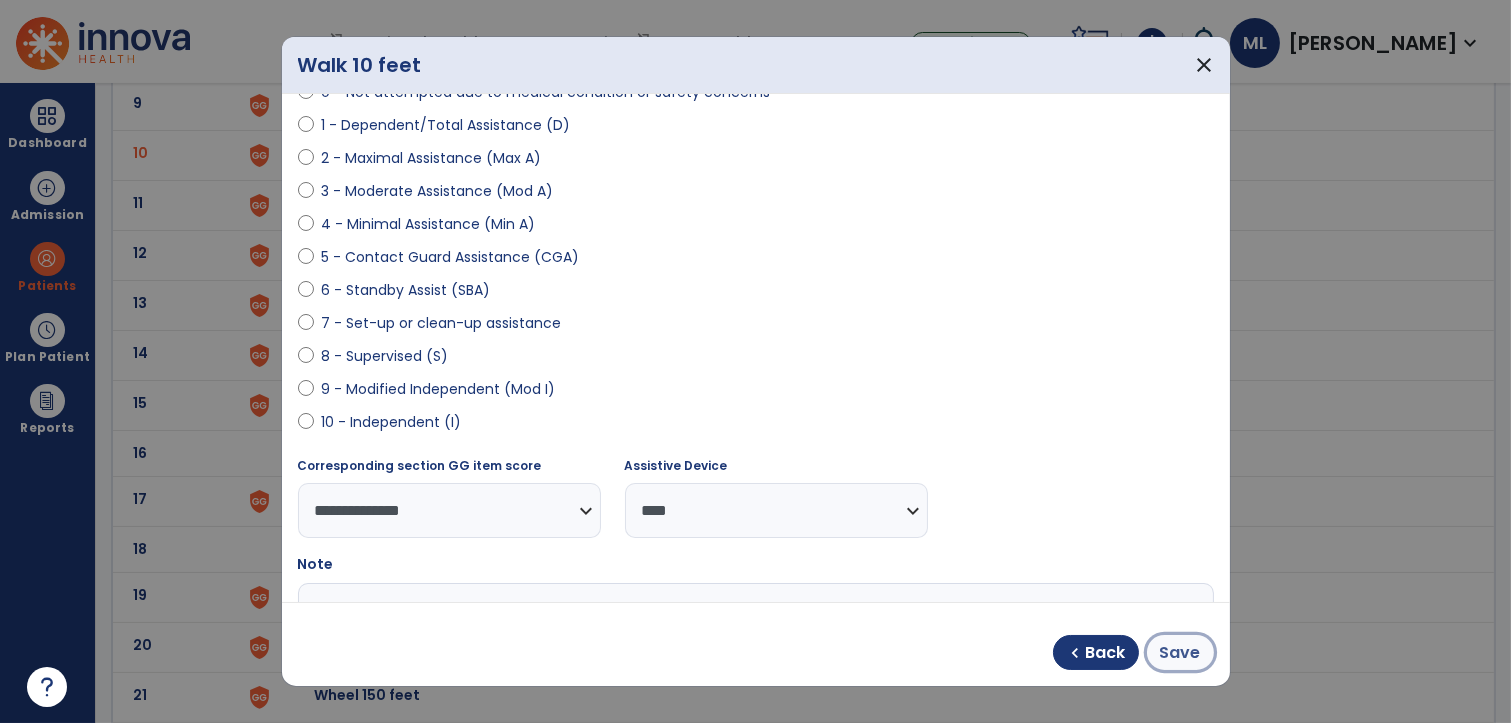 click on "Save" at bounding box center (1180, 653) 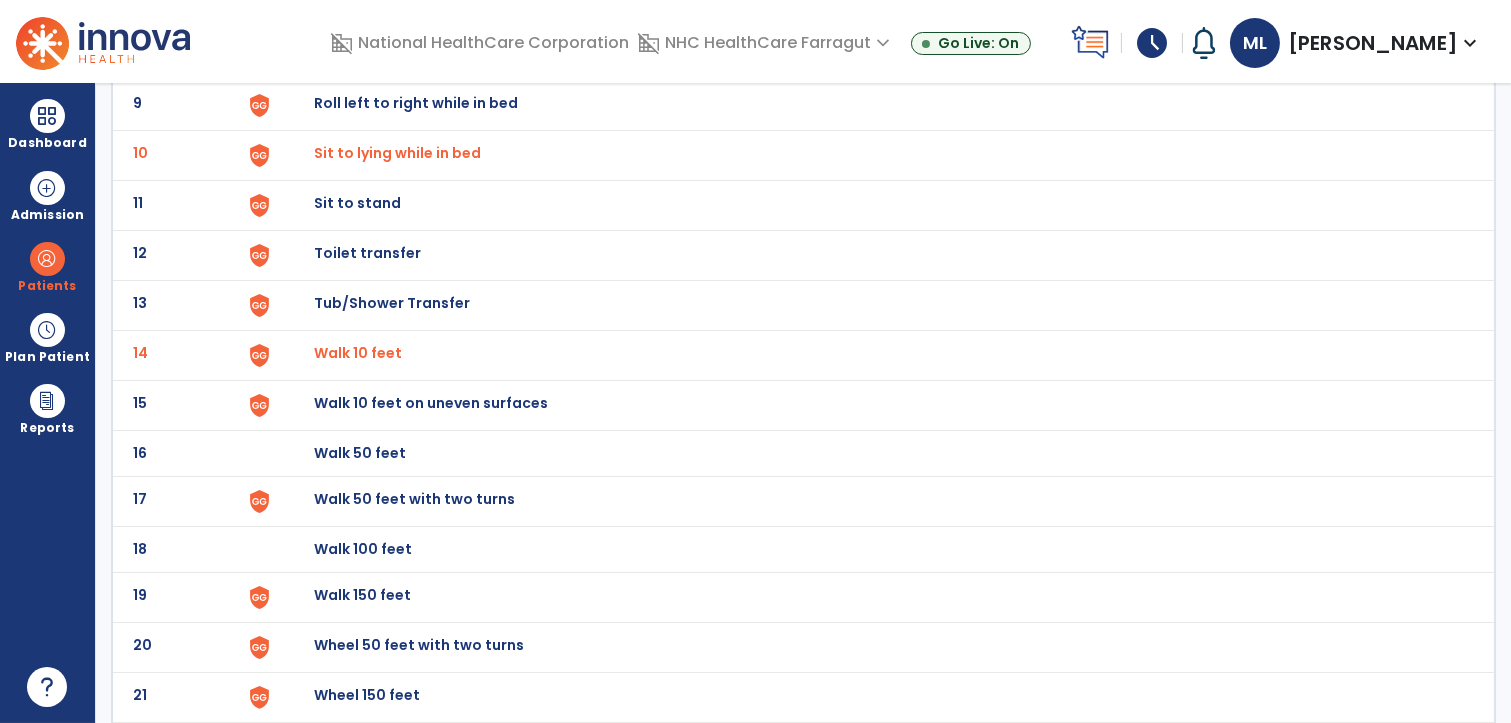 click on "Walk 50 feet" at bounding box center (360, -293) 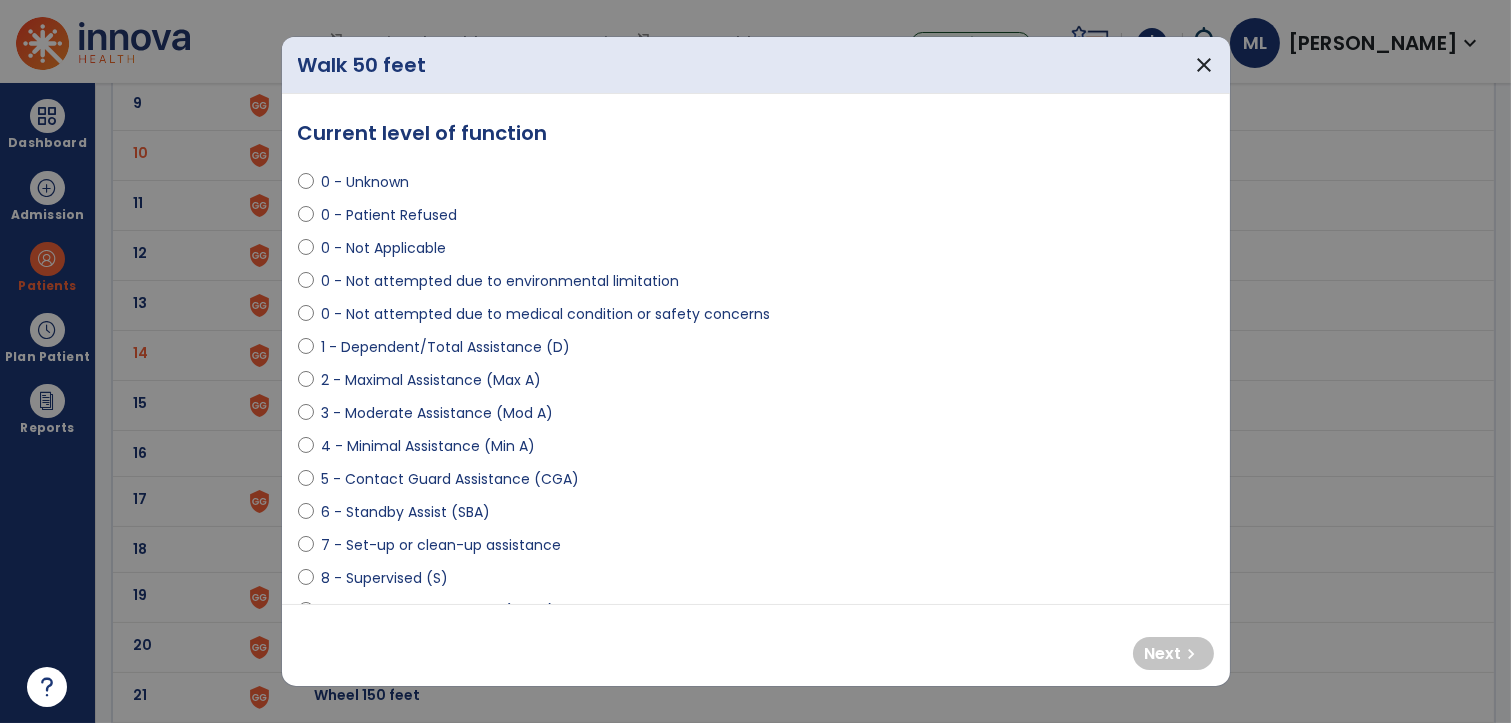 click on "0 - Not attempted due to medical condition or safety concerns" at bounding box center [546, 314] 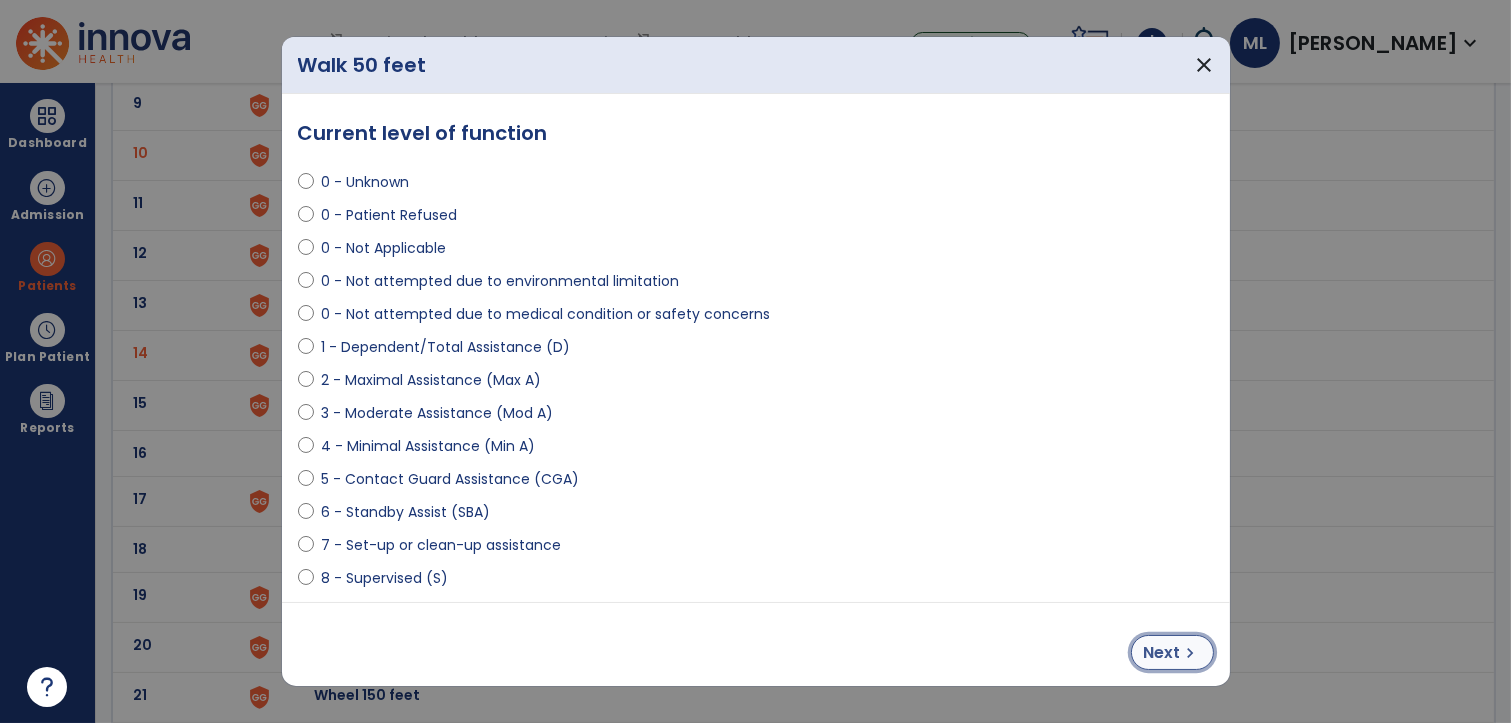 click on "Next  chevron_right" at bounding box center (1172, 652) 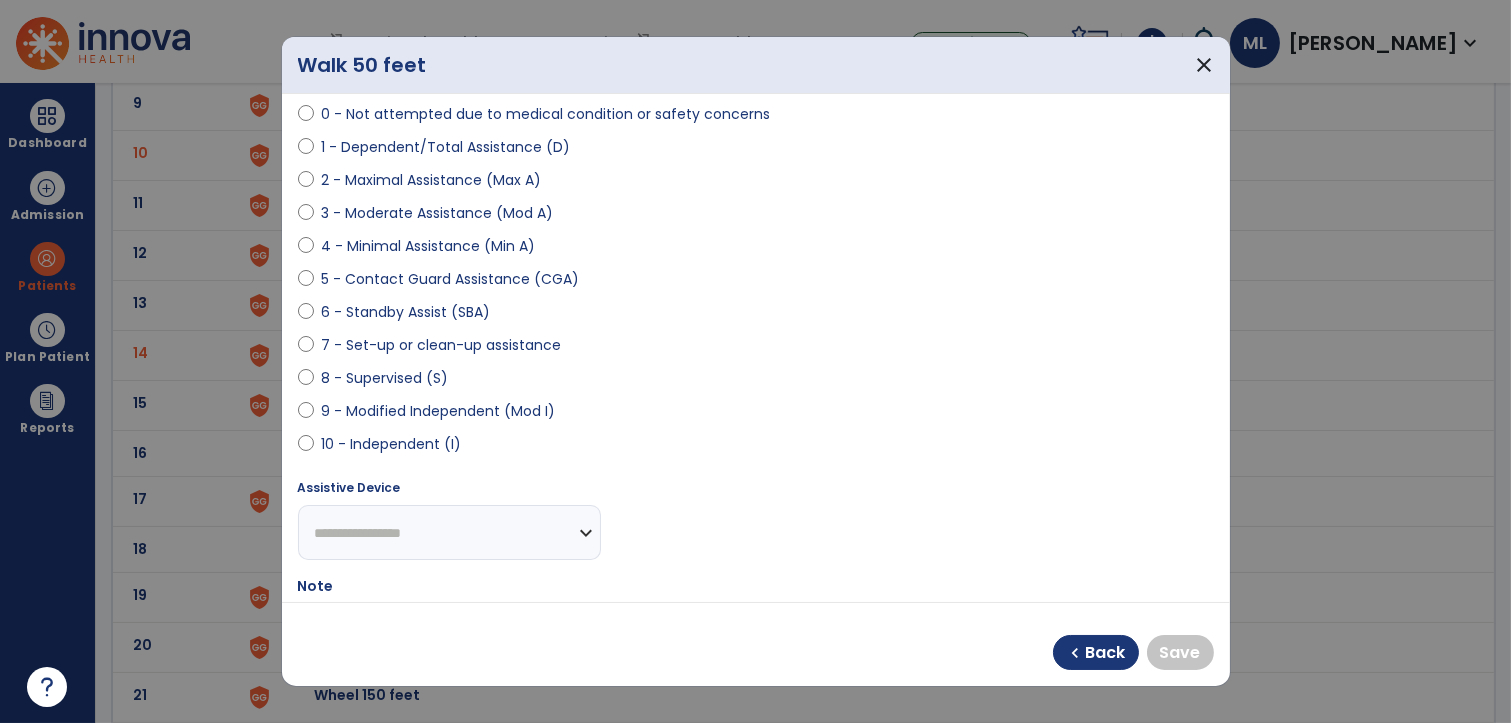 scroll, scrollTop: 222, scrollLeft: 0, axis: vertical 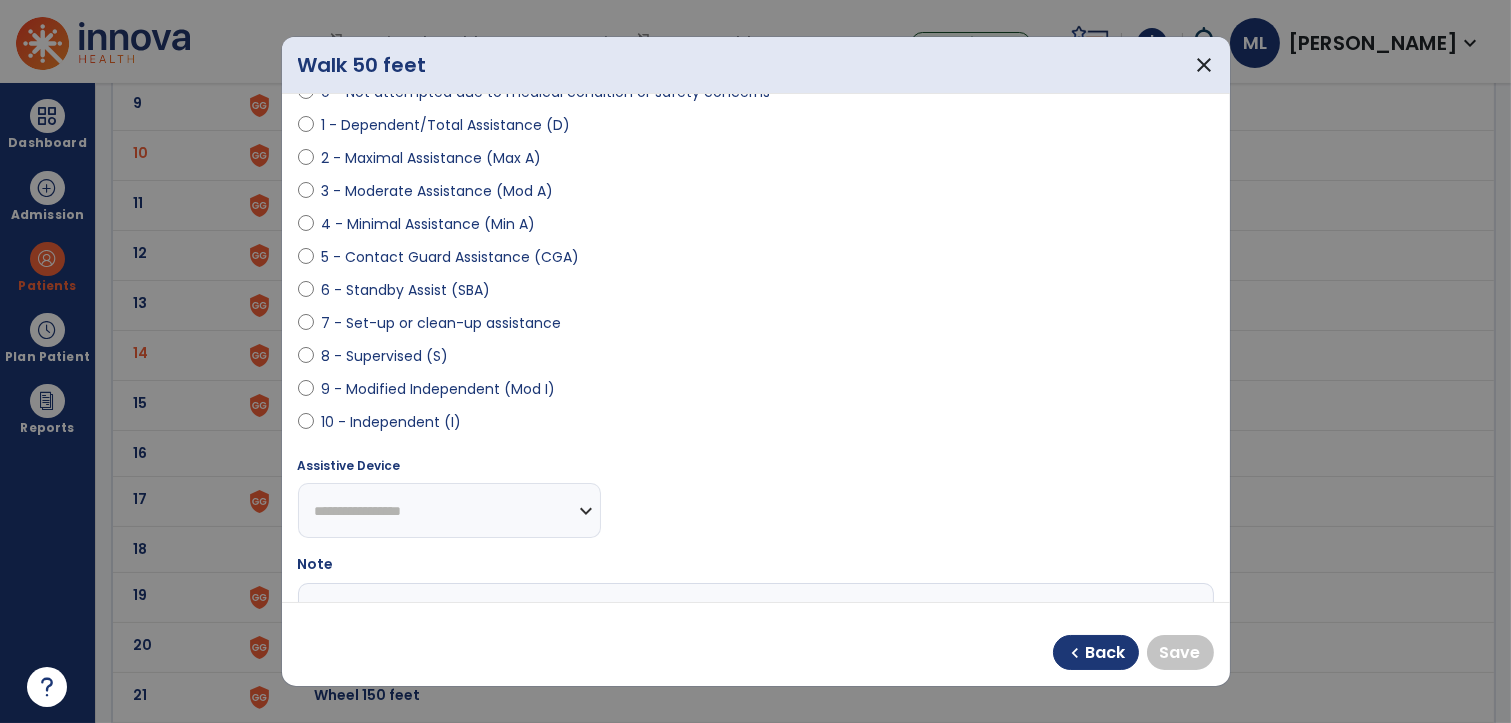 click on "9 - Modified Independent (Mod I)" at bounding box center (439, 389) 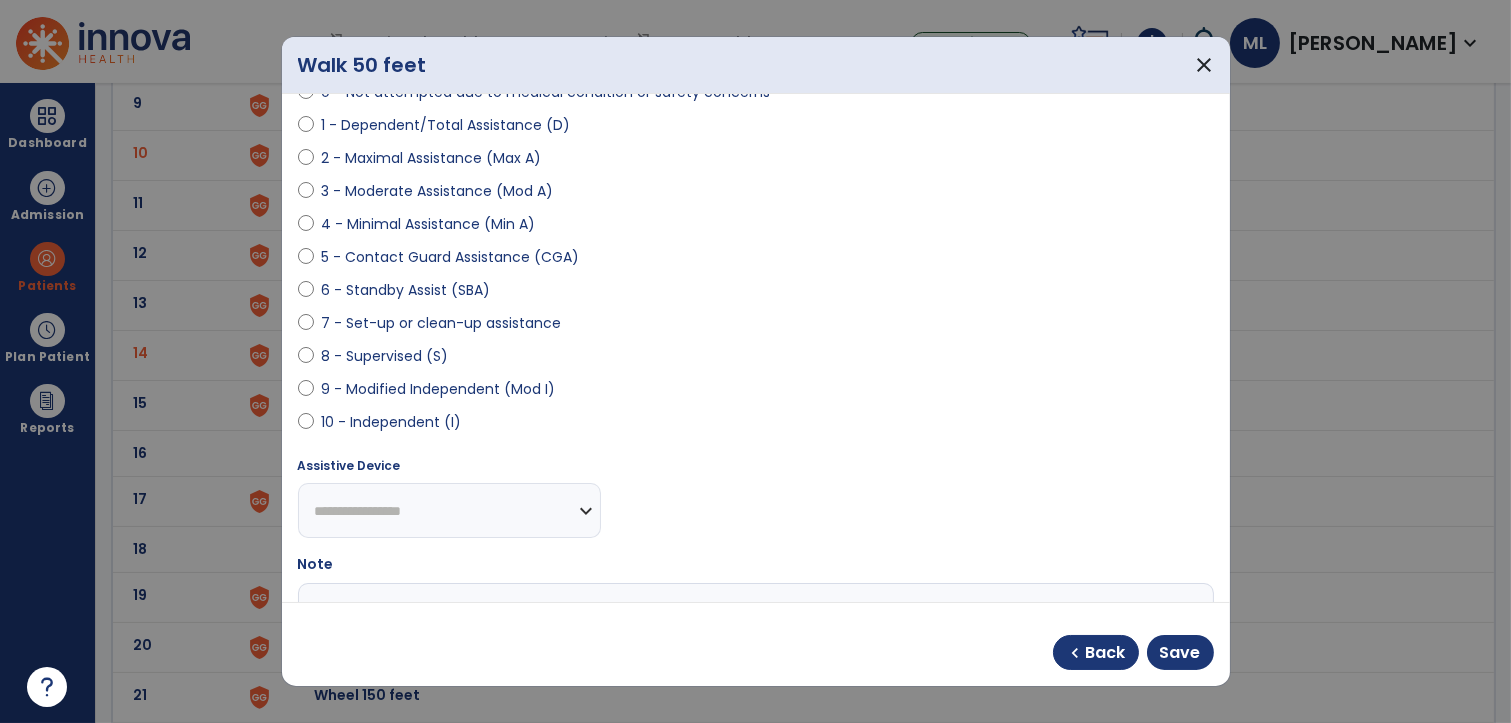 click on "**********" at bounding box center (449, 510) 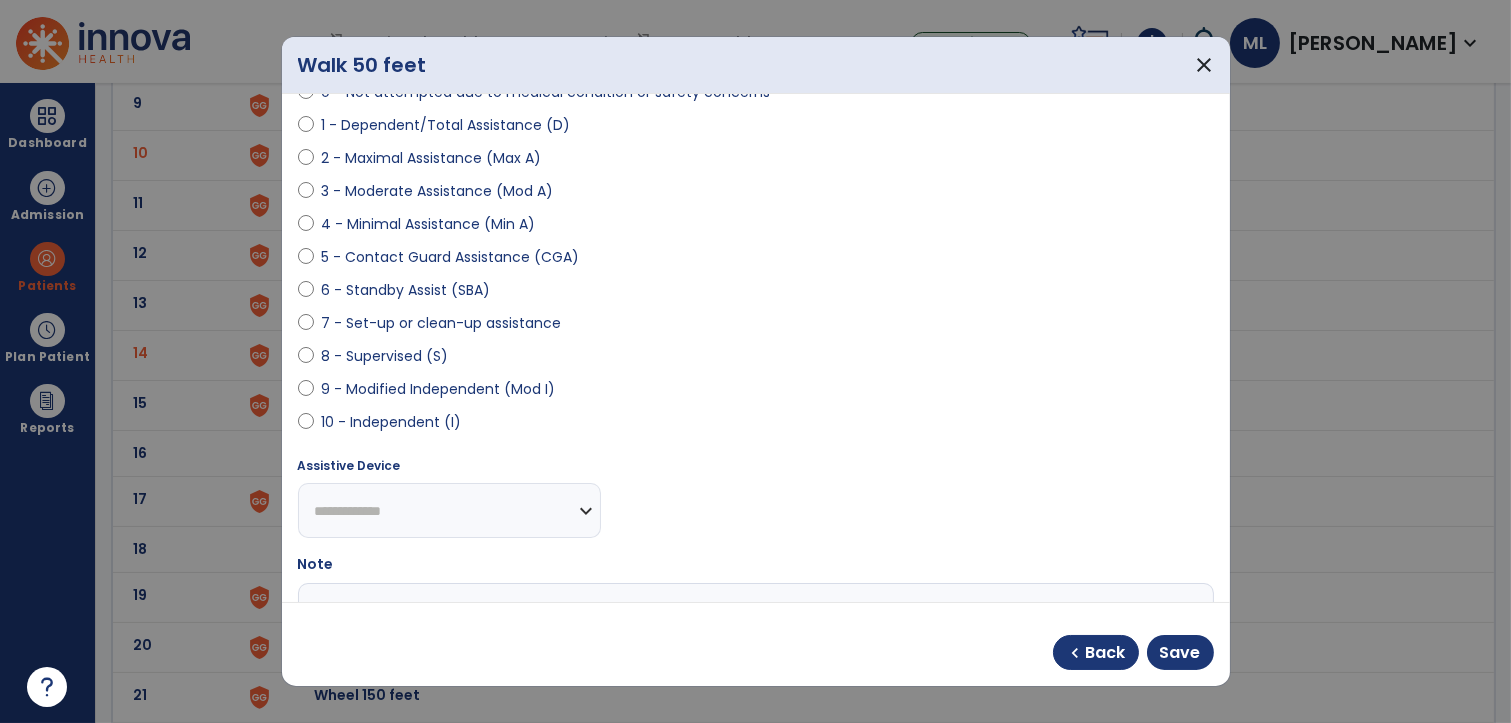 click on "**********" at bounding box center [449, 510] 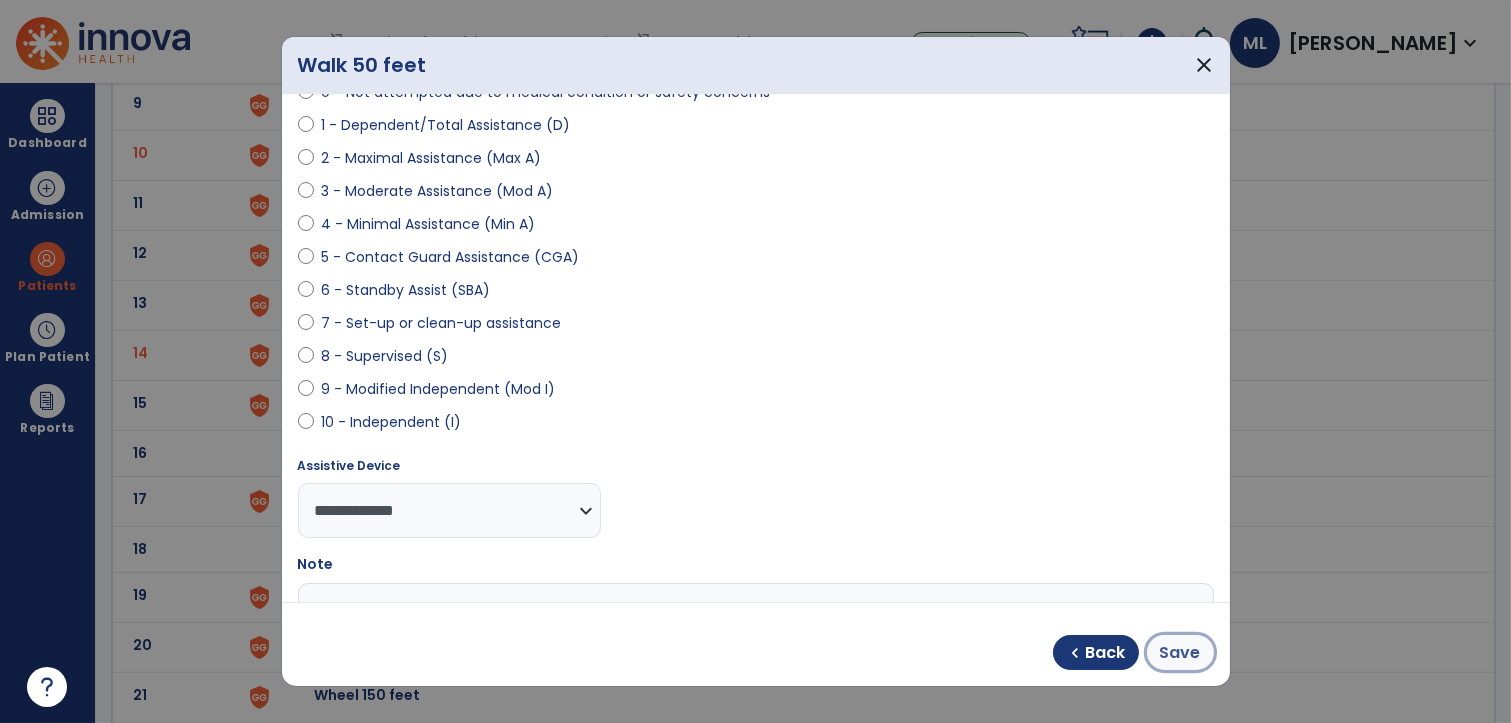 click on "Save" at bounding box center [1180, 653] 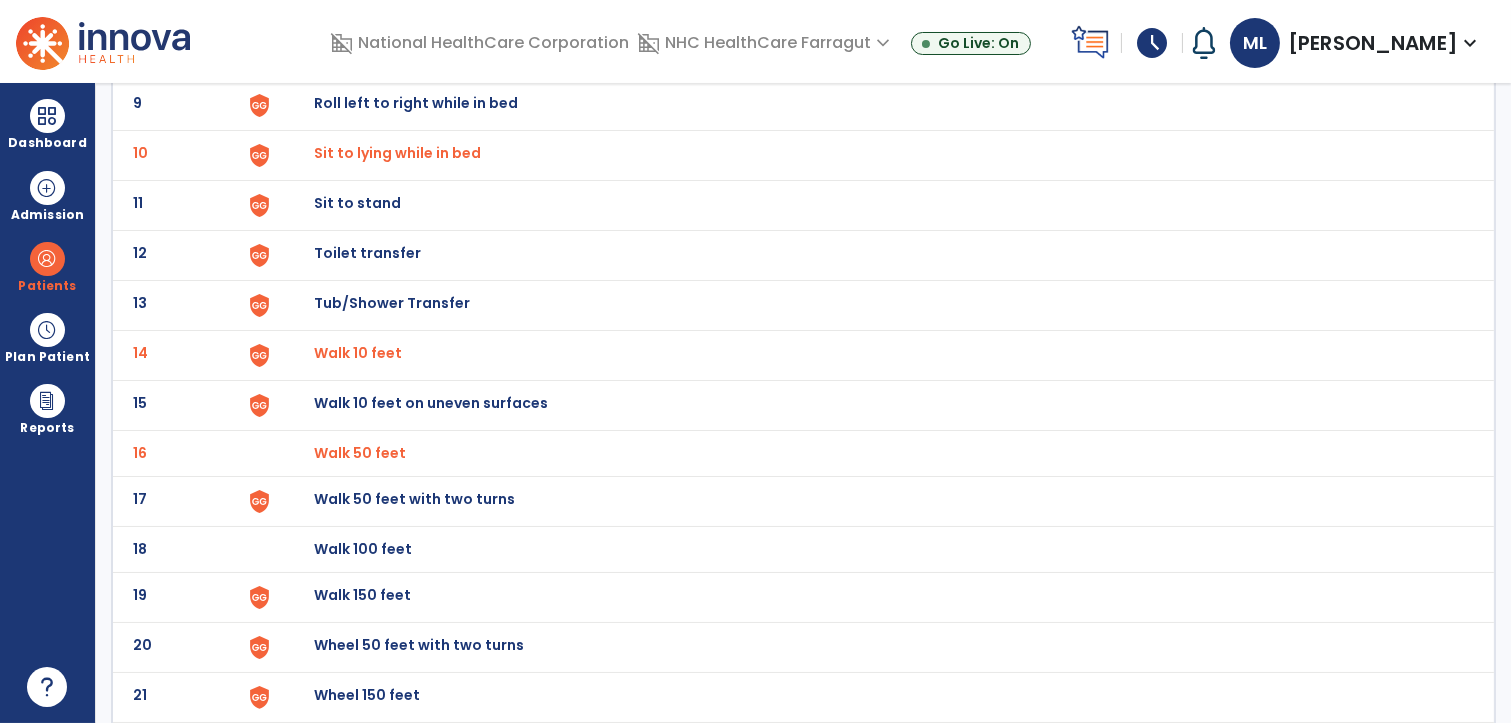 click on "Walk 150 feet" at bounding box center [360, -293] 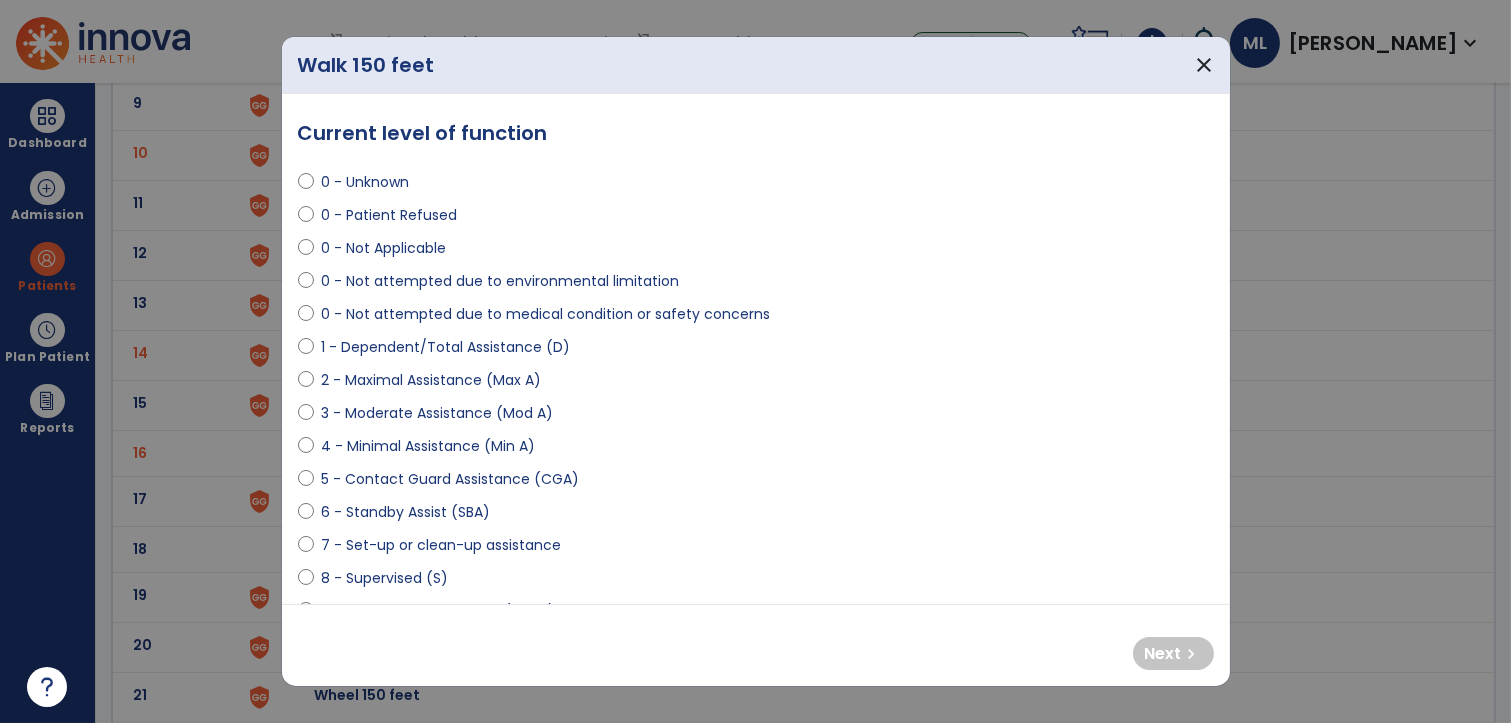 click on "0 - Not attempted due to medical condition or safety concerns" at bounding box center (546, 314) 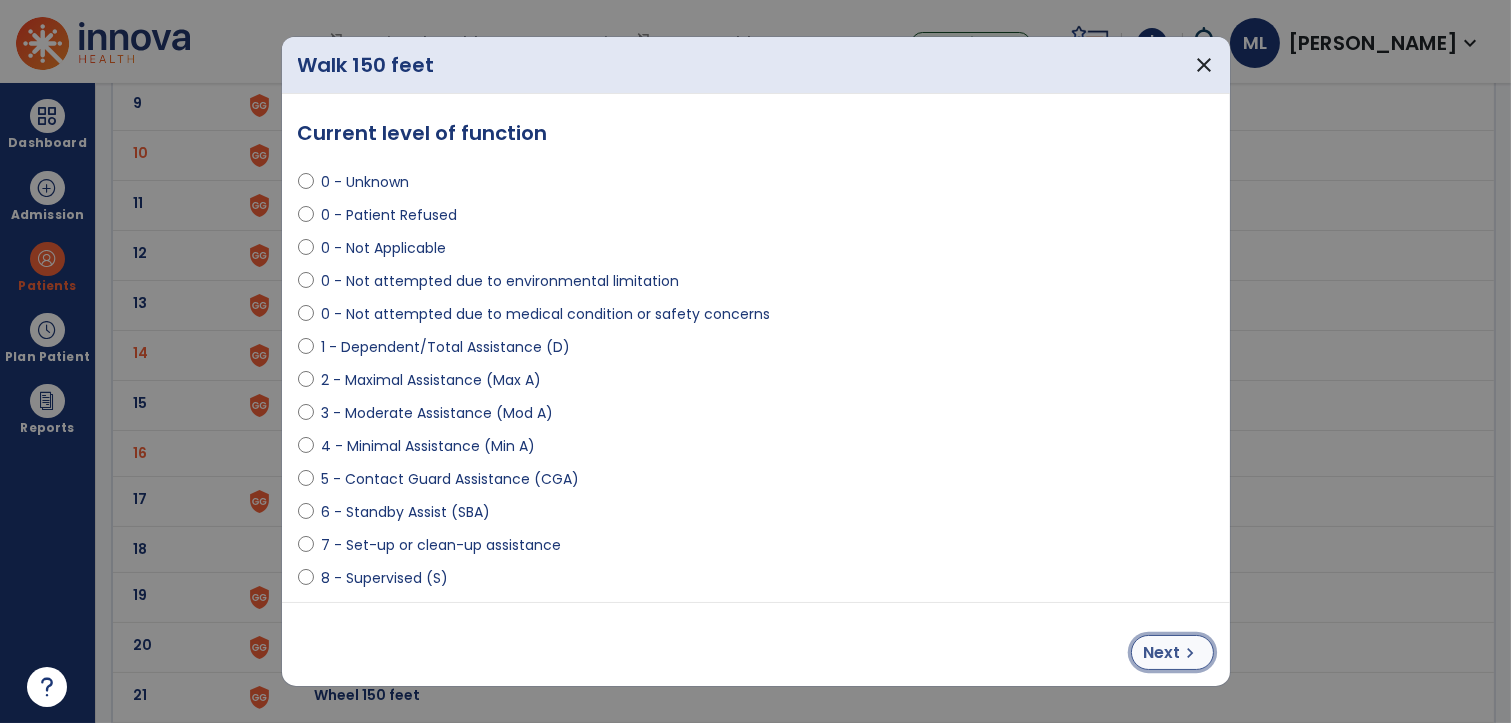 click on "Next" at bounding box center (1162, 653) 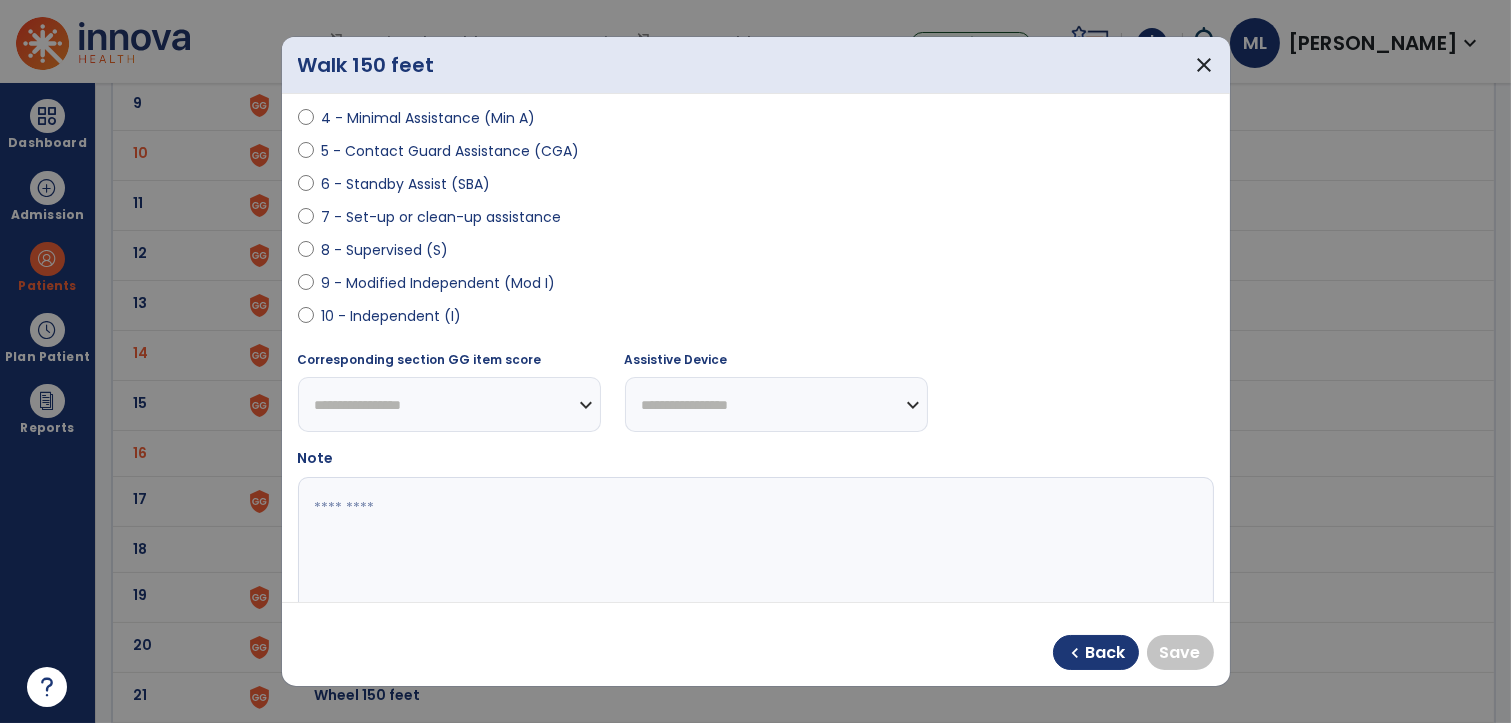 scroll, scrollTop: 333, scrollLeft: 0, axis: vertical 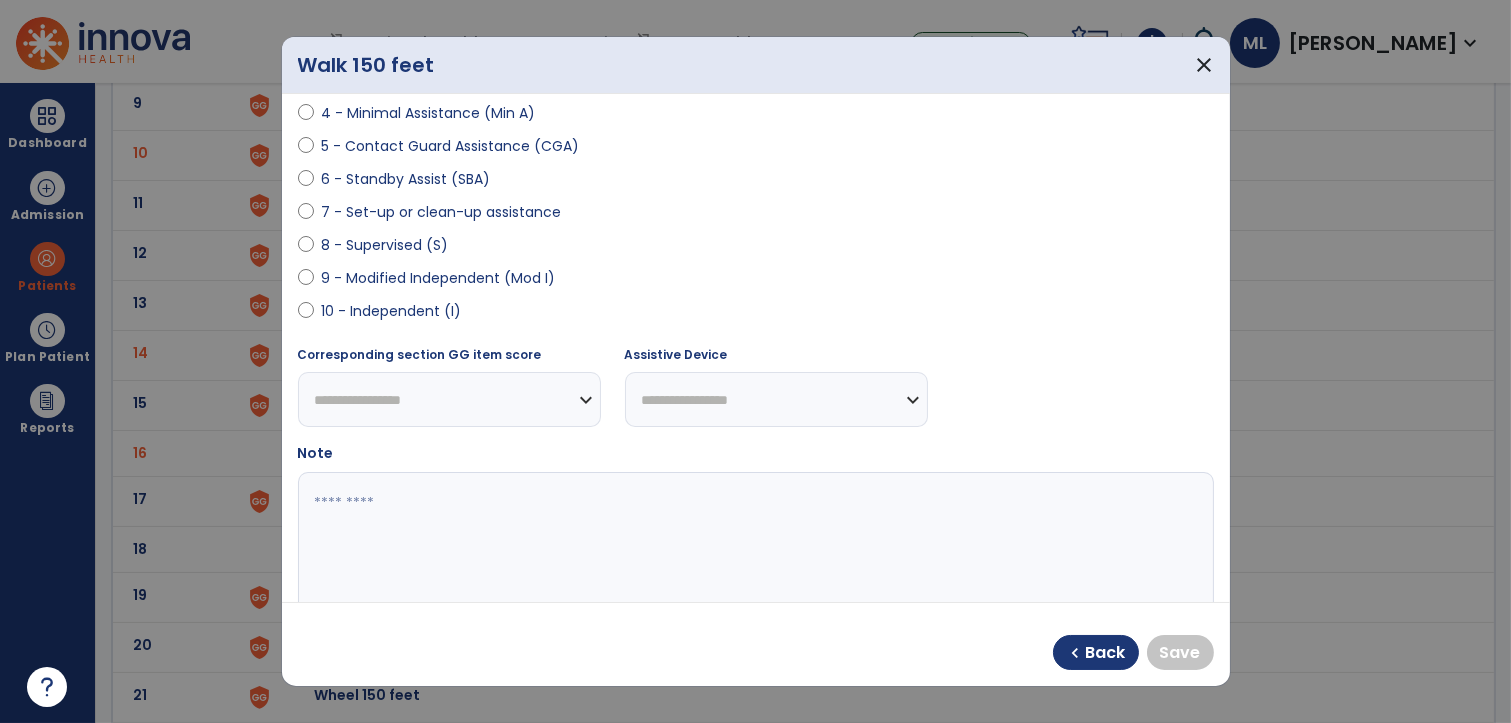 click on "9 - Modified Independent (Mod I)" at bounding box center (439, 278) 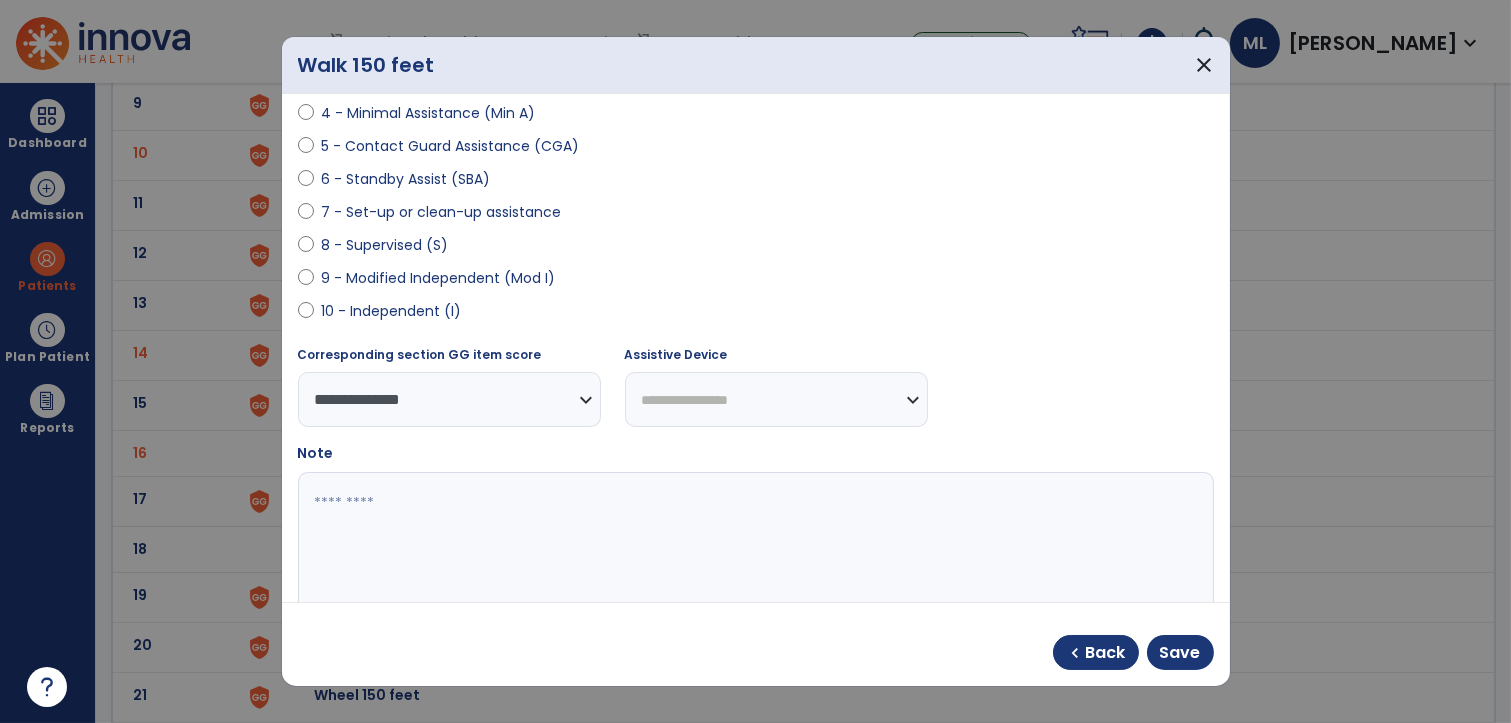 click on "**********" at bounding box center (776, 399) 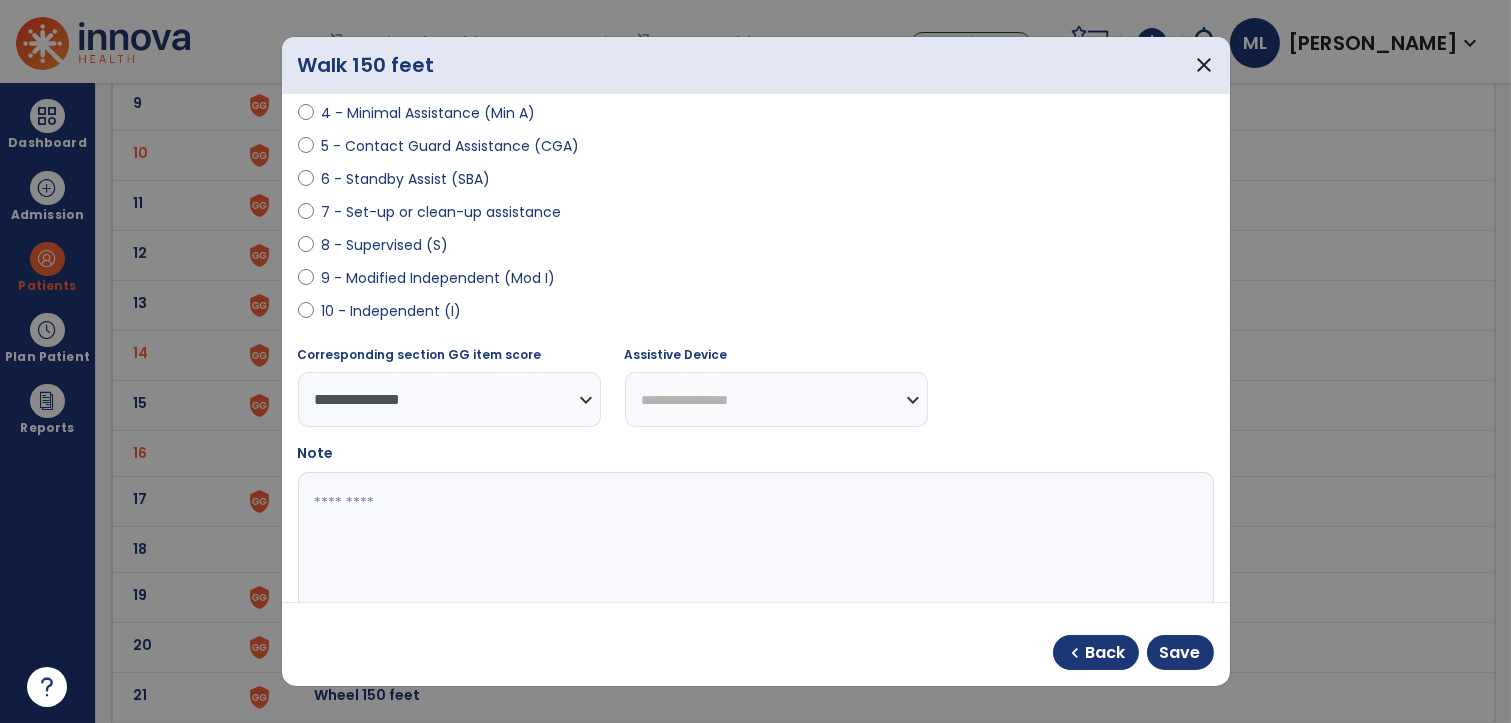 select on "**********" 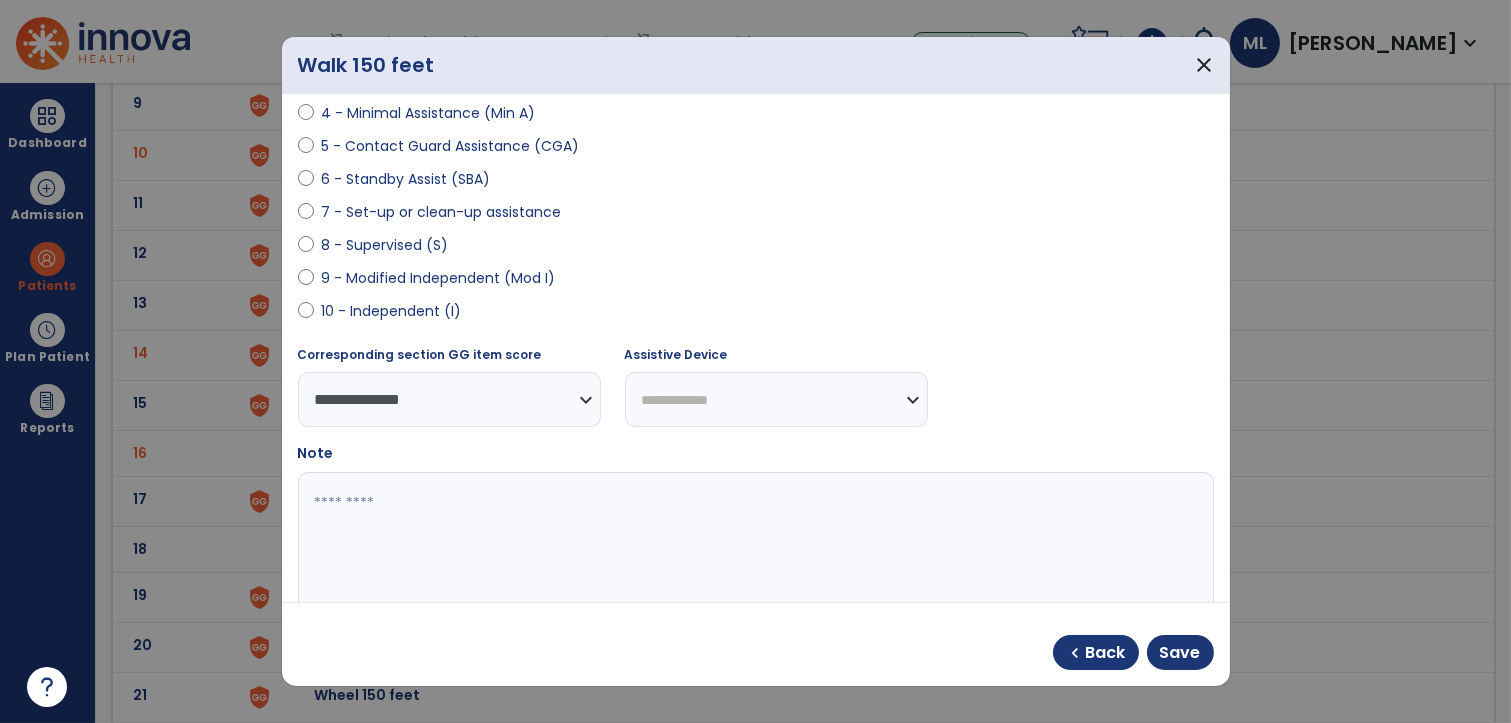 click on "**********" at bounding box center [776, 399] 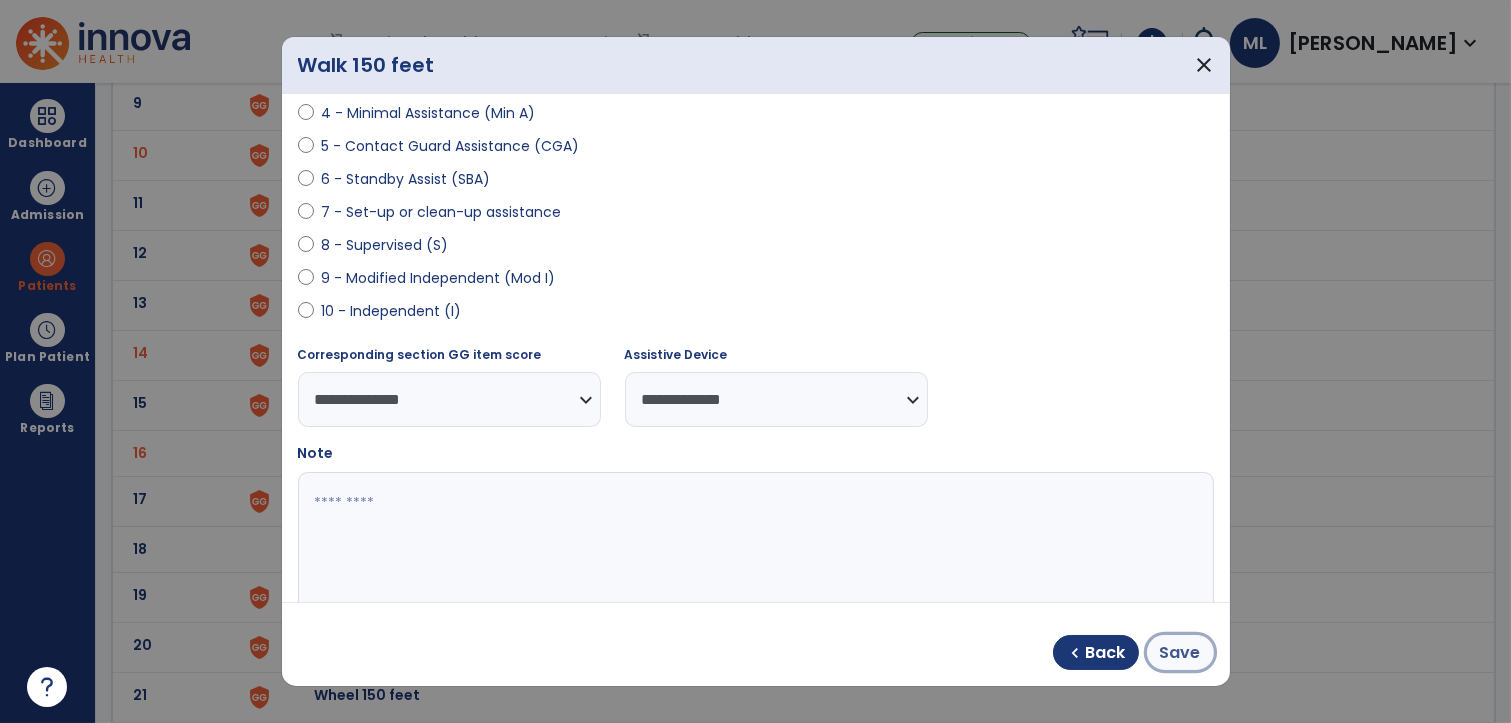 click on "Save" at bounding box center [1180, 653] 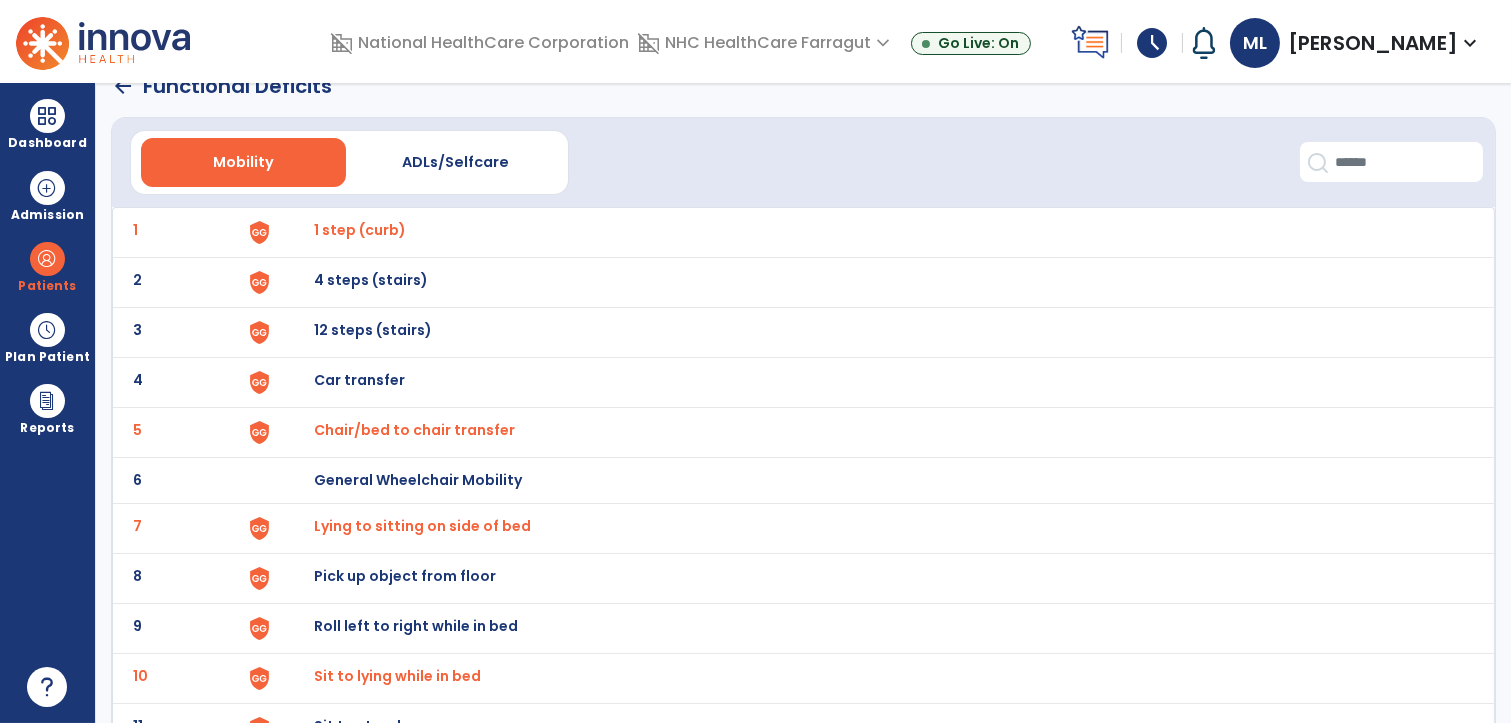 scroll, scrollTop: 0, scrollLeft: 0, axis: both 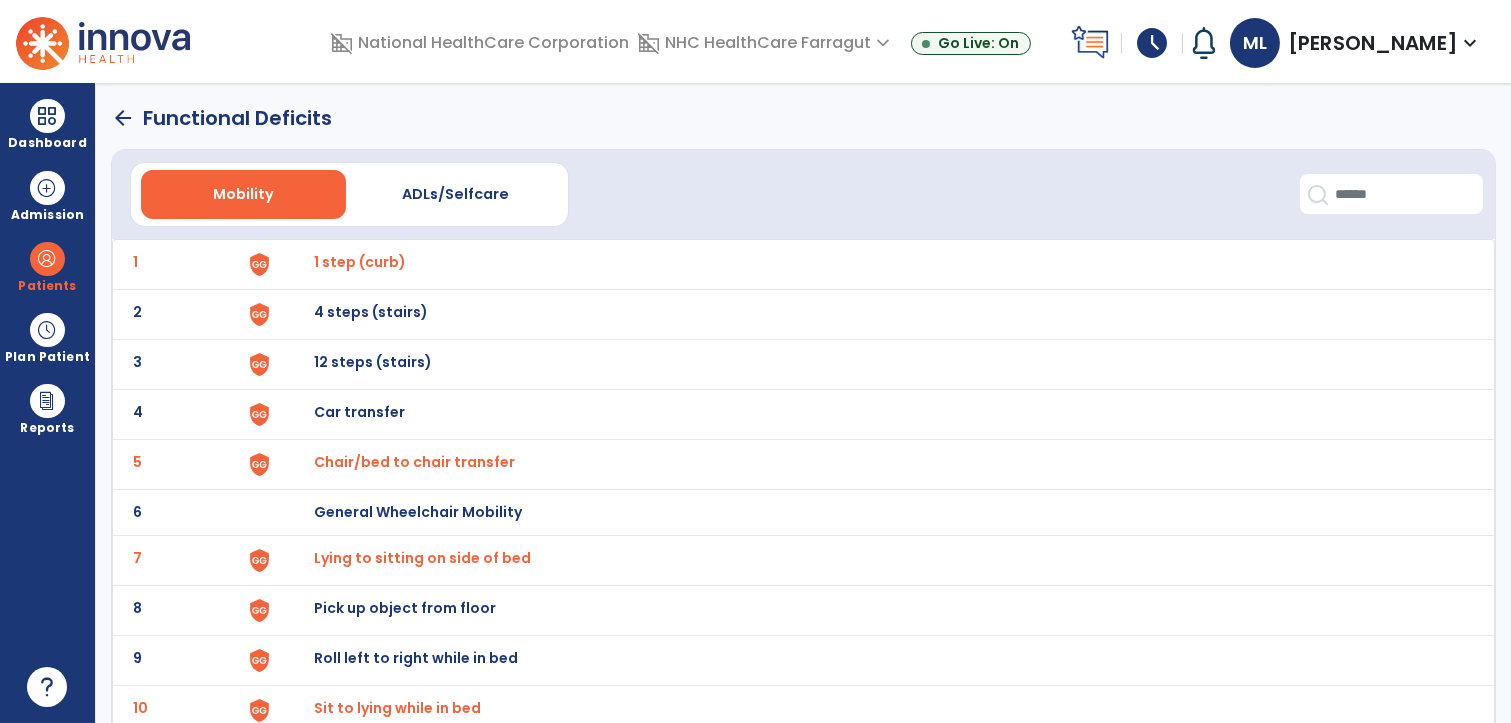 click on "arrow_back" 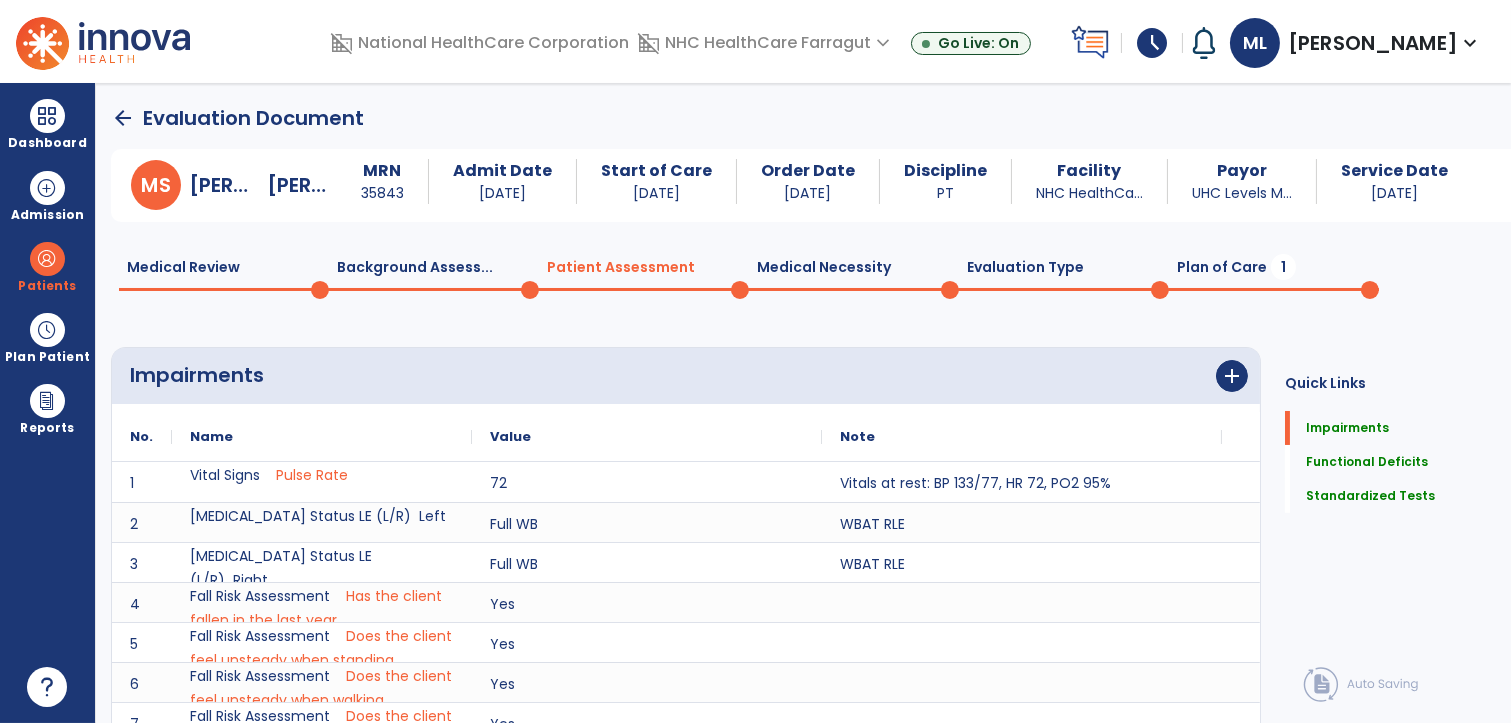 scroll, scrollTop: 1, scrollLeft: 0, axis: vertical 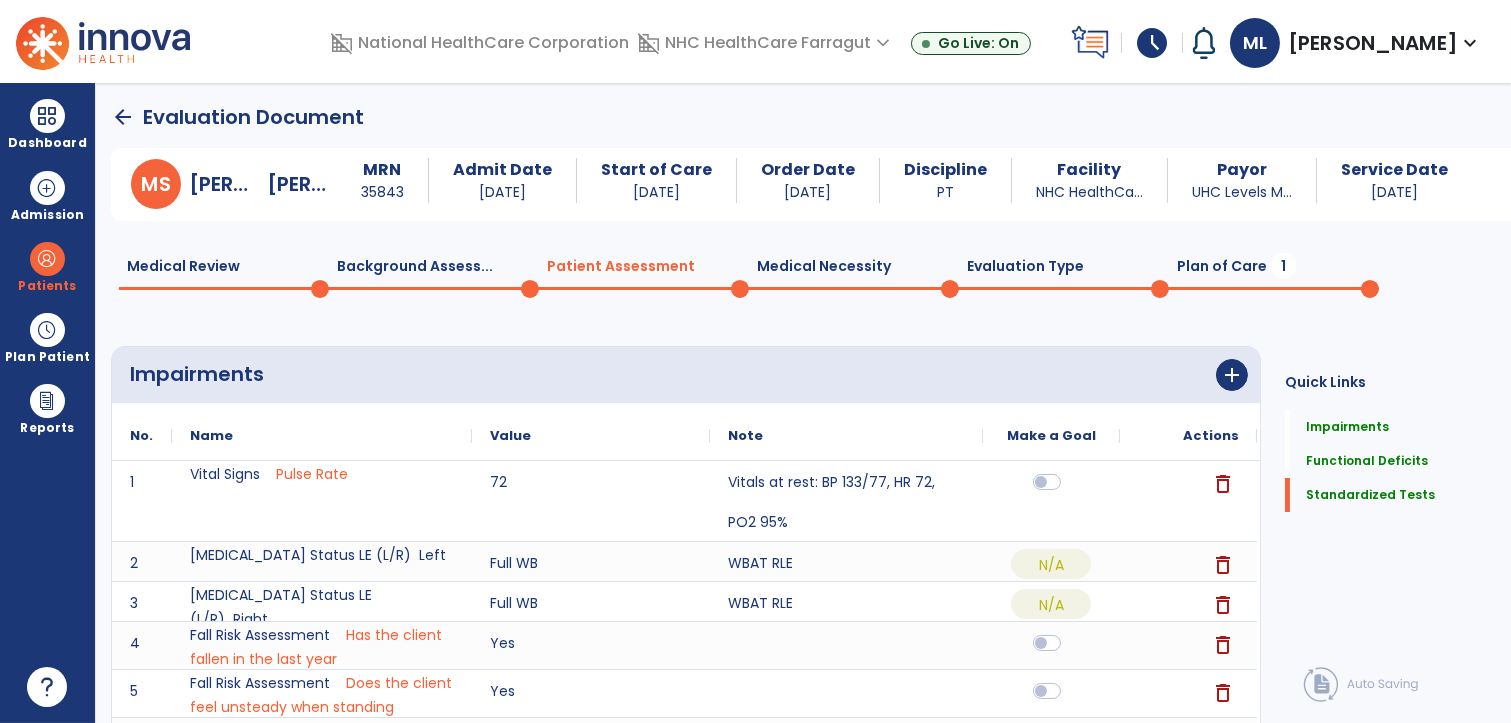 click on "Plan of Care  1" 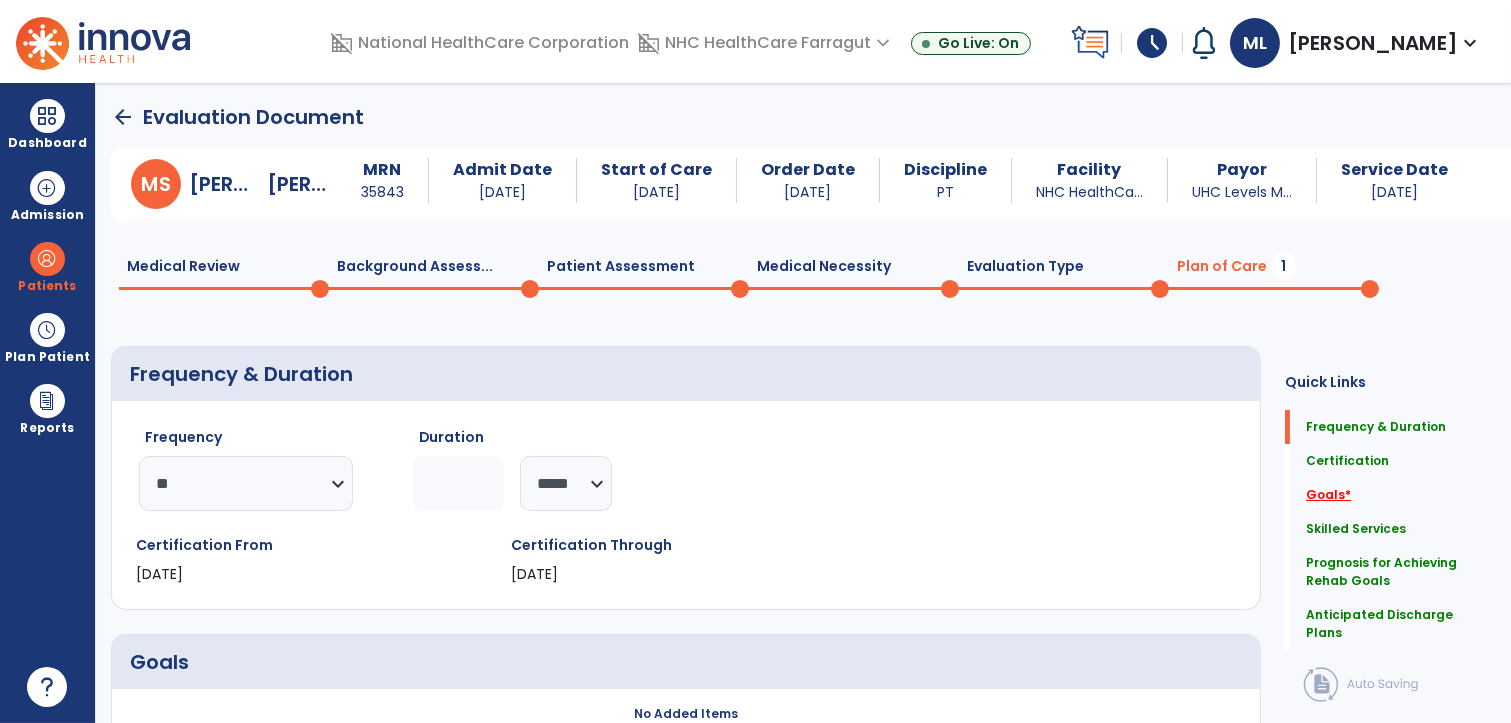 click on "Goals   *" 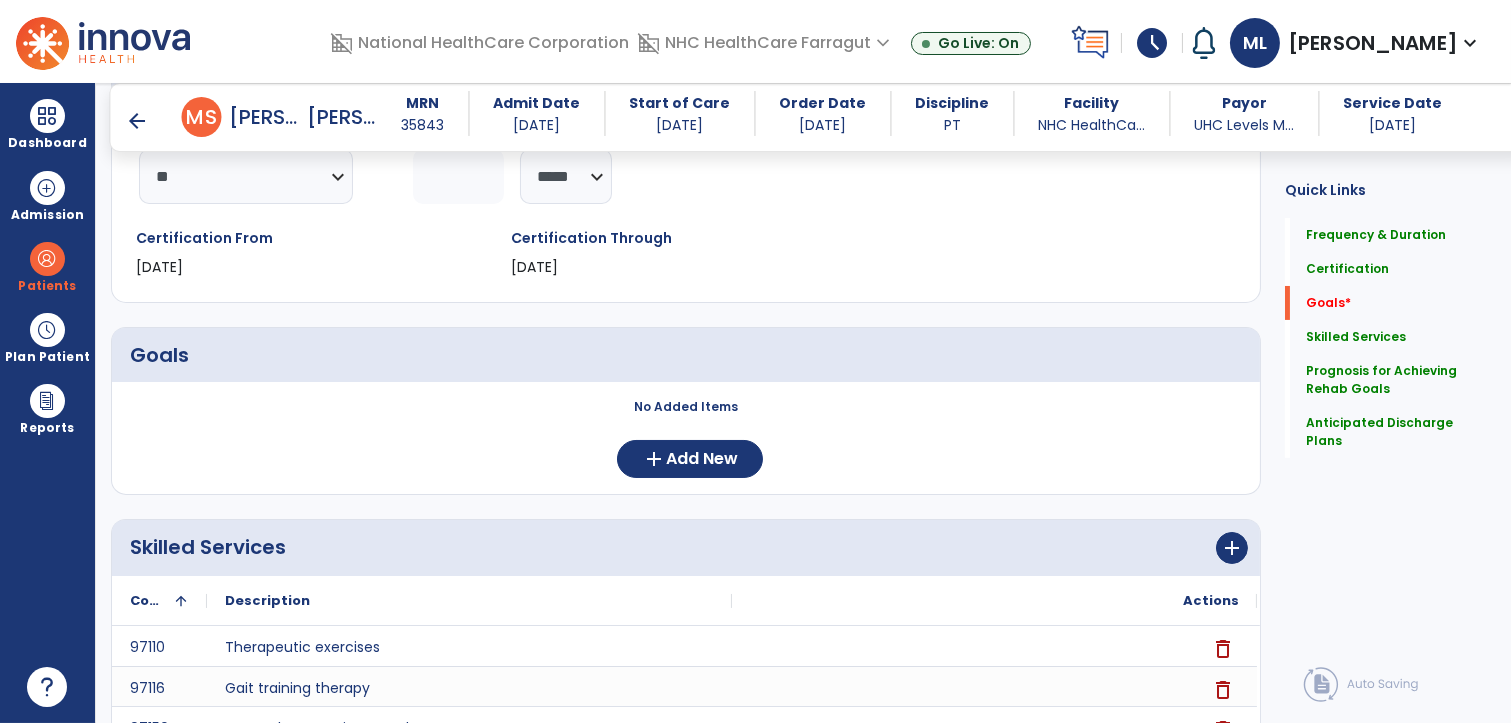 scroll, scrollTop: 316, scrollLeft: 0, axis: vertical 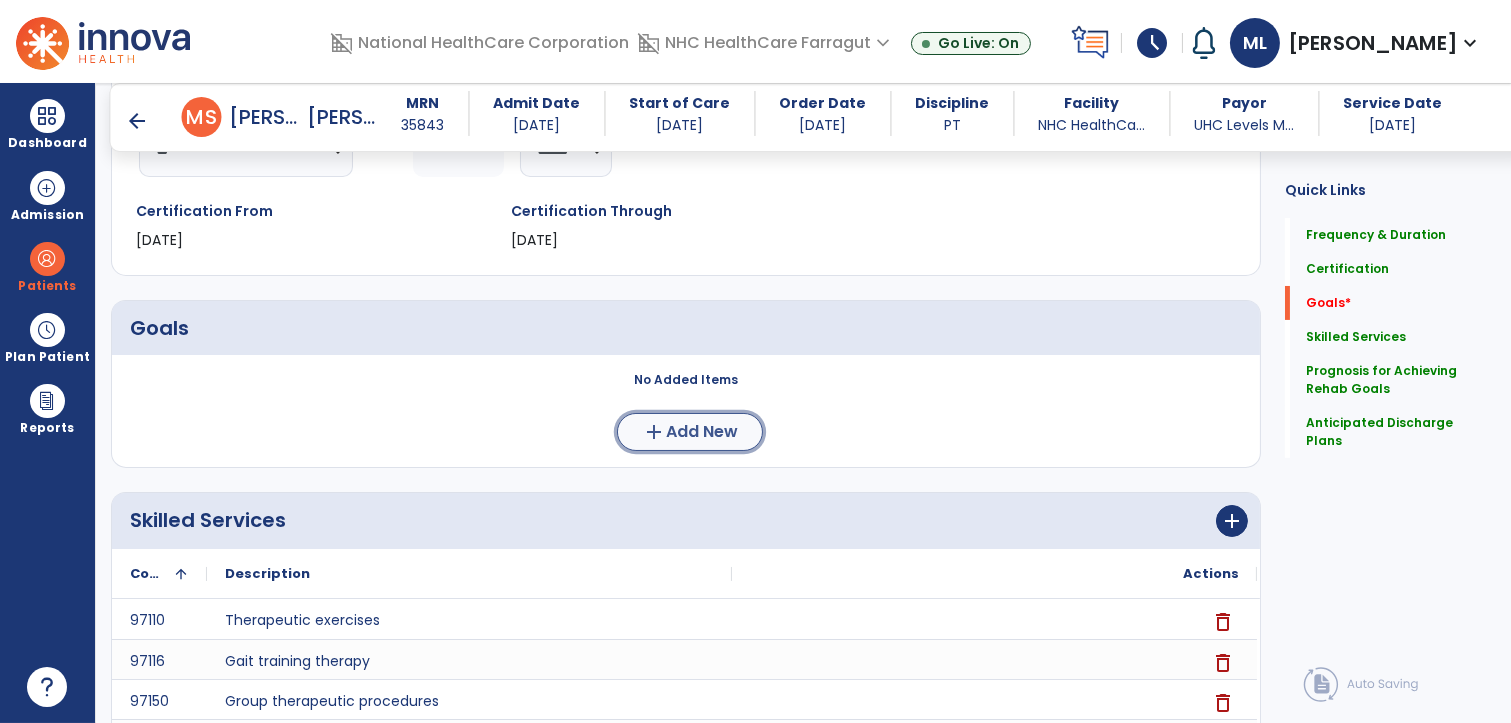 click on "Add New" at bounding box center (702, 432) 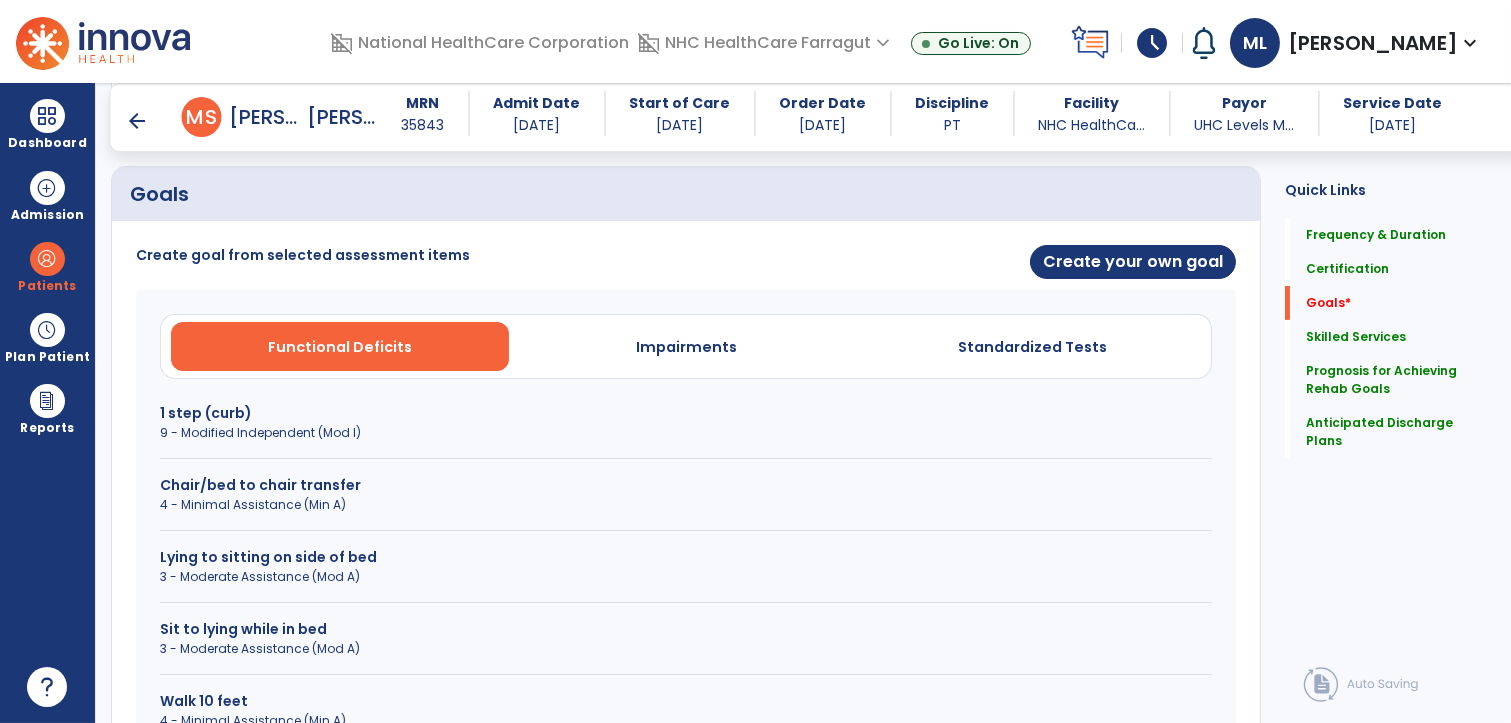 scroll, scrollTop: 538, scrollLeft: 0, axis: vertical 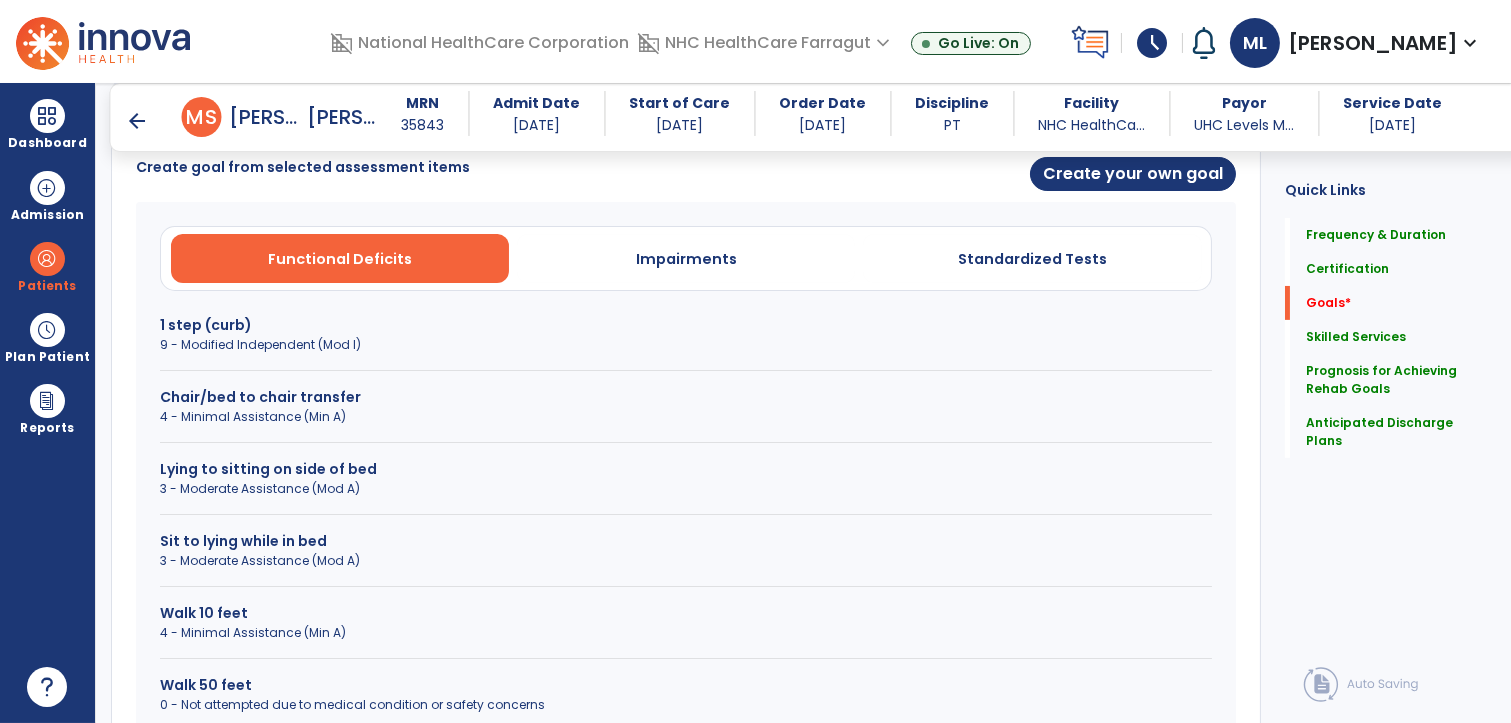 click on "Sit to lying while in bed" at bounding box center [686, 541] 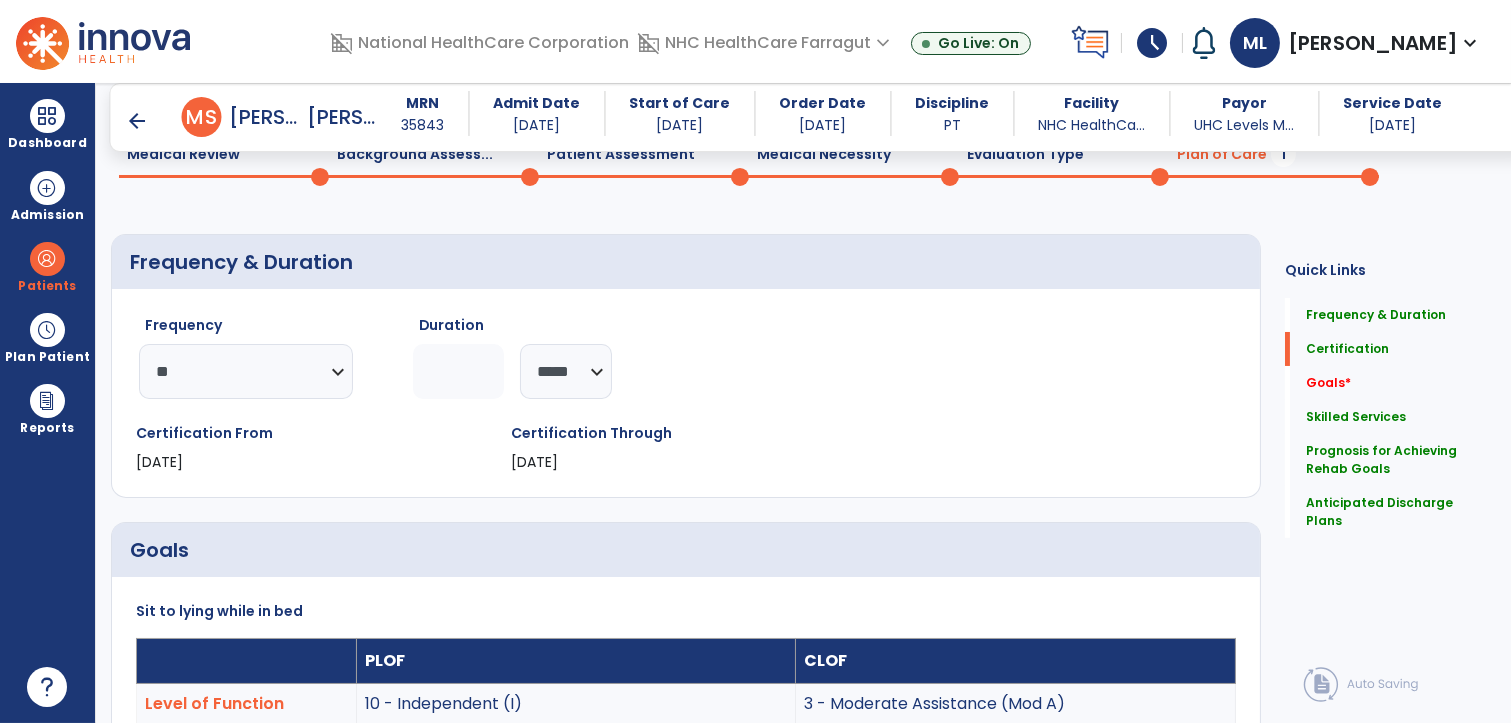 scroll, scrollTop: 0, scrollLeft: 0, axis: both 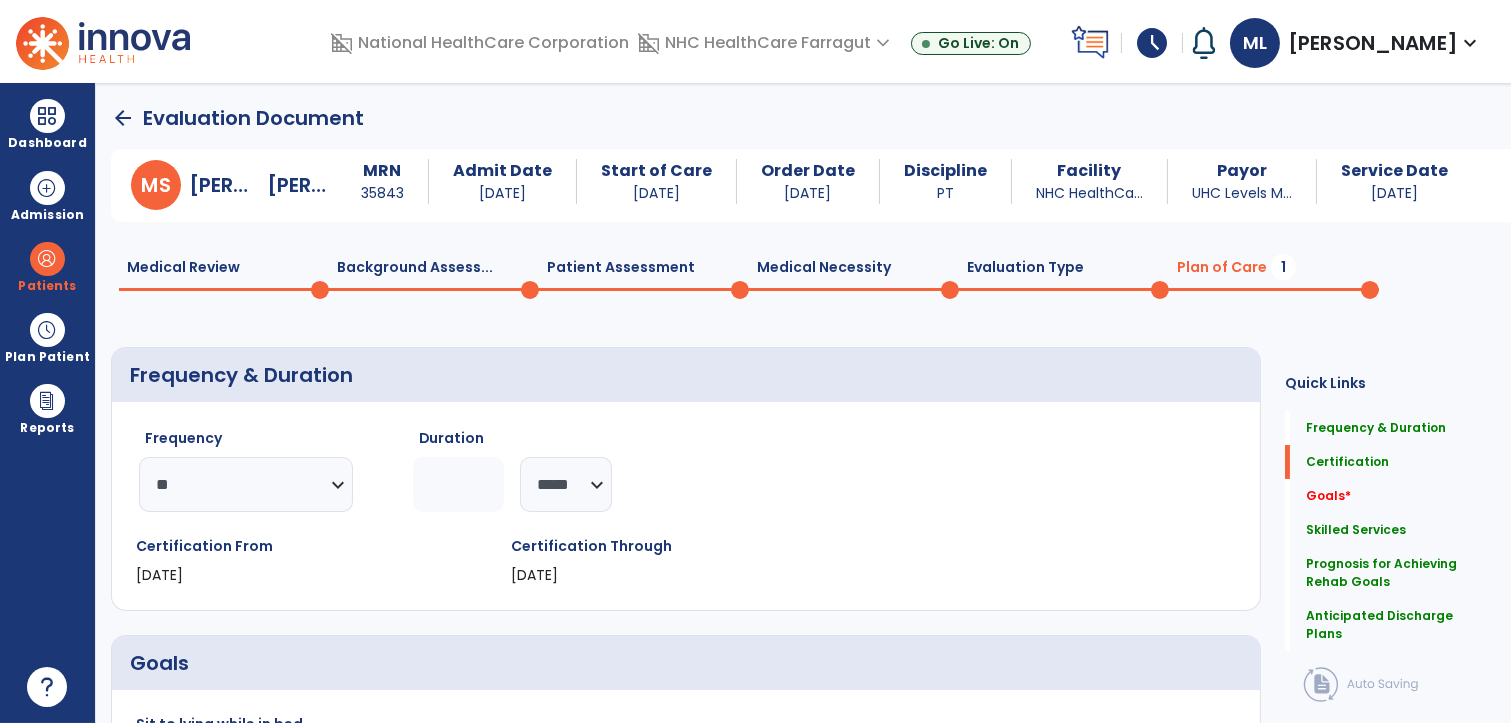 click on "arrow_back" 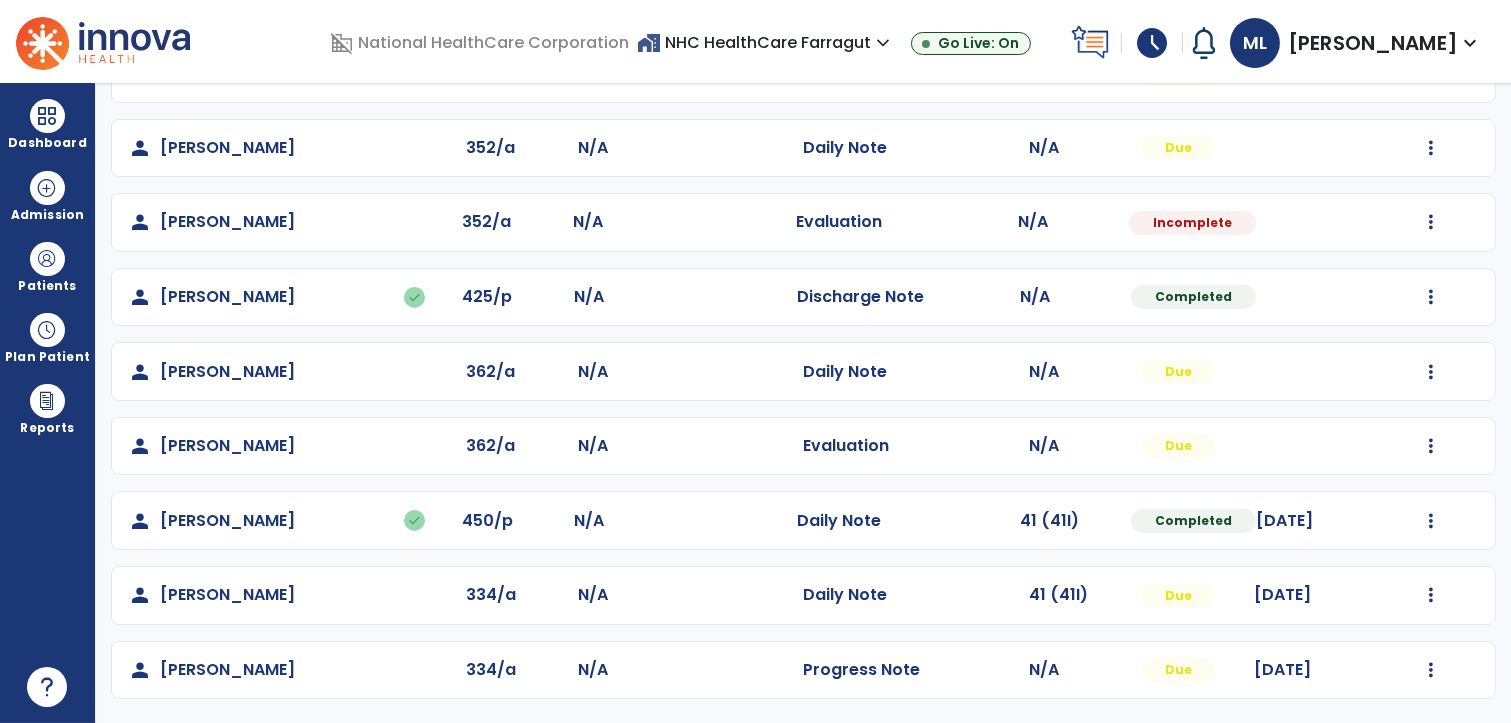scroll, scrollTop: 409, scrollLeft: 0, axis: vertical 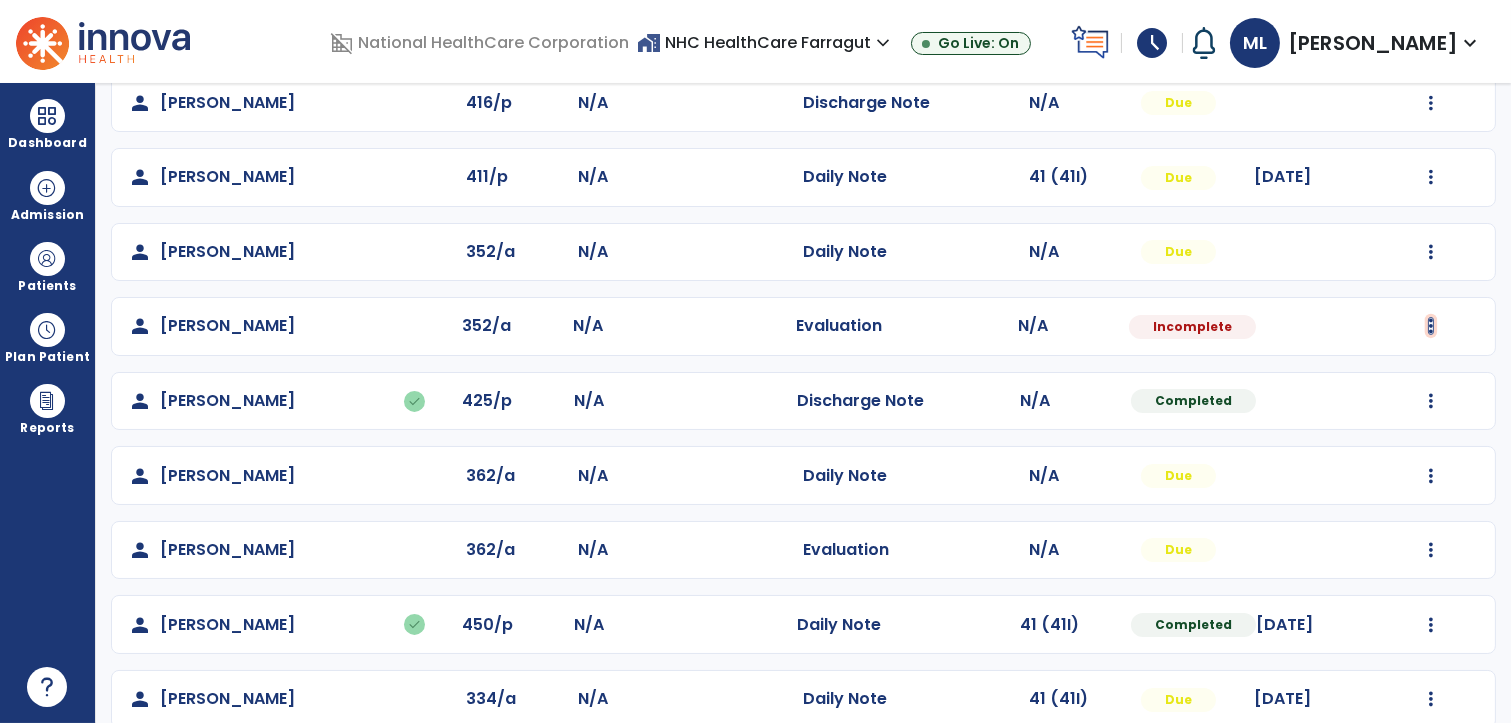 click at bounding box center (1431, -121) 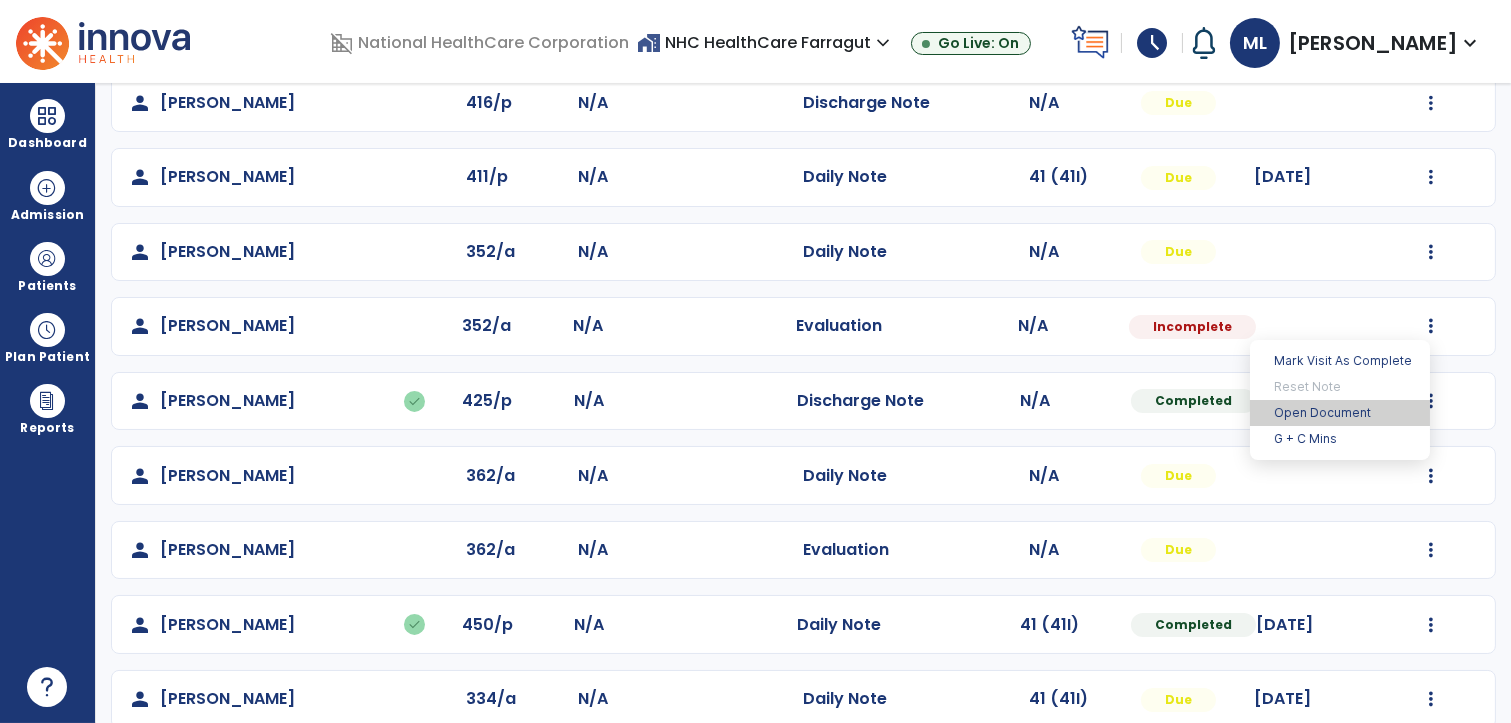 click on "Open Document" at bounding box center [1340, 413] 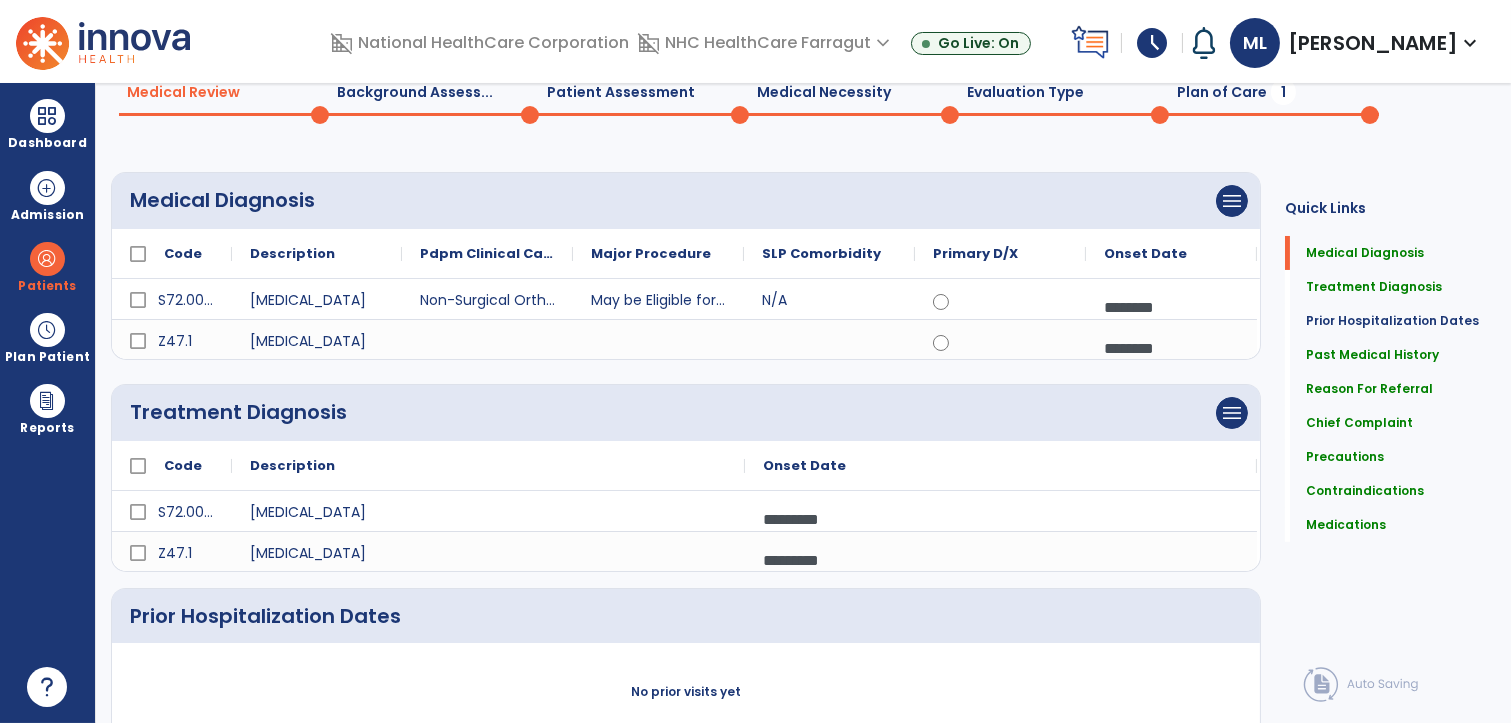 scroll, scrollTop: 0, scrollLeft: 0, axis: both 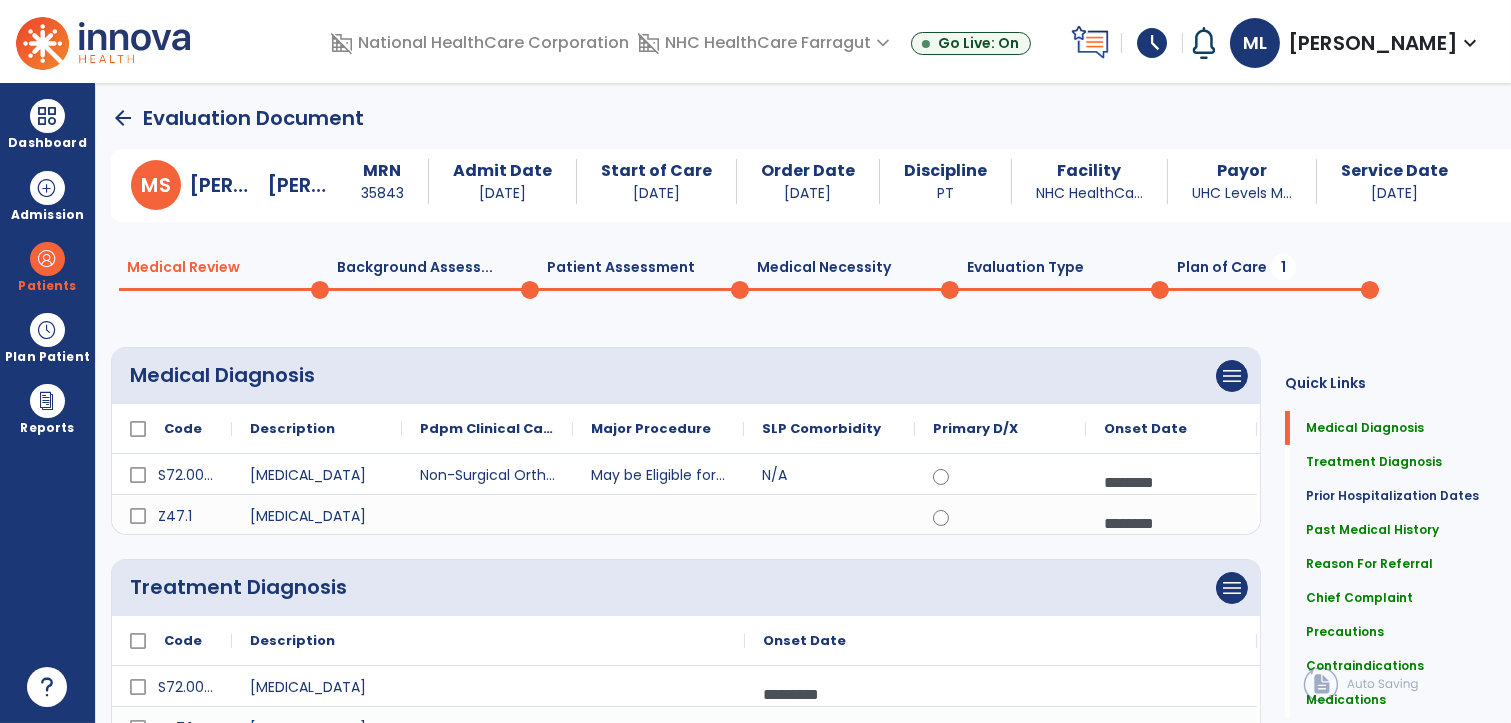 click on "Plan of Care  1" 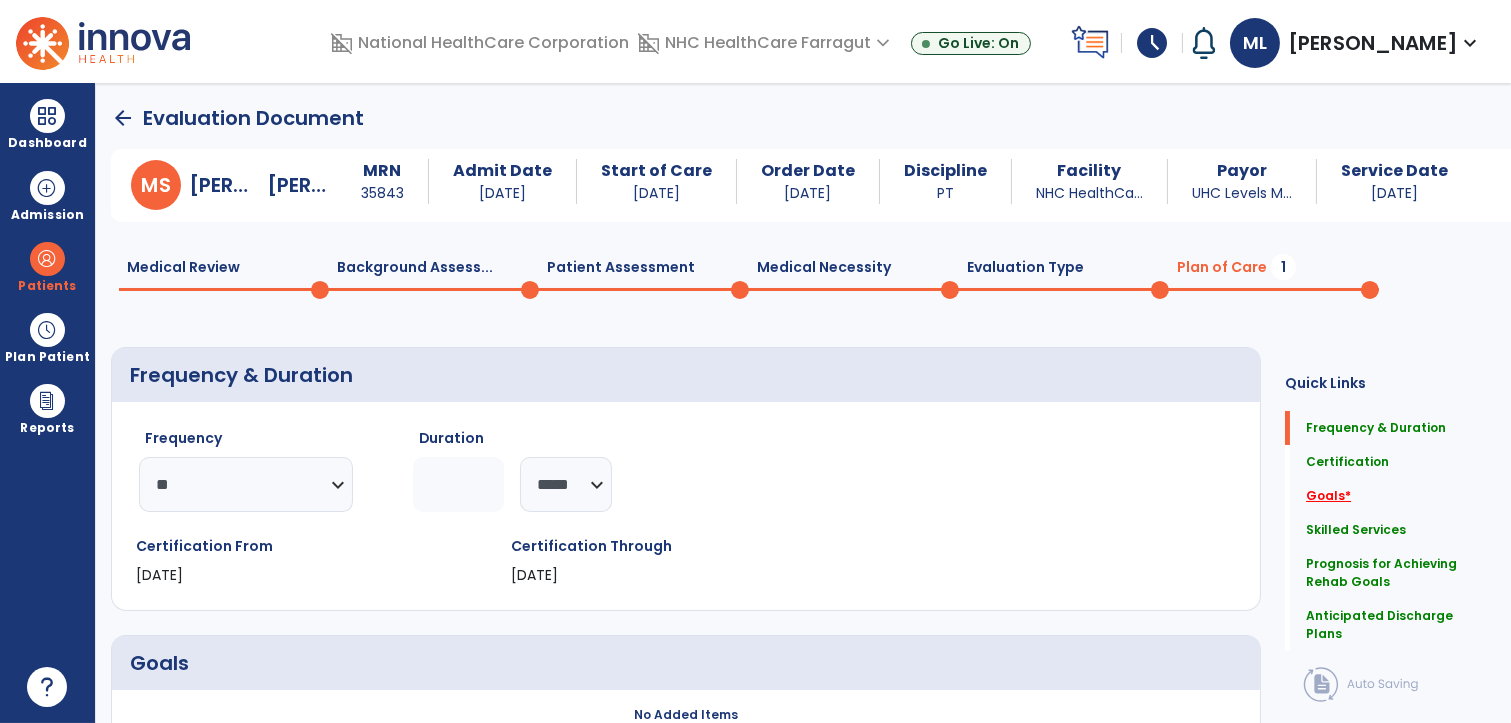 click on "Goals   *" 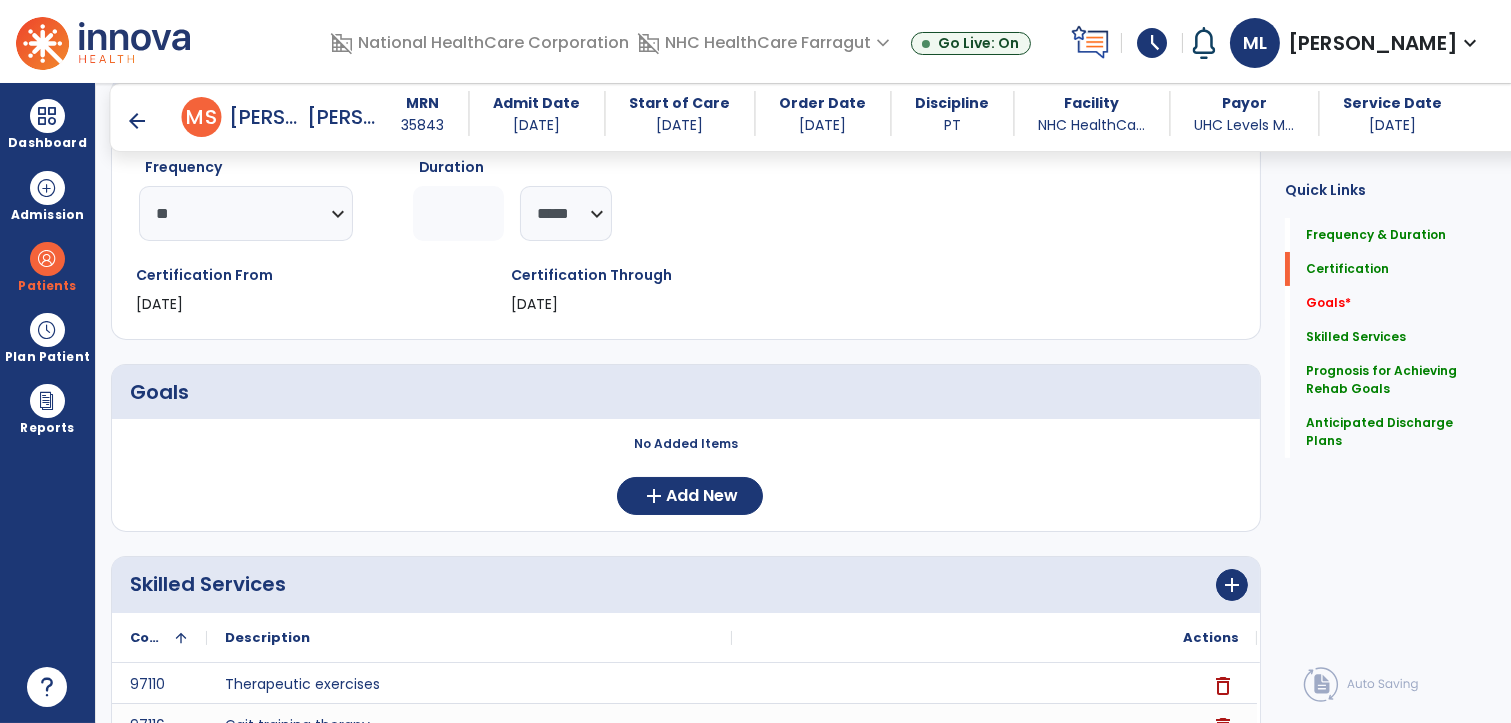 scroll, scrollTop: 316, scrollLeft: 0, axis: vertical 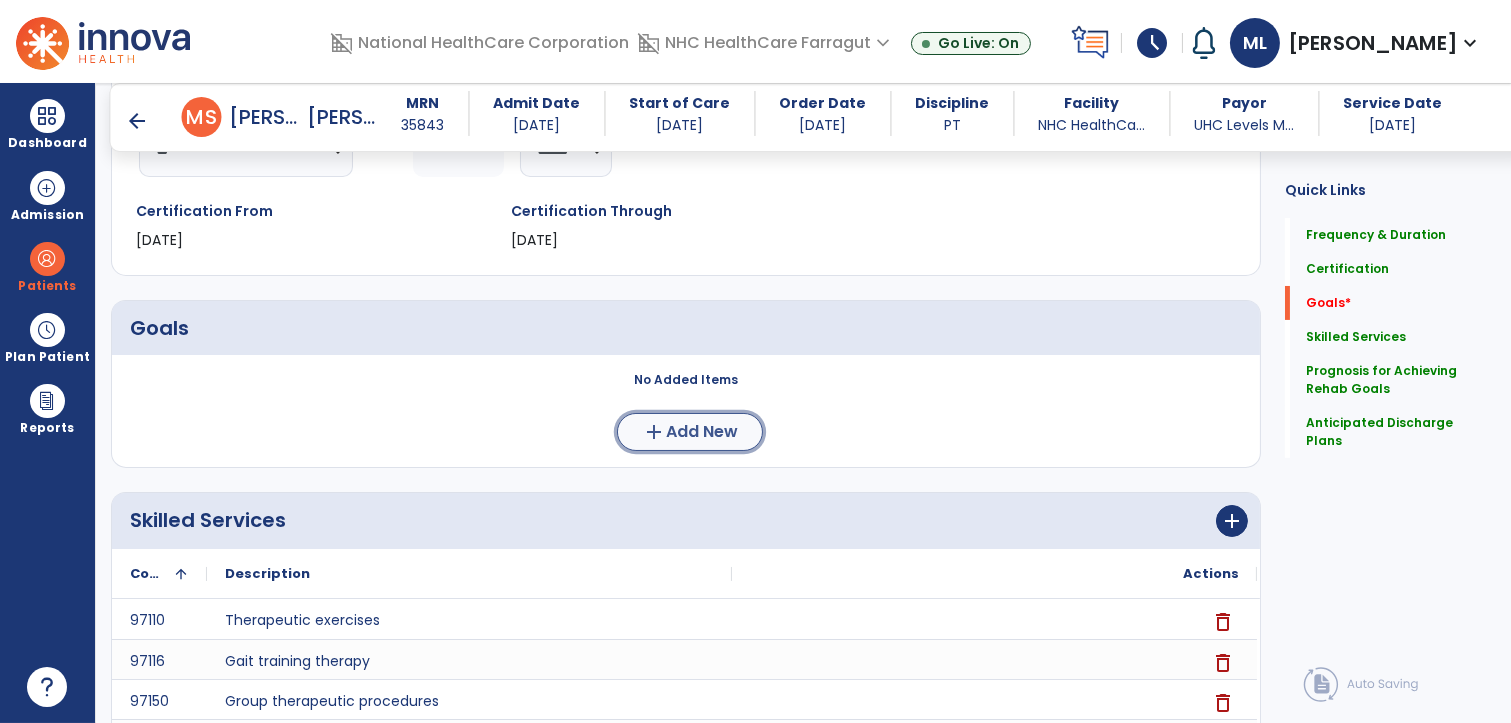 click on "Add New" at bounding box center [702, 432] 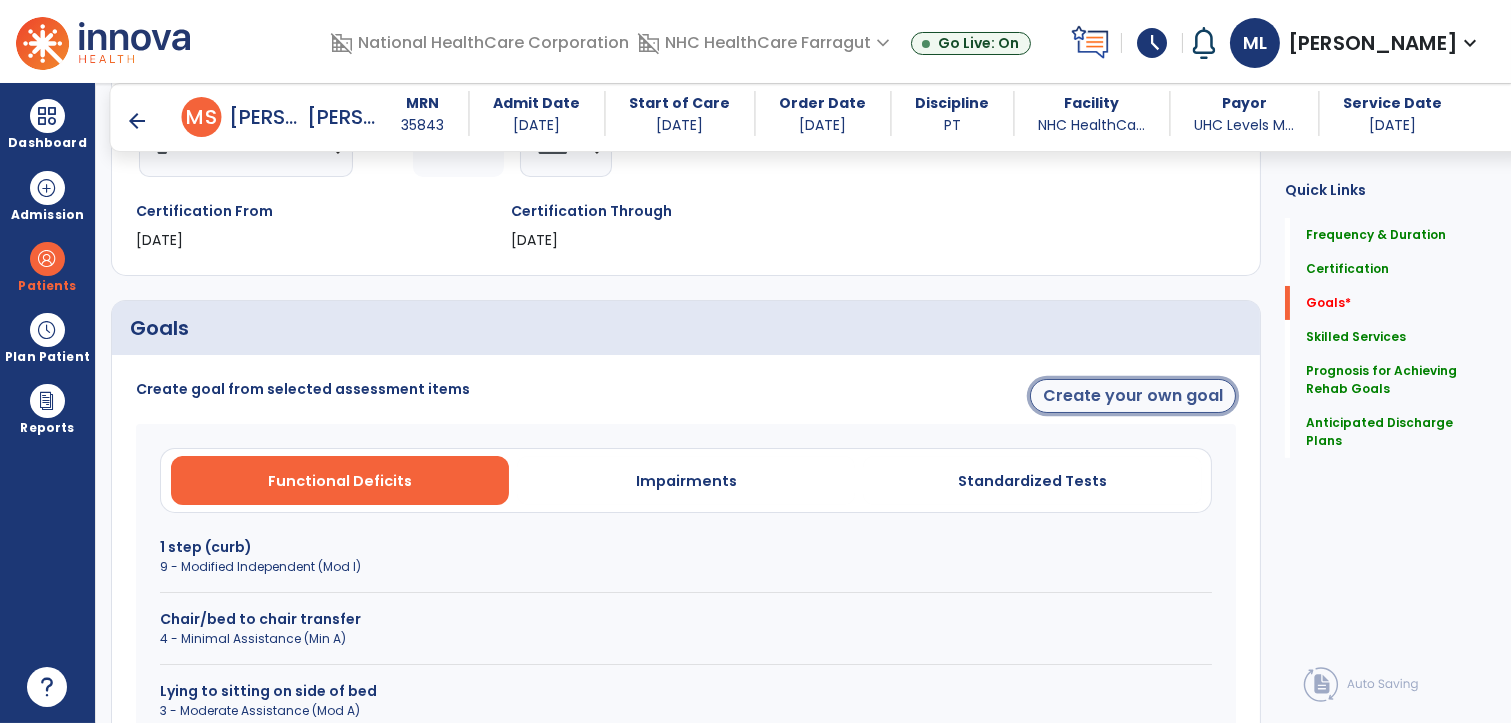 click on "Create your own goal" at bounding box center [1133, 396] 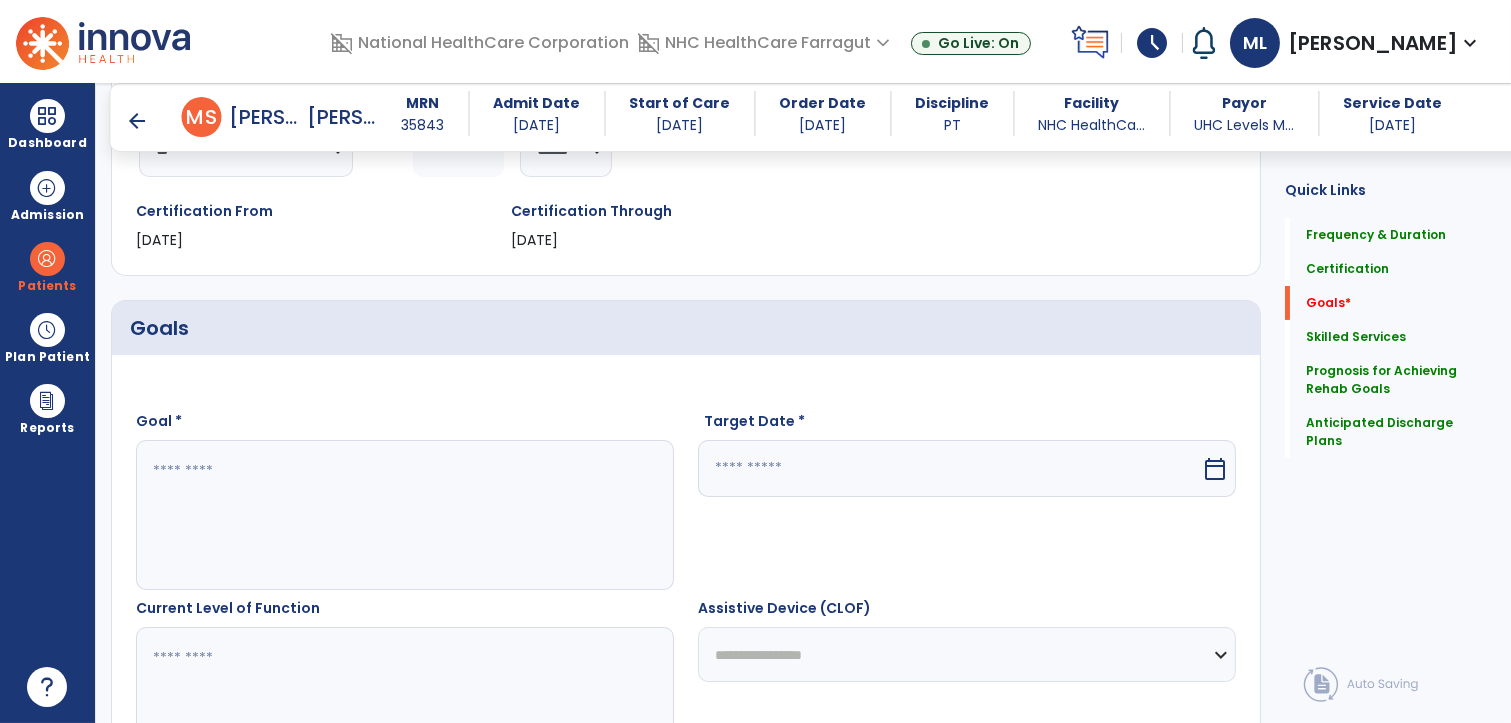 click at bounding box center (404, 515) 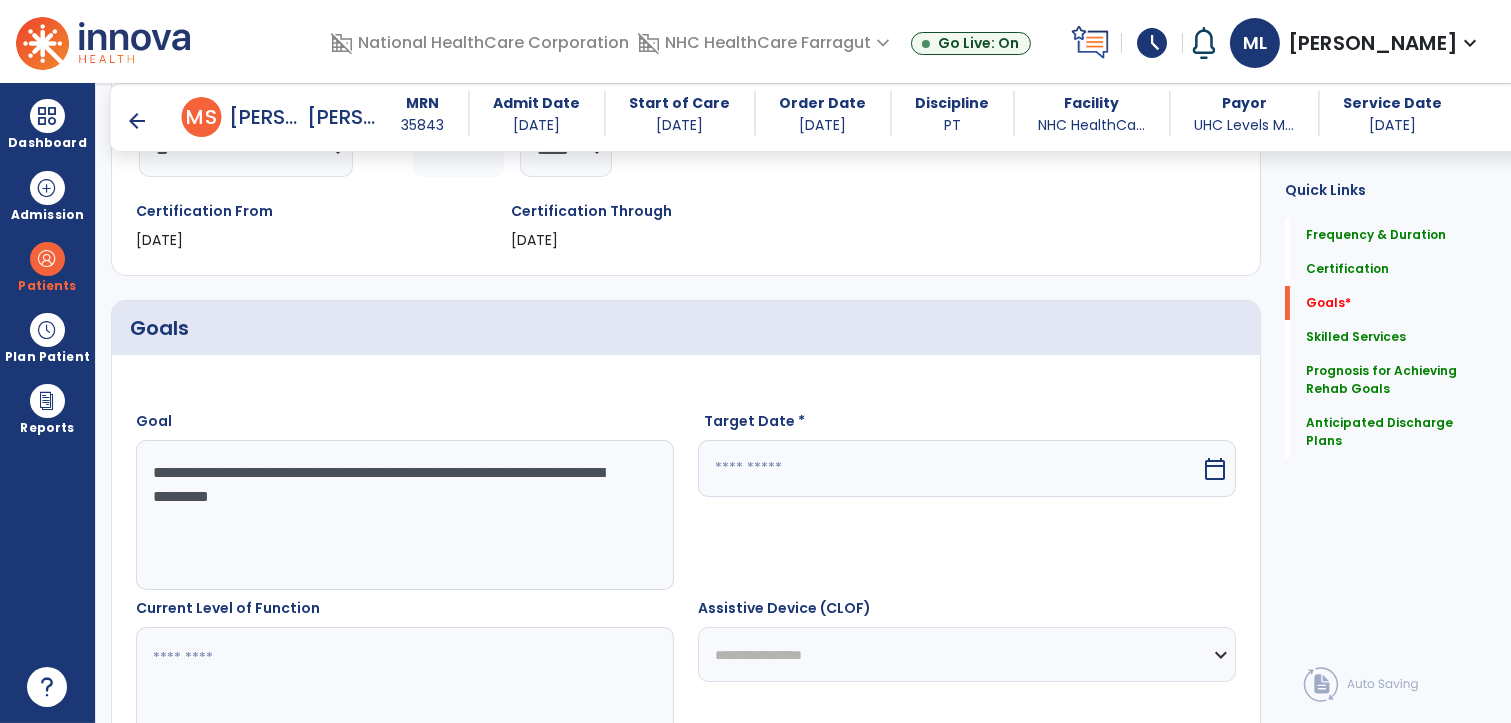 type on "**********" 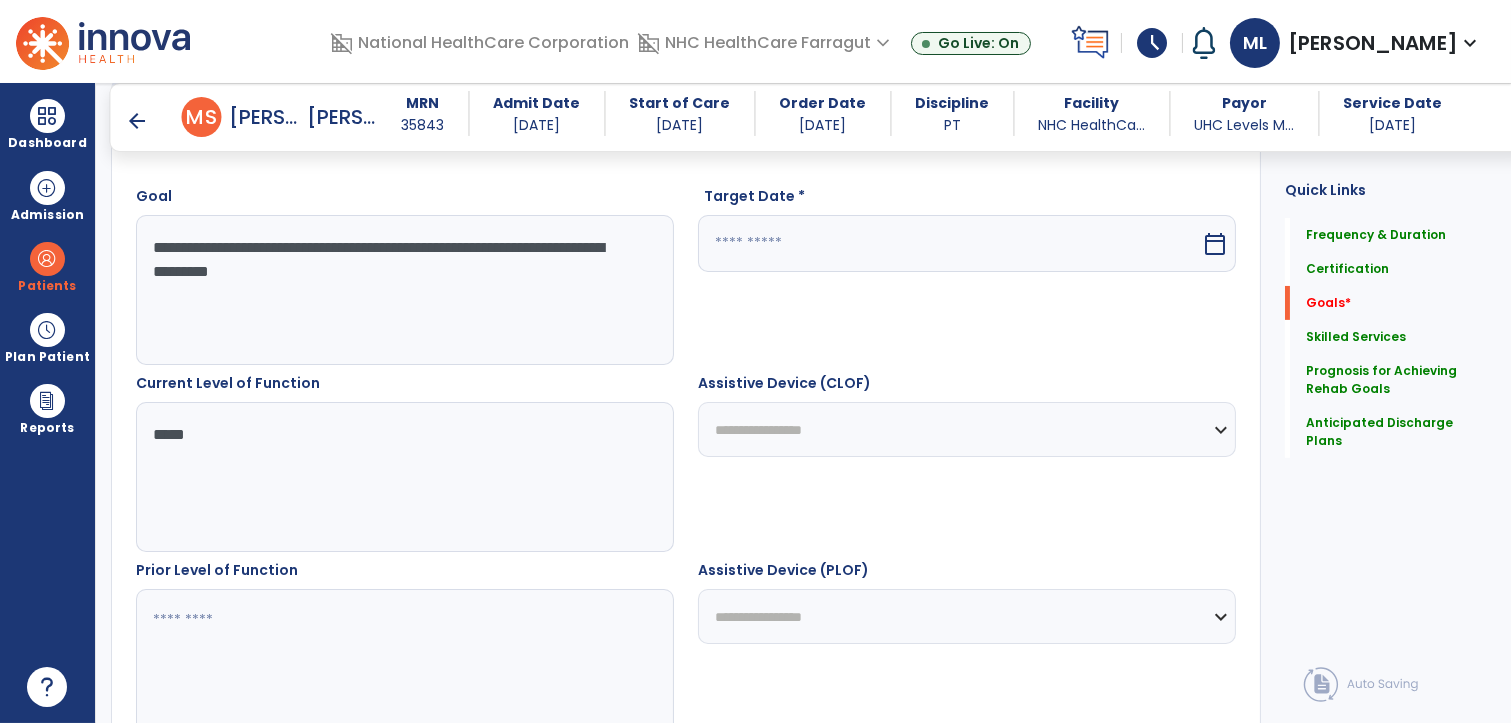 scroll, scrollTop: 538, scrollLeft: 0, axis: vertical 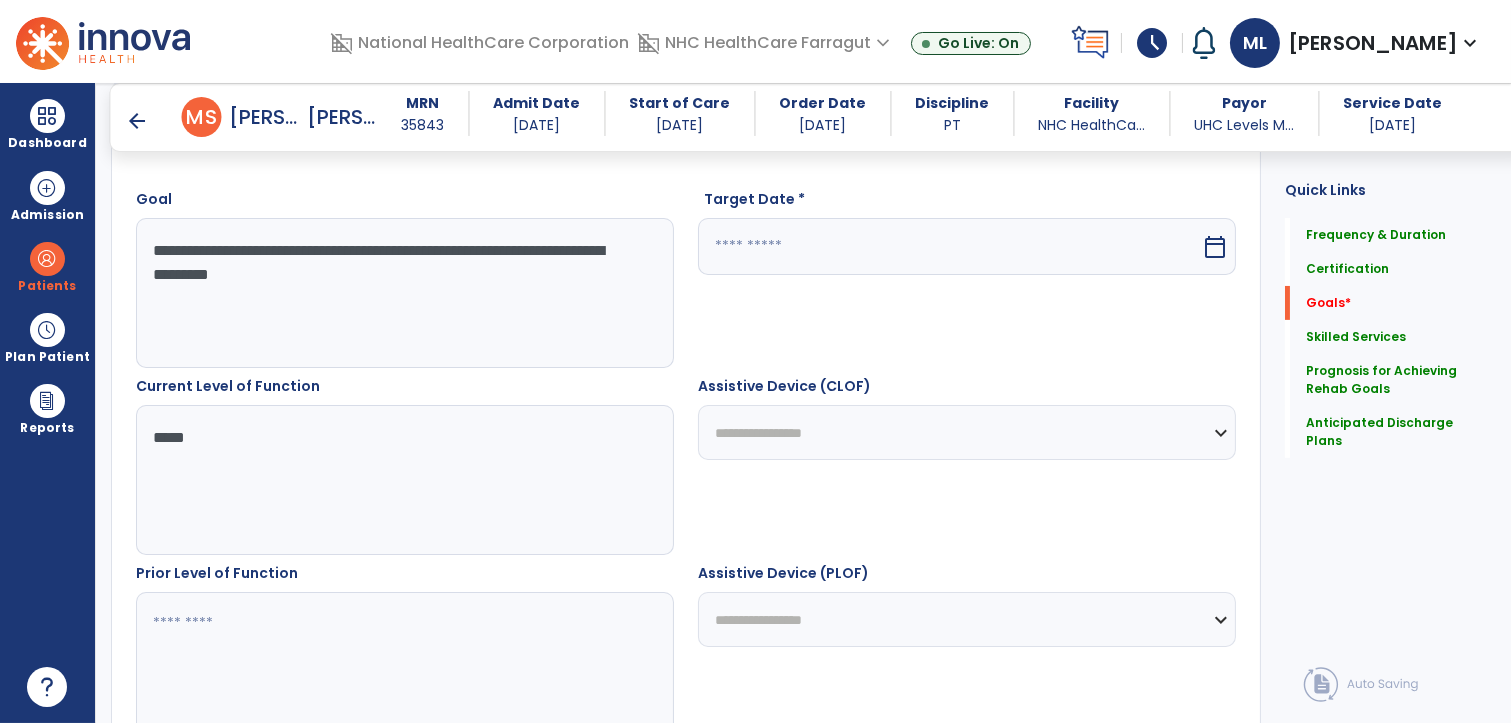 type on "*****" 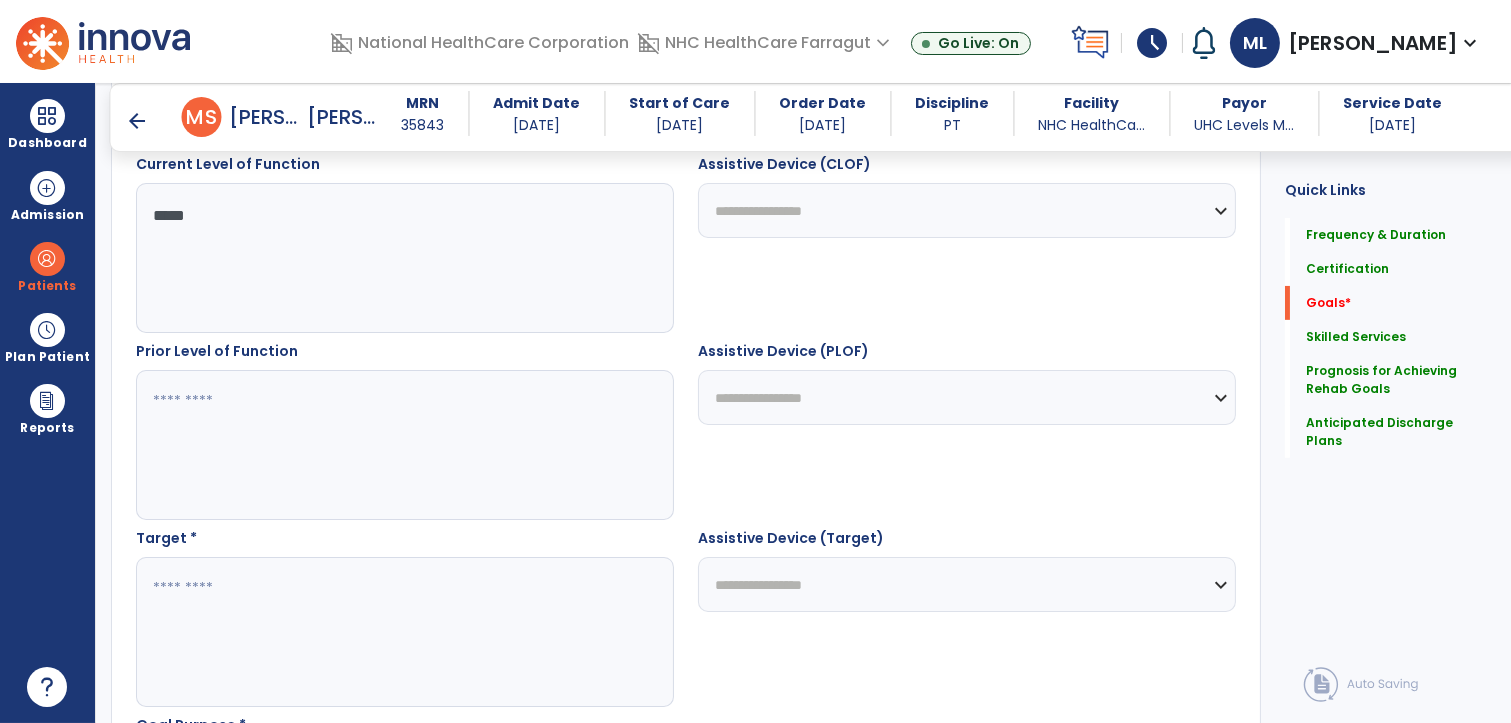 click at bounding box center (404, 445) 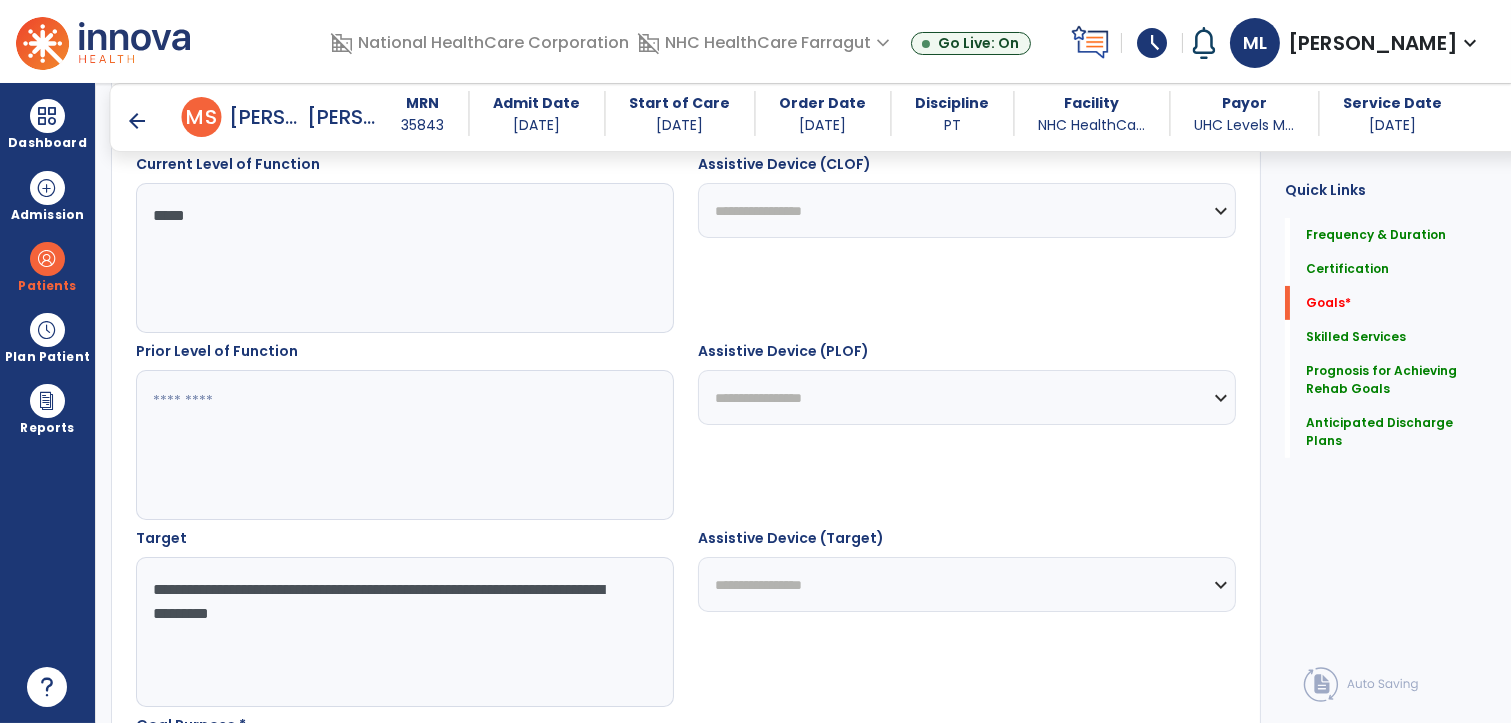 type on "**********" 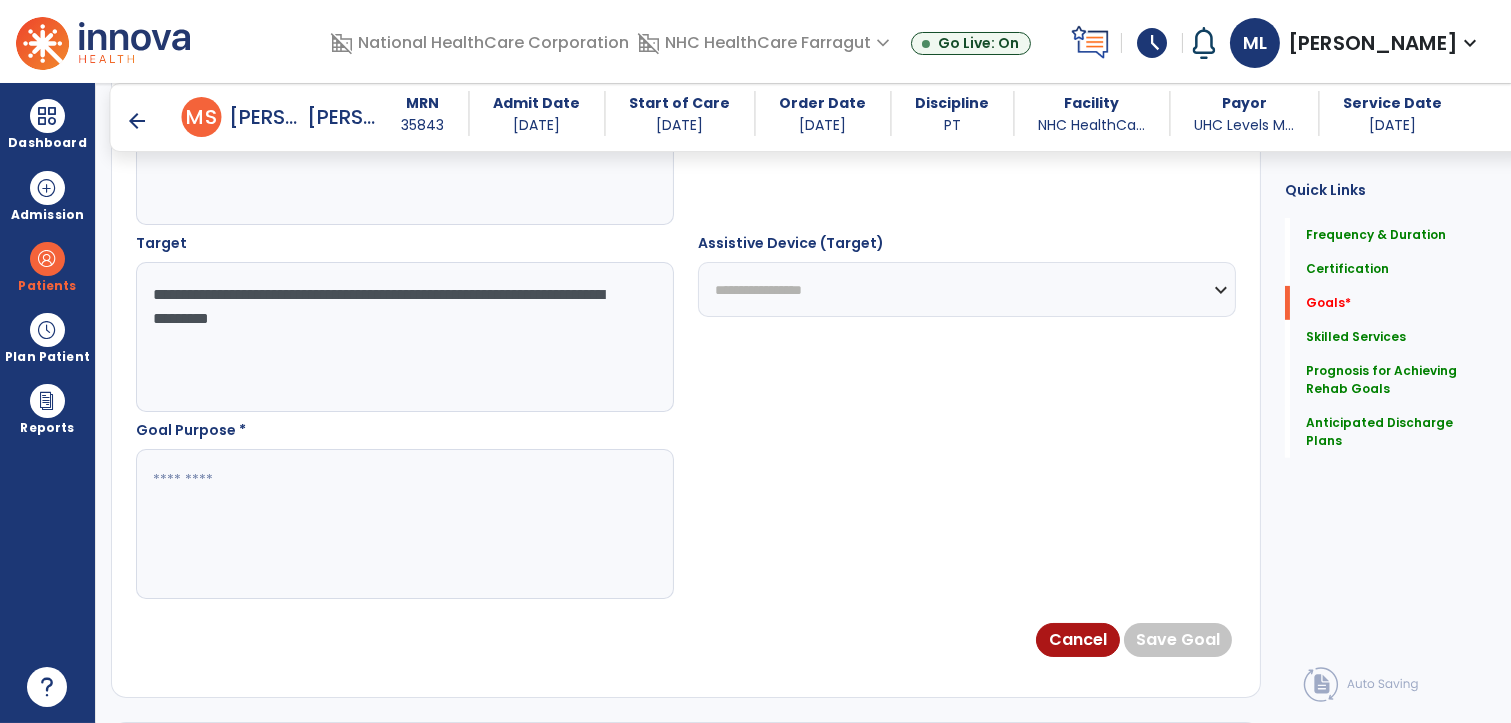 scroll, scrollTop: 1094, scrollLeft: 0, axis: vertical 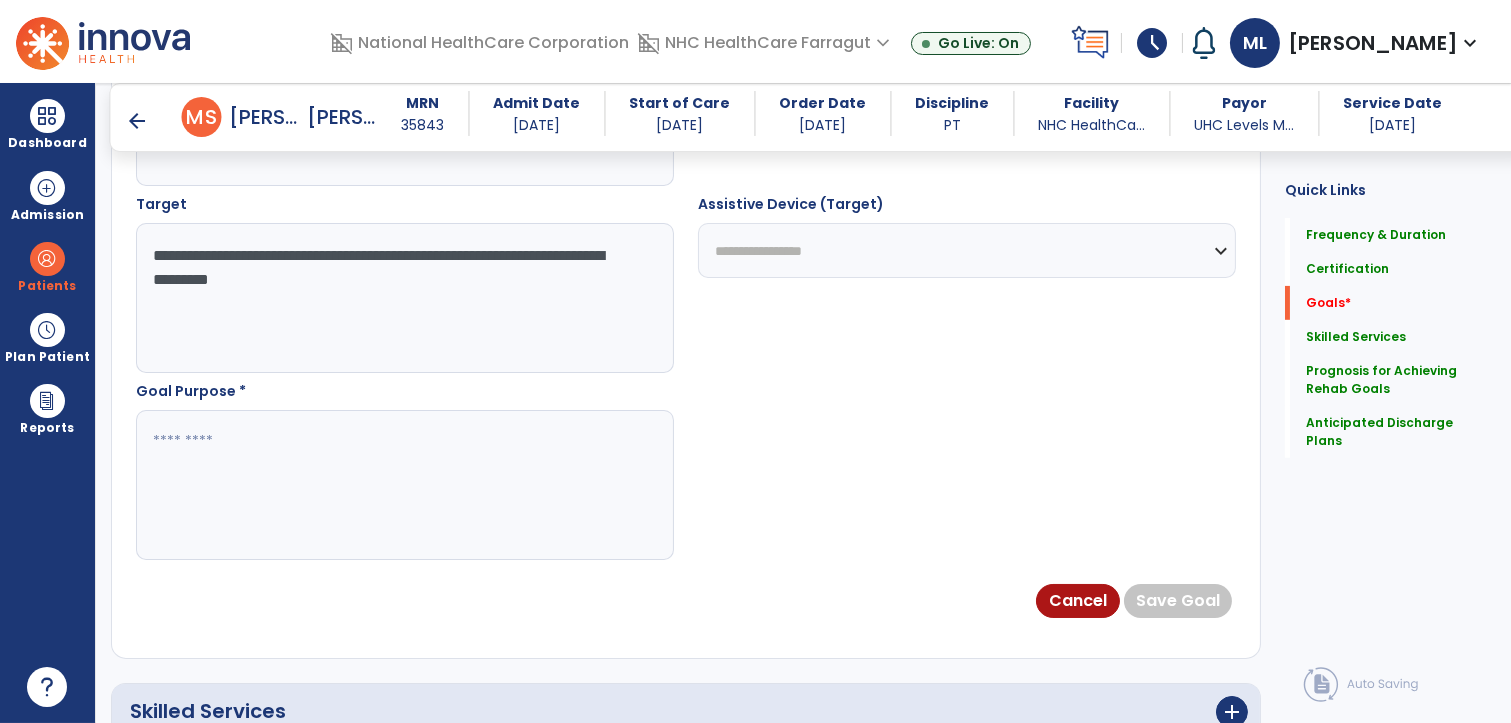 type on "***" 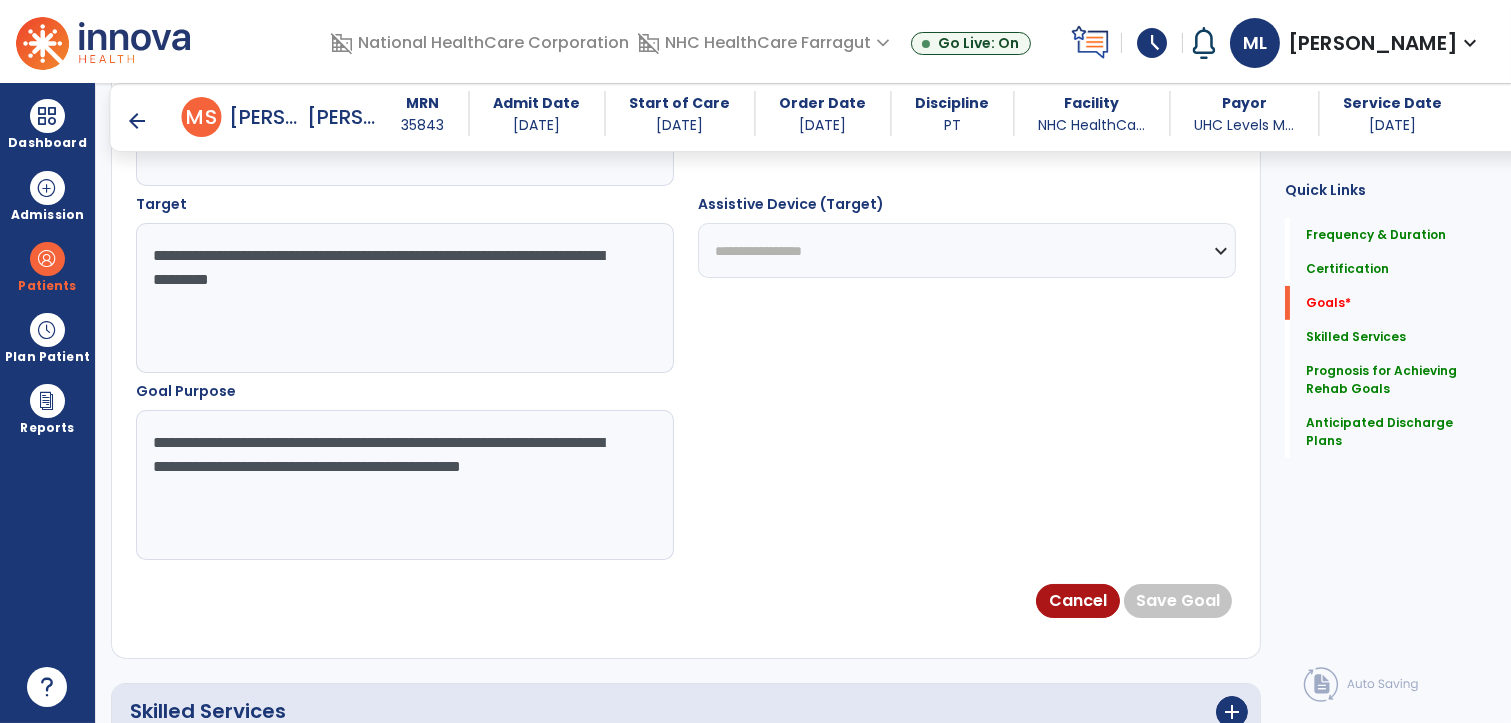 type on "**********" 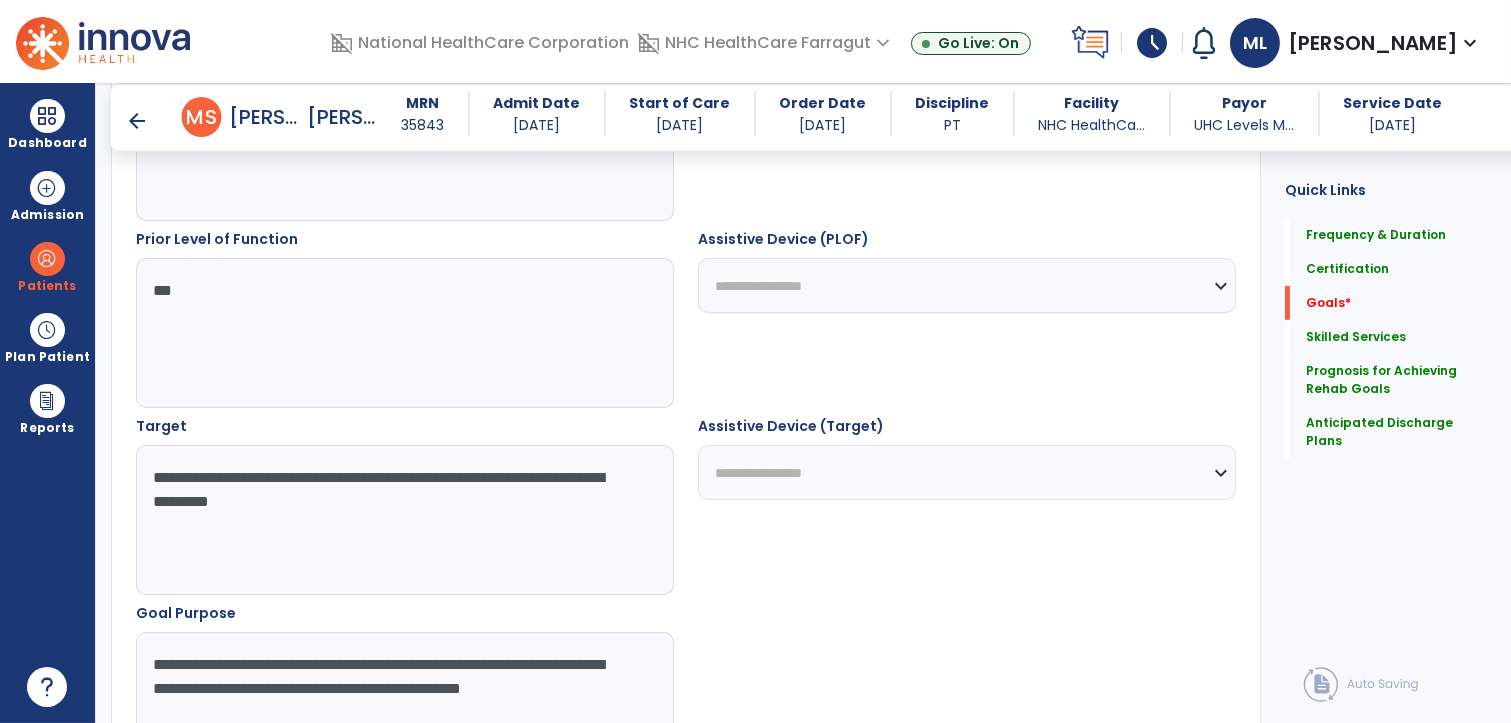 scroll, scrollTop: 538, scrollLeft: 0, axis: vertical 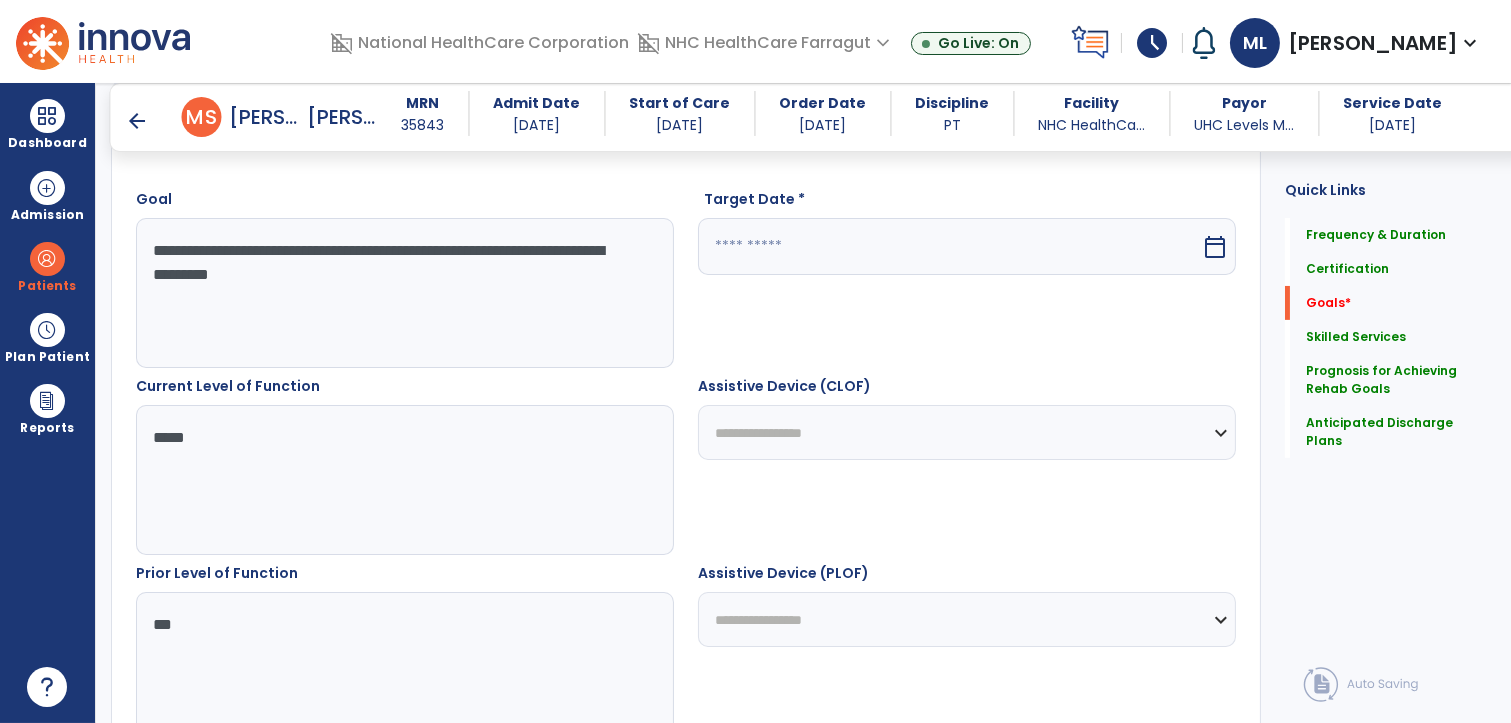 click at bounding box center [949, 246] 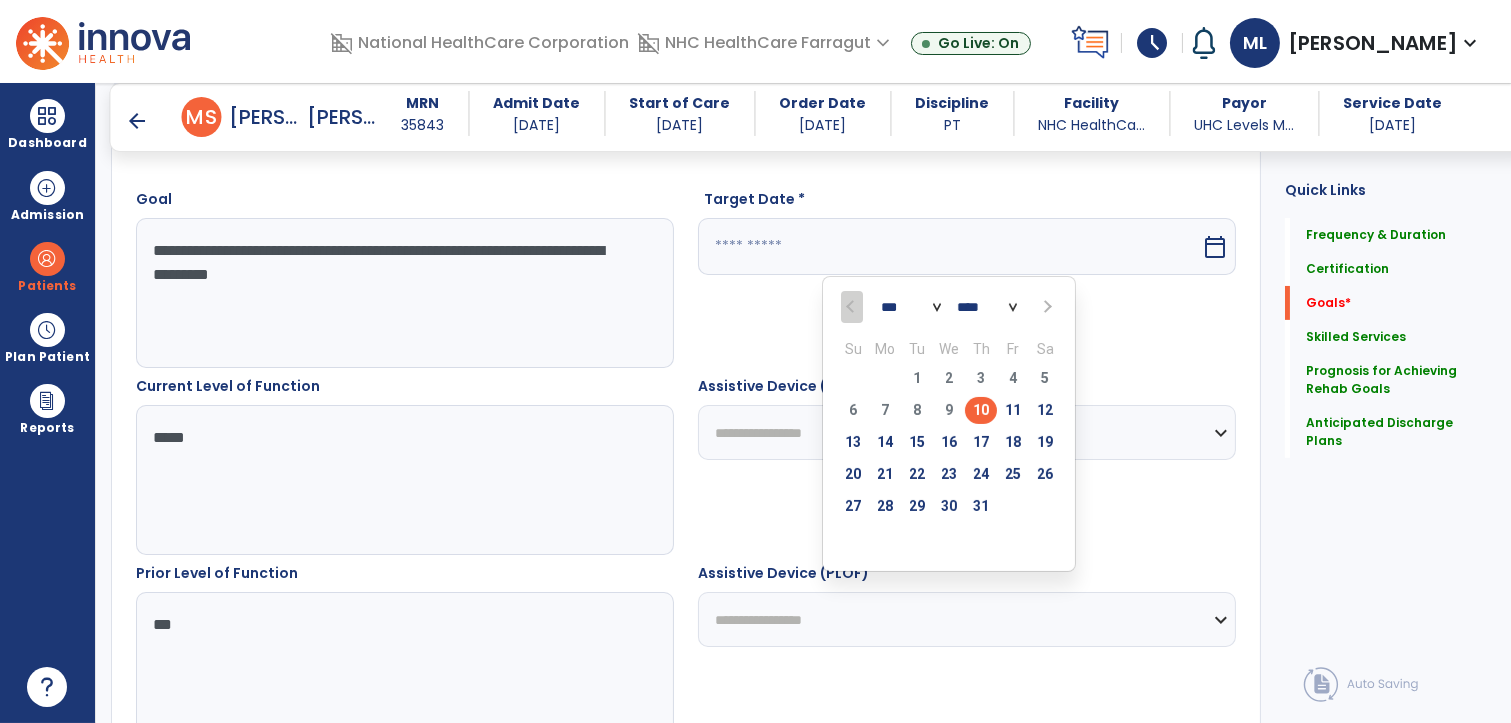 click at bounding box center [1046, 307] 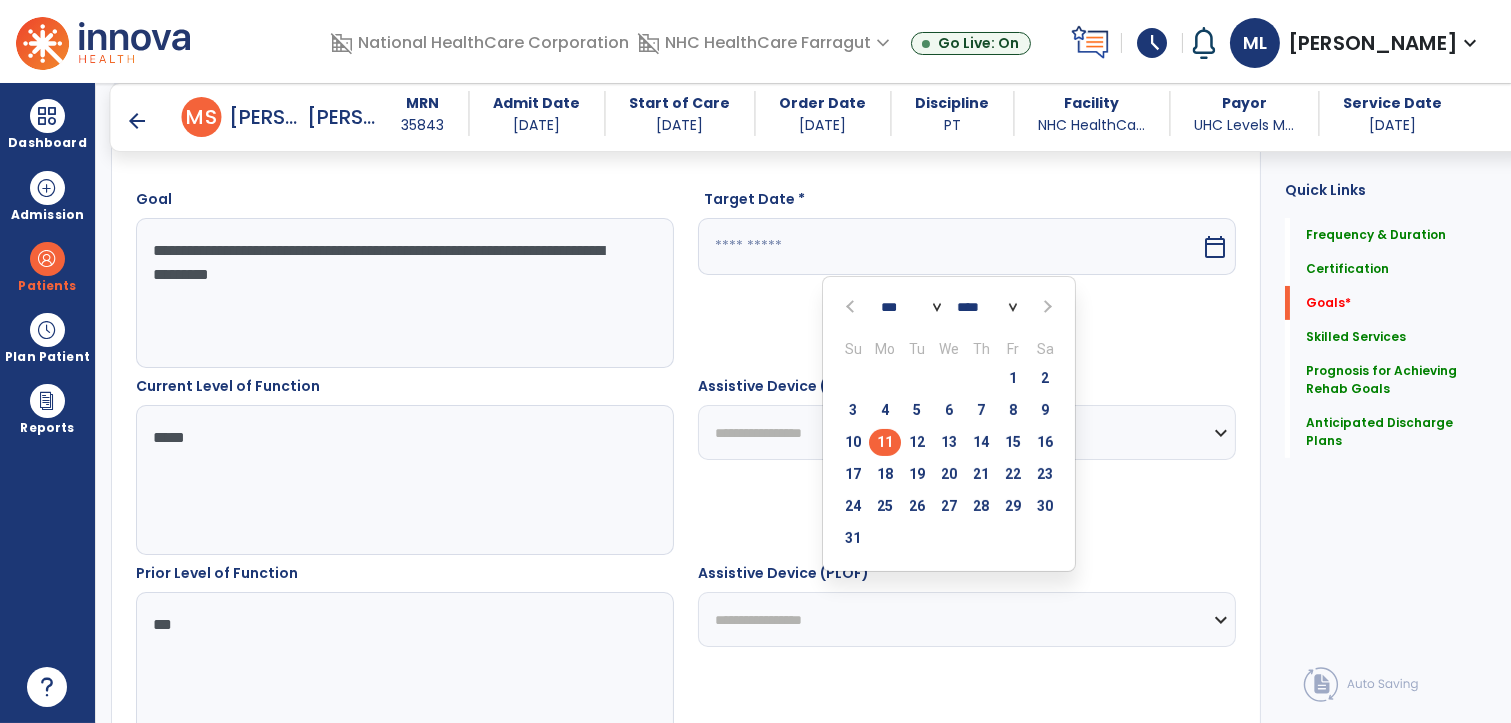 click on "11" at bounding box center (885, 442) 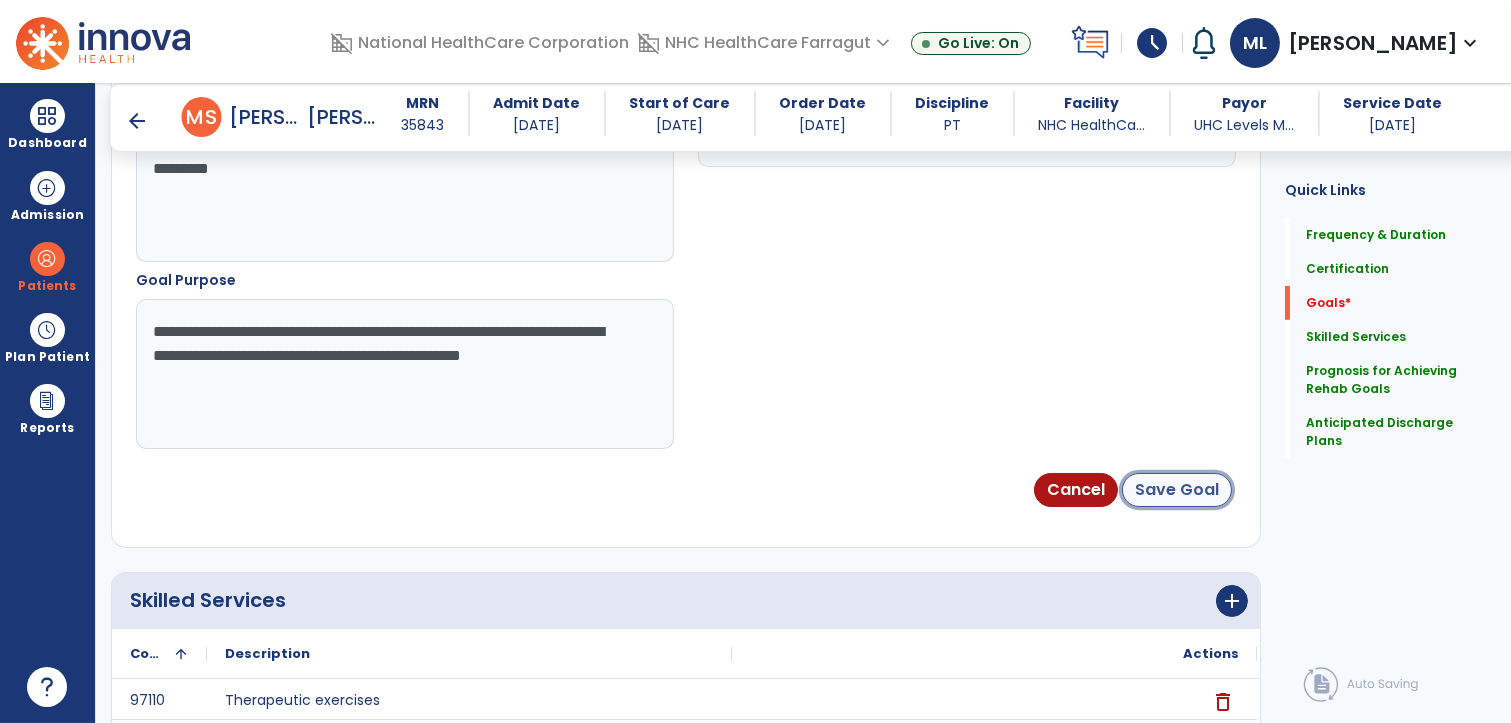 click on "Save Goal" at bounding box center (1177, 490) 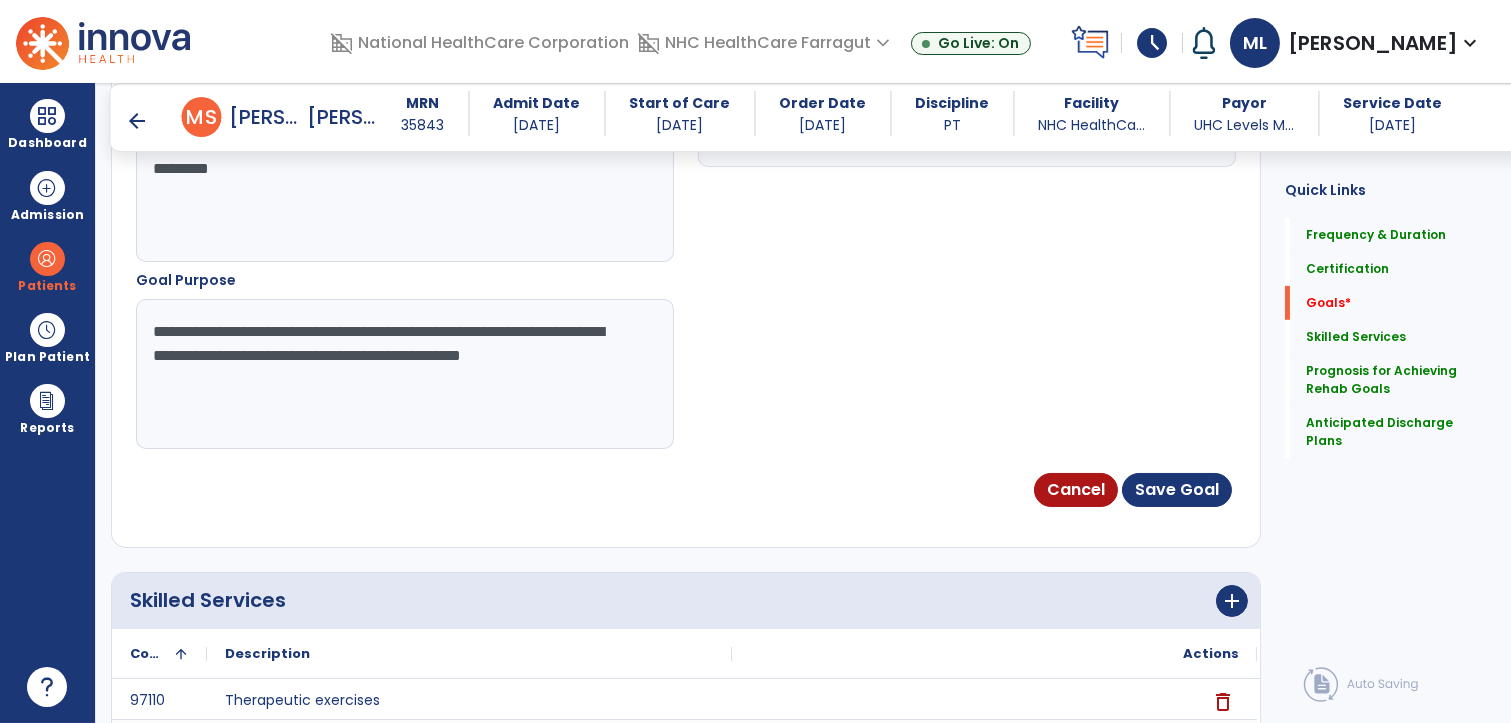 scroll, scrollTop: 128, scrollLeft: 0, axis: vertical 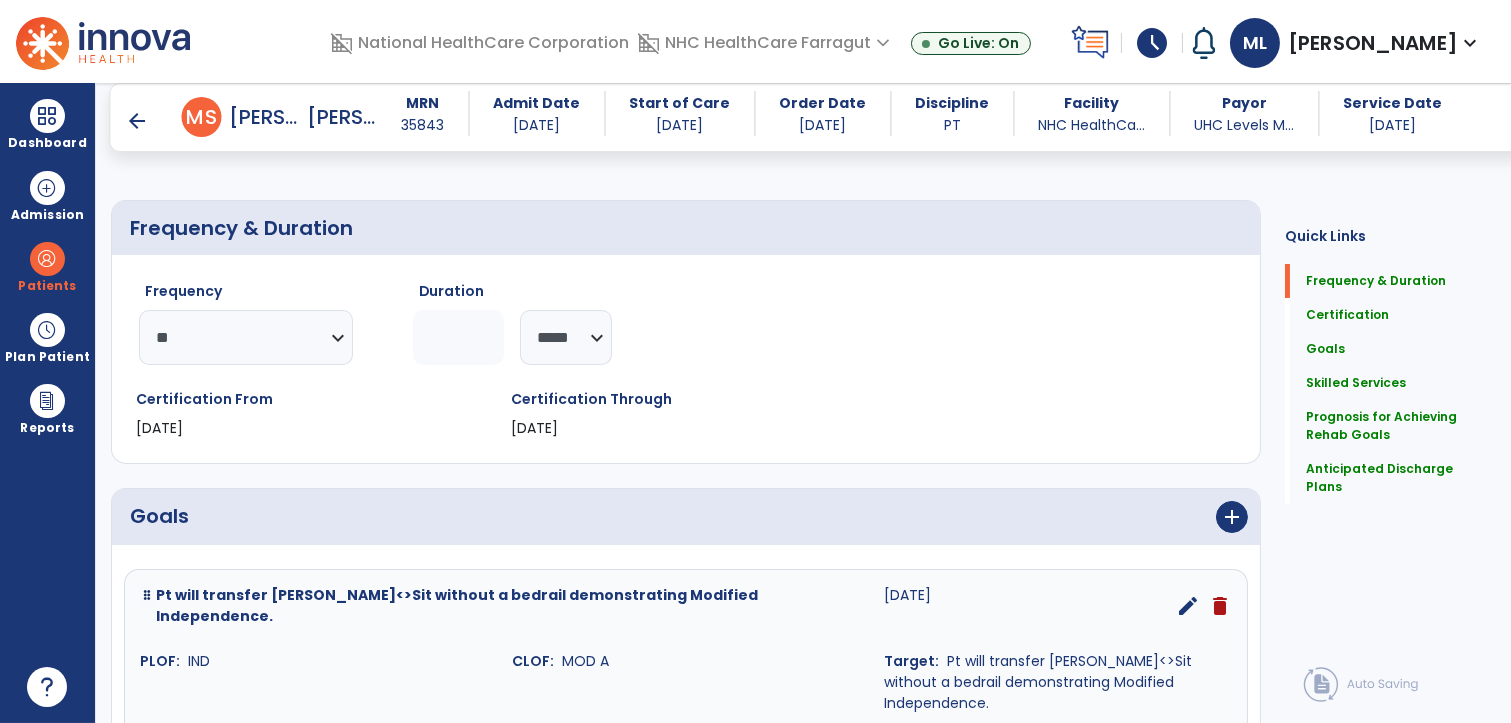 click on "Frequency  ********* ** ** ** ** ** ** **  Duration  ** ******** *****" 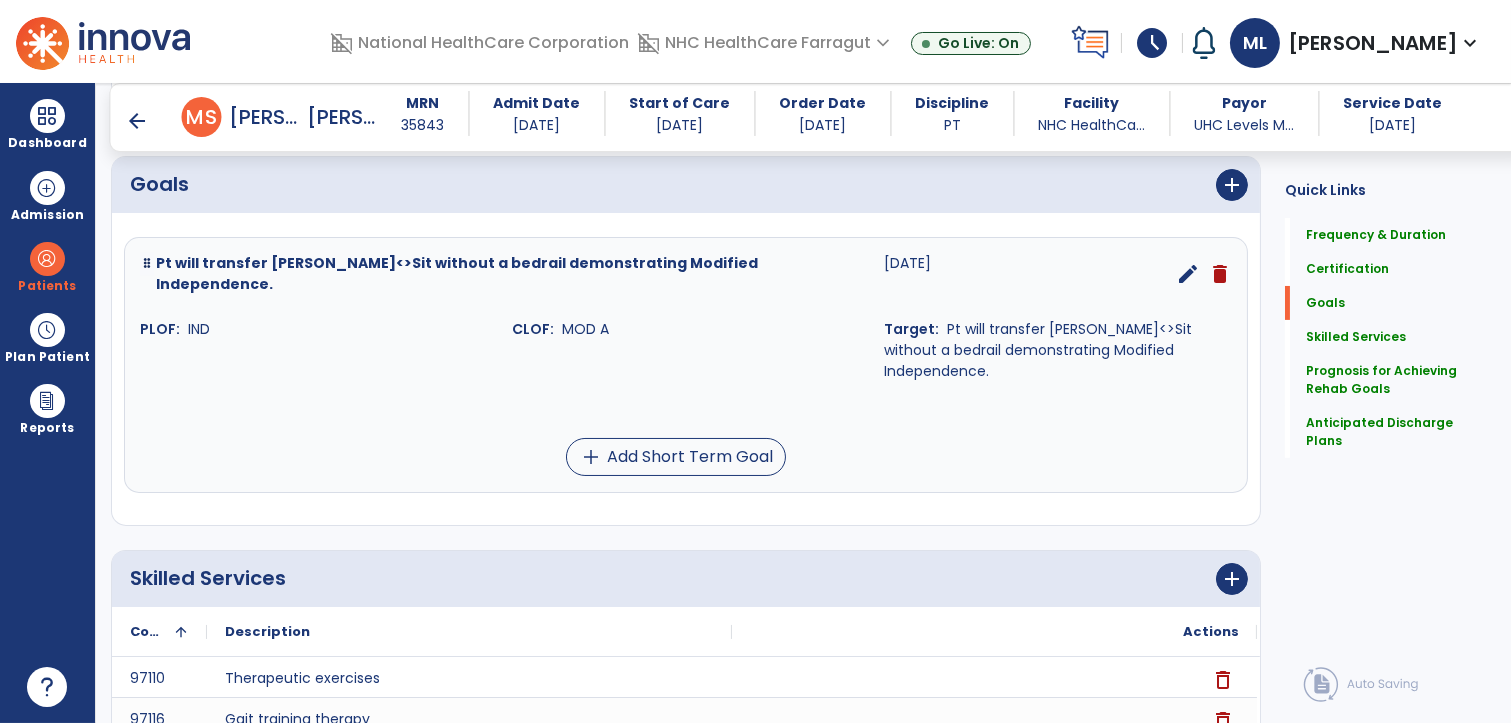 scroll, scrollTop: 461, scrollLeft: 0, axis: vertical 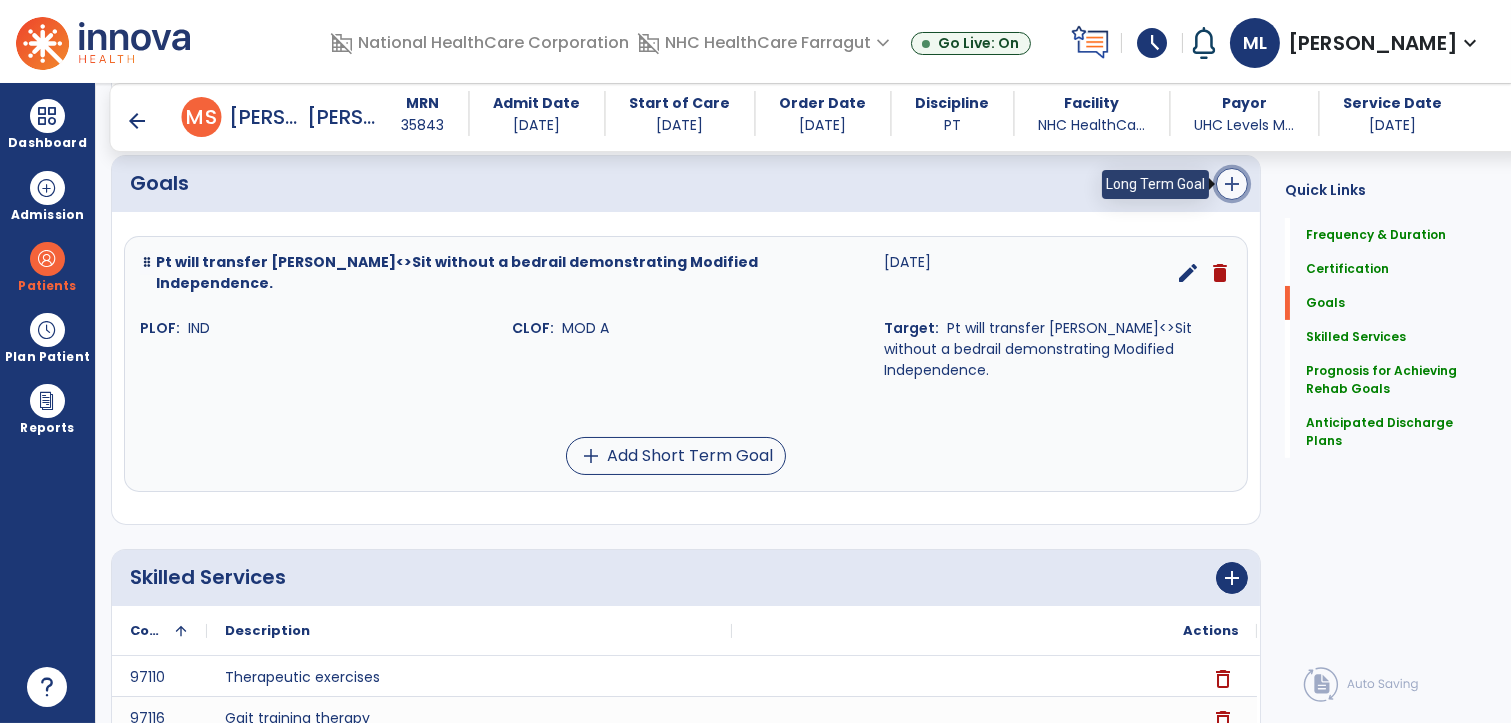 click on "add" at bounding box center [1232, 184] 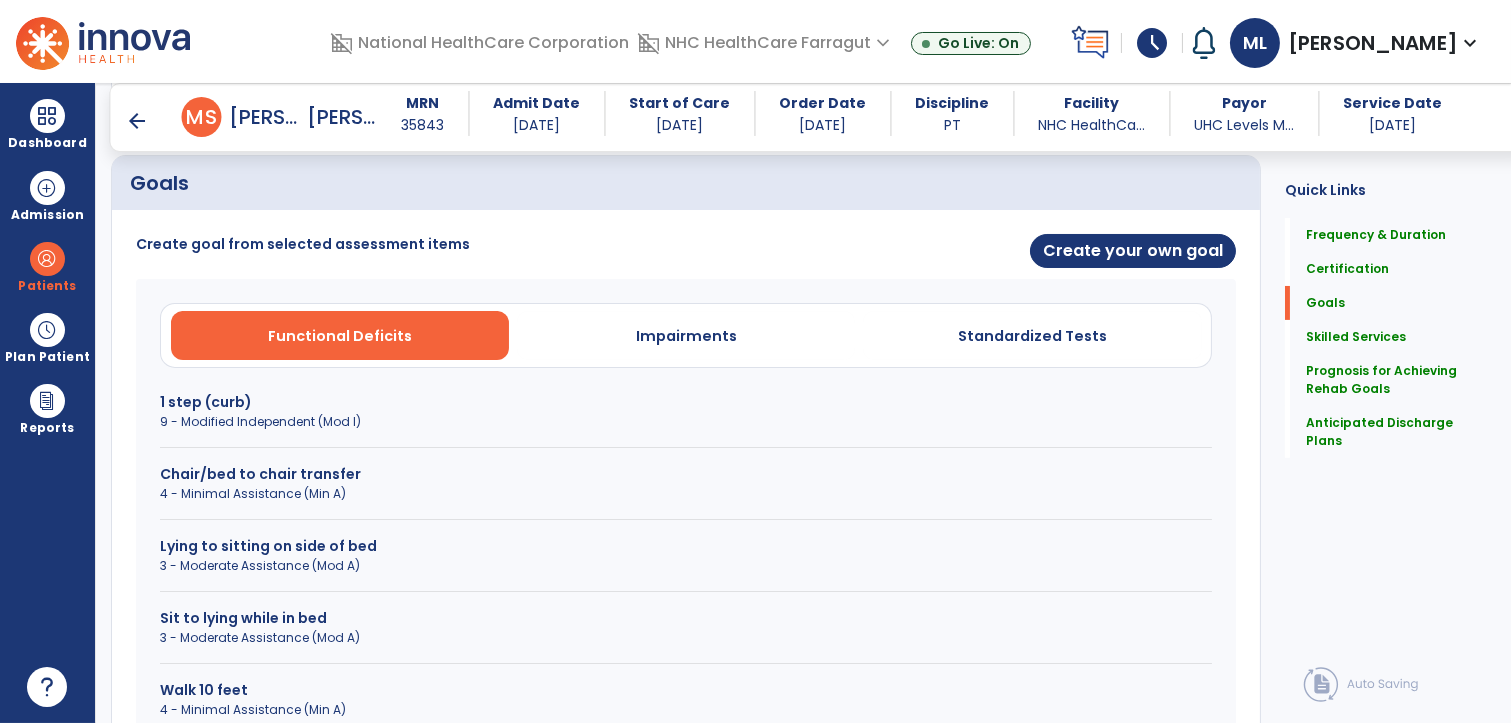 click on "4 - Minimal Assistance (Min A)" at bounding box center (686, 494) 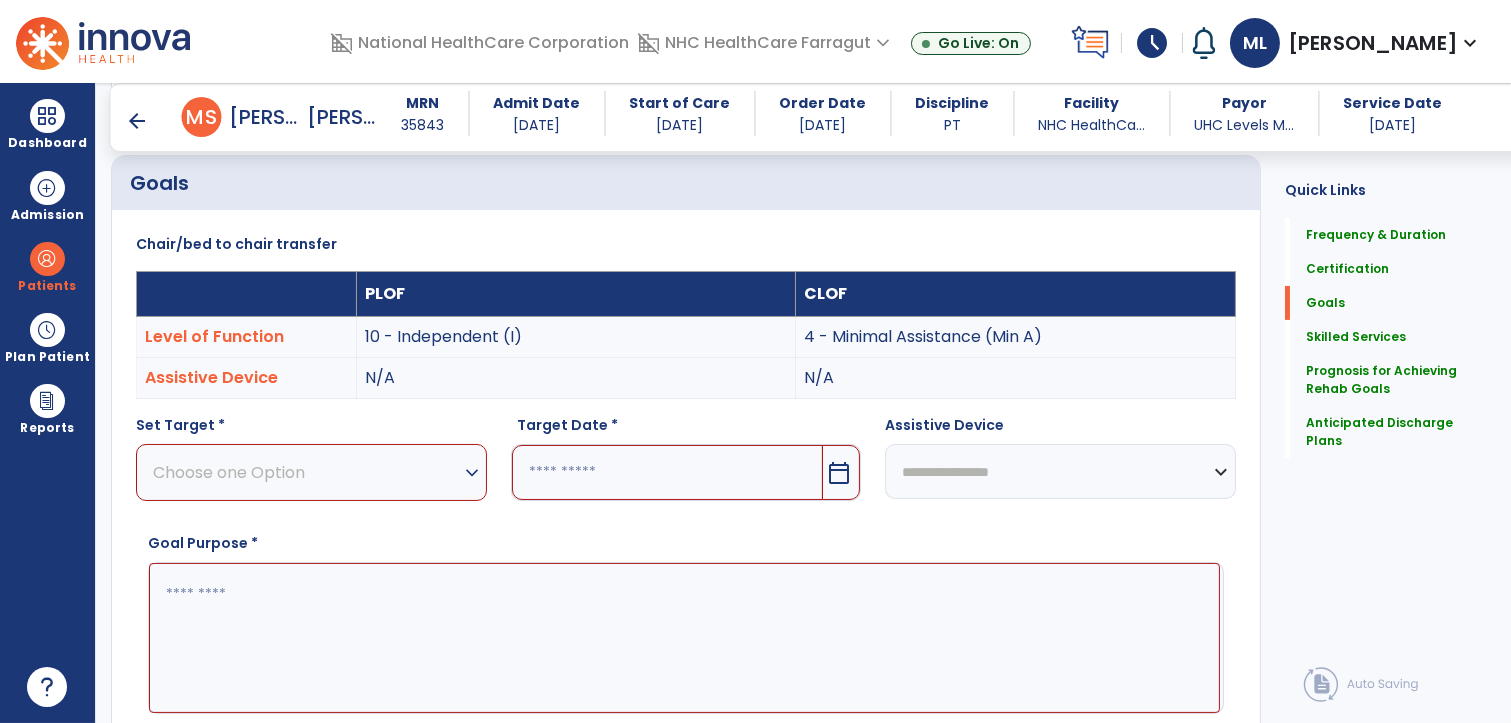 click on "Choose one Option" at bounding box center [306, 472] 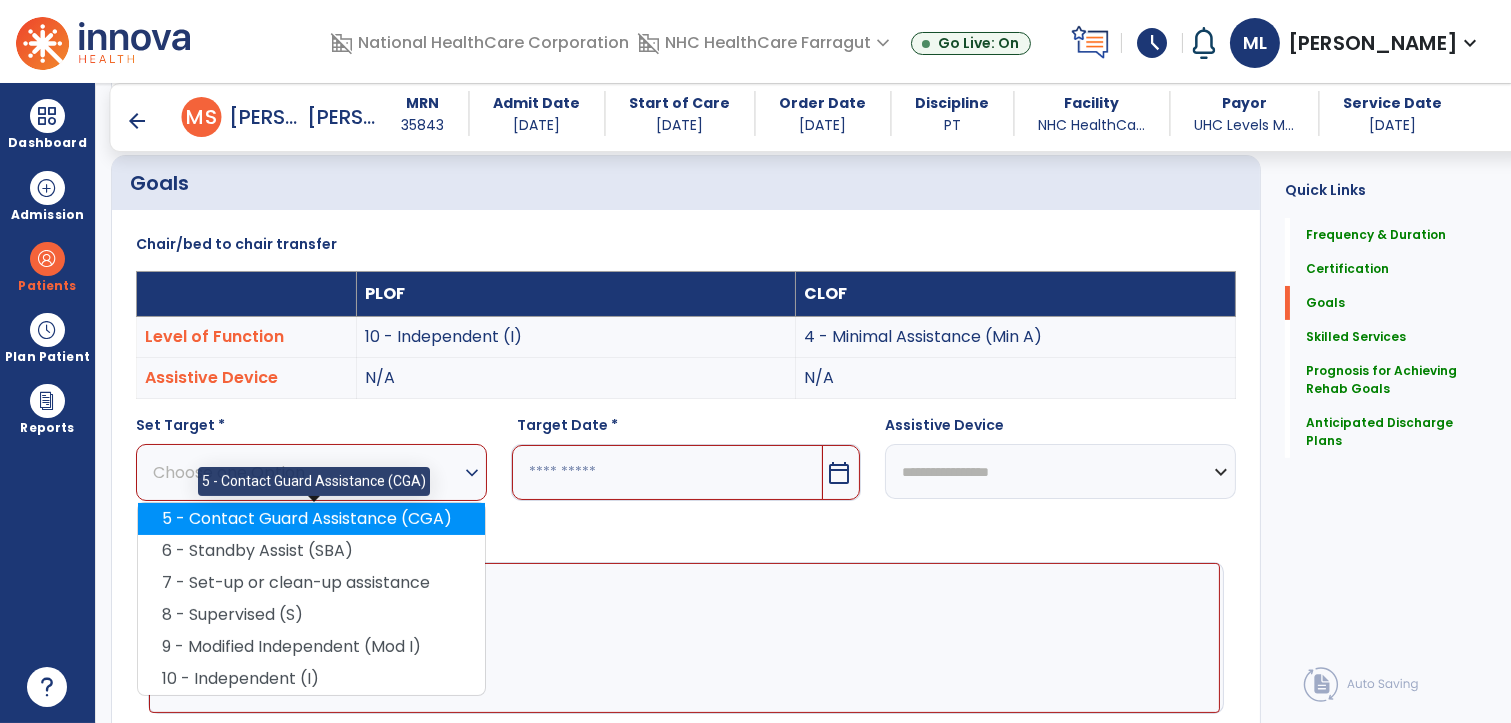 click on "5 - Contact Guard Assistance (CGA)" at bounding box center [311, 519] 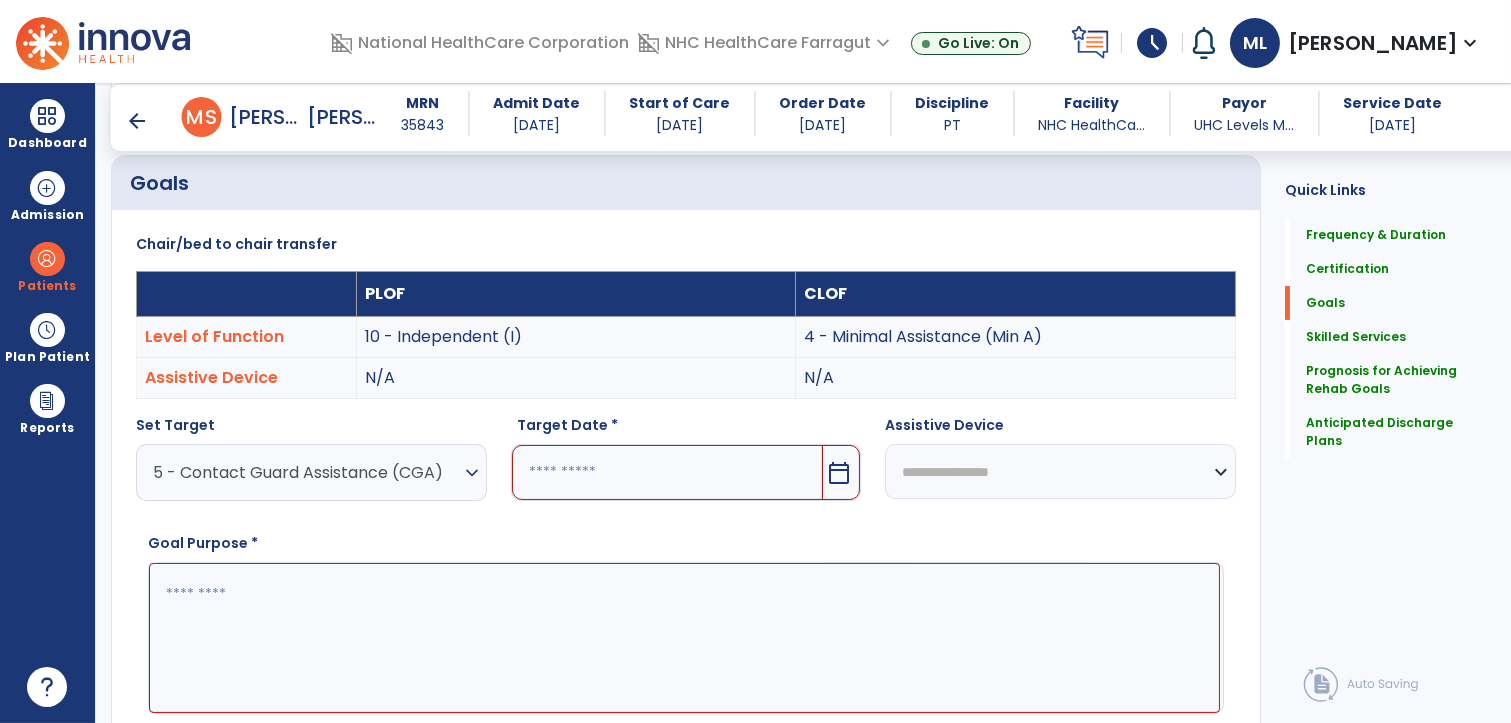 click at bounding box center [668, 472] 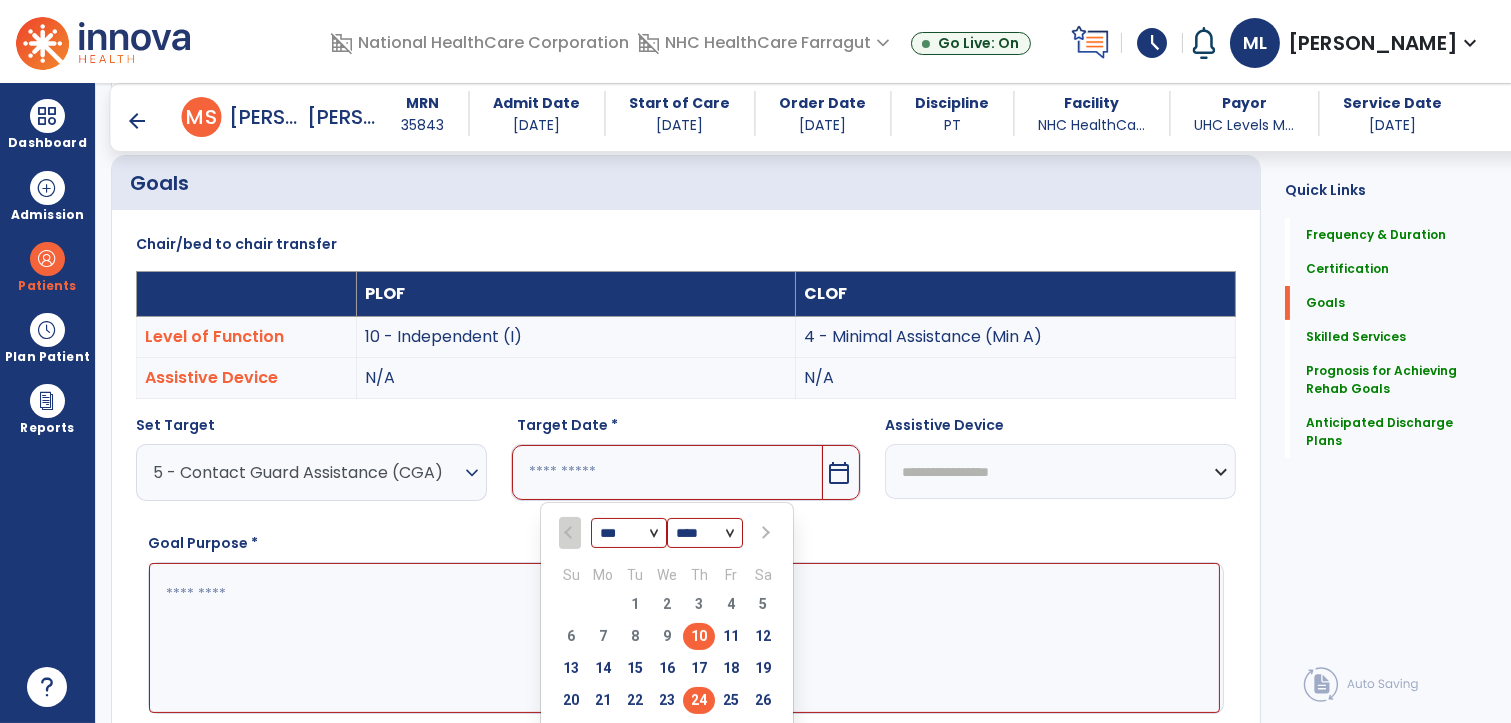 click on "24" at bounding box center (699, 700) 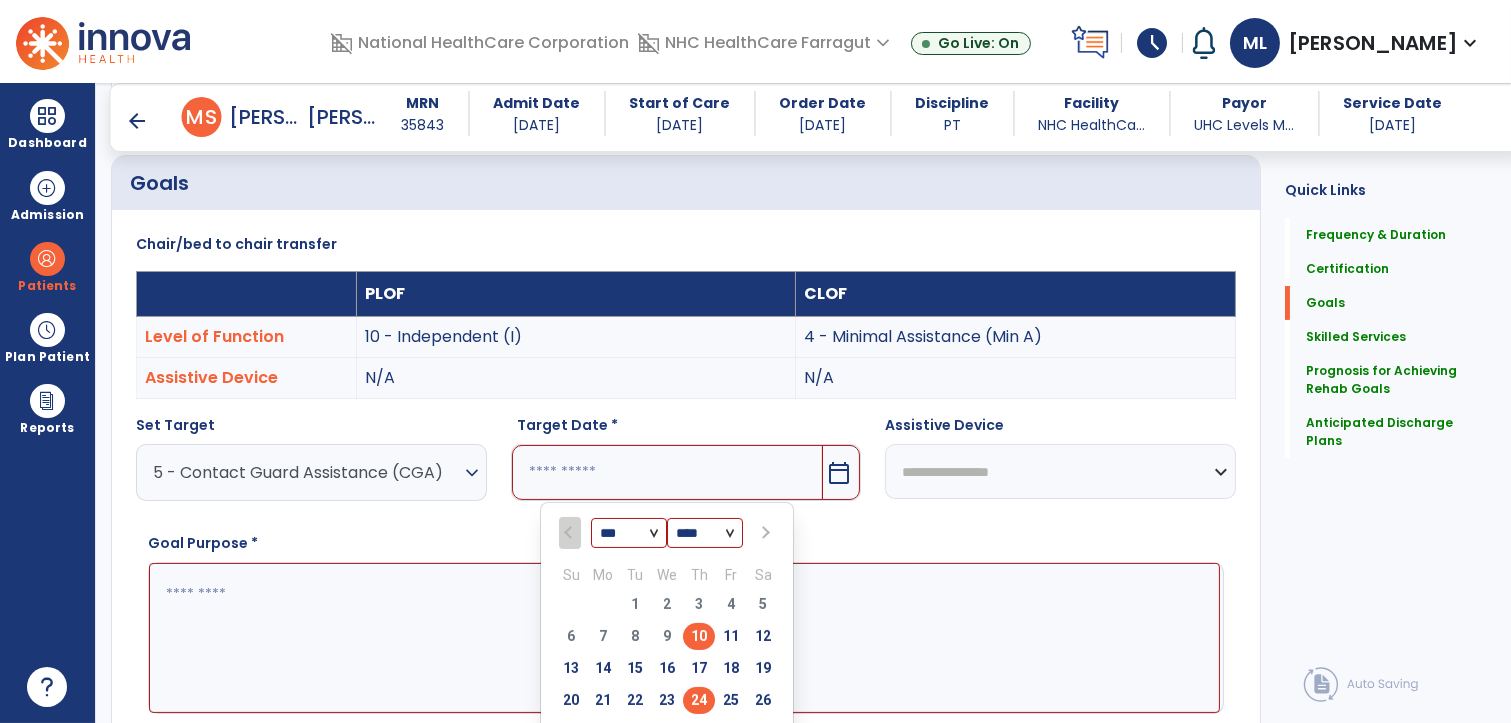 type on "*********" 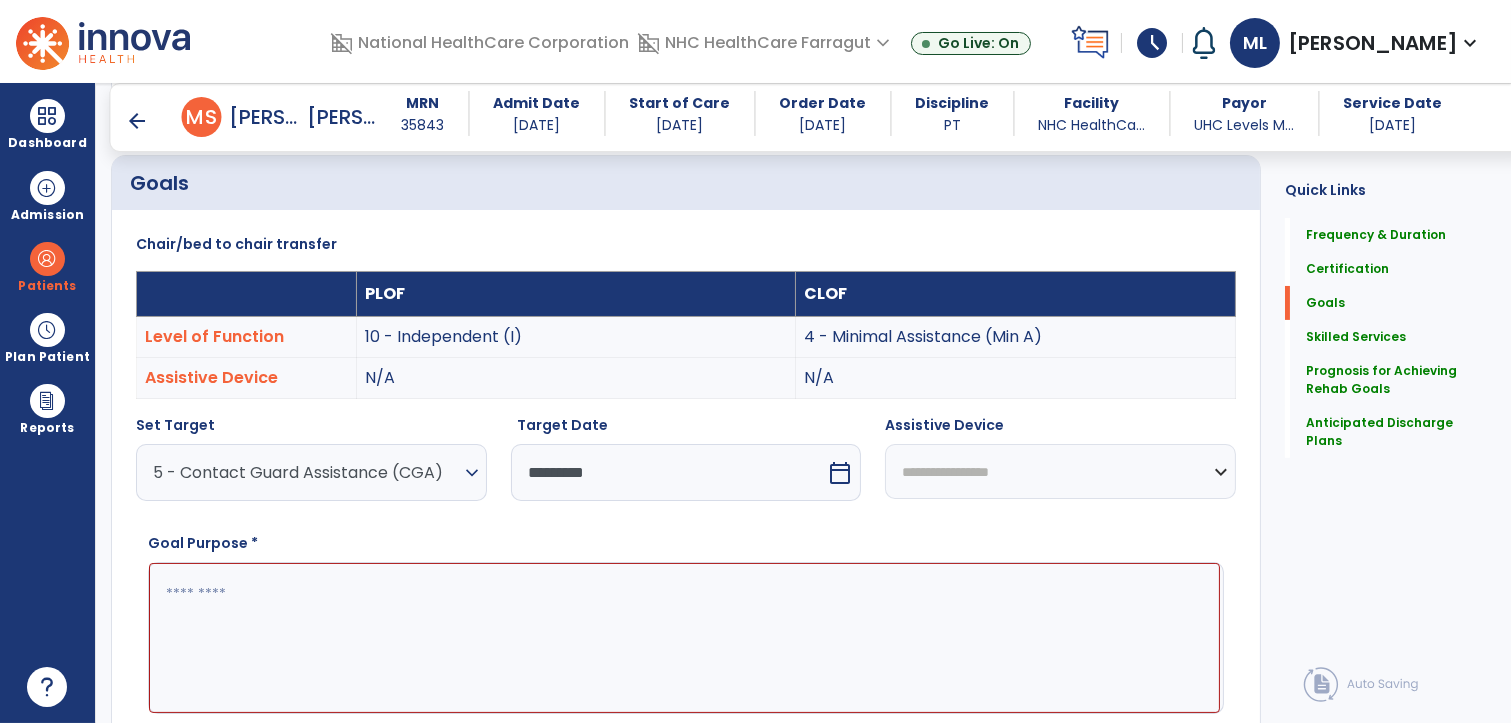 click at bounding box center (684, 638) 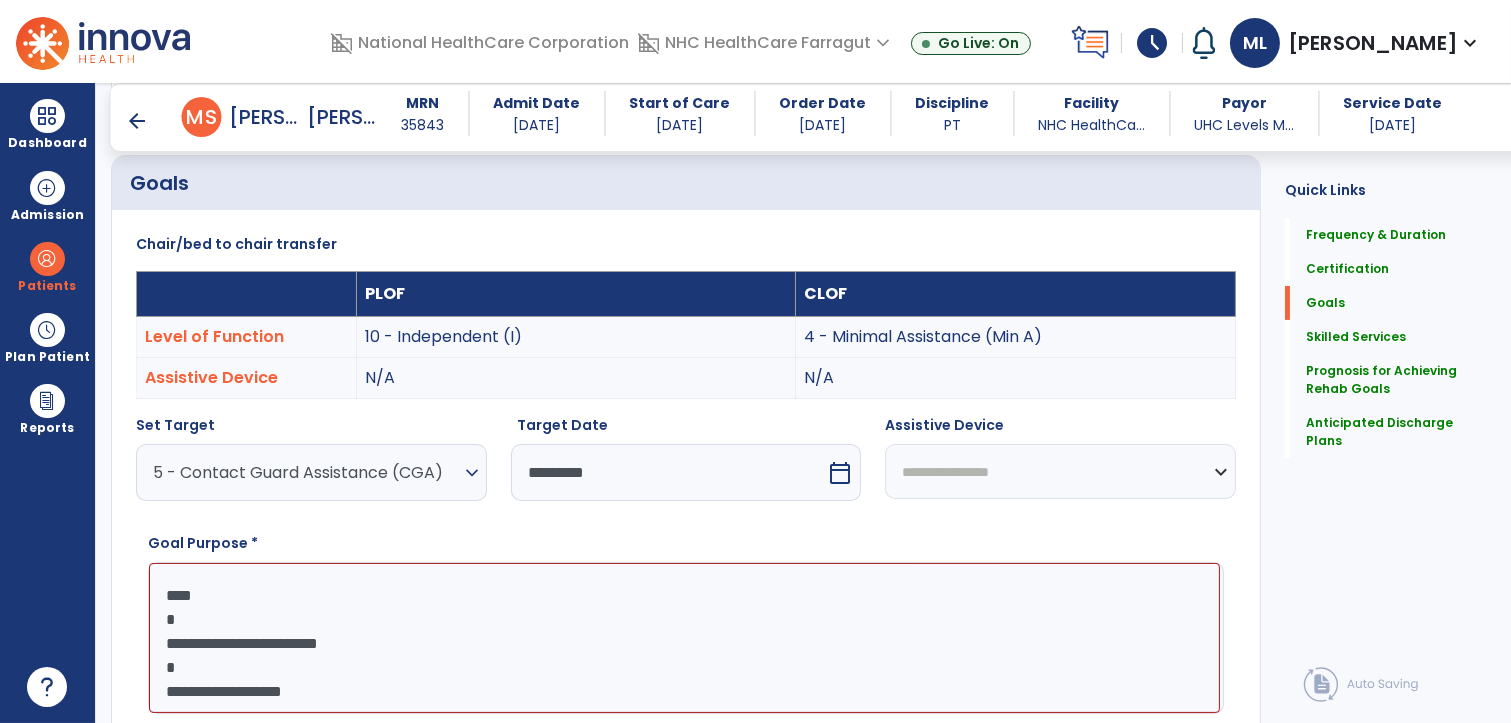 scroll, scrollTop: 280, scrollLeft: 0, axis: vertical 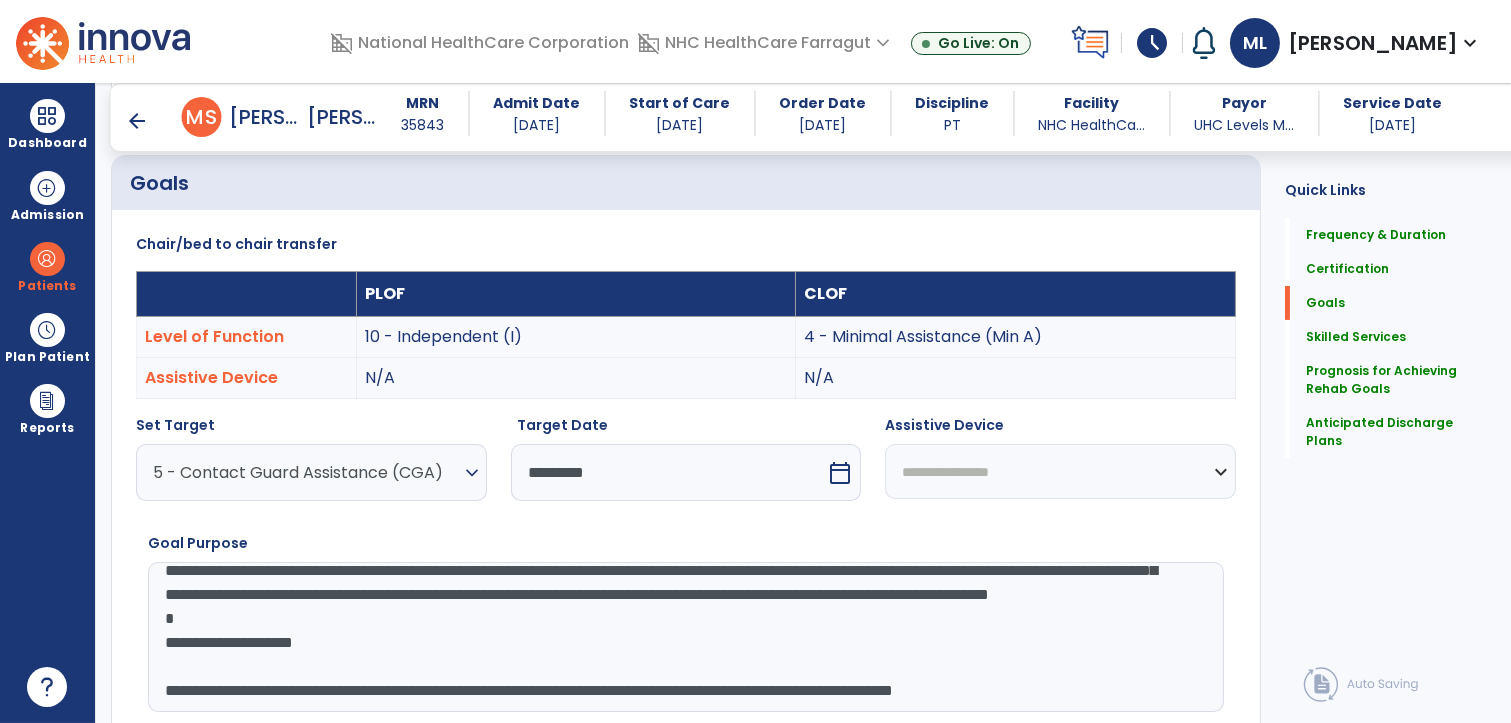click on "**********" at bounding box center [684, 637] 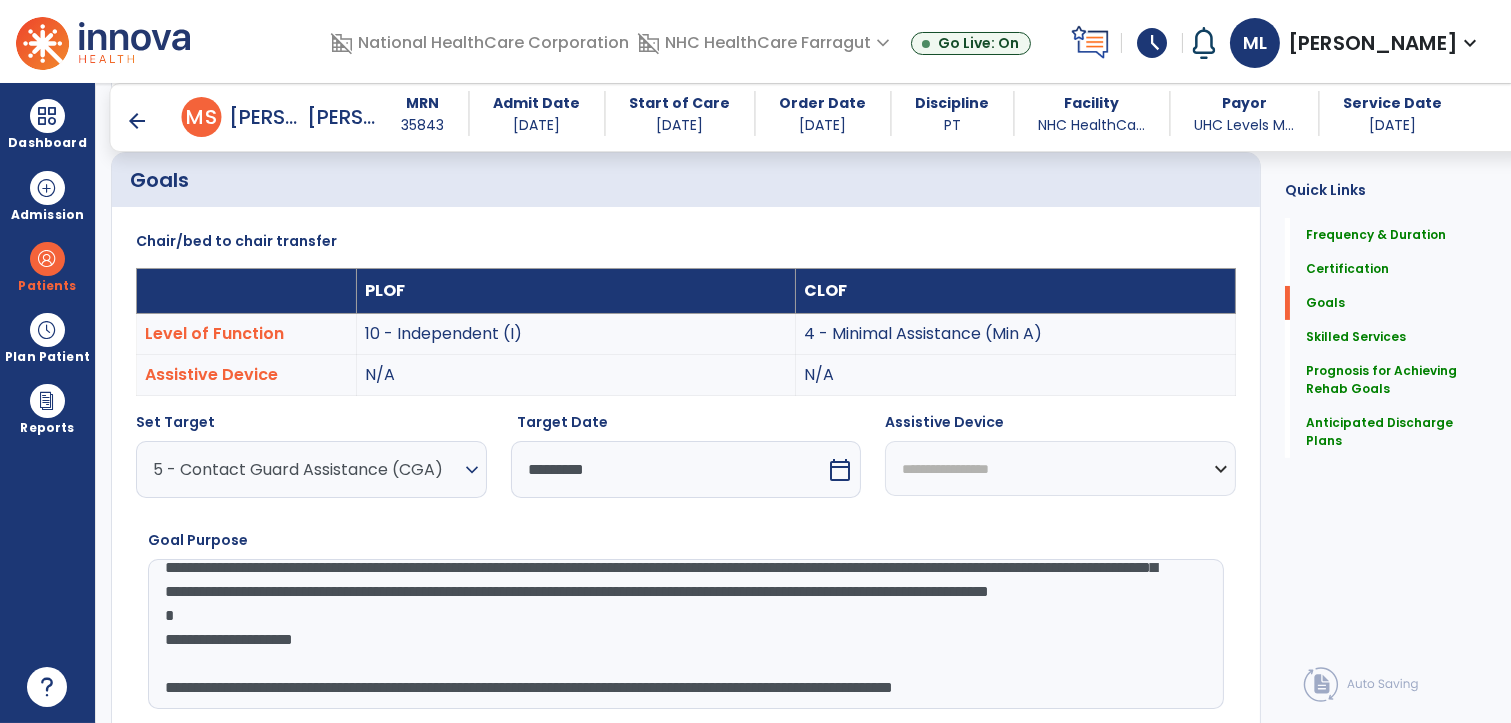 scroll, scrollTop: 41, scrollLeft: 0, axis: vertical 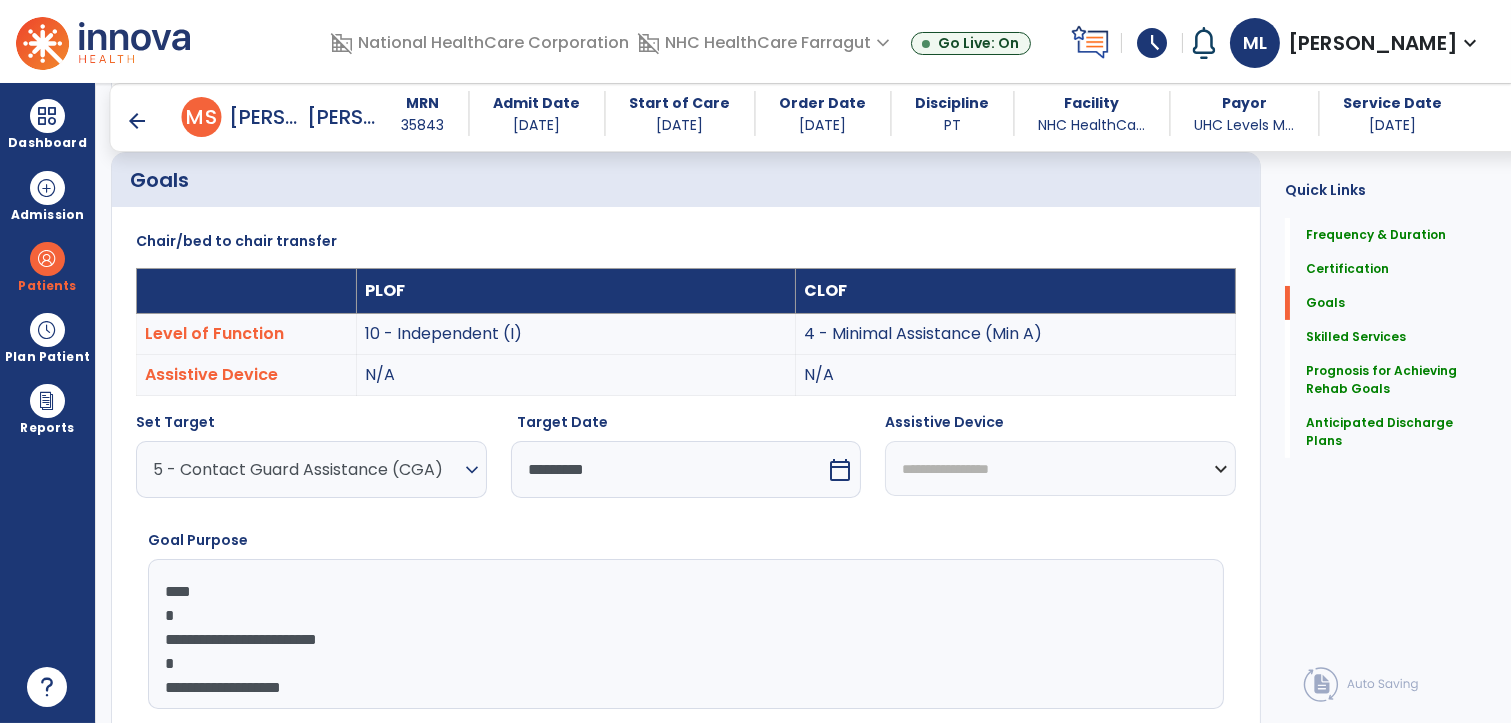 drag, startPoint x: 1136, startPoint y: 706, endPoint x: 156, endPoint y: 534, distance: 994.9794 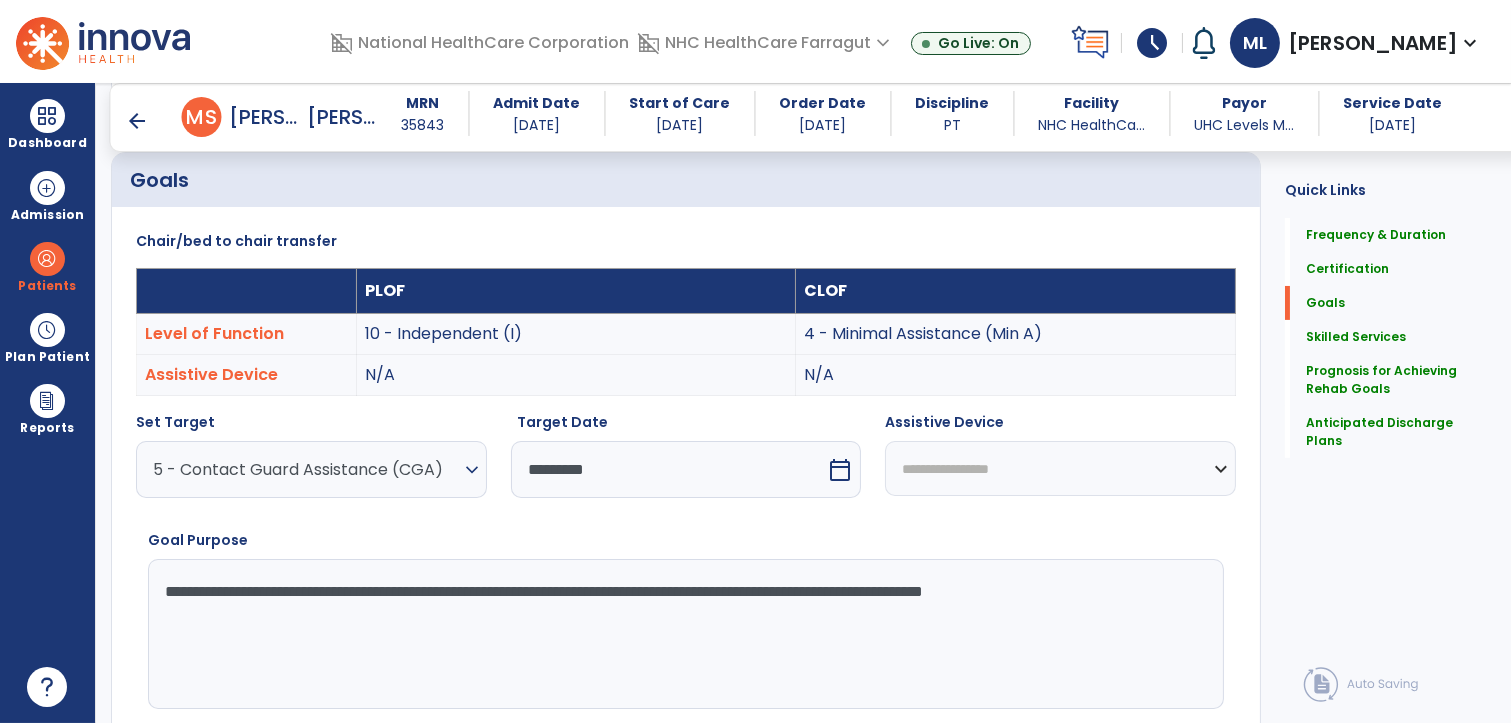 drag, startPoint x: 1184, startPoint y: 590, endPoint x: 140, endPoint y: 599, distance: 1044.0388 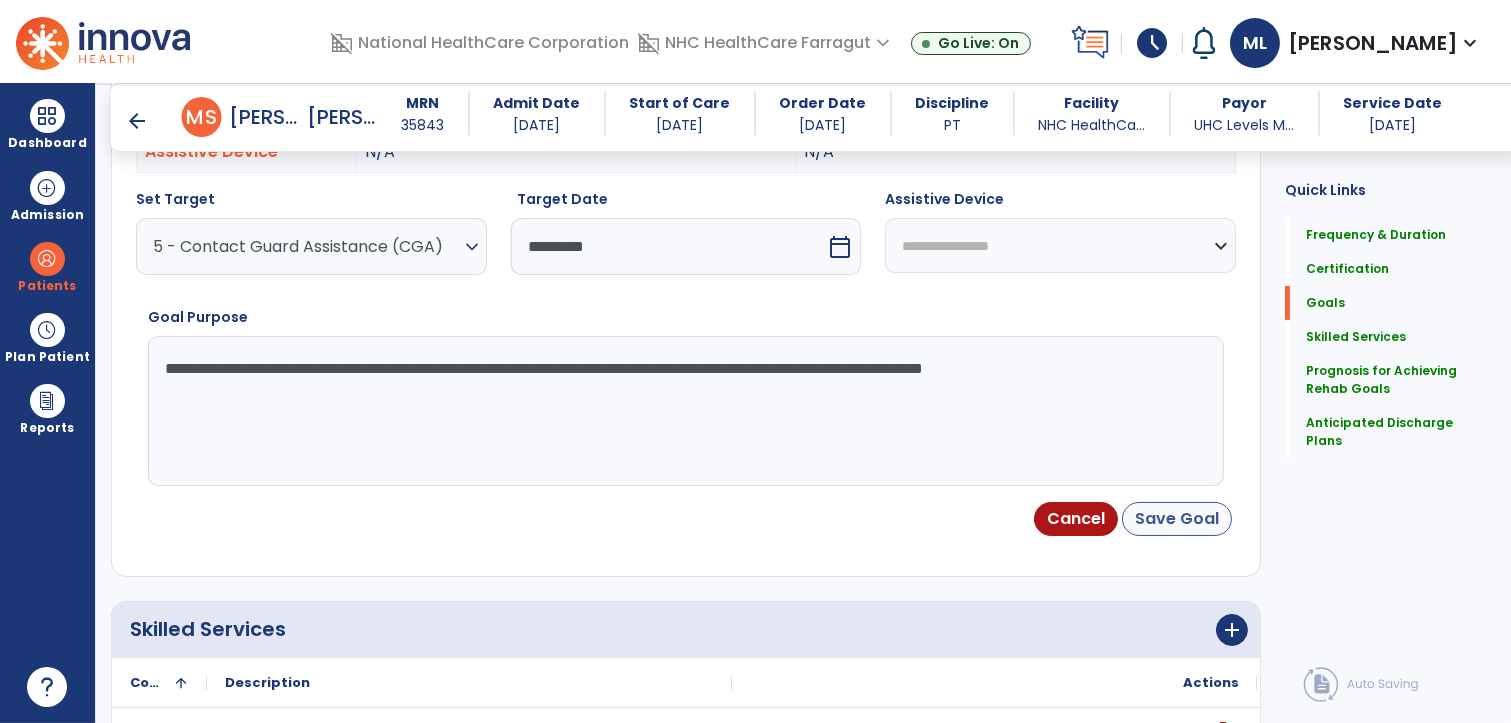 type on "**********" 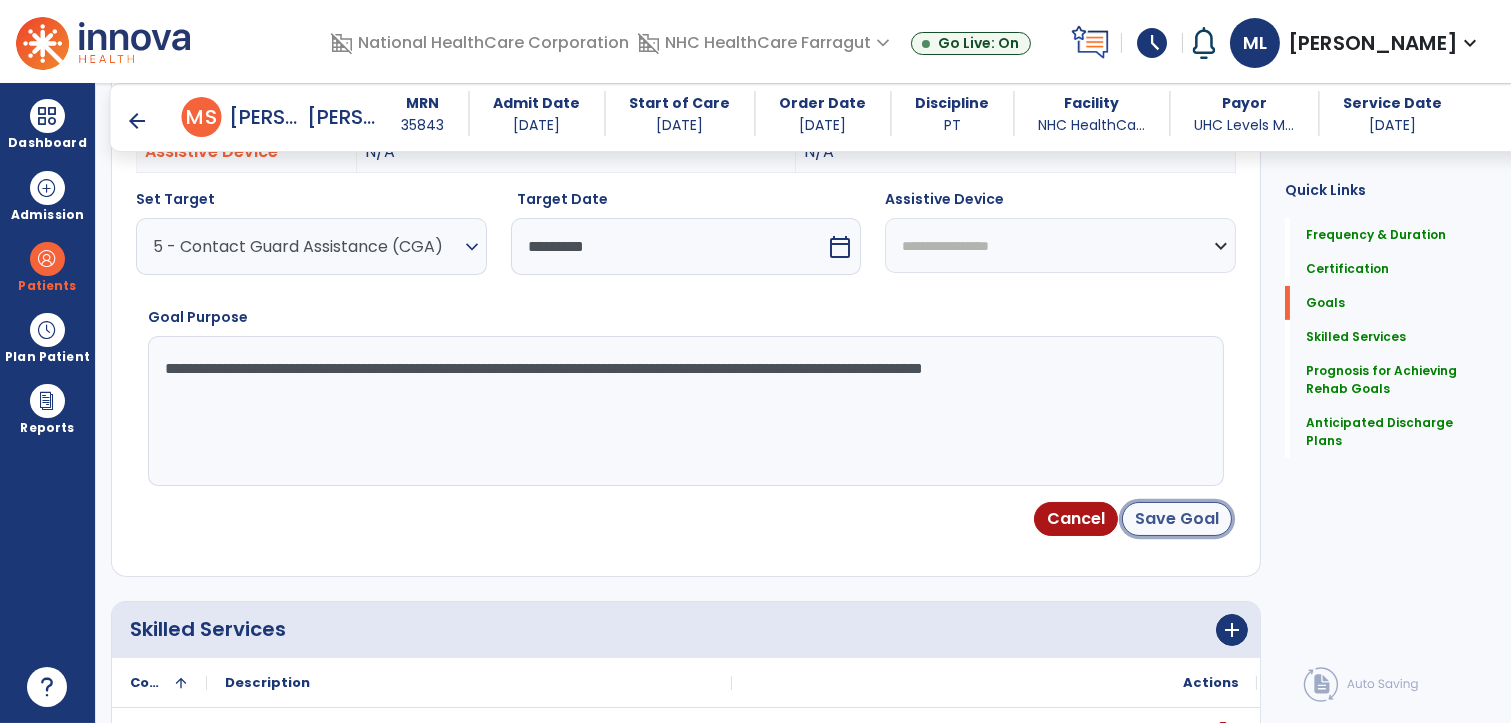 click on "Save Goal" at bounding box center [1177, 519] 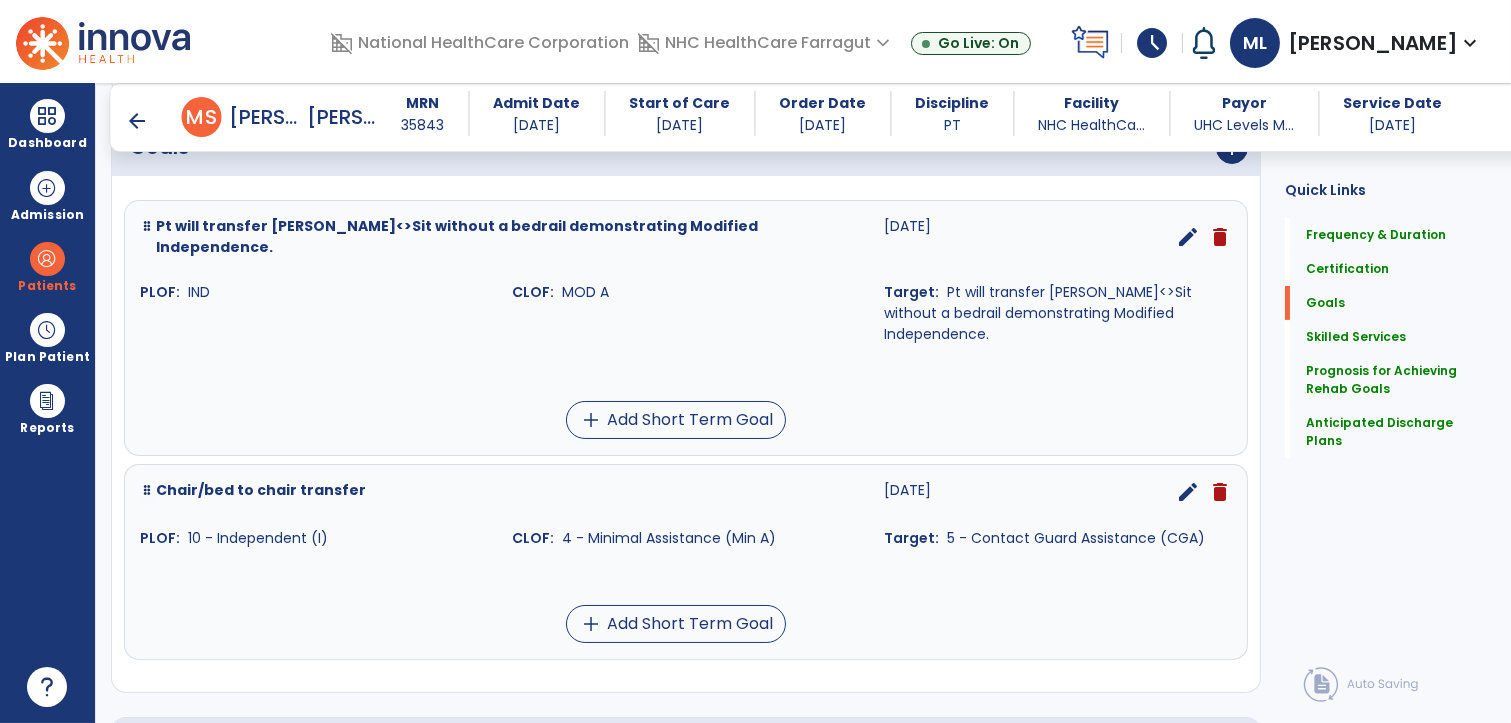 scroll, scrollTop: 432, scrollLeft: 0, axis: vertical 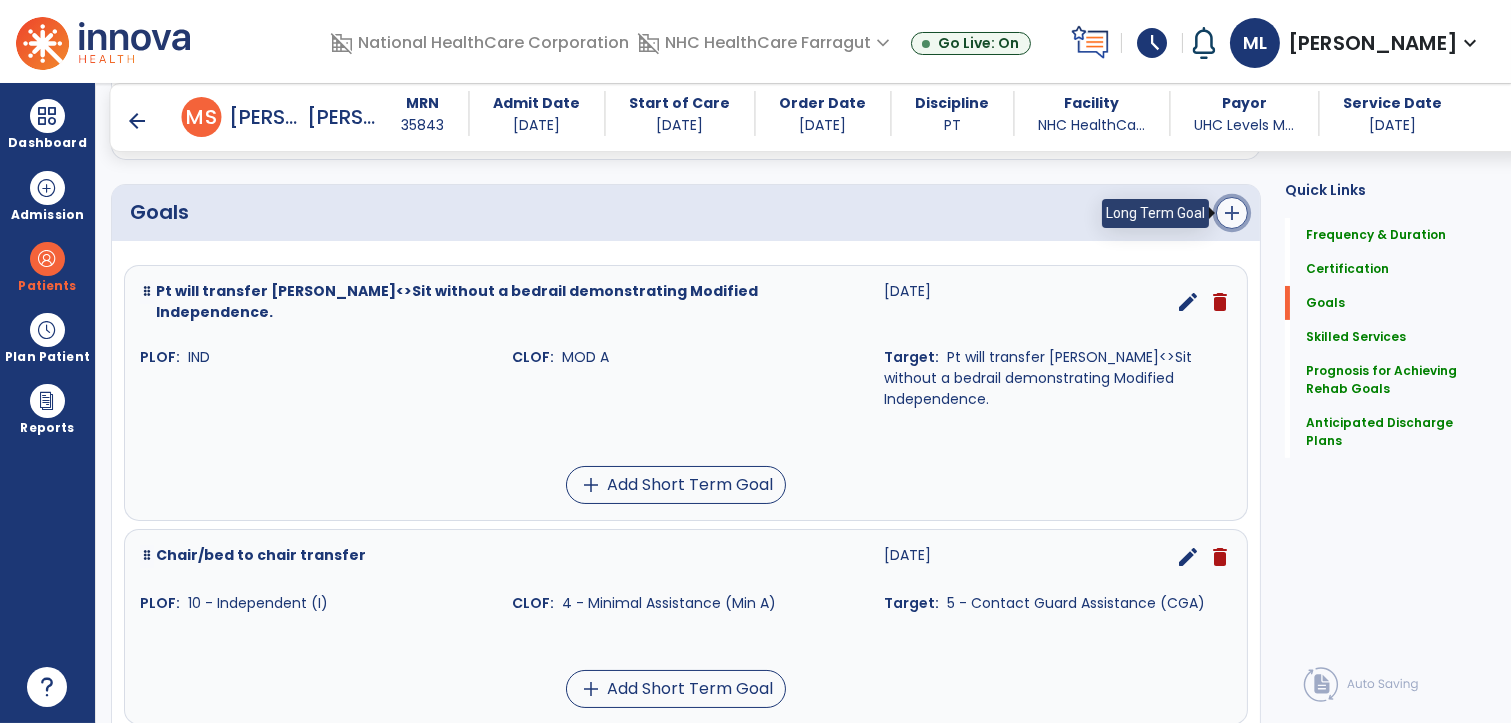 click on "add" at bounding box center [1232, 213] 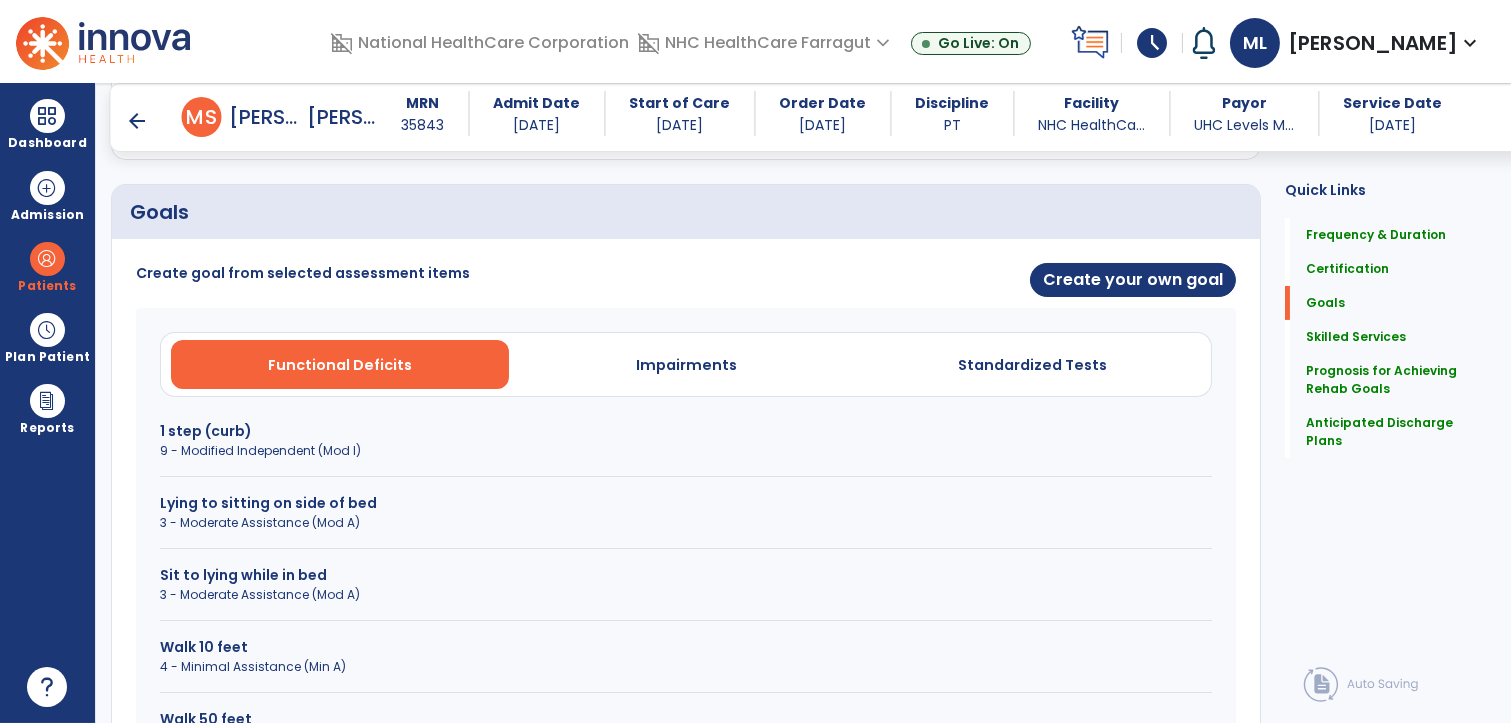 scroll, scrollTop: 543, scrollLeft: 0, axis: vertical 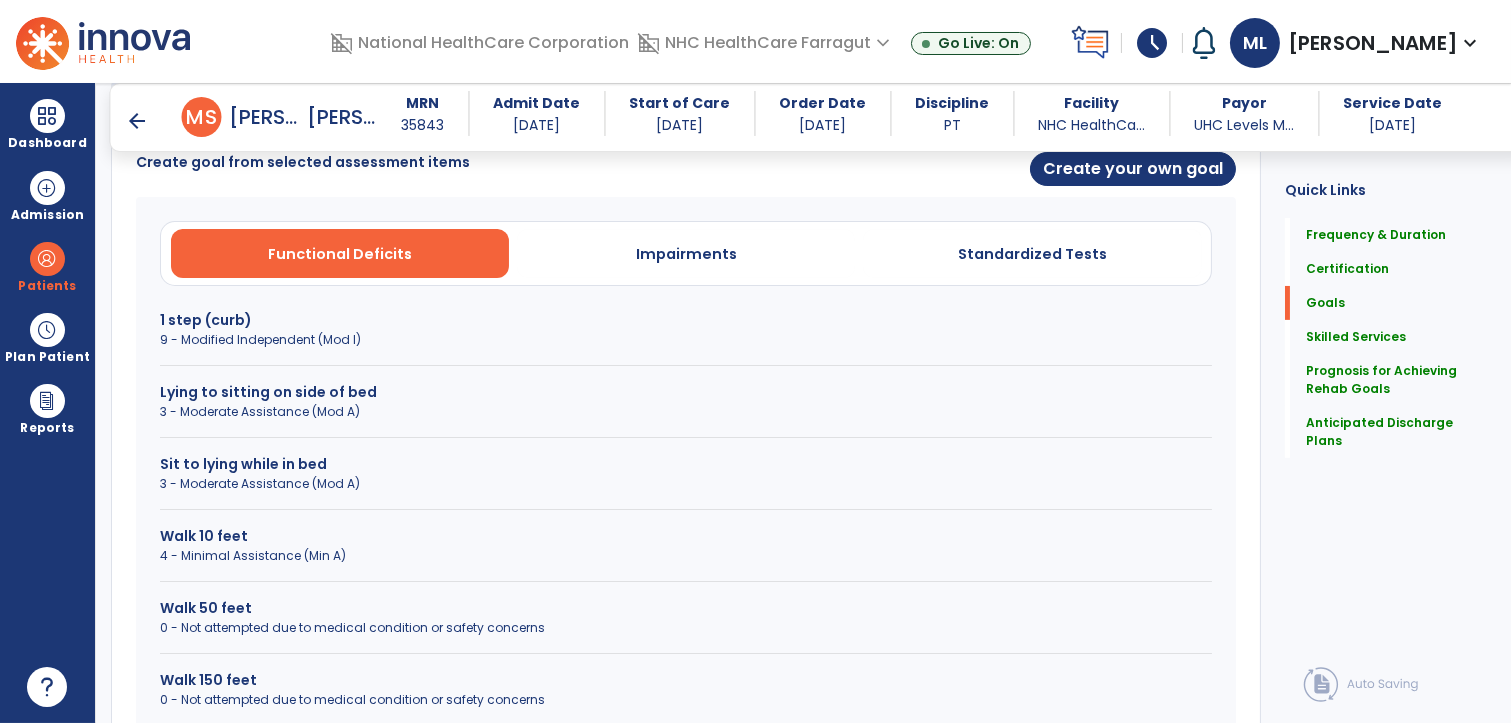 click on "4 - Minimal Assistance (Min A)" at bounding box center (686, 556) 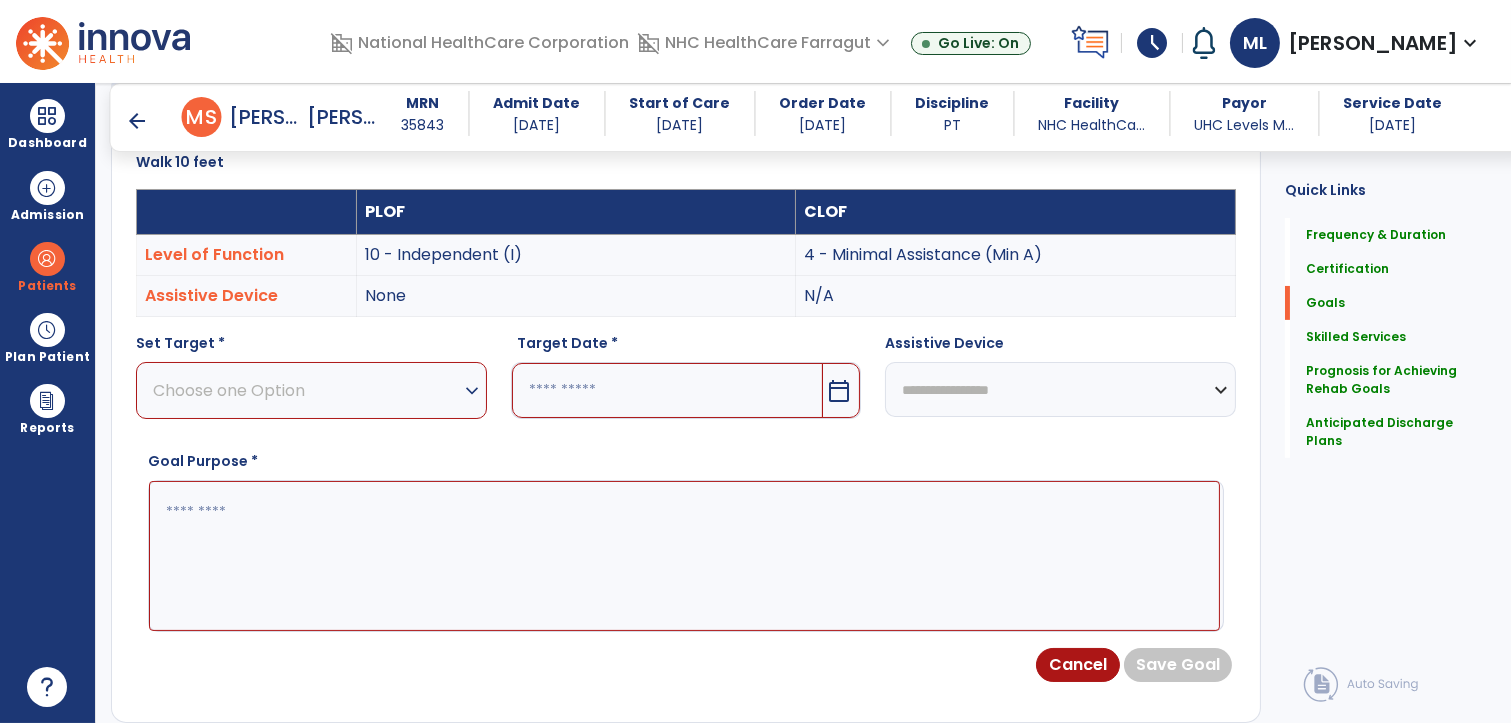 click on "Choose one Option" at bounding box center (306, 390) 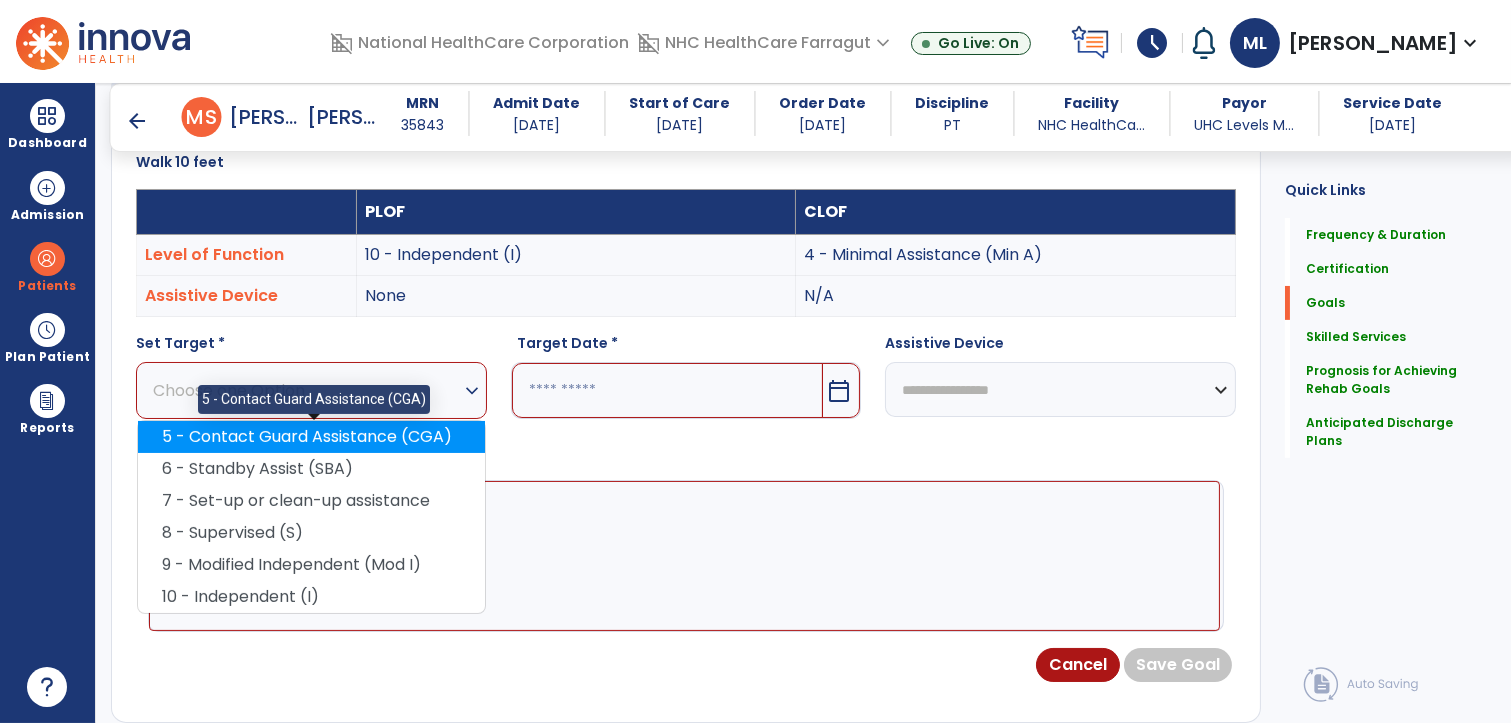 click on "5 - Contact Guard Assistance (CGA)" at bounding box center (311, 437) 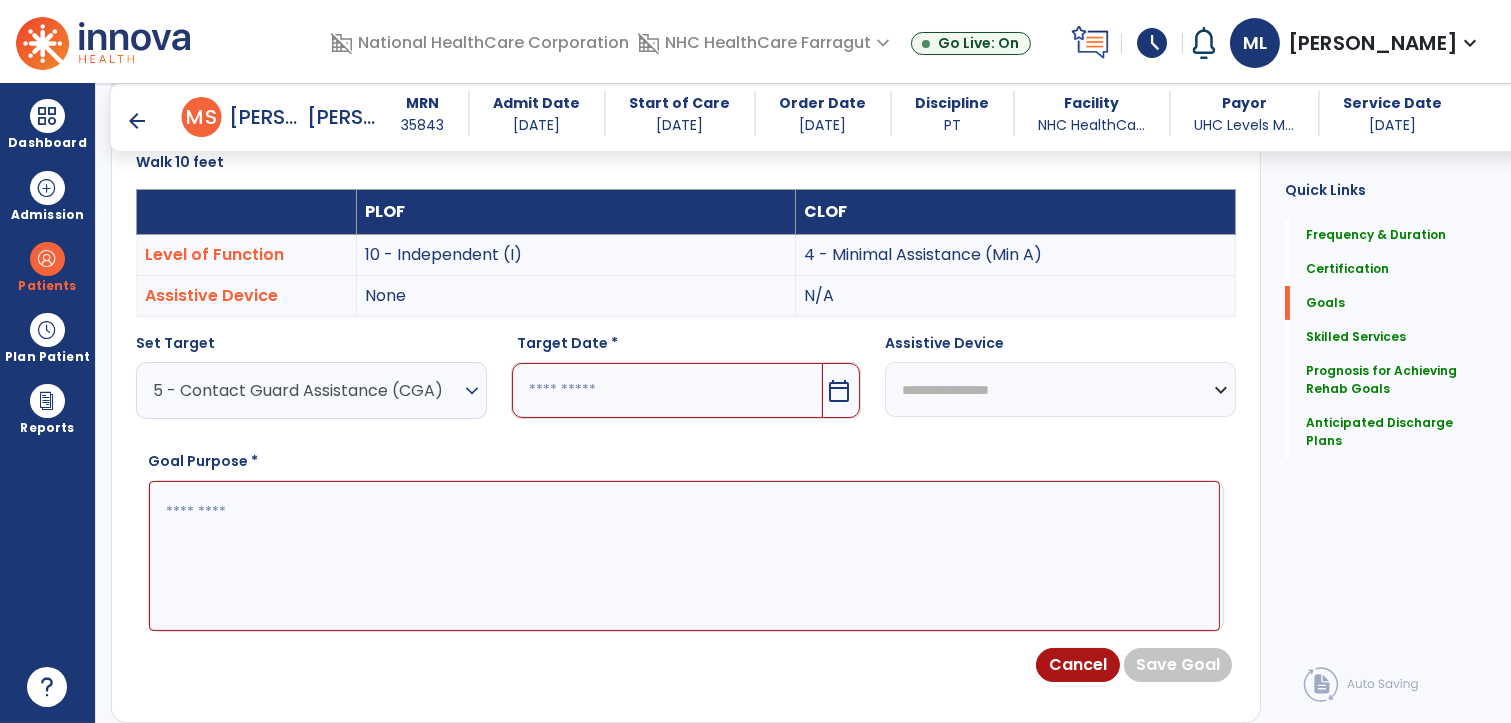 click at bounding box center [668, 390] 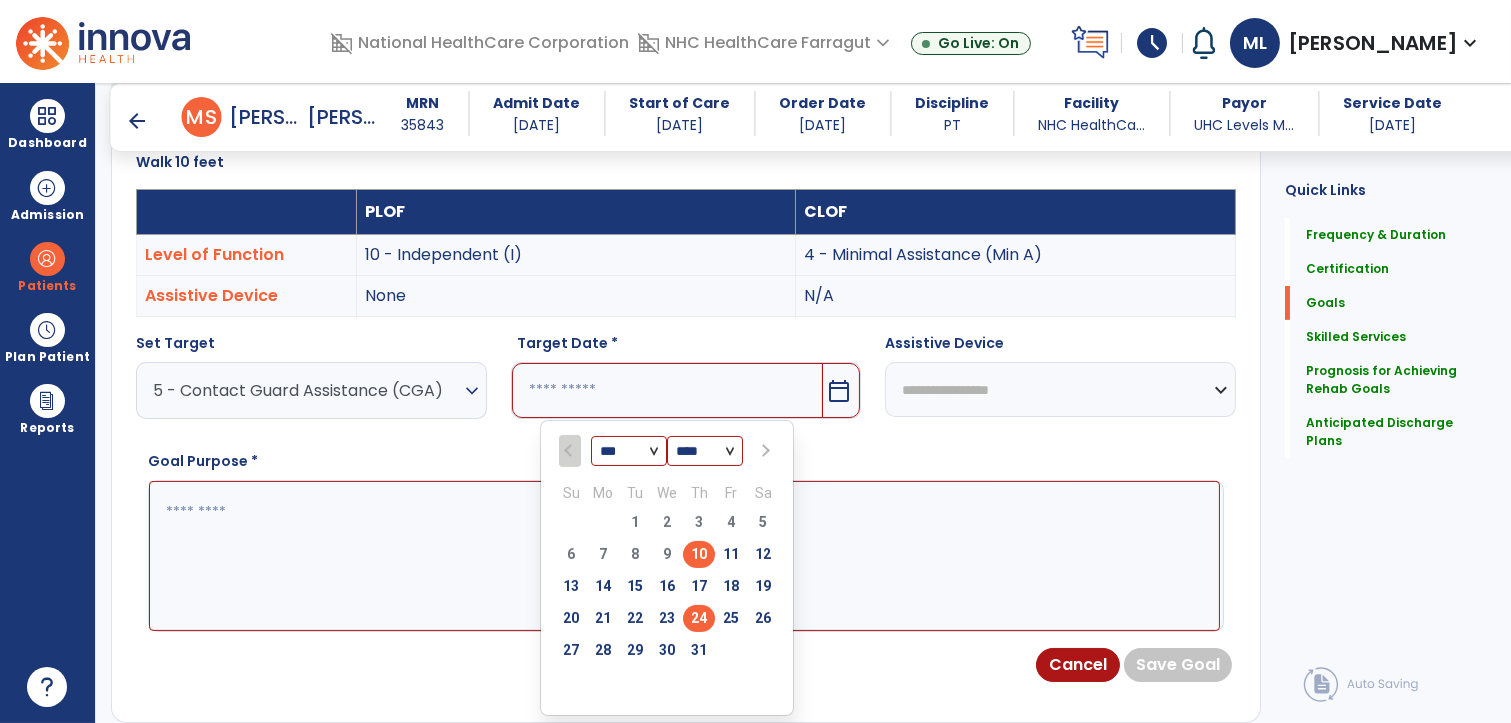 click on "24" at bounding box center [699, 618] 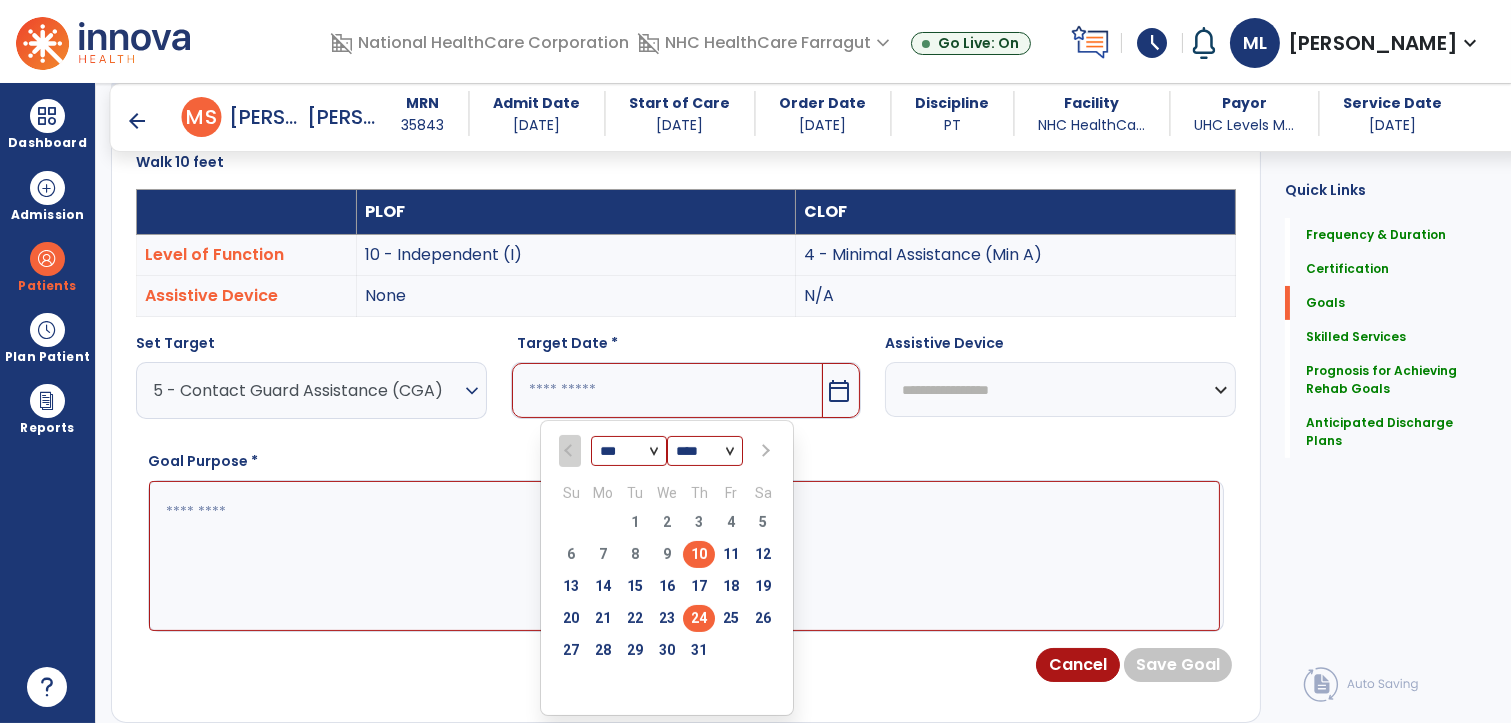 type on "*********" 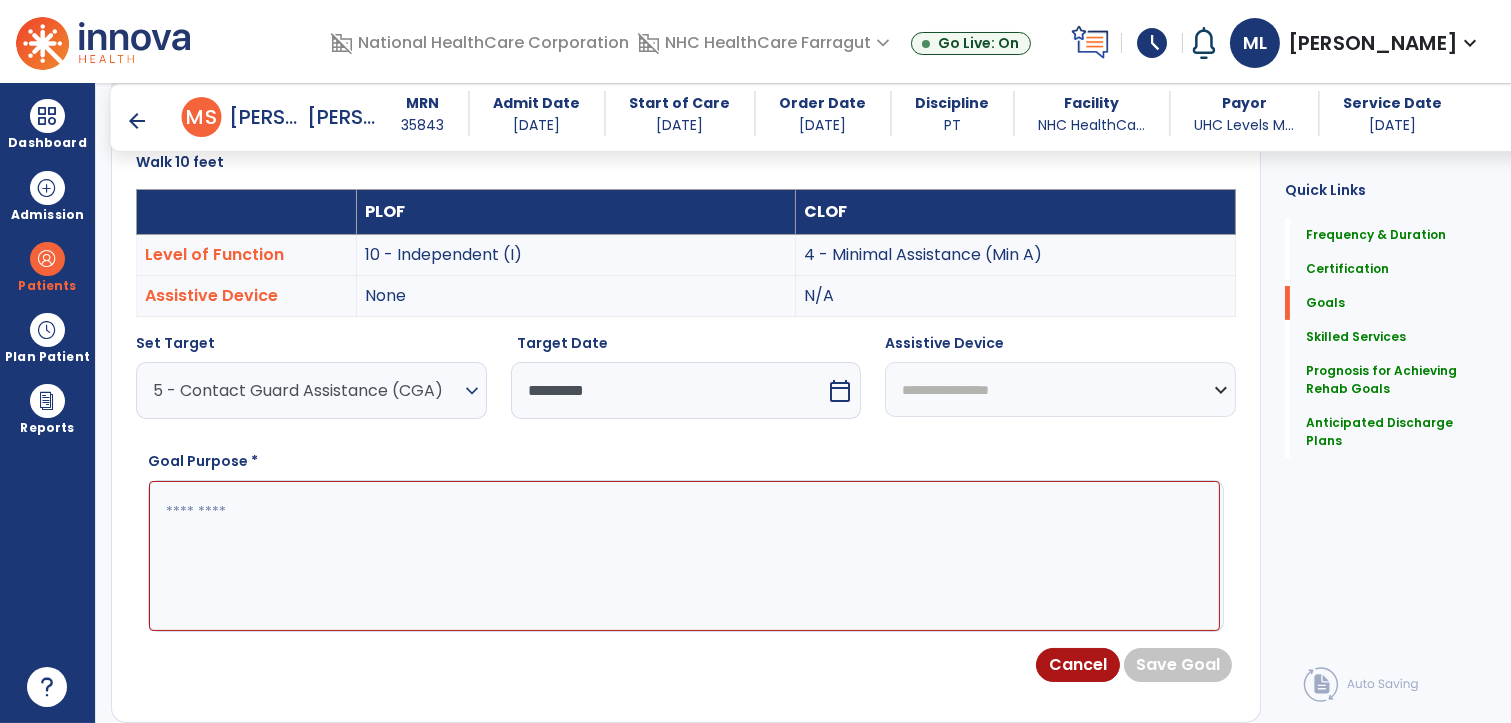click on "**********" at bounding box center [1060, 389] 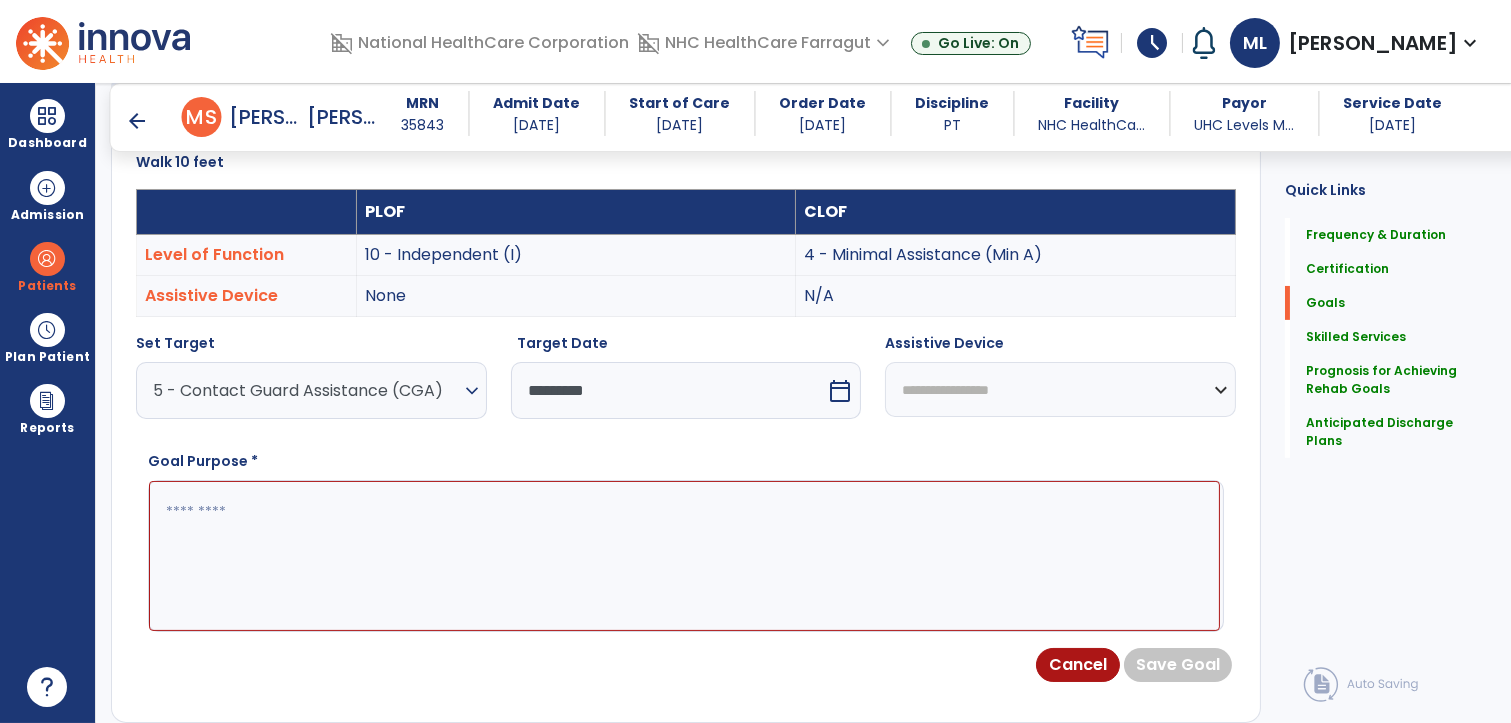select on "**********" 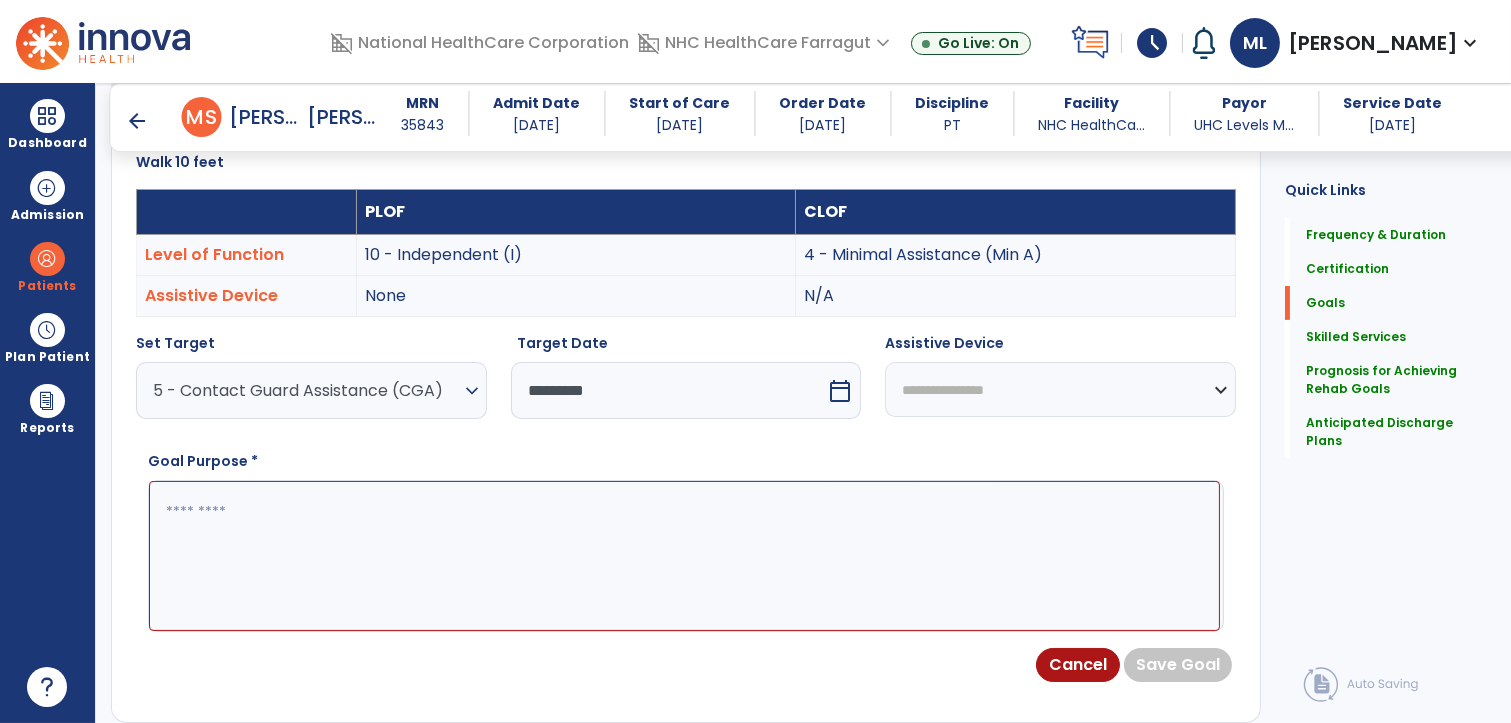 click on "**********" at bounding box center [1060, 389] 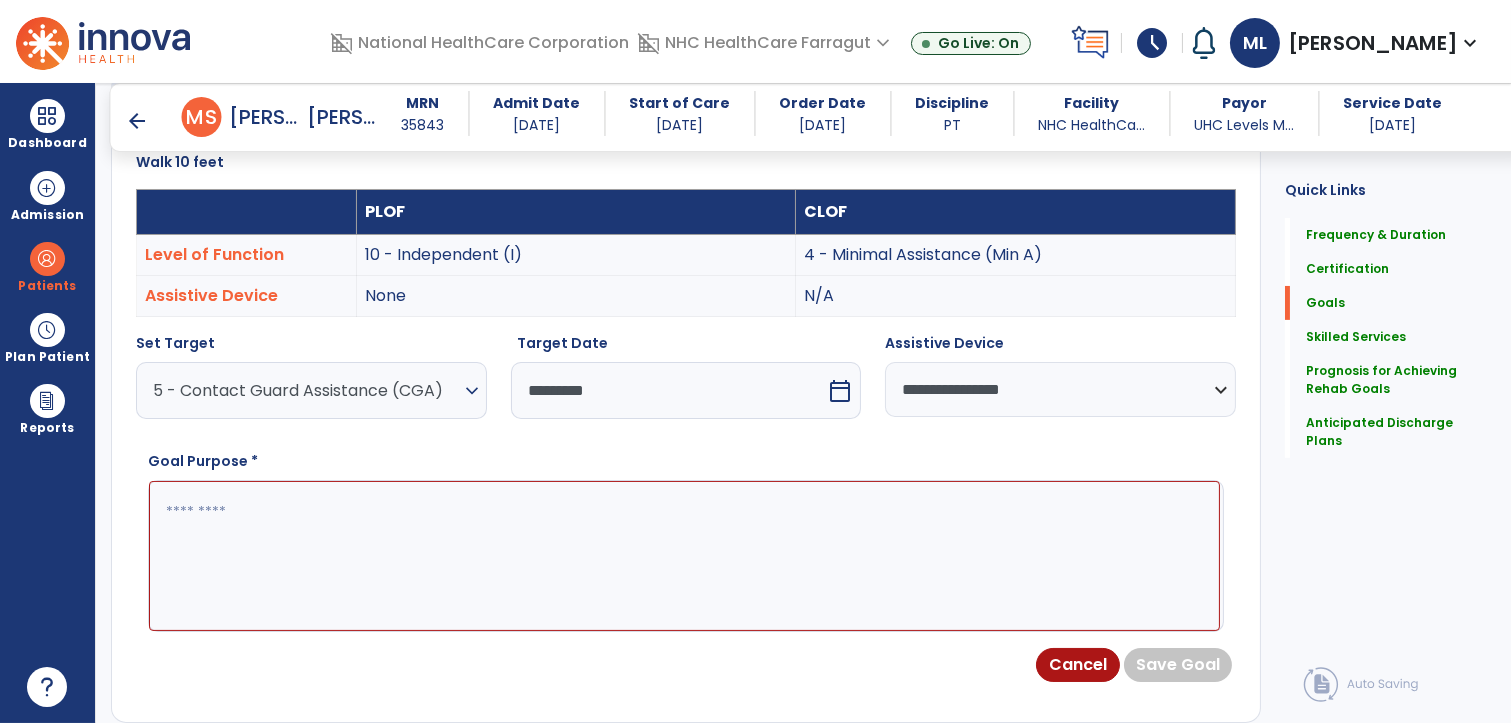 click at bounding box center (684, 556) 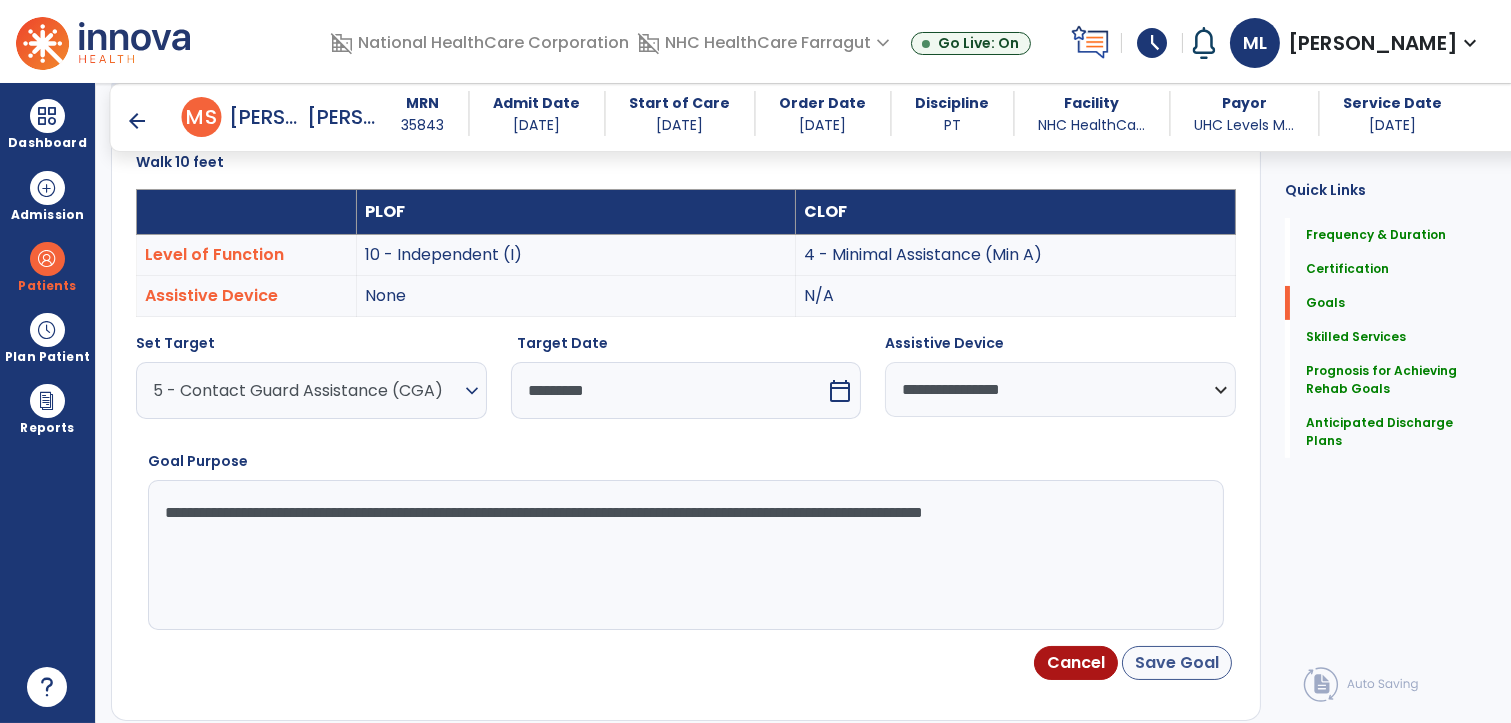 type on "**********" 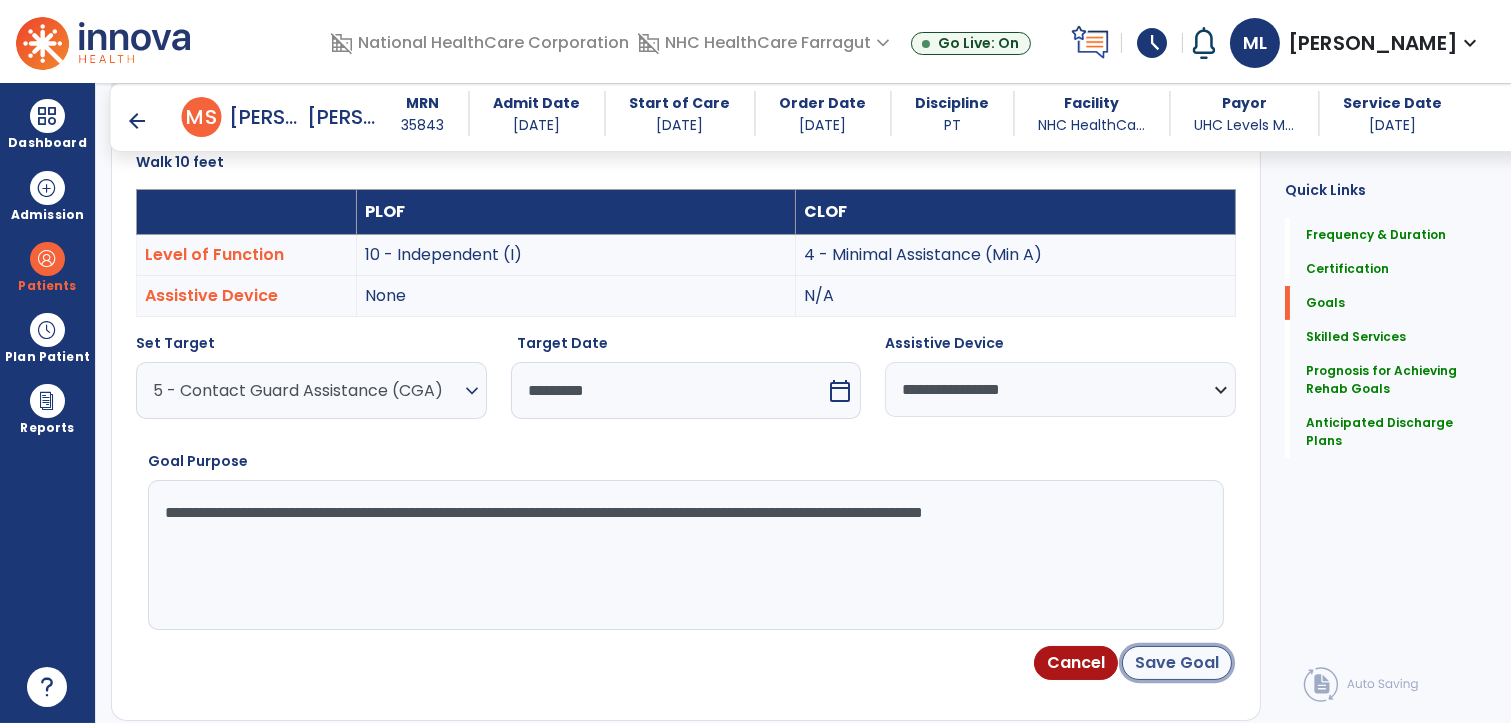 click on "Save Goal" at bounding box center [1177, 663] 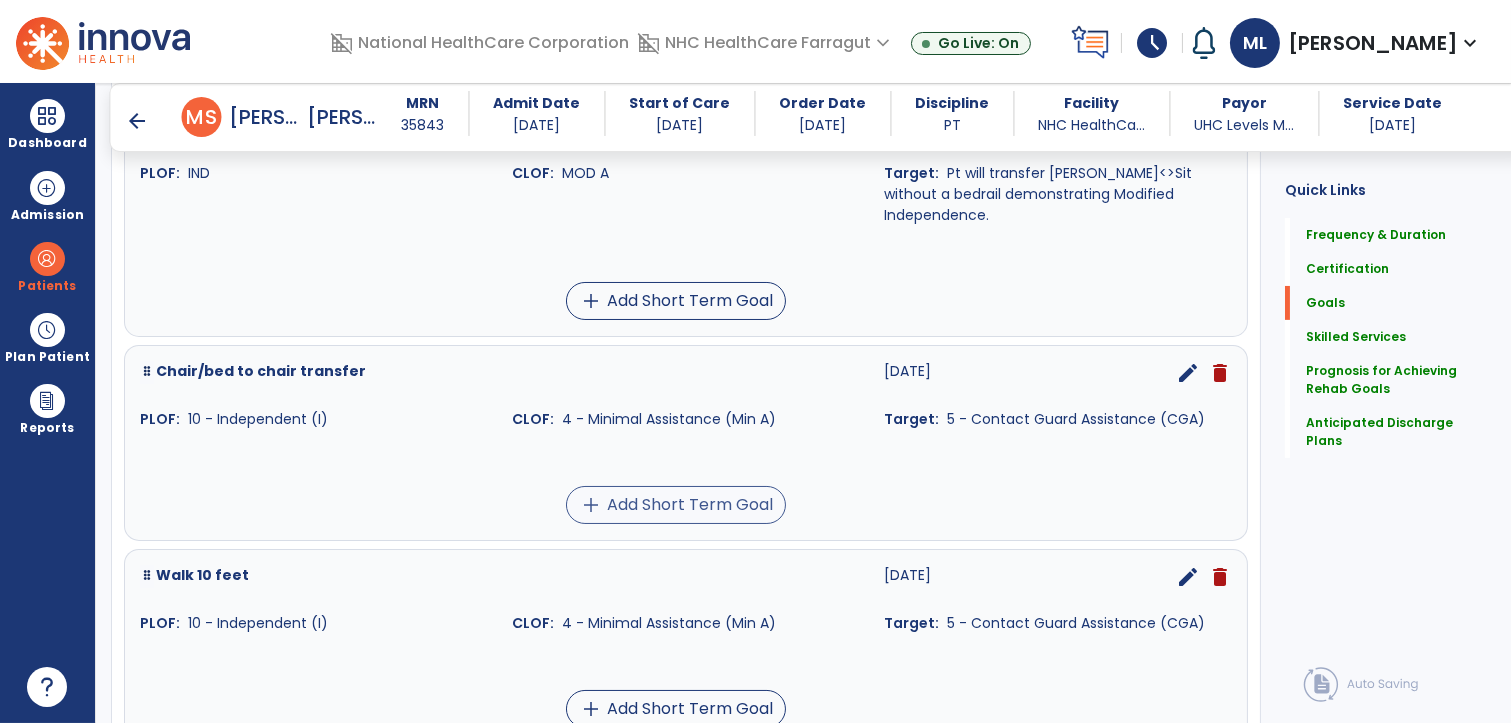 scroll, scrollTop: 654, scrollLeft: 0, axis: vertical 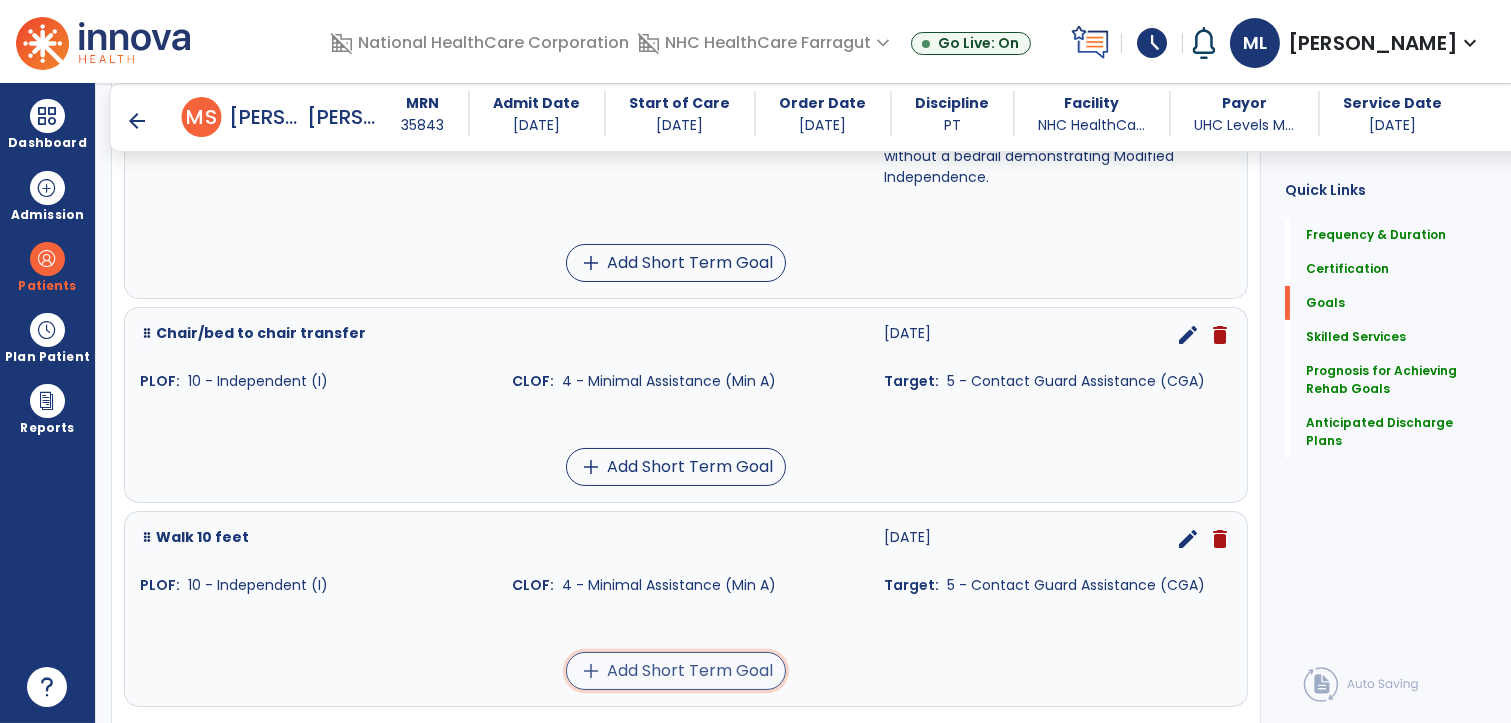 click on "add  Add Short Term Goal" at bounding box center [676, 671] 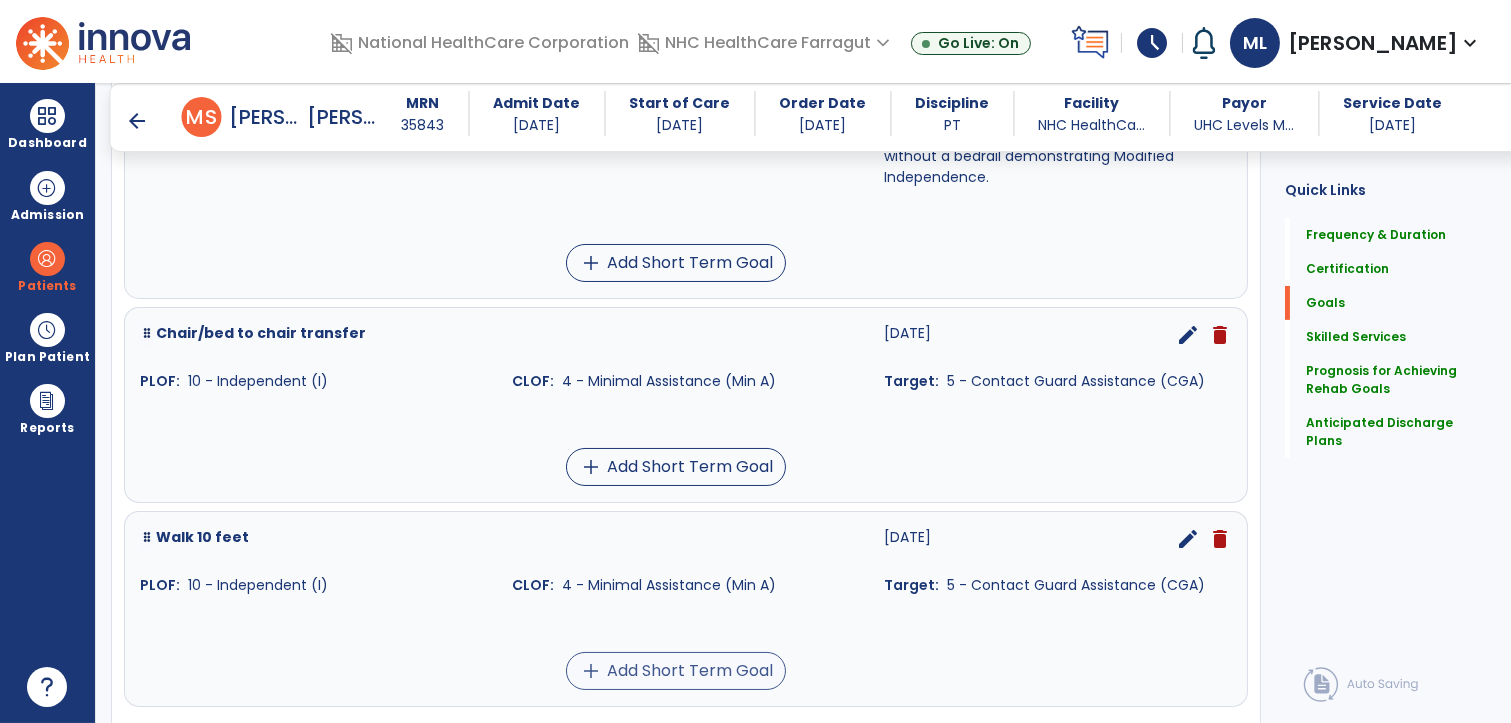 scroll, scrollTop: 1314, scrollLeft: 0, axis: vertical 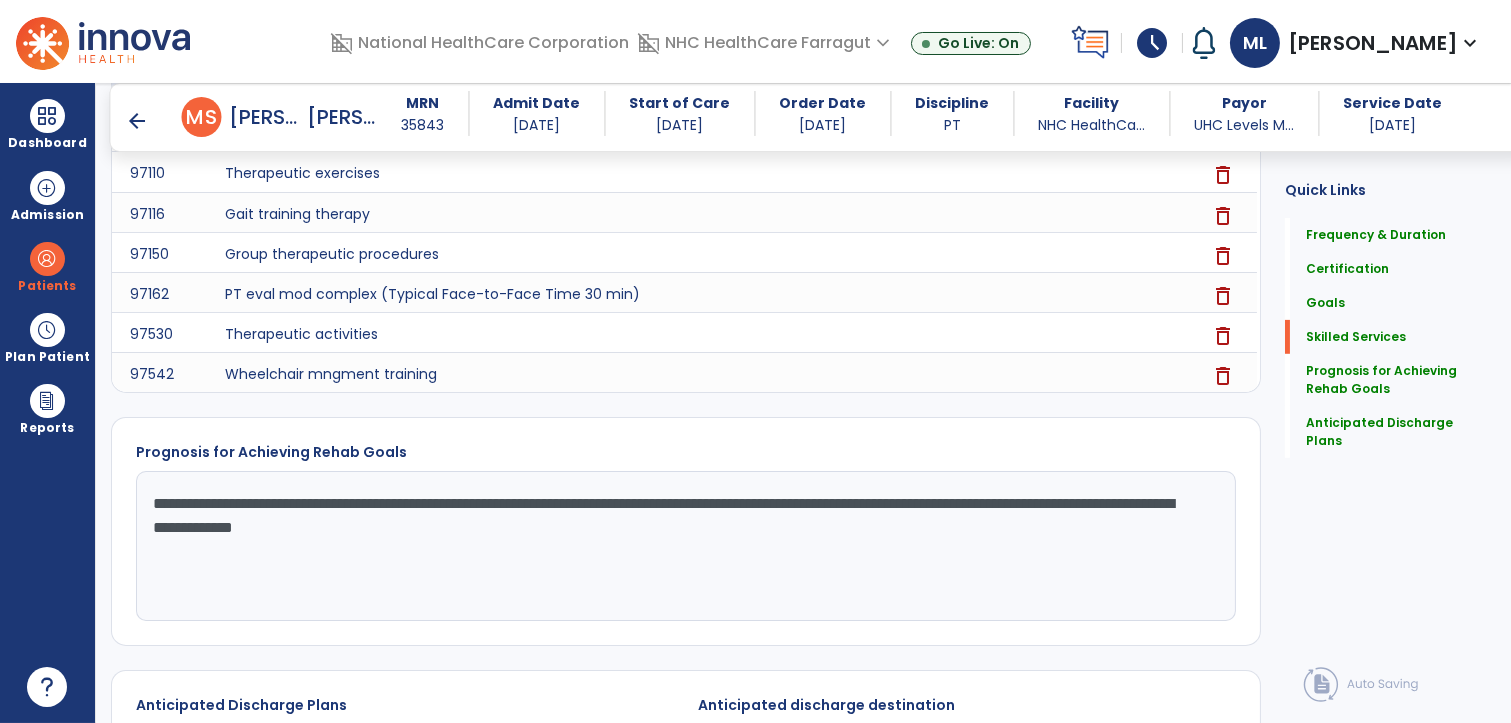 click on "**********" 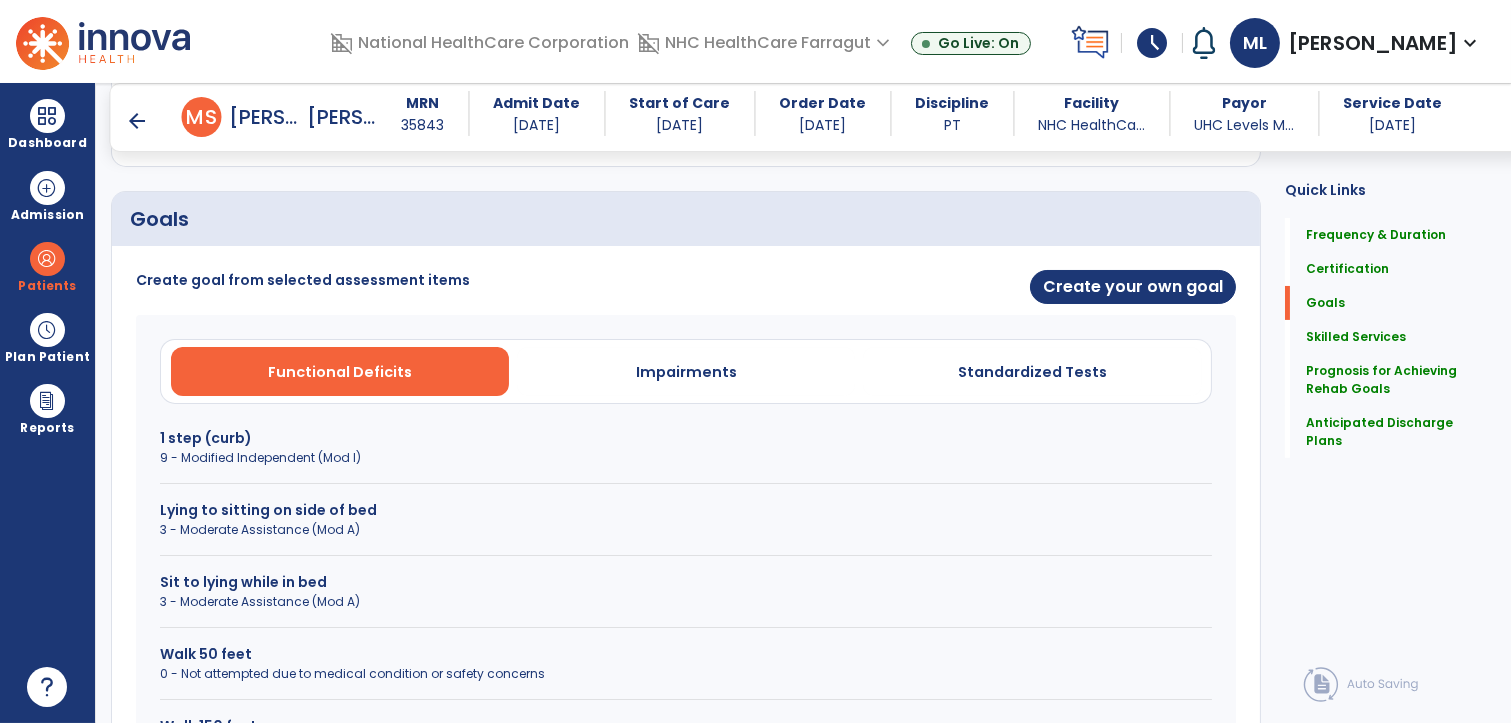scroll, scrollTop: 648, scrollLeft: 0, axis: vertical 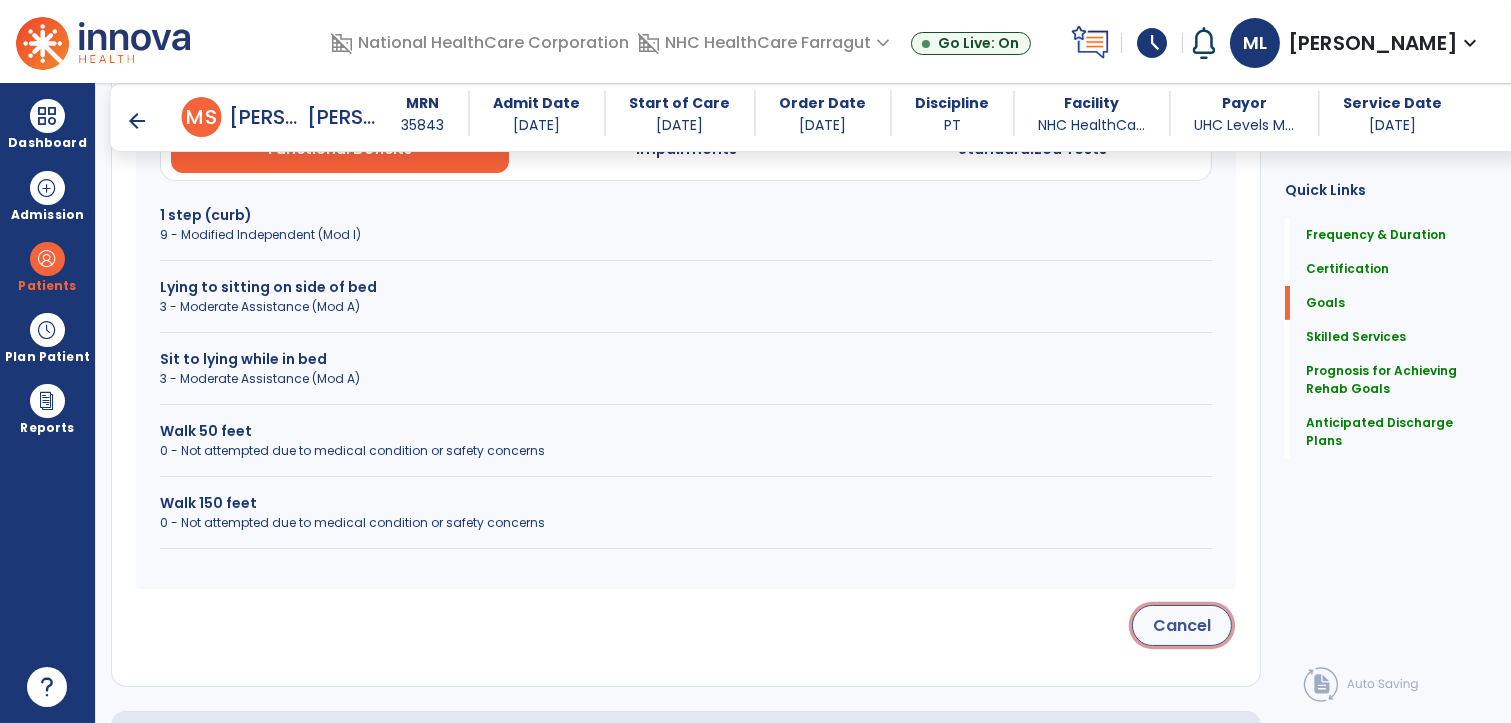 click on "Cancel" at bounding box center [1182, 625] 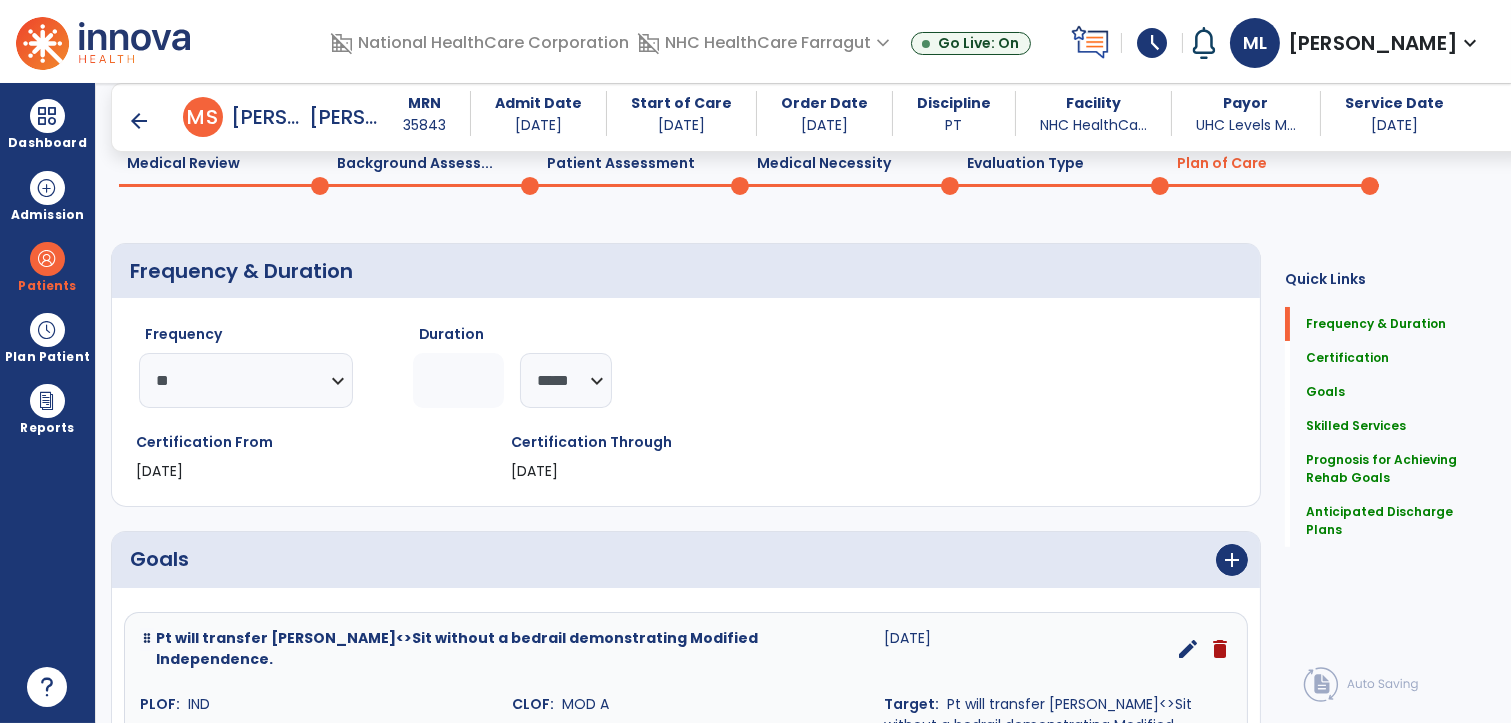 scroll, scrollTop: 222, scrollLeft: 0, axis: vertical 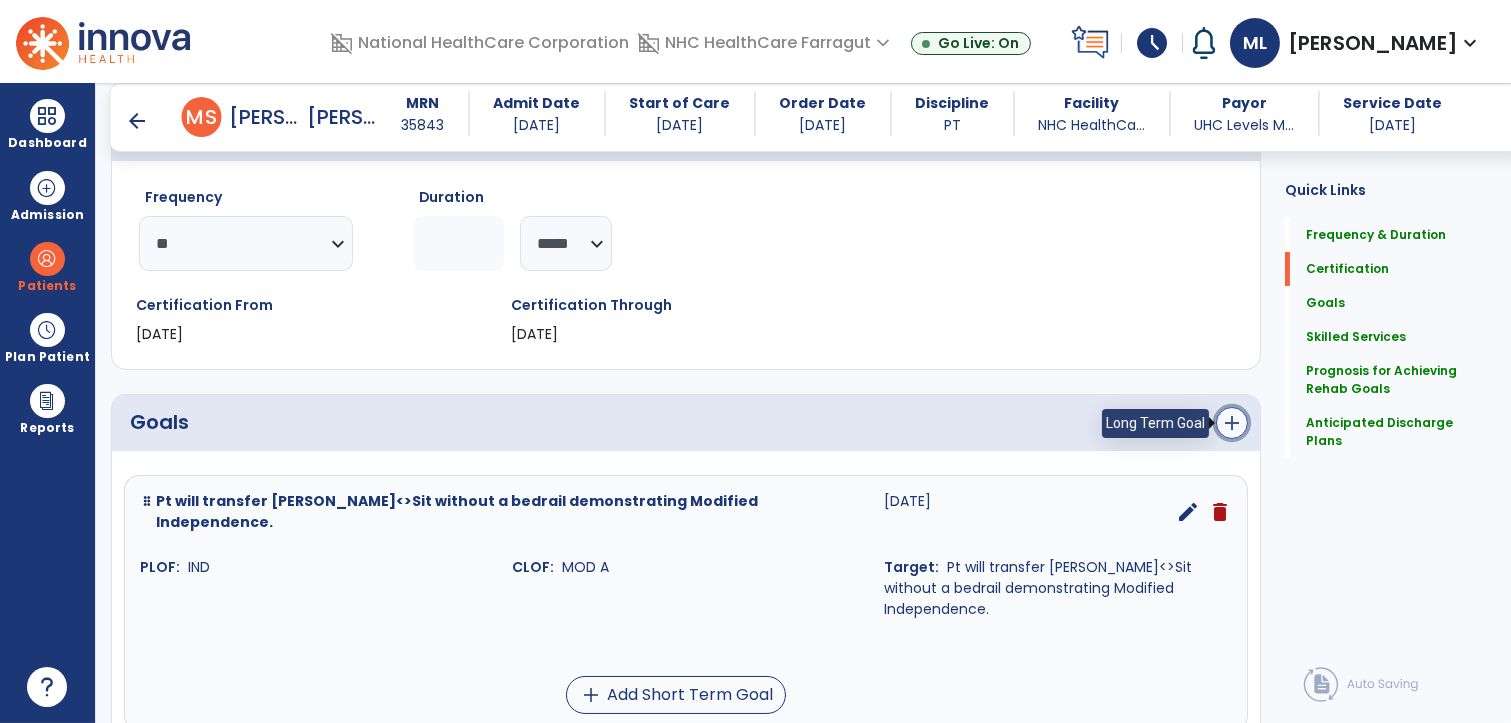 click on "add" at bounding box center (1232, 423) 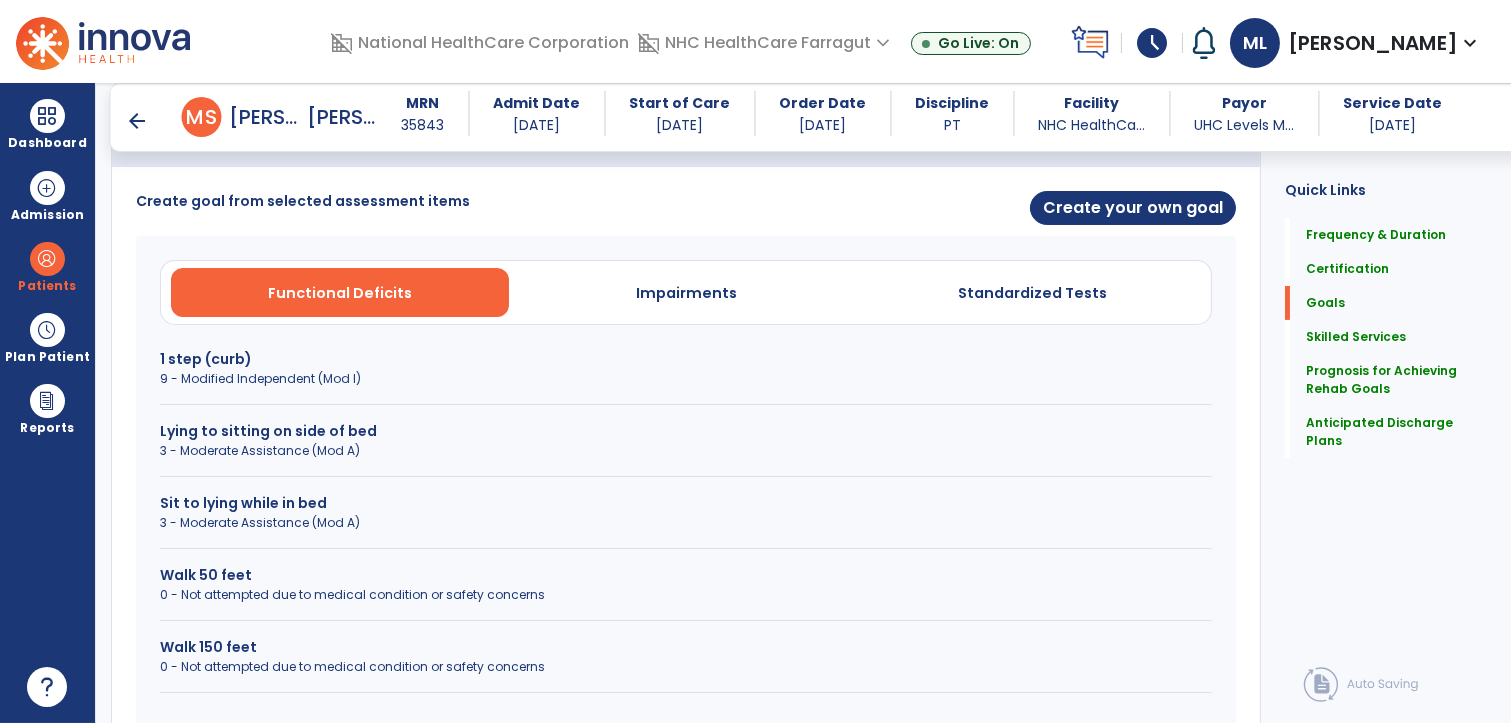 scroll, scrollTop: 555, scrollLeft: 0, axis: vertical 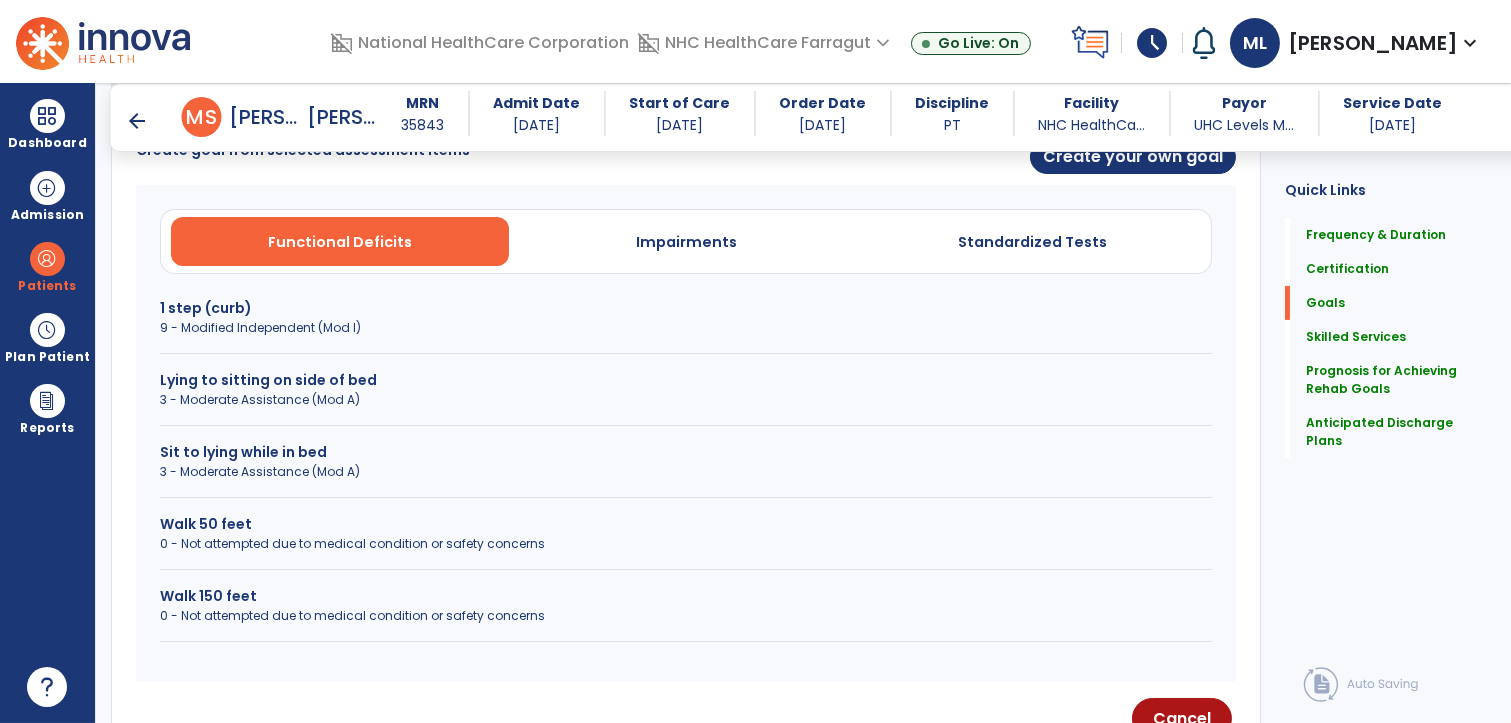 click on "0 - Not attempted due to medical condition or safety concerns" at bounding box center [686, 616] 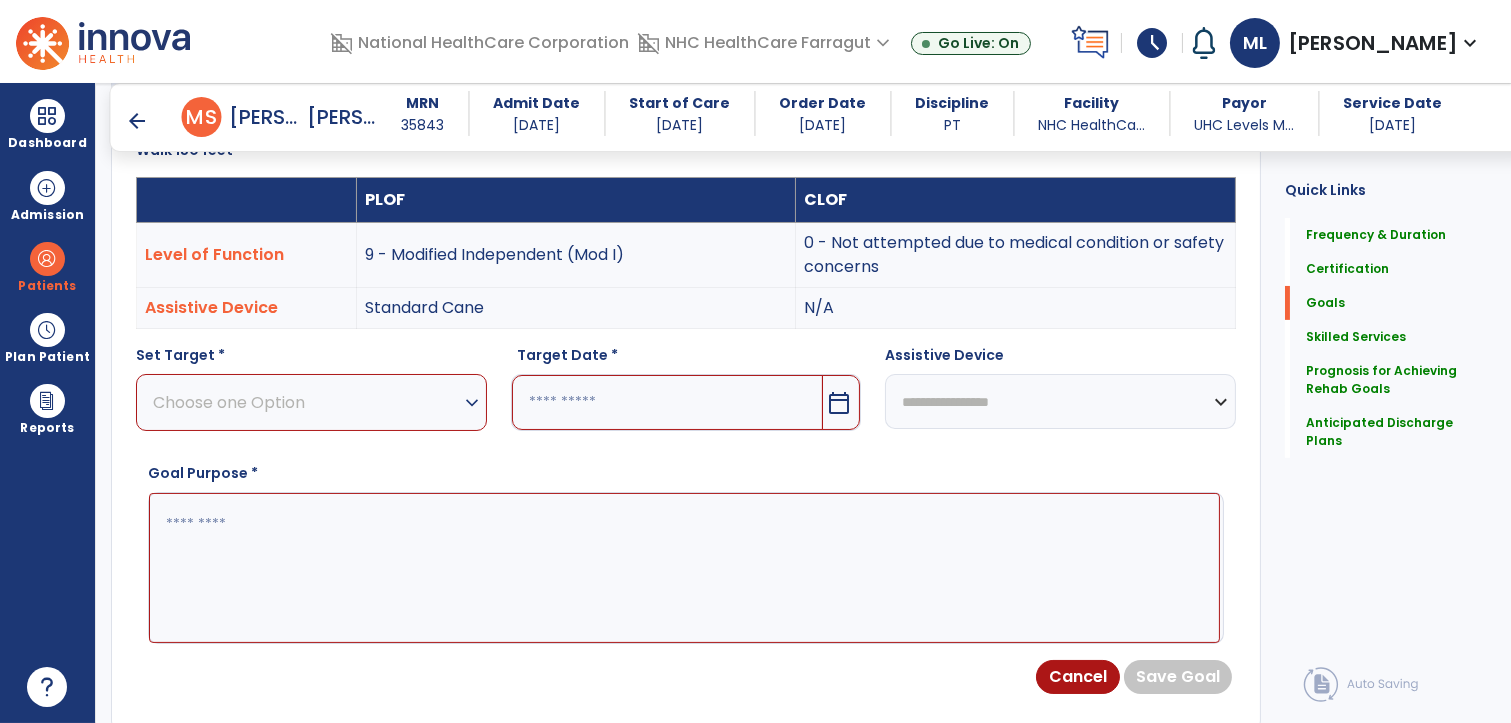 click on "Choose one Option" at bounding box center (306, 402) 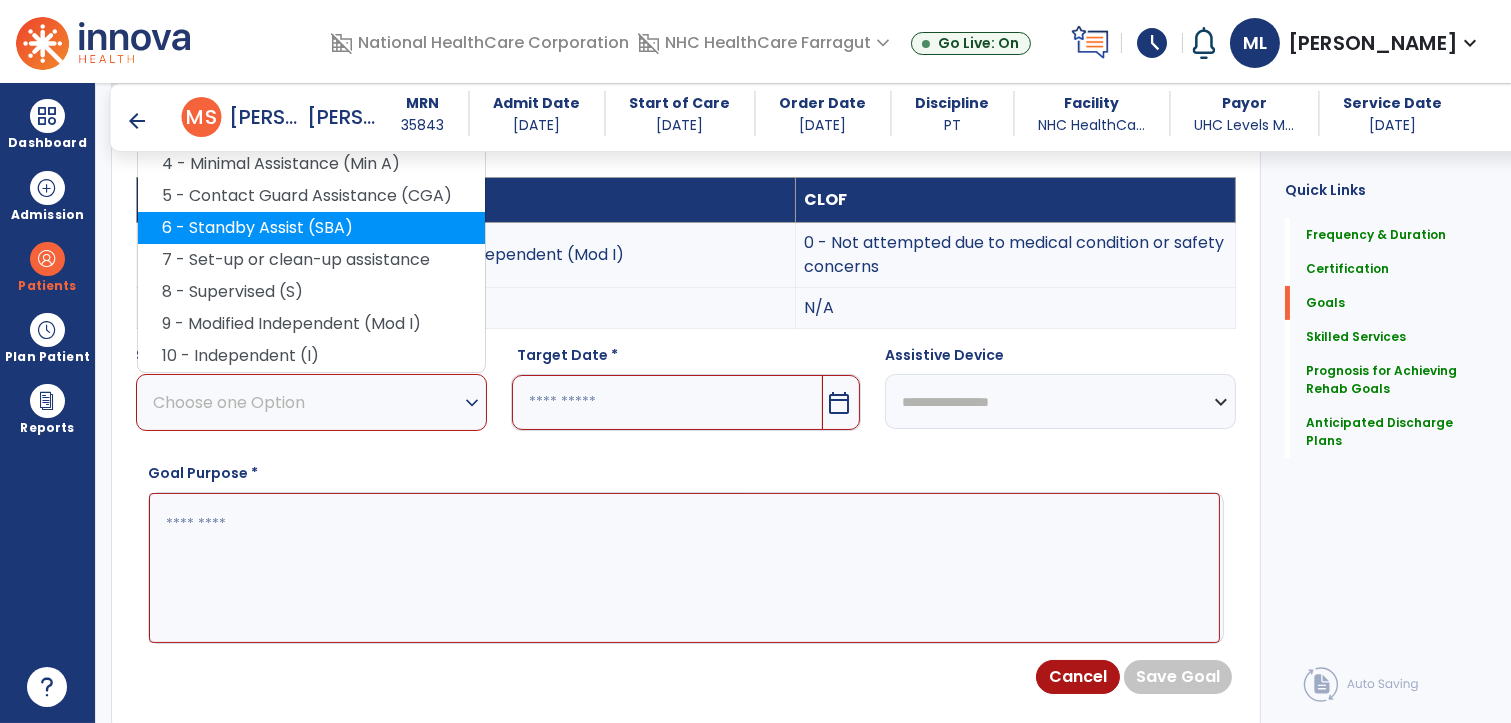 click on "6 - Standby Assist (SBA)" at bounding box center [311, 228] 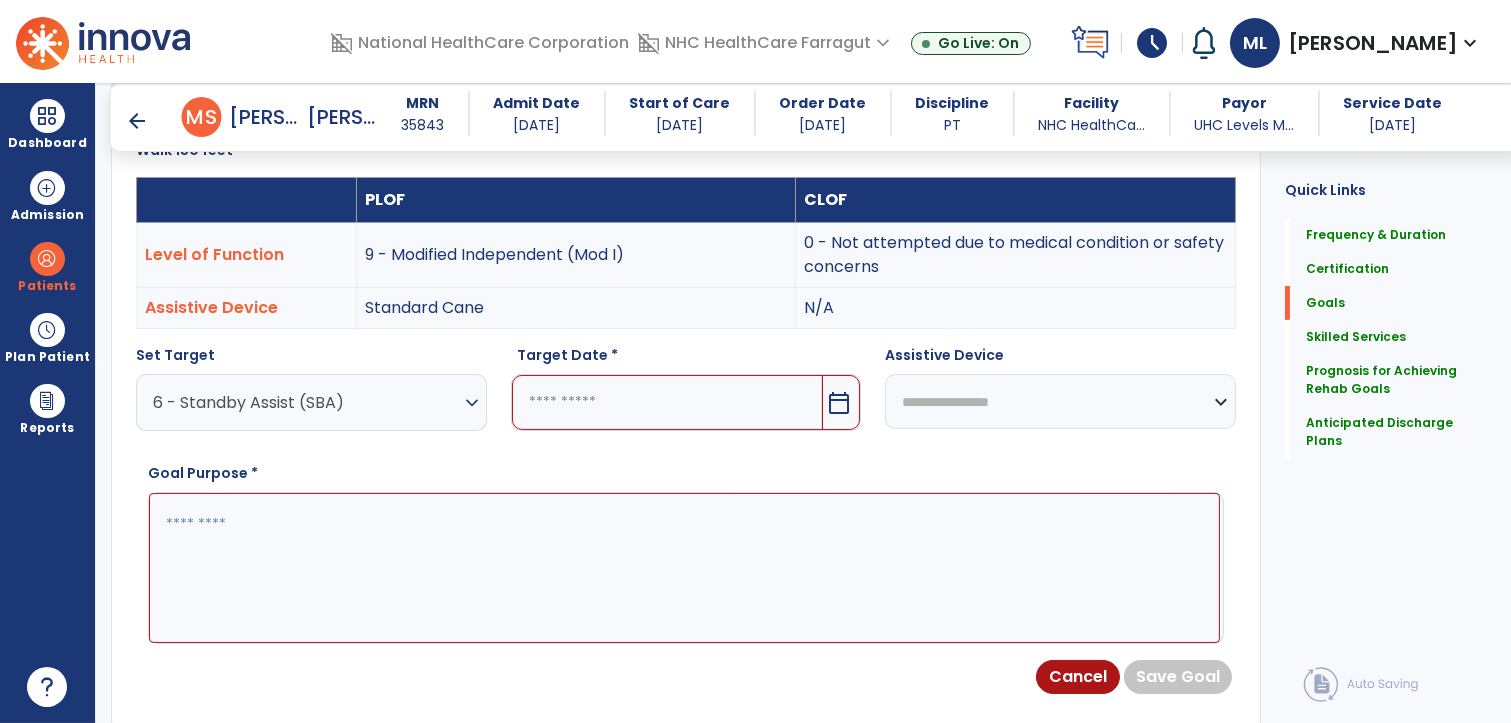 click at bounding box center [668, 402] 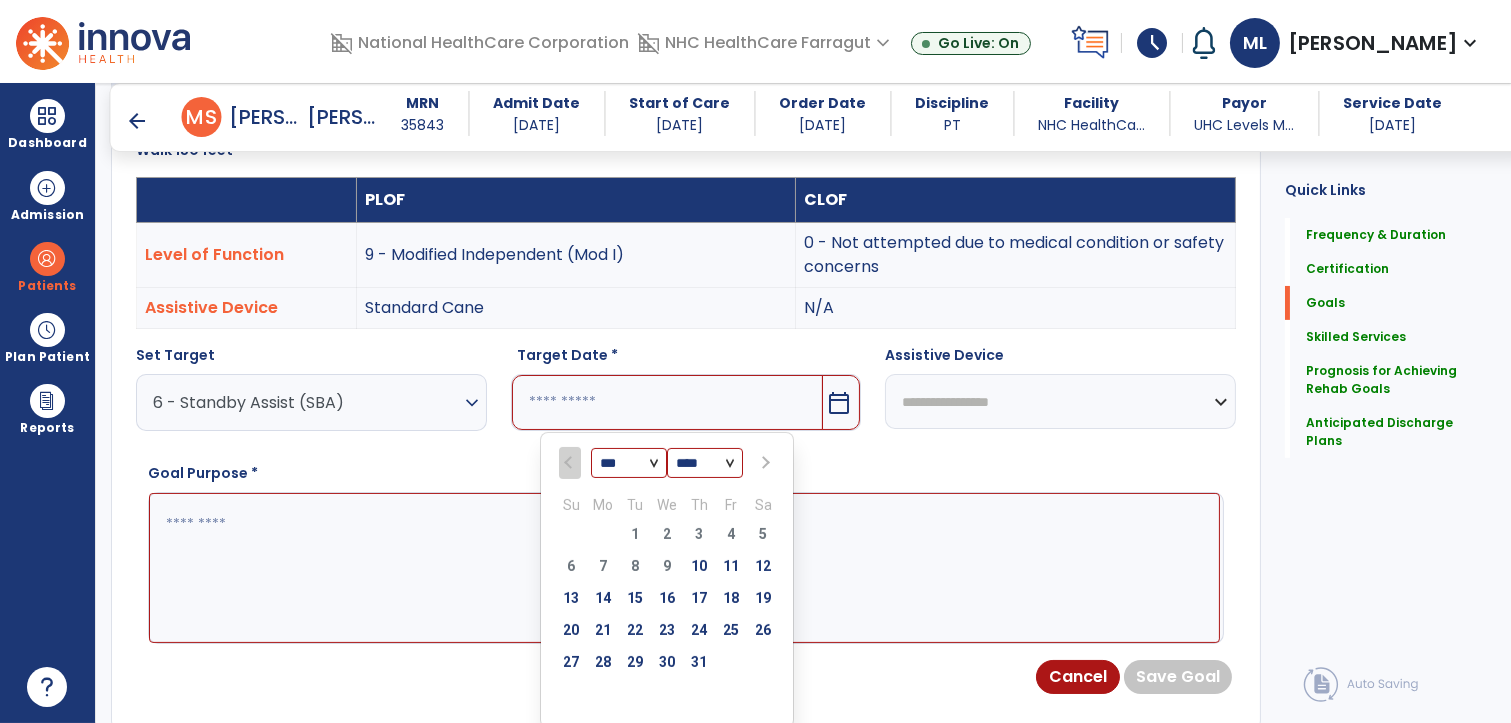 click at bounding box center (763, 463) 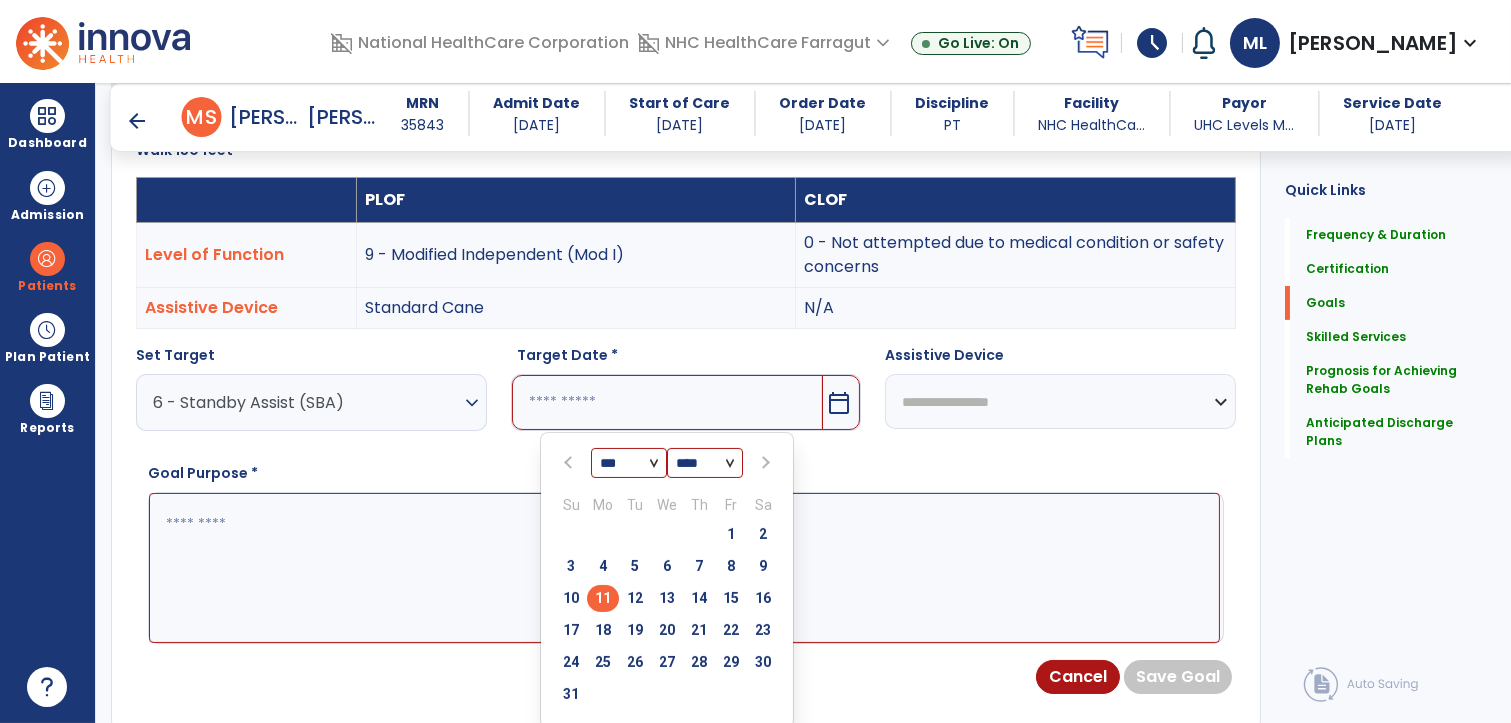 click on "11" at bounding box center (603, 598) 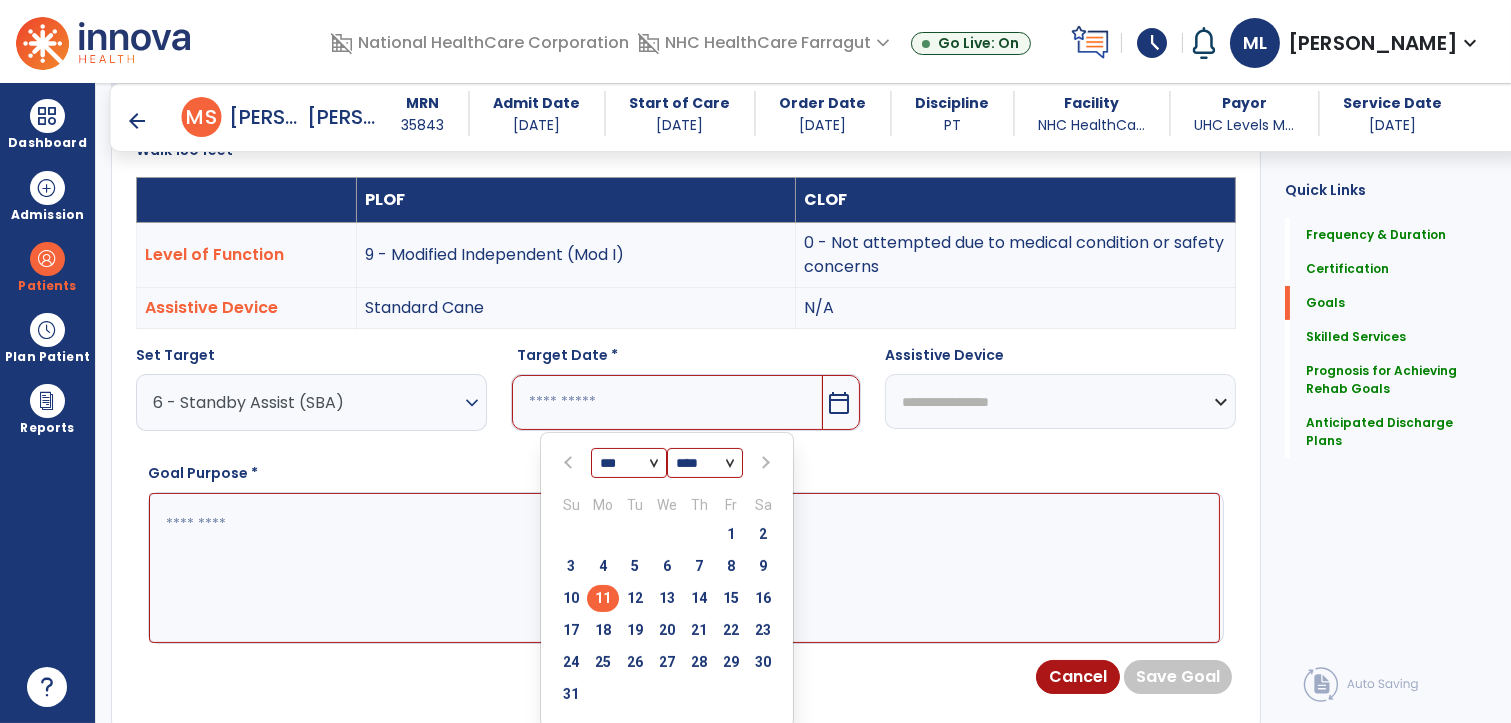 type on "*********" 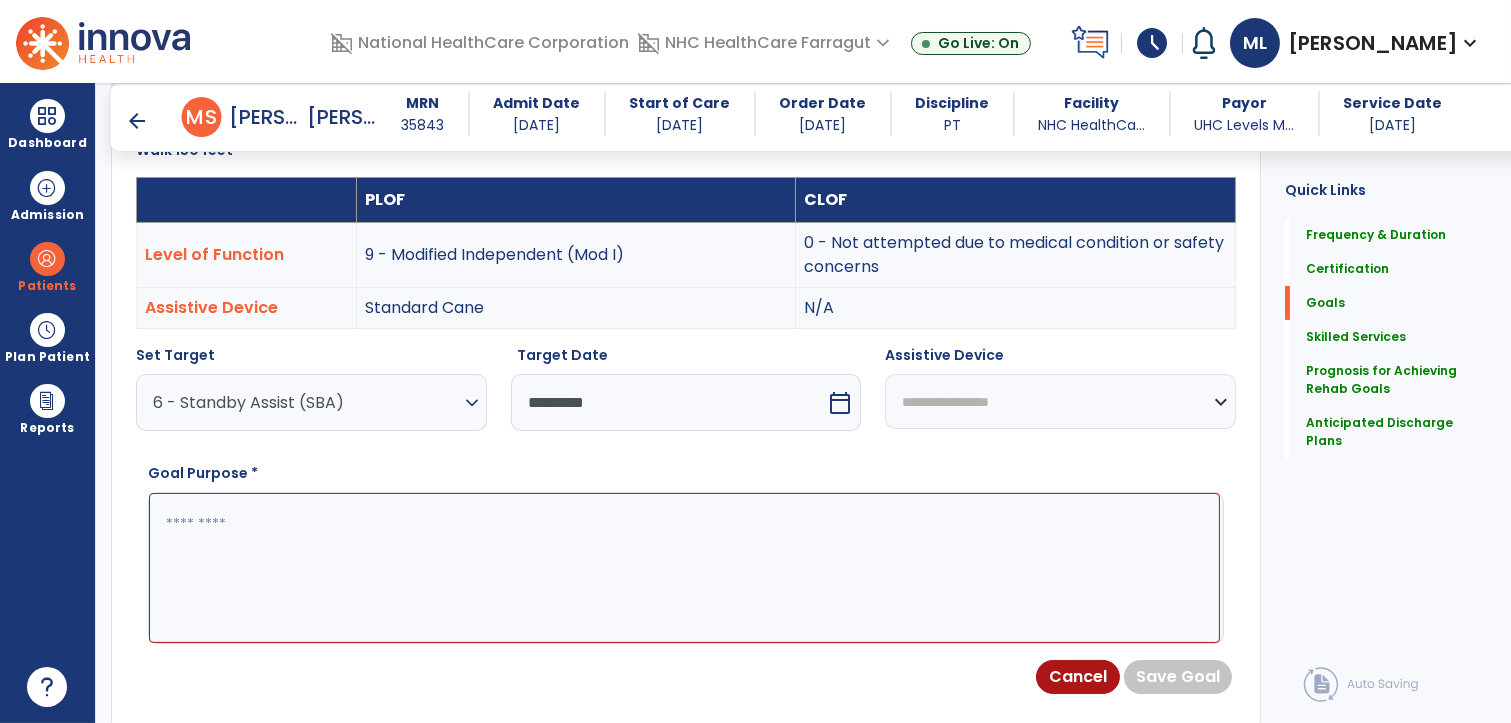 click on "**********" at bounding box center (1060, 401) 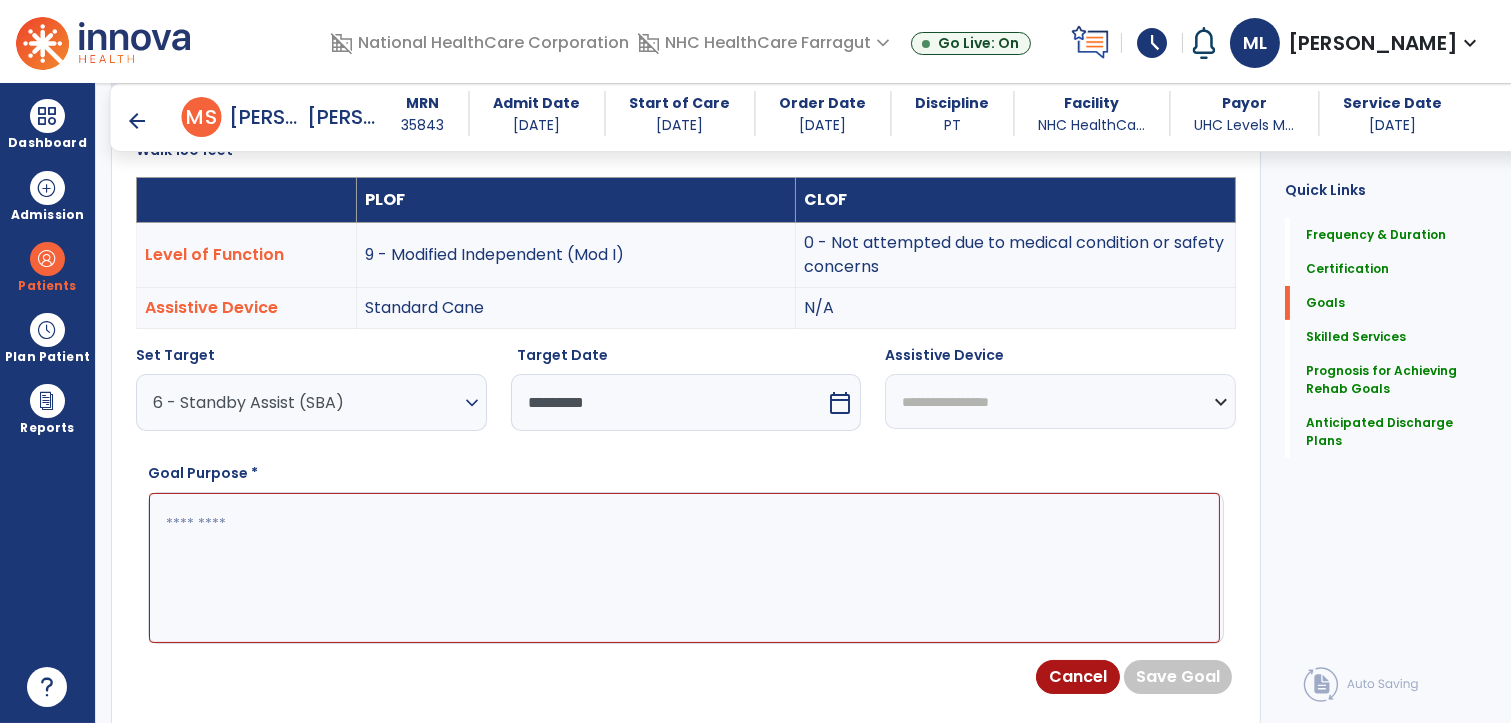 select on "**********" 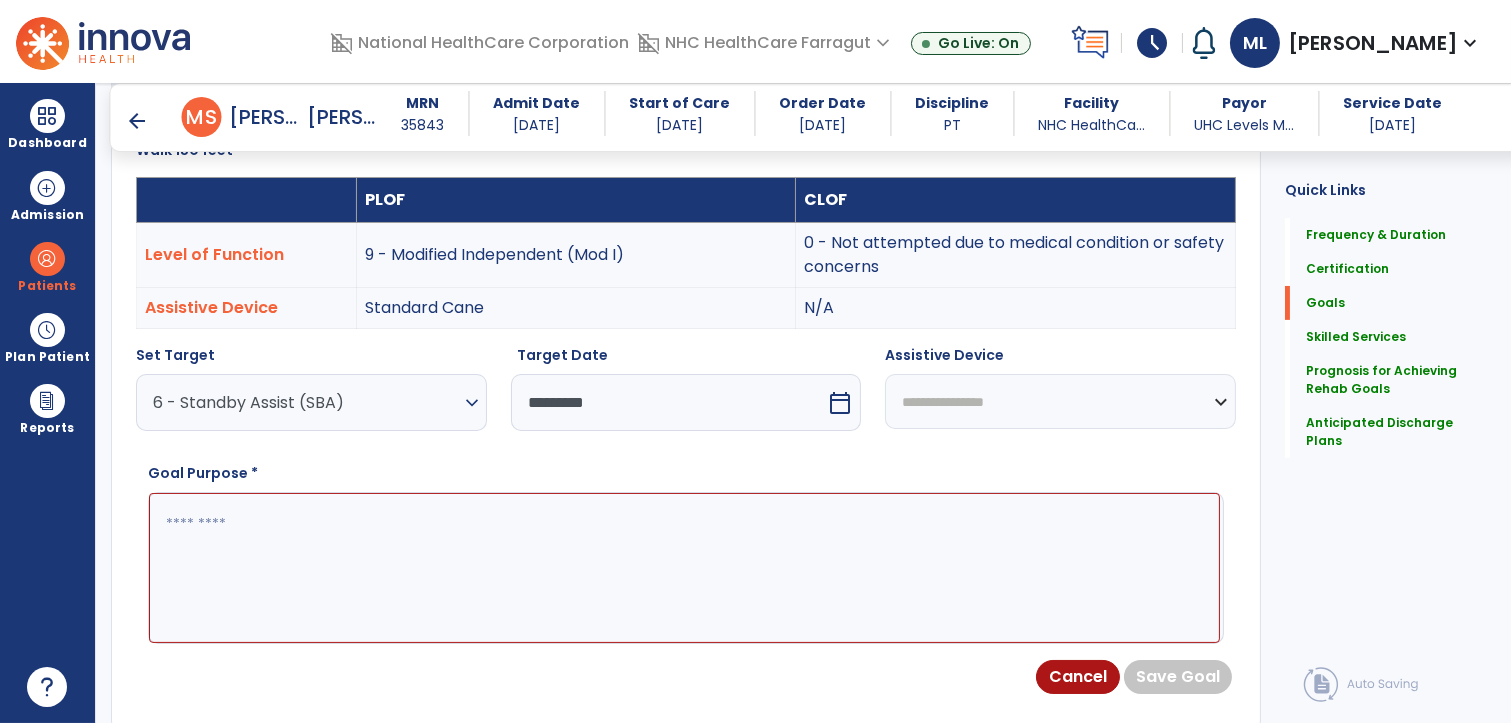 click on "**********" at bounding box center [1060, 401] 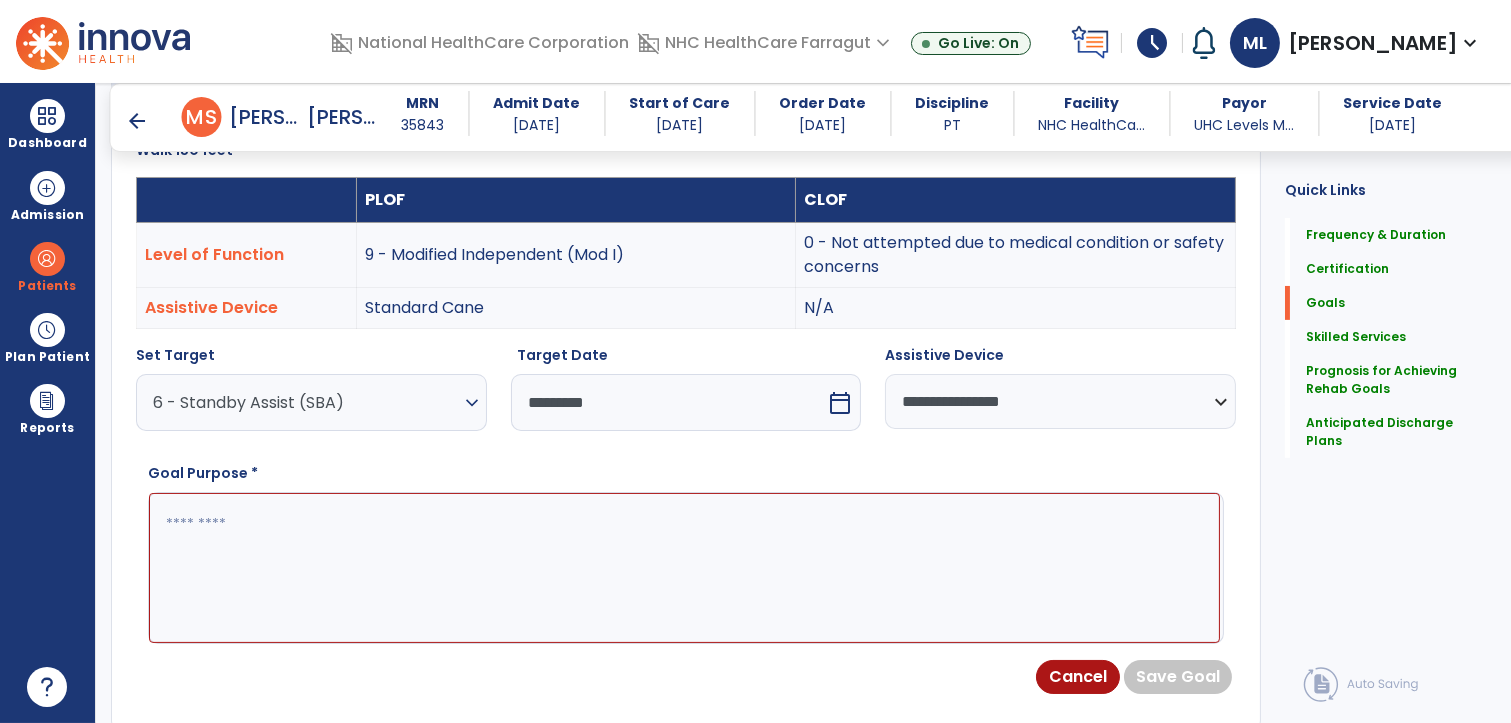 click at bounding box center [684, 568] 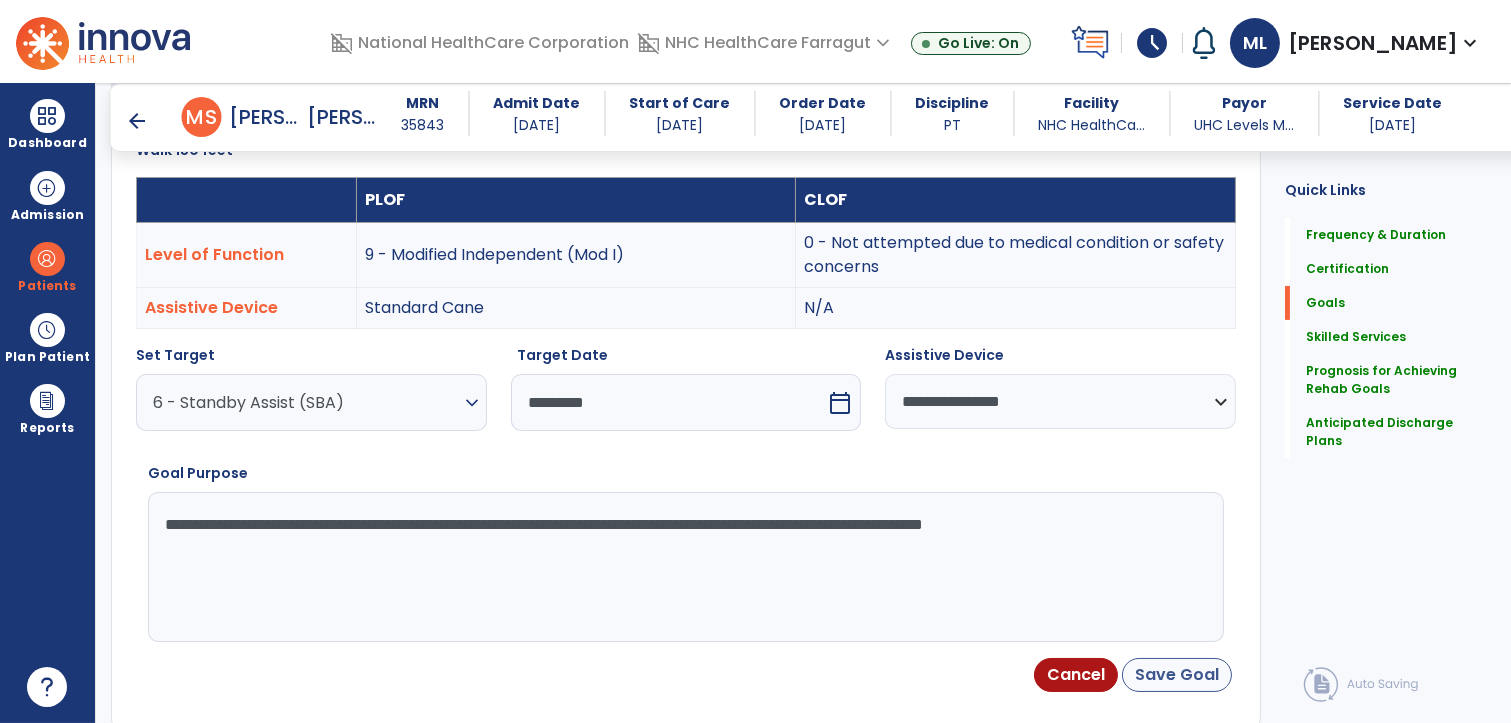 type on "**********" 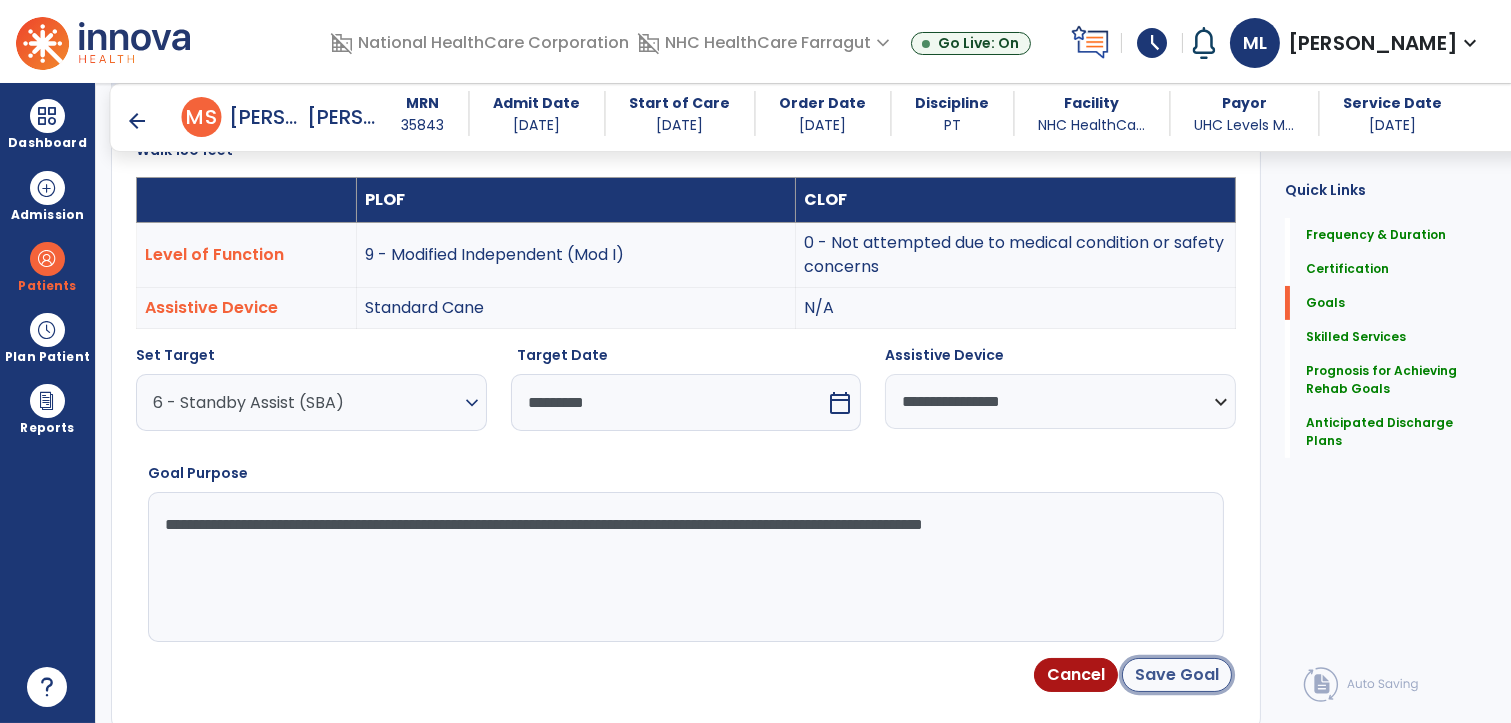 click on "Save Goal" at bounding box center [1177, 675] 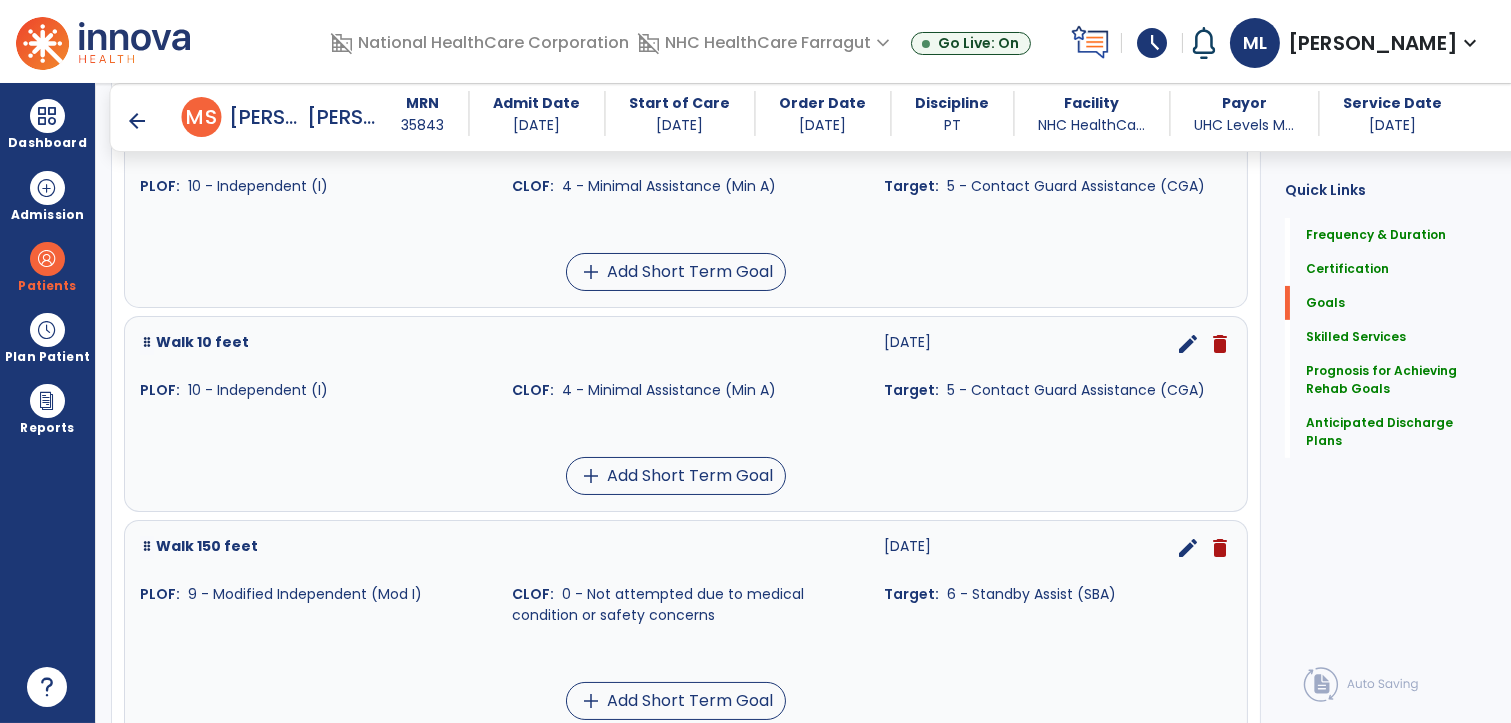 scroll, scrollTop: 888, scrollLeft: 0, axis: vertical 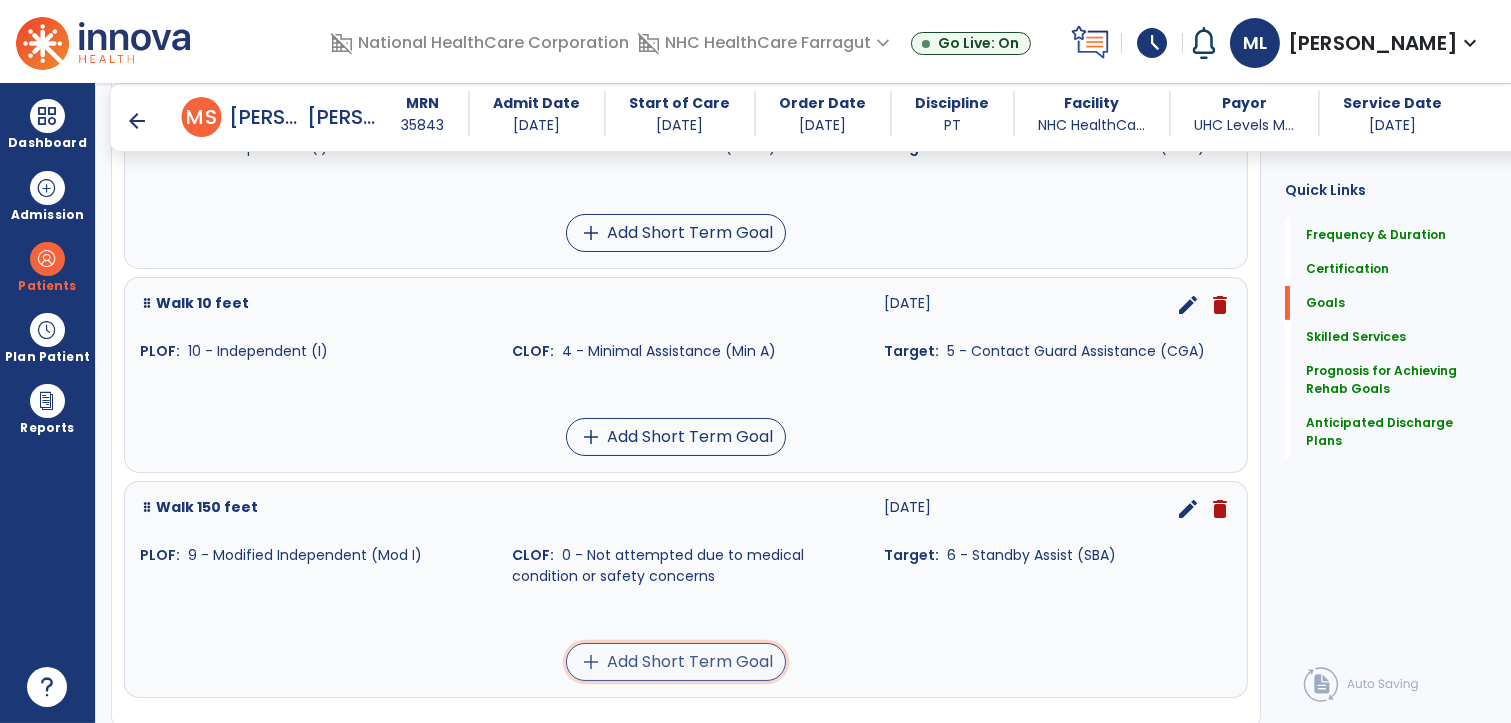 click on "add  Add Short Term Goal" at bounding box center (676, 662) 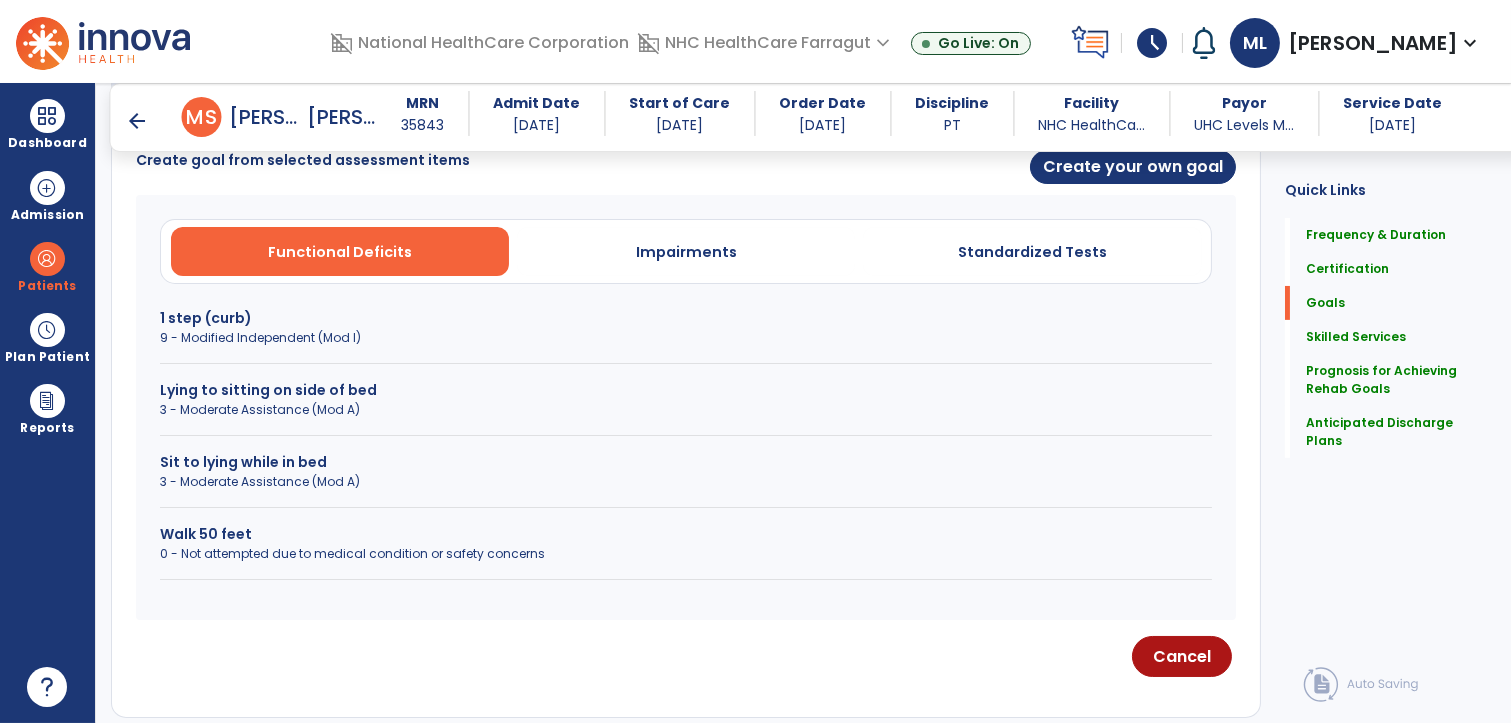 scroll, scrollTop: 515, scrollLeft: 0, axis: vertical 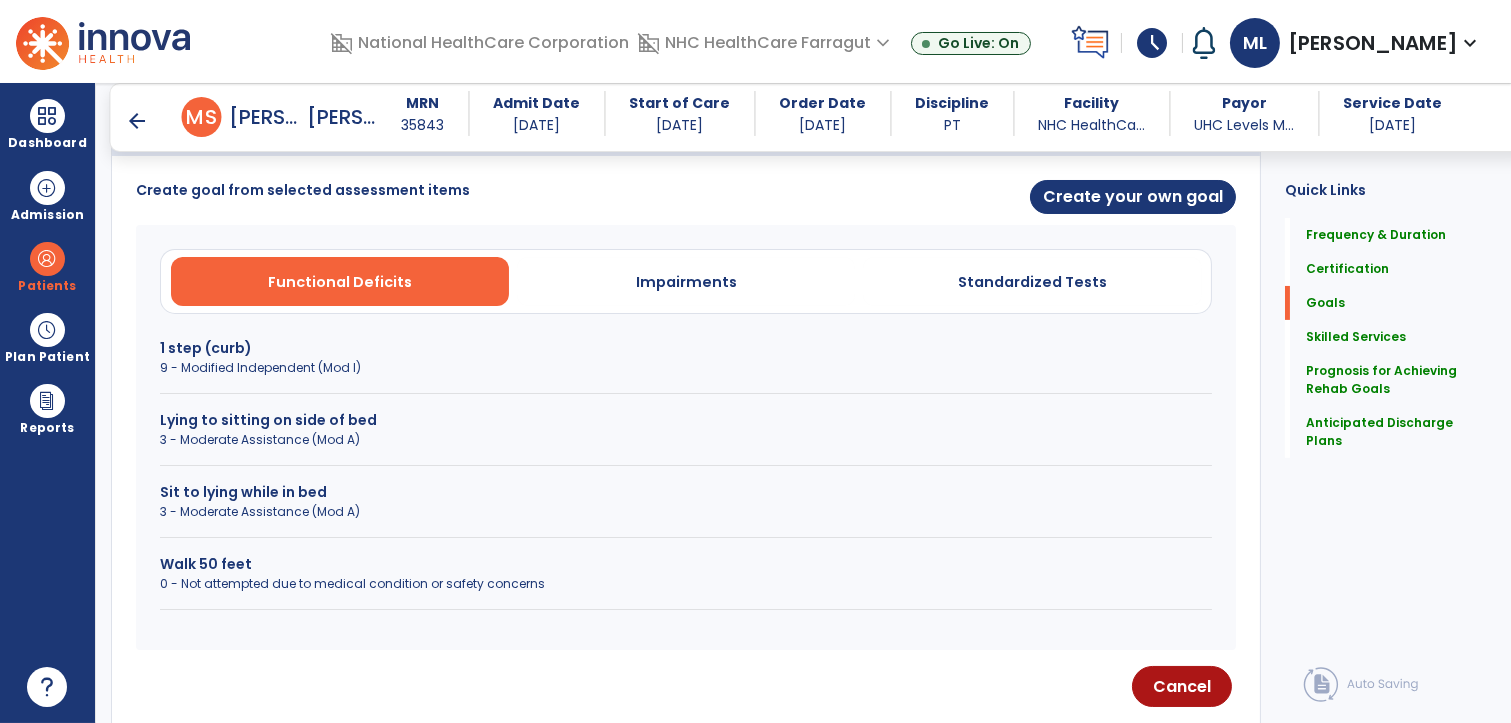 click on "Walk 50 feet" at bounding box center [686, 564] 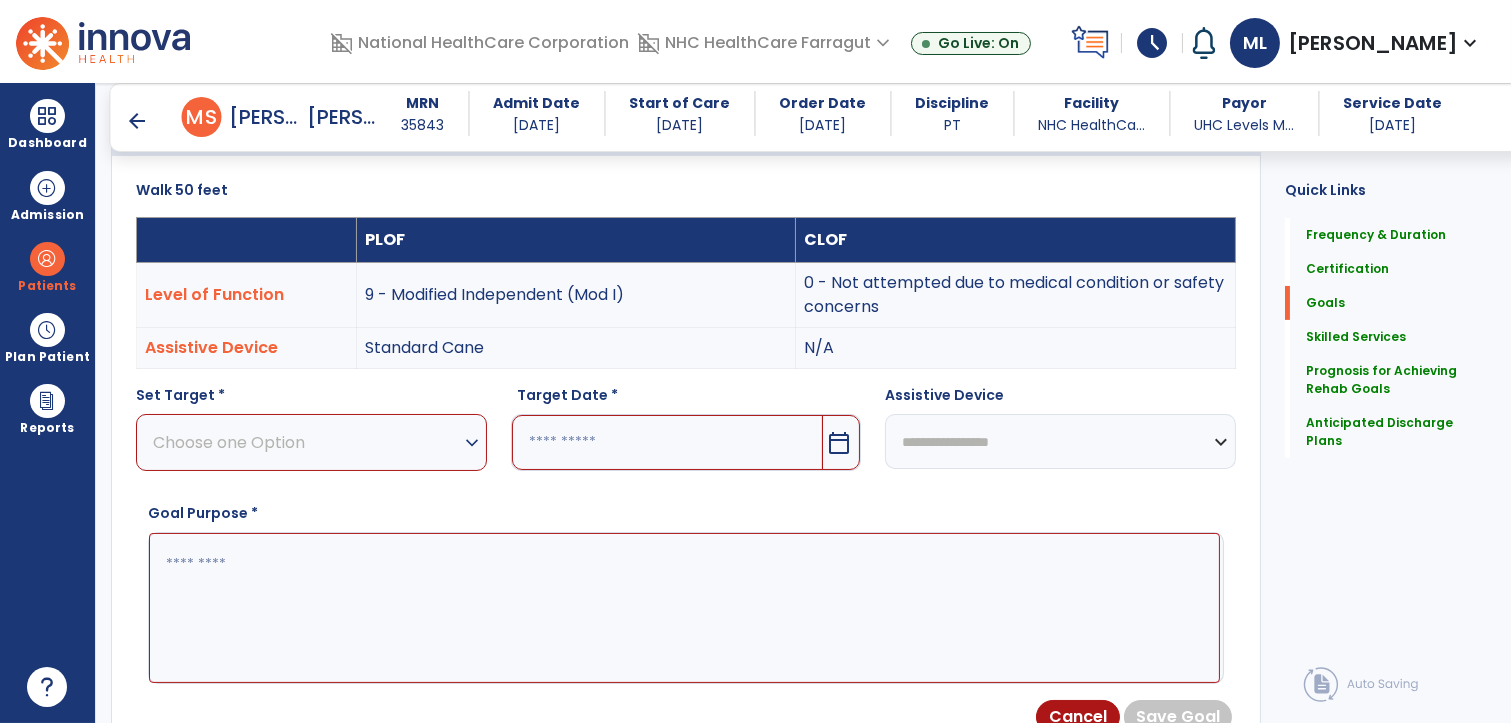 click on "Choose one Option" at bounding box center [306, 442] 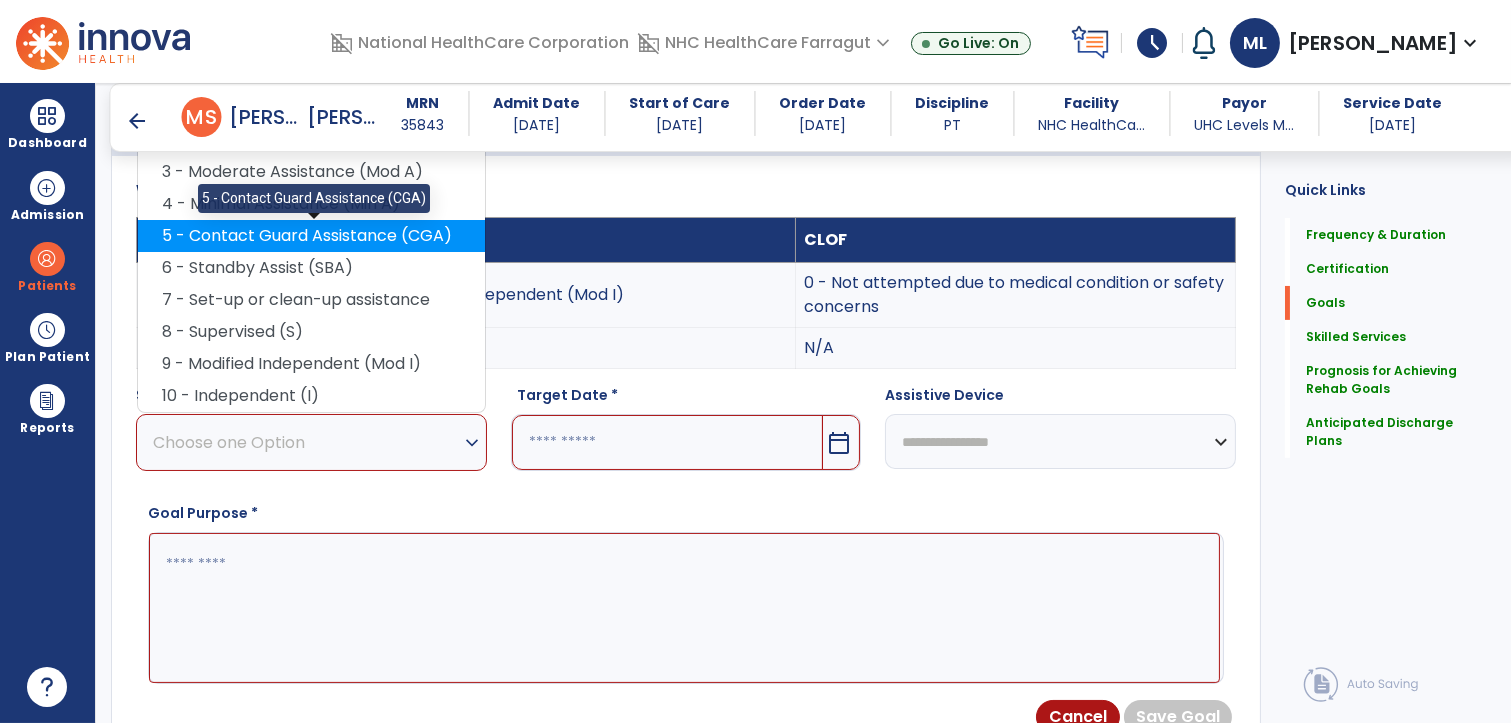 click on "5 - Contact Guard Assistance (CGA)" at bounding box center (311, 236) 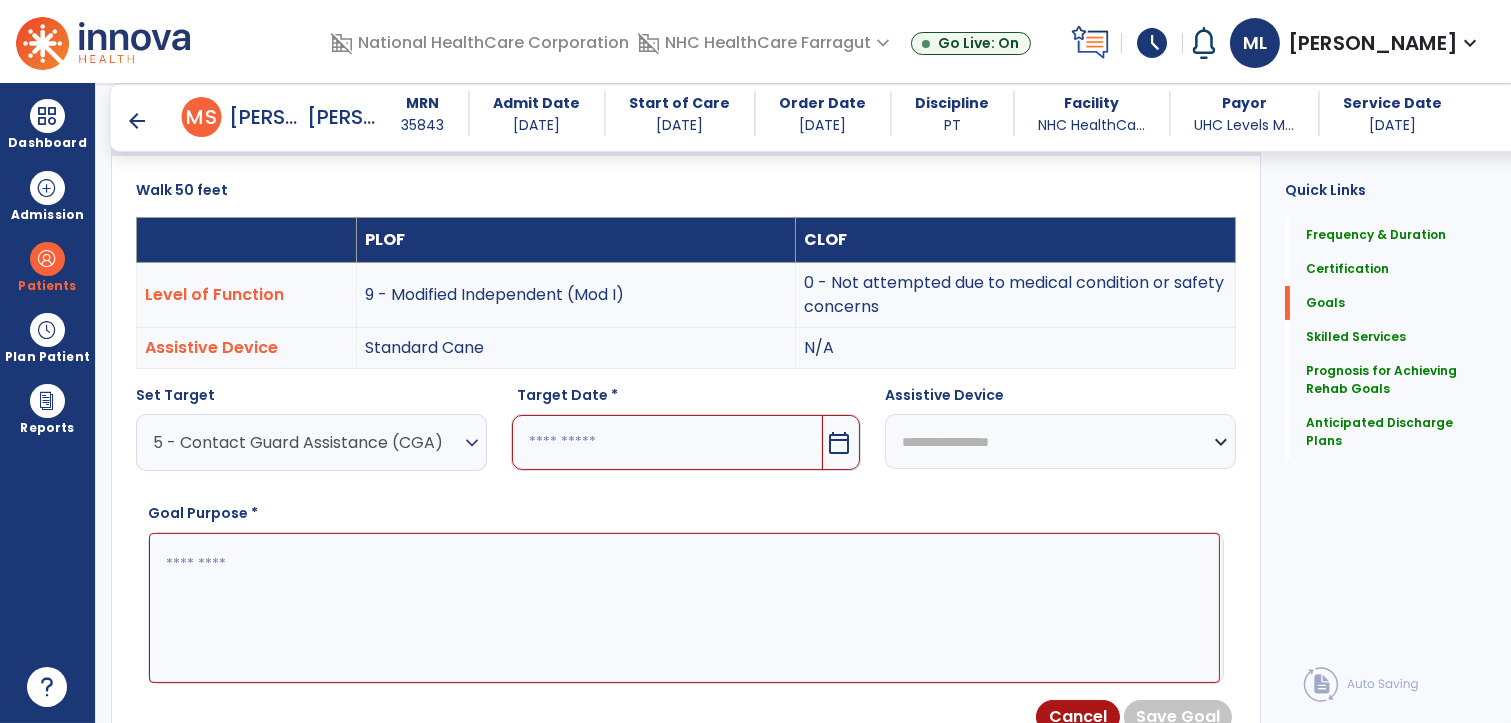 click at bounding box center [668, 442] 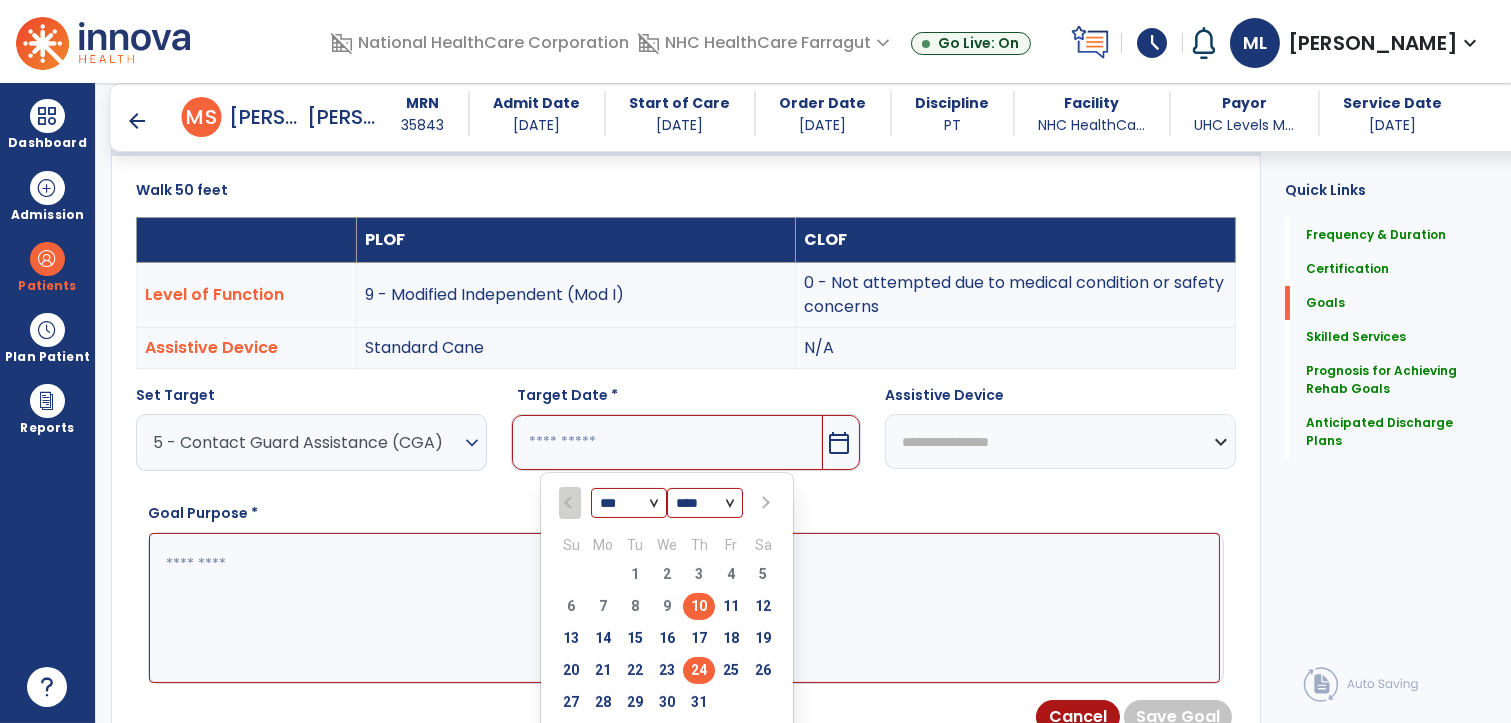 click on "24" at bounding box center [699, 670] 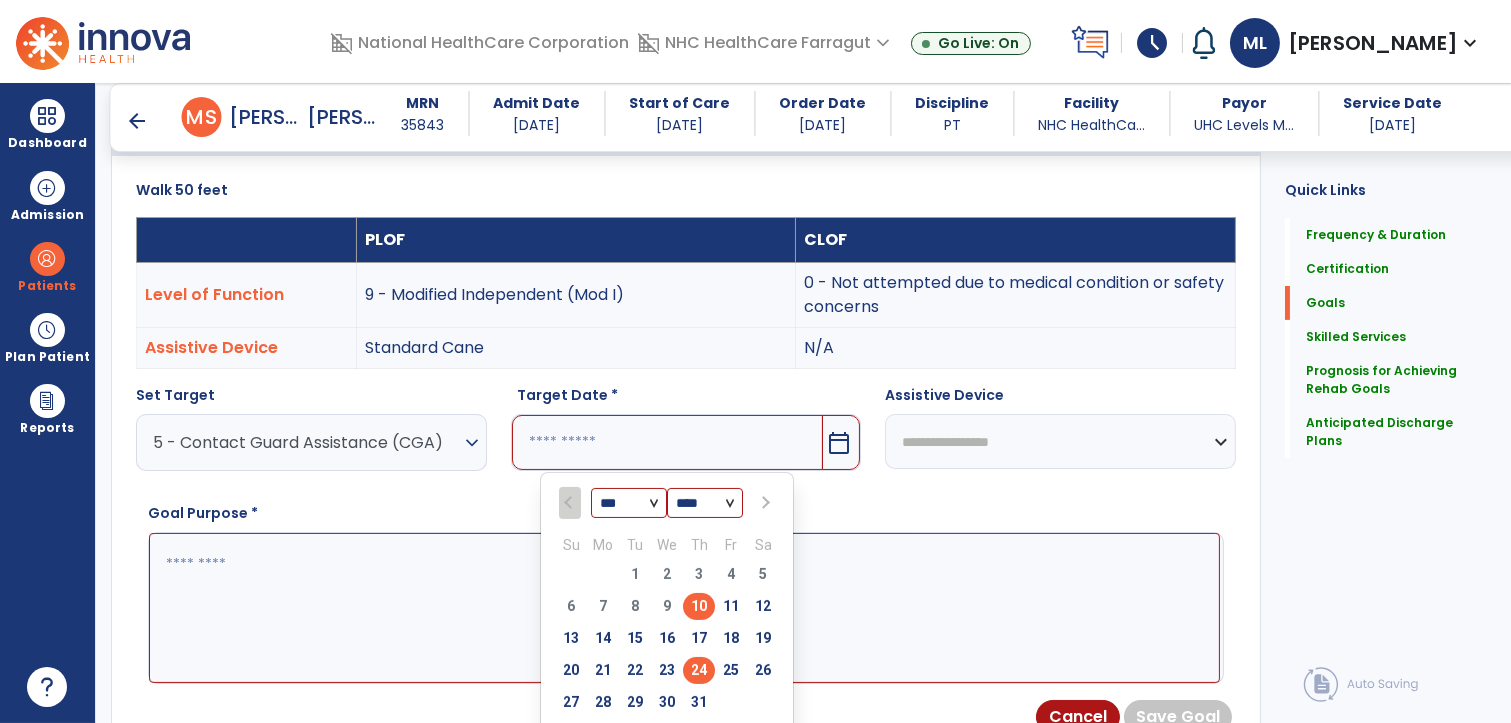 type on "*********" 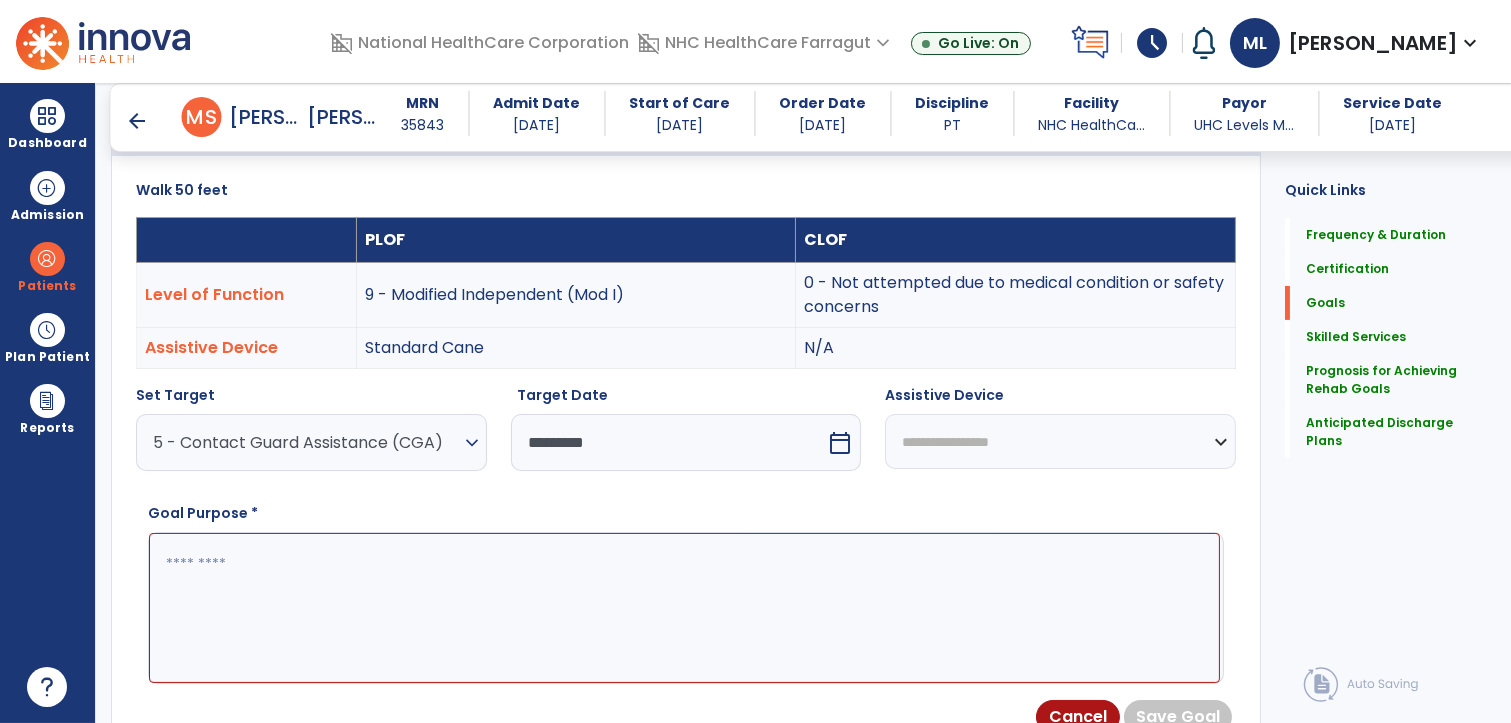 click at bounding box center (684, 608) 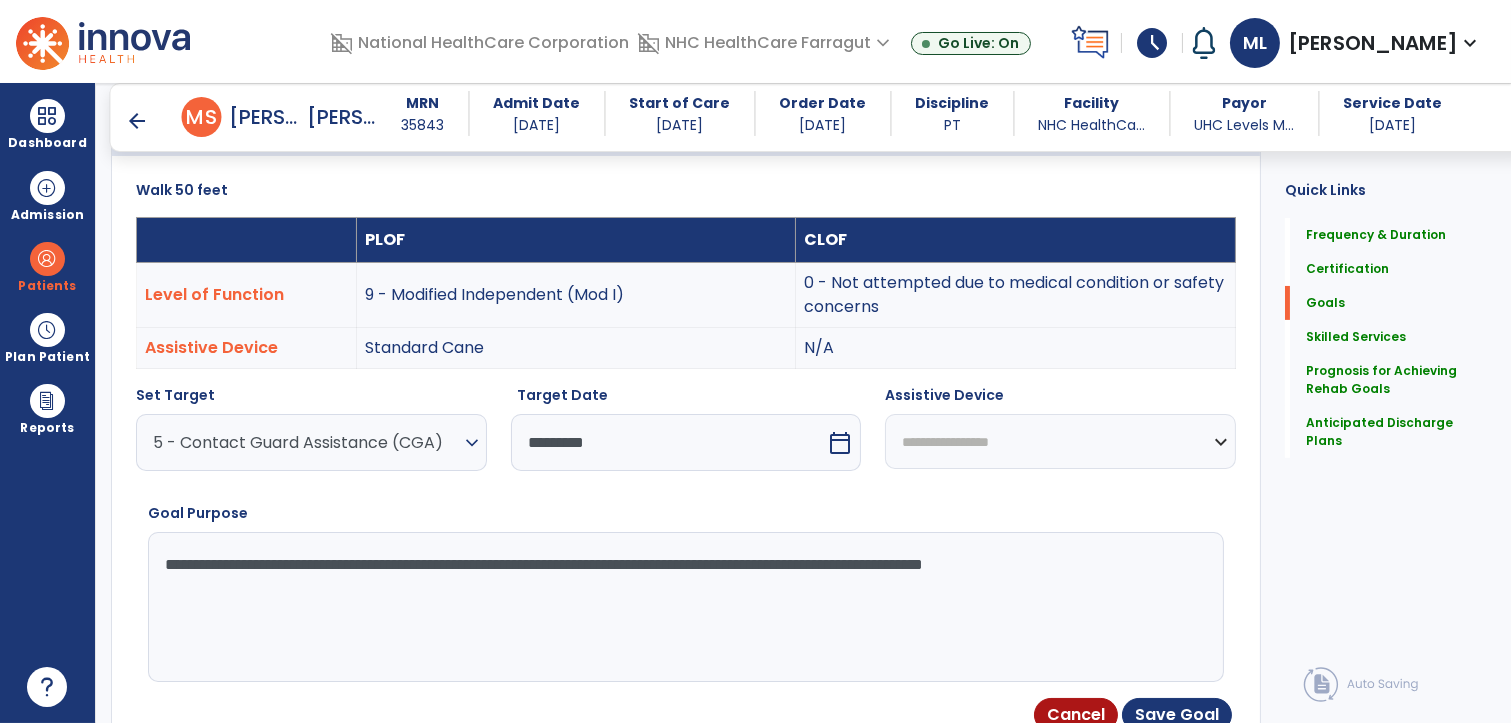 type on "**********" 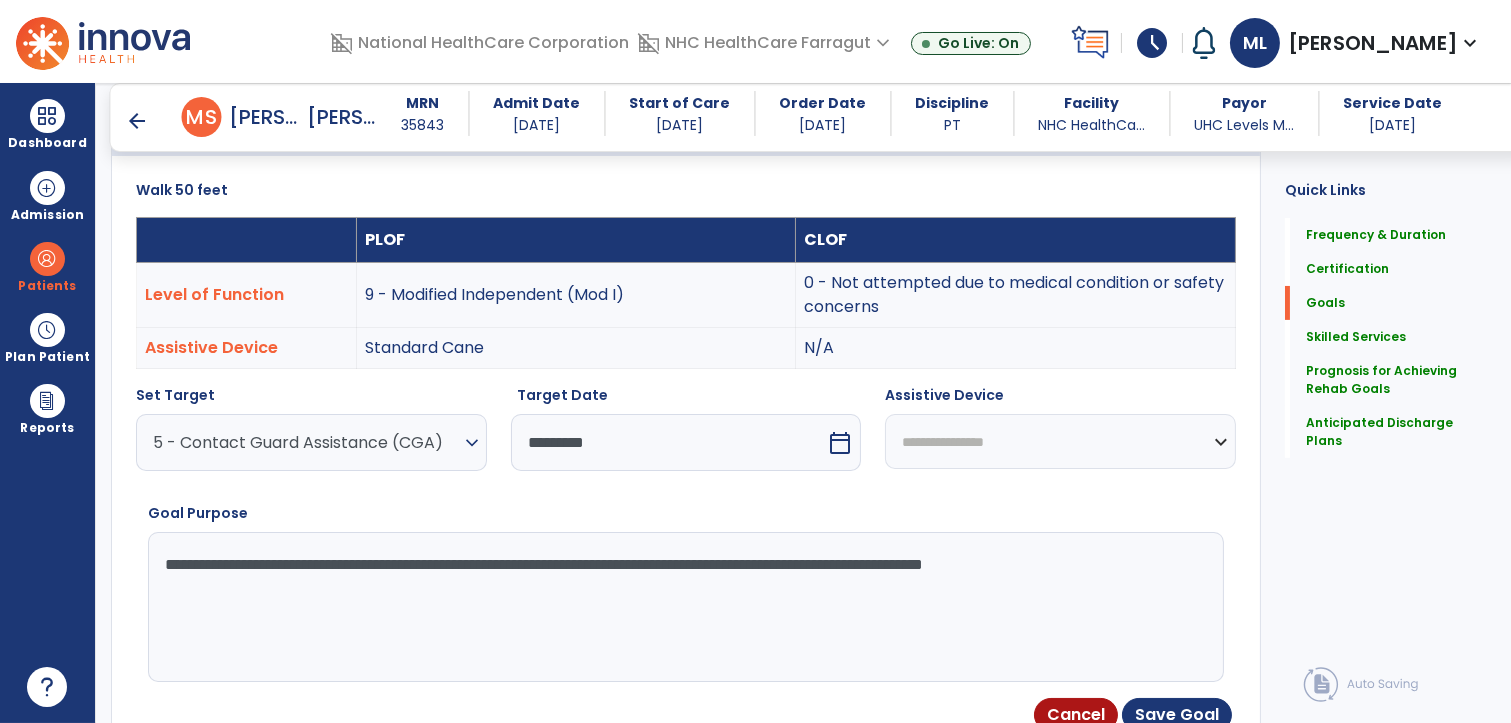 click on "**********" at bounding box center [1060, 441] 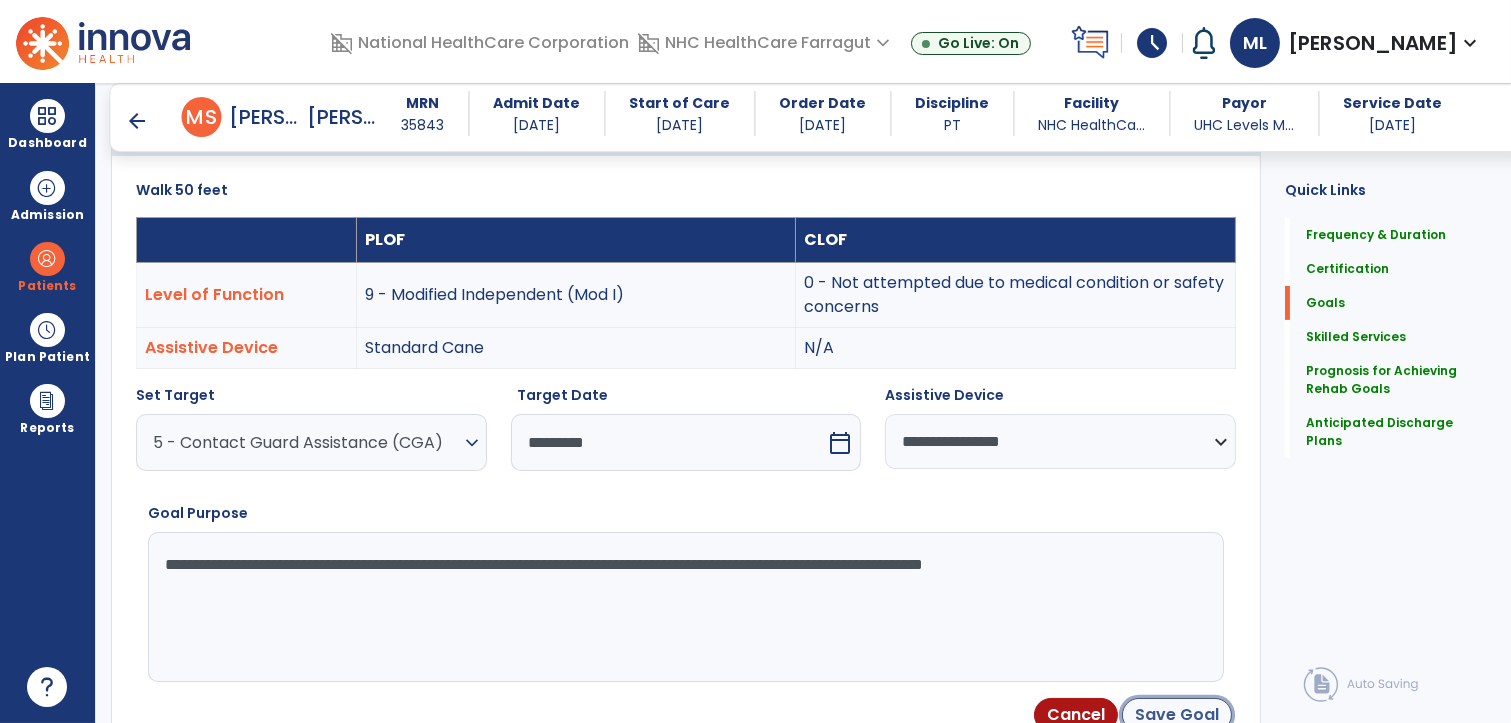 click on "Save Goal" at bounding box center (1177, 715) 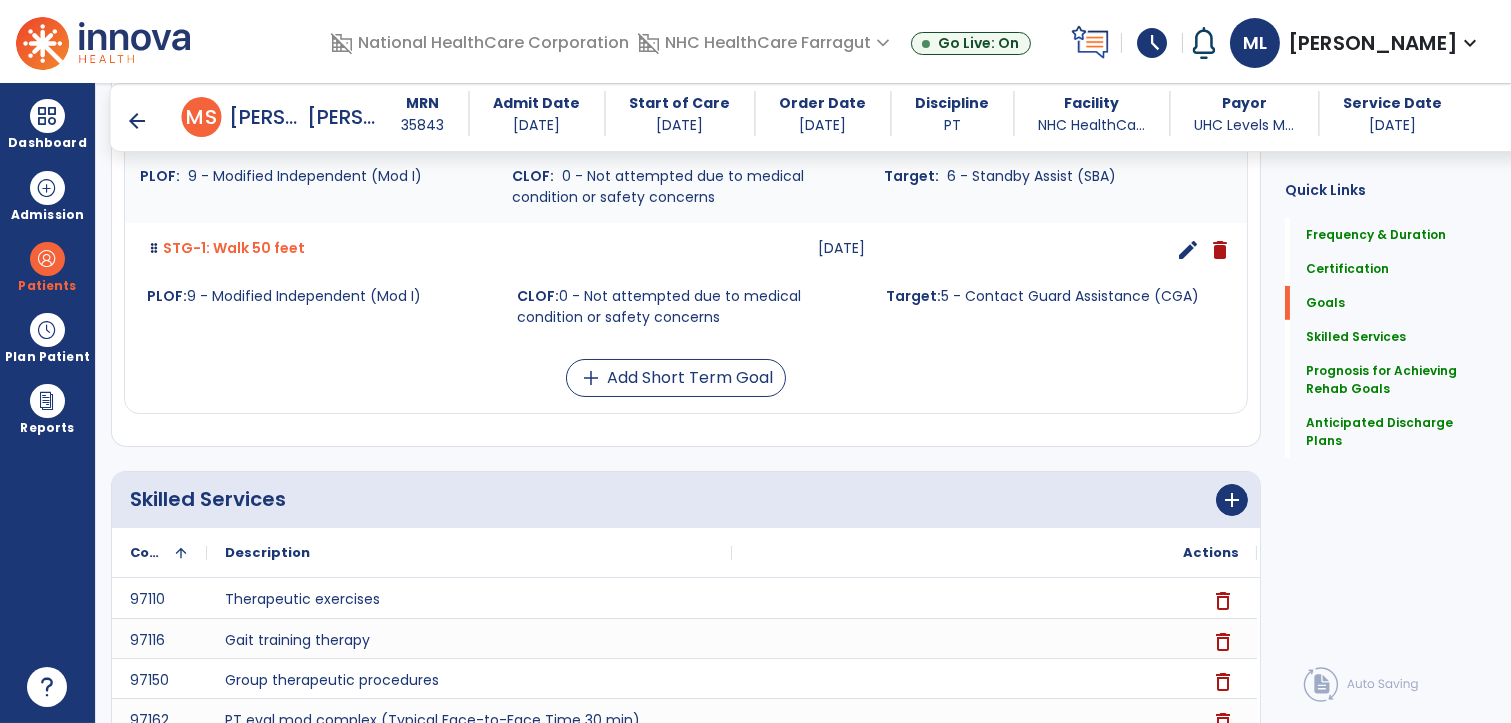 scroll, scrollTop: 1342, scrollLeft: 0, axis: vertical 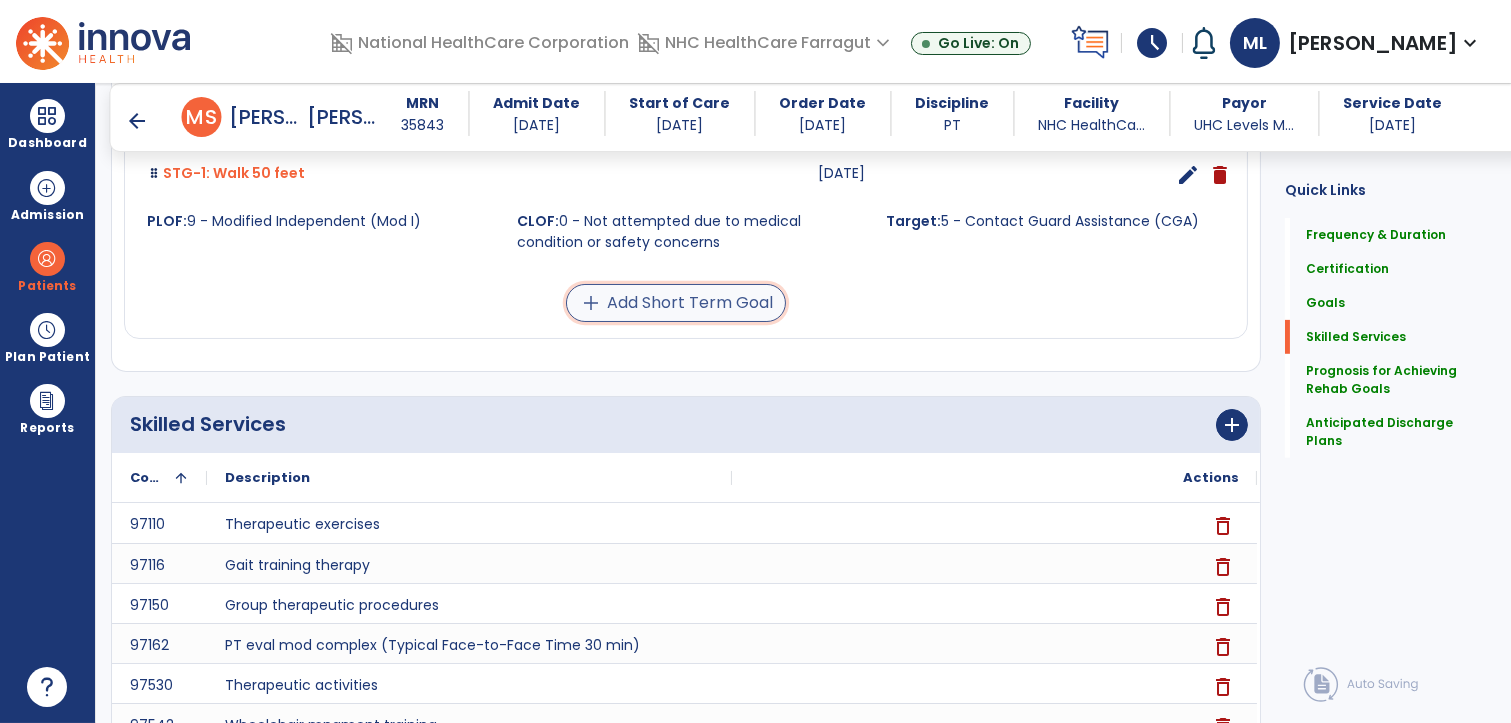 click on "add  Add Short Term Goal" at bounding box center (676, 303) 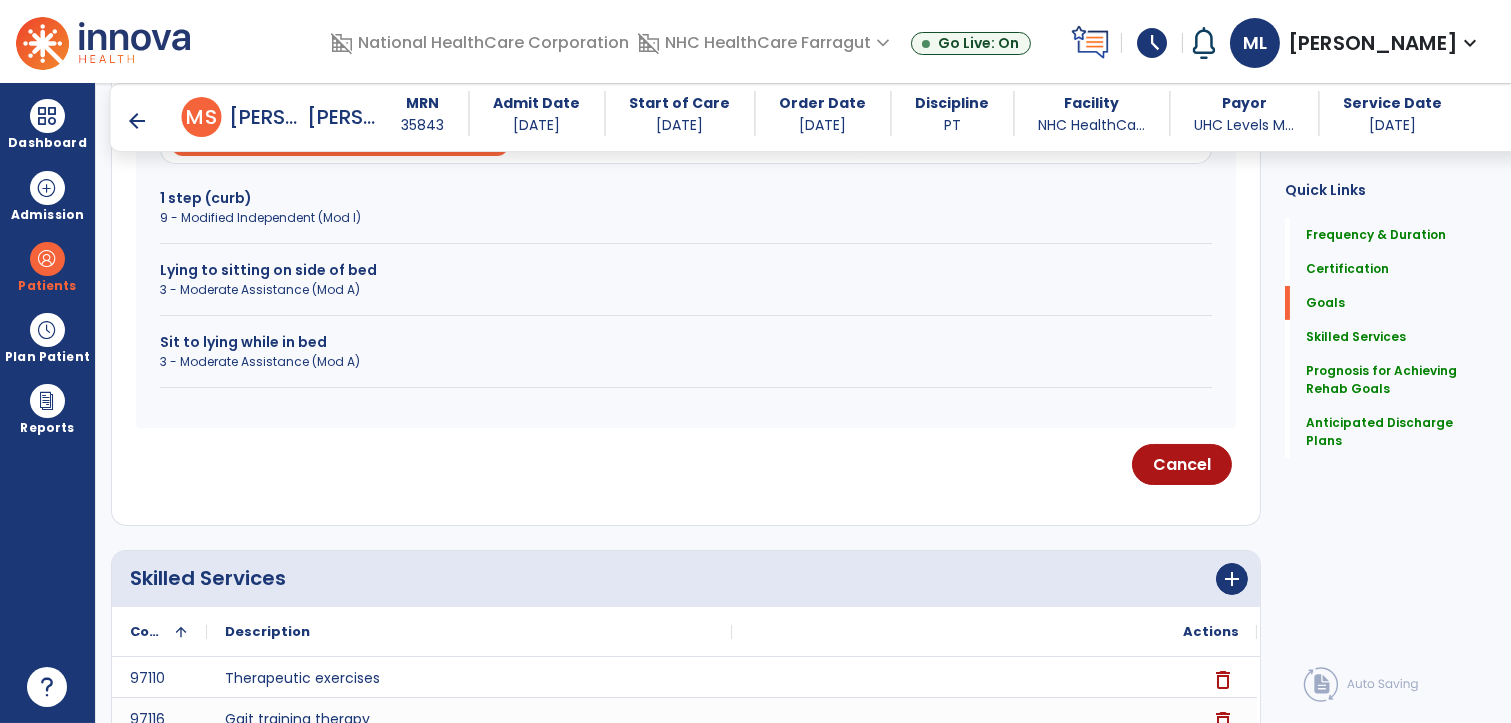 scroll, scrollTop: 554, scrollLeft: 0, axis: vertical 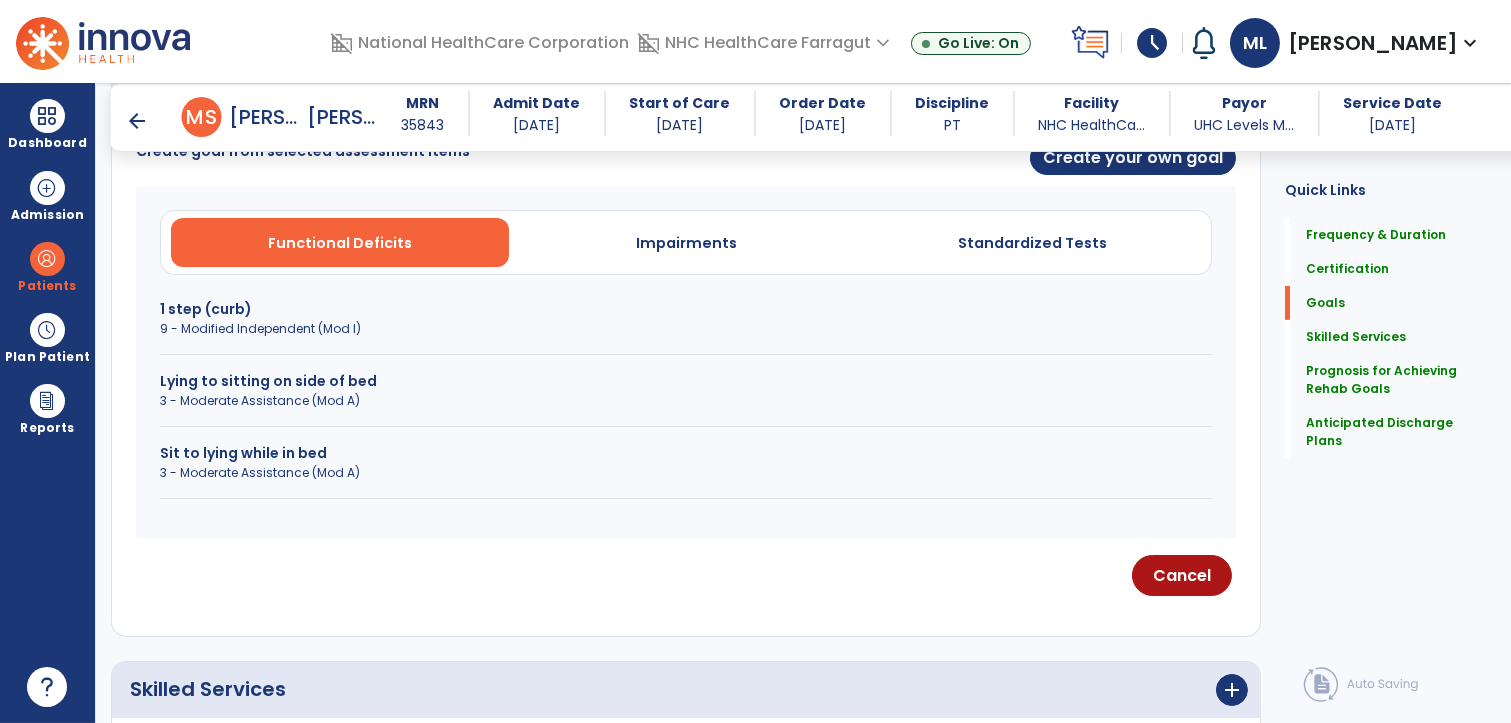click on "9 - Modified Independent (Mod I)" at bounding box center [686, 329] 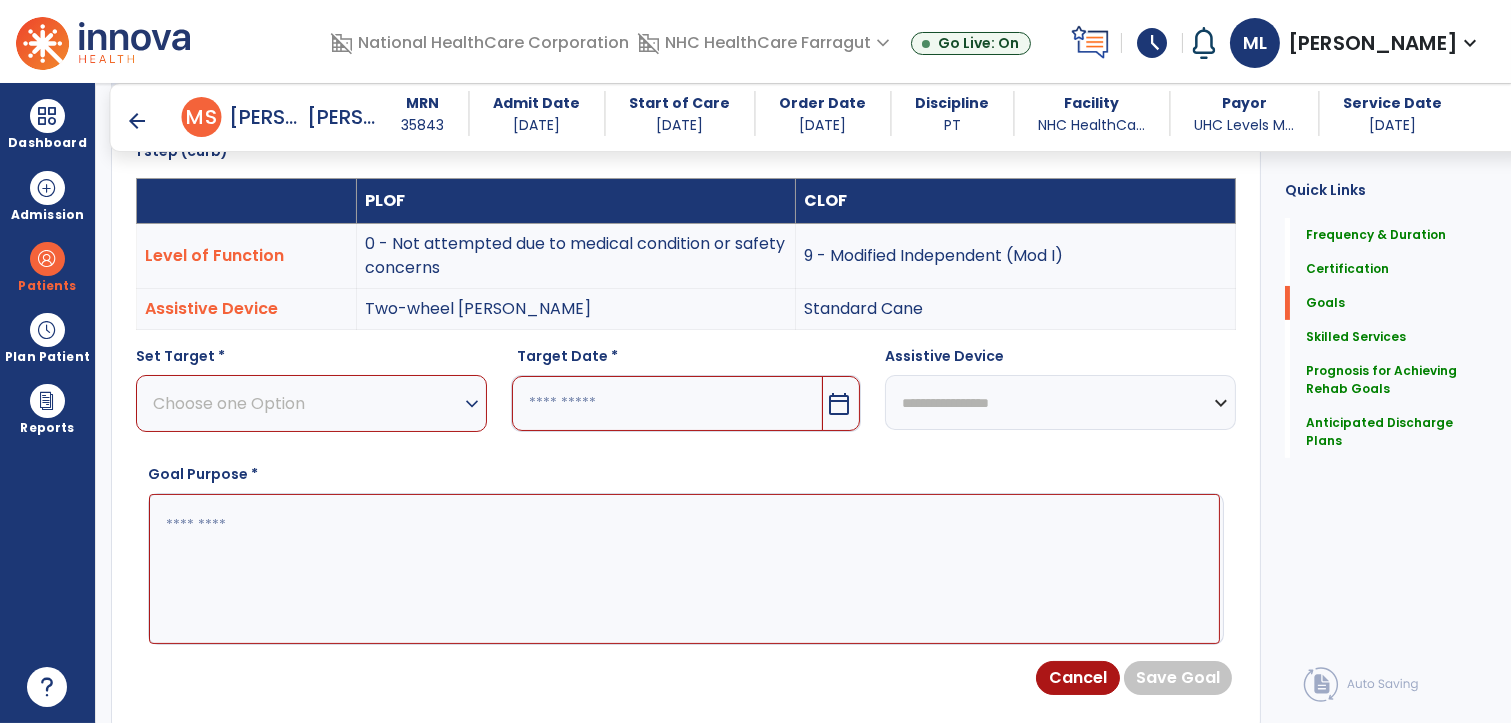 click on "Choose one Option" at bounding box center (306, 403) 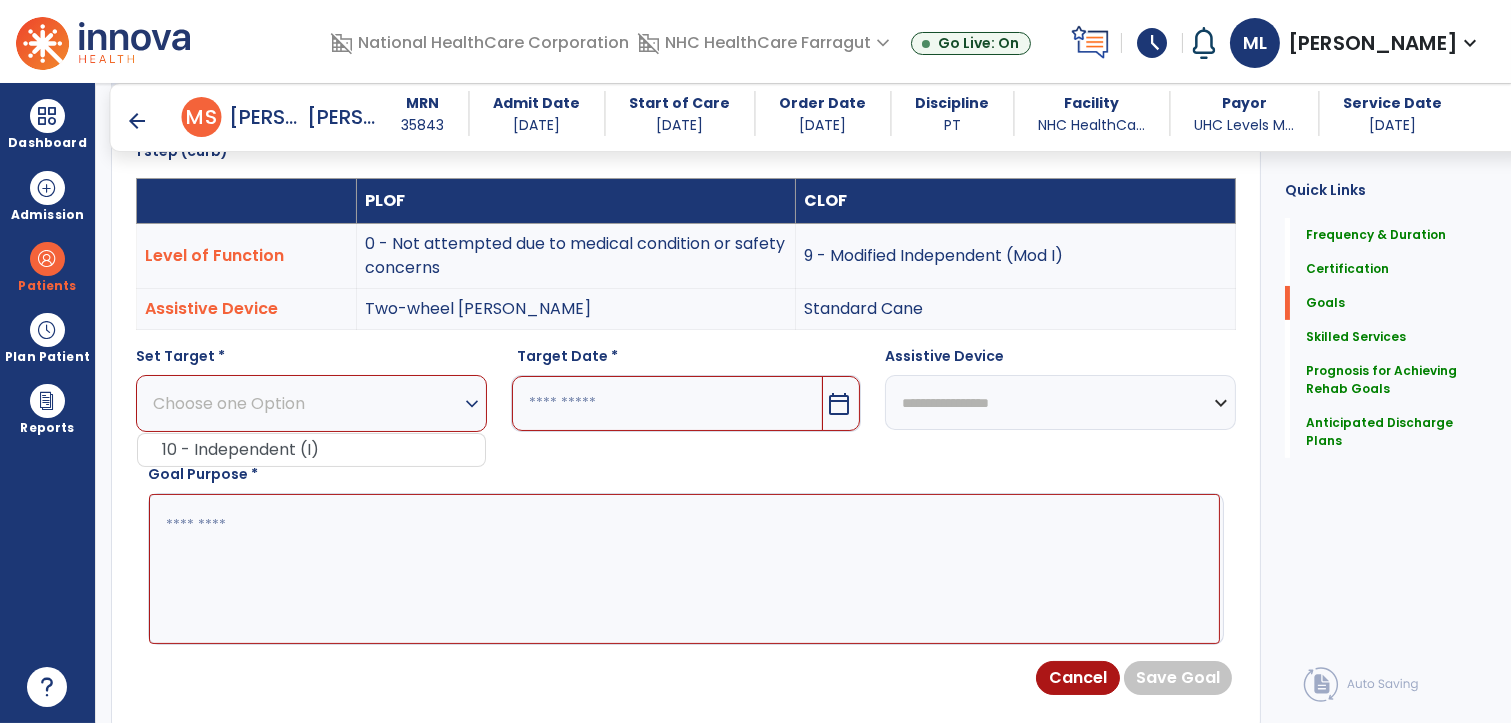 click on "Choose one Option" at bounding box center (306, 403) 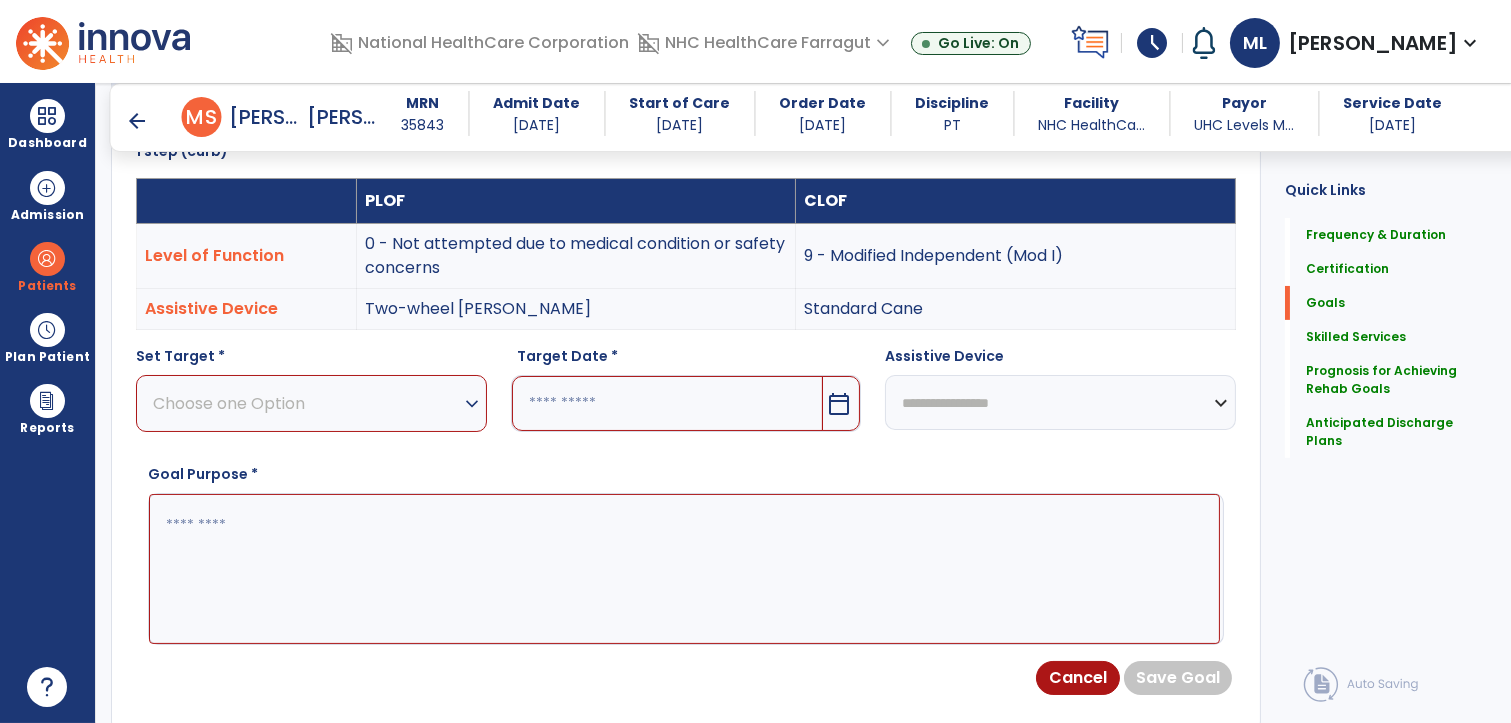 click on "expand_more" at bounding box center [472, 404] 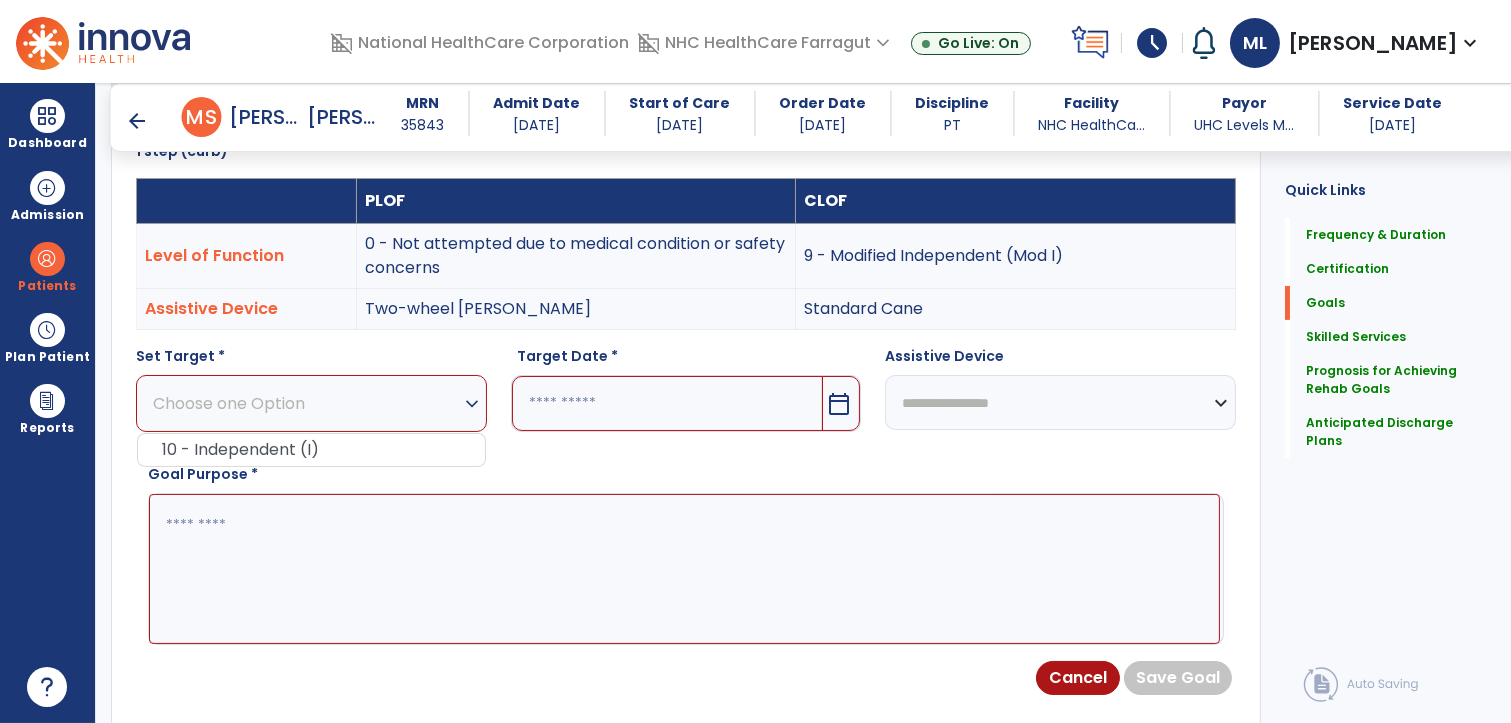 click on "Choose one Option" at bounding box center (306, 403) 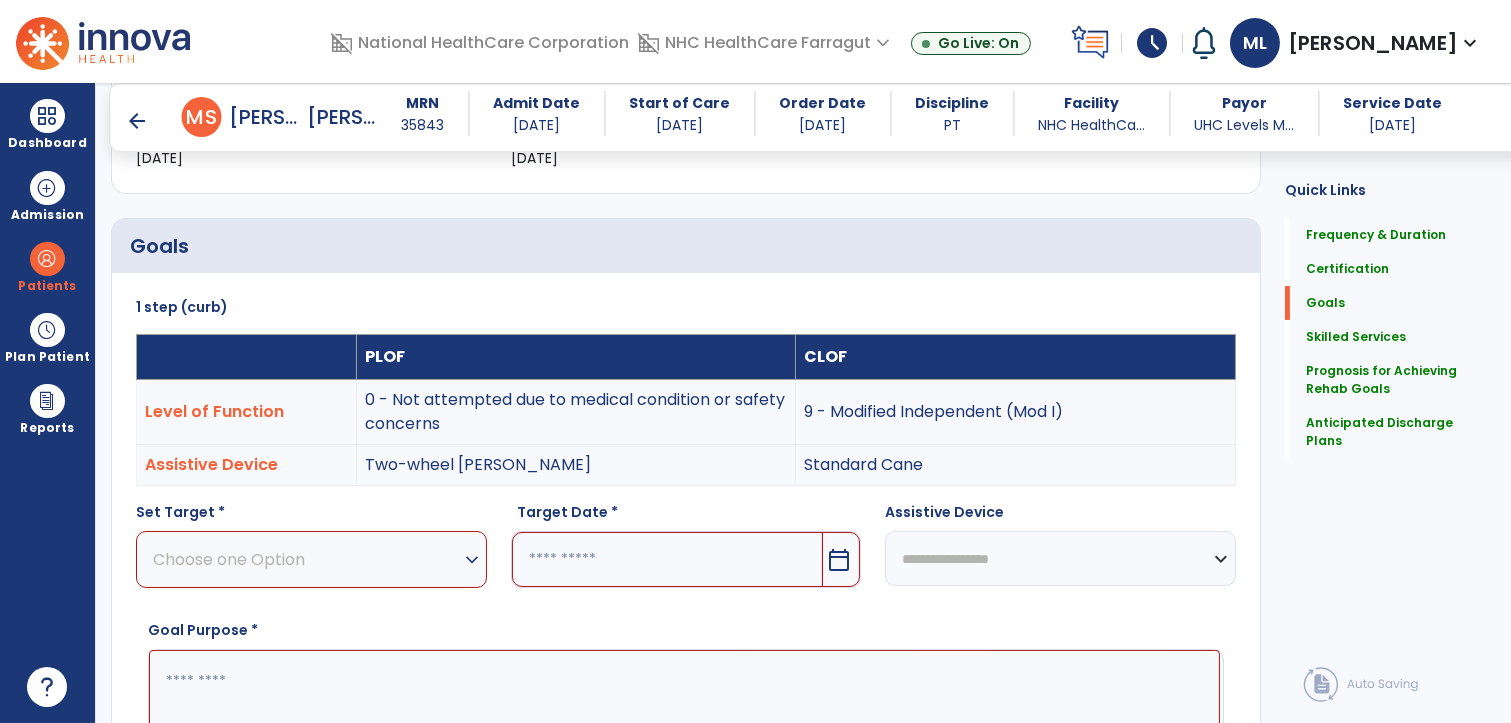 scroll, scrollTop: 0, scrollLeft: 0, axis: both 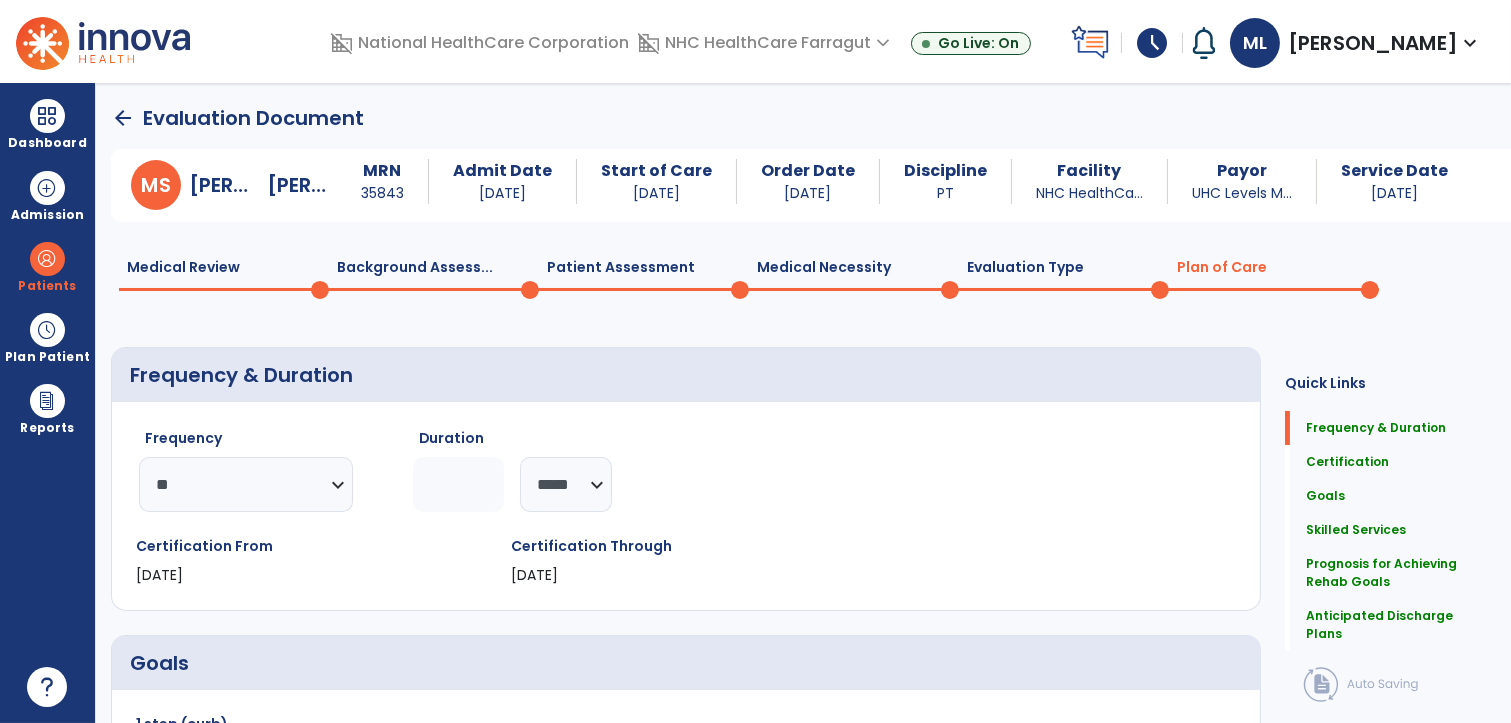 click on "Patient Assessment  0" 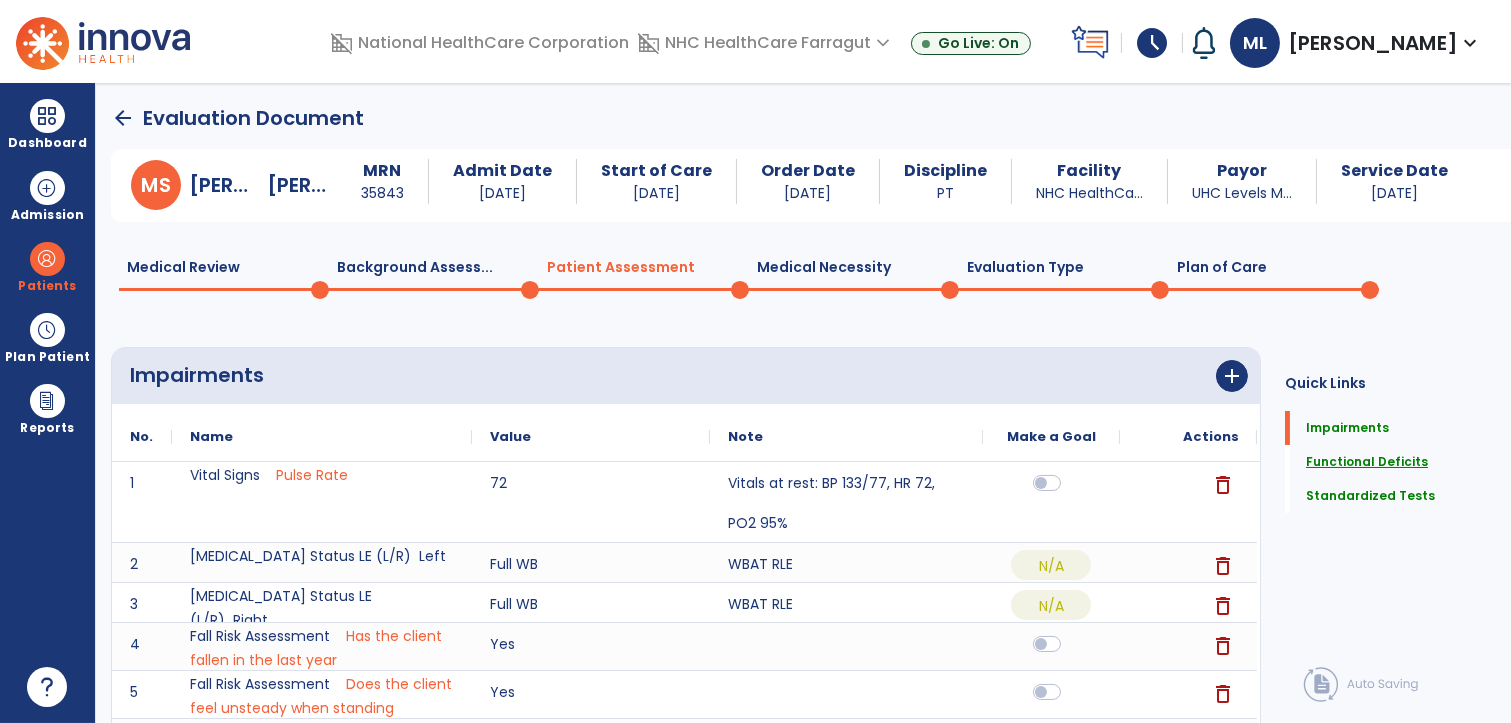 click on "Functional Deficits" 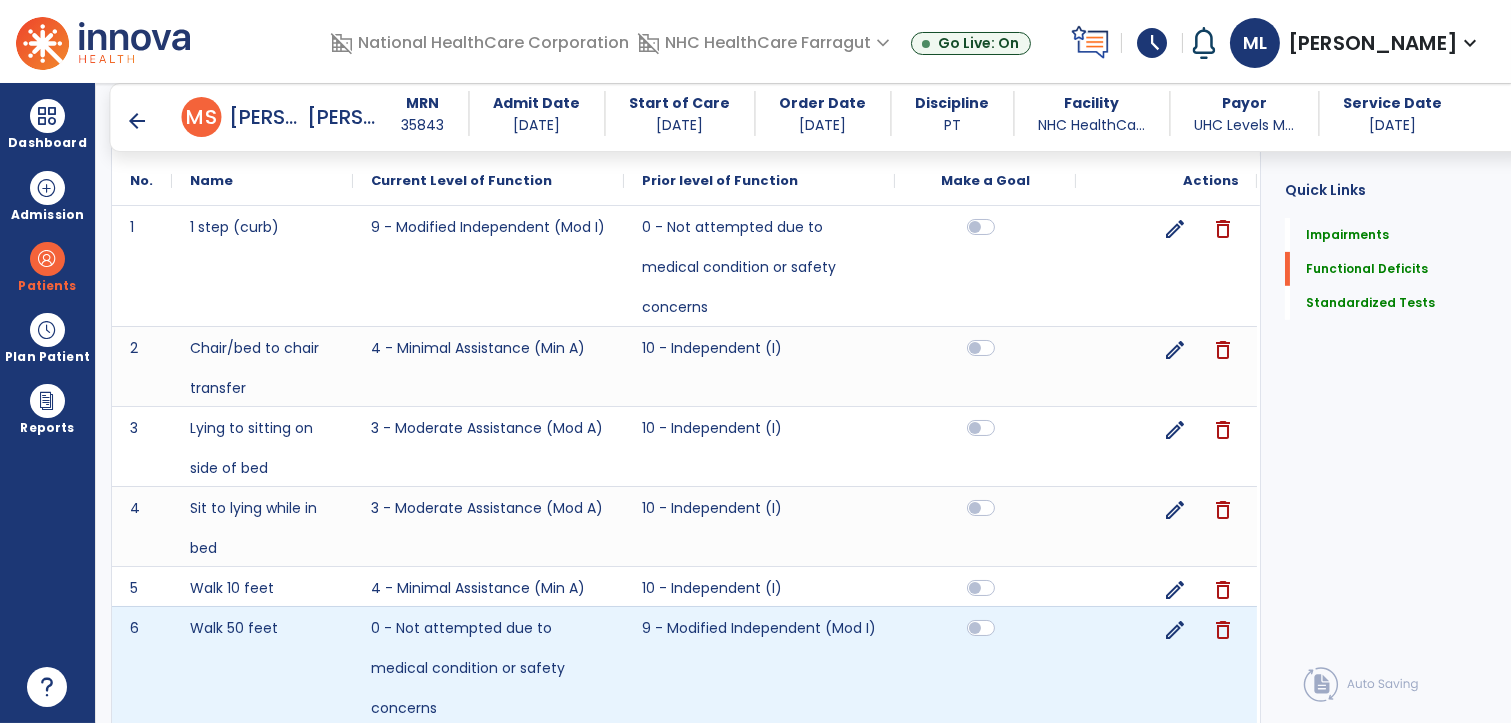 scroll, scrollTop: 1287, scrollLeft: 0, axis: vertical 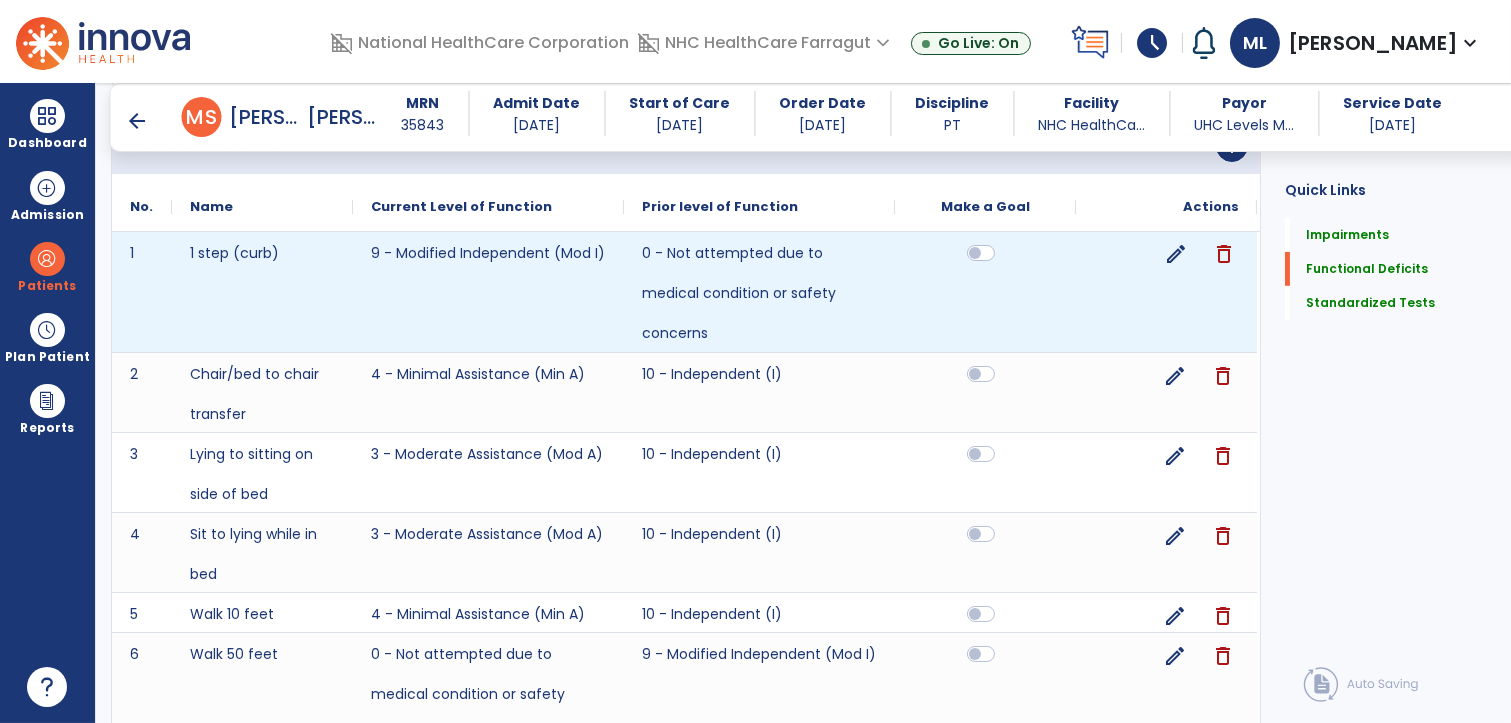 click on "edit" 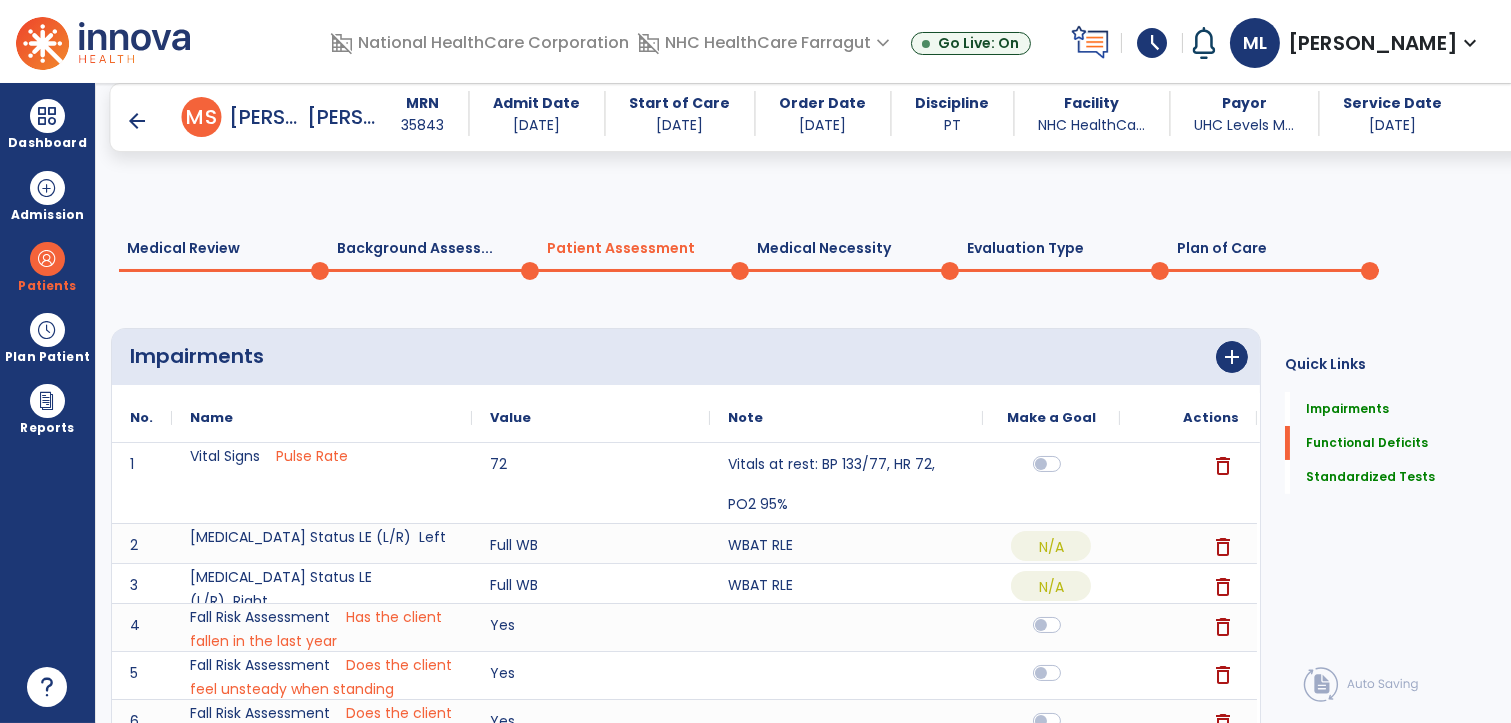 select on "**********" 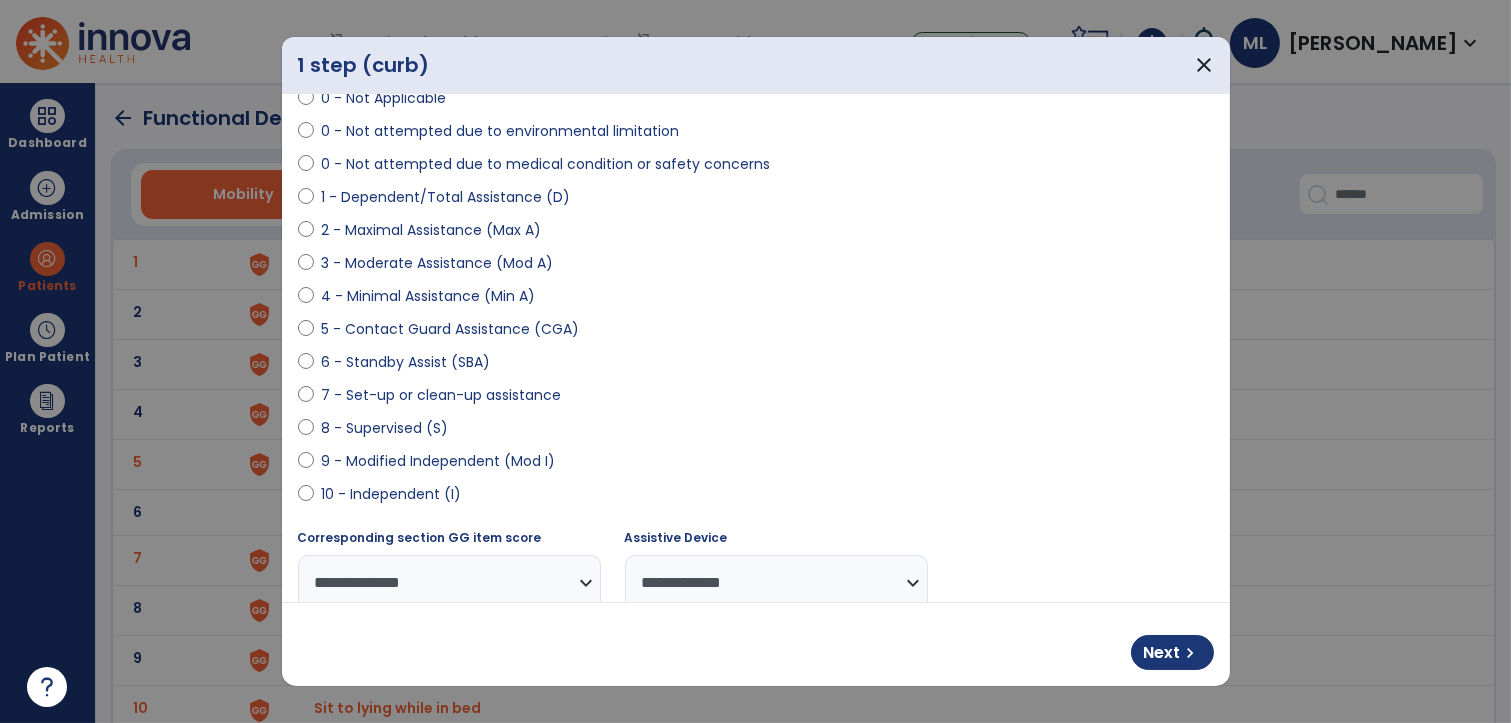 scroll, scrollTop: 111, scrollLeft: 0, axis: vertical 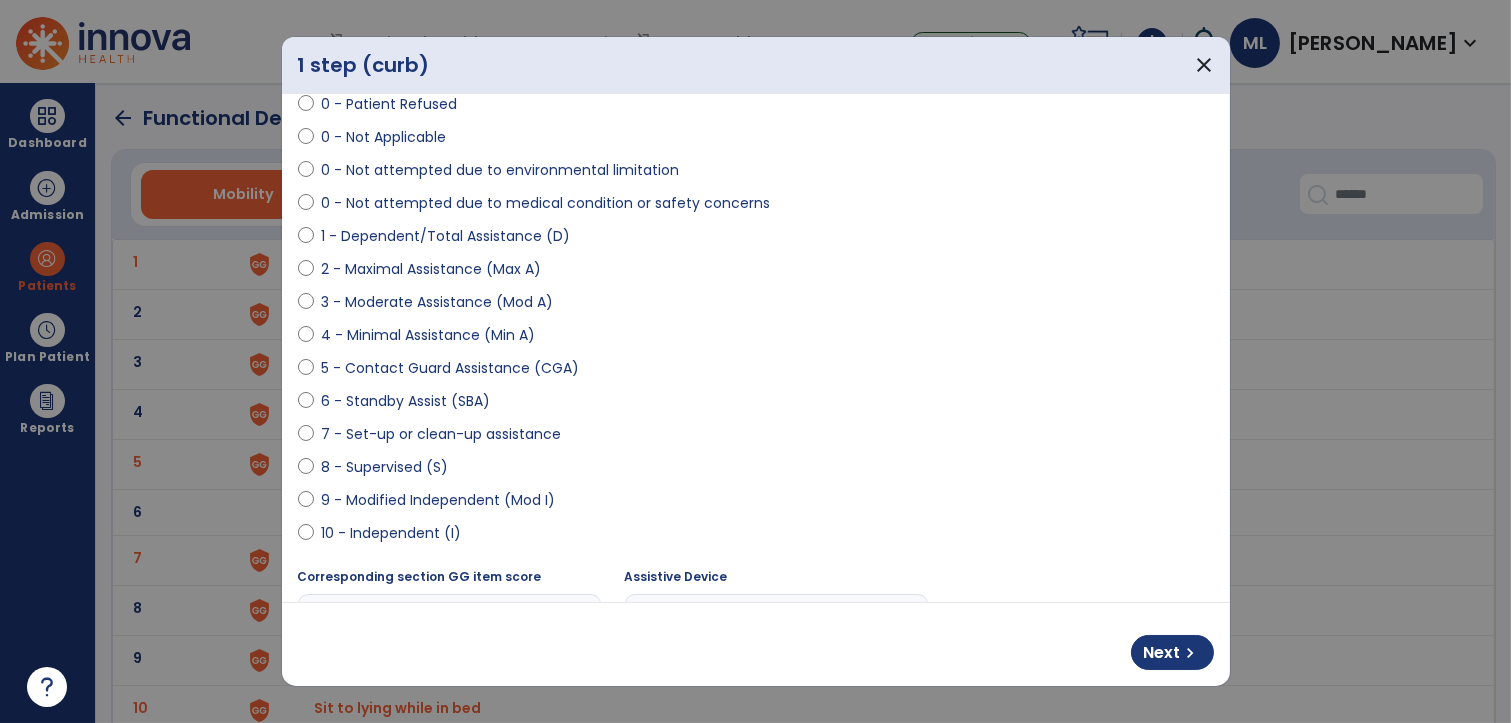 click on "0 - Not attempted due to medical condition or safety concerns" at bounding box center (546, 203) 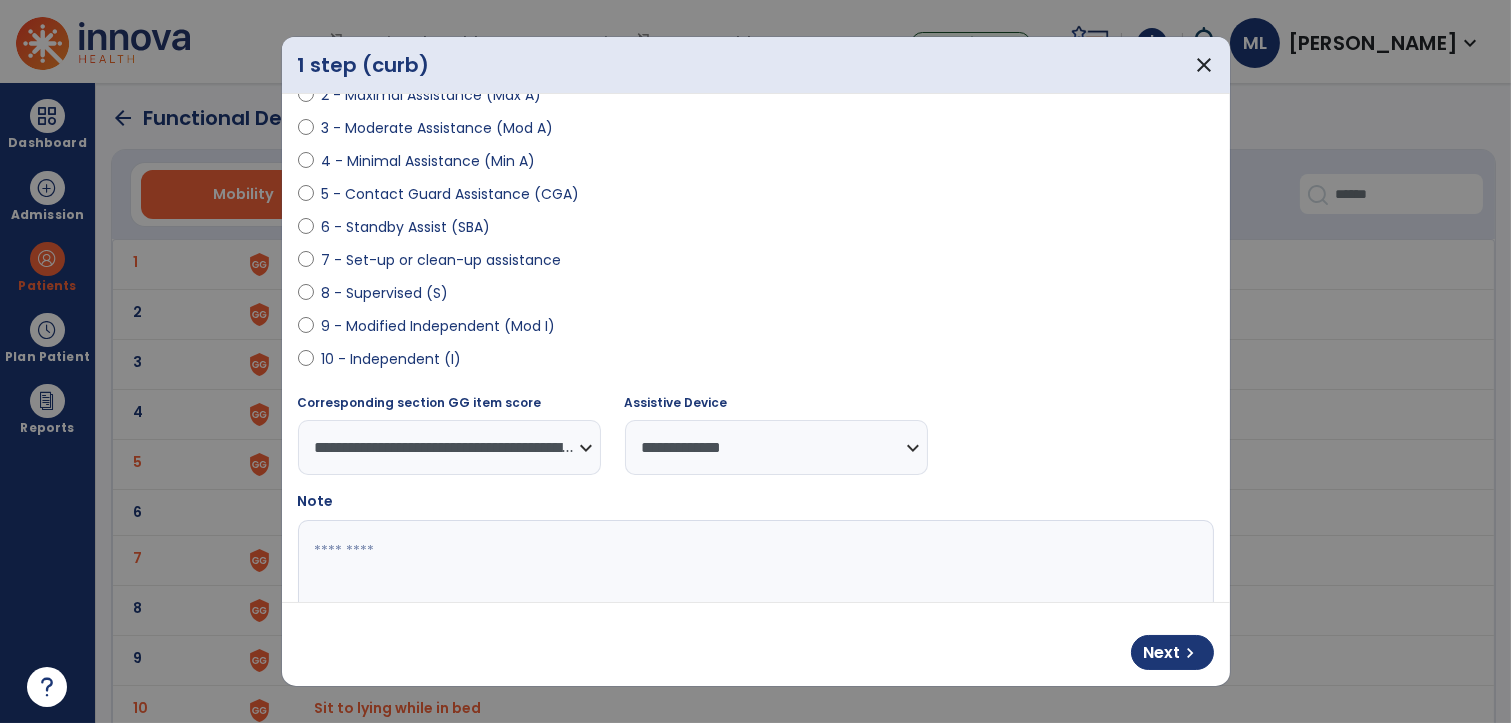 scroll, scrollTop: 333, scrollLeft: 0, axis: vertical 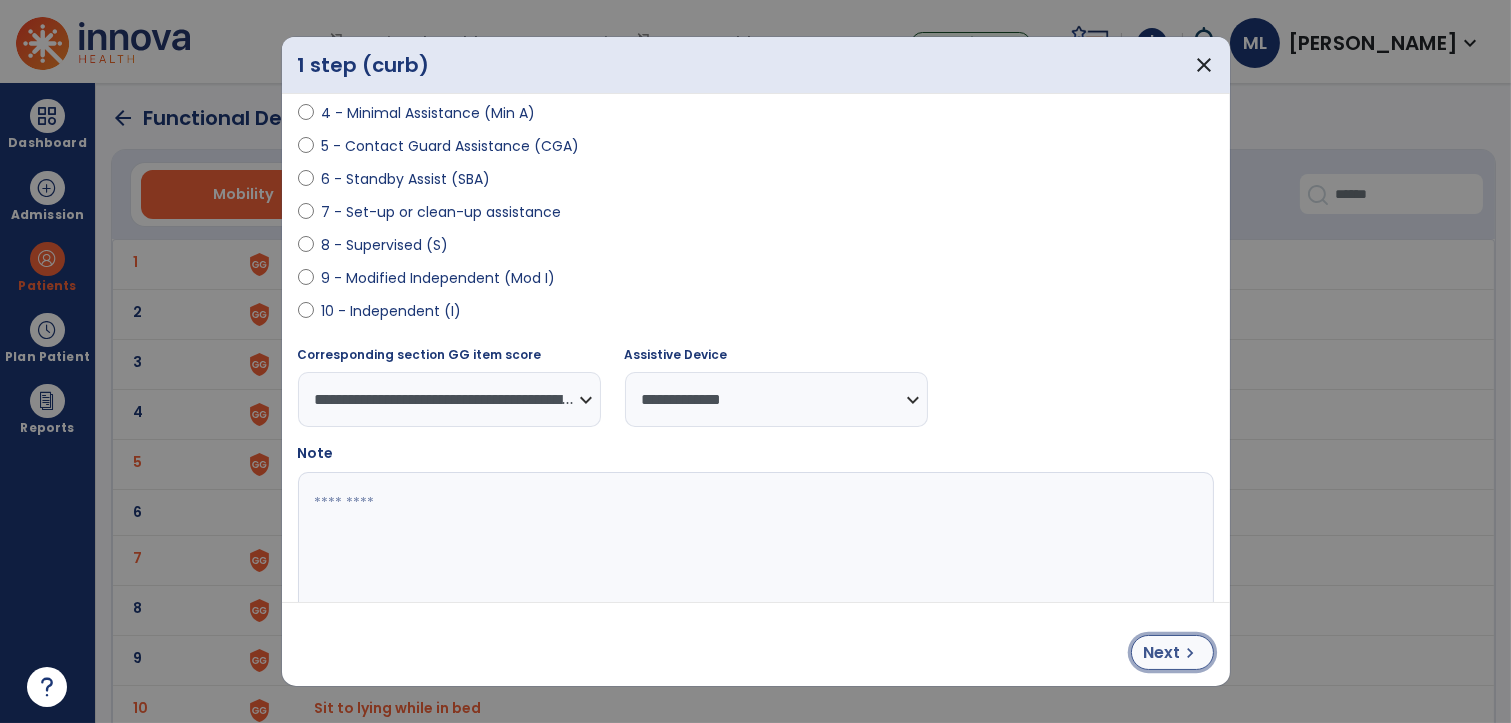 click on "chevron_right" at bounding box center (1191, 653) 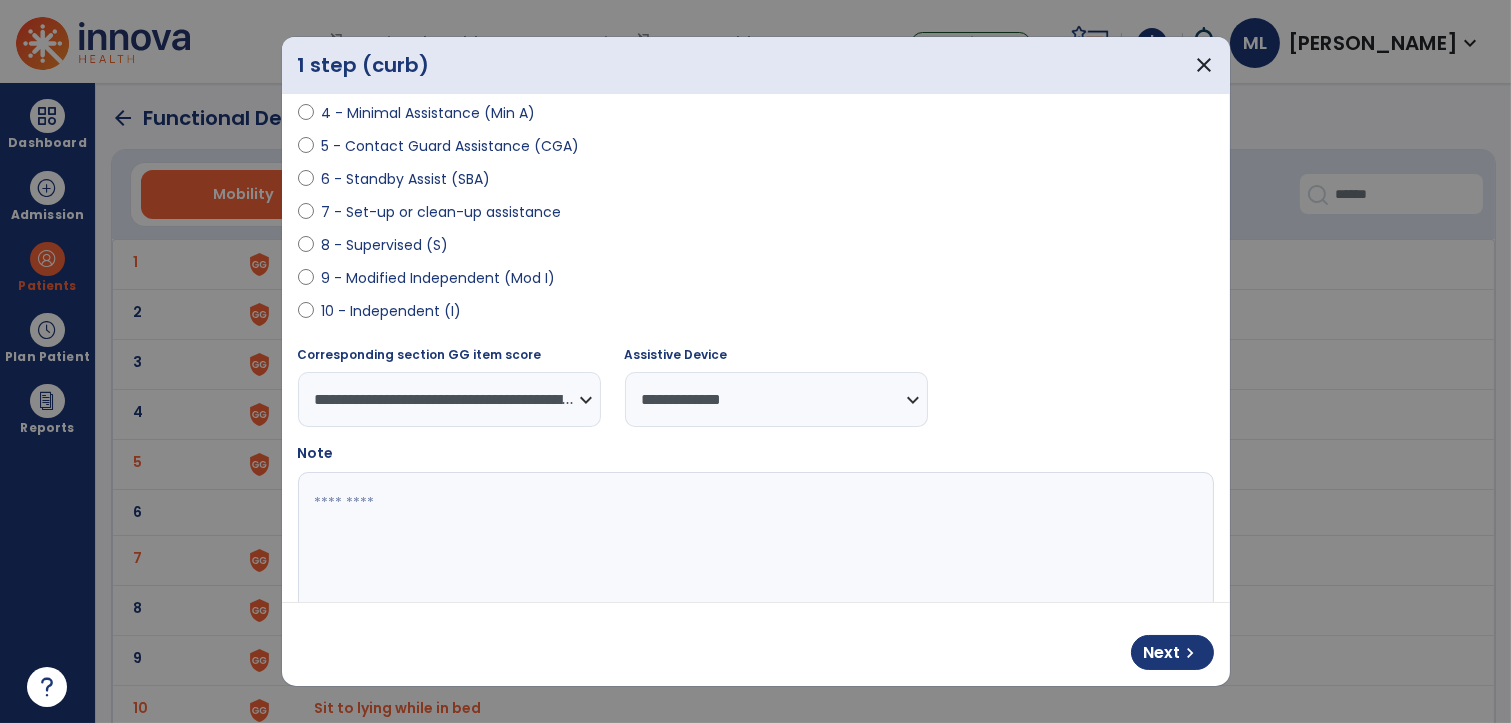 select on "**********" 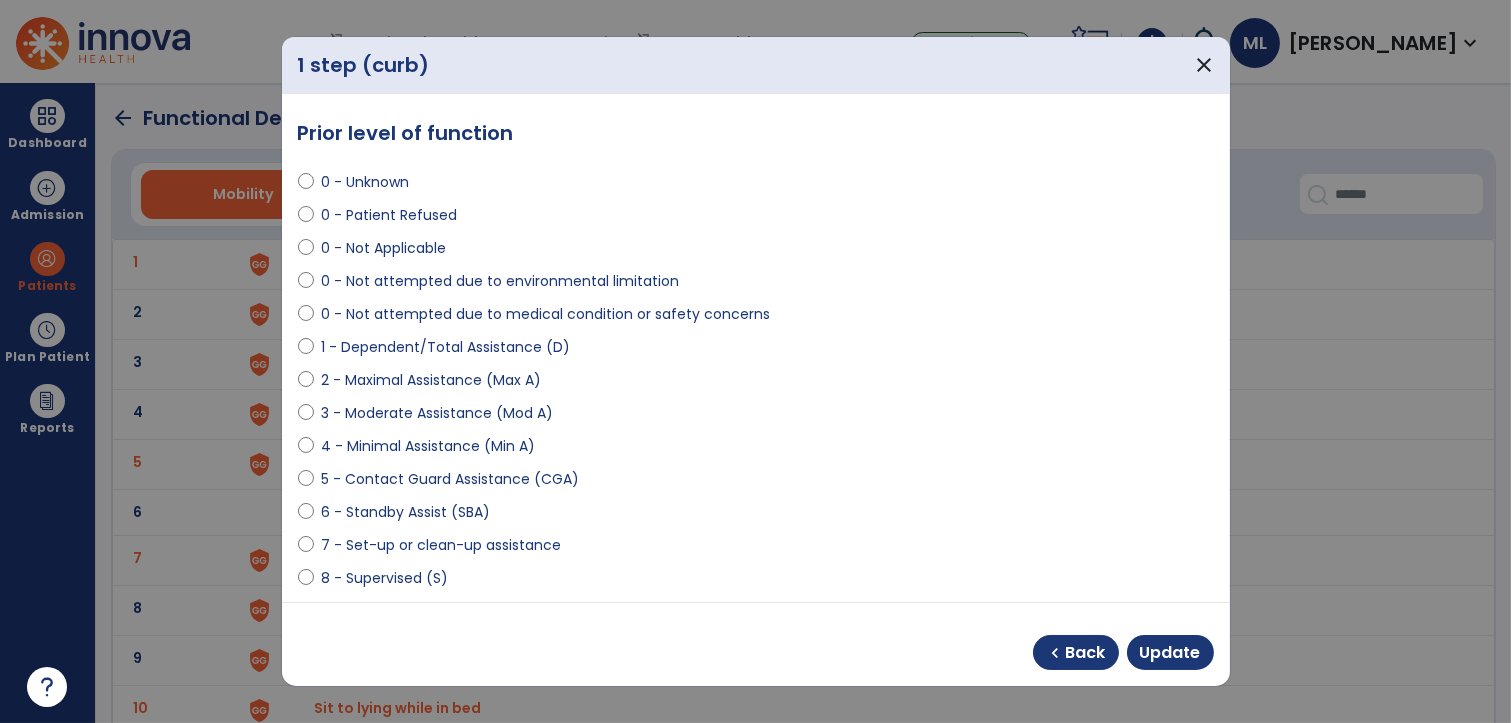 scroll, scrollTop: 111, scrollLeft: 0, axis: vertical 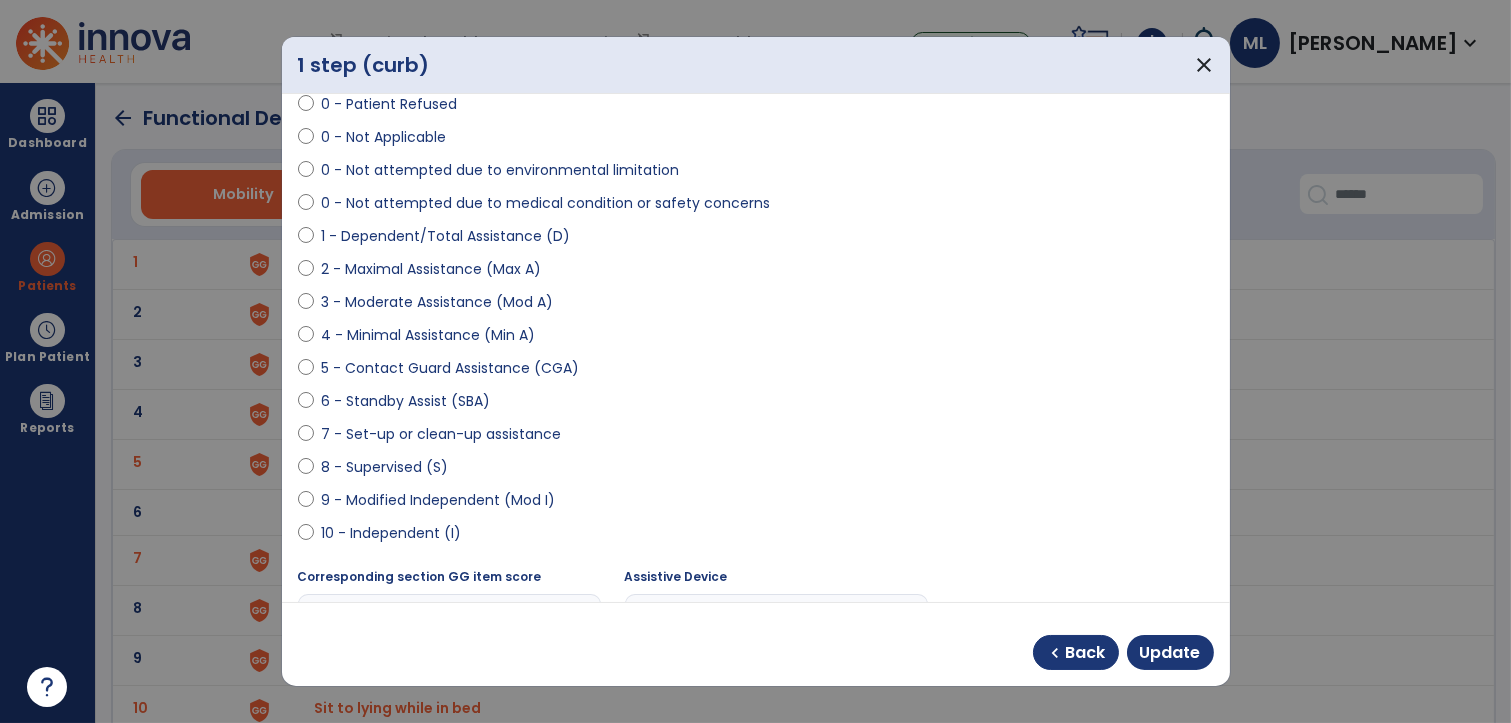 select on "**********" 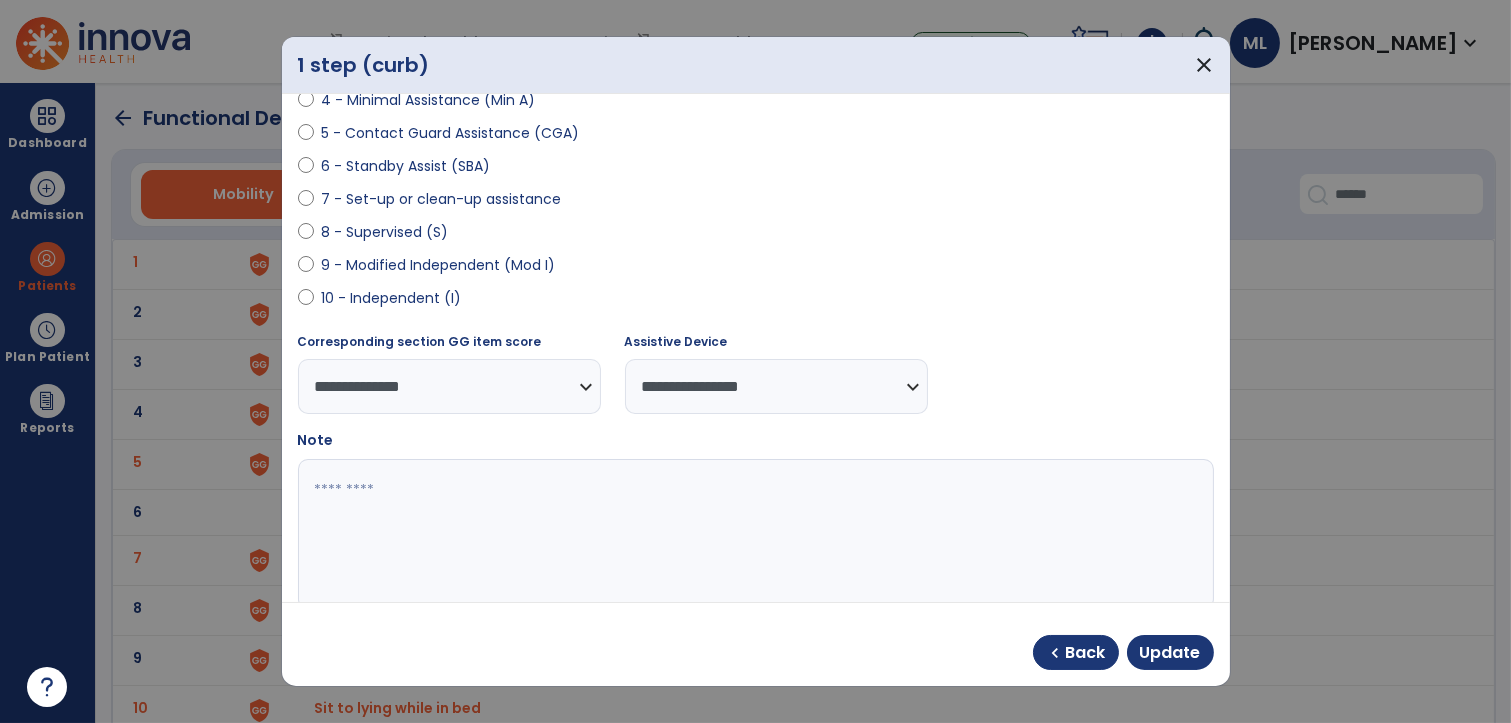 scroll, scrollTop: 384, scrollLeft: 0, axis: vertical 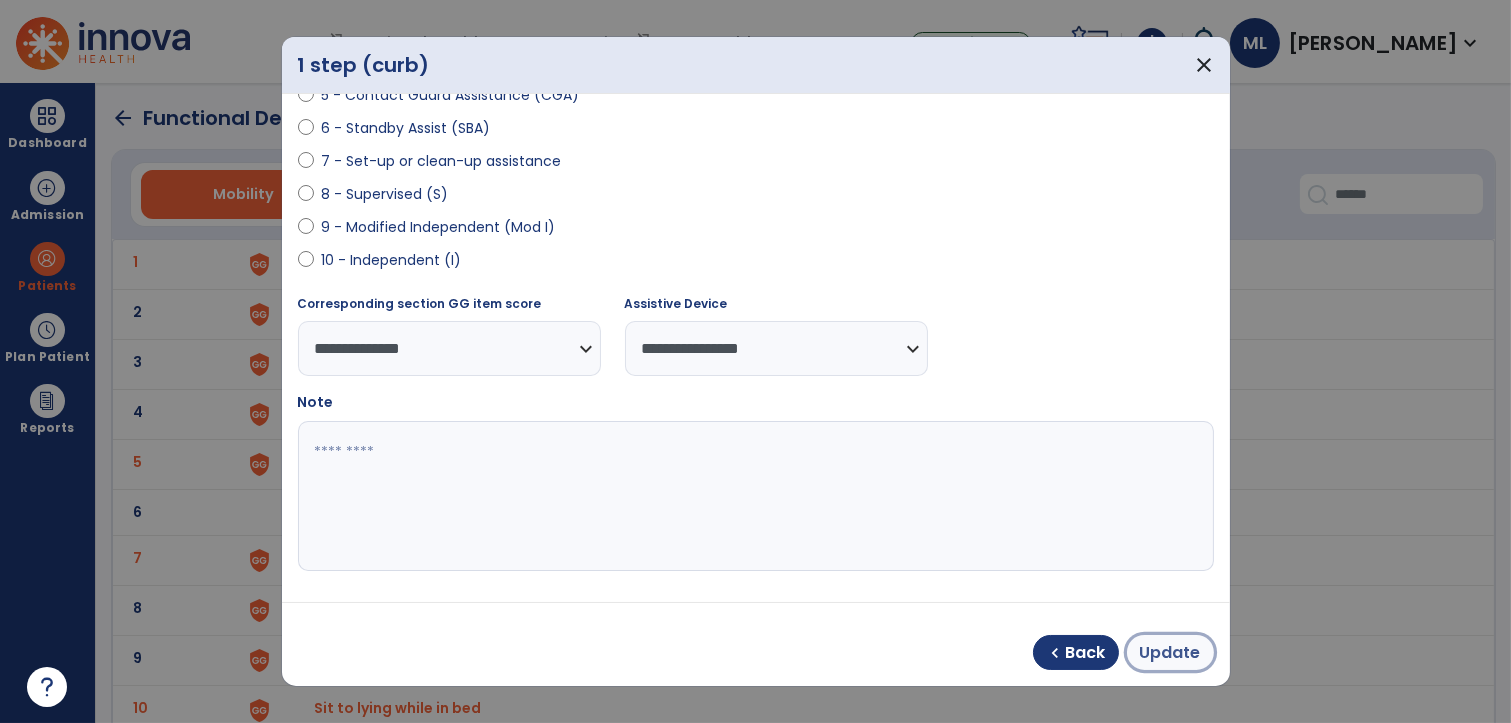 click on "Update" at bounding box center [1170, 653] 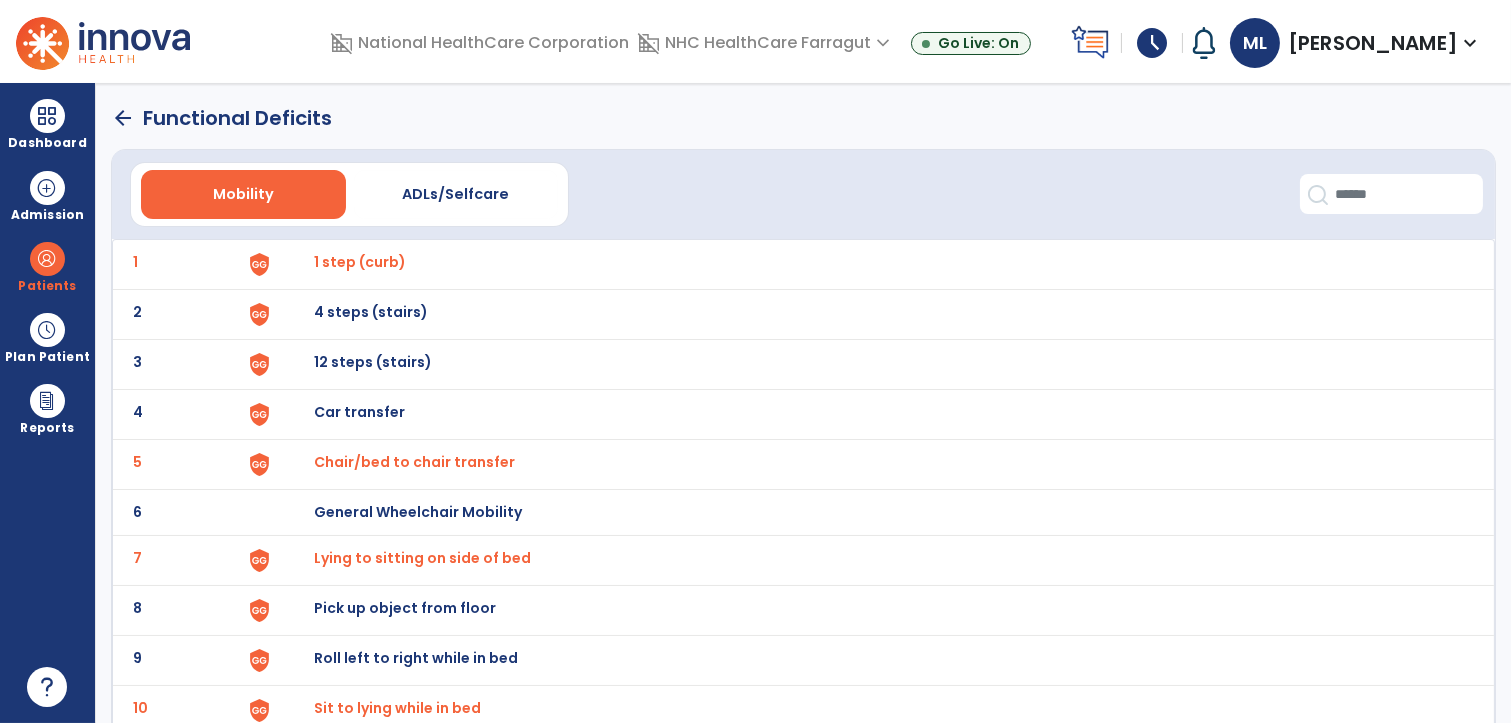 click on "arrow_back" 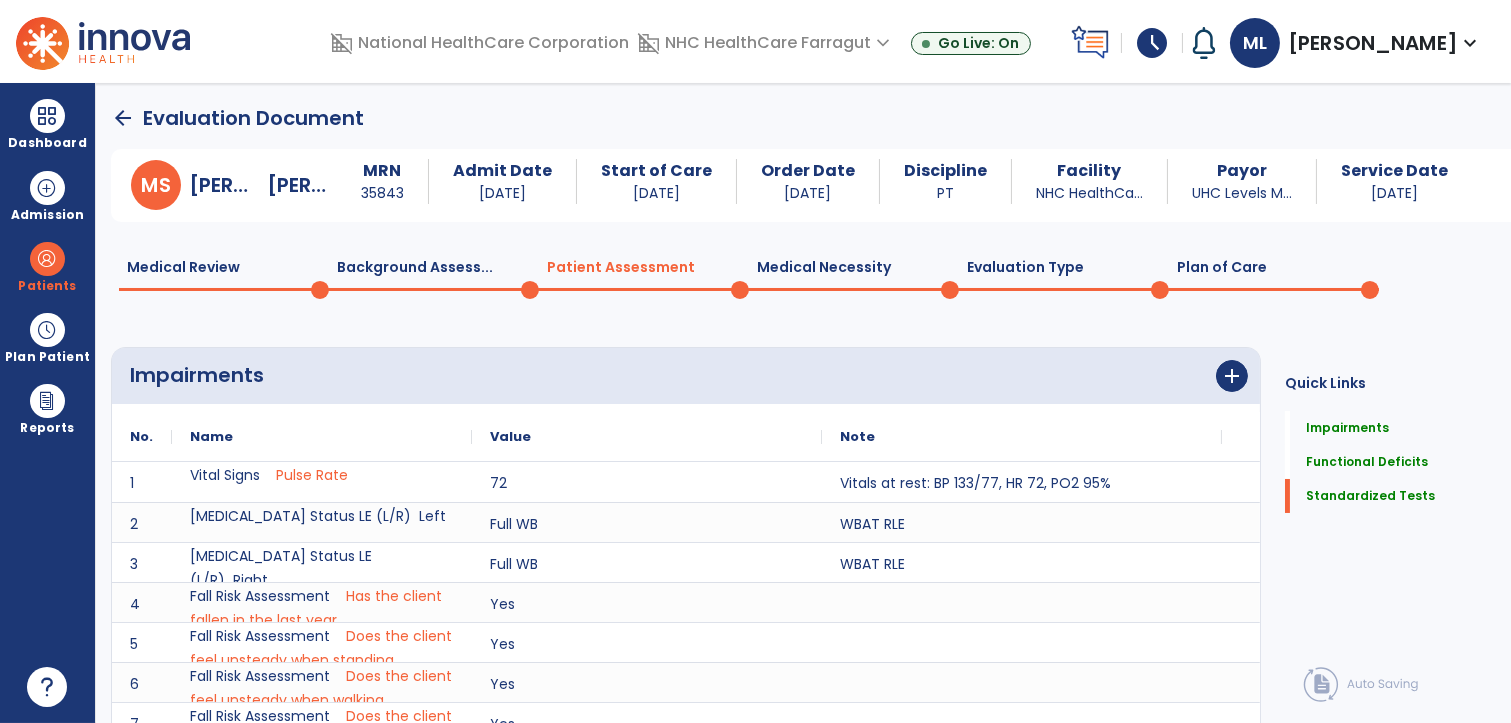 scroll, scrollTop: 1, scrollLeft: 0, axis: vertical 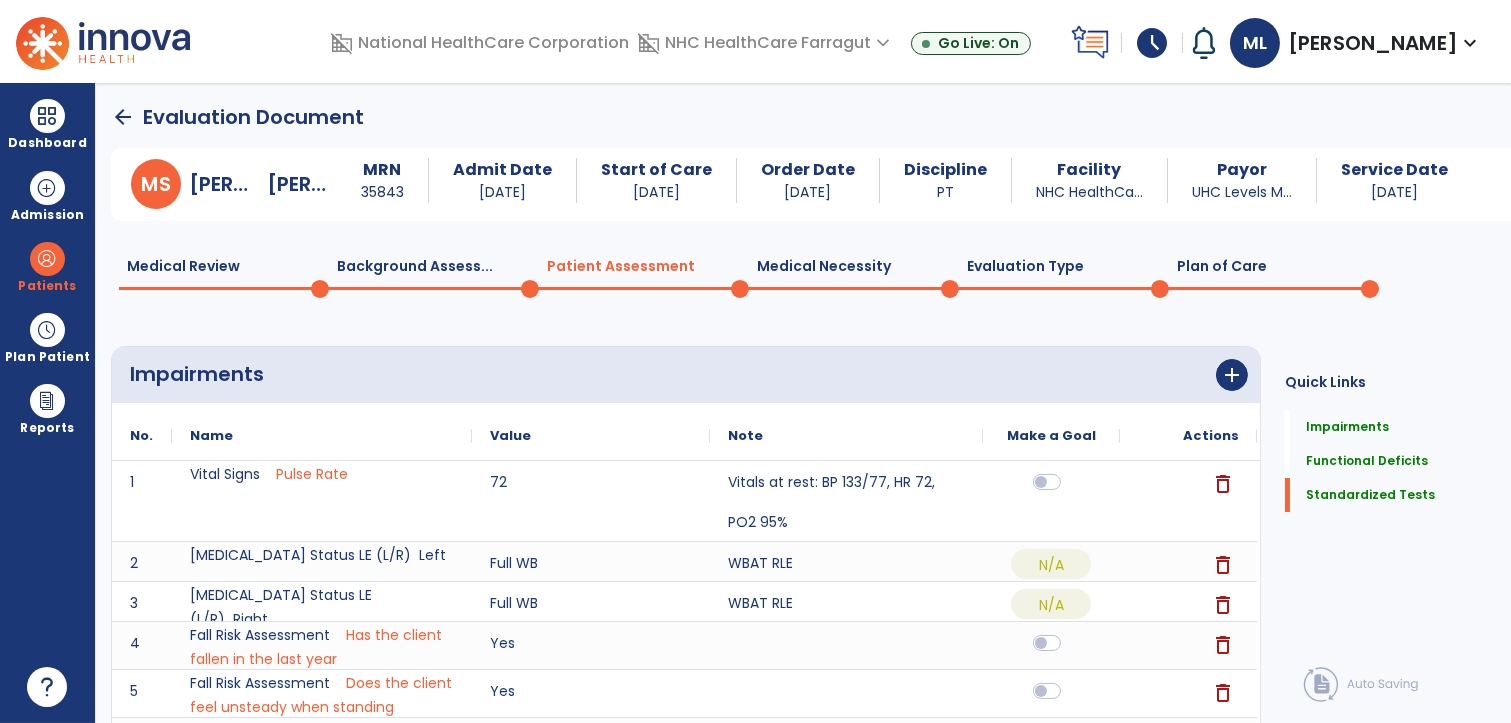 click on "Plan of Care  0" 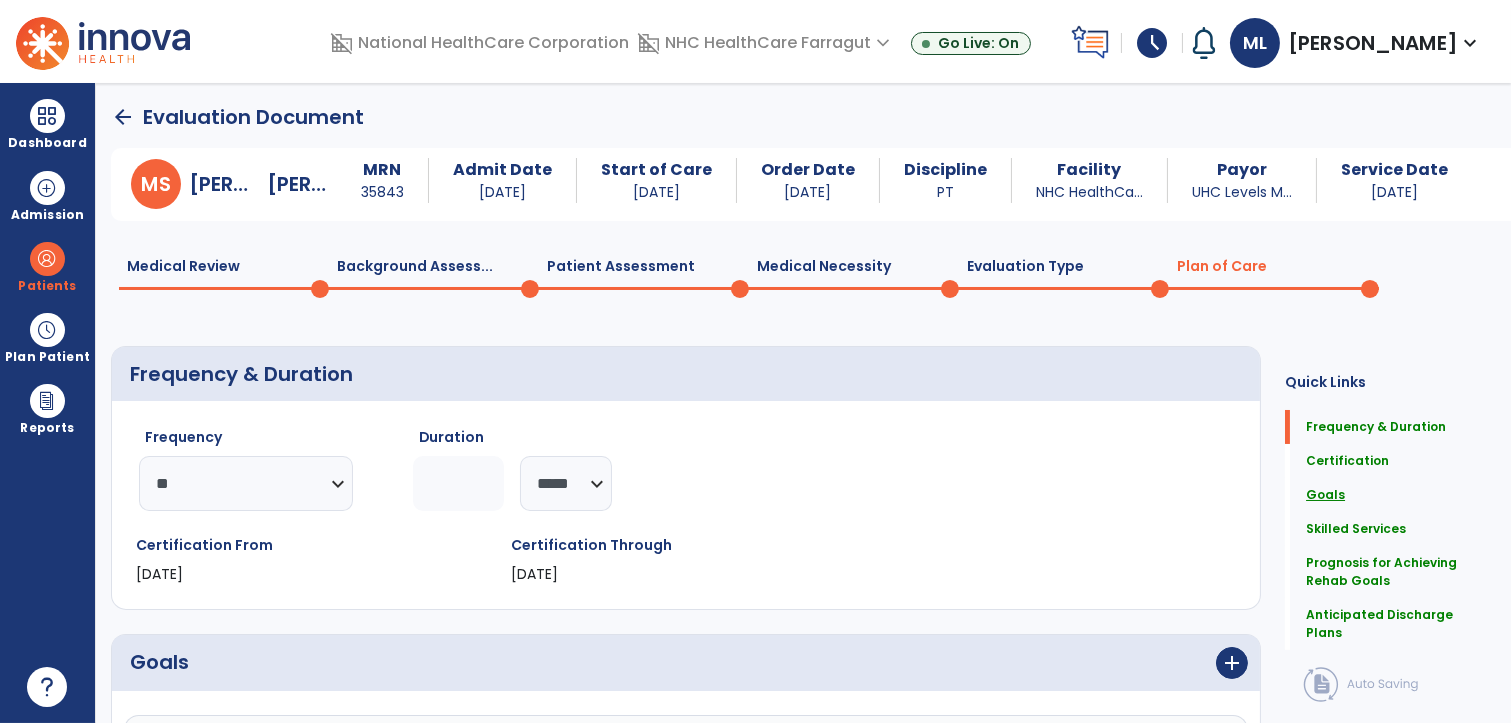 click on "Goals" 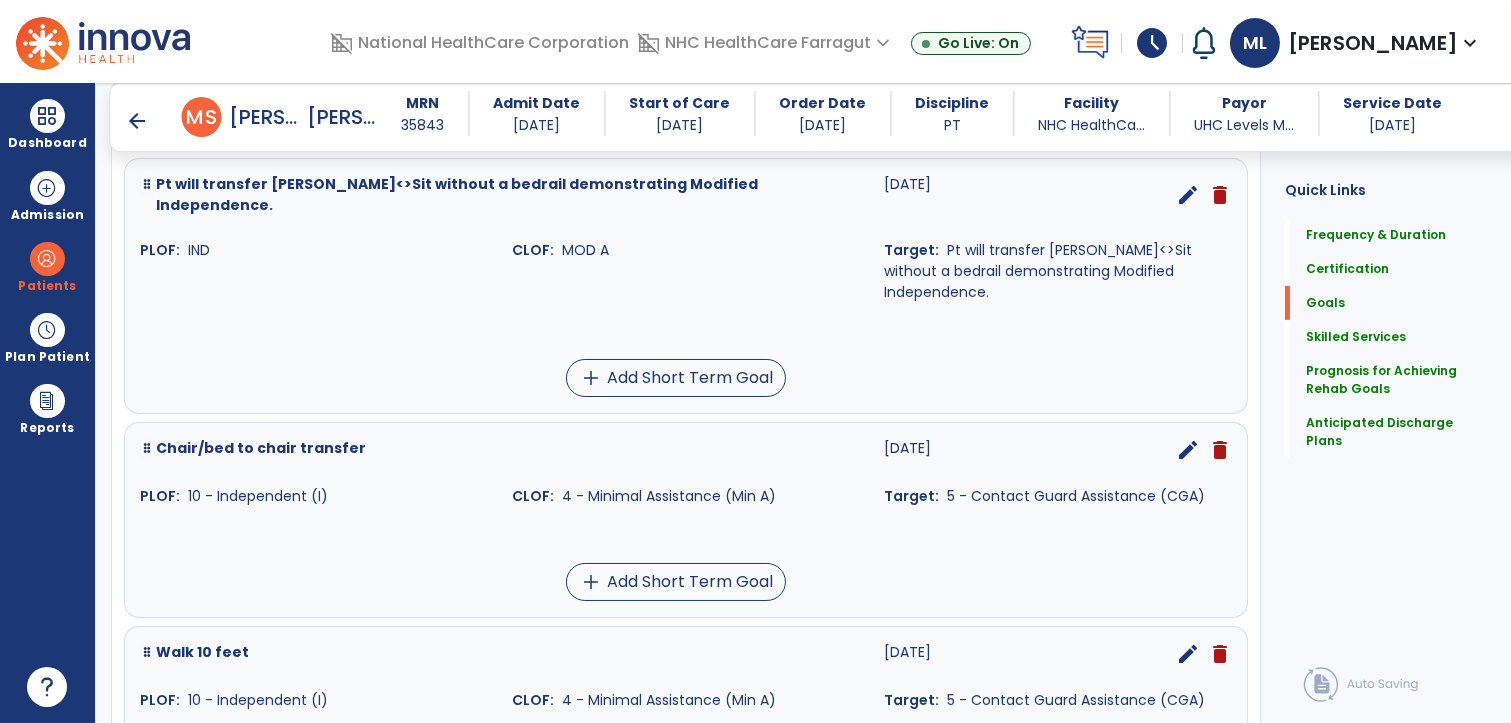 scroll, scrollTop: 428, scrollLeft: 0, axis: vertical 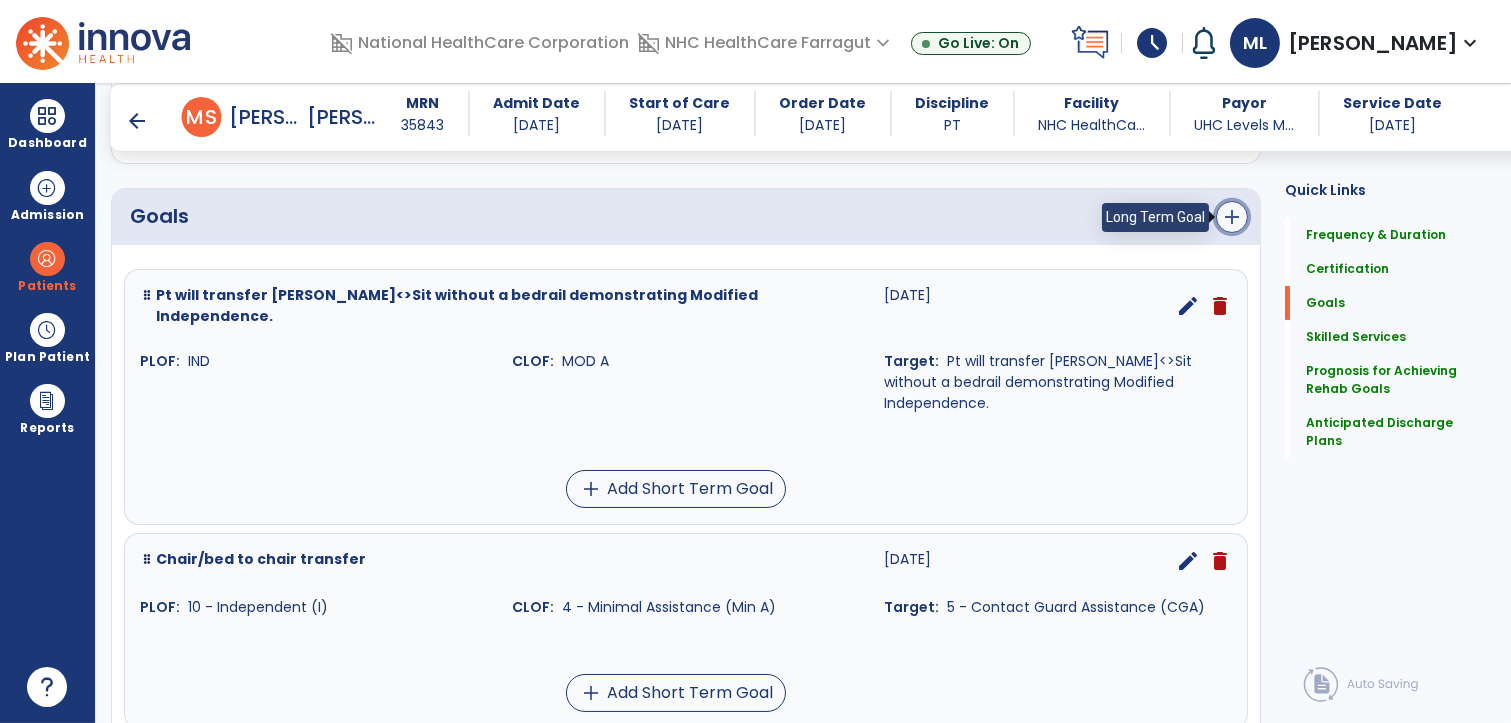 click on "add" at bounding box center [1232, 217] 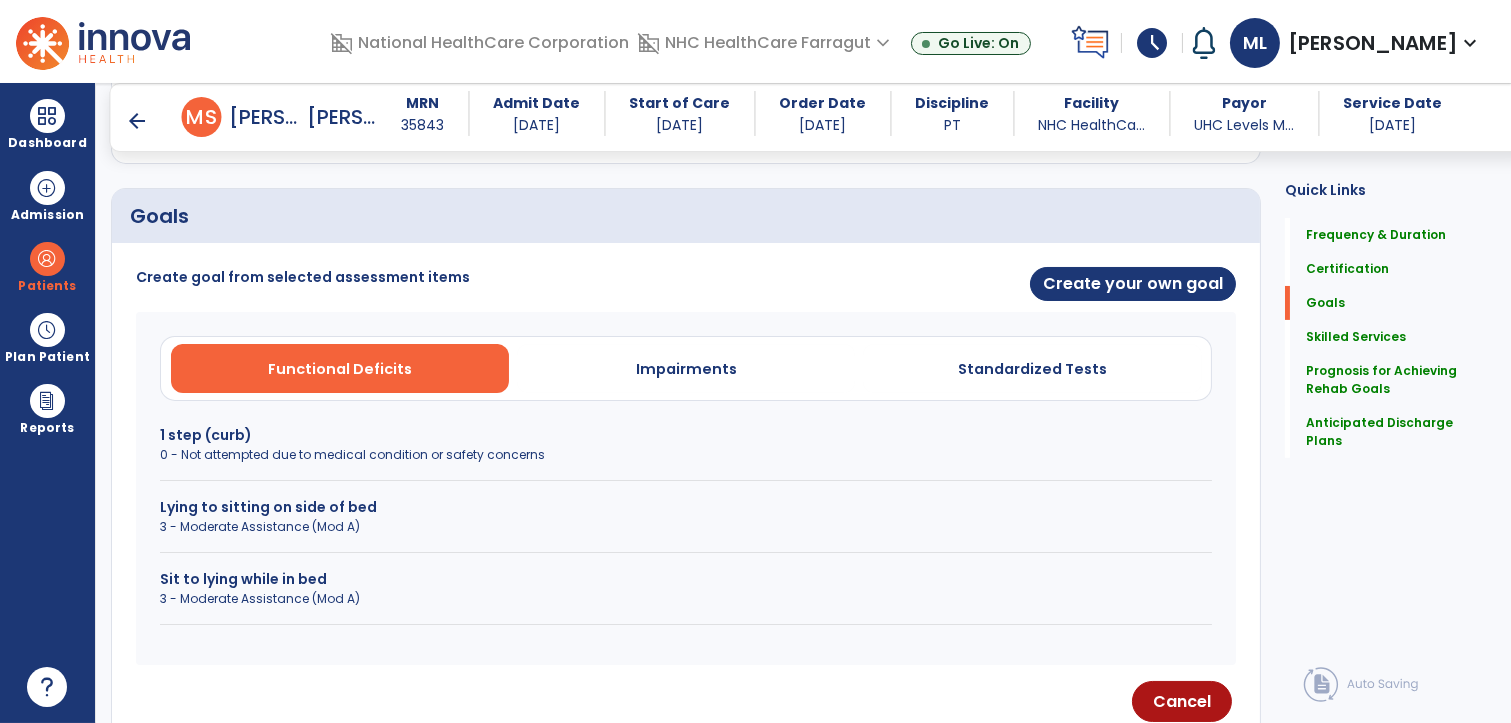 click on "0 - Not attempted due to medical condition or safety concerns" at bounding box center [686, 455] 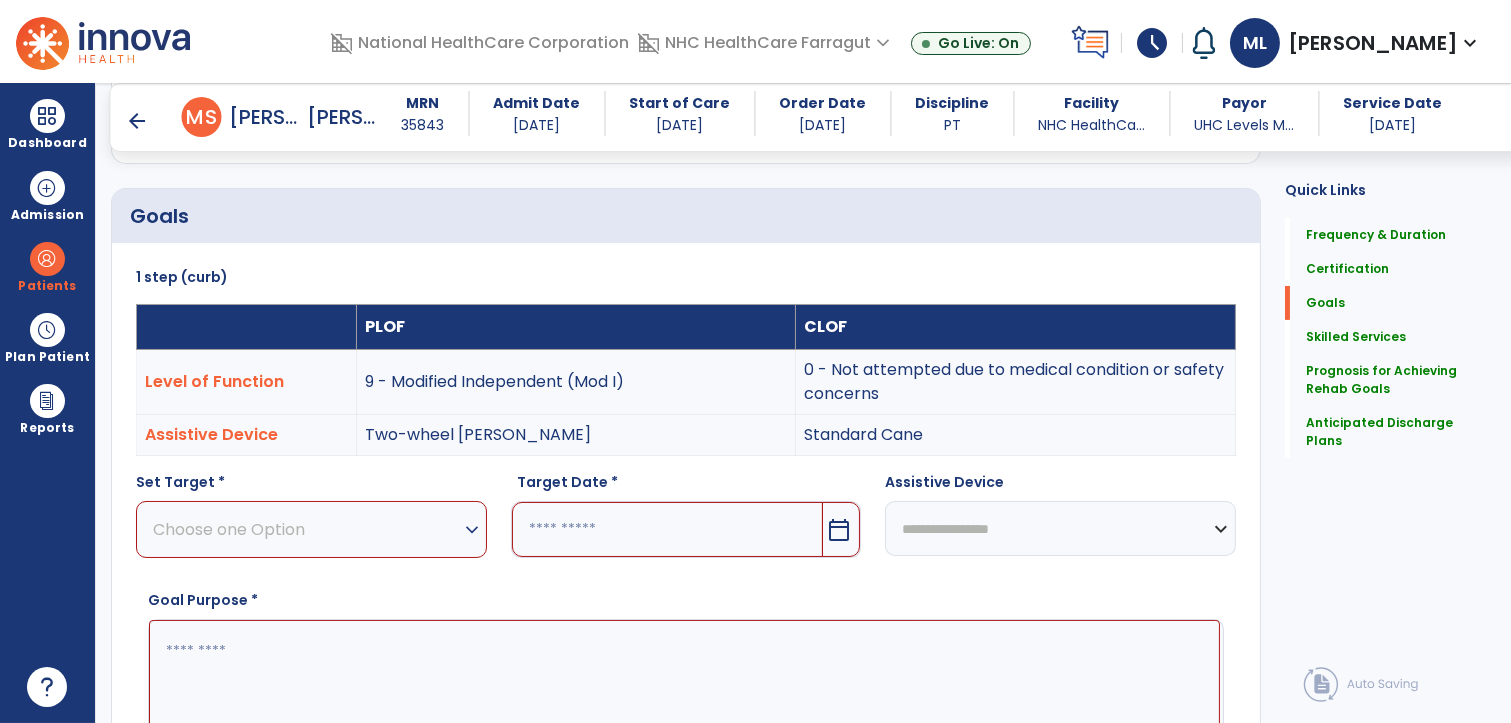 click on "Choose one Option" at bounding box center (306, 529) 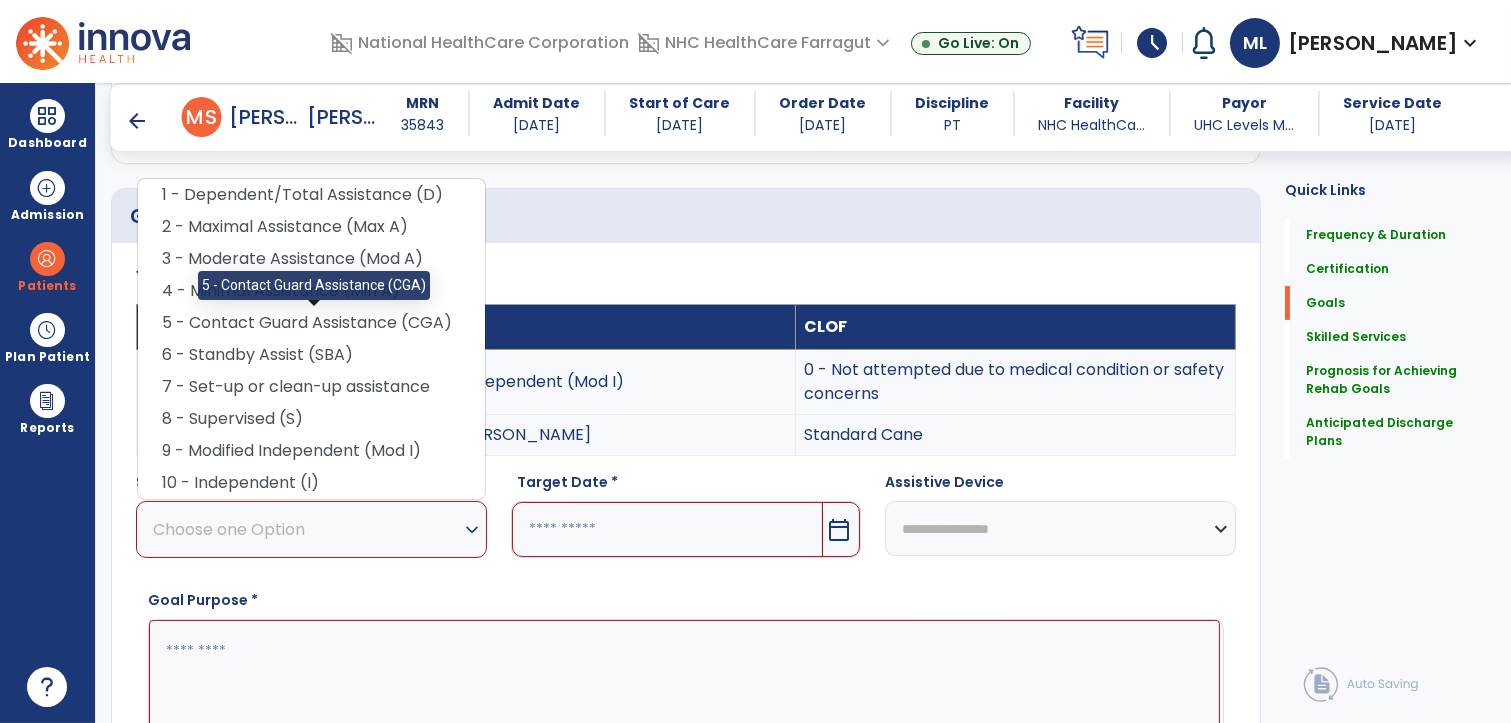 click on "5 - Contact Guard Assistance (CGA)" at bounding box center (311, 323) 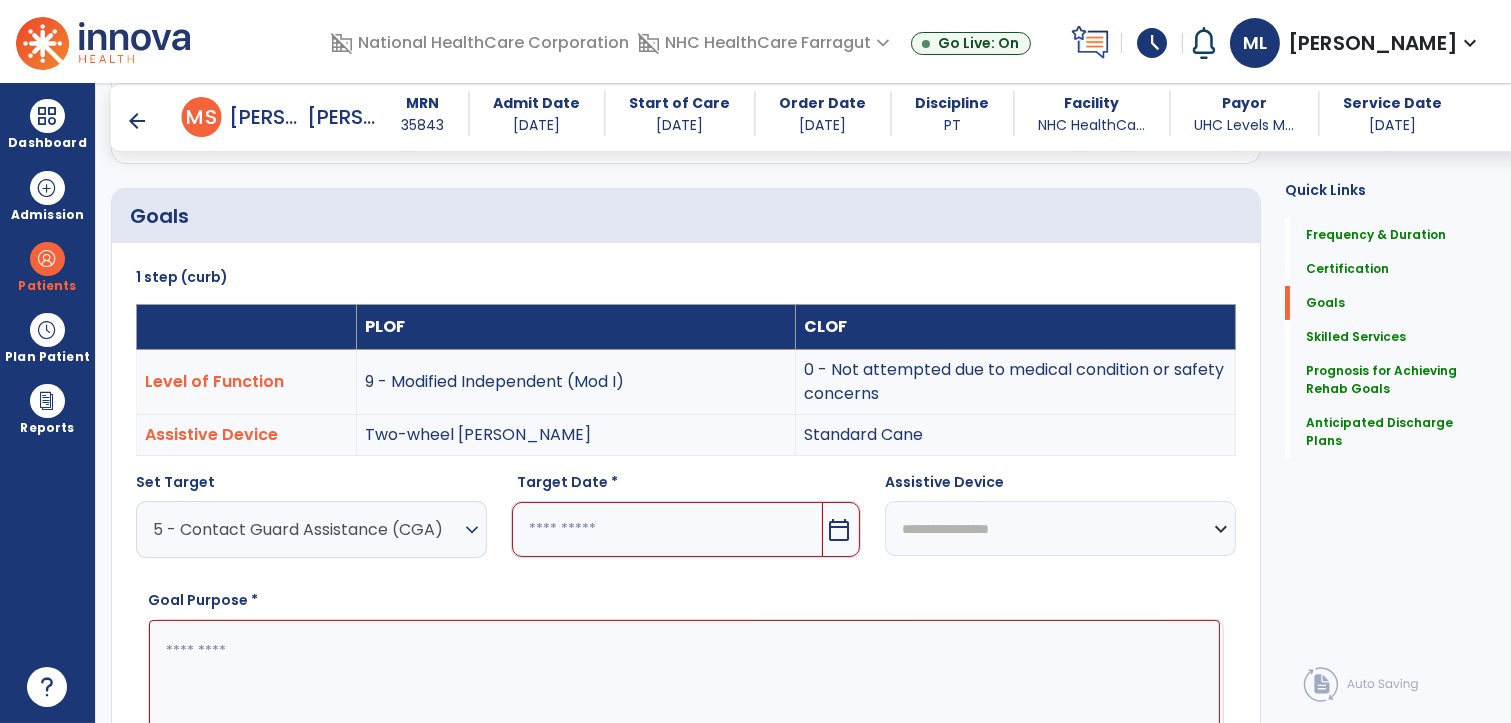 click at bounding box center [668, 529] 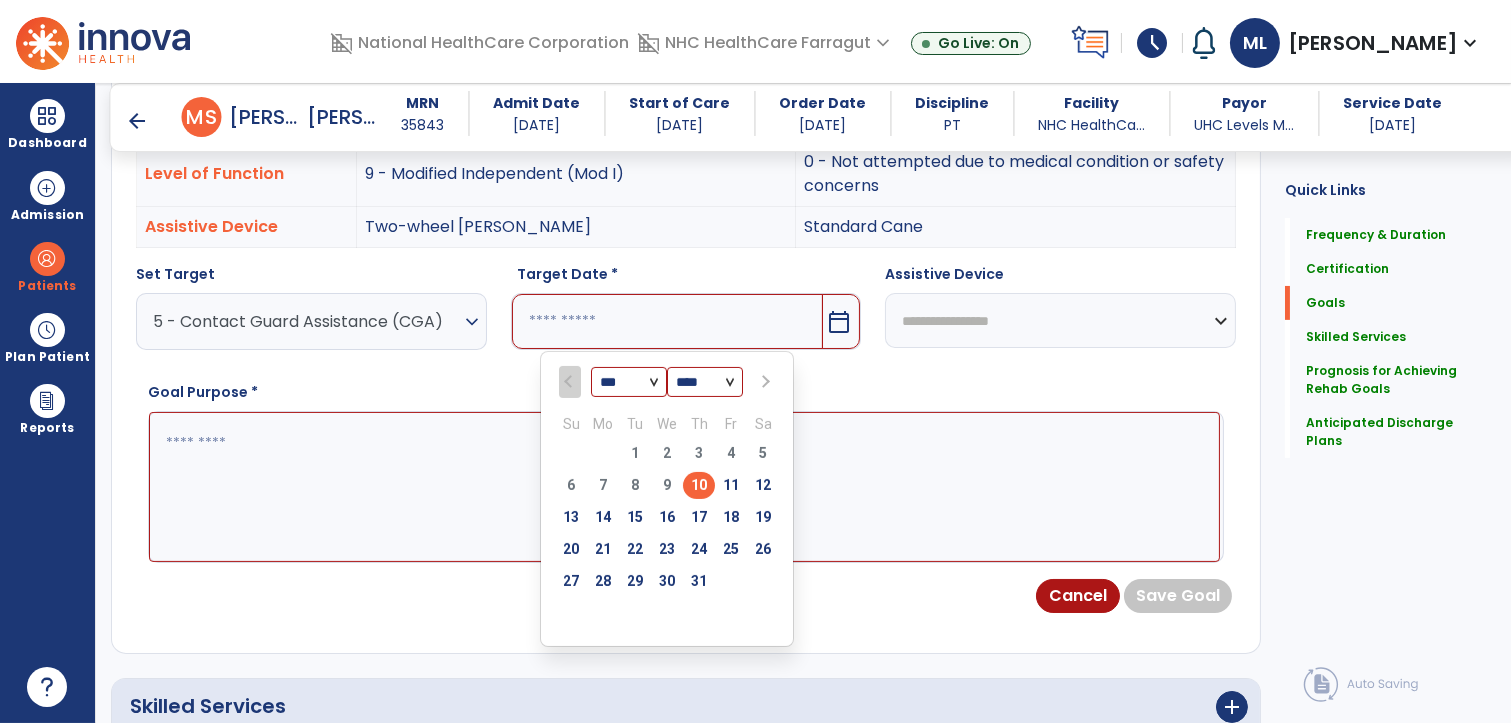 scroll, scrollTop: 650, scrollLeft: 0, axis: vertical 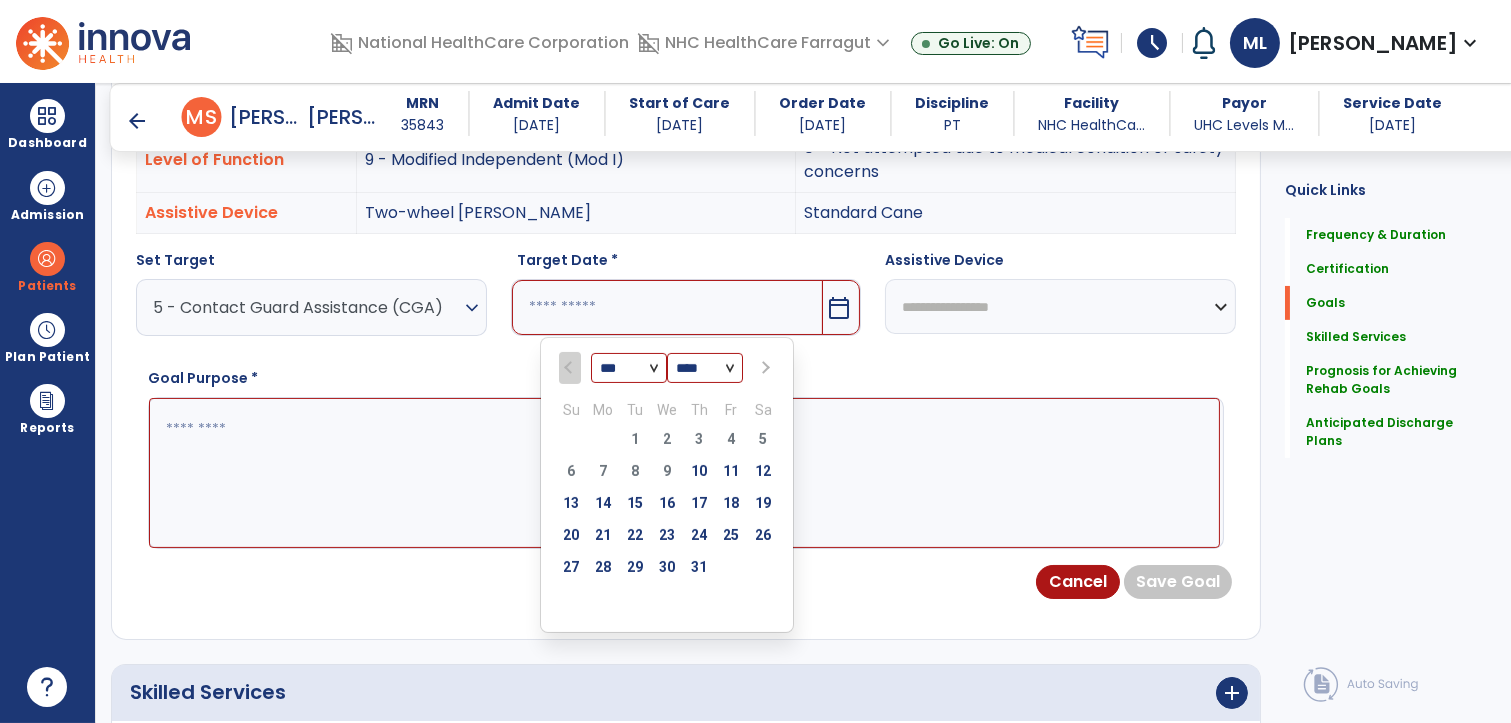 click at bounding box center (763, 368) 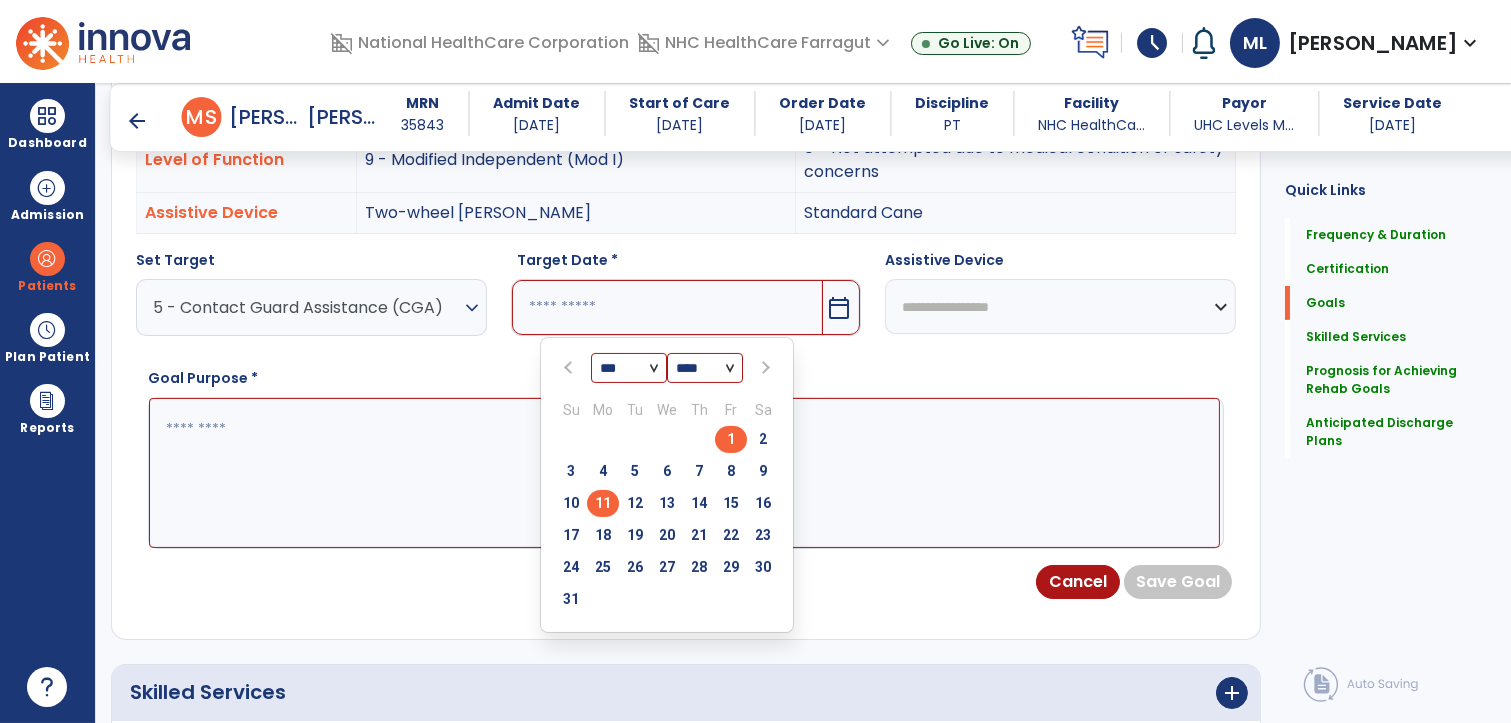 click on "11" at bounding box center [603, 503] 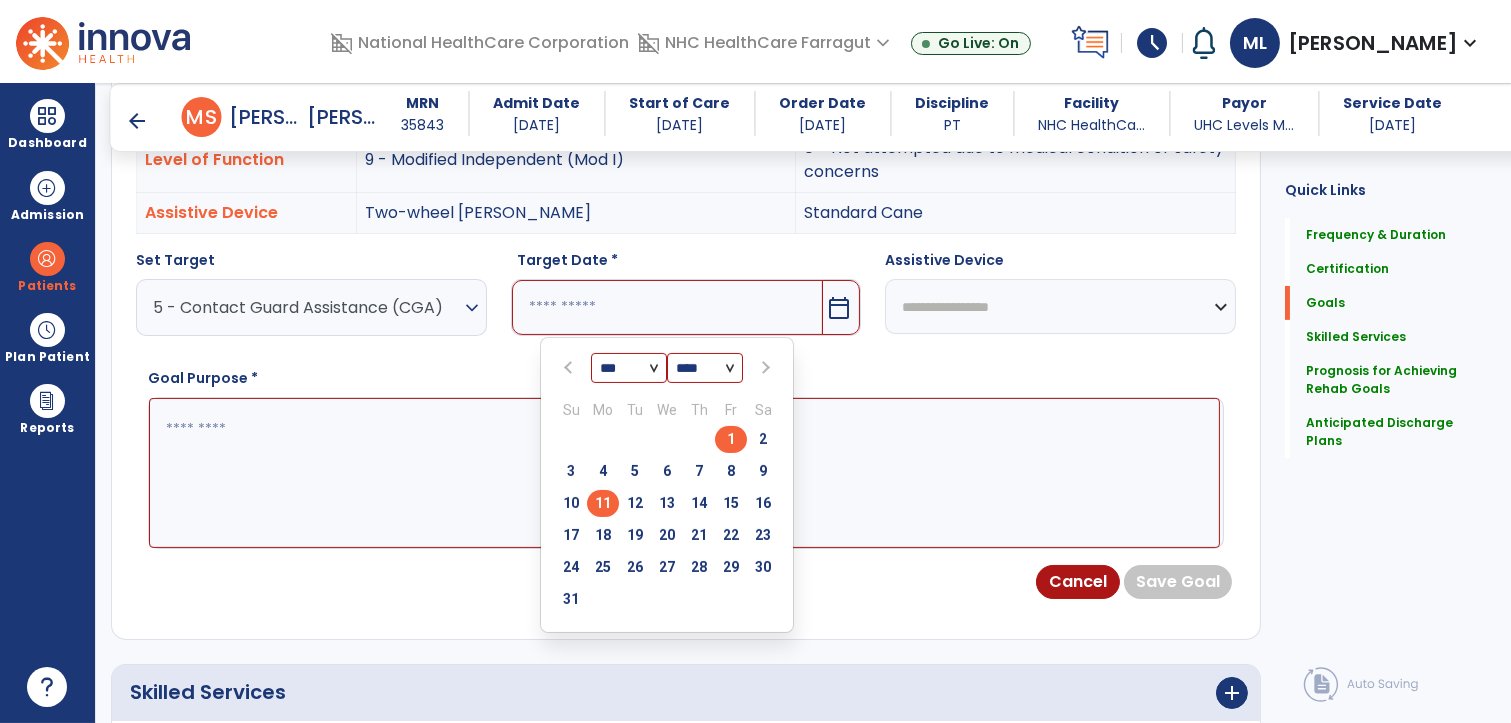type on "*********" 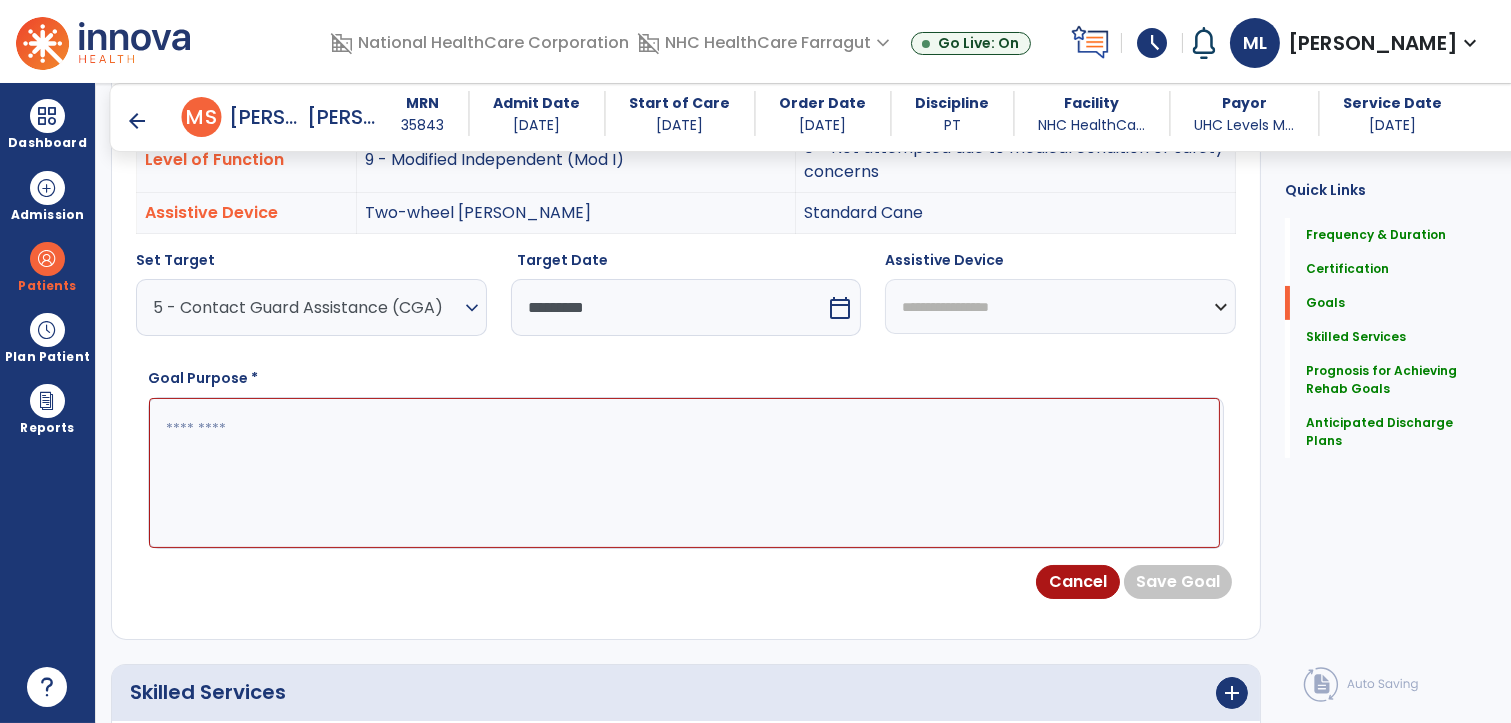 click at bounding box center (684, 473) 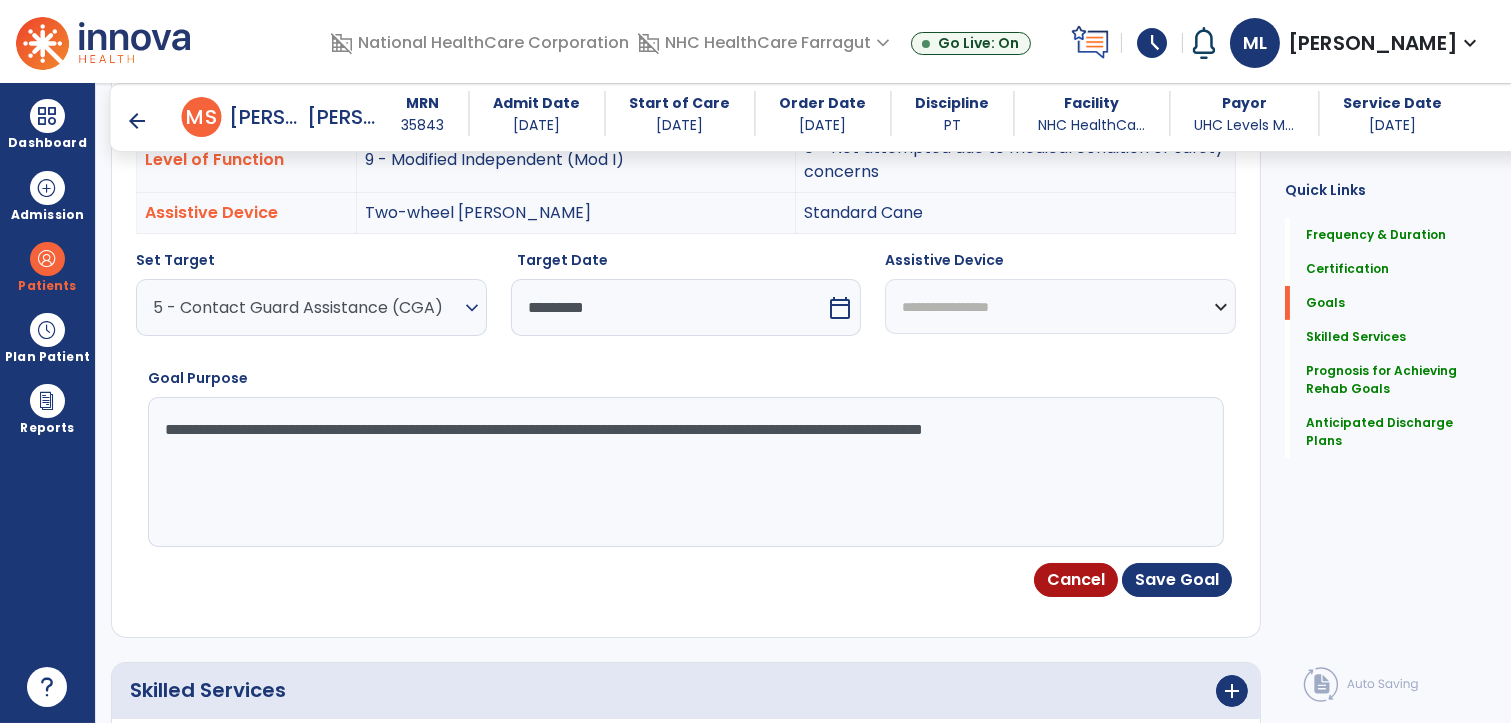 type on "**********" 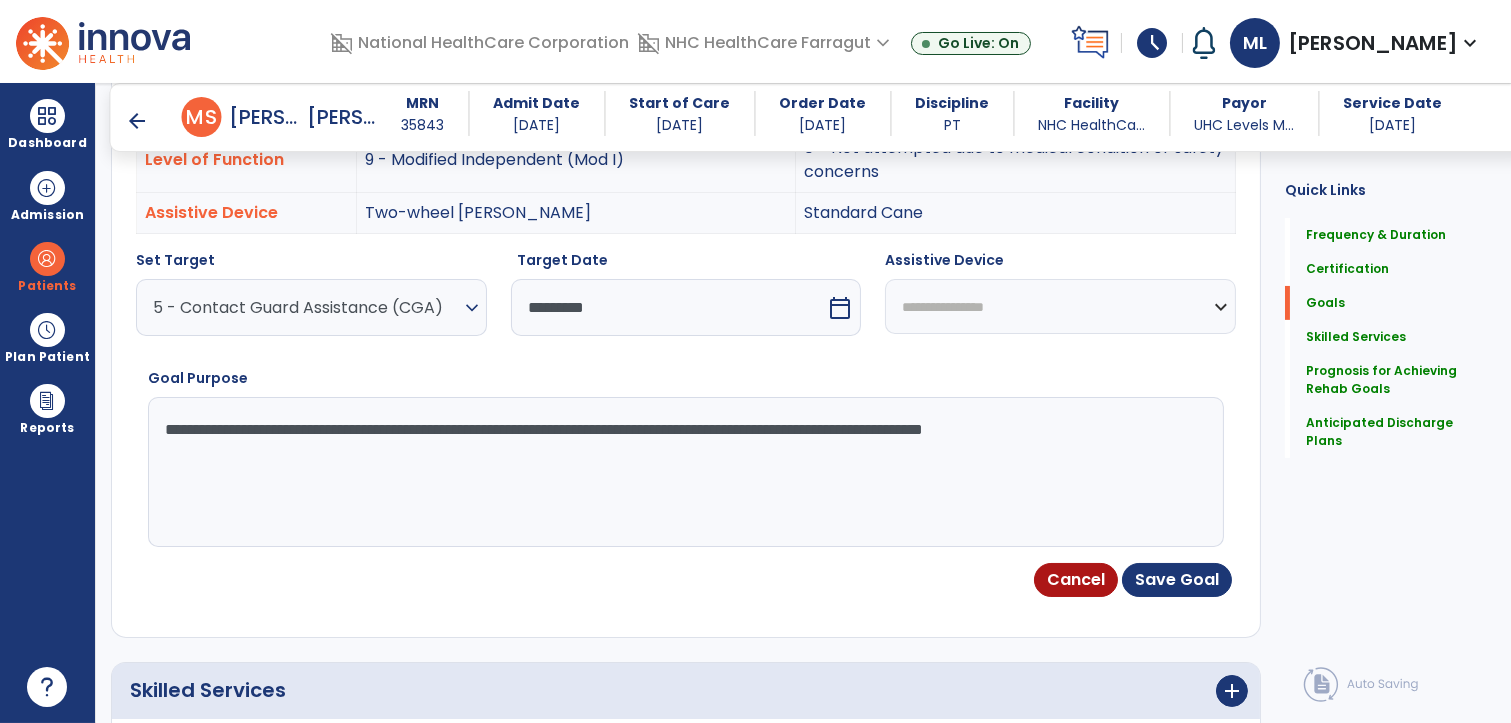 click on "**********" at bounding box center (1060, 306) 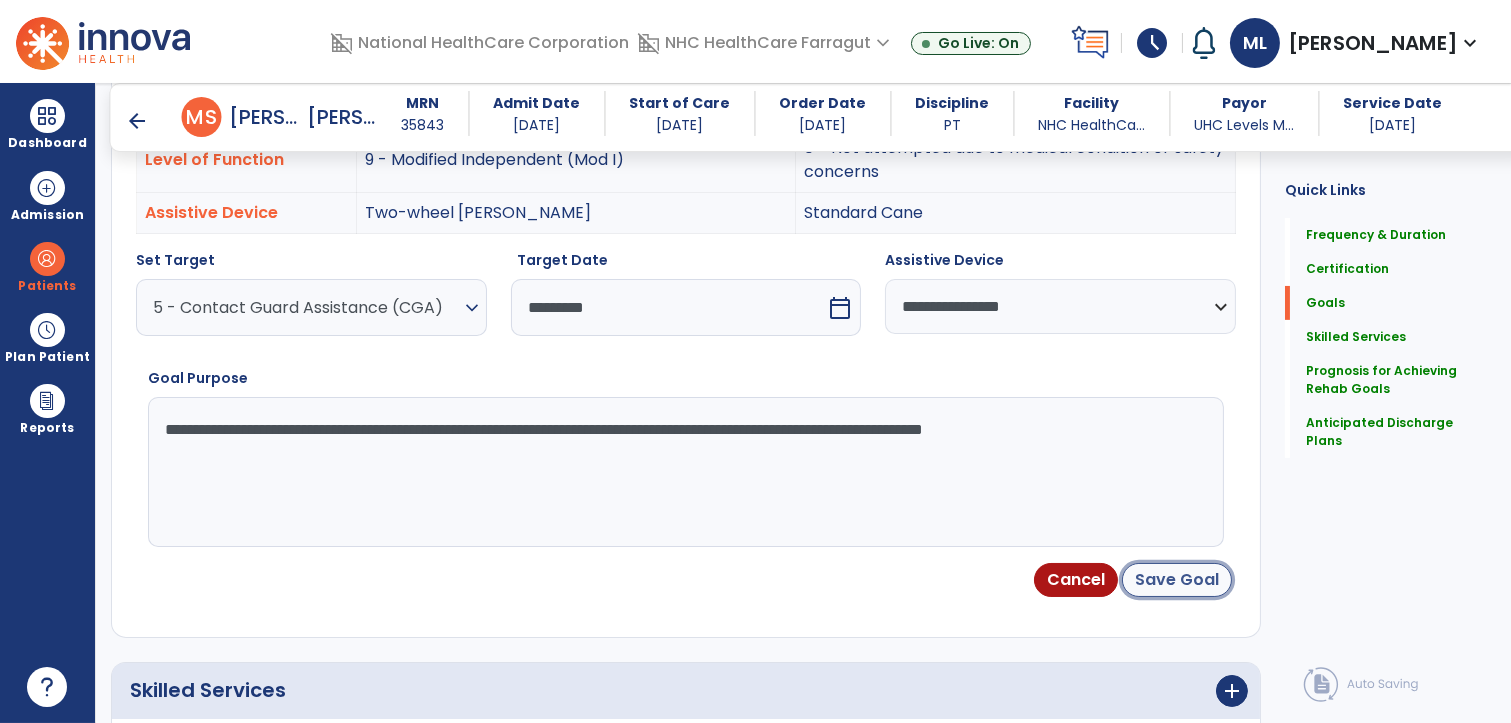 click on "Save Goal" at bounding box center (1177, 580) 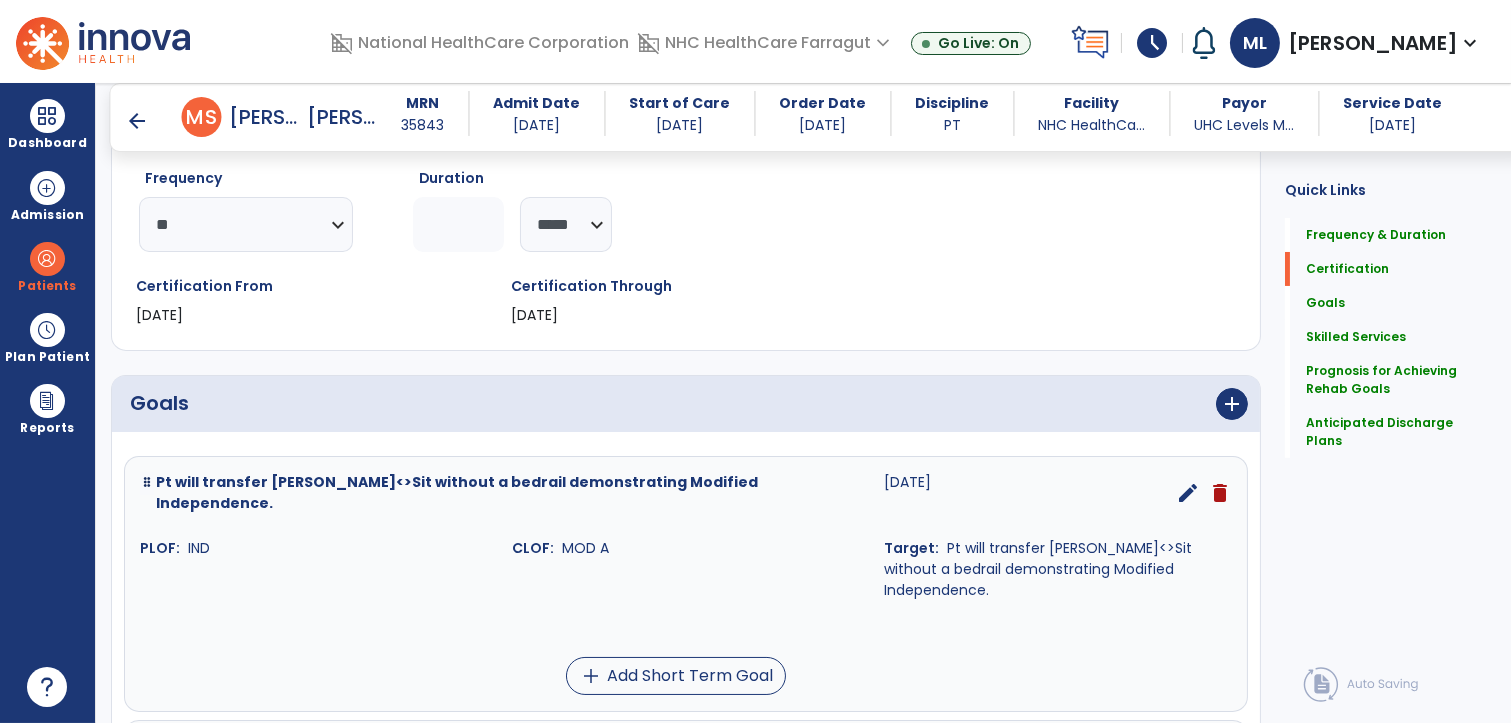 scroll, scrollTop: 149, scrollLeft: 0, axis: vertical 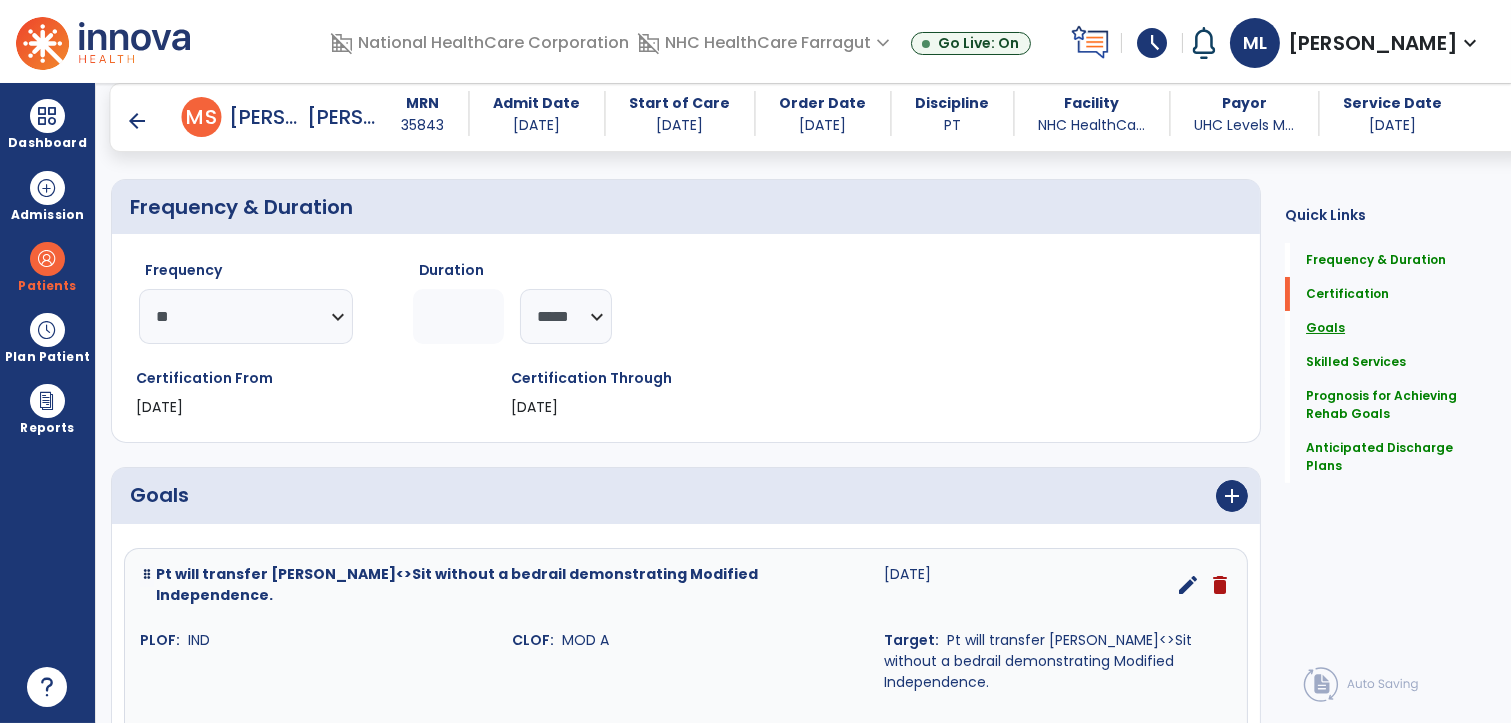 click on "Goals" 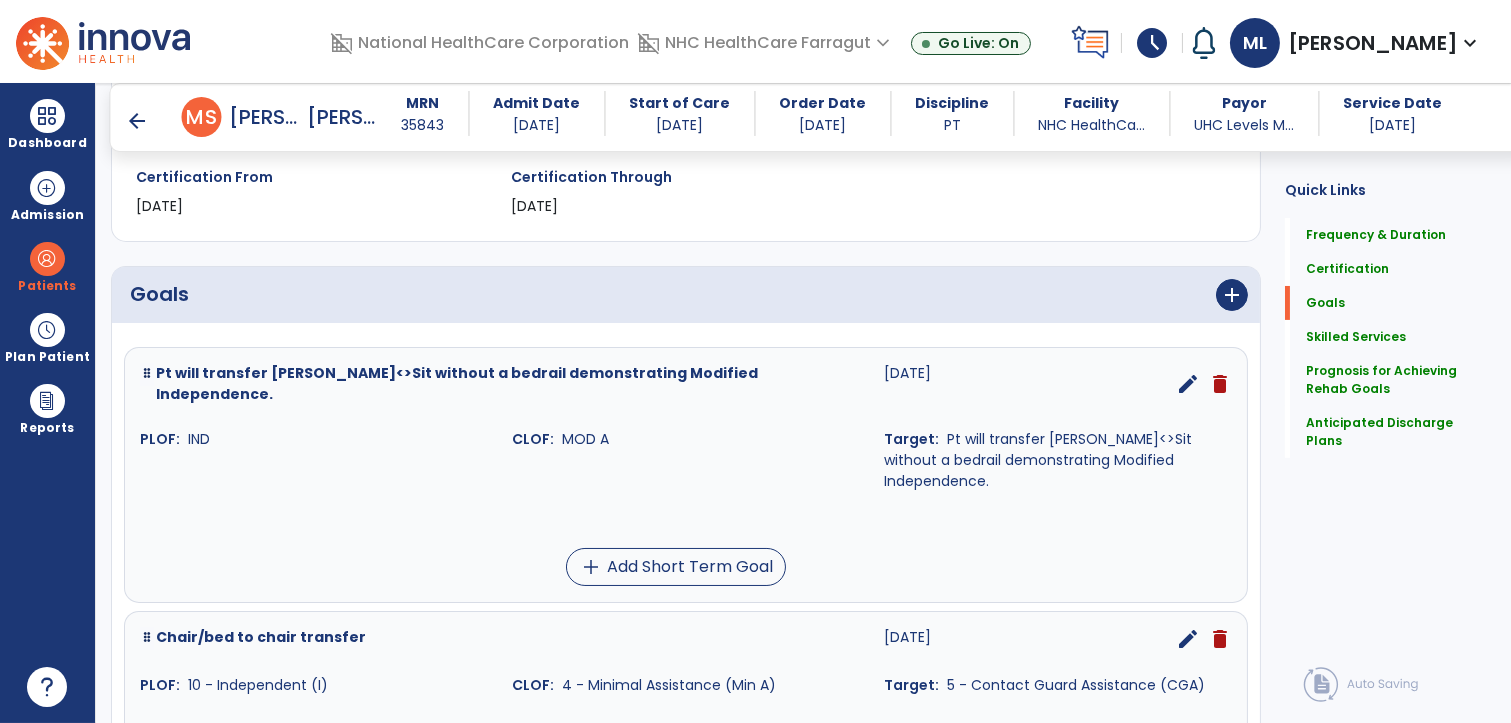 scroll, scrollTop: 299, scrollLeft: 0, axis: vertical 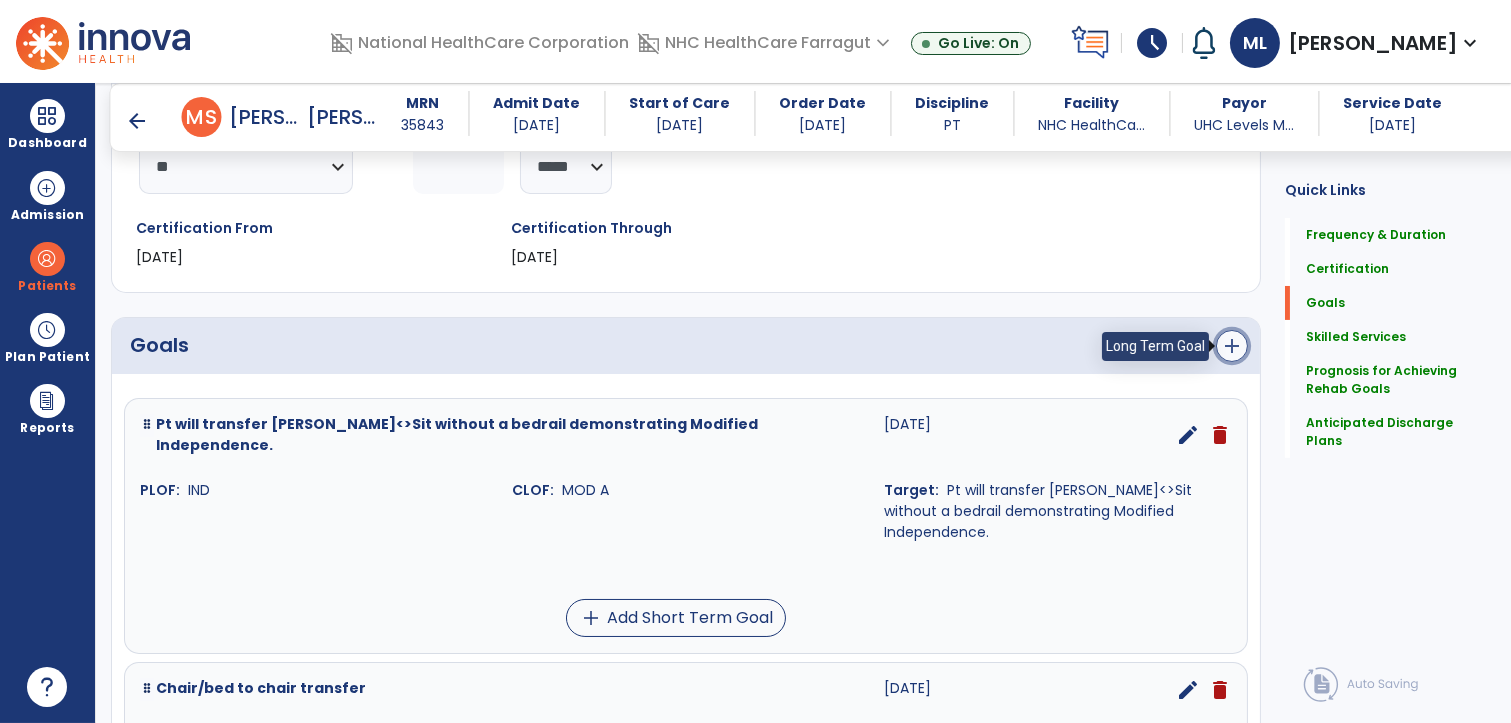 click on "add" at bounding box center (1232, 346) 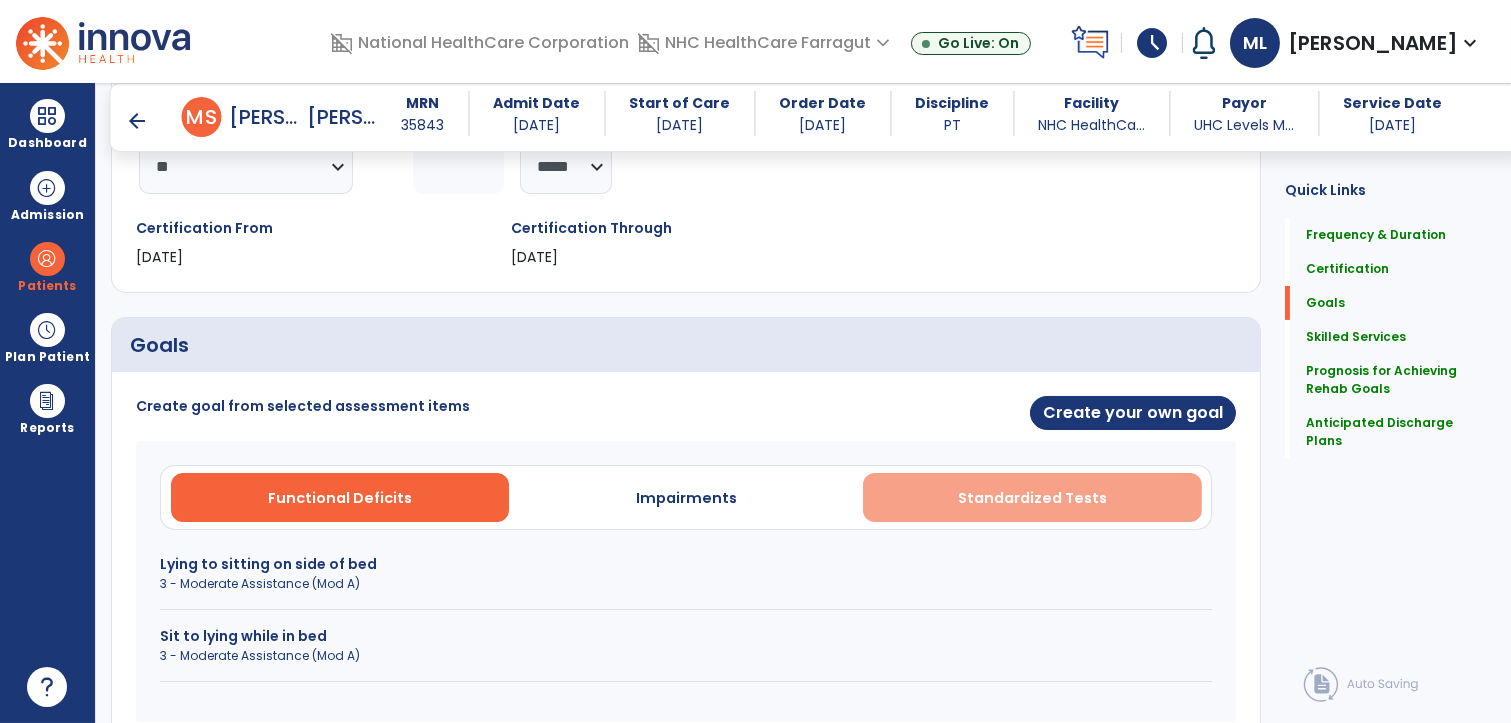 click on "Standardized Tests" at bounding box center [1032, 498] 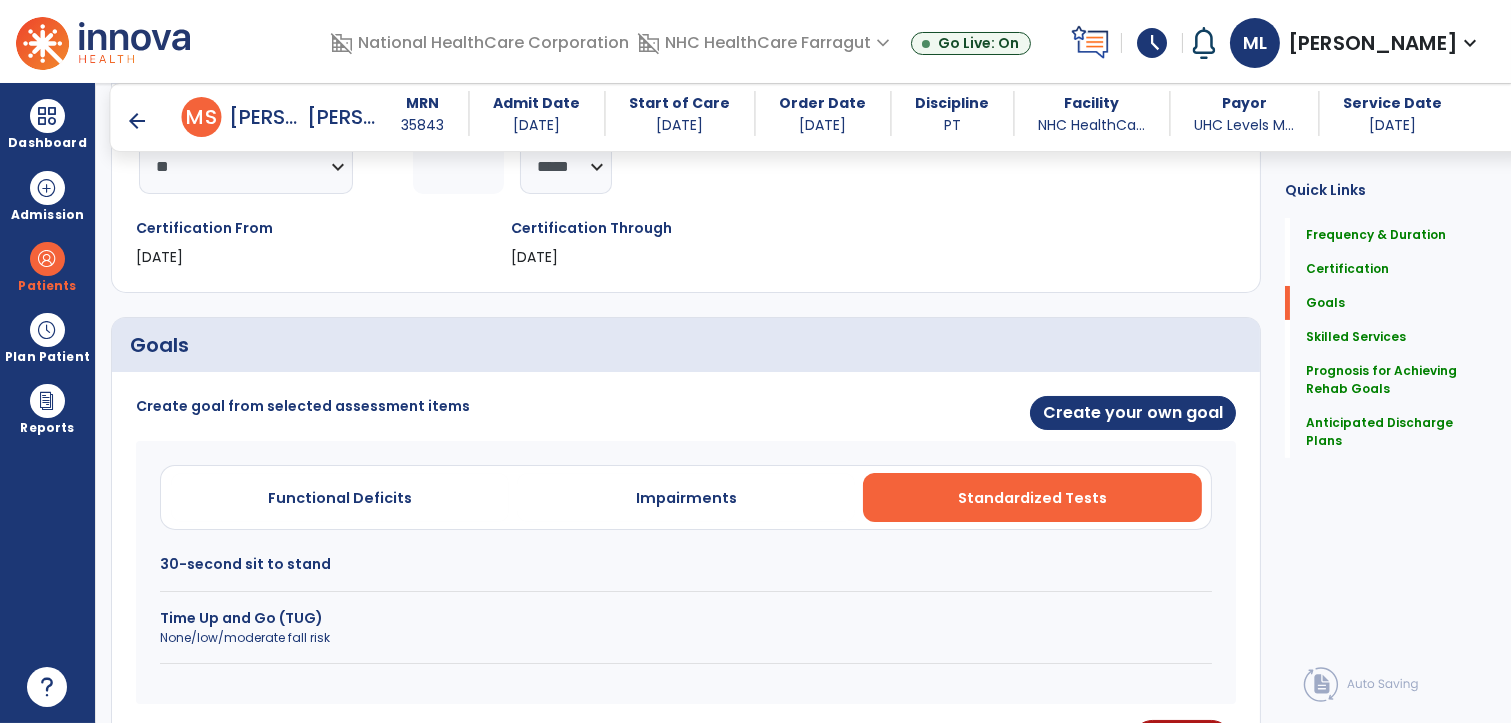 click on "30-second sit to stand" at bounding box center (686, 564) 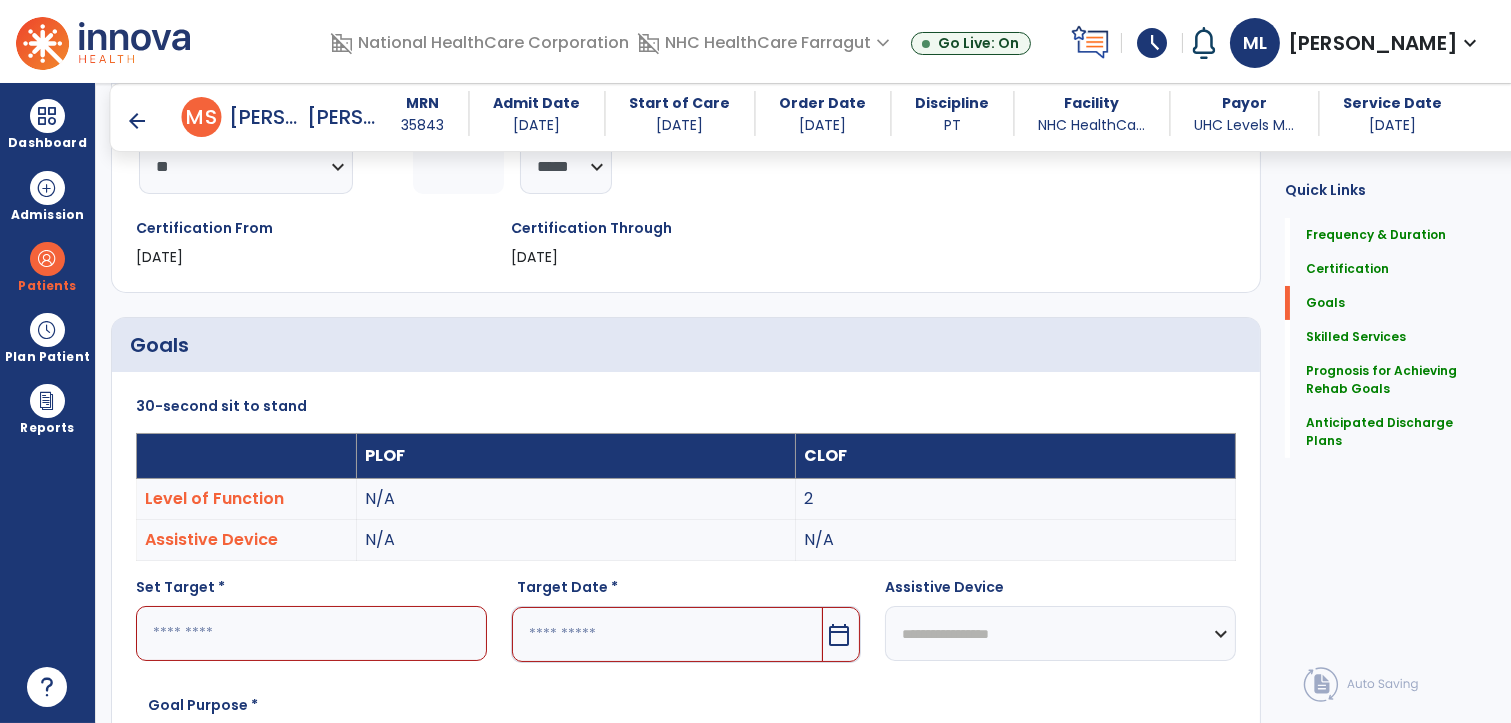 click at bounding box center (311, 633) 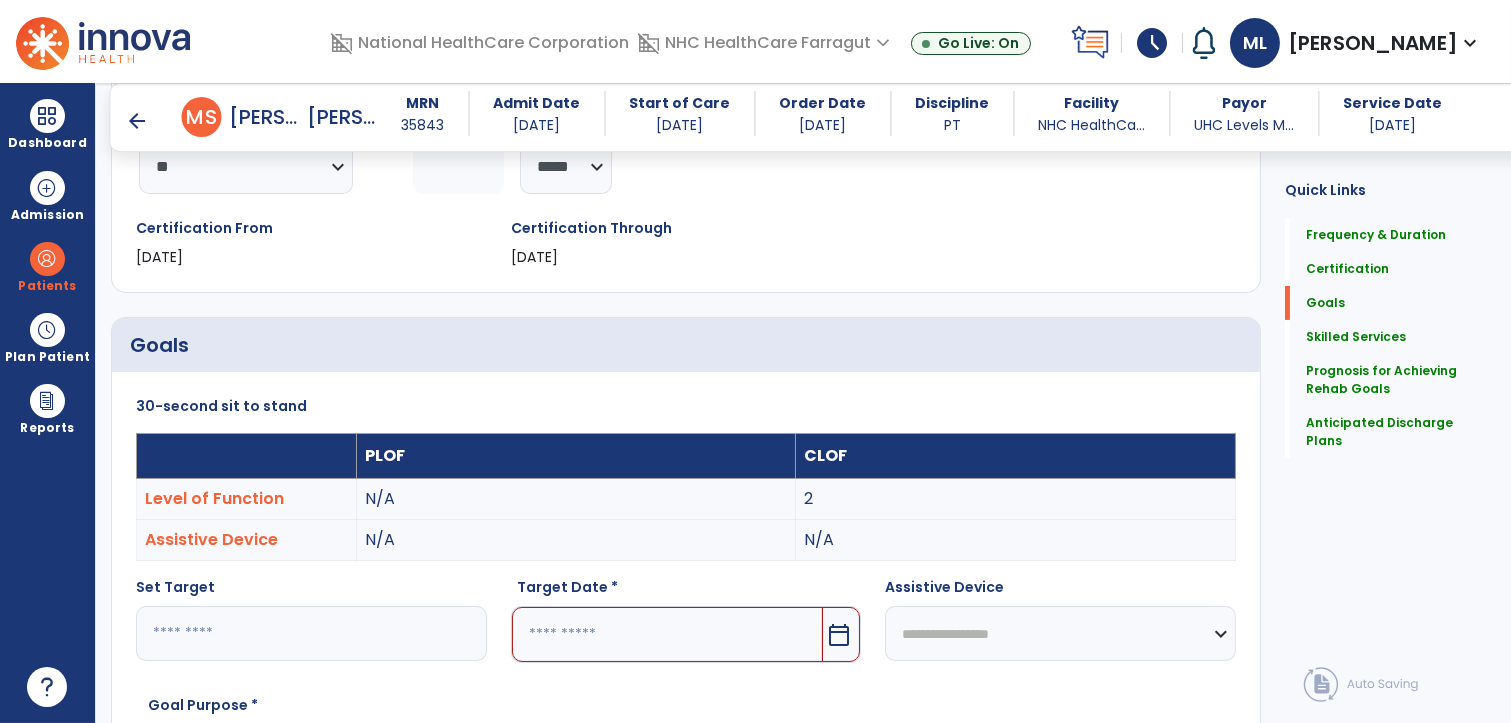 type on "*" 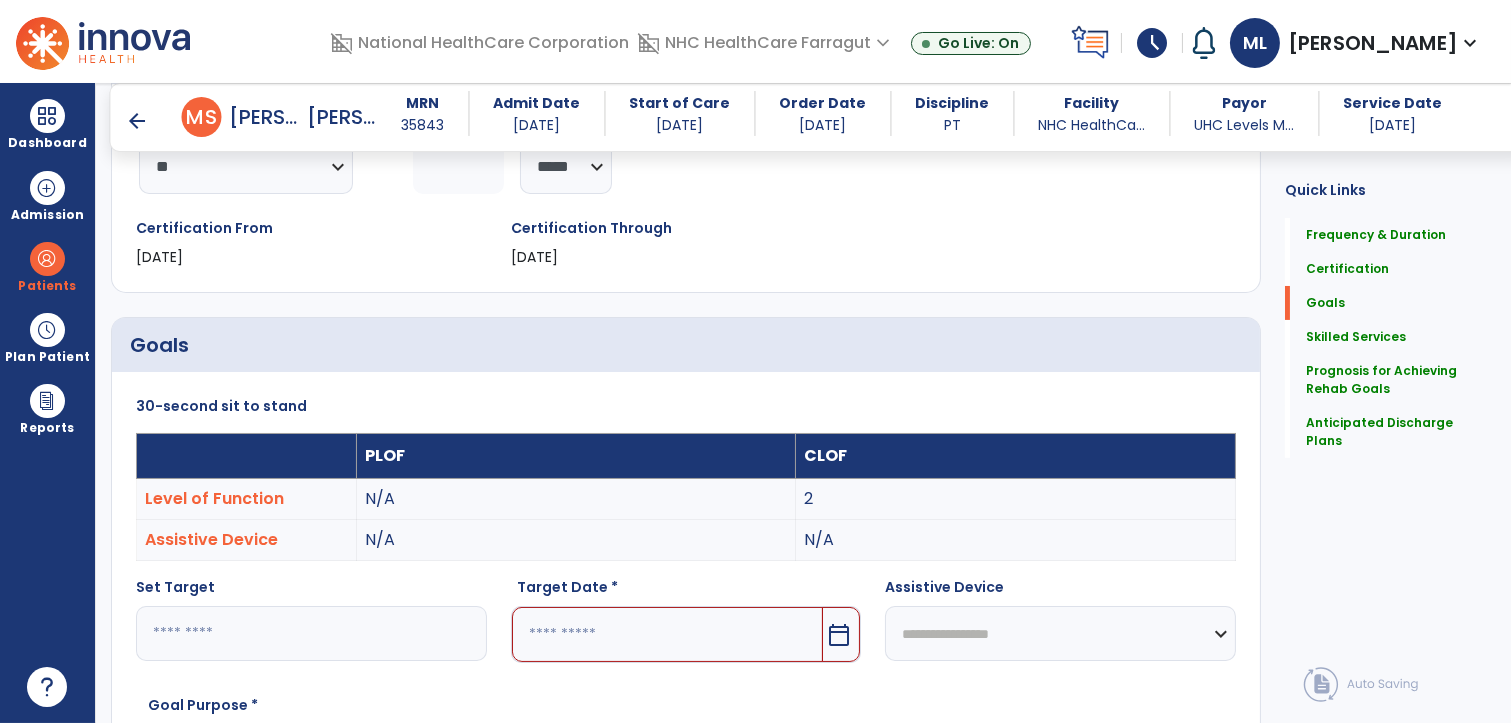 click at bounding box center (668, 634) 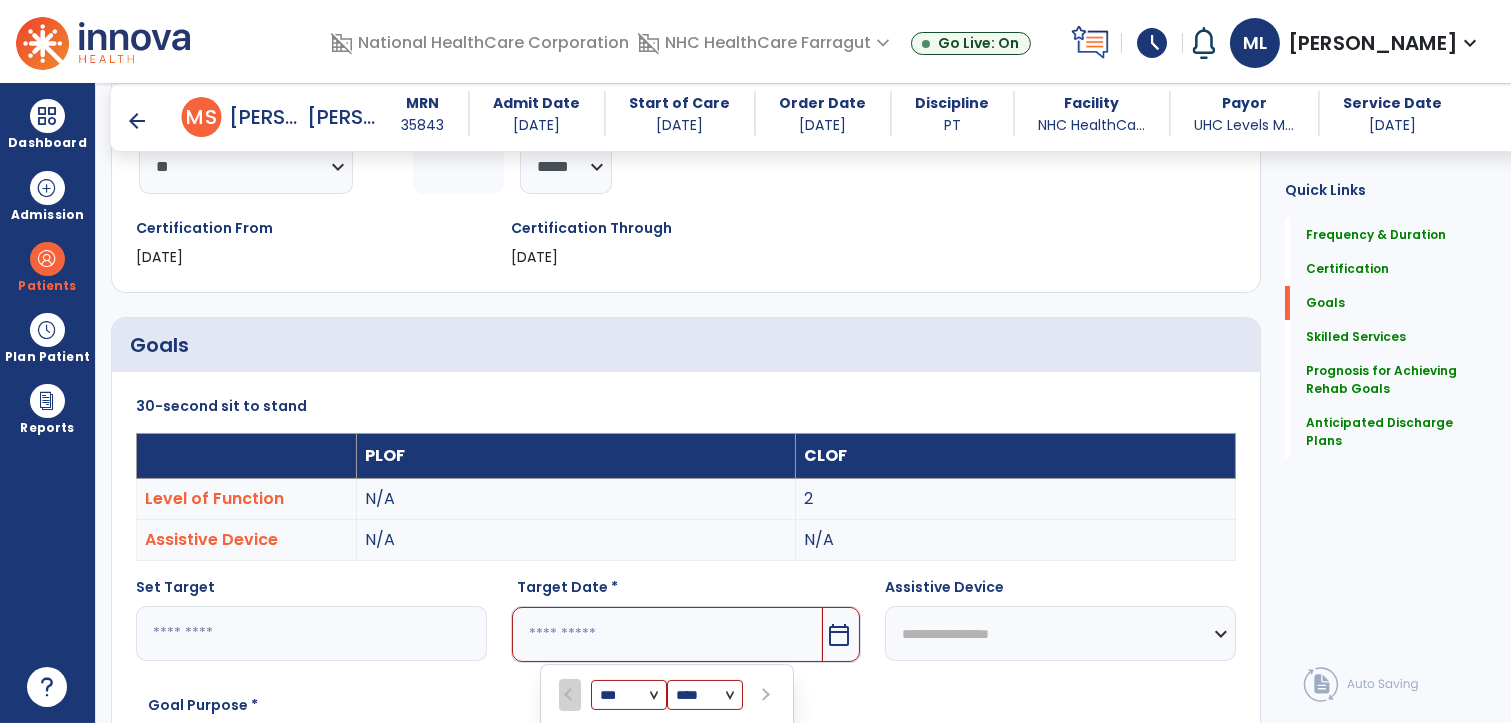 scroll, scrollTop: 696, scrollLeft: 0, axis: vertical 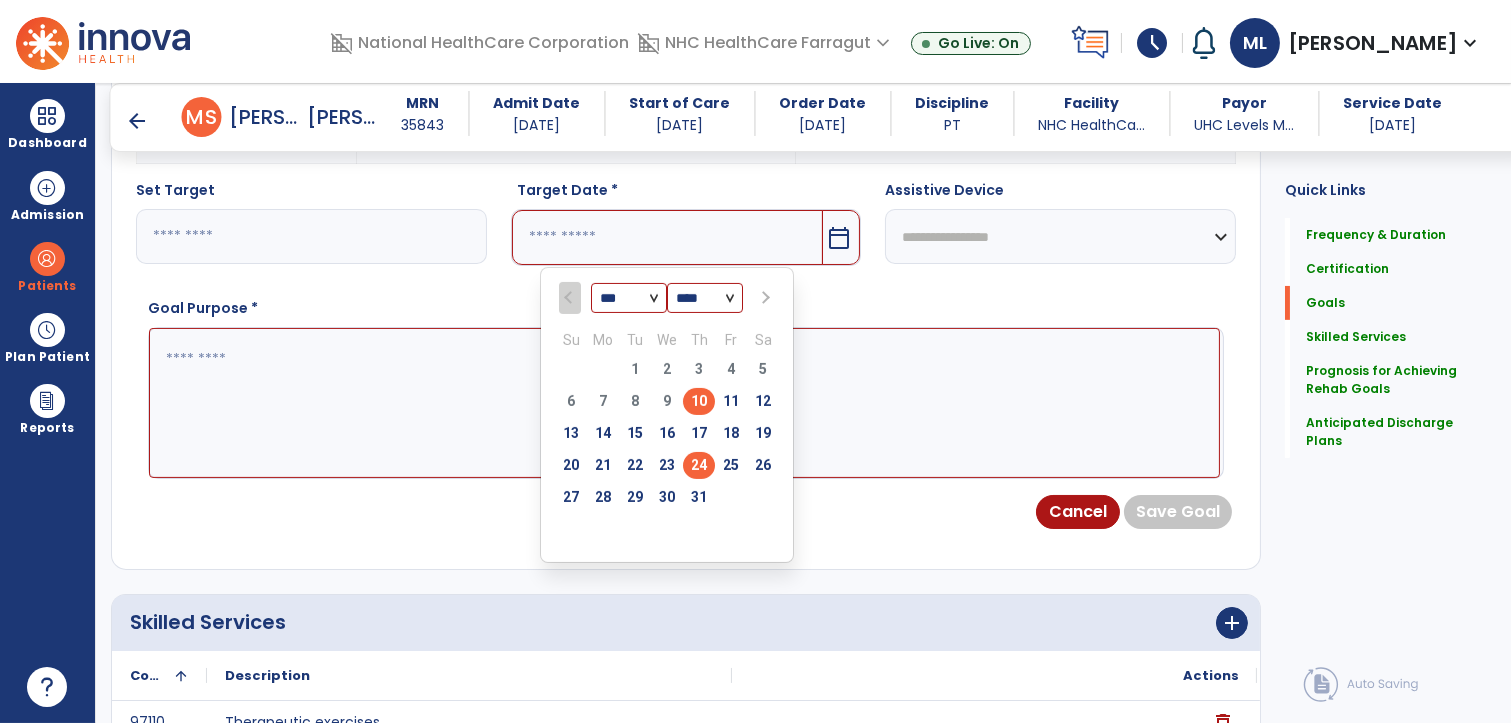 click on "24" at bounding box center (699, 465) 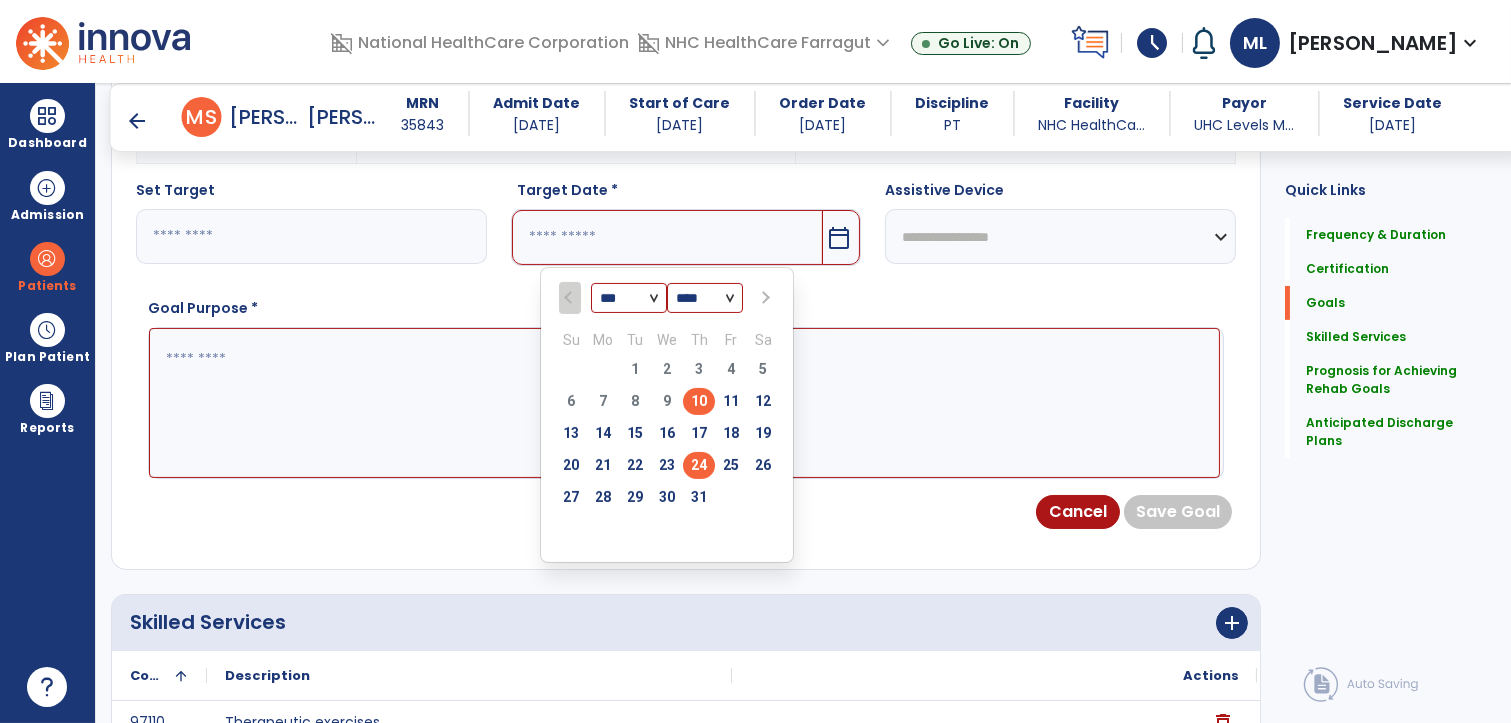 type on "*********" 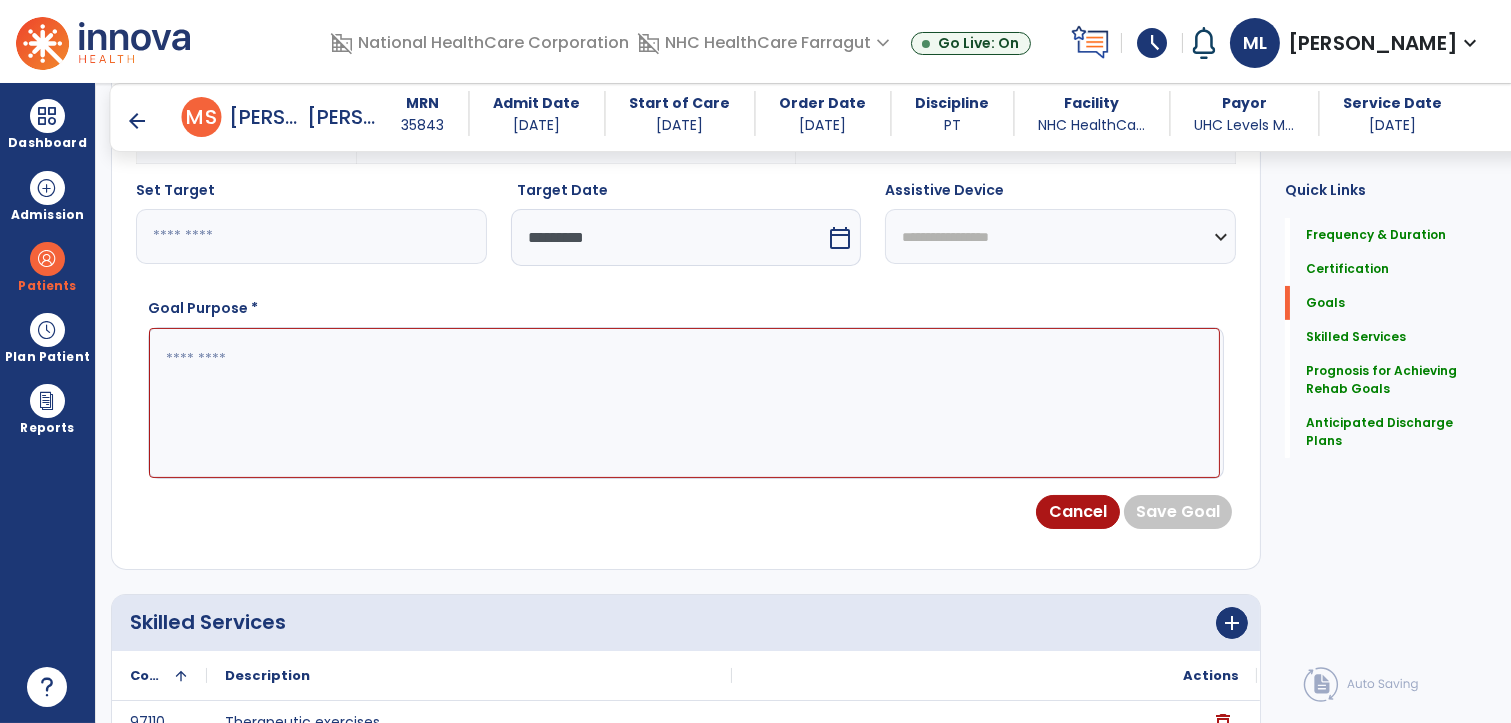 click at bounding box center (684, 403) 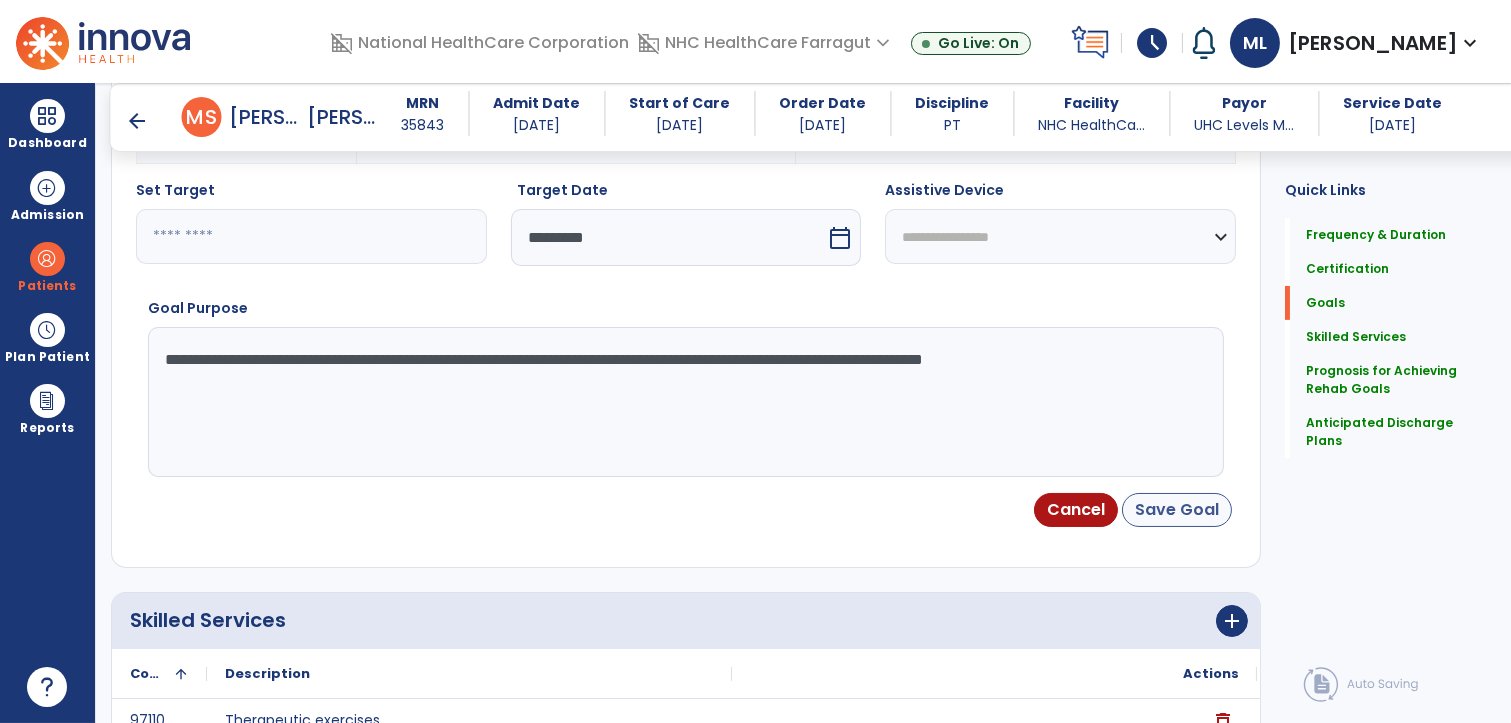 type on "**********" 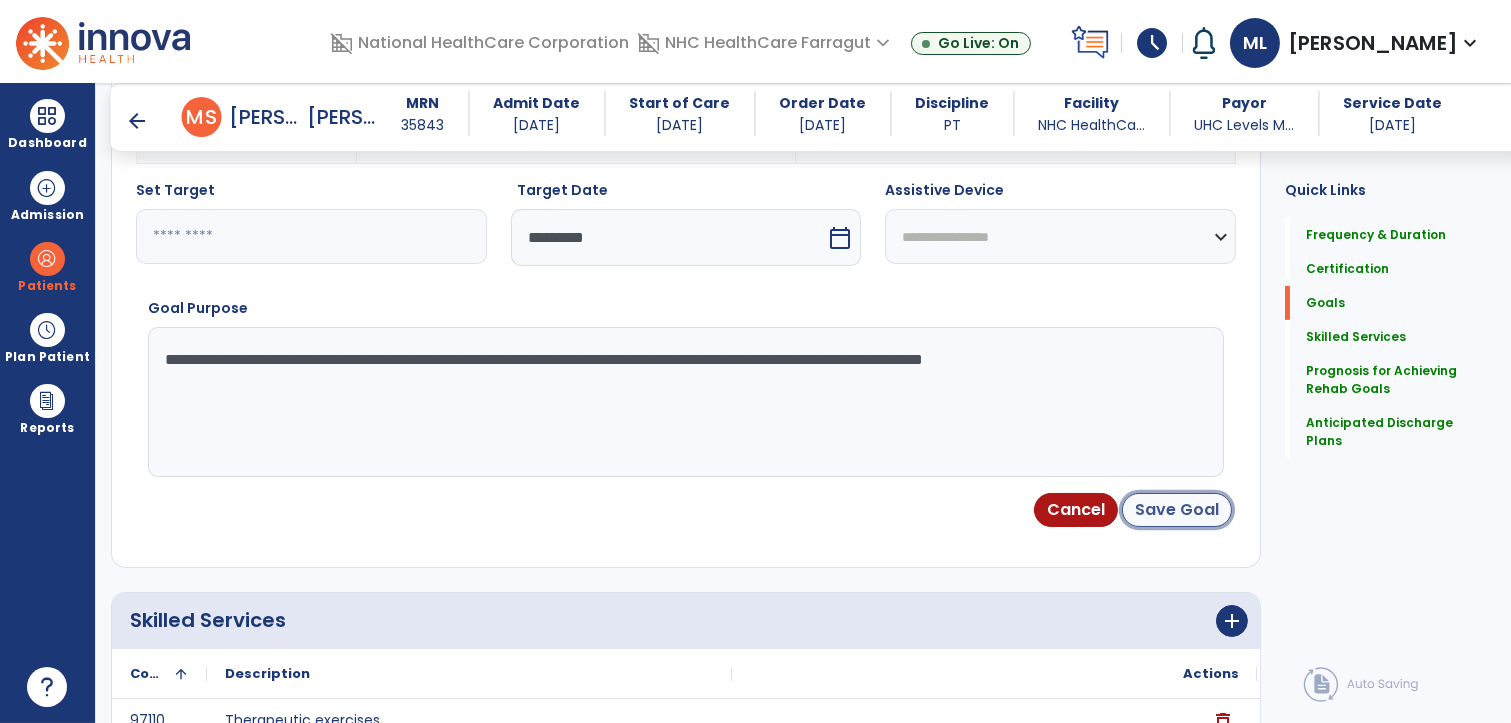 click on "Save Goal" at bounding box center (1177, 510) 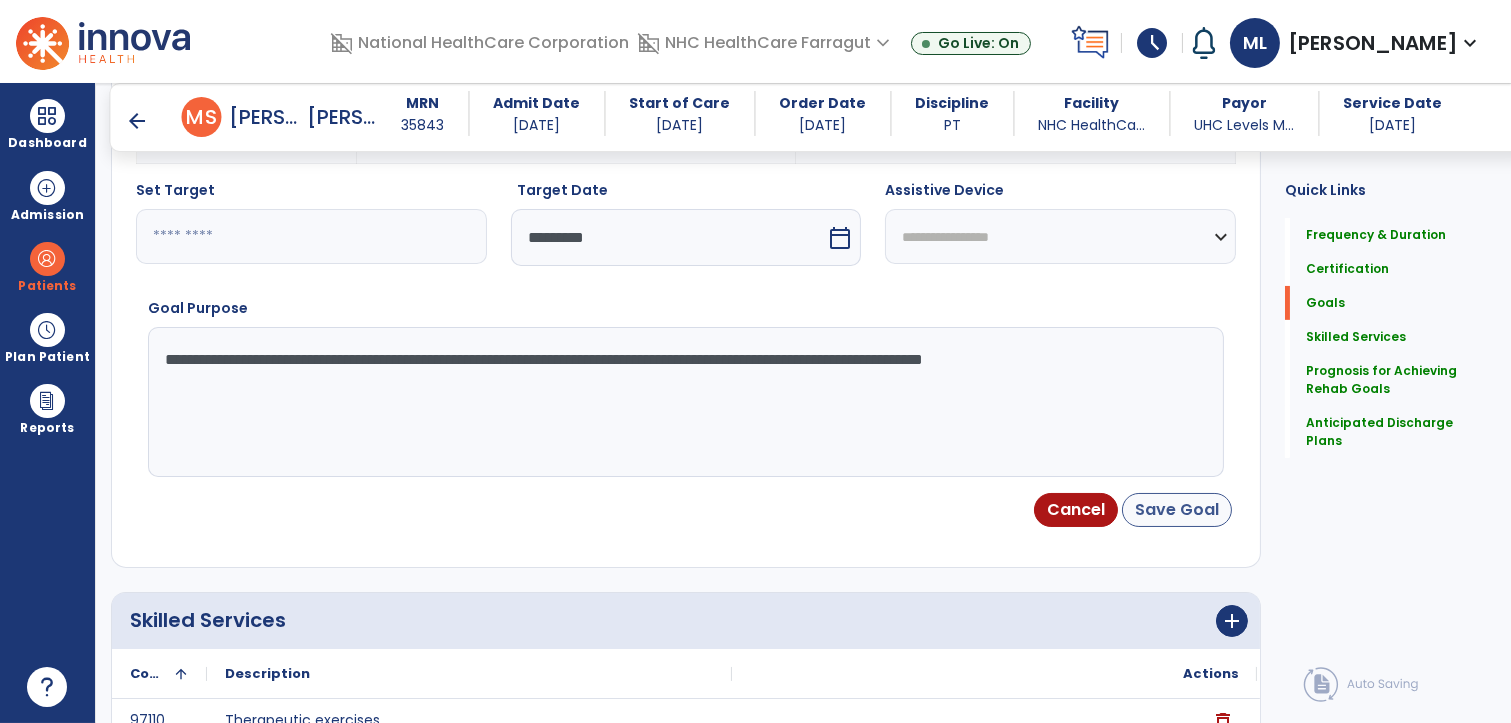 scroll, scrollTop: 108, scrollLeft: 0, axis: vertical 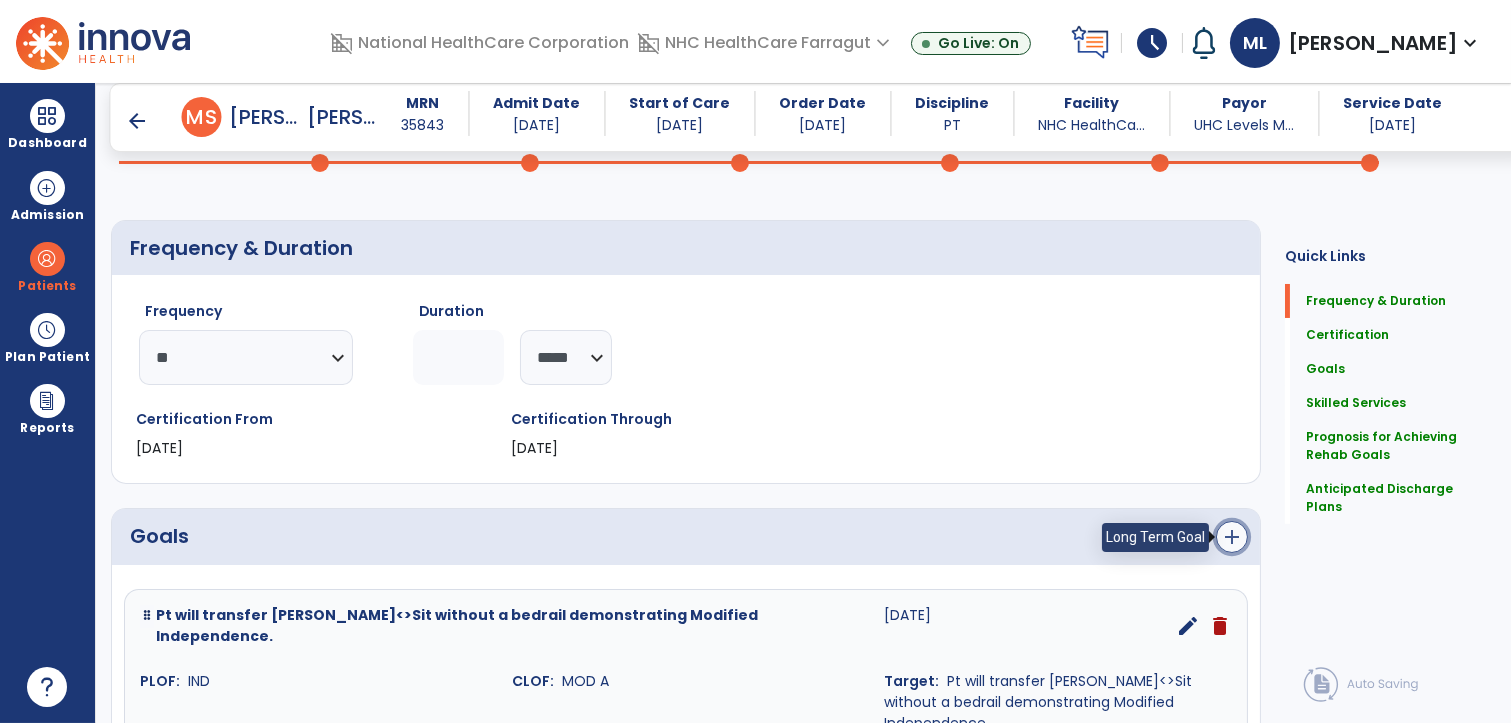 click on "add" at bounding box center (1232, 537) 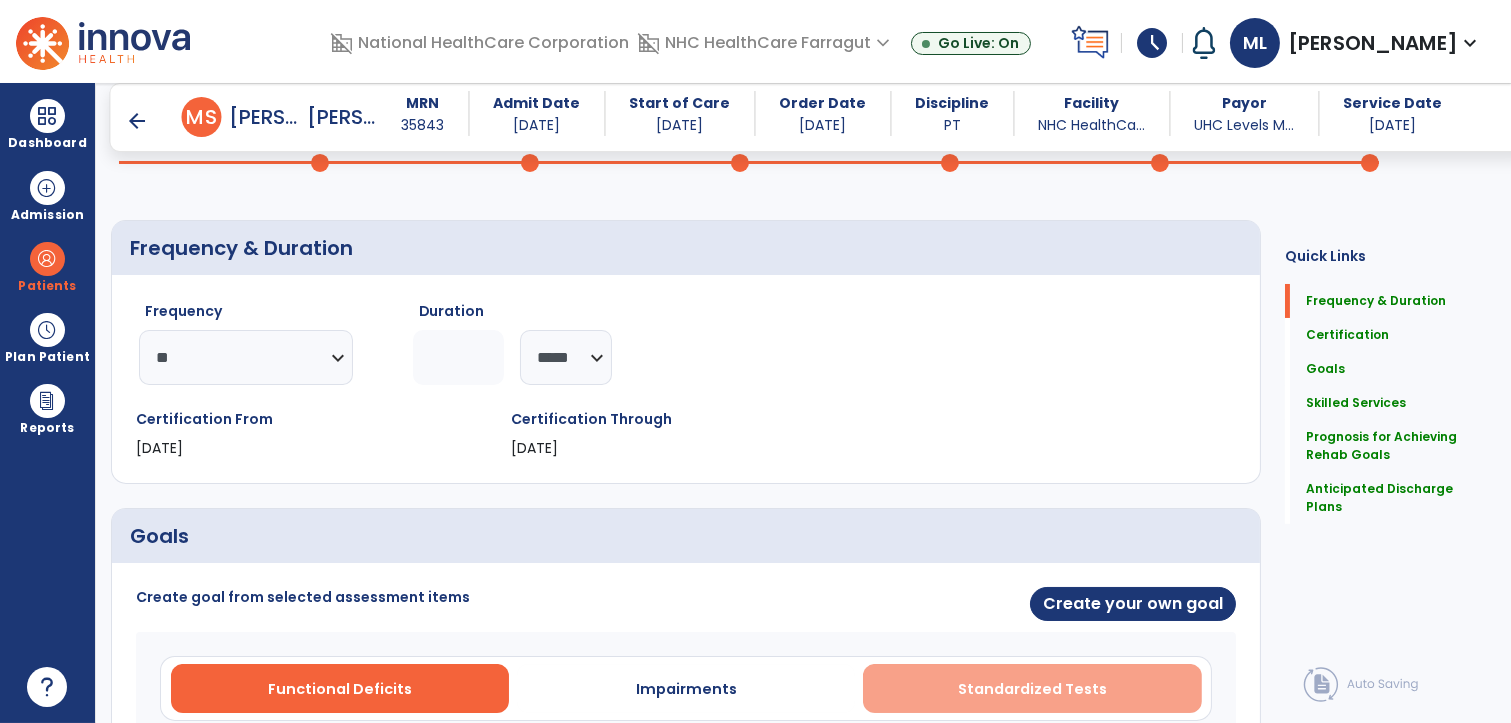 click on "Standardized Tests" at bounding box center (1032, 689) 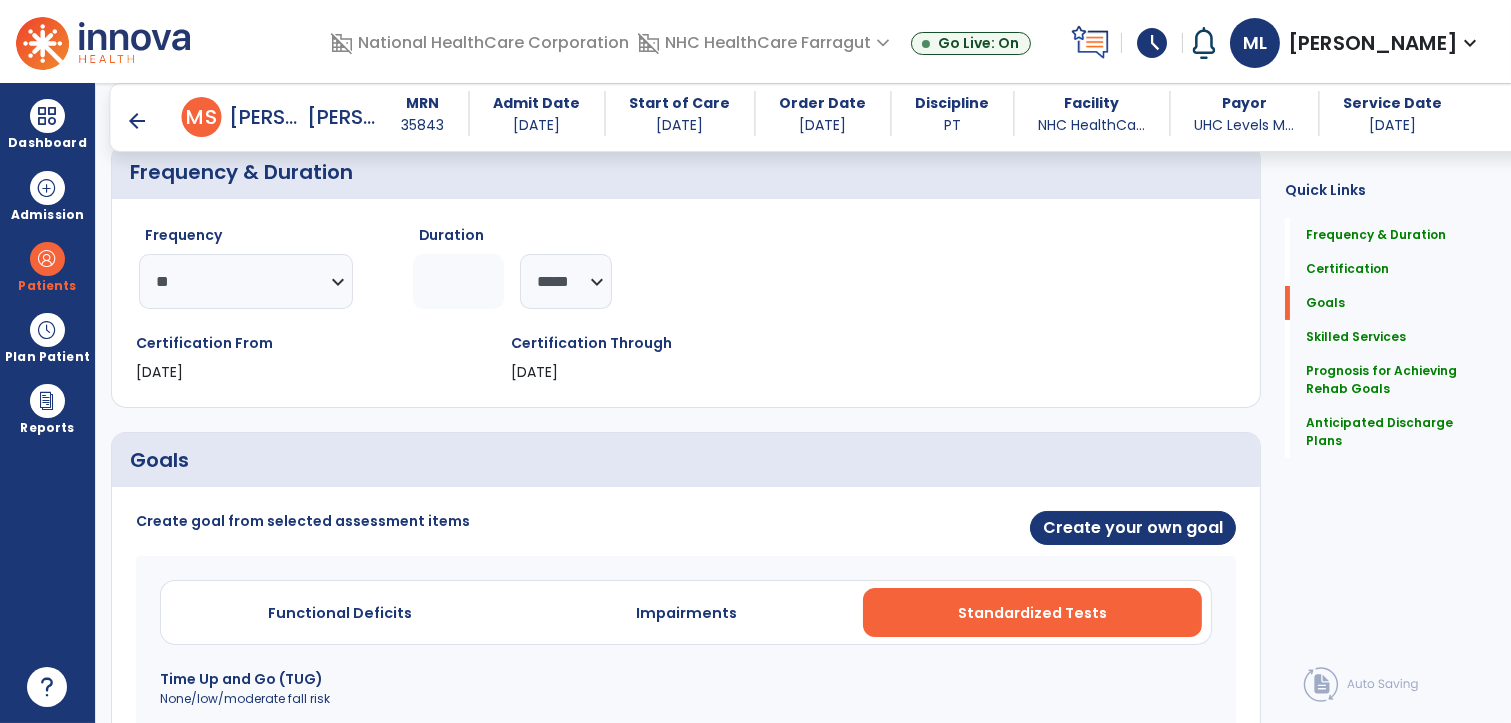 scroll, scrollTop: 441, scrollLeft: 0, axis: vertical 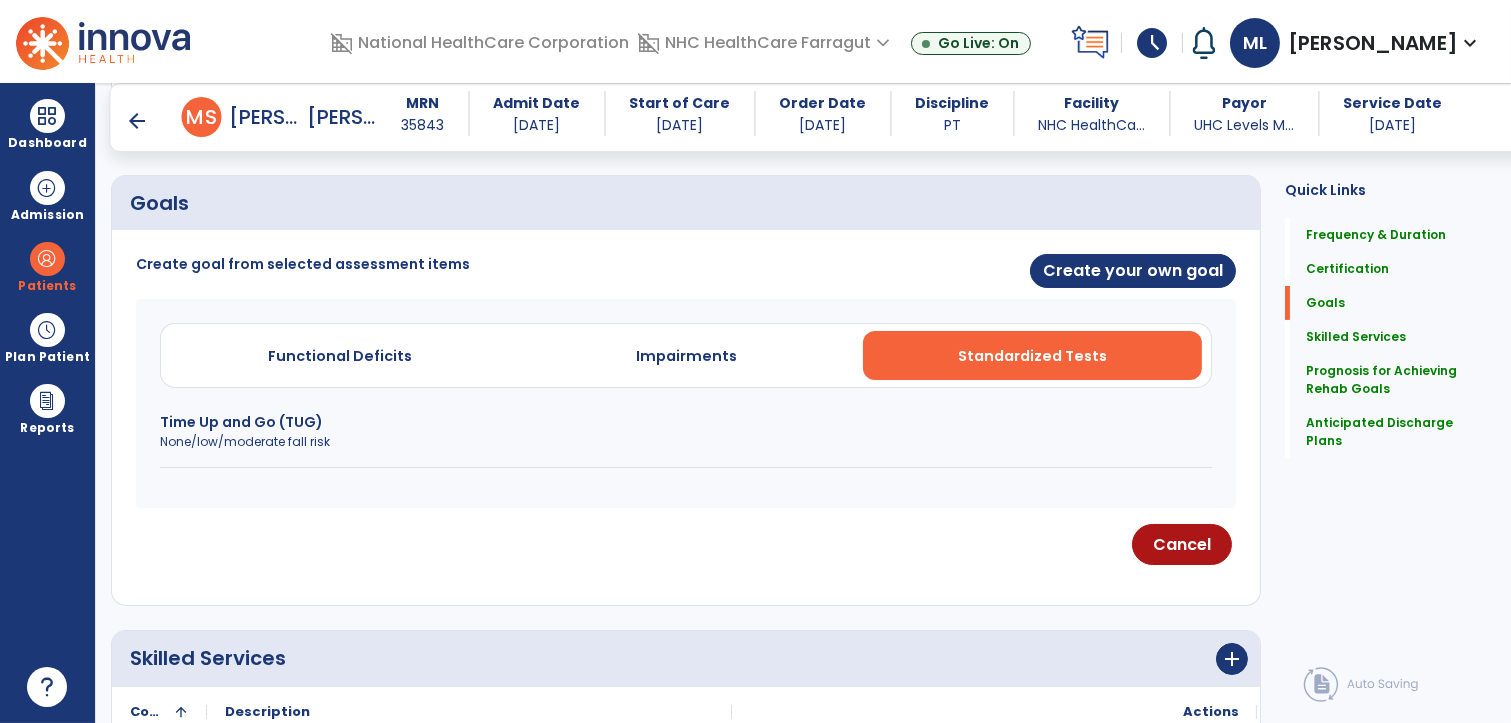 click on "Time Up and Go (TUG)" at bounding box center (686, 422) 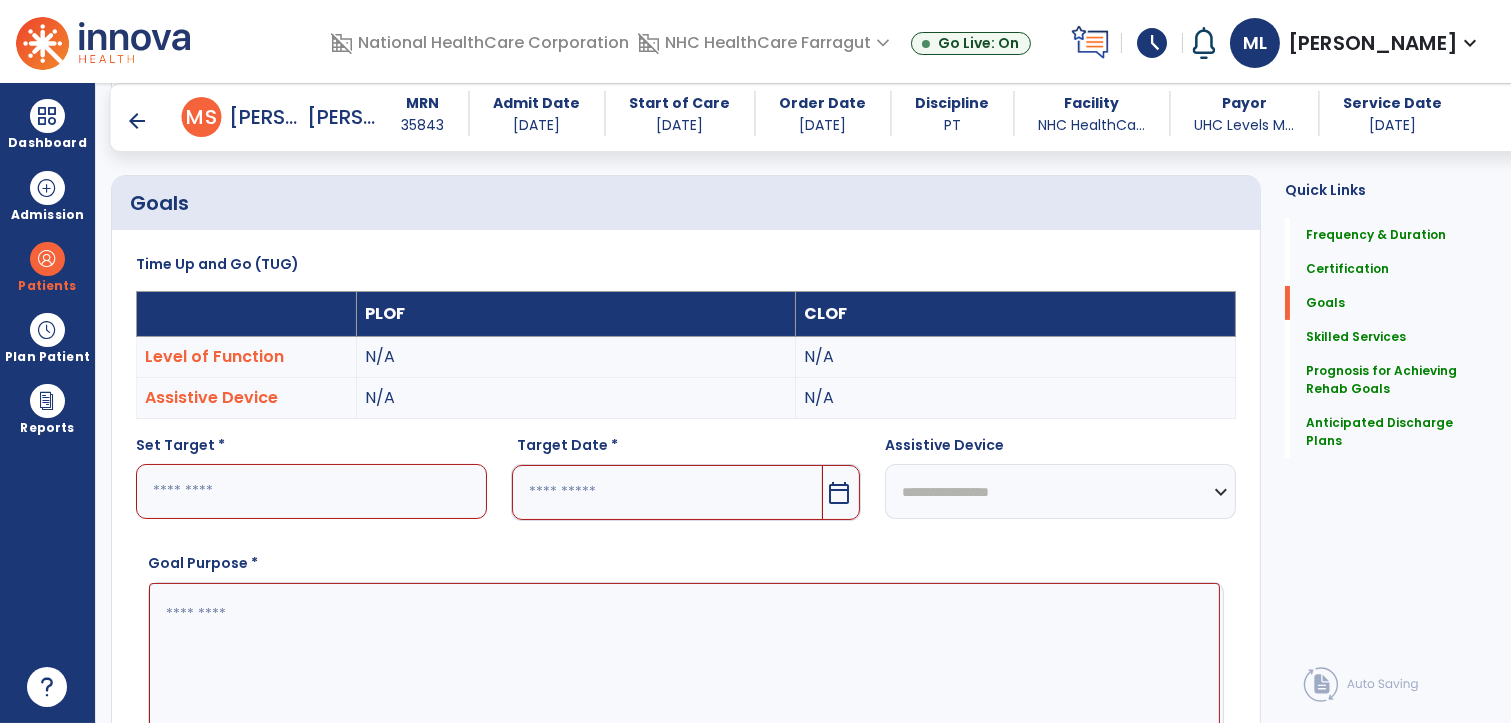 click at bounding box center [311, 491] 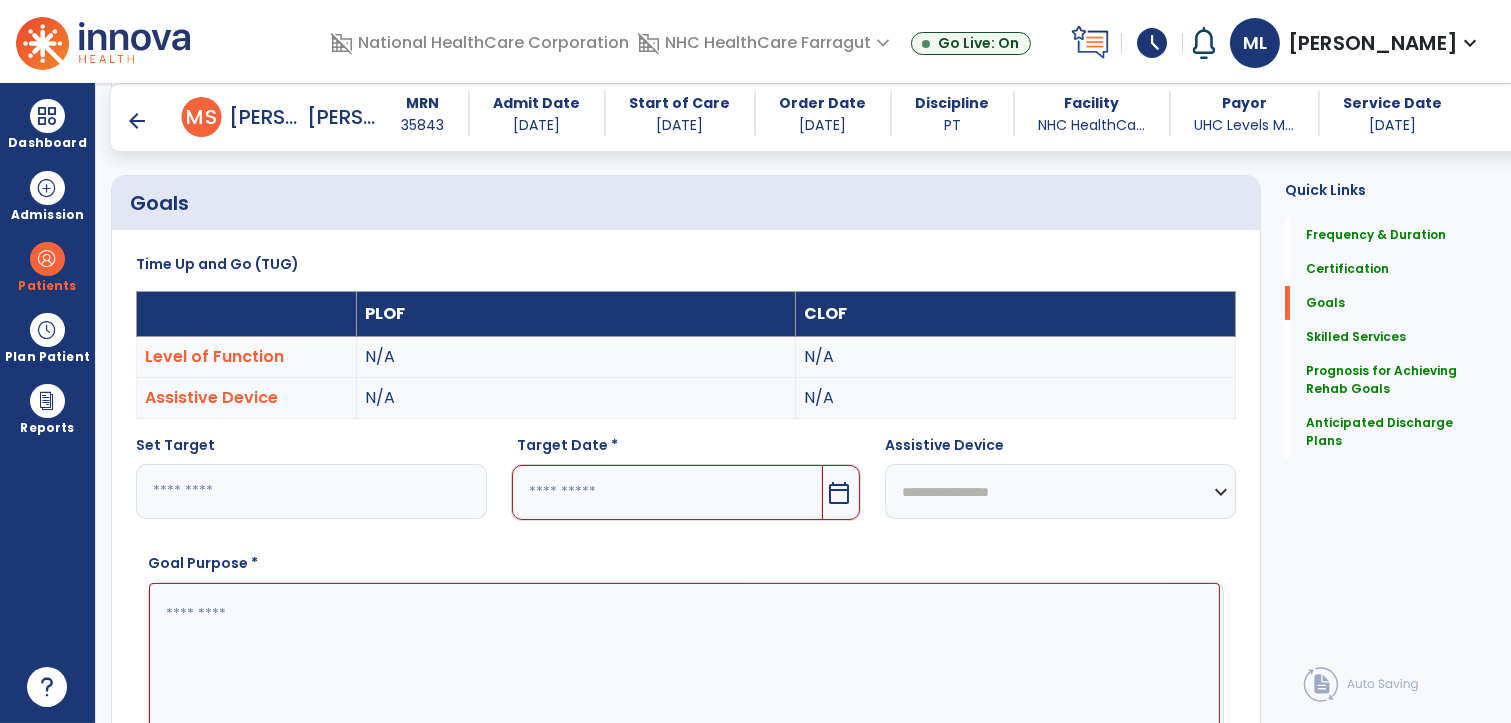type on "**" 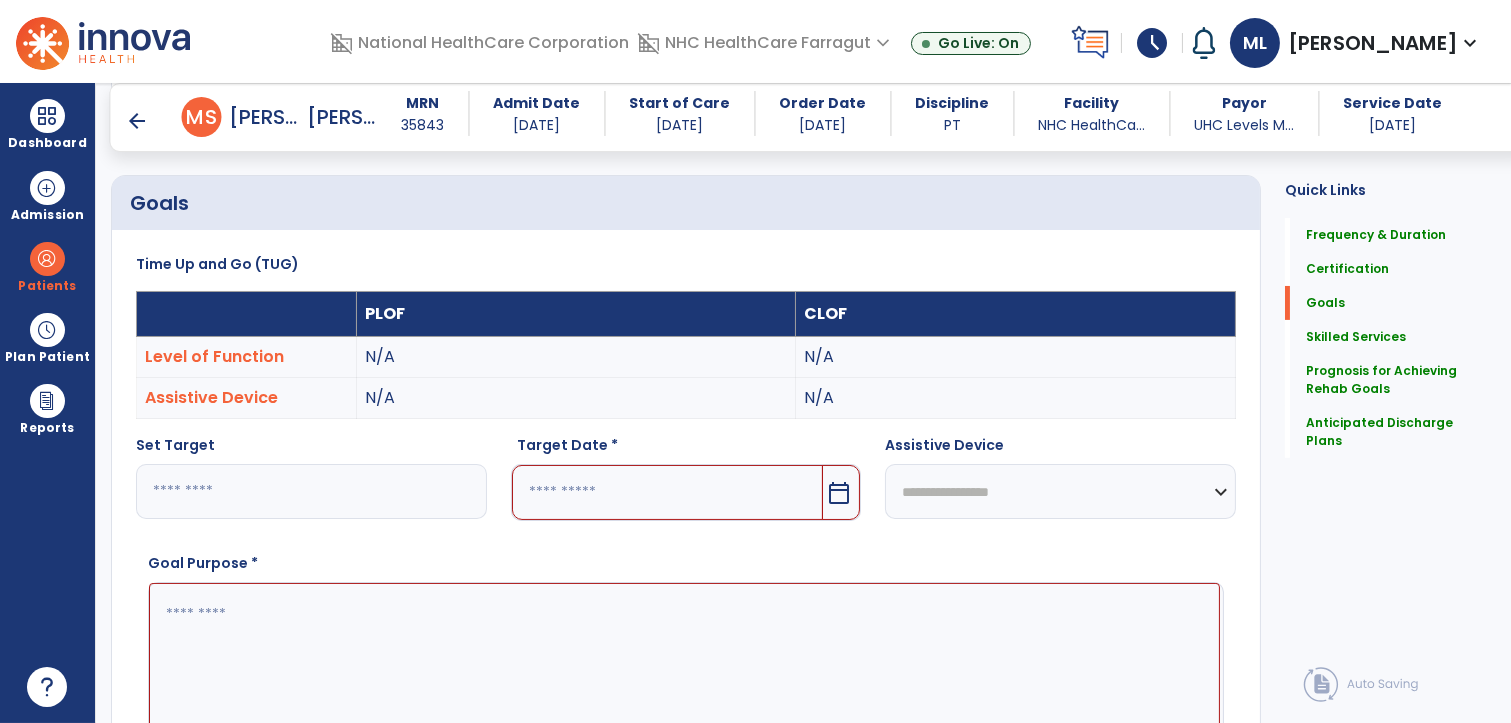 click at bounding box center (668, 492) 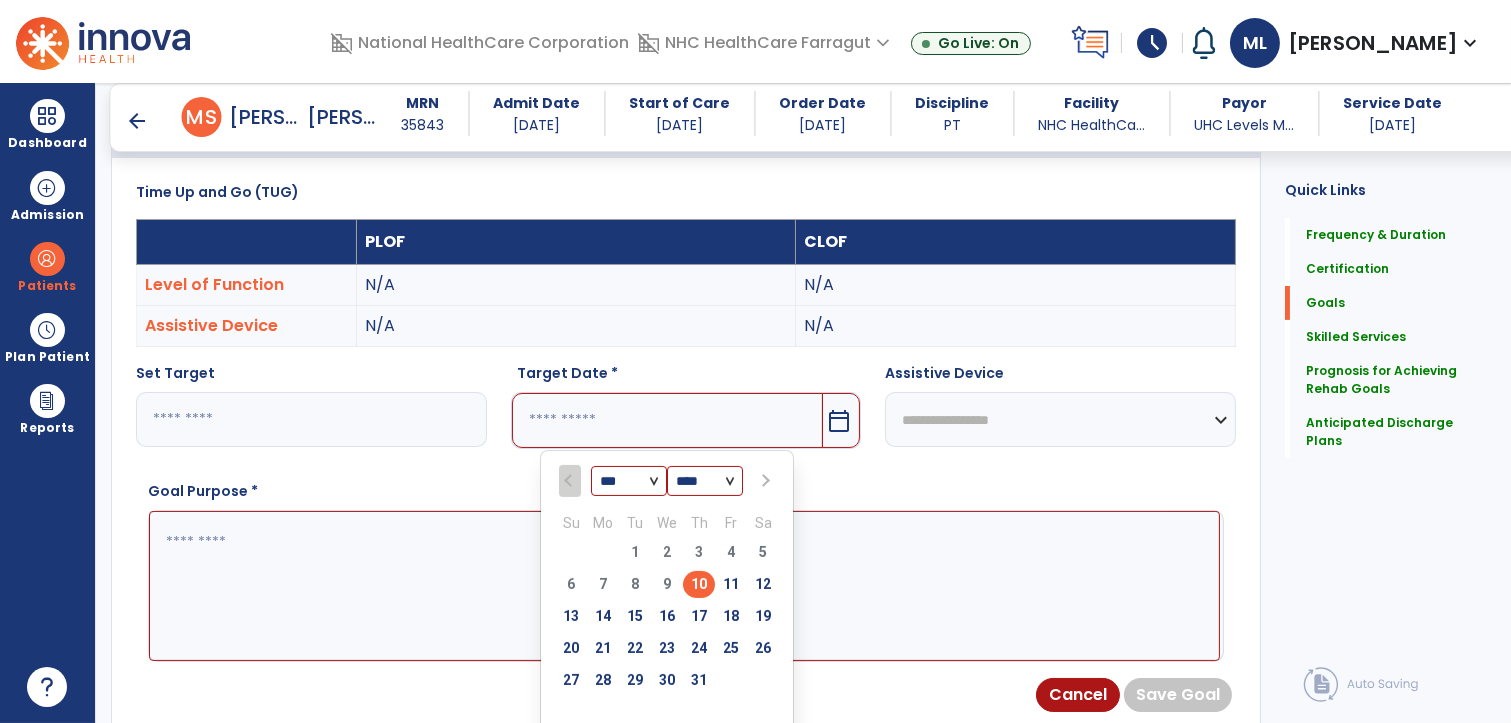 scroll, scrollTop: 552, scrollLeft: 0, axis: vertical 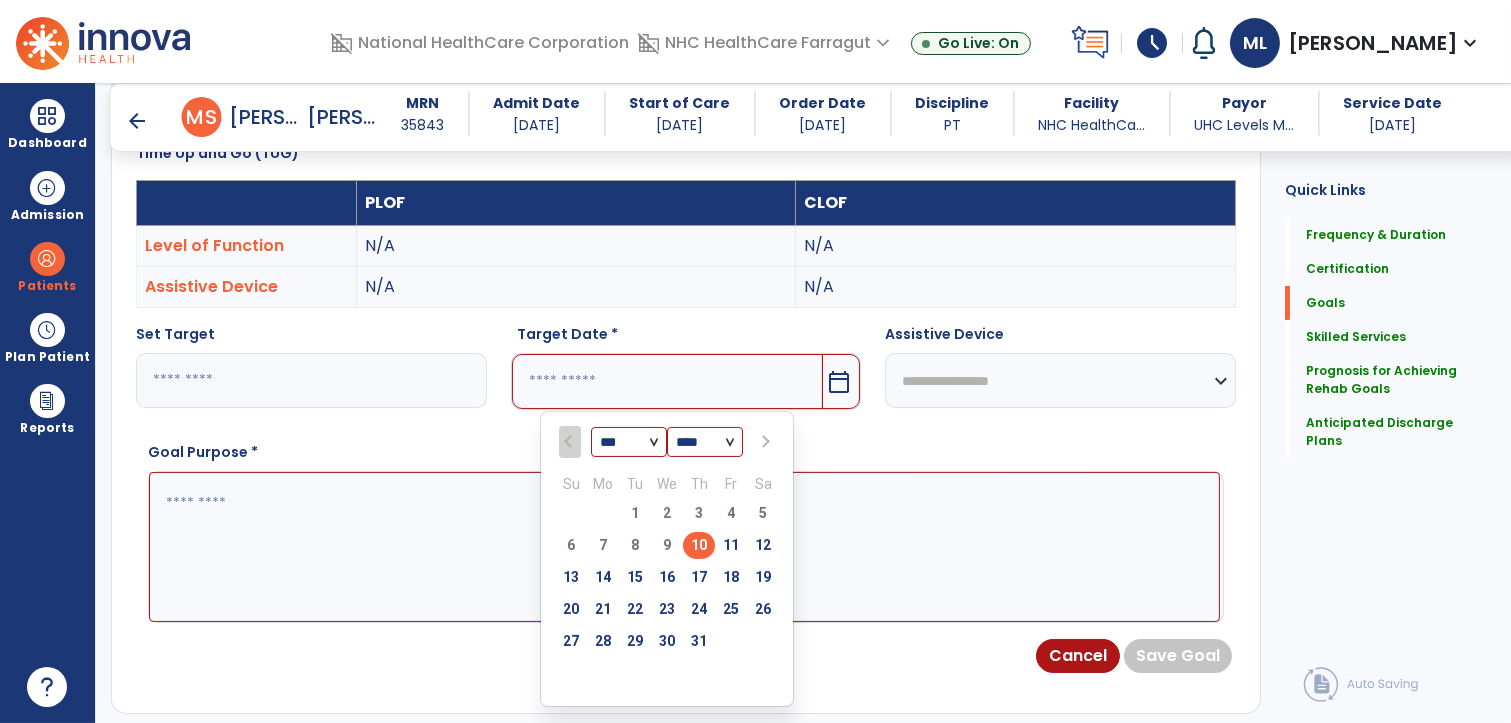 click at bounding box center (764, 442) 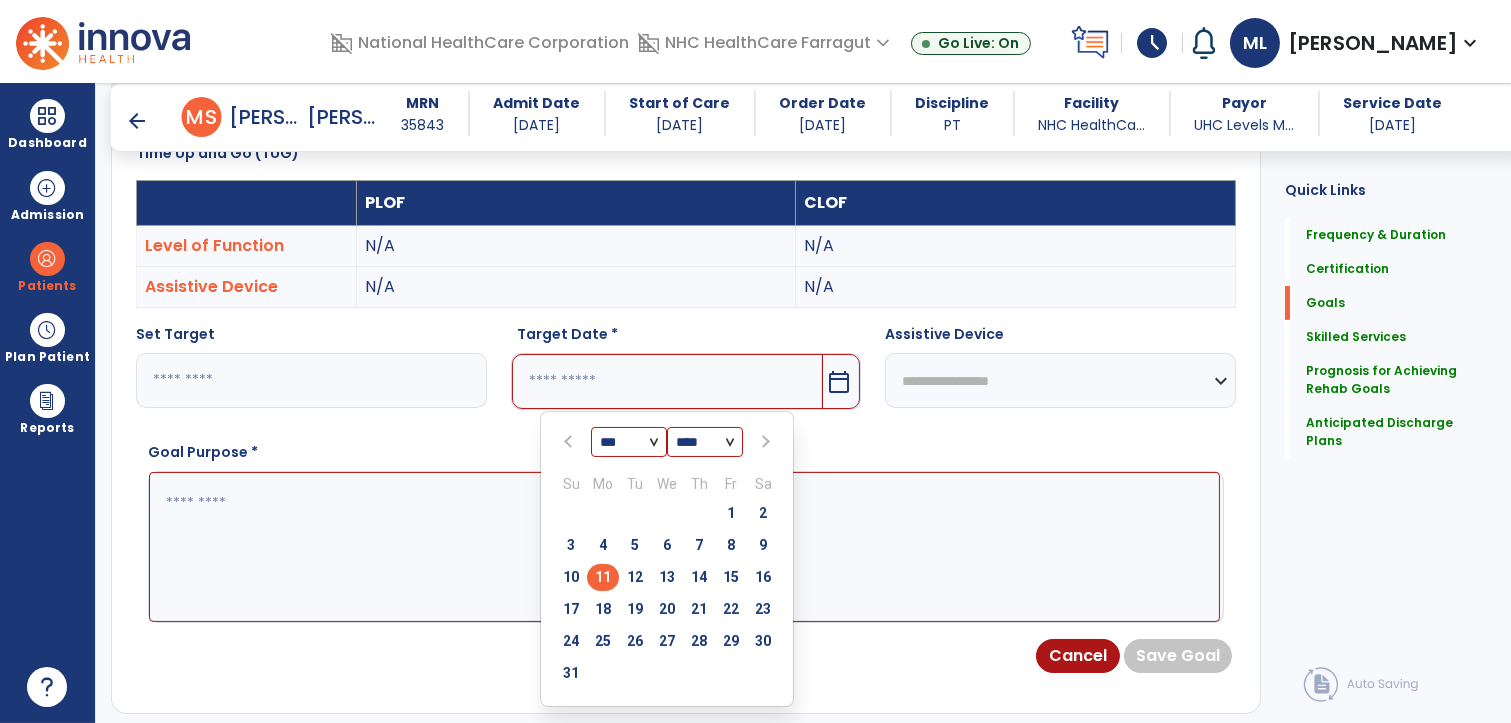 click on "11" at bounding box center [603, 577] 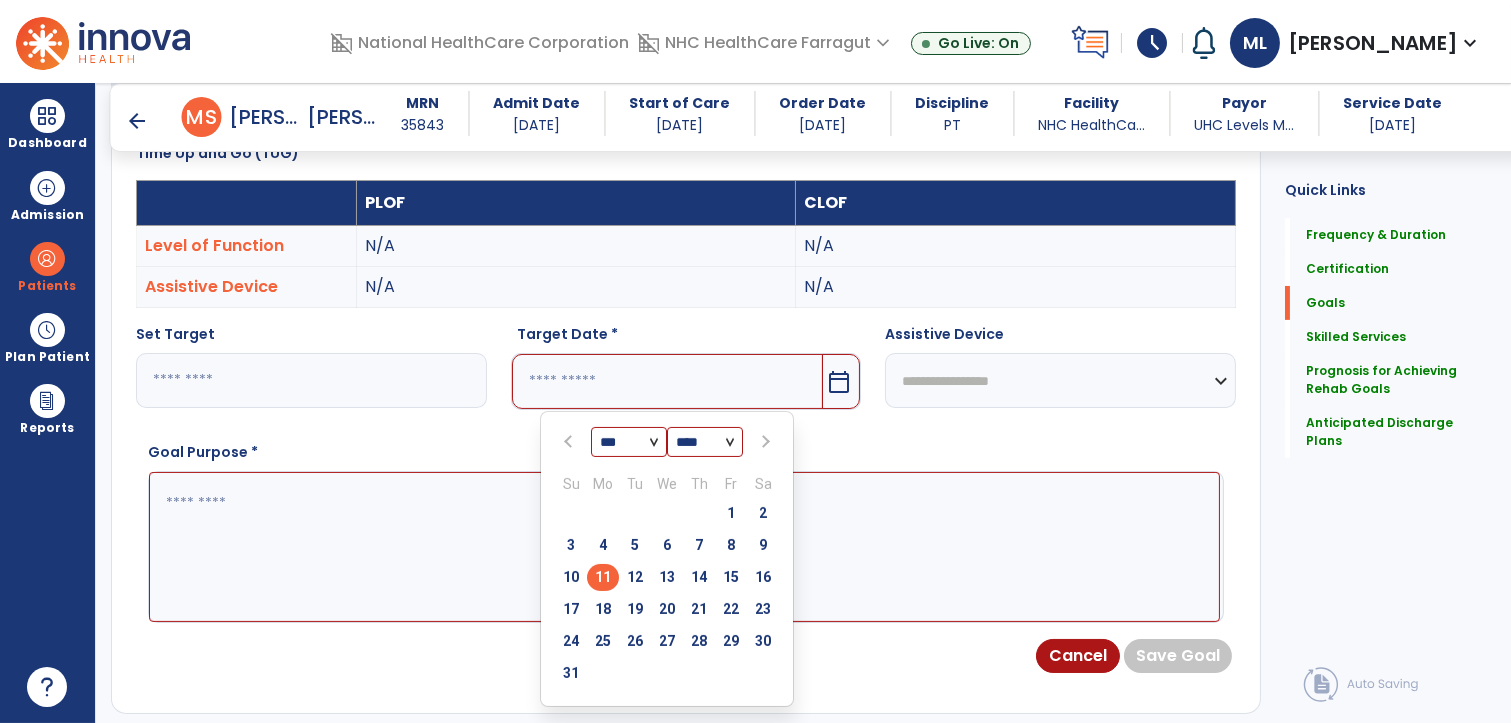 type on "*********" 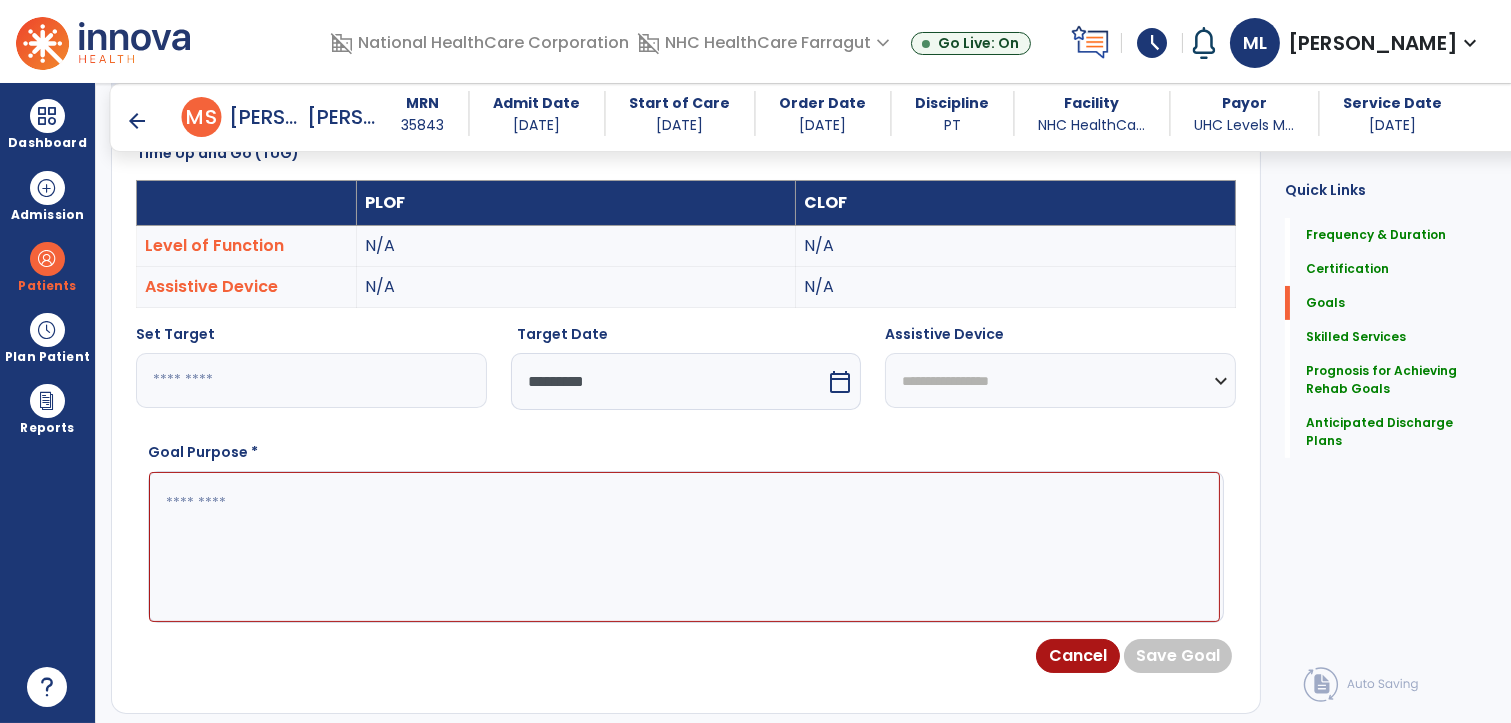 click on "**********" at bounding box center [1060, 380] 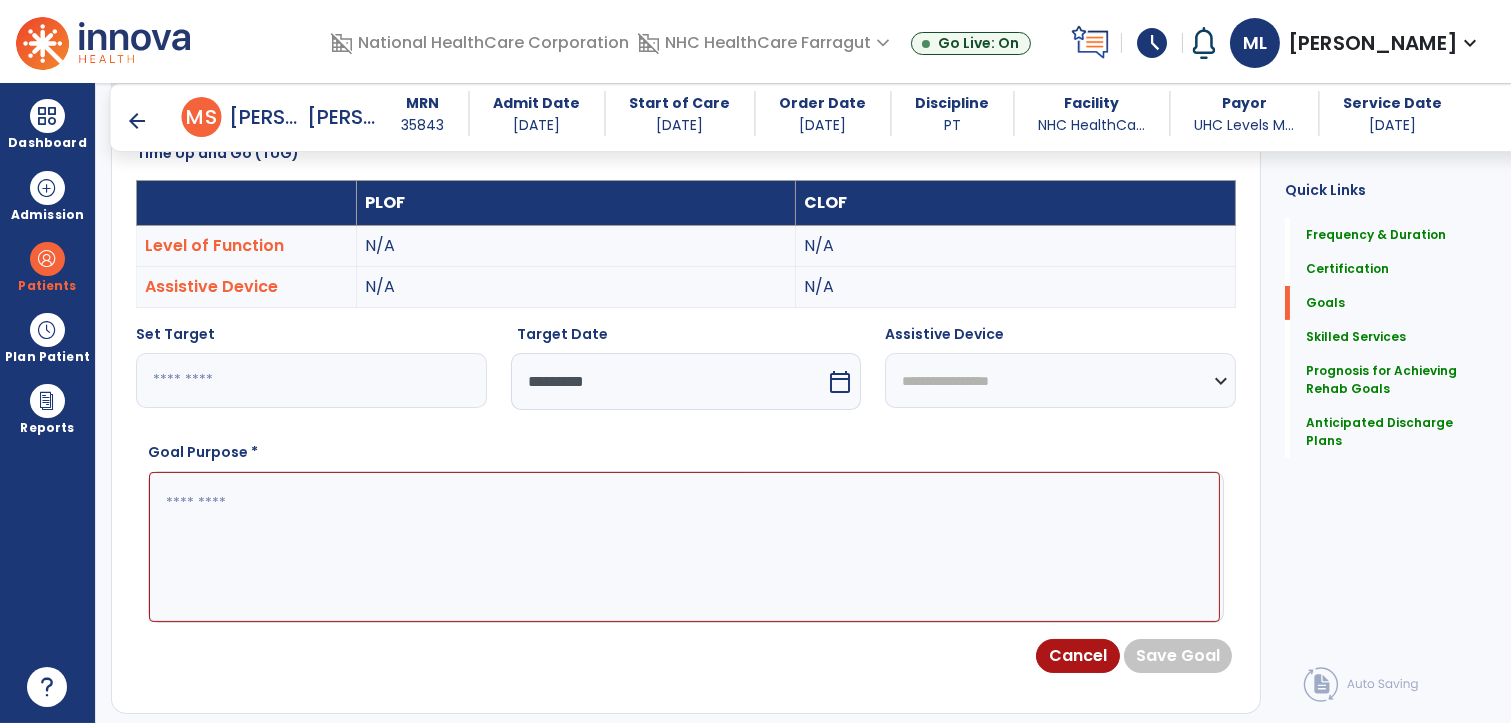 select on "**********" 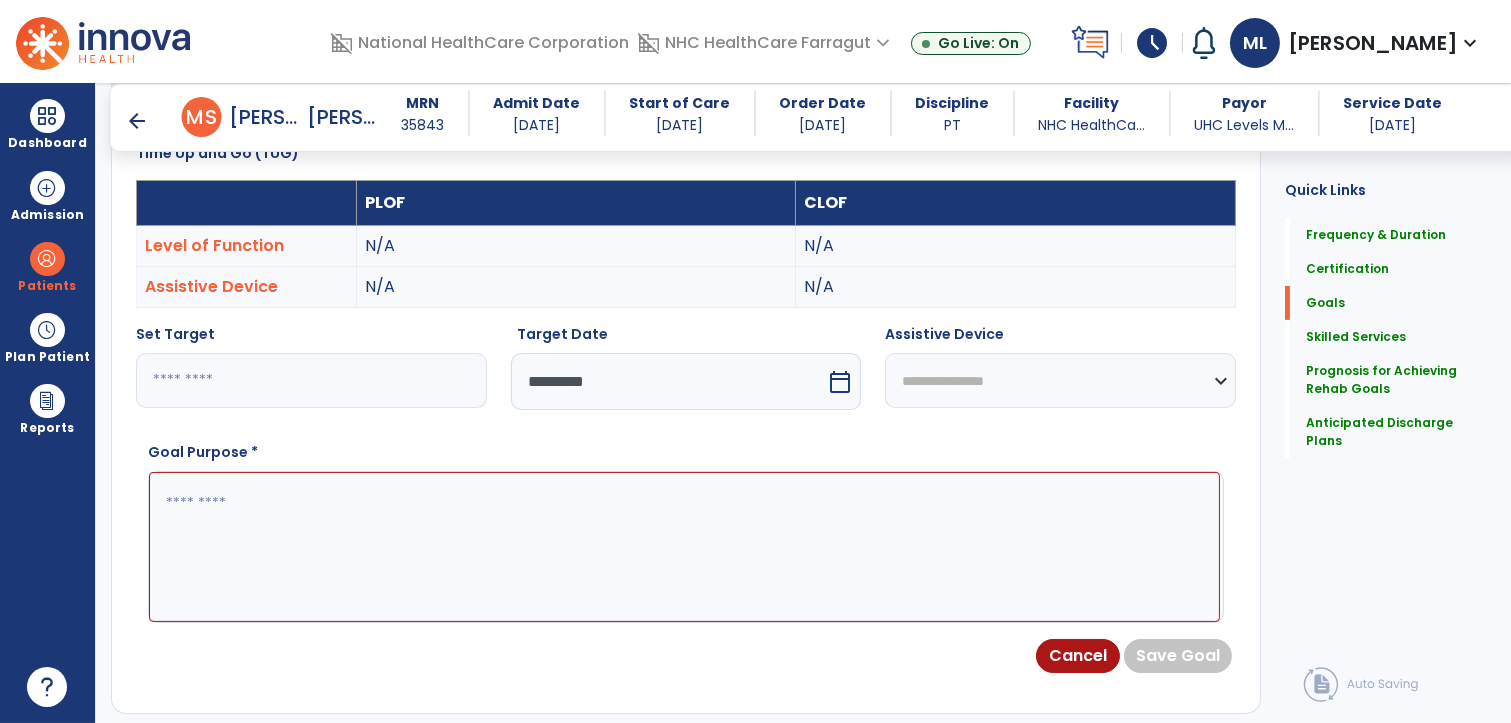 click on "**********" at bounding box center [1060, 380] 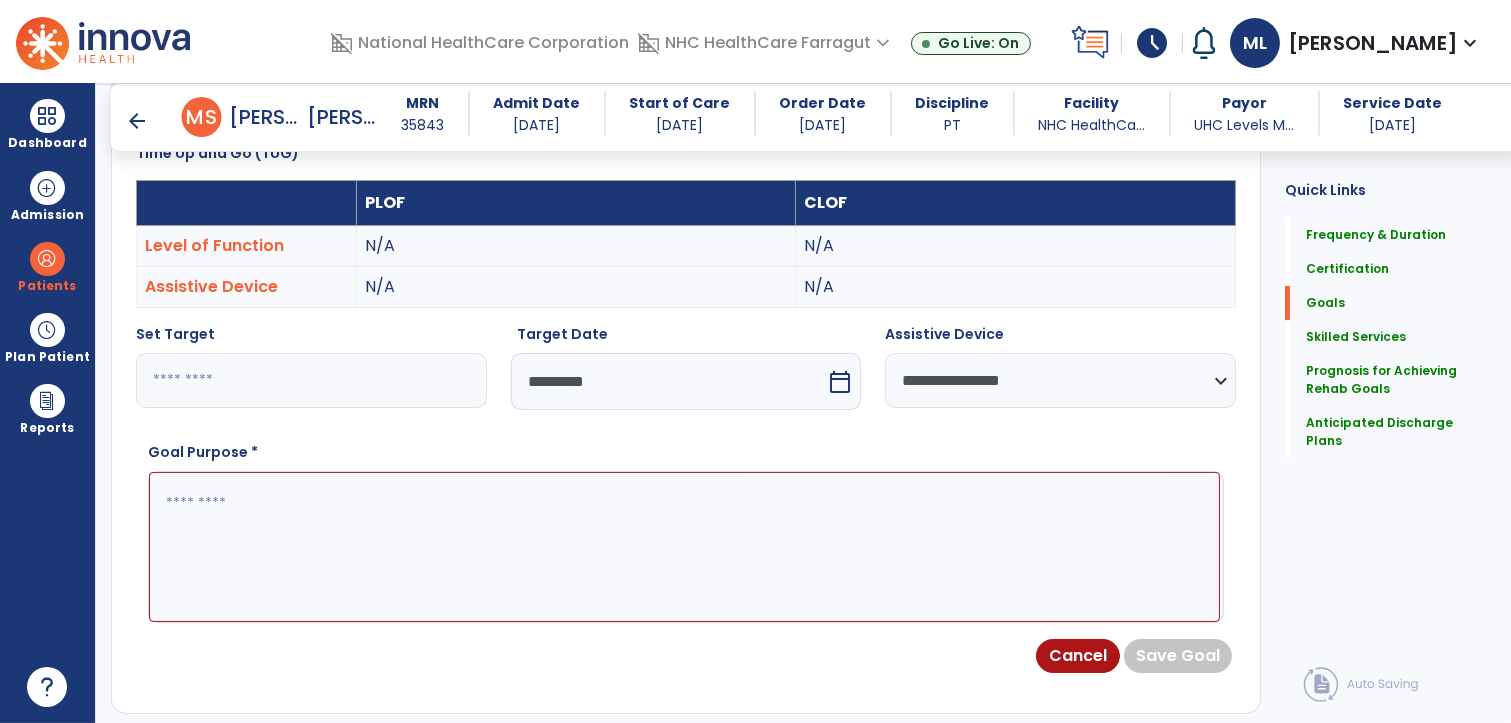 click at bounding box center (684, 547) 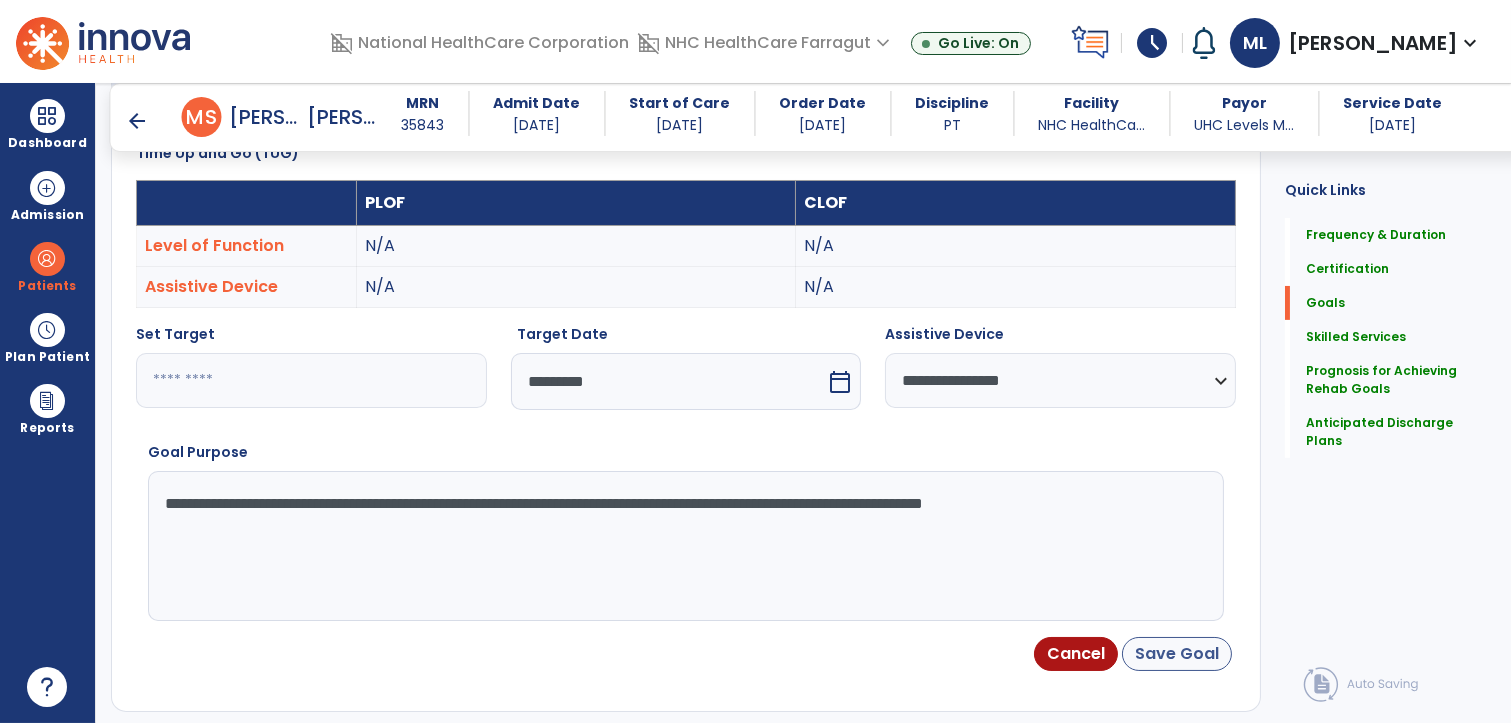 type on "**********" 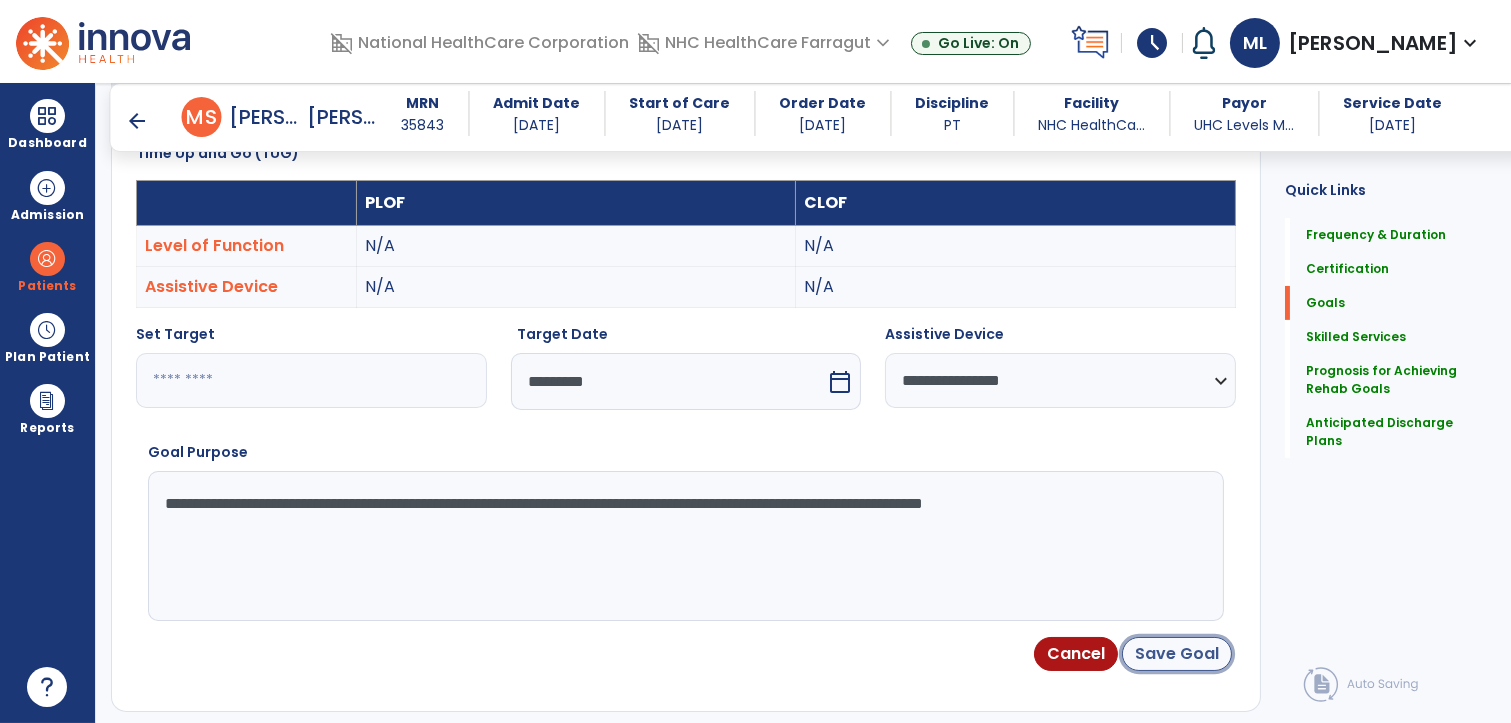 click on "Save Goal" at bounding box center [1177, 654] 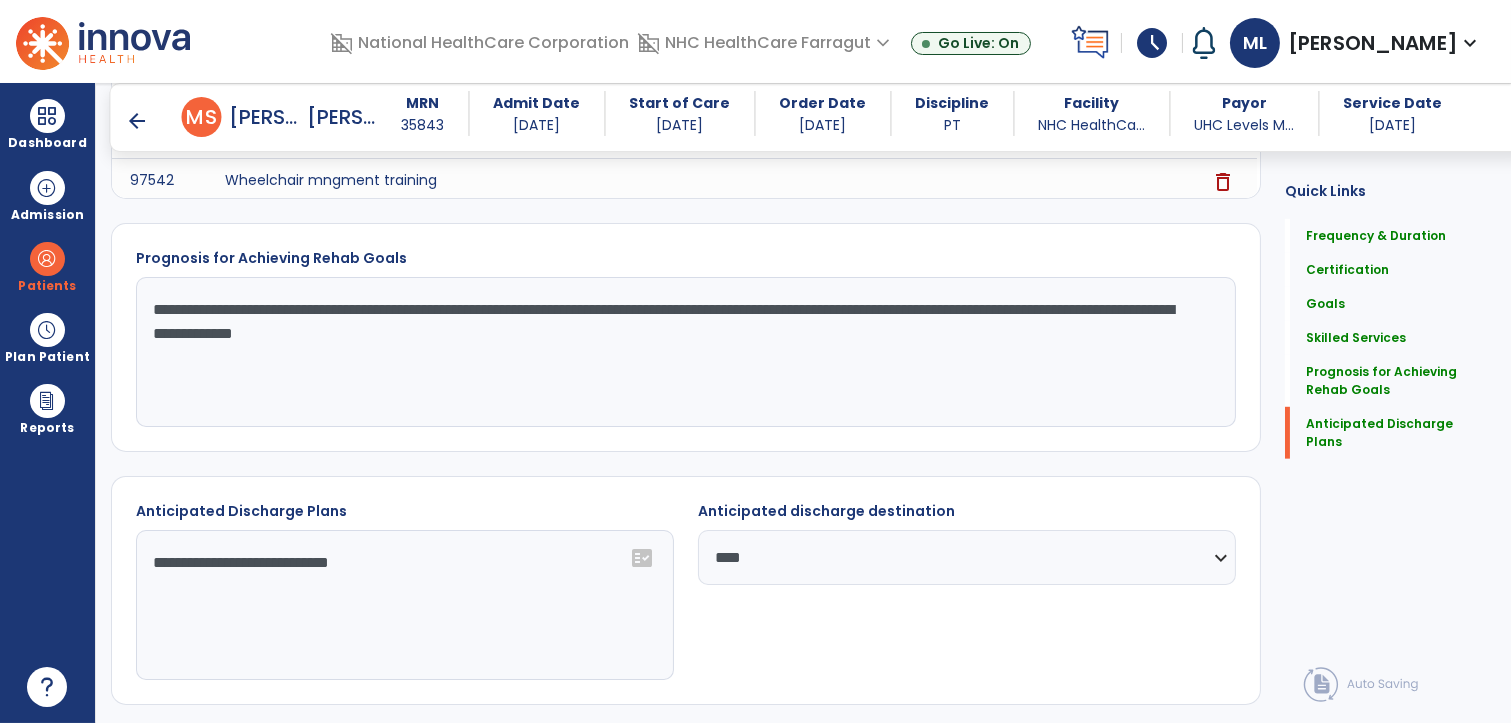 scroll, scrollTop: 2557, scrollLeft: 0, axis: vertical 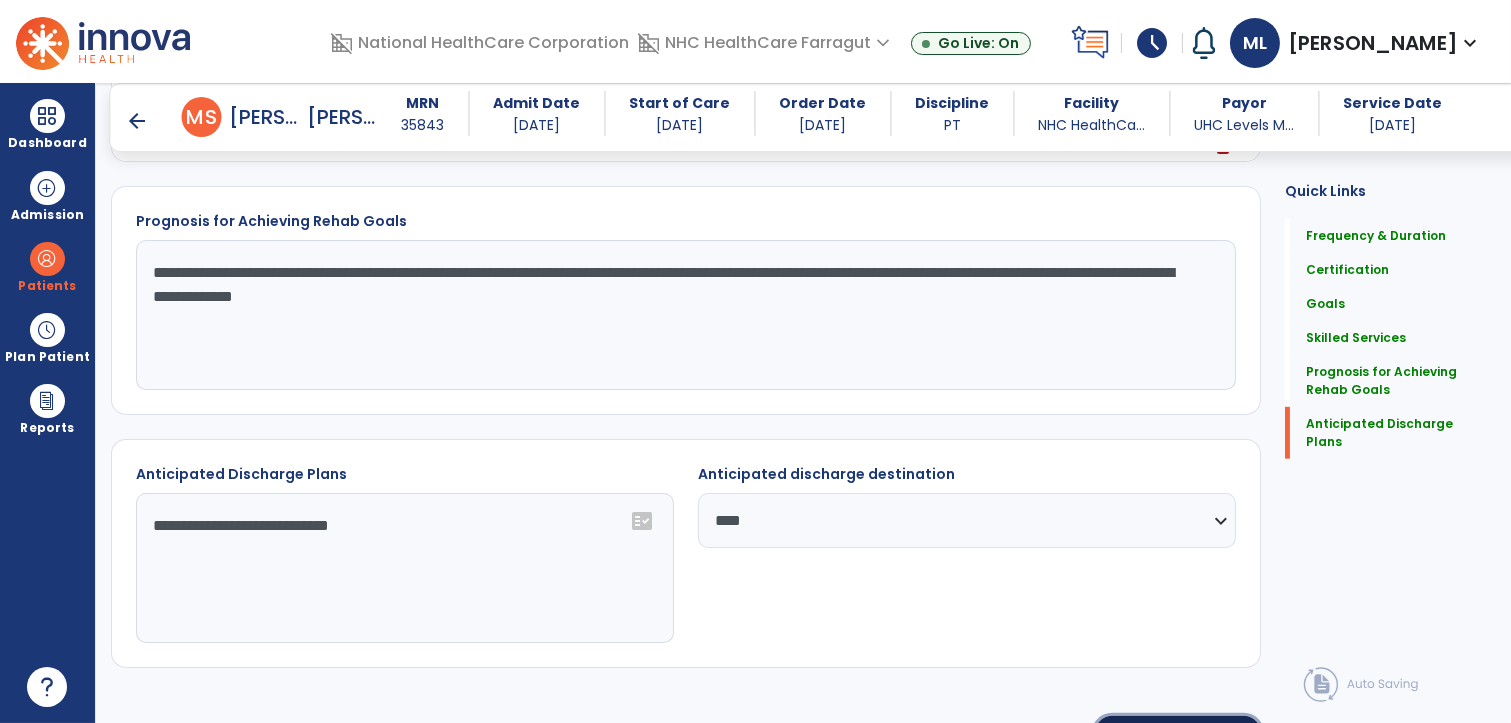 click on "Sign Doc" 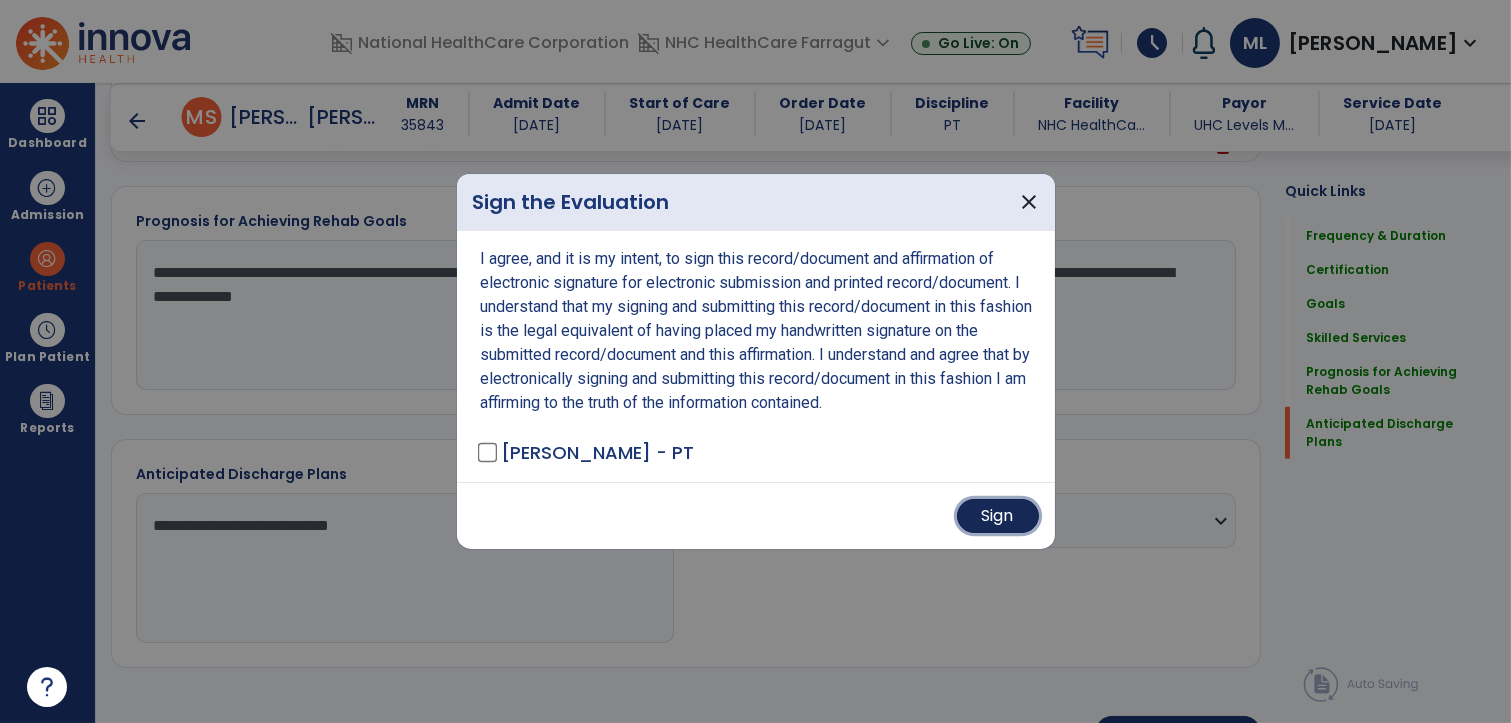 click on "Sign" at bounding box center [998, 516] 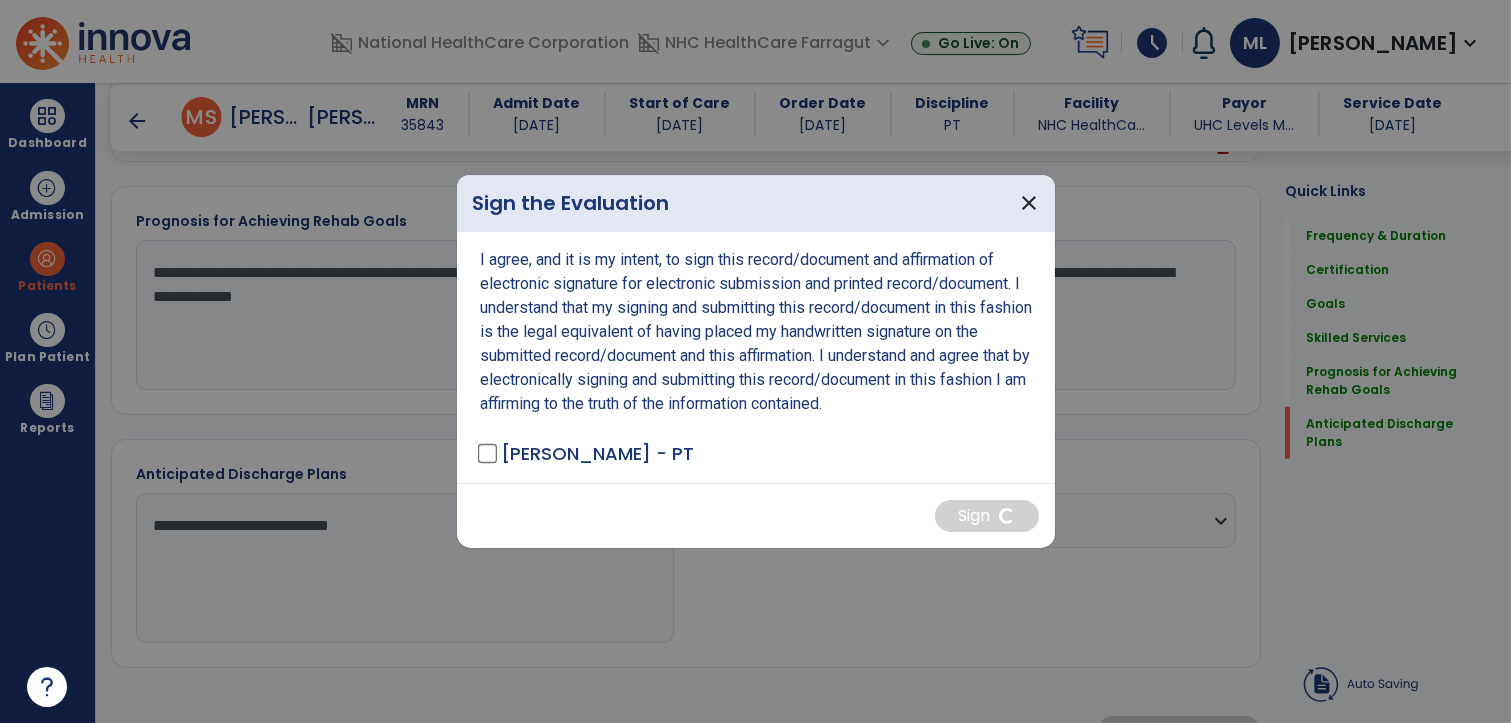scroll, scrollTop: 2555, scrollLeft: 0, axis: vertical 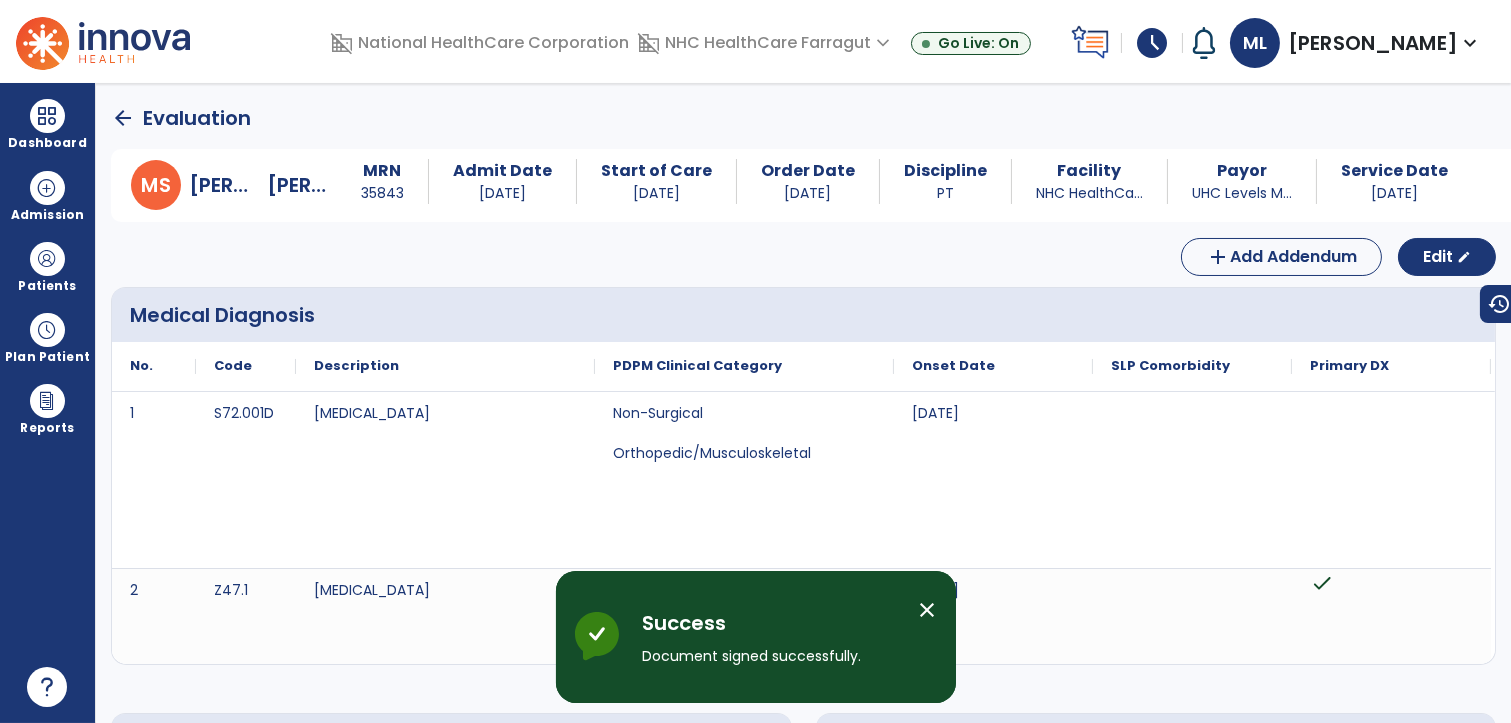 click on "arrow_back" 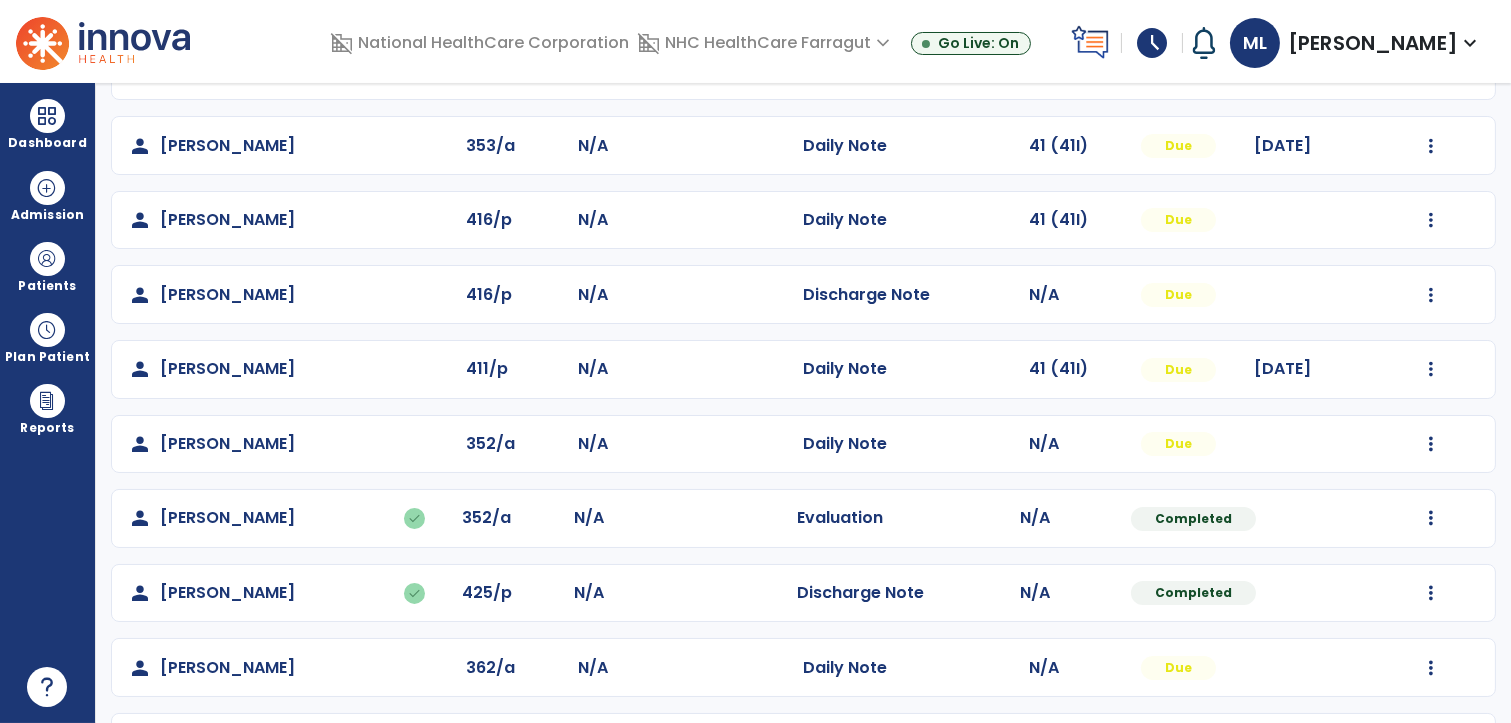 scroll, scrollTop: 222, scrollLeft: 0, axis: vertical 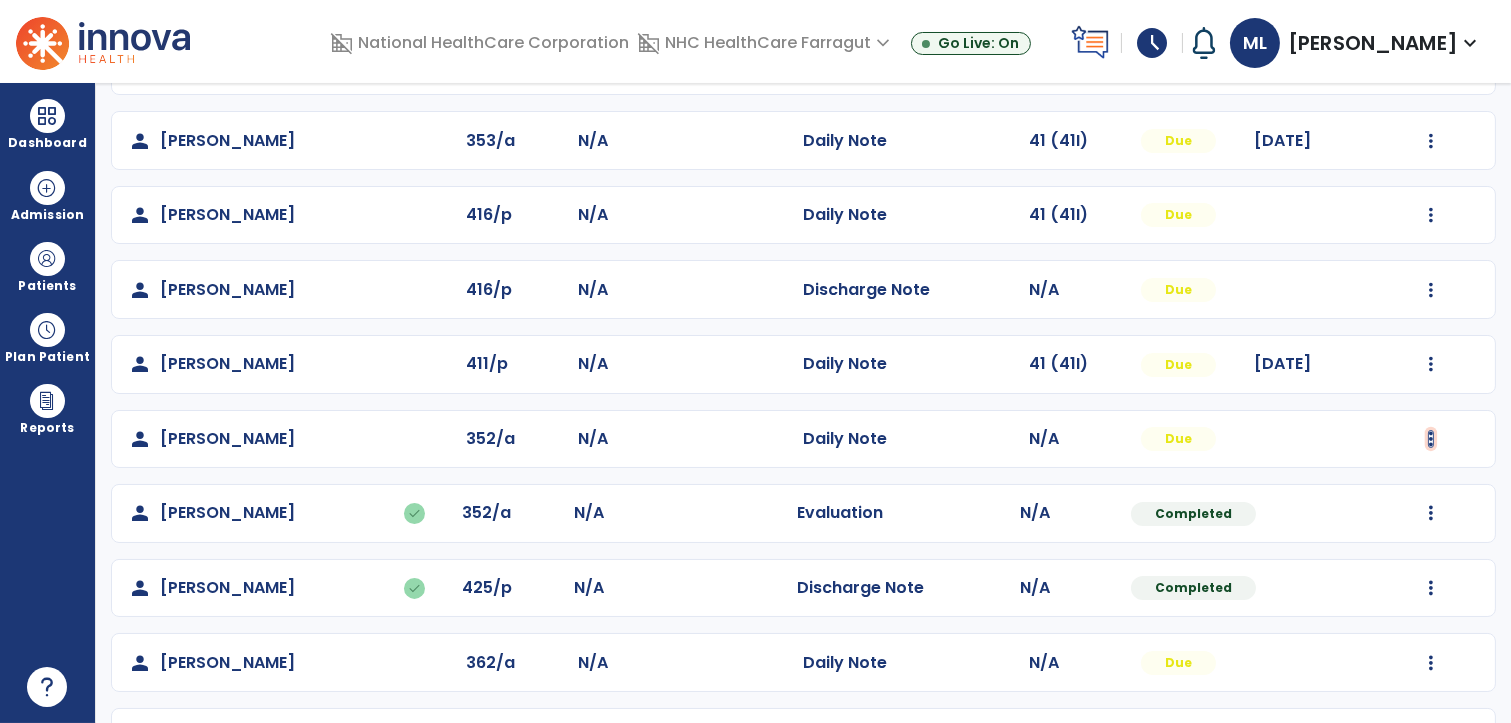 click at bounding box center [1431, 66] 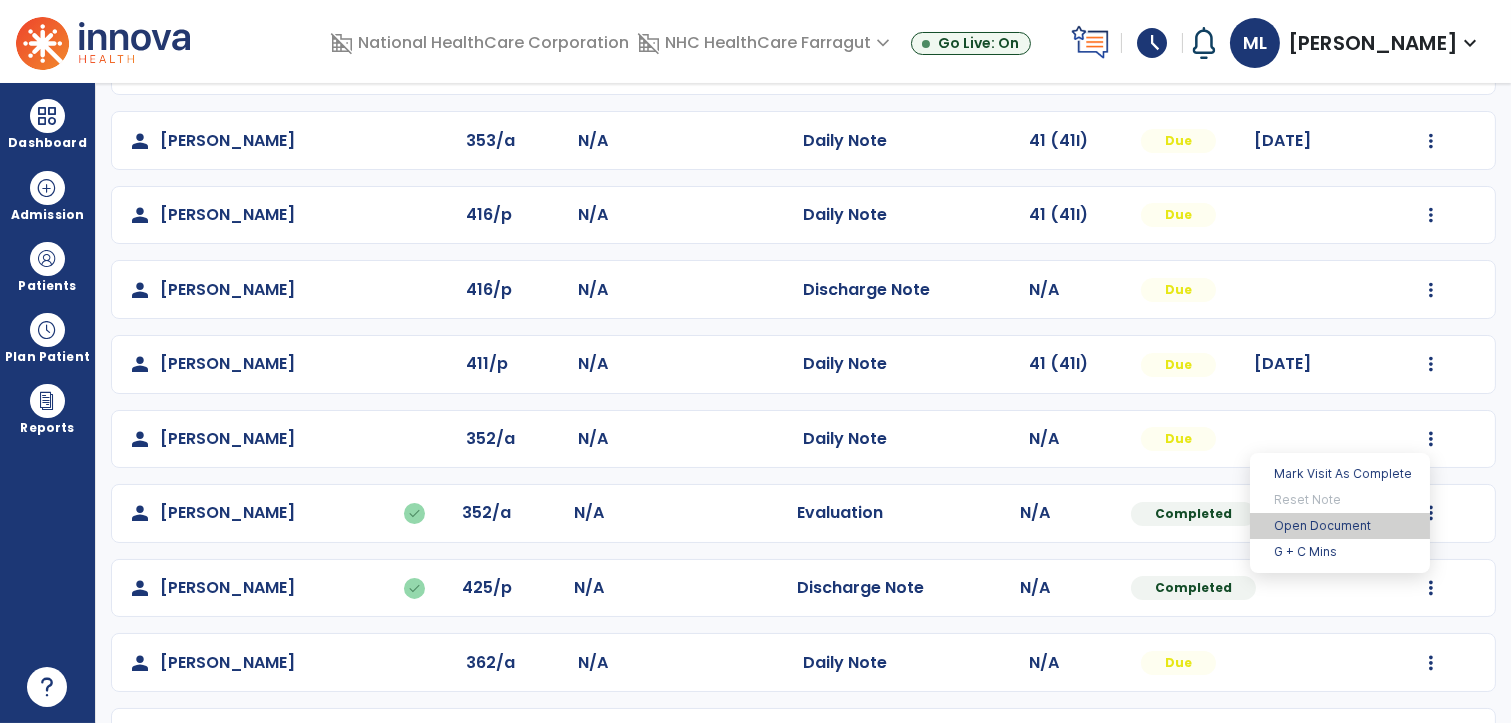 click on "Open Document" at bounding box center (1340, 526) 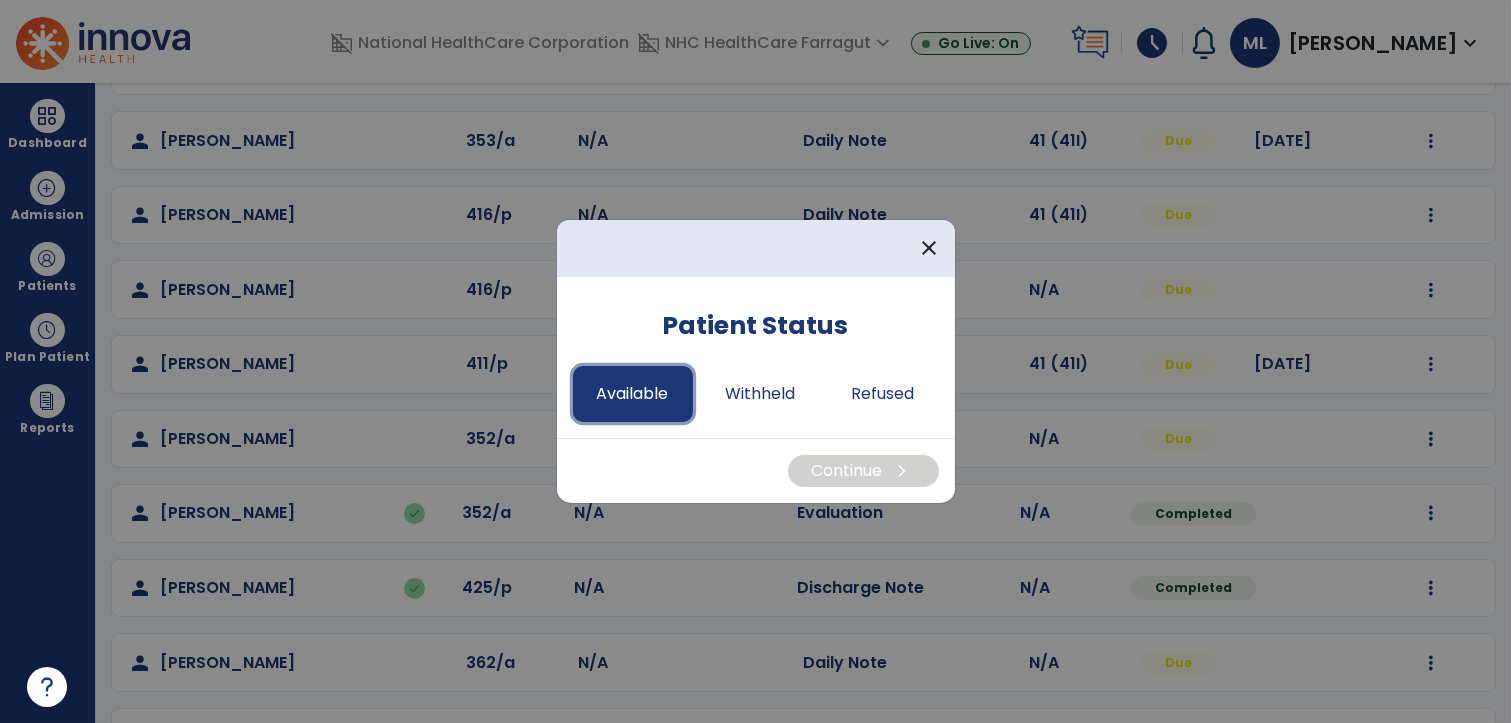 click on "Available" at bounding box center (633, 394) 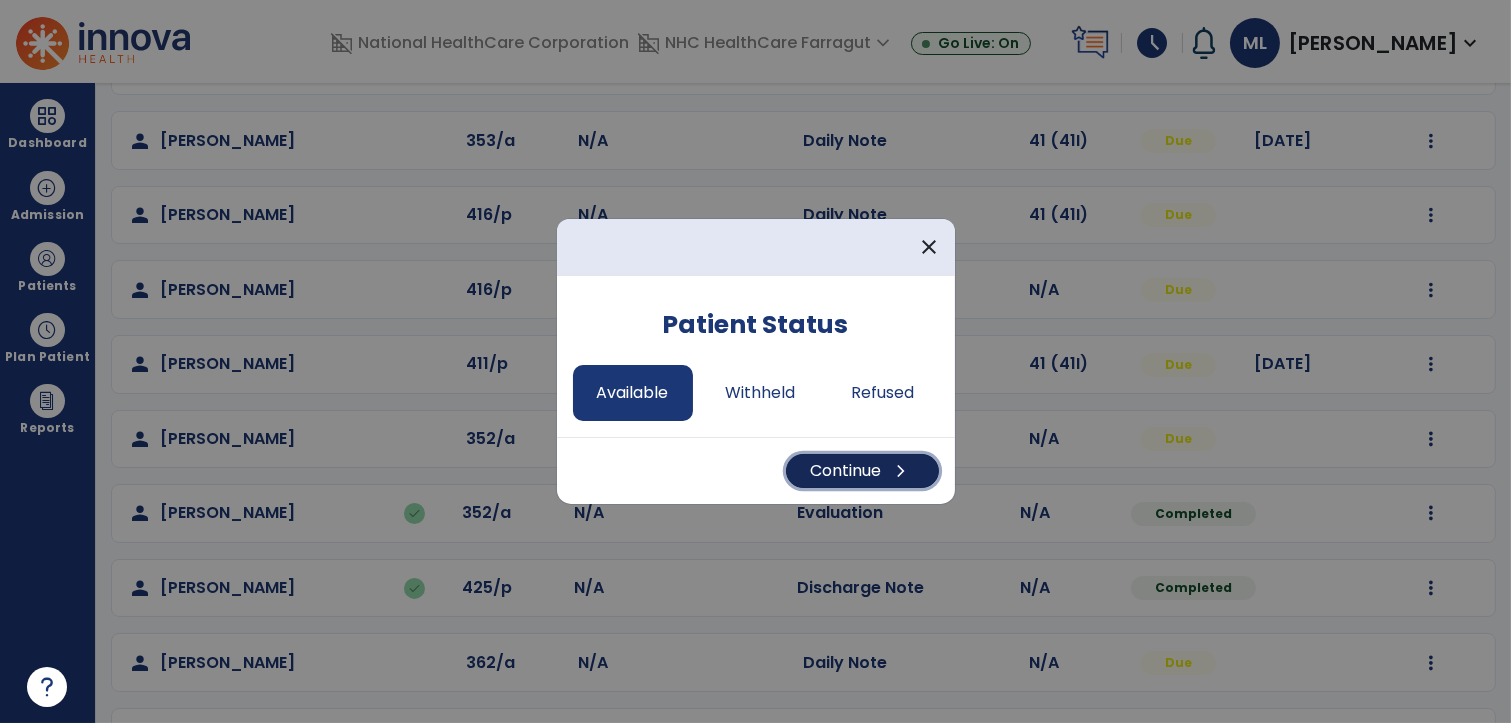 click on "Continue   chevron_right" at bounding box center [862, 471] 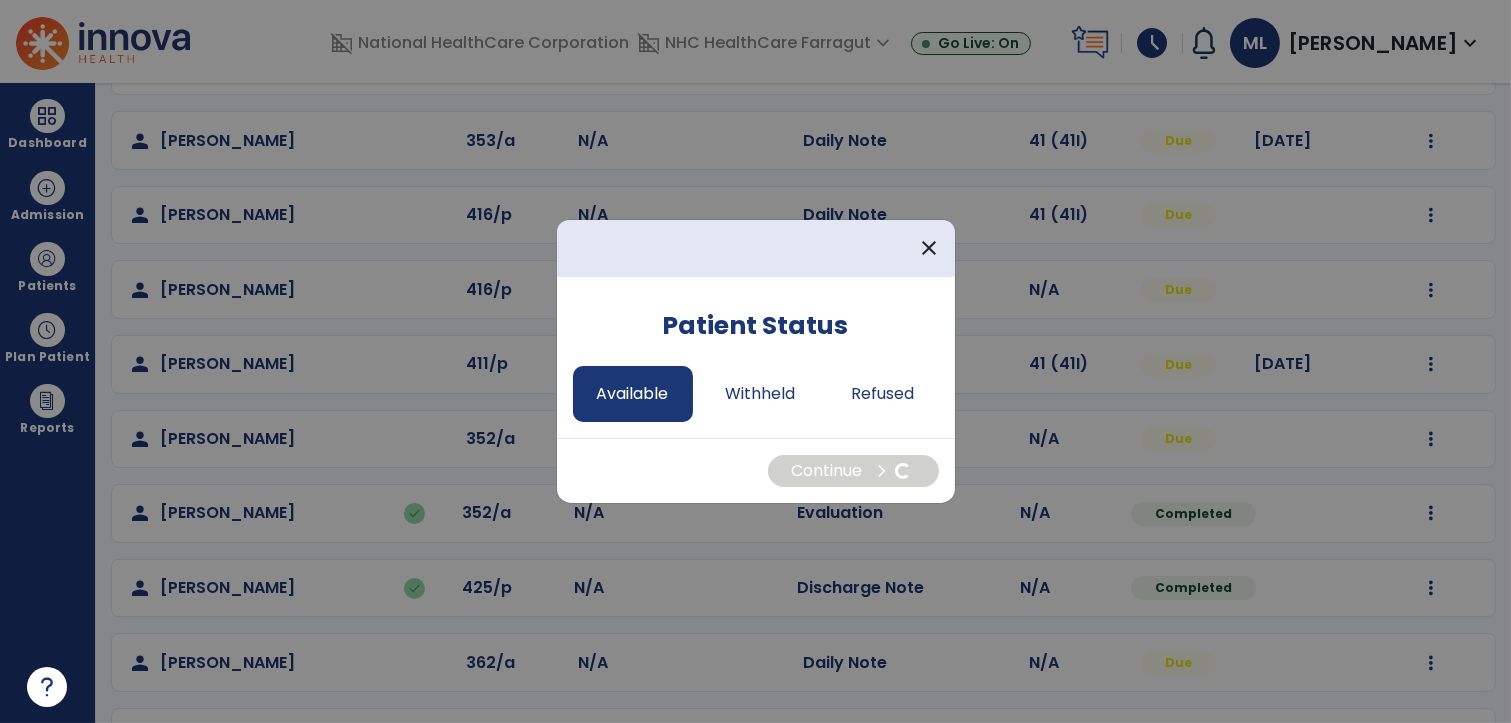 select on "*" 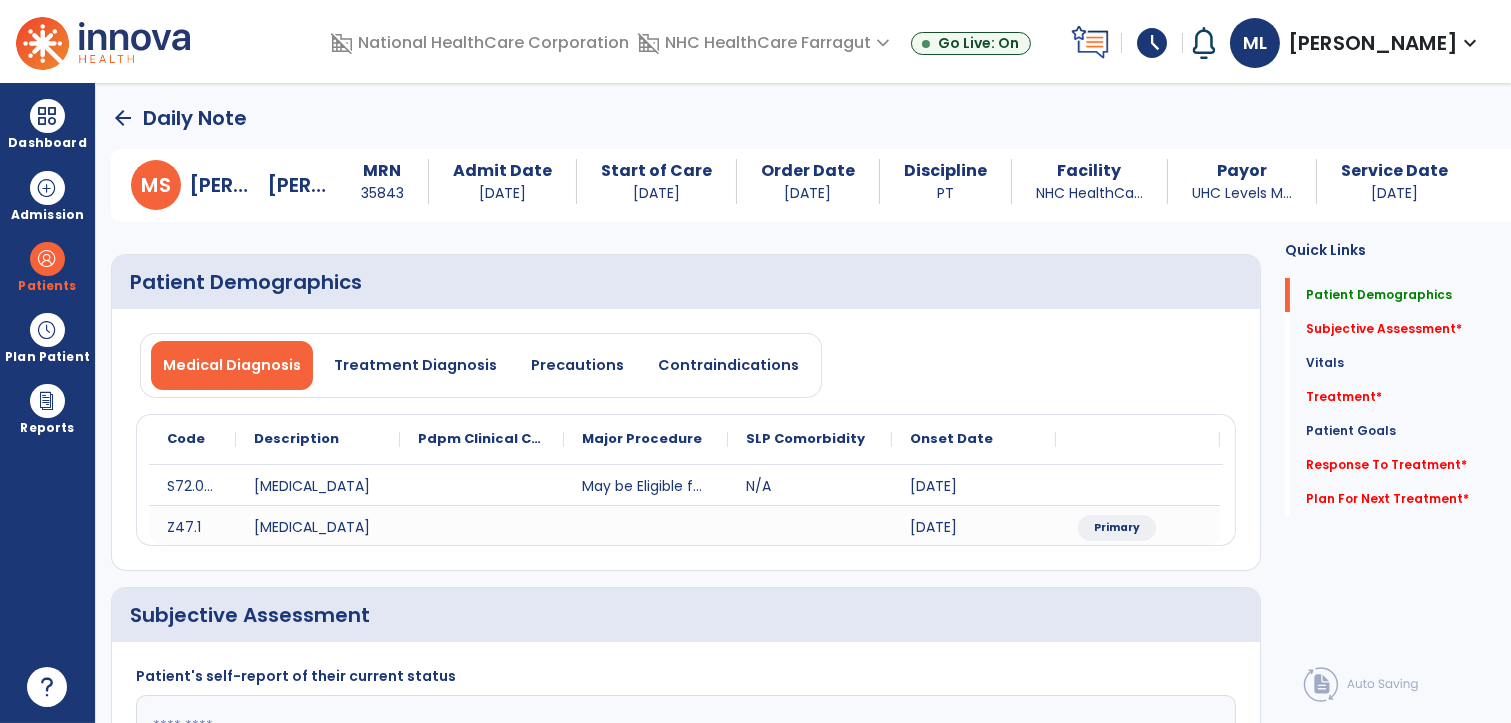 scroll, scrollTop: 0, scrollLeft: 0, axis: both 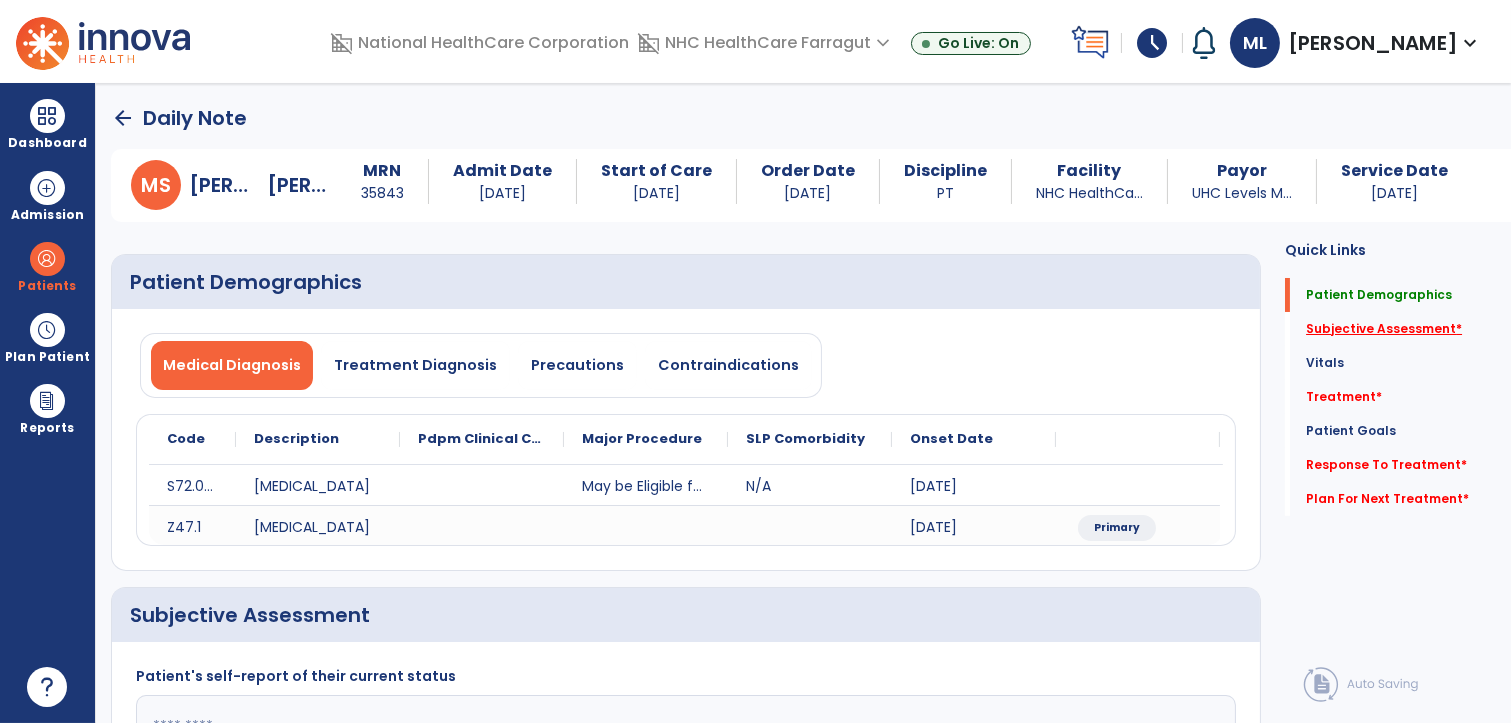click on "Subjective Assessment   *" 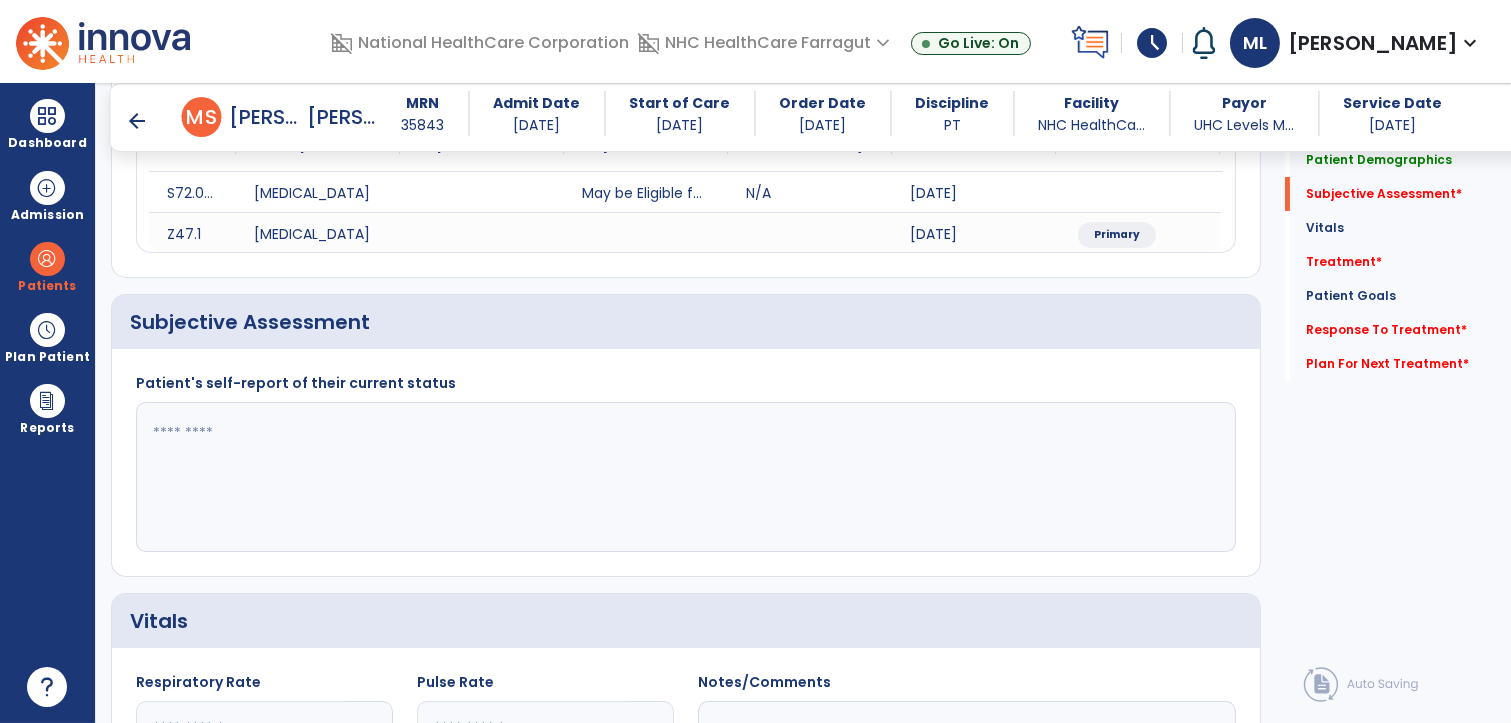 scroll, scrollTop: 325, scrollLeft: 0, axis: vertical 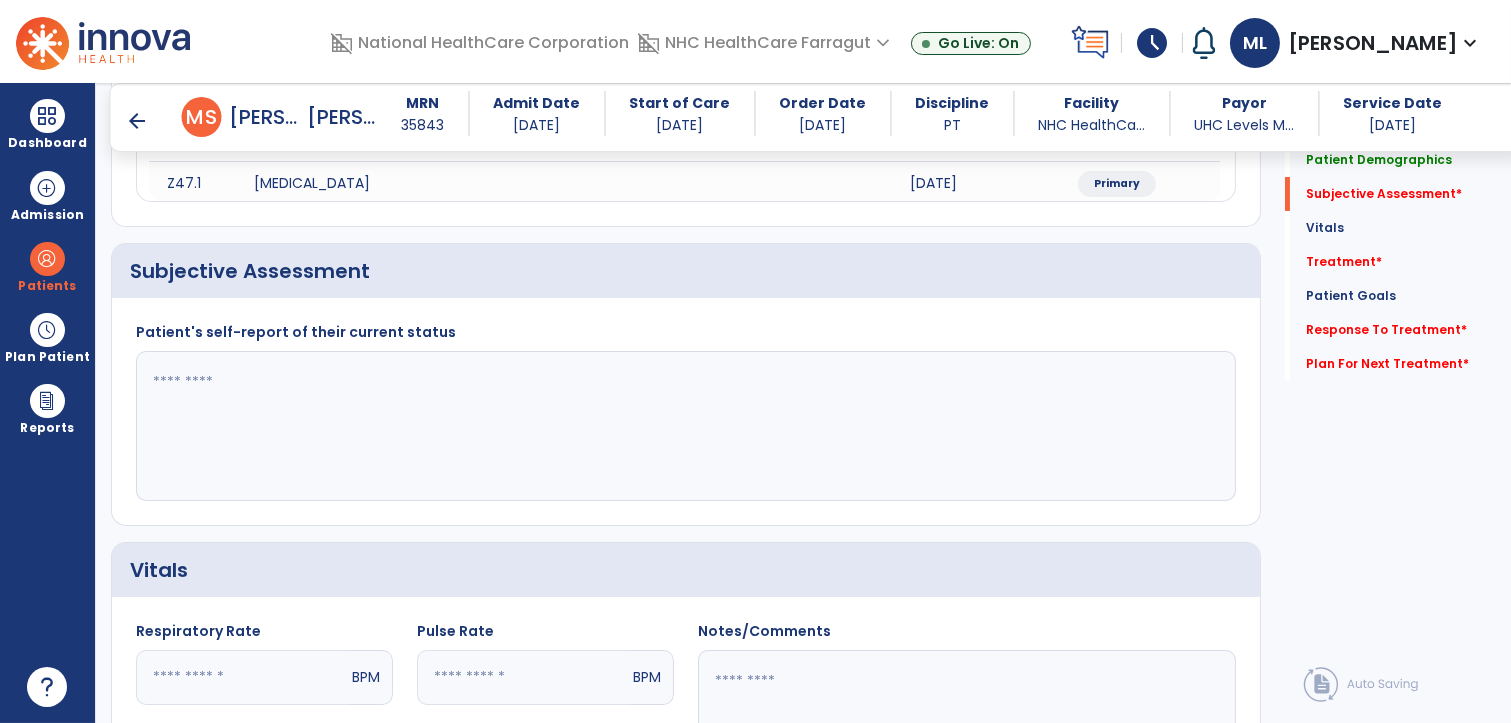 click 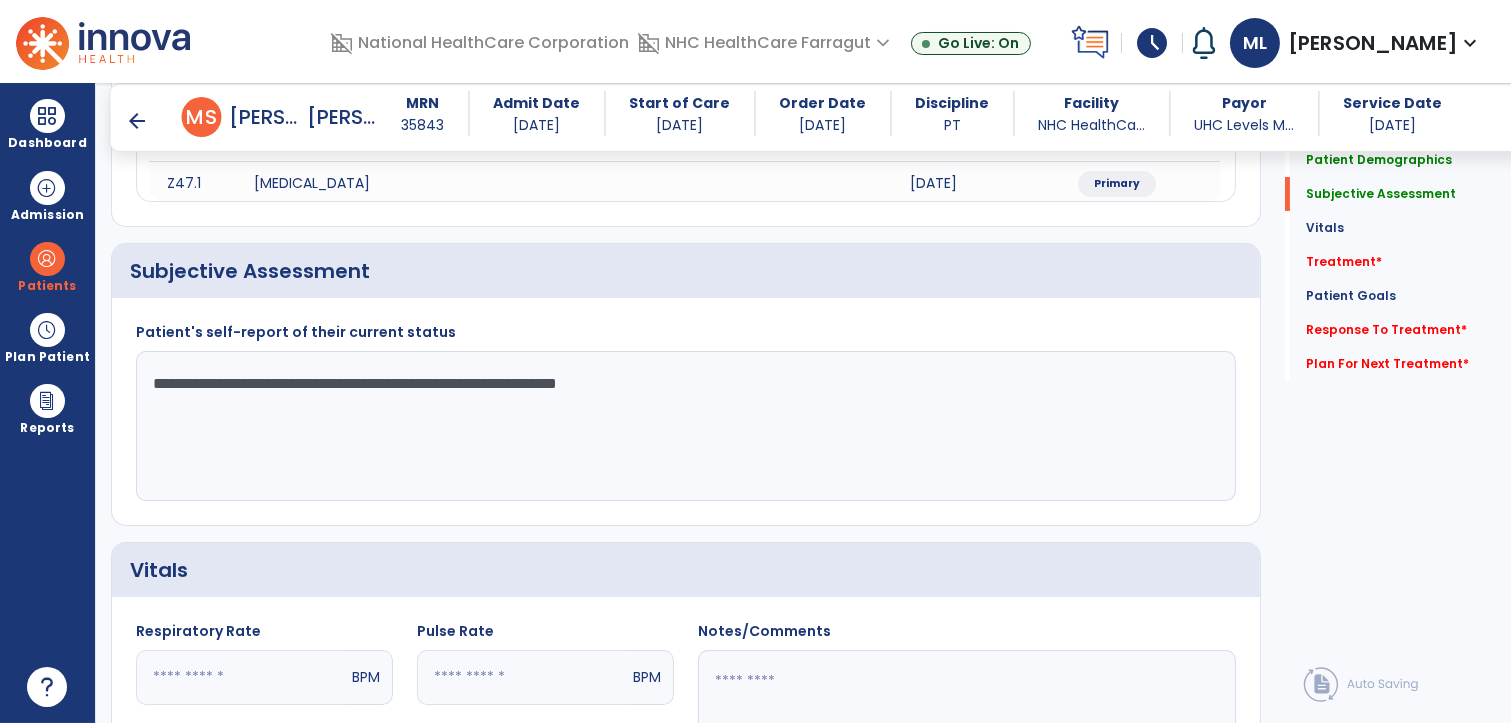 click on "**********" 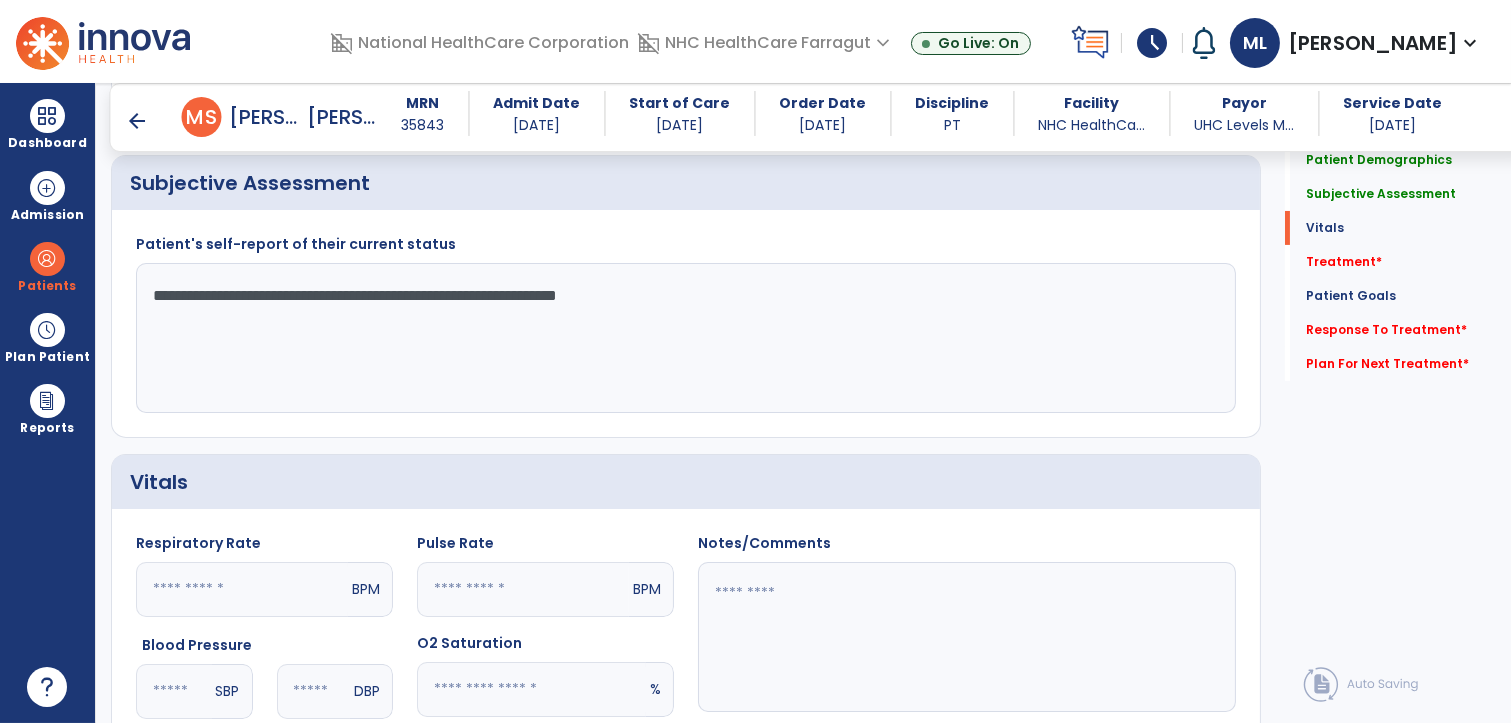 scroll, scrollTop: 547, scrollLeft: 0, axis: vertical 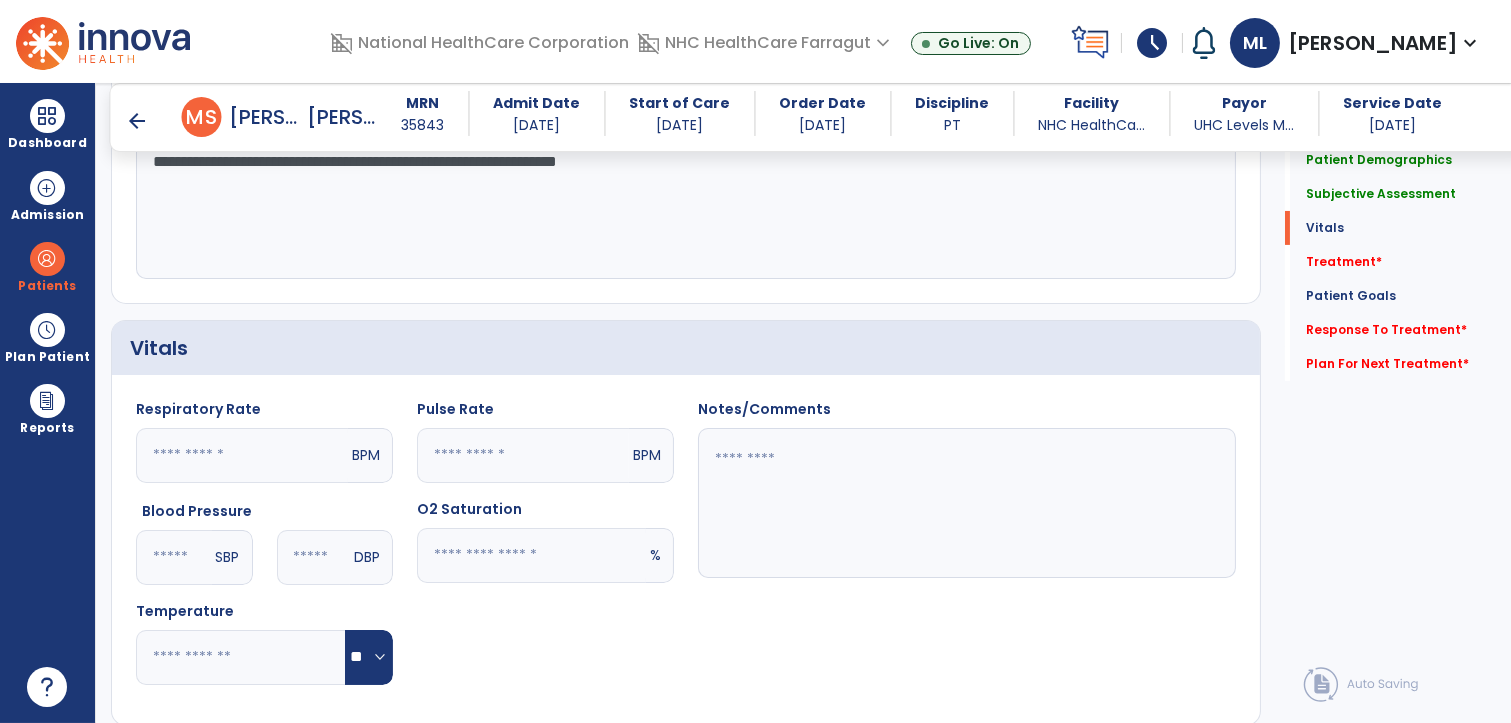 type on "**********" 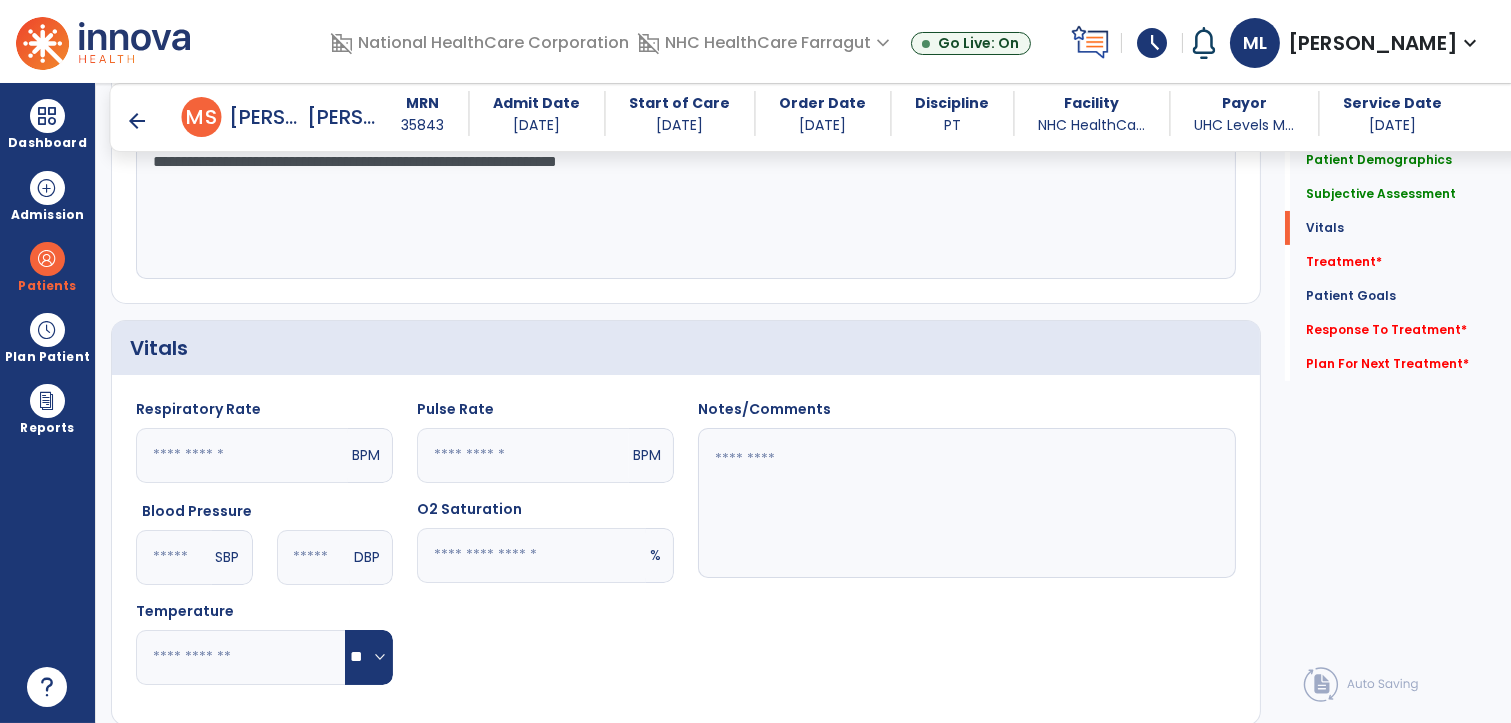 click 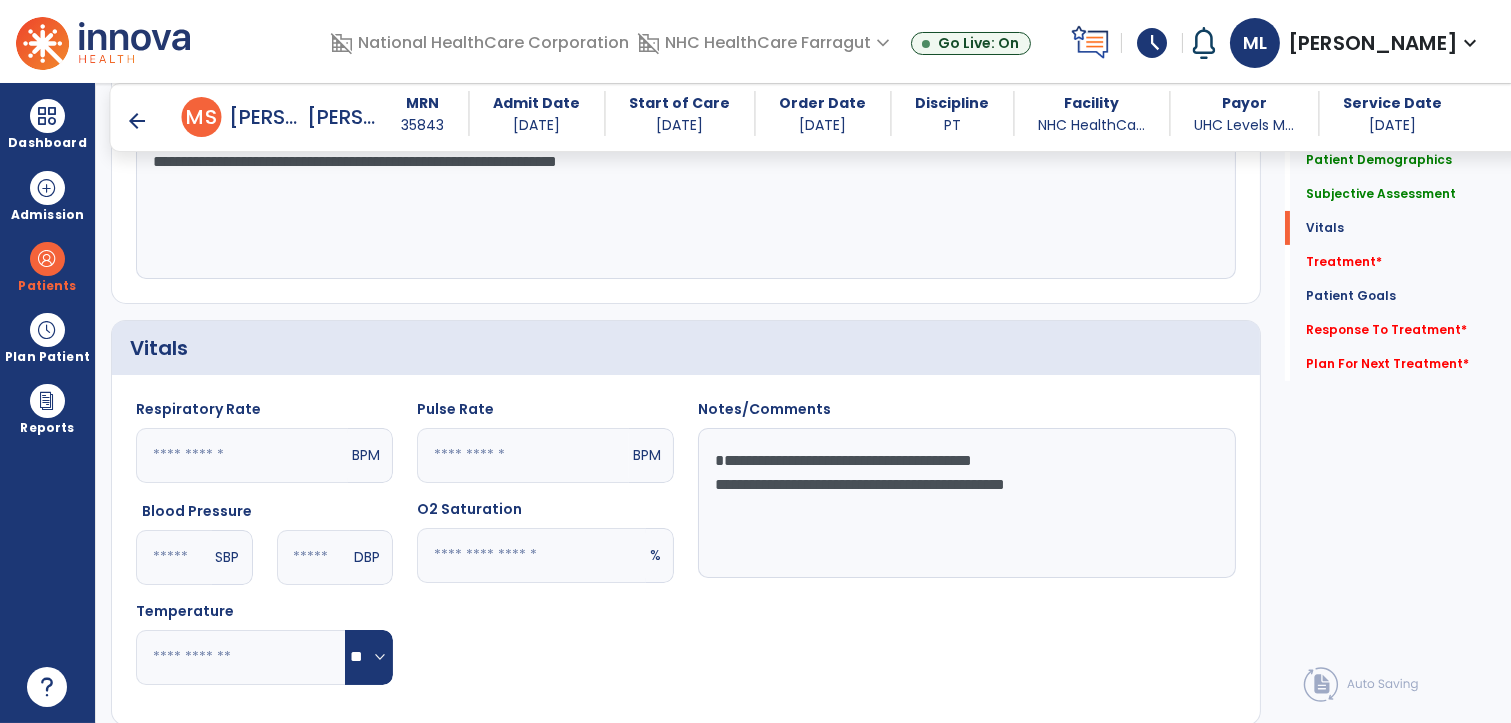 type on "**********" 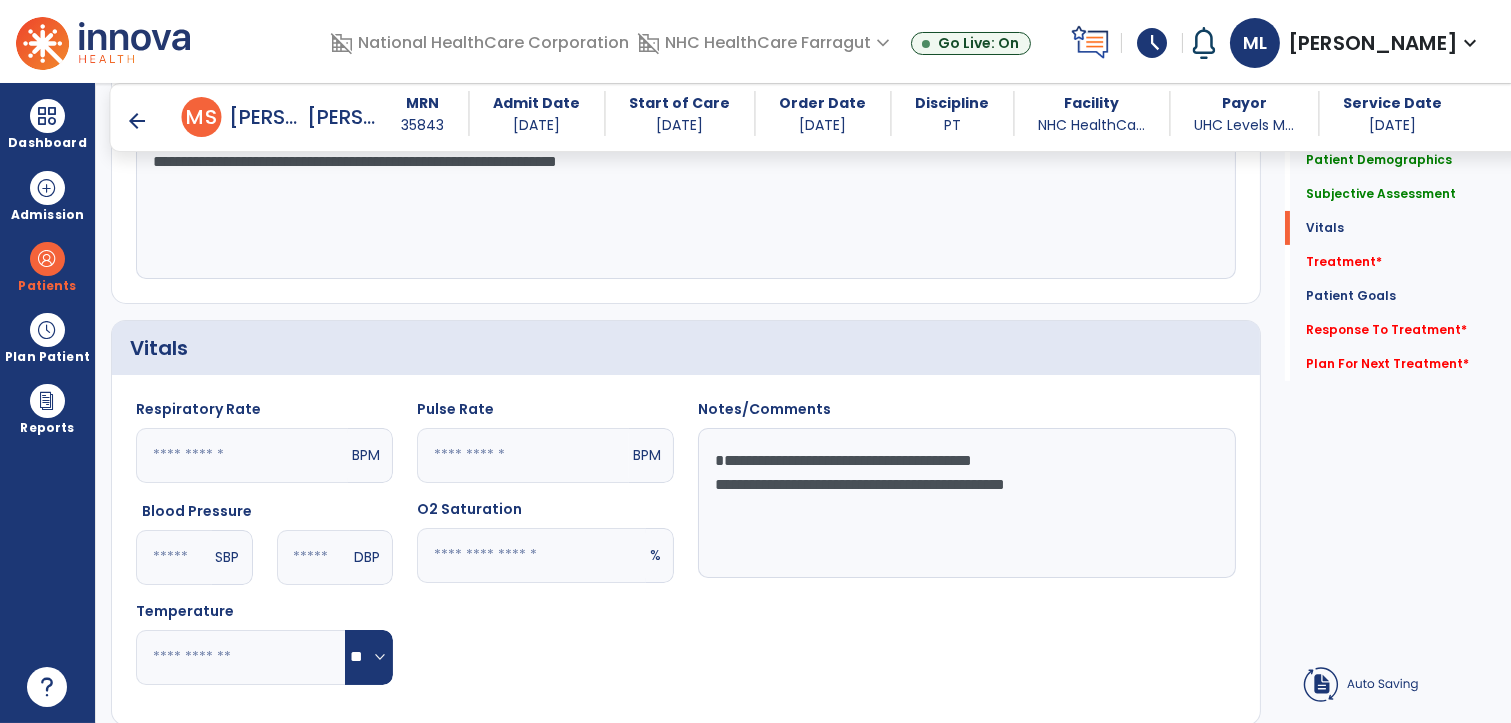 click on "**********" 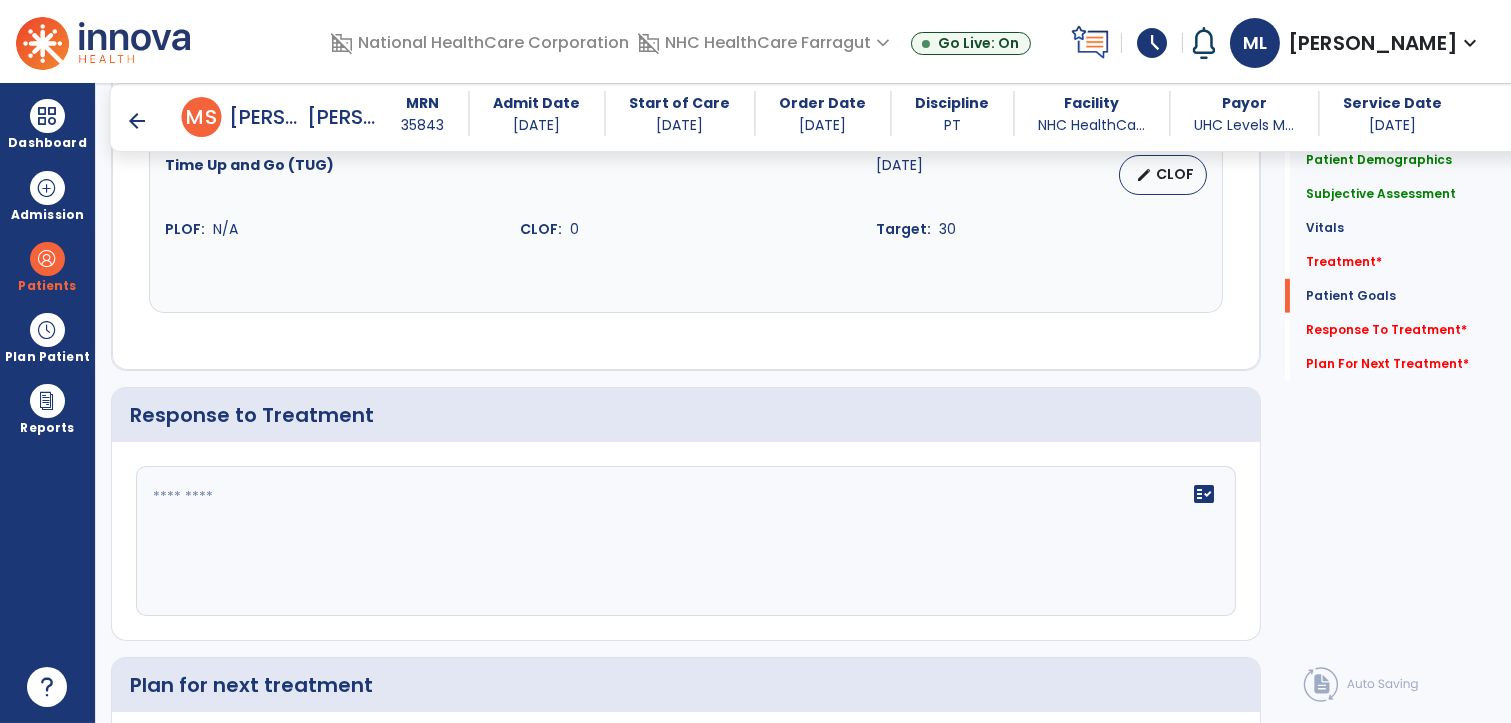 scroll, scrollTop: 2880, scrollLeft: 0, axis: vertical 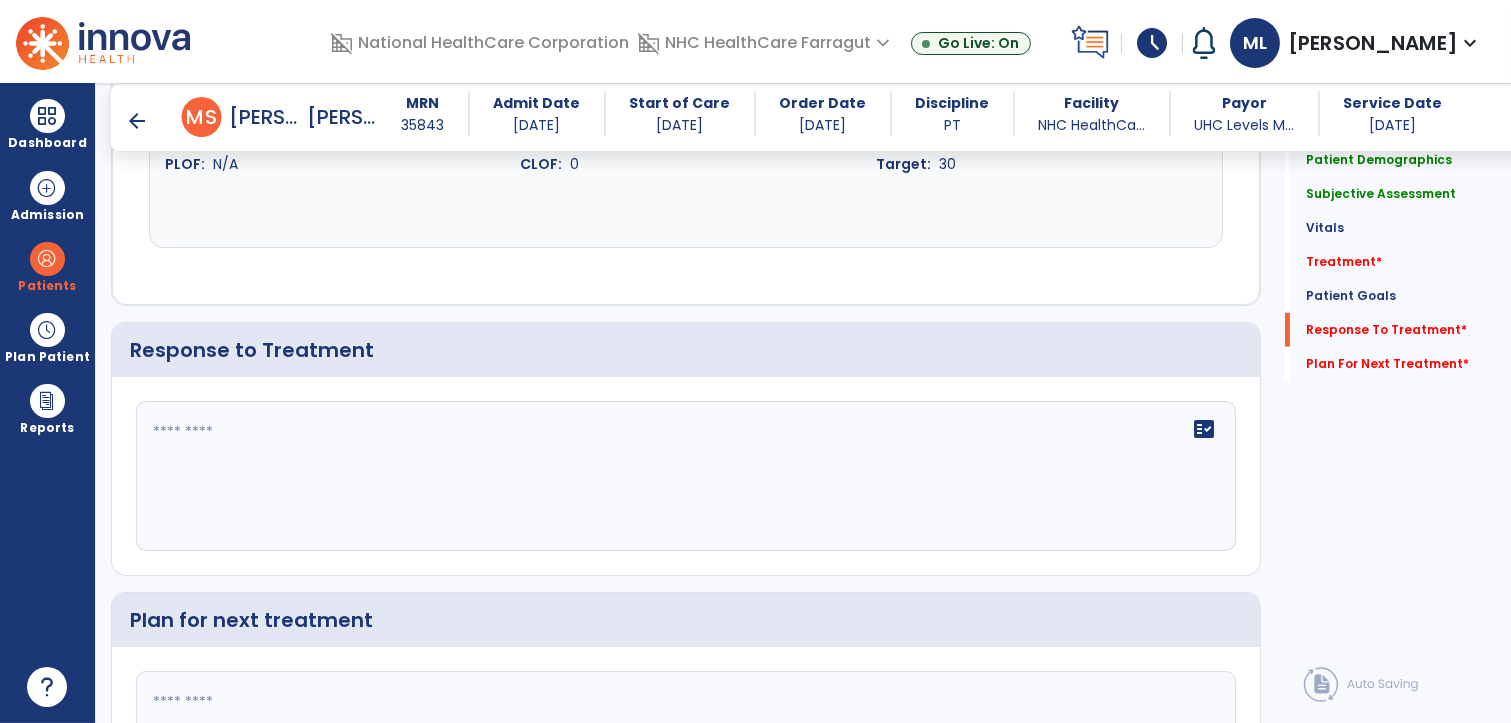 click on "fact_check" 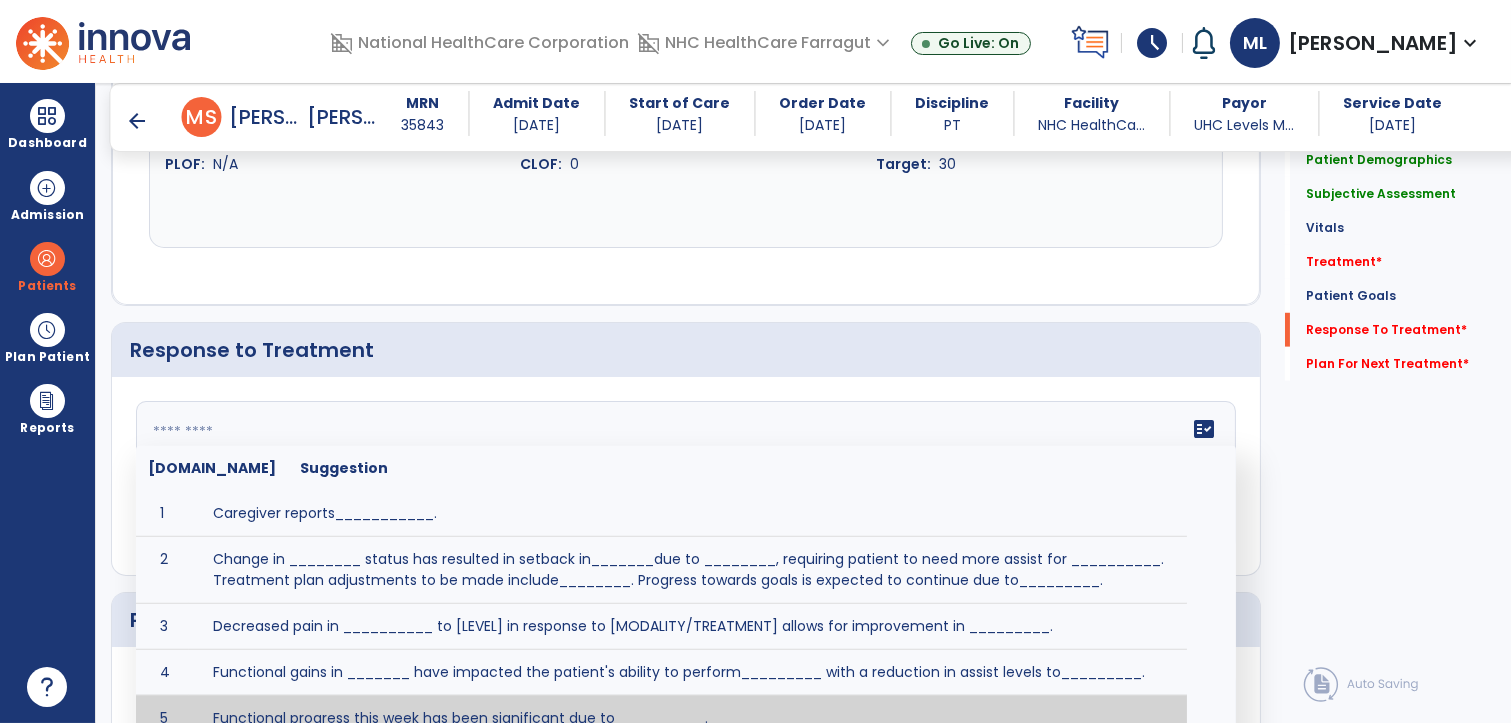 click 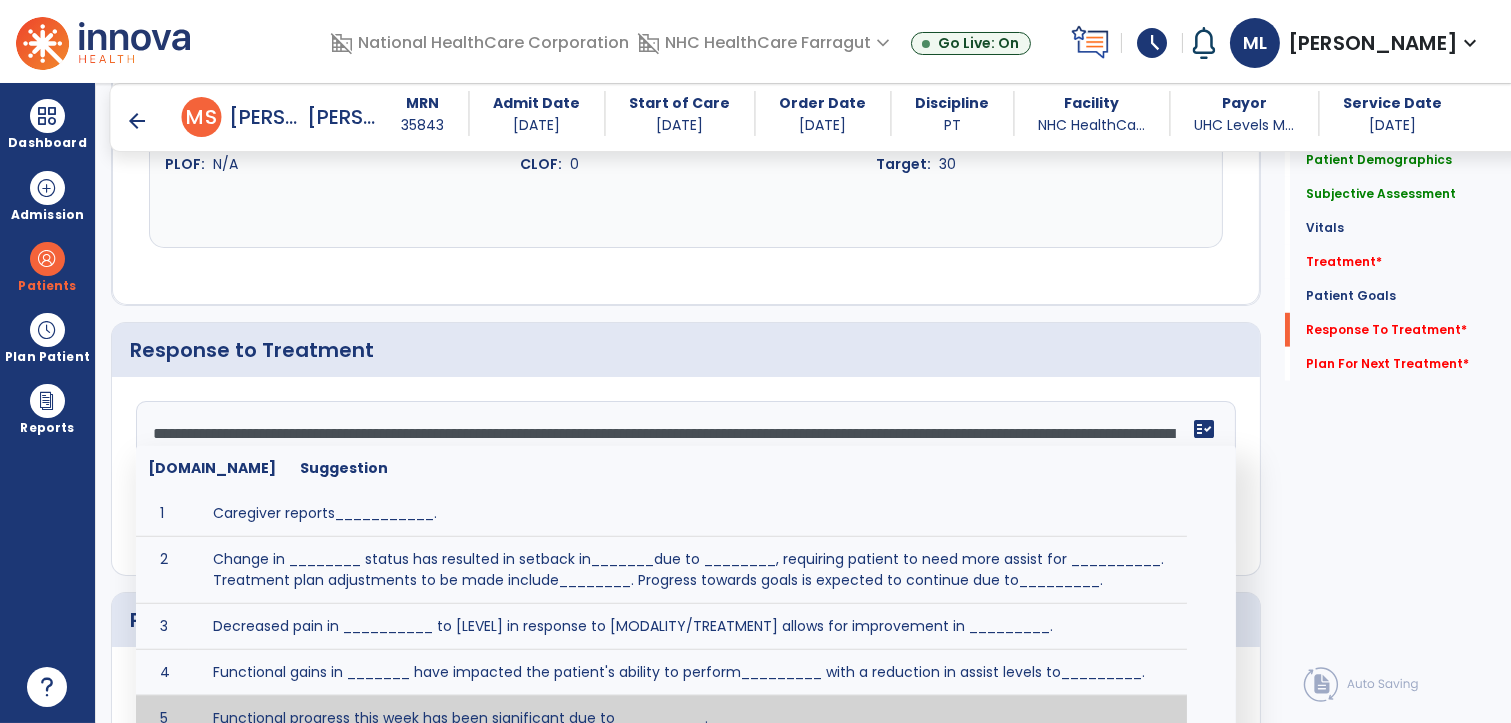 scroll, scrollTop: 41, scrollLeft: 0, axis: vertical 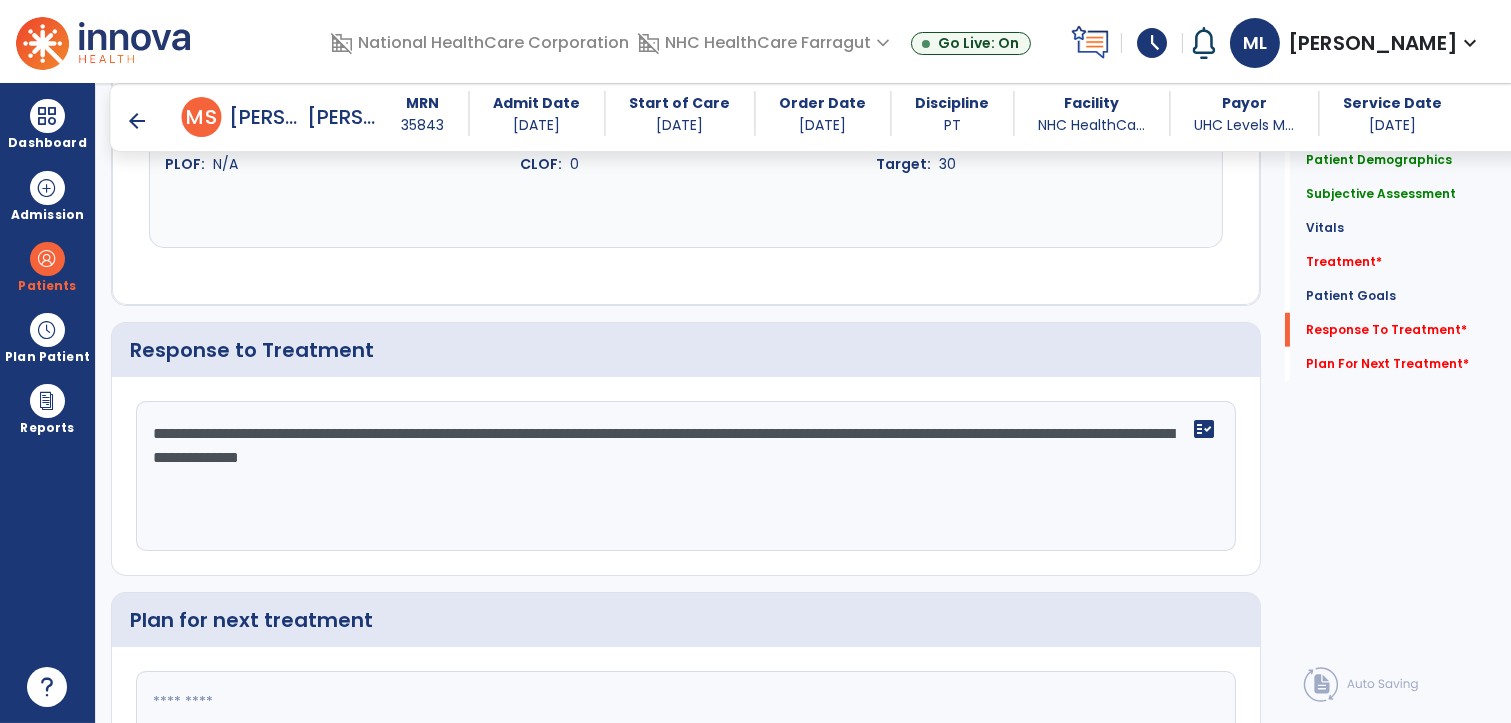 type on "**********" 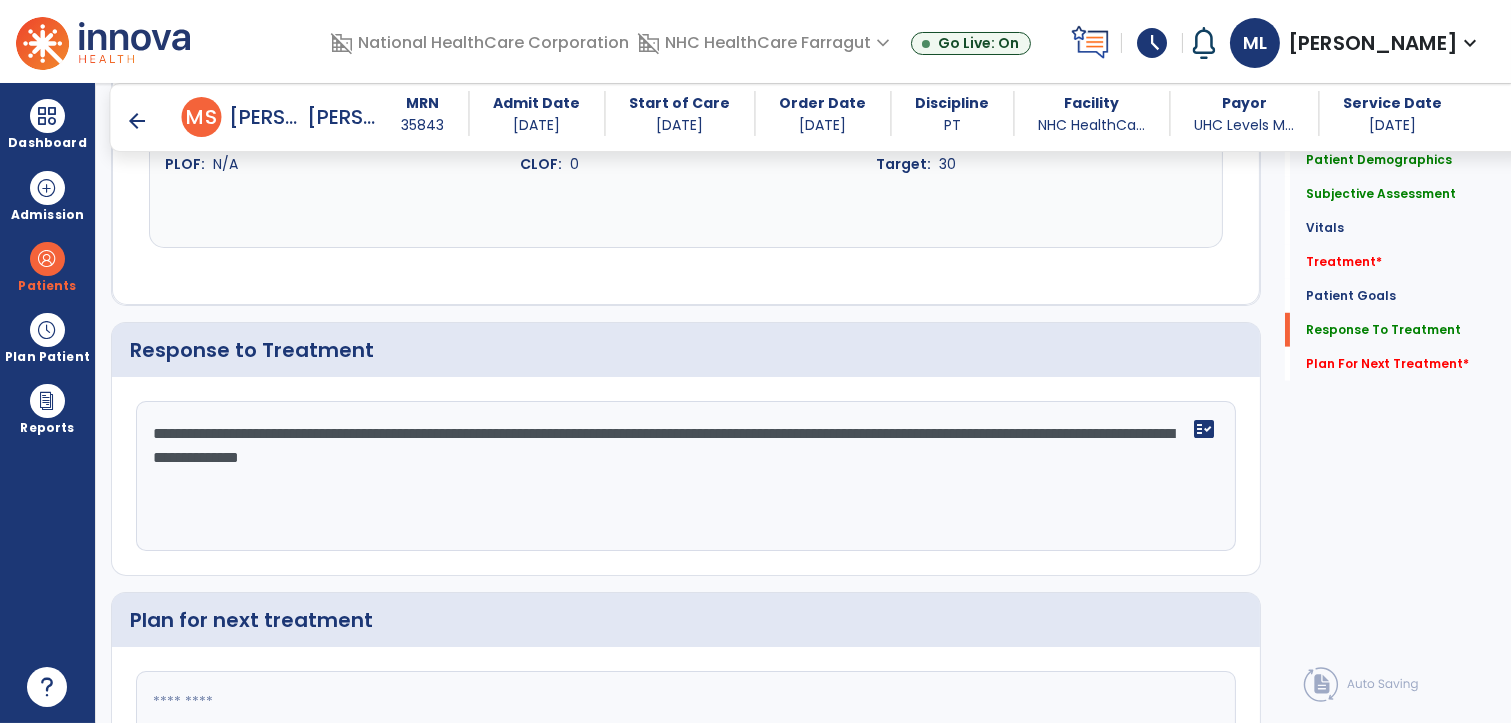 click 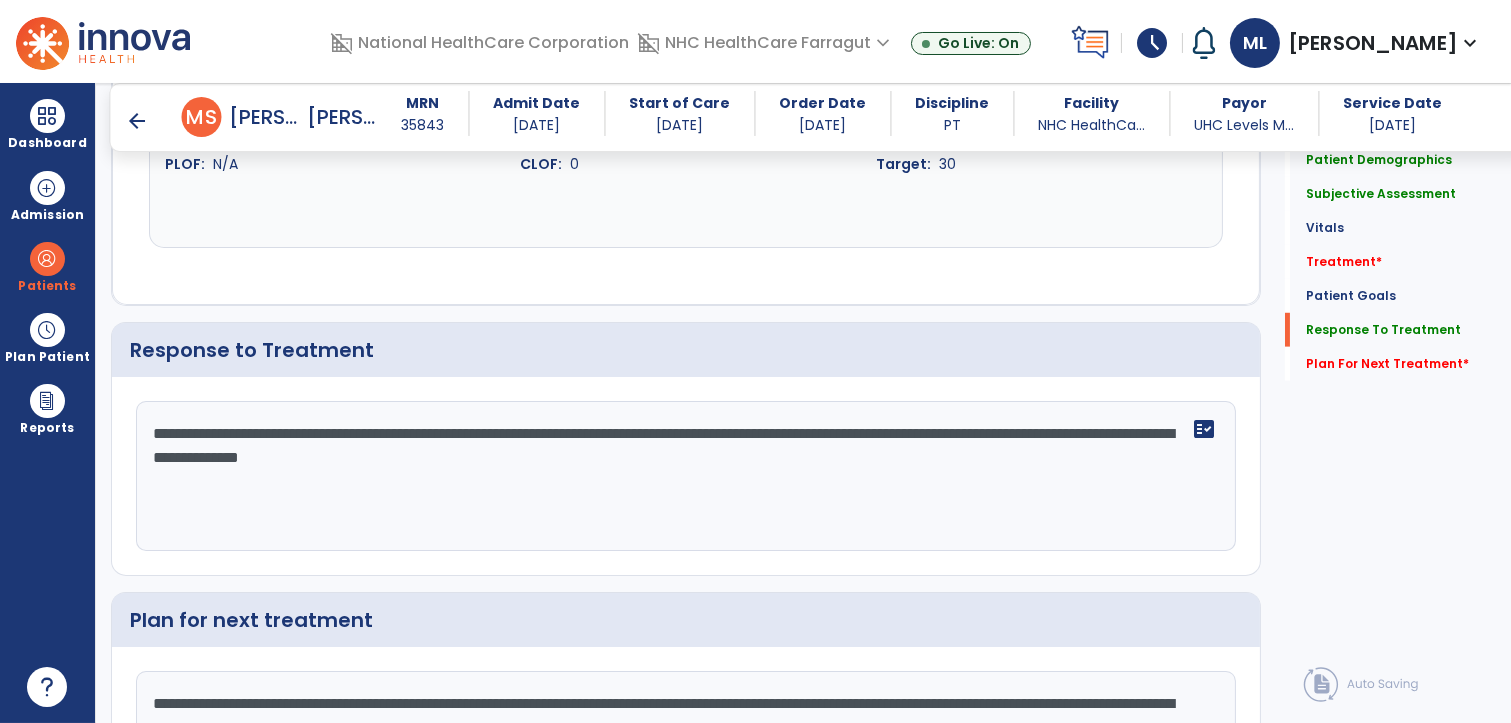 type on "**********" 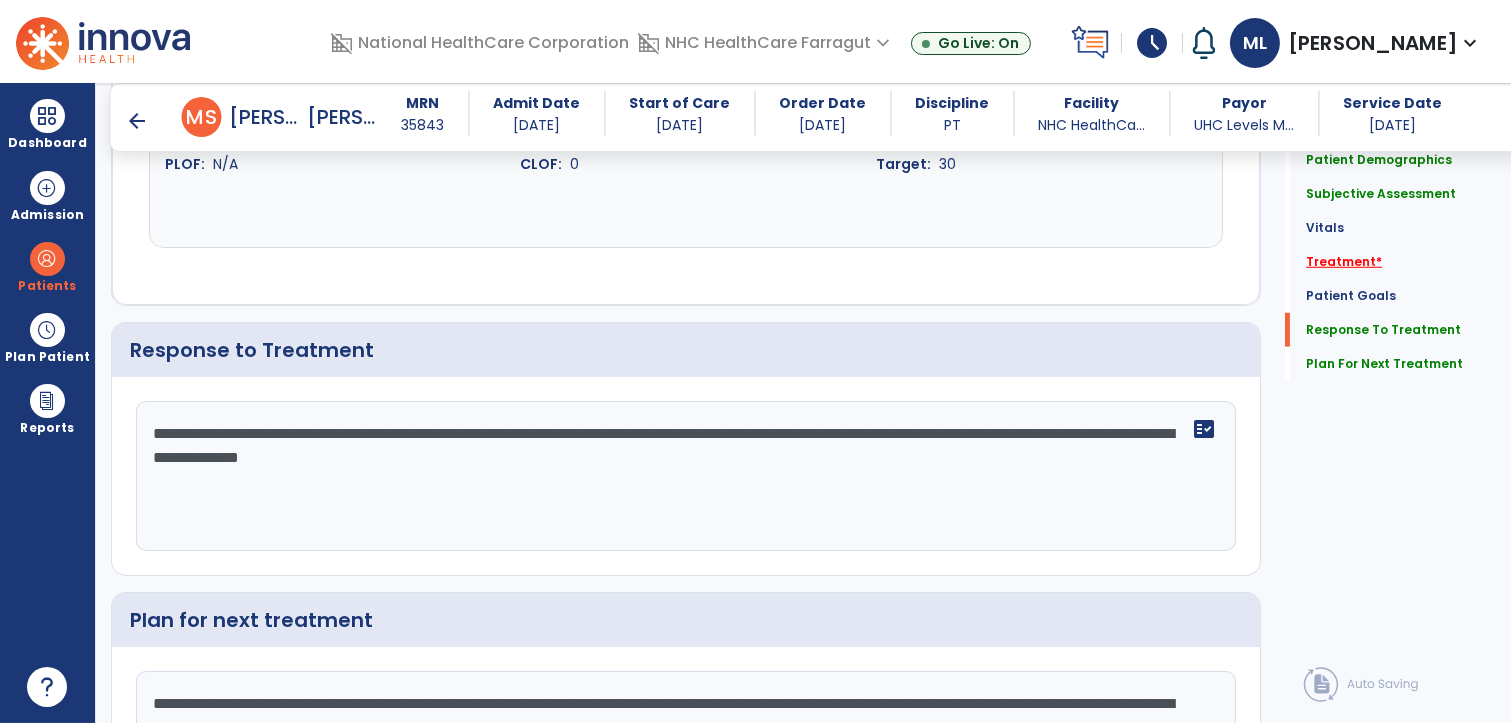 click on "Treatment   *" 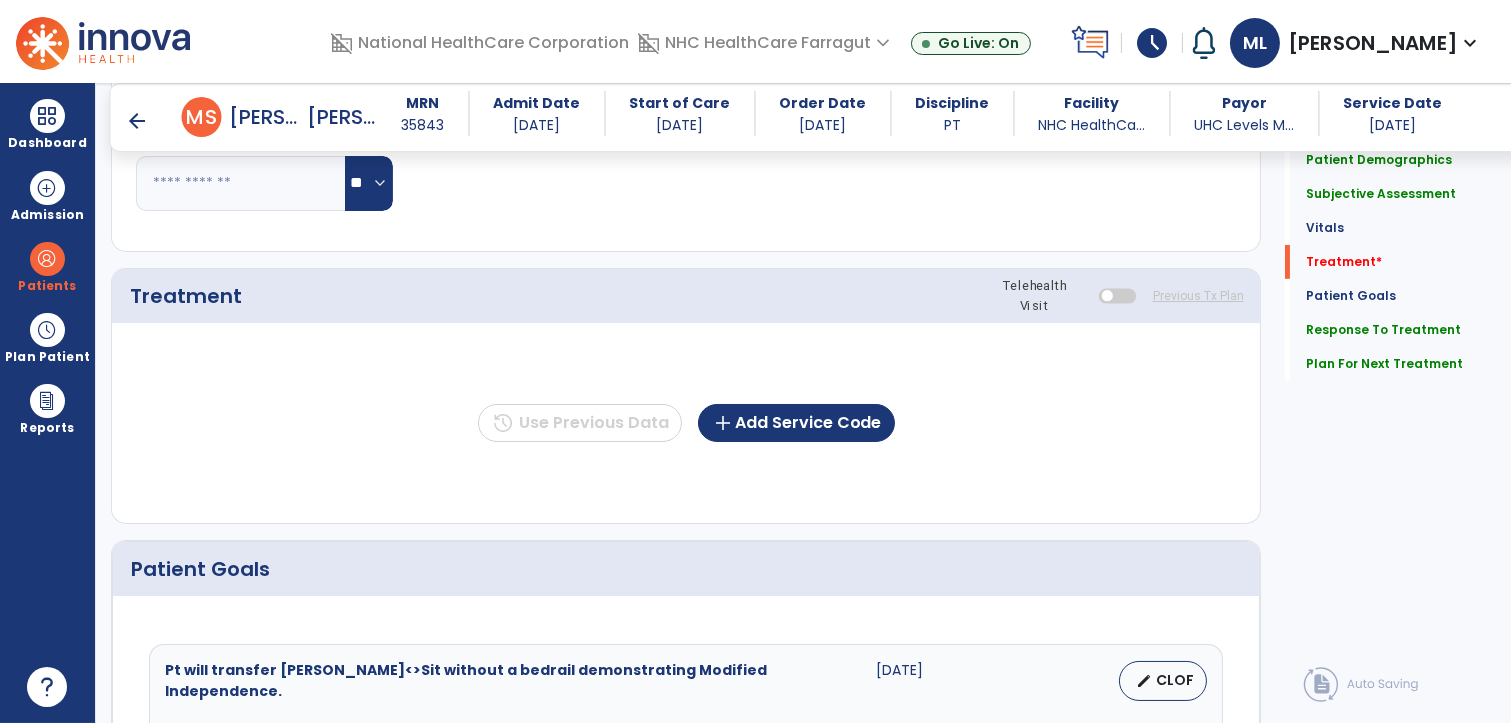 scroll, scrollTop: 1013, scrollLeft: 0, axis: vertical 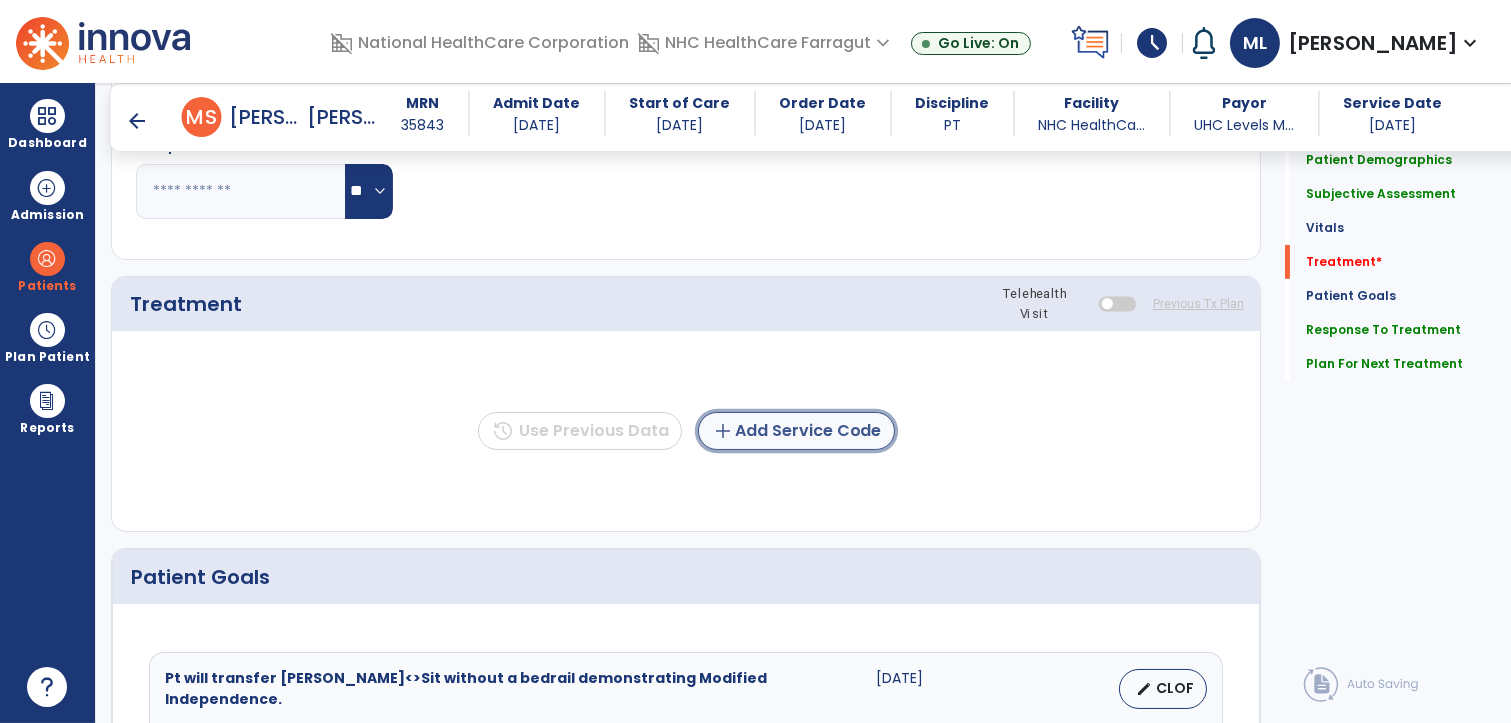click on "add  Add Service Code" 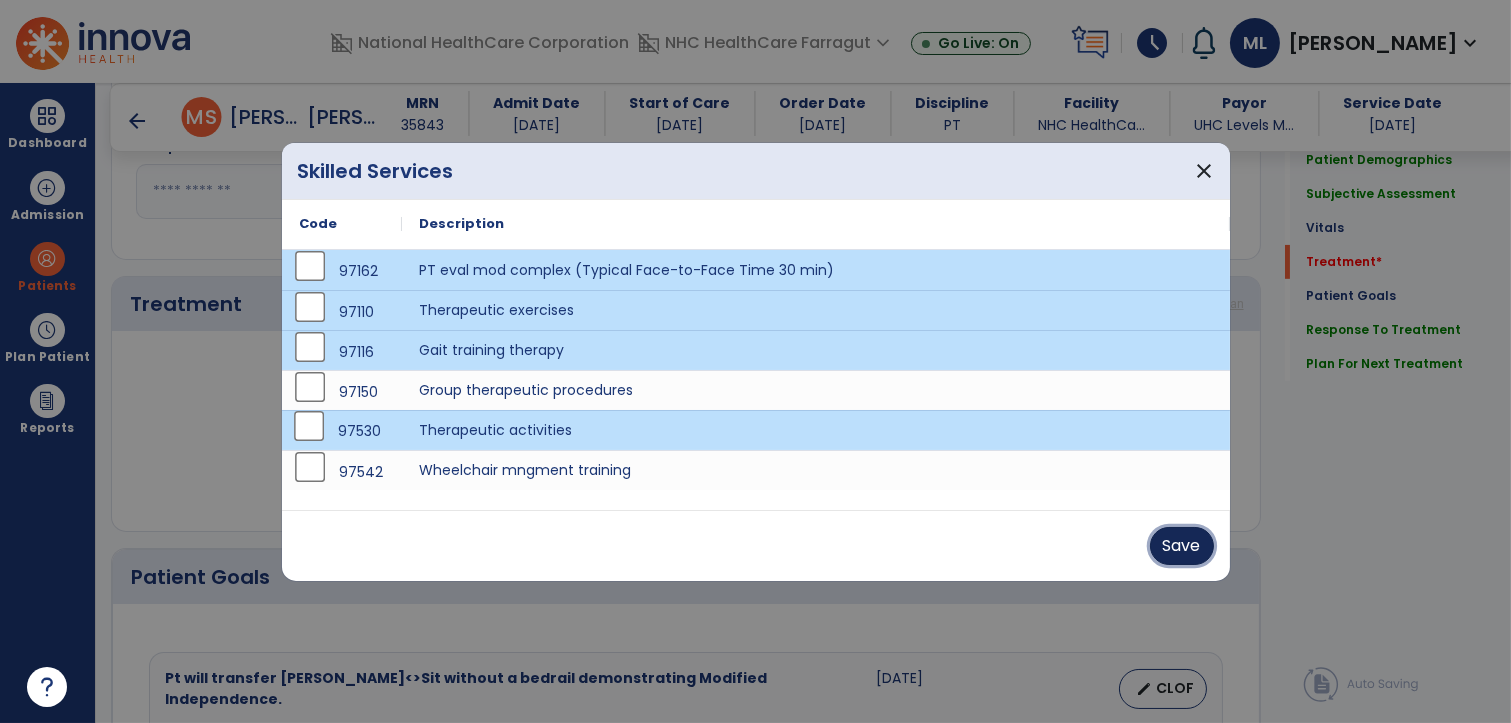 click on "Save" at bounding box center [1182, 546] 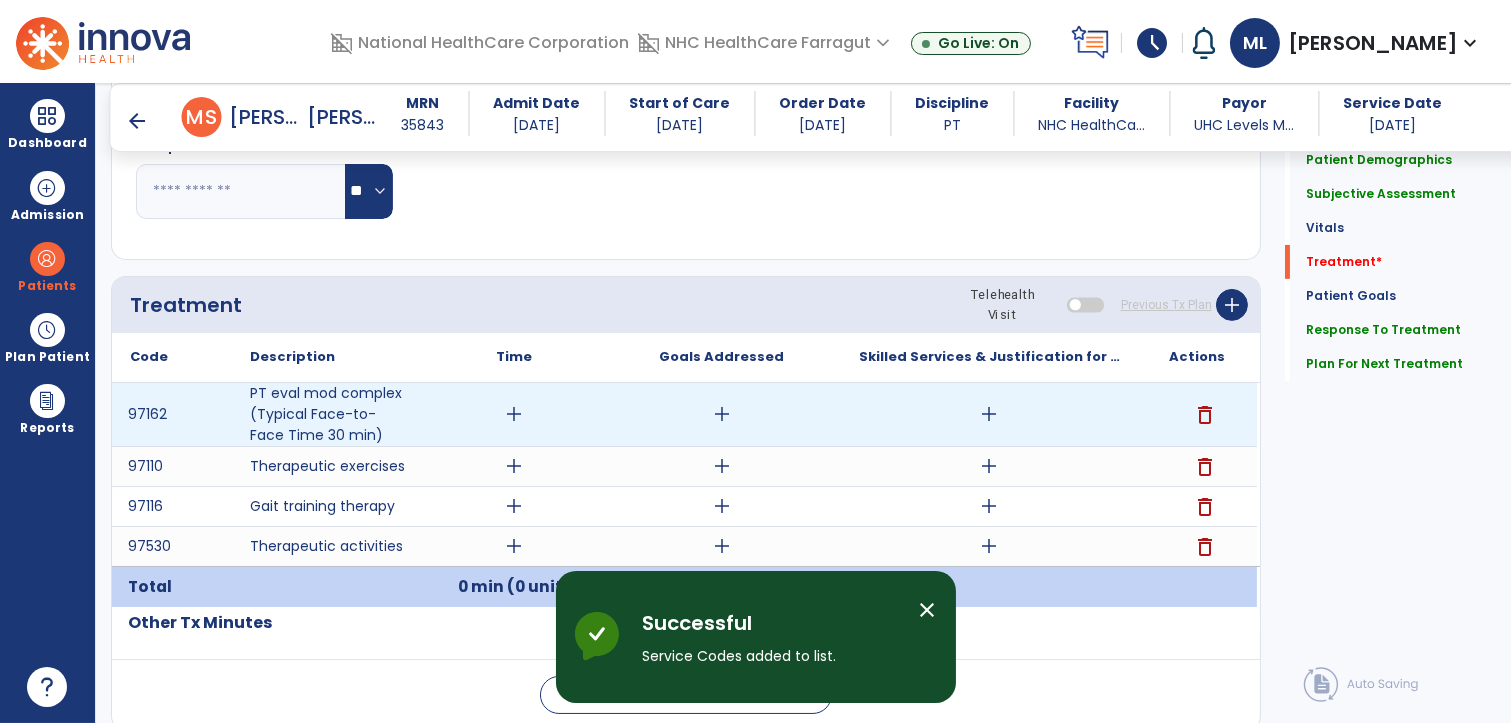 click on "add" at bounding box center [989, 414] 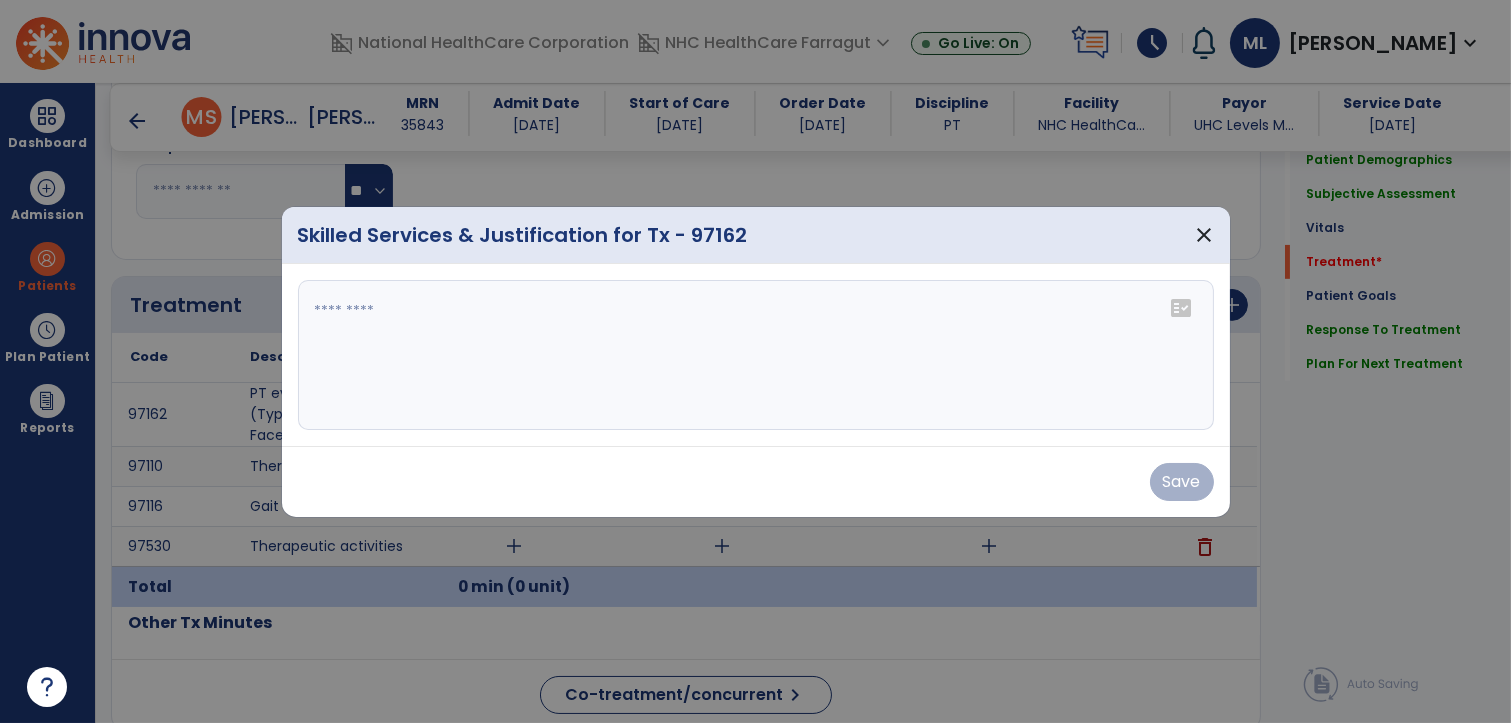 click at bounding box center (756, 355) 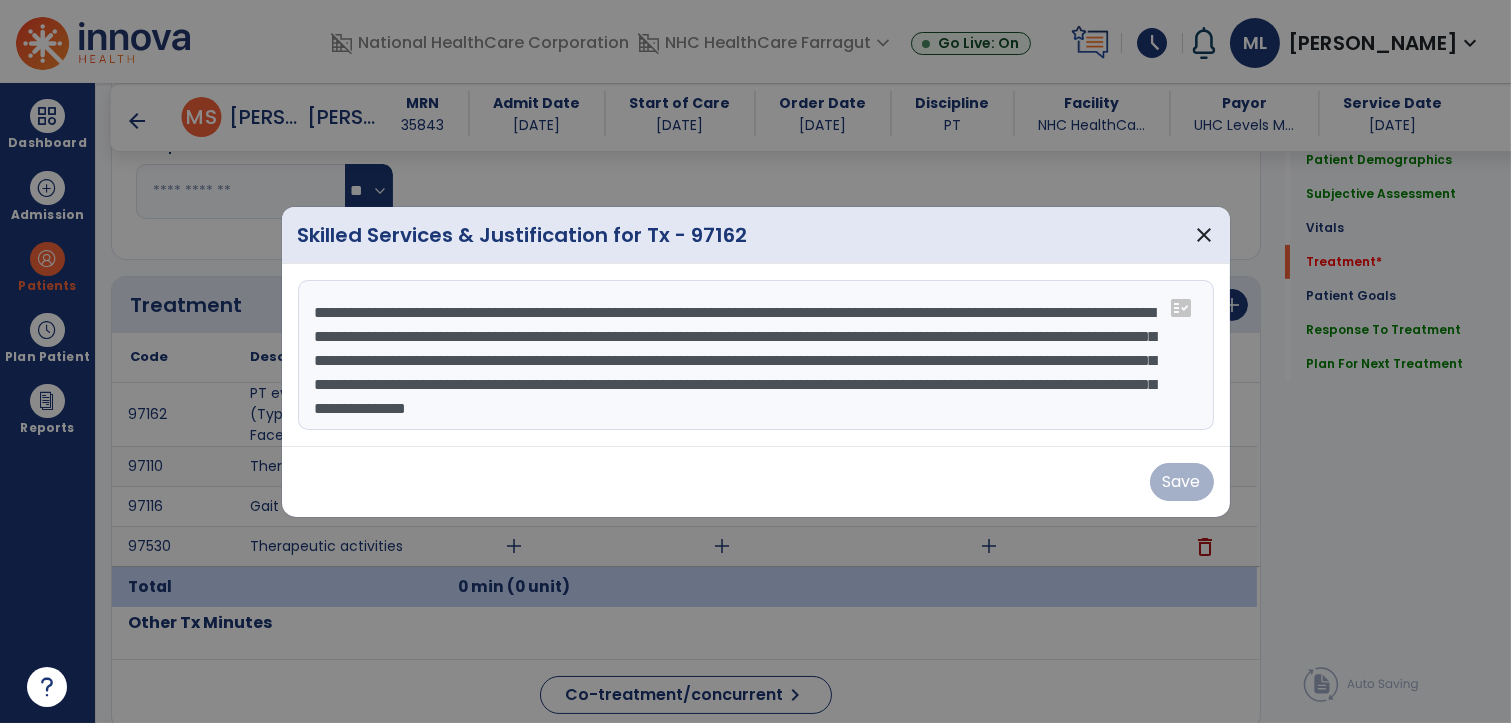 scroll, scrollTop: 16, scrollLeft: 0, axis: vertical 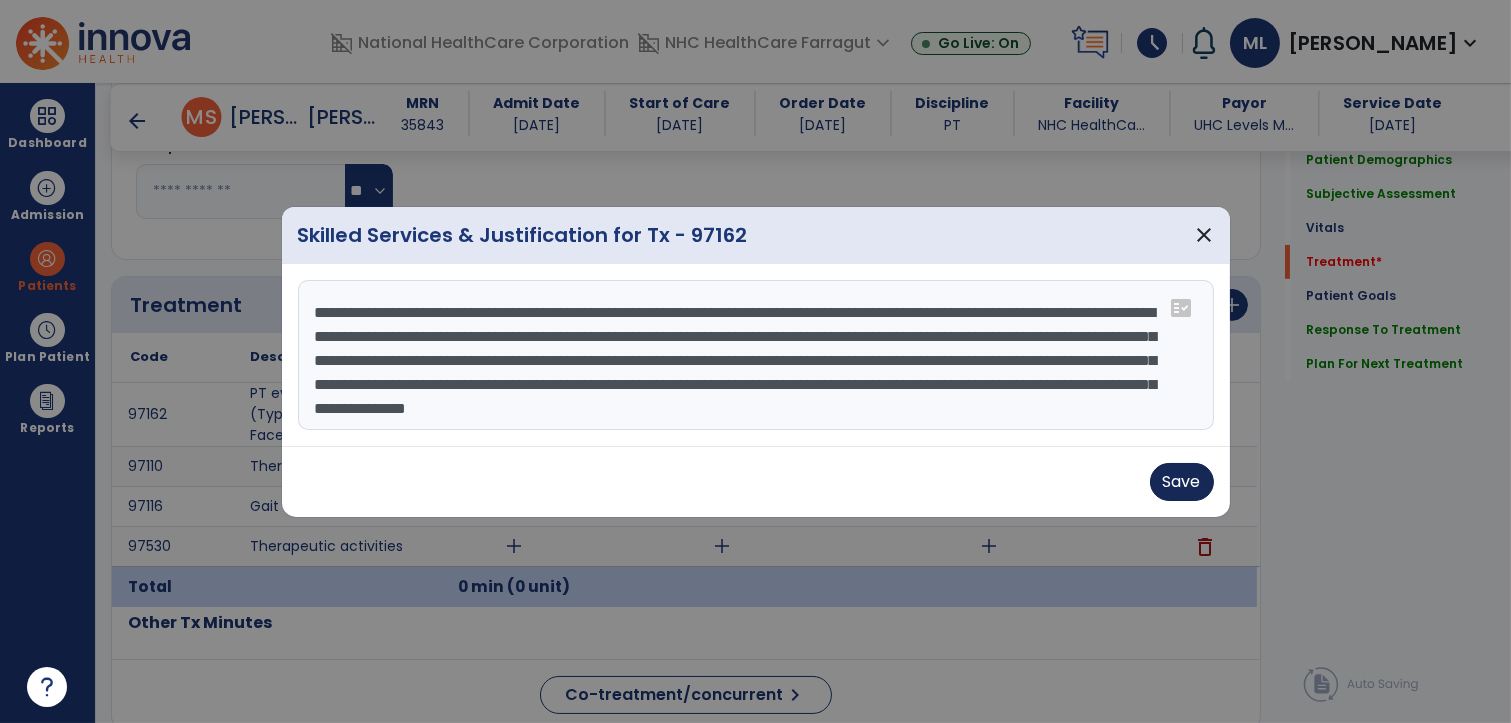 type on "**********" 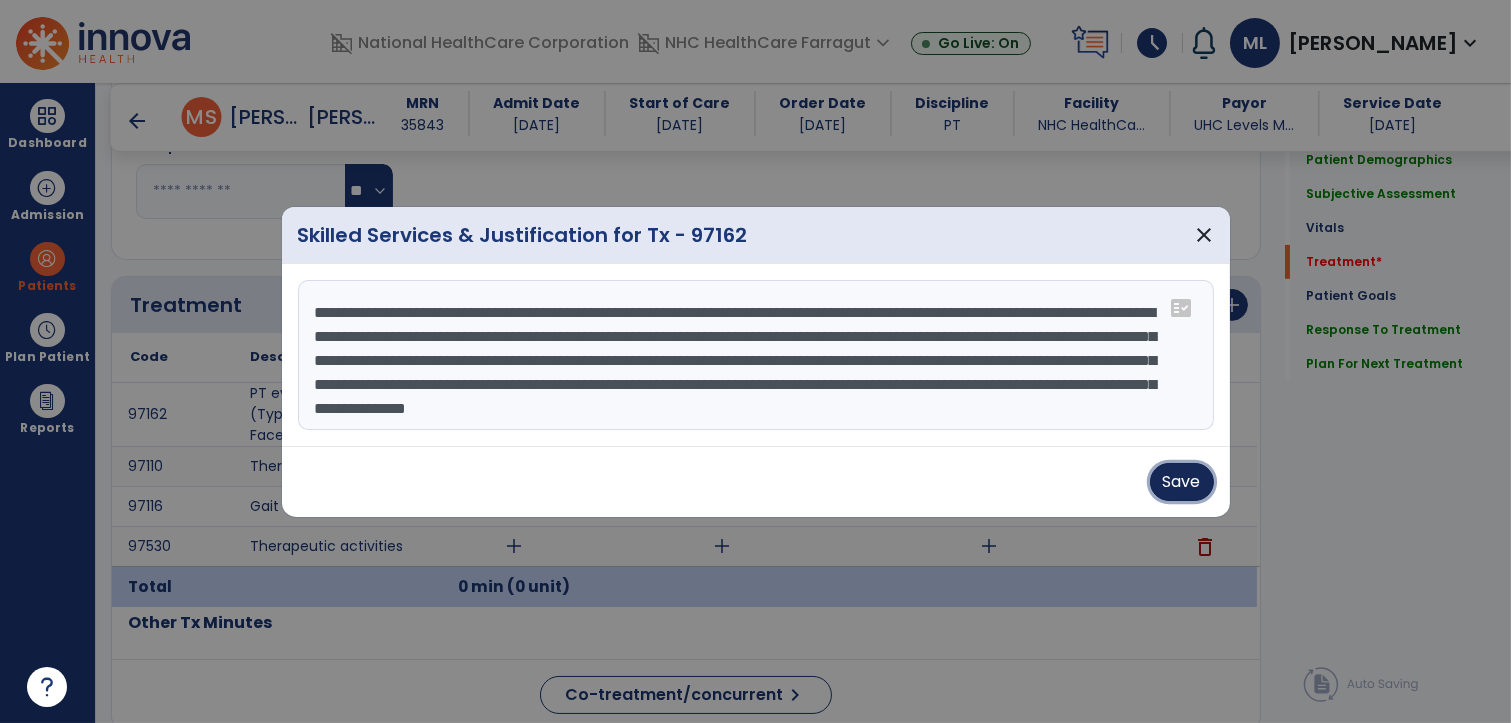 click on "Save" at bounding box center [1182, 482] 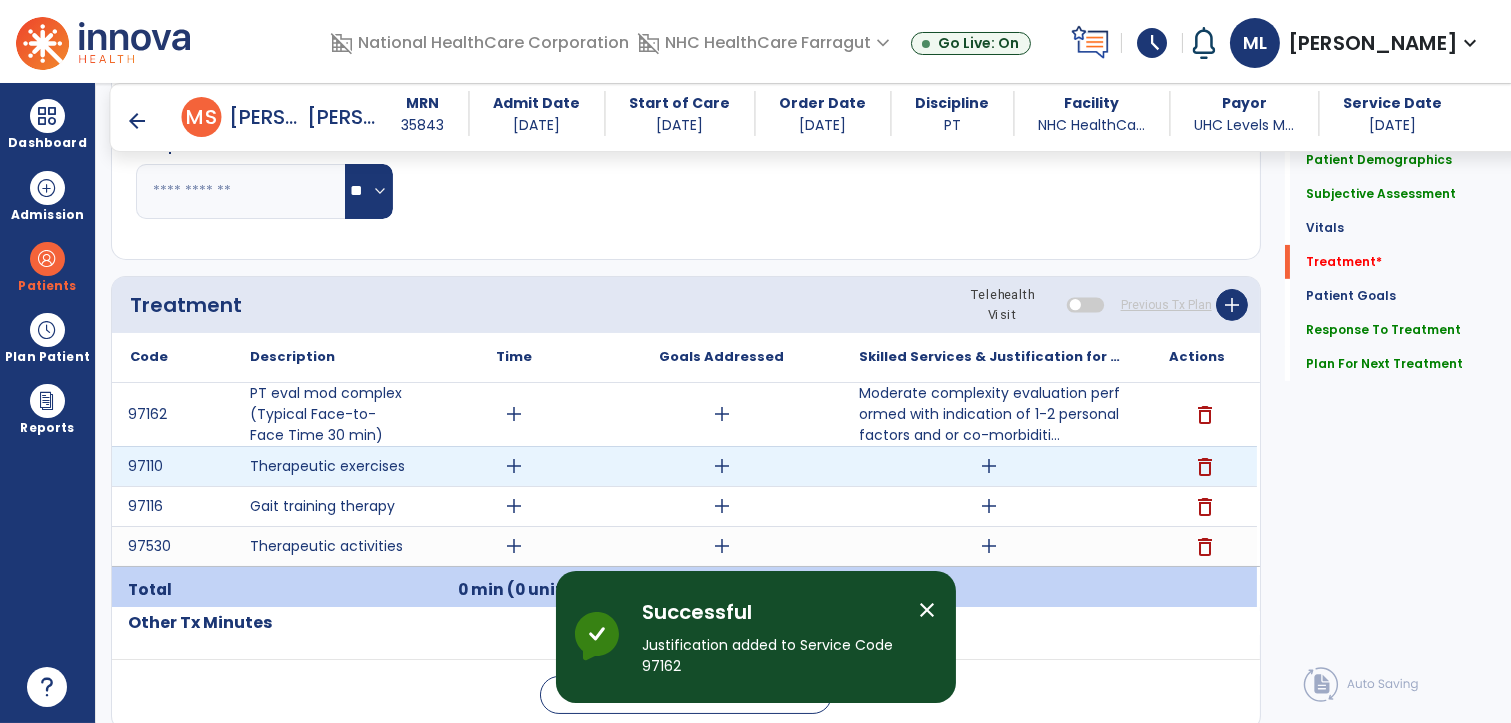 click on "add" at bounding box center (989, 466) 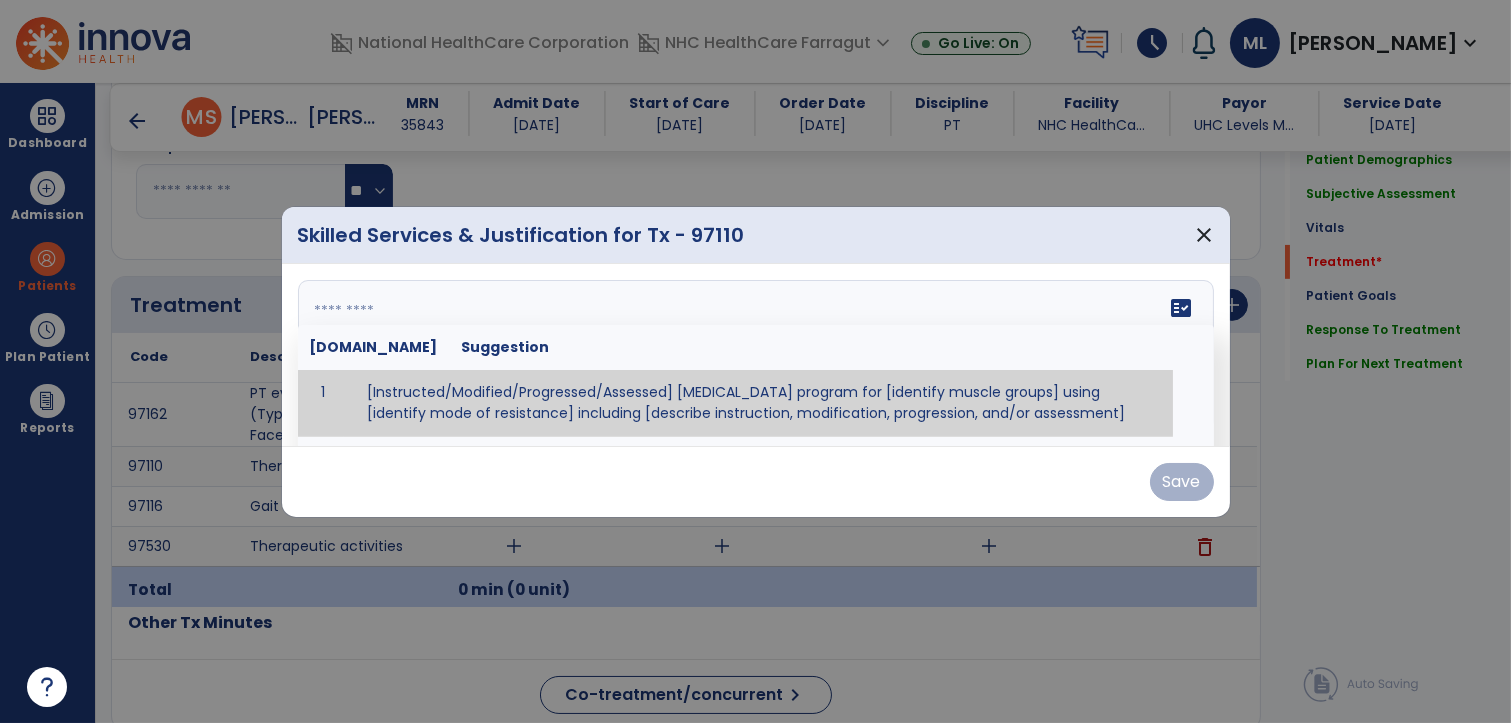 click on "fact_check  Sr.No Suggestion 1 [Instructed/Modified/Progressed/Assessed] resistive exercise program for [identify muscle groups] using [identify mode of resistance] including [describe instruction, modification, progression, and/or assessment] 2 [Instructed/Modified/Progressed/Assessed] aerobic exercise program using [identify equipment/mode] including [describe instruction, modification,progression, and/or assessment] 3 [Instructed/Modified/Progressed/Assessed] [PROM/A/AROM/AROM] program for [identify joint movements] using [contract-relax, over-pressure, inhibitory techniques, other] 4 [Assessed/Tested] aerobic capacity with administration of [aerobic capacity test]" at bounding box center (756, 355) 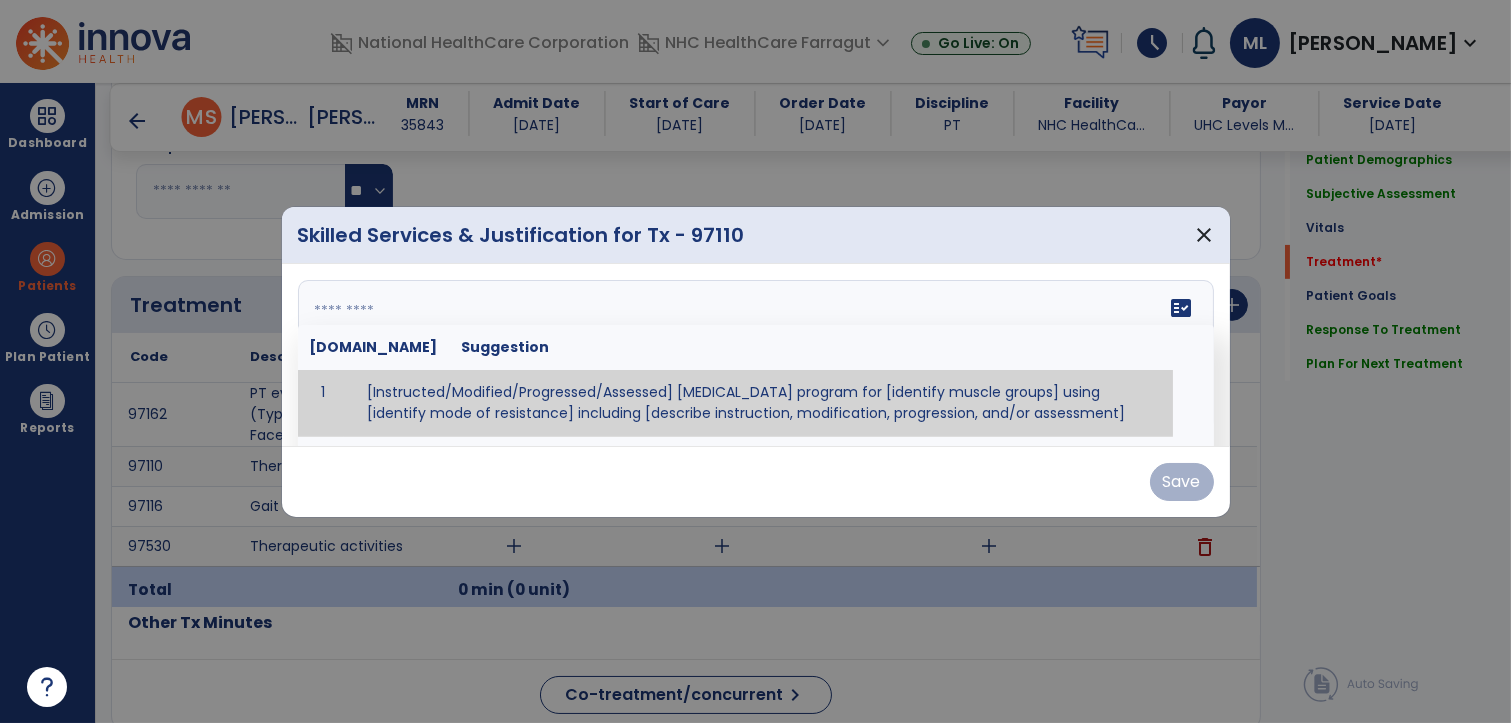 paste on "**********" 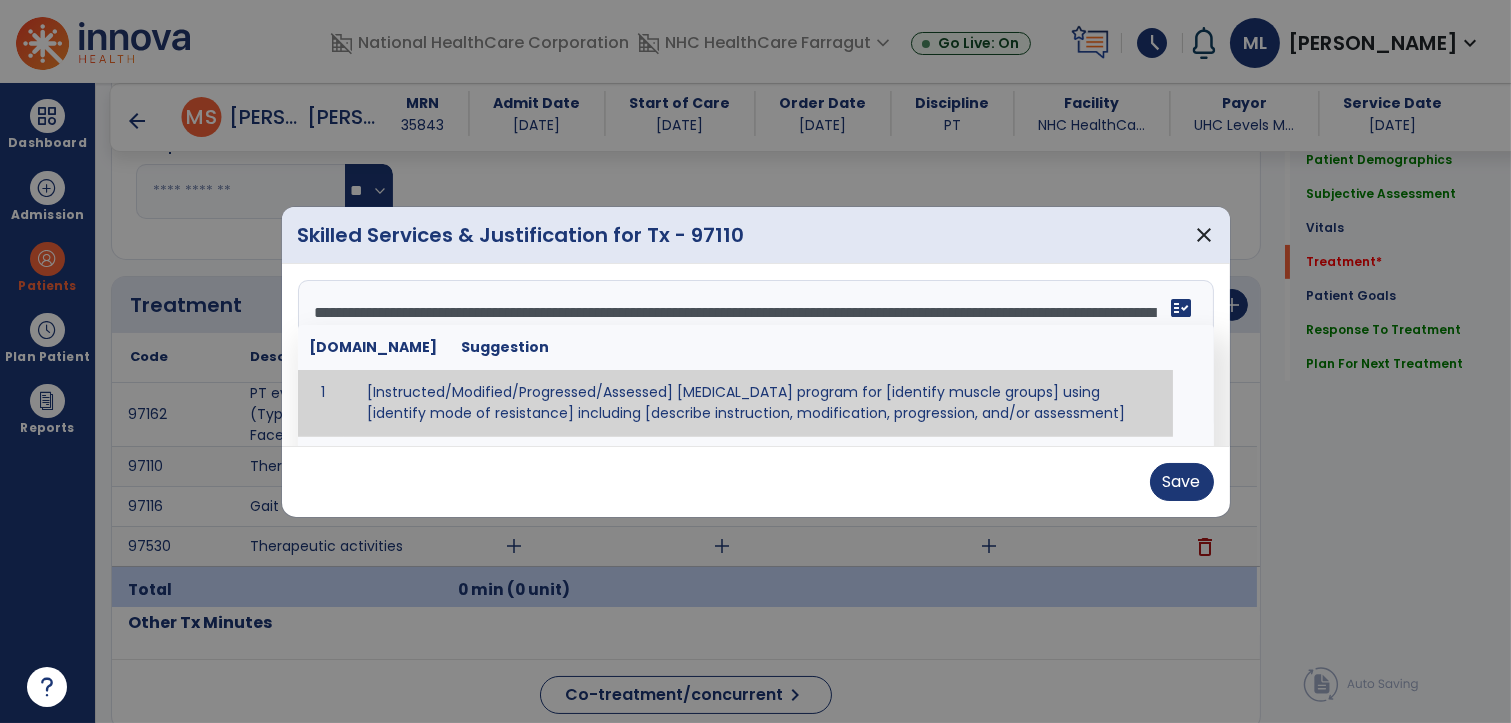 scroll, scrollTop: 112, scrollLeft: 0, axis: vertical 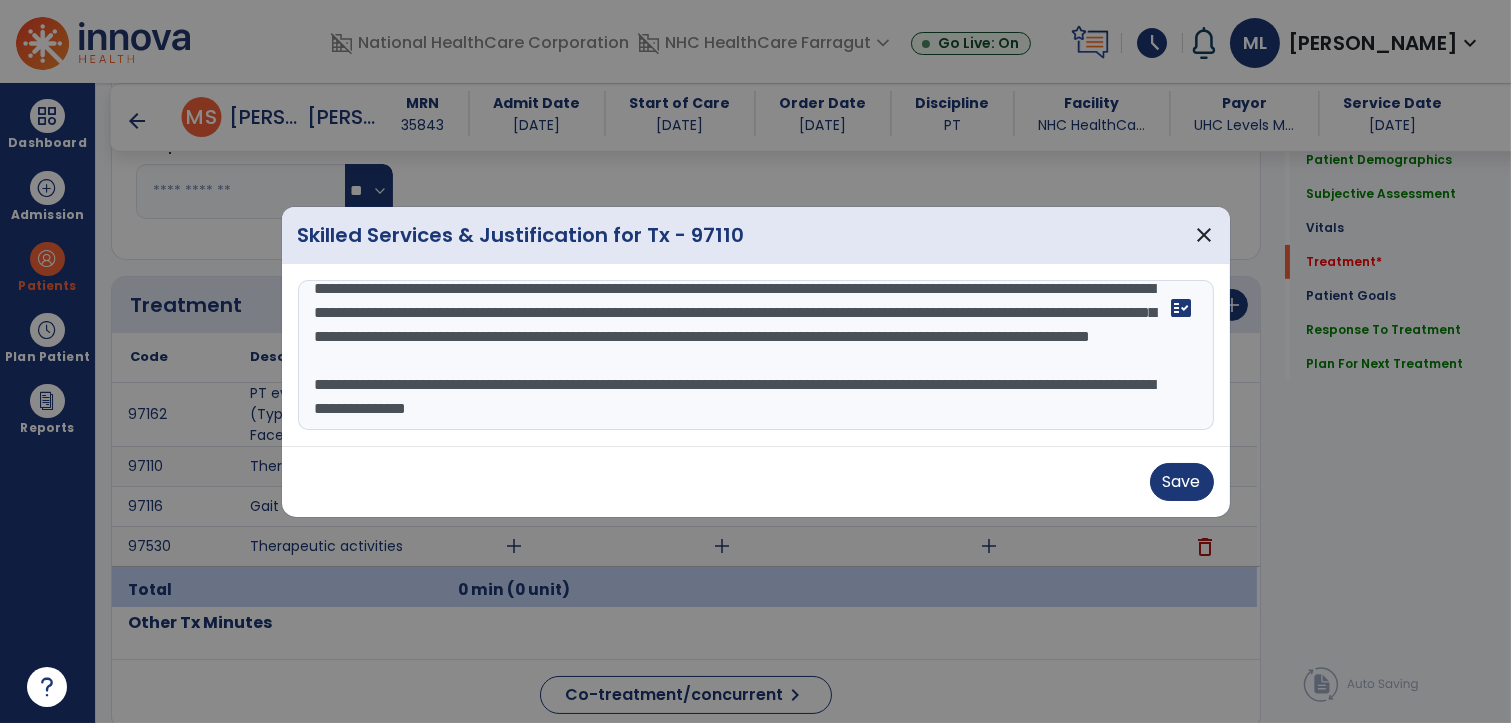 click on "**********" at bounding box center (756, 355) 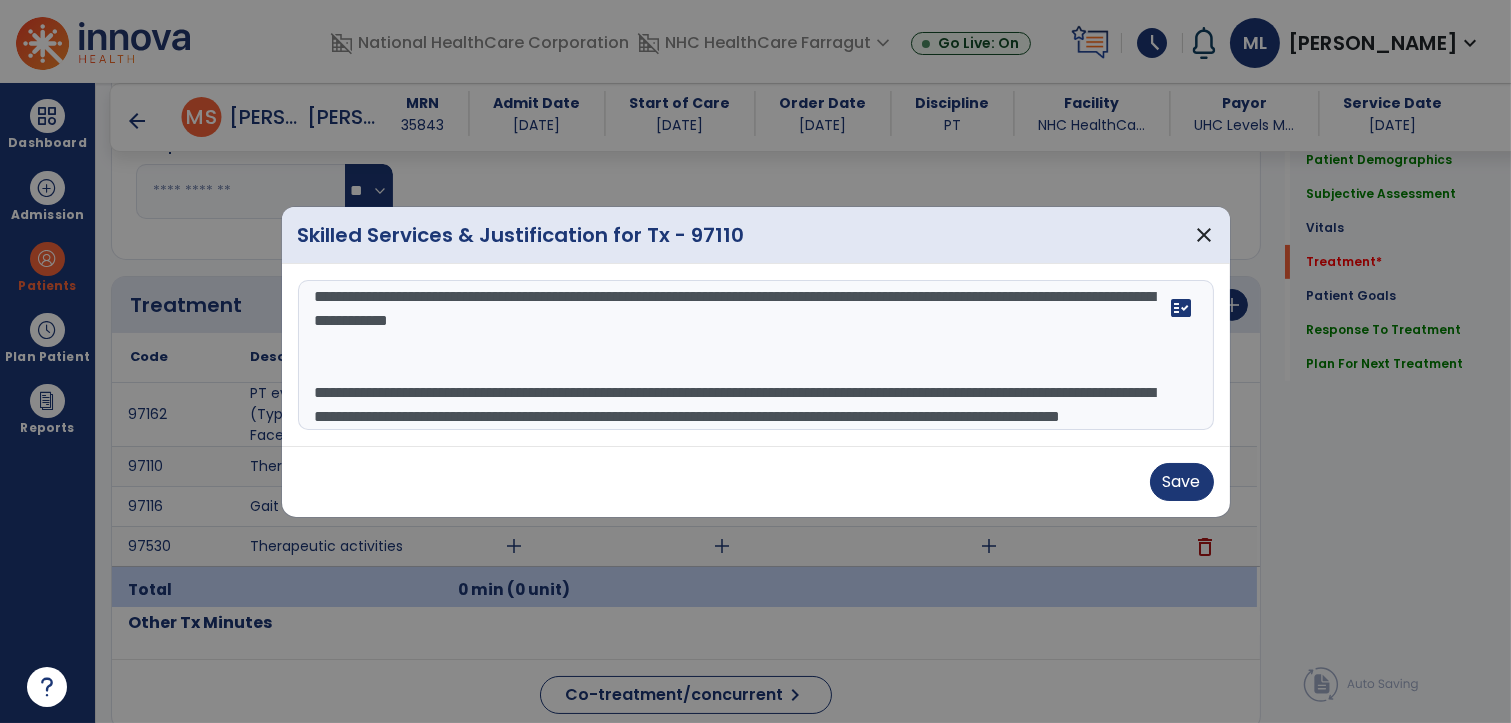 scroll, scrollTop: 184, scrollLeft: 0, axis: vertical 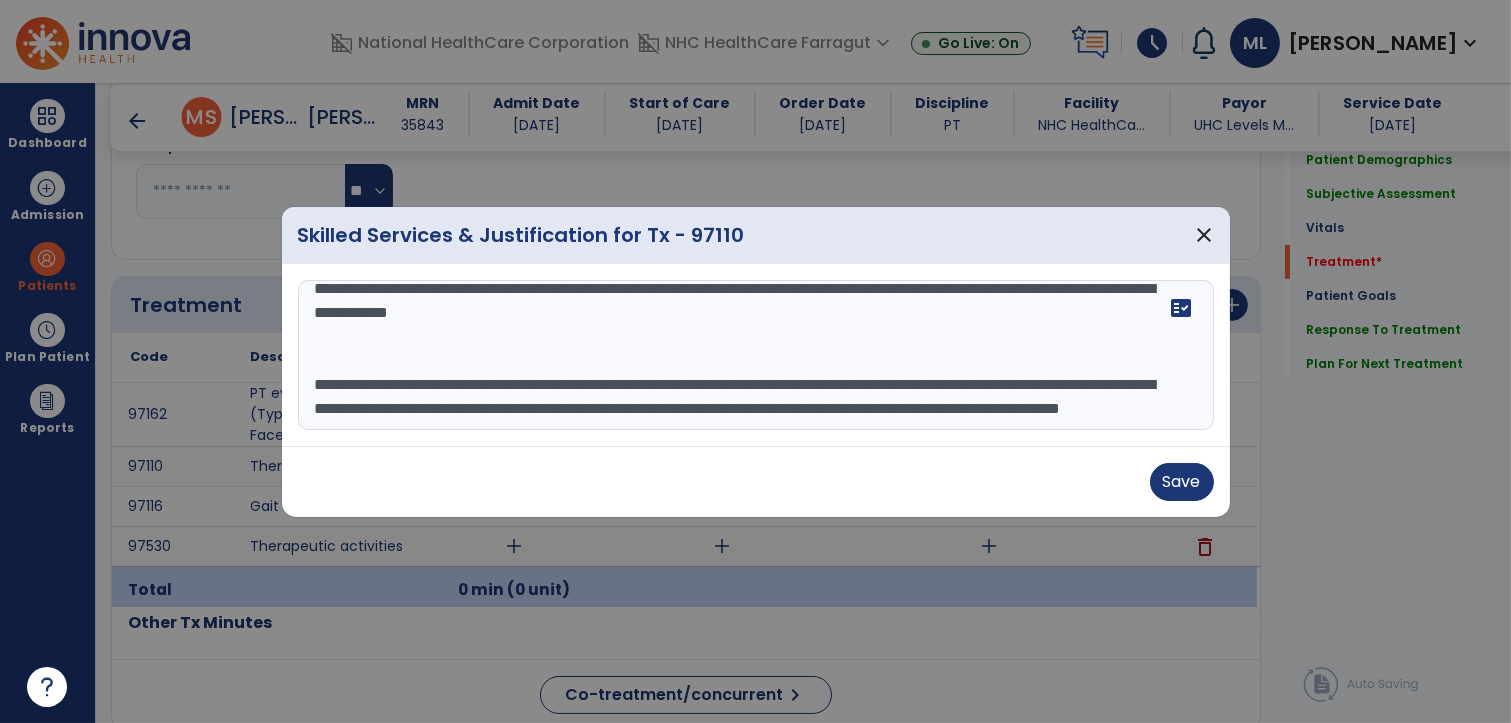 click on "**********" at bounding box center (756, 355) 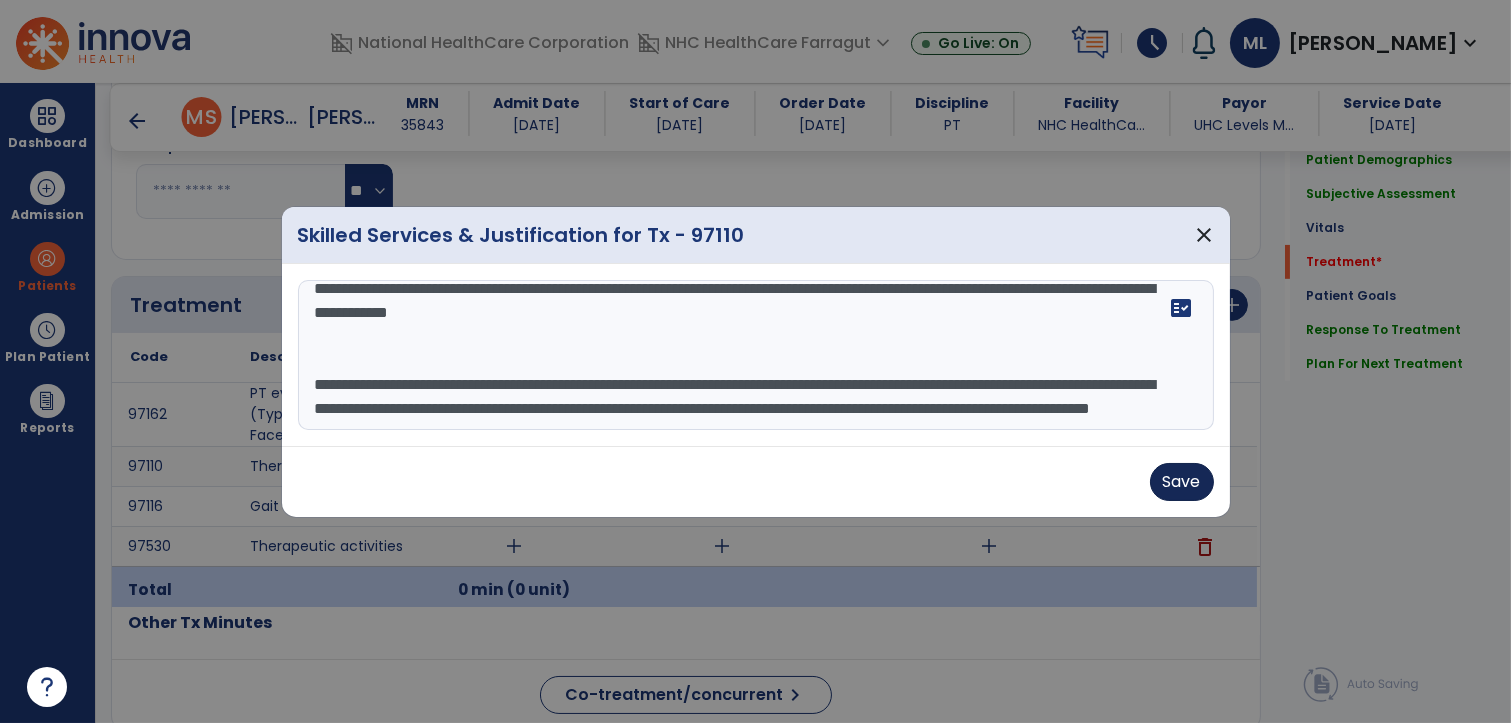type on "**********" 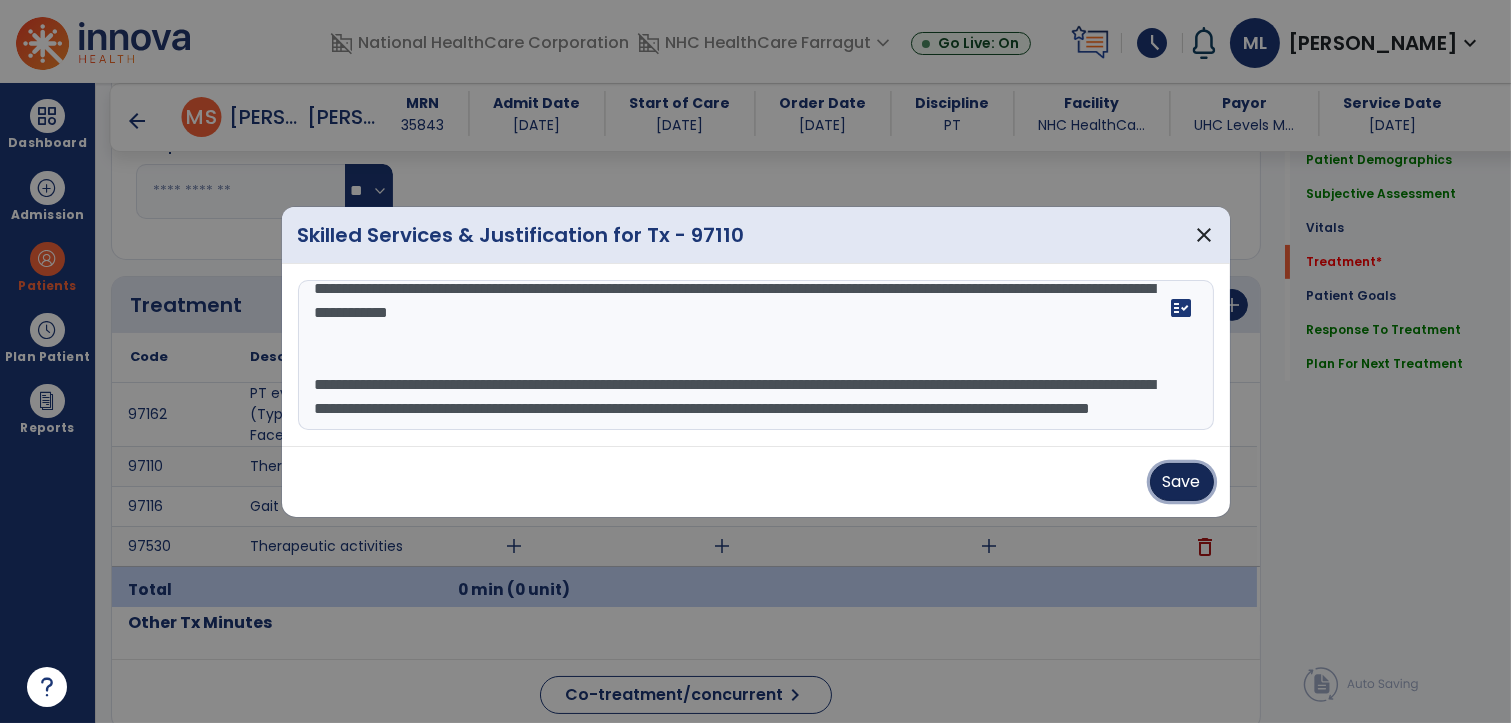 click on "Save" at bounding box center [1182, 482] 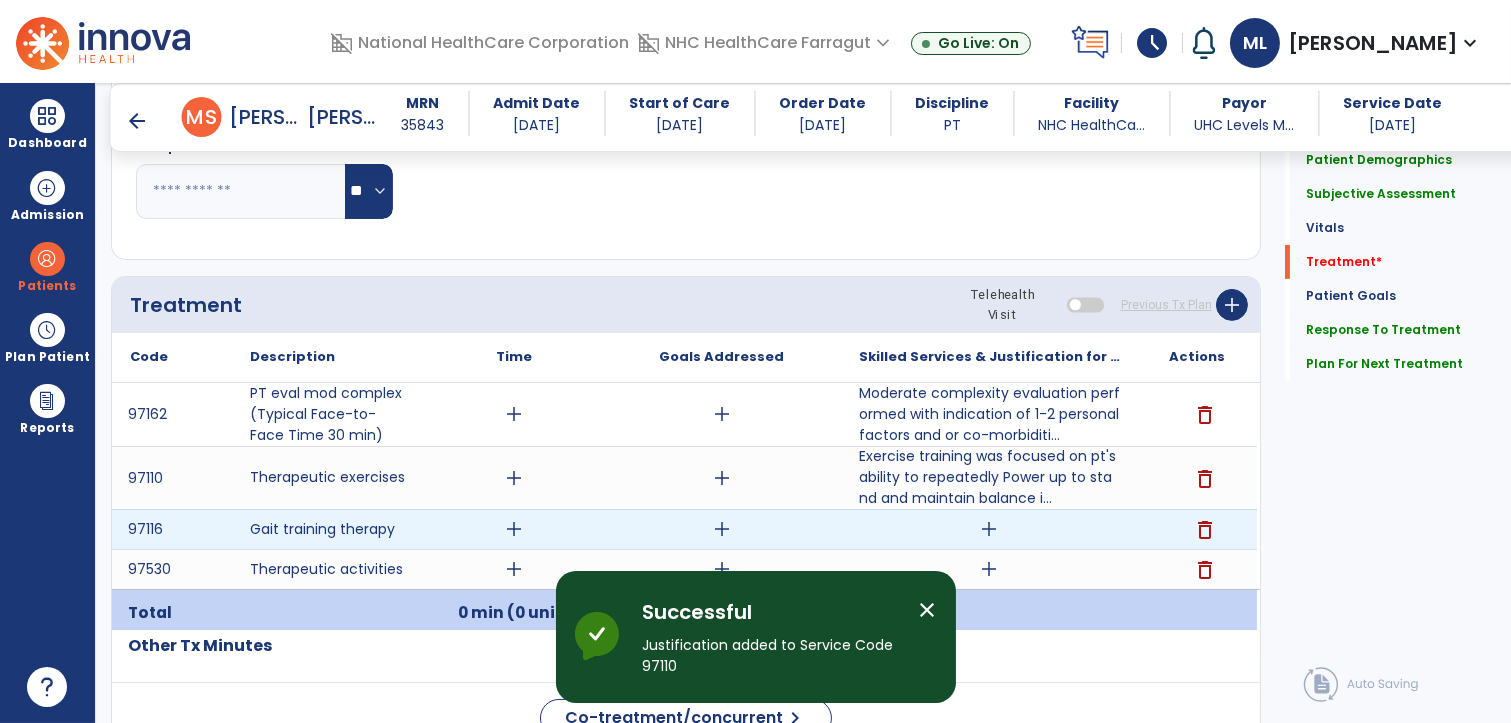 click on "add" at bounding box center [989, 529] 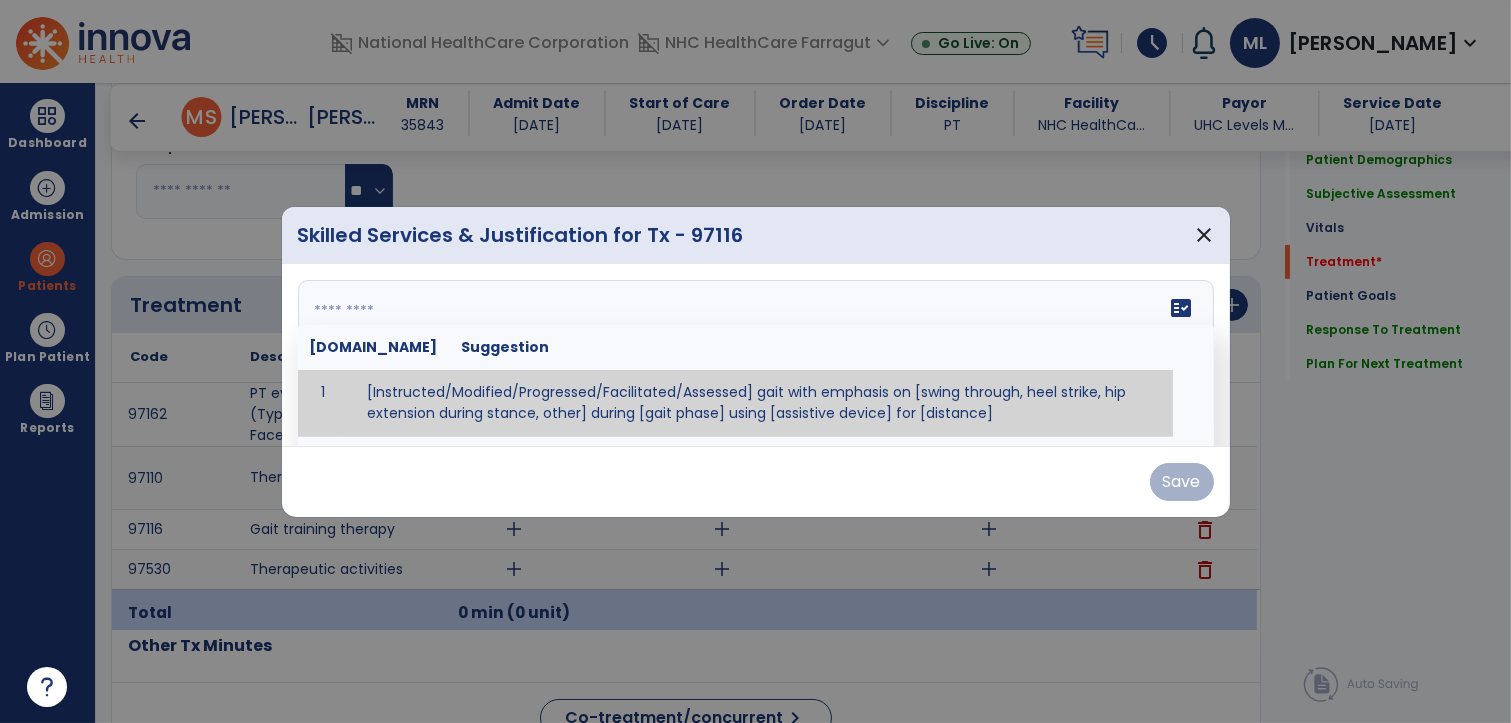click at bounding box center [754, 355] 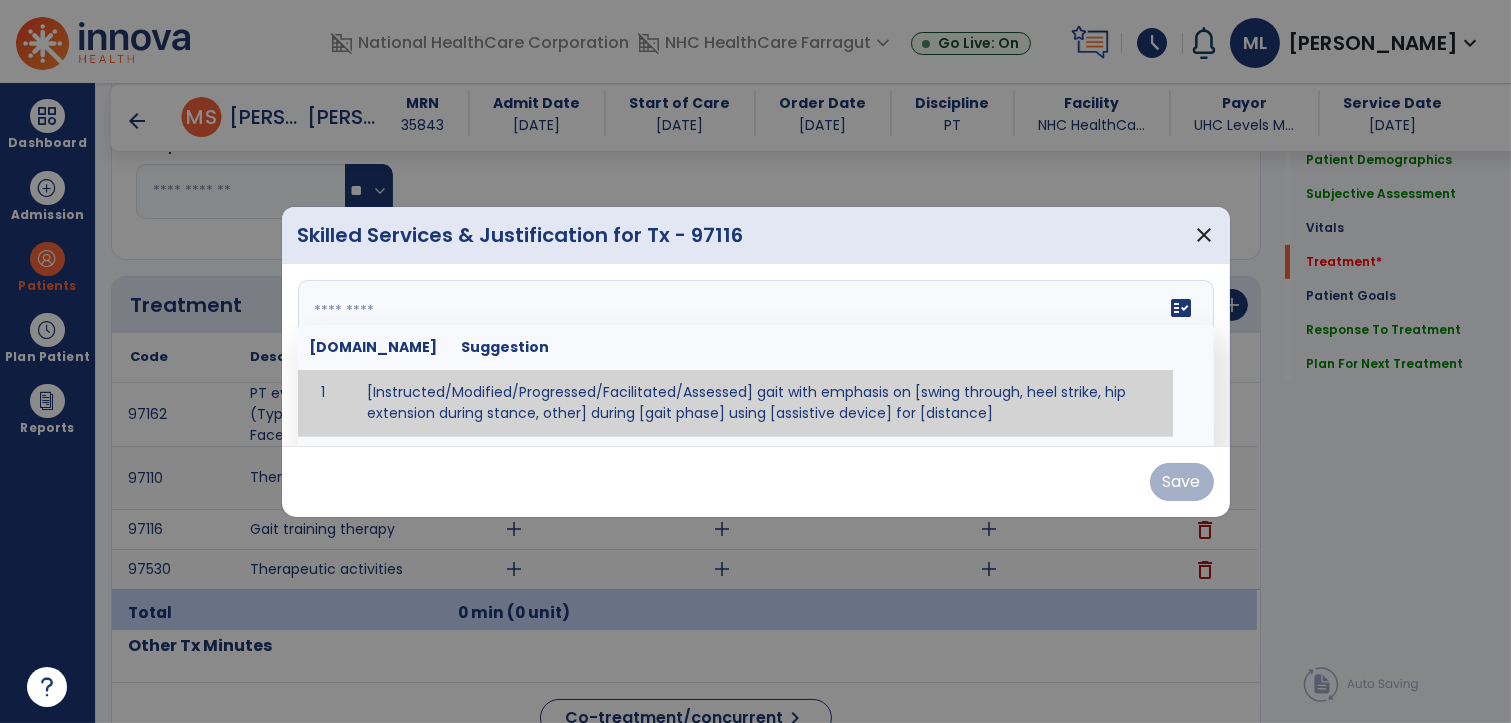 paste on "**********" 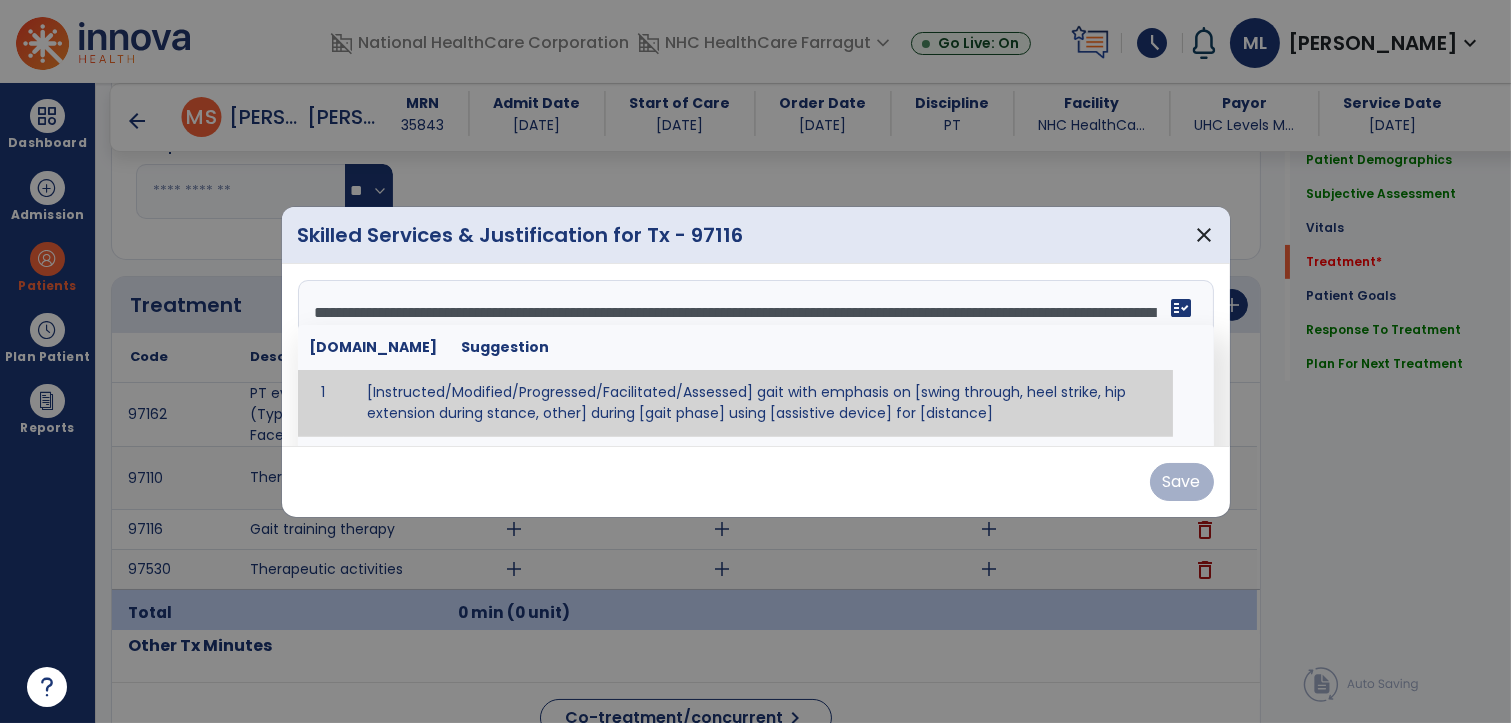 scroll, scrollTop: 112, scrollLeft: 0, axis: vertical 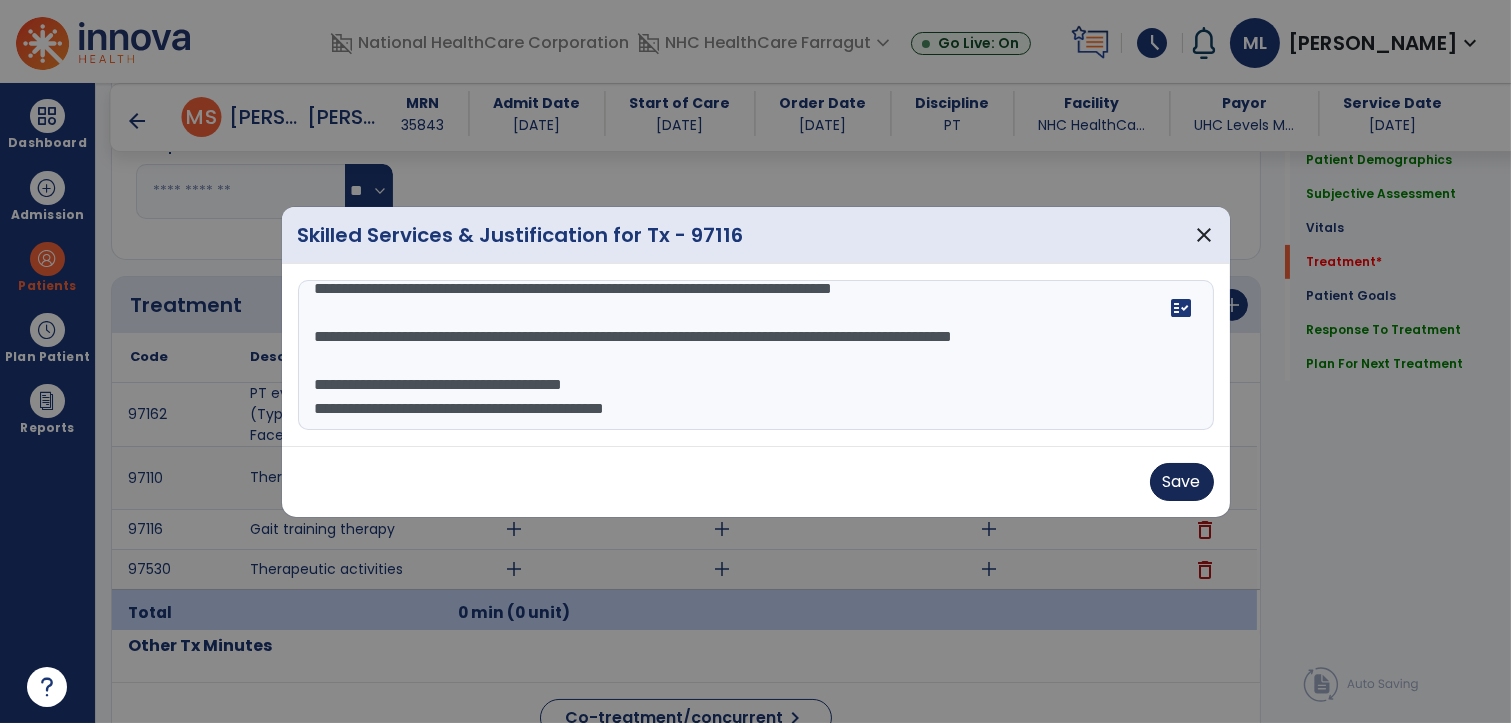 type on "**********" 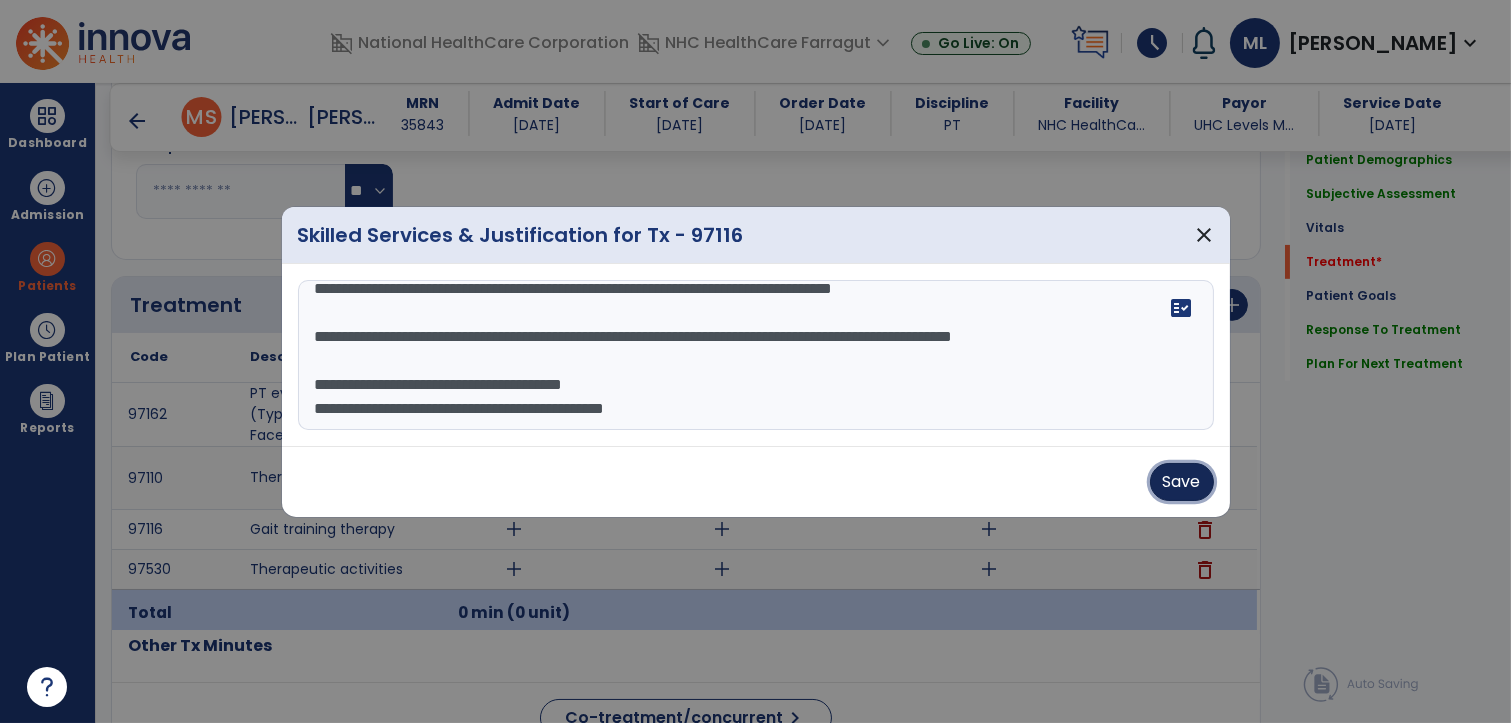 click on "Save" at bounding box center [1182, 482] 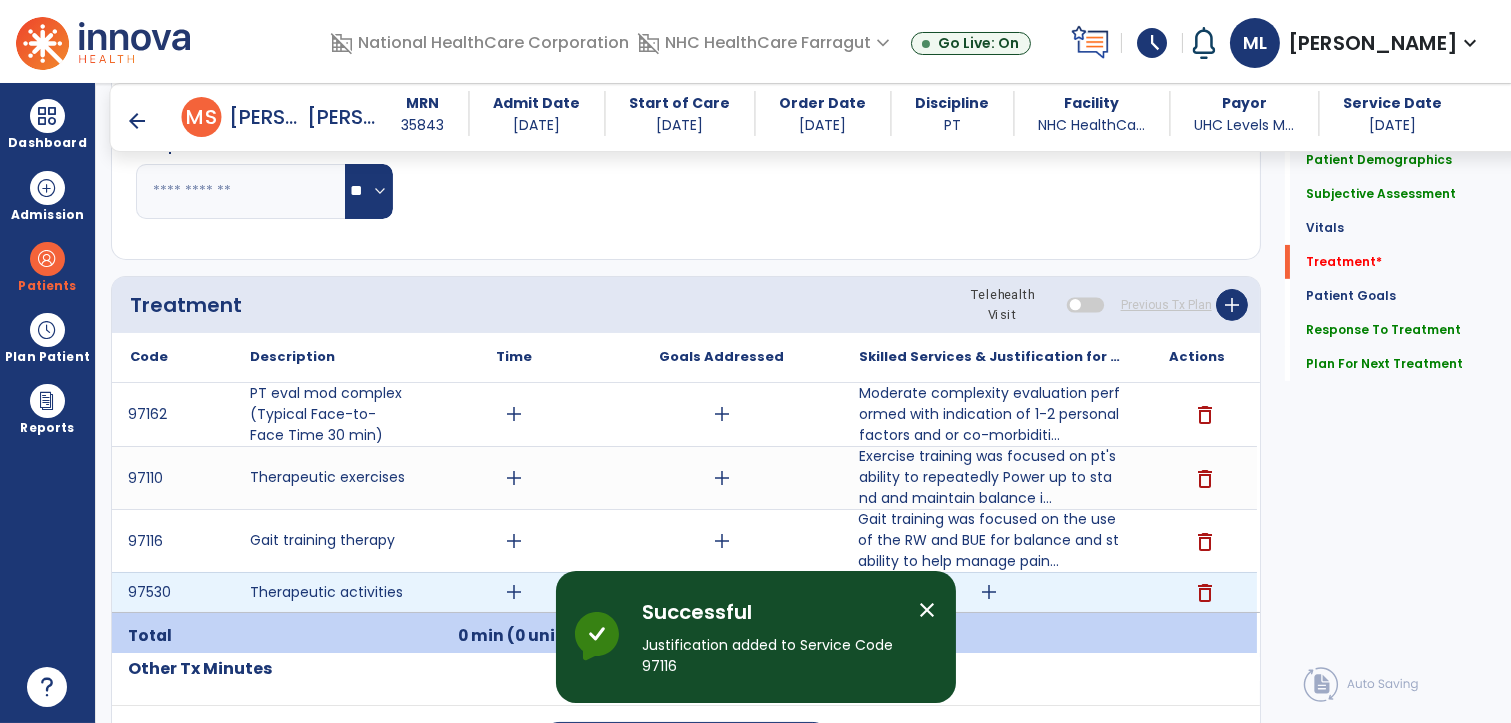 click on "add" at bounding box center [989, 592] 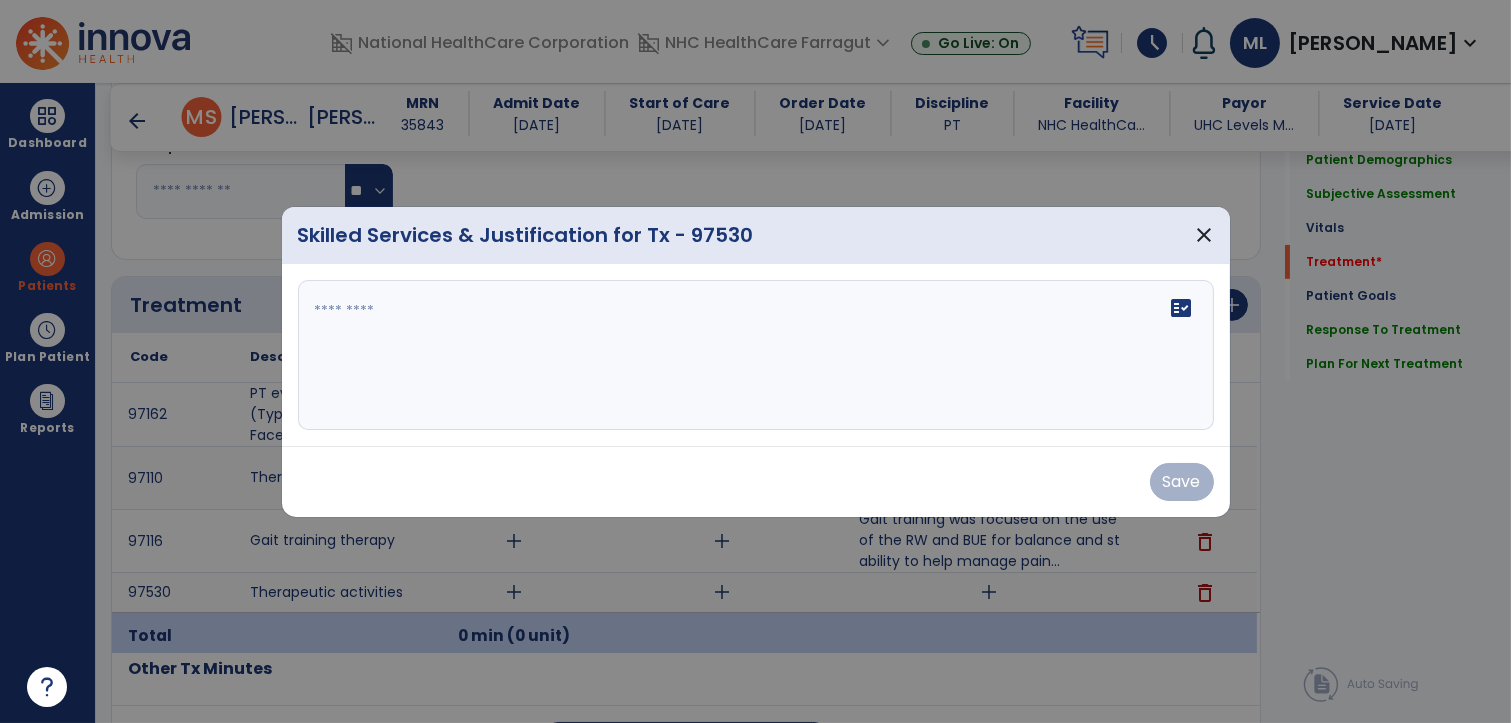 click at bounding box center [756, 355] 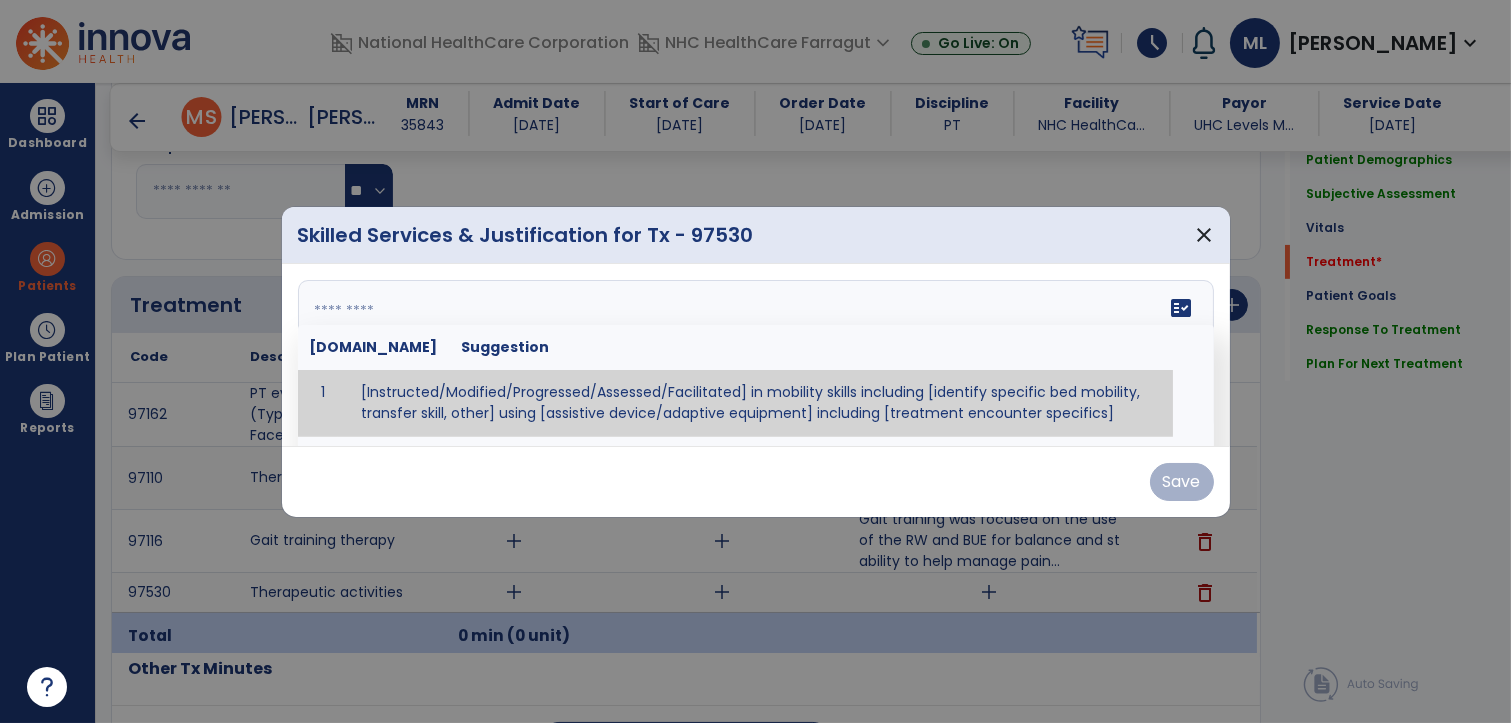 paste on "**********" 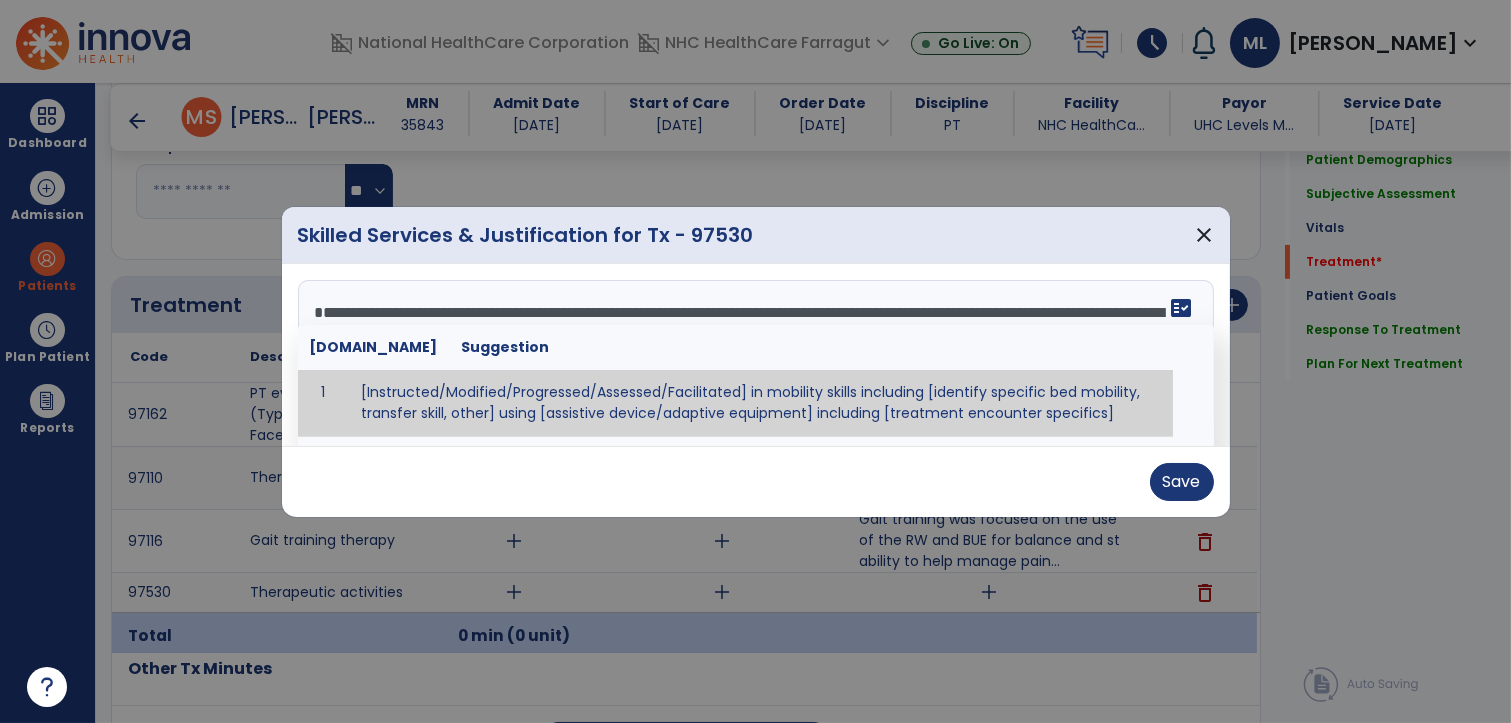 scroll, scrollTop: 136, scrollLeft: 0, axis: vertical 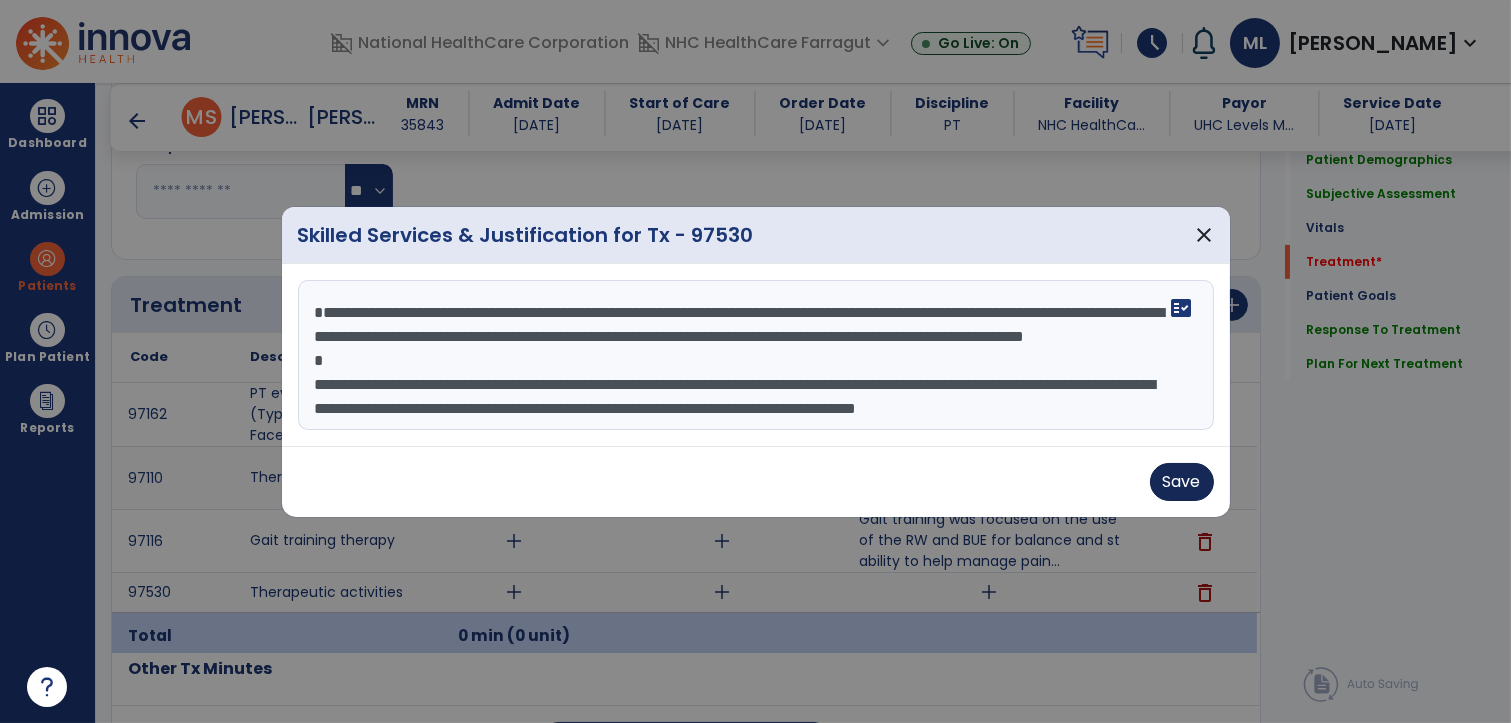 type on "**********" 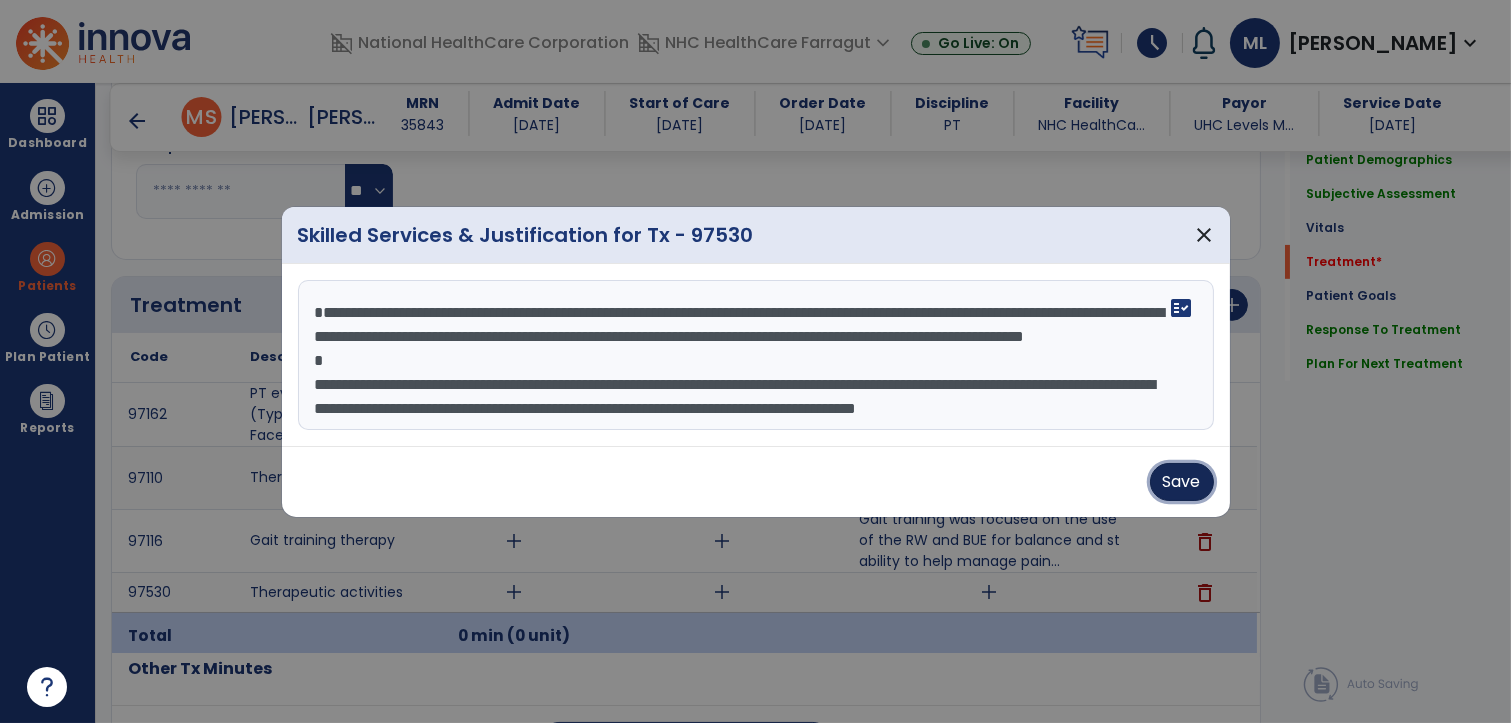 click on "Save" at bounding box center (1182, 482) 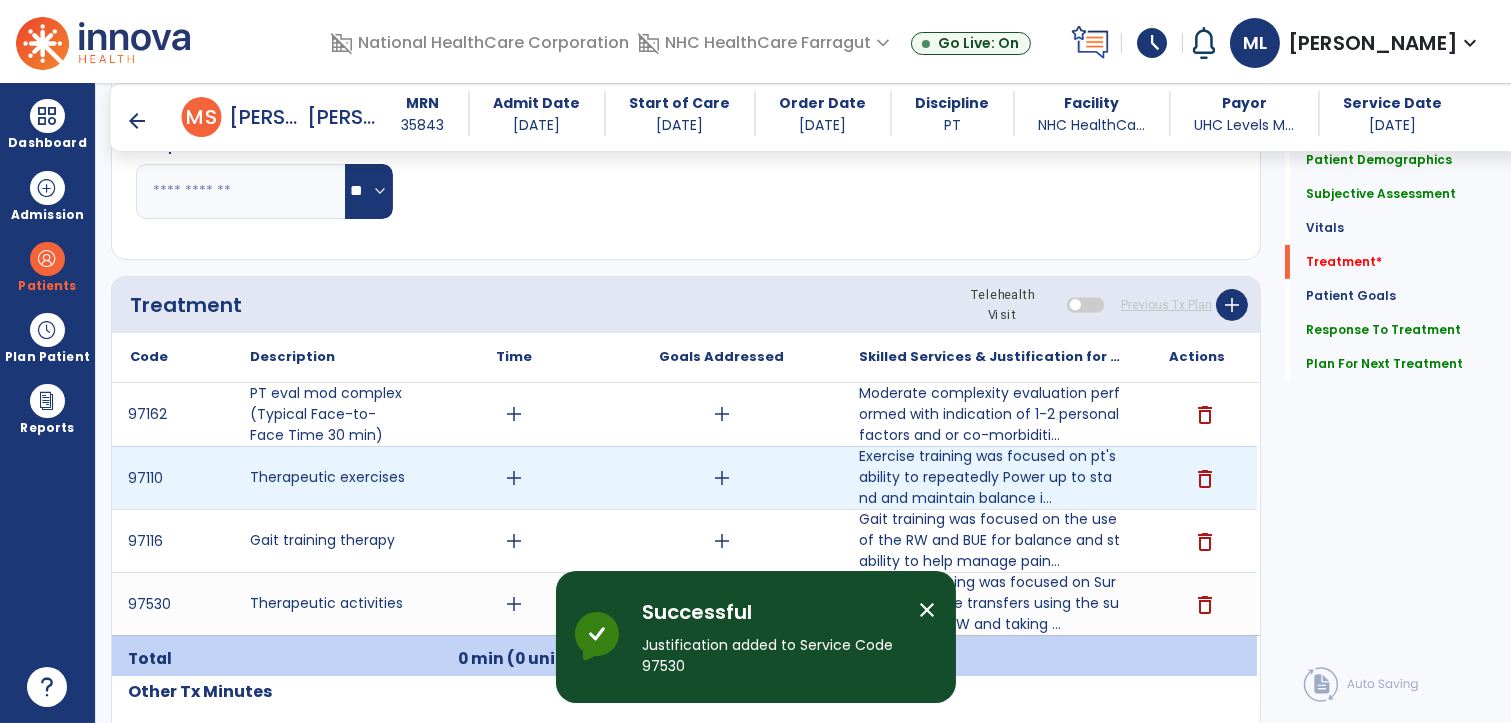 click on "add" at bounding box center (514, 478) 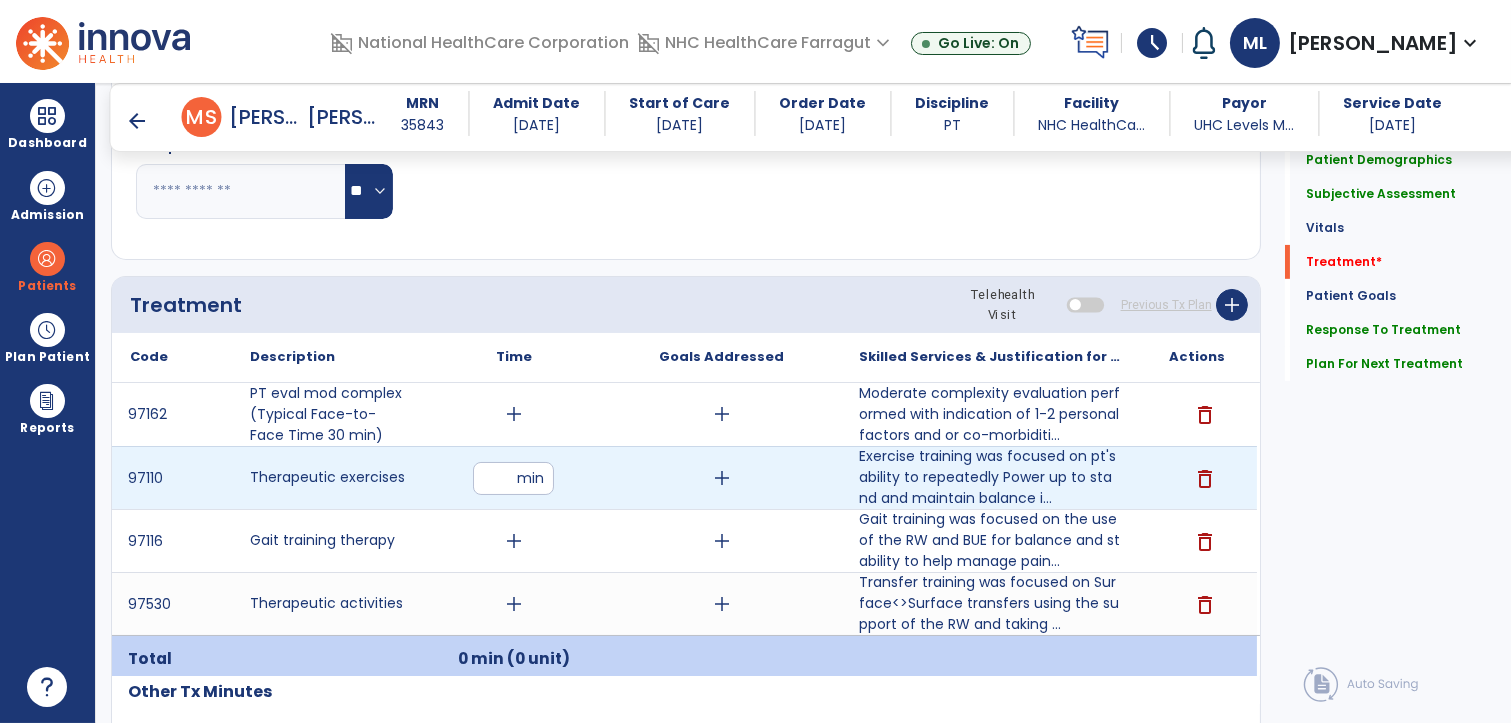 type on "**" 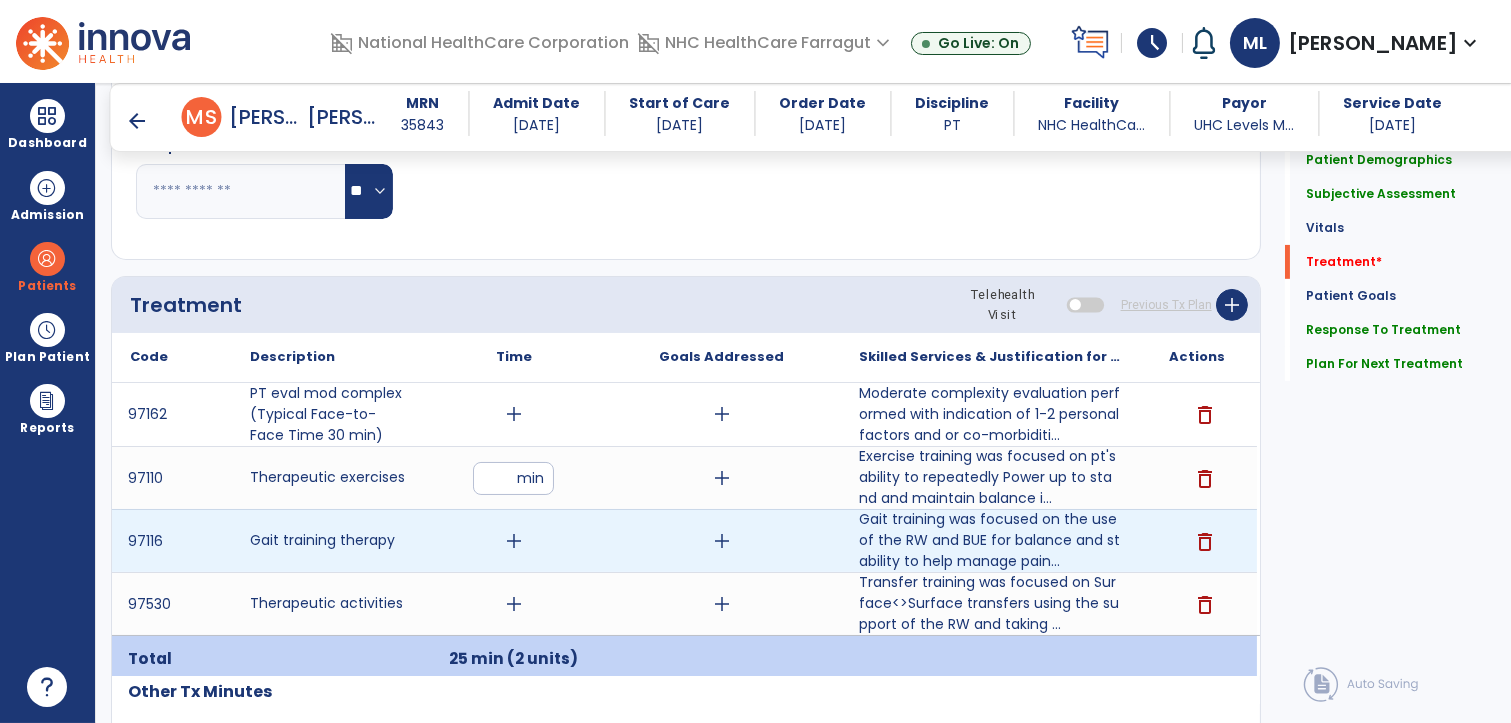 click on "add" at bounding box center [514, 541] 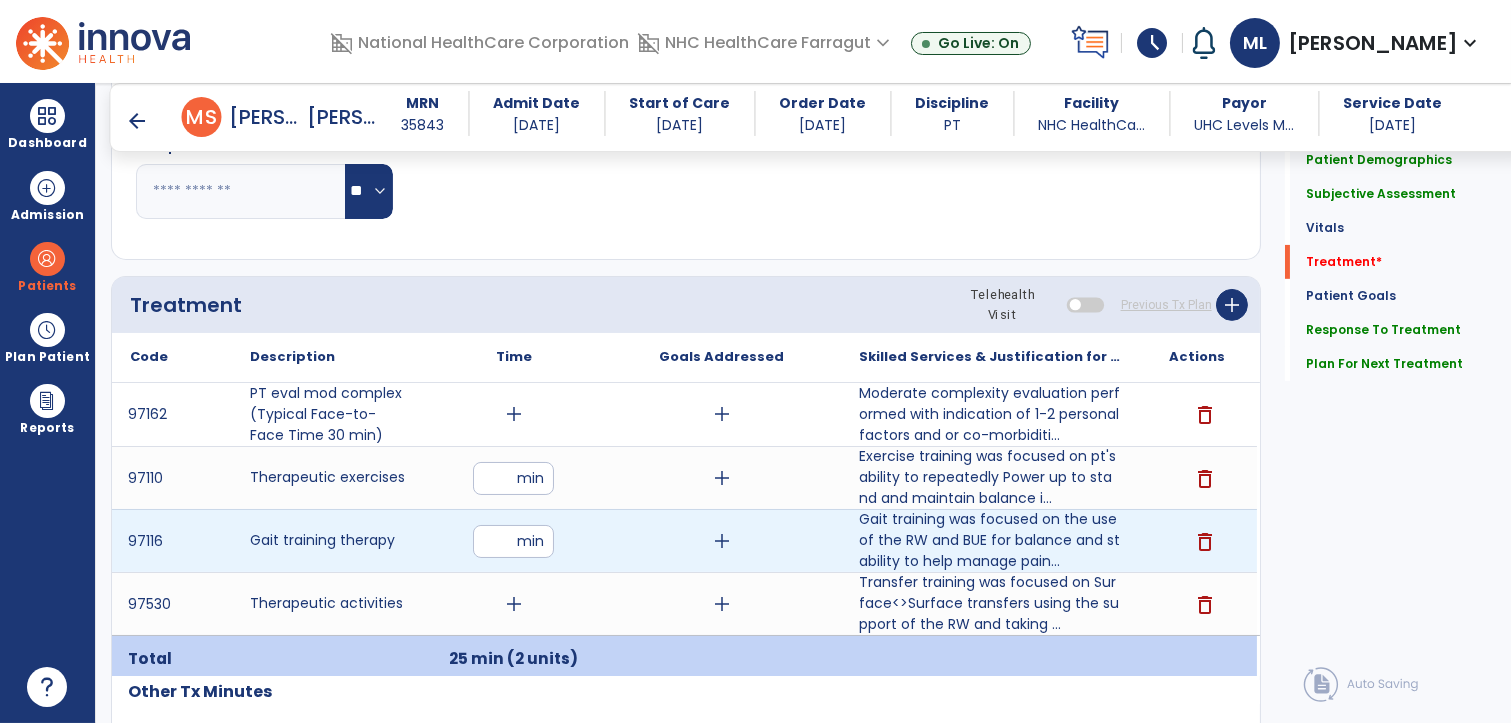type on "**" 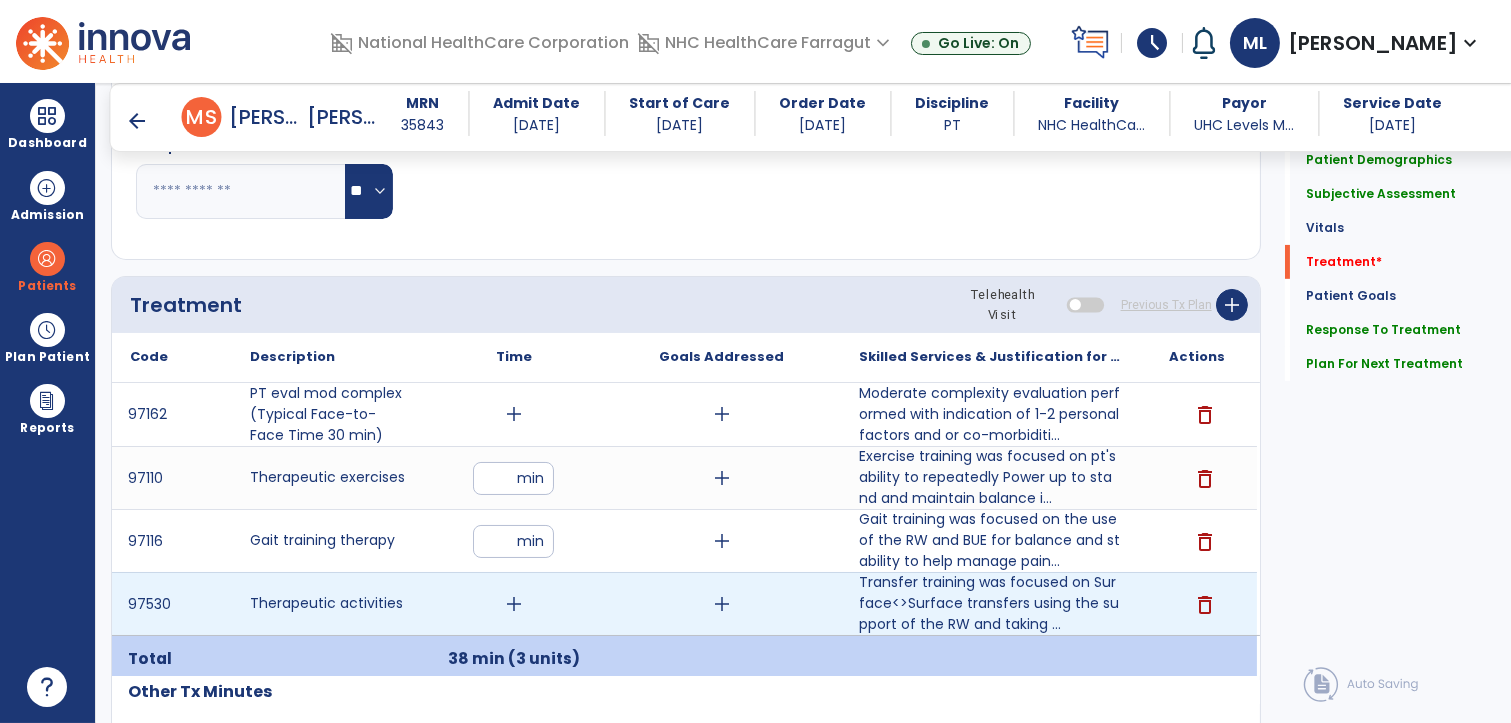click on "add" at bounding box center [514, 604] 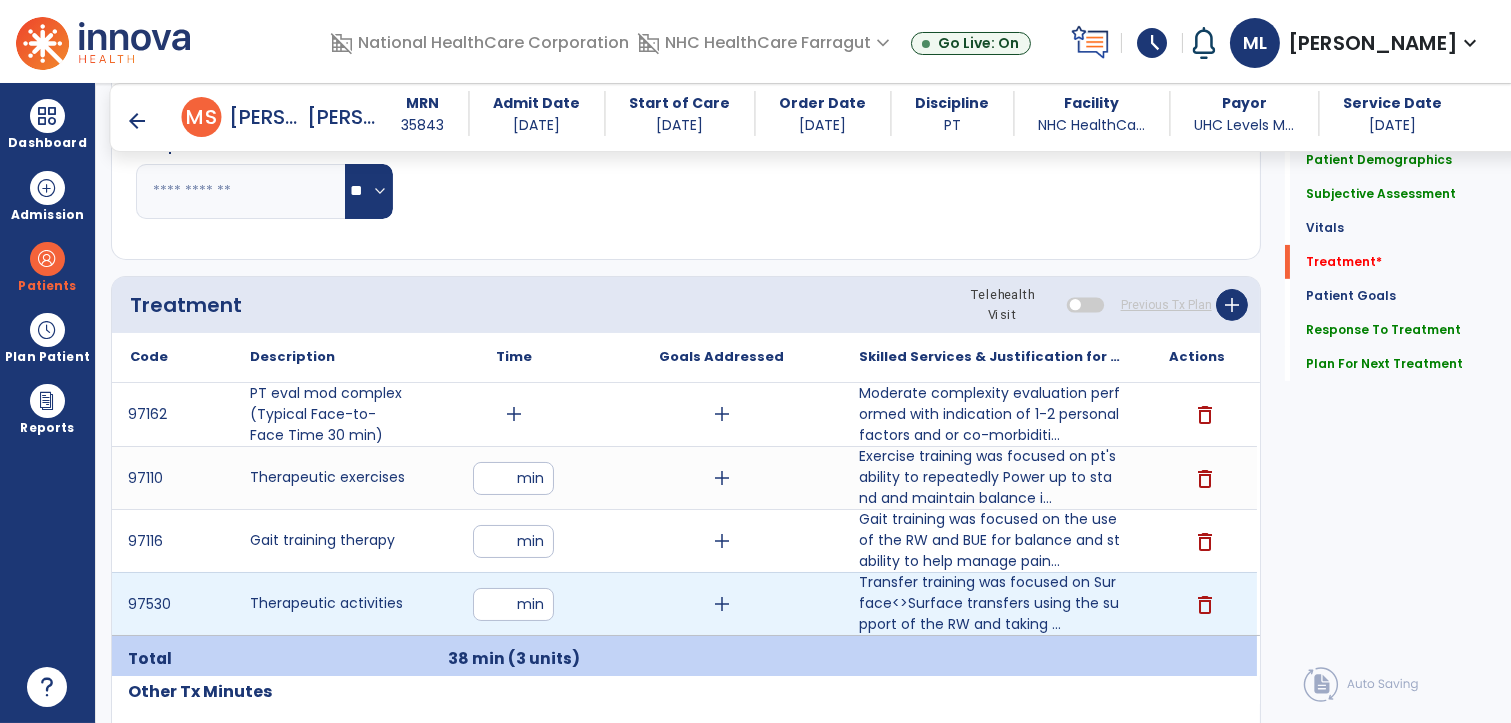 type on "**" 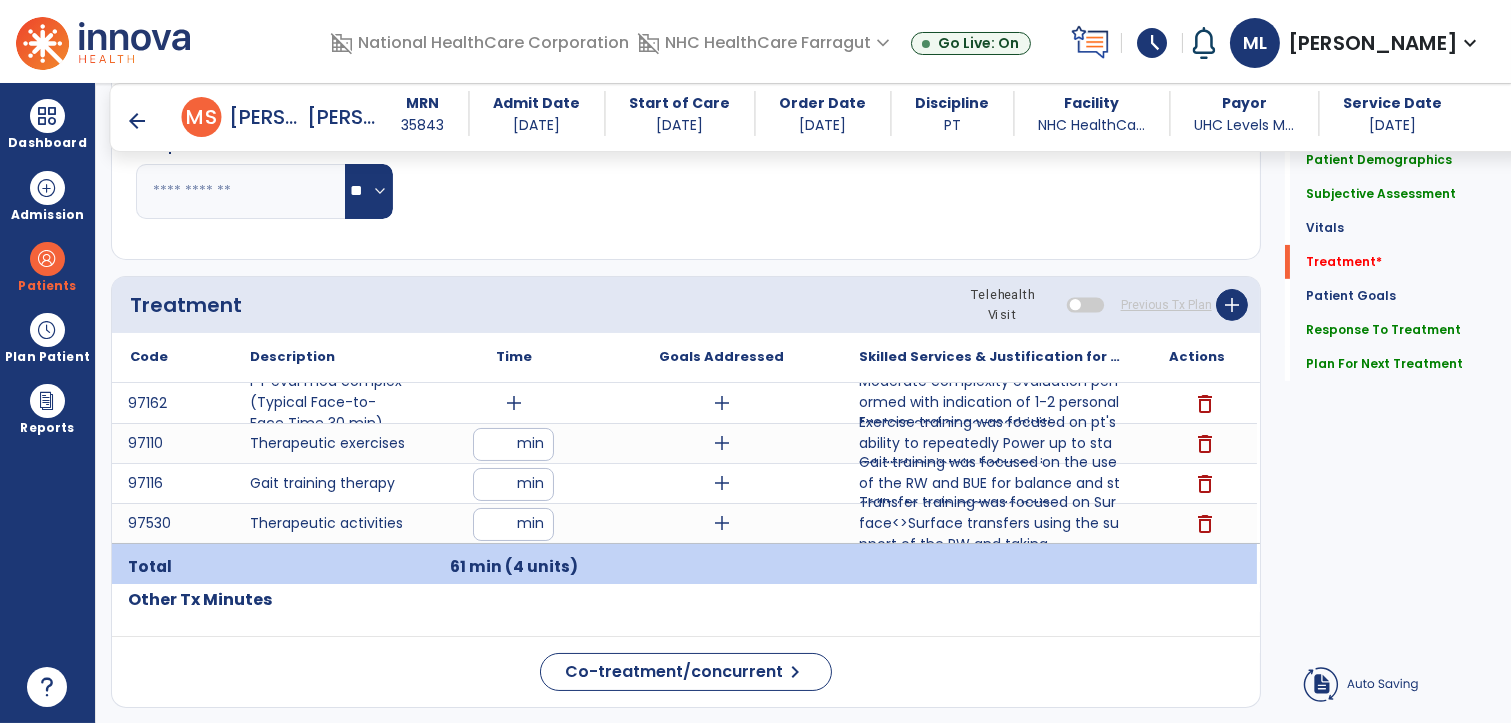 click on "**********" 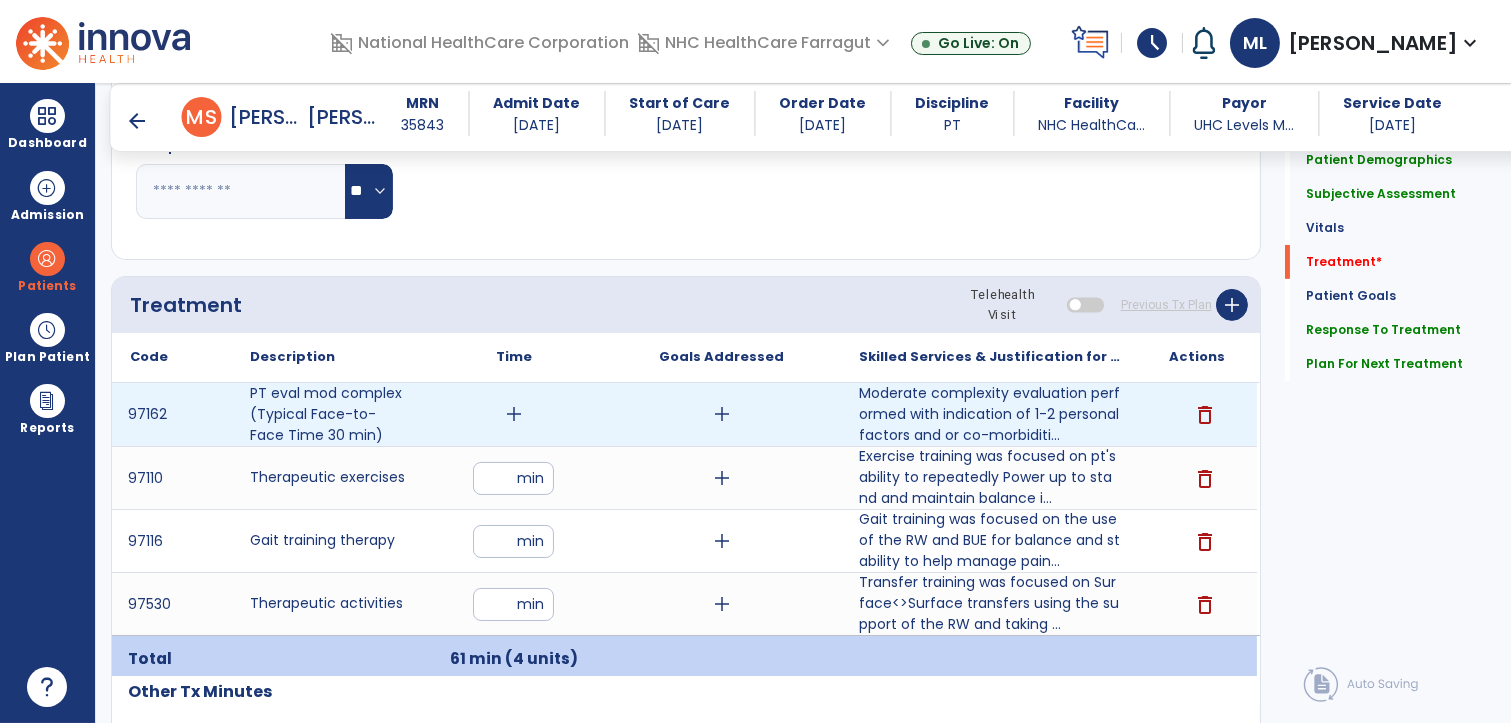 click on "add" at bounding box center (514, 414) 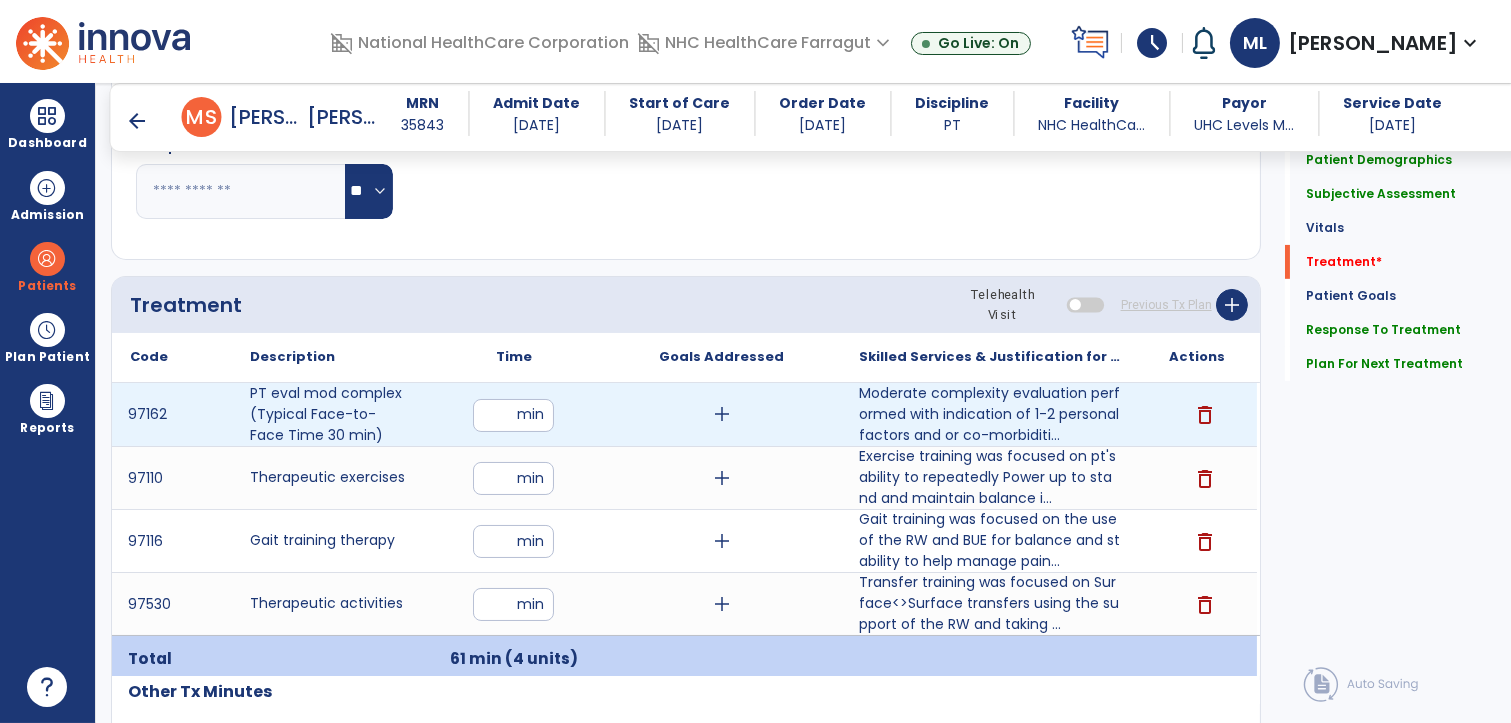 type on "**" 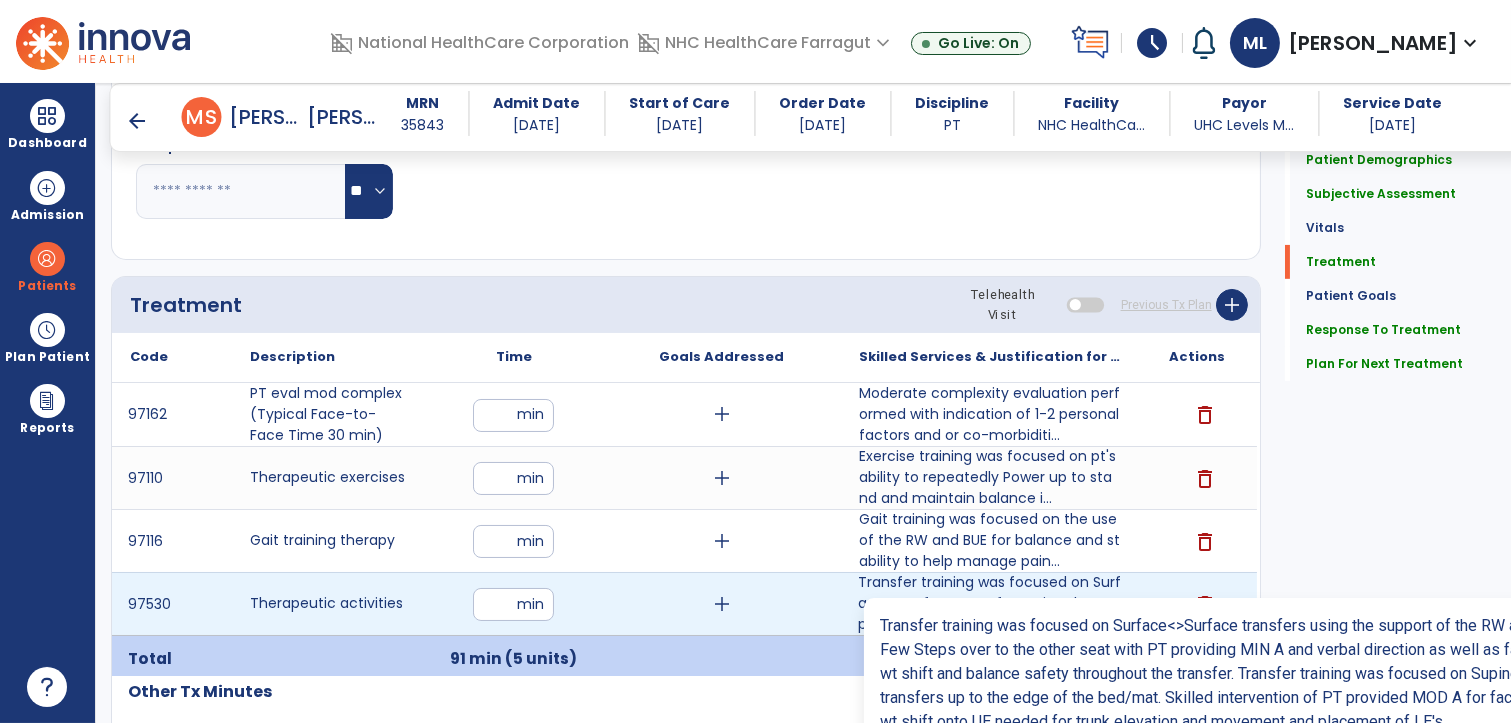 click on "Transfer training was focused on Surface<>Surface transfers using the support of the RW and taking ..." at bounding box center [989, 603] 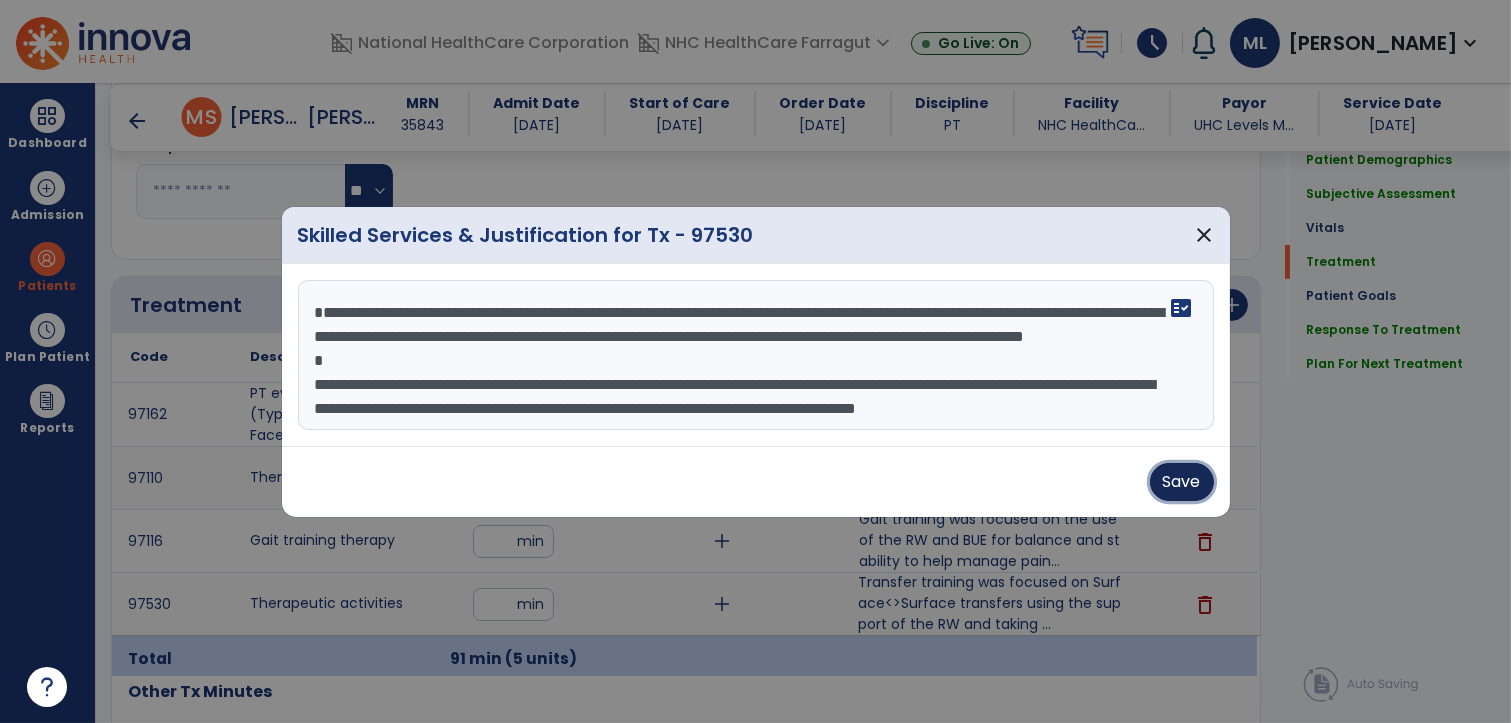click on "Save" at bounding box center [1182, 482] 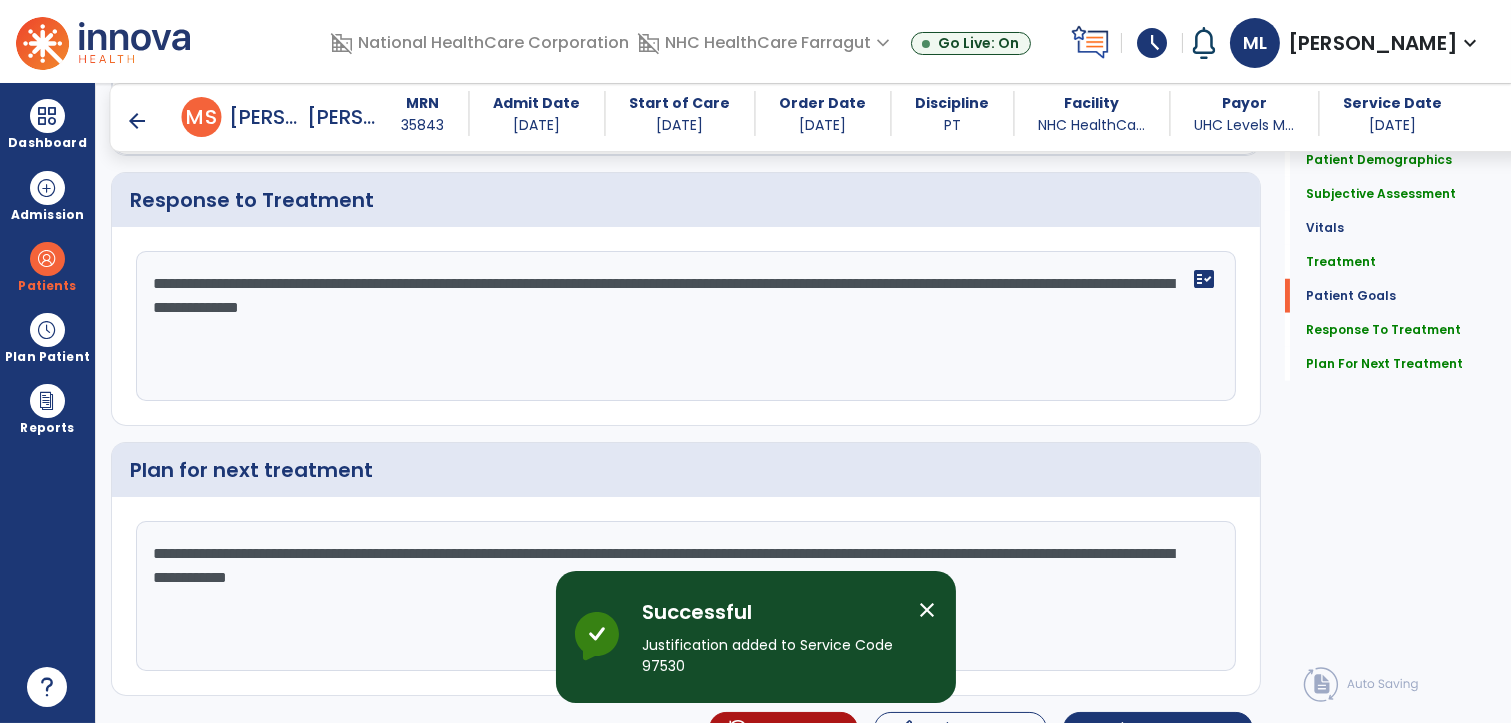 scroll, scrollTop: 3310, scrollLeft: 0, axis: vertical 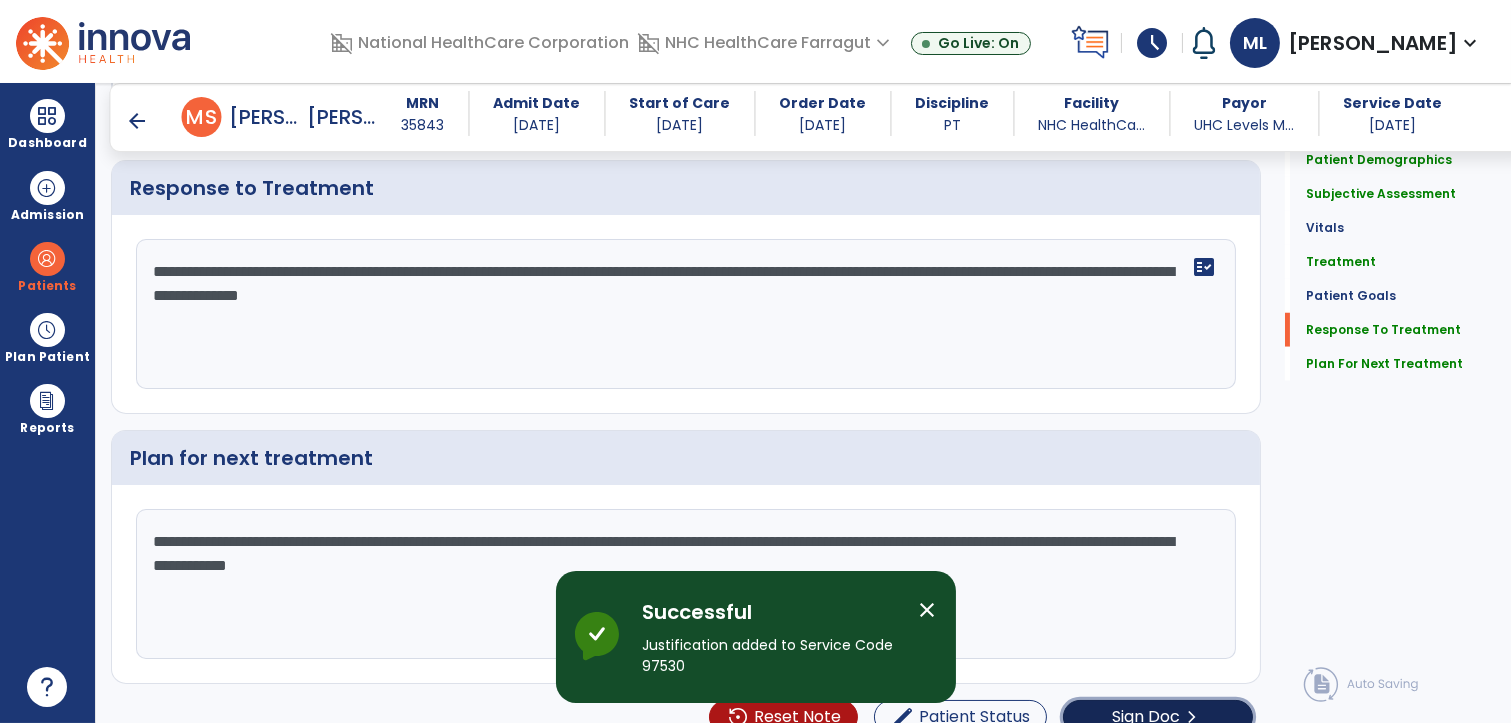 click on "Sign Doc" 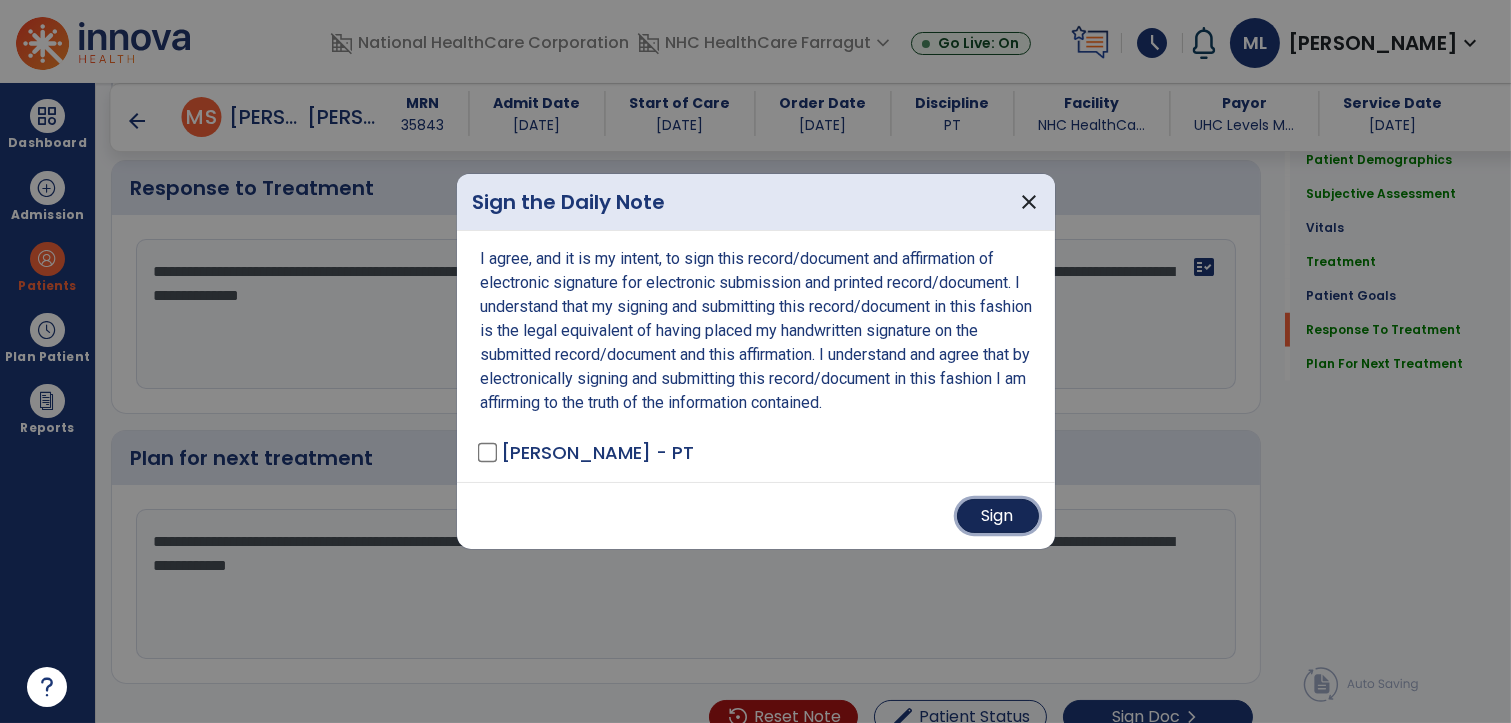 click on "Sign" at bounding box center (998, 516) 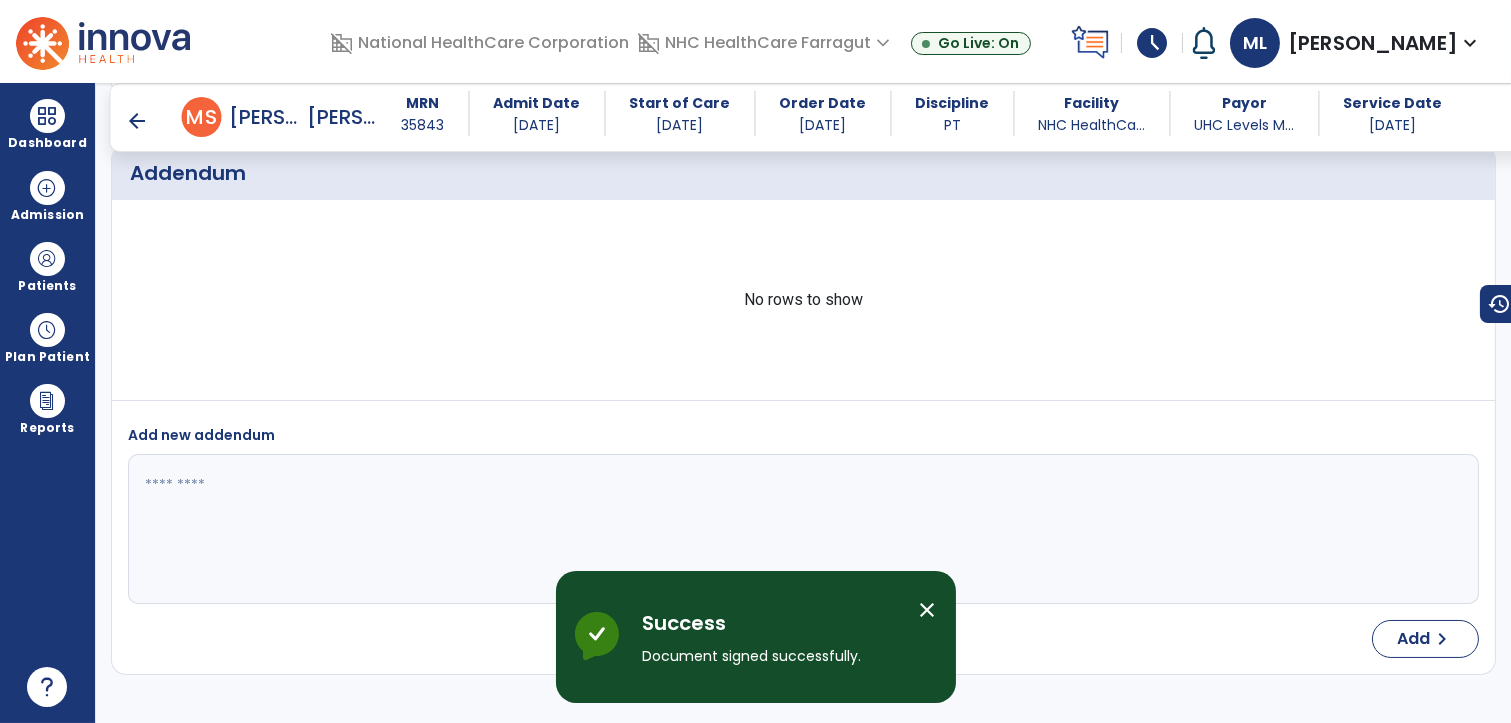 scroll, scrollTop: 5539, scrollLeft: 0, axis: vertical 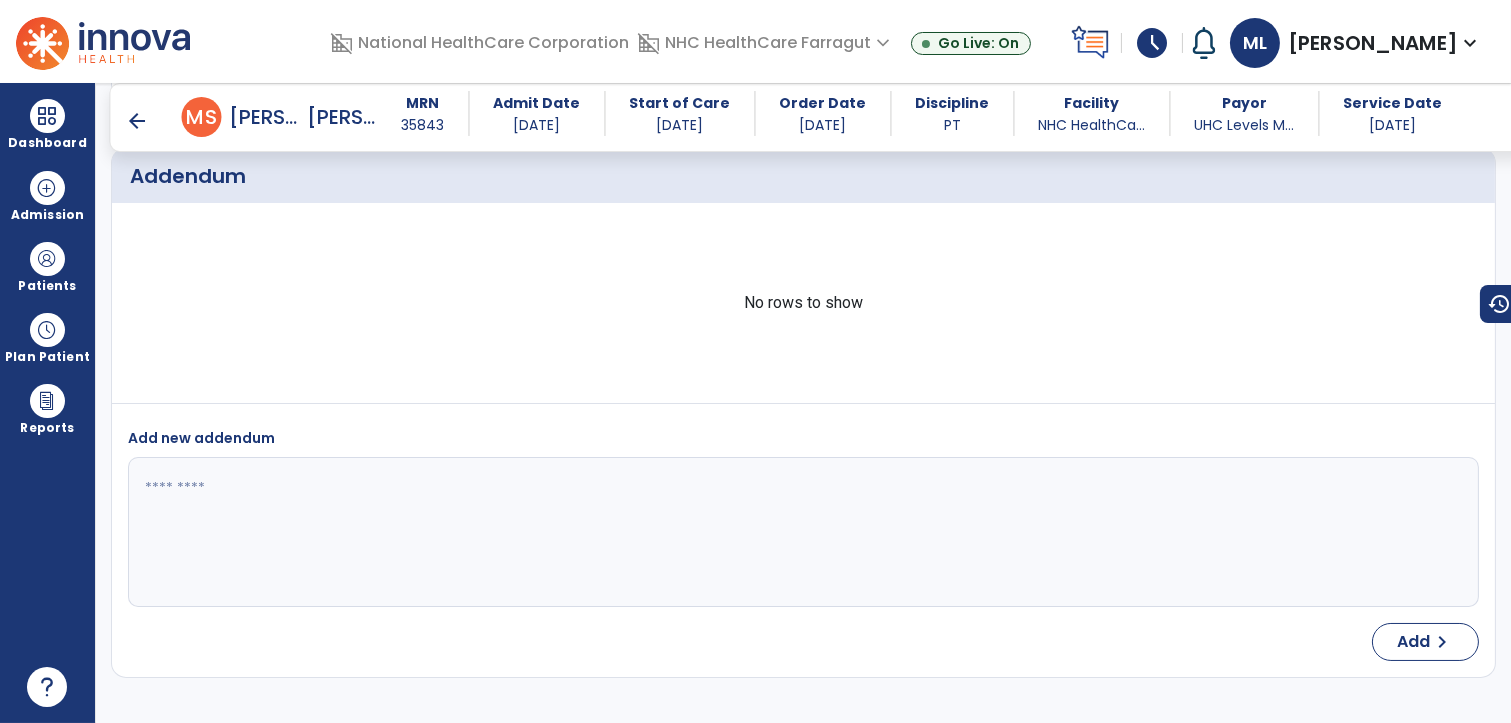 click on "arrow_back" at bounding box center [138, 121] 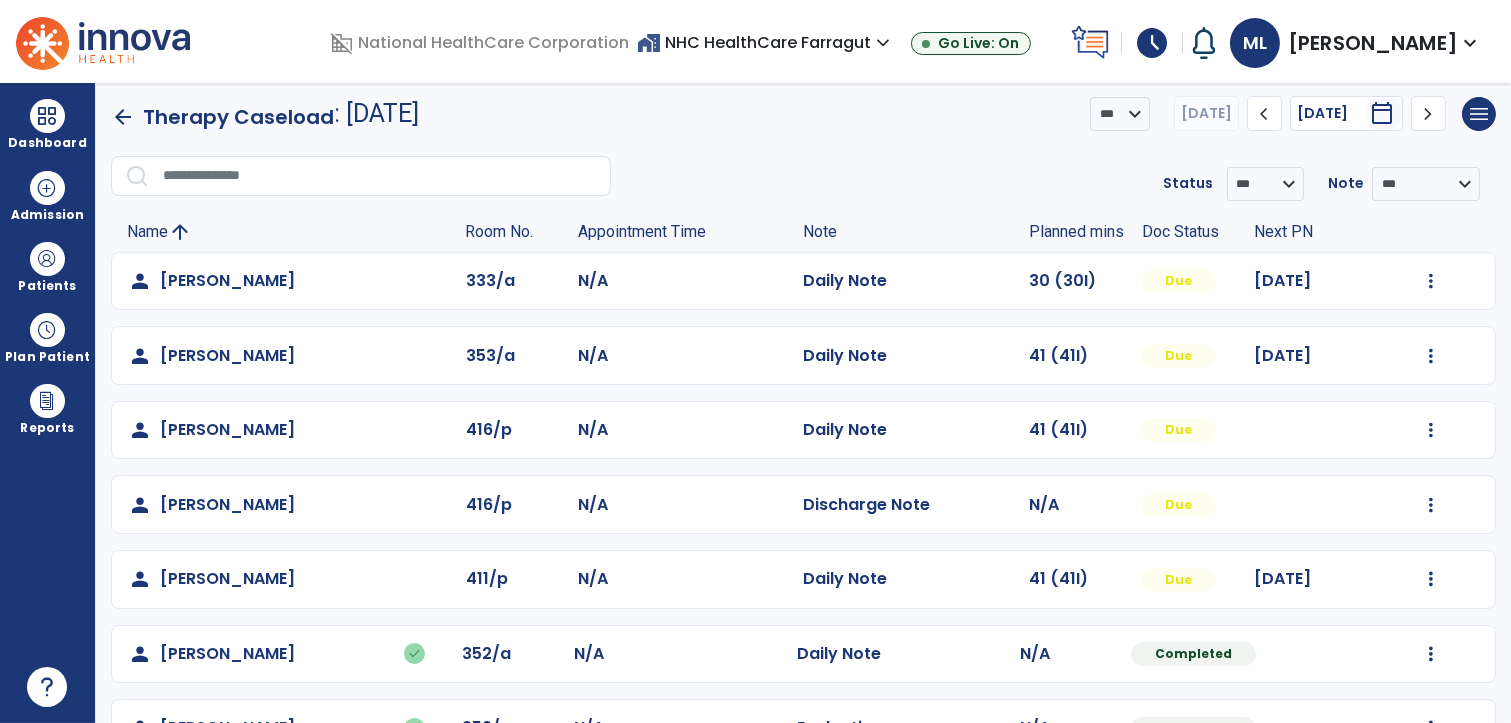 scroll, scrollTop: 0, scrollLeft: 0, axis: both 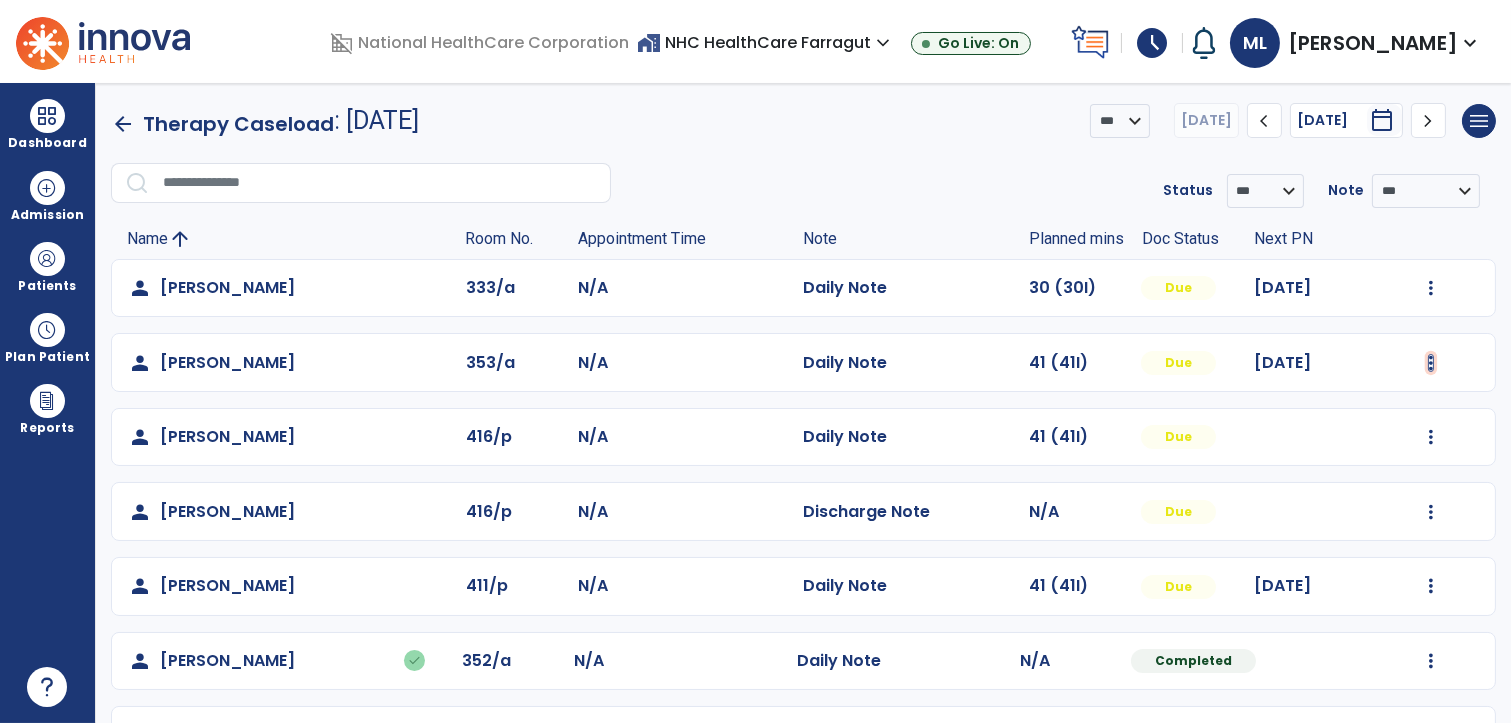 click at bounding box center (1431, 288) 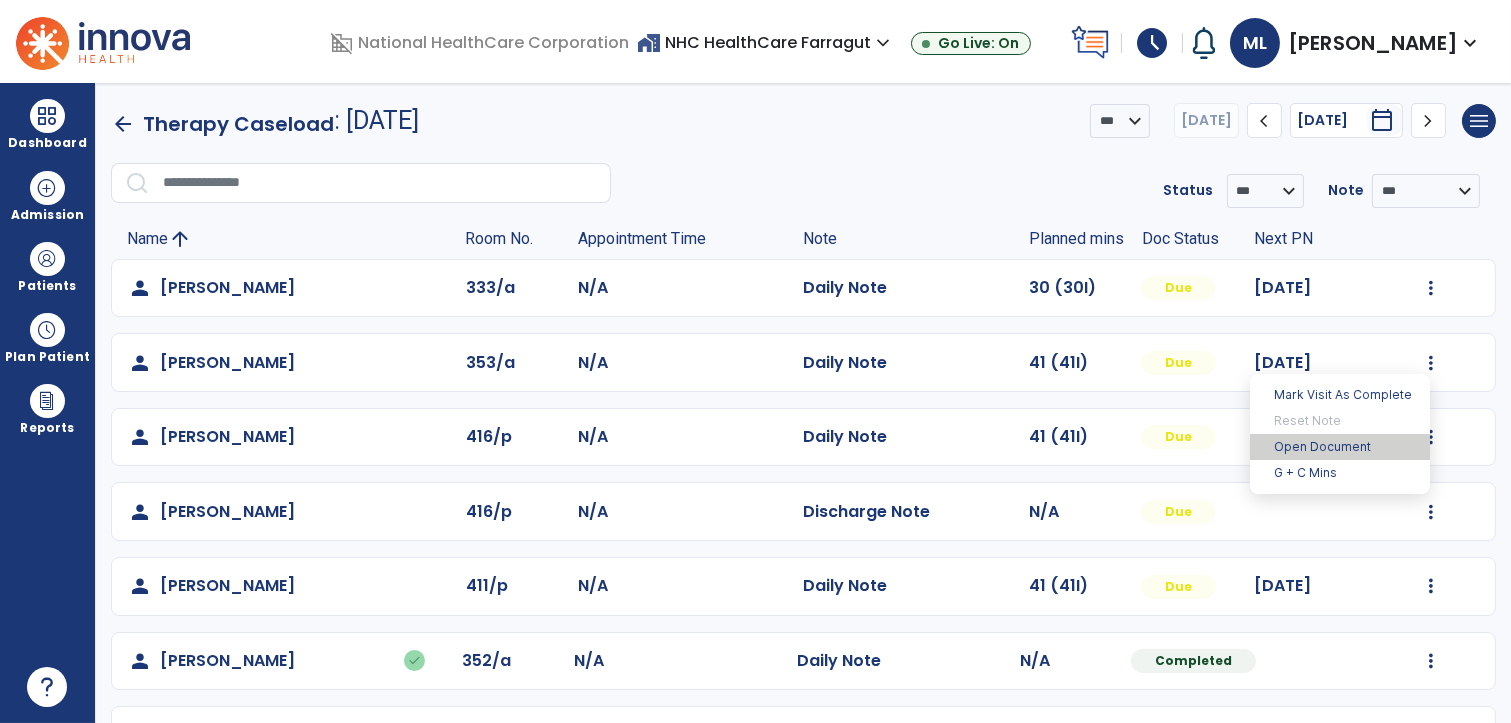 click on "Open Document" at bounding box center (1340, 447) 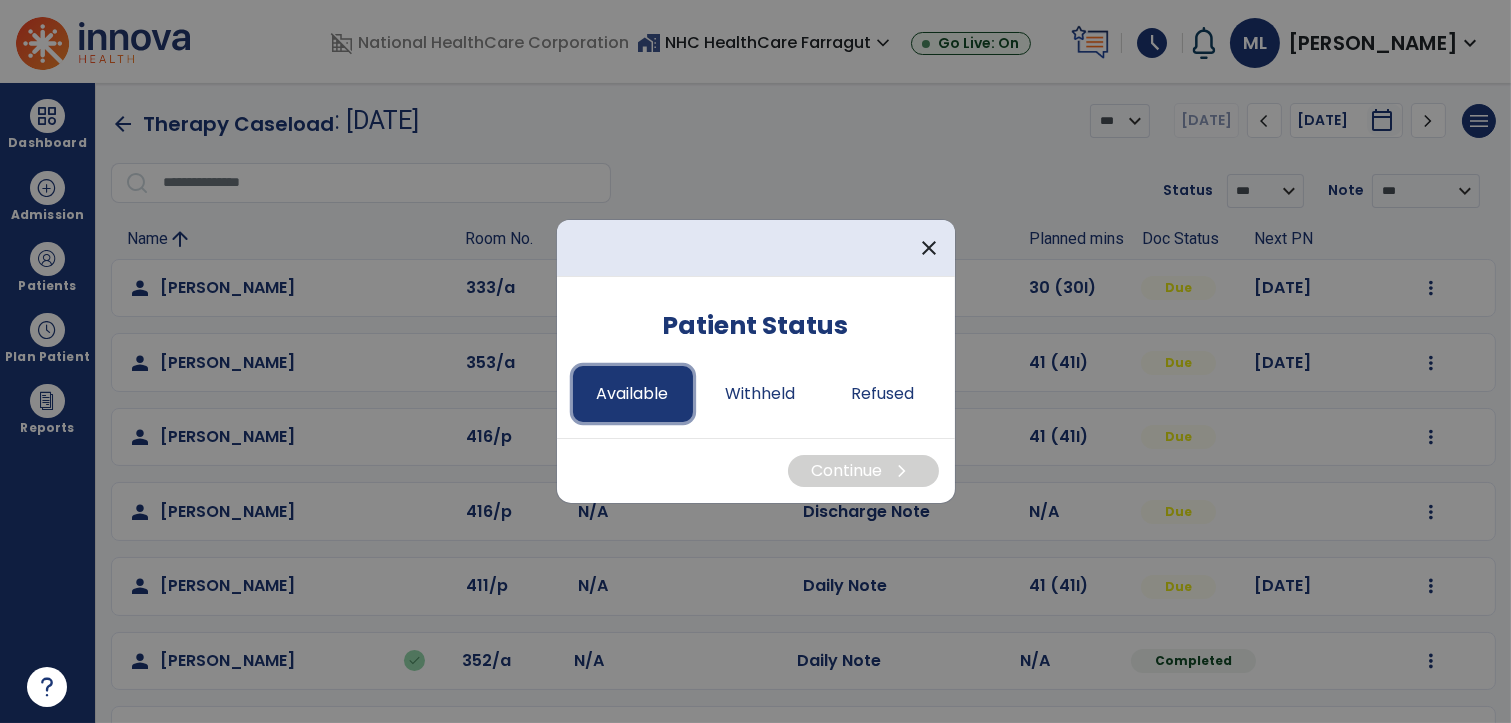 click on "Available" at bounding box center (633, 394) 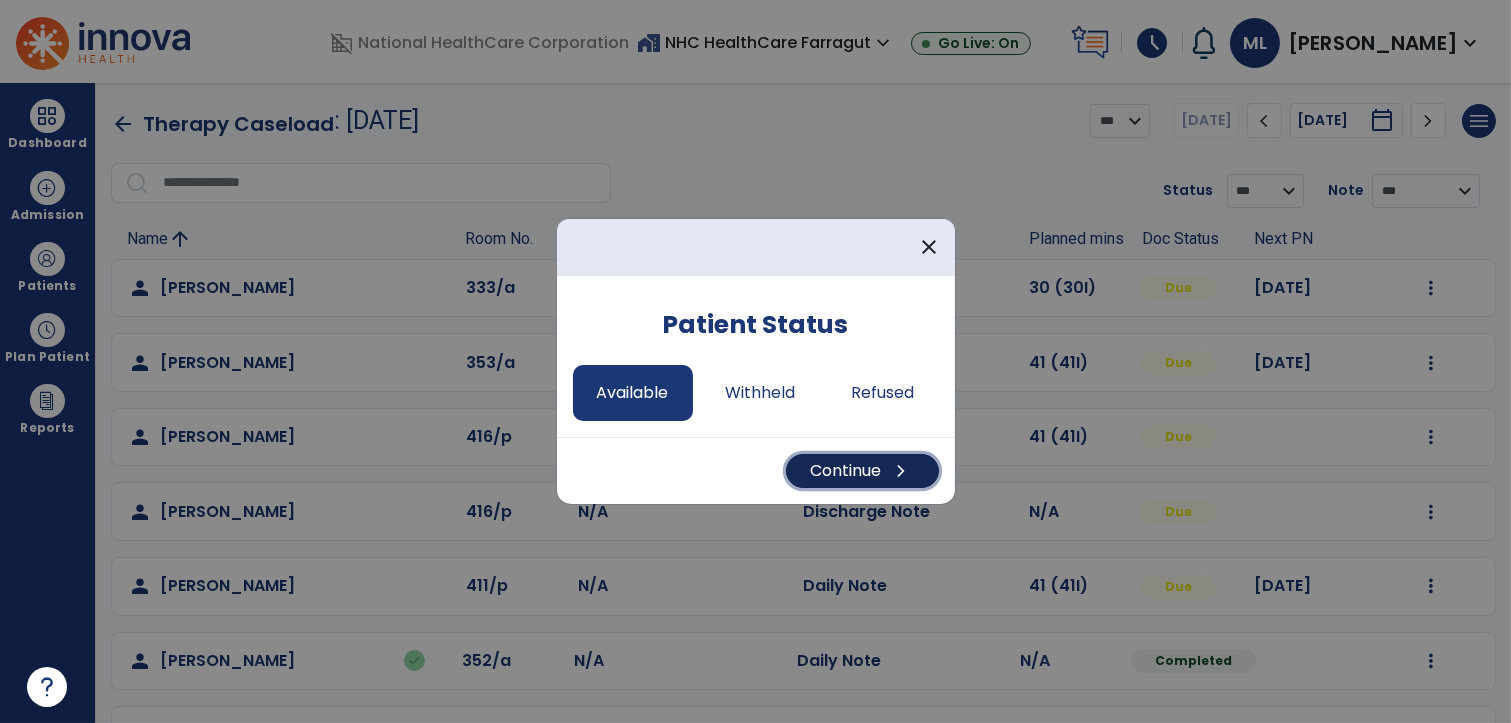 click on "Continue   chevron_right" at bounding box center [862, 471] 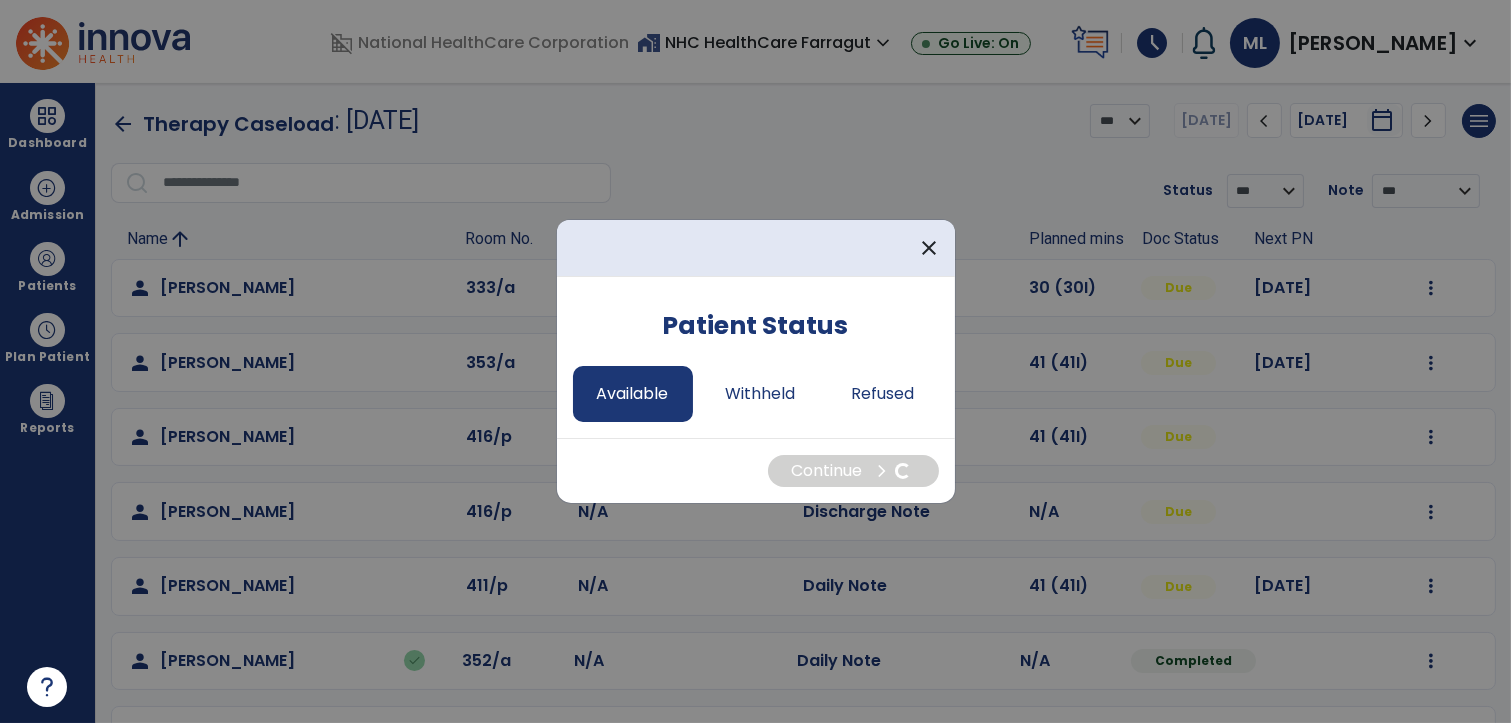 select on "*" 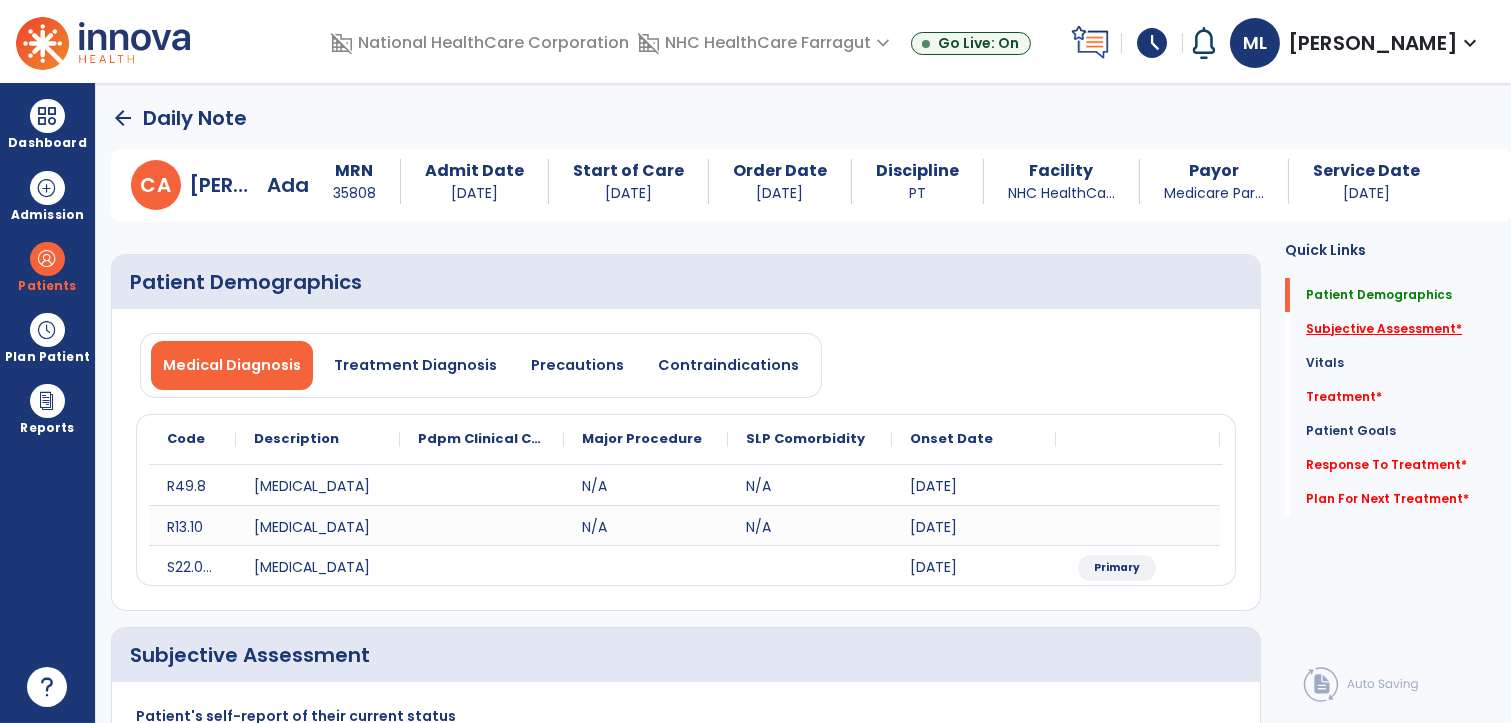 click on "Subjective Assessment   *" 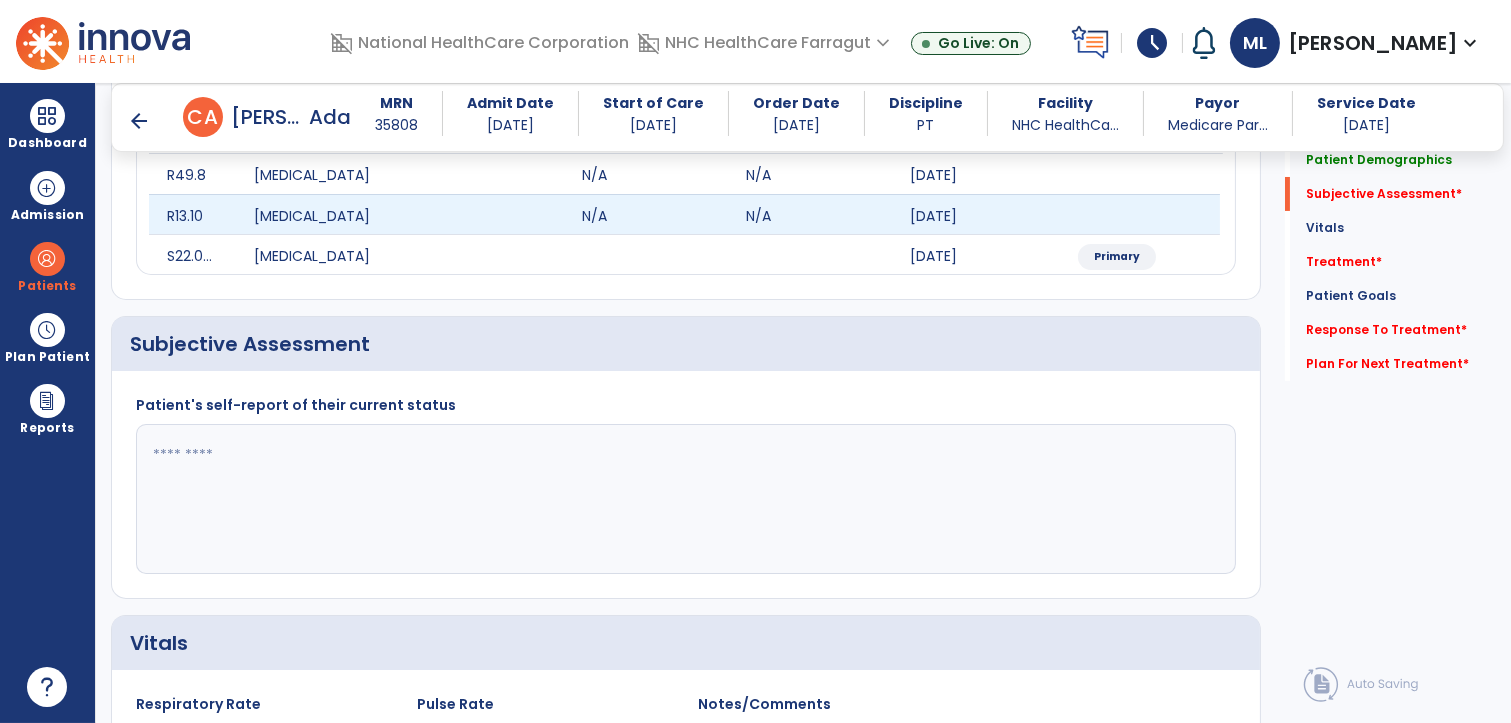 scroll, scrollTop: 365, scrollLeft: 0, axis: vertical 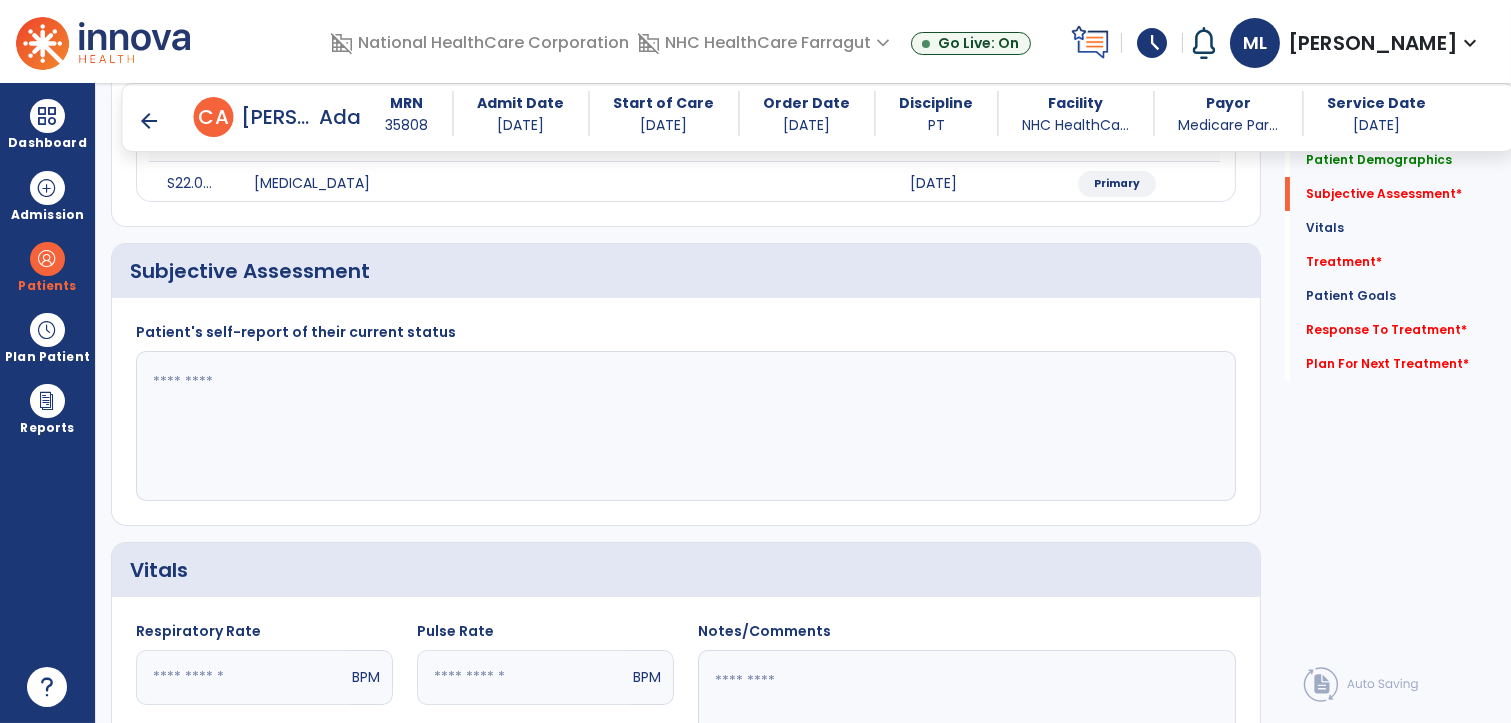 click 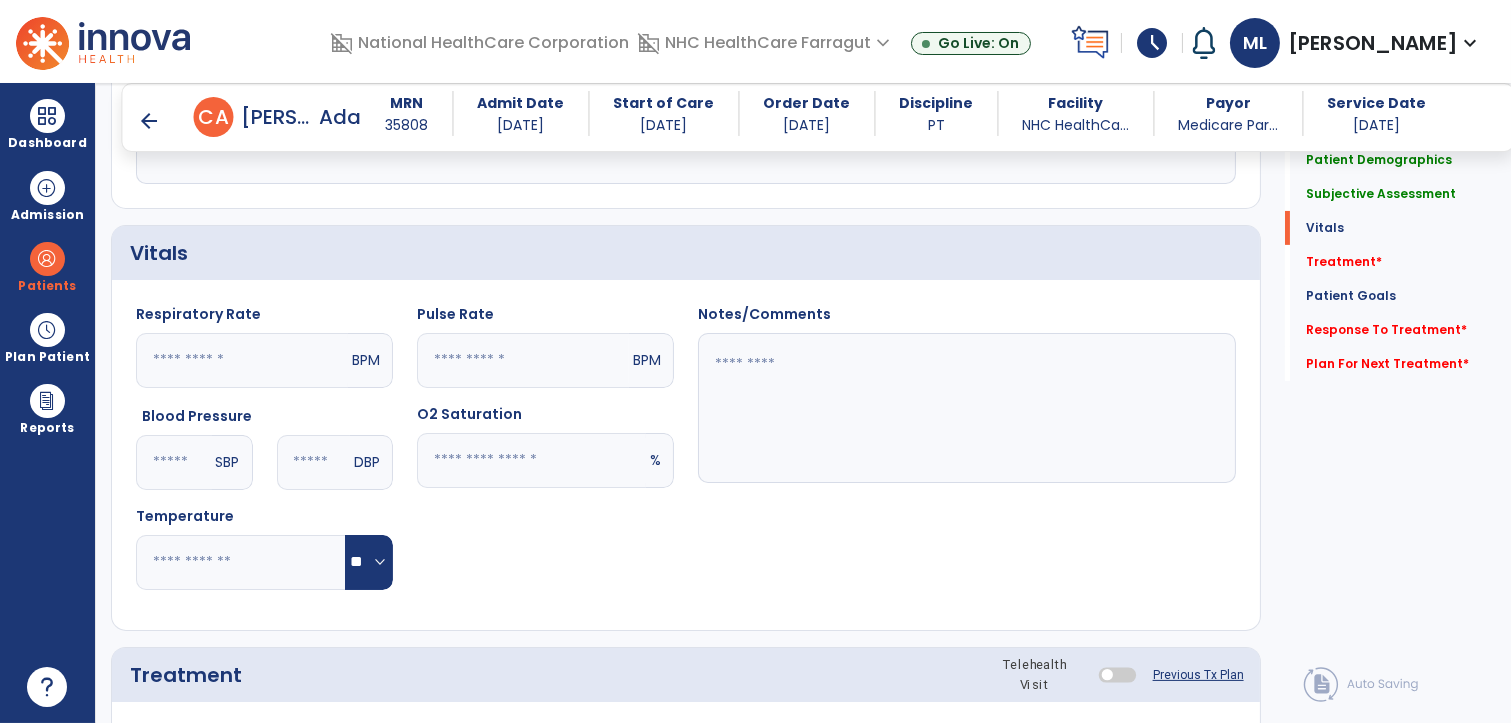 scroll, scrollTop: 698, scrollLeft: 0, axis: vertical 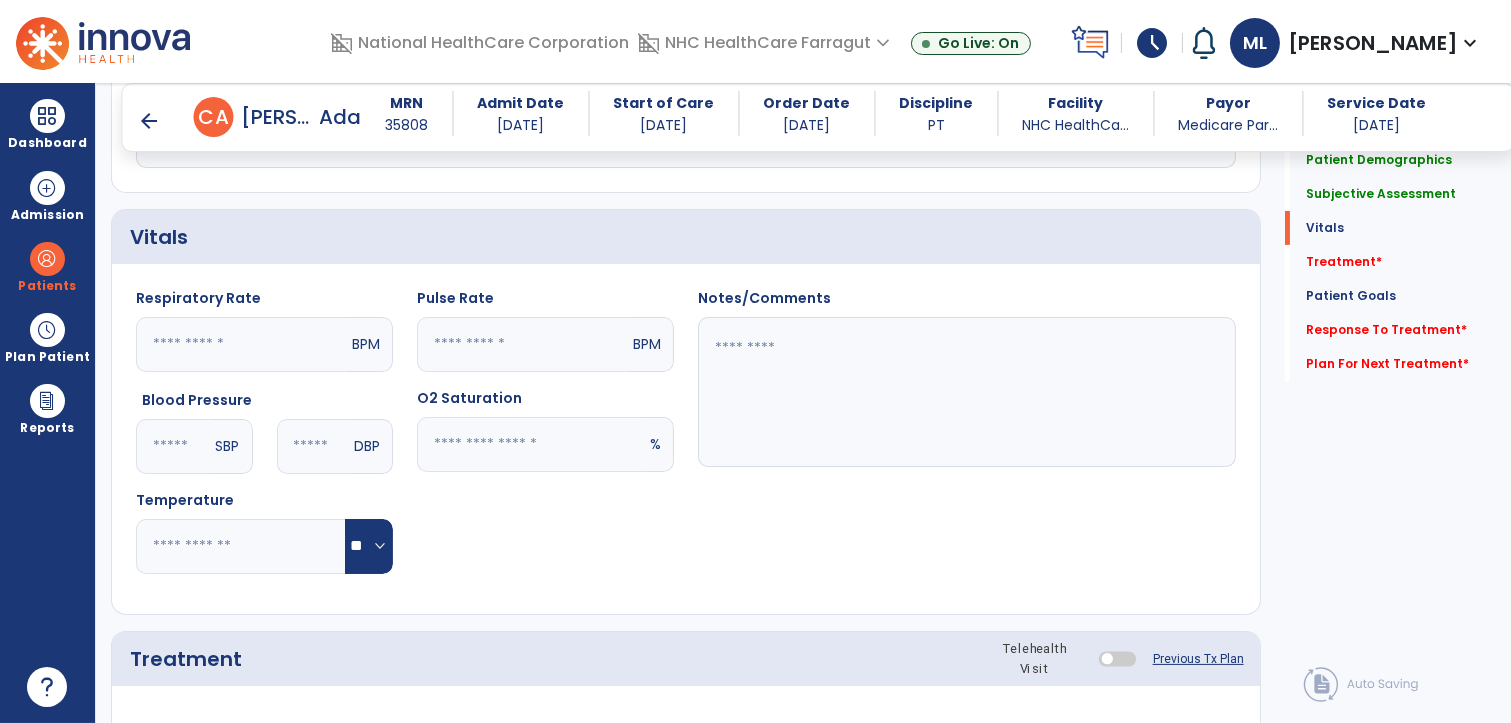type on "**********" 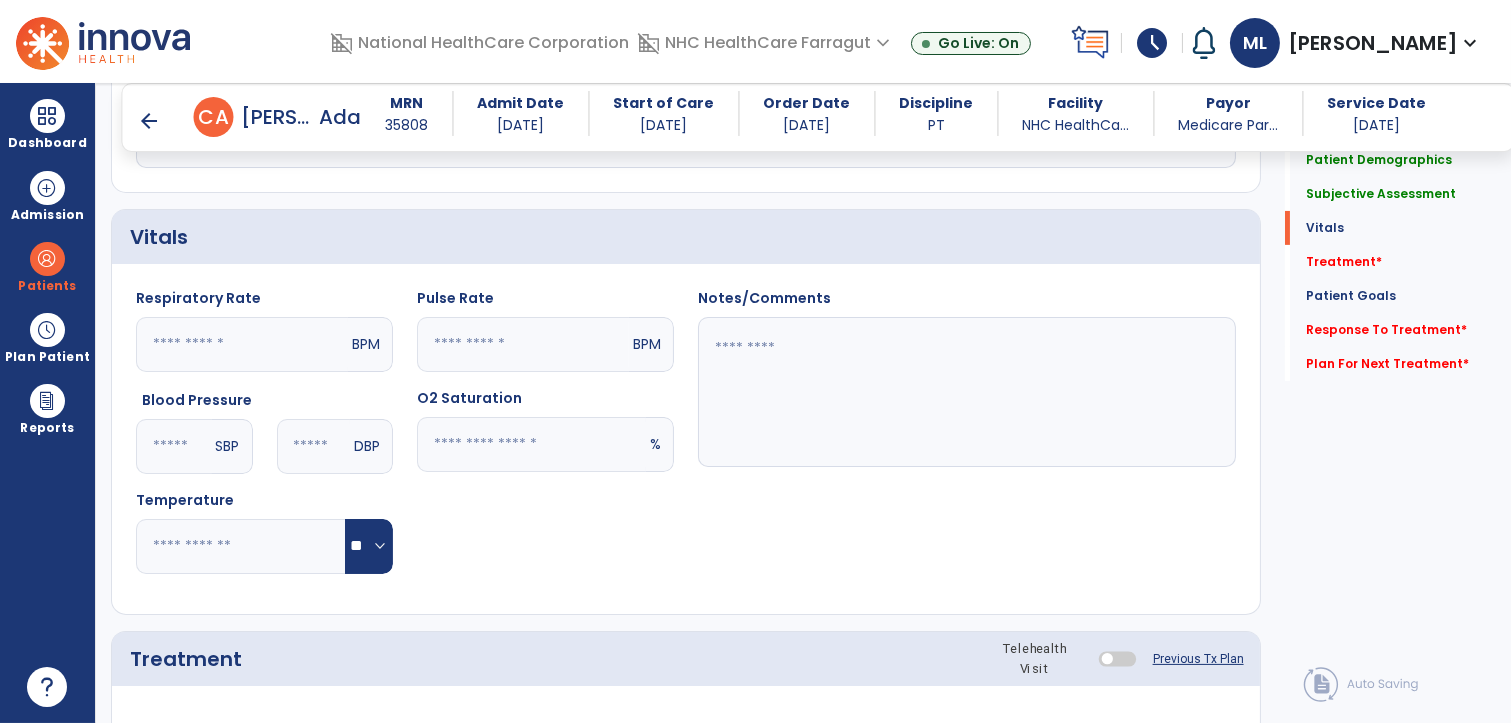 click 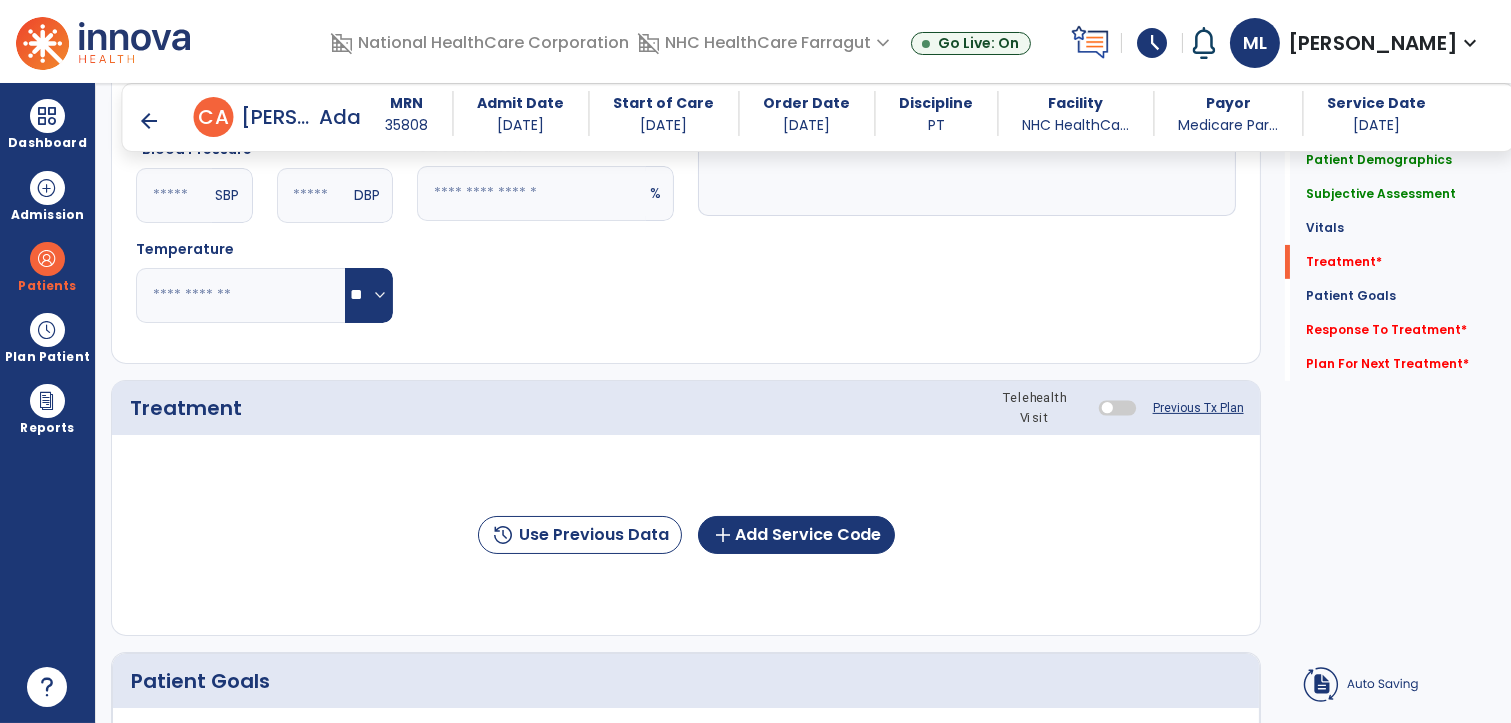 scroll, scrollTop: 1032, scrollLeft: 0, axis: vertical 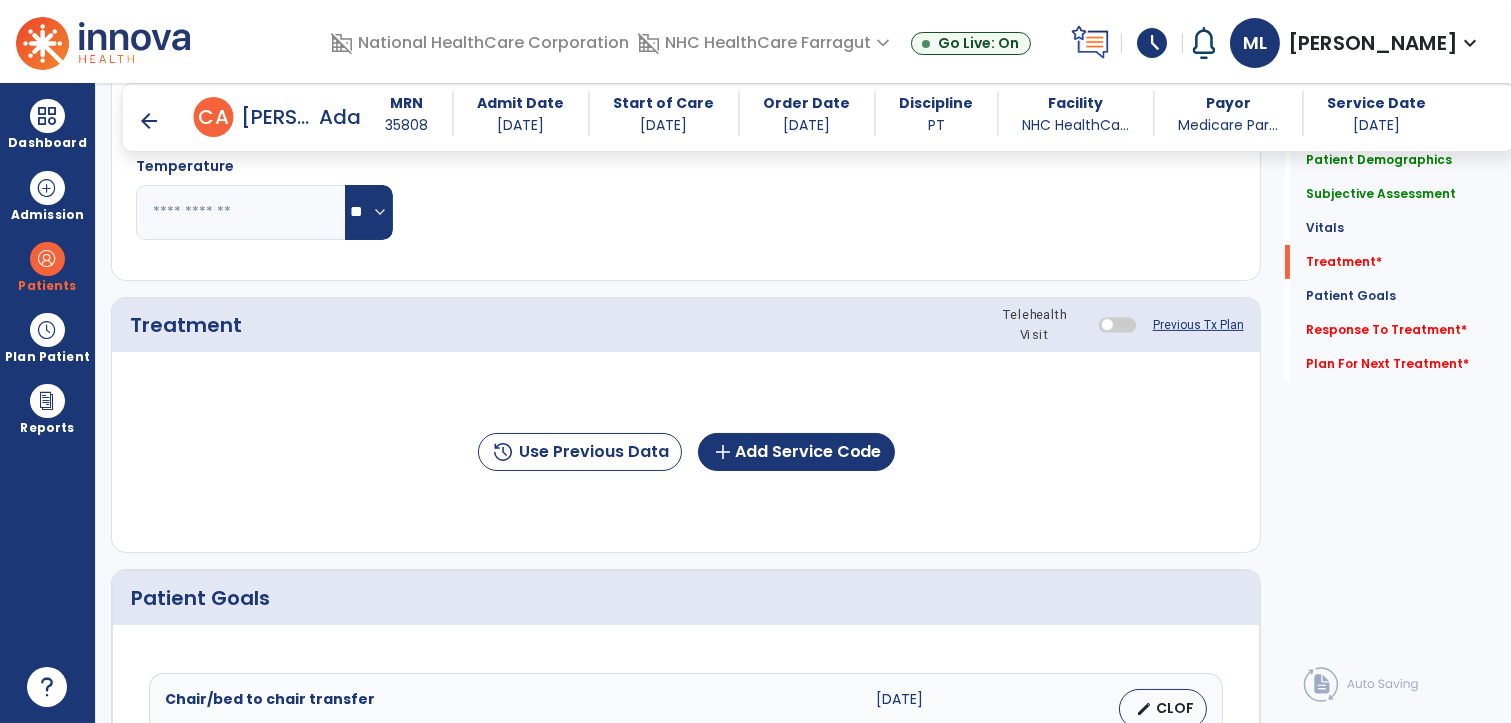 type on "**********" 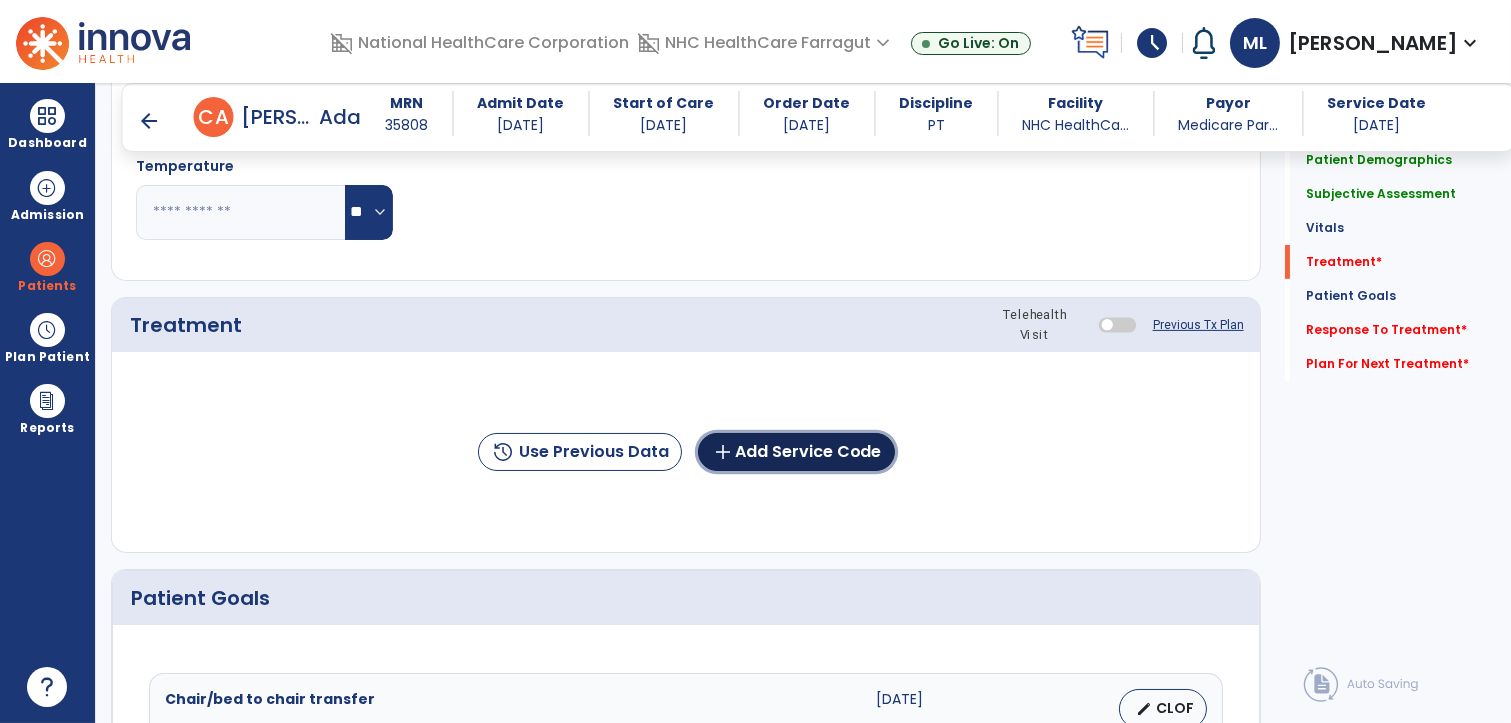 click on "add  Add Service Code" 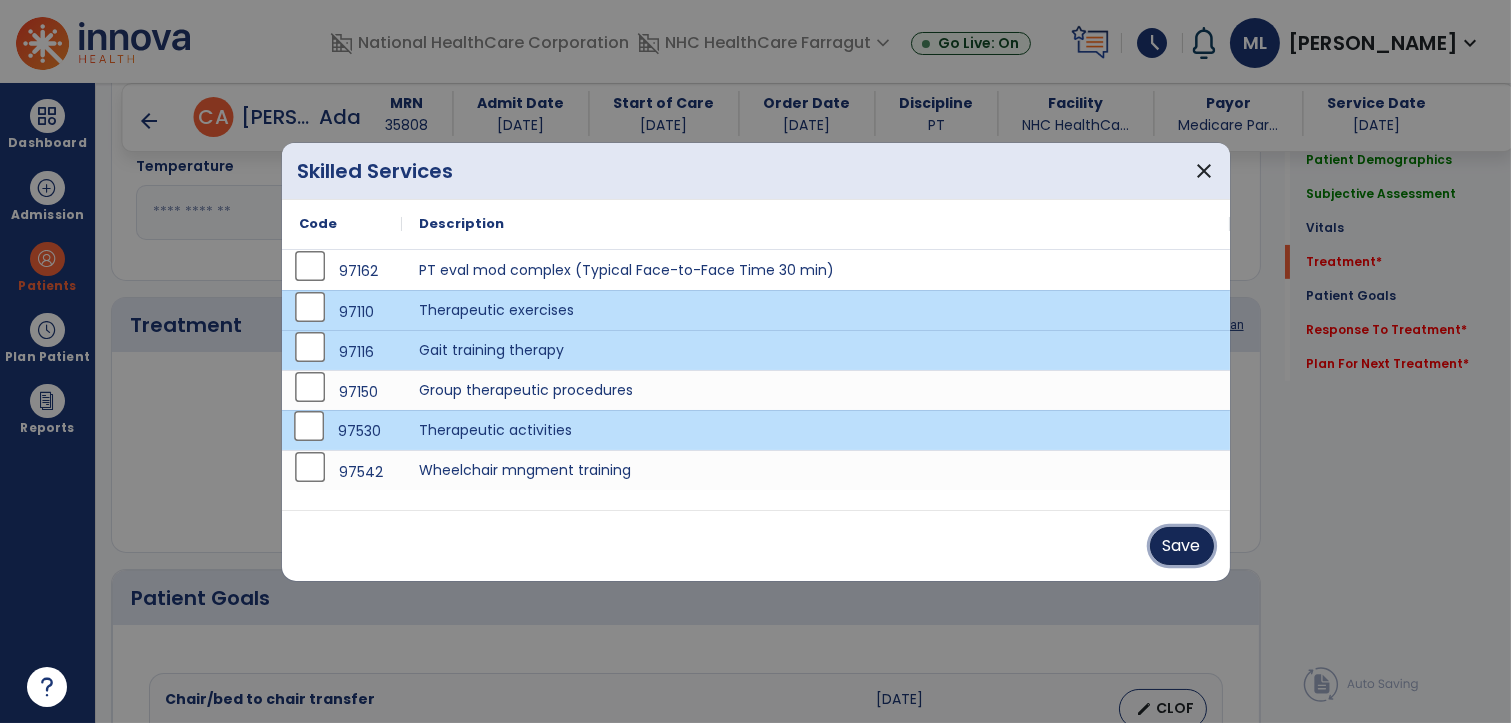 click on "Save" at bounding box center (1182, 546) 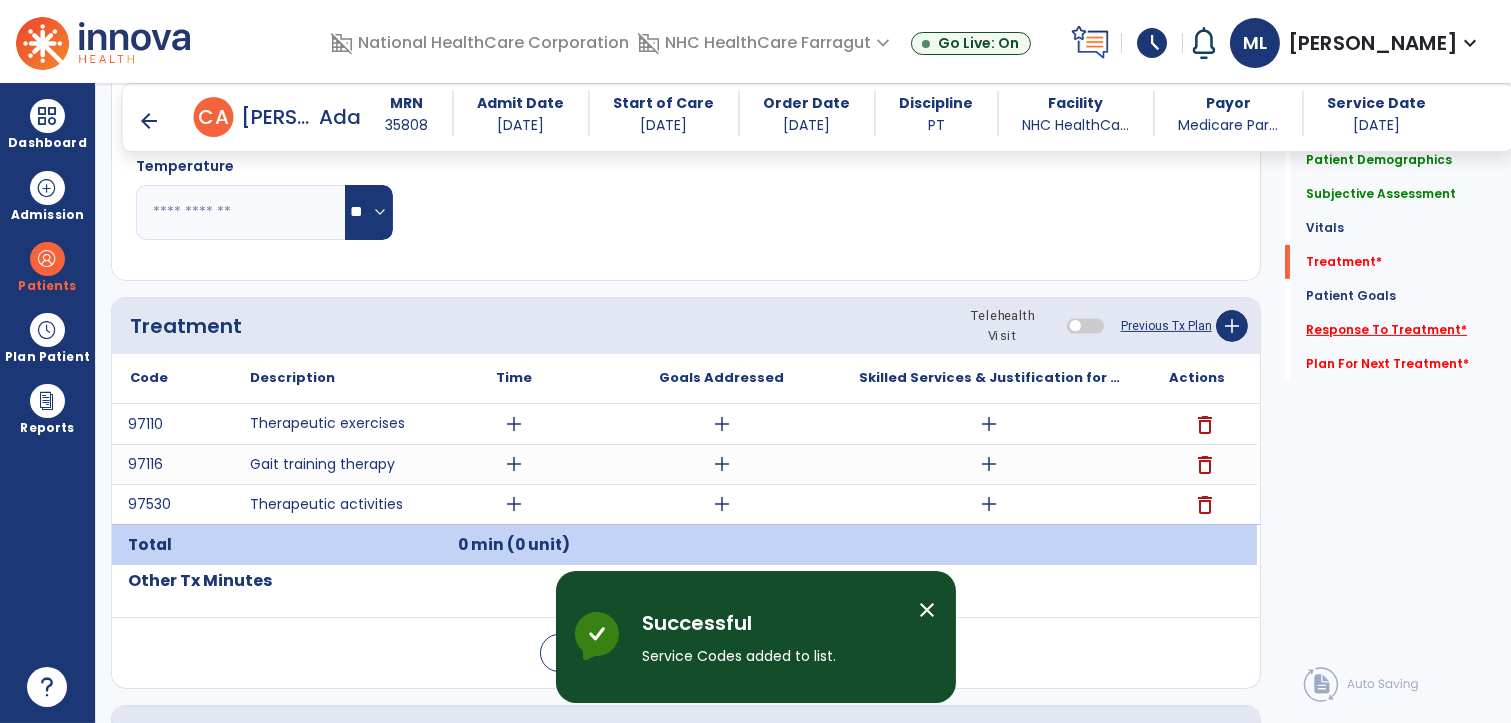 click on "Response To Treatment   *" 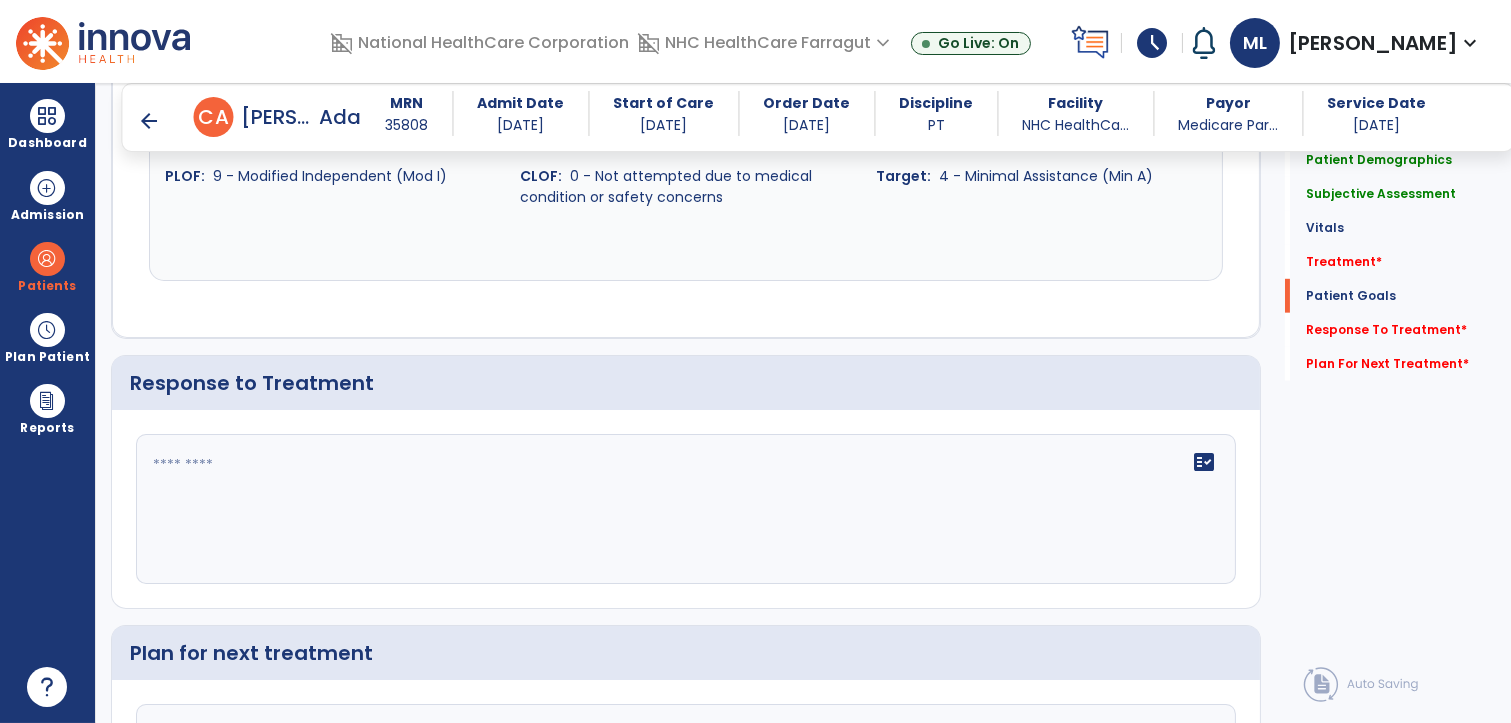 scroll, scrollTop: 2559, scrollLeft: 0, axis: vertical 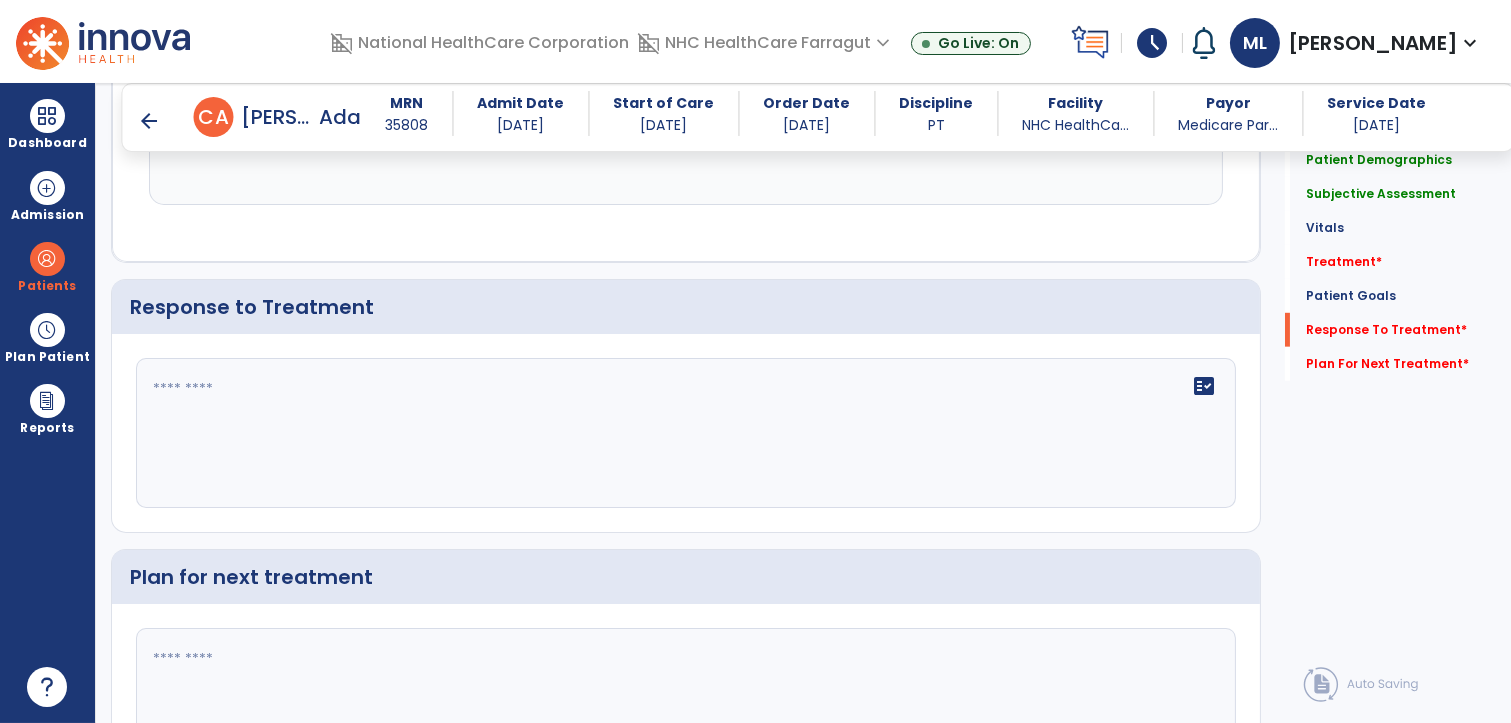 click on "fact_check" 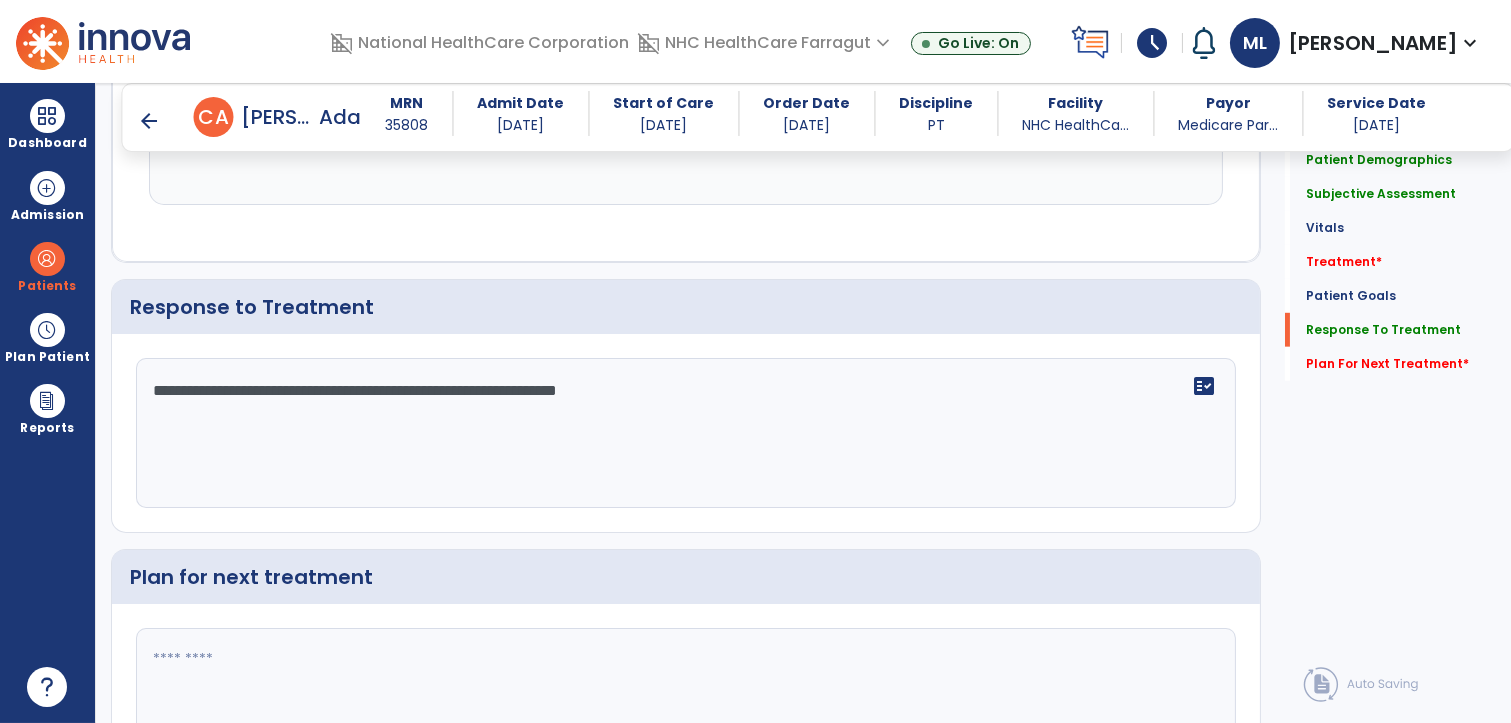 type on "**********" 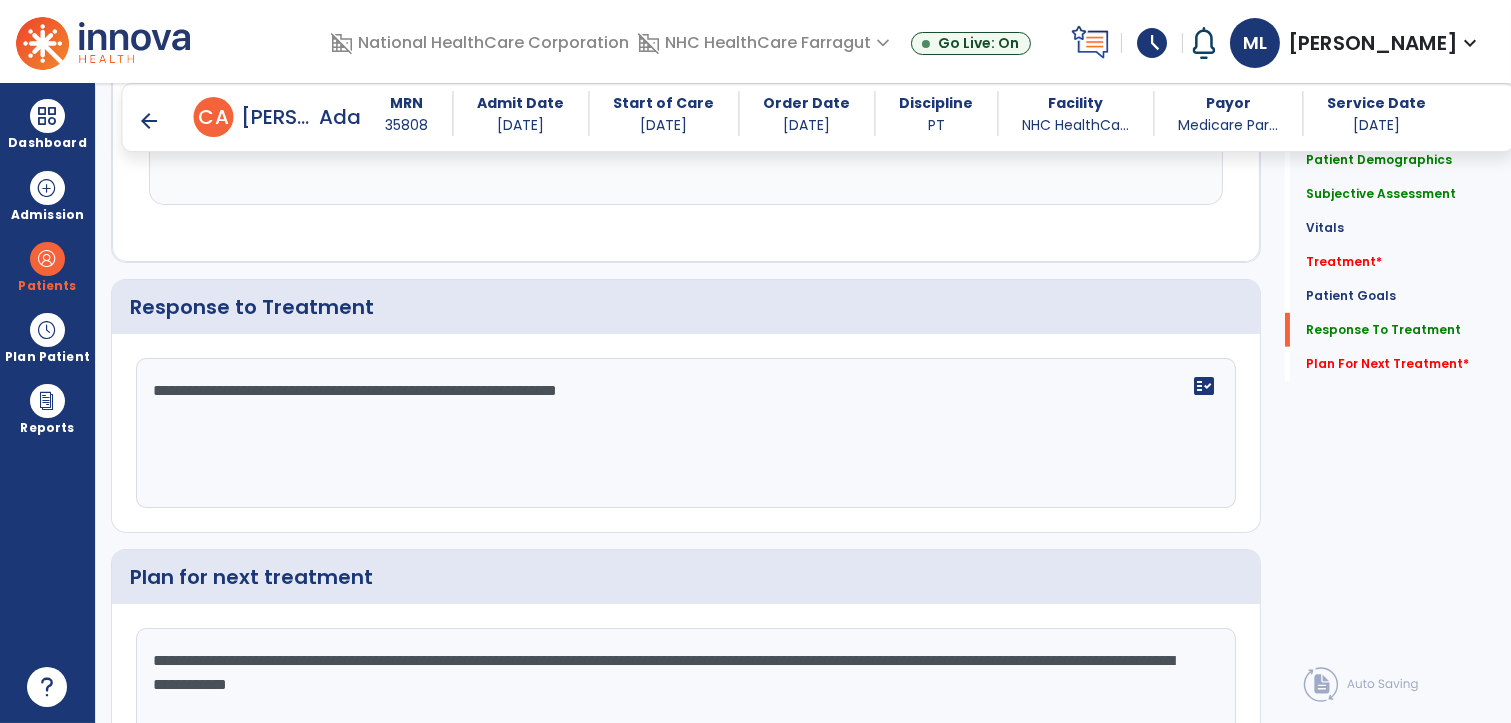 type on "**********" 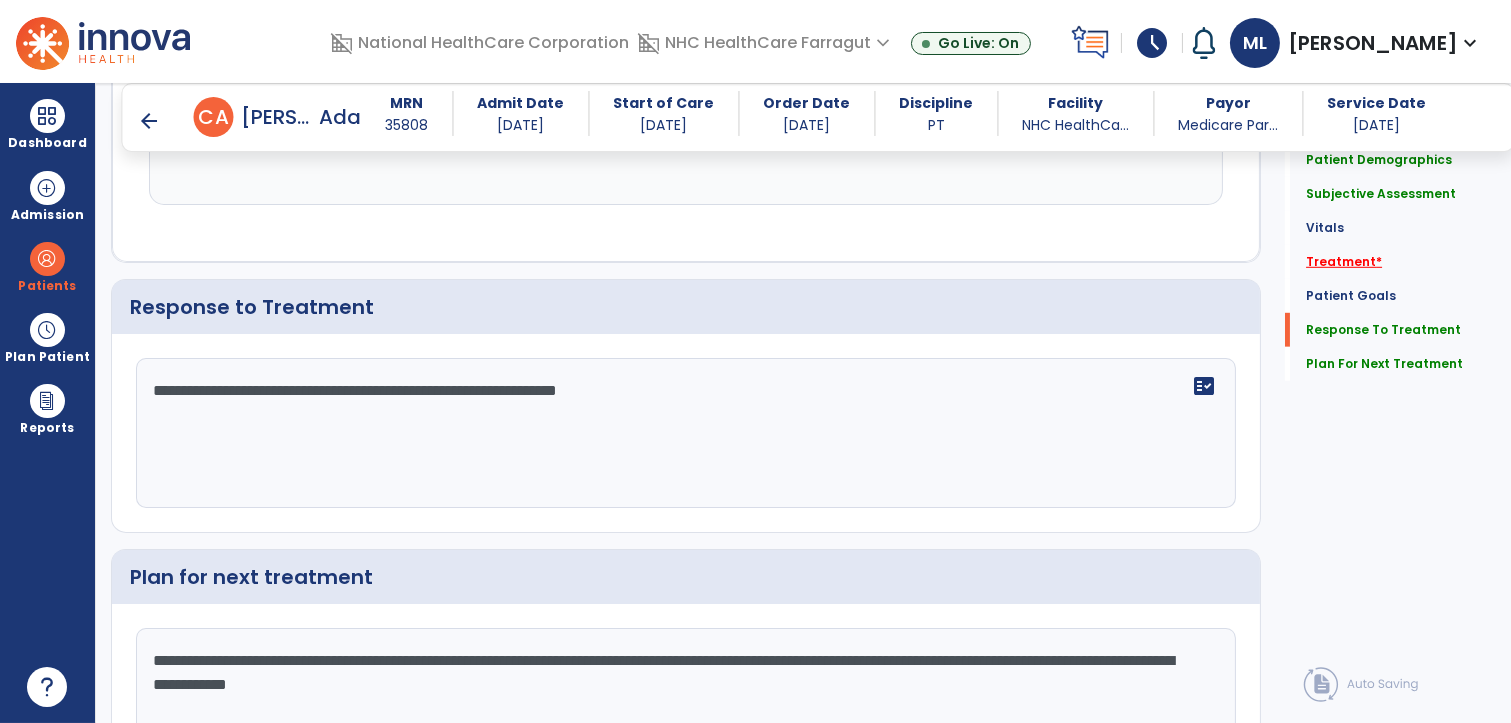 click on "Treatment   *" 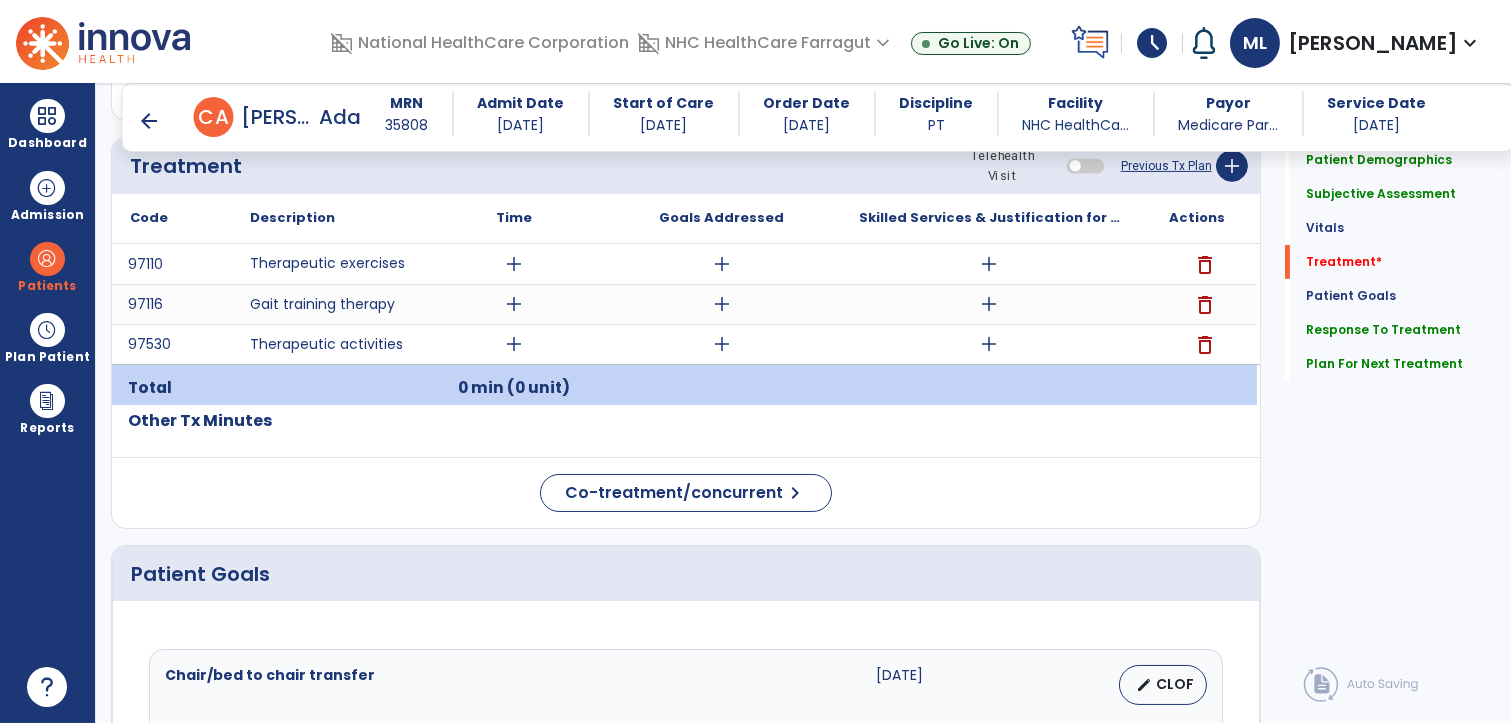 scroll, scrollTop: 1121, scrollLeft: 0, axis: vertical 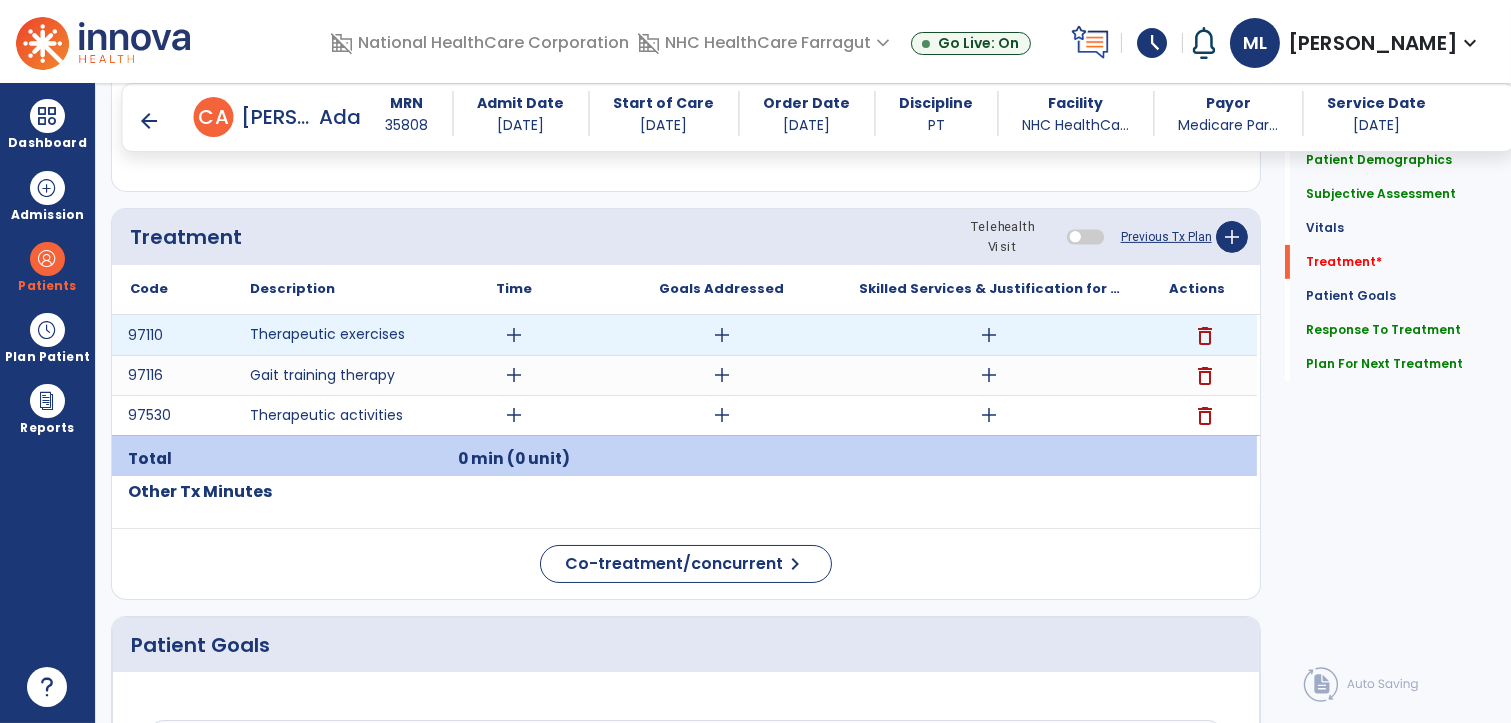 click on "add" at bounding box center [989, 335] 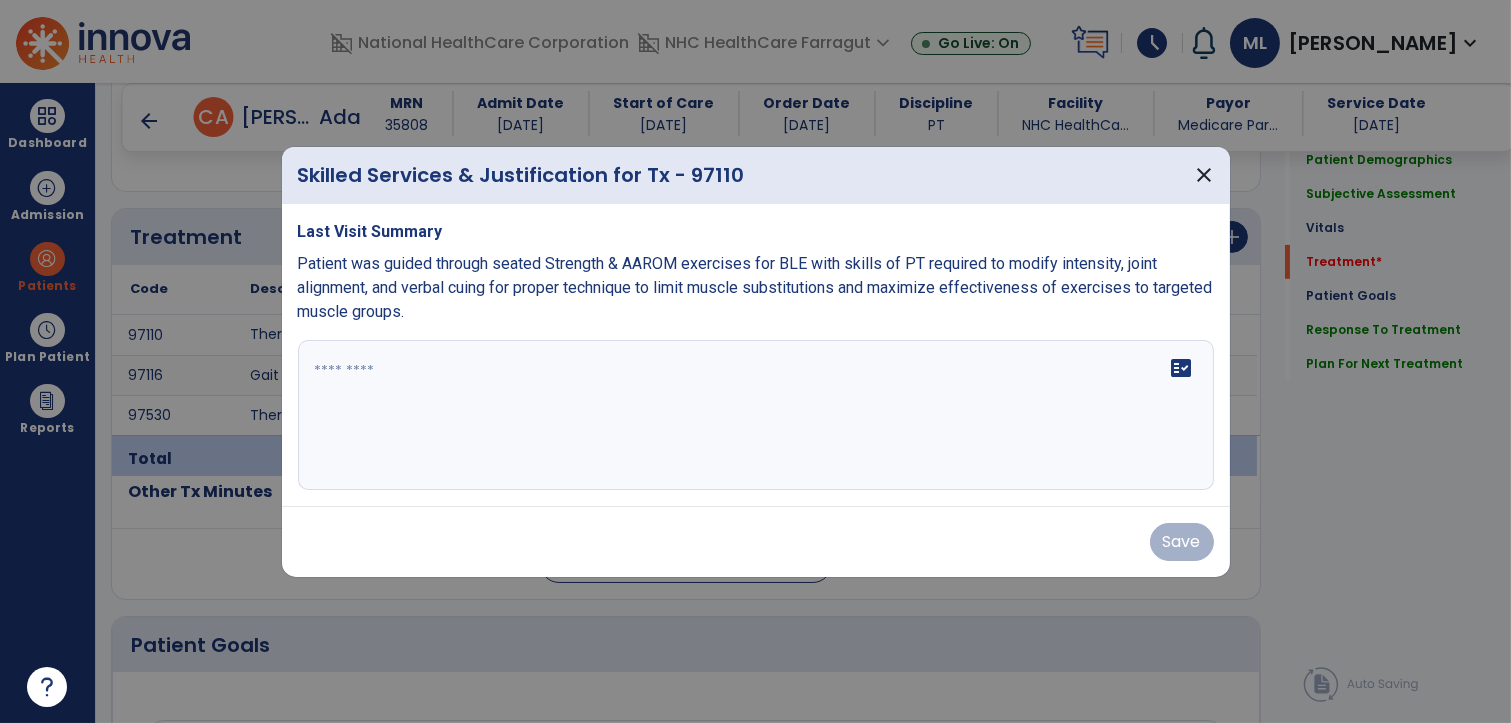 click on "Skilled Services & Justification for Tx - 97110   close" at bounding box center (756, 175) 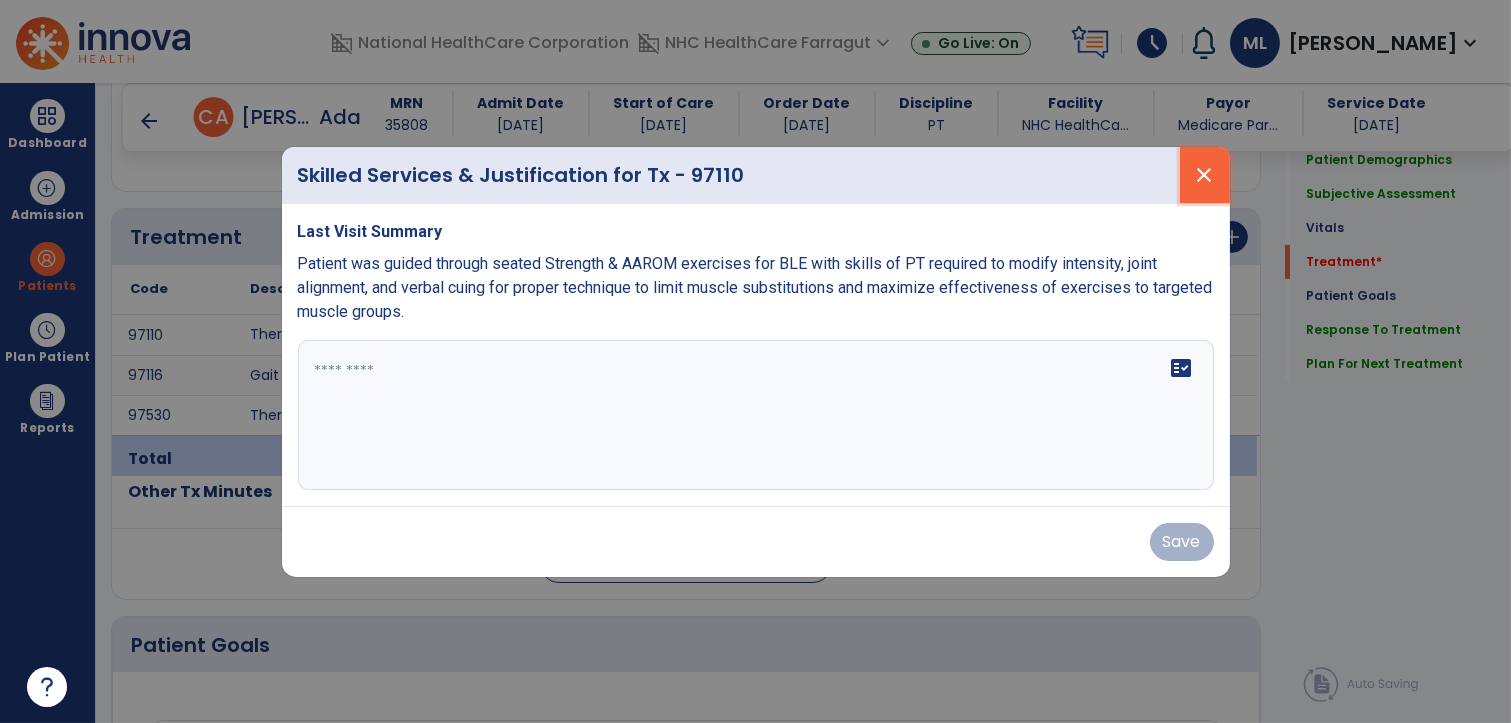 click on "close" at bounding box center (1205, 175) 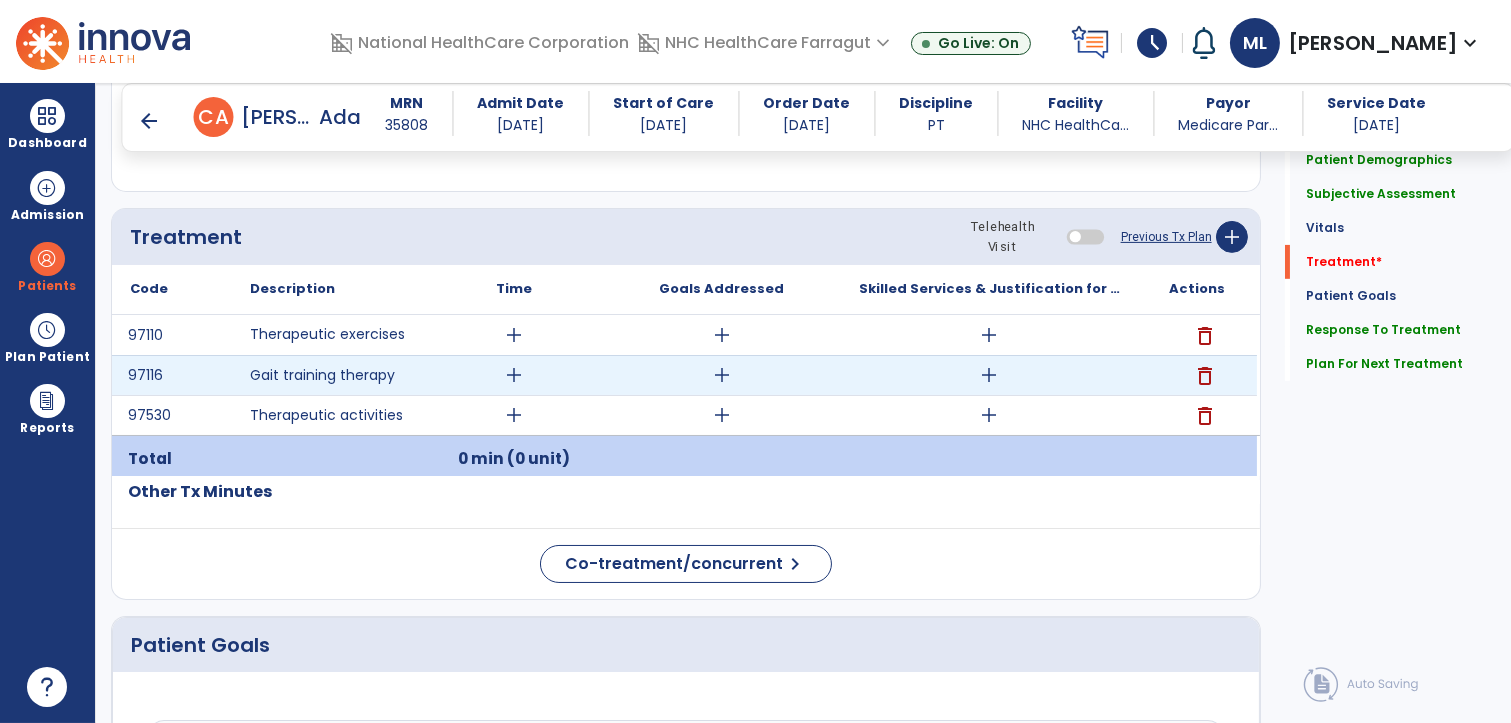click on "add" at bounding box center [989, 375] 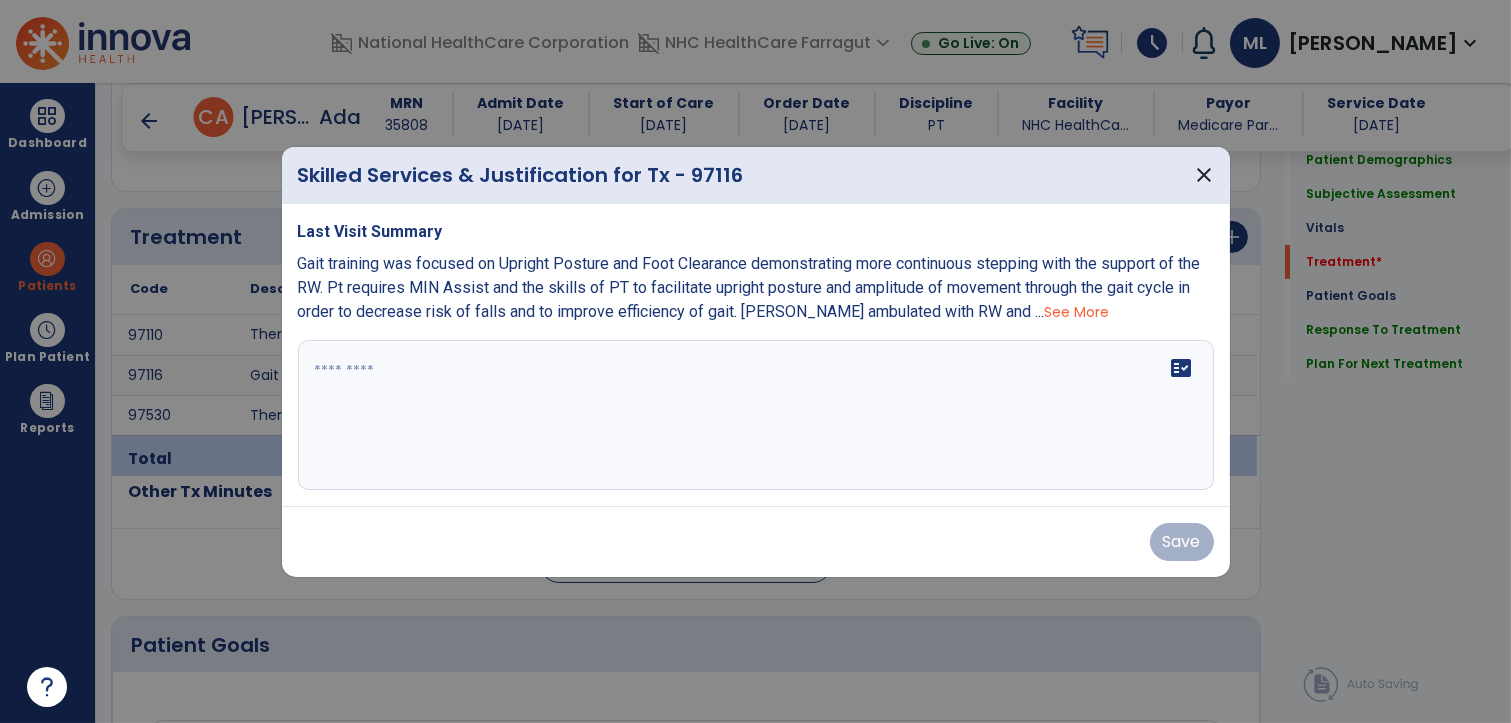 click on "fact_check" at bounding box center [756, 415] 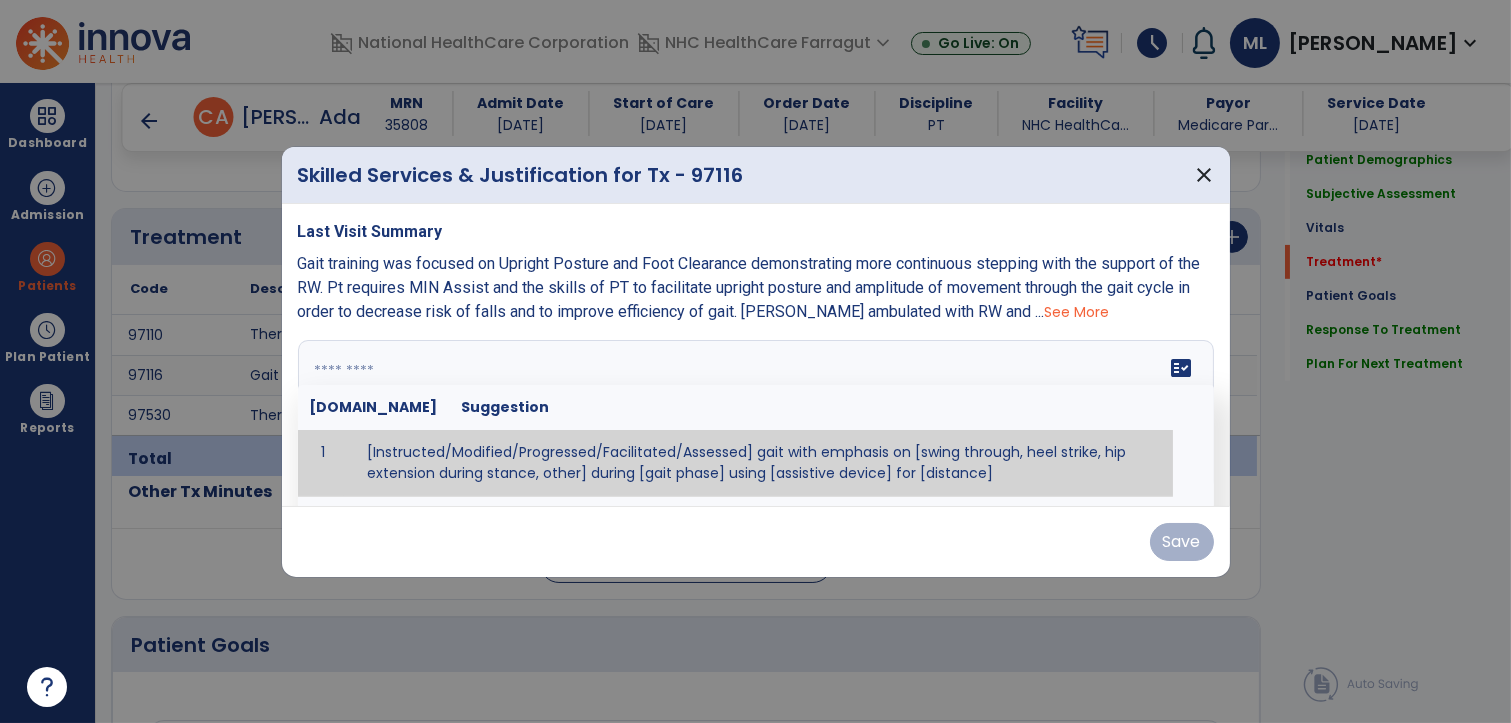 paste on "**********" 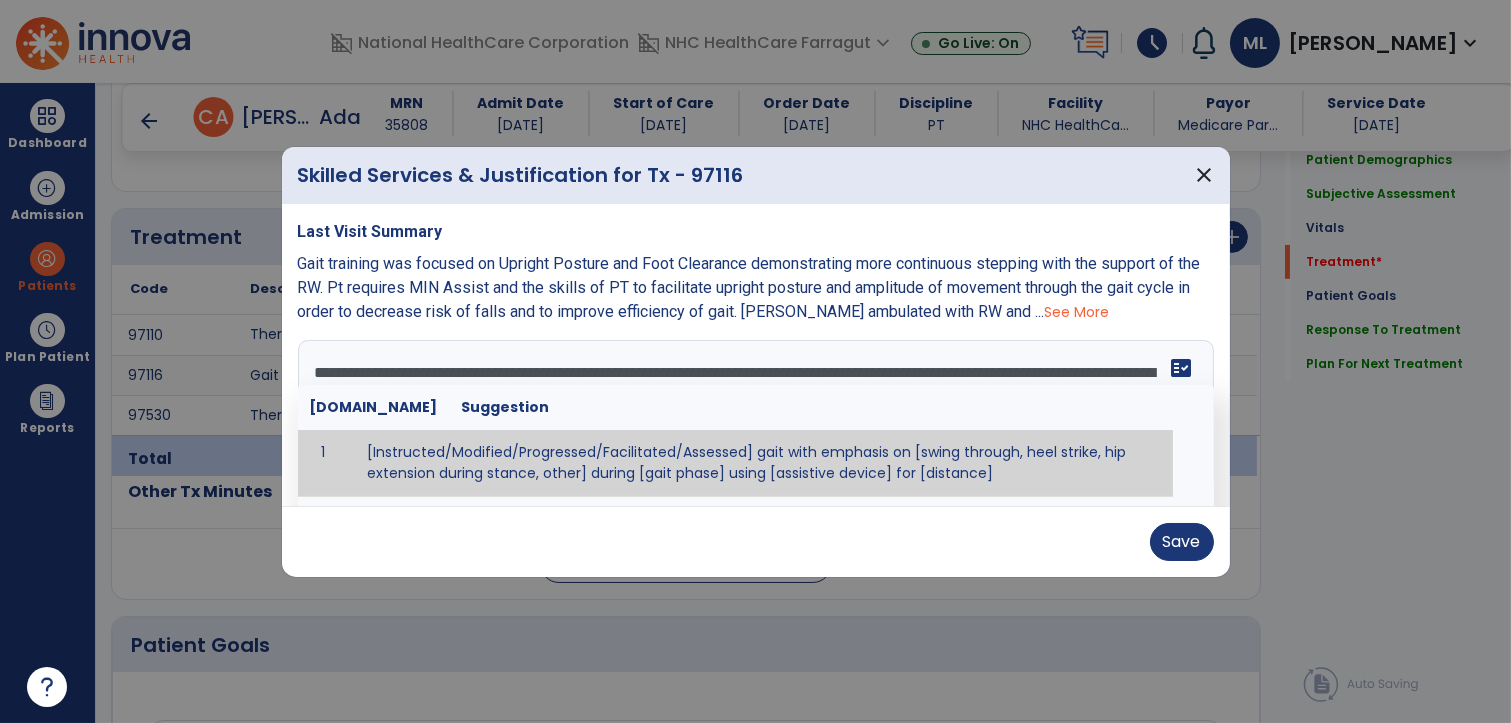 scroll, scrollTop: 183, scrollLeft: 0, axis: vertical 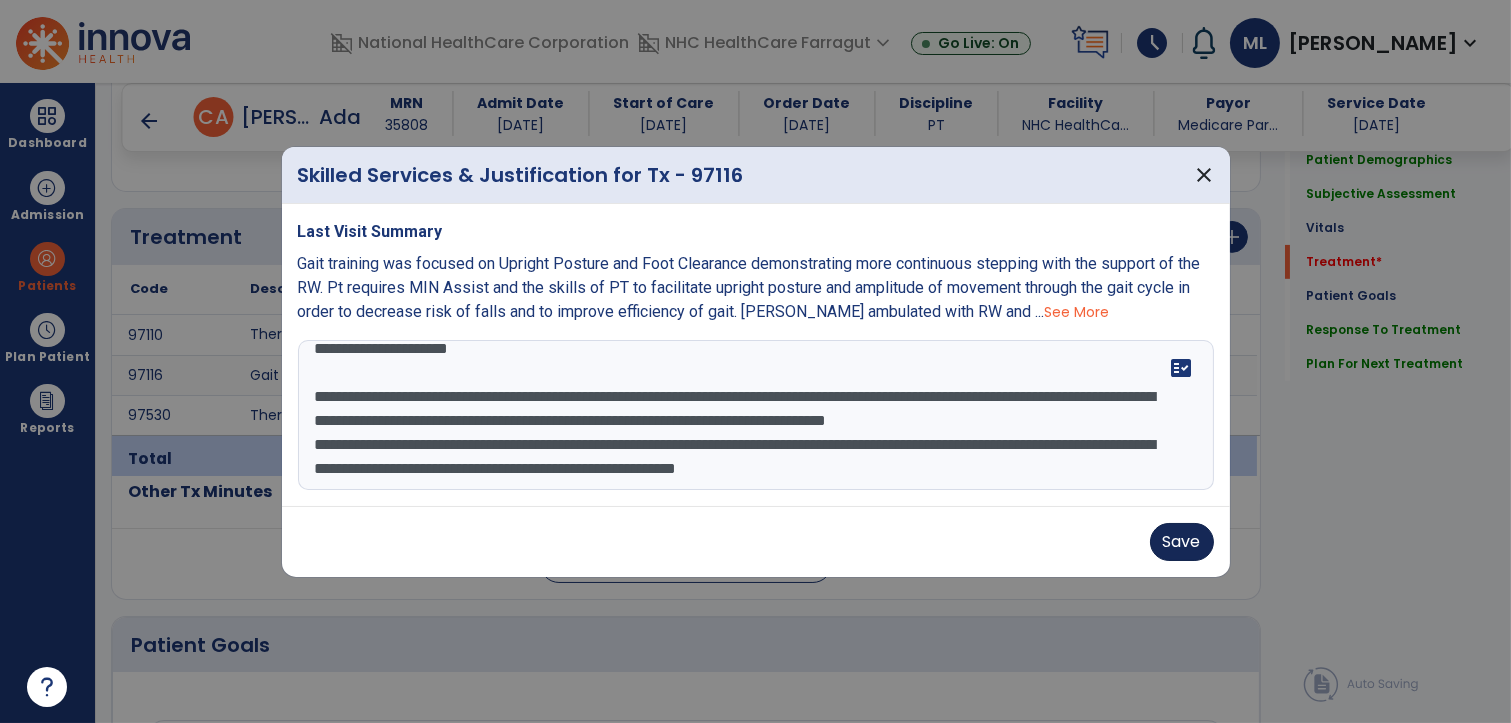 type on "**********" 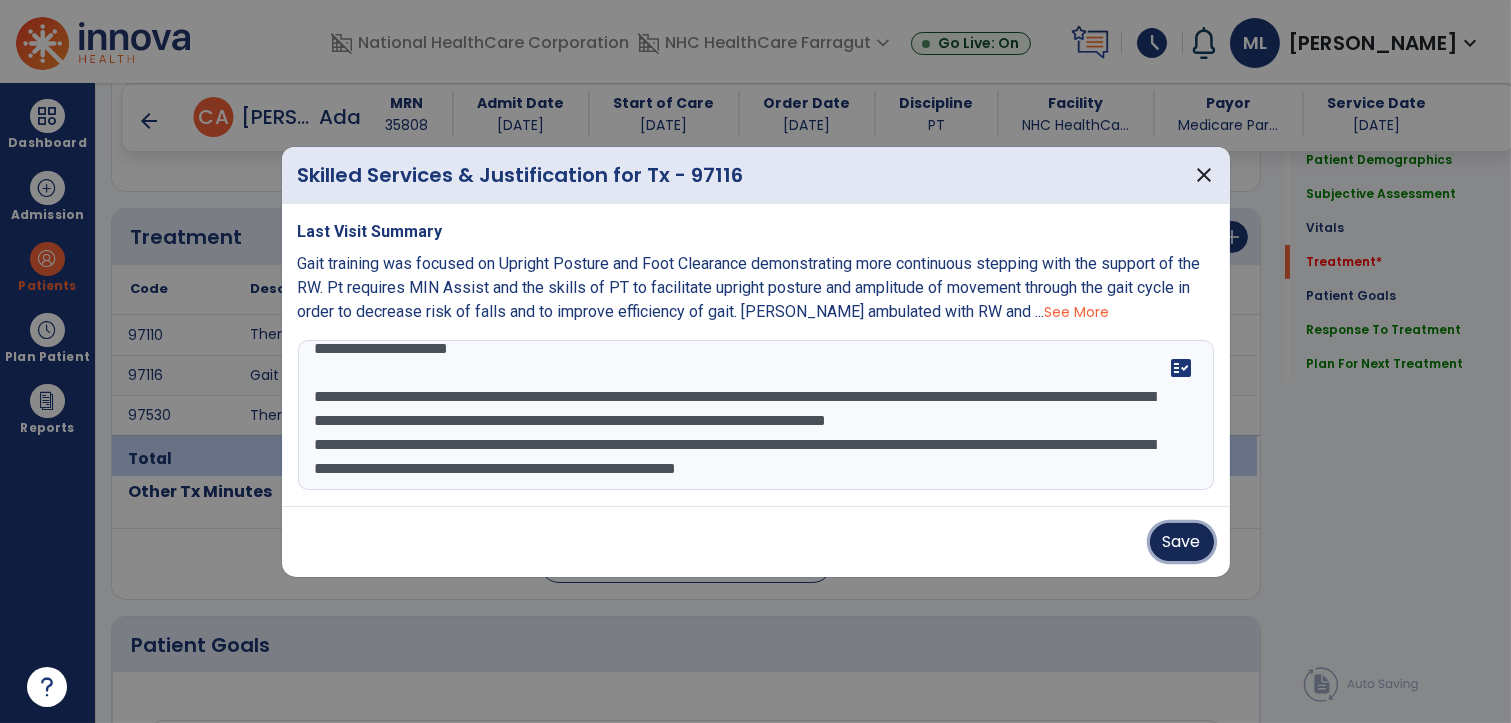 click on "Save" at bounding box center [1182, 542] 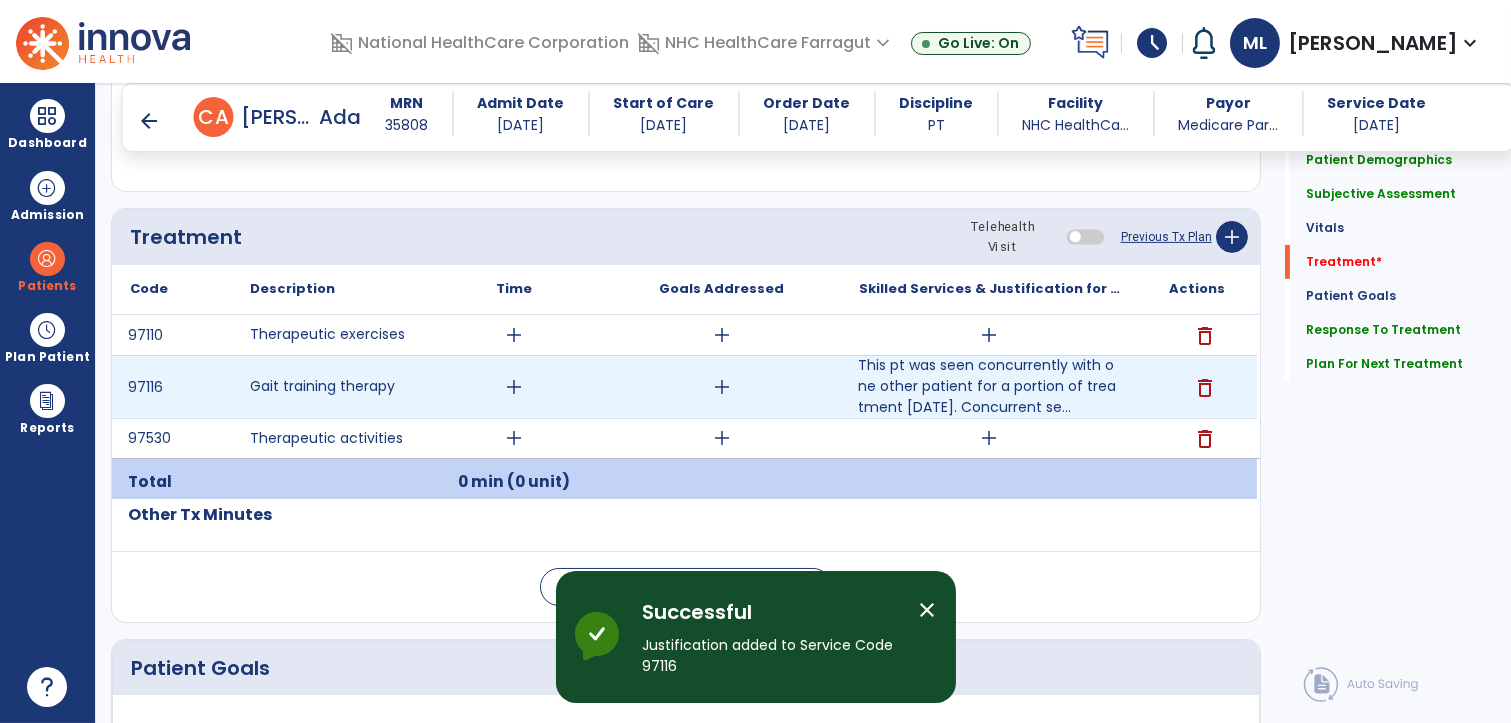 click on "add" at bounding box center (514, 387) 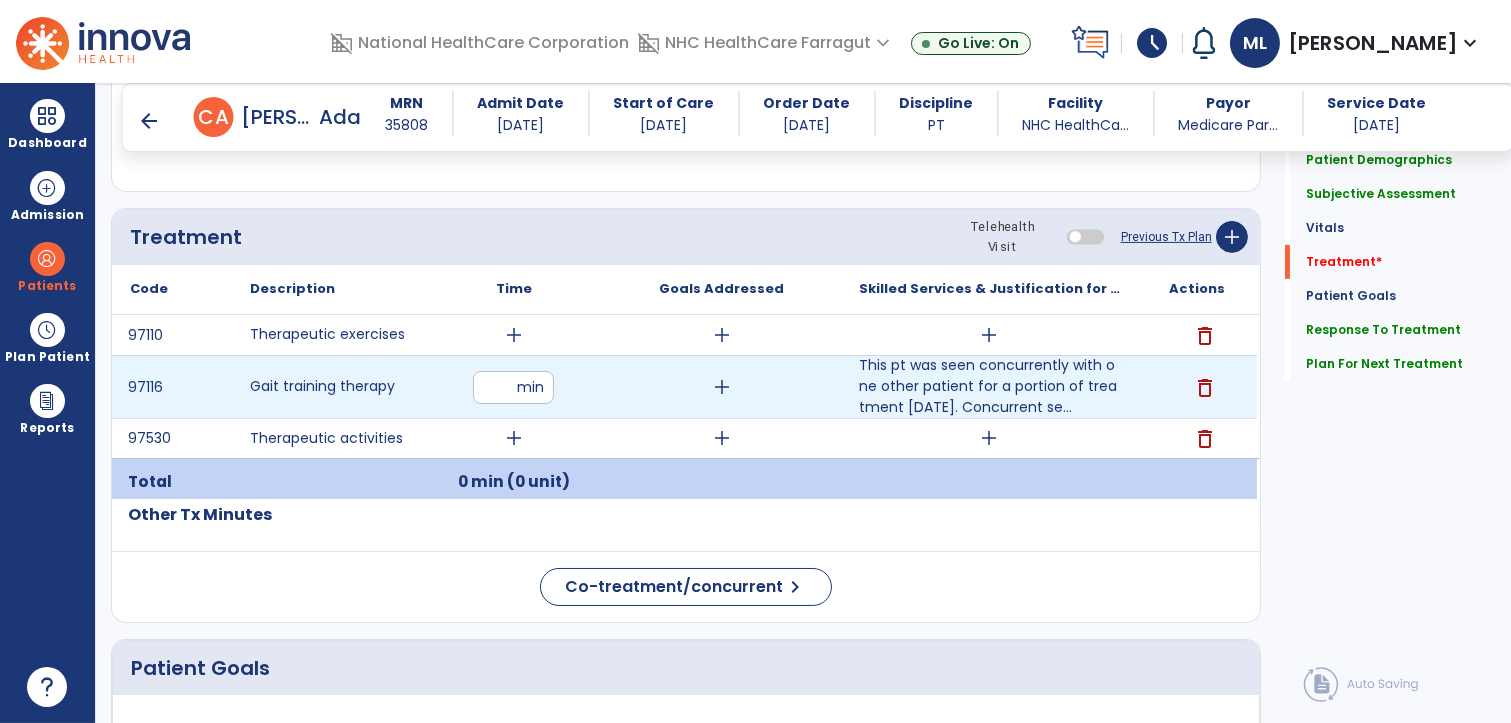 type on "**" 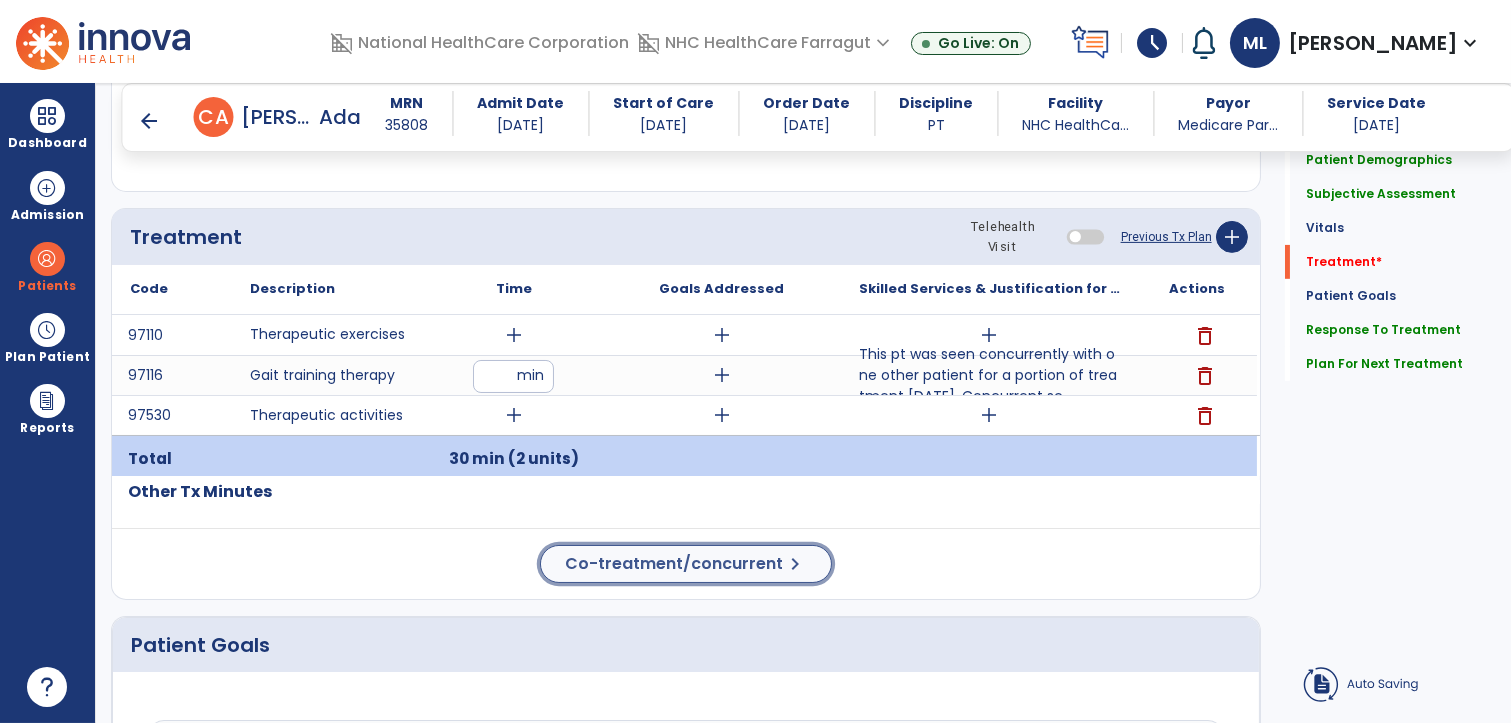 click on "Treatment Telehealth Visit  Previous Tx Plan   add
Code
Description
Time" 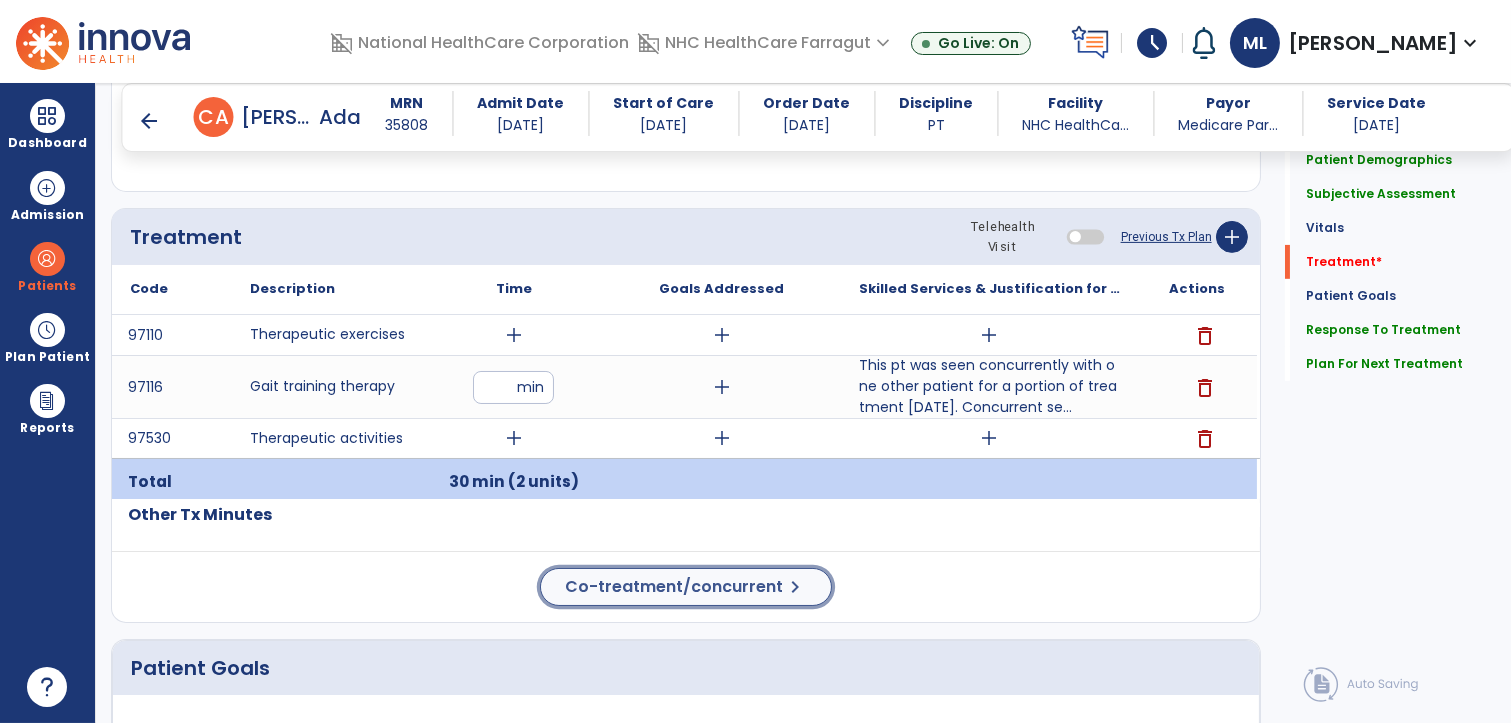 click on "Co-treatment/concurrent" 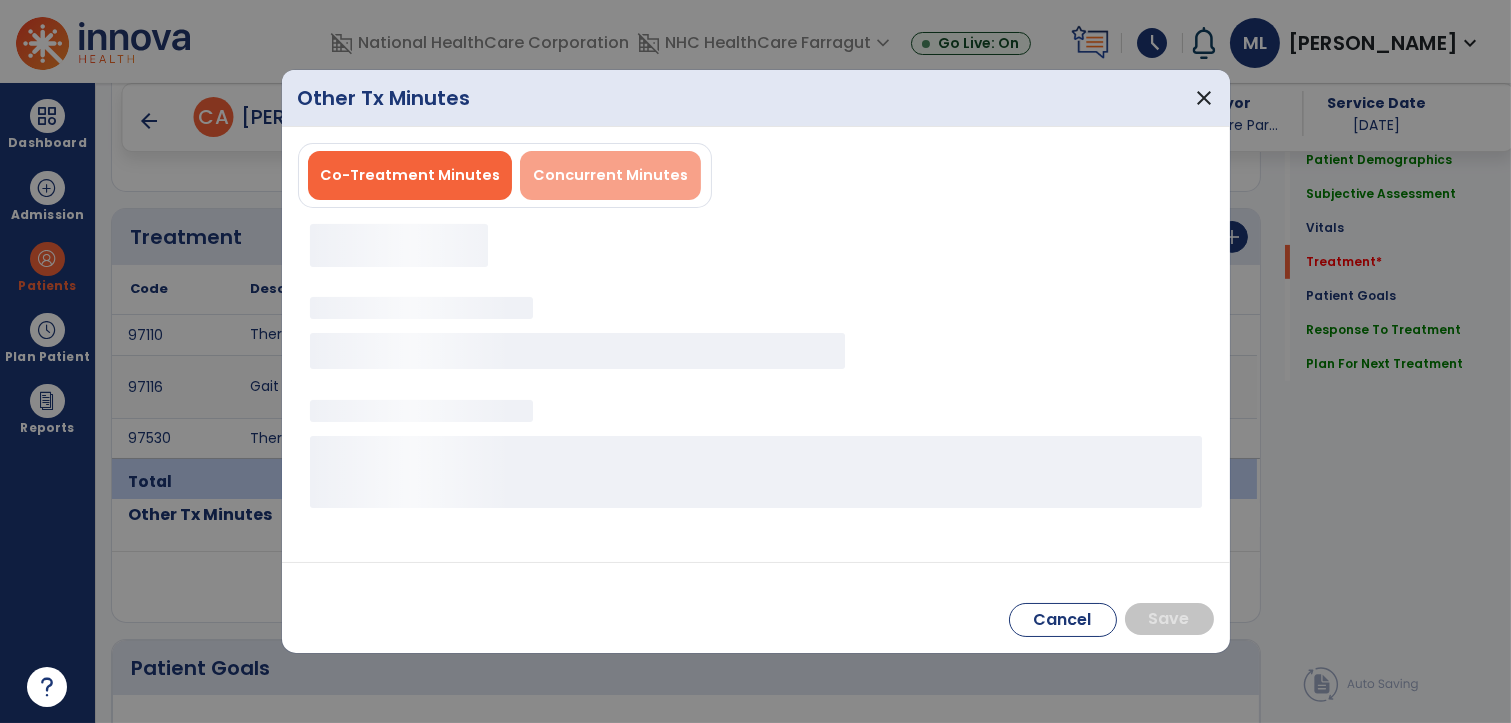 click on "Concurrent Minutes" at bounding box center [610, 175] 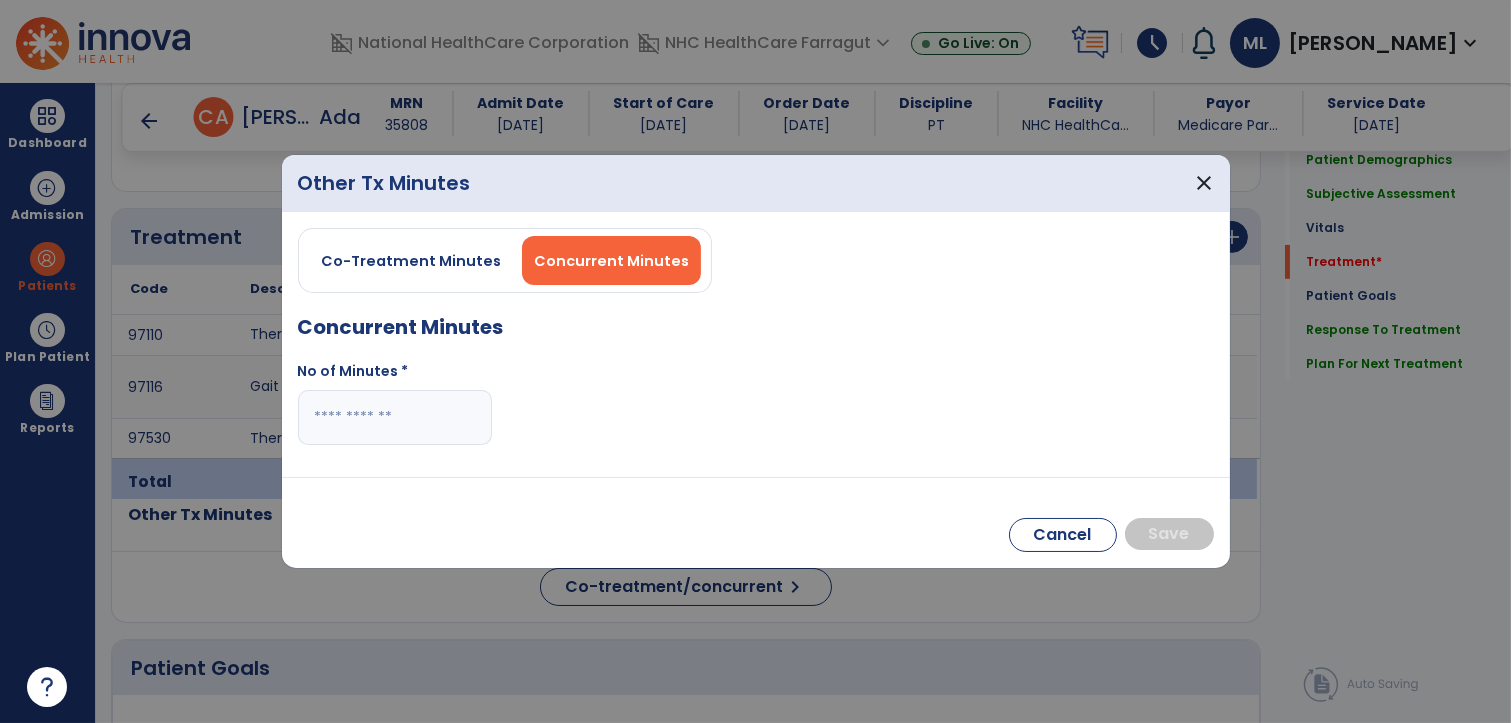 click at bounding box center [395, 417] 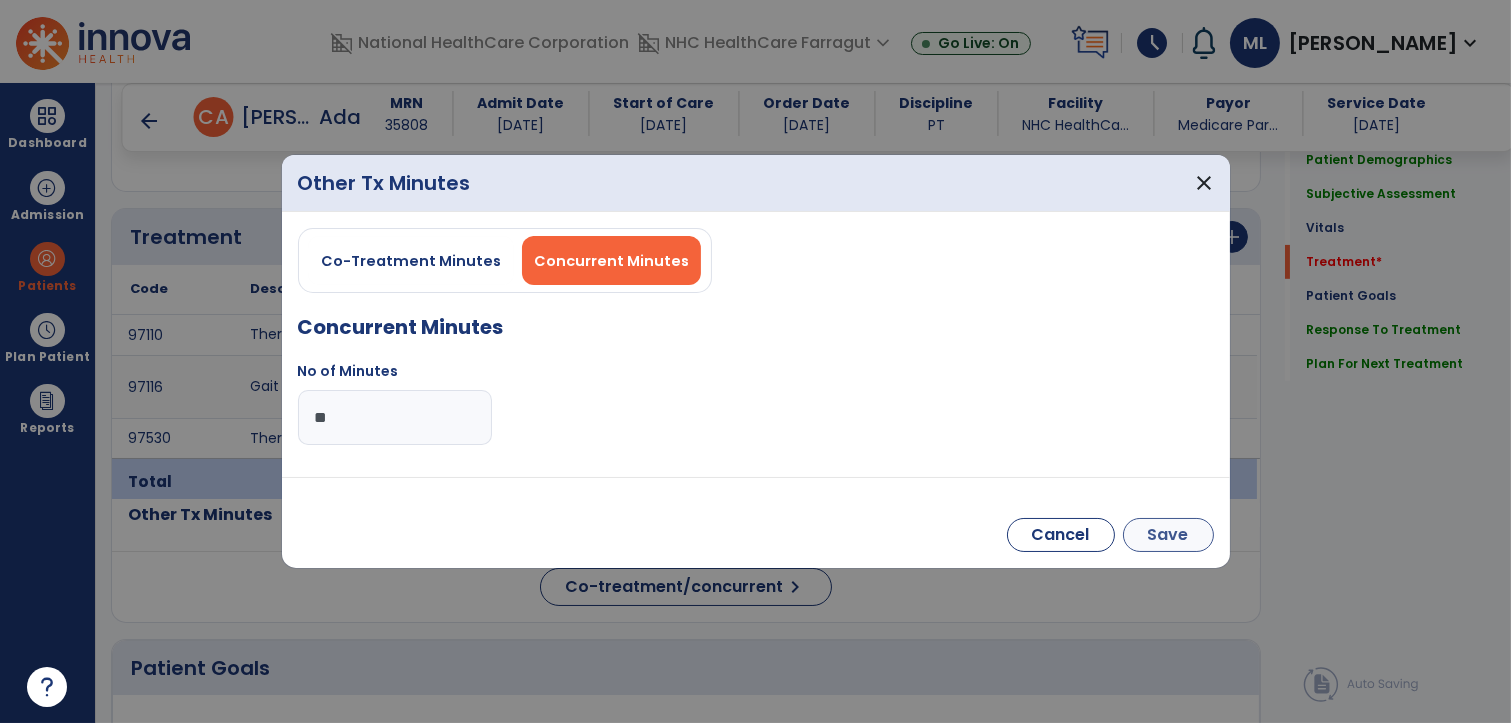 type on "**" 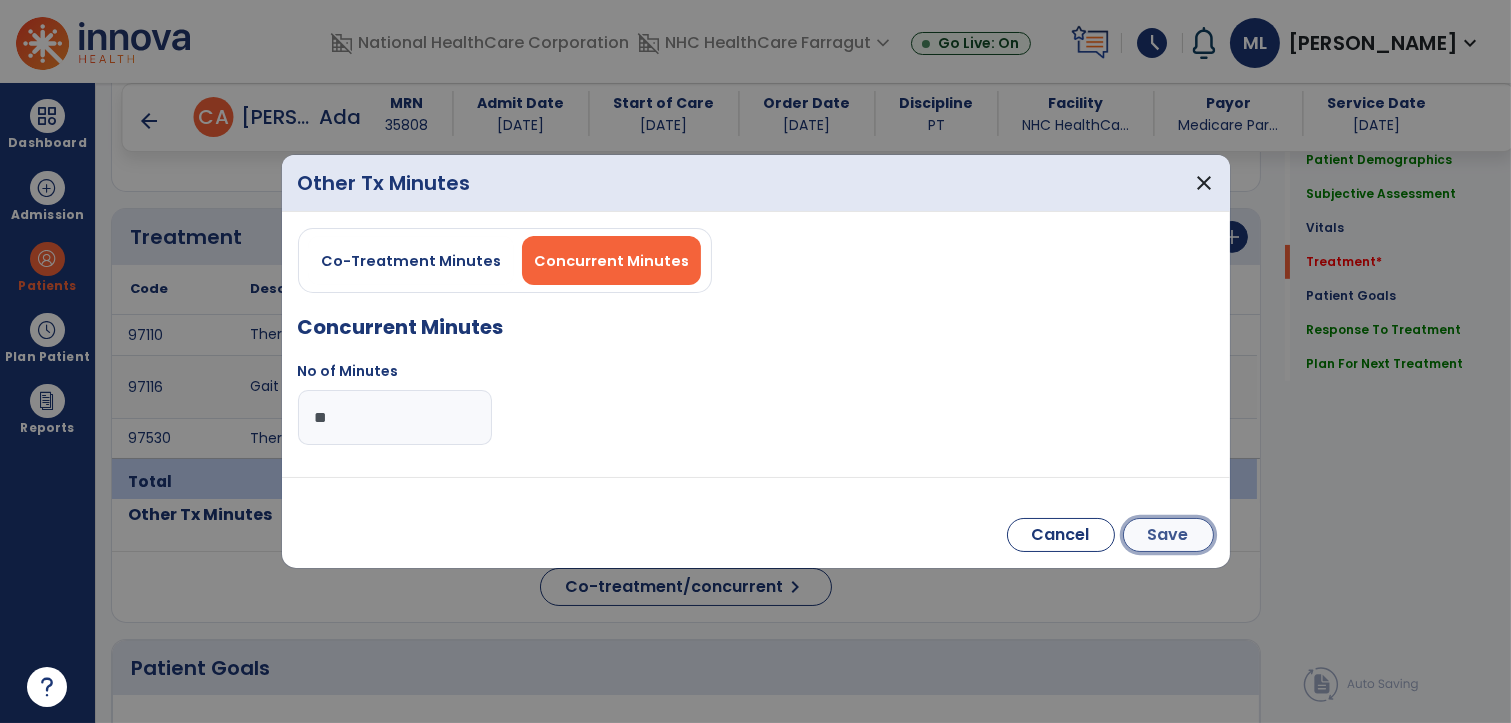 click on "Save" at bounding box center (1168, 535) 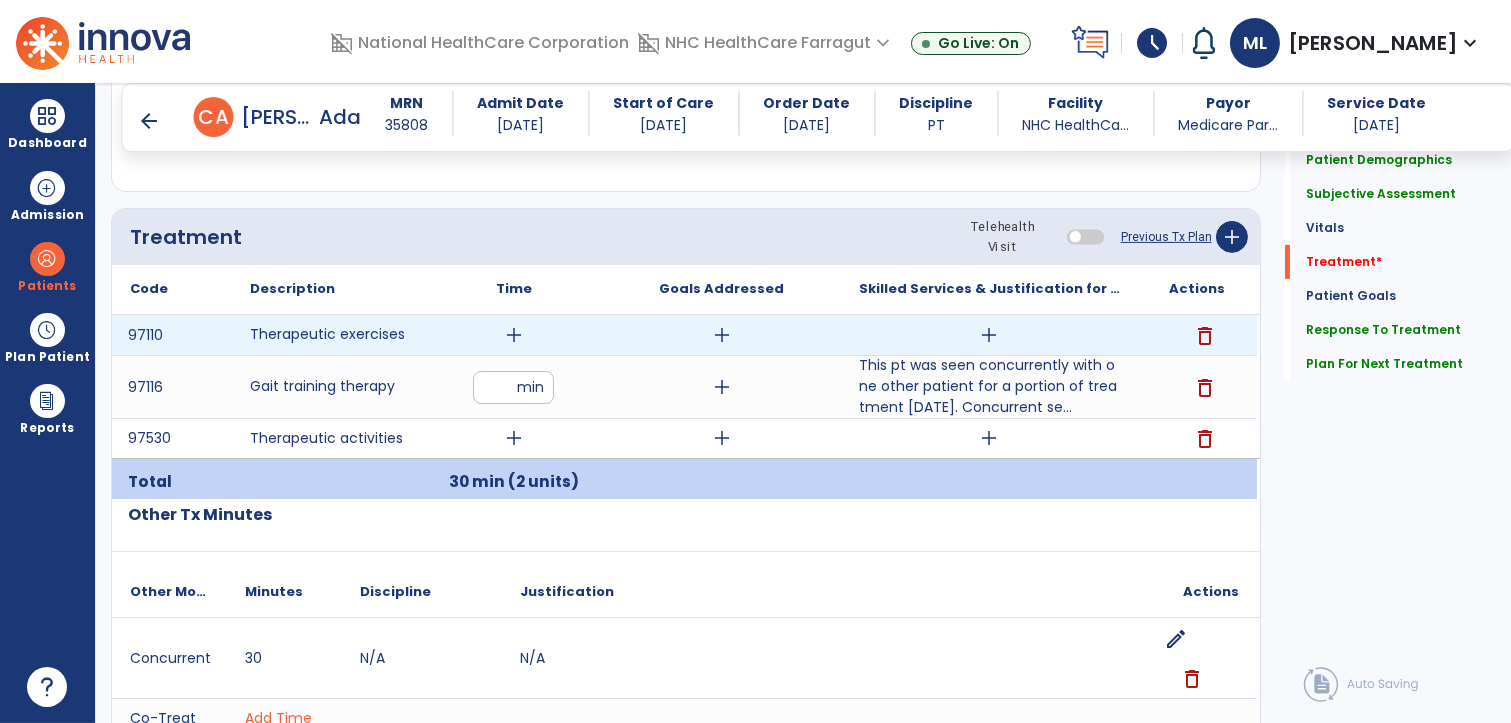 click on "add" at bounding box center [989, 335] 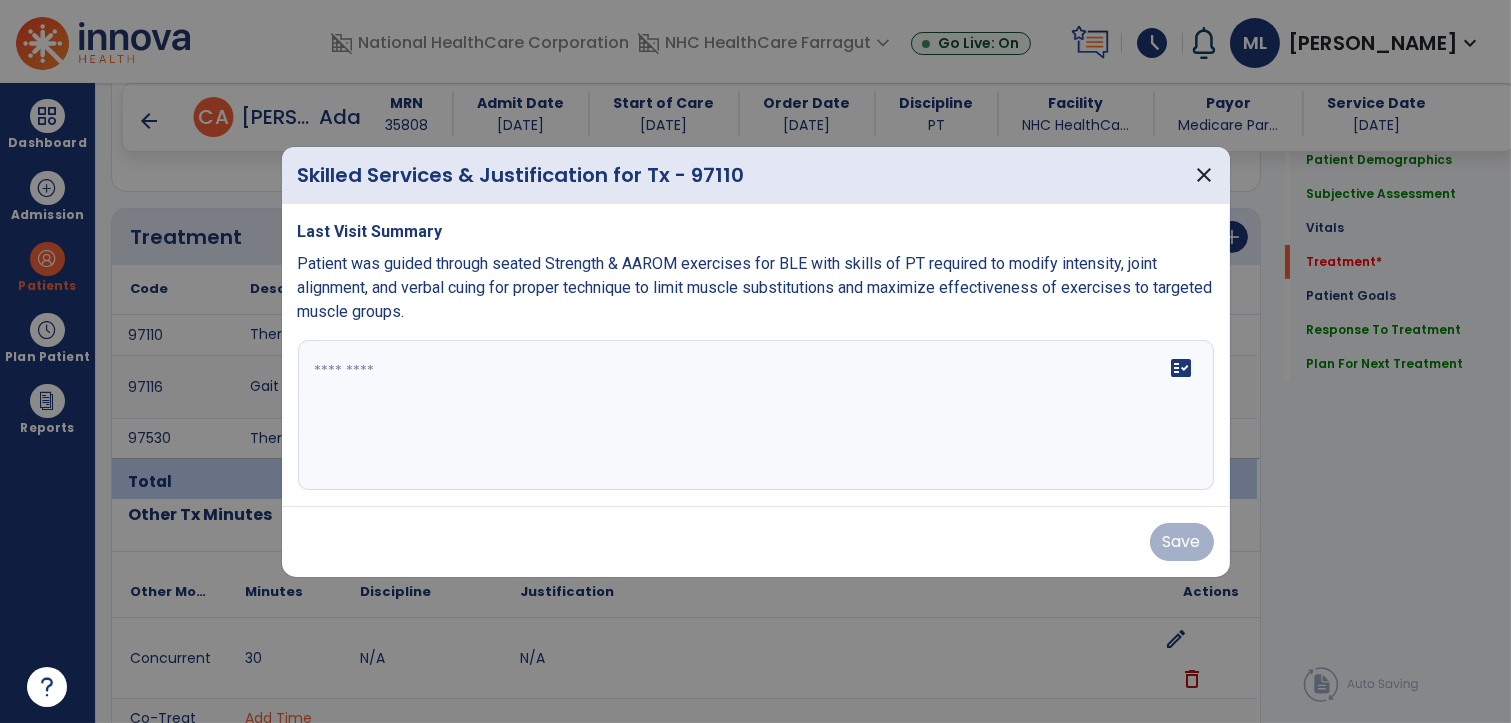 click on "Last Visit Summary Patient was guided through seated Strength & AAROM exercises for BLE with skills of PT required to modify intensity, joint alignment, and  verbal cuing for proper technique to limit muscle substitutions and maximize effectiveness of exercises to targeted muscle groups.    fact_check" at bounding box center (756, 355) 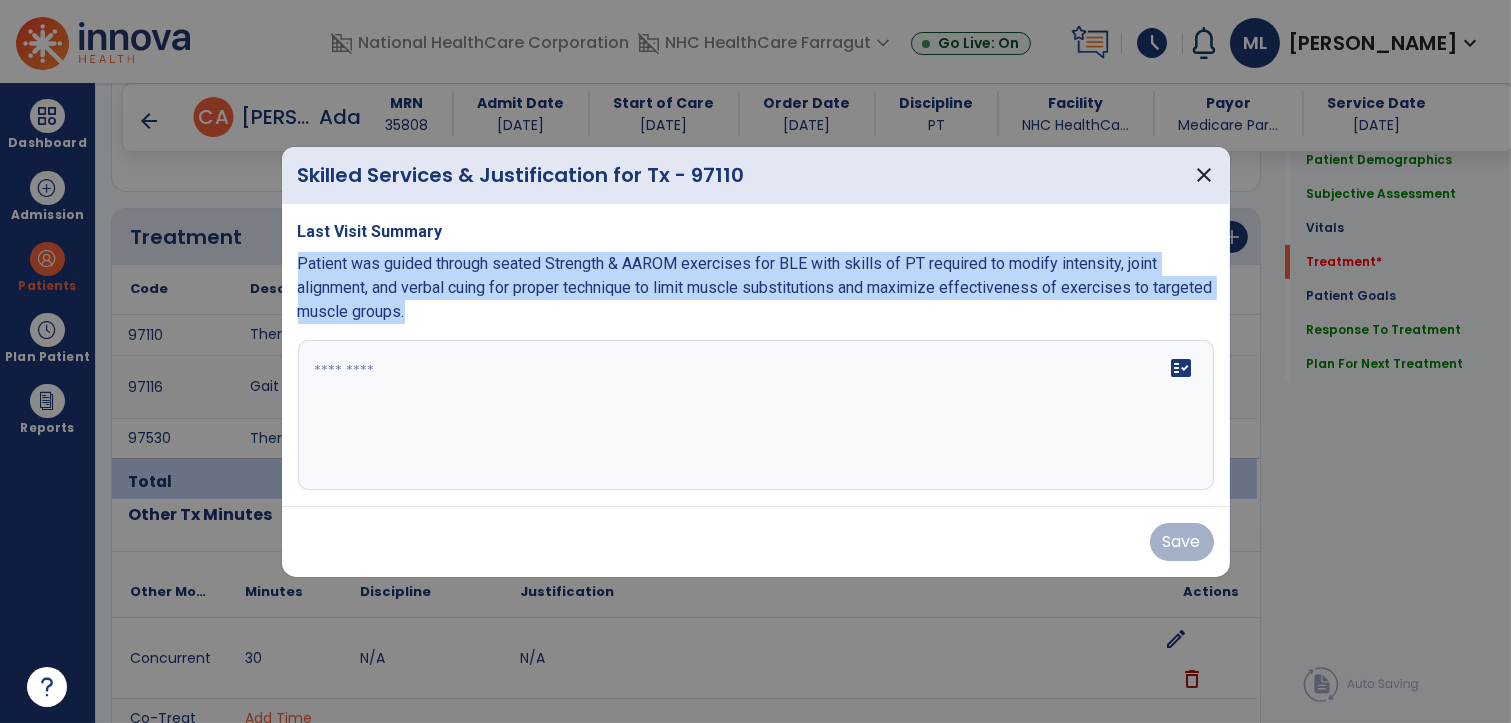 copy on "Patient was guided through seated Strength & AAROM exercises for BLE with skills of PT required to modify intensity, joint alignment, and  verbal cuing for proper technique to limit muscle substitutions and maximize effectiveness of exercises to targeted muscle groups." 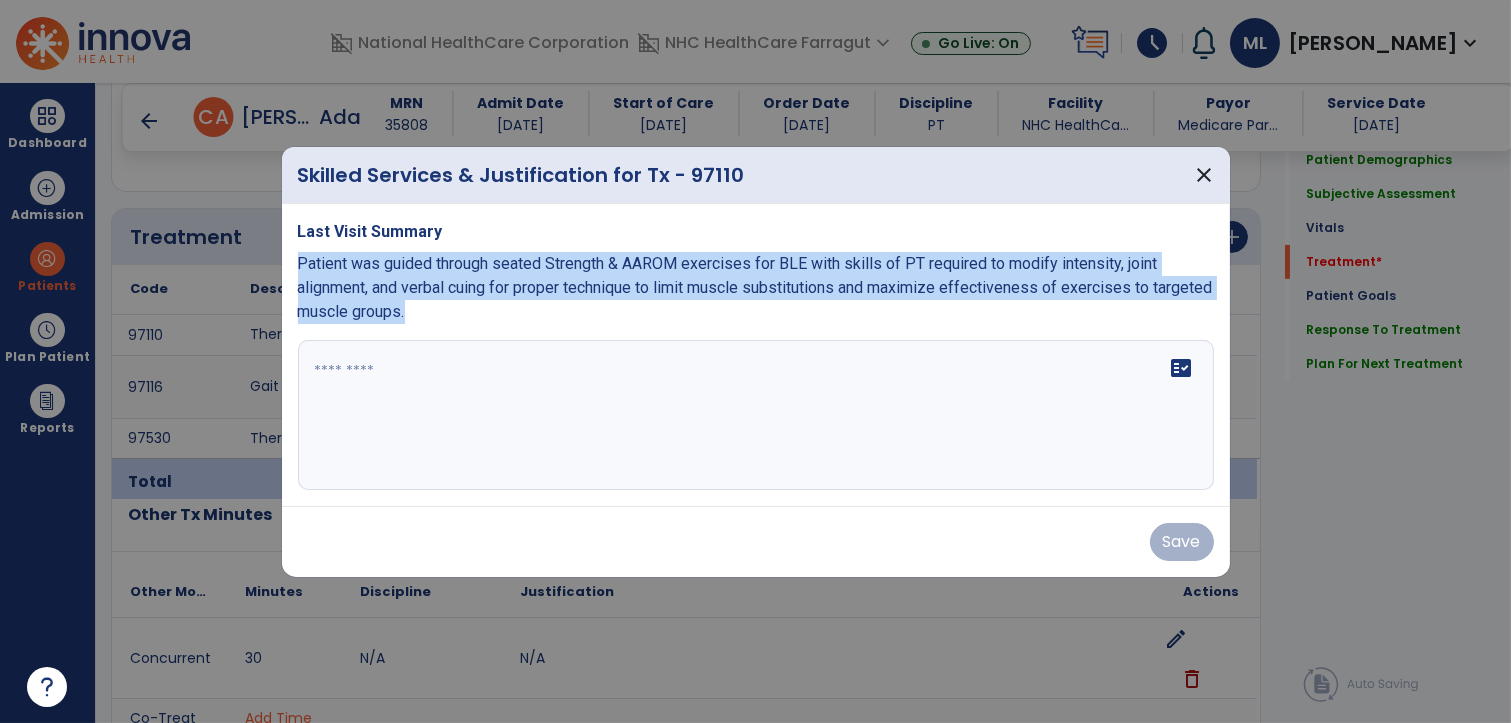 drag, startPoint x: 450, startPoint y: 321, endPoint x: 292, endPoint y: 264, distance: 167.96725 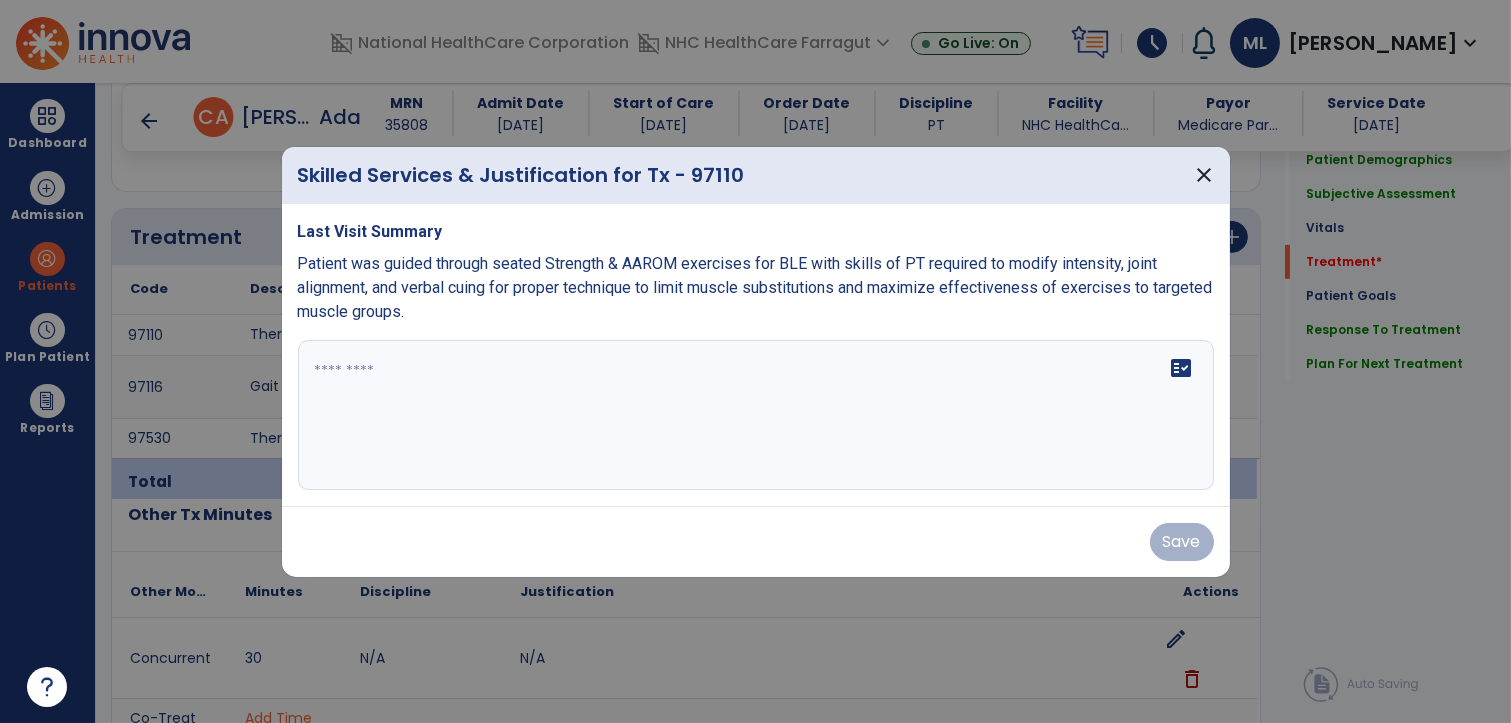 click at bounding box center (756, 415) 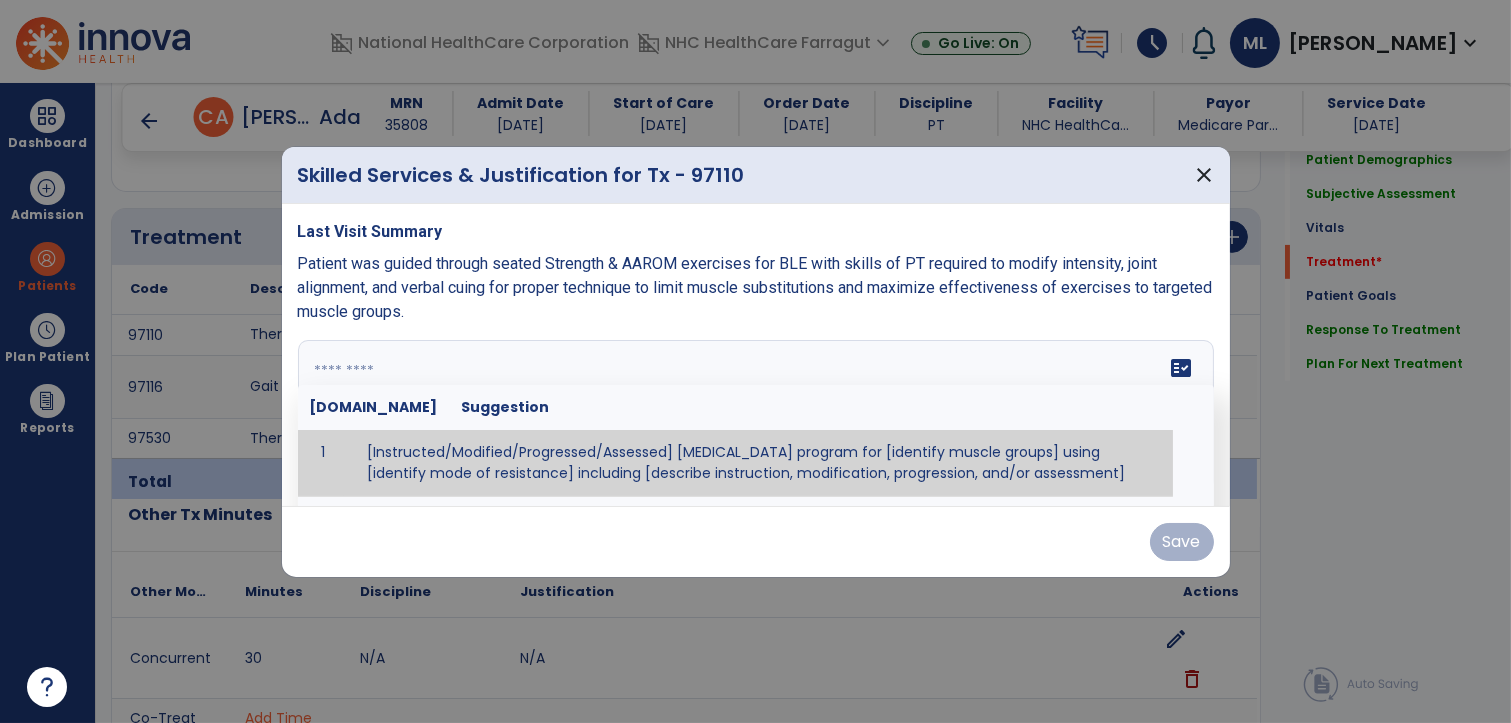 paste on "**********" 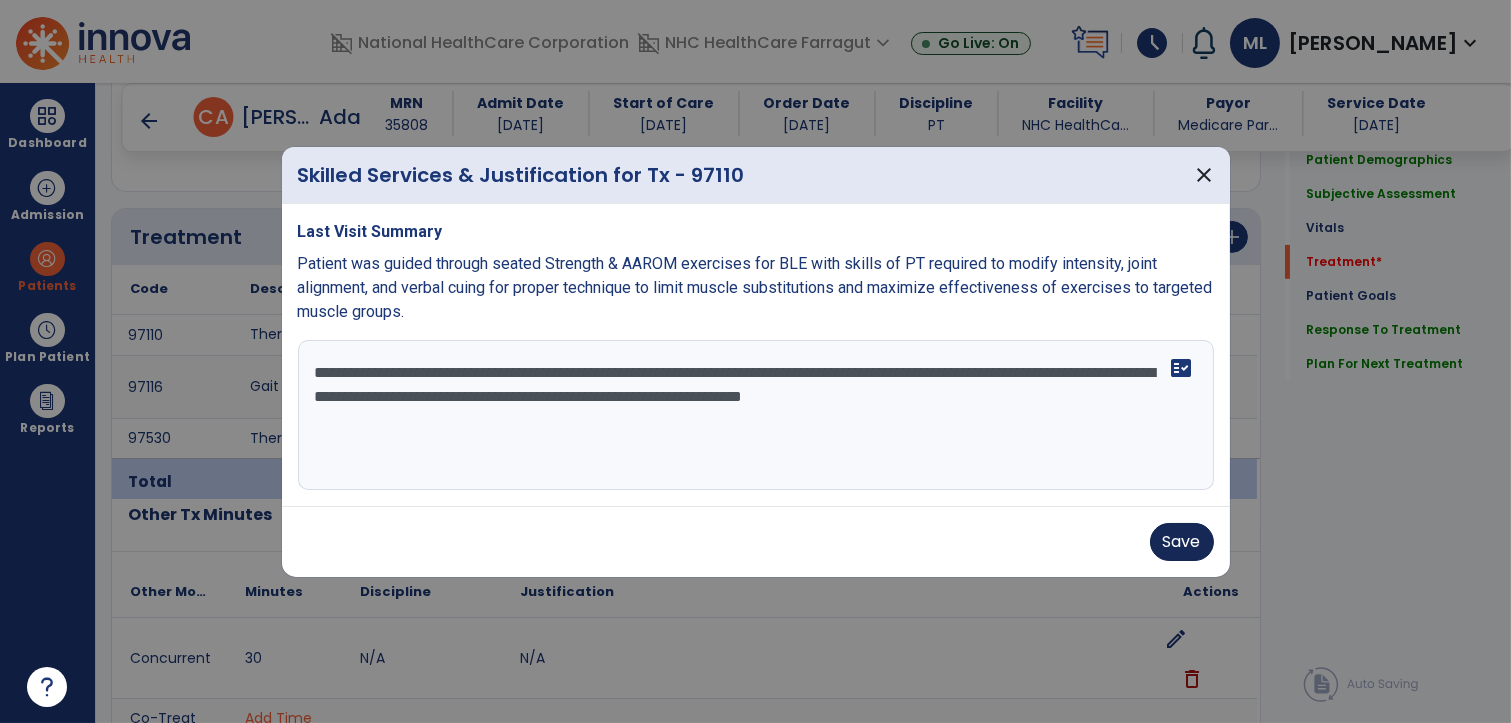 type on "**********" 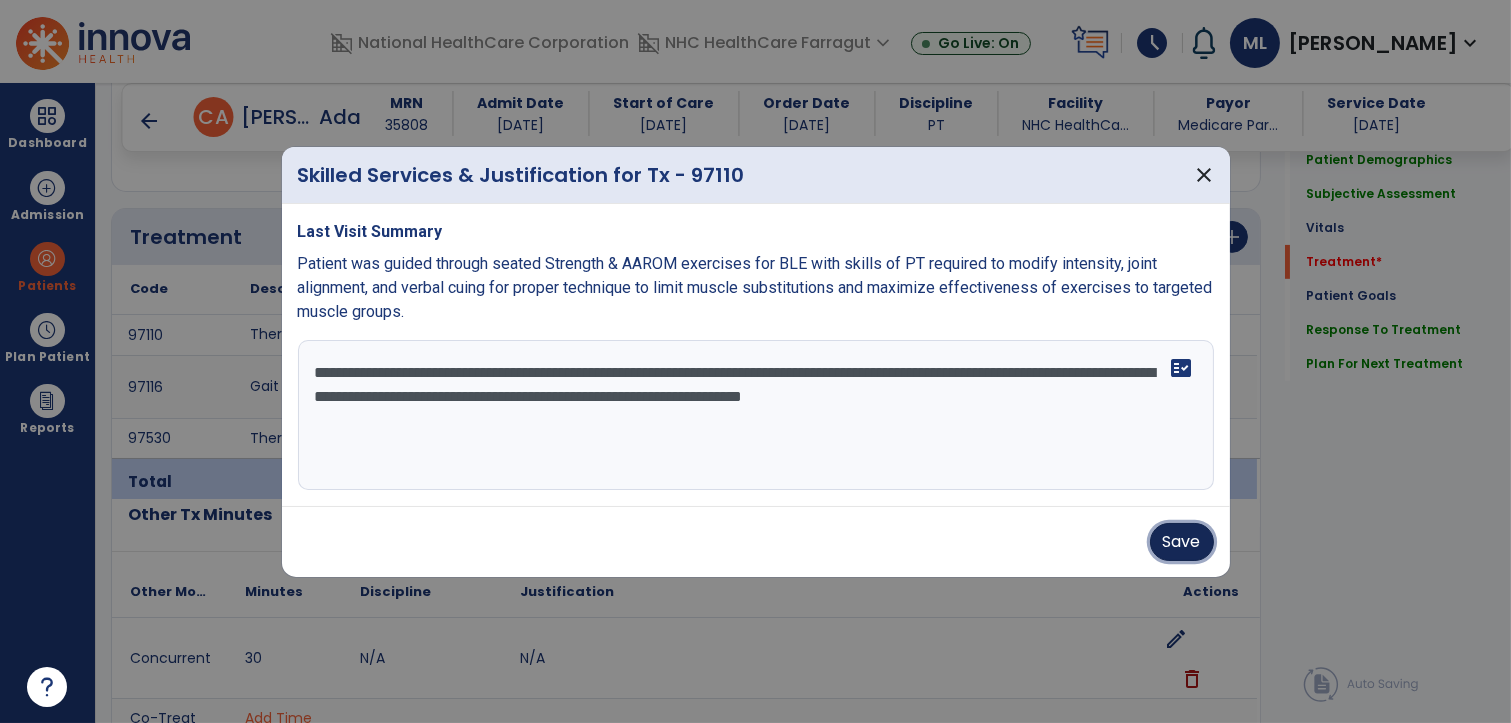 click on "Save" at bounding box center (1182, 542) 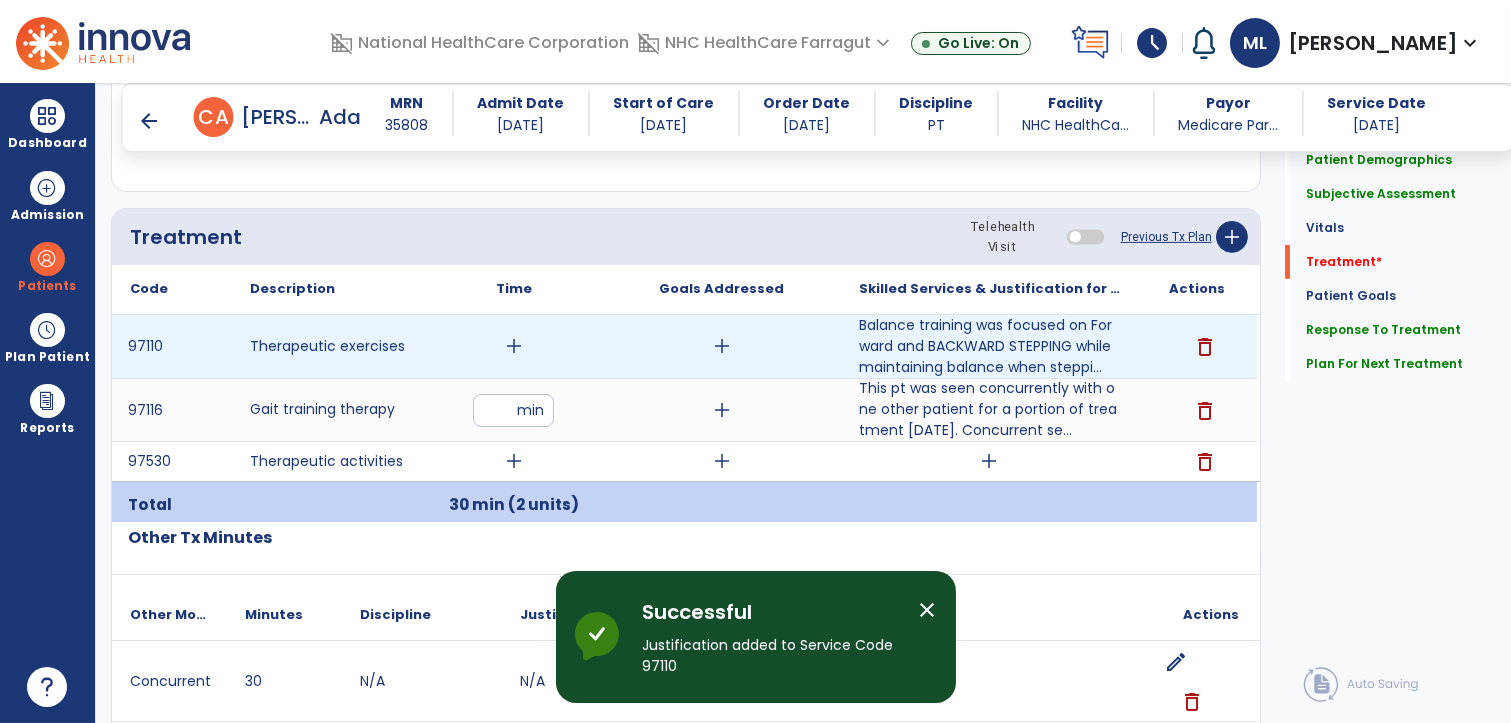 click on "add" at bounding box center (514, 346) 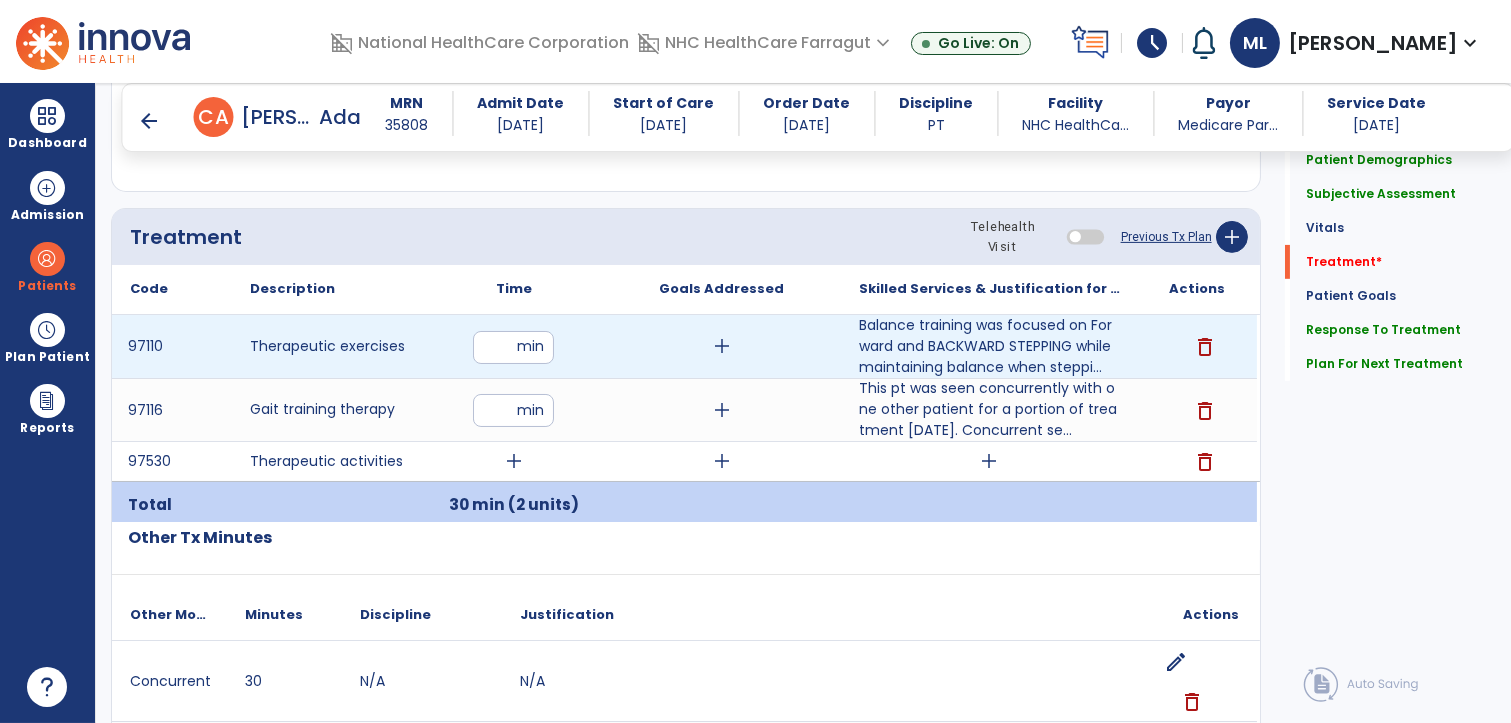 type on "**" 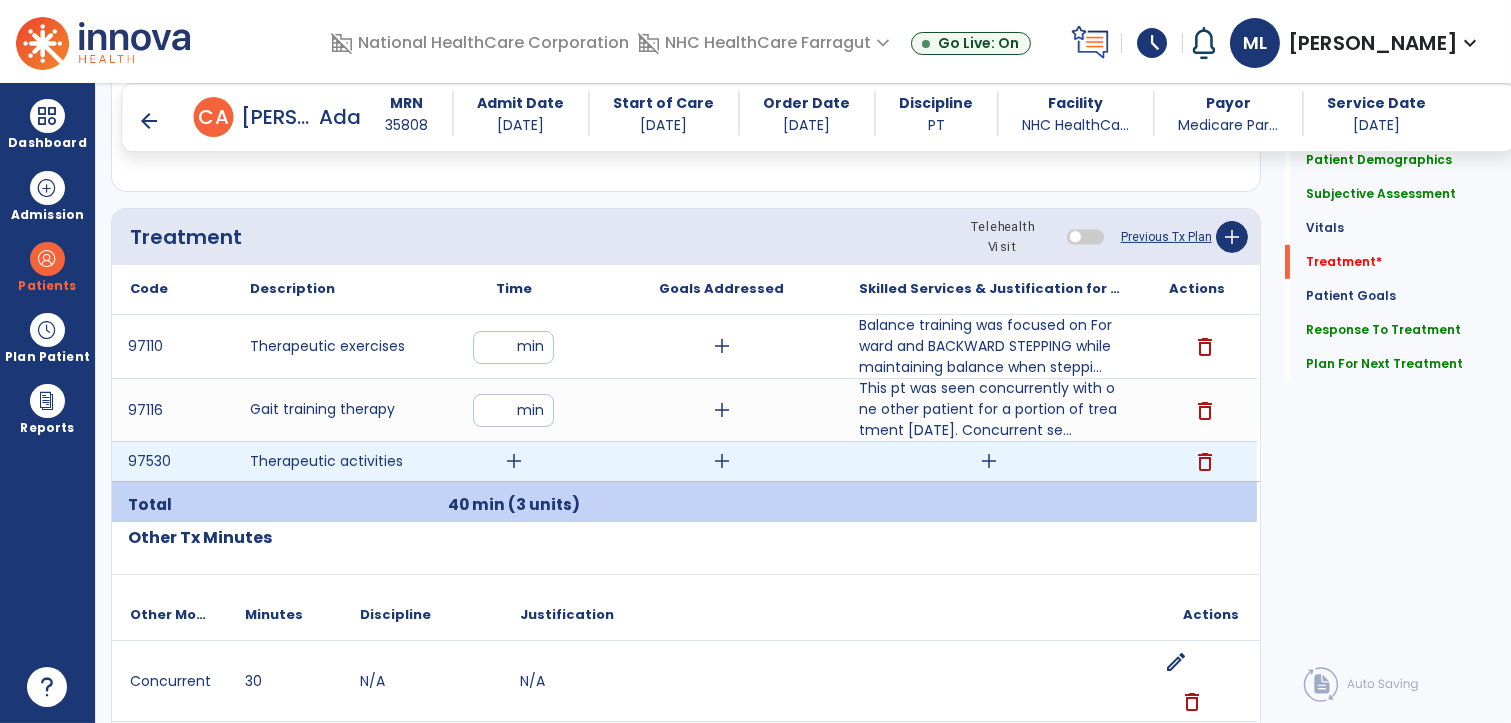 click on "add" at bounding box center (989, 461) 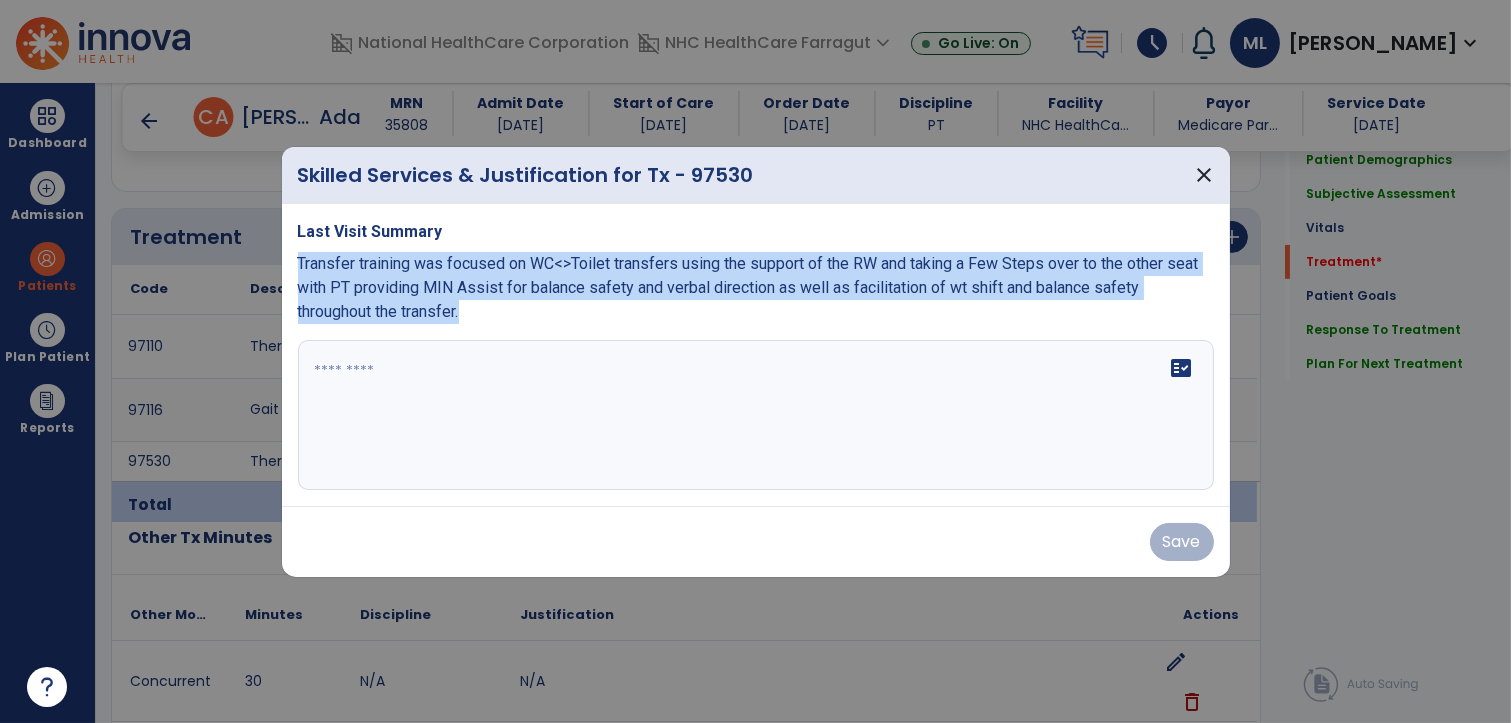 drag, startPoint x: 488, startPoint y: 321, endPoint x: 294, endPoint y: 266, distance: 201.64572 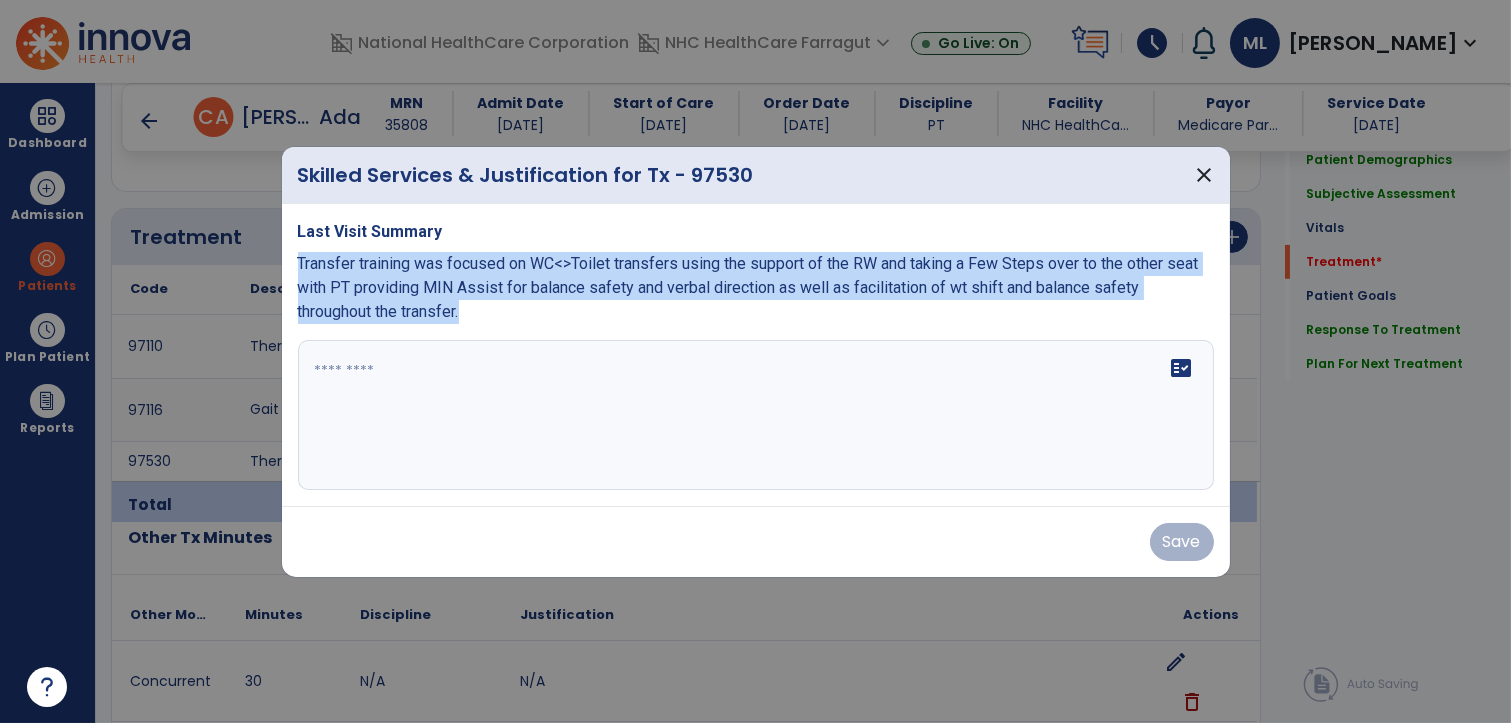 click on "Last Visit Summary Transfer training was focused on WC<>Toilet transfers using the support of the RW and taking a Few Steps over to the other seat with PT providing MIN Assist for balance safety and verbal direction as well as facilitation of wt shift and balance safety throughout the transfer.
fact_check" at bounding box center (756, 355) 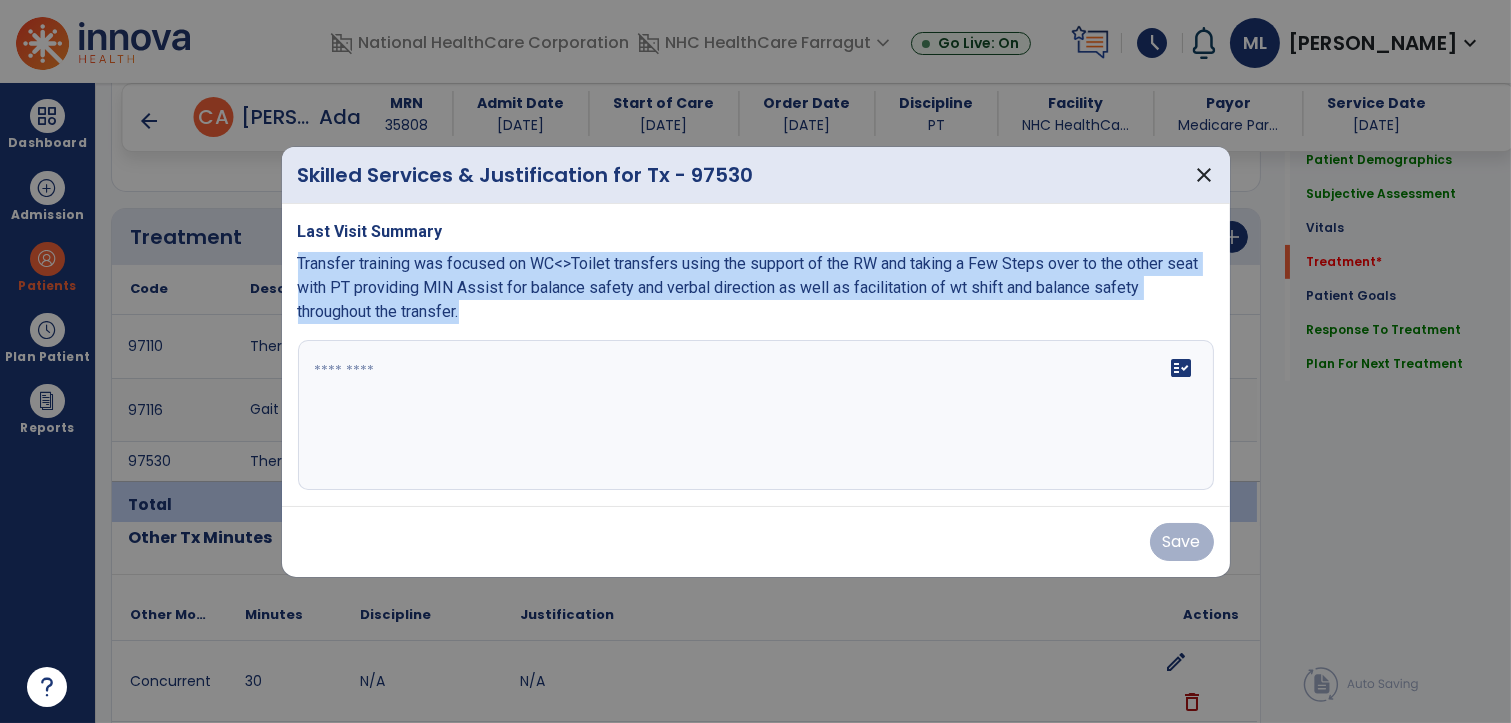 copy on "Transfer training was focused on WC<>Toilet transfers using the support of the RW and taking a Few Steps over to the other seat with PT providing MIN Assist for balance safety and verbal direction as well as facilitation of wt shift and balance safety throughout the transfer." 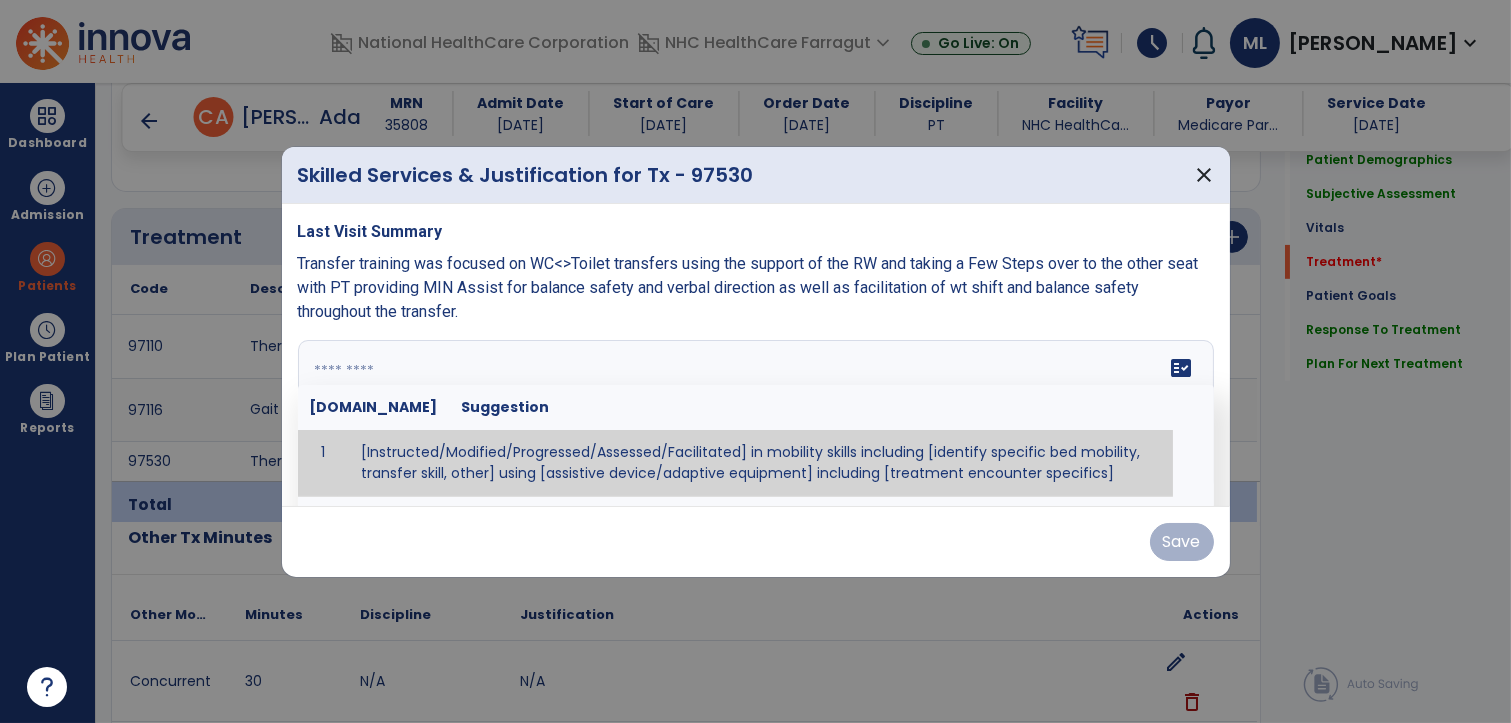 click on "fact_check  [DOMAIN_NAME] Suggestion 1 [Instructed/Modified/Progressed/Assessed/Facilitated] in mobility skills including [identify specific bed mobility, transfer skill, other] using [assistive device/adaptive equipment] including [treatment encounter specifics]" at bounding box center [756, 415] 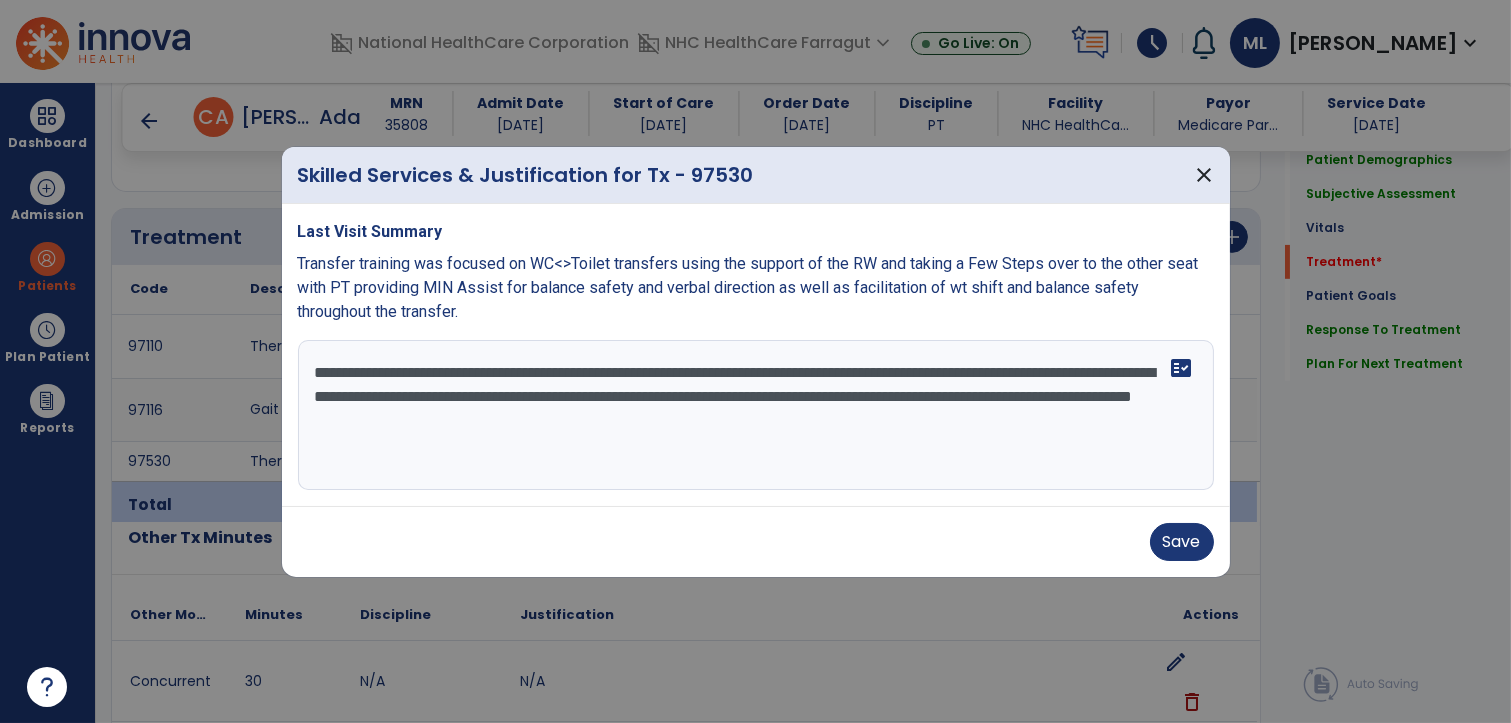 drag, startPoint x: 667, startPoint y: 373, endPoint x: 584, endPoint y: 376, distance: 83.0542 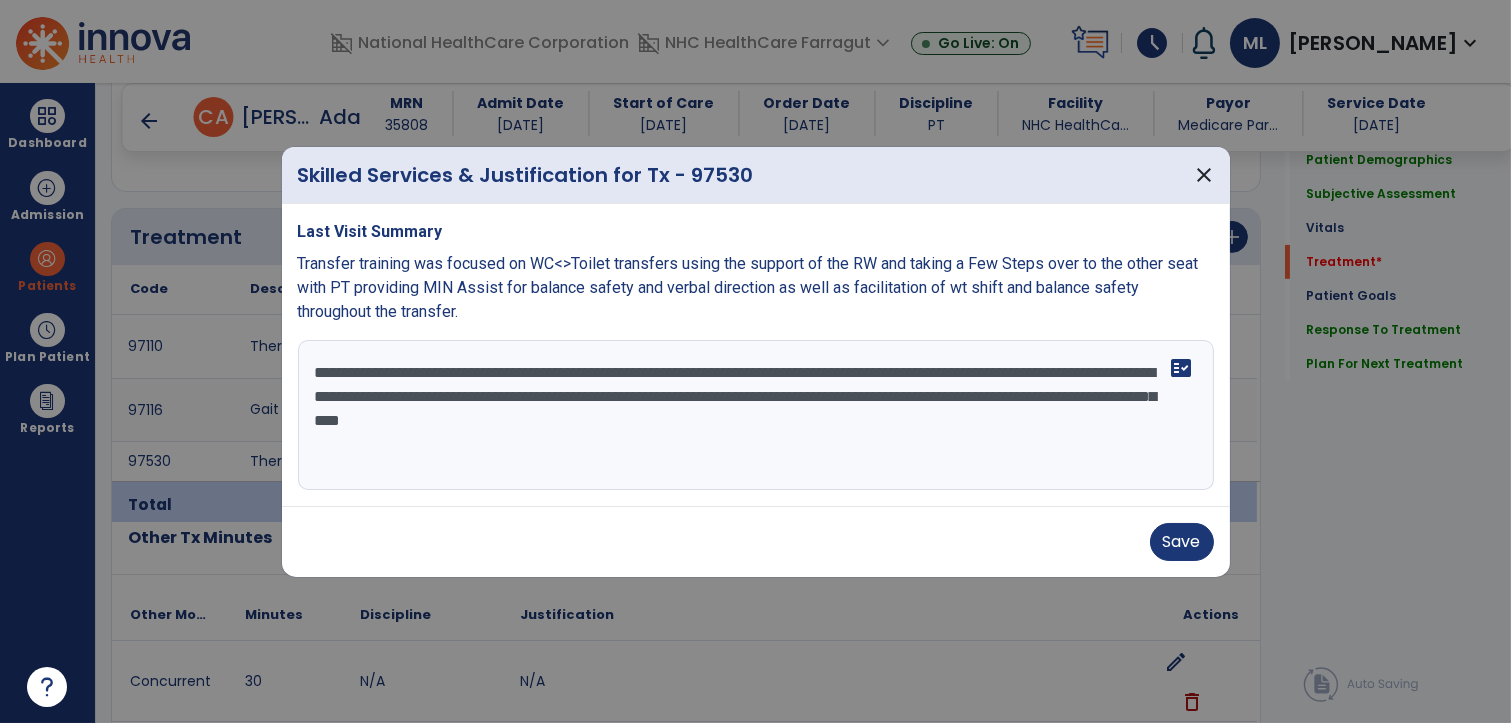 drag, startPoint x: 791, startPoint y: 393, endPoint x: 712, endPoint y: 393, distance: 79 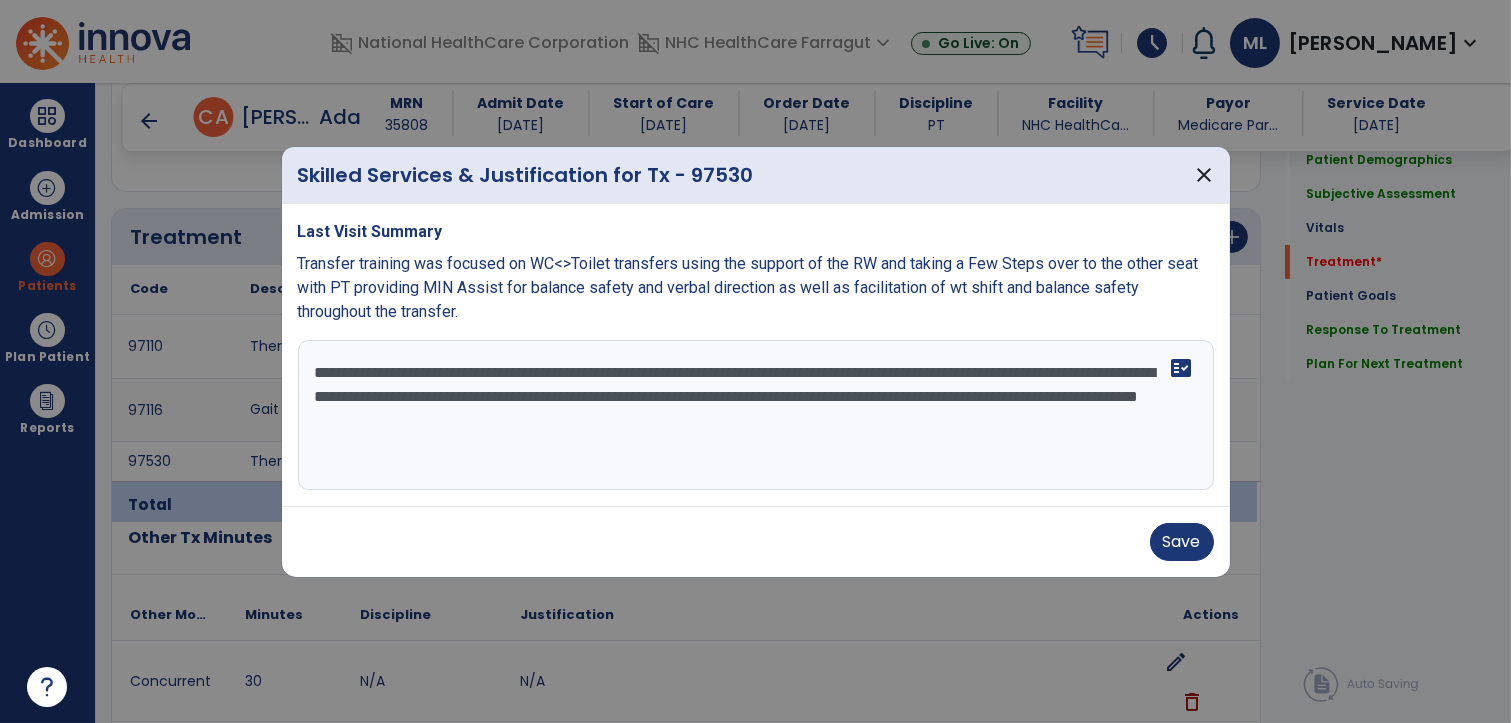 drag, startPoint x: 937, startPoint y: 435, endPoint x: 1064, endPoint y: 397, distance: 132.56319 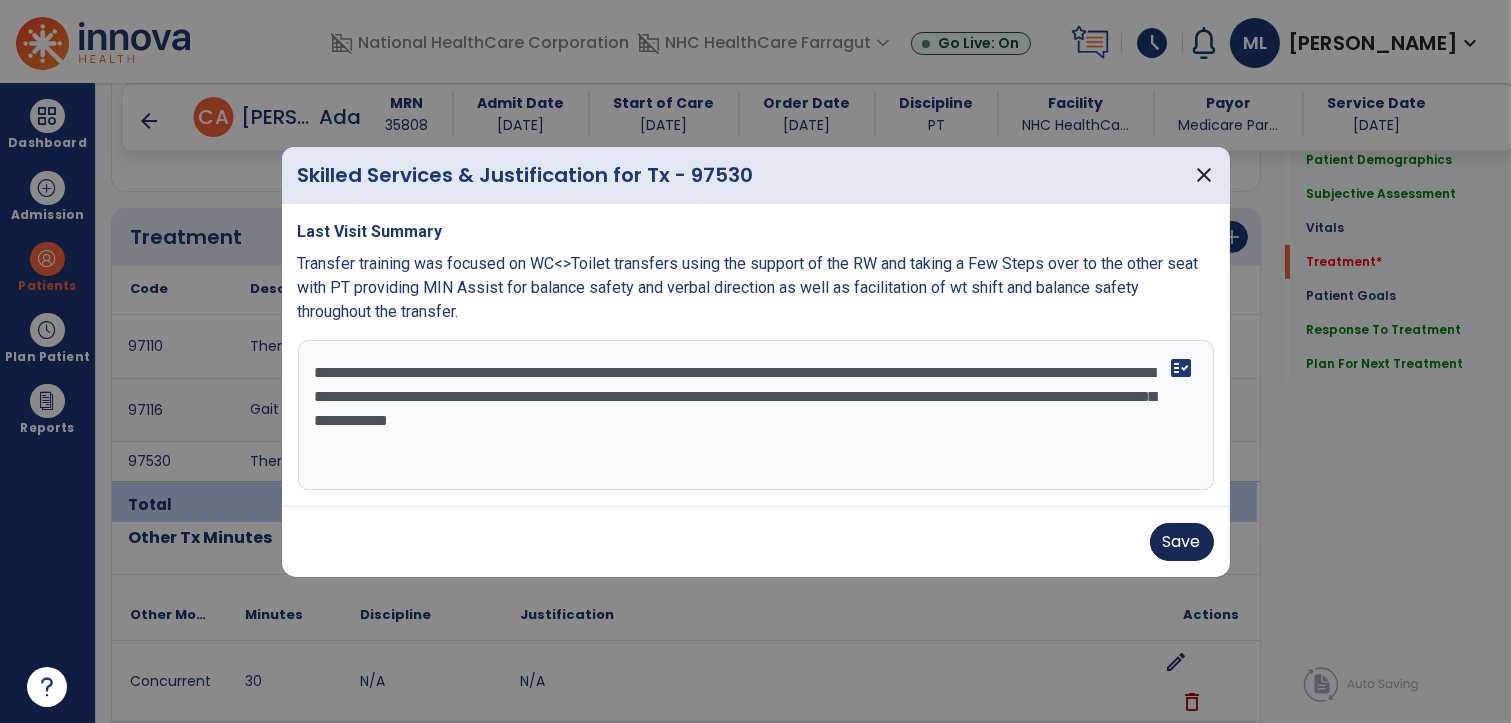type on "**********" 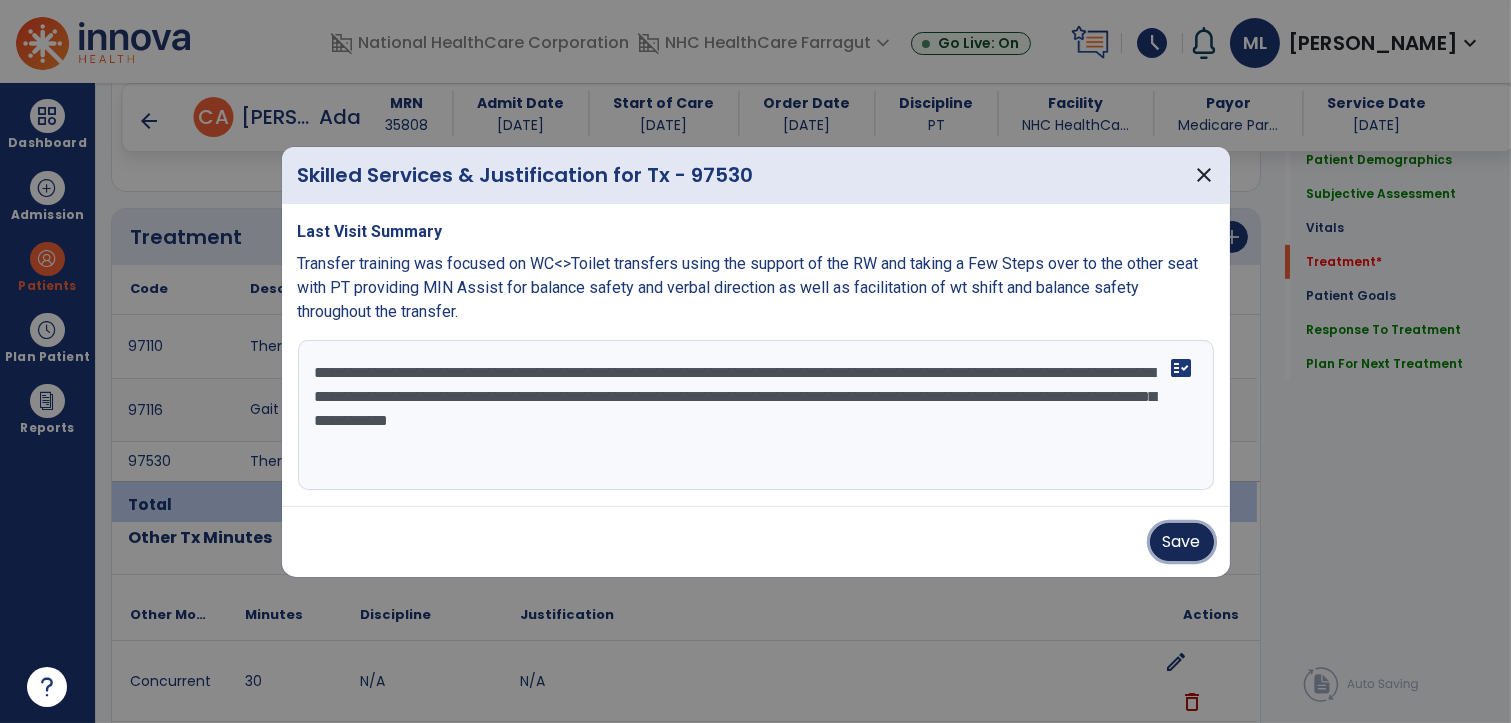 click on "Save" at bounding box center [1182, 542] 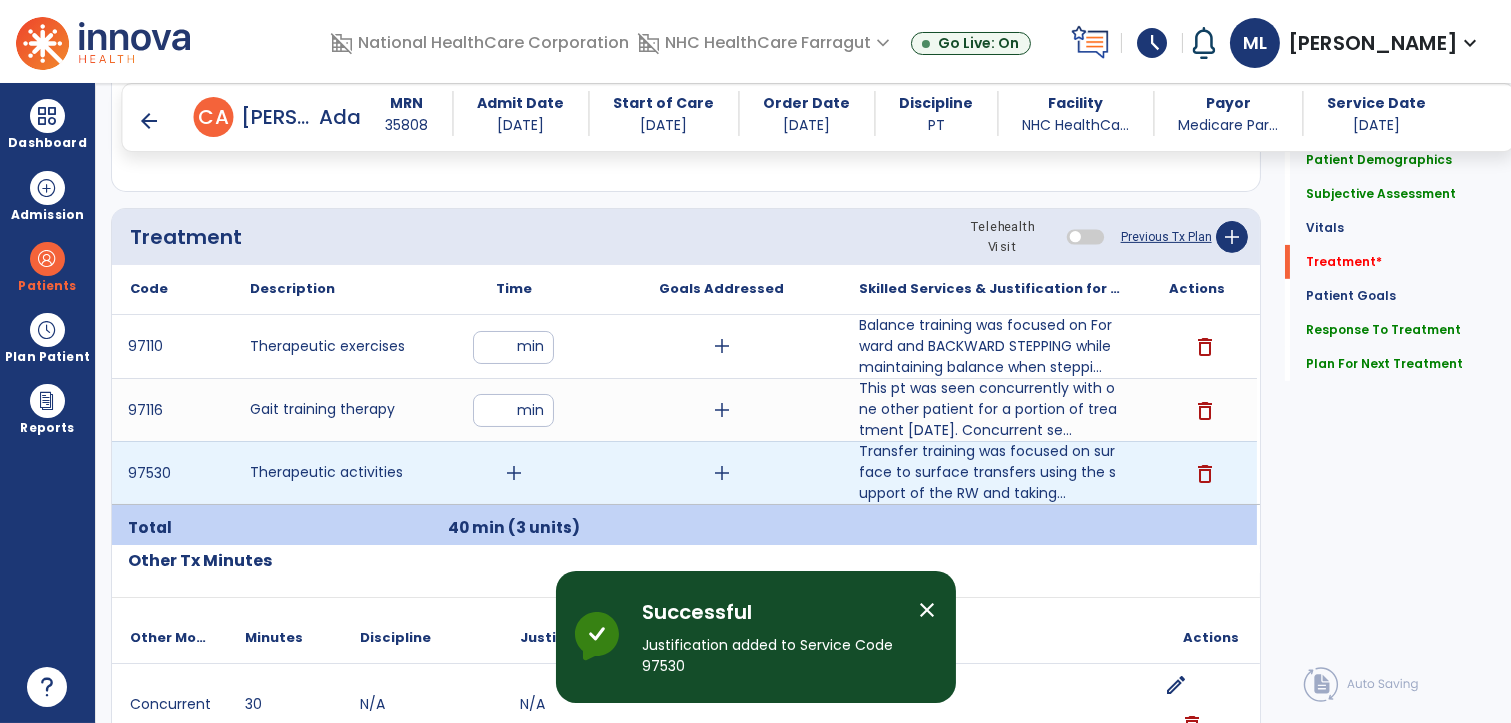 click on "add" at bounding box center (514, 473) 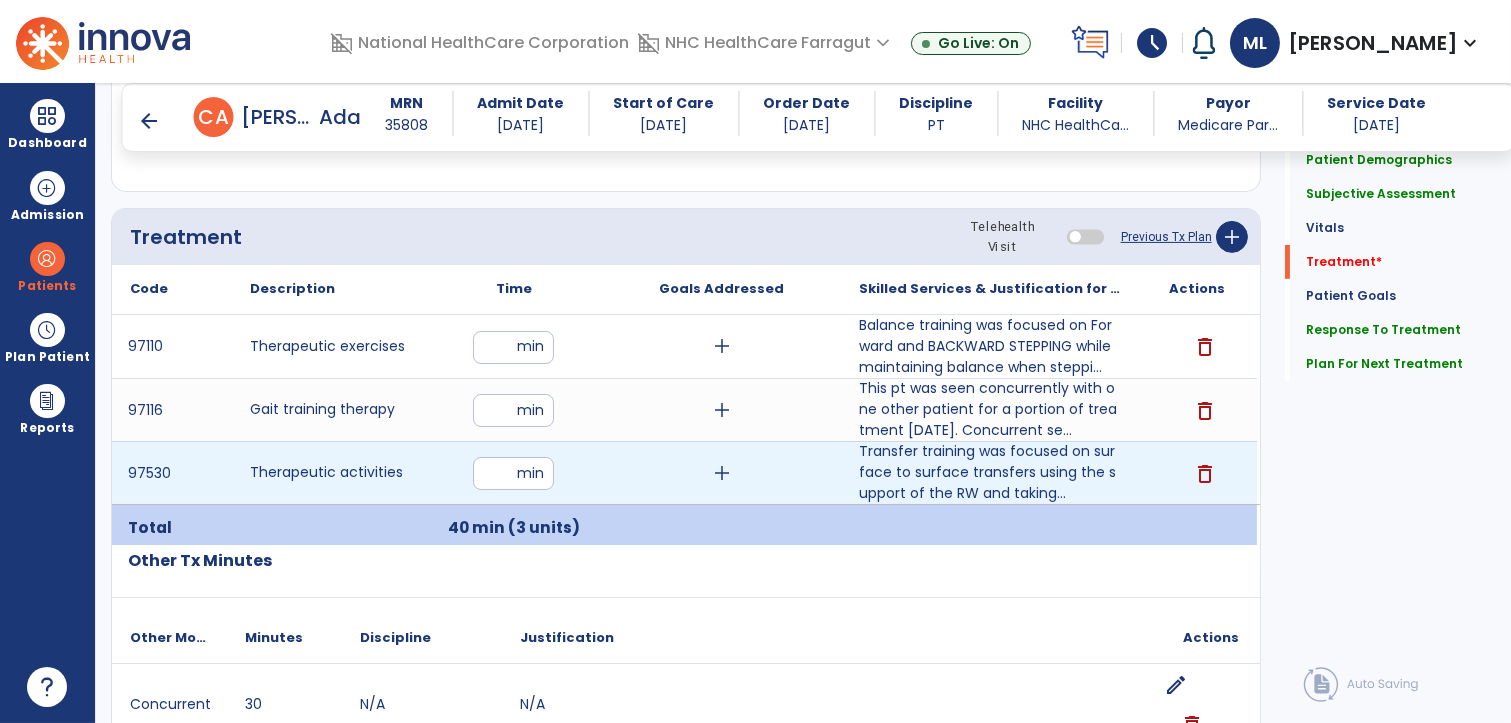 type on "**" 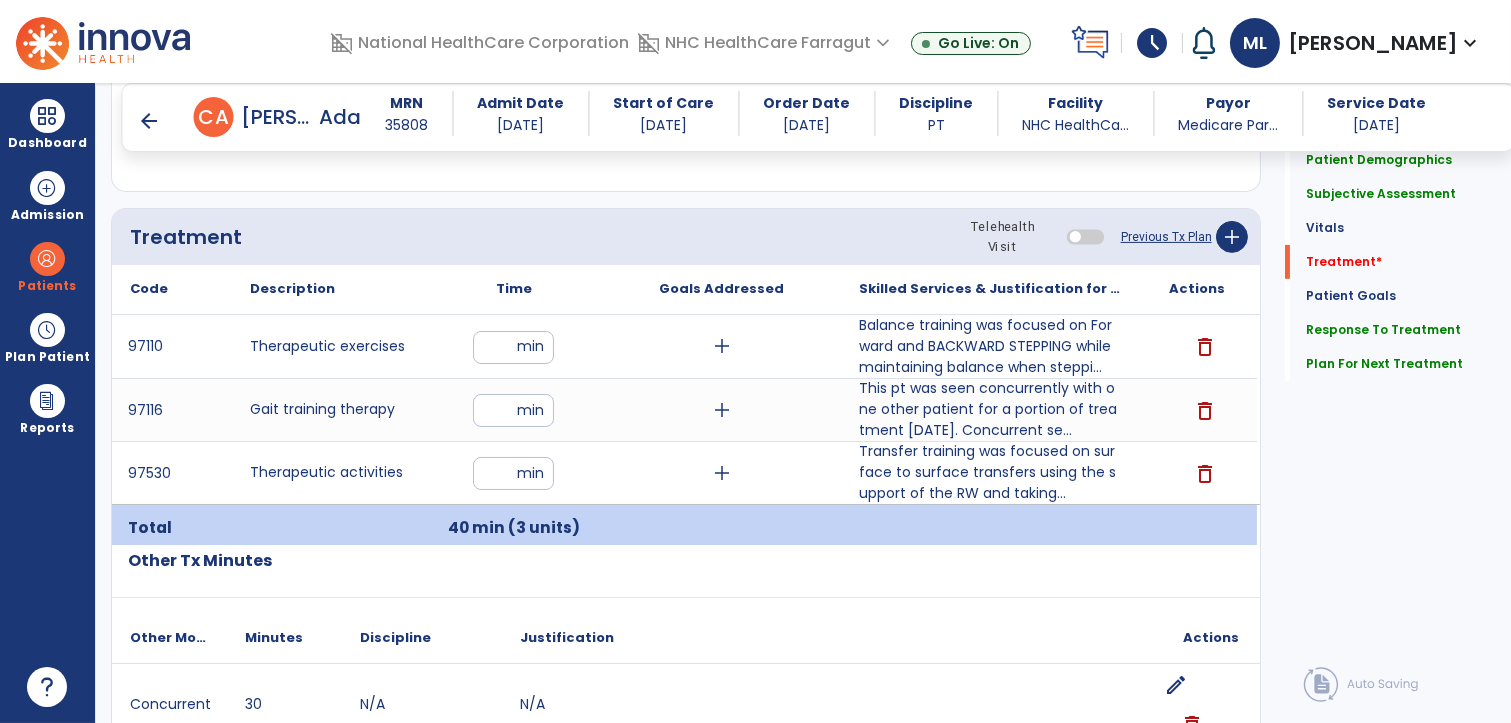 click on "Code
Description
Time" 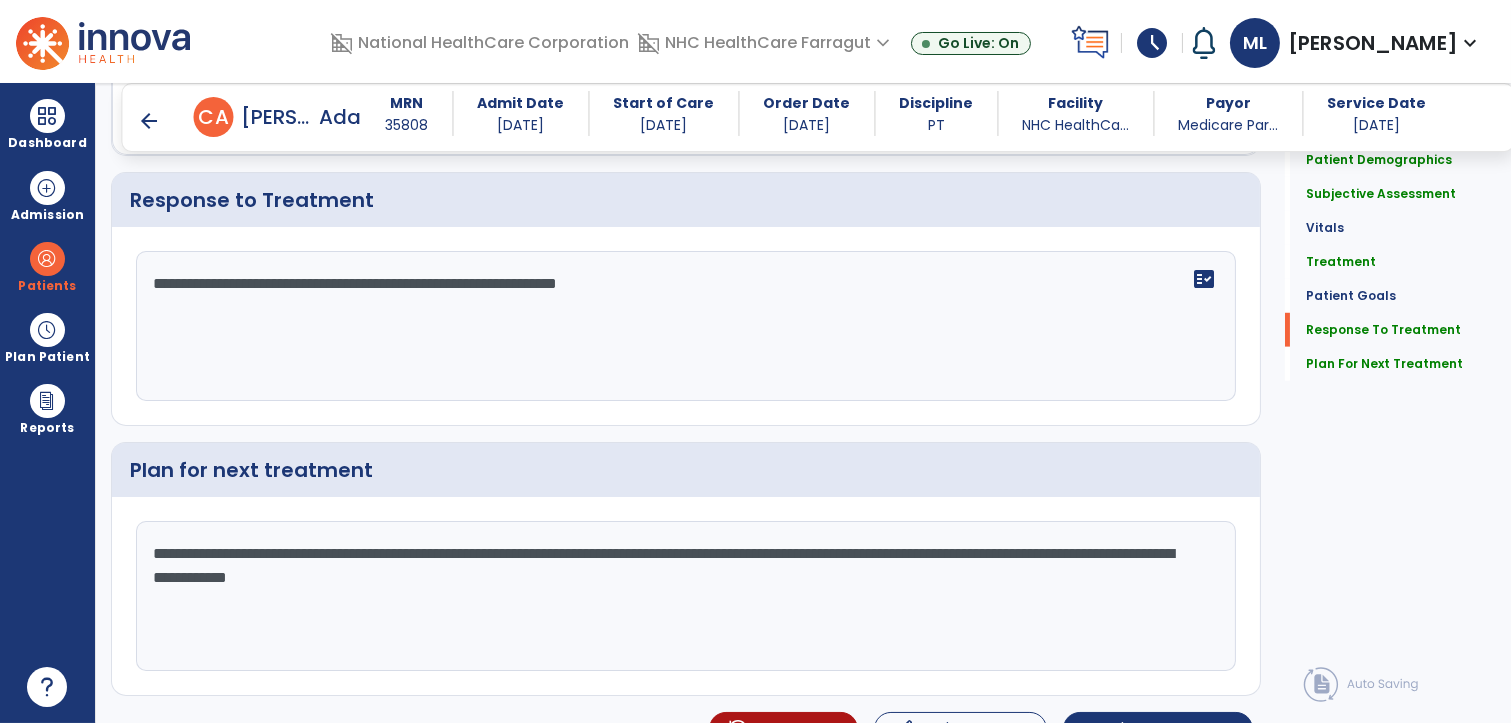 scroll, scrollTop: 2886, scrollLeft: 0, axis: vertical 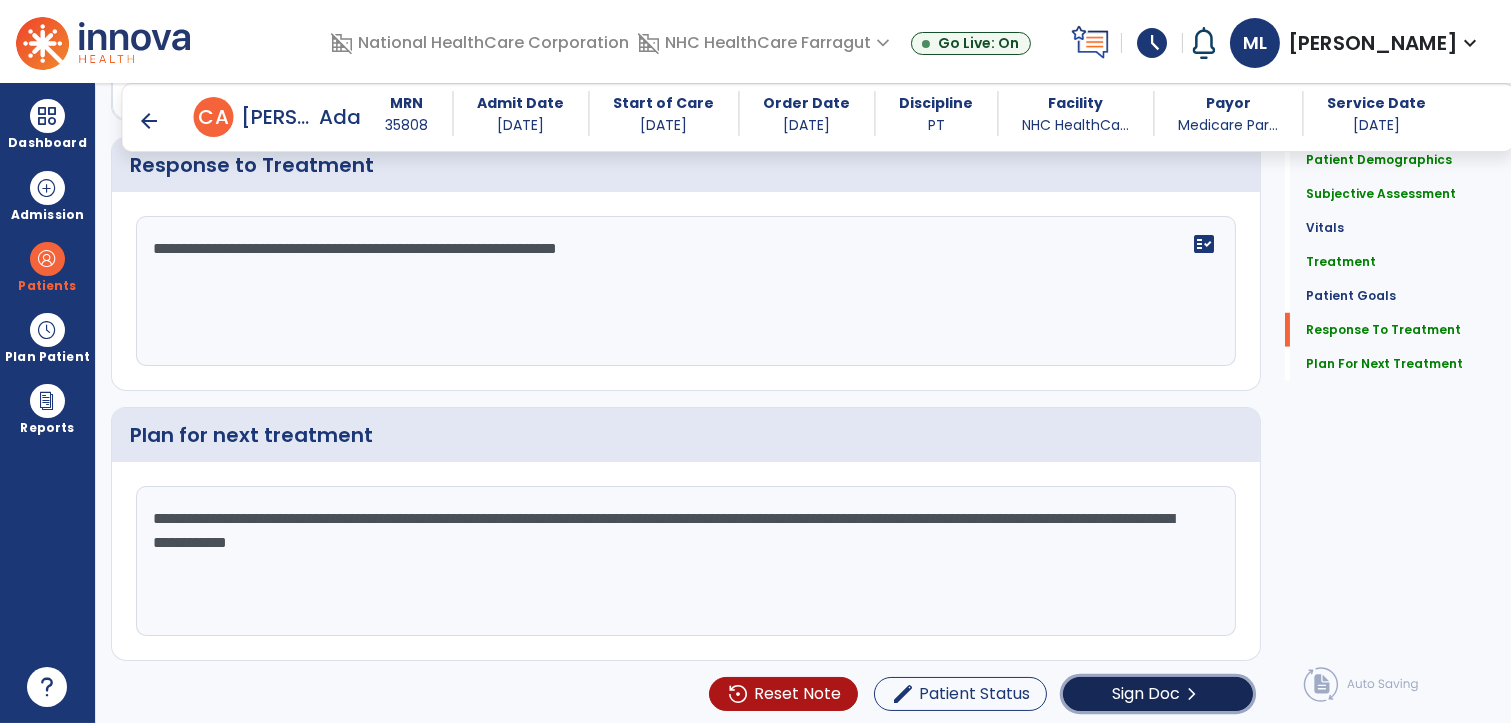 click on "Sign Doc" 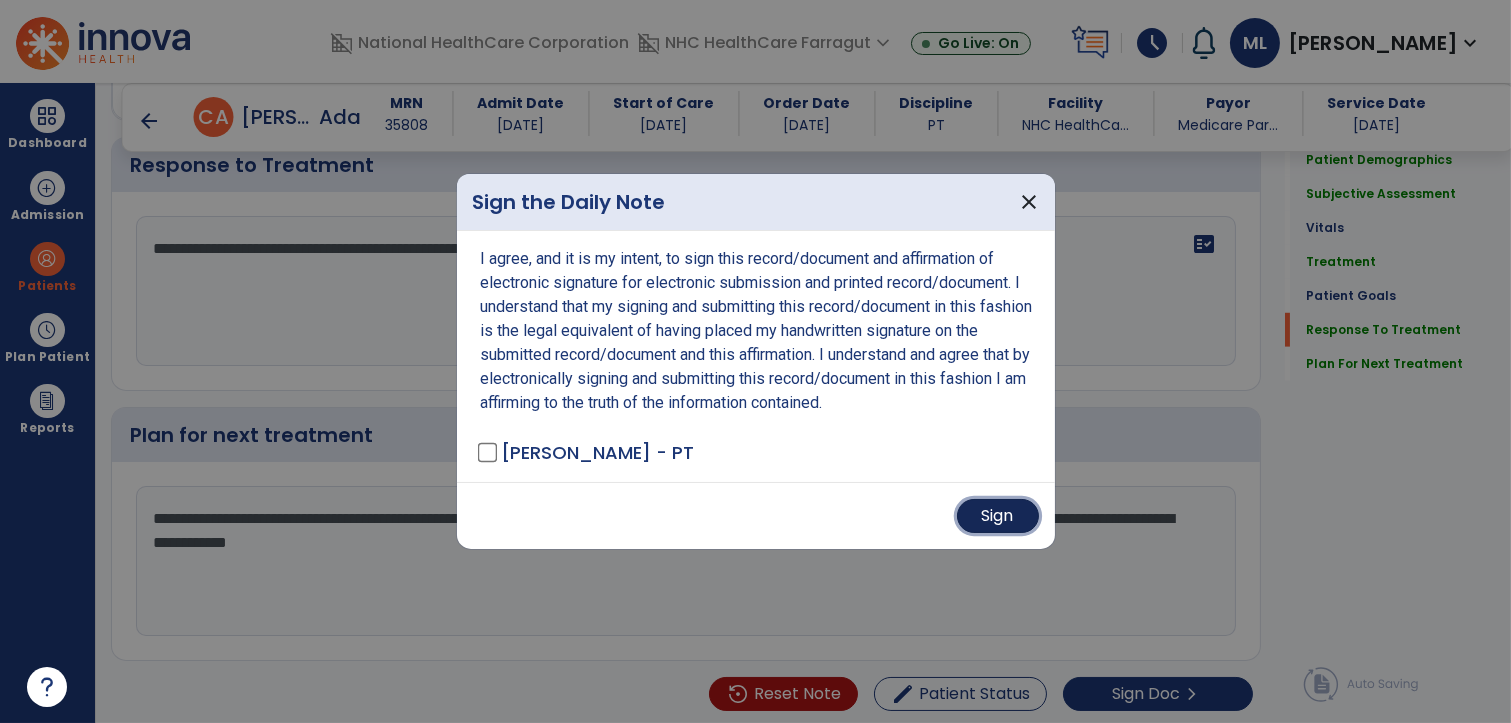 click on "Sign" at bounding box center [998, 516] 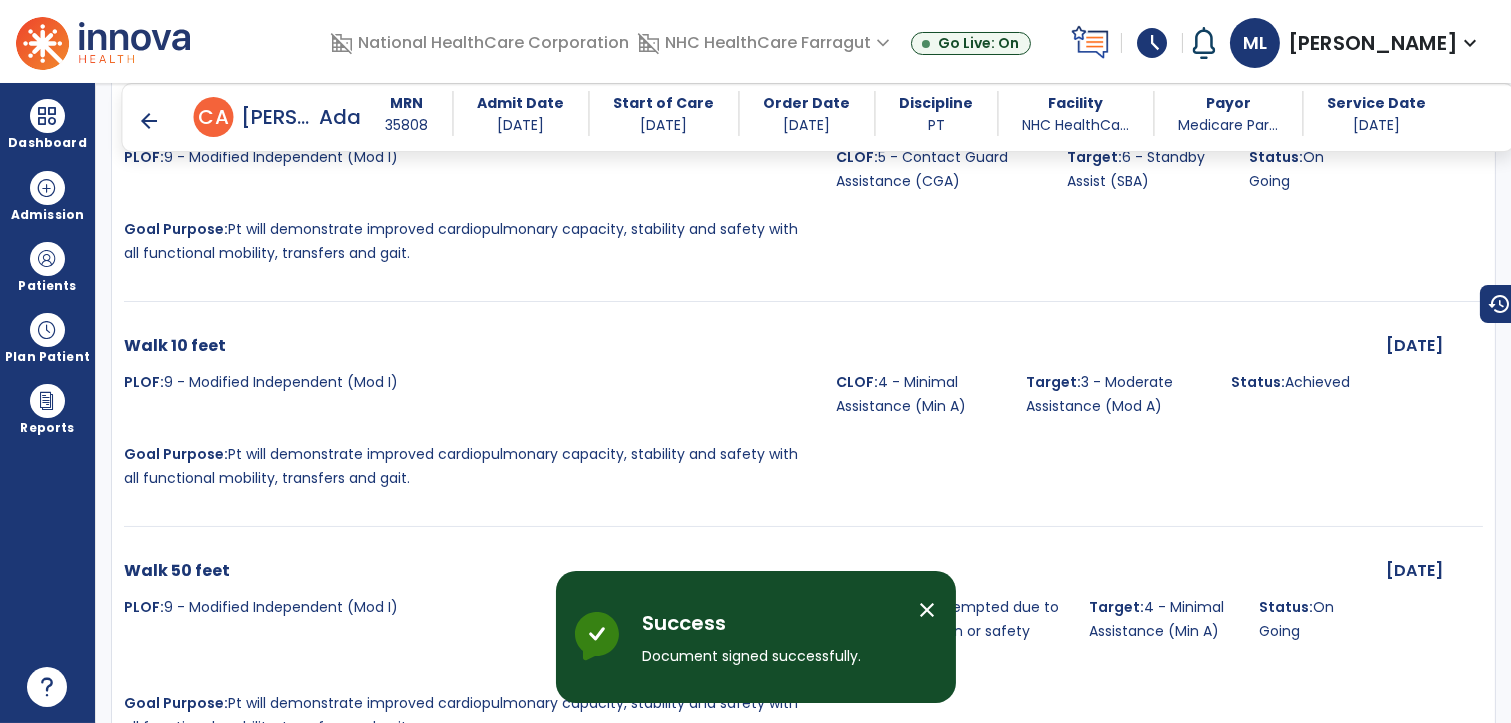 scroll, scrollTop: 4128, scrollLeft: 0, axis: vertical 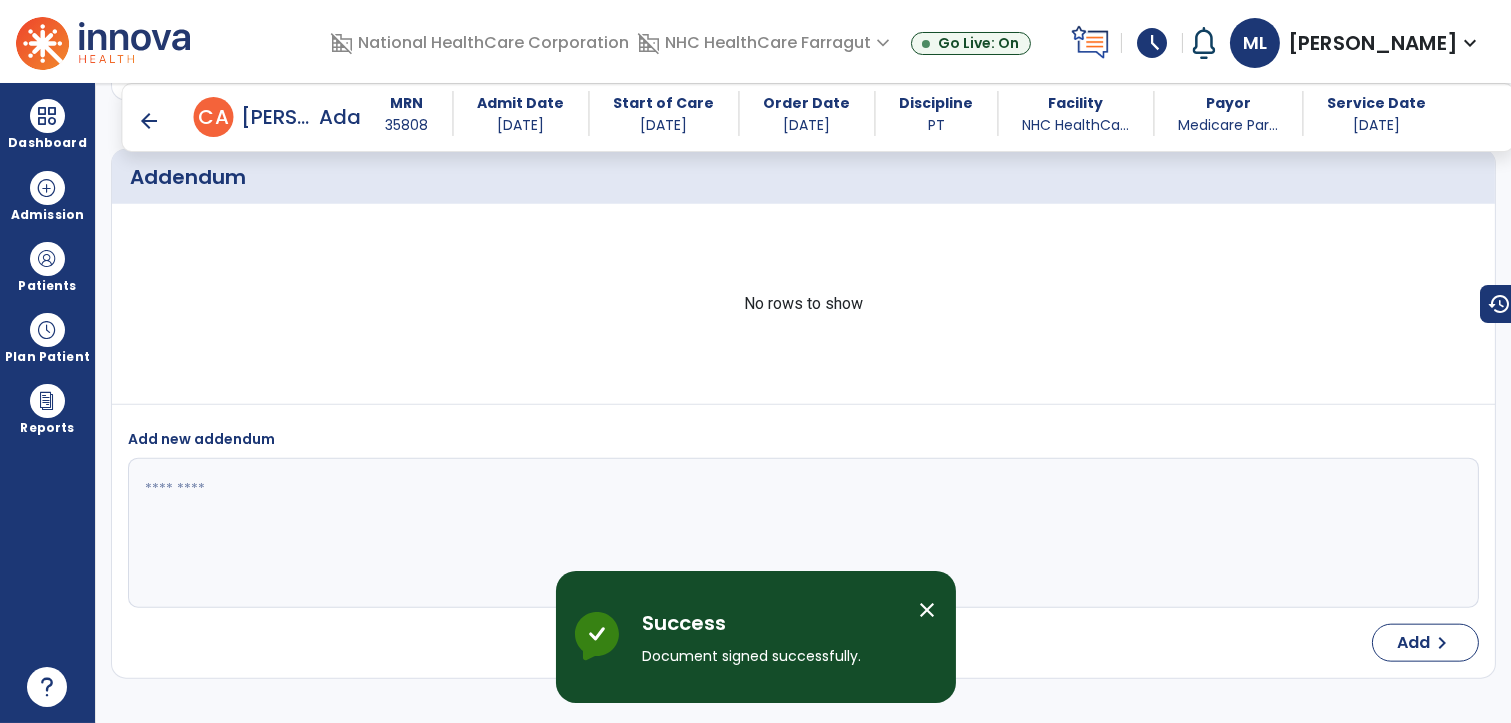 click on "arrow_back" at bounding box center (150, 121) 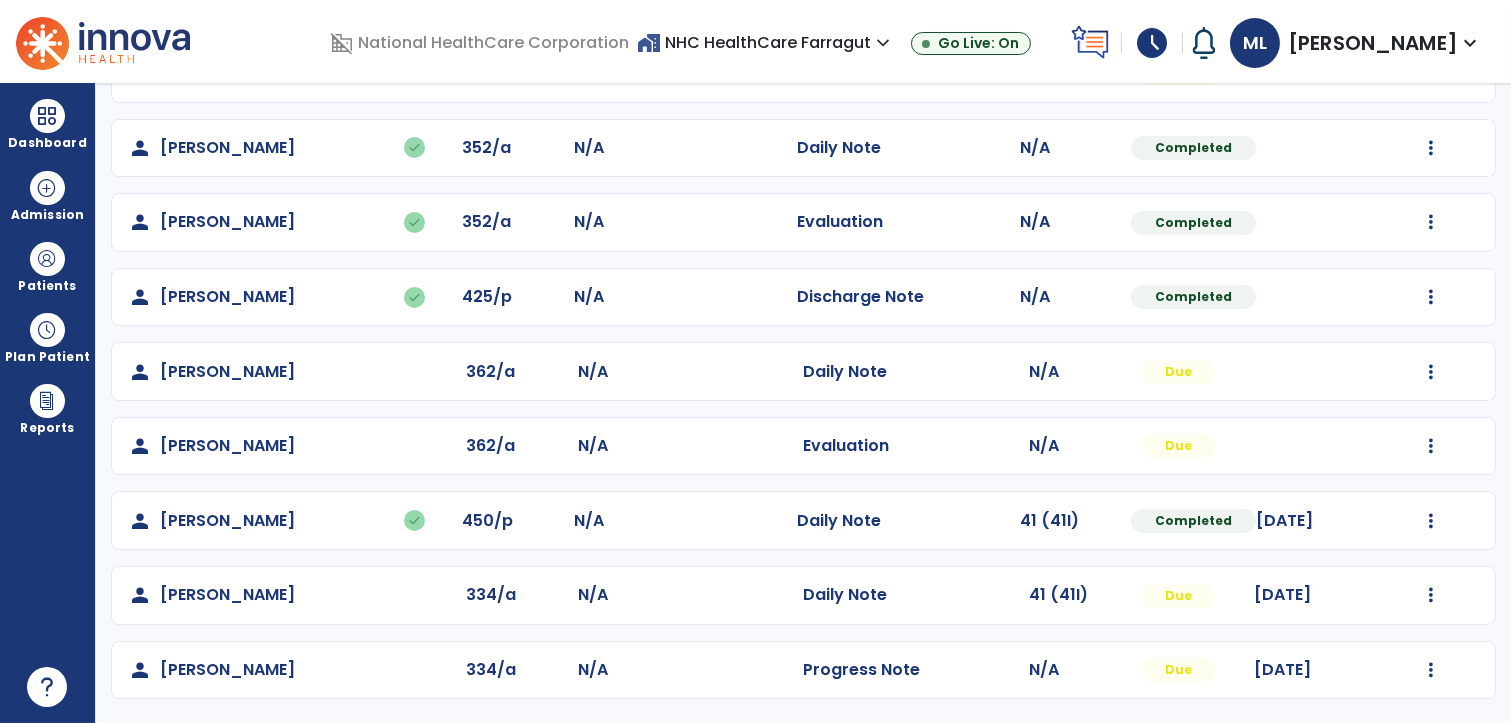scroll, scrollTop: 0, scrollLeft: 0, axis: both 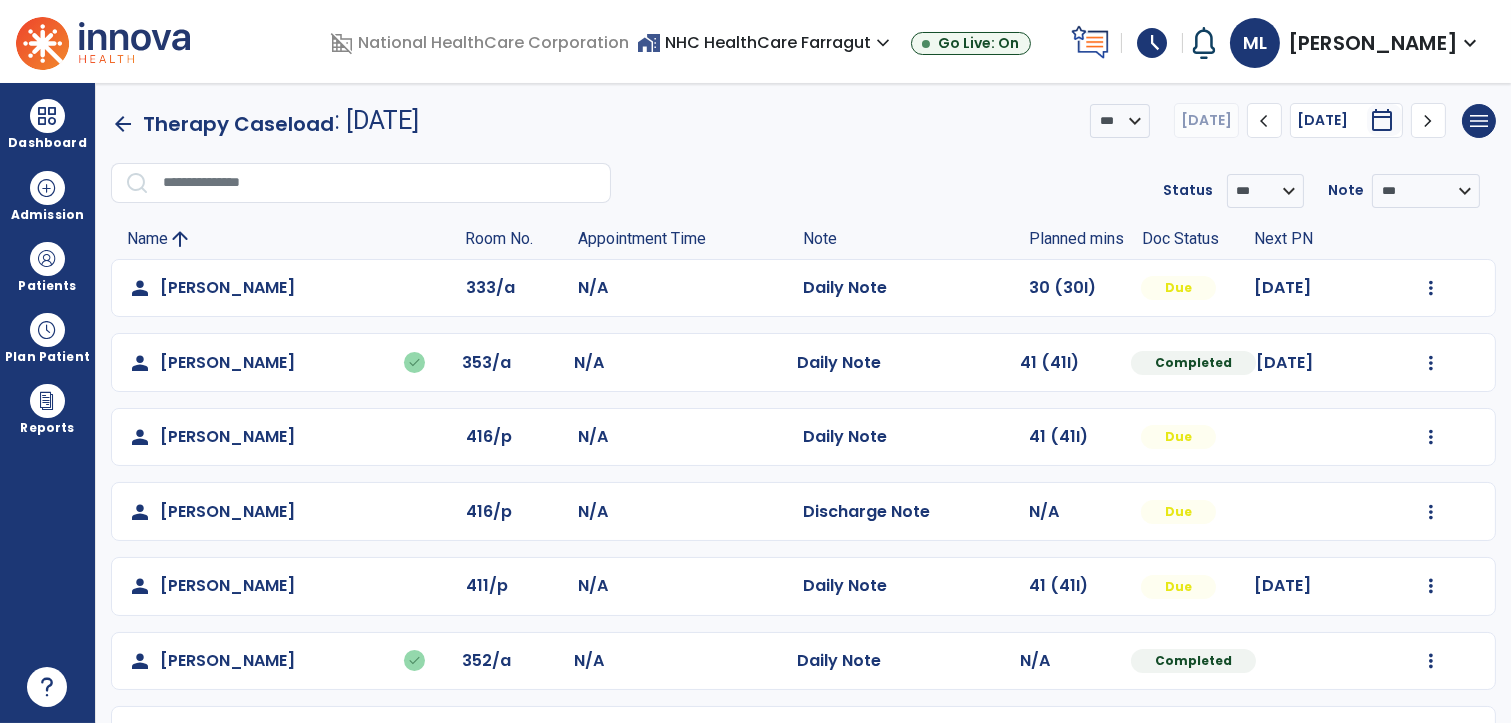 click on "arrow_back" 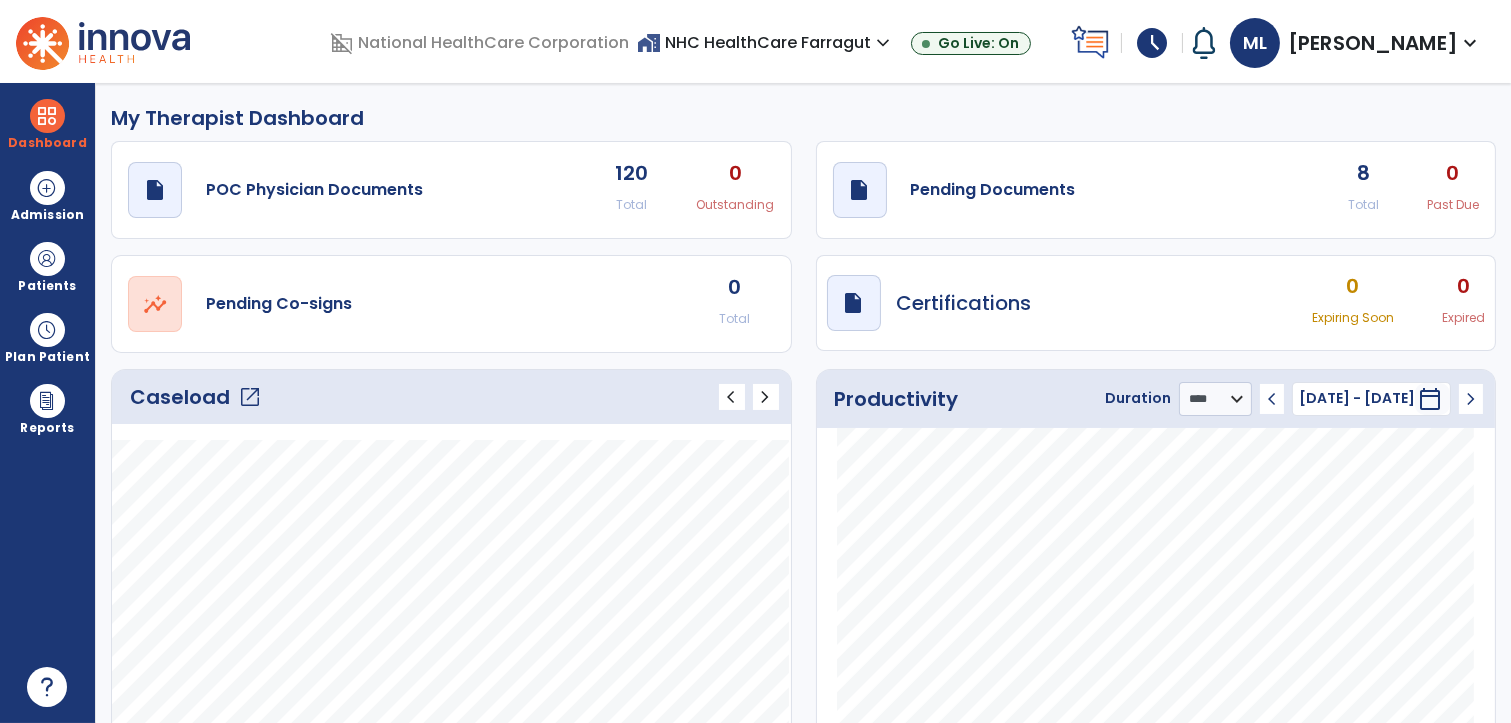 click on "My Therapist Dashboard   draft   open_in_new  POC Physician Documents 120 Total 0 Outstanding  draft   open_in_new  Pending Documents 8 Total 0 Past Due  open_in_new  Pending Co-signs 0 Total  draft   open_in_new  Certifications 0 Expiring Soon 0 Expired  Caseload   open_in_new   chevron_left   chevron_right
Notes
No. of notes" at bounding box center (803, 403) 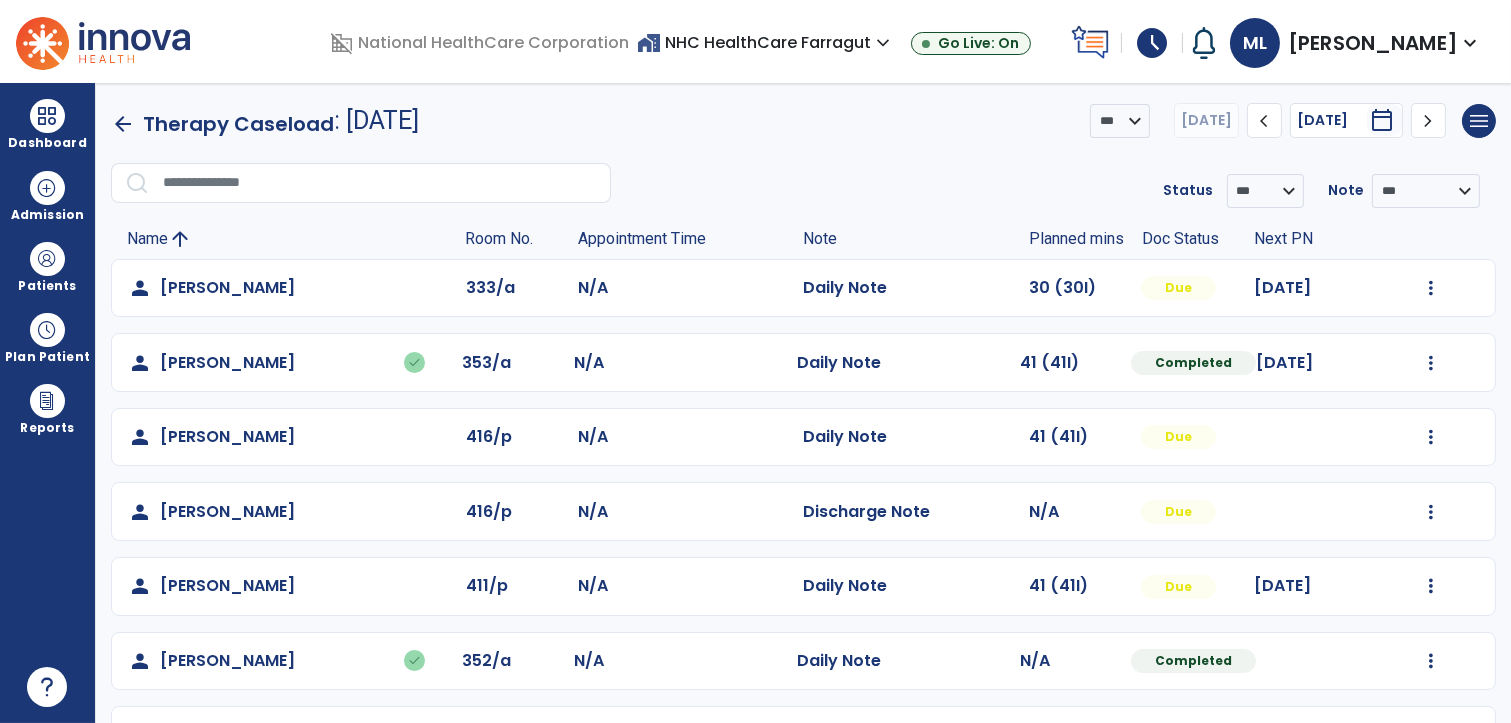 click on "**********" 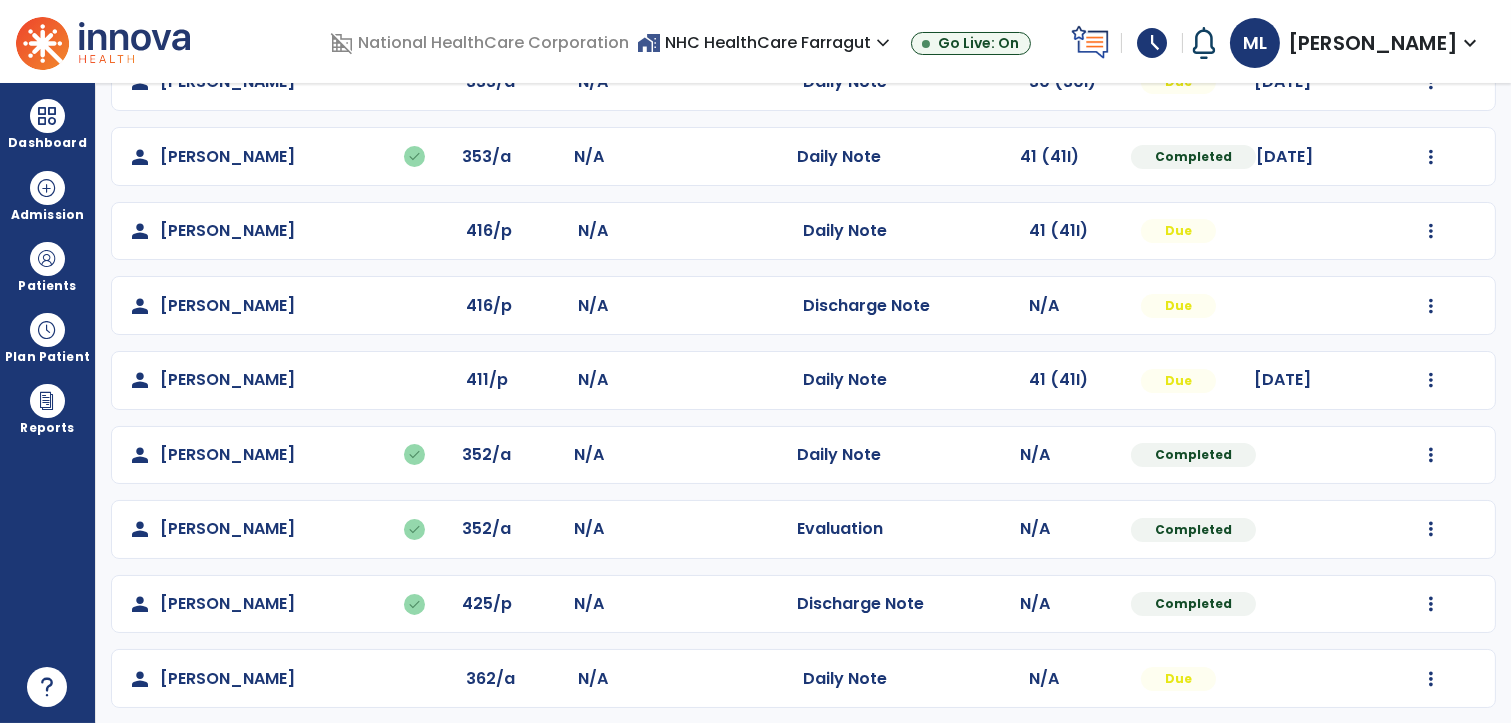 scroll, scrollTop: 222, scrollLeft: 0, axis: vertical 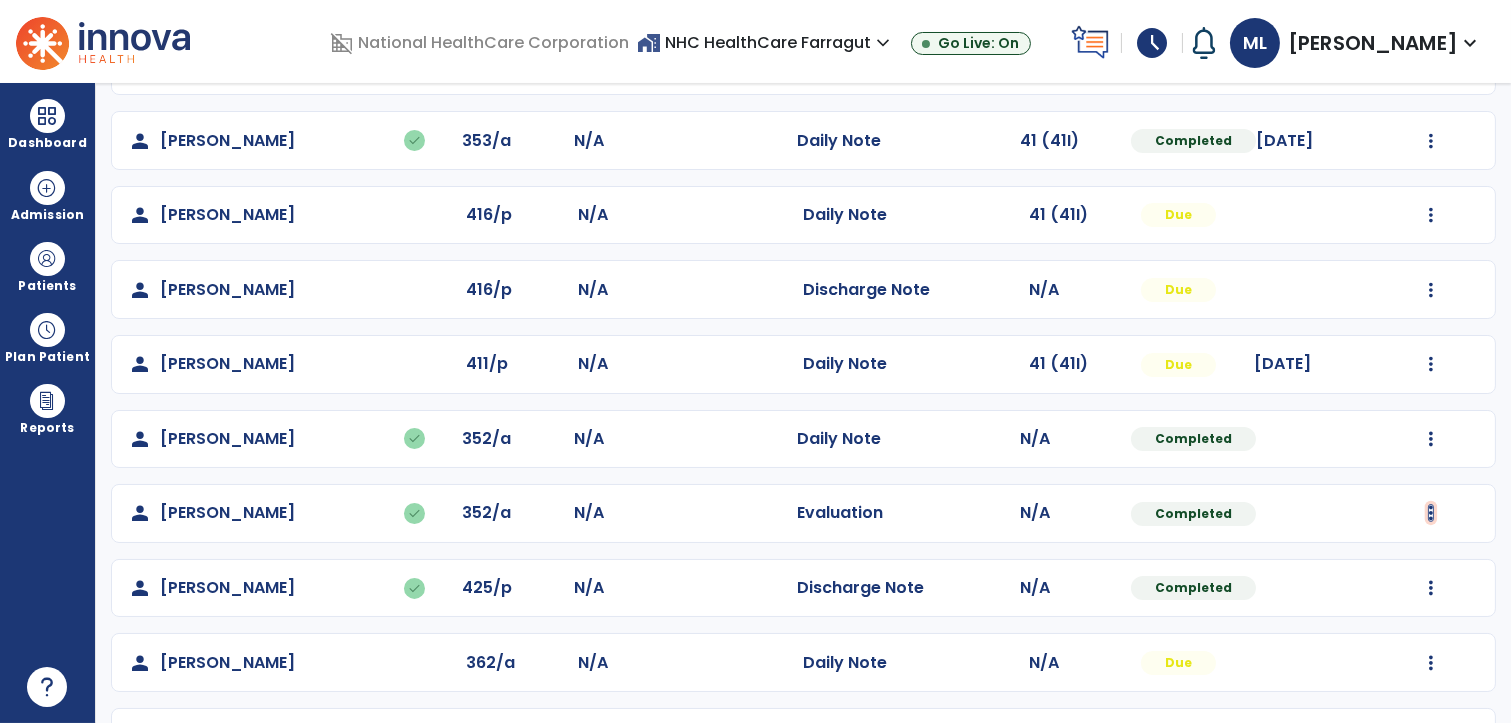 click at bounding box center [1431, 66] 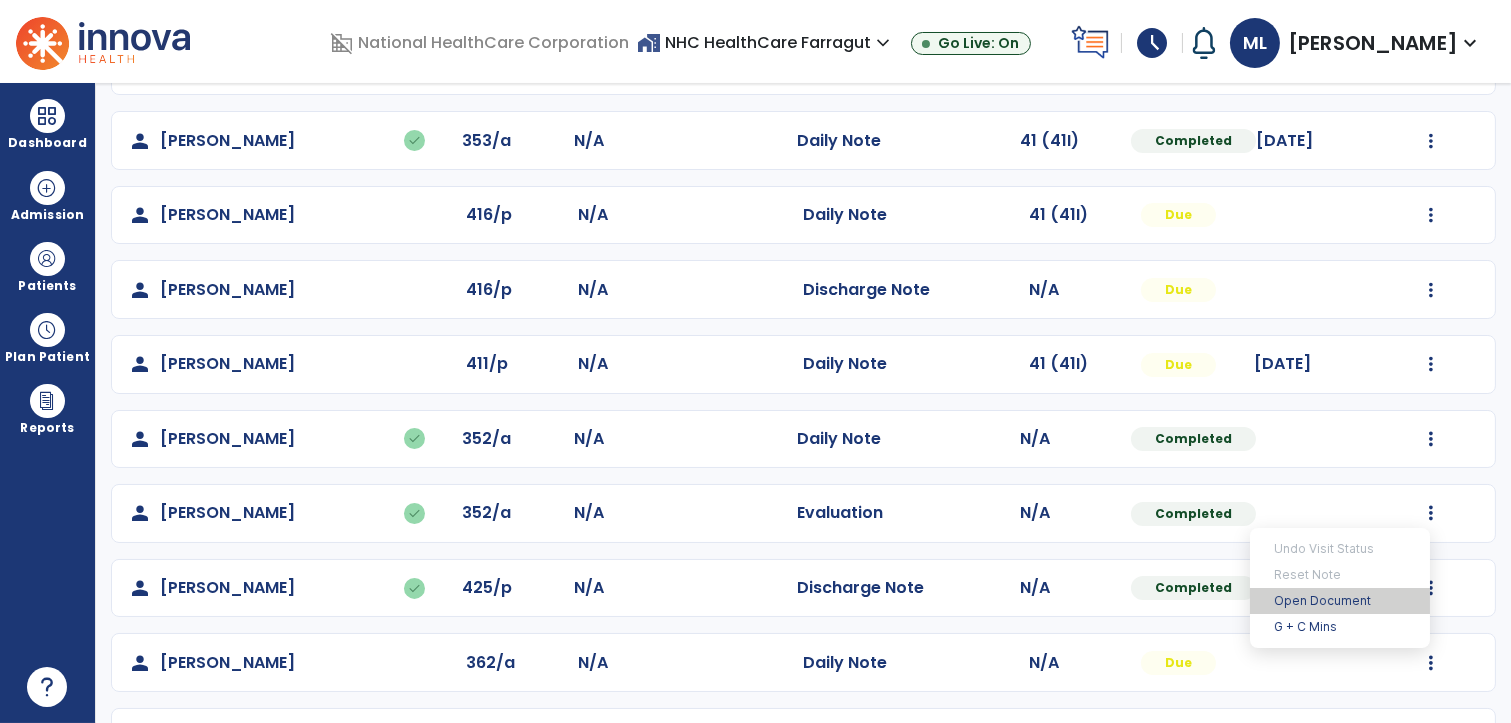 click on "Open Document" at bounding box center [1340, 601] 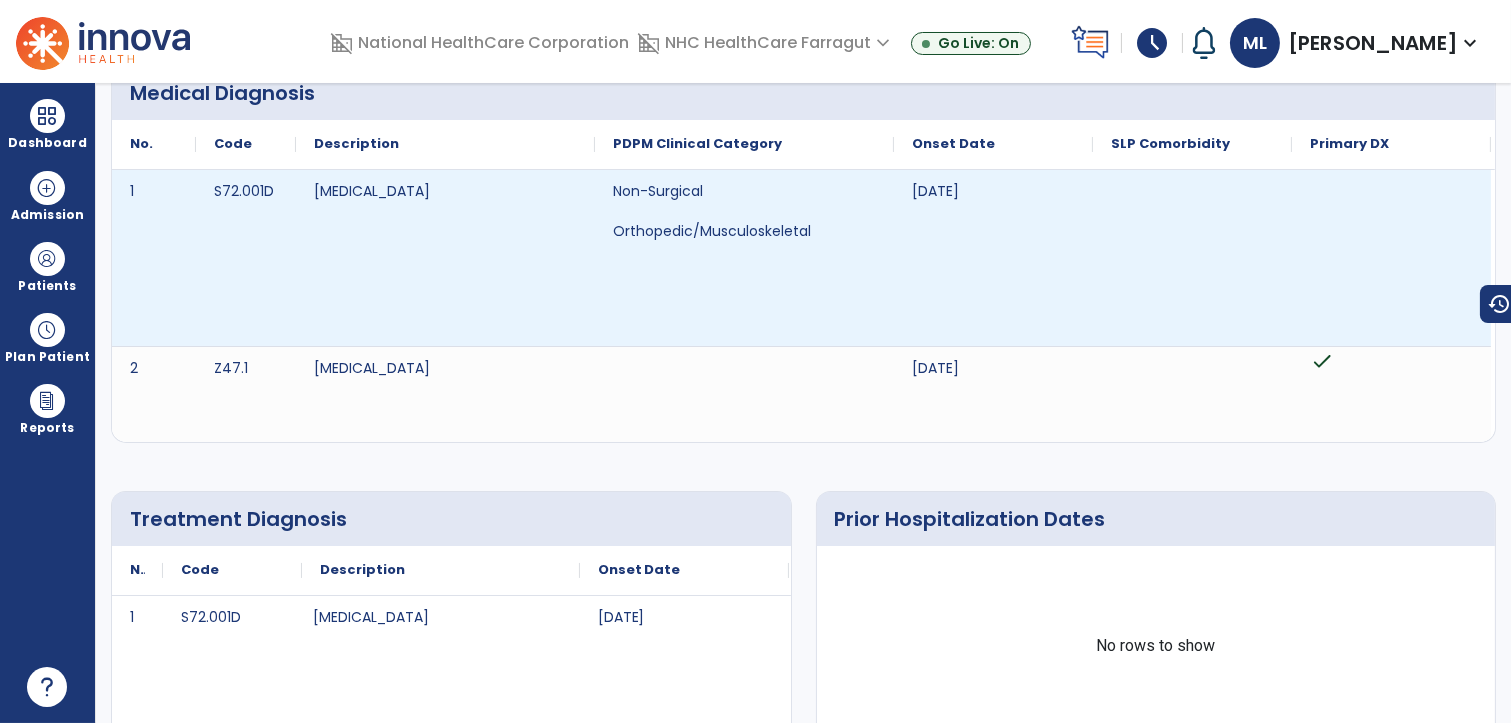 scroll, scrollTop: 0, scrollLeft: 0, axis: both 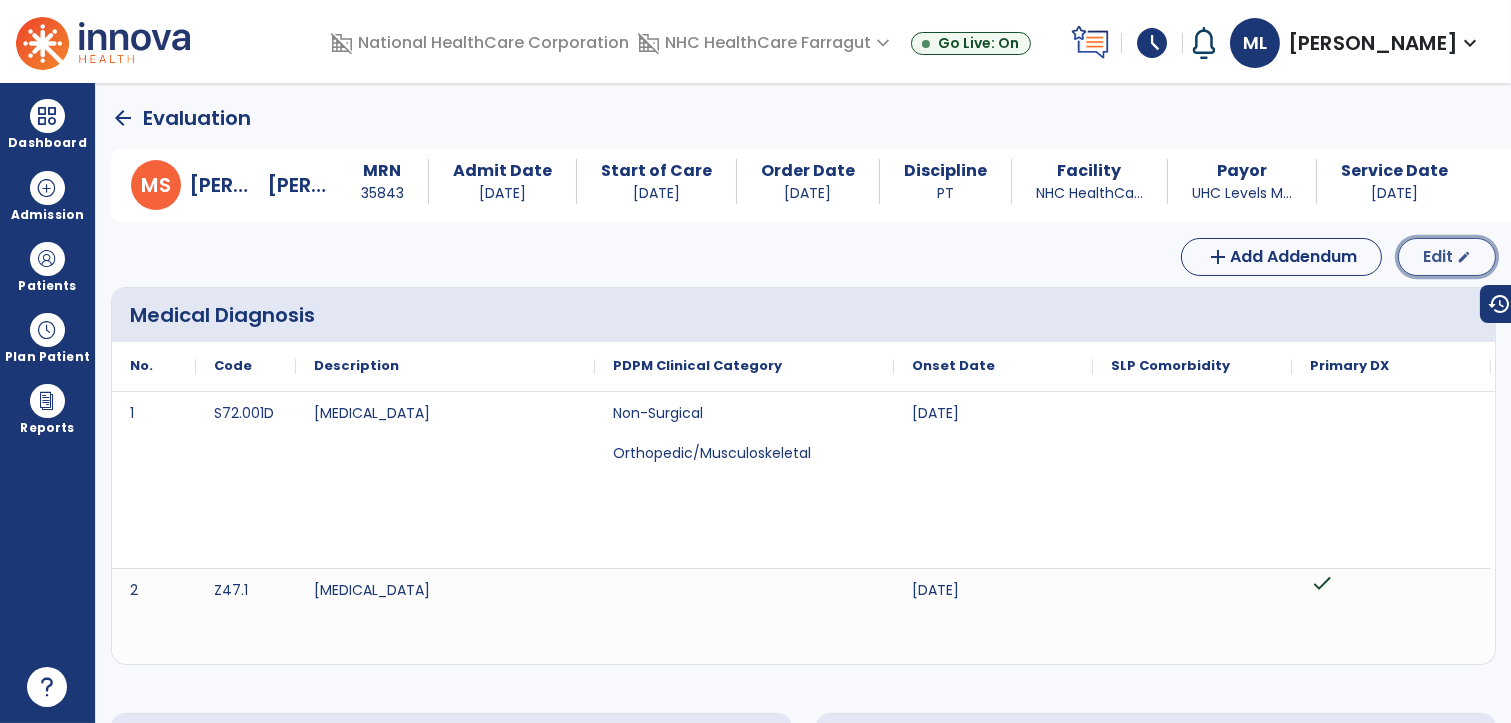 click on "Edit" 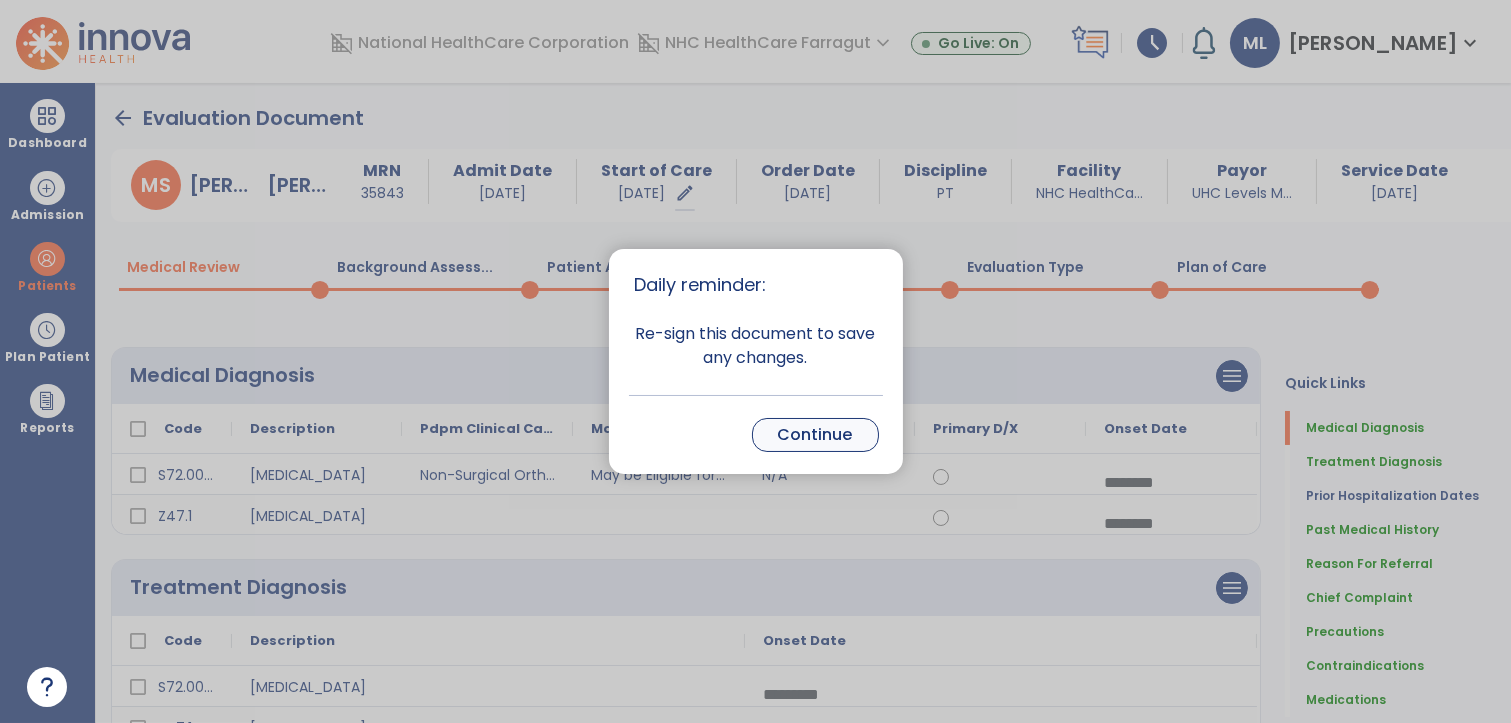 click on "Continue" at bounding box center [815, 435] 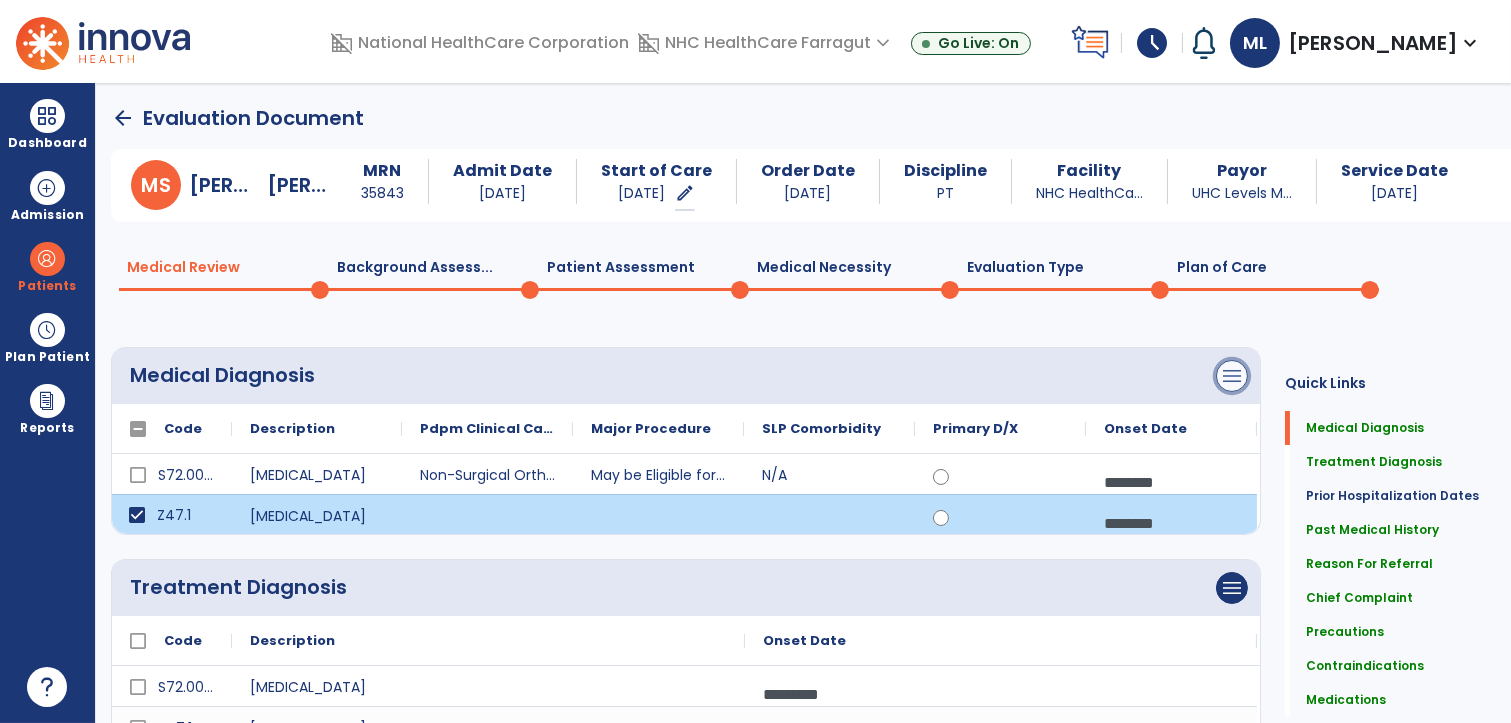 click on "menu" at bounding box center [1232, 376] 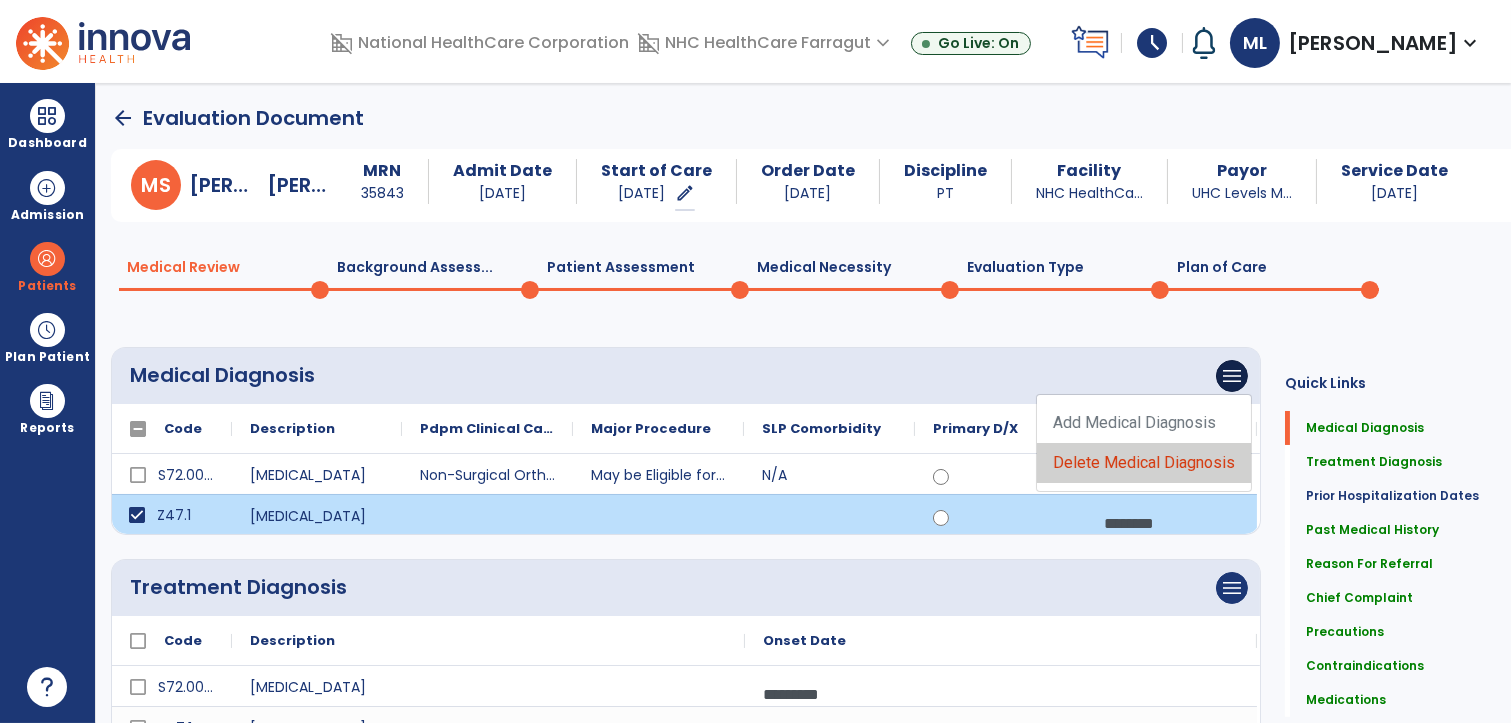 click on "Delete Medical Diagnosis" 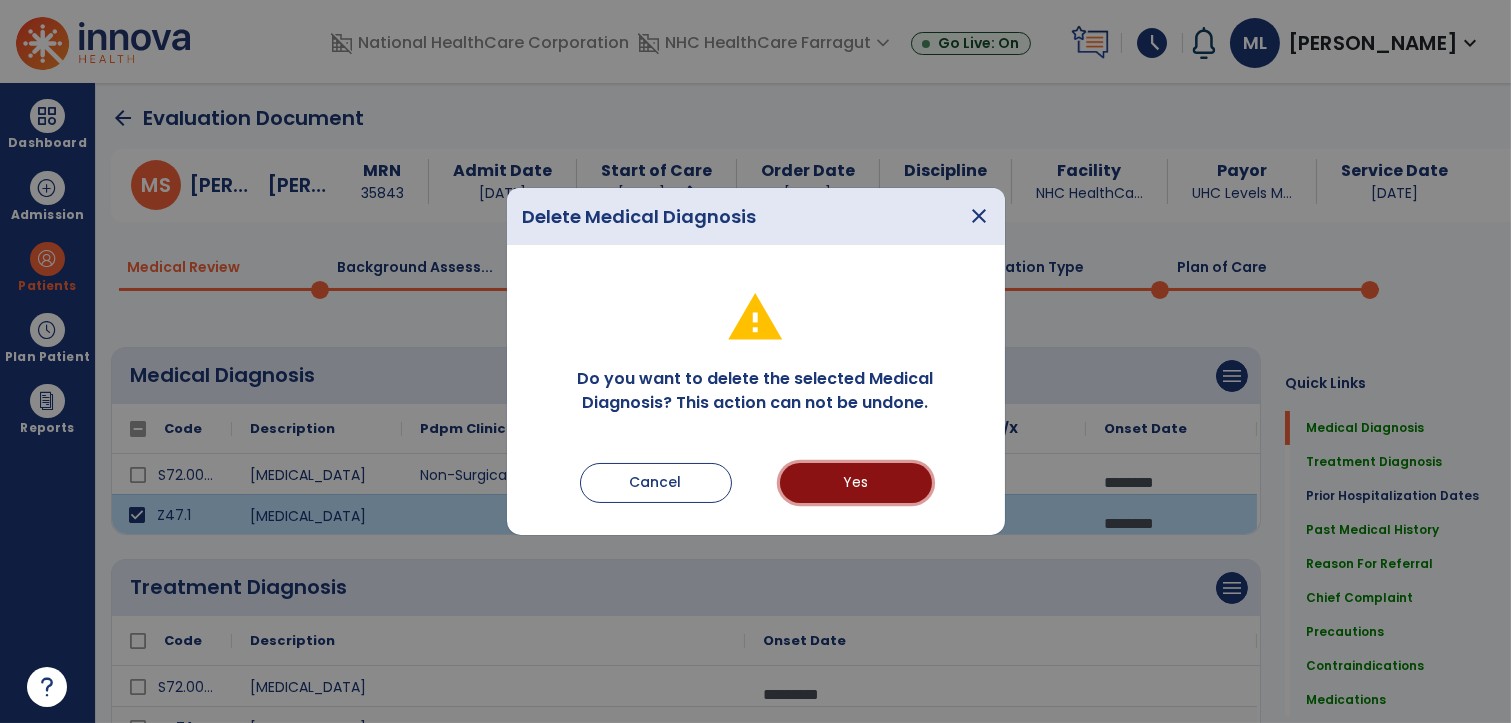 click on "Yes" at bounding box center [856, 483] 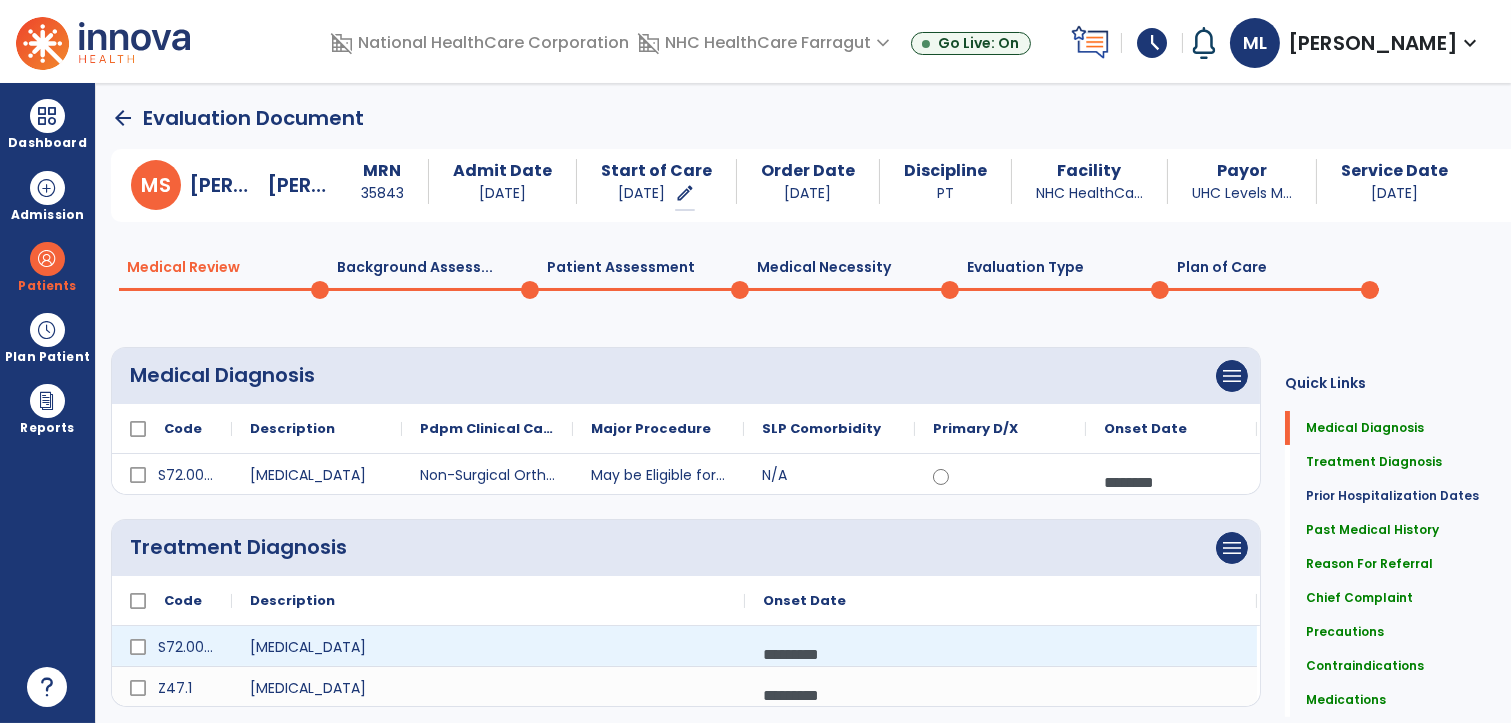 scroll, scrollTop: 111, scrollLeft: 0, axis: vertical 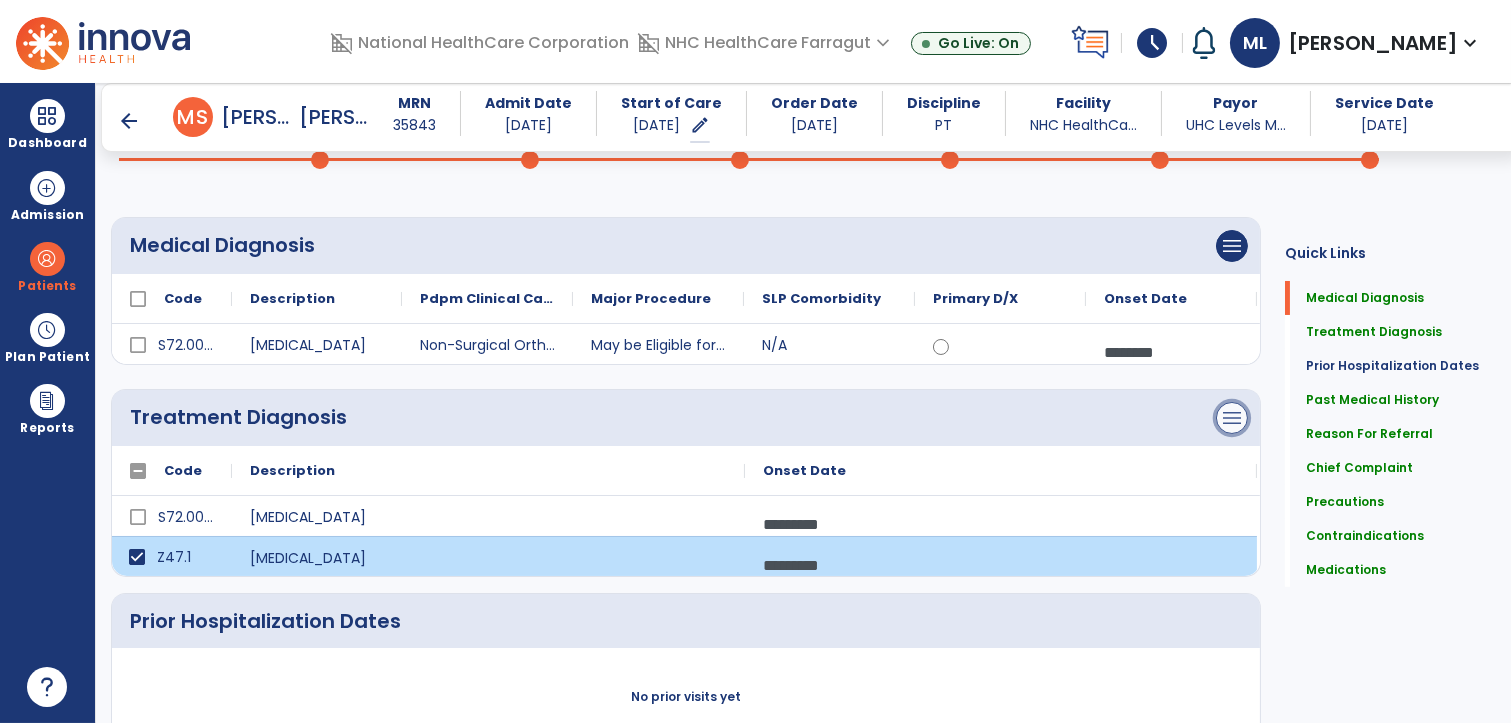 click on "menu" at bounding box center [1232, 246] 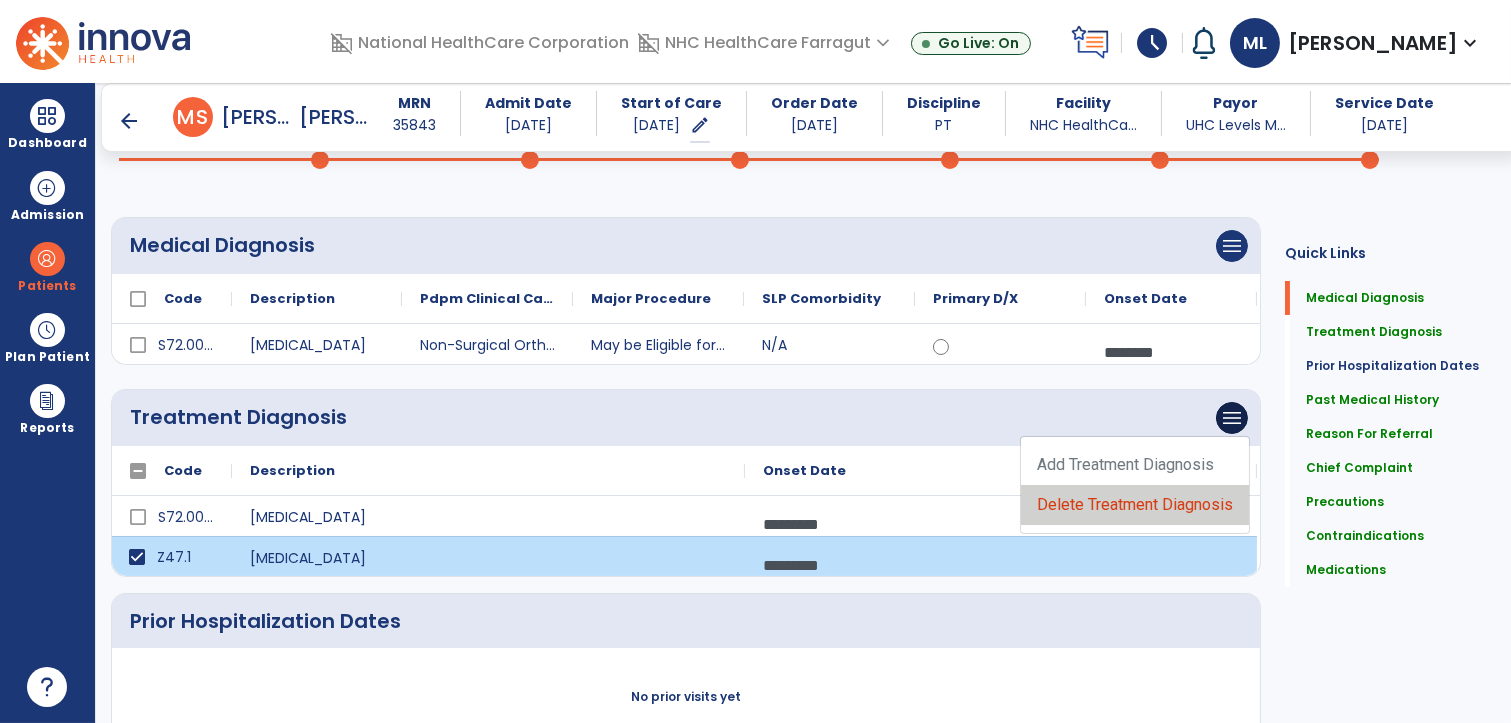 click on "Delete Treatment Diagnosis" 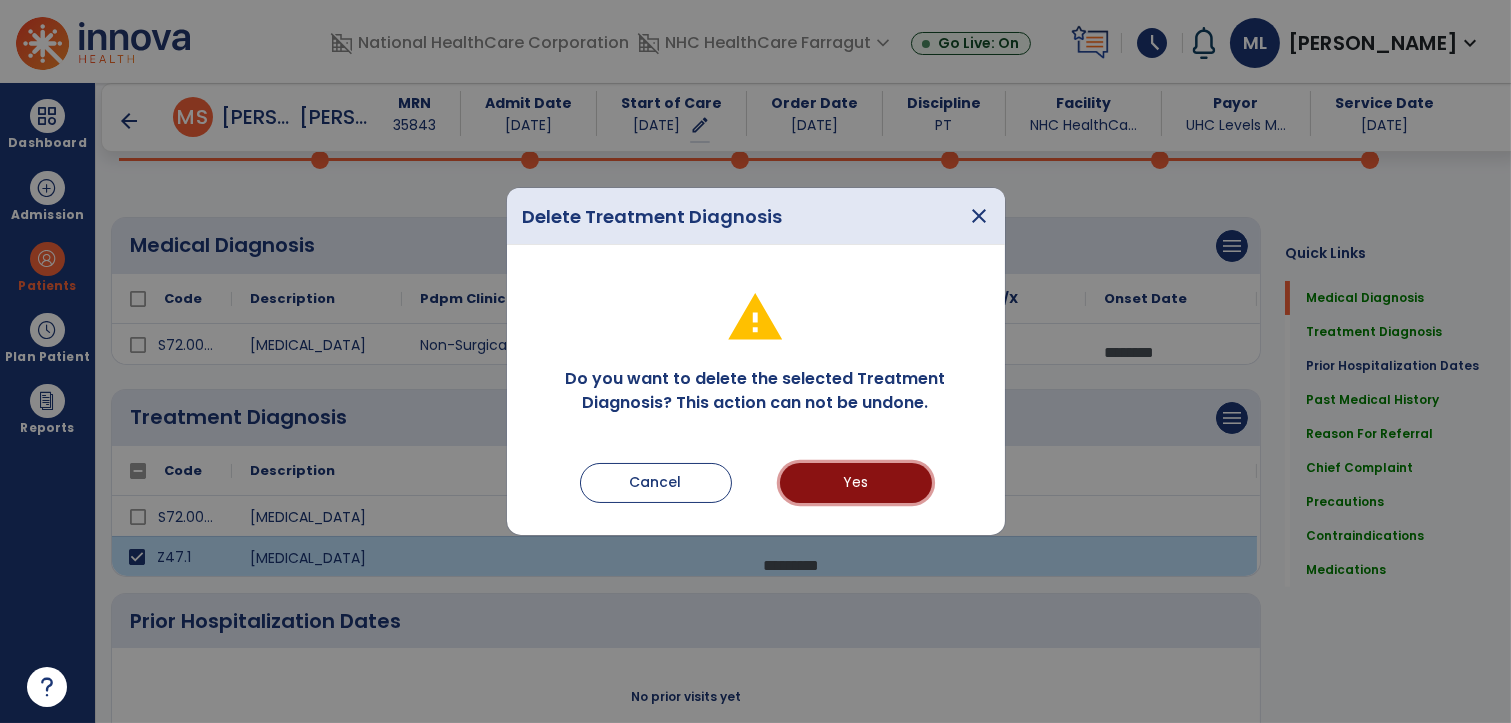 click on "Yes" at bounding box center [856, 483] 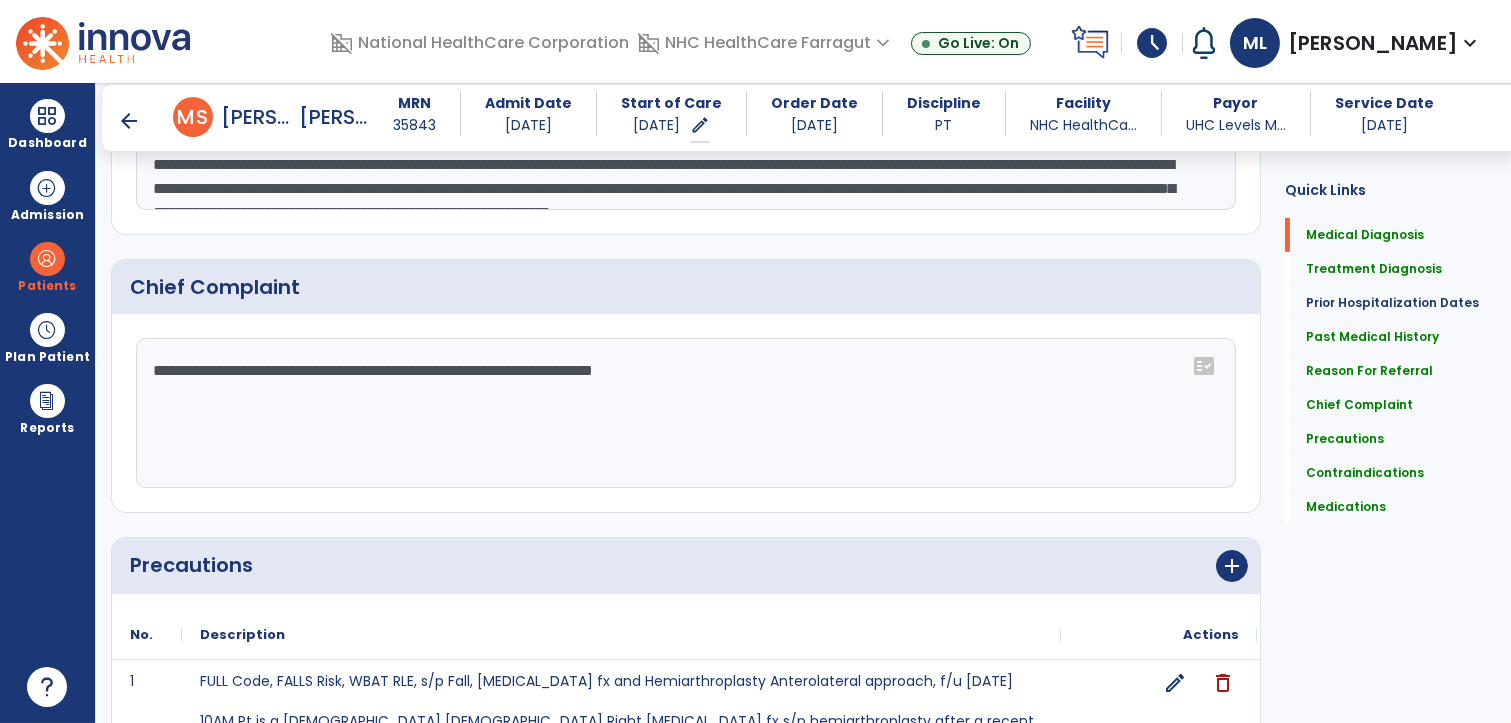scroll, scrollTop: 0, scrollLeft: 0, axis: both 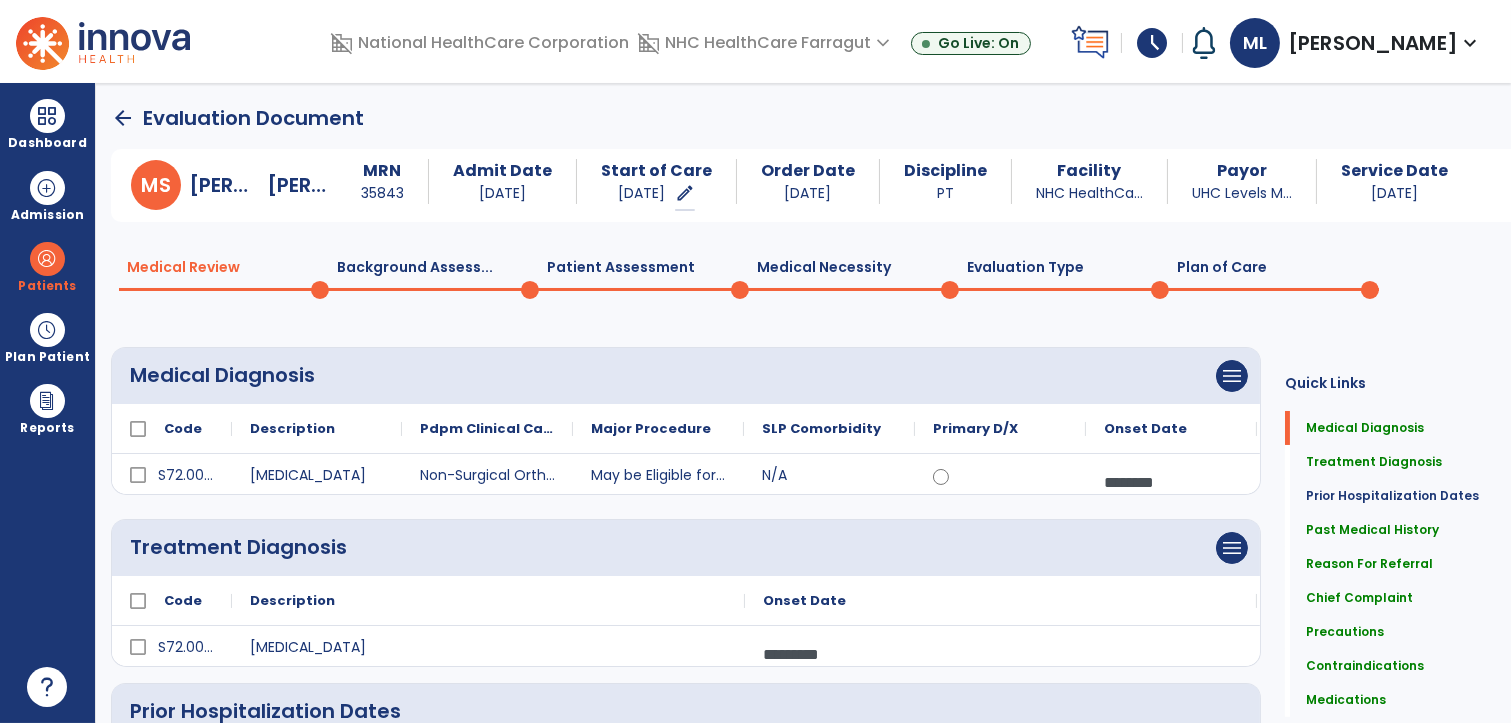 click on "Plan of Care  0" 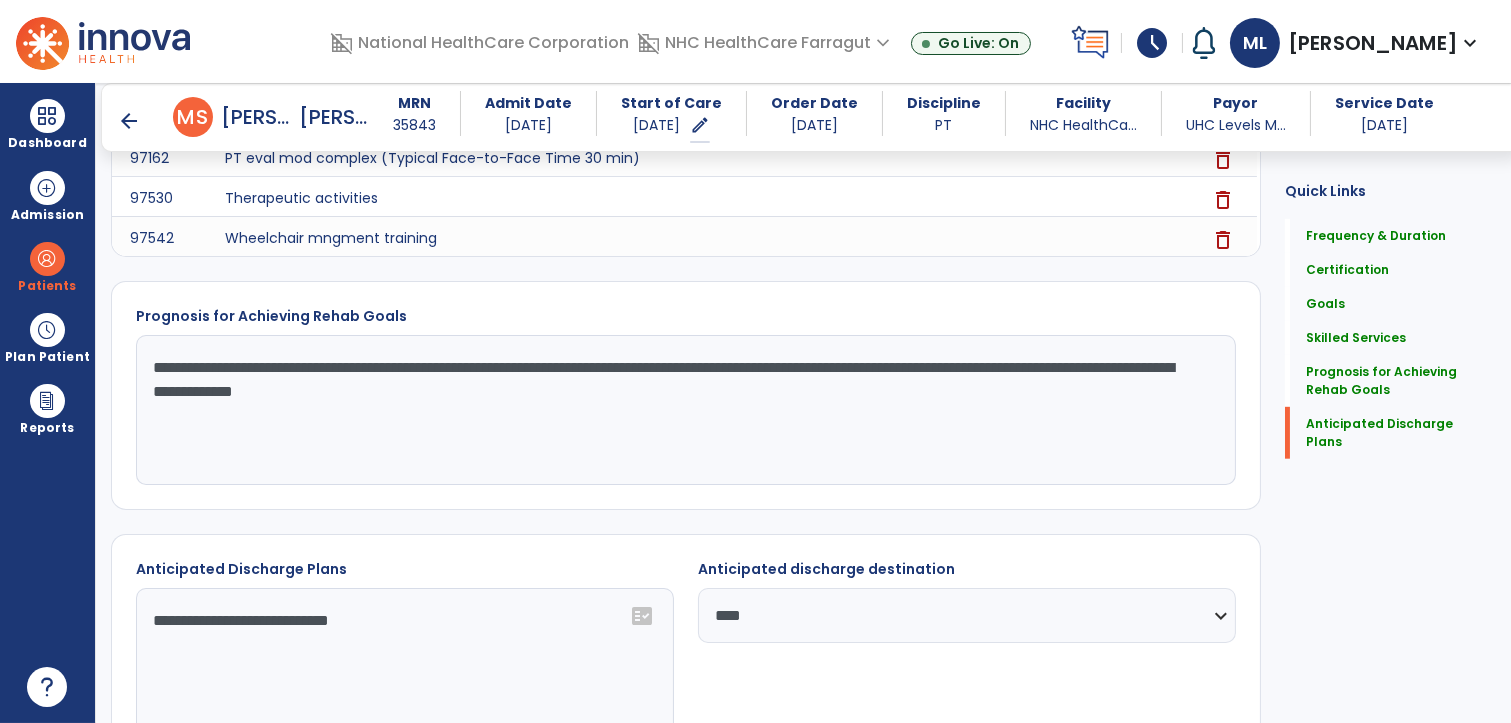 scroll, scrollTop: 2266, scrollLeft: 0, axis: vertical 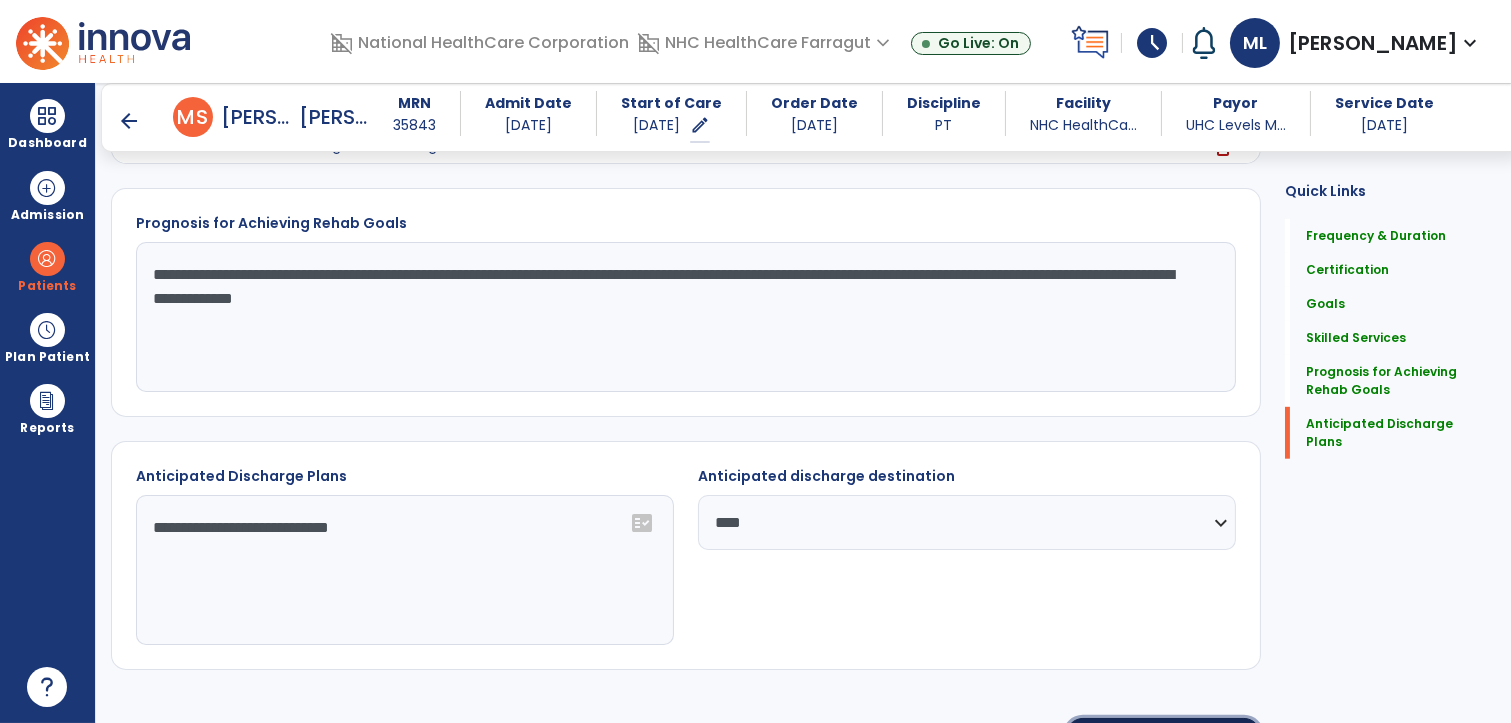 click on "Re-Sign Doc" 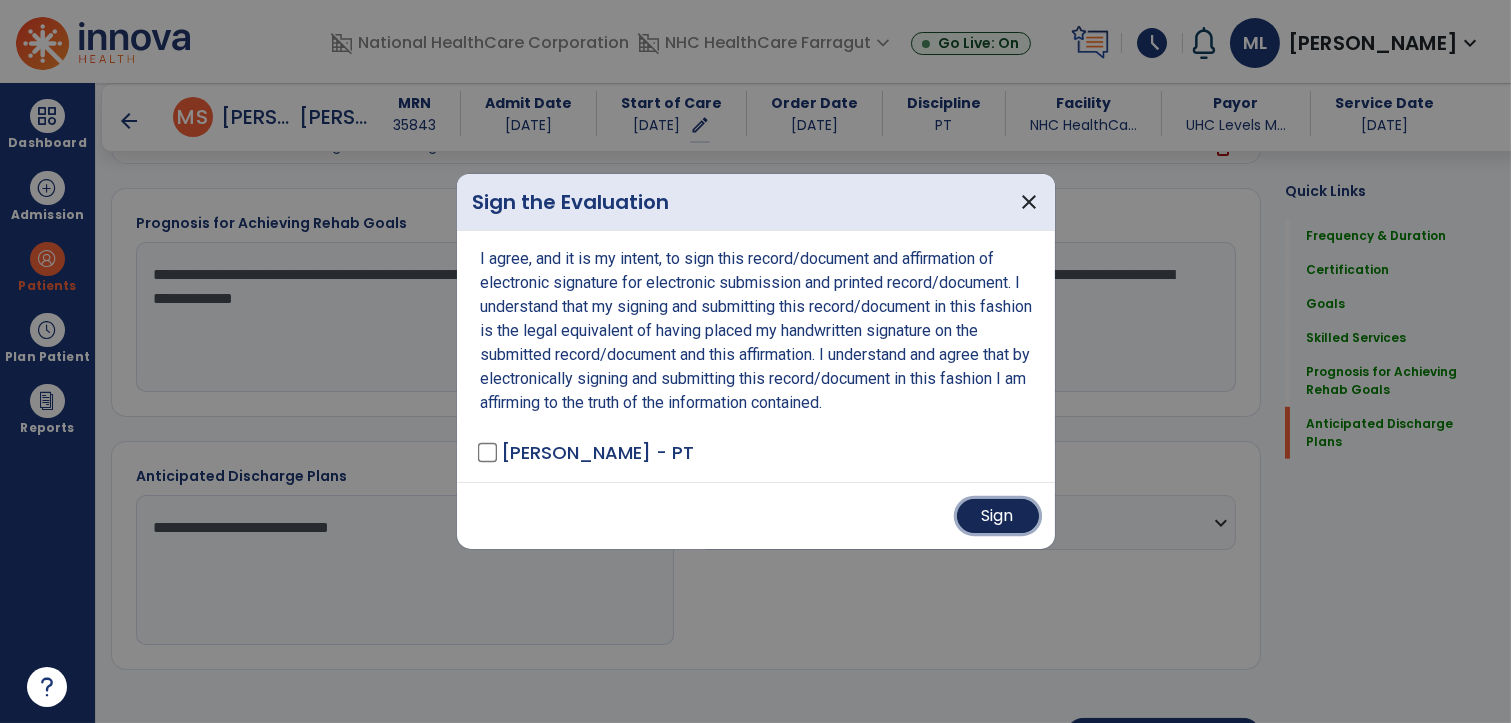 click on "Sign" at bounding box center (998, 516) 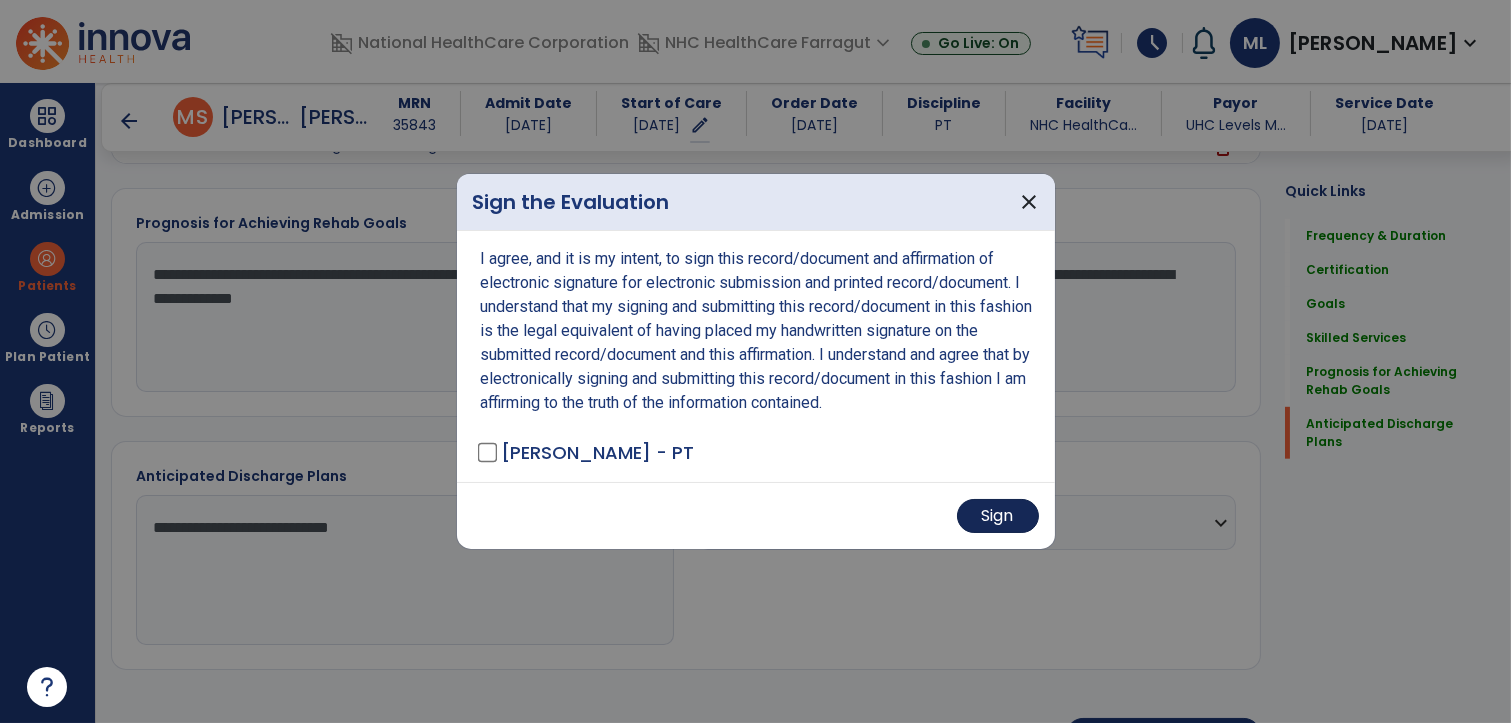 scroll, scrollTop: 2264, scrollLeft: 0, axis: vertical 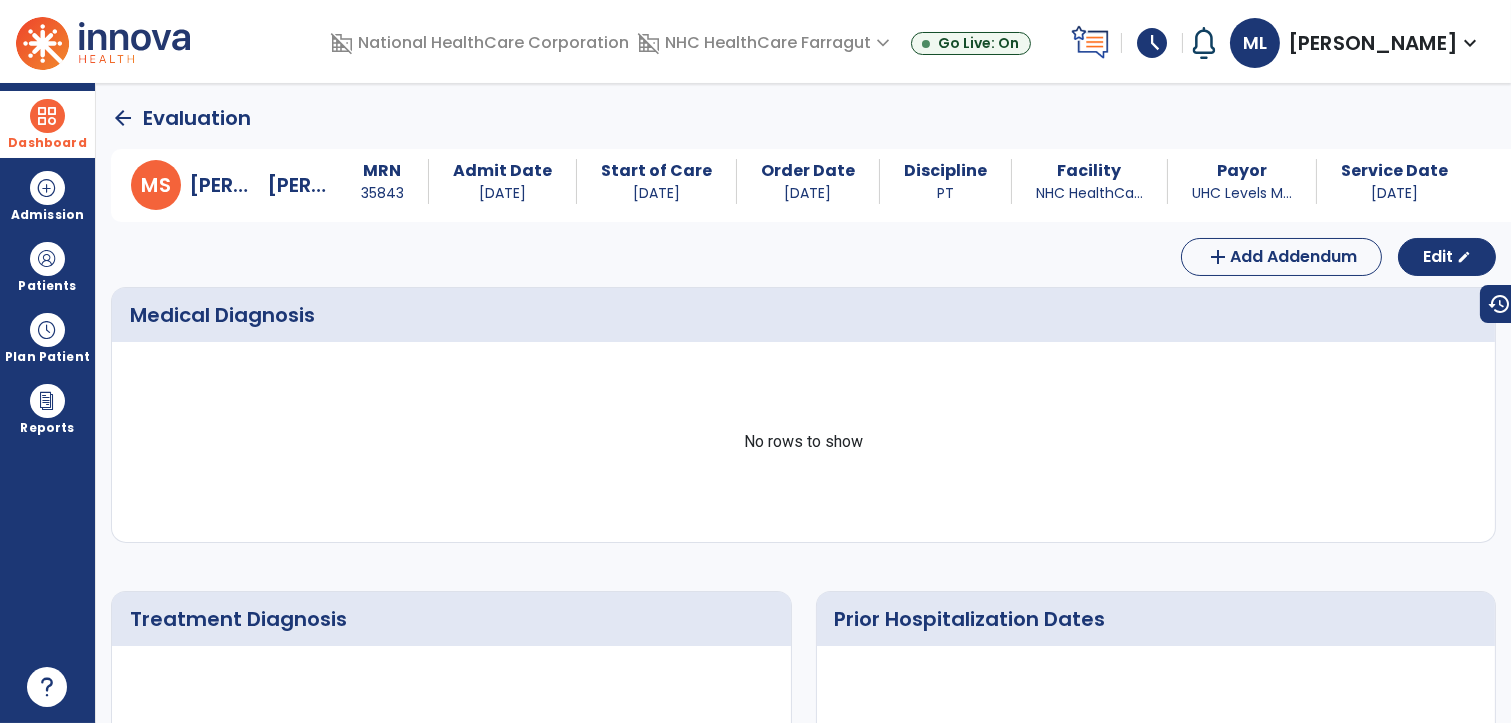 click at bounding box center [47, 116] 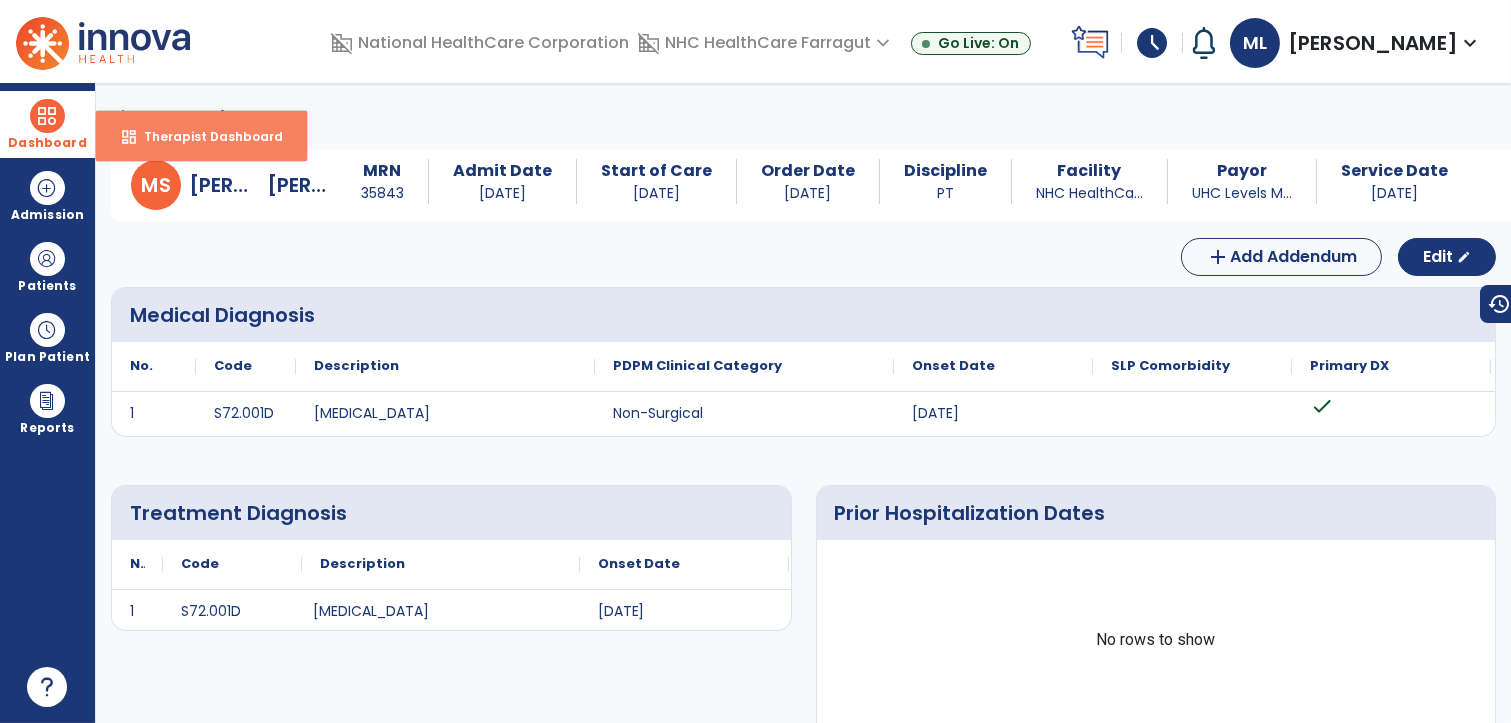 click on "Therapist Dashboard" at bounding box center (205, 136) 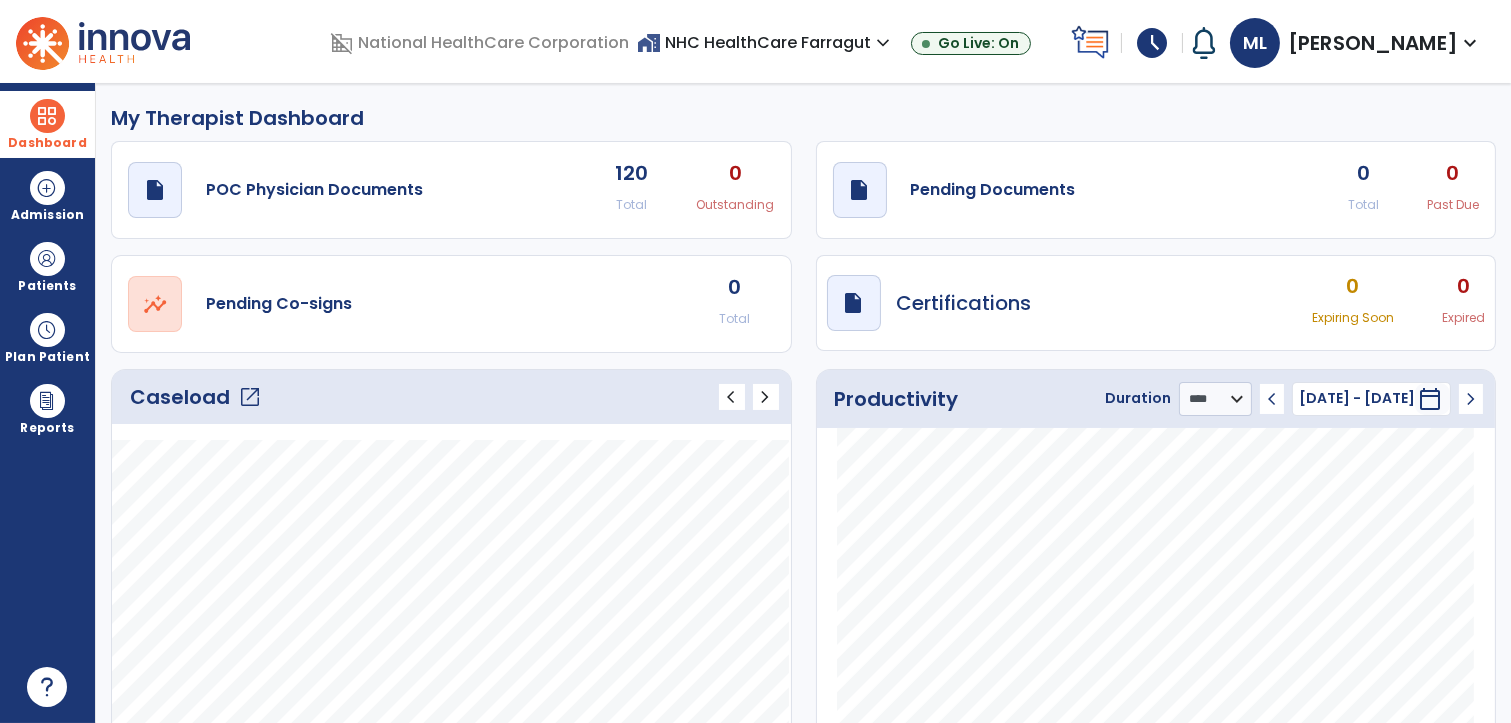 click on "Caseload   open_in_new" 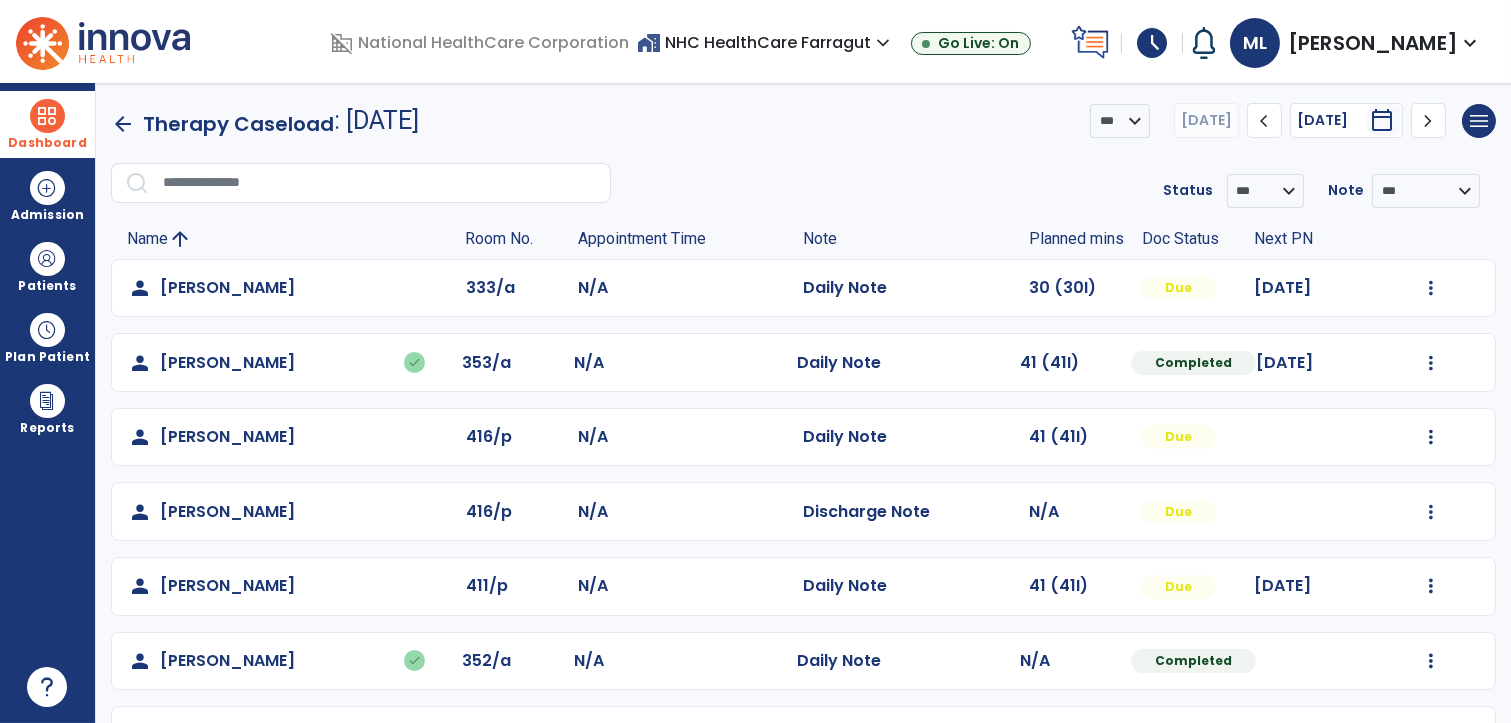 click on "arrow_back   Therapy Caseload  : 10 Jul, 2025 *** ****  Today  chevron_left 10 Jul, 2025  *********  calendar_today  chevron_right  menu   Export List   Print List" 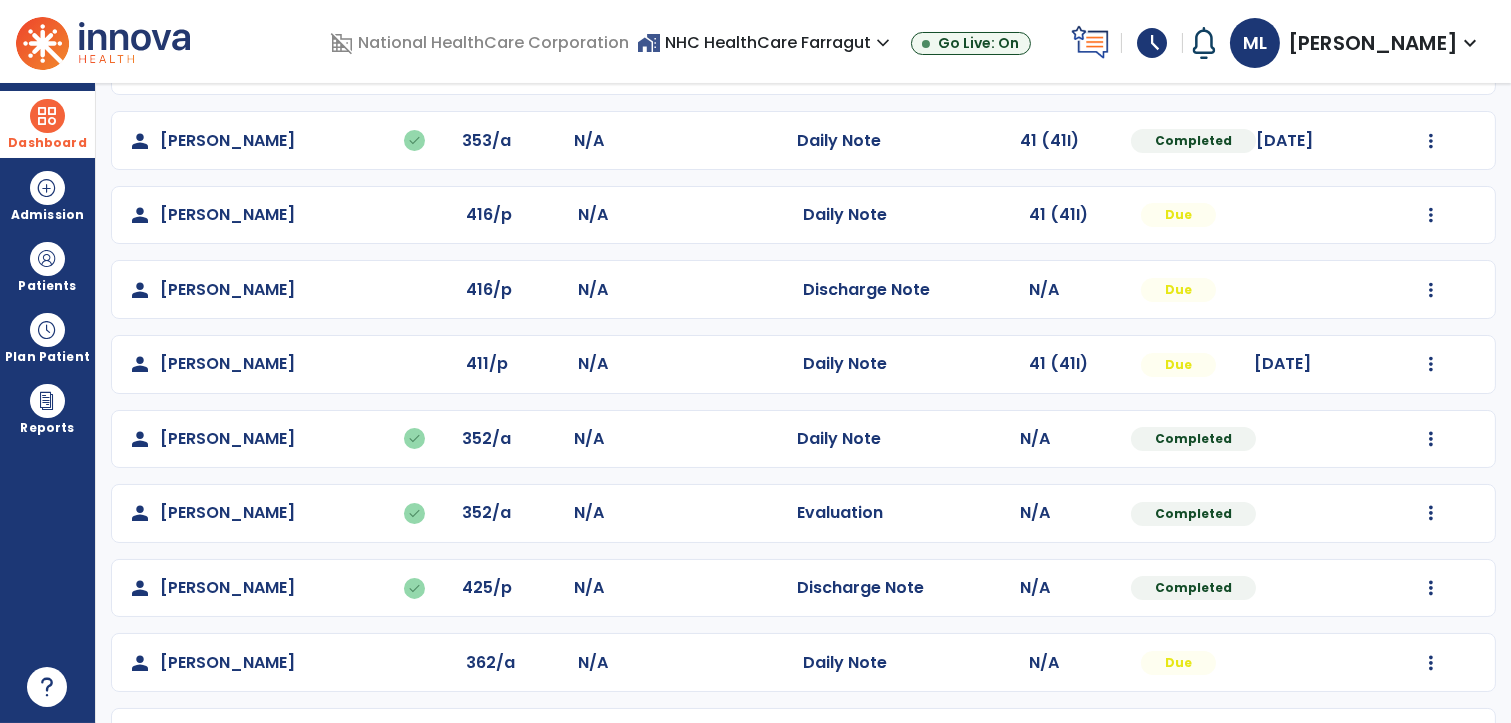 click on "schedule" at bounding box center [1152, 43] 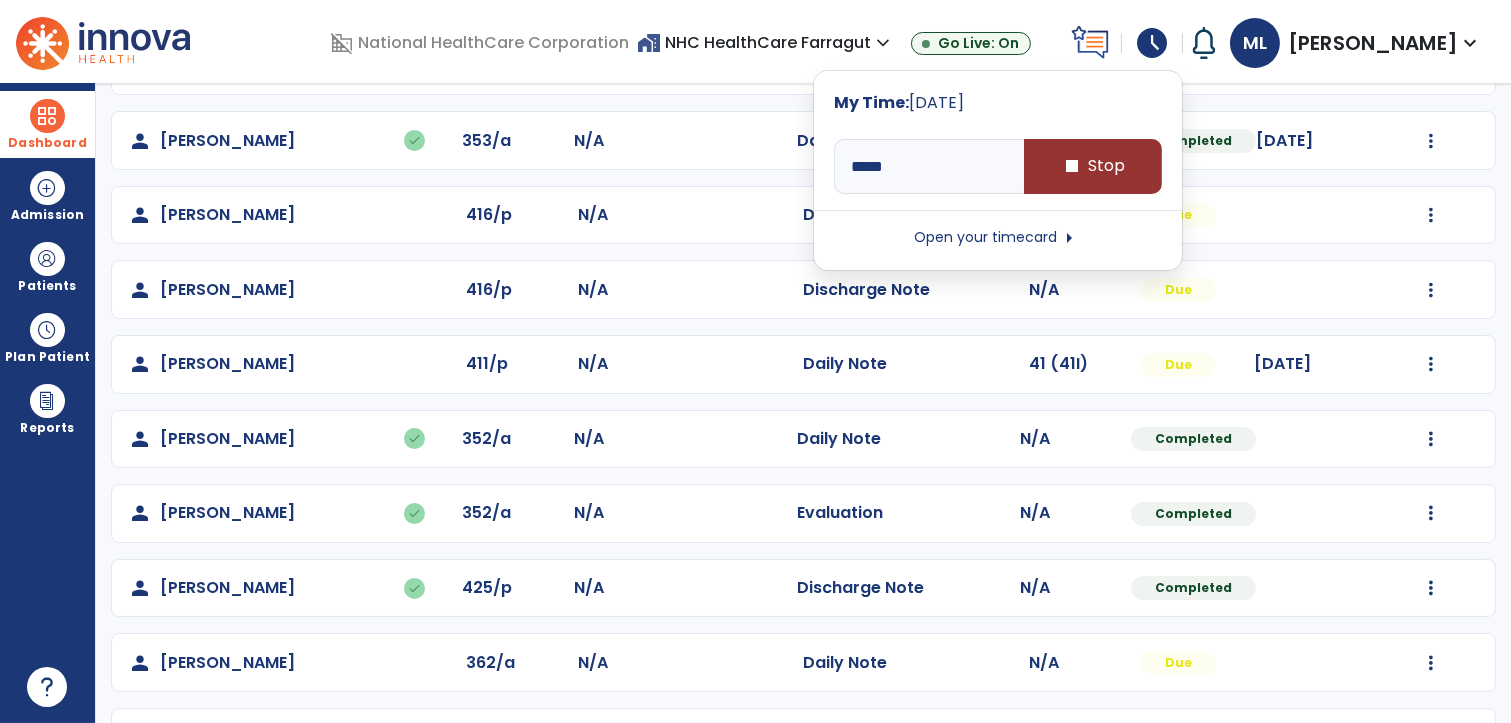 click on "stop  Stop" at bounding box center [1093, 166] 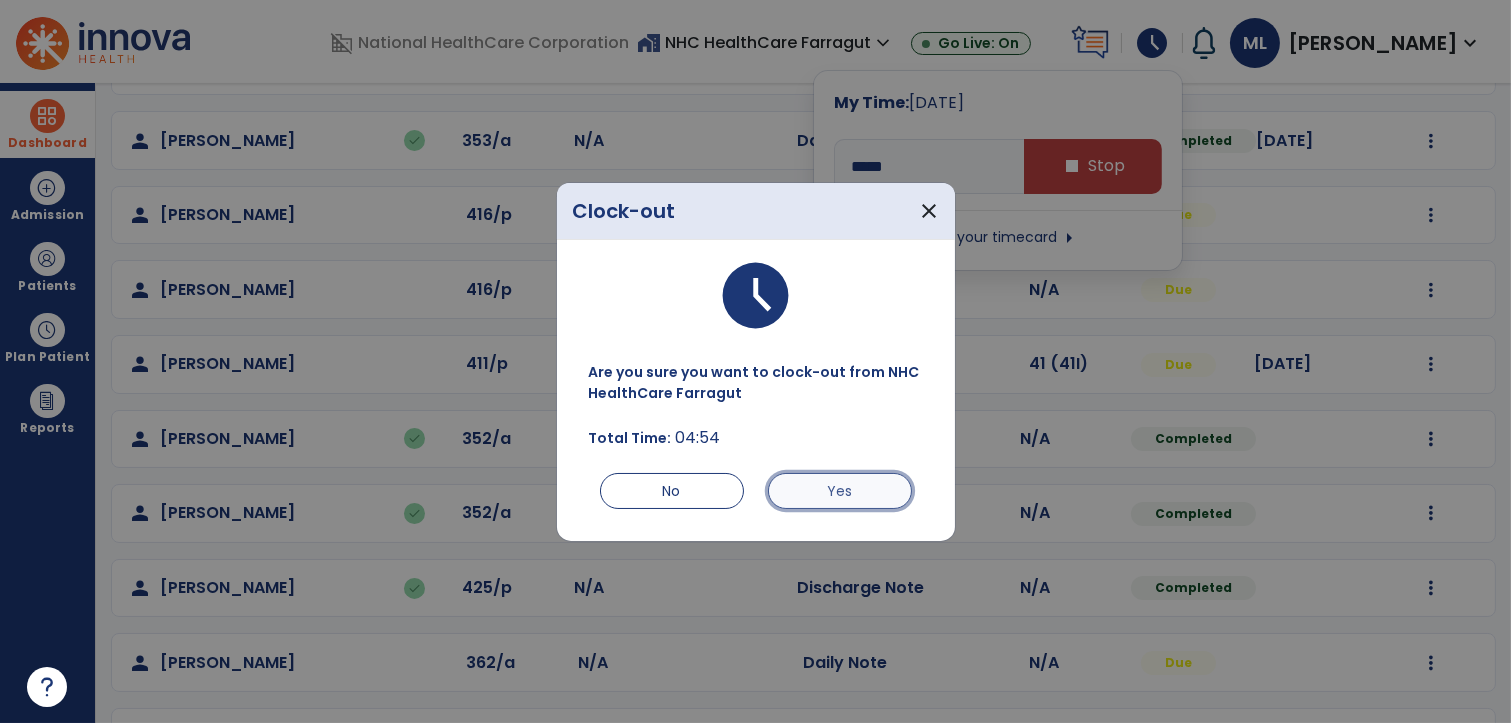 click on "Yes" at bounding box center (840, 491) 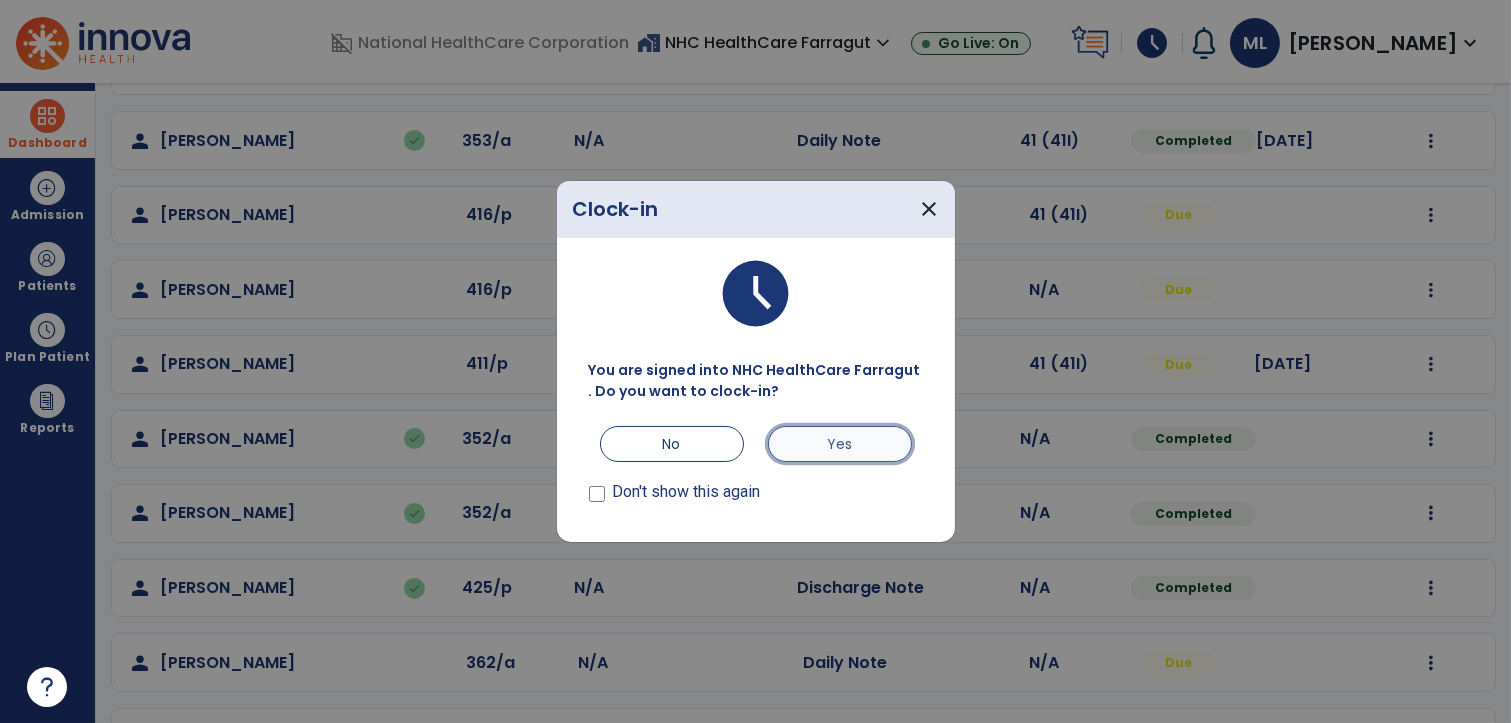 click on "Yes" at bounding box center [840, 444] 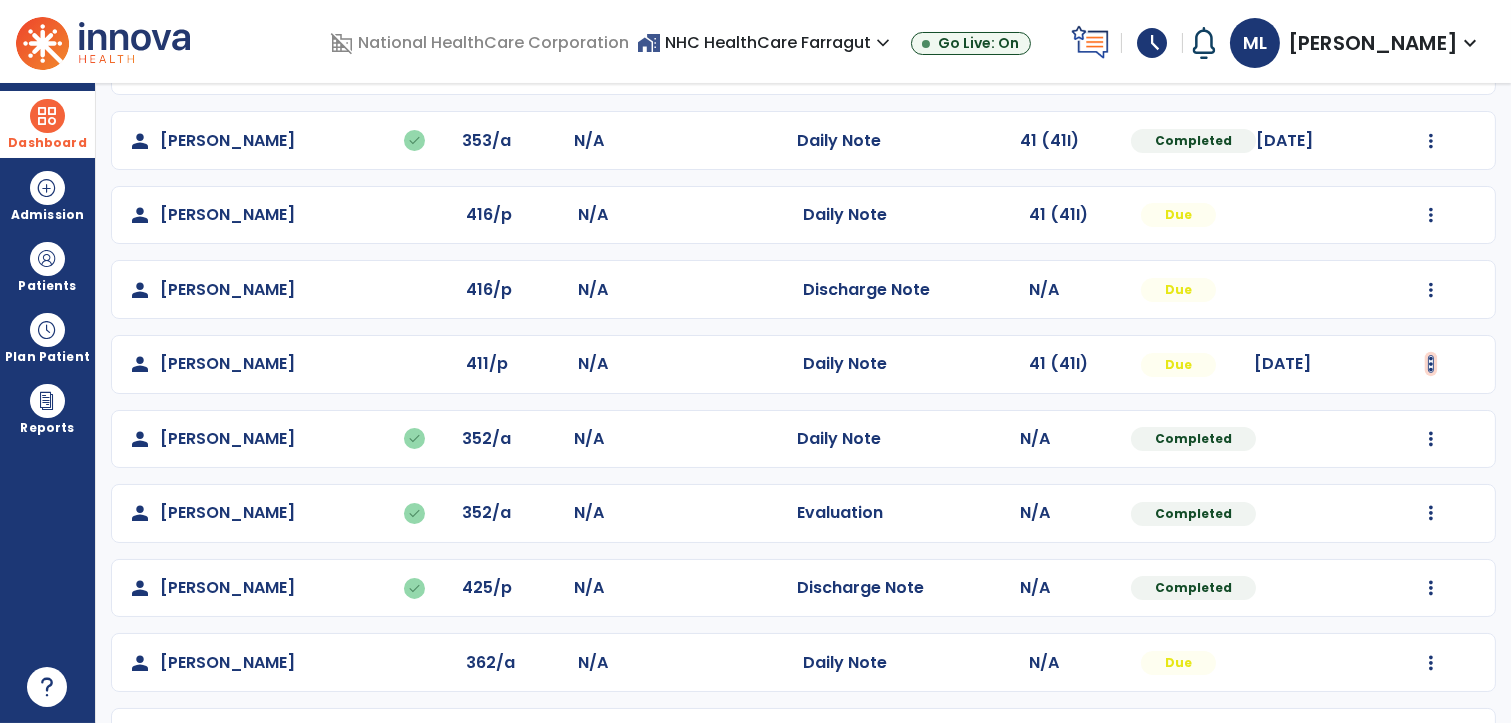 click at bounding box center [1431, 66] 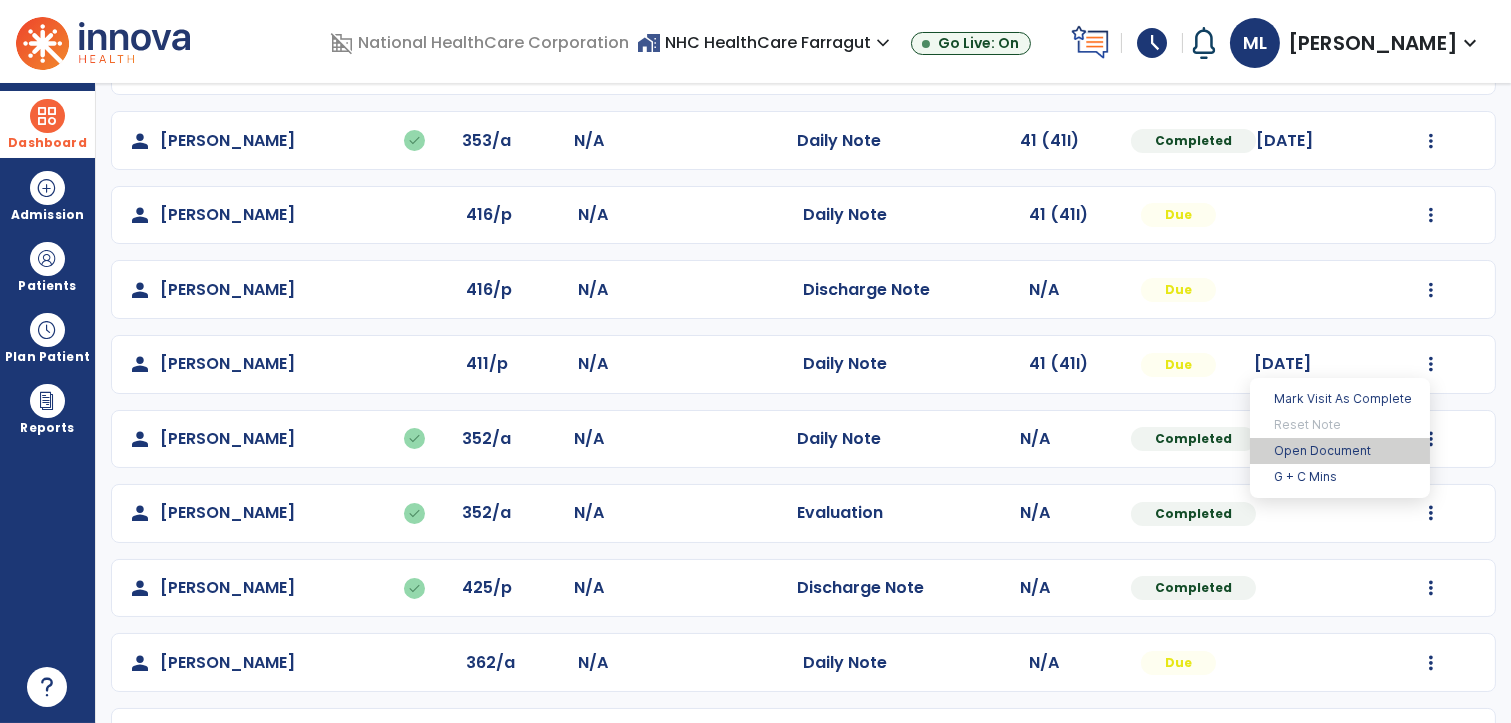 click on "Open Document" at bounding box center [1340, 451] 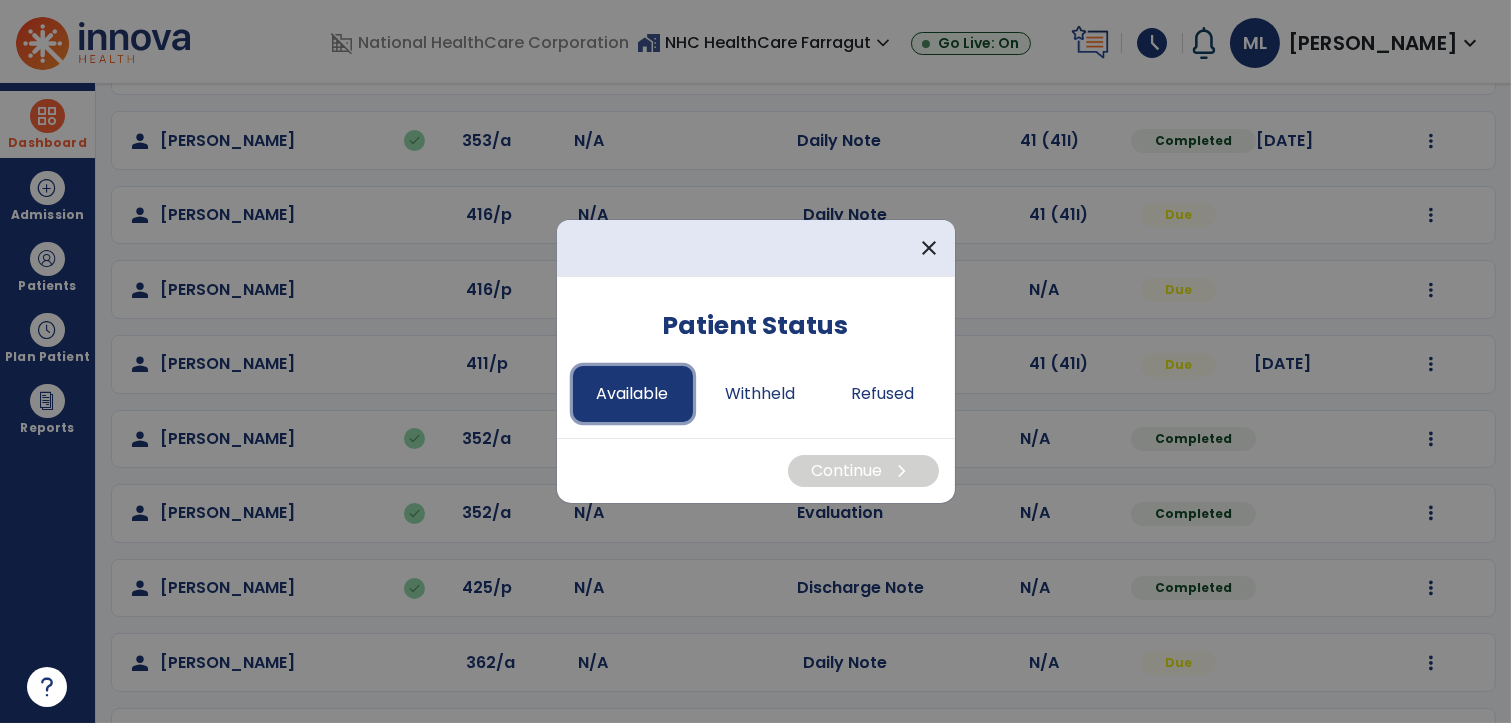 click on "Available" at bounding box center [633, 394] 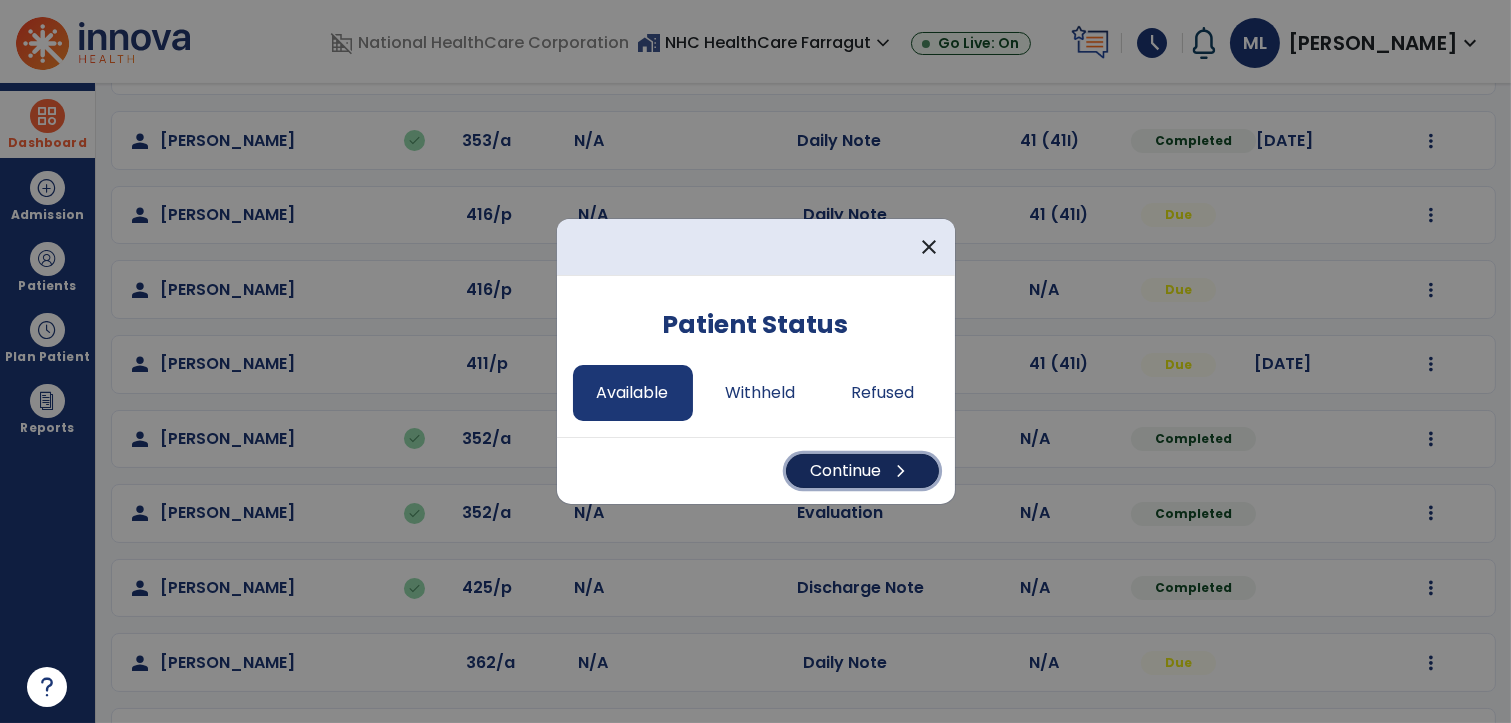 click on "Continue   chevron_right" at bounding box center (862, 471) 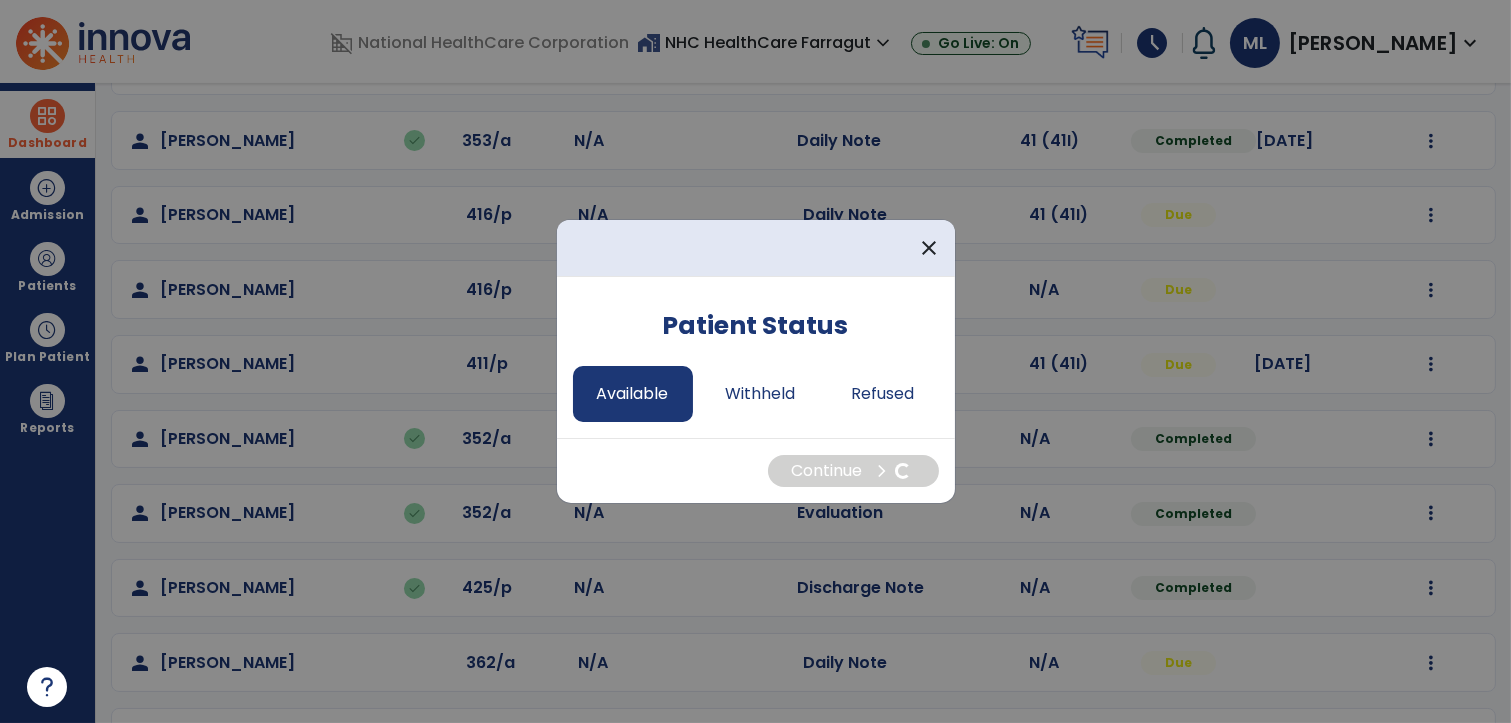 select on "*" 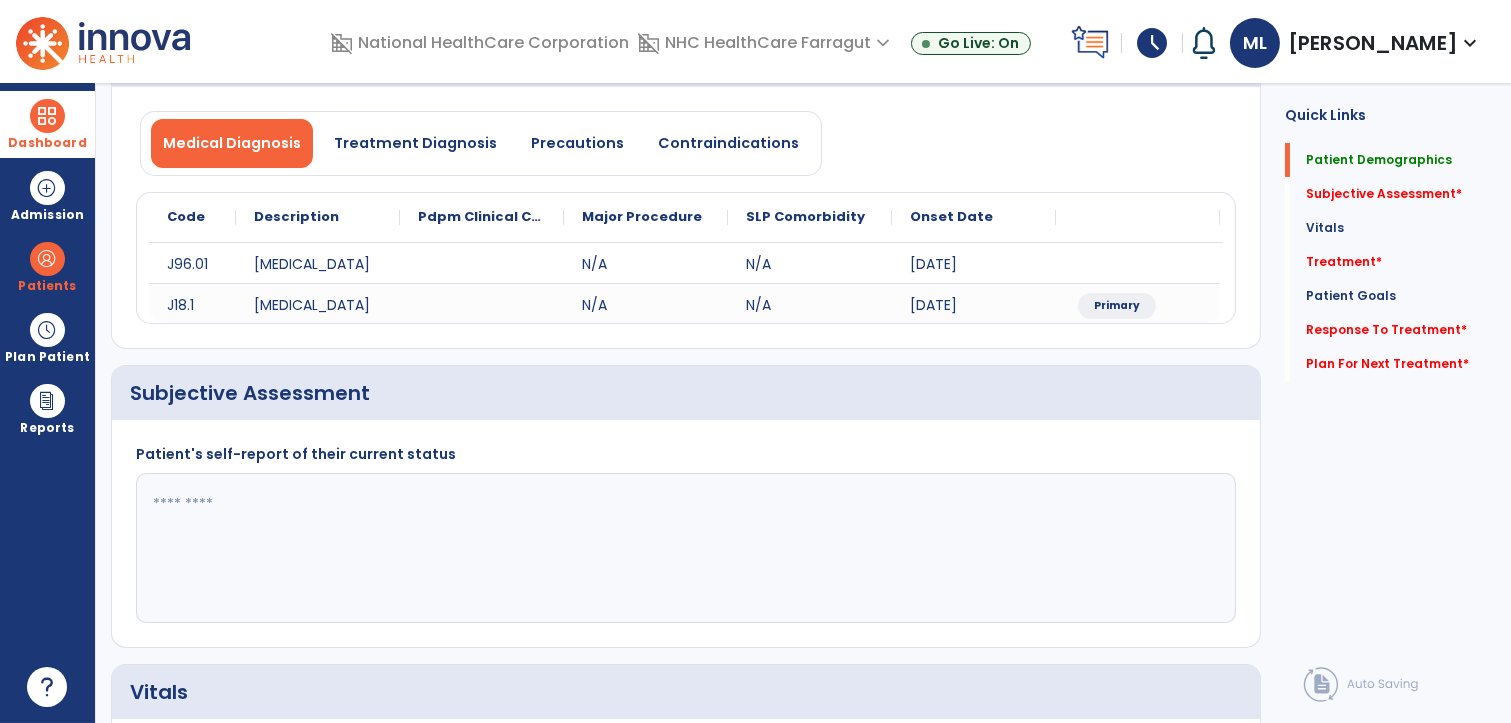 click at bounding box center [47, 116] 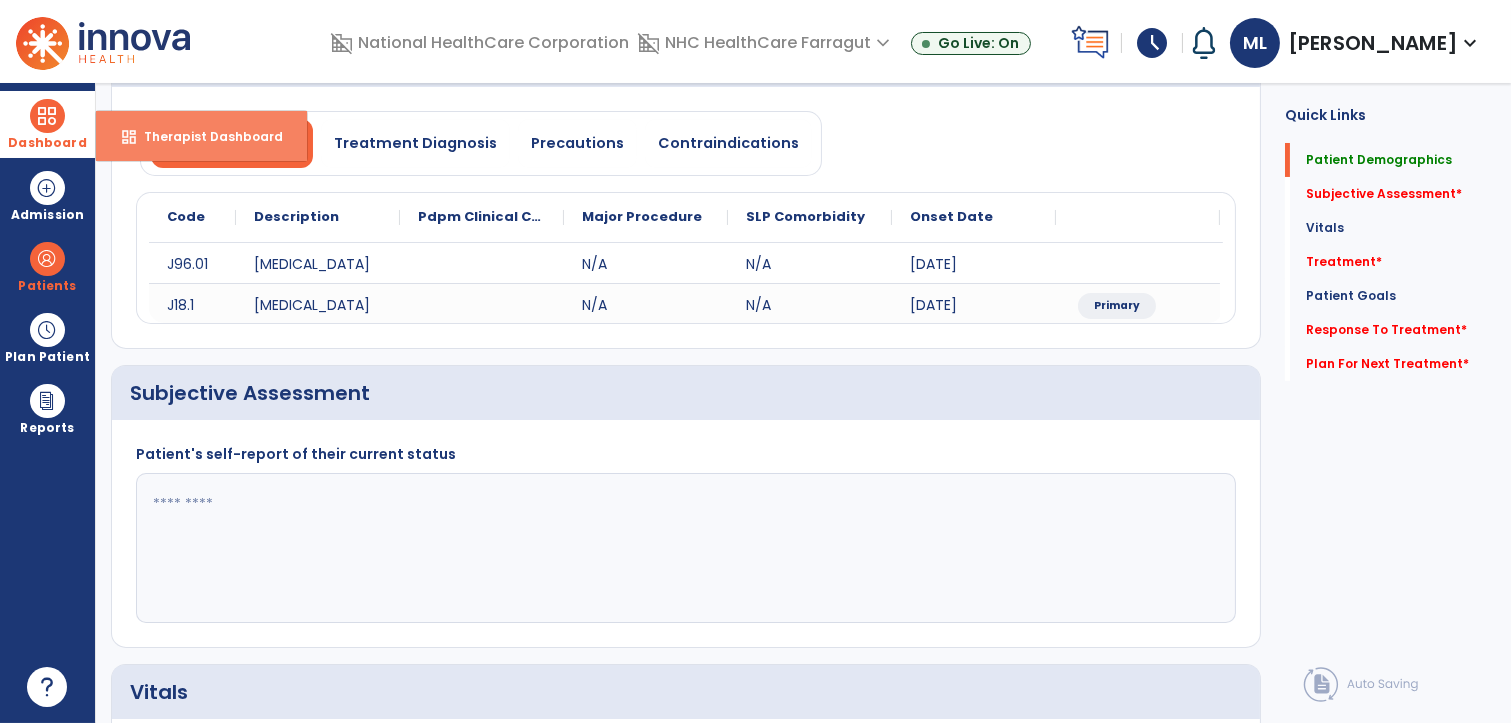 click on "dashboard  Therapist Dashboard" at bounding box center [201, 136] 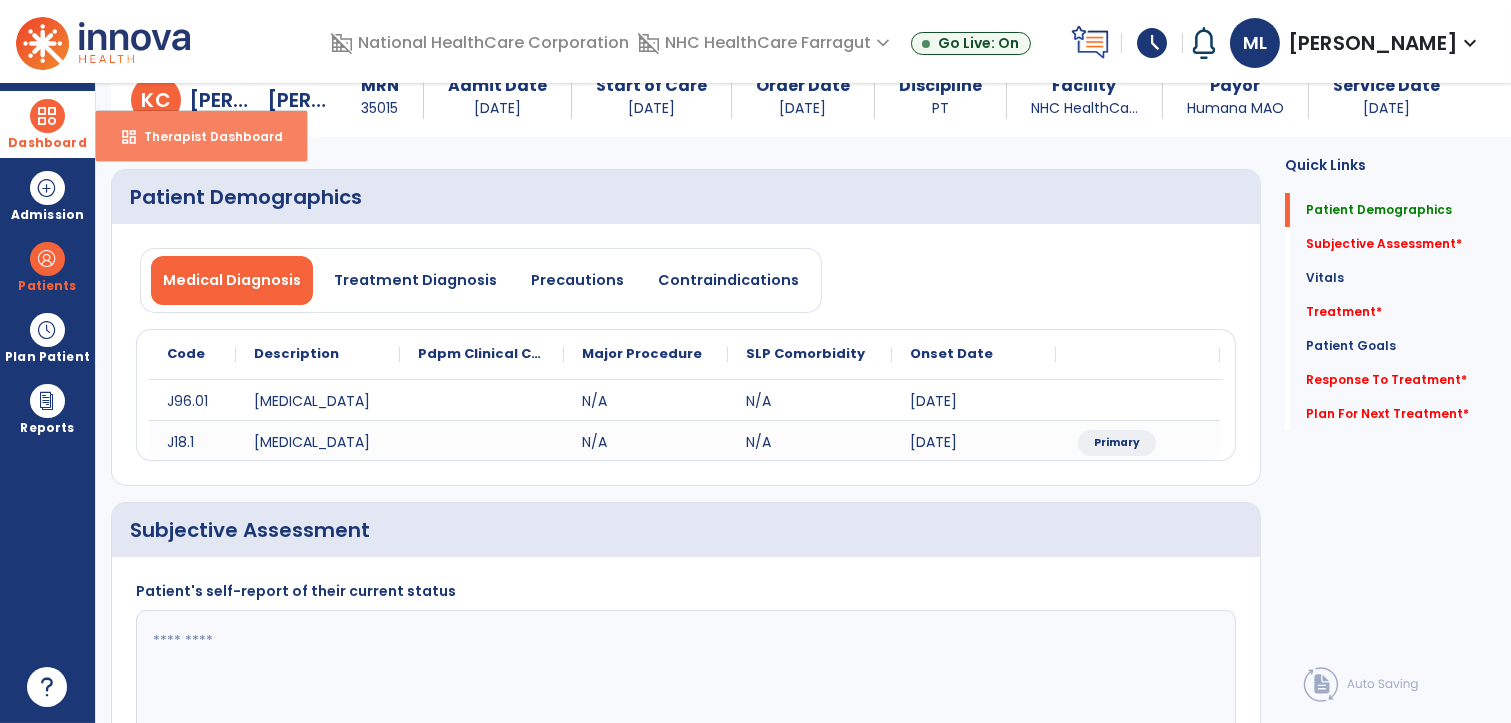 select on "****" 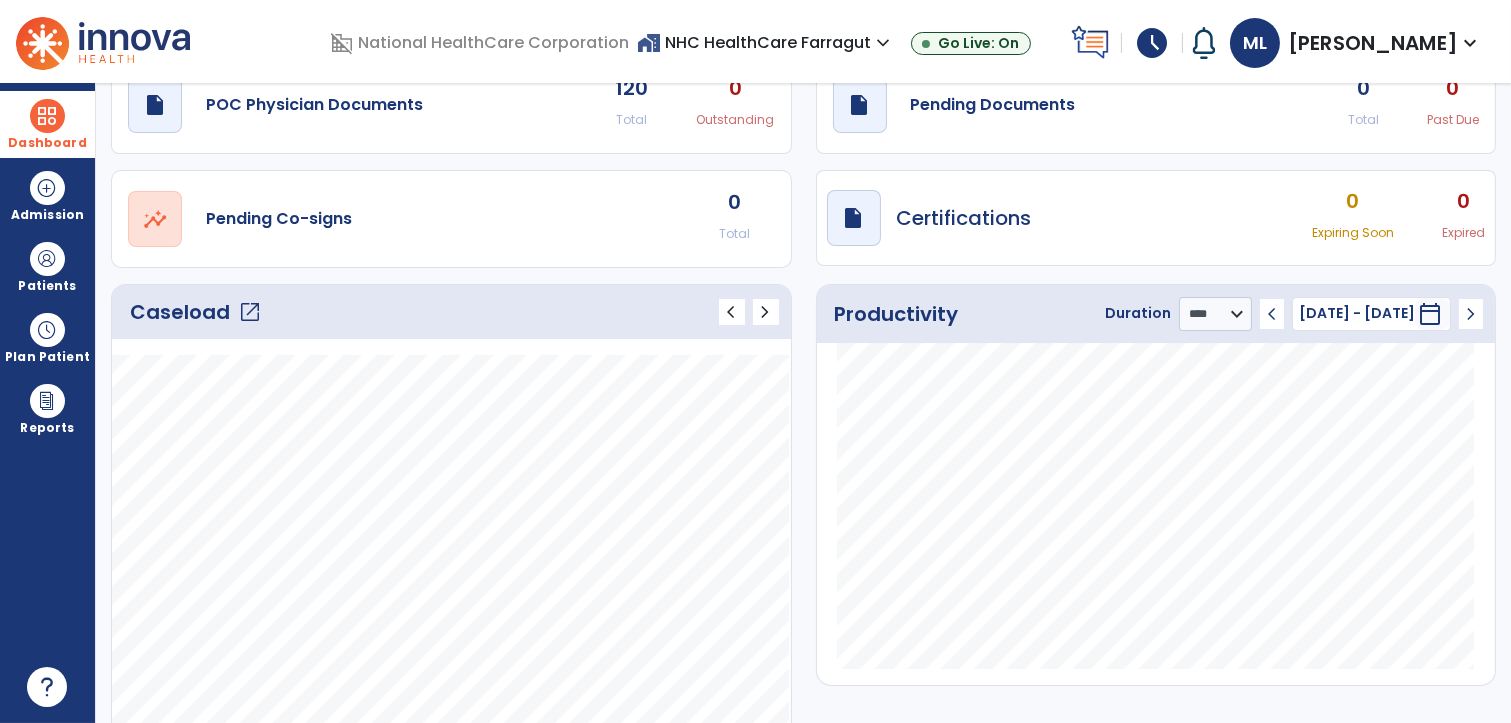 click on "Caseload   open_in_new" 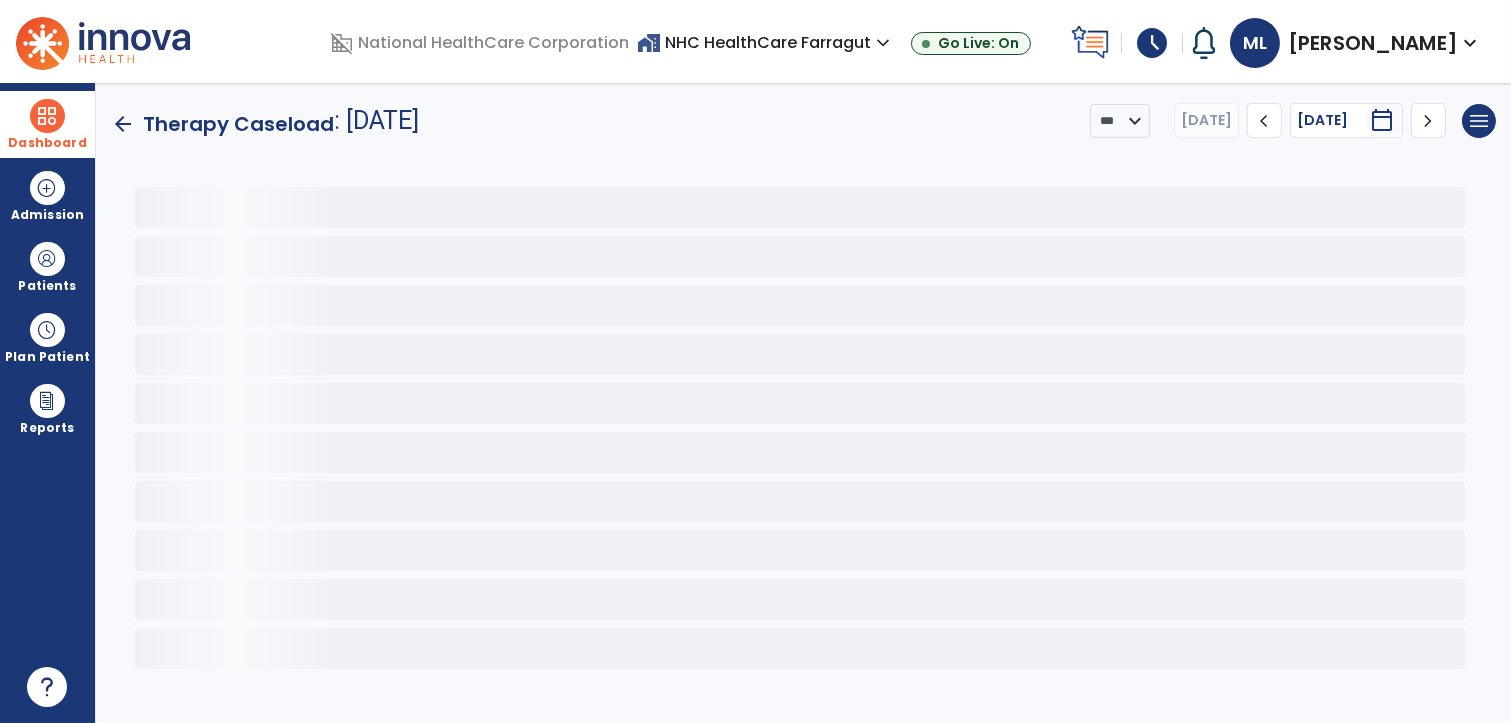 scroll, scrollTop: 0, scrollLeft: 0, axis: both 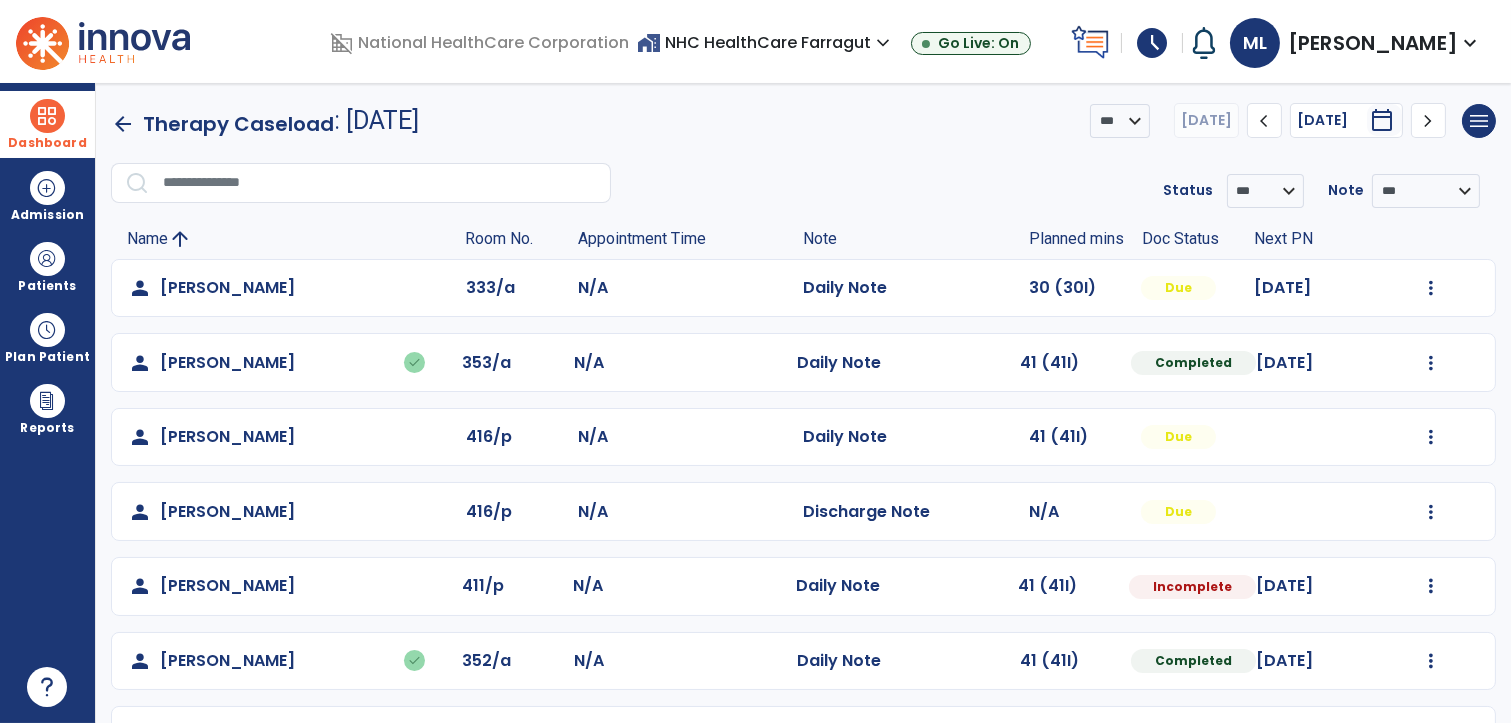 drag, startPoint x: 292, startPoint y: 513, endPoint x: 154, endPoint y: 519, distance: 138.13037 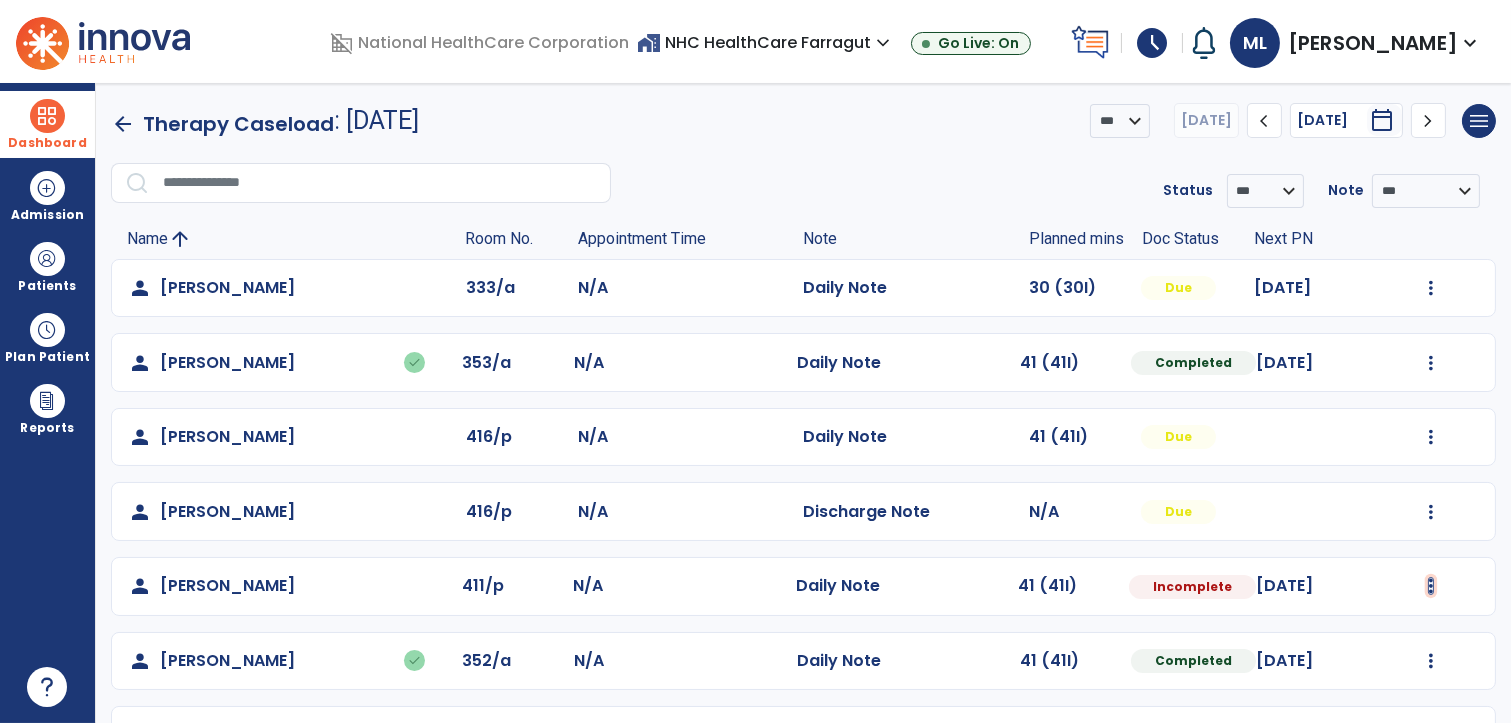 click at bounding box center (1431, 288) 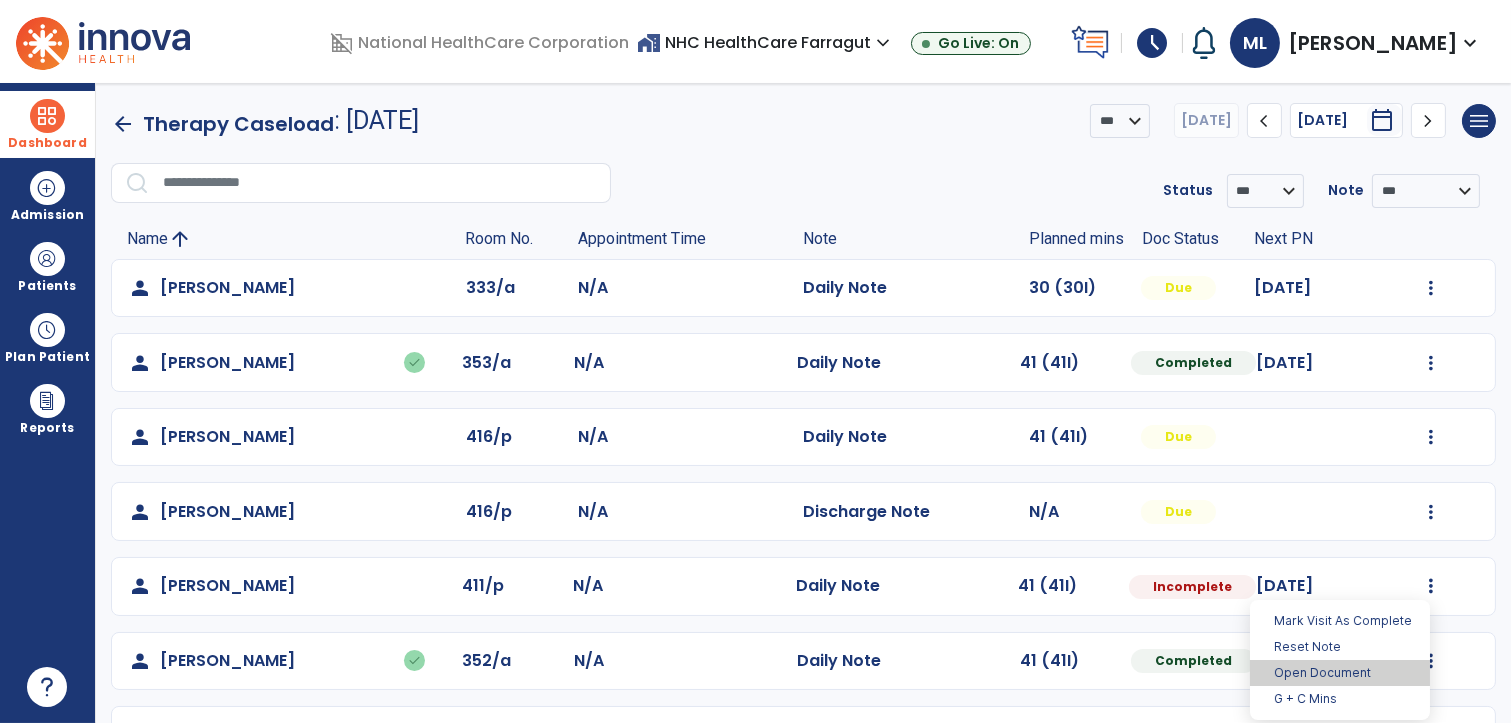 click on "Open Document" at bounding box center [1340, 673] 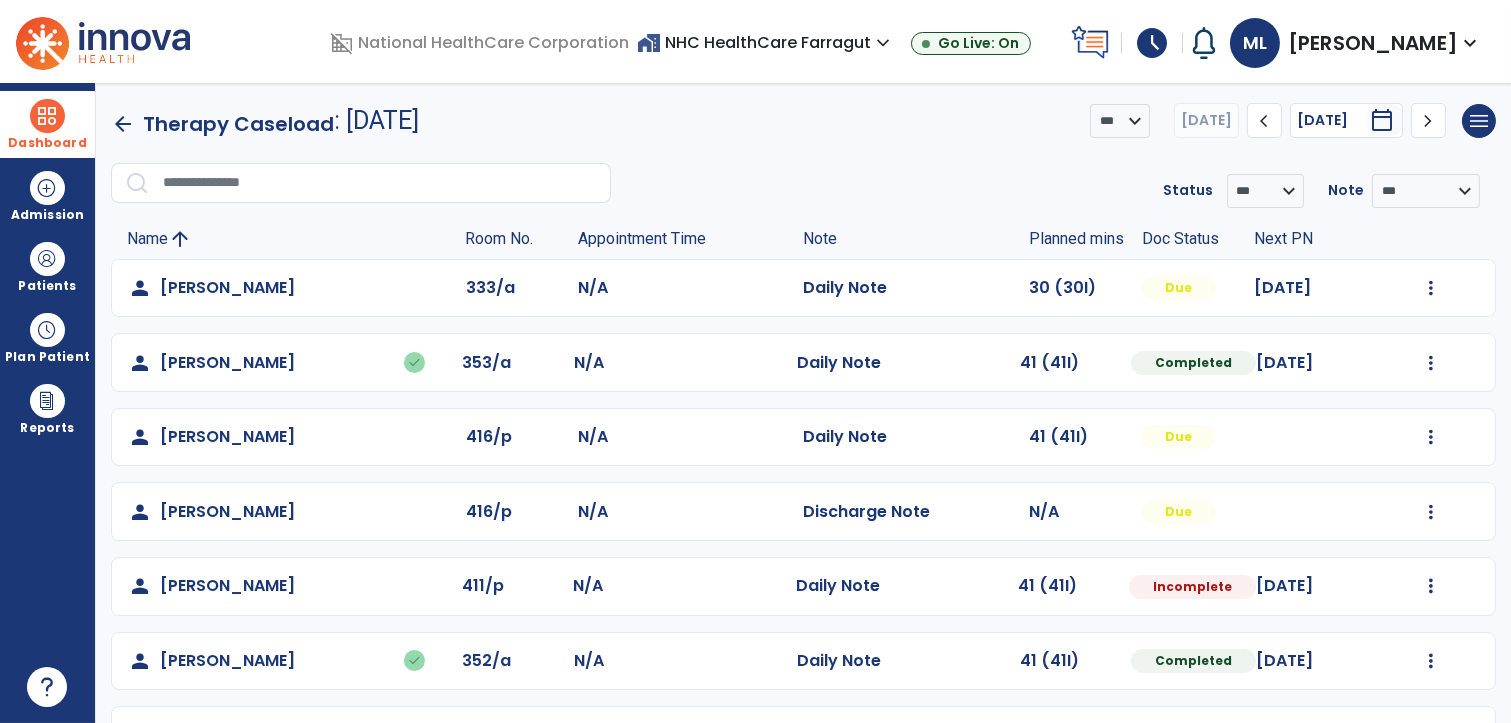 select on "*" 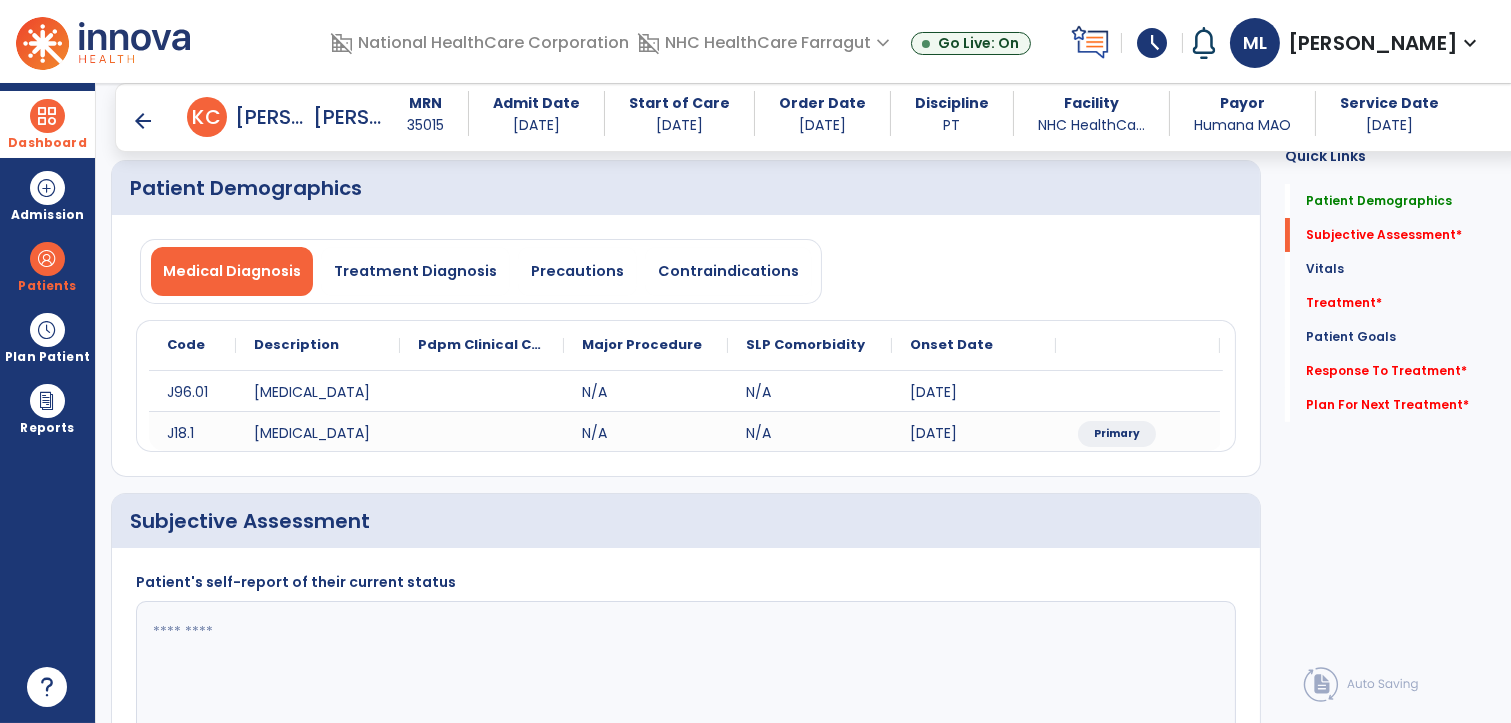 scroll, scrollTop: 222, scrollLeft: 0, axis: vertical 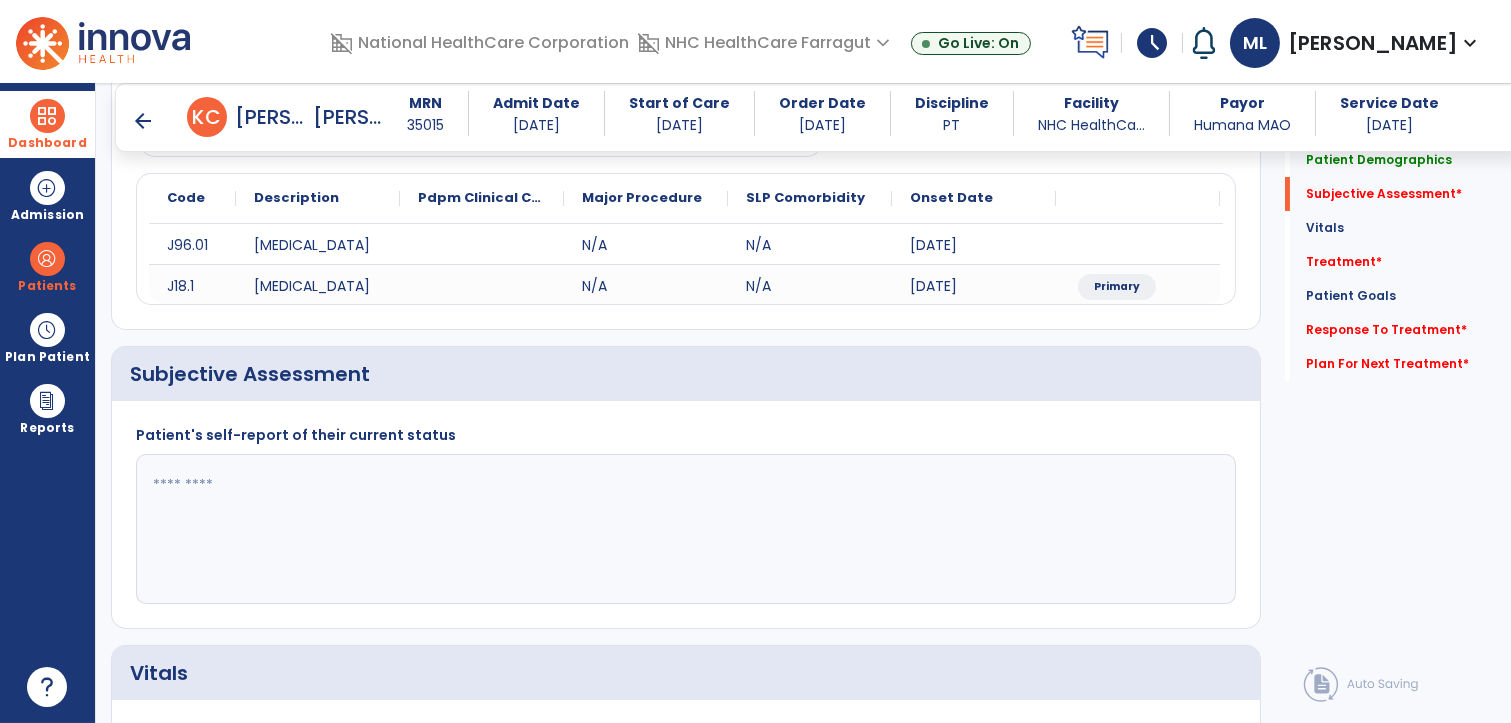 click 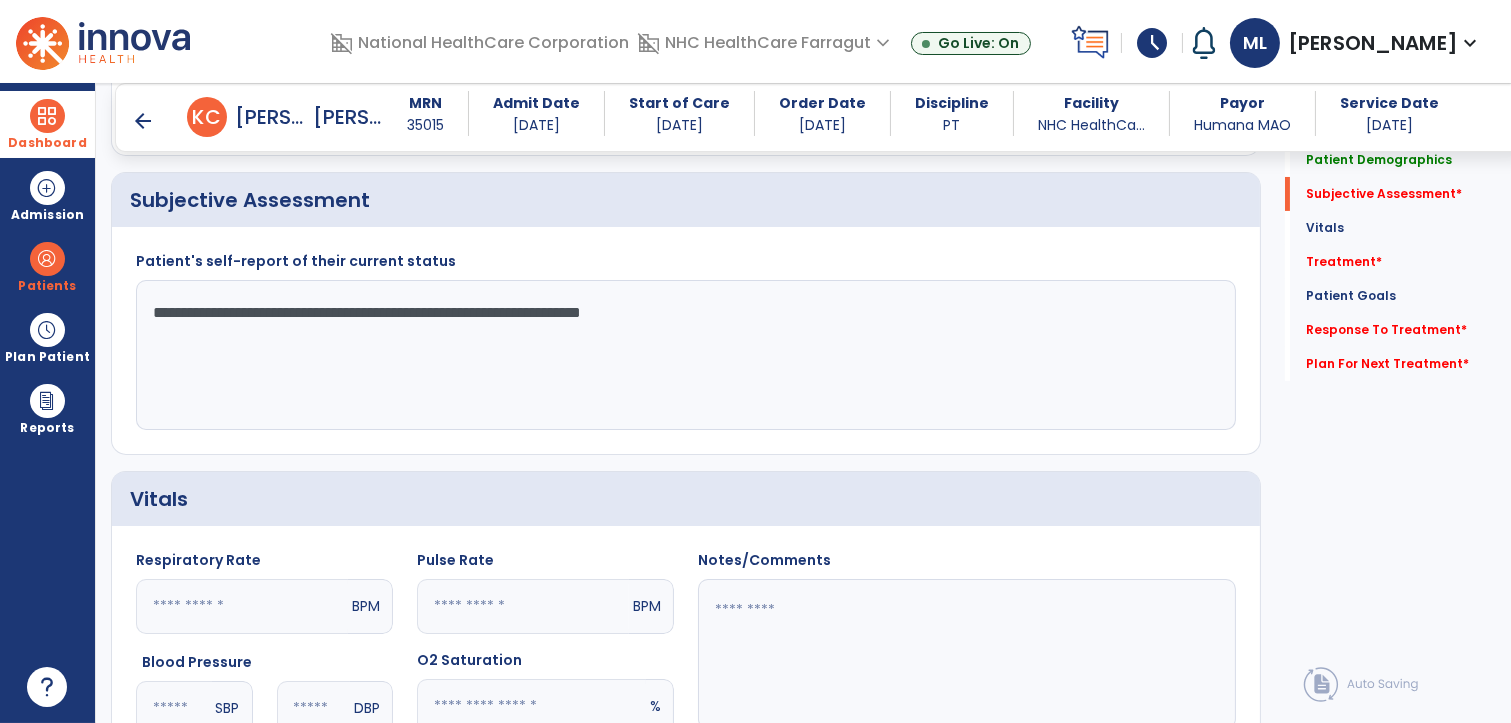 scroll, scrollTop: 555, scrollLeft: 0, axis: vertical 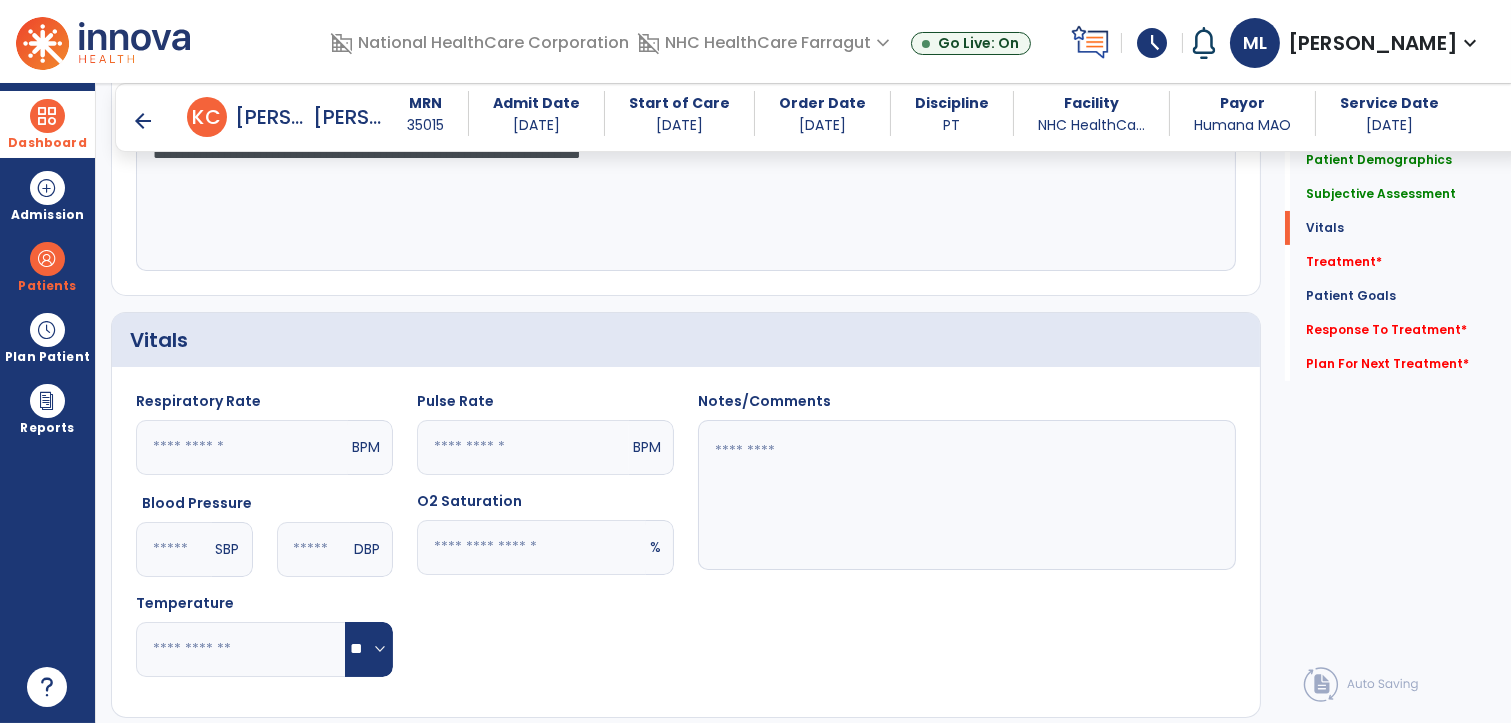 type on "**********" 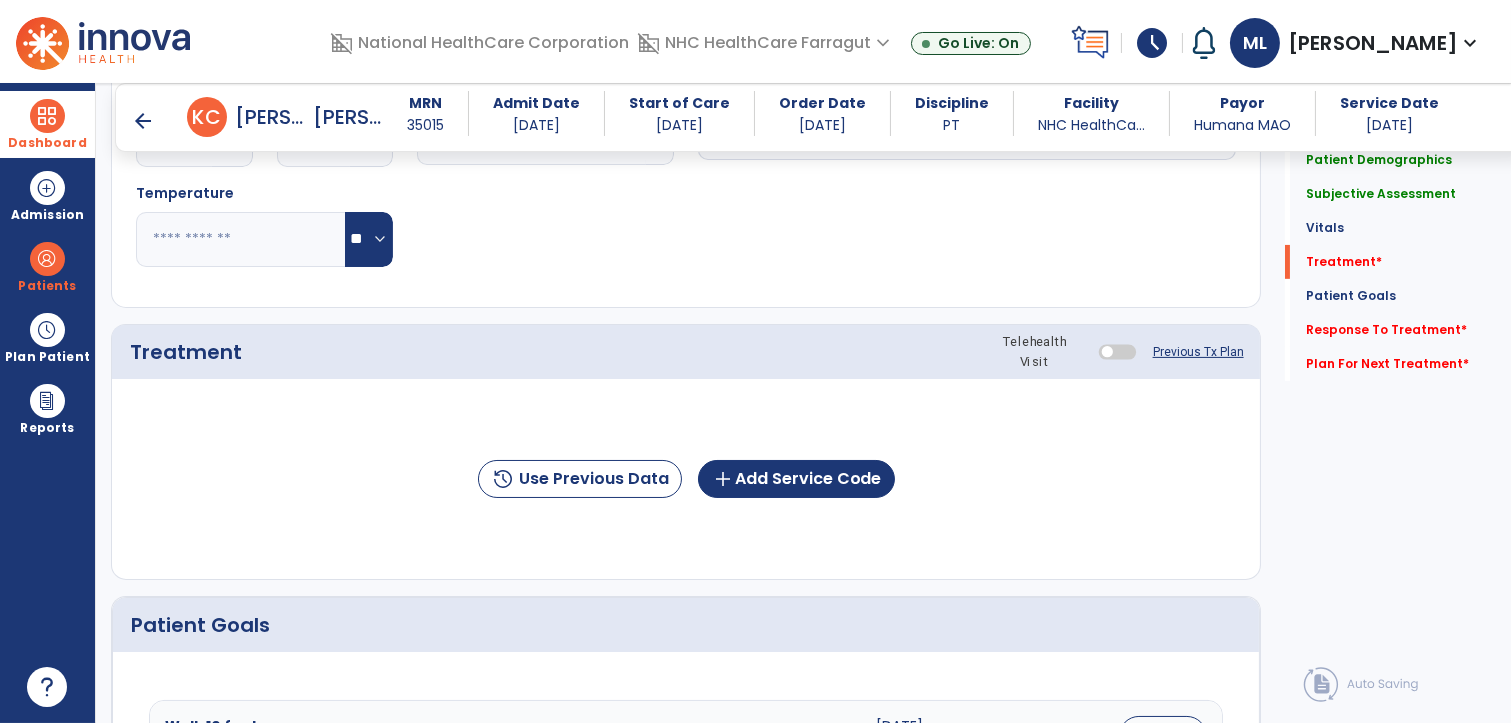 scroll, scrollTop: 1222, scrollLeft: 0, axis: vertical 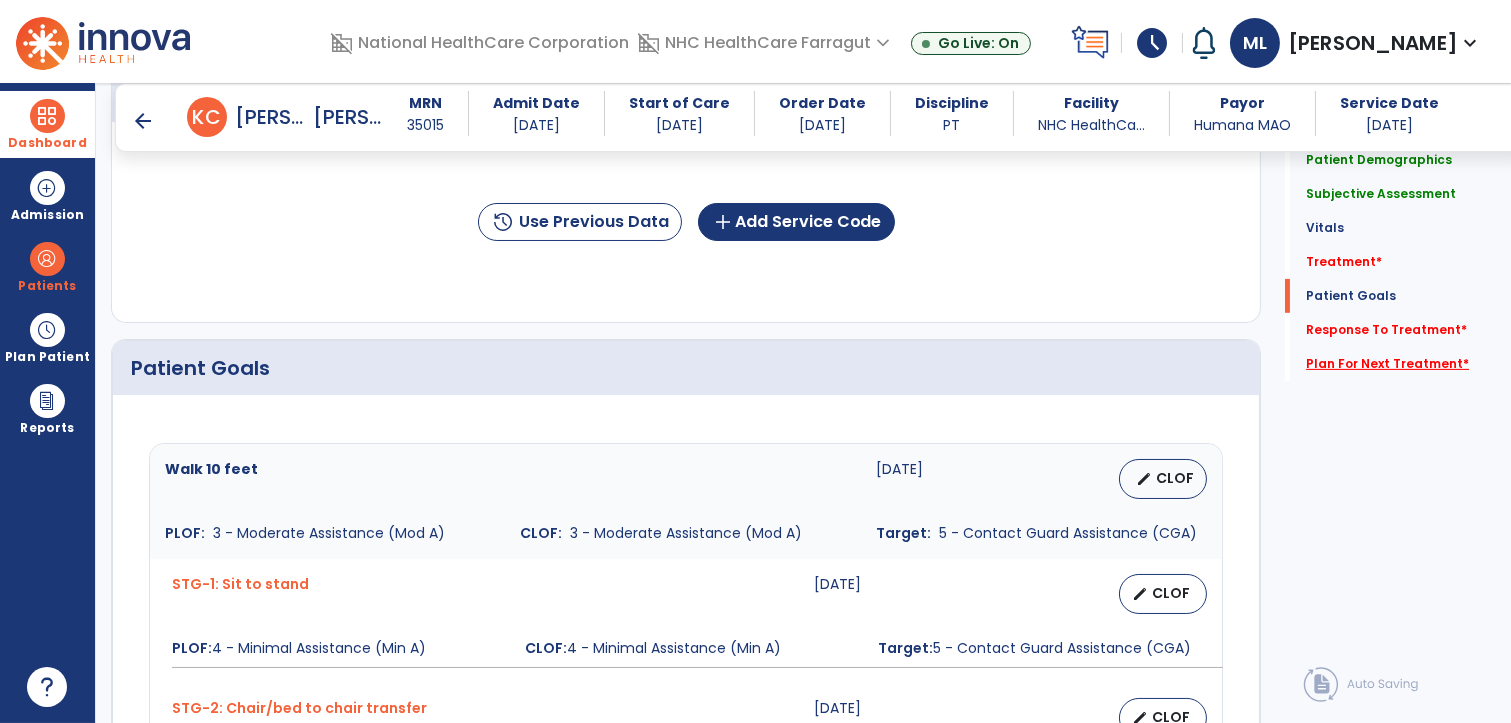 click on "Plan For Next Treatment   *" 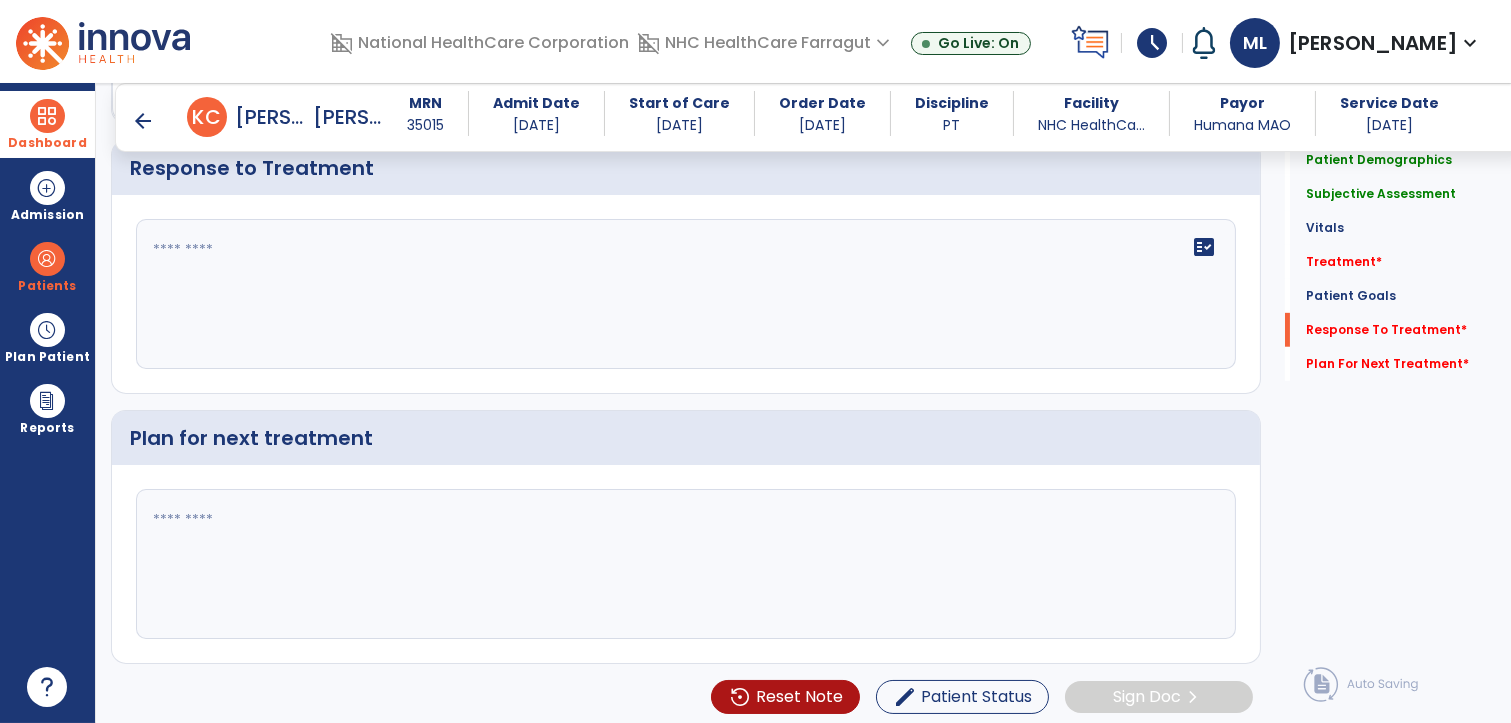 scroll, scrollTop: 1991, scrollLeft: 0, axis: vertical 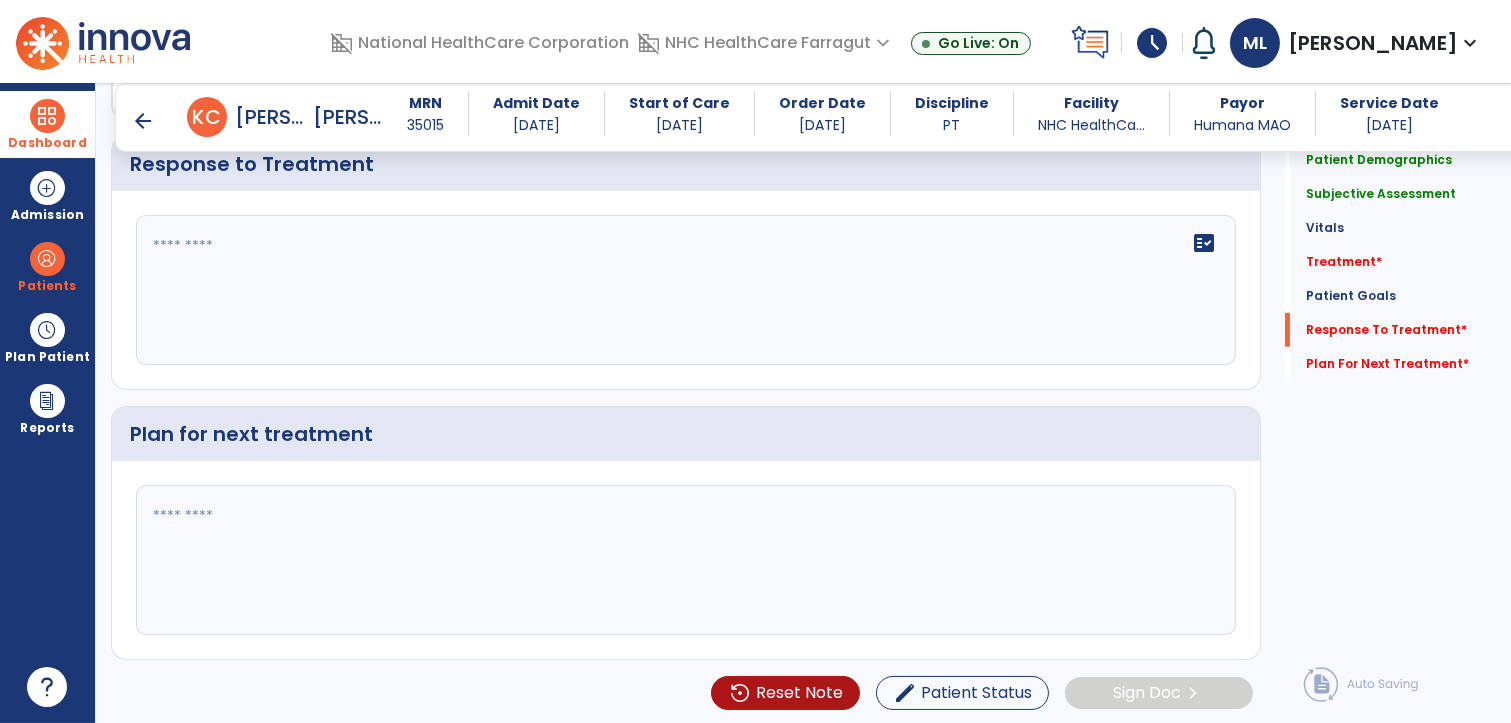 click 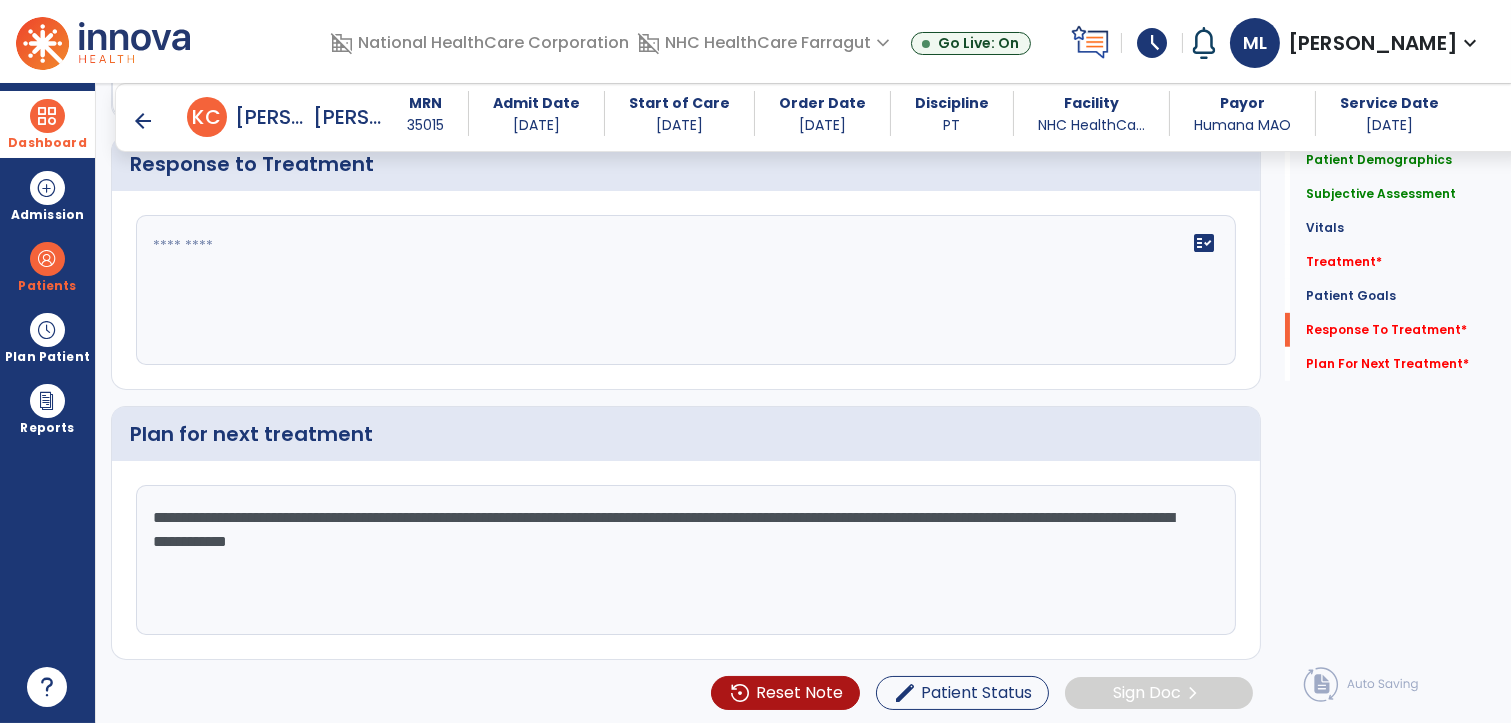 type on "**********" 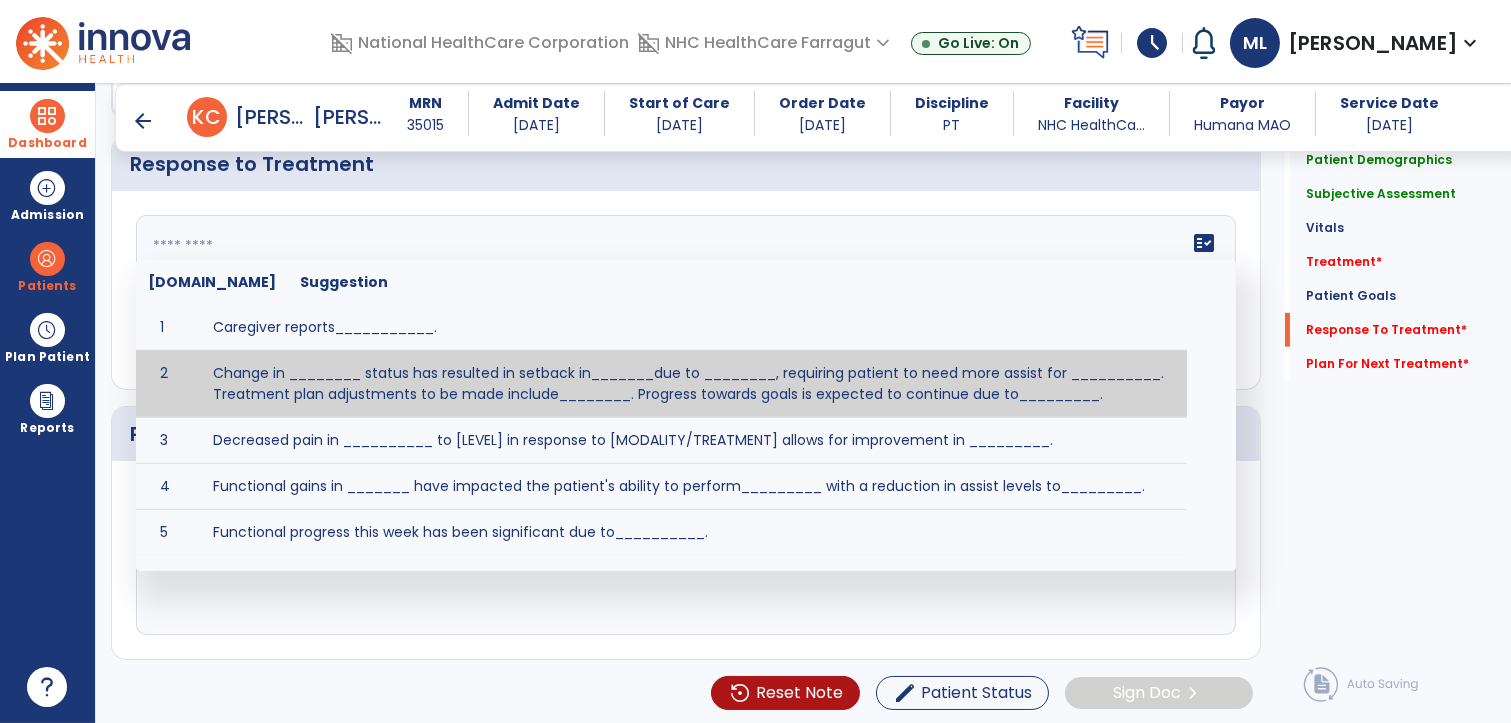 click on "fact_check  [DOMAIN_NAME] Suggestion 1 Caregiver reports___________. 2 Change in ________ status has resulted in setback in_______due to ________, requiring patient to need more assist for __________.   Treatment plan adjustments to be made include________.  Progress towards goals is expected to continue due to_________. 3 Decreased pain in __________ to [LEVEL] in response to [MODALITY/TREATMENT] allows for improvement in _________. 4 Functional gains in _______ have impacted the patient's ability to perform_________ with a reduction in assist levels to_________. 5 Functional progress this week has been significant due to__________. 6 Gains in ________ have improved the patient's ability to perform ______with decreased levels of assist to___________. 7 Improvement in ________allows patient to tolerate higher levels of challenges in_________. 8 Pain in [AREA] has decreased to [LEVEL] in response to [TREATMENT/MODALITY], allowing fore ease in completing__________. 9 10 11 12 13 14 15 16 17 18 19 20 21" 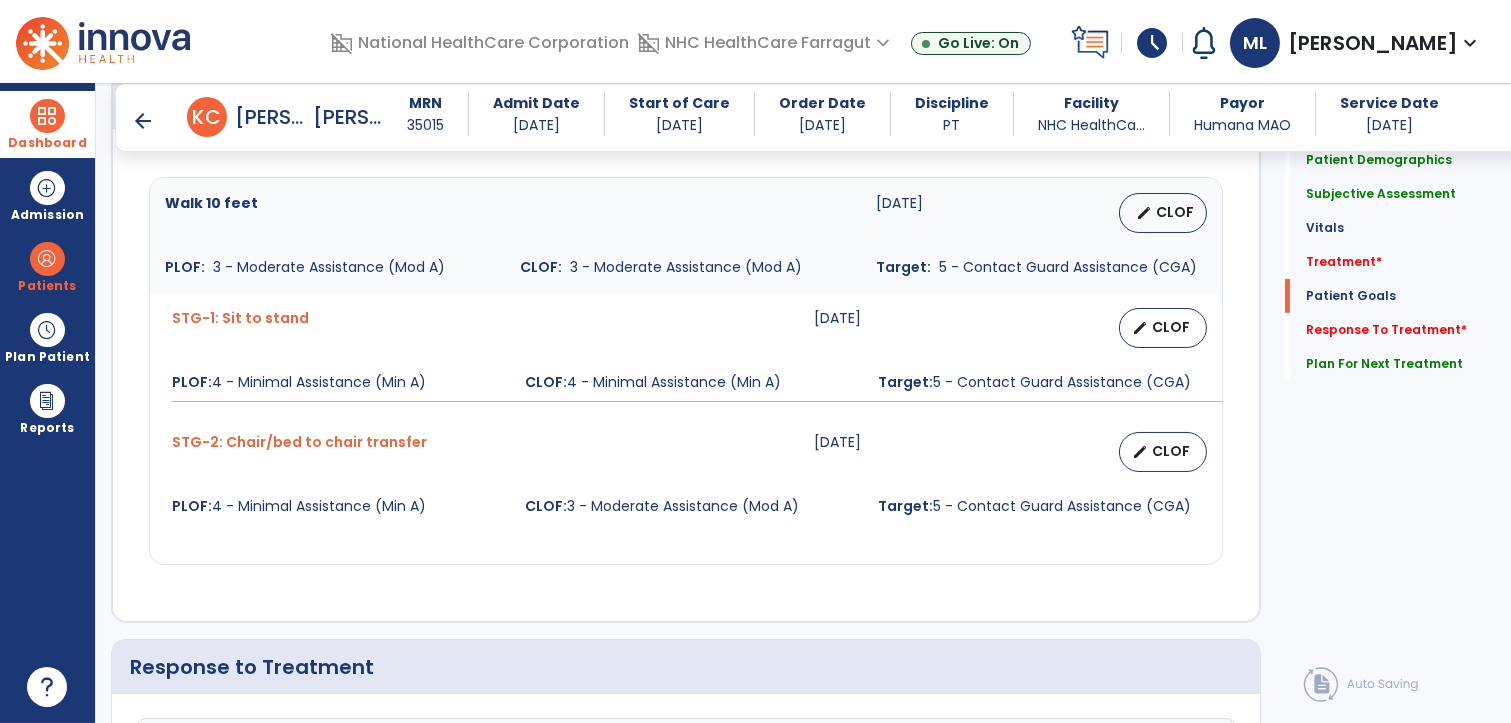 scroll, scrollTop: 1435, scrollLeft: 0, axis: vertical 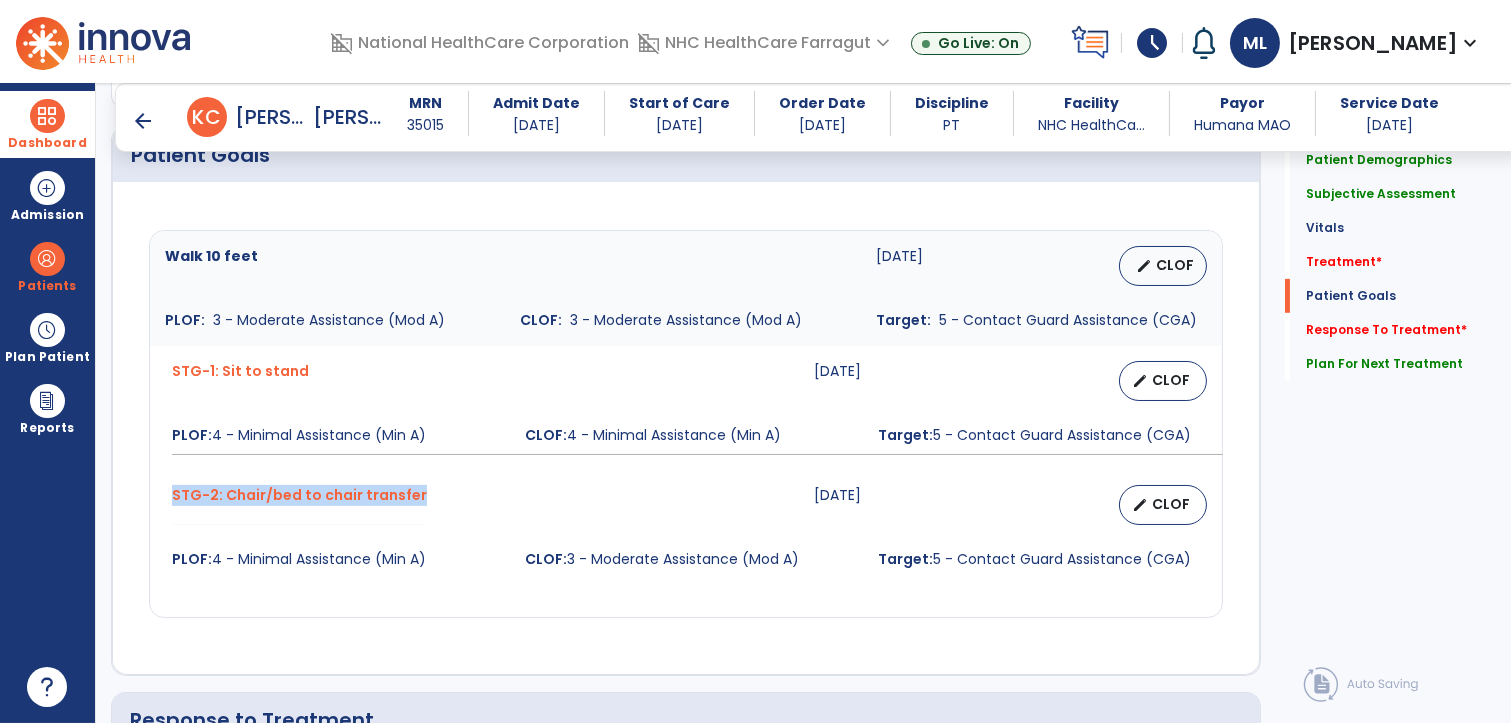 copy on "STG-2: Chair/bed to chair transfer" 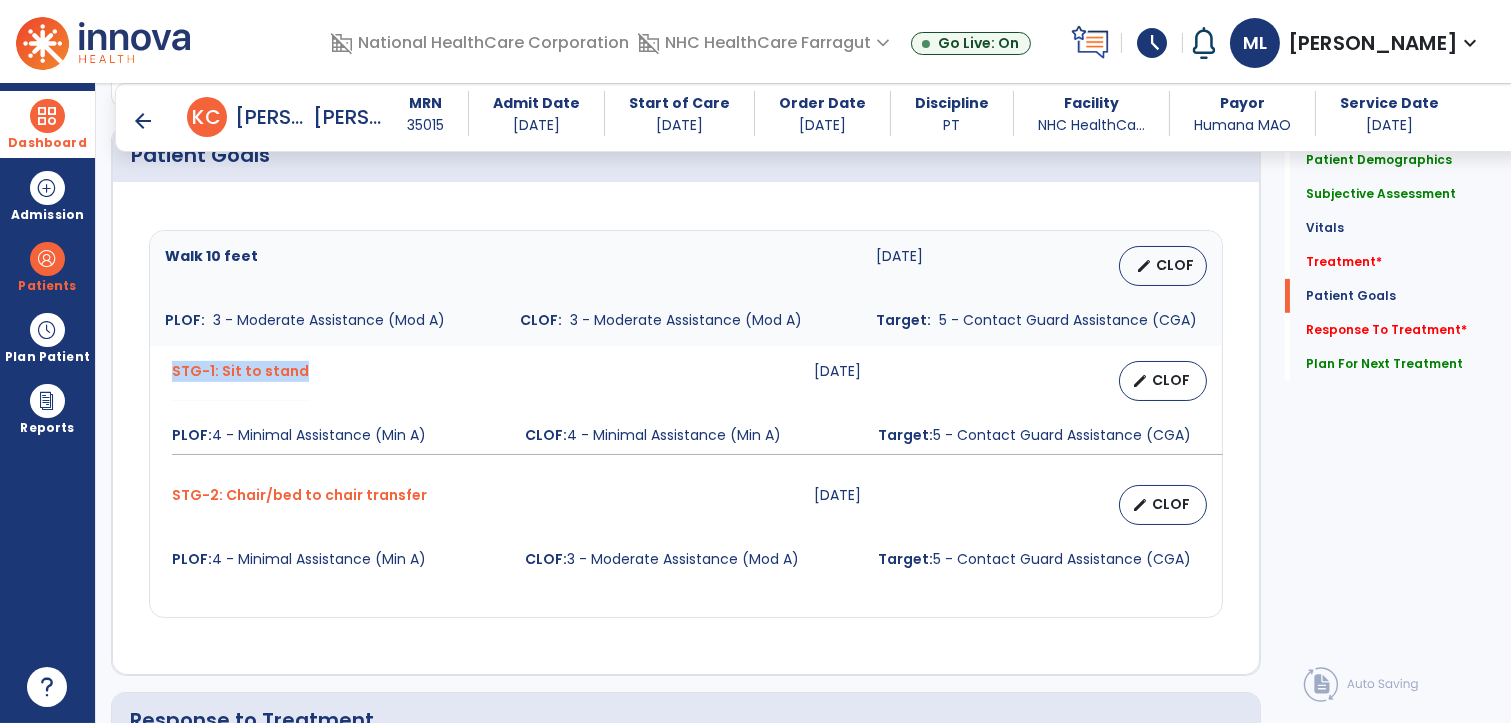 copy on "STG-1: Sit to stand" 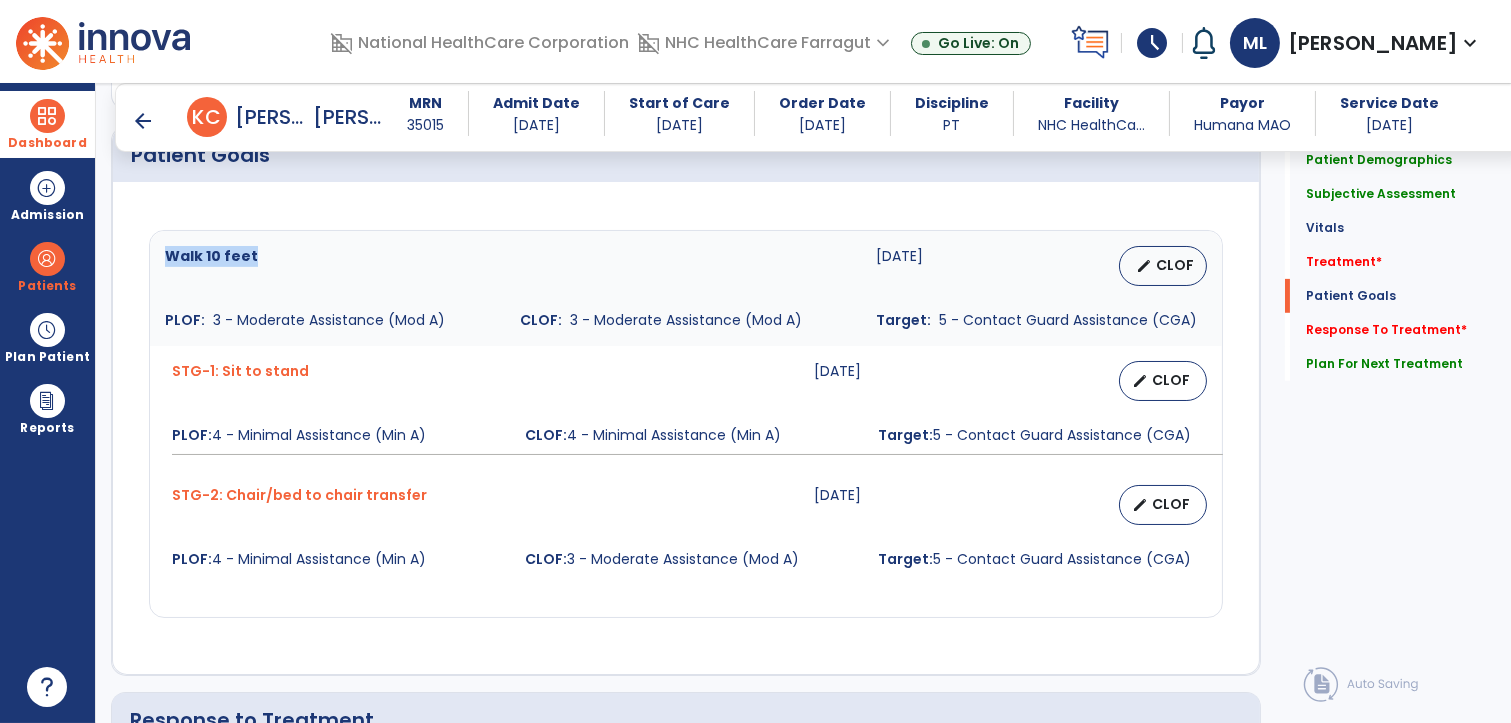 copy on "Walk 10 feet" 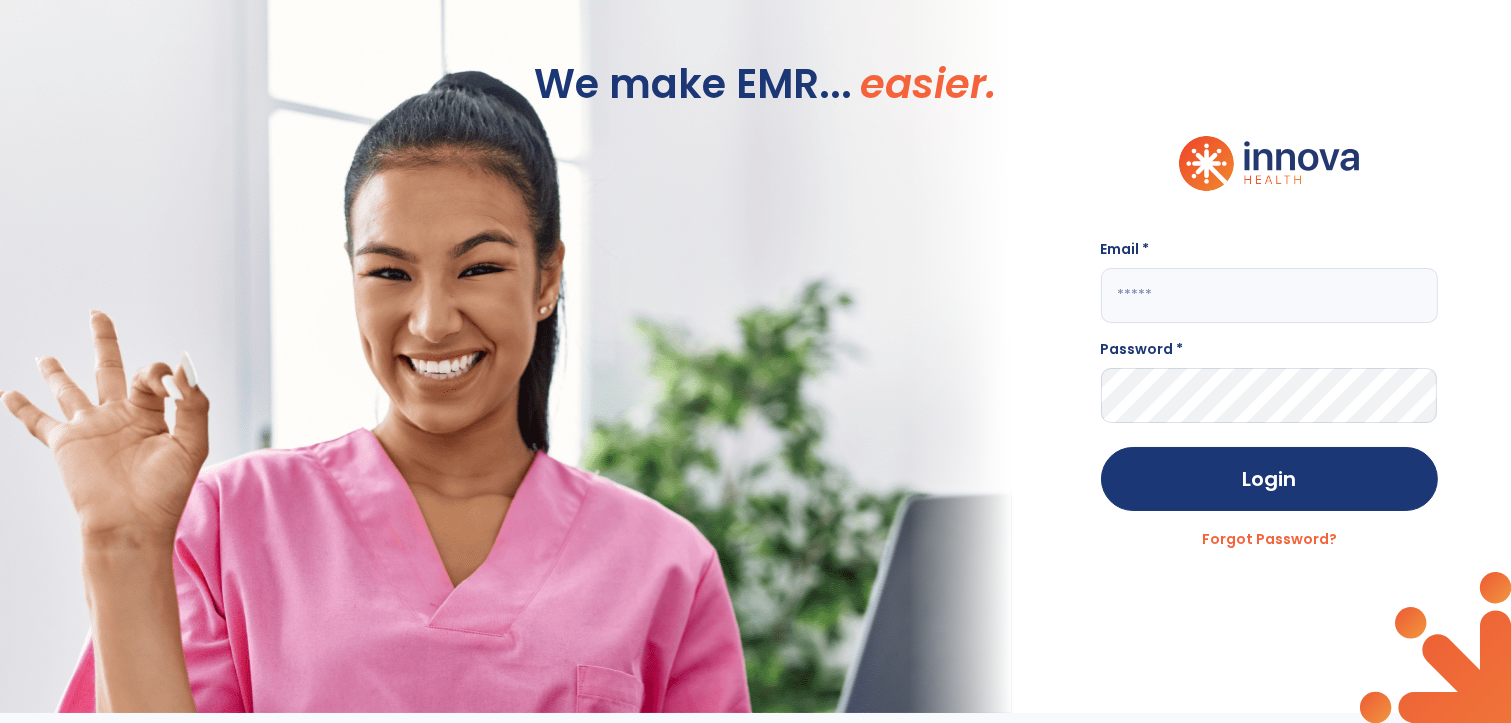 scroll, scrollTop: 0, scrollLeft: 0, axis: both 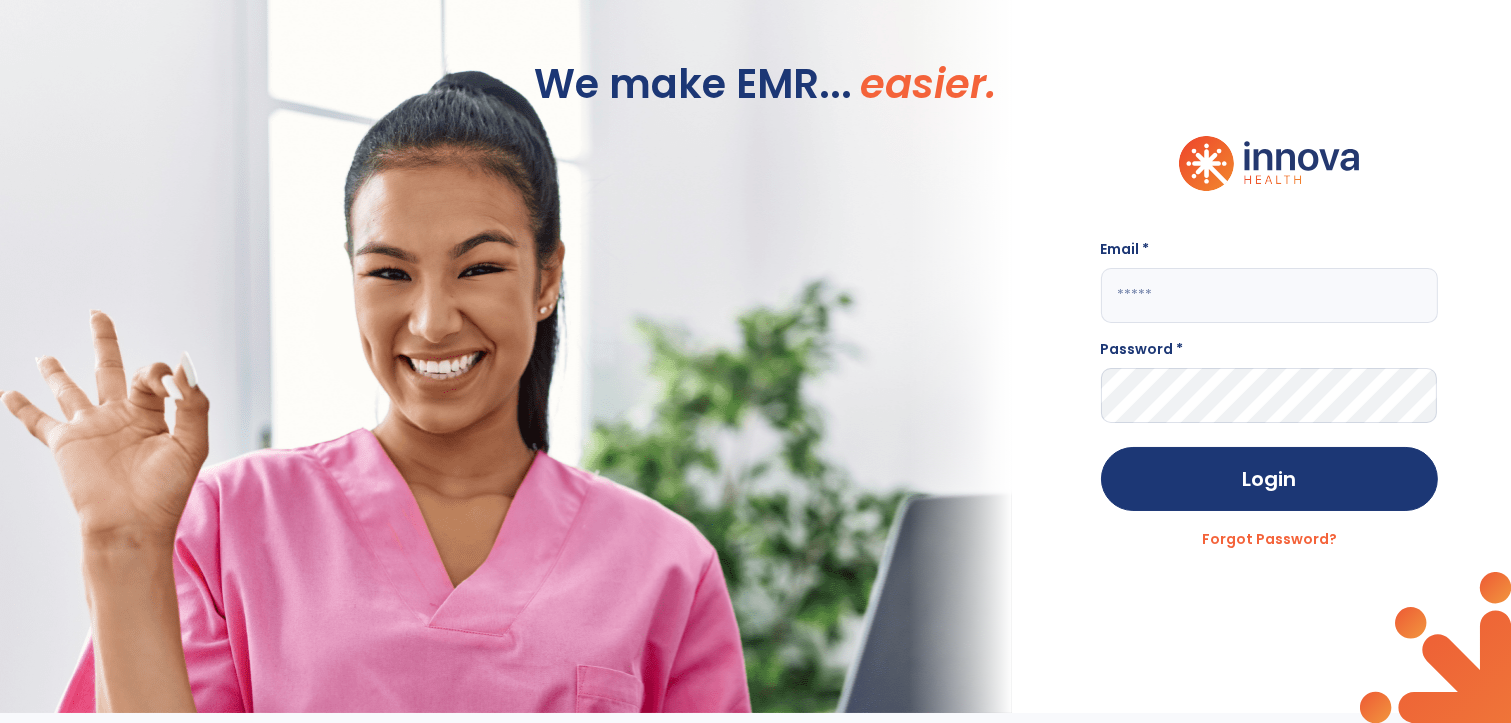 type on "**********" 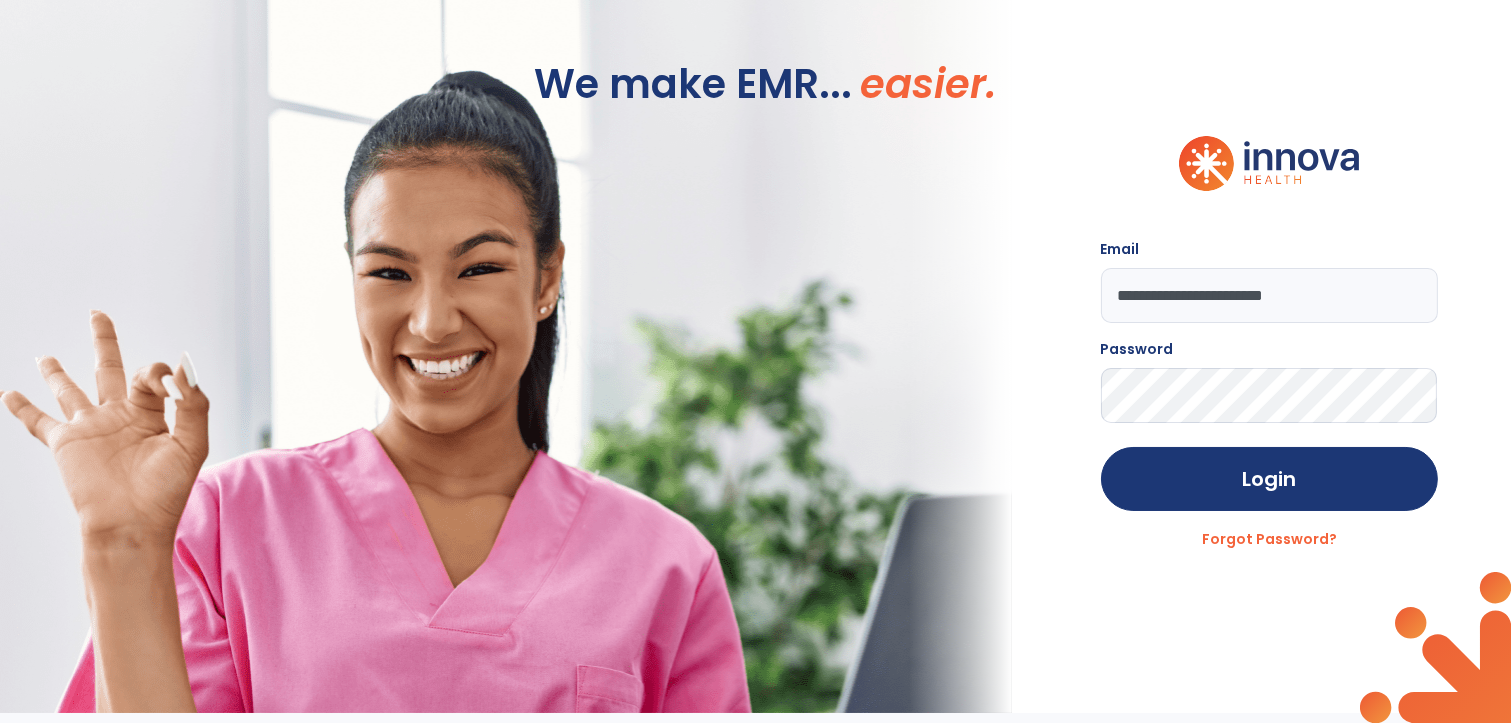 click on "We make EMR... easier." 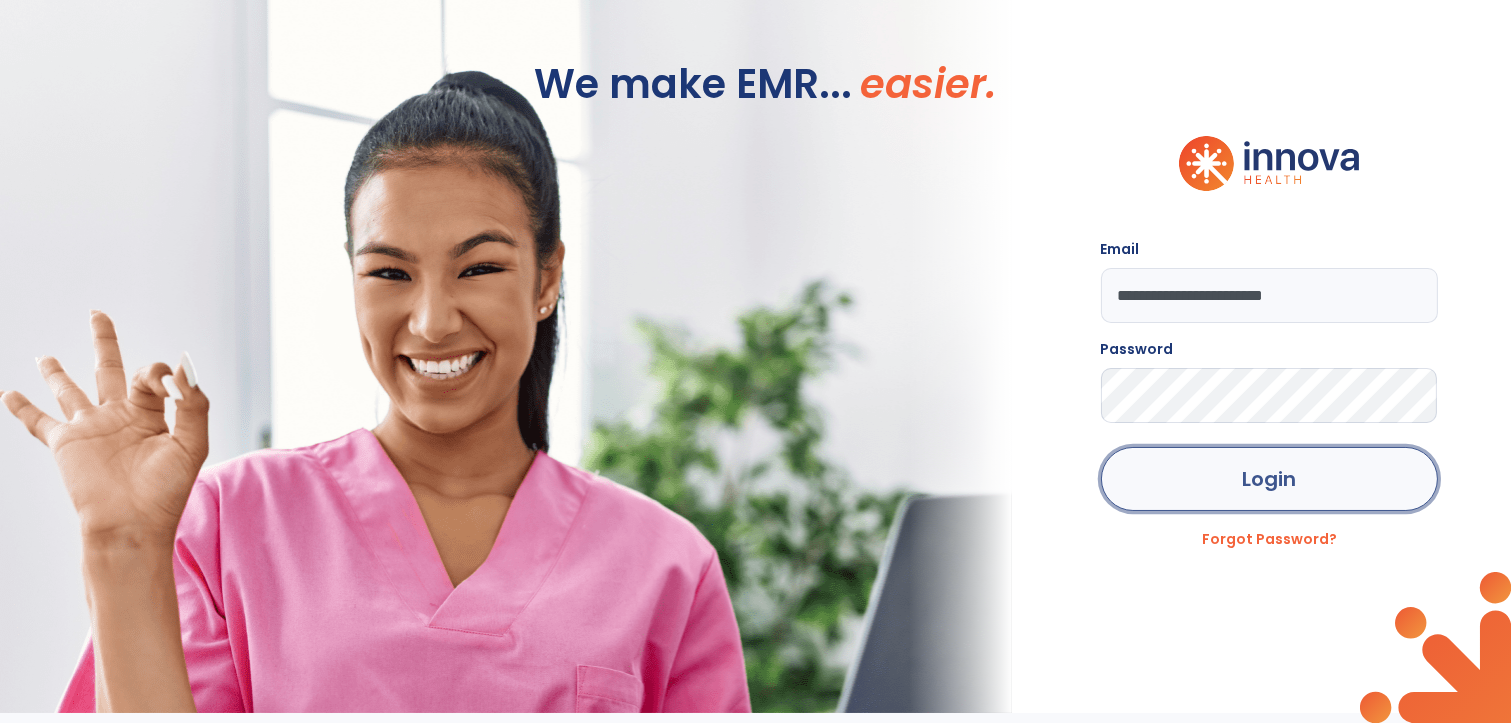 click on "Login" 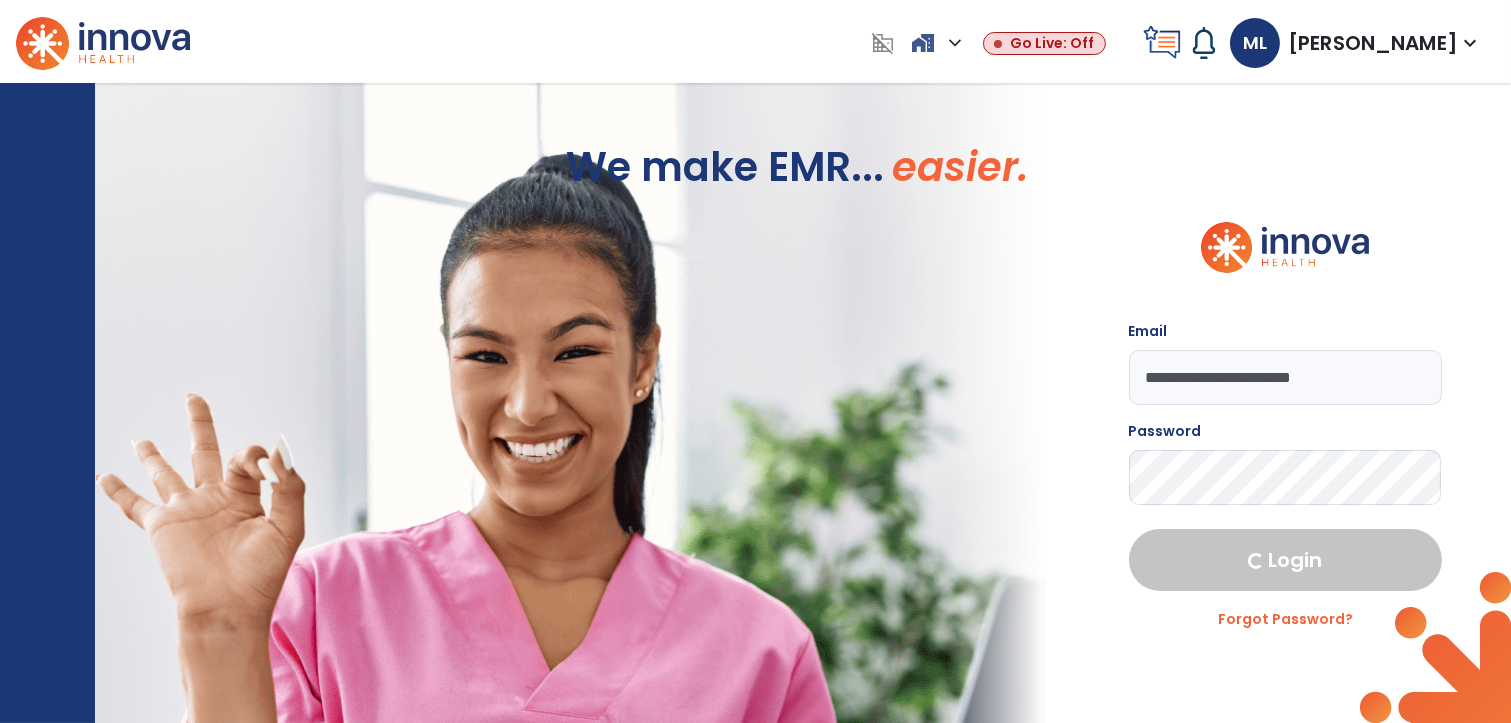 select on "****" 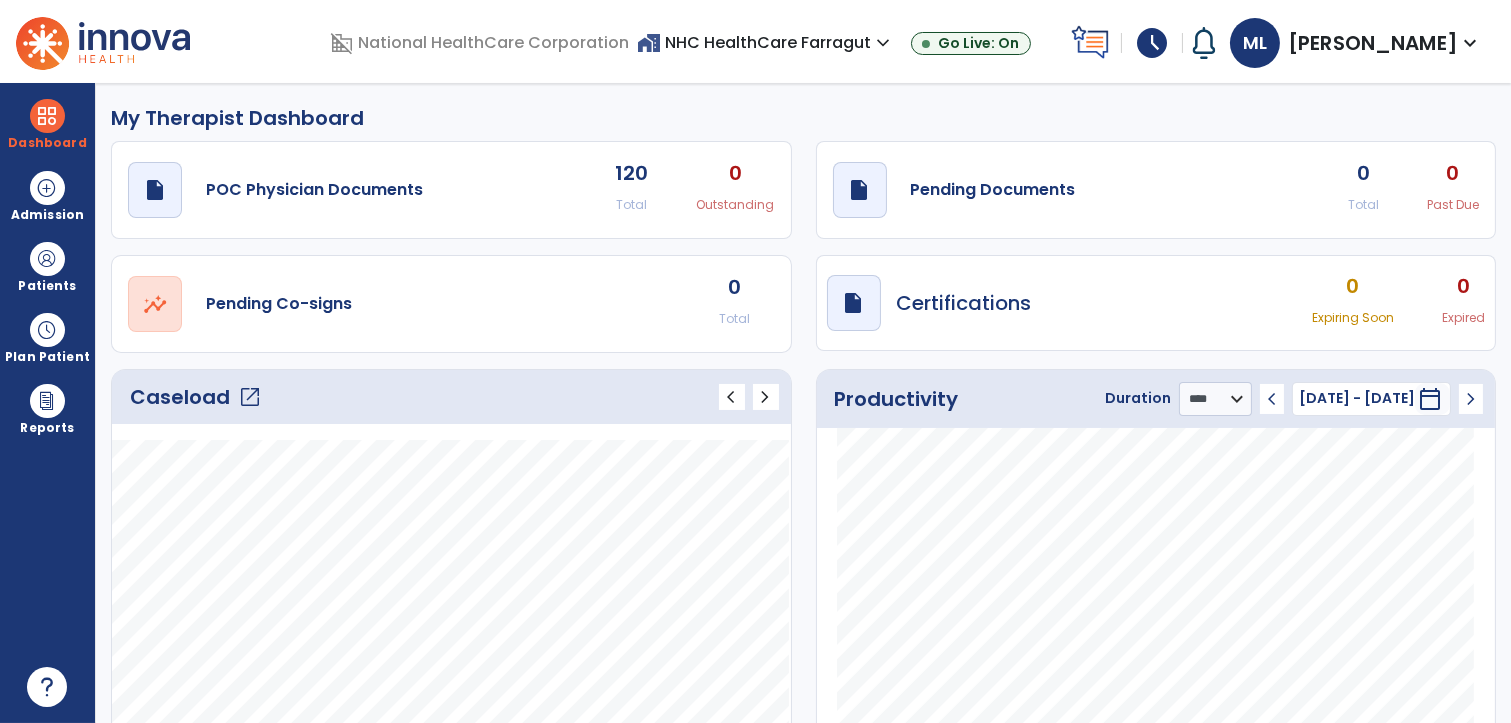 click on "Caseload   open_in_new" 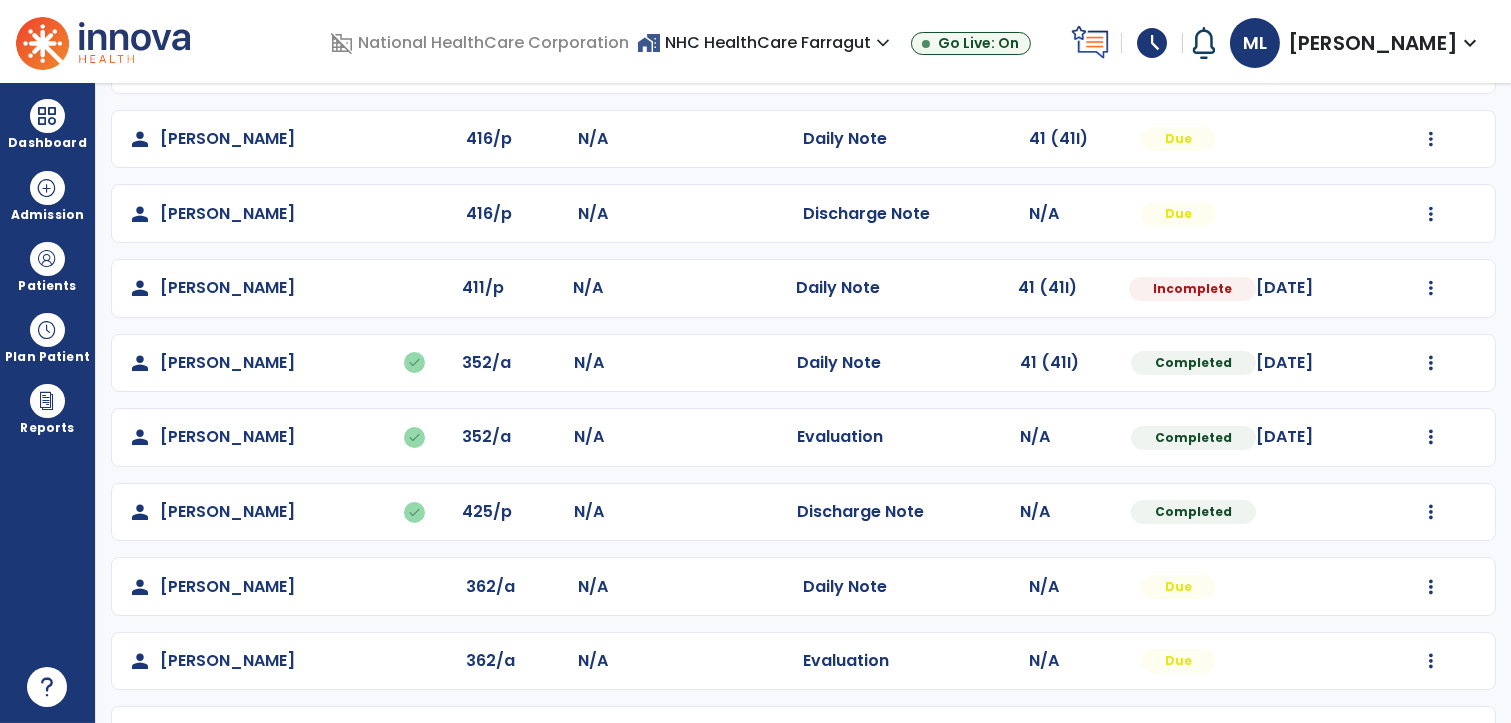 scroll, scrollTop: 187, scrollLeft: 0, axis: vertical 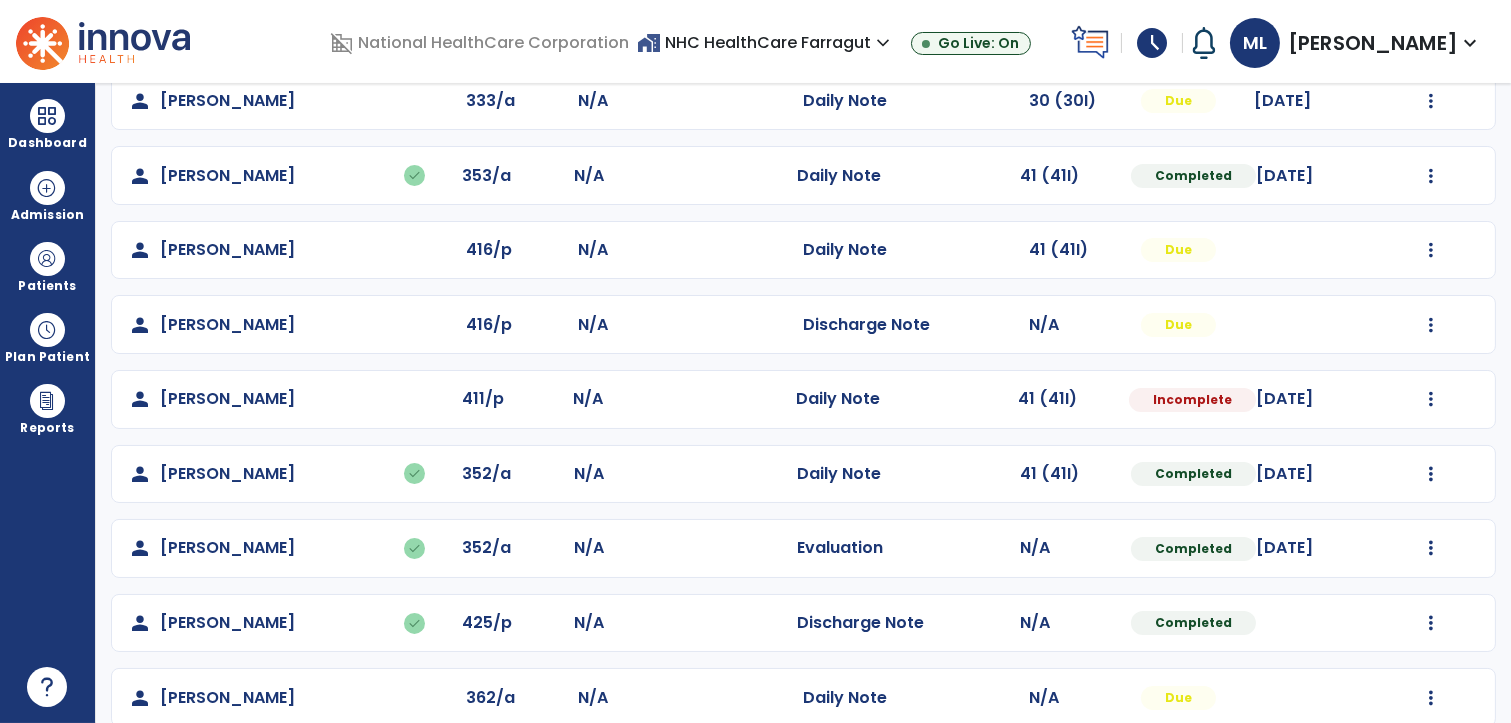 click on "Mark Visit As Complete   Reset Note   Open Document   G + C Mins" 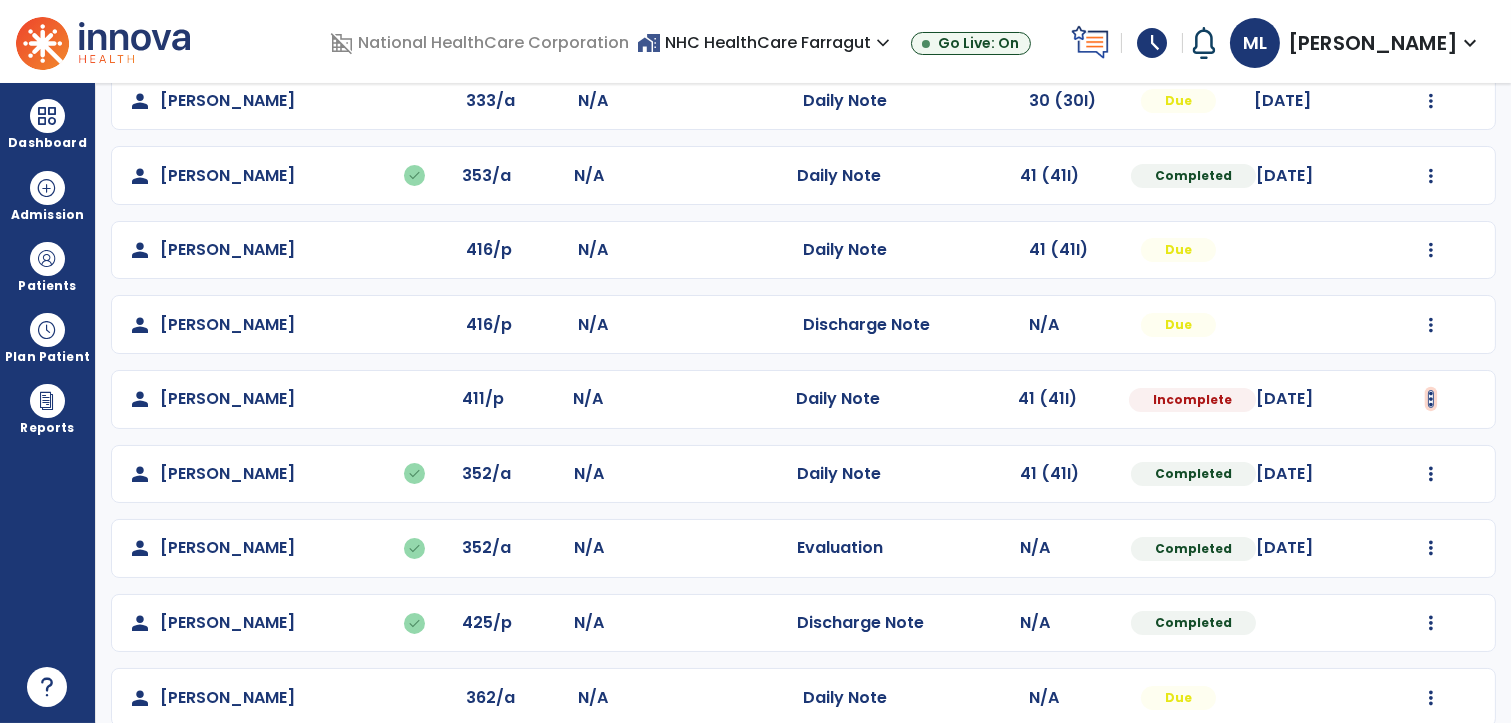 click at bounding box center [1431, 101] 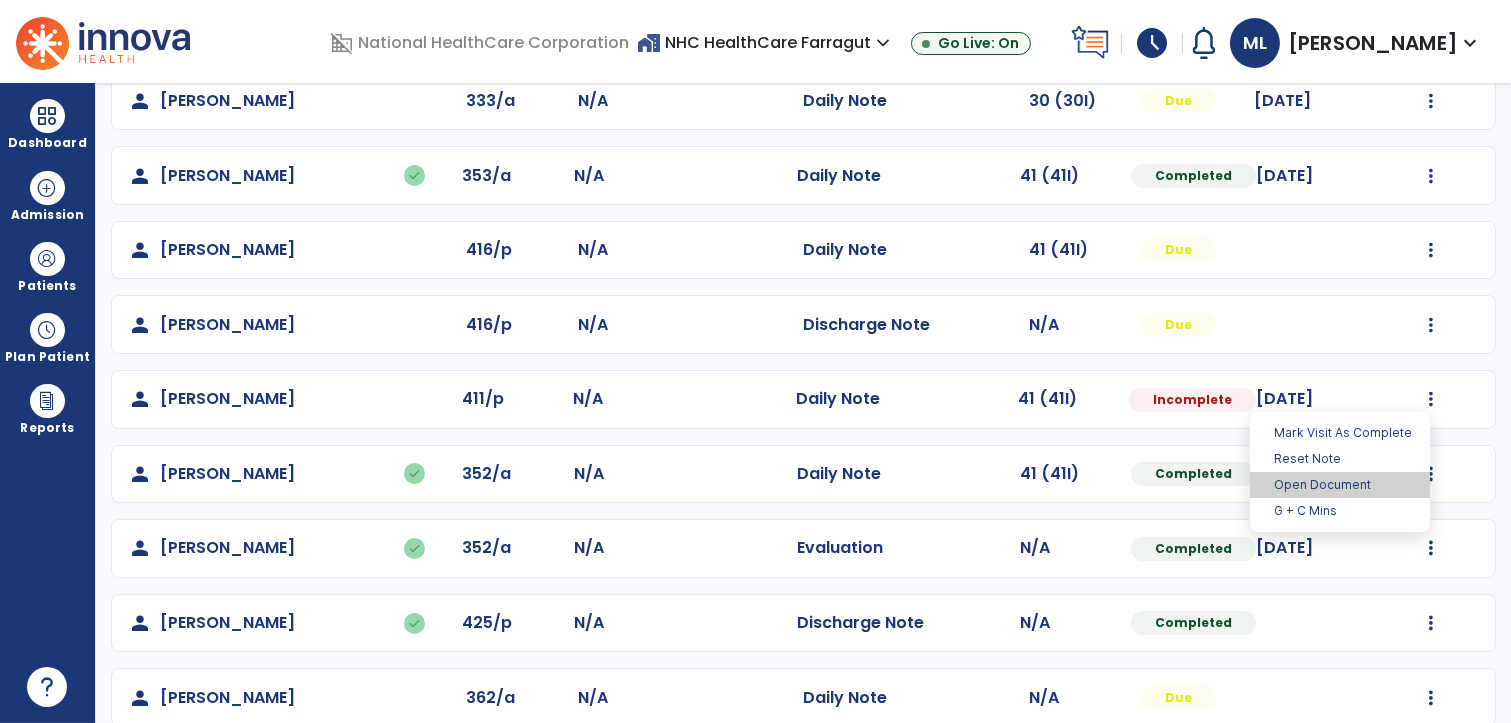 click on "Open Document" at bounding box center (1340, 485) 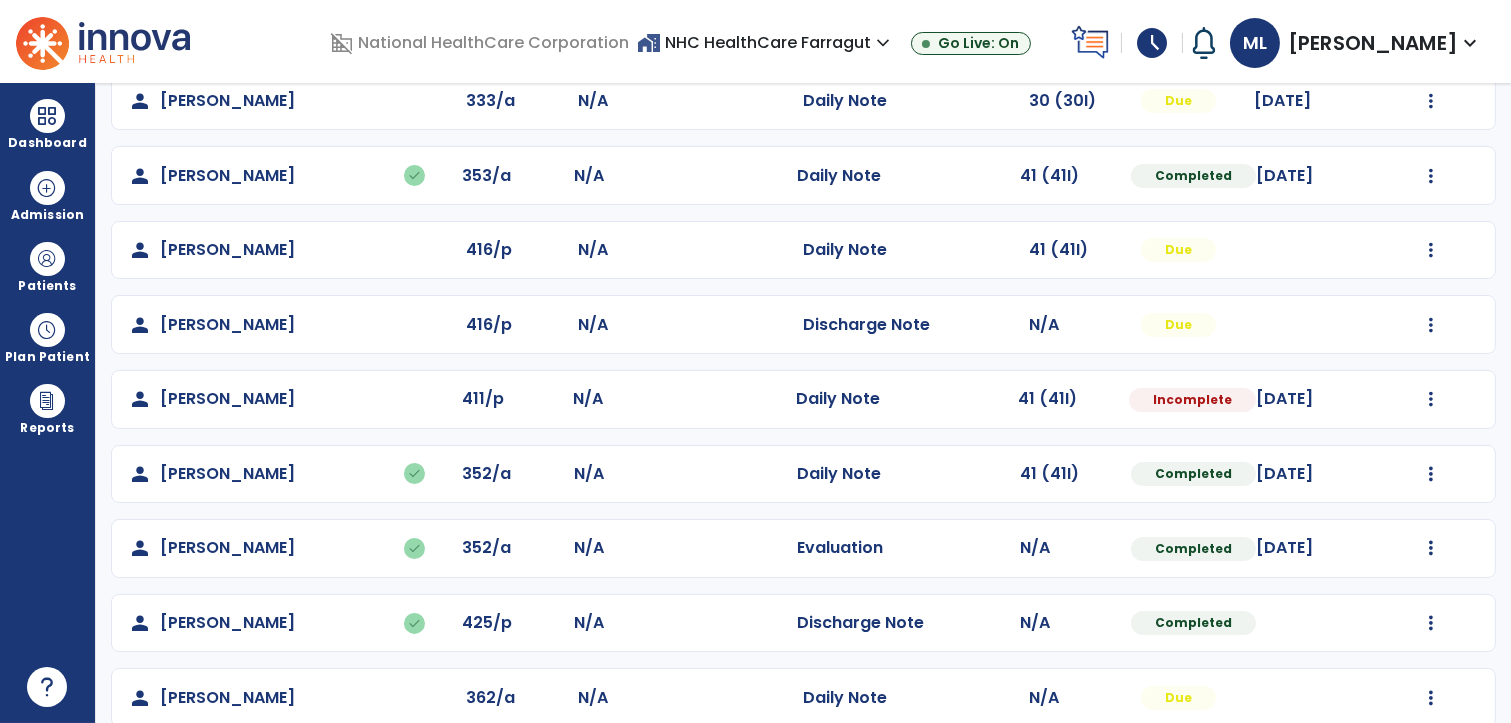 select on "*" 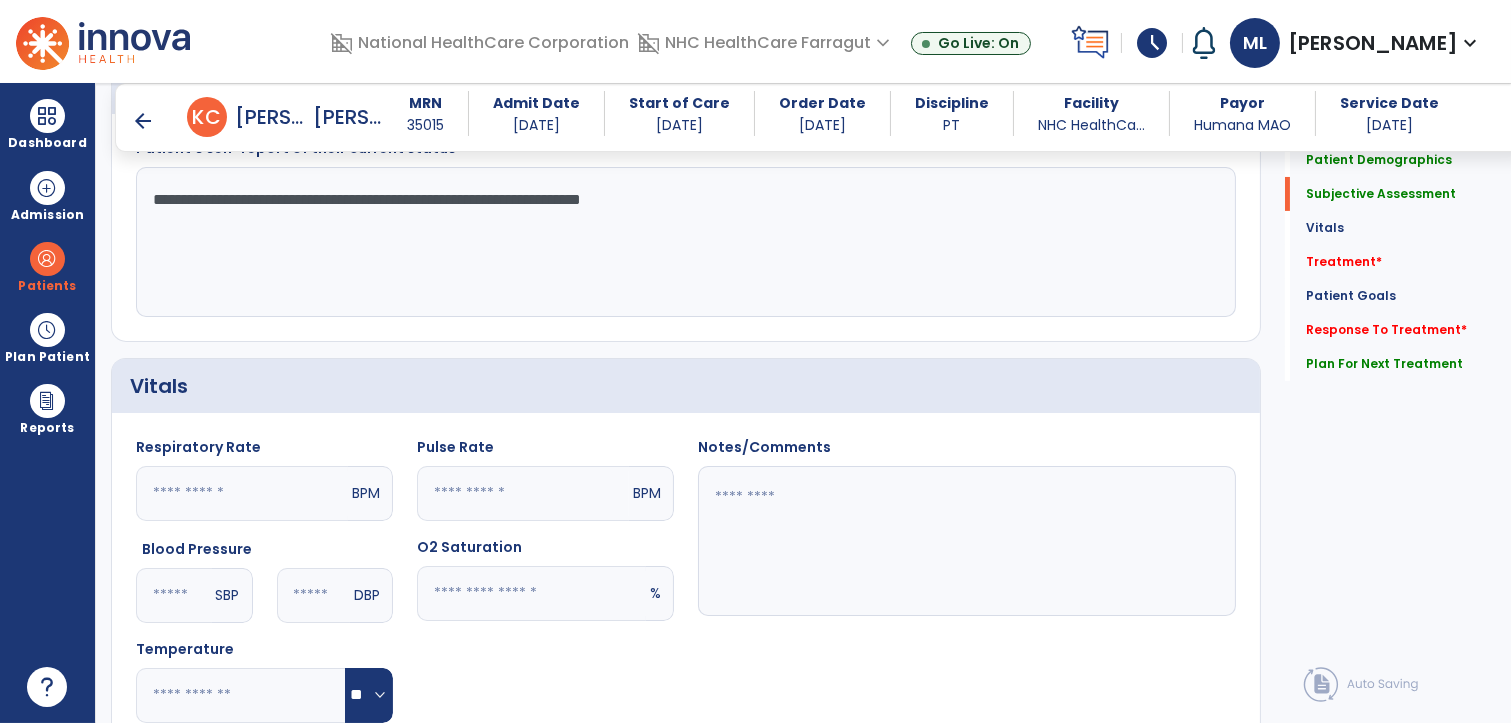 scroll, scrollTop: 520, scrollLeft: 0, axis: vertical 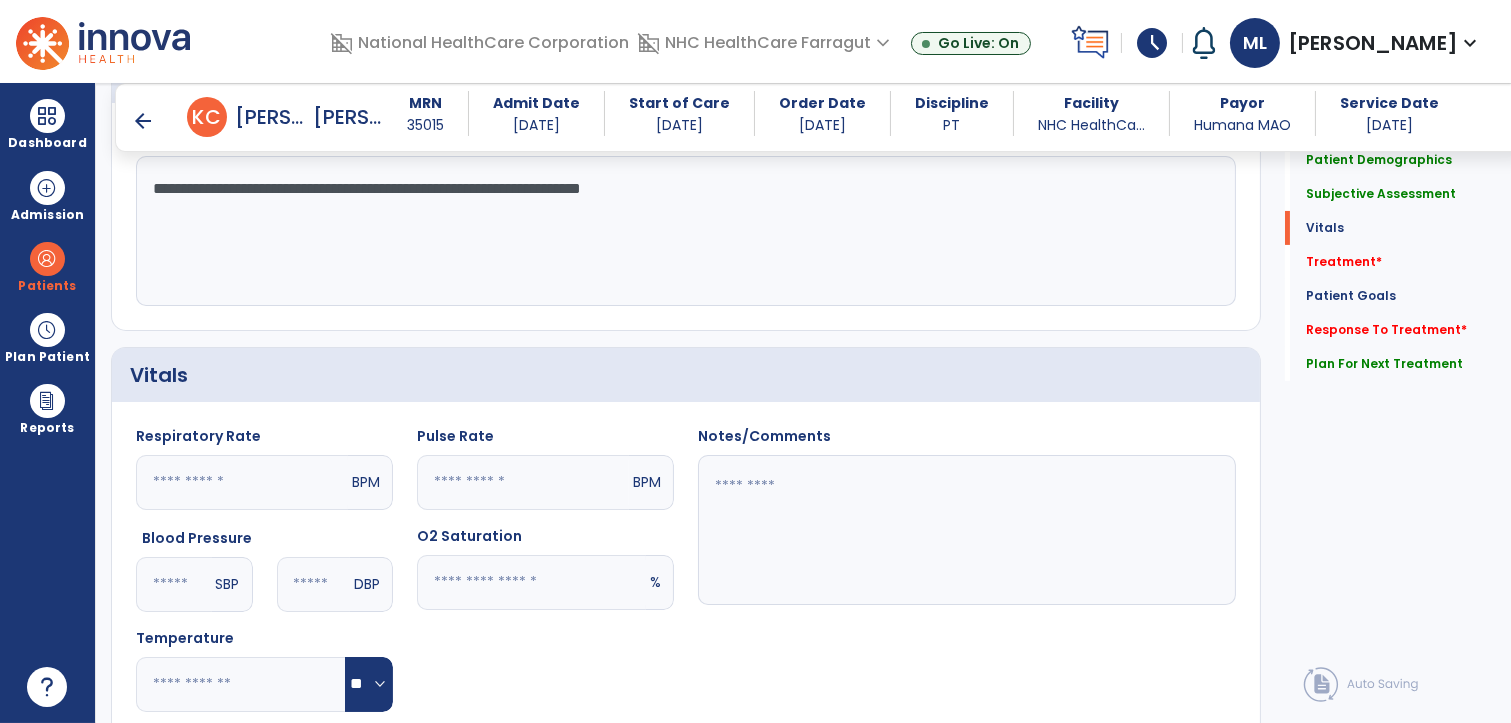 click on "**********" 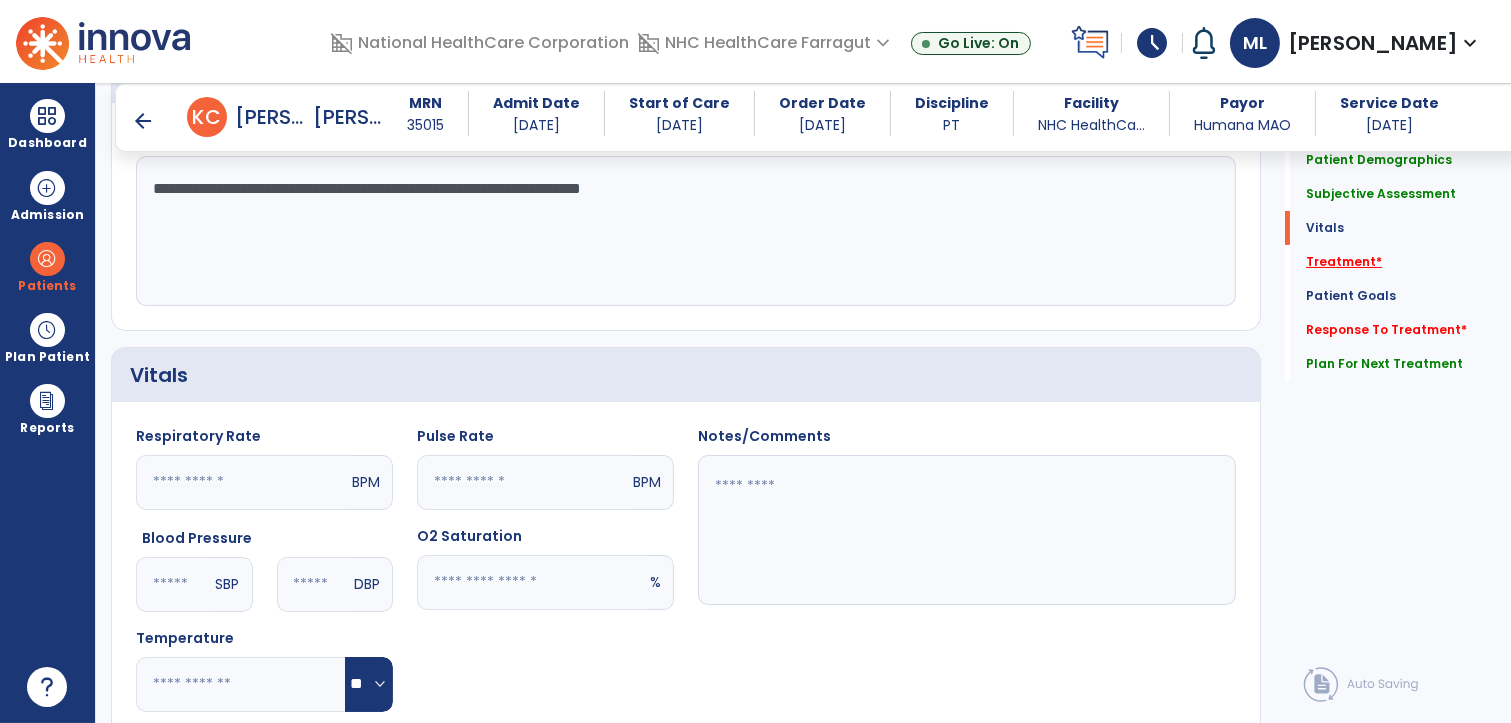 click on "Treatment   *" 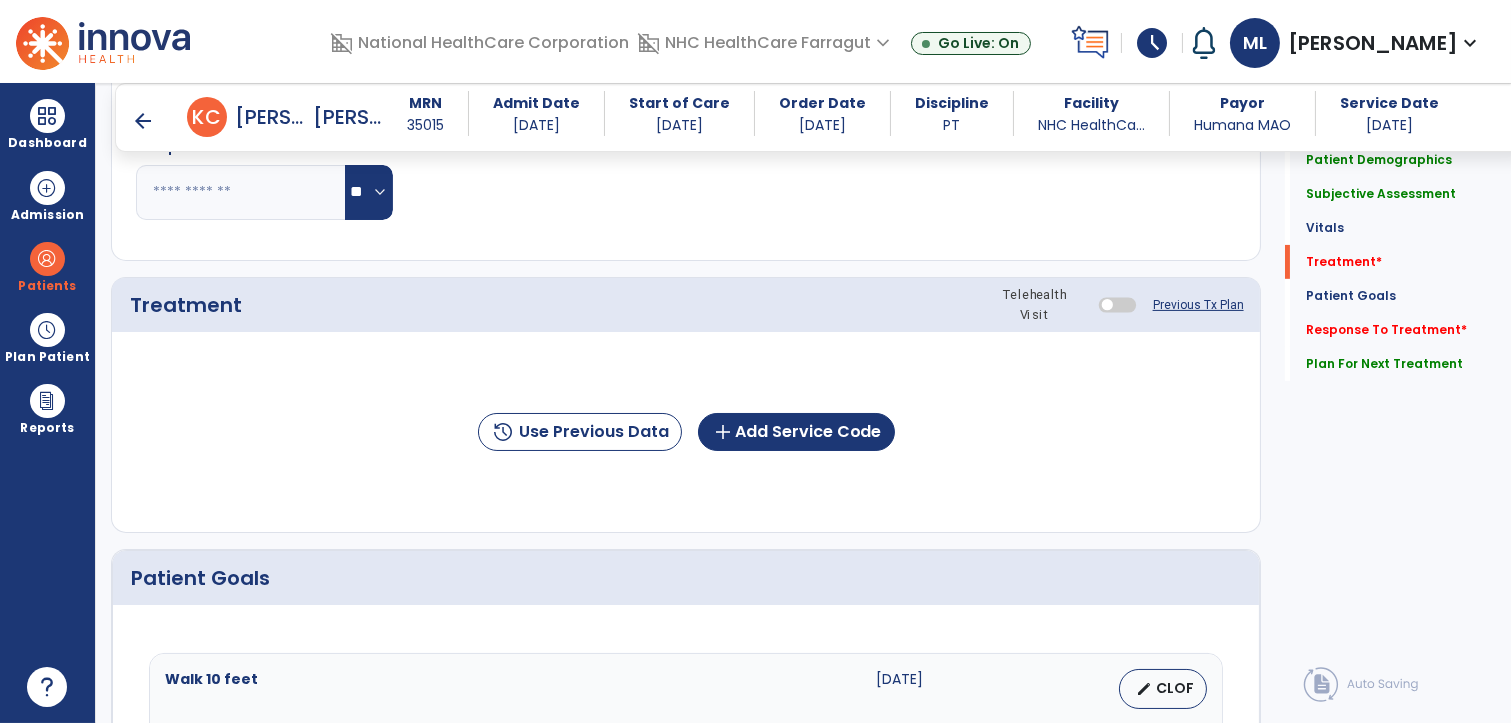 scroll, scrollTop: 1013, scrollLeft: 0, axis: vertical 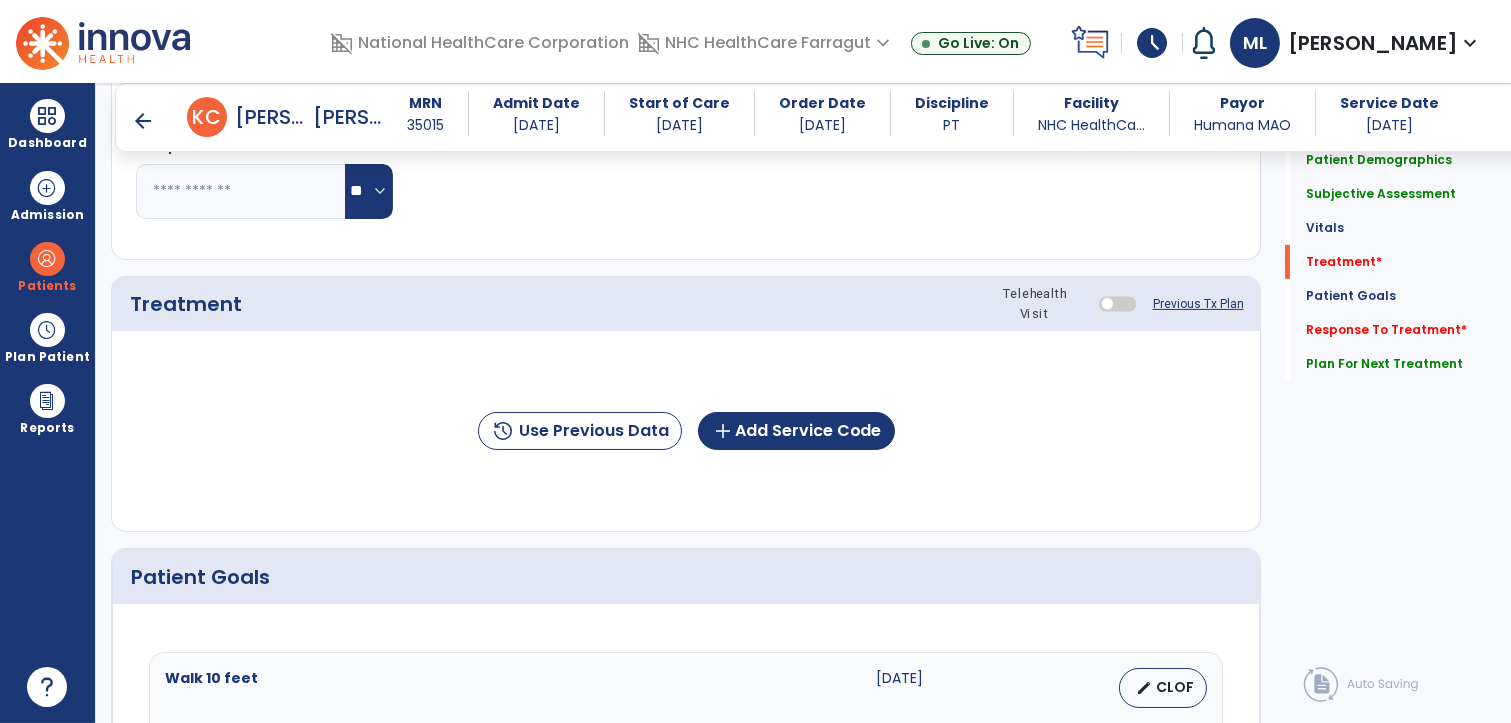 click on "history  Use Previous Data  add  Add Service Code" 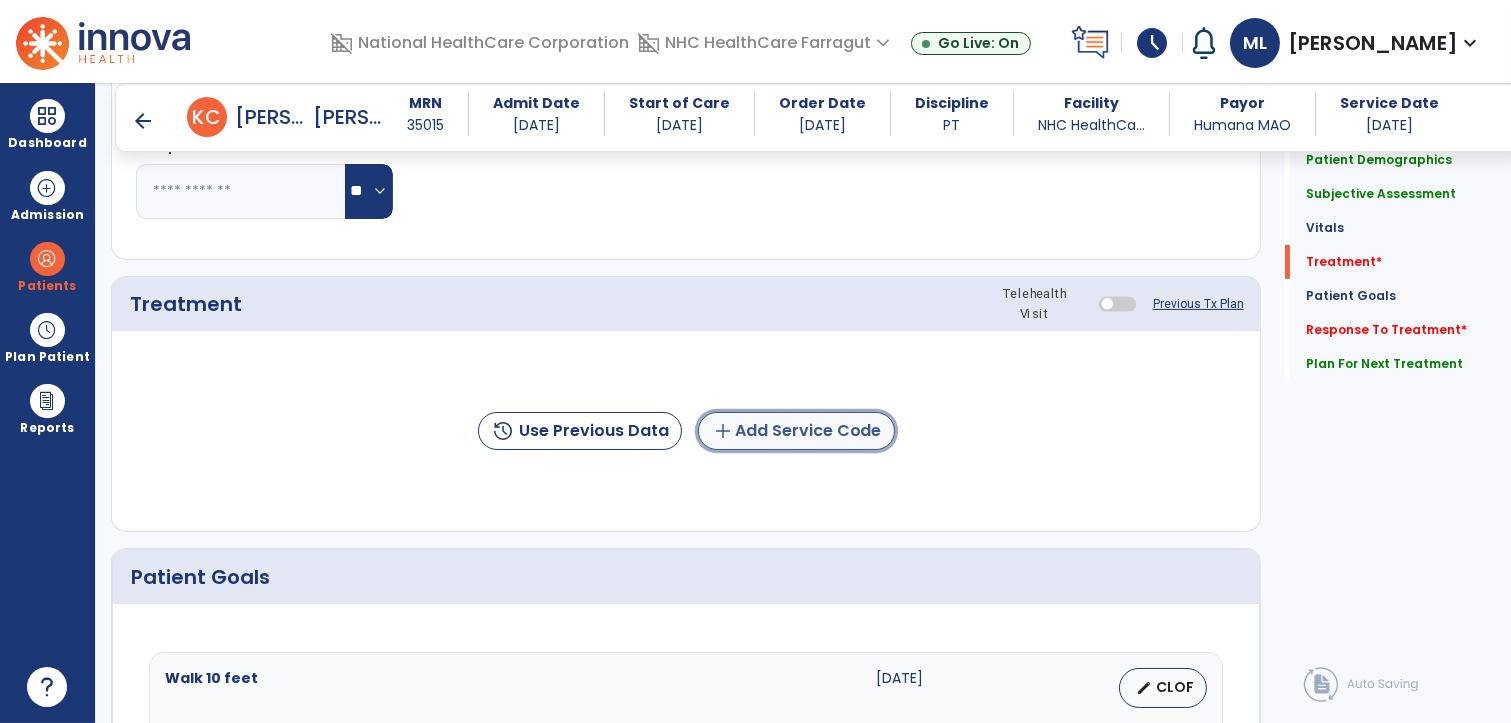click on "add  Add Service Code" 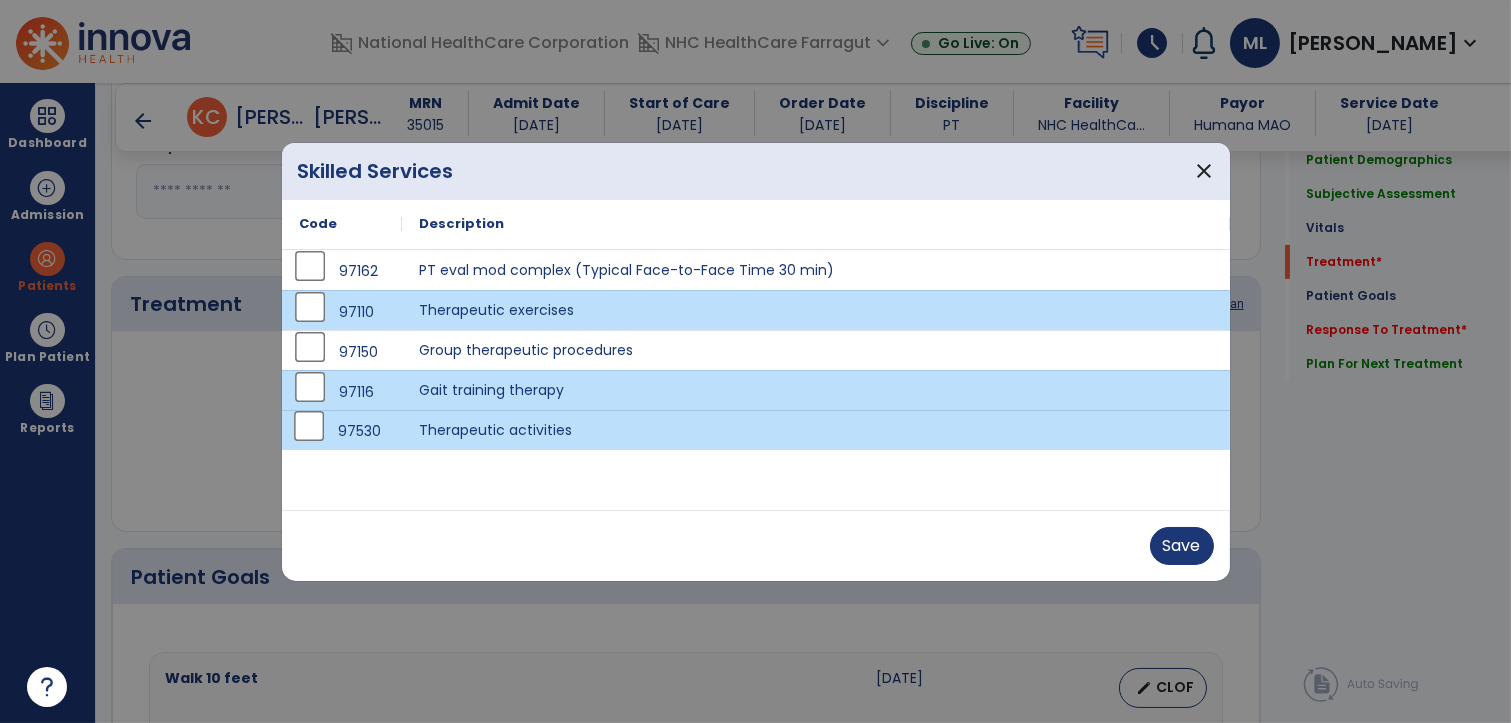 click on "Save" at bounding box center [756, 545] 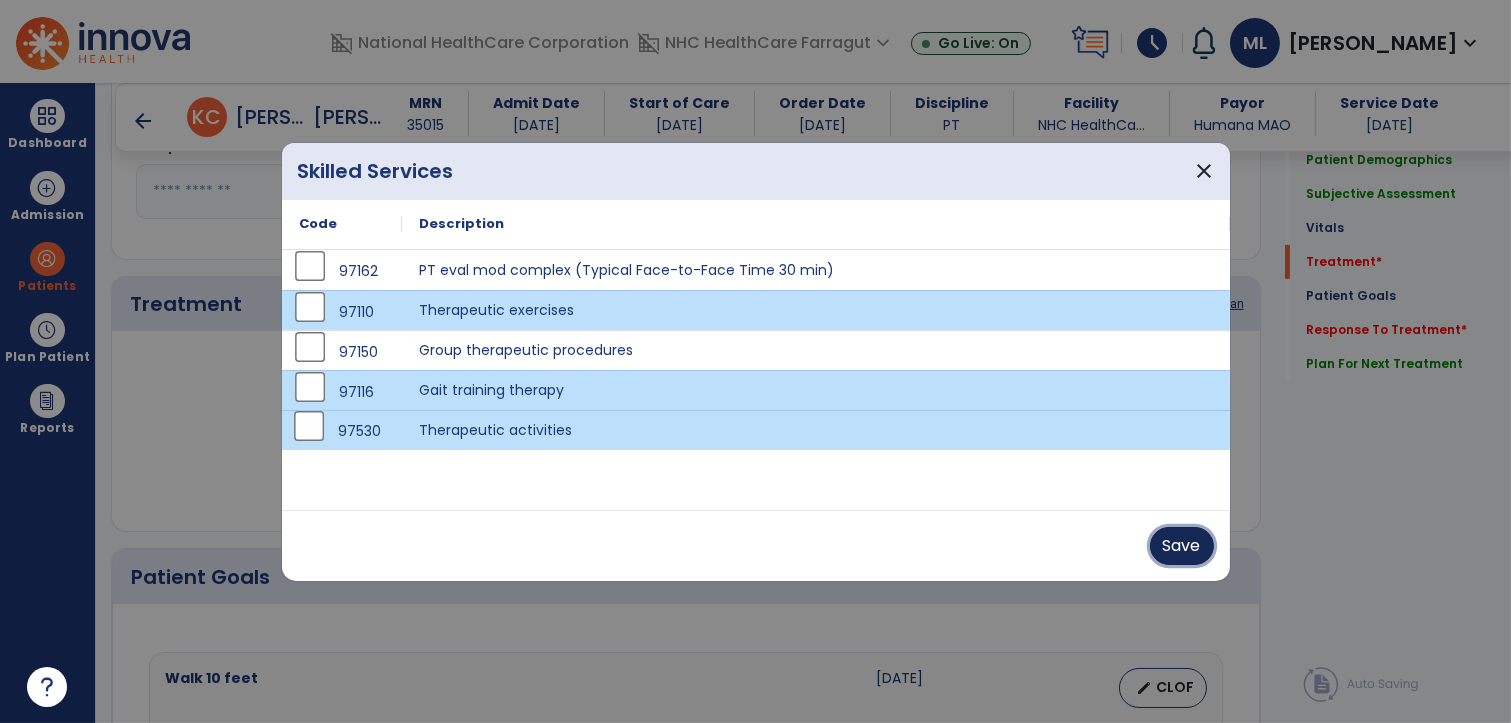 click on "Save" at bounding box center (1182, 546) 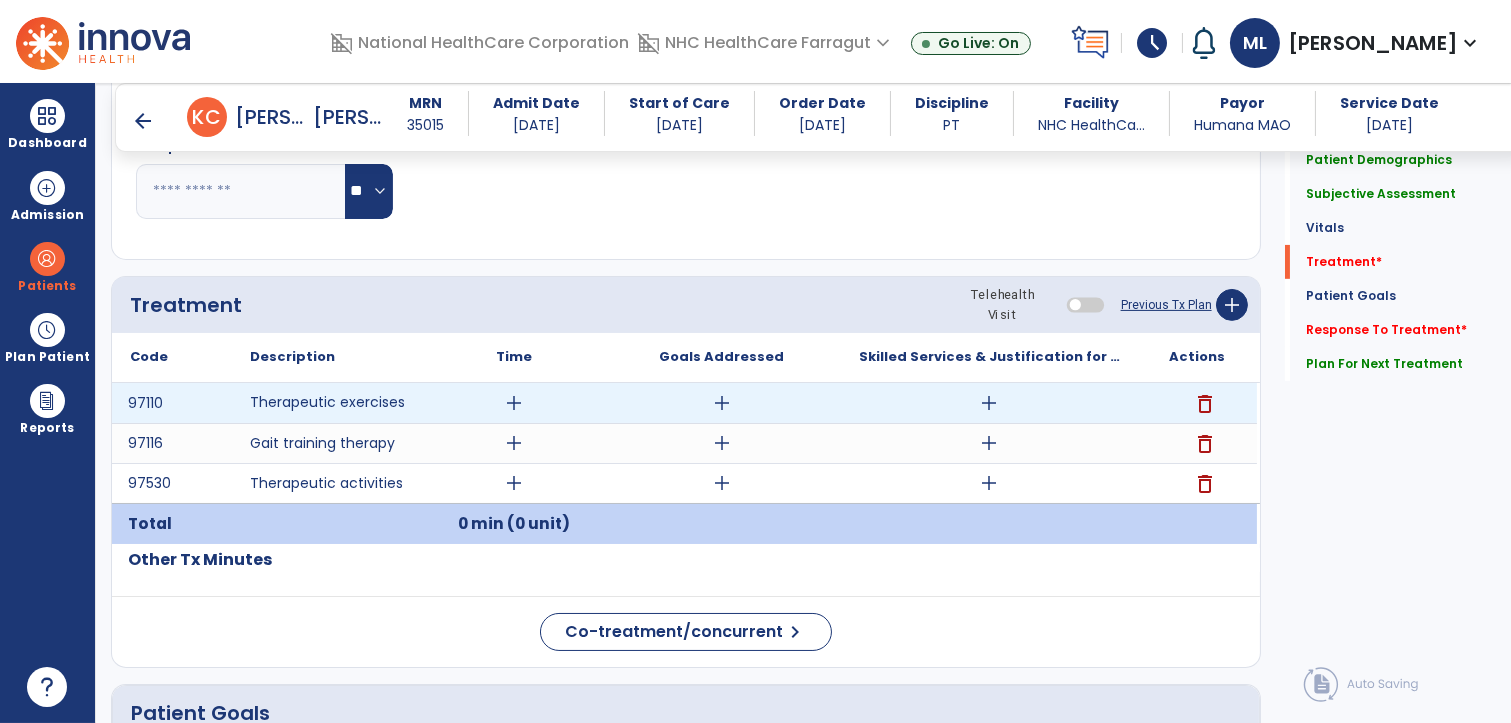 click on "add" at bounding box center [989, 403] 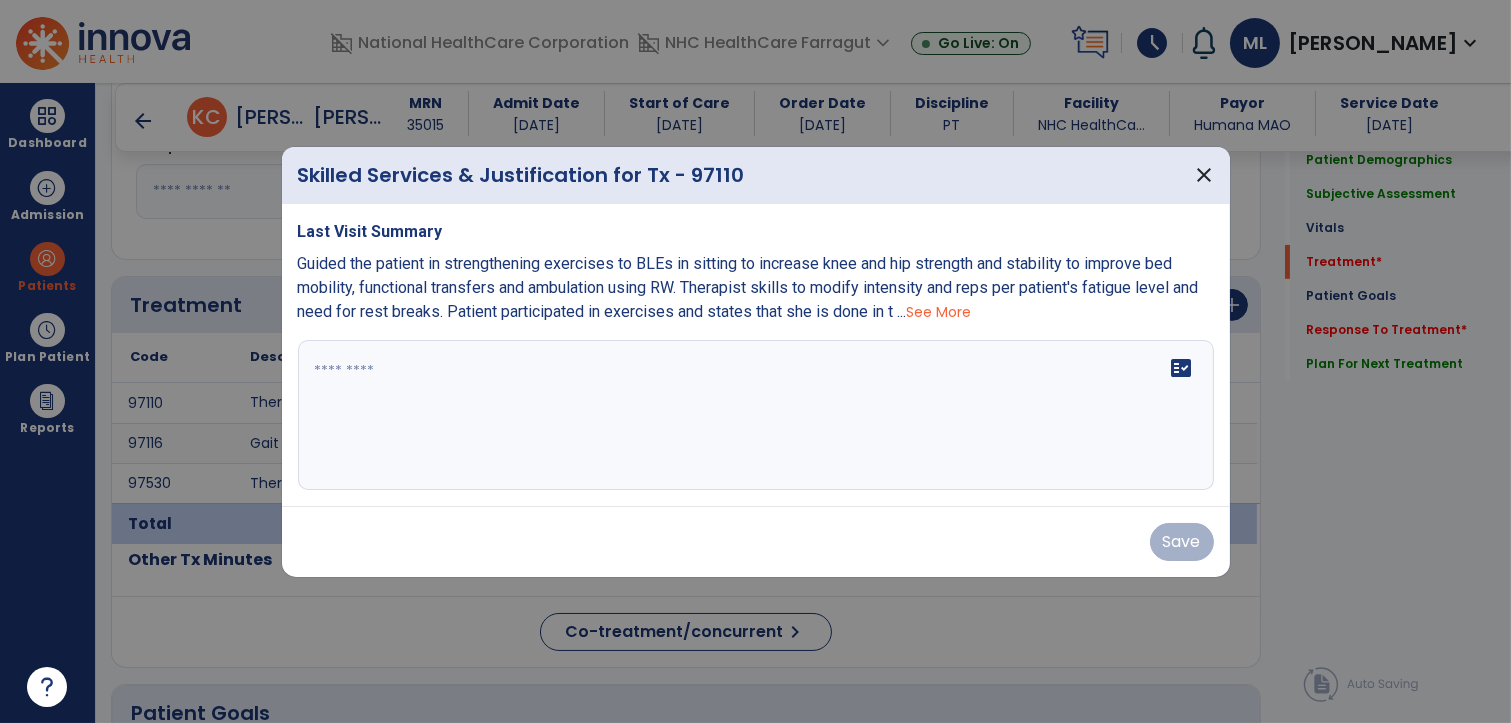 click on "fact_check" at bounding box center (756, 415) 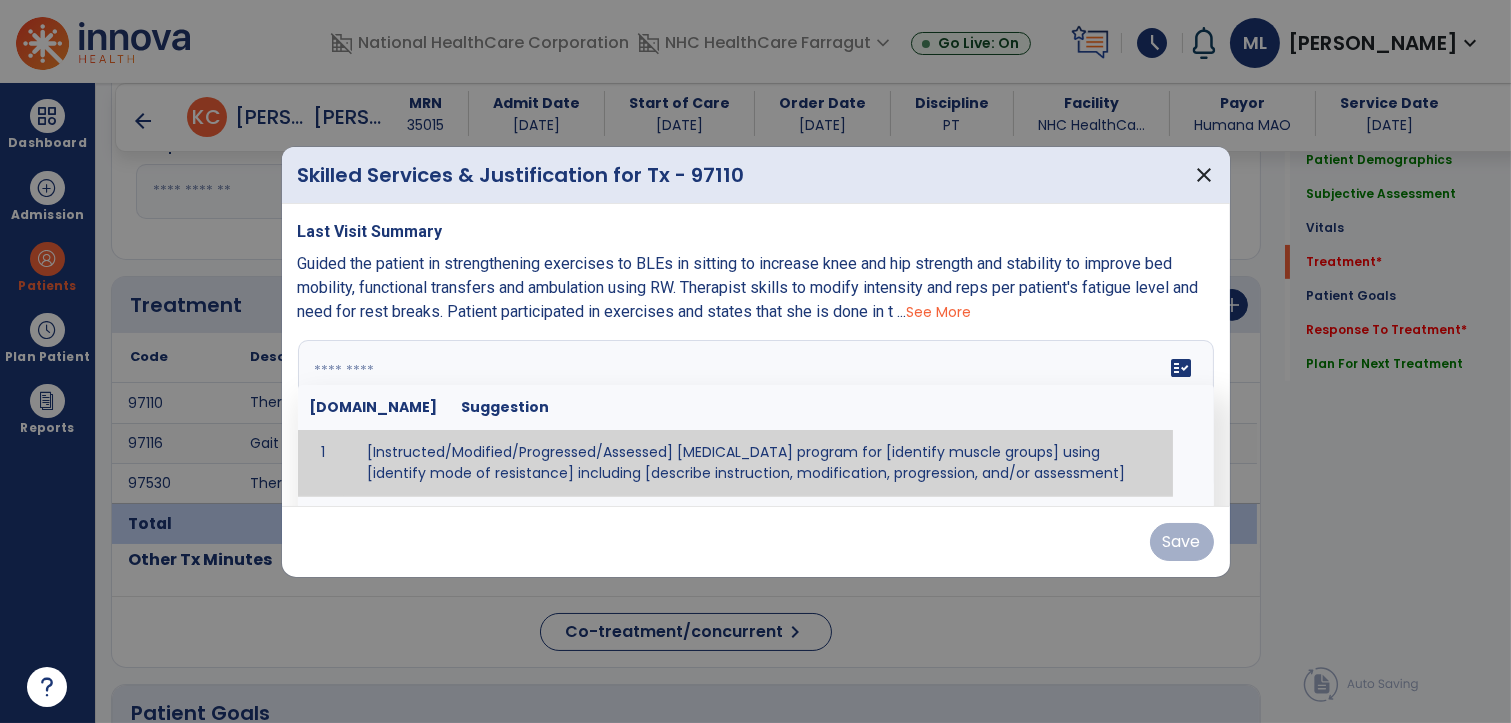 paste on "**********" 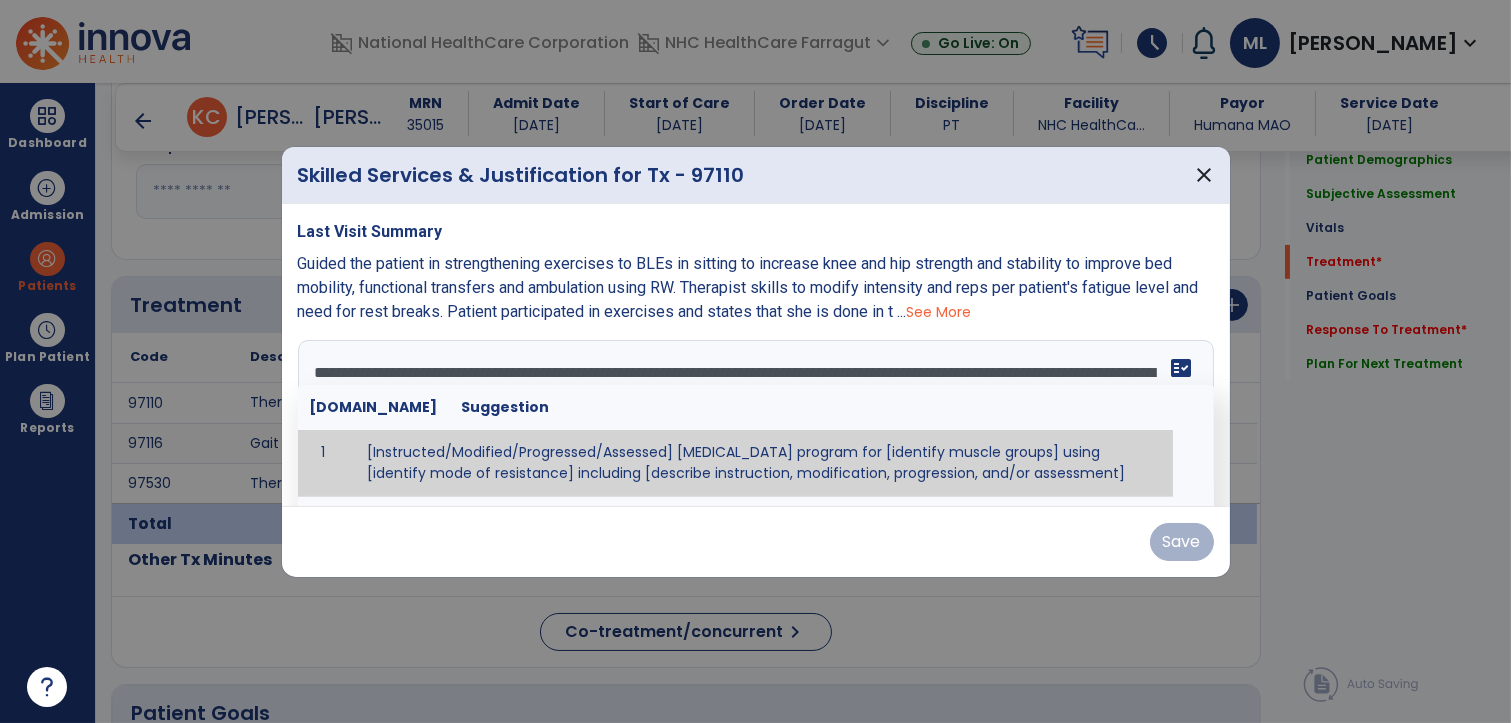scroll, scrollTop: 111, scrollLeft: 0, axis: vertical 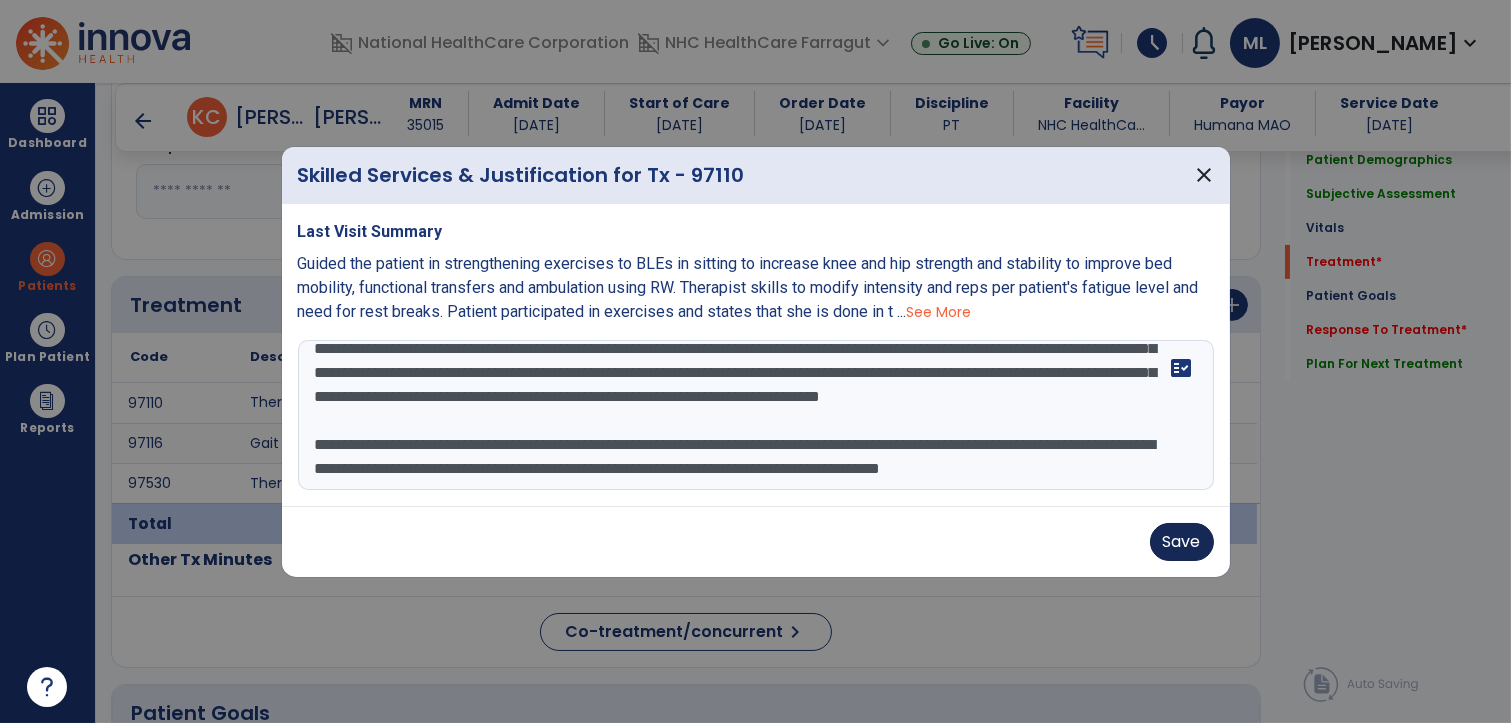 type on "**********" 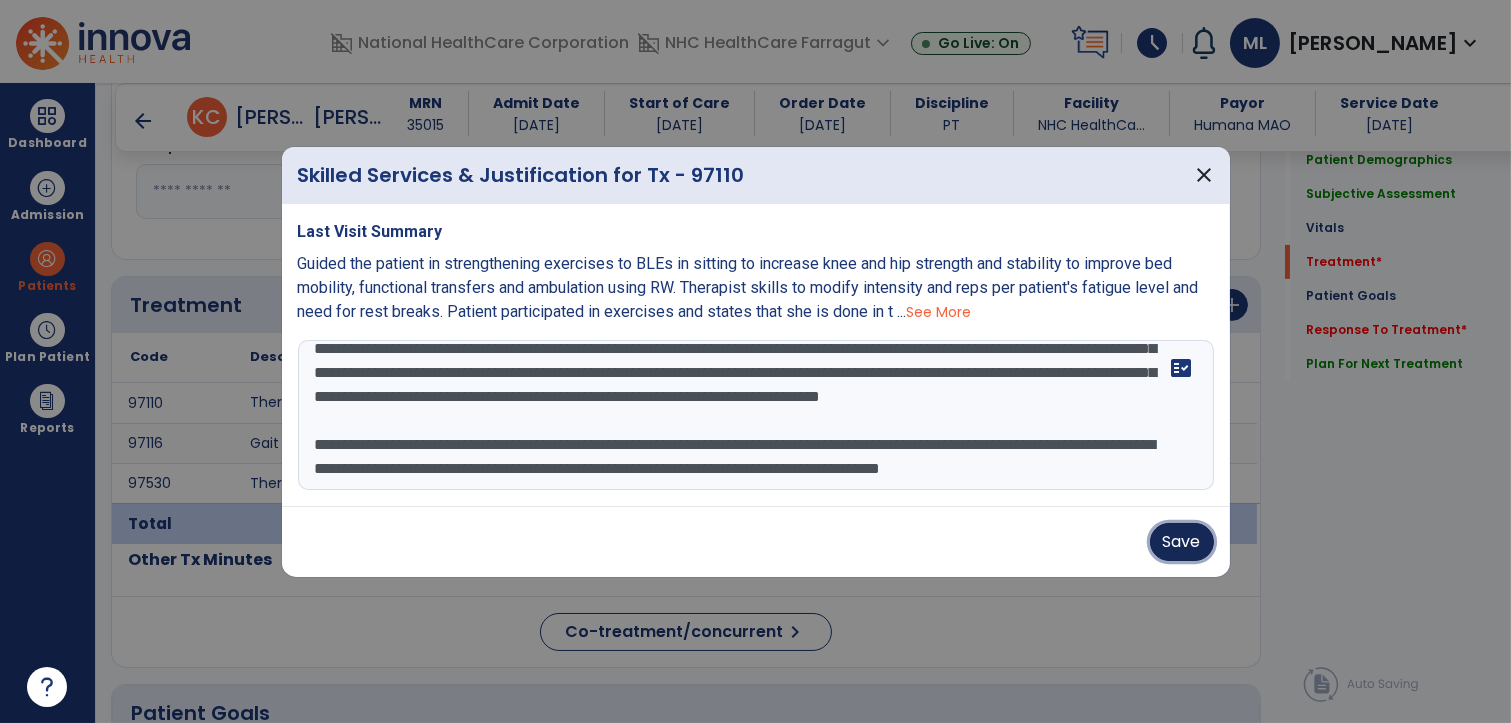click on "Save" at bounding box center (1182, 542) 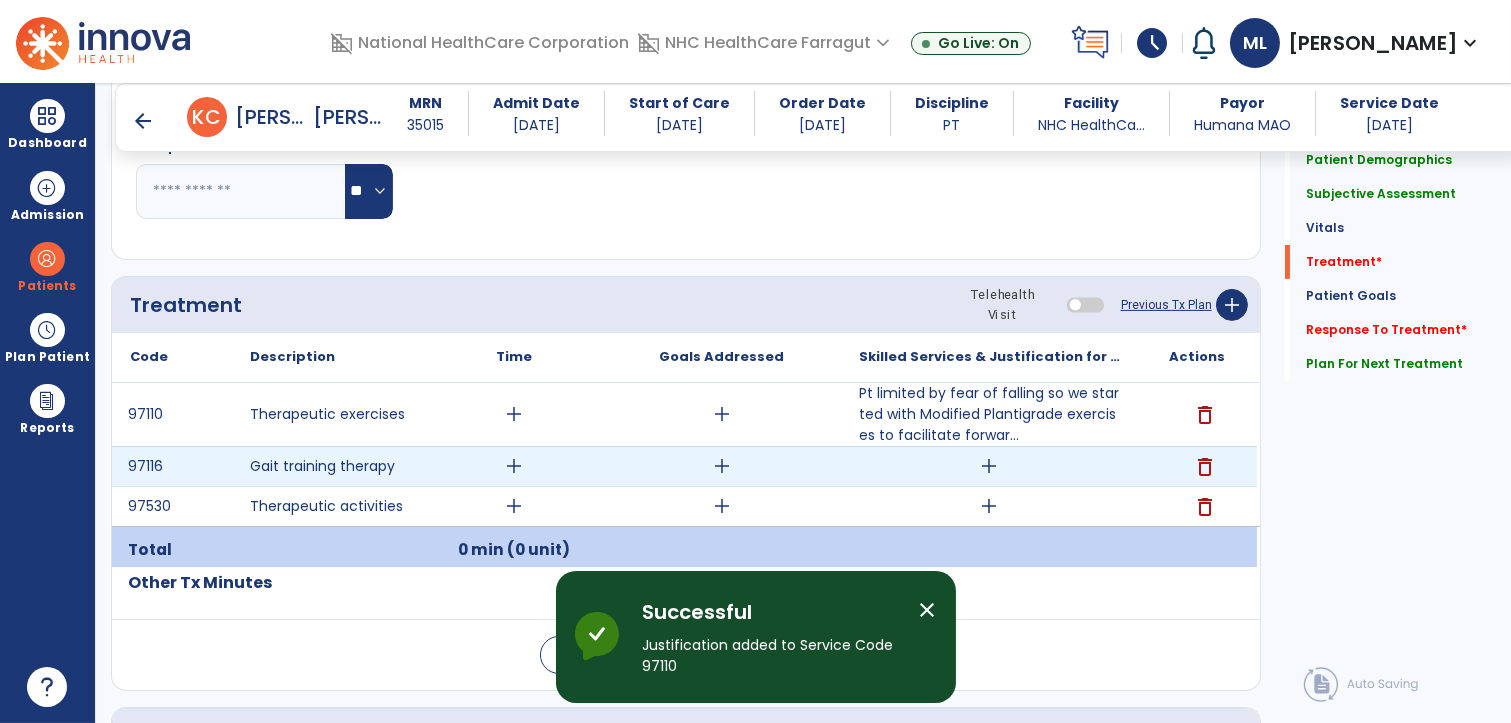 click on "add" at bounding box center (989, 466) 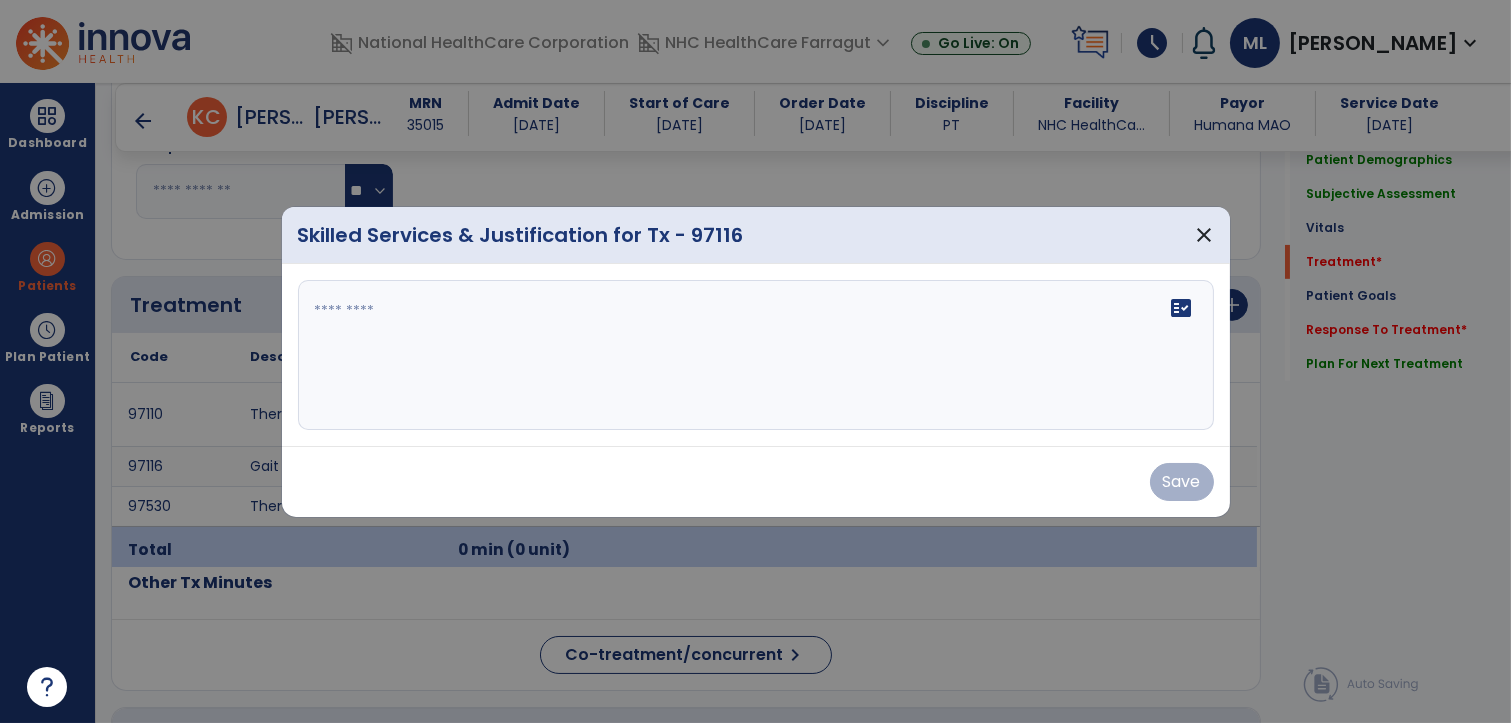 click on "fact_check" at bounding box center [756, 355] 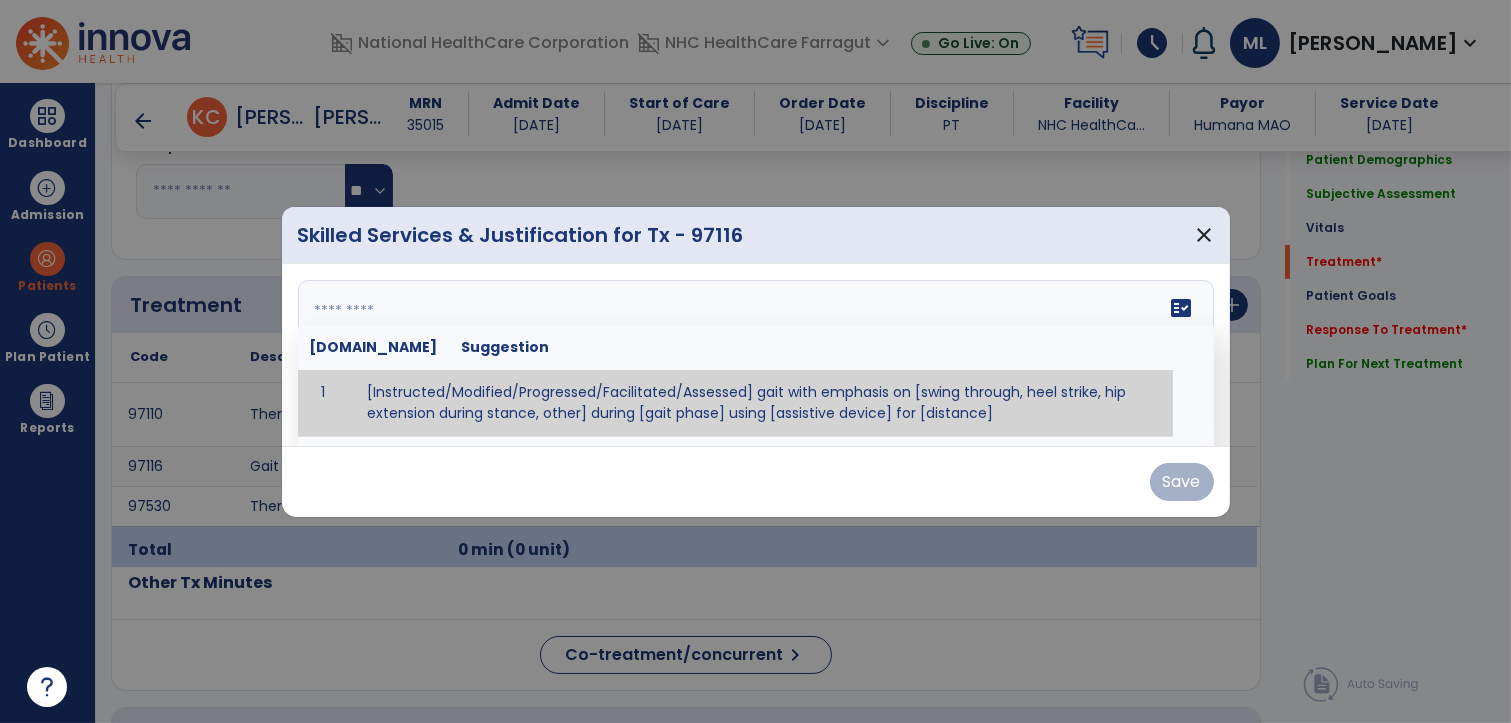 paste on "**********" 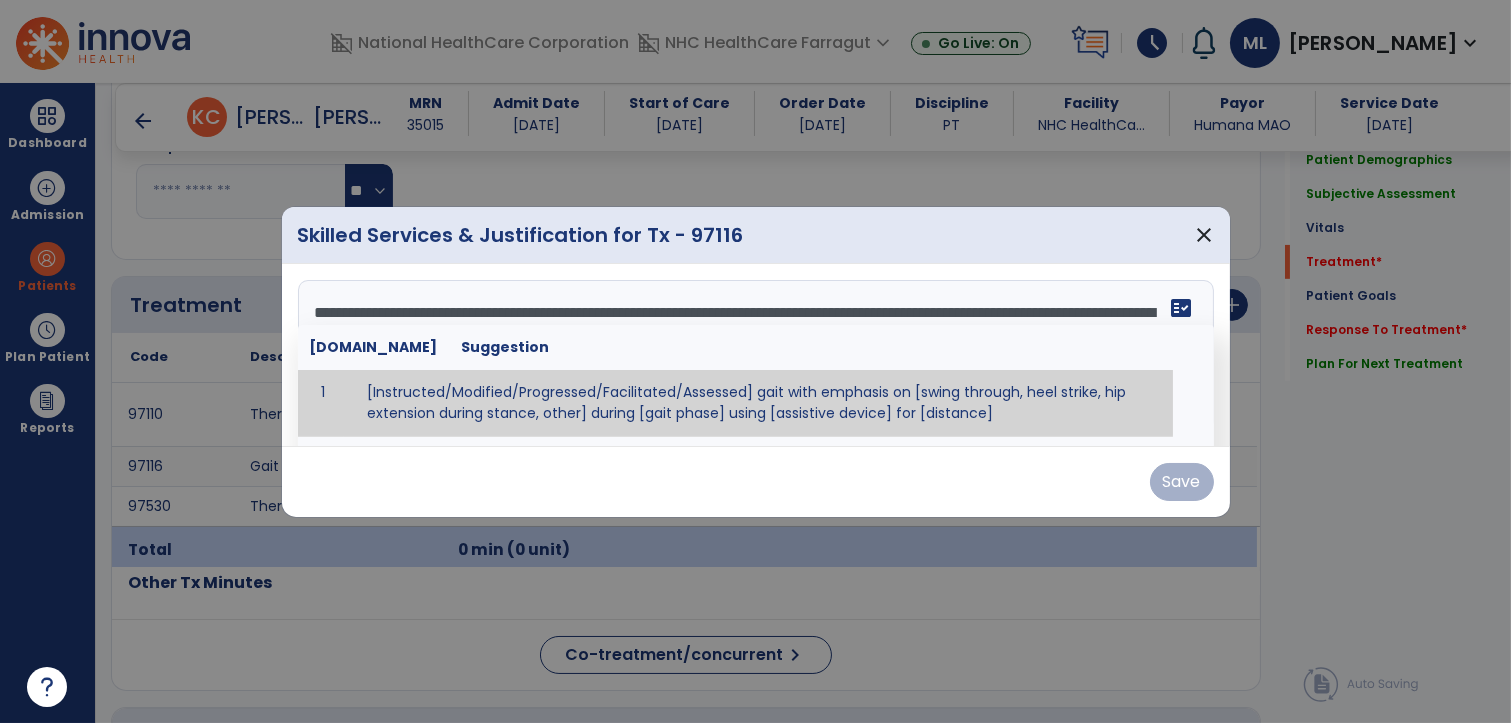 scroll, scrollTop: 40, scrollLeft: 0, axis: vertical 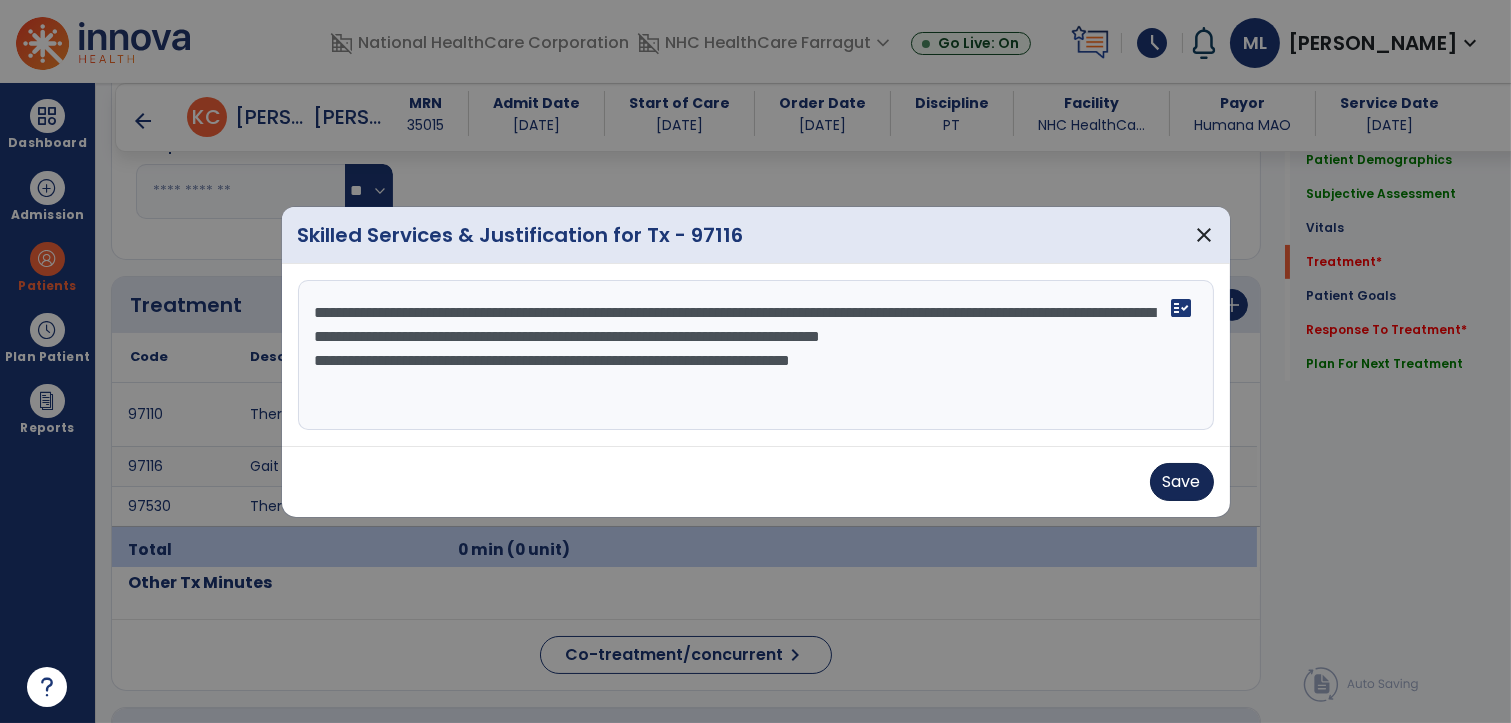 type on "**********" 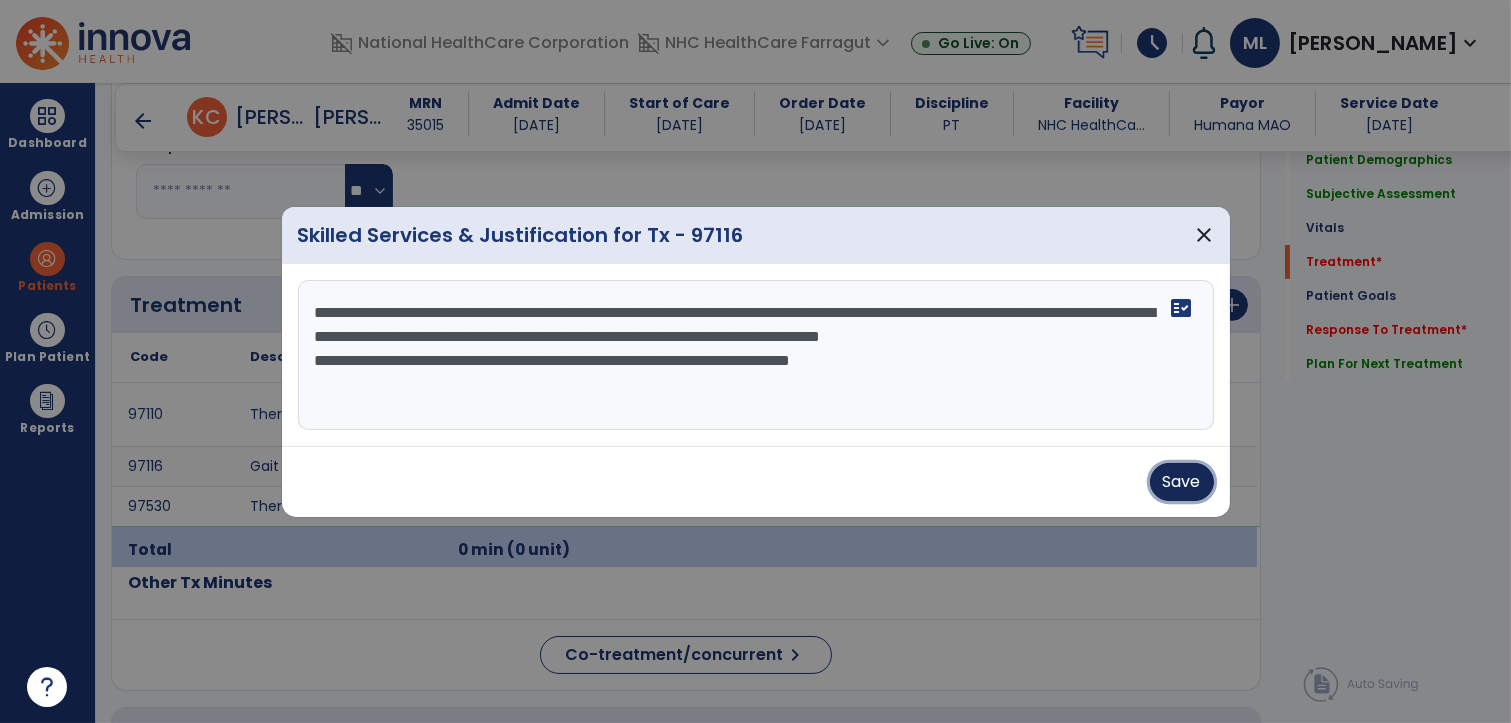 click on "Save" at bounding box center (1182, 482) 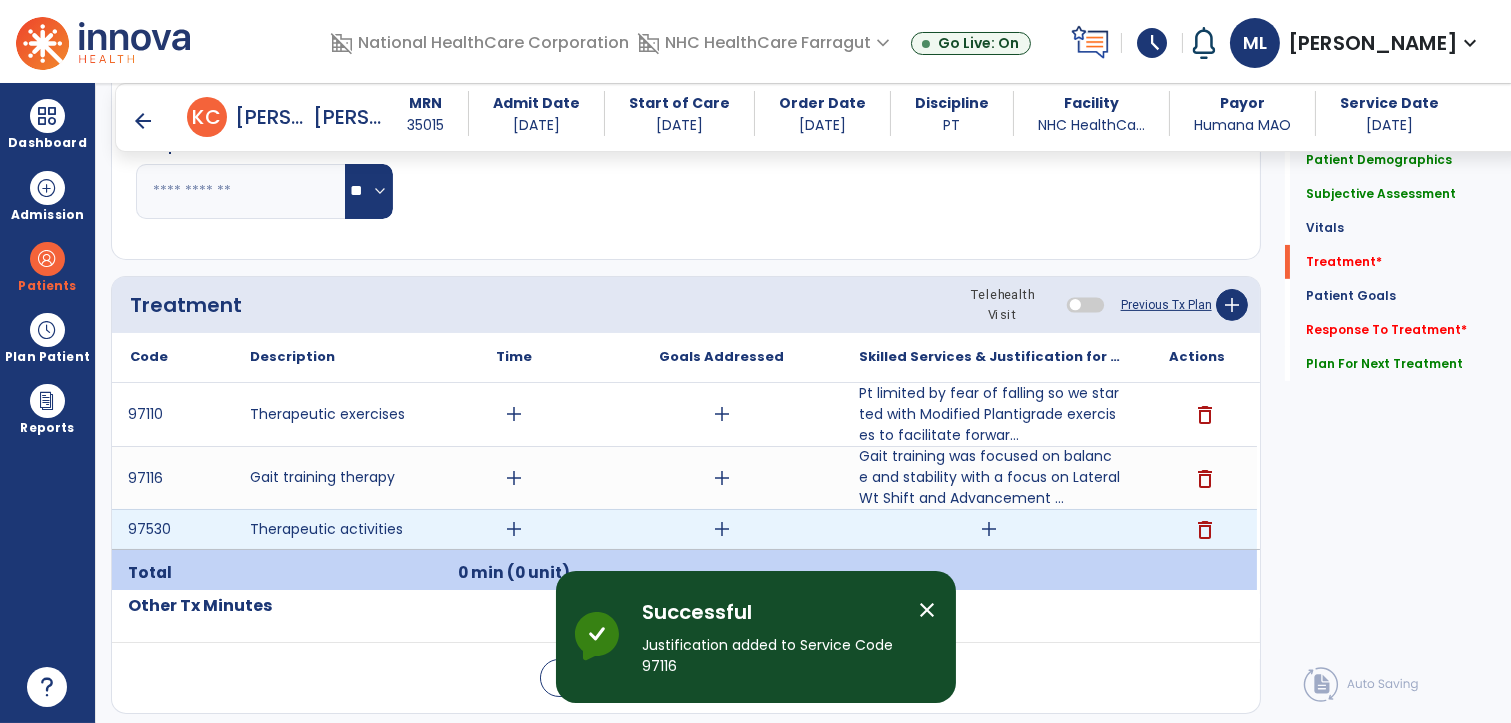 click on "add" at bounding box center [989, 529] 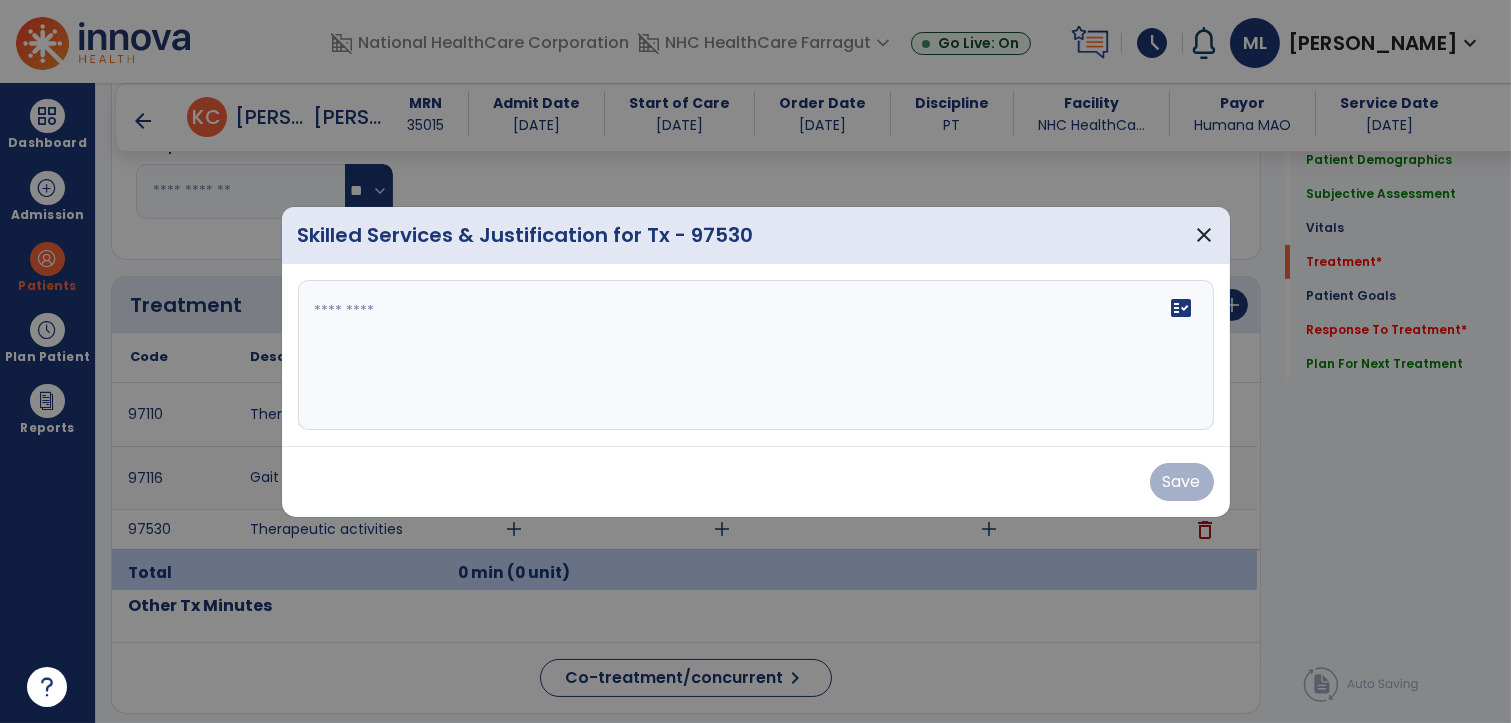 click on "fact_check" at bounding box center (756, 355) 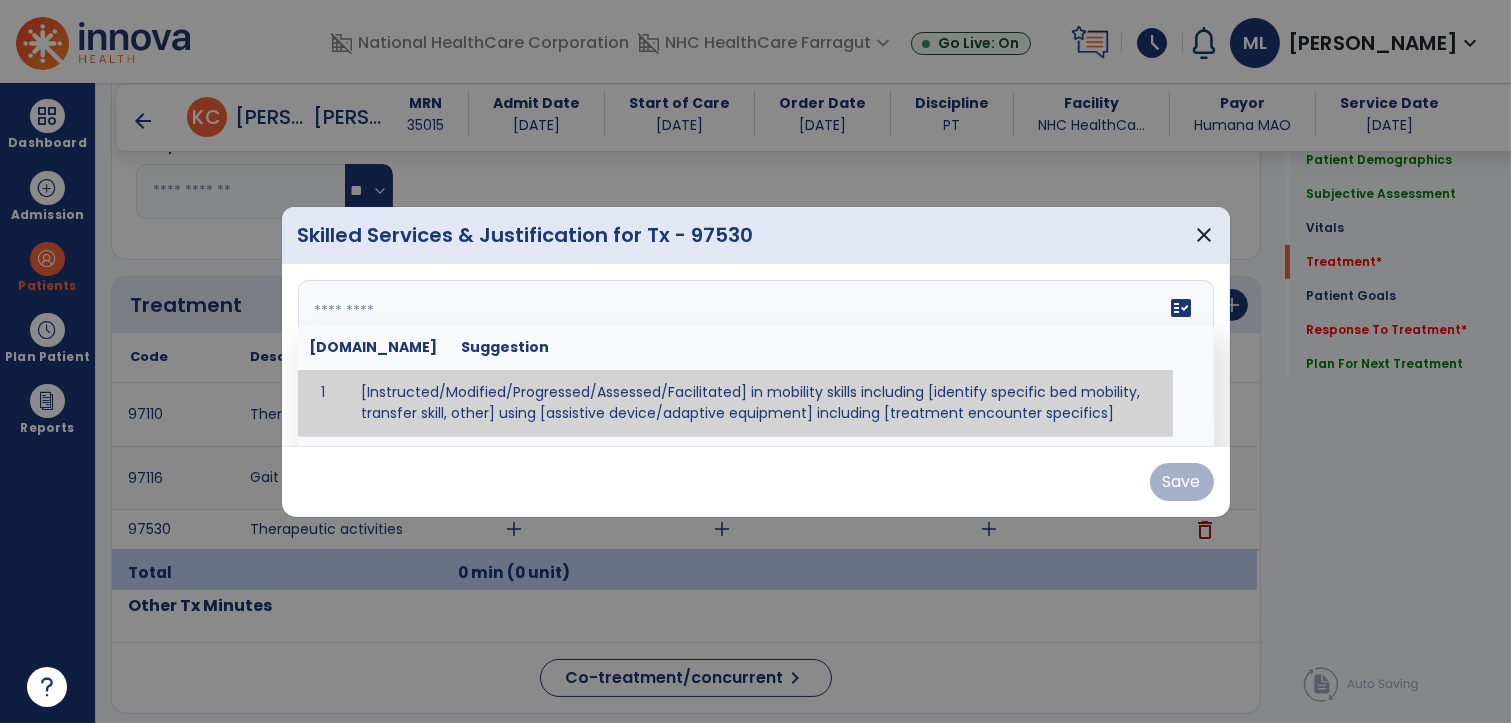 paste on "**********" 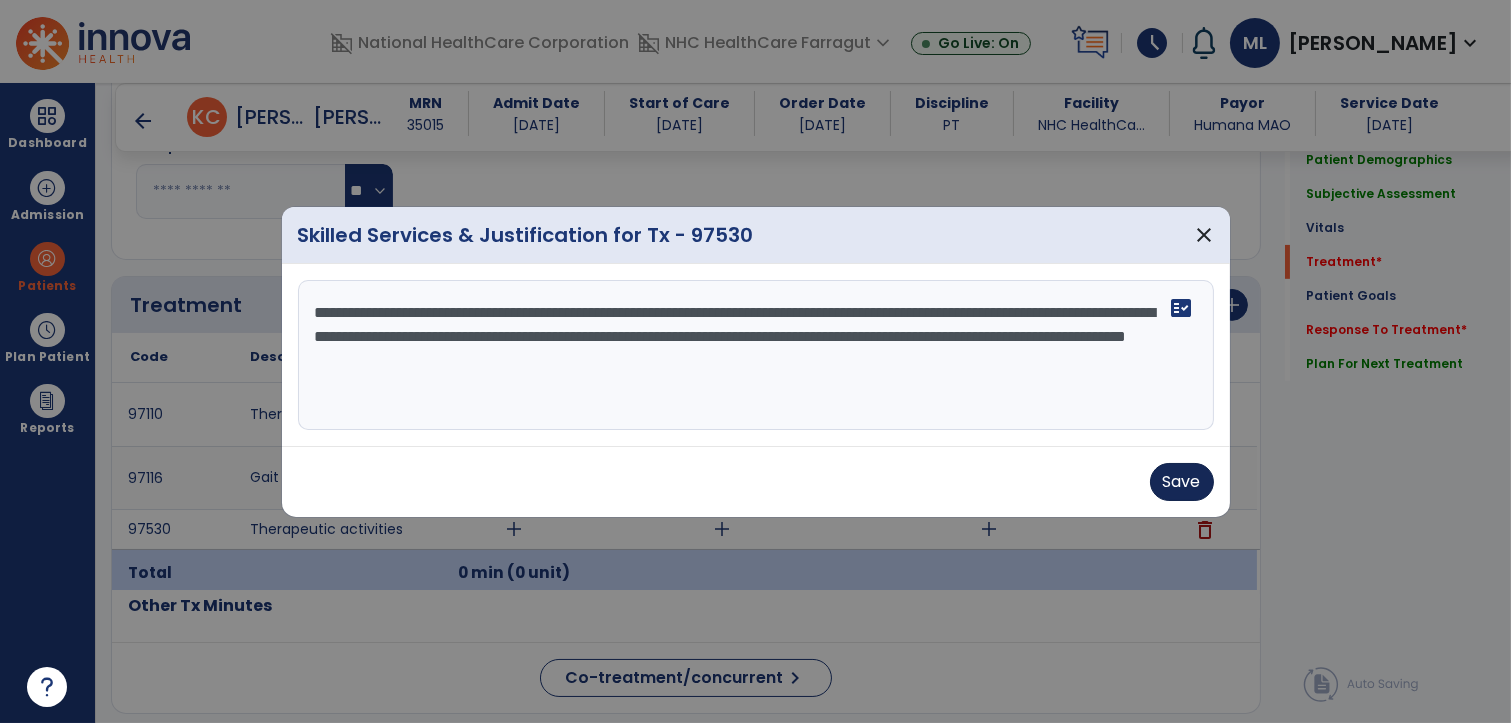 type on "**********" 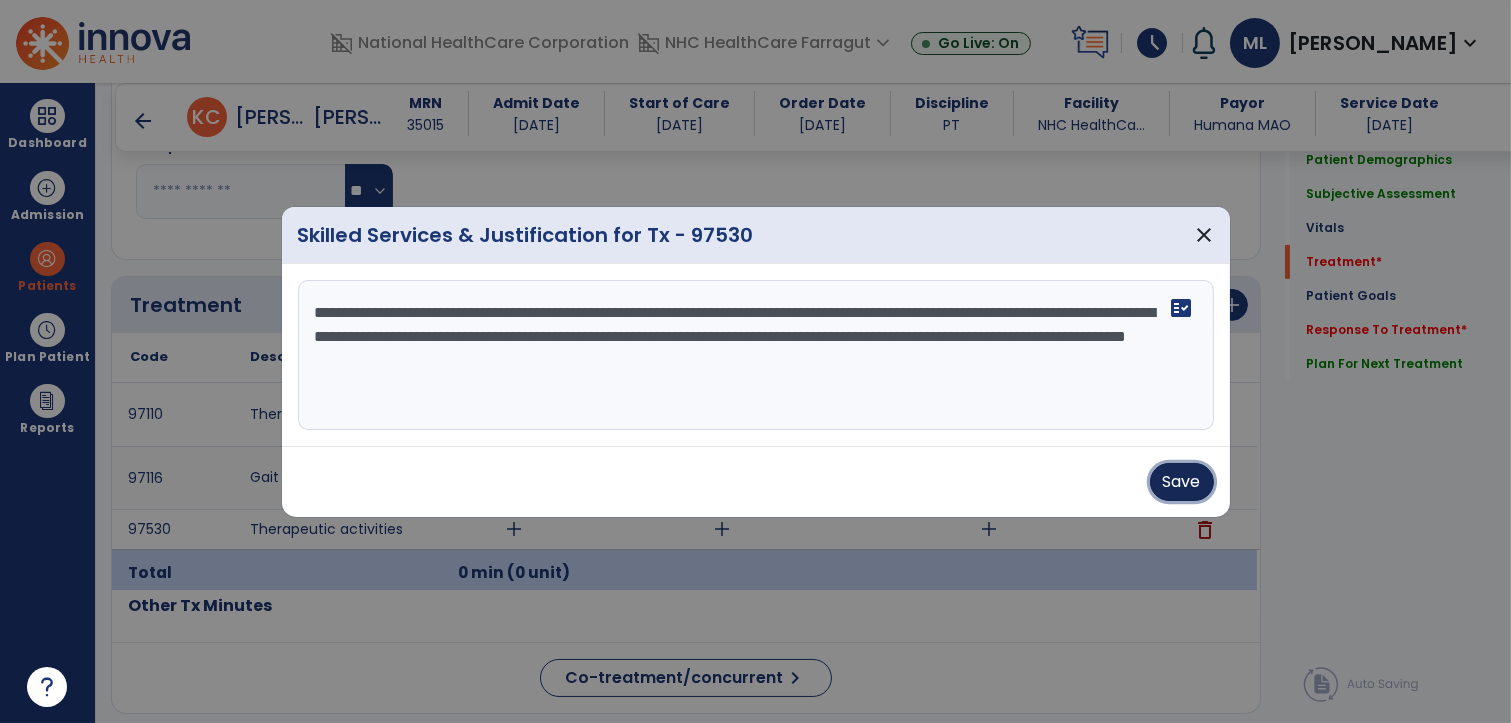 click on "Save" at bounding box center (1182, 482) 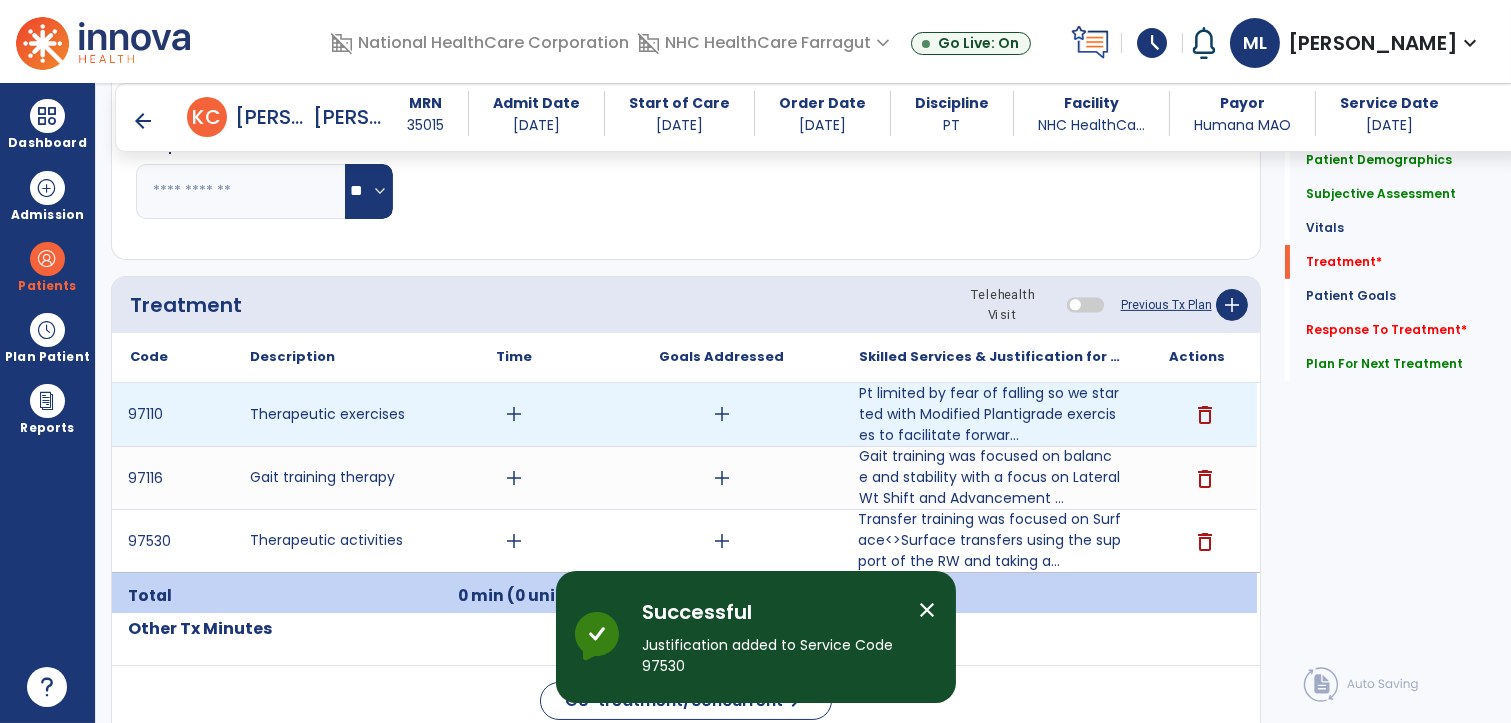click on "add" at bounding box center (514, 414) 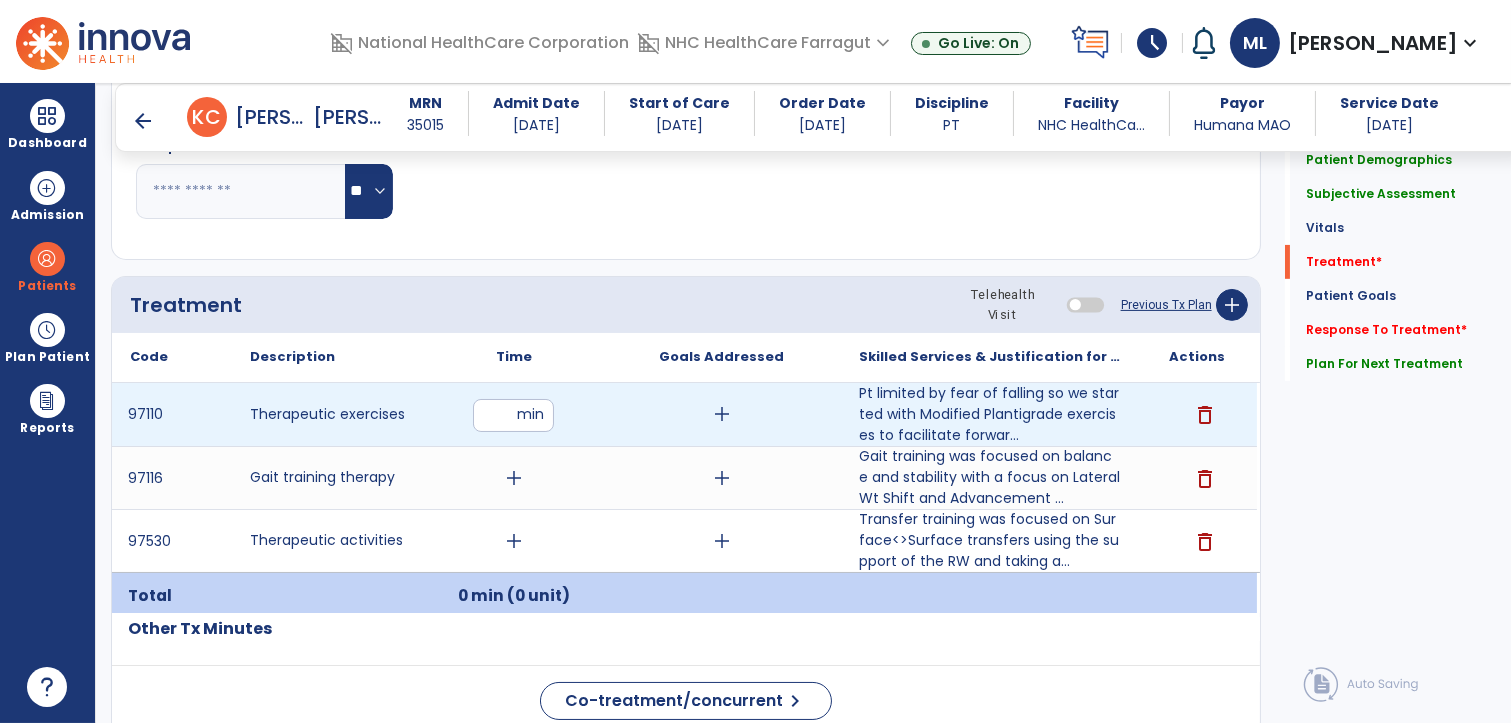 drag, startPoint x: 504, startPoint y: 412, endPoint x: 478, endPoint y: 412, distance: 26 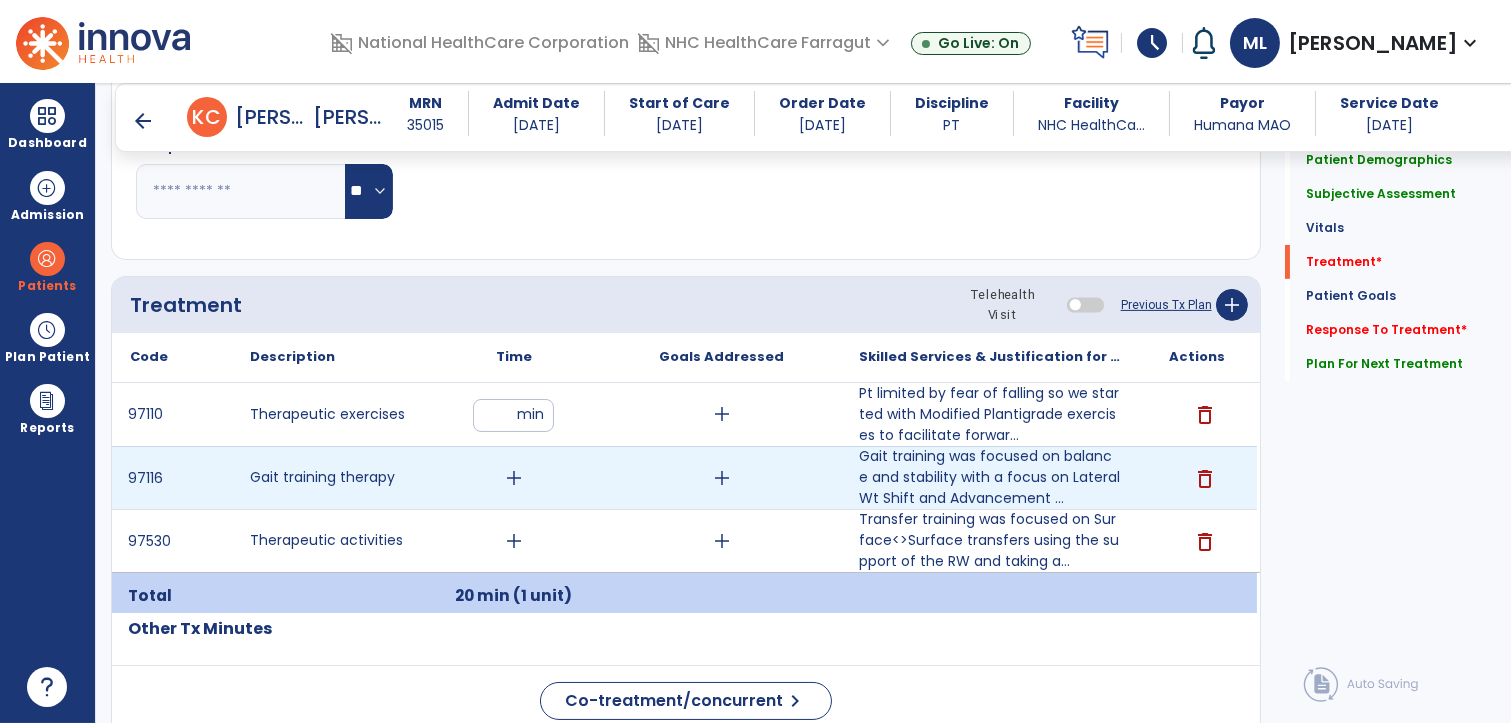 click on "add" at bounding box center [514, 478] 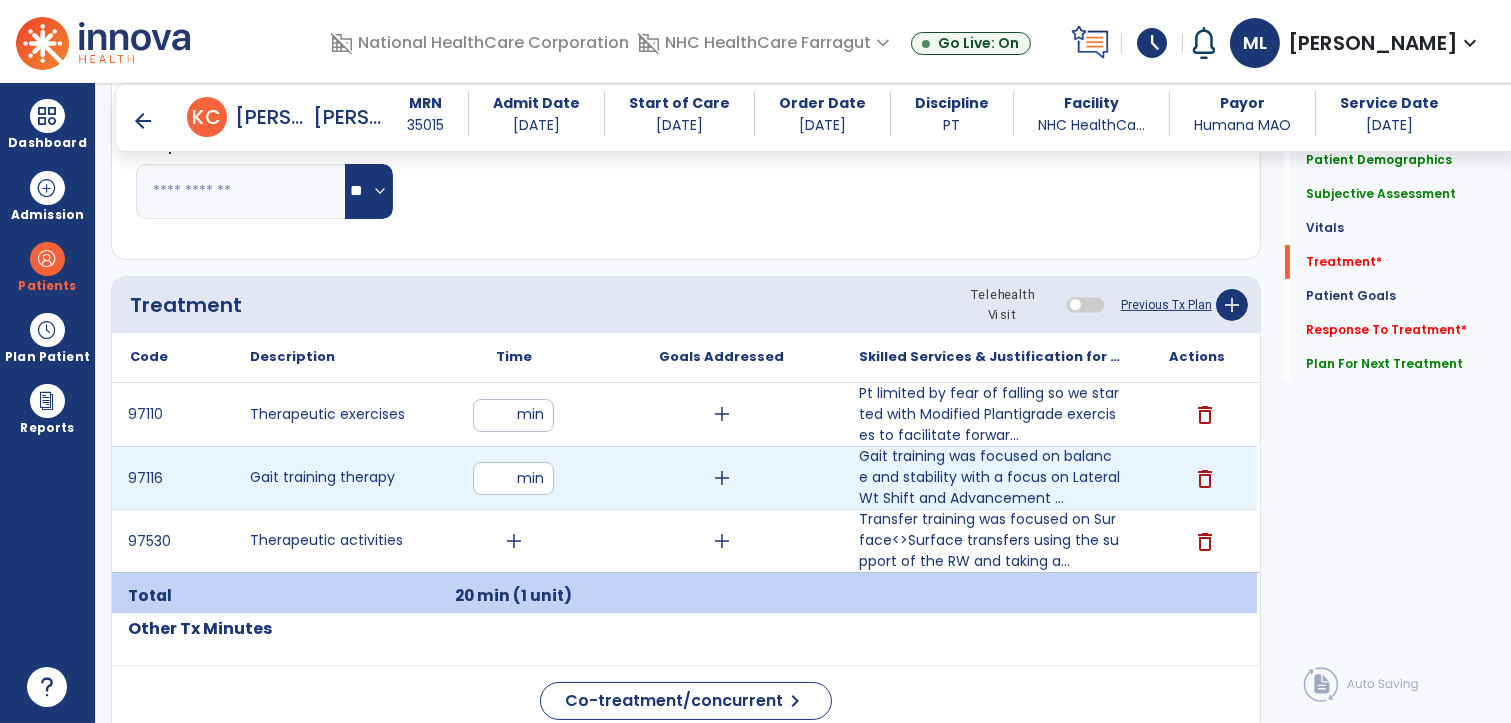 type on "**" 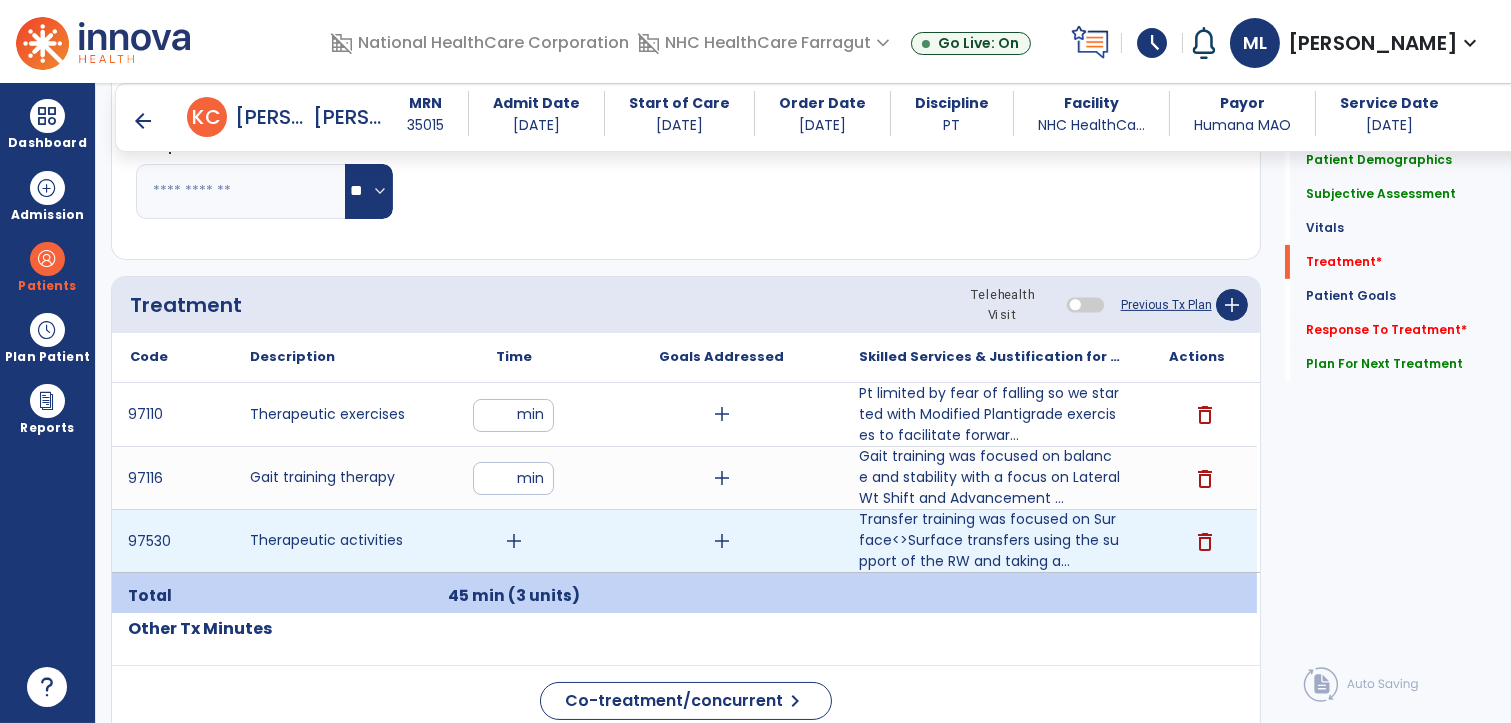 click on "add" at bounding box center (514, 541) 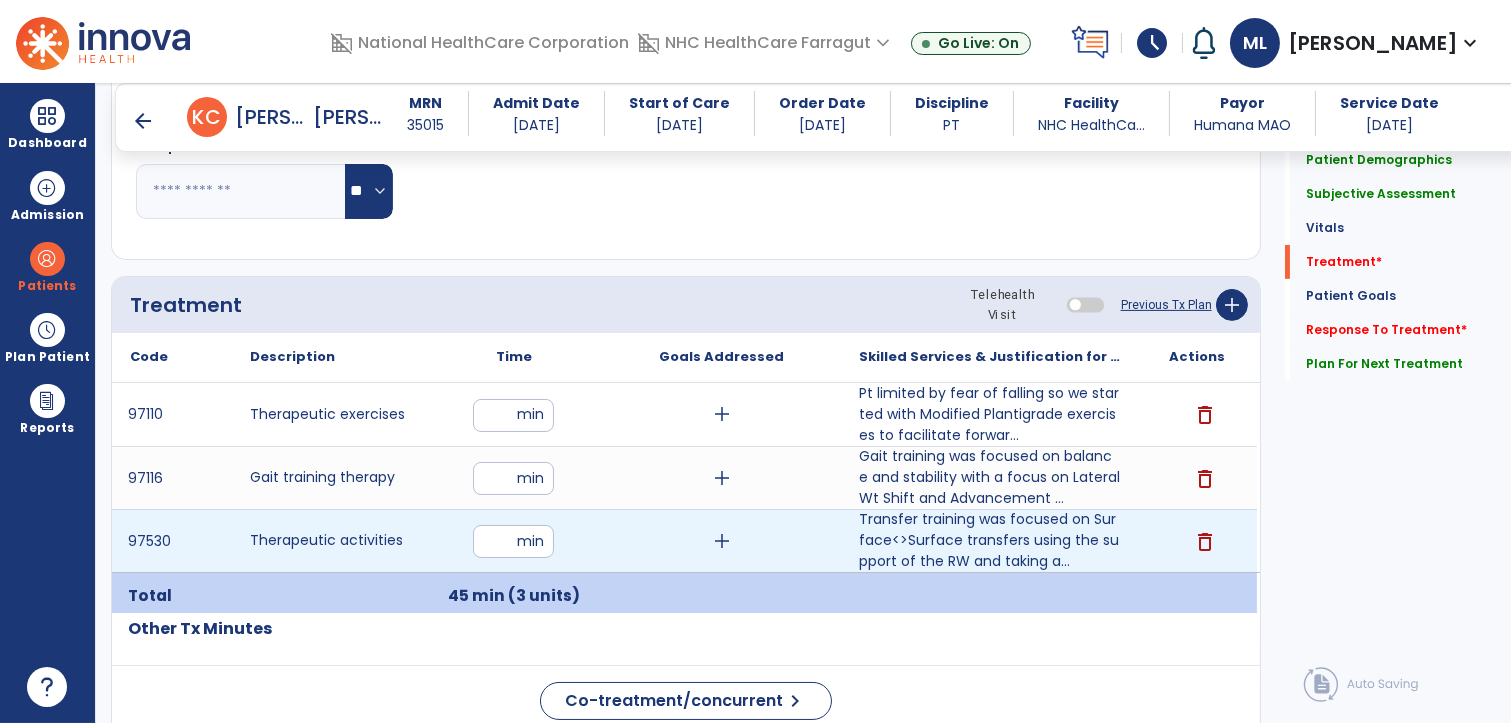 type on "**" 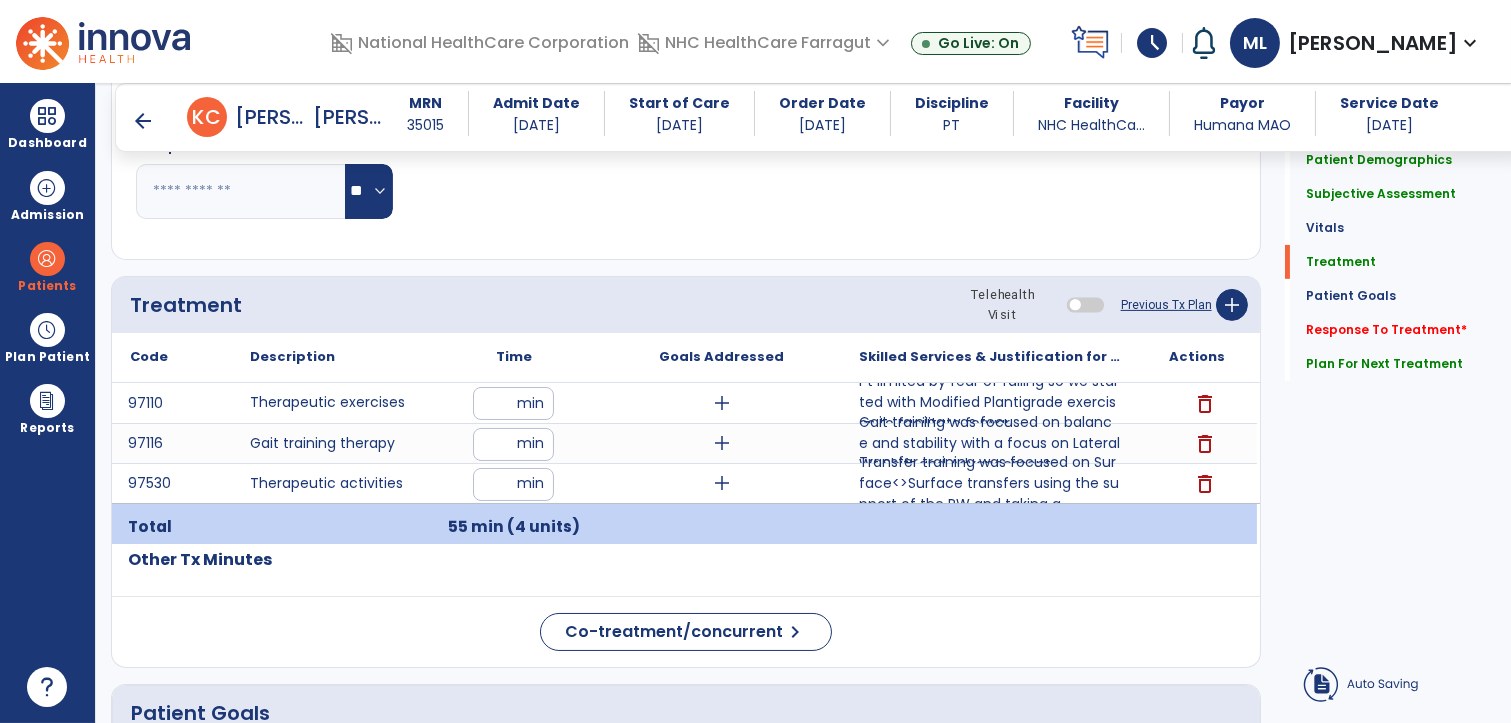 click on "Code
Description
Time" 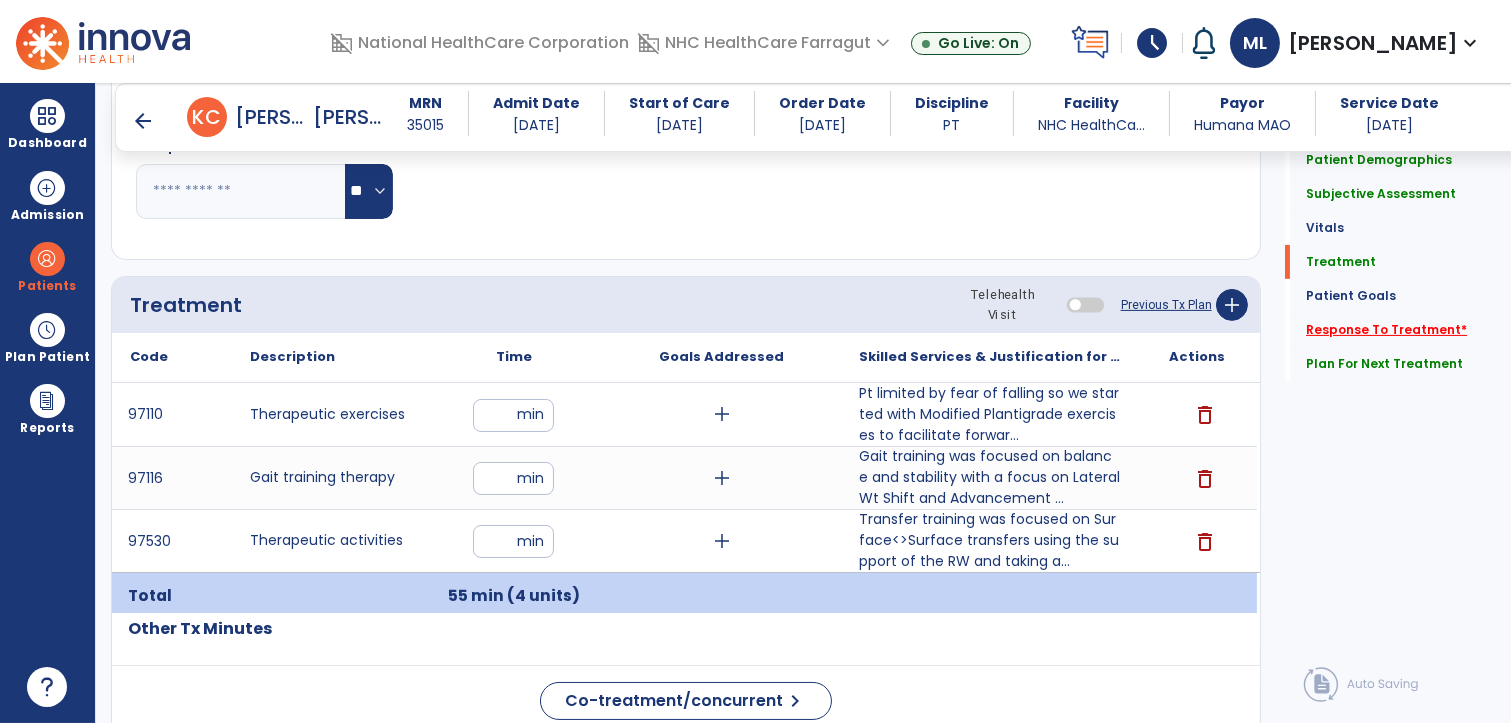 click on "Response To Treatment   *" 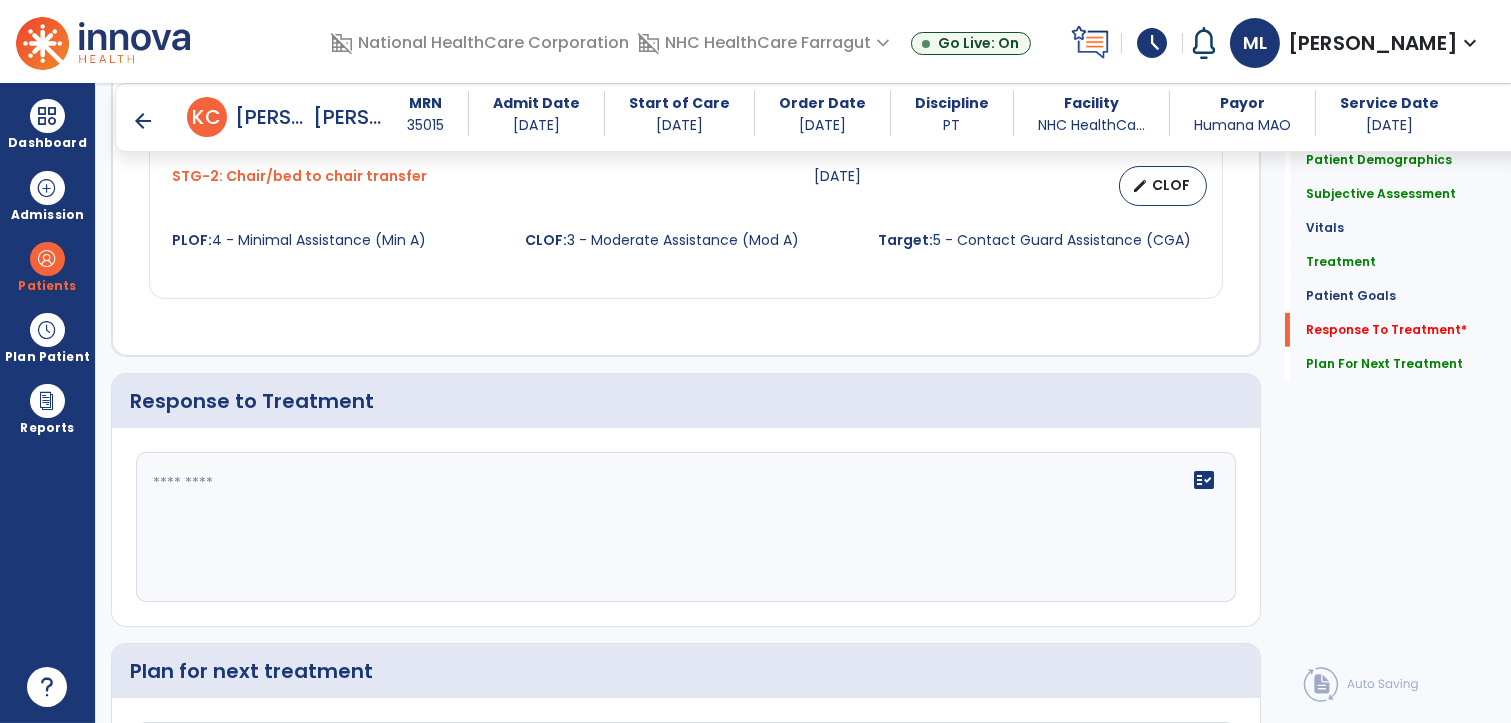 scroll, scrollTop: 2054, scrollLeft: 0, axis: vertical 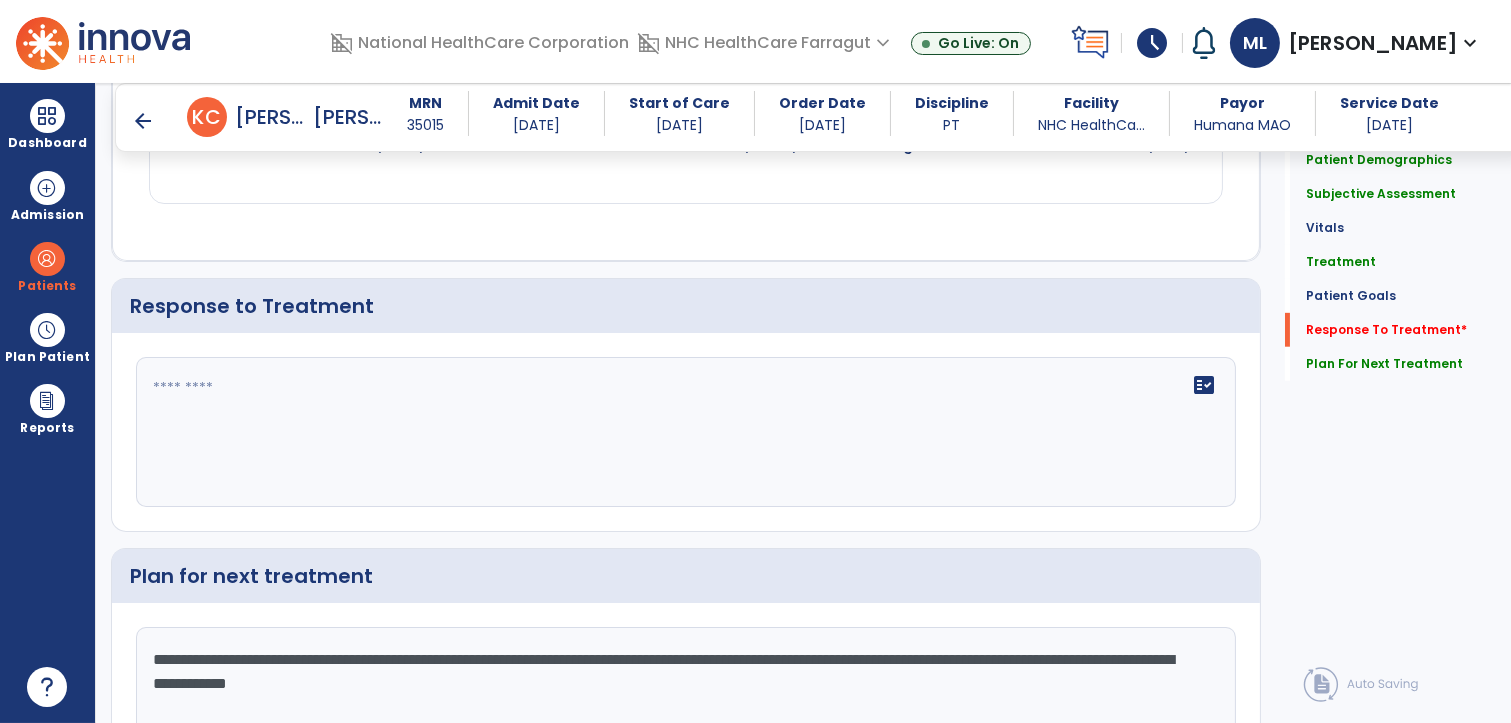 click on "fact_check" 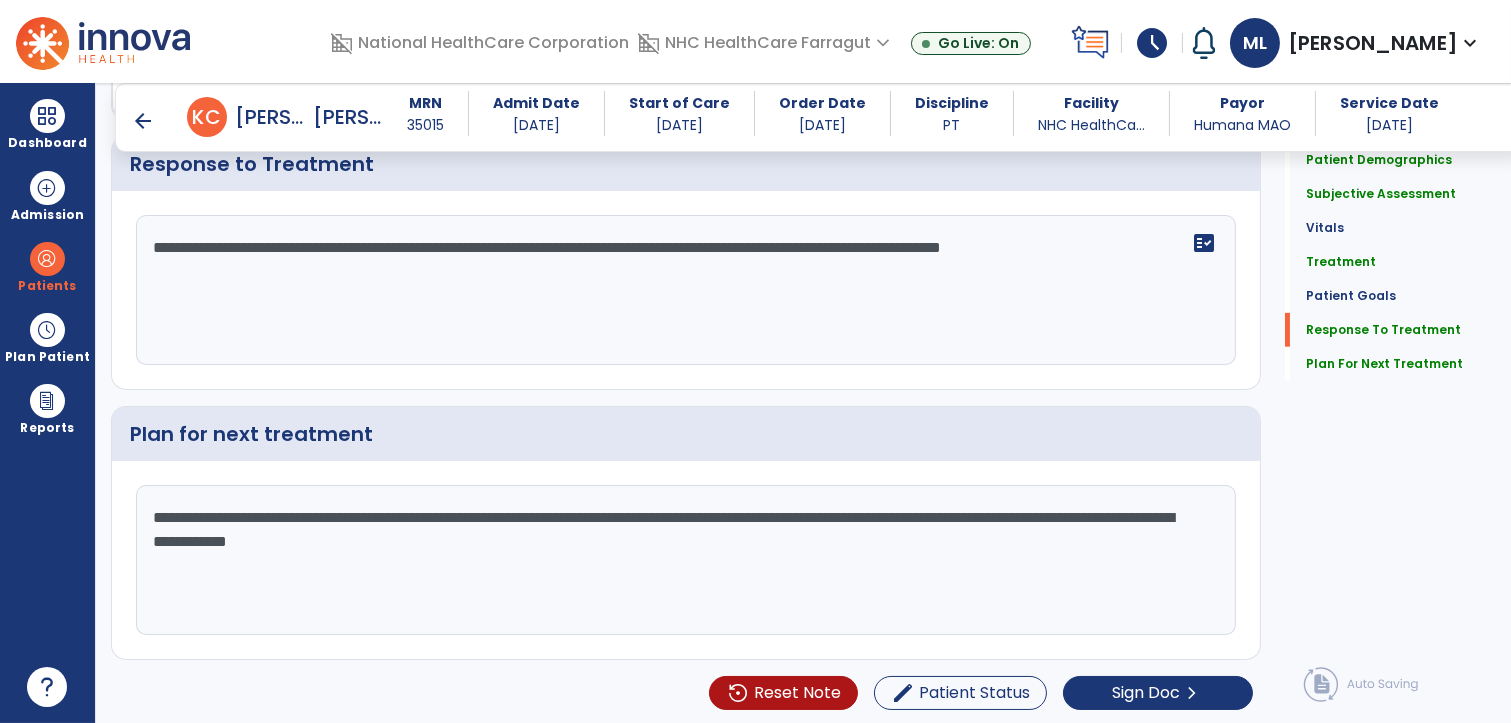 scroll, scrollTop: 2196, scrollLeft: 0, axis: vertical 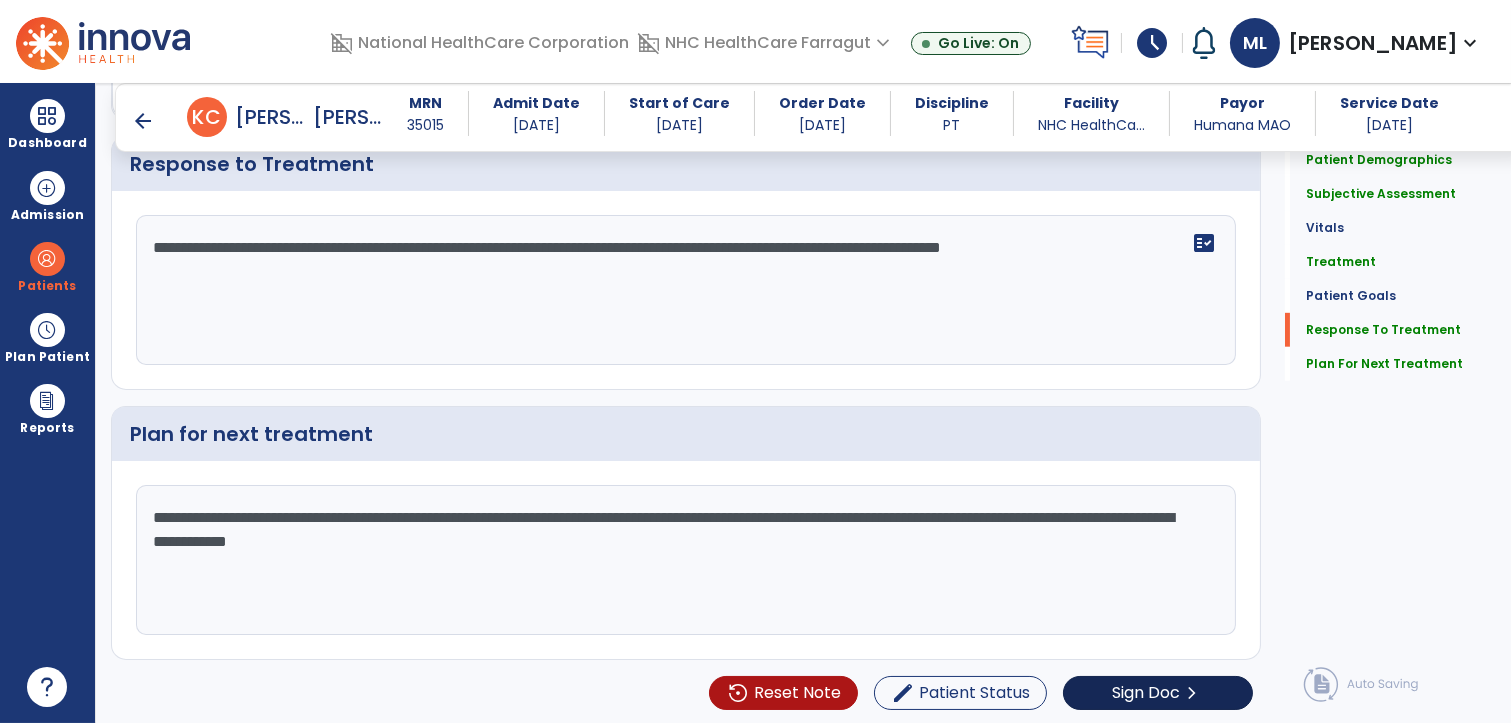 type on "**********" 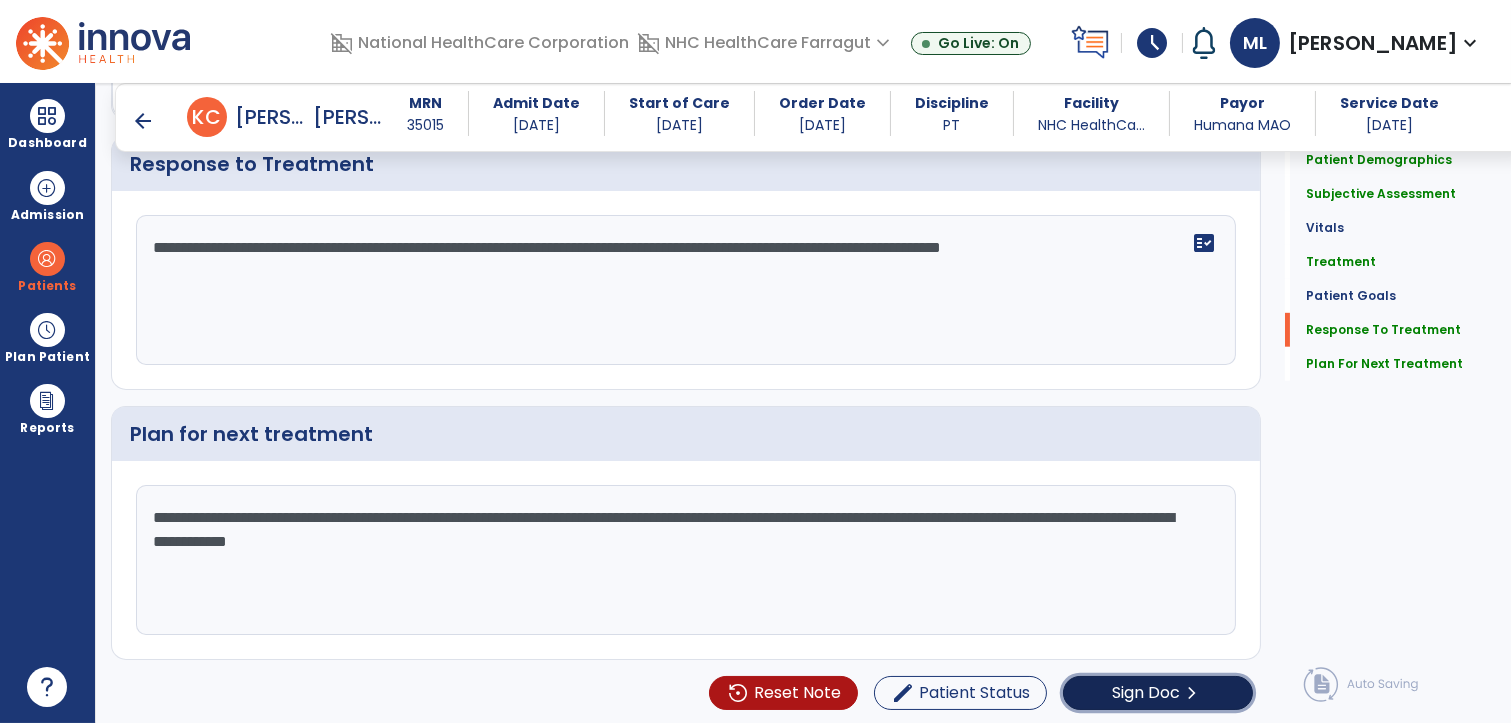 click on "Sign Doc" 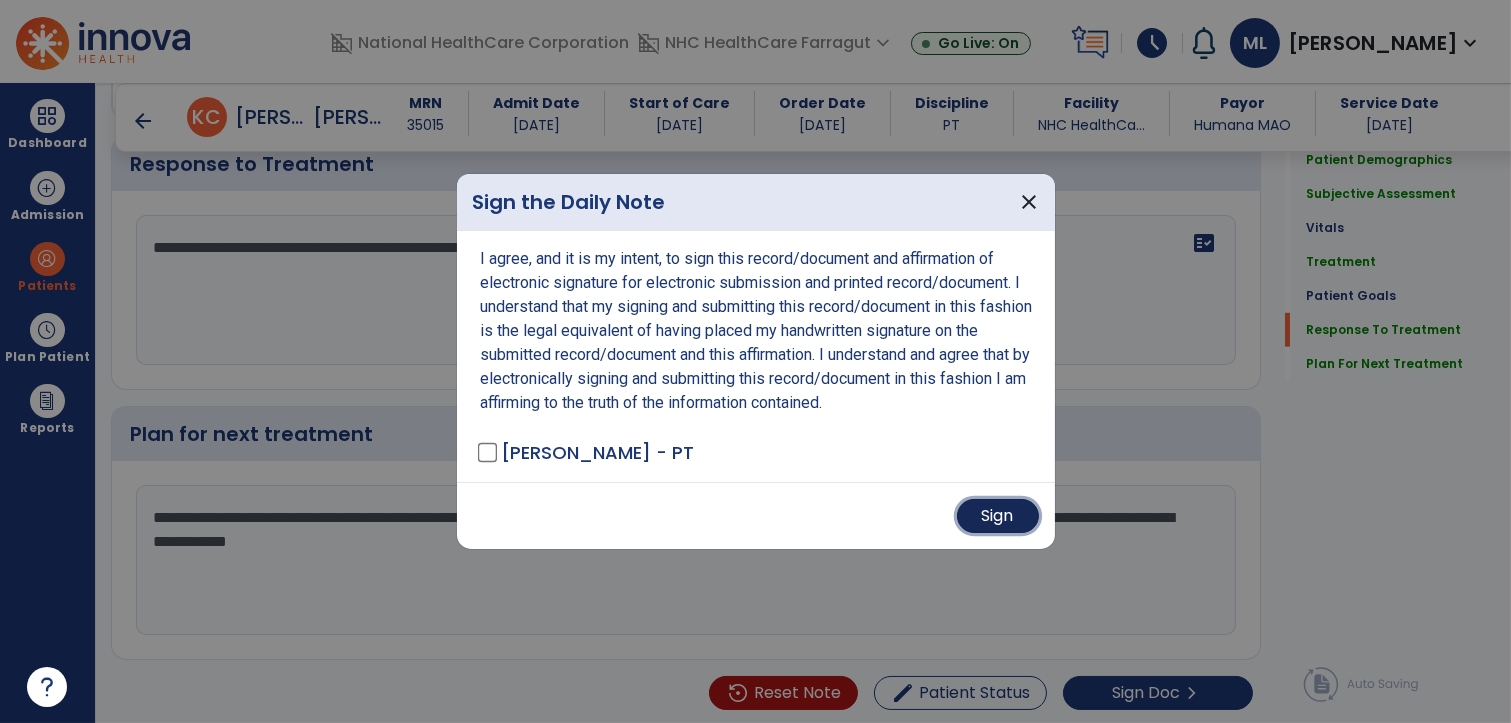 click on "Sign" at bounding box center (998, 516) 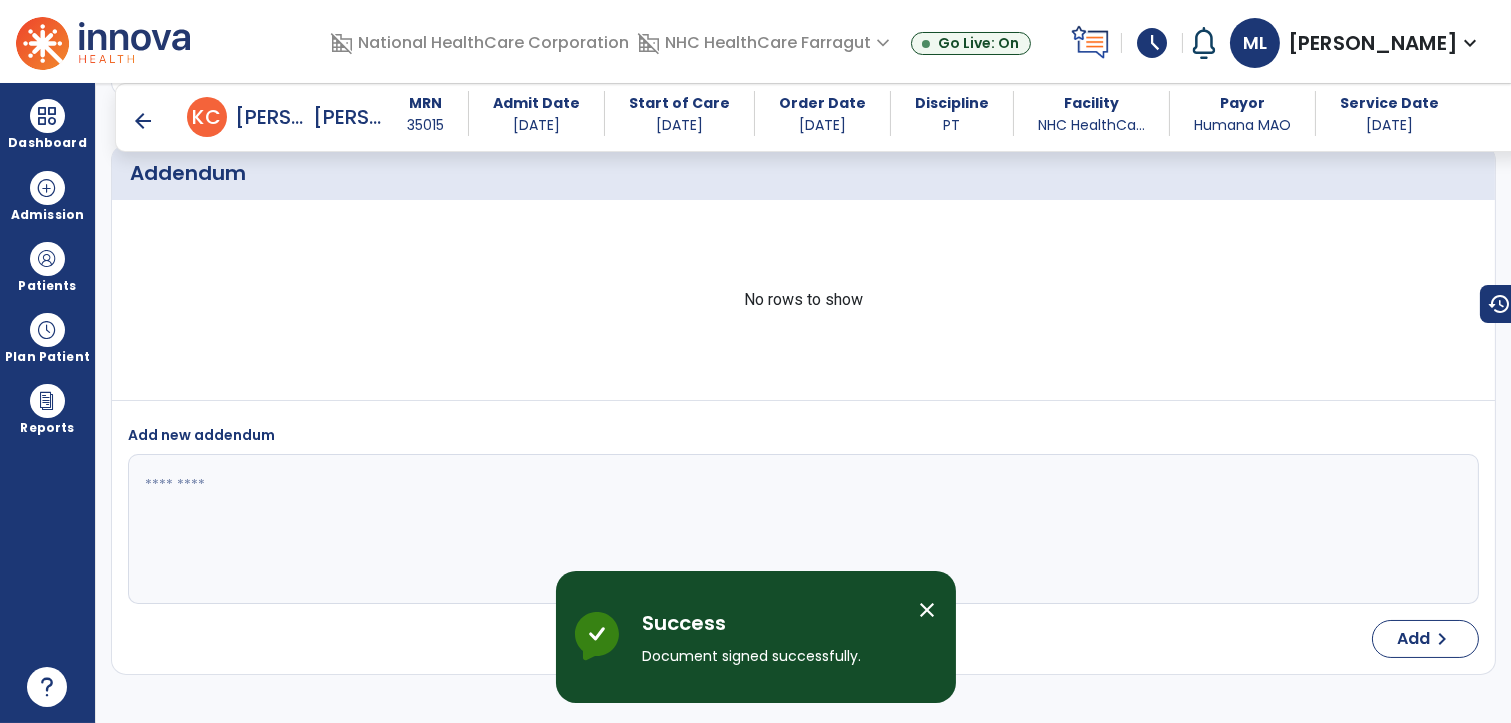 scroll, scrollTop: 3287, scrollLeft: 0, axis: vertical 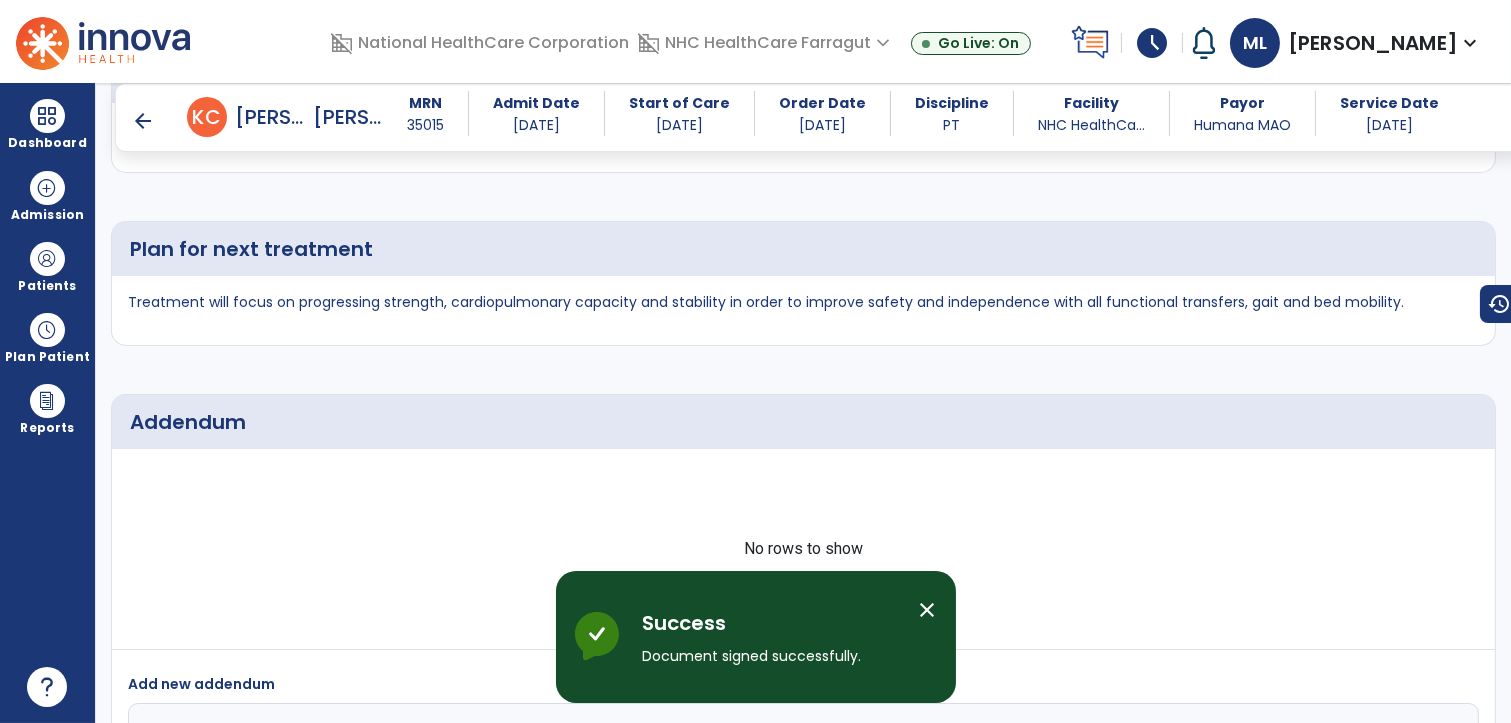 click on "arrow_back" at bounding box center [143, 121] 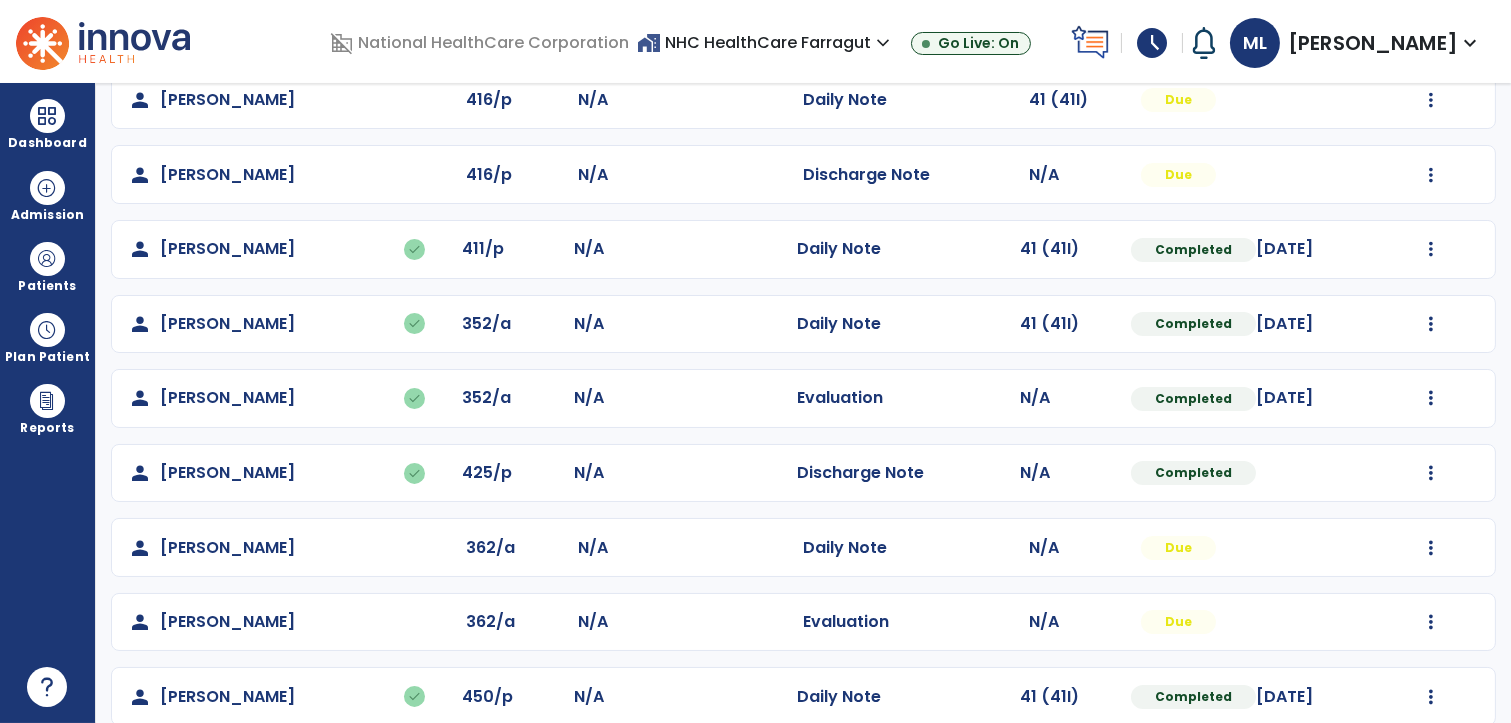 scroll, scrollTop: 298, scrollLeft: 0, axis: vertical 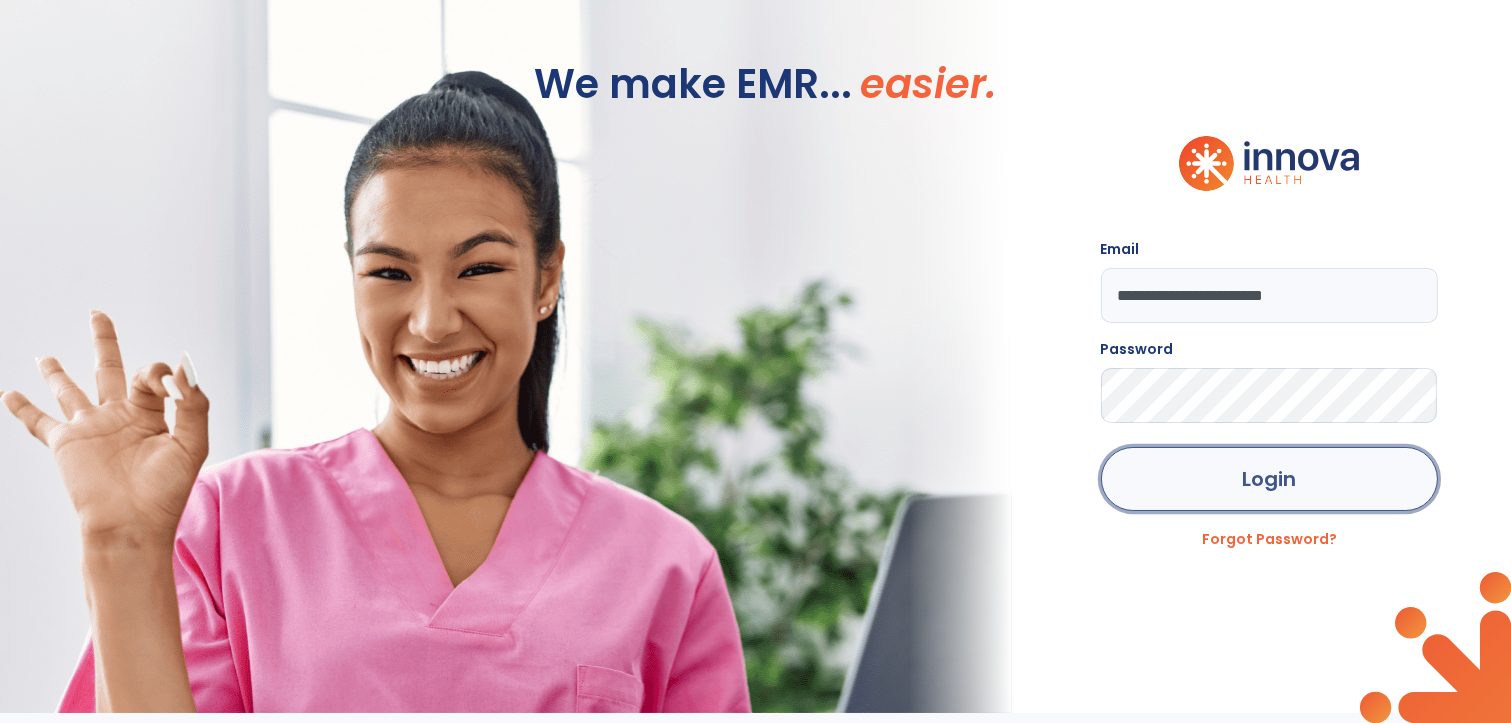 click on "Login" 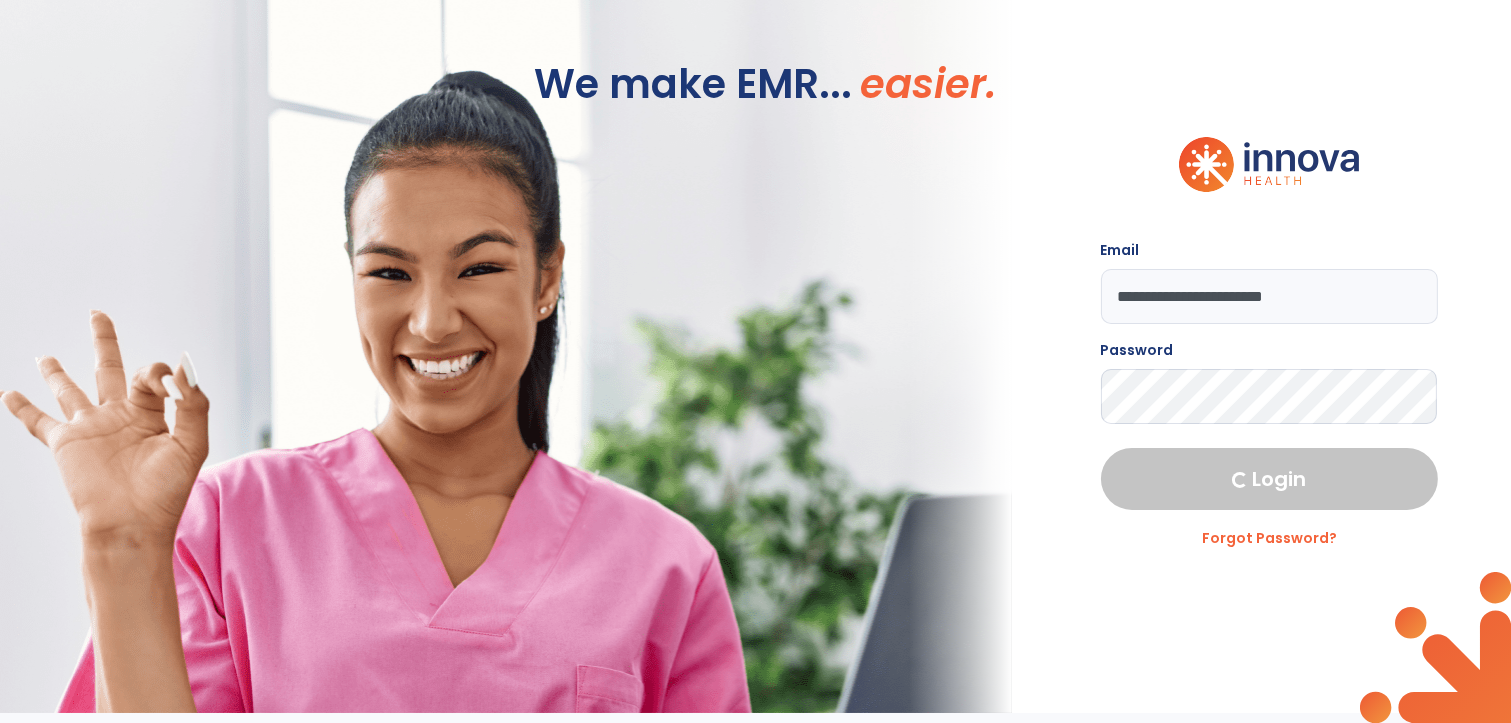 select on "****" 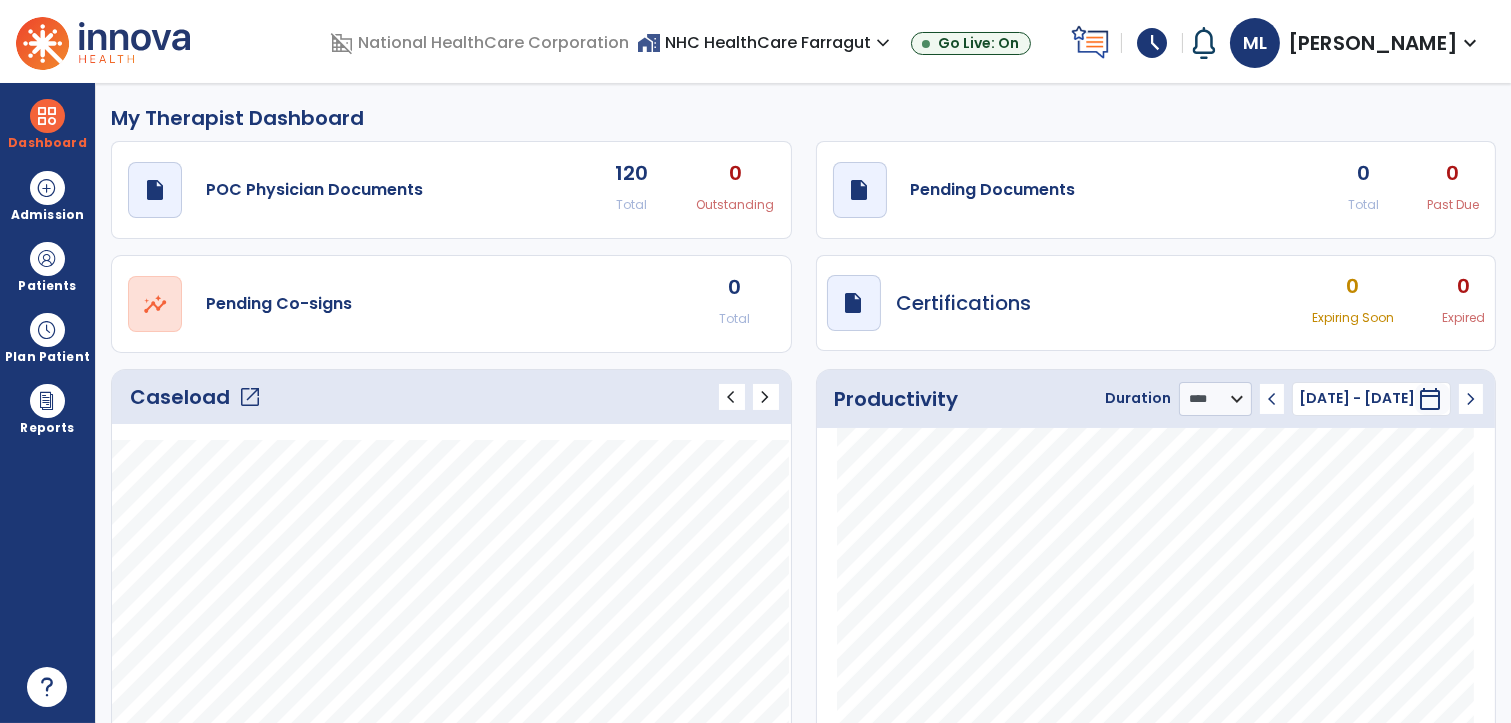 click on "Caseload   open_in_new" 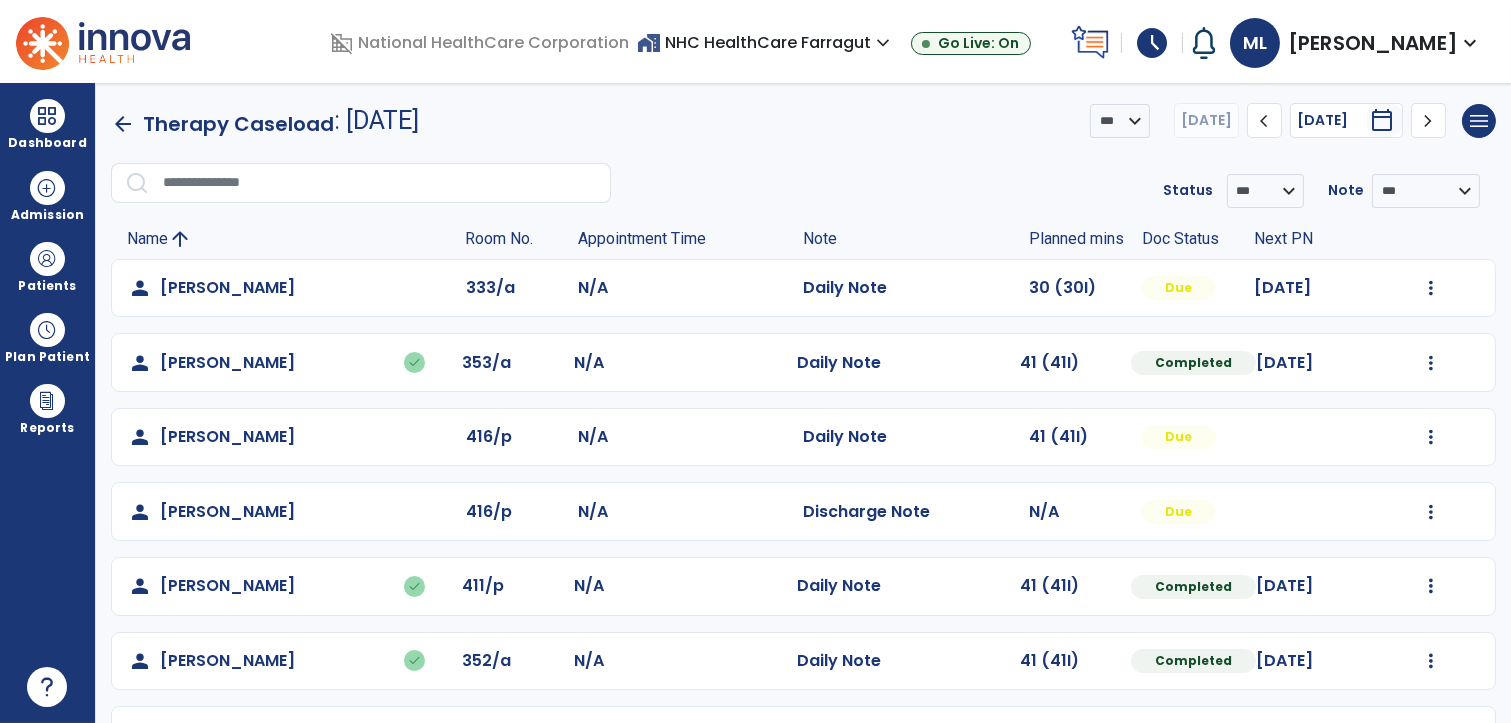 click on "**********" 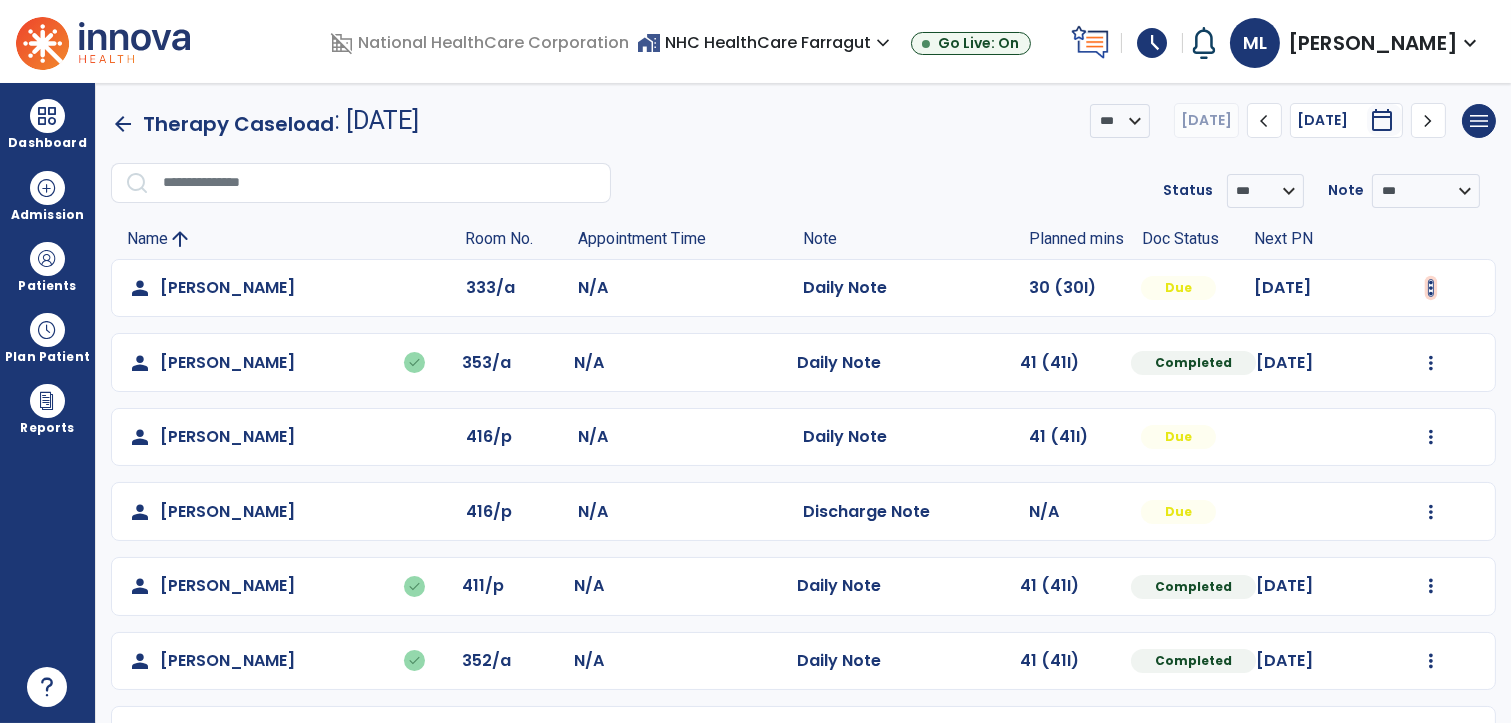 click at bounding box center (1431, 288) 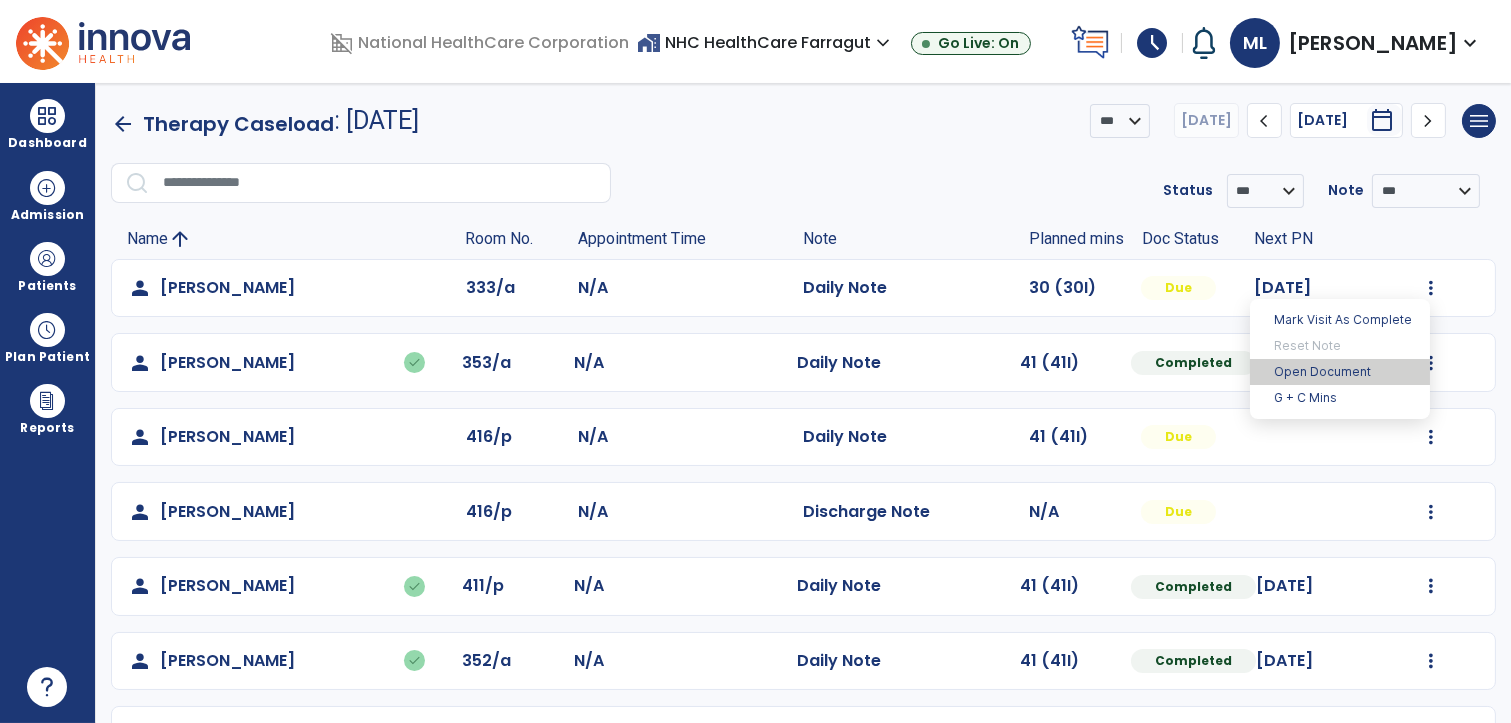 click on "Open Document" at bounding box center (1340, 372) 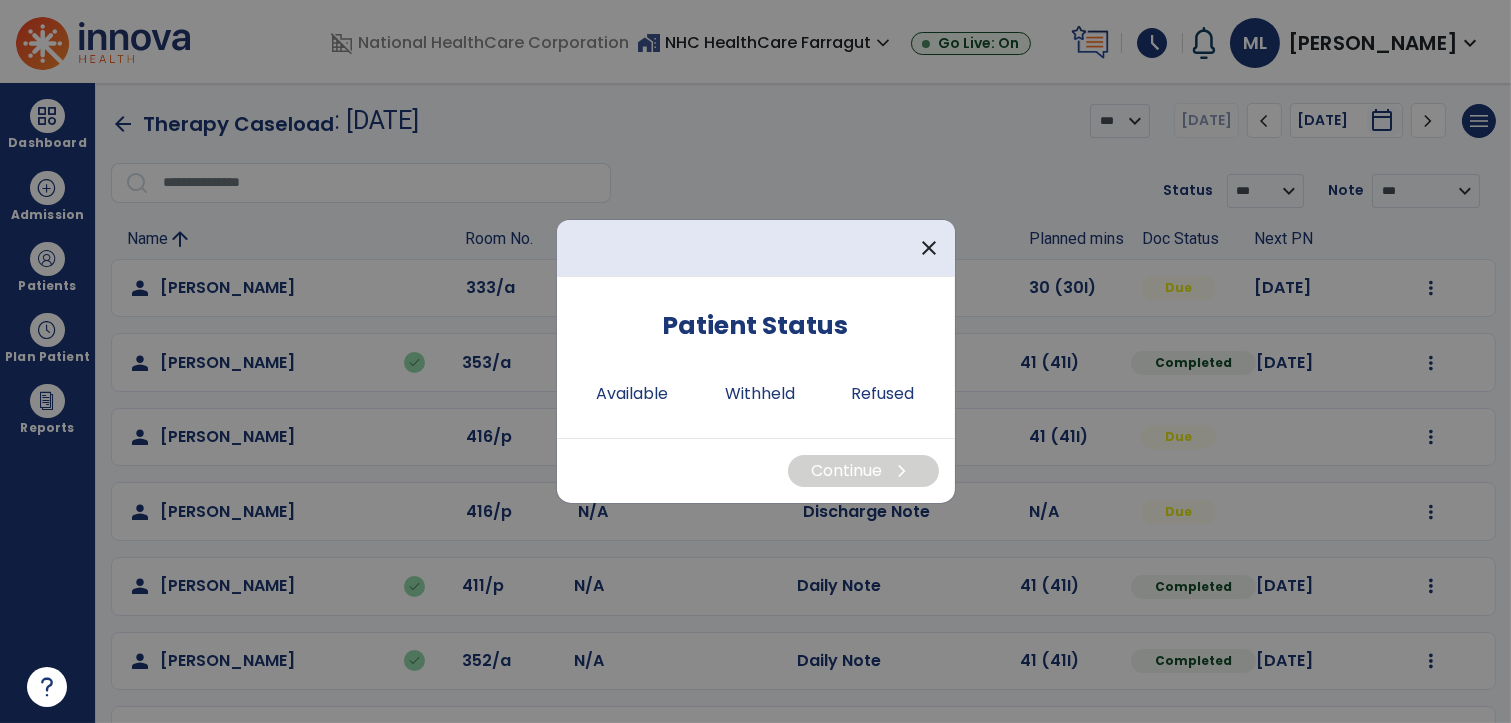 click on "Patient Status" at bounding box center (756, 329) 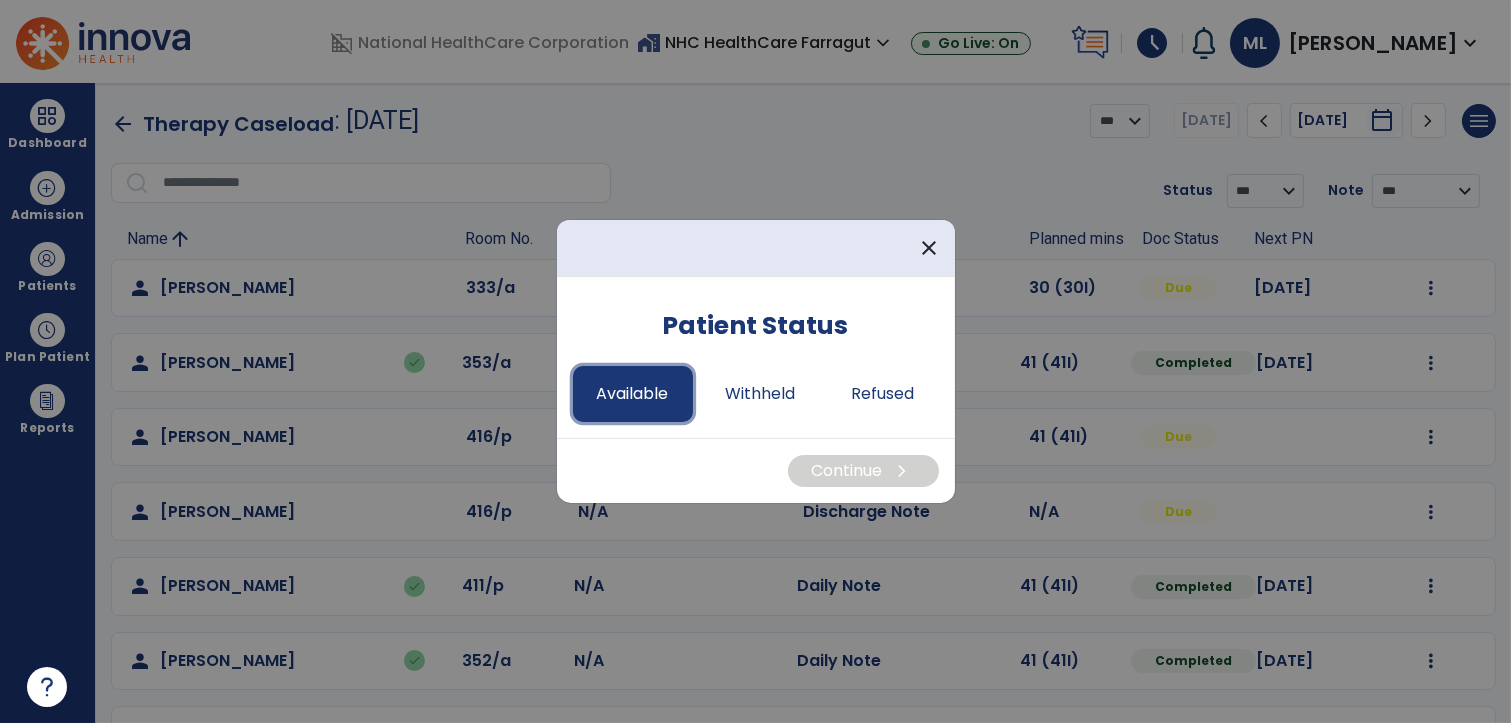 click on "Available" at bounding box center [633, 394] 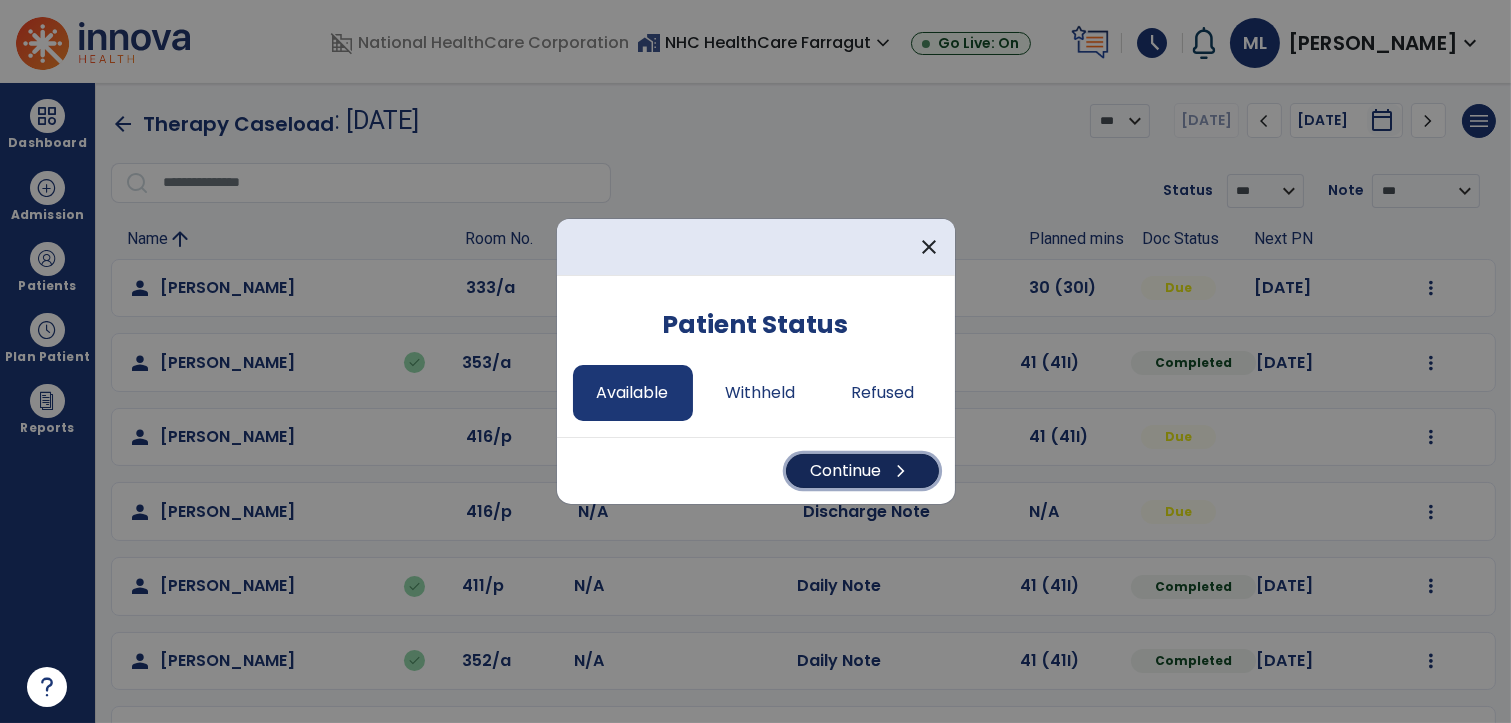 click on "Continue   chevron_right" at bounding box center (862, 471) 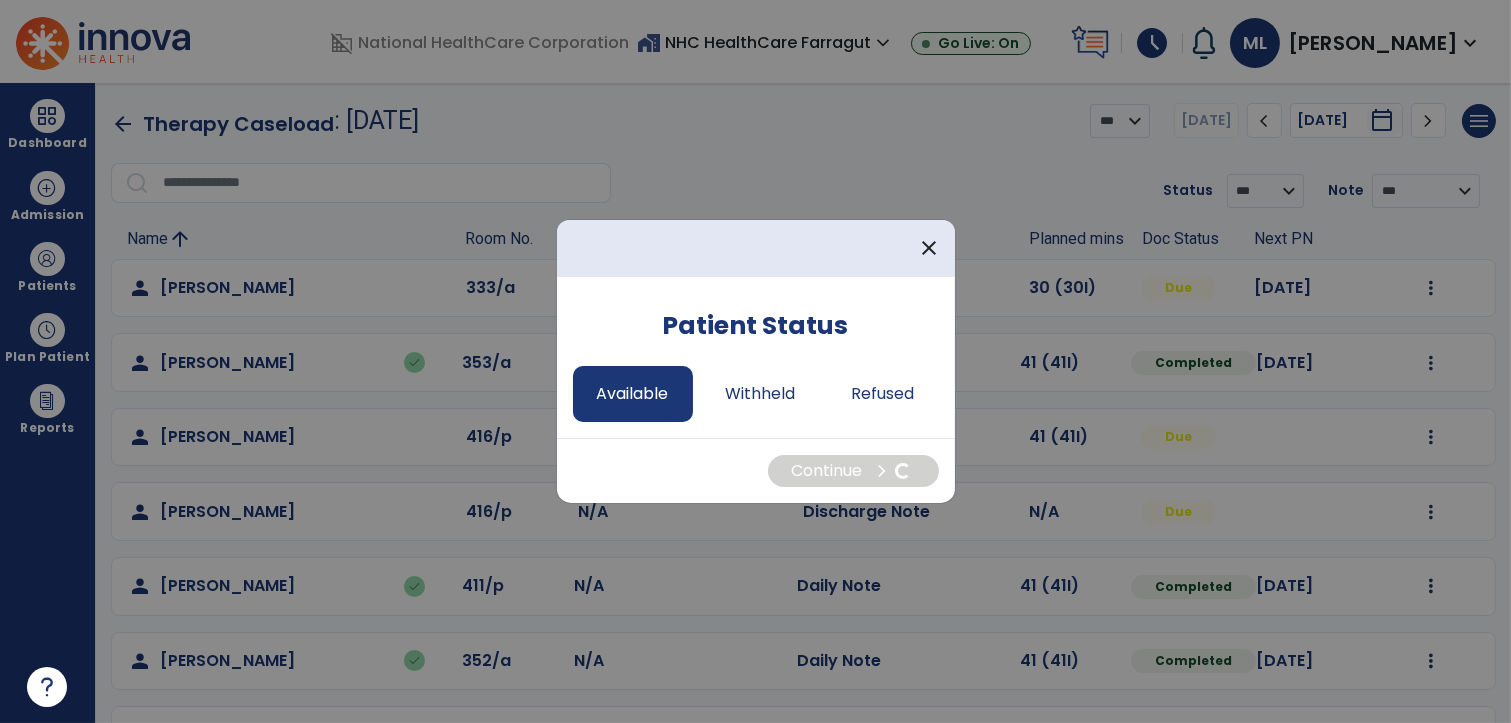 select on "*" 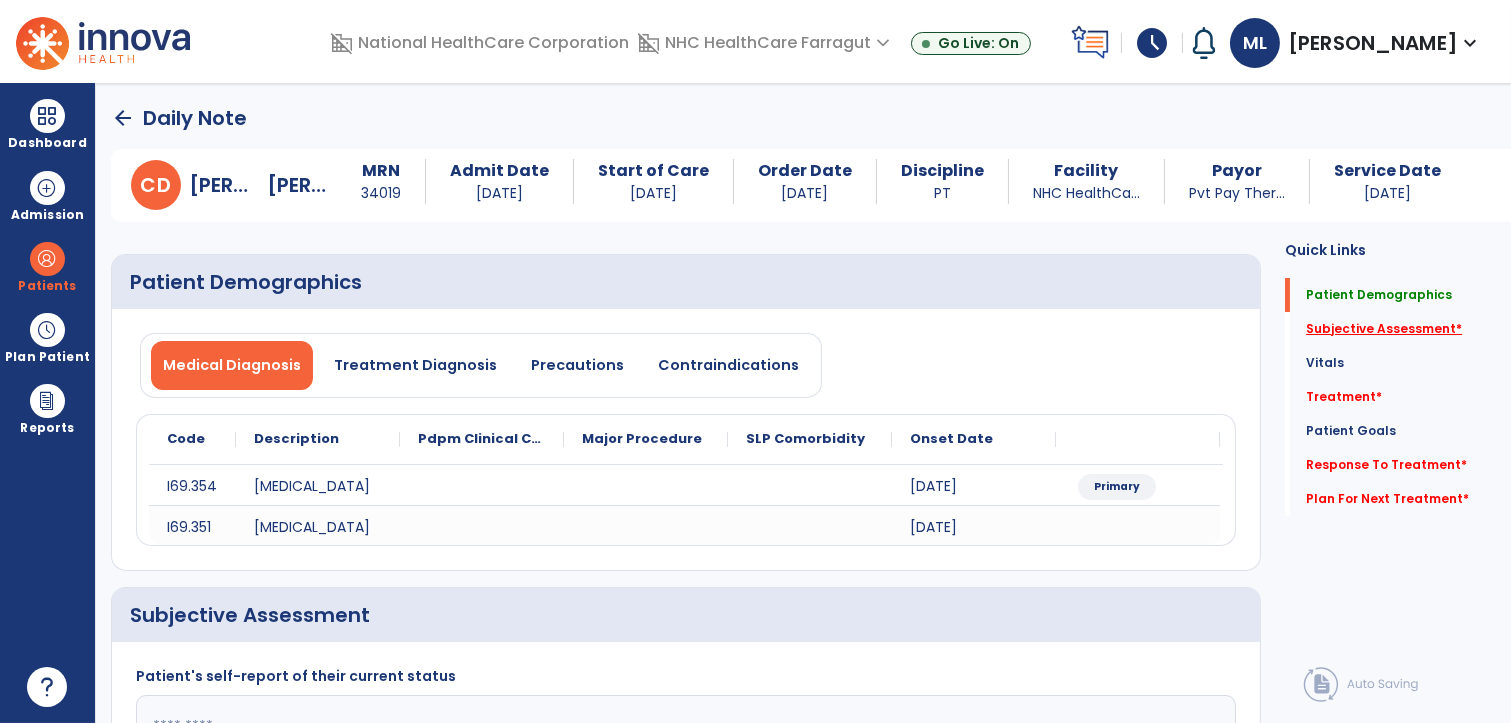 click on "Subjective Assessment   *" 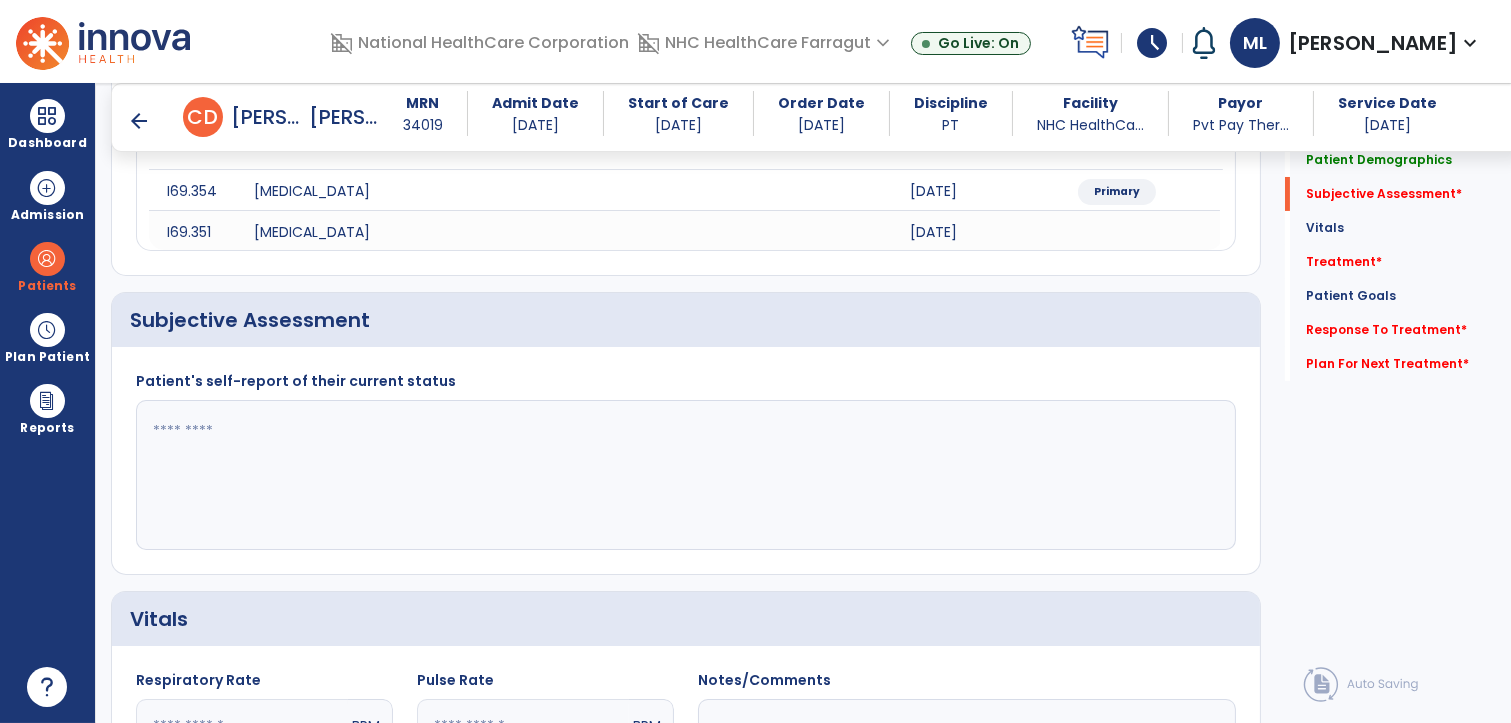 scroll, scrollTop: 325, scrollLeft: 0, axis: vertical 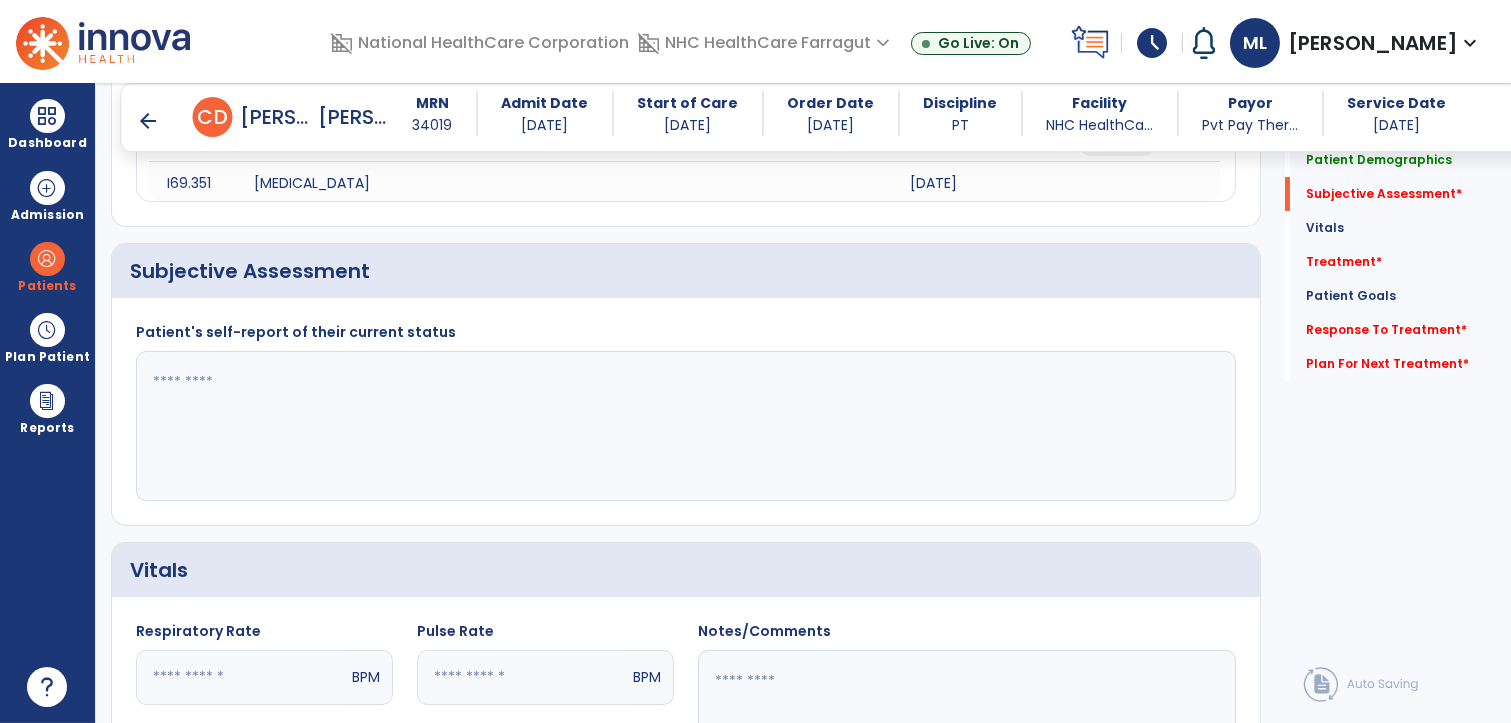click 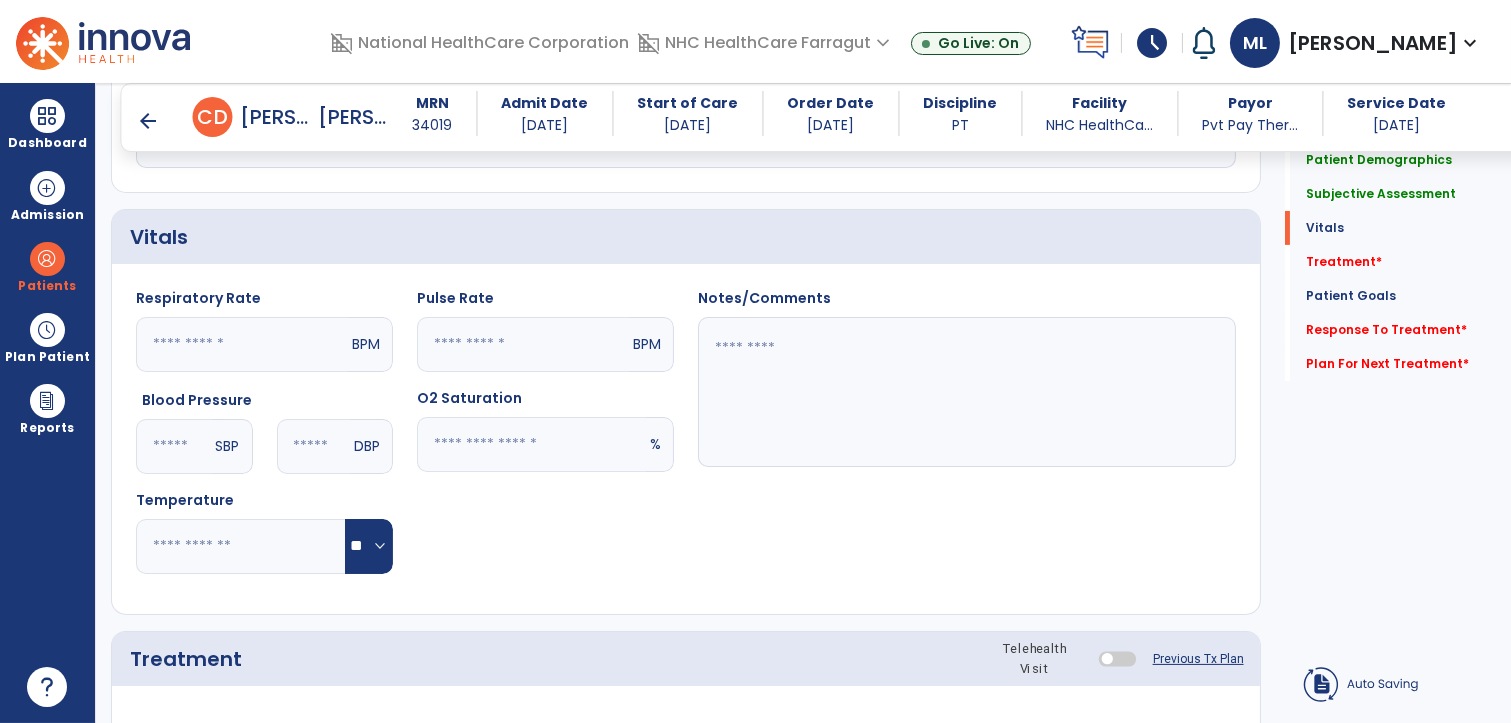 type on "**********" 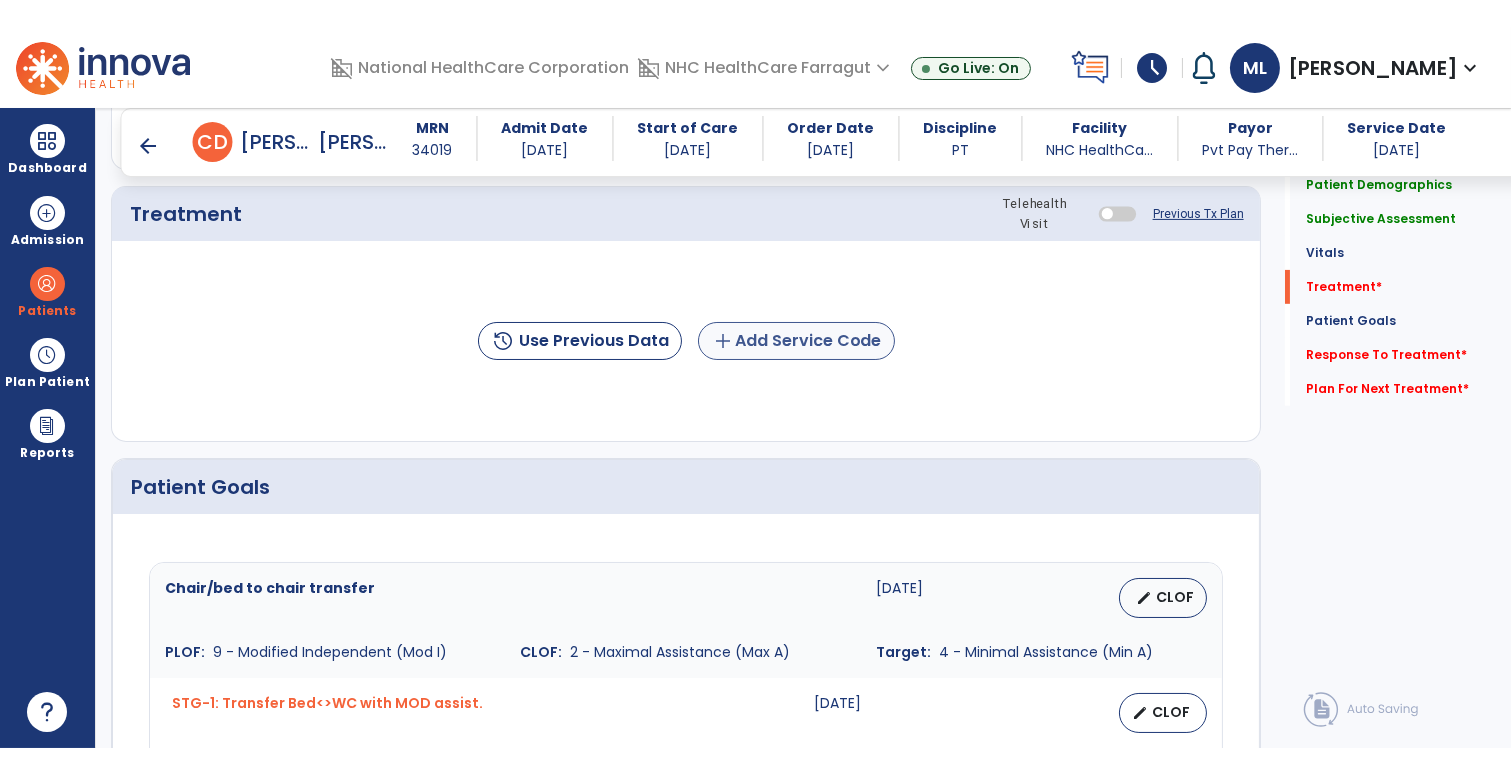 scroll, scrollTop: 1103, scrollLeft: 0, axis: vertical 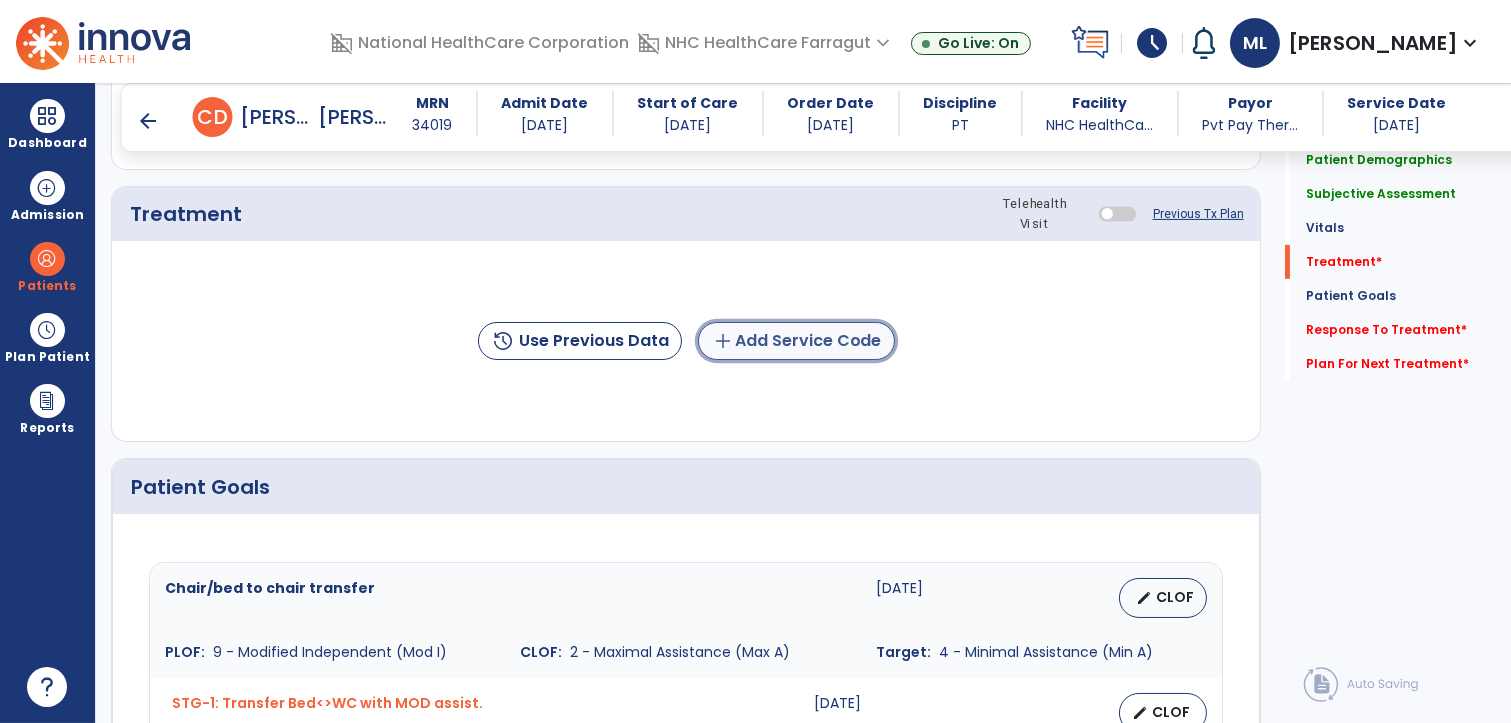 click on "add  Add Service Code" 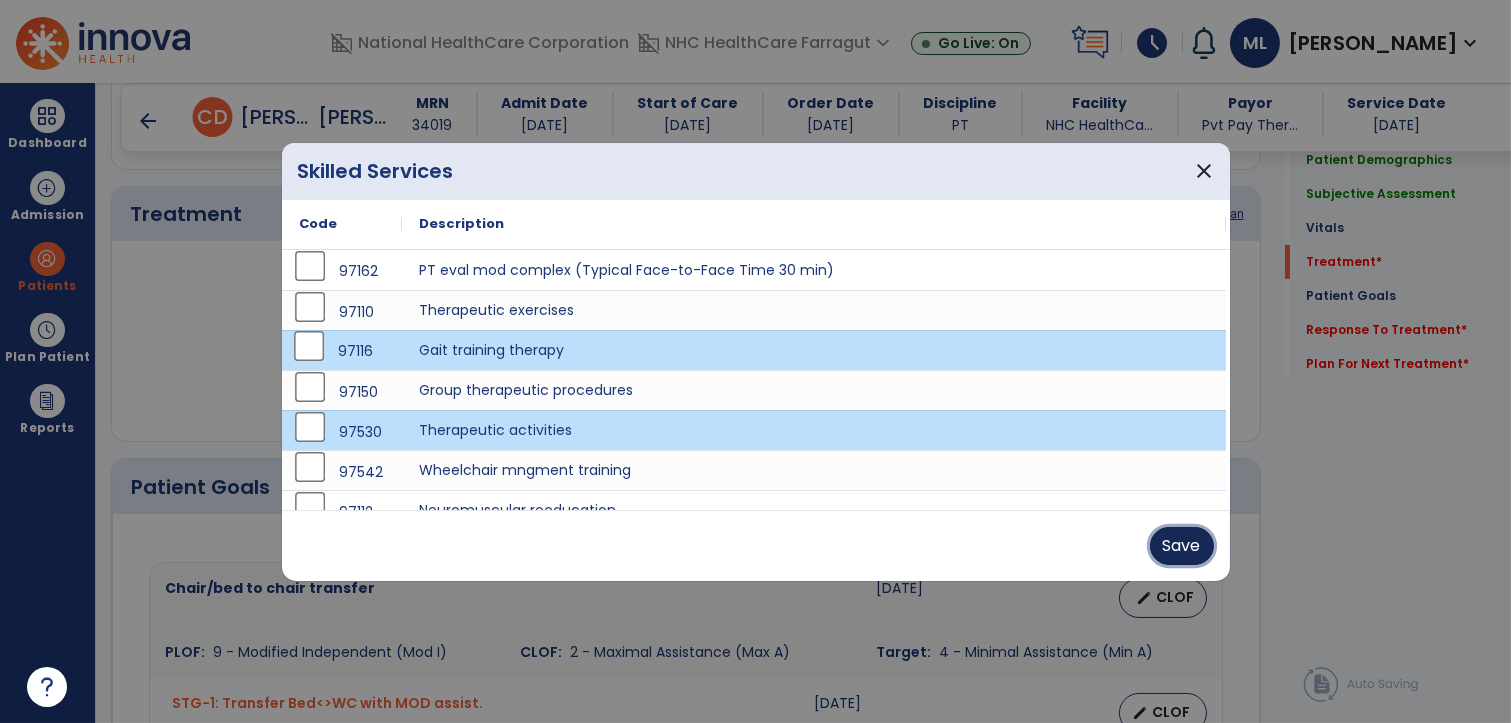 click on "Save" at bounding box center (1182, 546) 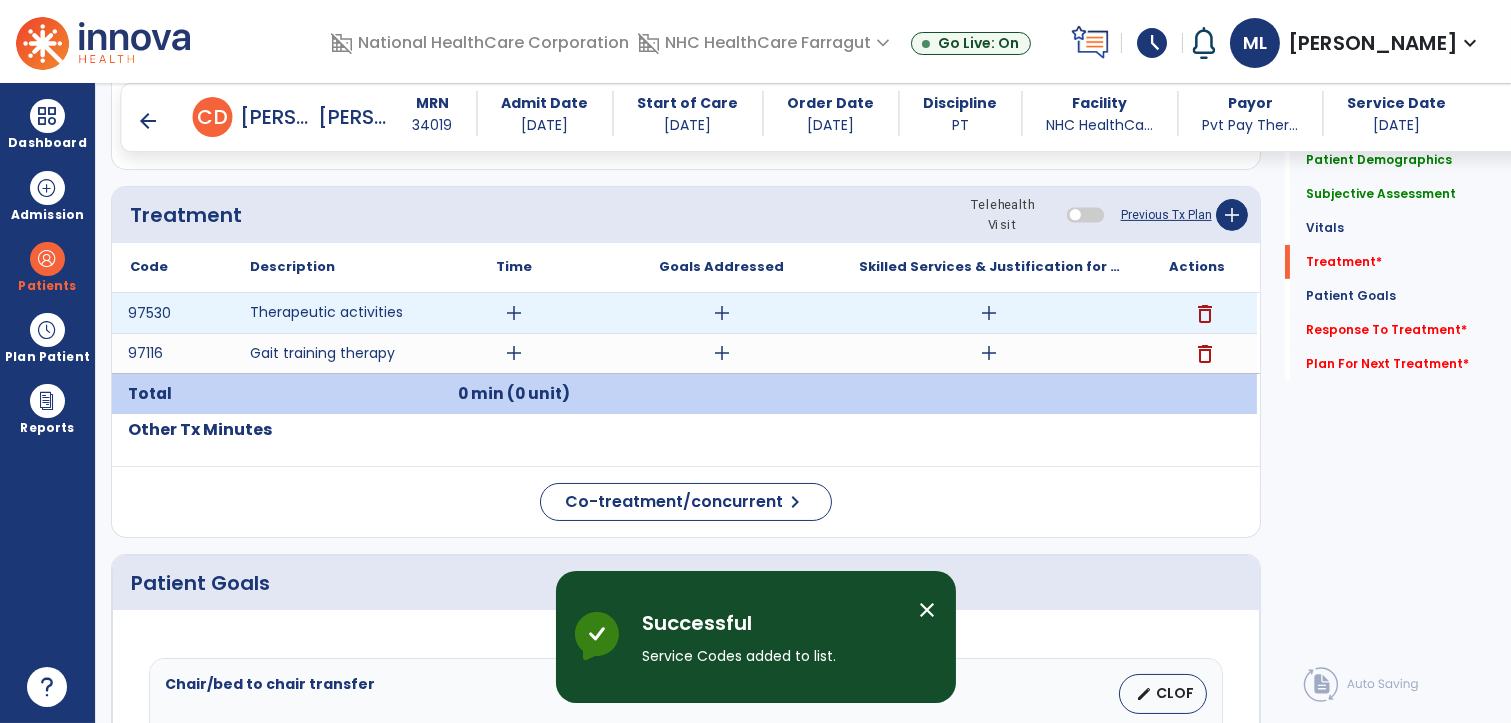click on "add" at bounding box center (989, 313) 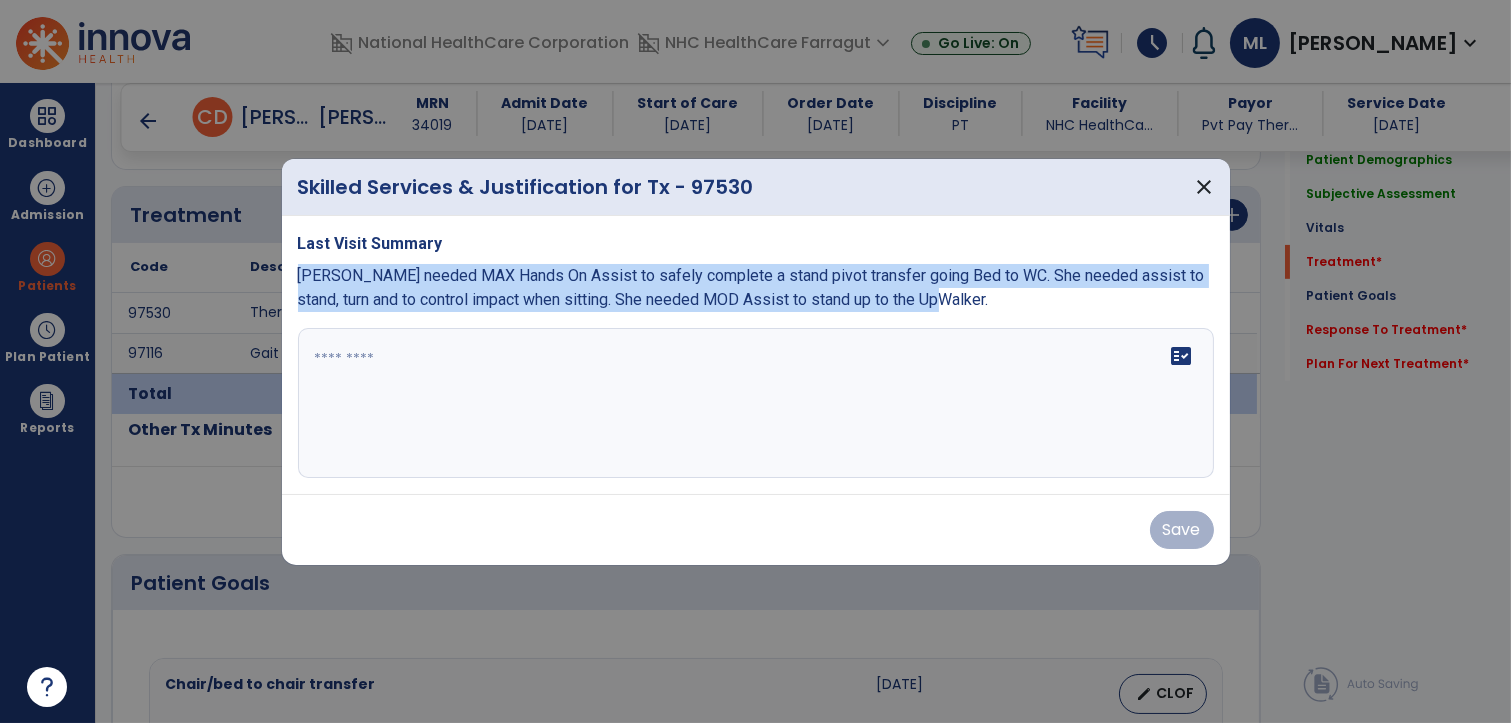 drag, startPoint x: 973, startPoint y: 309, endPoint x: 289, endPoint y: 270, distance: 685.11096 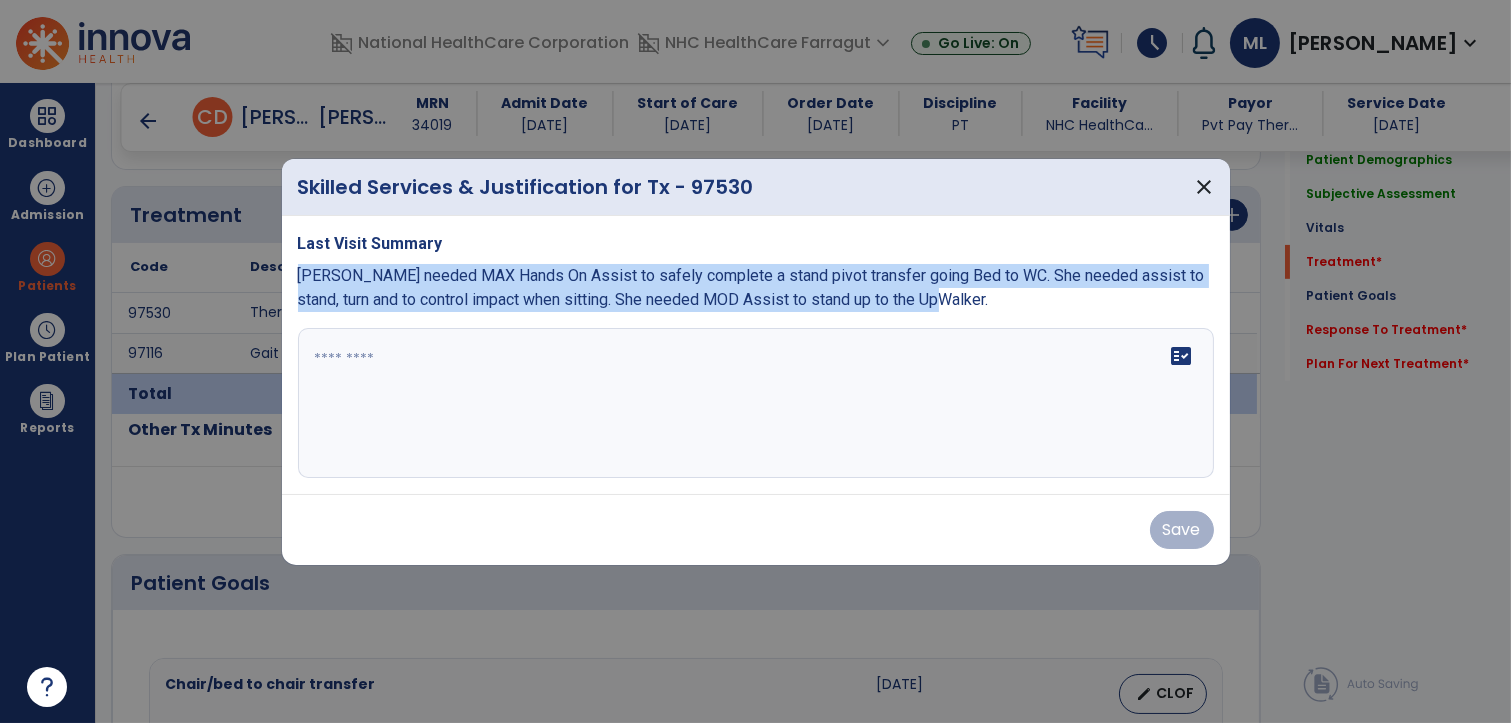 click on "Last Visit Summary Debbie needed MAX Hands On Assist to safely complete a stand pivot transfer going Bed to WC.  She needed assist to stand, turn and to control impact when sitting.
She needed MOD Assist to stand up to the UpWalker.    fact_check" at bounding box center [756, 355] 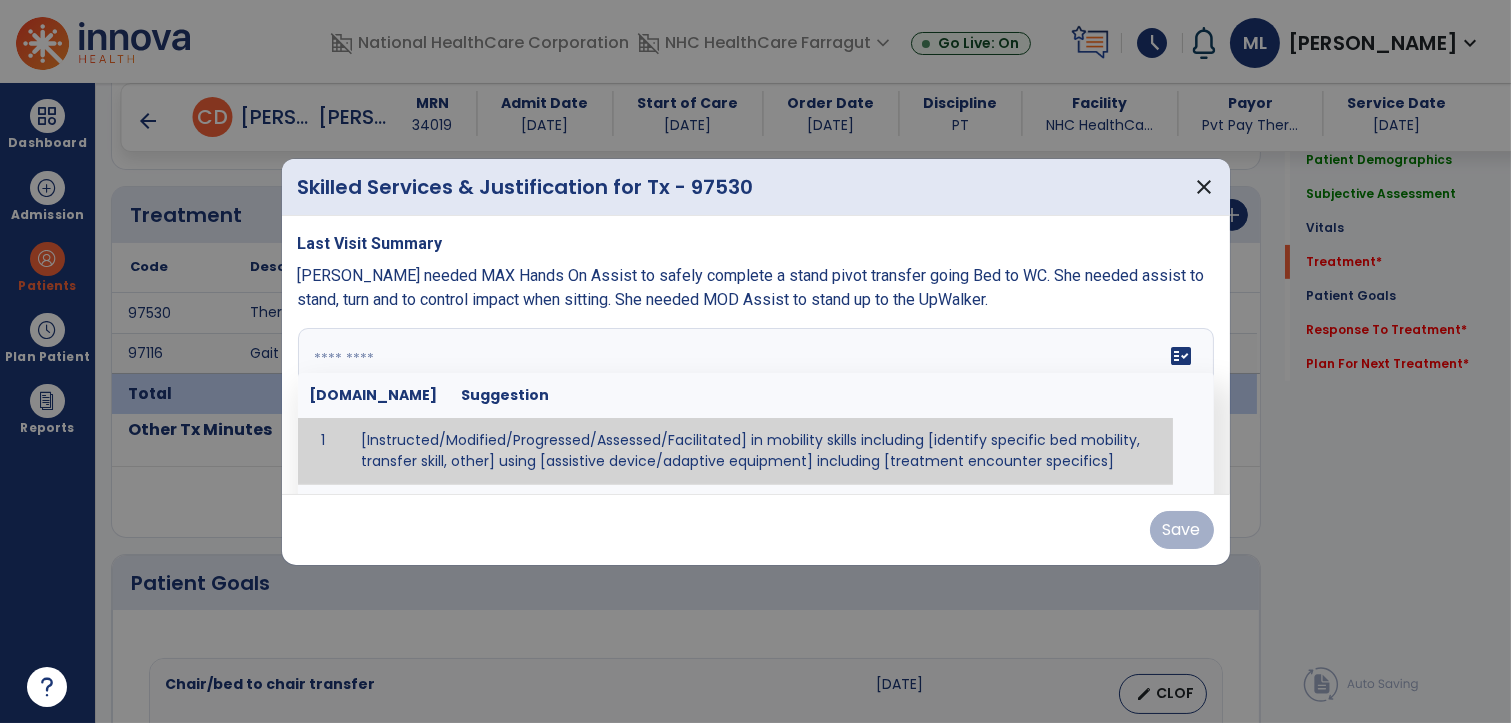 click on "fact_check  [DOMAIN_NAME] Suggestion 1 [Instructed/Modified/Progressed/Assessed/Facilitated] in mobility skills including [identify specific bed mobility, transfer skill, other] using [assistive device/adaptive equipment] including [treatment encounter specifics]" at bounding box center [756, 403] 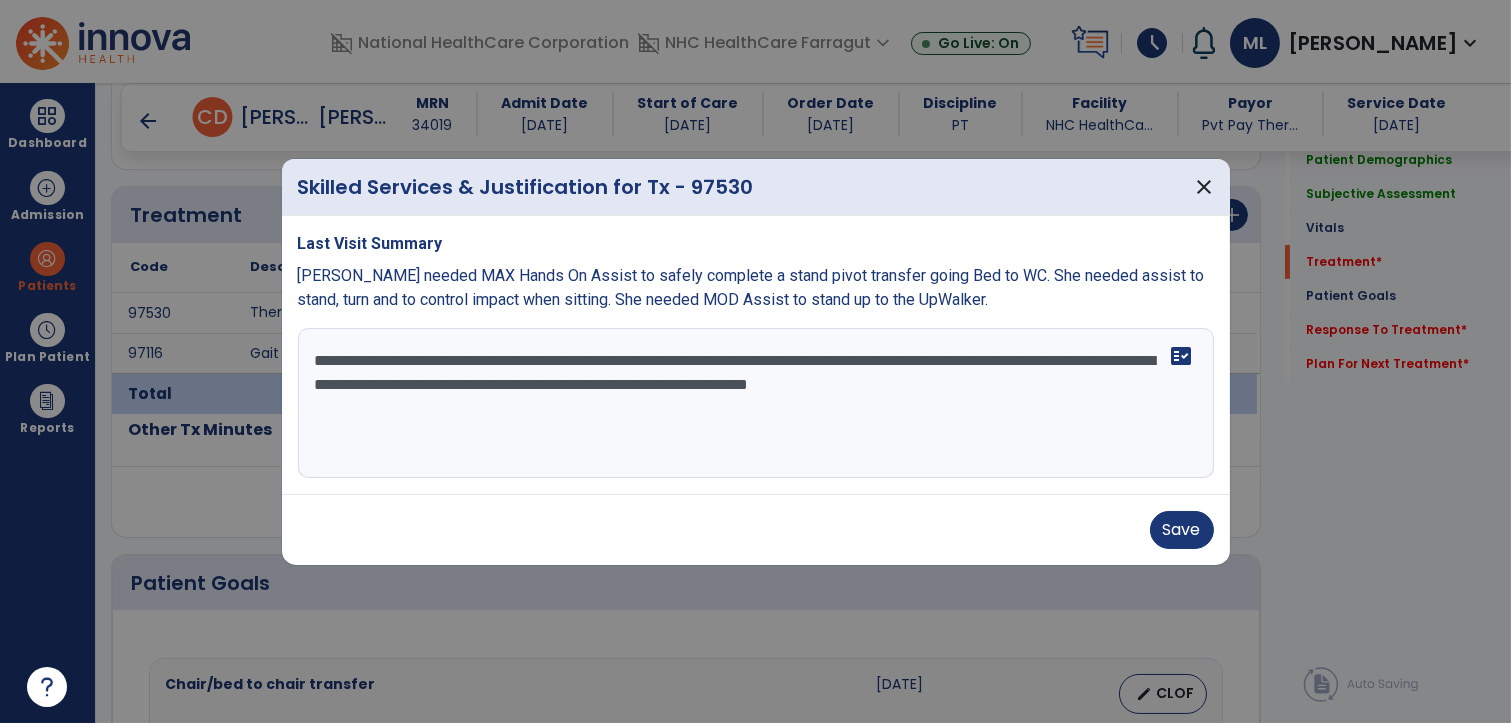 drag, startPoint x: 881, startPoint y: 410, endPoint x: 1009, endPoint y: 382, distance: 131.02672 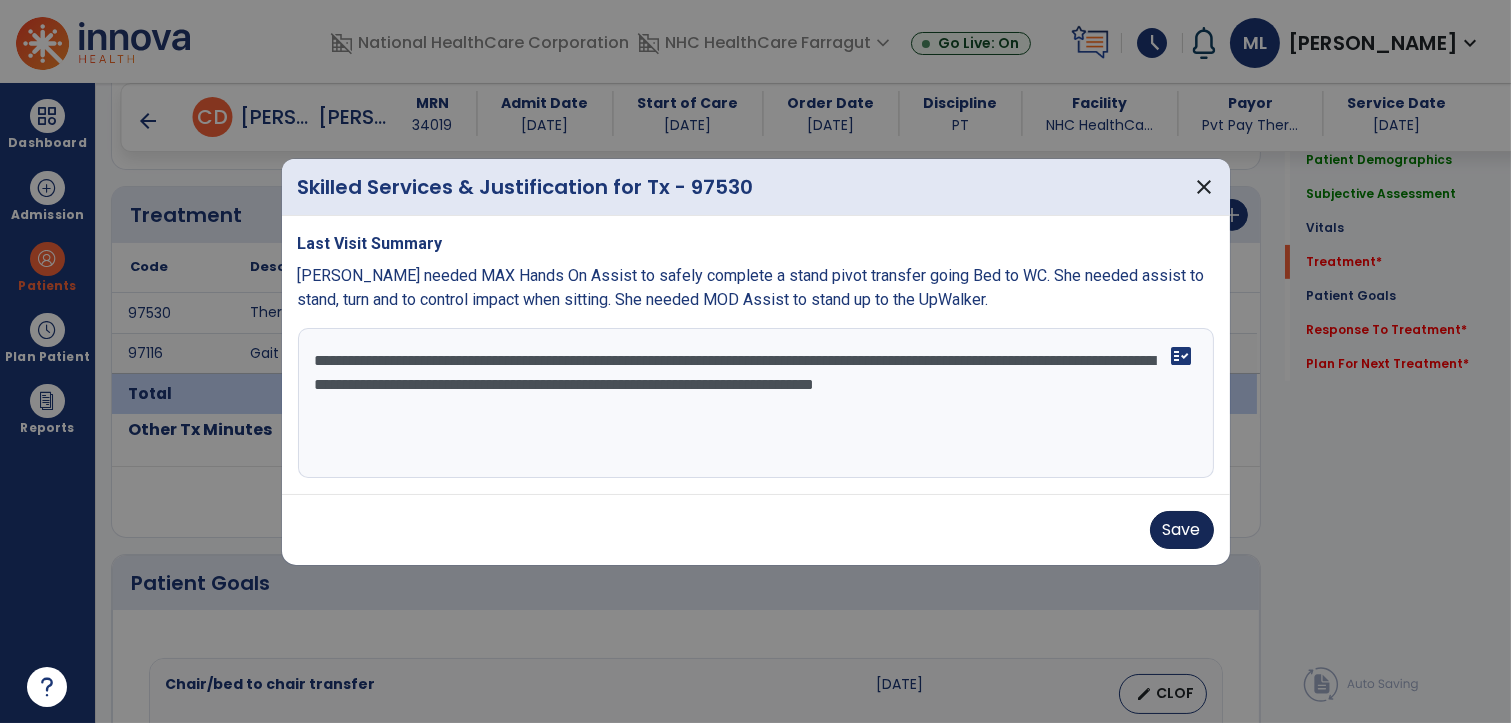 type on "**********" 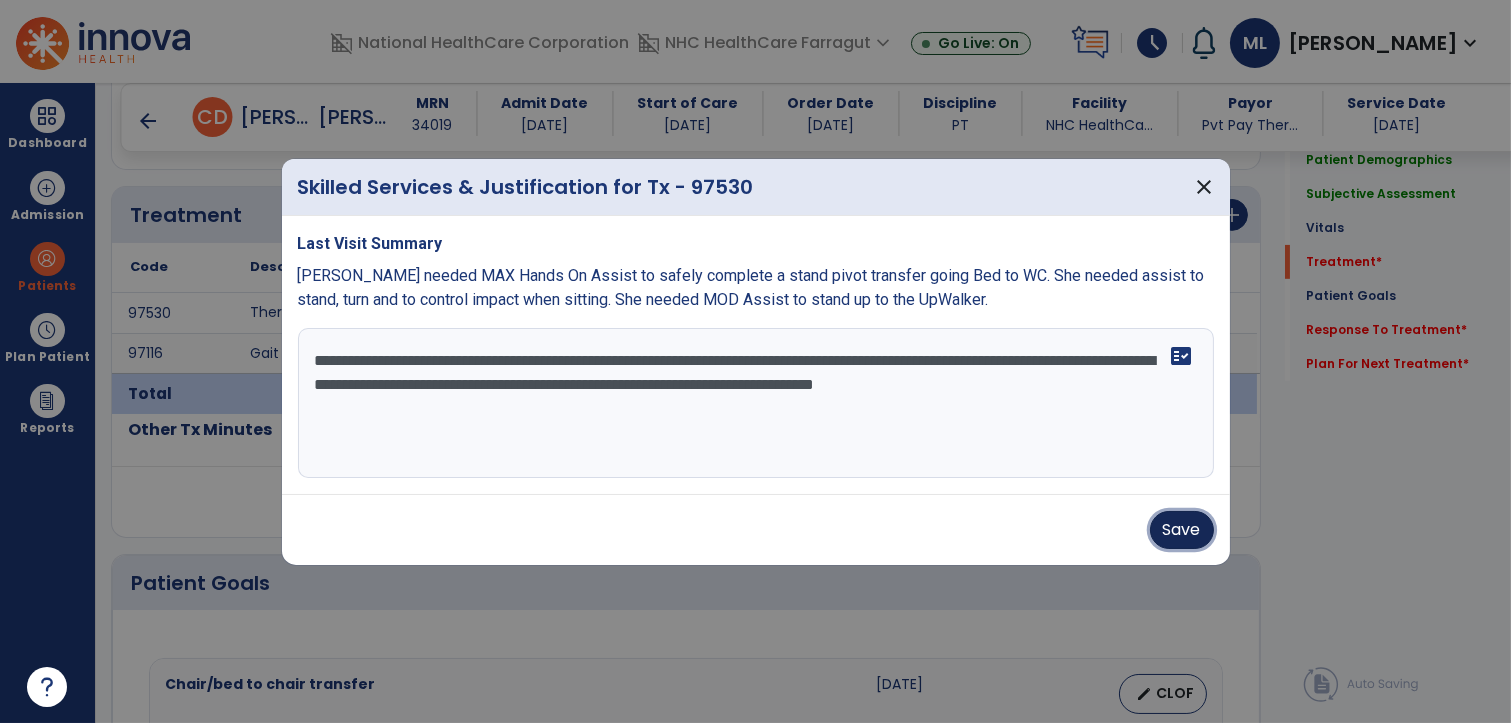click on "Save" at bounding box center [1182, 530] 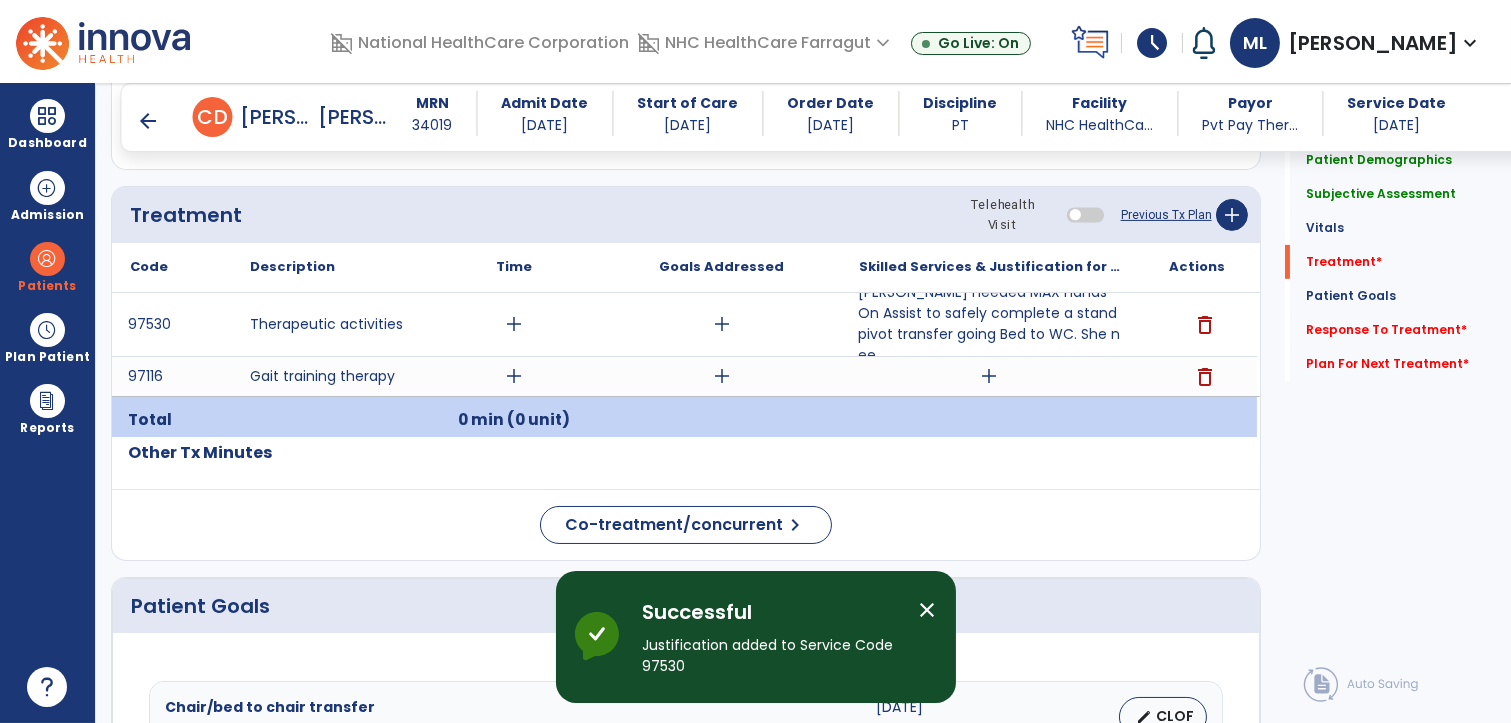 click on "Quick Links  Patient Demographics   Patient Demographics   Subjective Assessment   Subjective Assessment   Vitals   Vitals   Treatment   *  Treatment   *  Patient Goals   Patient Goals   Response To Treatment   *  Response To Treatment   *  Plan For Next Treatment   *  Plan For Next Treatment   *" 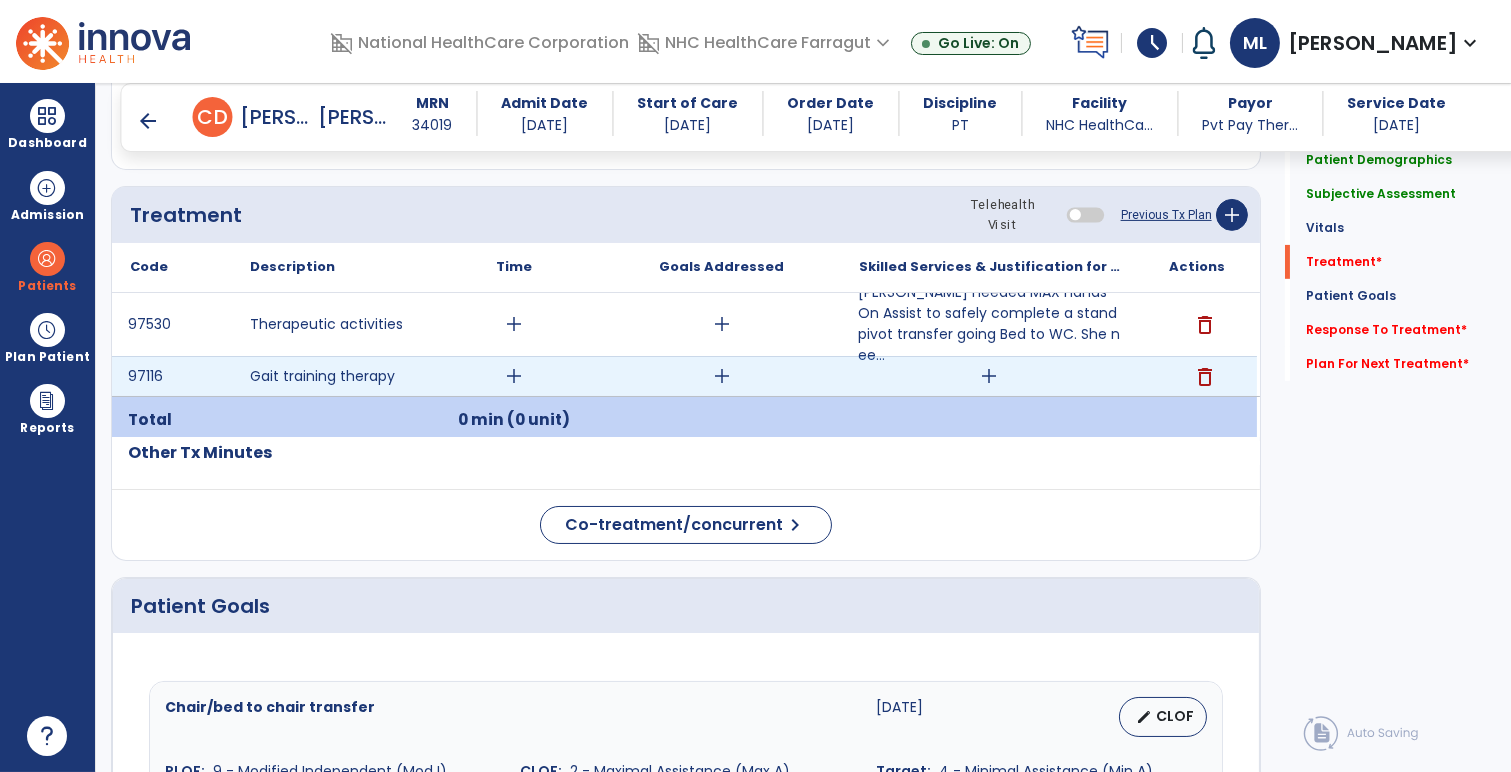 click on "add" at bounding box center (989, 376) 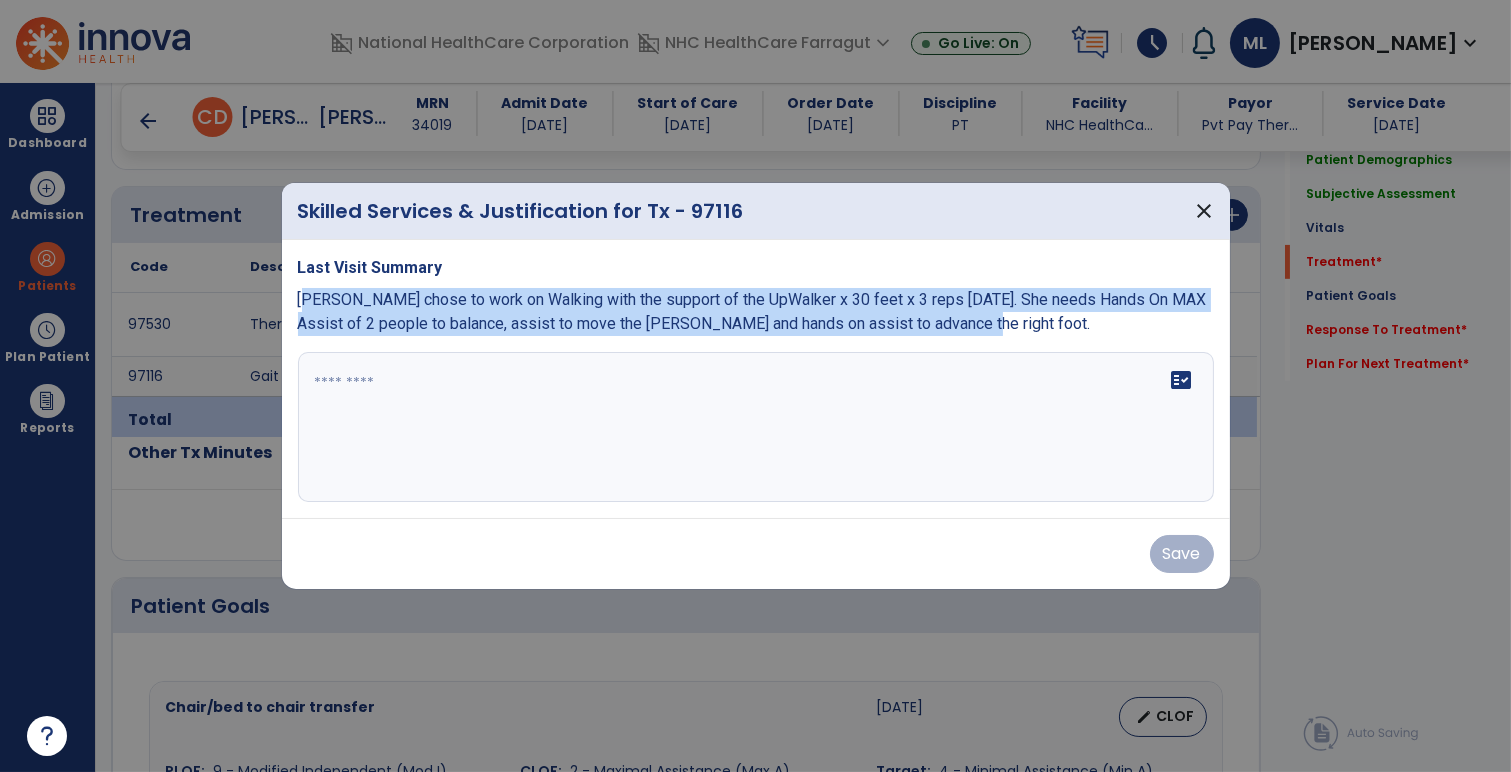 drag, startPoint x: 960, startPoint y: 334, endPoint x: 286, endPoint y: 297, distance: 675.01483 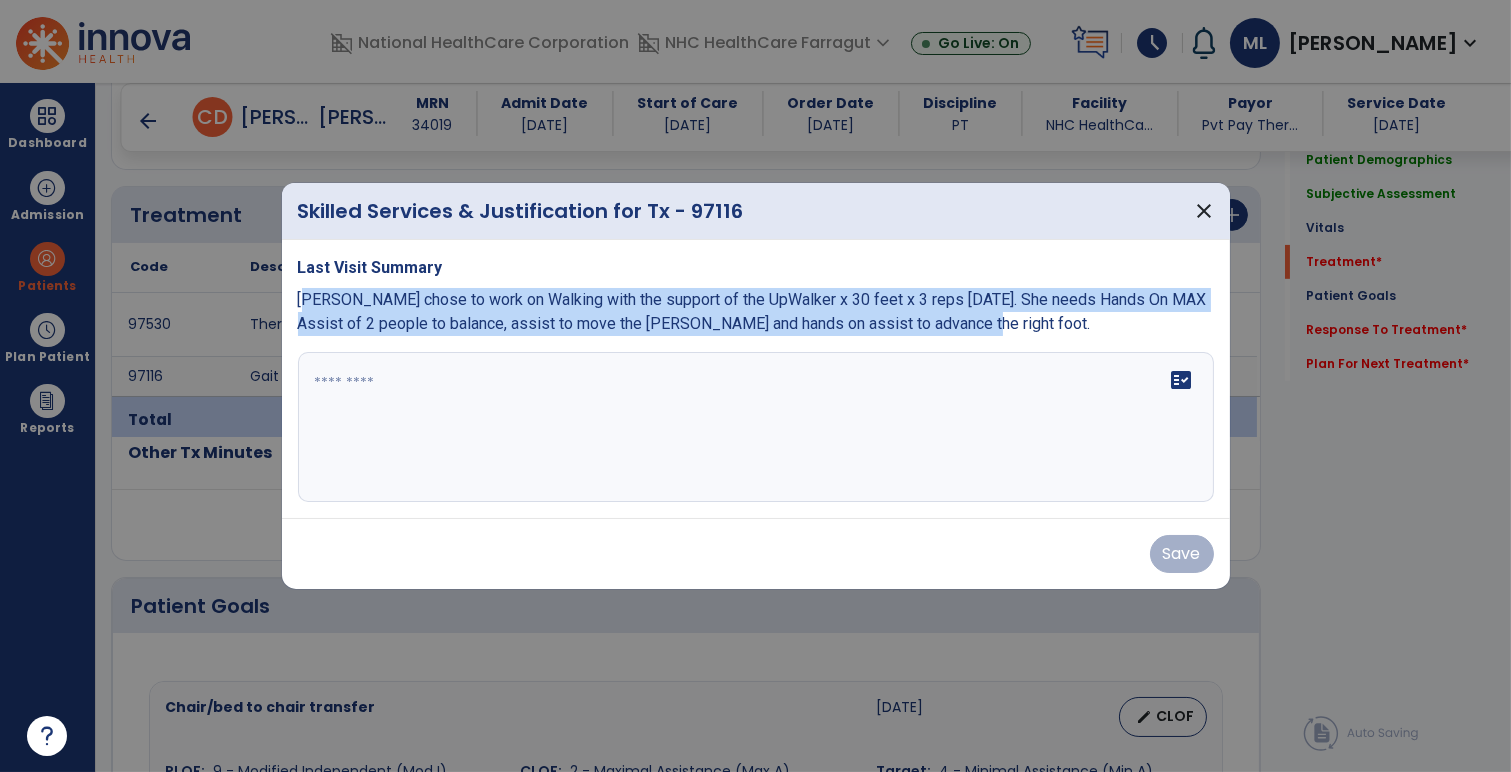 click on "Last Visit Summary
Debbie chose to work on Walking with the support of the UpWalker x 30 feet x 3 reps today. She needs Hands On MAX Assist of 2 people to balance, assist to move the walker and hands on assist to advance the right foot.
fact_check" at bounding box center (756, 379) 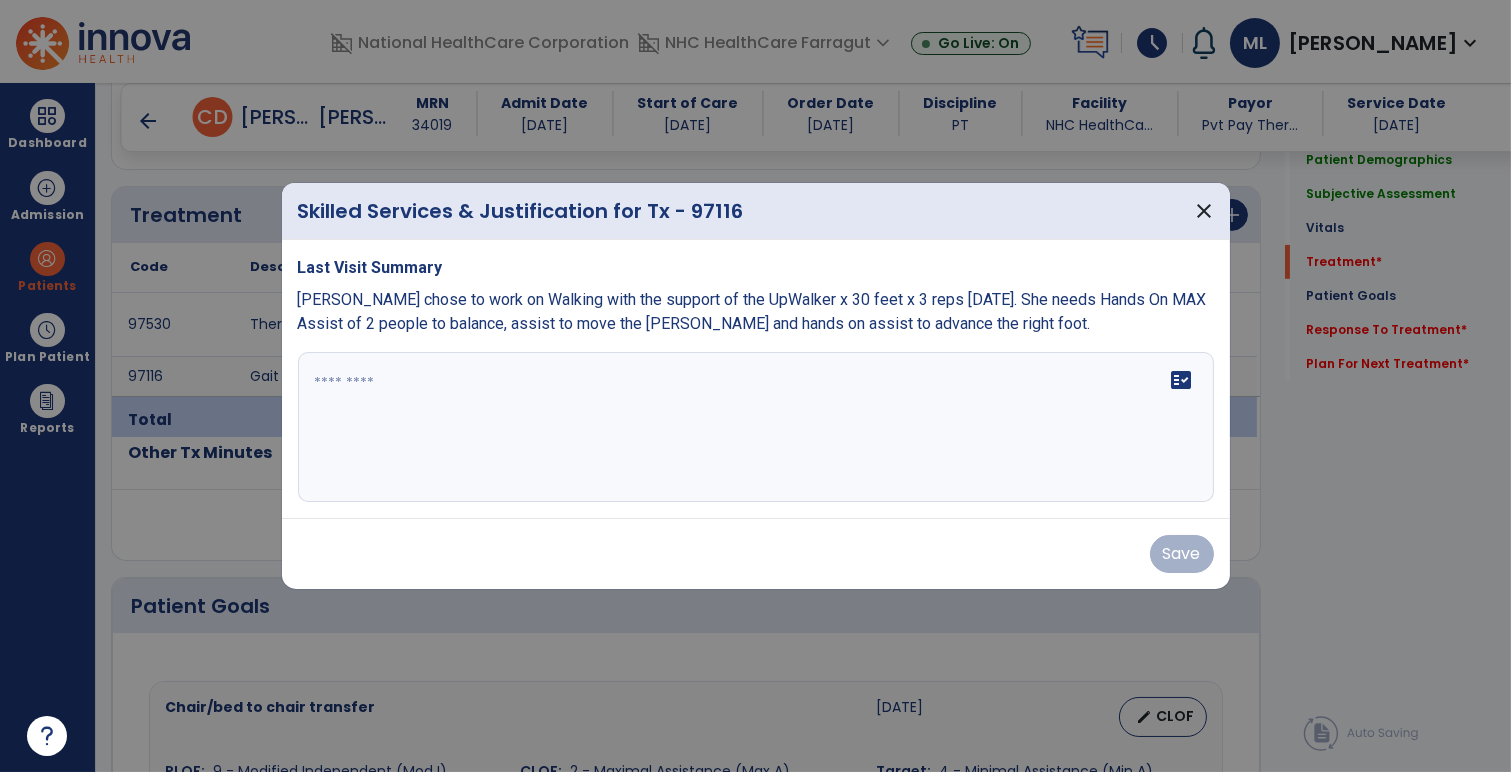 click on "fact_check" at bounding box center [756, 427] 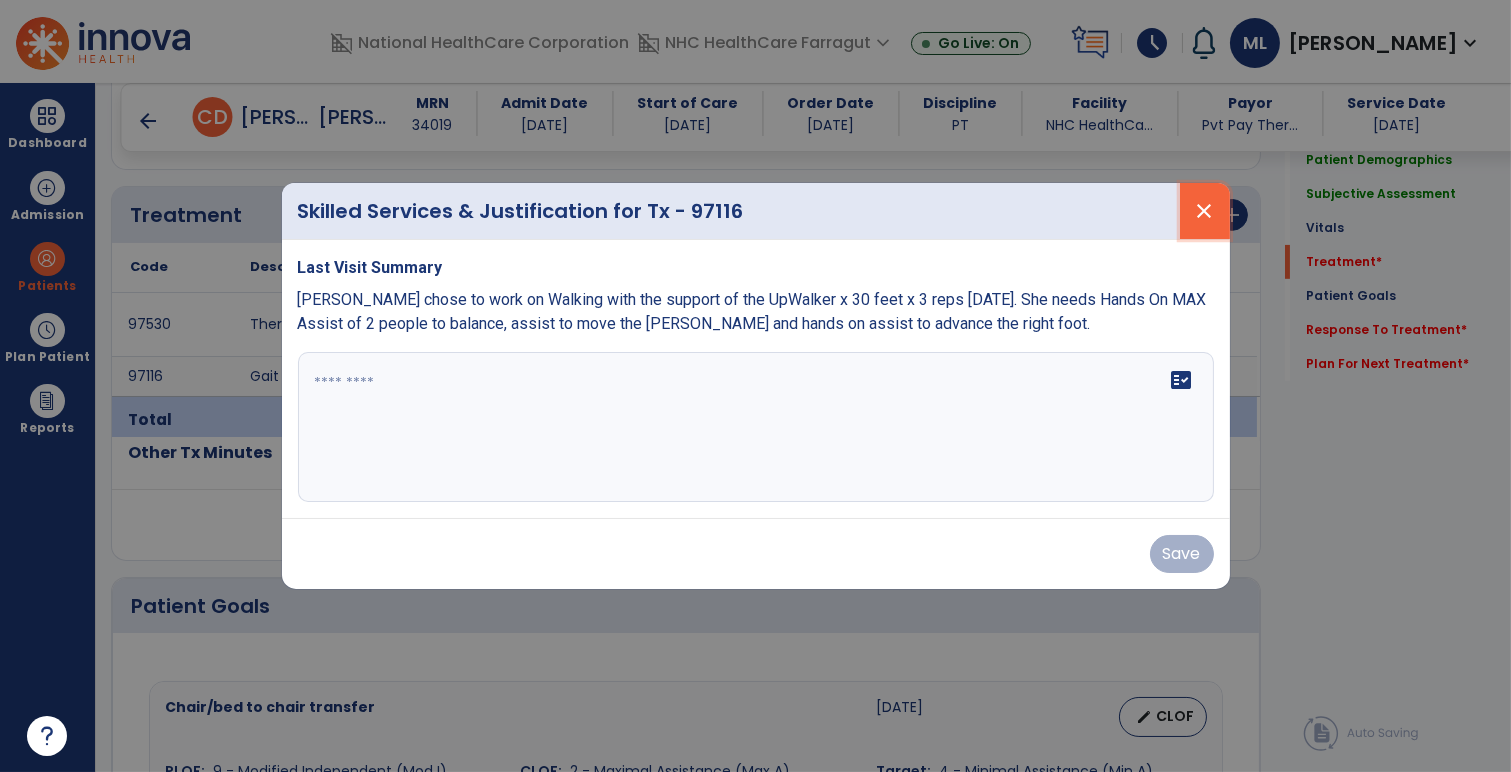 click on "close" at bounding box center [1205, 211] 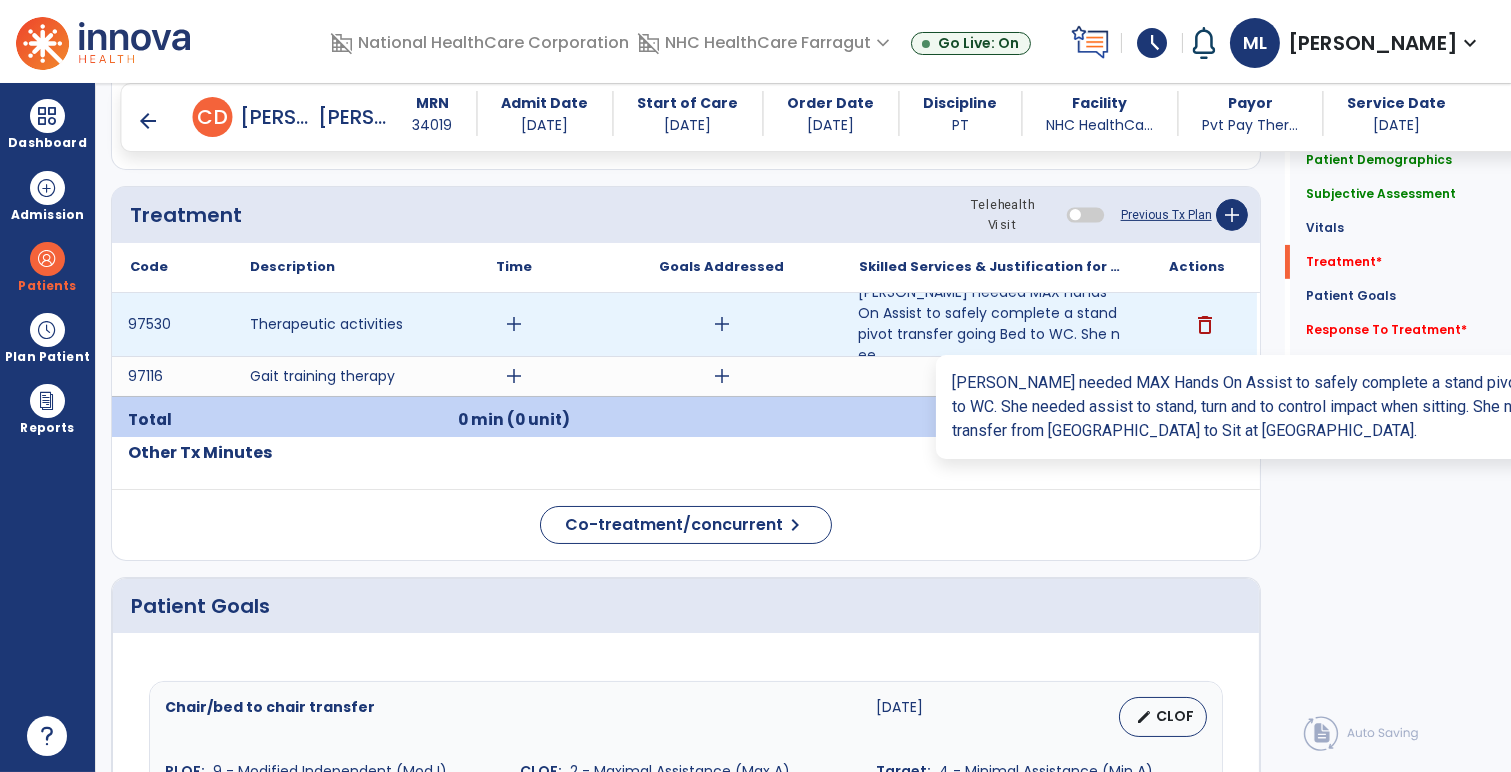 click on "Debbie needed MAX Hands On Assist to safely complete a stand pivot transfer going Bed to WC. She nee..." at bounding box center (989, 324) 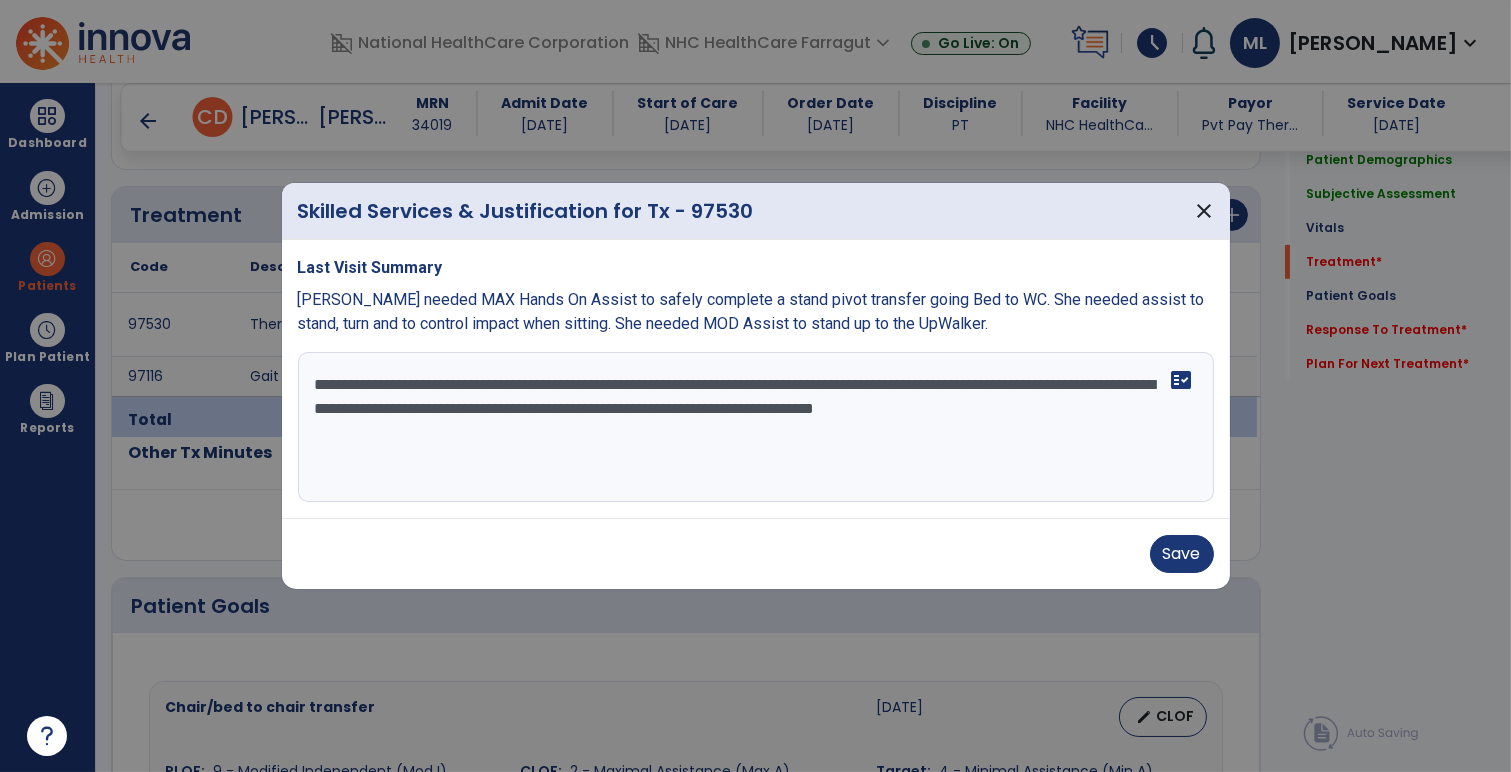 click on "**********" at bounding box center (756, 427) 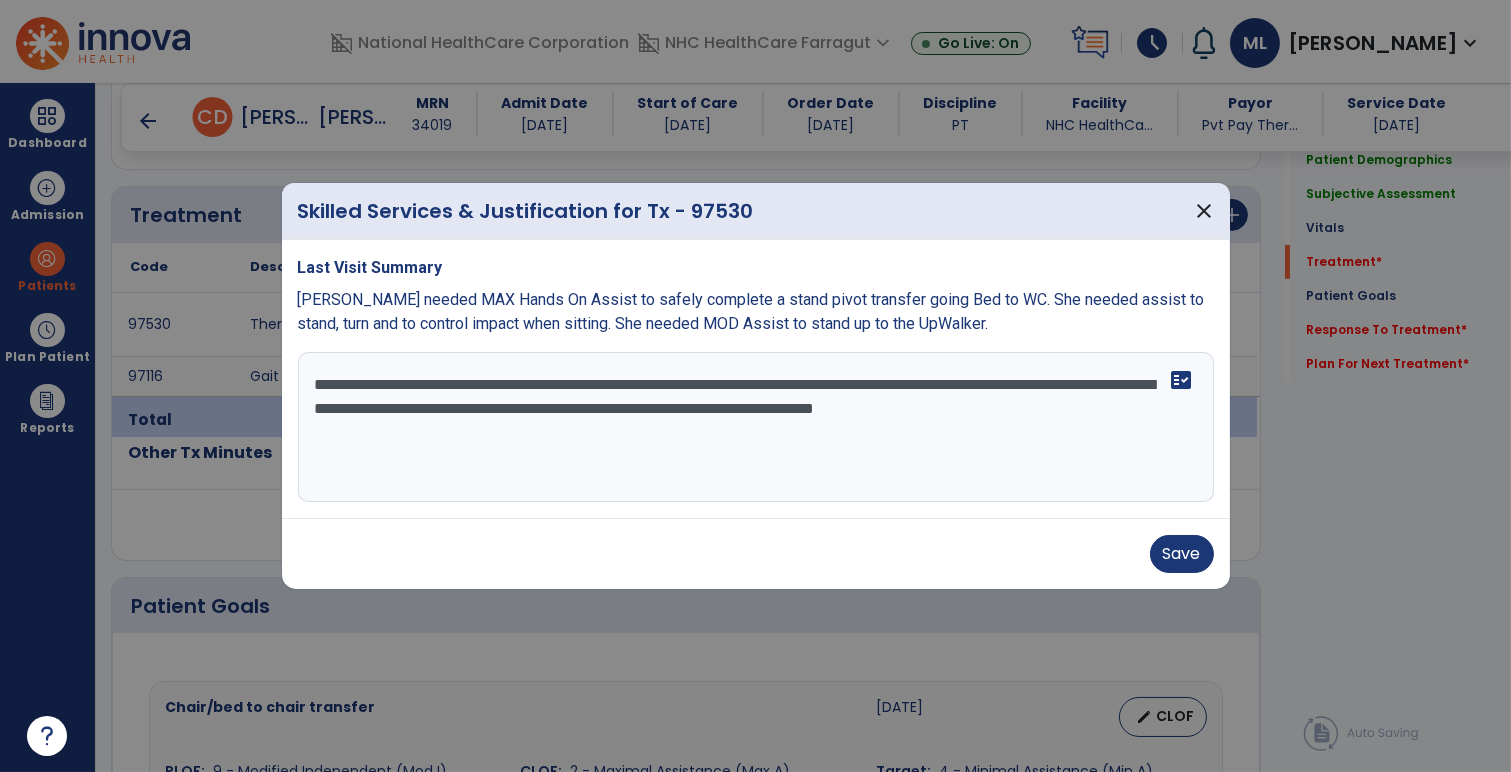 click on "**********" at bounding box center (756, 427) 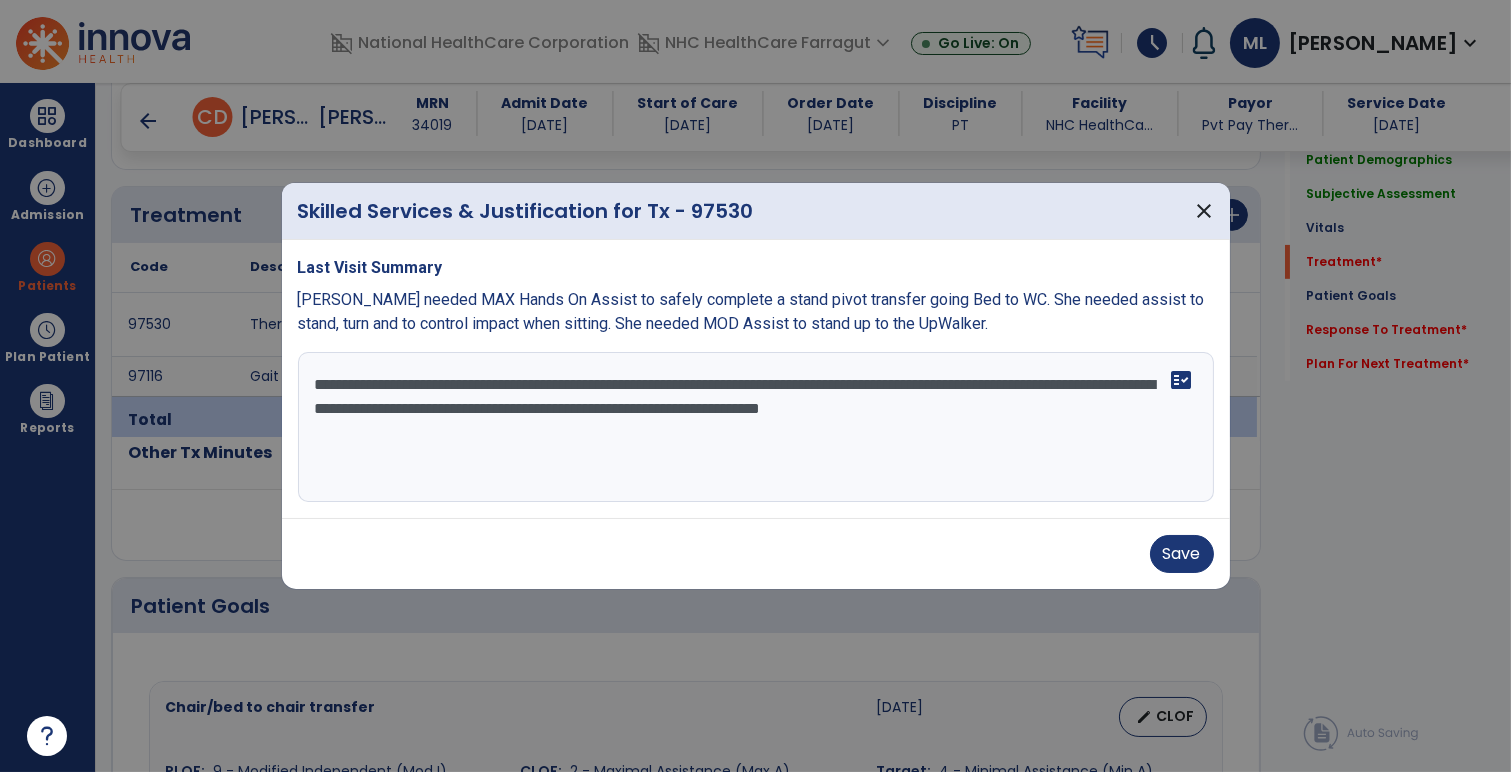 click on "**********" at bounding box center (756, 427) 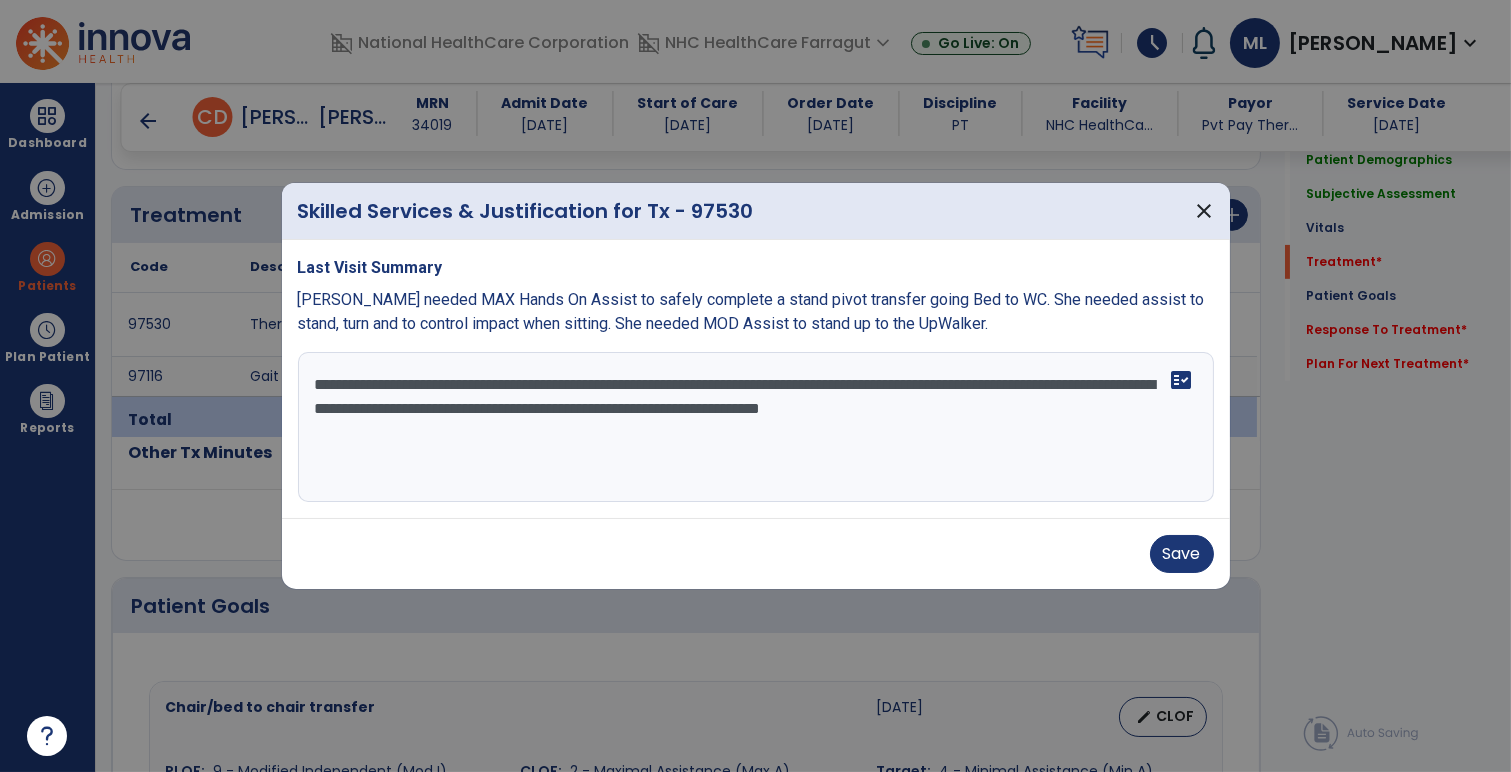 drag, startPoint x: 710, startPoint y: 407, endPoint x: 832, endPoint y: 431, distance: 124.33825 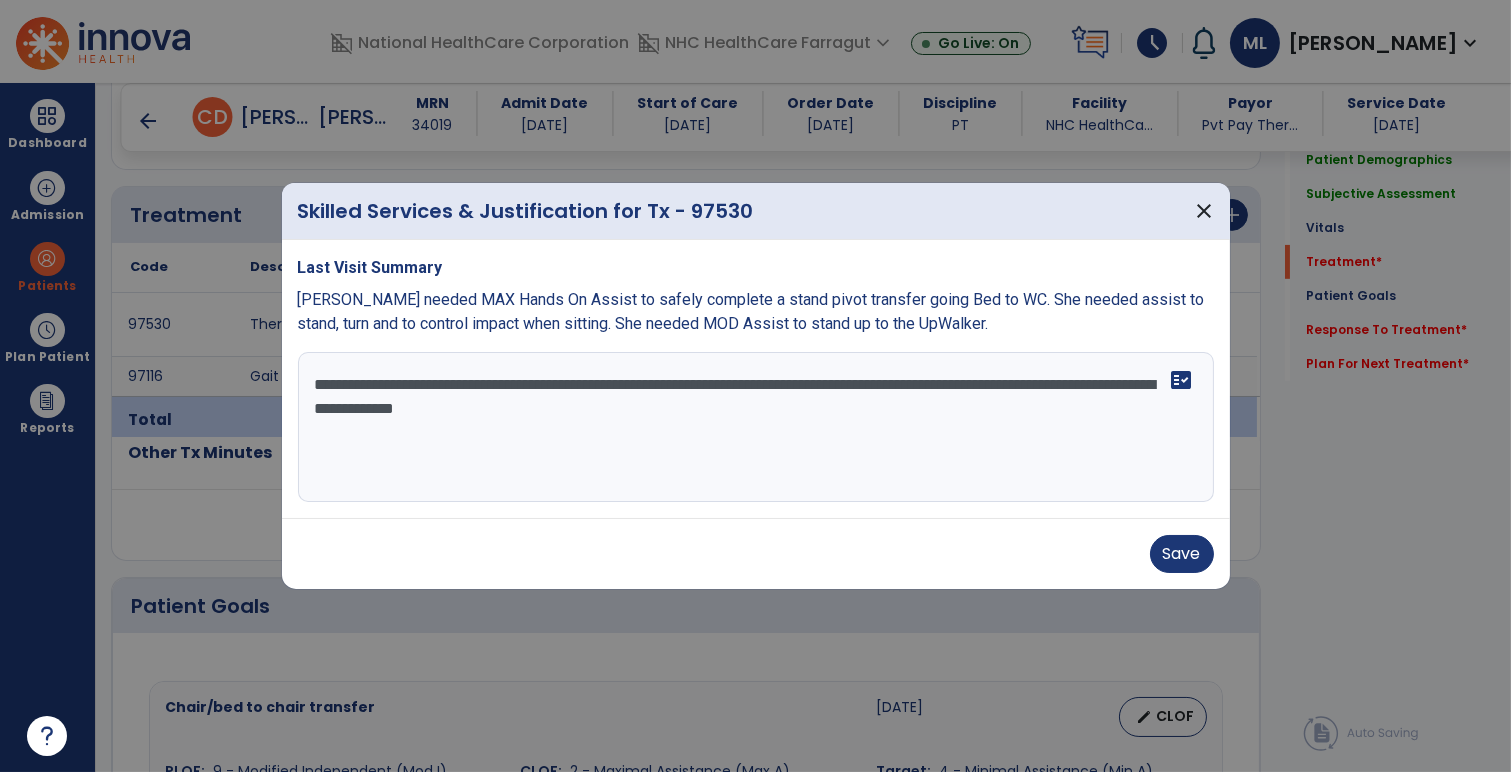 click on "**********" at bounding box center [756, 427] 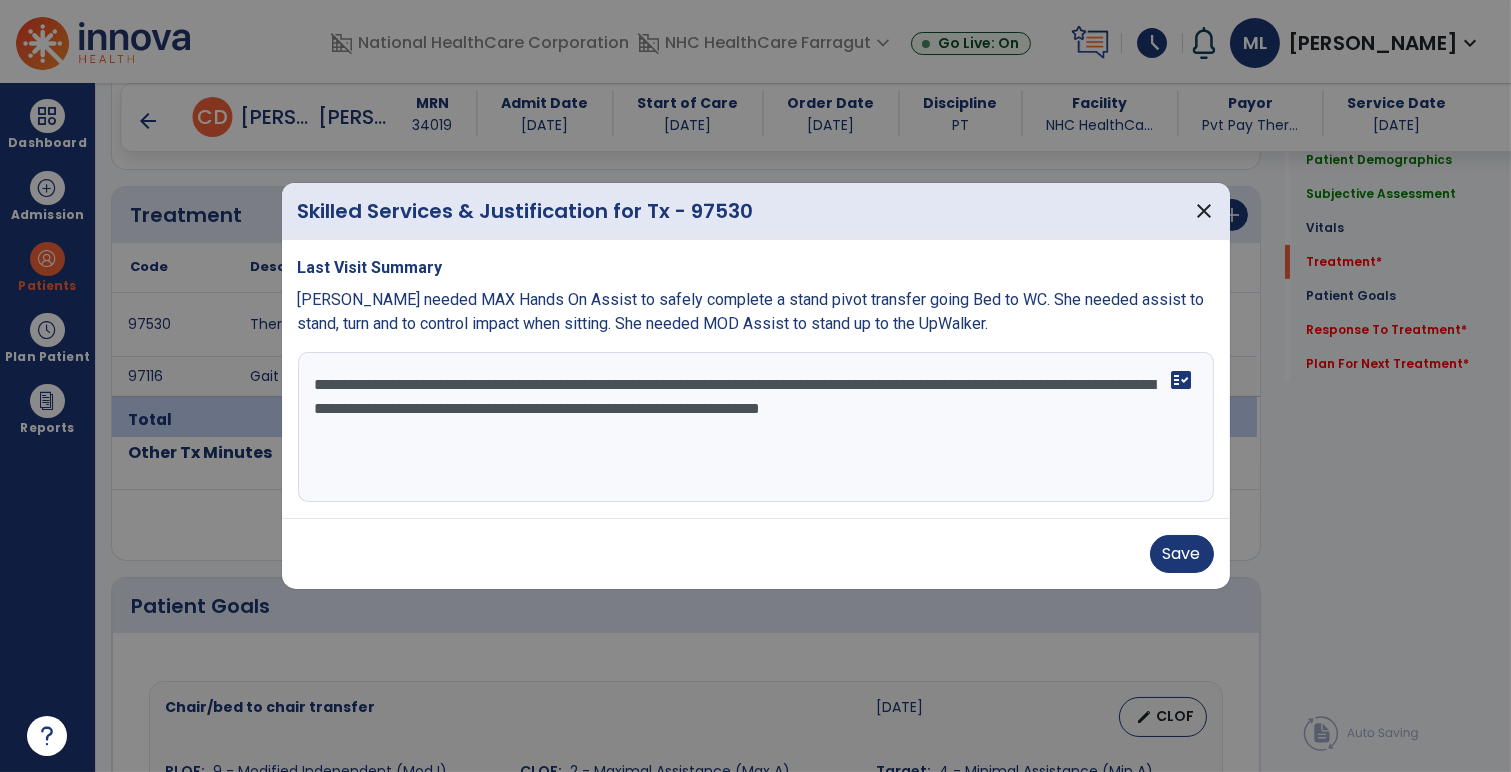 drag, startPoint x: 413, startPoint y: 378, endPoint x: 377, endPoint y: 382, distance: 36.221542 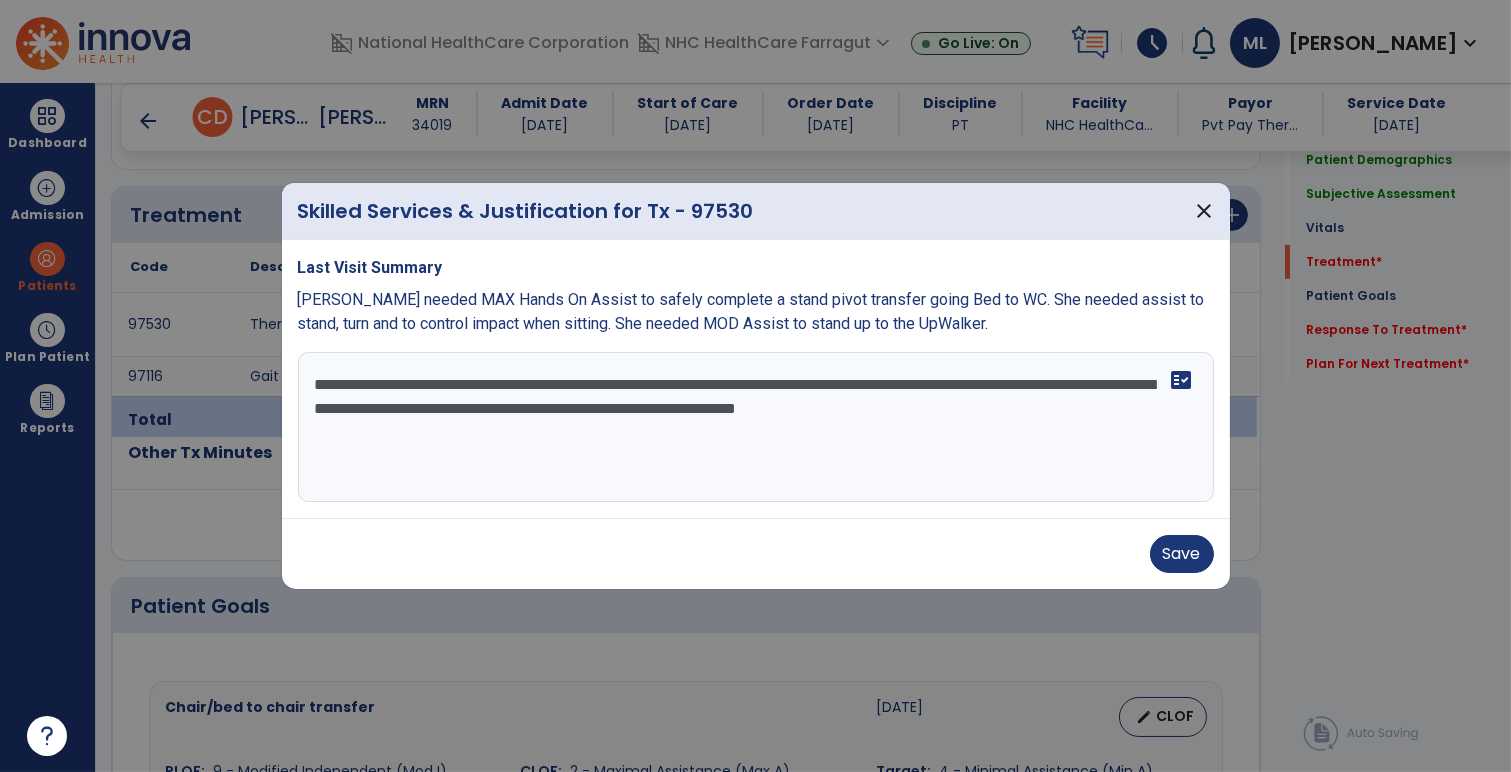 click on "**********" at bounding box center (756, 427) 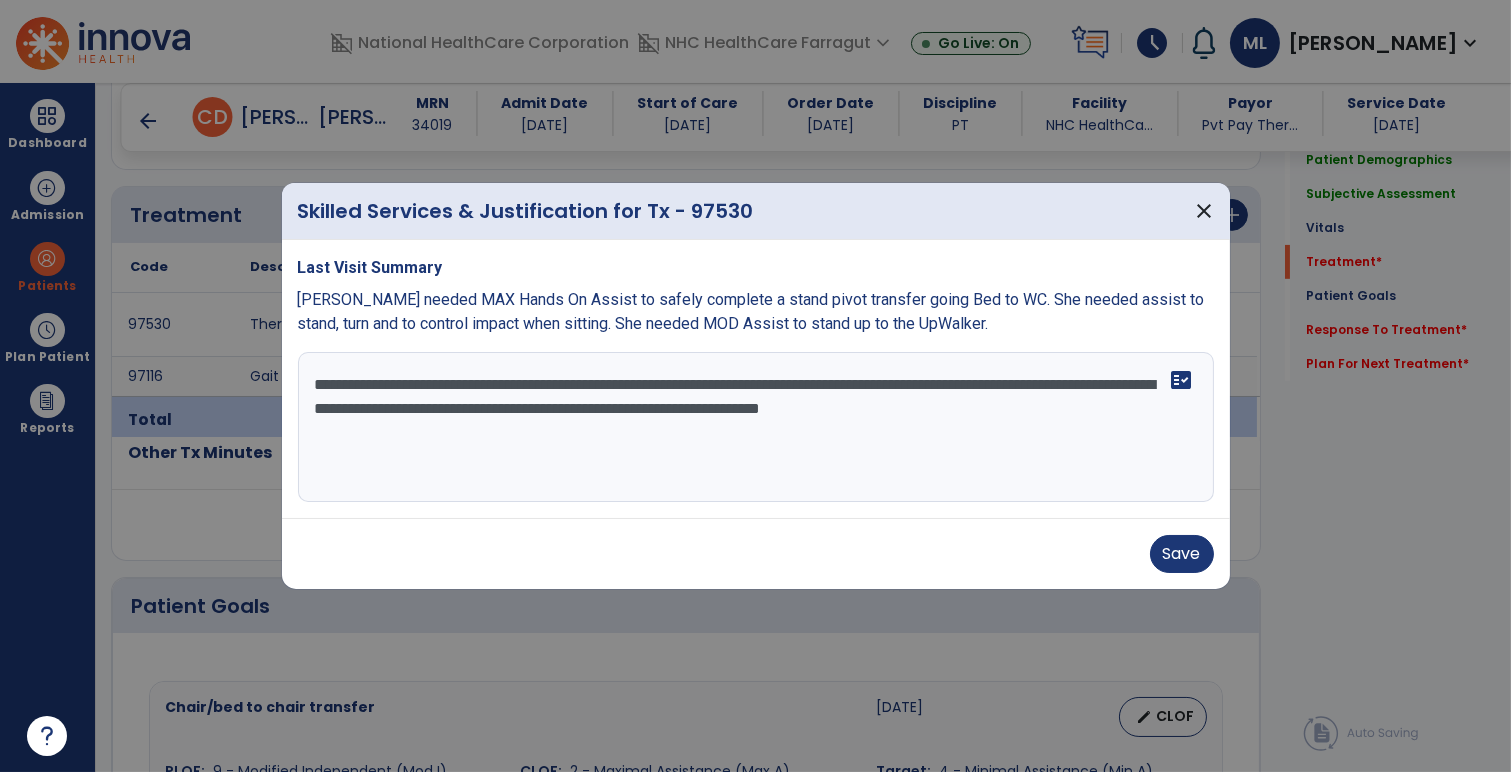 click on "**********" at bounding box center [756, 427] 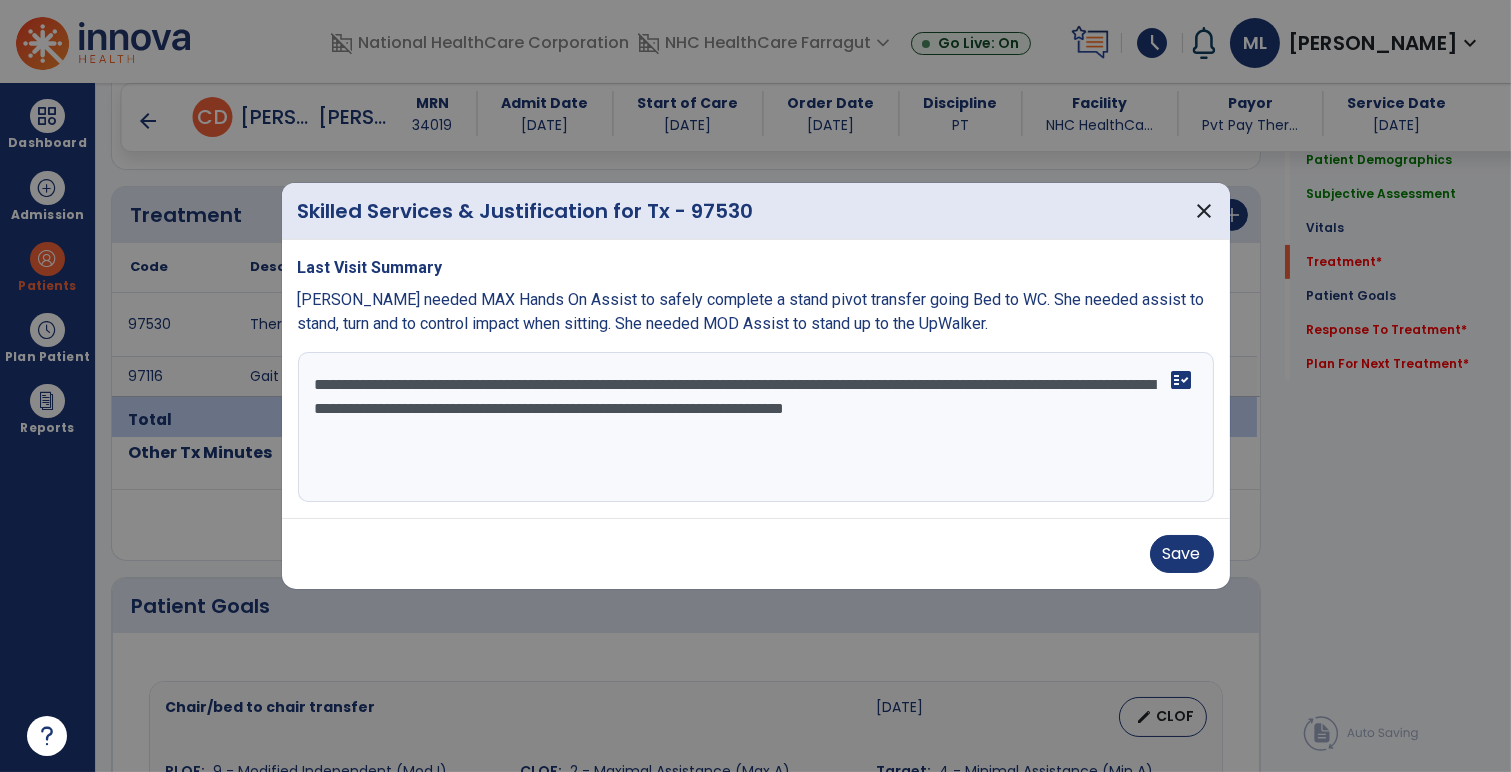 click on "**********" at bounding box center [756, 427] 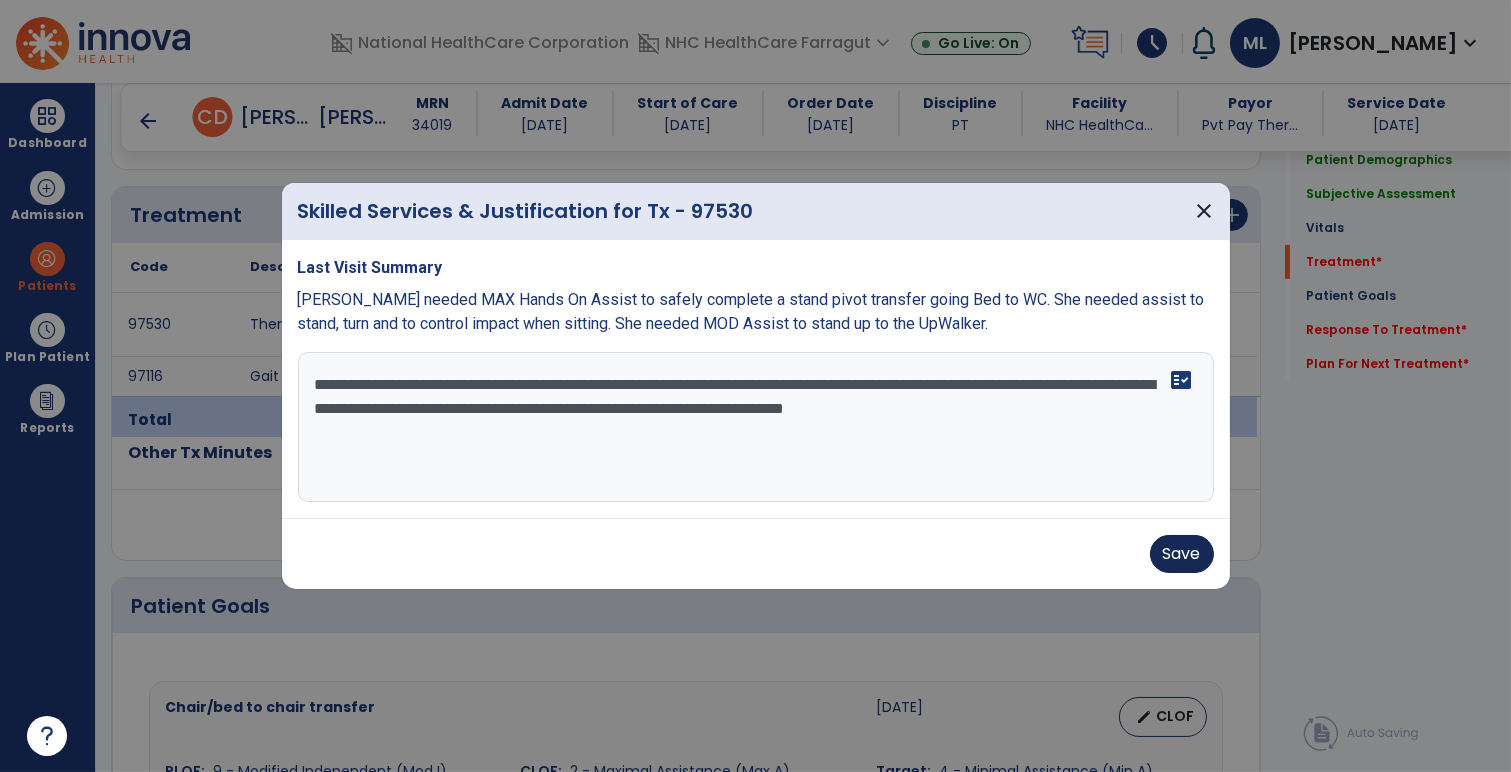 type on "**********" 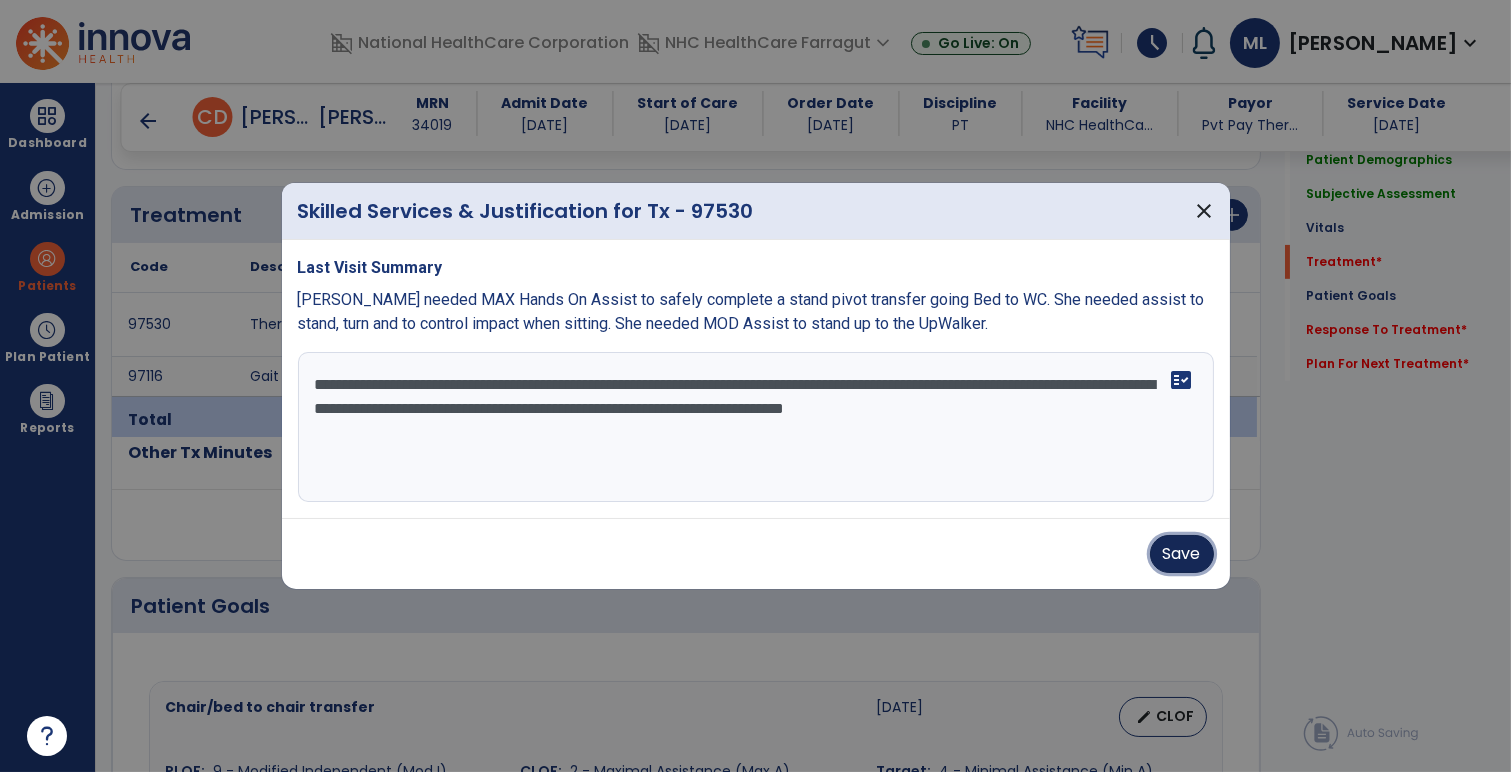 click on "Save" at bounding box center (1182, 554) 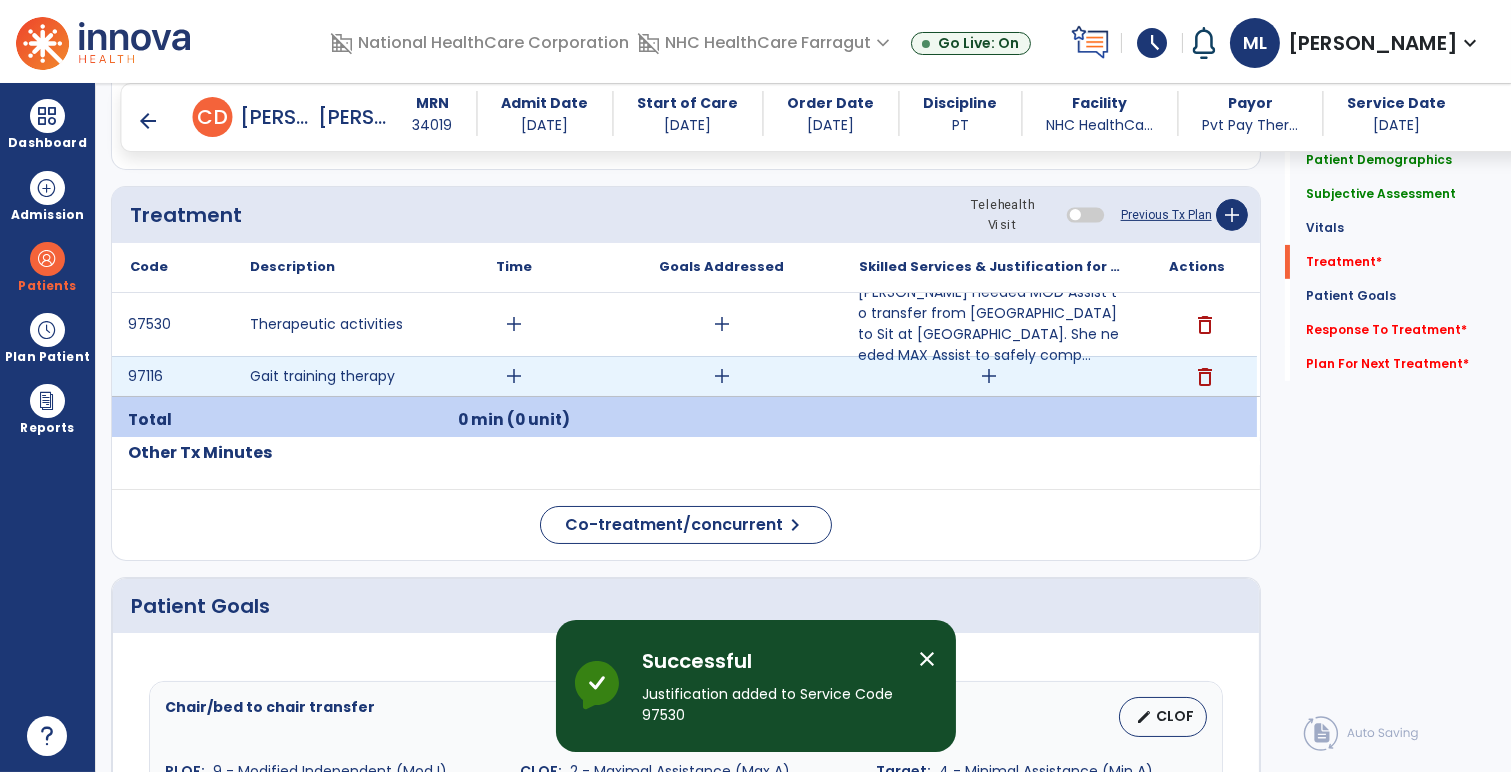 click on "add" at bounding box center (989, 376) 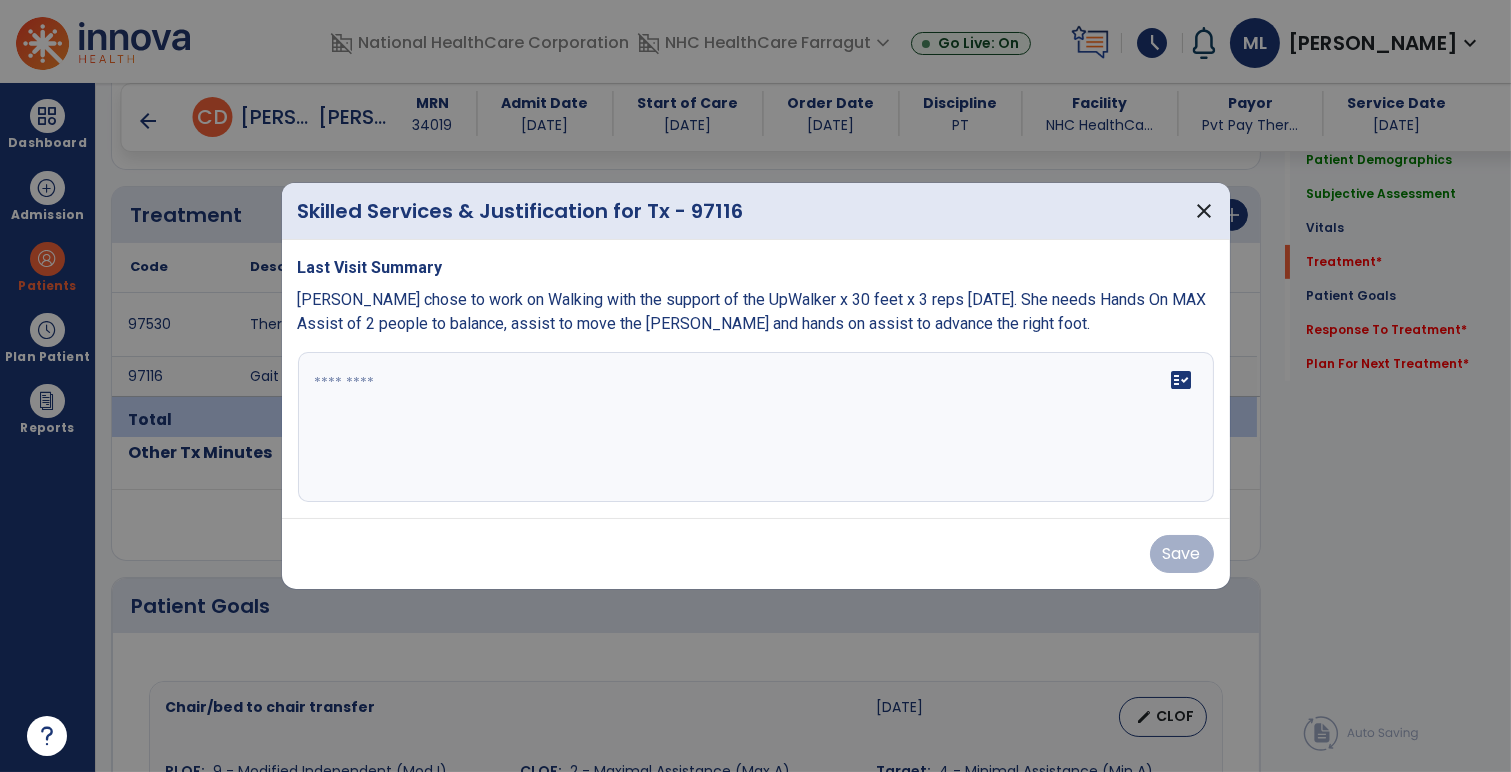 click on "fact_check" at bounding box center [756, 427] 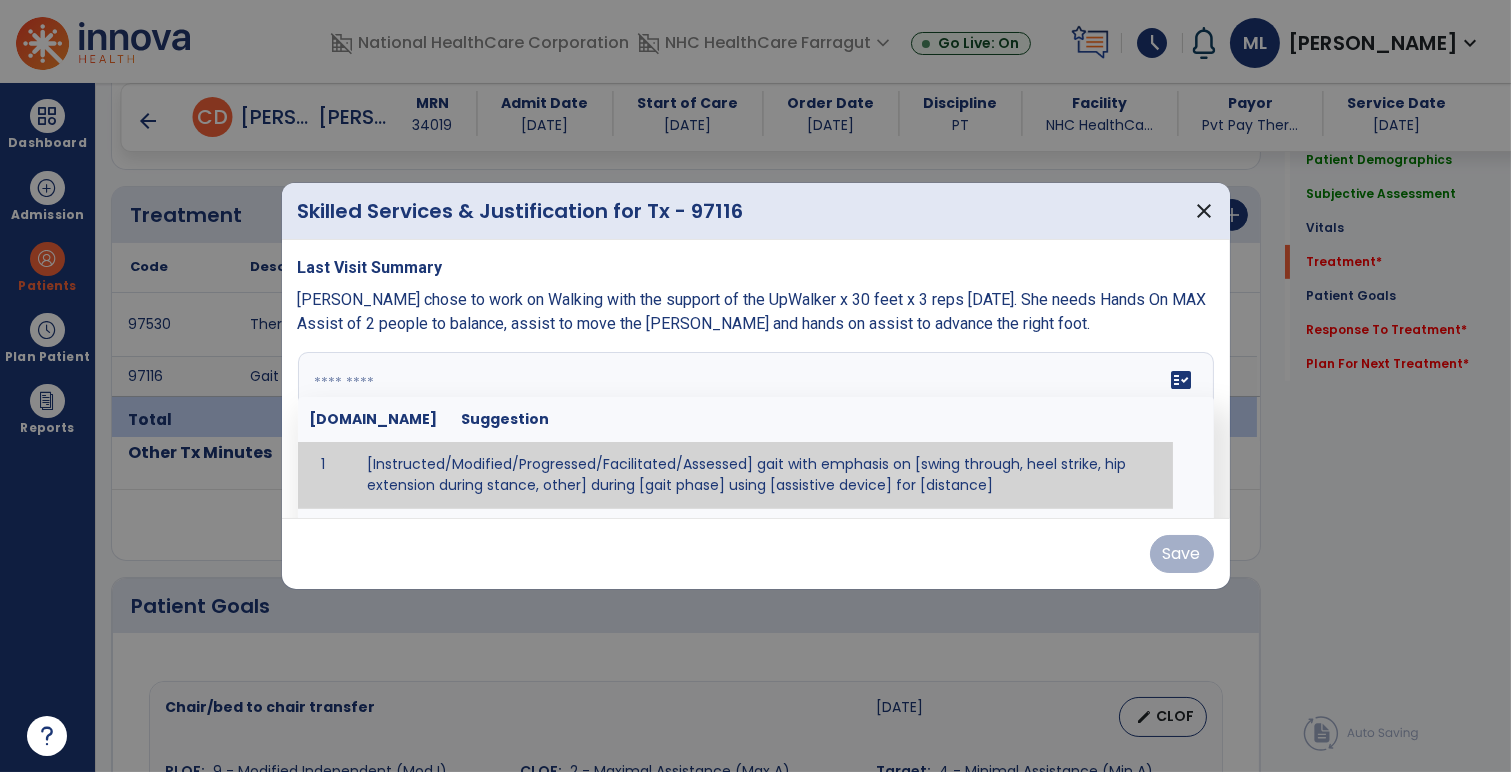paste on "**********" 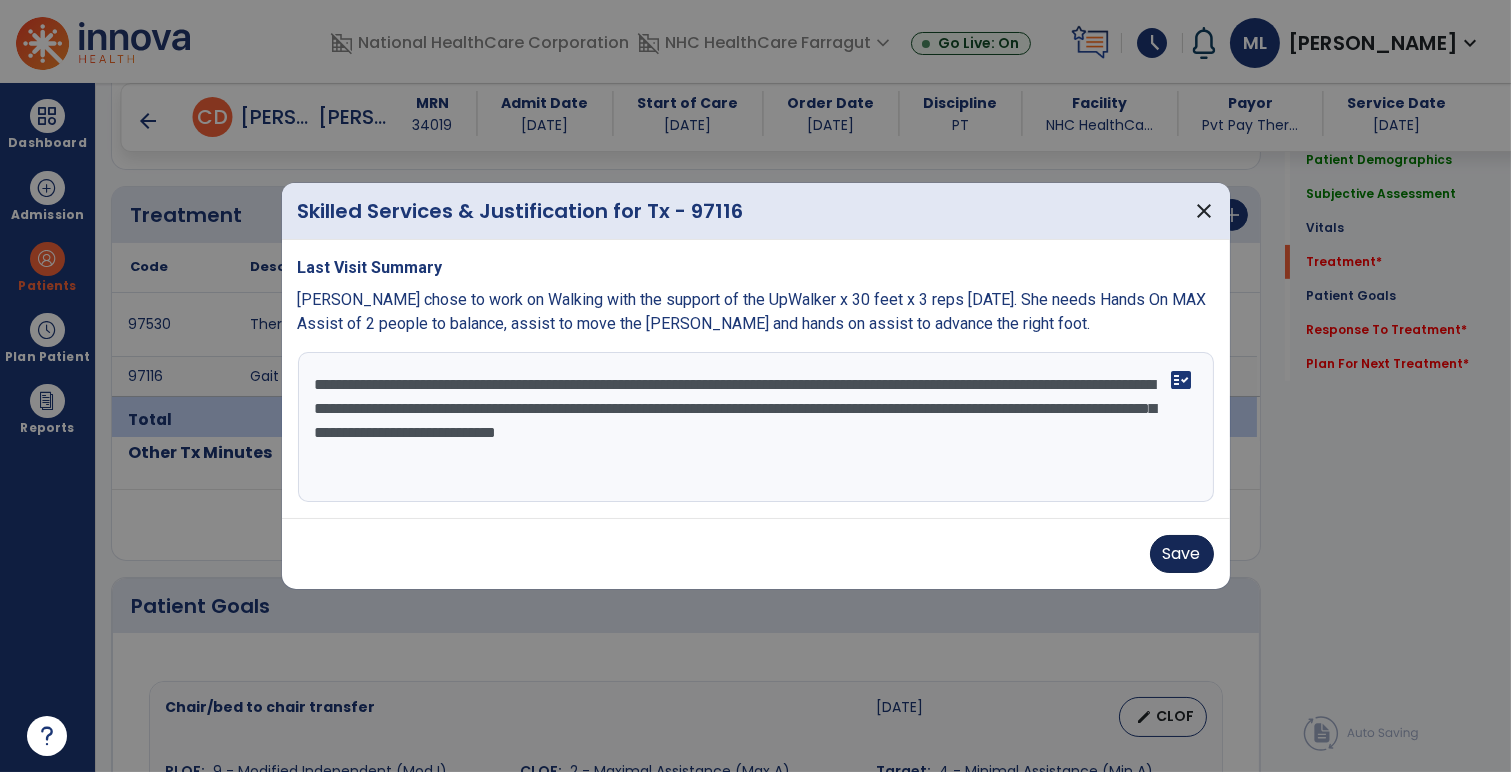 type on "**********" 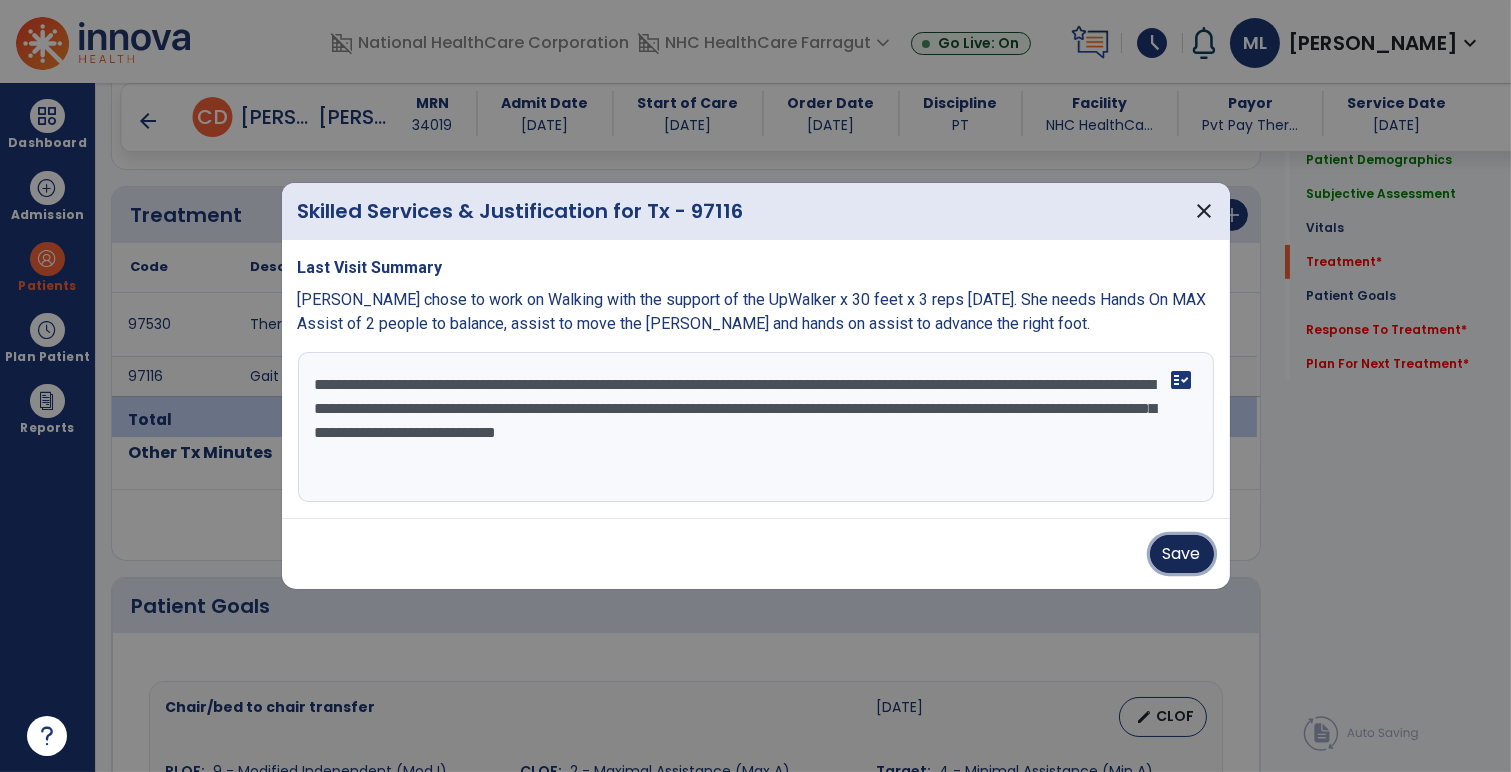 click on "Save" at bounding box center (1182, 554) 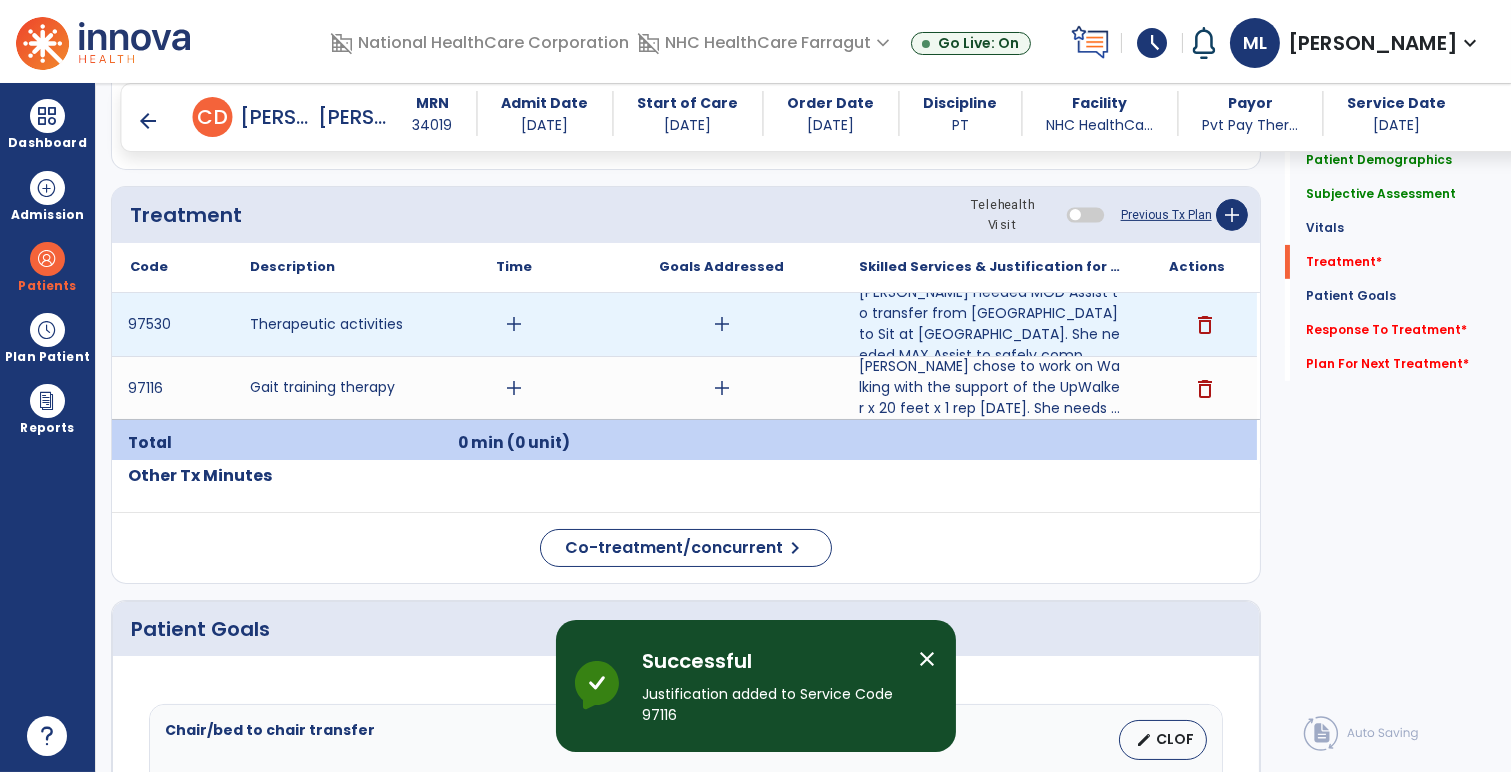 click on "add" at bounding box center (514, 324) 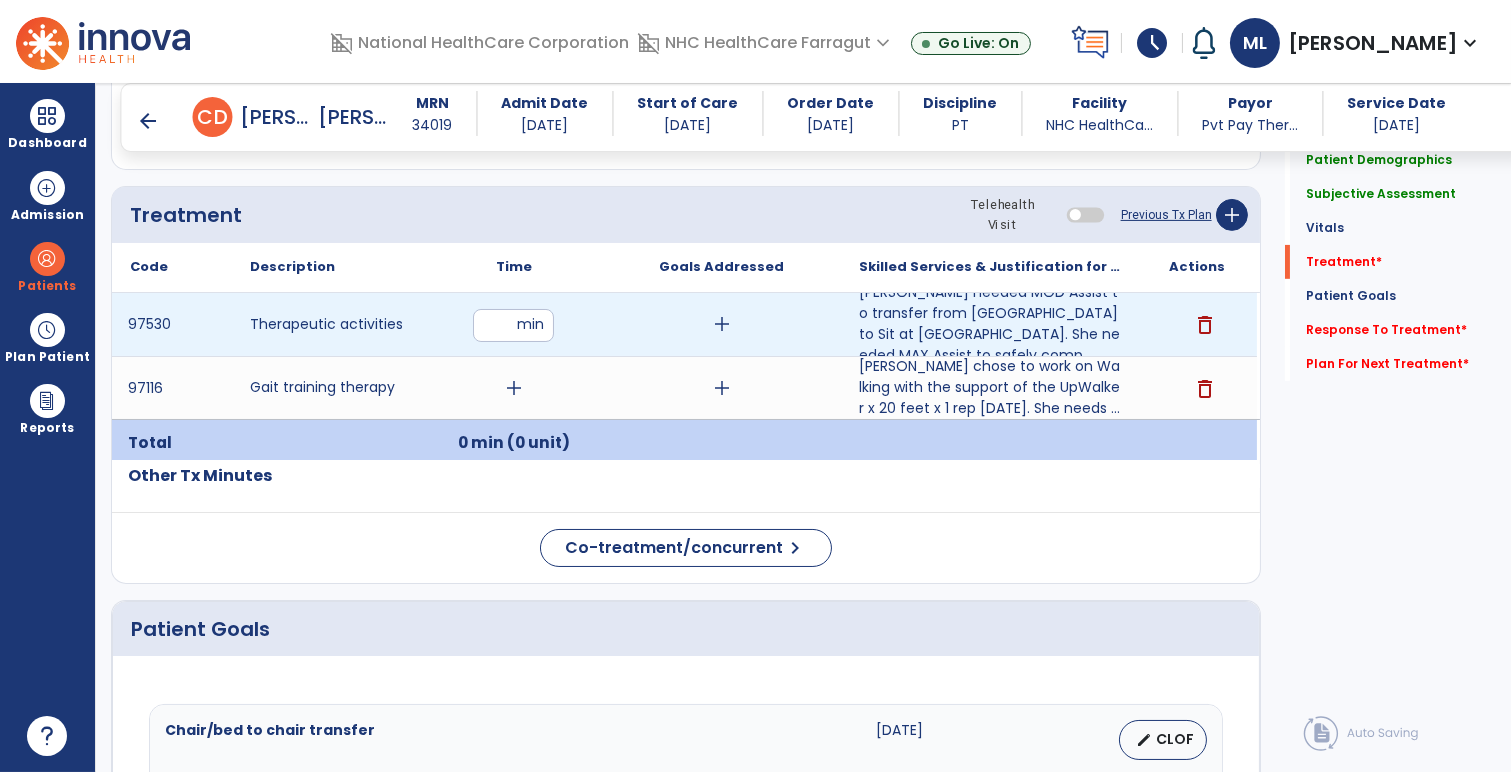 type on "**" 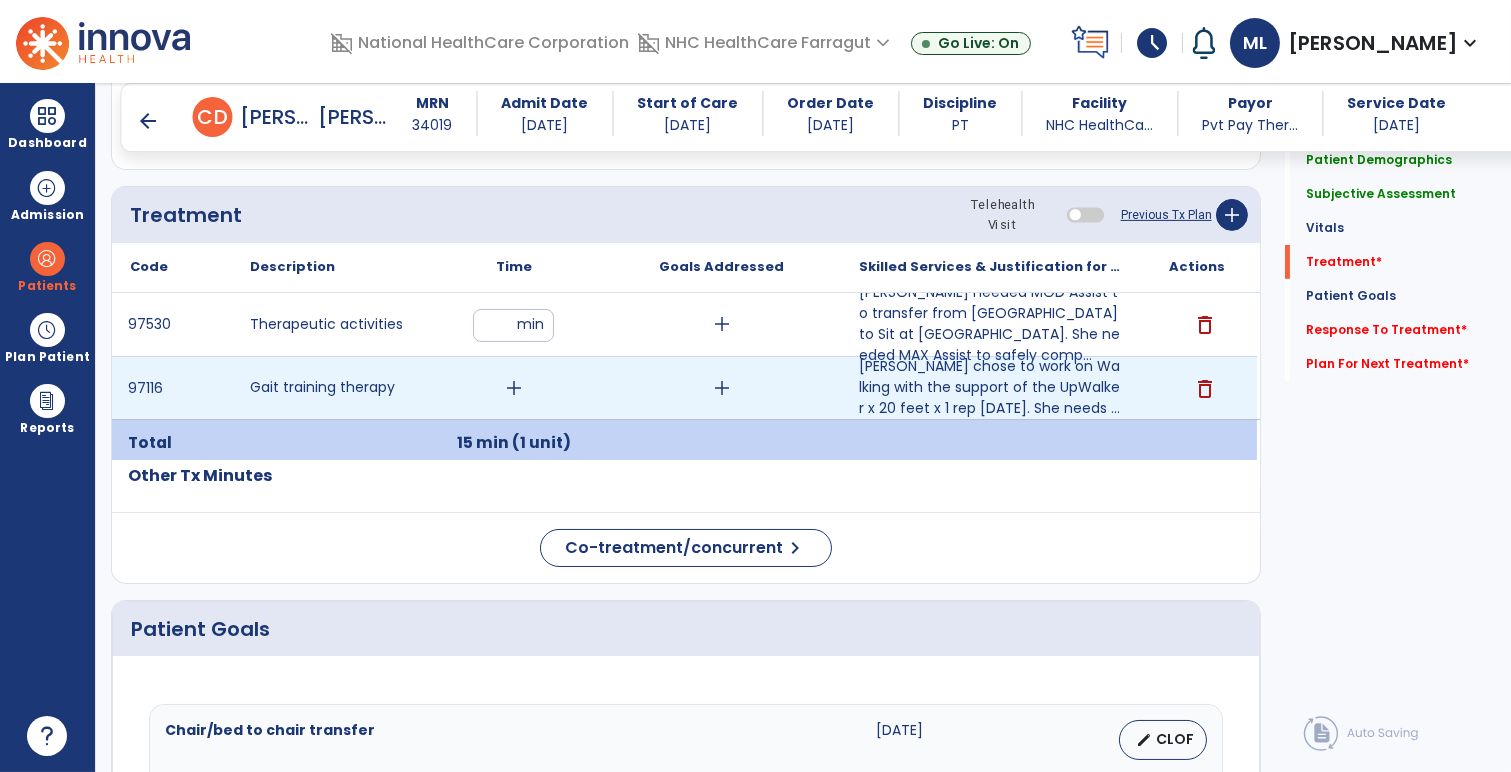 click on "add" at bounding box center (514, 388) 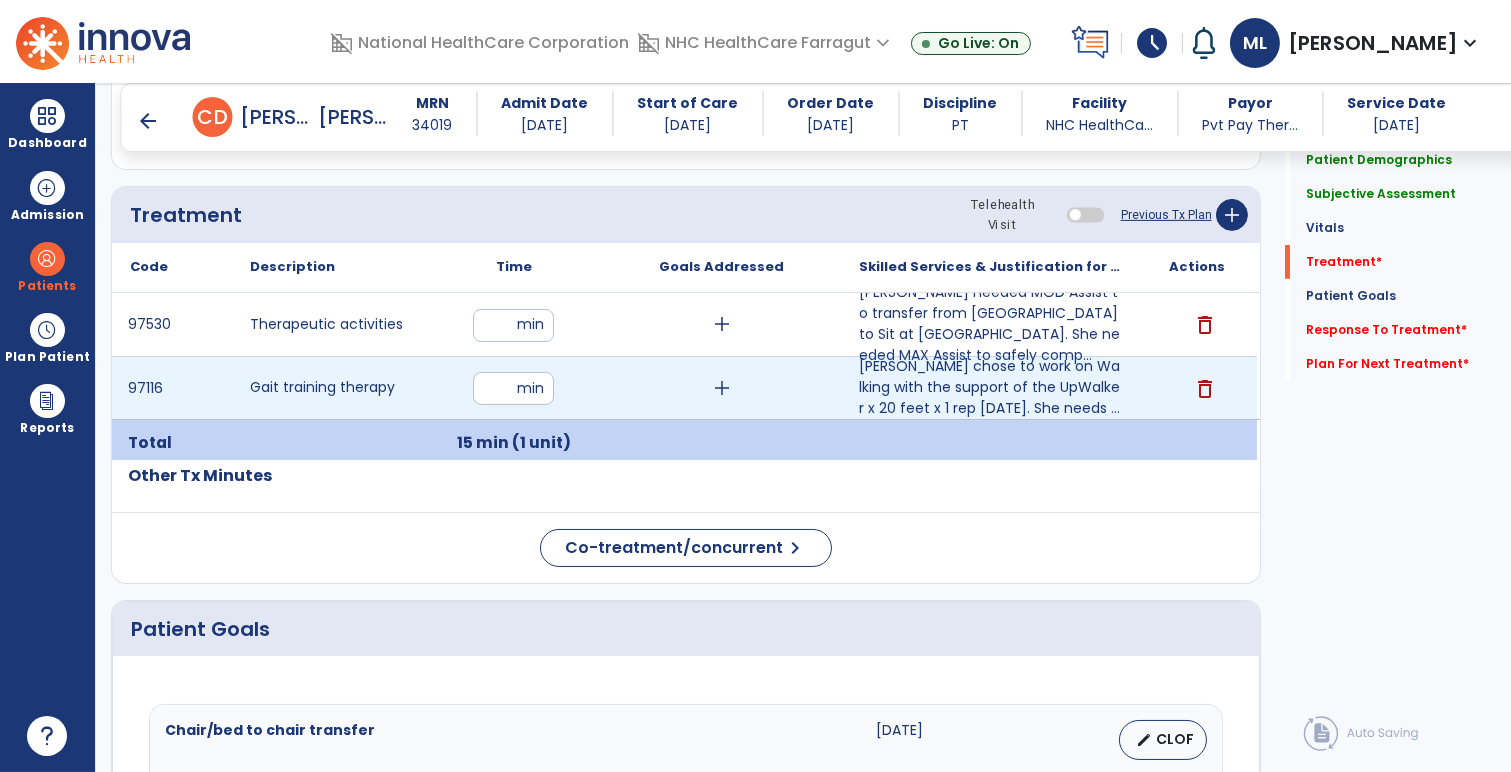 type on "**" 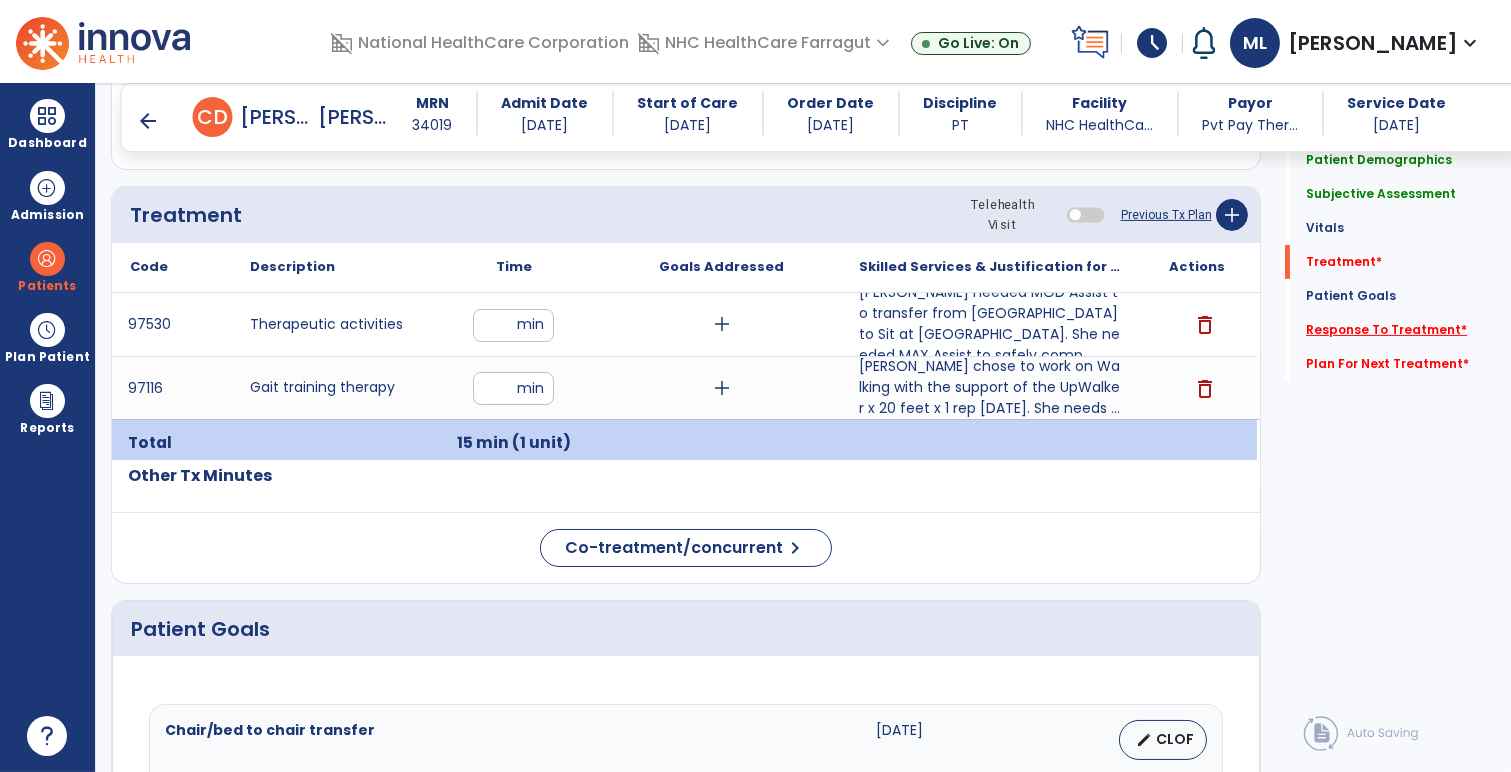 click on "Quick Links  Patient Demographics   Patient Demographics   Subjective Assessment   Subjective Assessment   Vitals   Vitals   Treatment   *  Treatment   *  Patient Goals   Patient Goals   Response To Treatment   *  Response To Treatment   *  Plan For Next Treatment   *  Plan For Next Treatment   *" 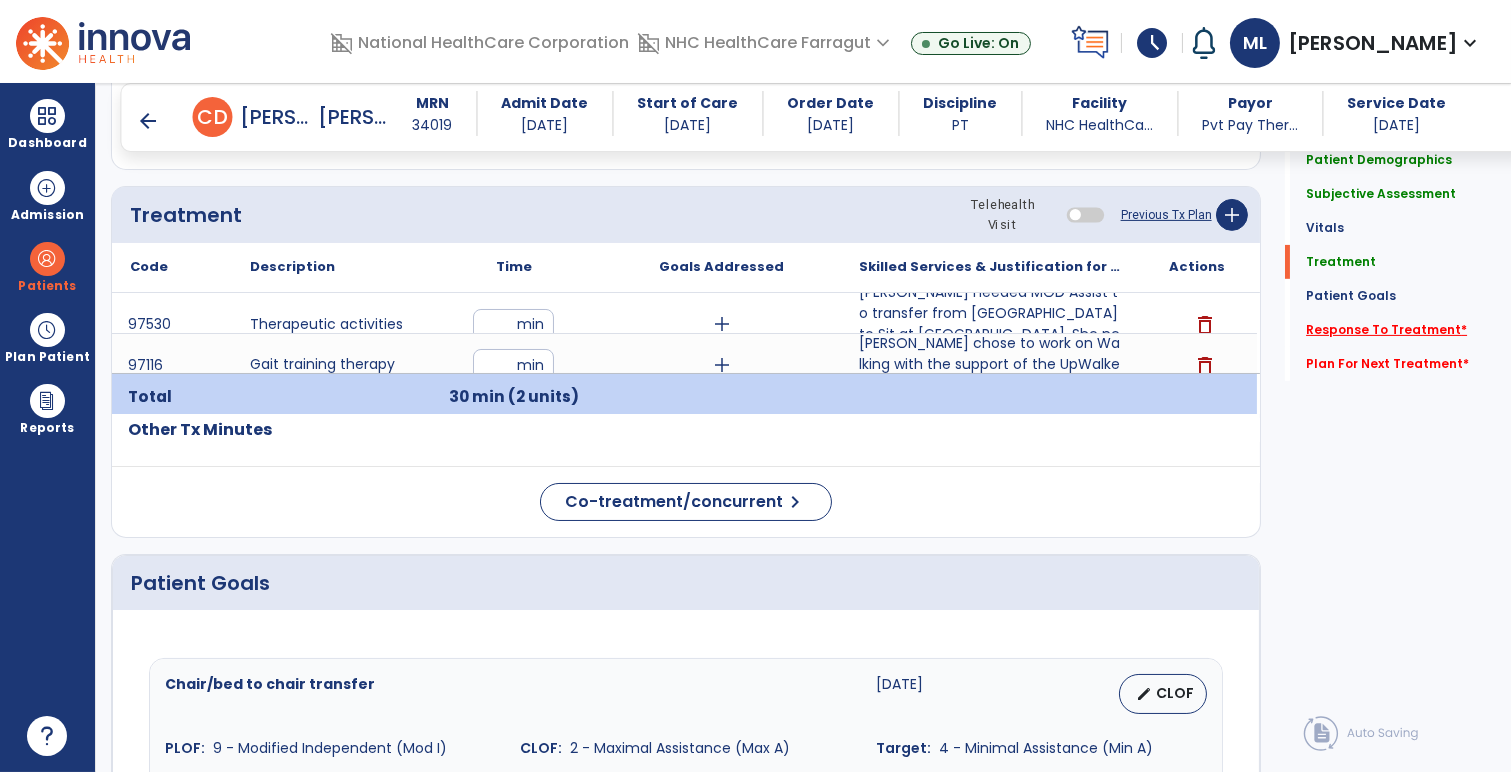 click on "Response To Treatment   *" 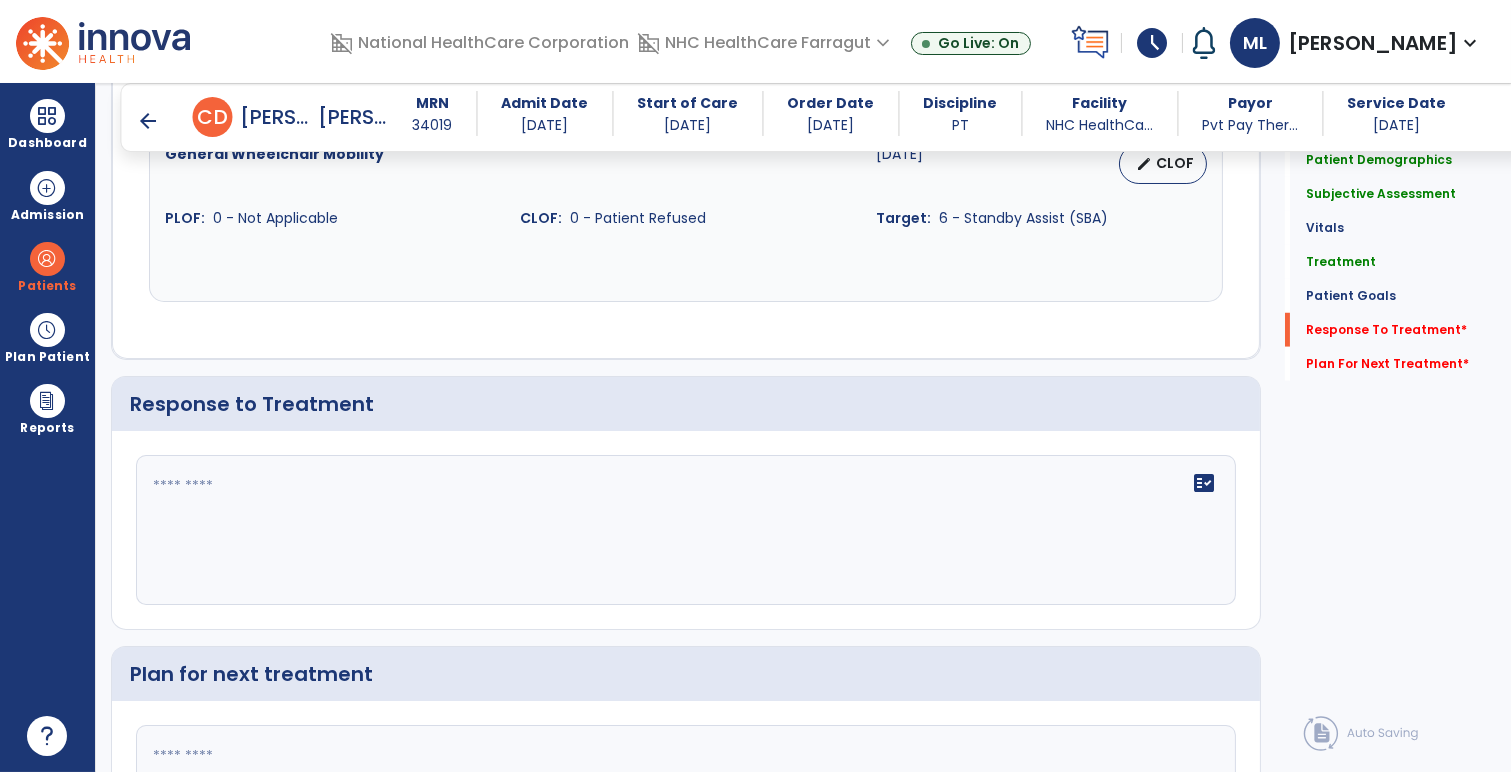 scroll, scrollTop: 3126, scrollLeft: 0, axis: vertical 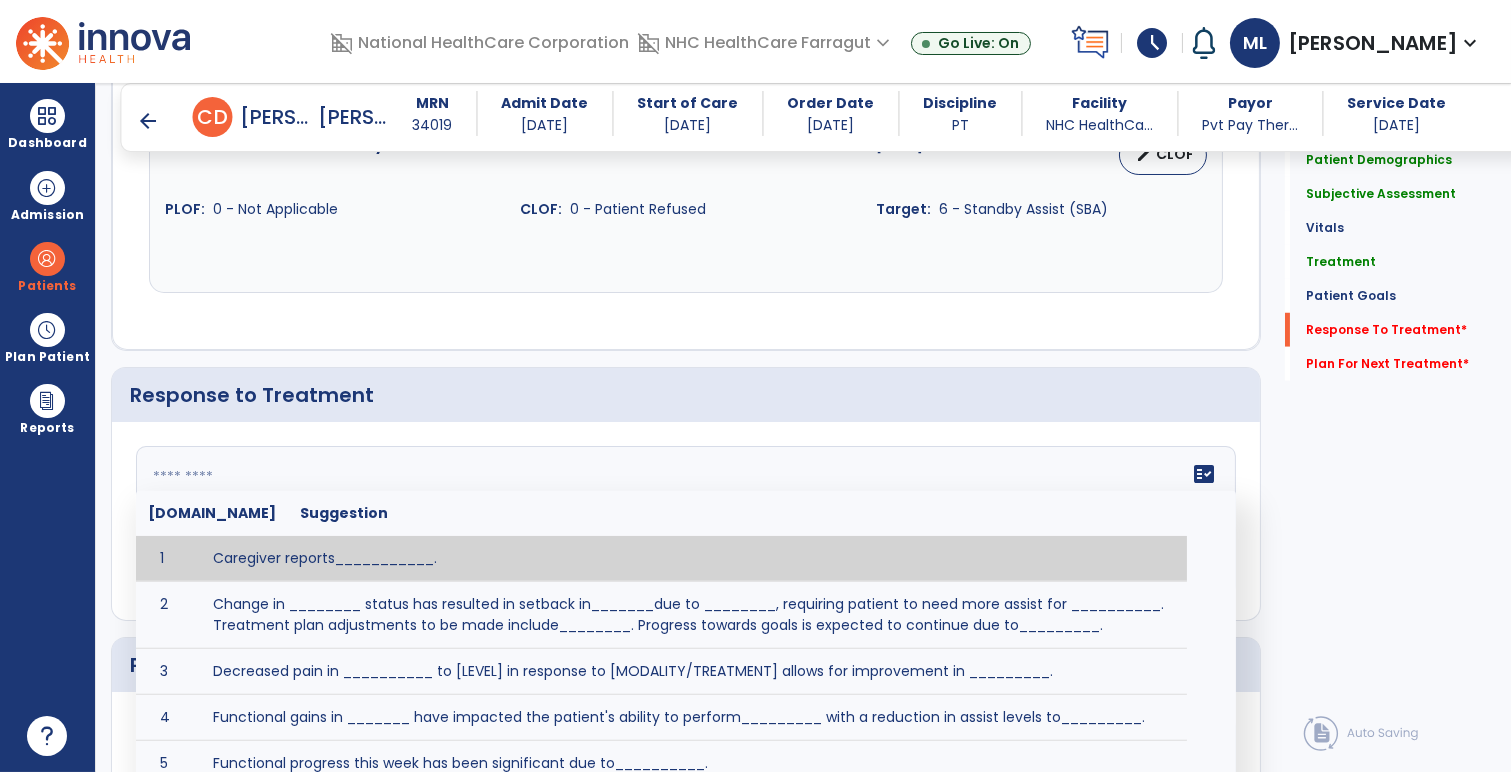 click on "fact_check  [DOMAIN_NAME] Suggestion 1 Caregiver reports___________. 2 Change in ________ status has resulted in setback in_______due to ________, requiring patient to need more assist for __________.   Treatment plan adjustments to be made include________.  Progress towards goals is expected to continue due to_________. 3 Decreased pain in __________ to [LEVEL] in response to [MODALITY/TREATMENT] allows for improvement in _________. 4 Functional gains in _______ have impacted the patient's ability to perform_________ with a reduction in assist levels to_________. 5 Functional progress this week has been significant due to__________. 6 Gains in ________ have improved the patient's ability to perform ______with decreased levels of assist to___________. 7 Improvement in ________allows patient to tolerate higher levels of challenges in_________. 8 Pain in [AREA] has decreased to [LEVEL] in response to [TREATMENT/MODALITY], allowing fore ease in completing__________. 9 10 11 12 13 14 15 16 17 18 19 20 21" 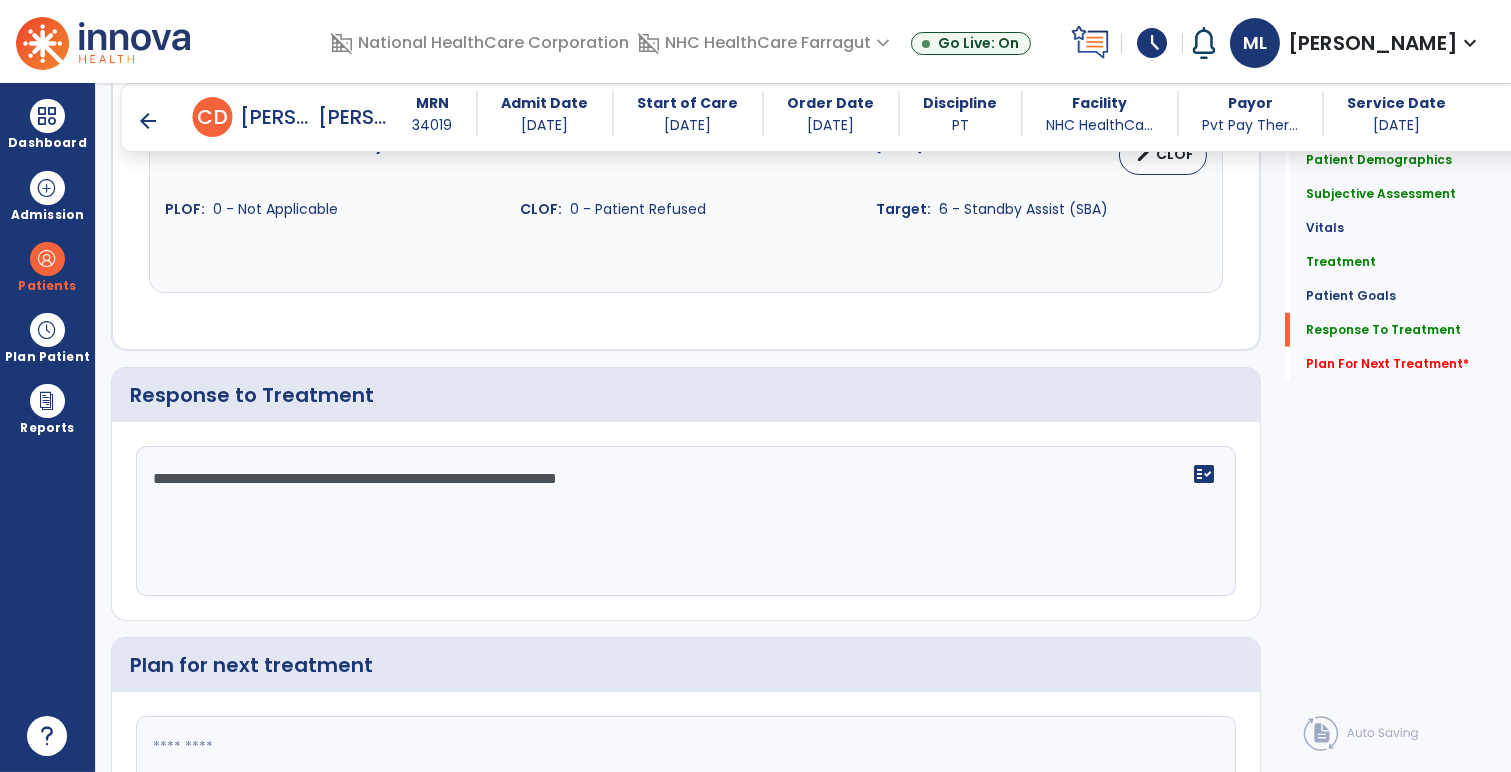 scroll, scrollTop: 3126, scrollLeft: 0, axis: vertical 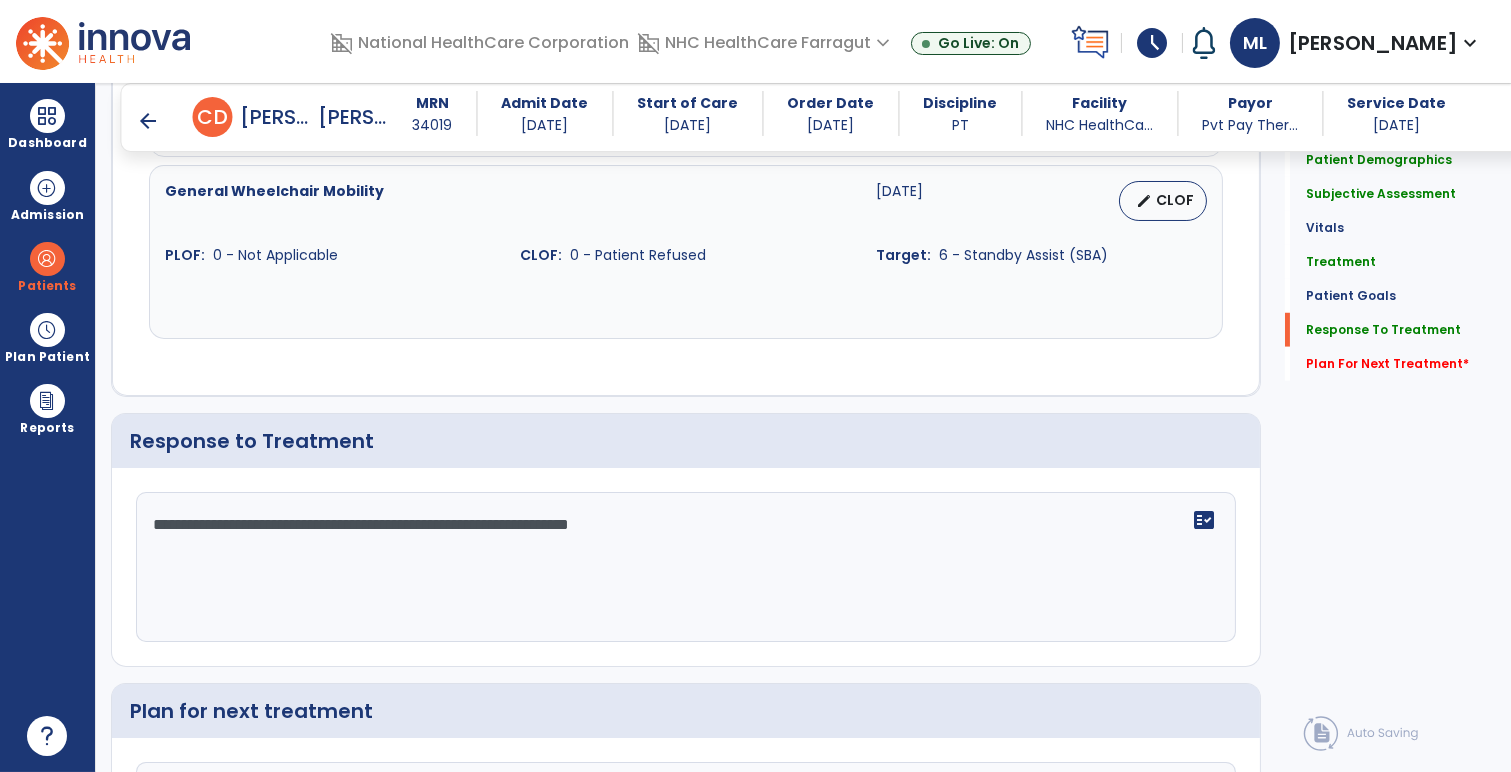 type on "**********" 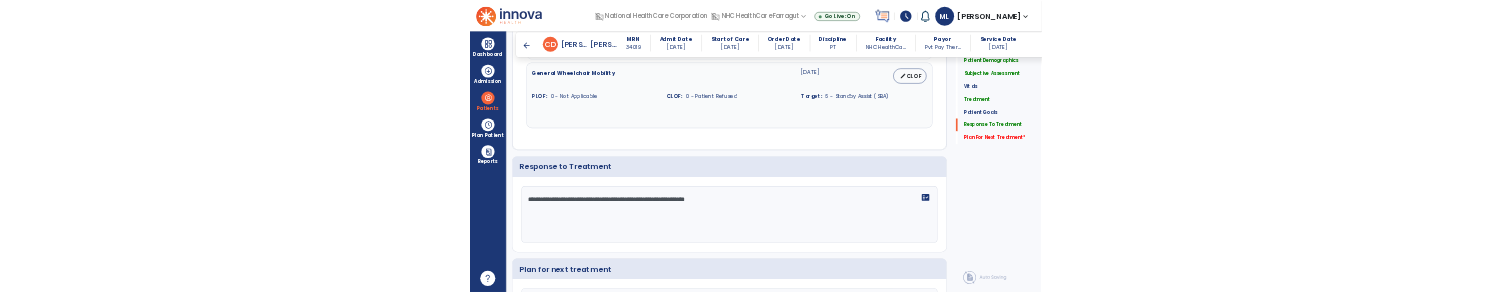 scroll, scrollTop: 3126, scrollLeft: 0, axis: vertical 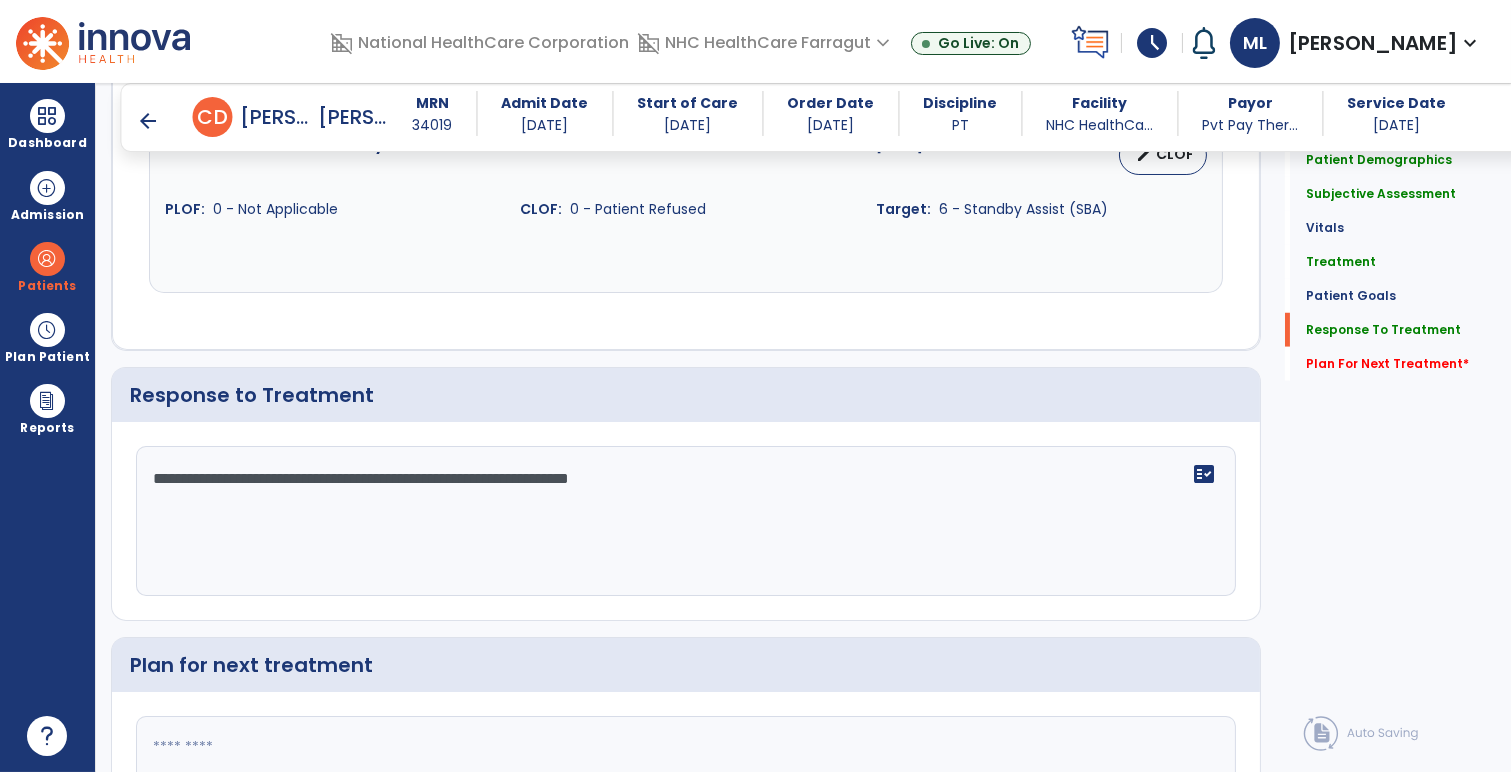 click 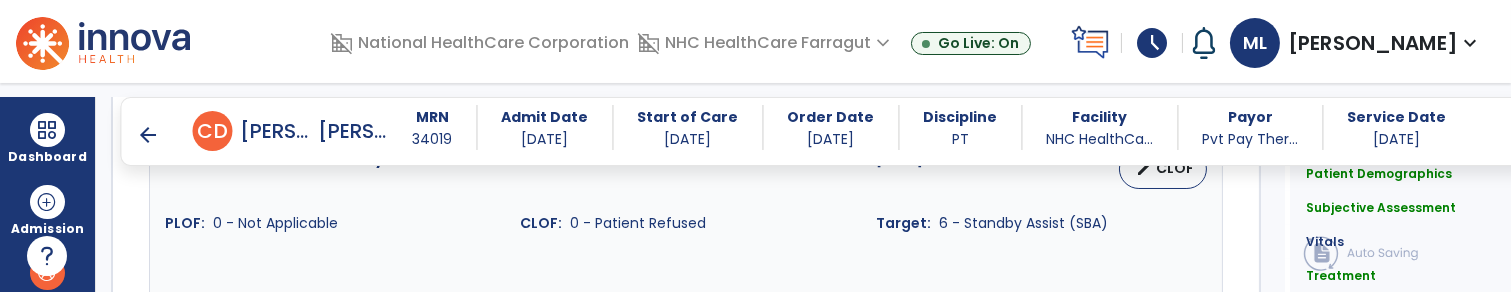 click at bounding box center [686, 254] 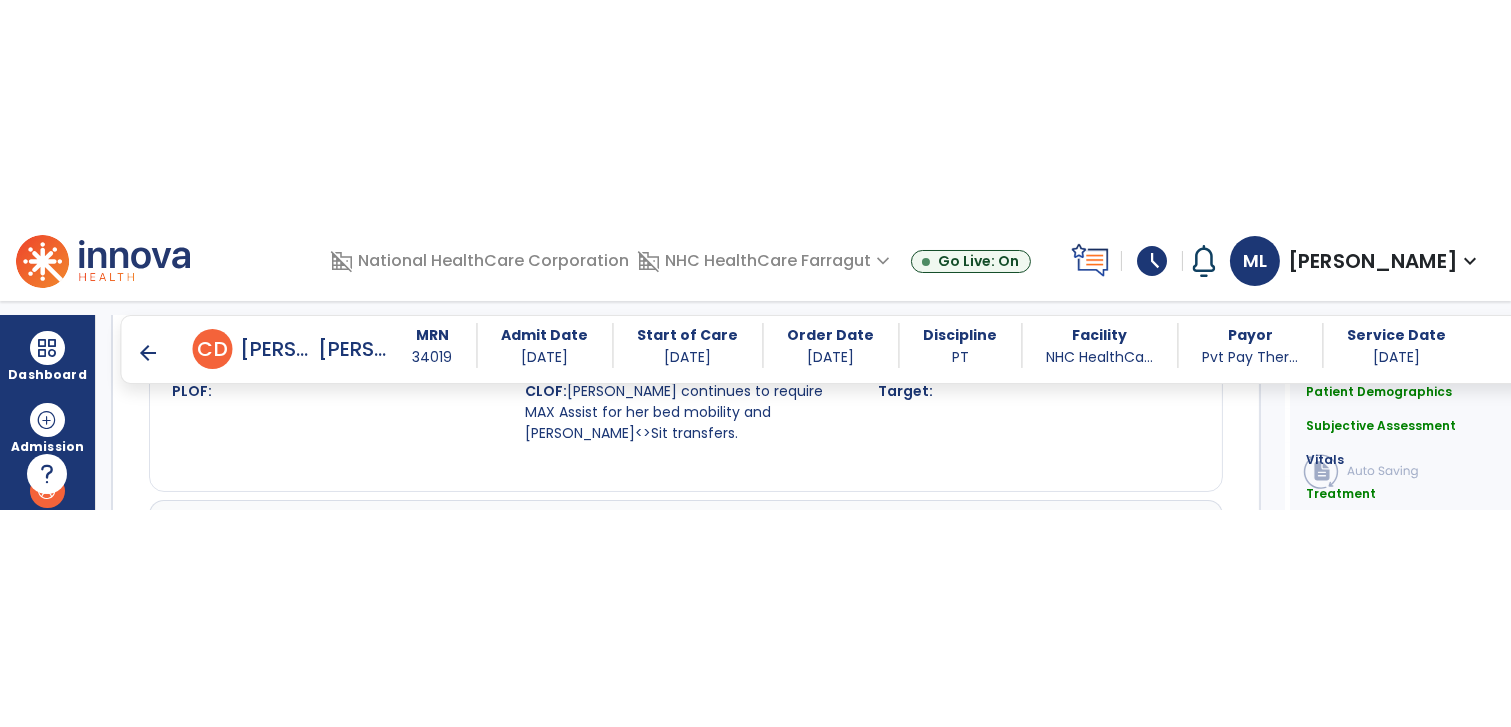 scroll, scrollTop: 3237, scrollLeft: 0, axis: vertical 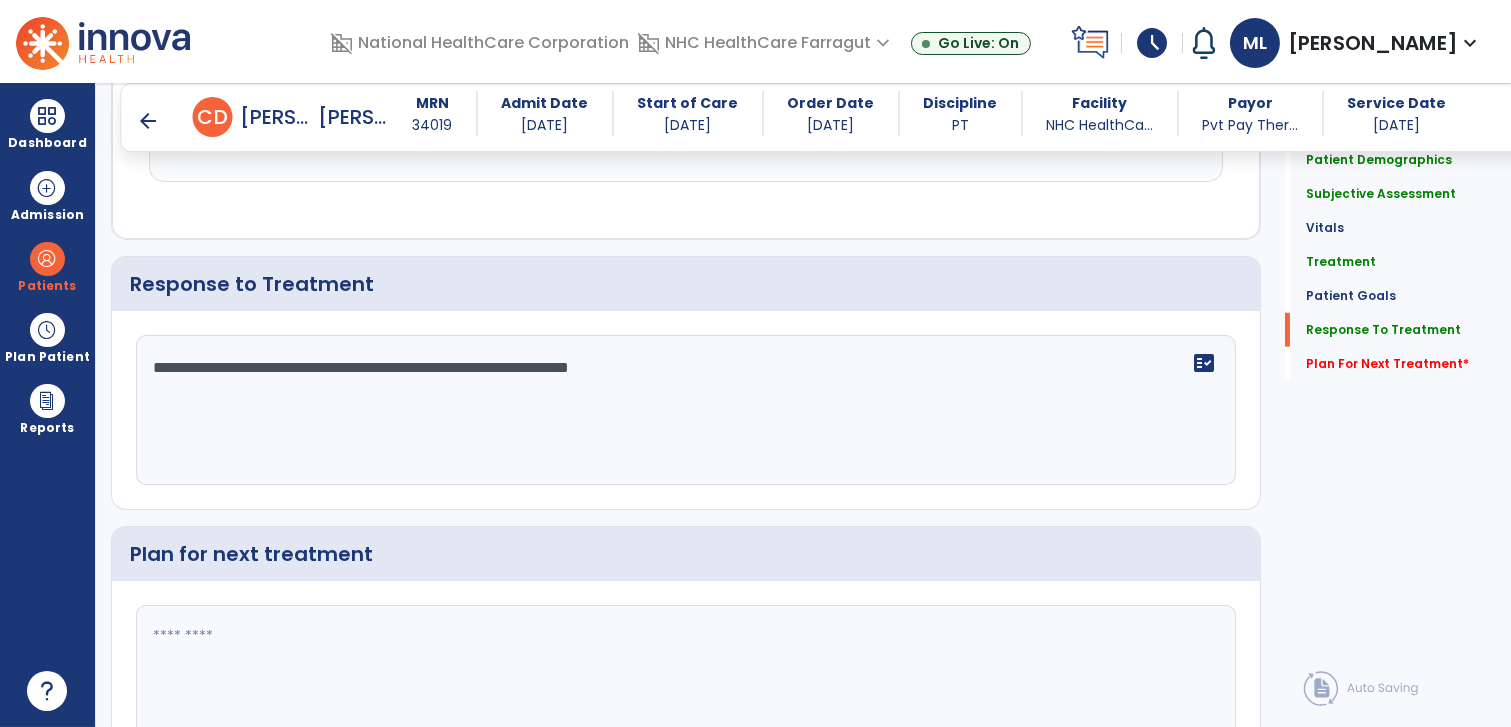 click 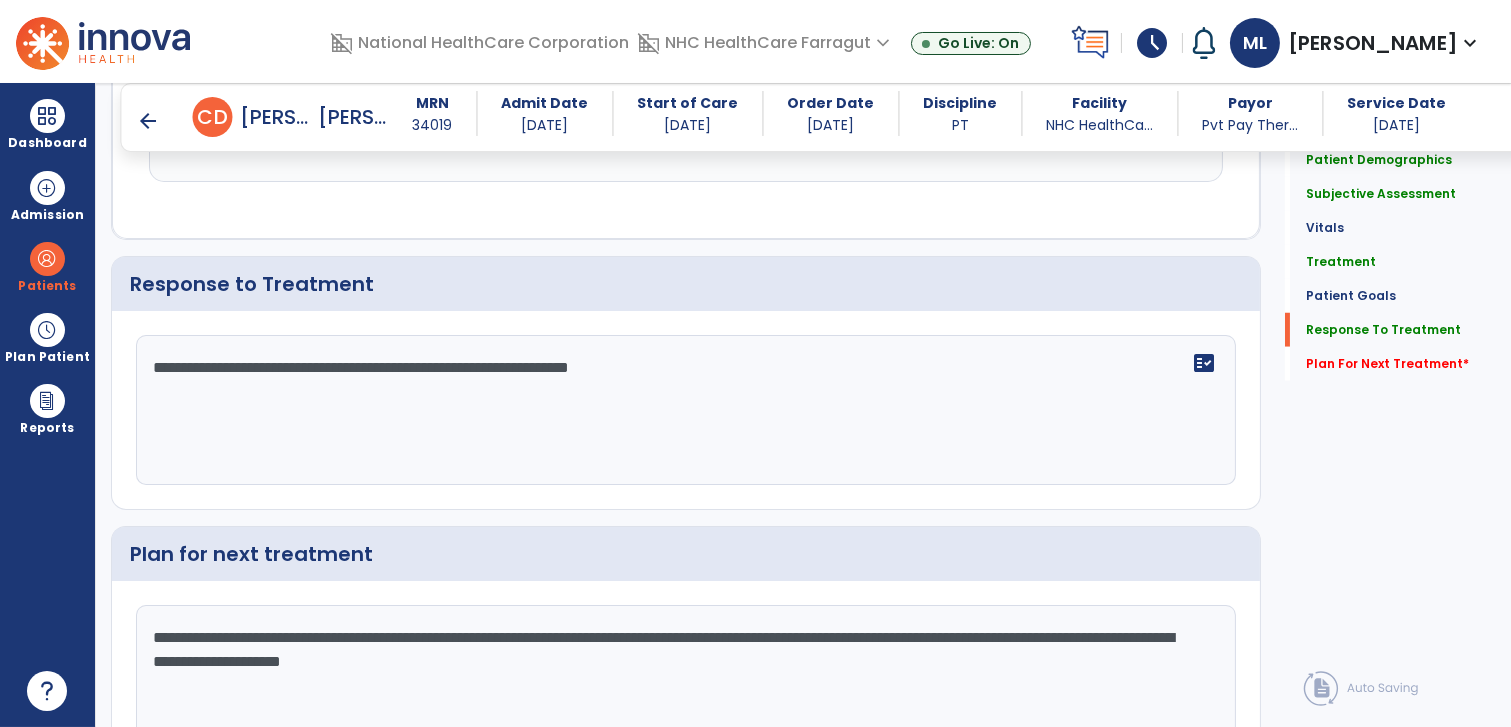 type on "**********" 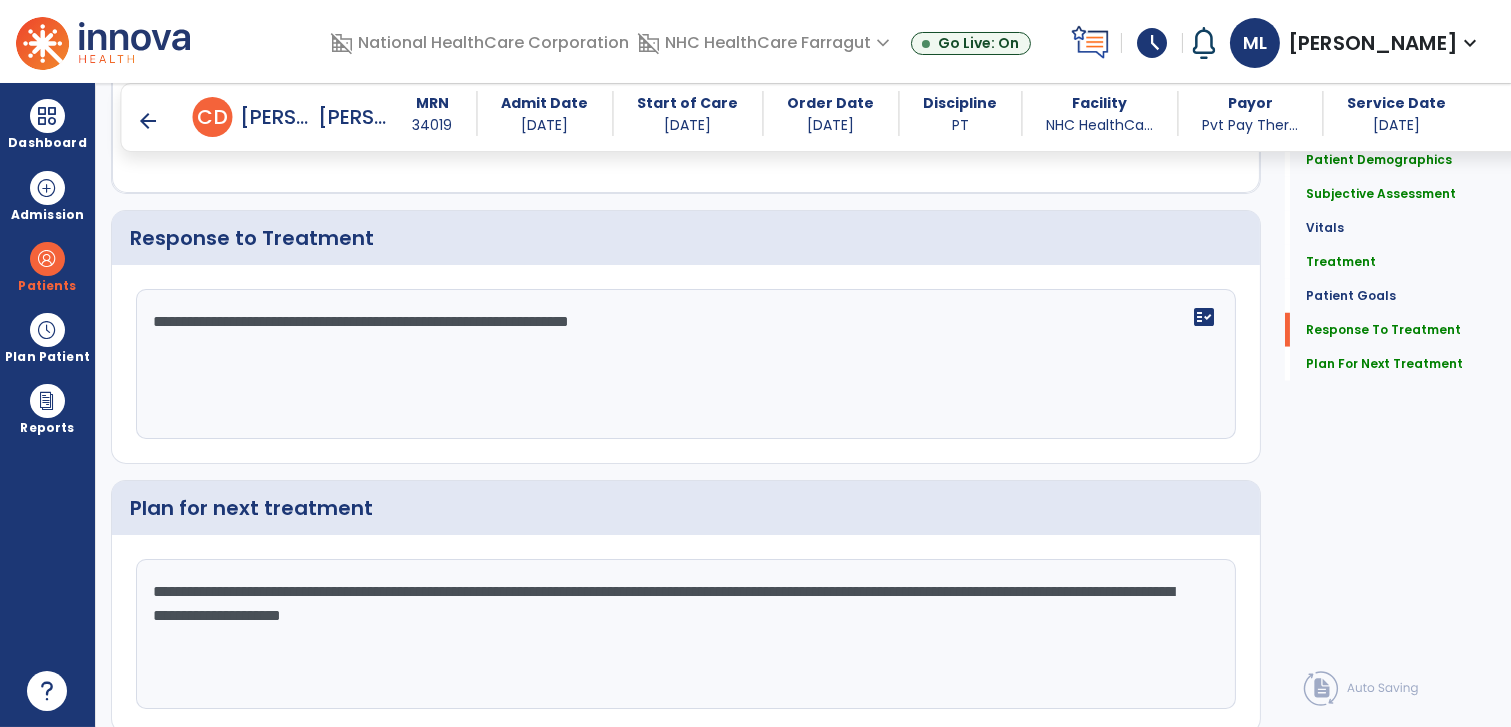 scroll, scrollTop: 3288, scrollLeft: 0, axis: vertical 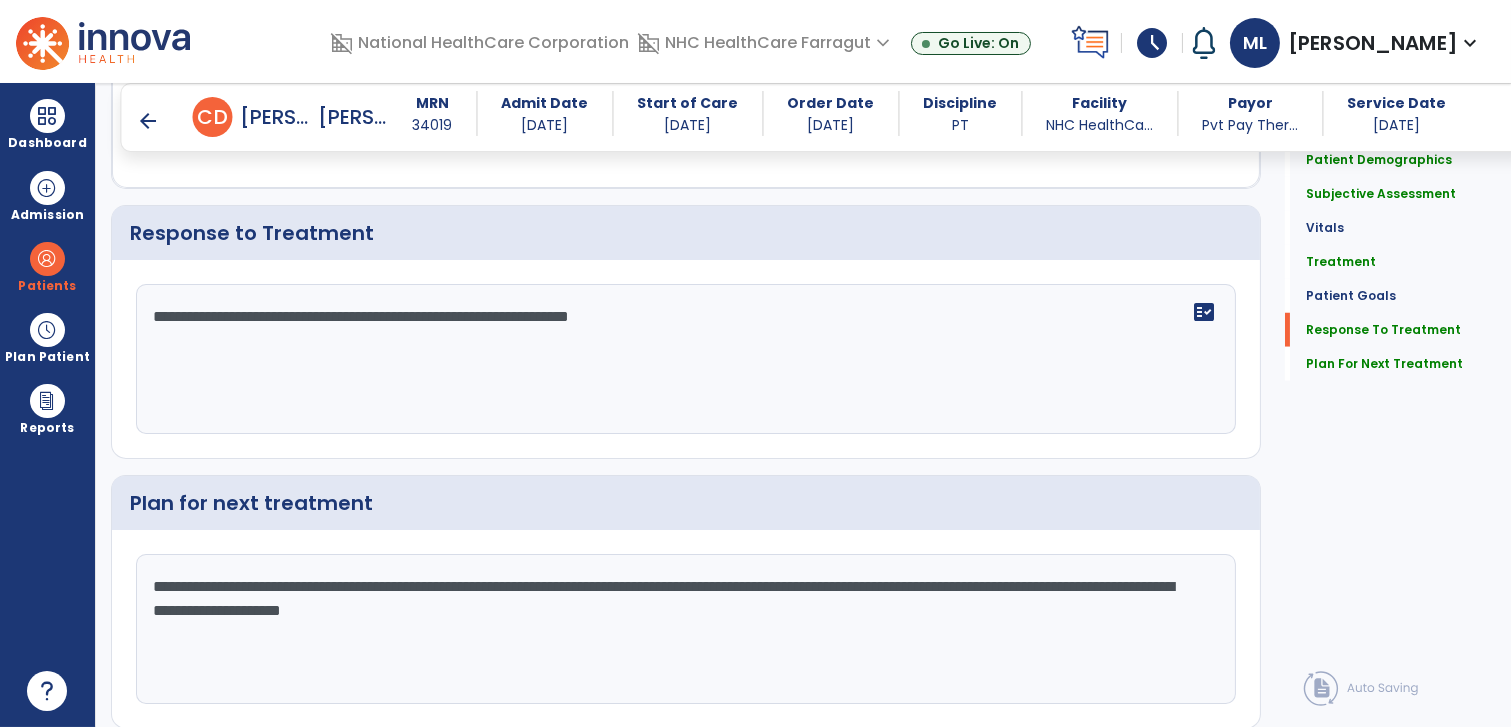 click on "chevron_right" 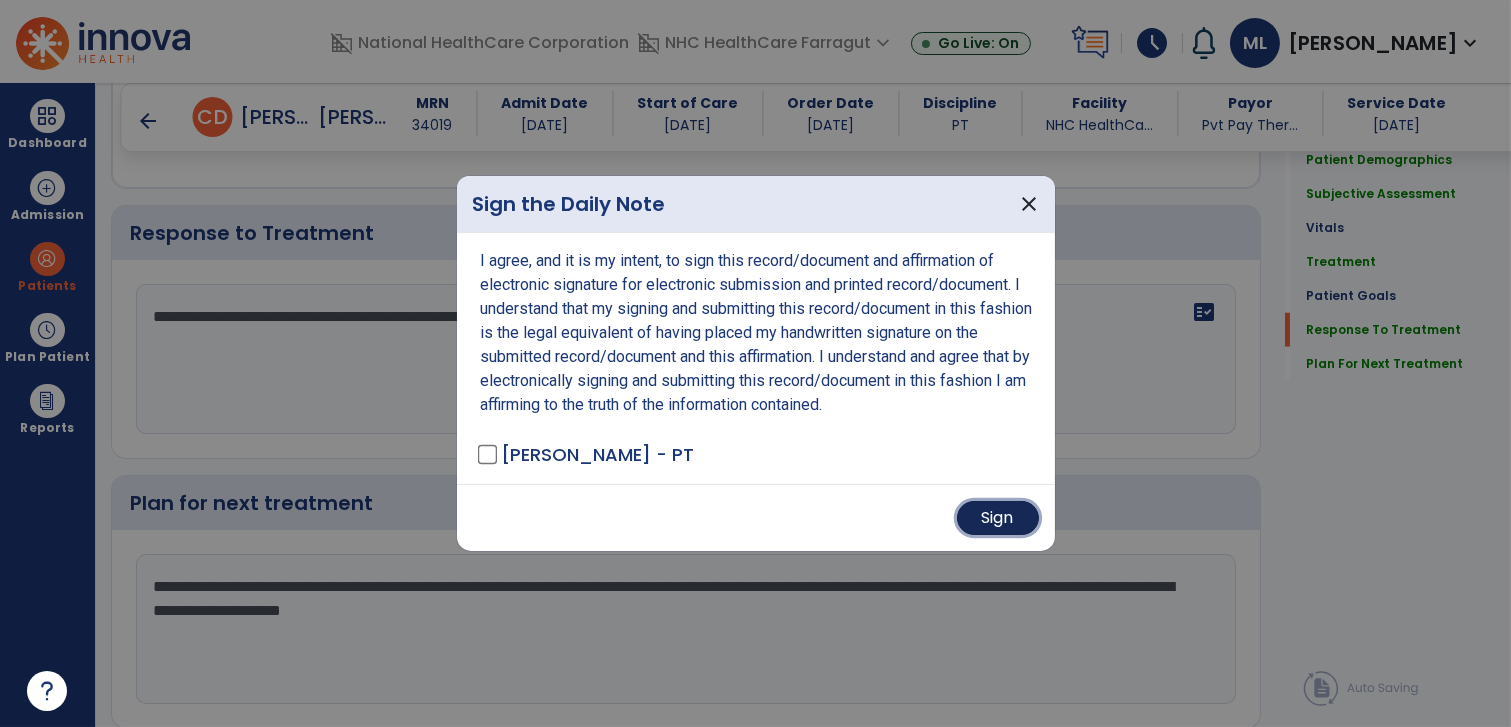 click on "Sign" at bounding box center (998, 518) 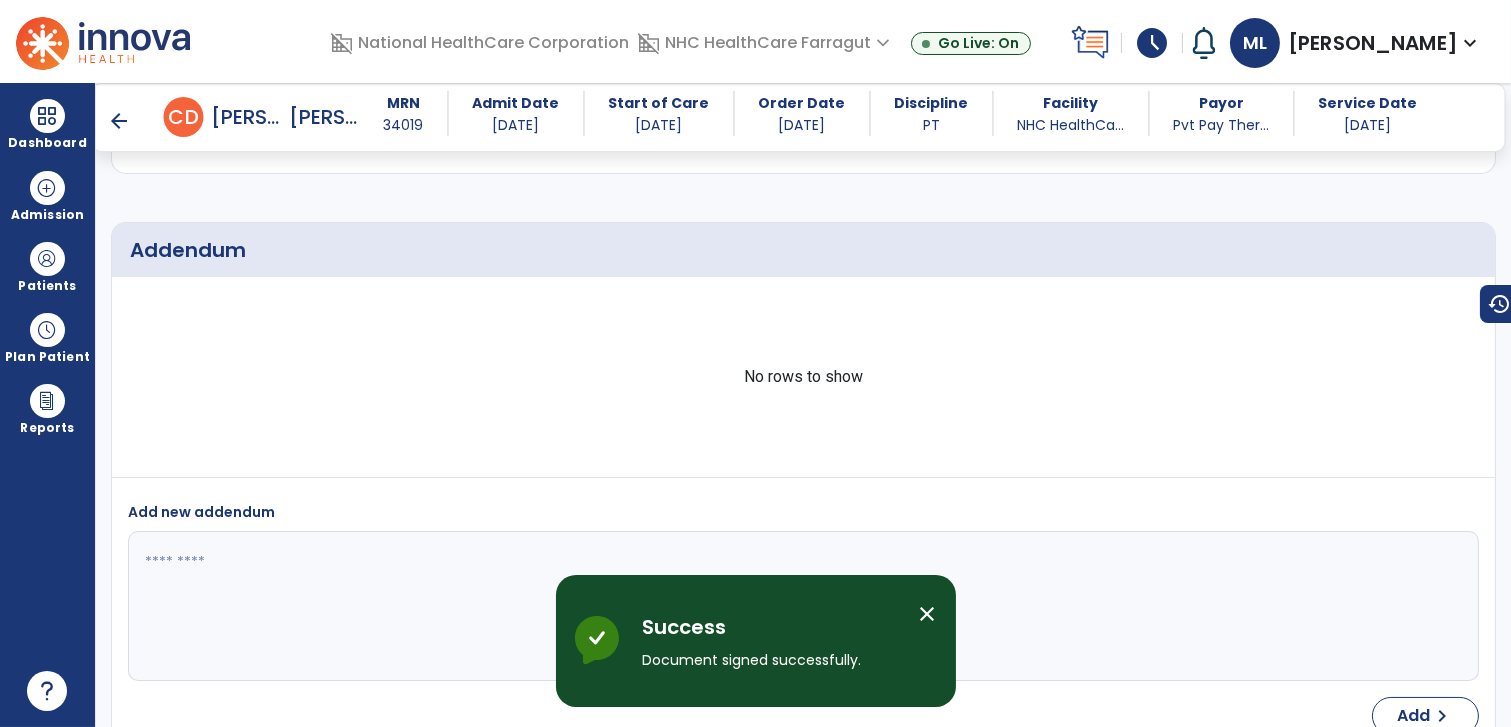 scroll, scrollTop: 4688, scrollLeft: 0, axis: vertical 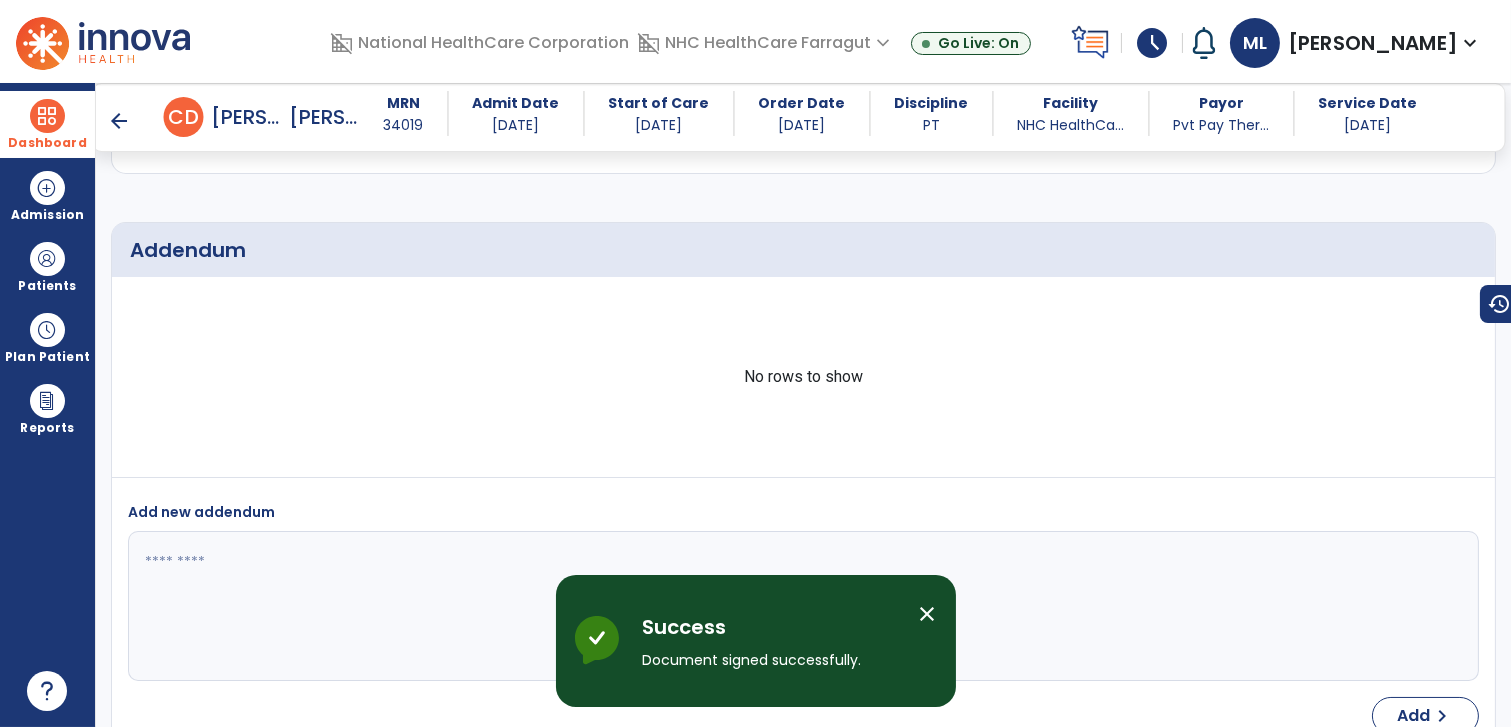 click on "Dashboard" at bounding box center [47, 124] 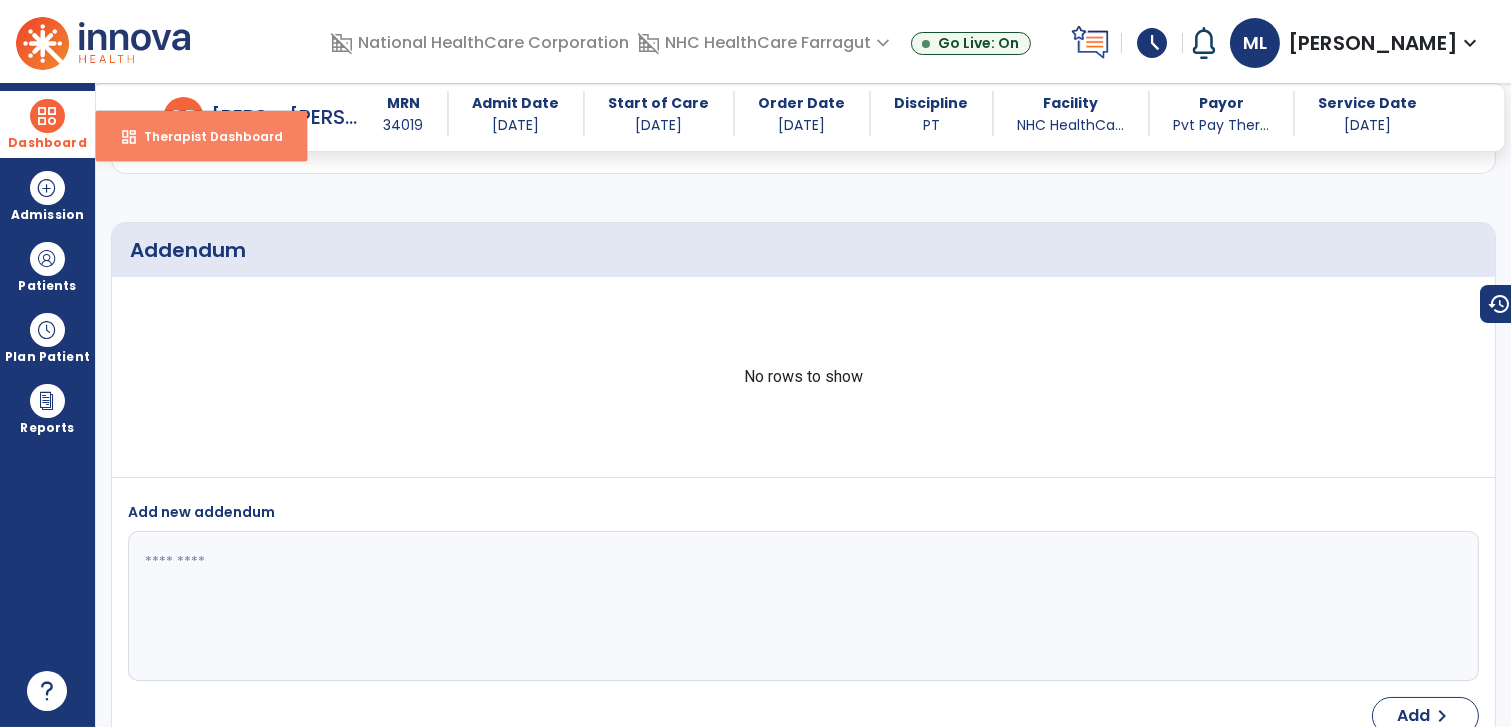 click on "dashboard  Therapist Dashboard" at bounding box center (201, 136) 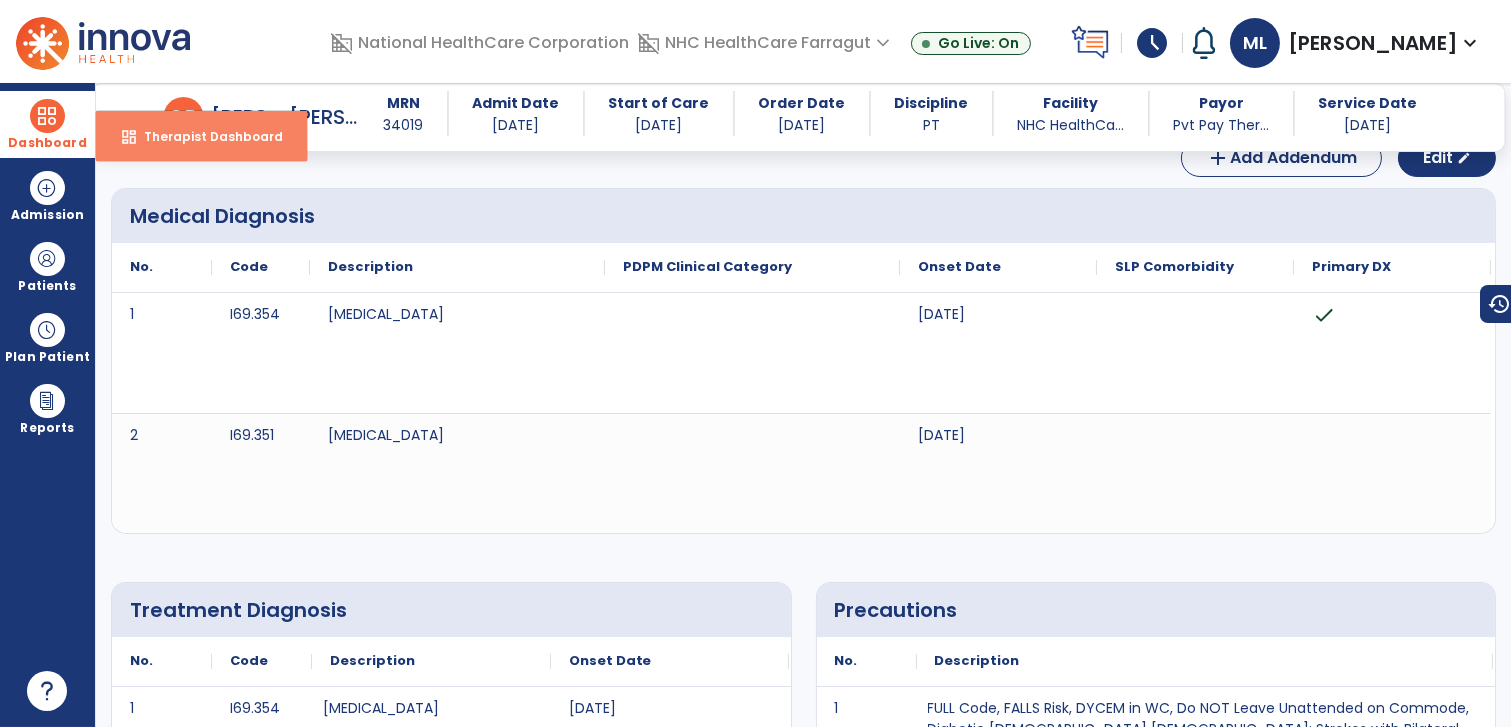 select on "****" 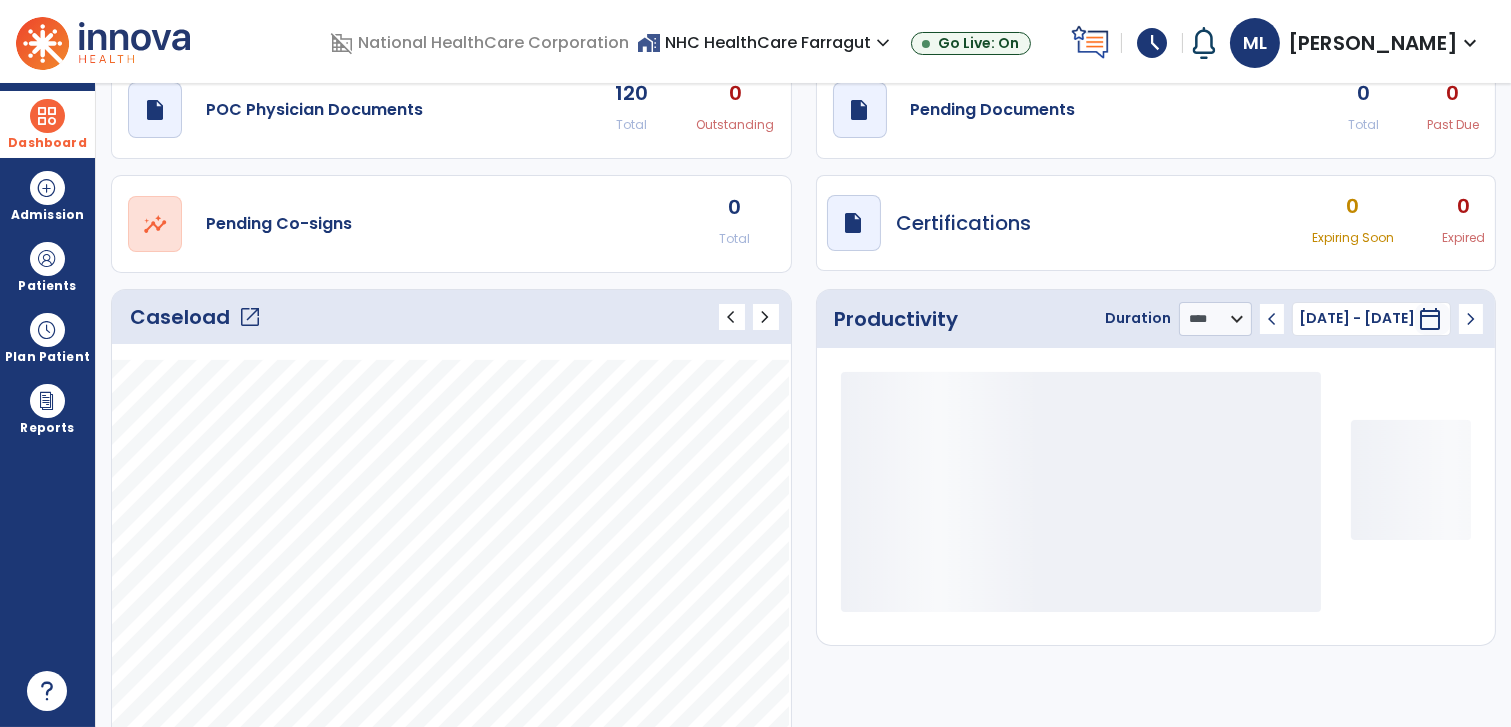 click on "Caseload   open_in_new" 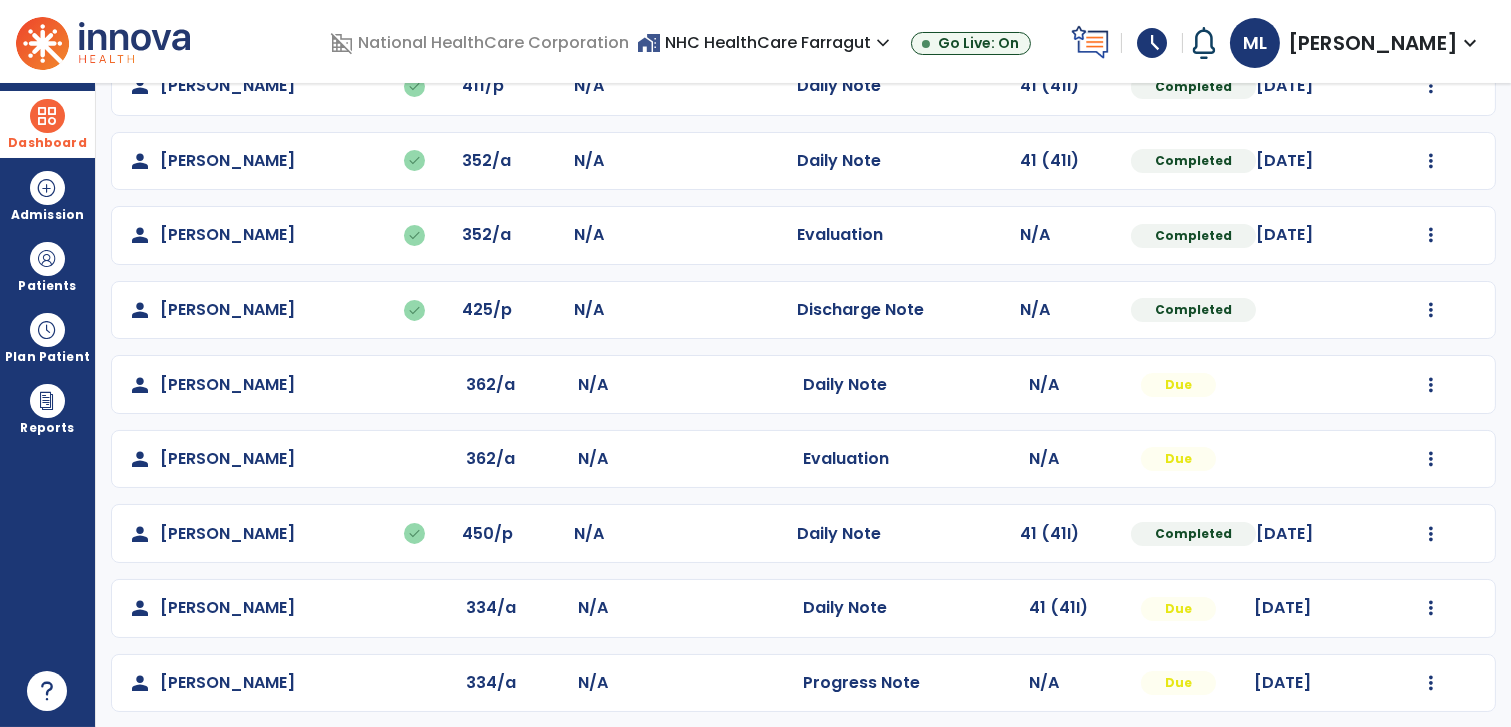 scroll, scrollTop: 516, scrollLeft: 0, axis: vertical 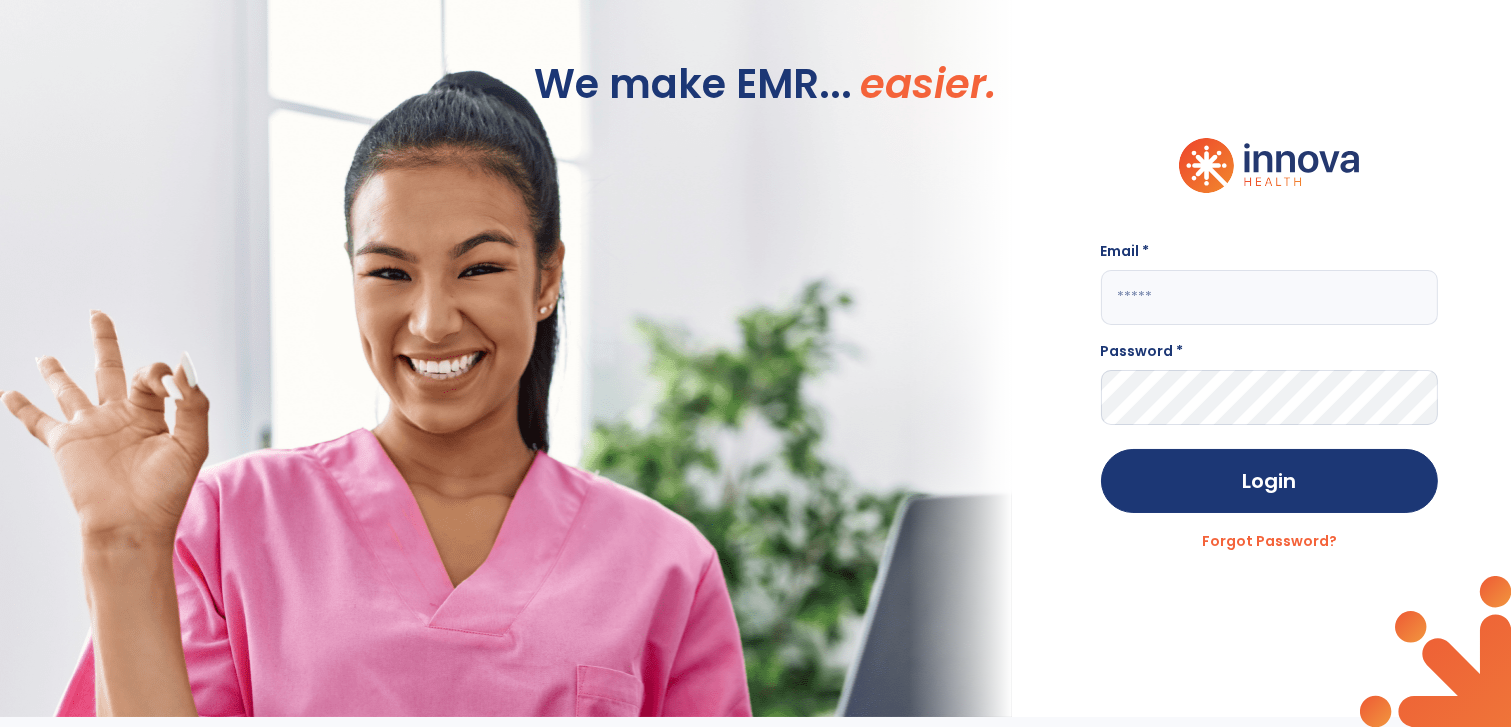 type on "**********" 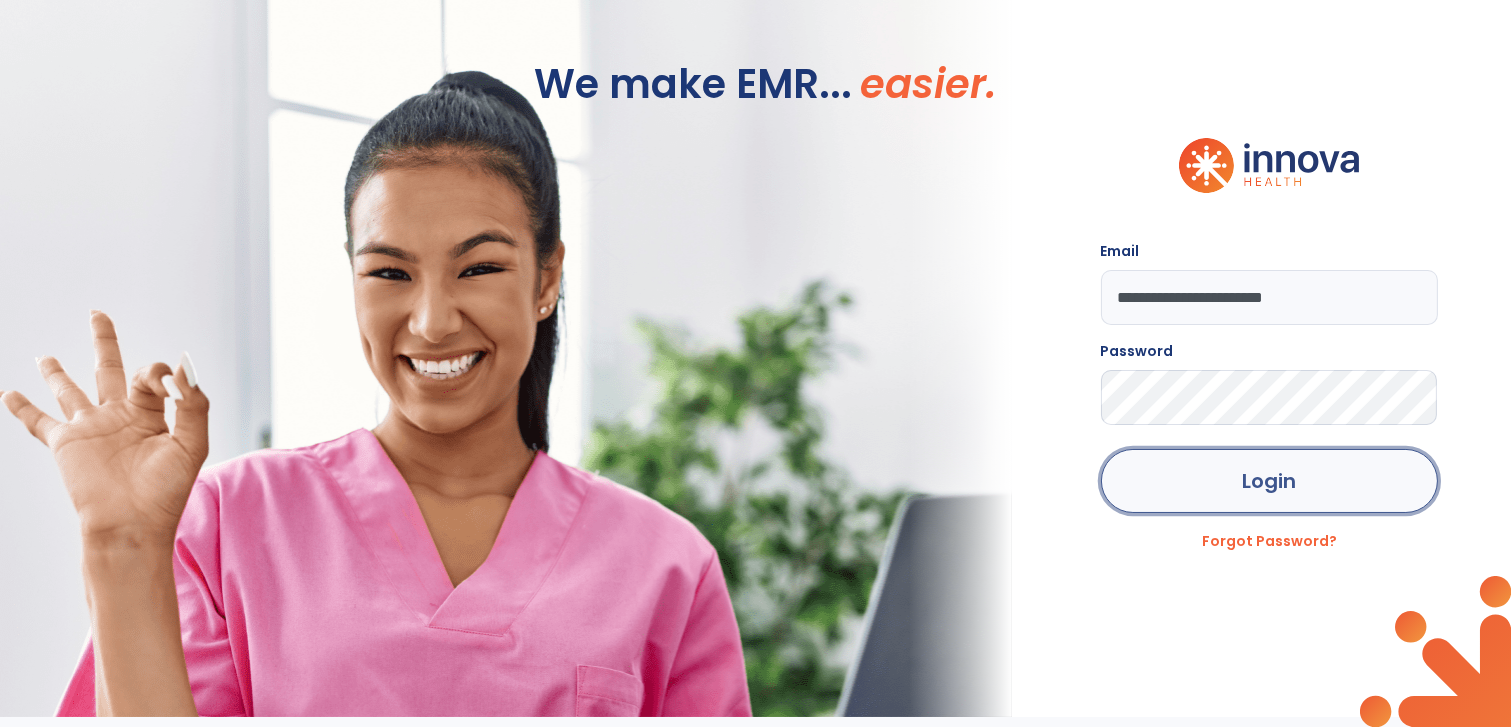 click on "Login" 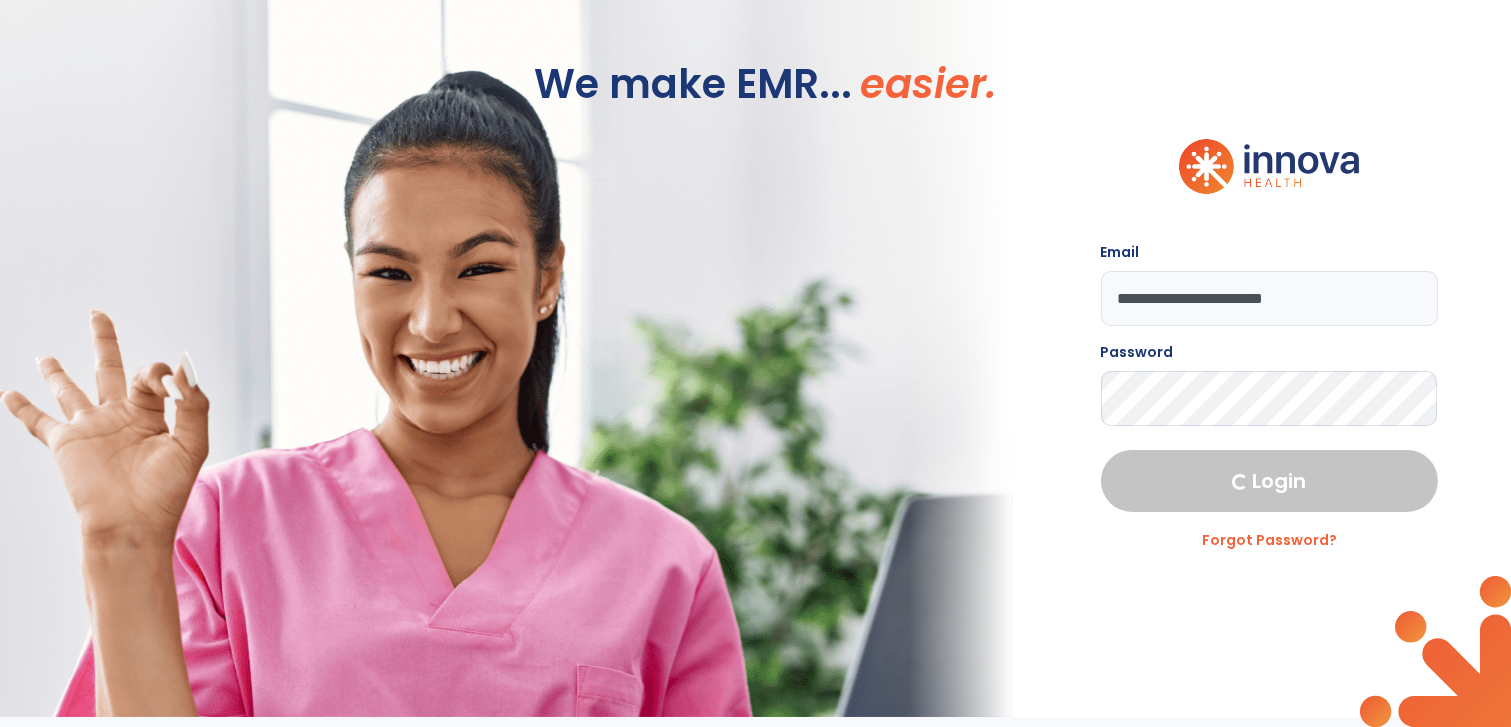 select on "****" 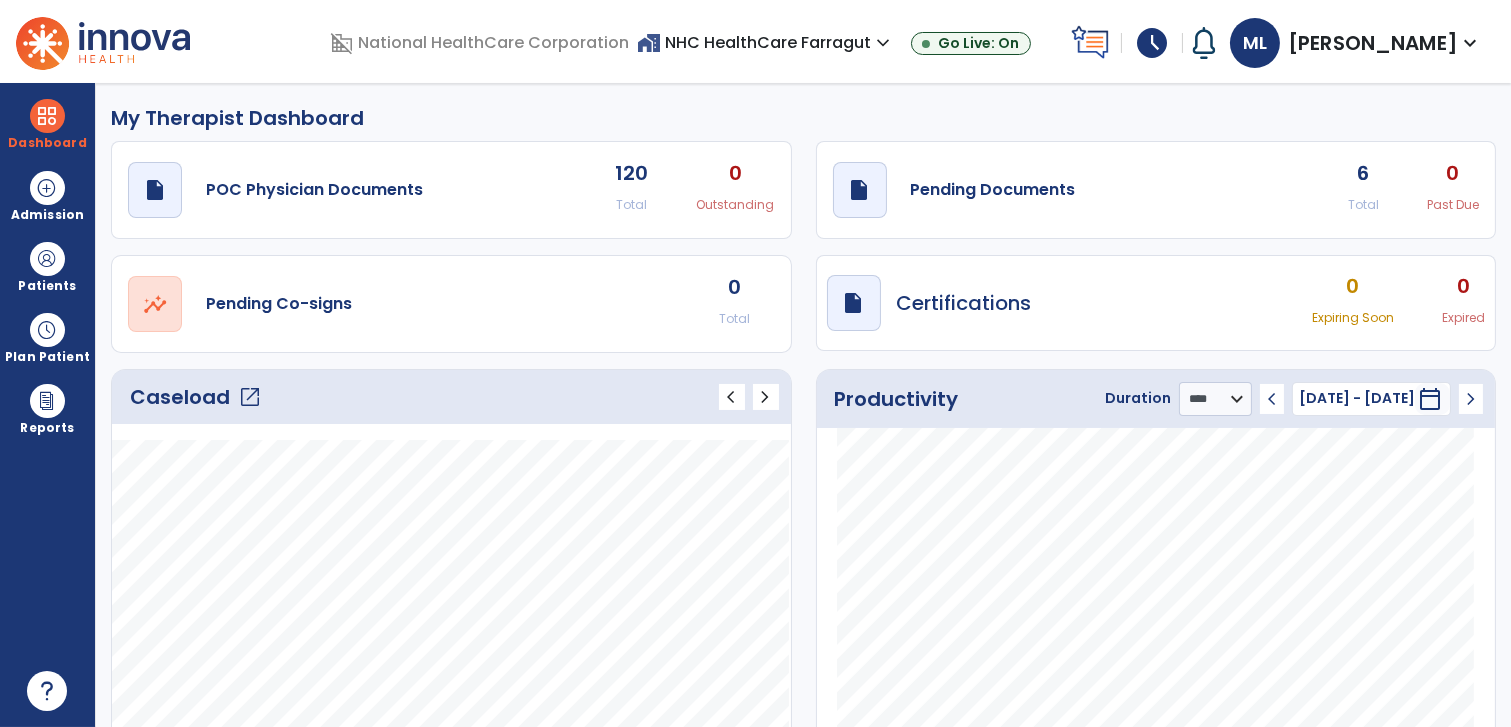 click on "Caseload   open_in_new" 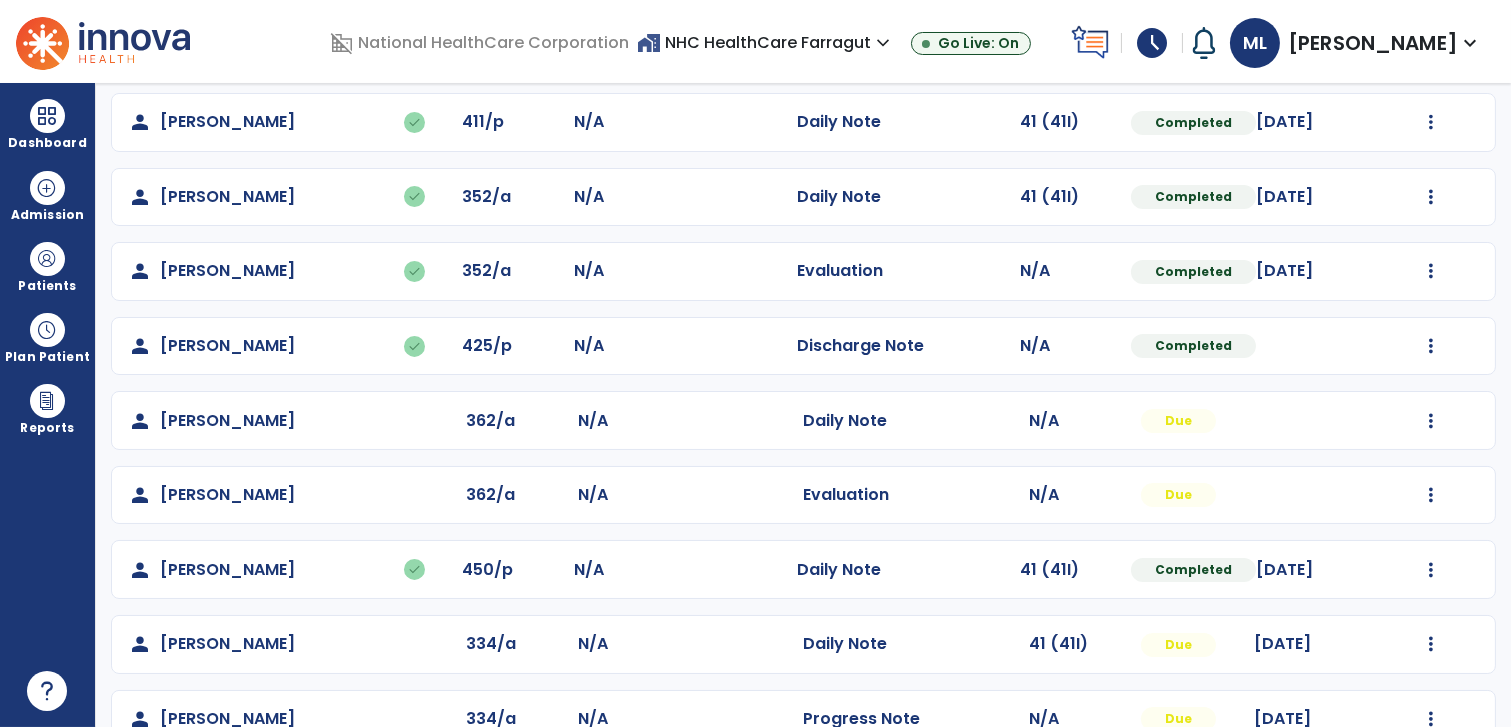 scroll, scrollTop: 516, scrollLeft: 0, axis: vertical 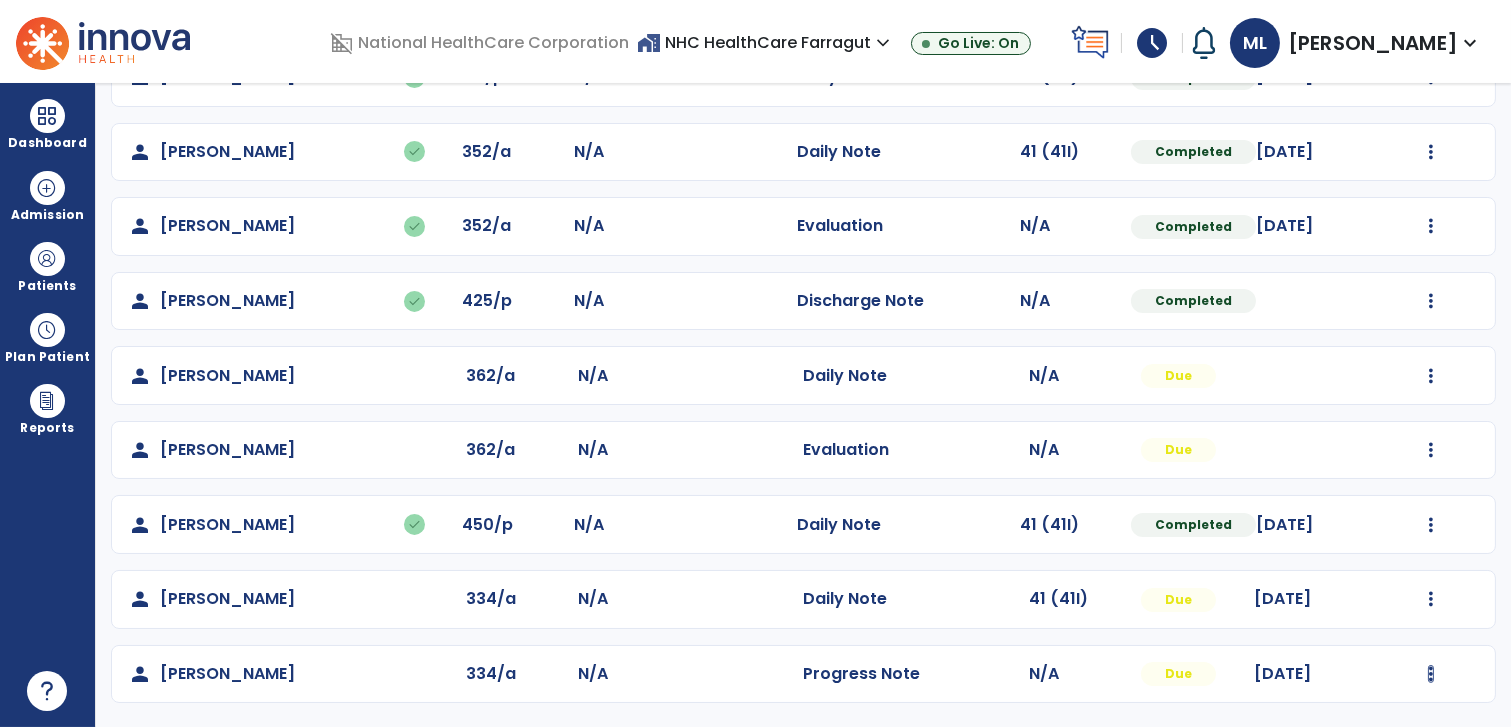 click on "Mark Visit As Complete   Reset Note   Open Document   G + C Mins" 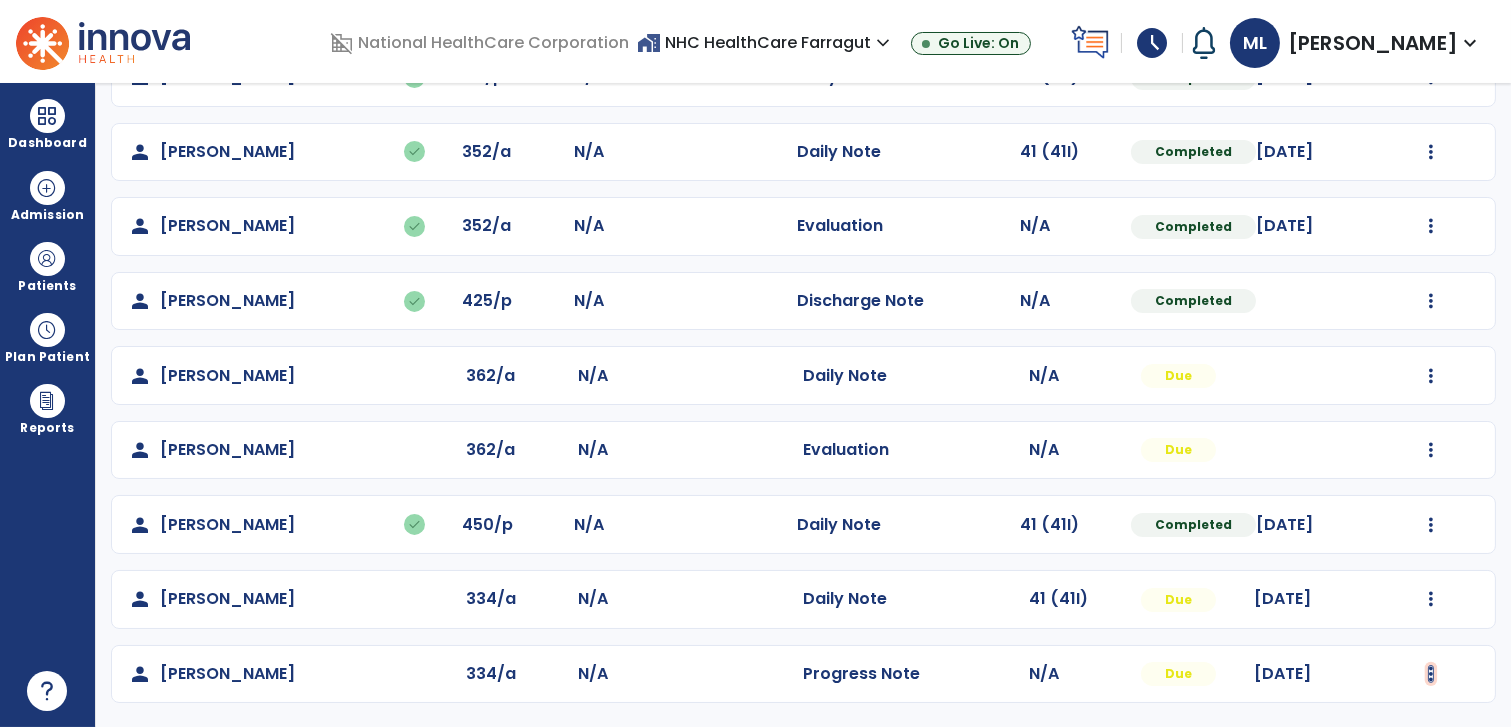 click at bounding box center [1431, -221] 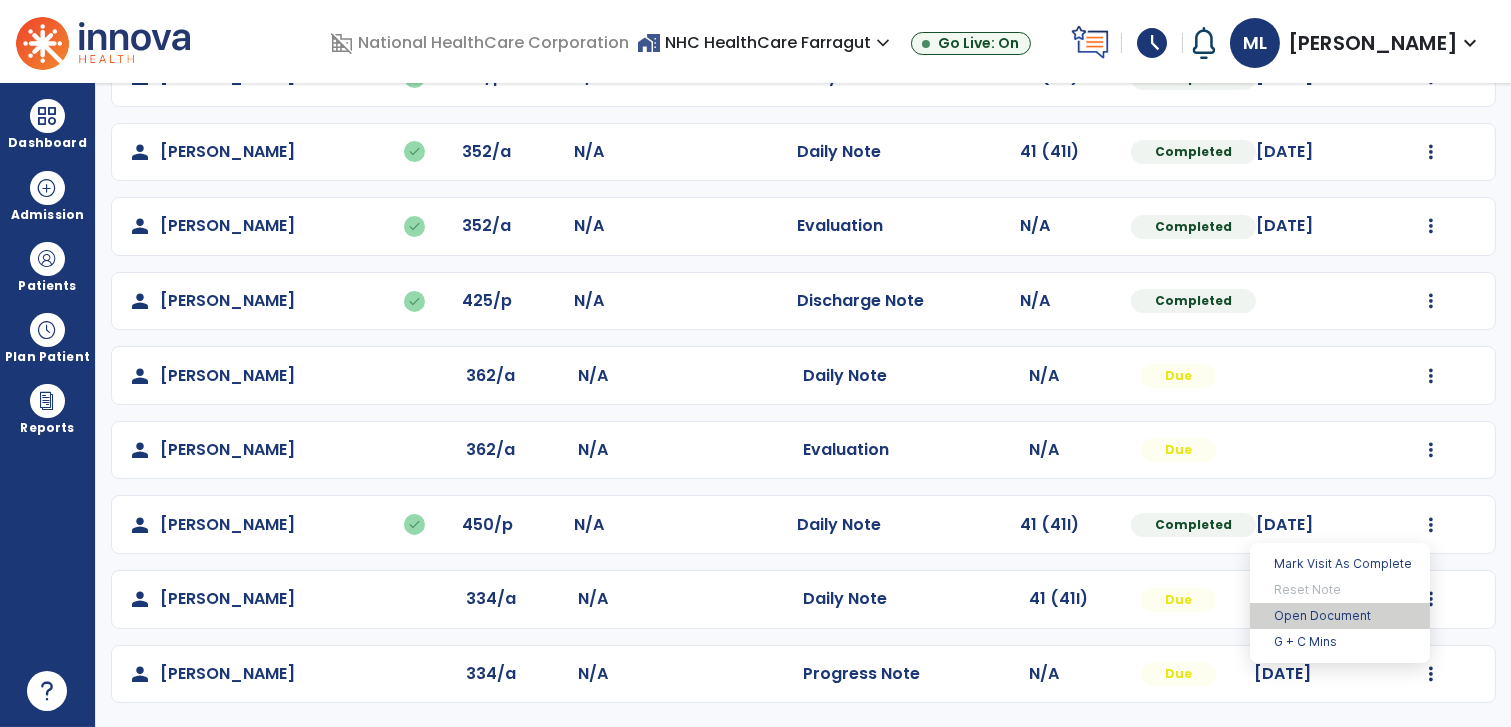 click on "Open Document" at bounding box center (1340, 616) 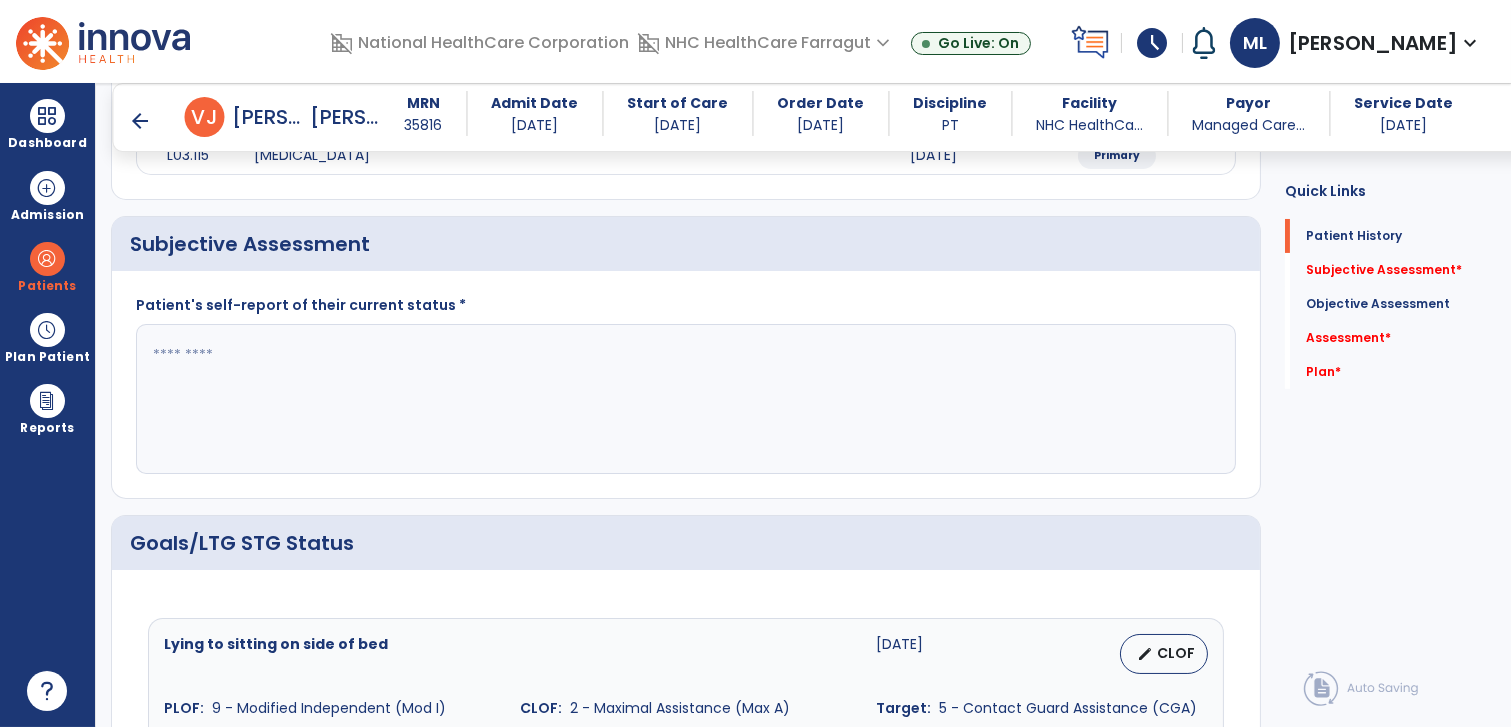scroll, scrollTop: 333, scrollLeft: 0, axis: vertical 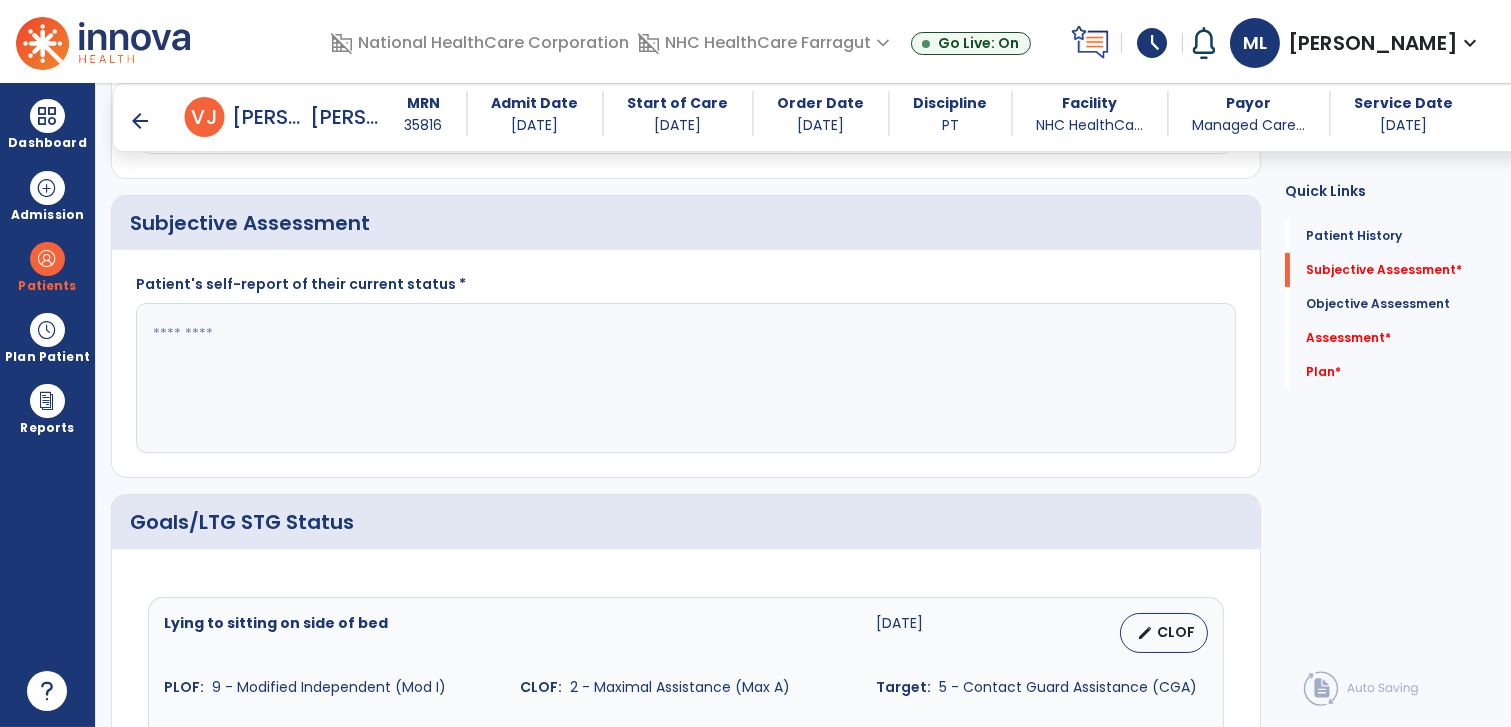 click 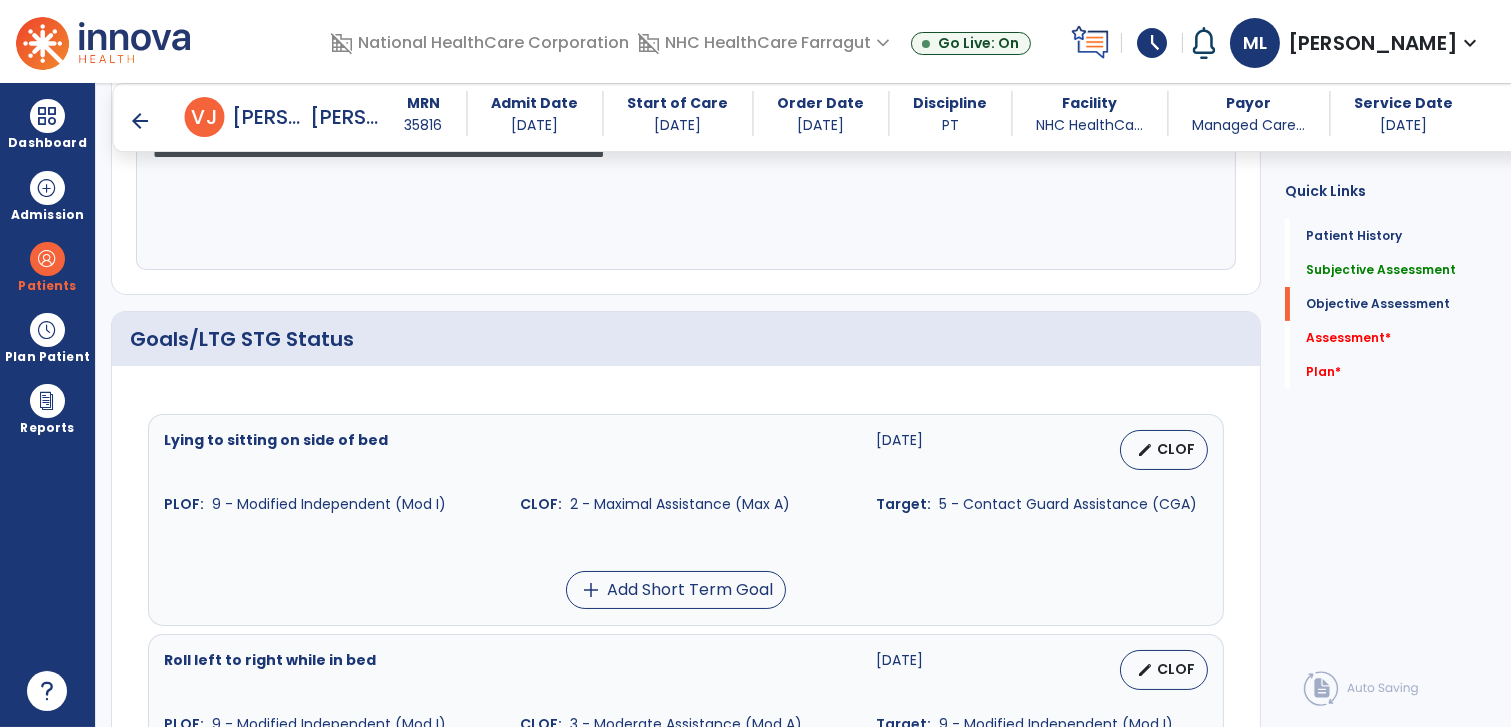 scroll, scrollTop: 555, scrollLeft: 0, axis: vertical 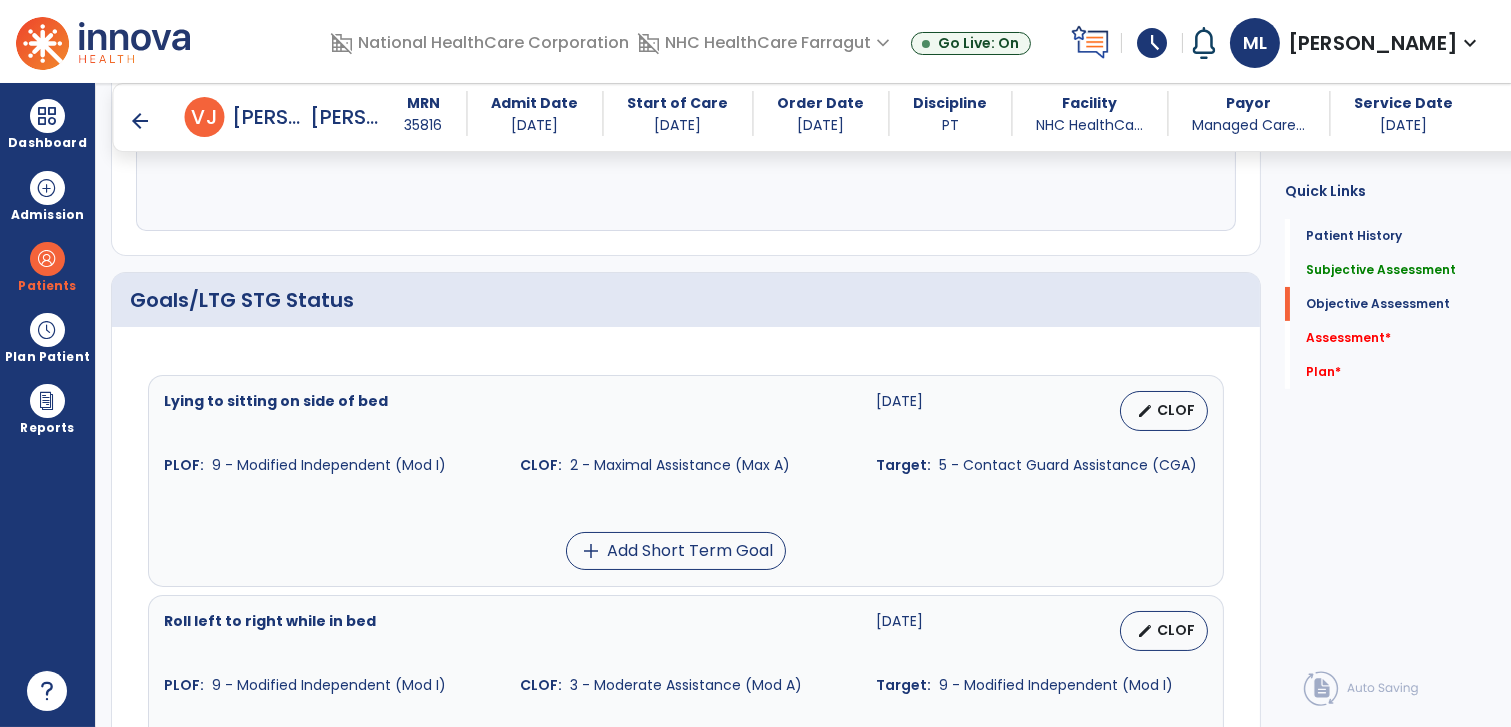 type on "**********" 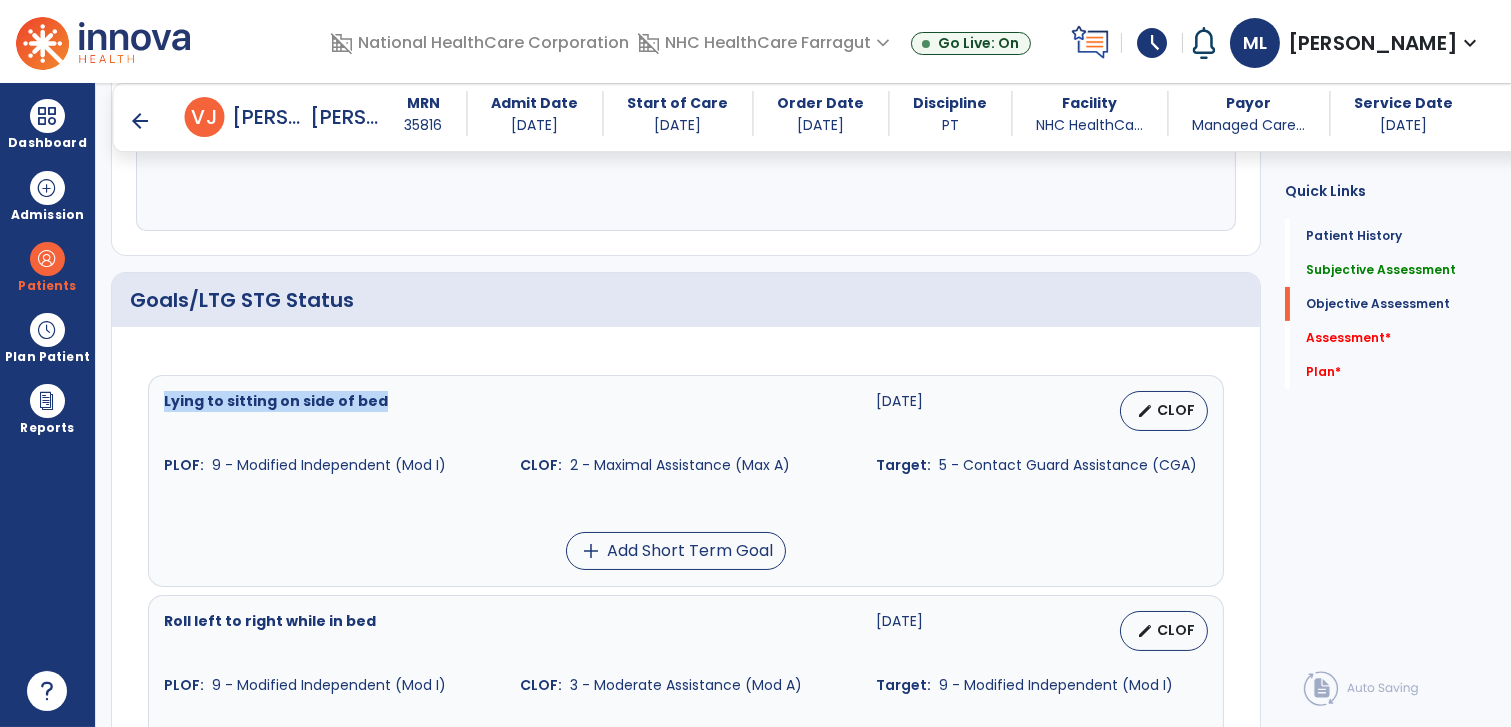 drag, startPoint x: 385, startPoint y: 406, endPoint x: 160, endPoint y: 400, distance: 225.07999 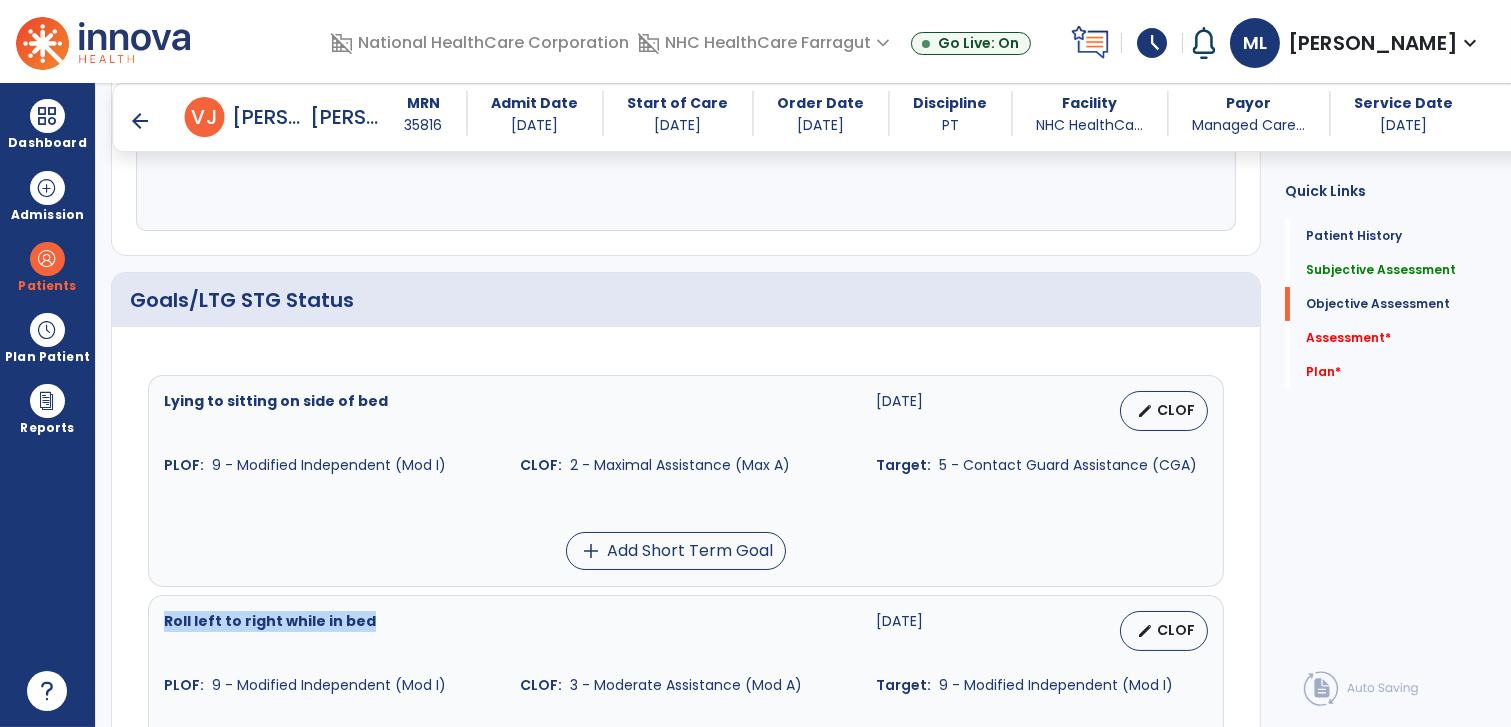 drag, startPoint x: 374, startPoint y: 630, endPoint x: 144, endPoint y: 614, distance: 230.55585 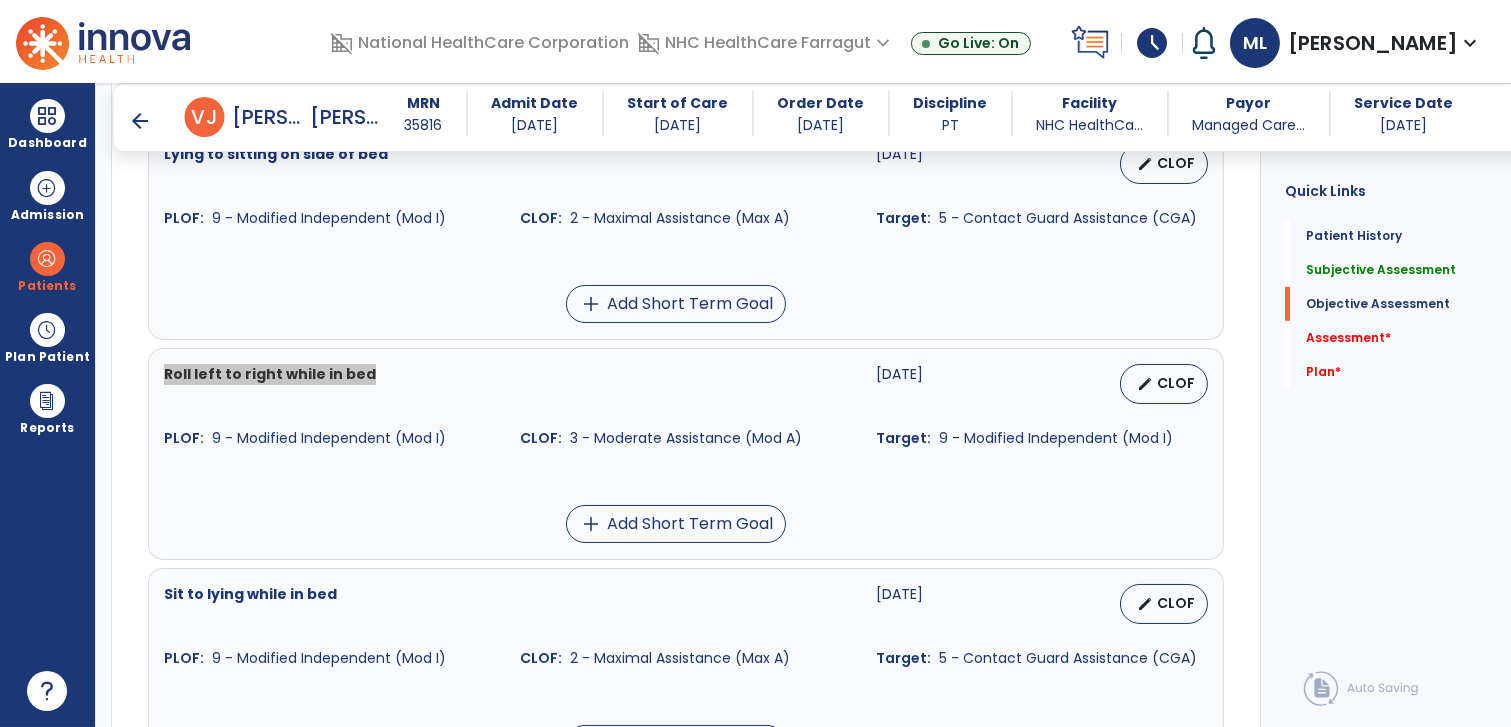 scroll, scrollTop: 888, scrollLeft: 0, axis: vertical 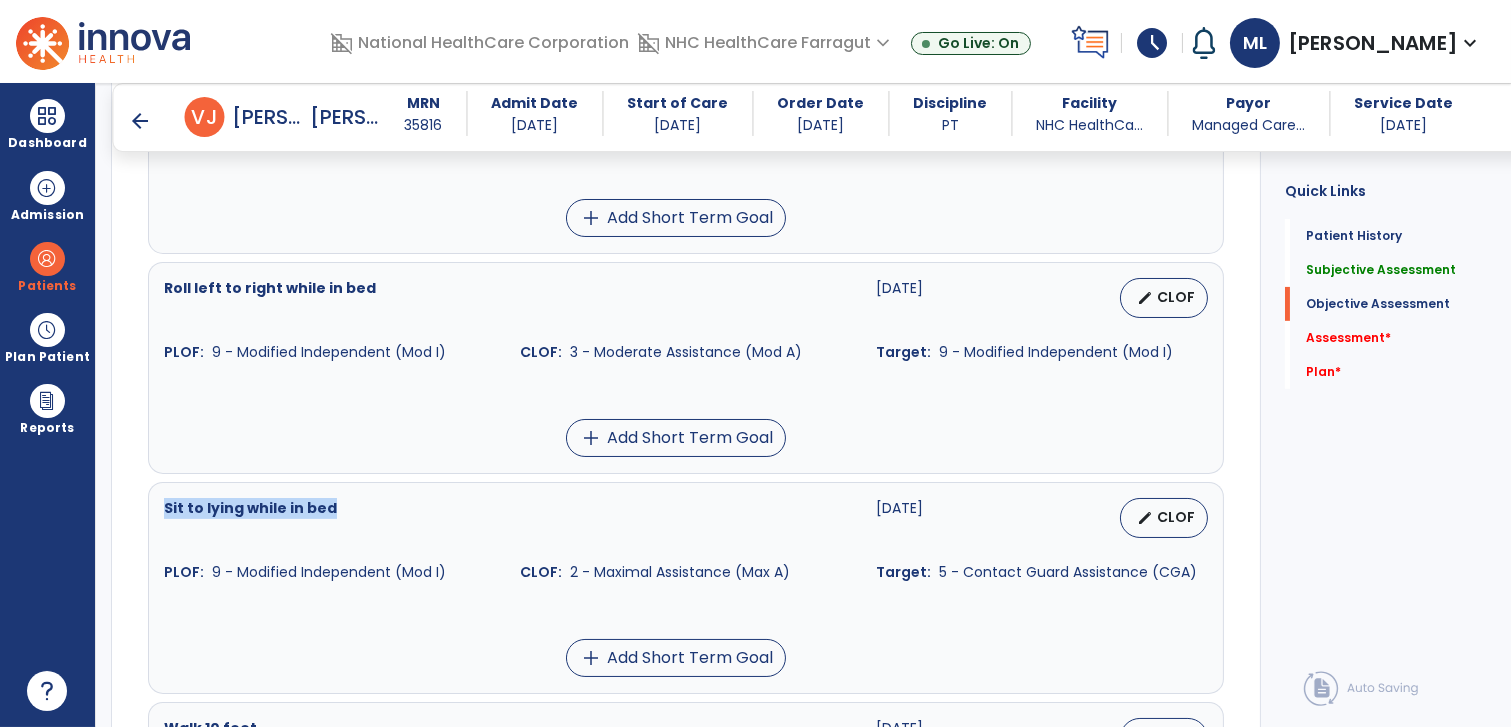 drag, startPoint x: 364, startPoint y: 510, endPoint x: 152, endPoint y: 505, distance: 212.05896 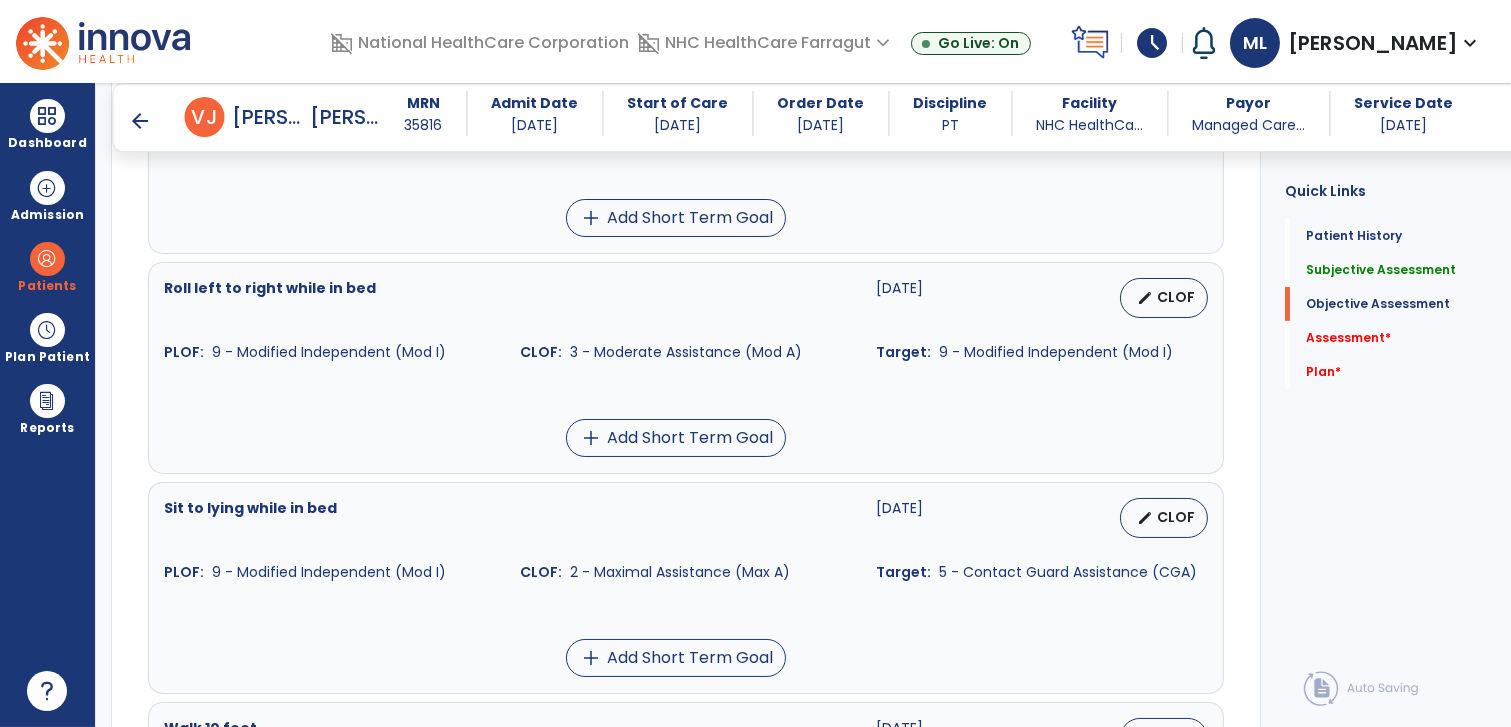 click at bounding box center (686, 603) 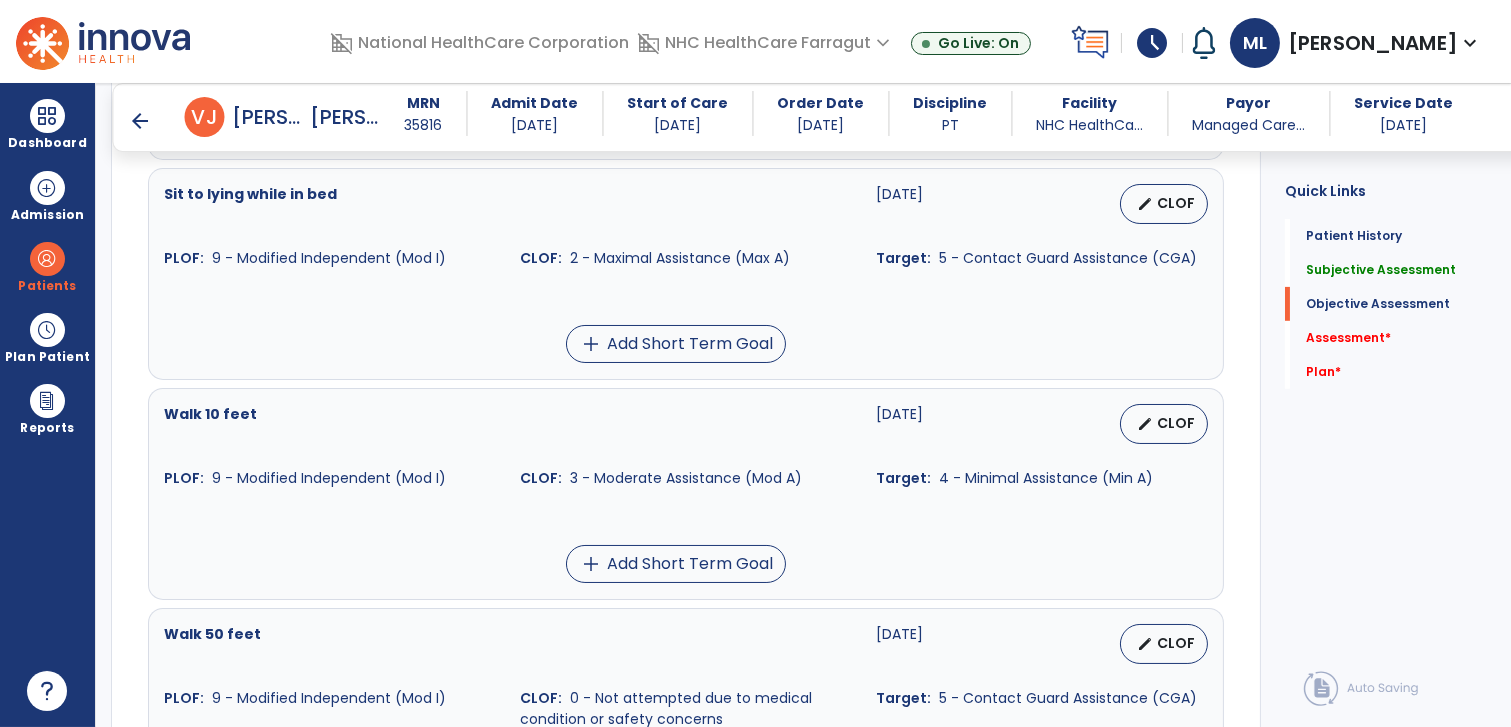 scroll, scrollTop: 1222, scrollLeft: 0, axis: vertical 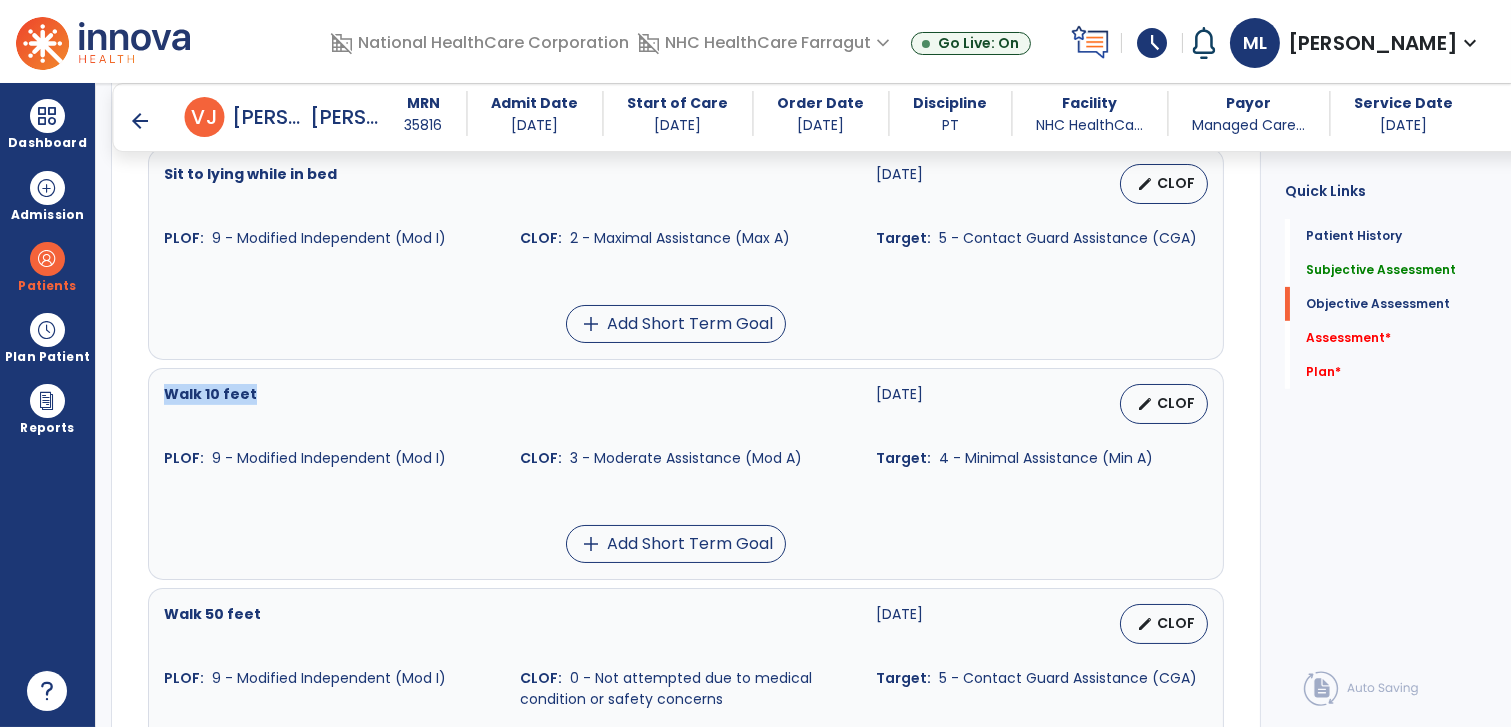 drag, startPoint x: 273, startPoint y: 392, endPoint x: 144, endPoint y: 386, distance: 129.13947 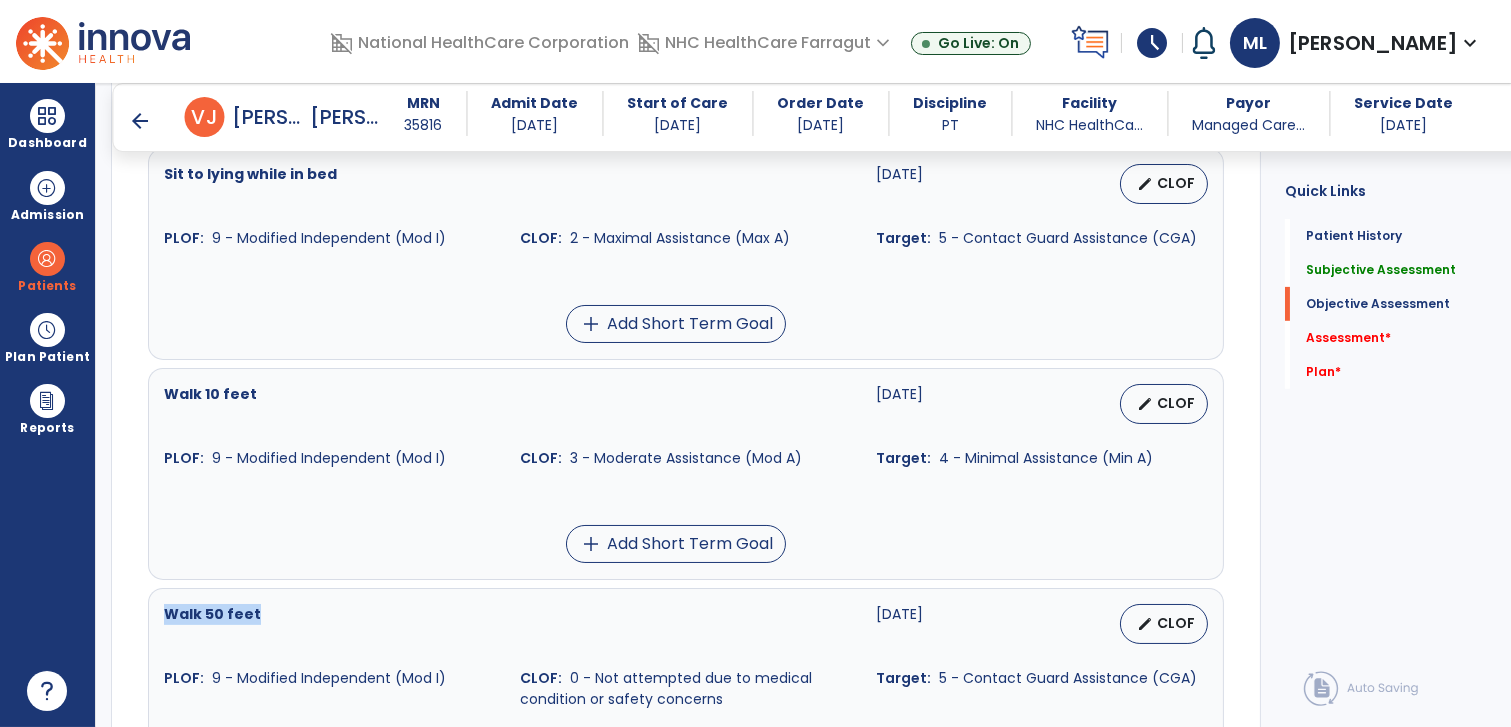 drag, startPoint x: 260, startPoint y: 617, endPoint x: 161, endPoint y: 597, distance: 101 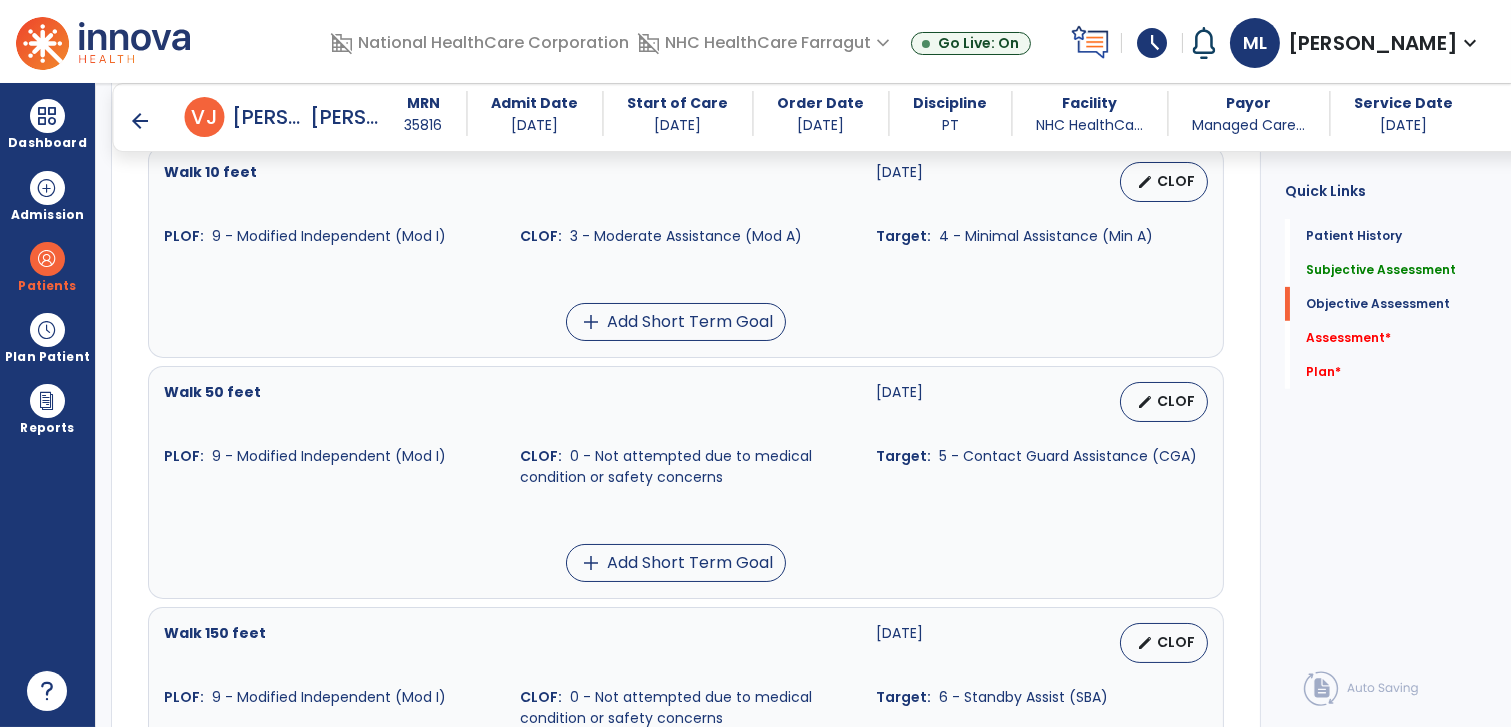 scroll, scrollTop: 1555, scrollLeft: 0, axis: vertical 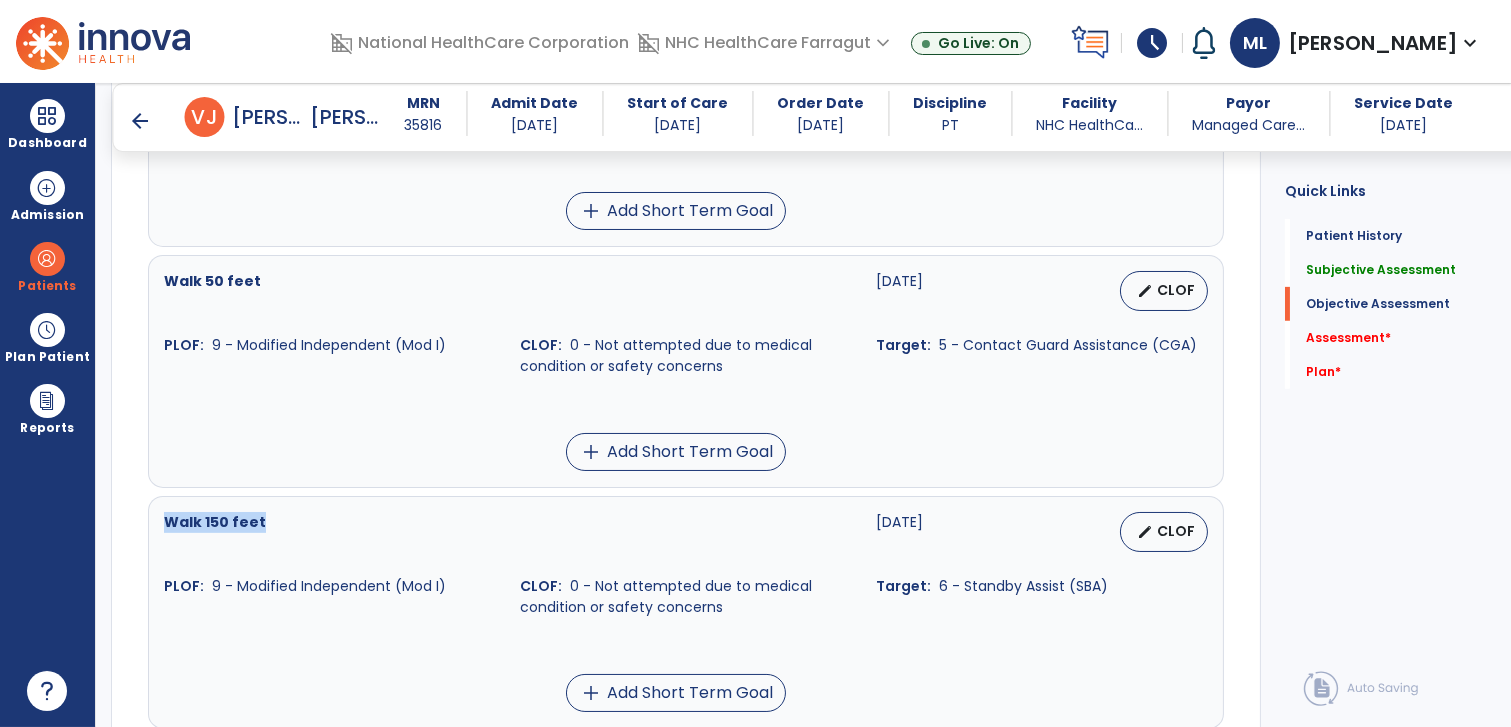 drag, startPoint x: 278, startPoint y: 503, endPoint x: 152, endPoint y: 512, distance: 126.32102 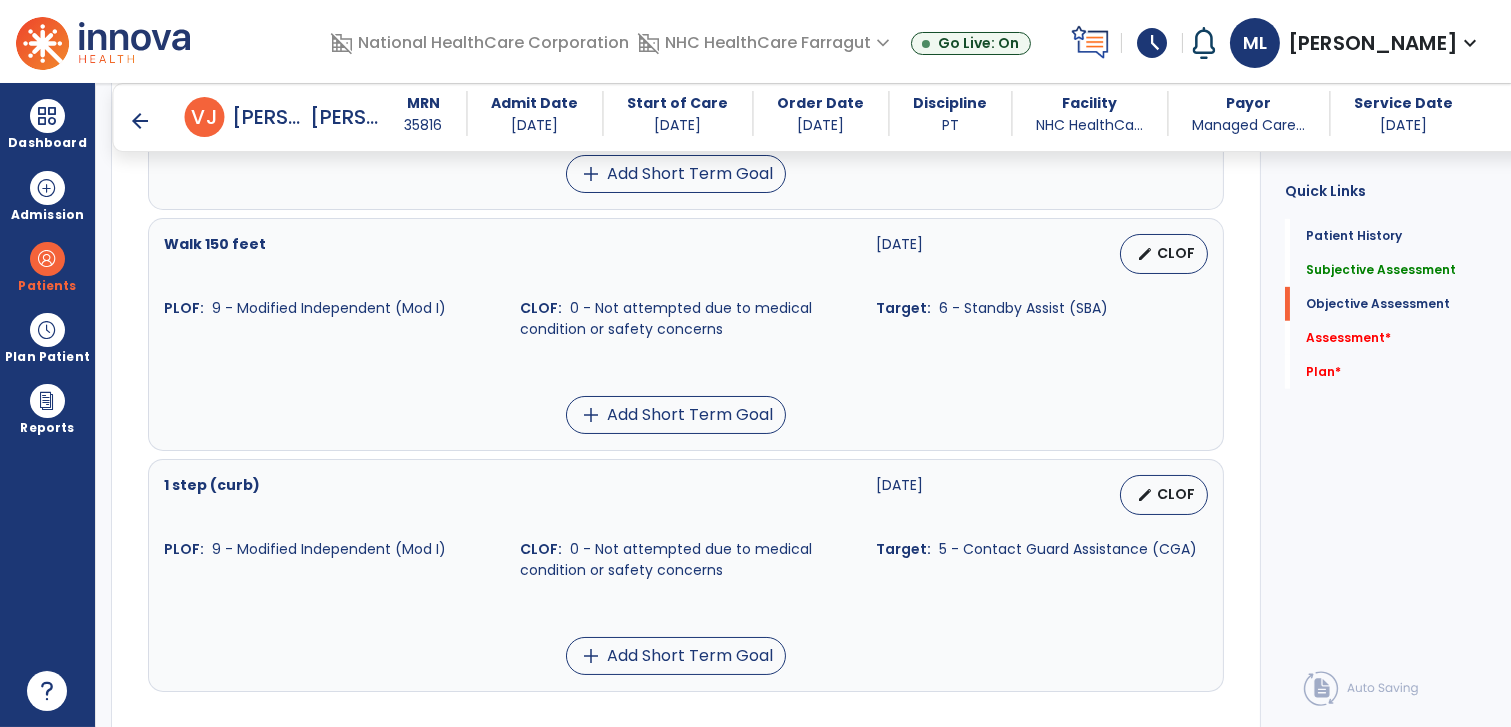 scroll, scrollTop: 1888, scrollLeft: 0, axis: vertical 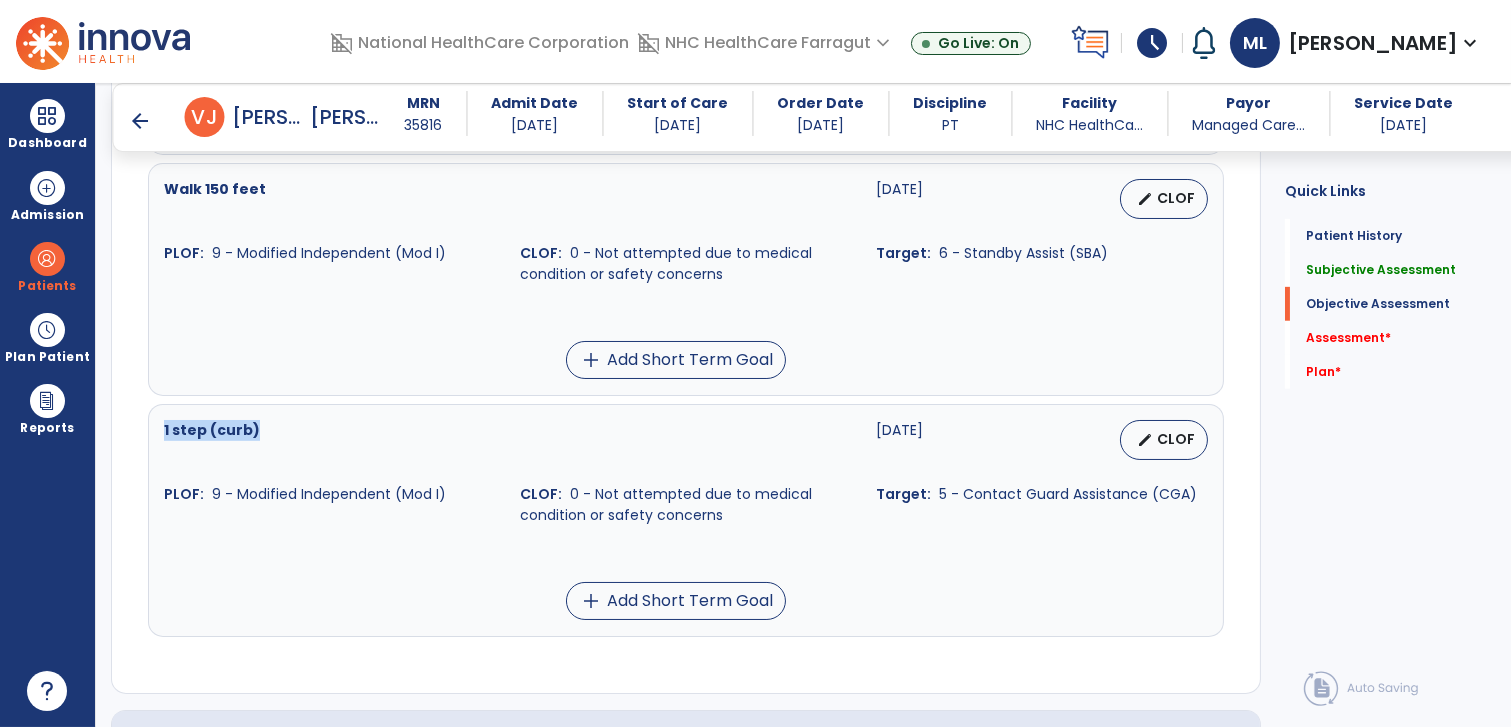 drag, startPoint x: 280, startPoint y: 430, endPoint x: 155, endPoint y: 421, distance: 125.32358 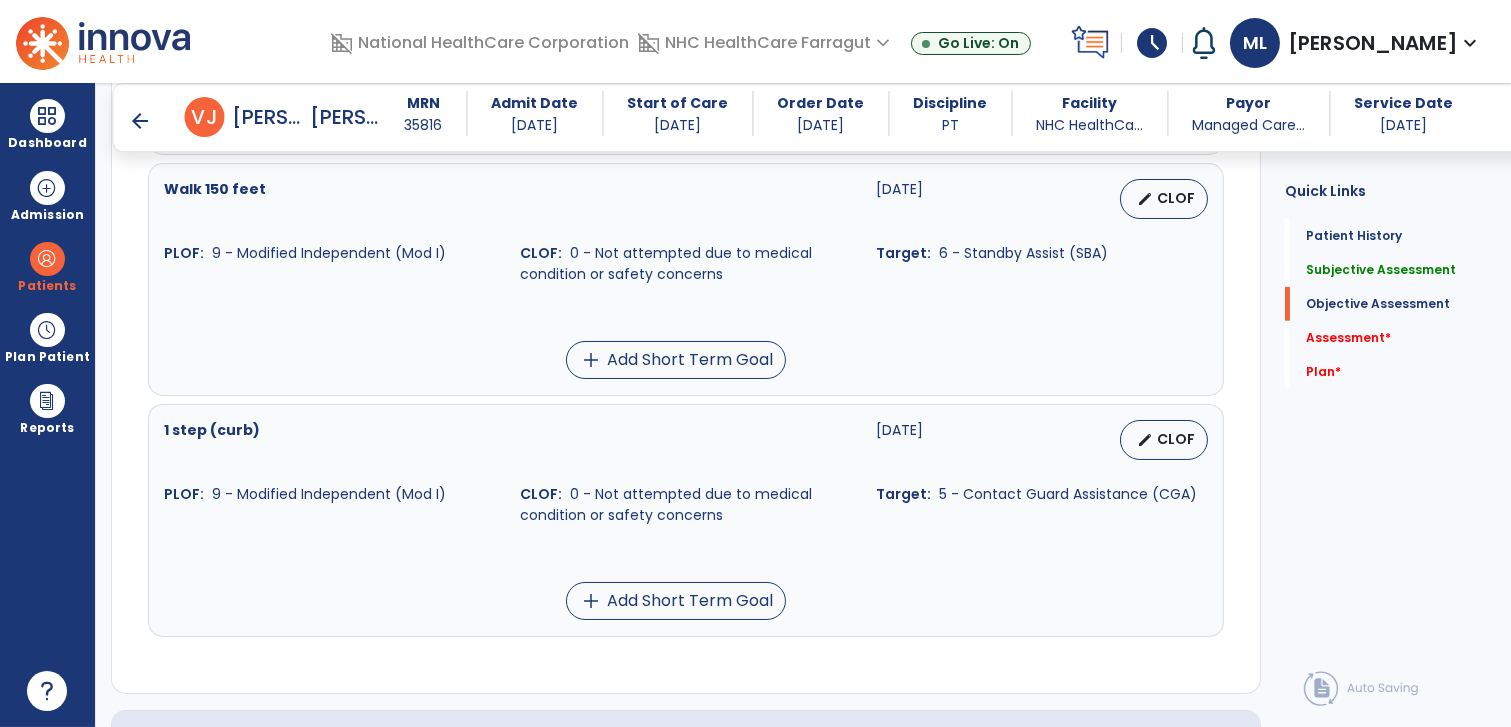 click on "add  Add Short Term Goal" at bounding box center [676, 601] 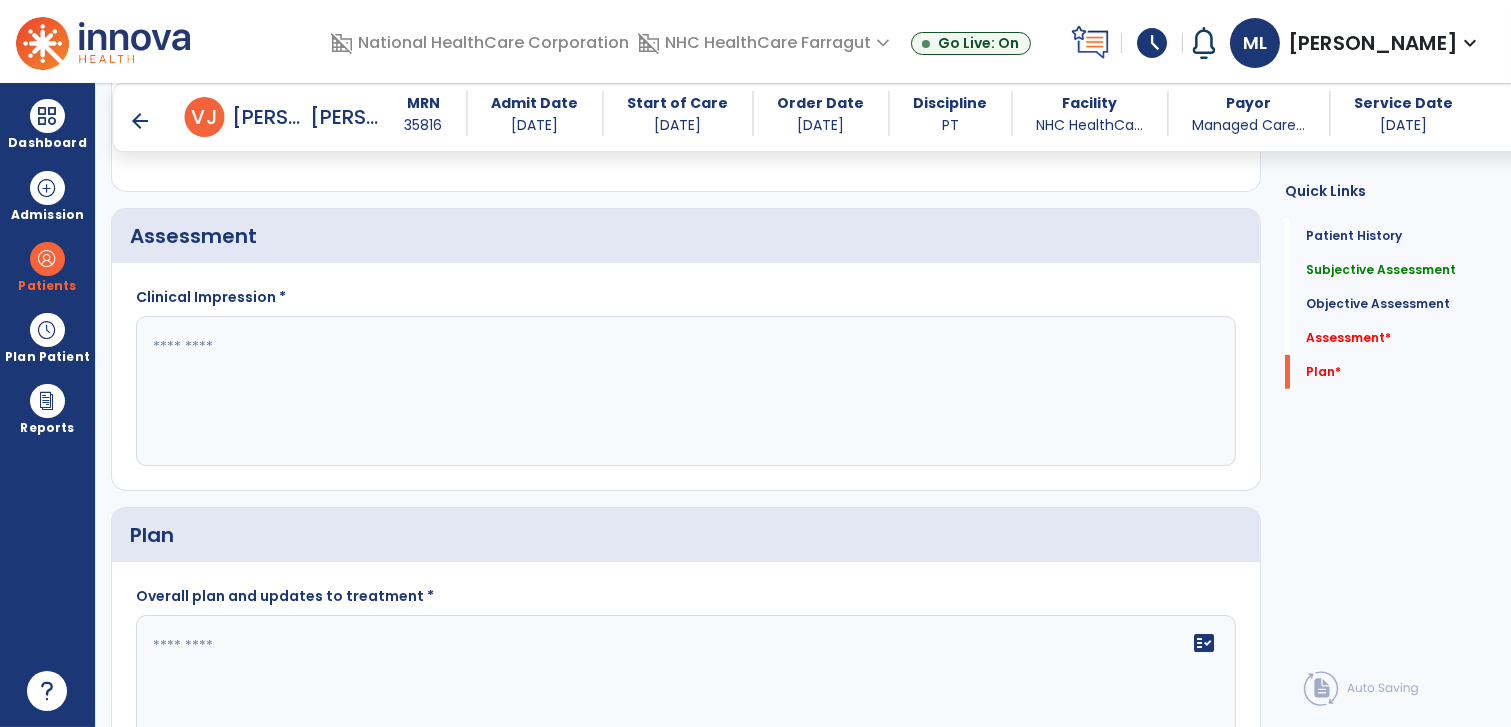 scroll, scrollTop: 2444, scrollLeft: 0, axis: vertical 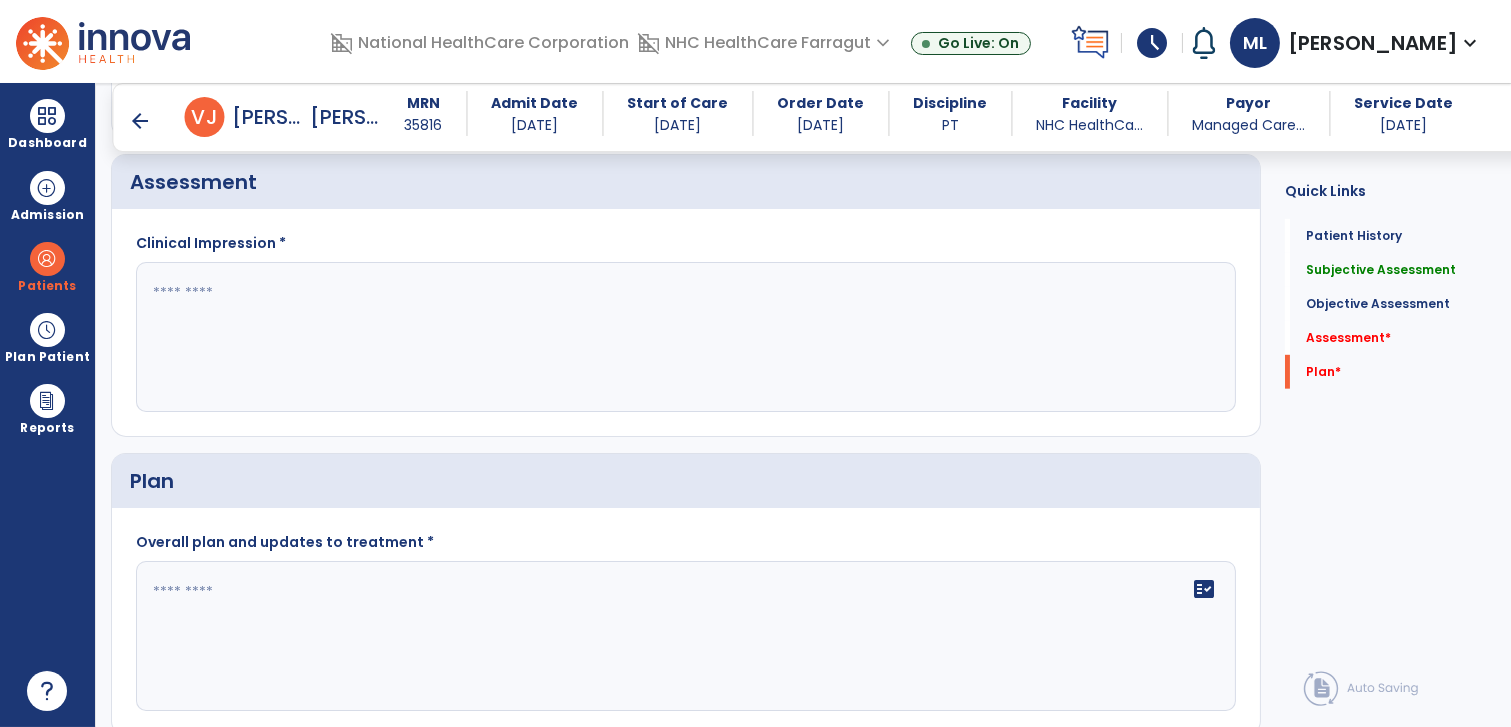 click 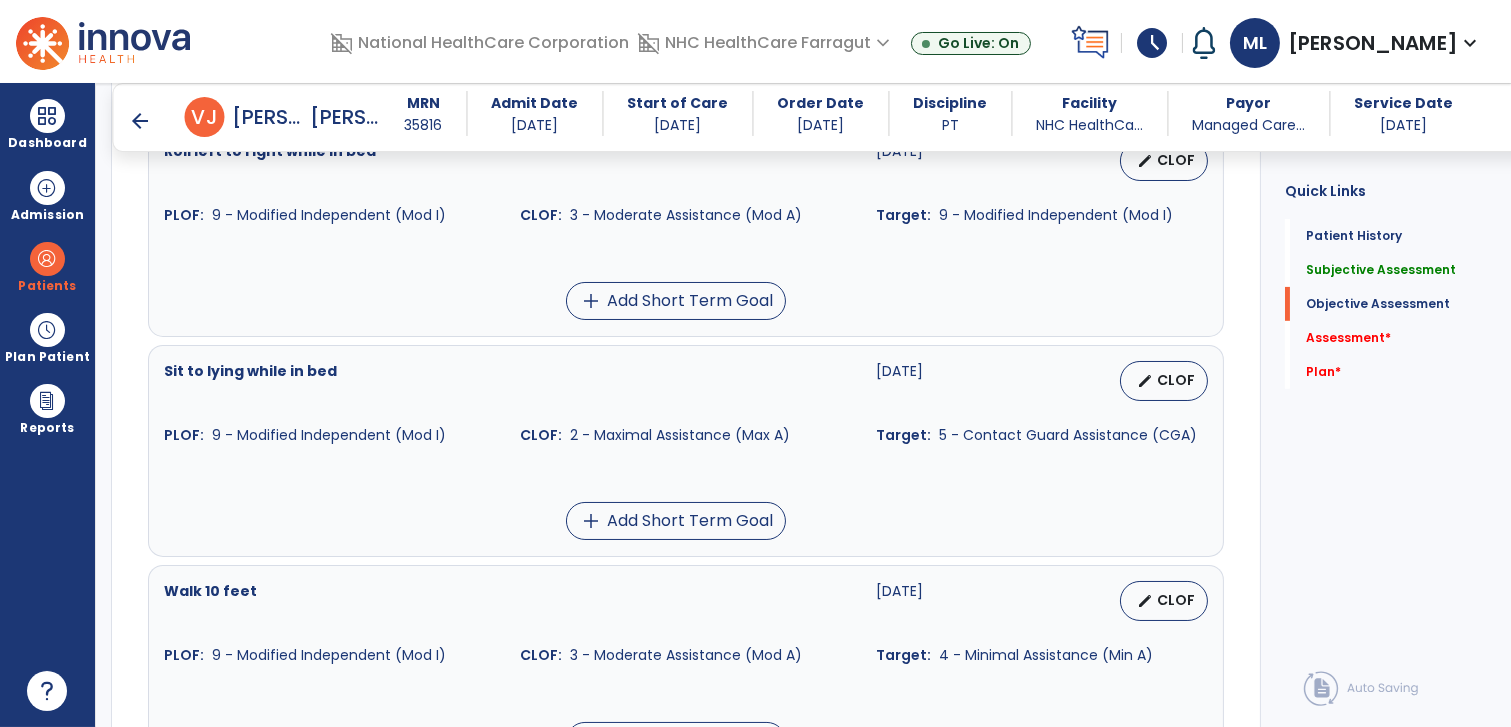 scroll, scrollTop: 1000, scrollLeft: 0, axis: vertical 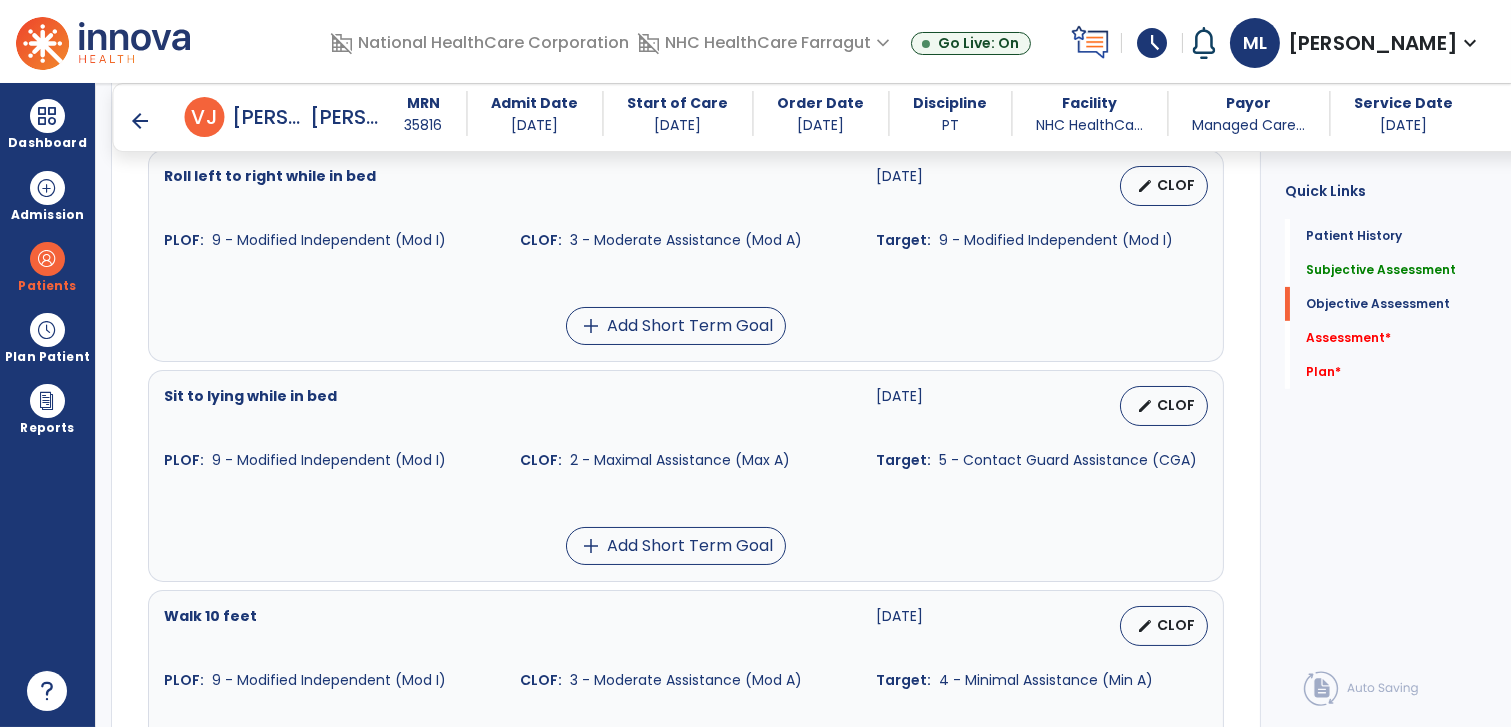 click on "Roll left to right while in bed  07-11-2025   edit   CLOF PLOF:    9 - Modified Independent (Mod I) CLOF:    3 - Moderate Assistance (Mod A) Target:    9 - Modified Independent (Mod I)" at bounding box center (686, 208) 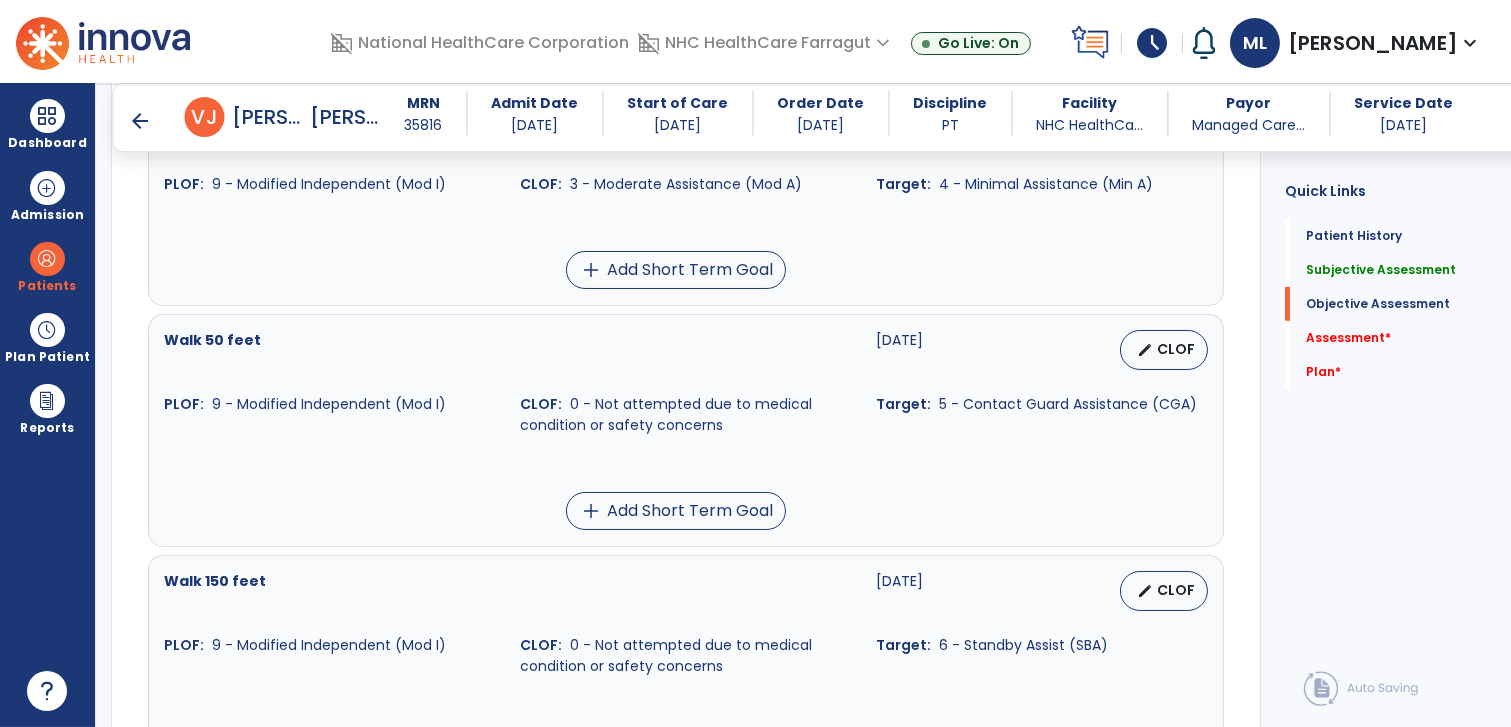 scroll, scrollTop: 1555, scrollLeft: 0, axis: vertical 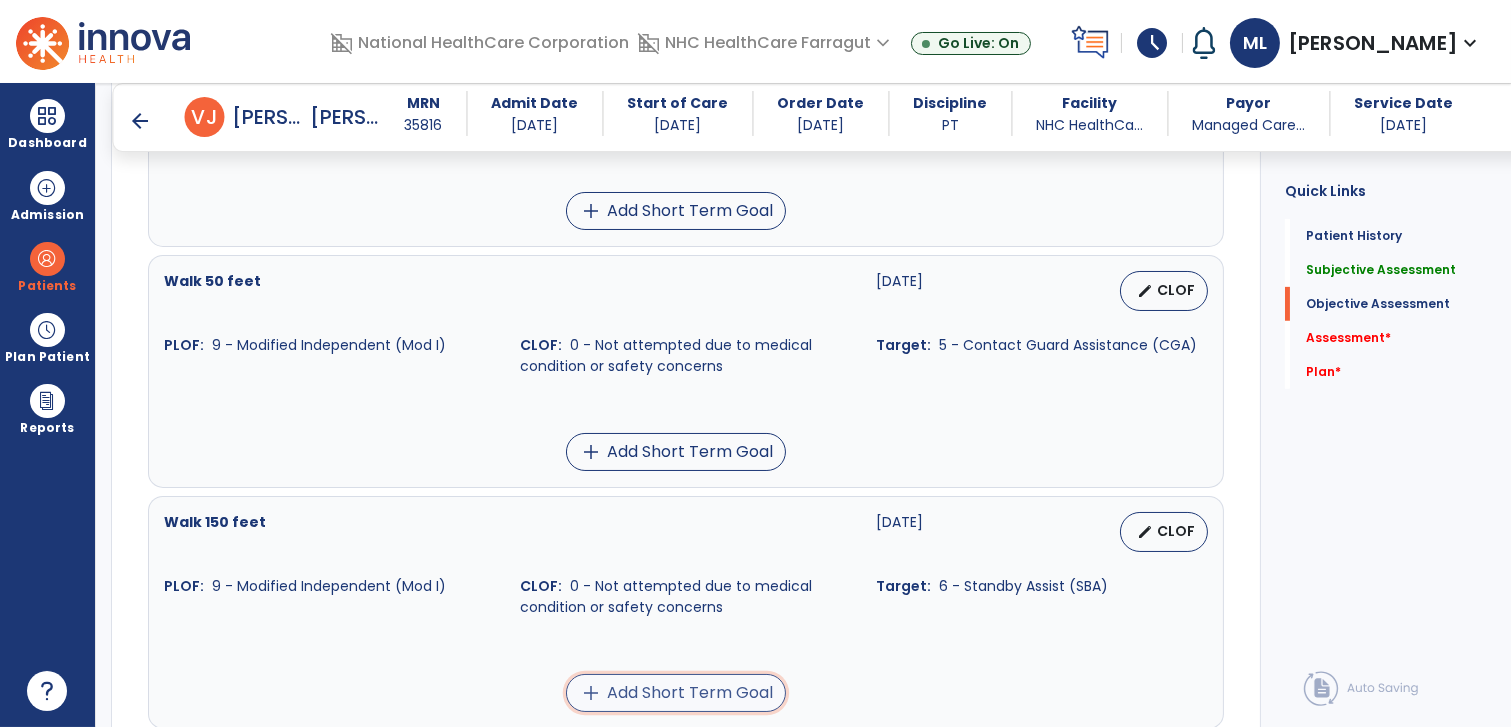 click on "add  Add Short Term Goal" at bounding box center [676, 693] 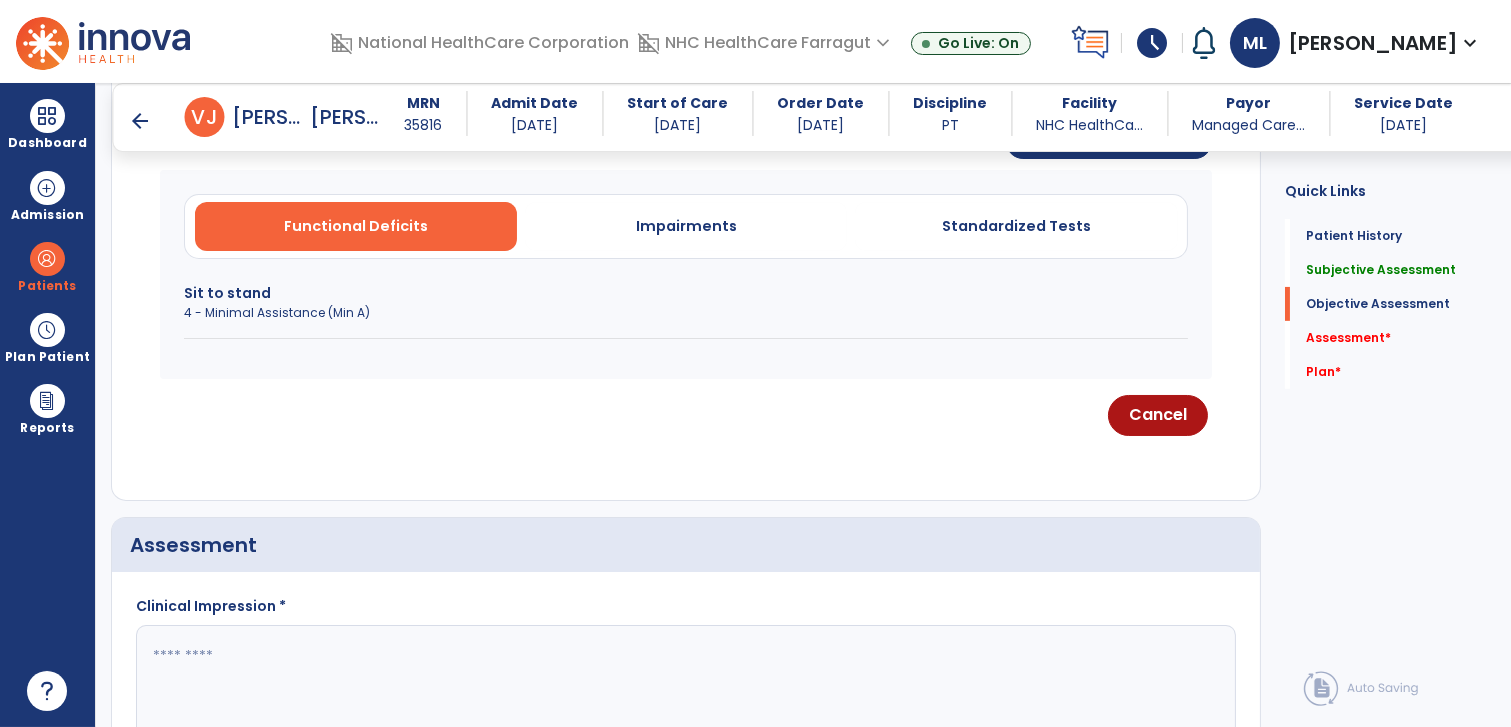 scroll, scrollTop: 801, scrollLeft: 0, axis: vertical 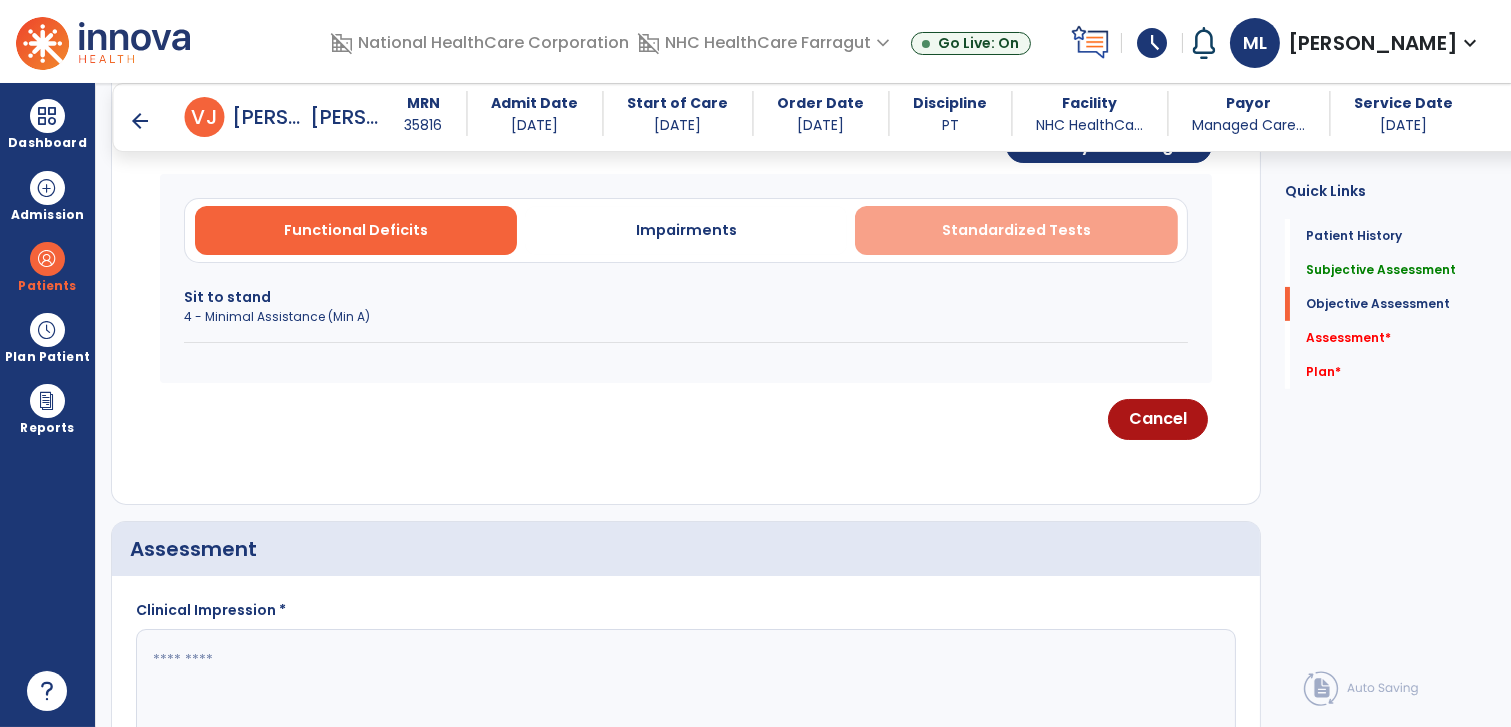 click on "Standardized Tests" at bounding box center (1016, 230) 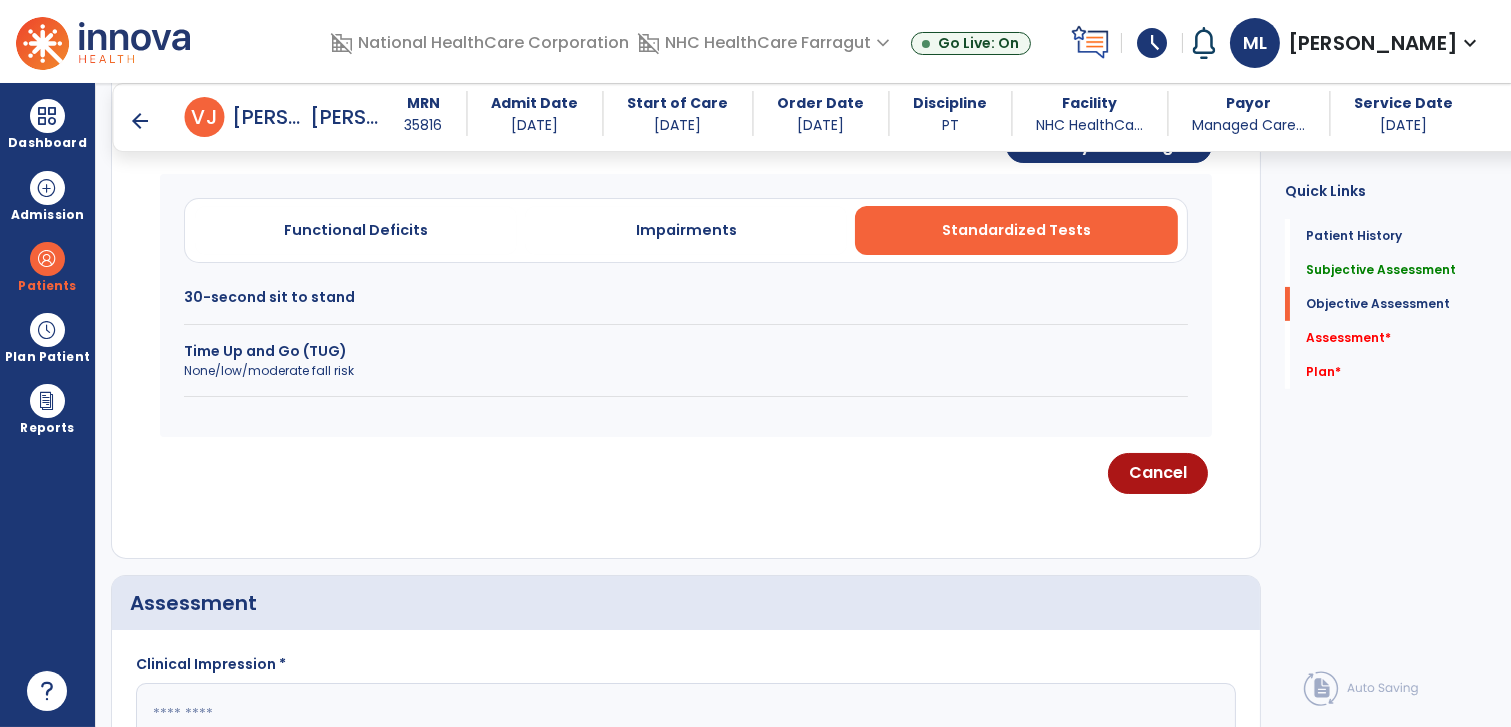 click on "30-second sit to stand" 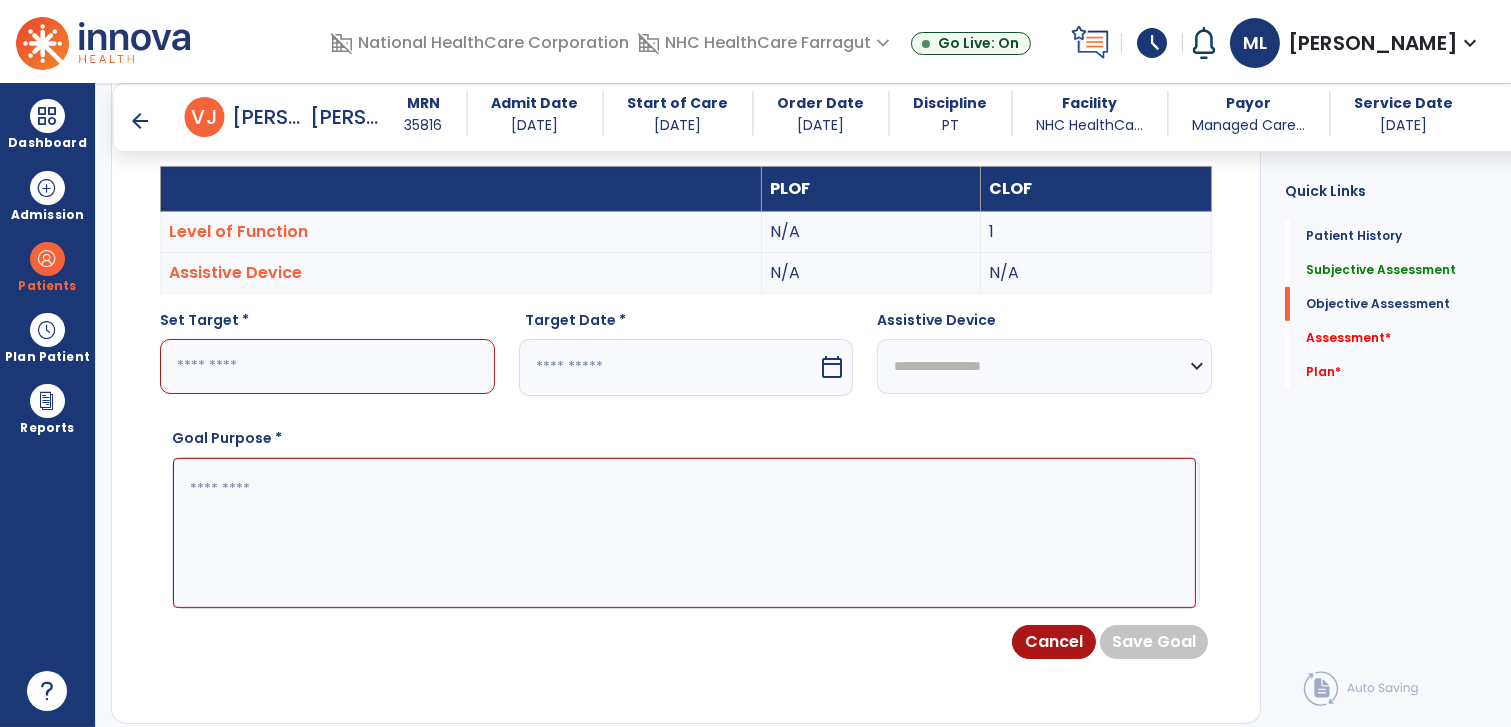 click 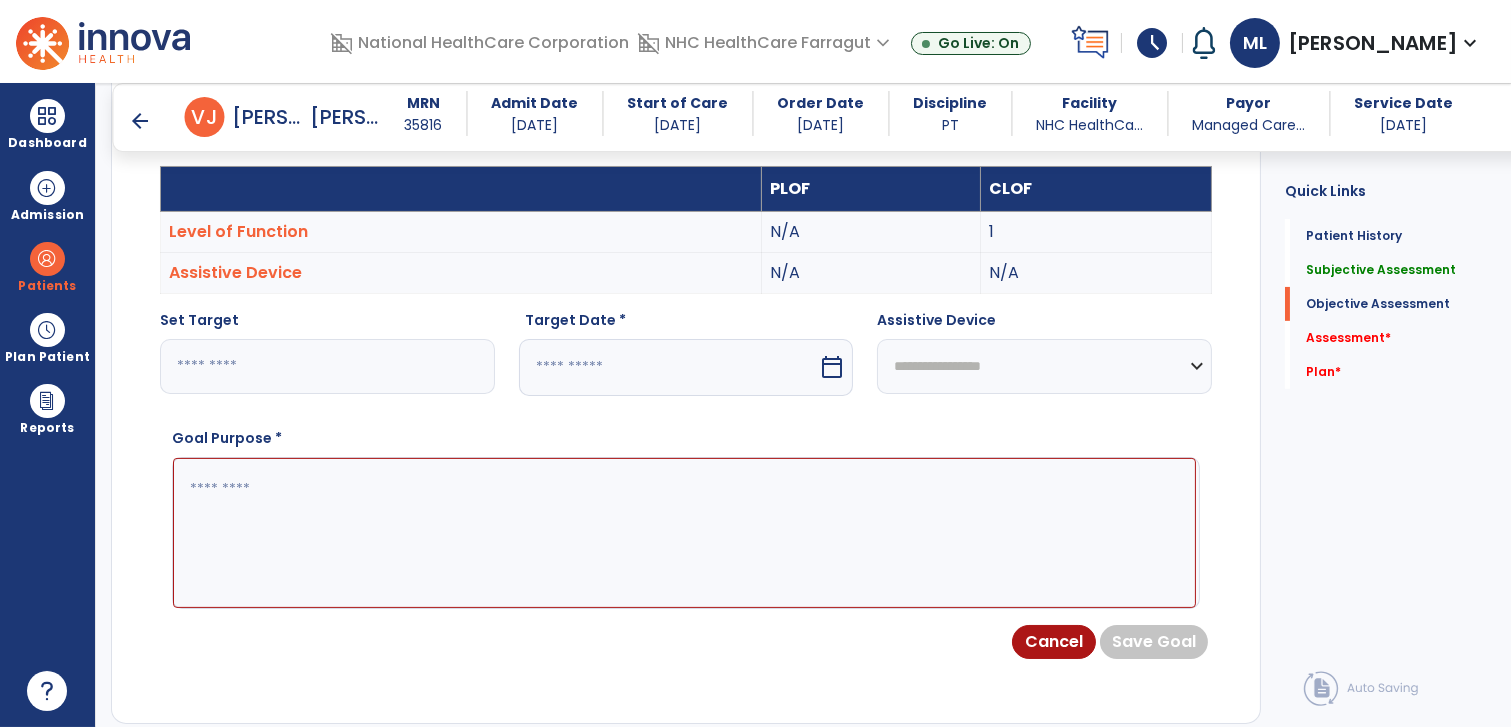 type on "*" 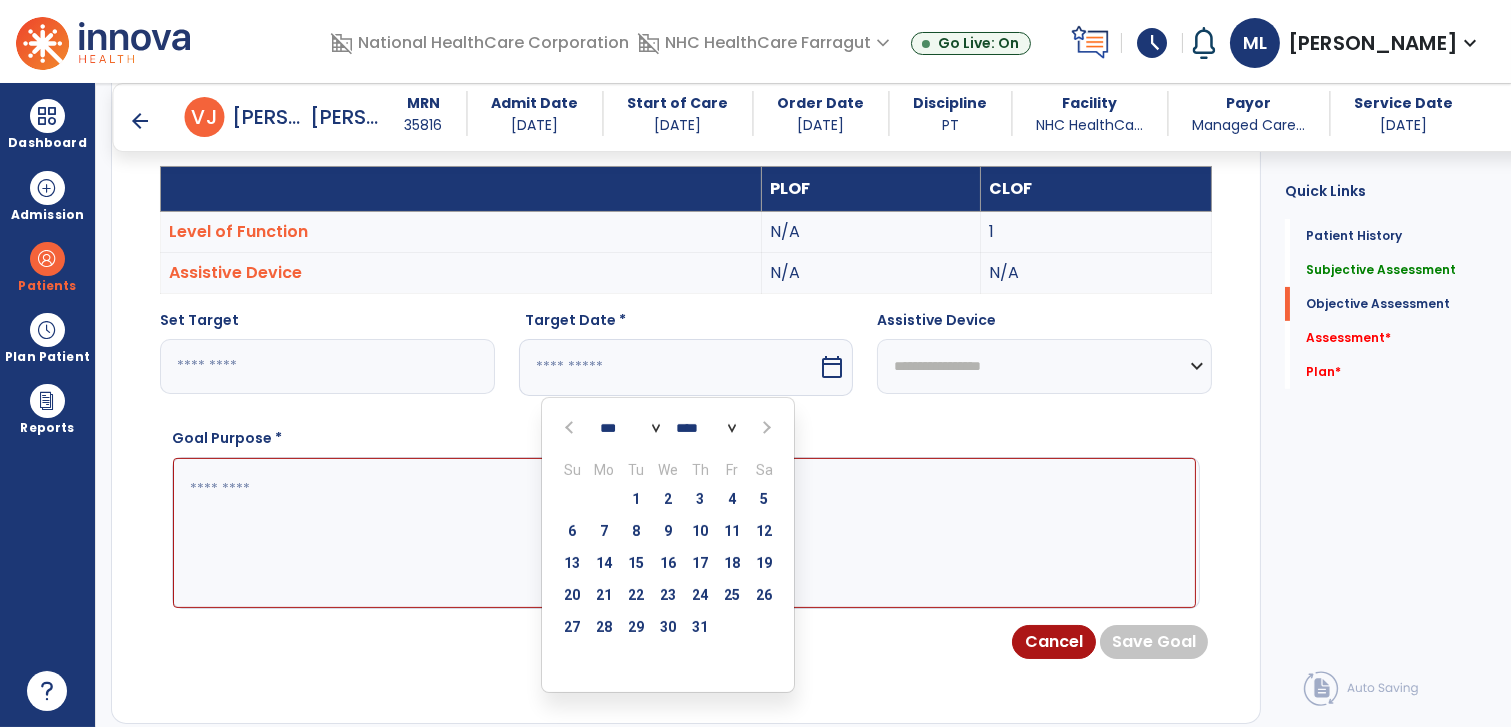 click at bounding box center [764, 427] 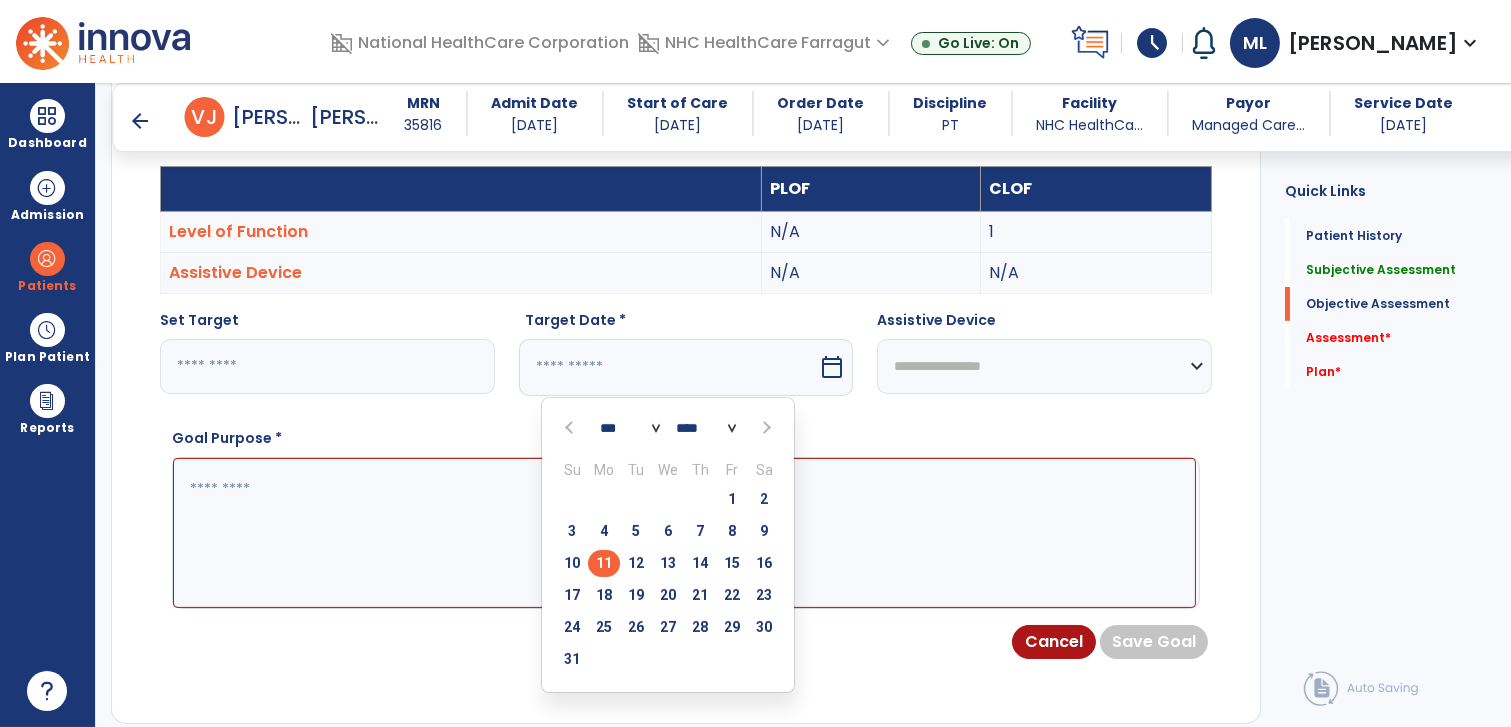 click on "11" at bounding box center [604, 563] 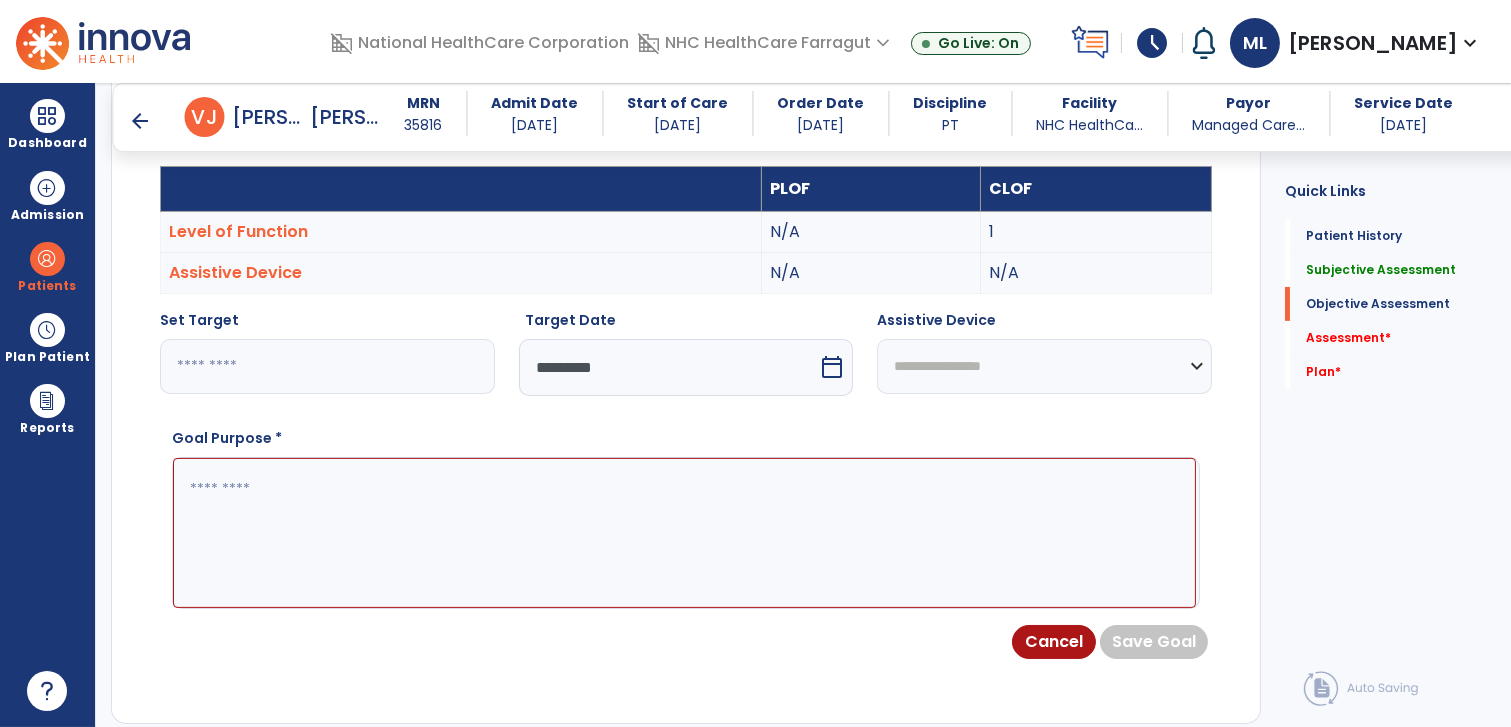 click on "**********" 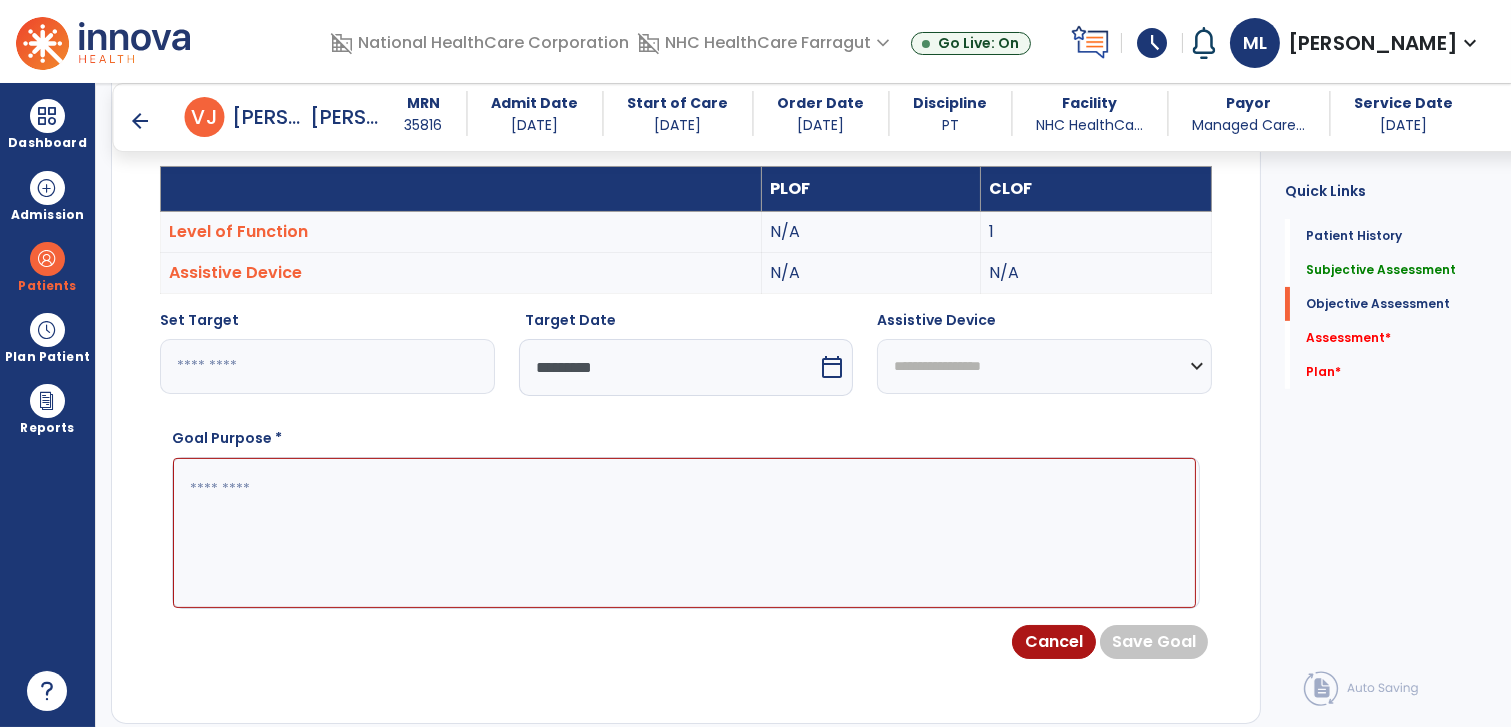 select on "**********" 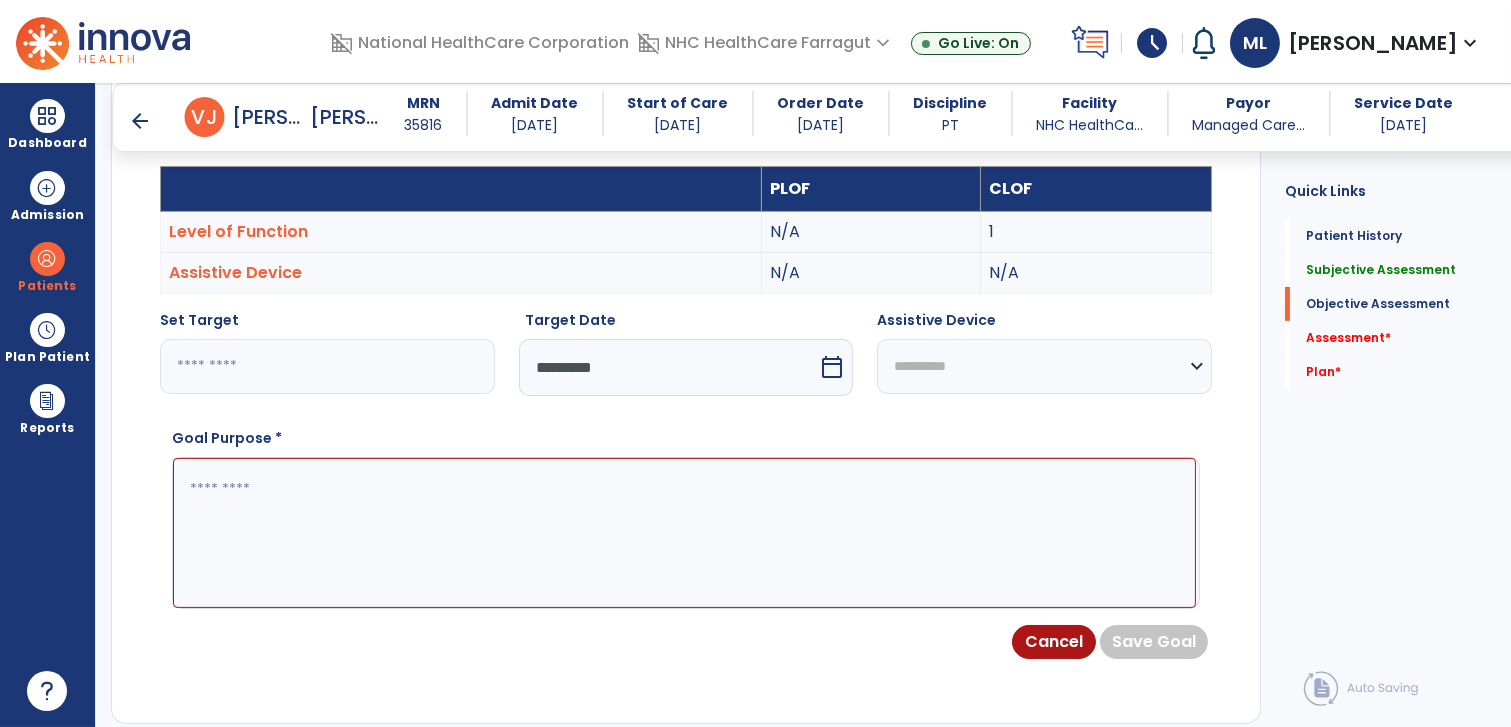 click on "**********" 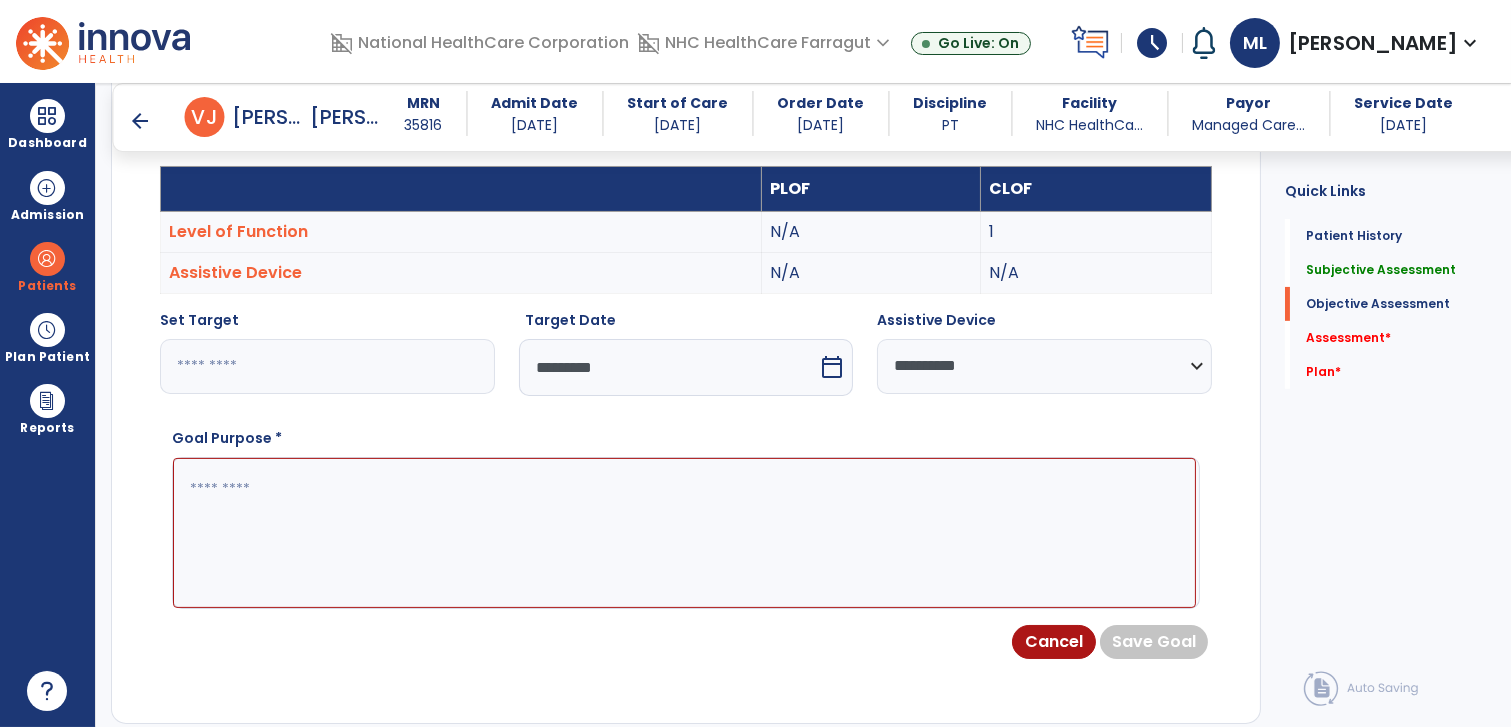 click 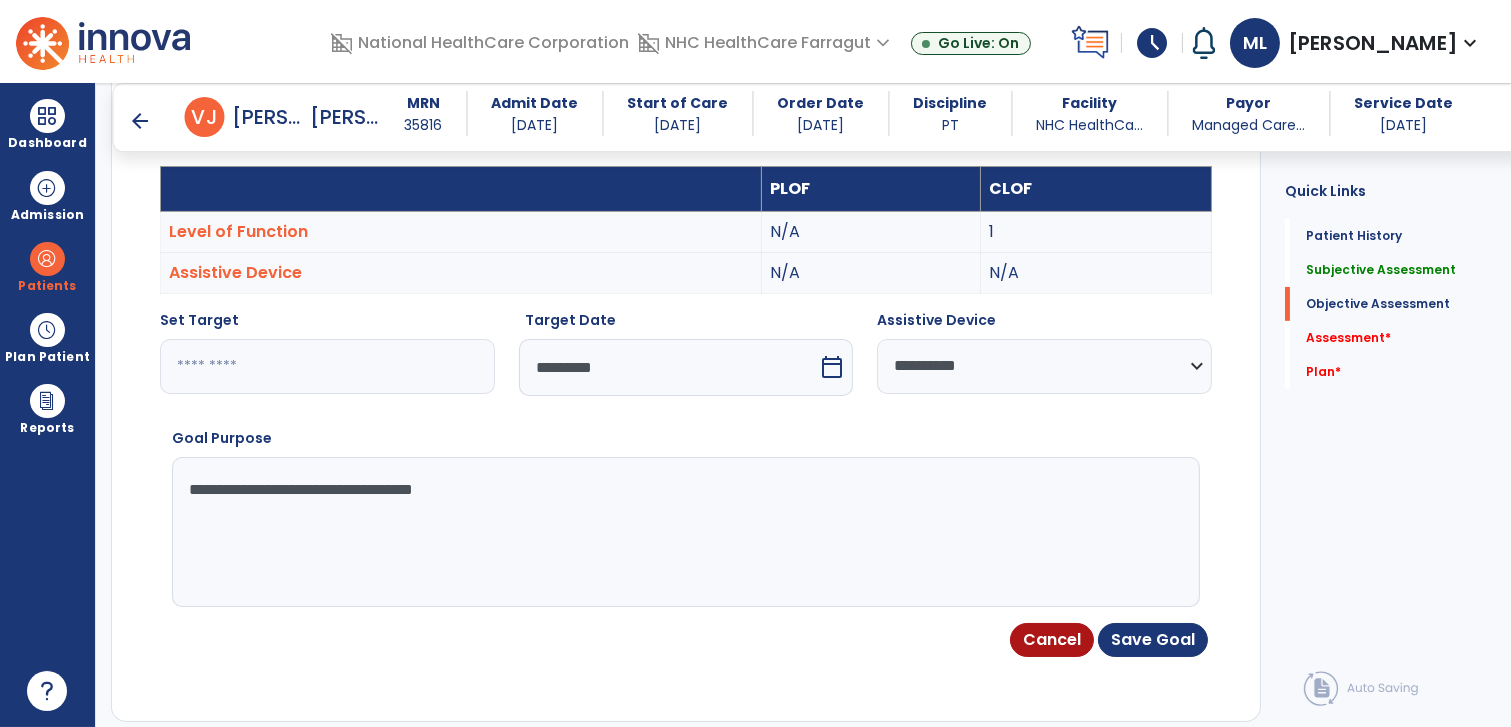 type on "**********" 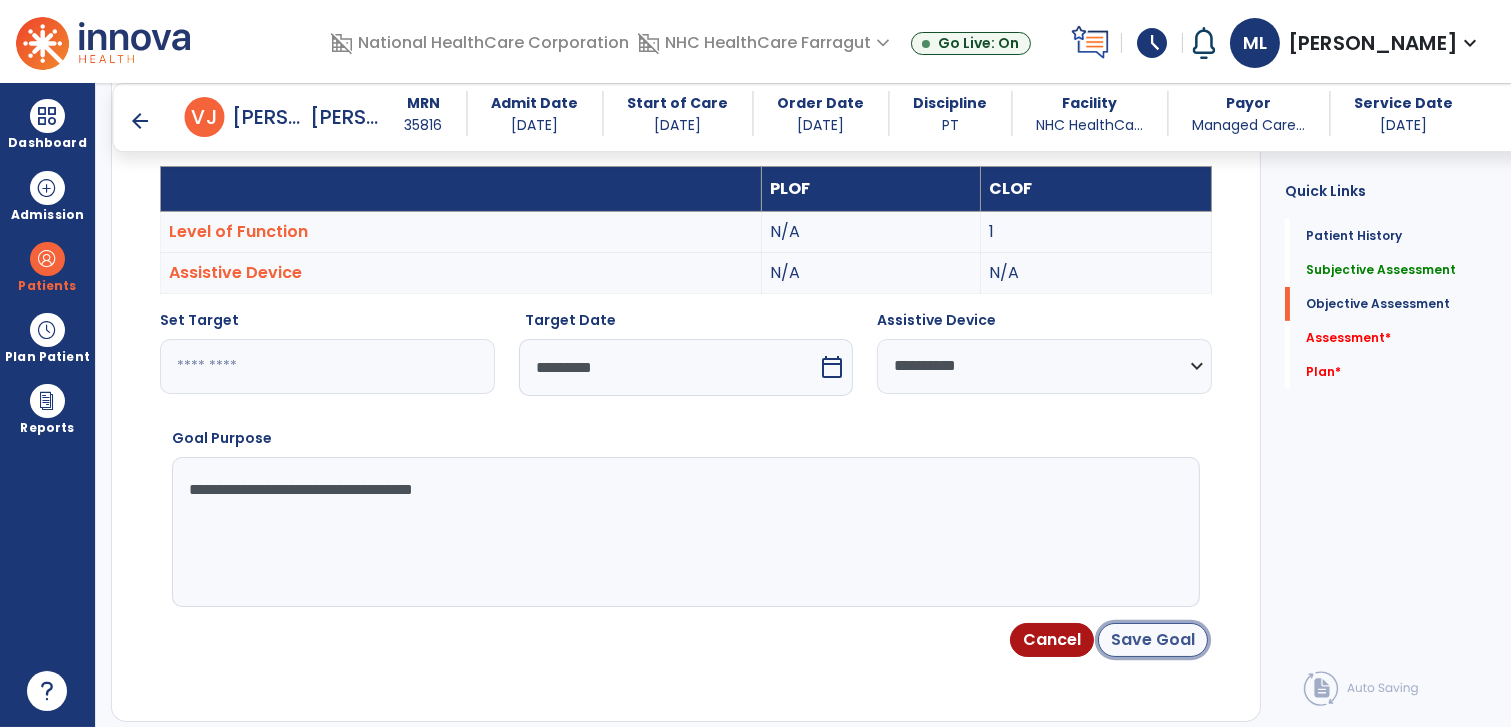 click on "Save Goal" 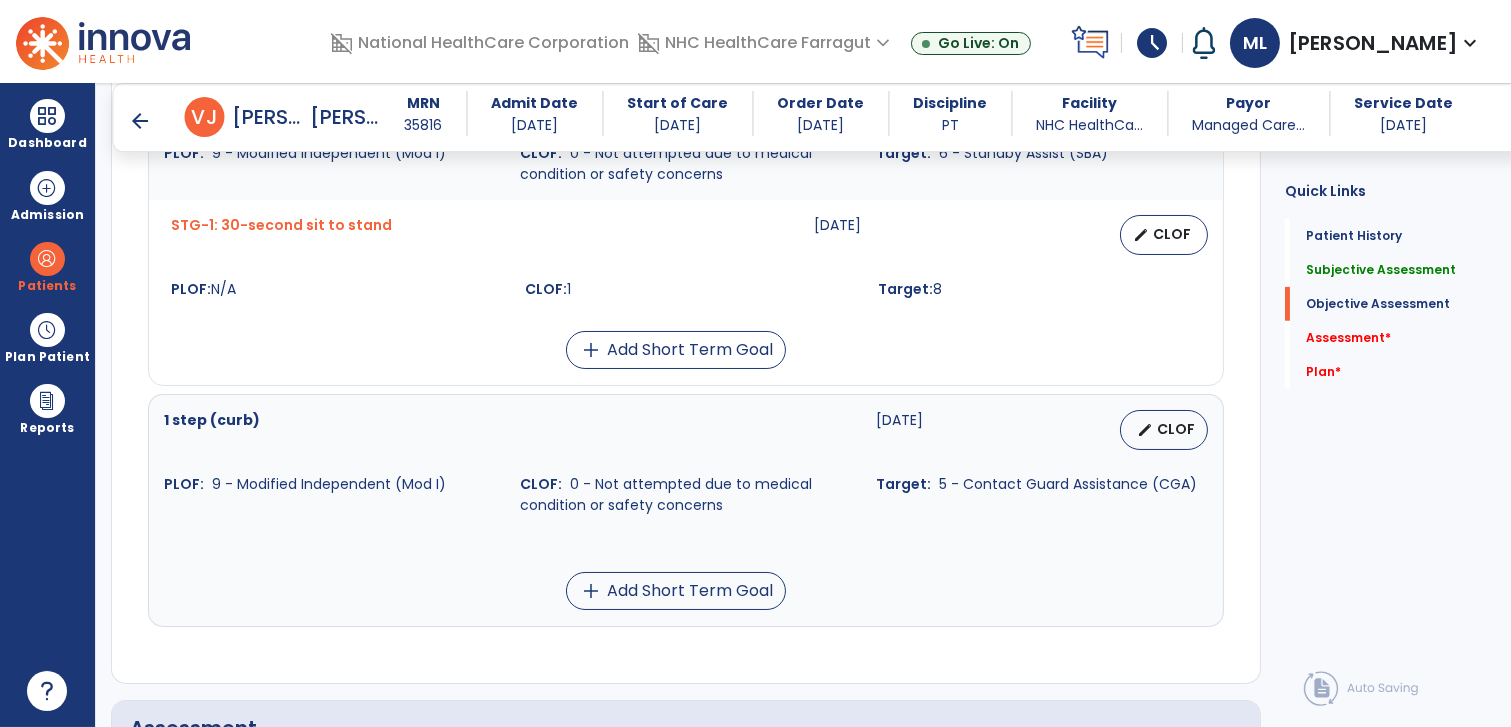 scroll, scrollTop: 1877, scrollLeft: 0, axis: vertical 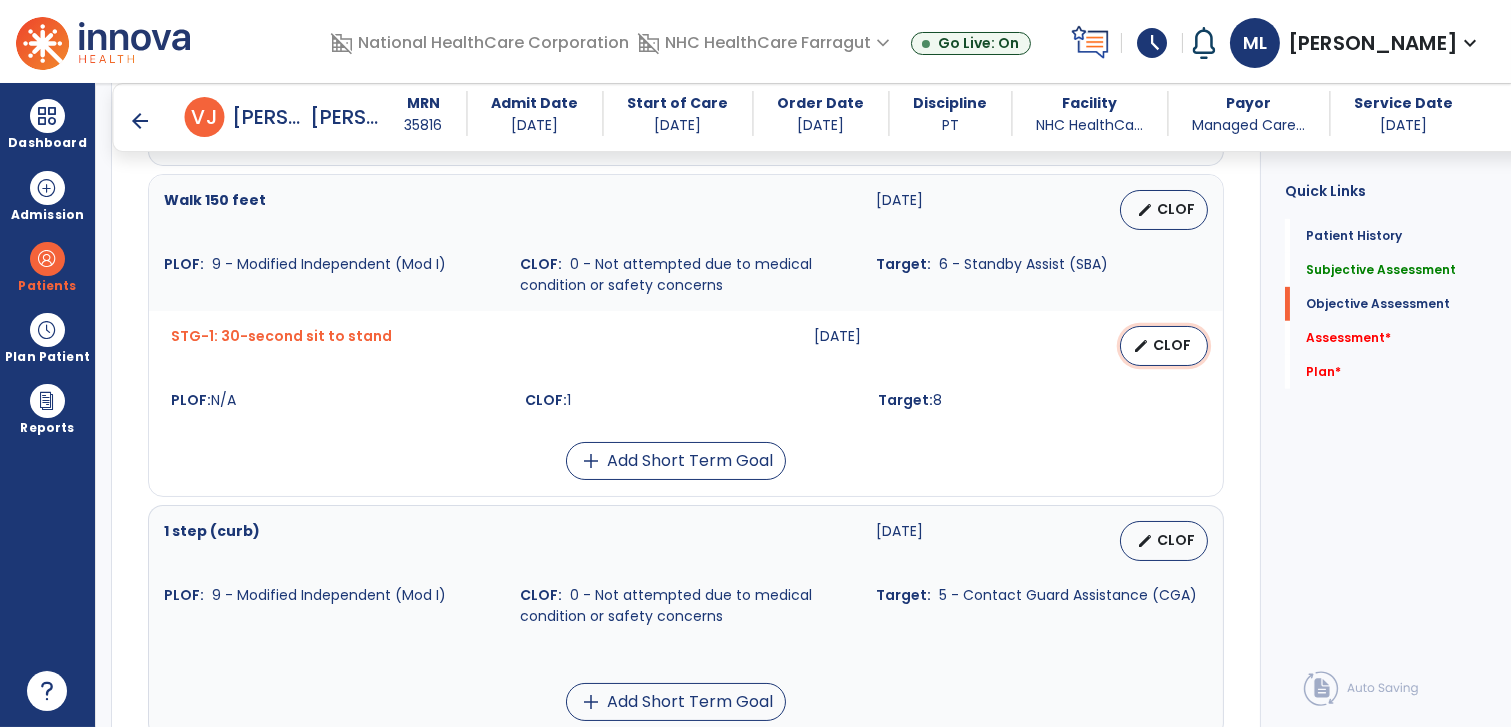 click on "CLOF" at bounding box center (1172, 345) 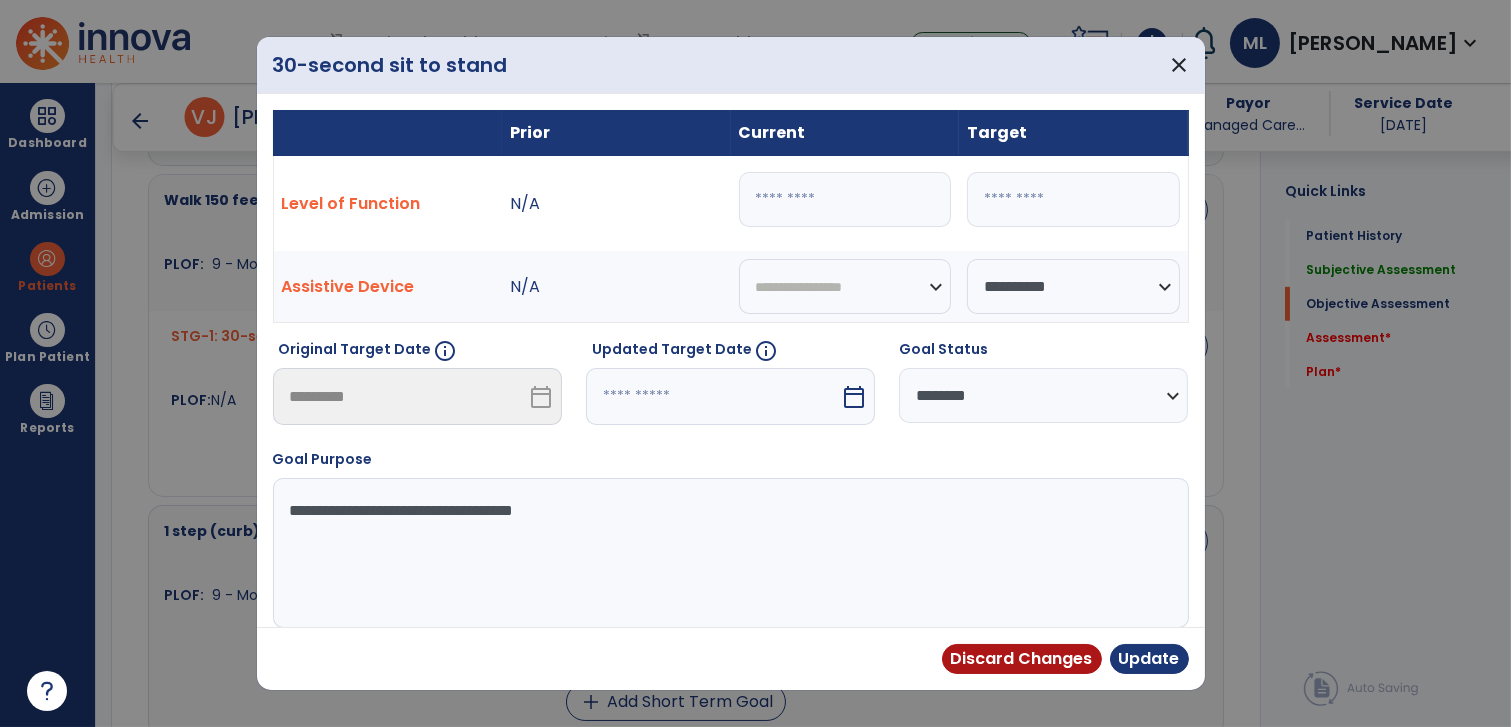drag, startPoint x: 783, startPoint y: 188, endPoint x: 730, endPoint y: 193, distance: 53.235325 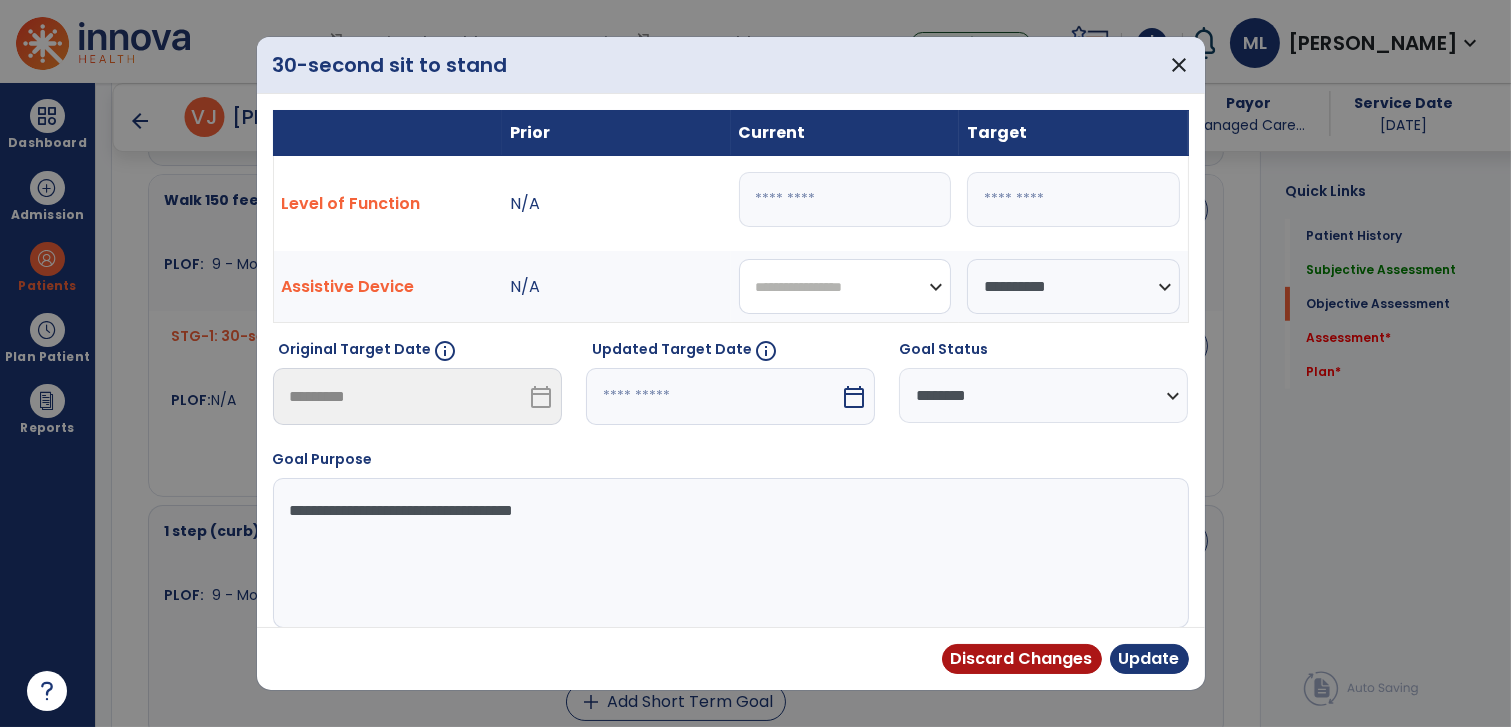 click on "**********" at bounding box center (845, 286) 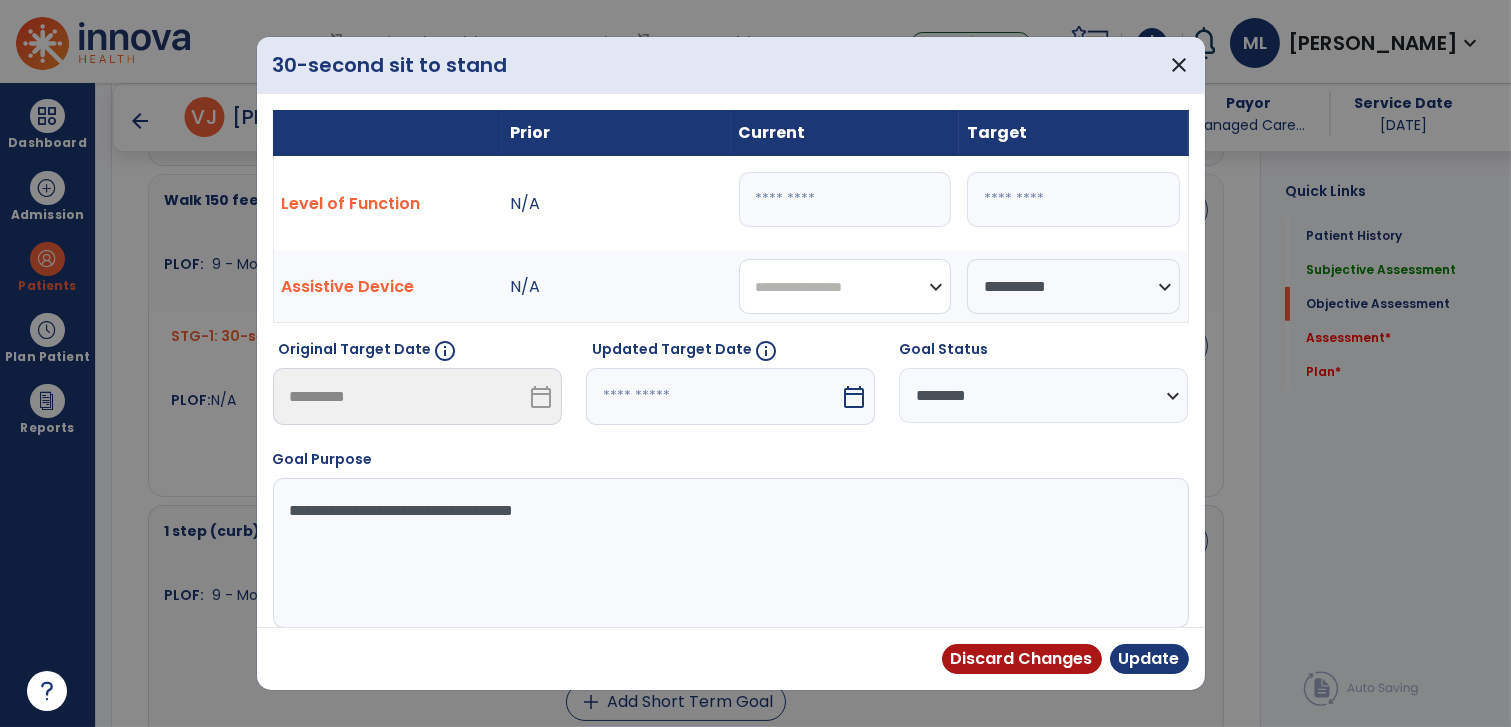 select on "**********" 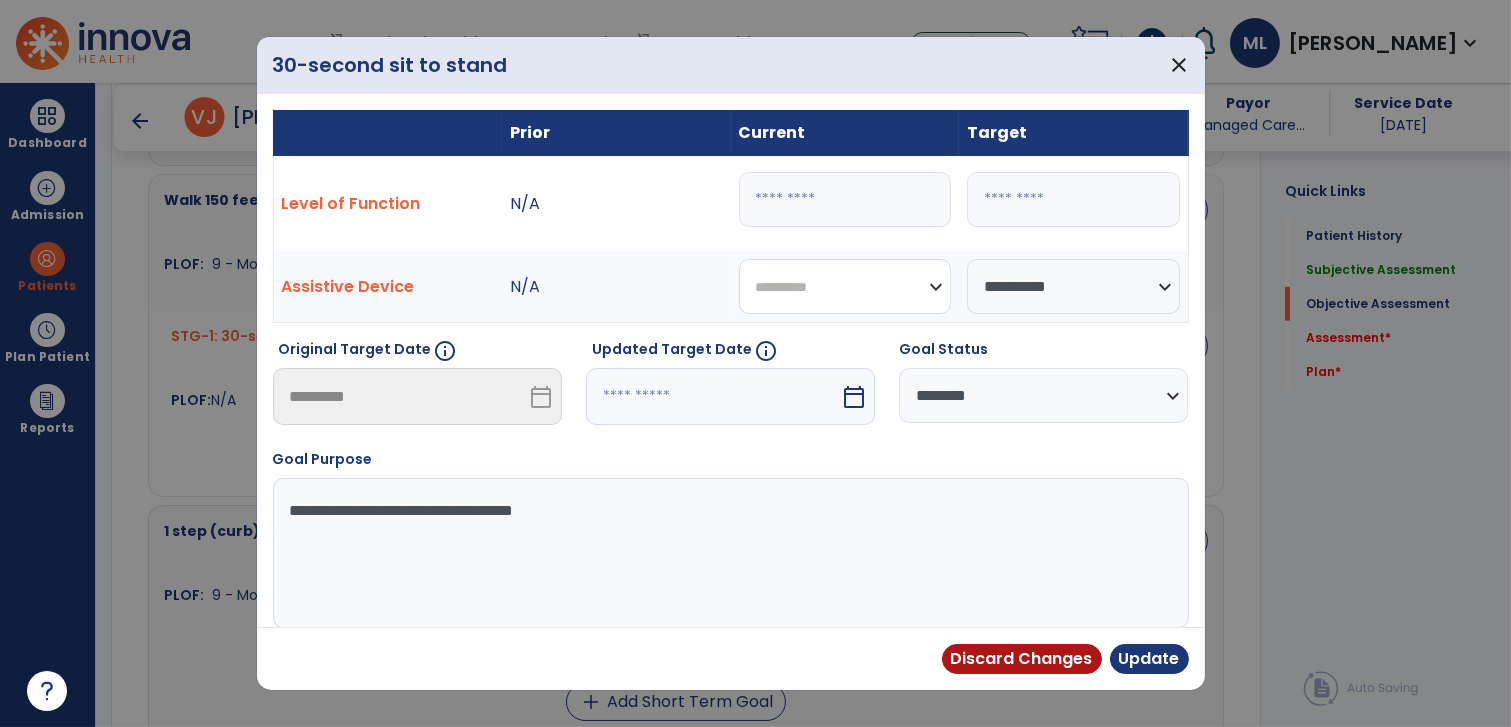 click on "**********" at bounding box center (845, 286) 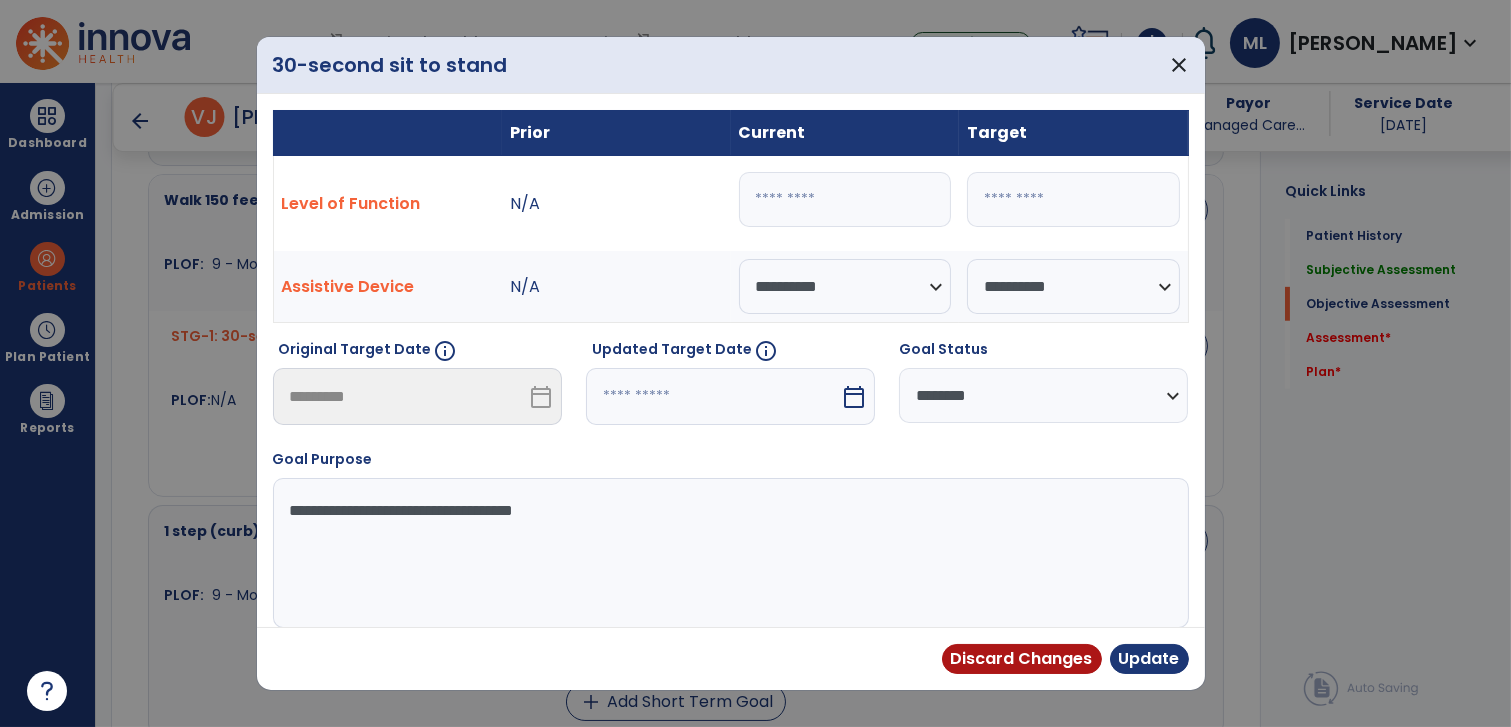 click at bounding box center [713, 396] 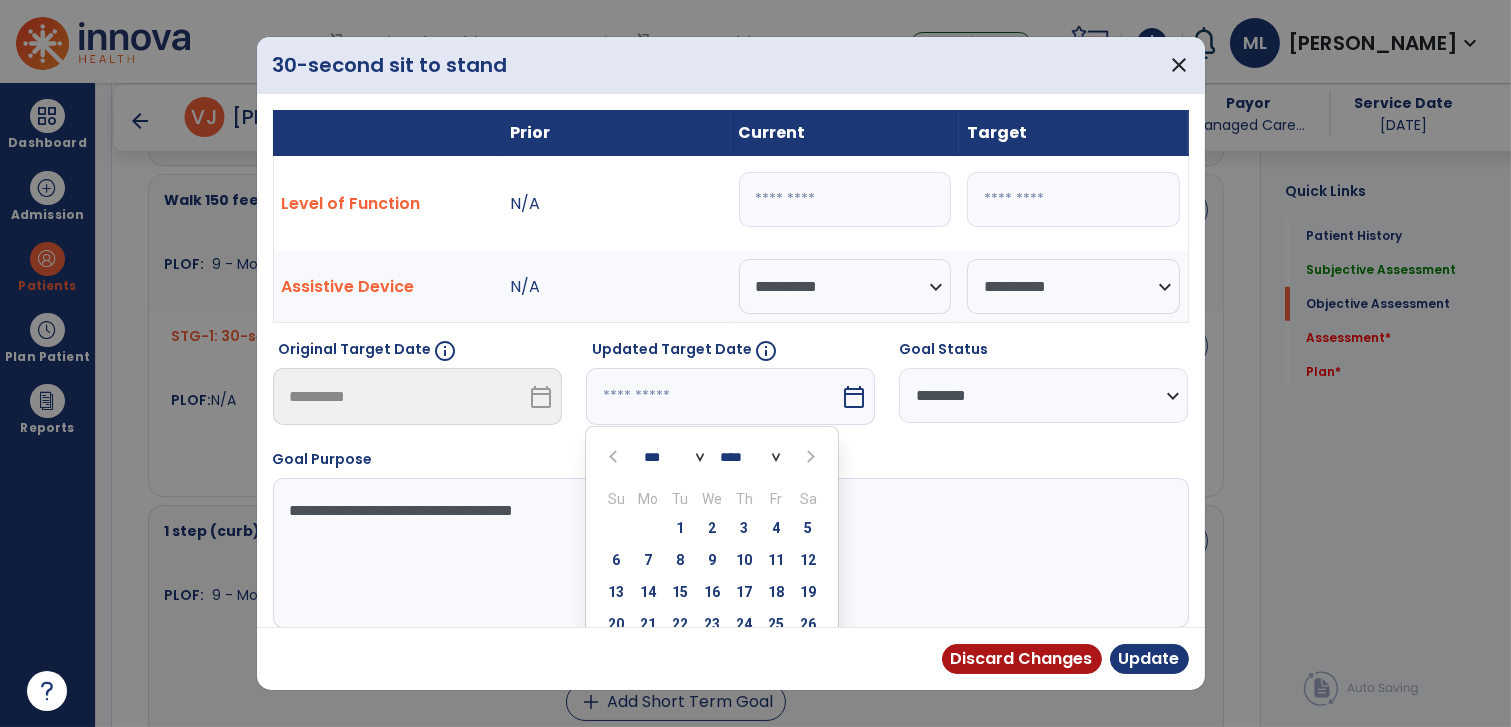 click at bounding box center (808, 456) 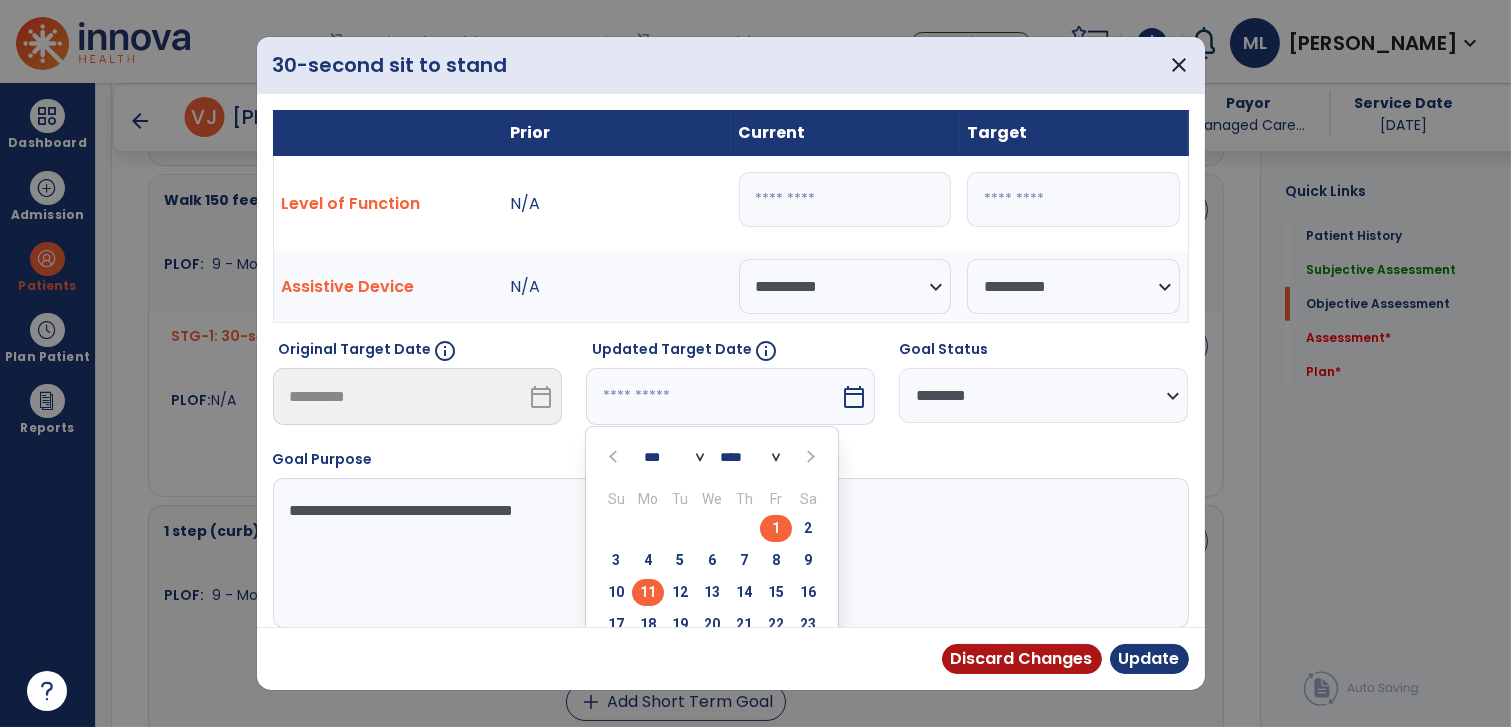 click on "11" at bounding box center [648, 592] 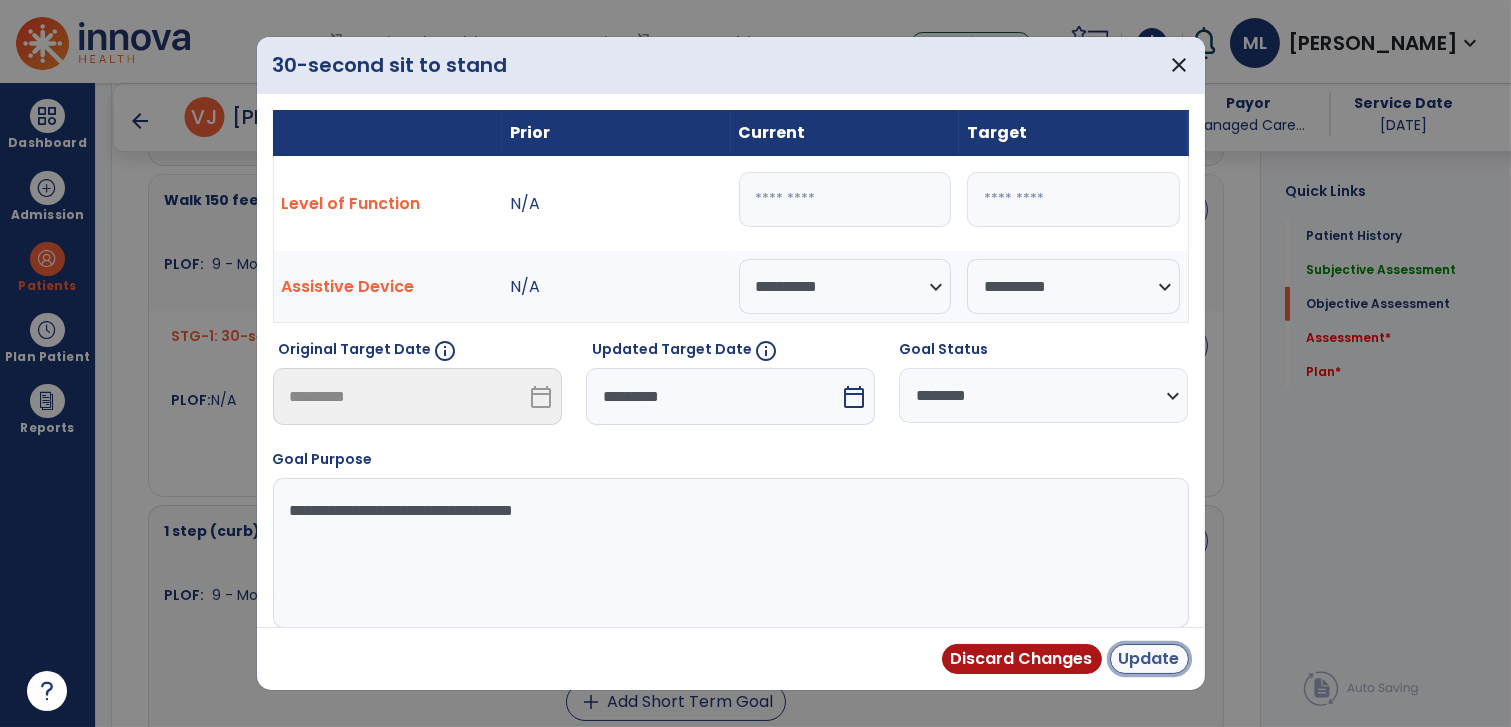 click on "Update" at bounding box center [1149, 659] 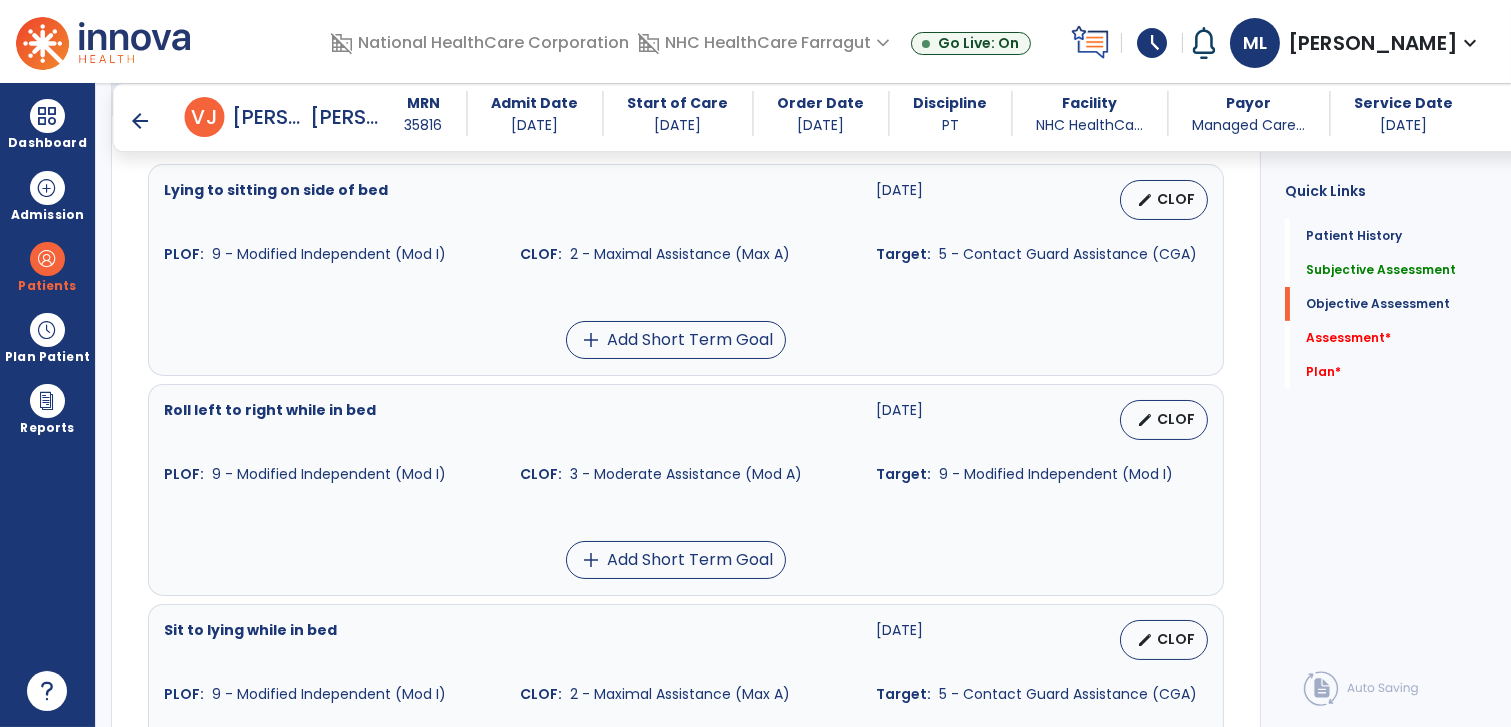 scroll, scrollTop: 655, scrollLeft: 0, axis: vertical 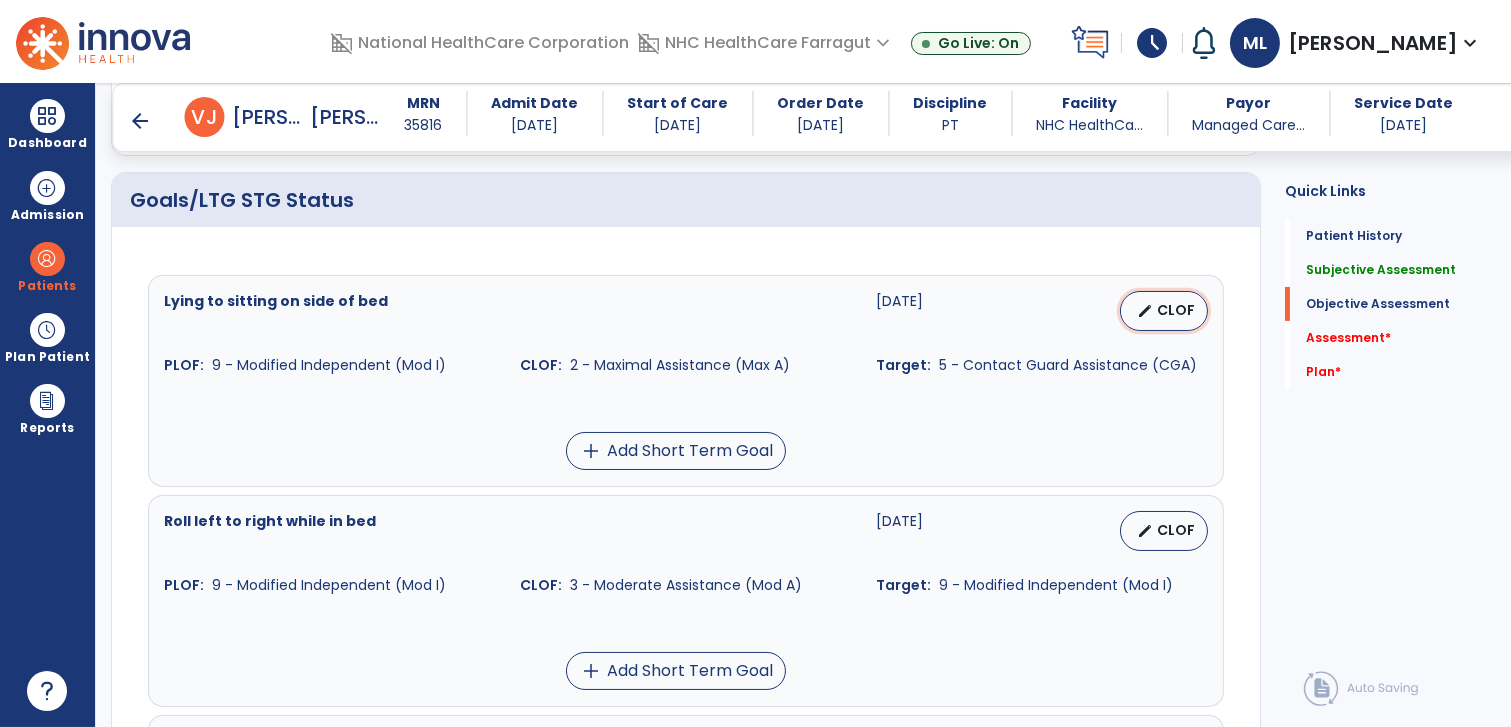 click on "CLOF" at bounding box center [1176, 310] 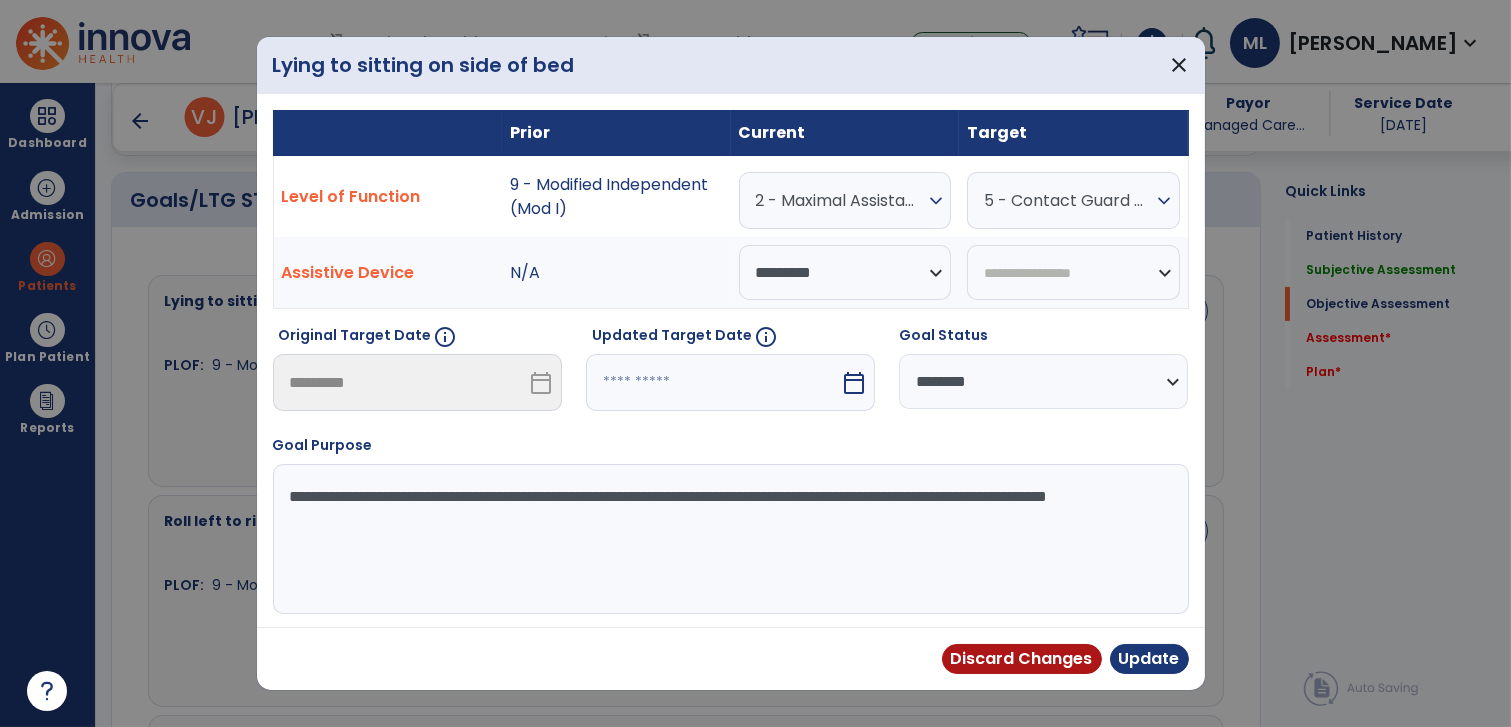 click on "2 - Maximal Assistance (Max A)" at bounding box center [840, 200] 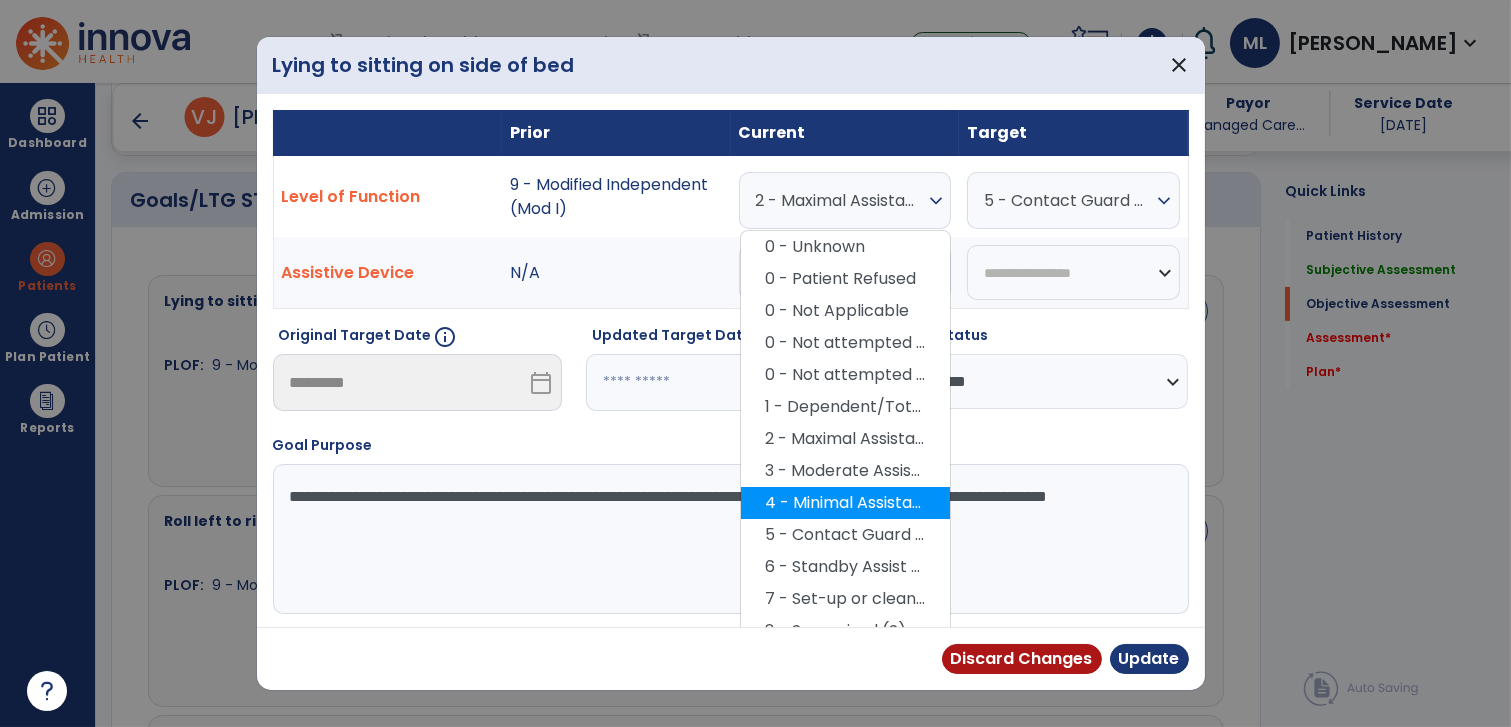 click on "4 - Minimal Assistance (Min A)" at bounding box center [845, 503] 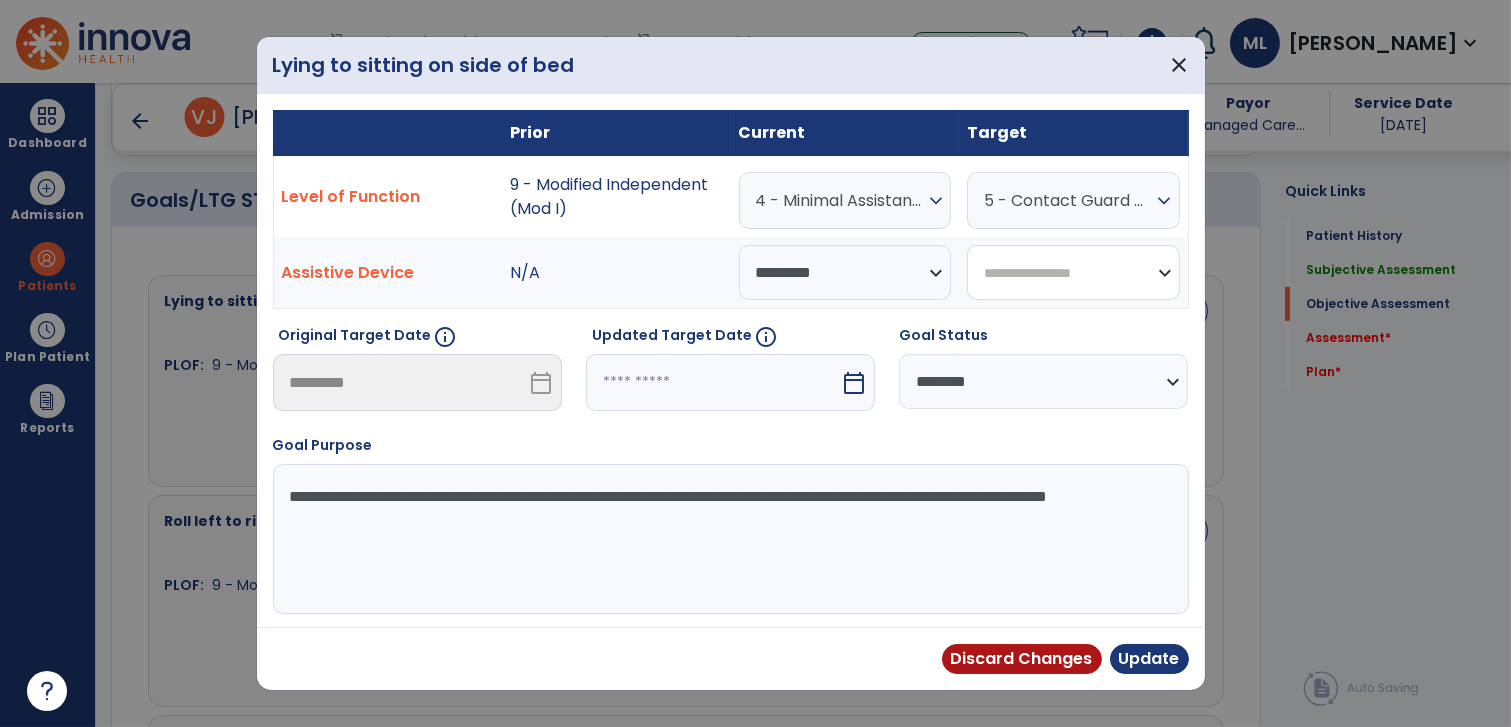 click on "**********" at bounding box center [1073, 272] 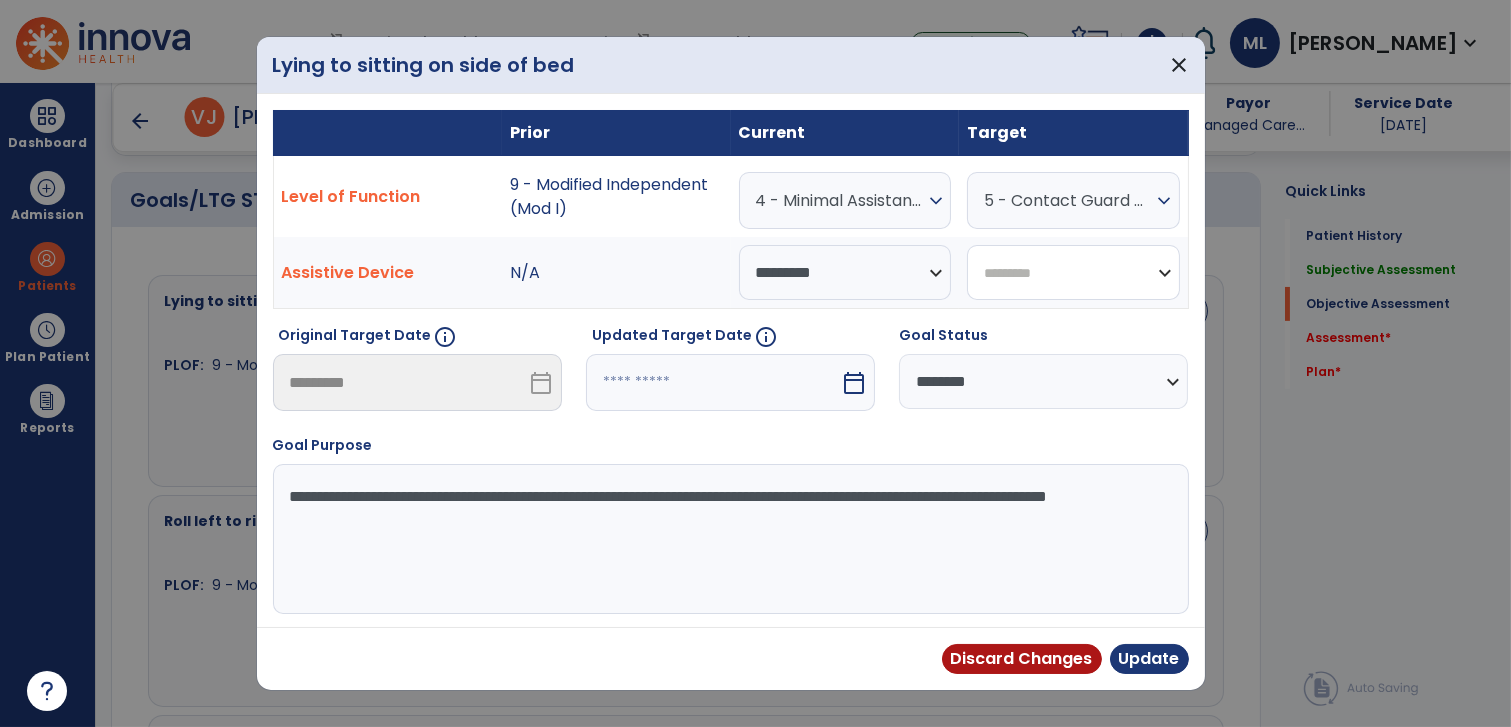 click on "**********" at bounding box center [1073, 272] 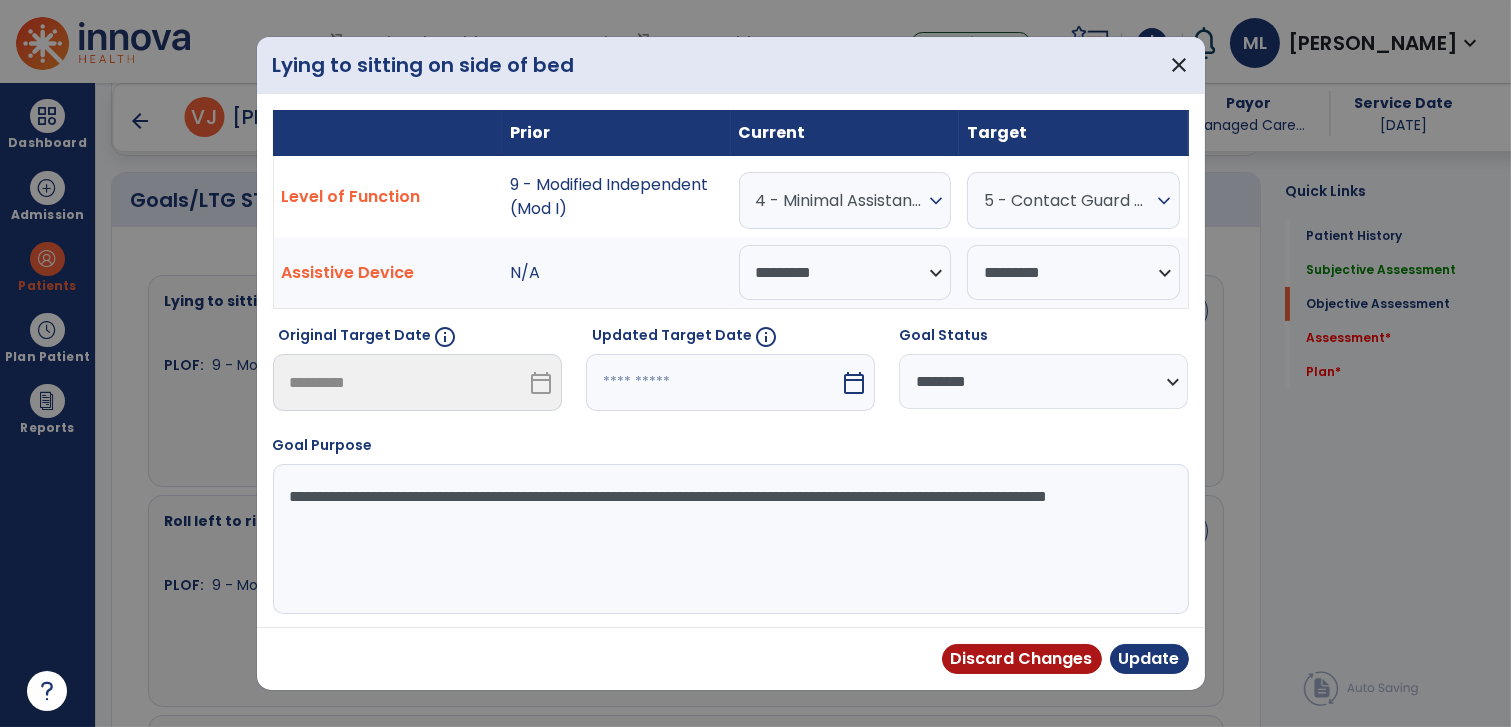 click at bounding box center (713, 382) 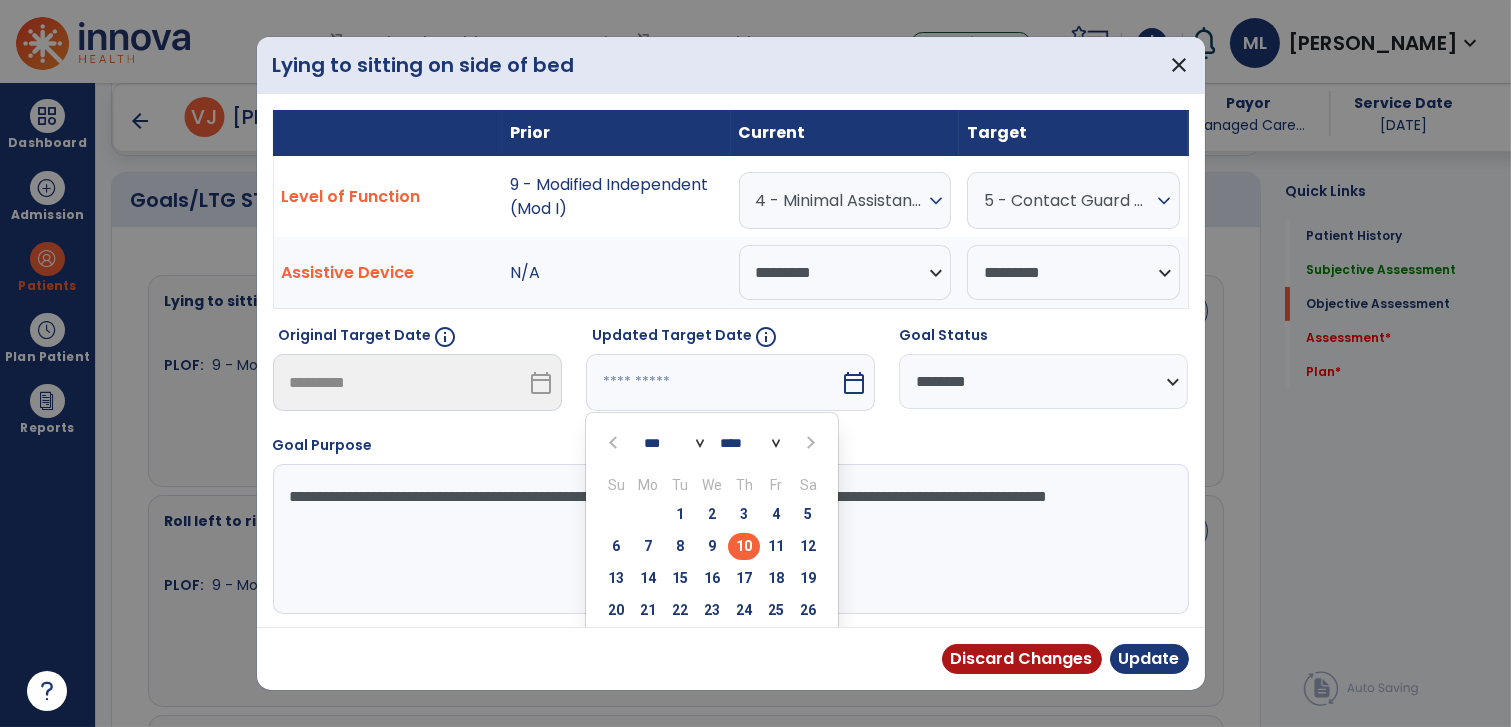 click at bounding box center [808, 442] 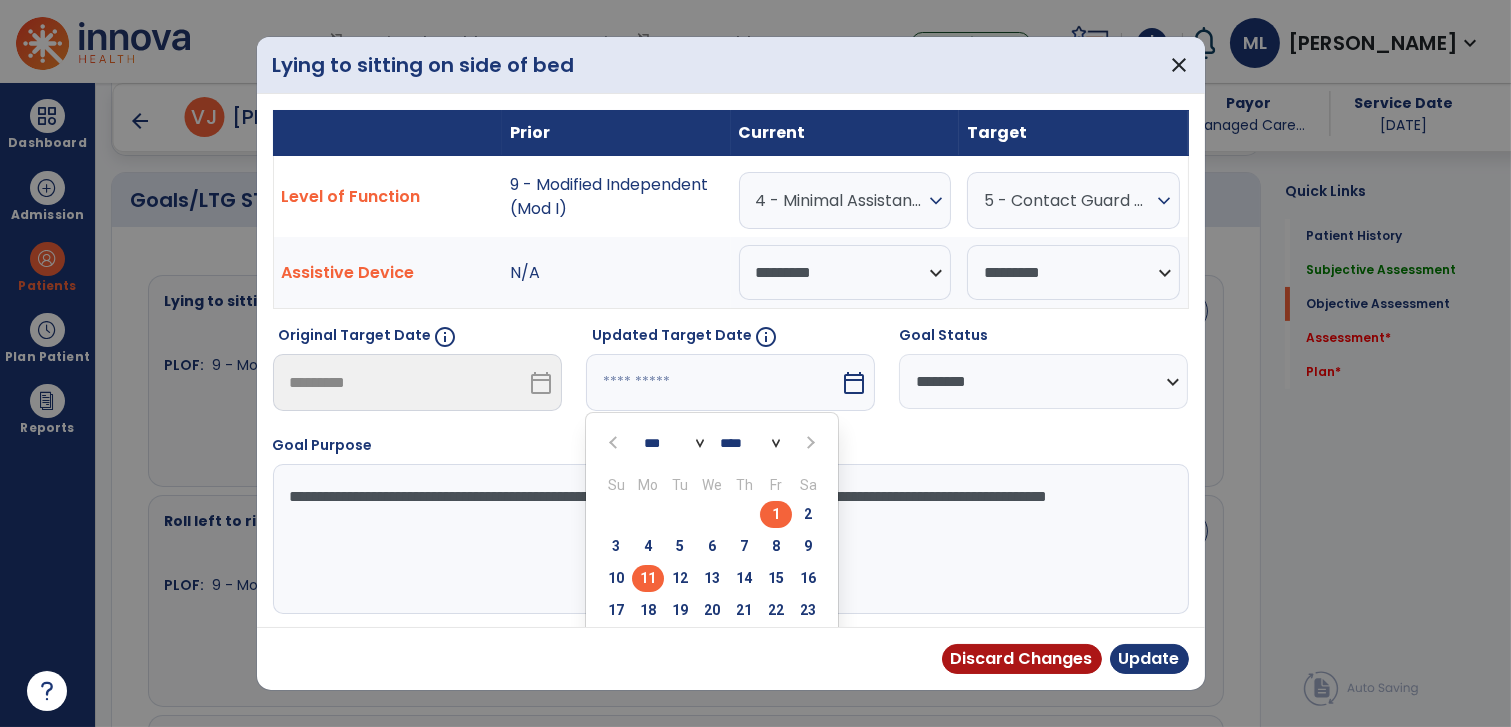 click on "11" at bounding box center [648, 578] 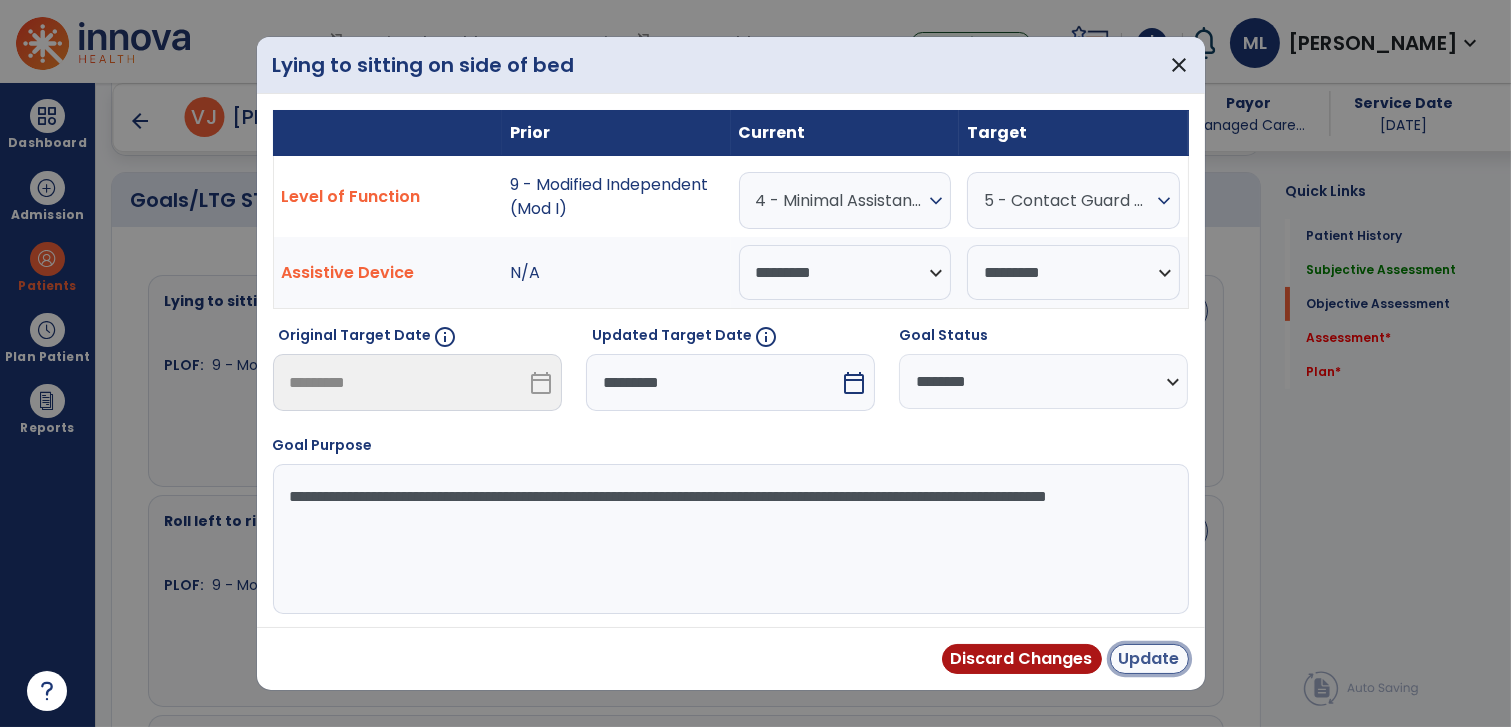 click on "Update" at bounding box center [1149, 659] 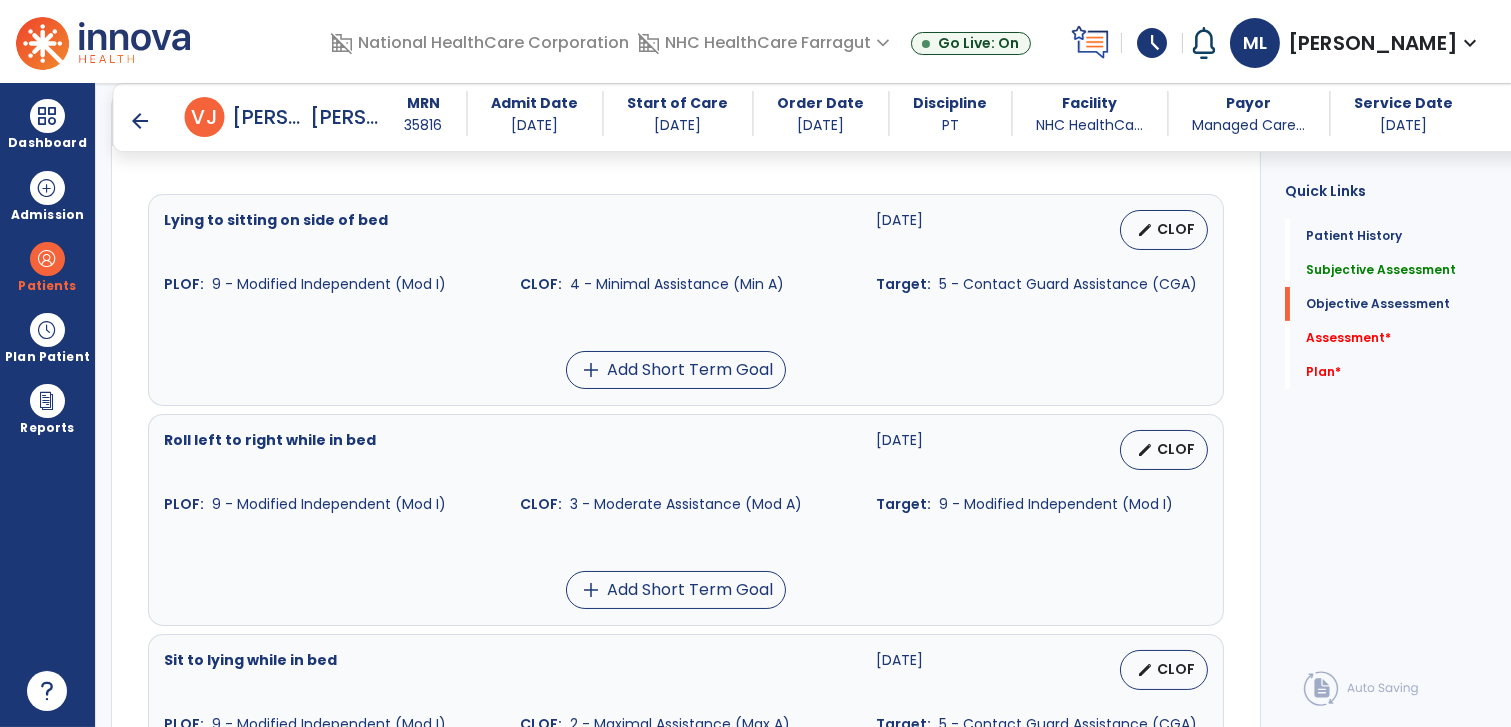scroll, scrollTop: 766, scrollLeft: 0, axis: vertical 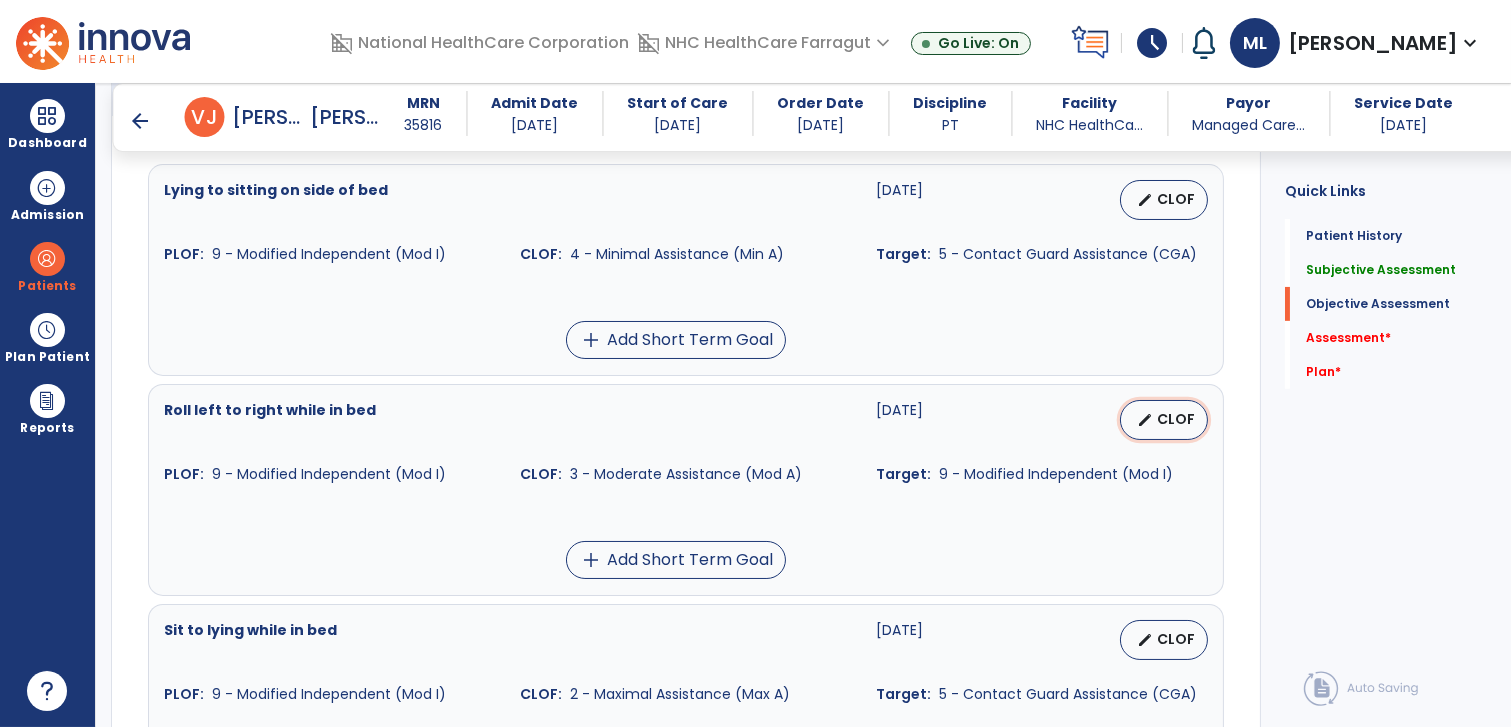 click on "CLOF" at bounding box center [1176, 419] 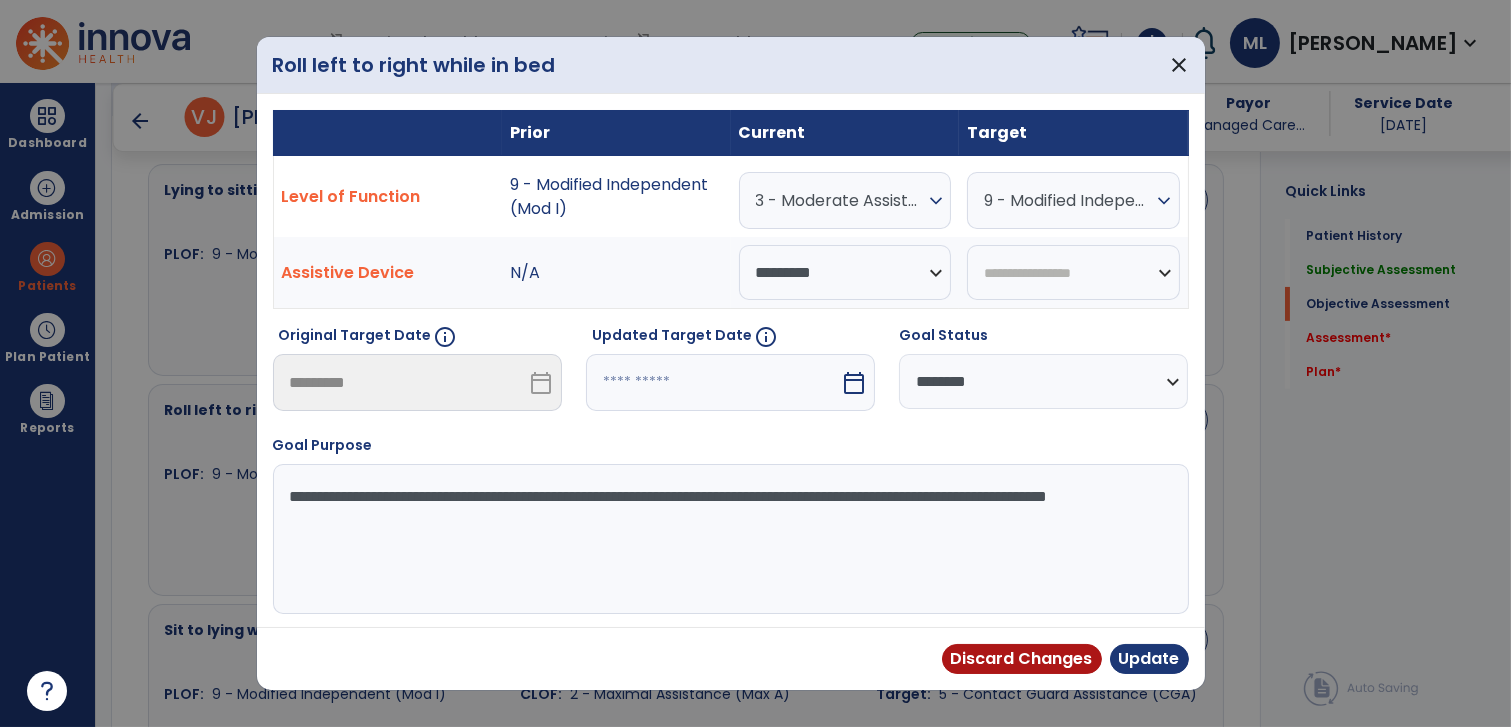 click on "3 - Moderate Assistance (Mod A)" at bounding box center [840, 200] 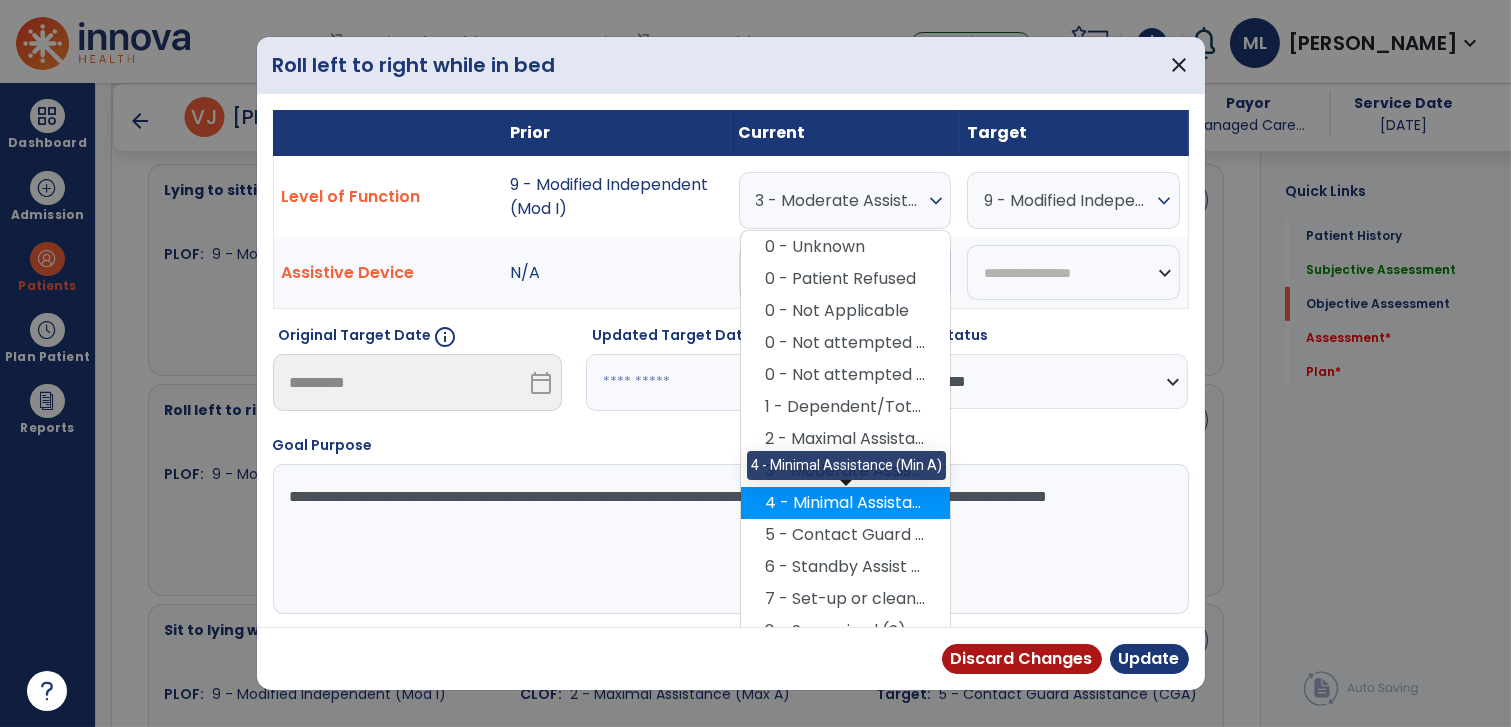 click on "4 - Minimal Assistance (Min A)" at bounding box center [845, 503] 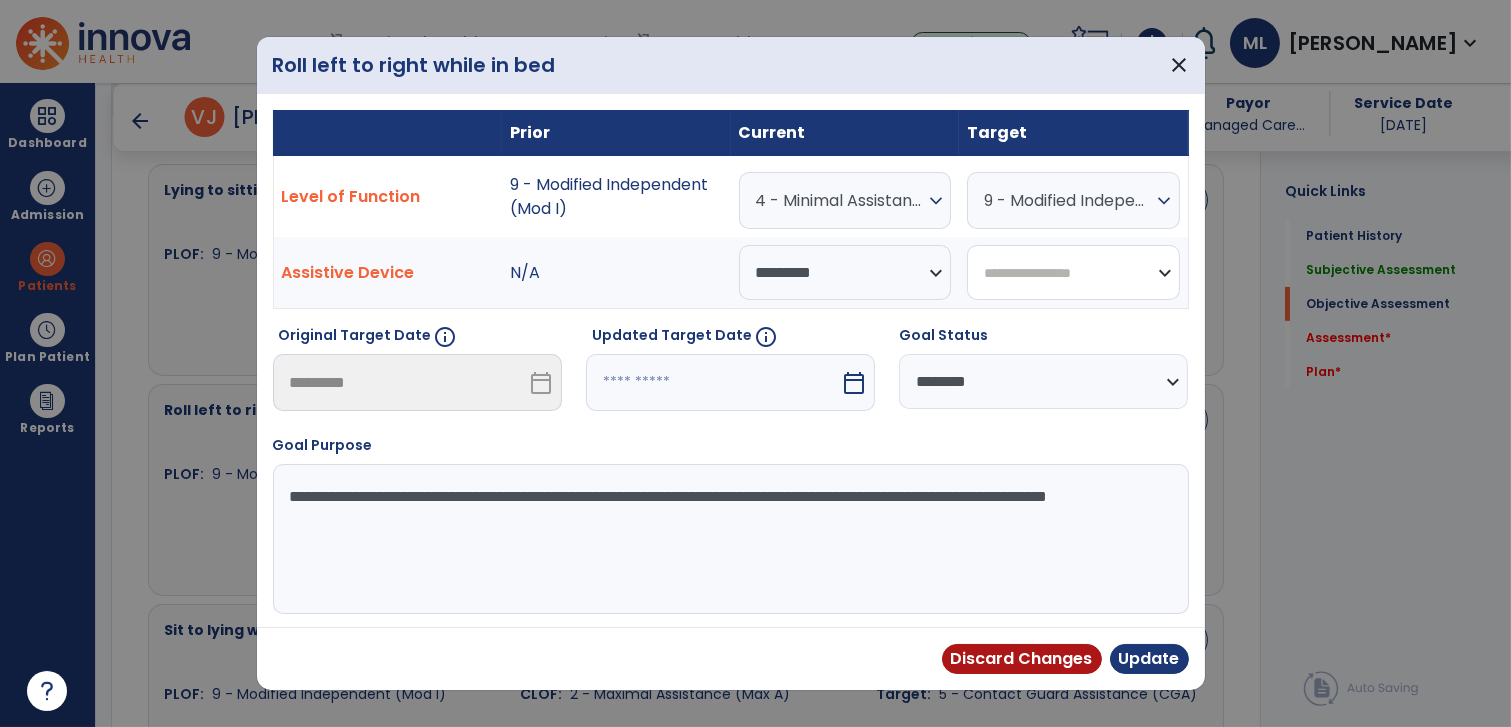 click on "**********" at bounding box center [1073, 272] 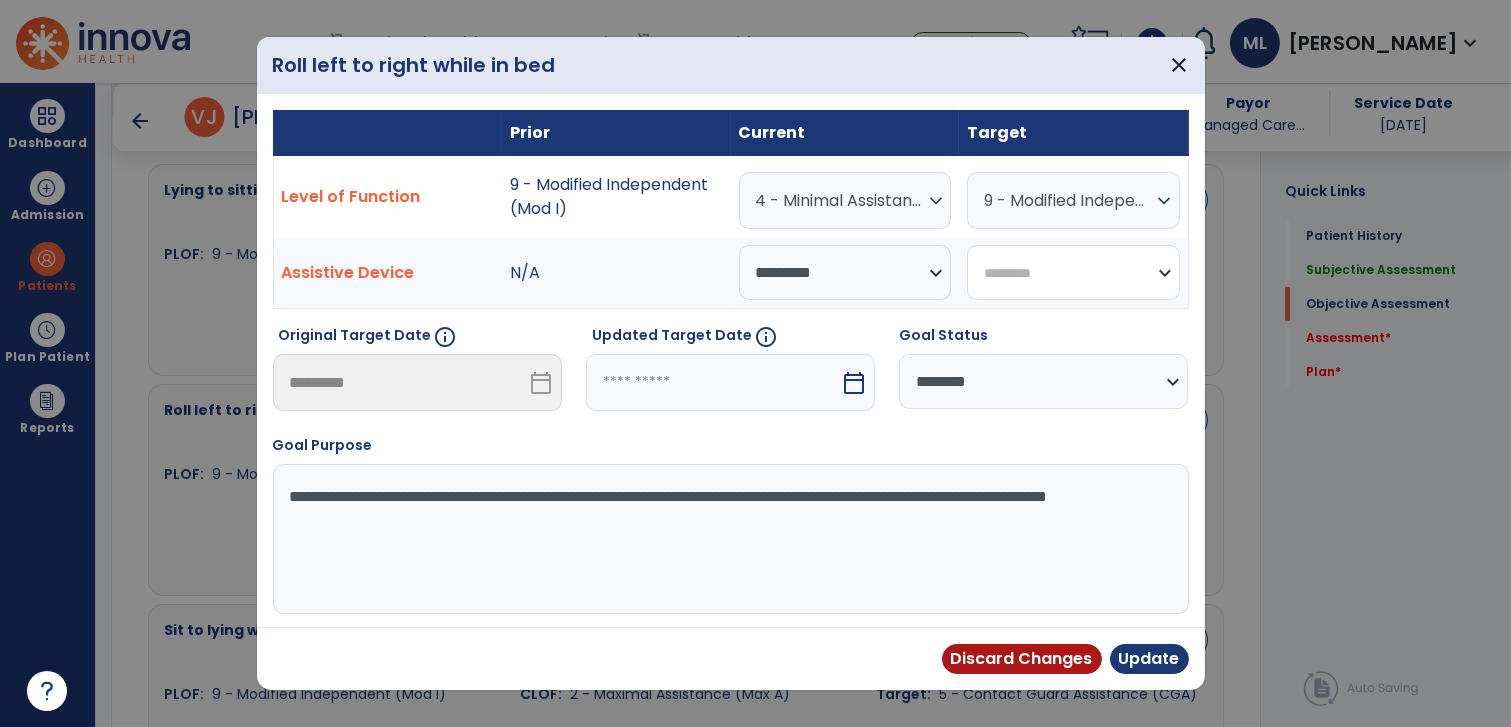 click on "**********" at bounding box center [1073, 272] 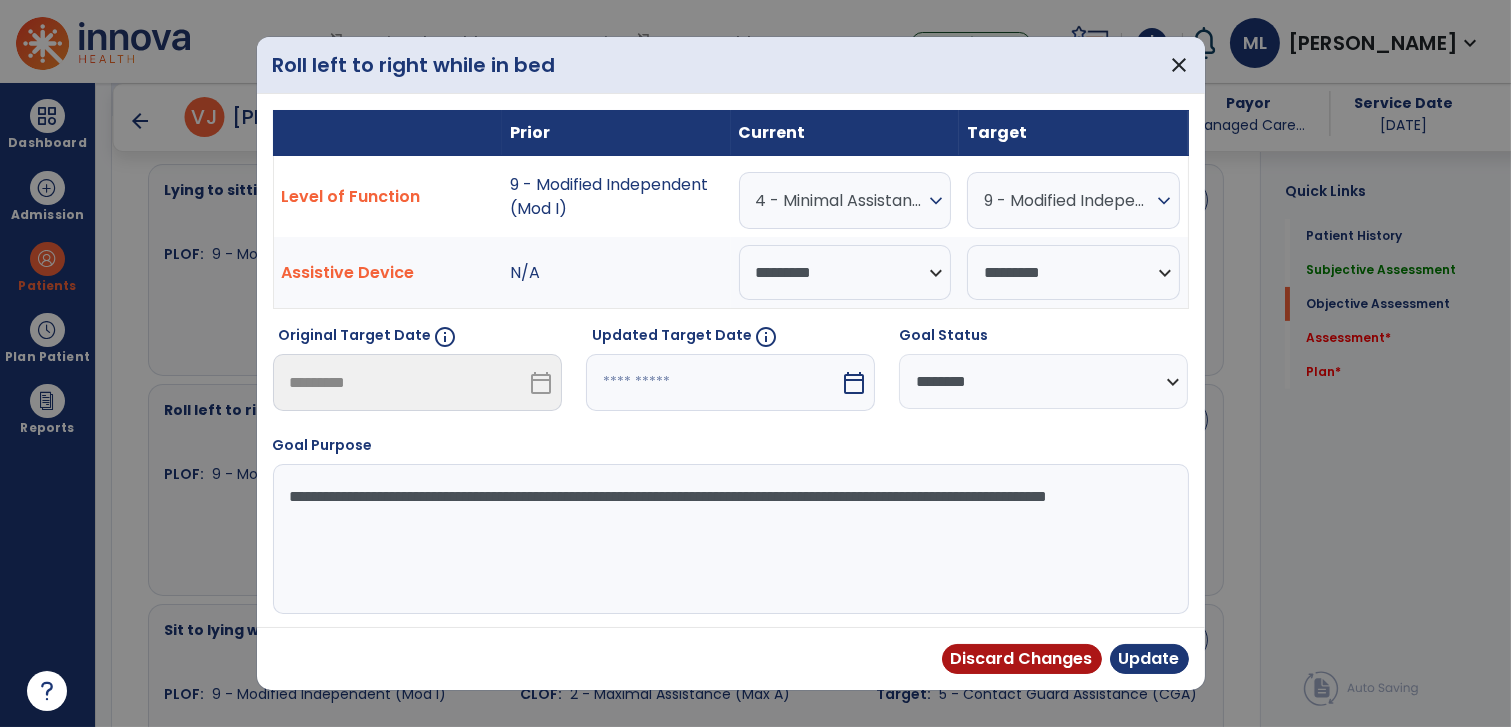 click at bounding box center [713, 382] 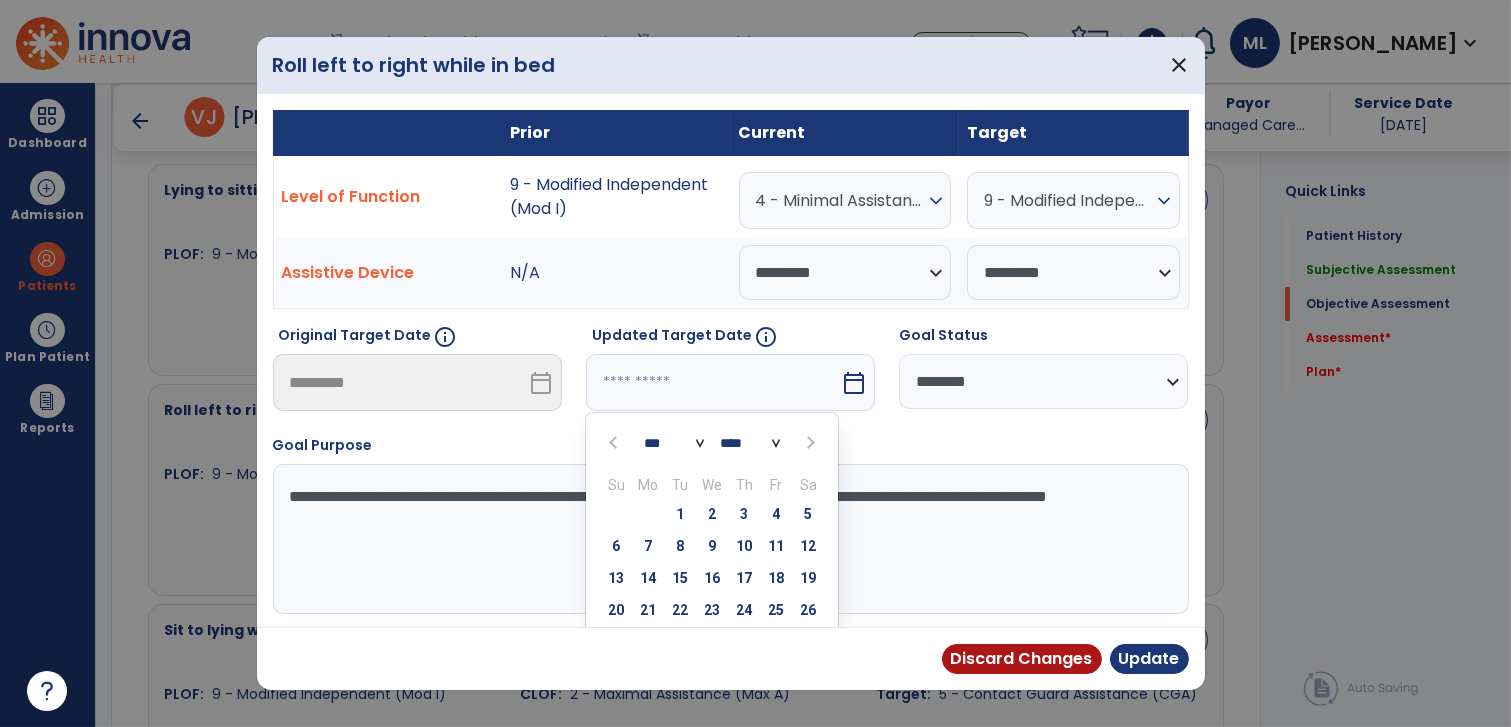 click at bounding box center (808, 442) 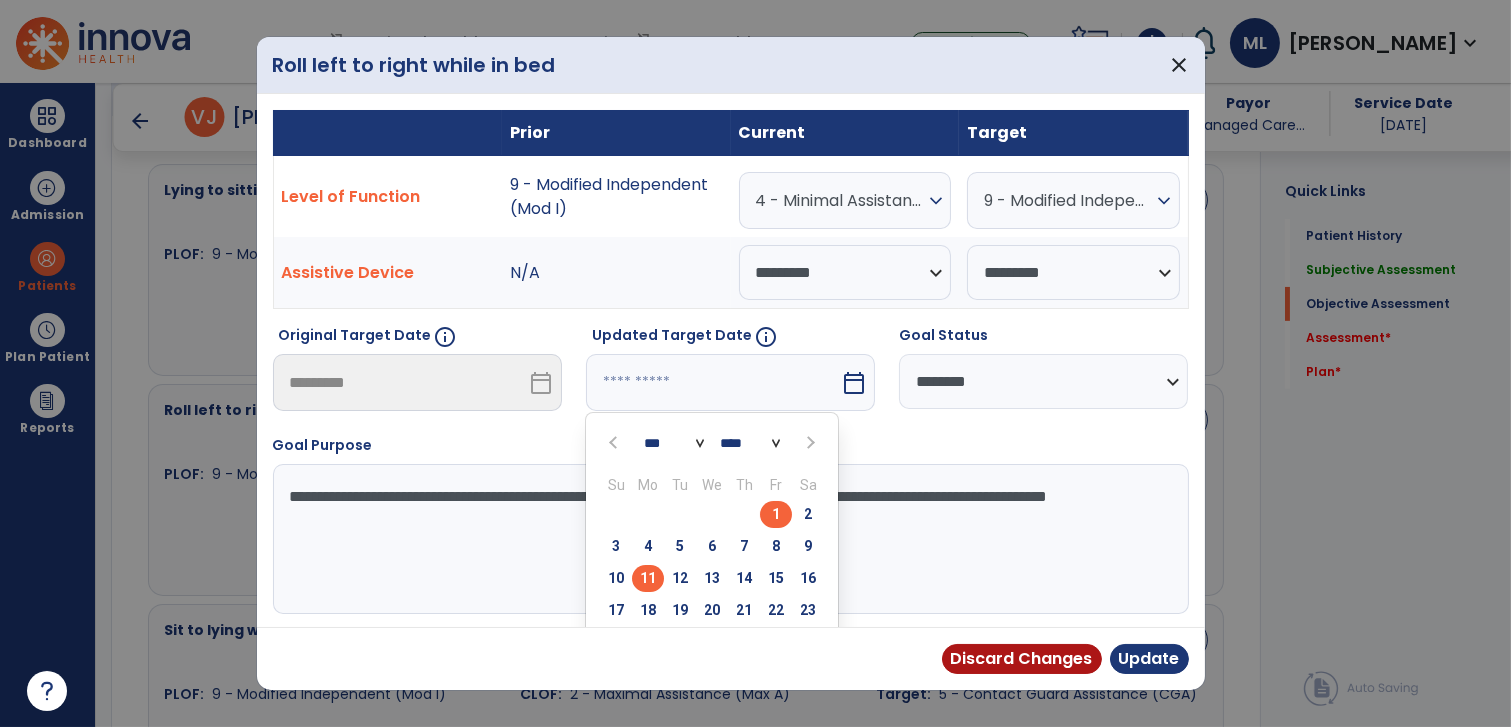 click on "11" at bounding box center [648, 578] 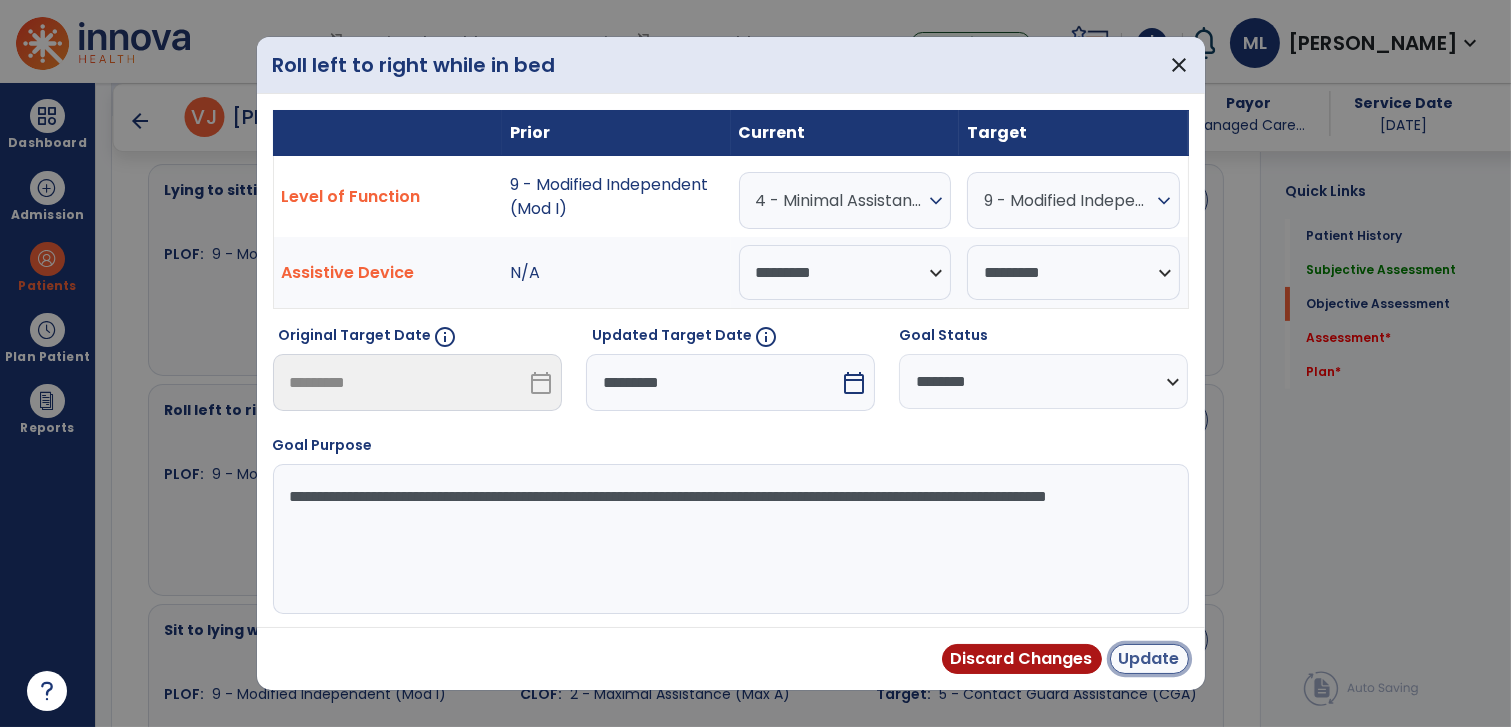 click on "Update" at bounding box center [1149, 659] 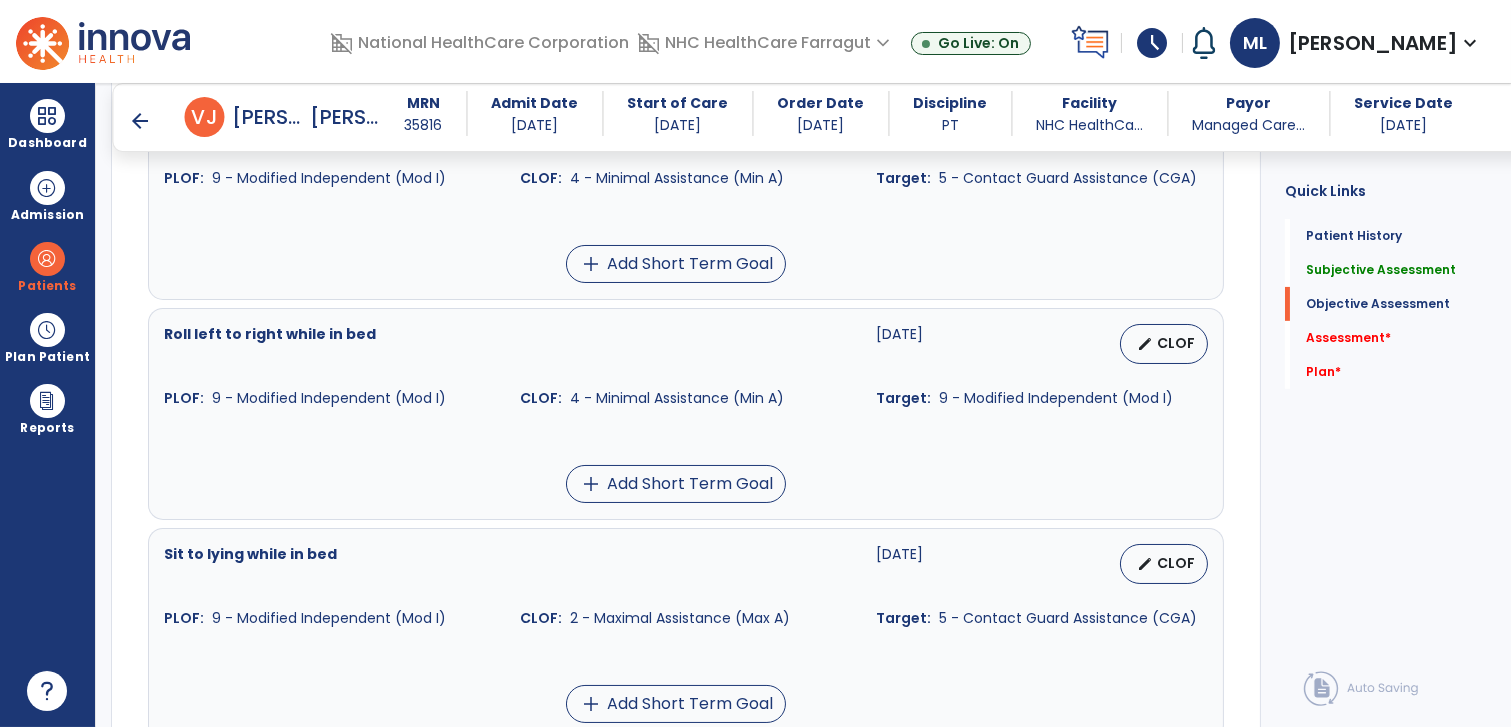 scroll, scrollTop: 877, scrollLeft: 0, axis: vertical 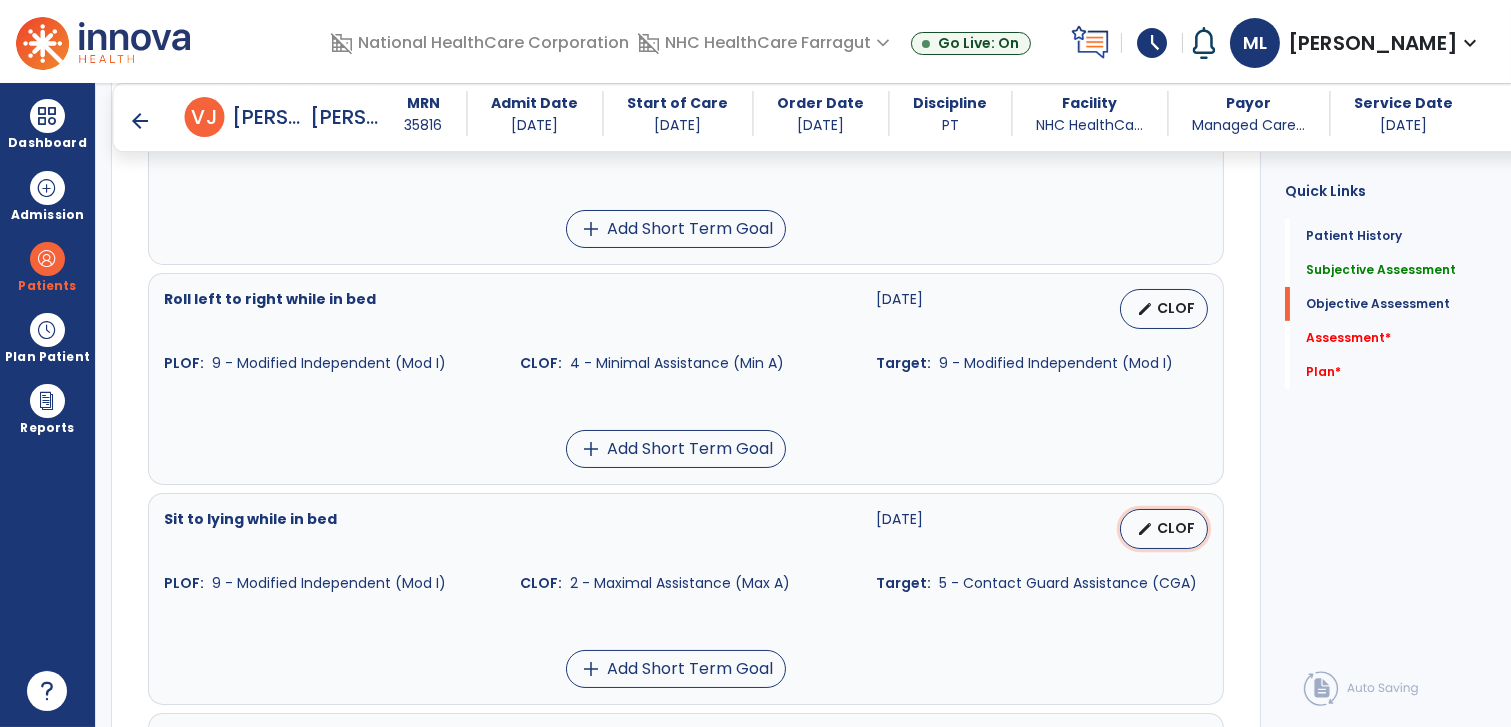 click on "edit" at bounding box center [1145, 529] 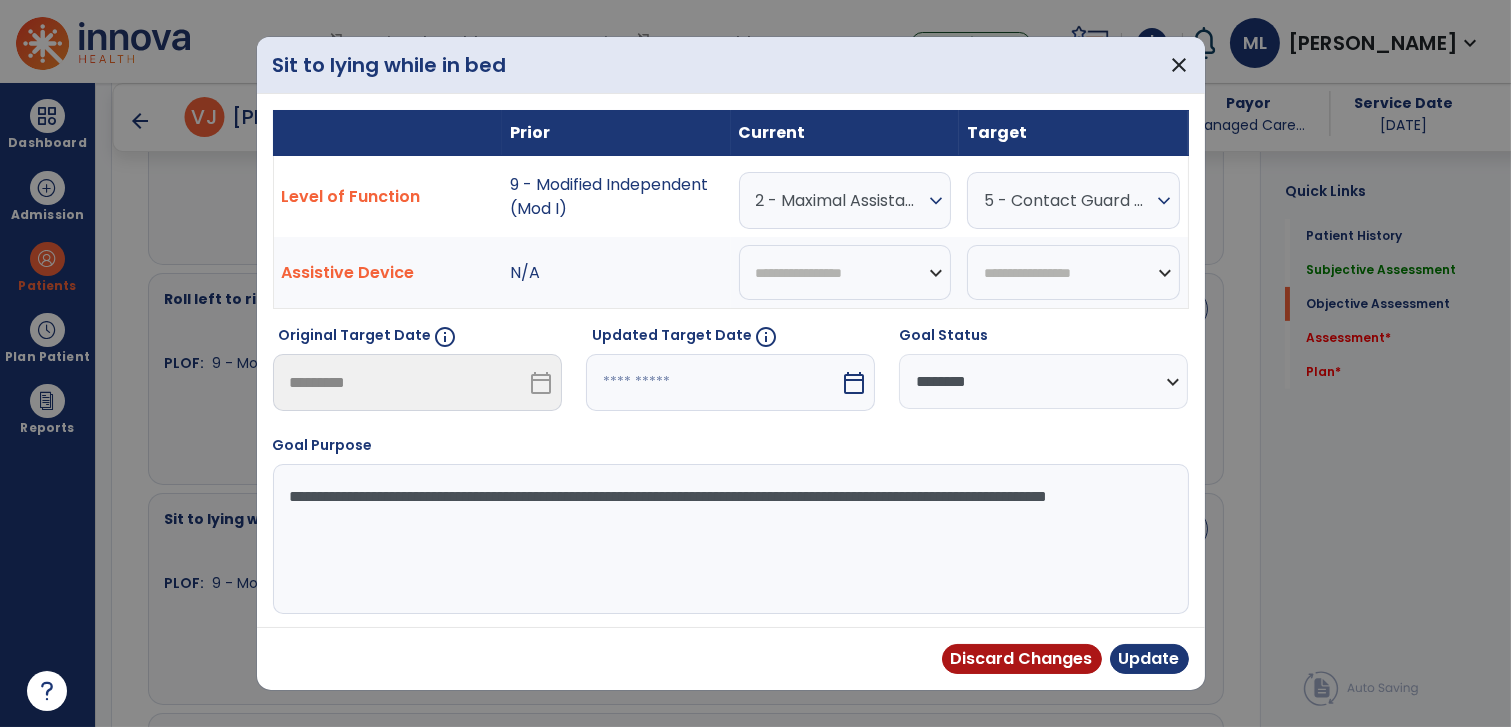click on "2 - Maximal Assistance (Max A)" at bounding box center (840, 200) 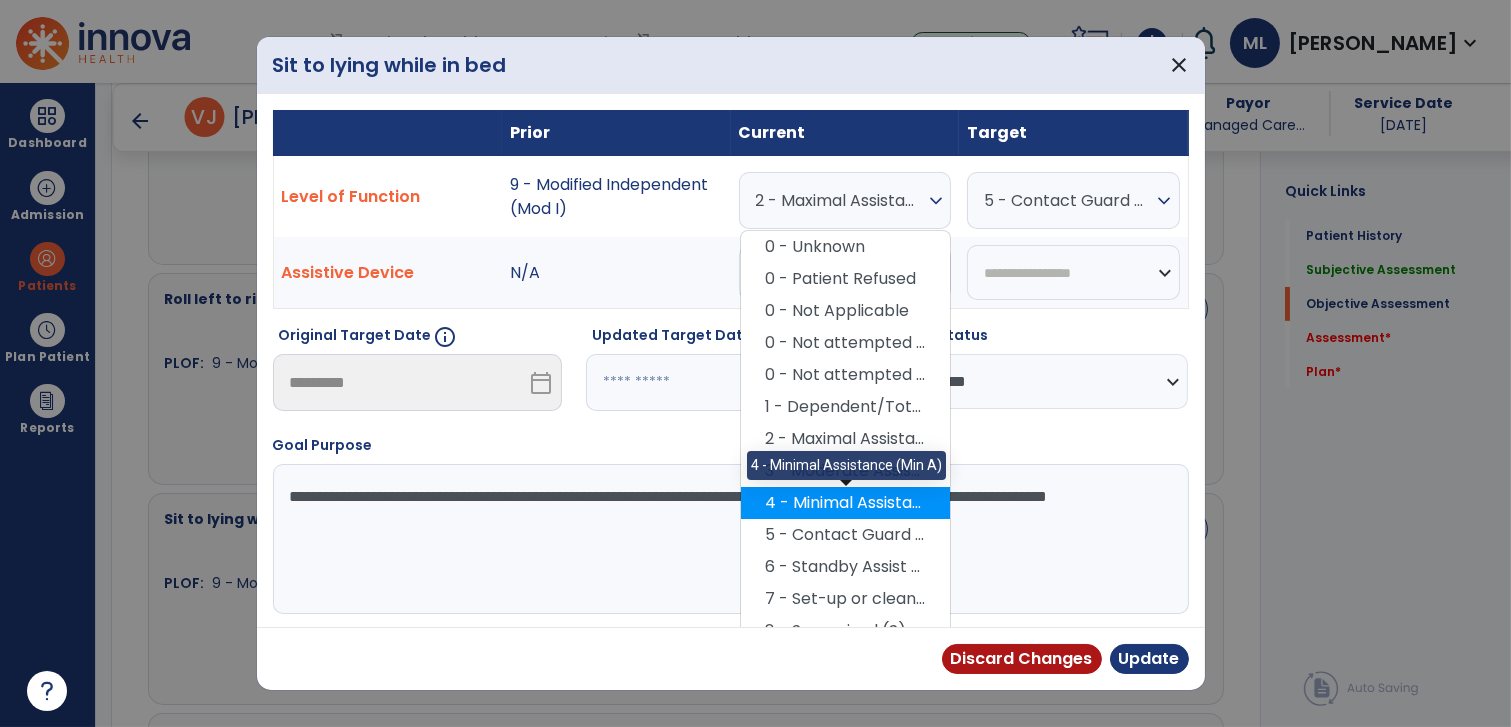click on "4 - Minimal Assistance (Min A)" at bounding box center (845, 503) 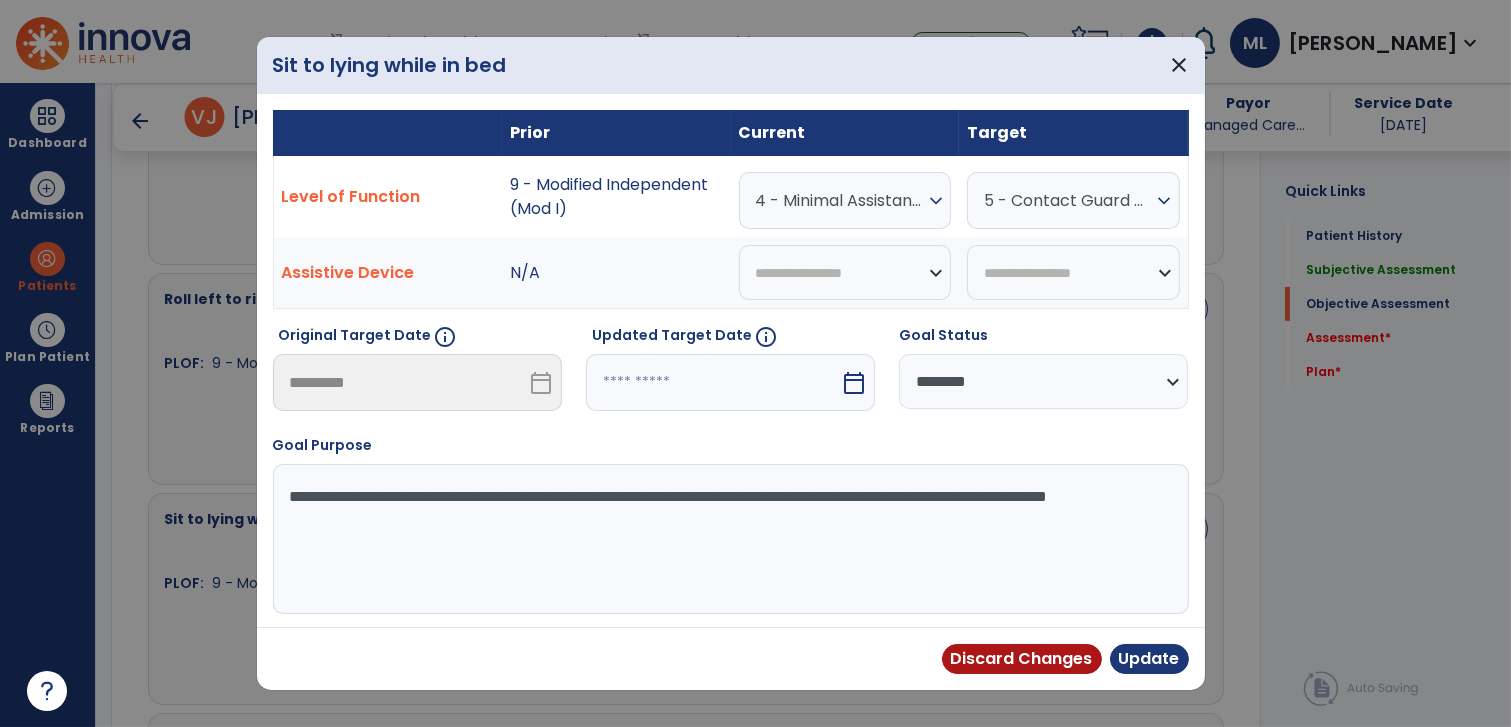 click at bounding box center (713, 382) 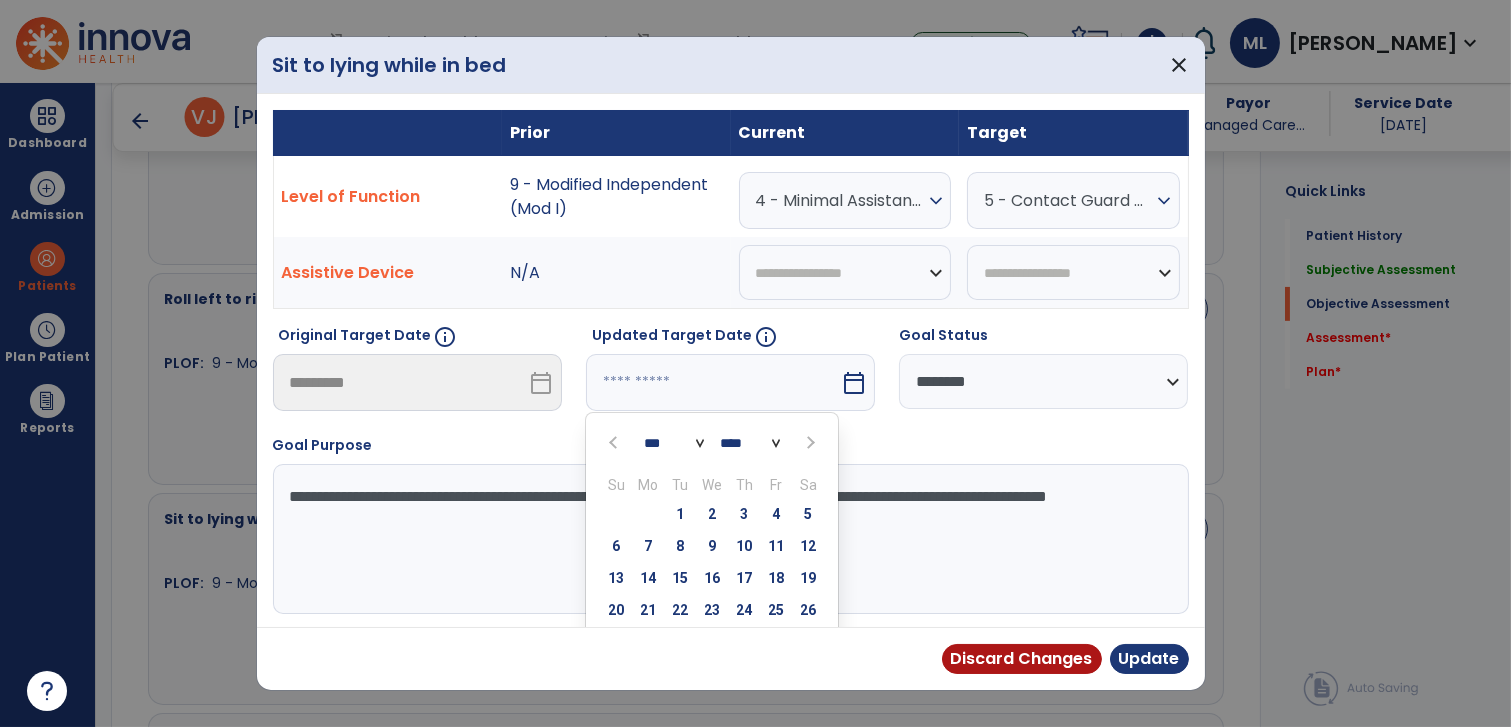 click at bounding box center (808, 442) 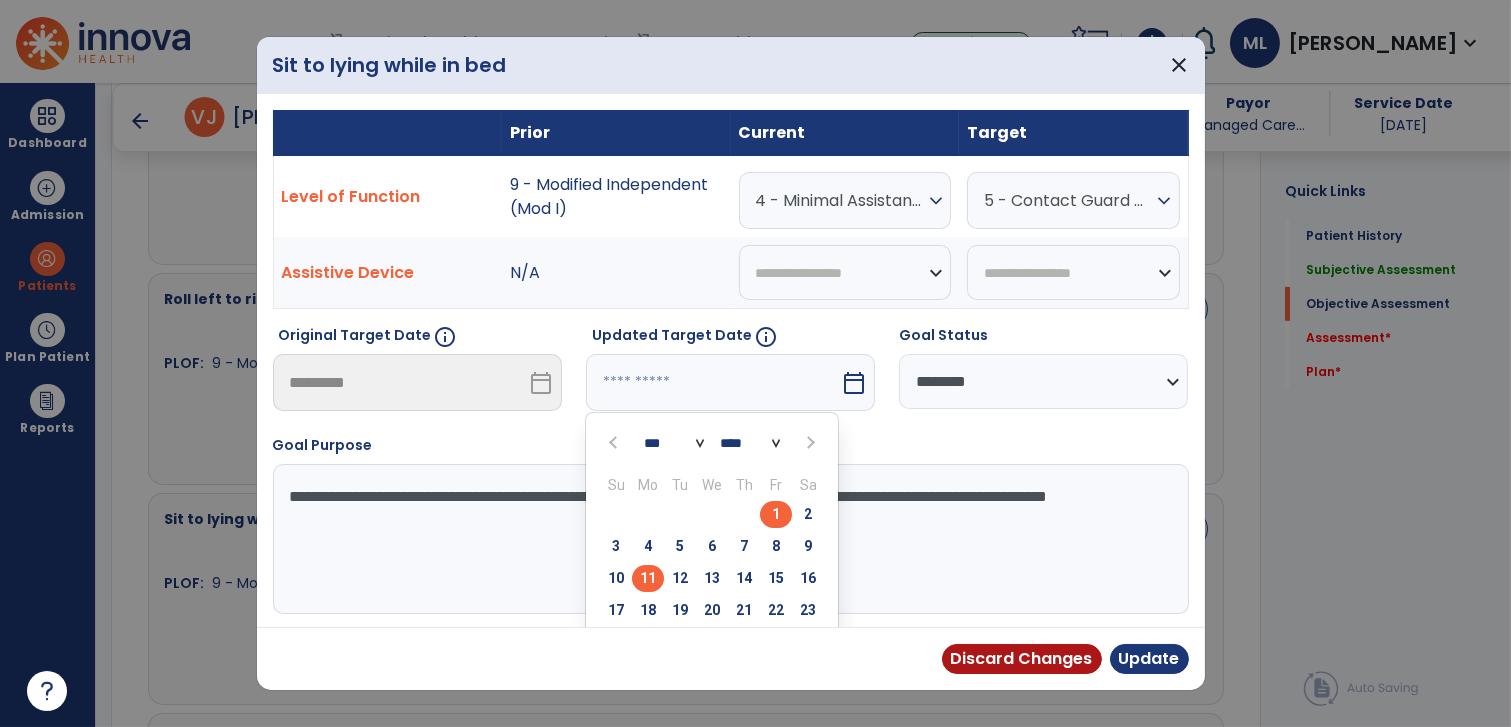 click on "11" at bounding box center (648, 578) 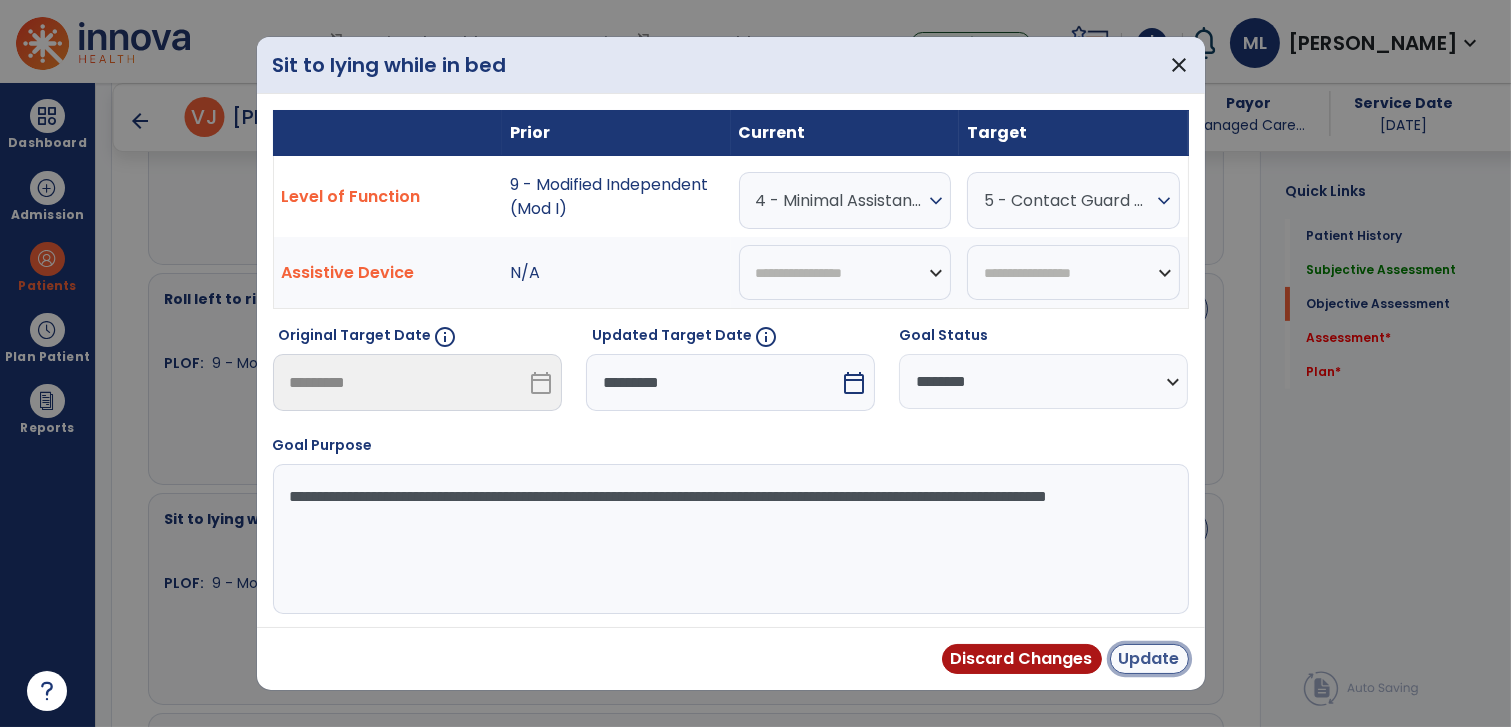 click on "Update" at bounding box center (1149, 659) 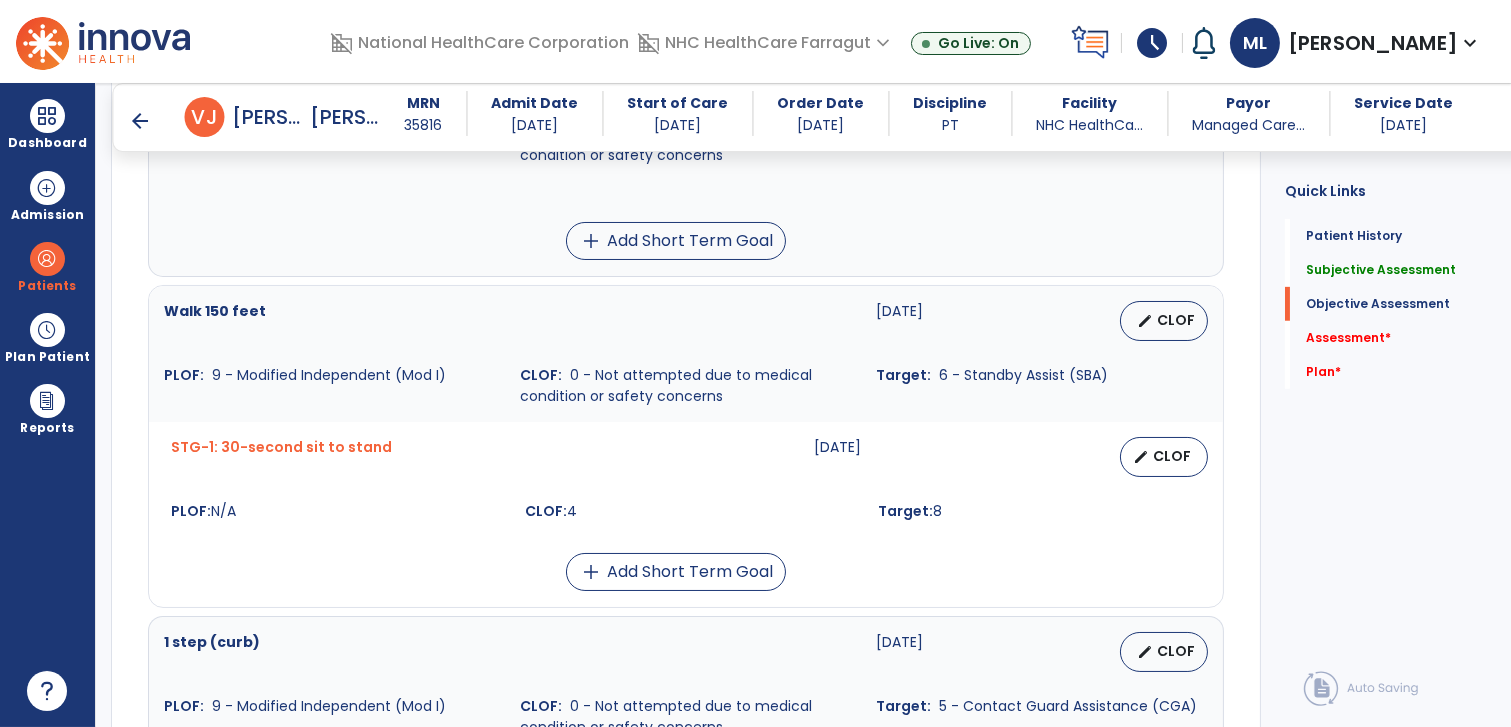 scroll, scrollTop: 1988, scrollLeft: 0, axis: vertical 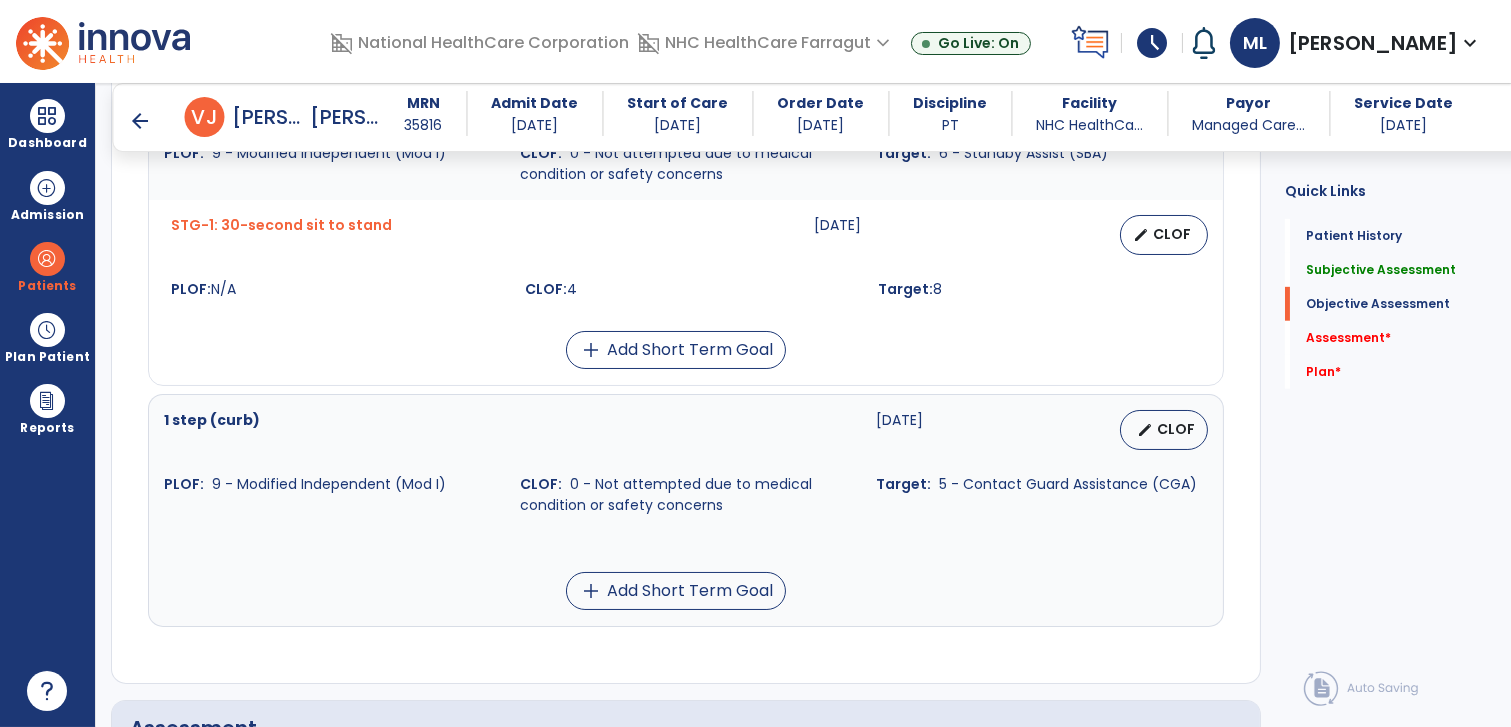 click on "Quick Links  Patient History   Patient History   Subjective Assessment   Subjective Assessment   Objective Assessment   Objective Assessment   Assessment   *  Assessment   *  Plan   *  Plan   *" 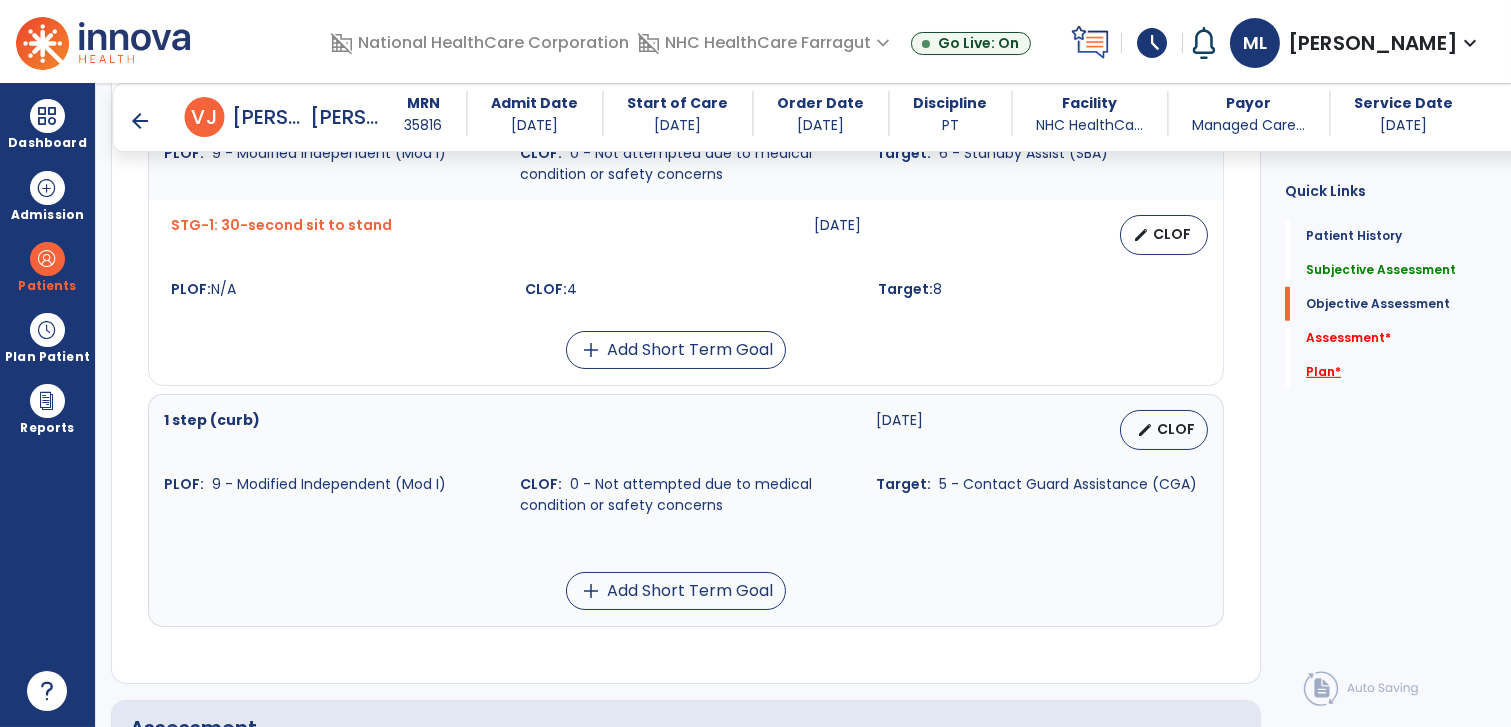 click on "Plan   *" 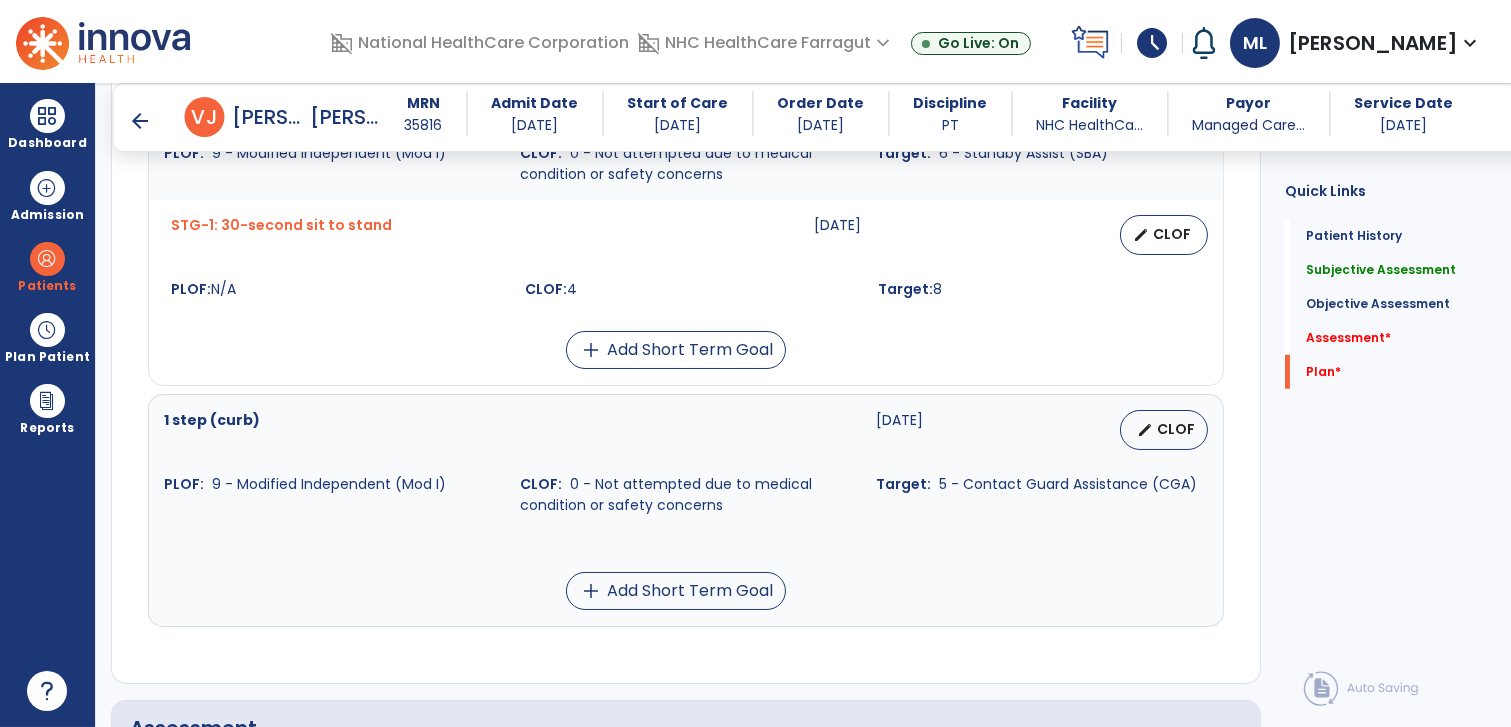 scroll, scrollTop: 104, scrollLeft: 0, axis: vertical 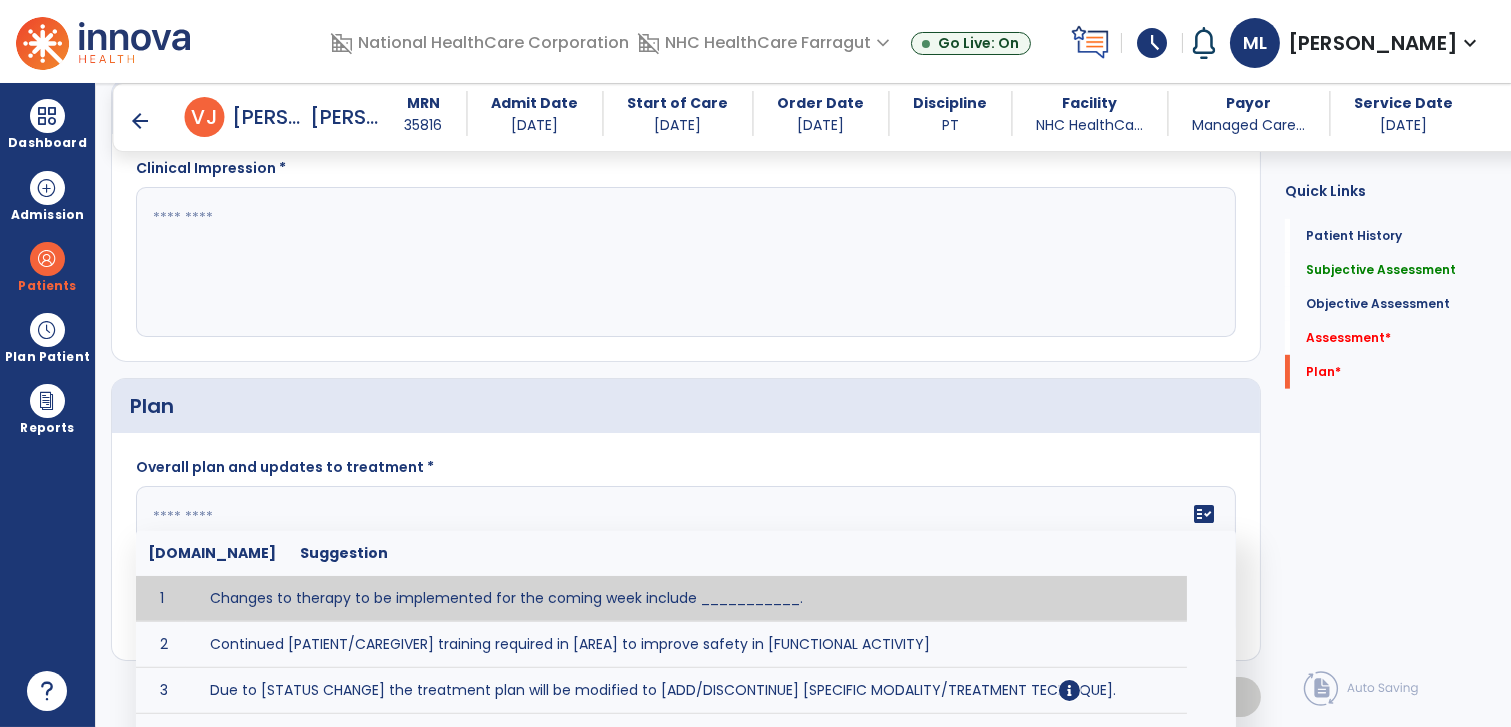 click on "fact_check  Sr.No Suggestion 1 Changes to therapy to be implemented for the coming week include ___________. 2 Continued [PATIENT/CAREGIVER] training required in [AREA] to improve safety in [FUNCTIONAL ACTIVITY] 3 Due to [STATUS CHANGE] the treatment plan will be modified to [ADD/DISCONTINUE] [SPECIFIC MODALITY/TREATMENT TECHNIQUE]. 4 Goals related to ___________ have been met.  Will add new STG's to address _______ in the upcoming week. 5 Updated precautions include ________. 6 Progress treatment to include ____________. 7 Requires further [PATIENT/CAREGIVER] training in ______ to improve safety in ________. 8 Short term goals related to _________ have been met and new short term goals to be added as appropriate for patient. 9 STGs have been met, will now focus on LTGs. 10 The plan for next week's visits include [INTERVENTIONS] with the objective of improving [IMPAIRMENTS] to continue to progress toward long term goal(s). 11 12 13 Changes to therapy to be implemented for the coming week include ___________." 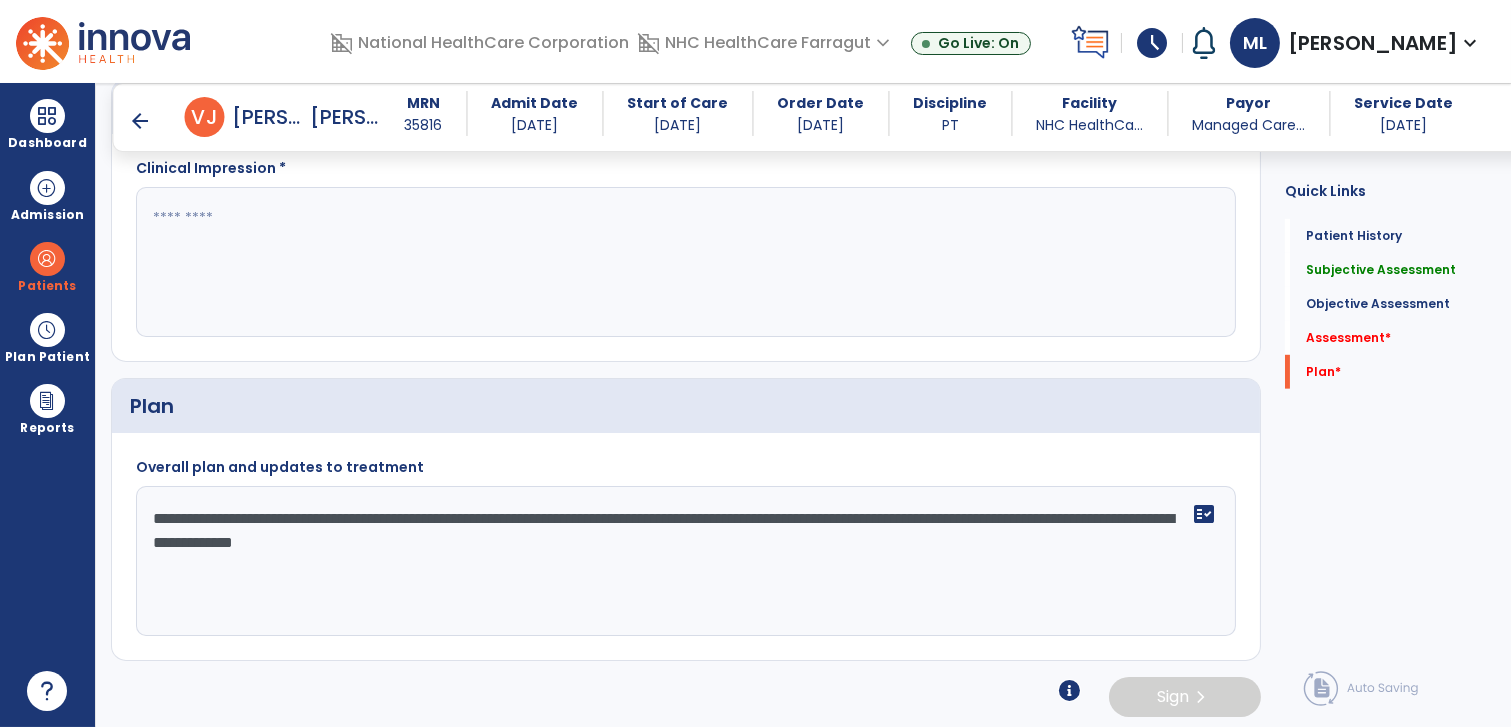 click on "**********" 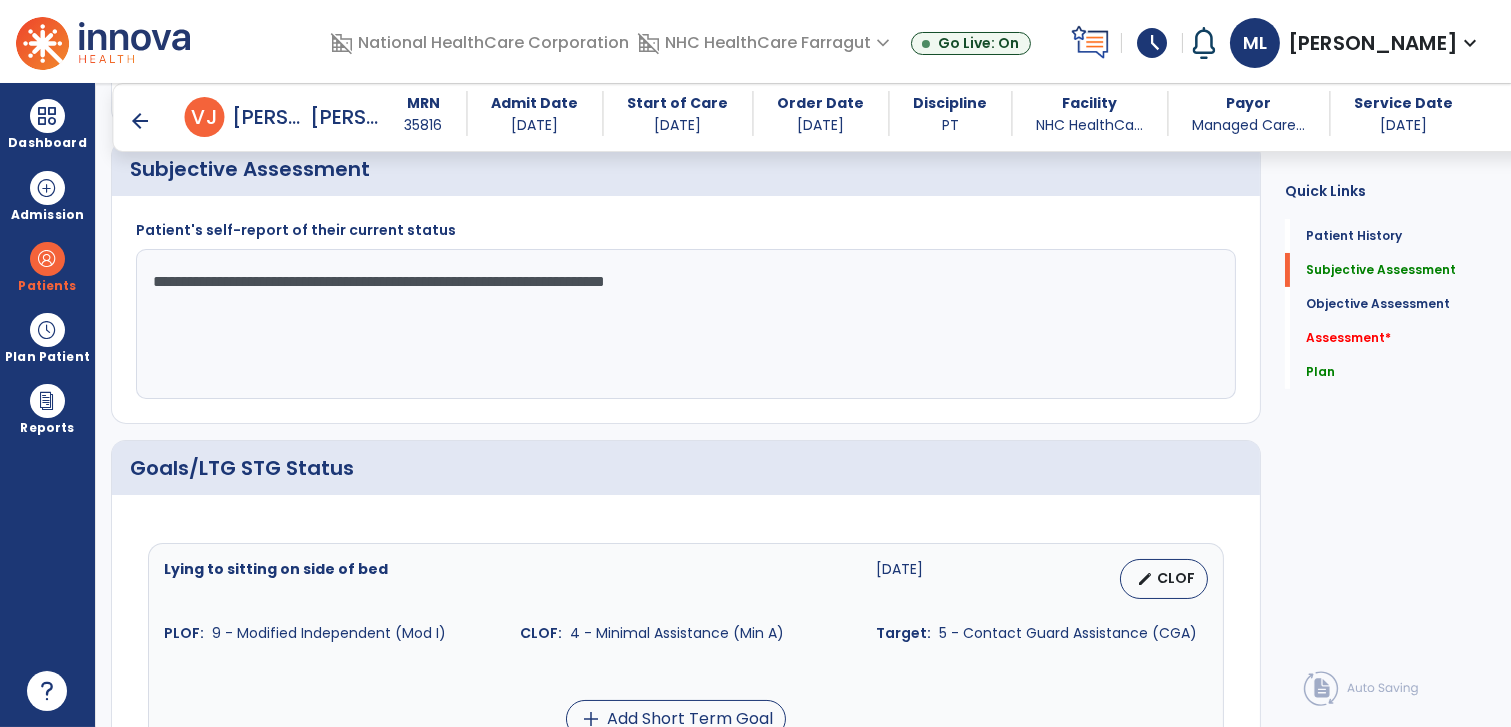 scroll, scrollTop: 0, scrollLeft: 0, axis: both 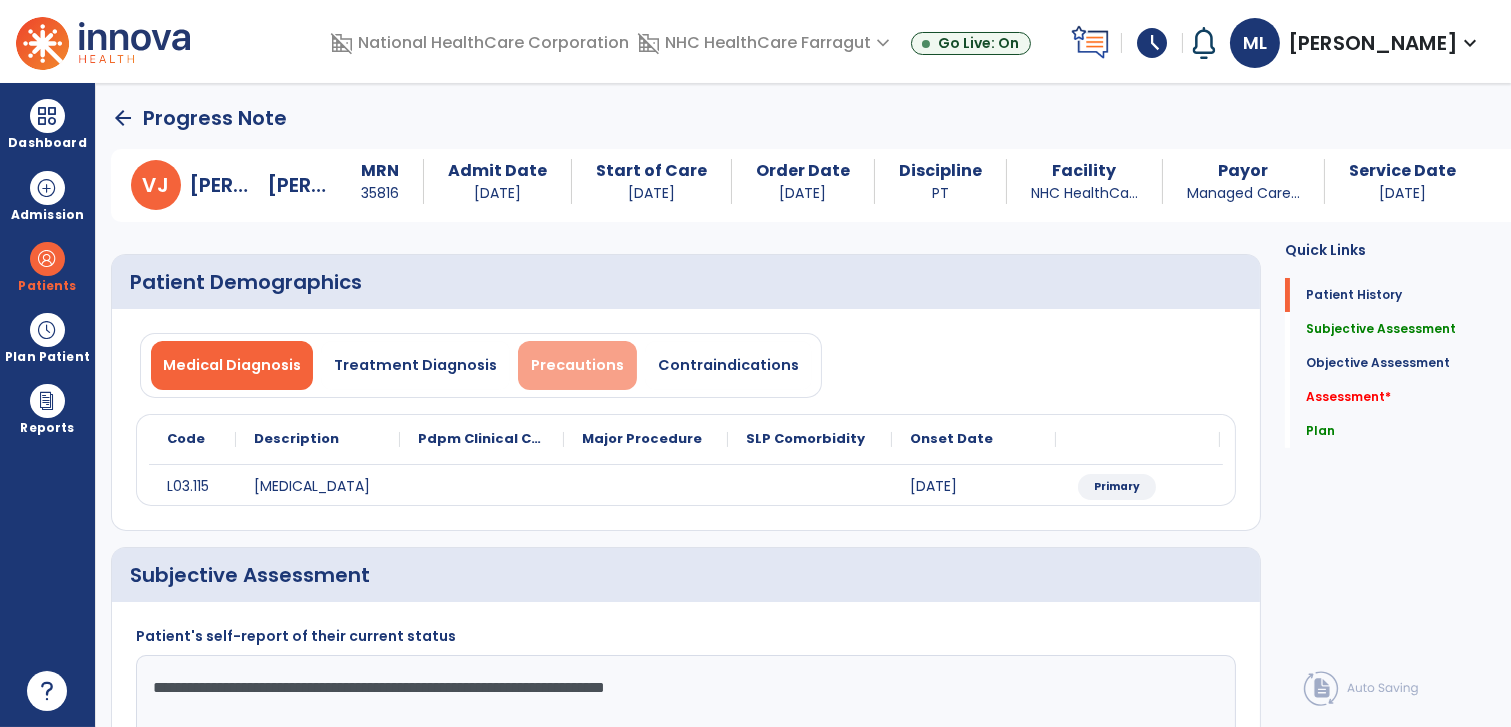 type on "**********" 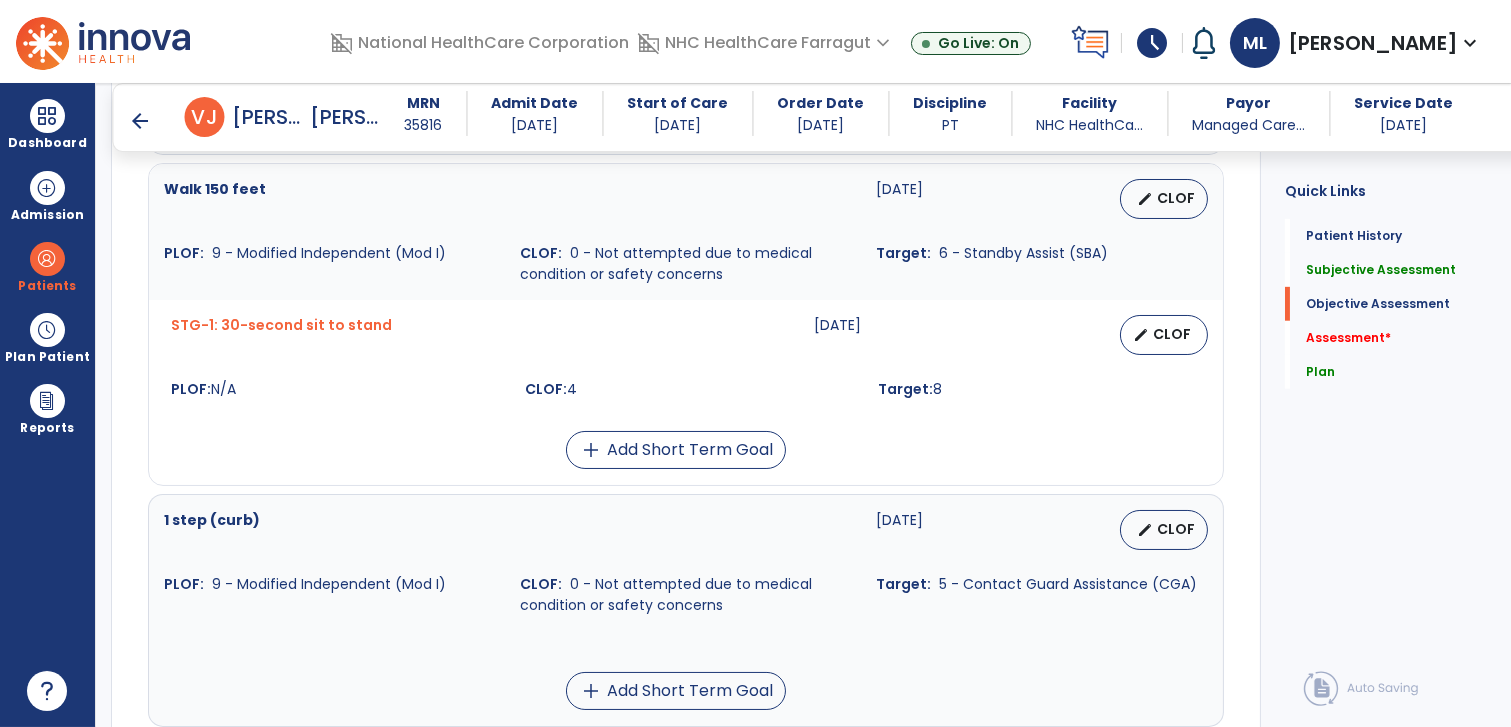 scroll, scrollTop: 2111, scrollLeft: 0, axis: vertical 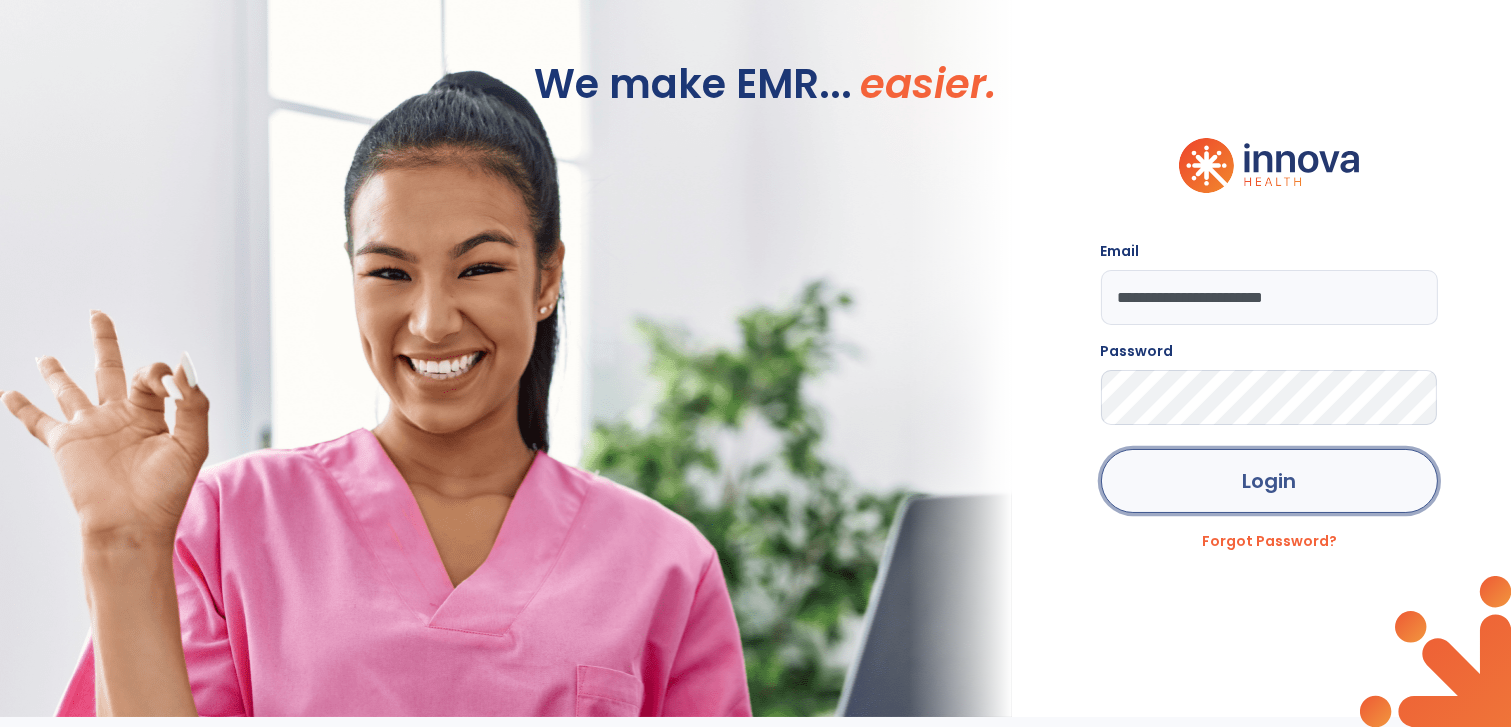 click on "Login" 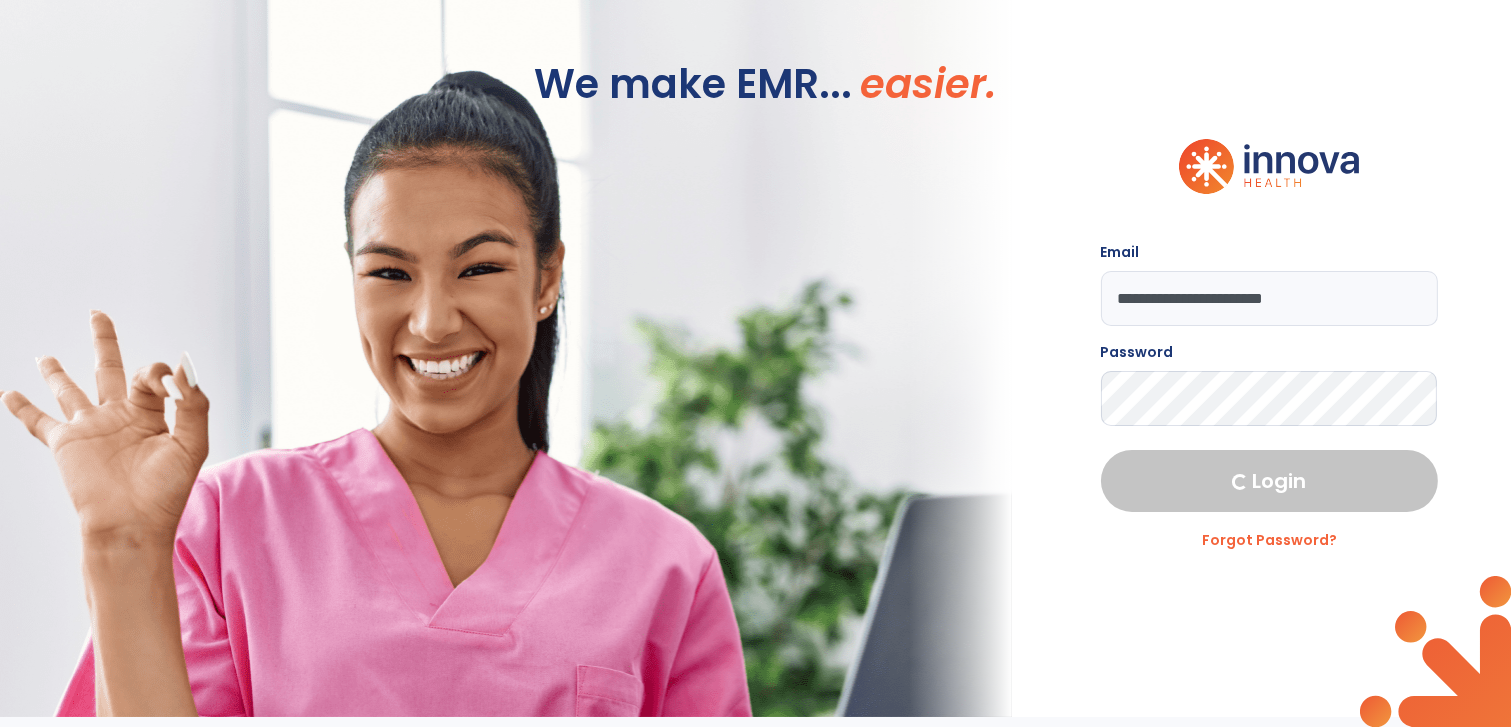 select on "****" 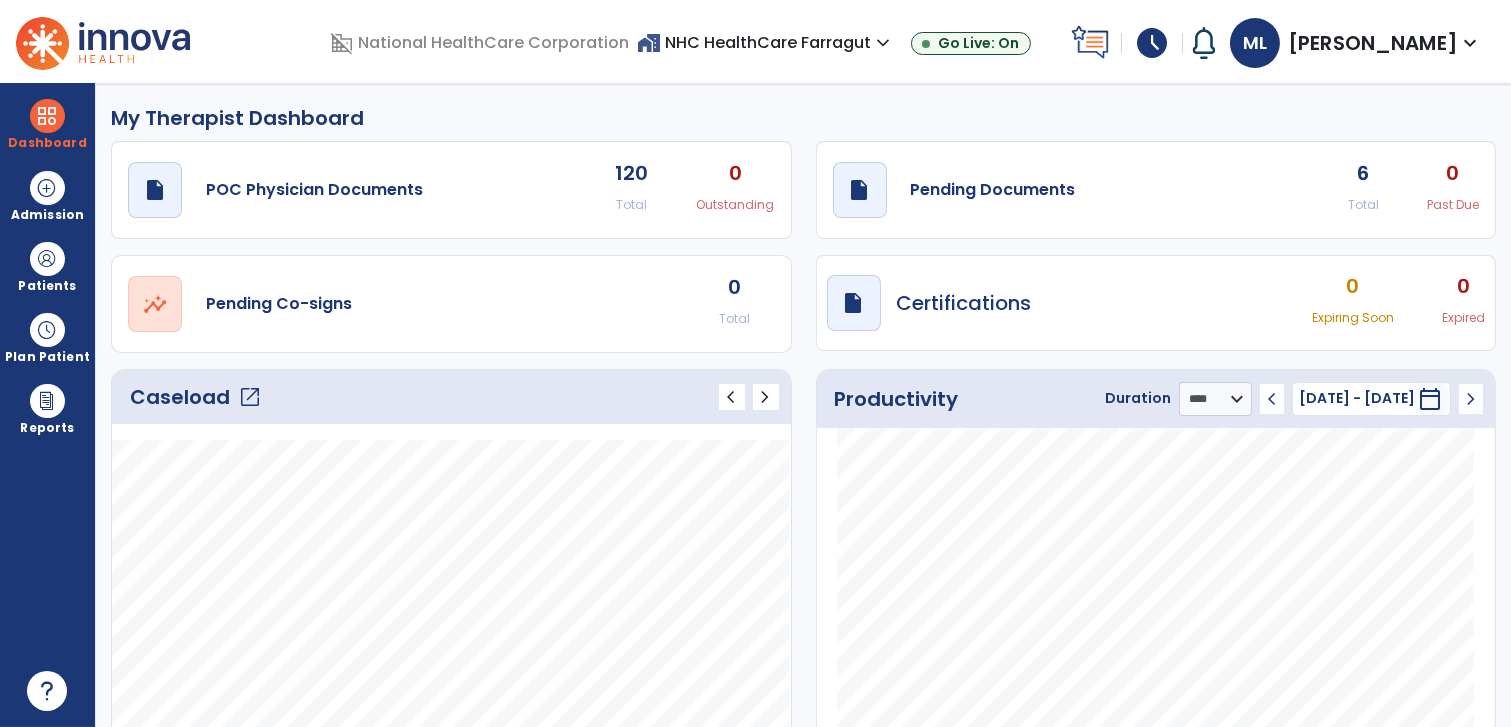 click on "Caseload   open_in_new" 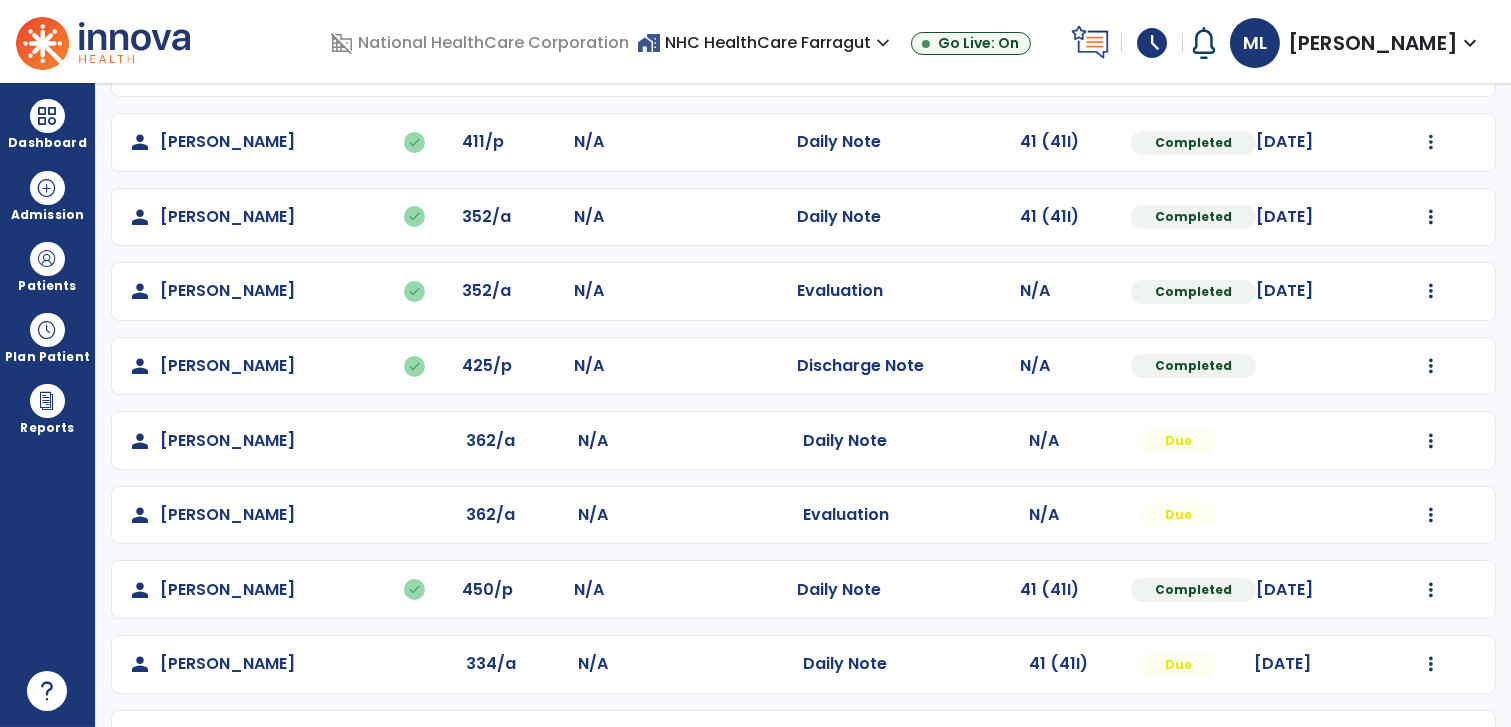 scroll, scrollTop: 516, scrollLeft: 0, axis: vertical 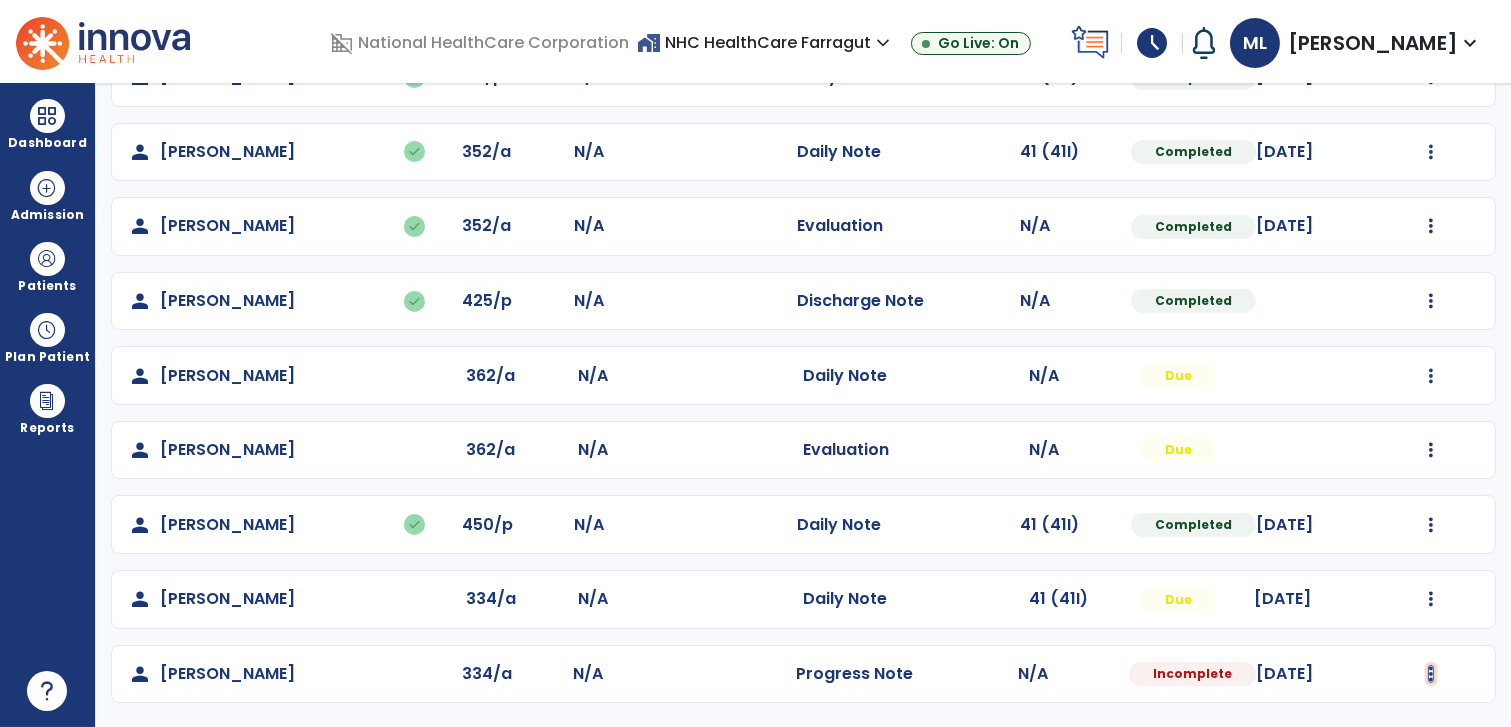 click at bounding box center [1431, -221] 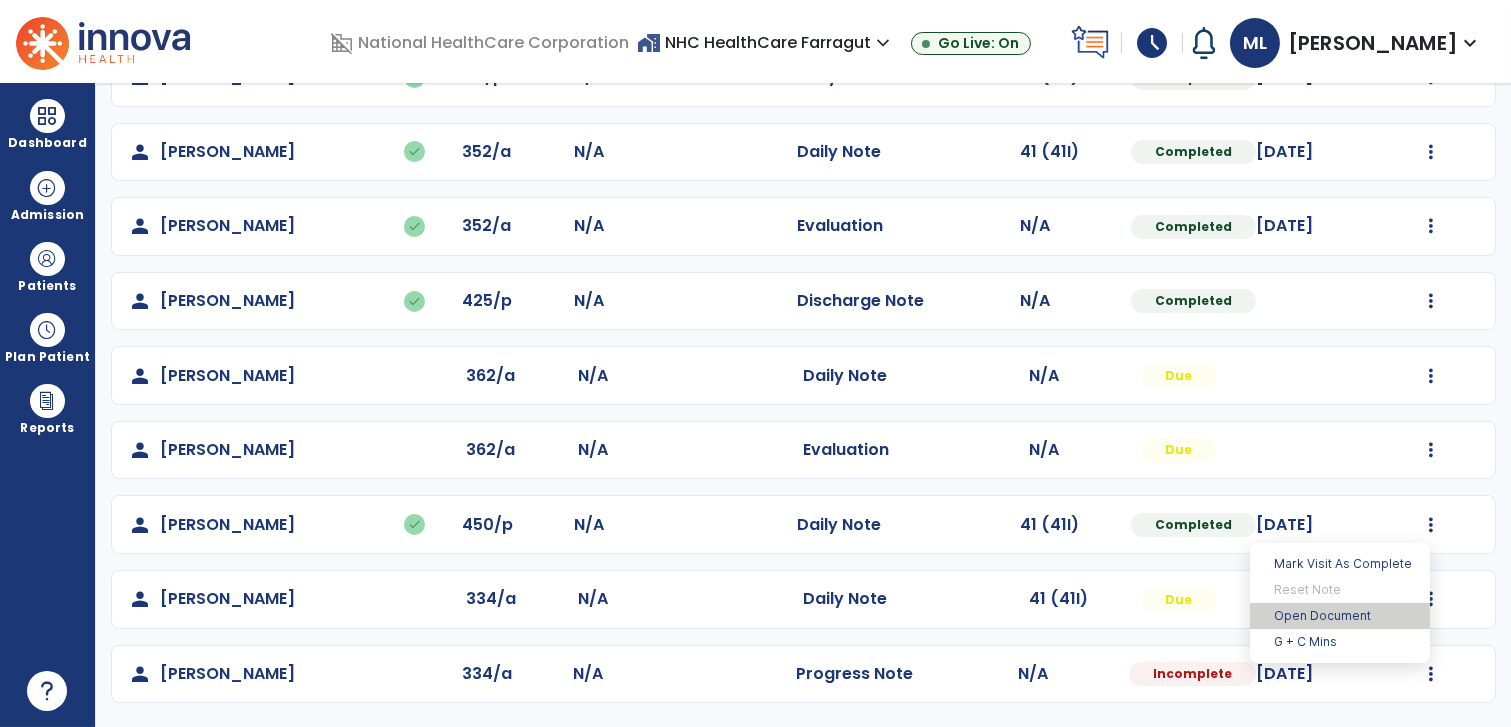 click on "Open Document" at bounding box center (1340, 616) 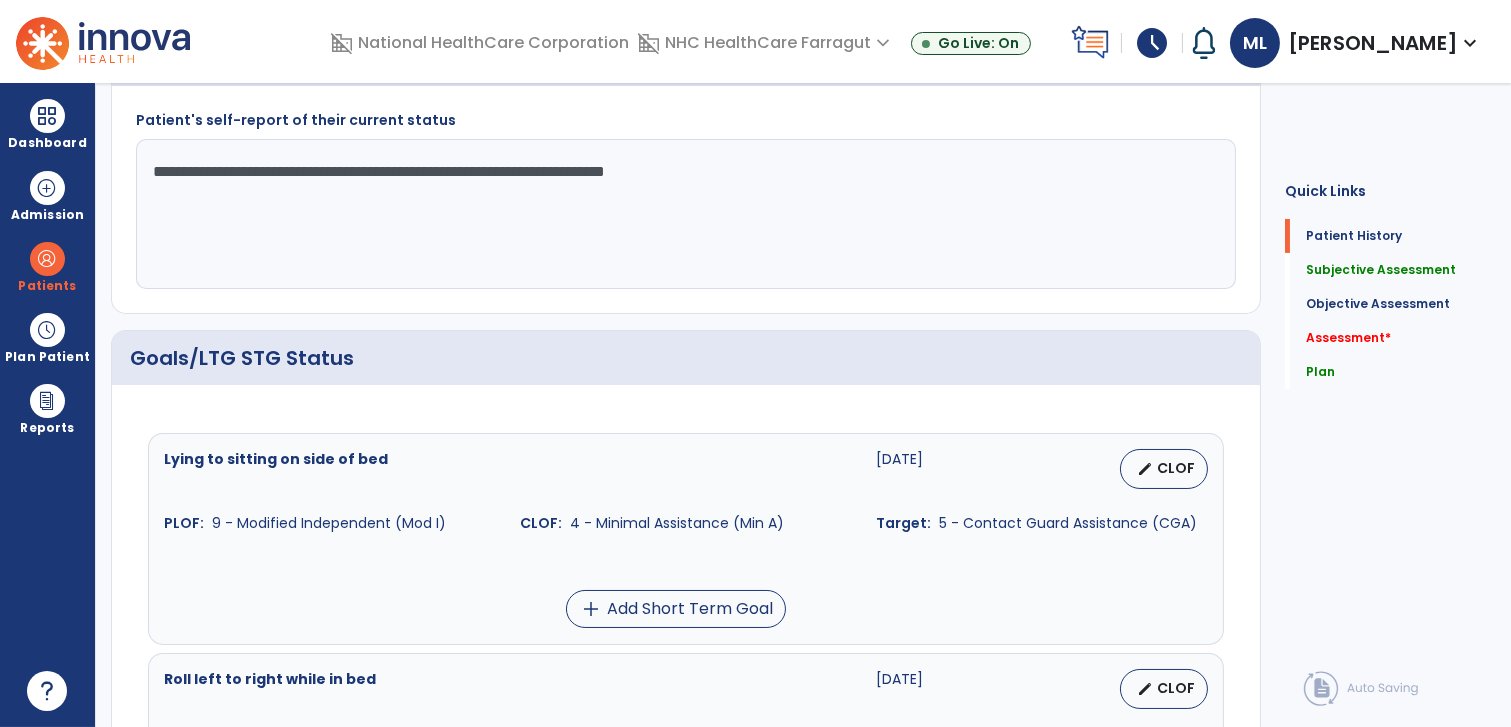 scroll, scrollTop: 0, scrollLeft: 0, axis: both 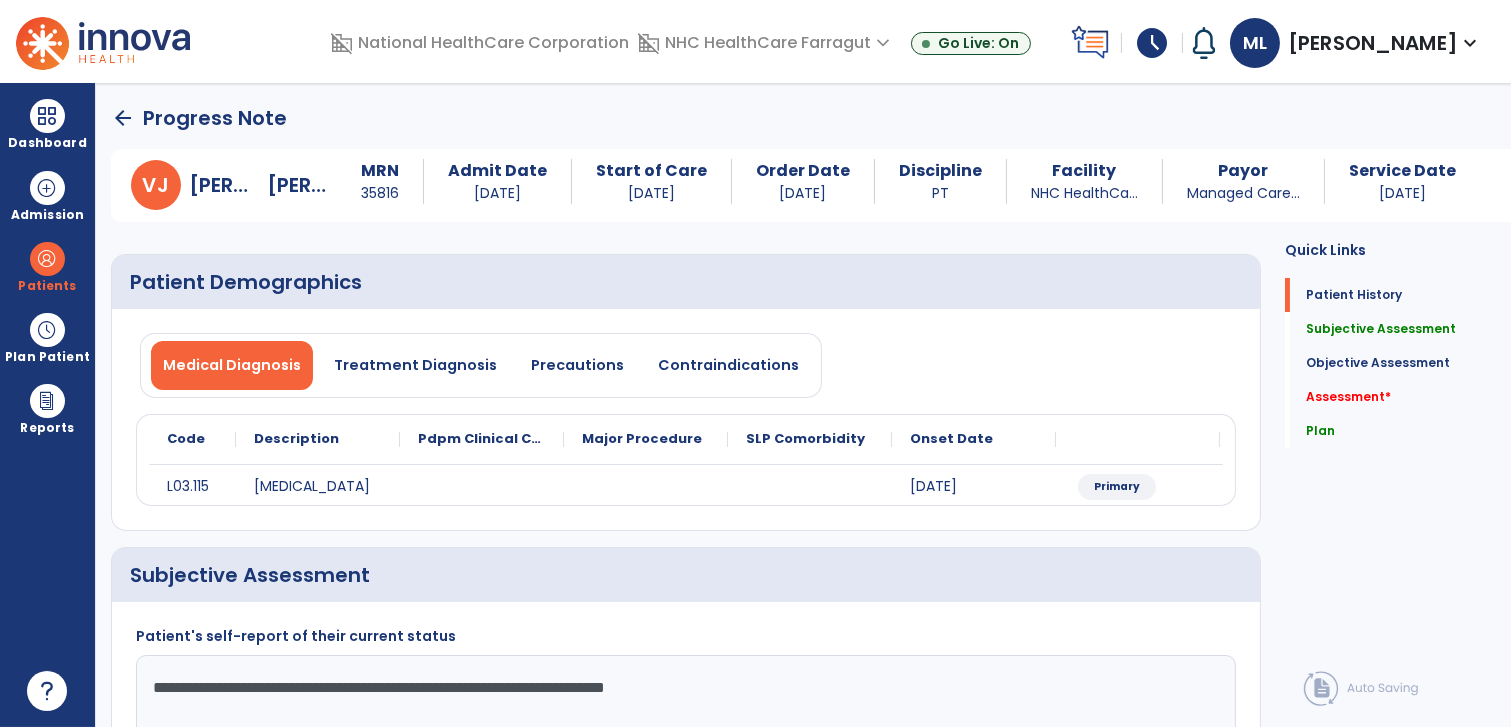 click on "Medical Diagnosis   Treatment Diagnosis   Precautions   Contraindications" 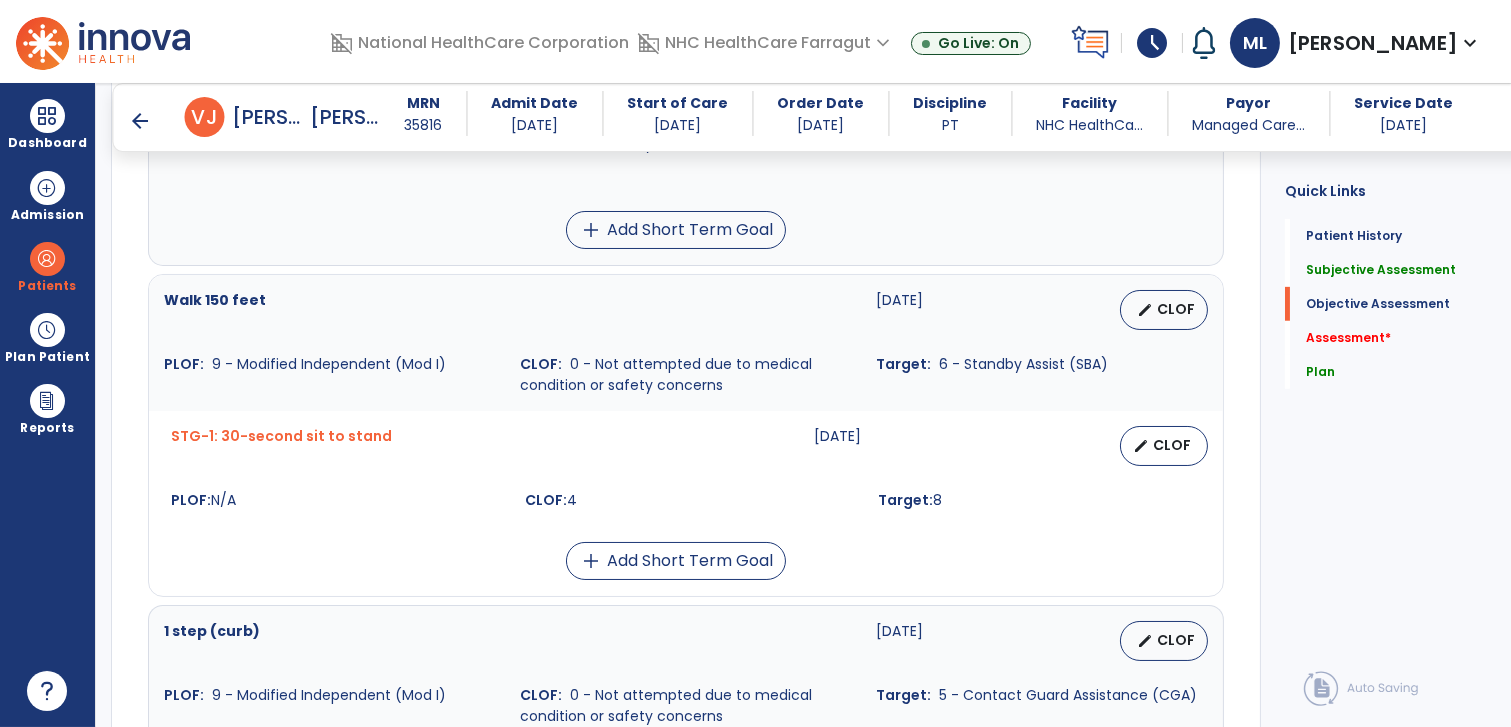 scroll, scrollTop: 2000, scrollLeft: 0, axis: vertical 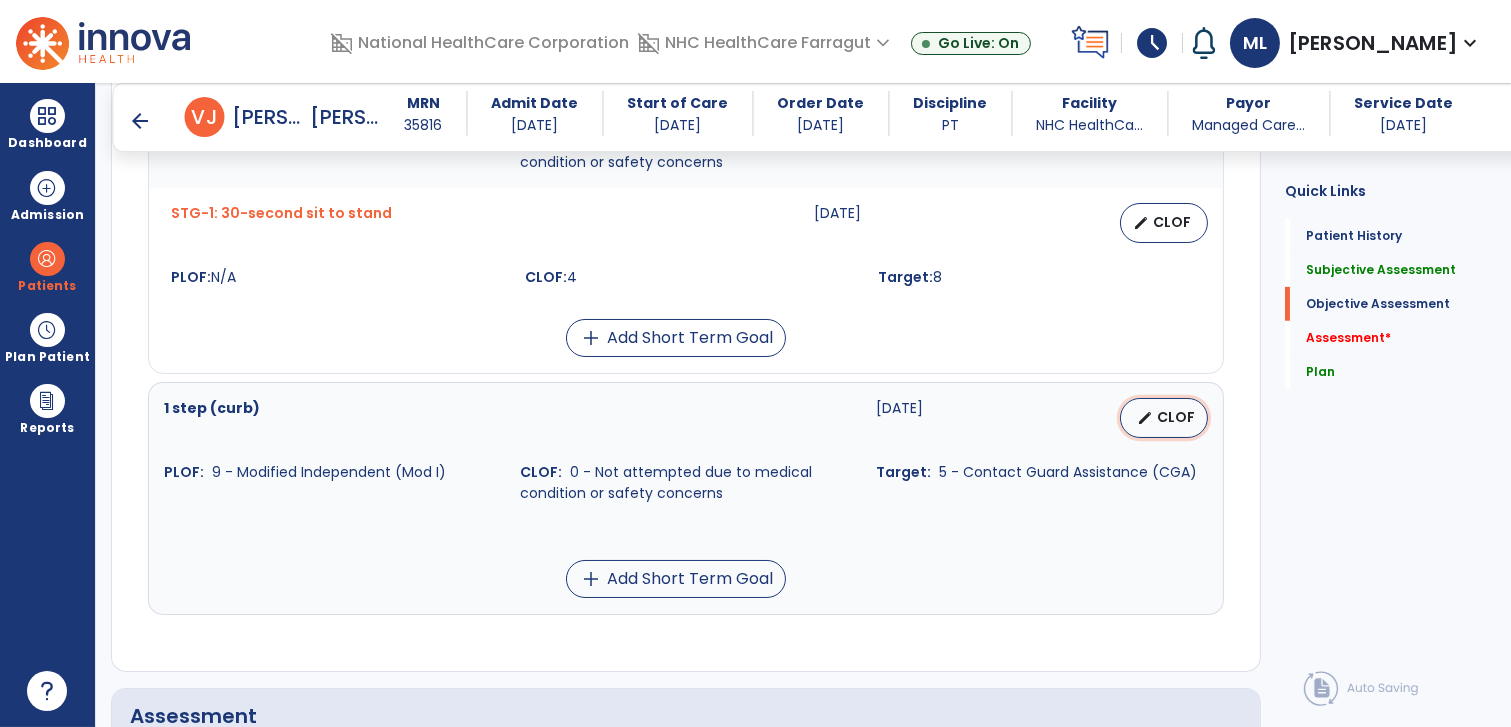 click on "CLOF" at bounding box center (1176, 417) 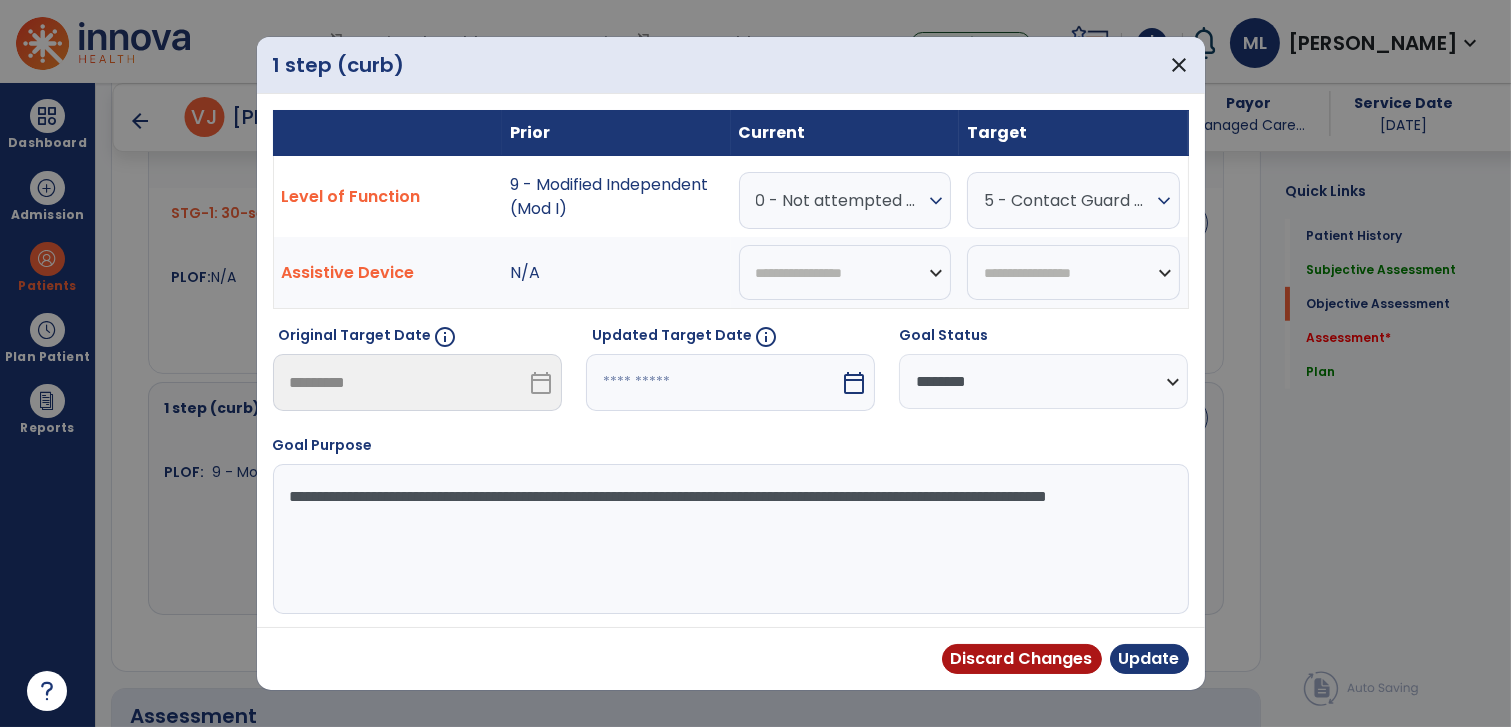 click on "0 - Not attempted due to medical condition or safety concerns" at bounding box center (840, 200) 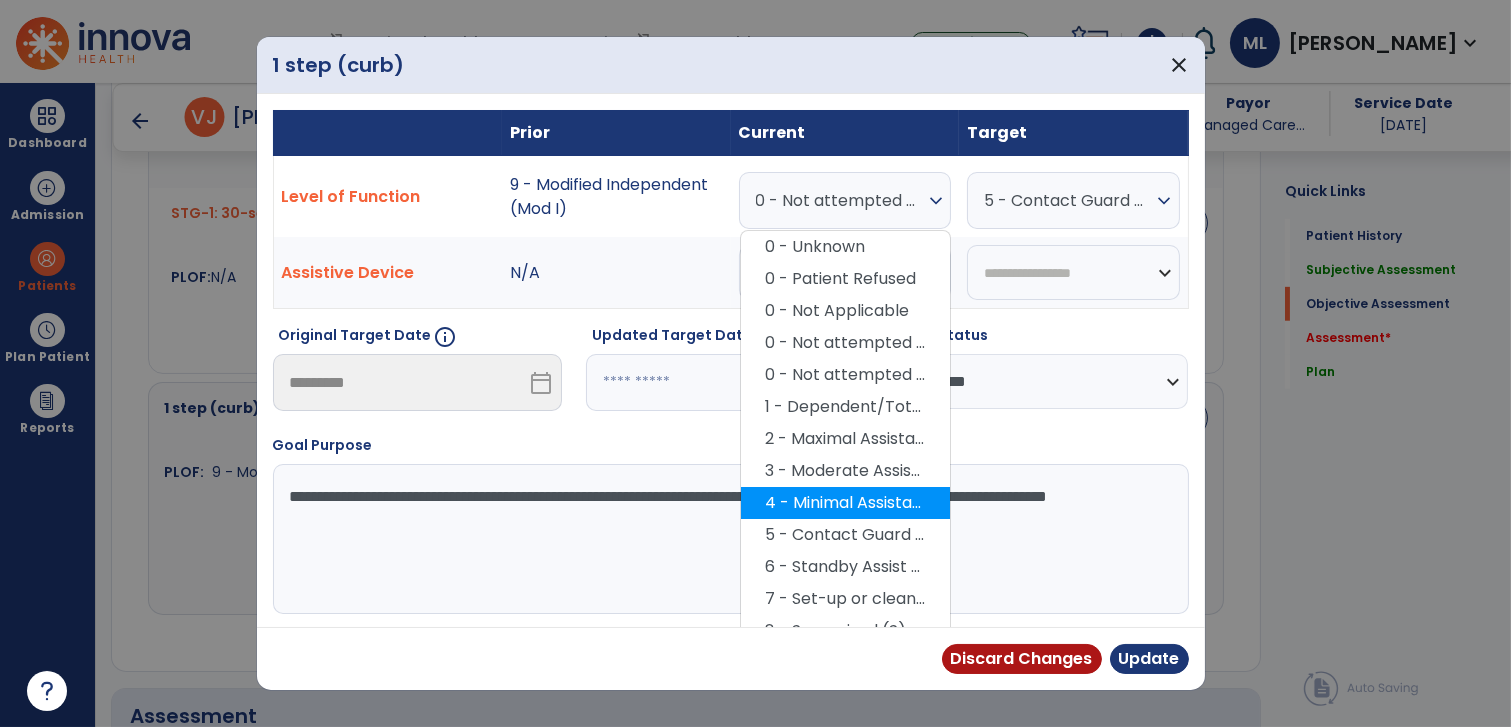 click on "4 - Minimal Assistance (Min A)" at bounding box center (845, 503) 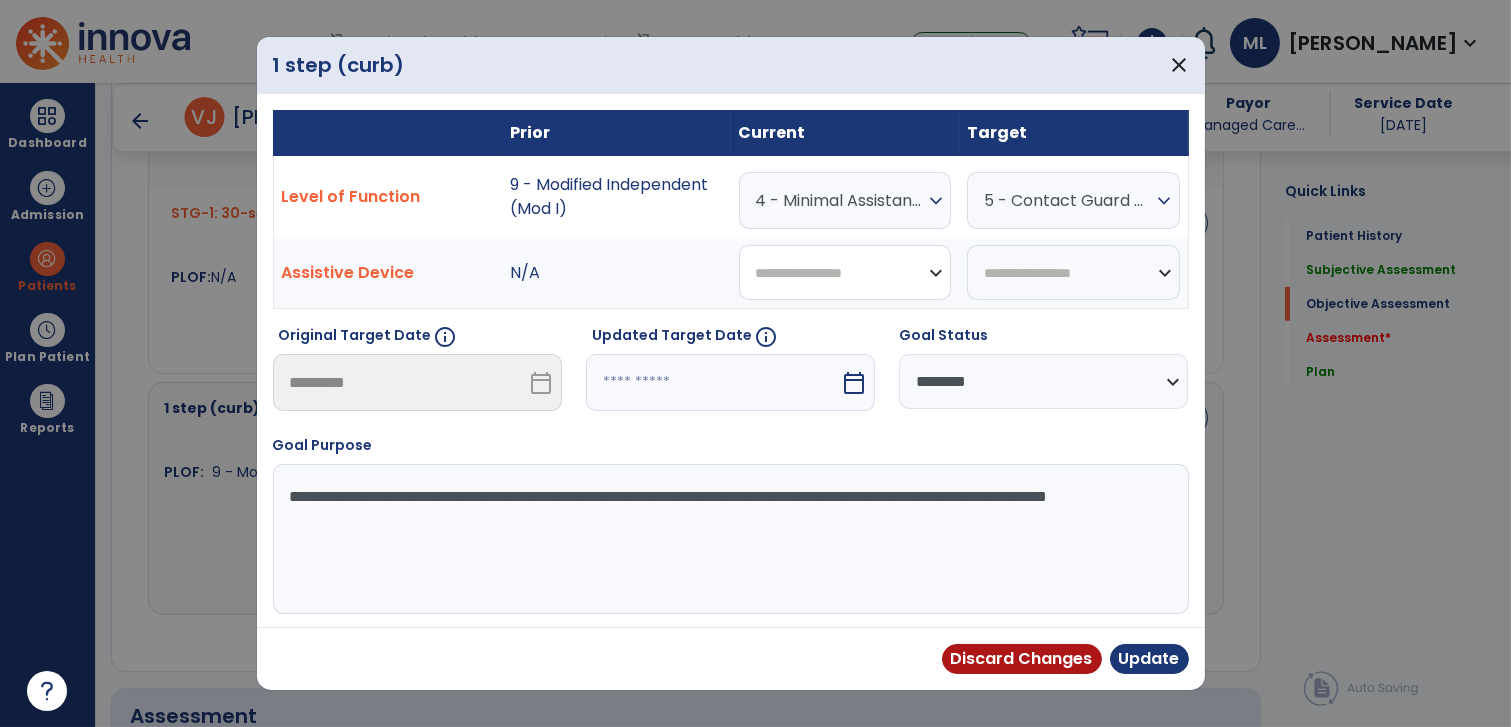 click on "**********" at bounding box center (845, 272) 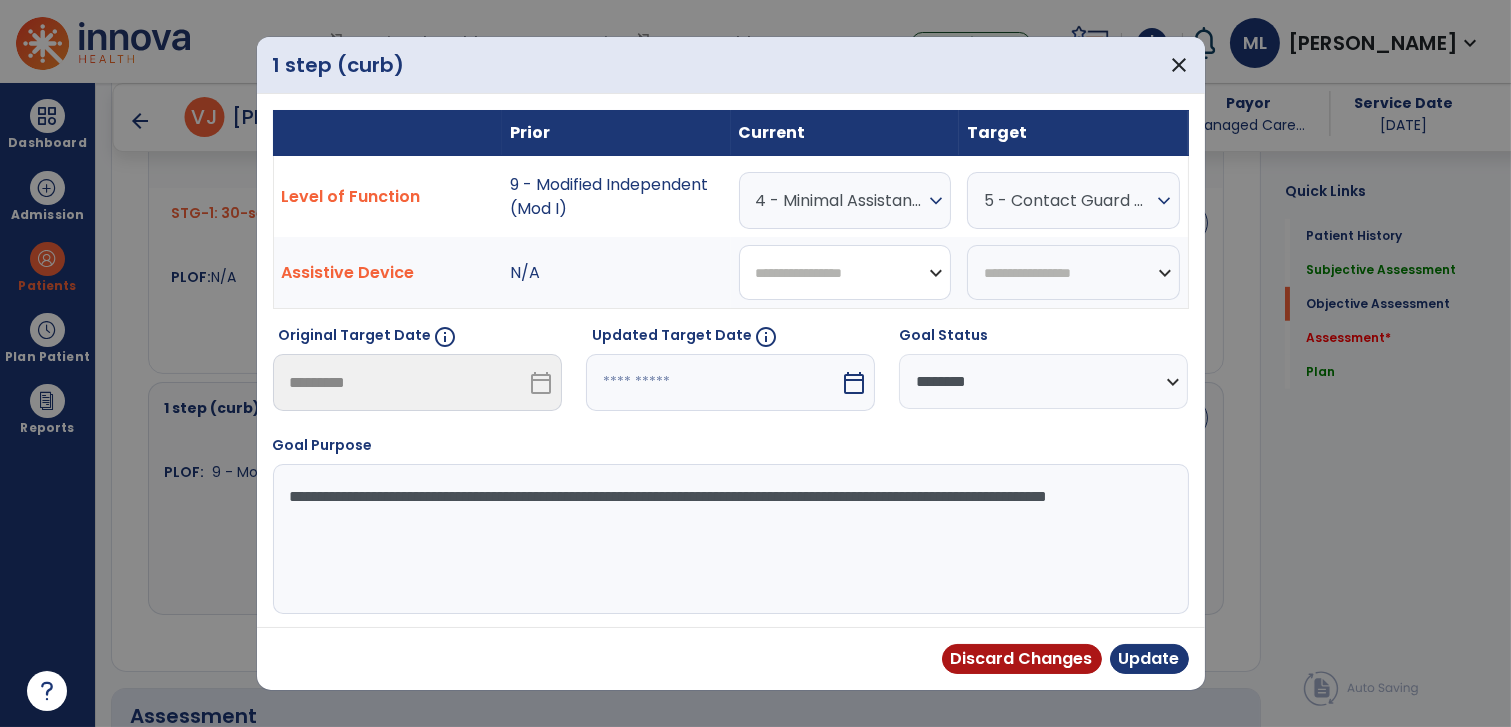 select on "**********" 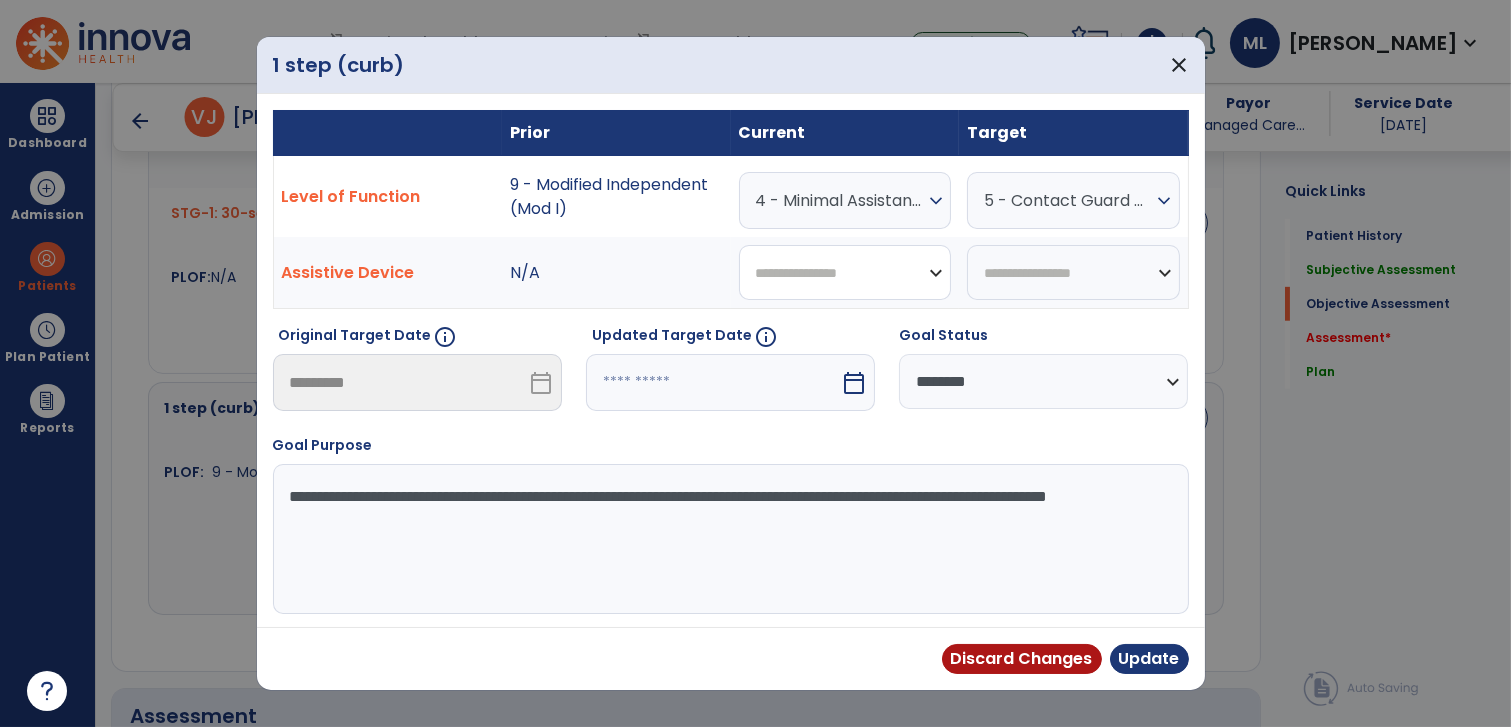 click on "**********" at bounding box center [845, 272] 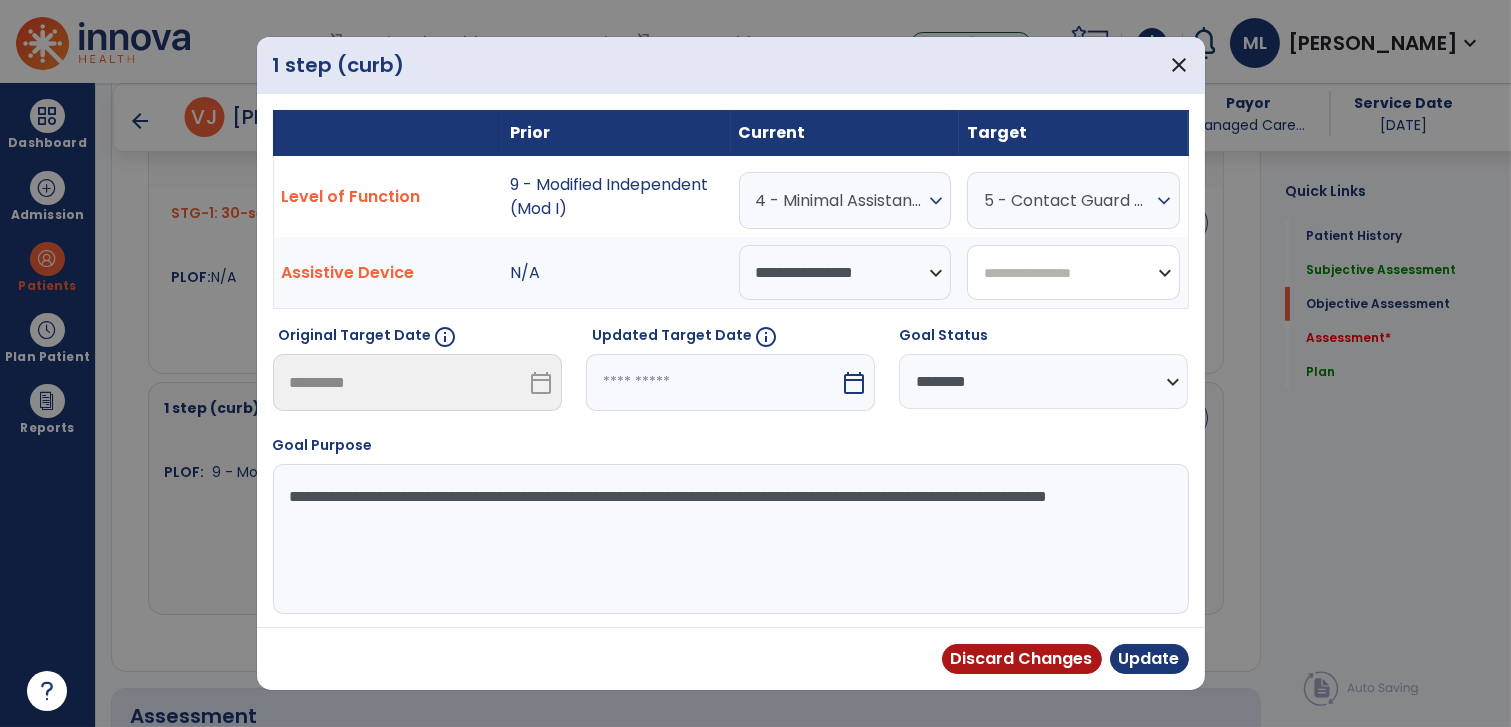 click on "**********" at bounding box center [1073, 272] 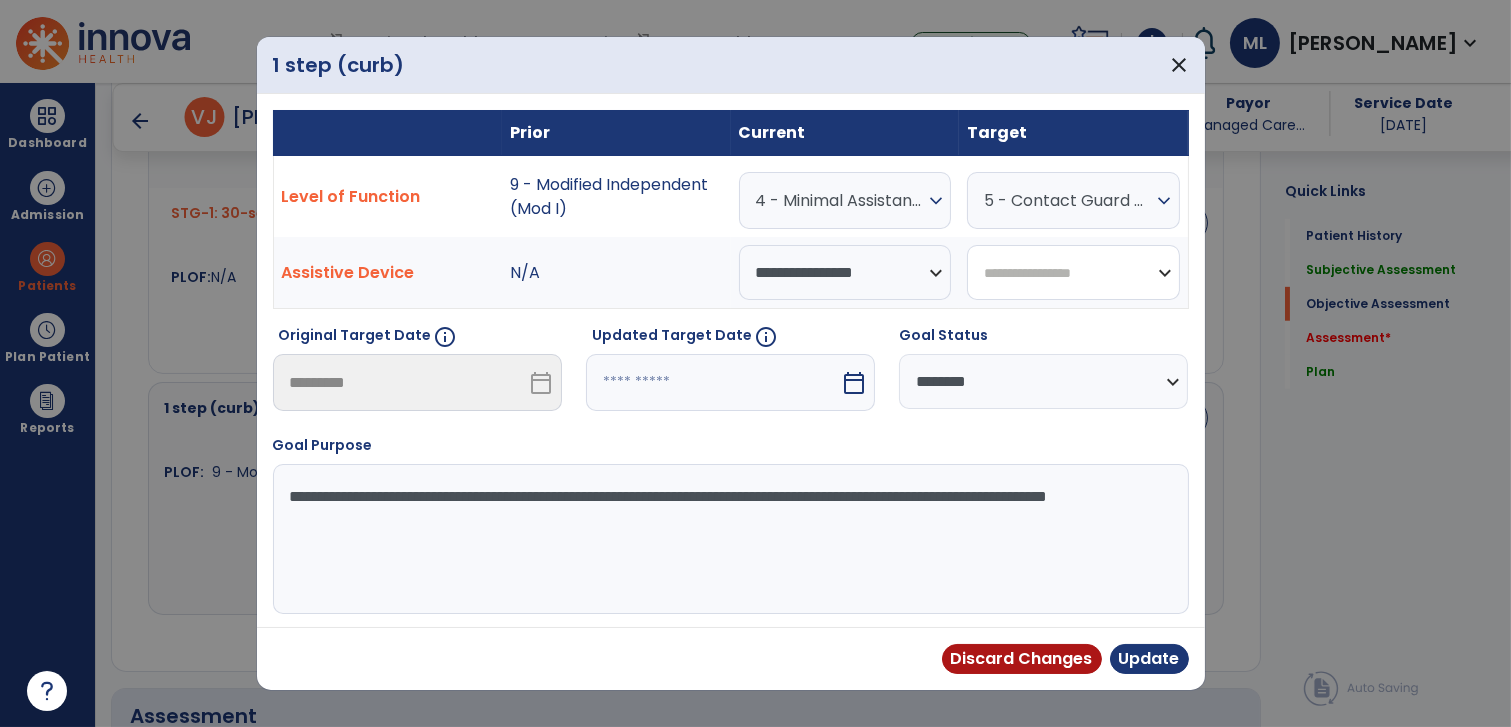select on "**********" 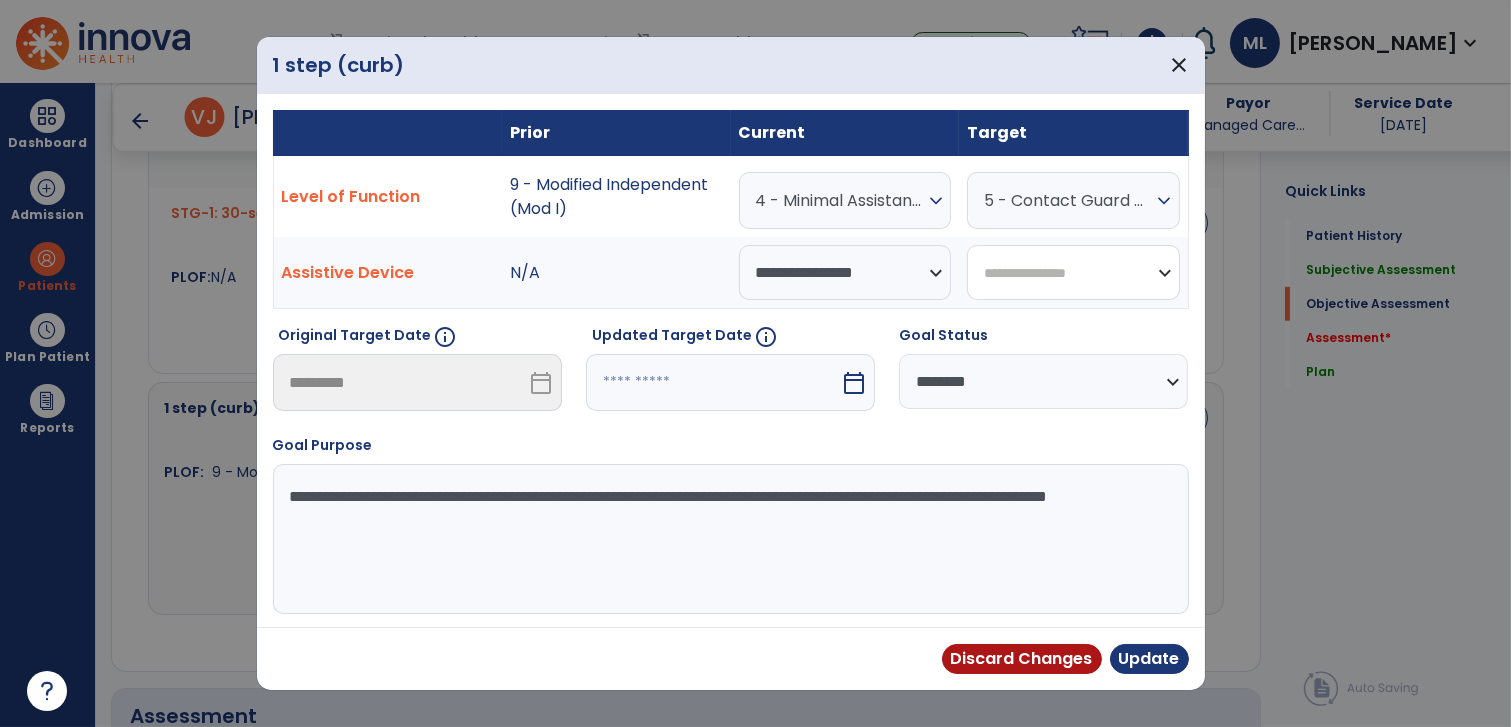 click on "**********" at bounding box center [1073, 272] 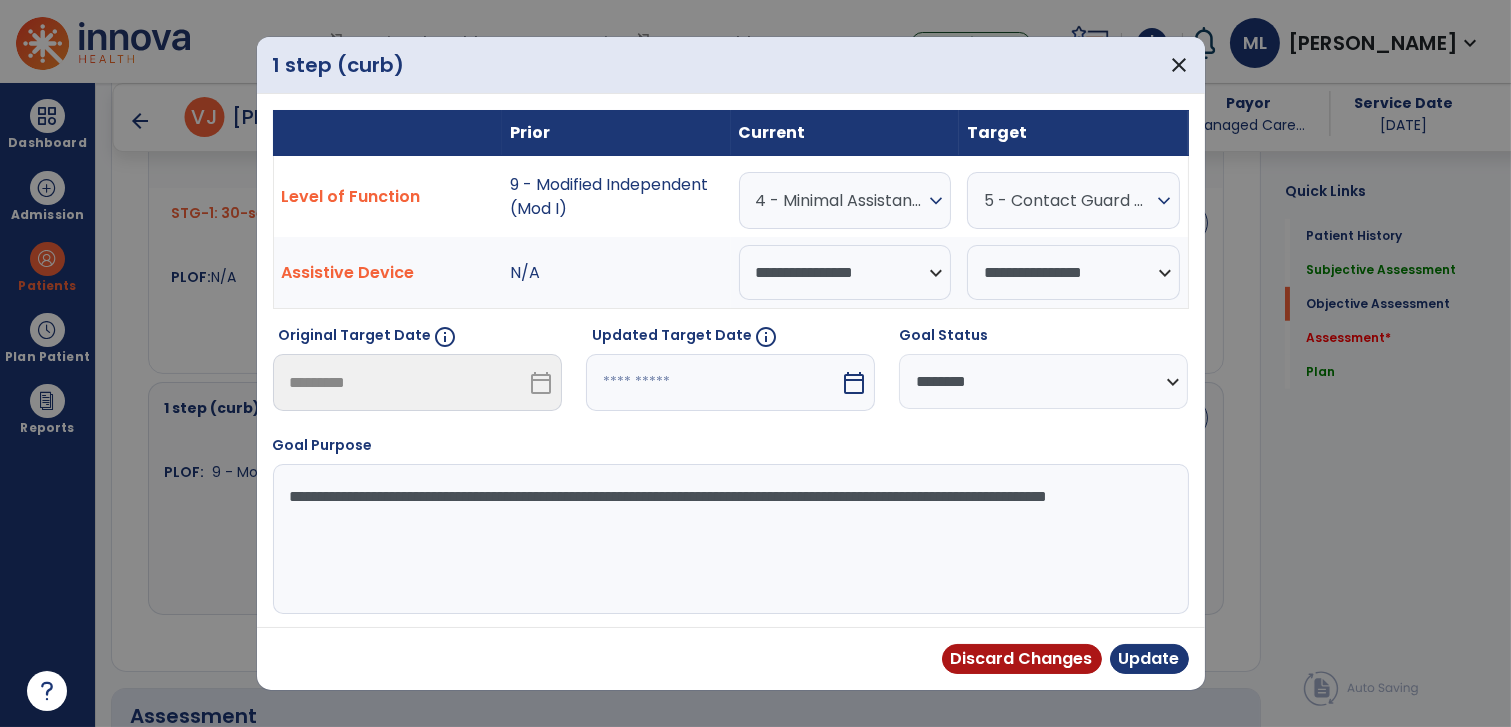 click at bounding box center (713, 382) 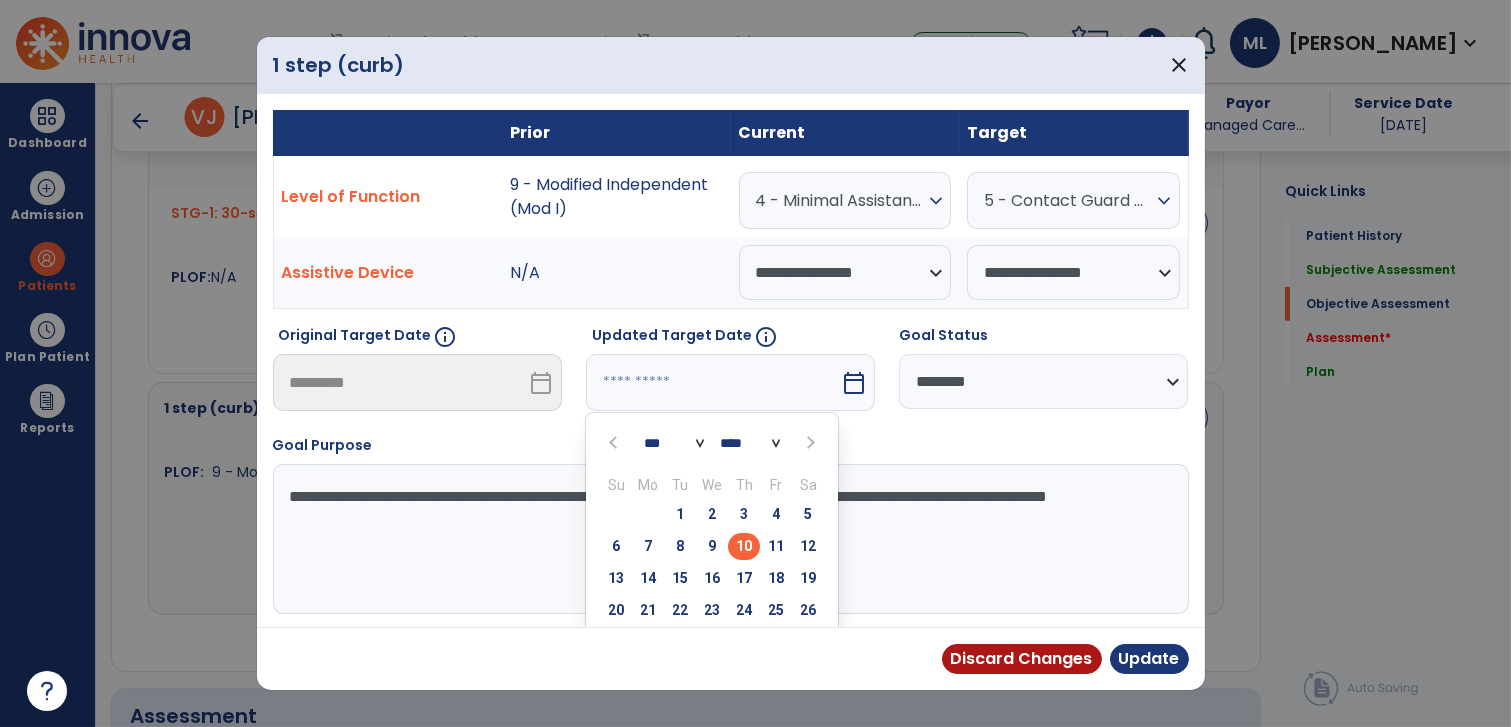 click at bounding box center [809, 443] 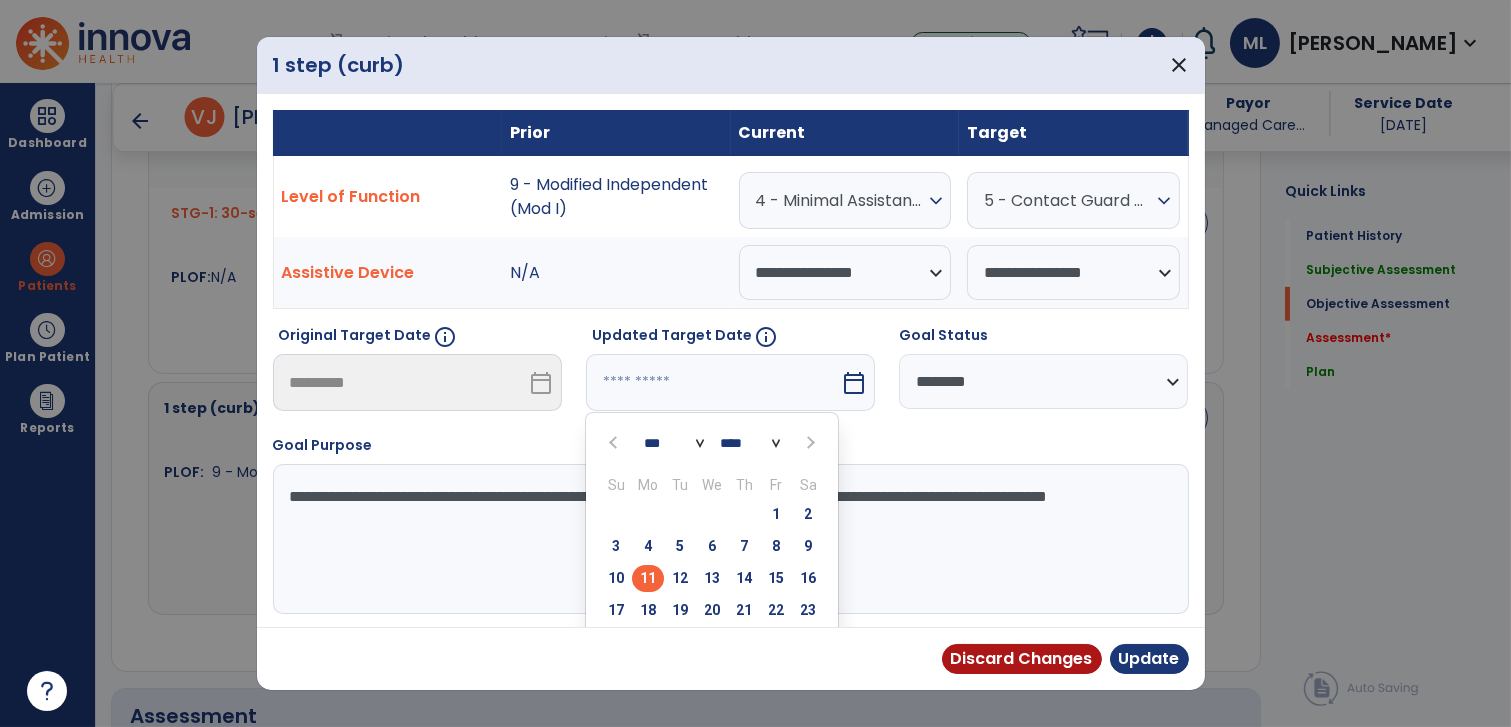 click on "11" at bounding box center [648, 578] 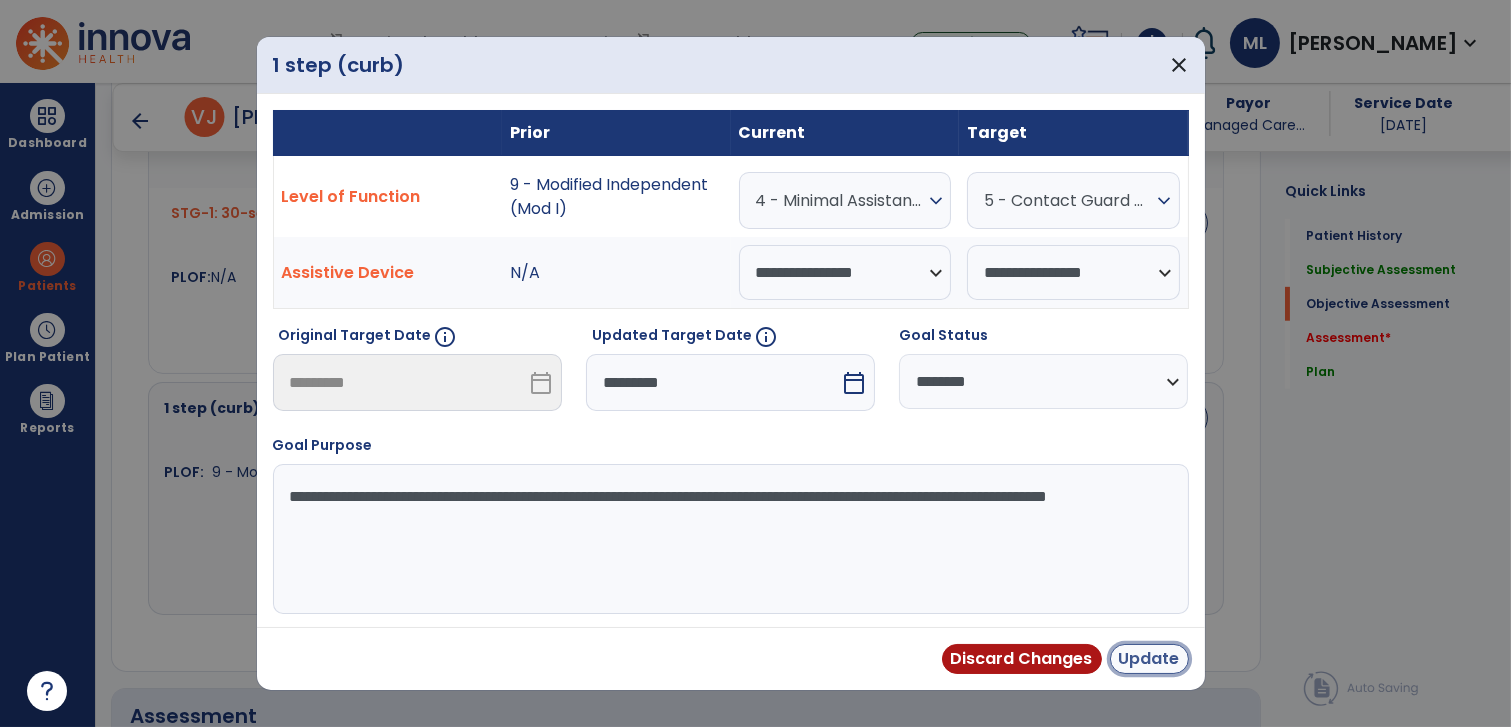 click on "Update" at bounding box center [1149, 659] 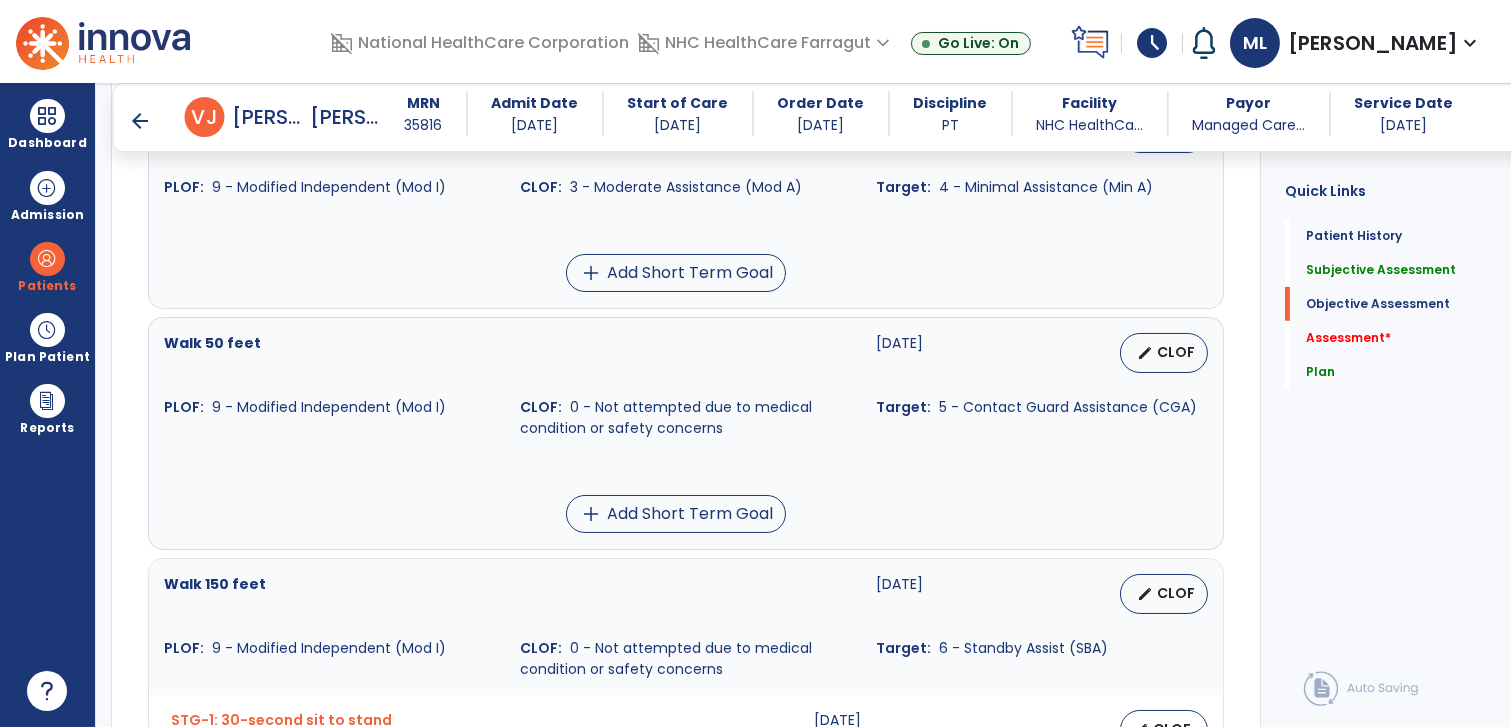 scroll, scrollTop: 1444, scrollLeft: 0, axis: vertical 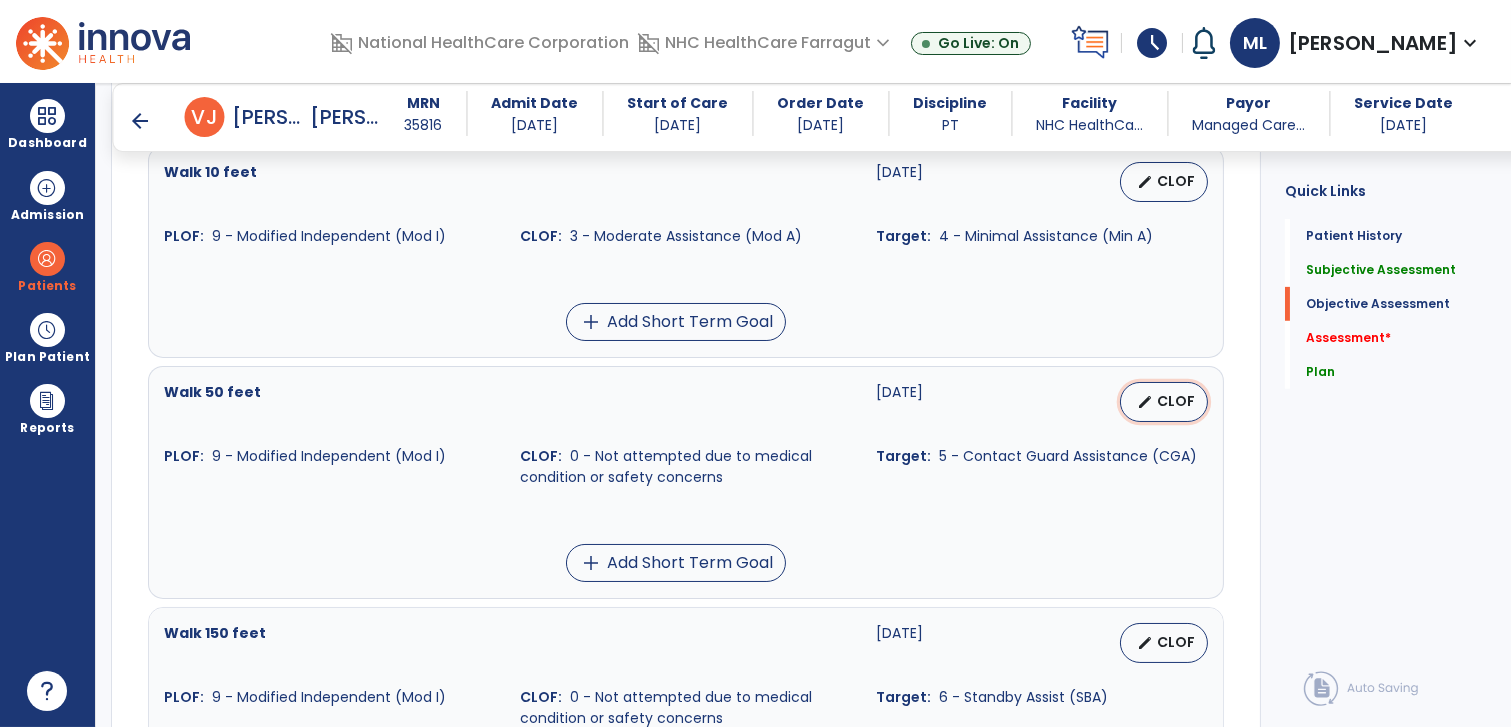 click on "CLOF" at bounding box center (1176, 401) 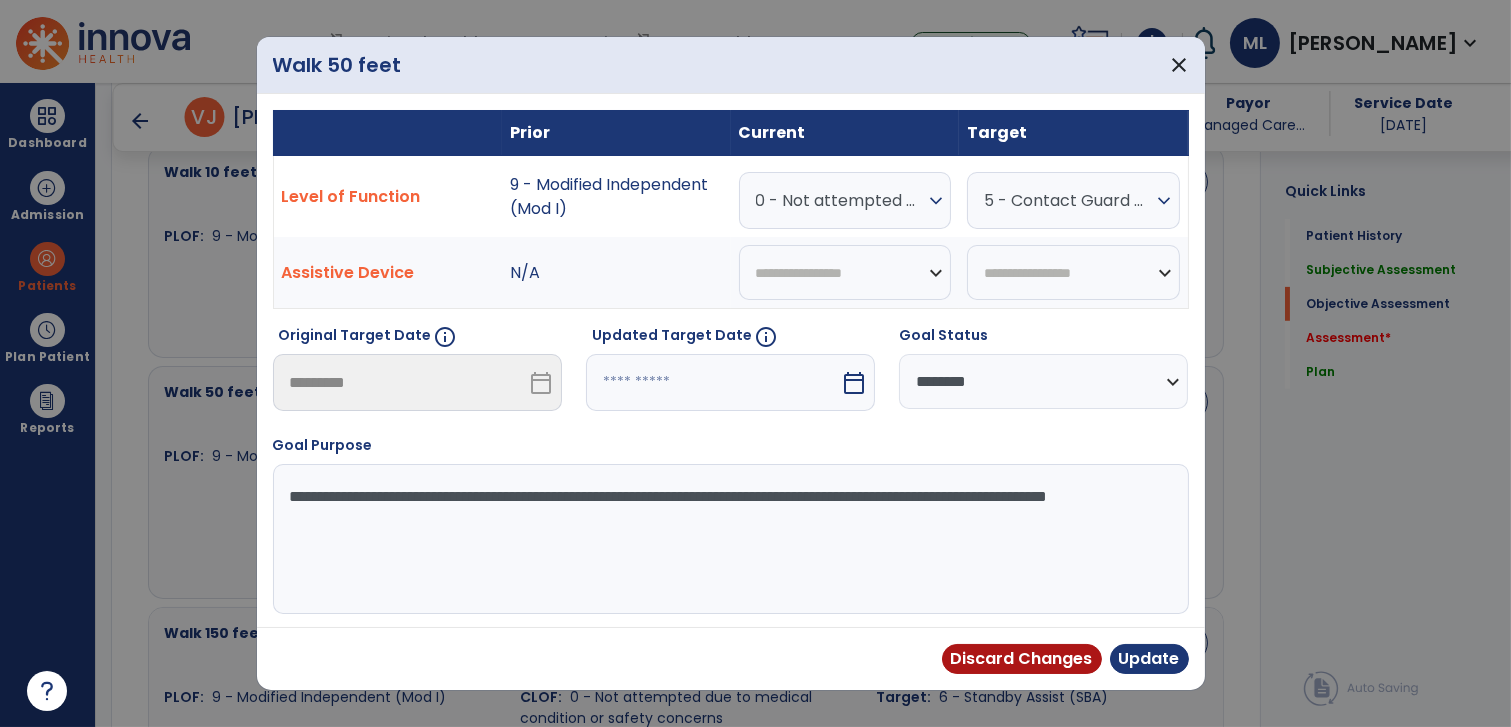 click on "0 - Not attempted due to medical condition or safety concerns" at bounding box center (840, 200) 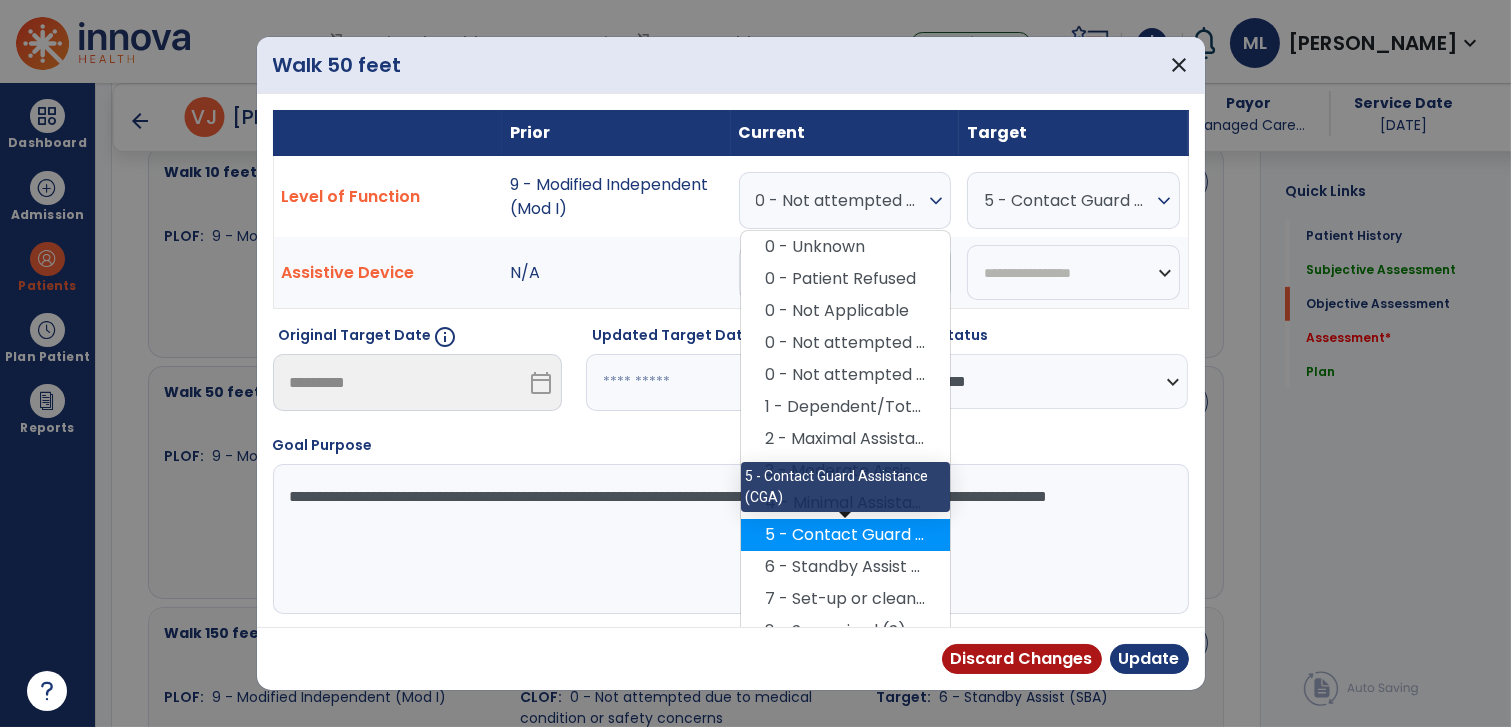 click on "5 - Contact Guard Assistance (CGA)" at bounding box center (845, 535) 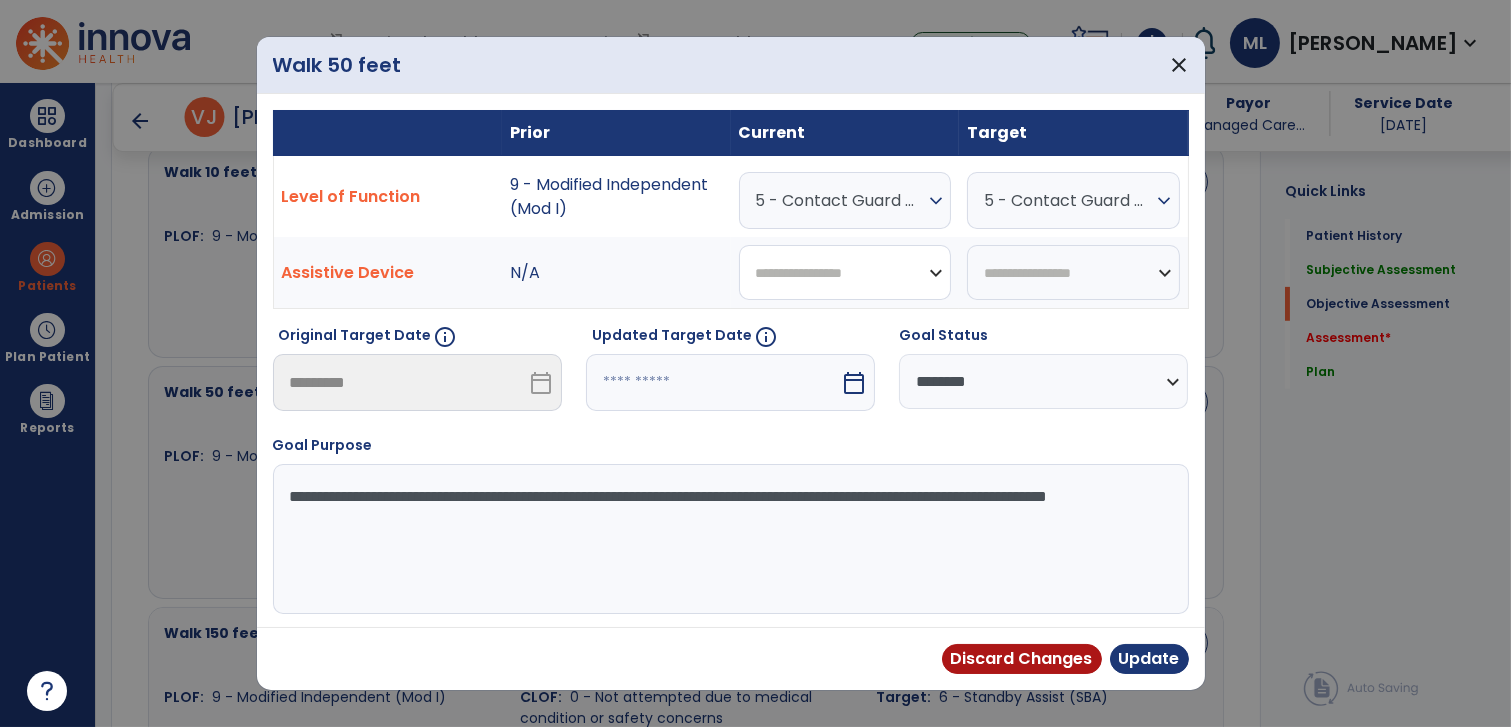 click on "**********" at bounding box center (845, 272) 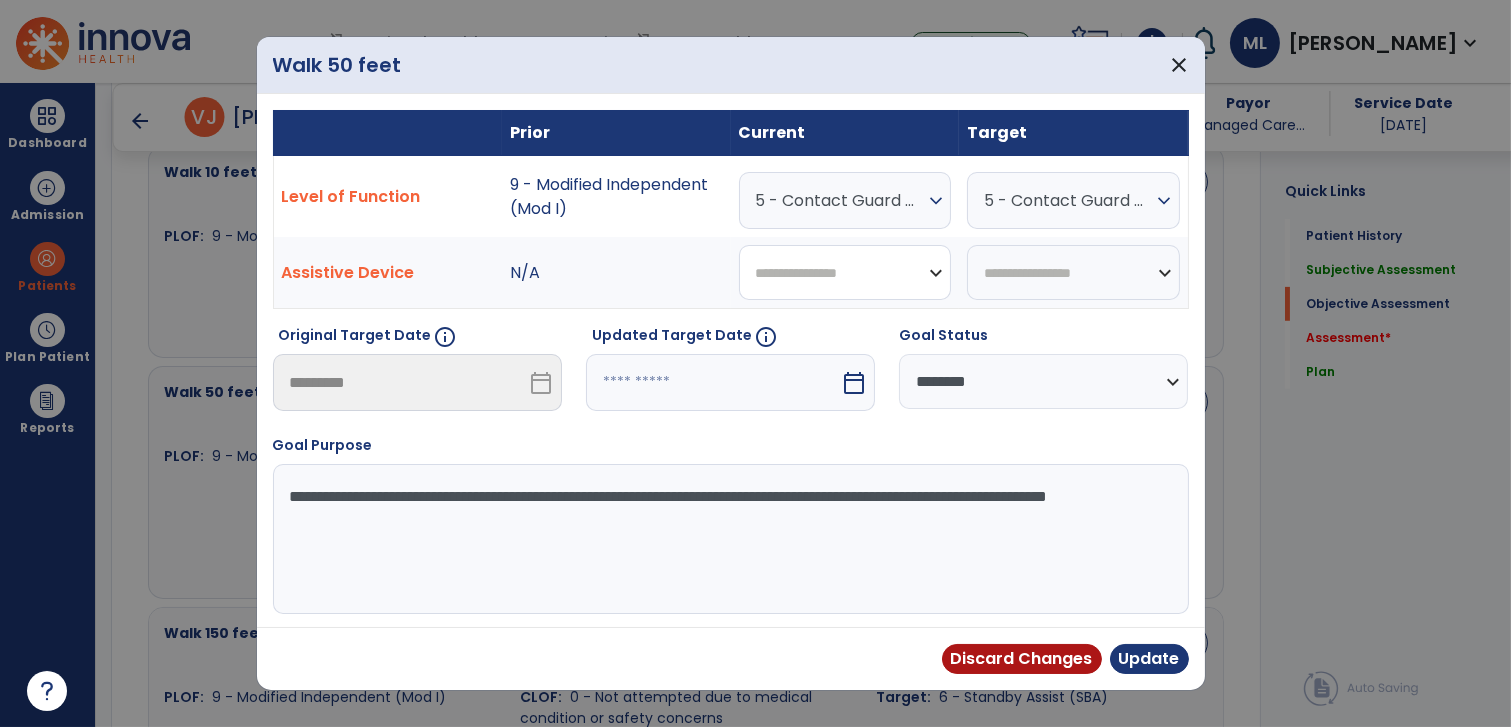 click on "**********" at bounding box center (845, 272) 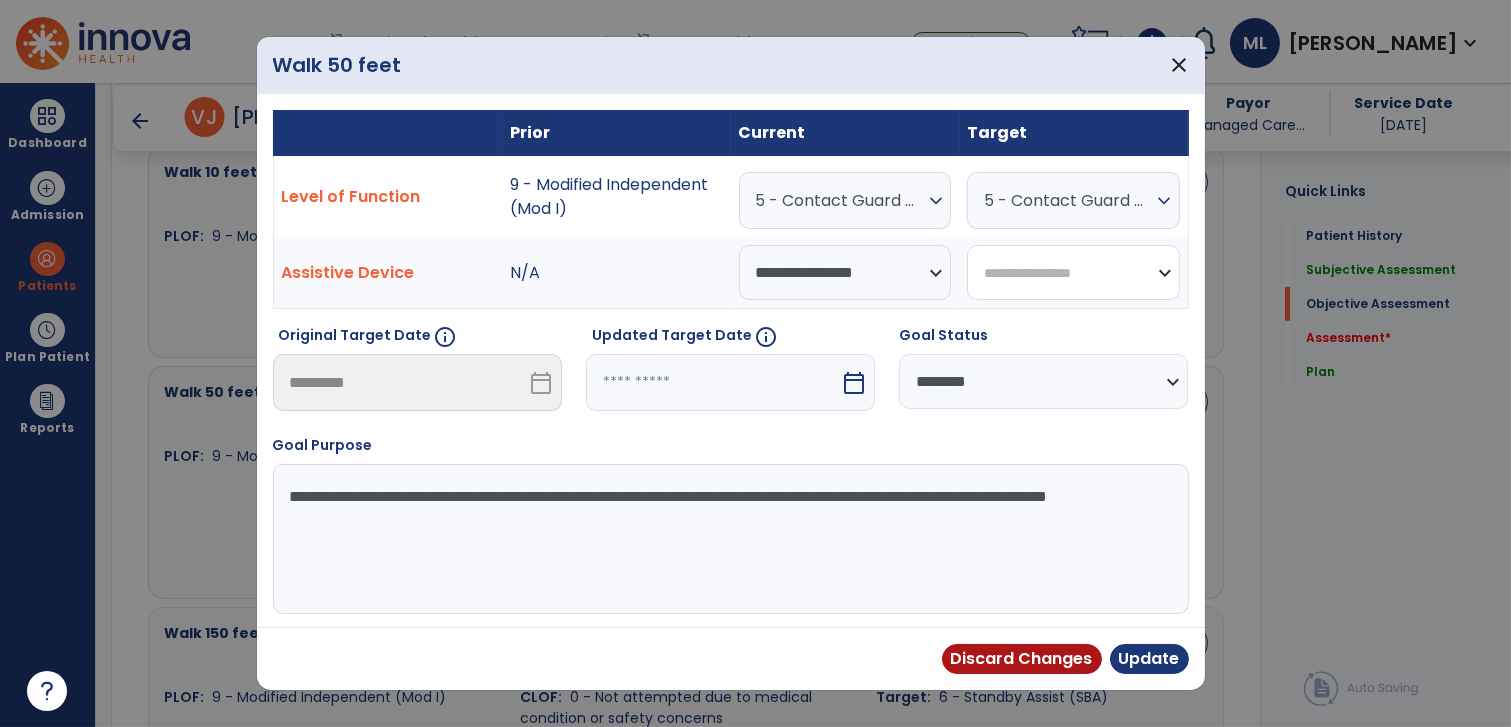click on "**********" at bounding box center [1073, 272] 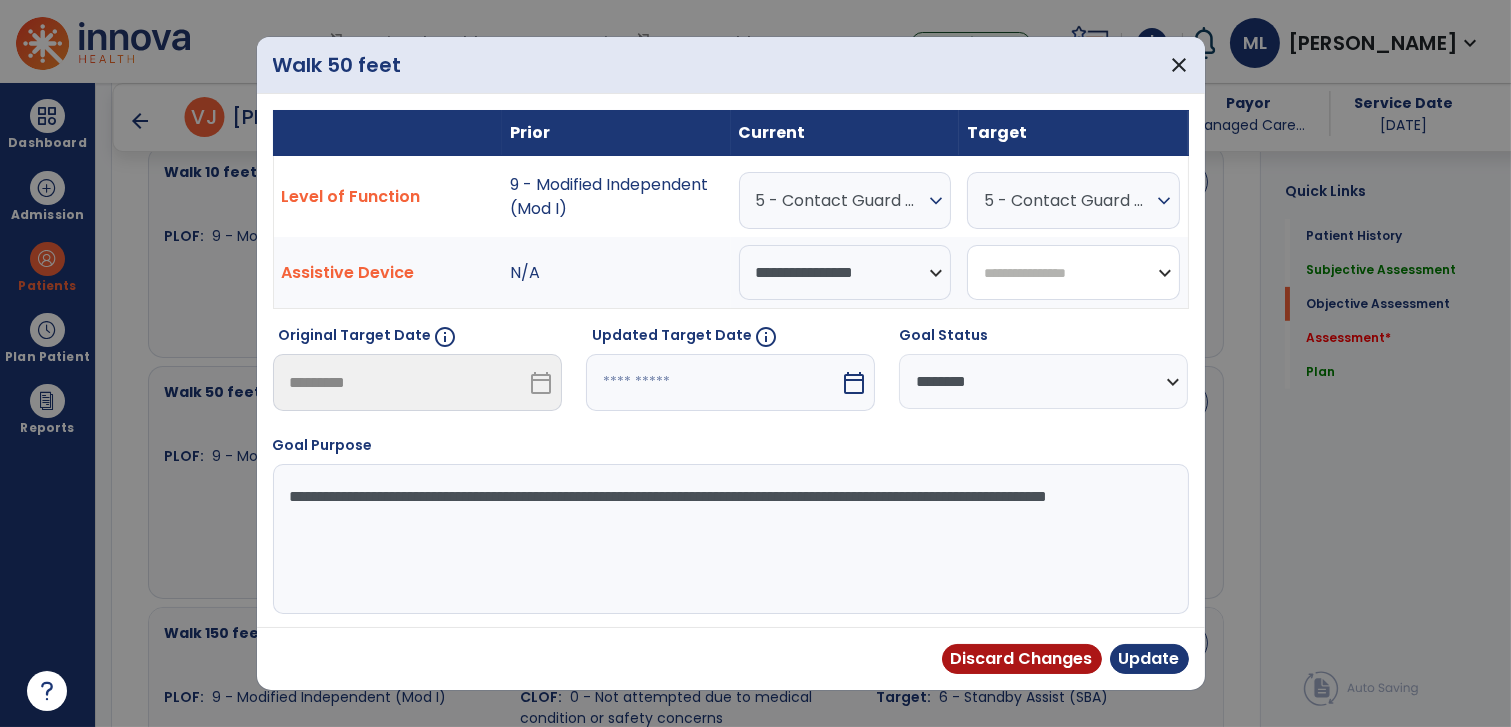 click on "**********" at bounding box center [1073, 272] 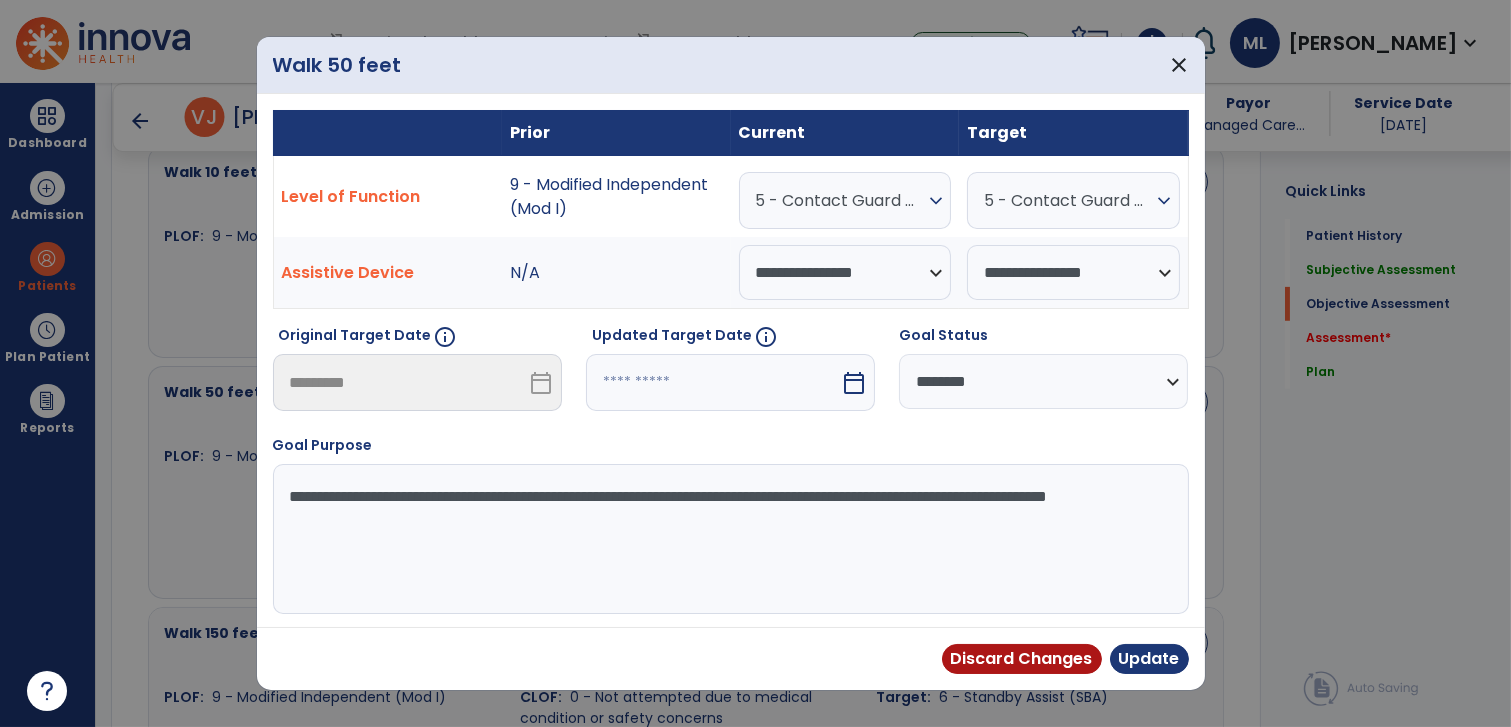 click at bounding box center [713, 382] 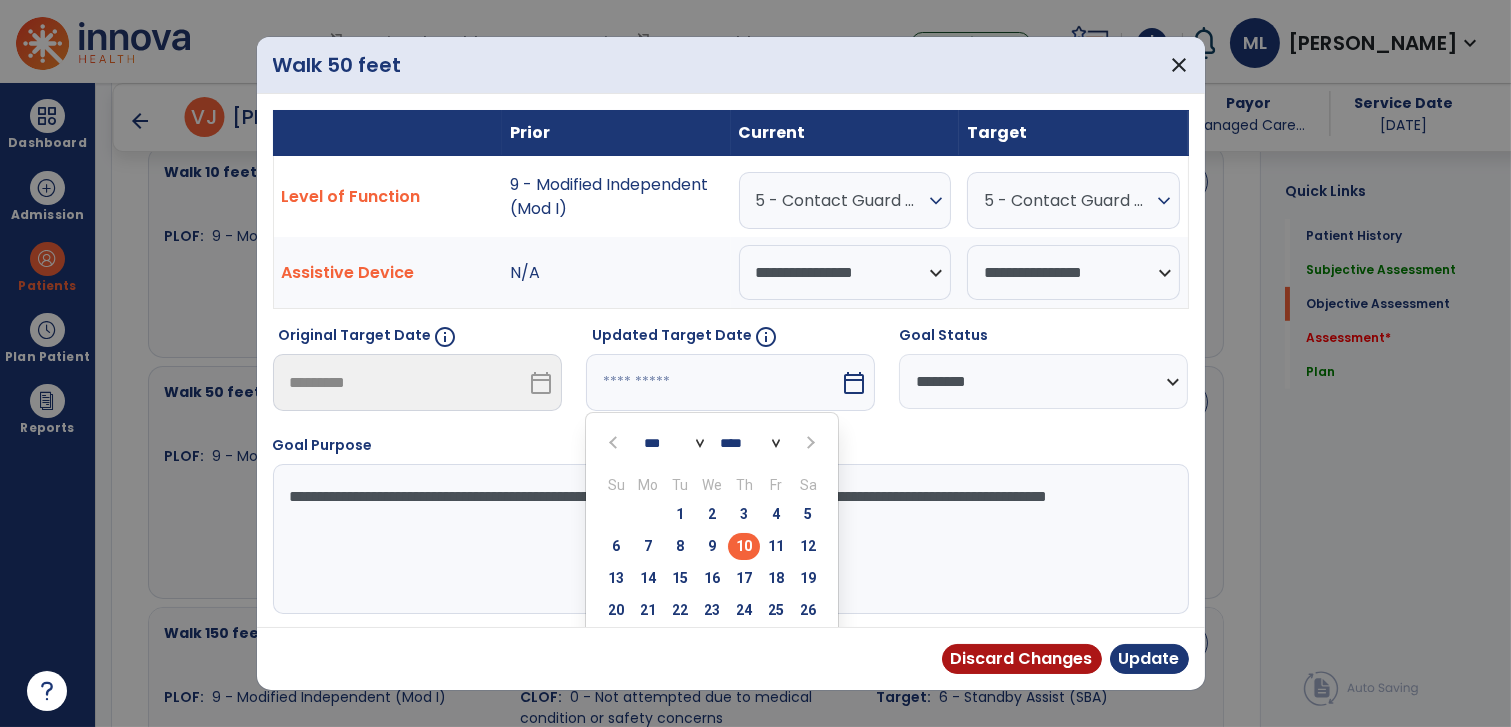 click on "10" at bounding box center (744, 546) 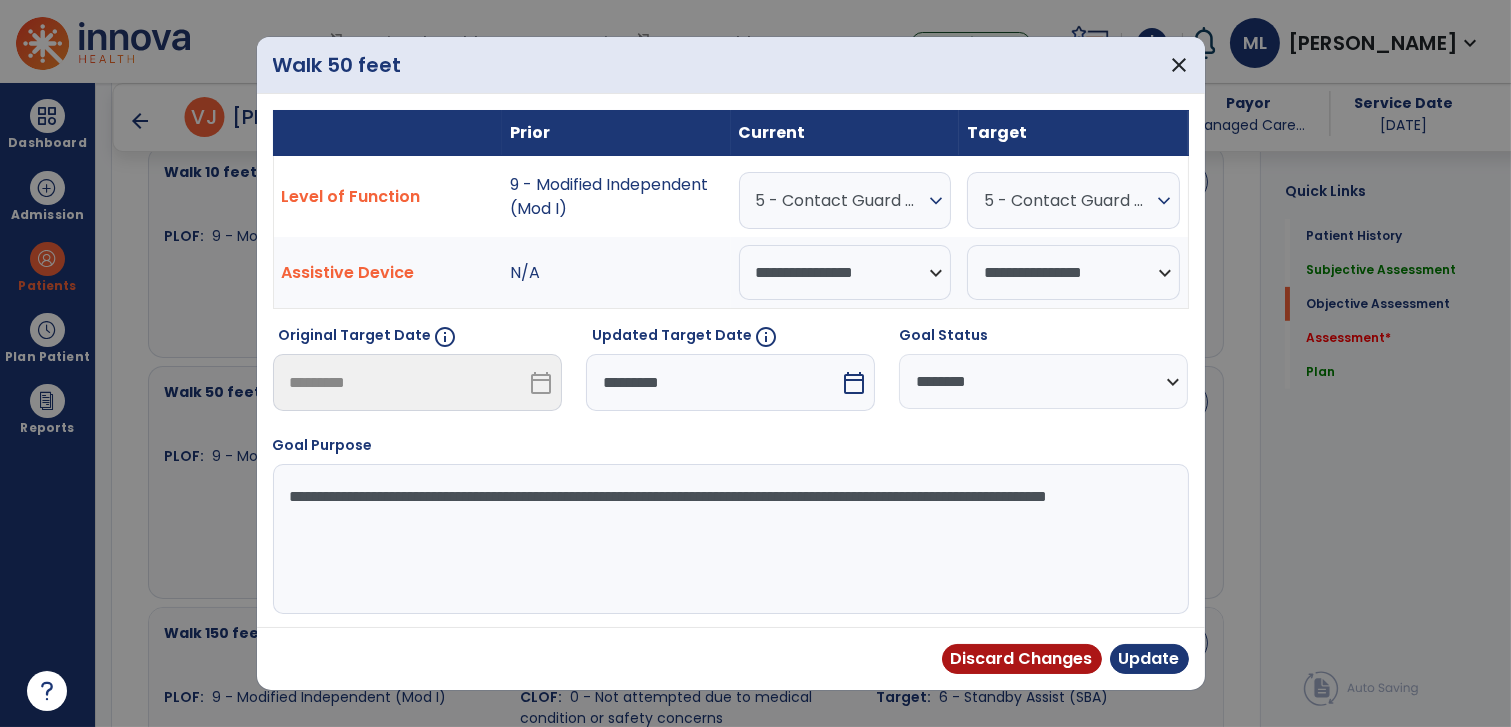 click on "**********" at bounding box center (1043, 381) 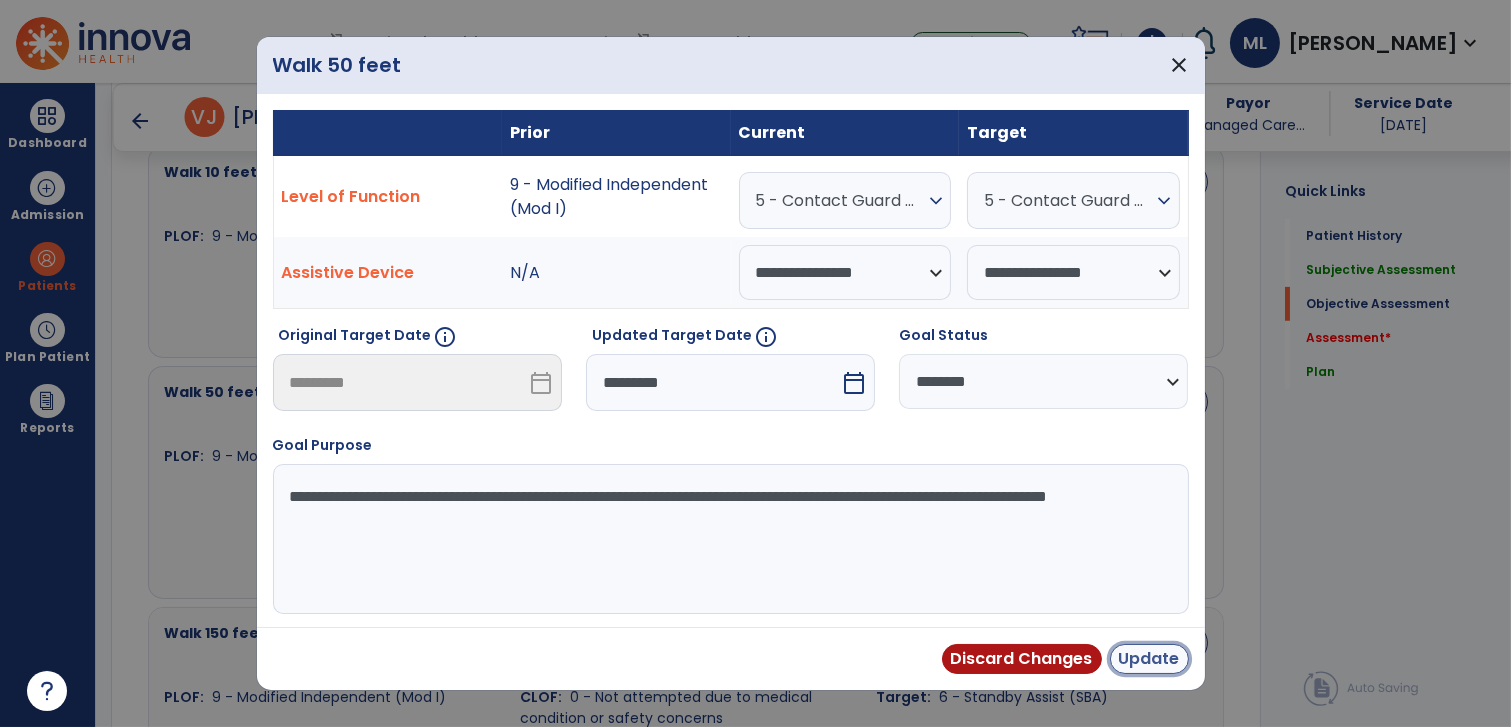 click on "Update" at bounding box center (1149, 659) 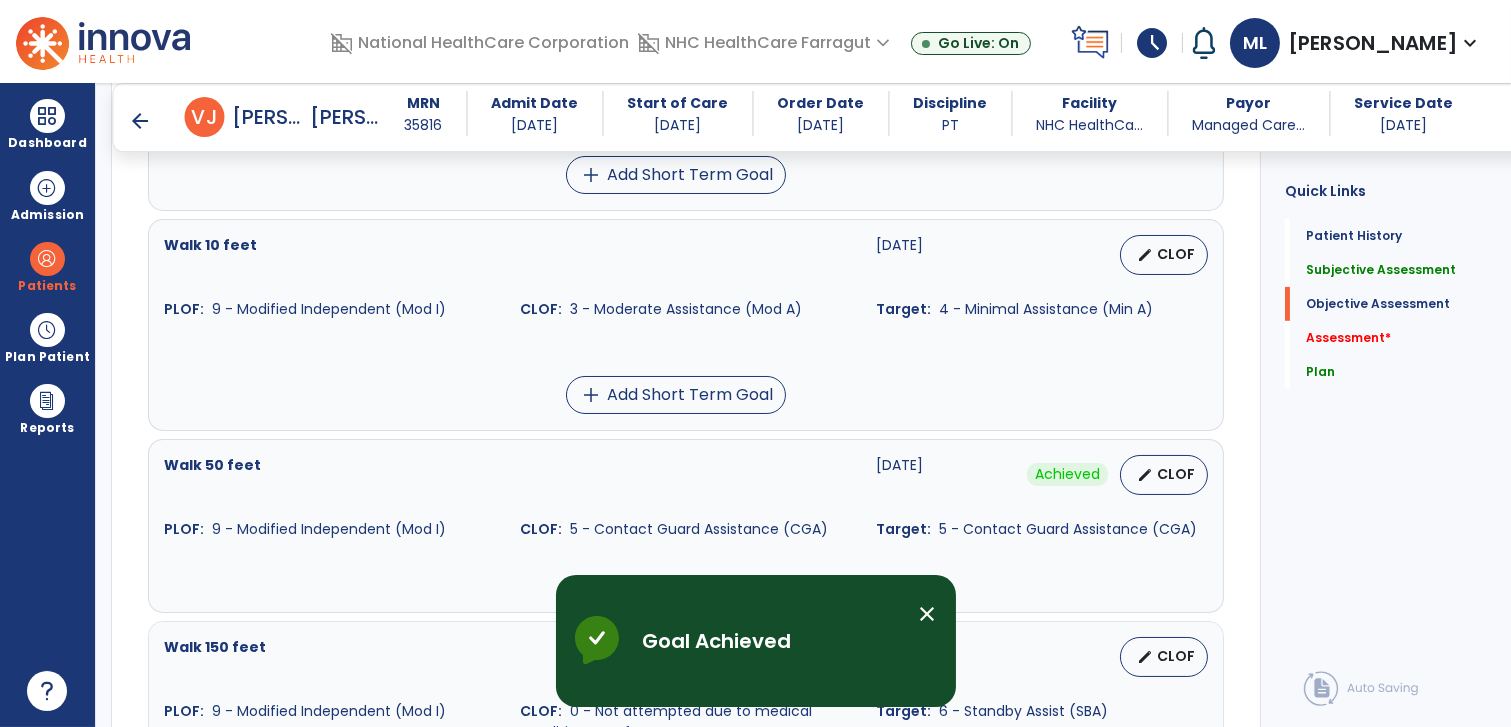scroll, scrollTop: 1333, scrollLeft: 0, axis: vertical 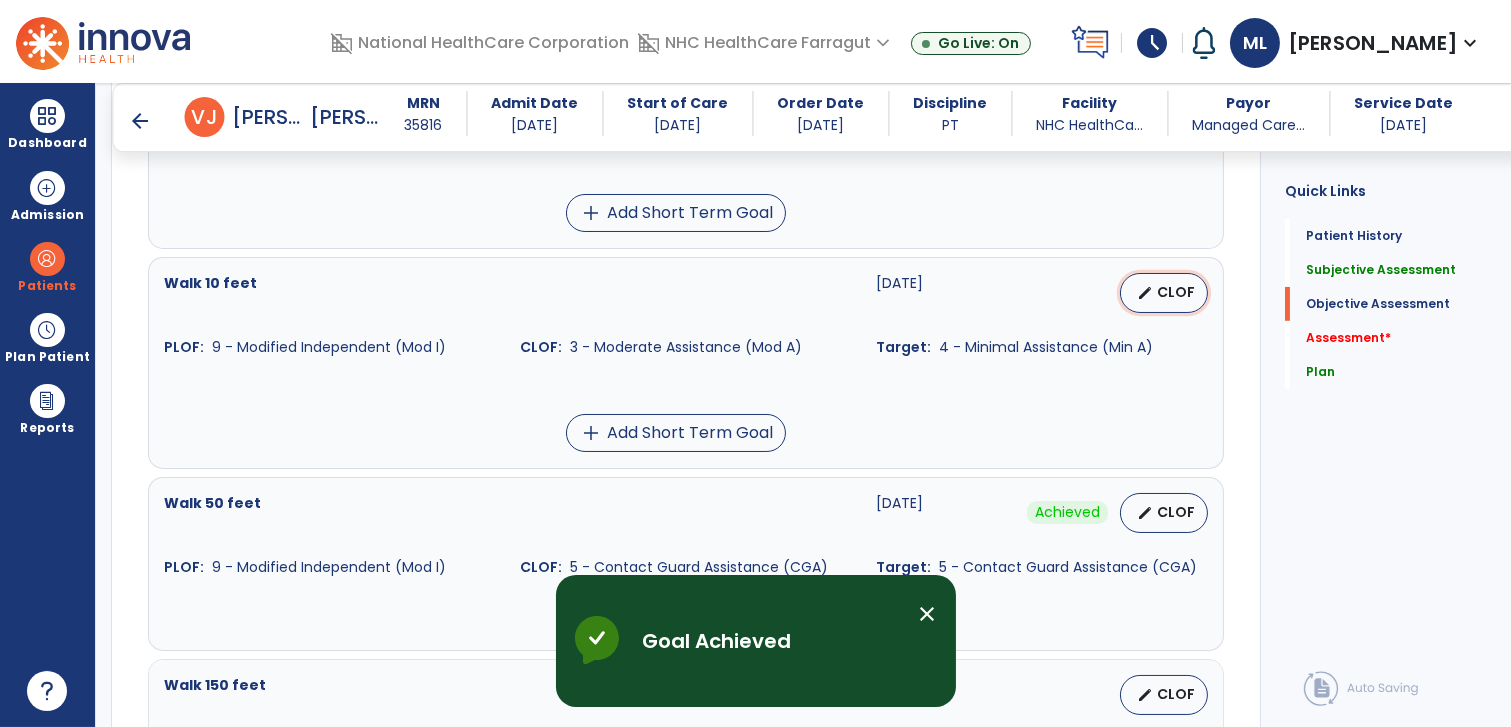 click on "edit" at bounding box center (1145, 293) 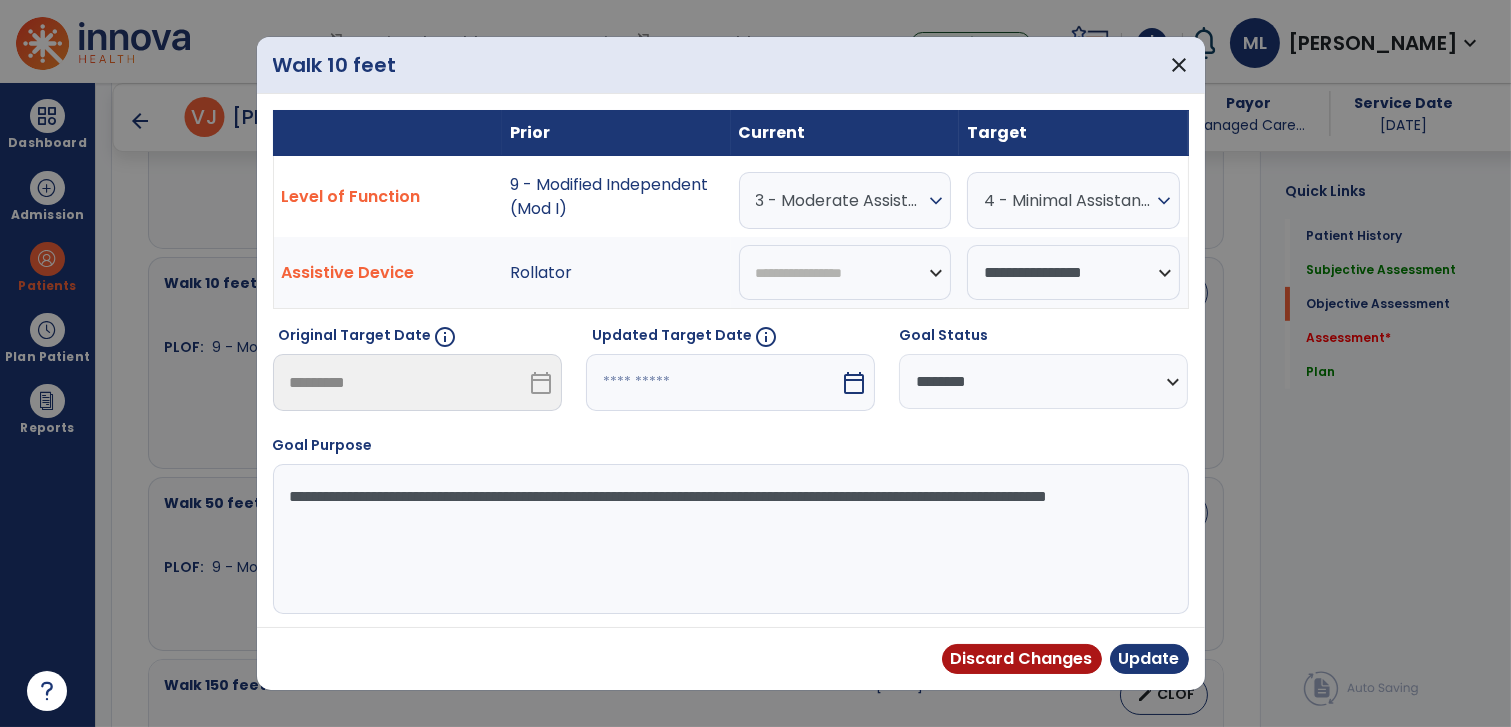 click on "3 - Moderate Assistance (Mod A)" at bounding box center [840, 200] 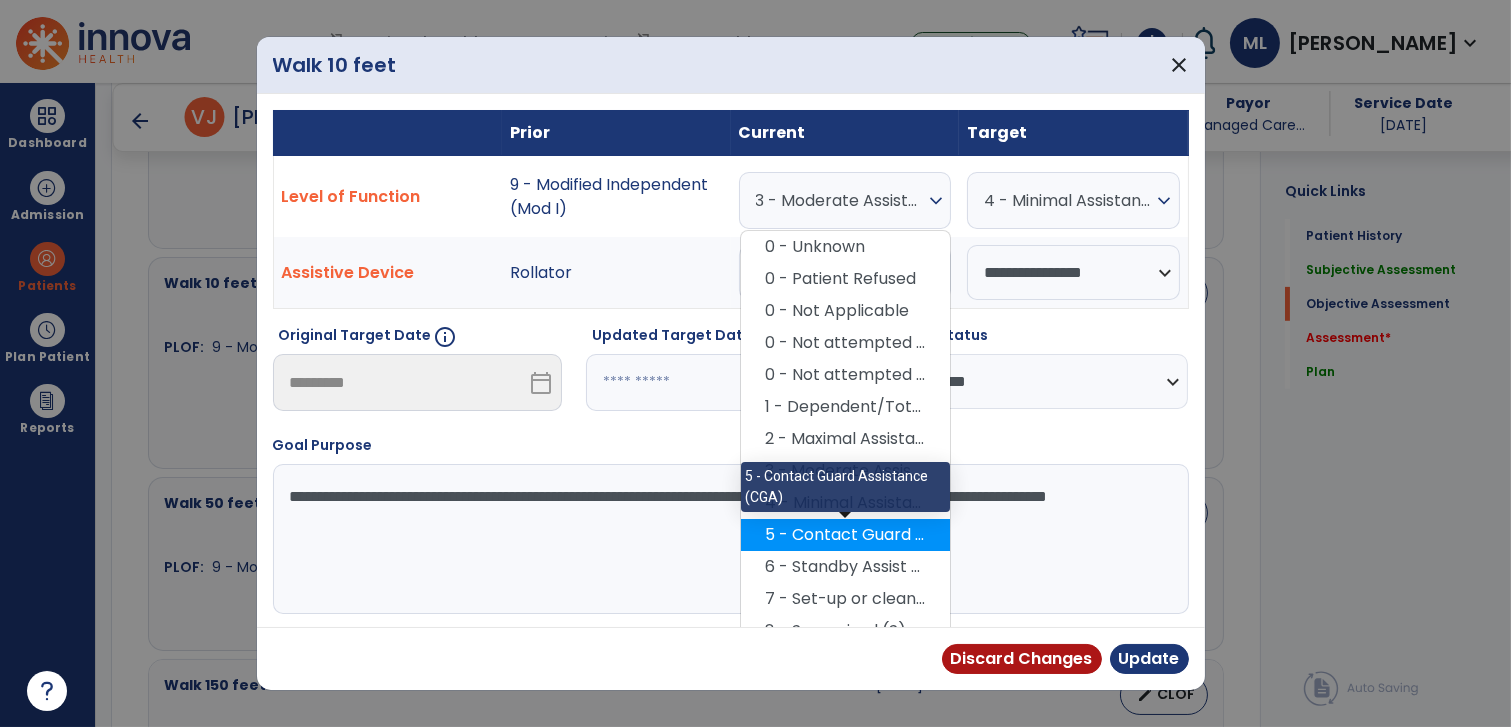 click on "5 - Contact Guard Assistance (CGA)" at bounding box center [845, 535] 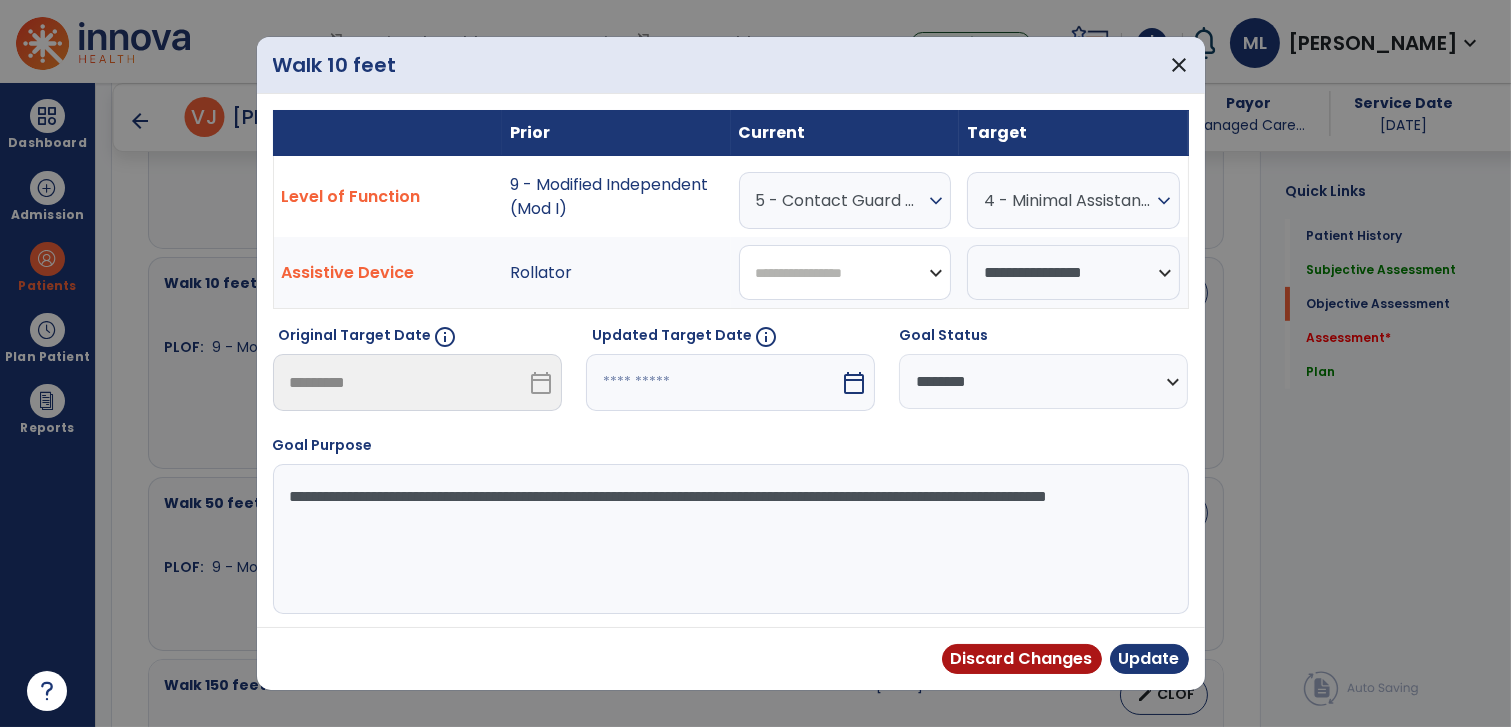 click on "**********" at bounding box center (845, 272) 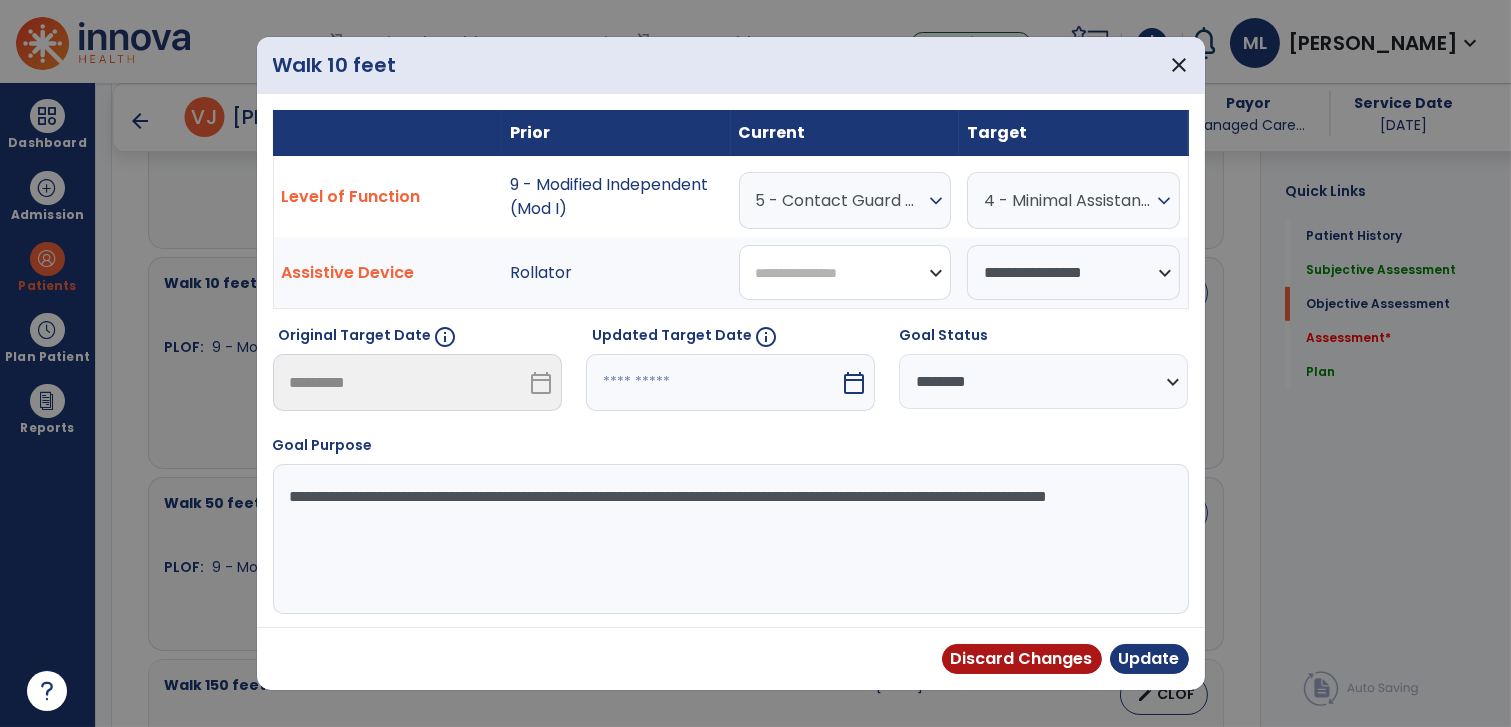 click on "**********" at bounding box center [845, 272] 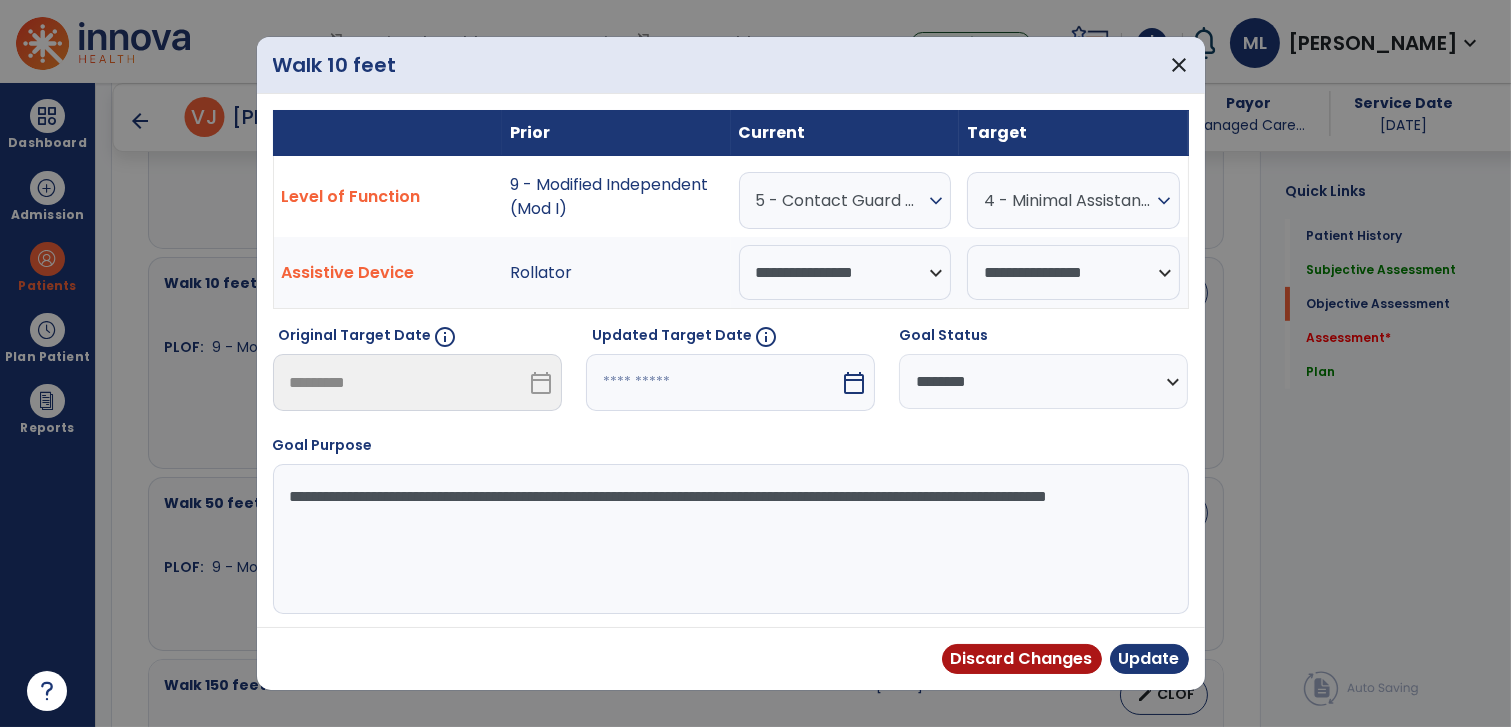 click at bounding box center [713, 382] 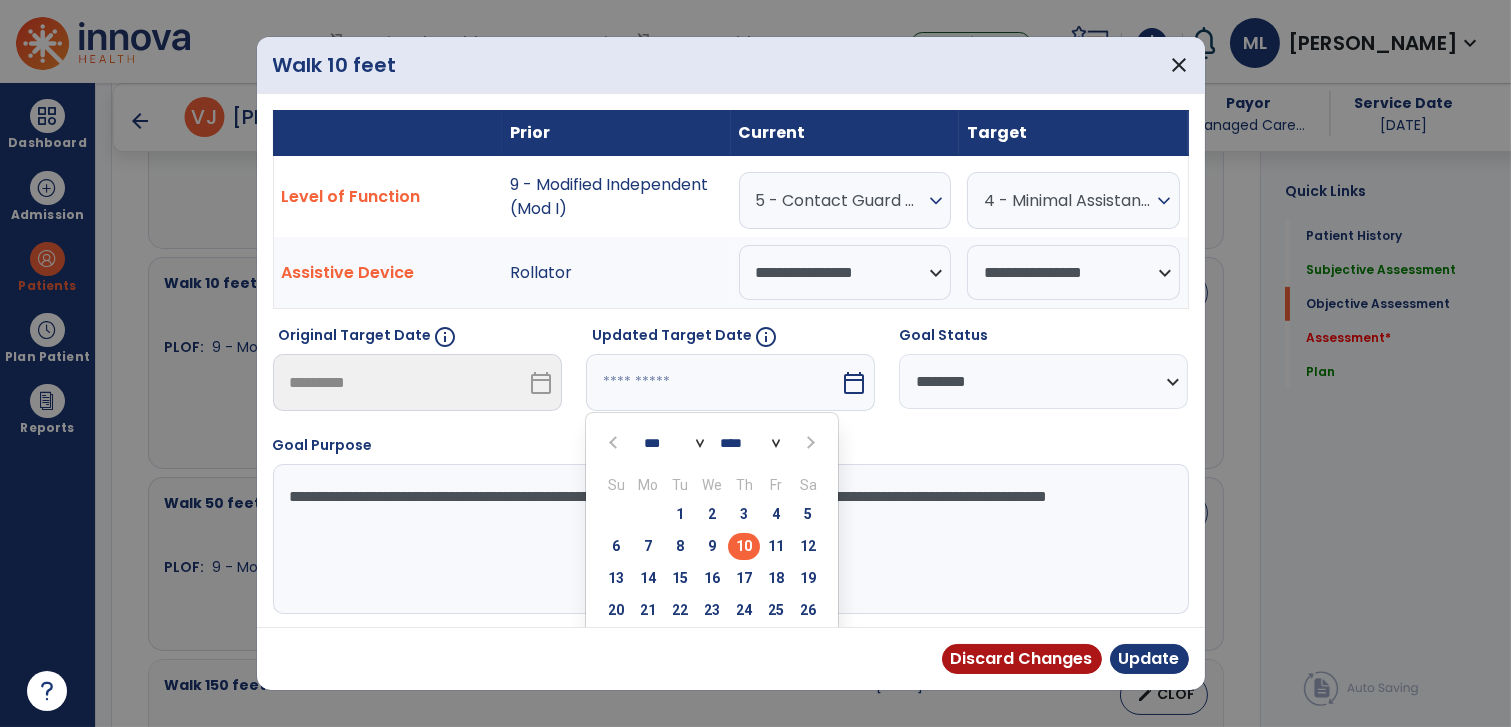 click on "10" at bounding box center [744, 546] 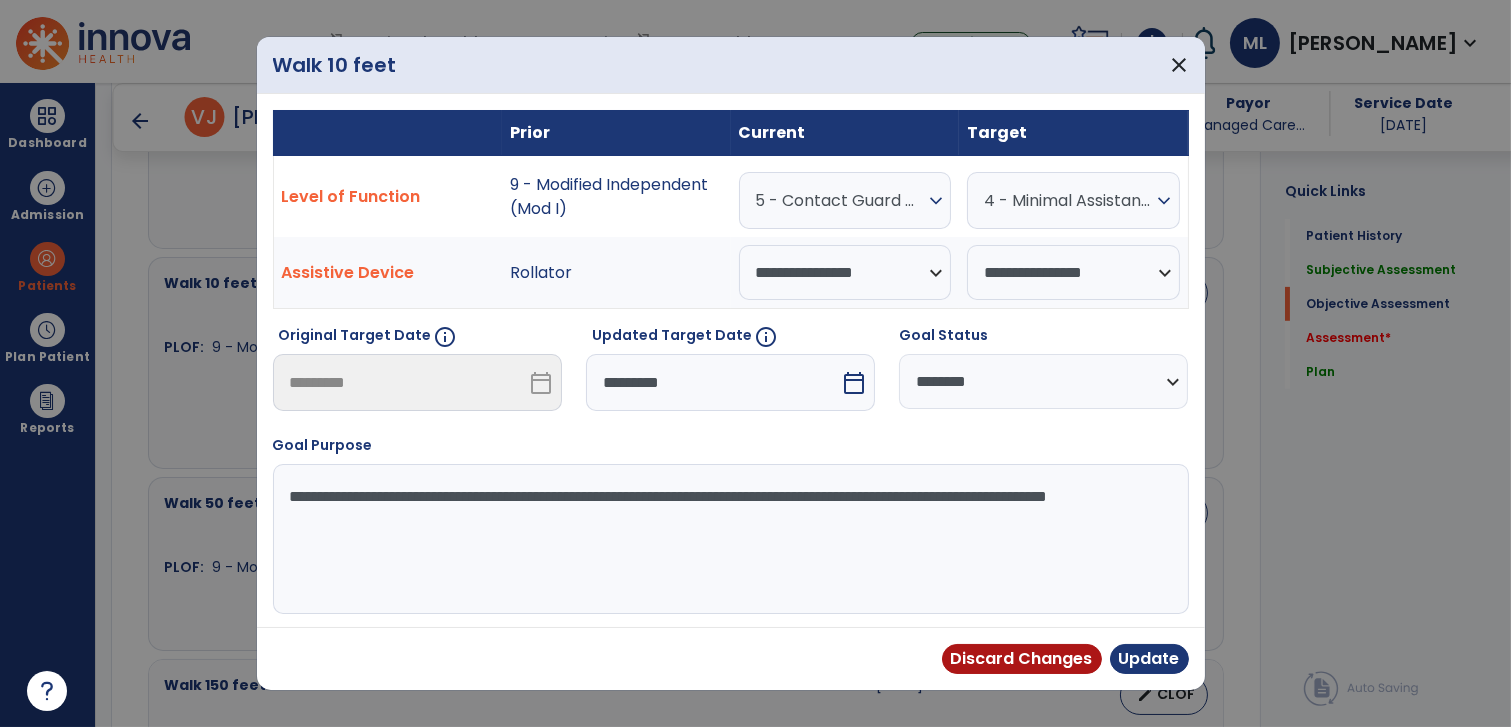 click on "**********" at bounding box center (1043, 381) 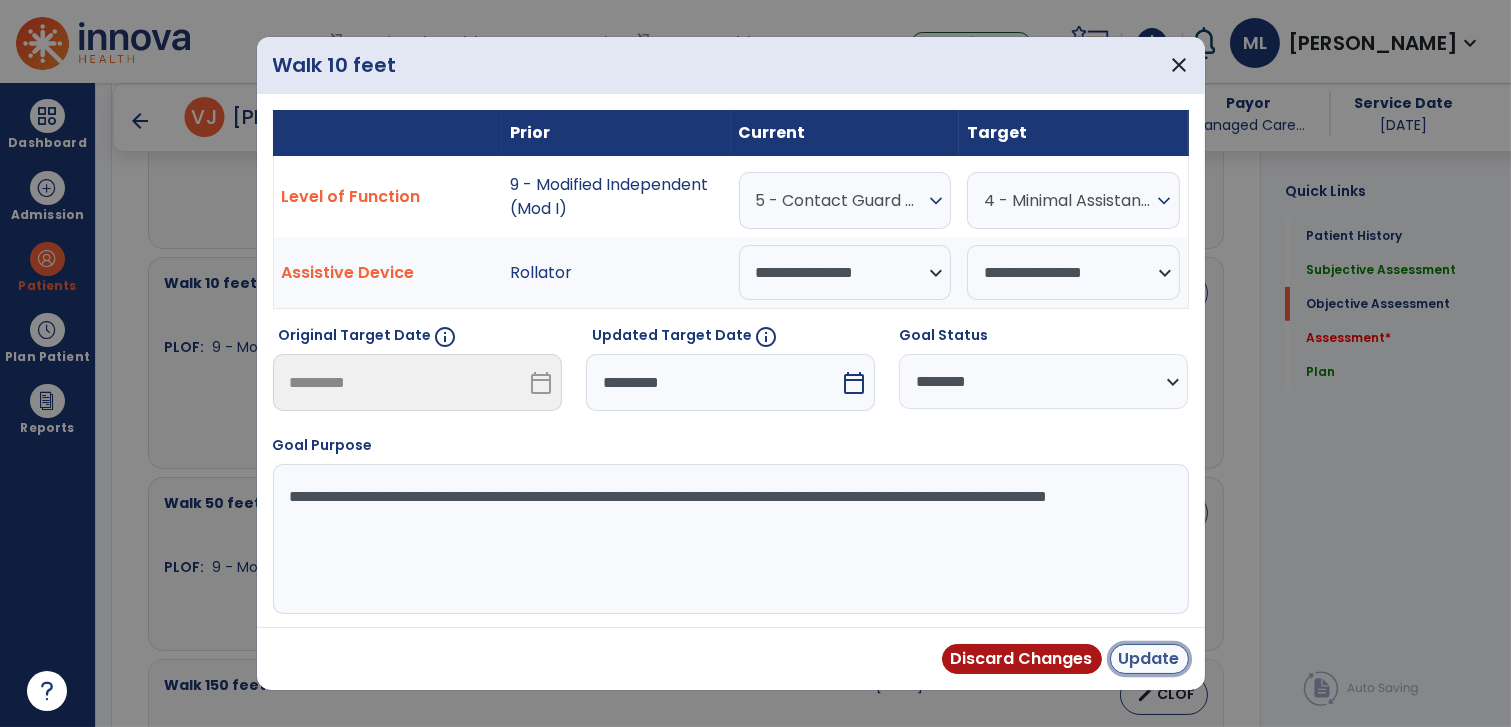 click on "Update" at bounding box center (1149, 659) 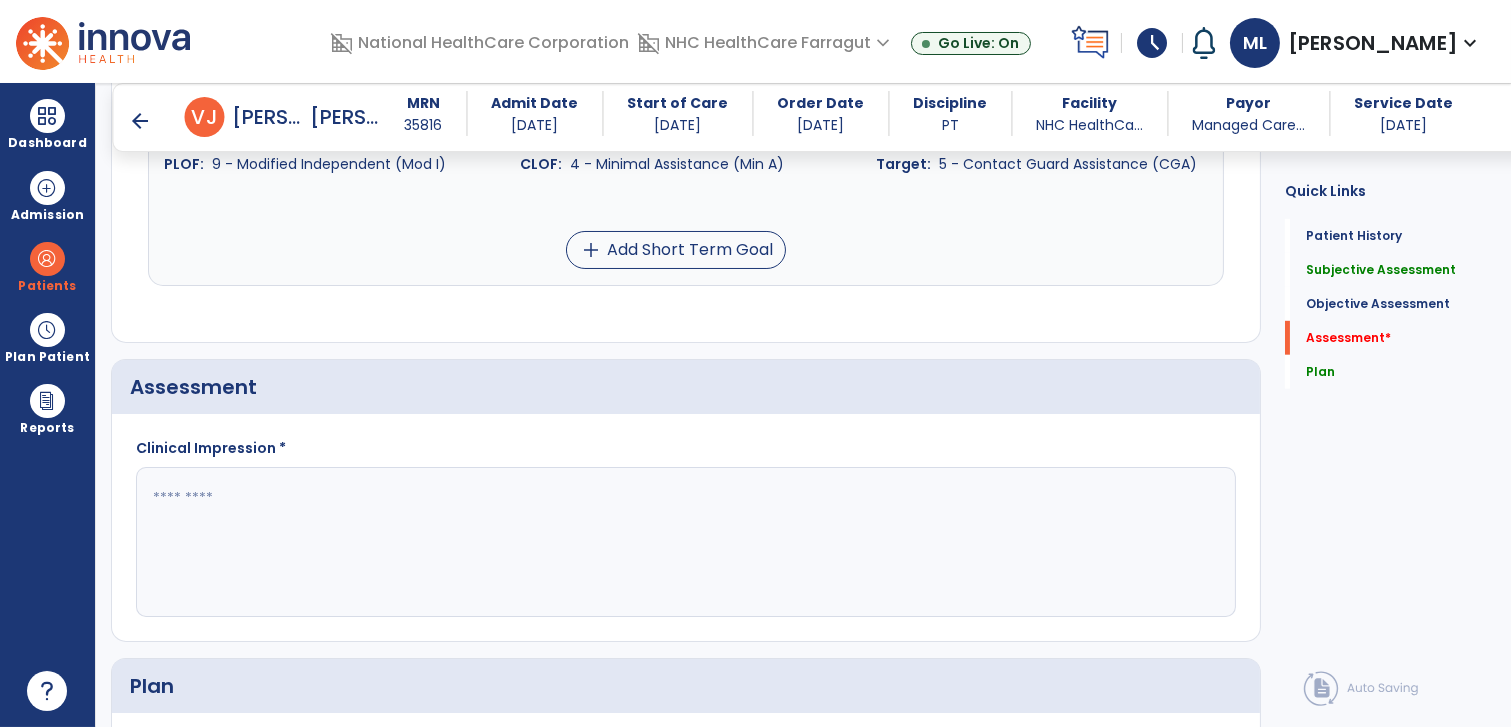 scroll, scrollTop: 2222, scrollLeft: 0, axis: vertical 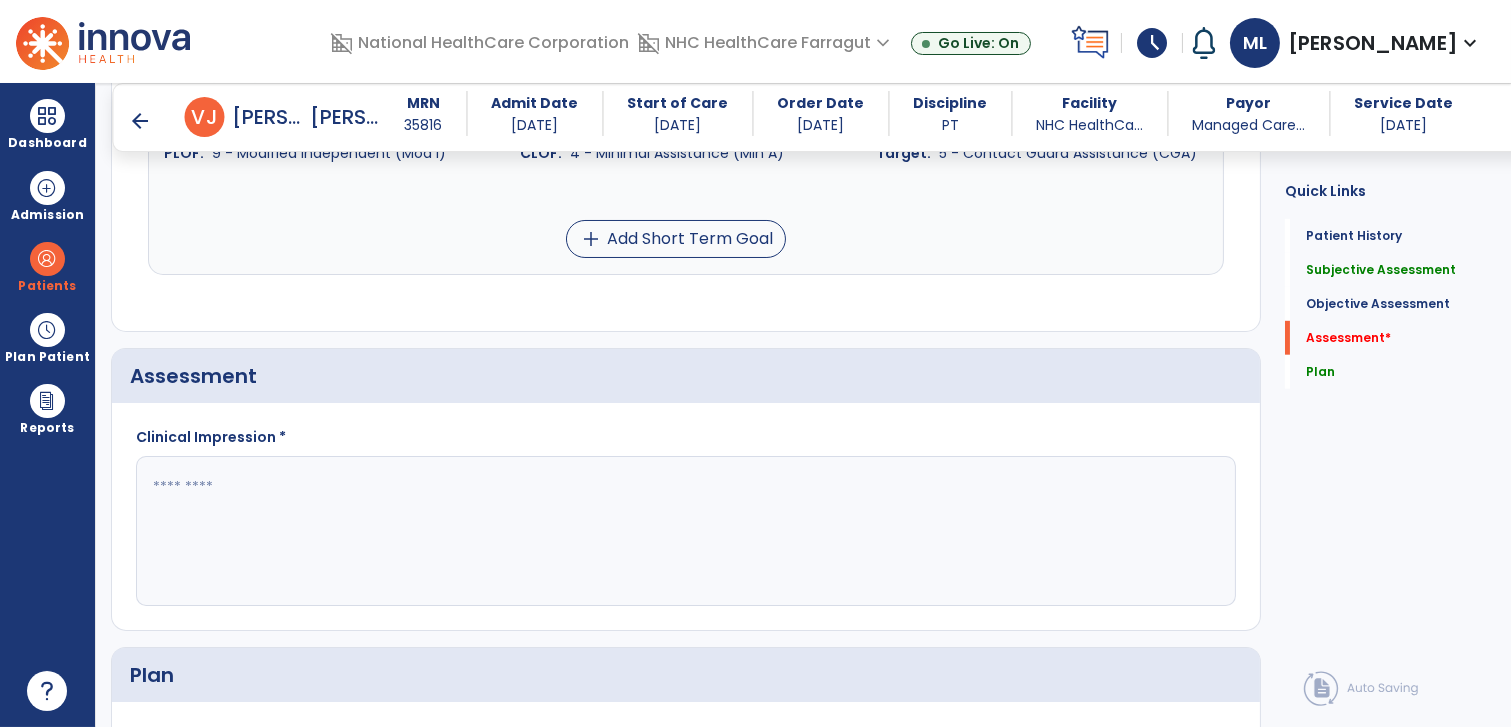 click 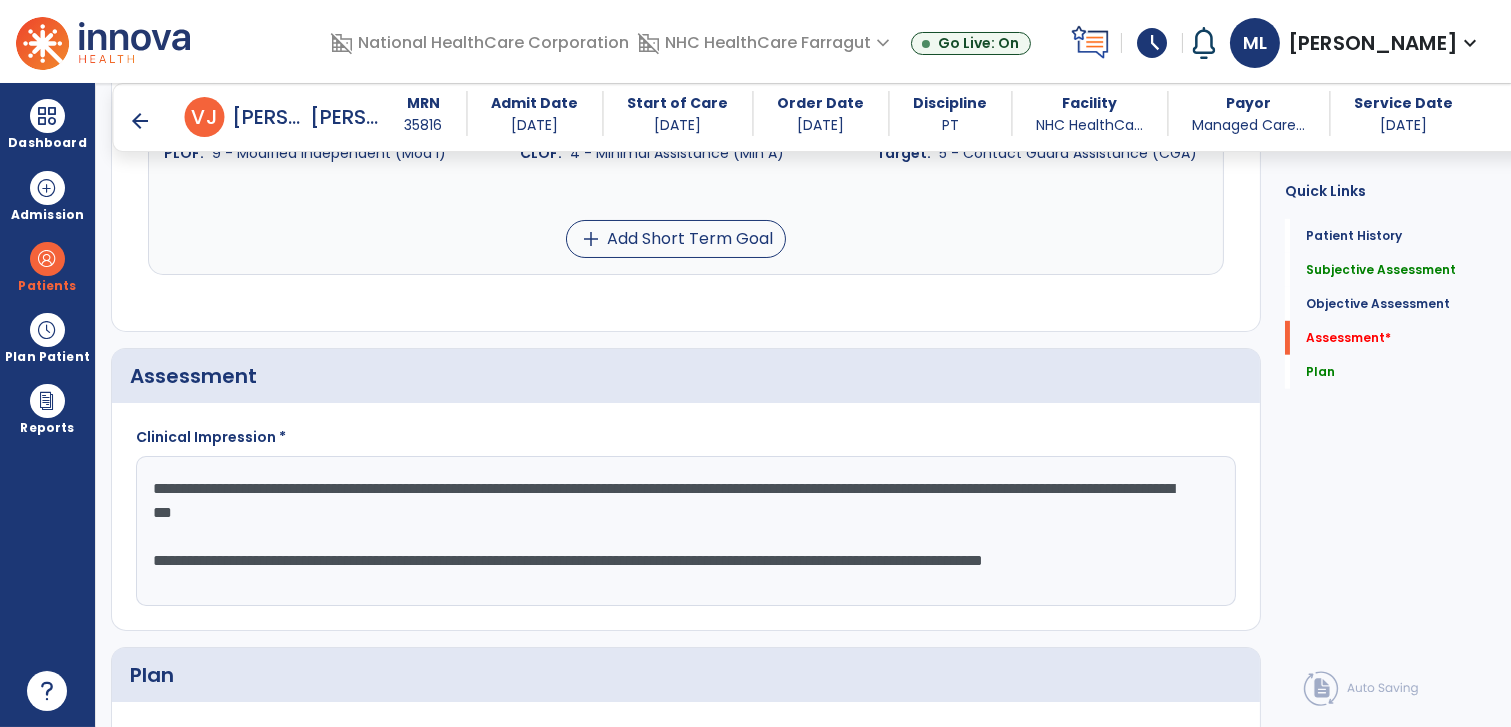 scroll, scrollTop: 15, scrollLeft: 0, axis: vertical 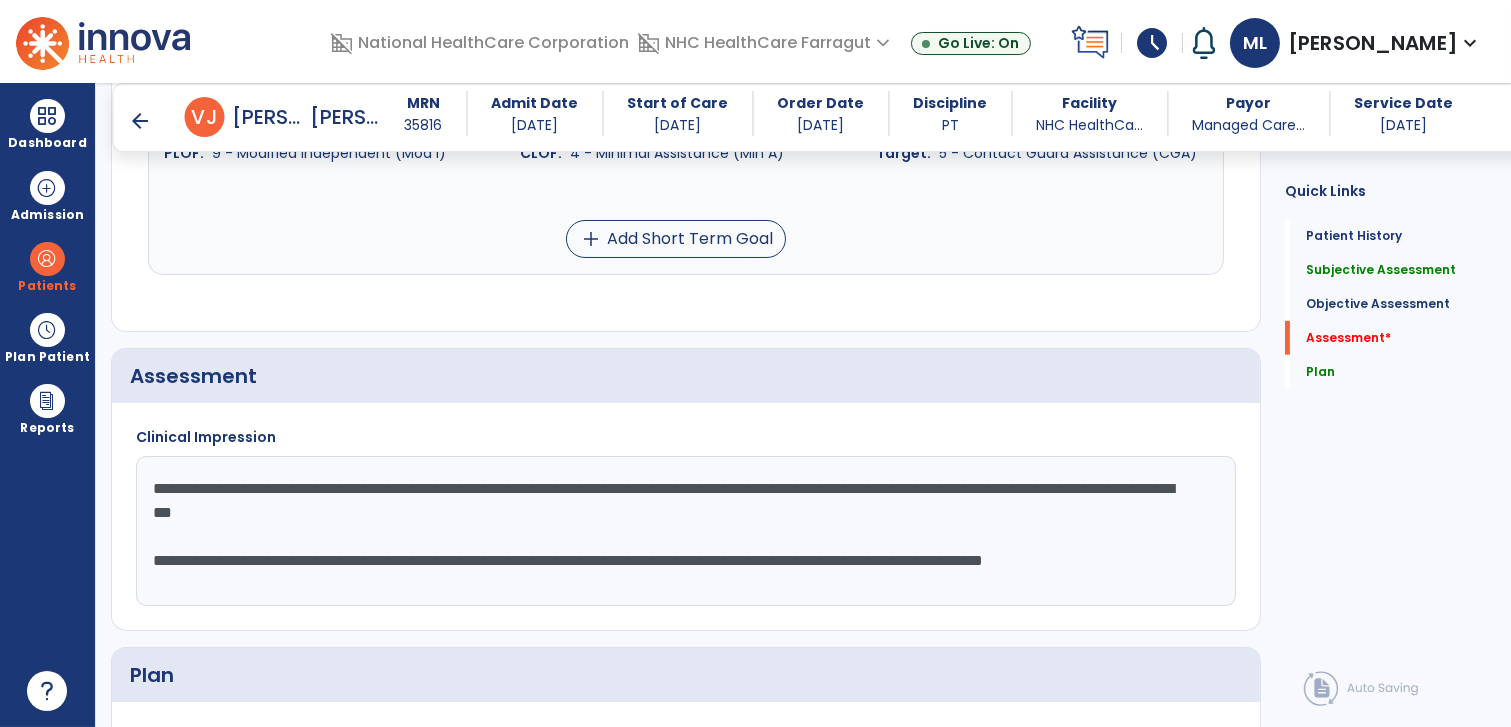 drag, startPoint x: 166, startPoint y: 465, endPoint x: 134, endPoint y: 467, distance: 32.06244 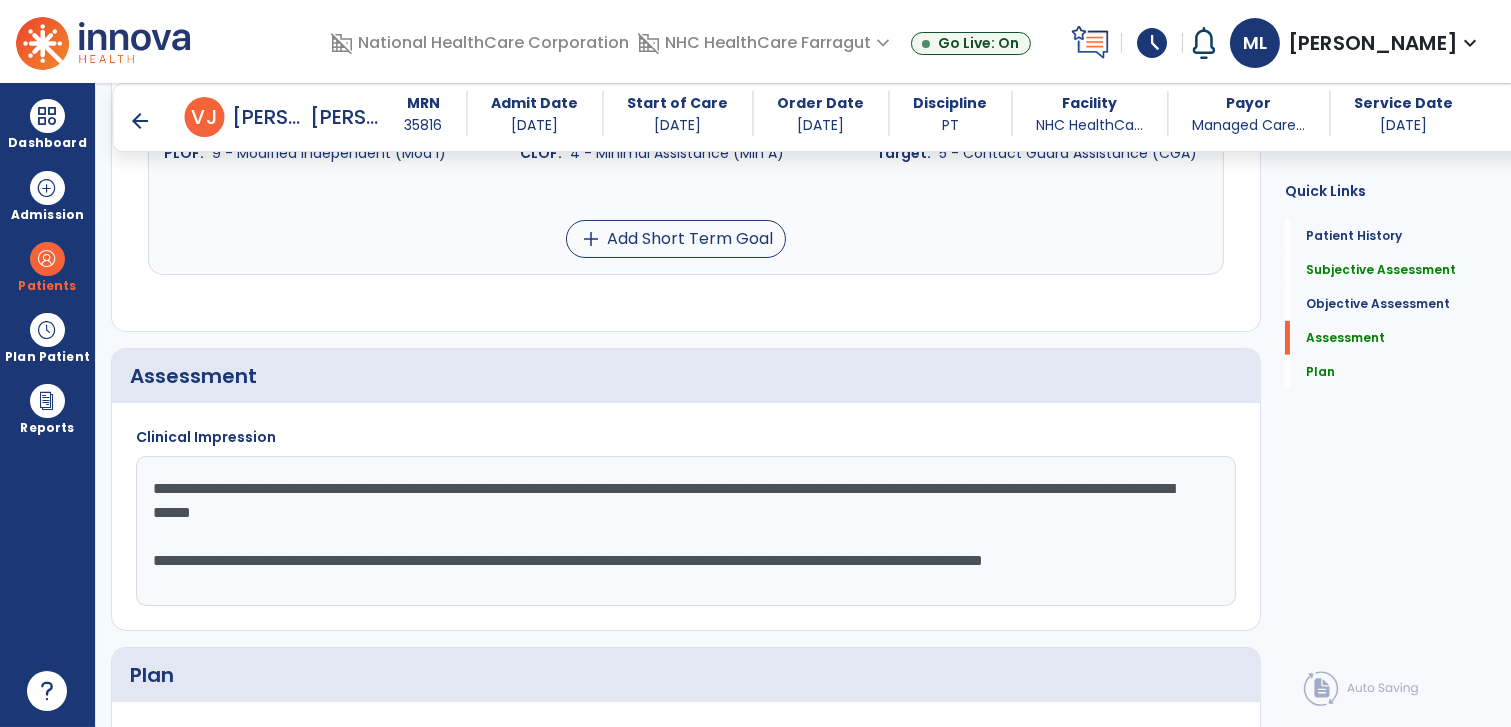 drag, startPoint x: 168, startPoint y: 548, endPoint x: 150, endPoint y: 551, distance: 18.248287 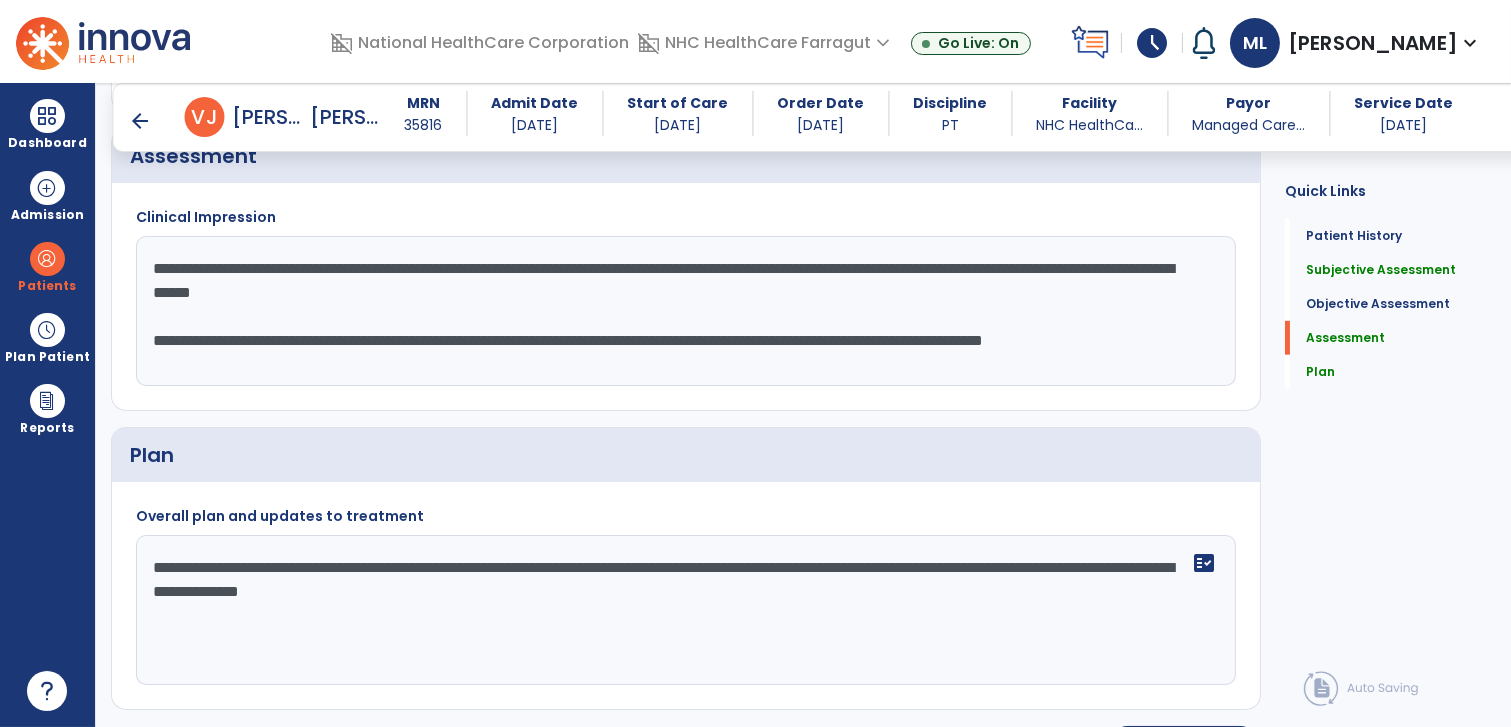 scroll, scrollTop: 2493, scrollLeft: 0, axis: vertical 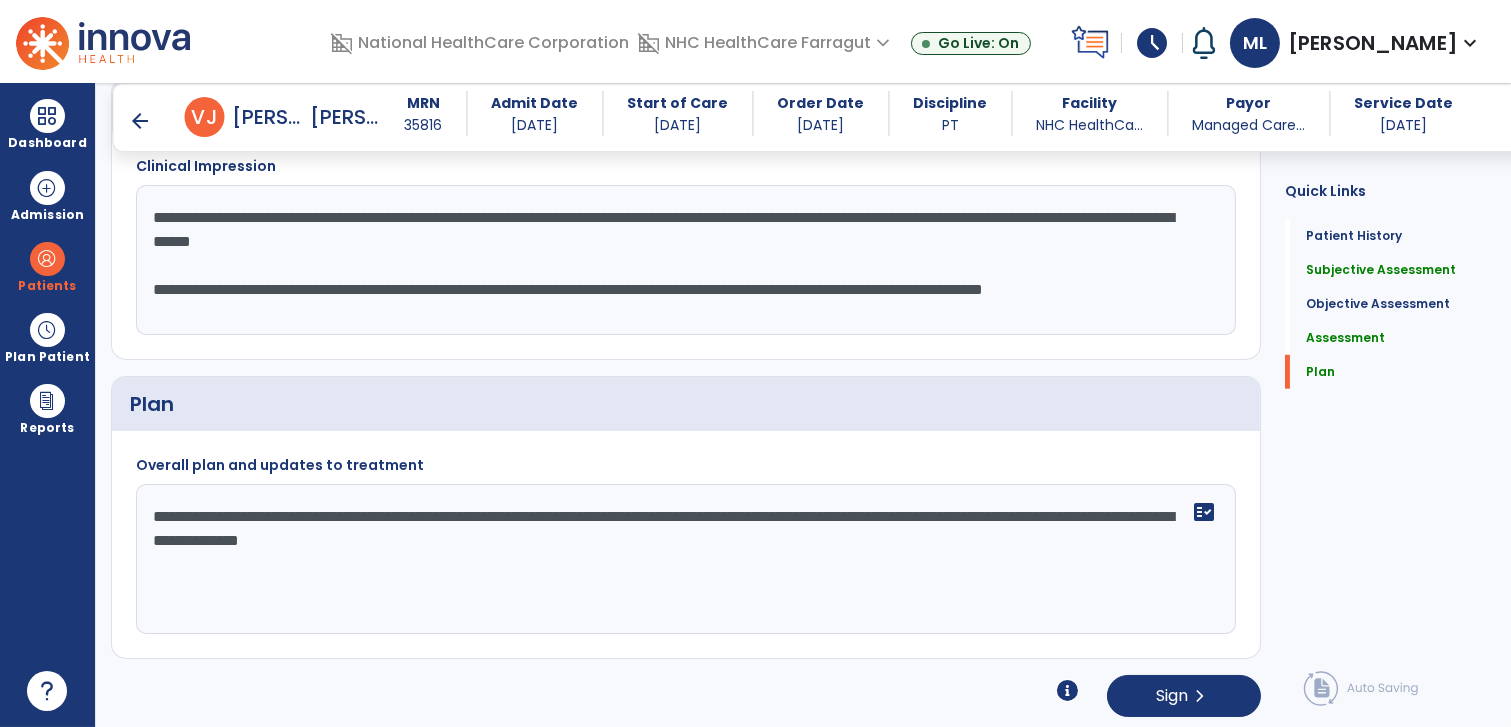 click on "**********" 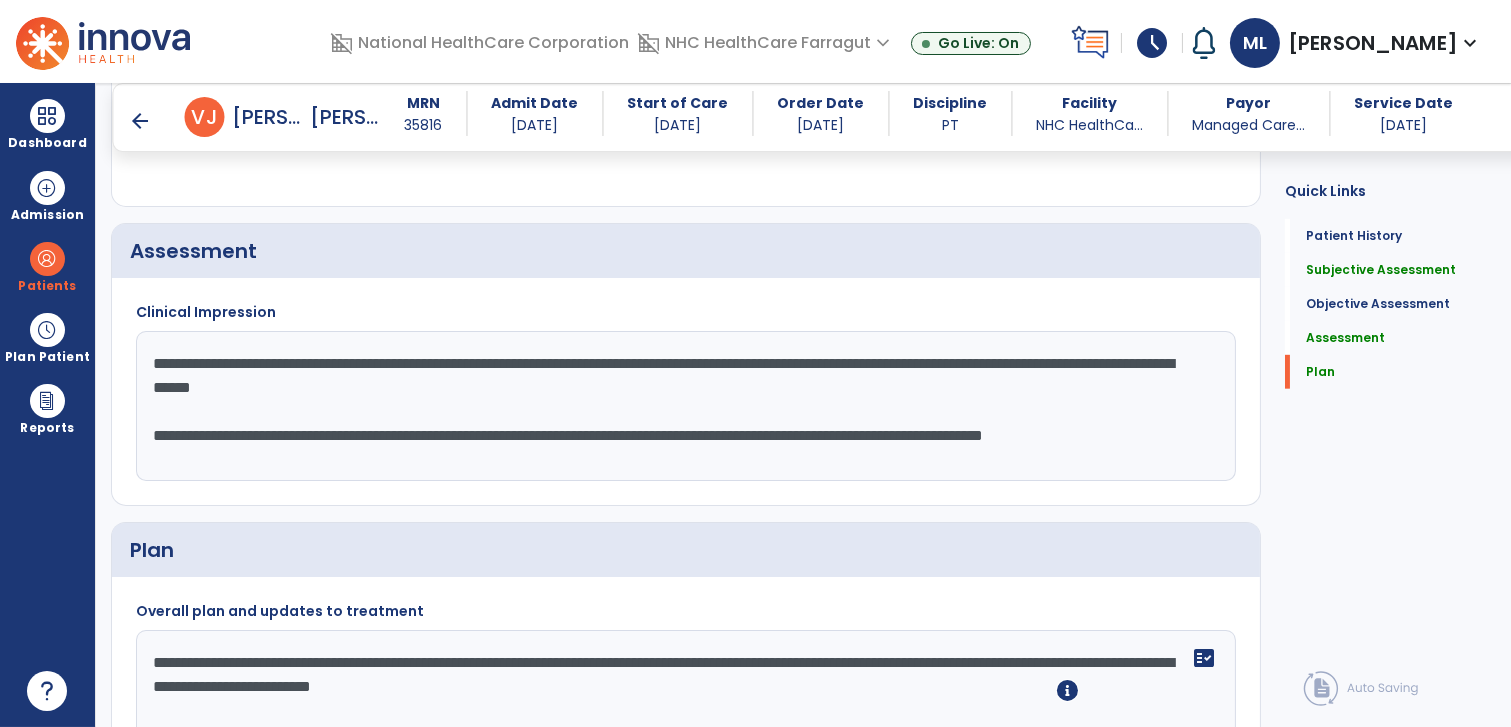 scroll, scrollTop: 2493, scrollLeft: 0, axis: vertical 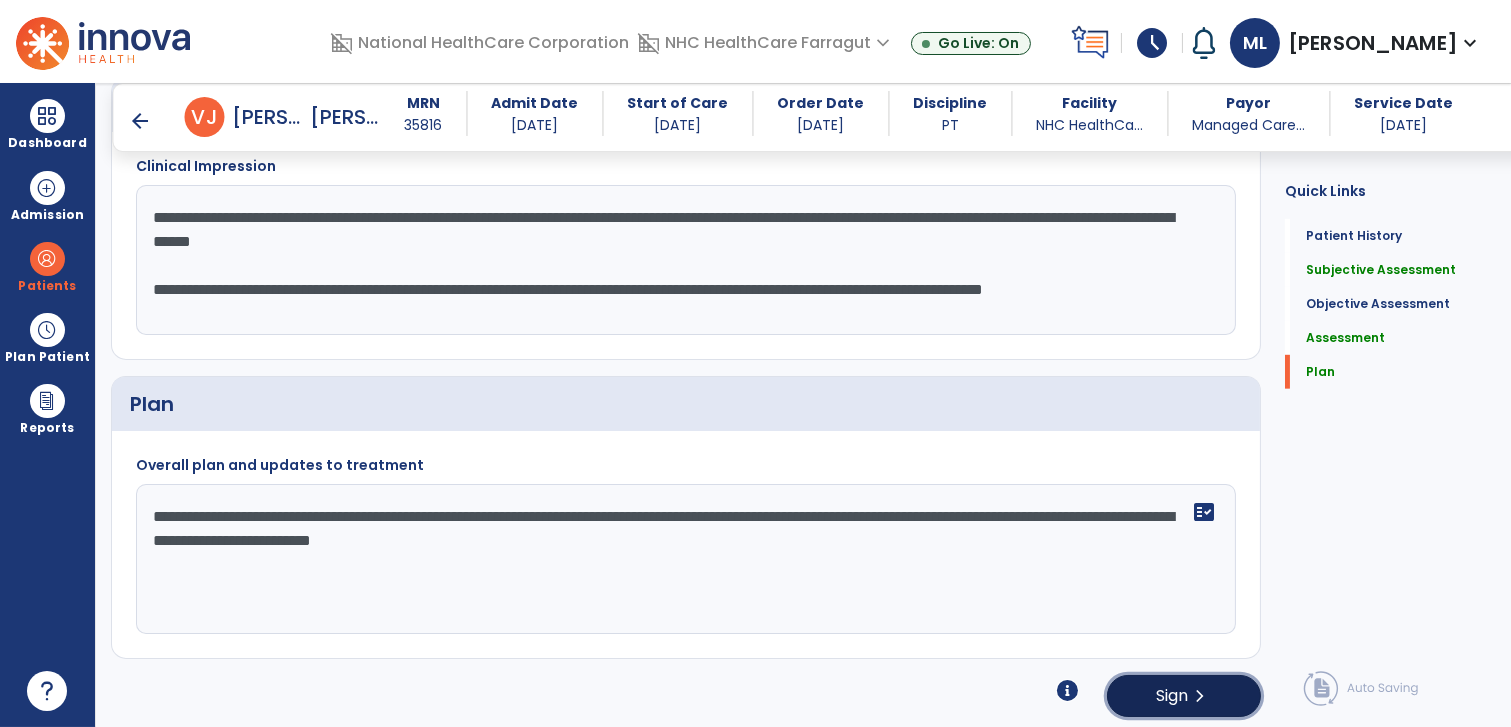 click on "Sign" 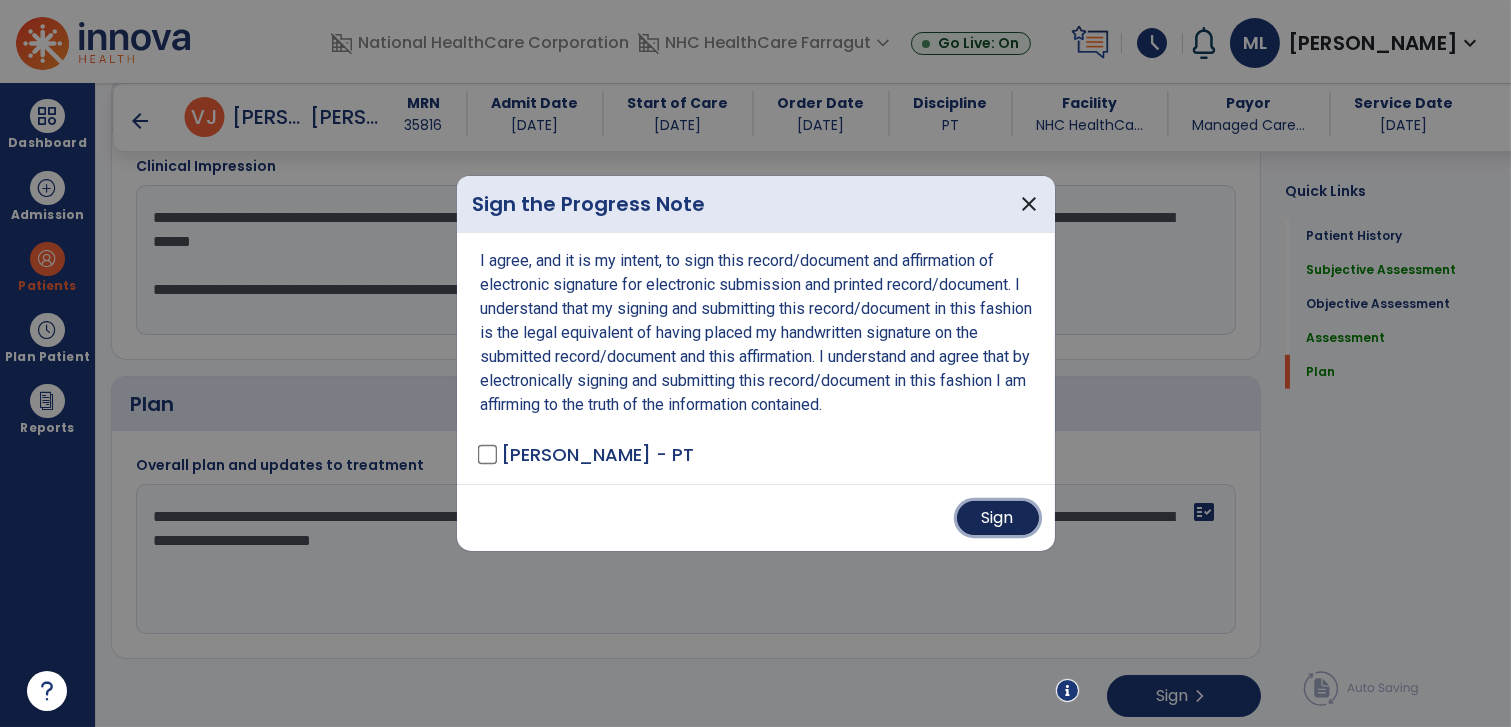 click on "Sign" at bounding box center [998, 518] 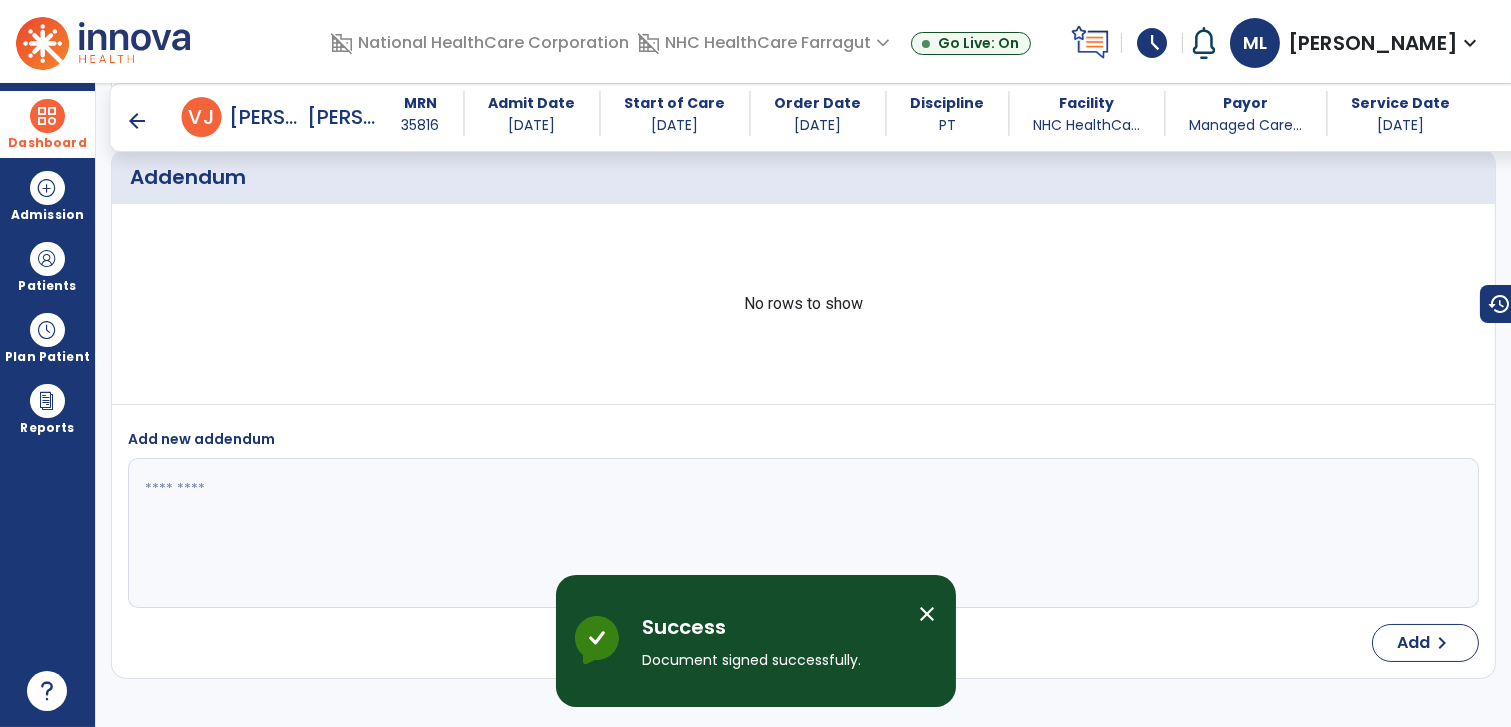 scroll, scrollTop: 3020, scrollLeft: 0, axis: vertical 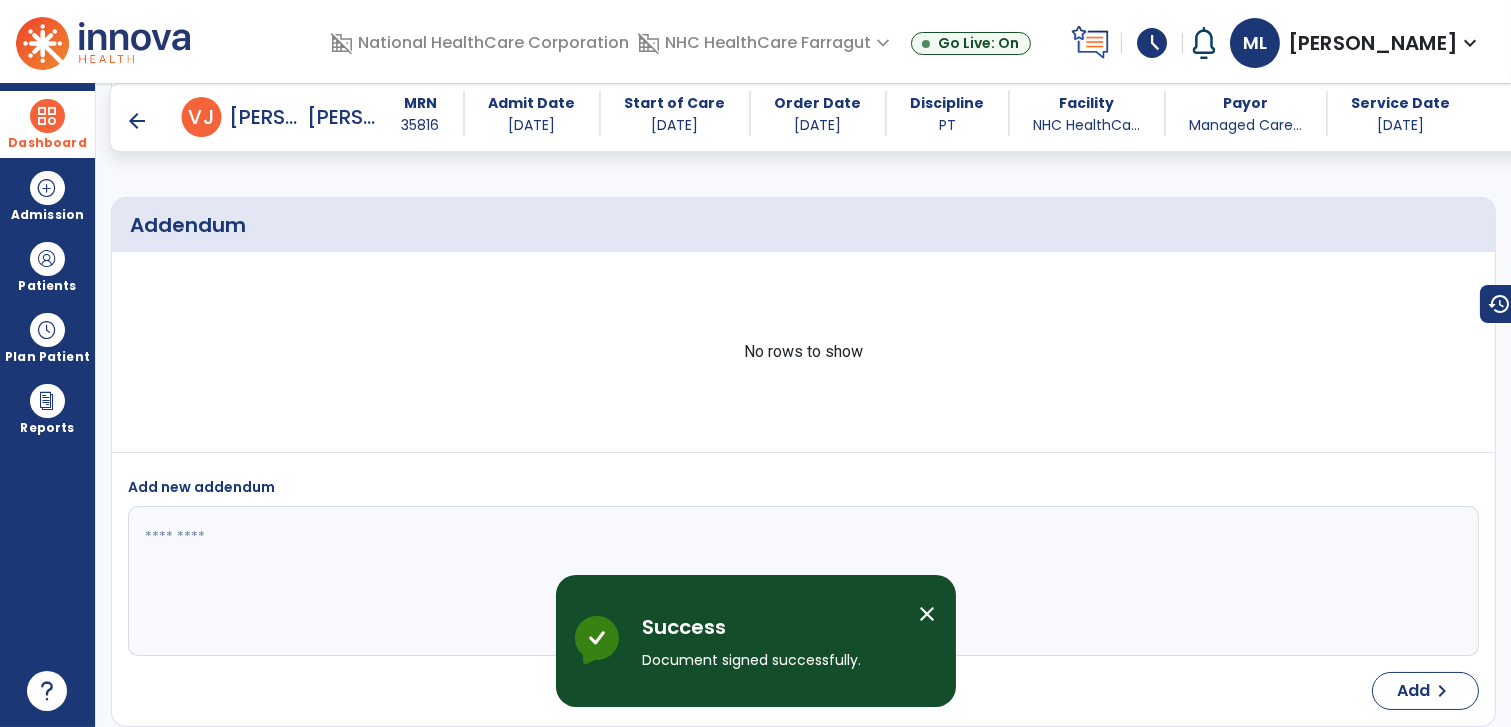 click at bounding box center [47, 116] 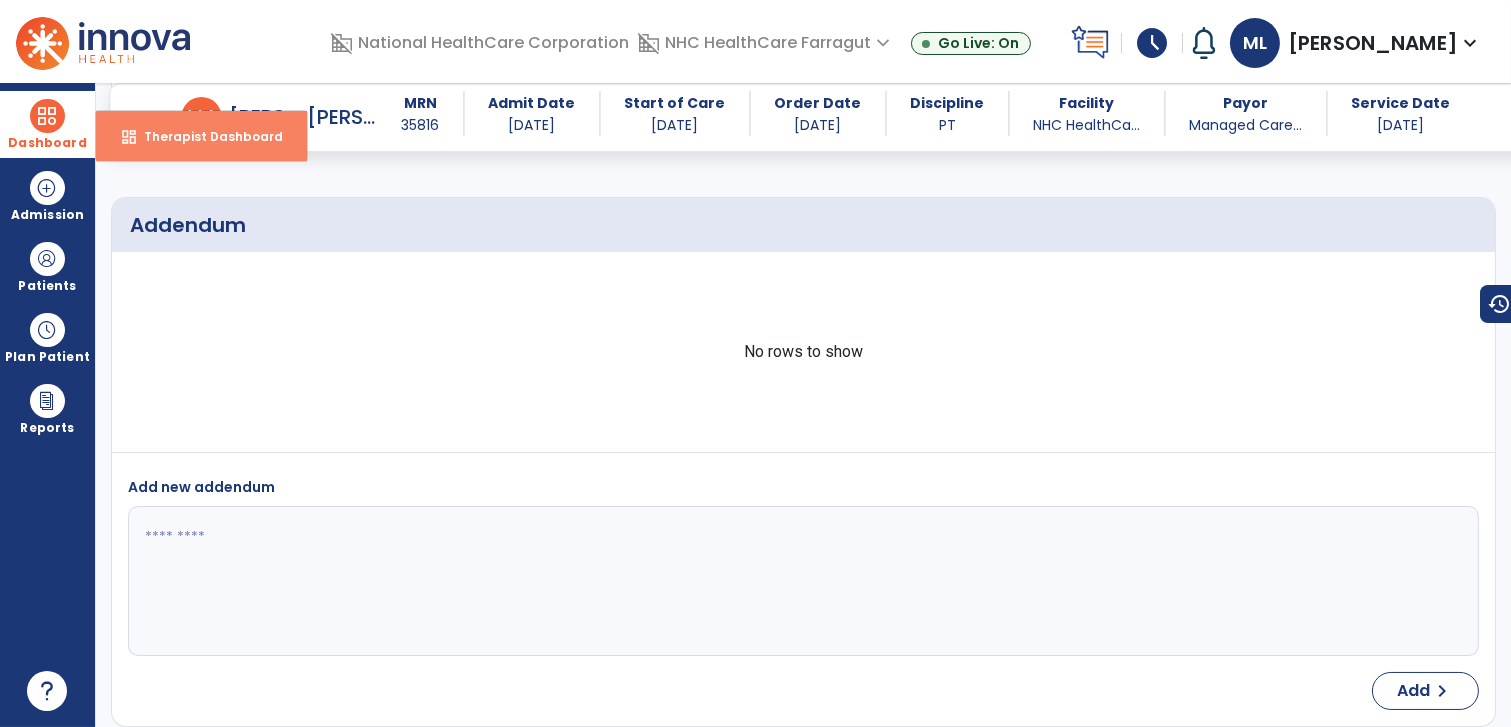 click on "dashboard  Therapist Dashboard" at bounding box center (201, 136) 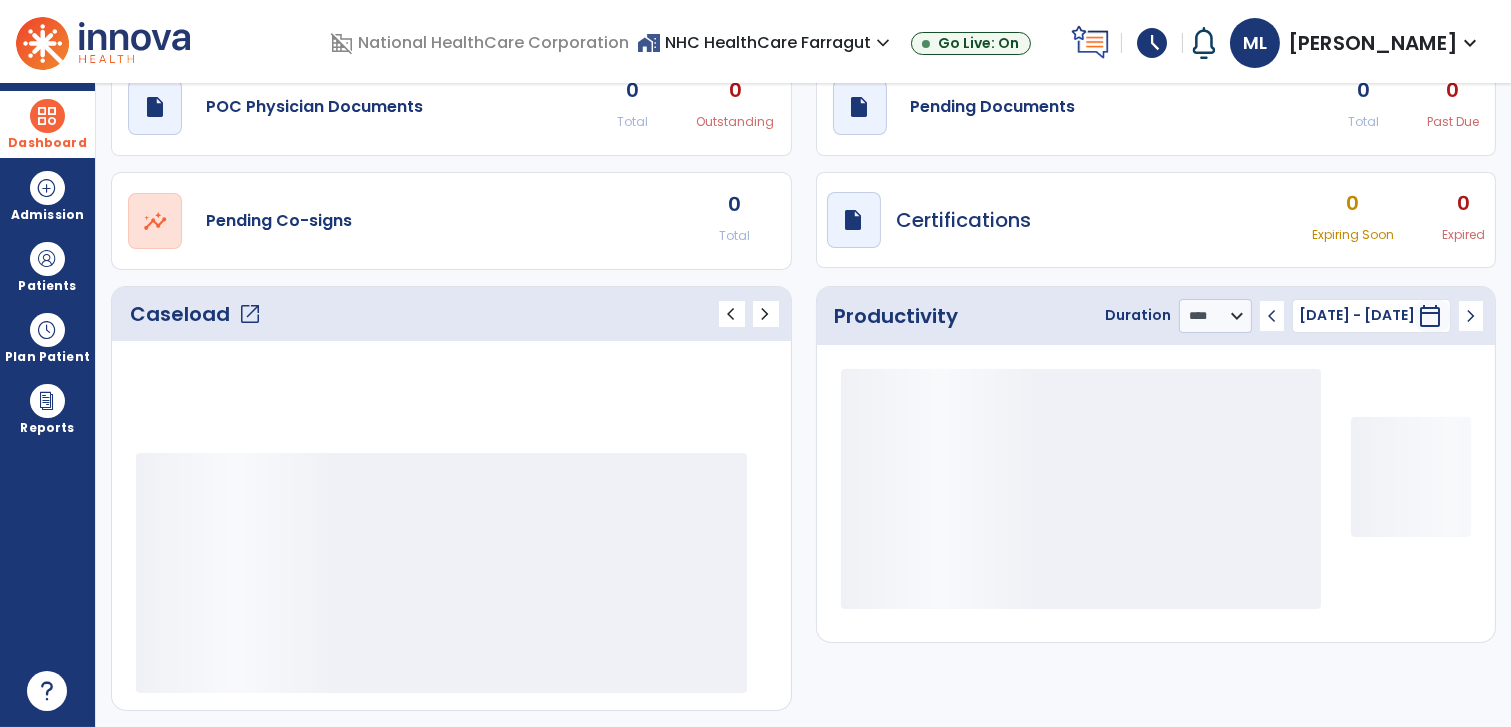 scroll, scrollTop: 80, scrollLeft: 0, axis: vertical 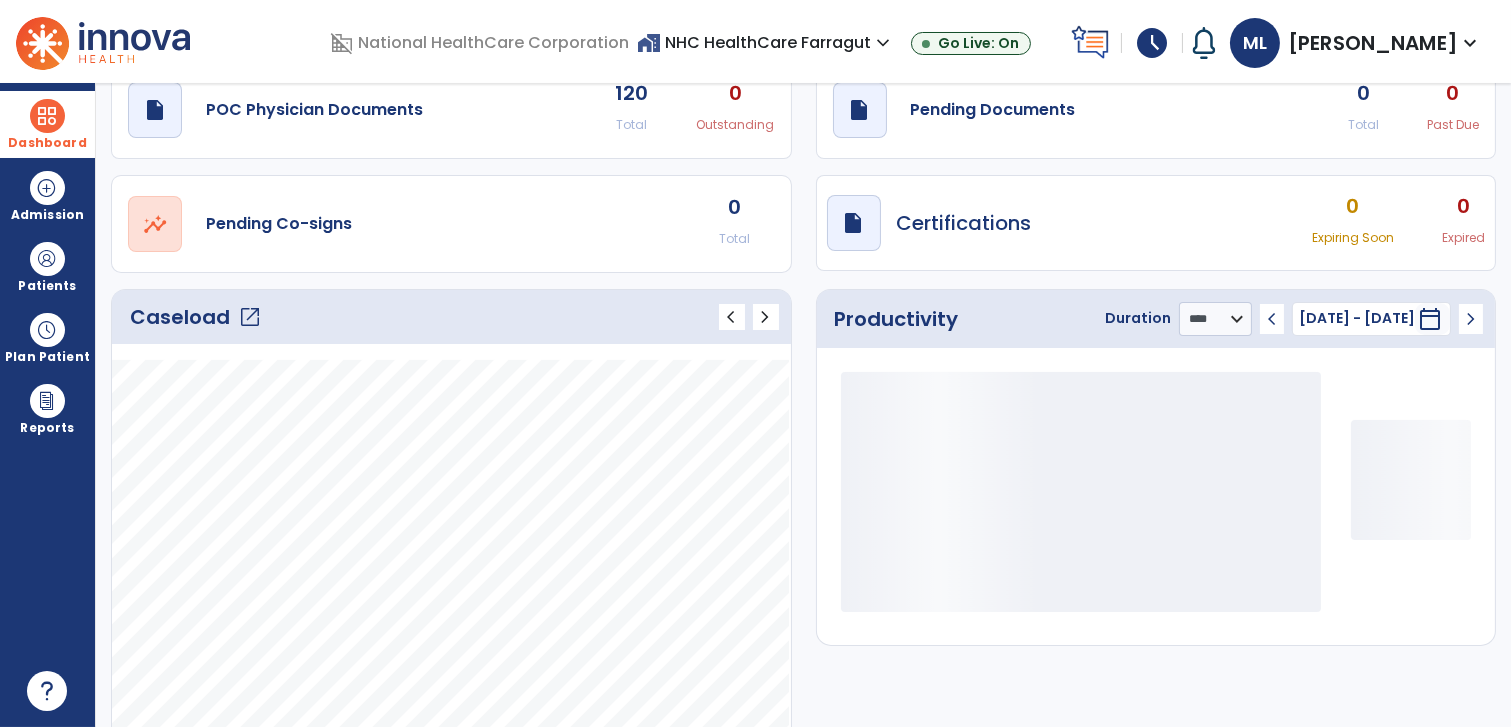 click on "Caseload   open_in_new" 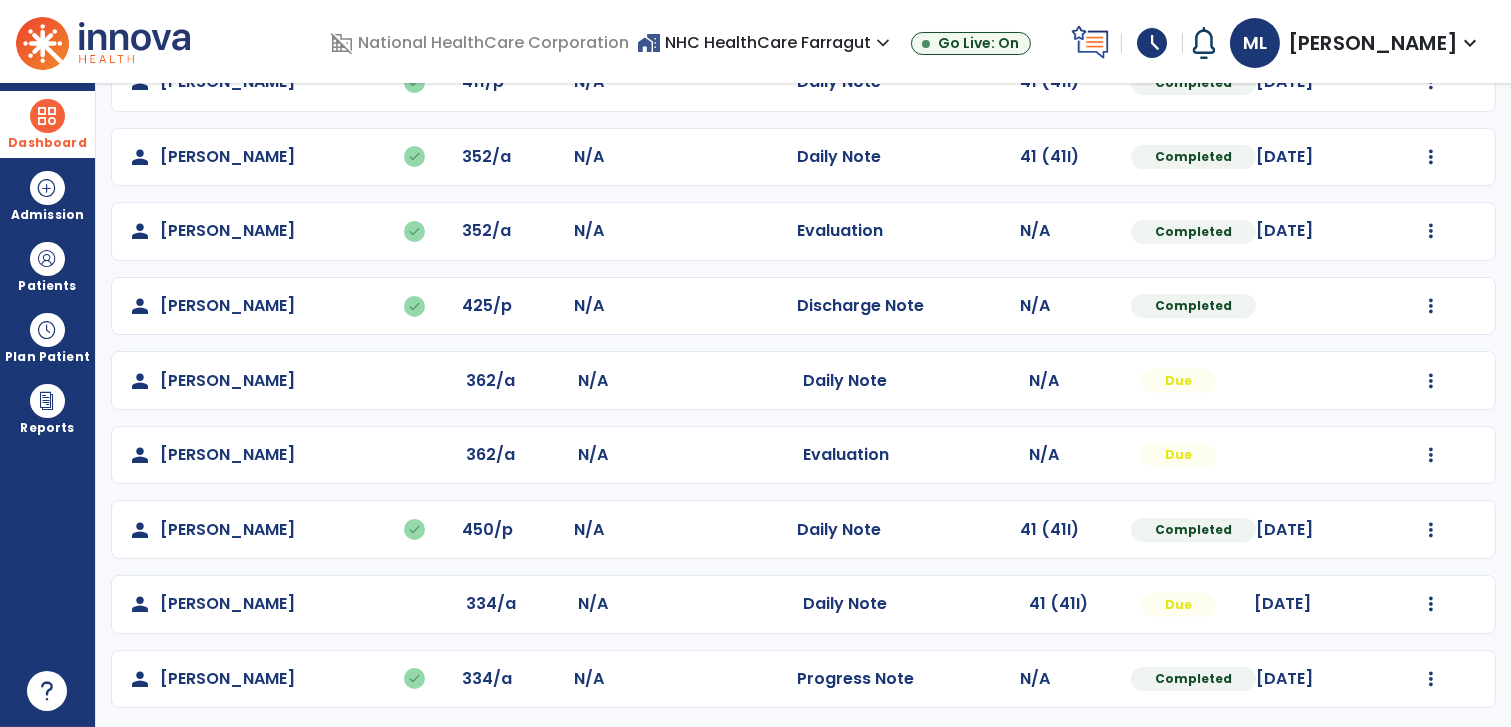 scroll, scrollTop: 516, scrollLeft: 0, axis: vertical 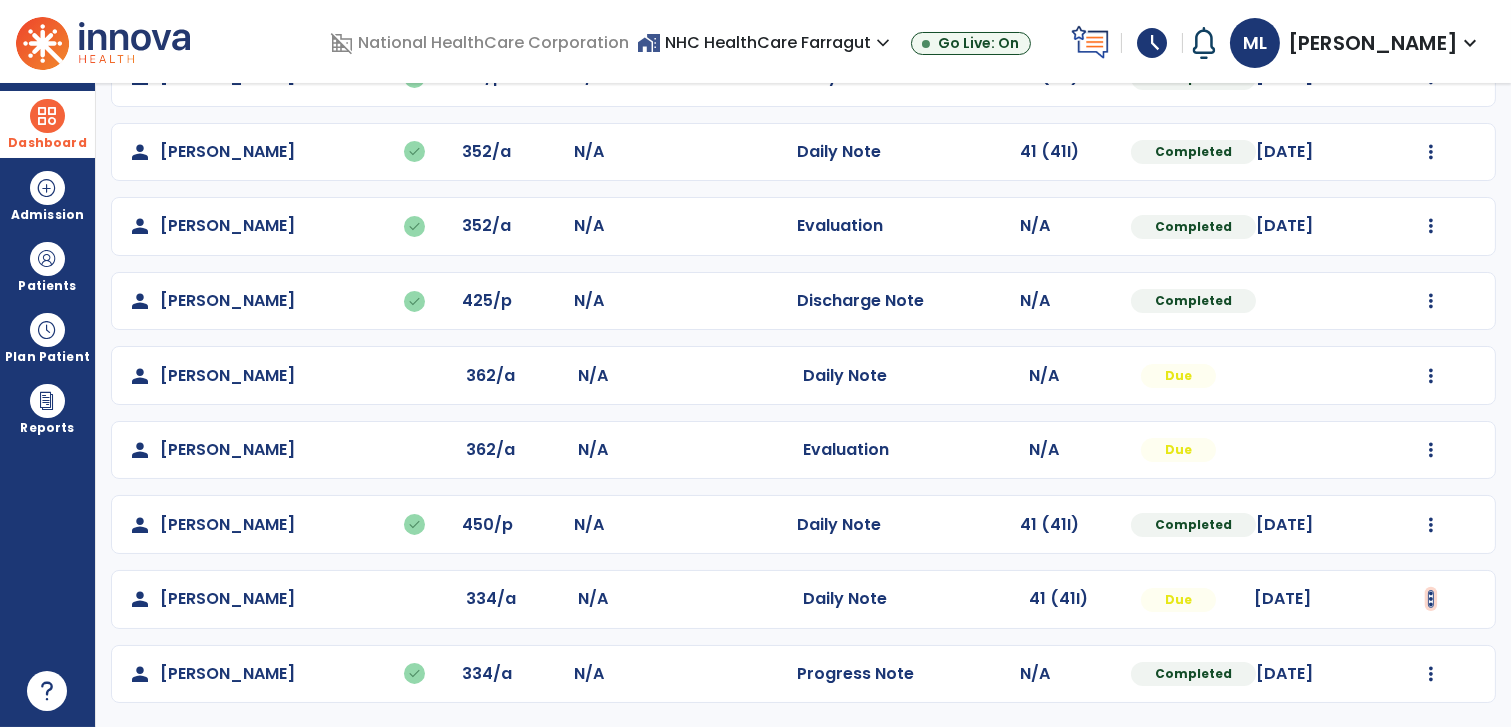 click at bounding box center (1431, -221) 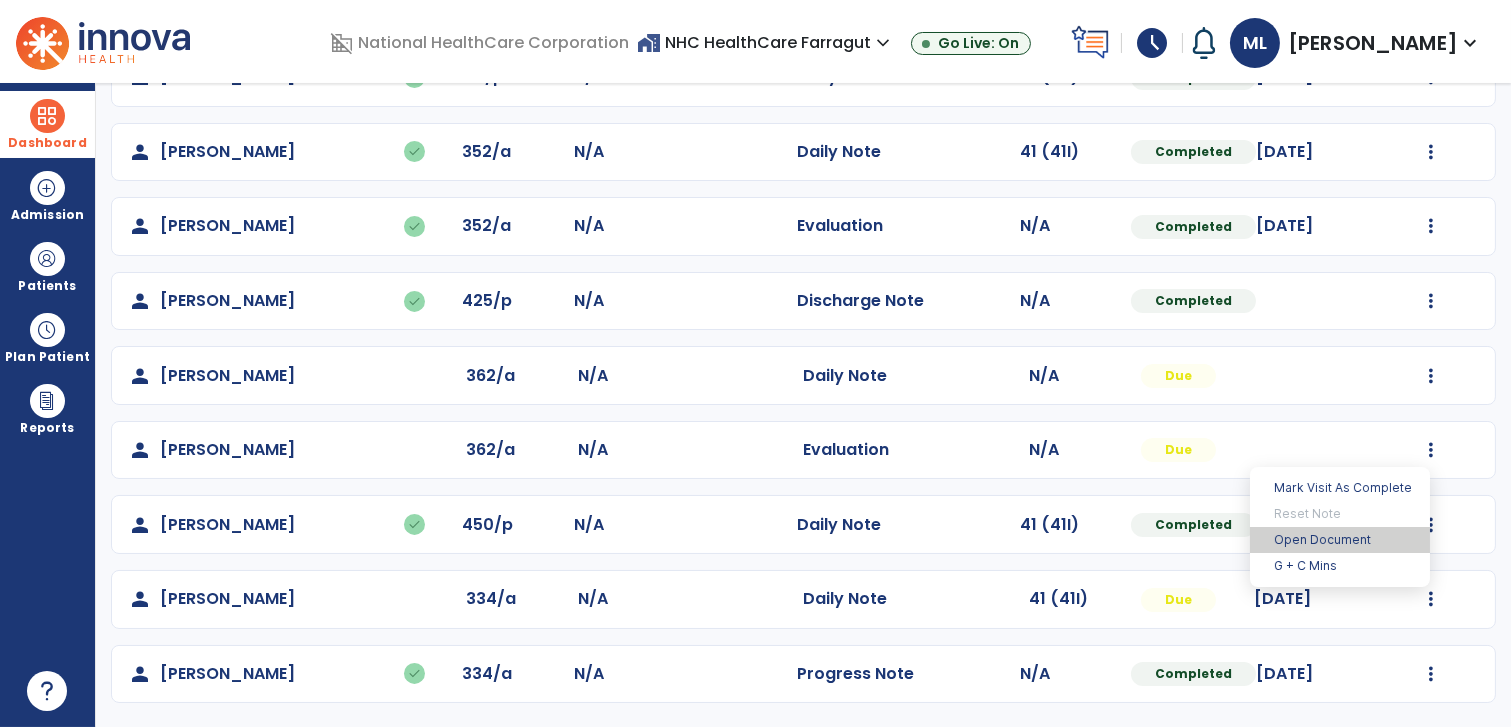click on "Open Document" at bounding box center [1340, 540] 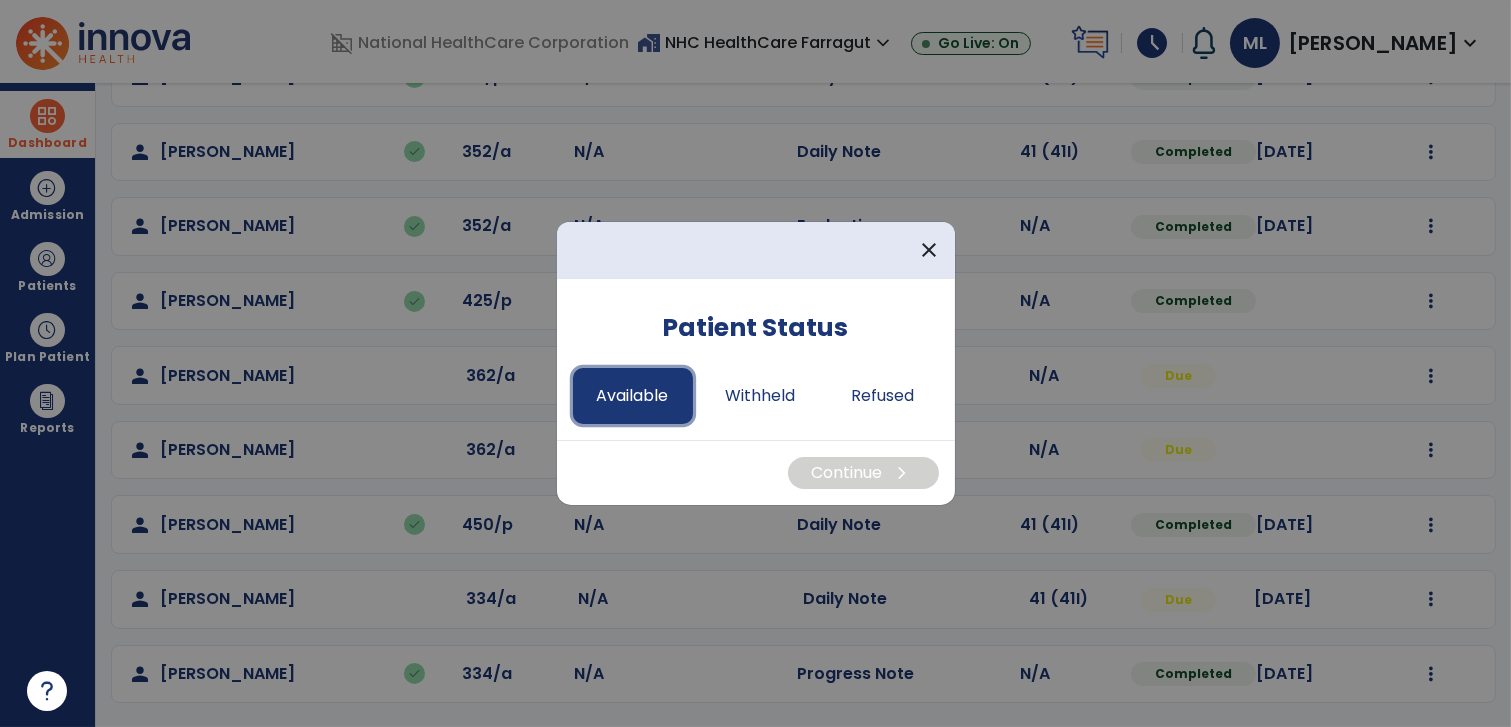 click on "Available" at bounding box center (633, 396) 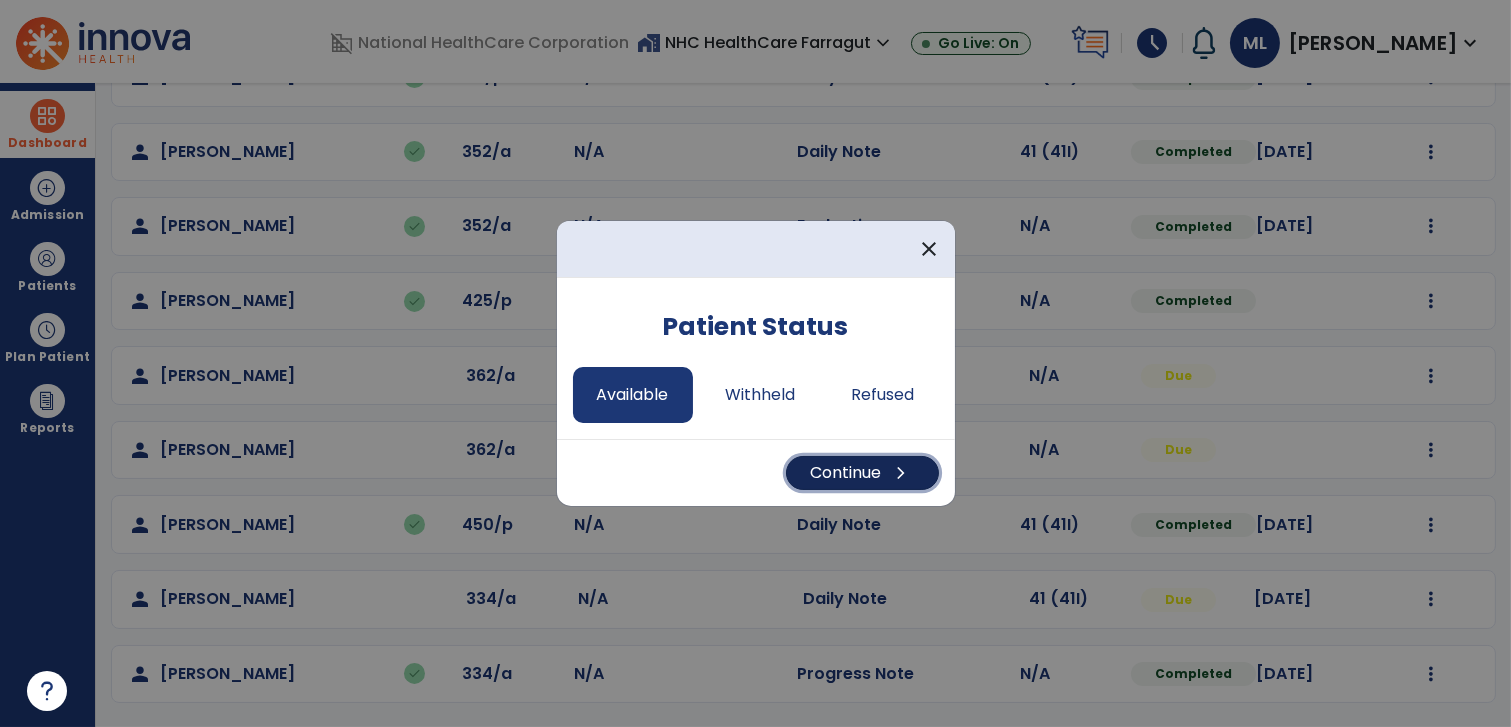 click on "Continue   chevron_right" at bounding box center [862, 473] 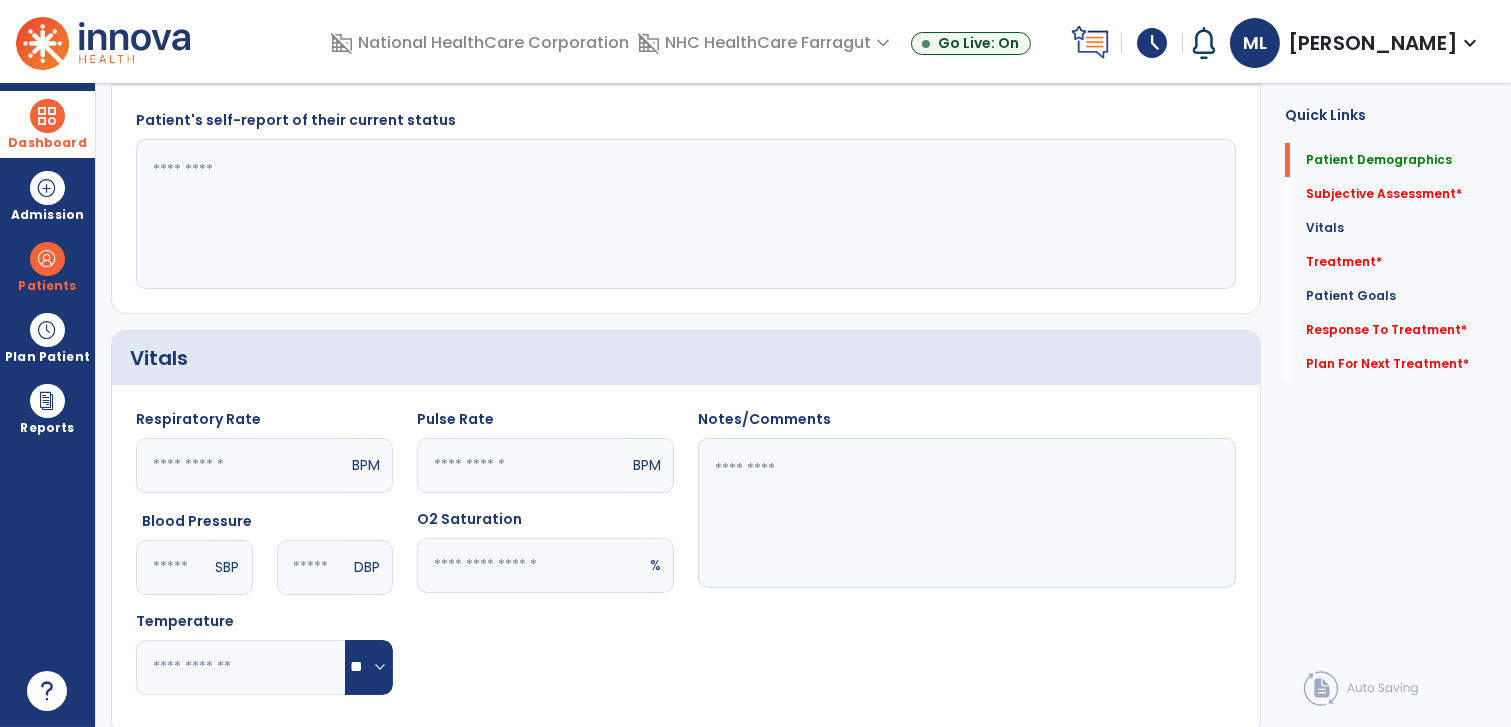 scroll, scrollTop: 0, scrollLeft: 0, axis: both 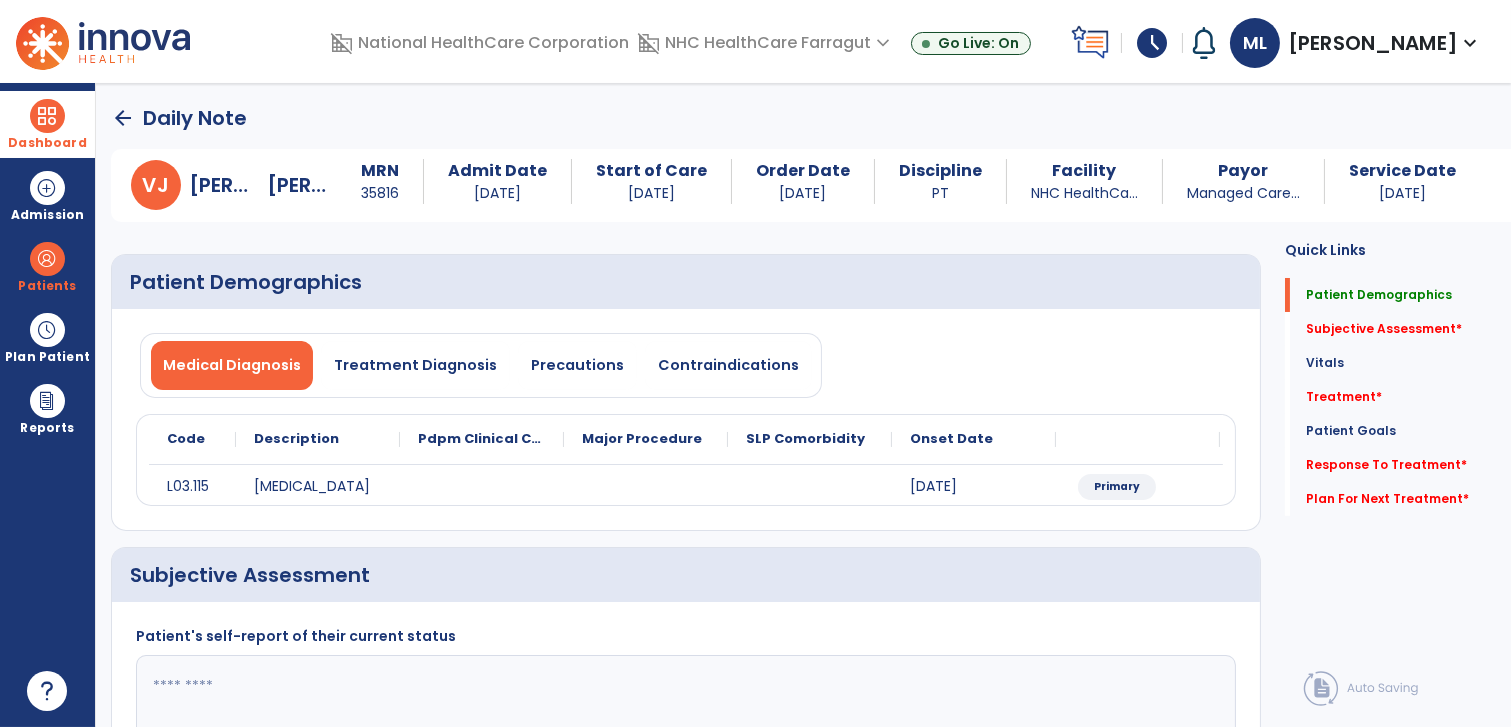 click on "arrow_back   Daily Note   V  J  Vaught,   Jerry  MRN 35816 Admit Date 06/26/2025 Start of Care 06/27/2025 Order Date 06/27/2025 Discipline PT Facility NHC HealthCa... Payor Managed Care... Service Date 07/10/2025 Patient Demographics  Medical Diagnosis   Treatment Diagnosis   Precautions   Contraindications
Code
Description" 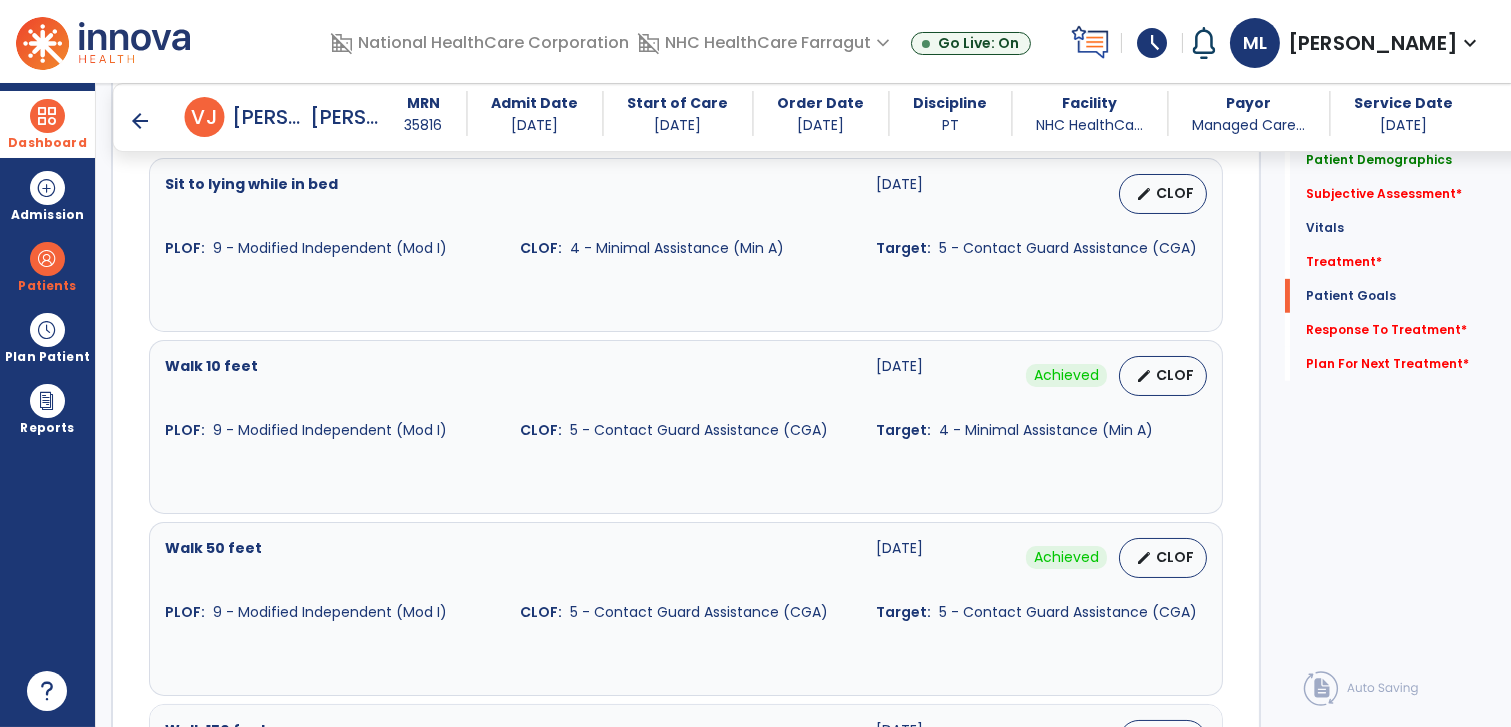 scroll, scrollTop: 1888, scrollLeft: 0, axis: vertical 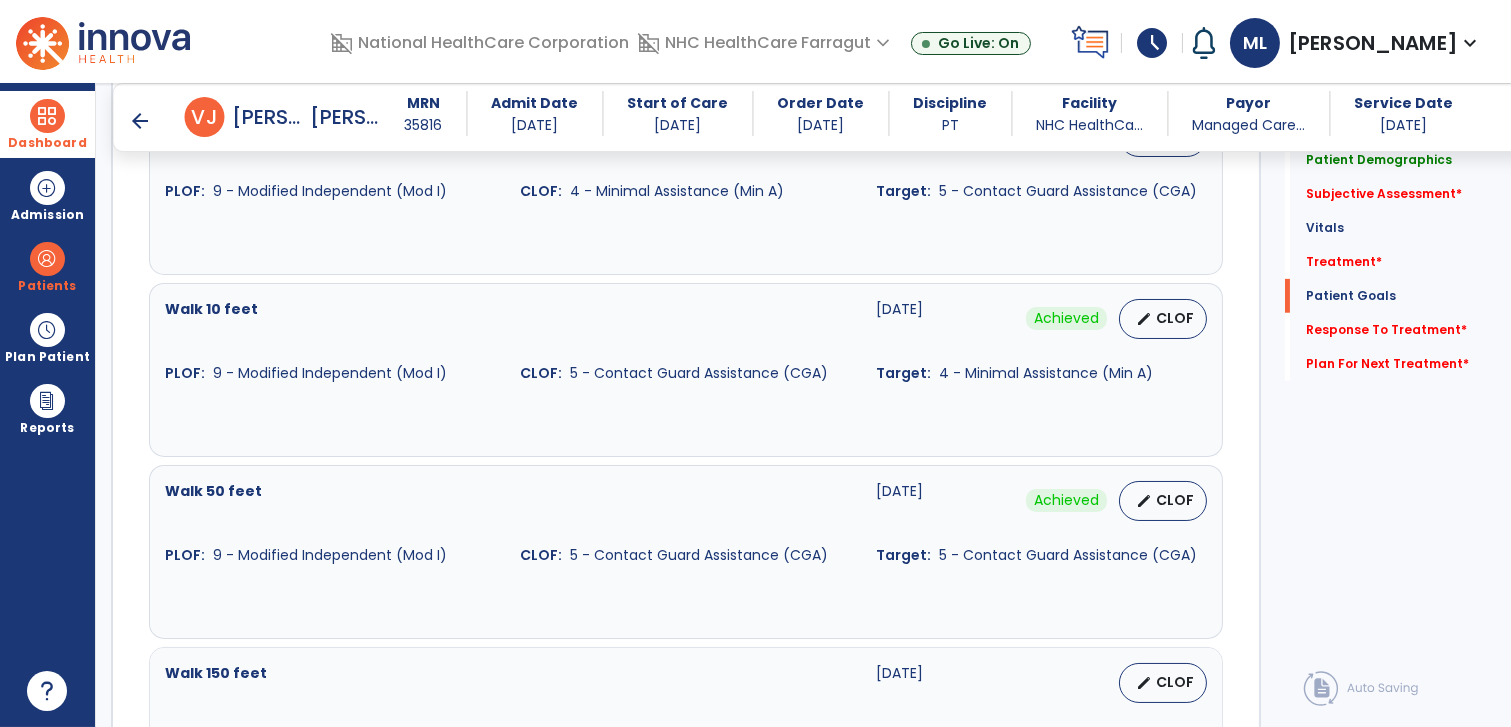 click on "Sit to lying while in bed  08-11-2025   edit   CLOF PLOF:    9 - Modified Independent (Mod I) CLOF:    4 - Minimal Assistance (Min A) Target:    5 - Contact Guard Assistance (CGA)" at bounding box center (686, 187) 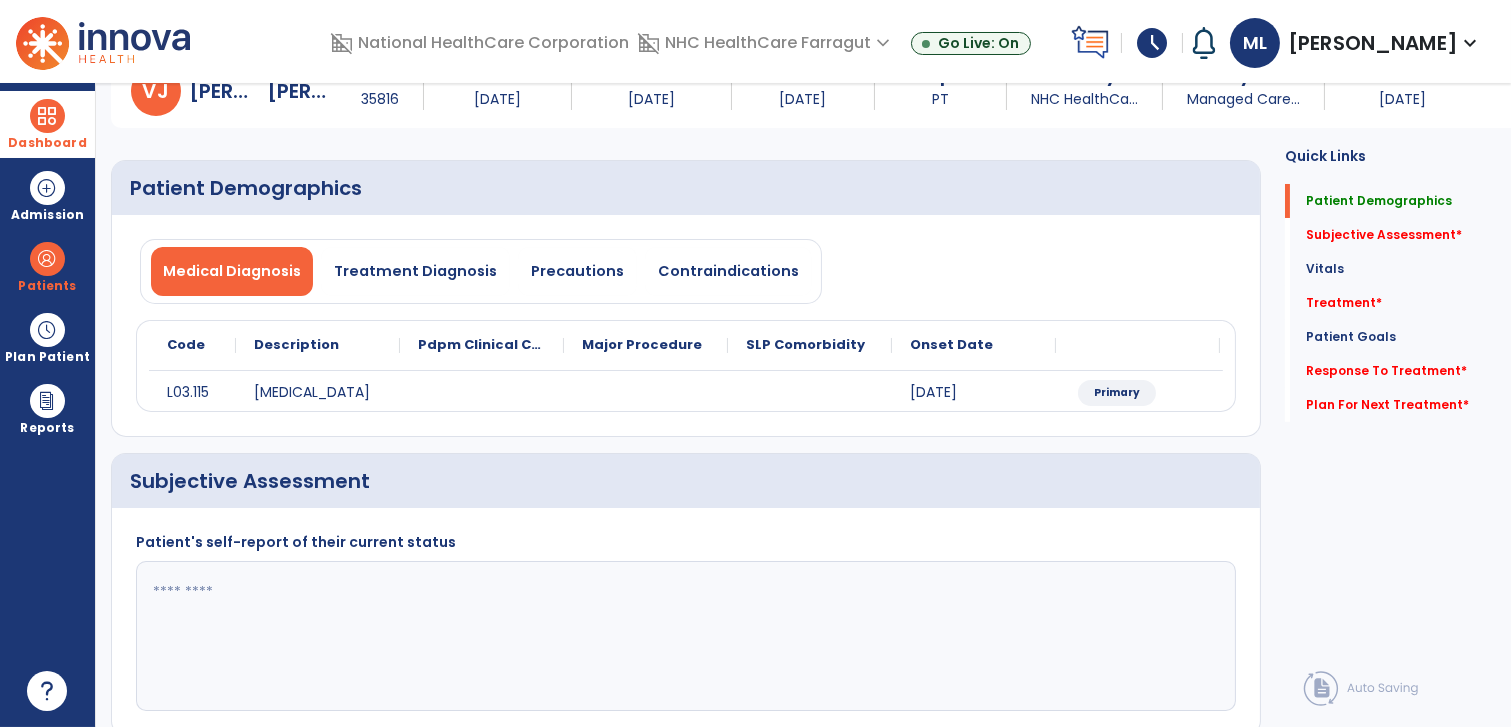 scroll, scrollTop: 0, scrollLeft: 0, axis: both 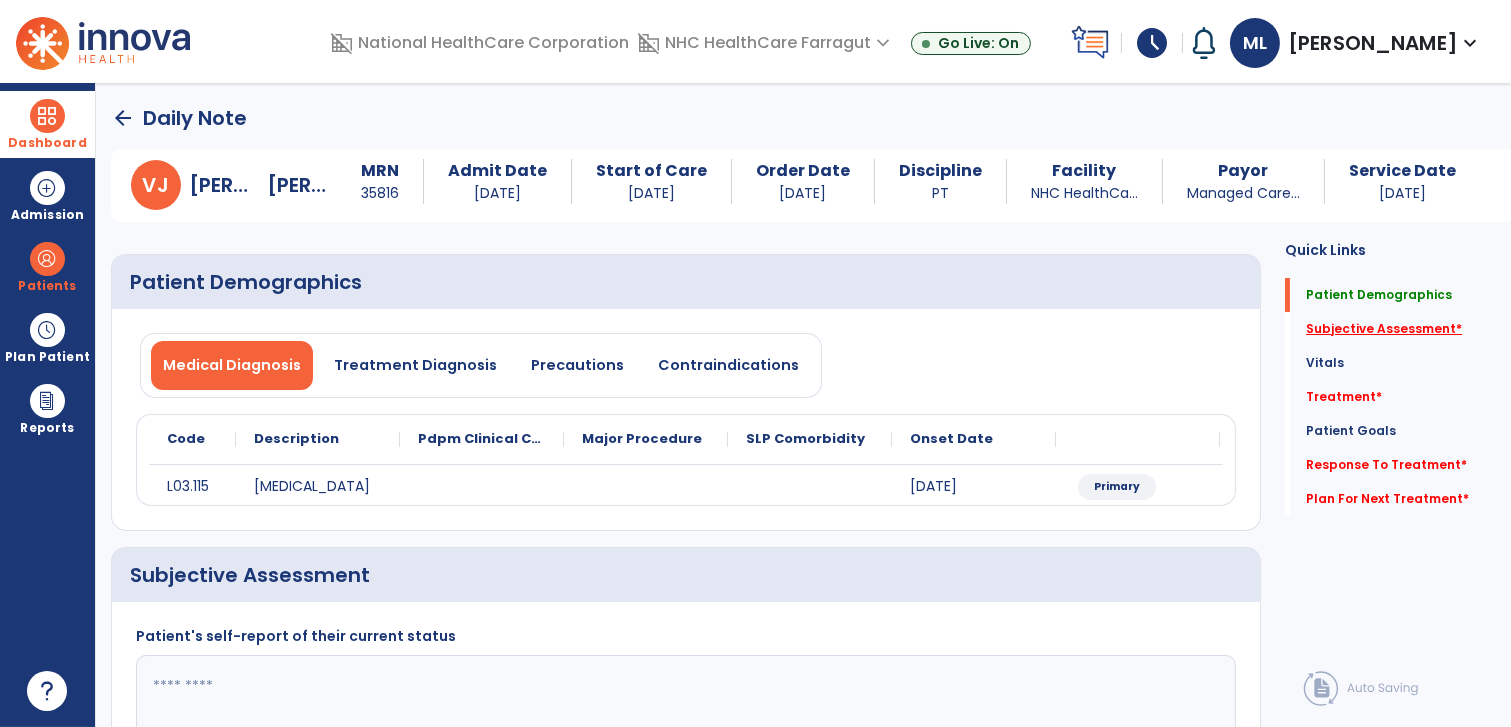 click on "Subjective Assessment   *" 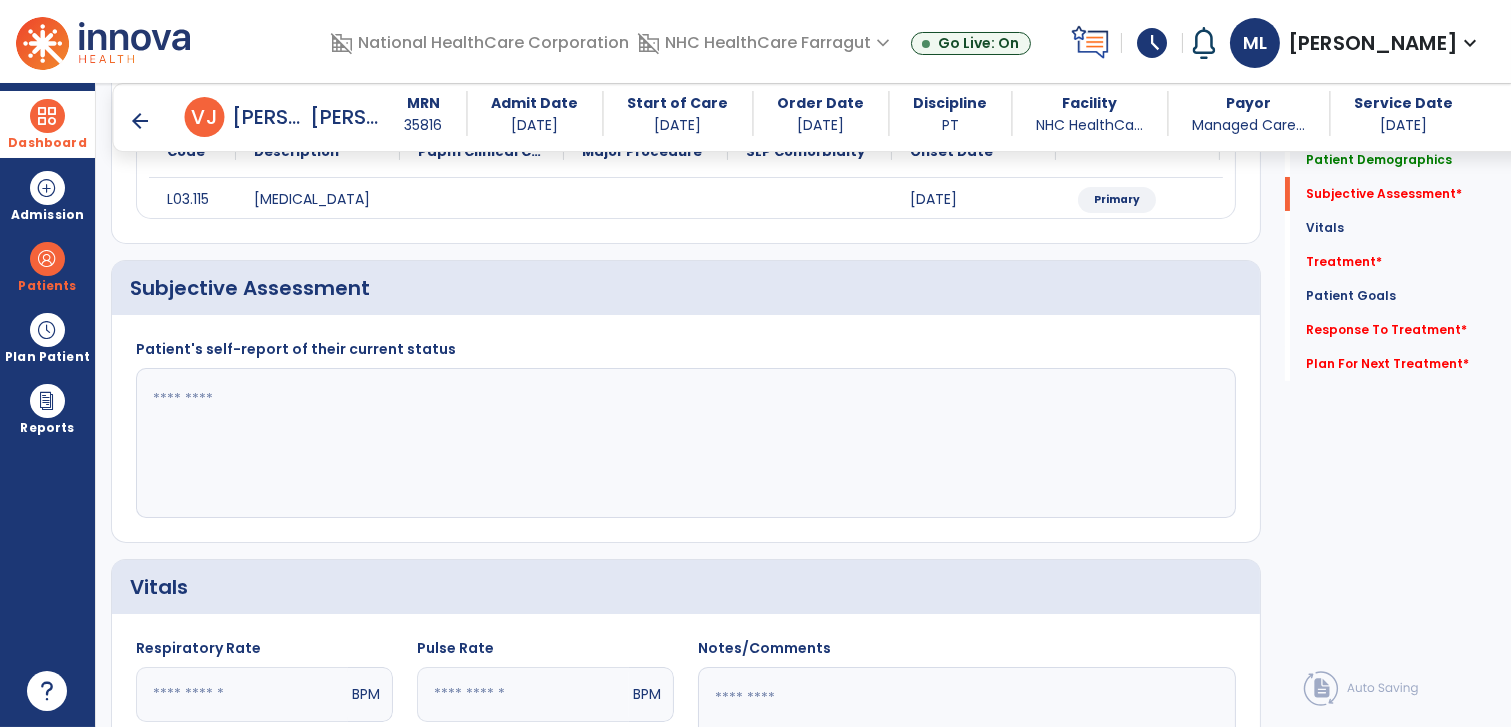 scroll, scrollTop: 282, scrollLeft: 0, axis: vertical 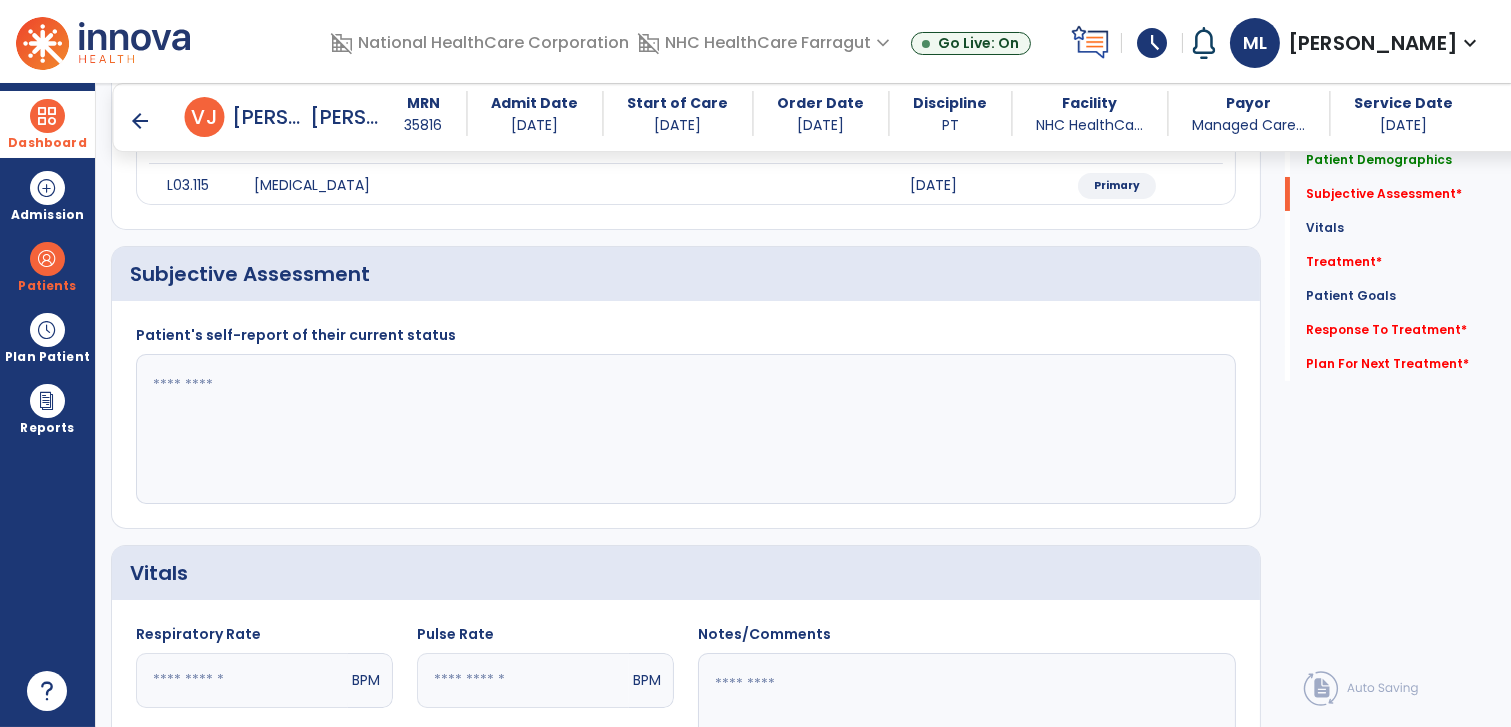 click 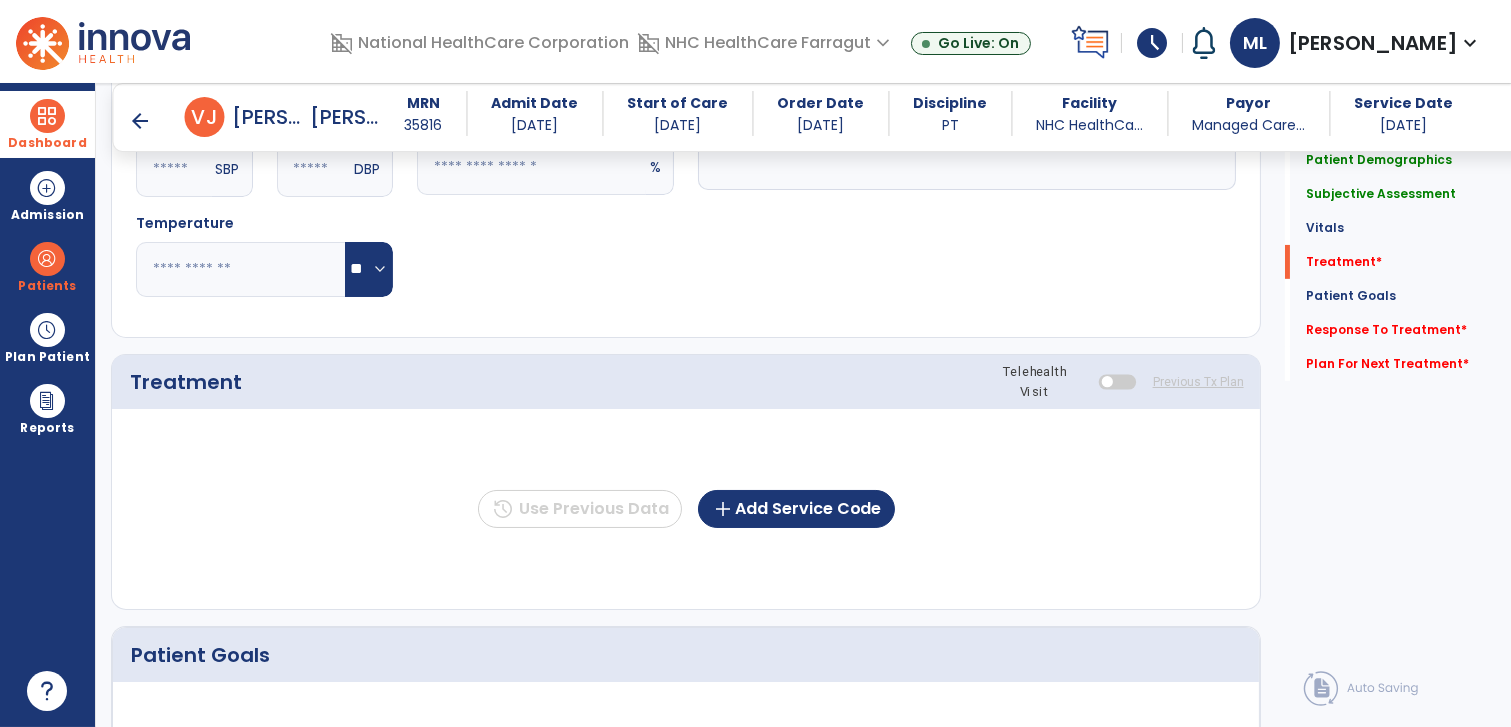 scroll, scrollTop: 949, scrollLeft: 0, axis: vertical 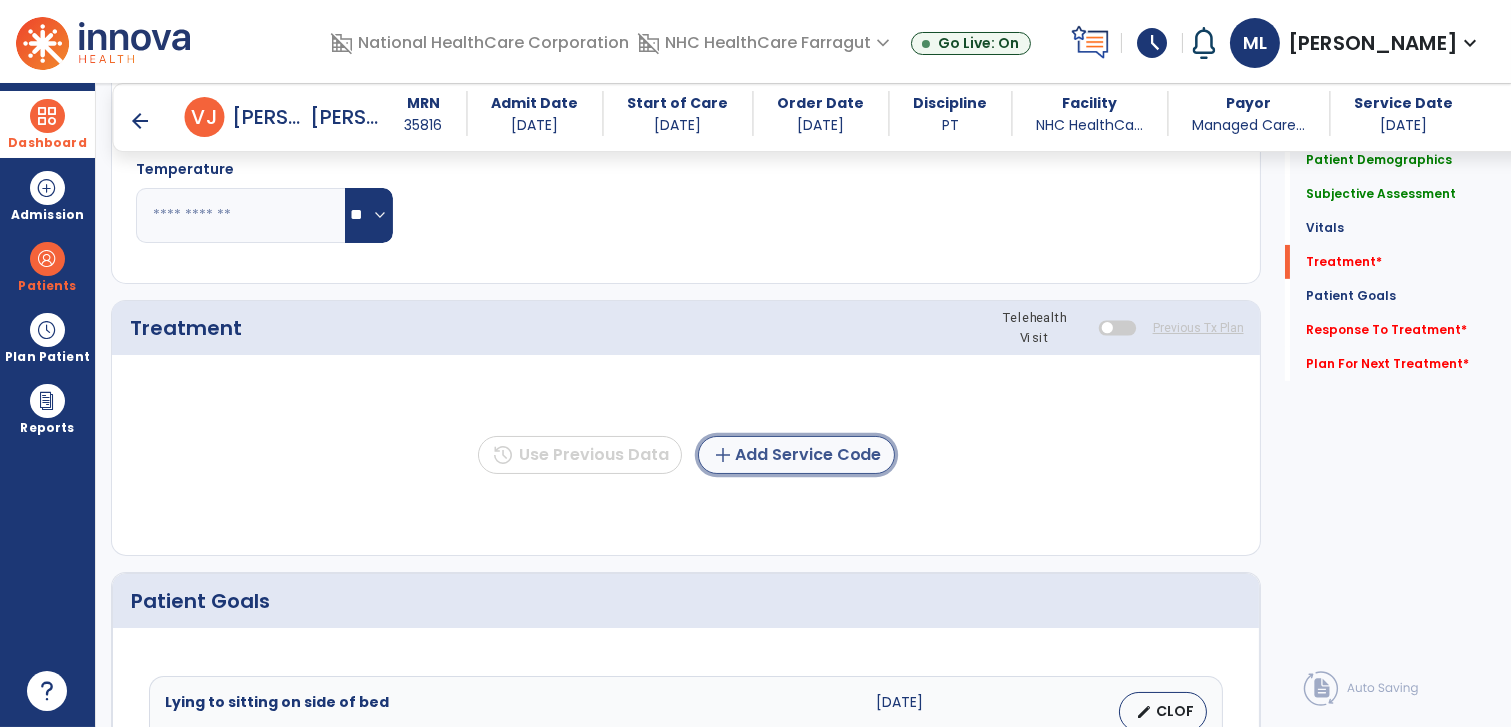click on "add  Add Service Code" 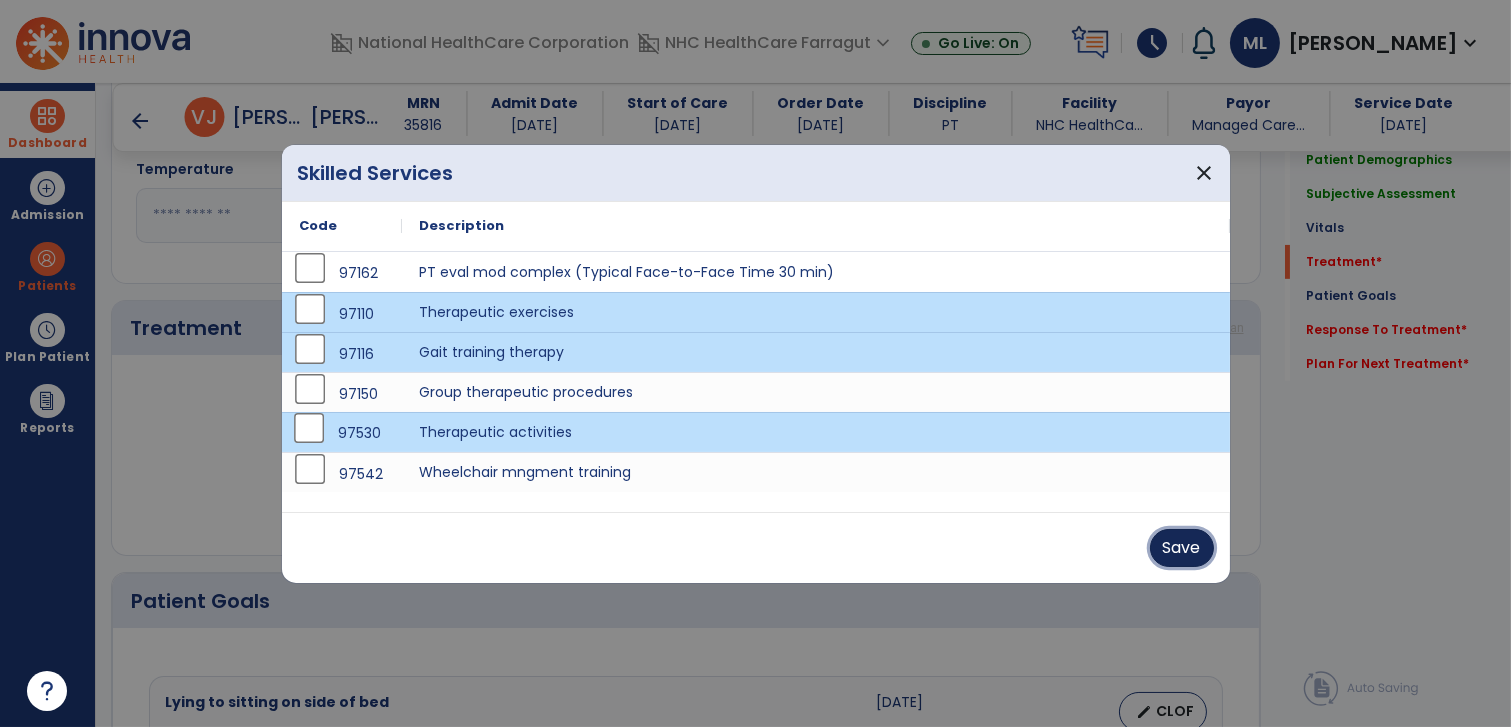 click on "Save" at bounding box center [1182, 548] 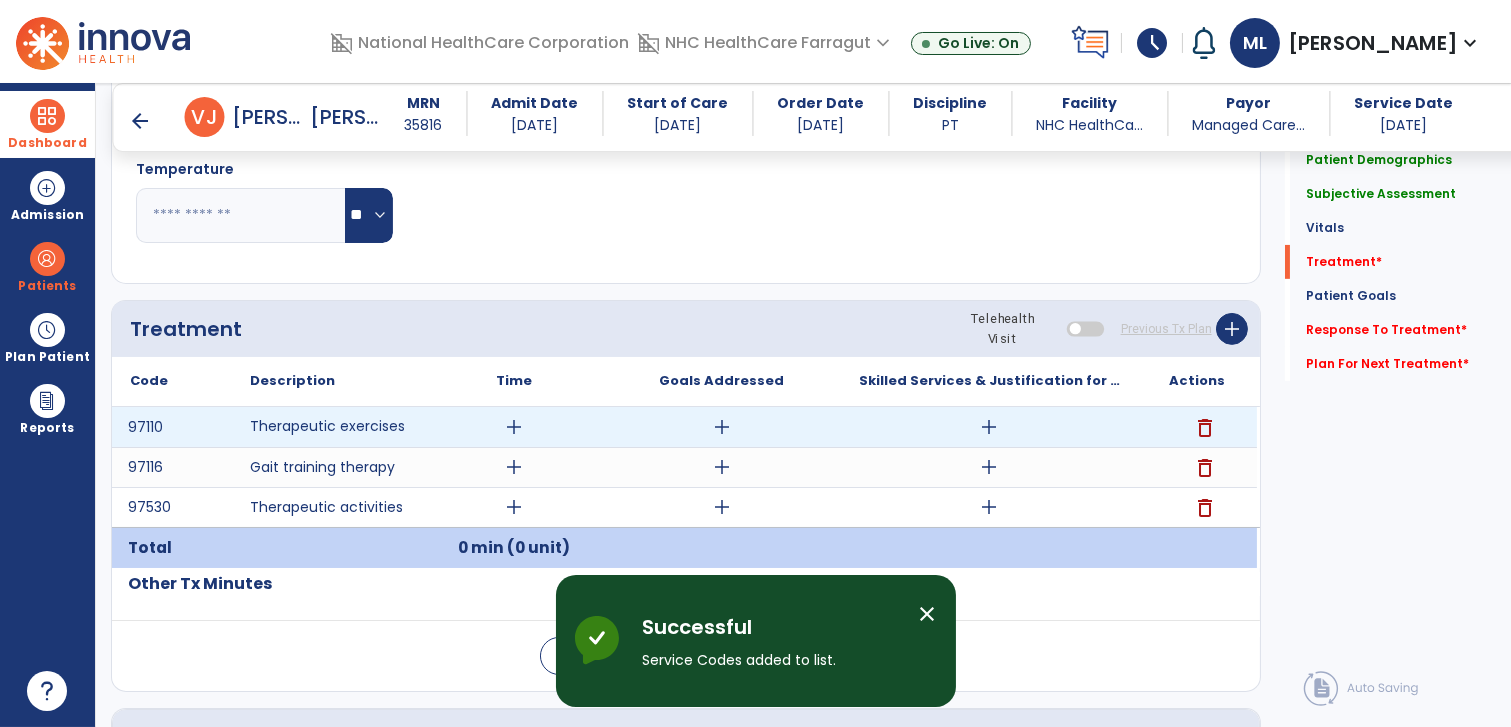 click on "add" at bounding box center [989, 427] 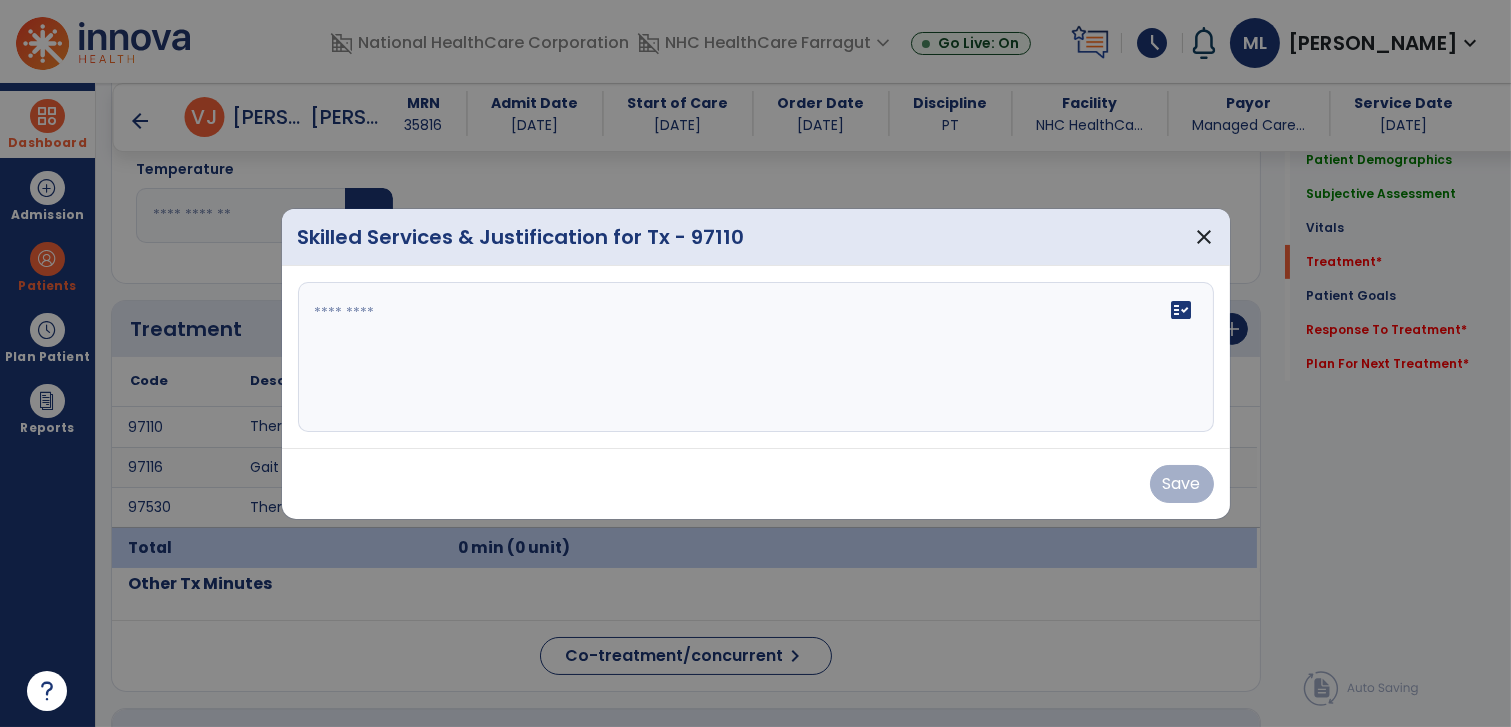click on "fact_check" at bounding box center (756, 357) 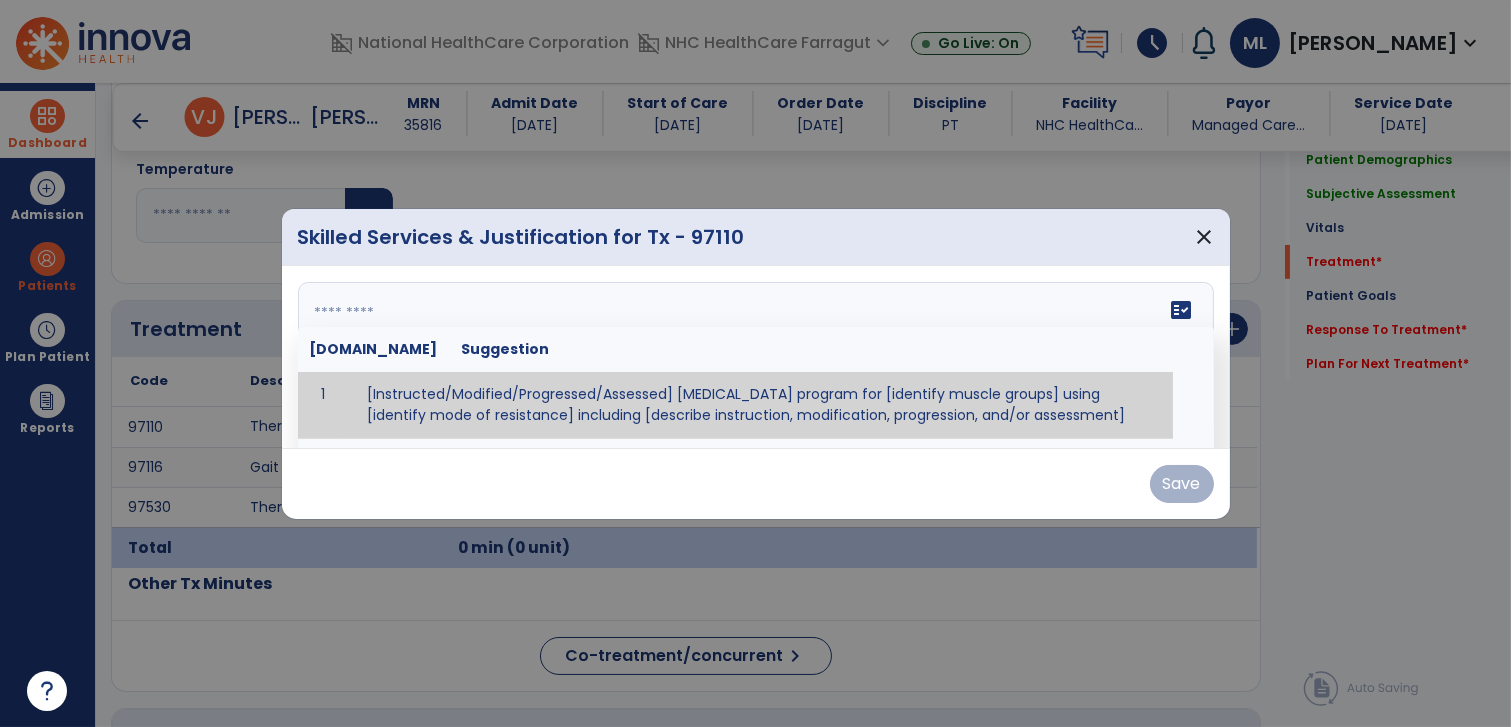 paste on "**********" 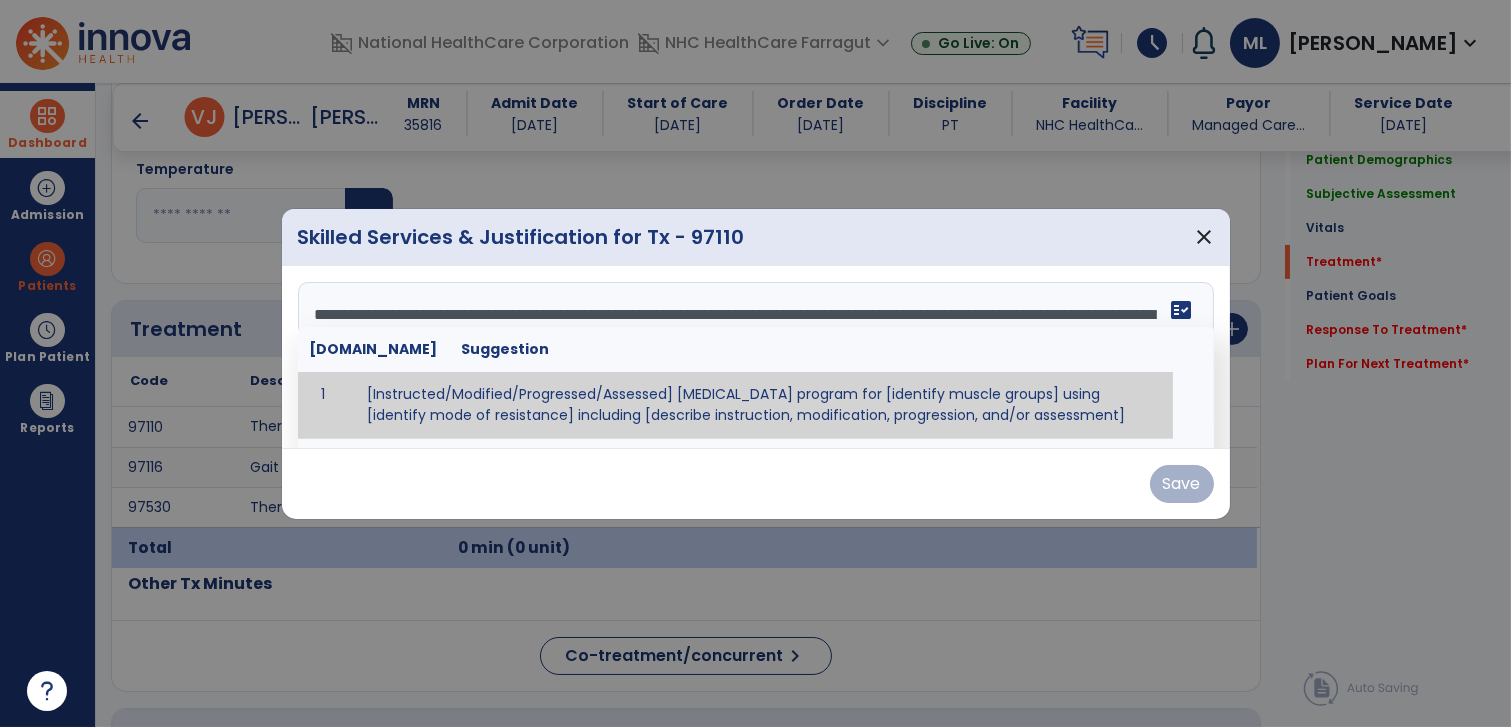 scroll, scrollTop: 63, scrollLeft: 0, axis: vertical 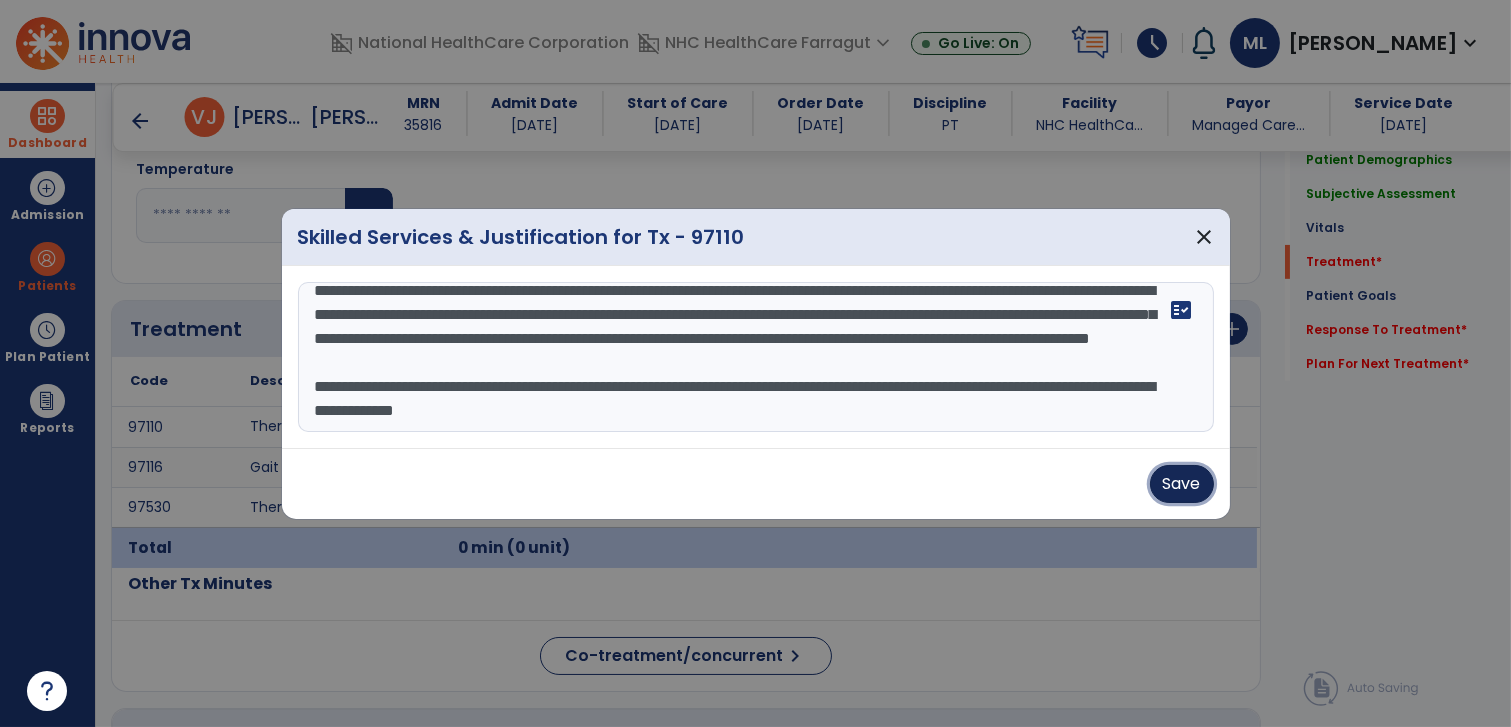 click on "Save" at bounding box center [1182, 484] 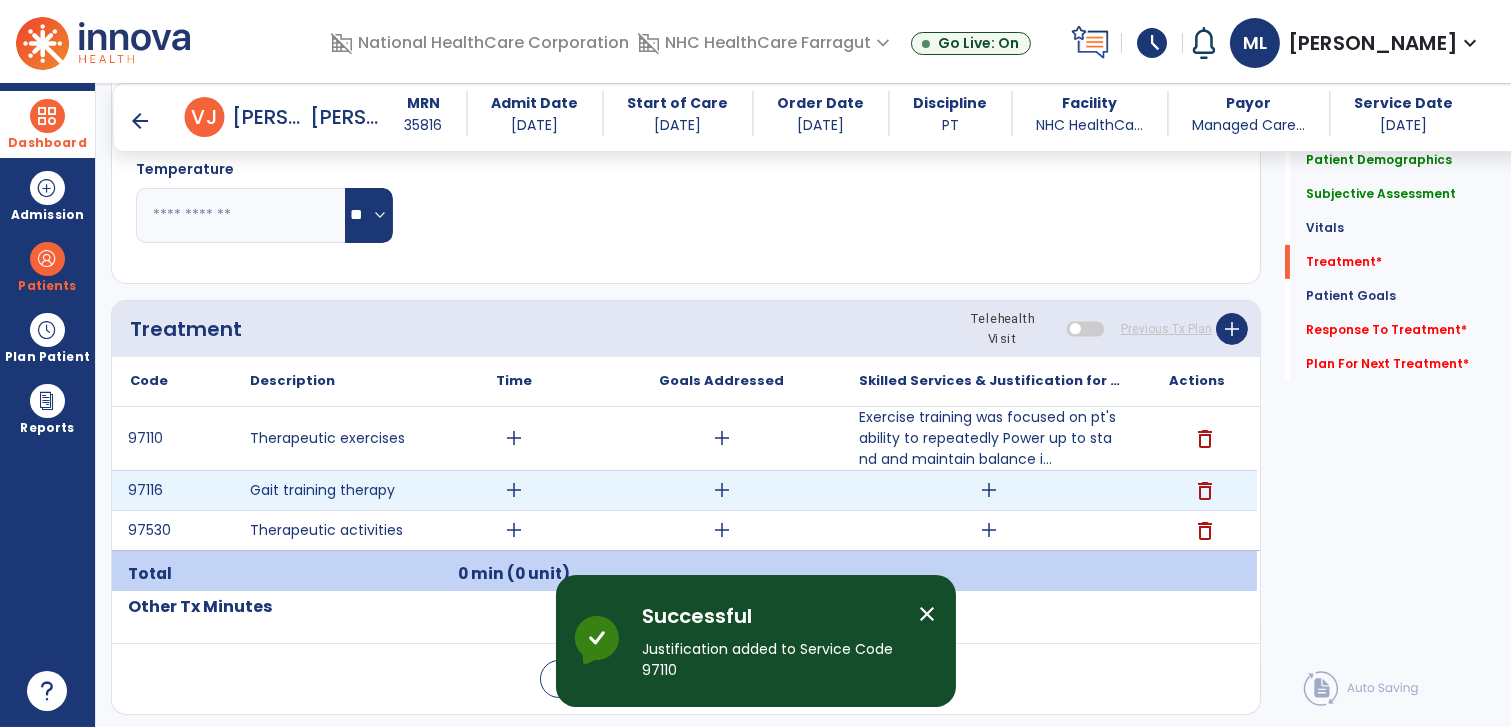 click on "add" at bounding box center [989, 490] 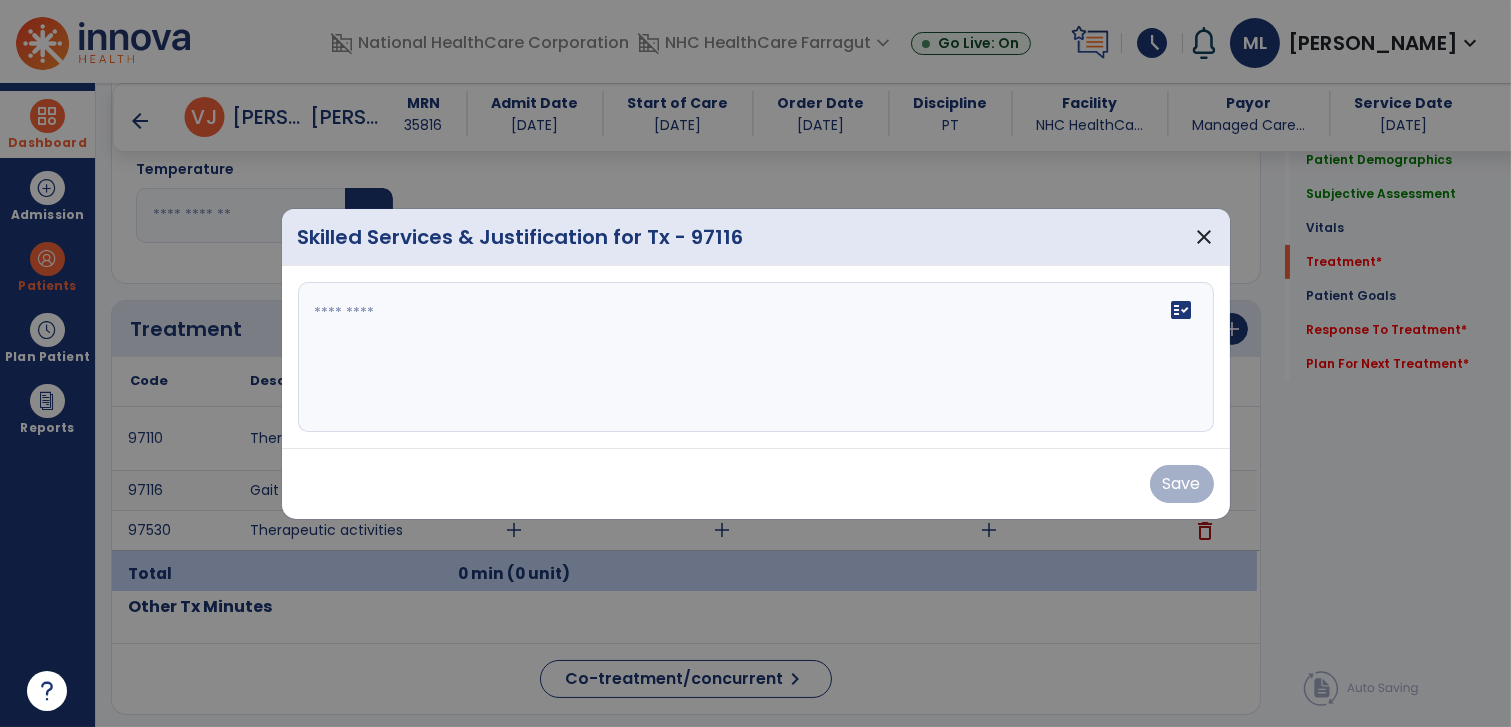 click on "fact_check" at bounding box center (756, 357) 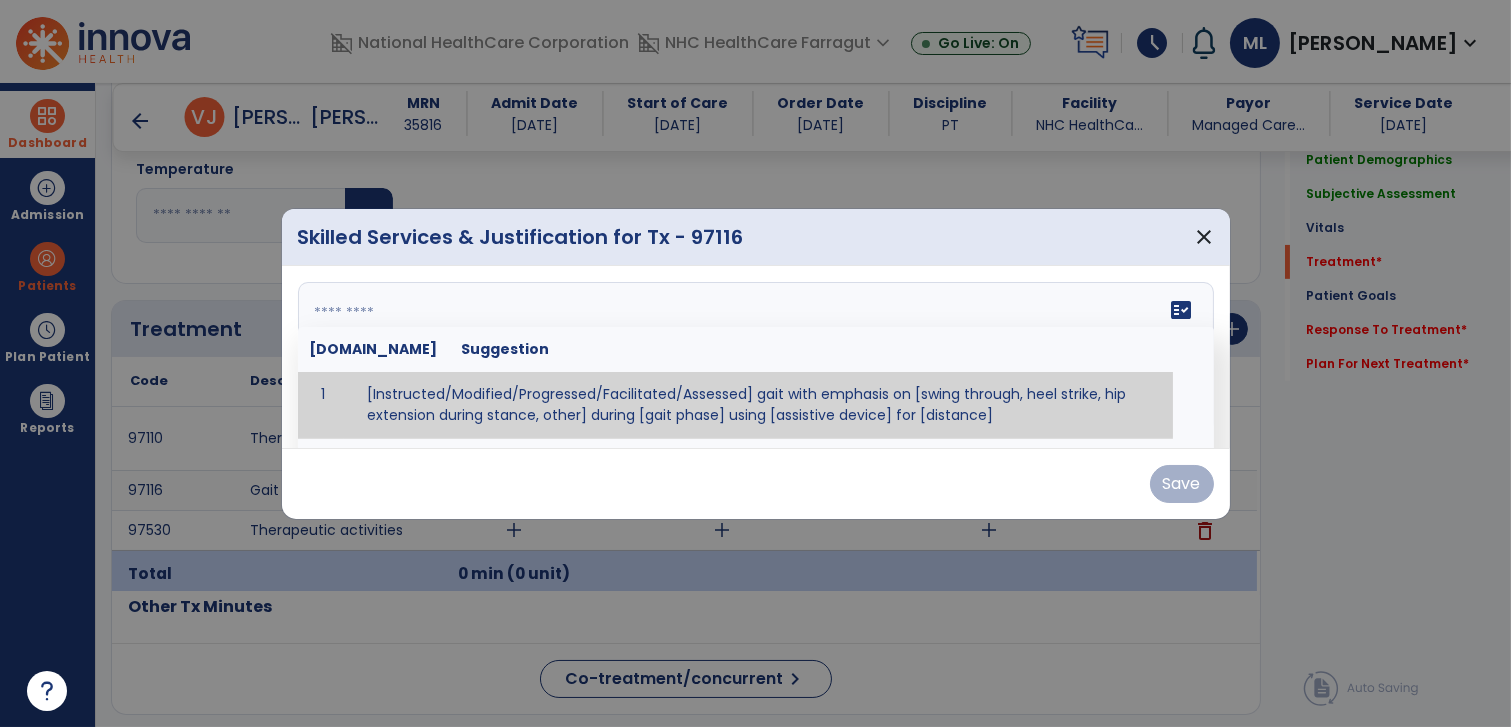 paste on "**********" 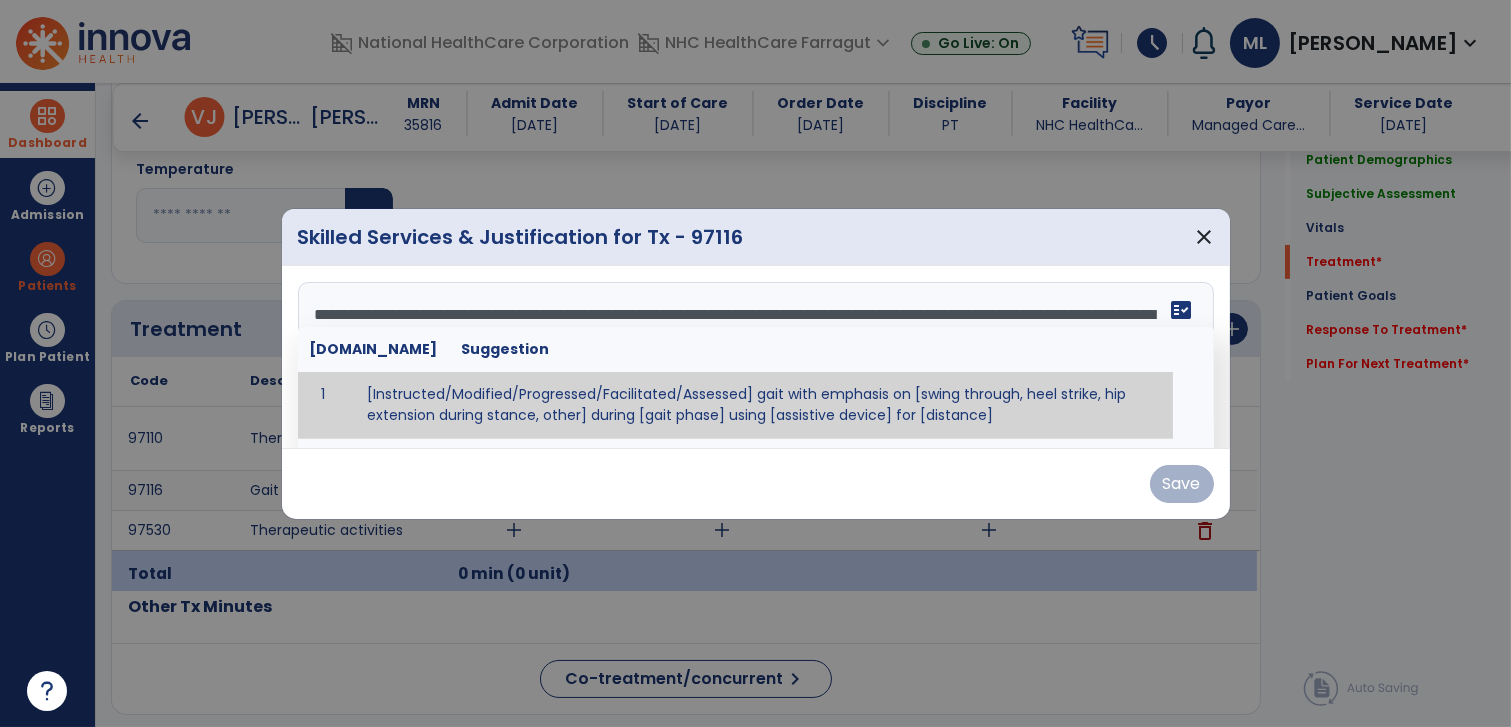 scroll, scrollTop: 183, scrollLeft: 0, axis: vertical 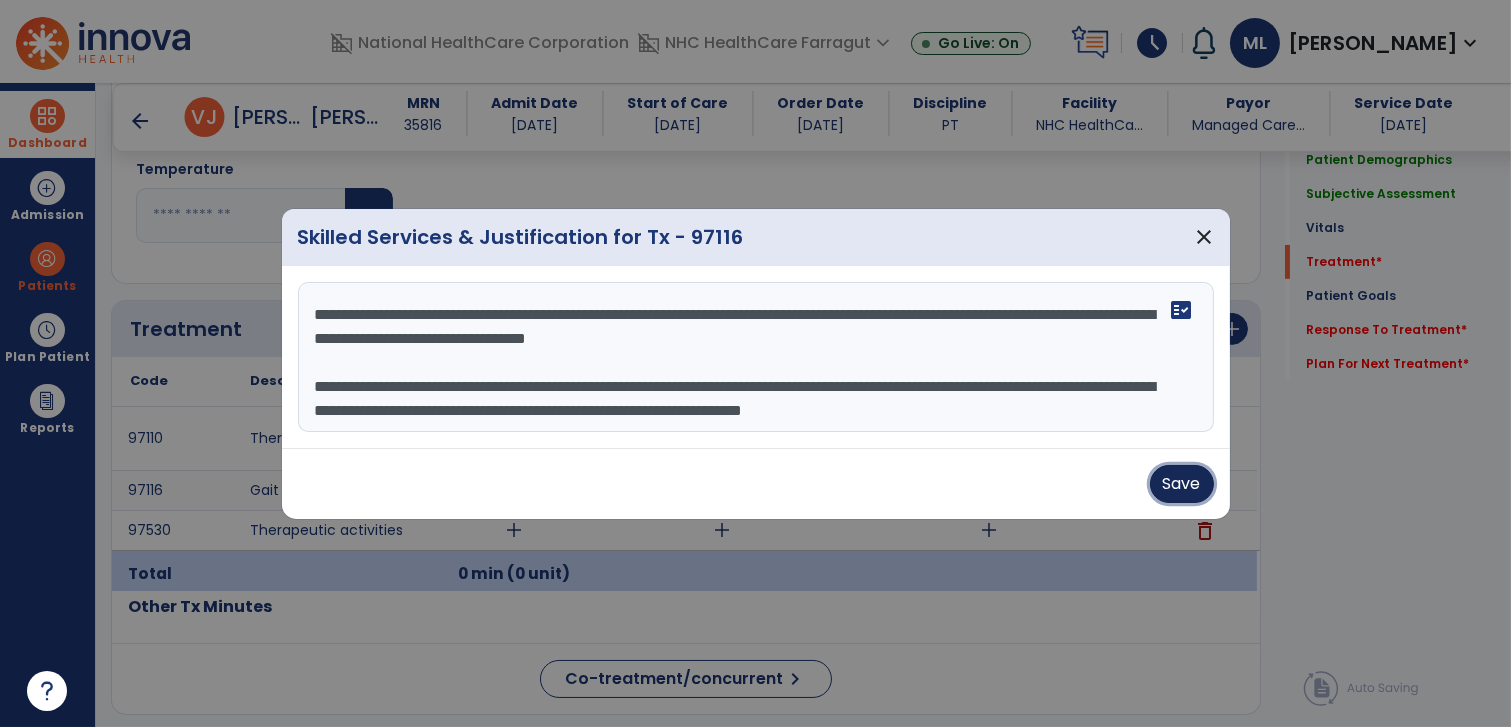 click on "Save" at bounding box center [1182, 484] 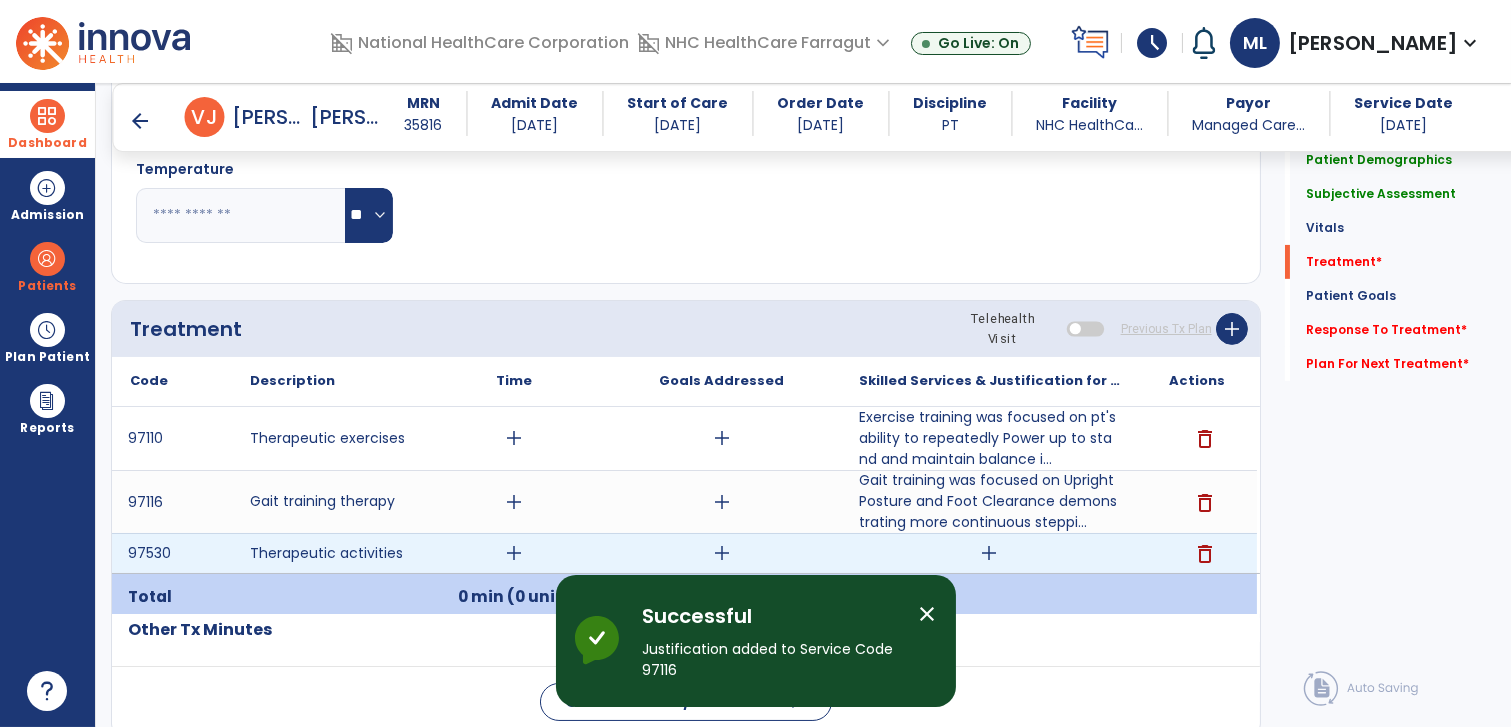 click on "add" at bounding box center [989, 553] 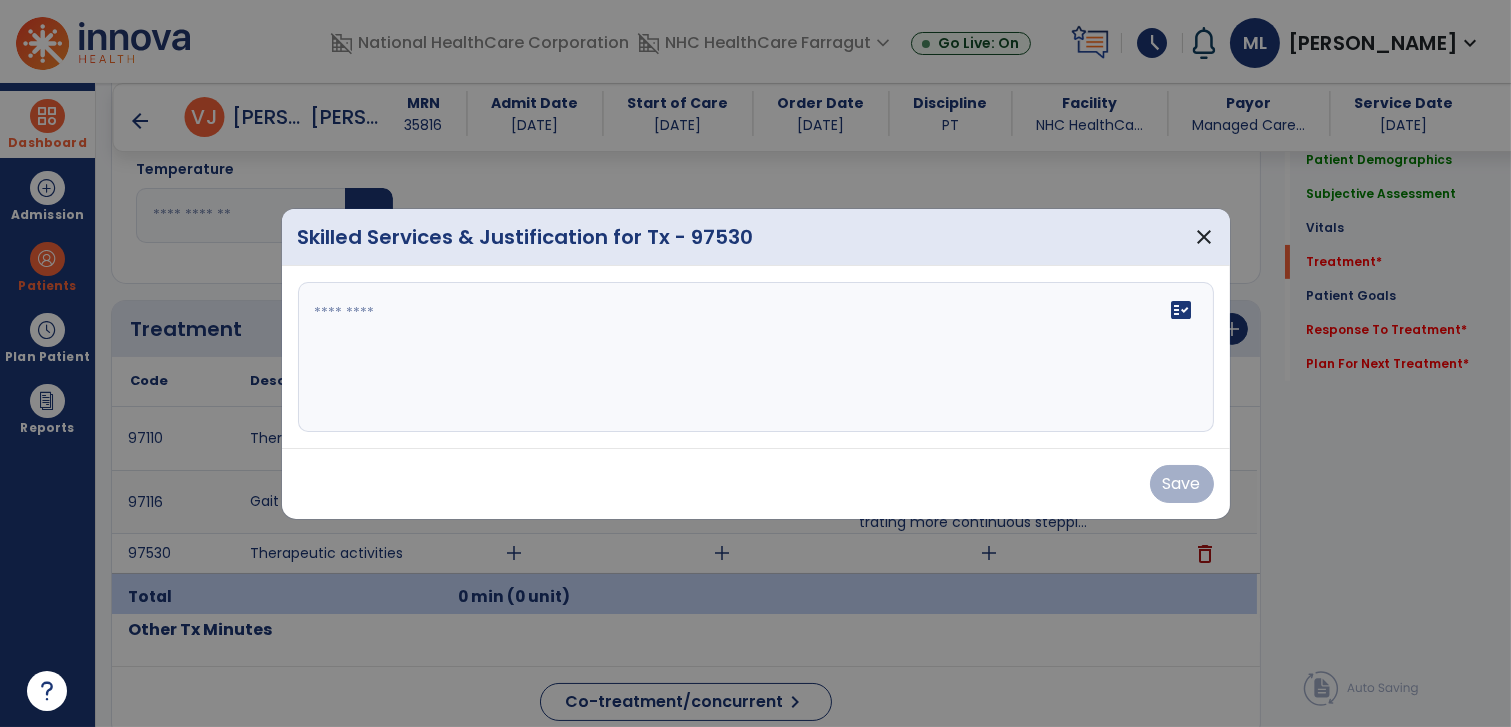click on "fact_check" at bounding box center [756, 357] 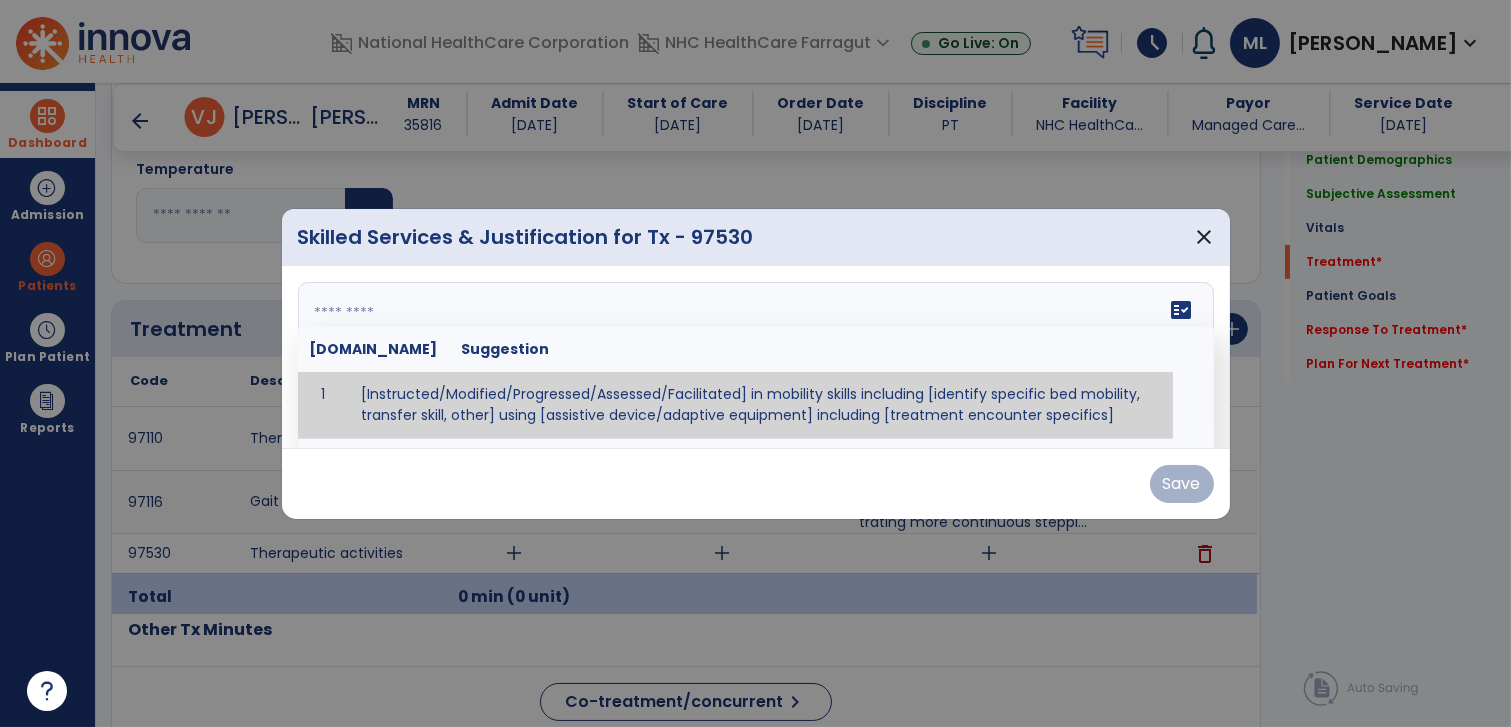 paste on "**********" 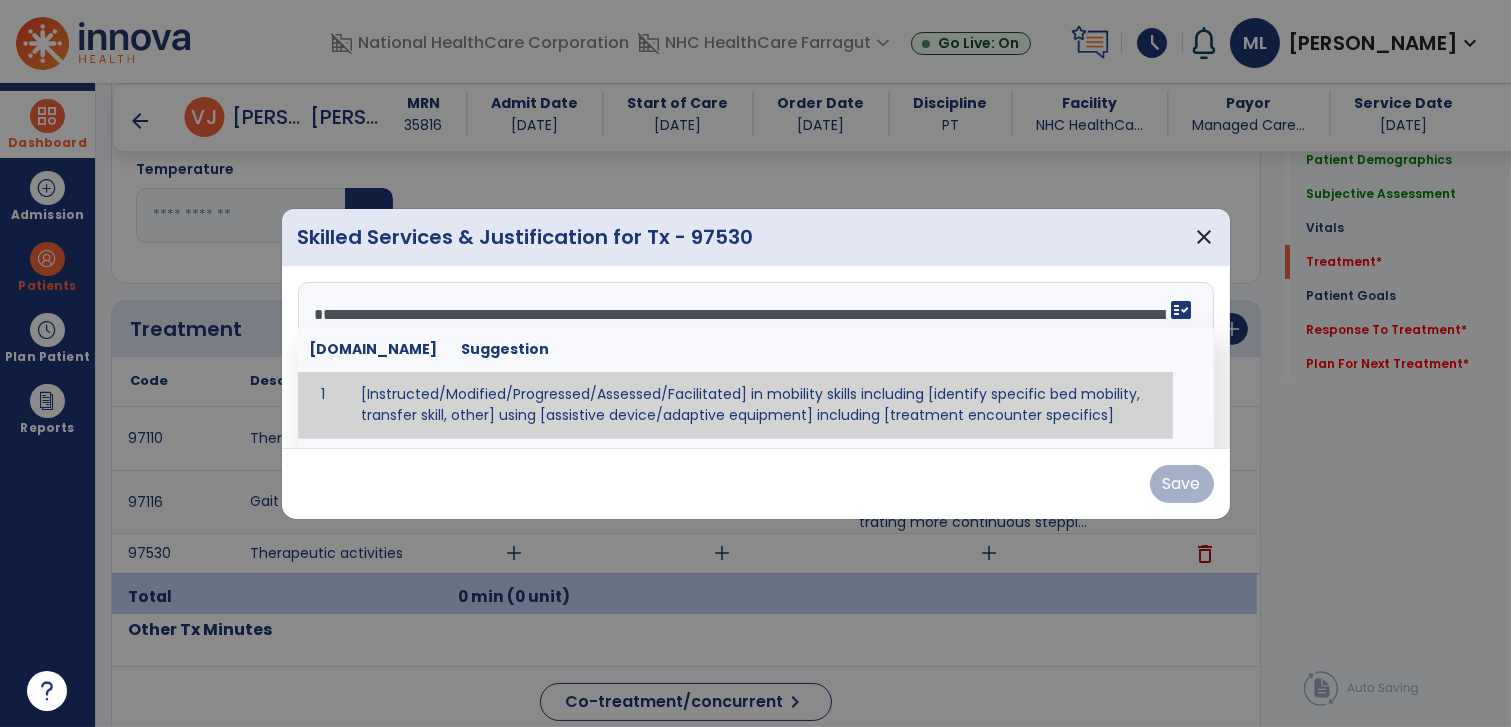 scroll, scrollTop: 159, scrollLeft: 0, axis: vertical 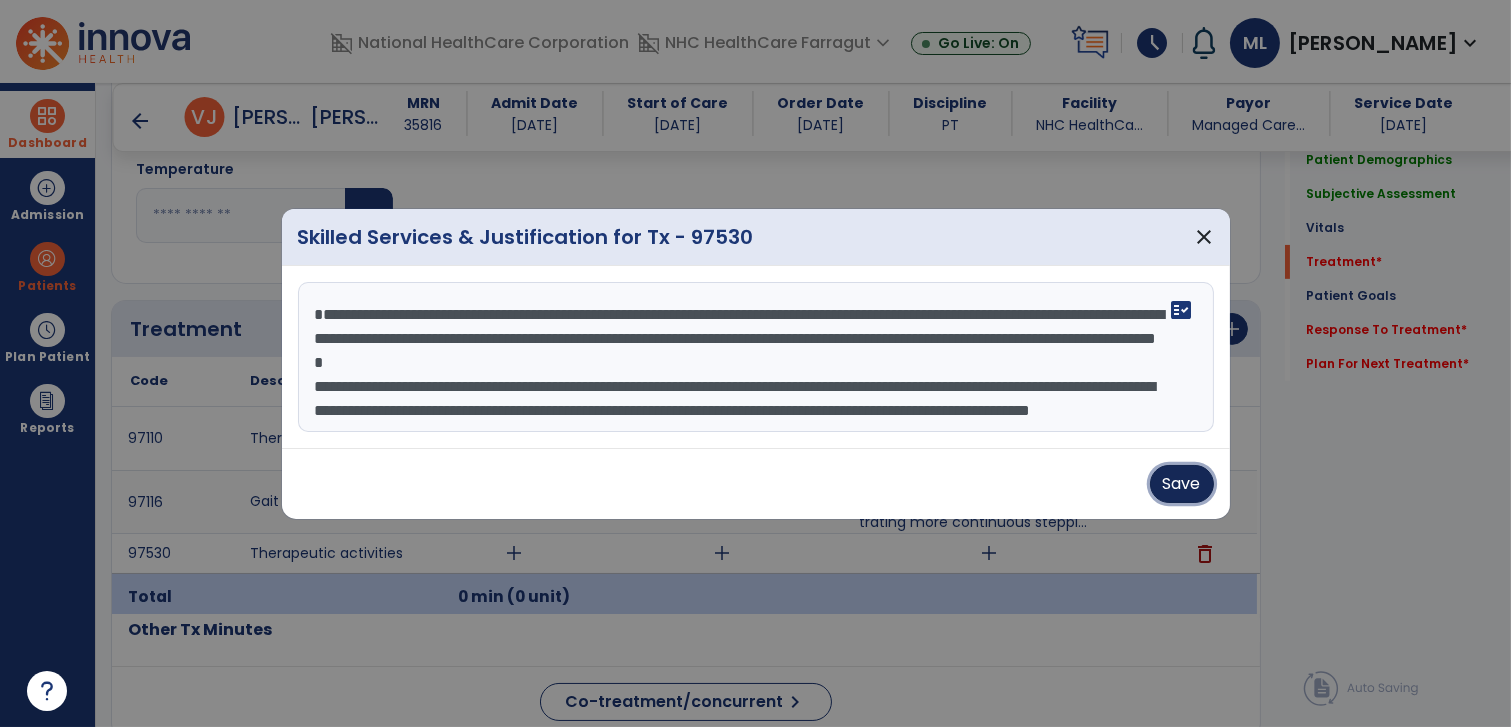 click on "Save" at bounding box center [1182, 484] 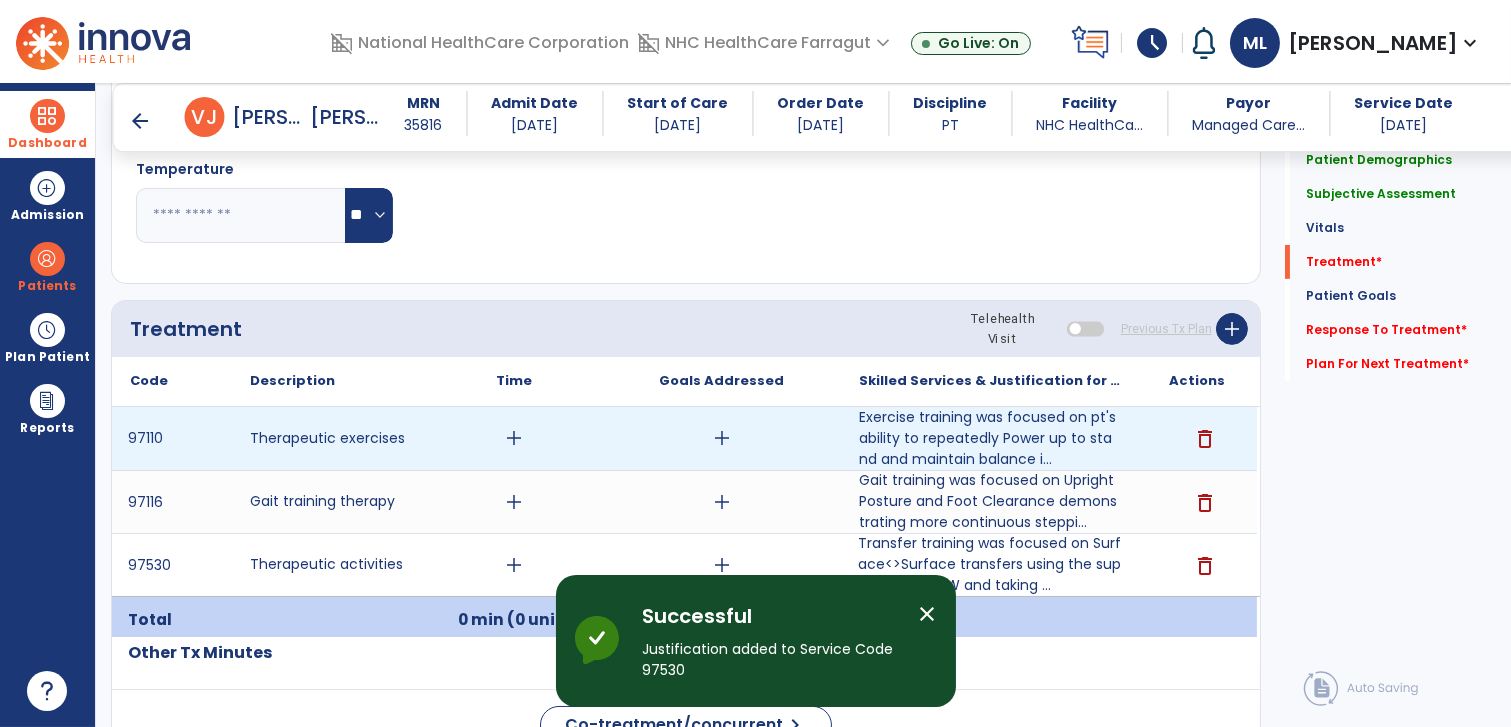 click on "add" at bounding box center (514, 438) 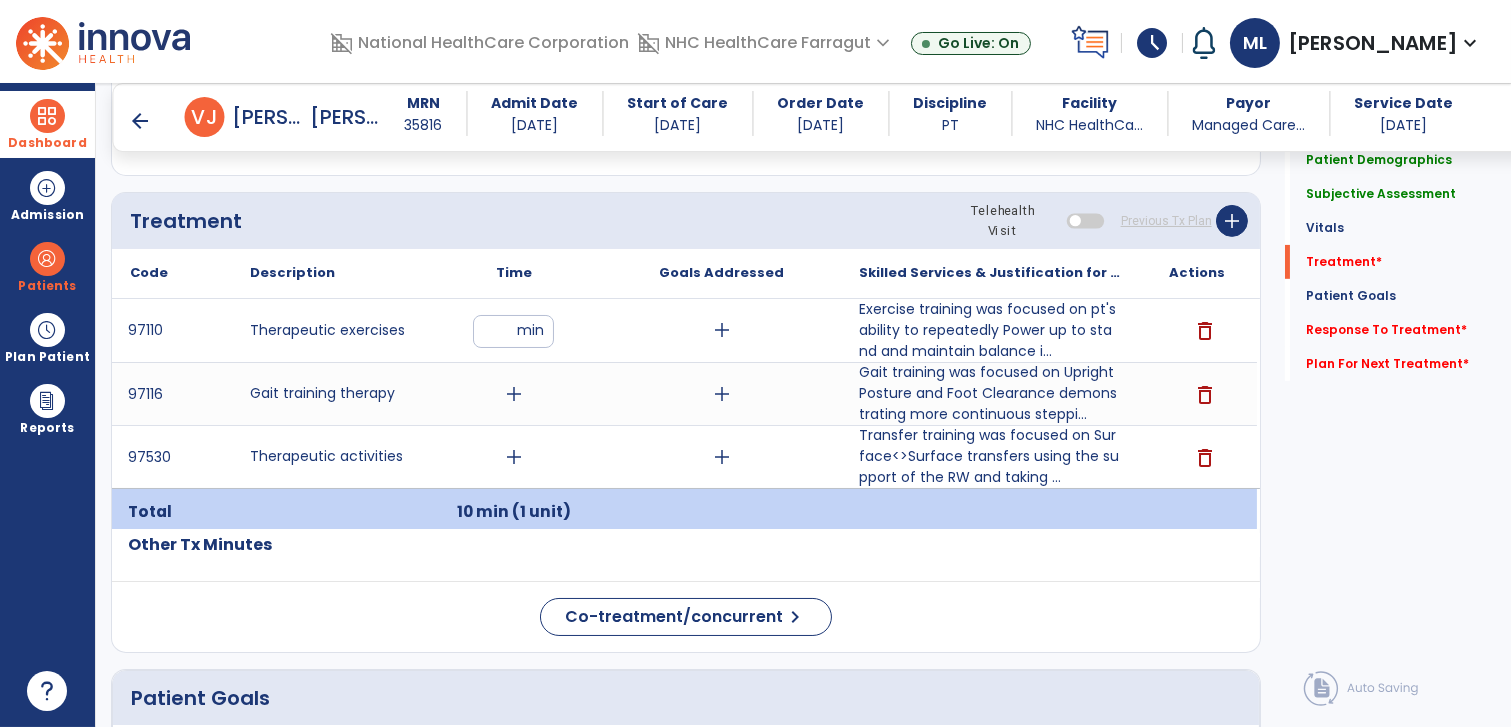 scroll, scrollTop: 1060, scrollLeft: 0, axis: vertical 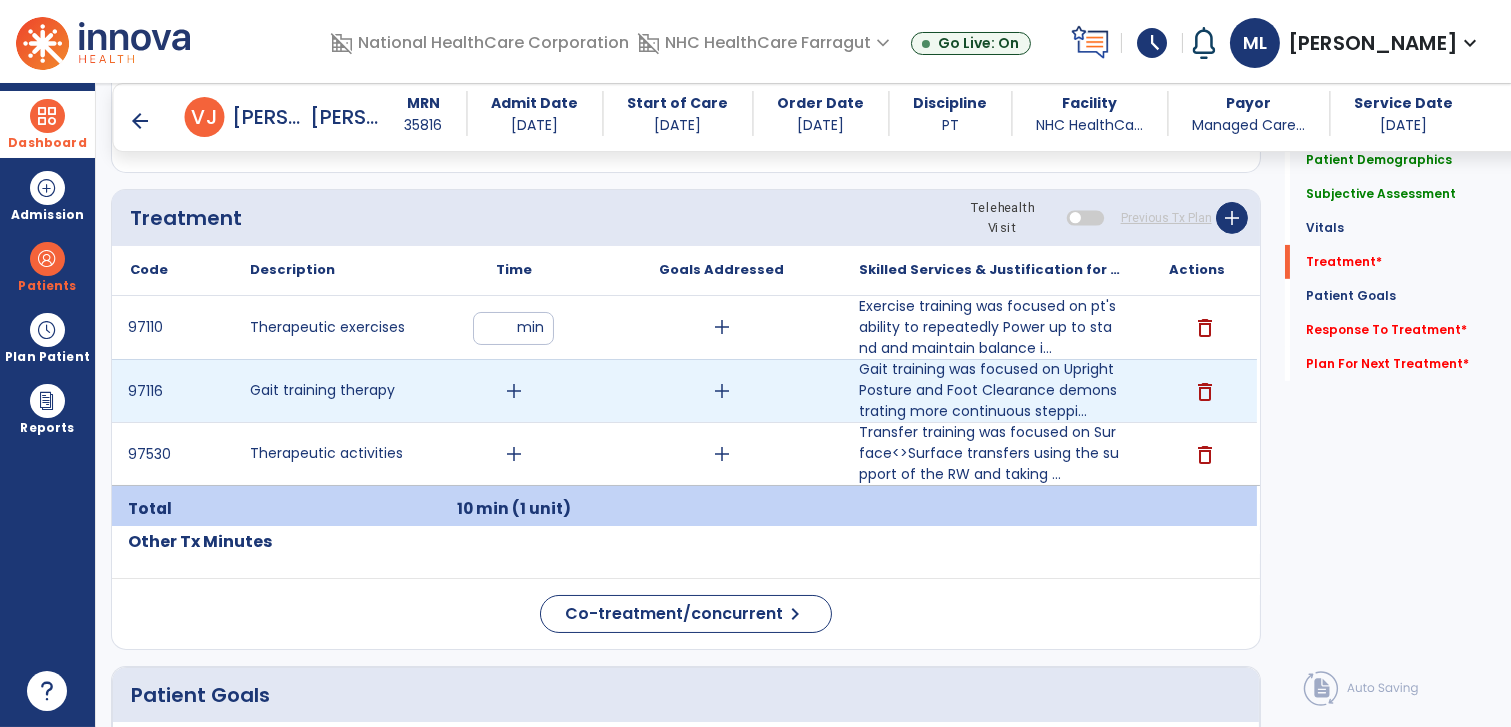 click on "add" at bounding box center (514, 391) 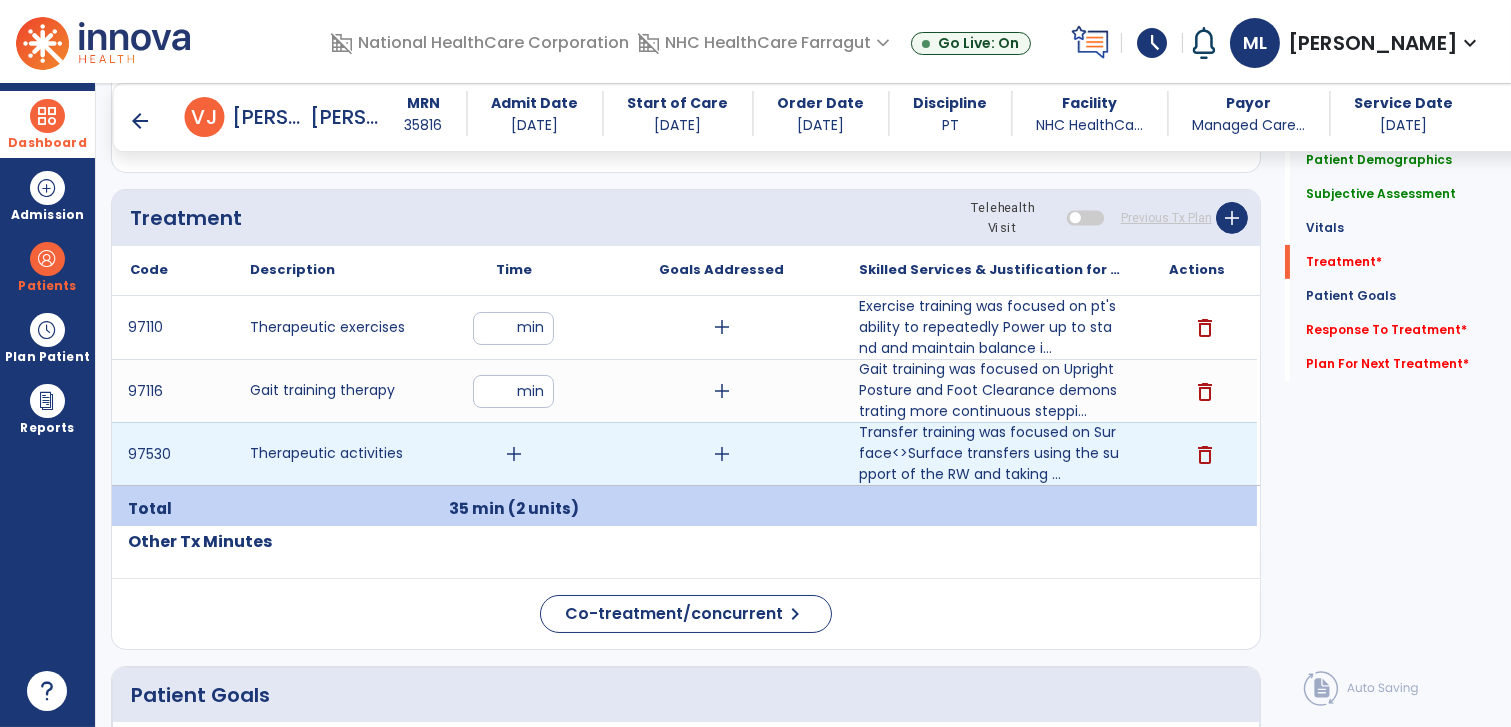click on "add" at bounding box center [514, 454] 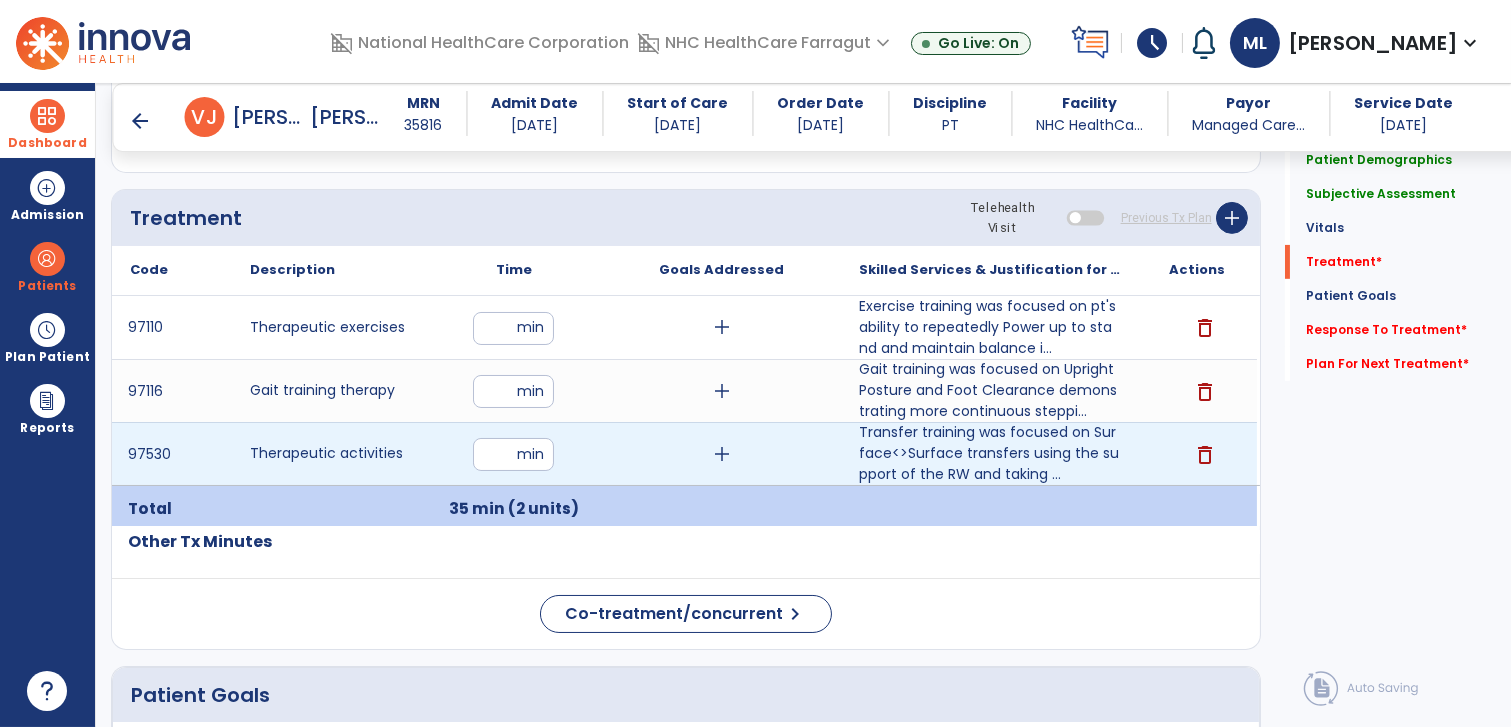 click on "Code
Description
Time" 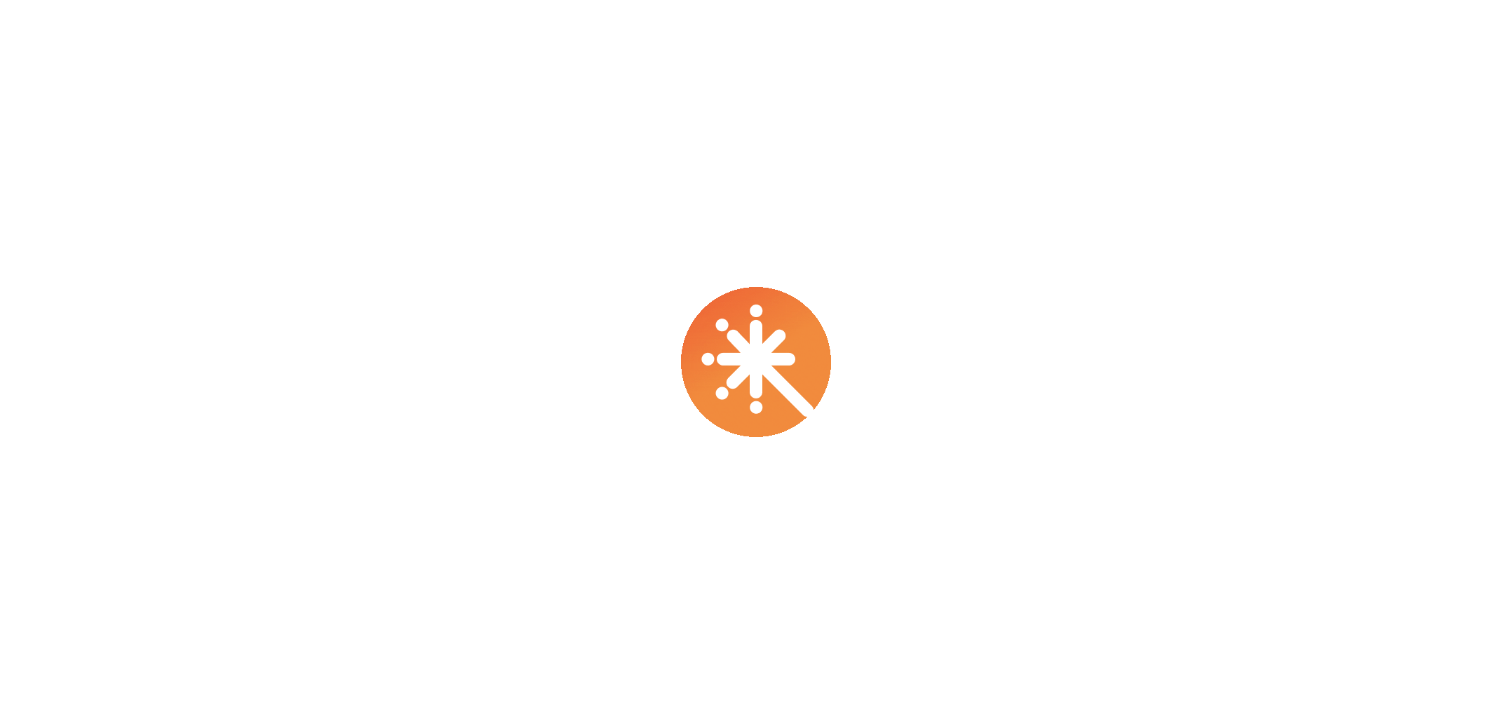 scroll, scrollTop: 0, scrollLeft: 0, axis: both 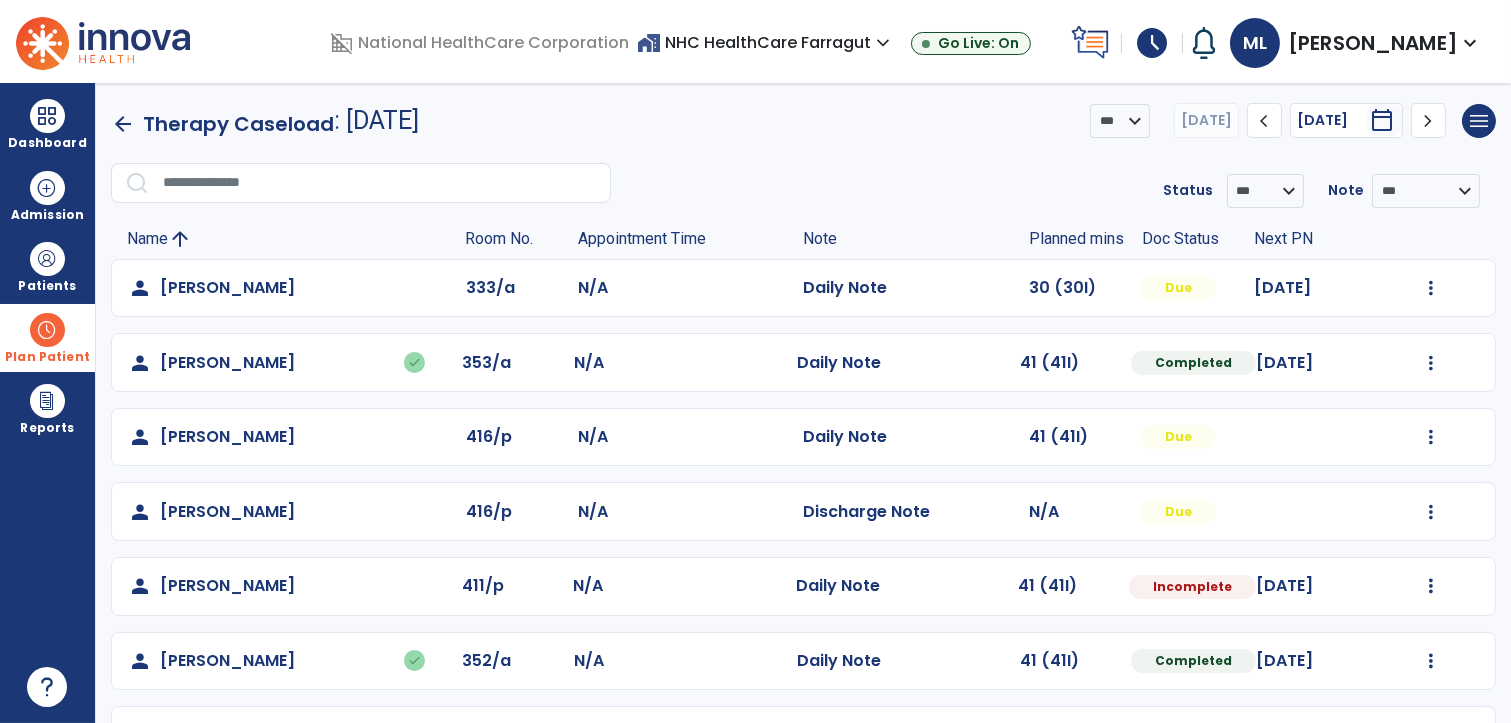 click on "Plan Patient" at bounding box center (47, 266) 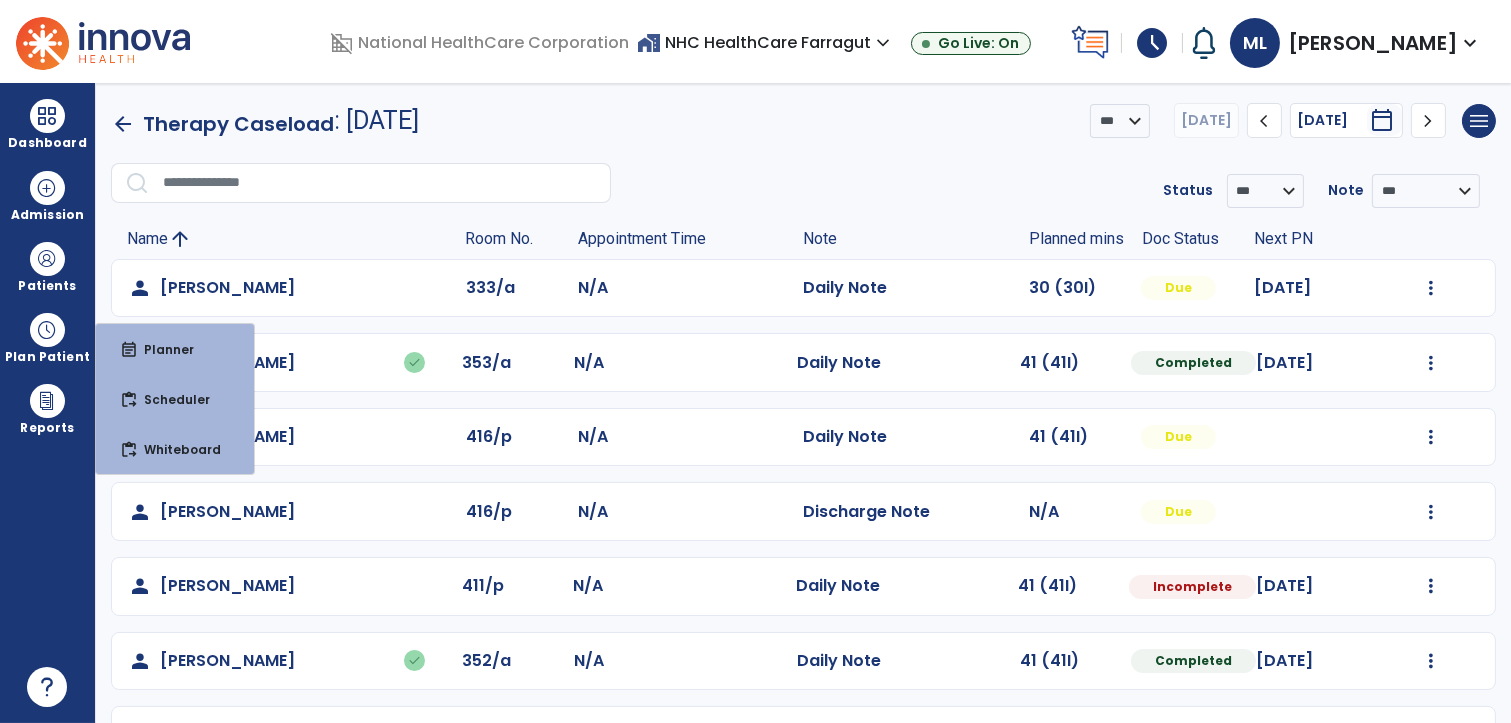 click 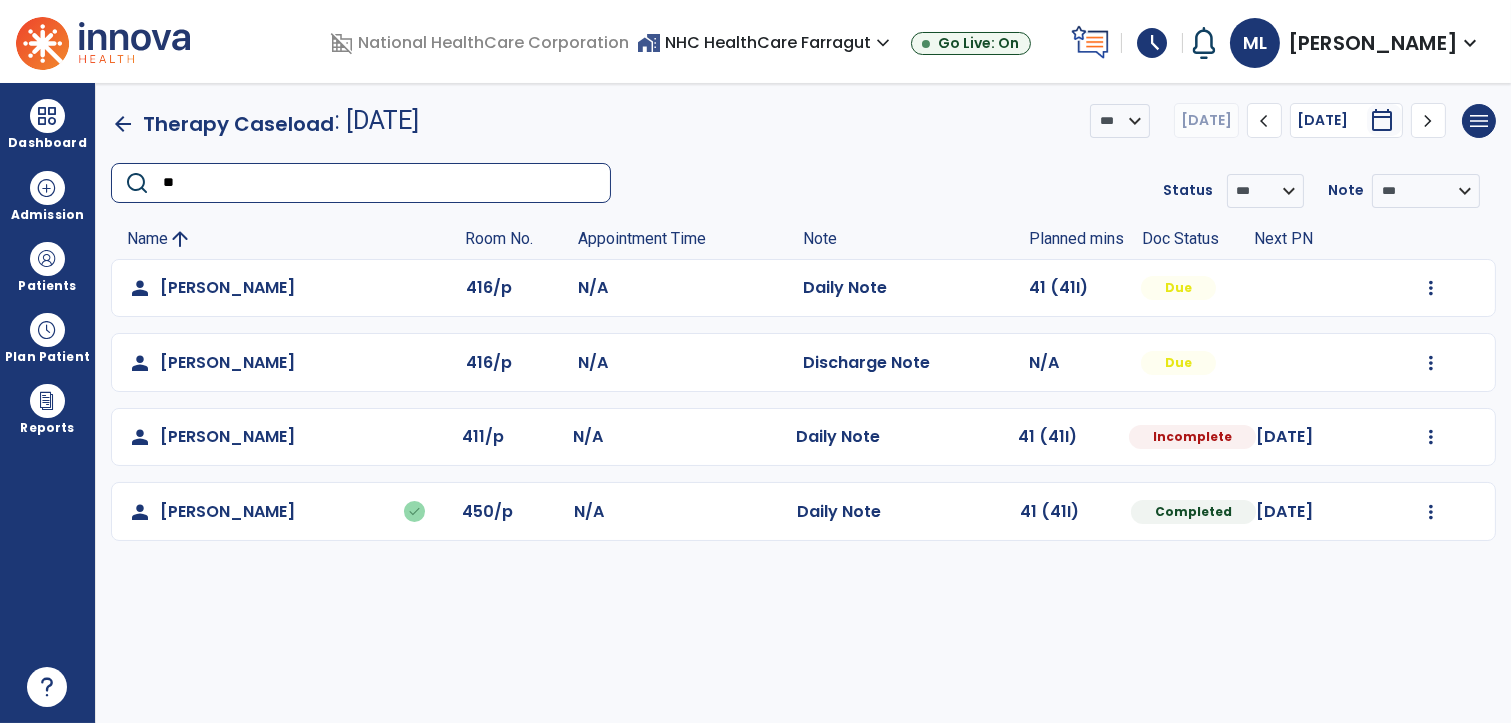 type on "**" 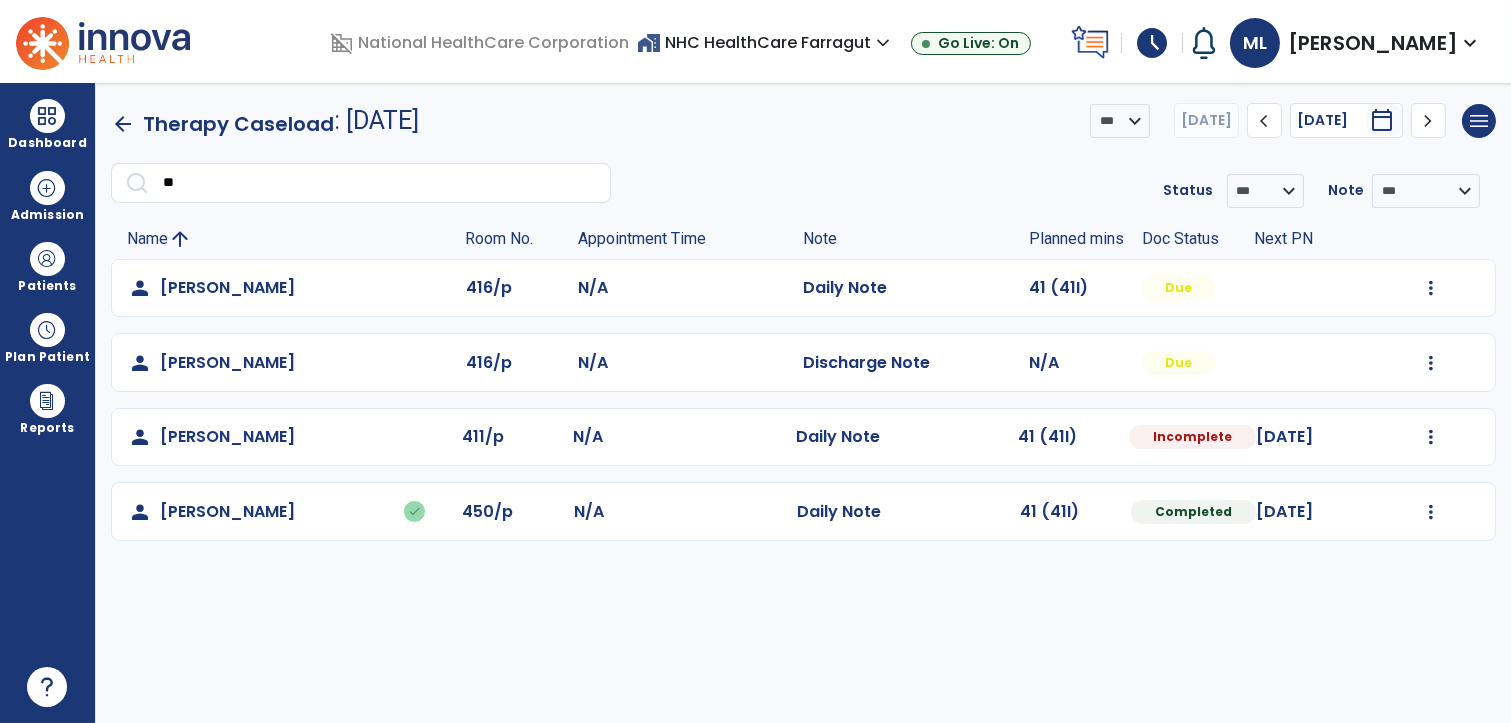 click on "[PERSON_NAME]" 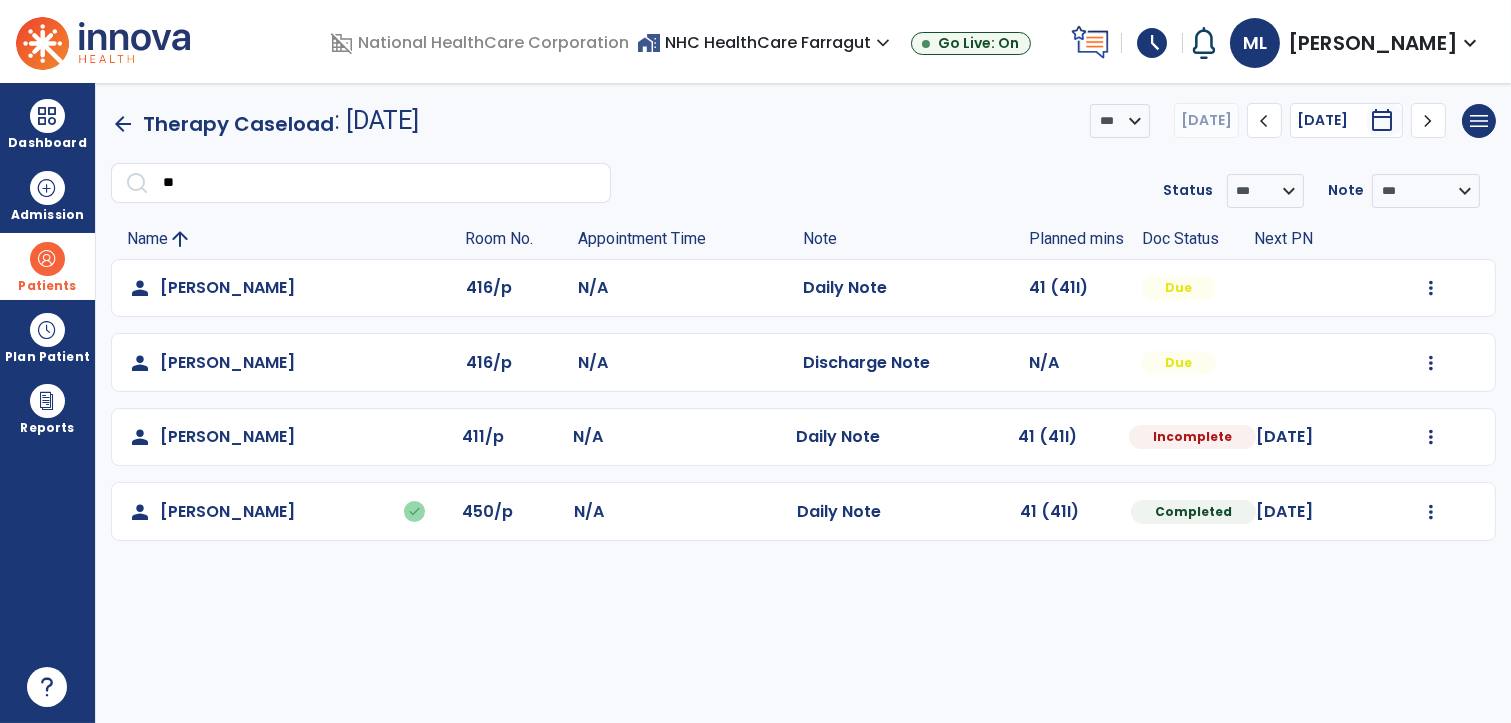 click at bounding box center (47, 259) 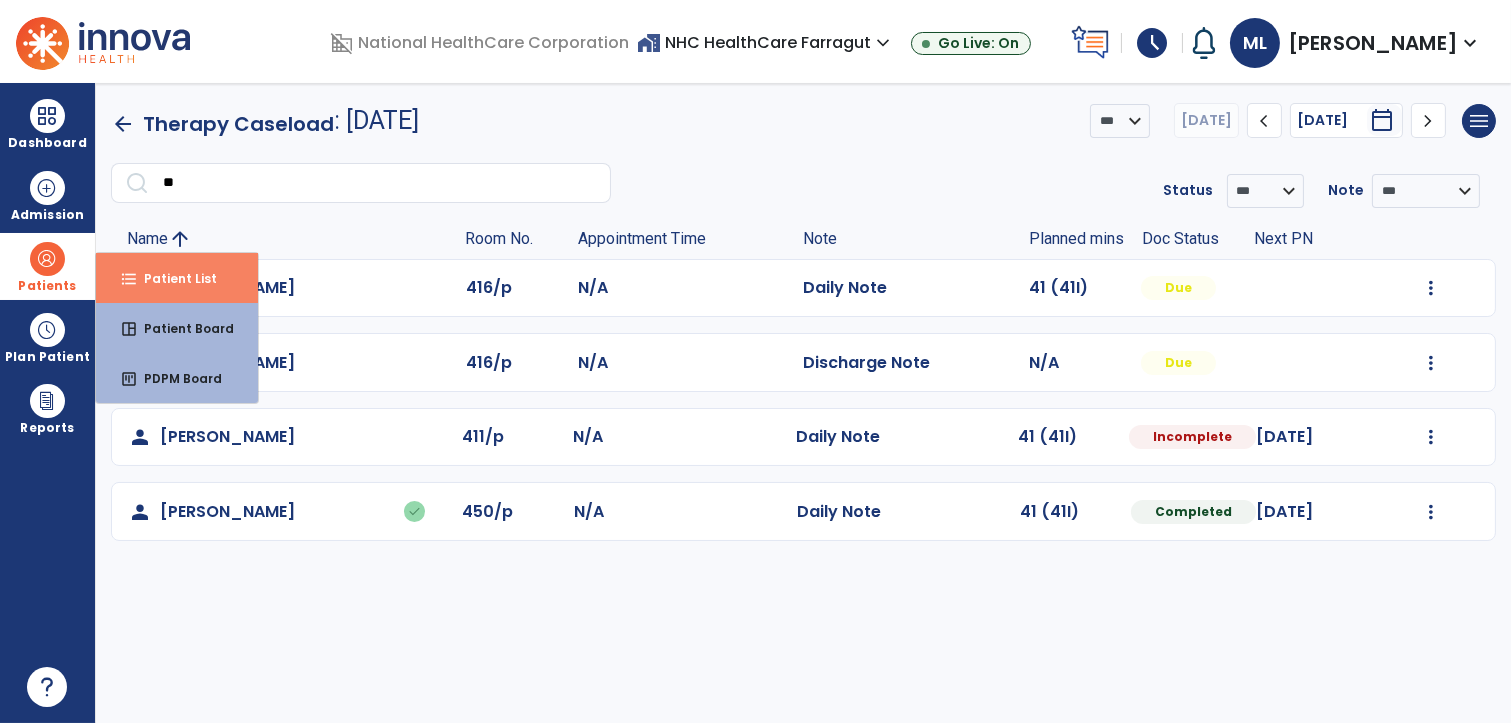 click on "format_list_bulleted  Patient List" at bounding box center (177, 278) 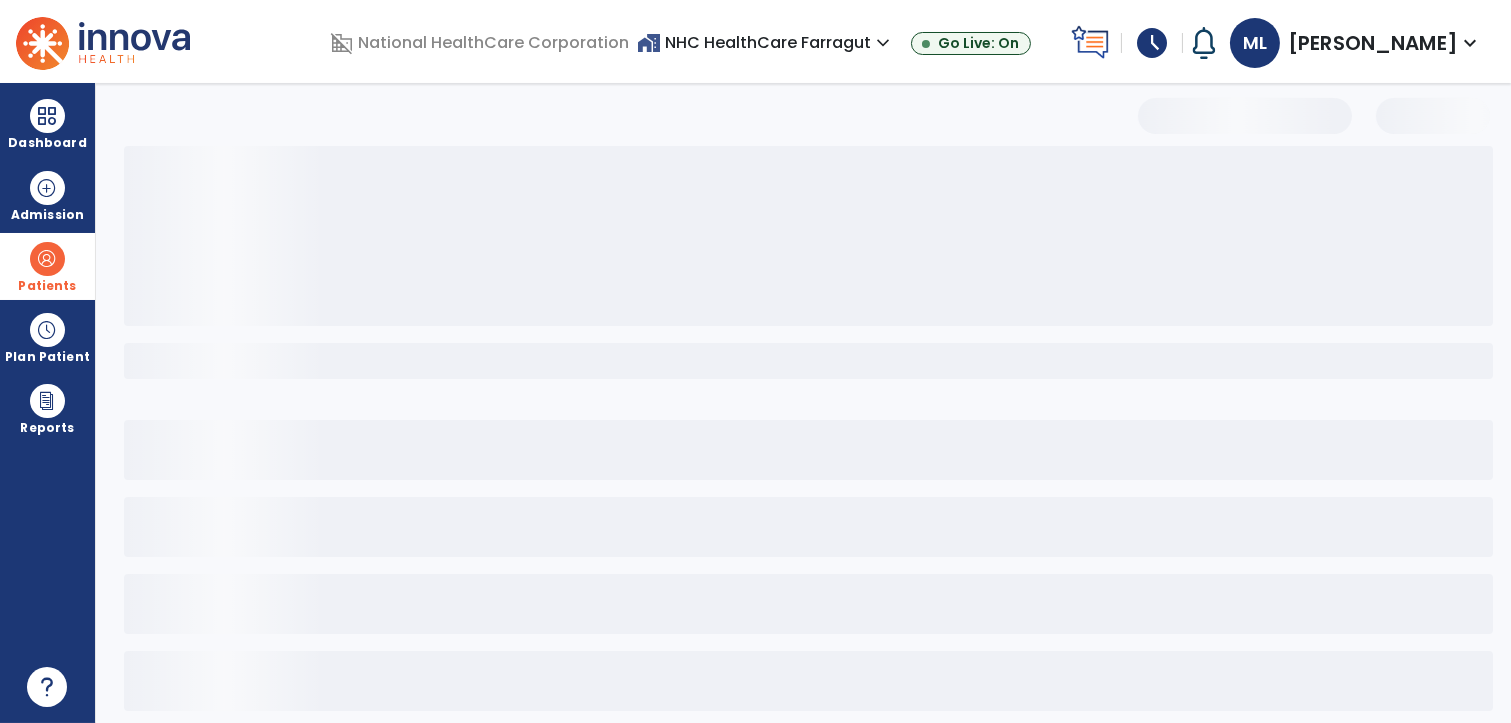 select on "***" 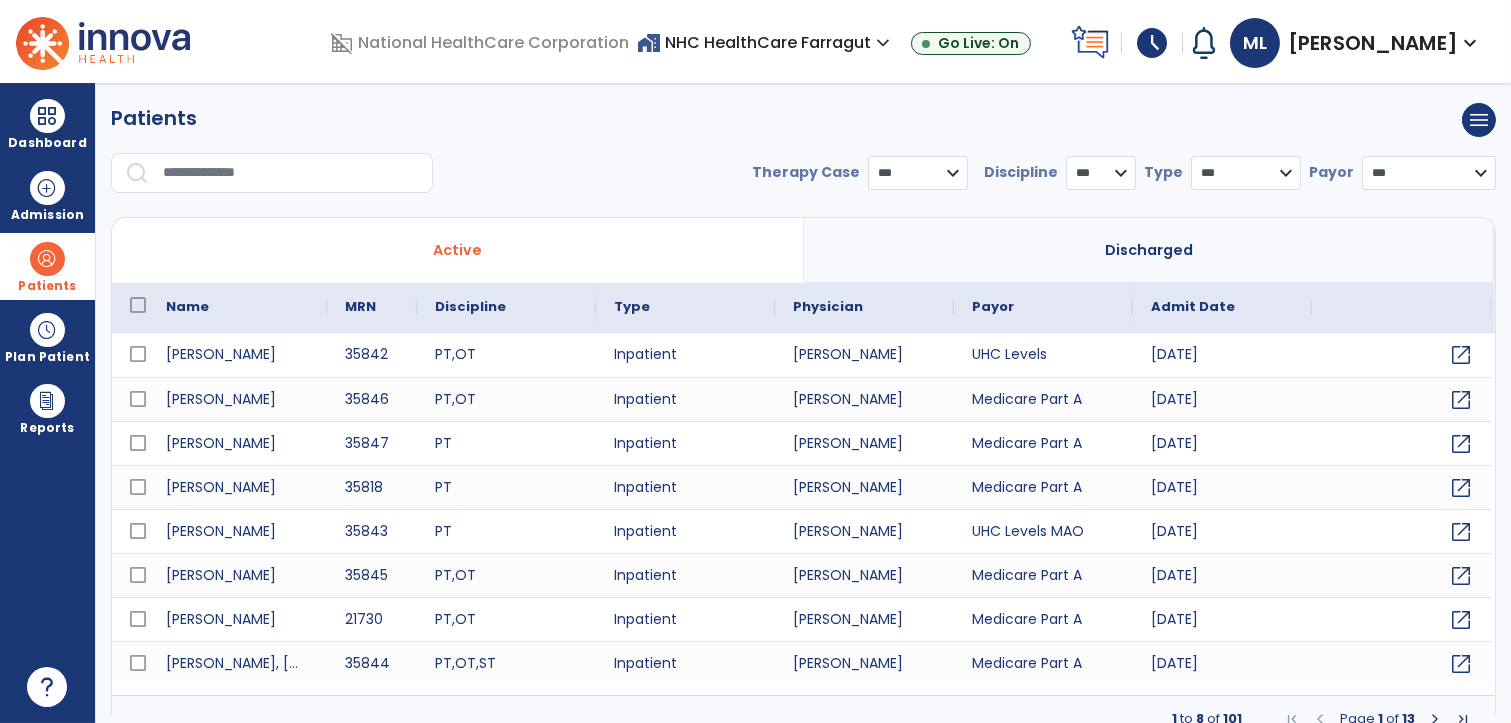 click at bounding box center (291, 173) 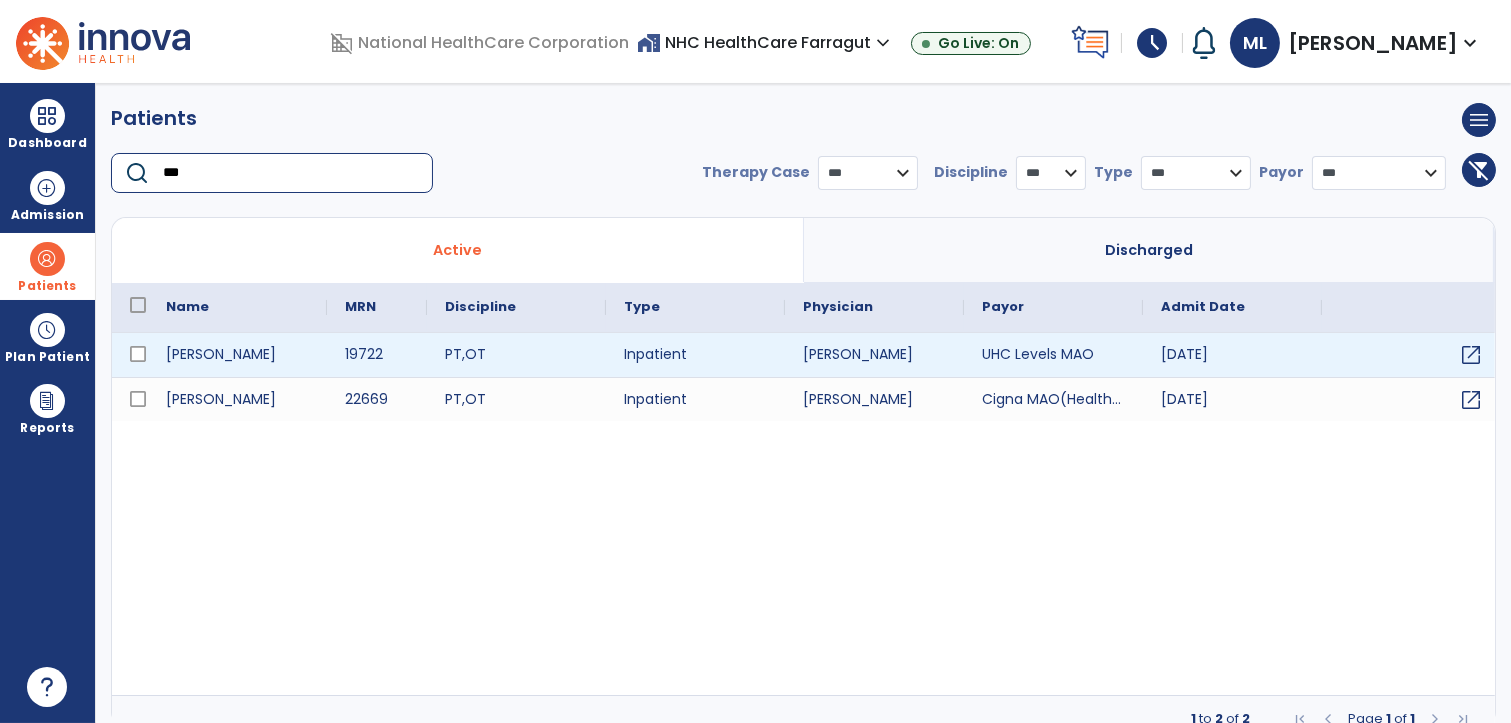 type on "***" 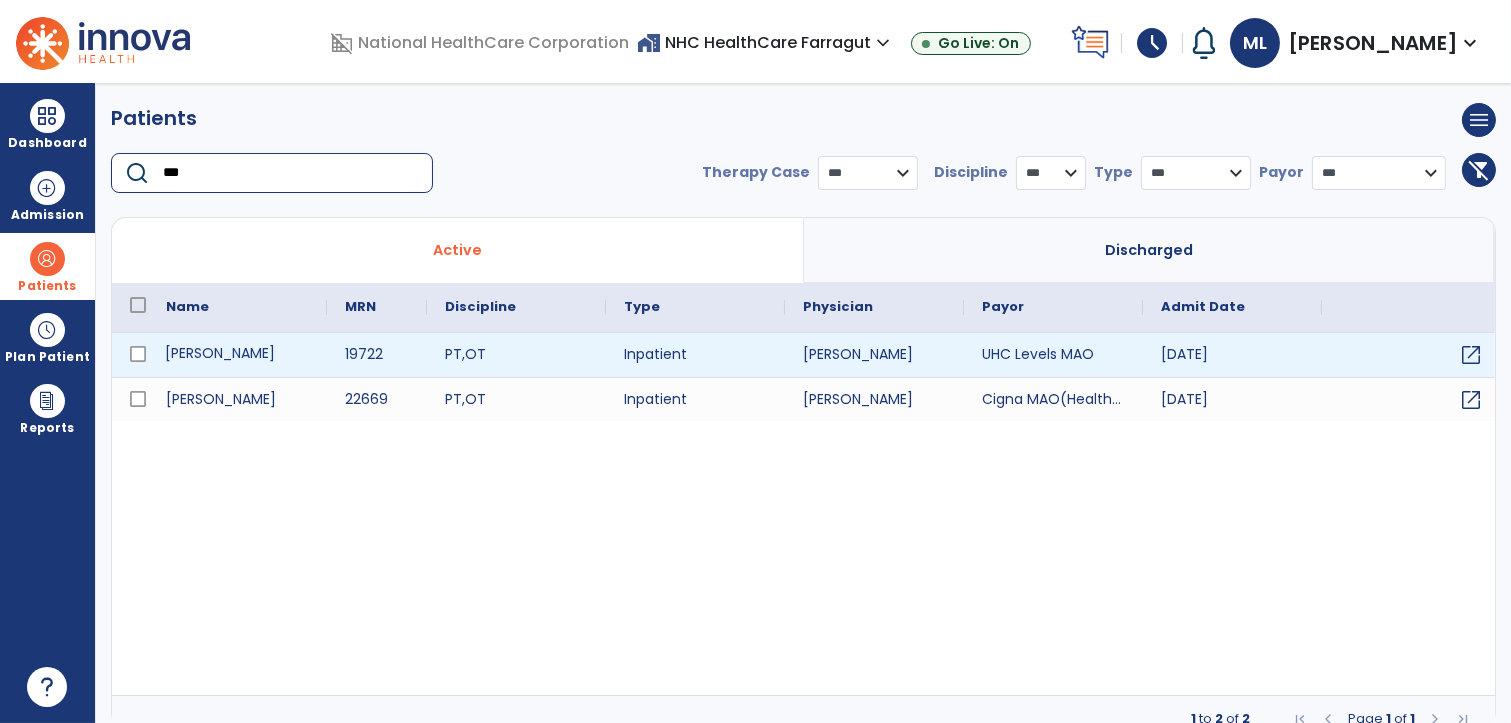 click on "[PERSON_NAME]" at bounding box center (237, 355) 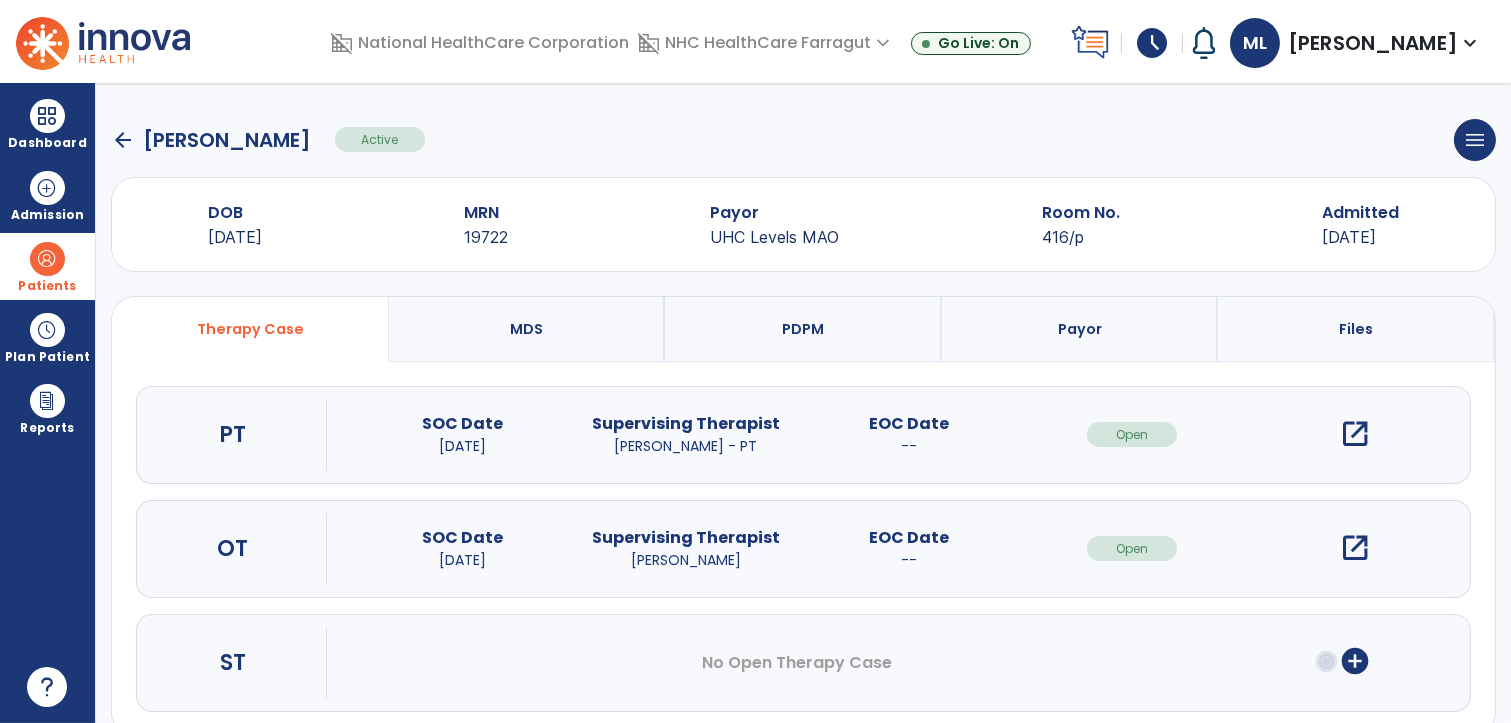 click on "open_in_new" at bounding box center (1355, 434) 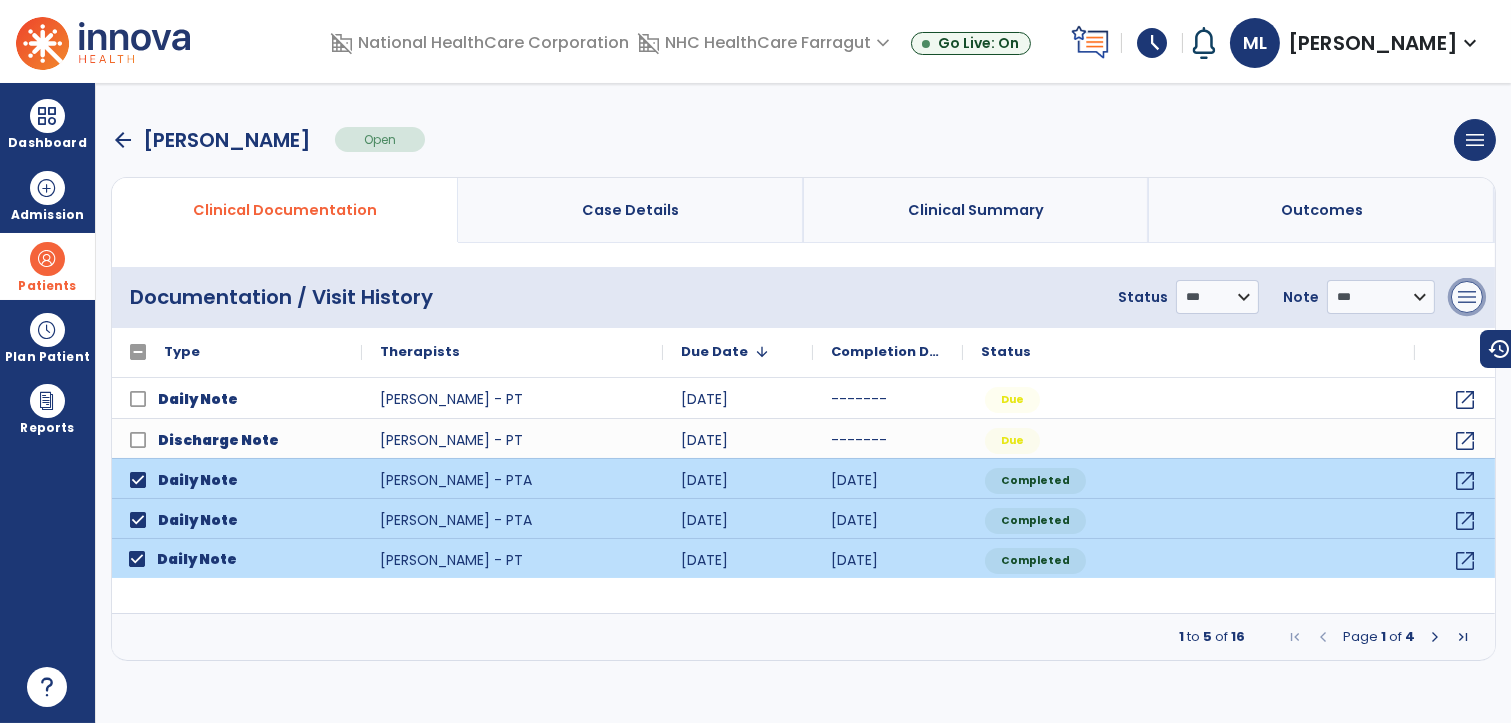 click on "menu" at bounding box center (1467, 297) 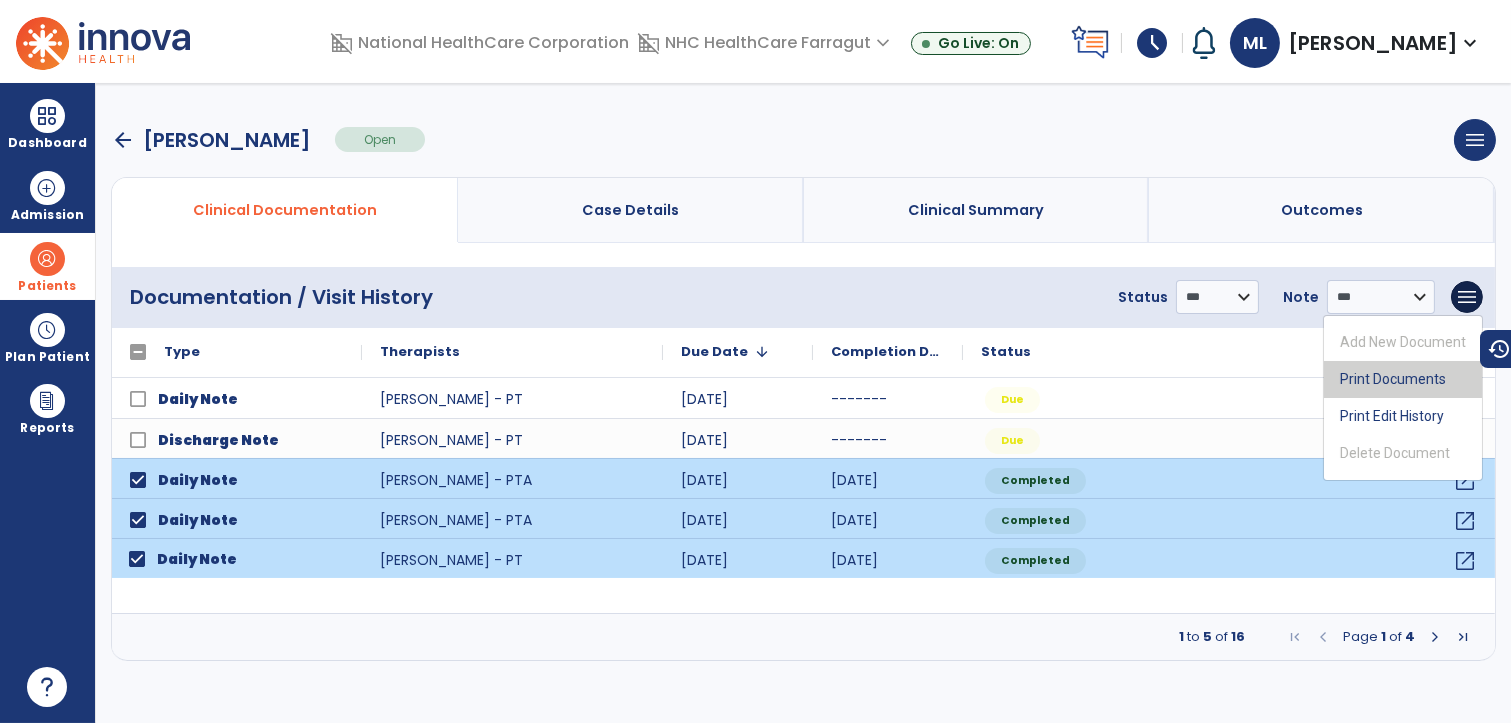 click on "Print Documents" at bounding box center [1403, 379] 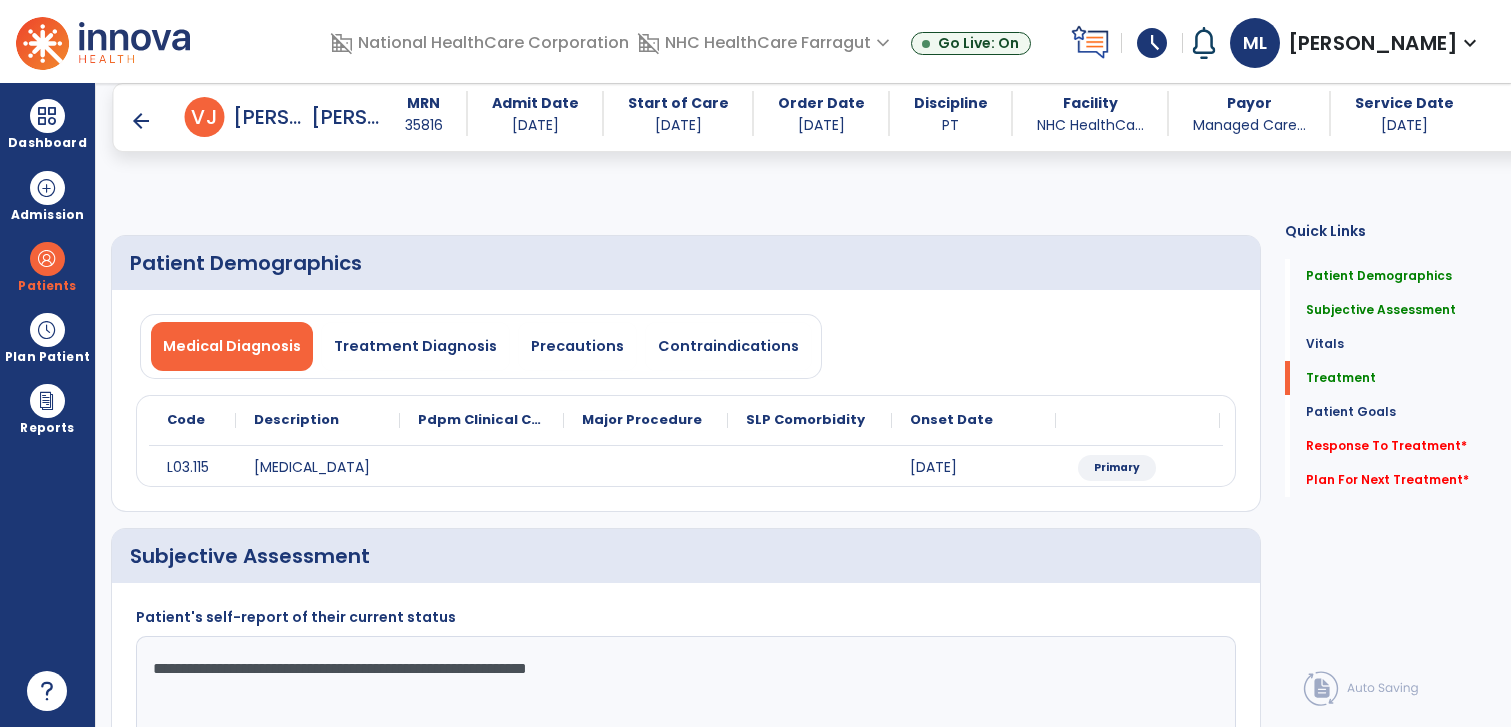 select on "*" 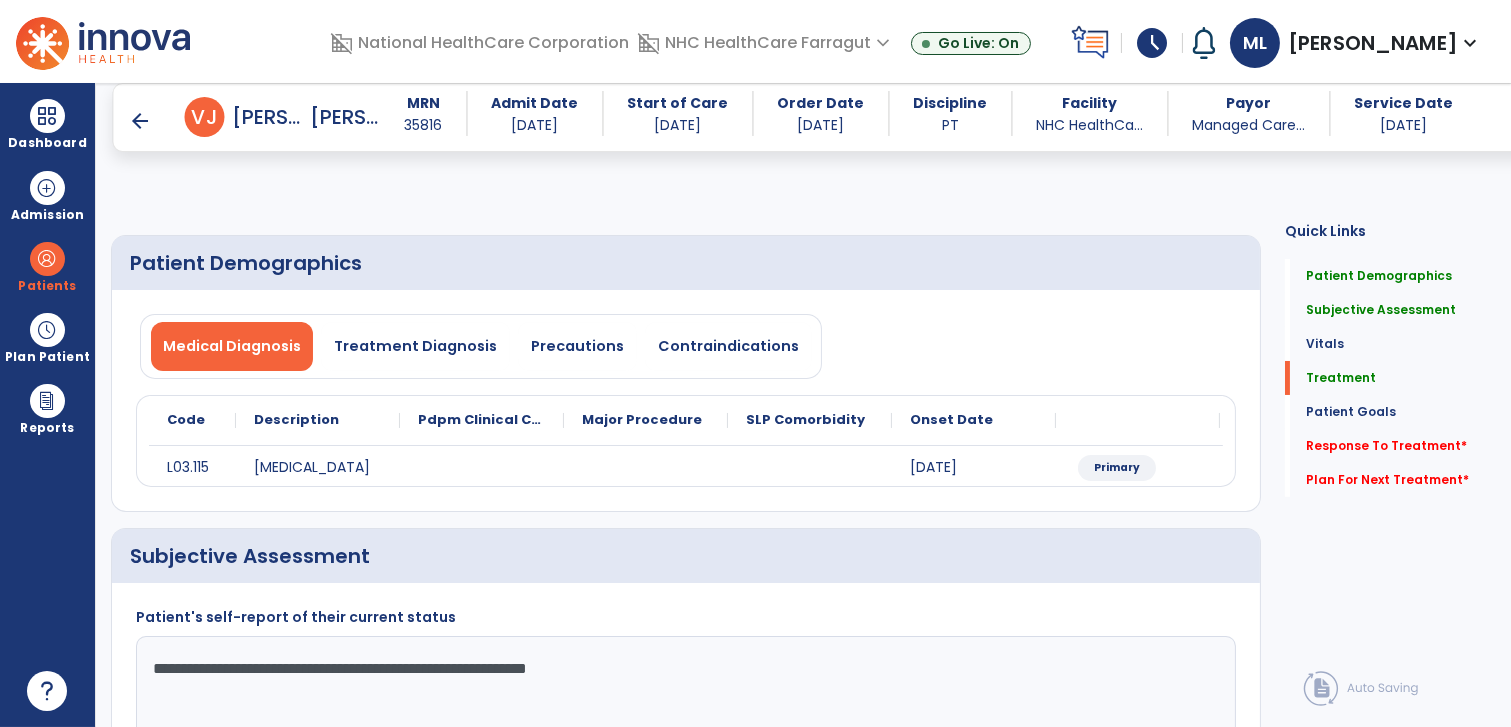 scroll, scrollTop: 1060, scrollLeft: 0, axis: vertical 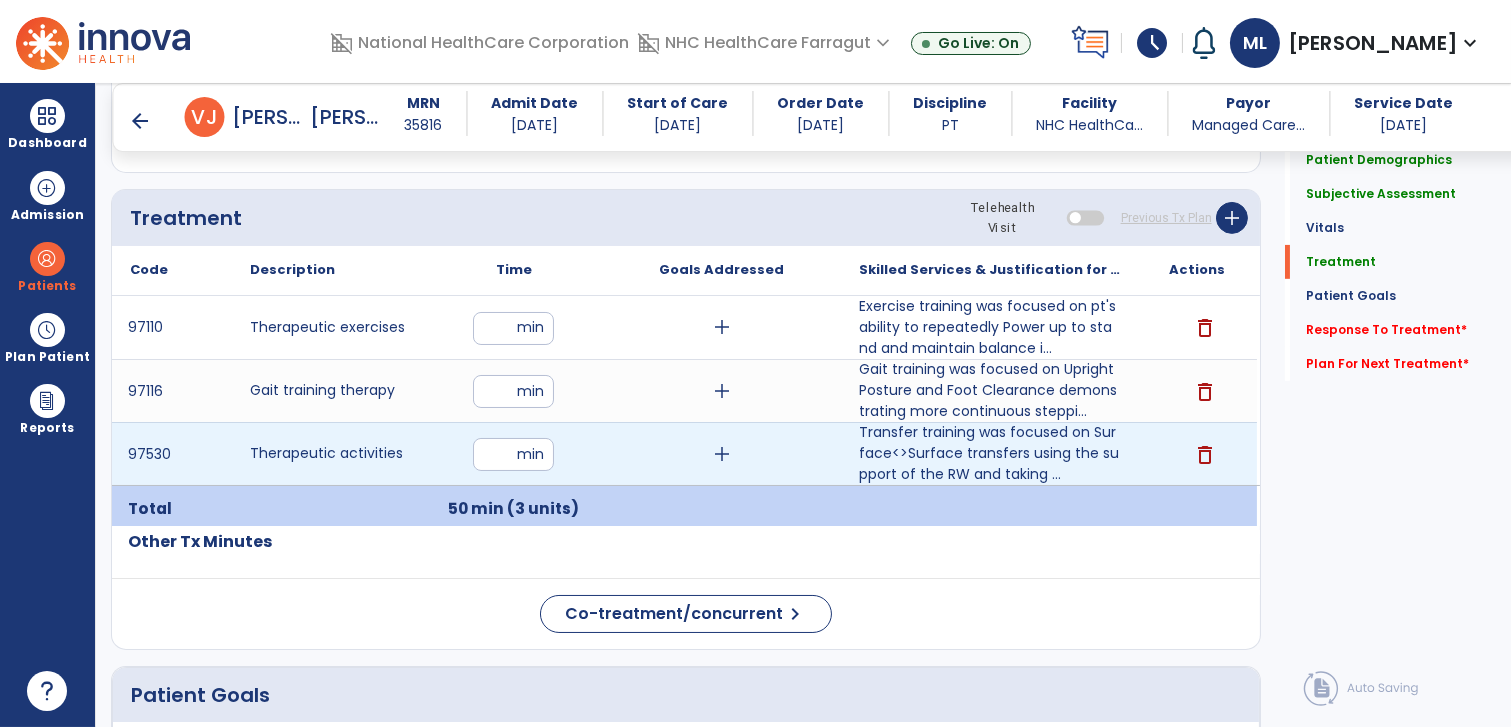 drag, startPoint x: 500, startPoint y: 450, endPoint x: 477, endPoint y: 448, distance: 23.086792 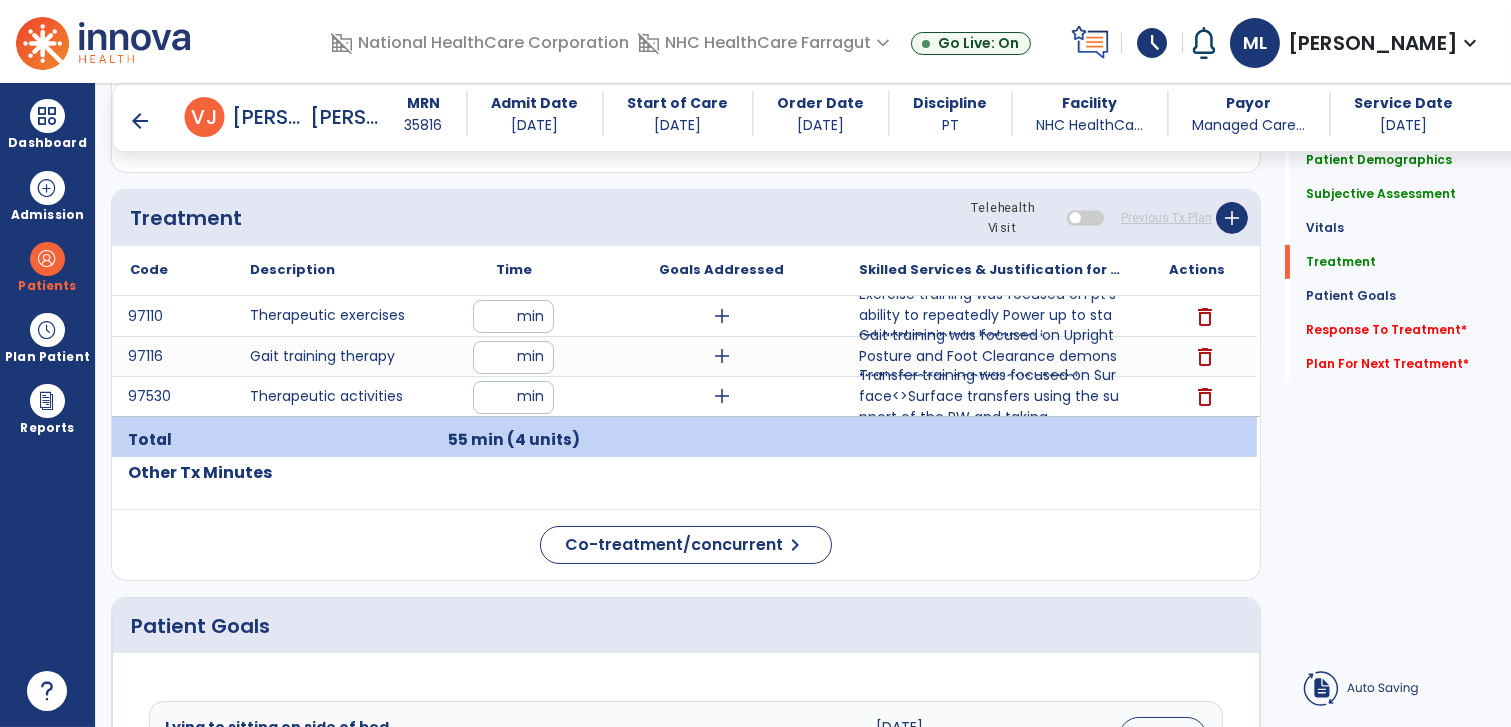 click on "Code
Description
Time" 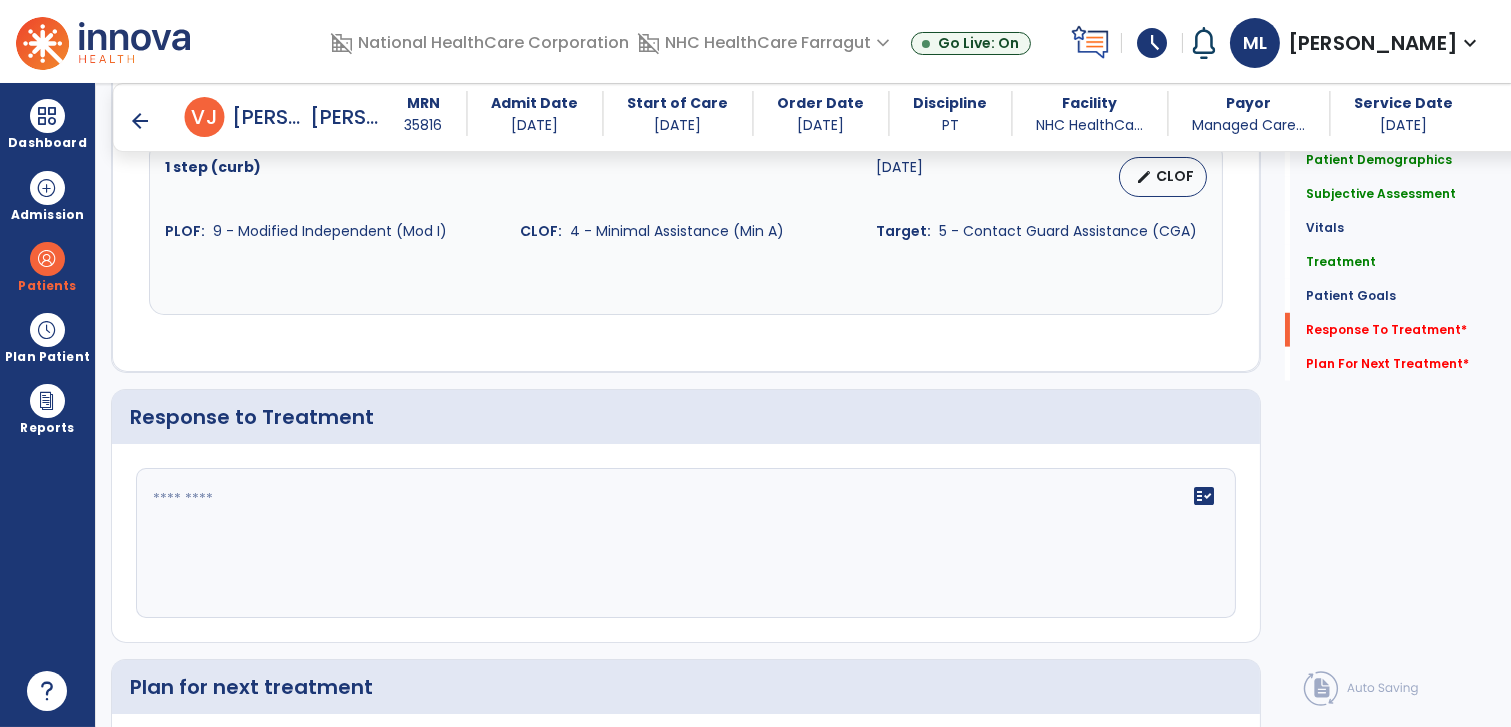 scroll, scrollTop: 3060, scrollLeft: 0, axis: vertical 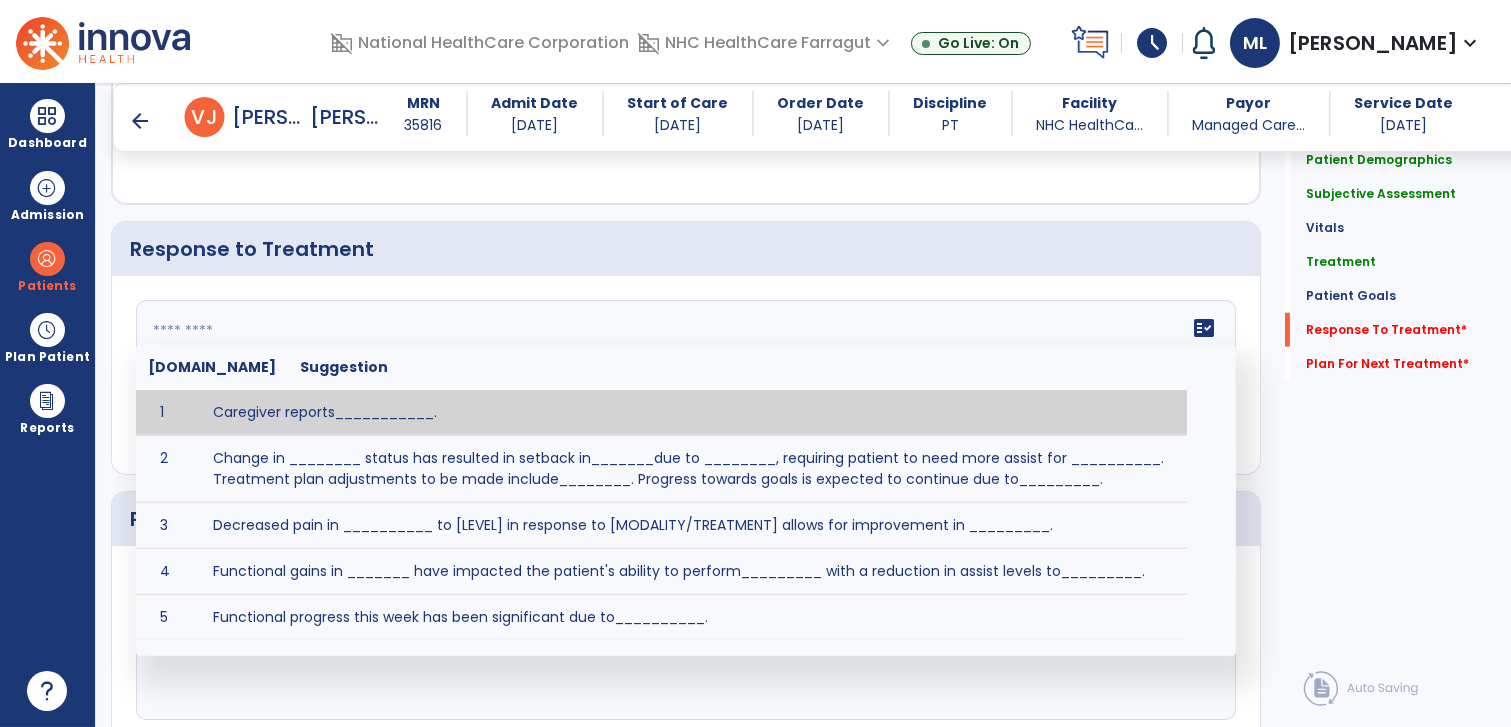 click on "fact_check  [DOMAIN_NAME] Suggestion 1 Caregiver reports___________. 2 Change in ________ status has resulted in setback in_______due to ________, requiring patient to need more assist for __________.   Treatment plan adjustments to be made include________.  Progress towards goals is expected to continue due to_________. 3 Decreased pain in __________ to [LEVEL] in response to [MODALITY/TREATMENT] allows for improvement in _________. 4 Functional gains in _______ have impacted the patient's ability to perform_________ with a reduction in assist levels to_________. 5 Functional progress this week has been significant due to__________. 6 Gains in ________ have improved the patient's ability to perform ______with decreased levels of assist to___________. 7 Improvement in ________allows patient to tolerate higher levels of challenges in_________. 8 Pain in [AREA] has decreased to [LEVEL] in response to [TREATMENT/MODALITY], allowing fore ease in completing__________. 9 10 11 12 13 14 15 16 17 18 19 20 21" 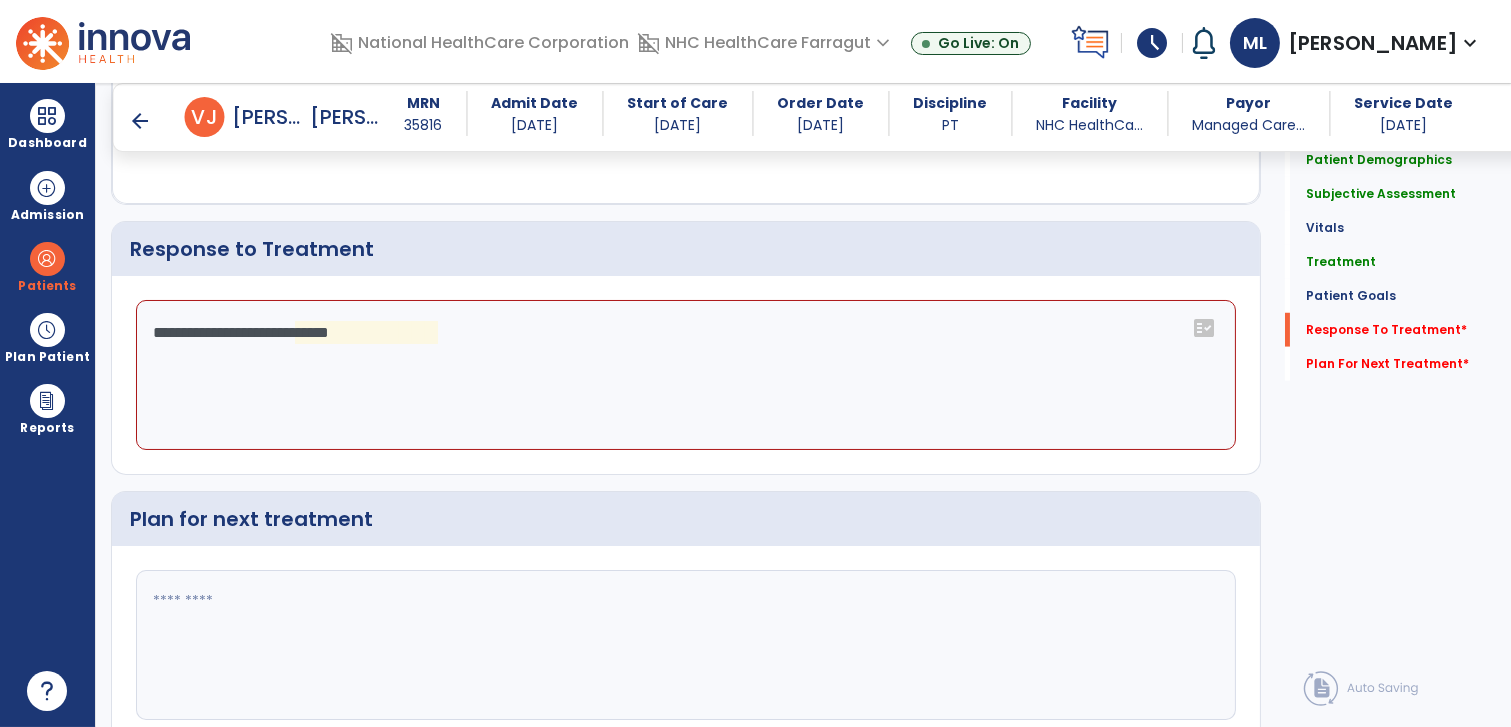 drag, startPoint x: 548, startPoint y: 366, endPoint x: 500, endPoint y: 356, distance: 49.0306 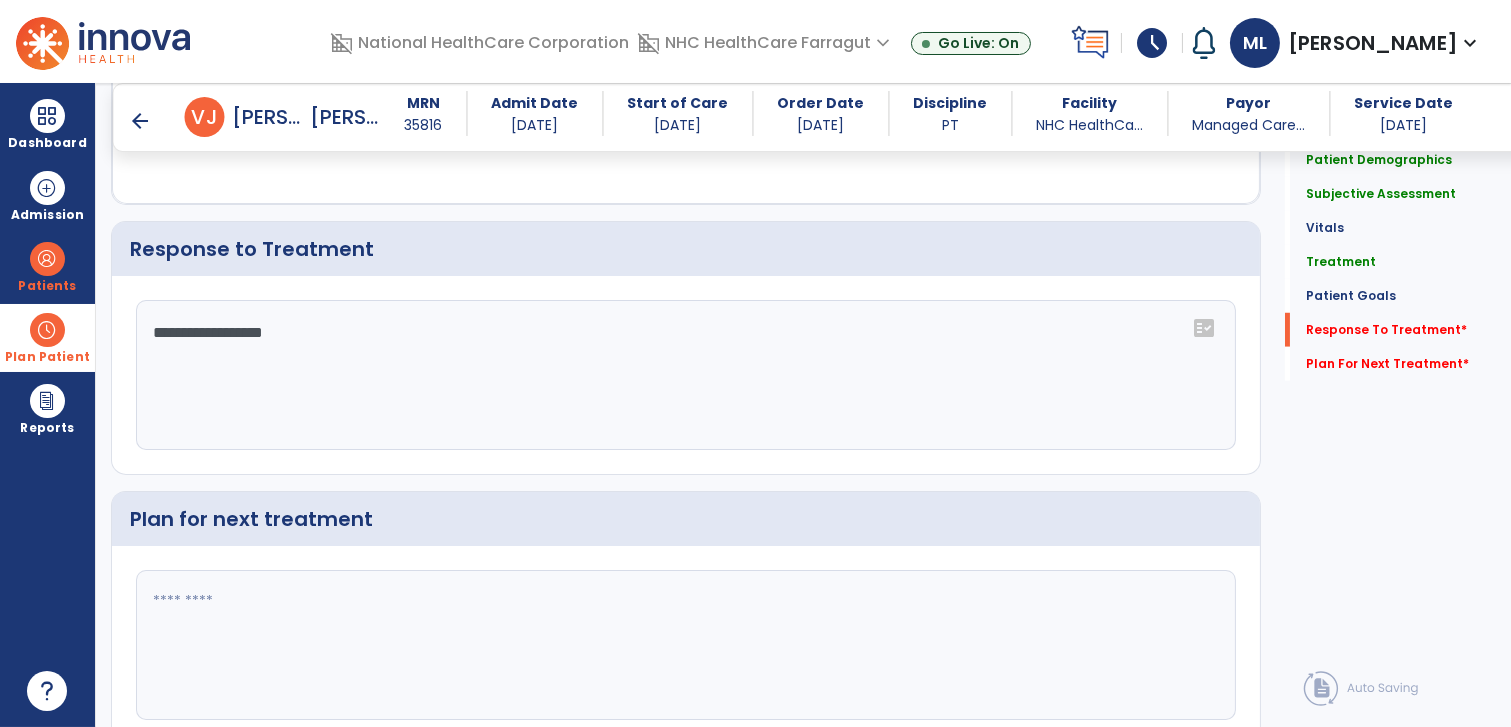 drag, startPoint x: 469, startPoint y: 342, endPoint x: 40, endPoint y: 315, distance: 429.84882 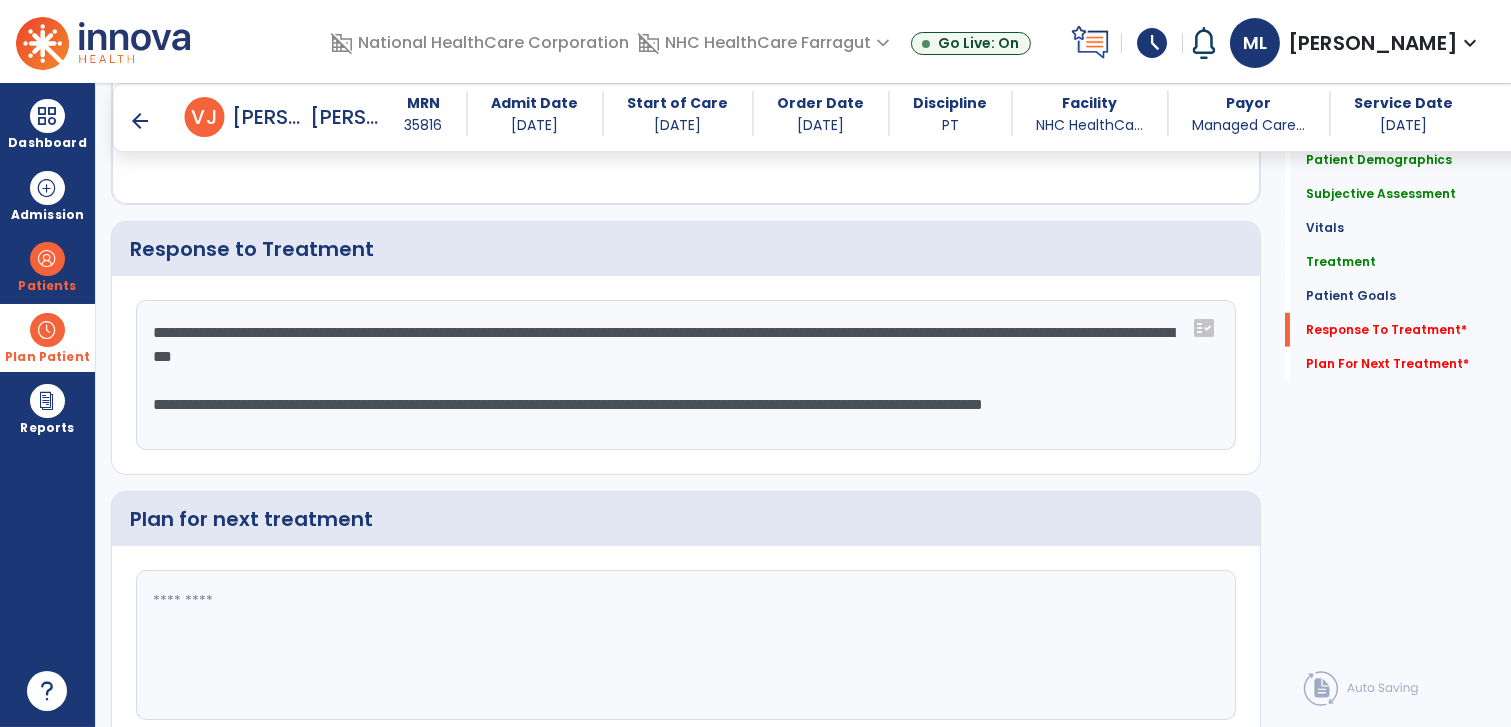 scroll, scrollTop: 15, scrollLeft: 0, axis: vertical 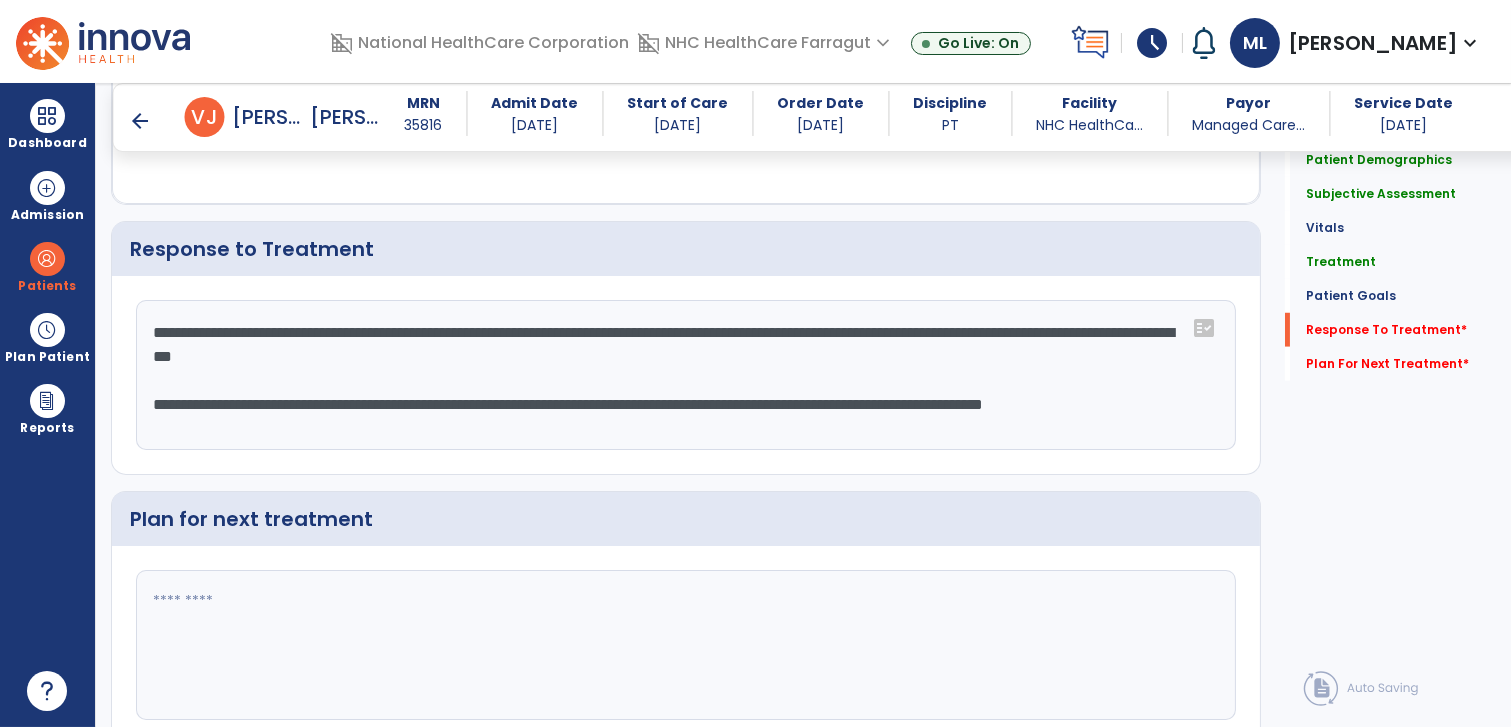 click on "**********" 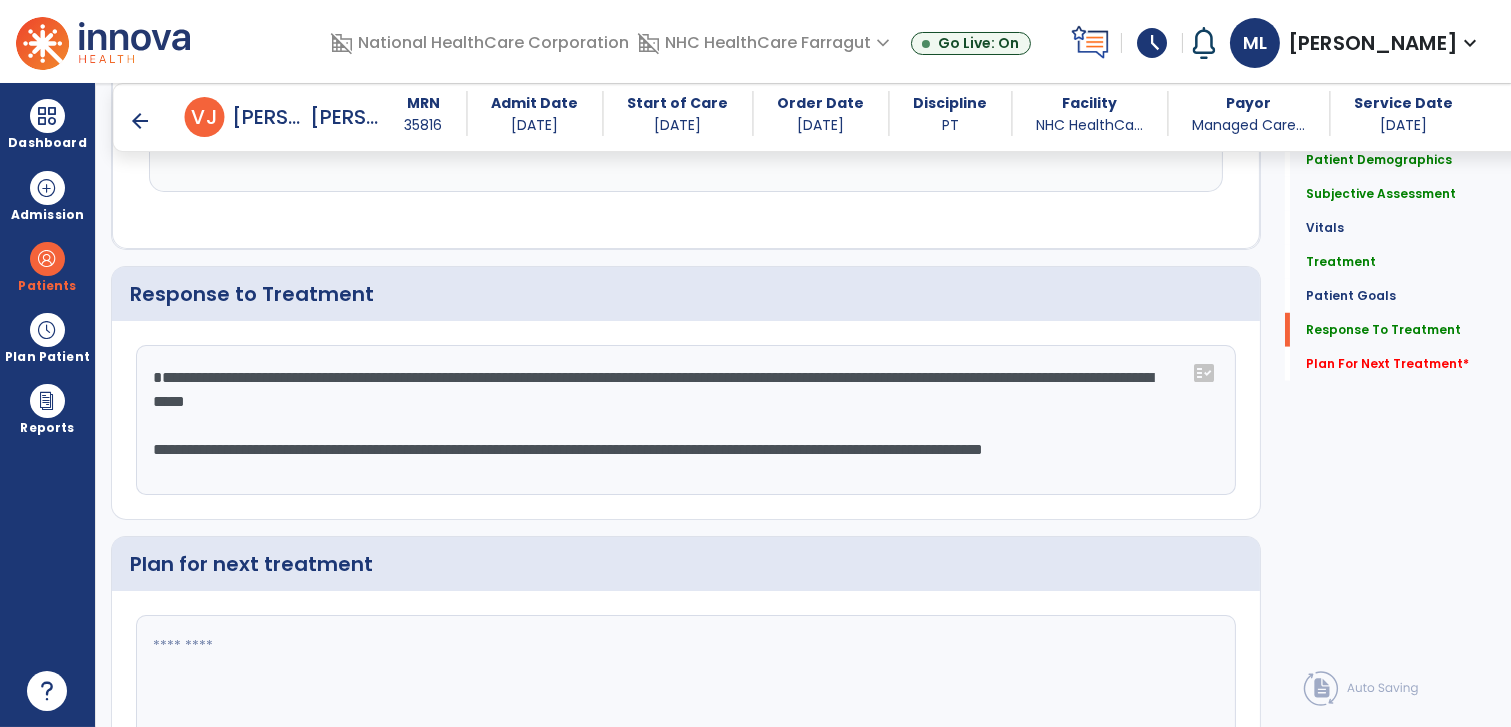 scroll, scrollTop: 3061, scrollLeft: 0, axis: vertical 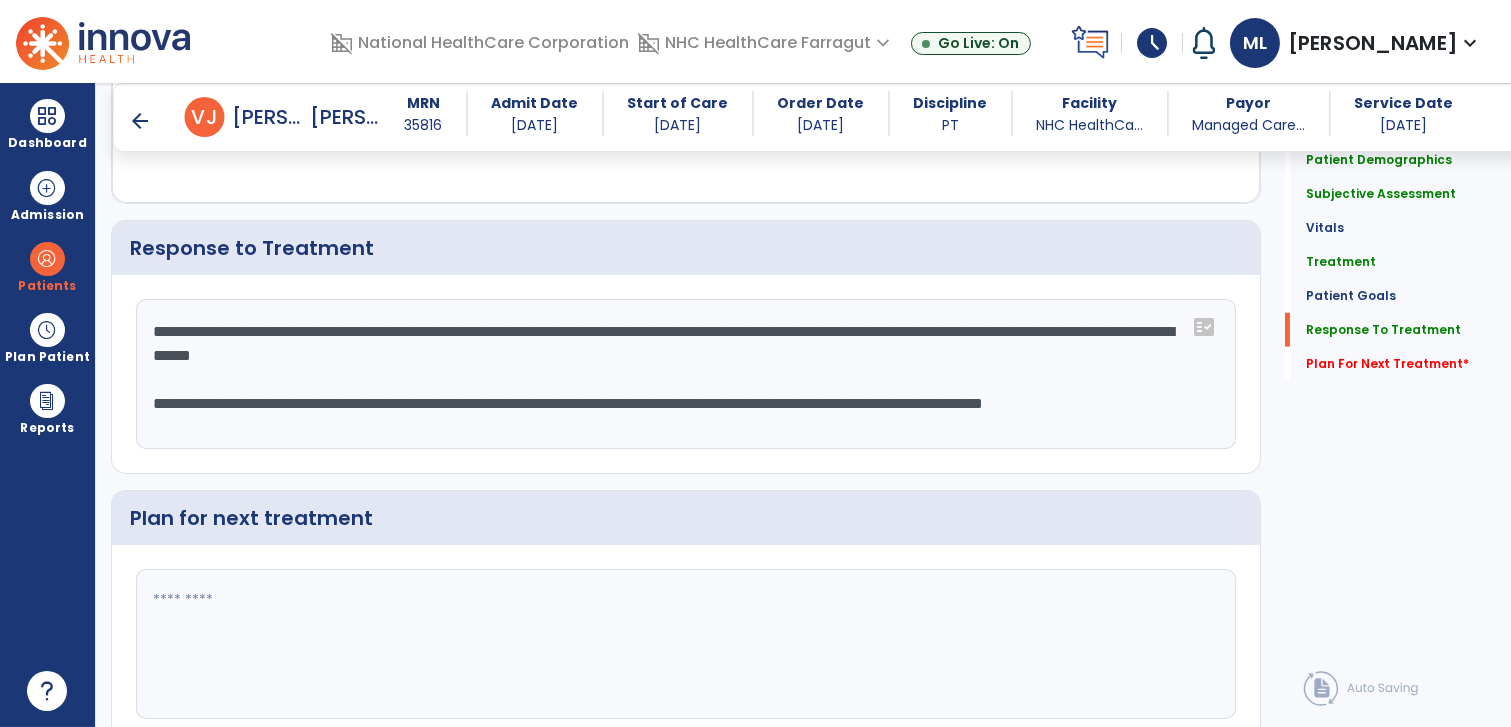 click on "**********" 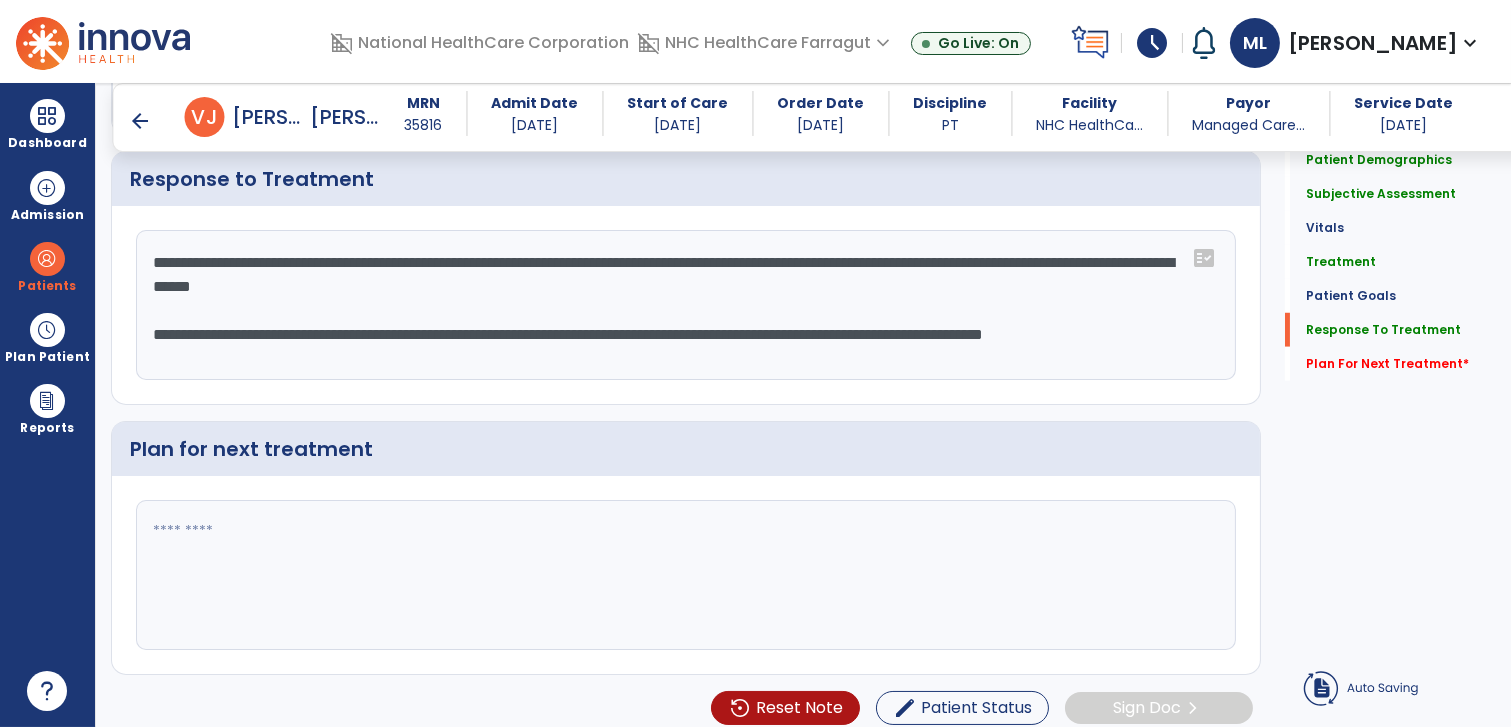 click on "**********" 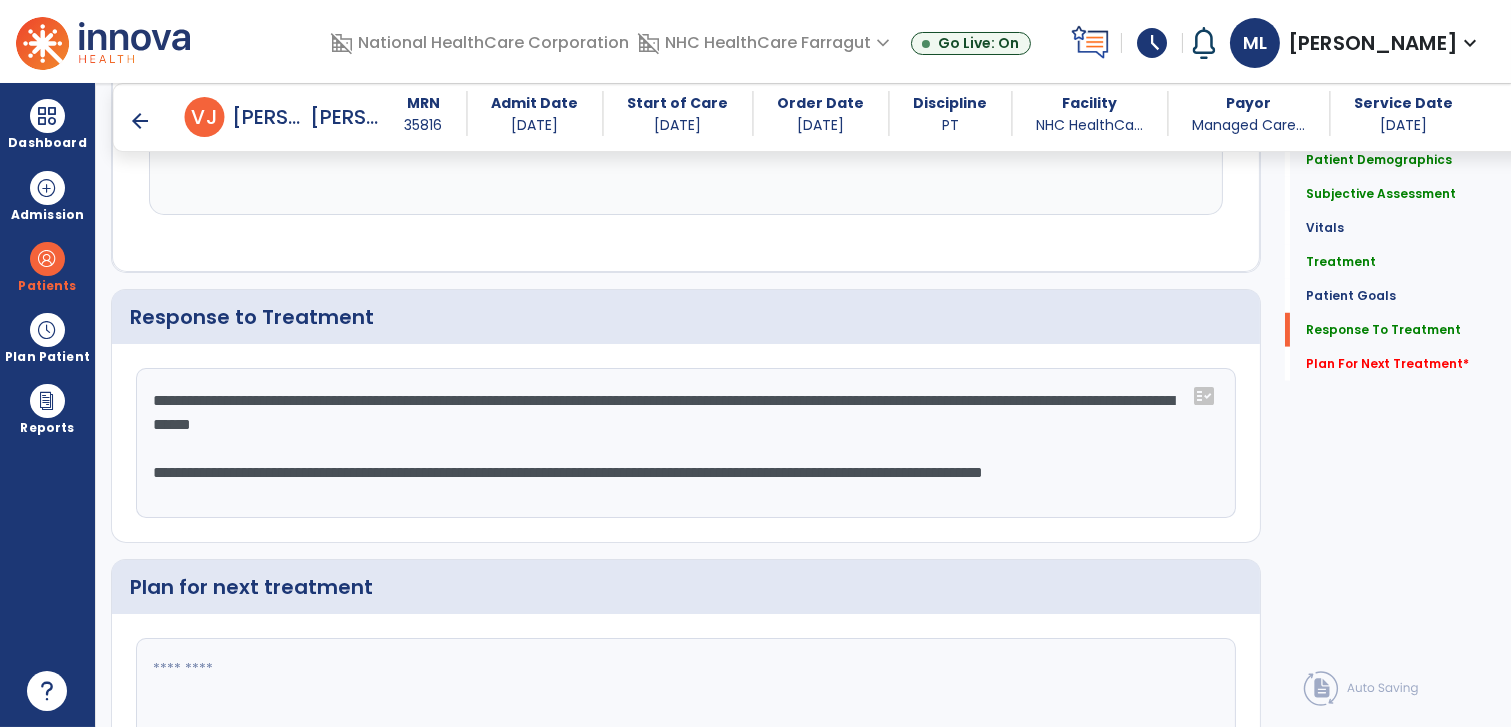scroll, scrollTop: 3061, scrollLeft: 0, axis: vertical 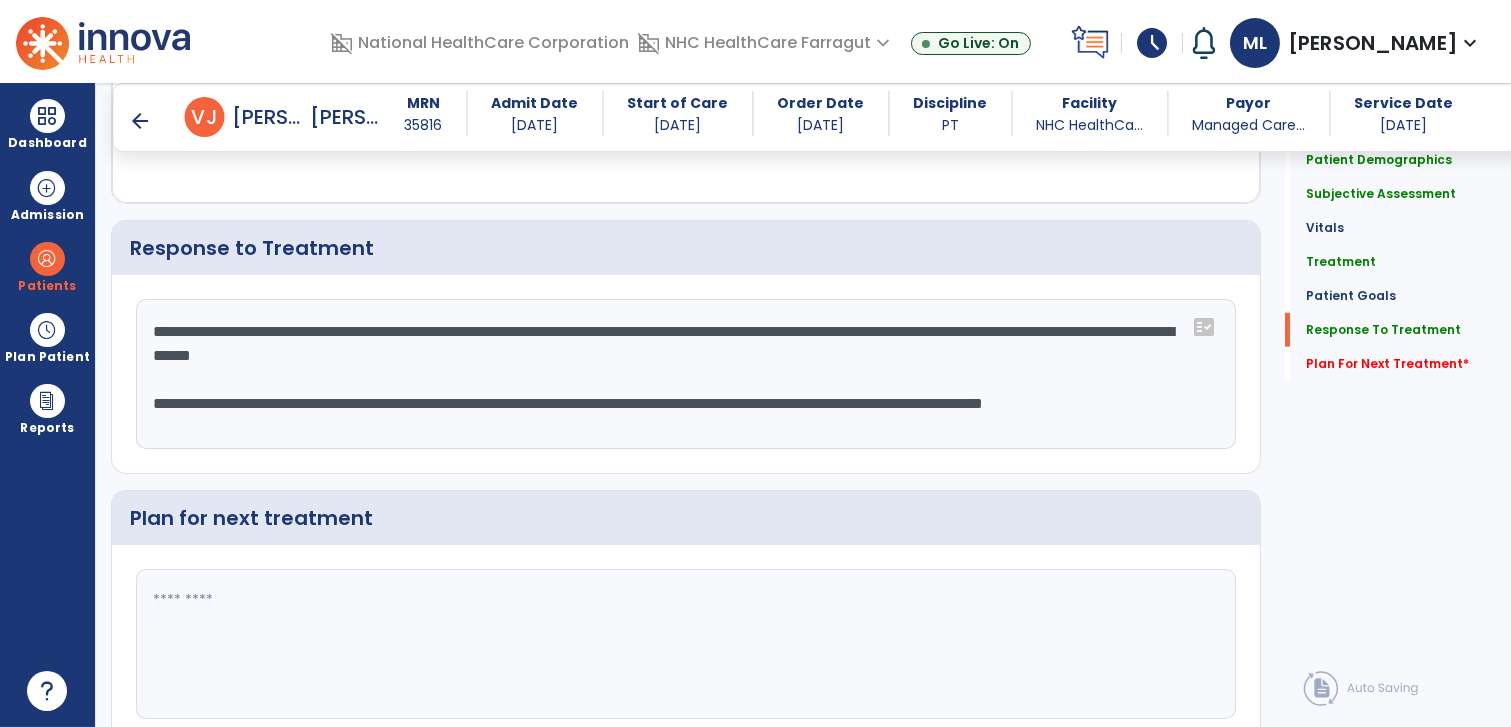 type on "**********" 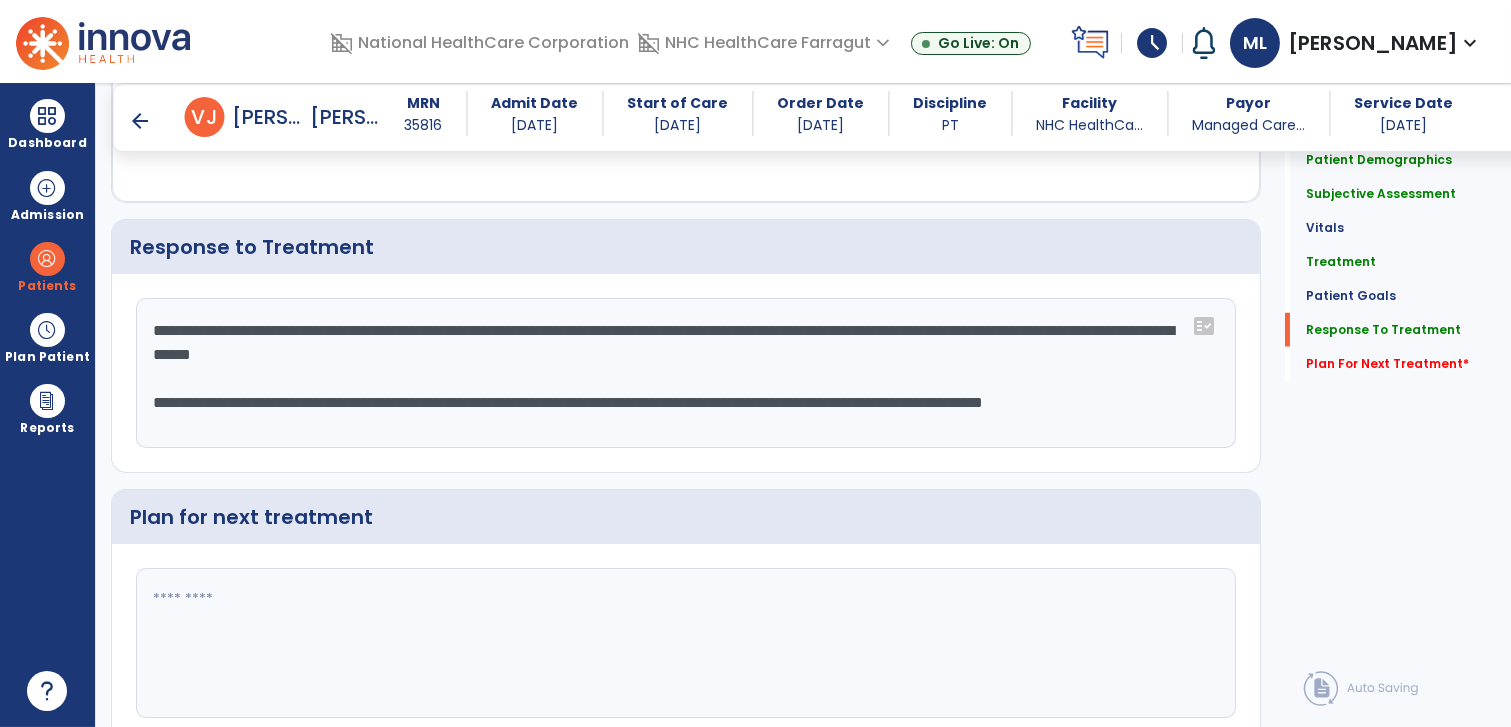 scroll, scrollTop: 3062, scrollLeft: 0, axis: vertical 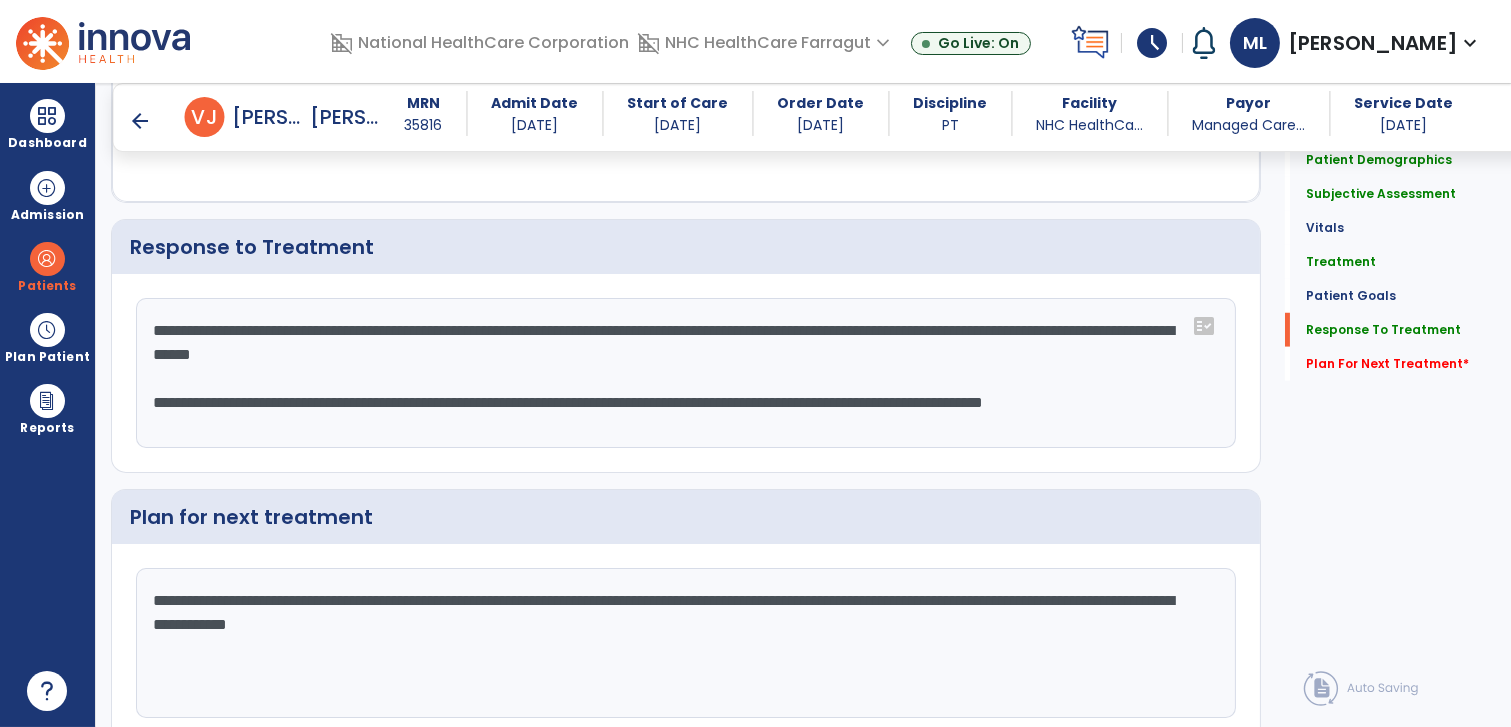 type on "**********" 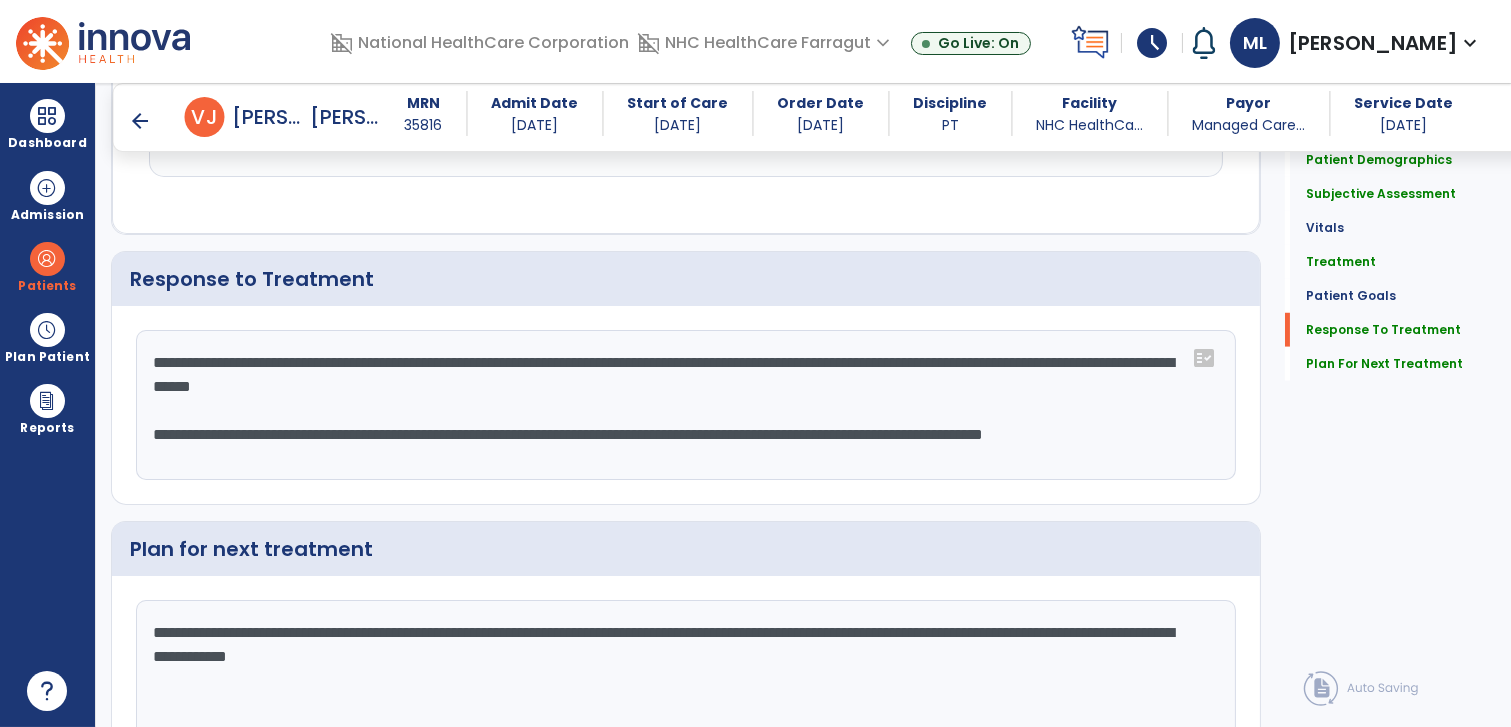 scroll, scrollTop: 3139, scrollLeft: 0, axis: vertical 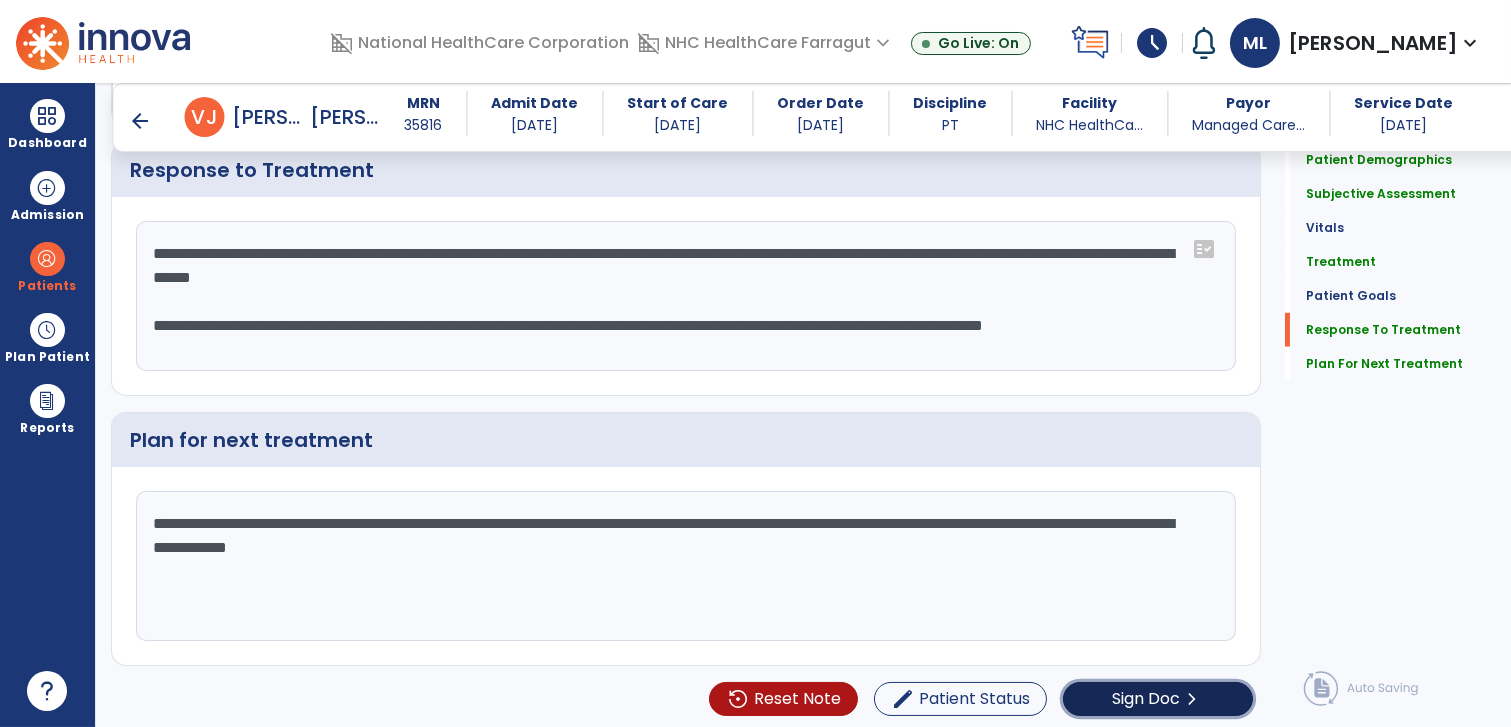 click on "chevron_right" 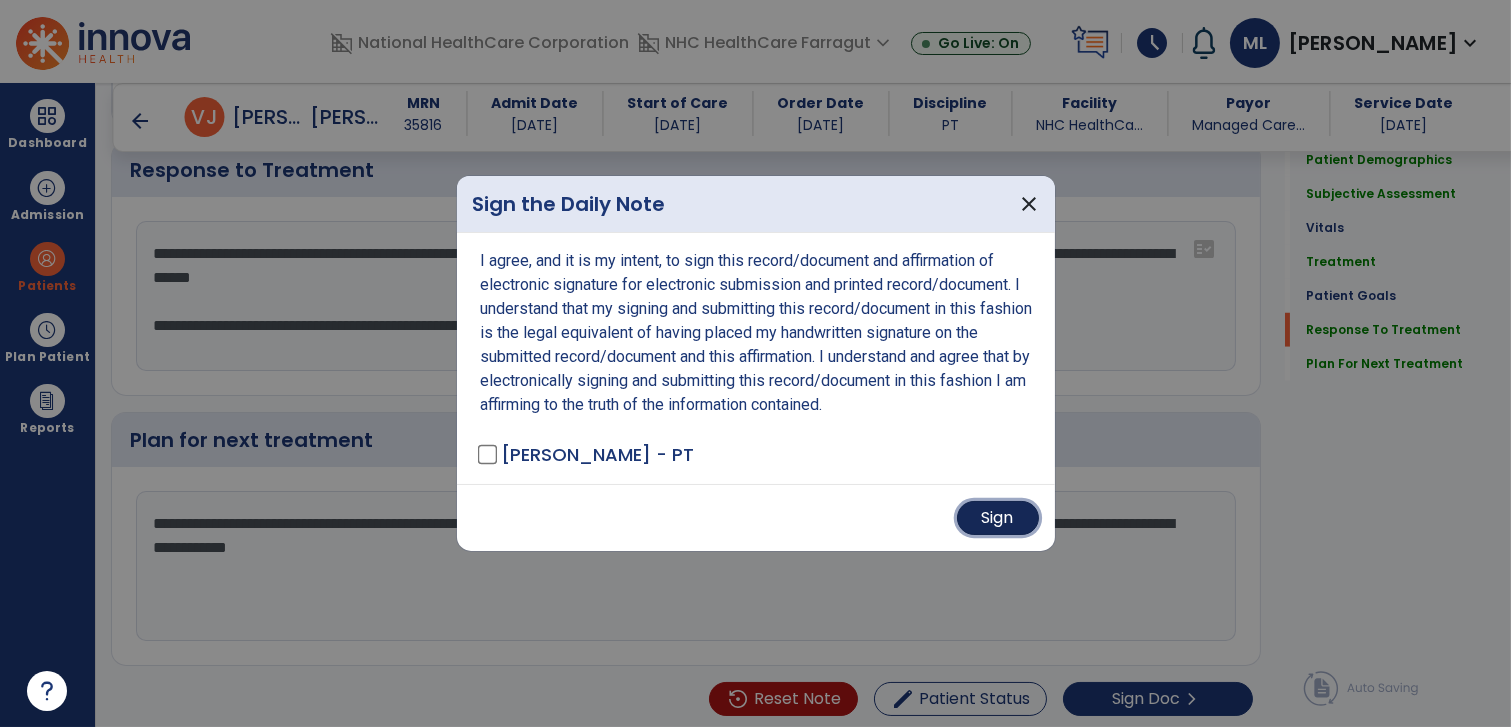 click on "Sign" at bounding box center (998, 518) 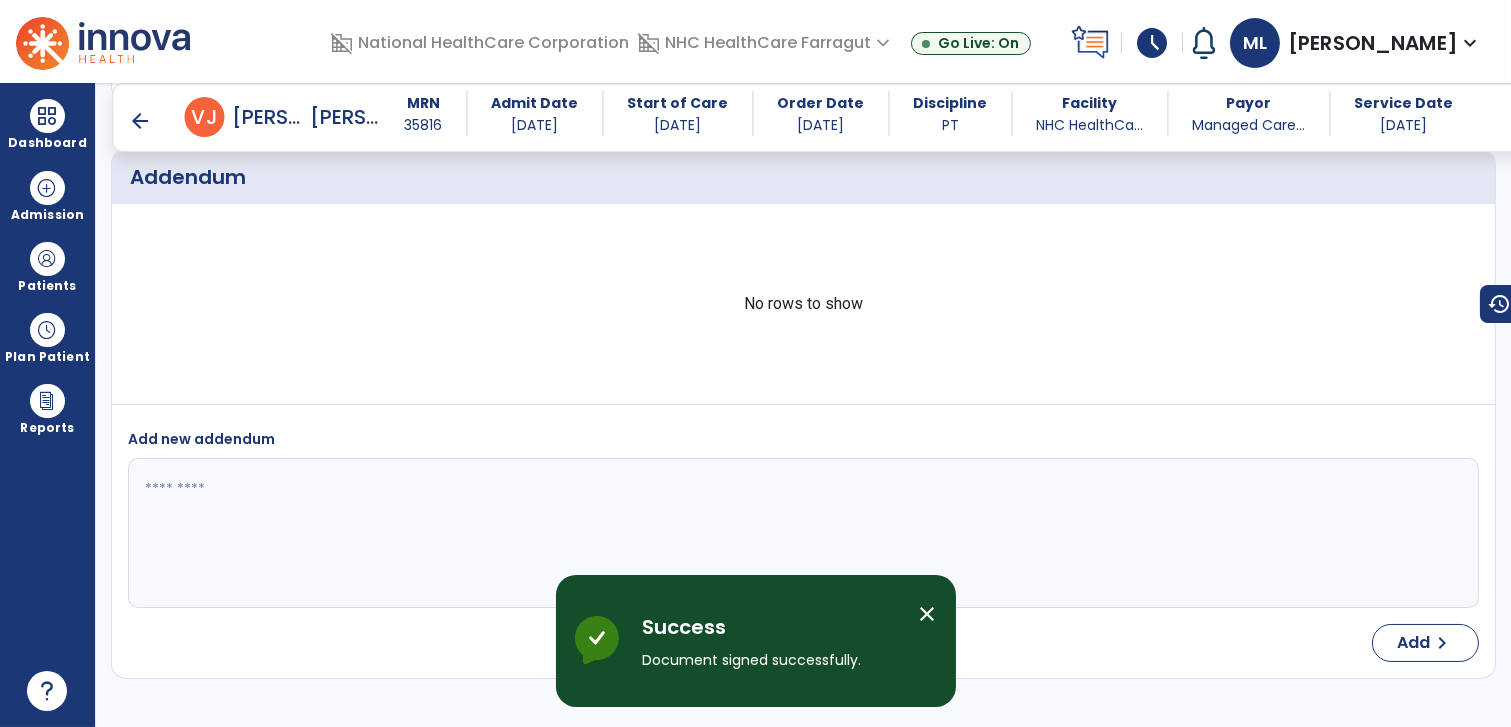 scroll, scrollTop: 4928, scrollLeft: 0, axis: vertical 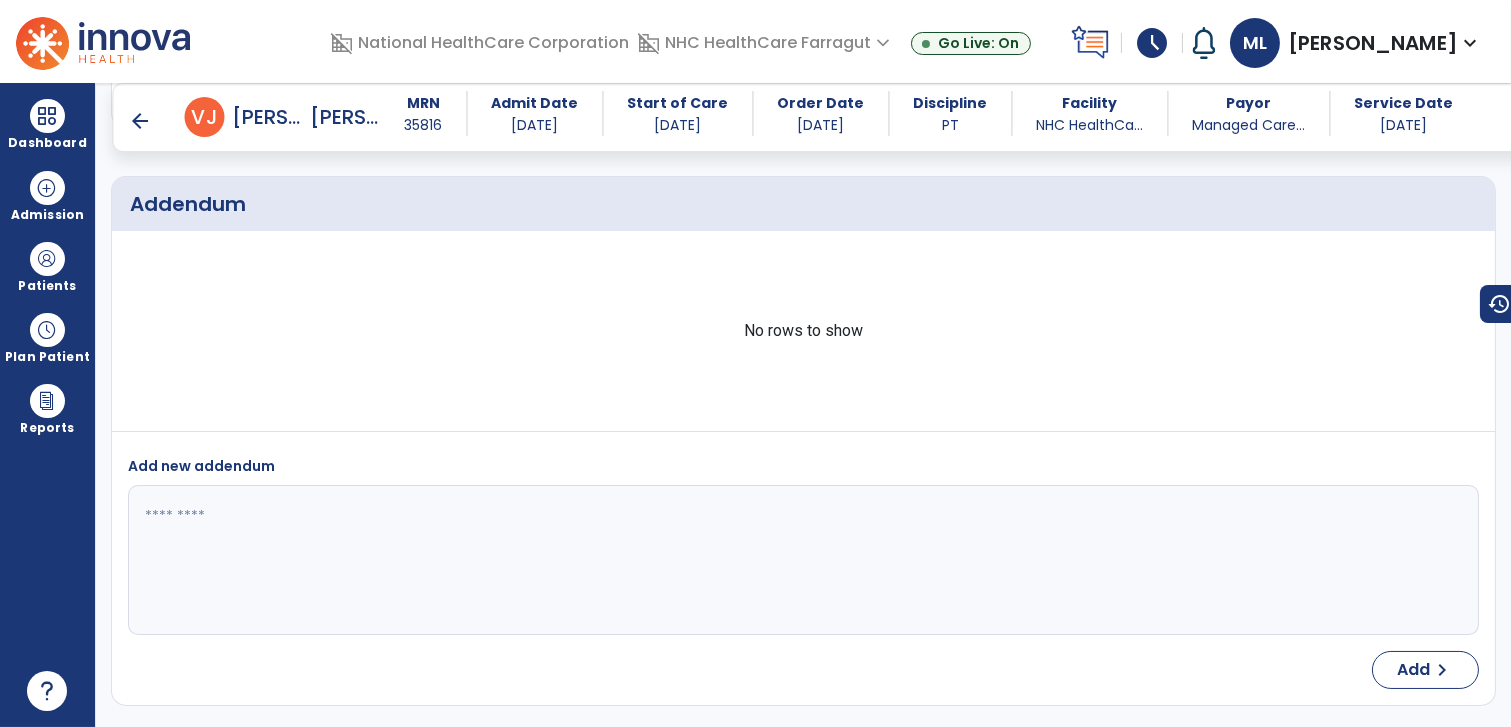 click on "arrow_back" at bounding box center (141, 121) 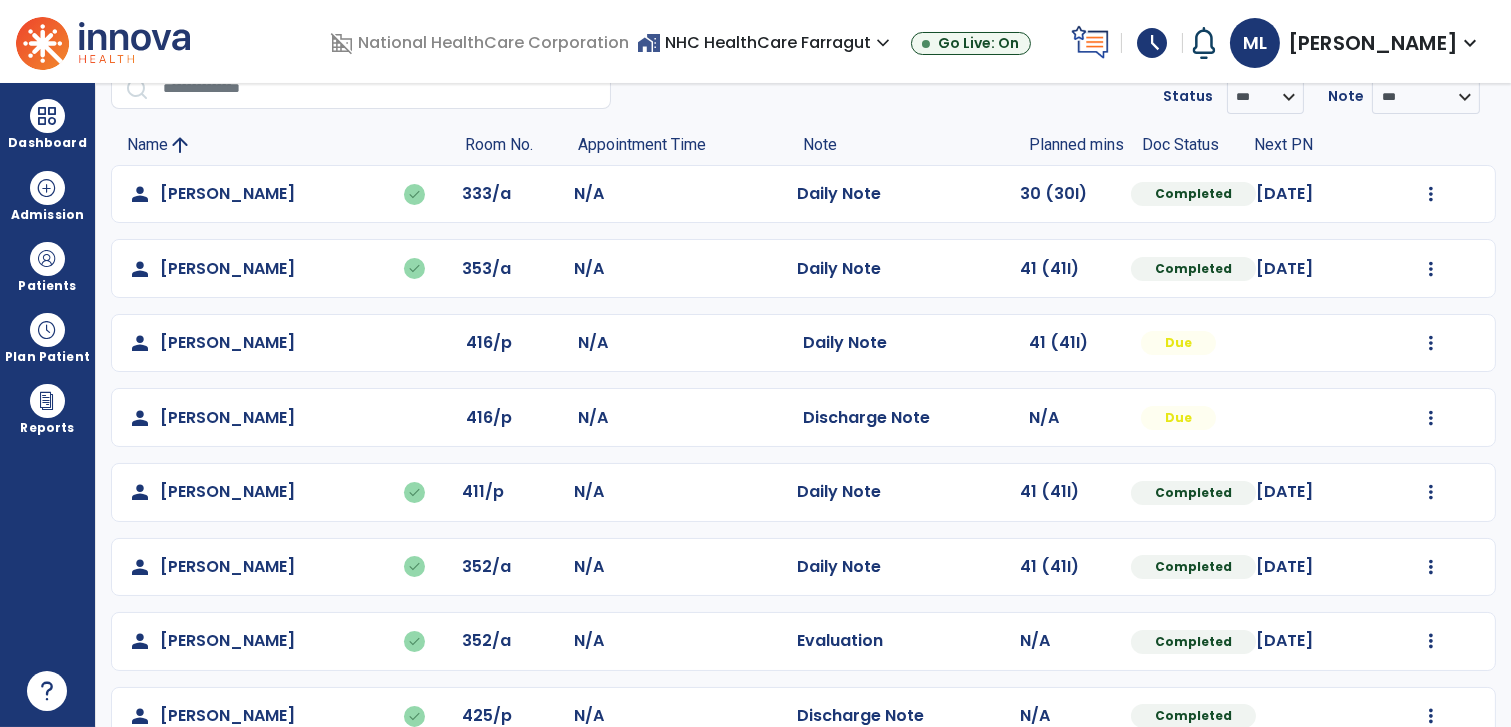 scroll, scrollTop: 72, scrollLeft: 0, axis: vertical 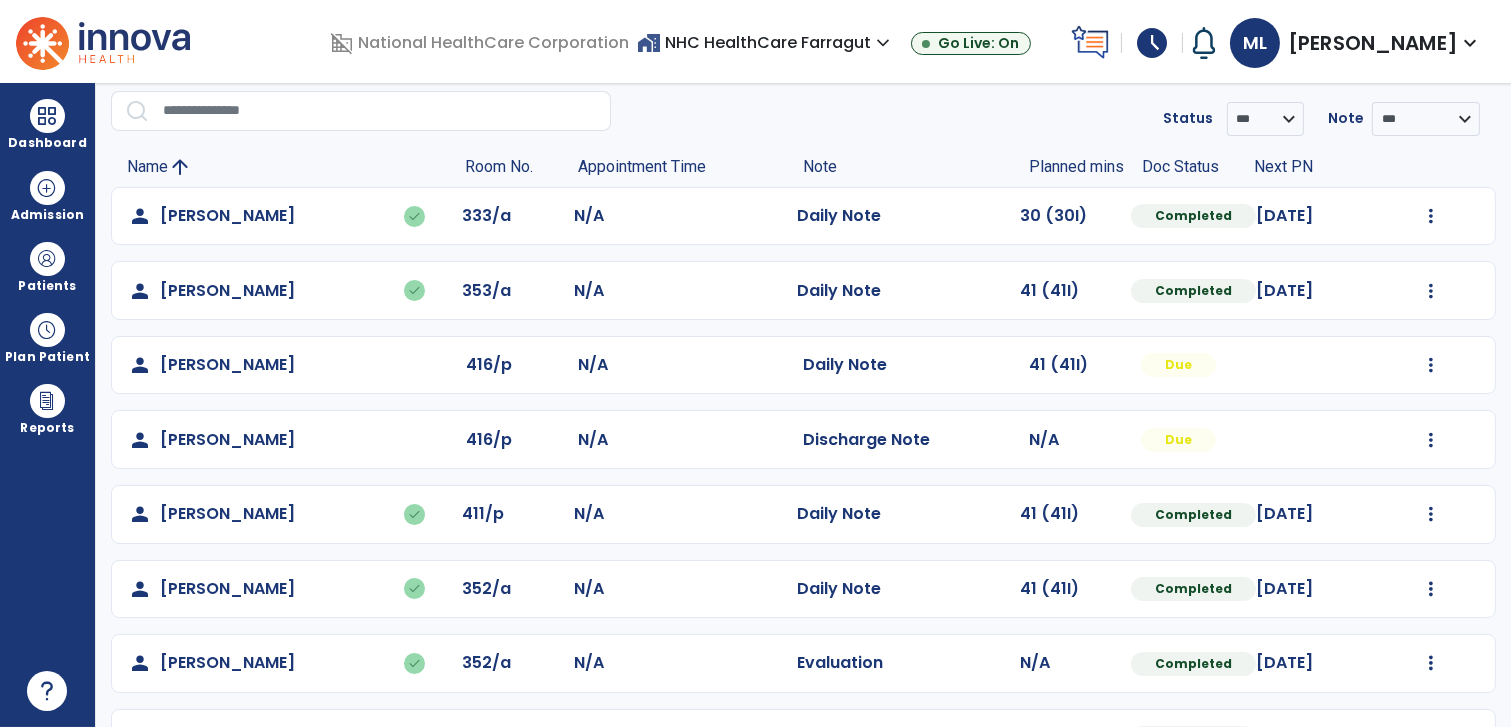 click on "**********" 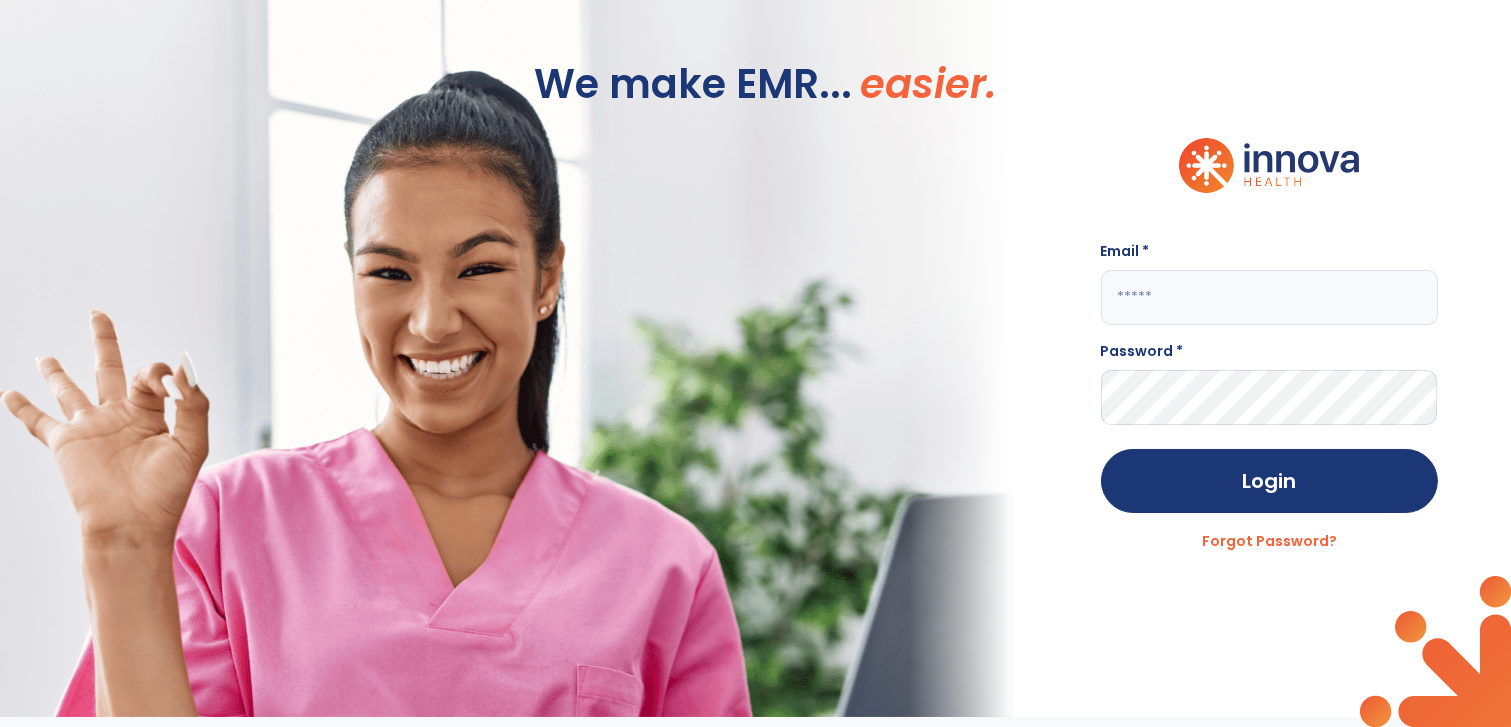 scroll, scrollTop: 0, scrollLeft: 0, axis: both 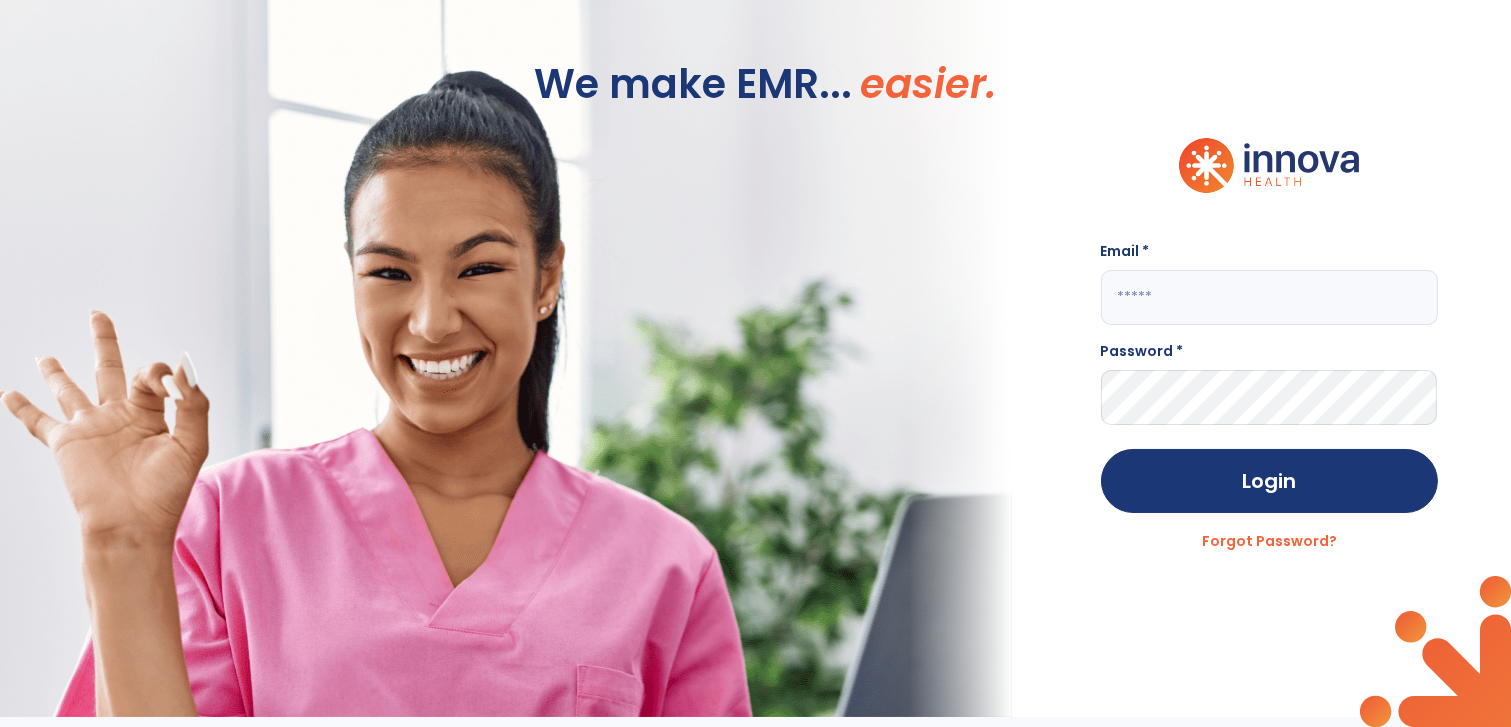 type on "**********" 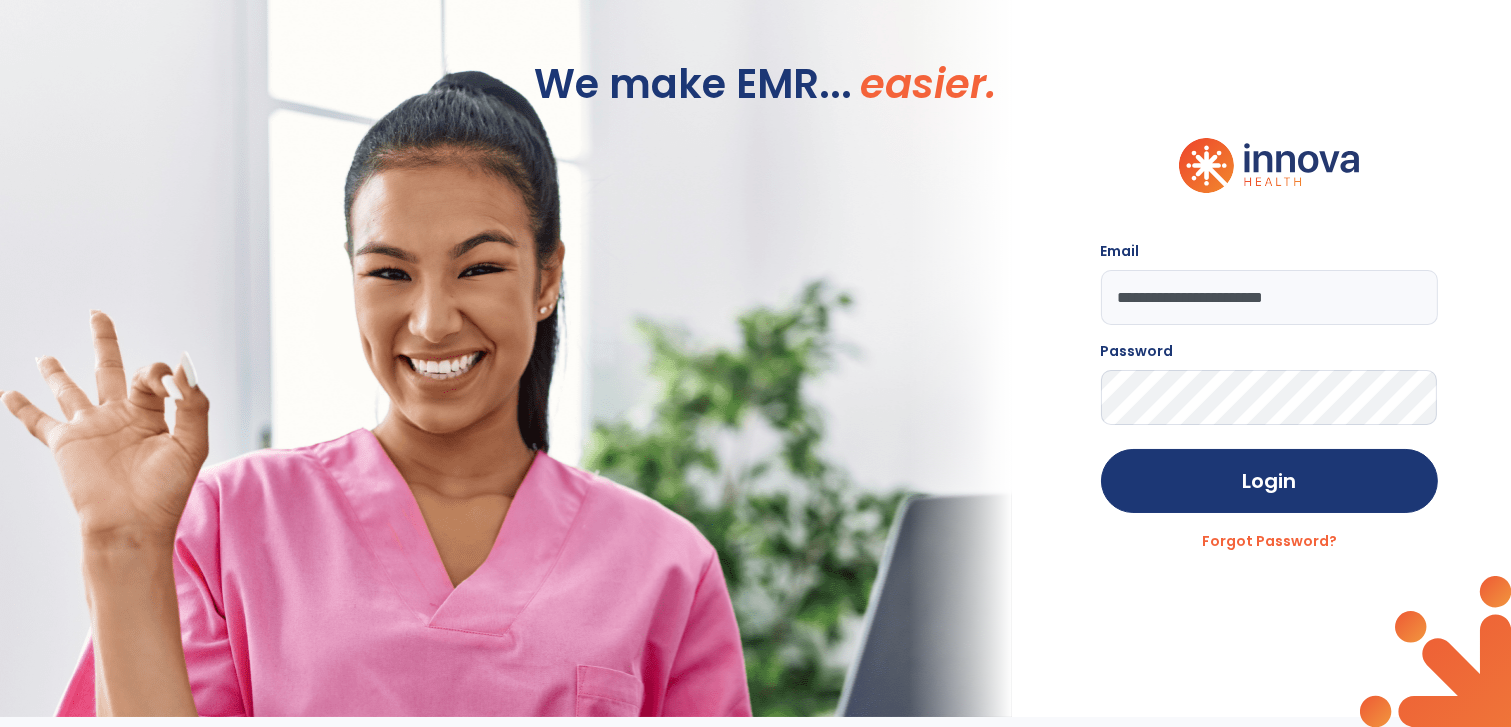 click on "We make EMR... easier." 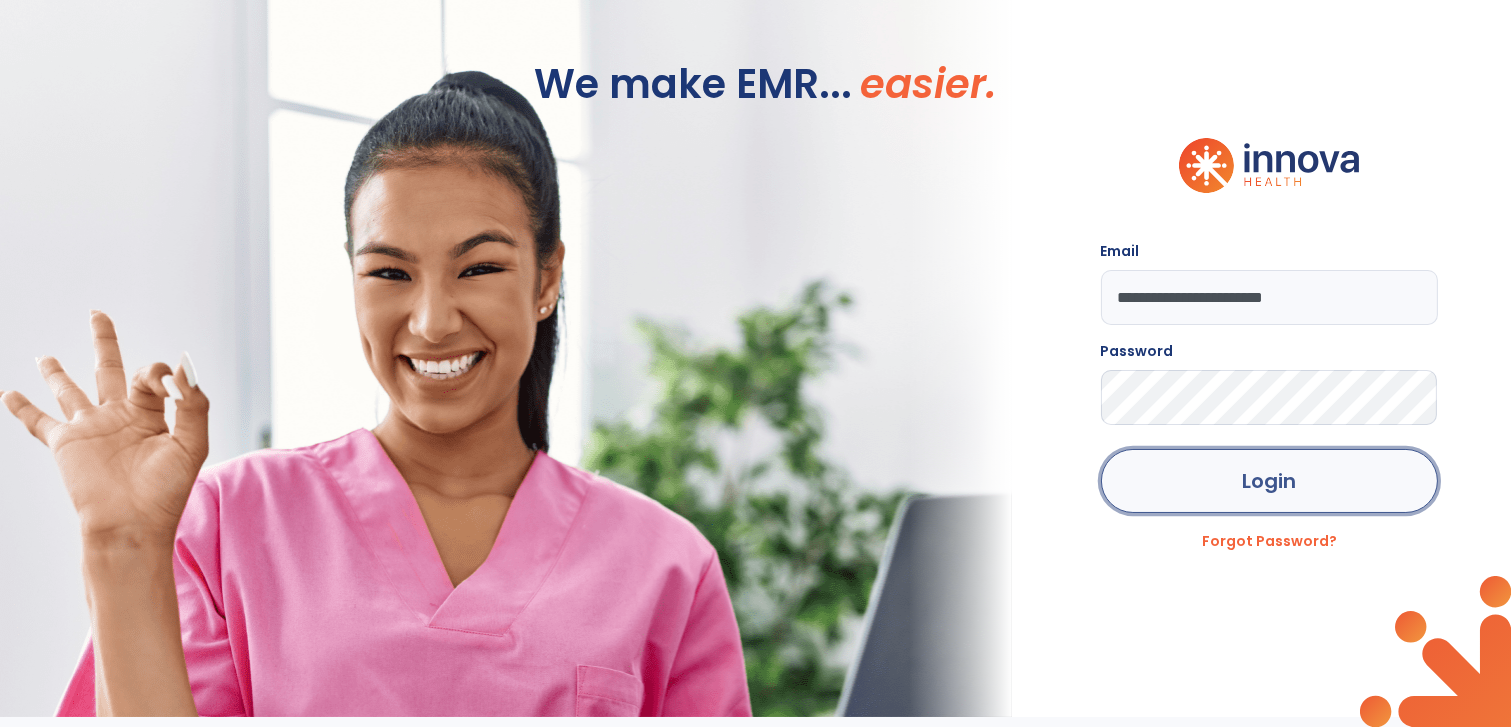 click on "Login" 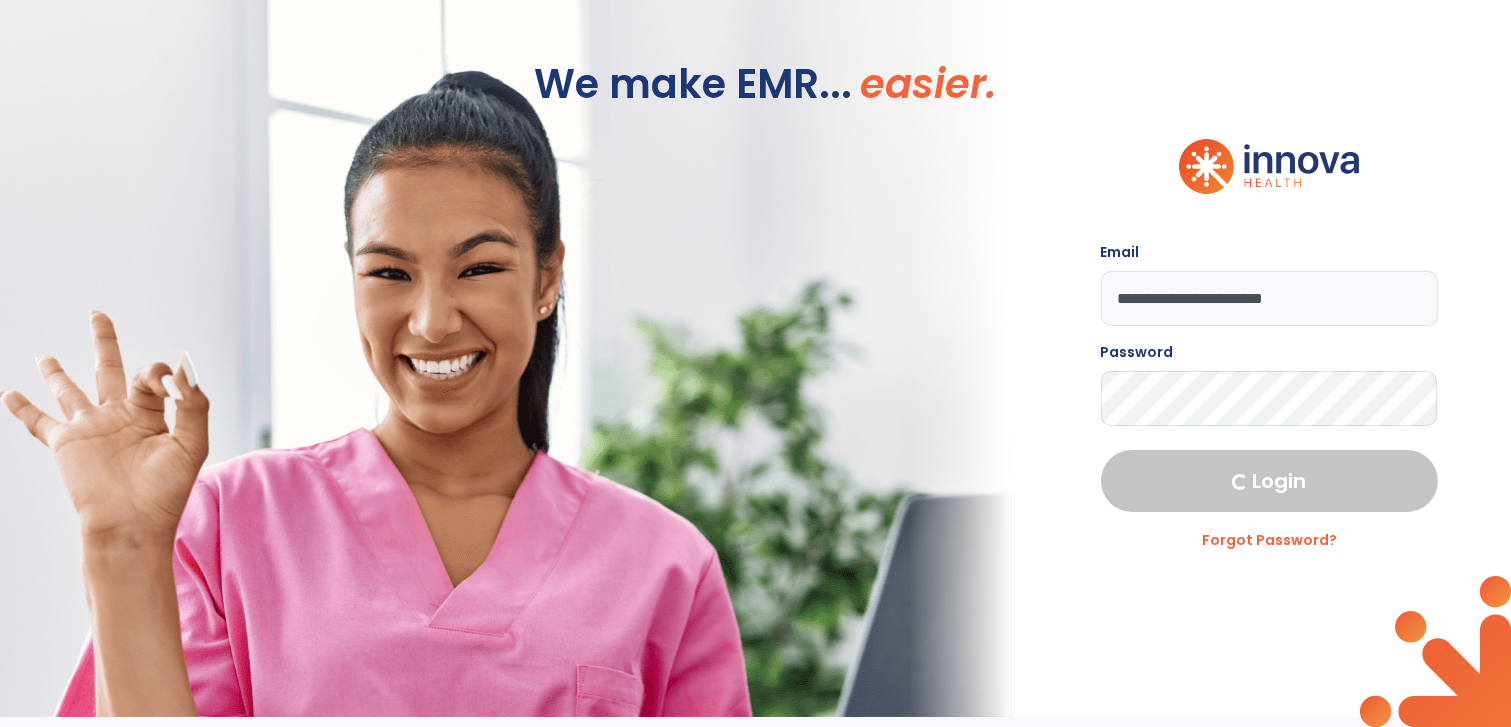select on "****" 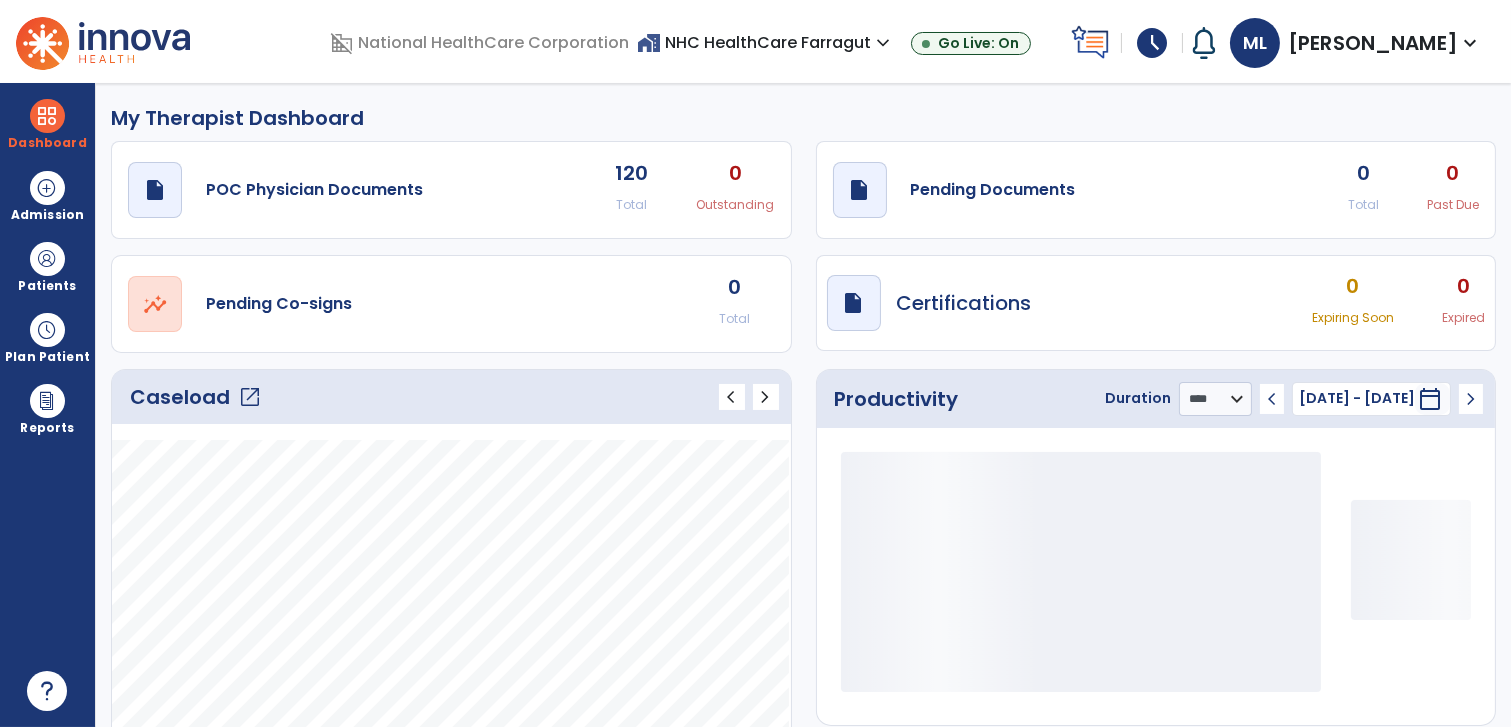 click on "Caseload   open_in_new" 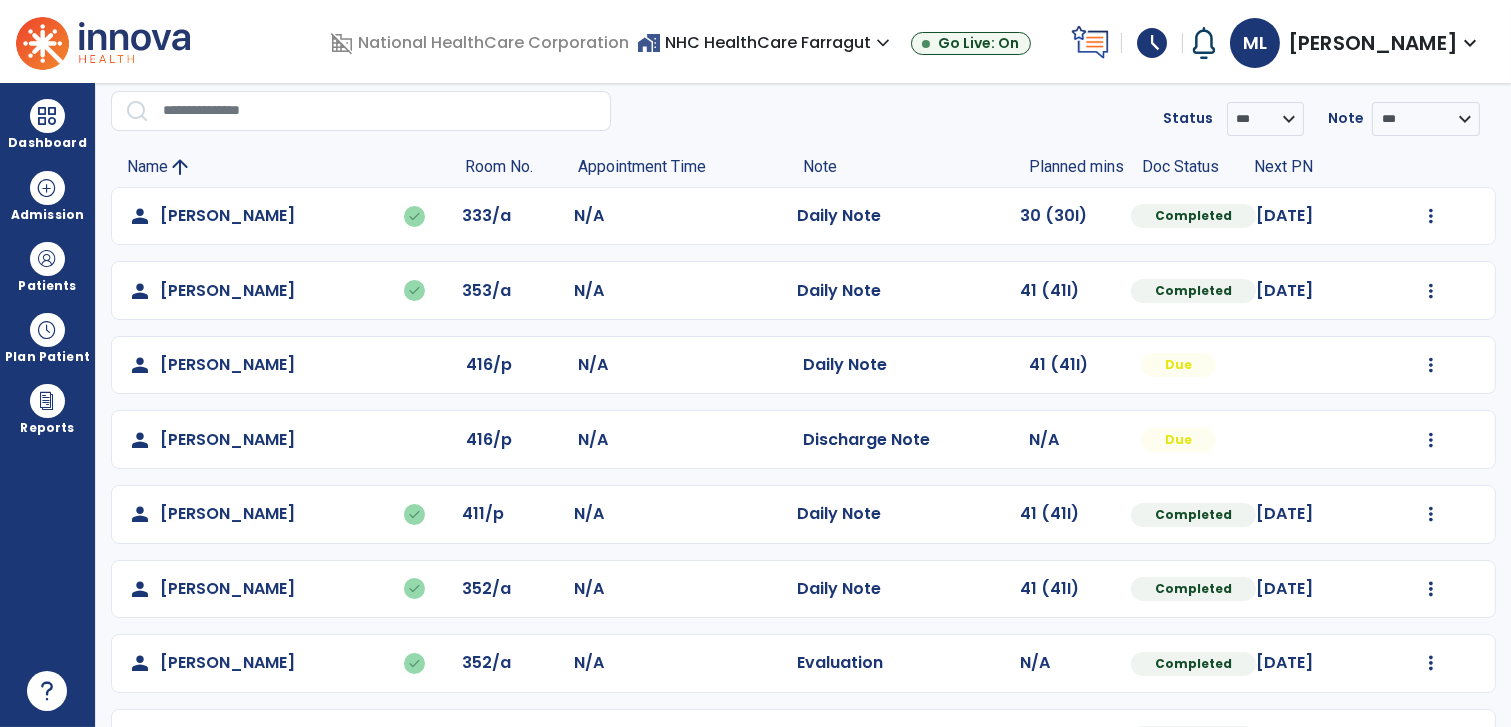 scroll, scrollTop: 111, scrollLeft: 0, axis: vertical 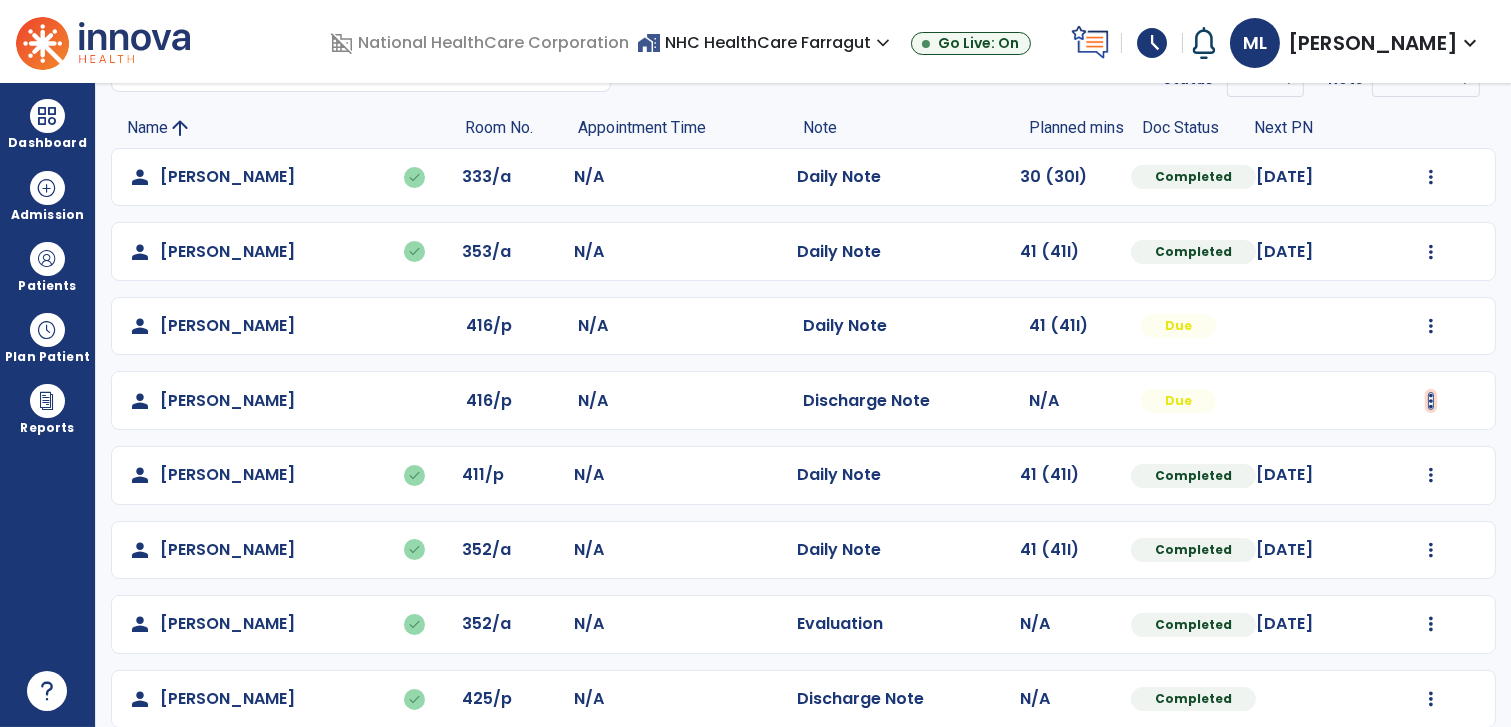 click at bounding box center (1431, 177) 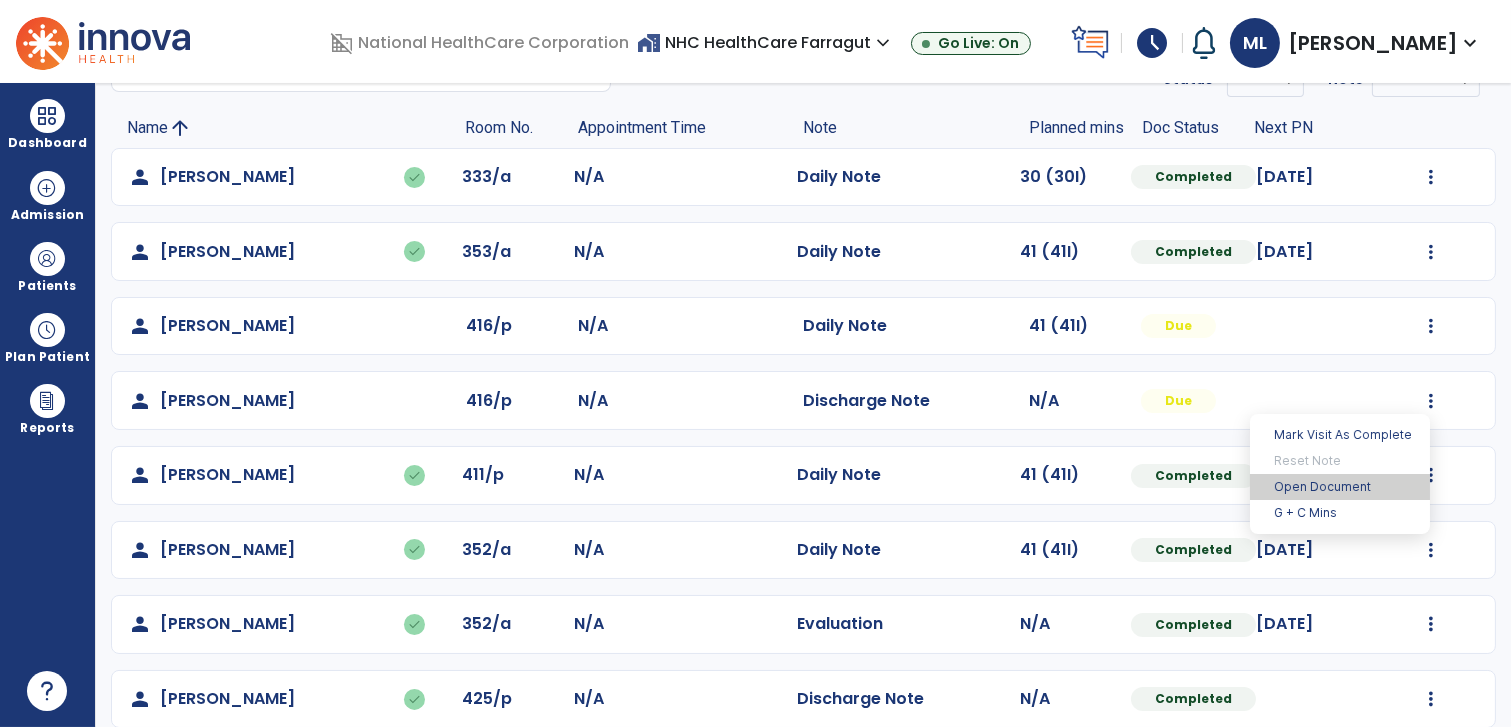 click on "Open Document" at bounding box center [1340, 487] 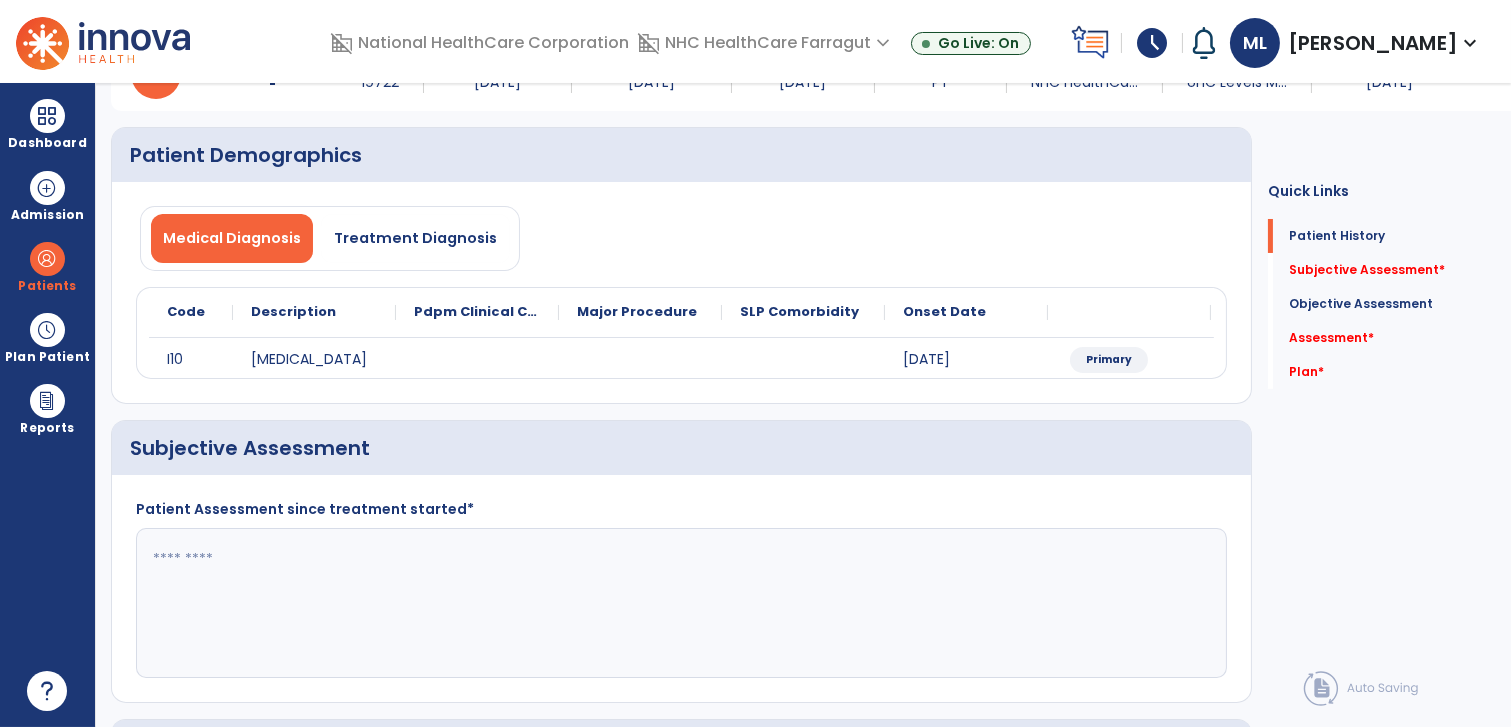 click 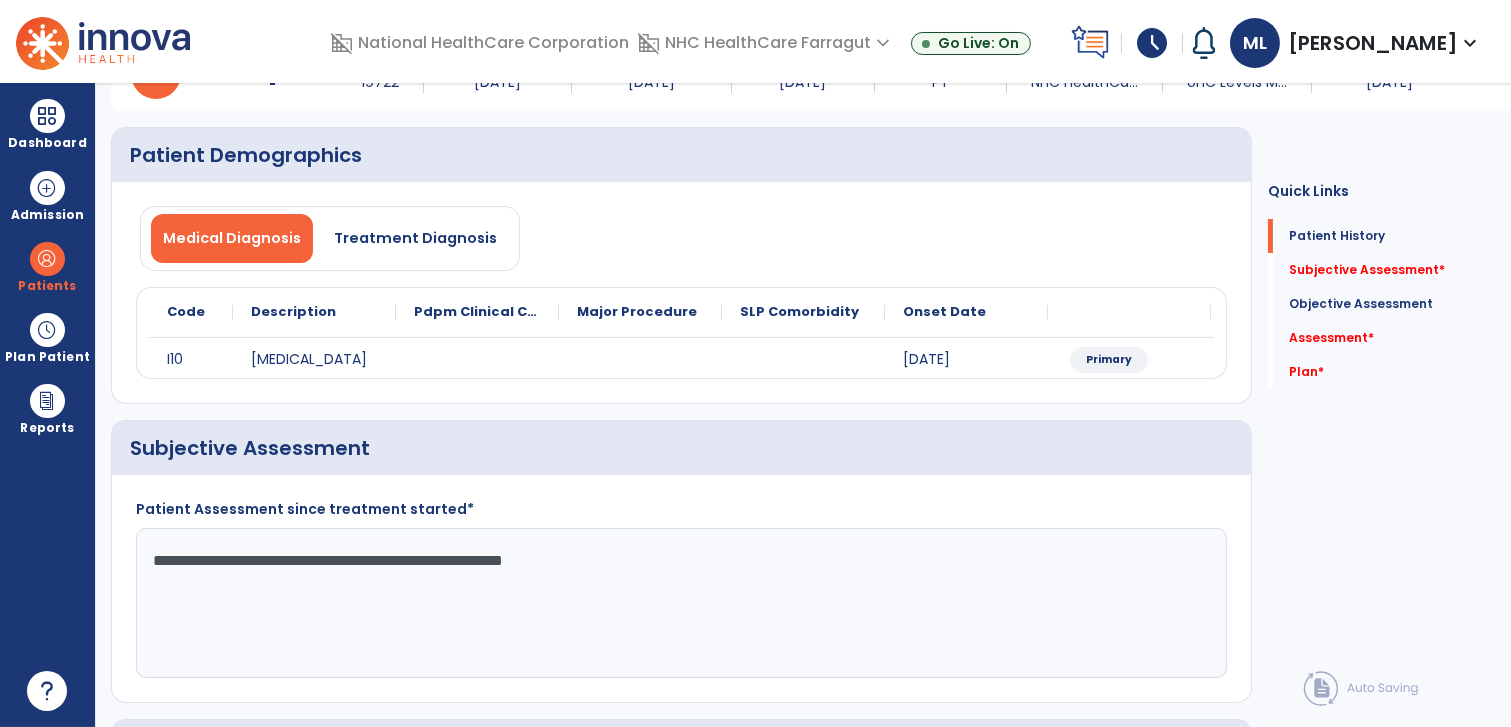 type on "**********" 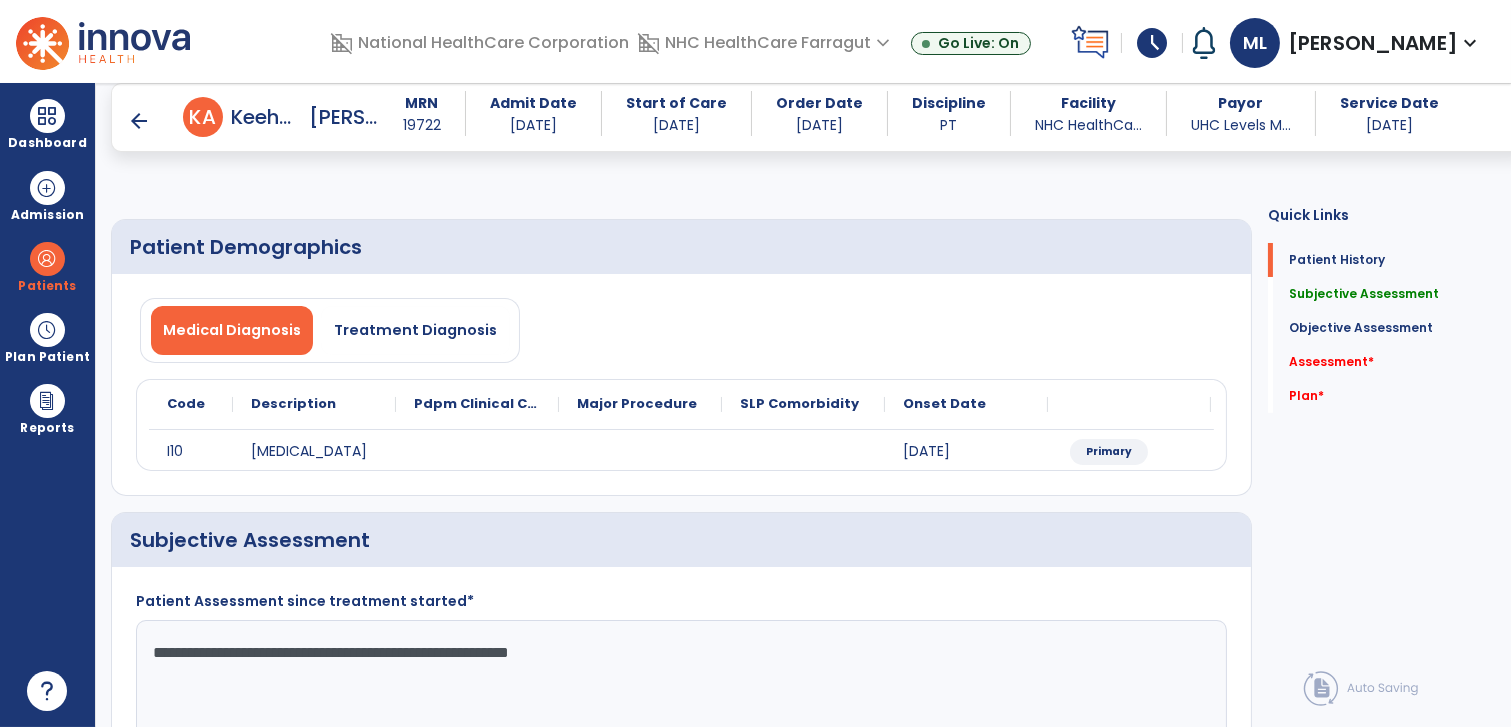 scroll, scrollTop: 222, scrollLeft: 0, axis: vertical 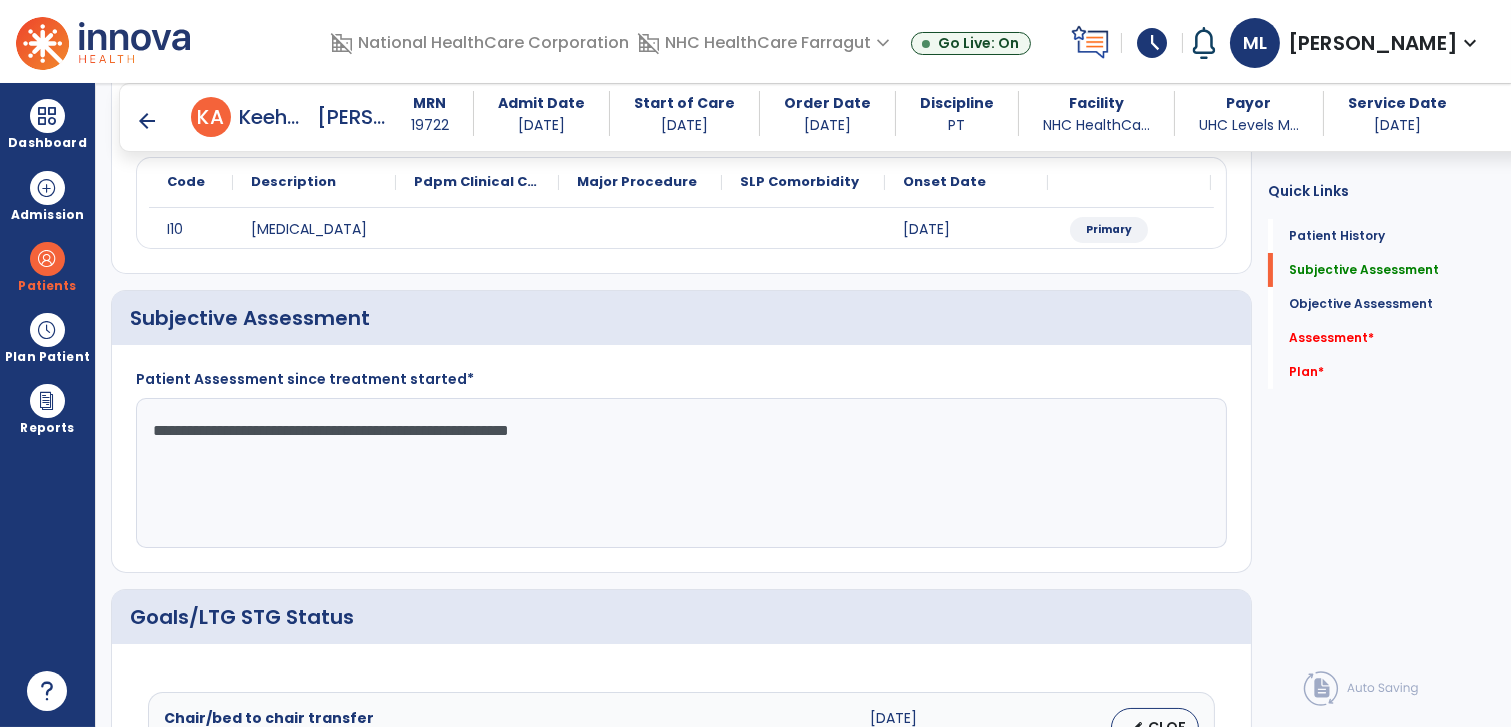 drag, startPoint x: 648, startPoint y: 443, endPoint x: 113, endPoint y: 422, distance: 535.412 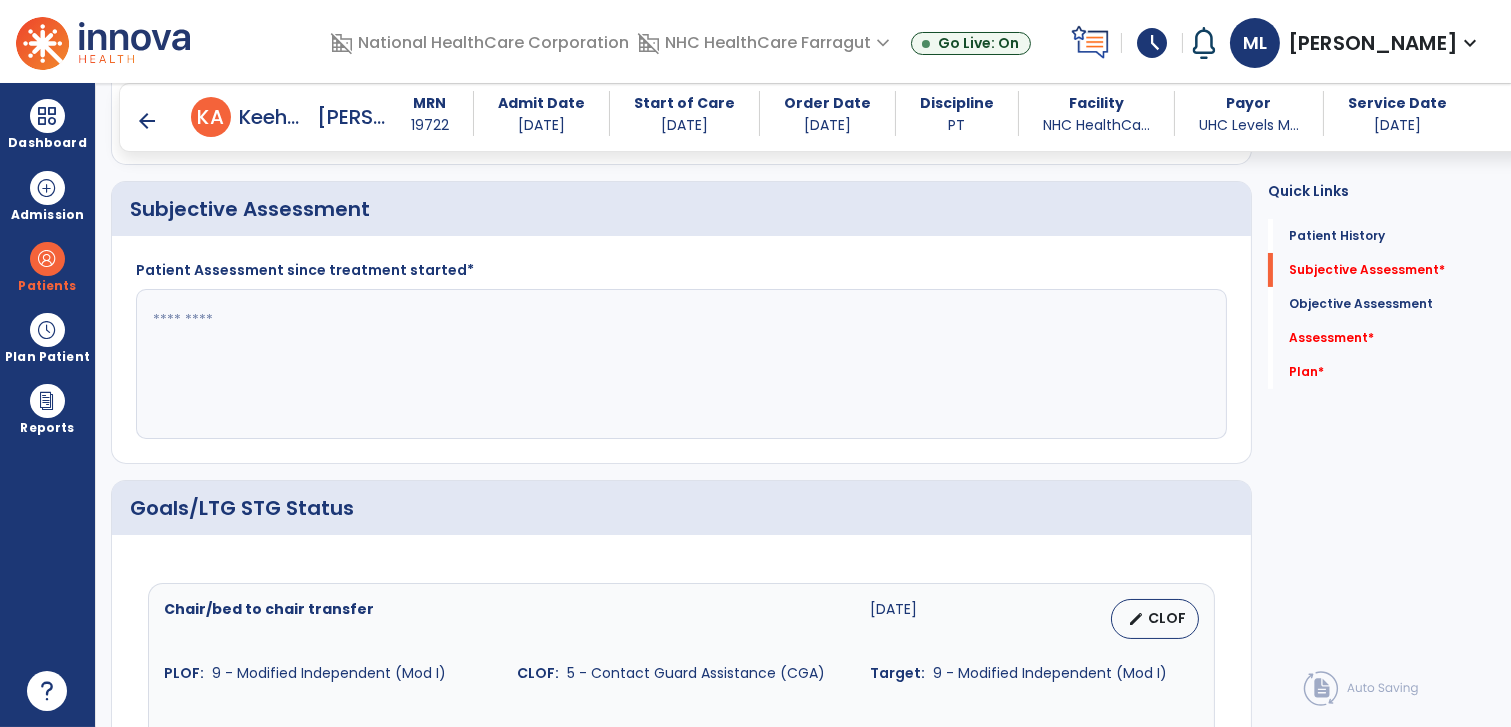 scroll, scrollTop: 333, scrollLeft: 0, axis: vertical 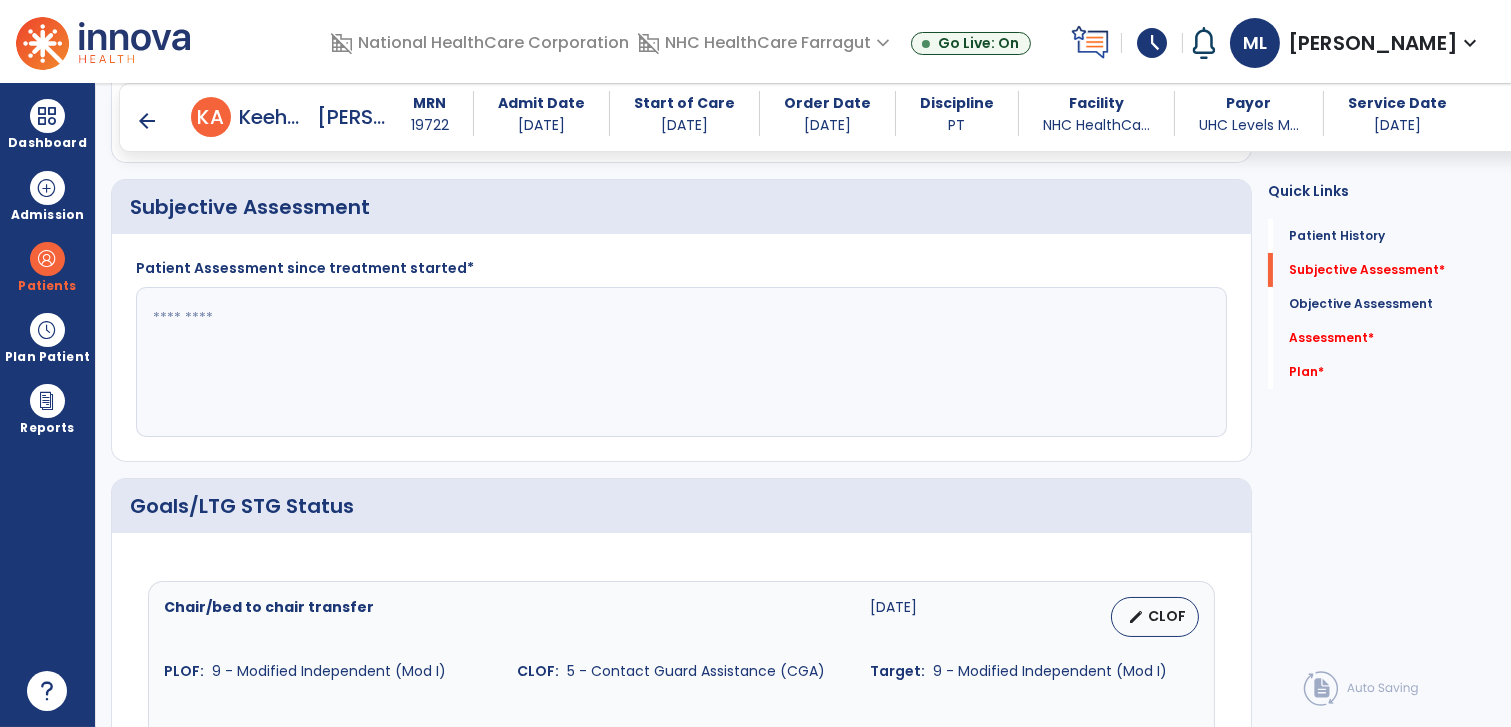 click 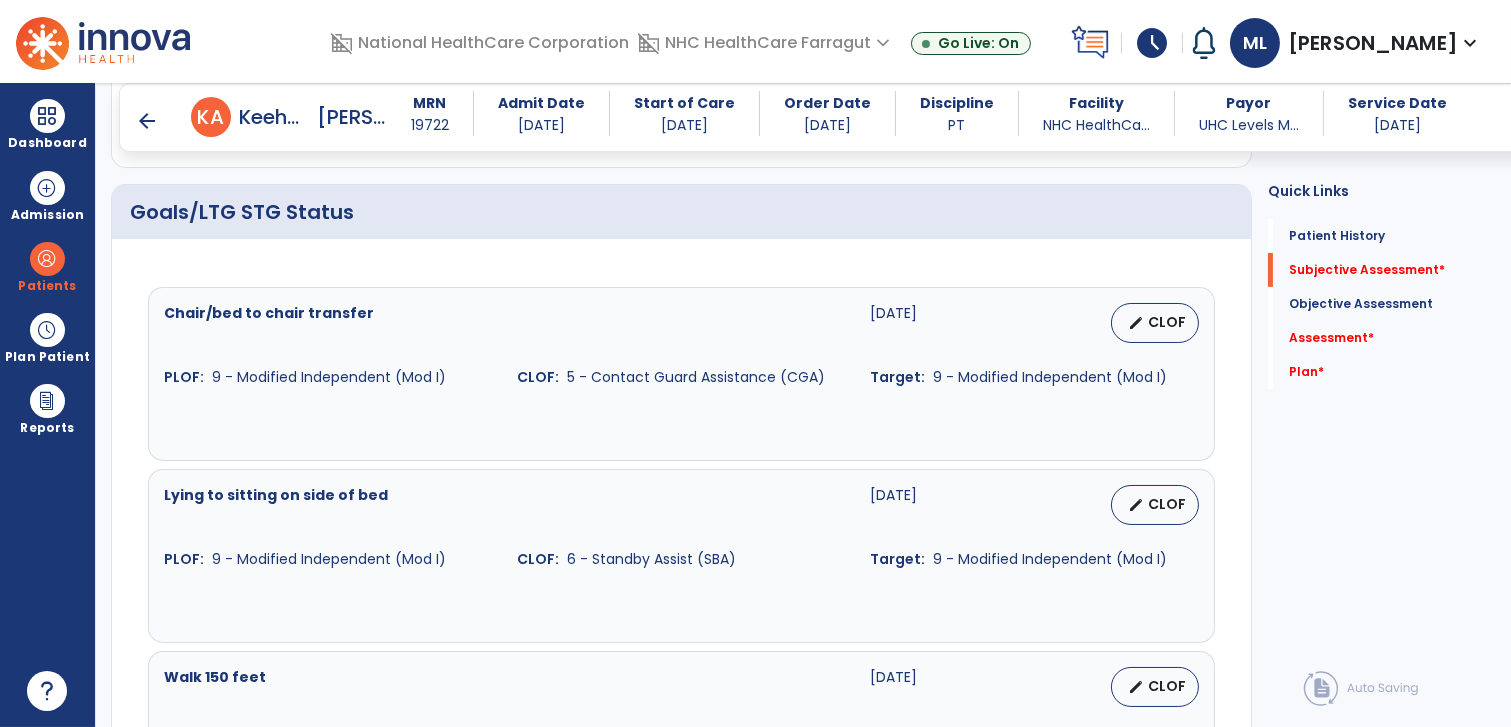 scroll, scrollTop: 666, scrollLeft: 0, axis: vertical 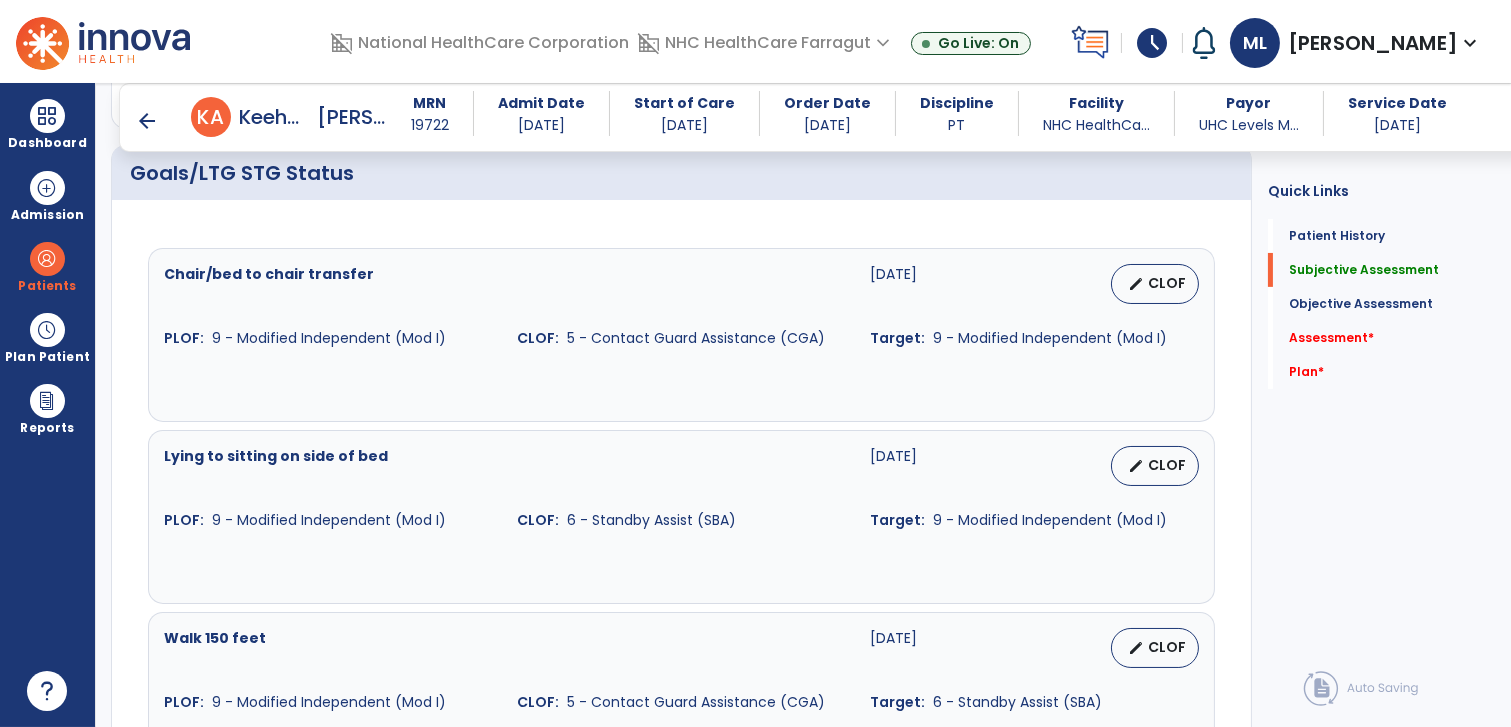 type on "**********" 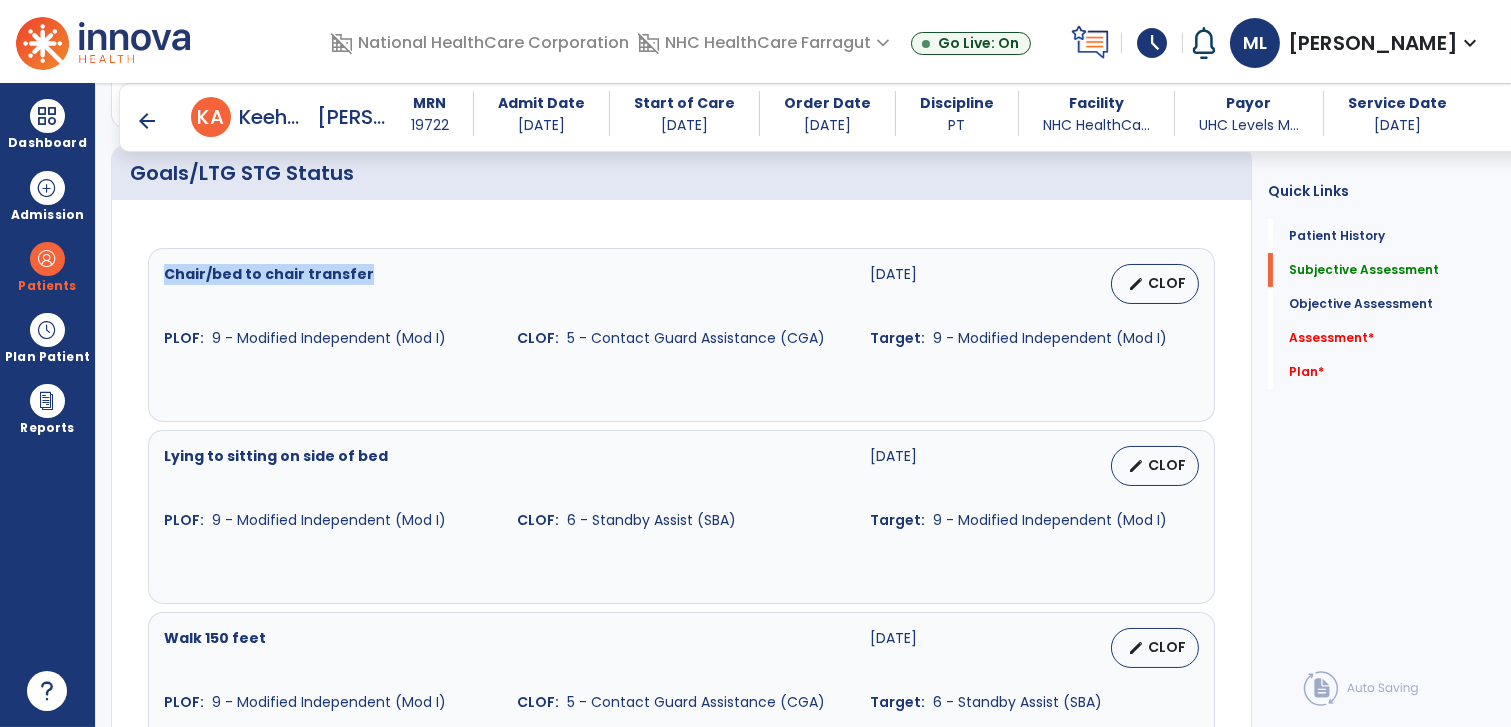 copy on "Chair/bed to chair transfer" 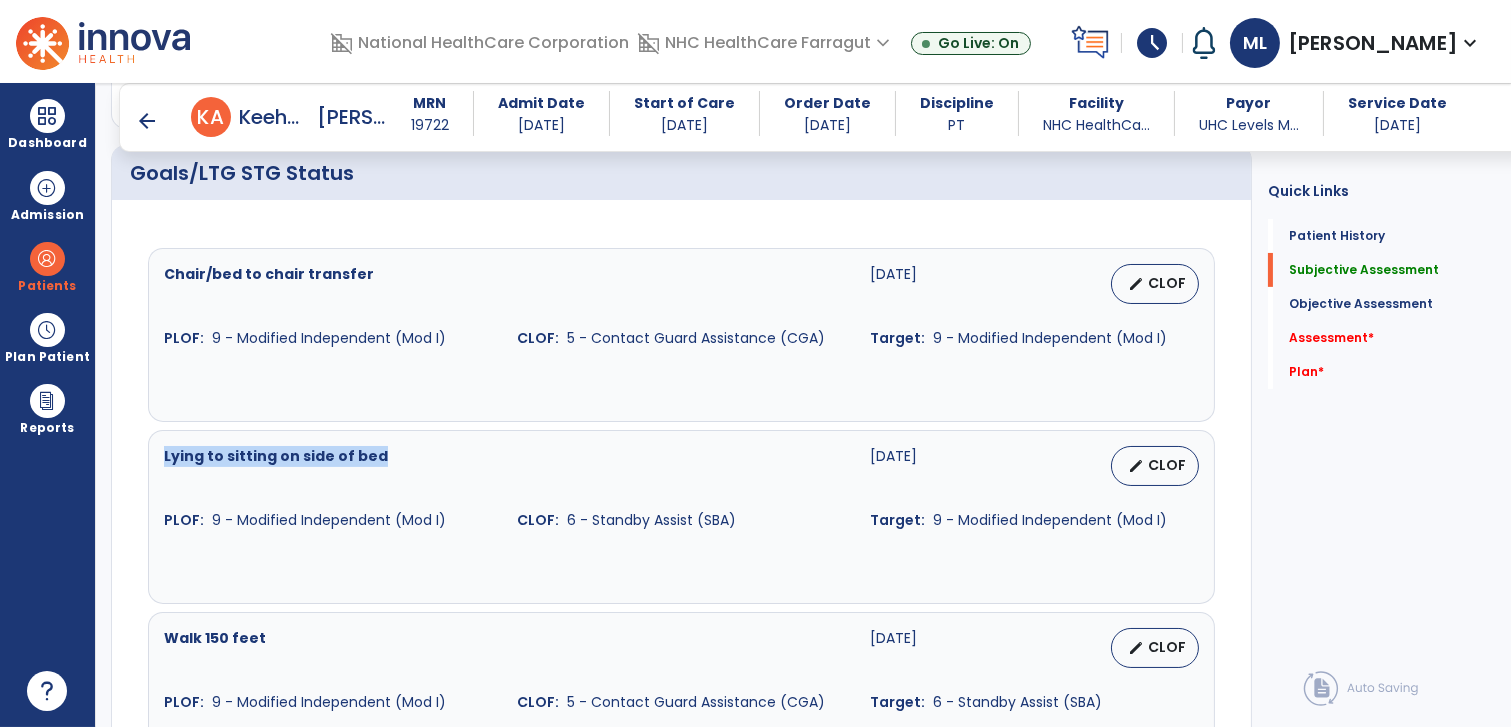 drag, startPoint x: 409, startPoint y: 462, endPoint x: 160, endPoint y: 458, distance: 249.03212 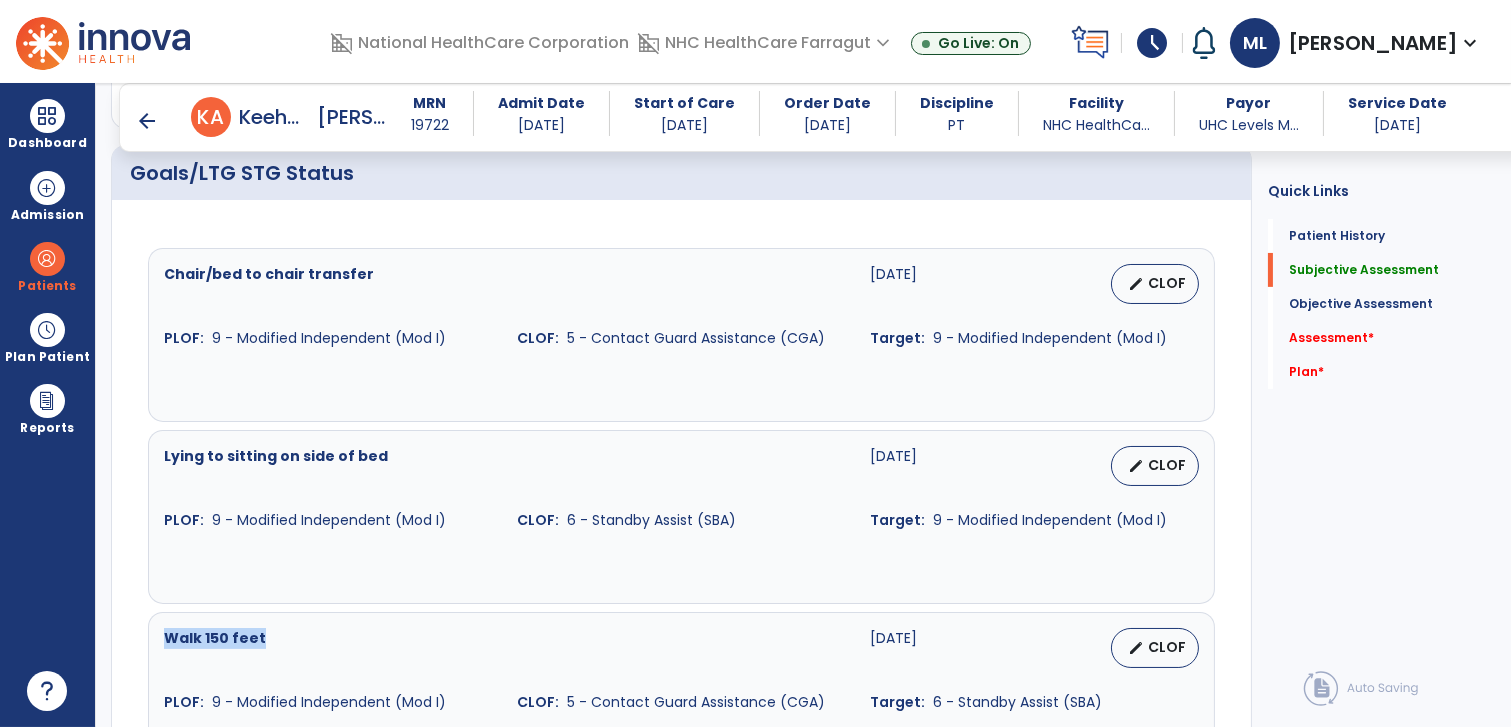 copy on "Walk 150 feet" 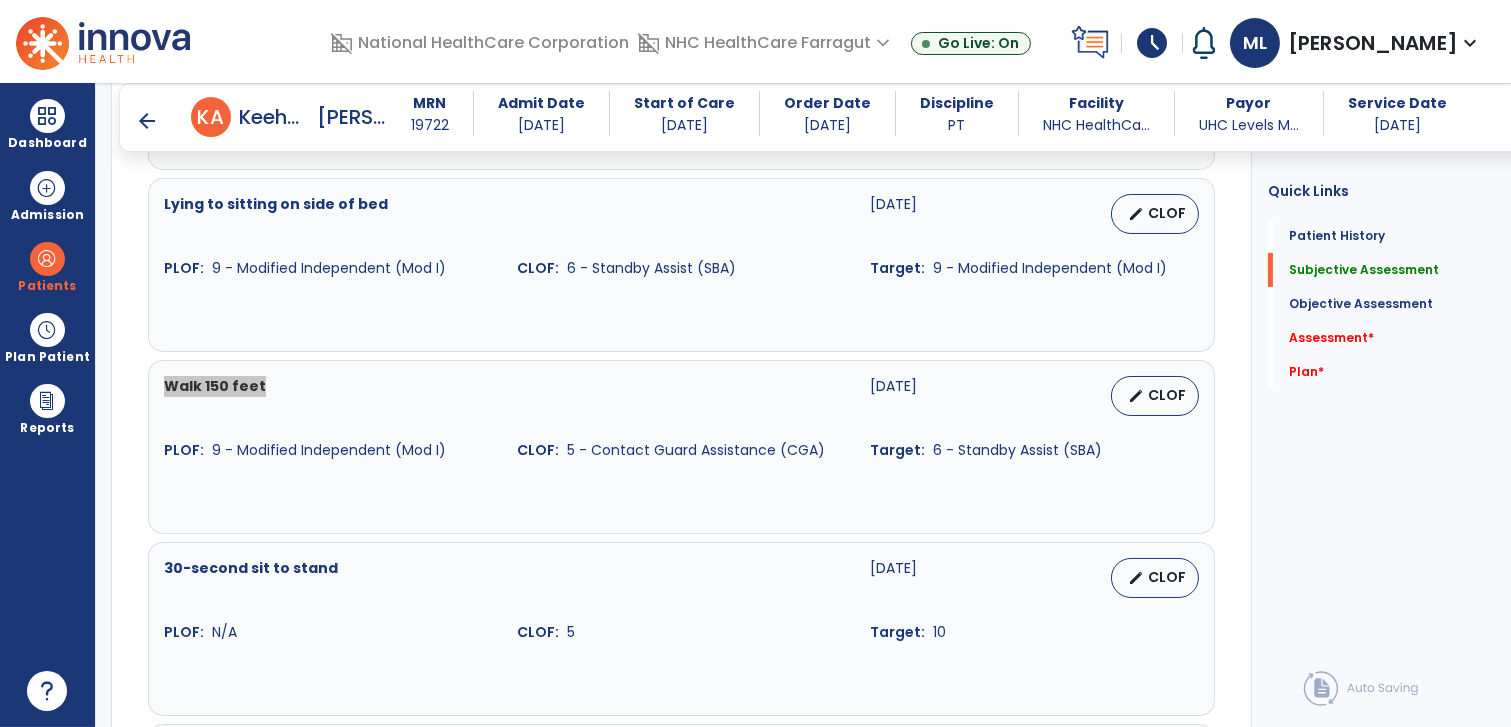 scroll, scrollTop: 1000, scrollLeft: 0, axis: vertical 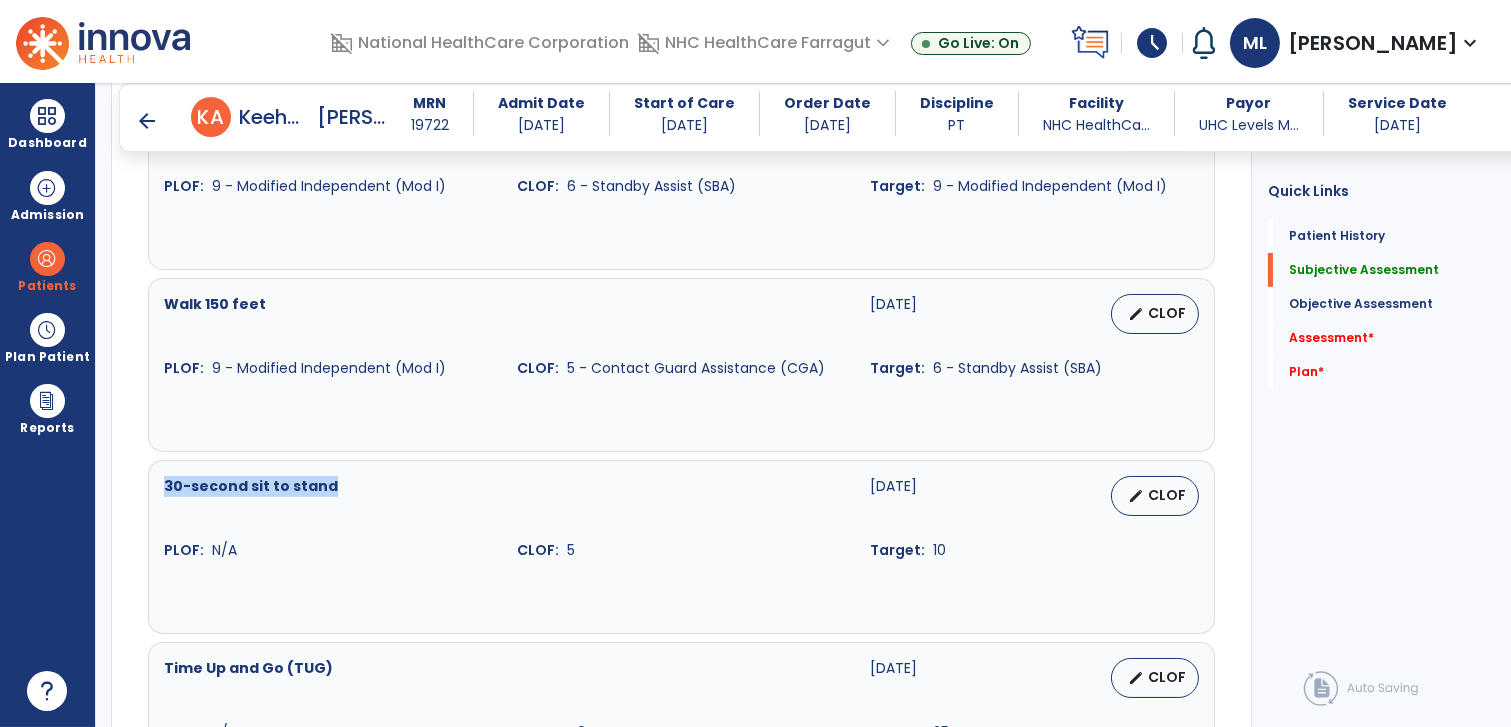 copy on "30-second sit to stand" 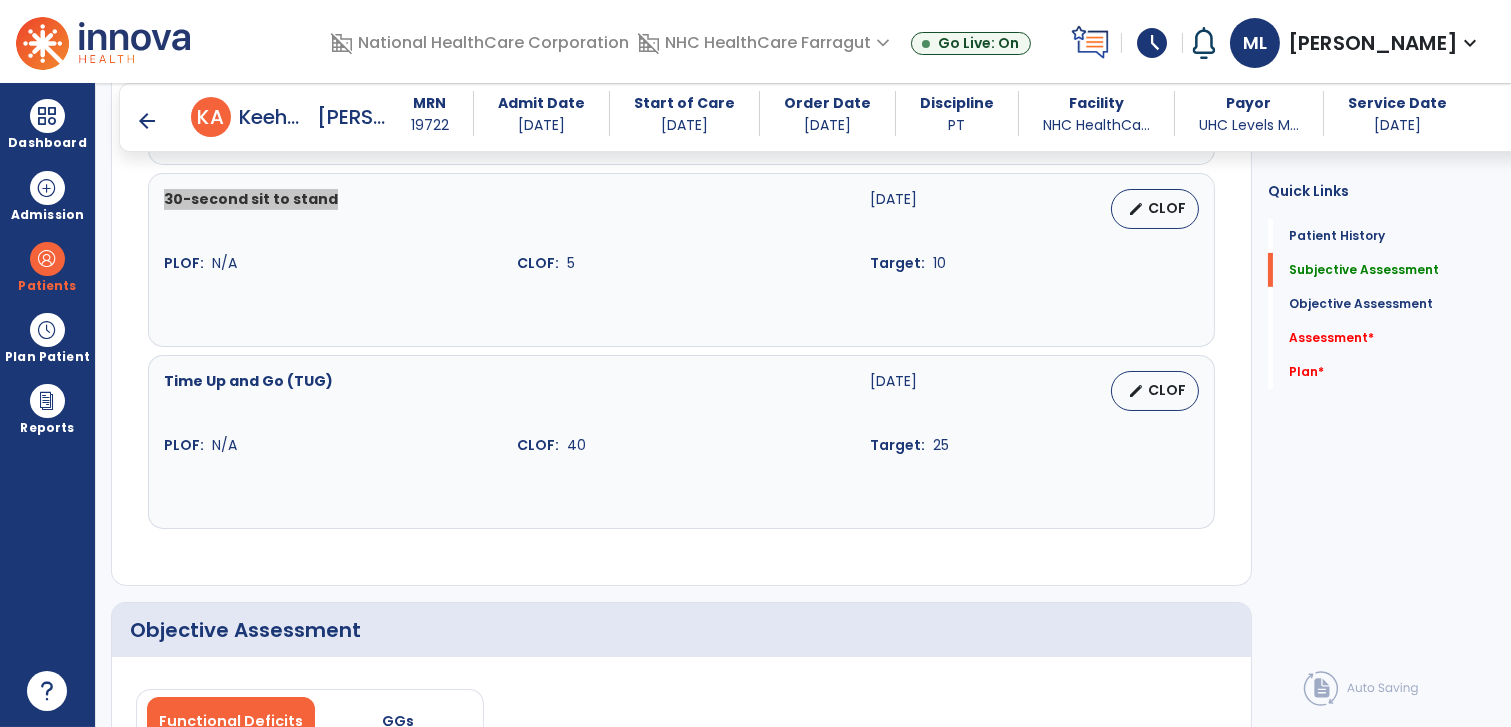 scroll, scrollTop: 1333, scrollLeft: 0, axis: vertical 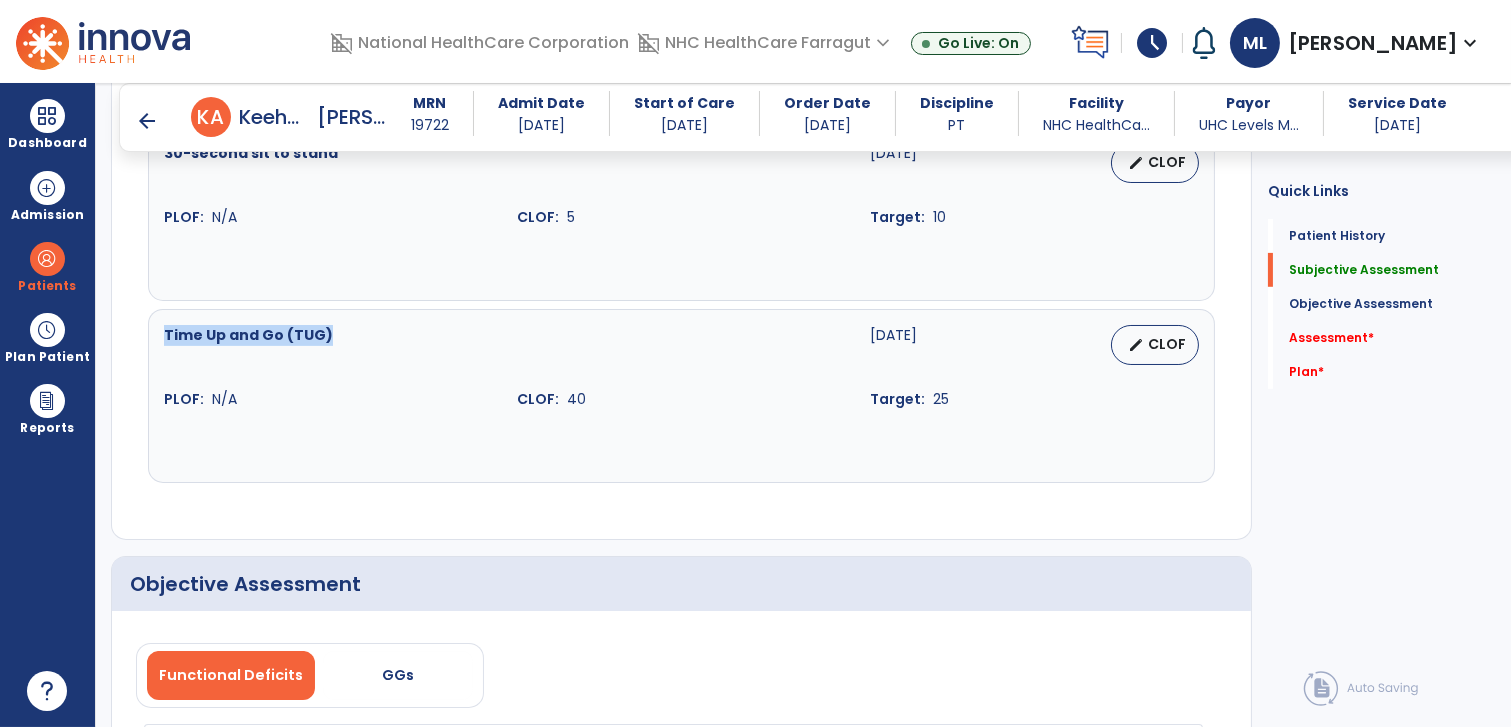 copy on "Time Up and Go (TUG)" 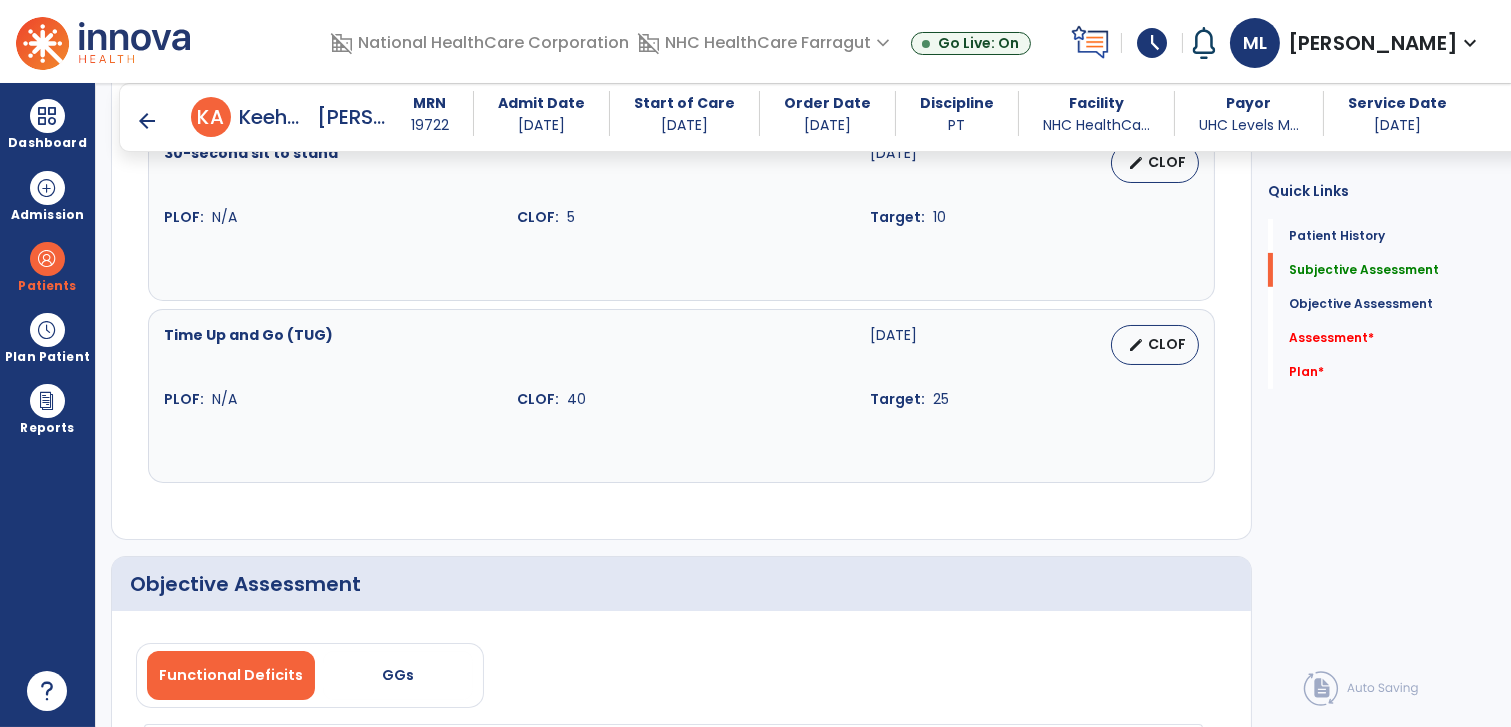 click on "Chair/bed to chair transfer  [DATE]   edit   CLOF PLOF:    9 - Modified Independent (Mod I) CLOF:    5 - Contact Guard Assistance (CGA) Target:    9 - Modified Independent (Mod I) Lying to sitting on side of bed  [DATE]   edit   CLOF PLOF:    9 - Modified Independent (Mod I) CLOF:    6 - Standby Assist (SBA) Target:    9 - Modified Independent (Mod I) Walk 150 feet  [DATE]   edit   CLOF PLOF:    9 - Modified Independent (Mod I) CLOF:    5 - Contact Guard Assistance (CGA) Target:    6 - Standby Assist (SBA) 30-second sit to stand  [DATE]   edit   CLOF PLOF:    N/A CLOF:    5 Target:    10 Time Up and Go (TUG)  [DATE]   edit   CLOF PLOF:    N/A CLOF:    40 Target:    25" 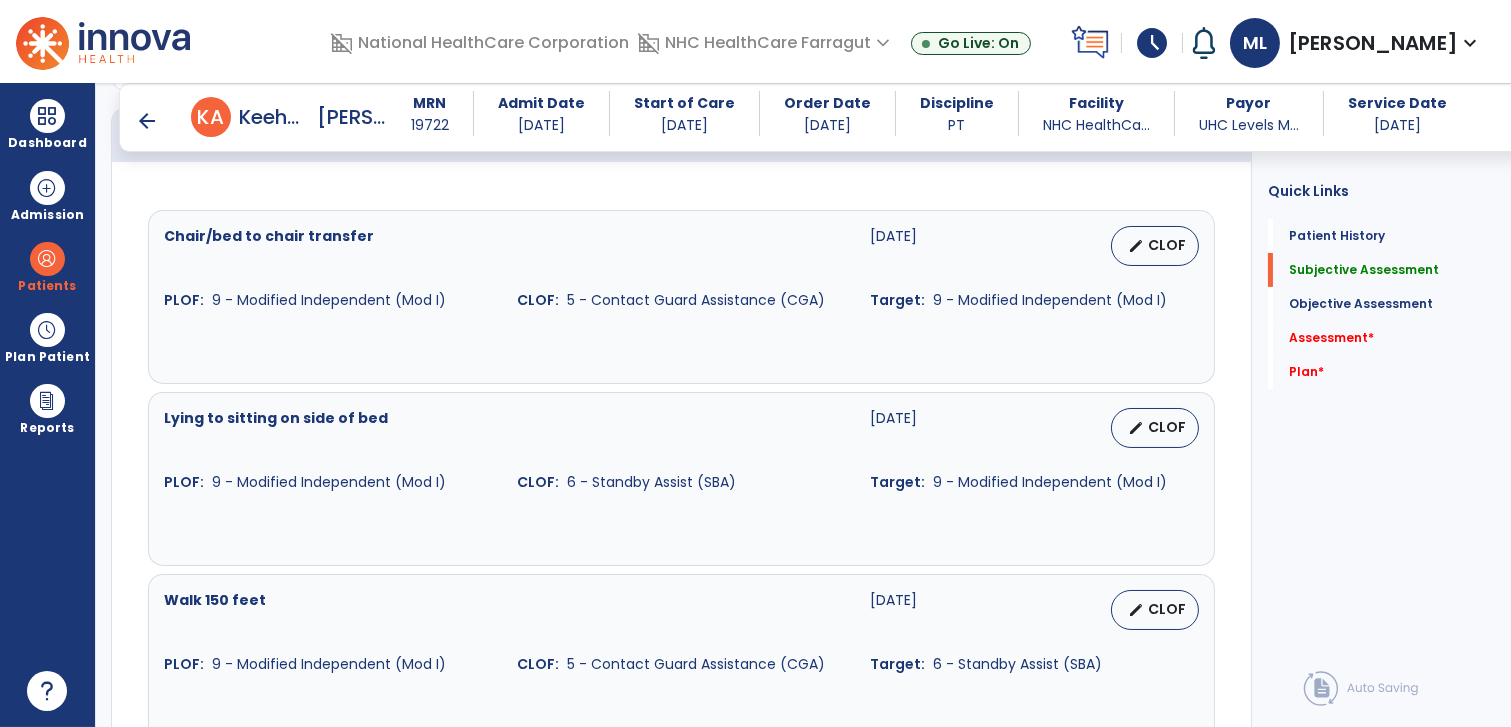 scroll, scrollTop: 666, scrollLeft: 0, axis: vertical 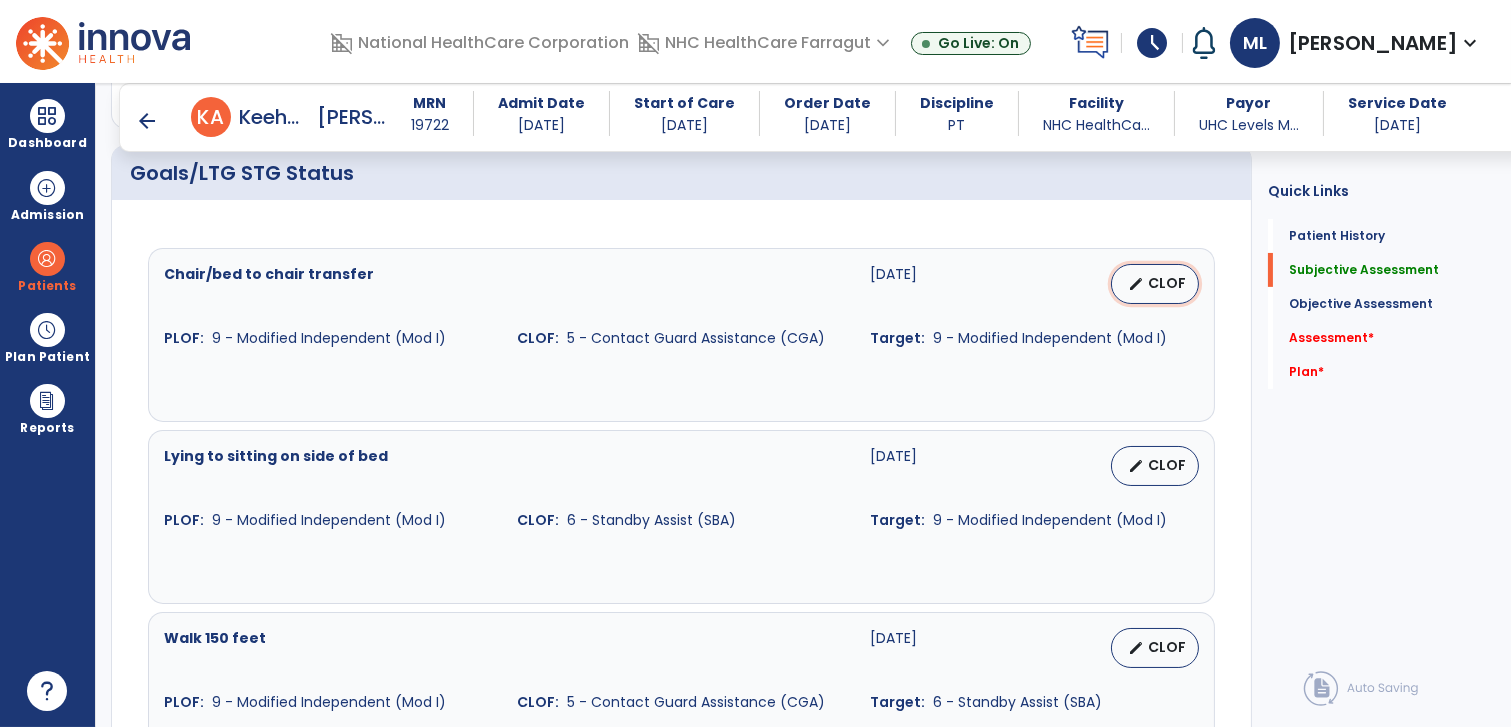 click on "CLOF" at bounding box center (1167, 283) 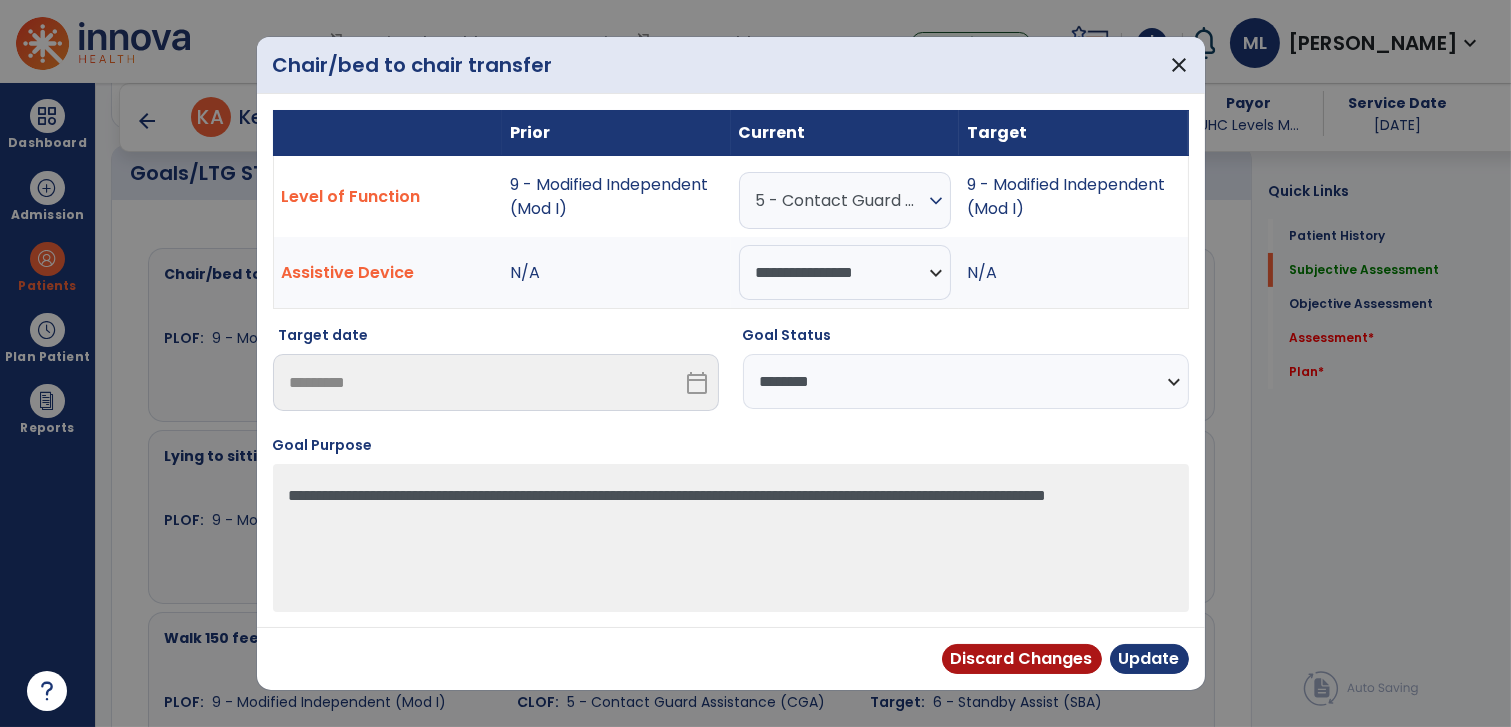 click on "5 - Contact Guard Assistance (CGA)" at bounding box center [840, 200] 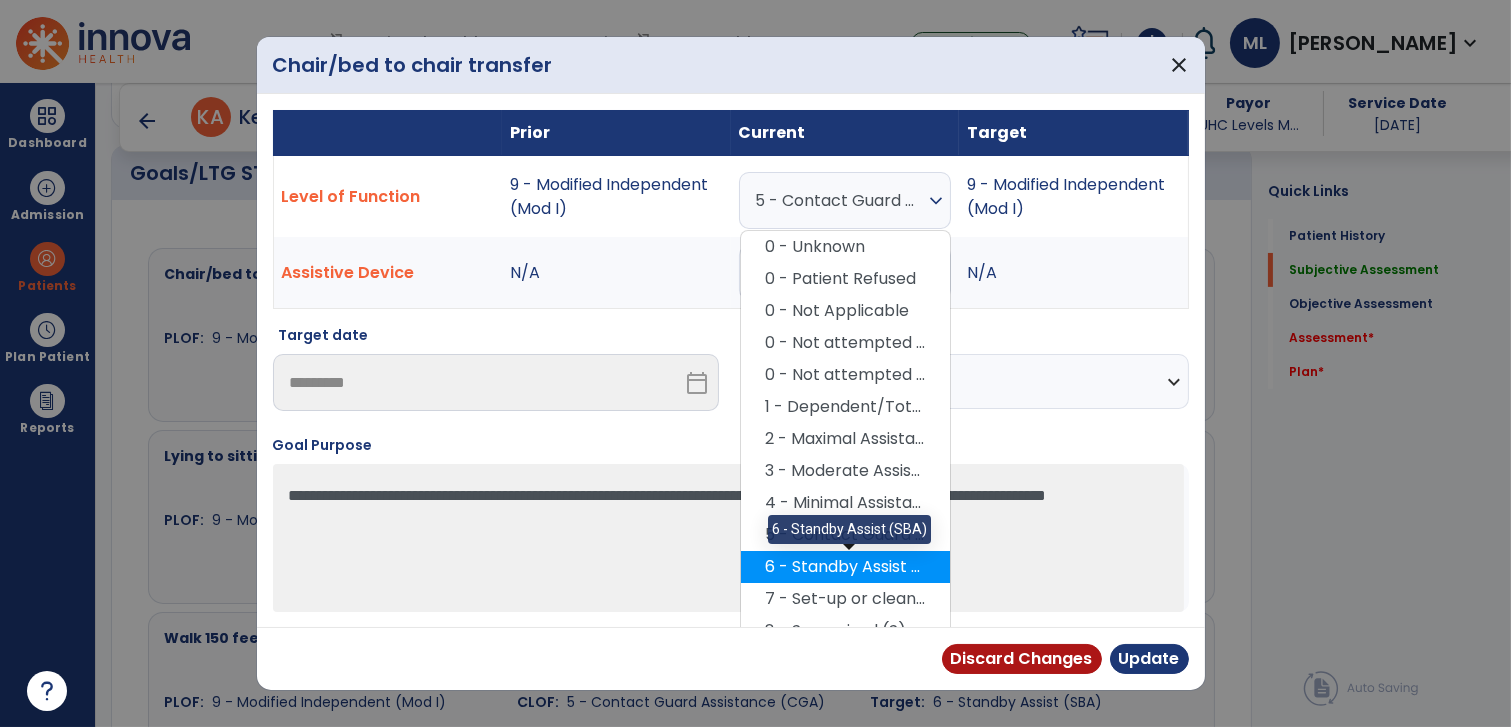 click on "6 - Standby Assist (SBA)" at bounding box center [845, 567] 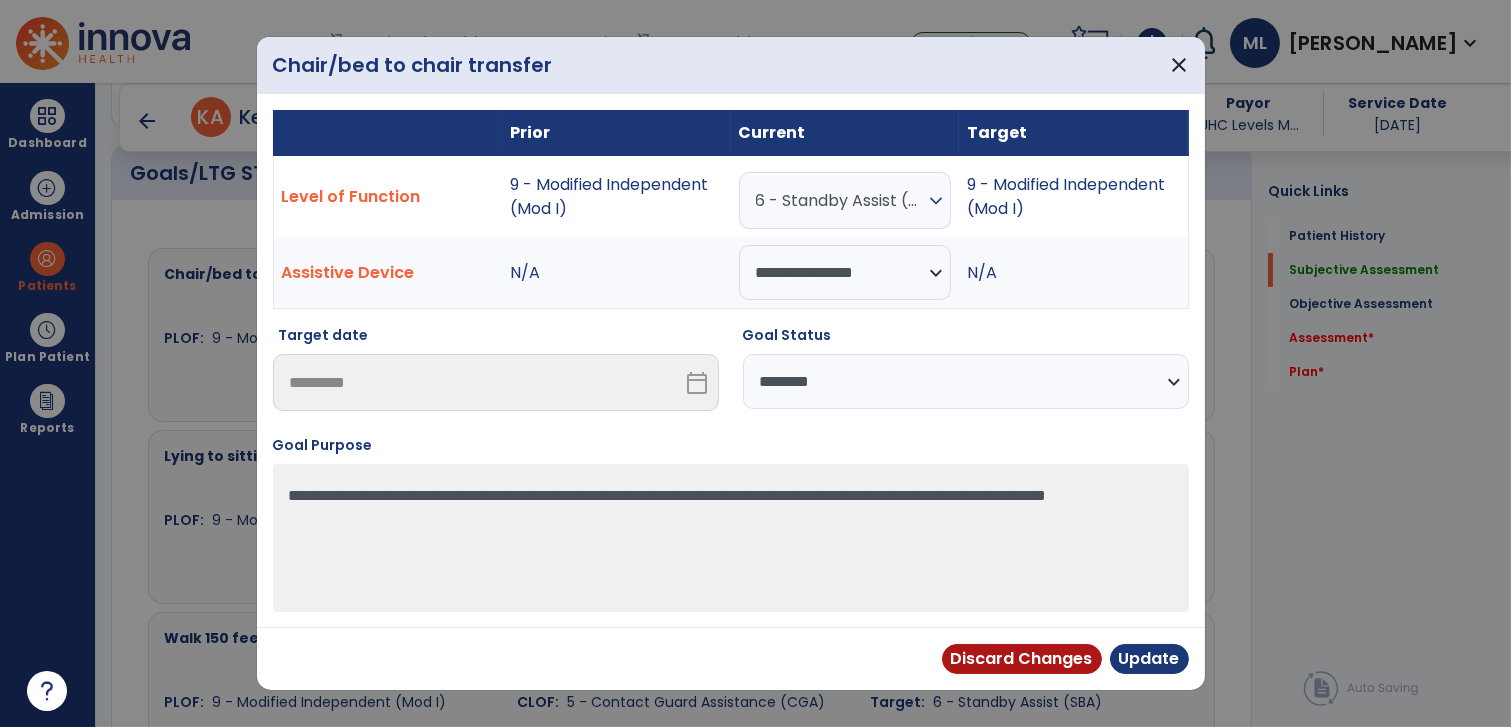 click on "**********" at bounding box center [966, 381] 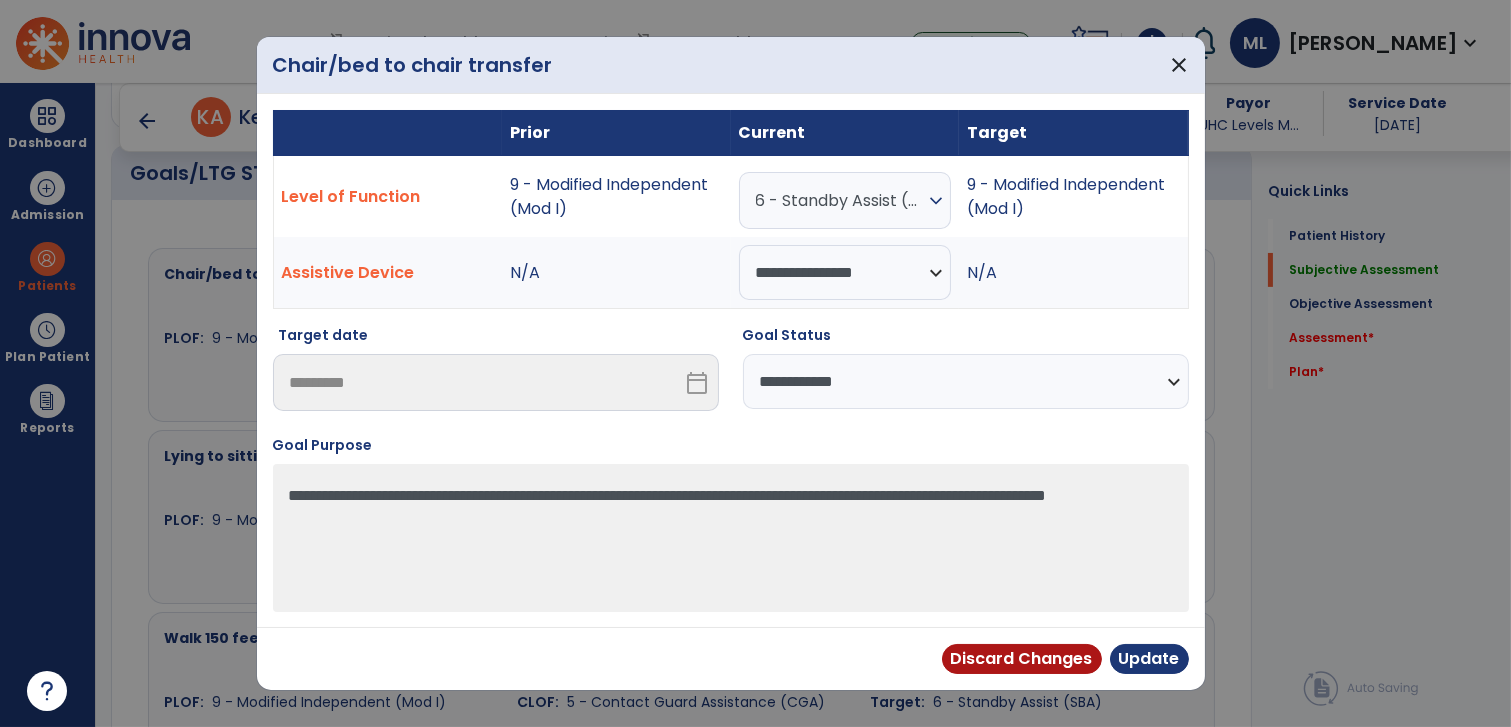 click on "**********" at bounding box center (966, 381) 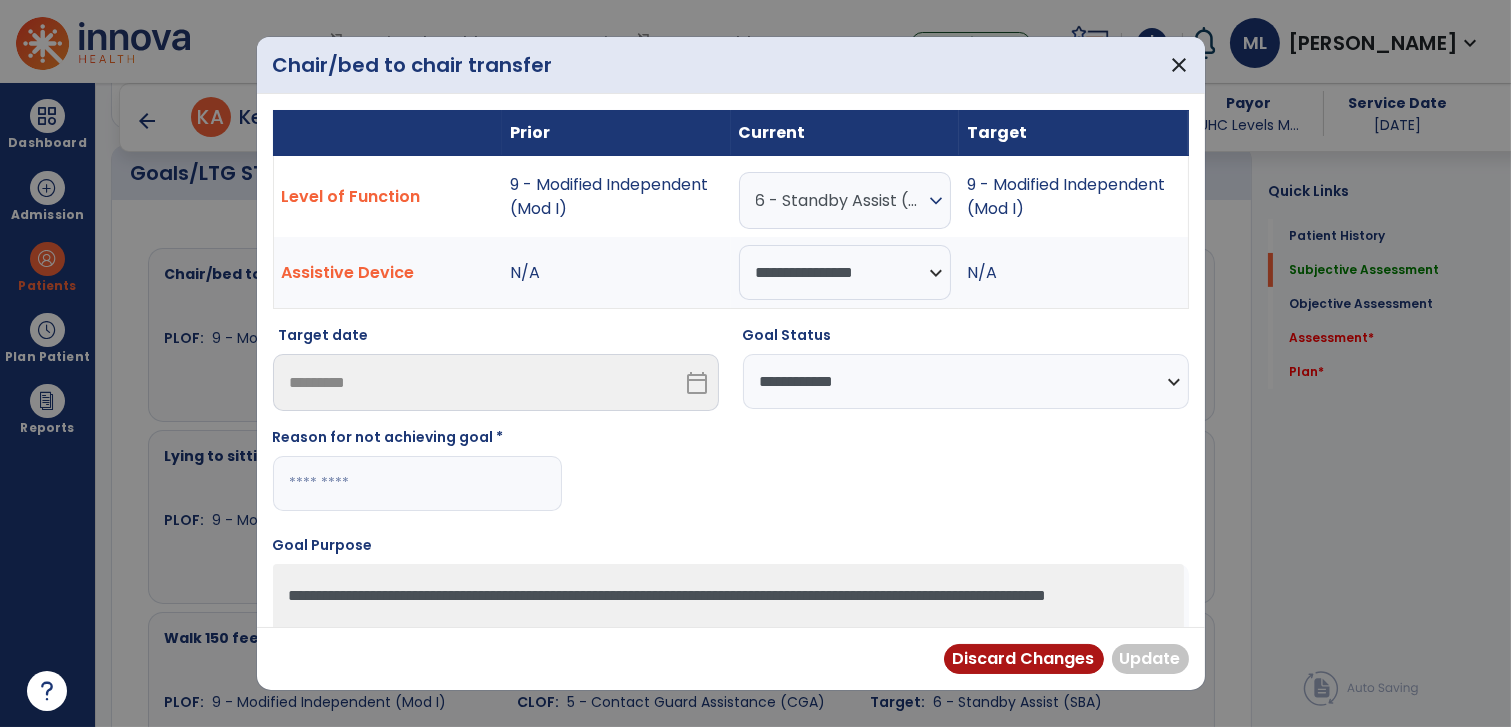 click at bounding box center (417, 483) 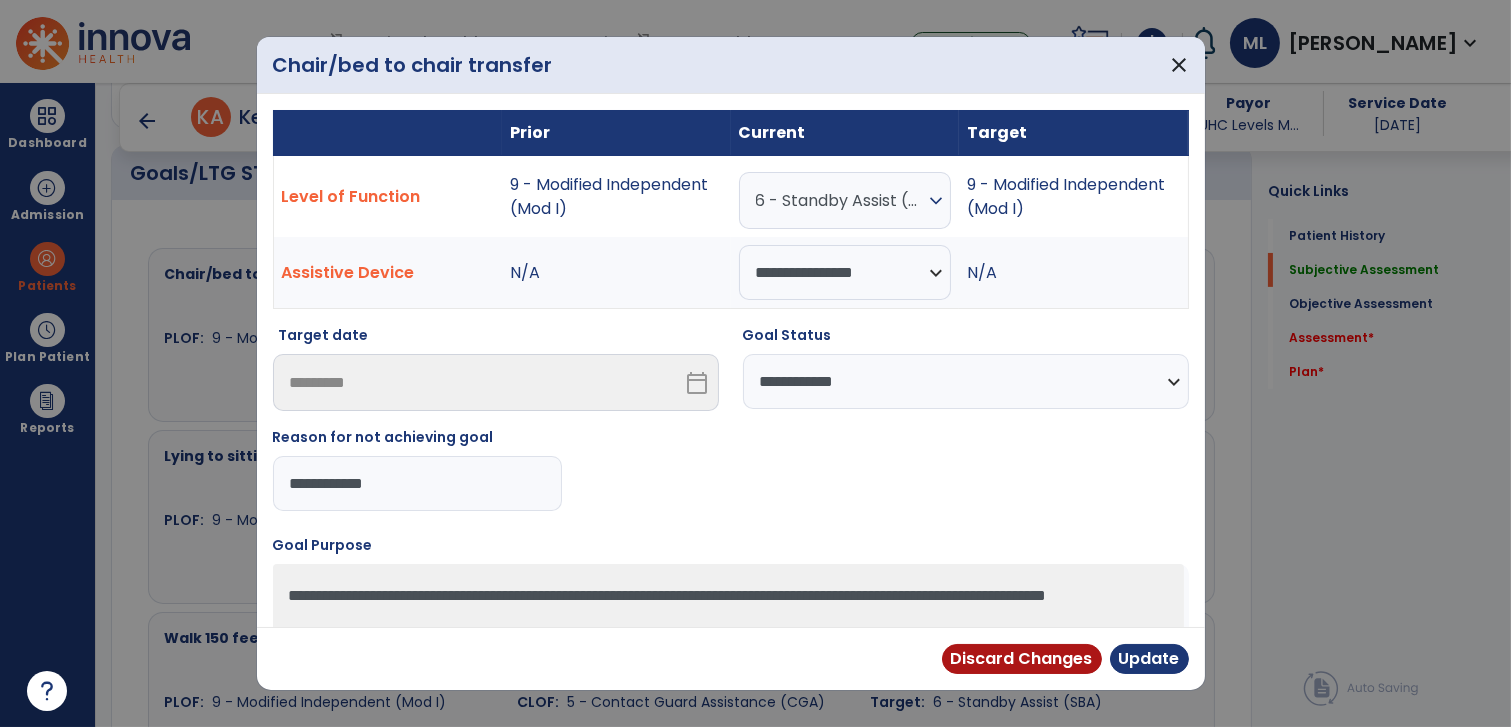 drag, startPoint x: 410, startPoint y: 484, endPoint x: 261, endPoint y: 484, distance: 149 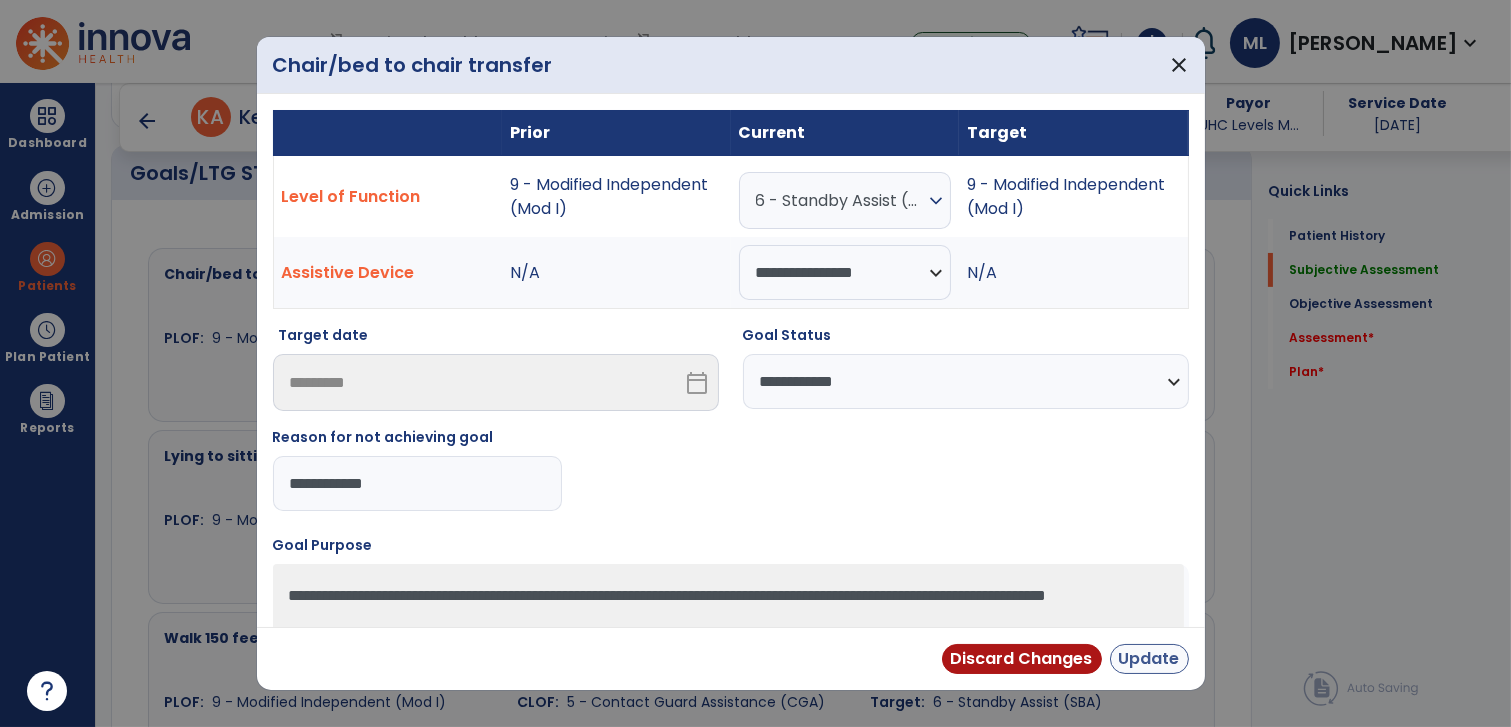 type on "**********" 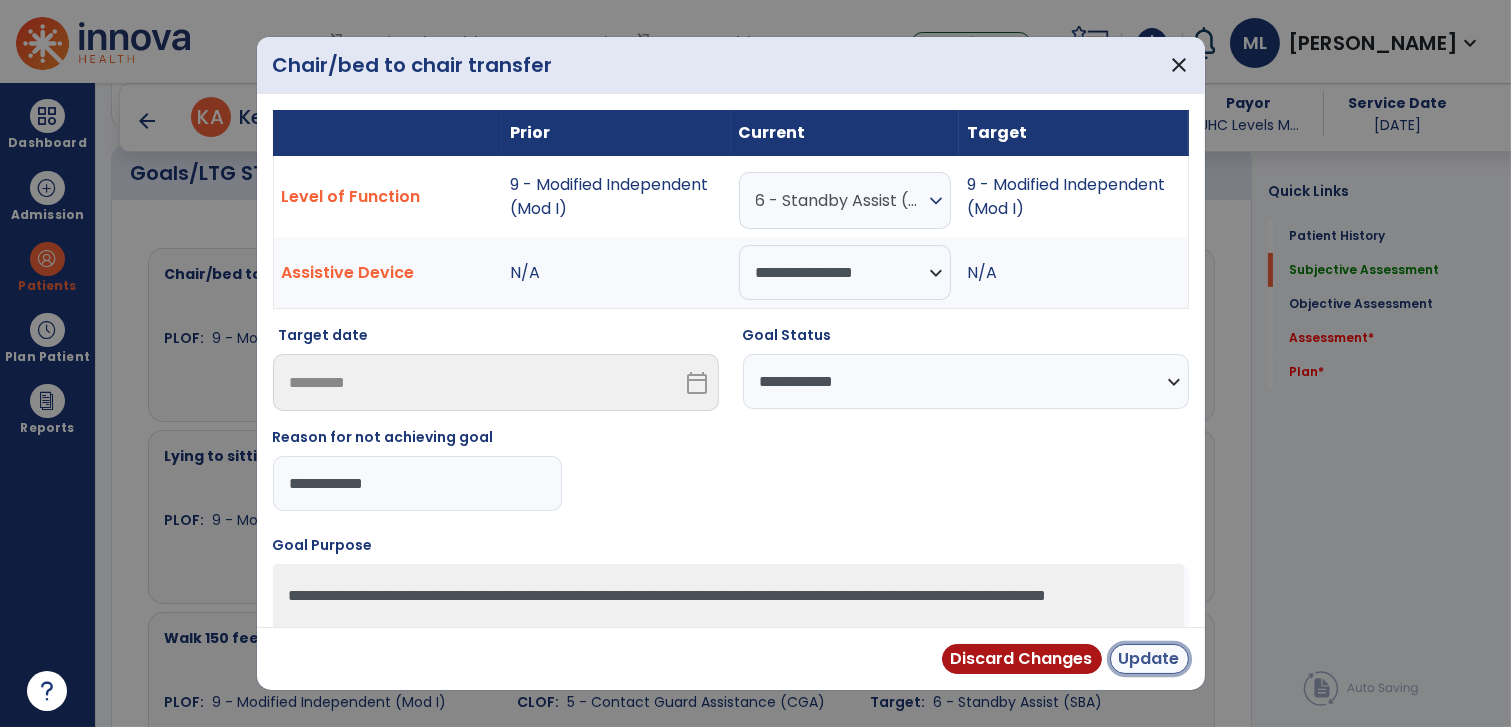 click on "Update" at bounding box center (1149, 659) 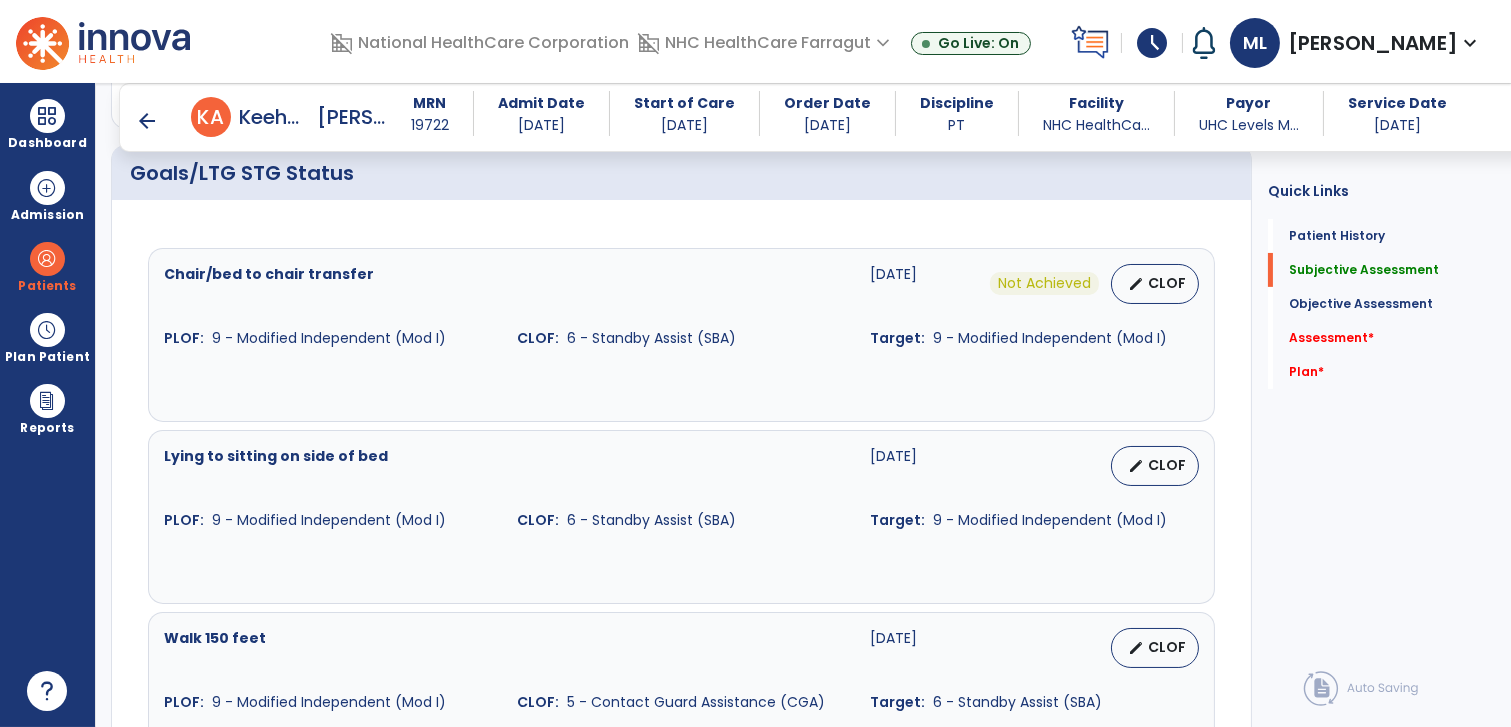 click on "Lying to sitting on side of bed" at bounding box center (505, 466) 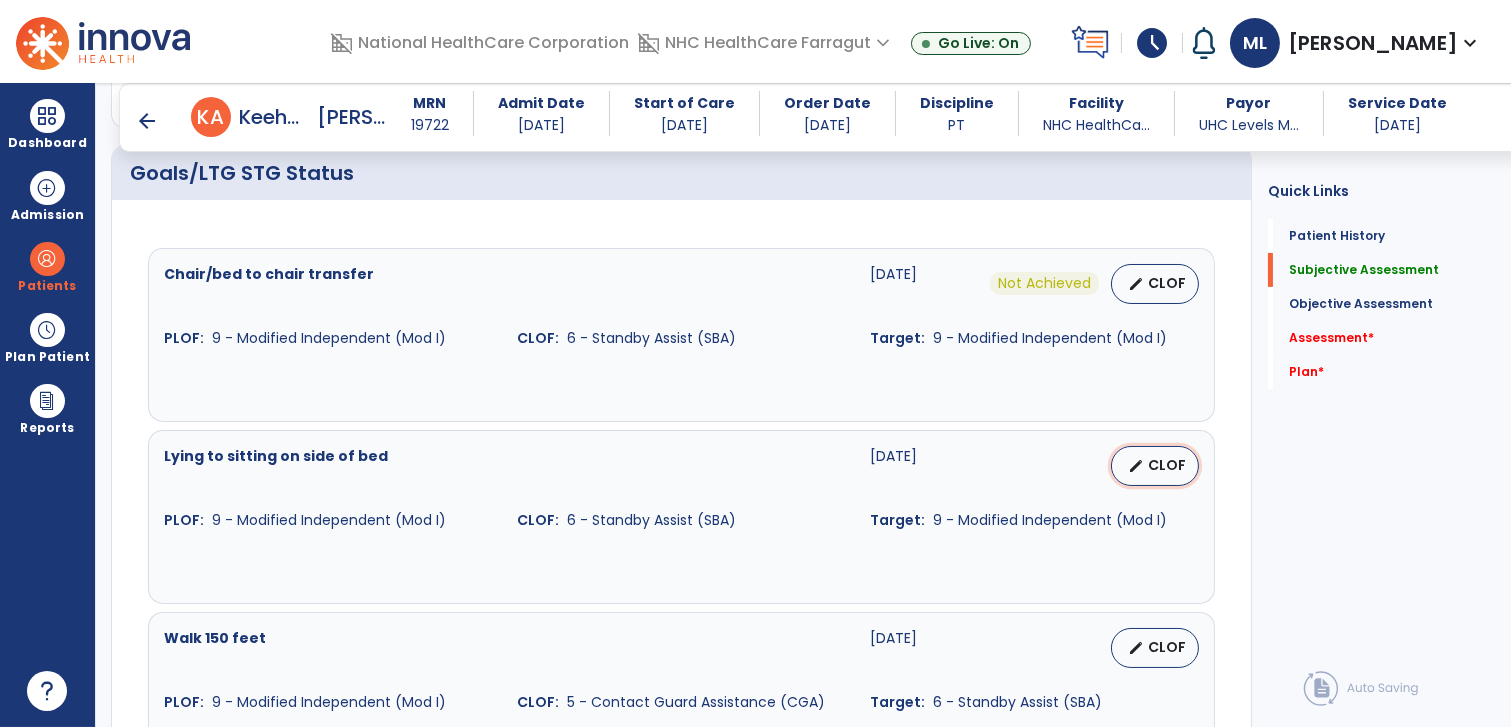 click on "edit   CLOF" at bounding box center [1155, 466] 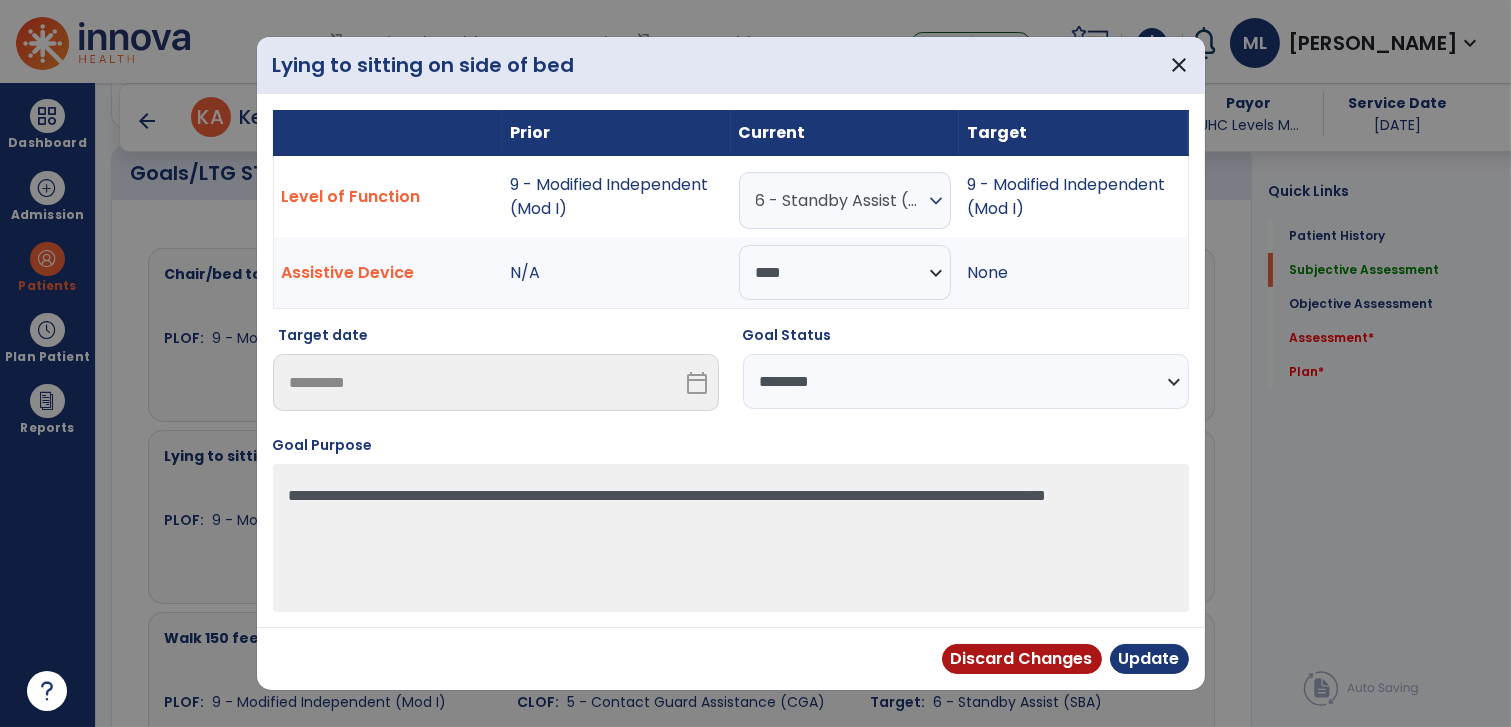 click on "6 - Standby Assist (SBA)" at bounding box center (840, 200) 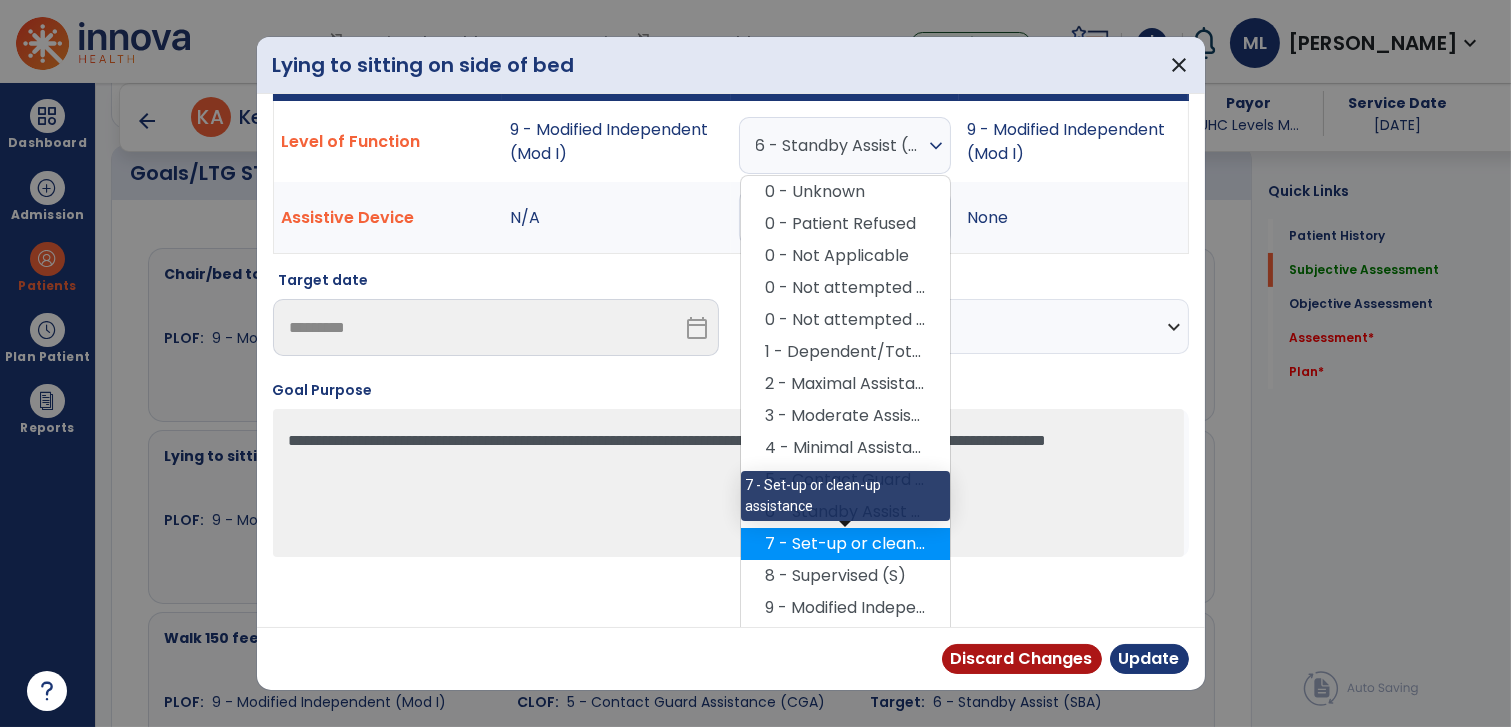 scroll, scrollTop: 84, scrollLeft: 0, axis: vertical 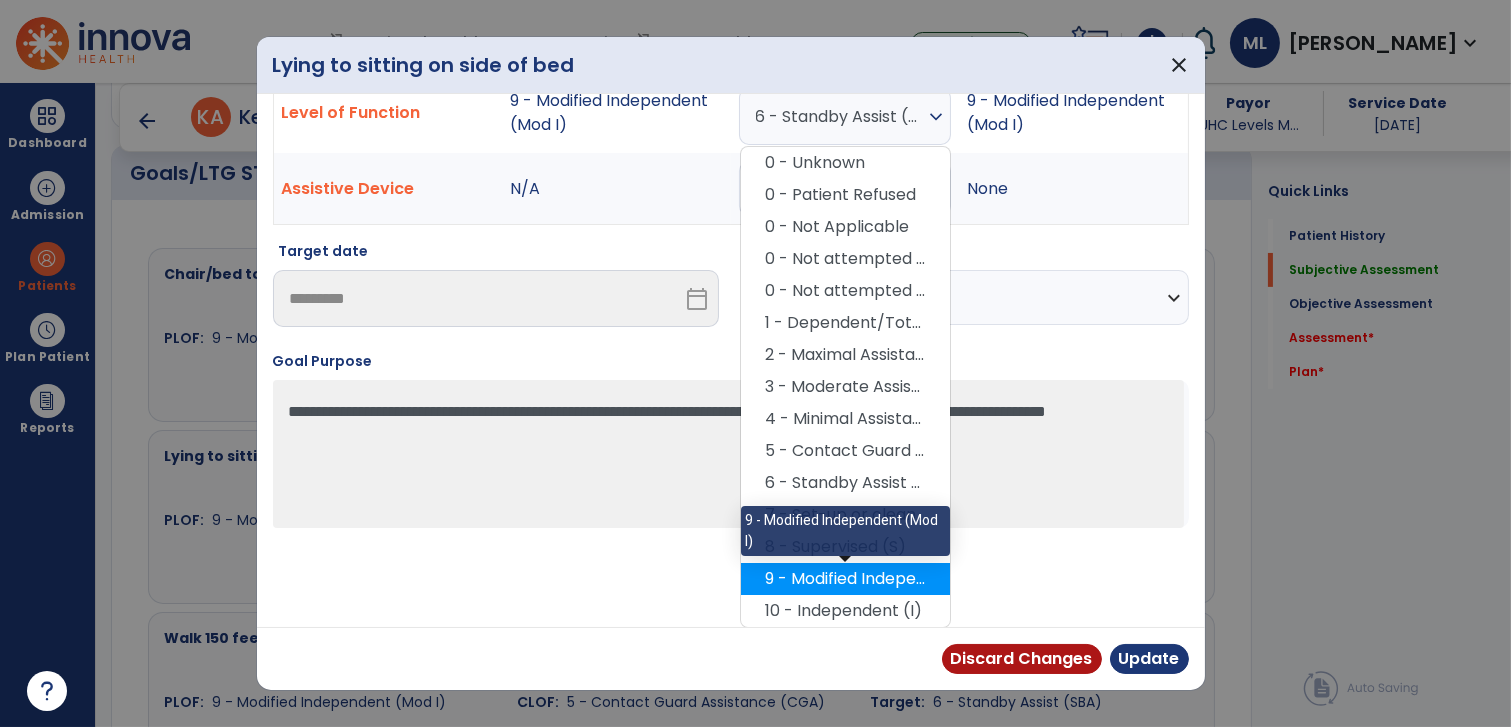 click on "9 - Modified Independent (Mod I)" at bounding box center [845, 579] 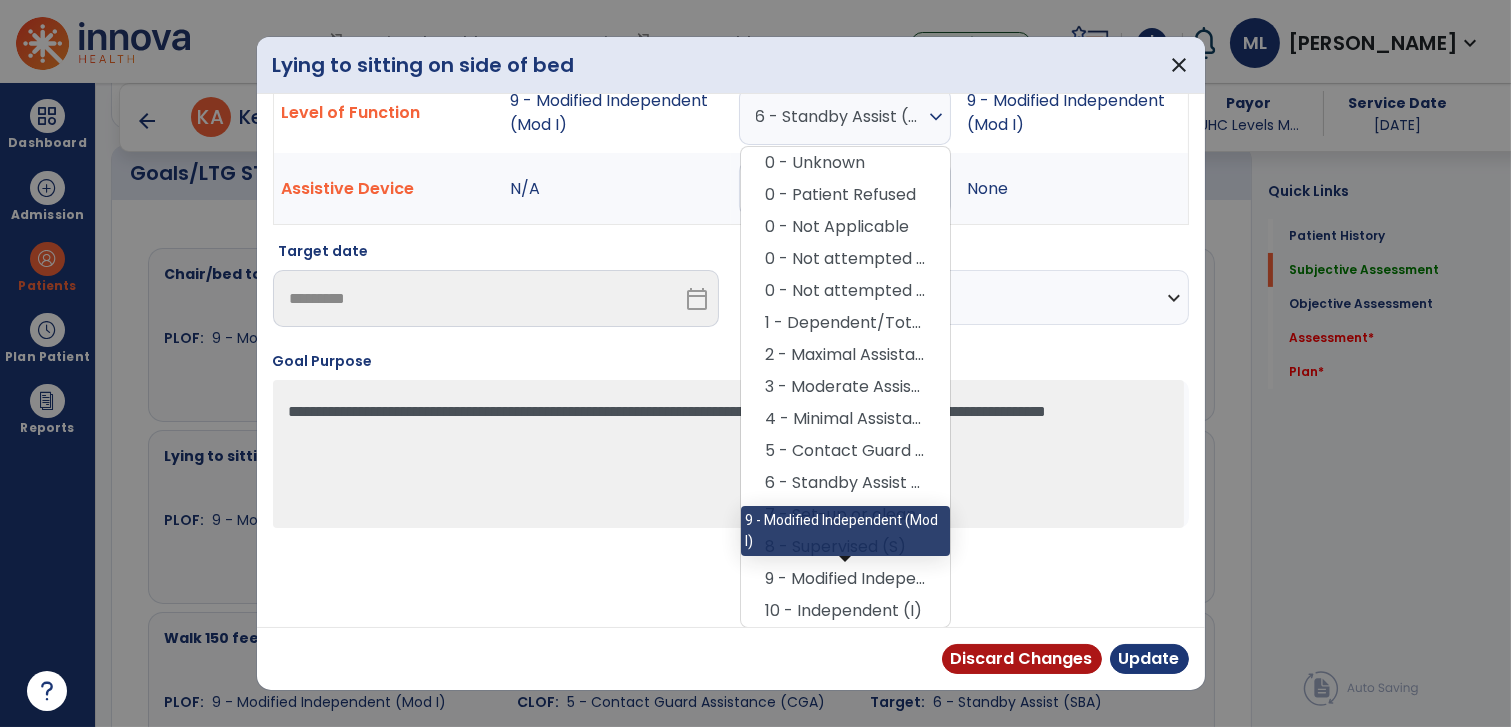 scroll, scrollTop: 0, scrollLeft: 0, axis: both 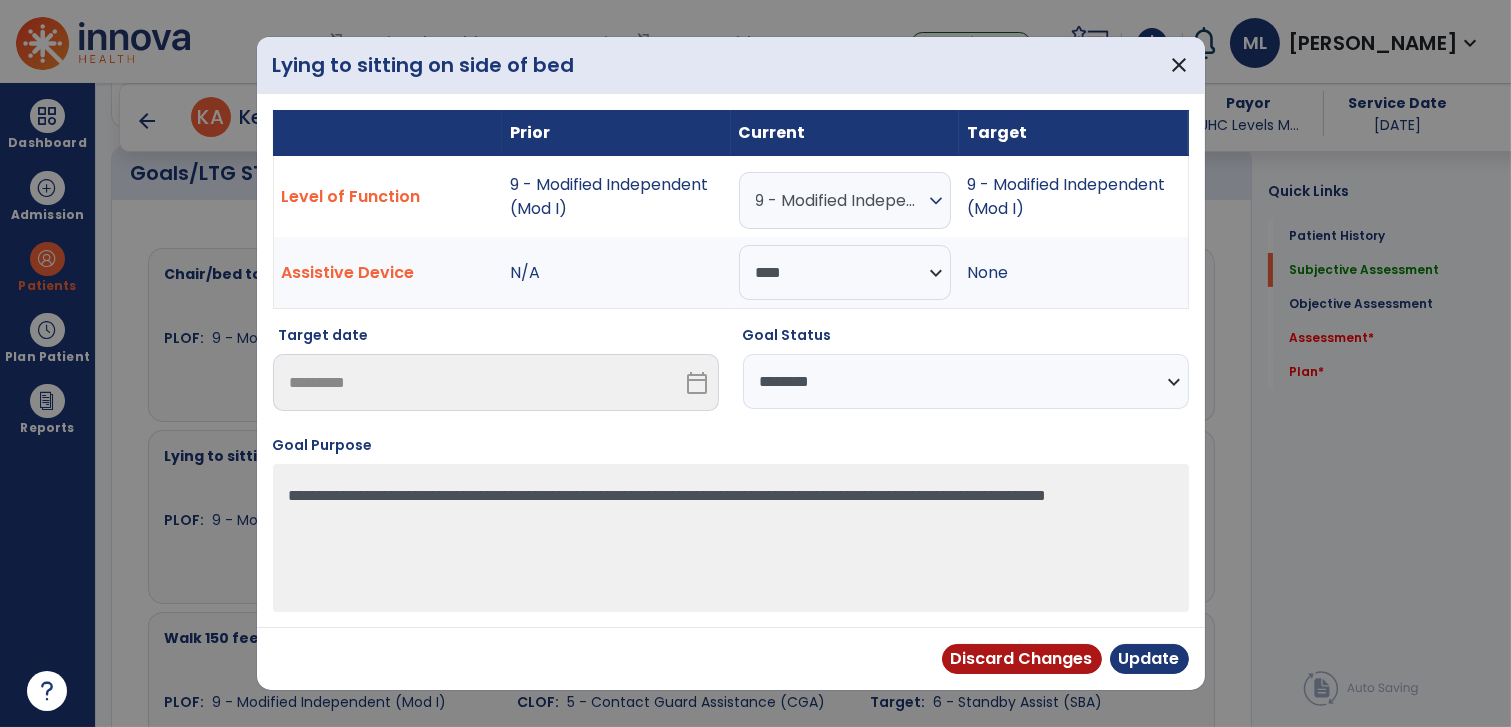 click on "**********" at bounding box center [966, 381] 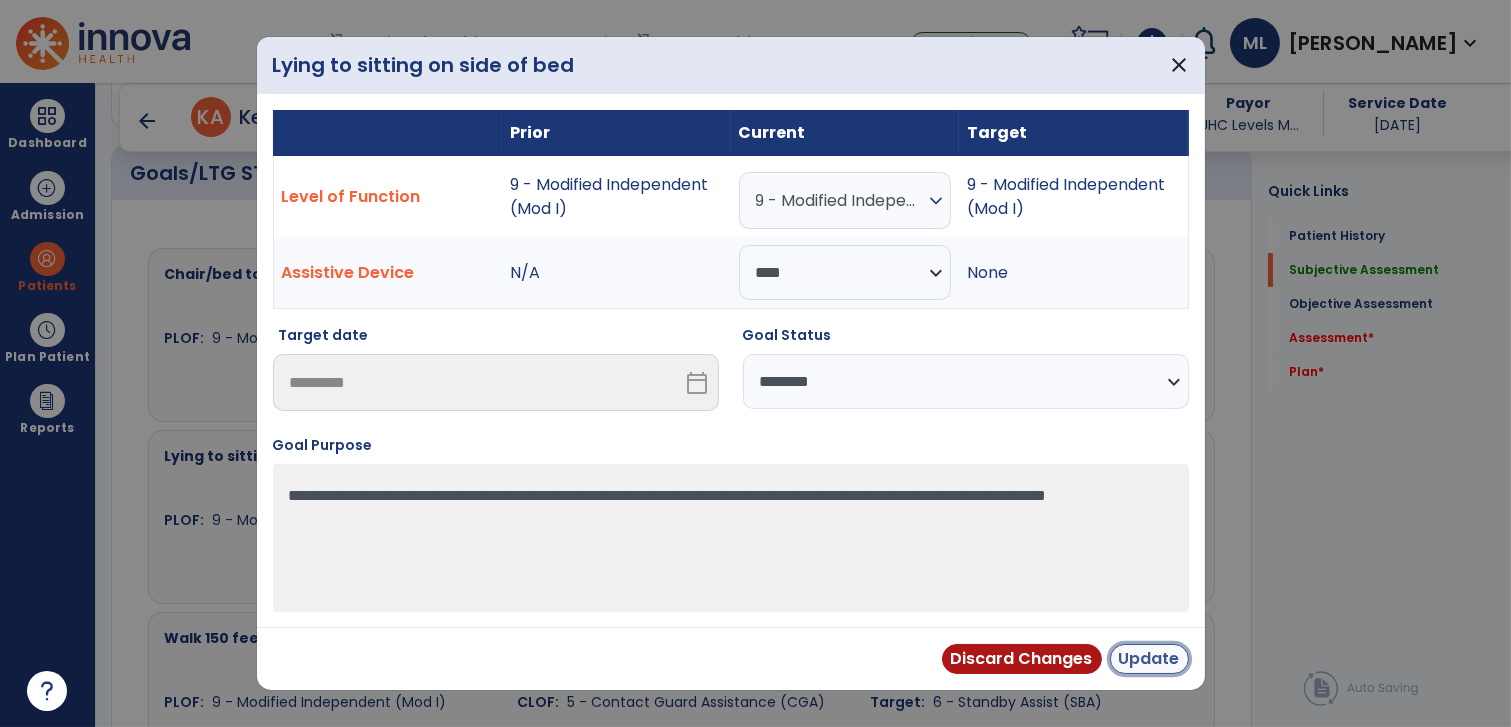 click on "Update" at bounding box center (1149, 659) 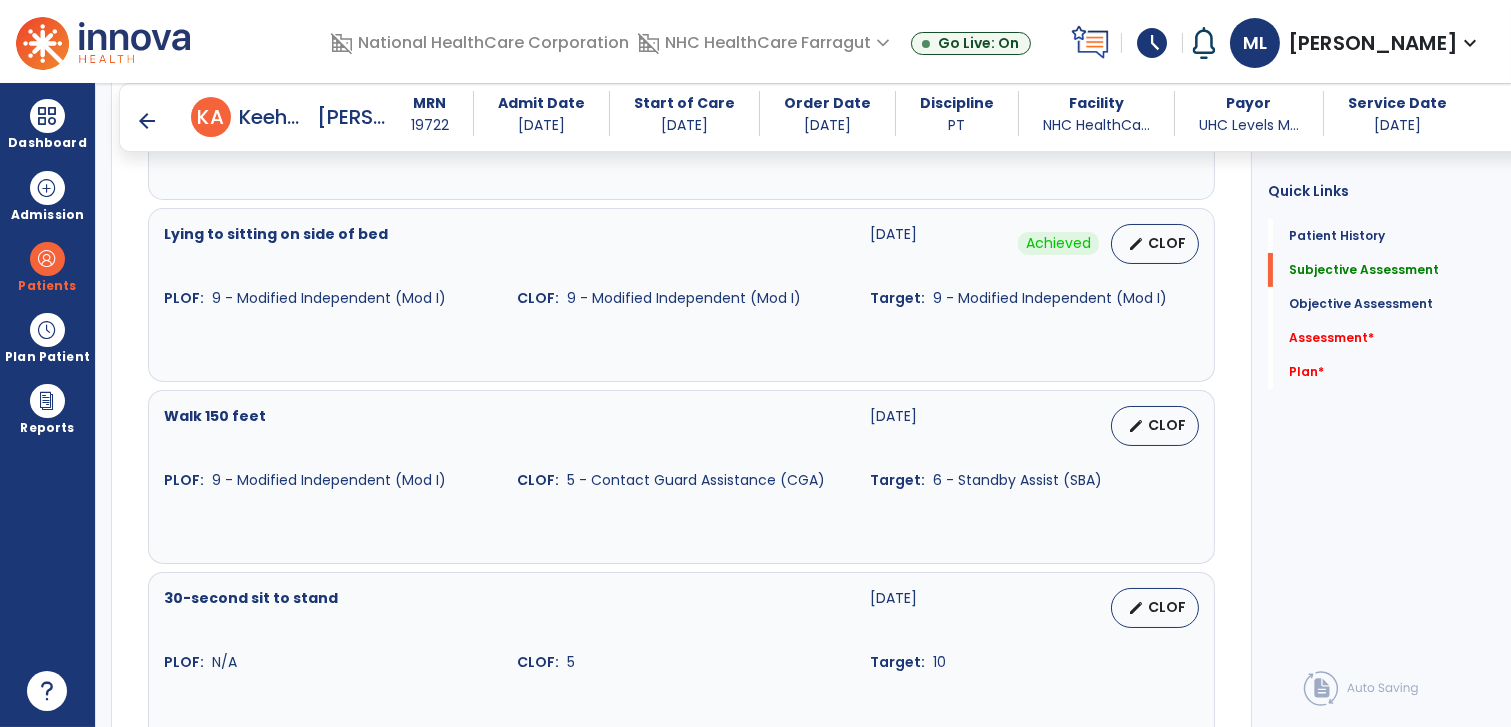 scroll, scrollTop: 1111, scrollLeft: 0, axis: vertical 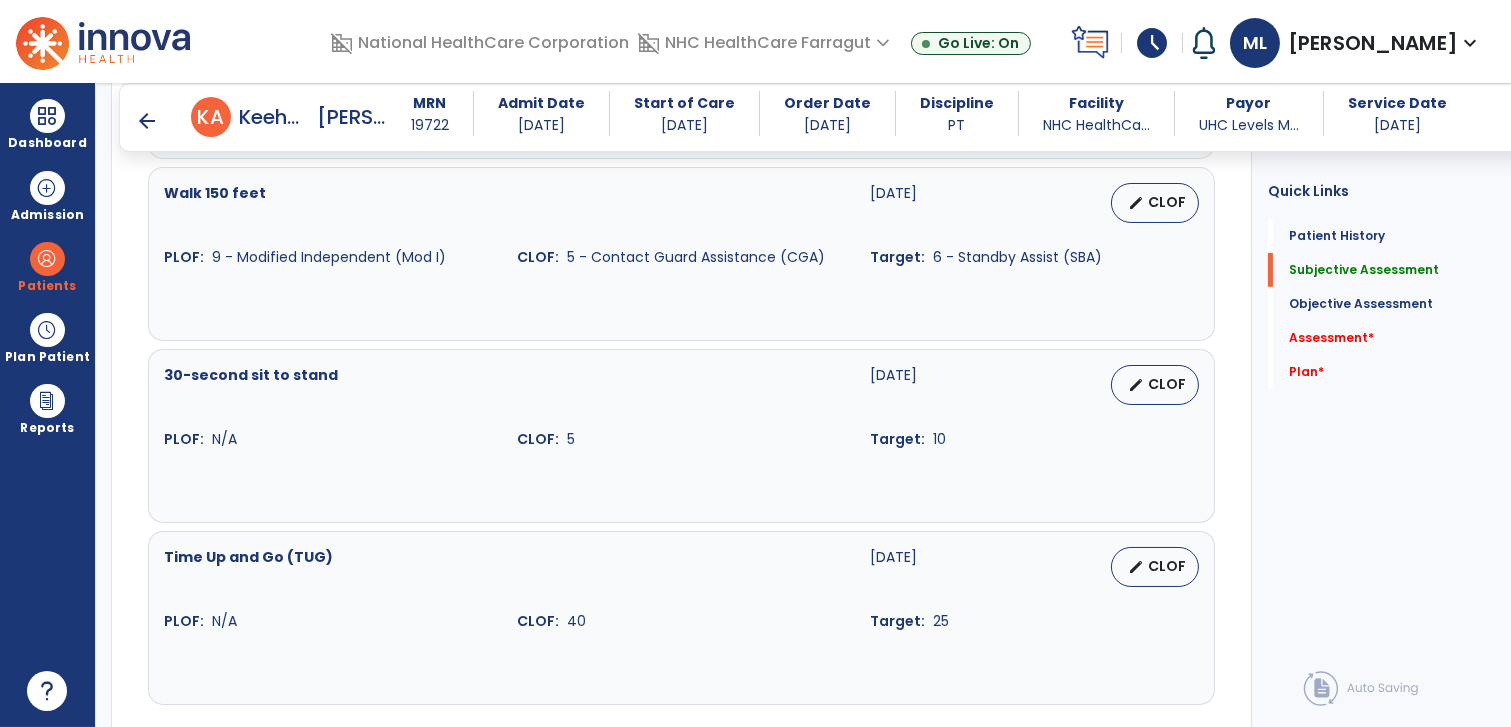 click at bounding box center [681, 470] 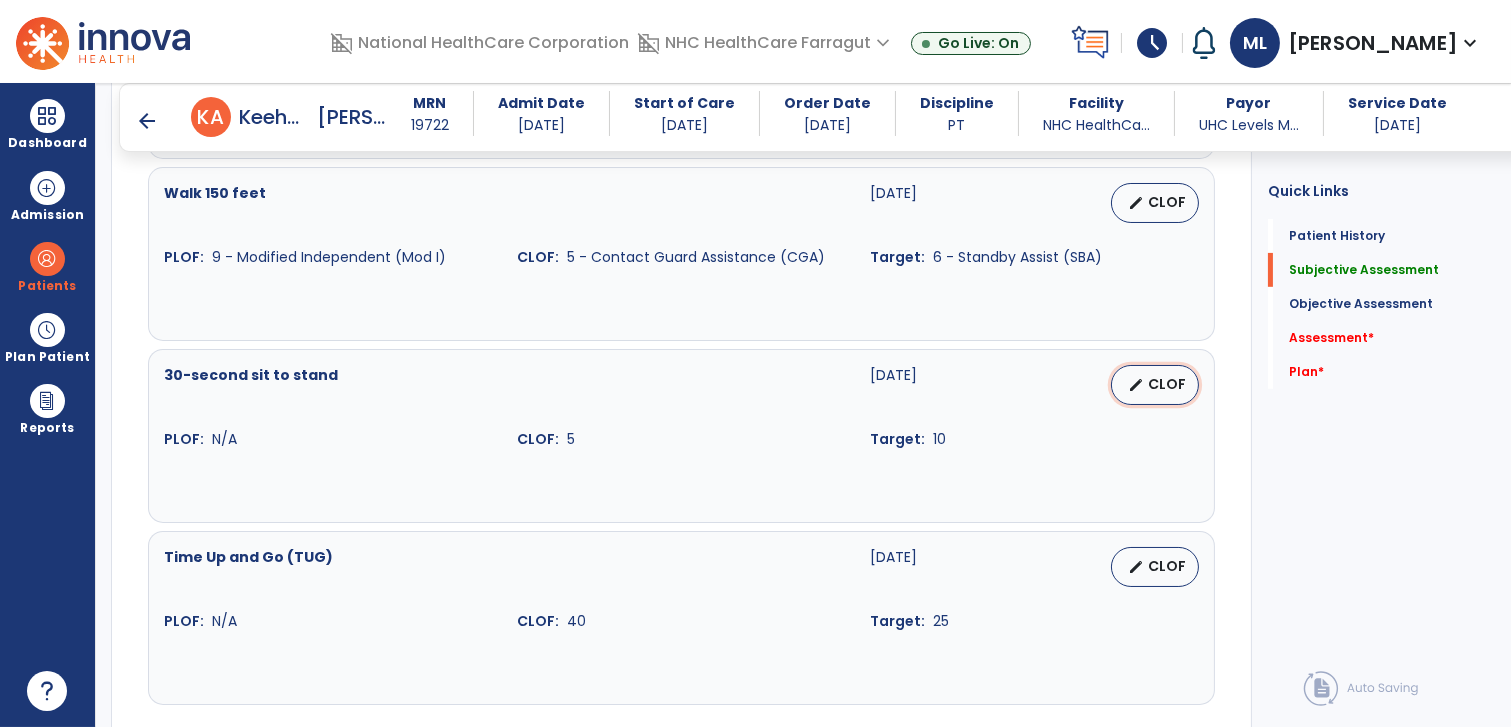 click on "CLOF" at bounding box center [1167, 384] 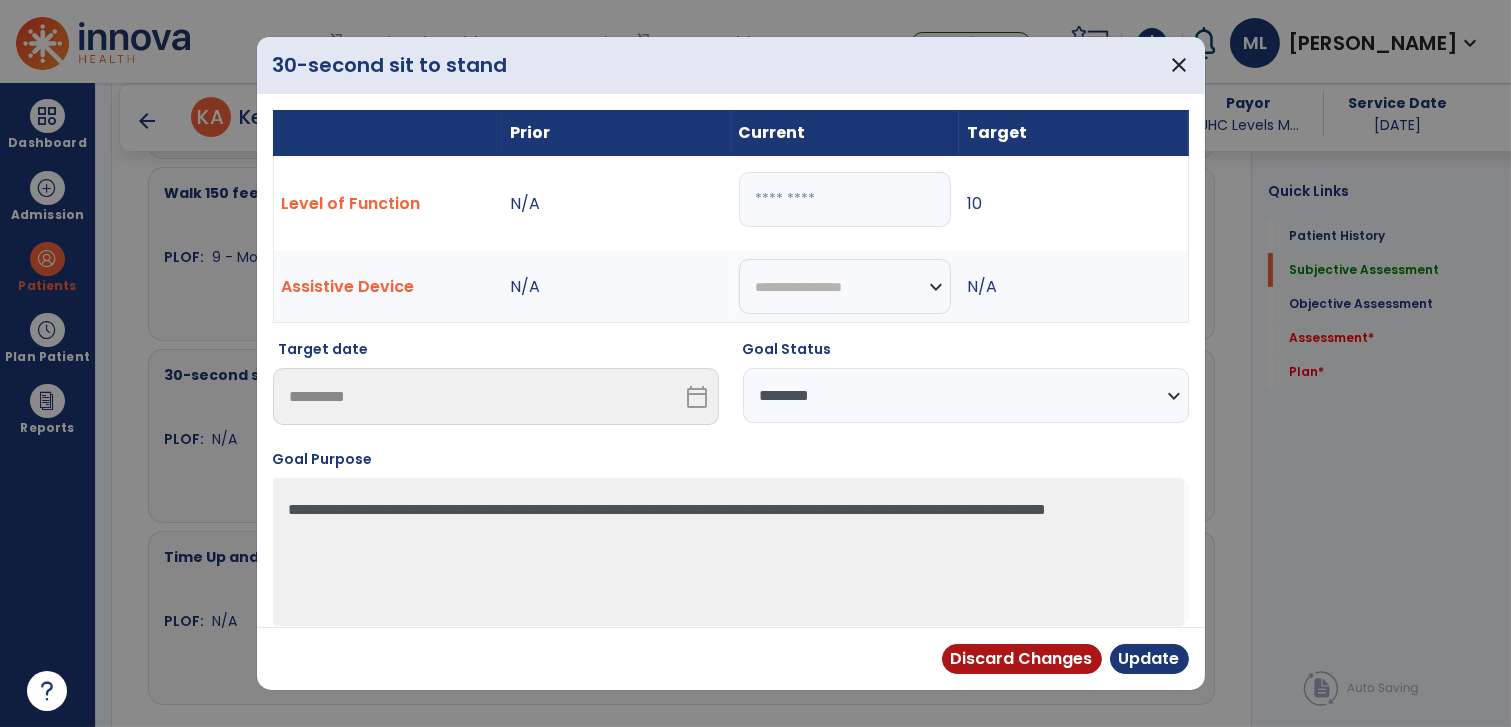 drag, startPoint x: 773, startPoint y: 193, endPoint x: 733, endPoint y: 198, distance: 40.311287 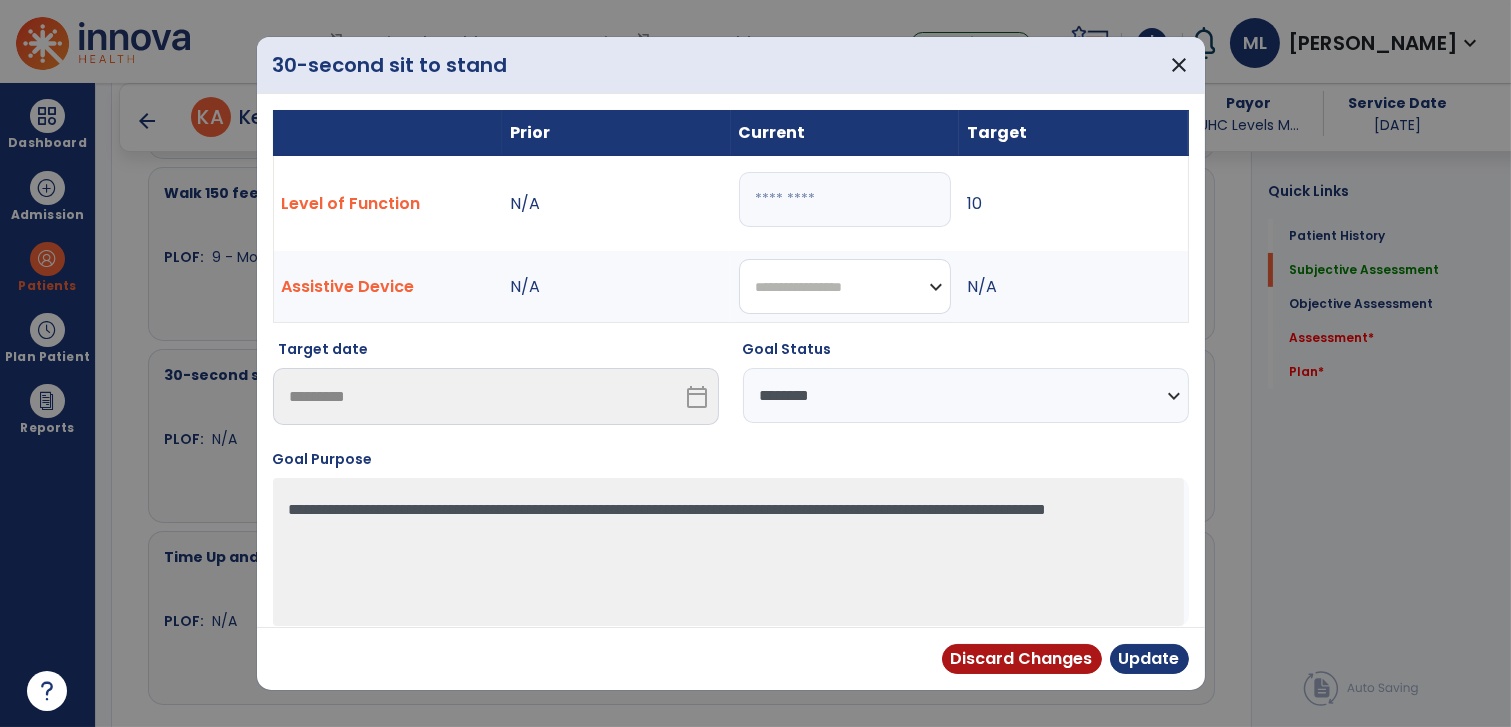 click on "**********" at bounding box center [845, 286] 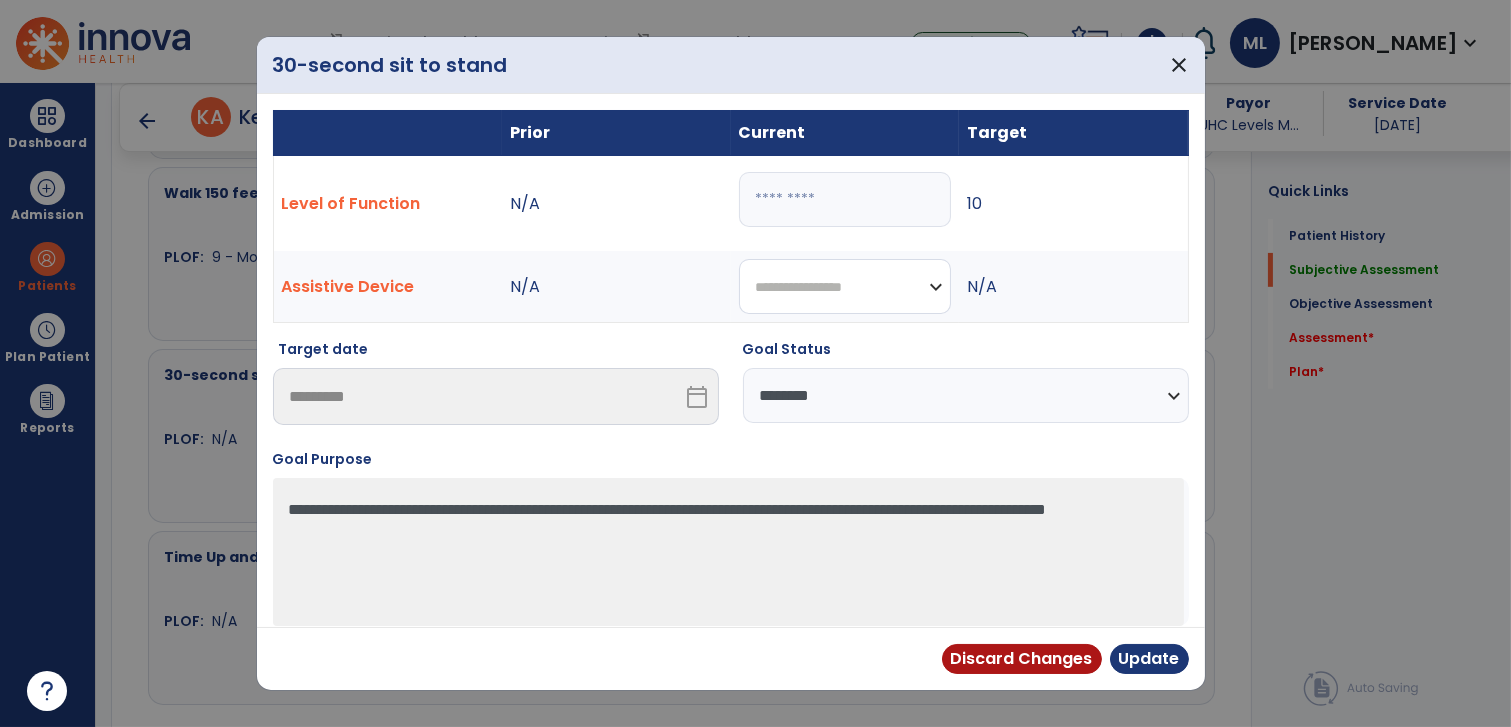 select on "**********" 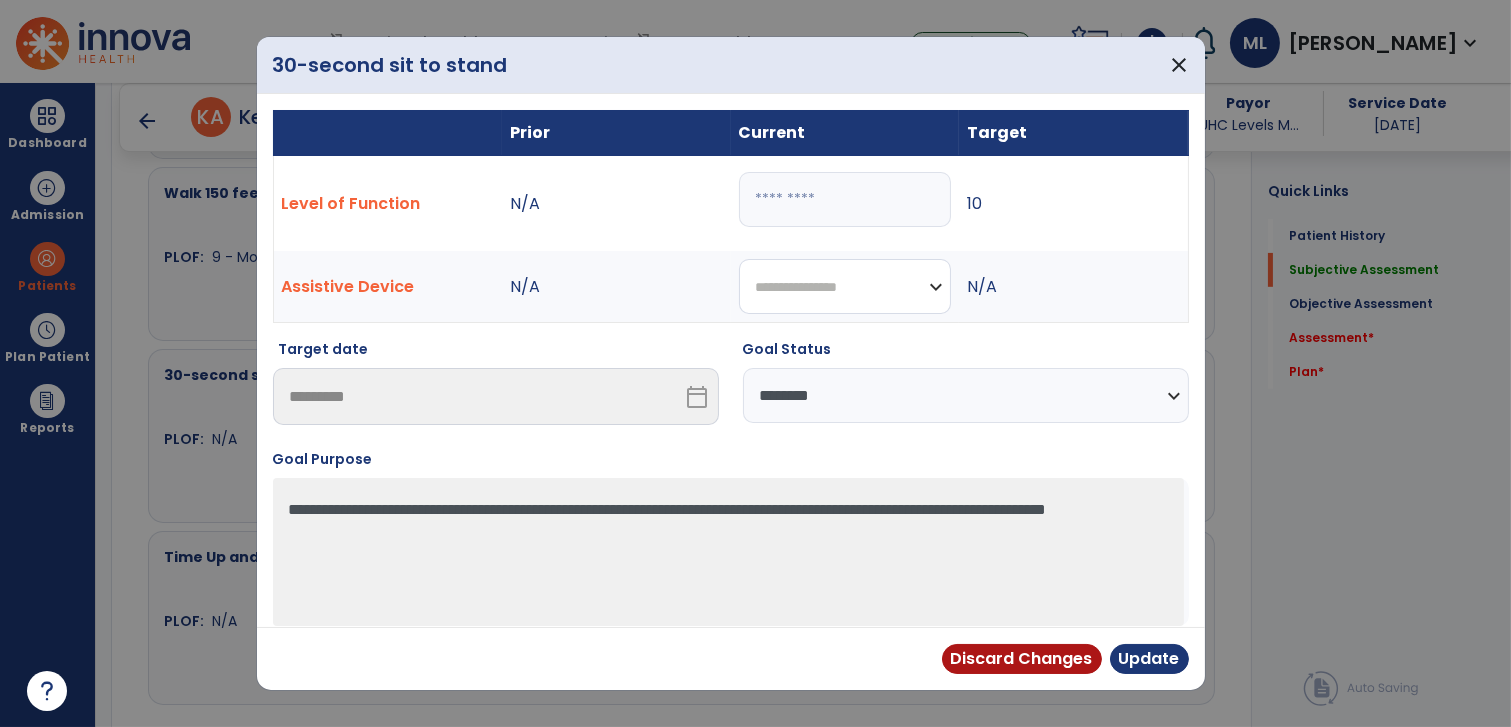 click on "**********" at bounding box center [845, 286] 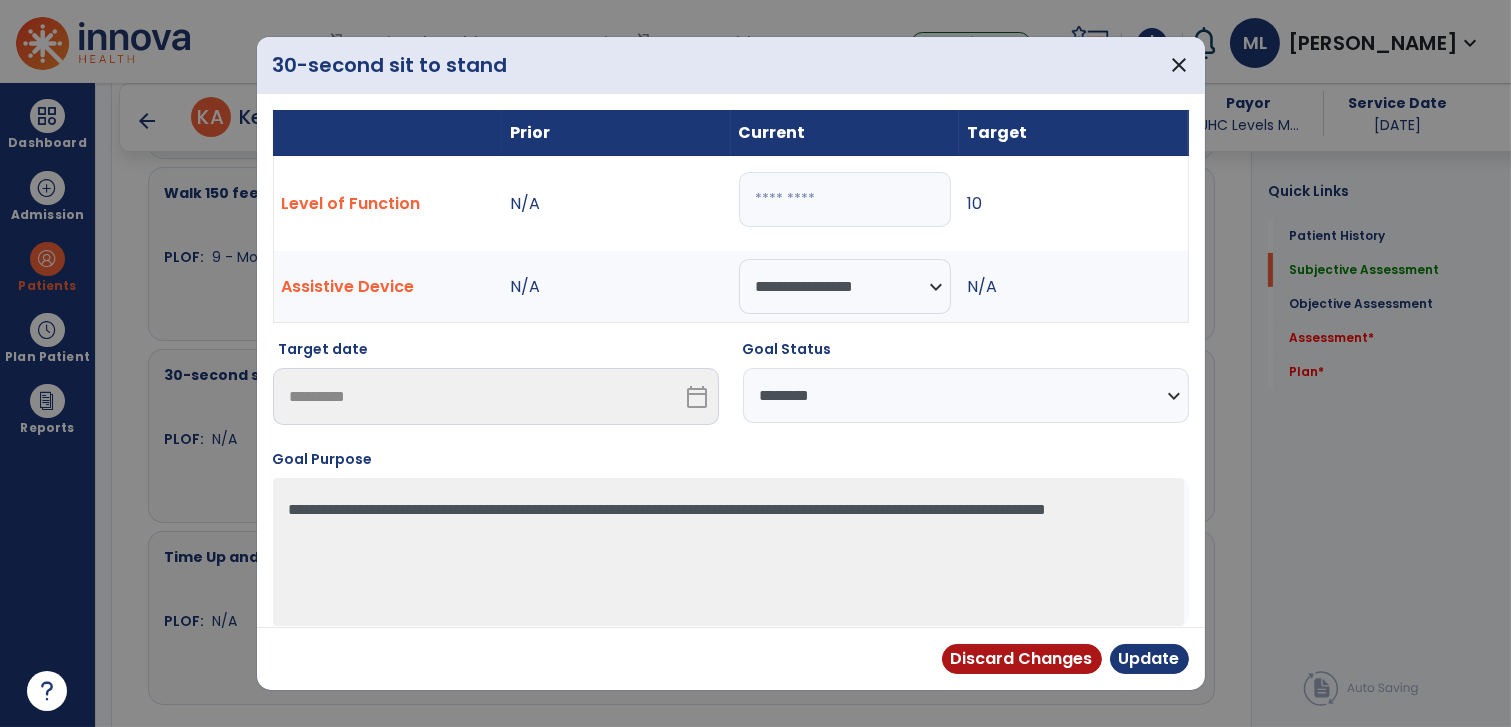 click on "**********" at bounding box center [966, 395] 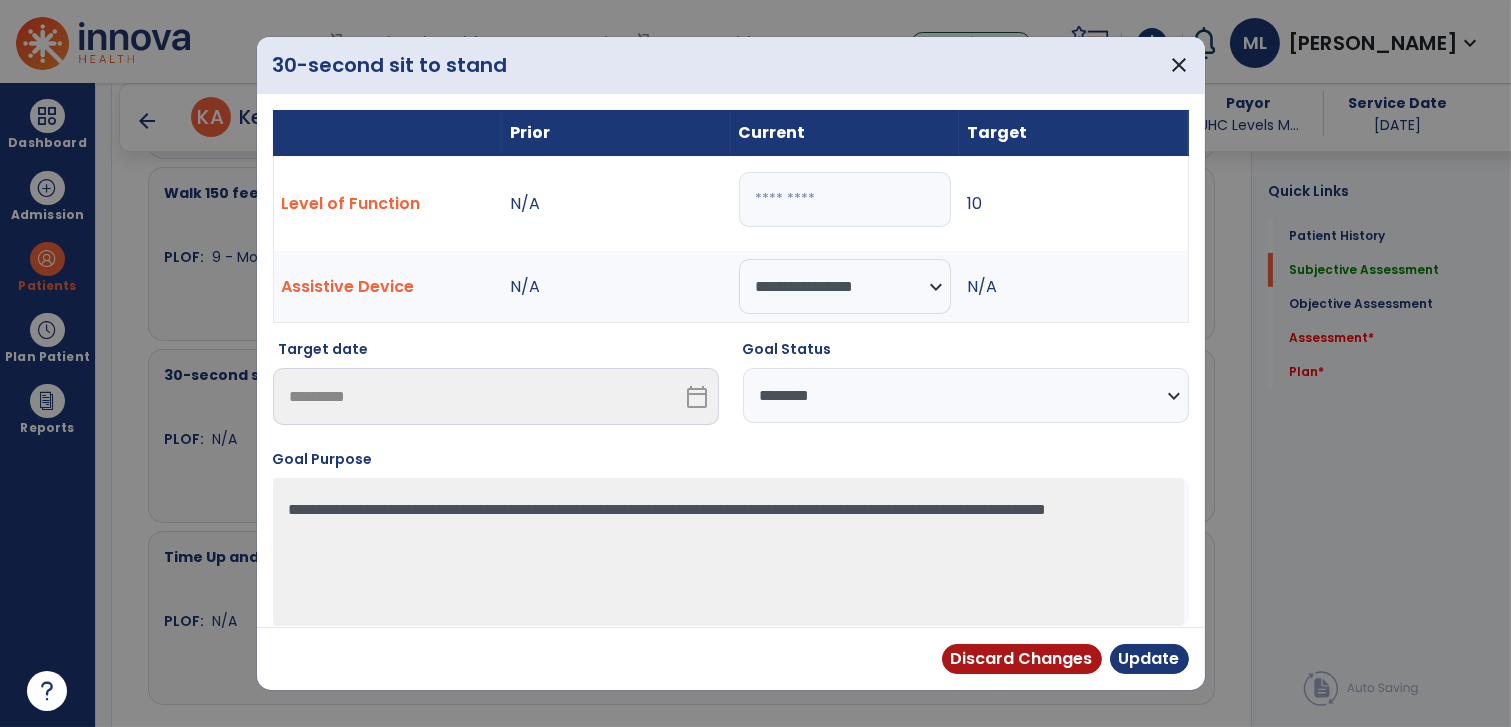 select on "**********" 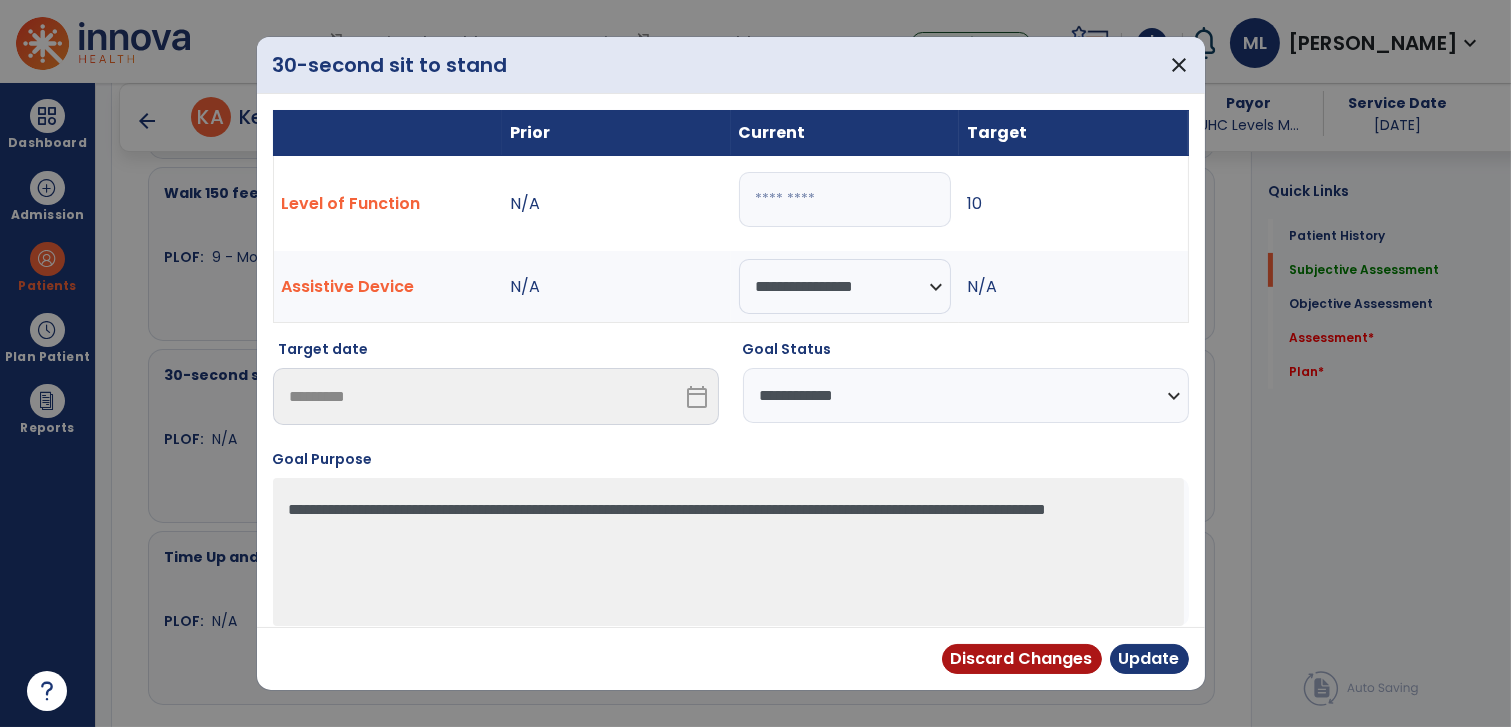 click on "**********" at bounding box center [966, 395] 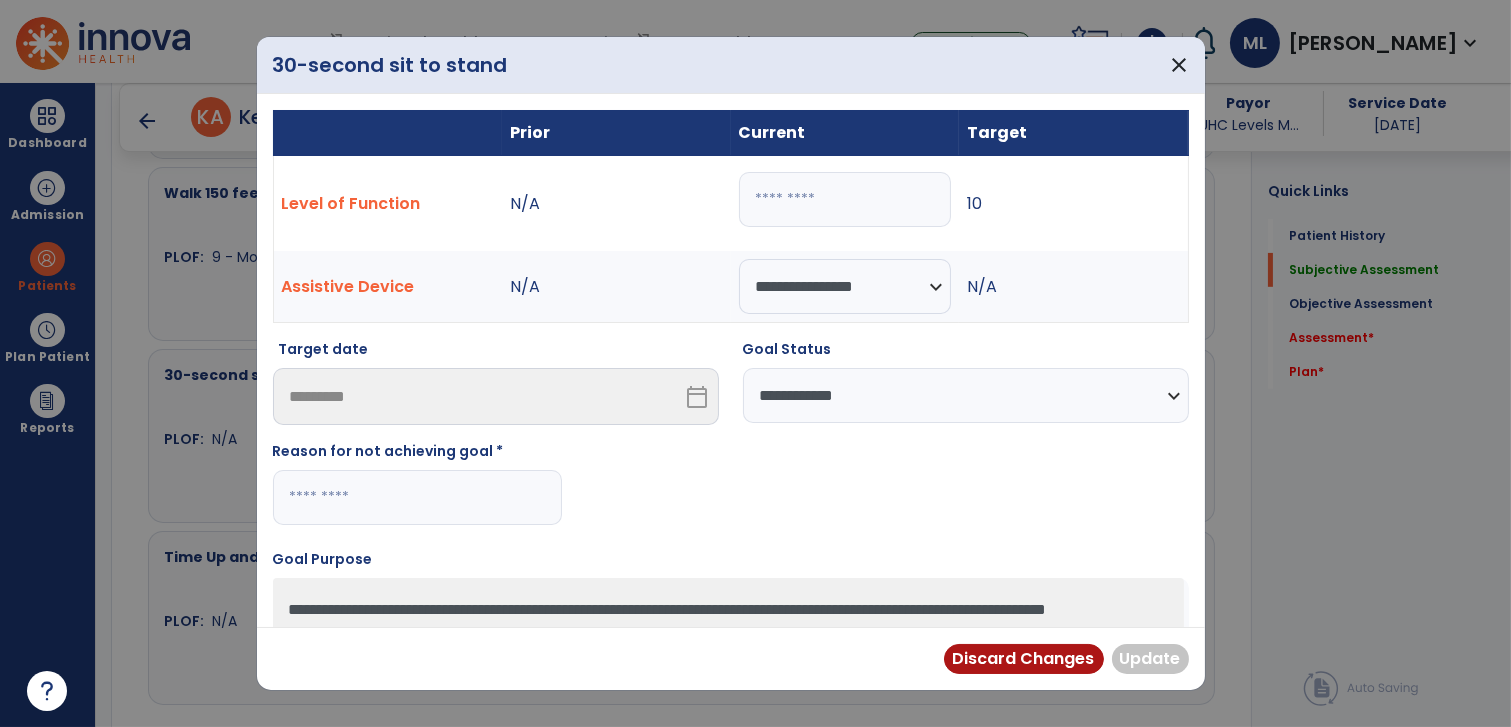 click at bounding box center (417, 497) 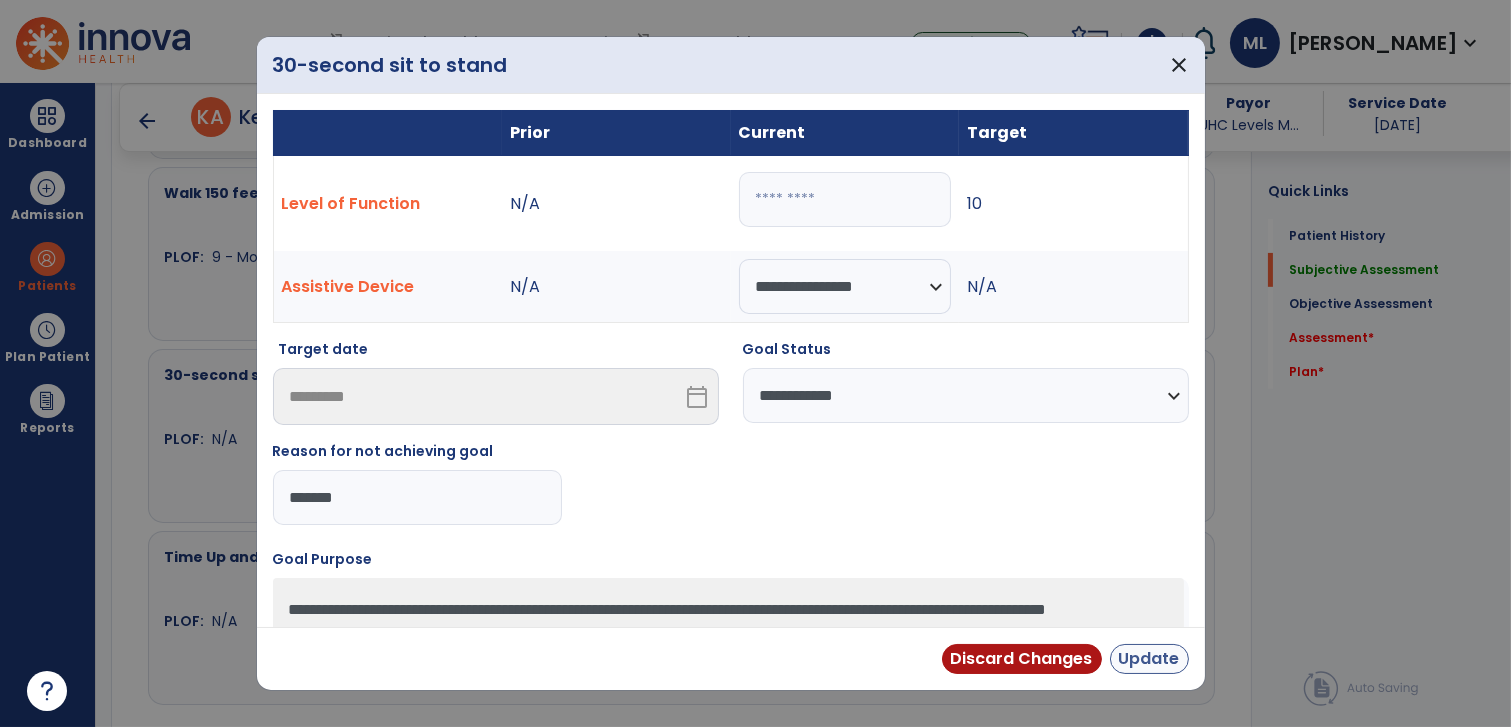 type on "*******" 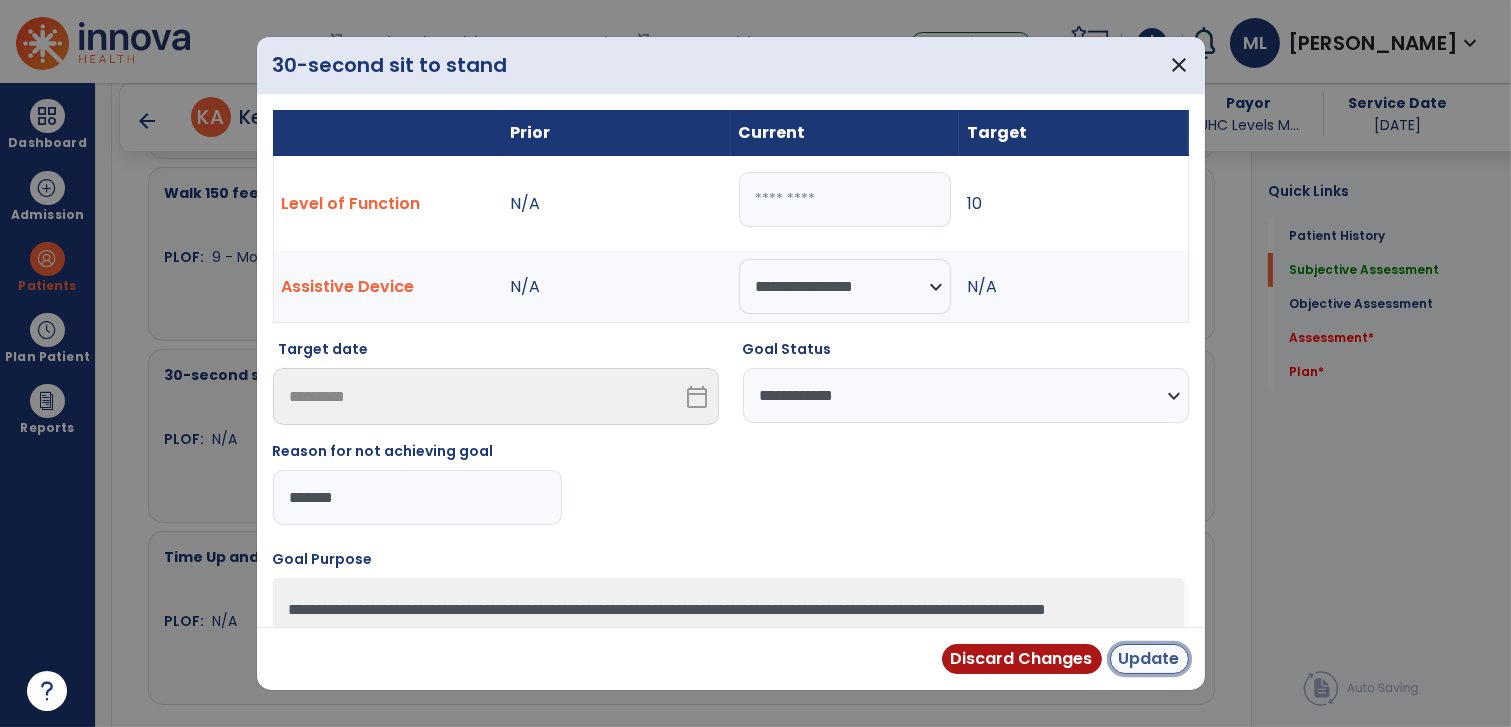 click on "Update" at bounding box center (1149, 659) 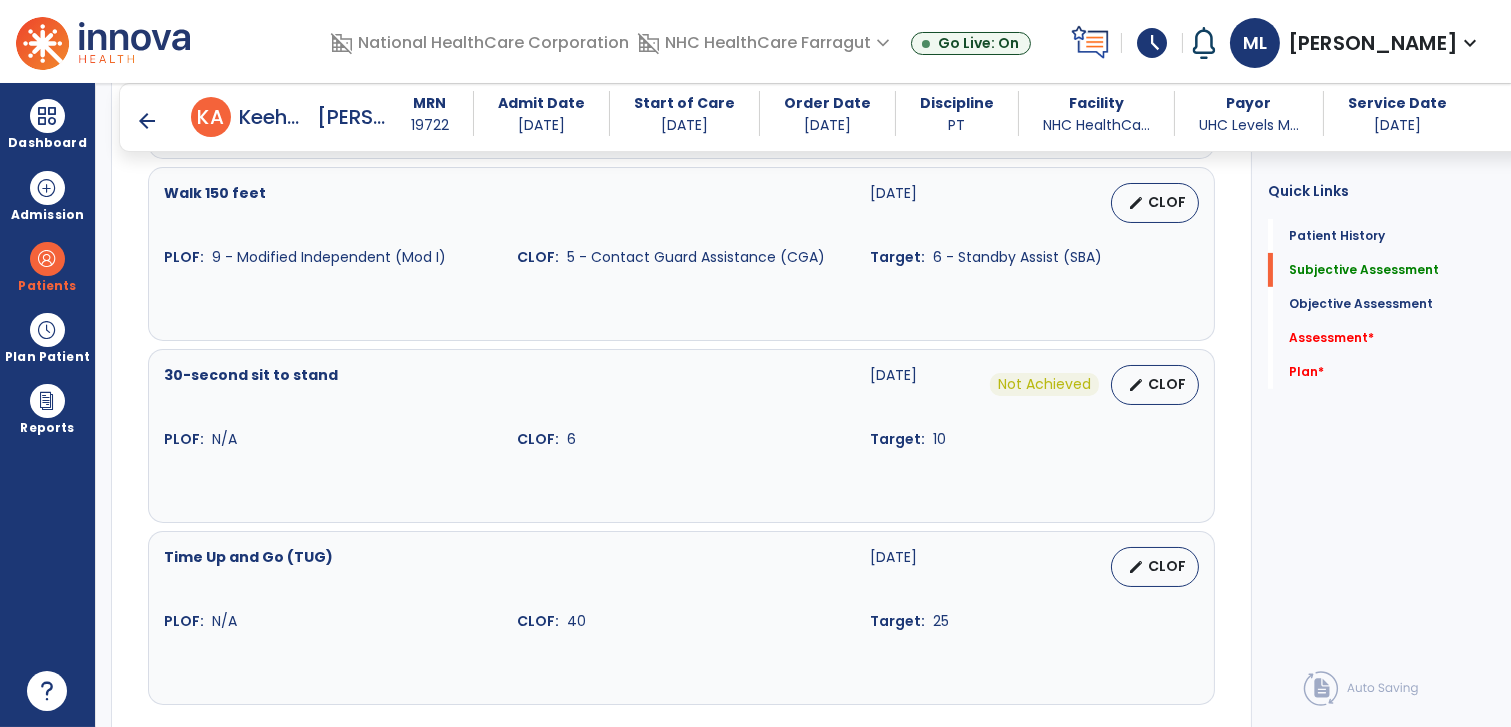 click on "Time Up and Go (TUG)  [DATE]   edit   CLOF PLOF:    N/A CLOF:    40 Target:    25" at bounding box center (681, 589) 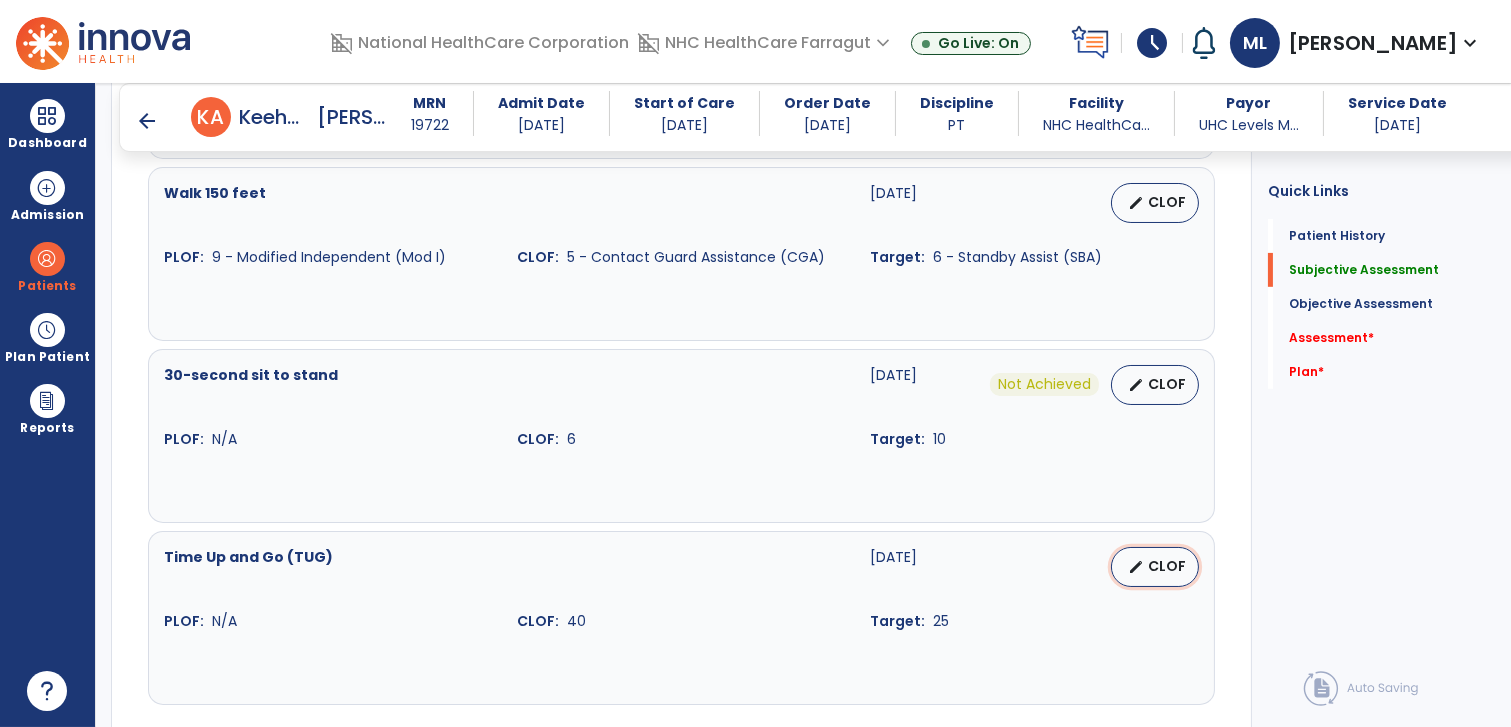 click on "CLOF" at bounding box center (1167, 566) 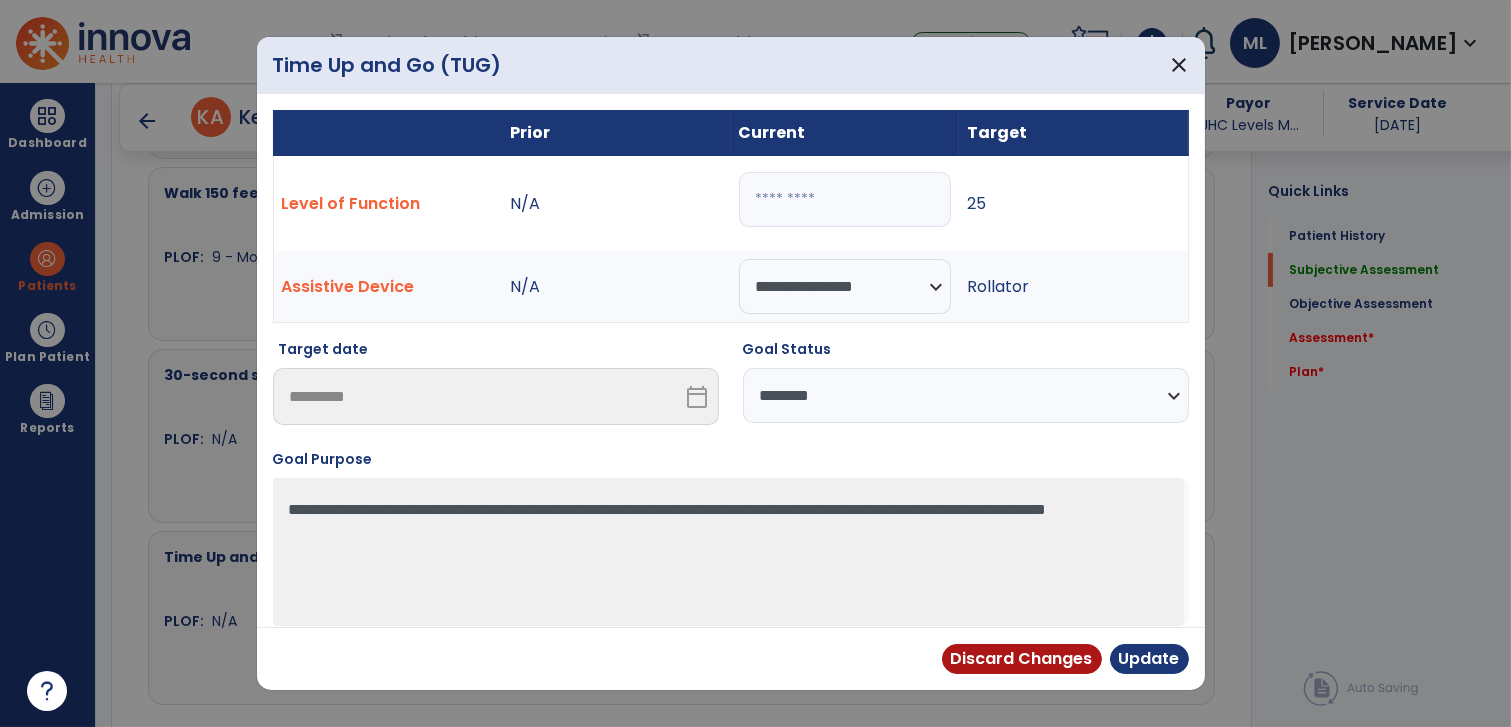 drag, startPoint x: 814, startPoint y: 198, endPoint x: 736, endPoint y: 206, distance: 78.40918 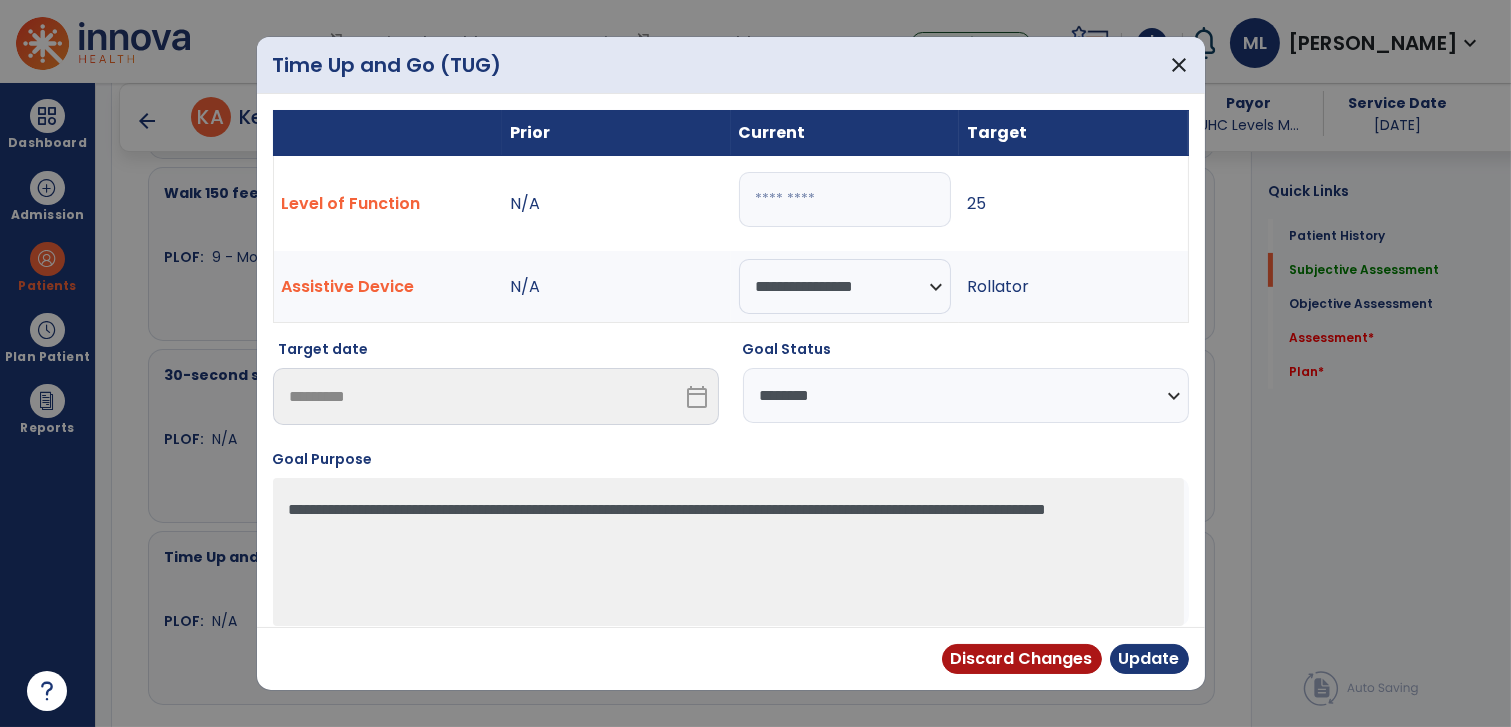select on "**********" 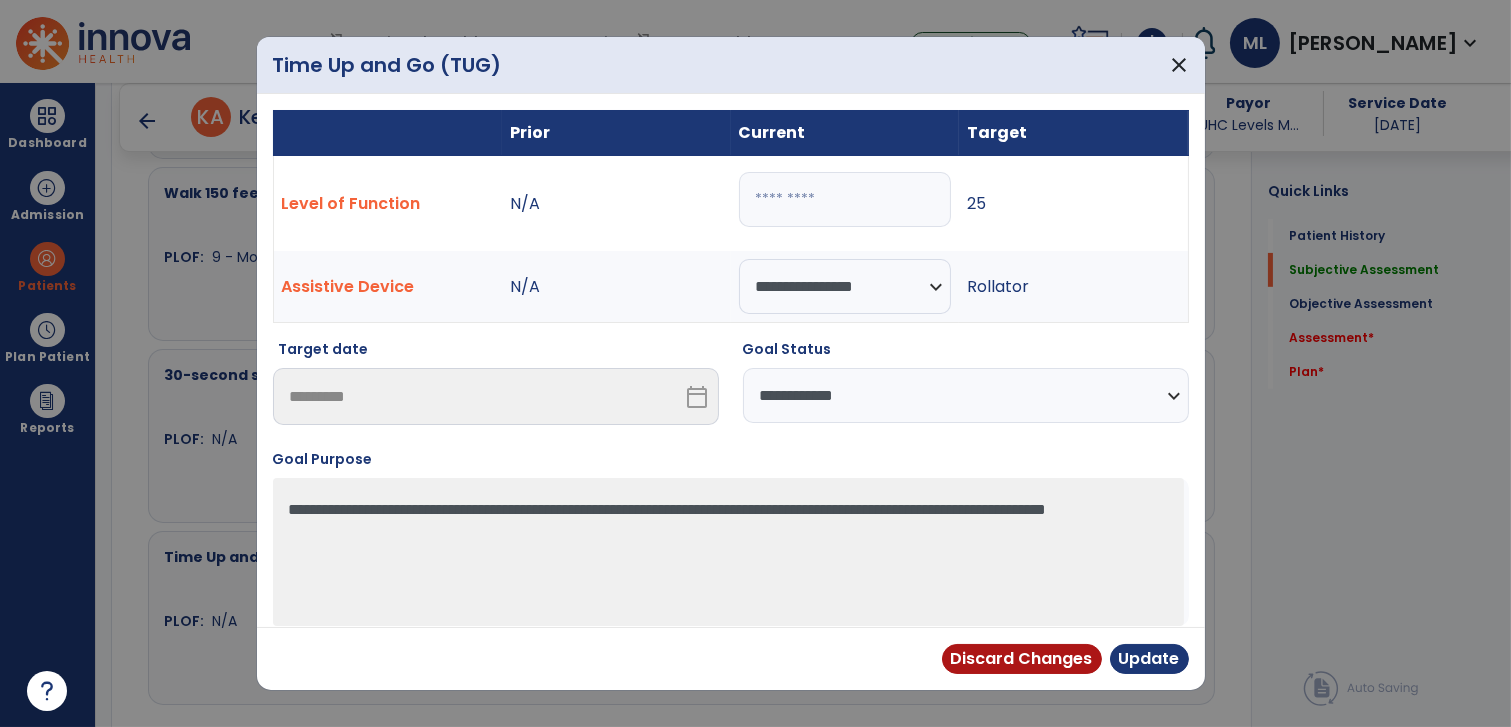 click on "**********" at bounding box center [966, 395] 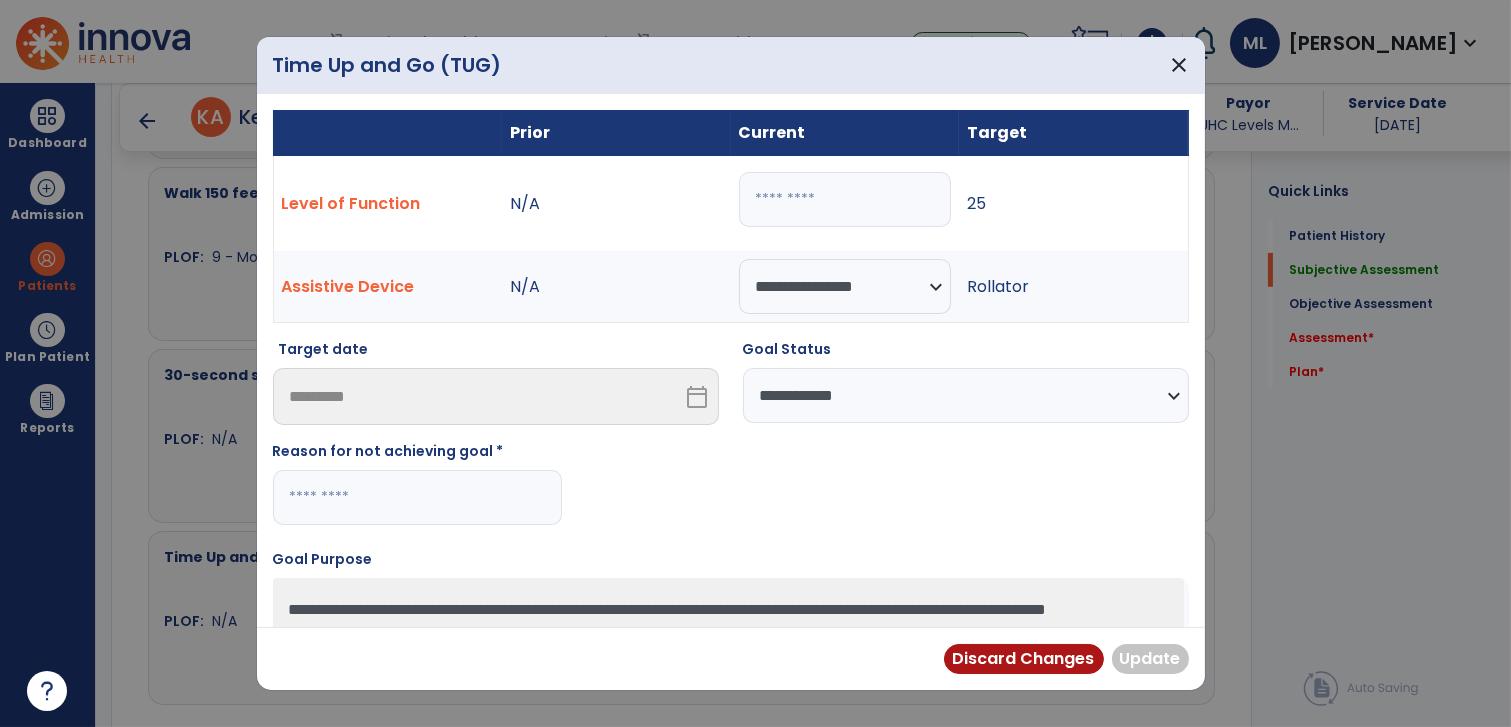 click at bounding box center [417, 497] 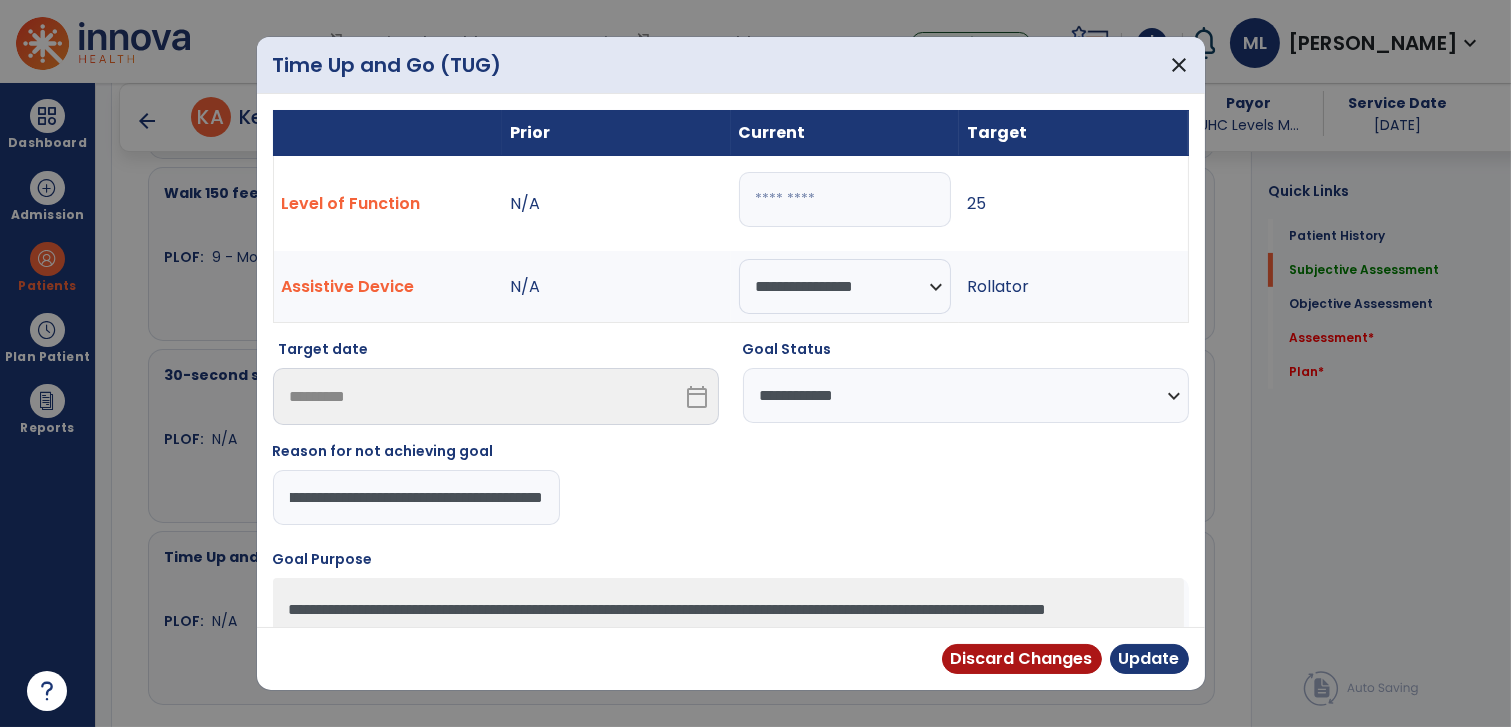 scroll, scrollTop: 0, scrollLeft: 104, axis: horizontal 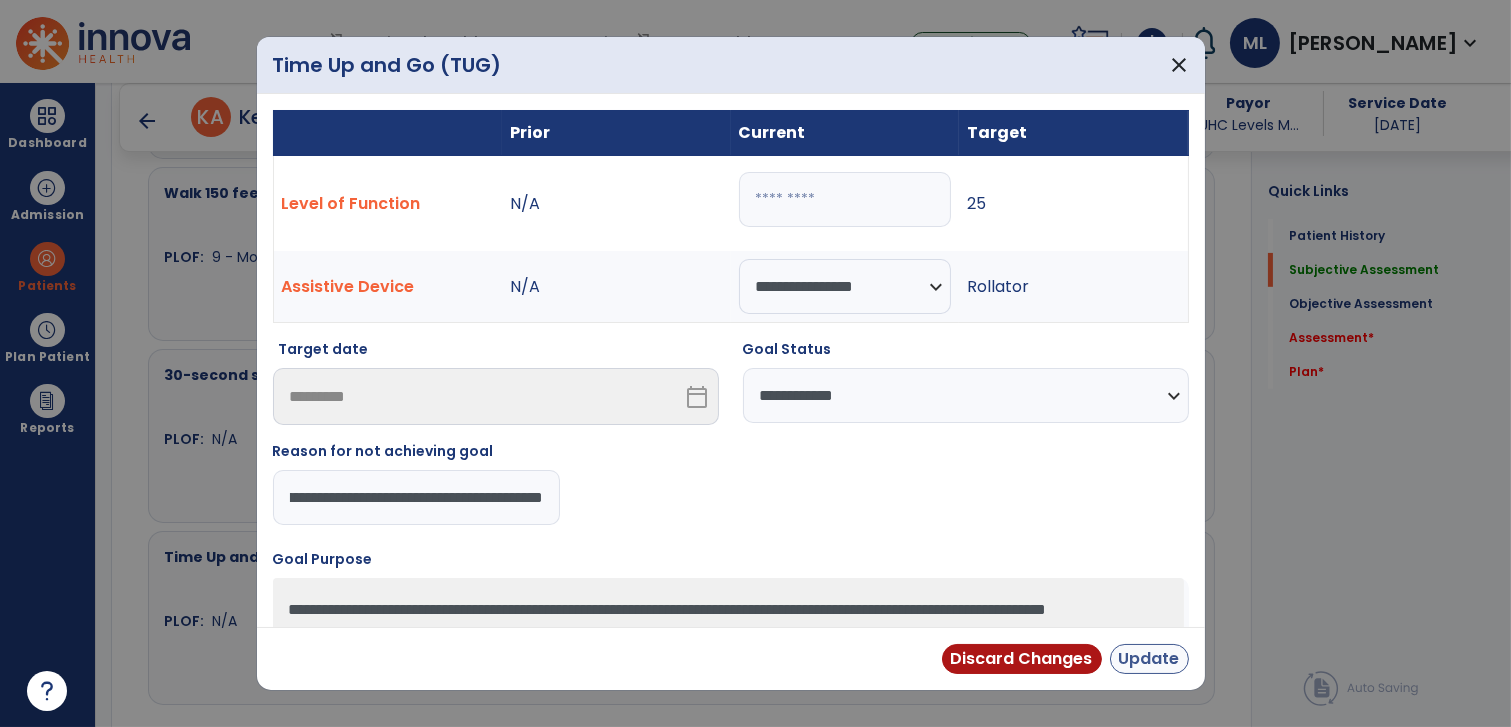 type on "**********" 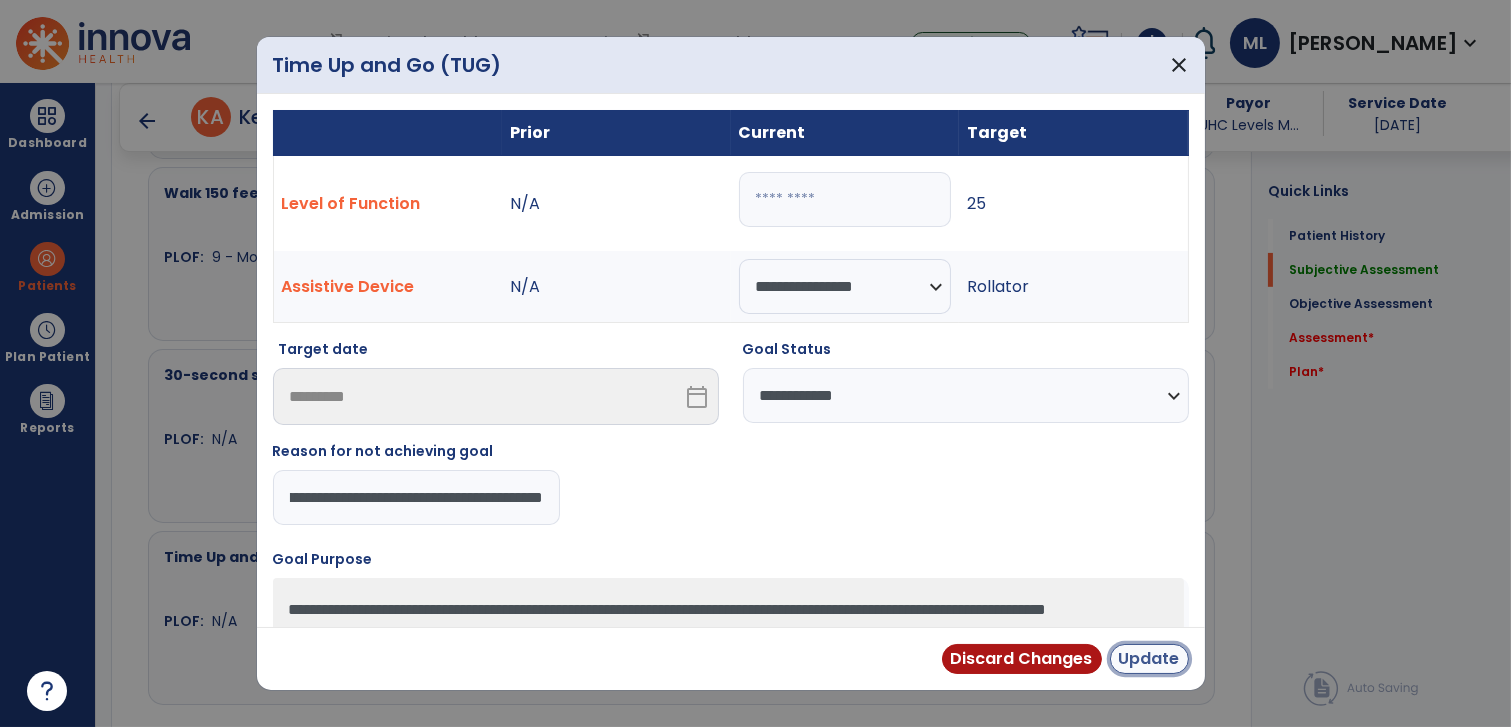 scroll, scrollTop: 0, scrollLeft: 0, axis: both 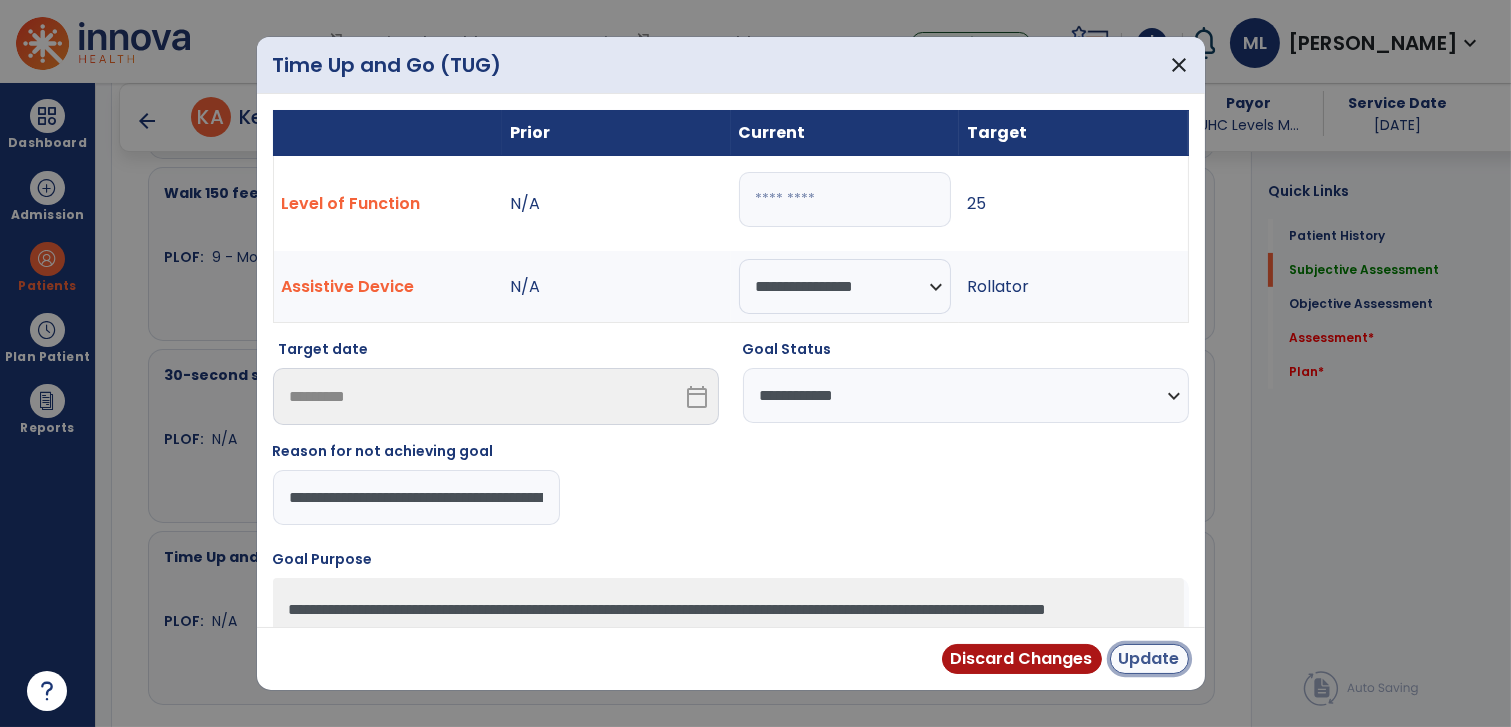 click on "Update" at bounding box center [1149, 659] 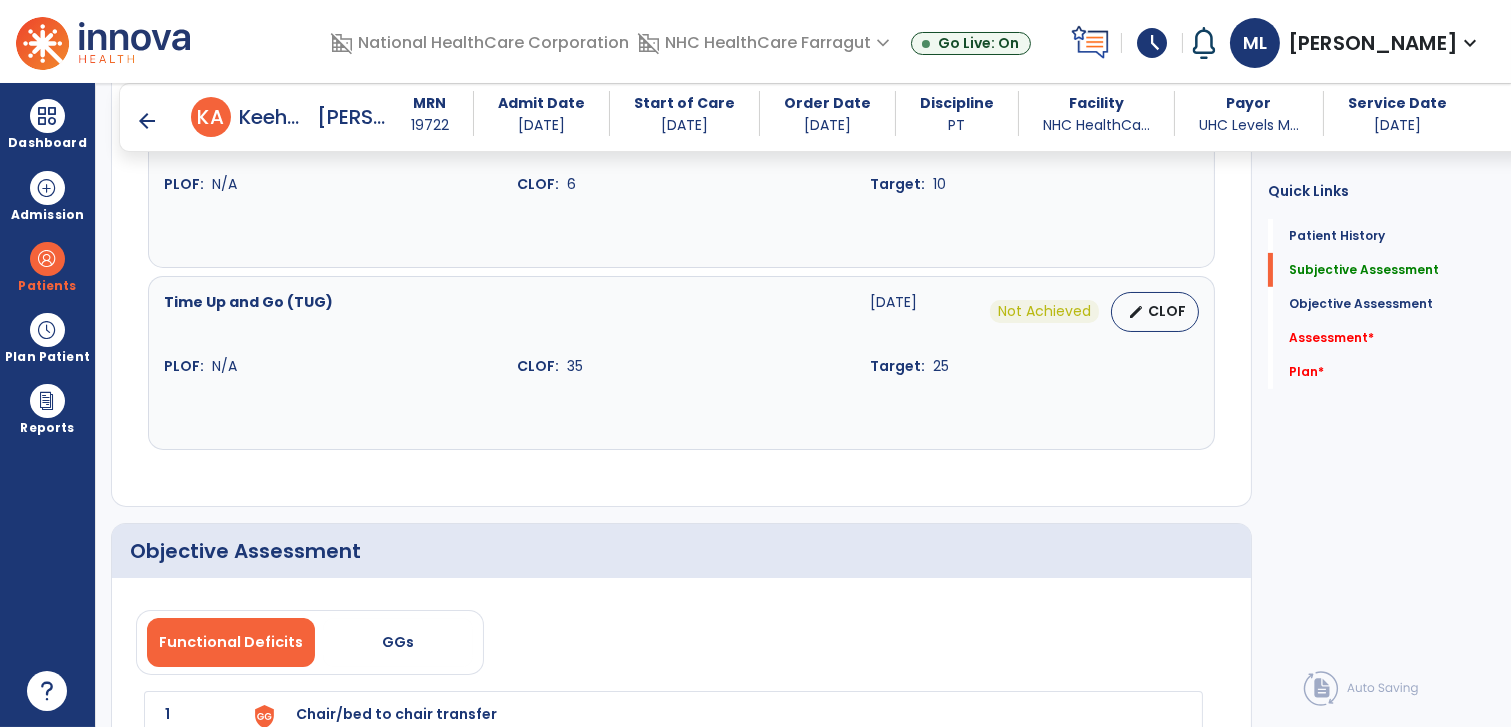 scroll, scrollTop: 1333, scrollLeft: 0, axis: vertical 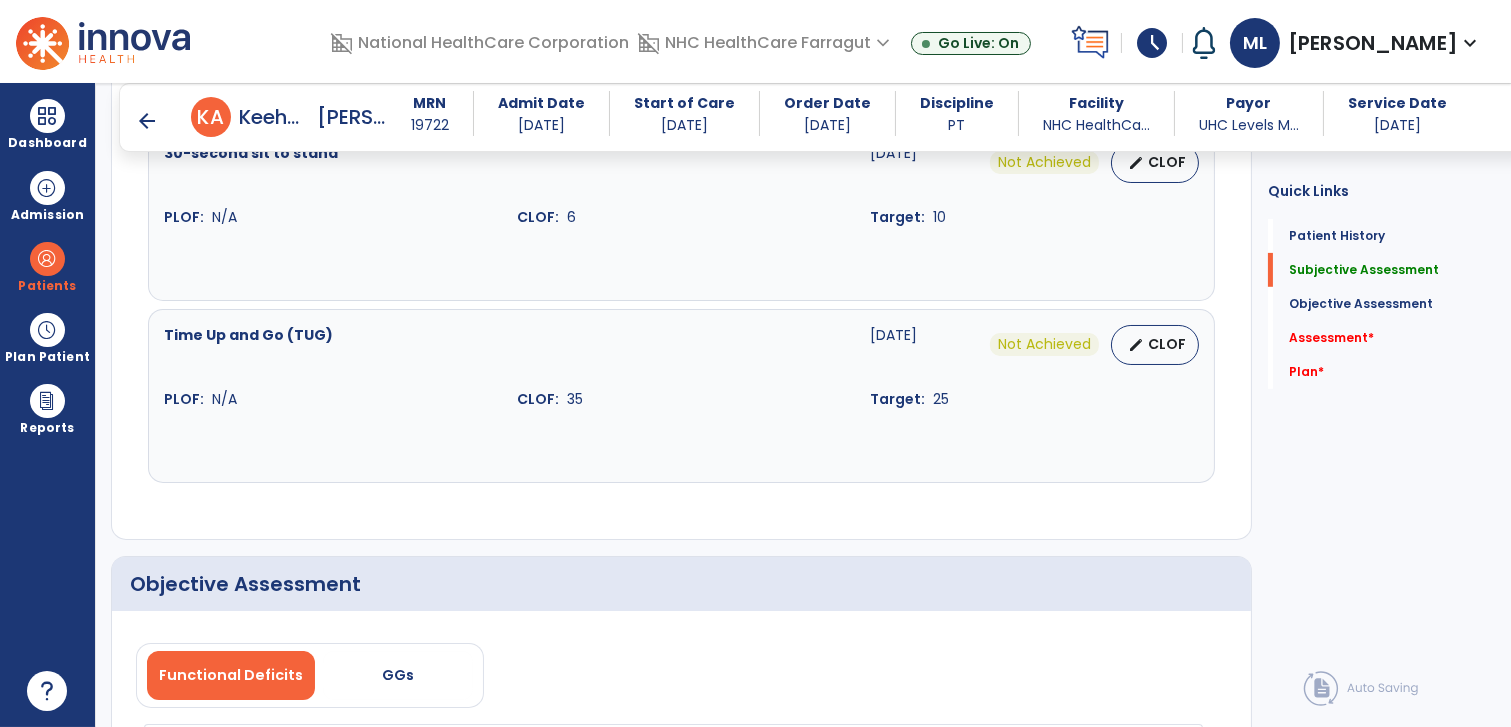 click on "Target:    10" at bounding box center [1034, 217] 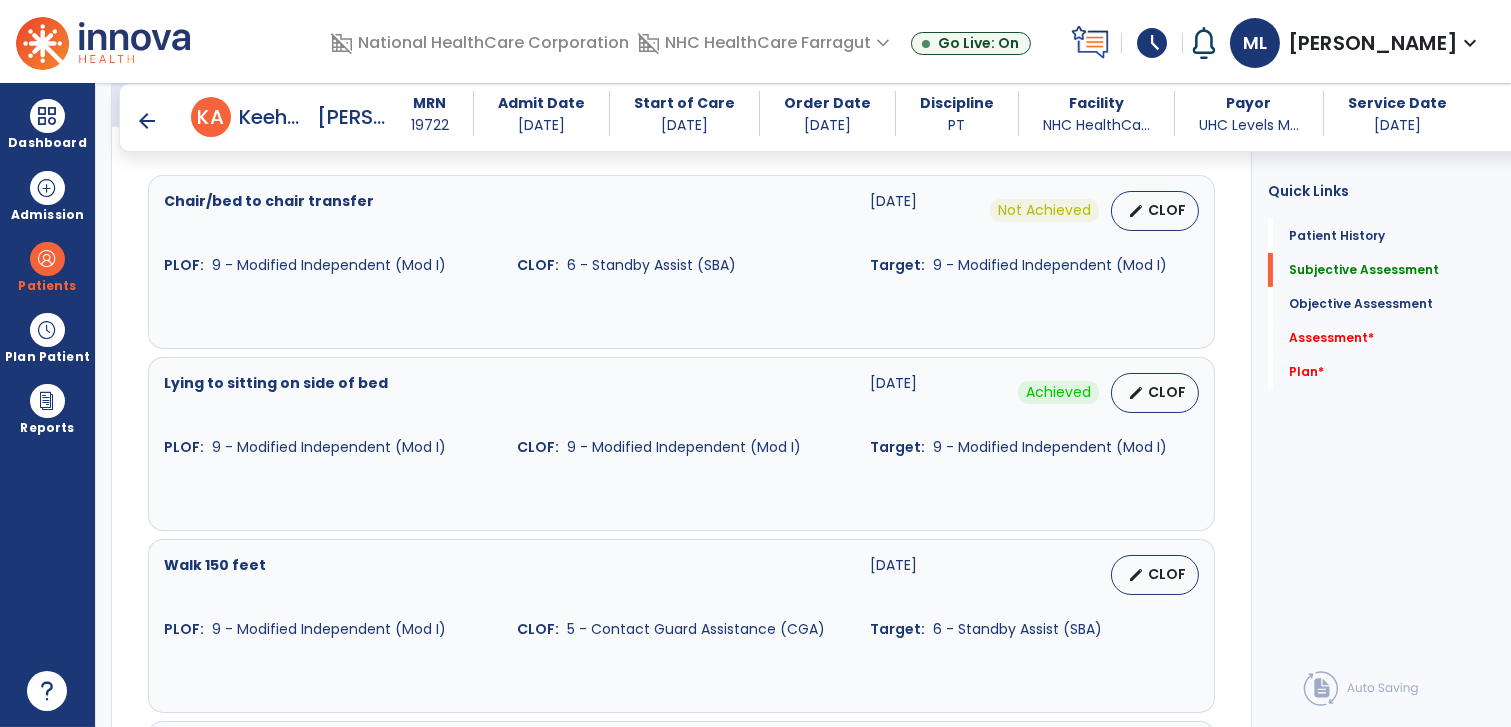 scroll, scrollTop: 777, scrollLeft: 0, axis: vertical 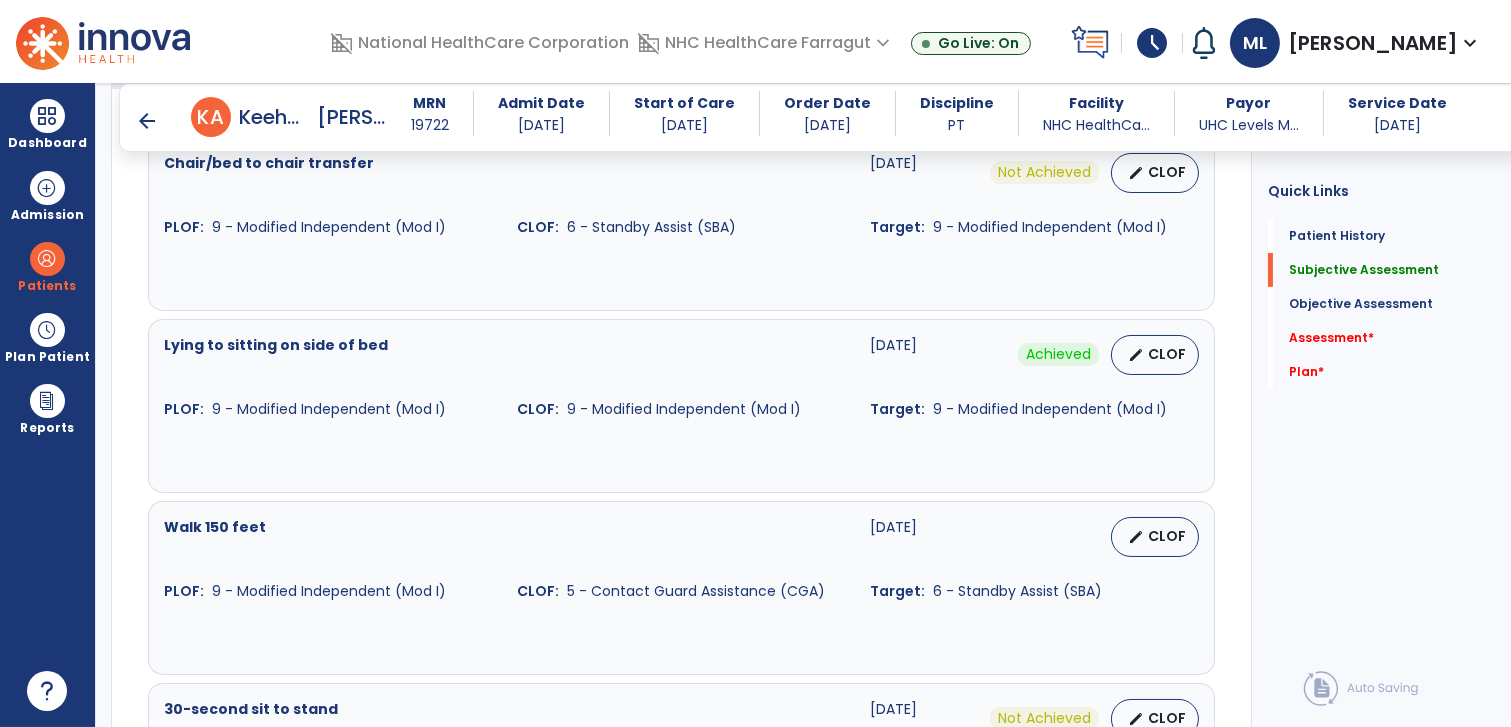 click on "Chair/bed to chair transfer  [DATE]  Not Achieved  edit   CLOF PLOF:    9 - Modified Independent (Mod I) CLOF:    6 - Standby Assist (SBA) Target:    9 - Modified Independent (Mod I)" at bounding box center [681, 223] 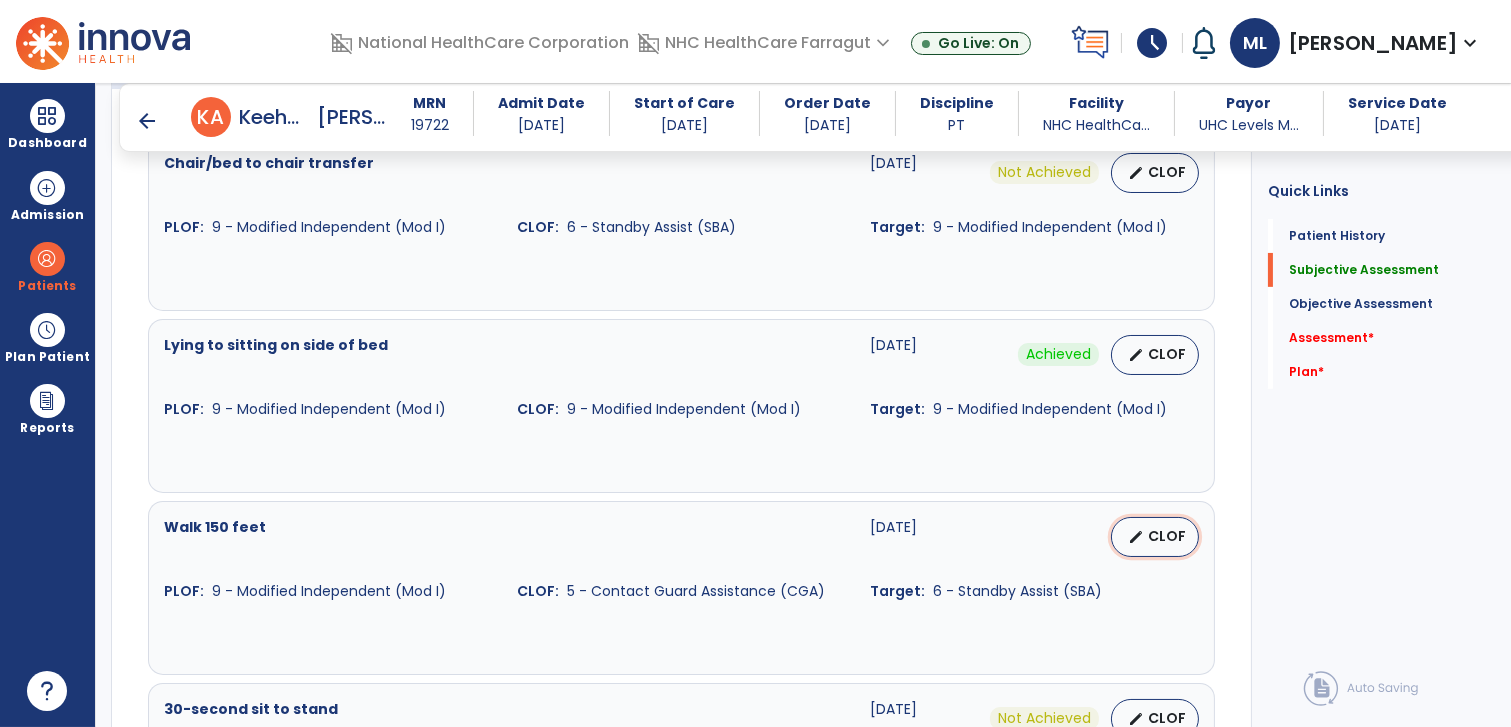 click on "edit   CLOF" at bounding box center (1155, 537) 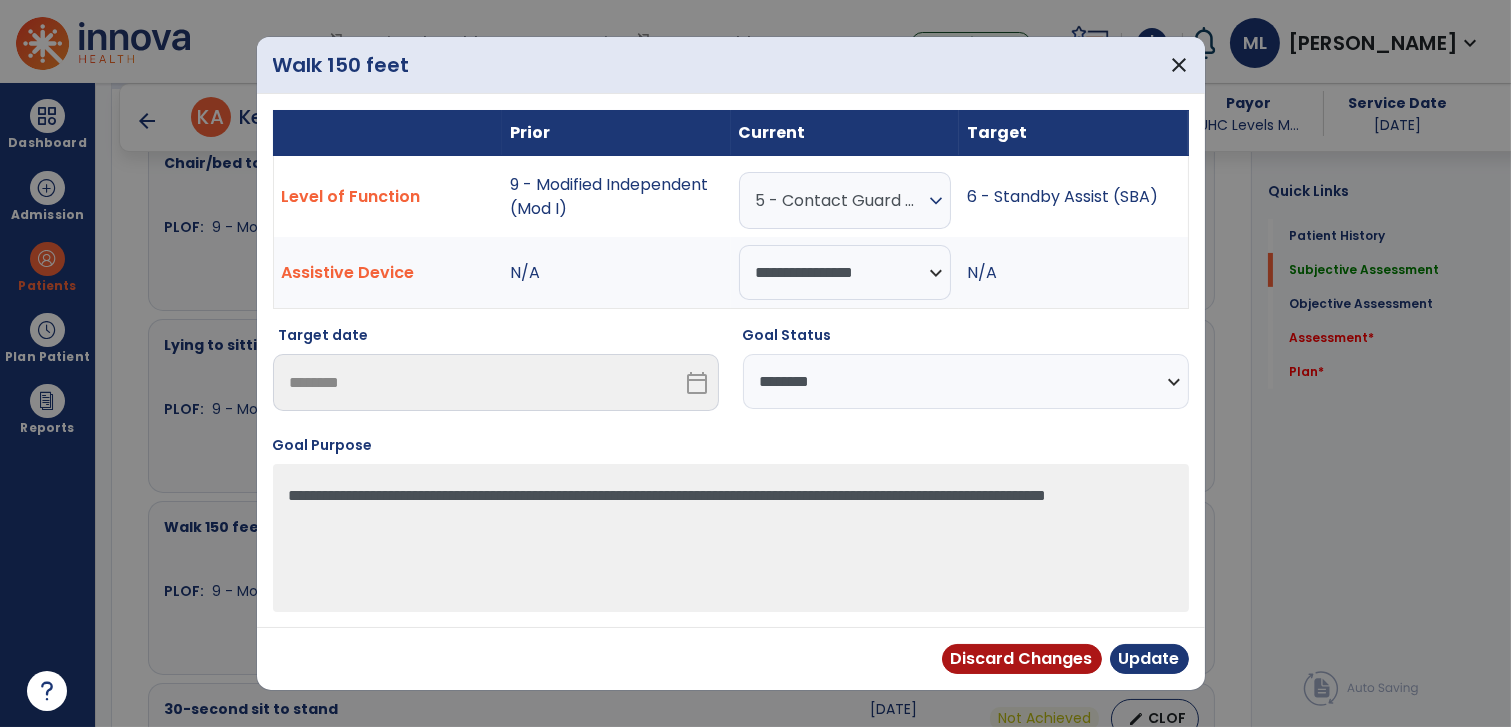 click on "5 - Contact Guard Assistance (CGA)" at bounding box center [840, 200] 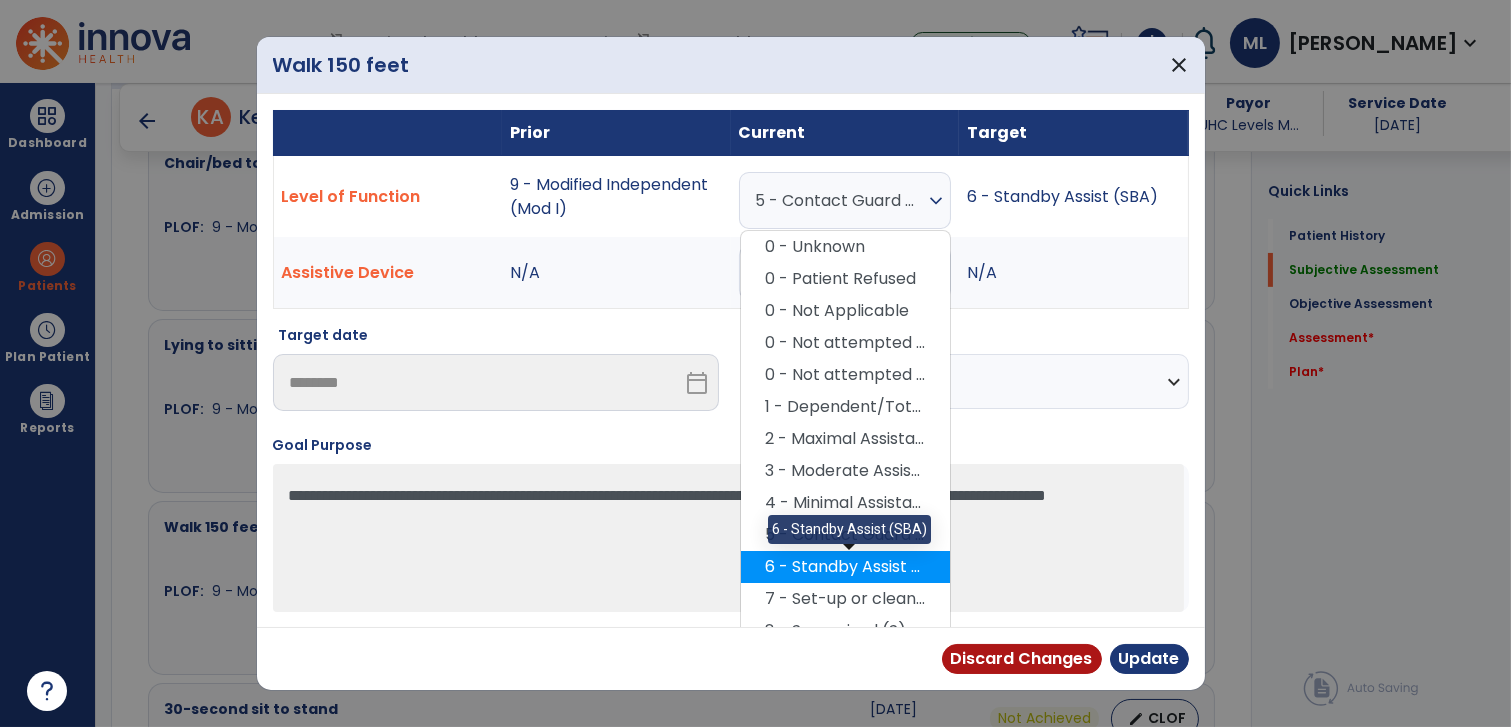 click on "6 - Standby Assist (SBA)" at bounding box center (845, 567) 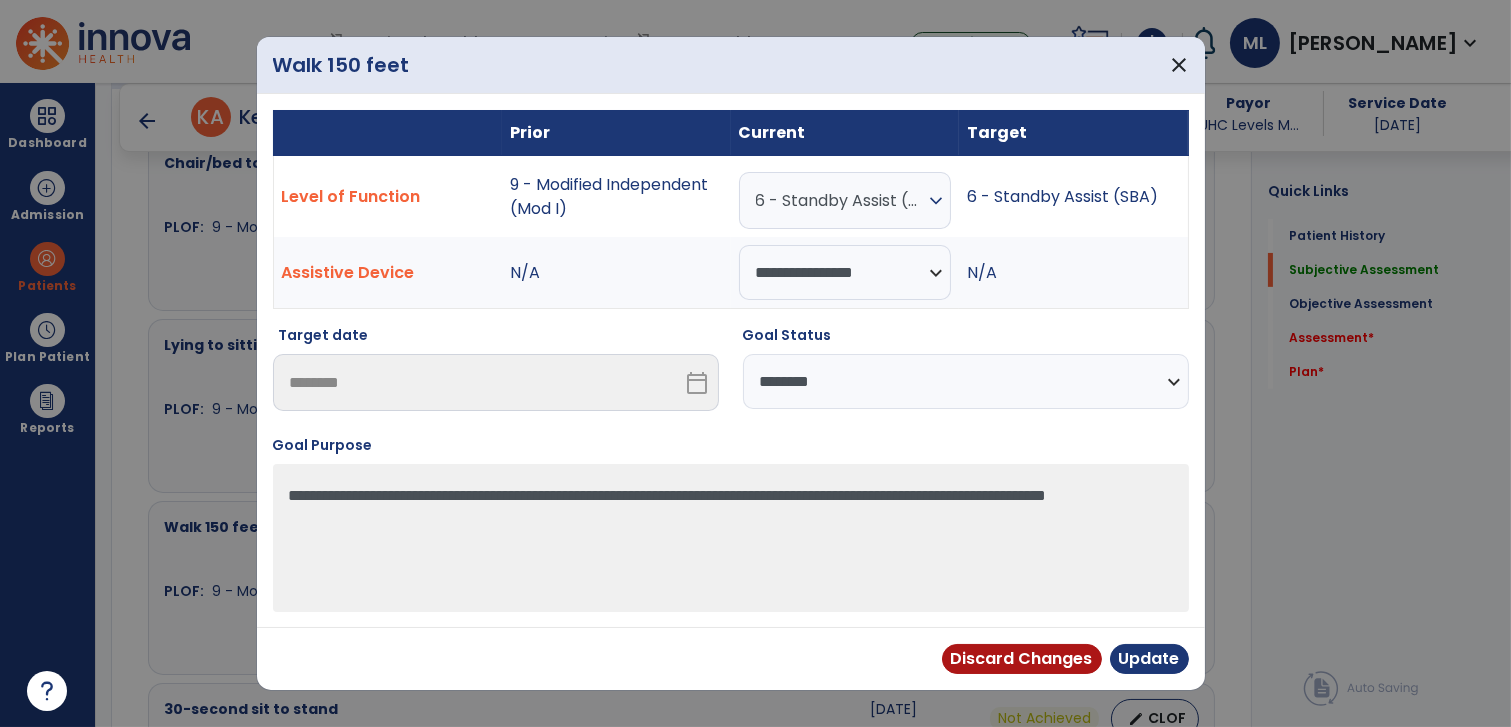 click on "**********" at bounding box center [966, 381] 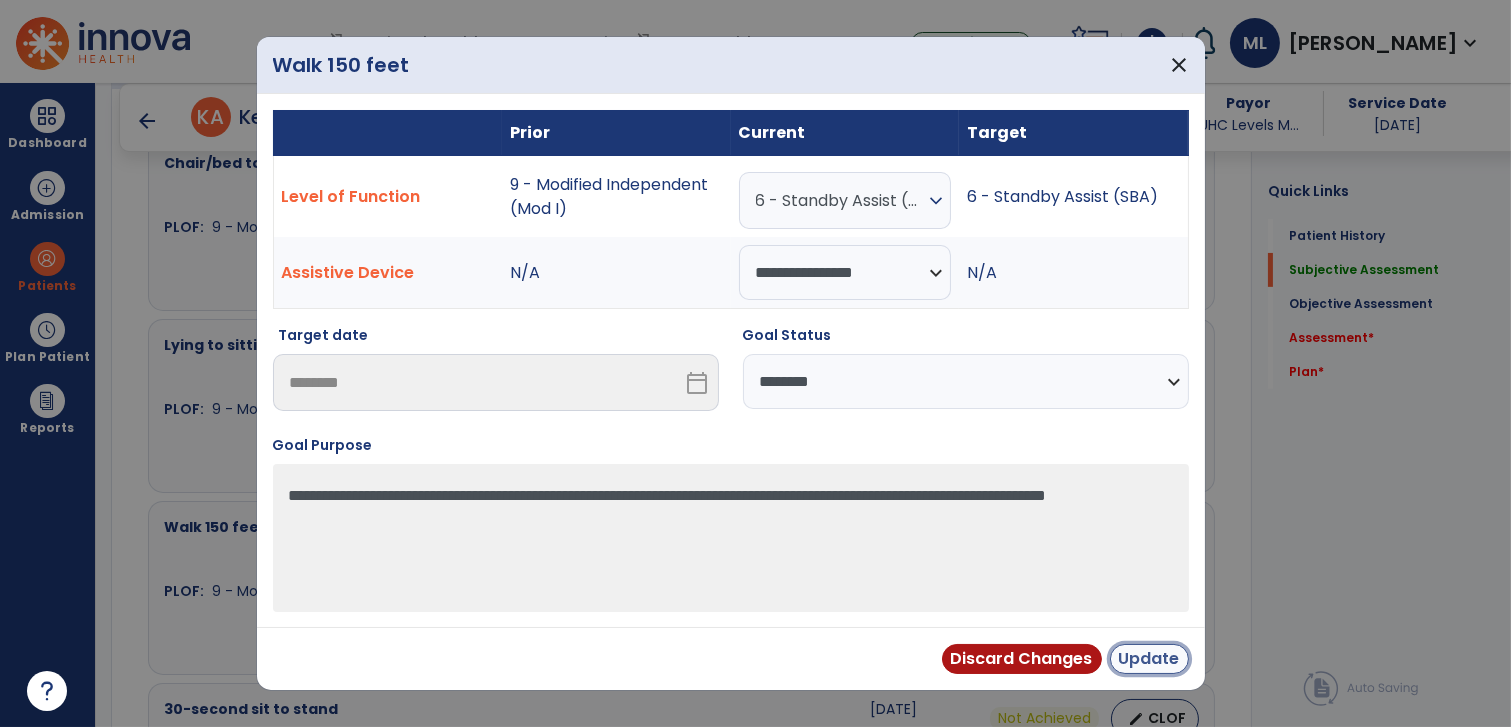 click on "Update" at bounding box center [1149, 659] 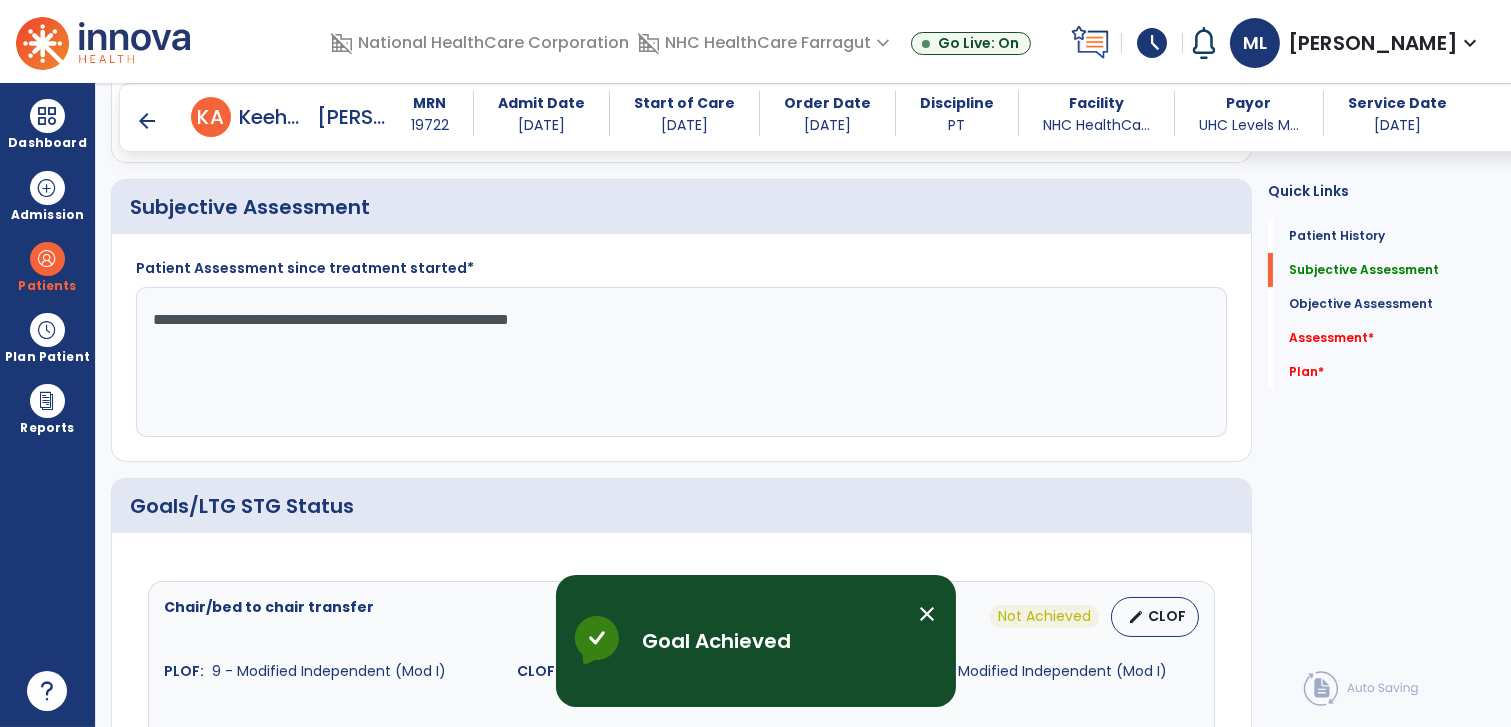 scroll, scrollTop: 555, scrollLeft: 0, axis: vertical 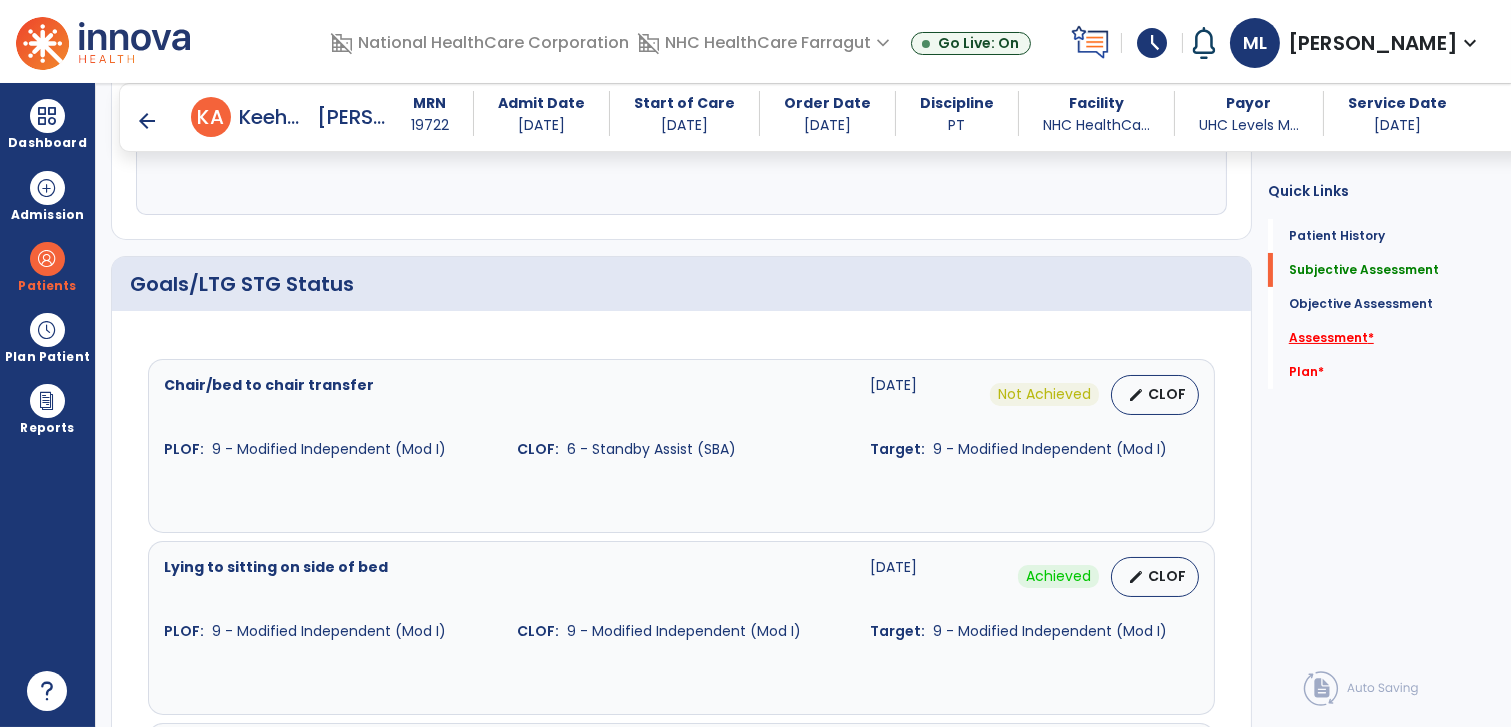 click on "Assessment   *" 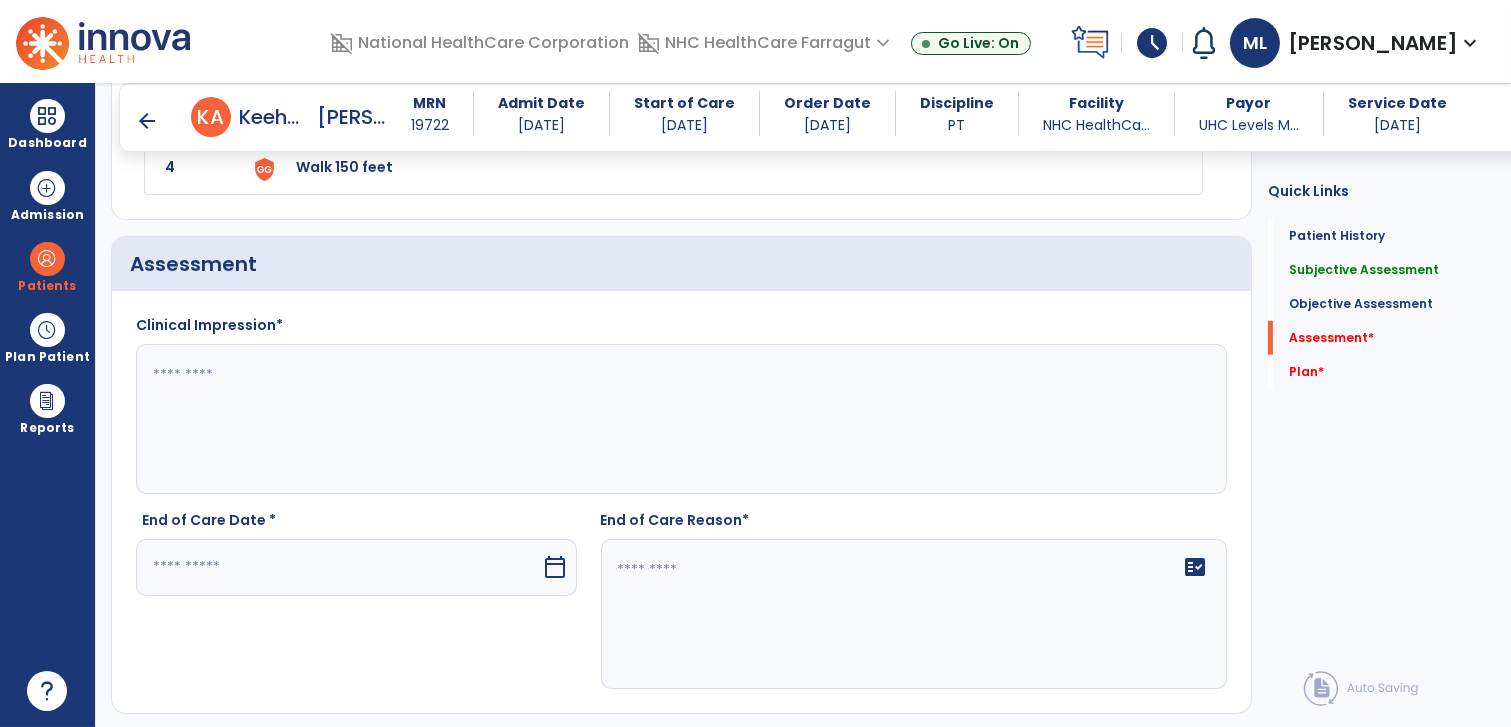 scroll, scrollTop: 2125, scrollLeft: 0, axis: vertical 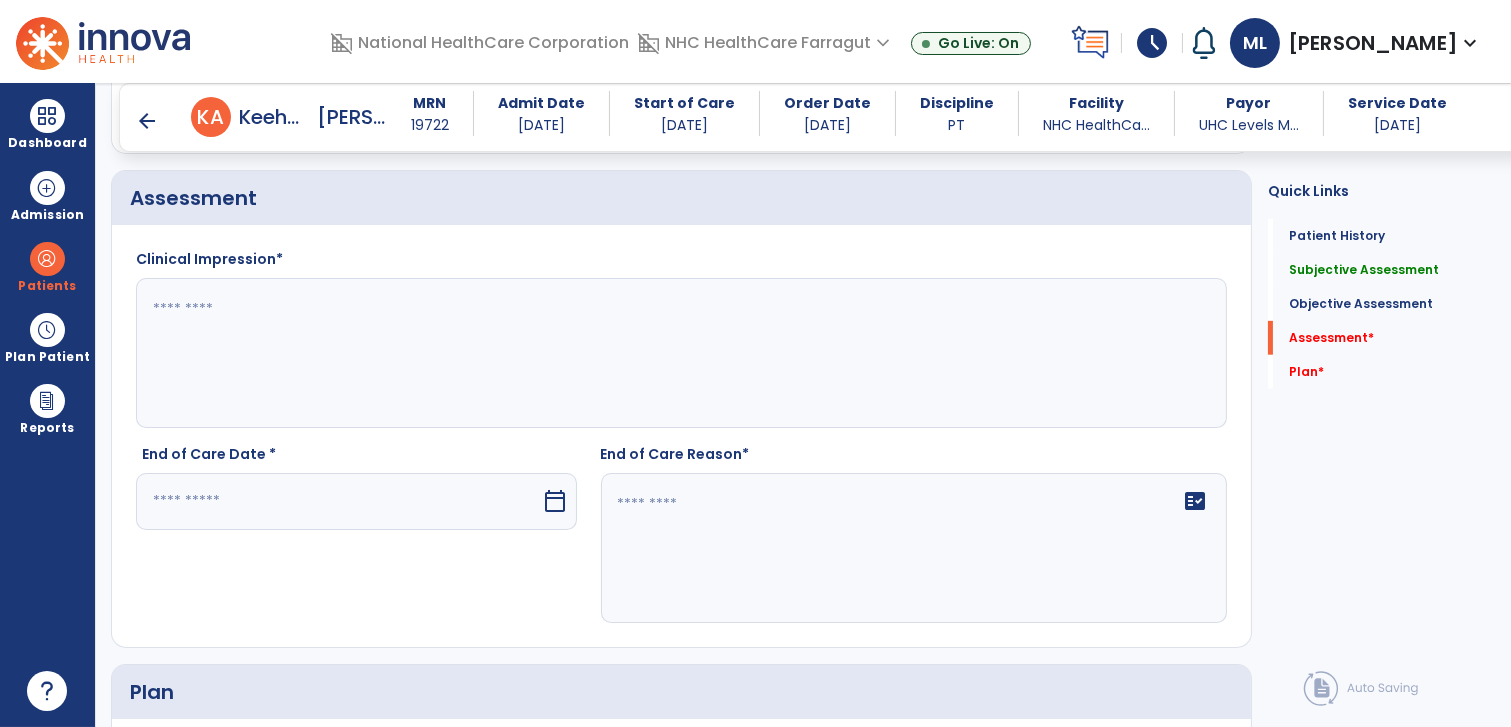 click 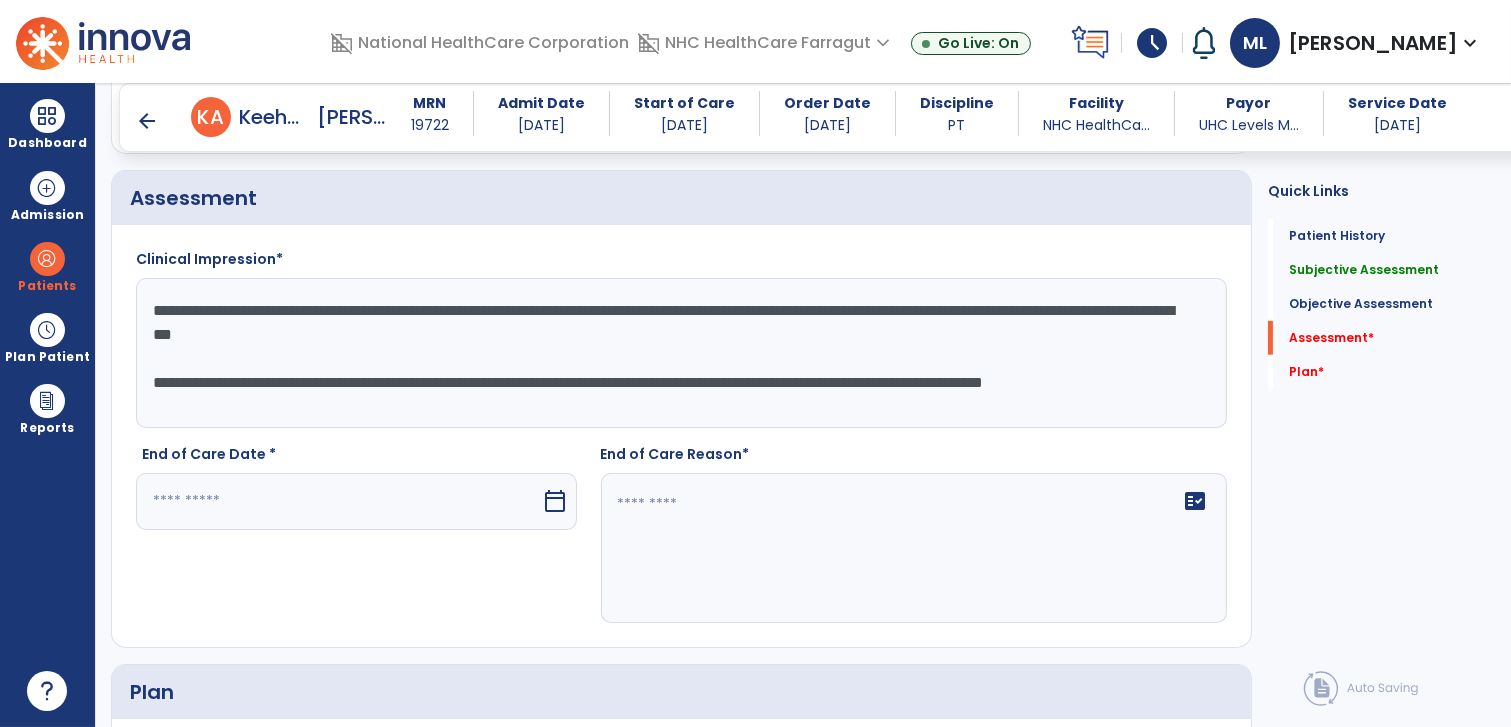 scroll, scrollTop: 16, scrollLeft: 0, axis: vertical 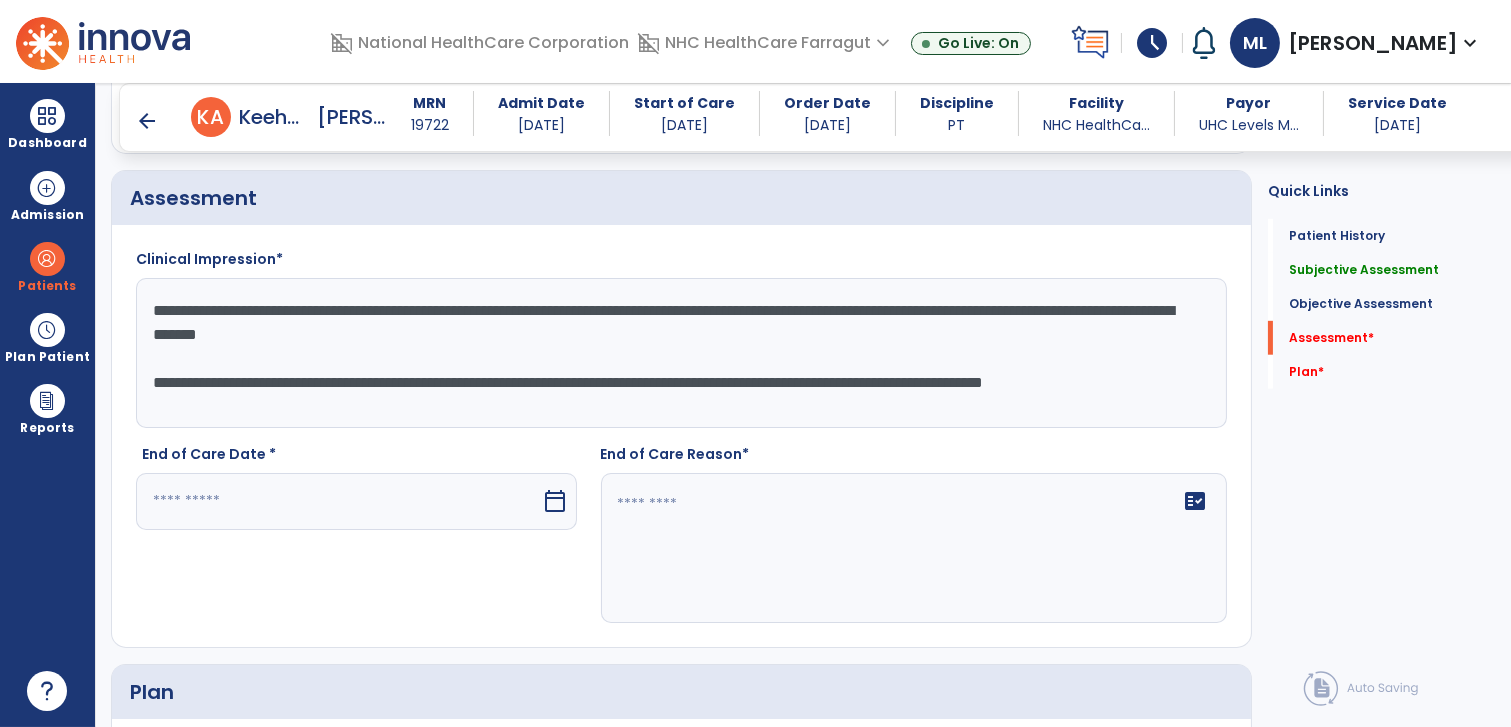 drag, startPoint x: 166, startPoint y: 359, endPoint x: 154, endPoint y: 362, distance: 12.369317 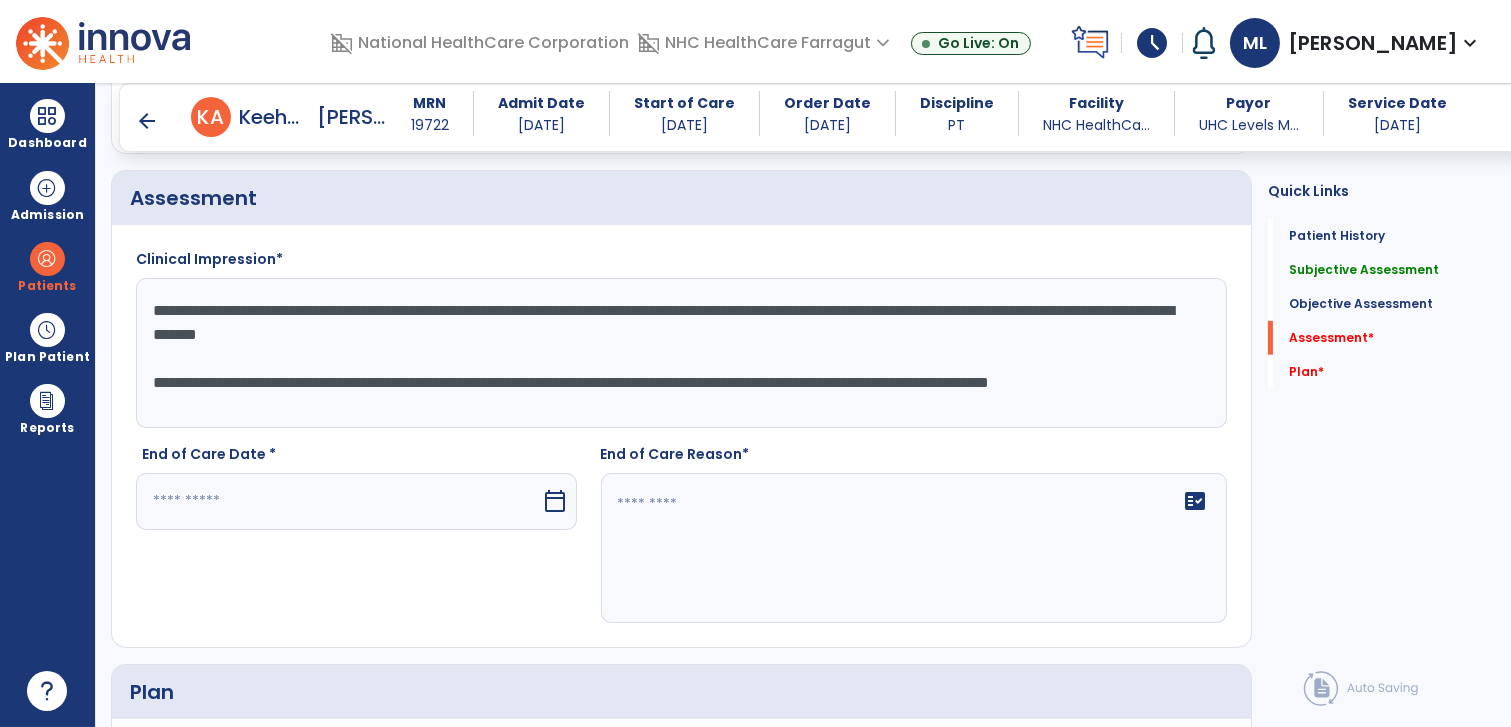 type on "**********" 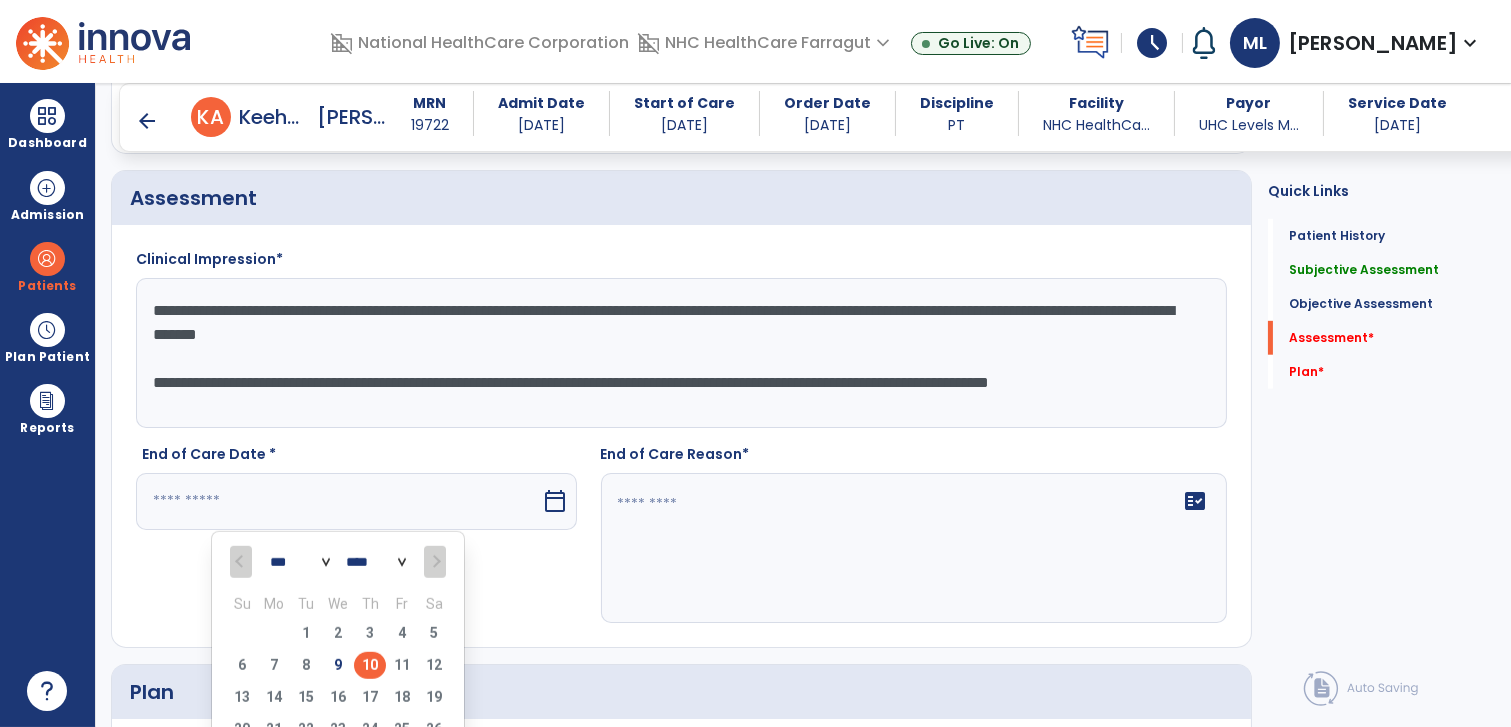 click on "10" at bounding box center (370, 665) 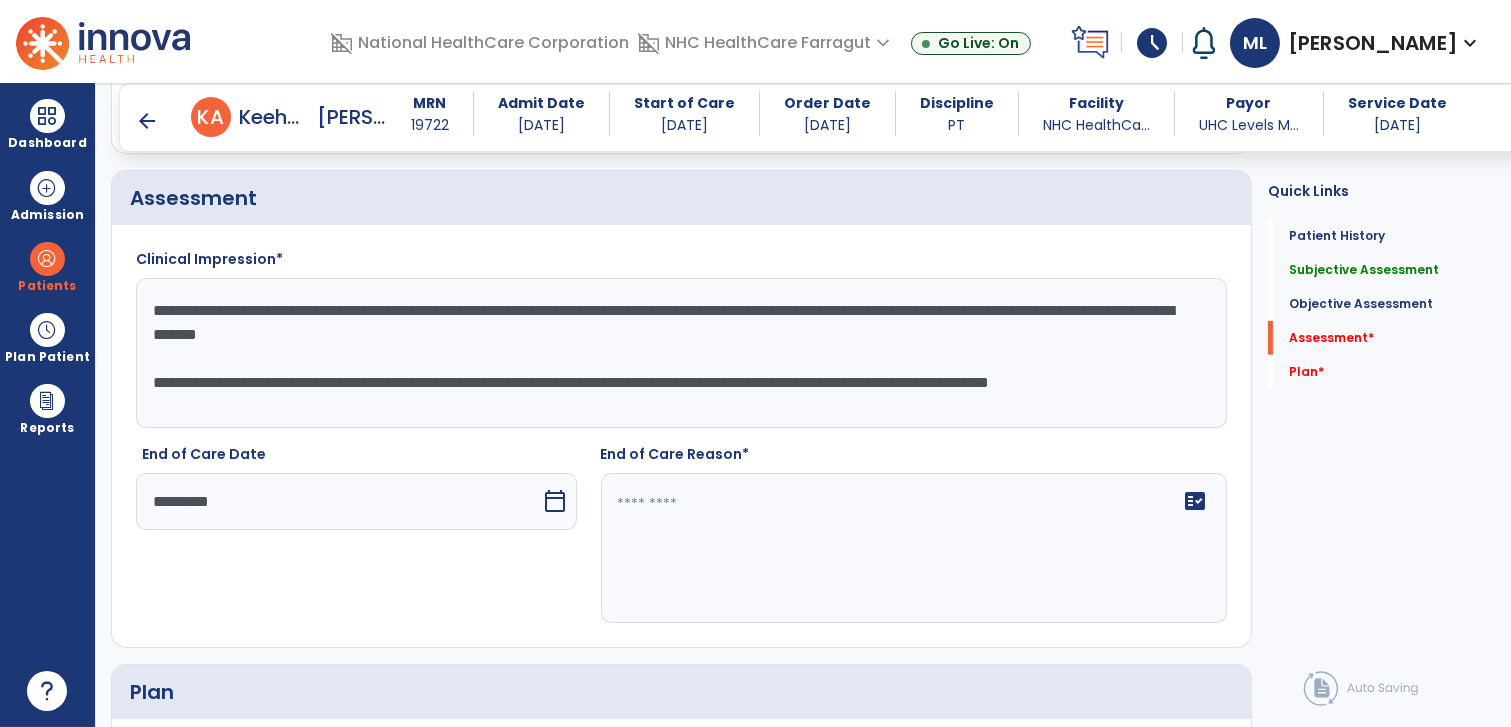 click on "fact_check" 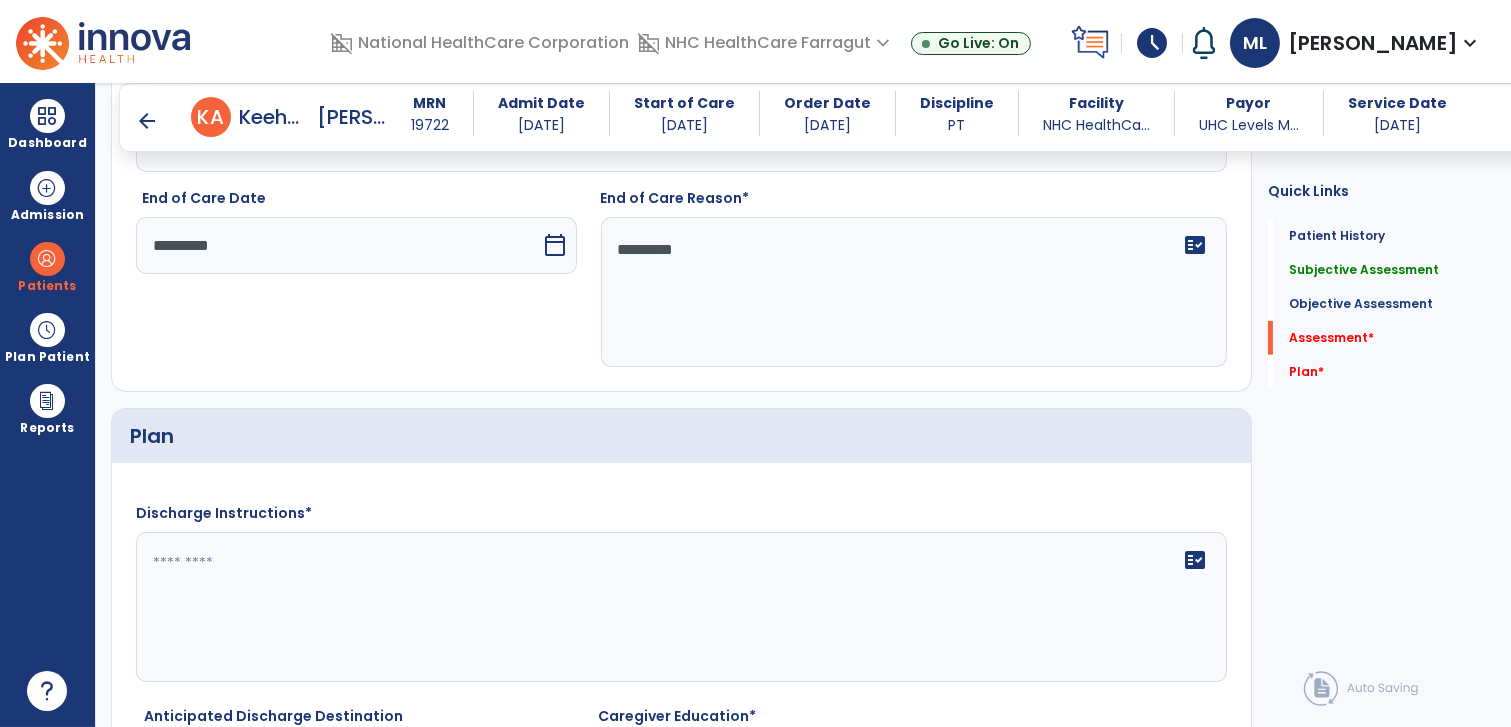 scroll, scrollTop: 2458, scrollLeft: 0, axis: vertical 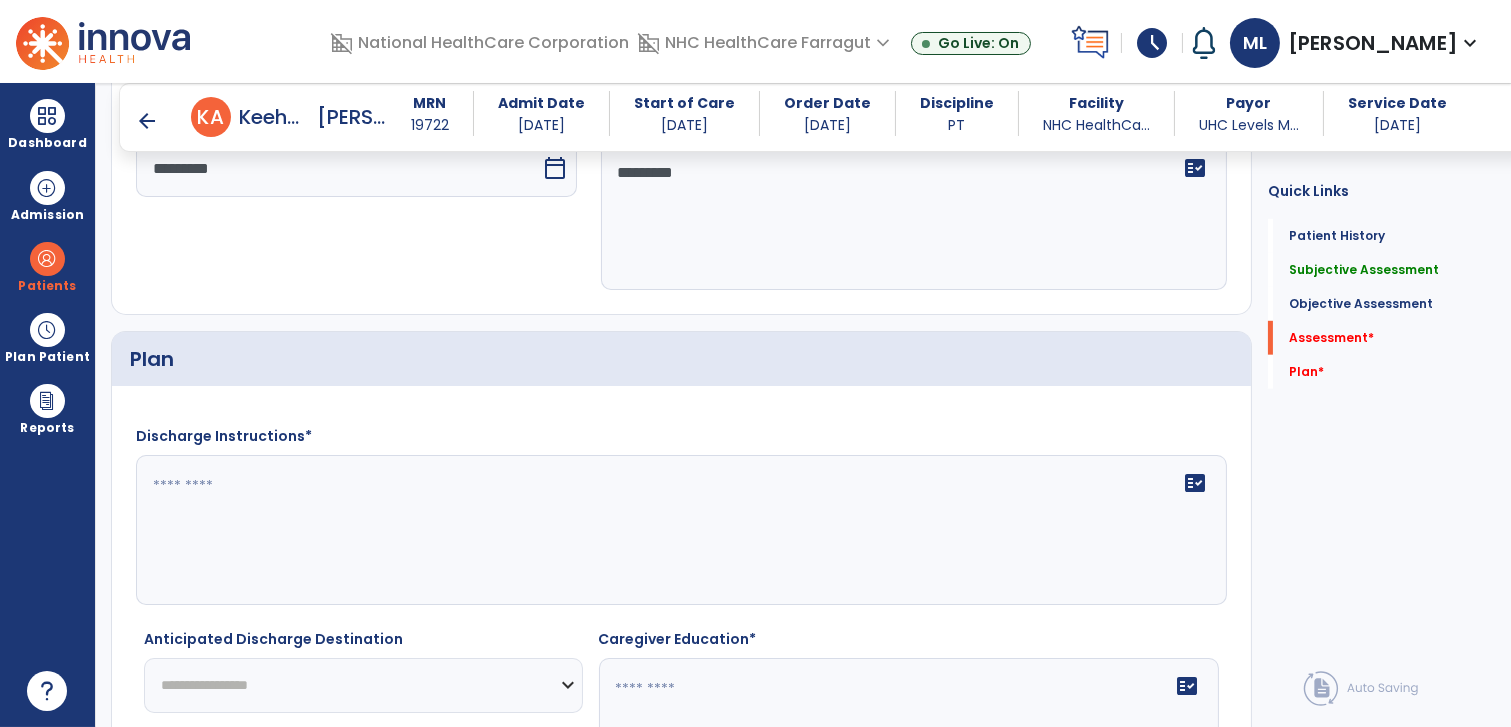 type on "*********" 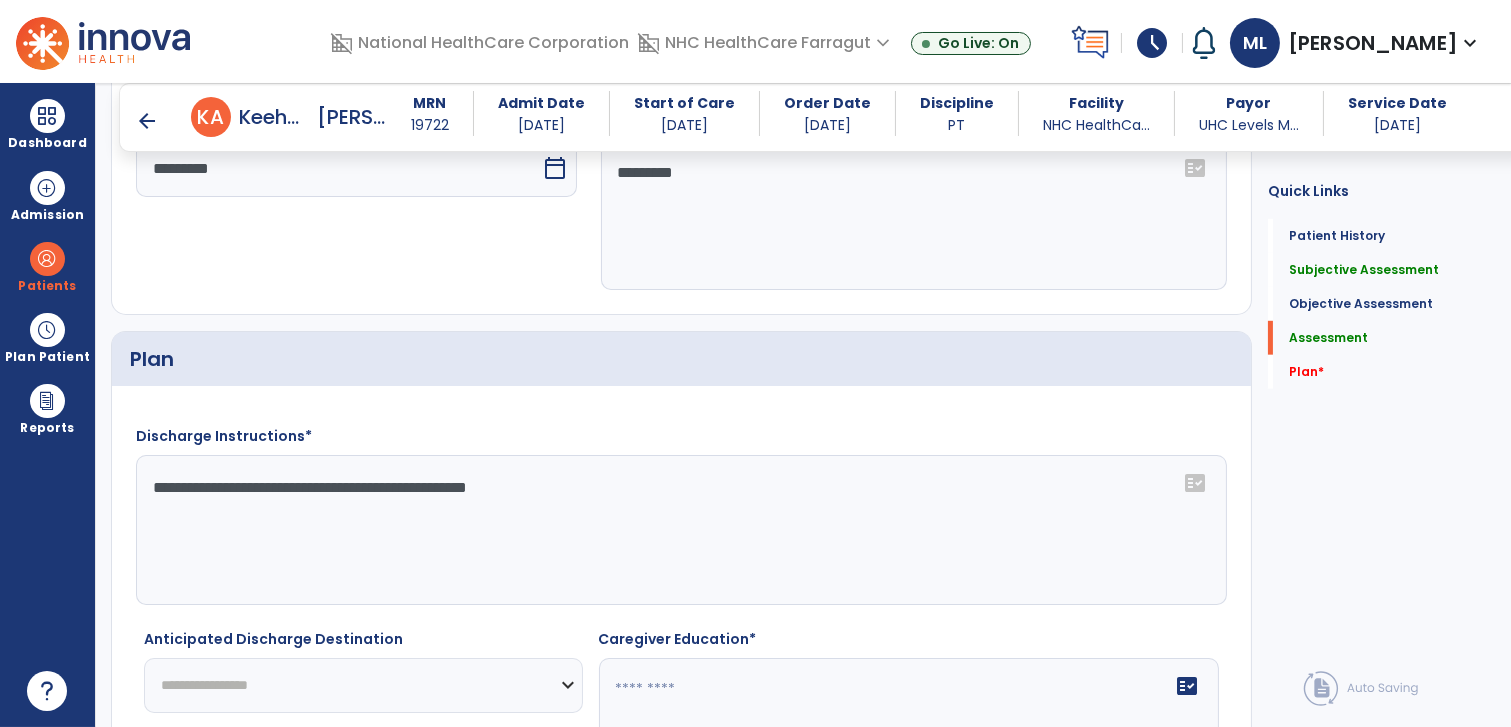 click on "**********" 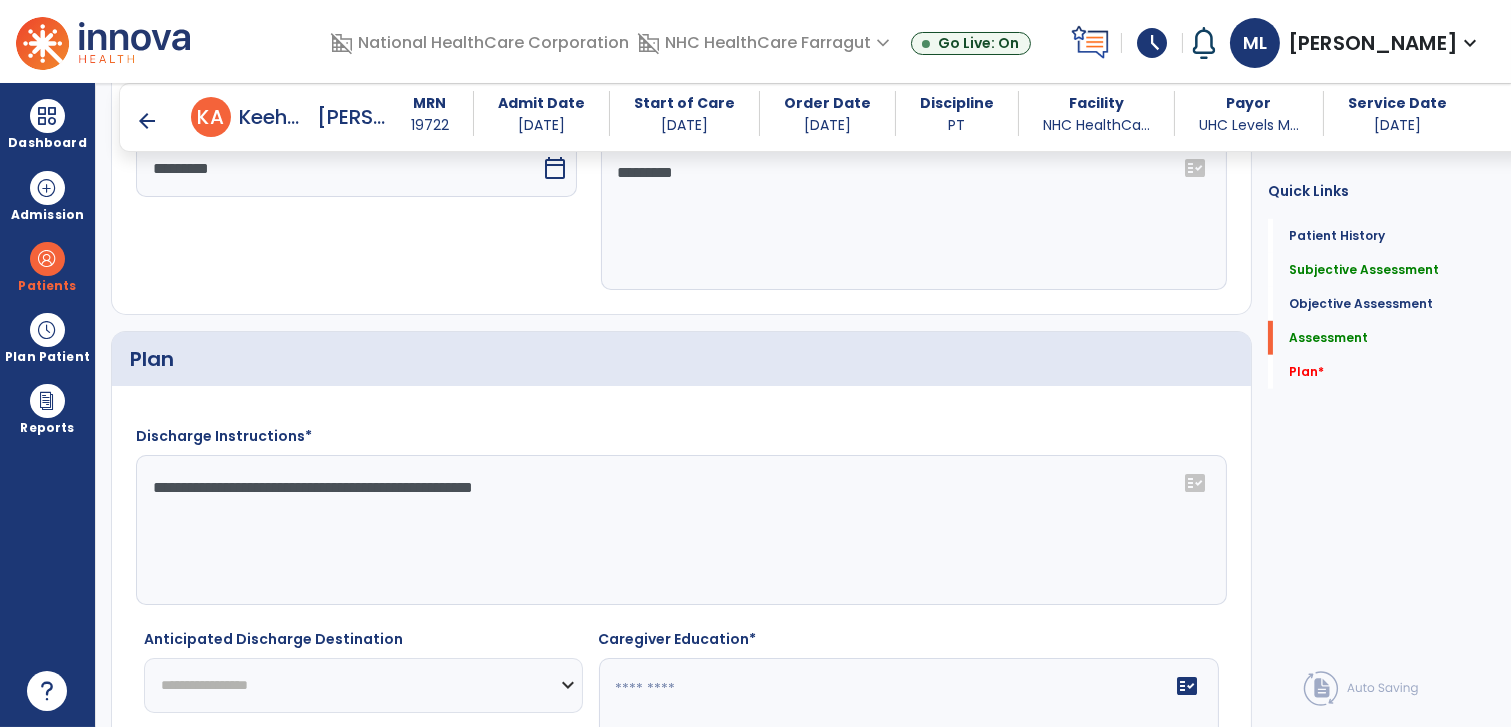 click on "**********" 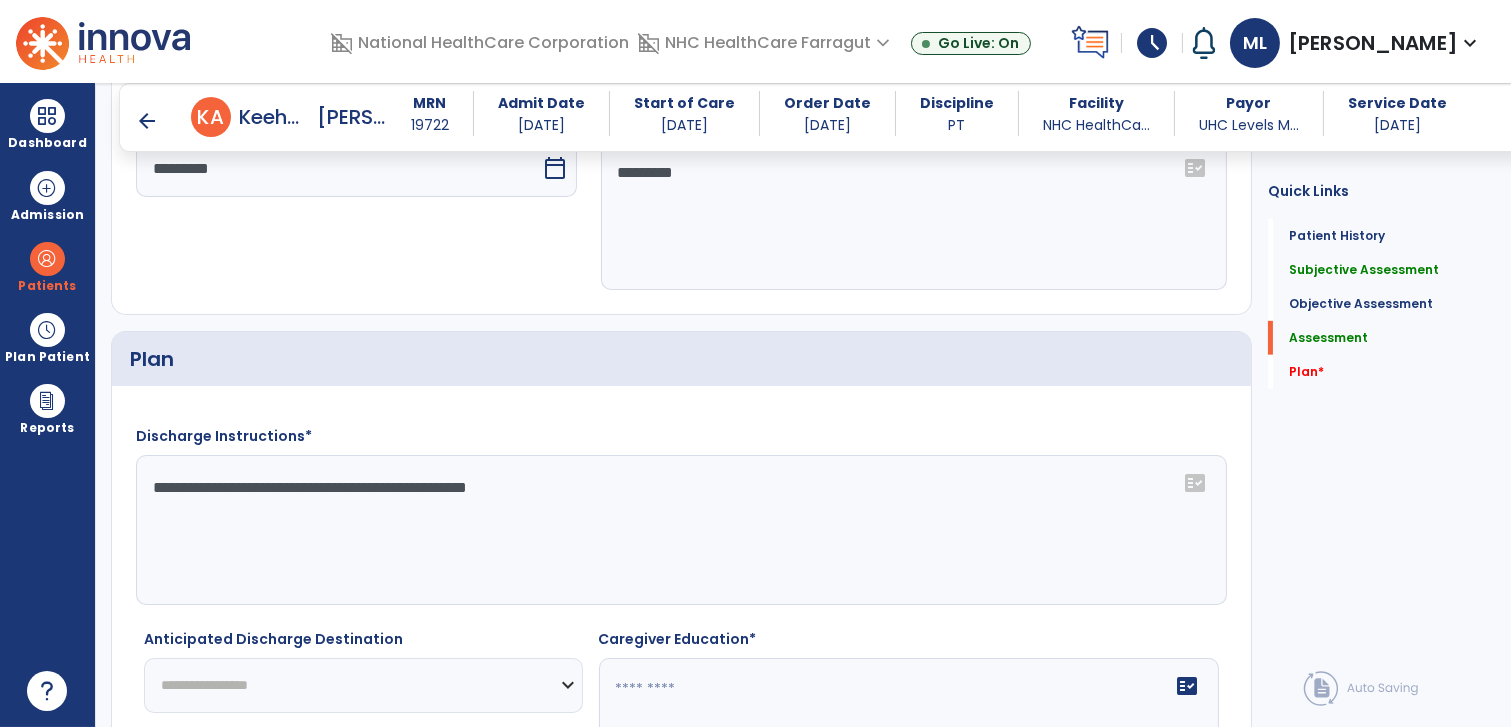 click on "**********" 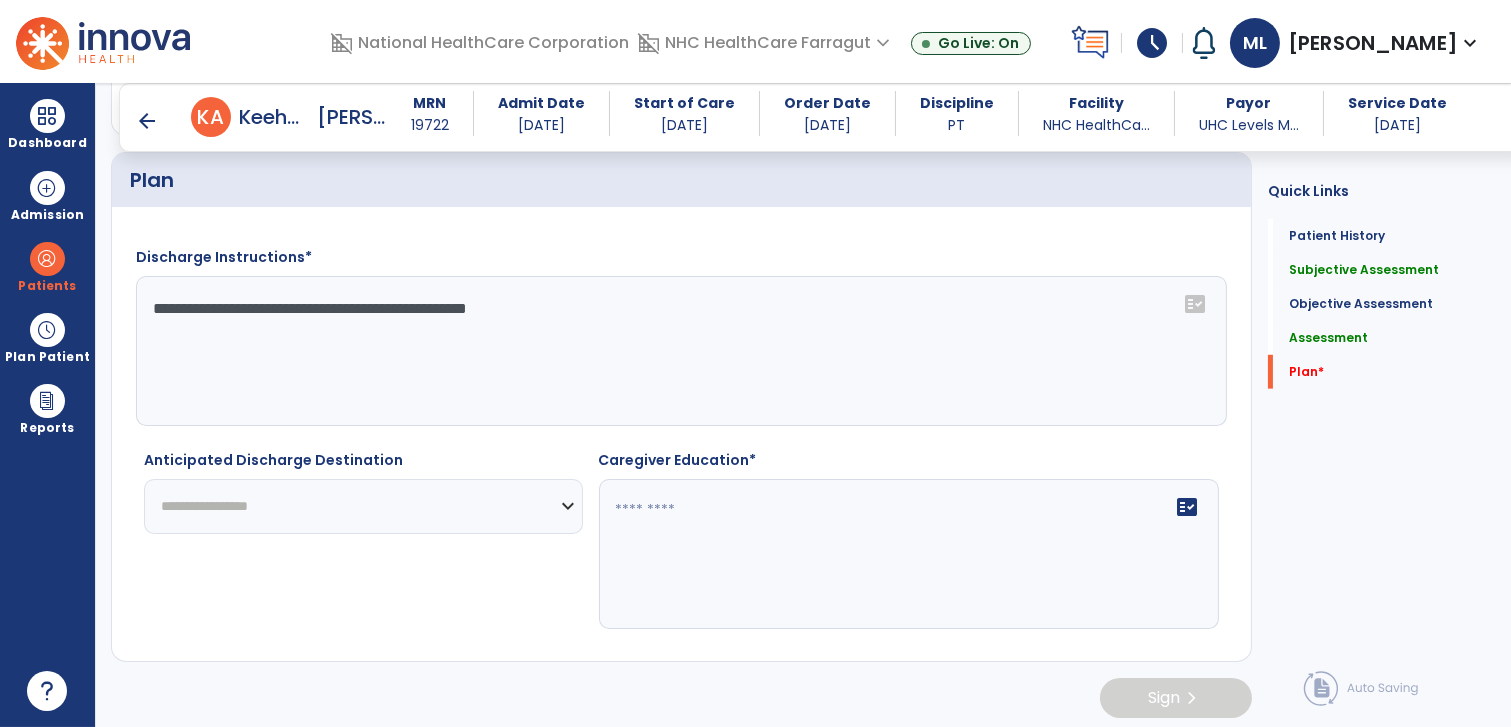 scroll, scrollTop: 2639, scrollLeft: 0, axis: vertical 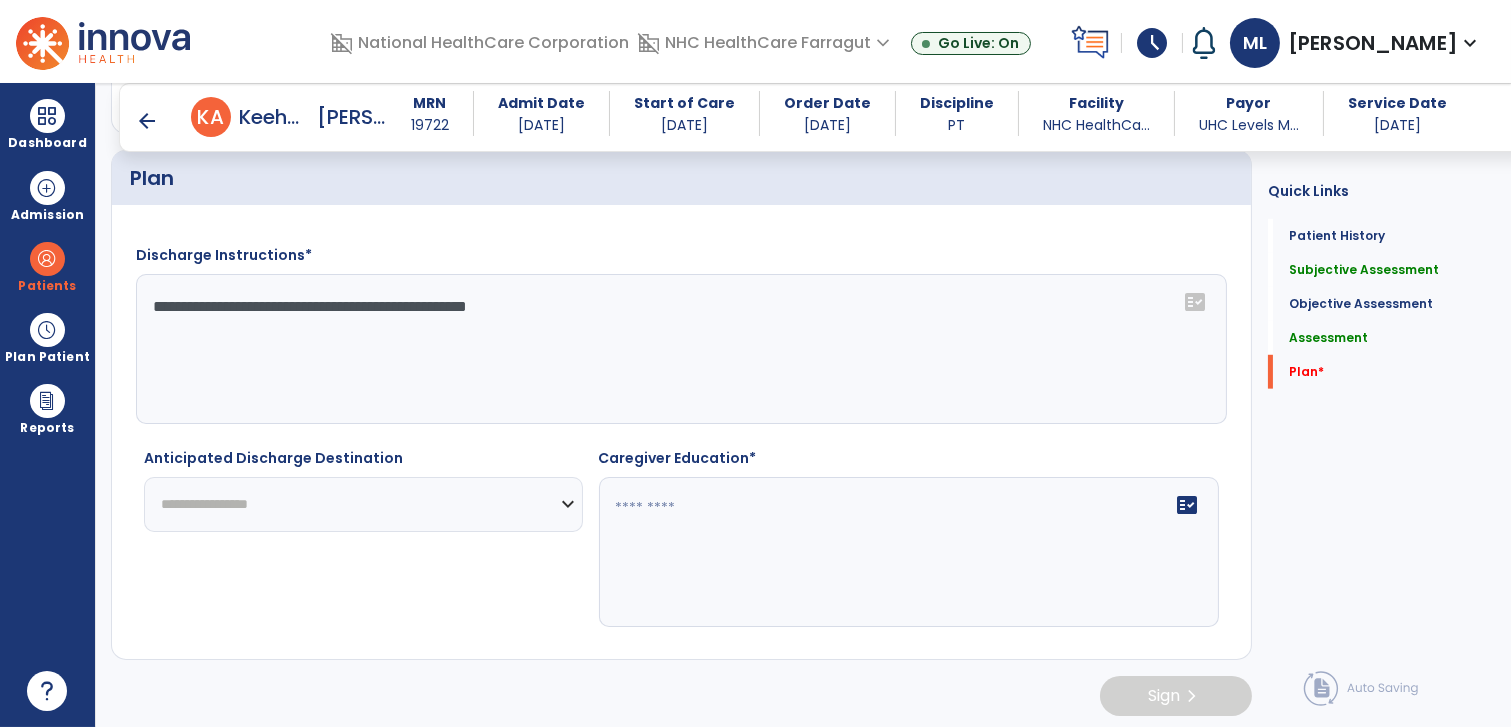 type on "**********" 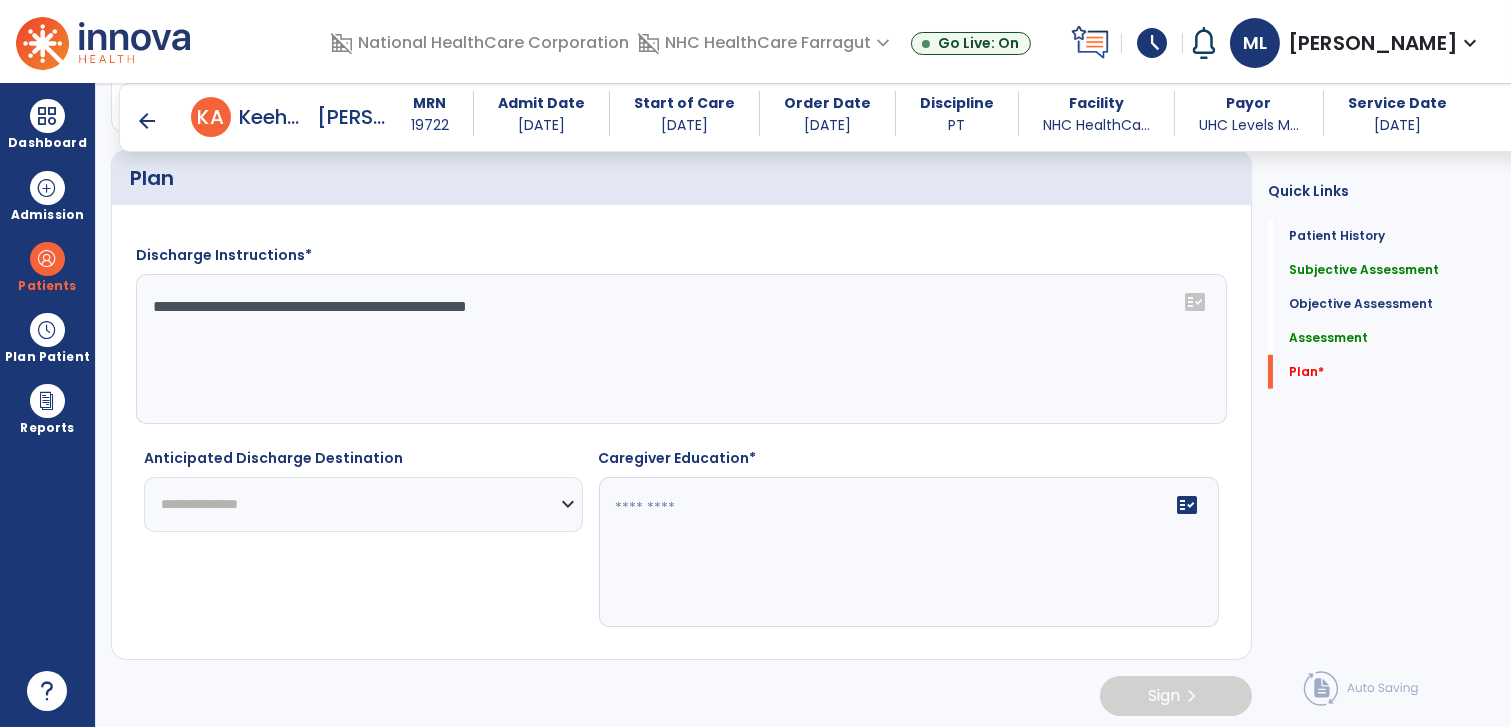 click on "**********" 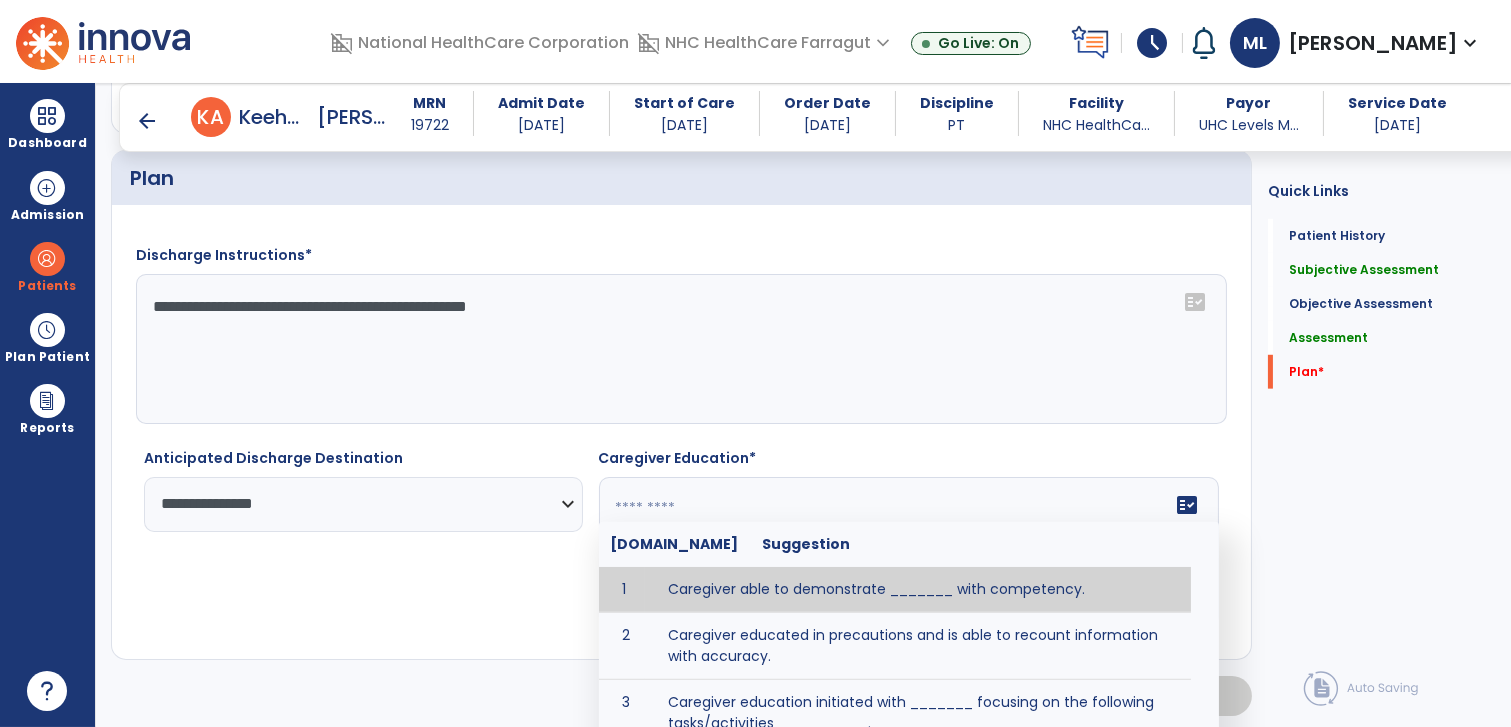 click 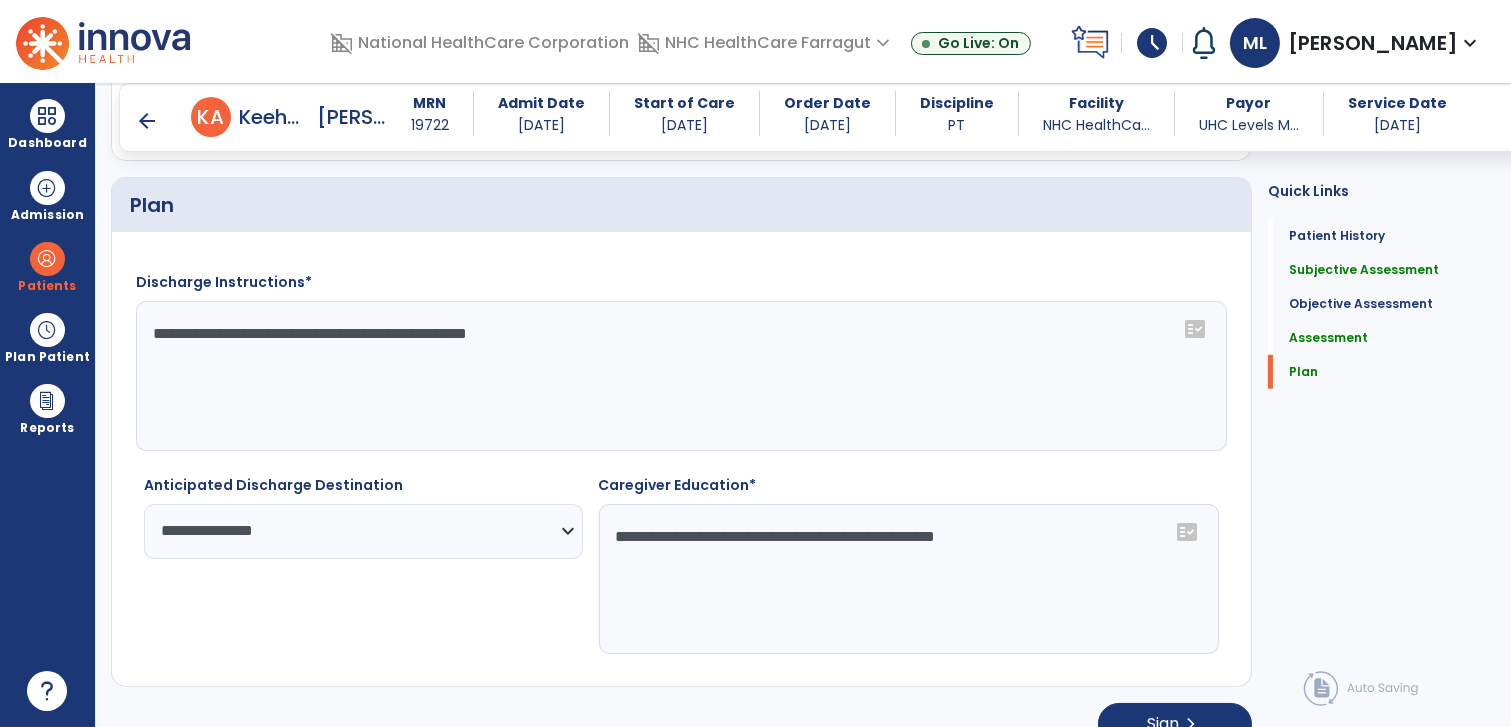 scroll, scrollTop: 2640, scrollLeft: 0, axis: vertical 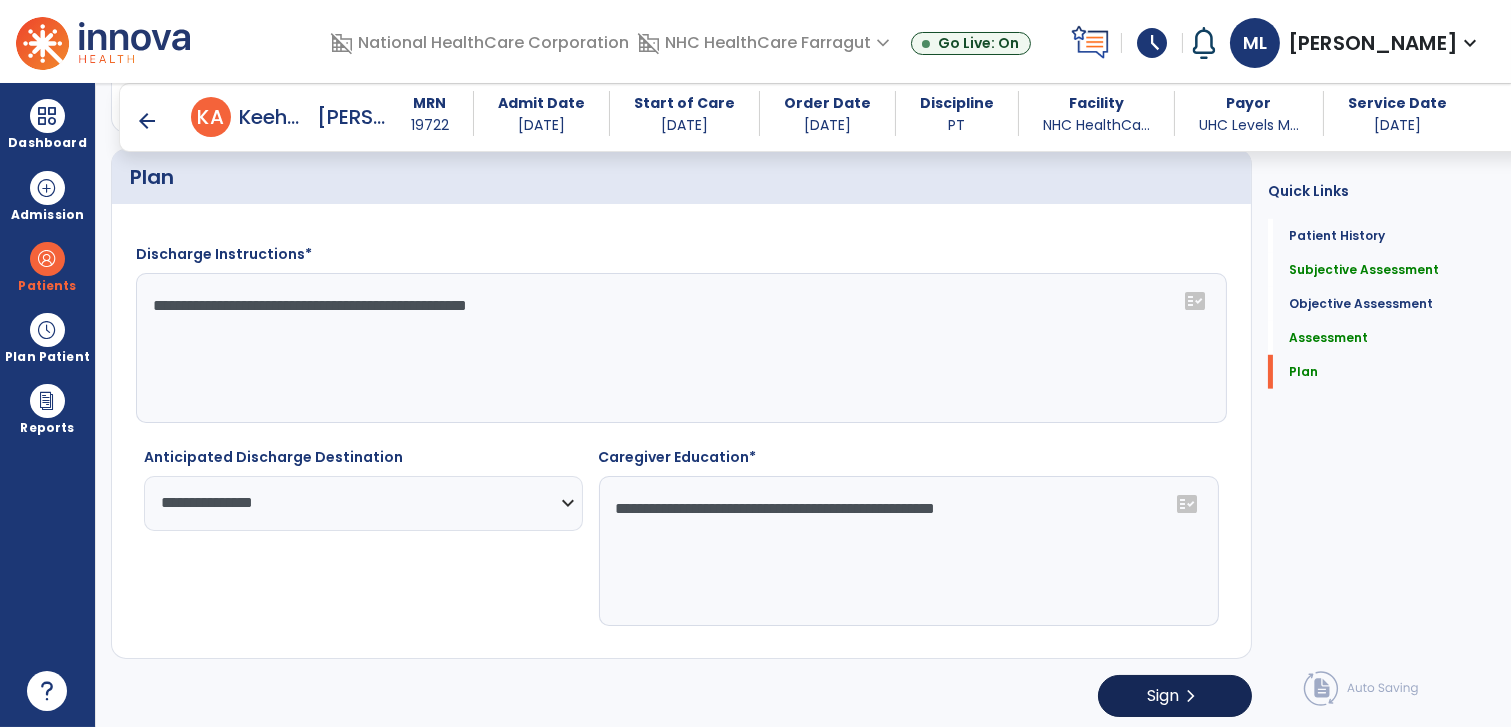 type on "**********" 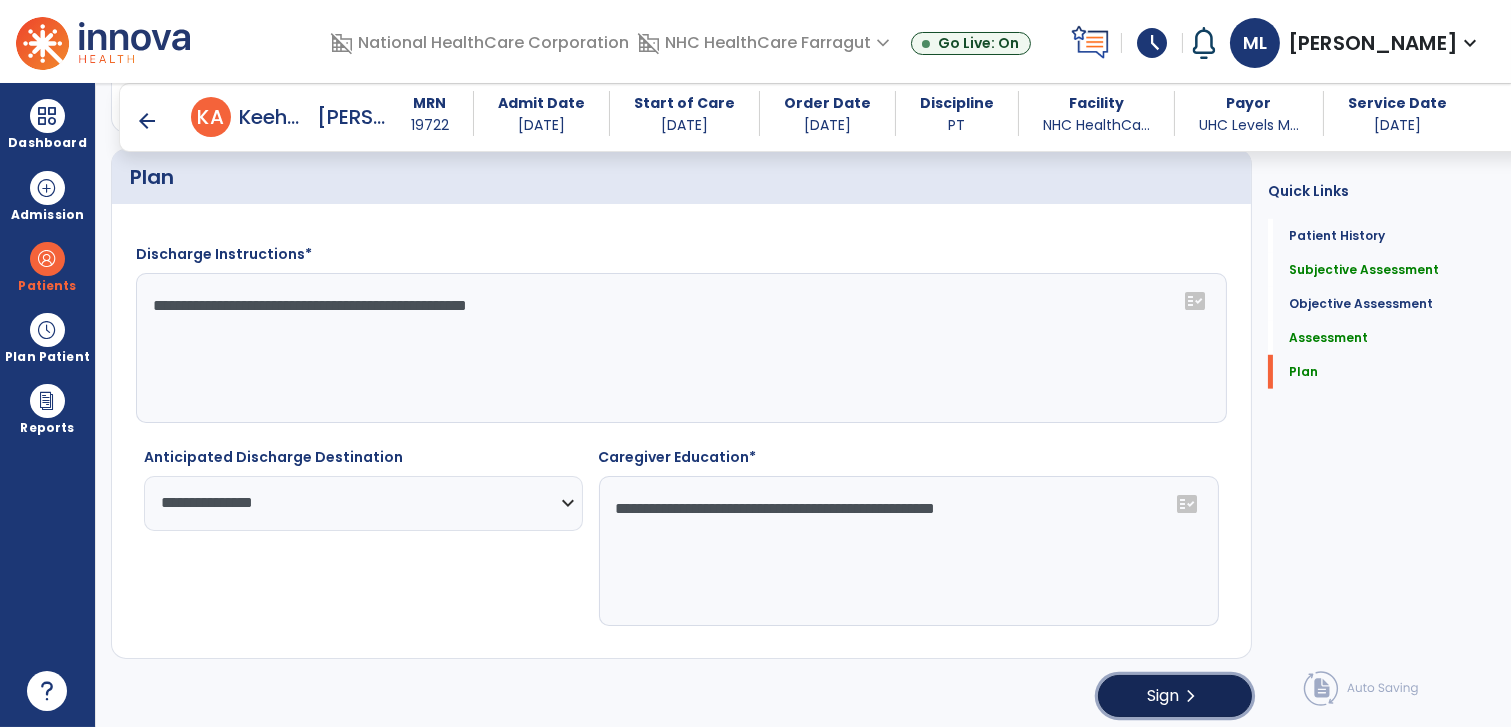 click on "Sign" 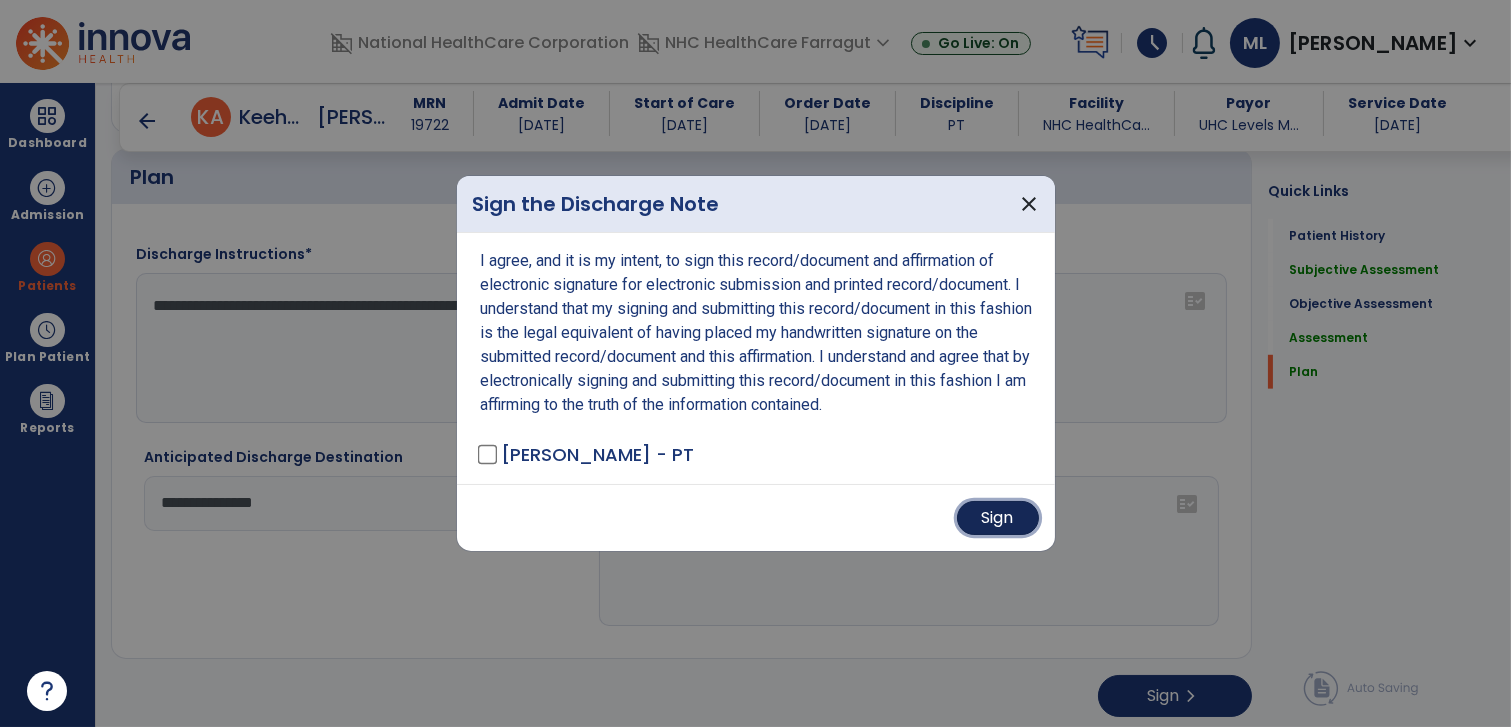 click on "Sign" at bounding box center (998, 518) 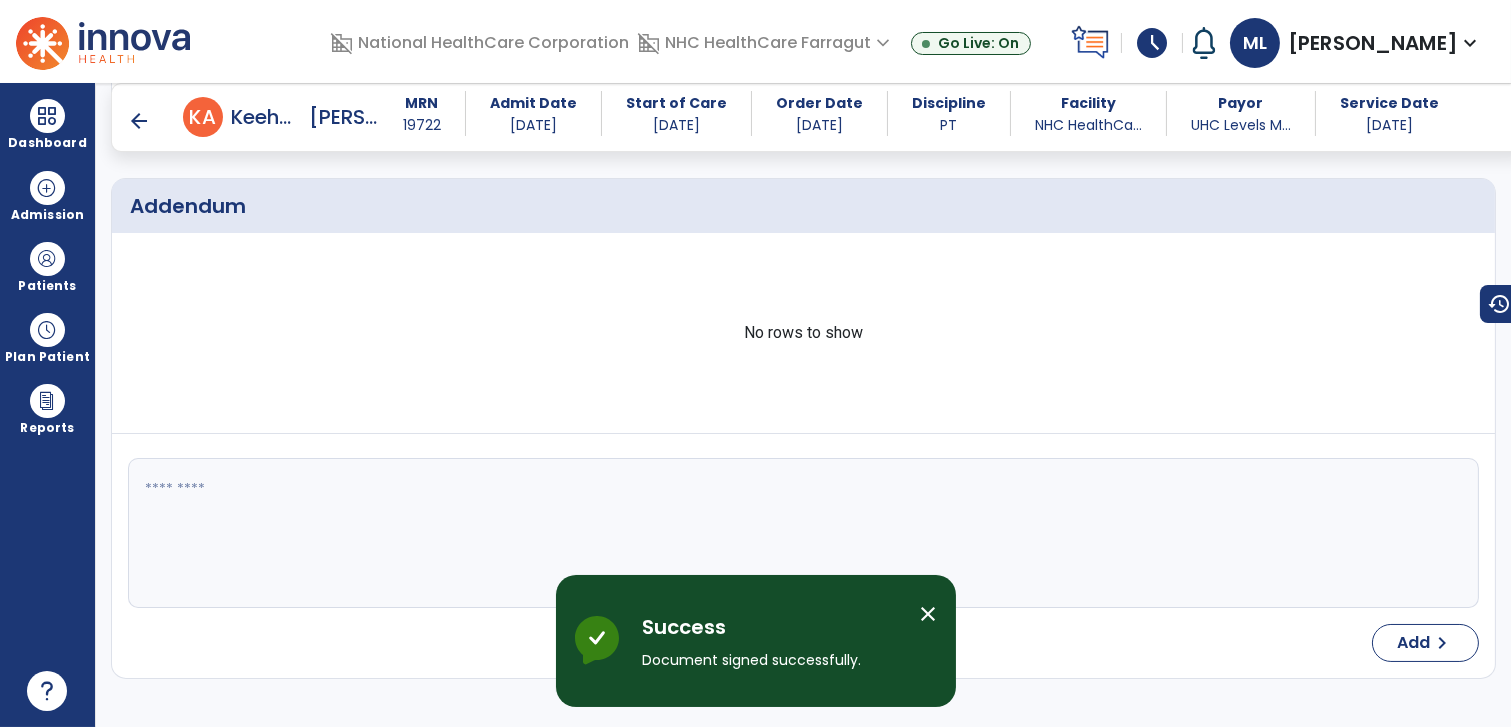 scroll, scrollTop: 0, scrollLeft: 0, axis: both 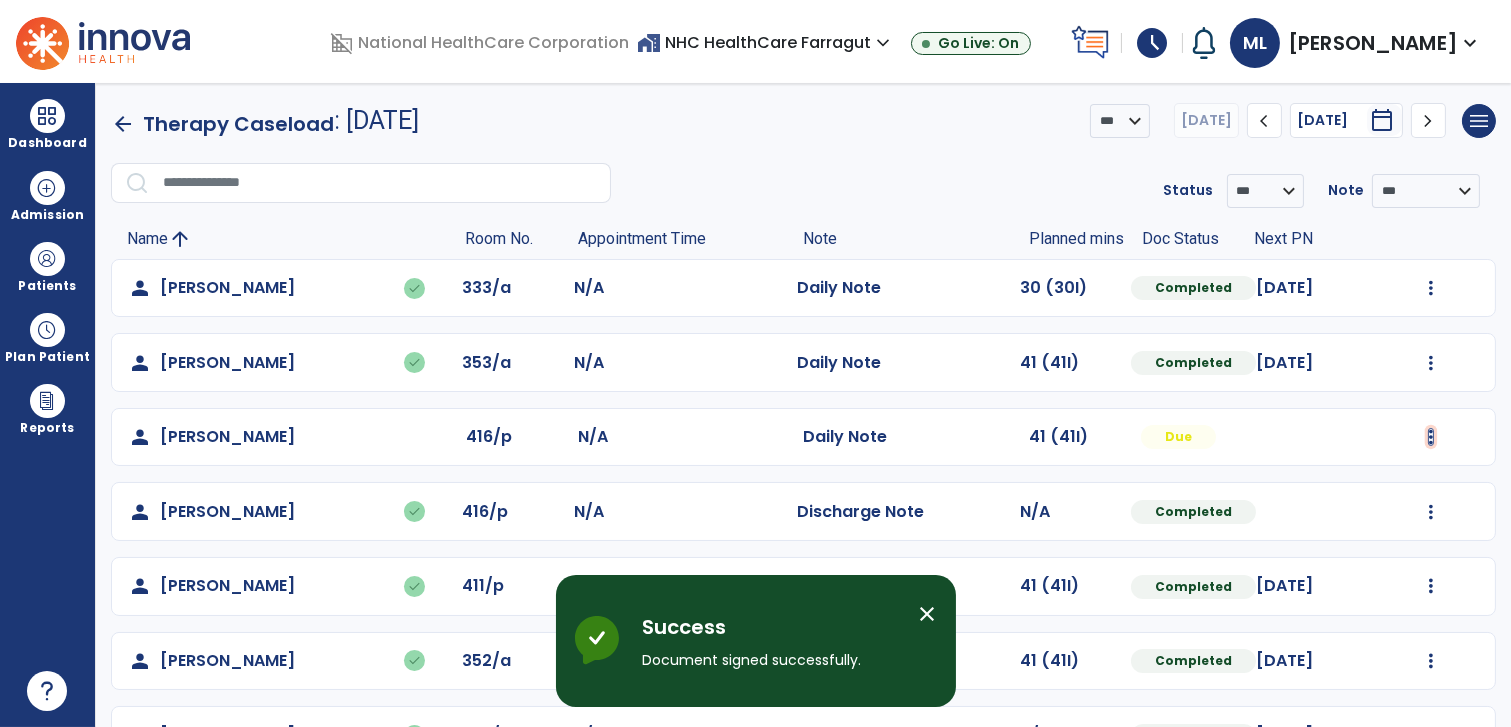 click at bounding box center [1431, 288] 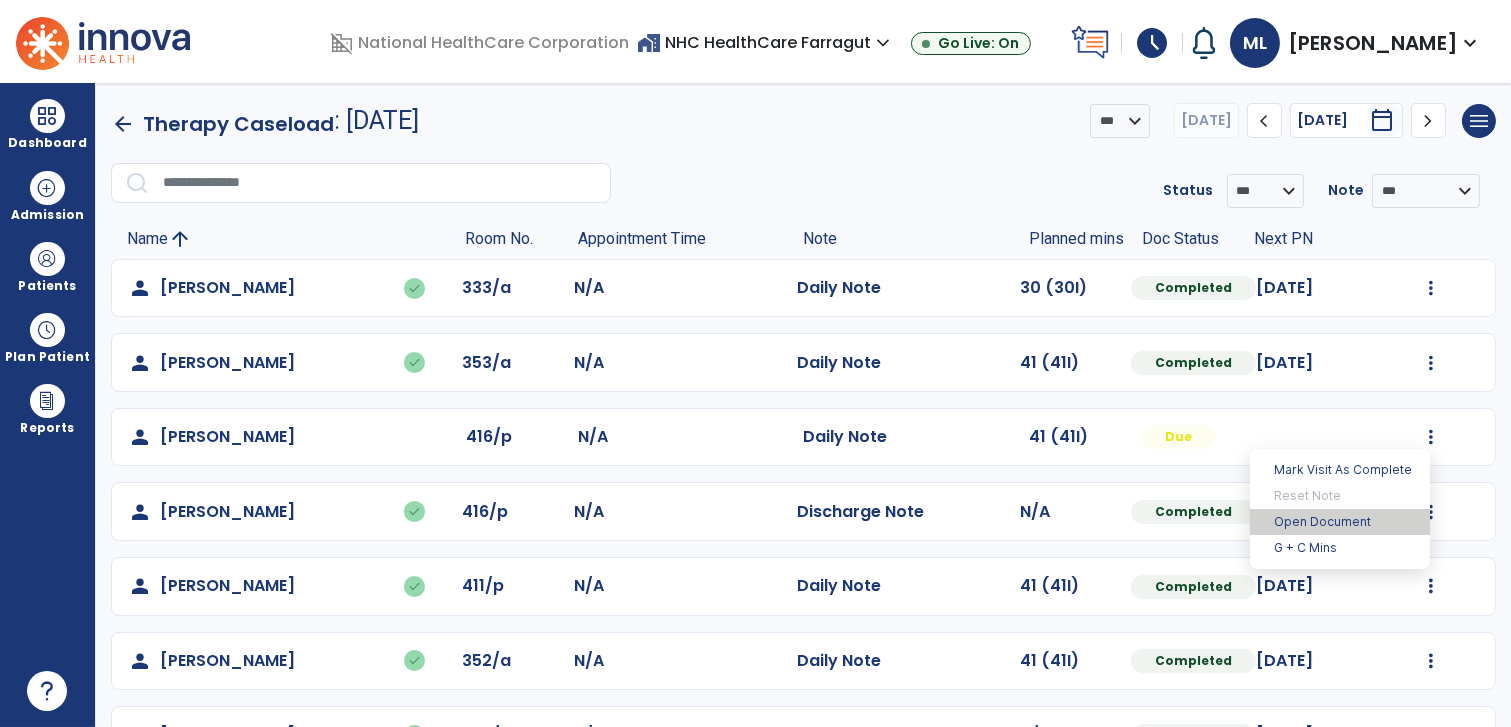 click on "Open Document" at bounding box center (1340, 522) 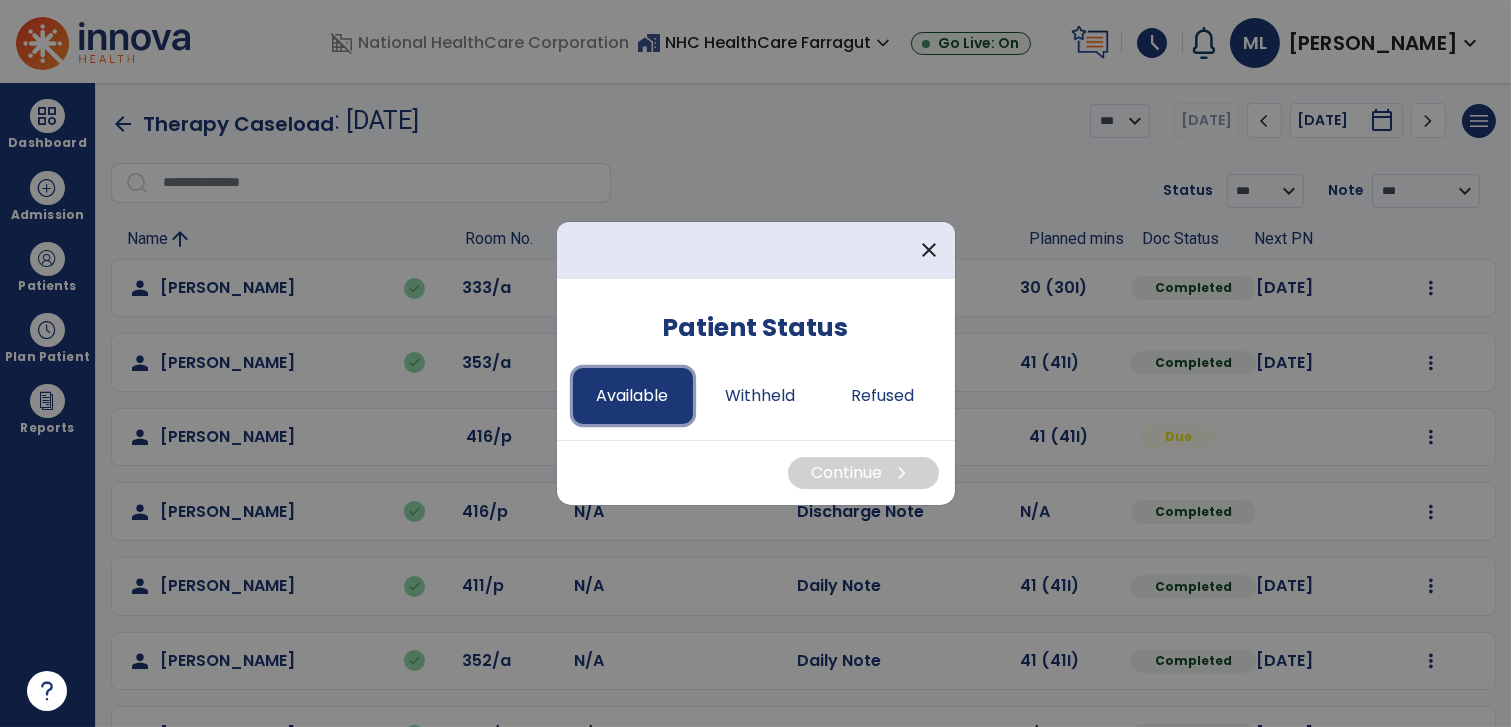 click on "Available" at bounding box center [633, 396] 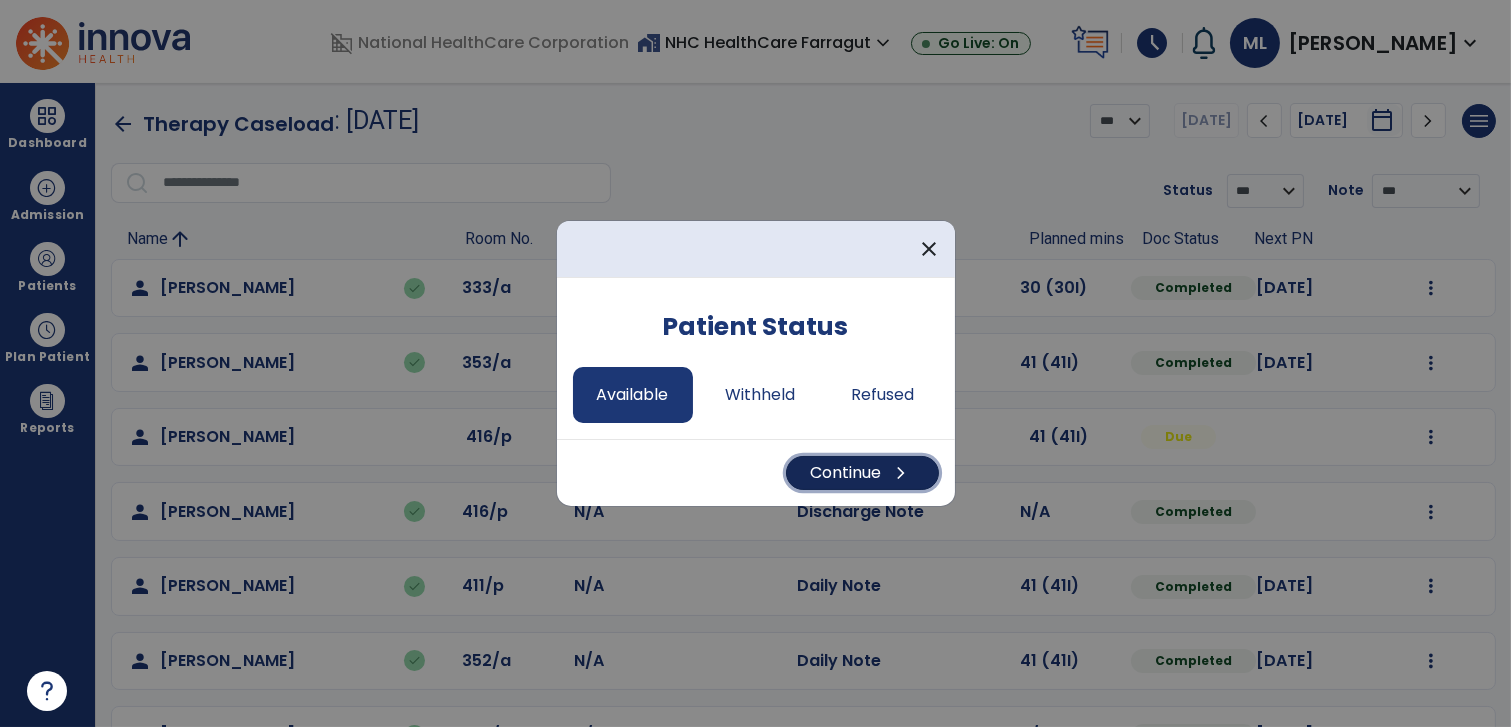 click on "Continue   chevron_right" at bounding box center (862, 473) 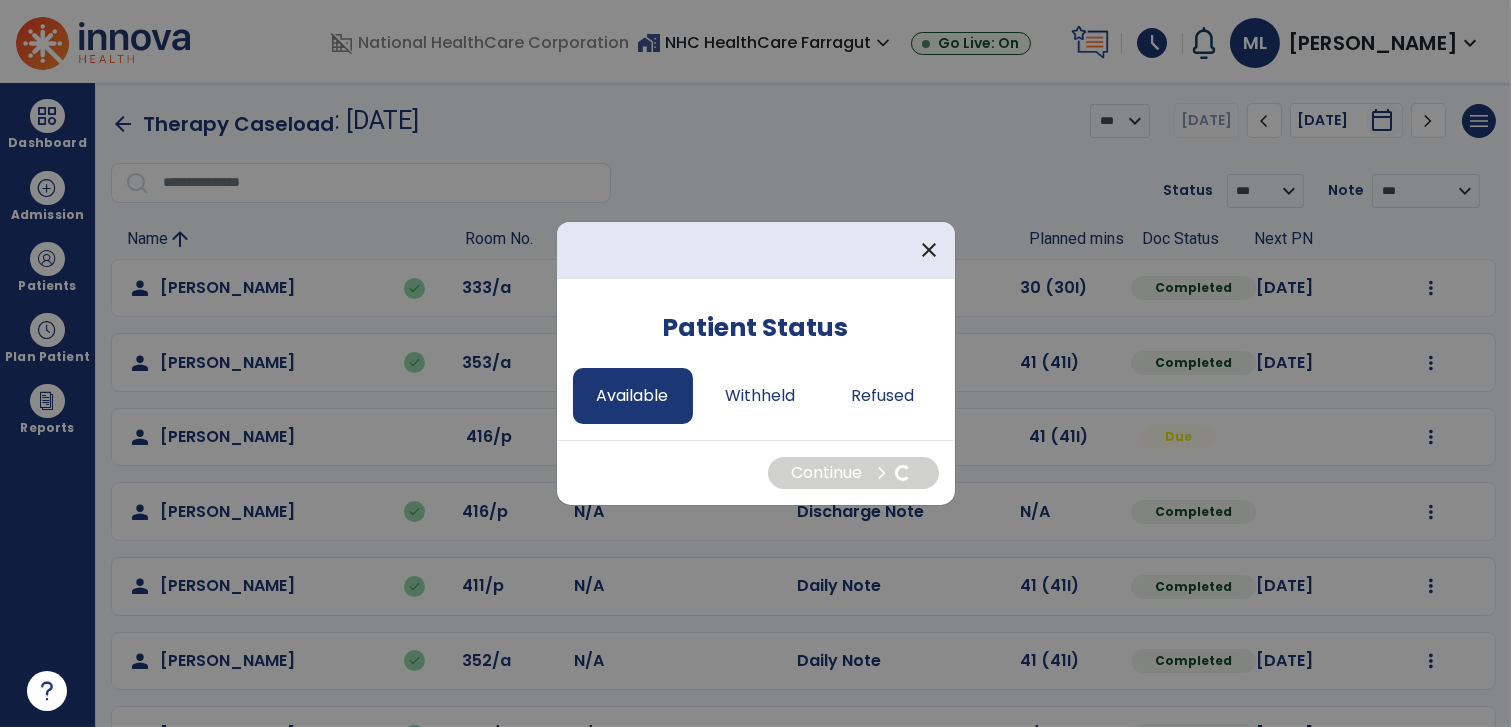 select on "*" 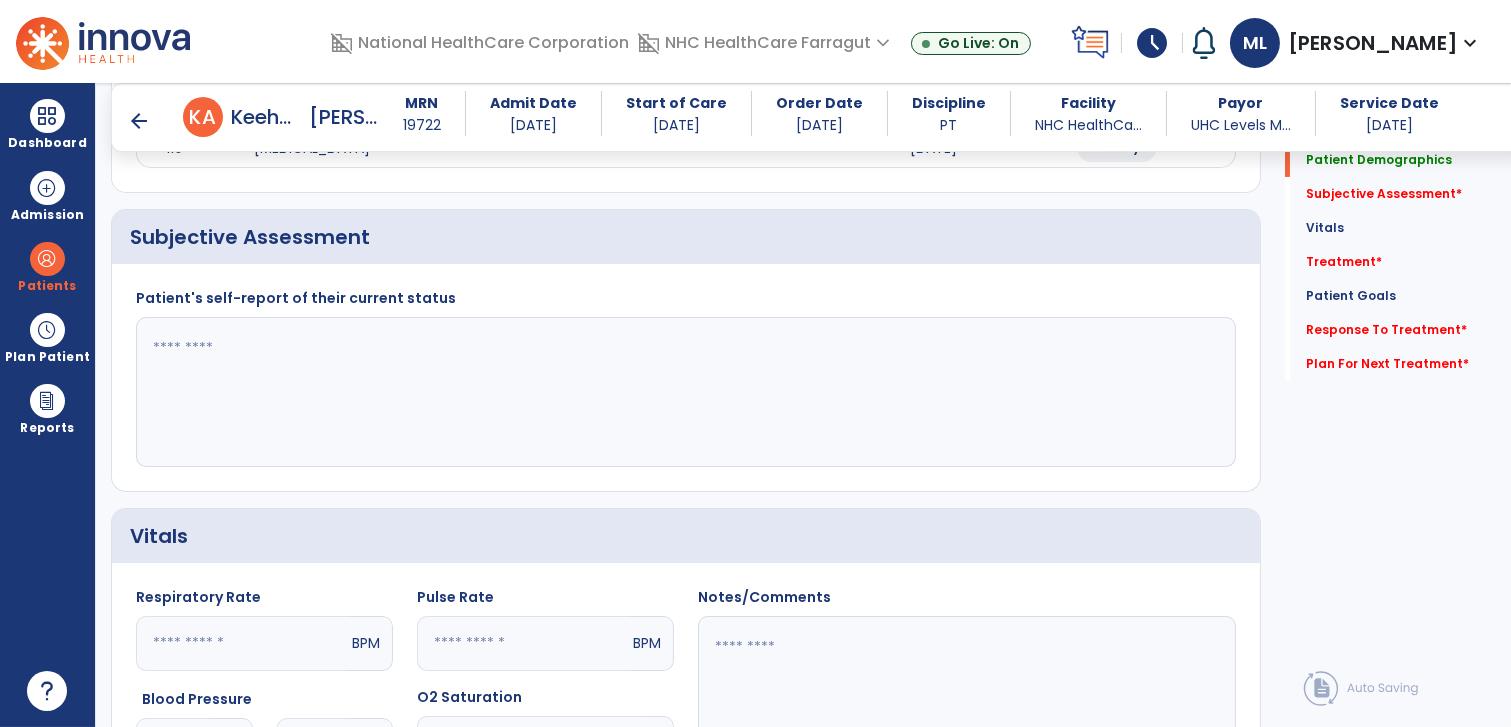scroll, scrollTop: 333, scrollLeft: 0, axis: vertical 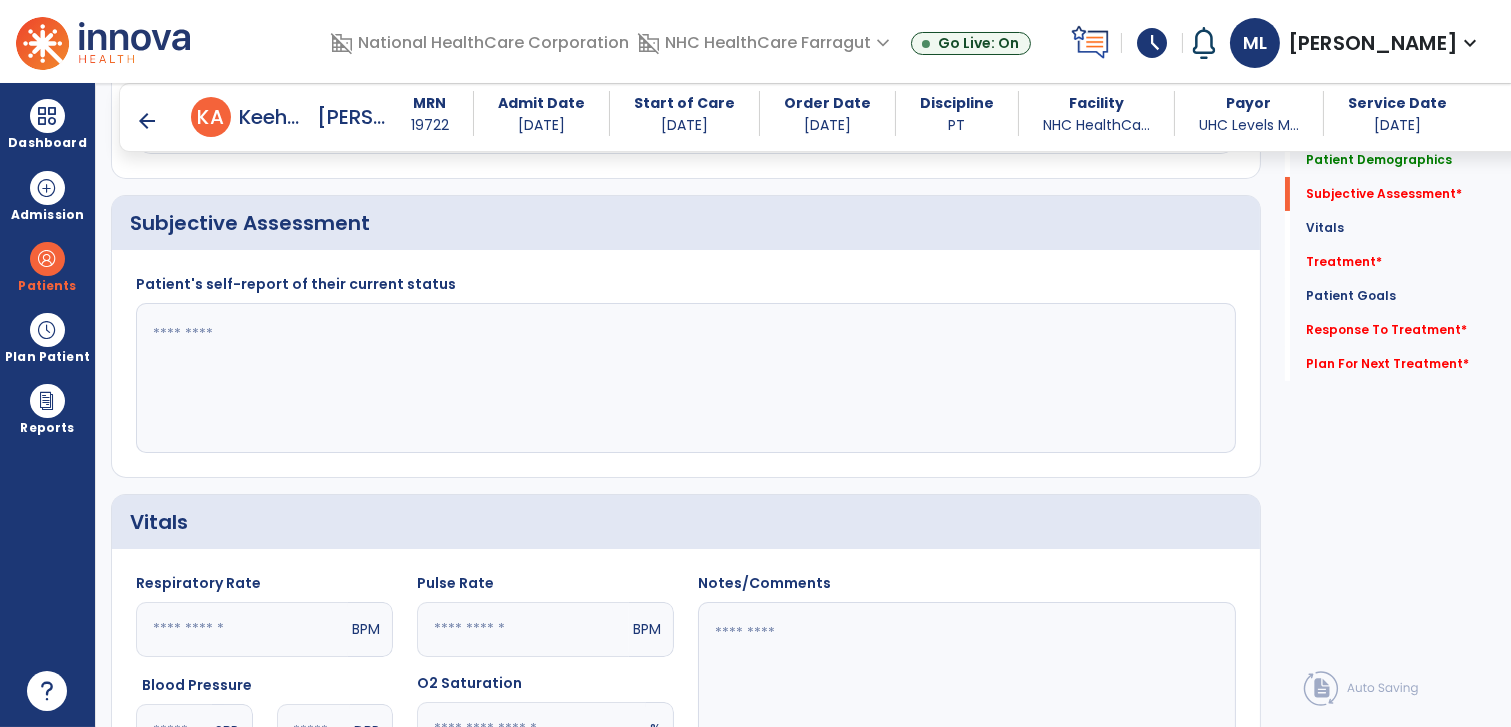 click 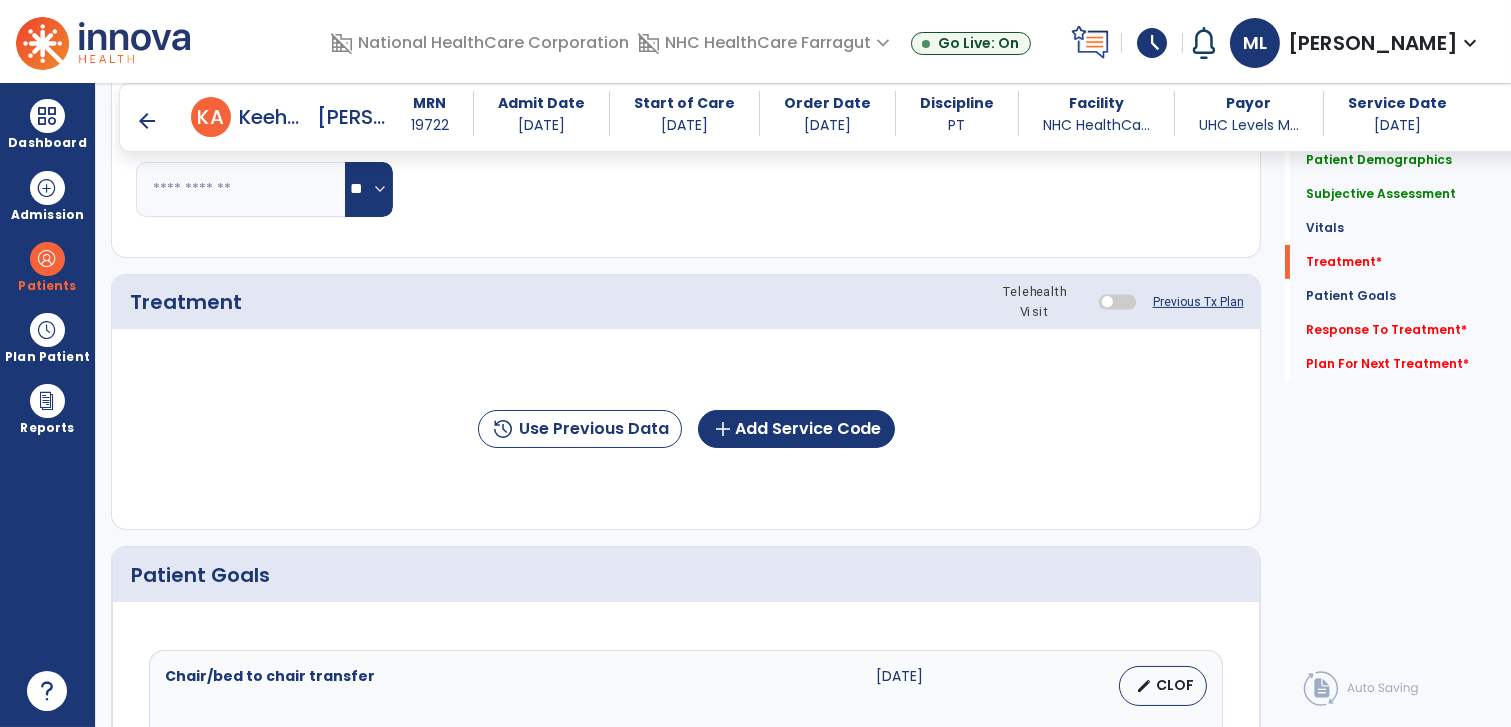 scroll, scrollTop: 1000, scrollLeft: 0, axis: vertical 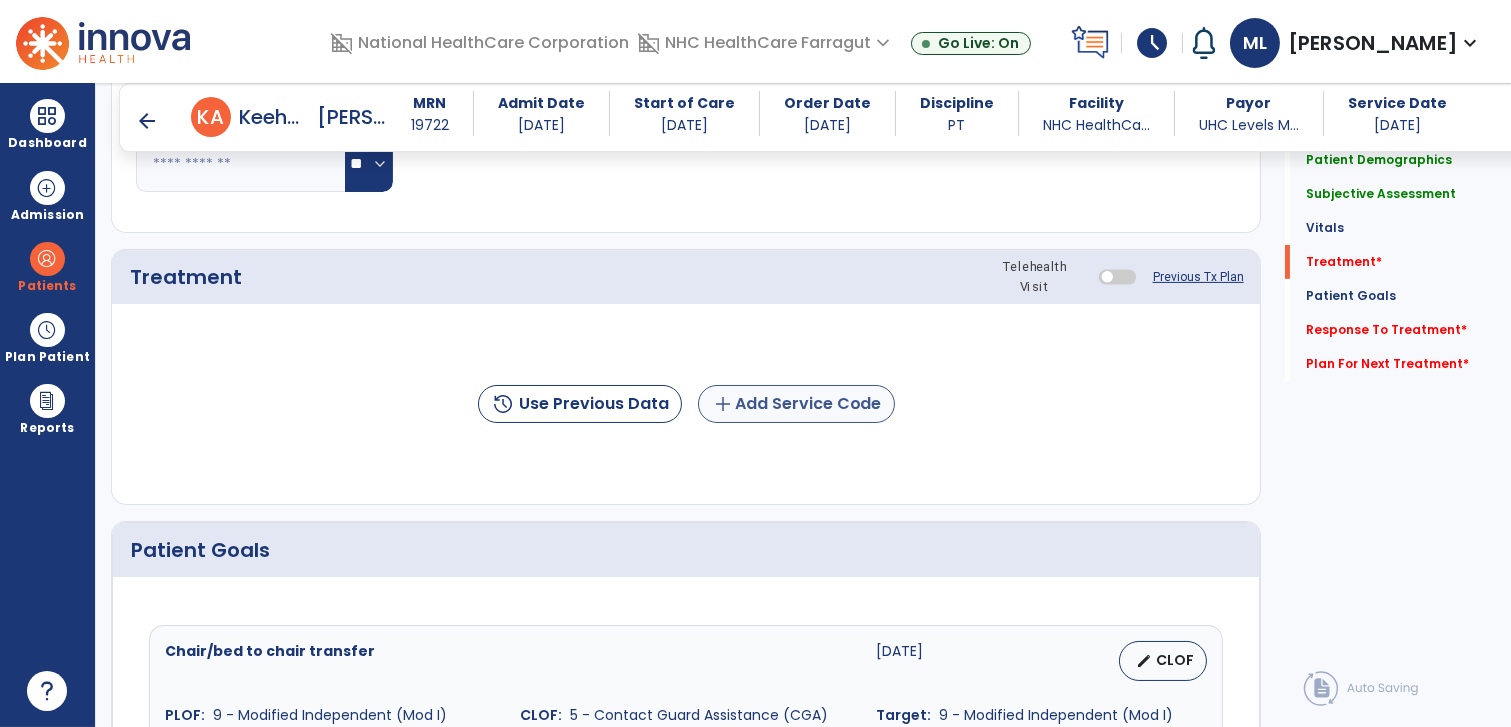 type on "**********" 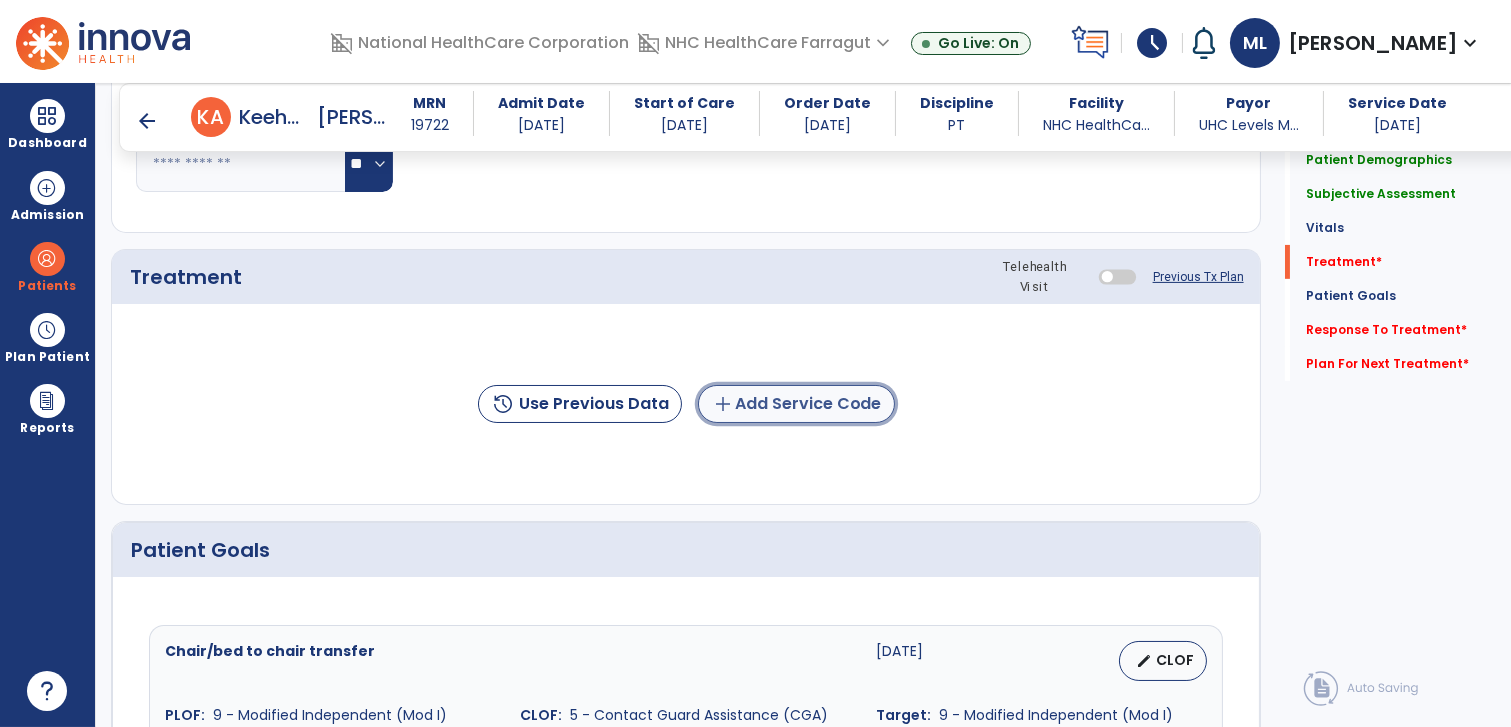 click on "add  Add Service Code" 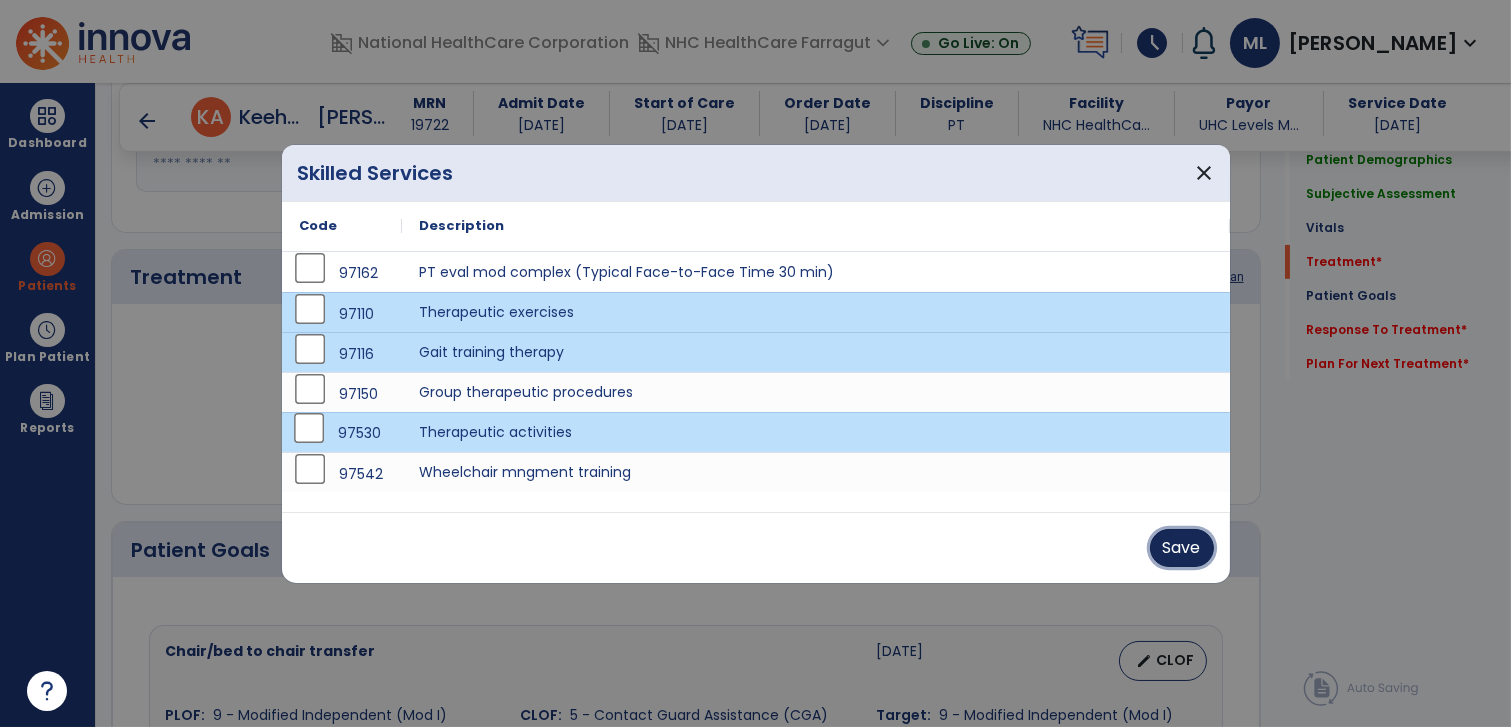 click on "Save" at bounding box center [1182, 548] 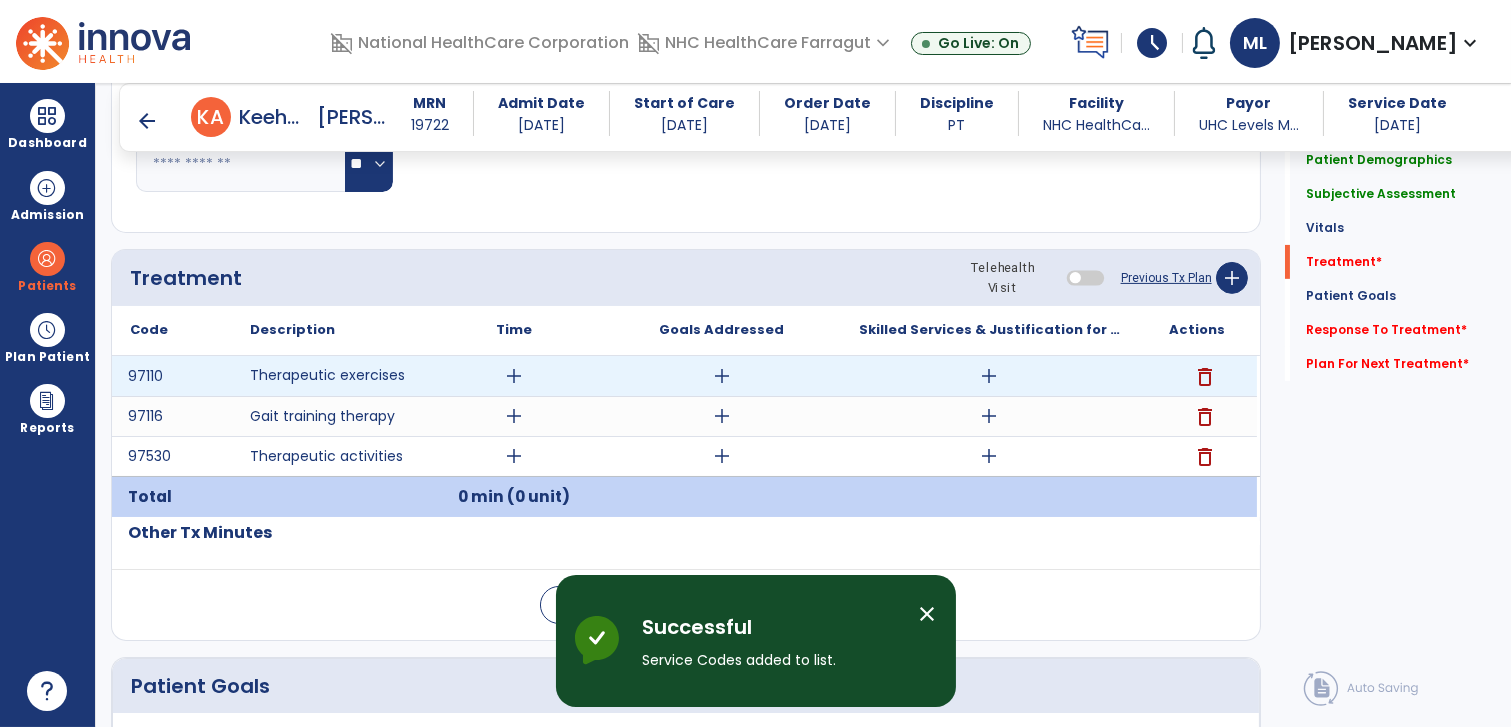 click on "add" at bounding box center [989, 376] 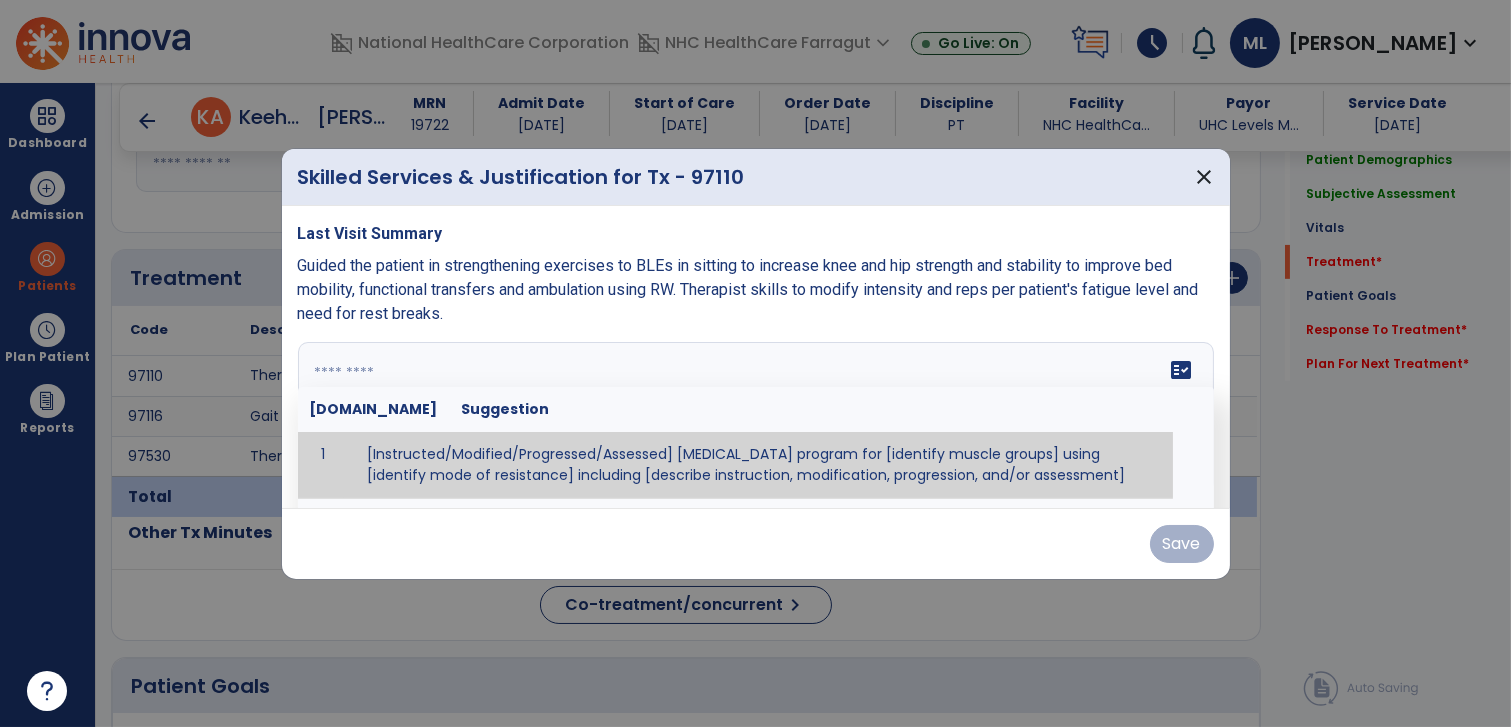click at bounding box center (754, 417) 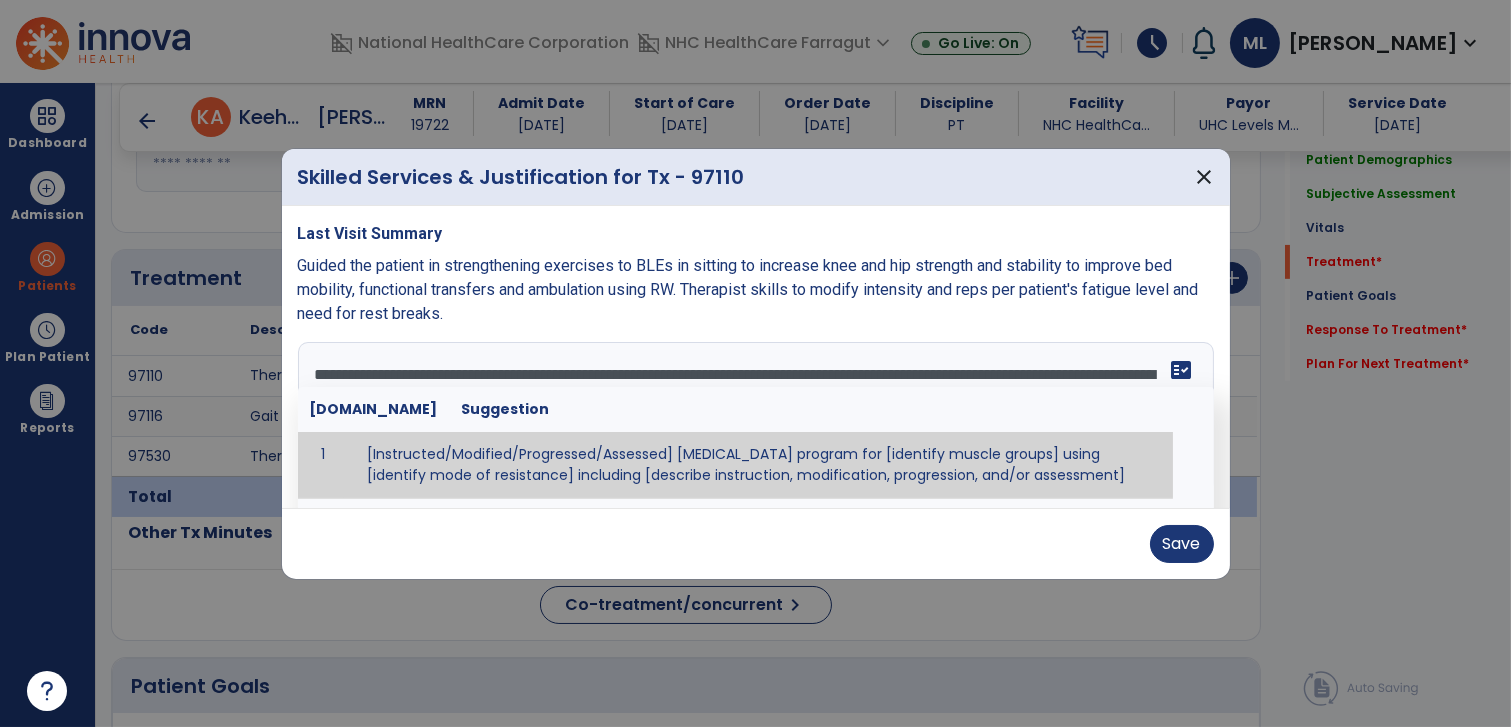scroll, scrollTop: 88, scrollLeft: 0, axis: vertical 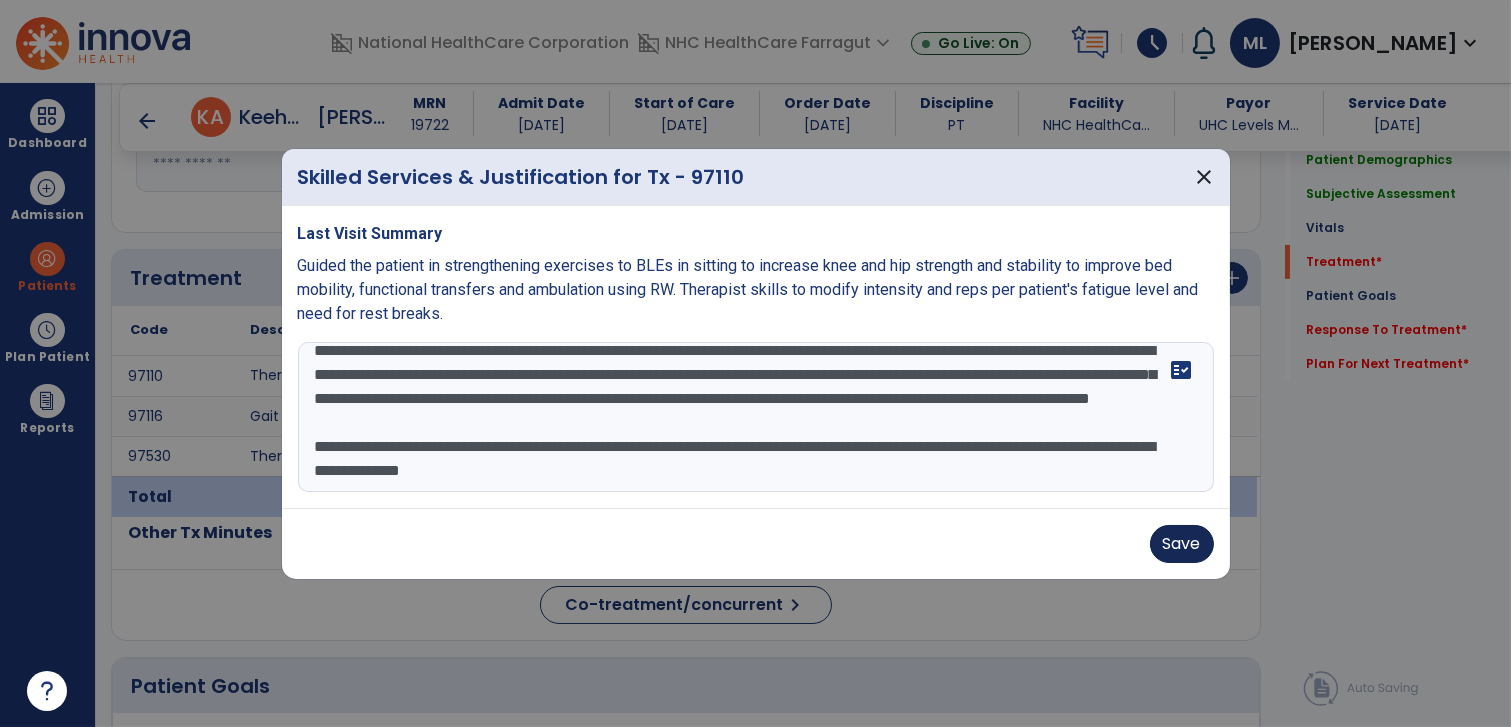 type on "**********" 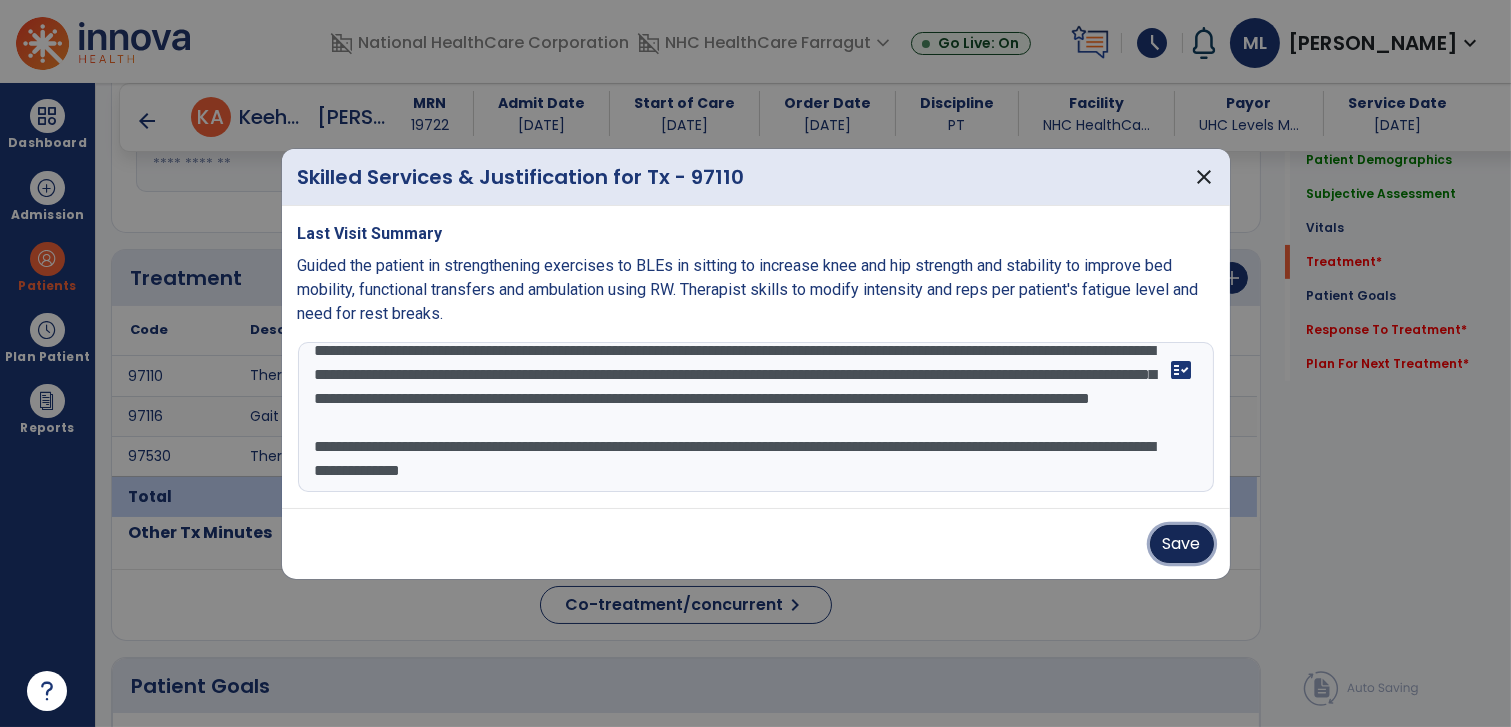 click on "Save" at bounding box center [1182, 544] 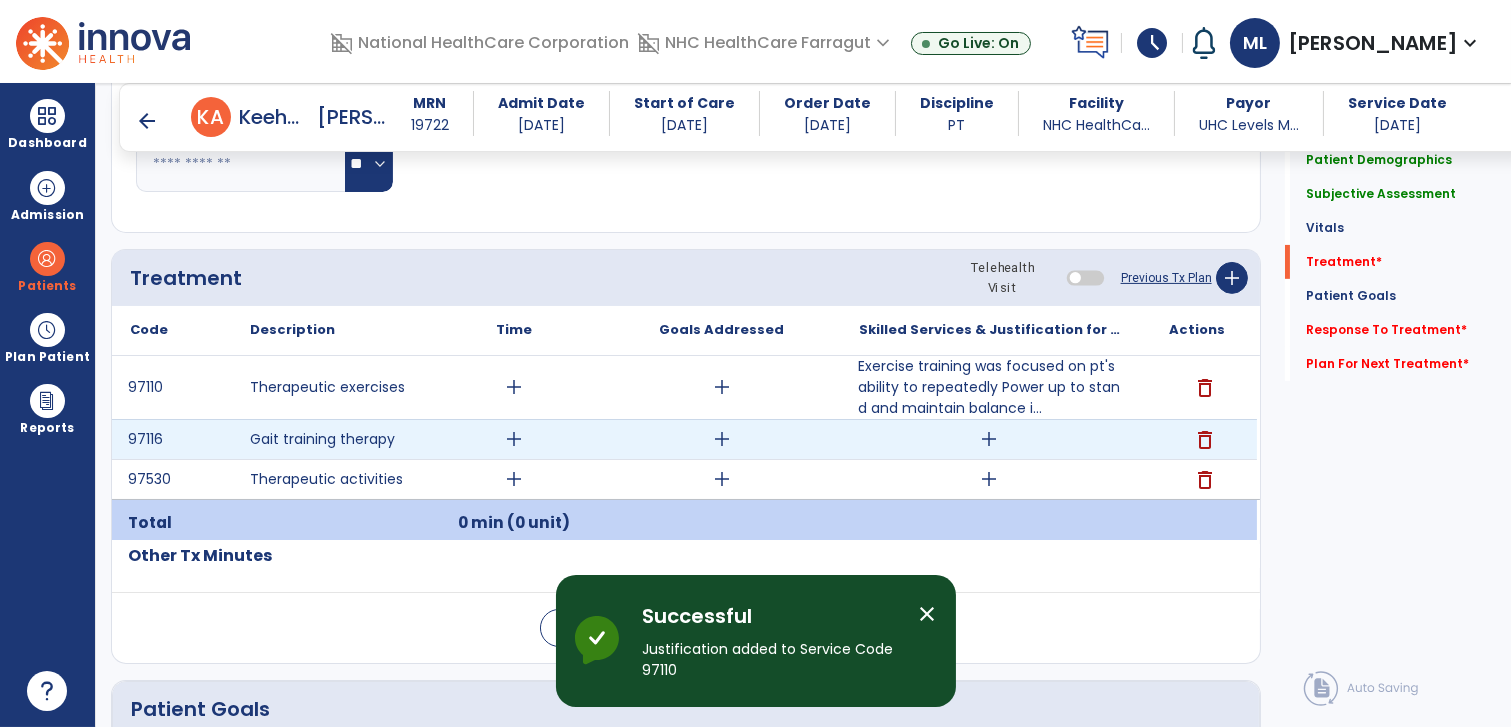 click on "add" at bounding box center (989, 439) 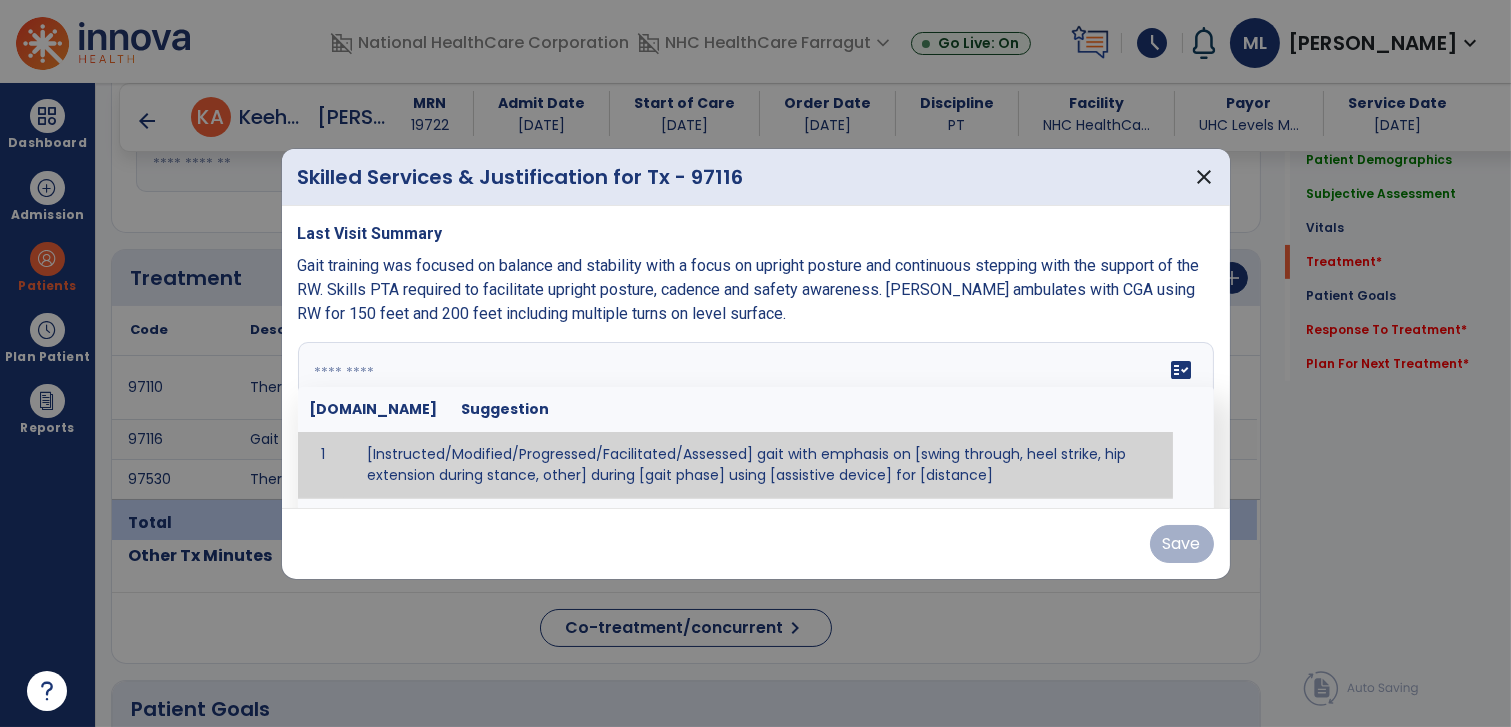 click at bounding box center [756, 417] 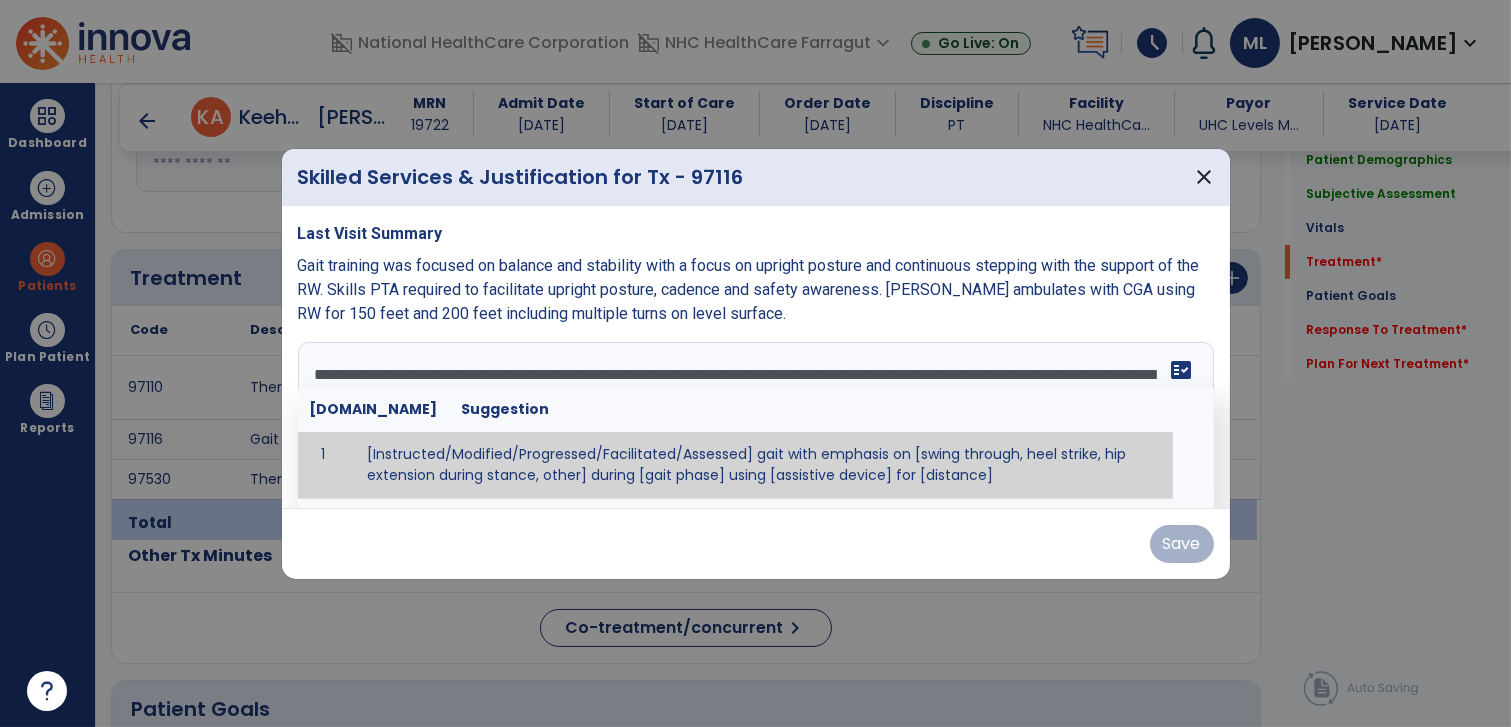 scroll, scrollTop: 304, scrollLeft: 0, axis: vertical 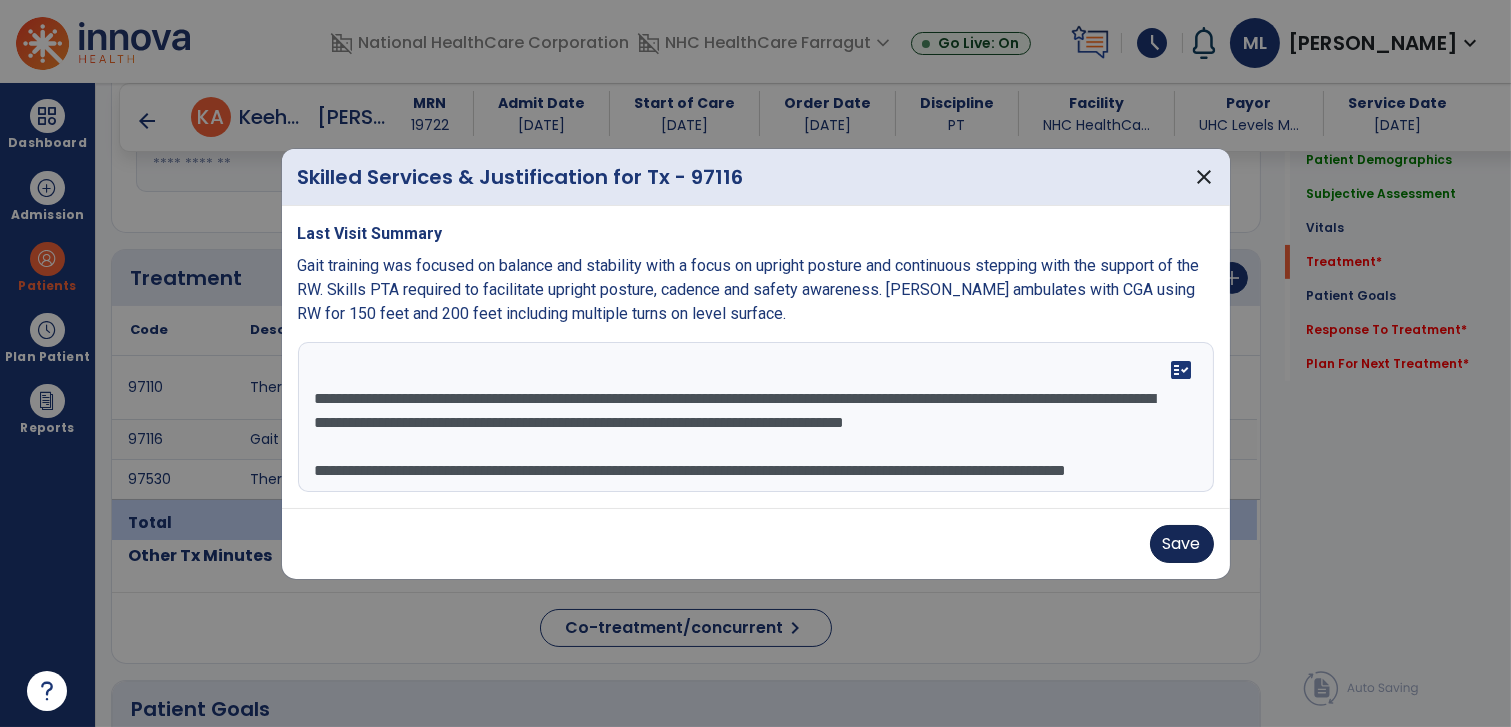 type on "**********" 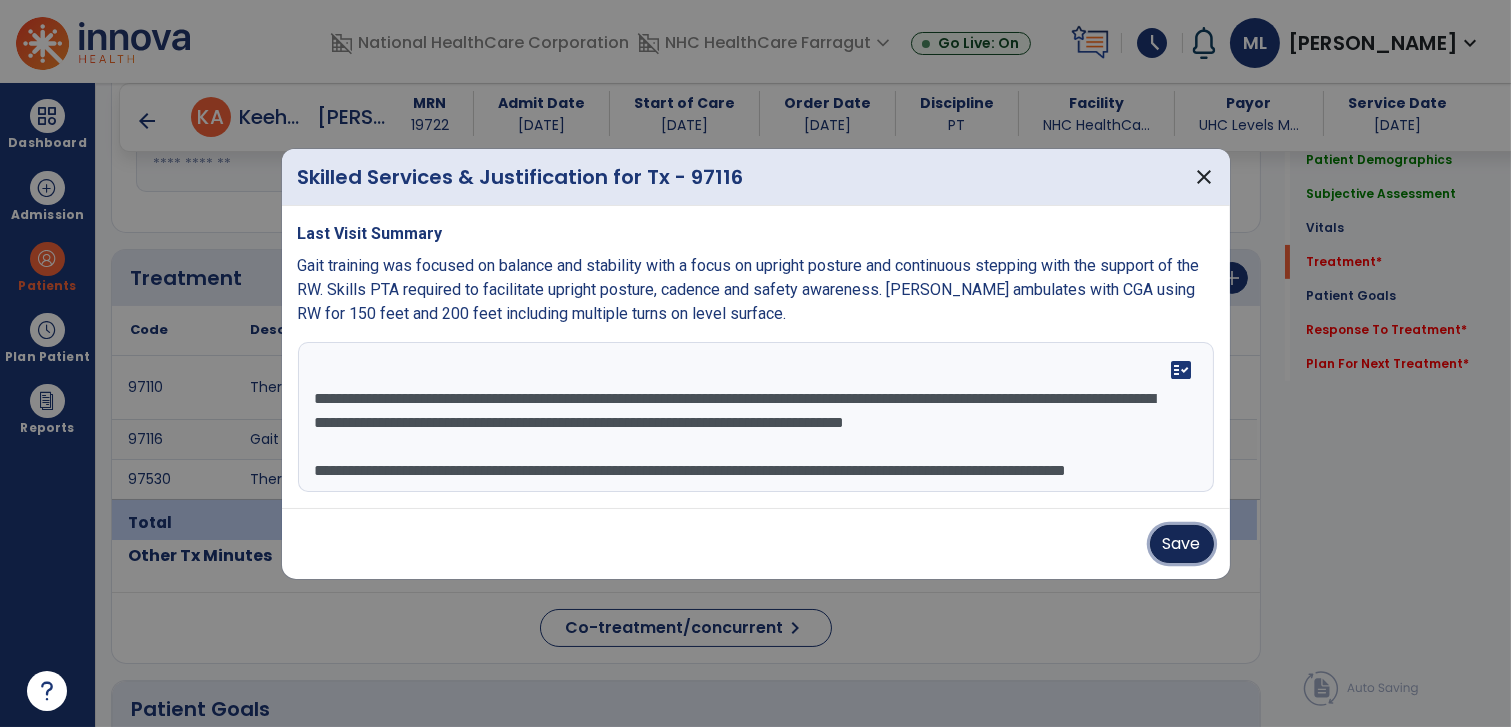 click on "Save" at bounding box center (1182, 544) 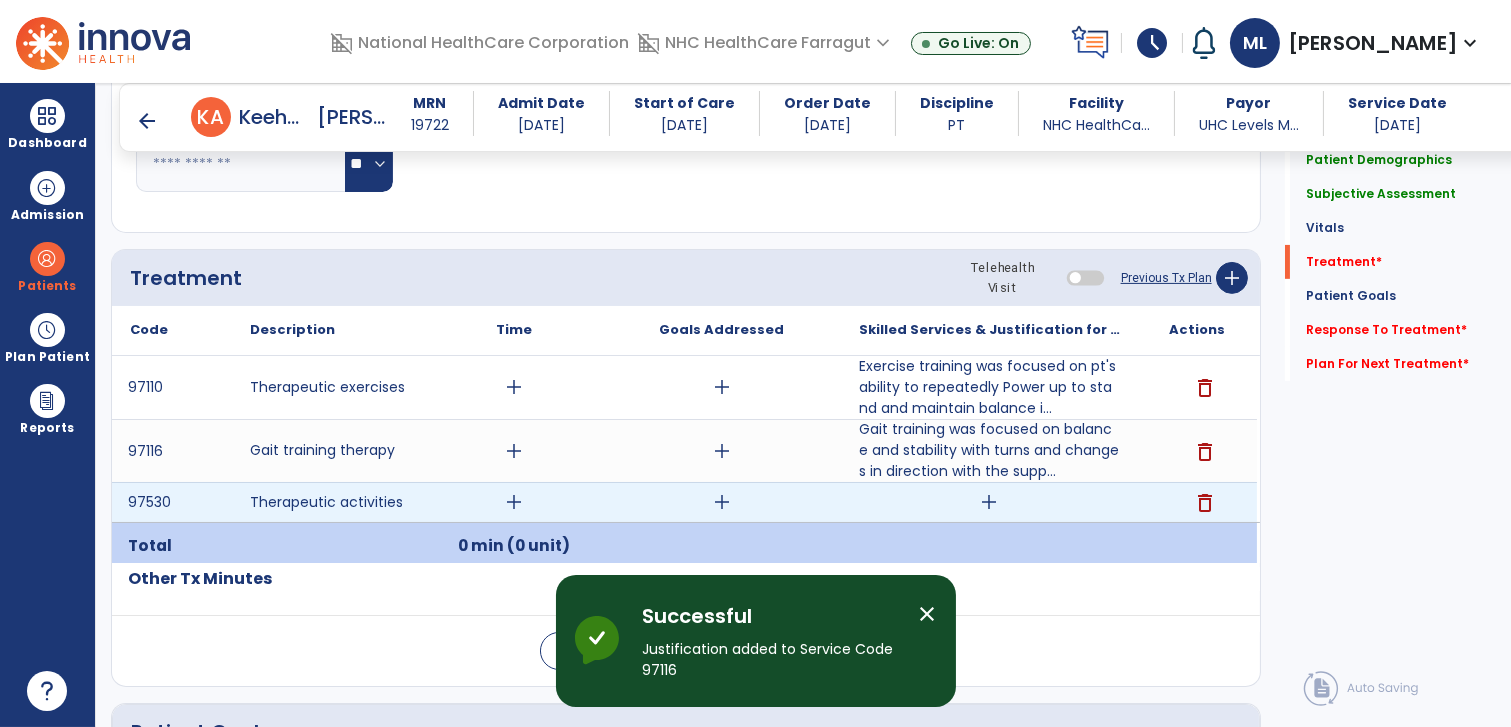 click on "add" at bounding box center [989, 502] 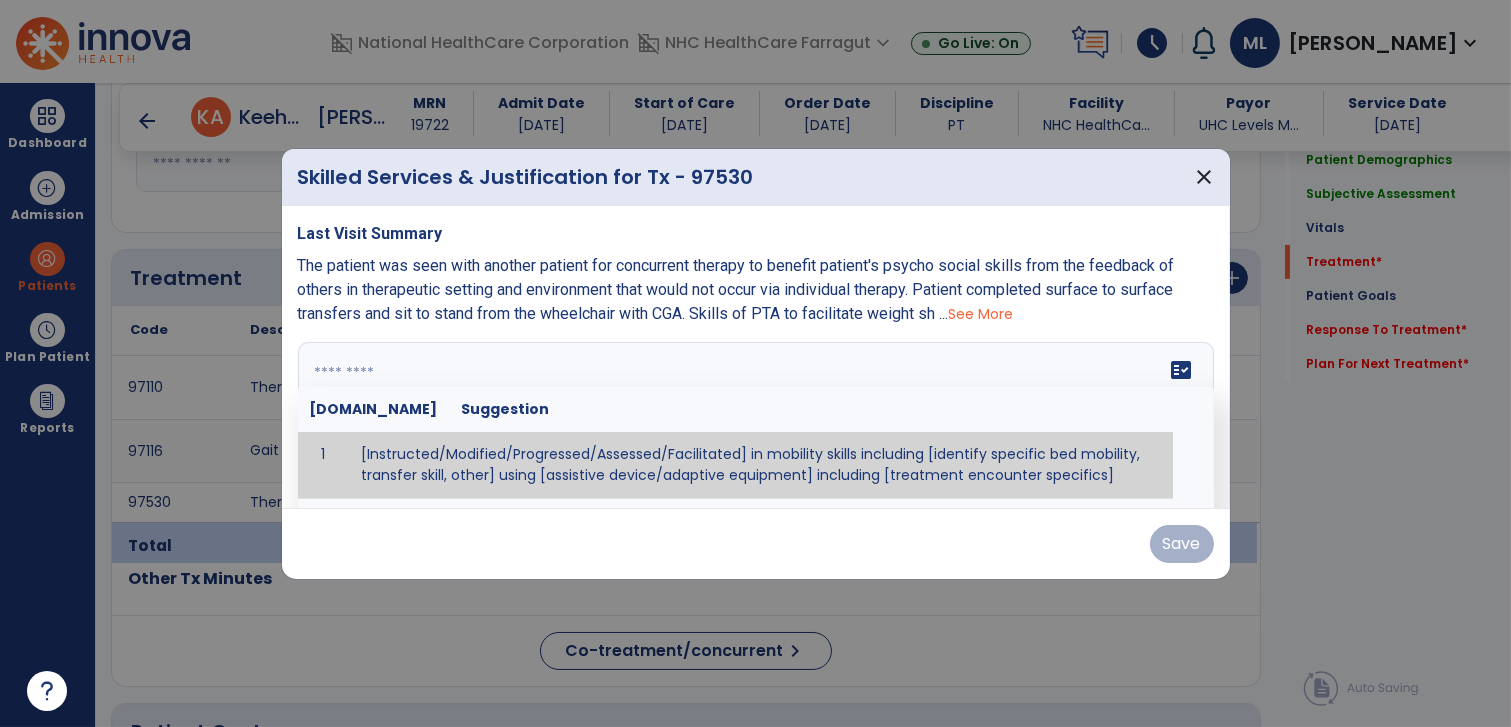 click on "fact_check  [DOMAIN_NAME] Suggestion 1 [Instructed/Modified/Progressed/Assessed/Facilitated] in mobility skills including [identify specific bed mobility, transfer skill, other] using [assistive device/adaptive equipment] including [treatment encounter specifics]" at bounding box center (756, 417) 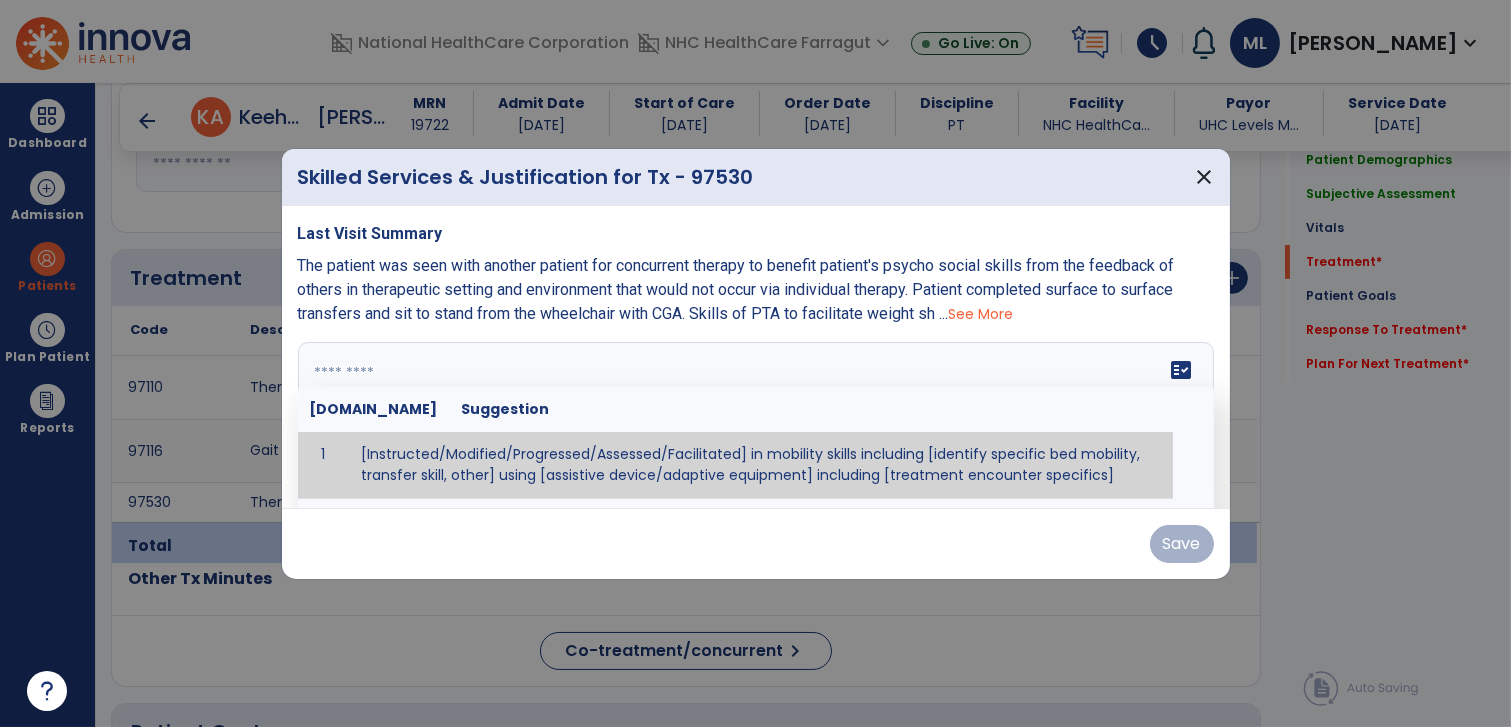 paste on "**********" 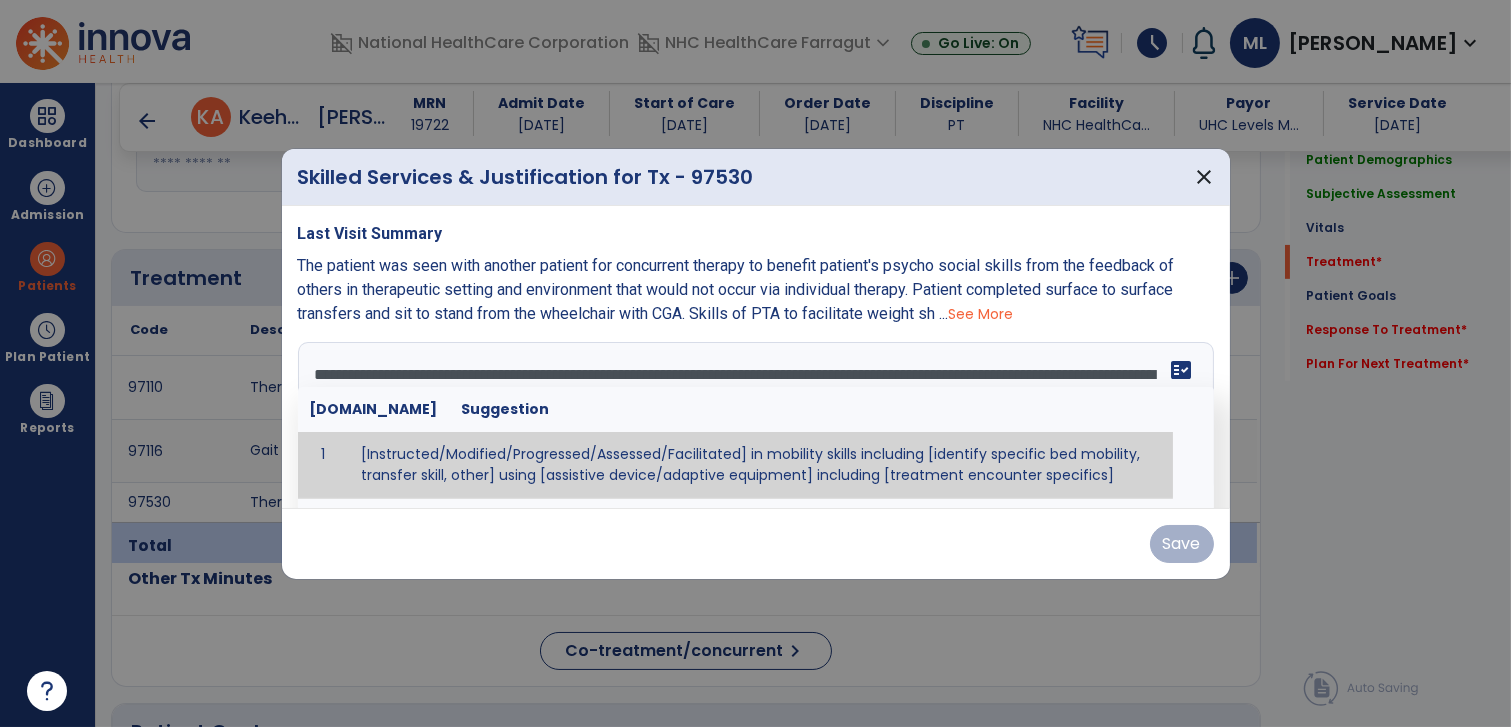 scroll, scrollTop: 64, scrollLeft: 0, axis: vertical 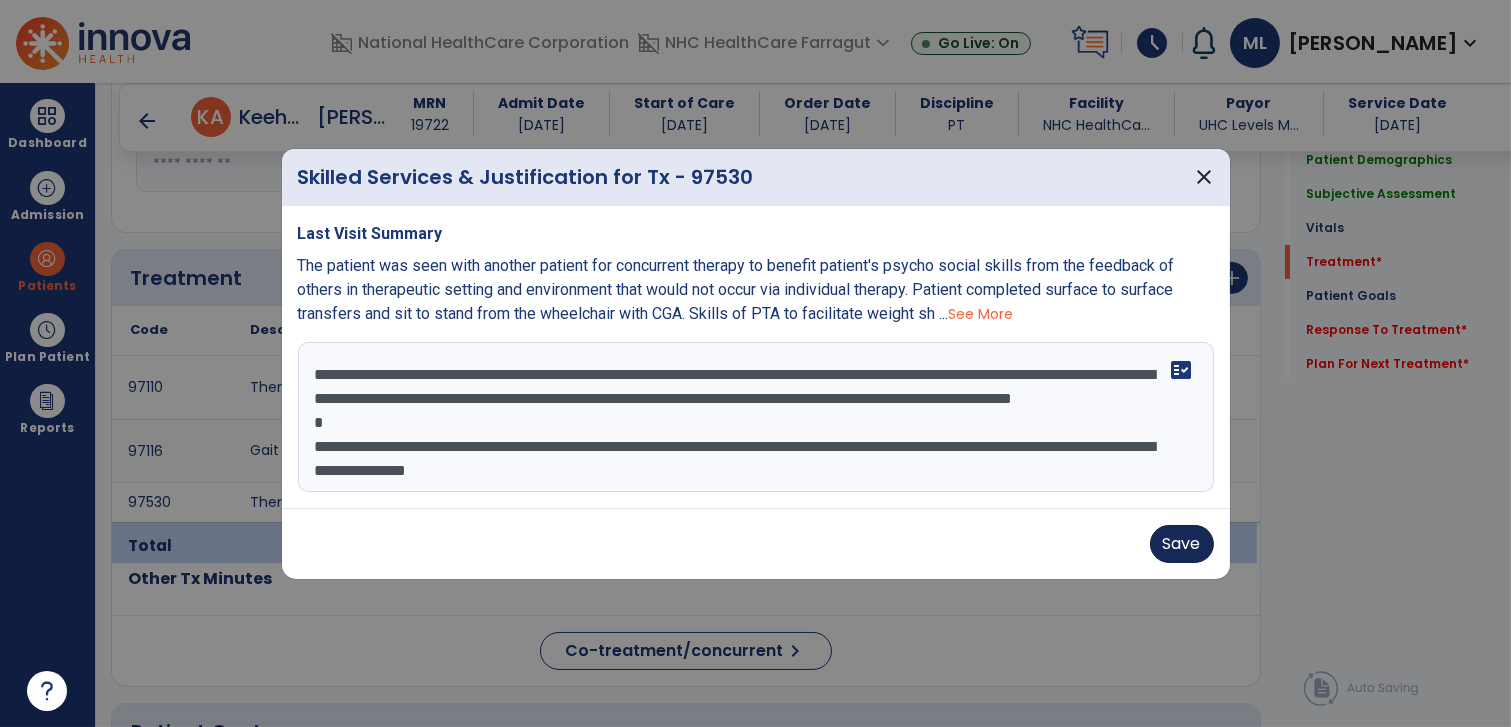 type on "**********" 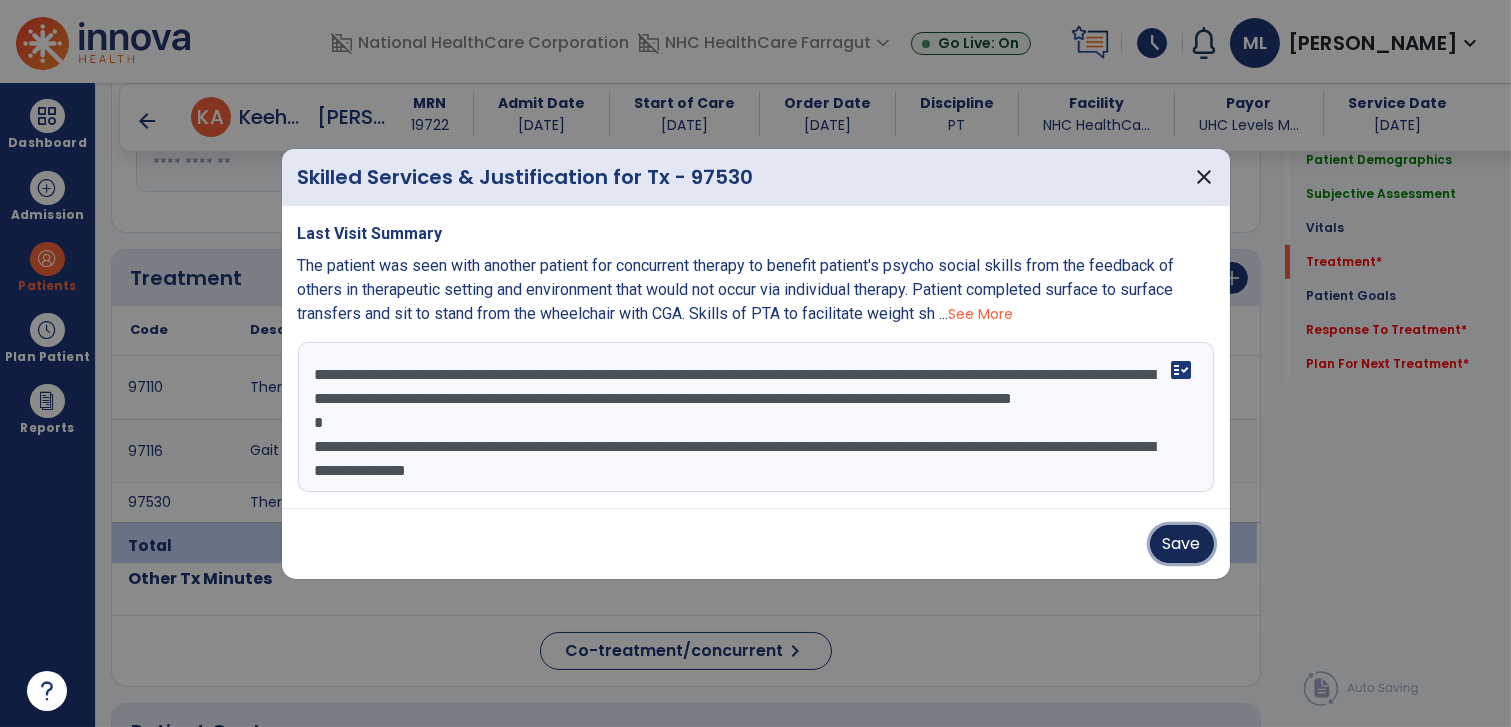 click on "Save" at bounding box center (1182, 544) 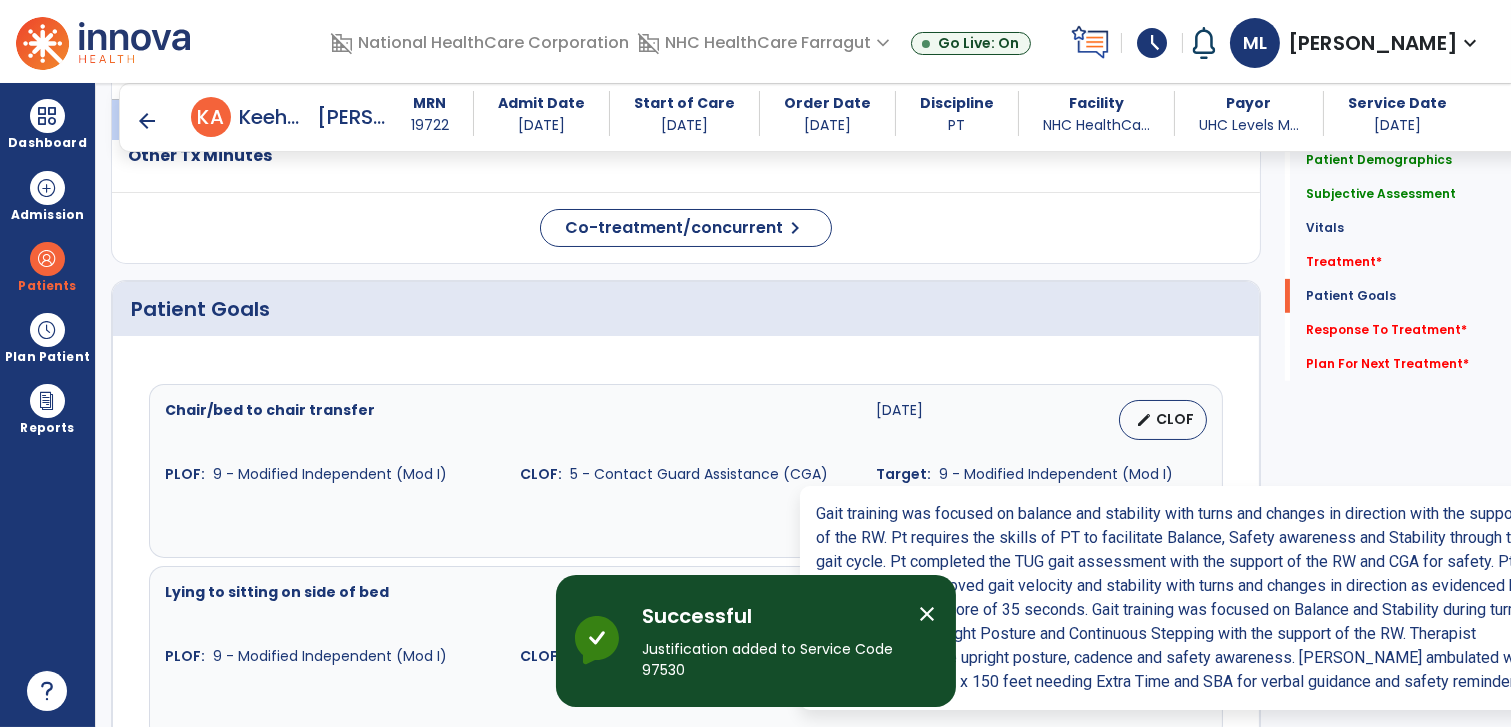 scroll, scrollTop: 1555, scrollLeft: 0, axis: vertical 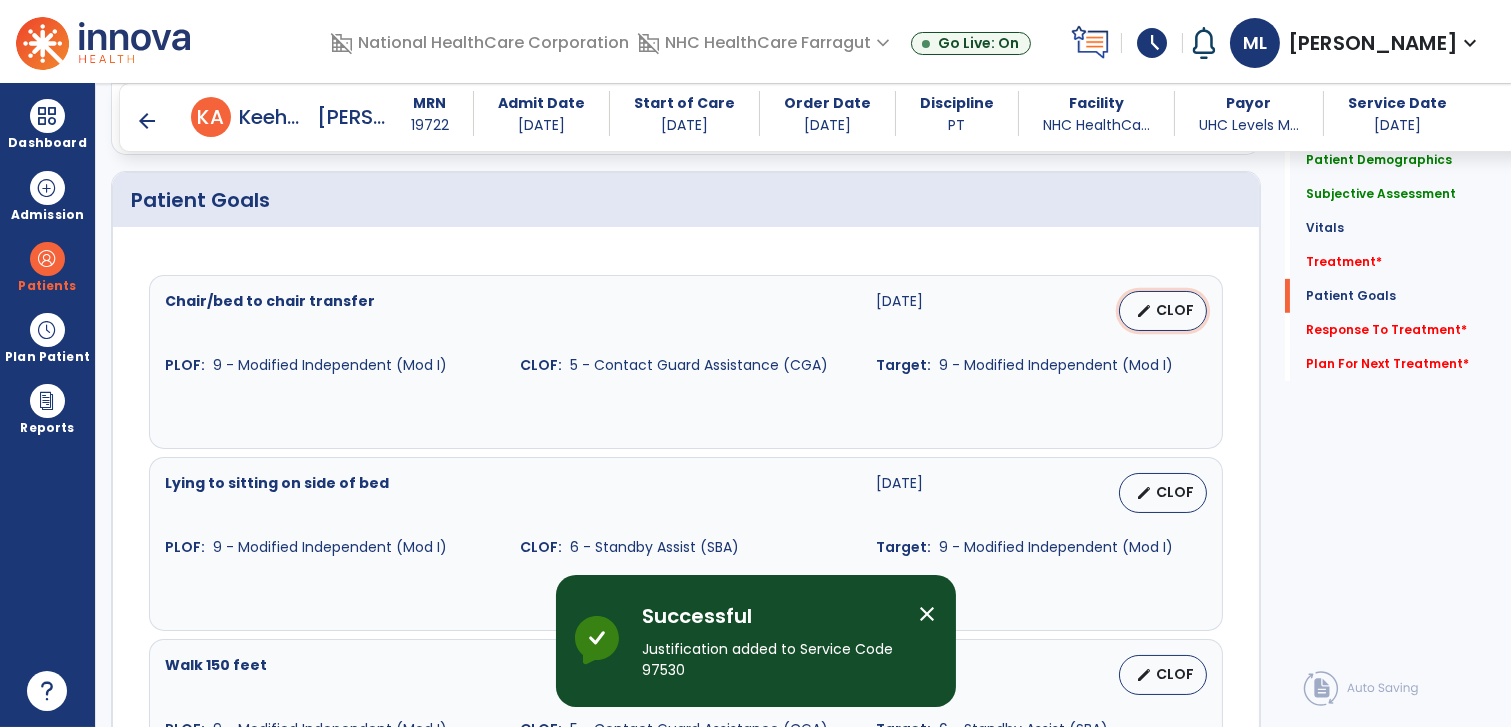 click on "edit" at bounding box center [1144, 311] 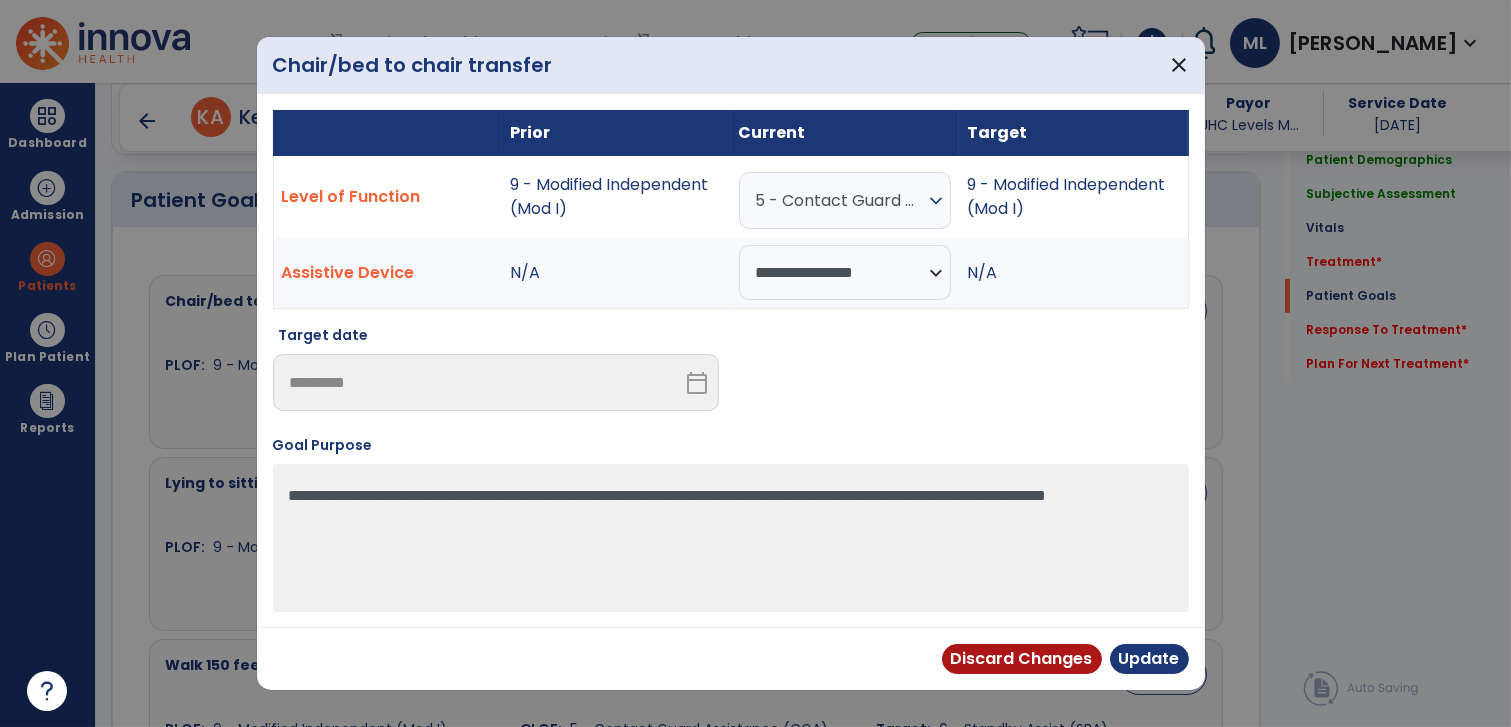 click on "5 - Contact Guard Assistance (CGA)   expand_more" at bounding box center [845, 200] 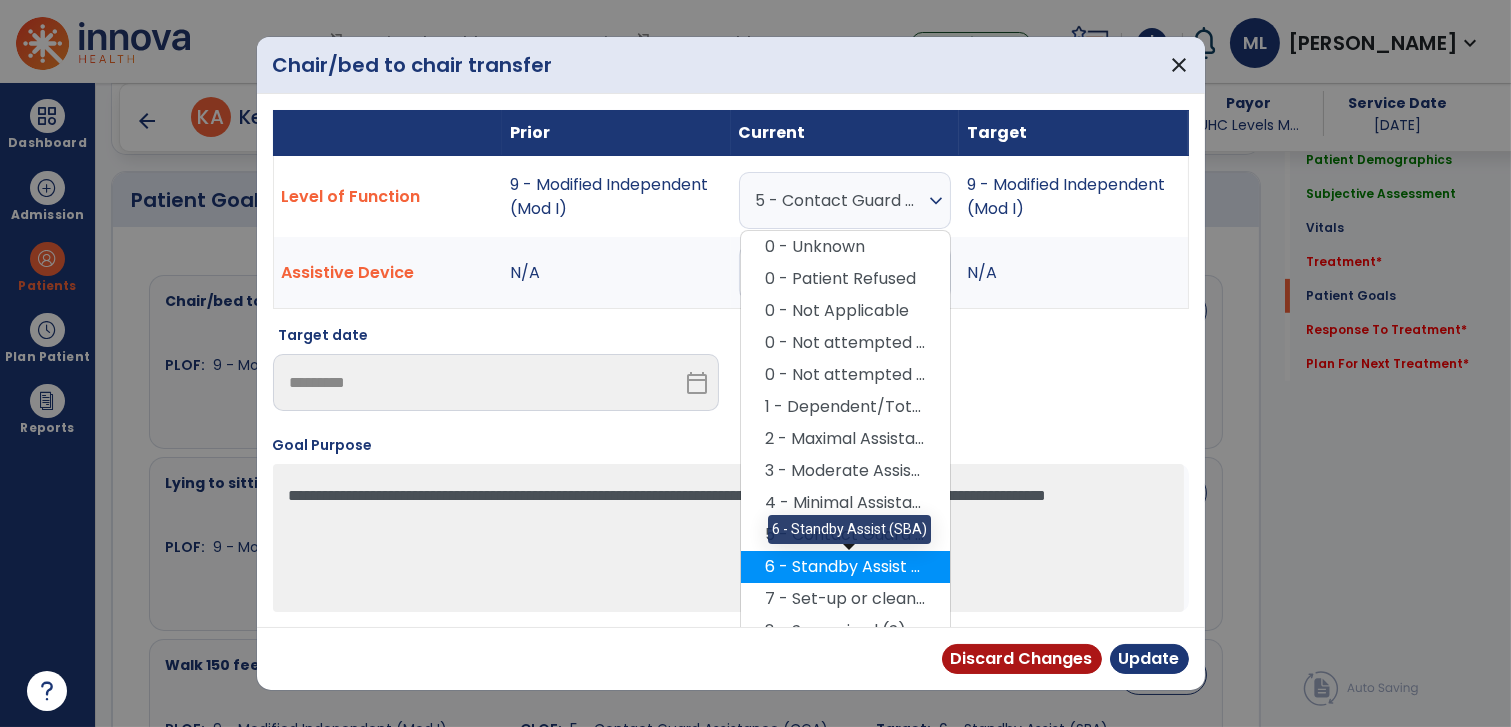 click on "6 - Standby Assist (SBA)" at bounding box center (845, 567) 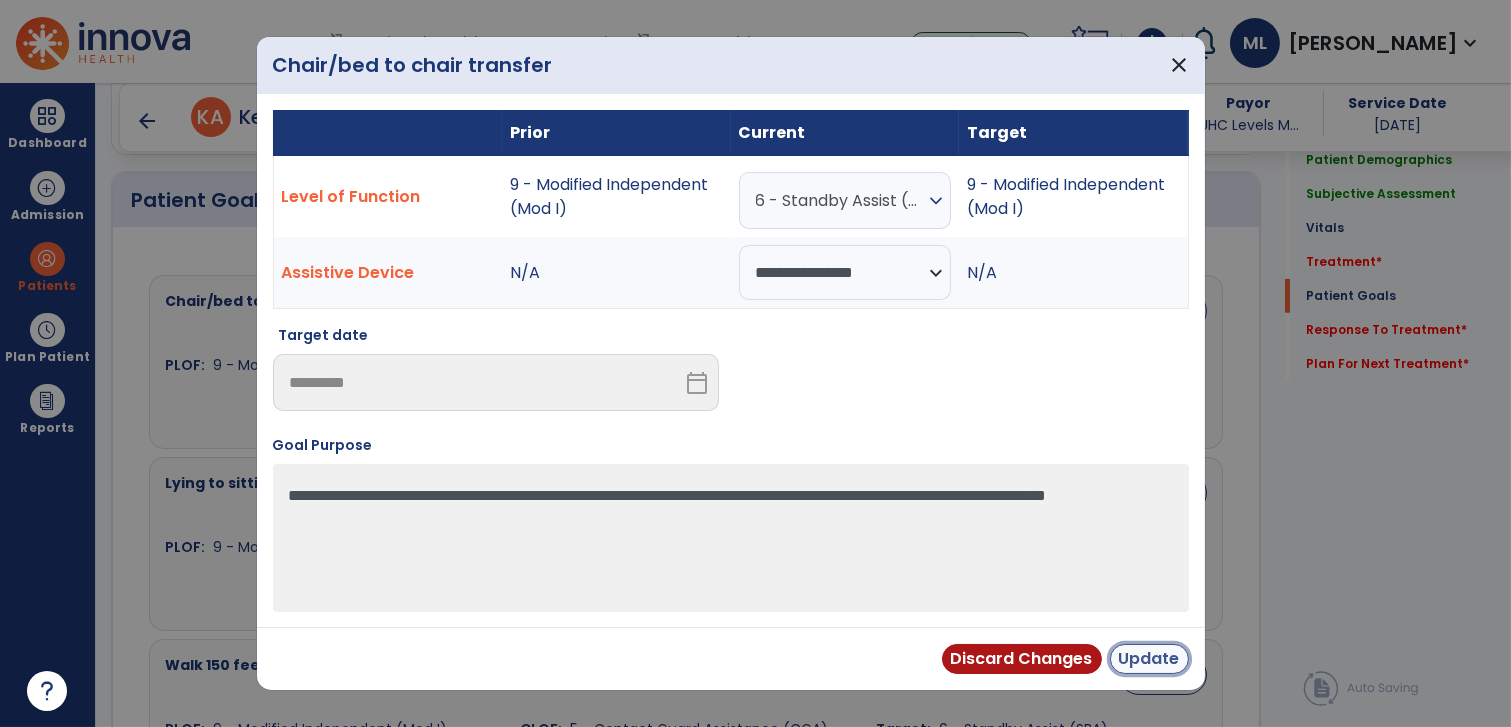 click on "Update" at bounding box center [1149, 659] 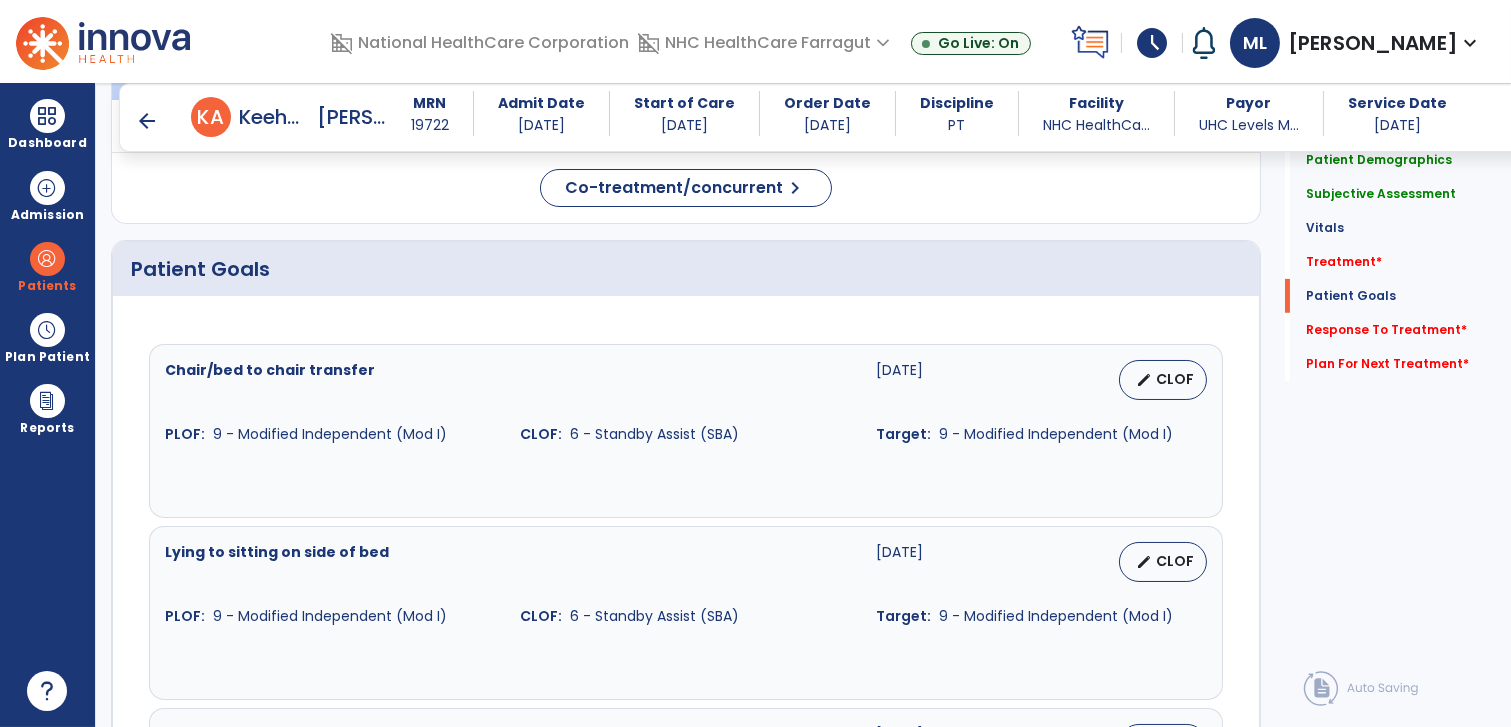 scroll, scrollTop: 1555, scrollLeft: 0, axis: vertical 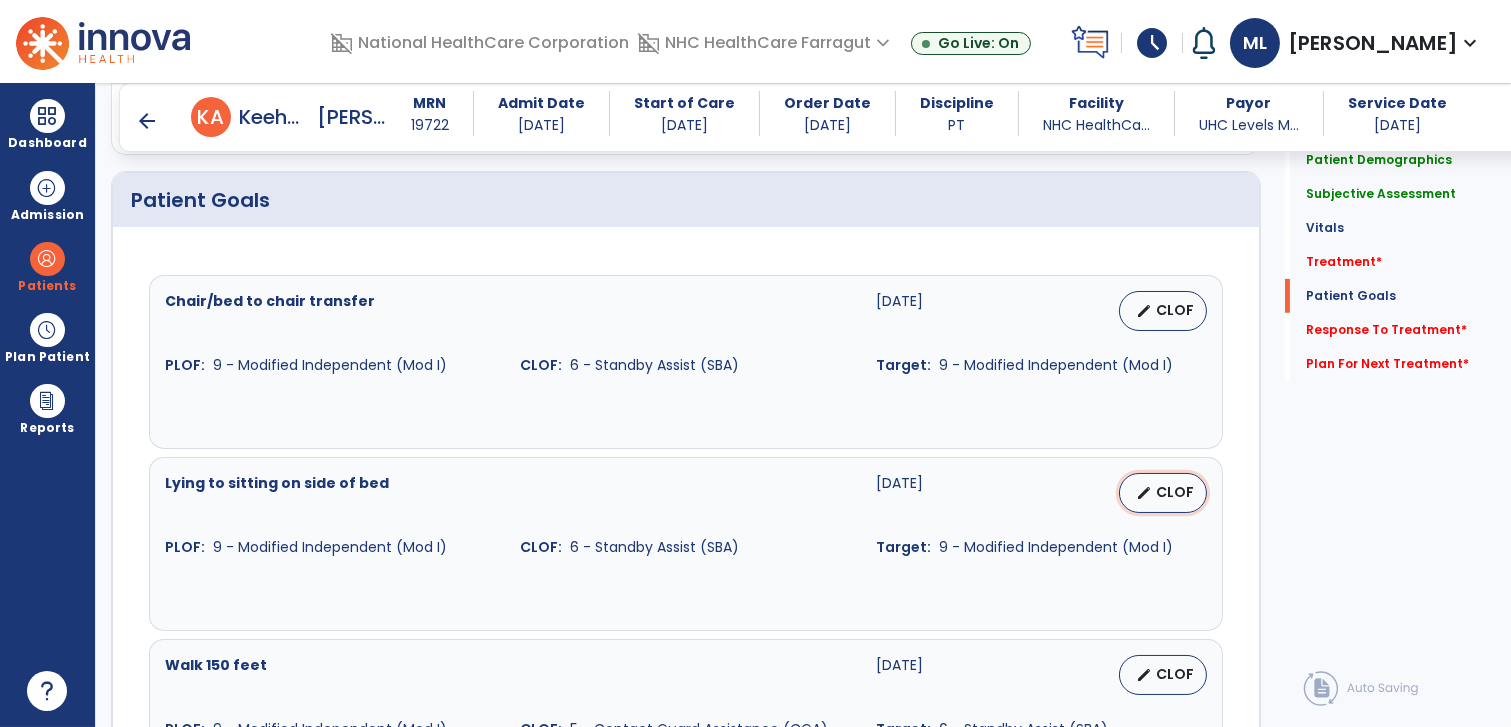 click on "CLOF" at bounding box center [1175, 492] 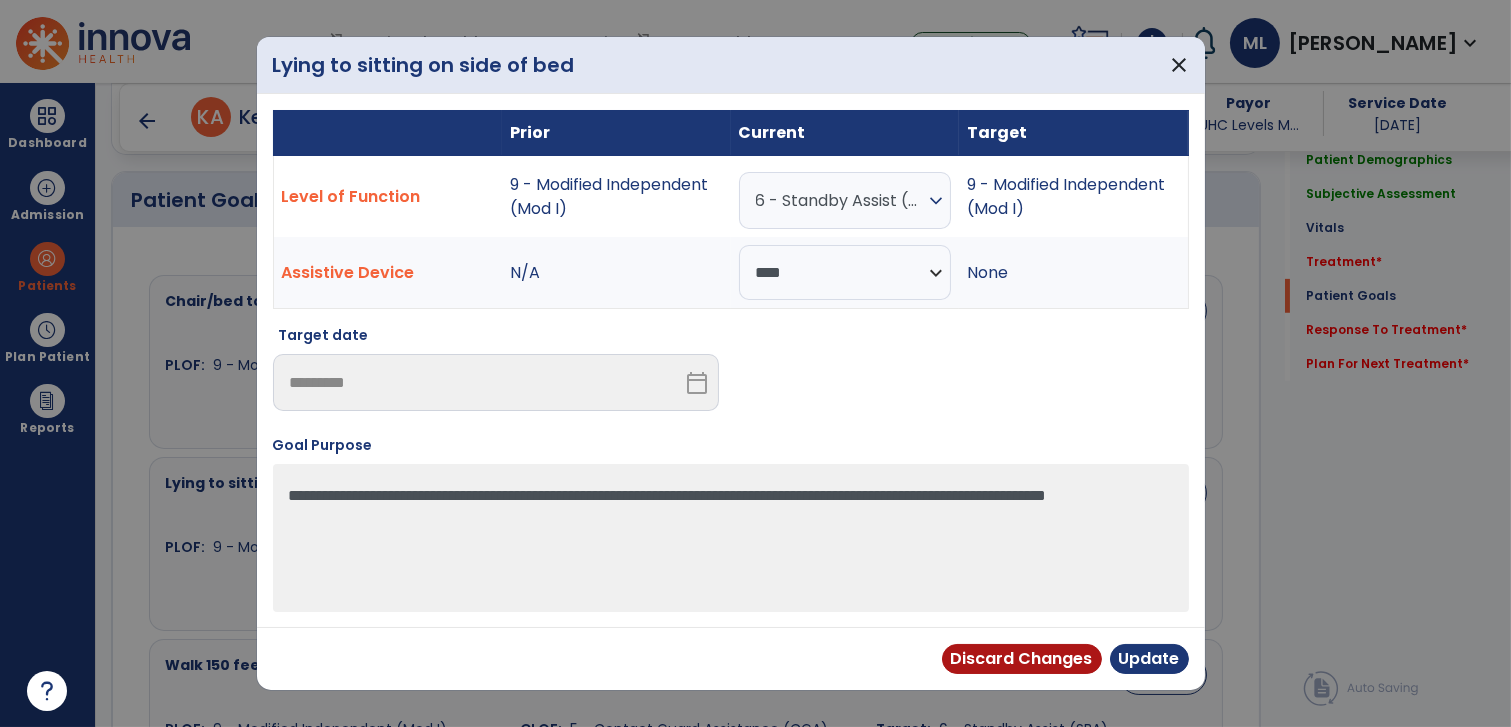 click on "6 - Standby Assist (SBA)" at bounding box center (840, 200) 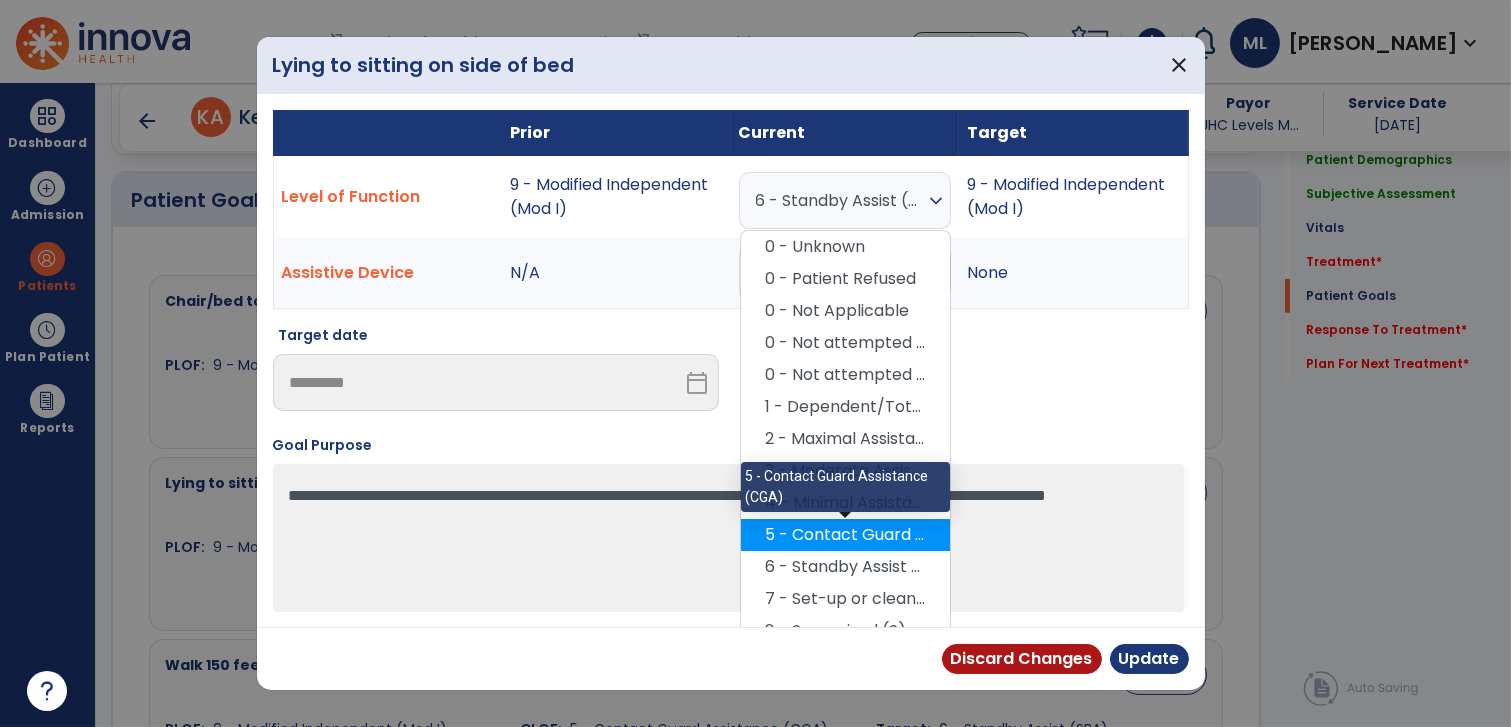 scroll, scrollTop: 84, scrollLeft: 0, axis: vertical 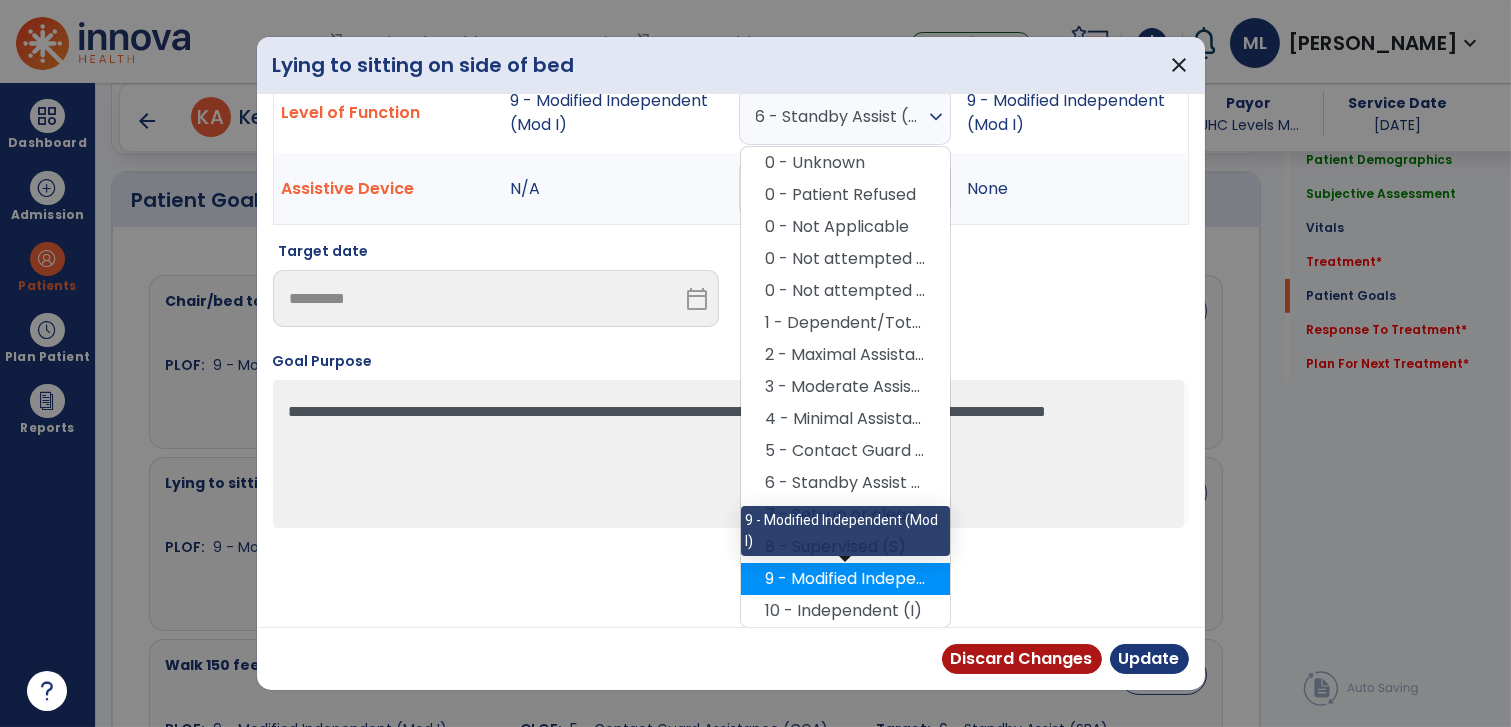 click on "9 - Modified Independent (Mod I)" at bounding box center [845, 579] 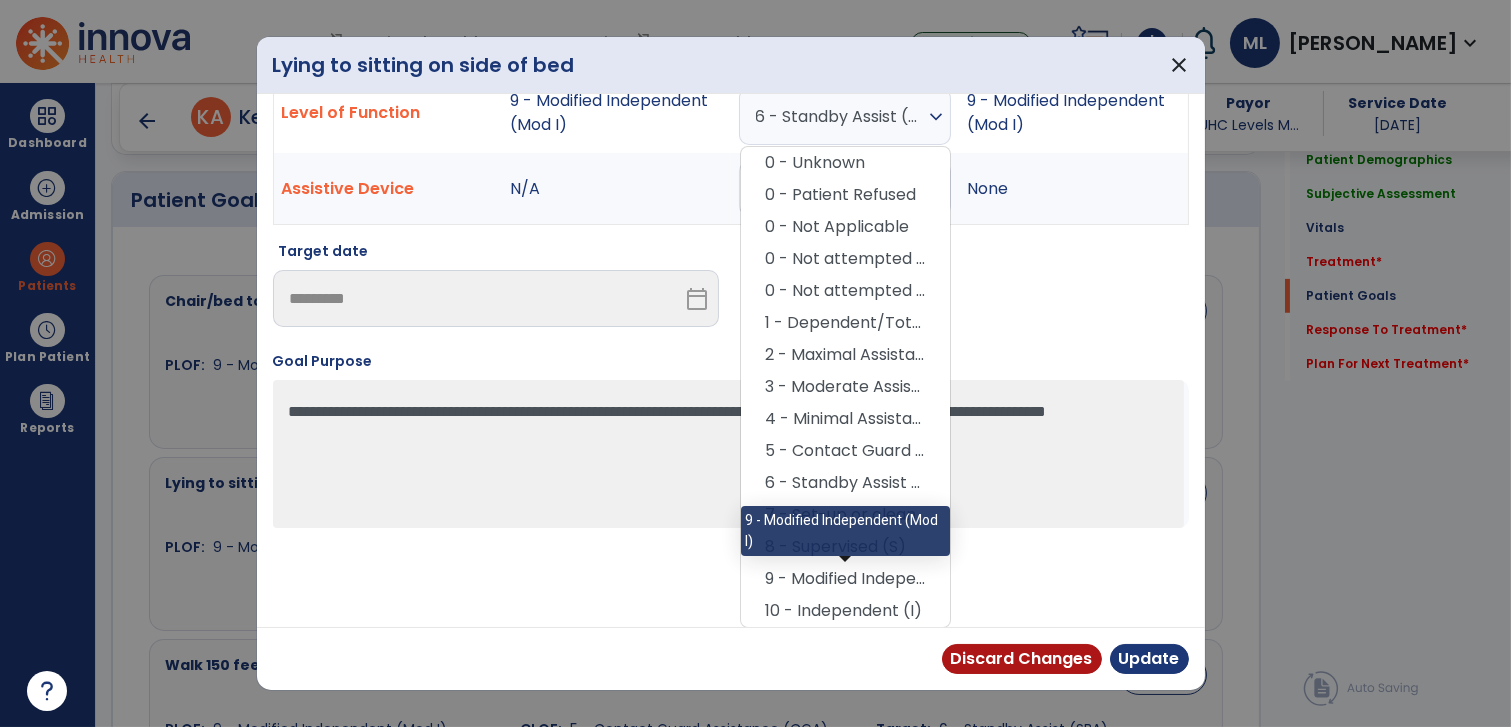 scroll, scrollTop: 0, scrollLeft: 0, axis: both 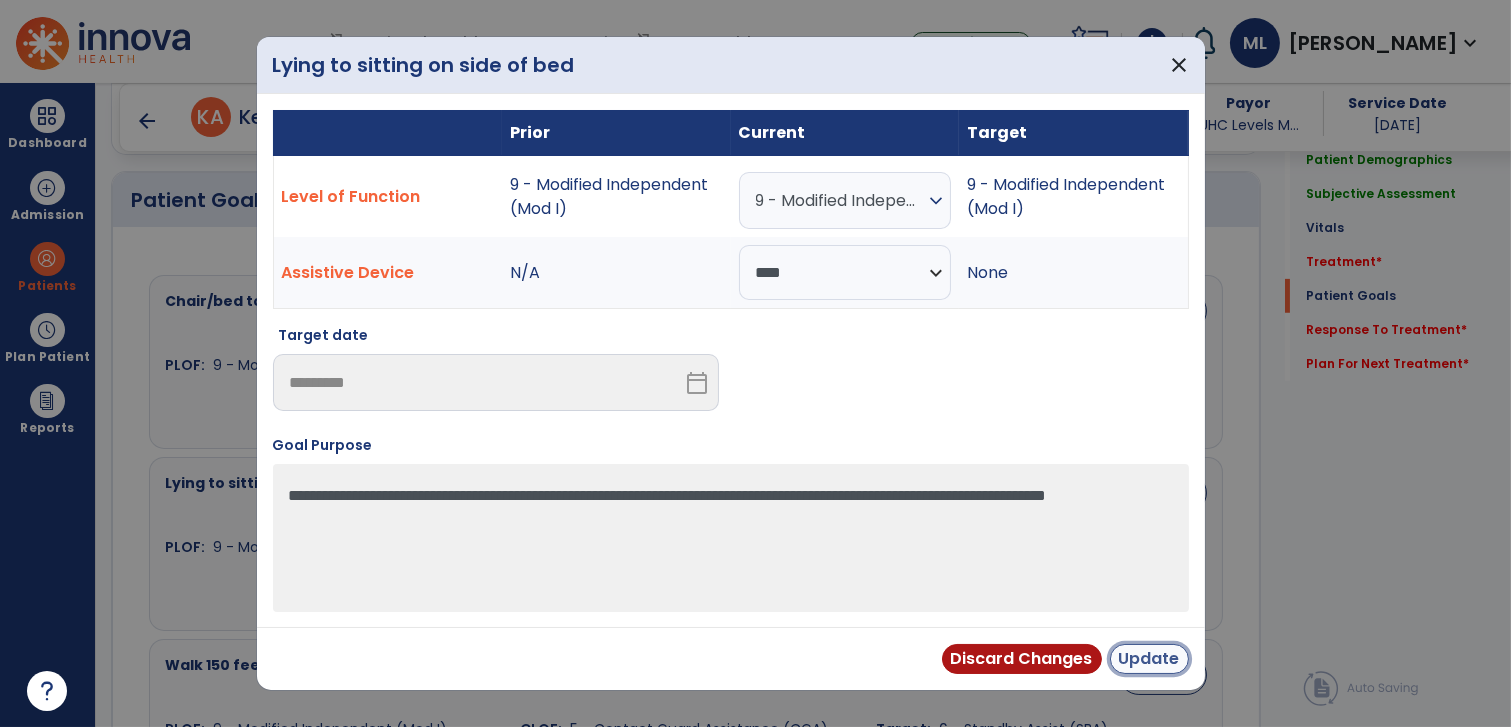 click on "Update" at bounding box center [1149, 659] 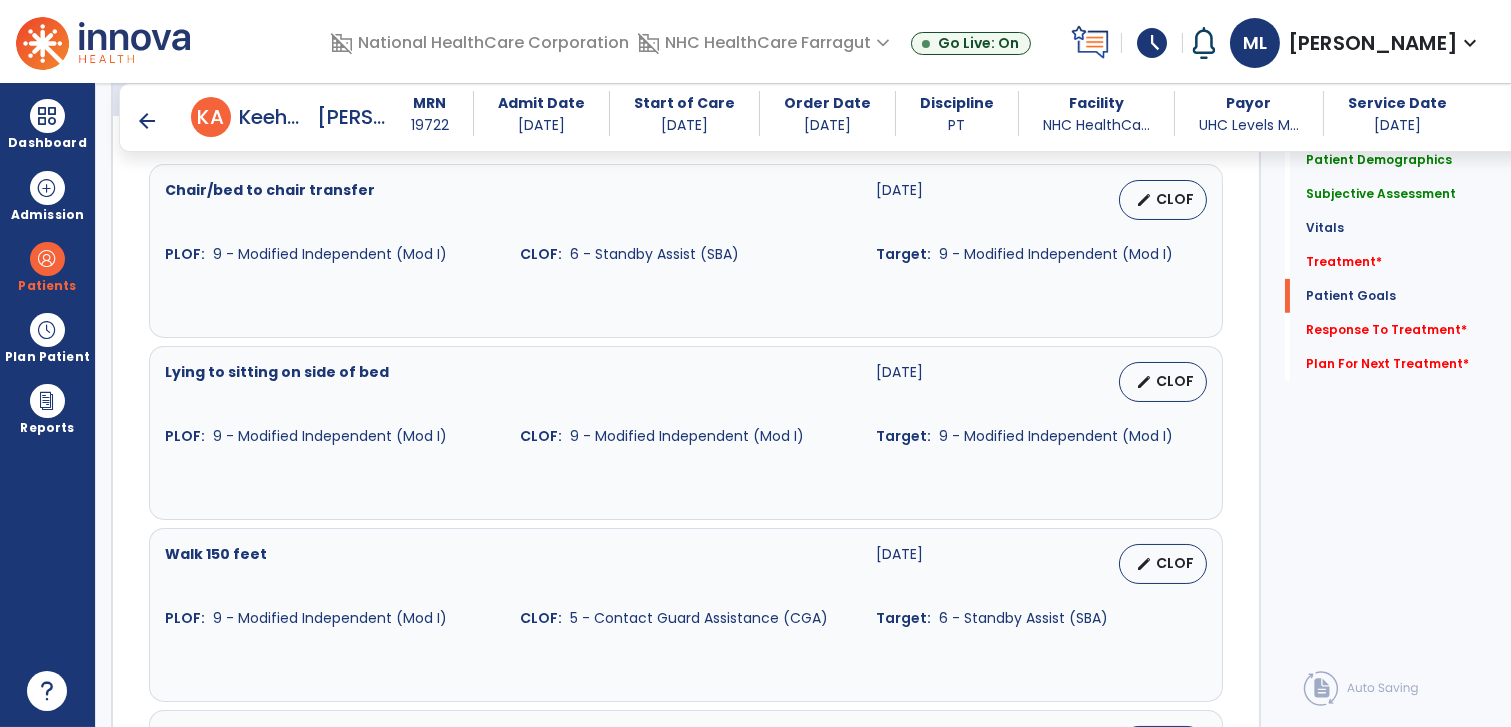 scroll, scrollTop: 1777, scrollLeft: 0, axis: vertical 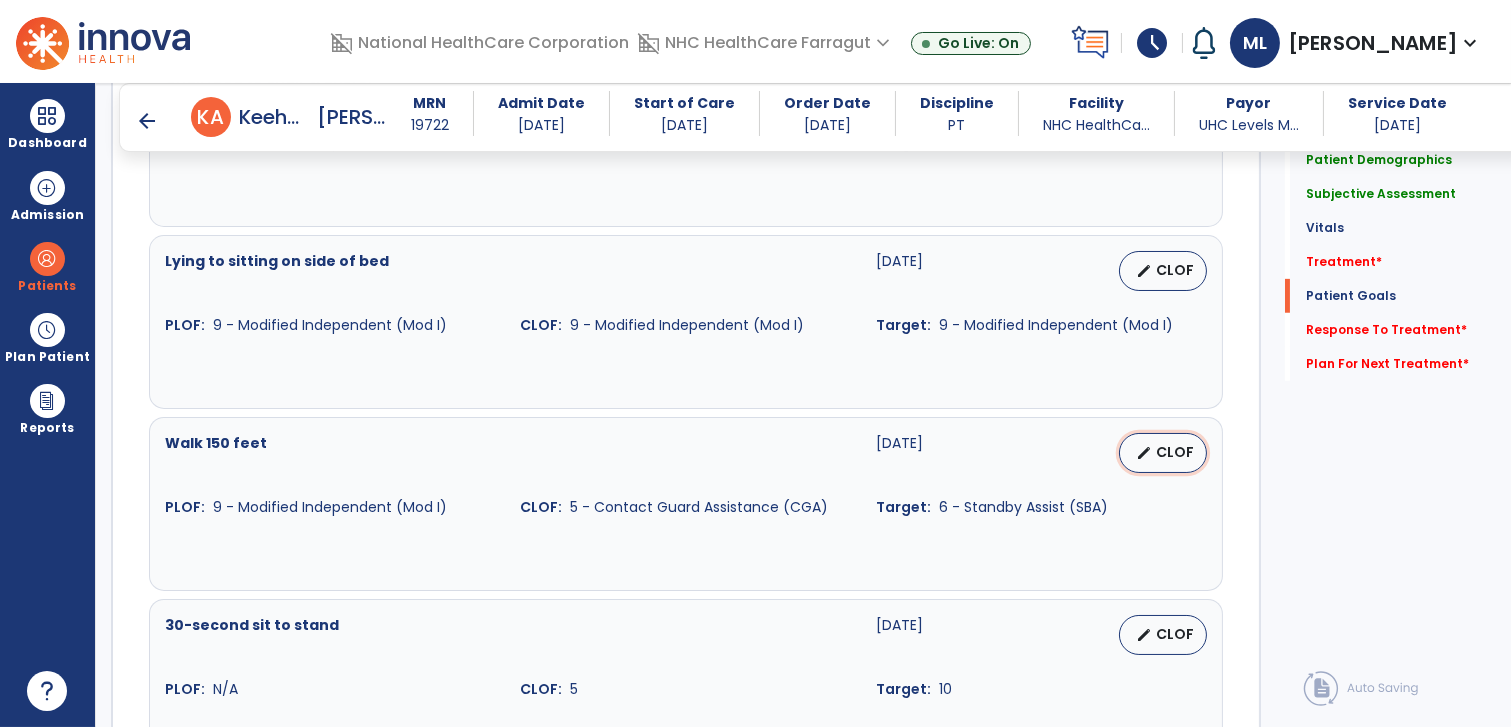 click on "edit   CLOF" at bounding box center [1163, 453] 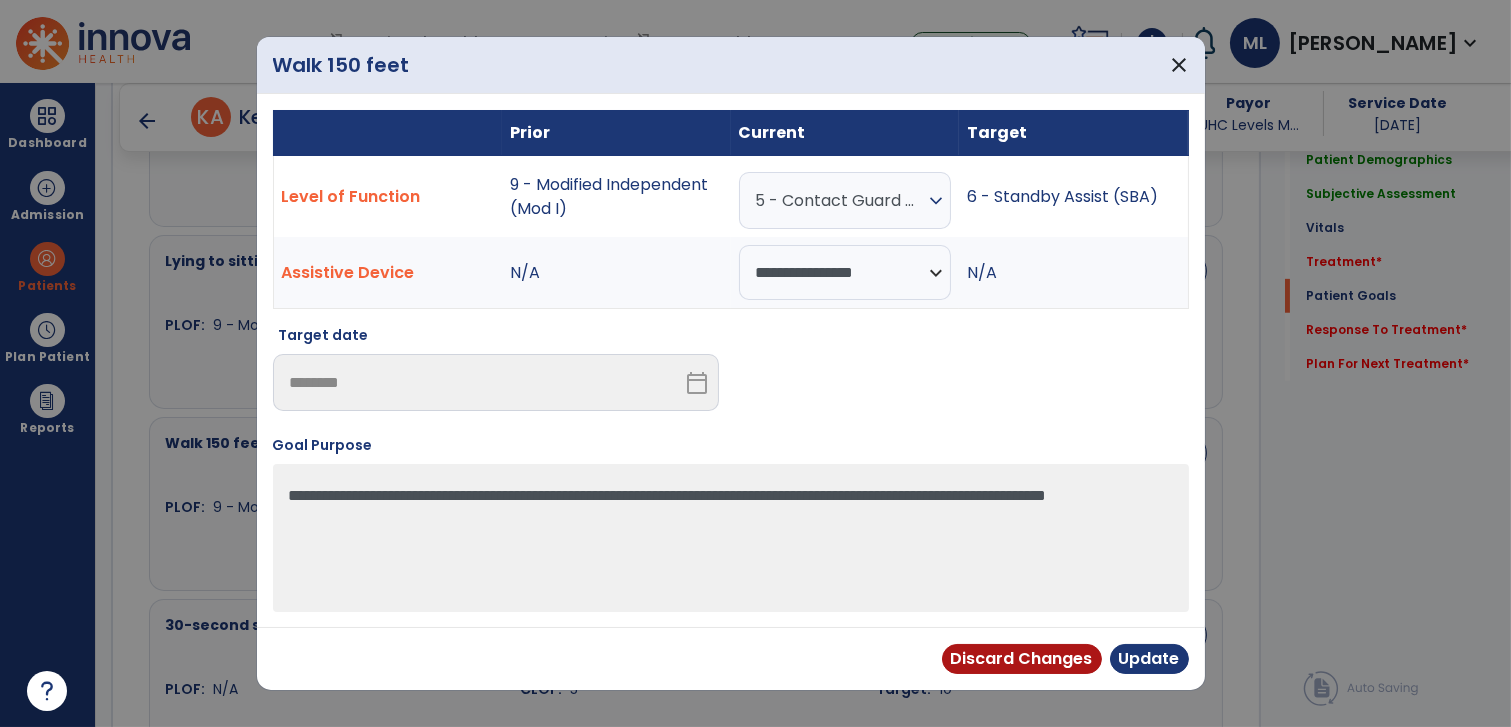 click on "5 - Contact Guard Assistance (CGA)" at bounding box center (840, 200) 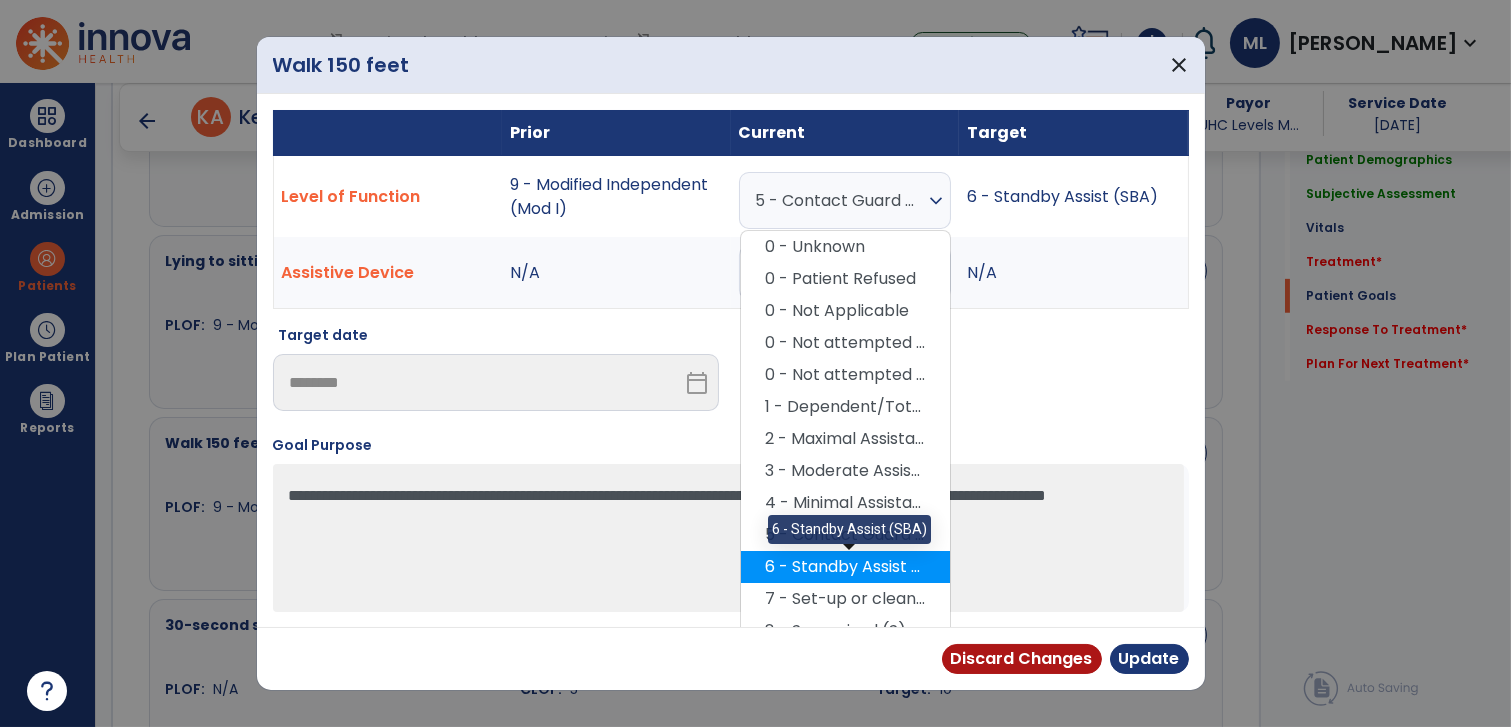 click on "6 - Standby Assist (SBA)" at bounding box center (845, 567) 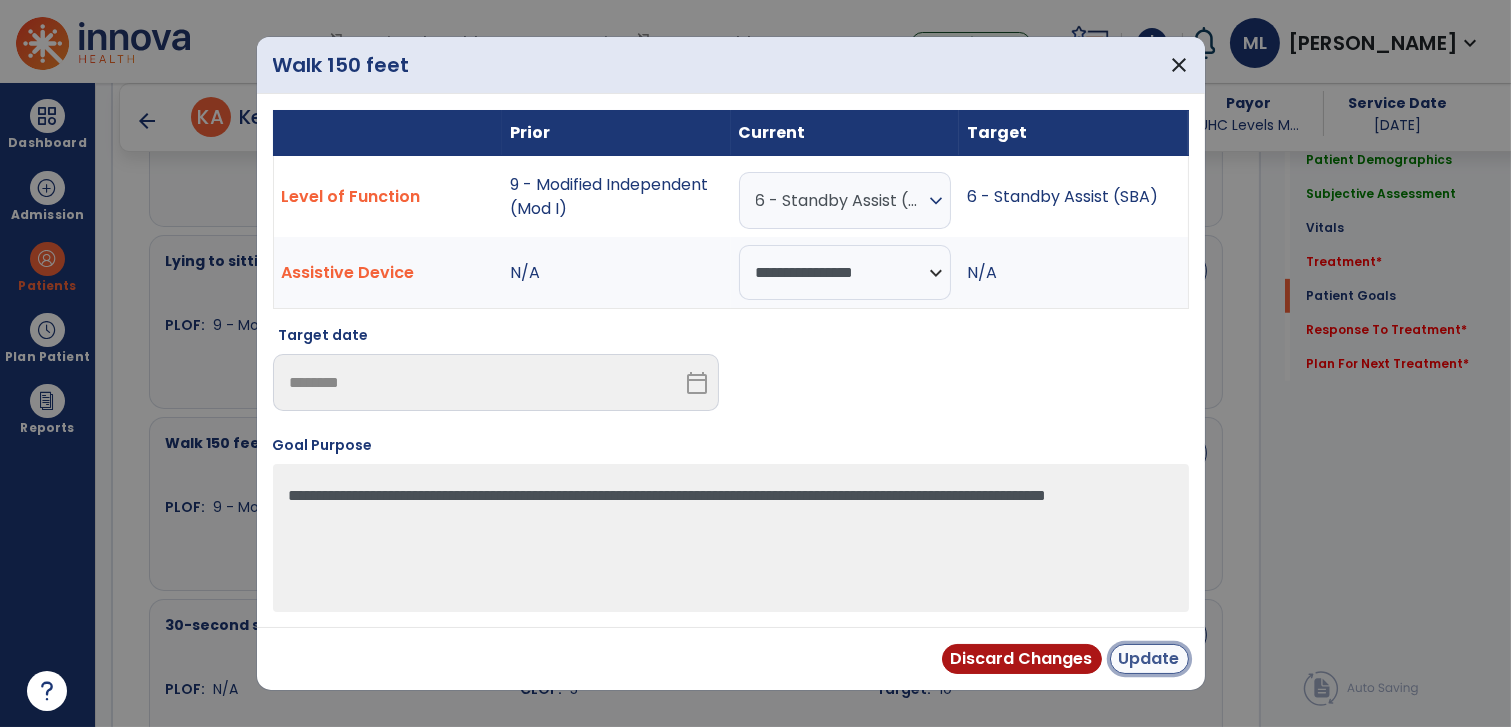 click on "Update" at bounding box center [1149, 659] 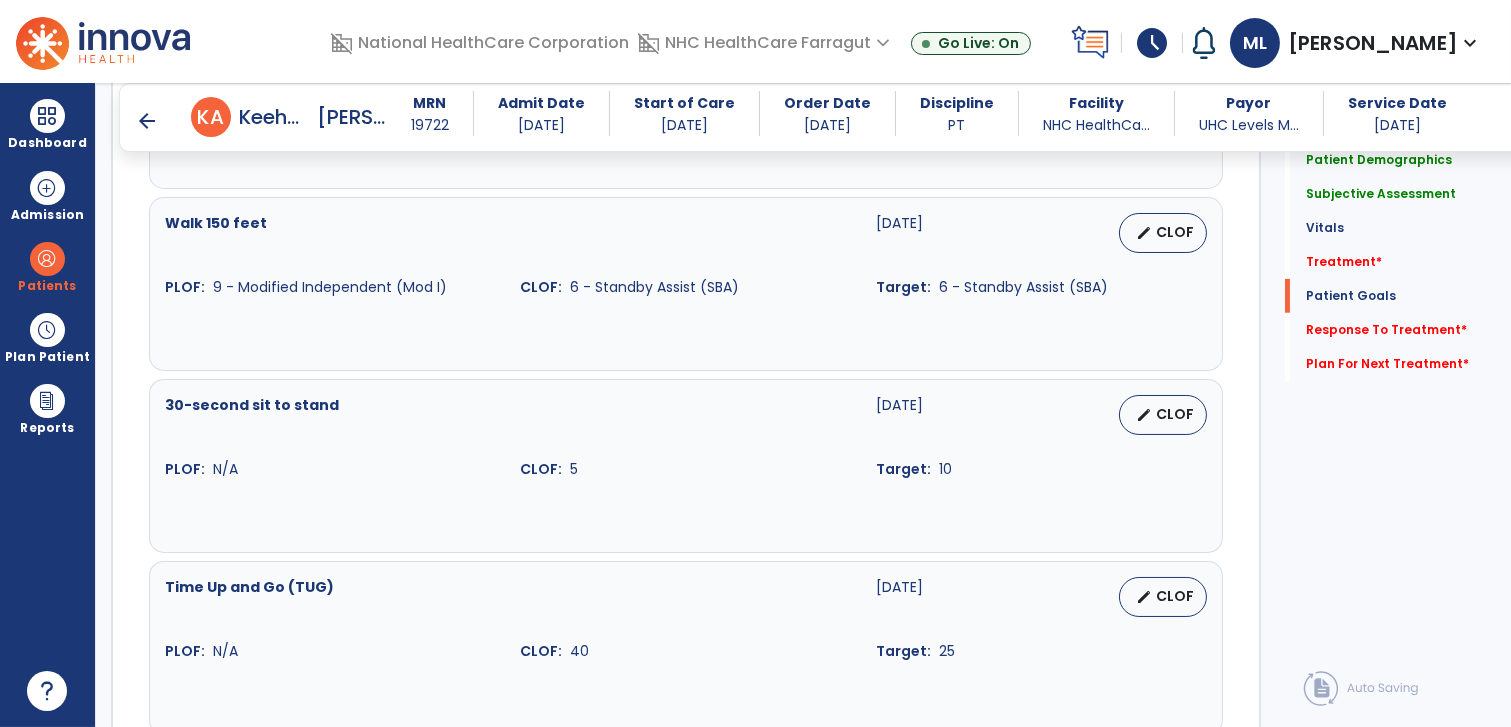 scroll, scrollTop: 2000, scrollLeft: 0, axis: vertical 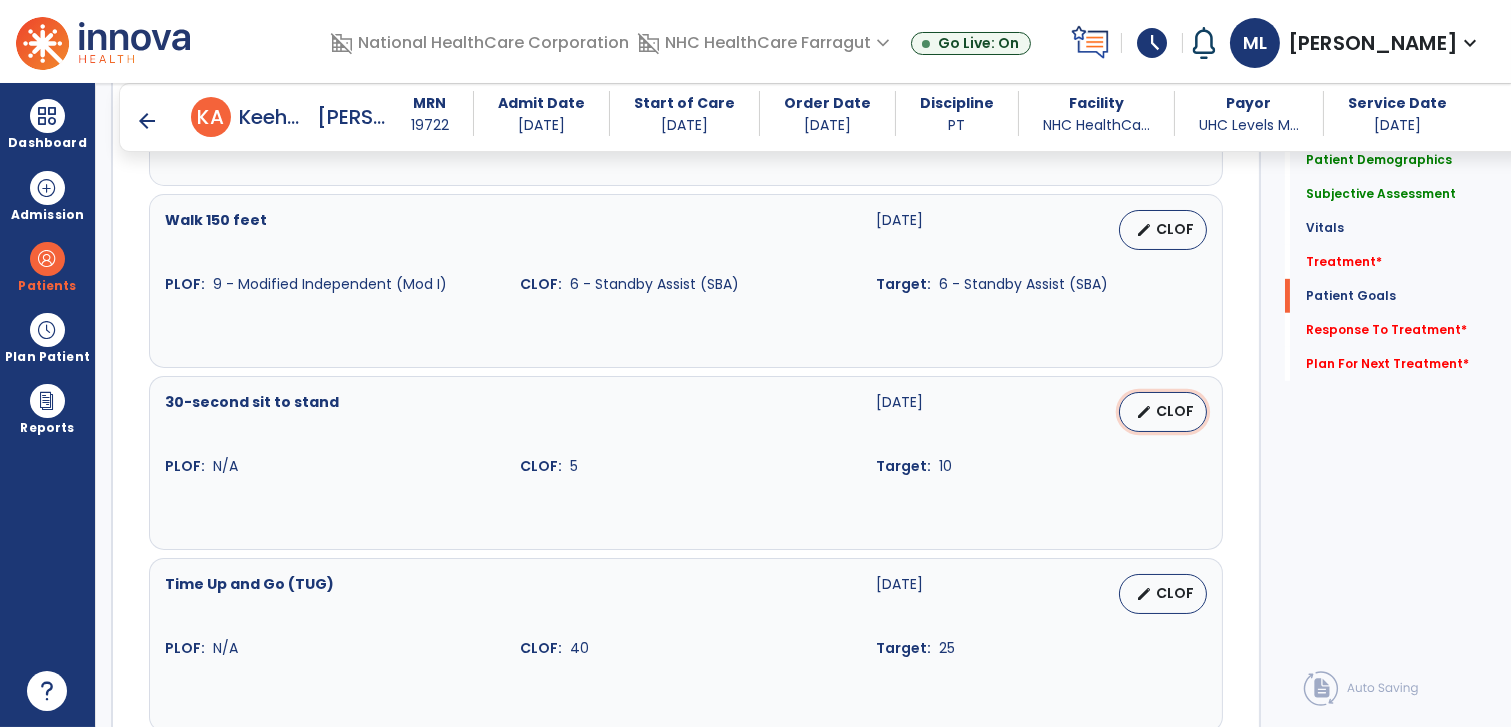 click on "CLOF" at bounding box center [1175, 411] 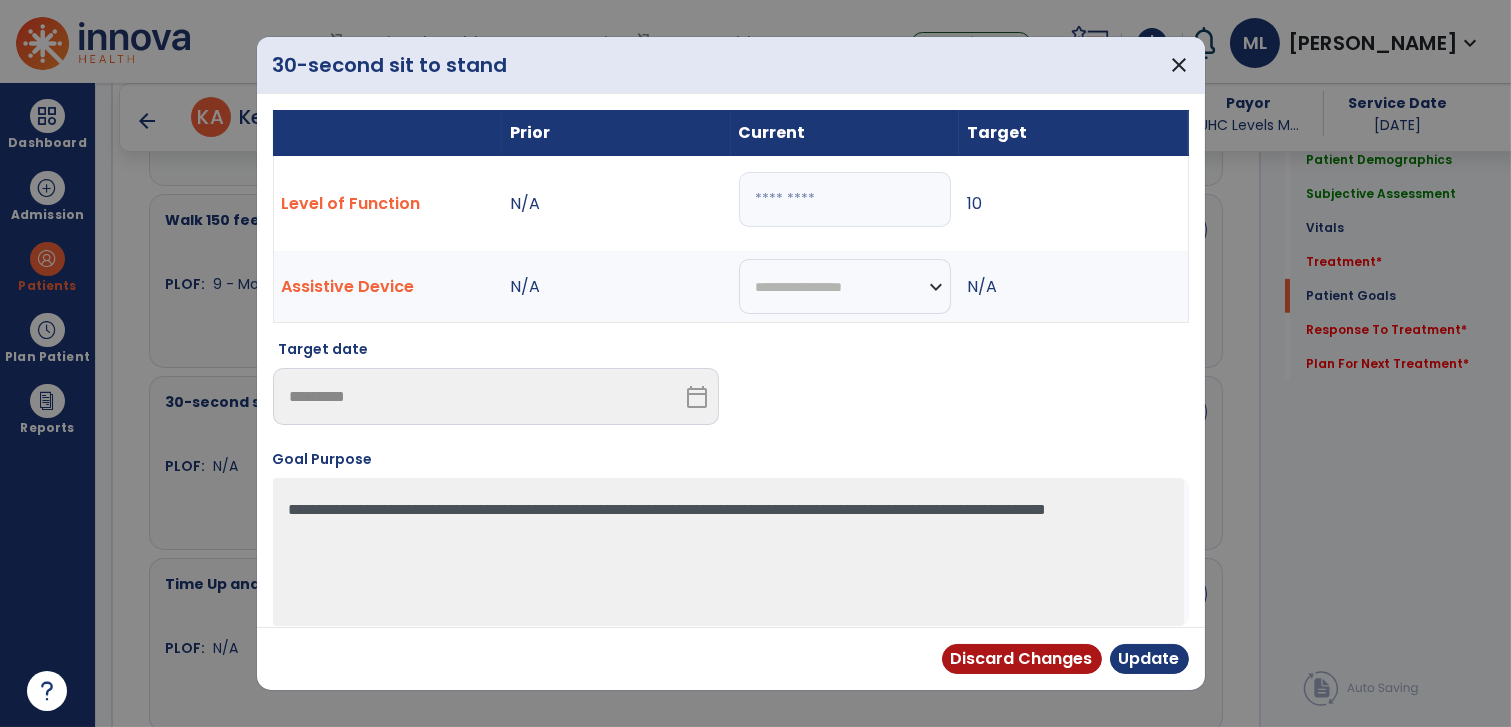 drag, startPoint x: 769, startPoint y: 201, endPoint x: 738, endPoint y: 200, distance: 31.016125 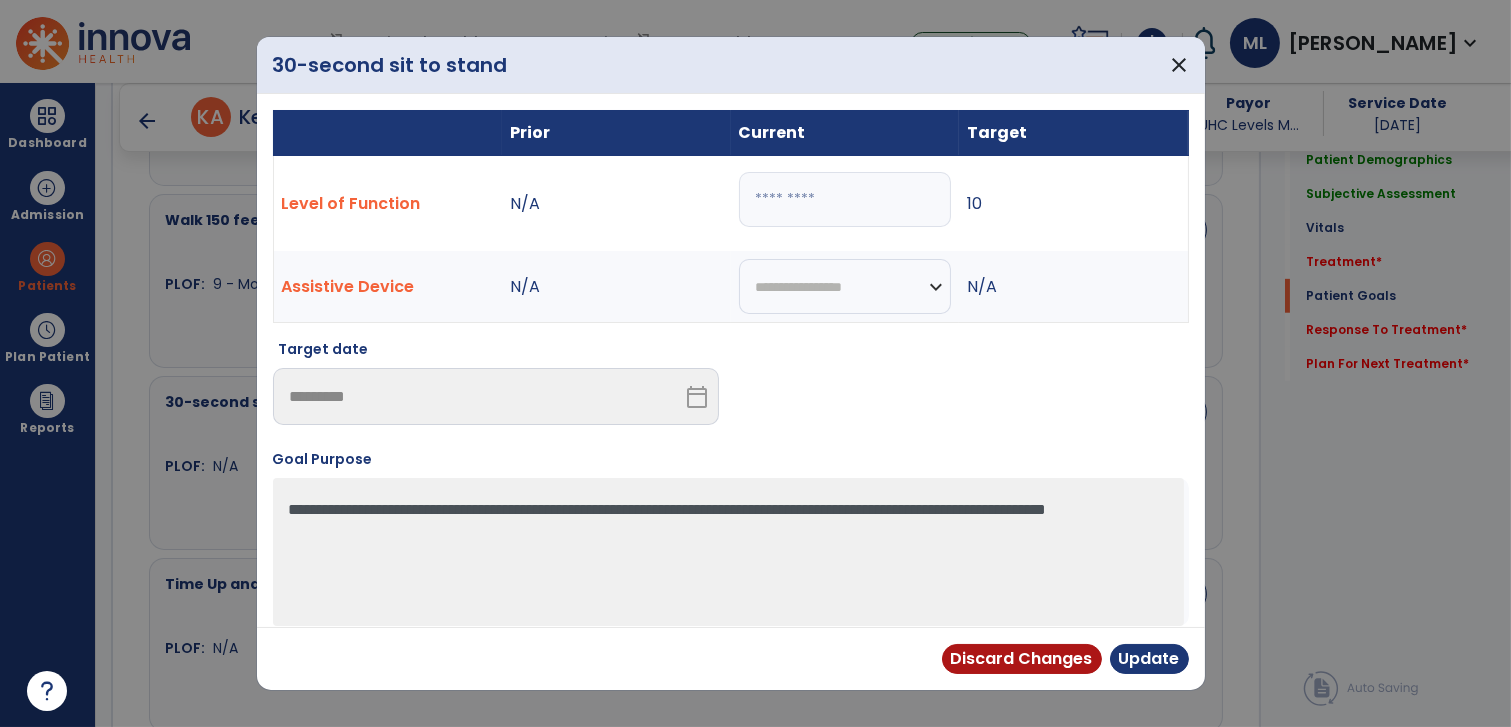 type on "*" 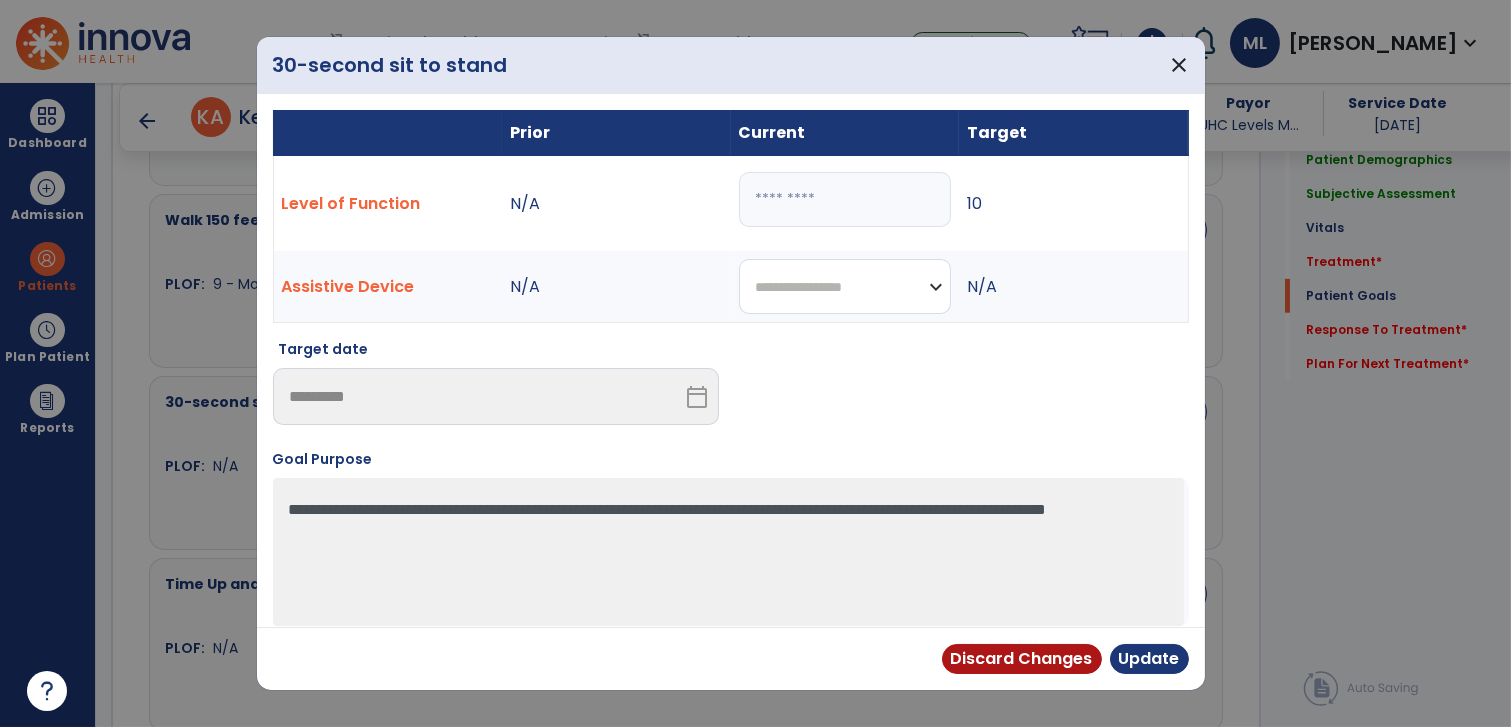 click on "**********" at bounding box center (845, 286) 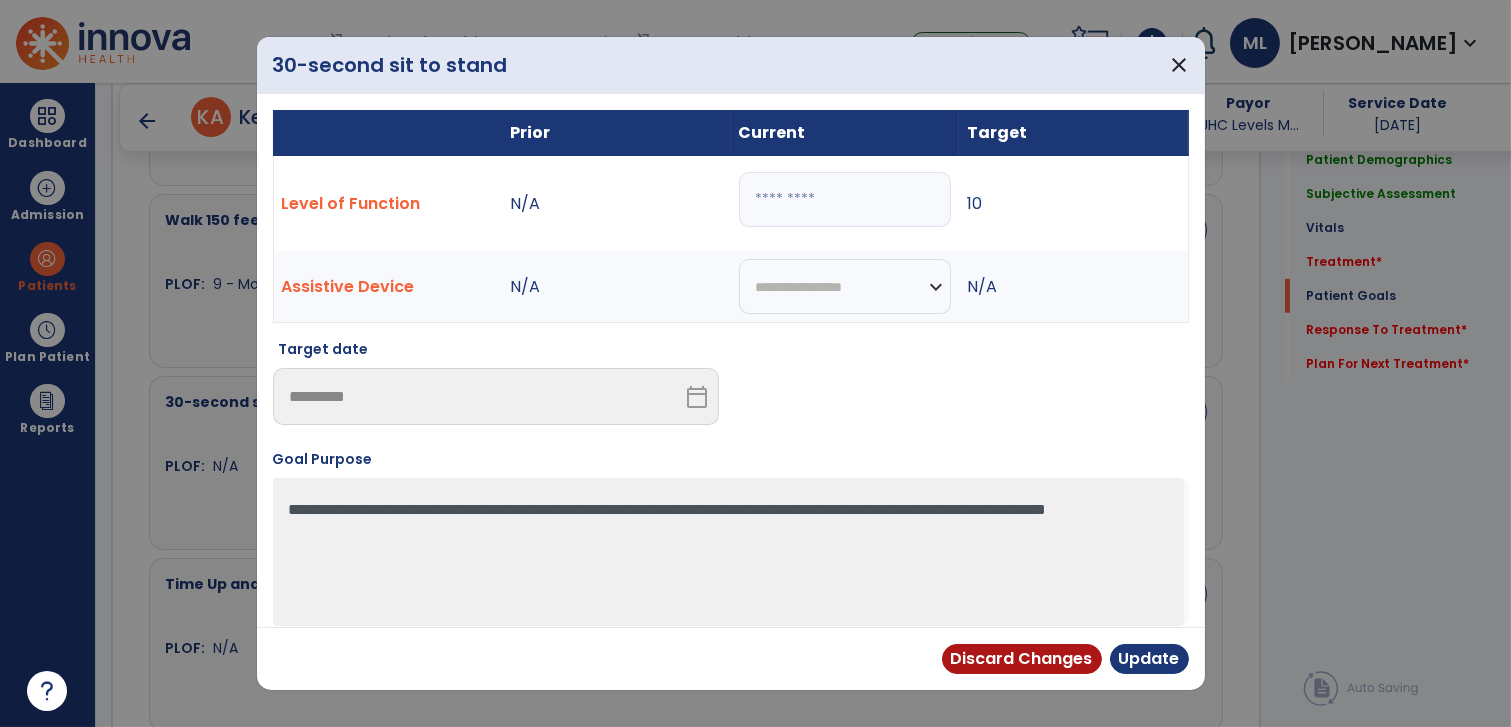 click at bounding box center (755, 363) 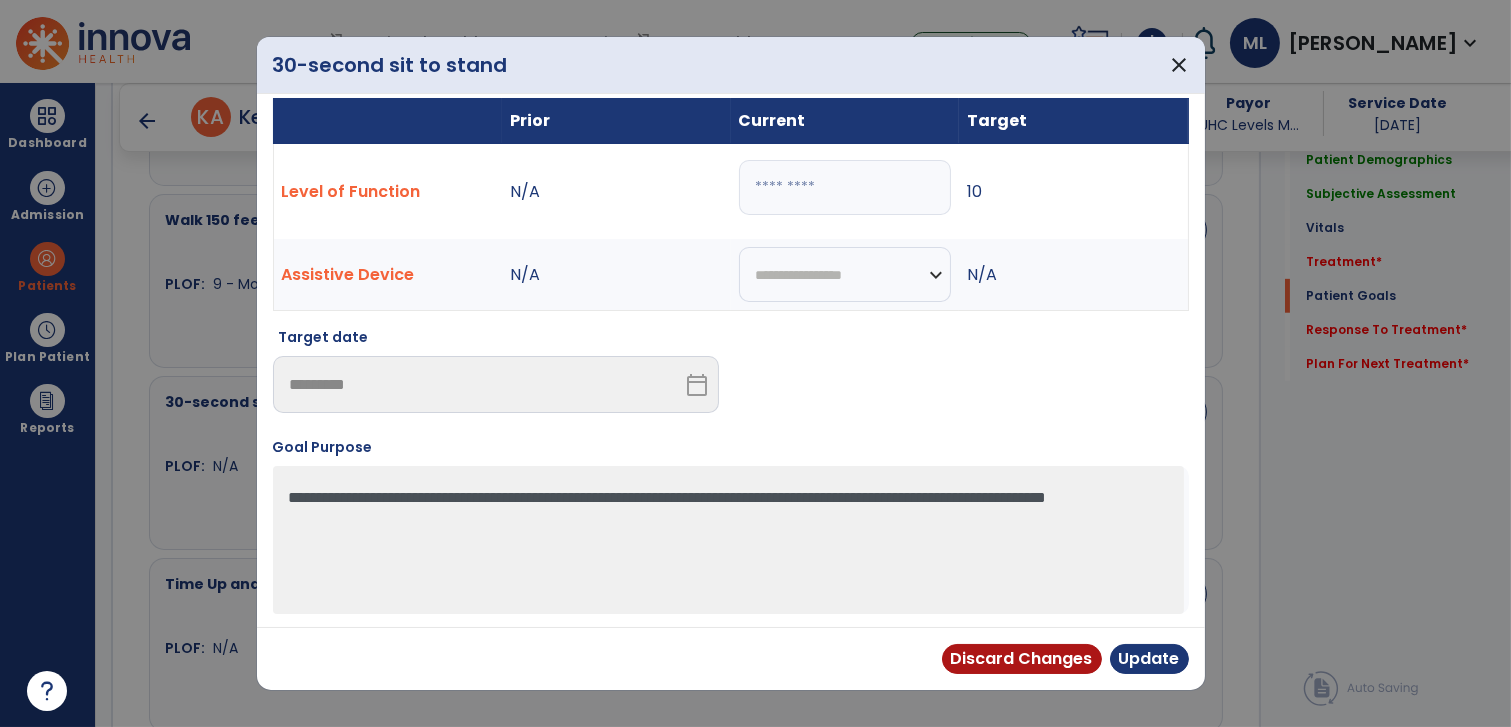 scroll, scrollTop: 14, scrollLeft: 0, axis: vertical 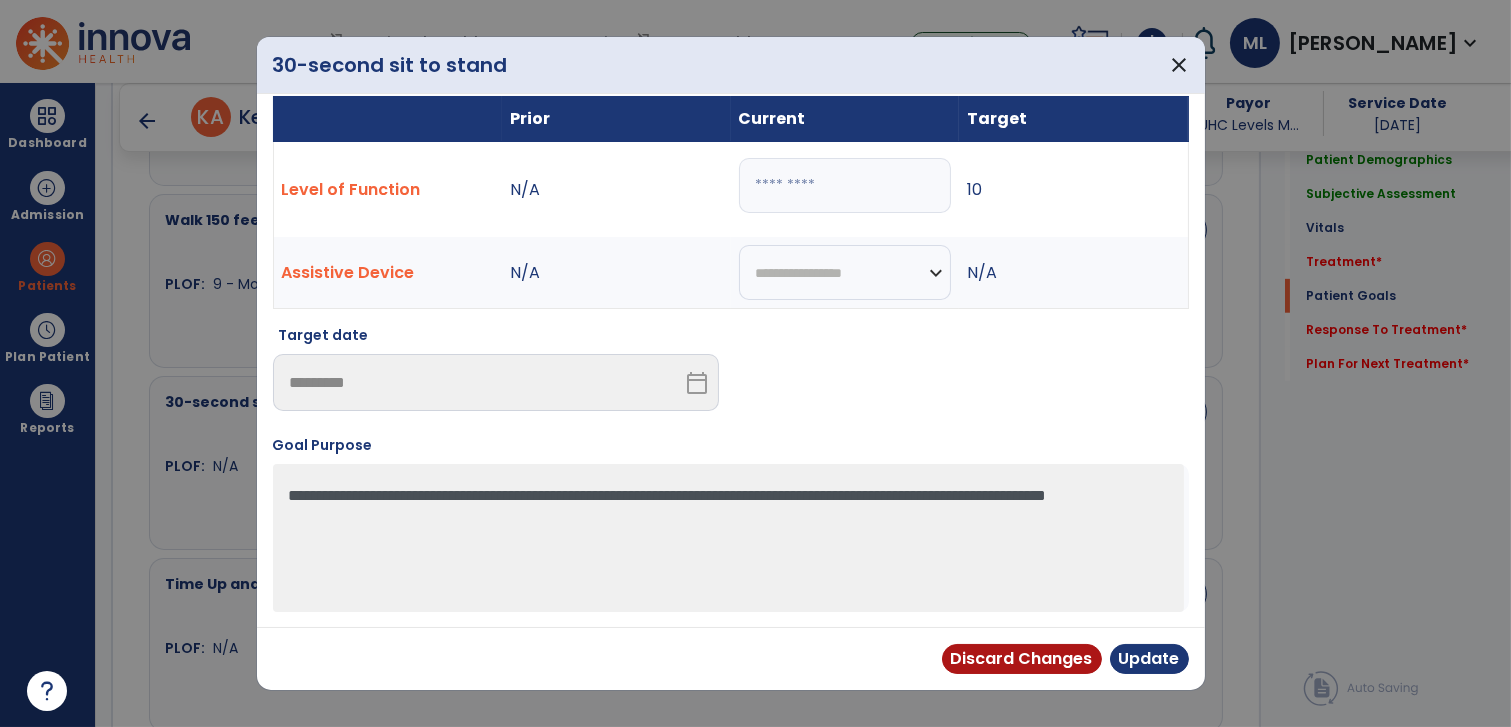 click on "Discard Changes  Update" at bounding box center (731, 658) 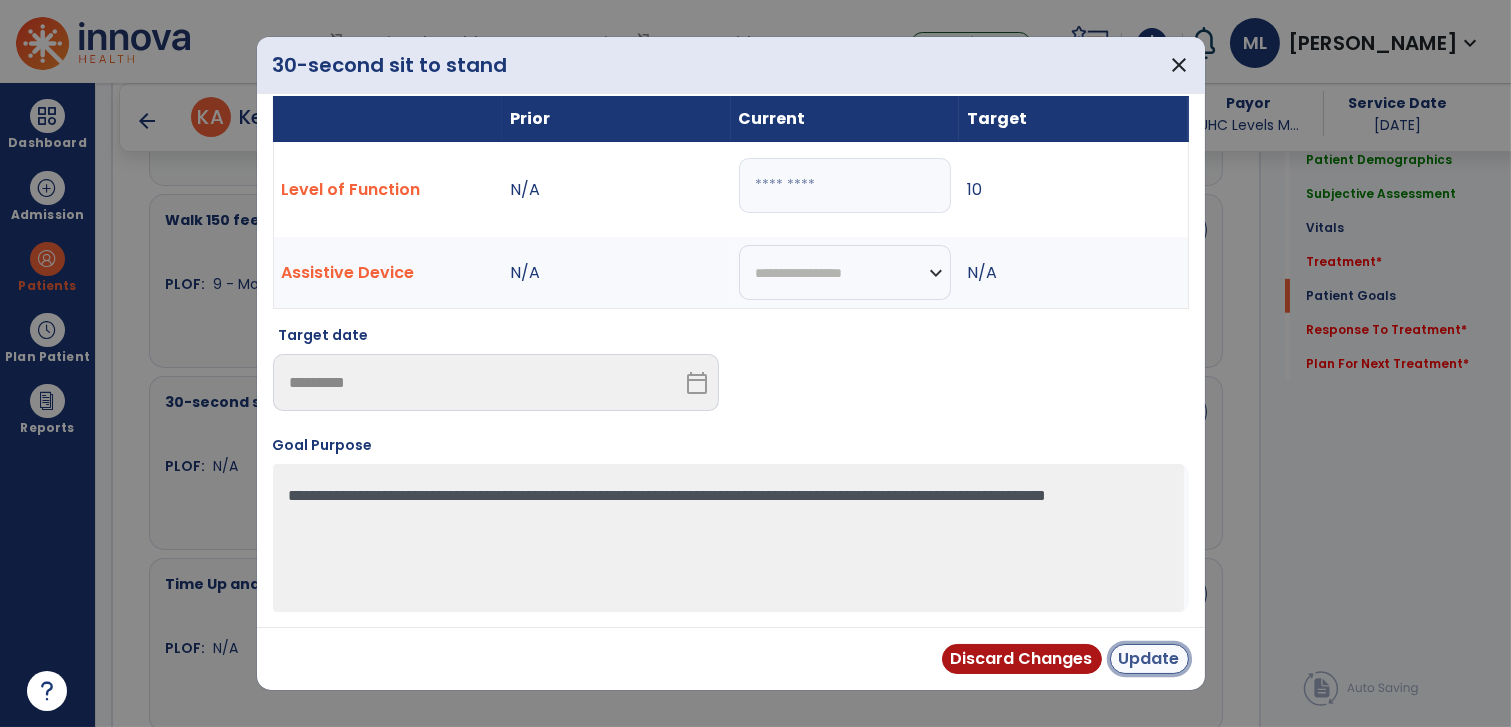 click on "Update" at bounding box center [1149, 659] 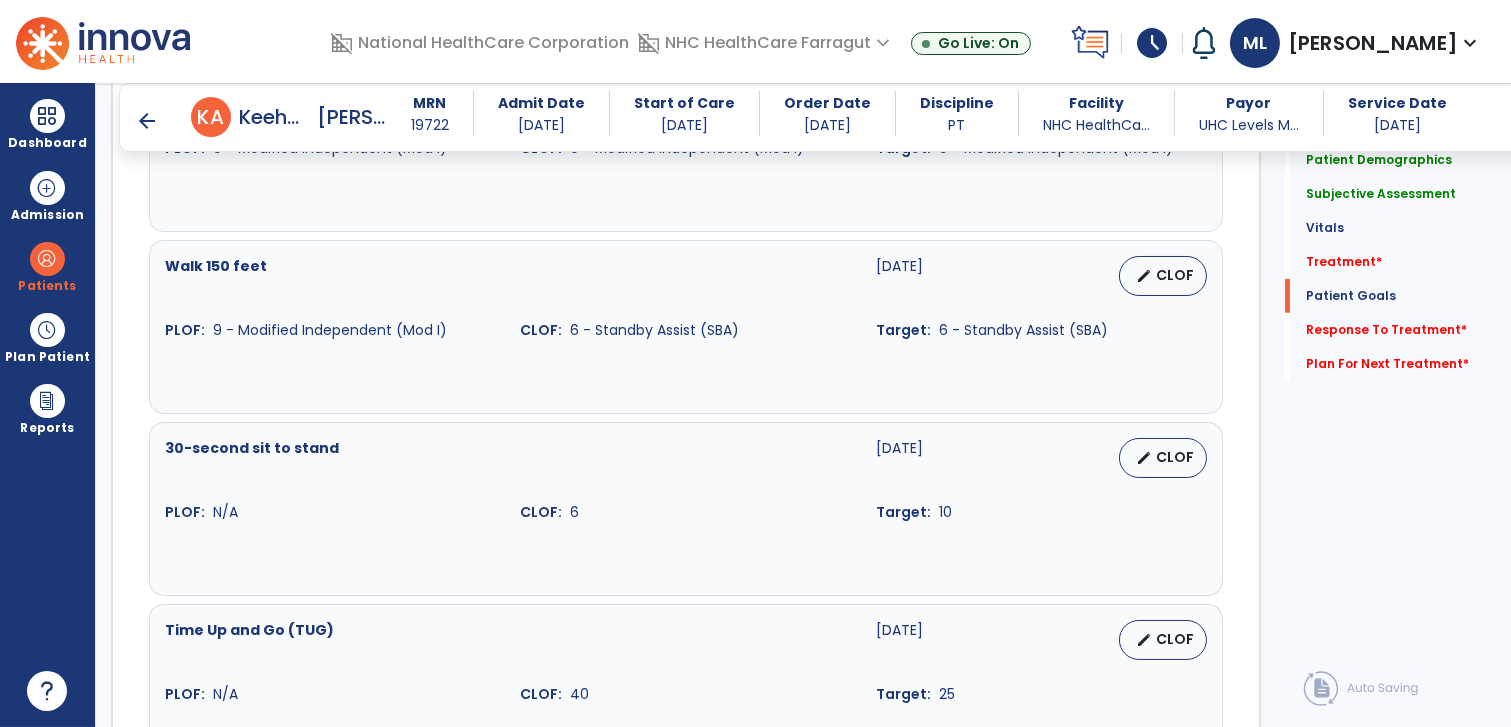 scroll, scrollTop: 2000, scrollLeft: 0, axis: vertical 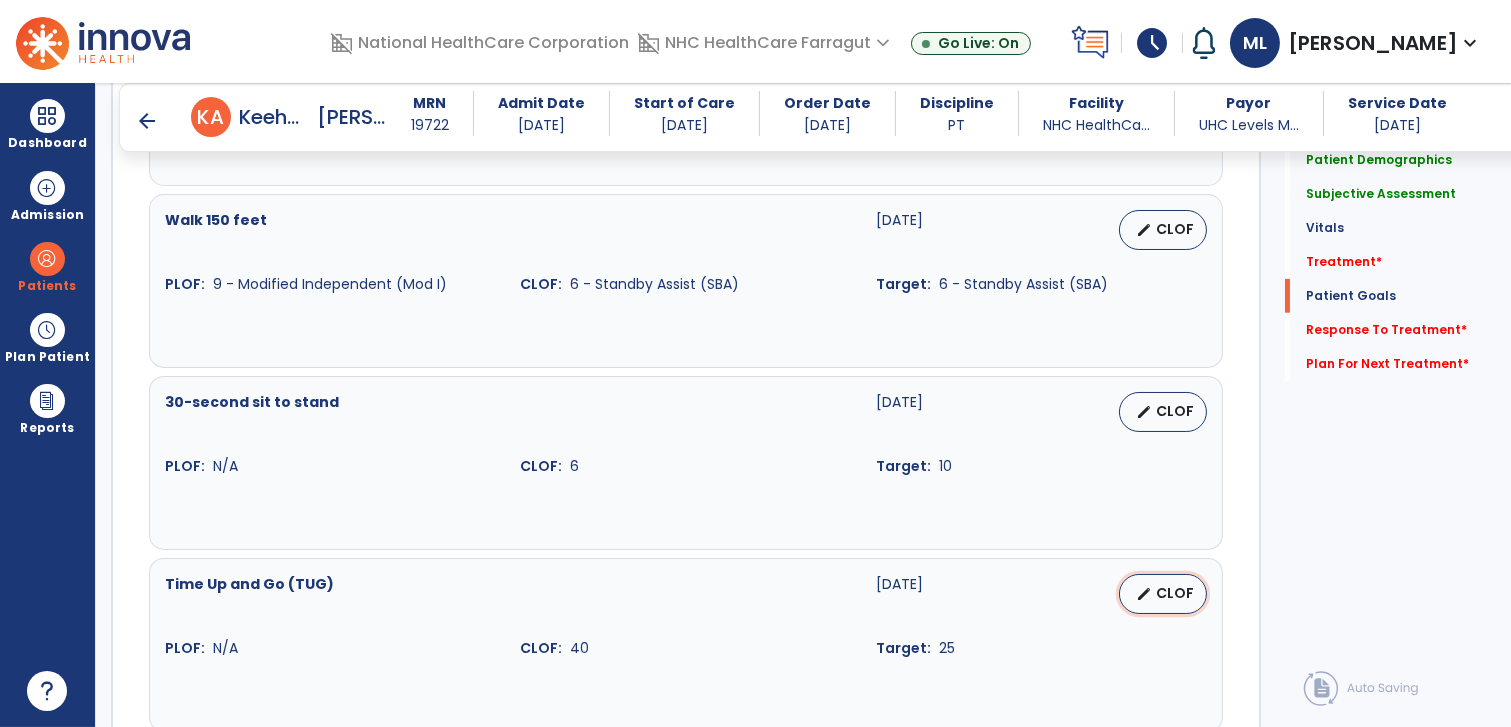 click on "CLOF" at bounding box center [1175, 593] 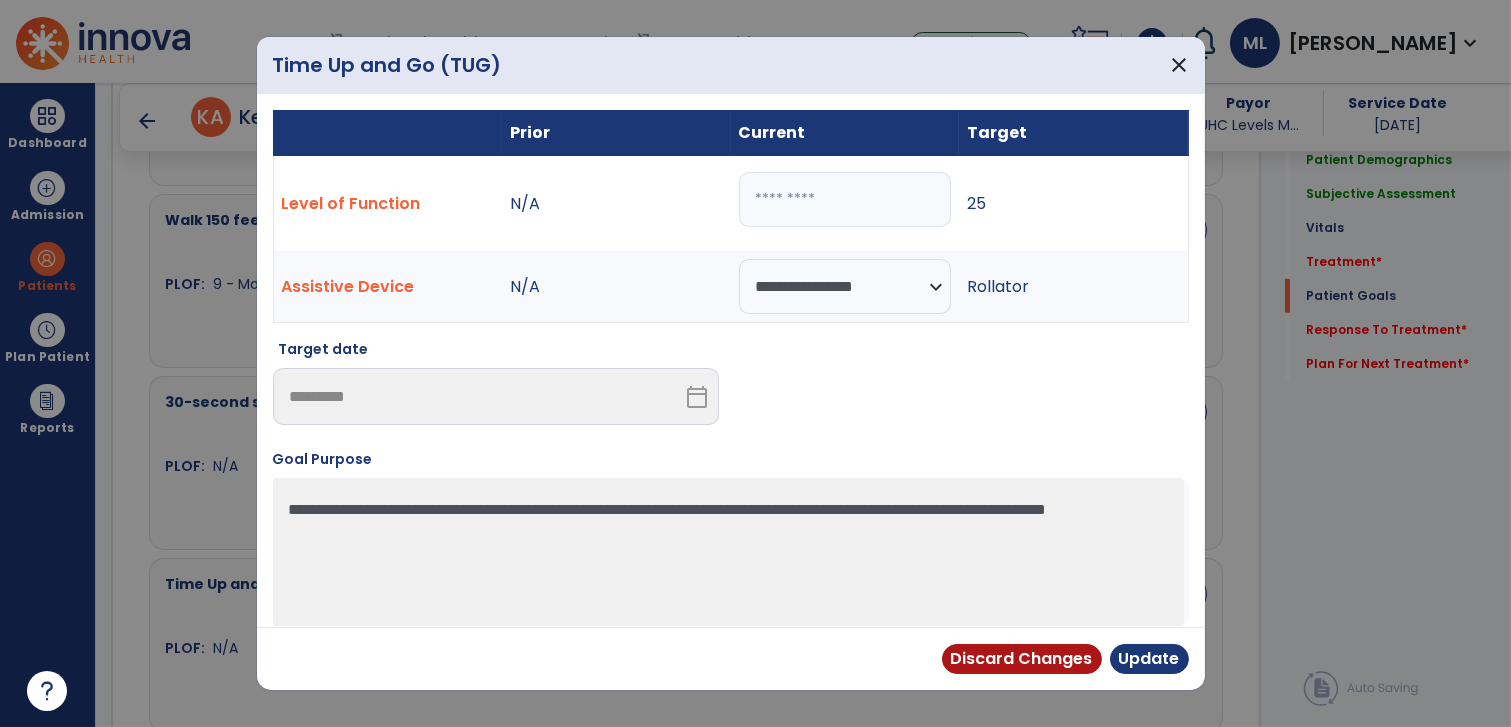 drag, startPoint x: 786, startPoint y: 208, endPoint x: 744, endPoint y: 200, distance: 42.755116 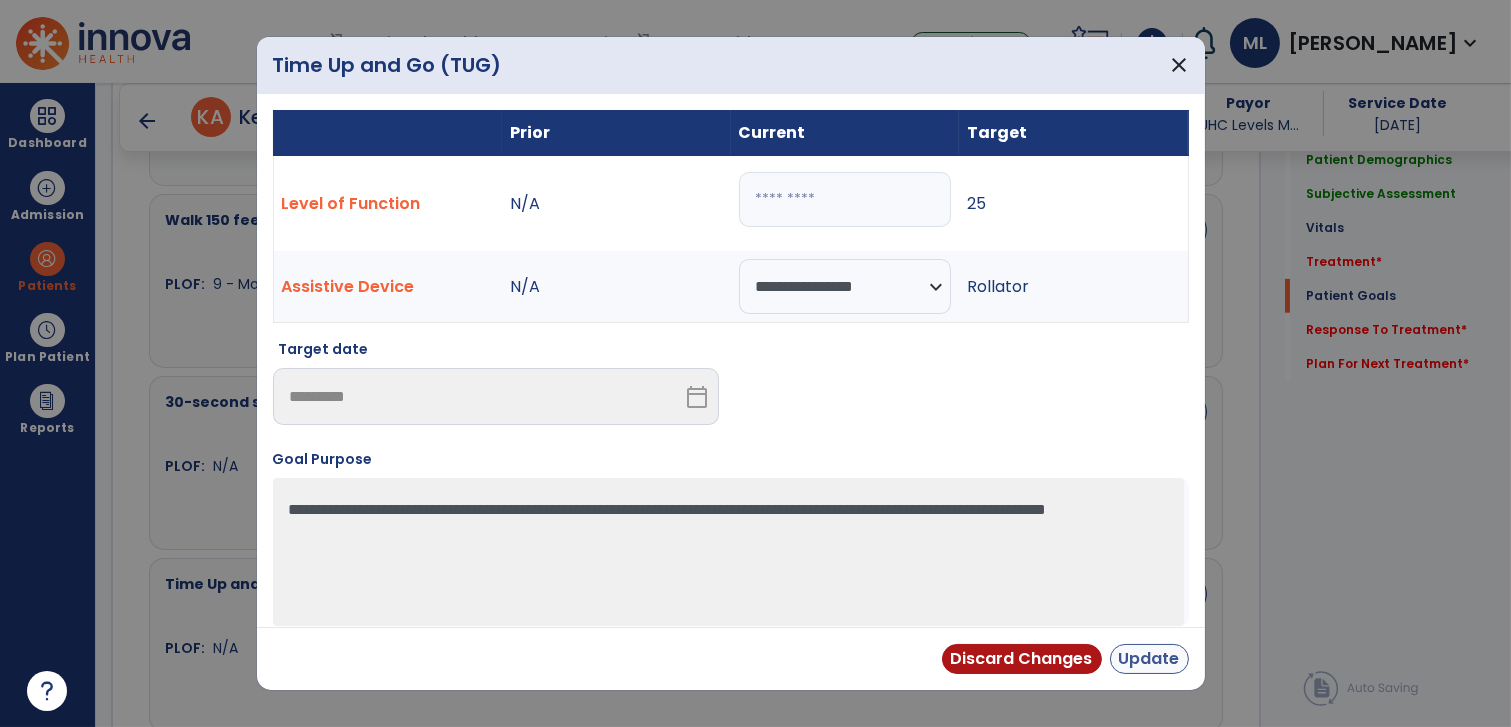 type on "**" 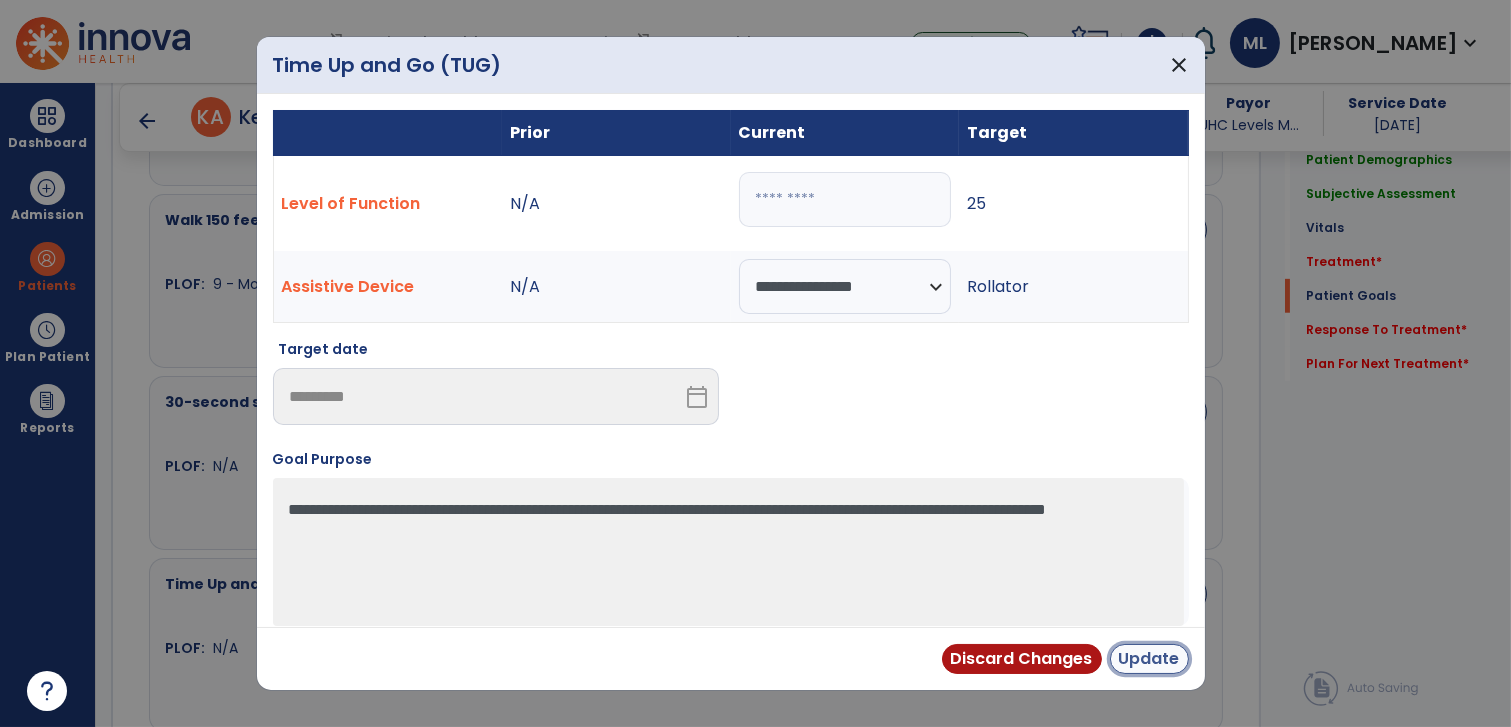 click on "Update" at bounding box center (1149, 659) 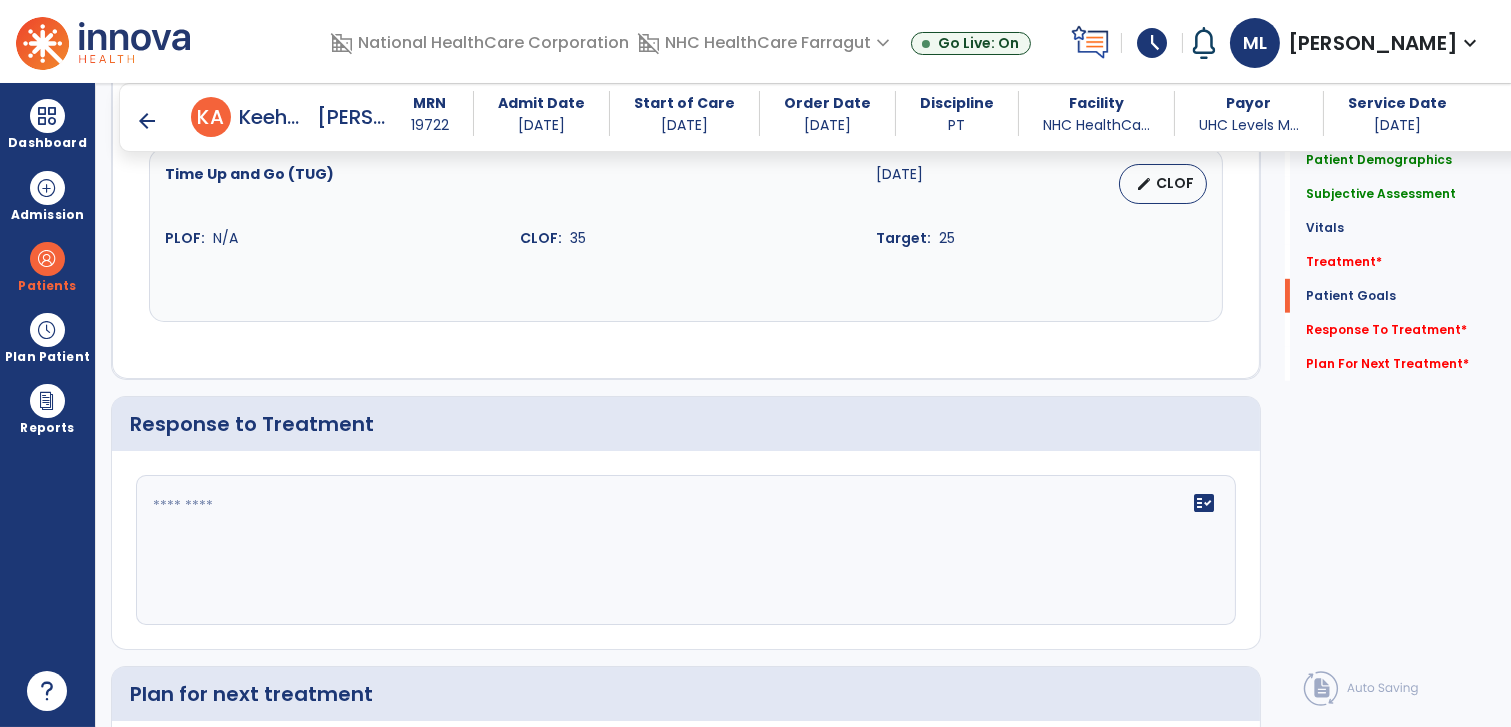 scroll, scrollTop: 2446, scrollLeft: 0, axis: vertical 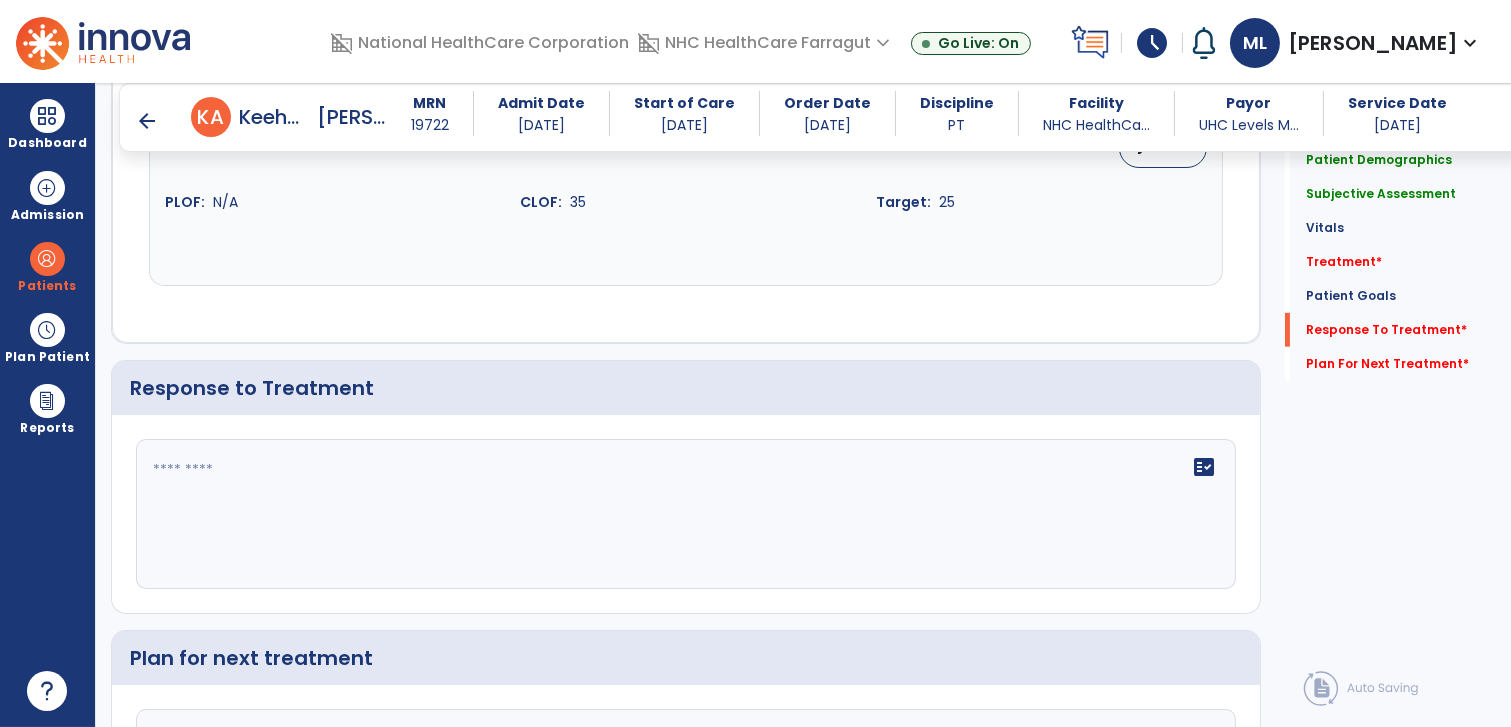 click on "fact_check" 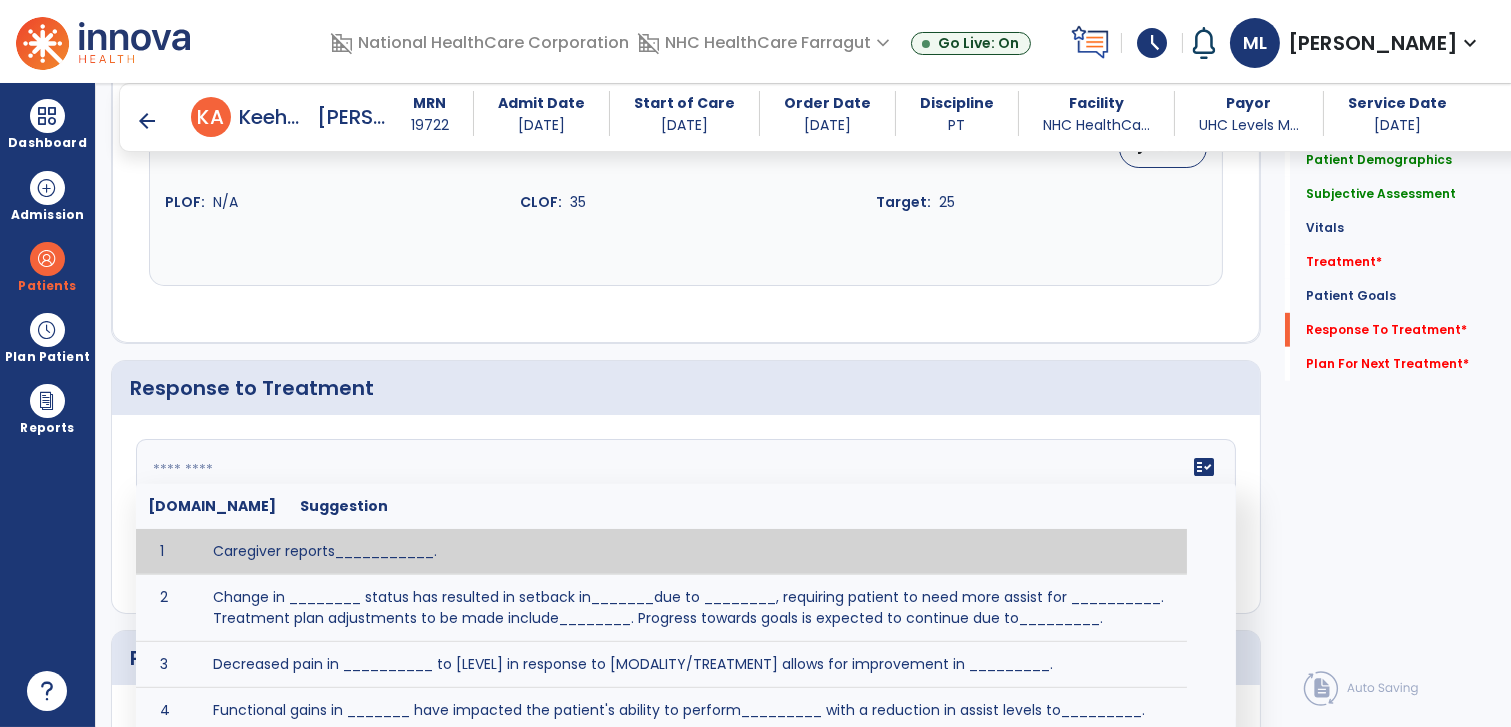 paste on "**********" 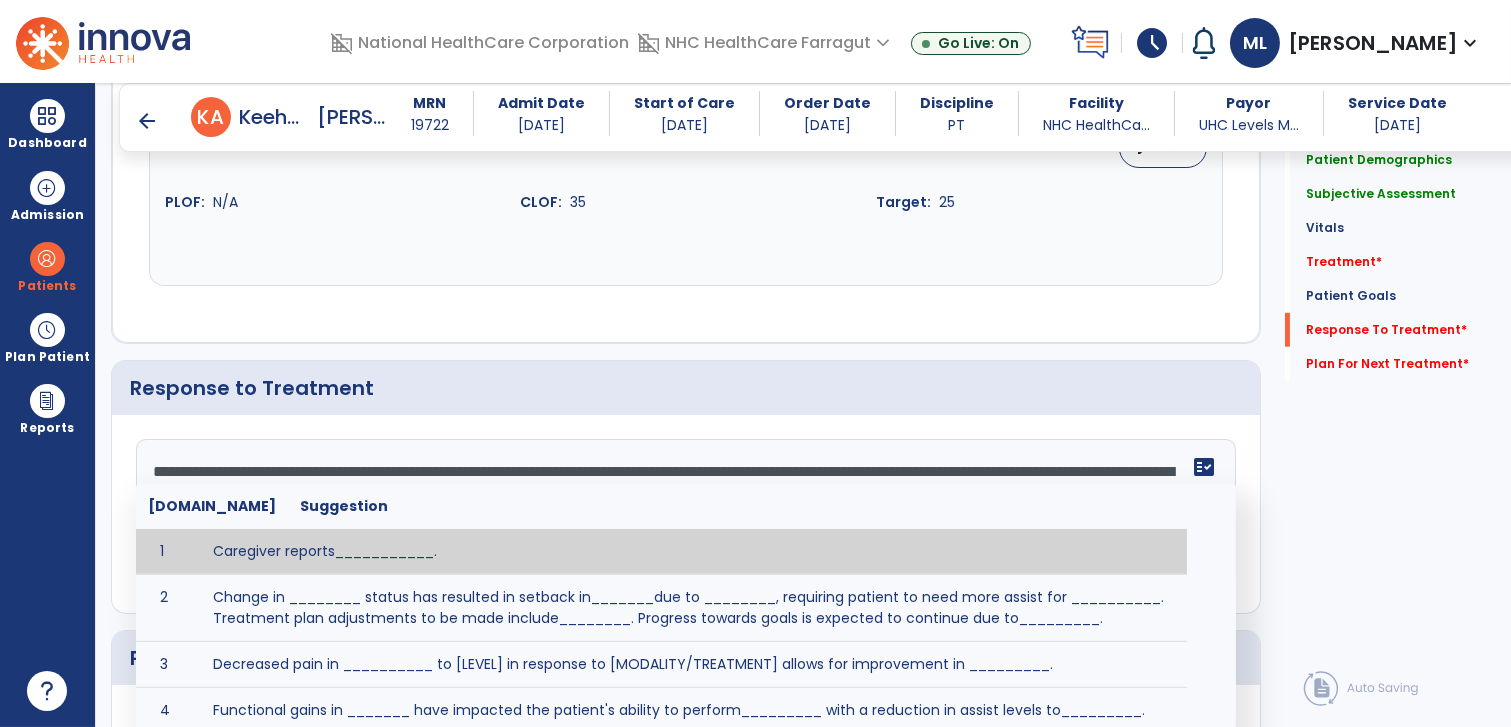 scroll, scrollTop: 63, scrollLeft: 0, axis: vertical 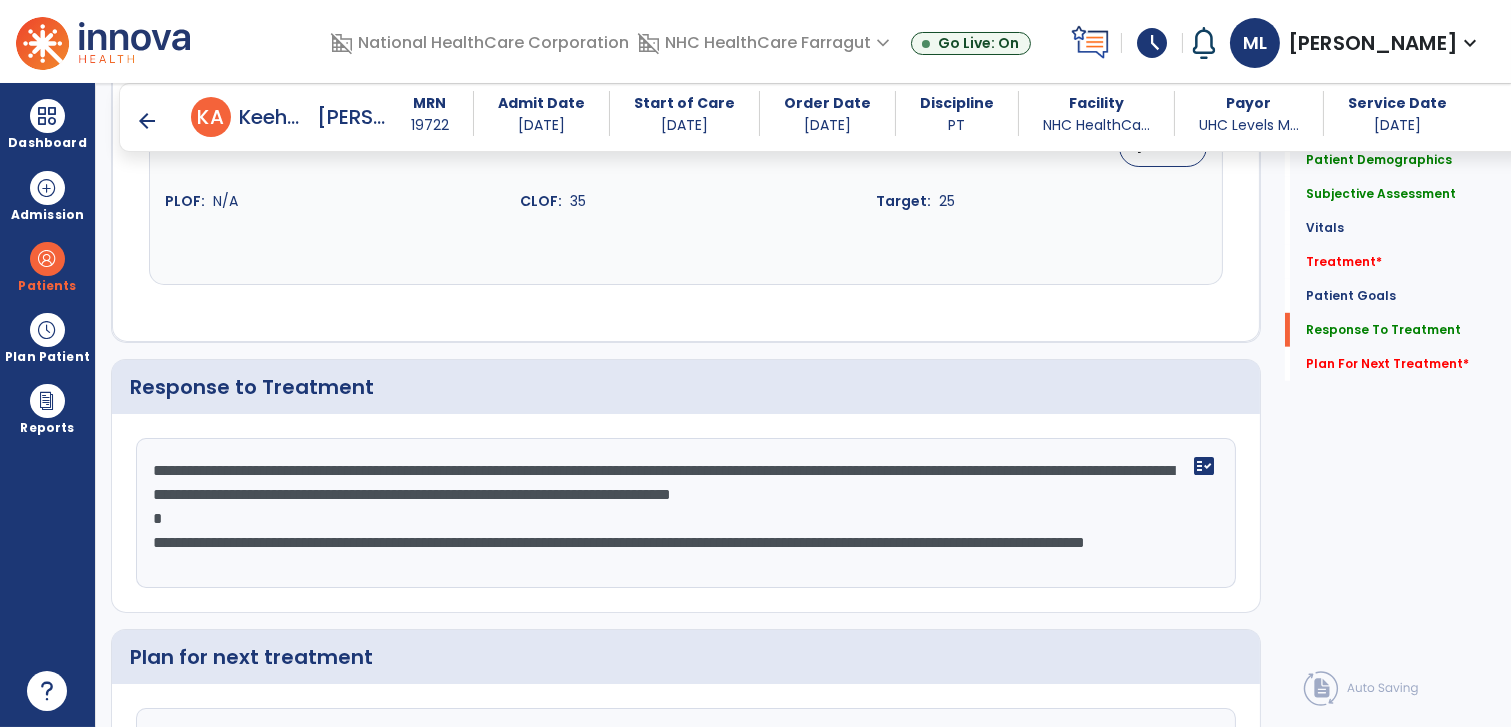 click on "**********" 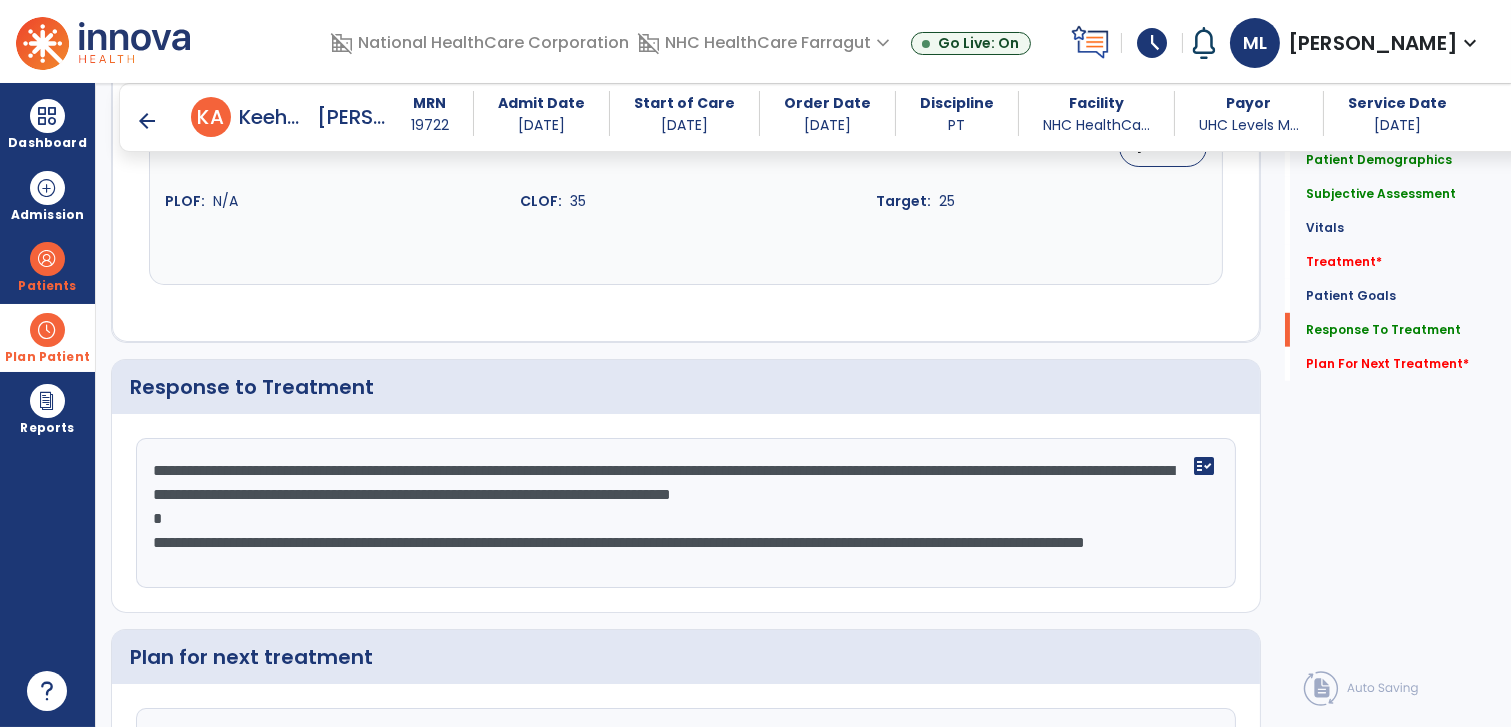 scroll, scrollTop: 0, scrollLeft: 0, axis: both 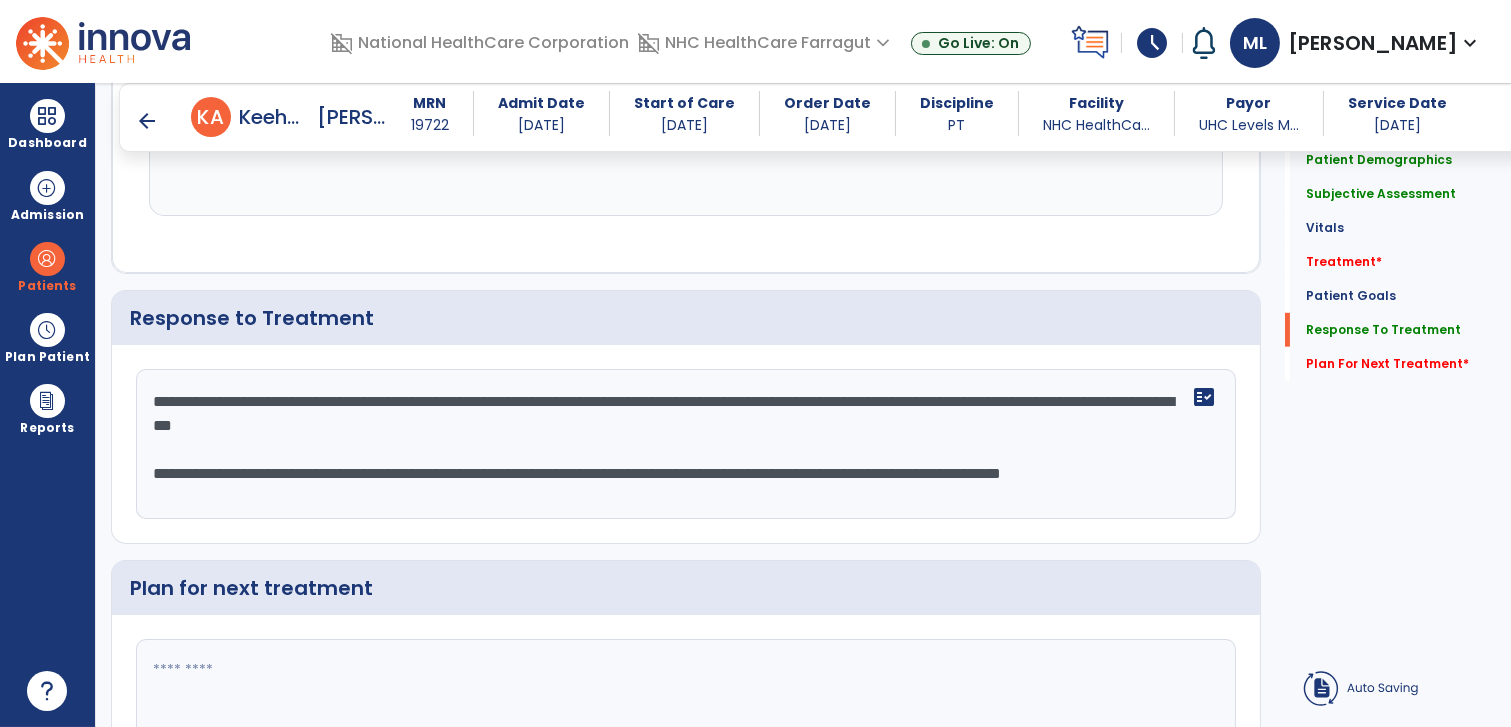 drag, startPoint x: 166, startPoint y: 499, endPoint x: 154, endPoint y: 499, distance: 12 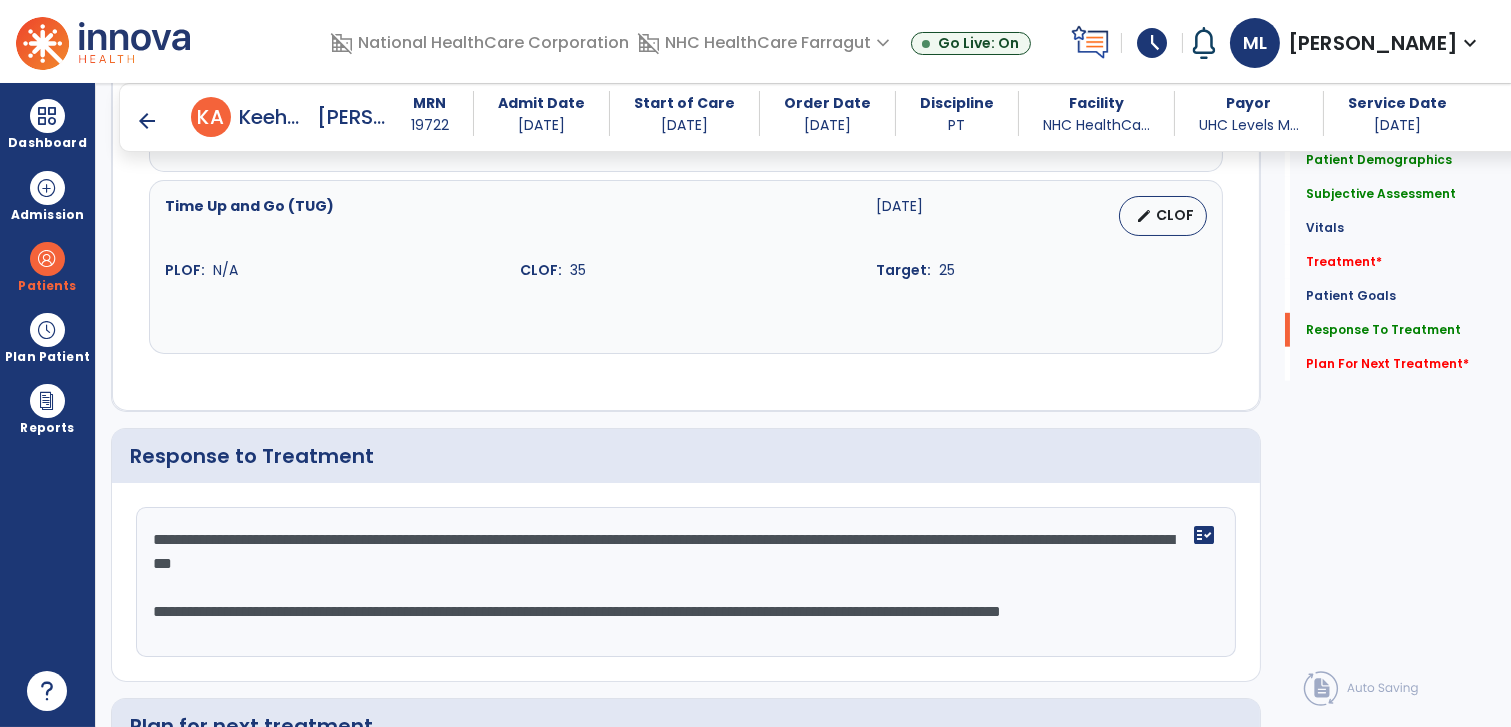 scroll, scrollTop: 2448, scrollLeft: 0, axis: vertical 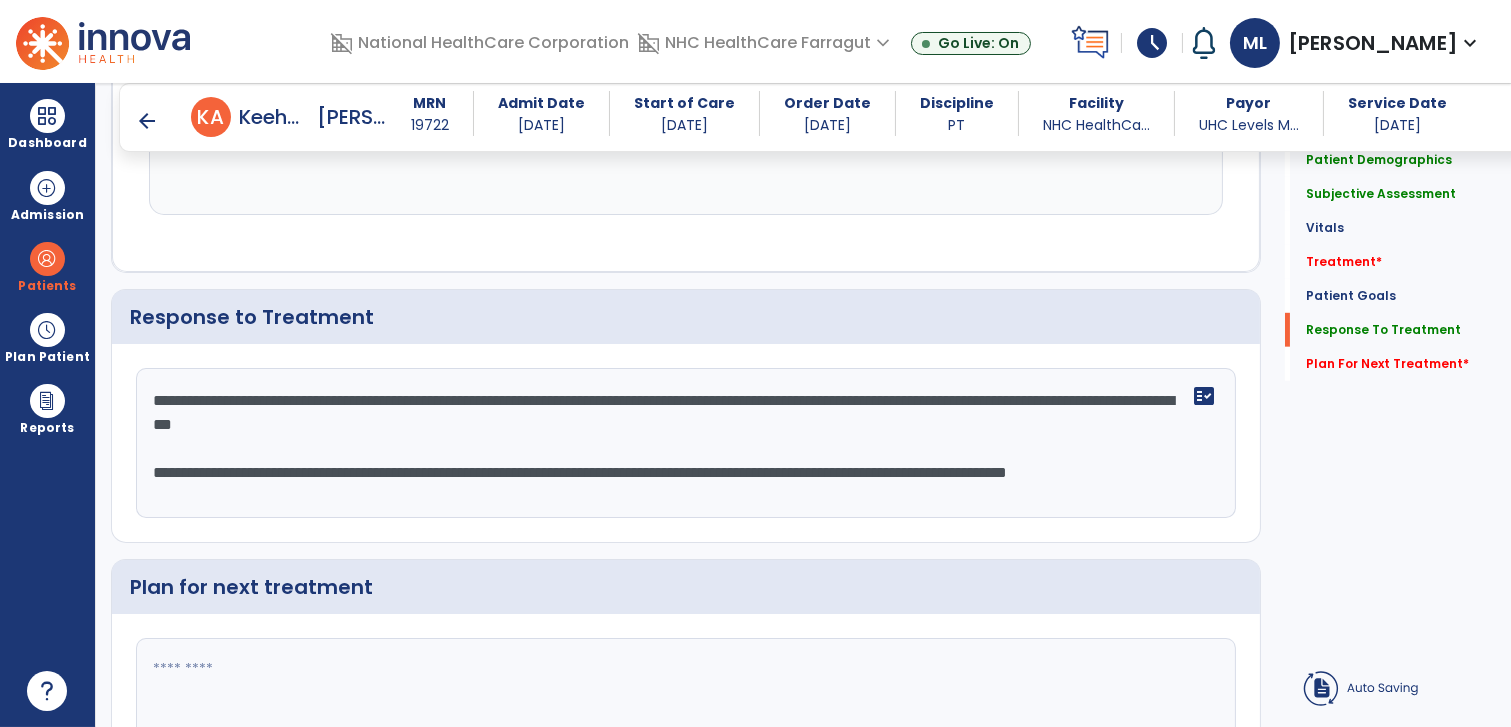 click on "**********" 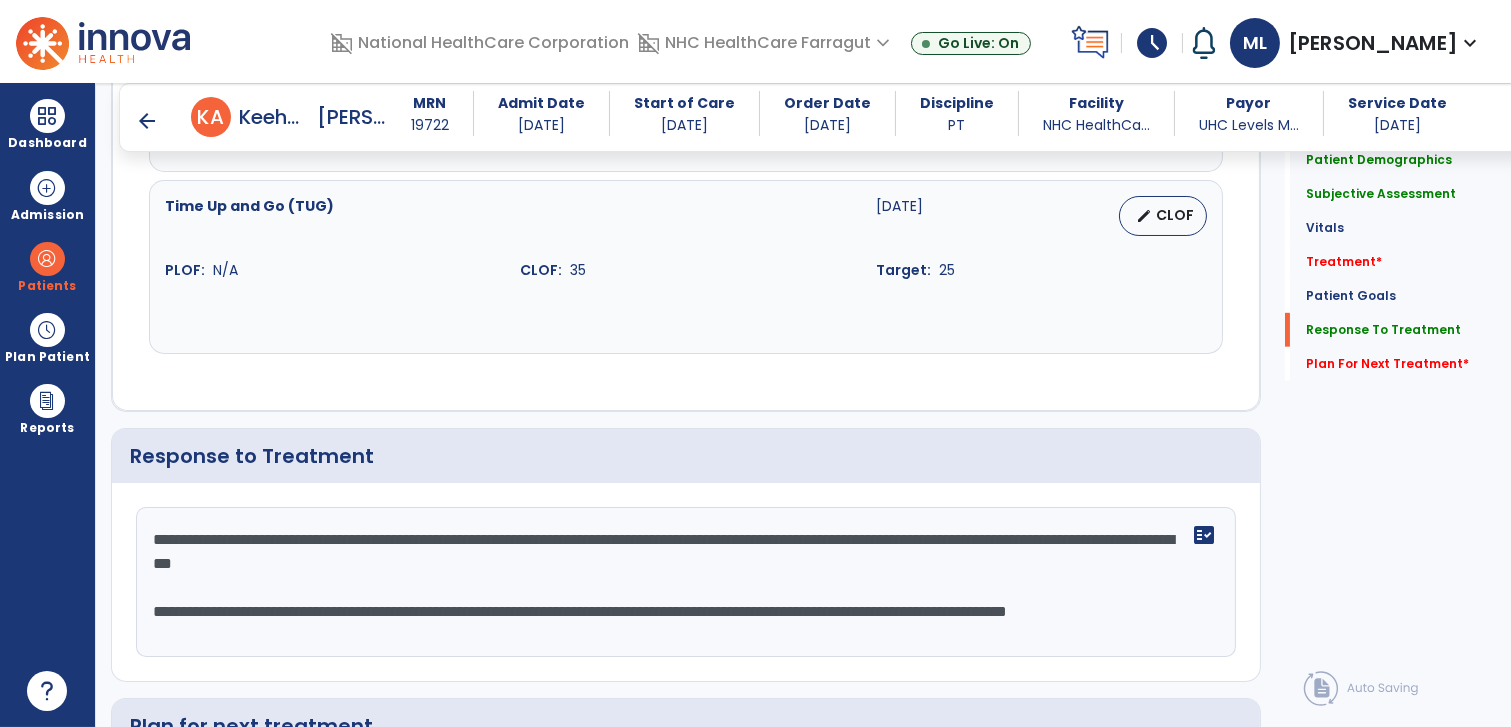 scroll, scrollTop: 2448, scrollLeft: 0, axis: vertical 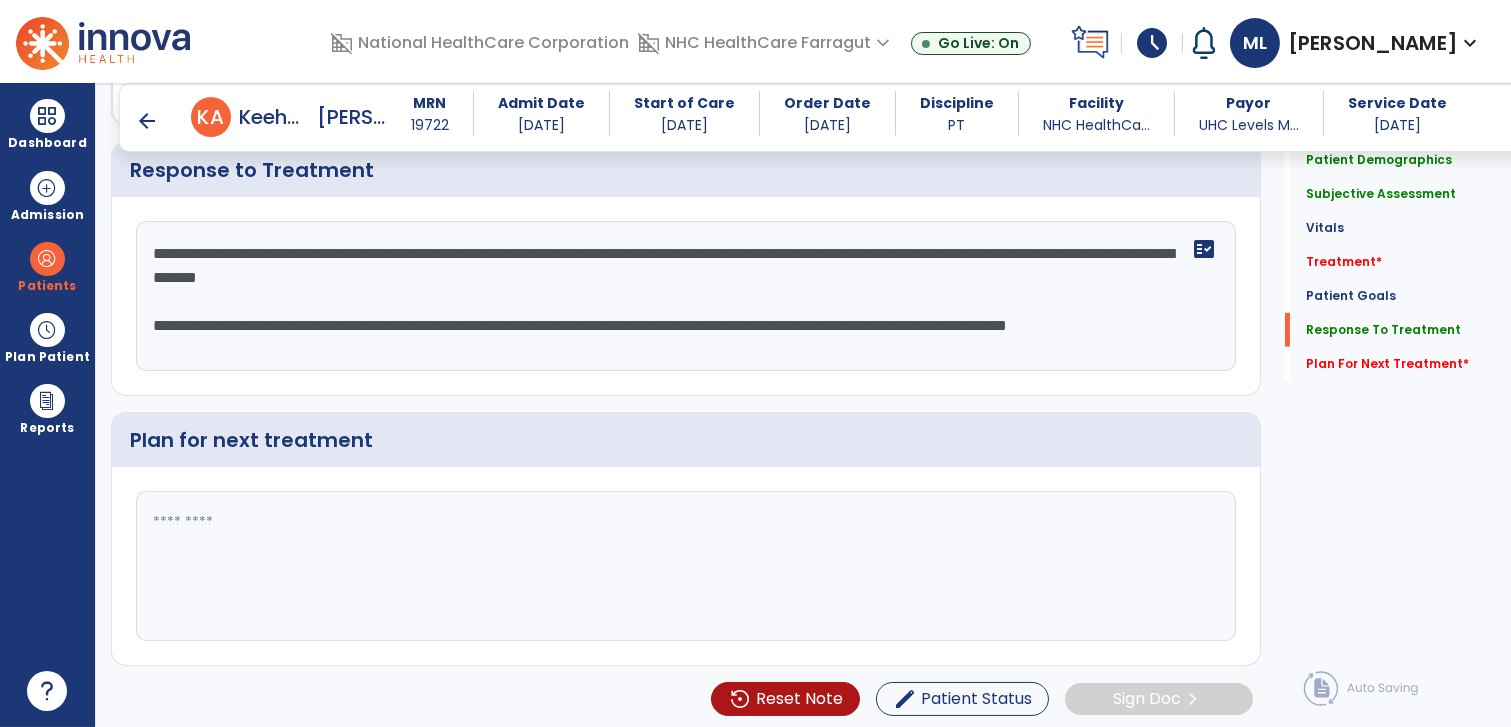 type on "**********" 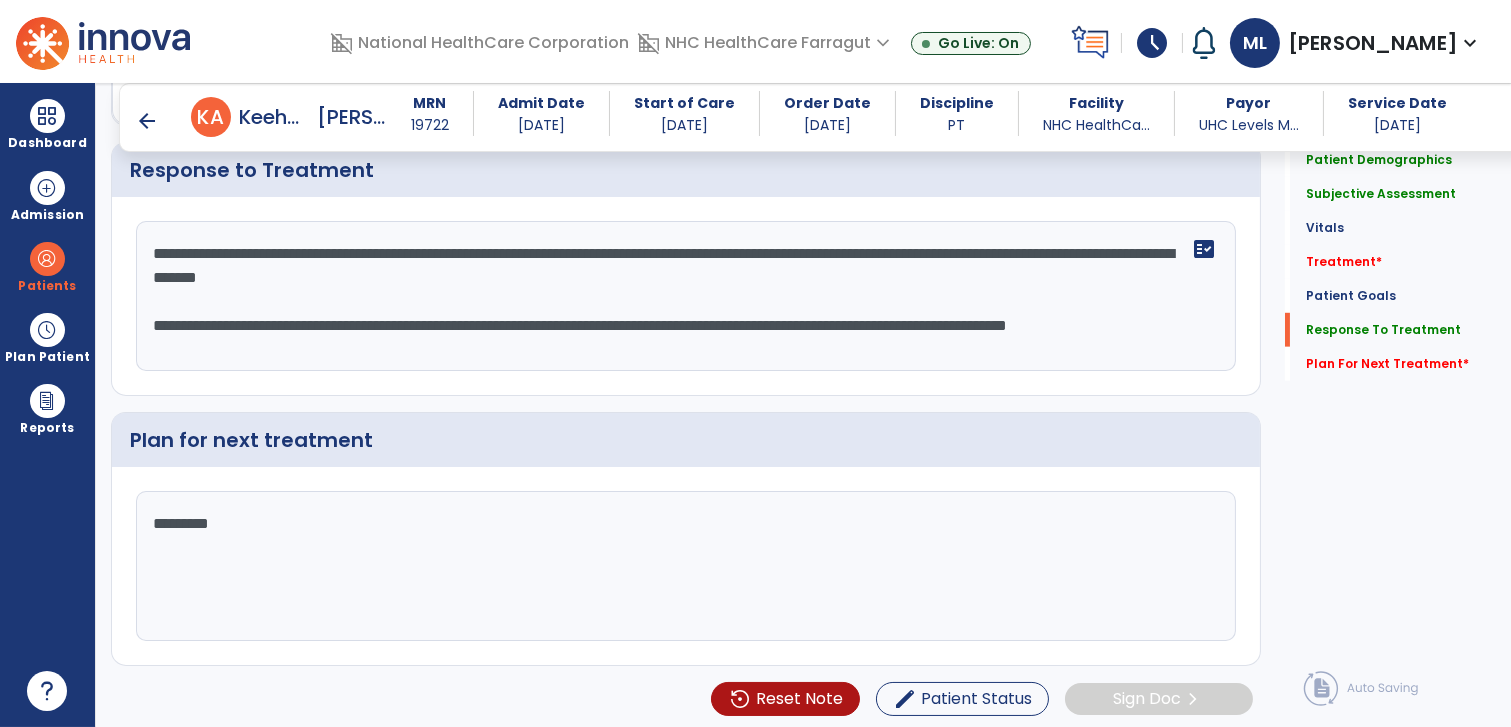 type on "*********" 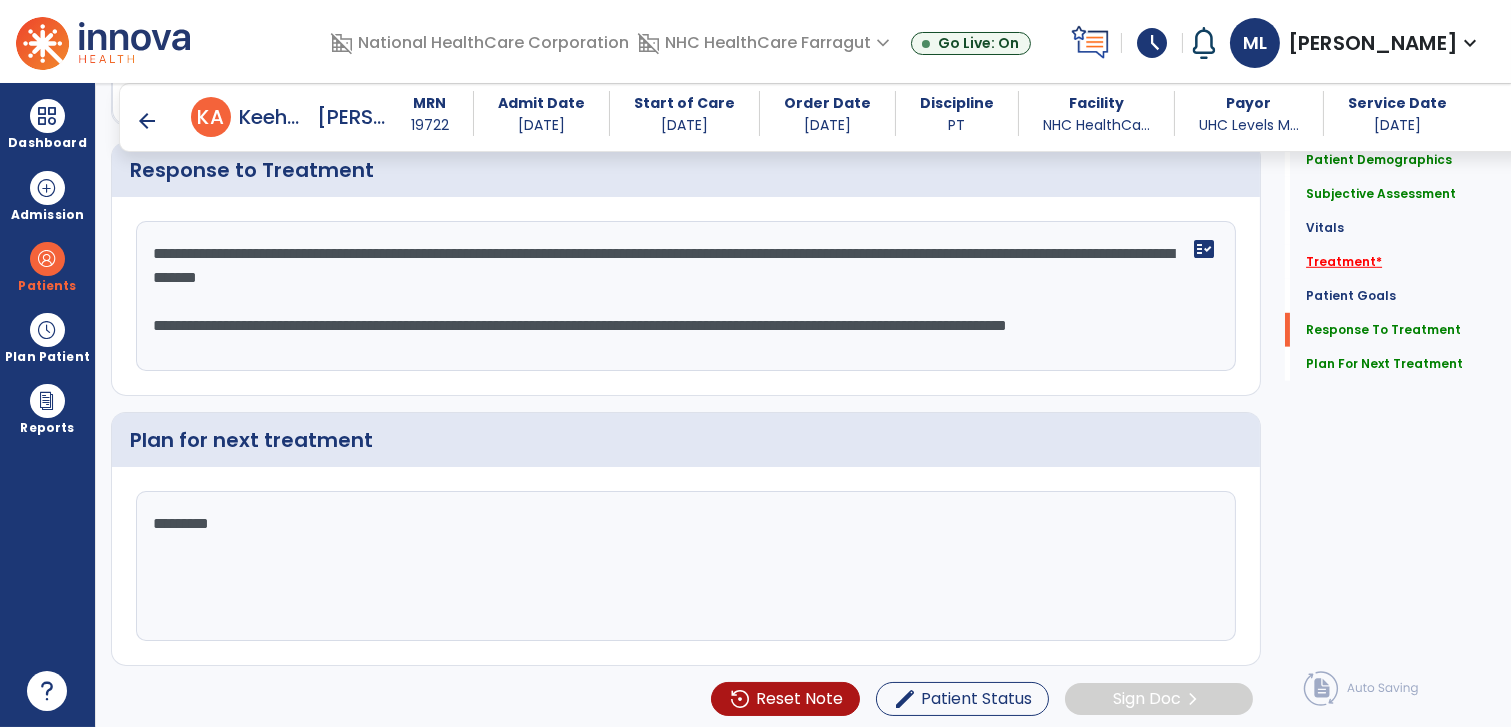 click on "Treatment   *" 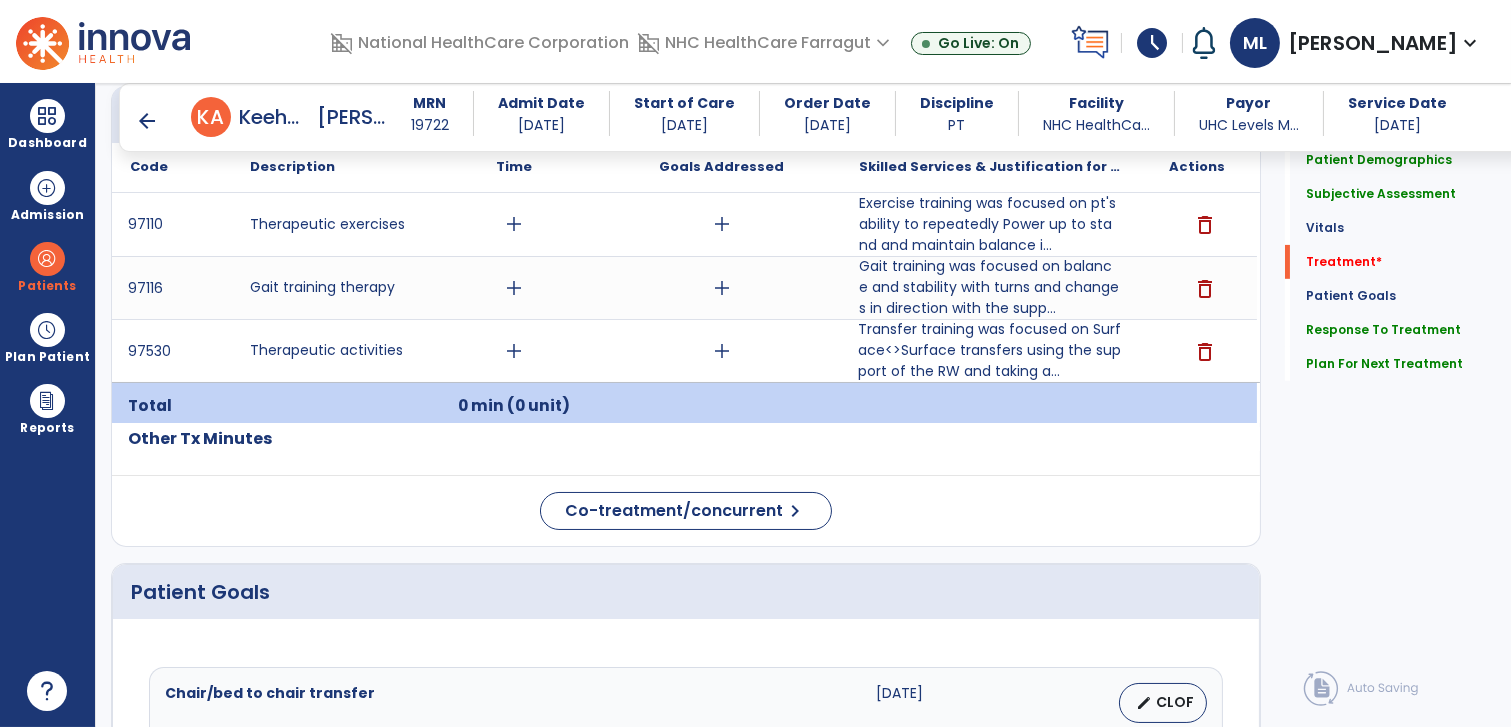 scroll, scrollTop: 1073, scrollLeft: 0, axis: vertical 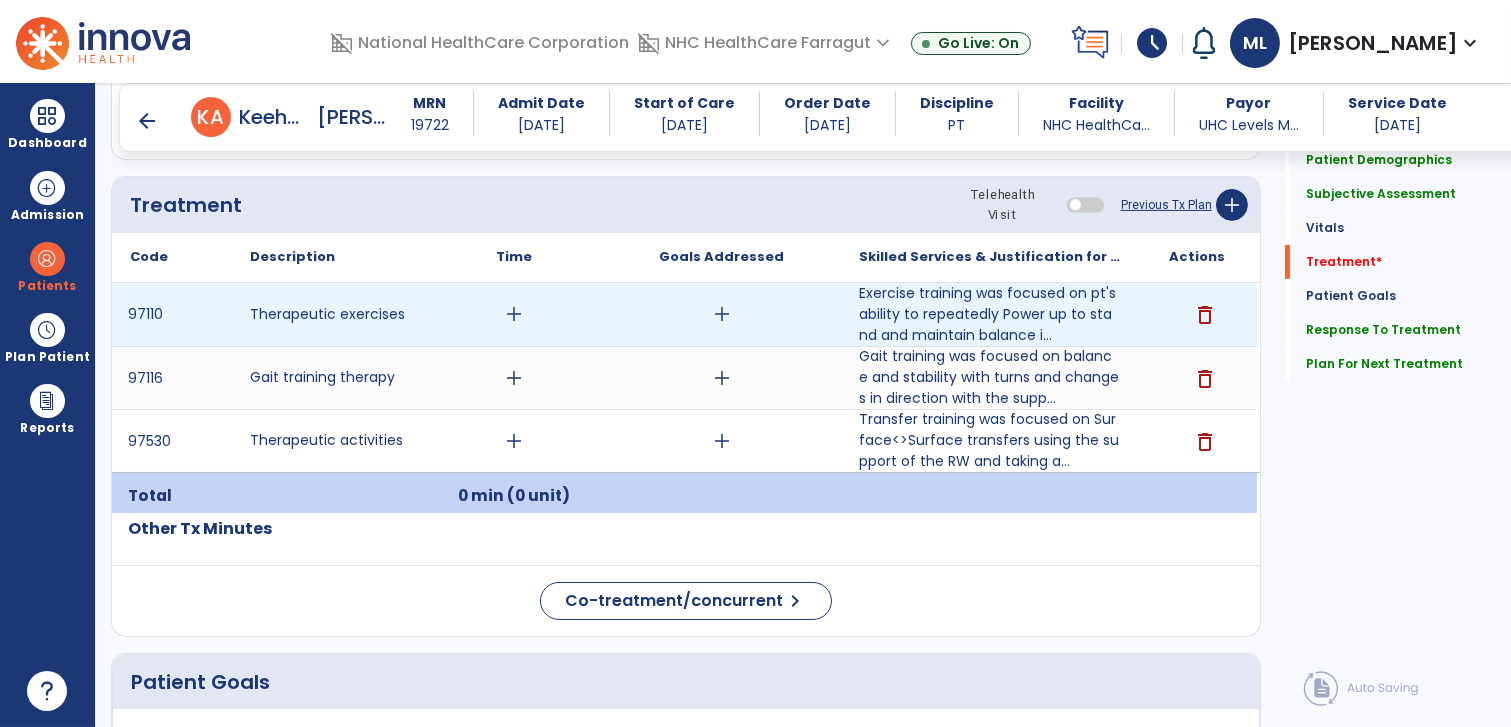 click on "add" at bounding box center (514, 314) 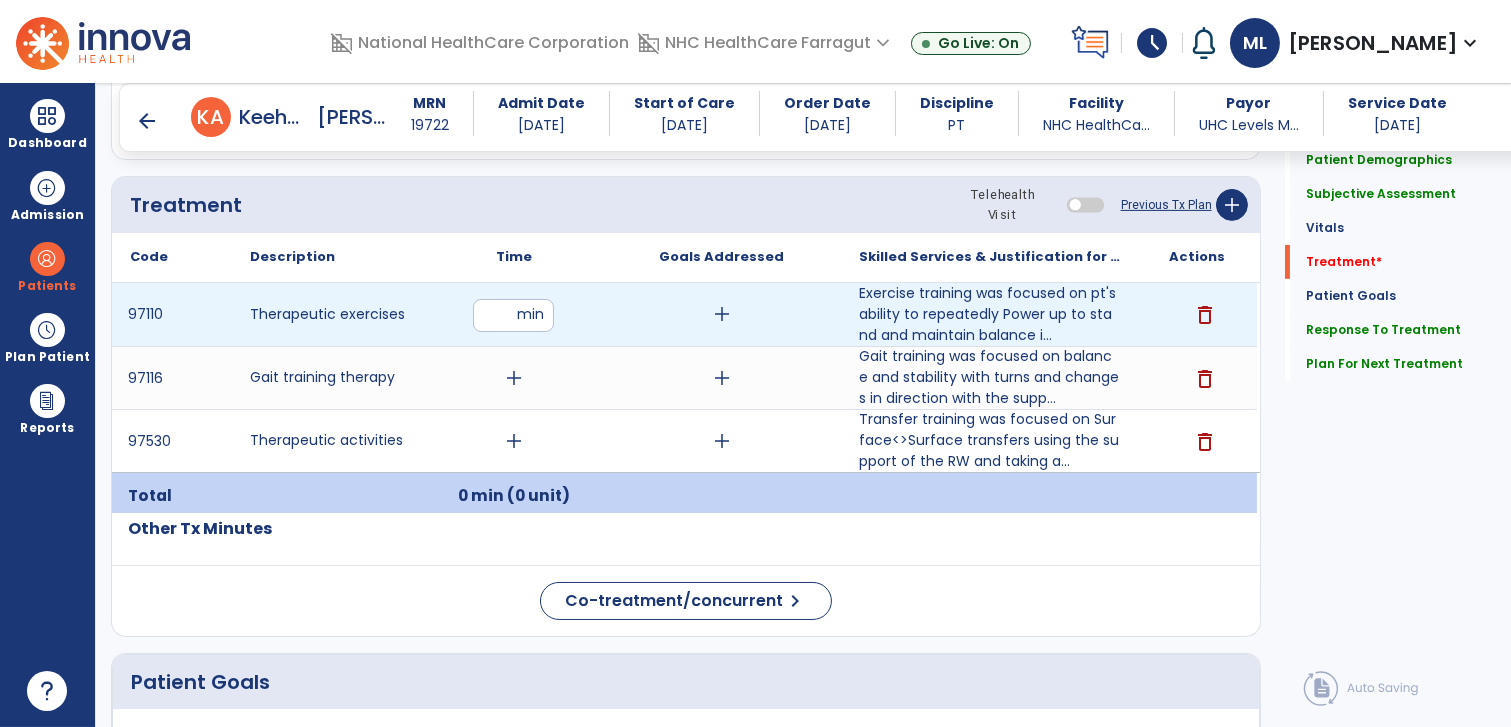 type on "**" 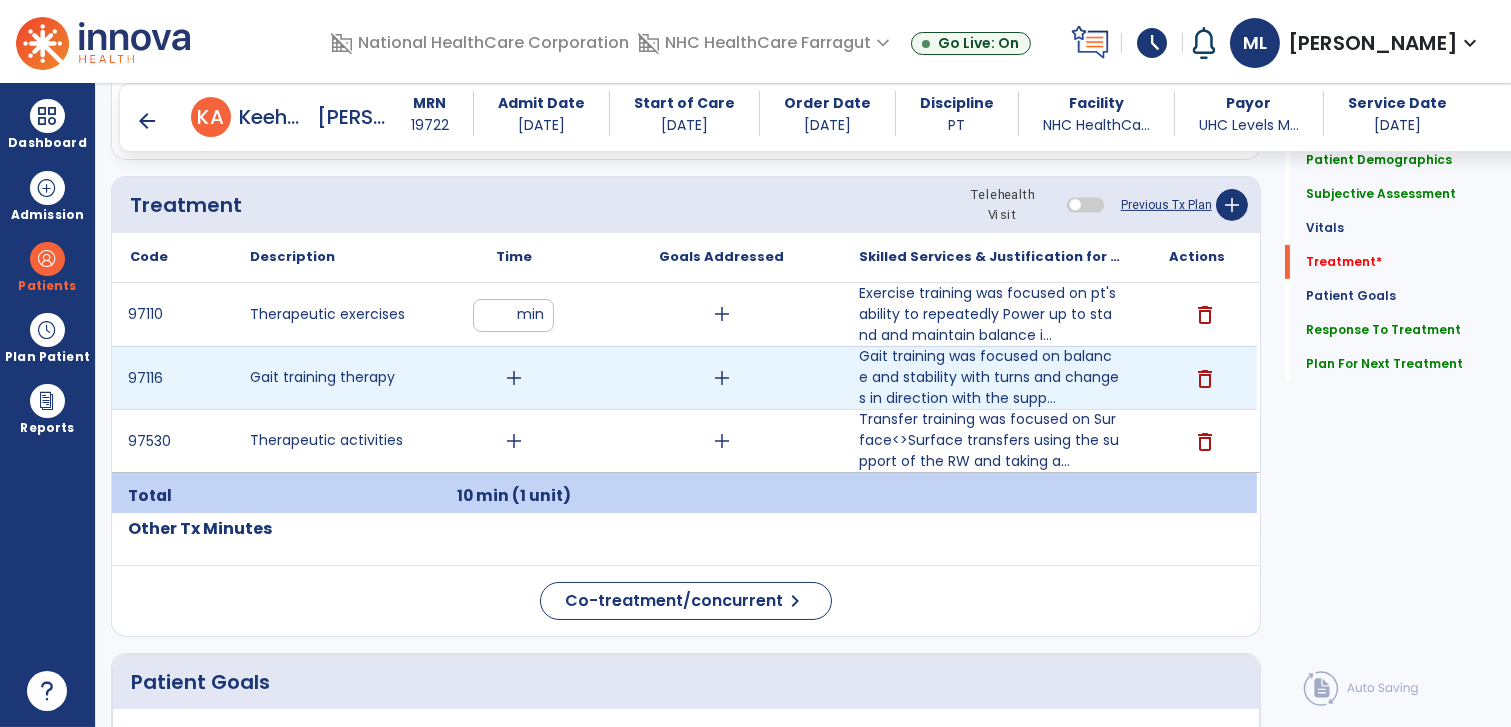 click on "add" at bounding box center (514, 378) 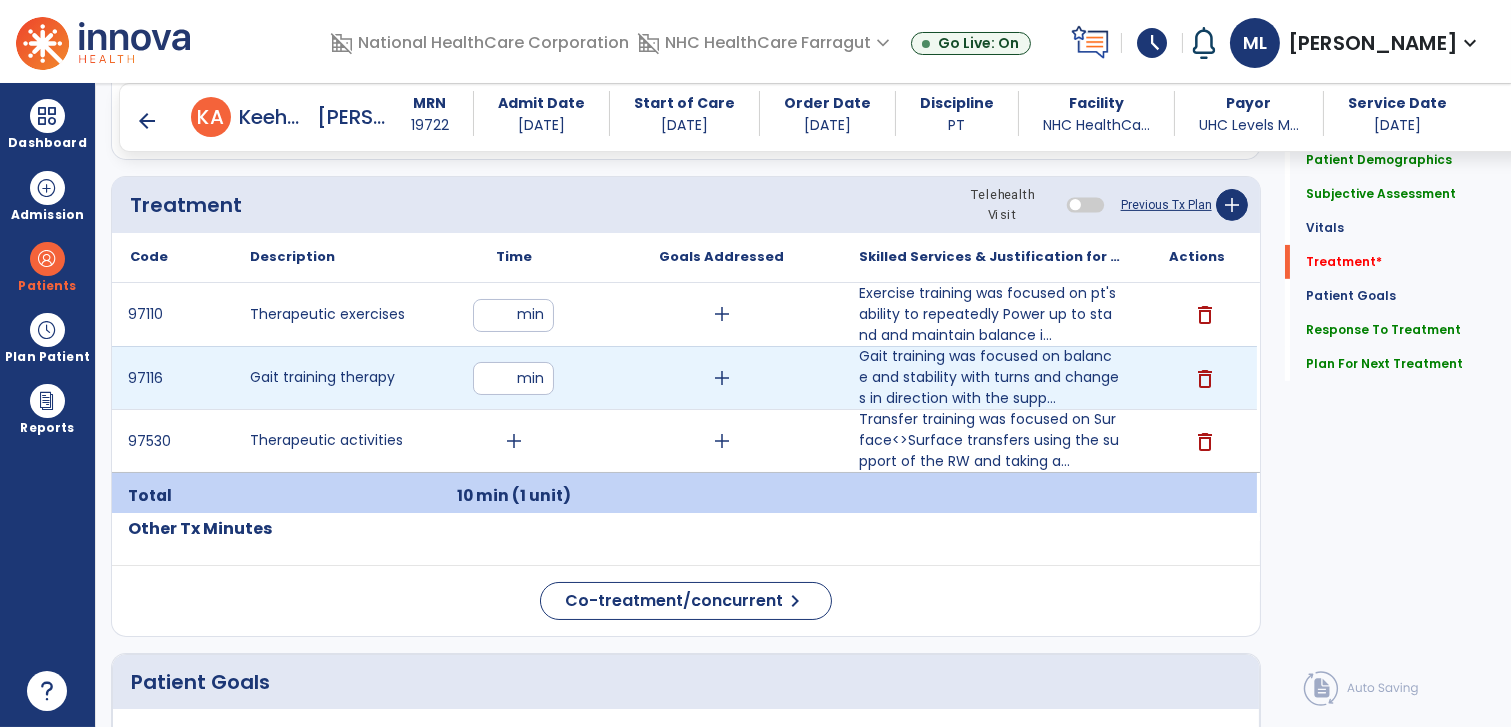 type on "**" 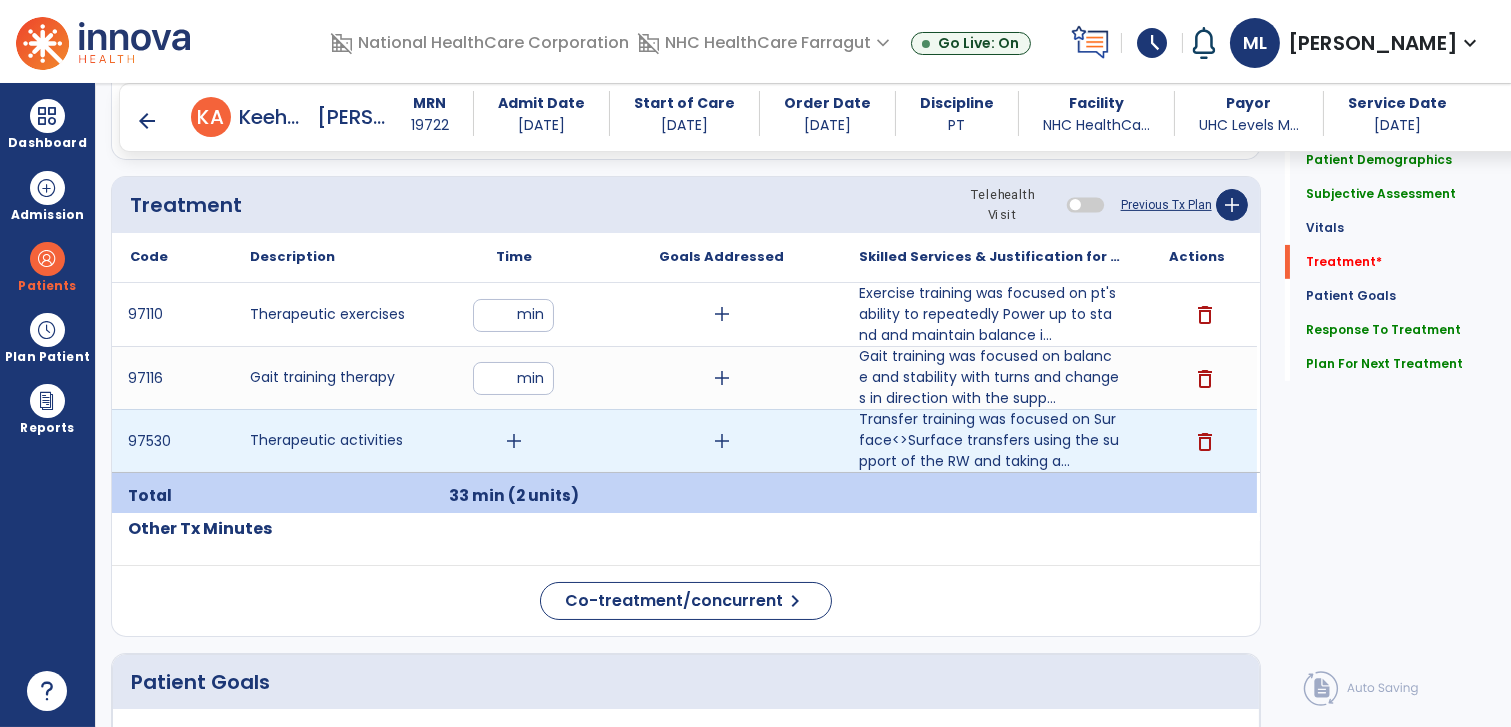 click on "add" at bounding box center (514, 441) 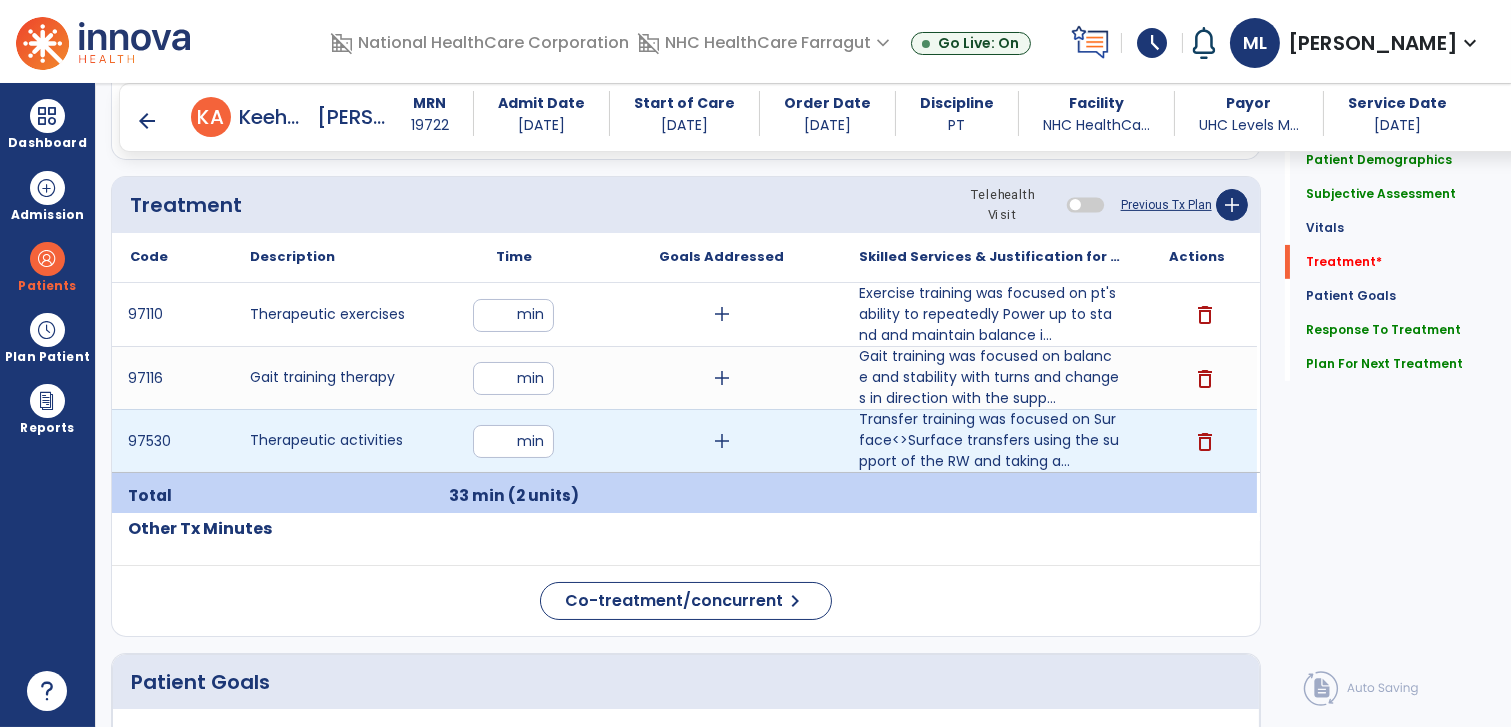 type on "**" 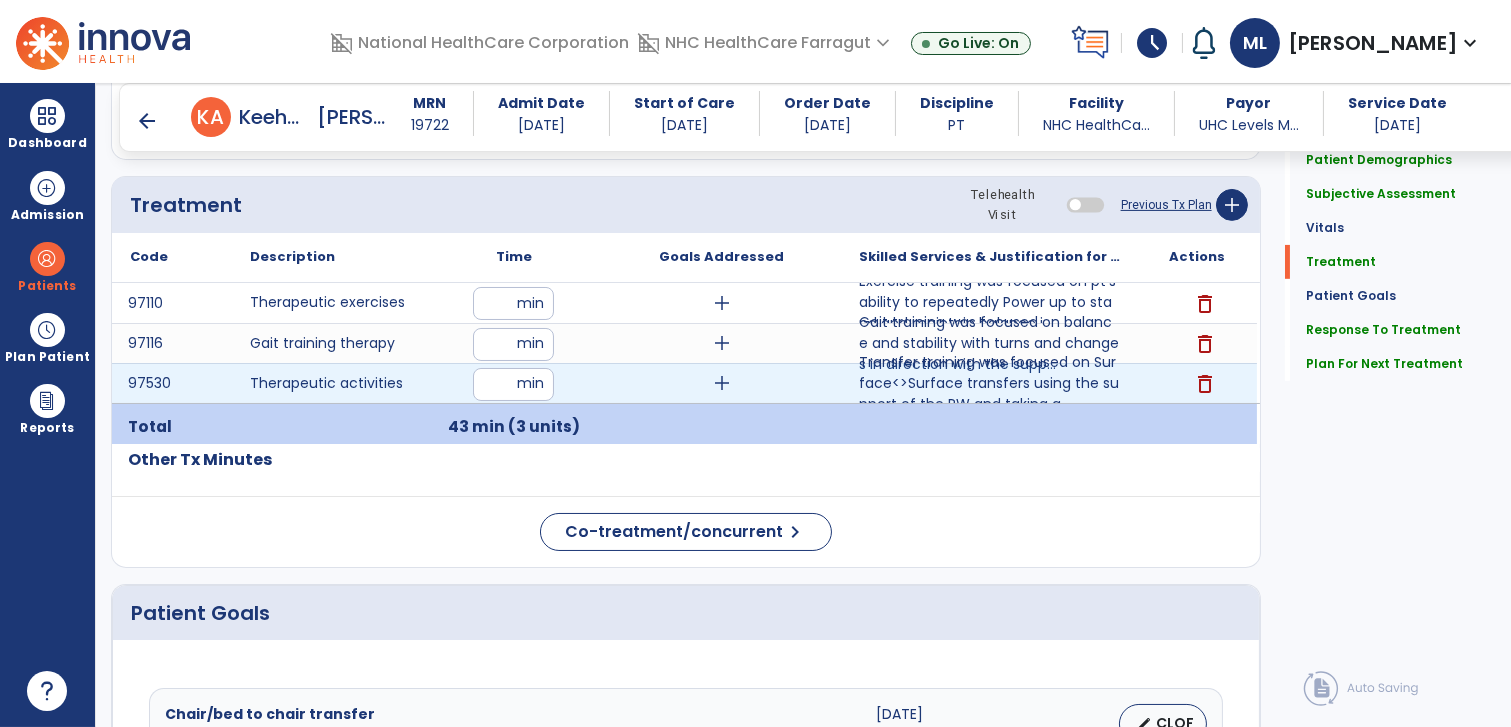 drag, startPoint x: 504, startPoint y: 369, endPoint x: 483, endPoint y: 371, distance: 21.095022 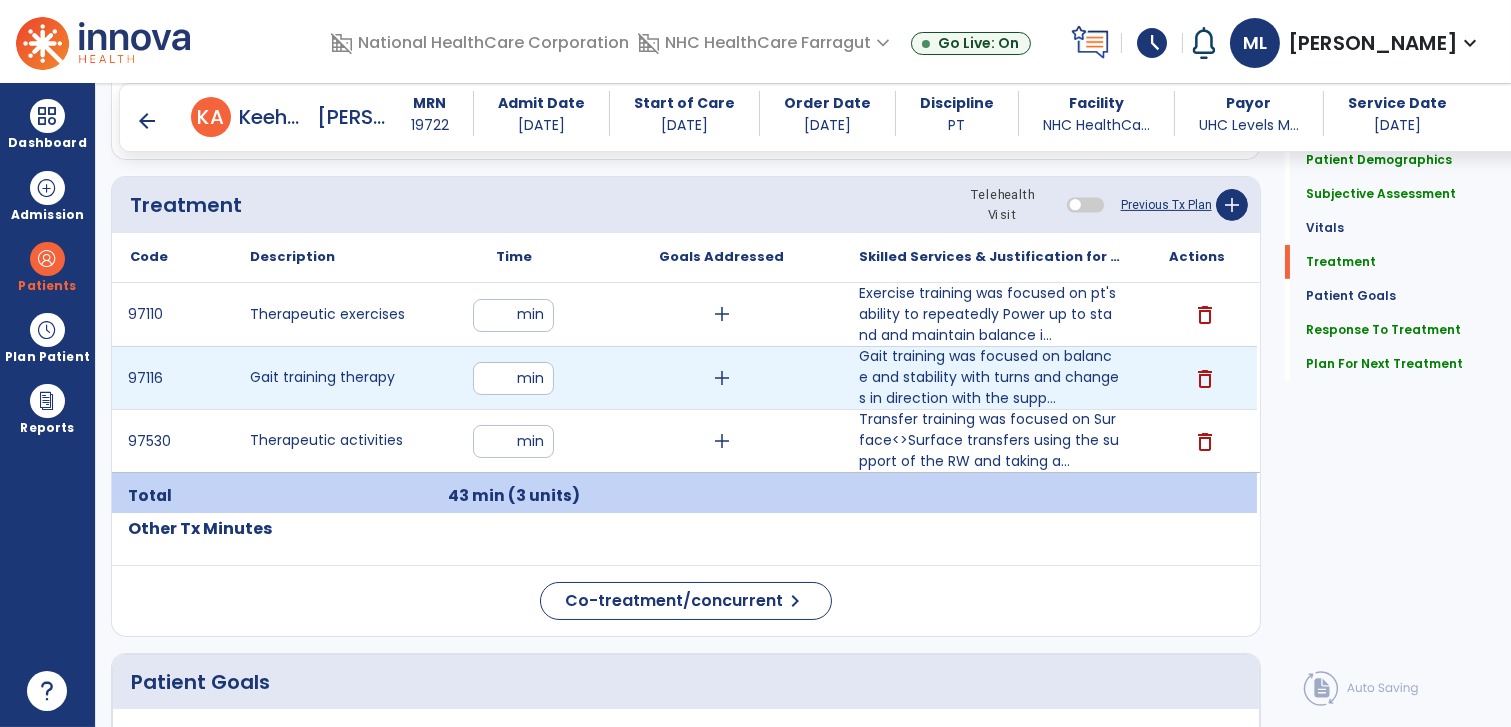 drag, startPoint x: 501, startPoint y: 375, endPoint x: 476, endPoint y: 376, distance: 25.019993 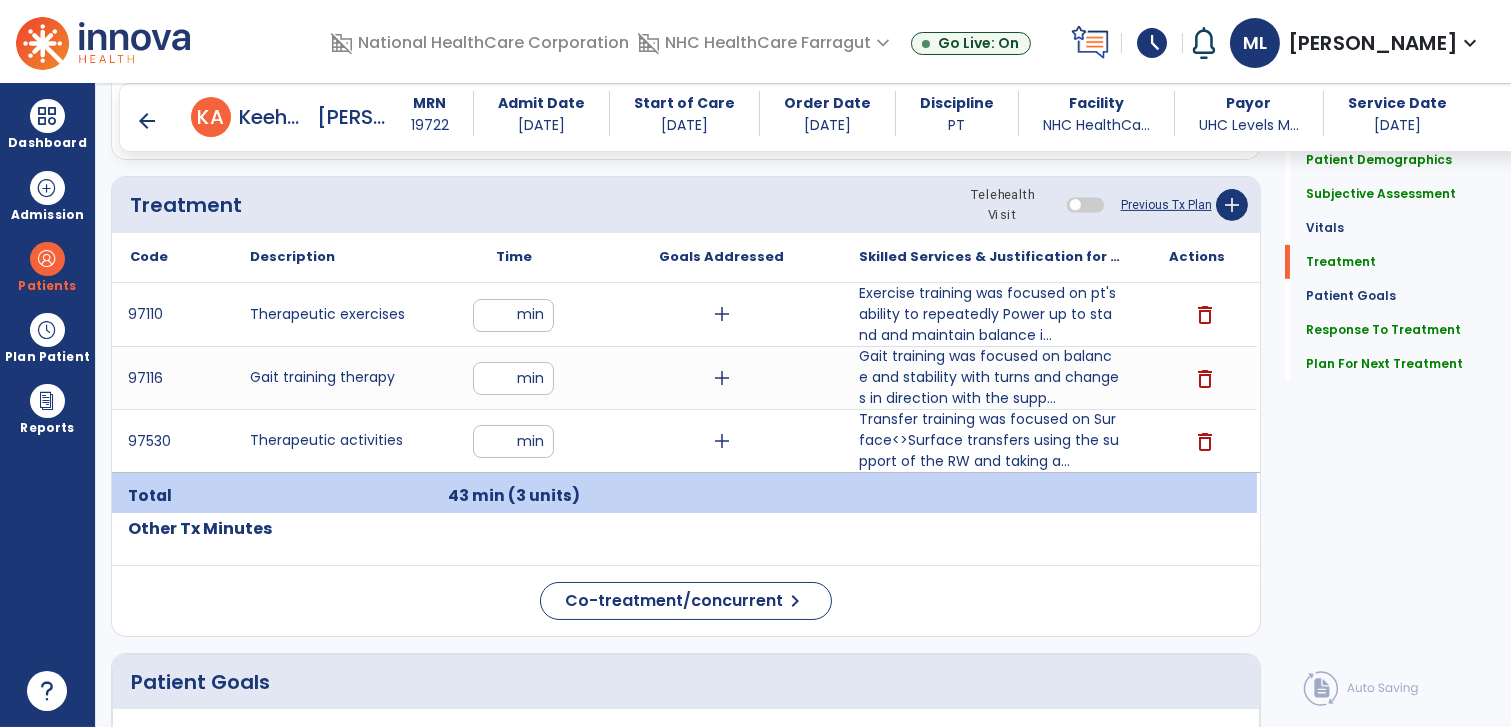 click on "Quick Links  Patient Demographics   Patient Demographics   Subjective Assessment   Subjective Assessment   Vitals   Vitals   Treatment   Treatment   Patient Goals   Patient Goals   Response To Treatment   Response To Treatment   Plan For Next Treatment   Plan For Next Treatment" 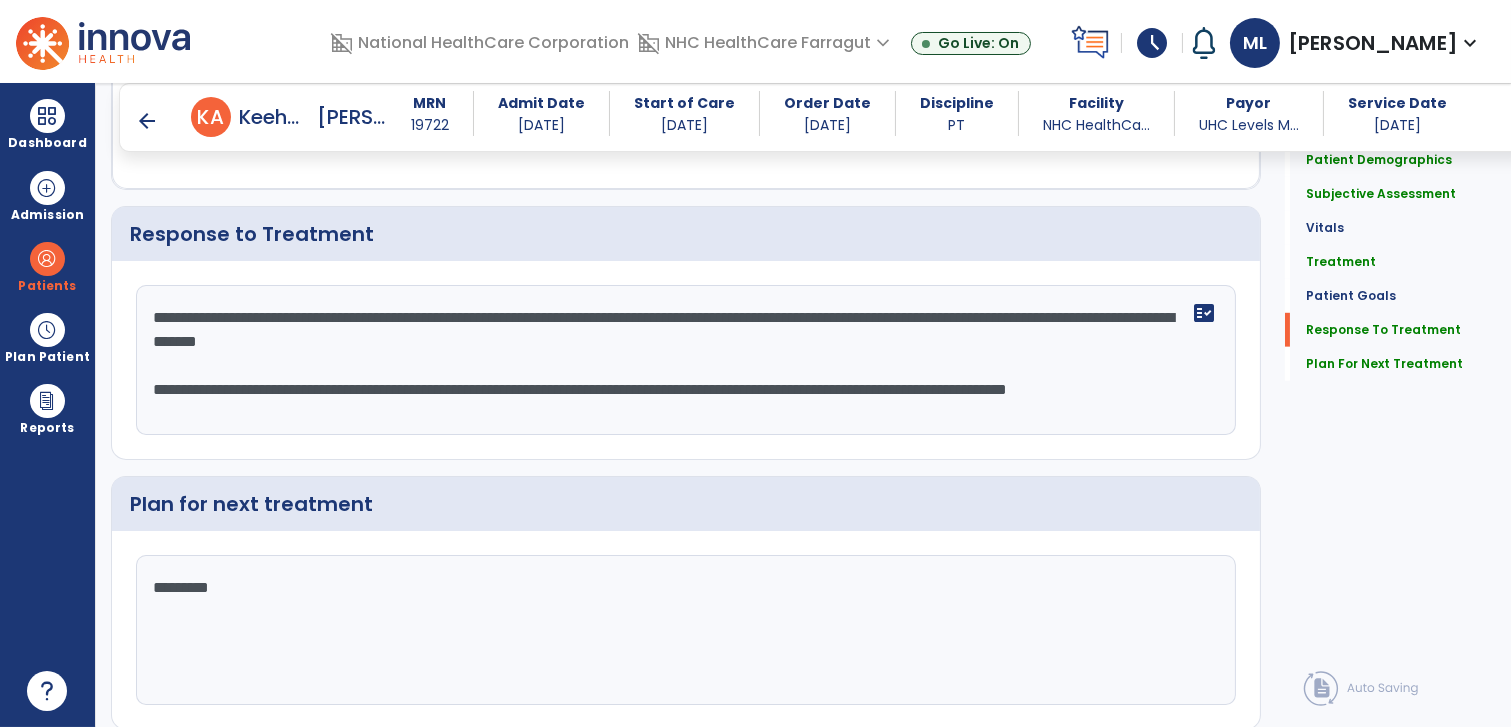 scroll, scrollTop: 2664, scrollLeft: 0, axis: vertical 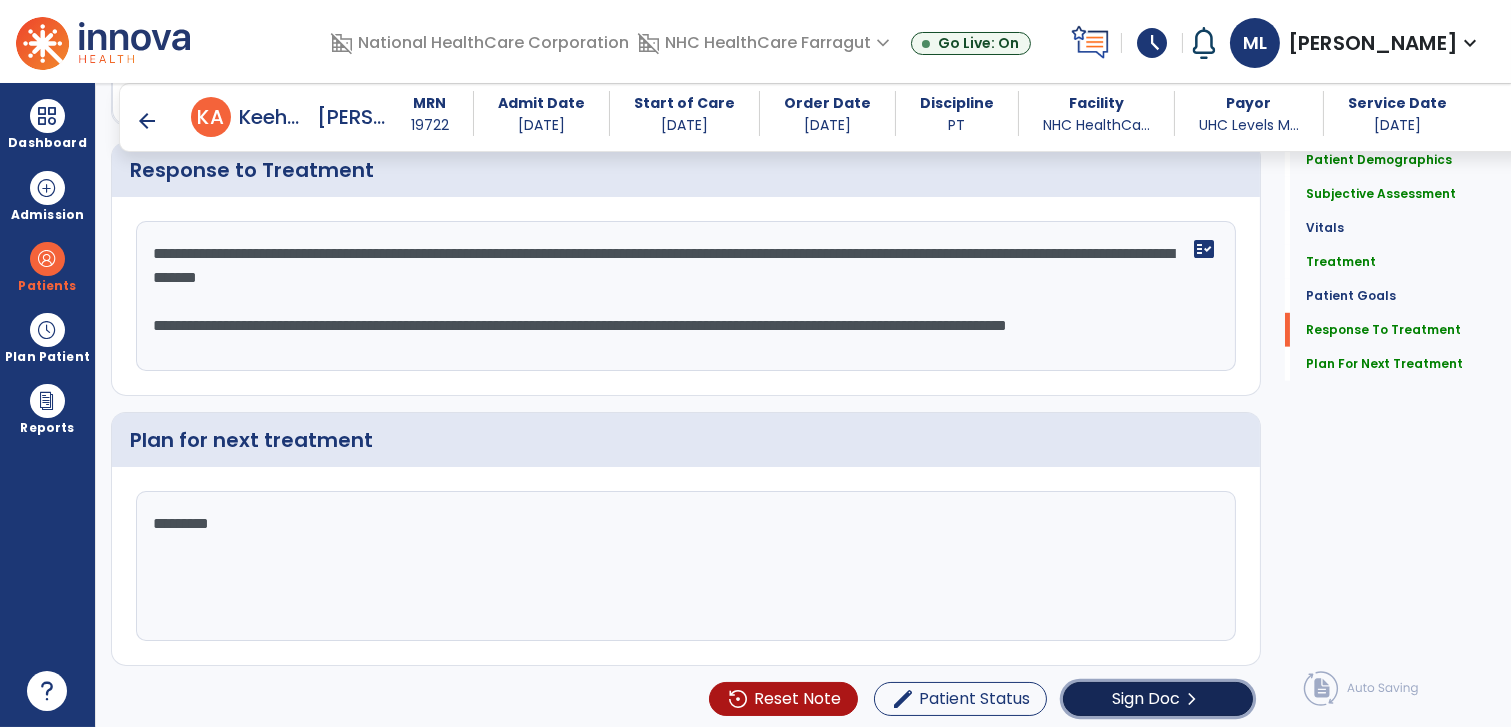click on "Sign Doc" 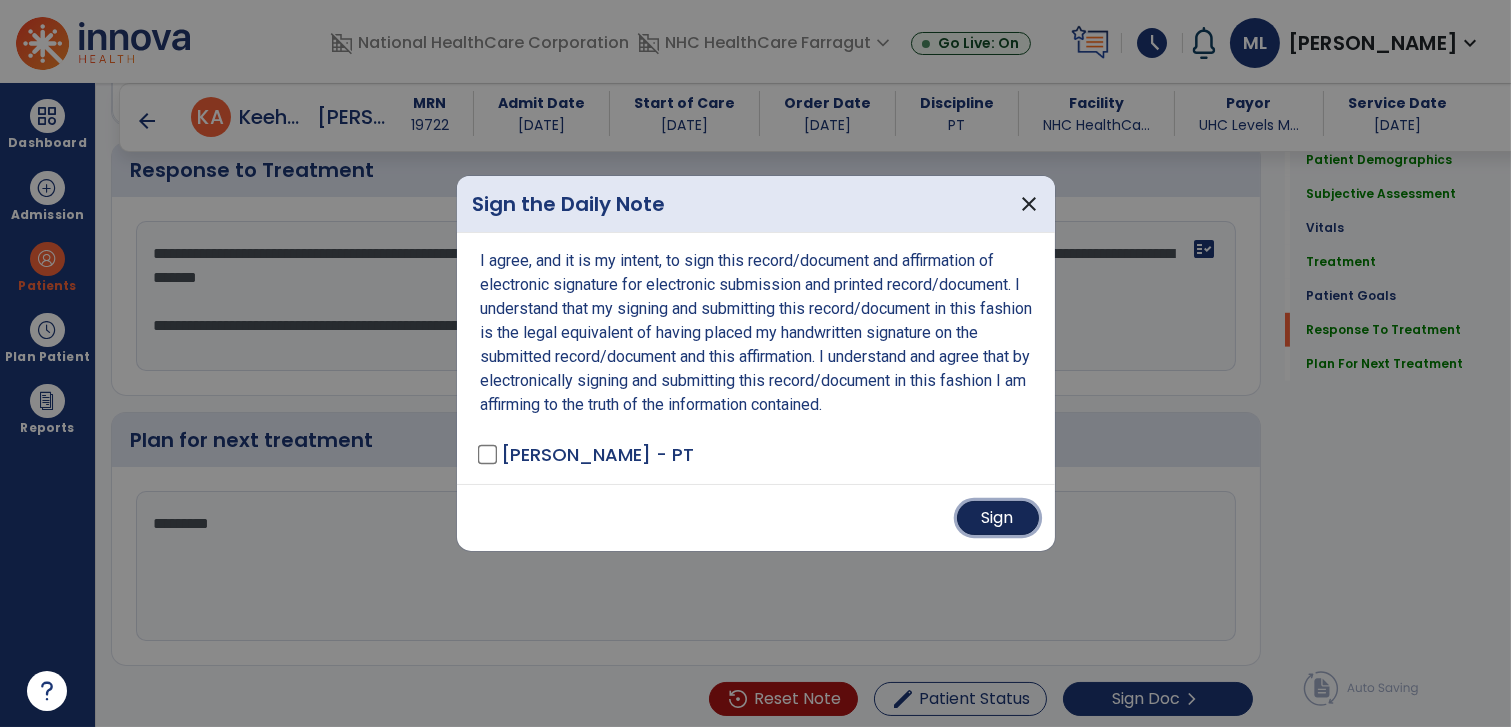 click on "Sign" at bounding box center (998, 518) 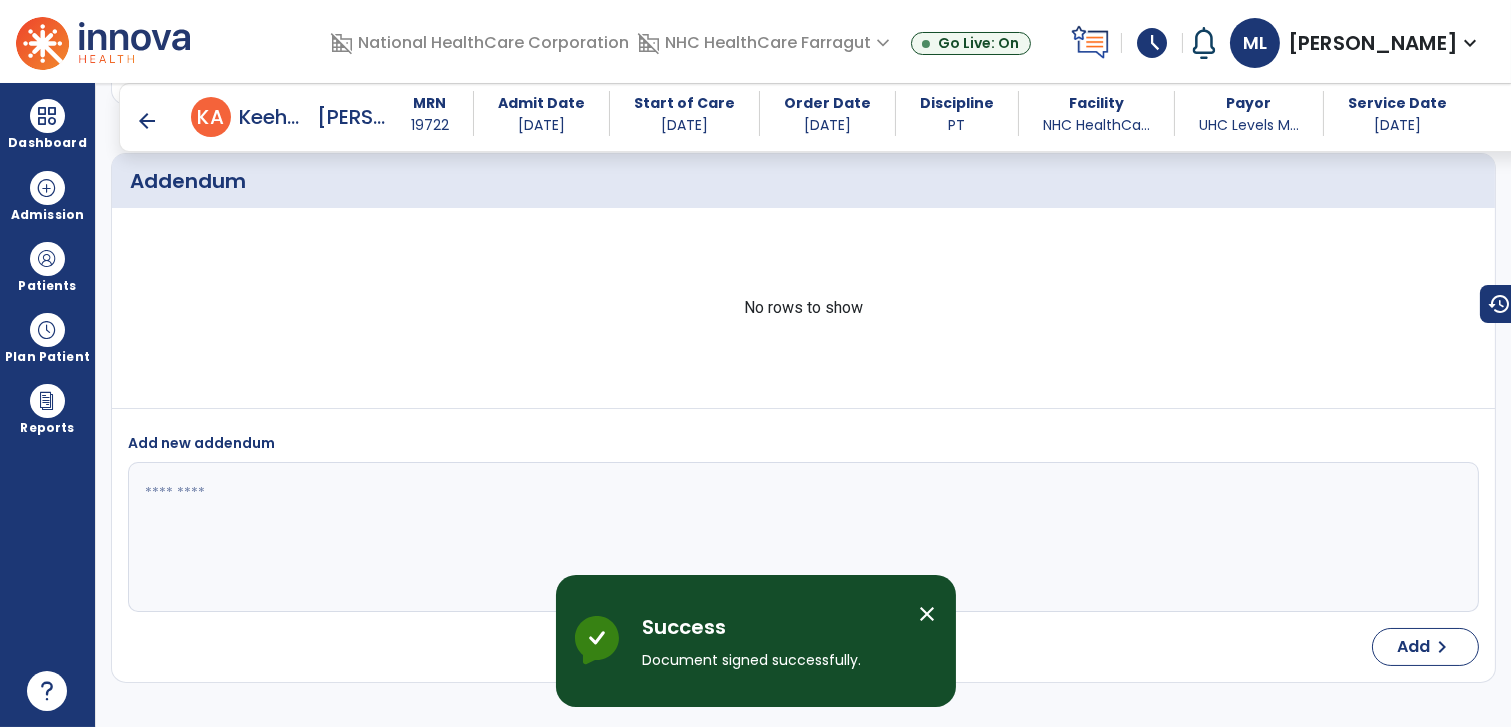 scroll, scrollTop: 4249, scrollLeft: 0, axis: vertical 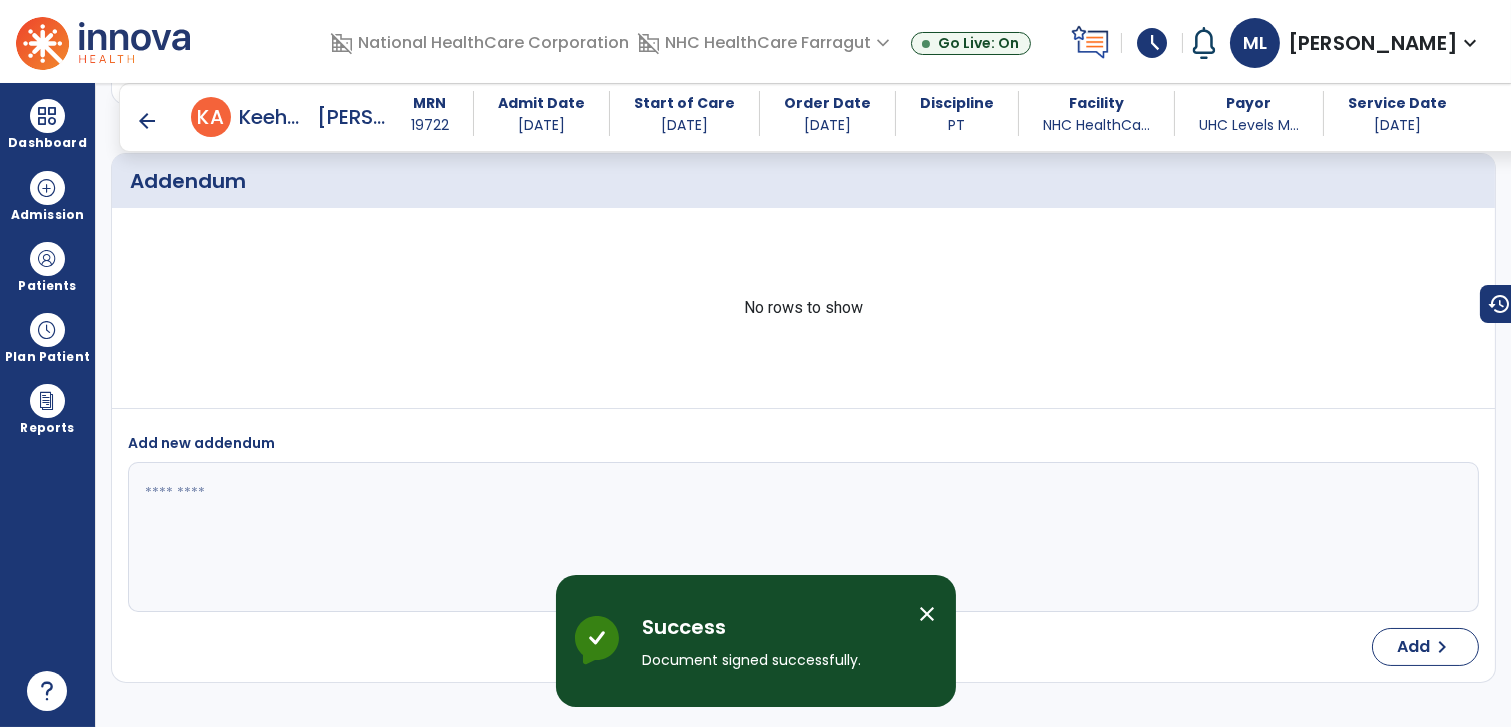 click on "arrow_back" at bounding box center [147, 121] 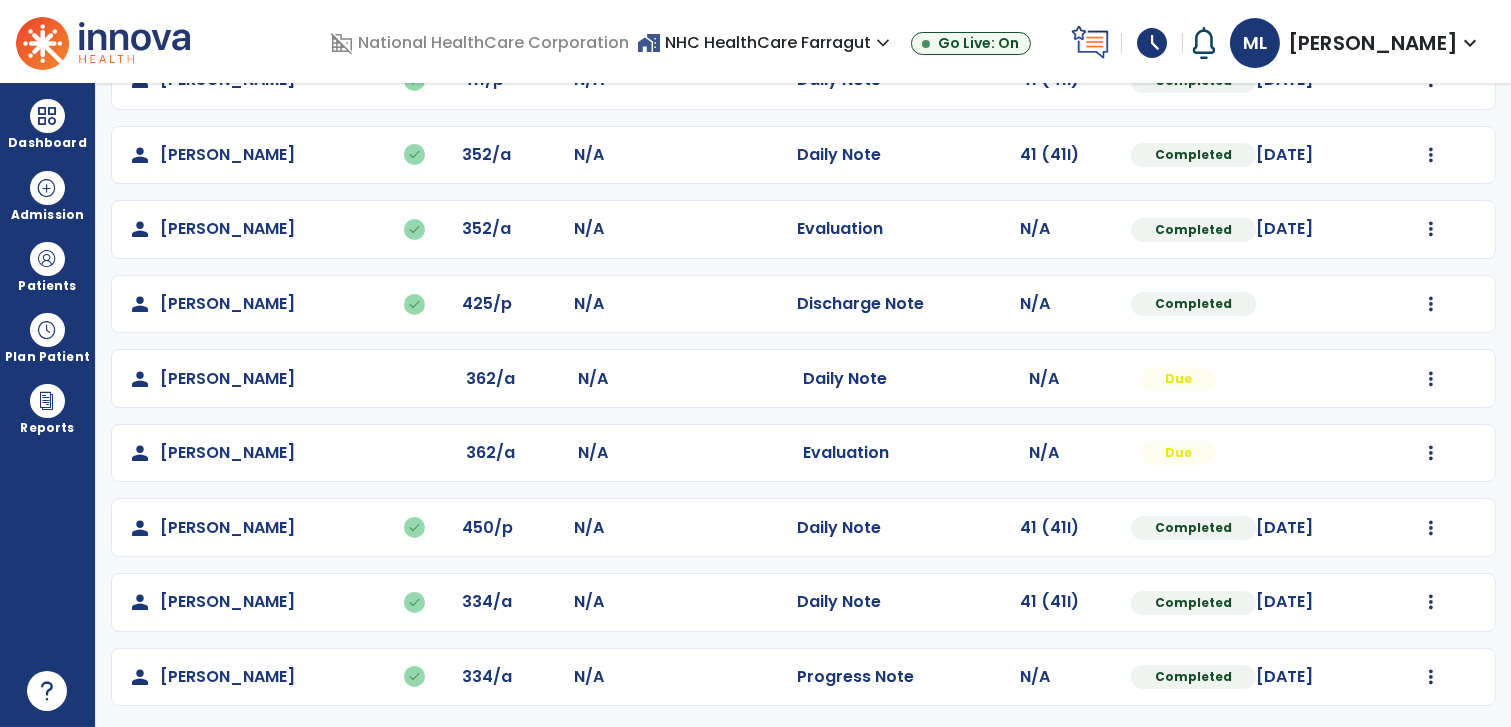 scroll, scrollTop: 516, scrollLeft: 0, axis: vertical 